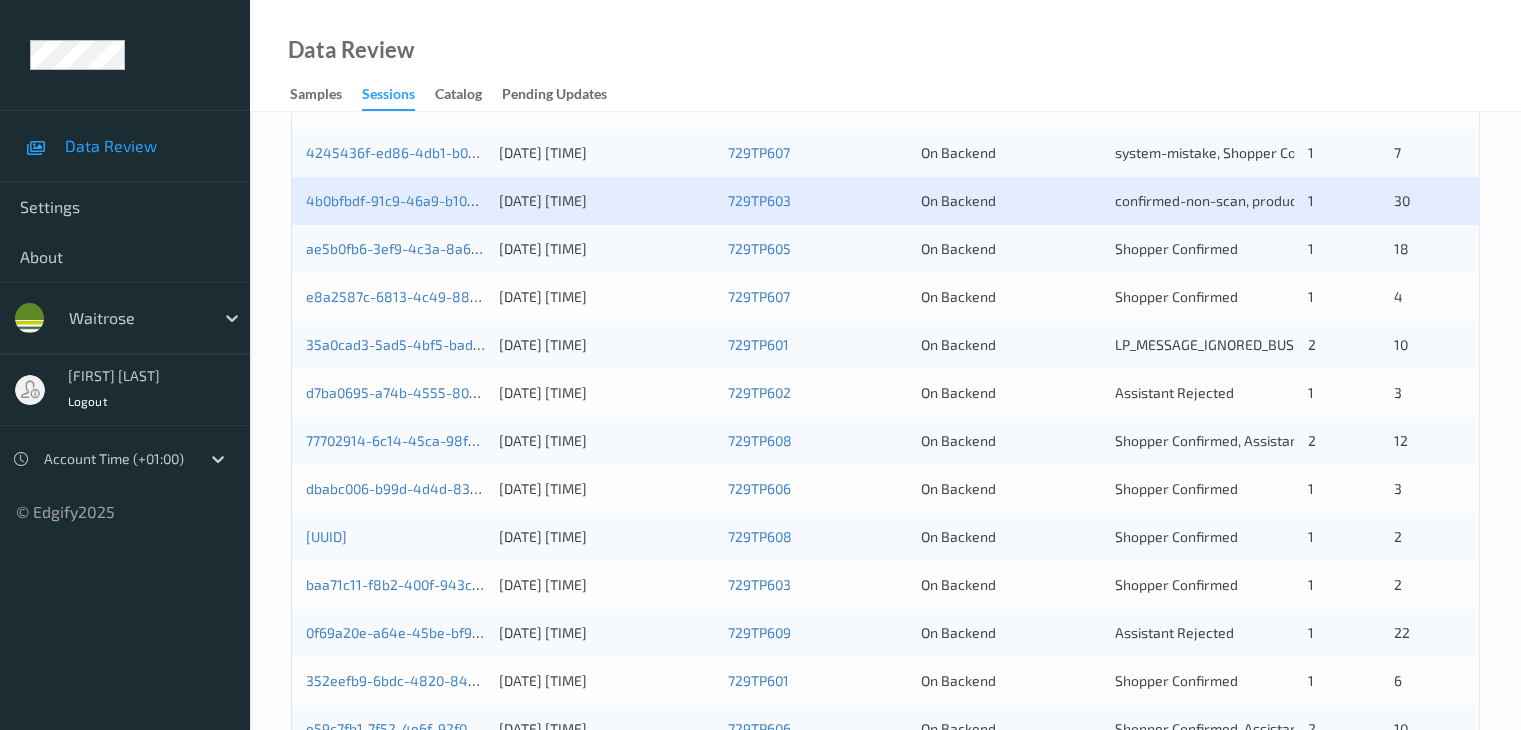 scroll, scrollTop: 488, scrollLeft: 0, axis: vertical 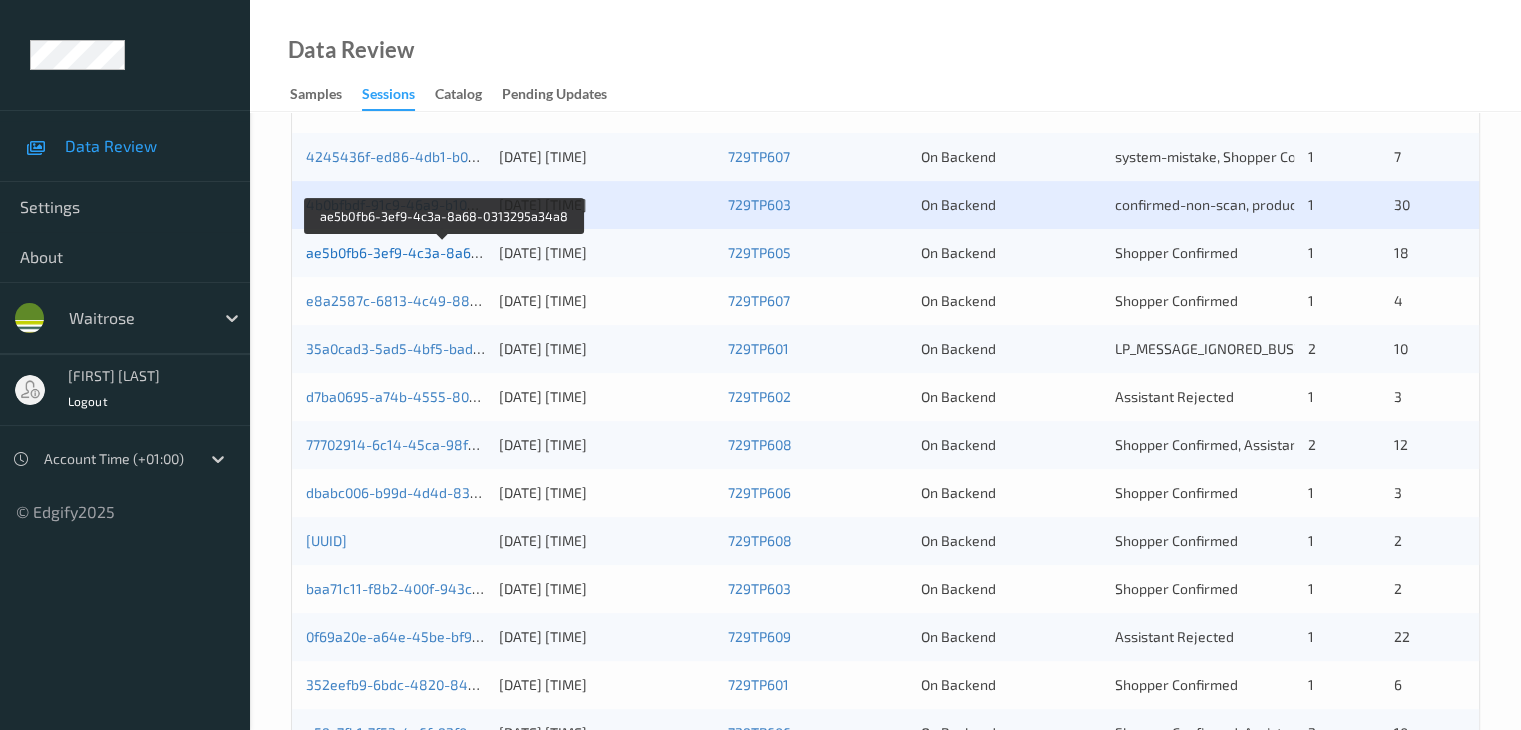 click on "ae5b0fb6-3ef9-4c3a-8a68-0313295a34a8" at bounding box center (444, 252) 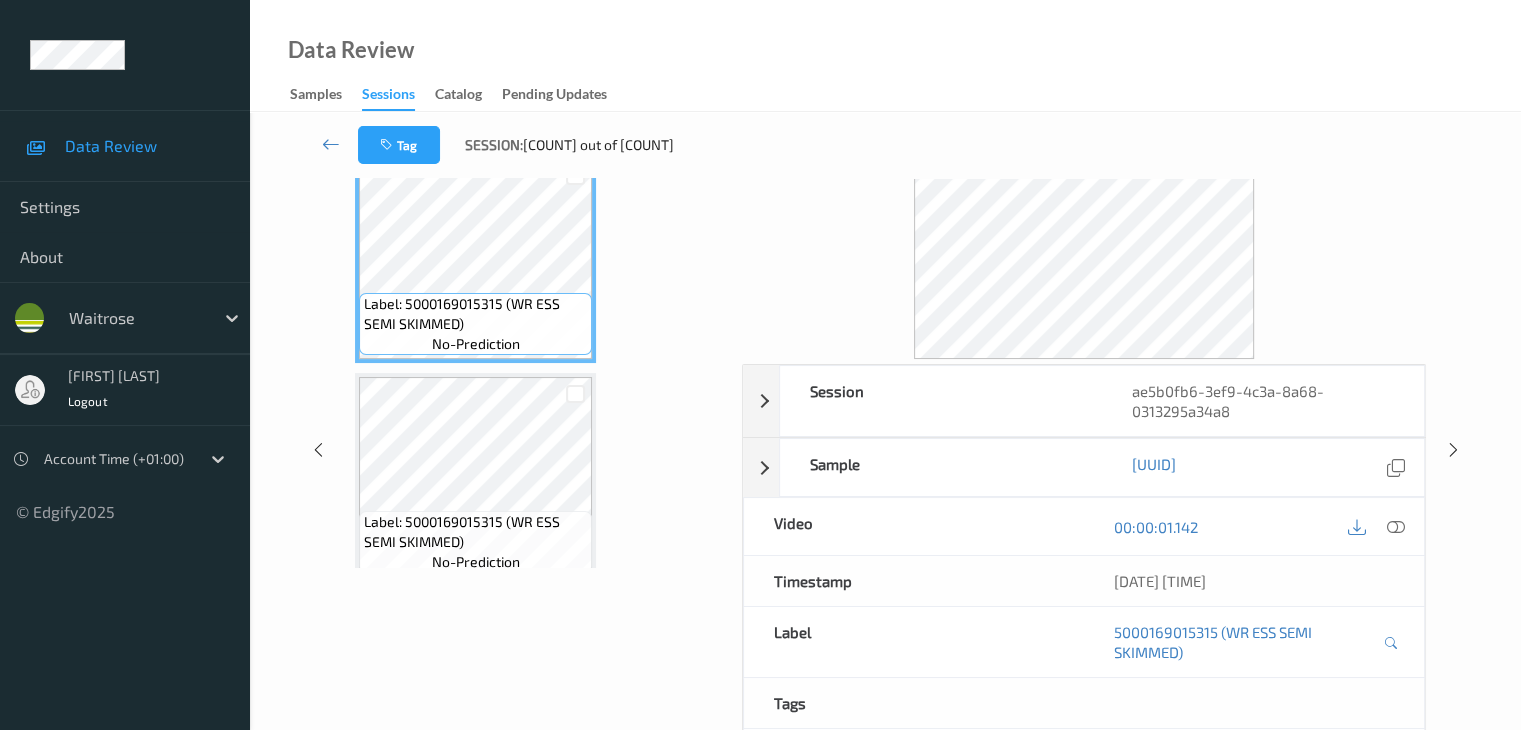 scroll, scrollTop: 0, scrollLeft: 0, axis: both 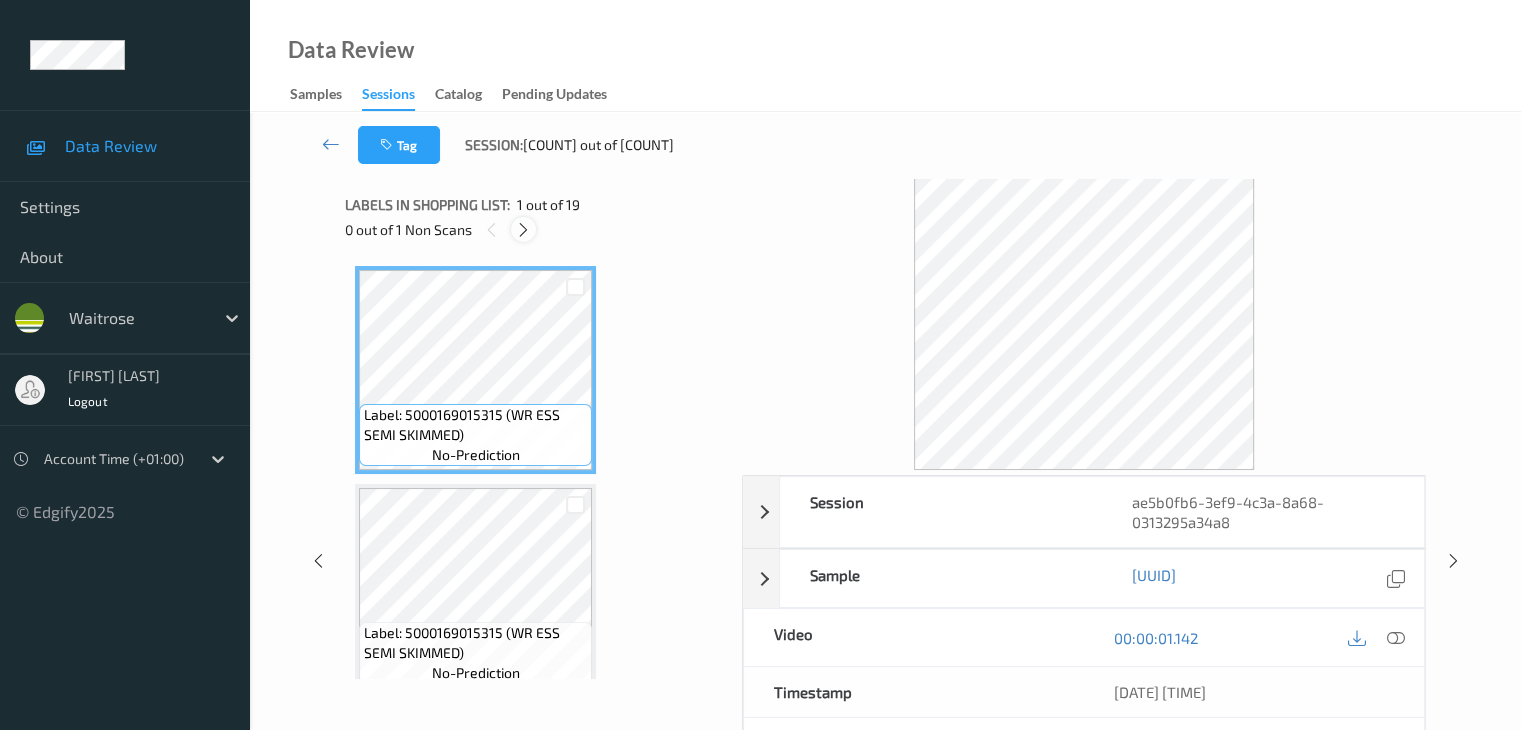 click at bounding box center [523, 230] 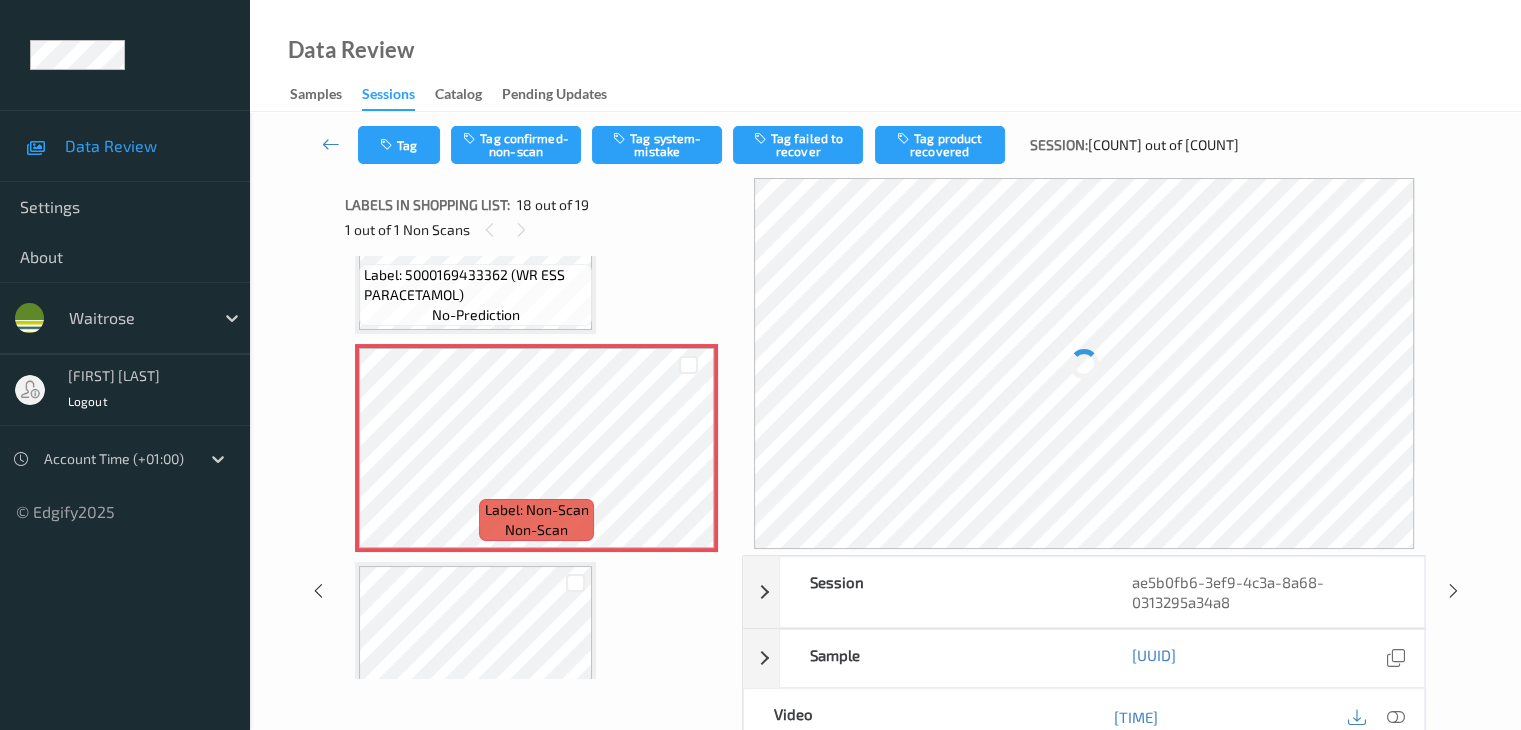 scroll, scrollTop: 3698, scrollLeft: 0, axis: vertical 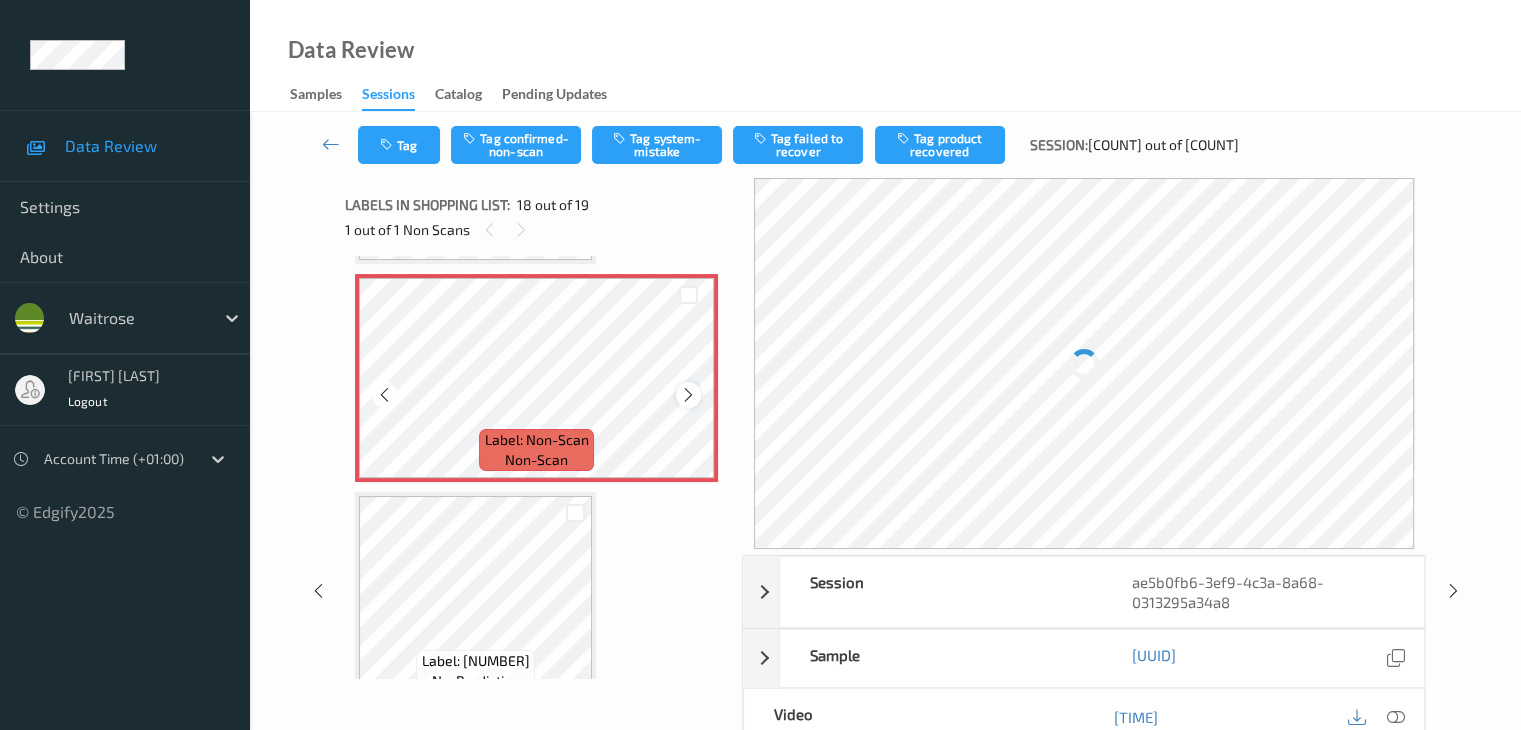 click at bounding box center [688, 395] 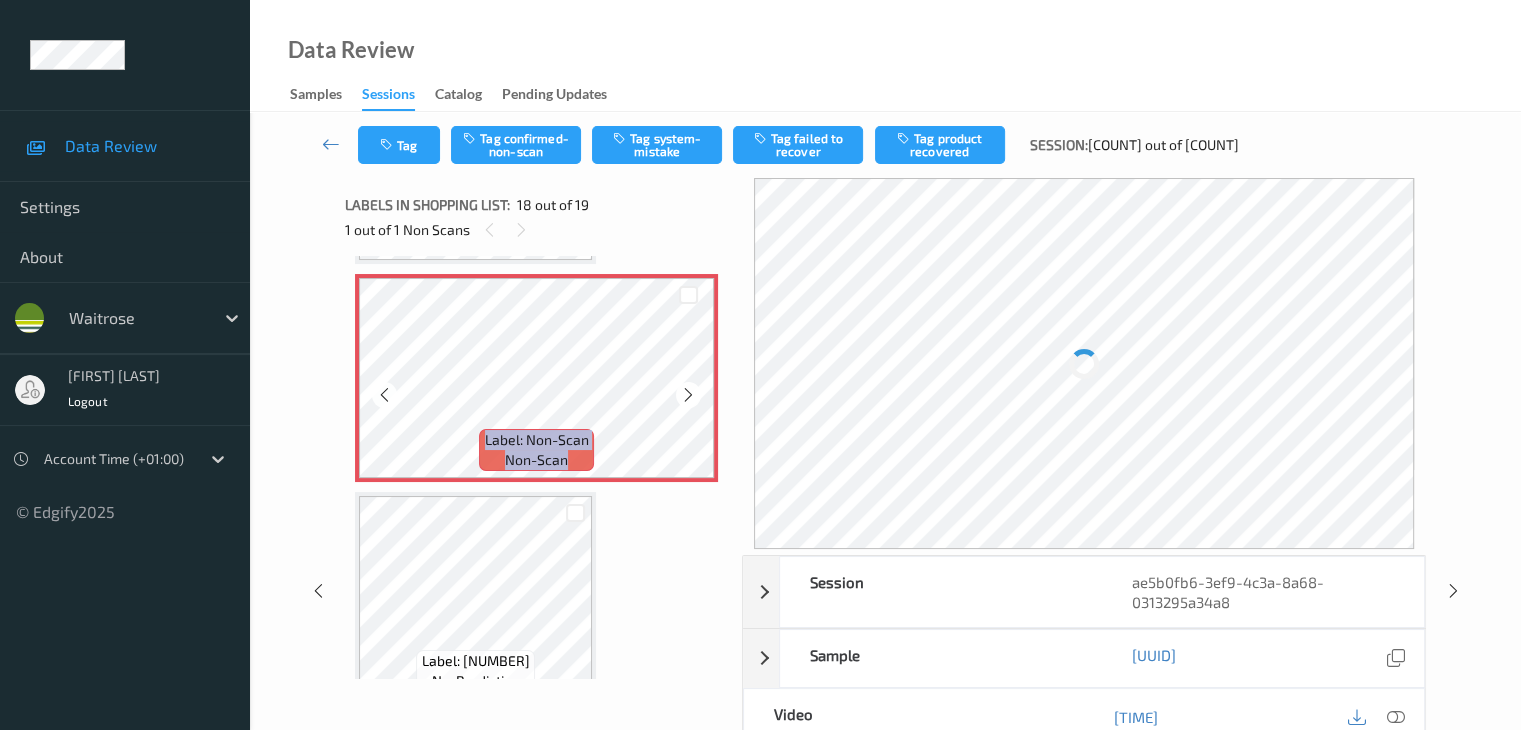 click at bounding box center [688, 395] 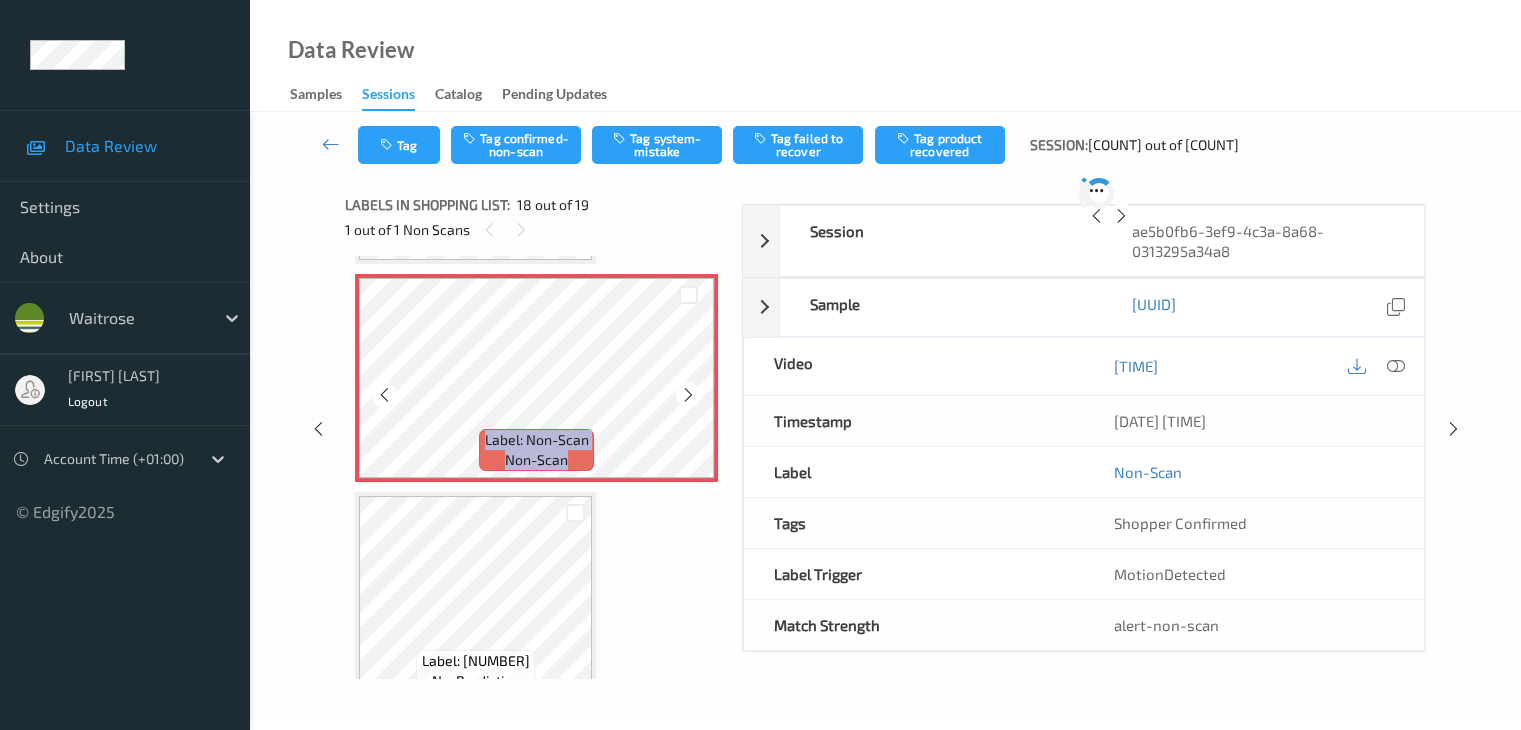 click at bounding box center (688, 395) 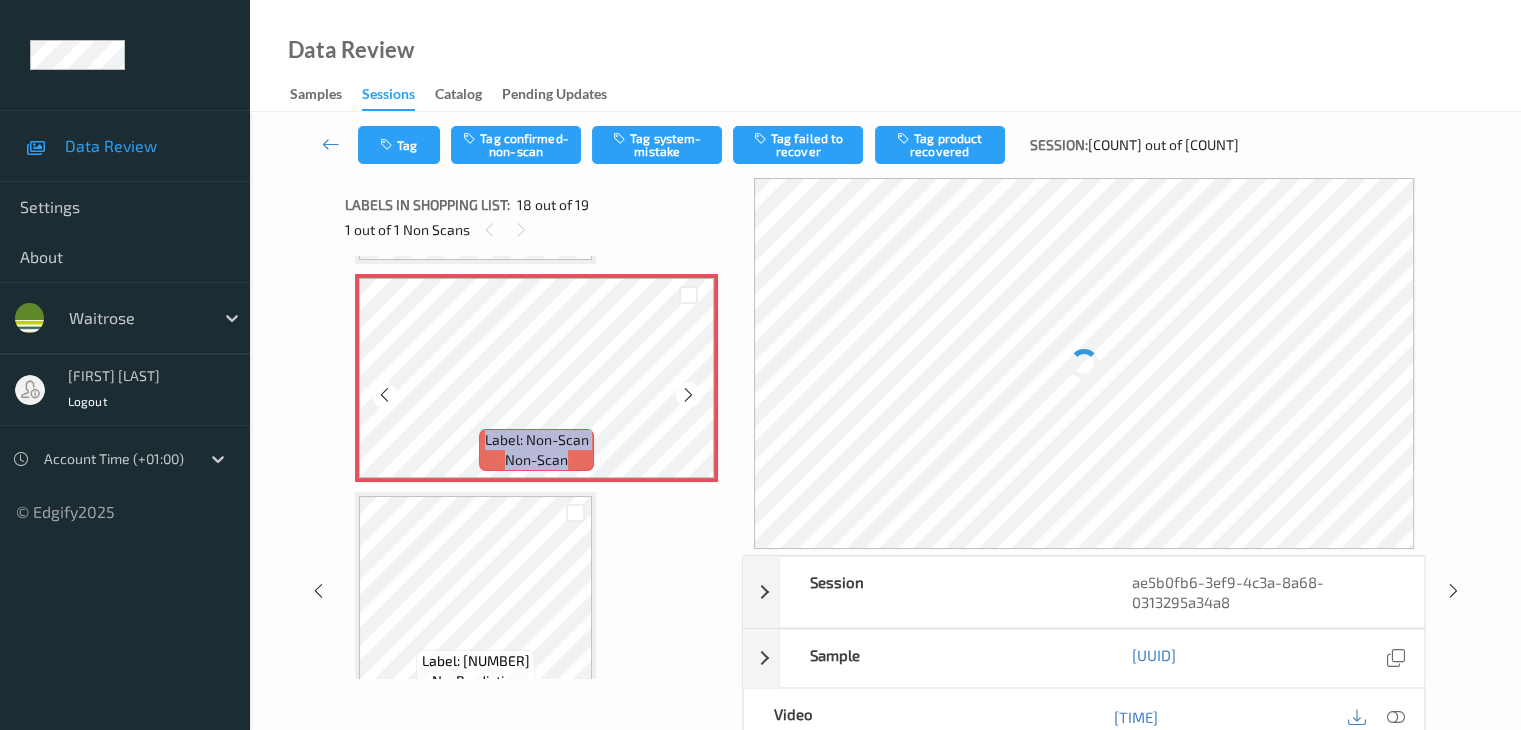 click at bounding box center (688, 395) 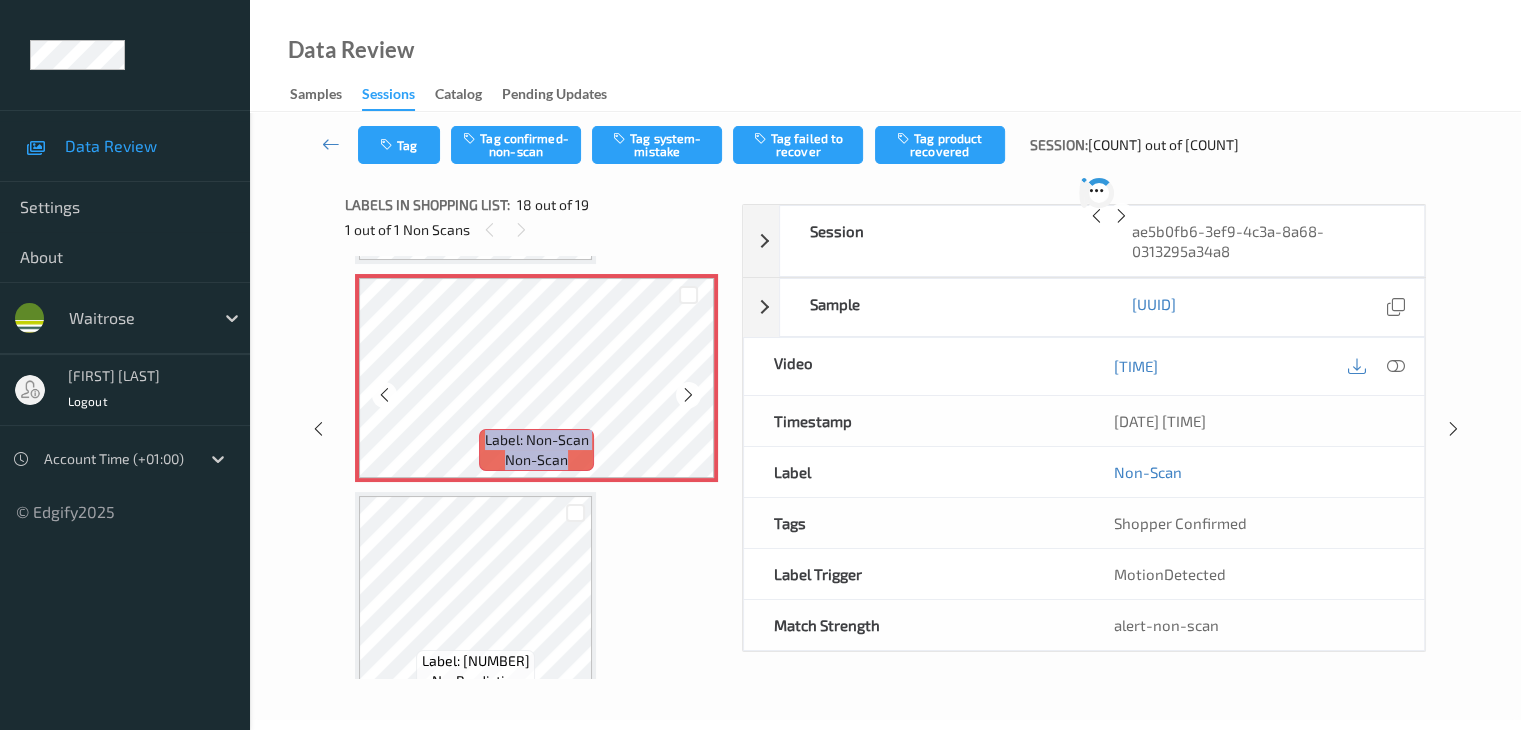 click at bounding box center (688, 395) 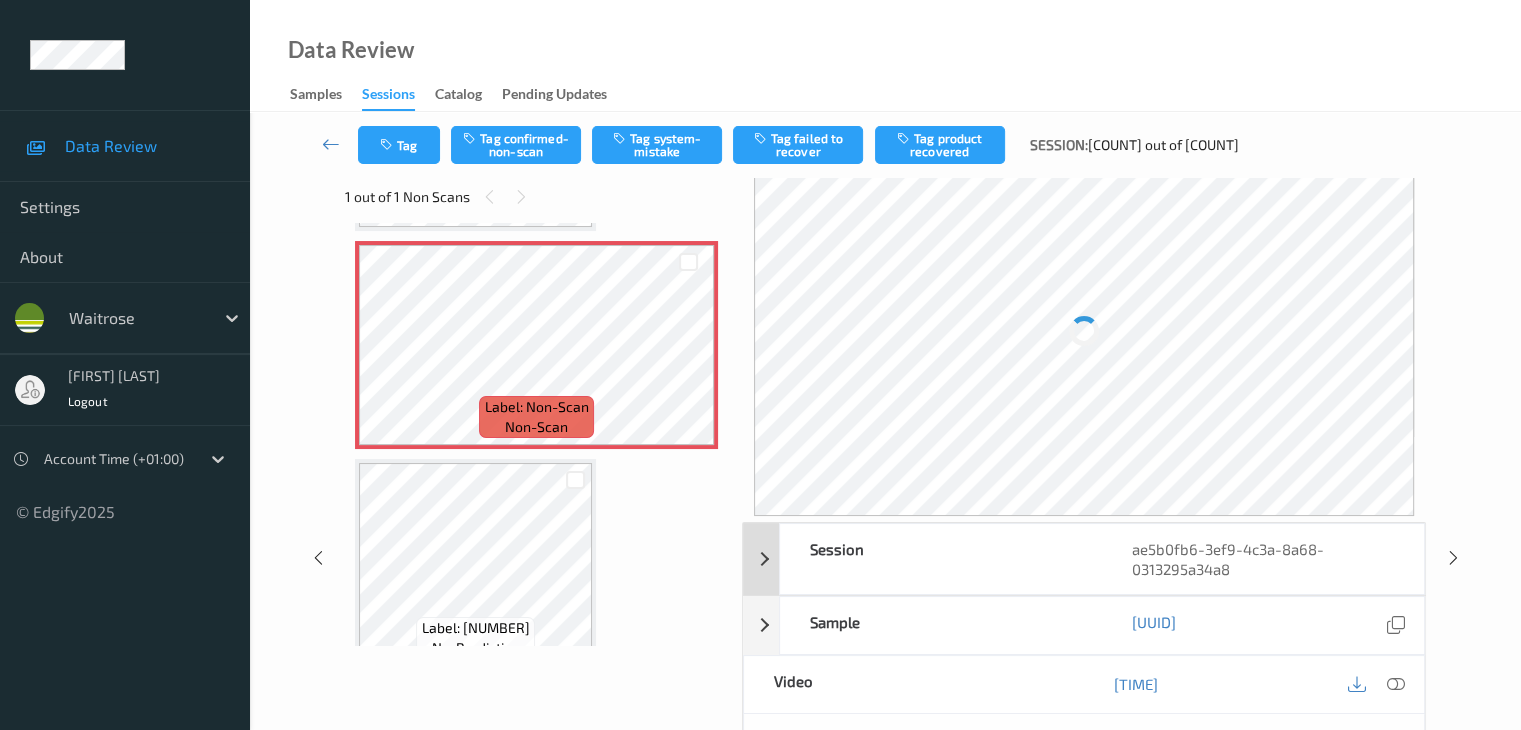 scroll, scrollTop: 0, scrollLeft: 0, axis: both 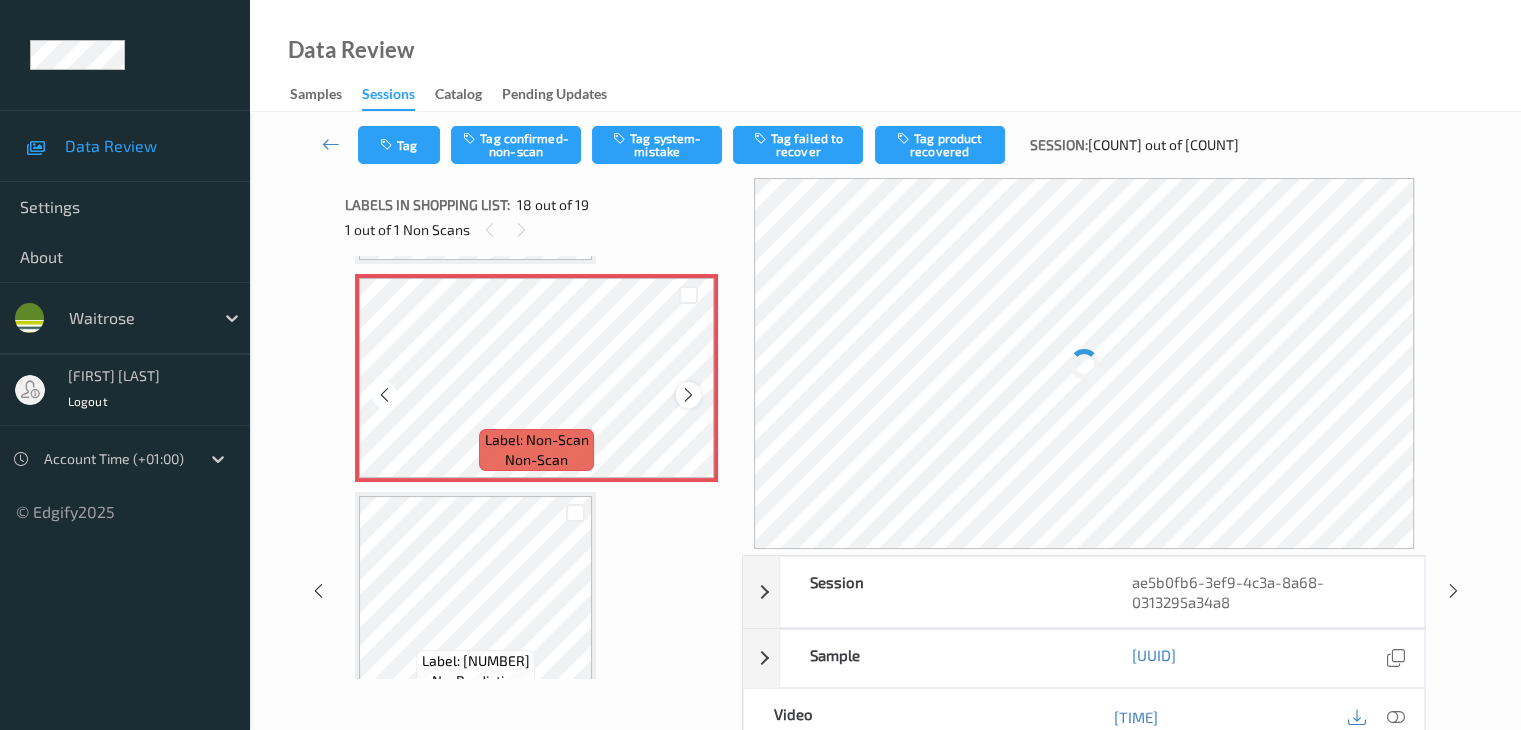 click at bounding box center (688, 394) 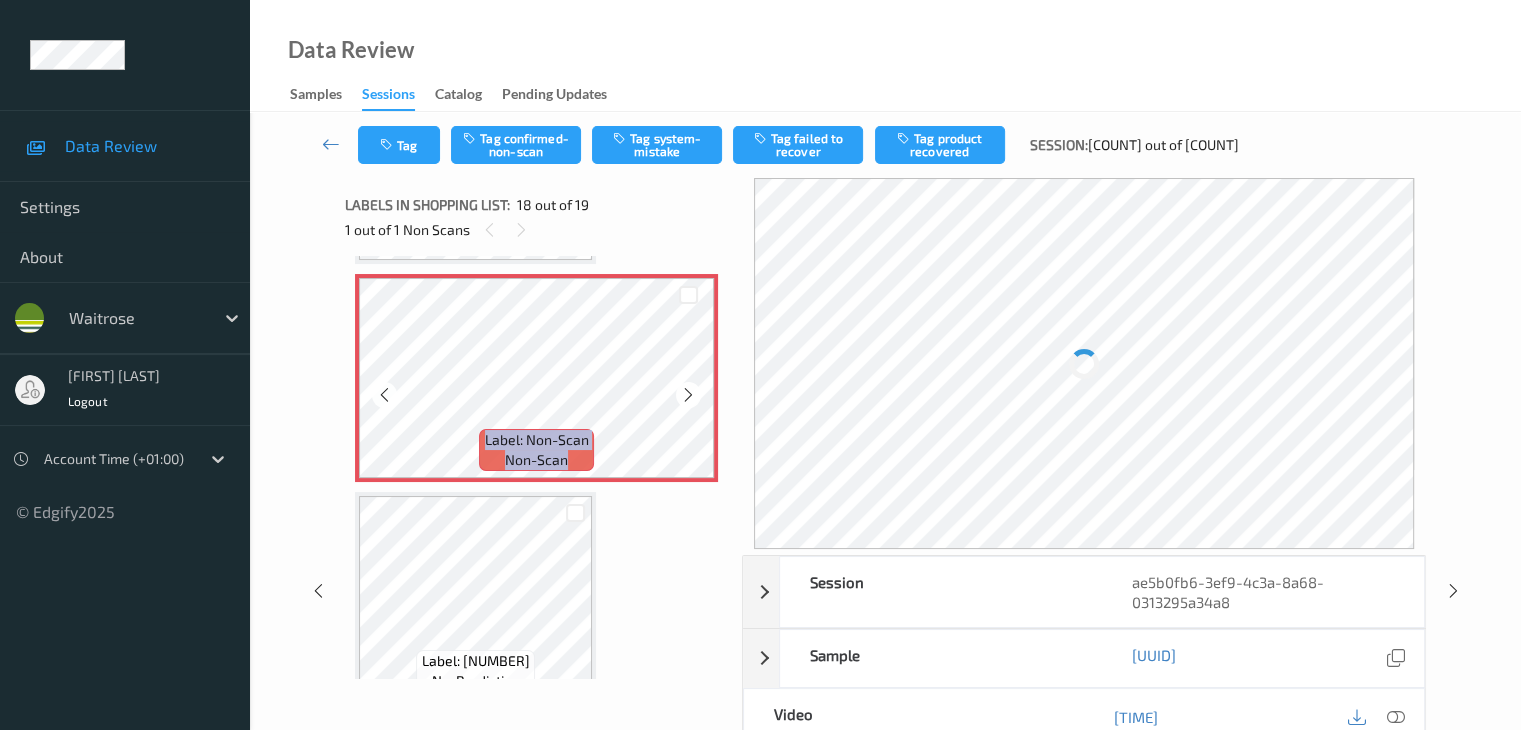 click at bounding box center (688, 394) 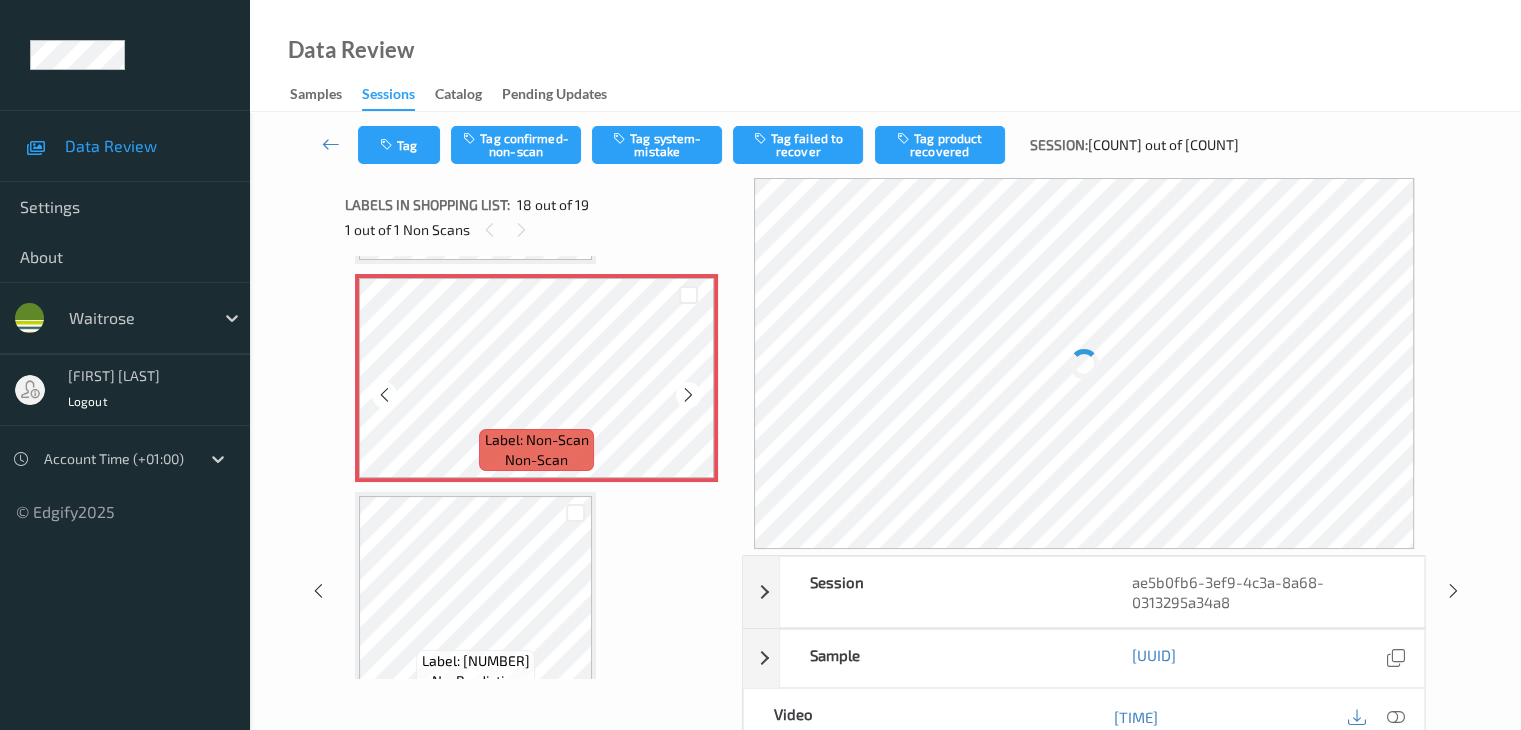 click at bounding box center (688, 394) 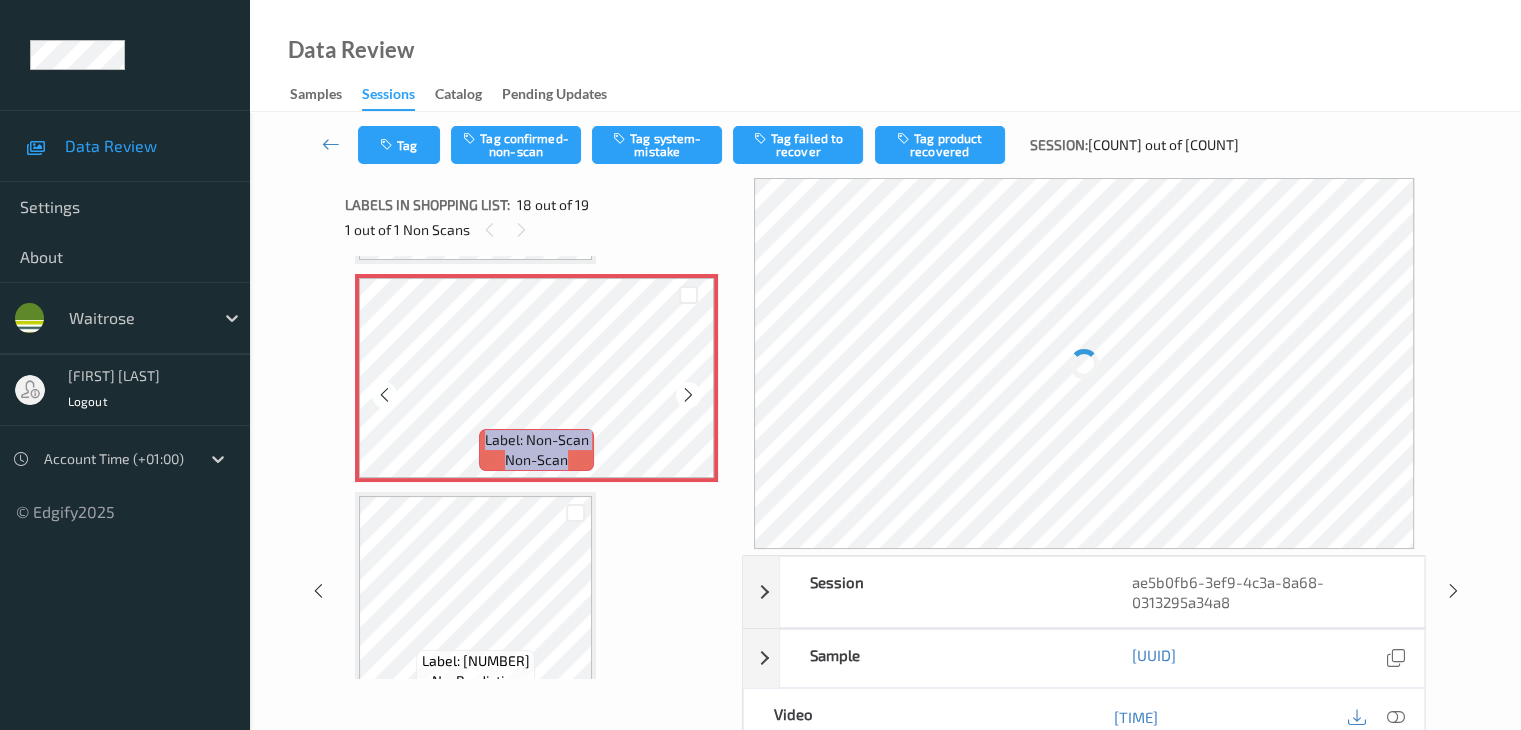 click at bounding box center [688, 394] 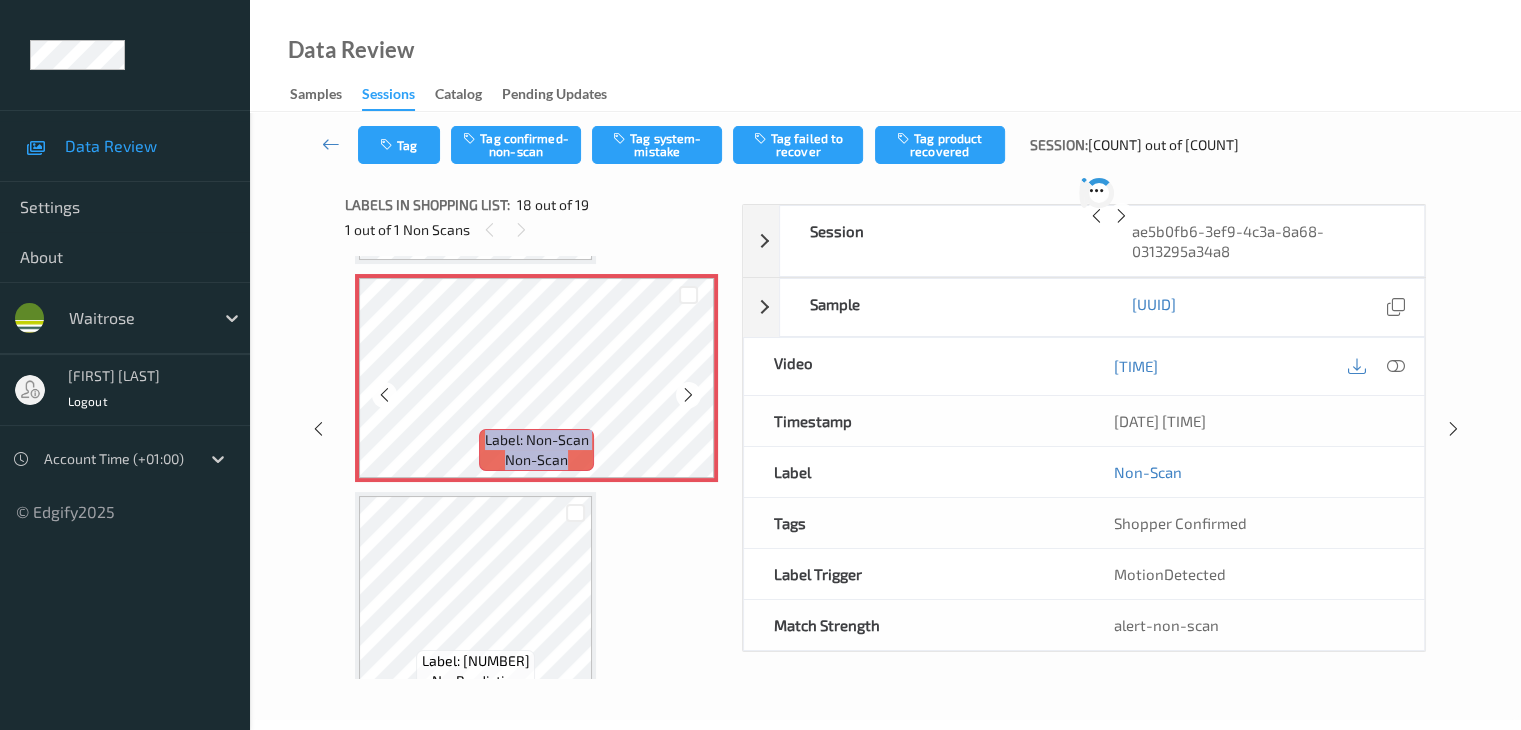 click at bounding box center (688, 394) 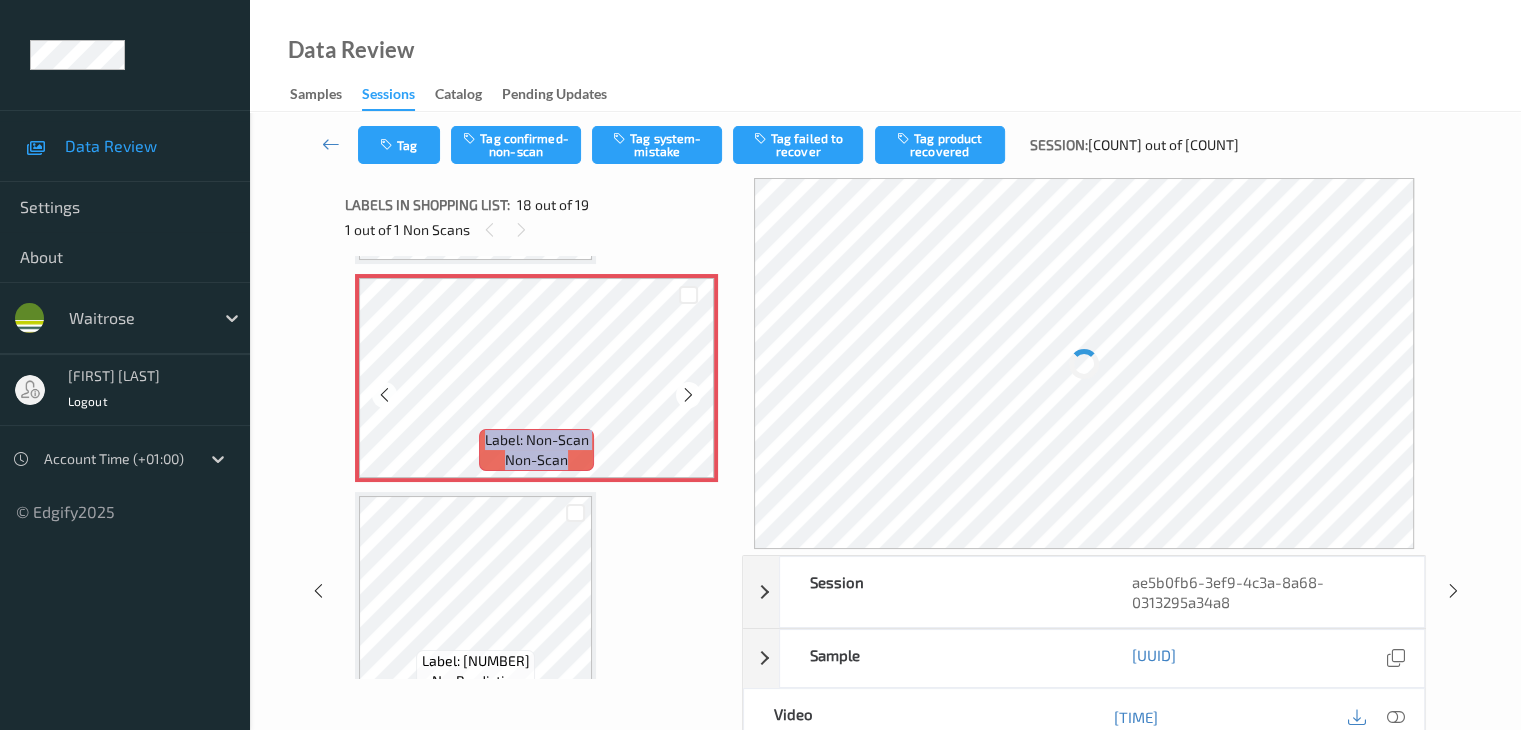 click at bounding box center [688, 394] 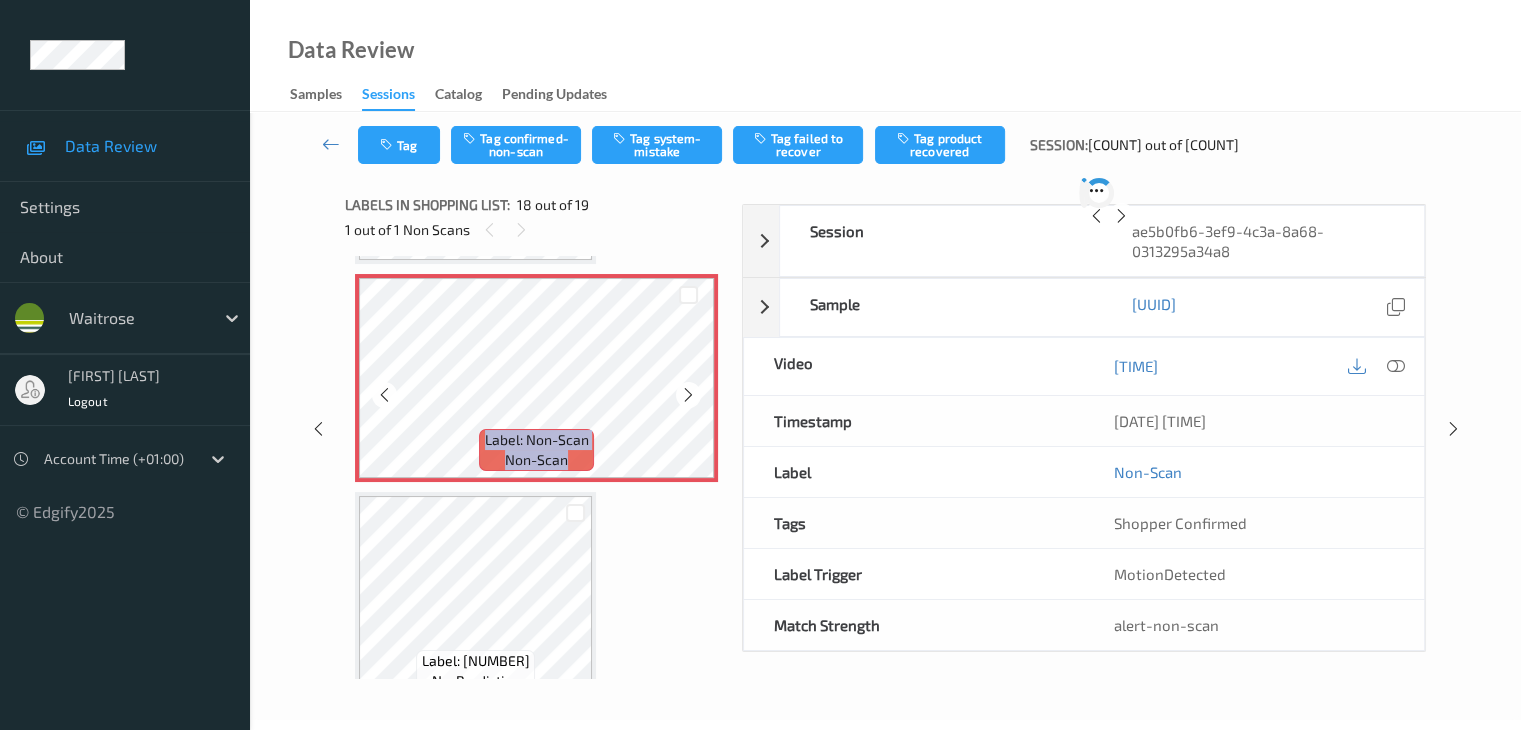 click at bounding box center (688, 394) 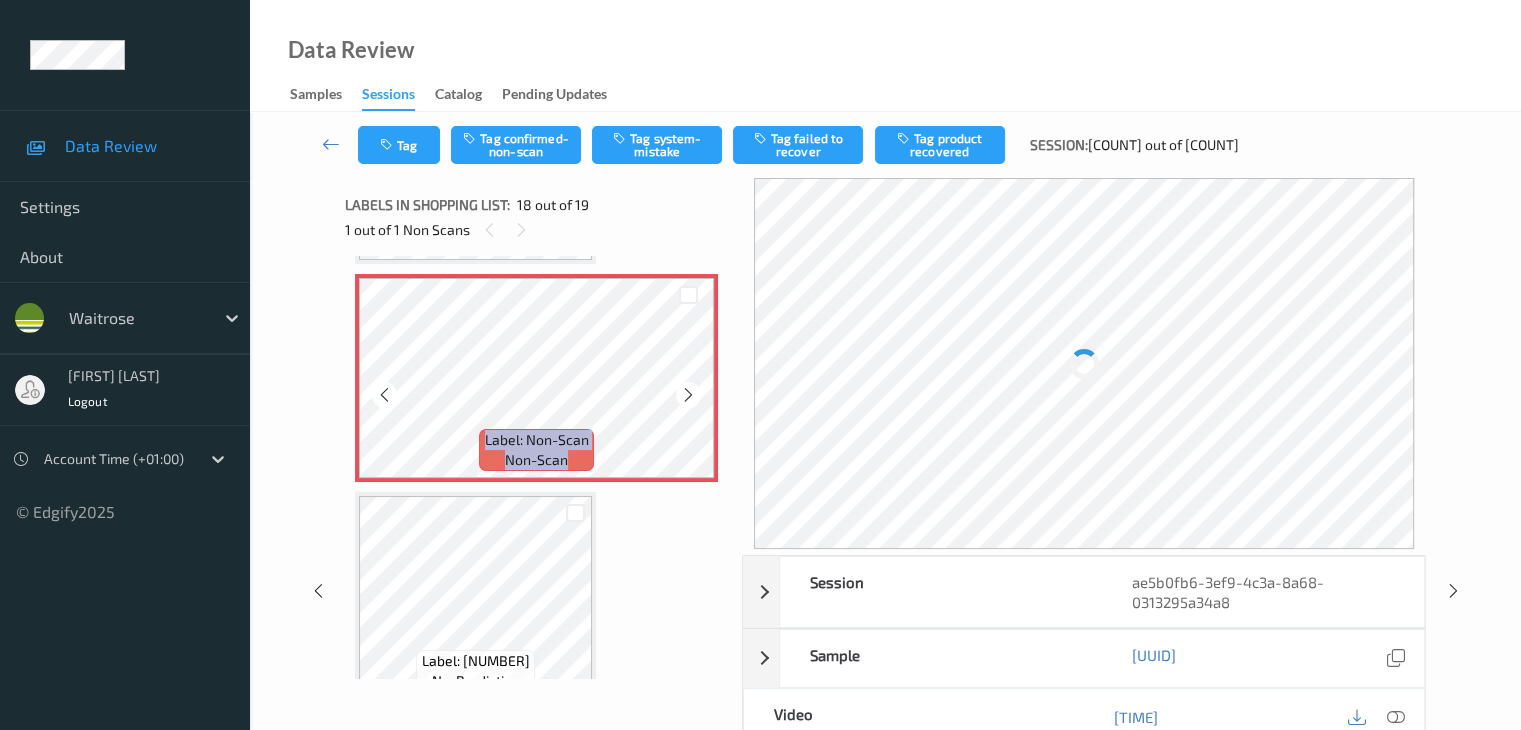 click at bounding box center (688, 394) 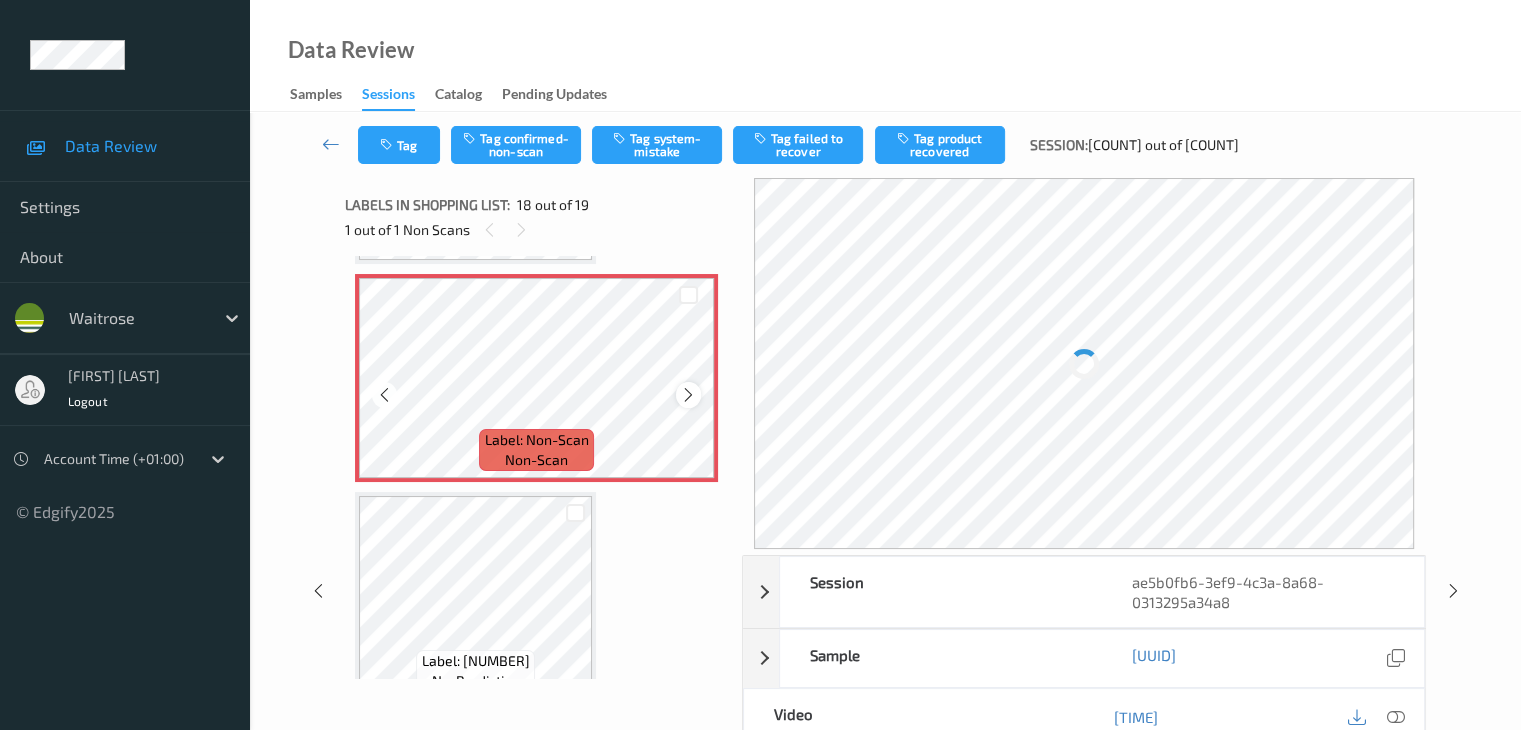 click at bounding box center [688, 395] 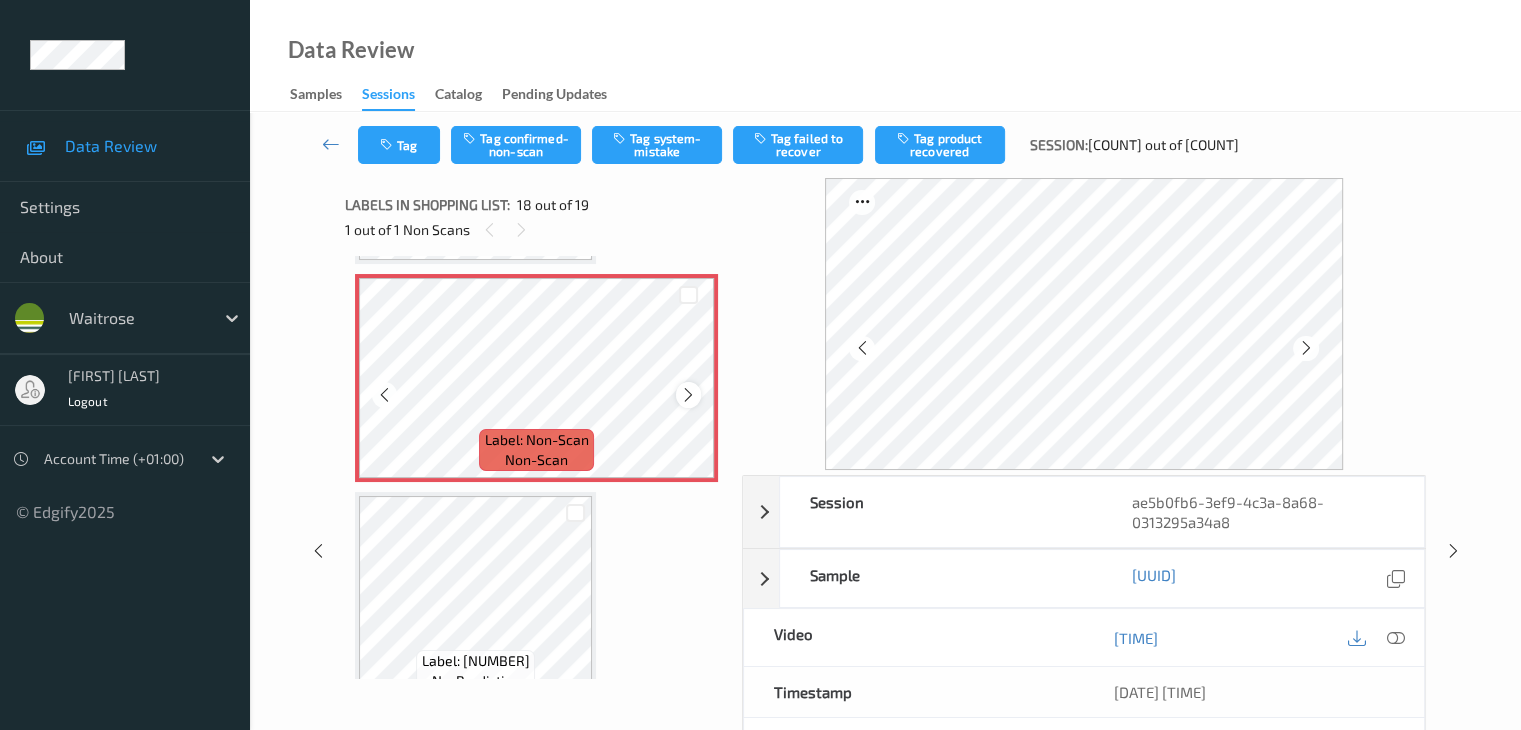 click at bounding box center [688, 395] 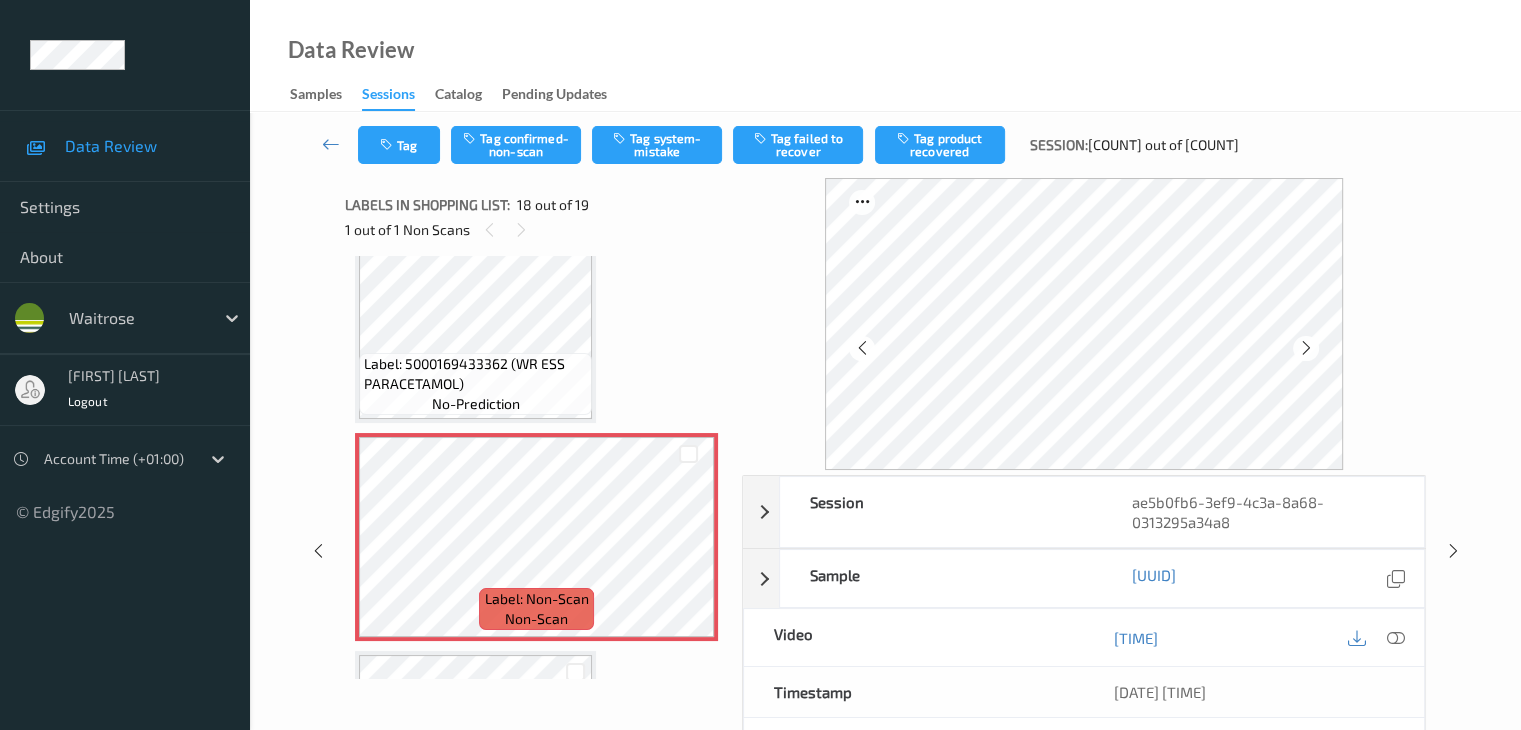 scroll, scrollTop: 3398, scrollLeft: 0, axis: vertical 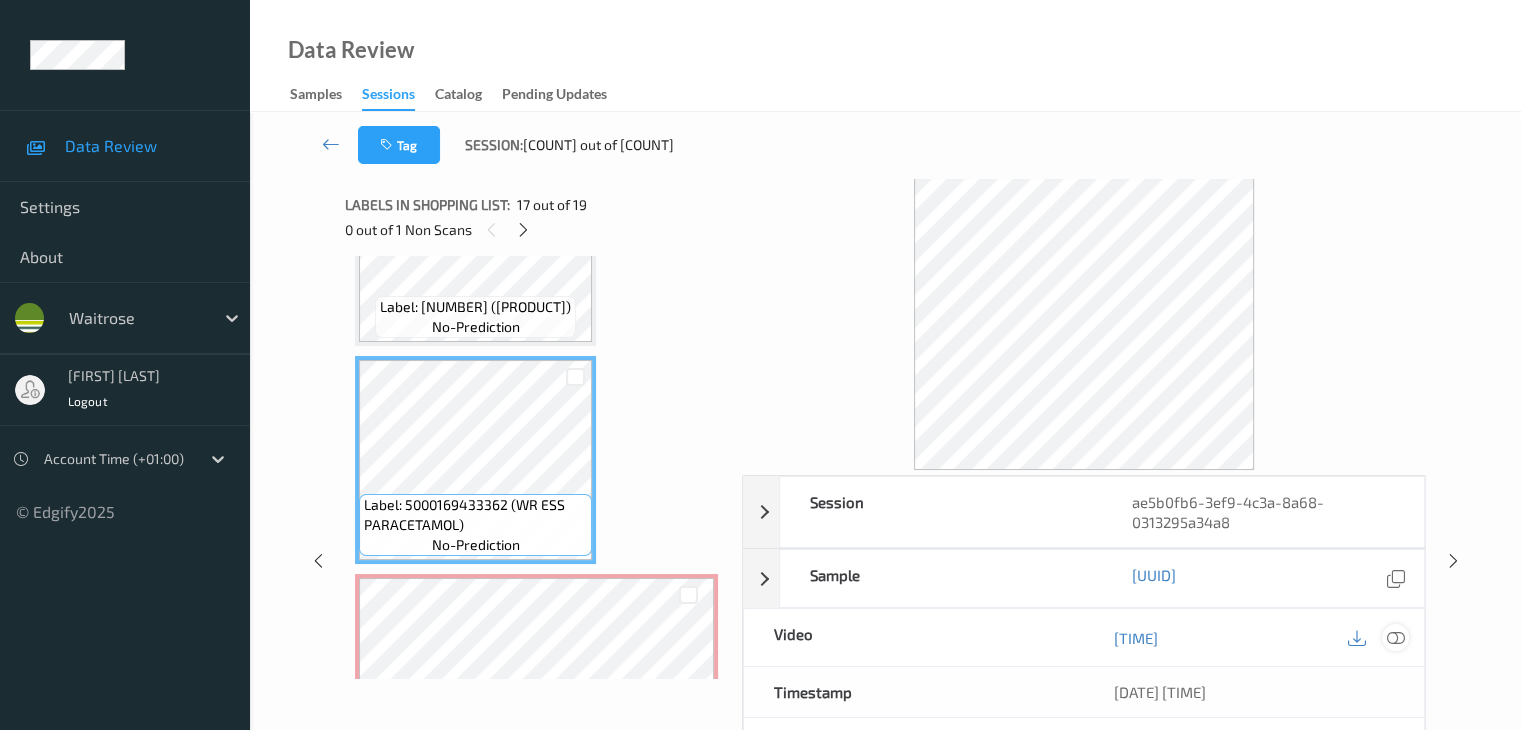 click at bounding box center [1395, 638] 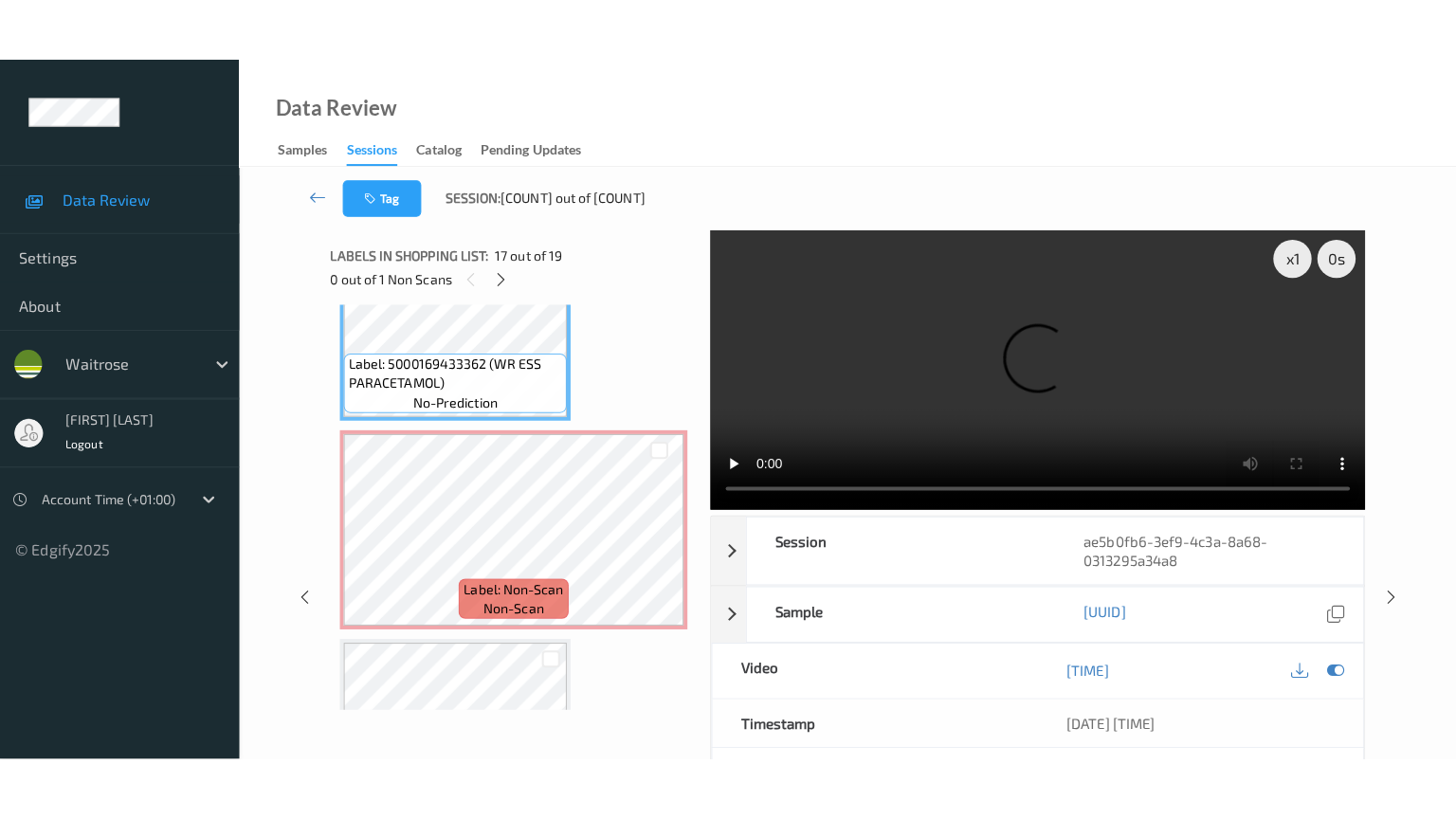 scroll, scrollTop: 3411, scrollLeft: 0, axis: vertical 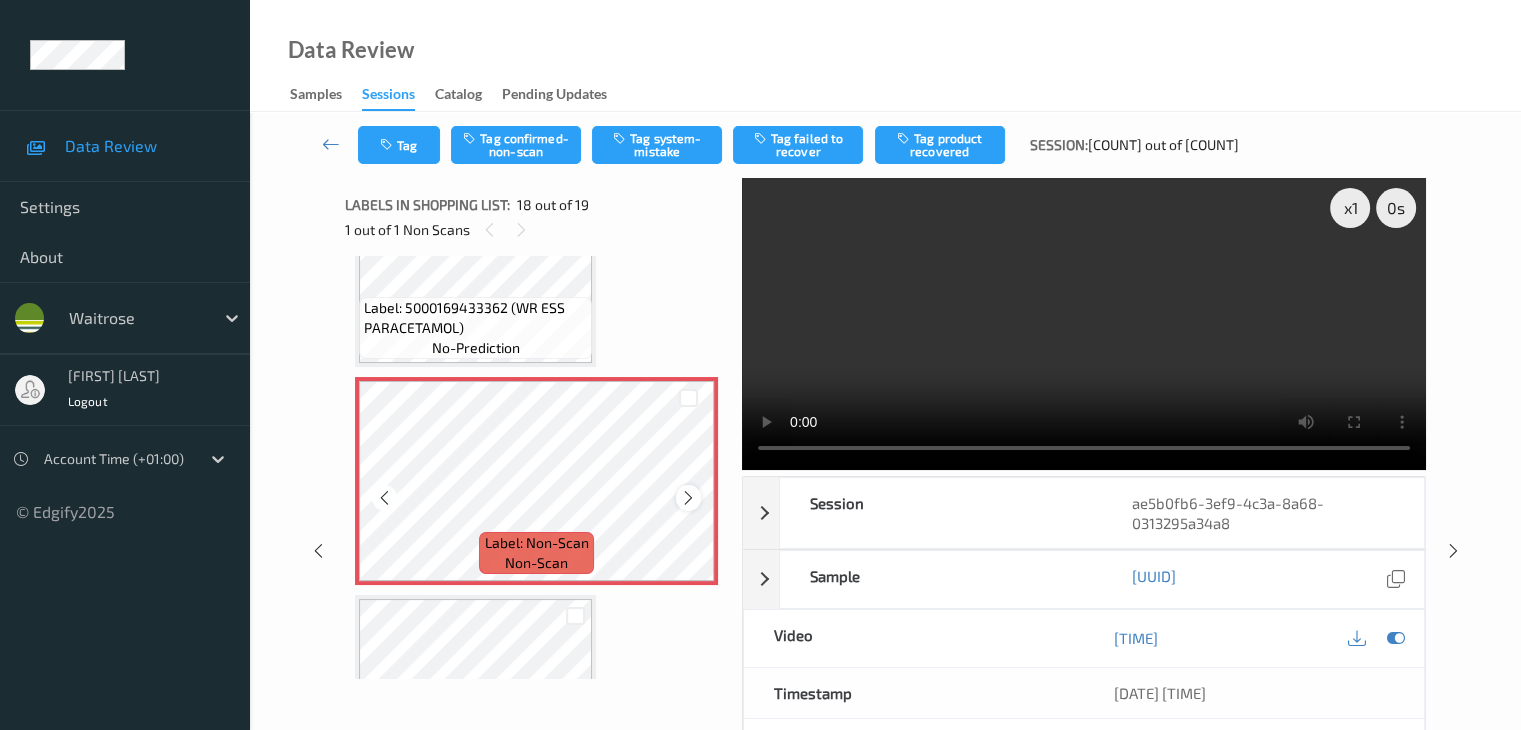 click at bounding box center (688, 497) 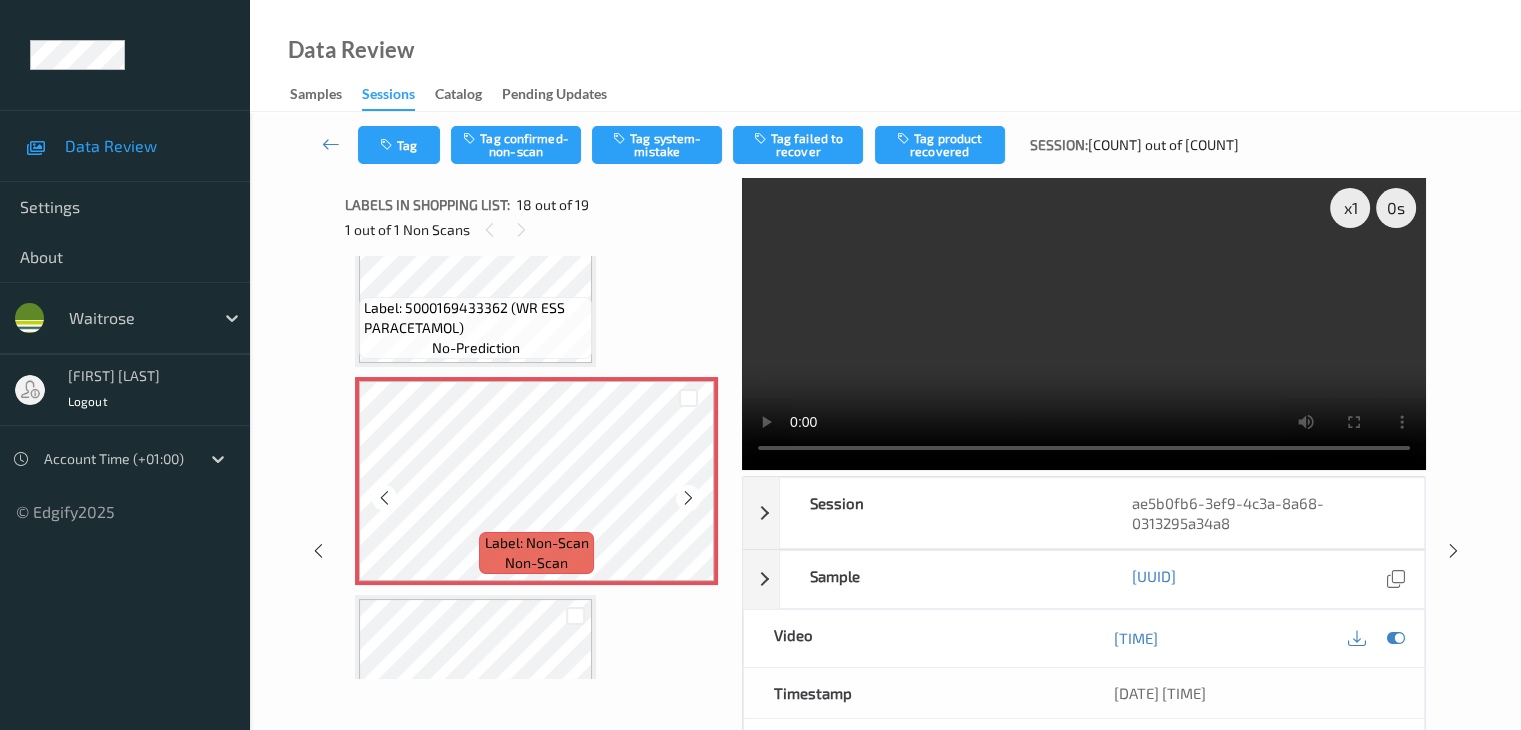 click at bounding box center (688, 498) 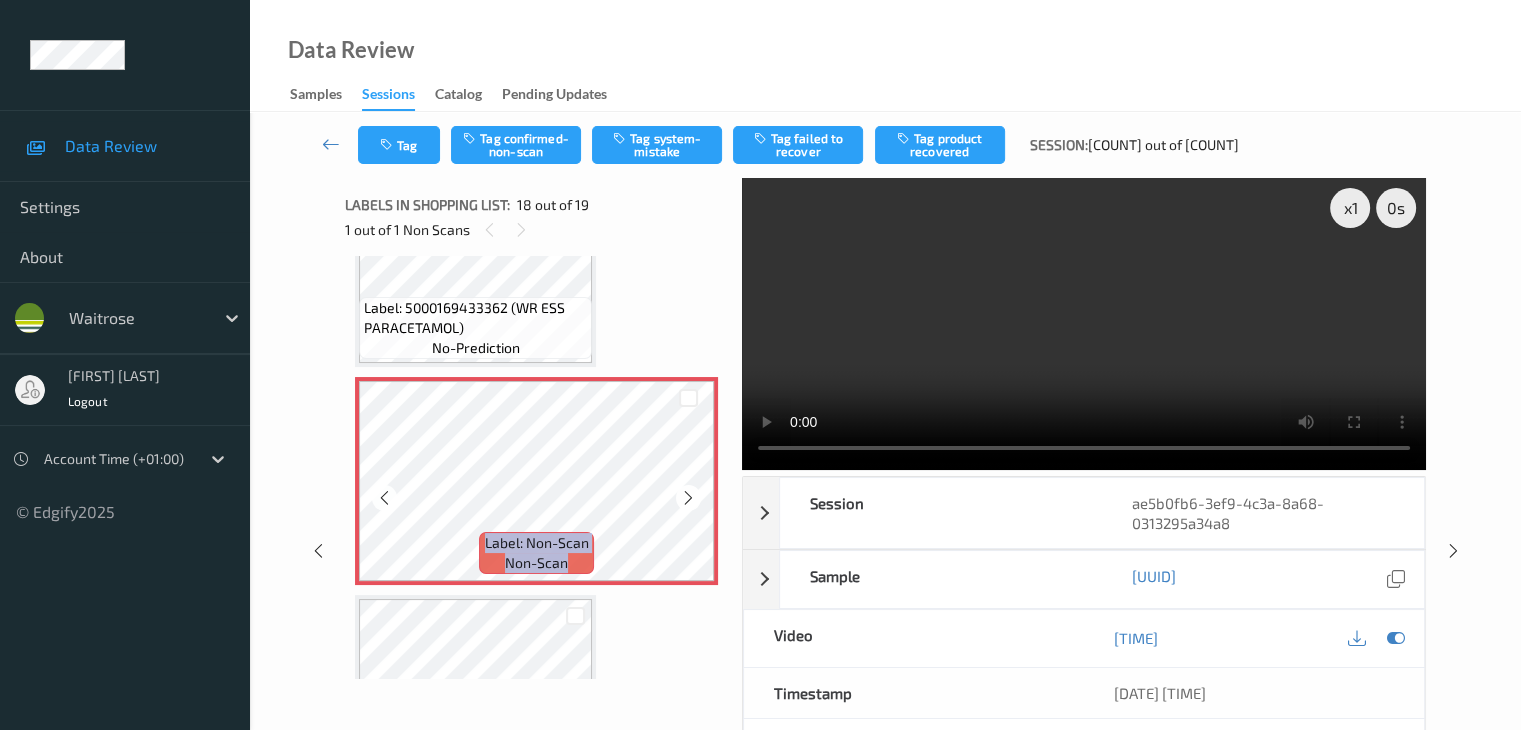 click at bounding box center (688, 498) 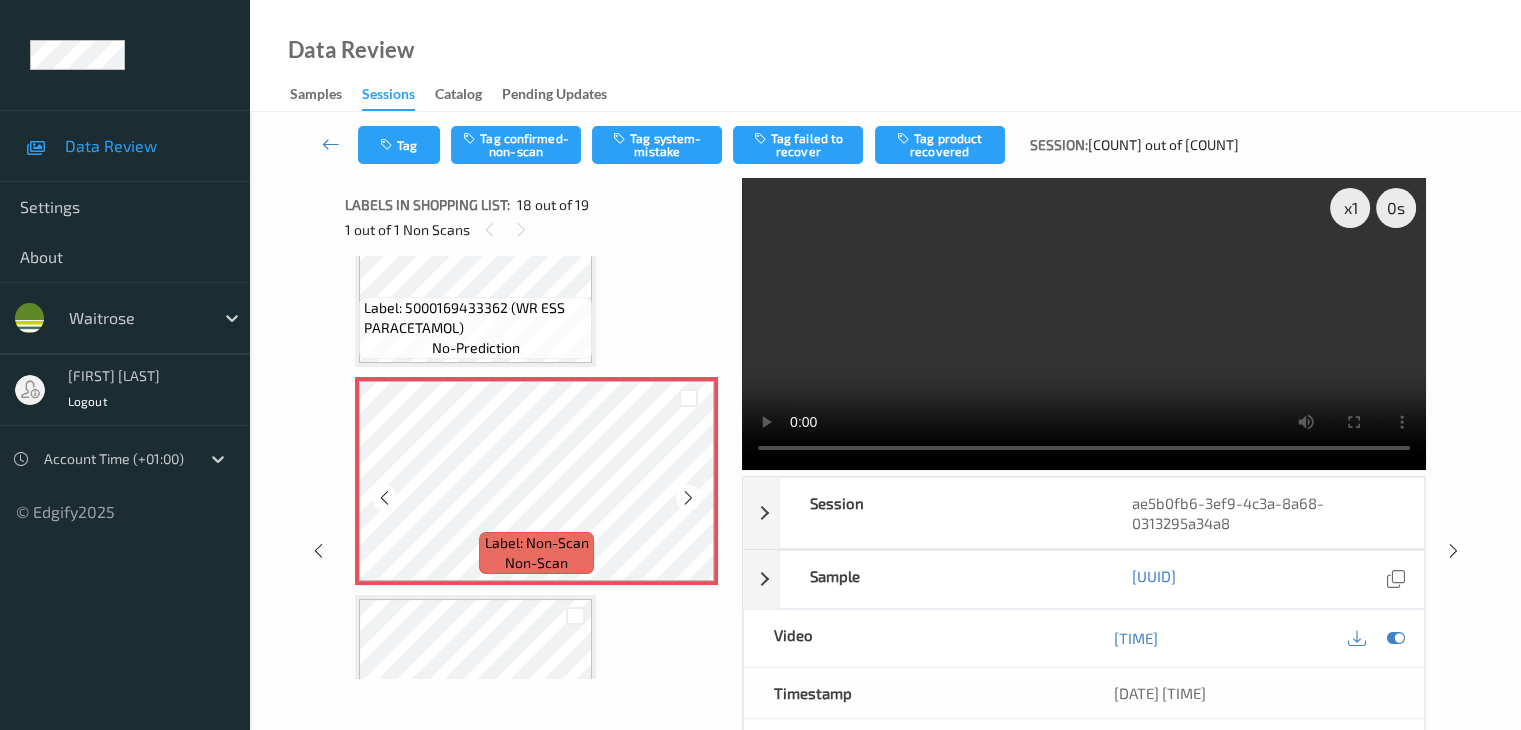 click at bounding box center (688, 498) 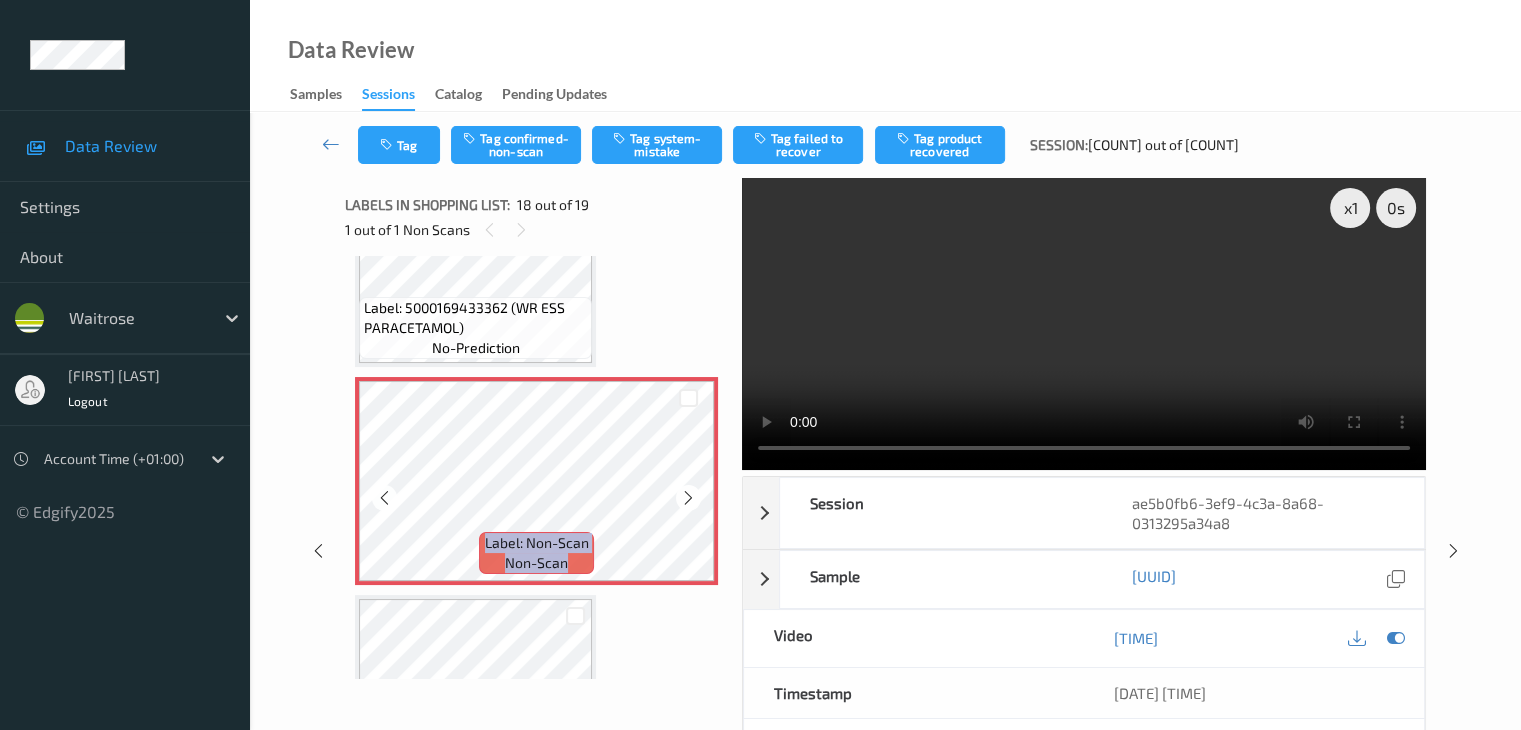 click at bounding box center (688, 498) 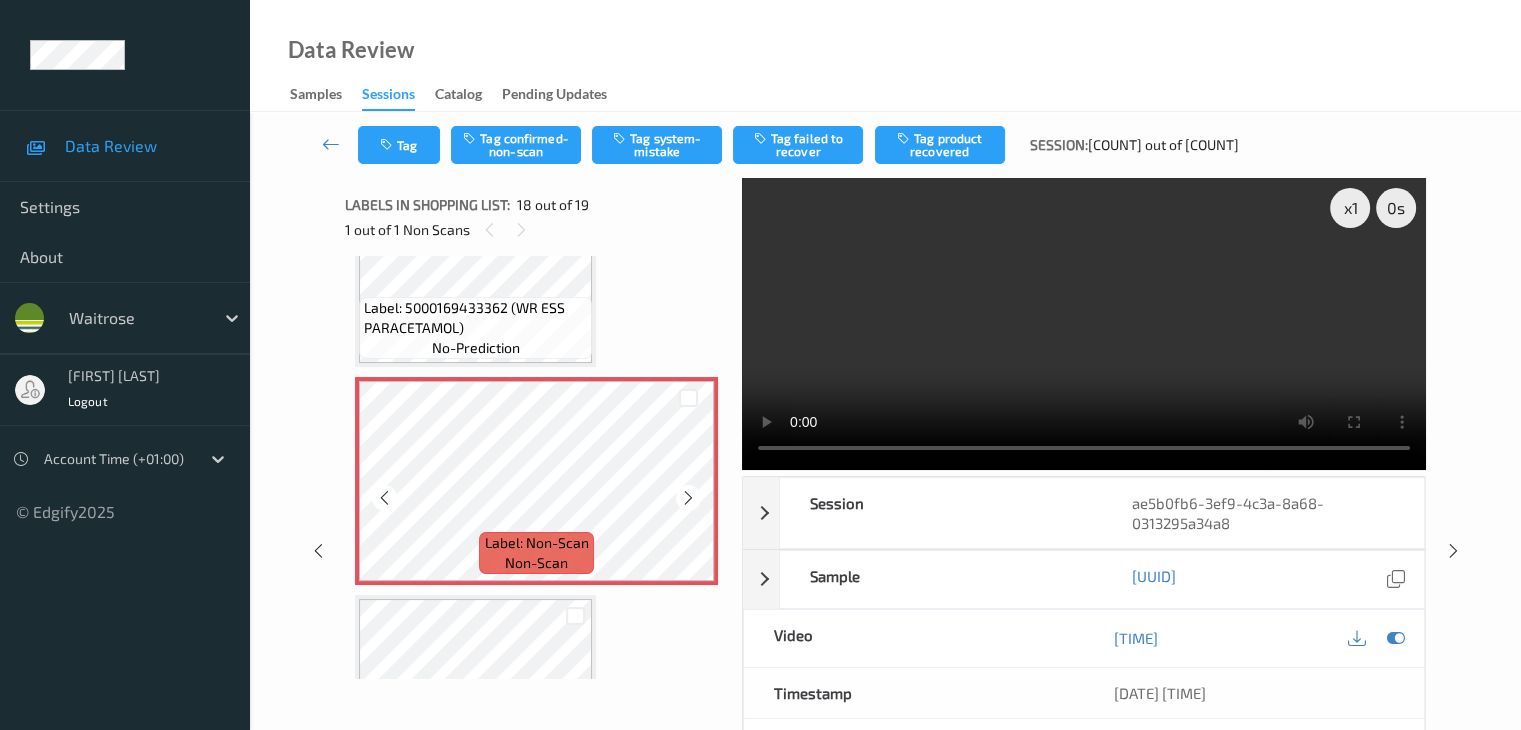 click at bounding box center (688, 498) 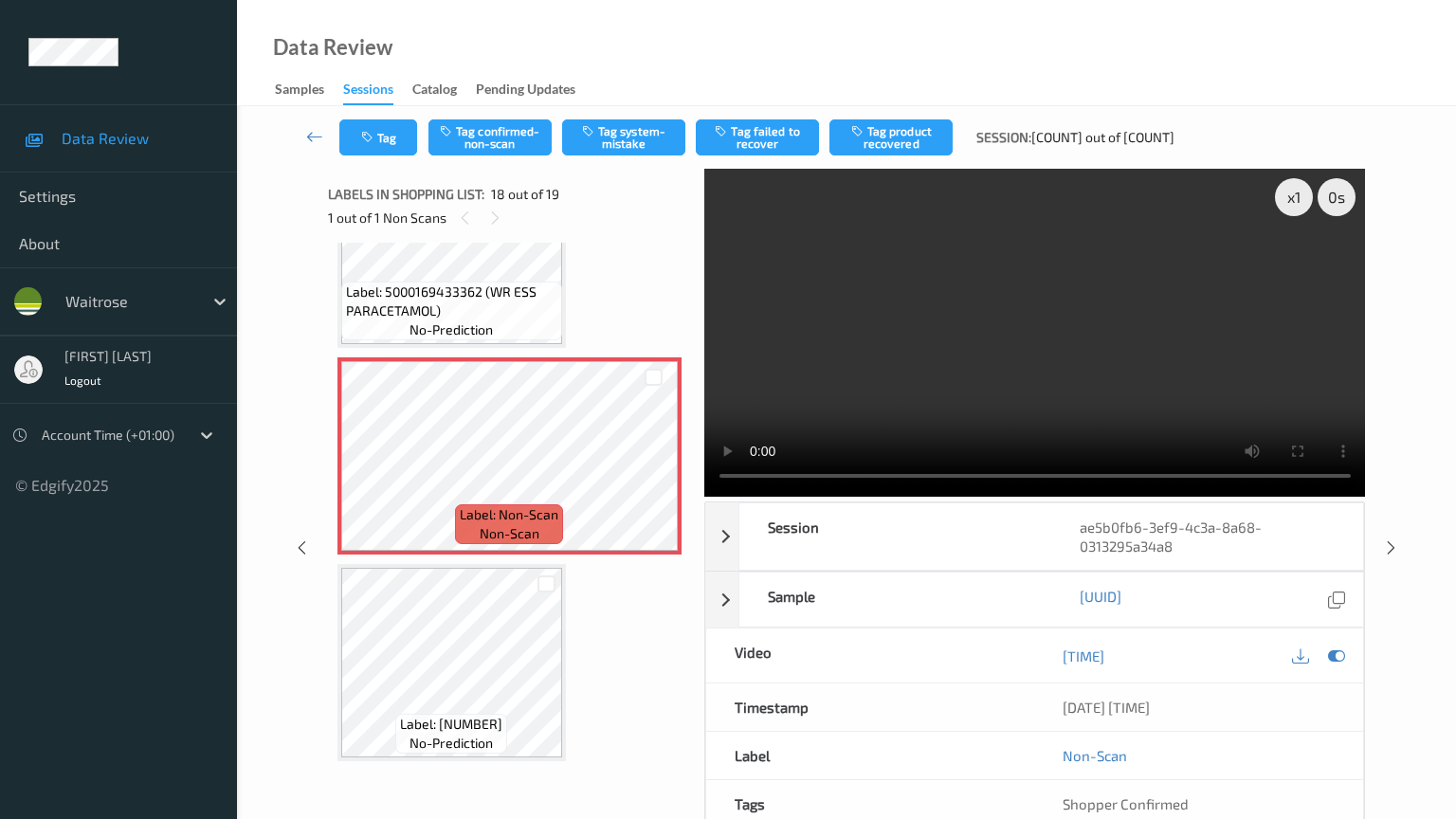 type 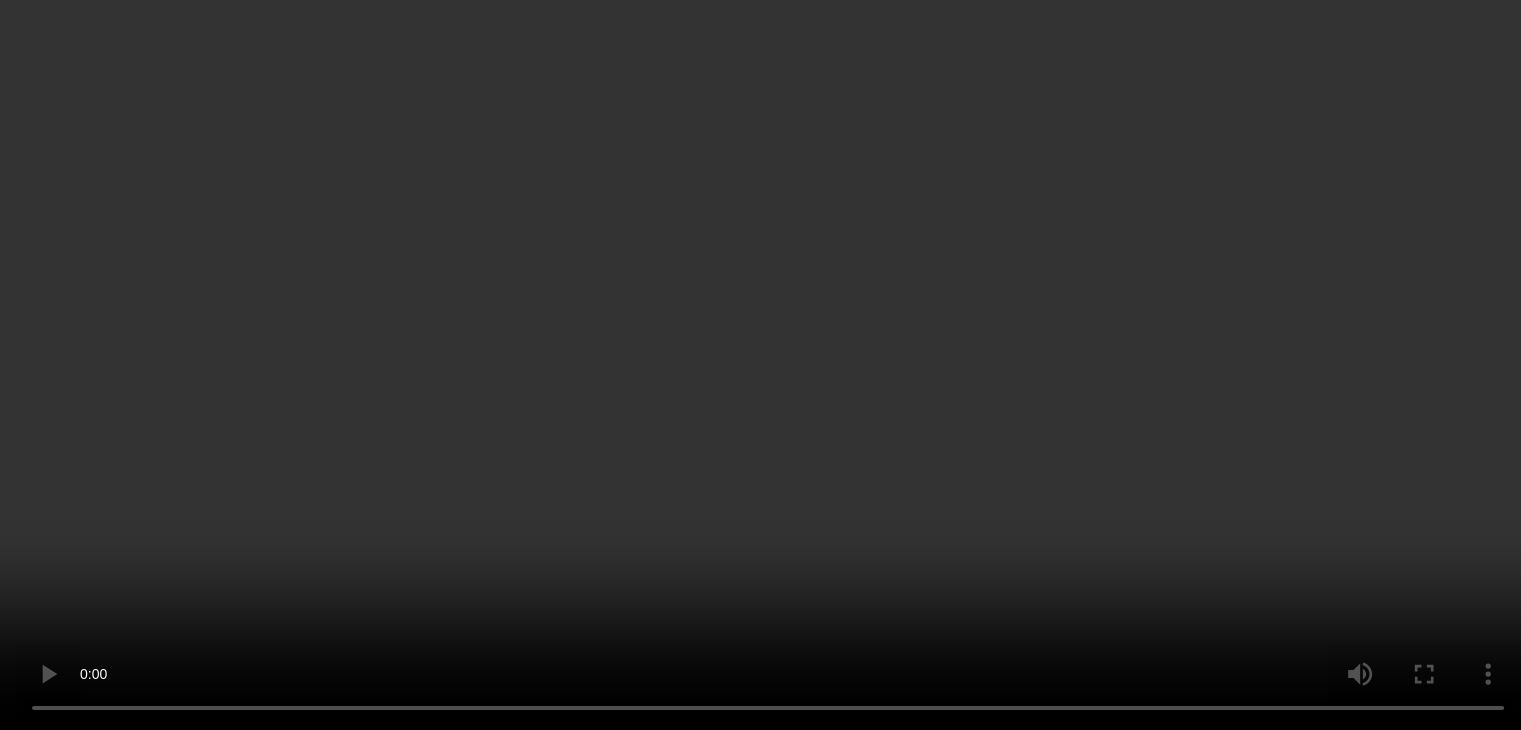 scroll, scrollTop: 0, scrollLeft: 0, axis: both 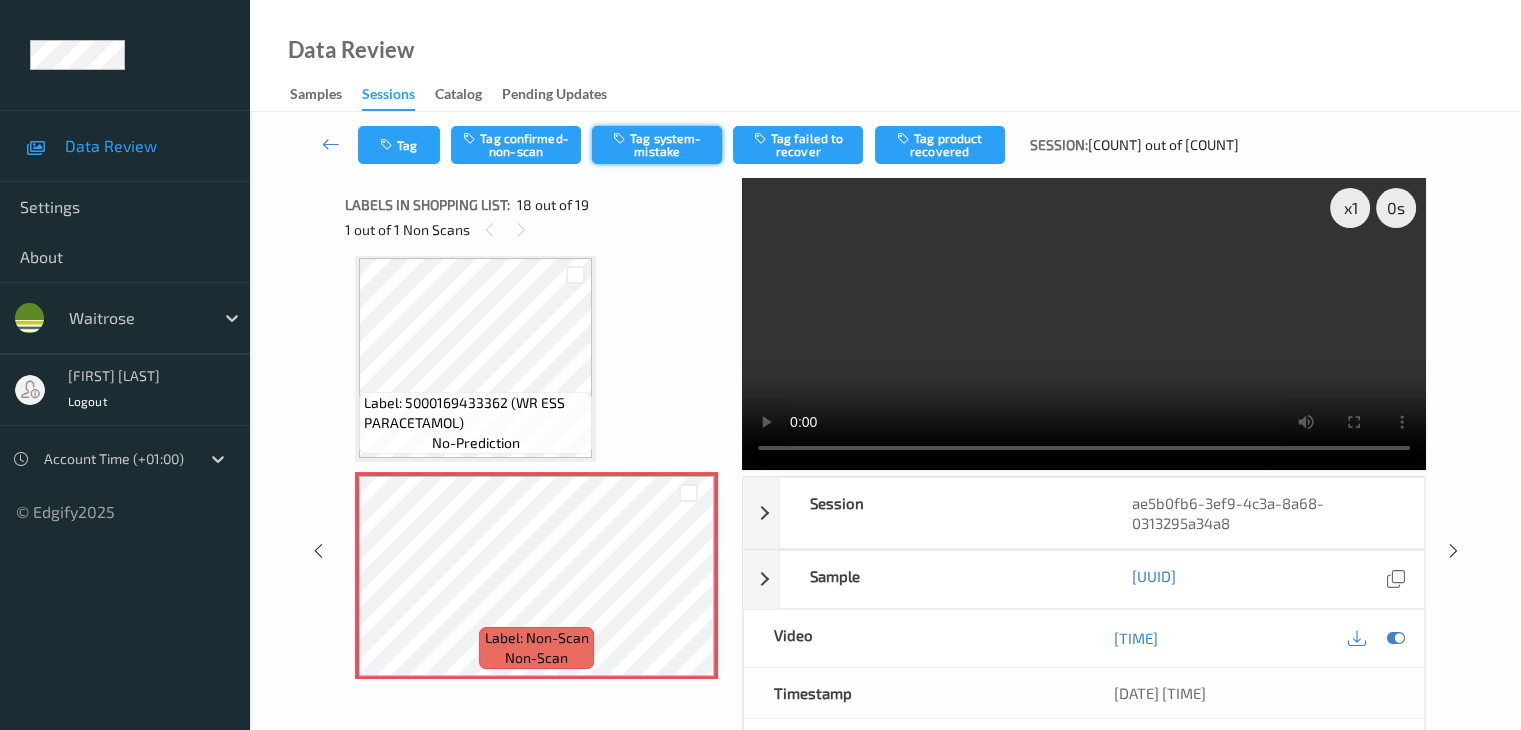 click on "Tag   system-mistake" at bounding box center [657, 145] 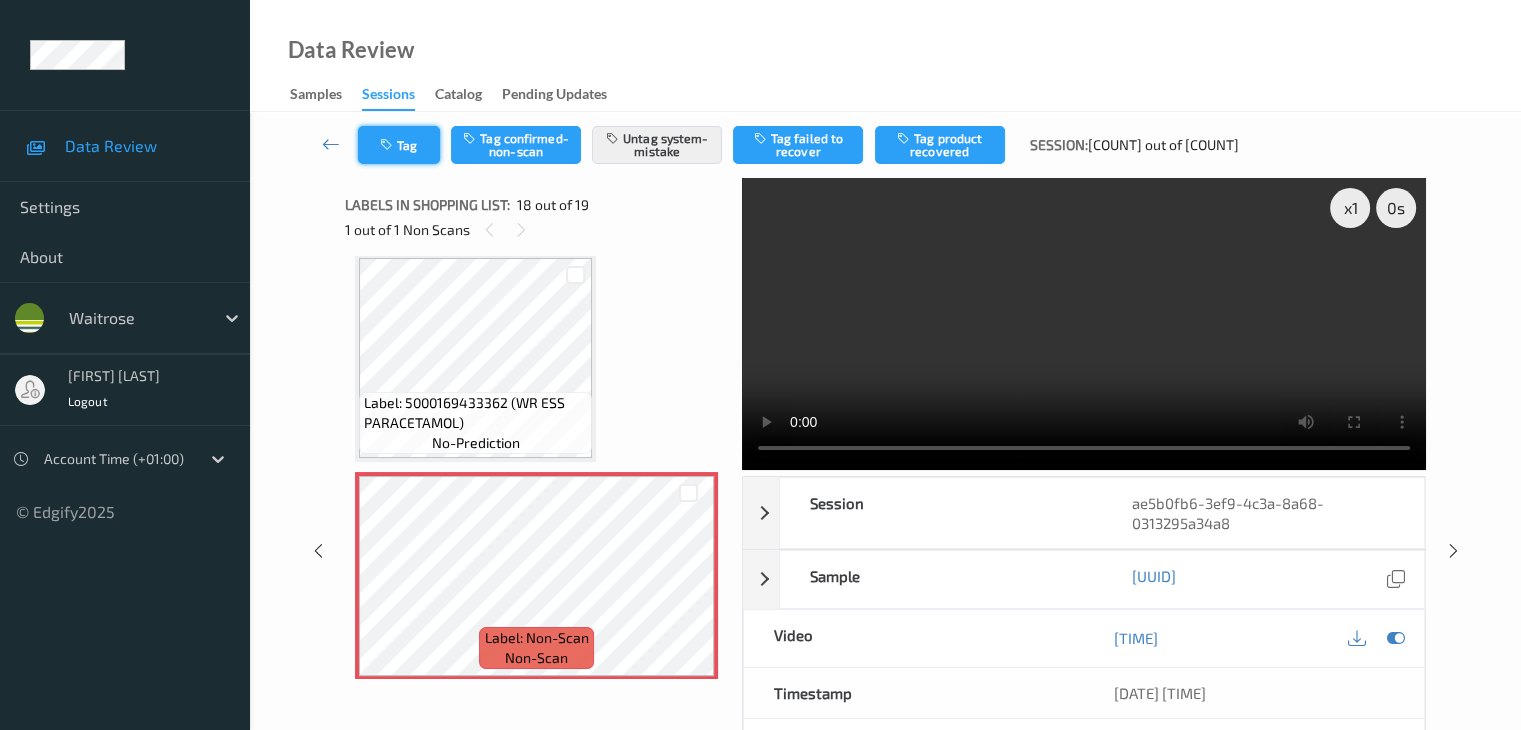 click on "Tag" at bounding box center (399, 145) 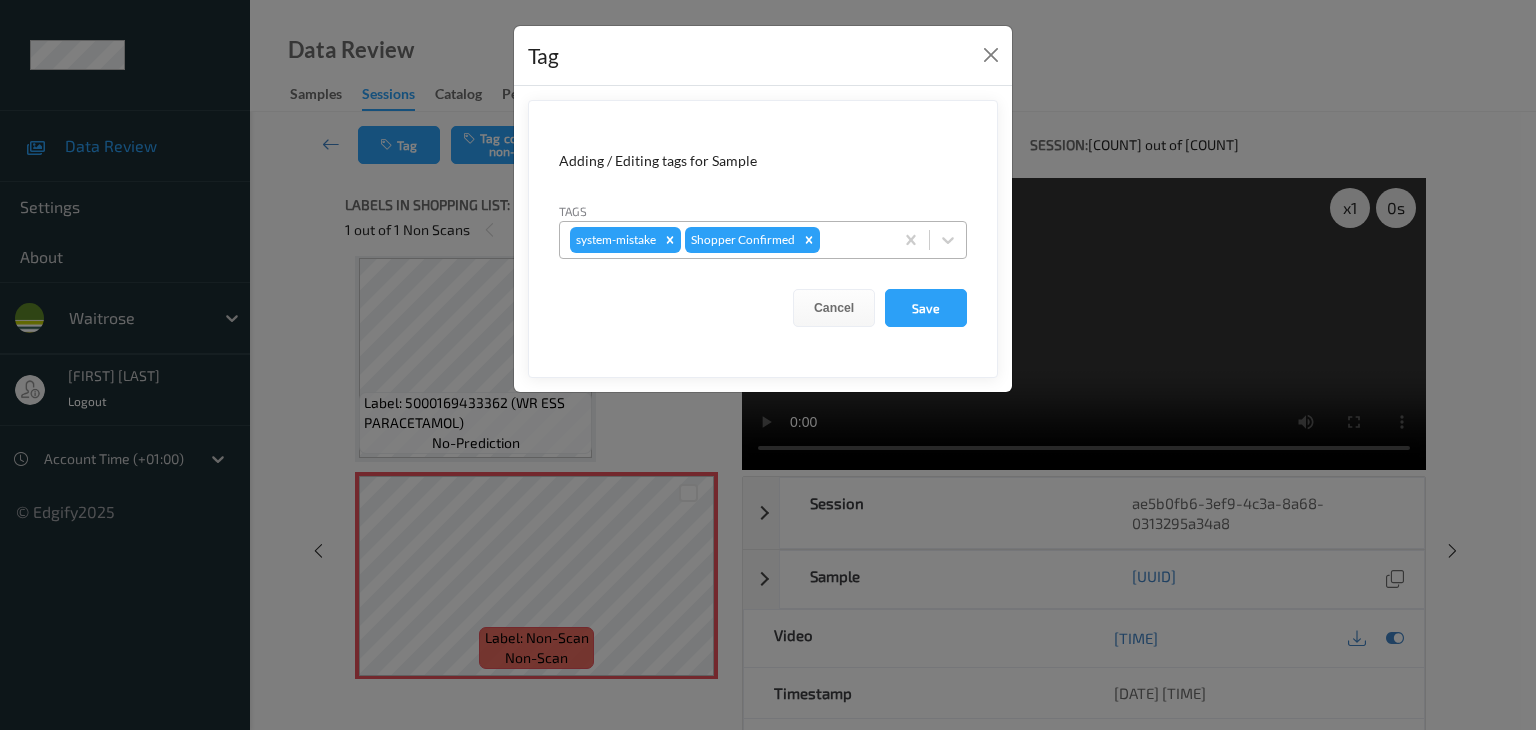 click at bounding box center (853, 240) 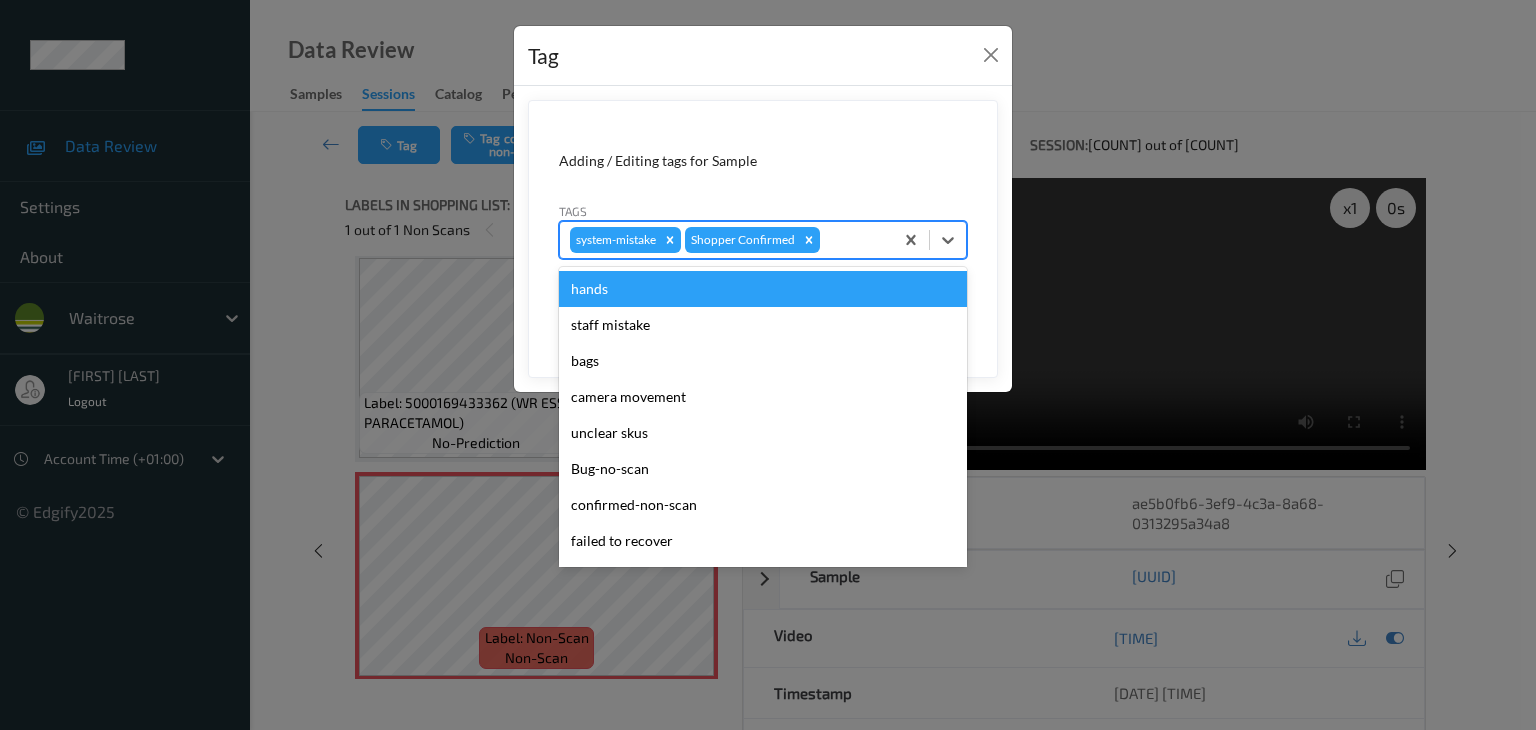 type on "u" 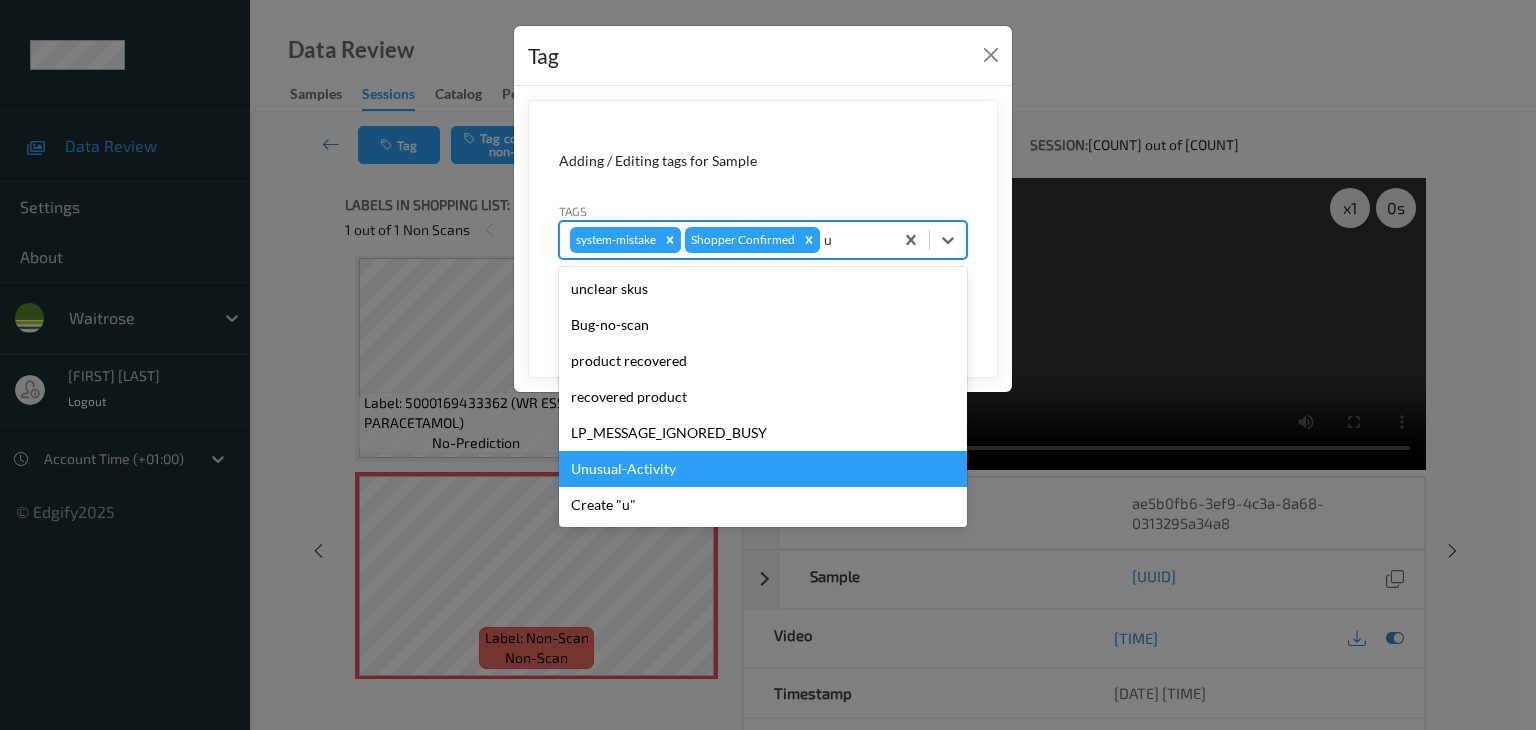 click on "Unusual-Activity" at bounding box center [763, 469] 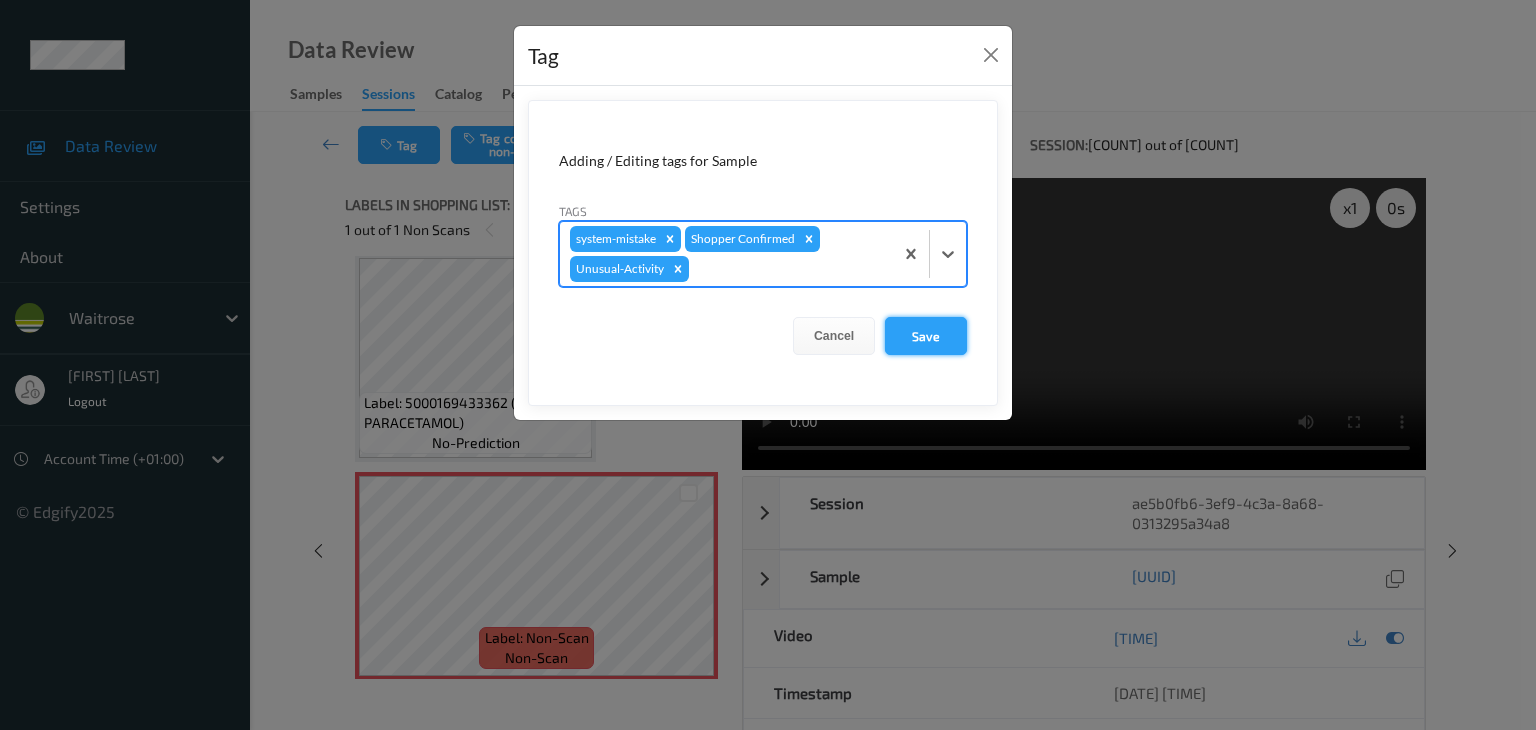 click on "Save" at bounding box center (926, 336) 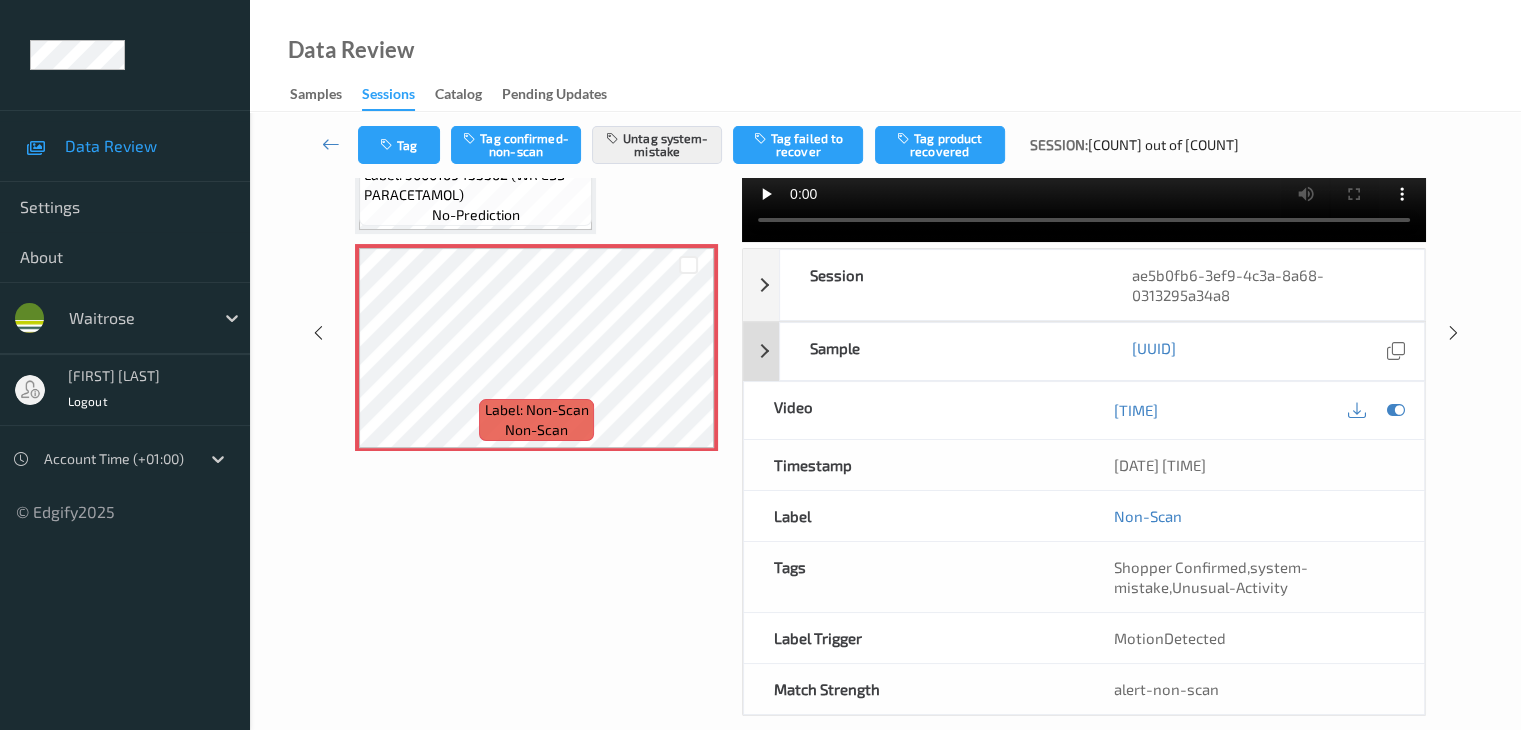 scroll, scrollTop: 264, scrollLeft: 0, axis: vertical 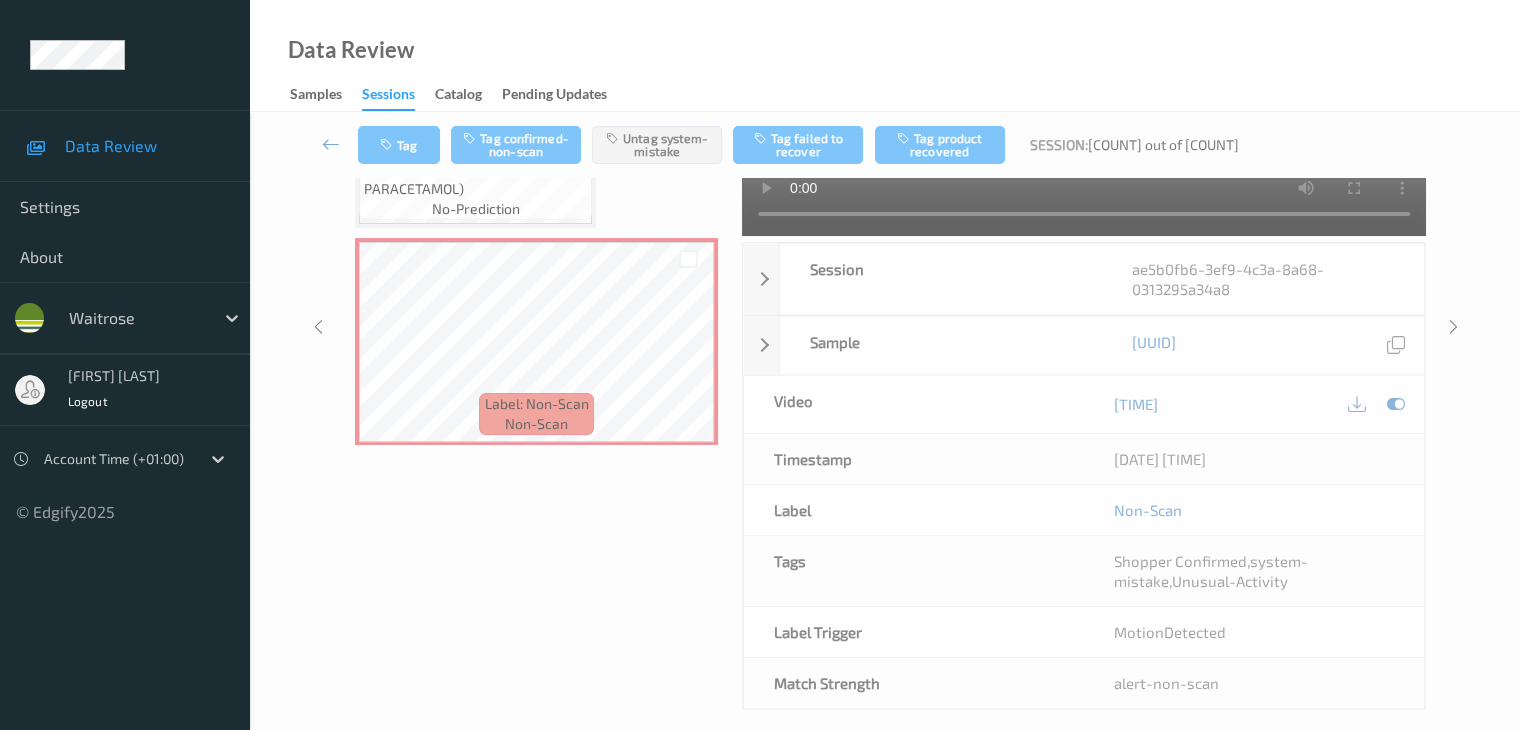 click at bounding box center (331, 144) 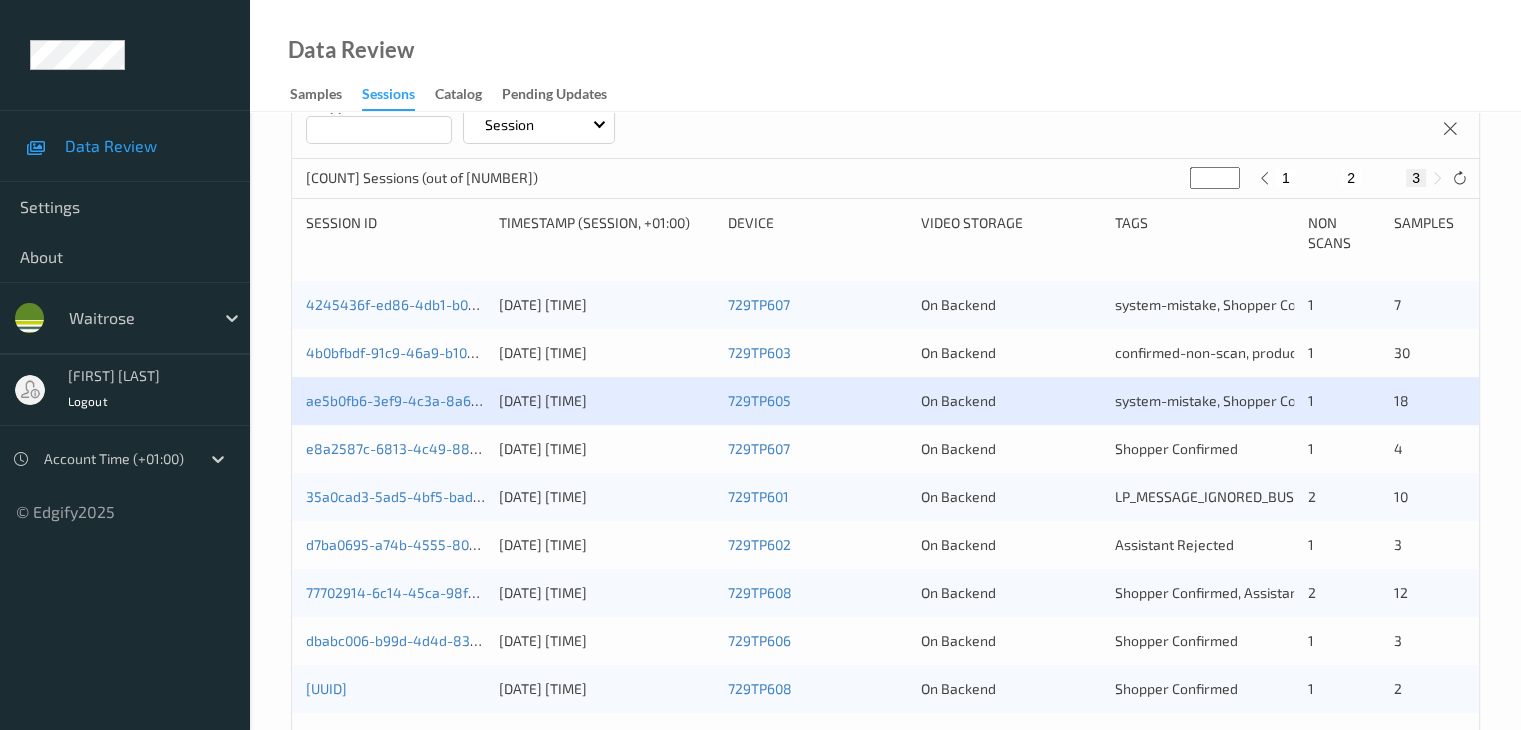 scroll, scrollTop: 328, scrollLeft: 0, axis: vertical 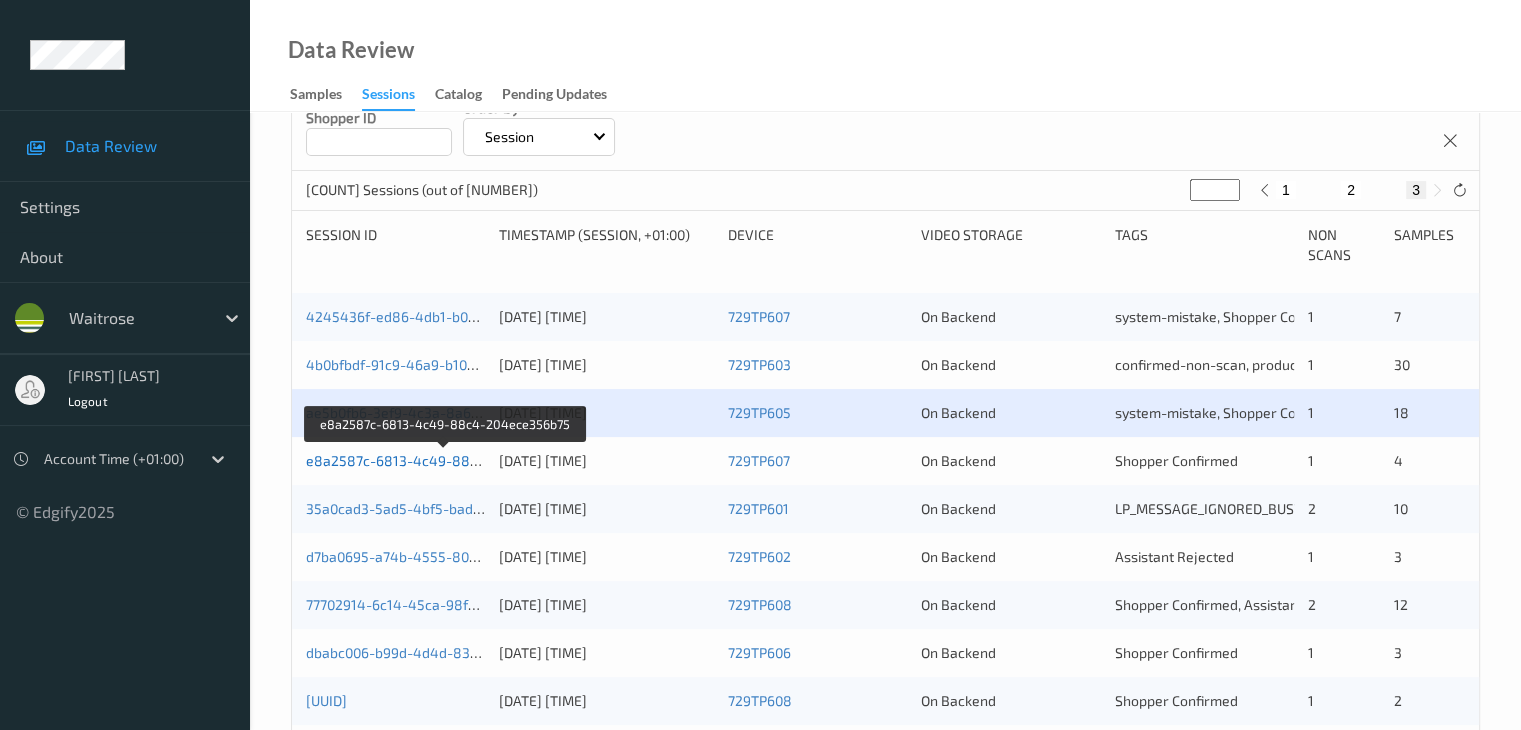 click on "e8a2587c-6813-4c49-88c4-204ece356b75" at bounding box center [446, 460] 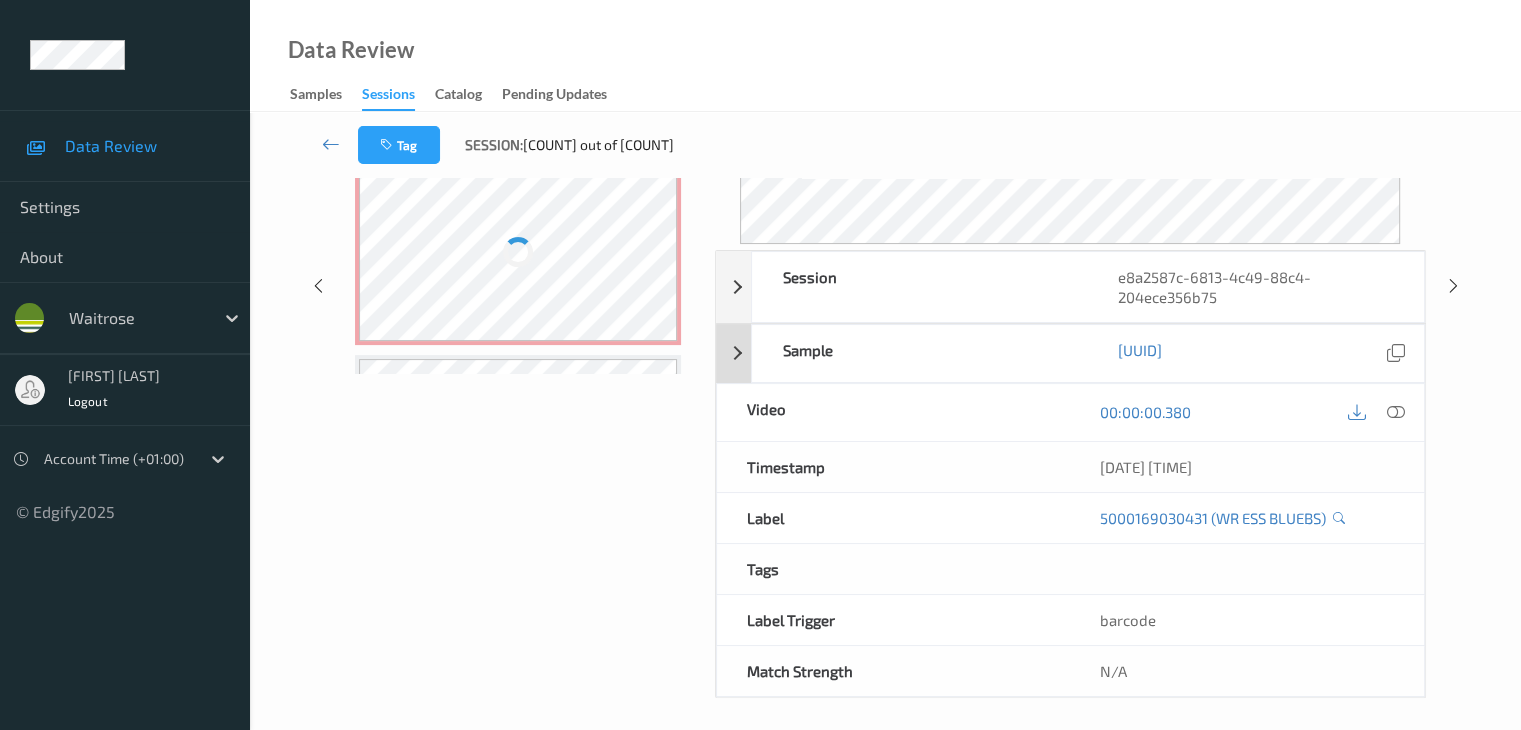 scroll, scrollTop: 24, scrollLeft: 0, axis: vertical 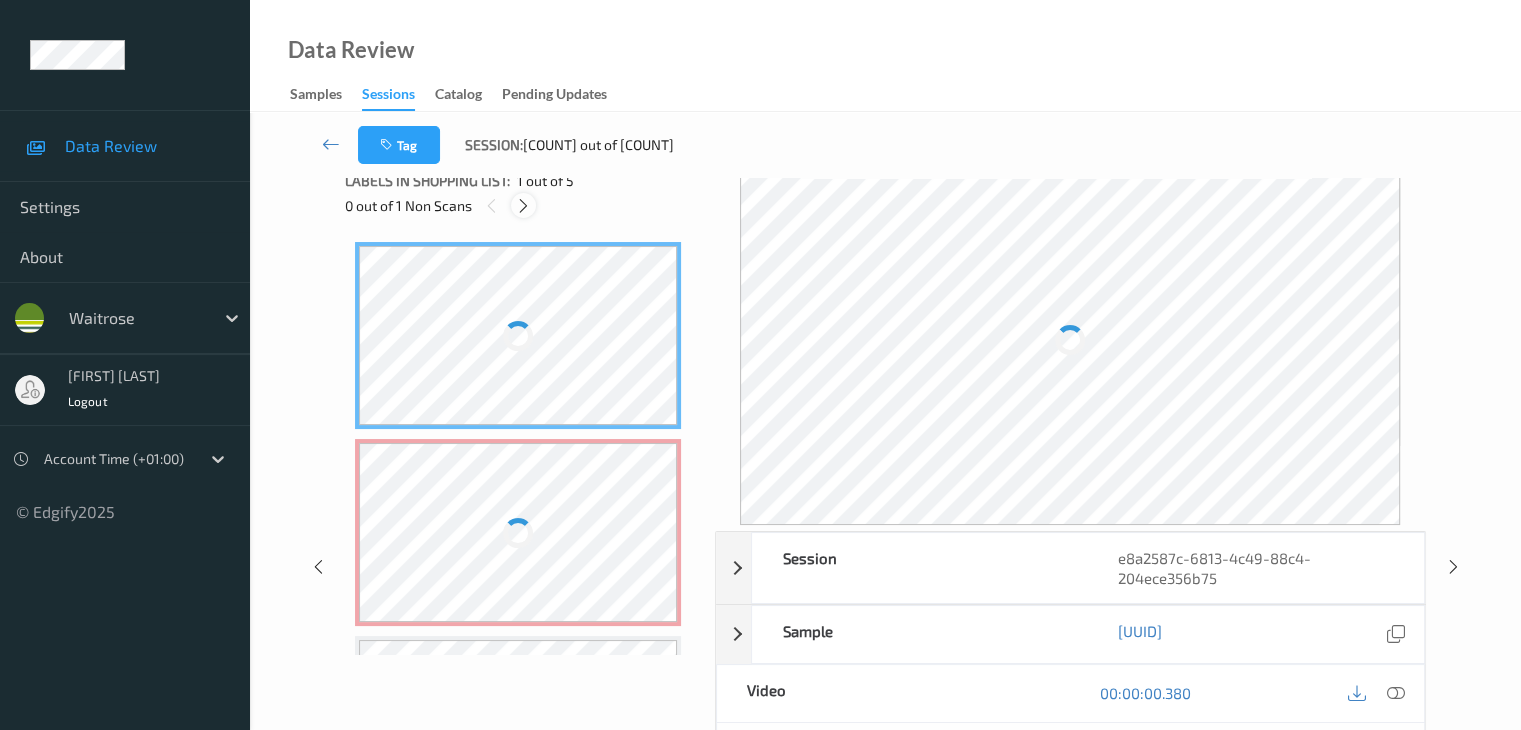 click at bounding box center (523, 206) 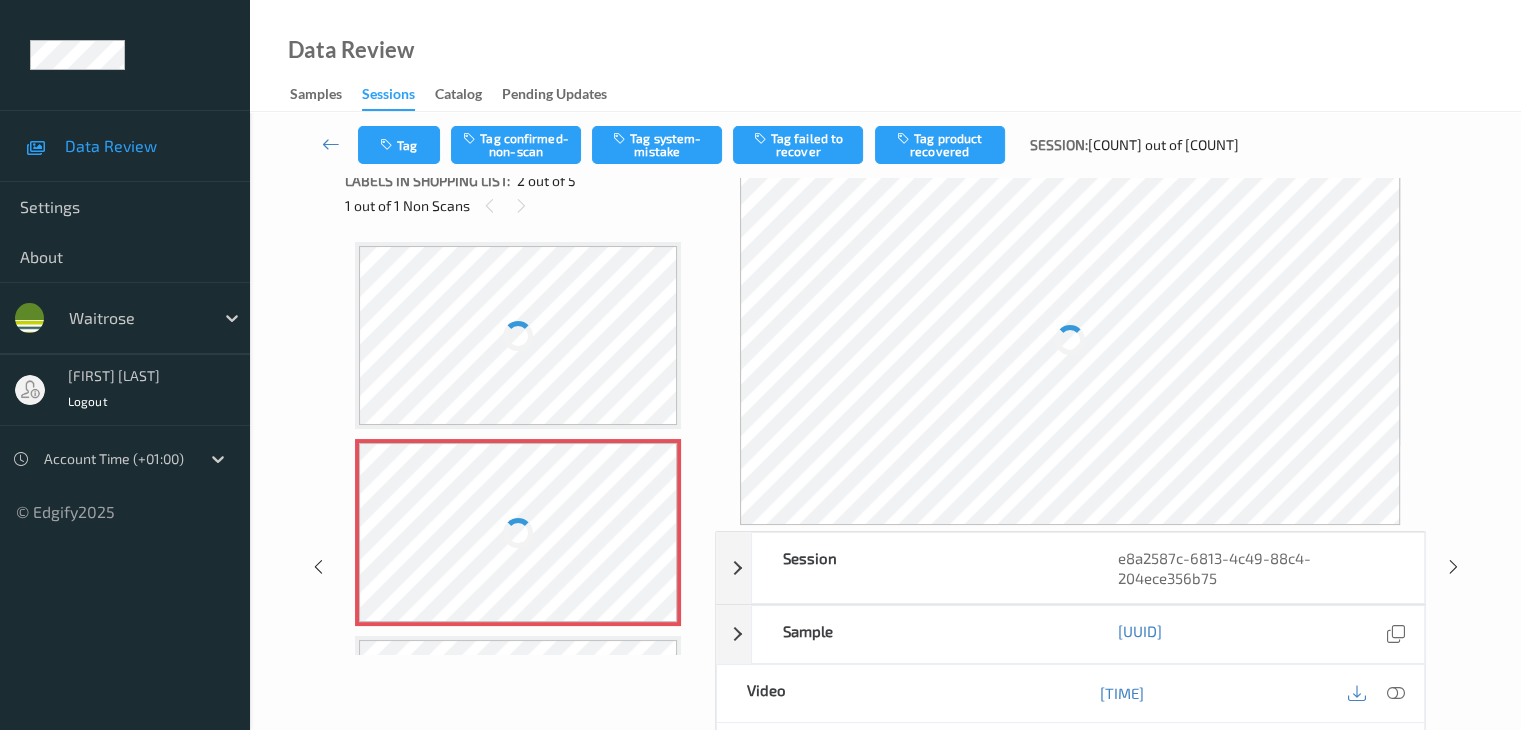scroll, scrollTop: 10, scrollLeft: 0, axis: vertical 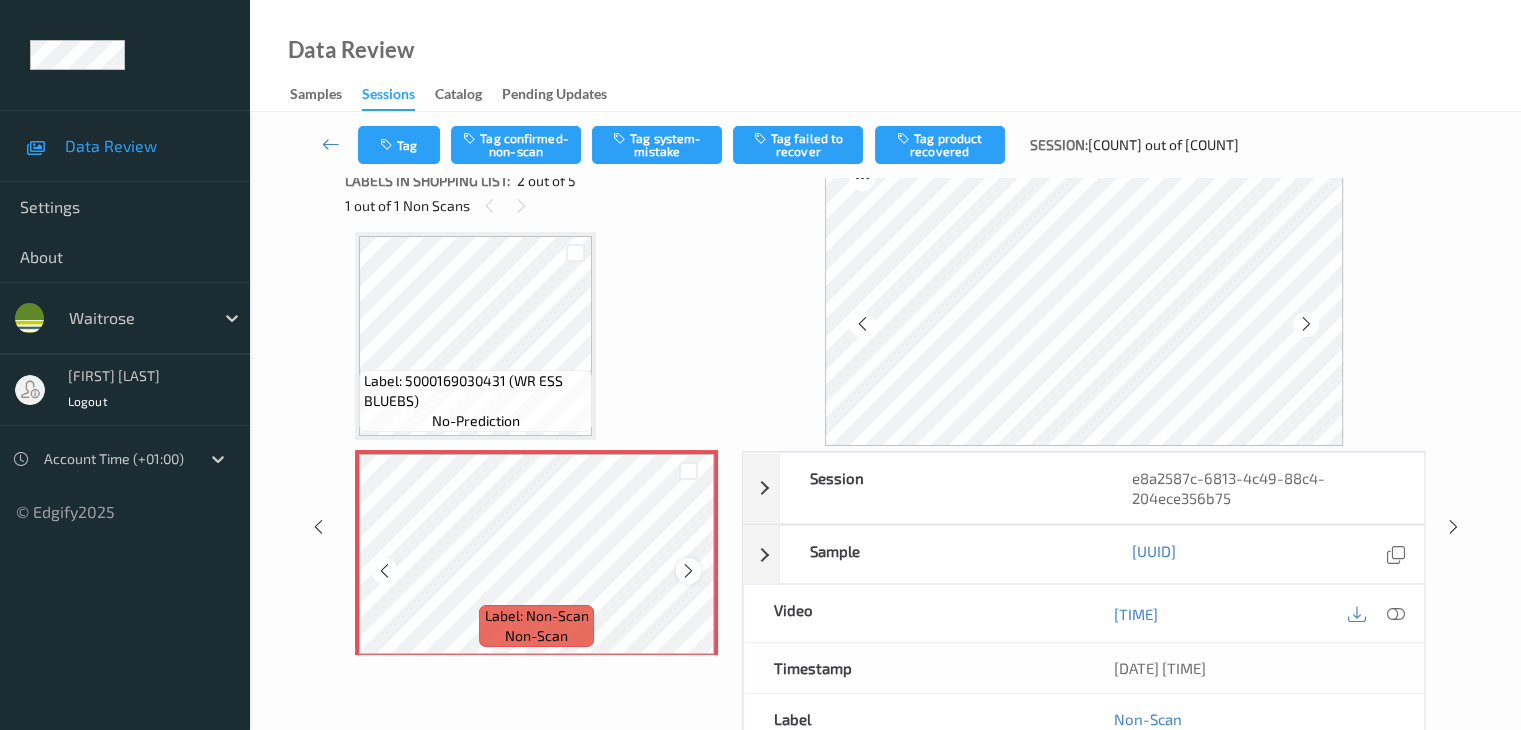 click at bounding box center [688, 571] 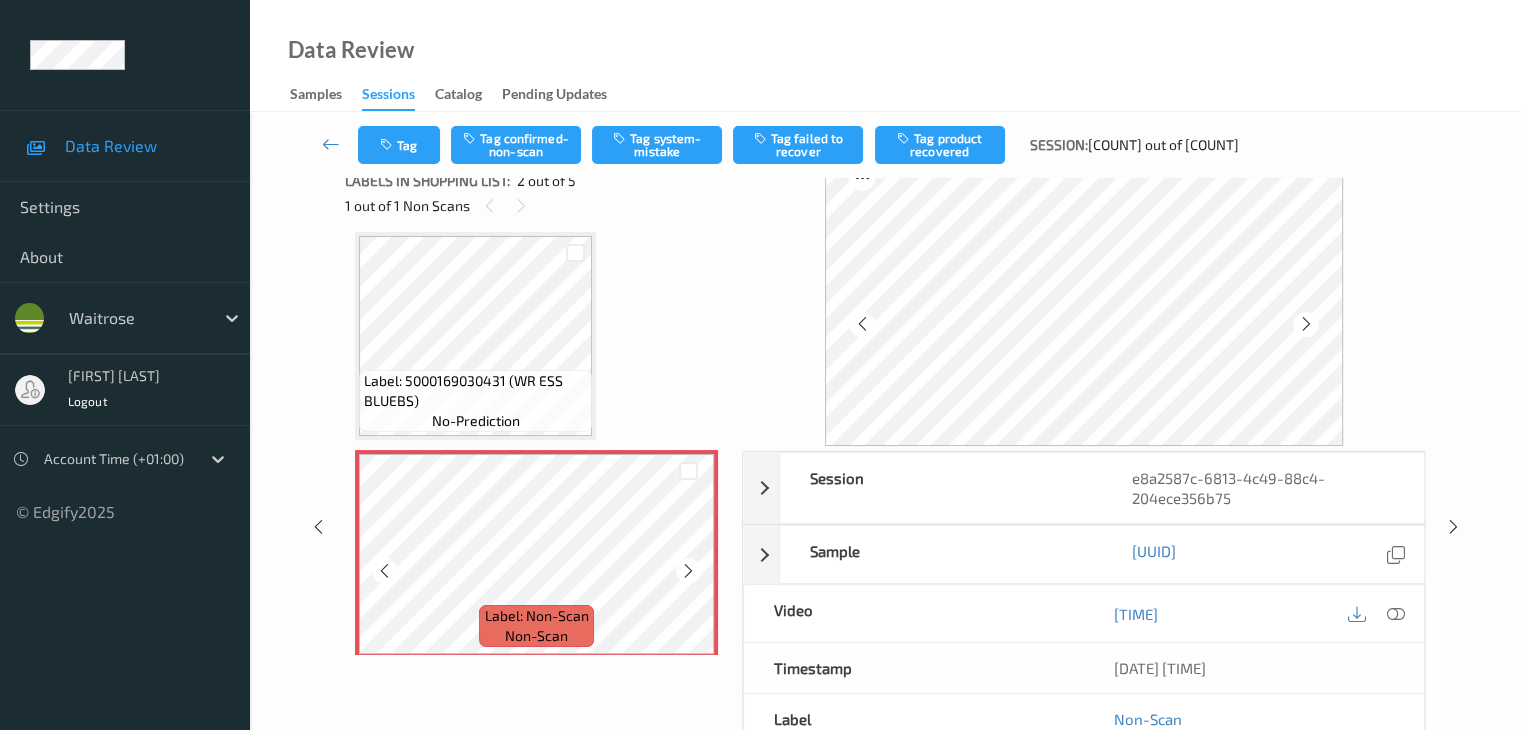 click at bounding box center [688, 571] 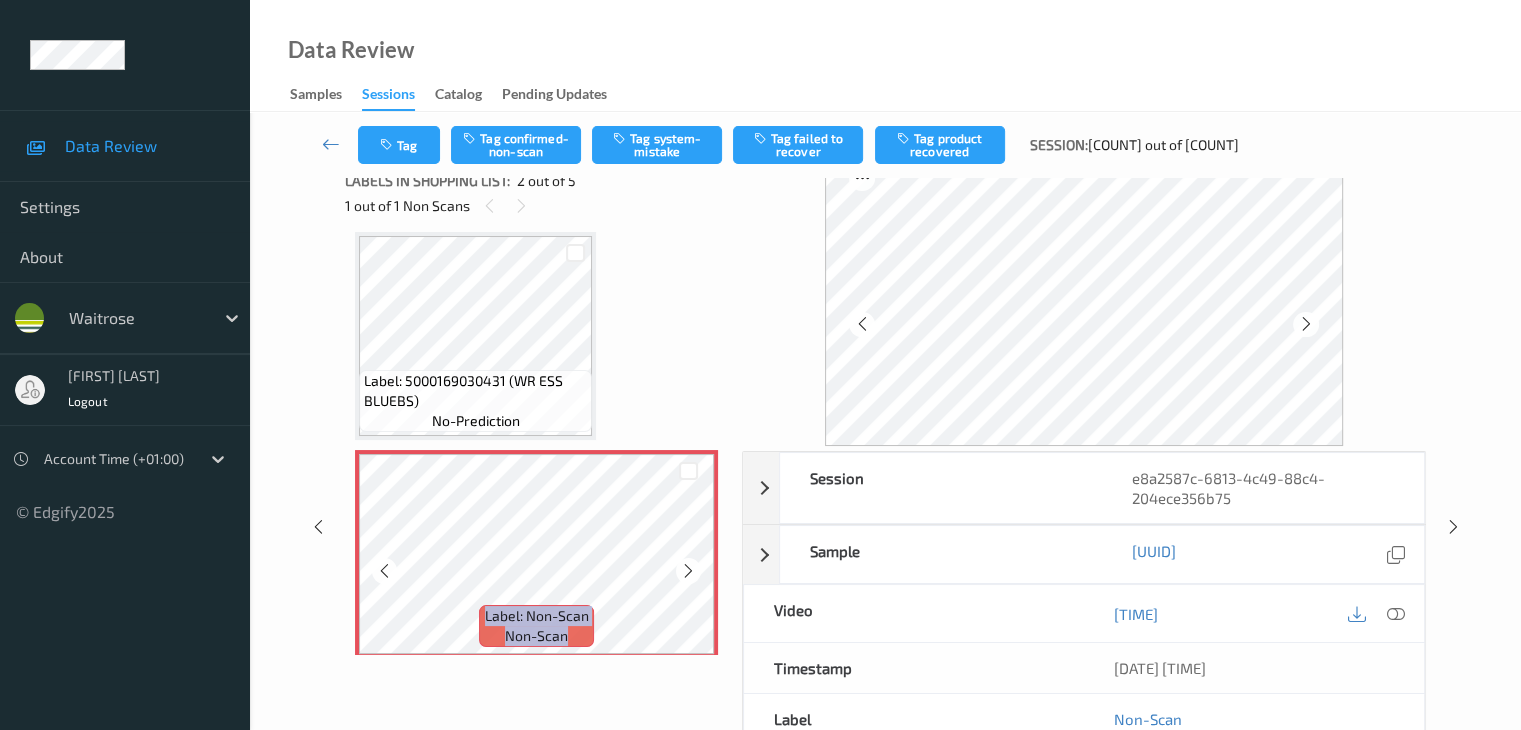 click at bounding box center [688, 571] 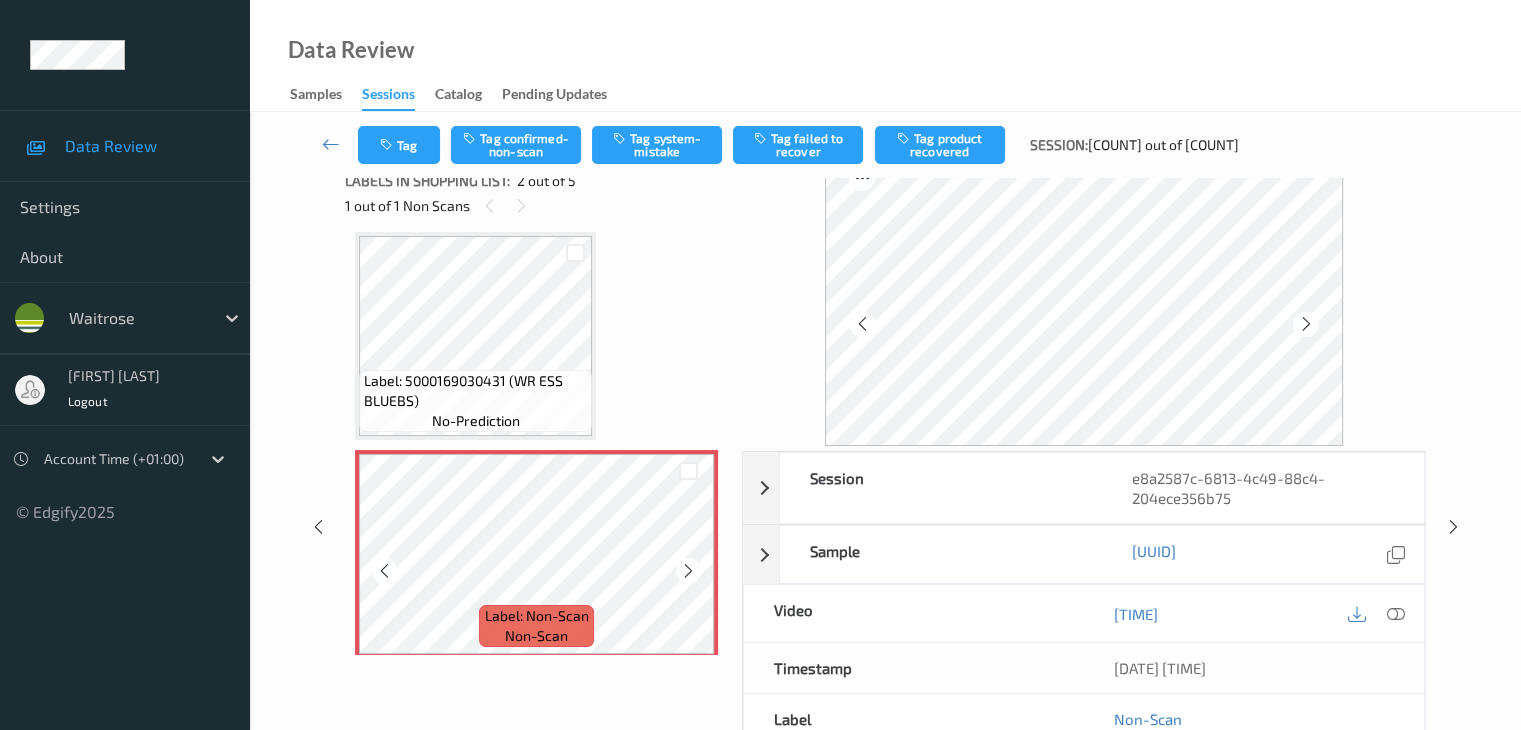 click at bounding box center [688, 571] 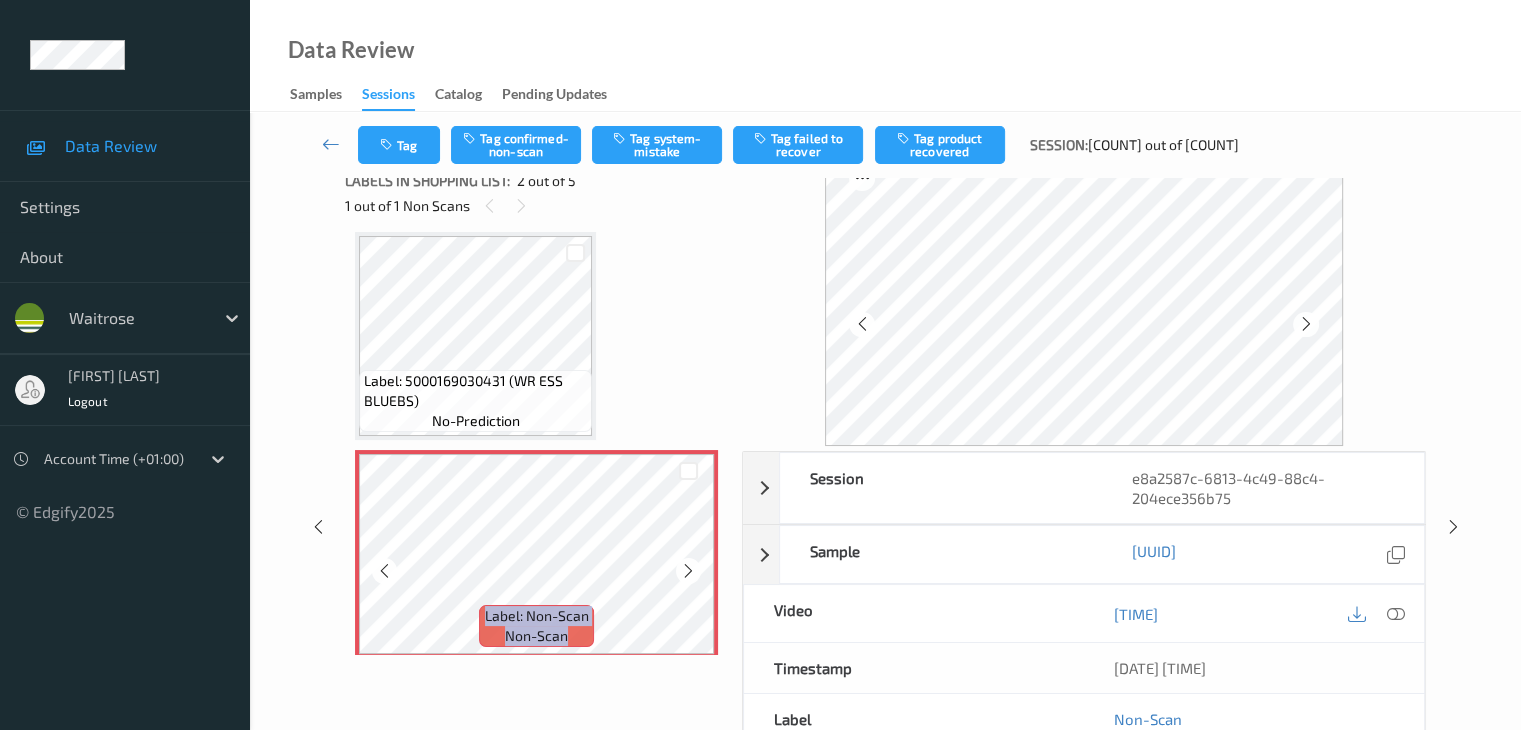 click at bounding box center [688, 571] 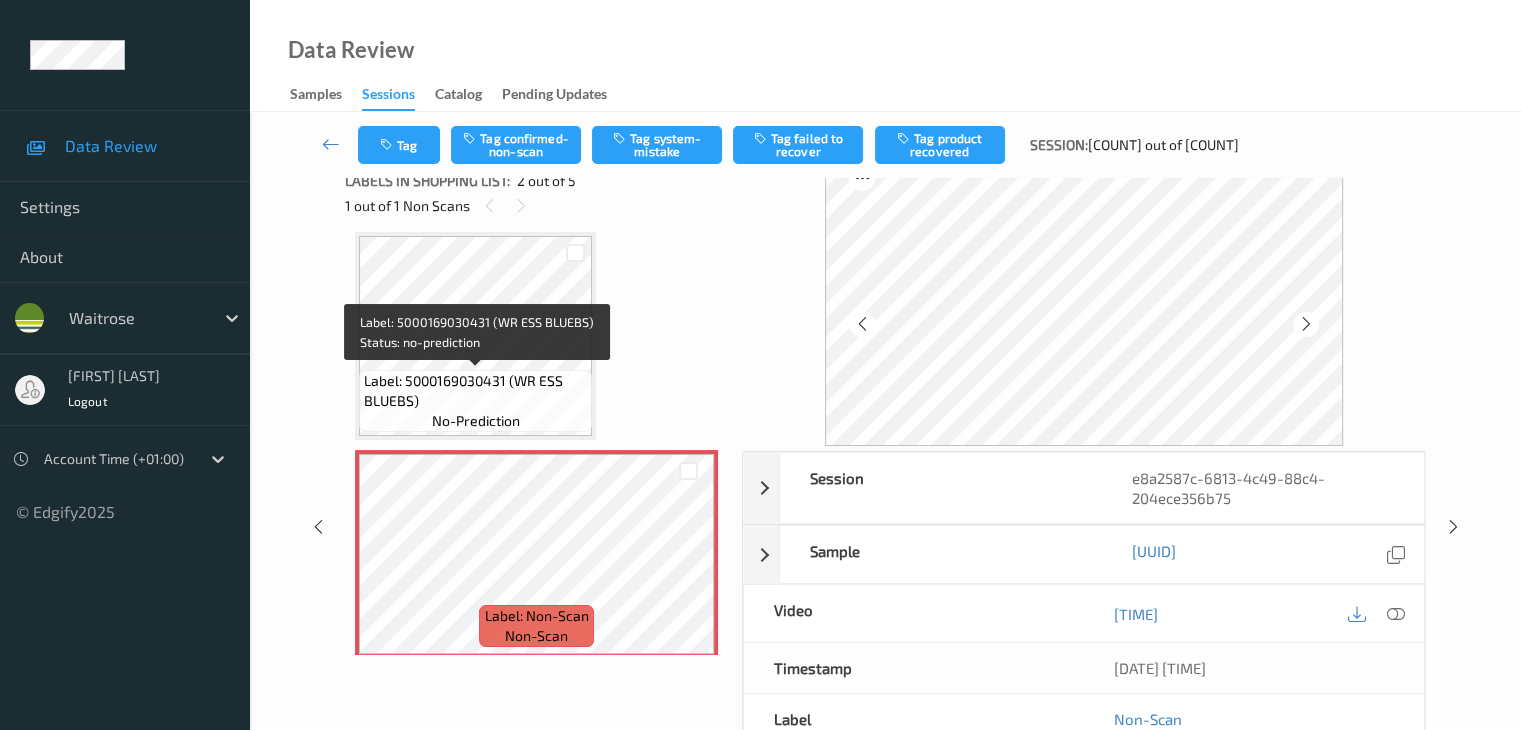 click on "Label: 5000169030431 (WR ESS BLUEBS)" at bounding box center (475, 391) 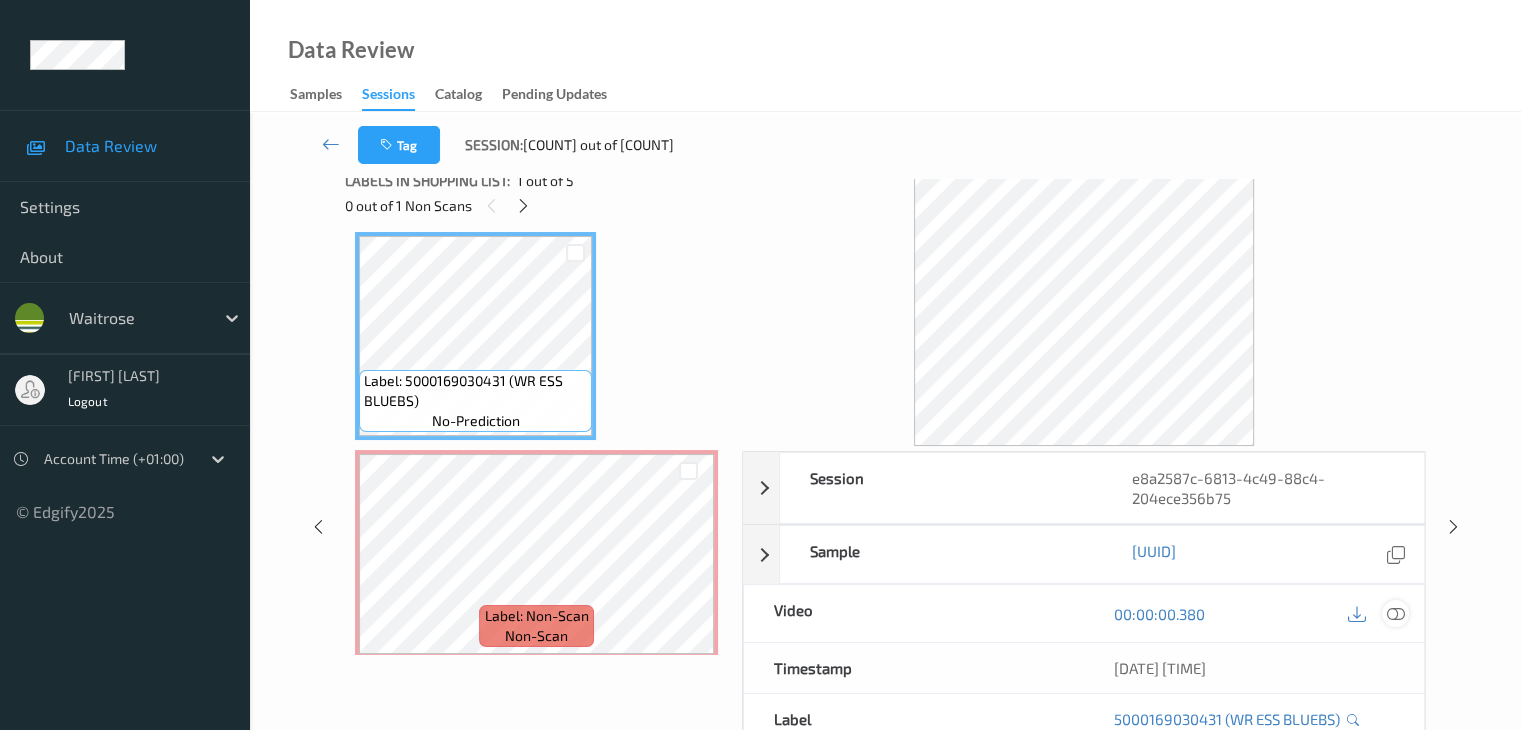click at bounding box center (1395, 614) 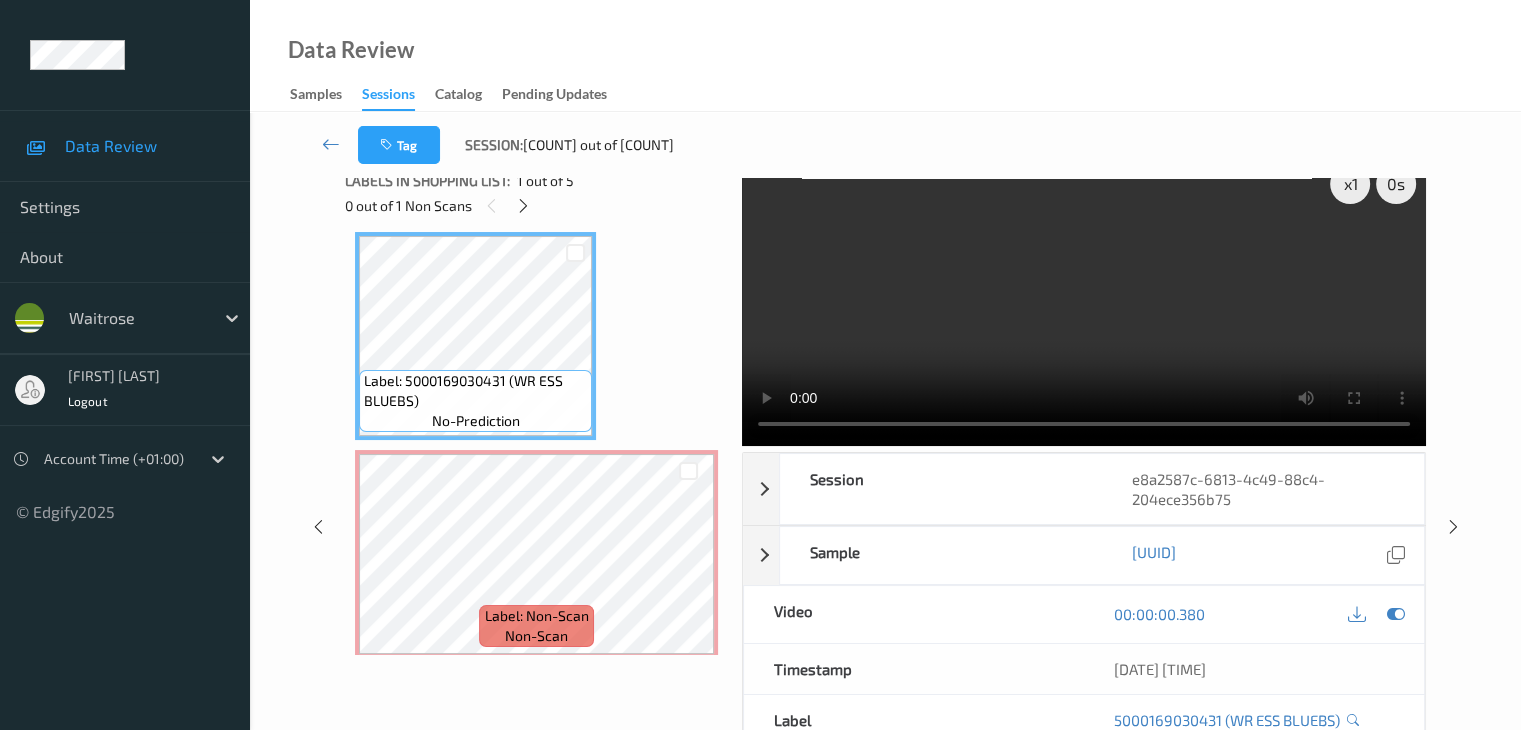 scroll, scrollTop: 0, scrollLeft: 0, axis: both 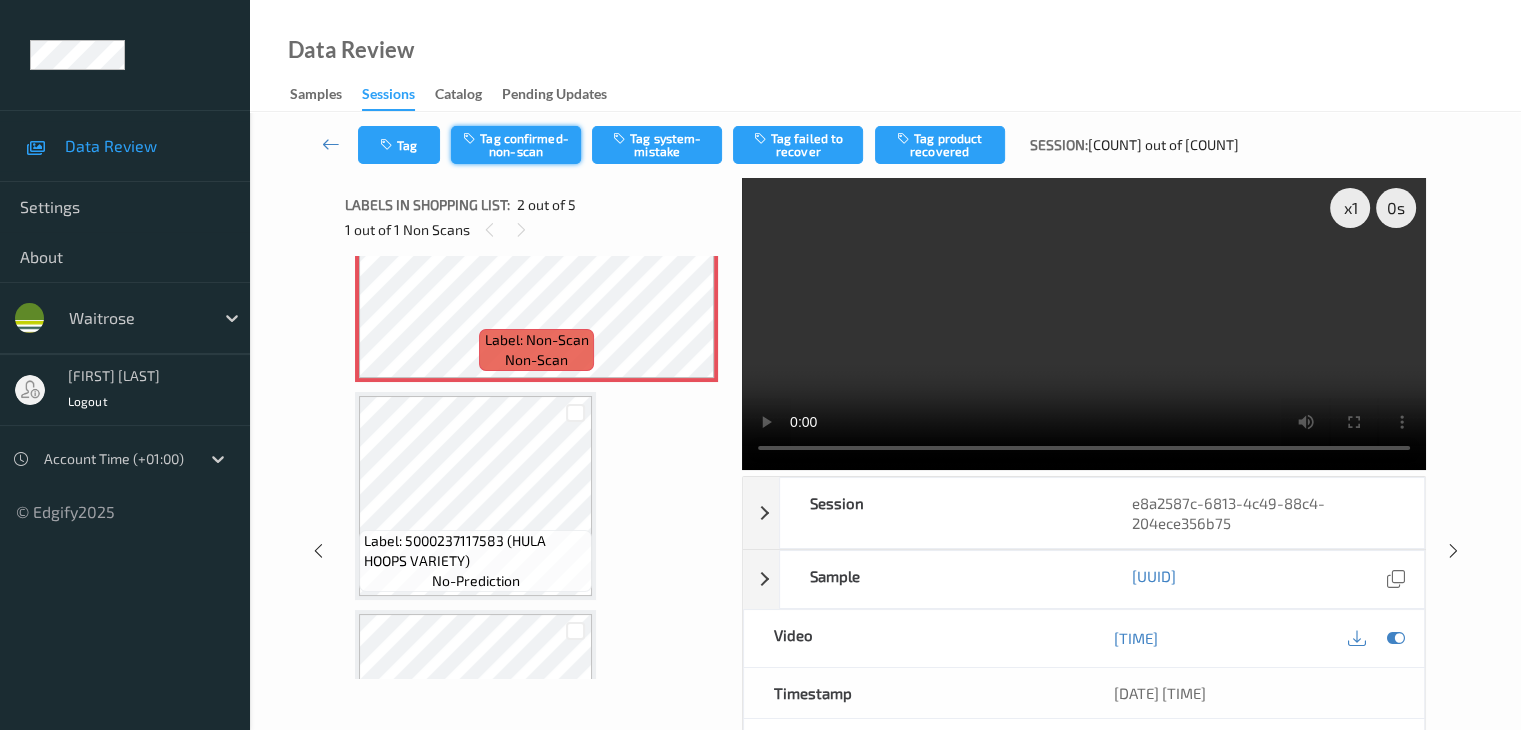 click on "Tag   confirmed-non-scan" at bounding box center [516, 145] 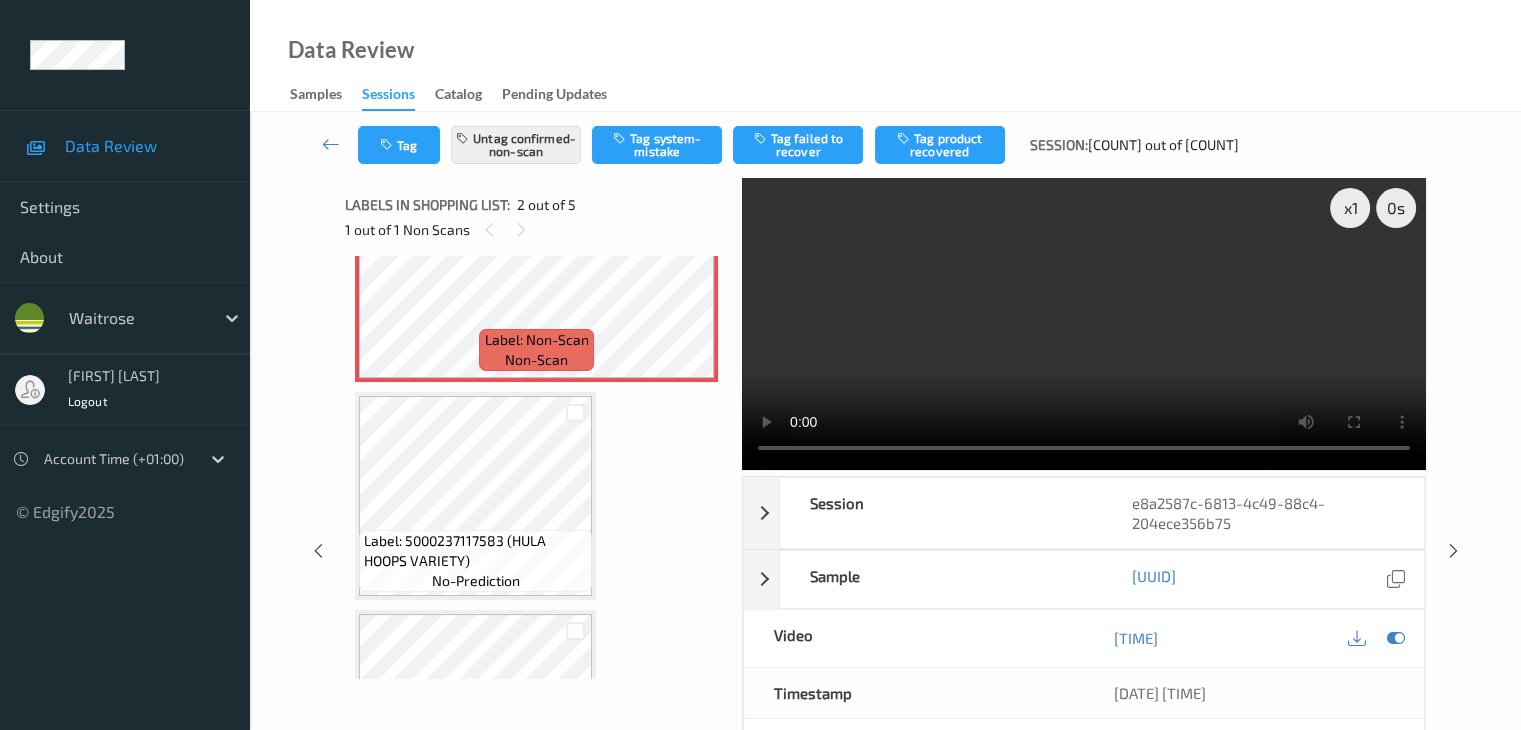 click on "Tag   product recovered" at bounding box center (940, 145) 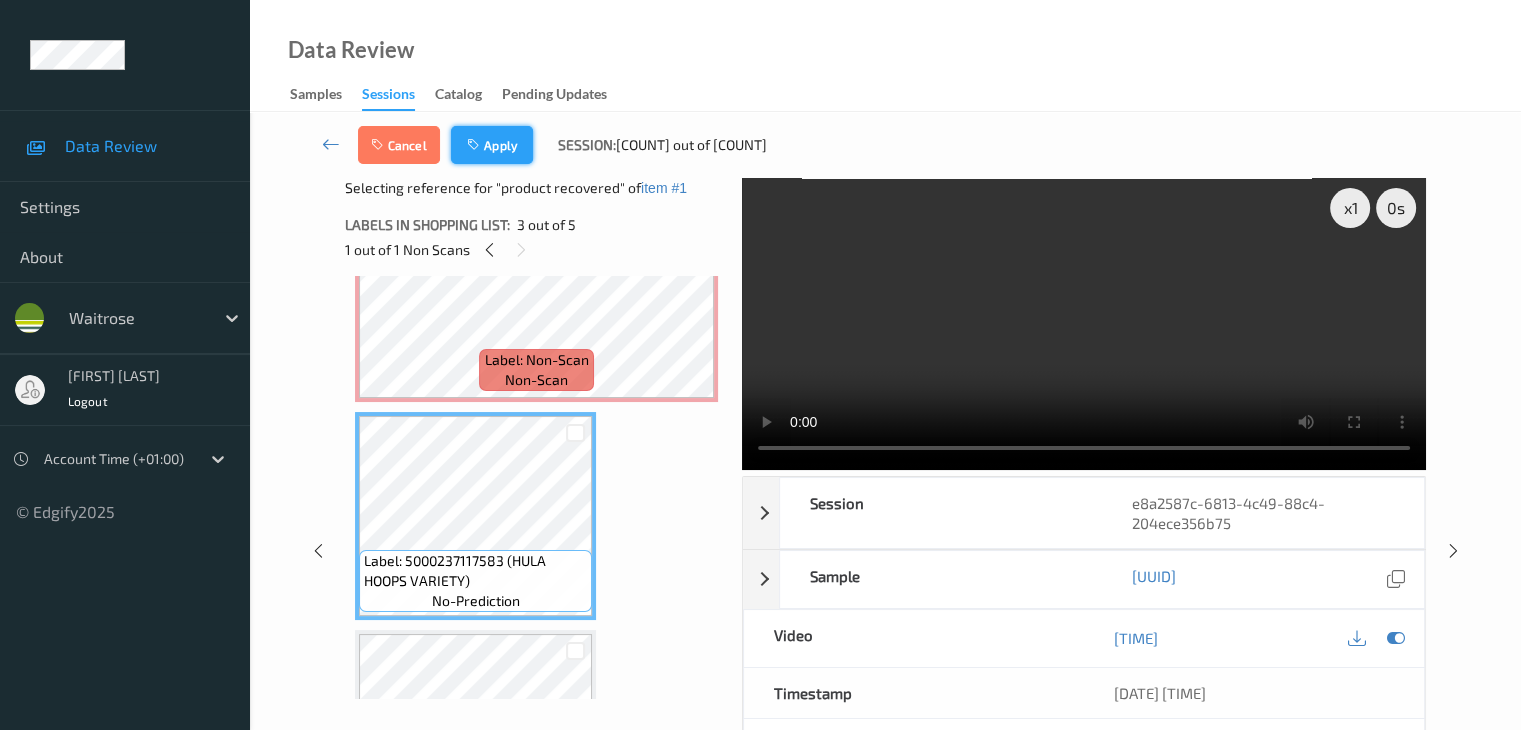 click on "Apply" at bounding box center (492, 145) 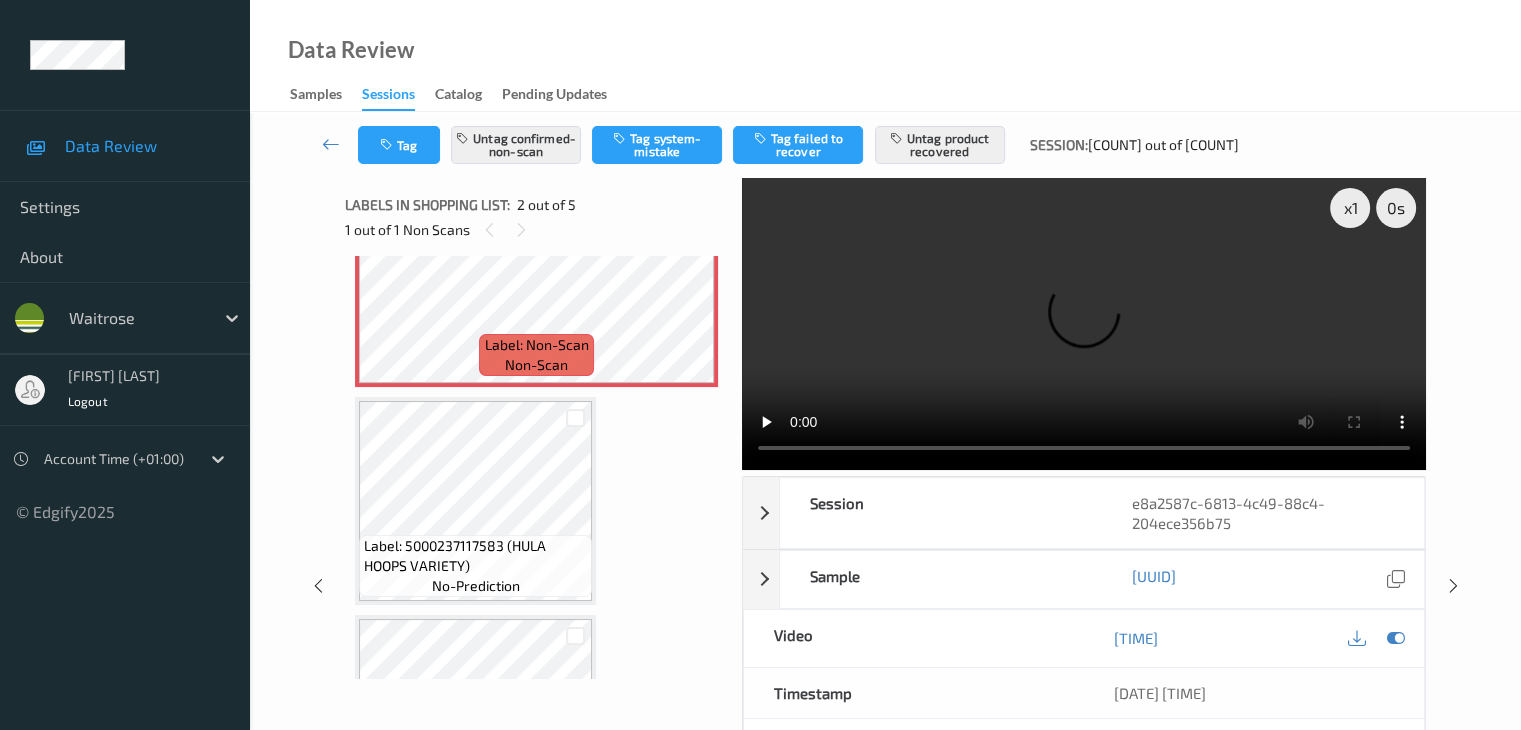 scroll, scrollTop: 310, scrollLeft: 0, axis: vertical 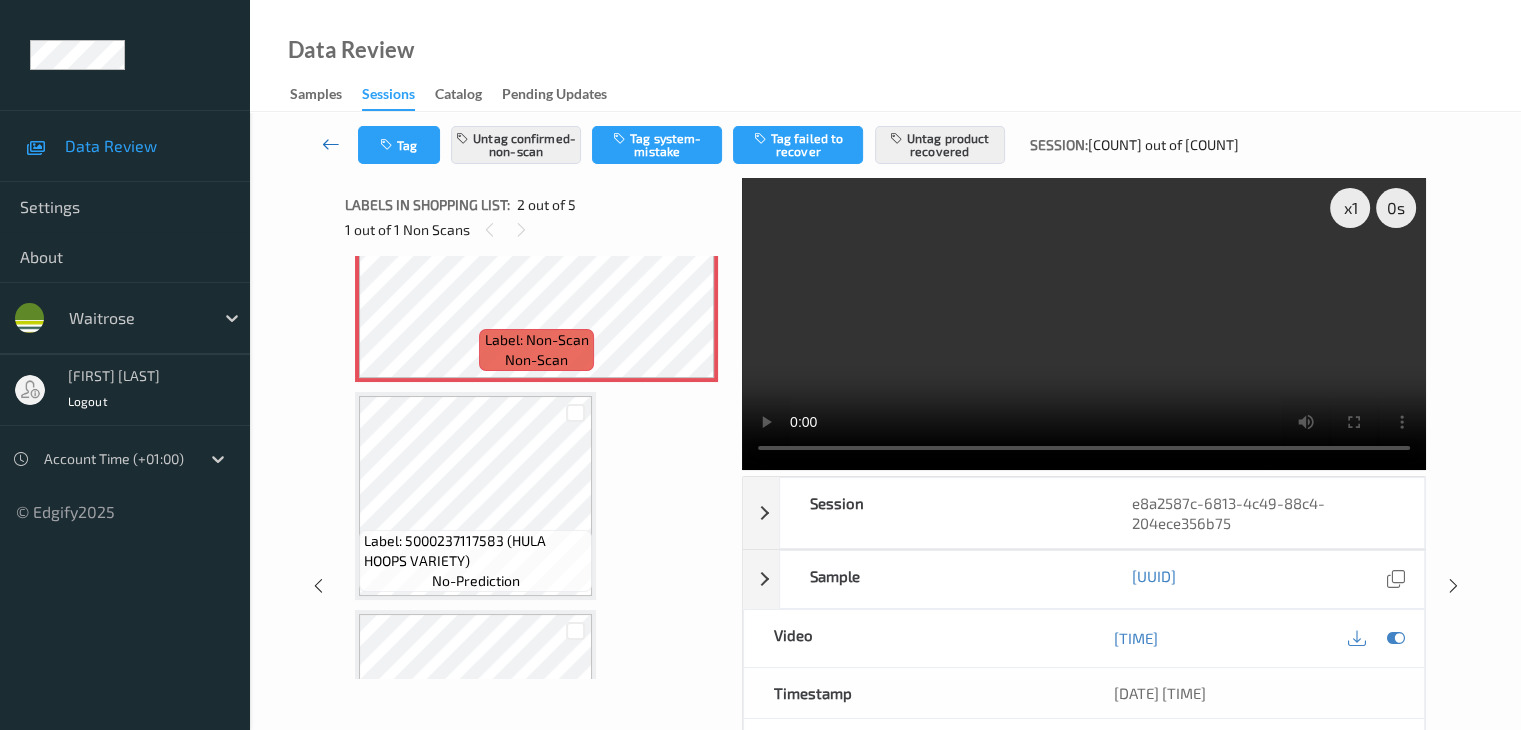 click at bounding box center (331, 144) 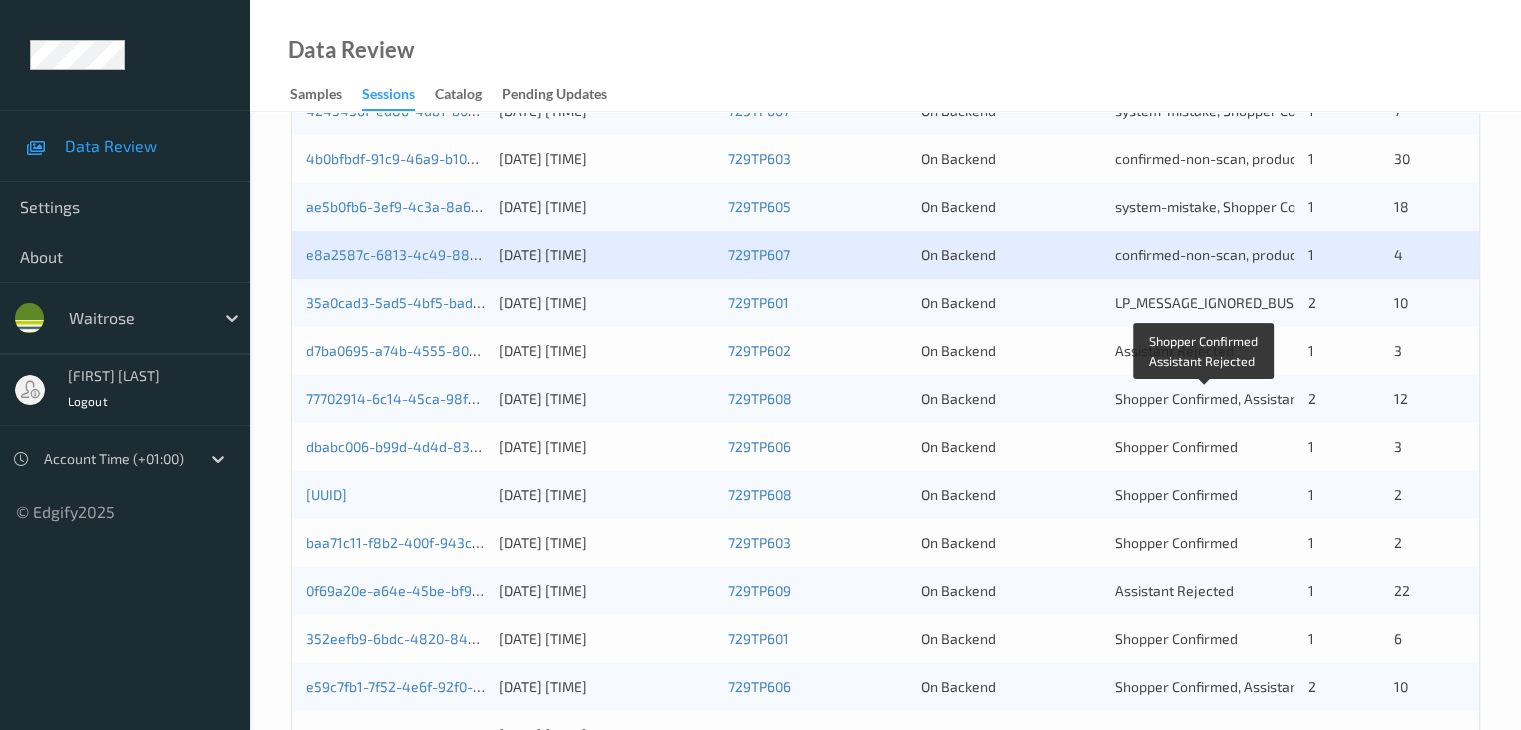 scroll, scrollTop: 500, scrollLeft: 0, axis: vertical 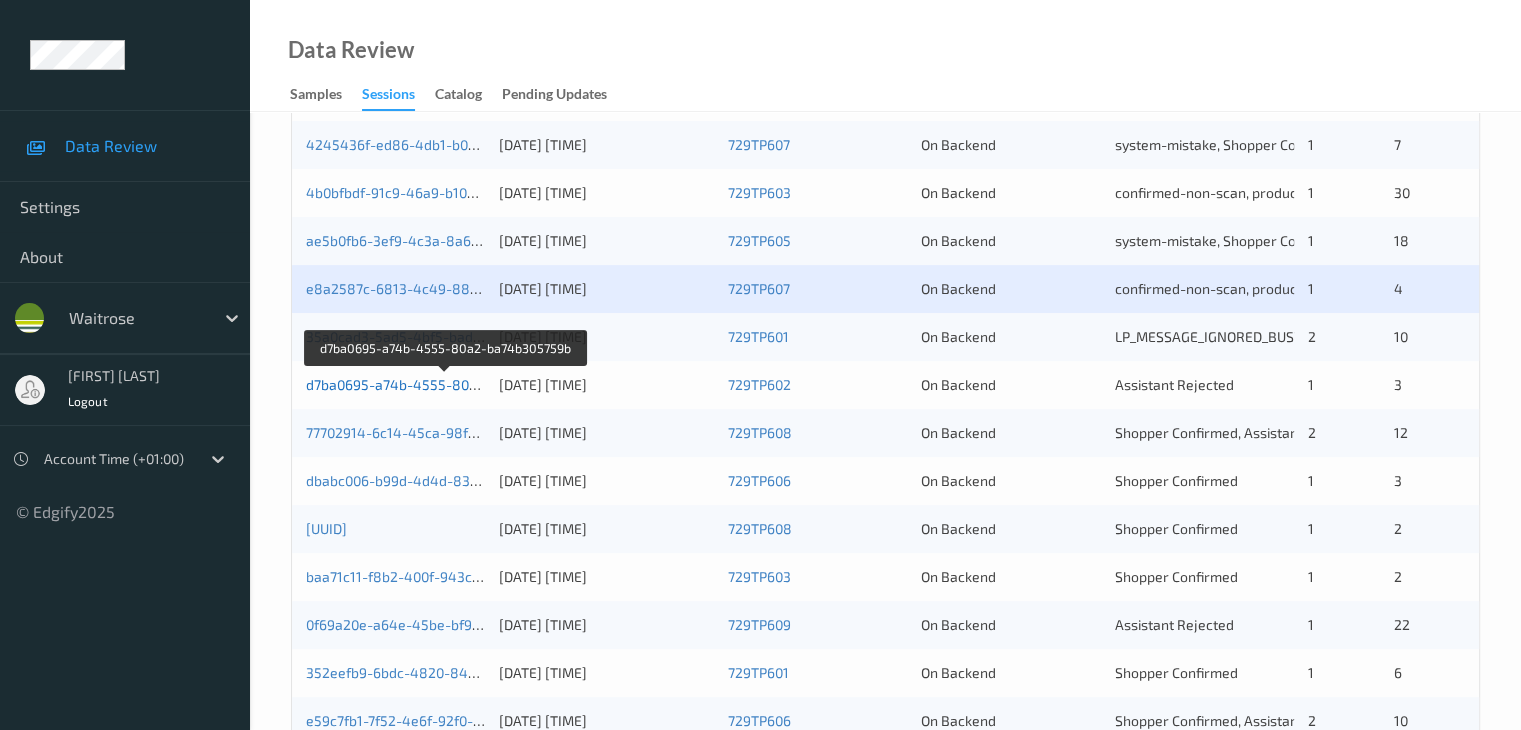 click on "d7ba0695-a74b-4555-80a2-ba74b305759b" at bounding box center [446, 384] 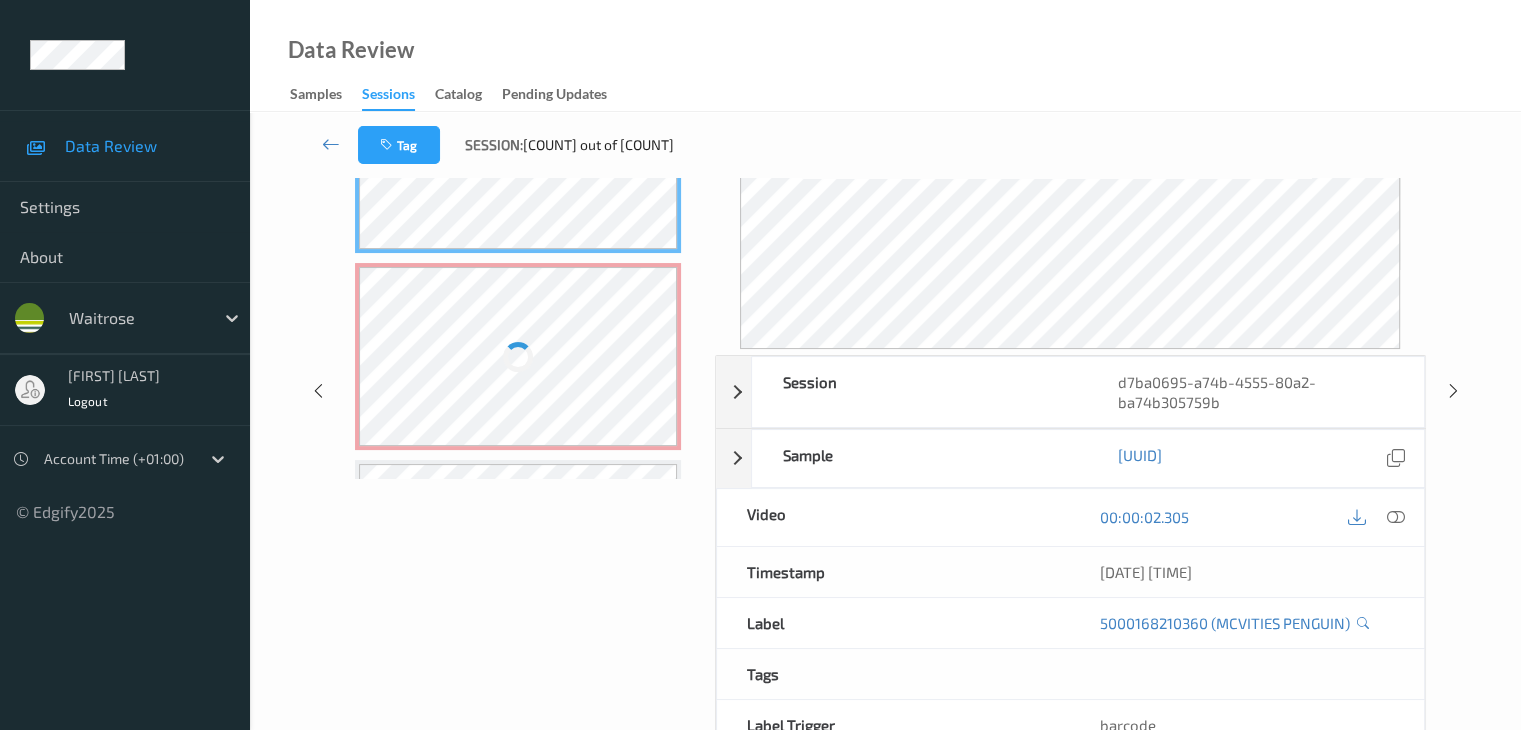 scroll, scrollTop: 24, scrollLeft: 0, axis: vertical 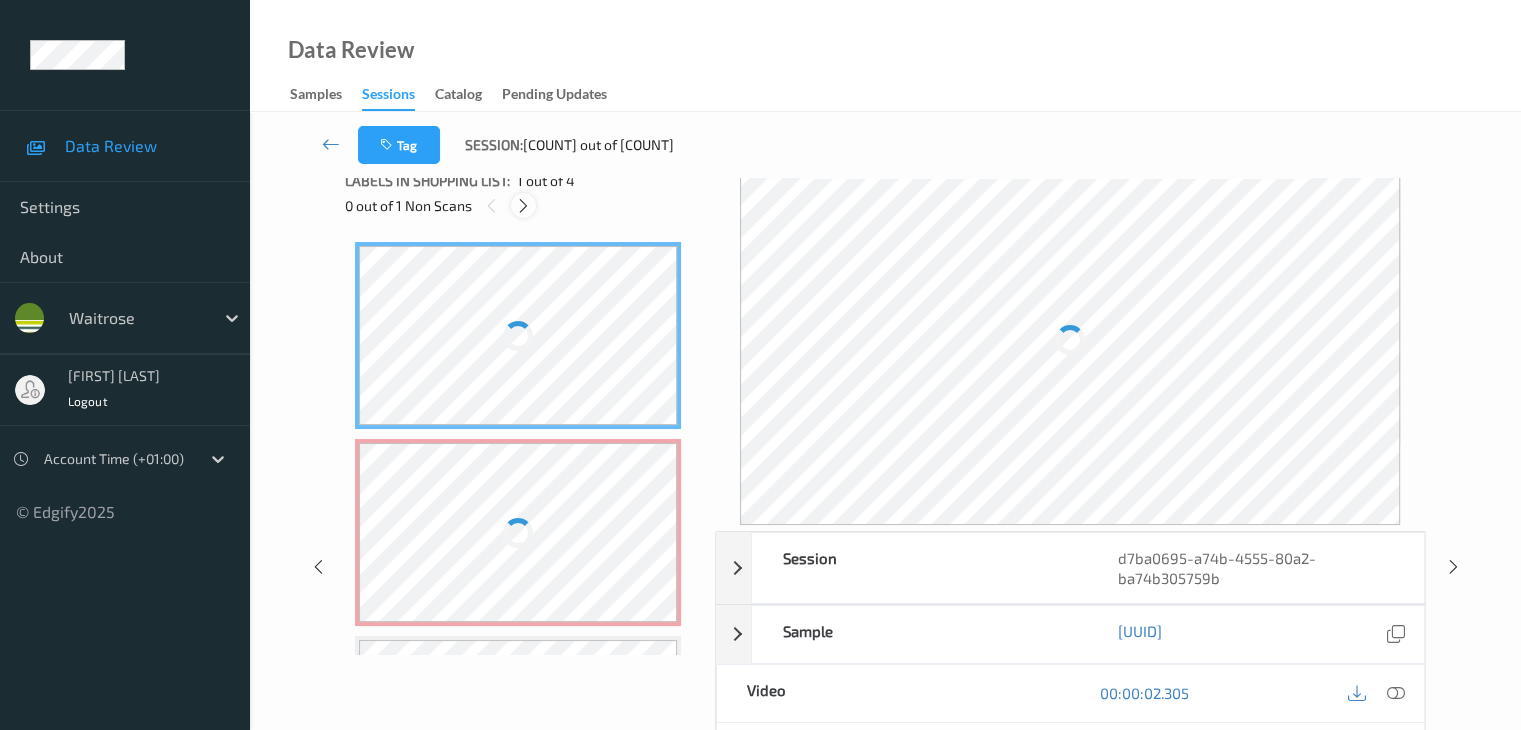 click at bounding box center [523, 206] 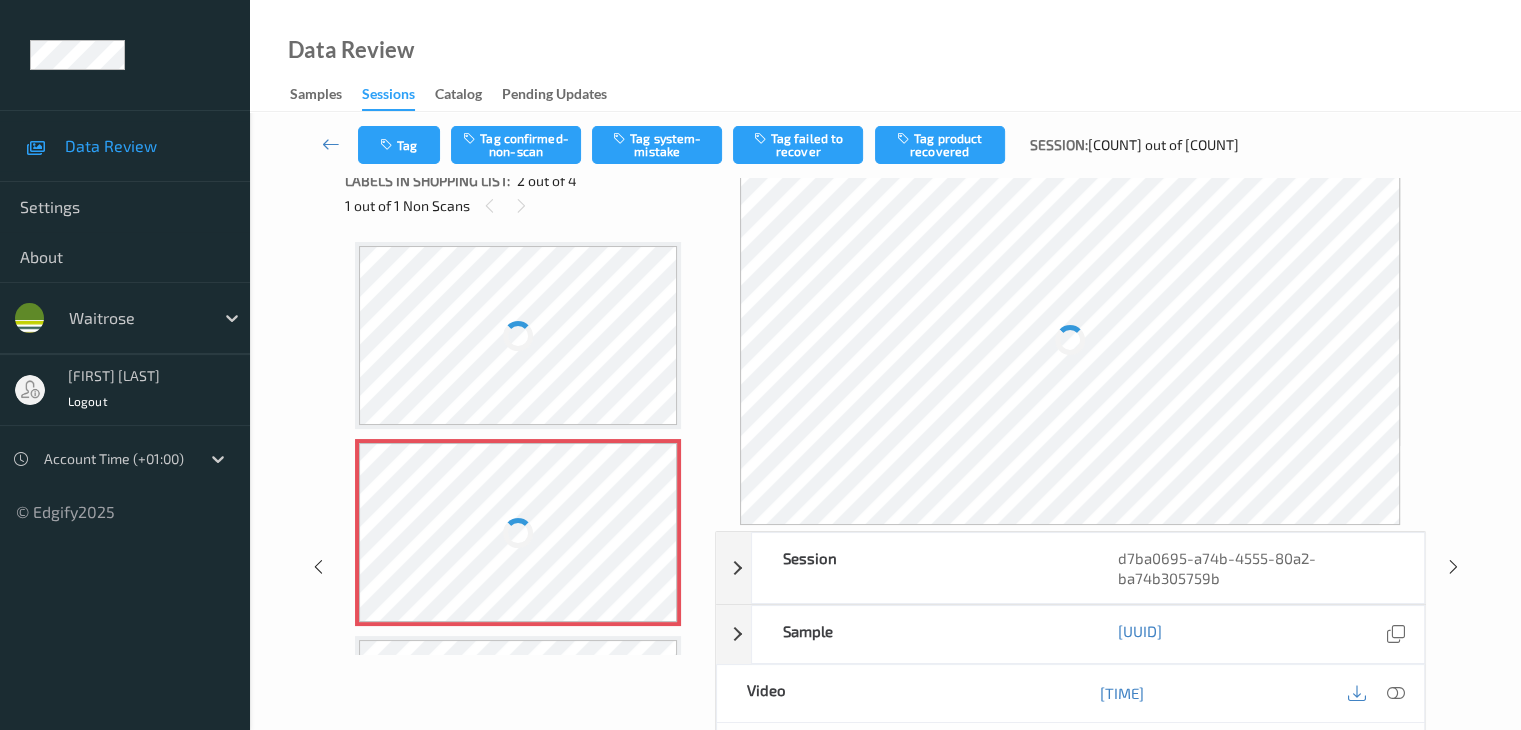 scroll, scrollTop: 10, scrollLeft: 0, axis: vertical 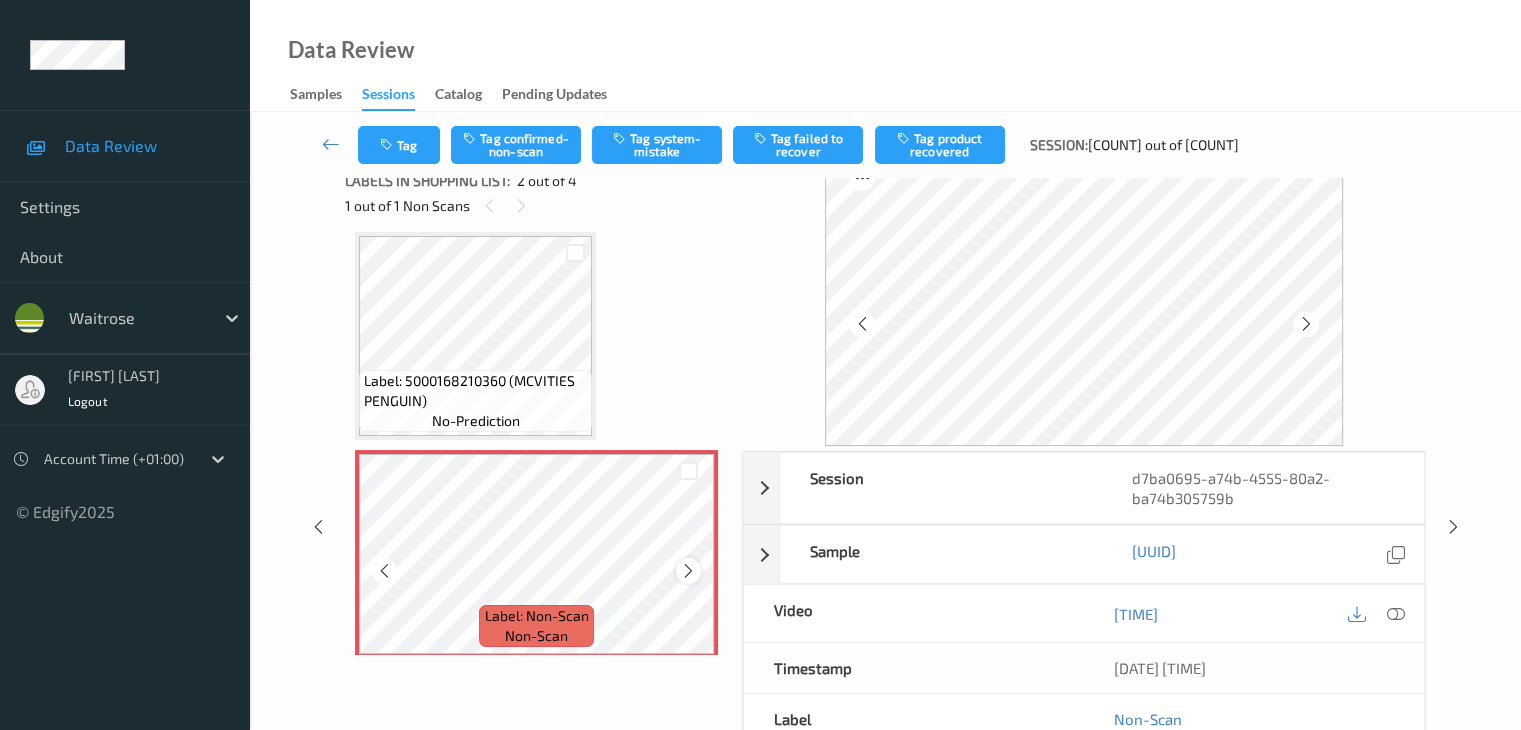 click at bounding box center [688, 571] 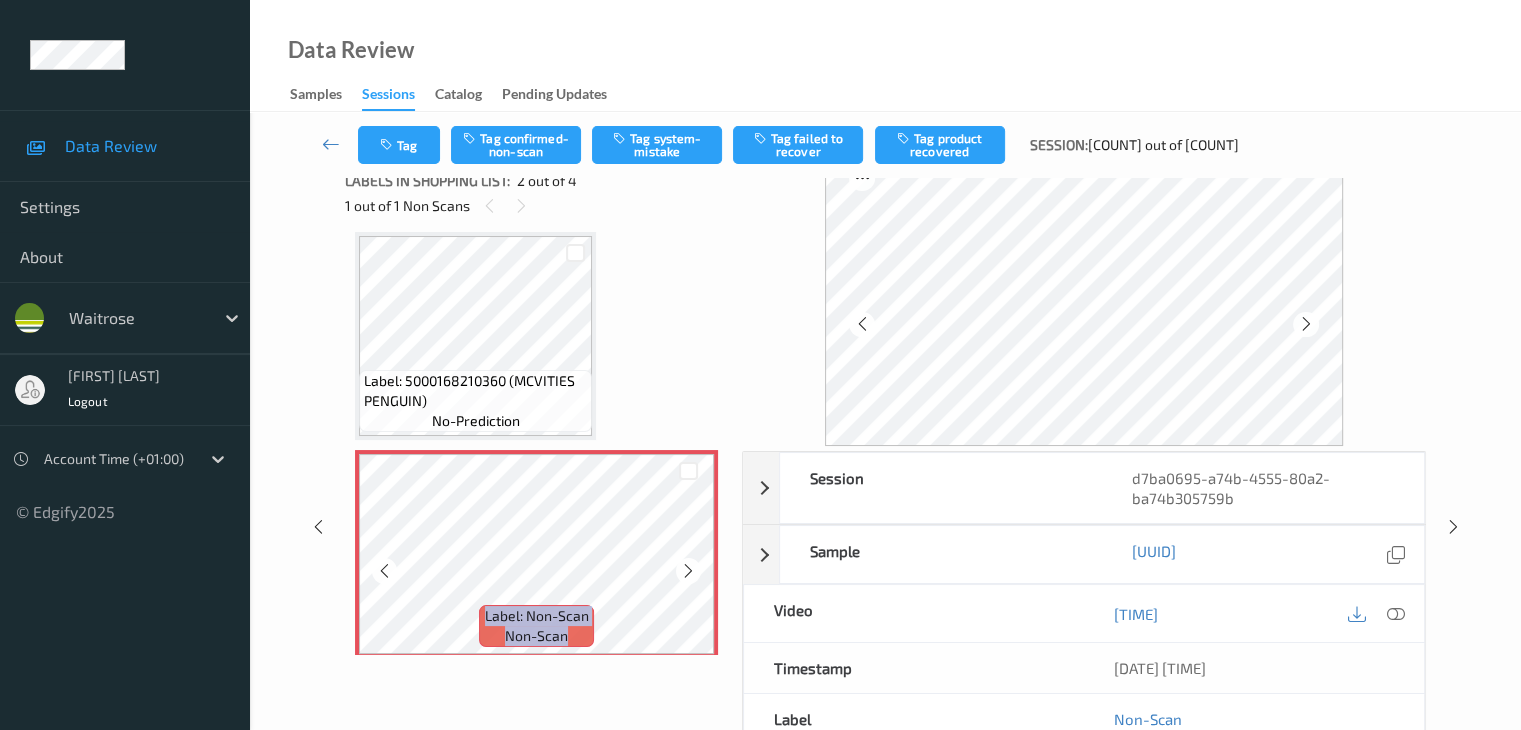 click at bounding box center [688, 571] 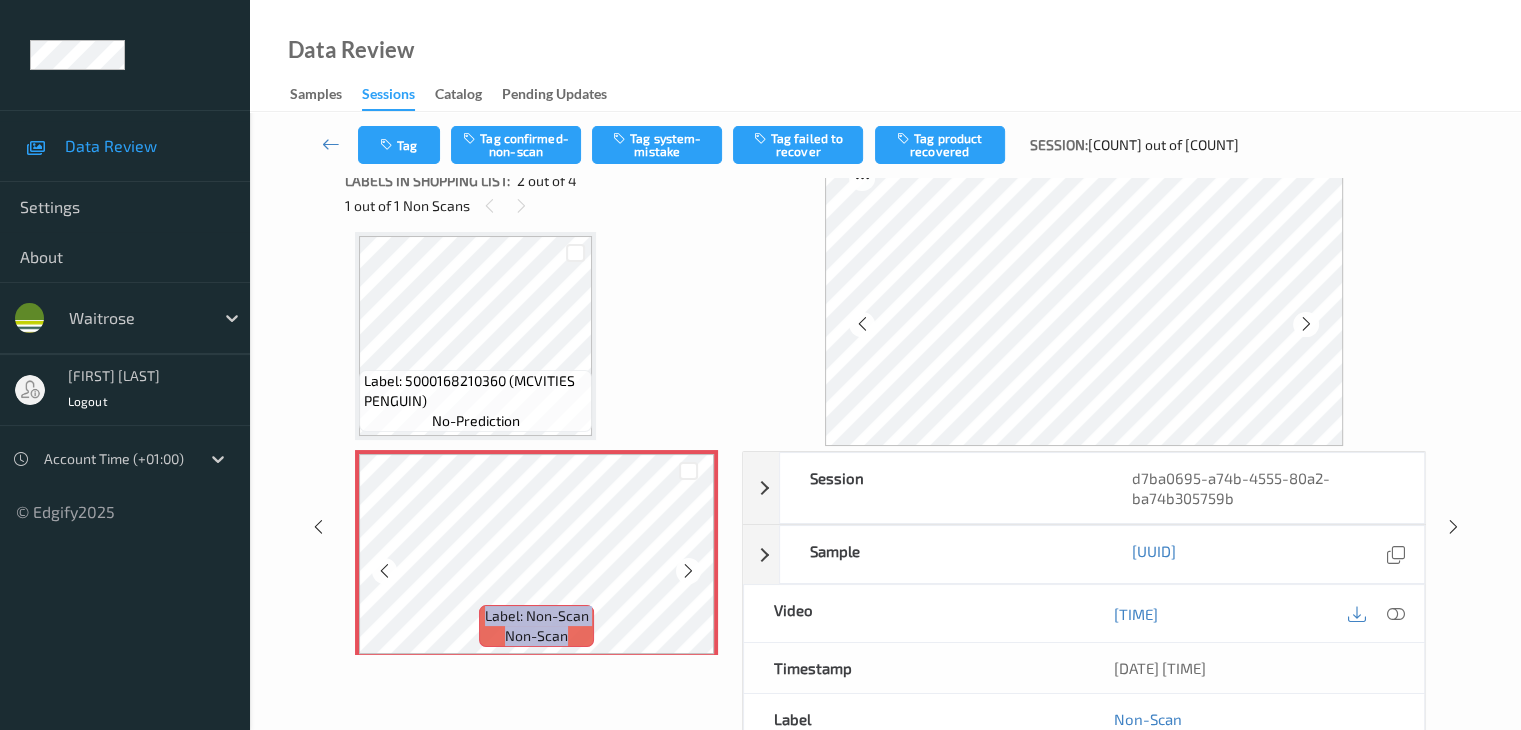 click at bounding box center (688, 571) 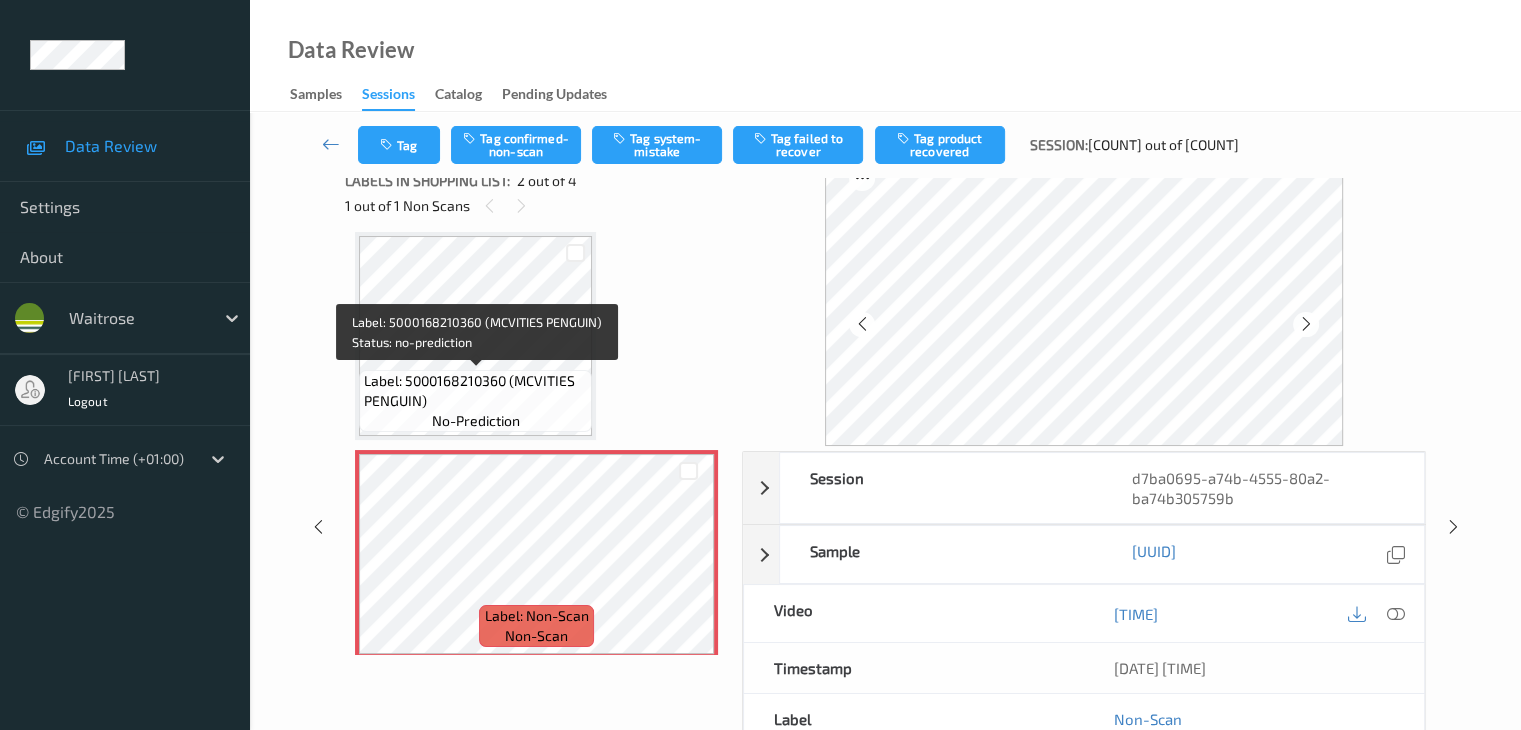 click on "Label: 5000168210360 (MCVITIES PENGUIN)" at bounding box center (475, 391) 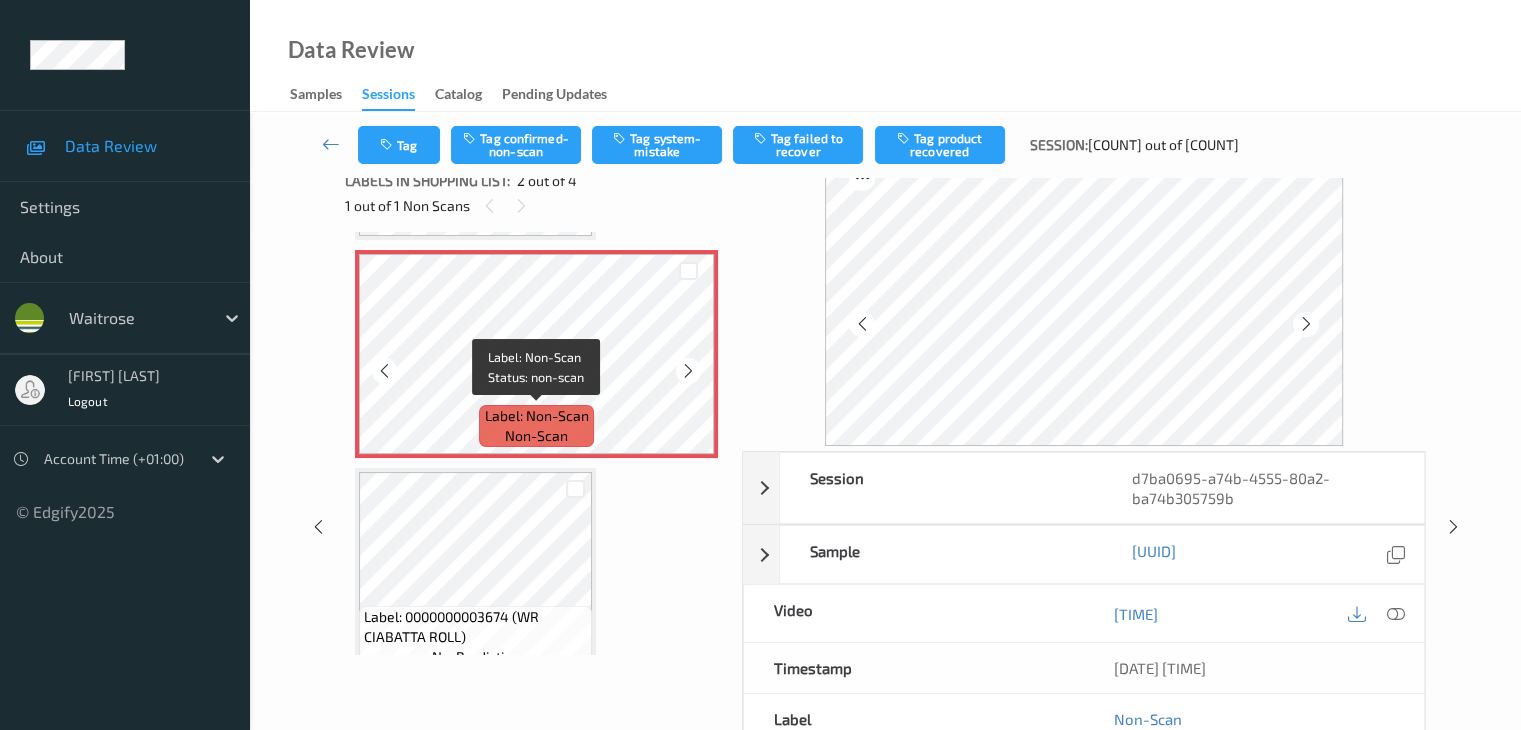 scroll, scrollTop: 10, scrollLeft: 0, axis: vertical 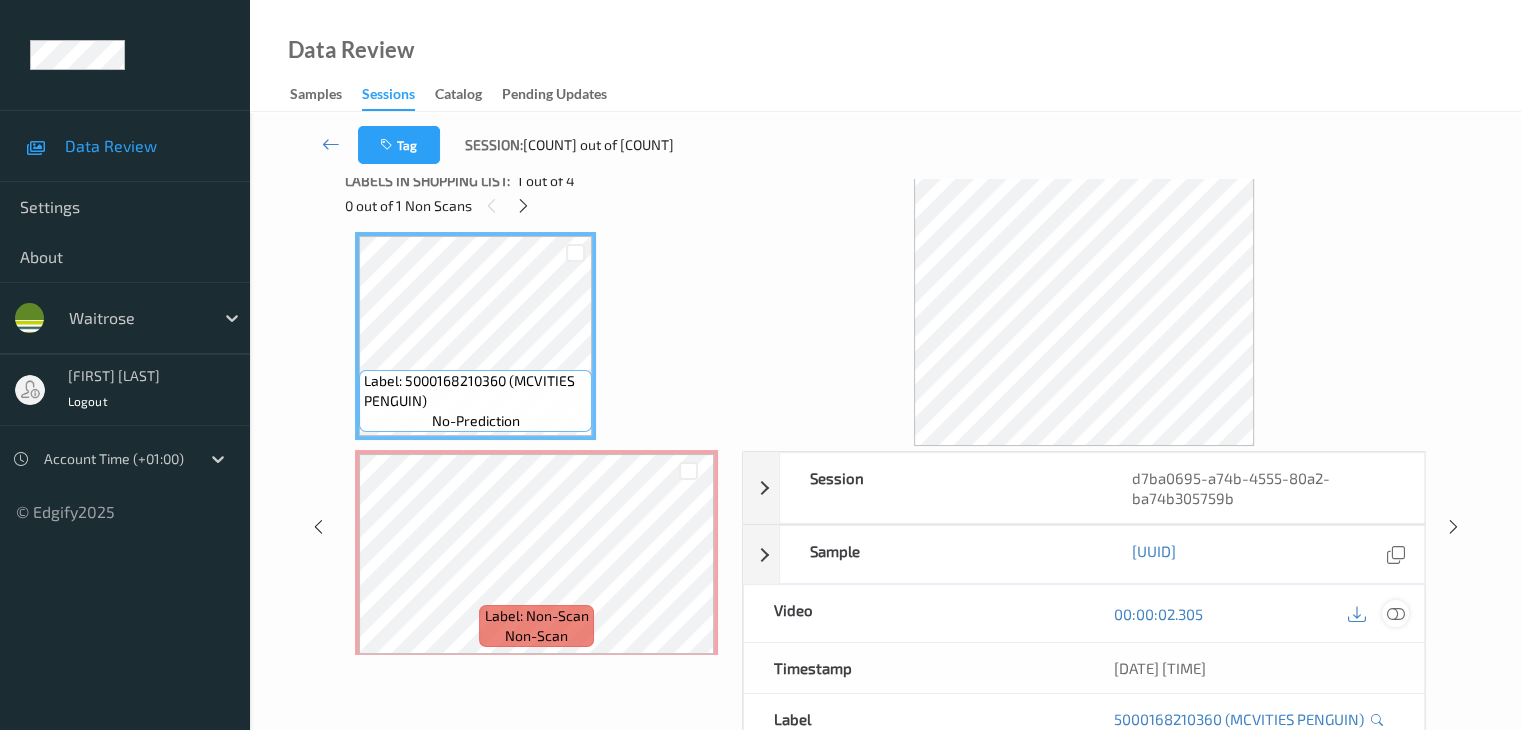 click at bounding box center (1395, 613) 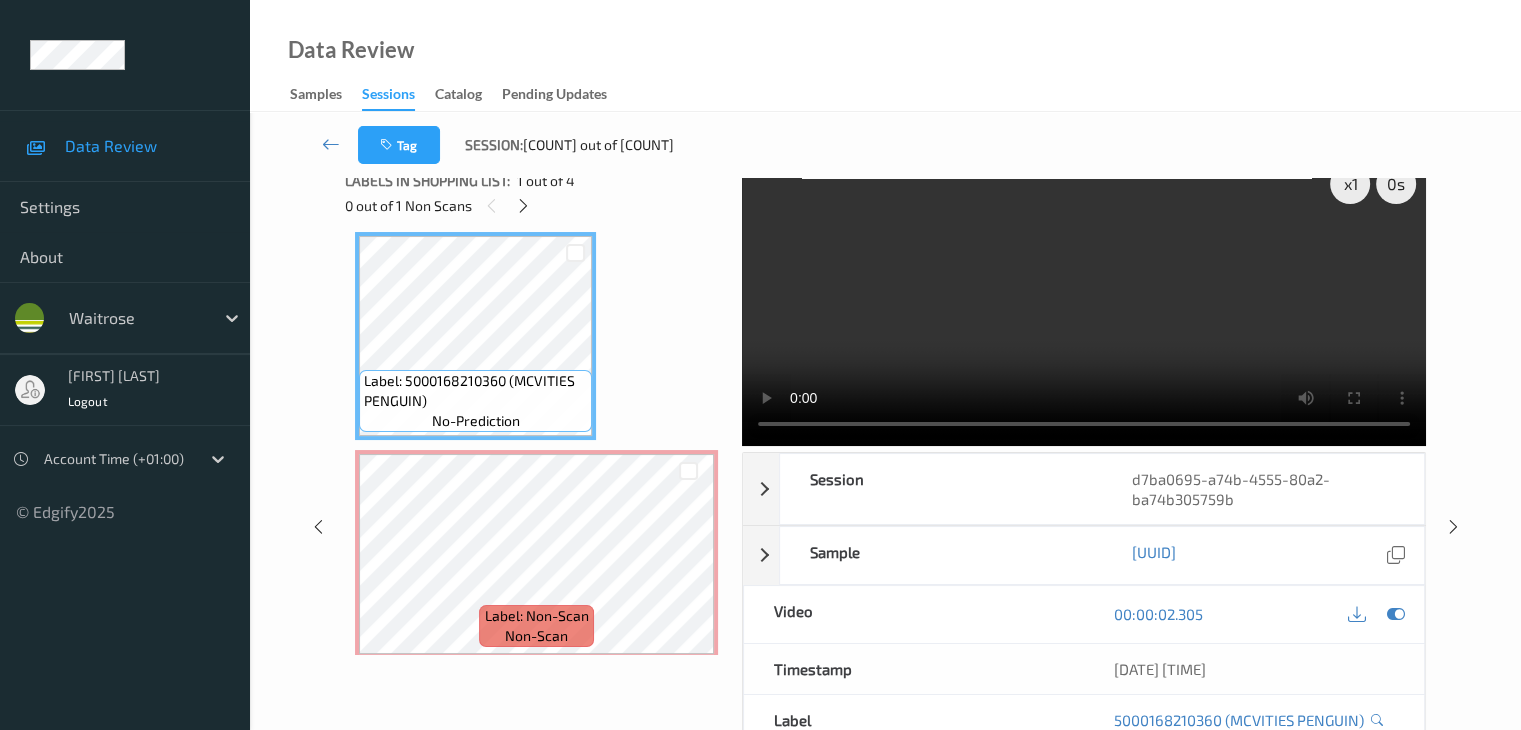 scroll, scrollTop: 0, scrollLeft: 0, axis: both 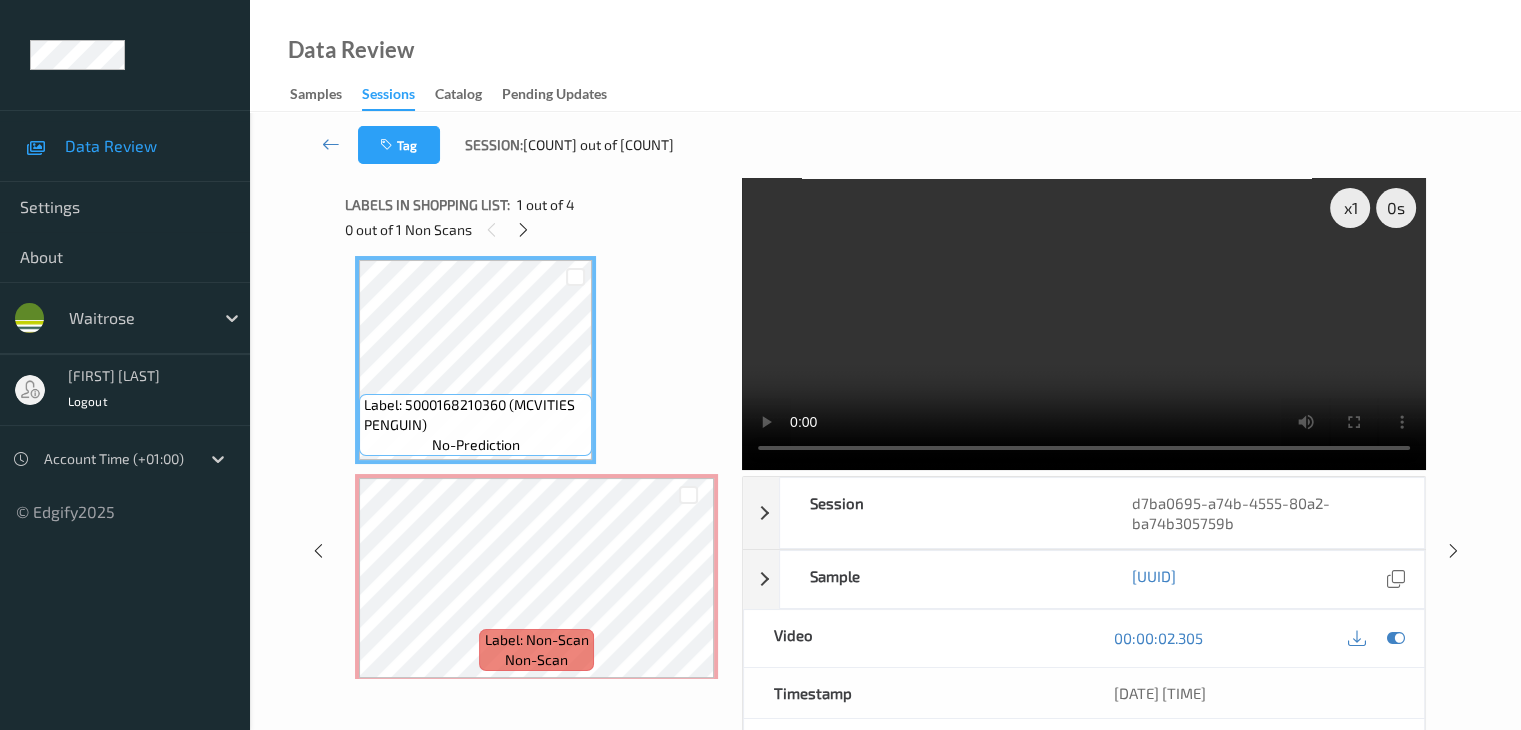 type 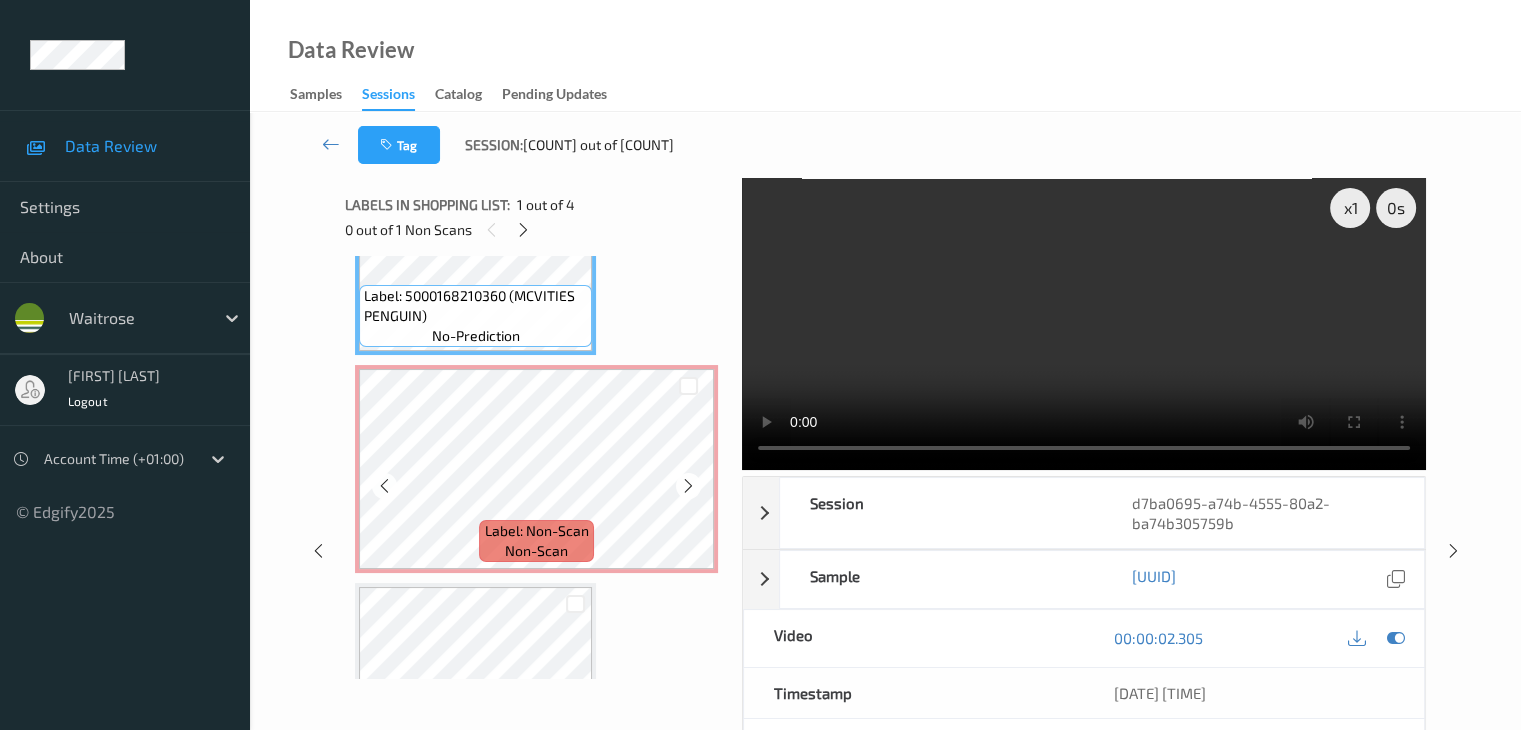 scroll, scrollTop: 310, scrollLeft: 0, axis: vertical 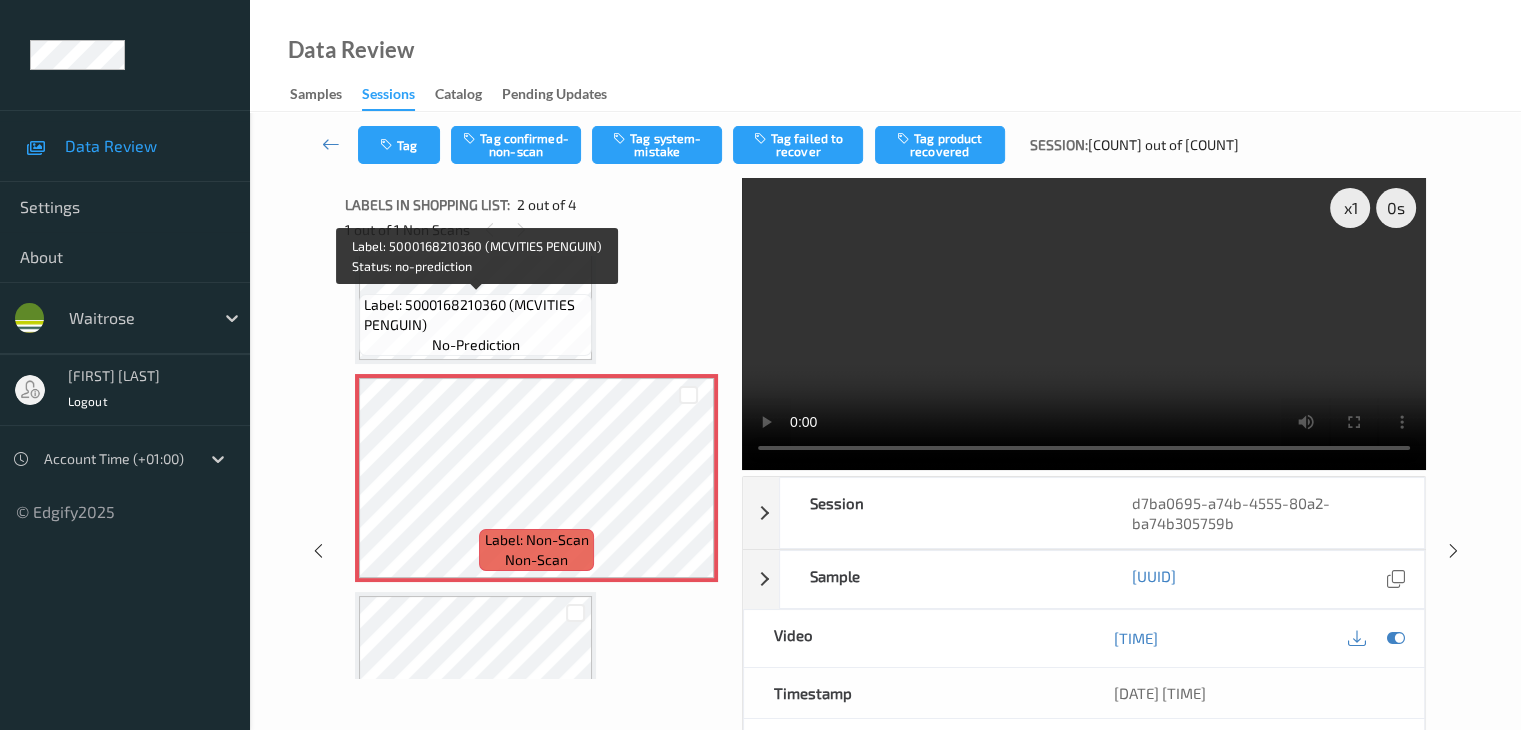 click on "Label: 5000168210360 (MCVITIES PENGUIN)" at bounding box center [475, 315] 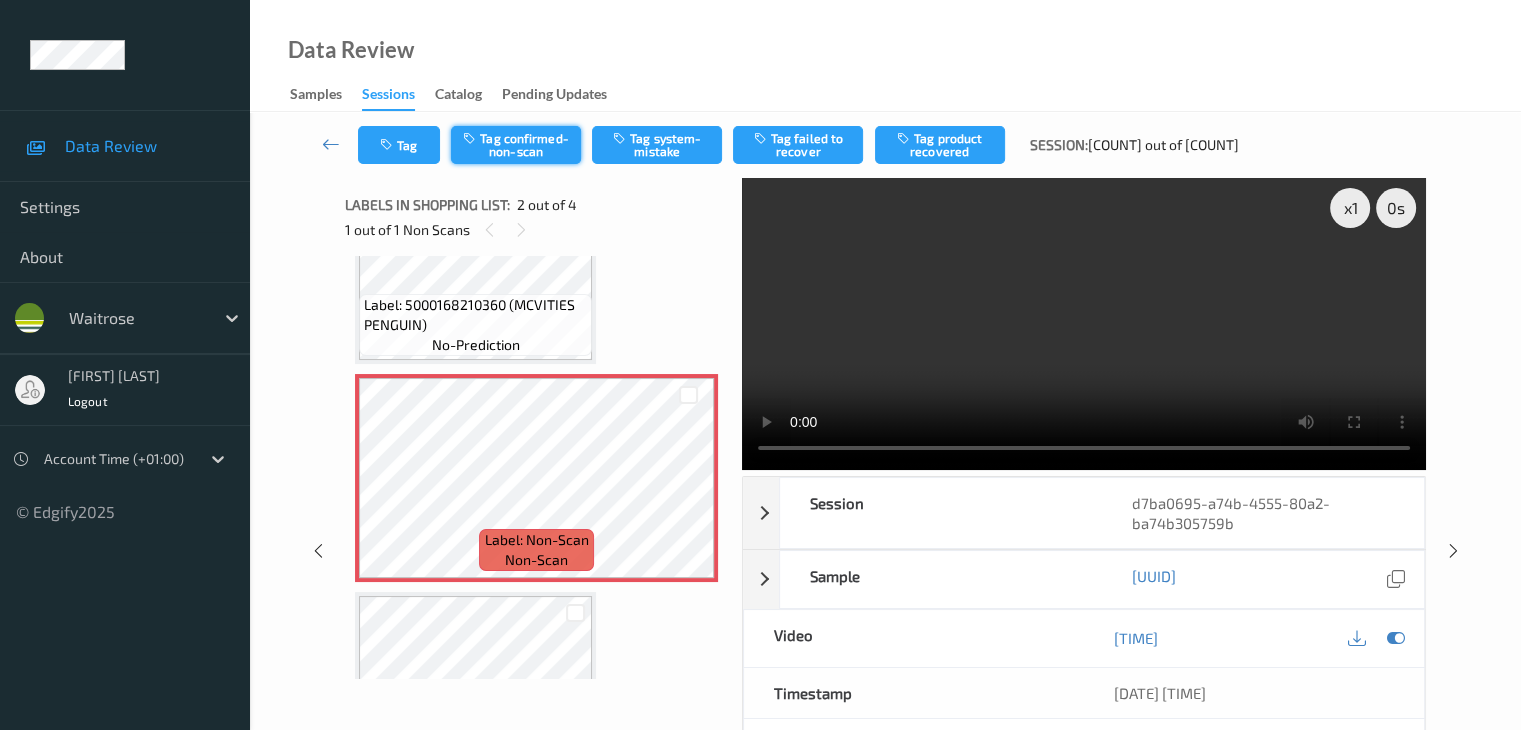 click on "Tag   confirmed-non-scan" at bounding box center (516, 145) 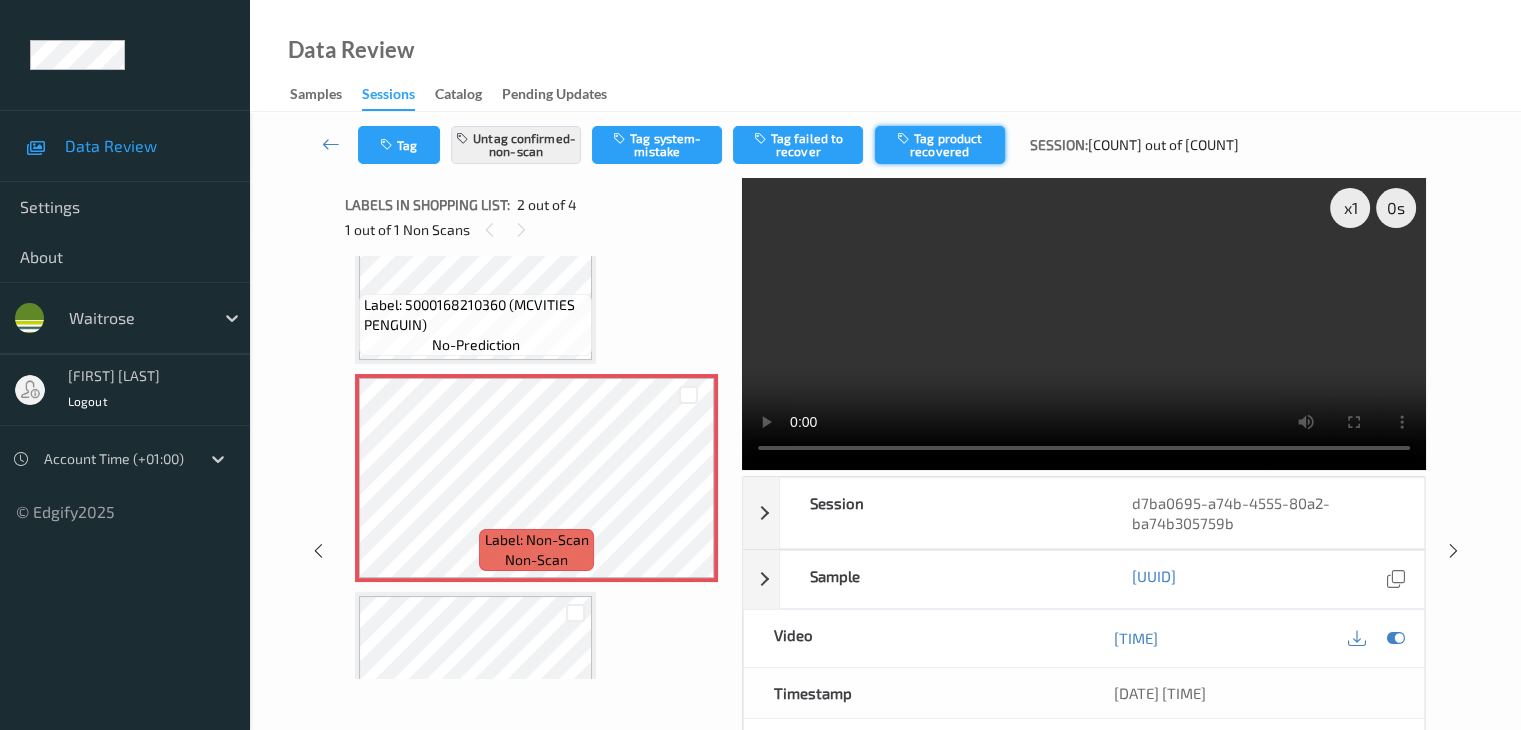 click on "Tag   product recovered" at bounding box center [940, 145] 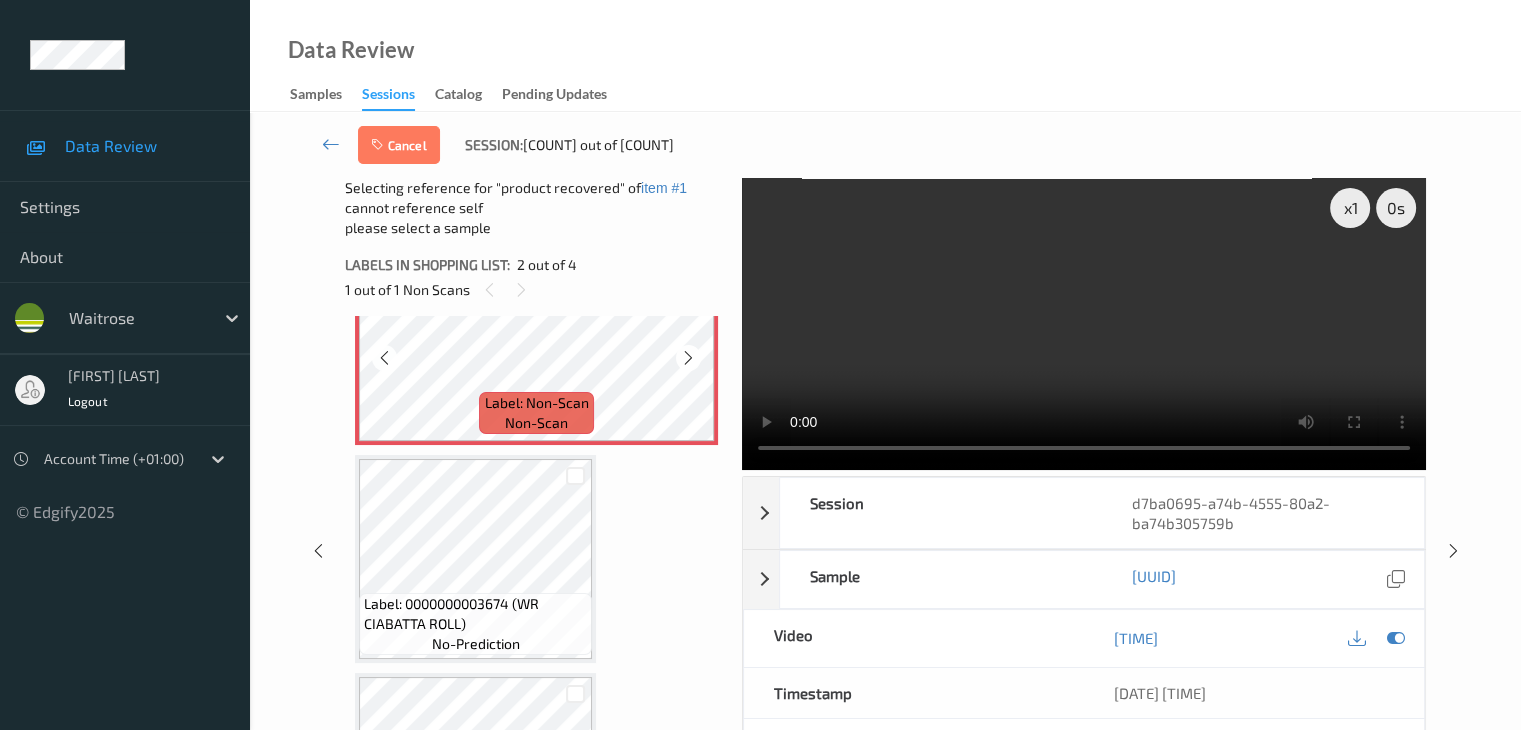 scroll, scrollTop: 310, scrollLeft: 0, axis: vertical 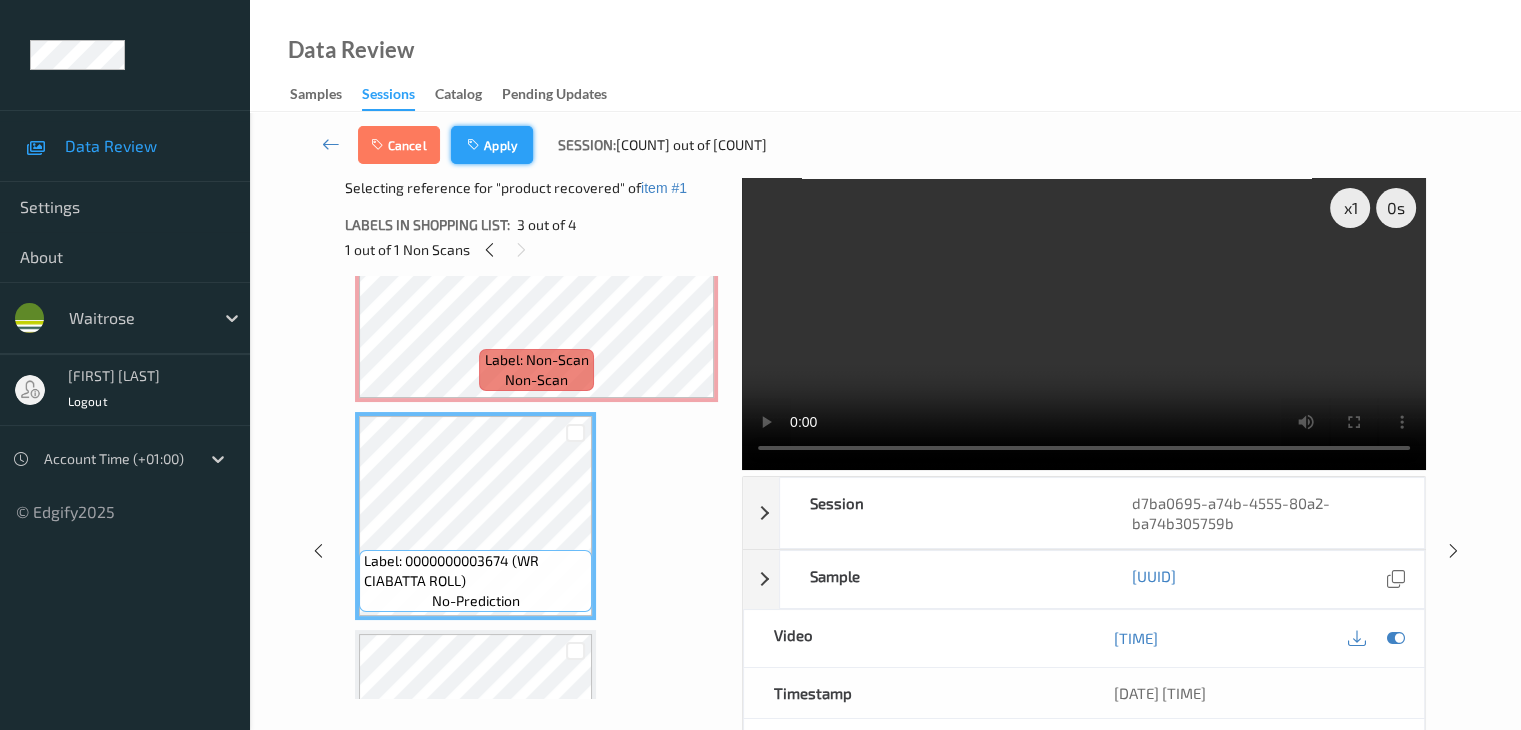 click on "Apply" at bounding box center [492, 145] 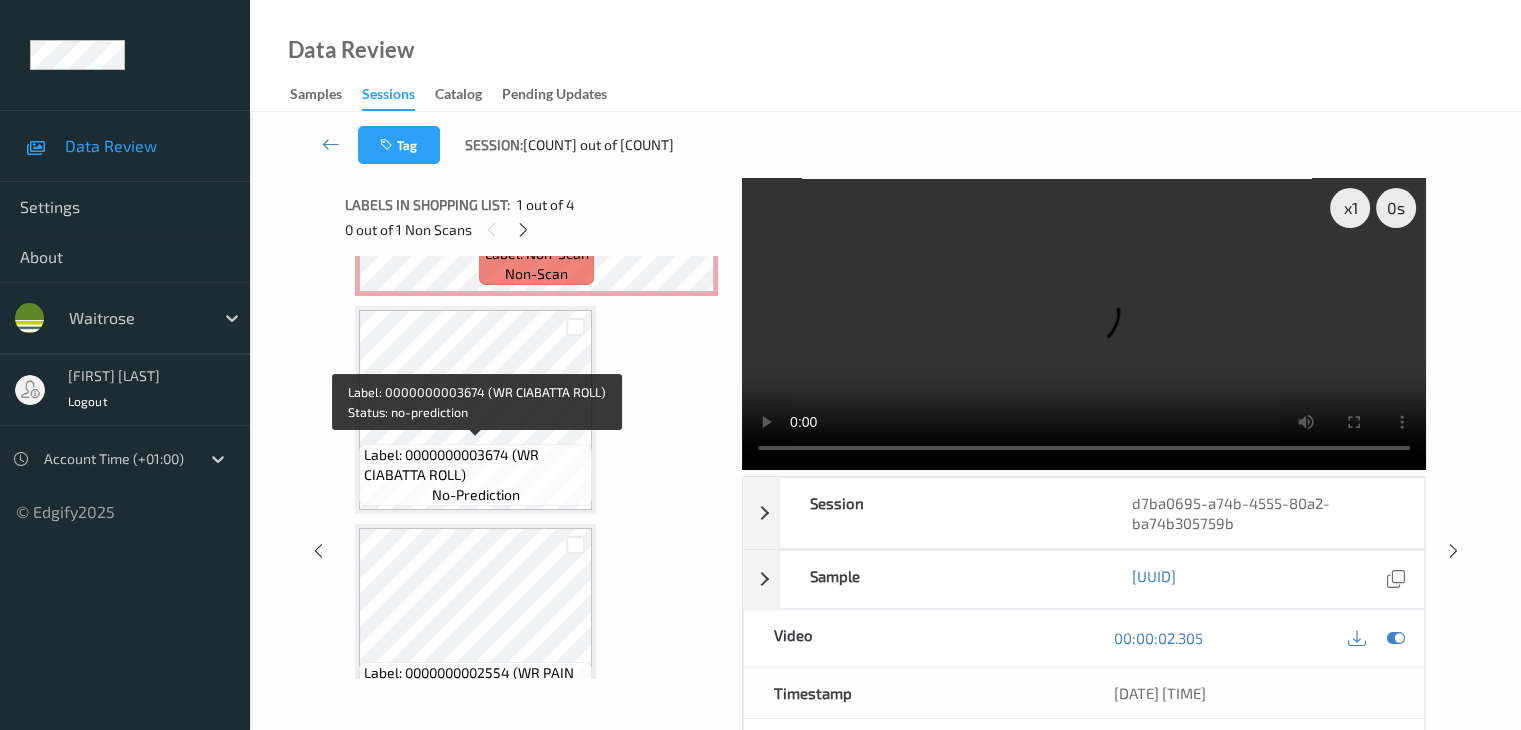 scroll, scrollTop: 400, scrollLeft: 0, axis: vertical 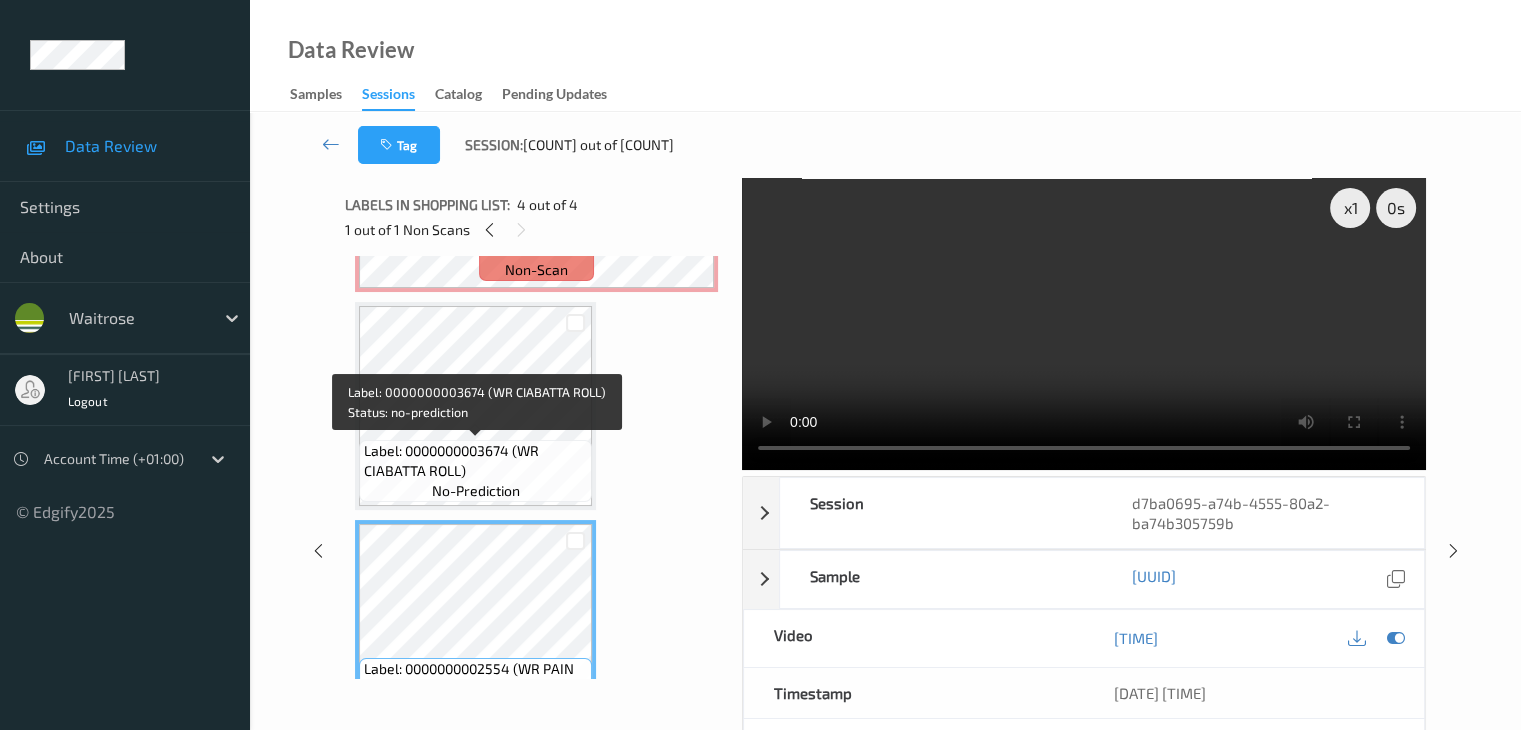 click on "Label: 0000000003674 (WR CIABATTA ROLL)" at bounding box center [475, 461] 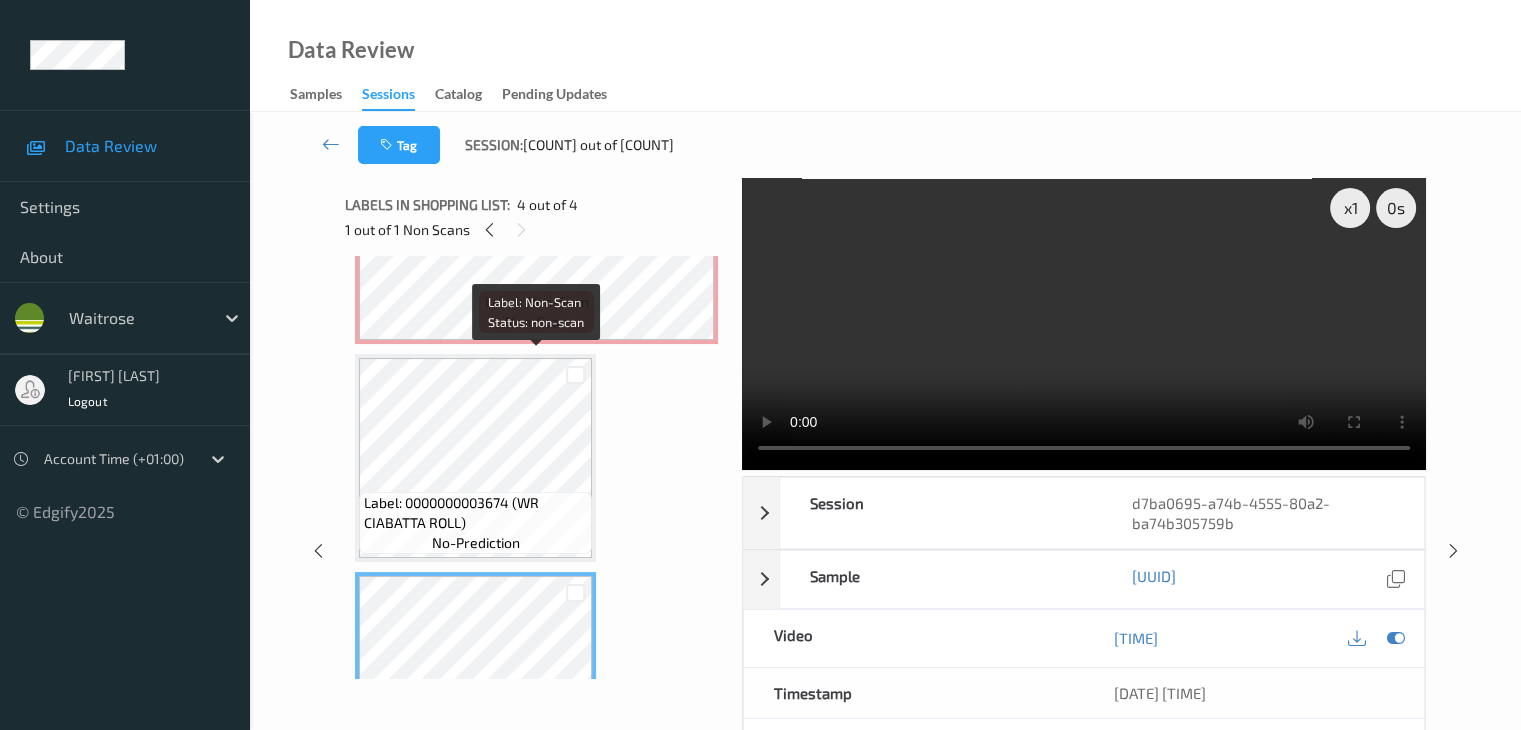 scroll, scrollTop: 259, scrollLeft: 0, axis: vertical 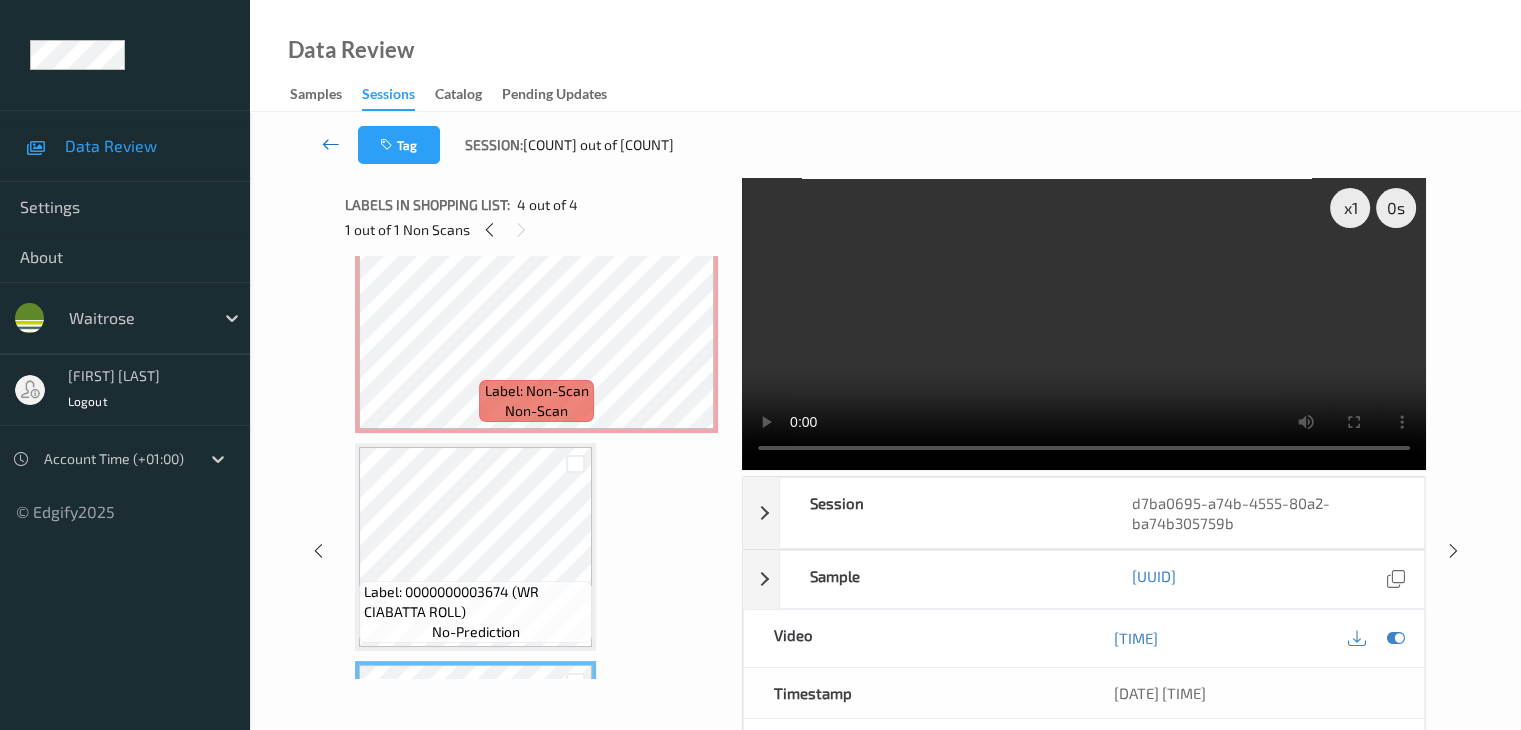 click at bounding box center [331, 144] 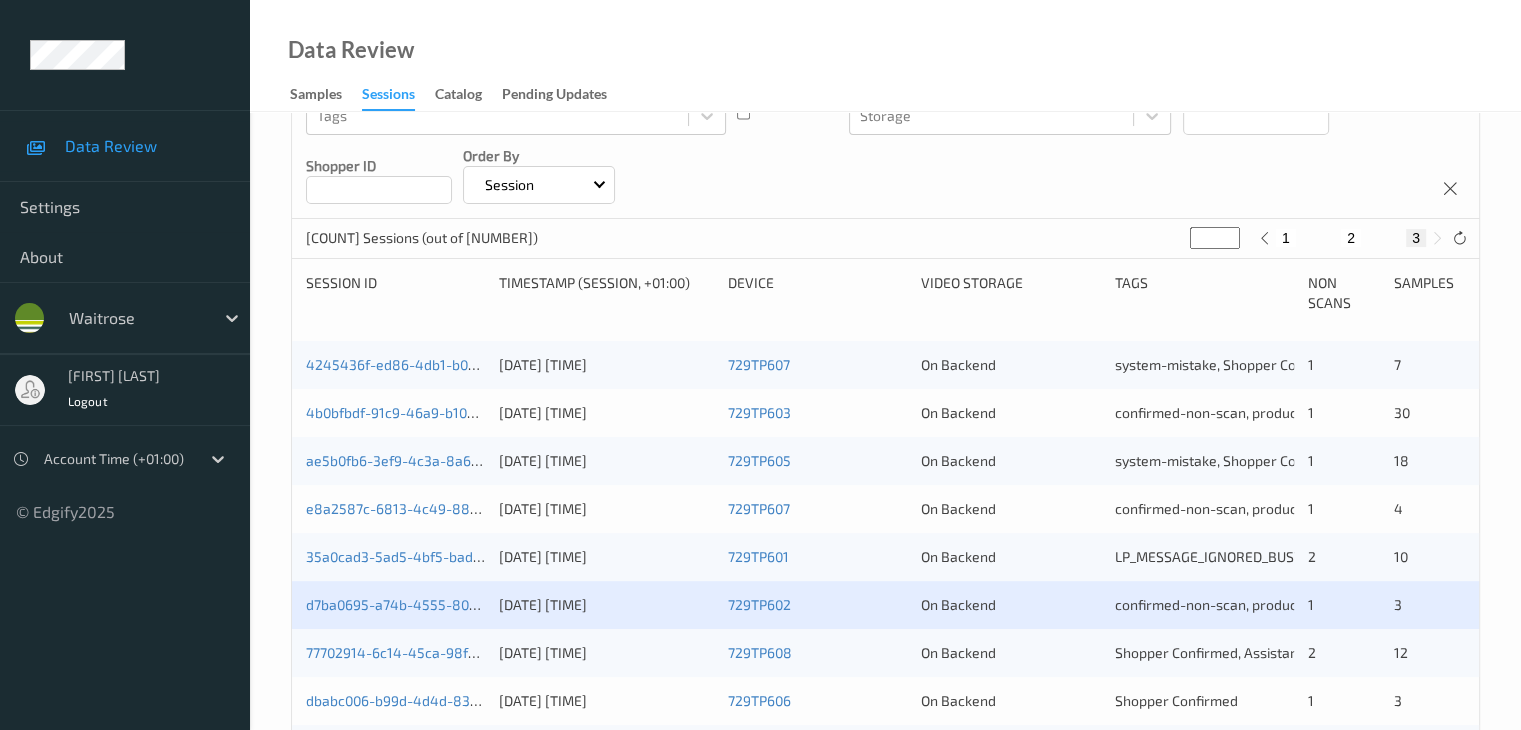 scroll, scrollTop: 400, scrollLeft: 0, axis: vertical 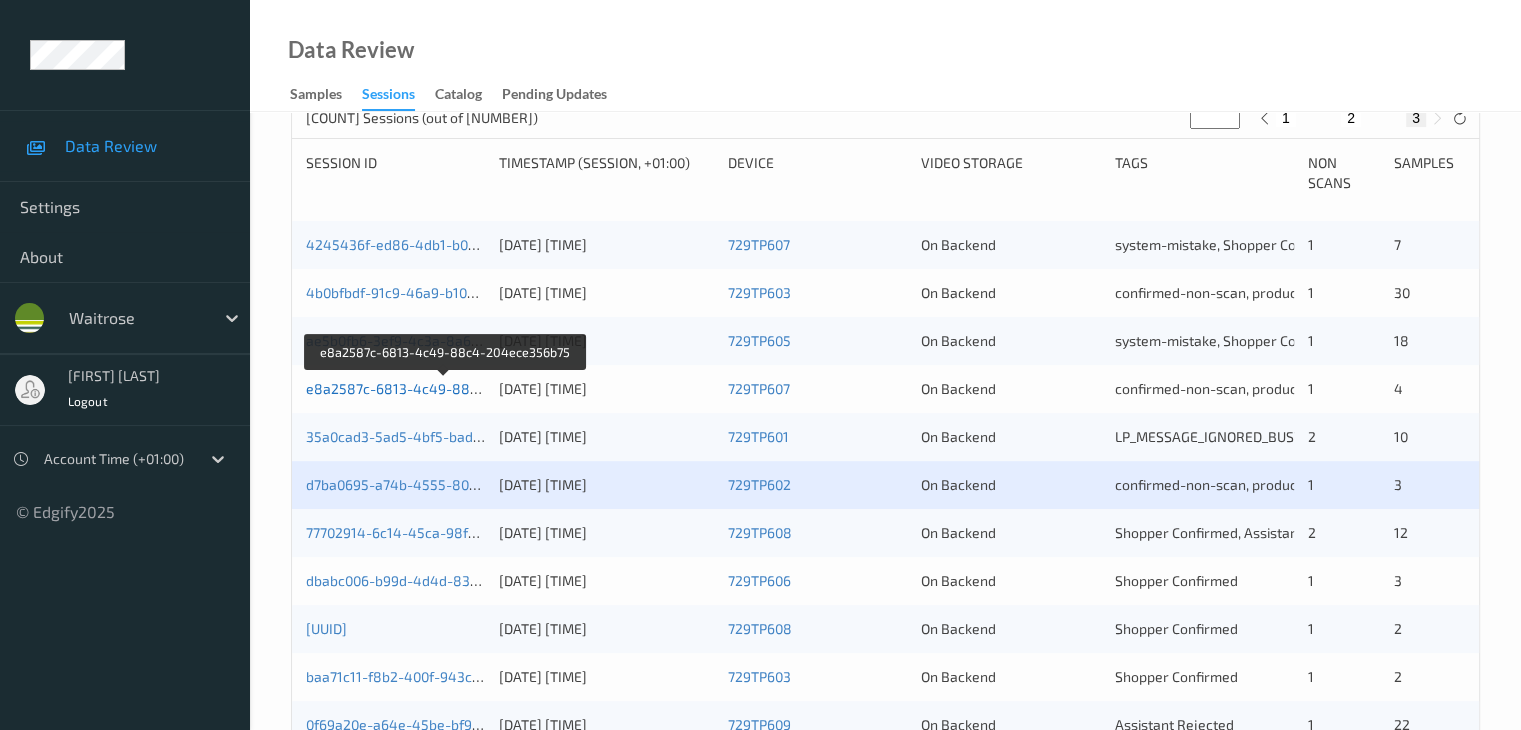 click on "e8a2587c-6813-4c49-88c4-204ece356b75" at bounding box center (446, 388) 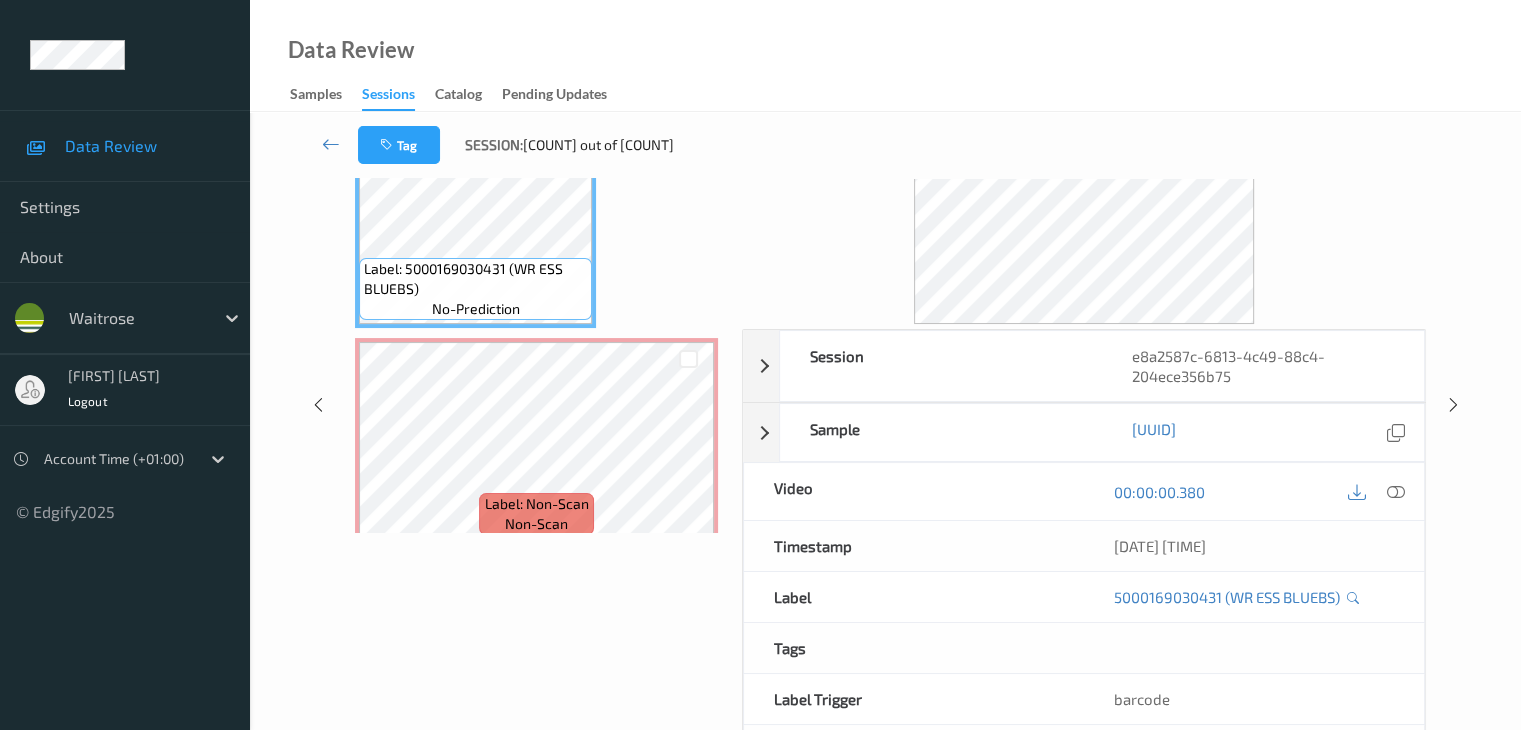 scroll, scrollTop: 0, scrollLeft: 0, axis: both 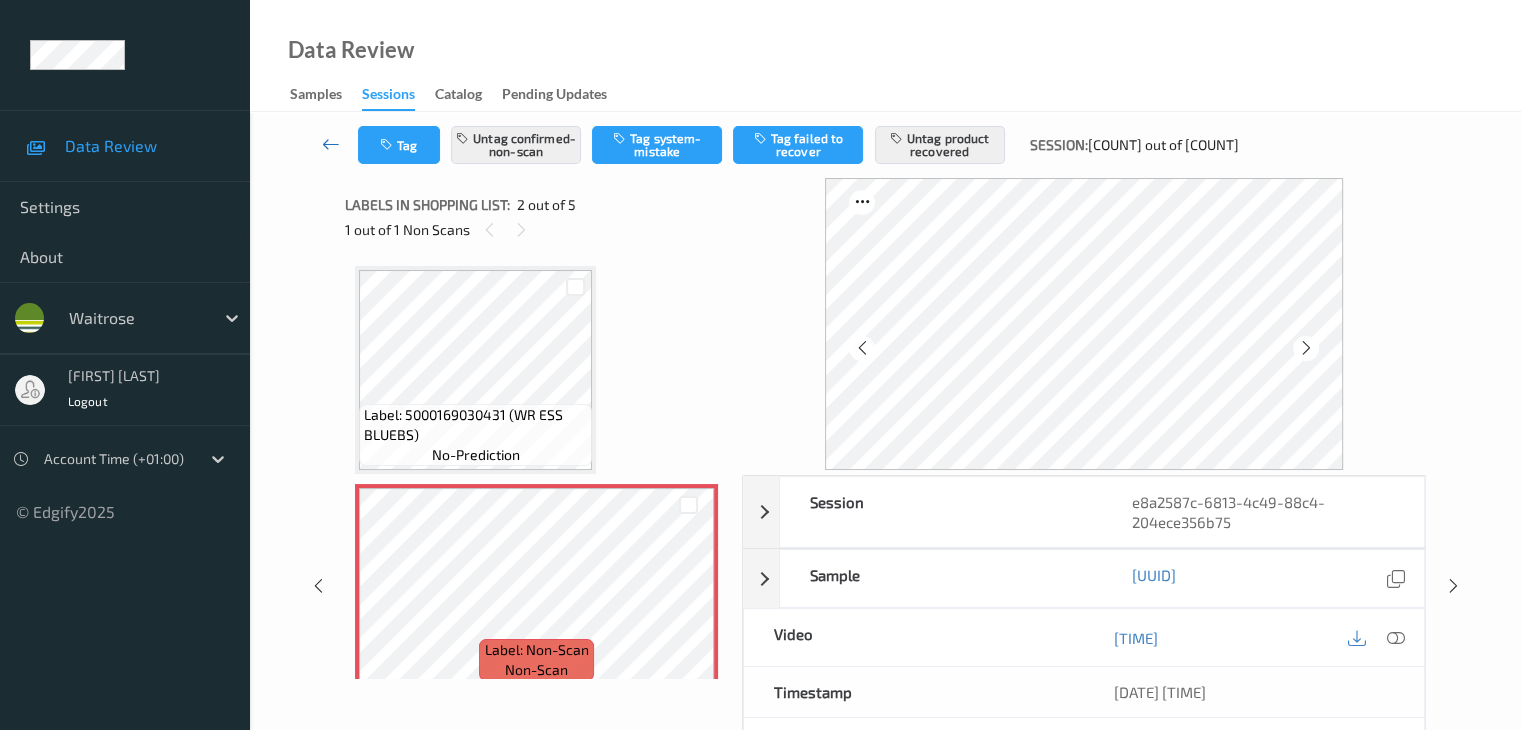 click at bounding box center (331, 144) 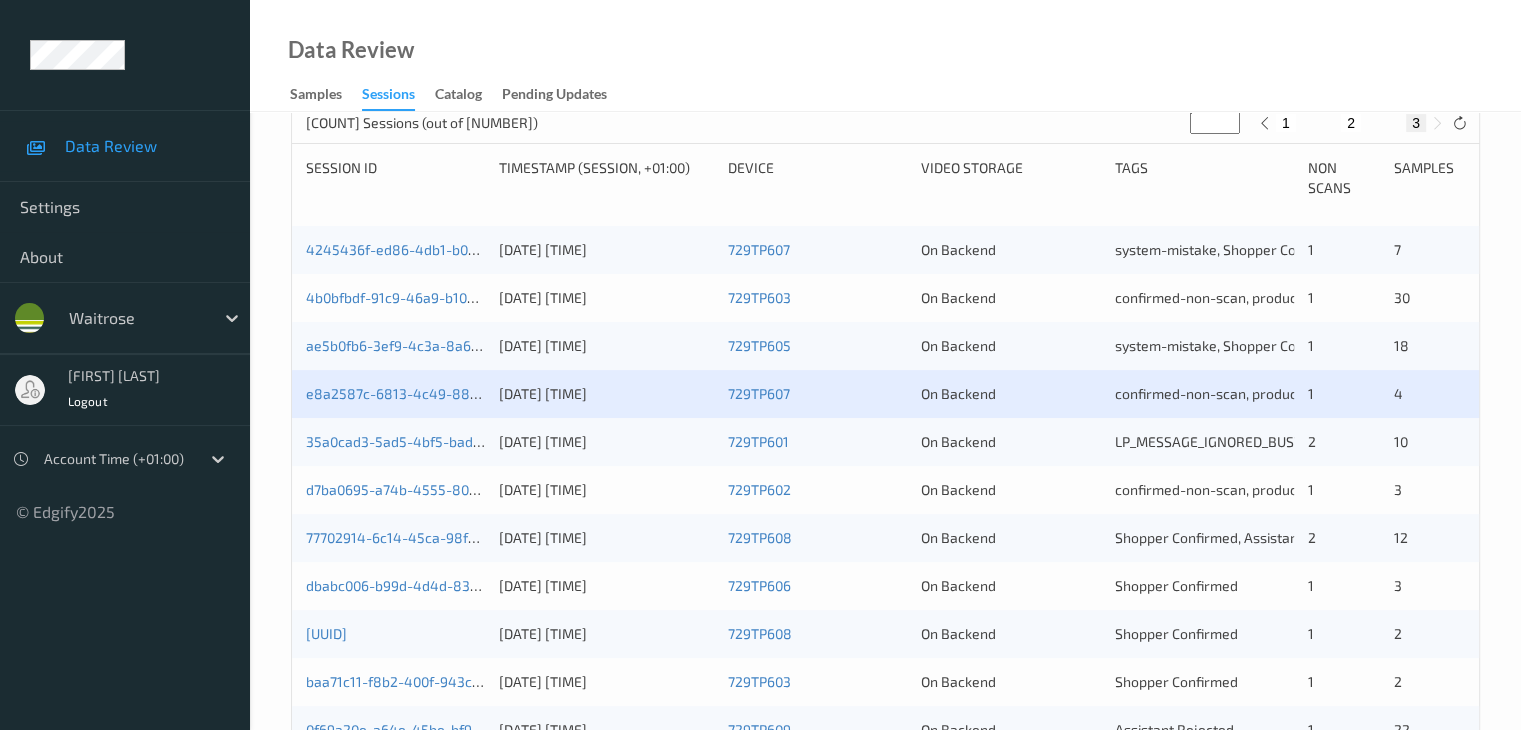 scroll, scrollTop: 400, scrollLeft: 0, axis: vertical 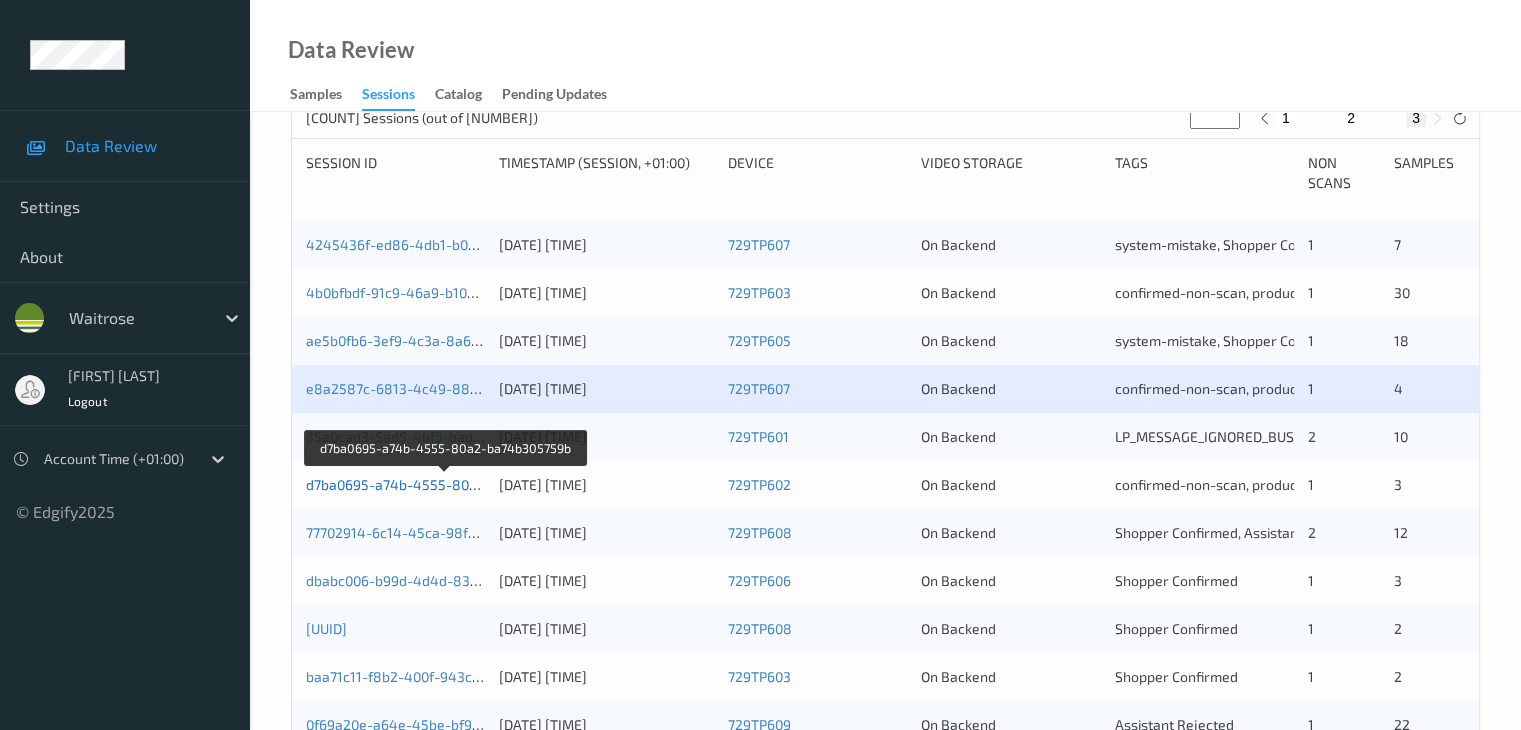 click on "d7ba0695-a74b-4555-80a2-ba74b305759b" at bounding box center (446, 484) 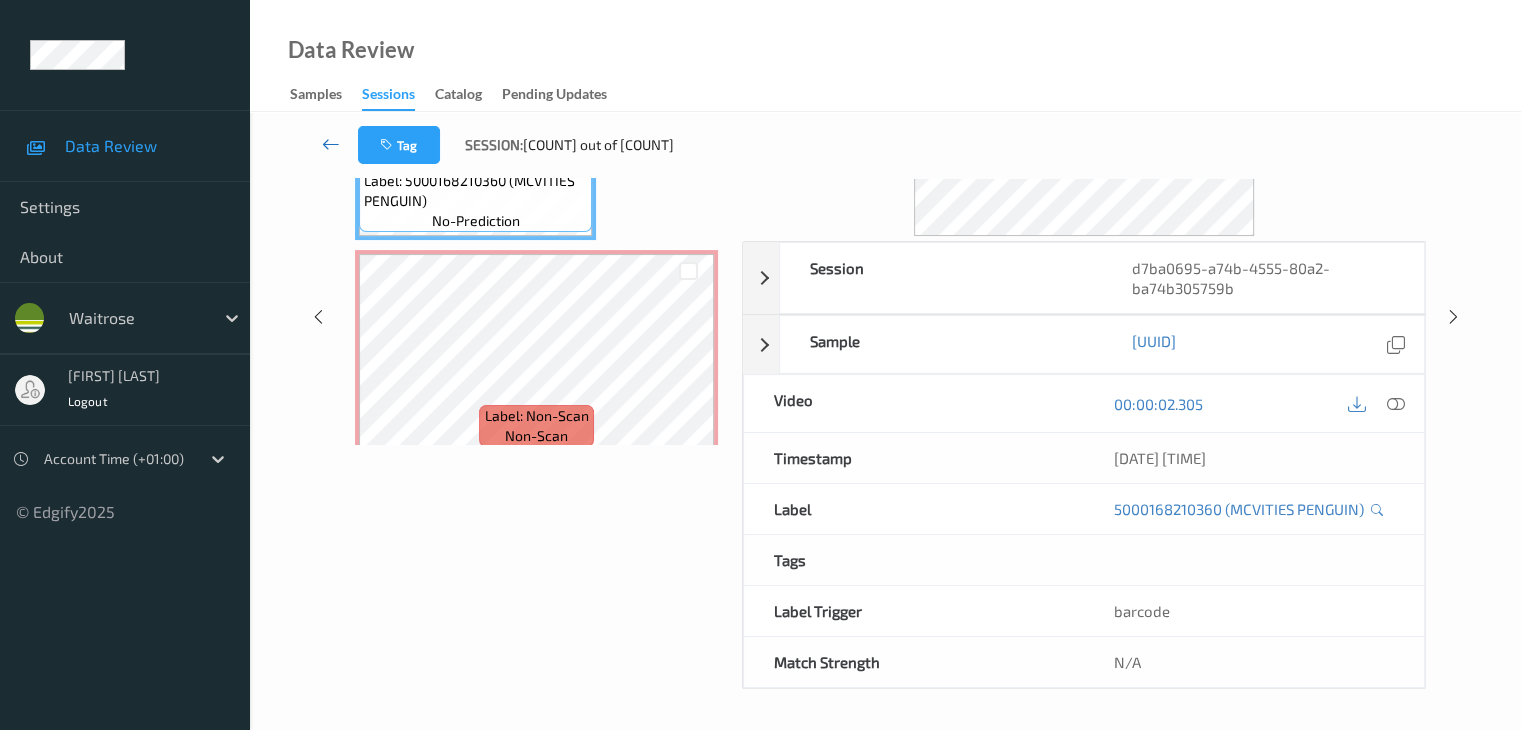 click at bounding box center [331, 144] 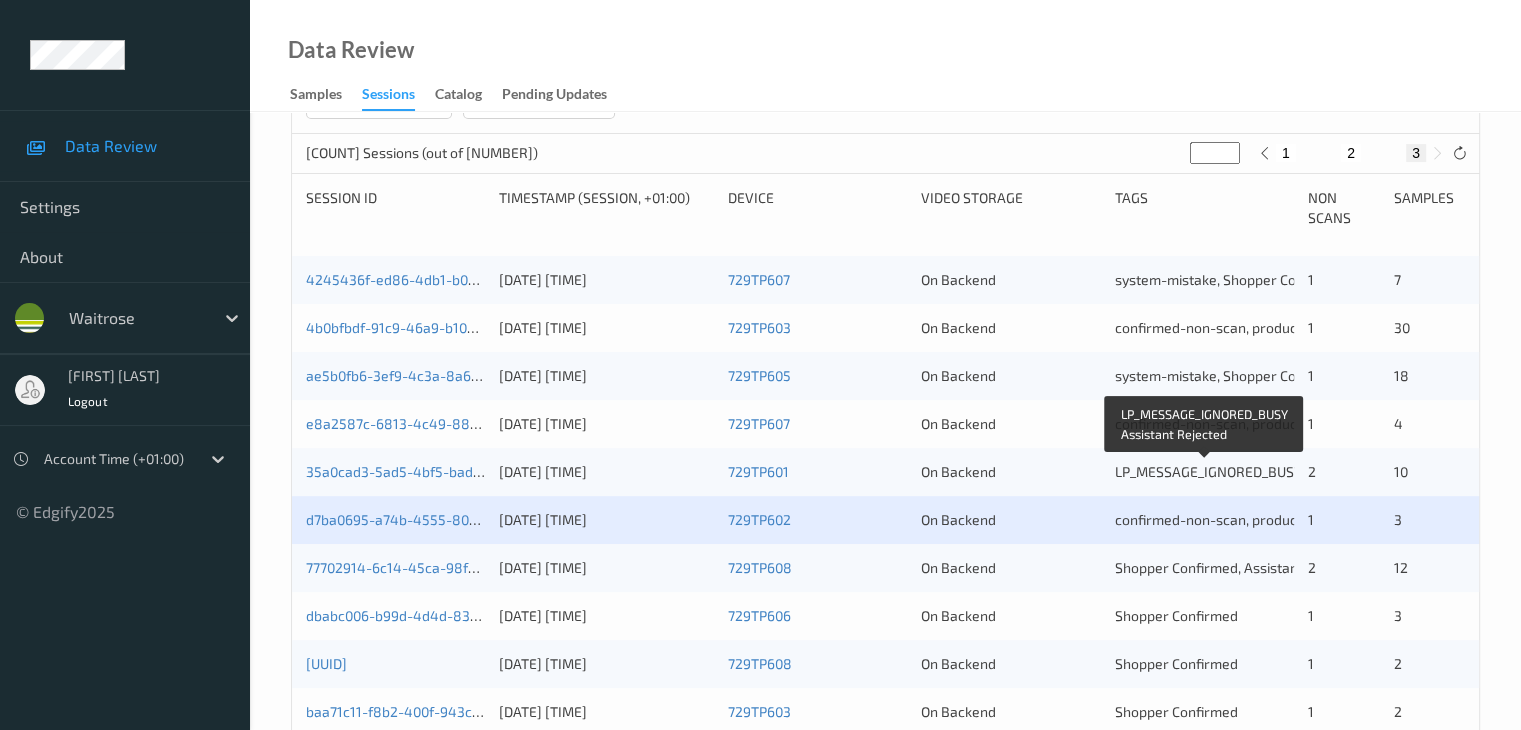 scroll, scrollTop: 400, scrollLeft: 0, axis: vertical 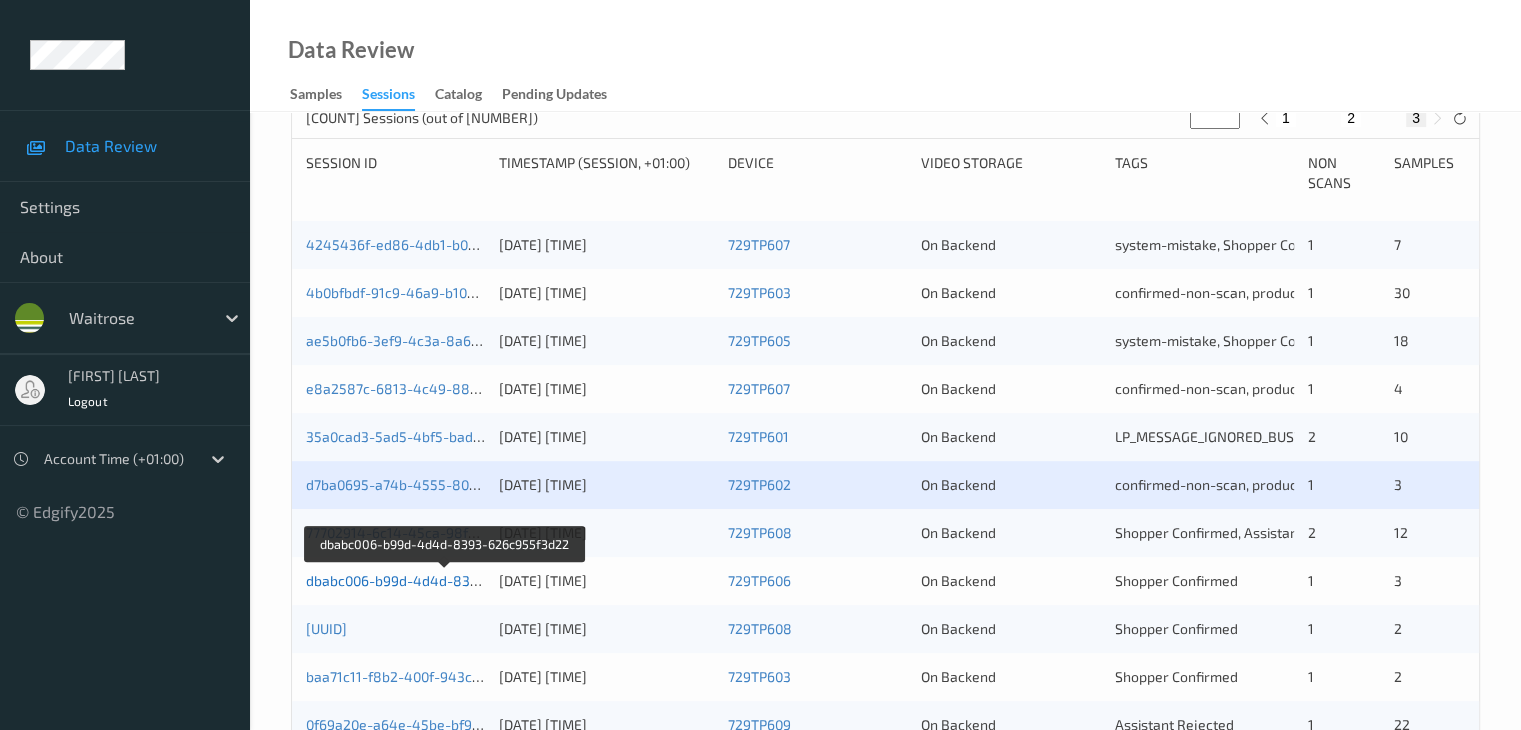 click on "dbabc006-b99d-4d4d-8393-626c955f3d22" at bounding box center [445, 580] 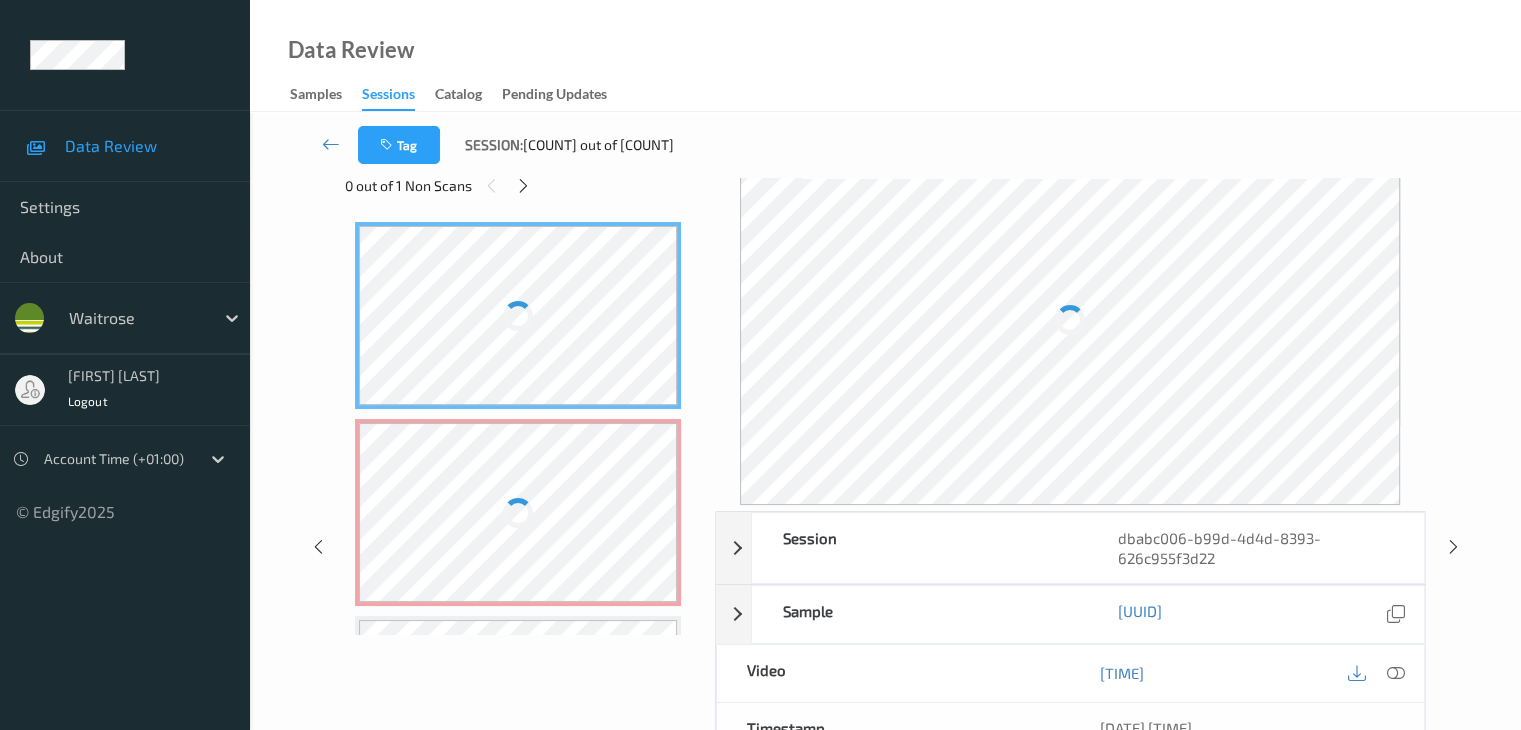 scroll, scrollTop: 0, scrollLeft: 0, axis: both 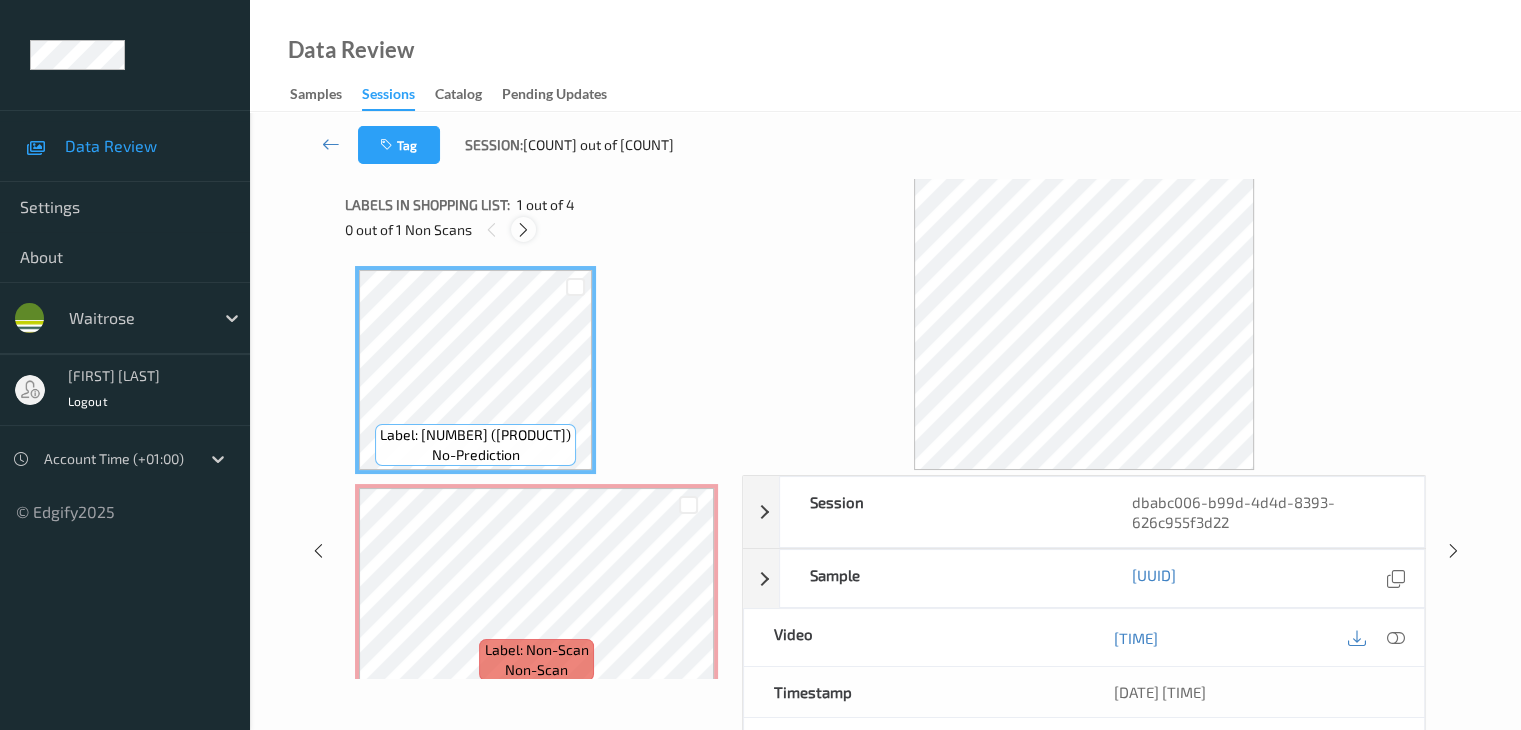 click at bounding box center [523, 229] 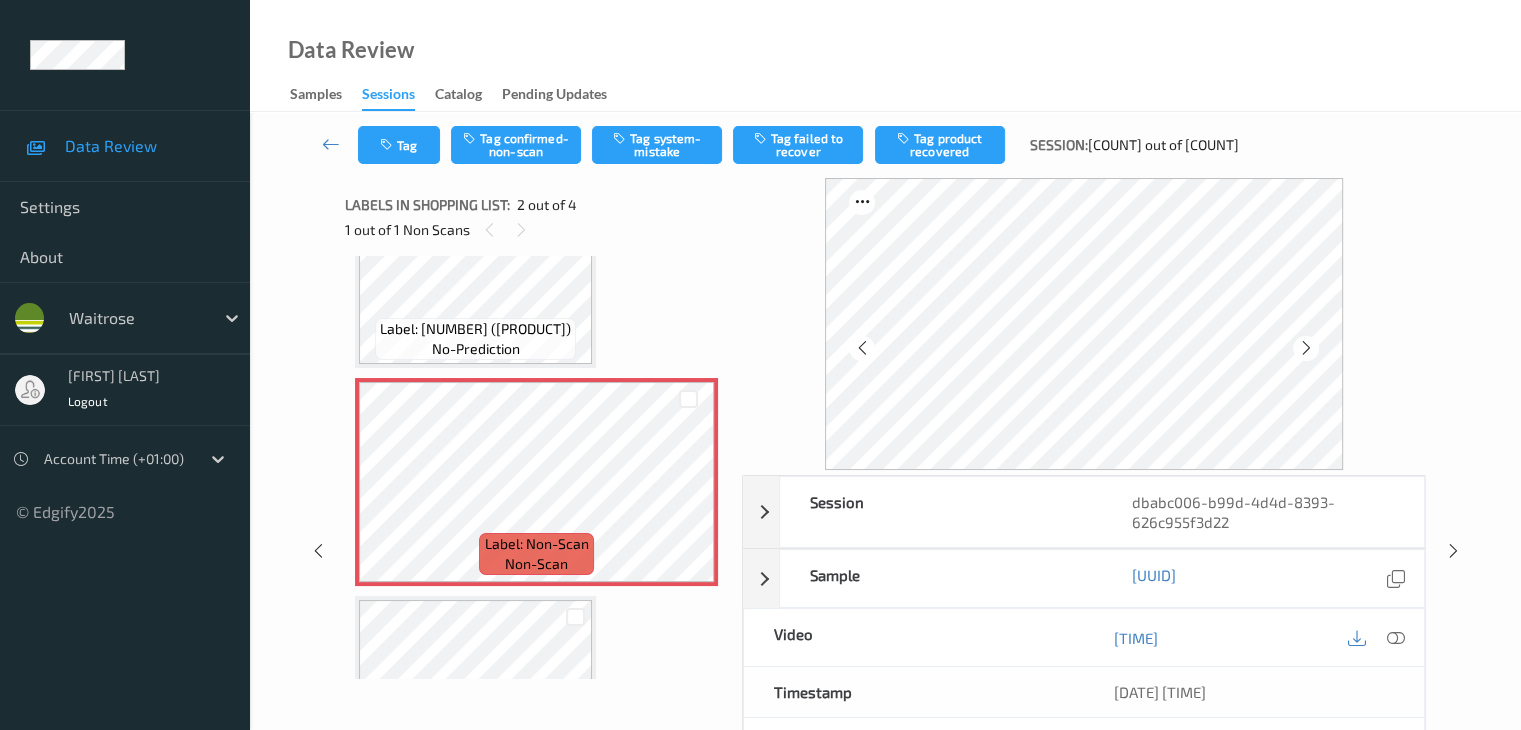 scroll, scrollTop: 210, scrollLeft: 0, axis: vertical 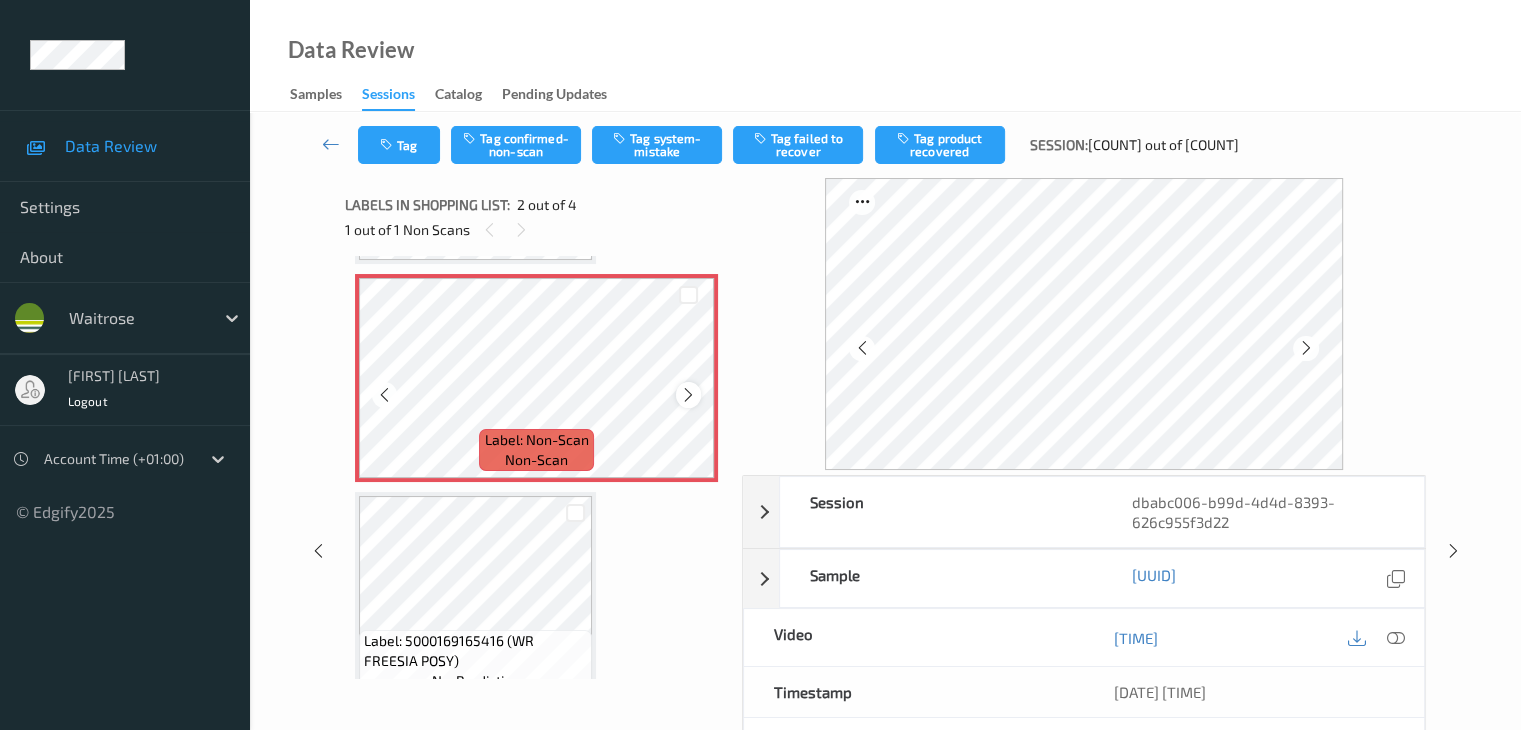 click at bounding box center (688, 395) 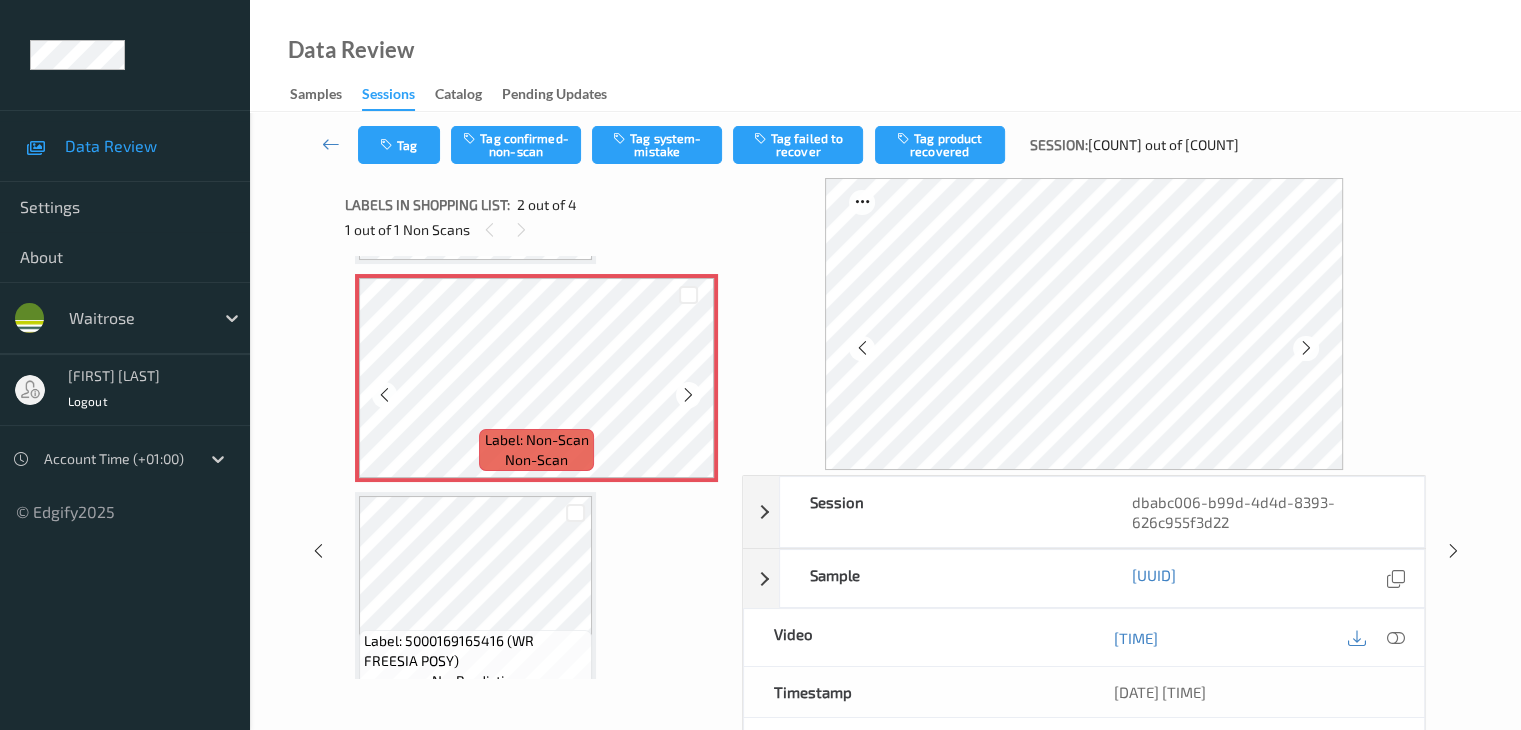 click at bounding box center [688, 395] 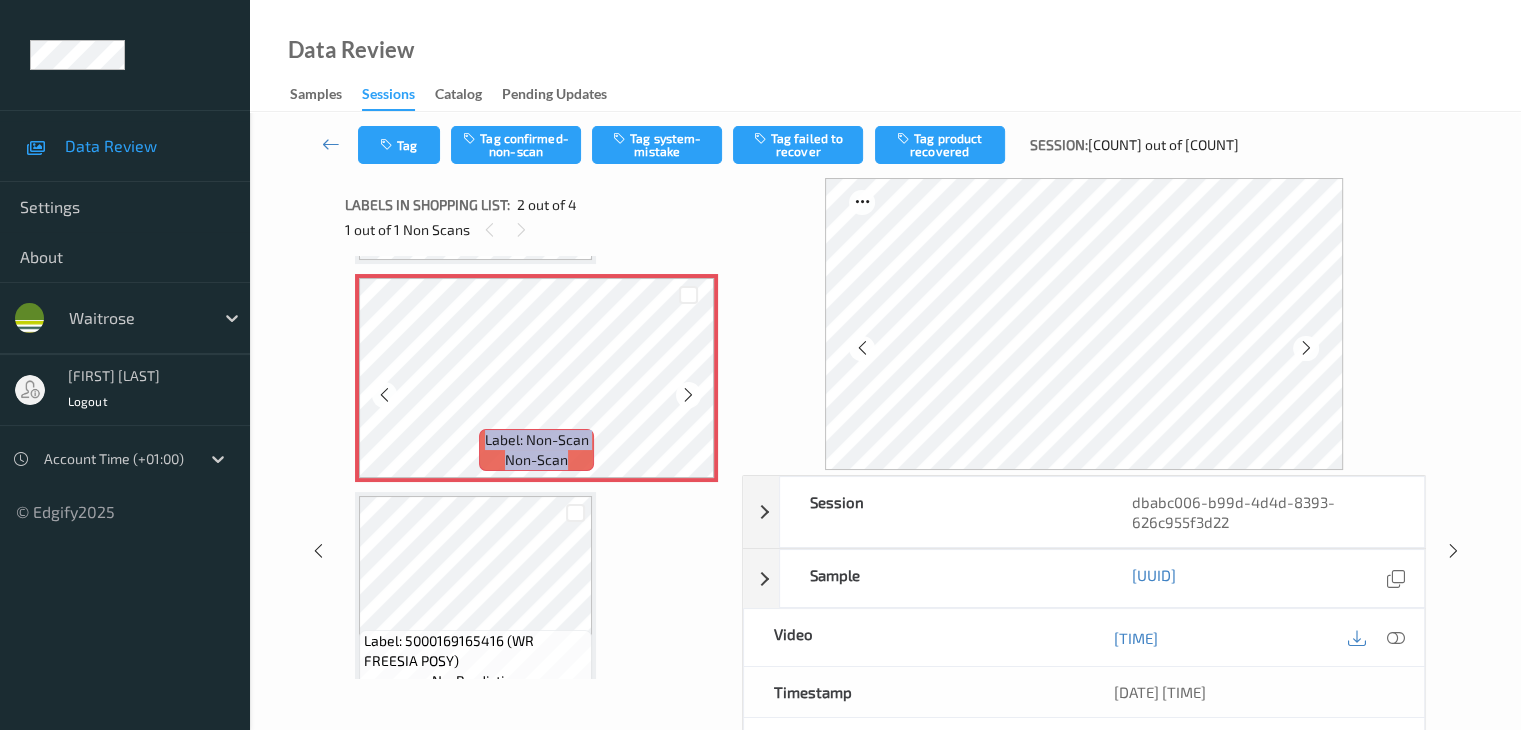 click at bounding box center (688, 395) 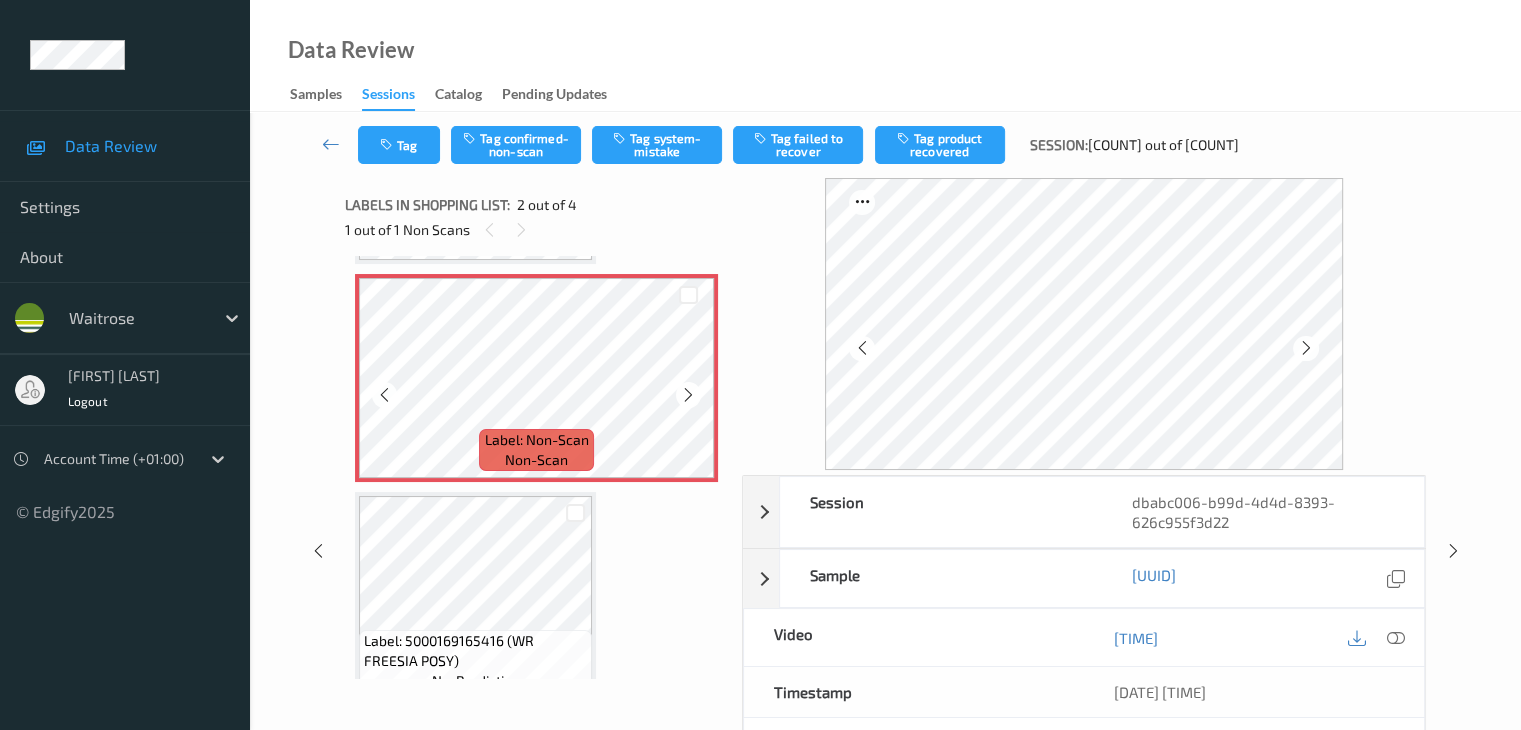 click at bounding box center [688, 395] 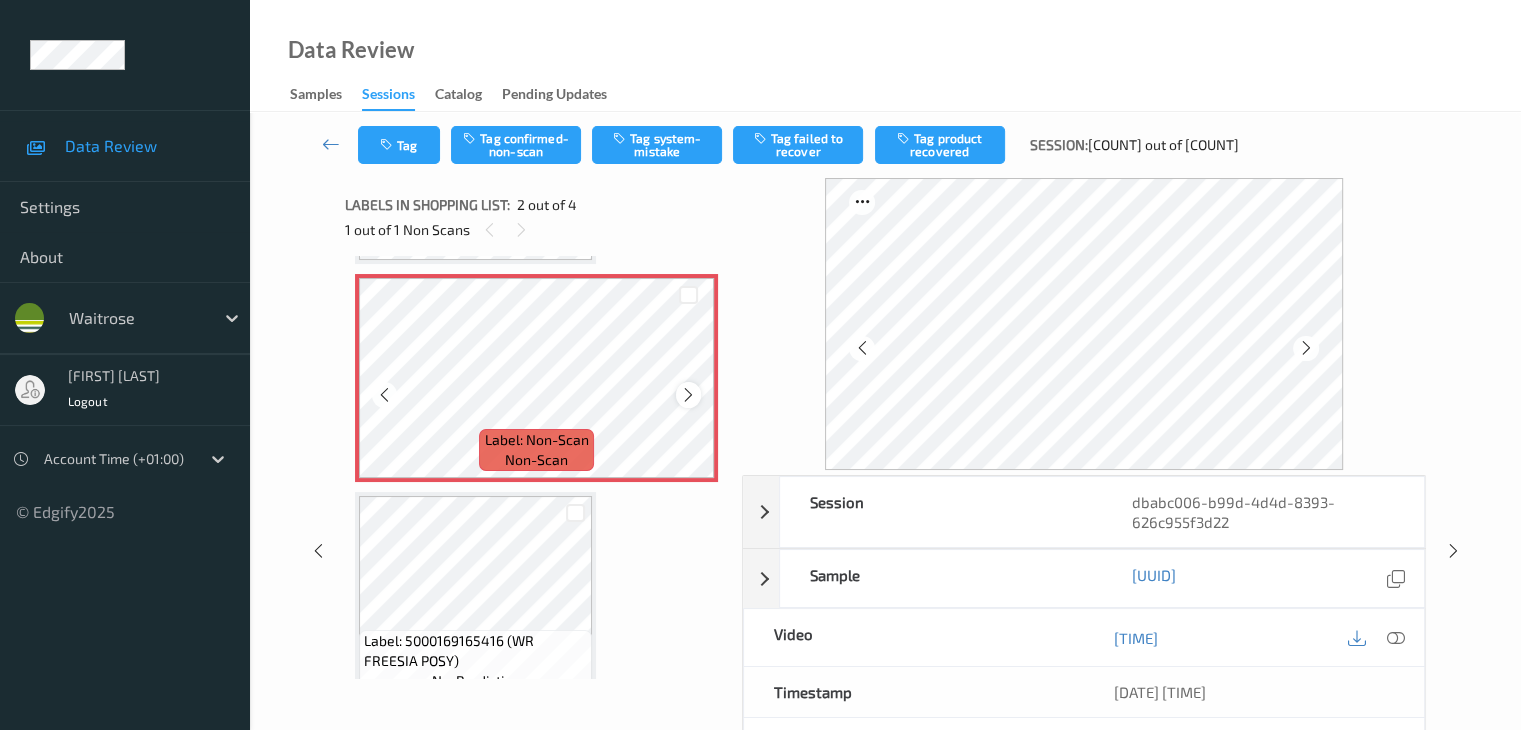 click at bounding box center (688, 395) 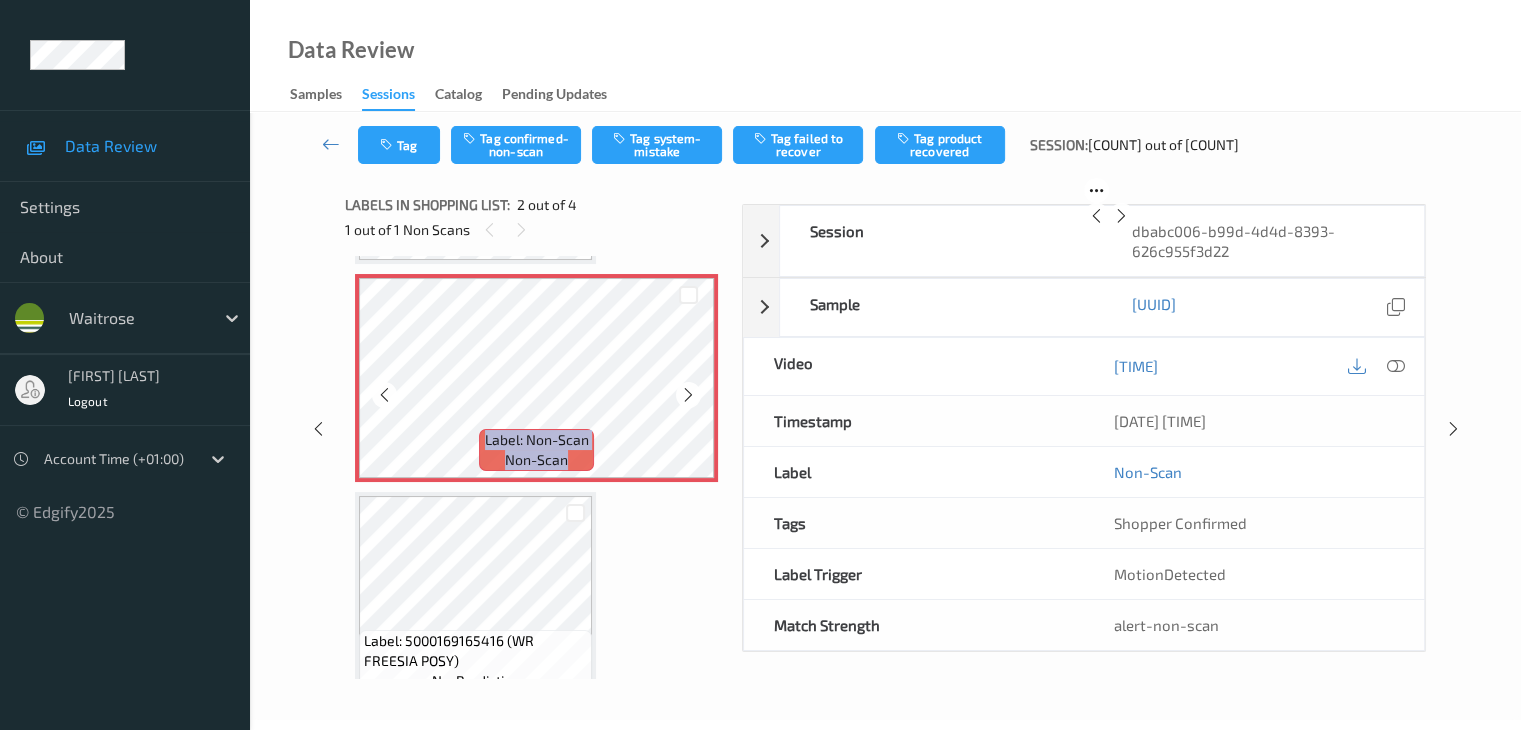 click at bounding box center [688, 395] 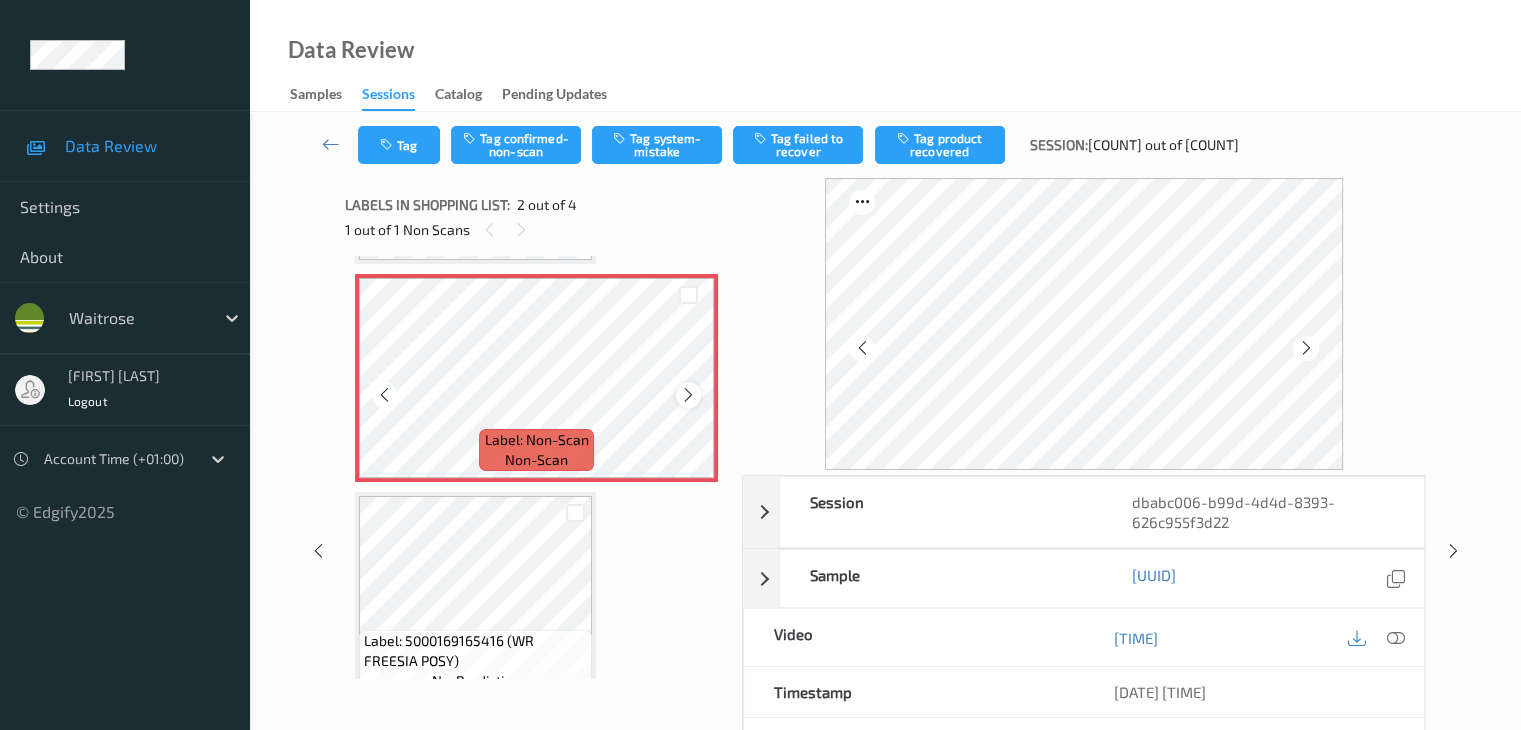click at bounding box center (688, 395) 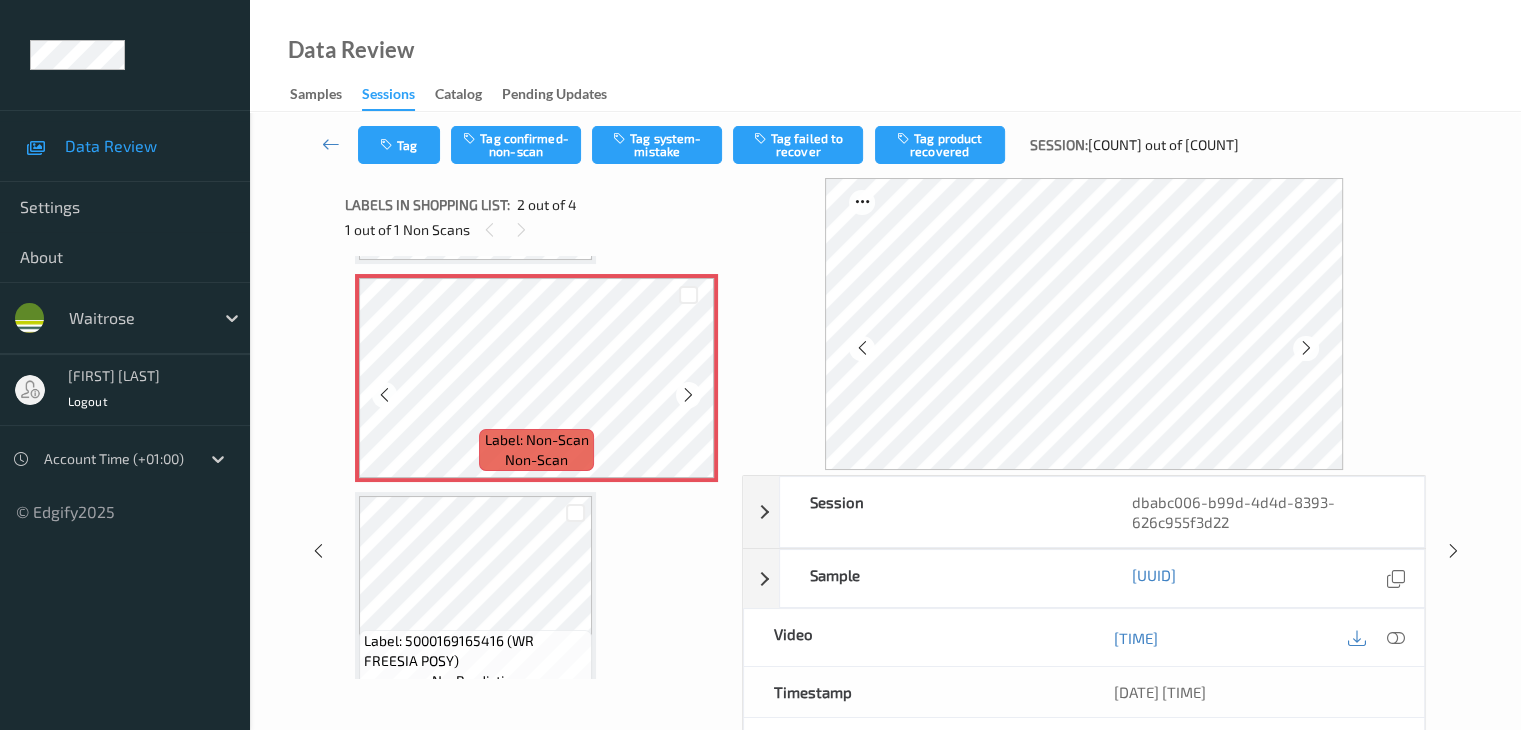 click at bounding box center (688, 395) 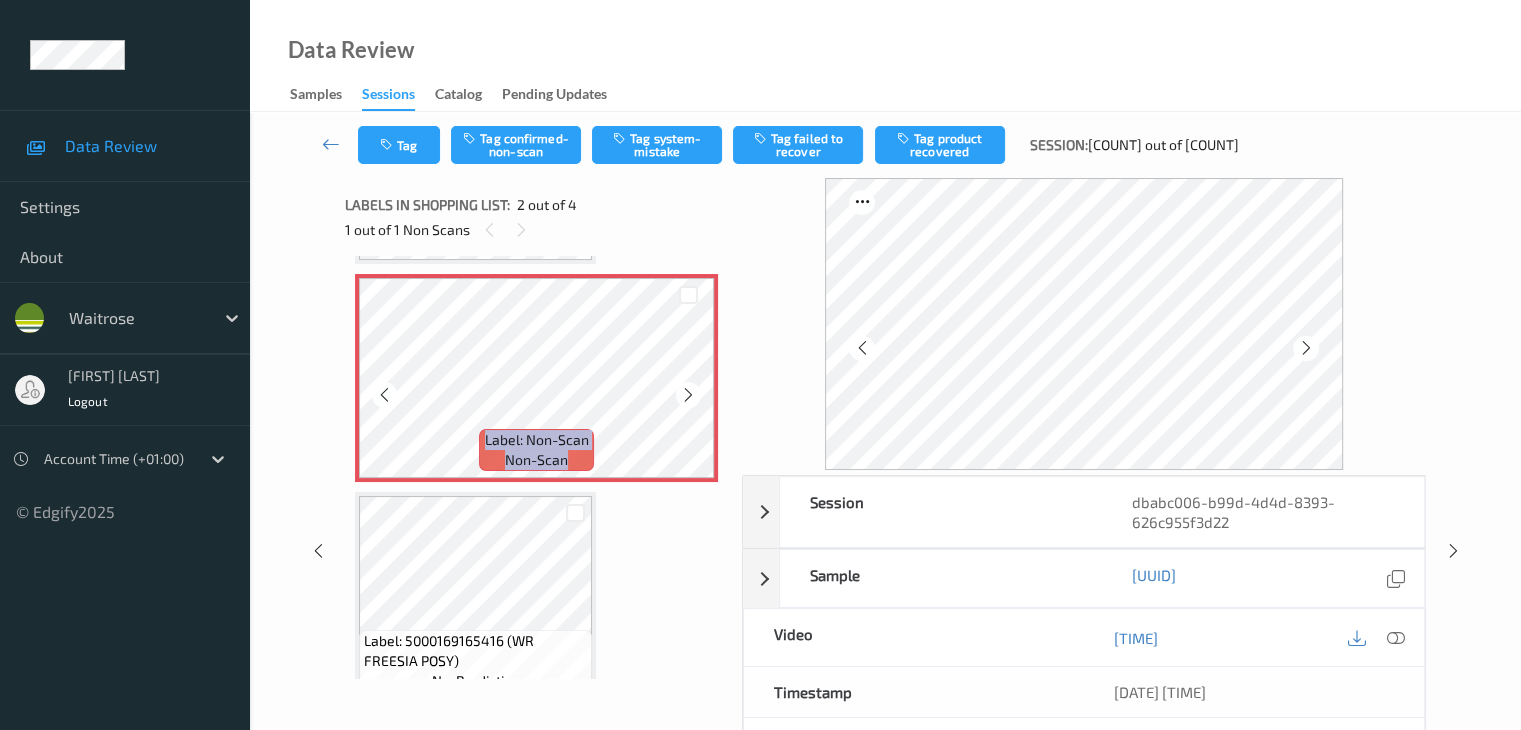 click at bounding box center (688, 395) 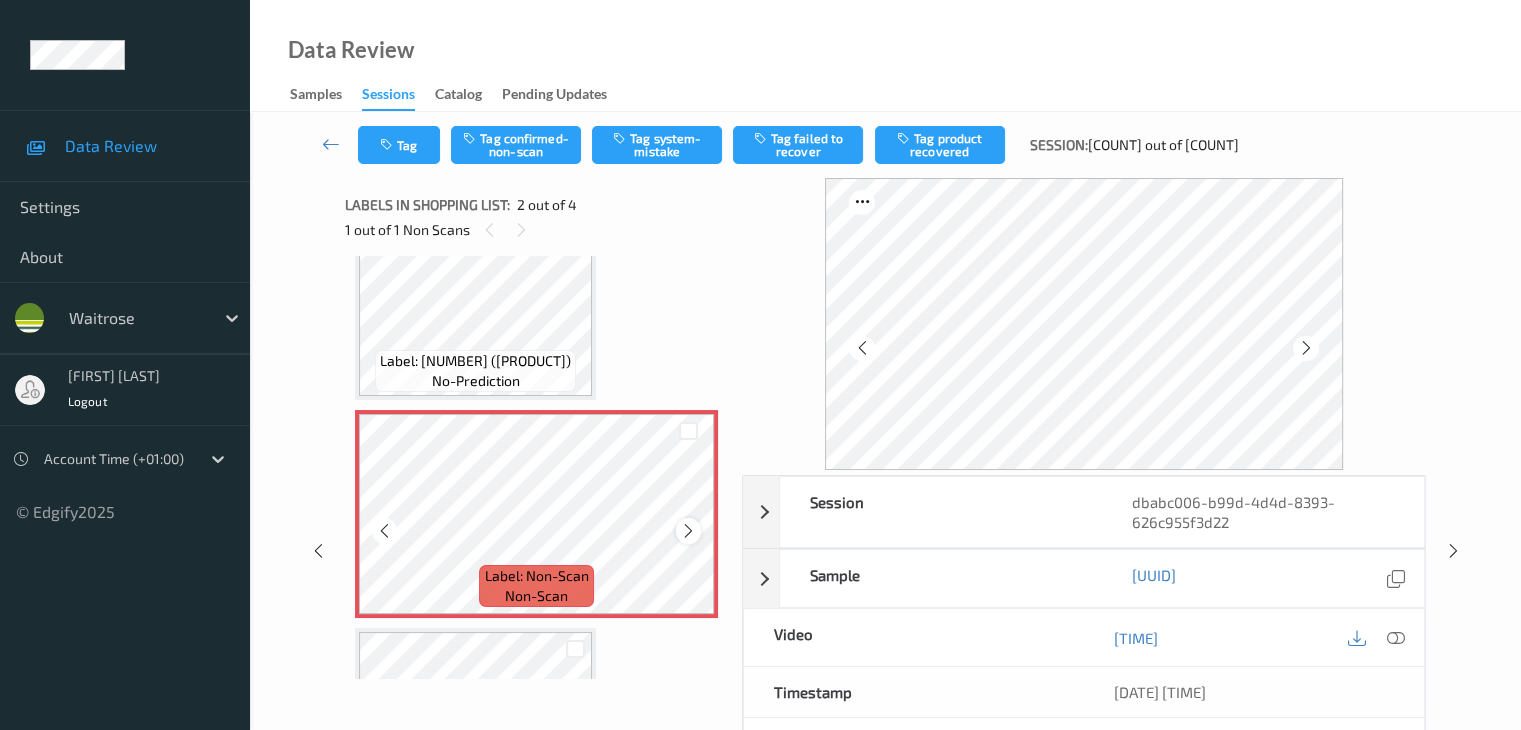 scroll, scrollTop: 10, scrollLeft: 0, axis: vertical 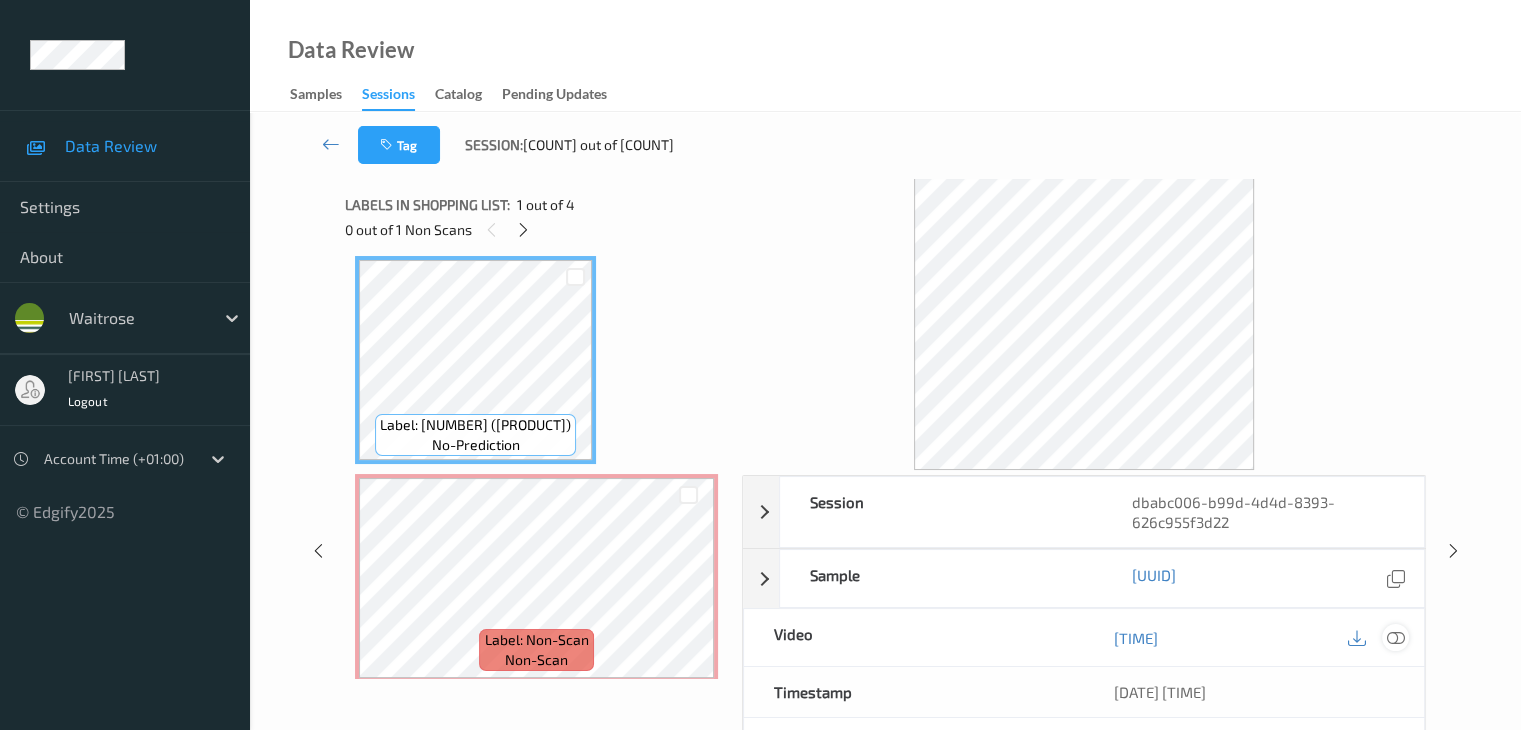 click at bounding box center [1395, 638] 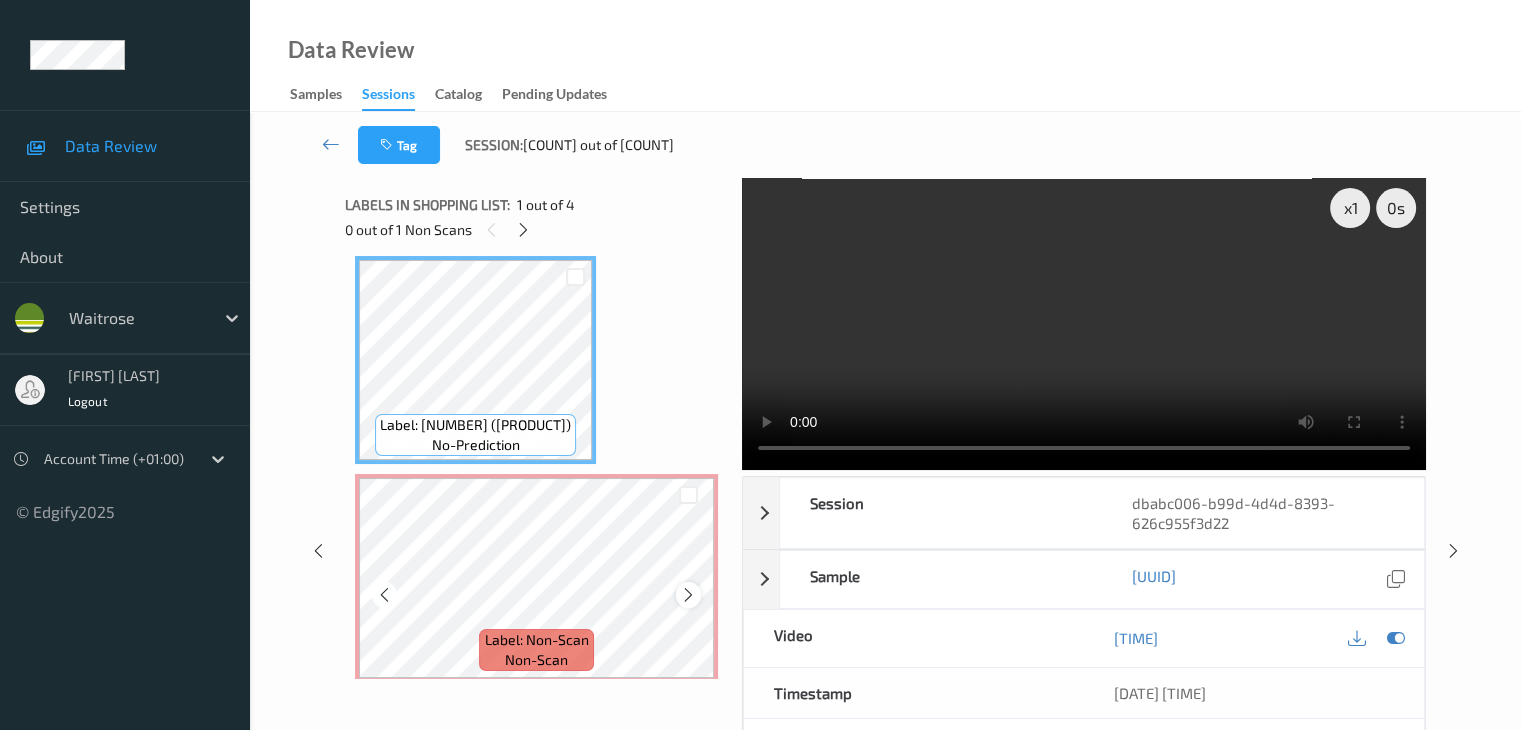 click at bounding box center (688, 595) 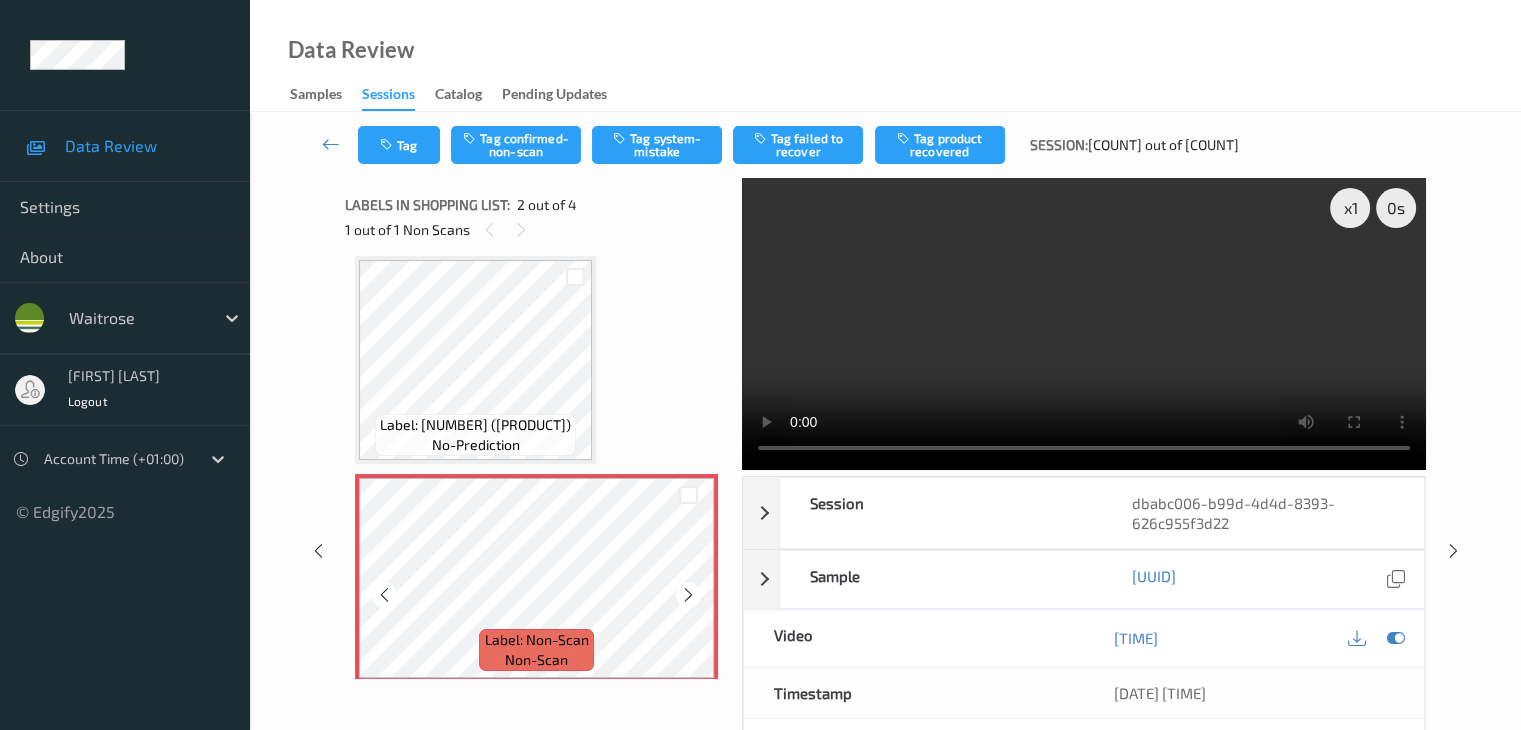 click at bounding box center [688, 595] 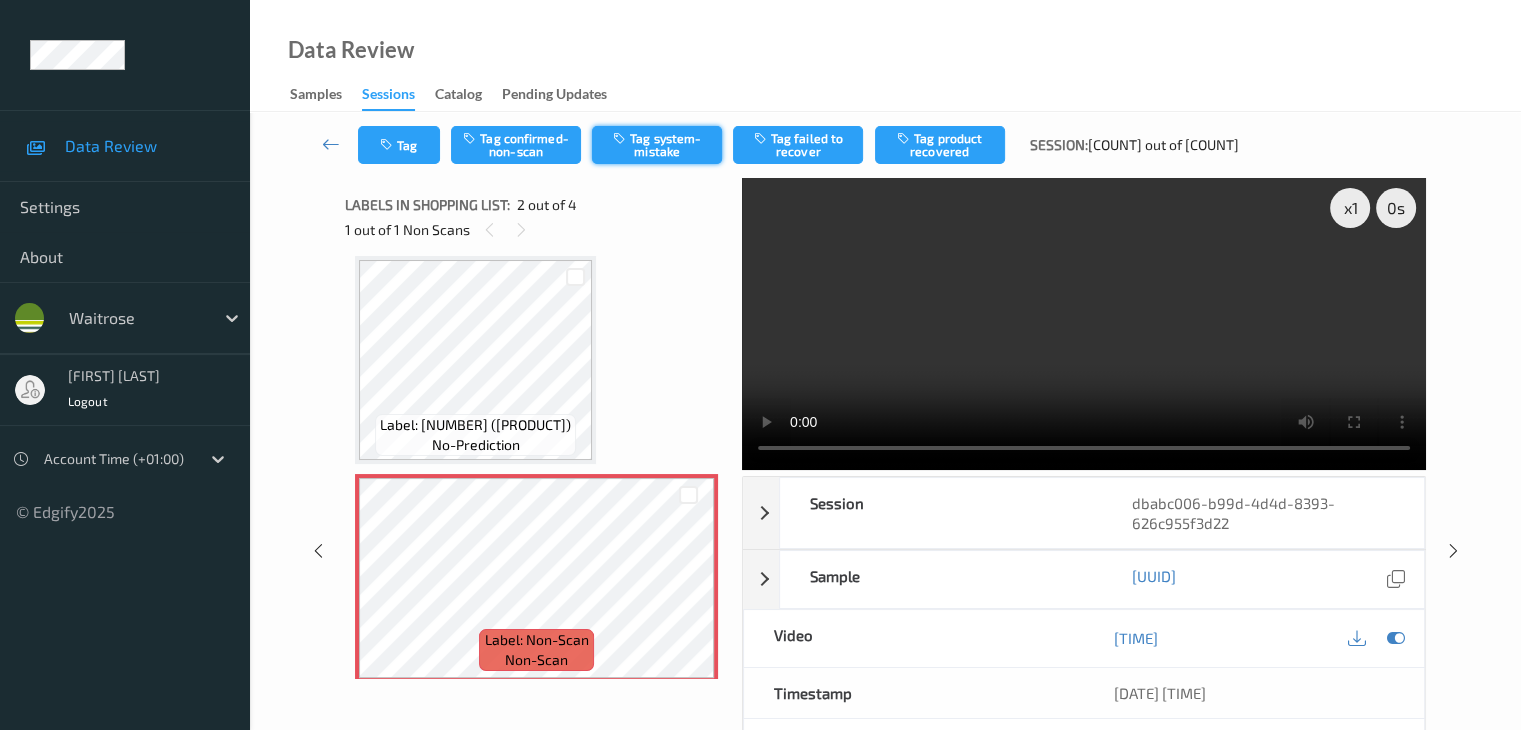 click on "Tag   system-mistake" at bounding box center [657, 145] 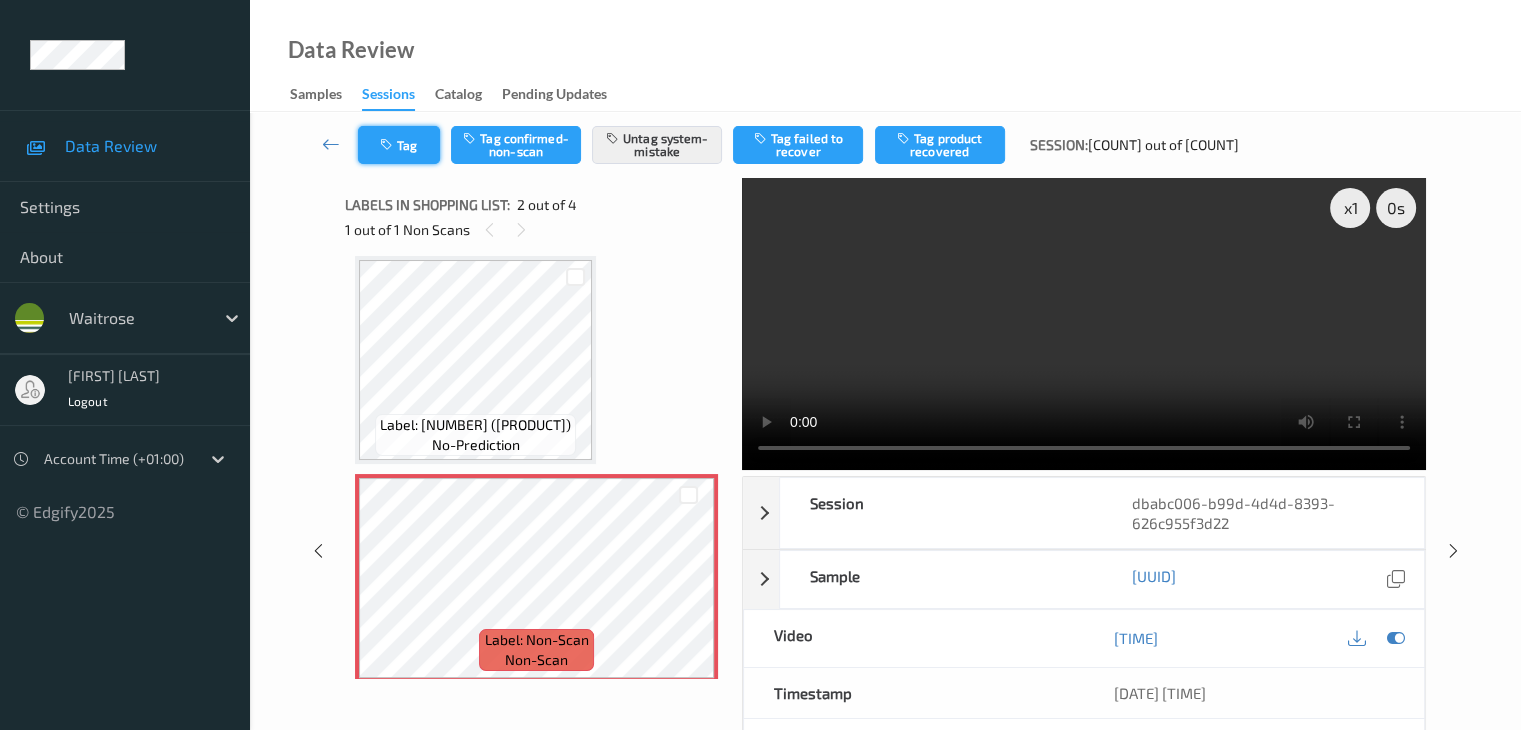 click on "Tag" at bounding box center (399, 145) 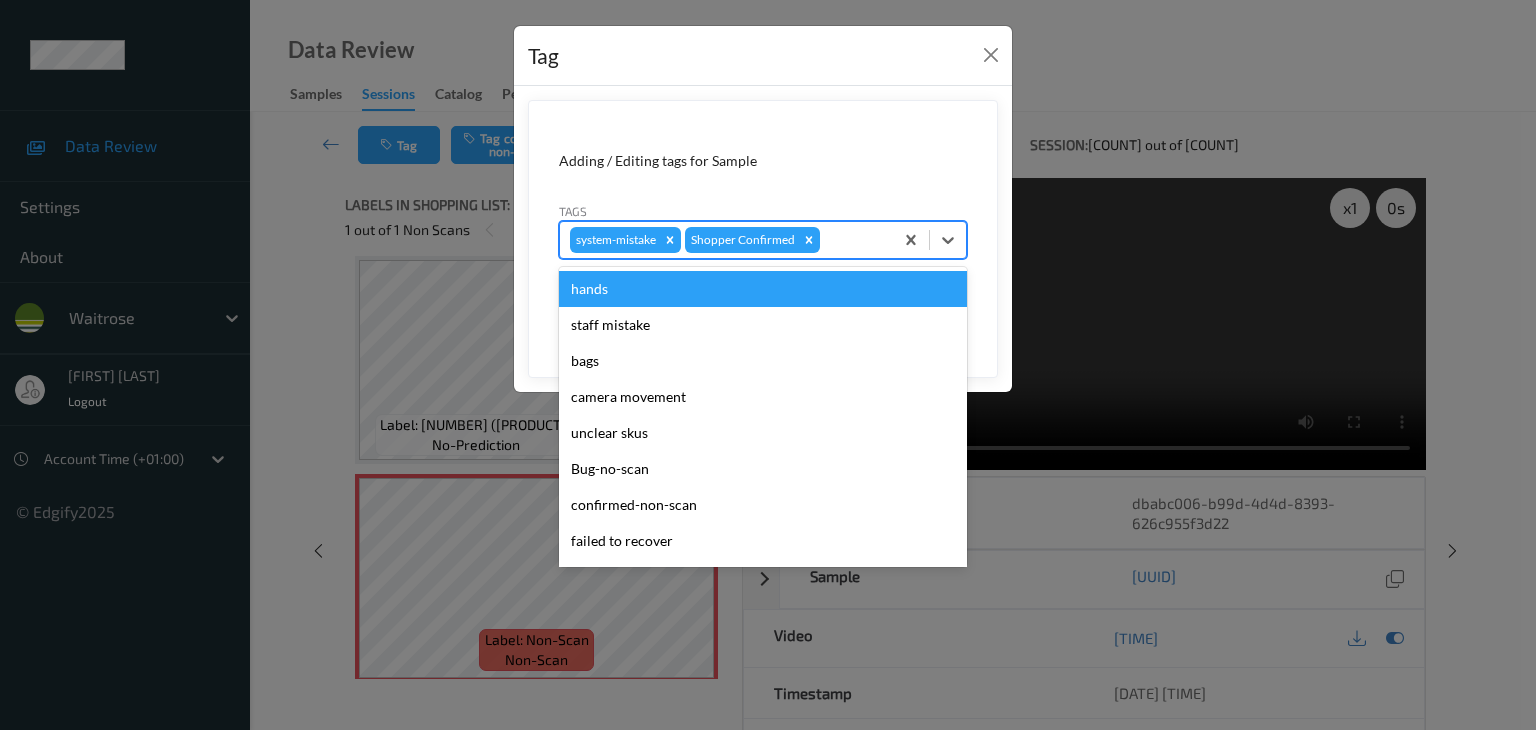 click at bounding box center (853, 240) 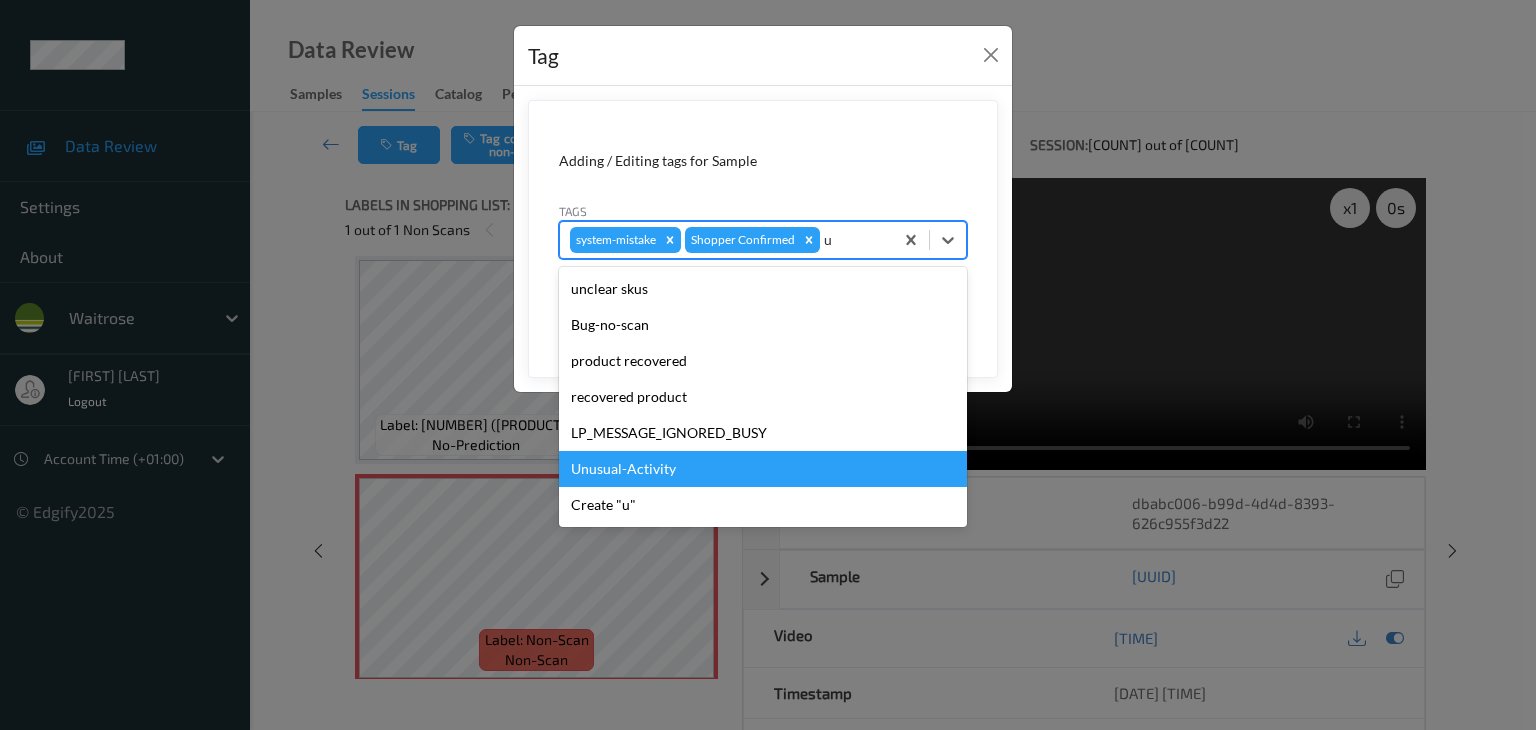 click on "Unusual-Activity" at bounding box center [763, 469] 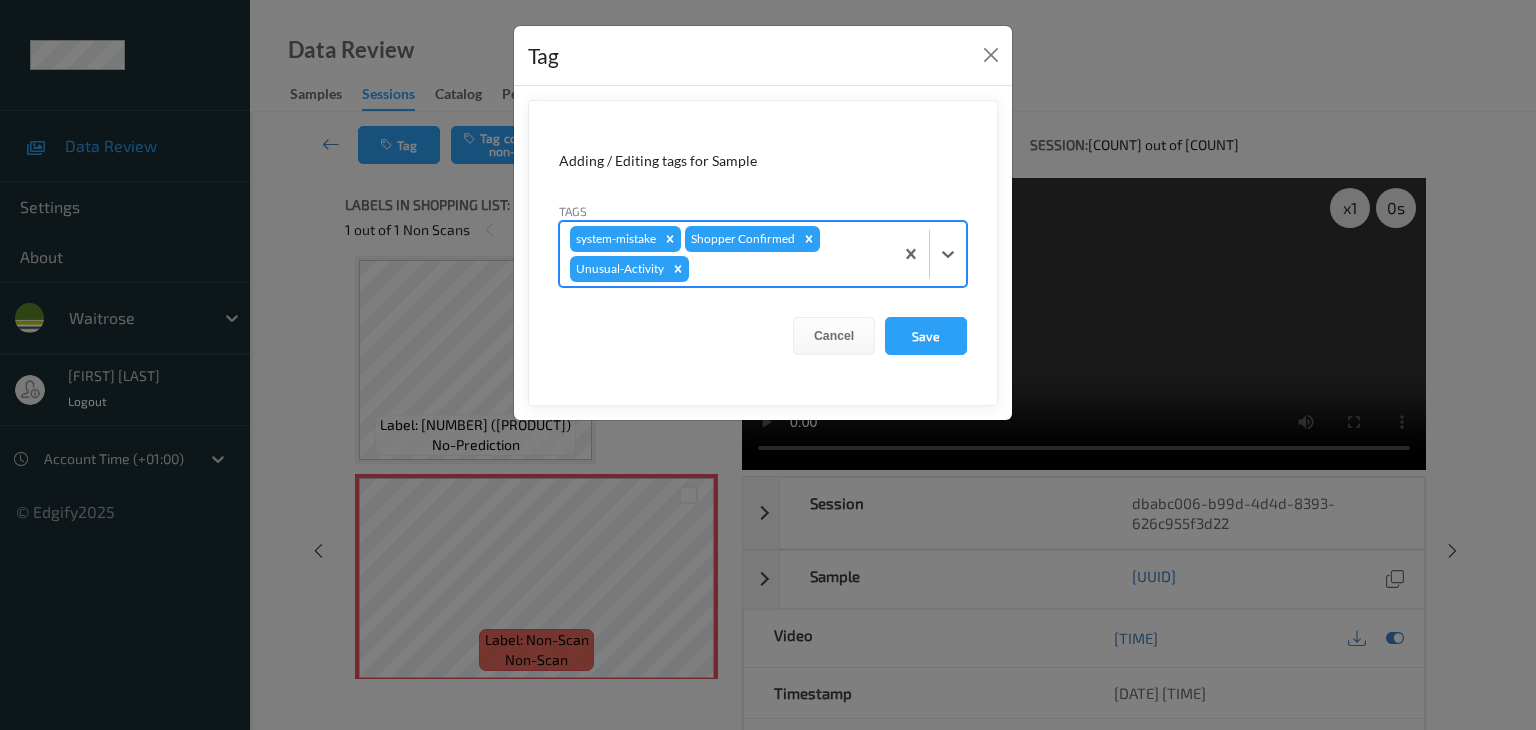 drag, startPoint x: 918, startPoint y: 341, endPoint x: 1018, endPoint y: 397, distance: 114.61239 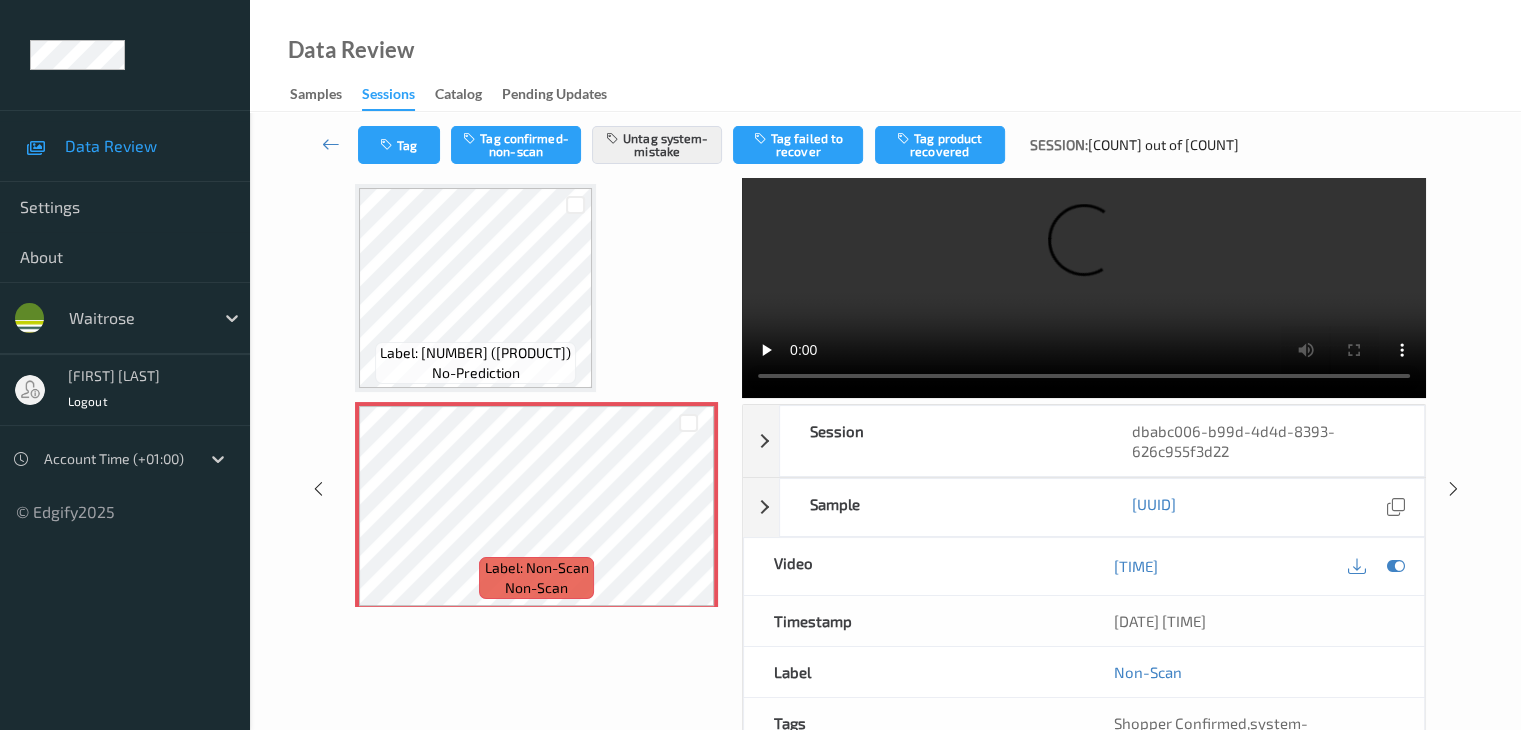 scroll, scrollTop: 0, scrollLeft: 0, axis: both 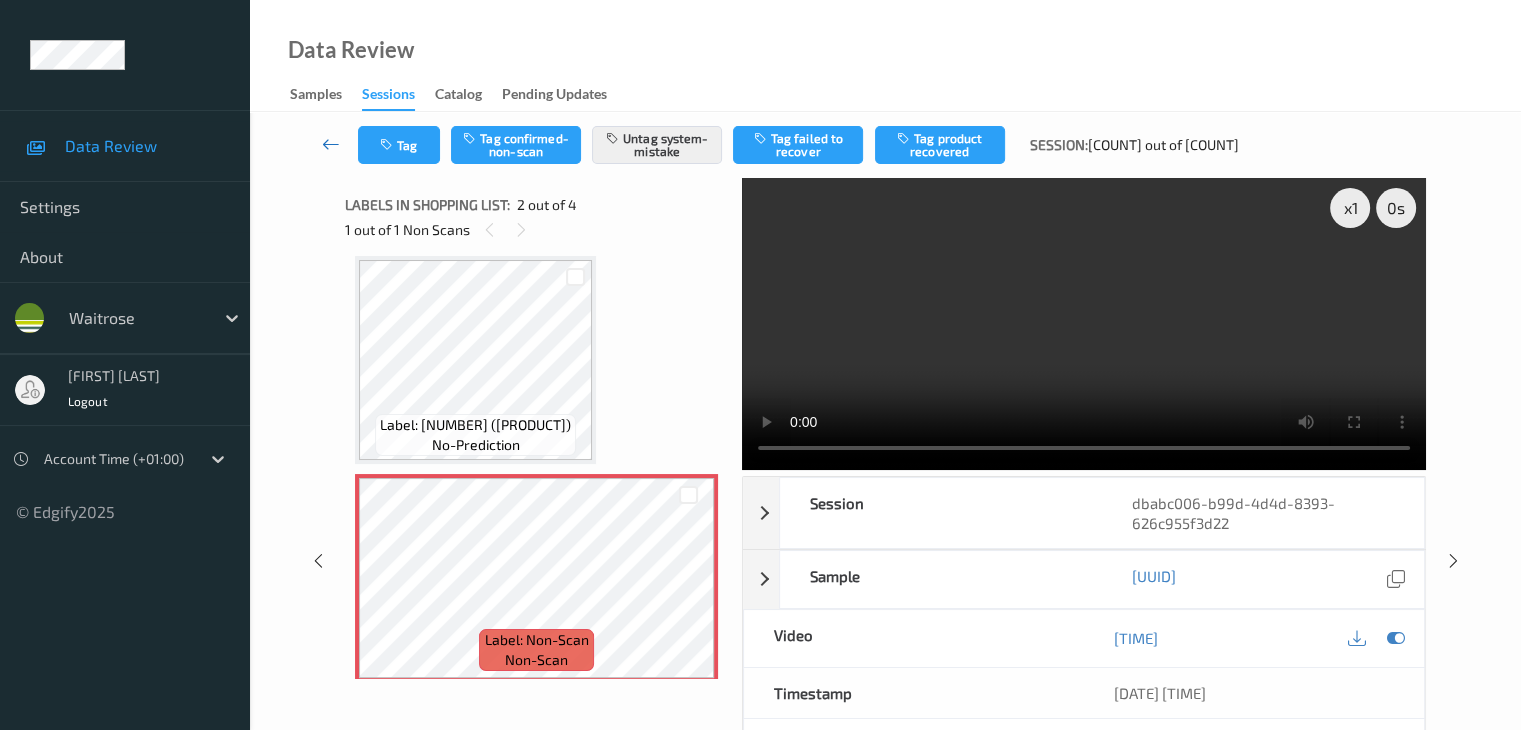 click at bounding box center [331, 144] 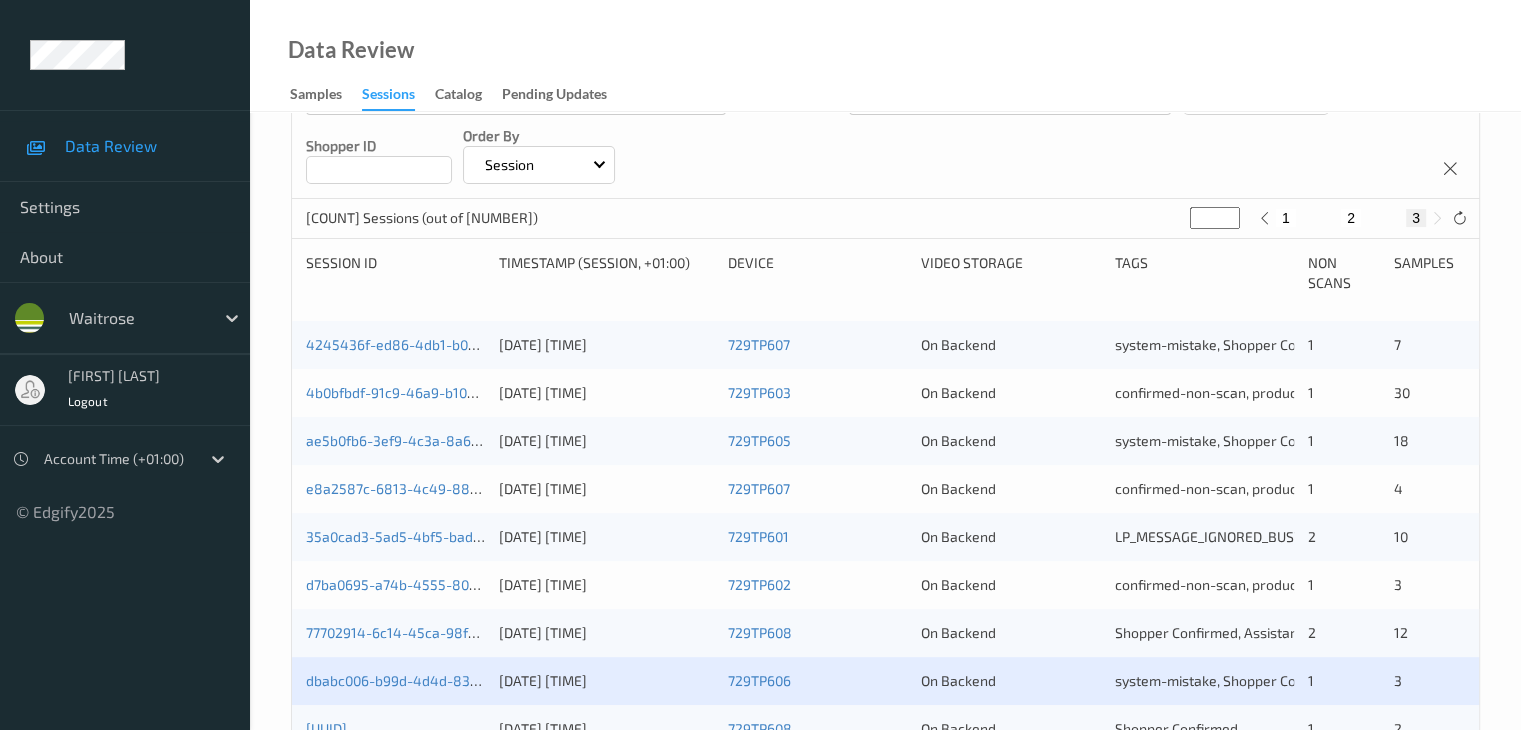scroll, scrollTop: 700, scrollLeft: 0, axis: vertical 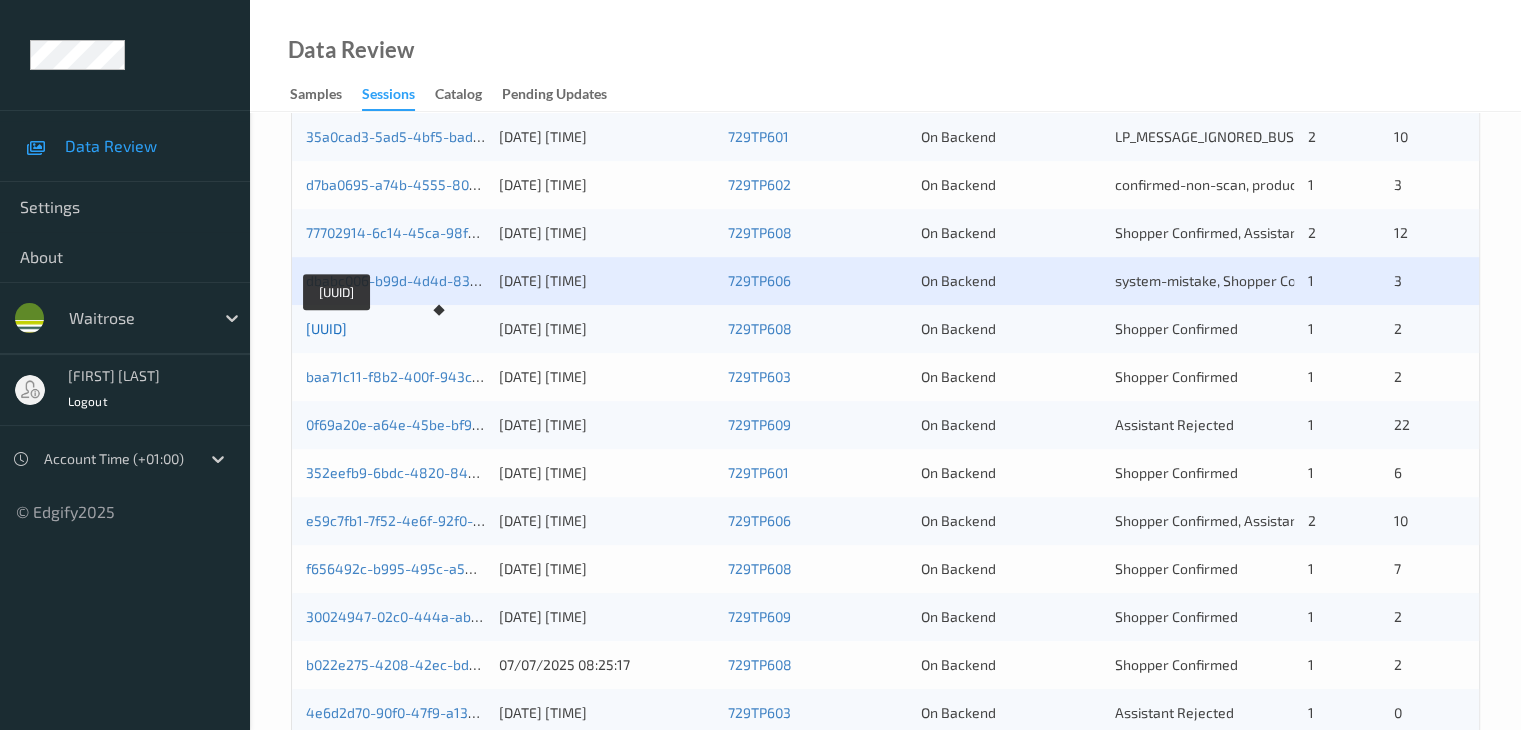click on "30c16256-f4dd-476d-afd5-9724753dcafd" at bounding box center [326, 328] 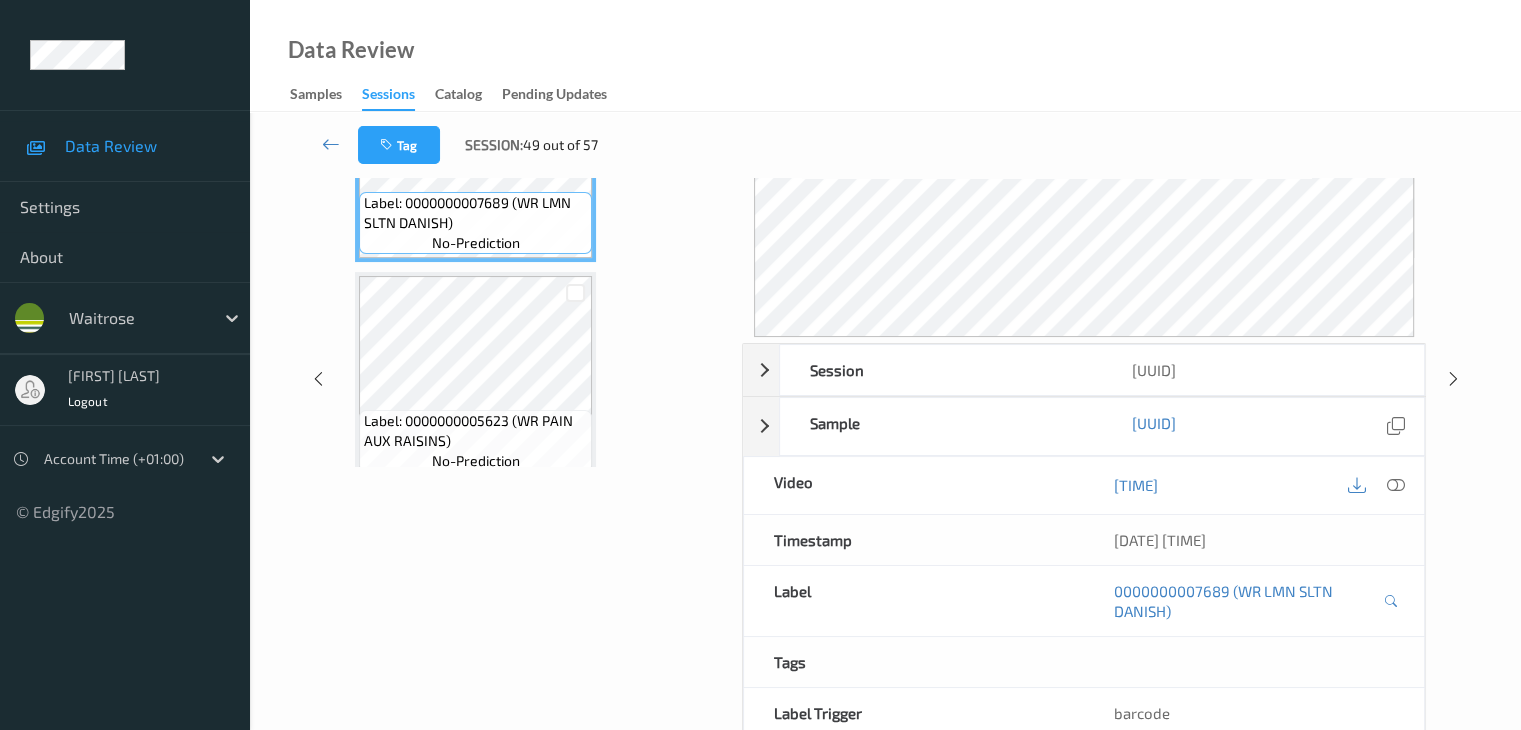 scroll, scrollTop: 44, scrollLeft: 0, axis: vertical 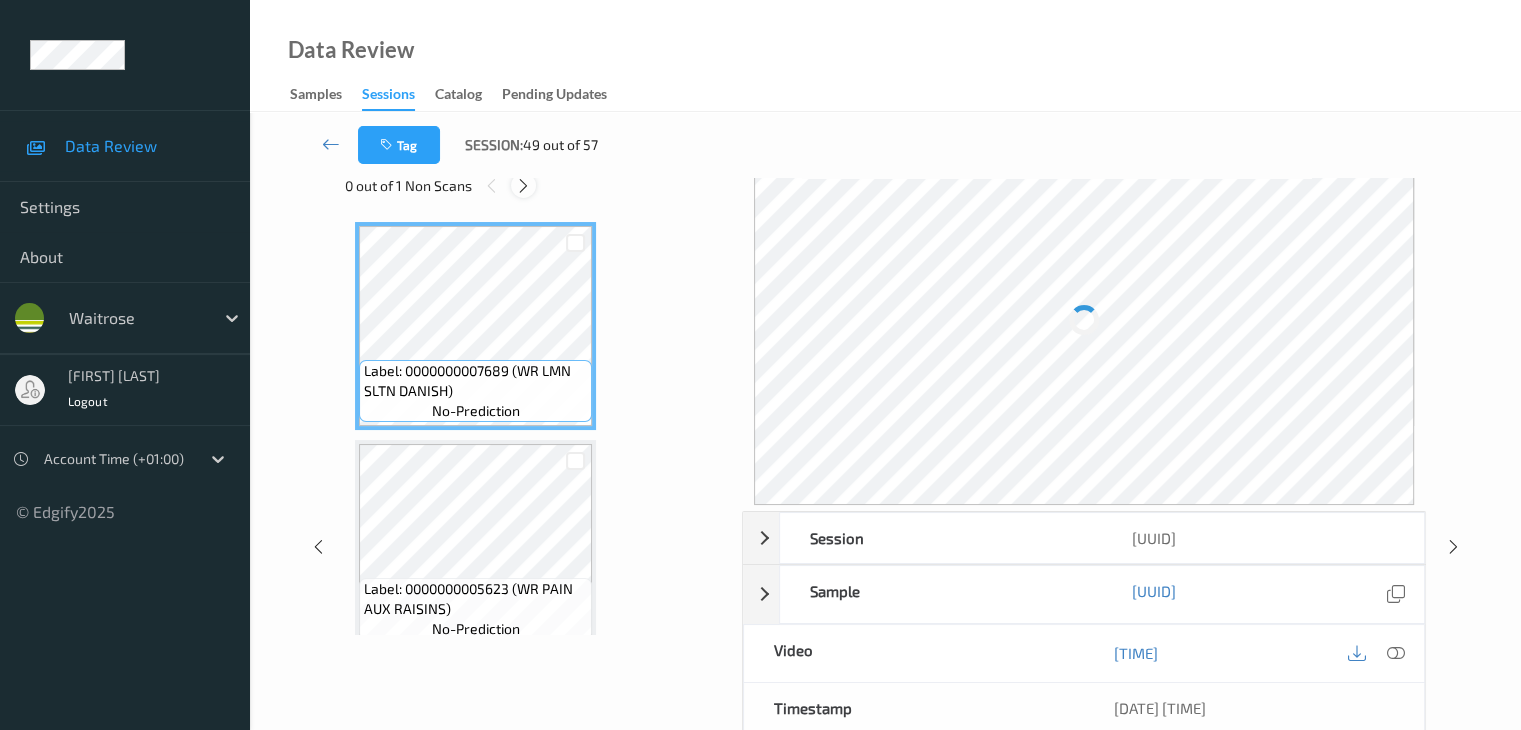 click at bounding box center (523, 186) 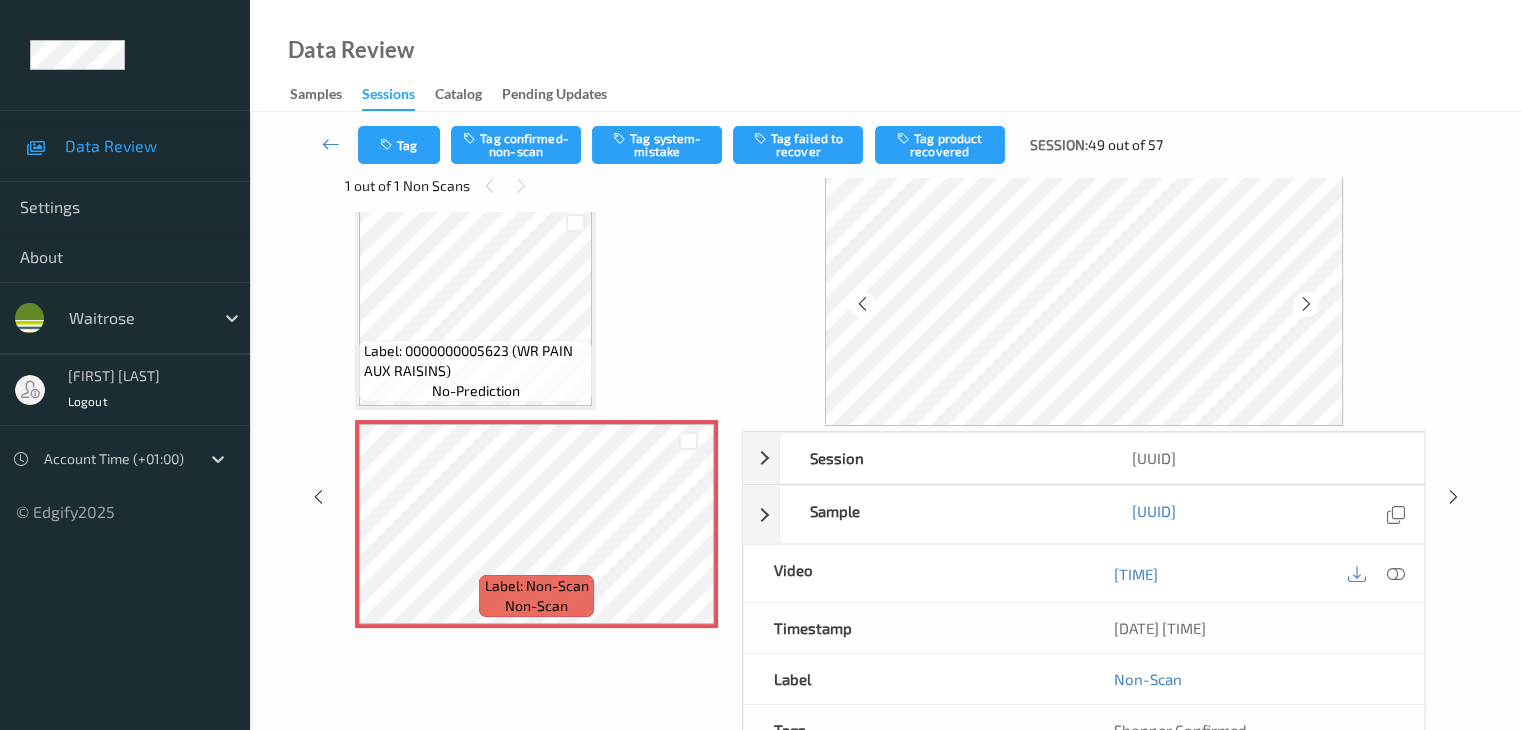 scroll, scrollTop: 241, scrollLeft: 0, axis: vertical 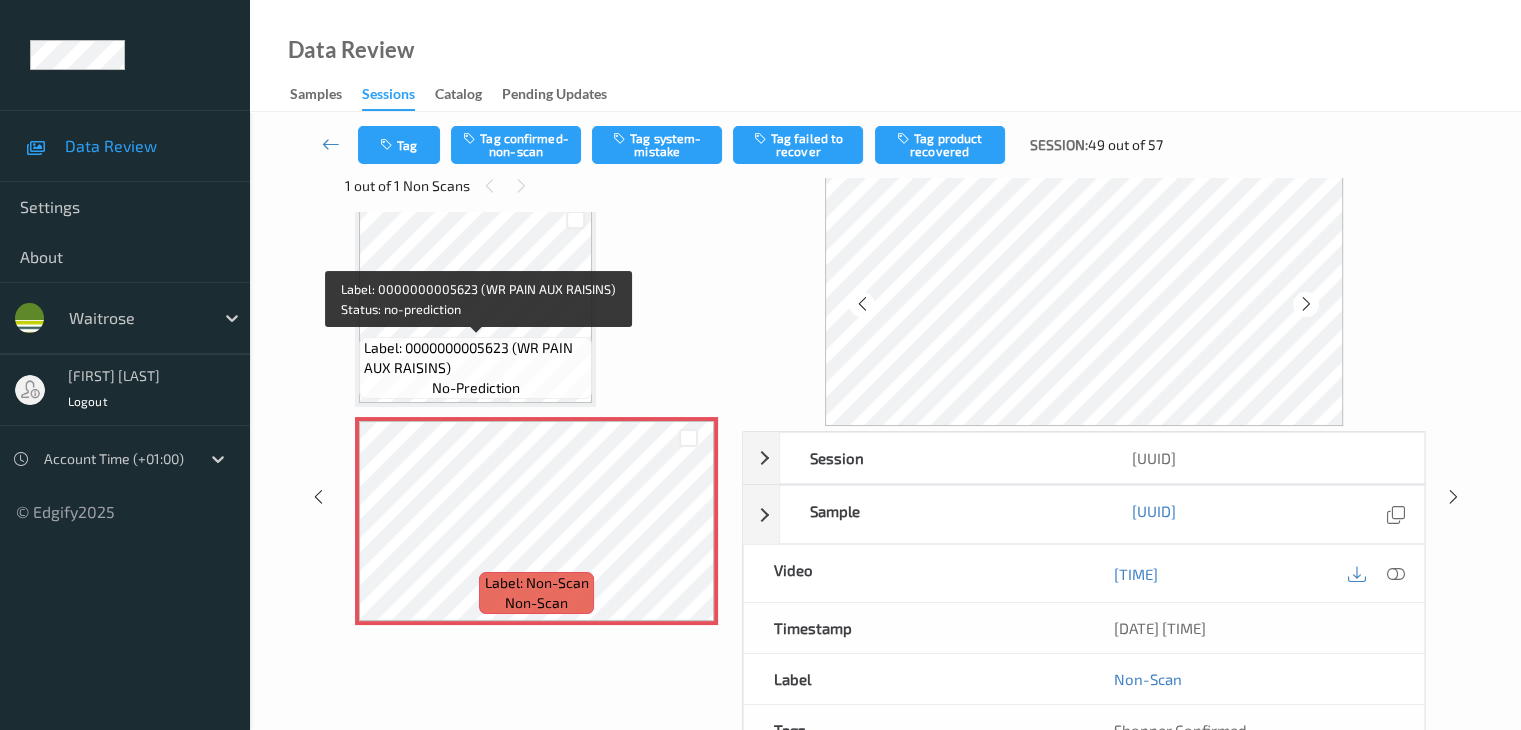 click on "Label: 0000000005623 (WR PAIN AUX RAISINS) no-prediction" at bounding box center [475, 368] 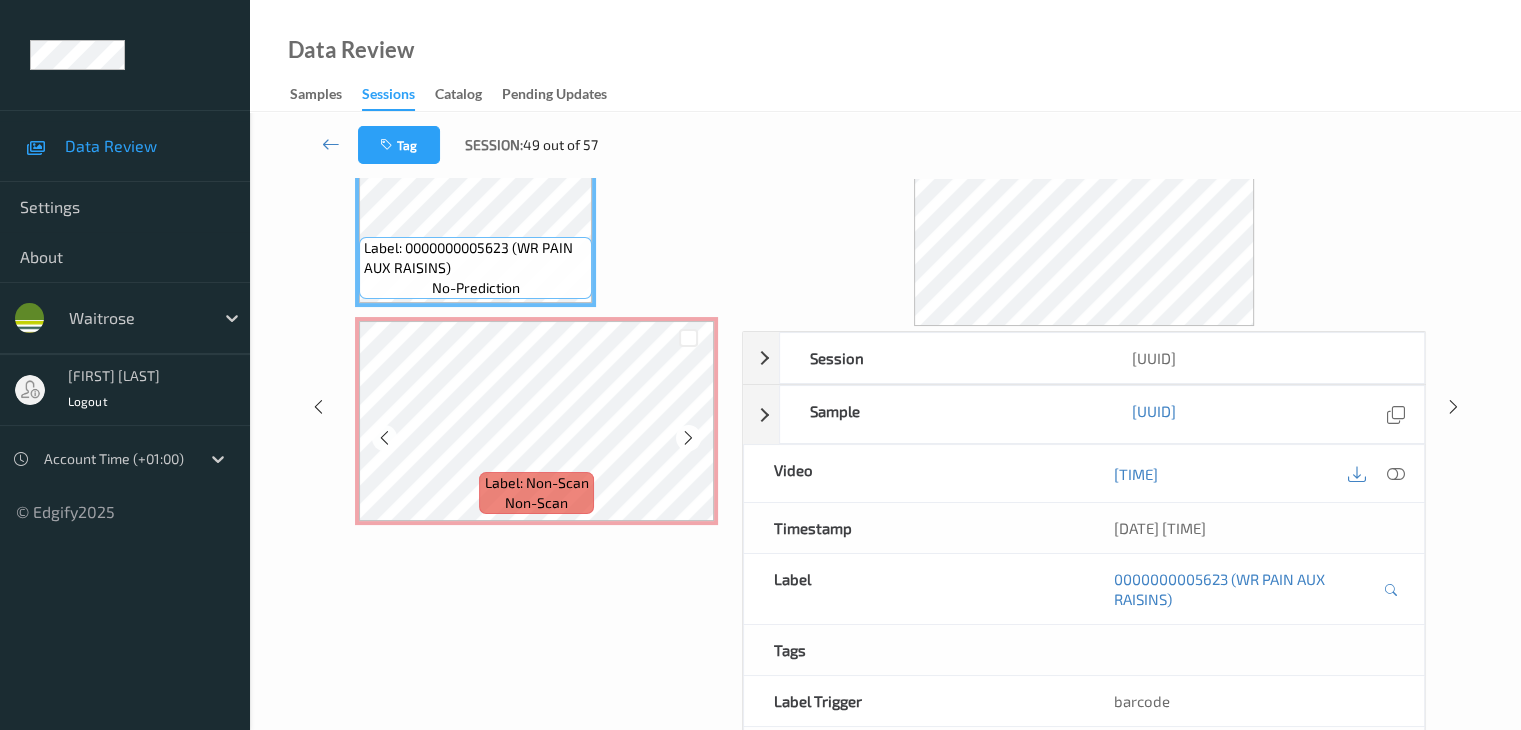 scroll, scrollTop: 144, scrollLeft: 0, axis: vertical 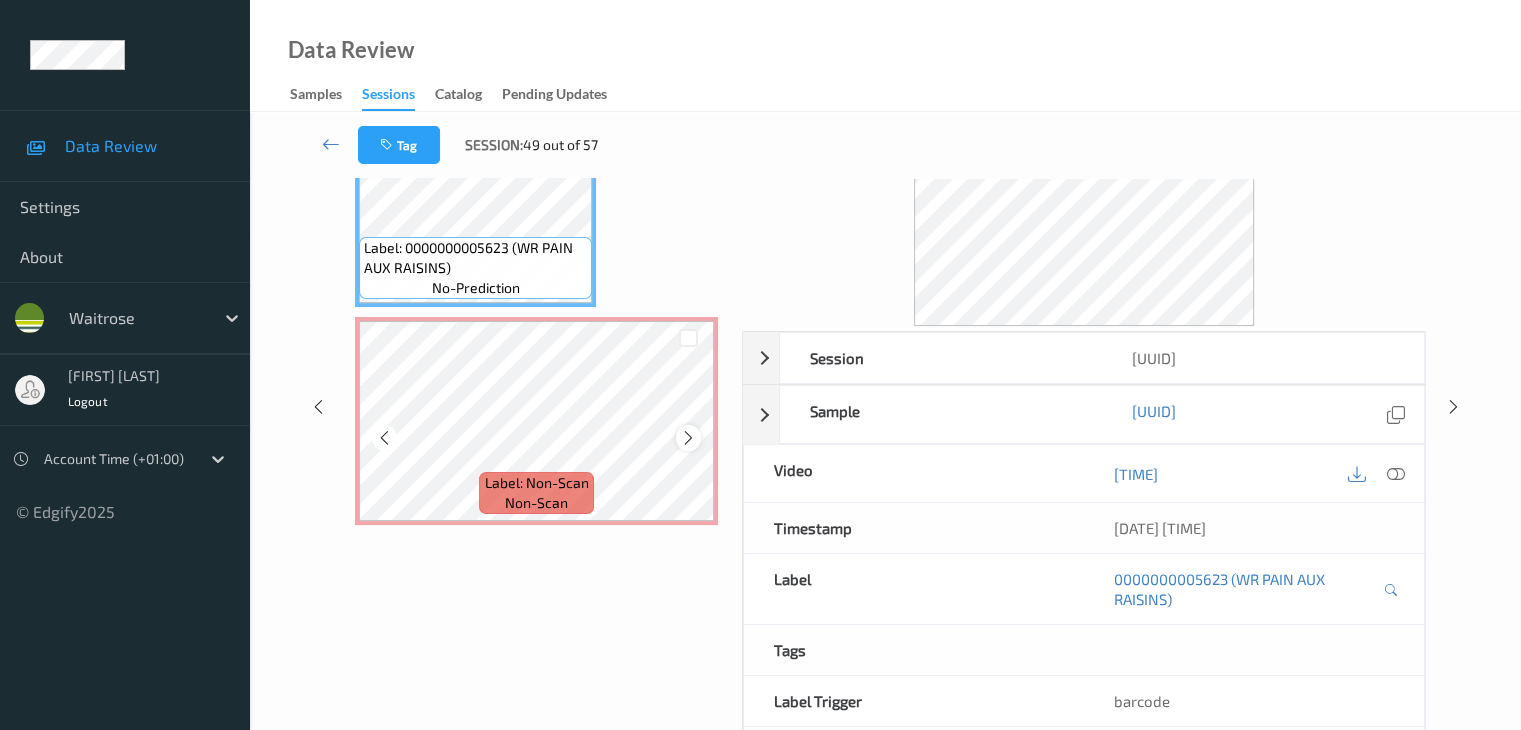 click at bounding box center (688, 438) 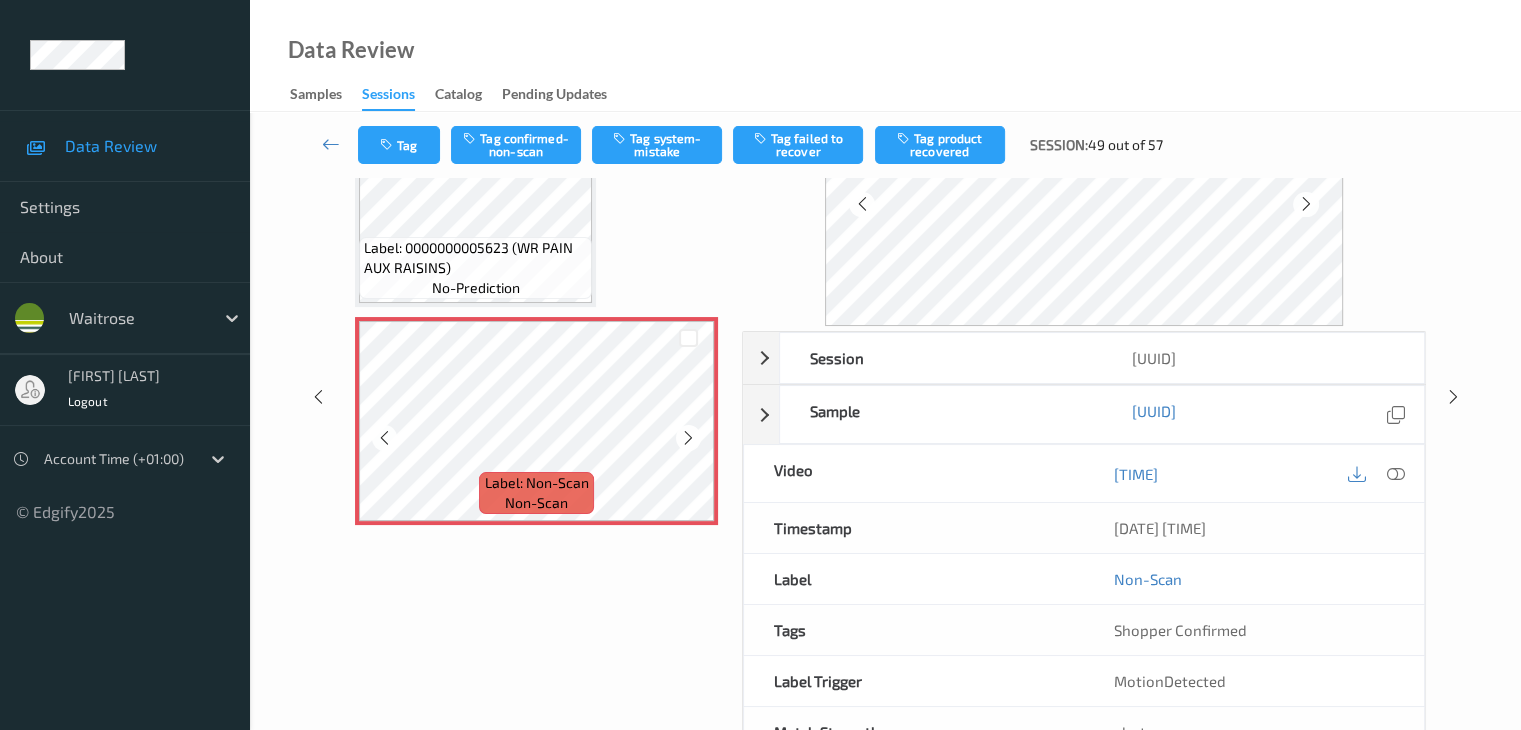 click at bounding box center (688, 438) 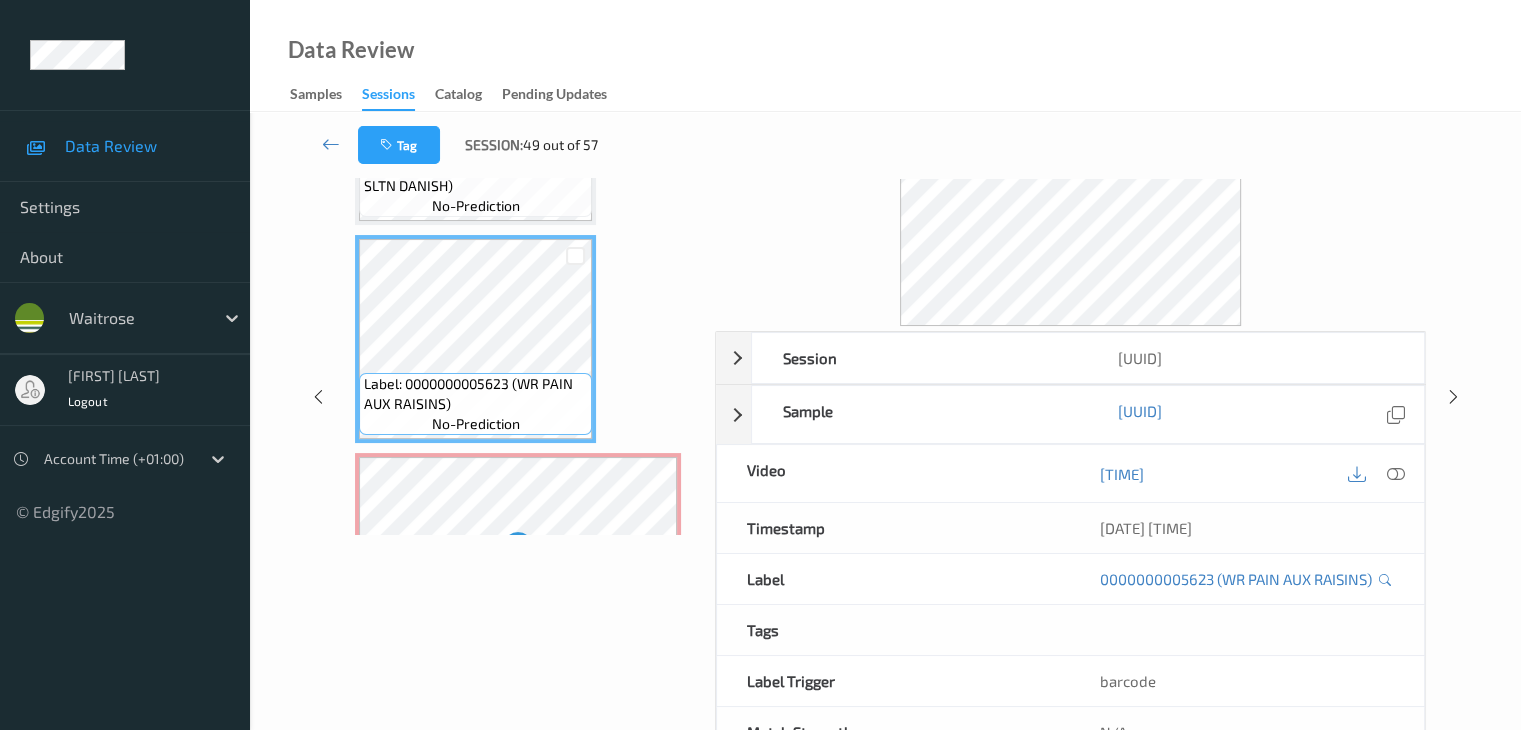 scroll, scrollTop: 236, scrollLeft: 0, axis: vertical 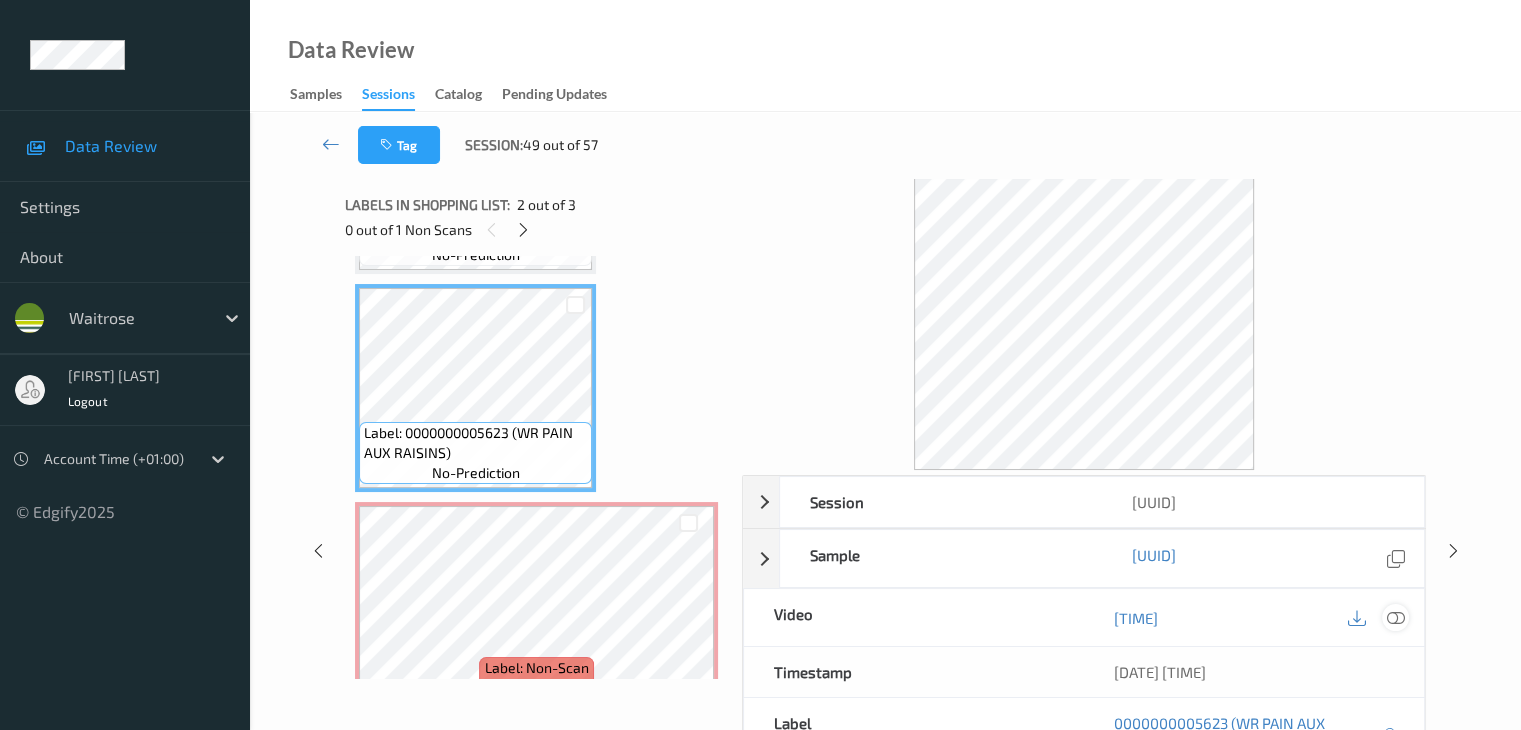click at bounding box center (1395, 618) 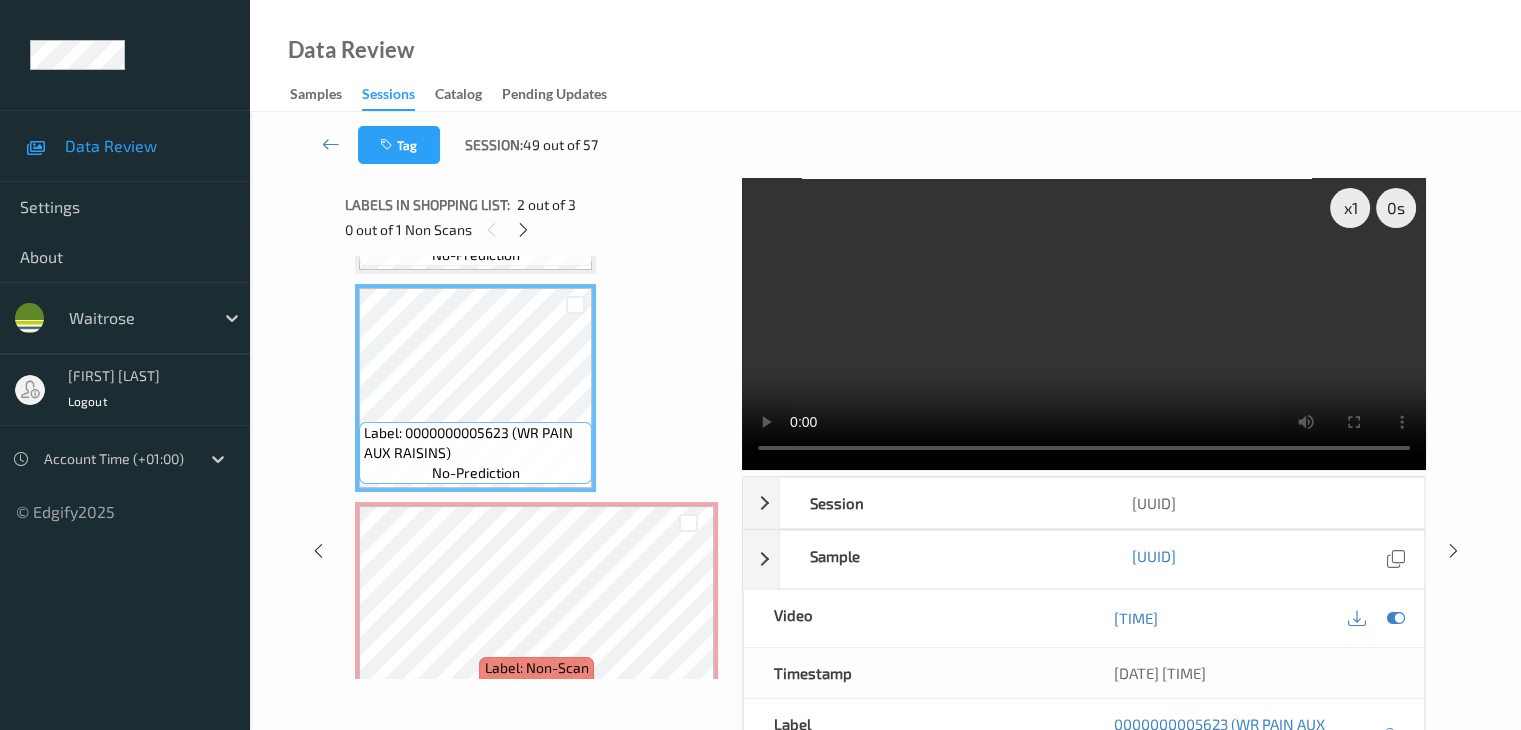scroll, scrollTop: 107, scrollLeft: 0, axis: vertical 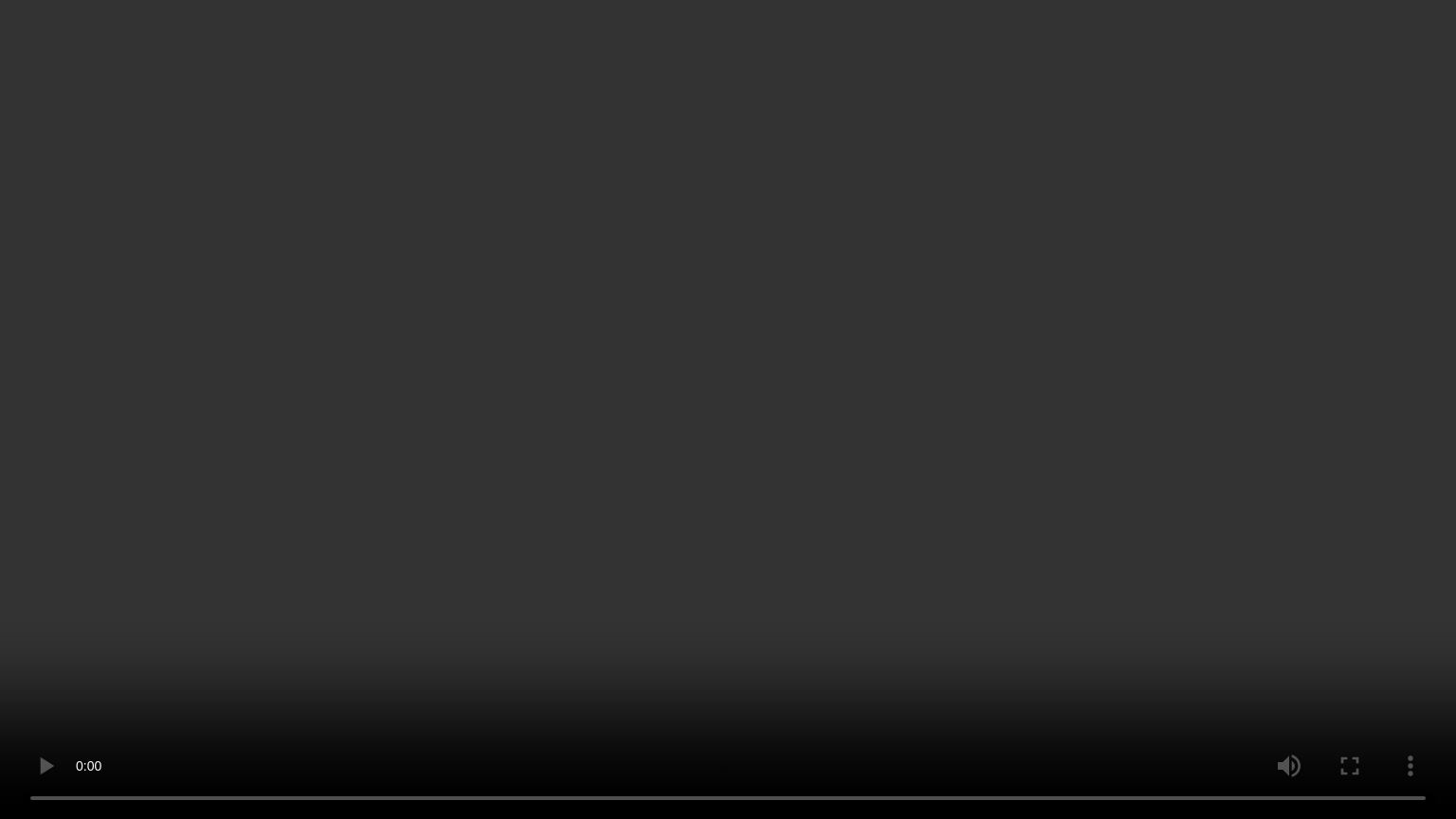 type 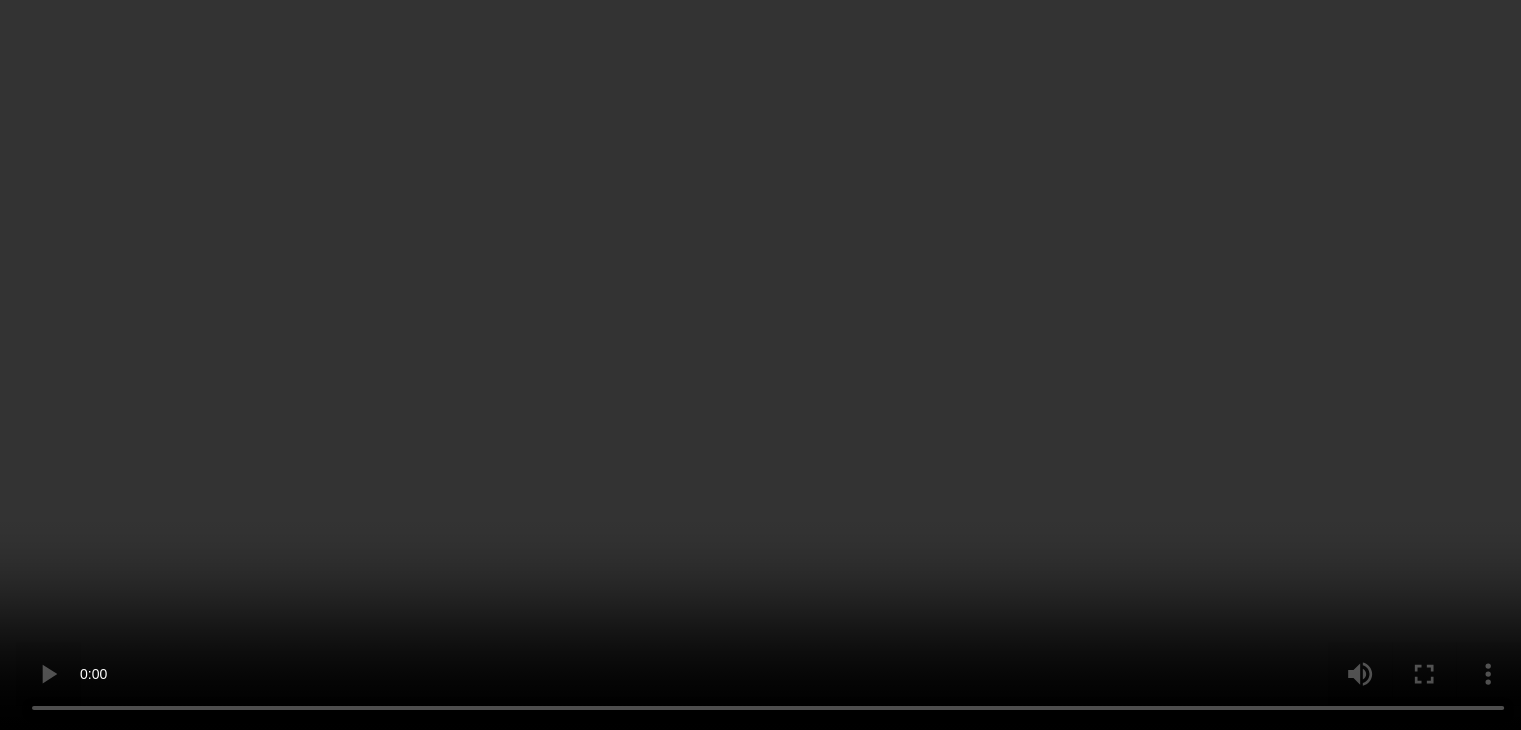 scroll, scrollTop: 7, scrollLeft: 0, axis: vertical 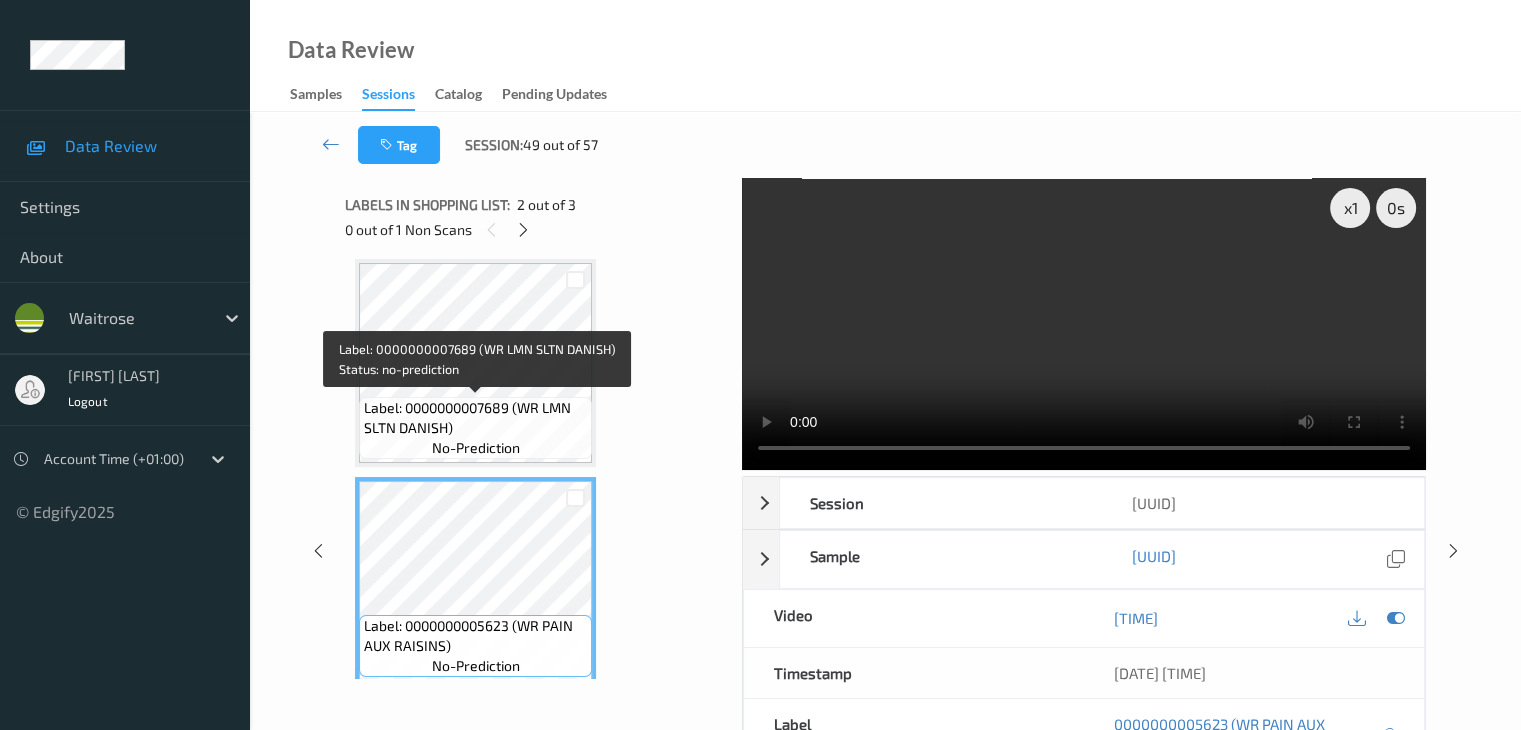 click on "Label: 0000000007689 (WR LMN SLTN DANISH)" at bounding box center (475, 418) 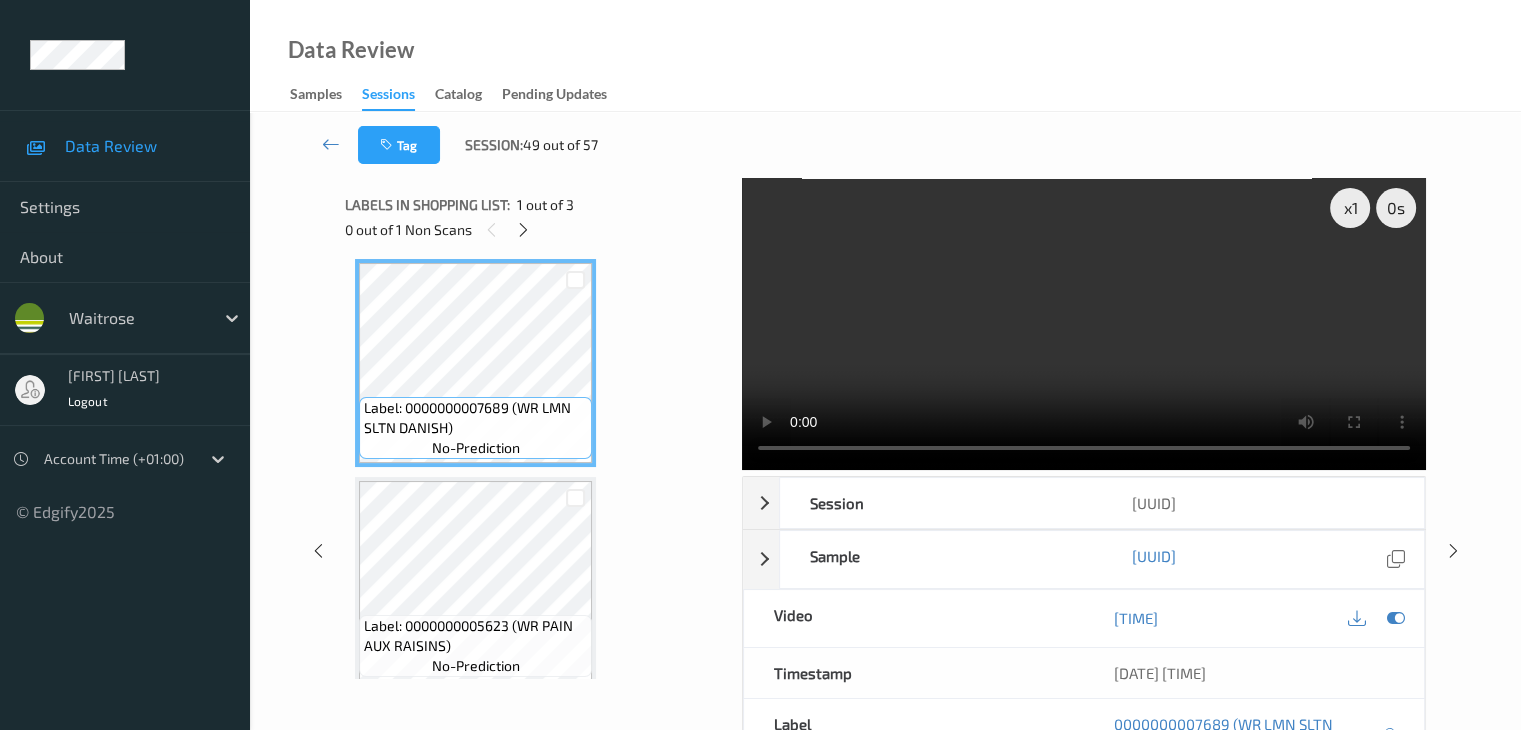 click on "Label: 0000000007689 (WR LMN SLTN DANISH)" at bounding box center (475, 418) 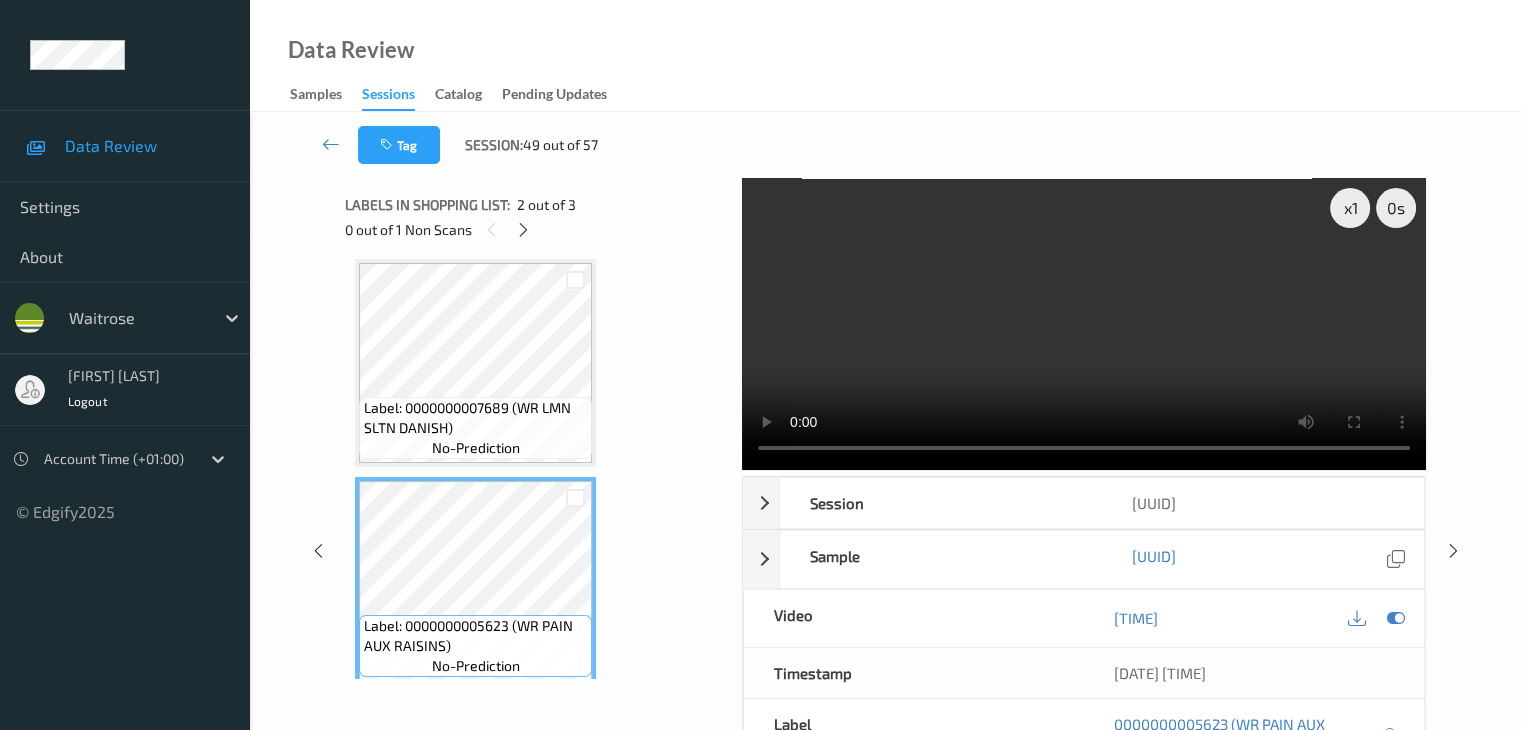 click on "Label: 0000000007689 (WR LMN SLTN DANISH)" at bounding box center [475, 418] 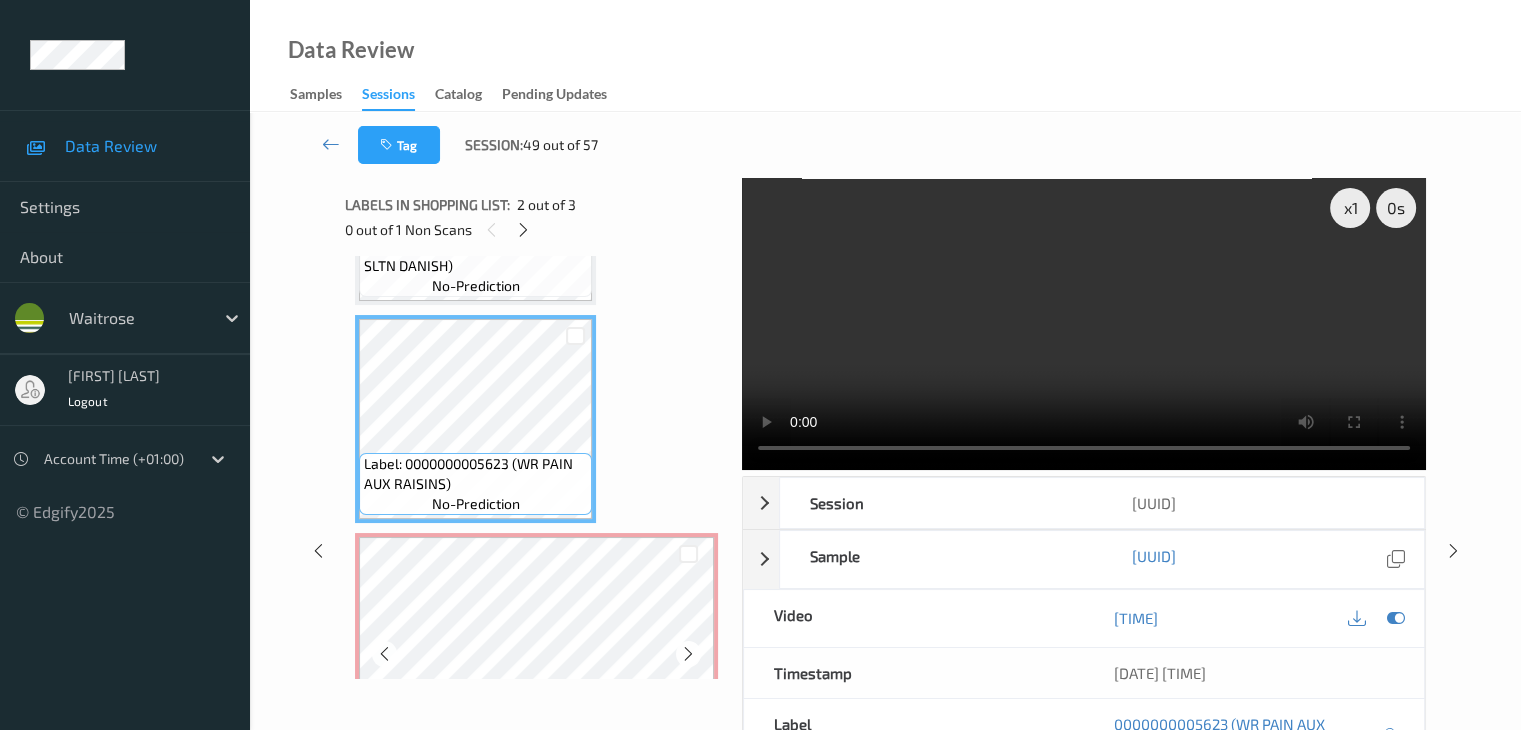 scroll, scrollTop: 241, scrollLeft: 0, axis: vertical 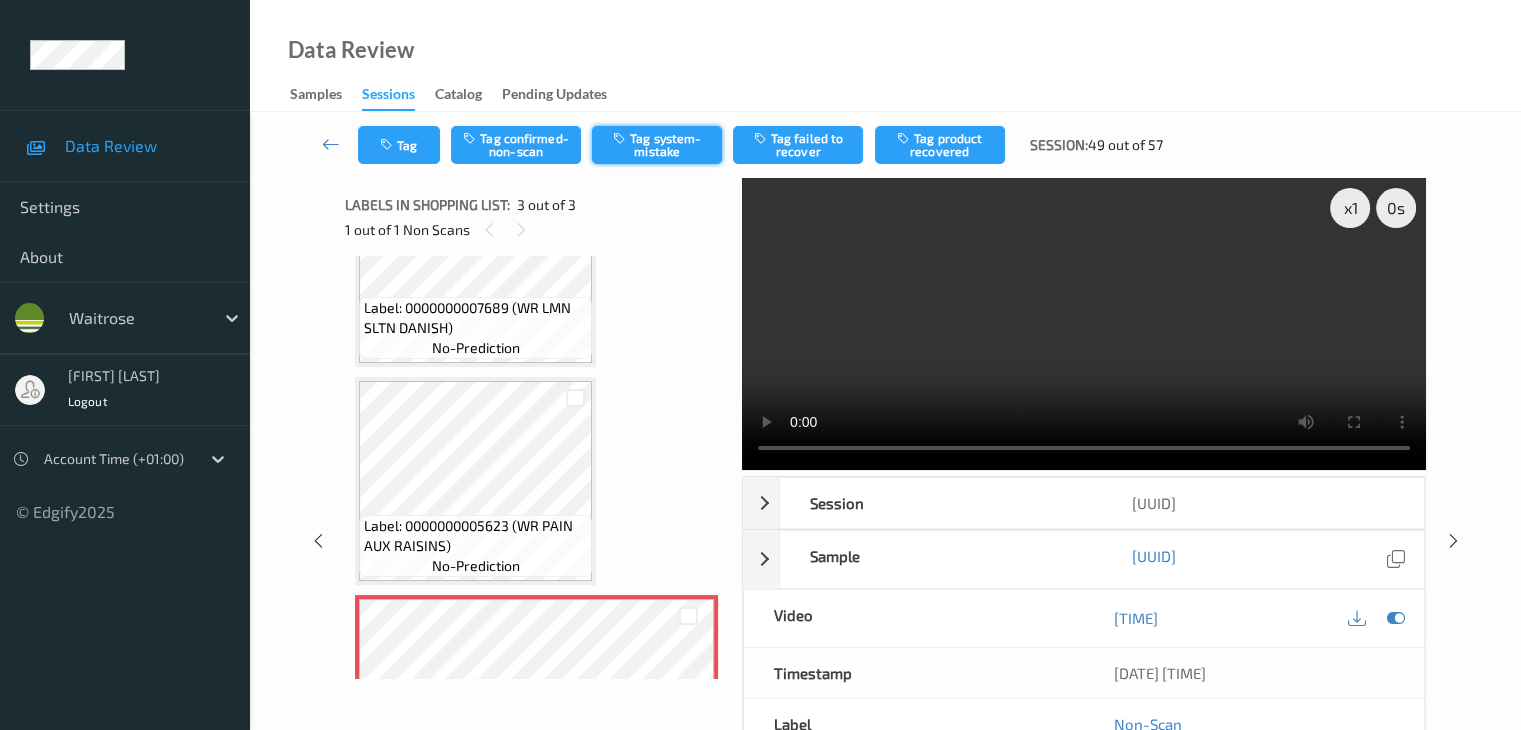 click on "Tag   system-mistake" at bounding box center [657, 145] 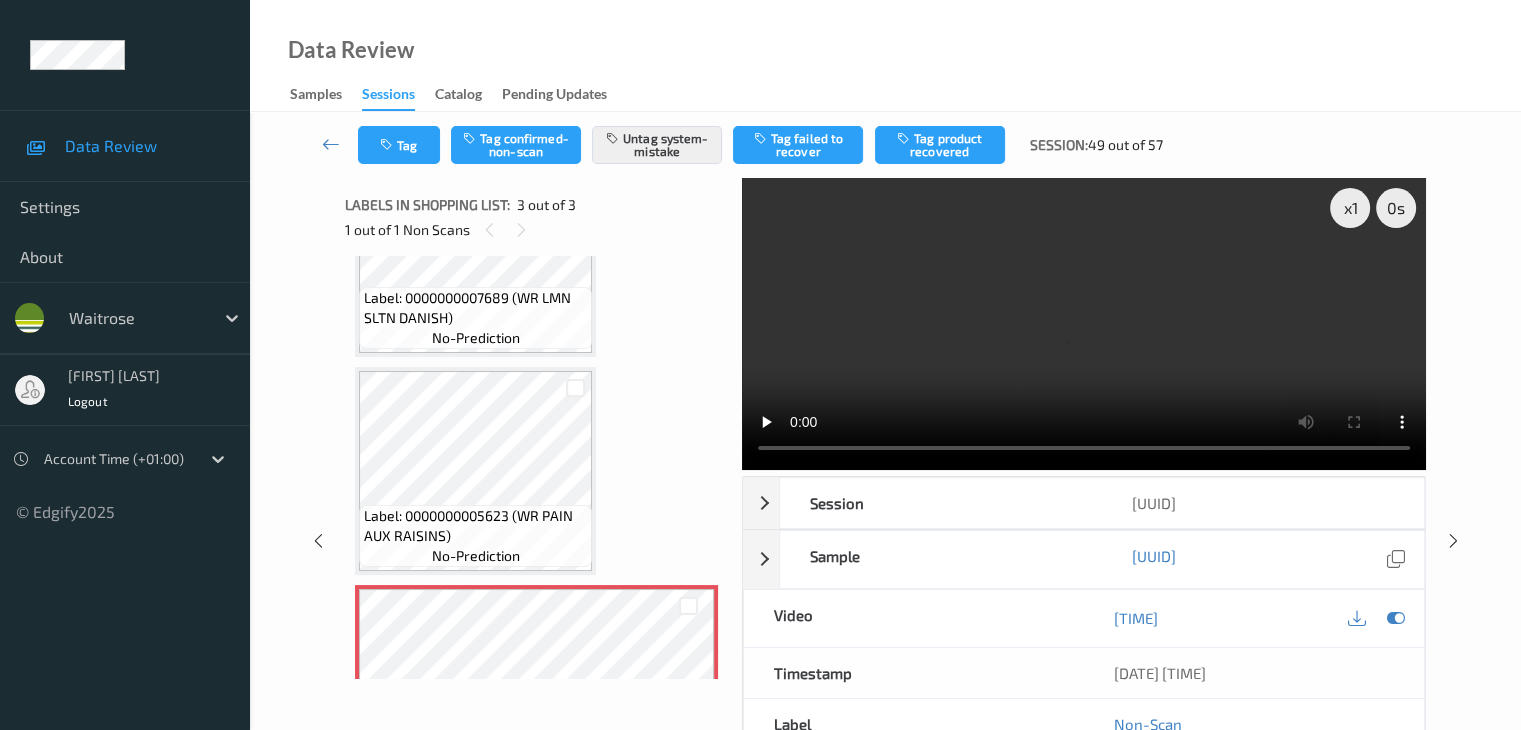 scroll, scrollTop: 0, scrollLeft: 0, axis: both 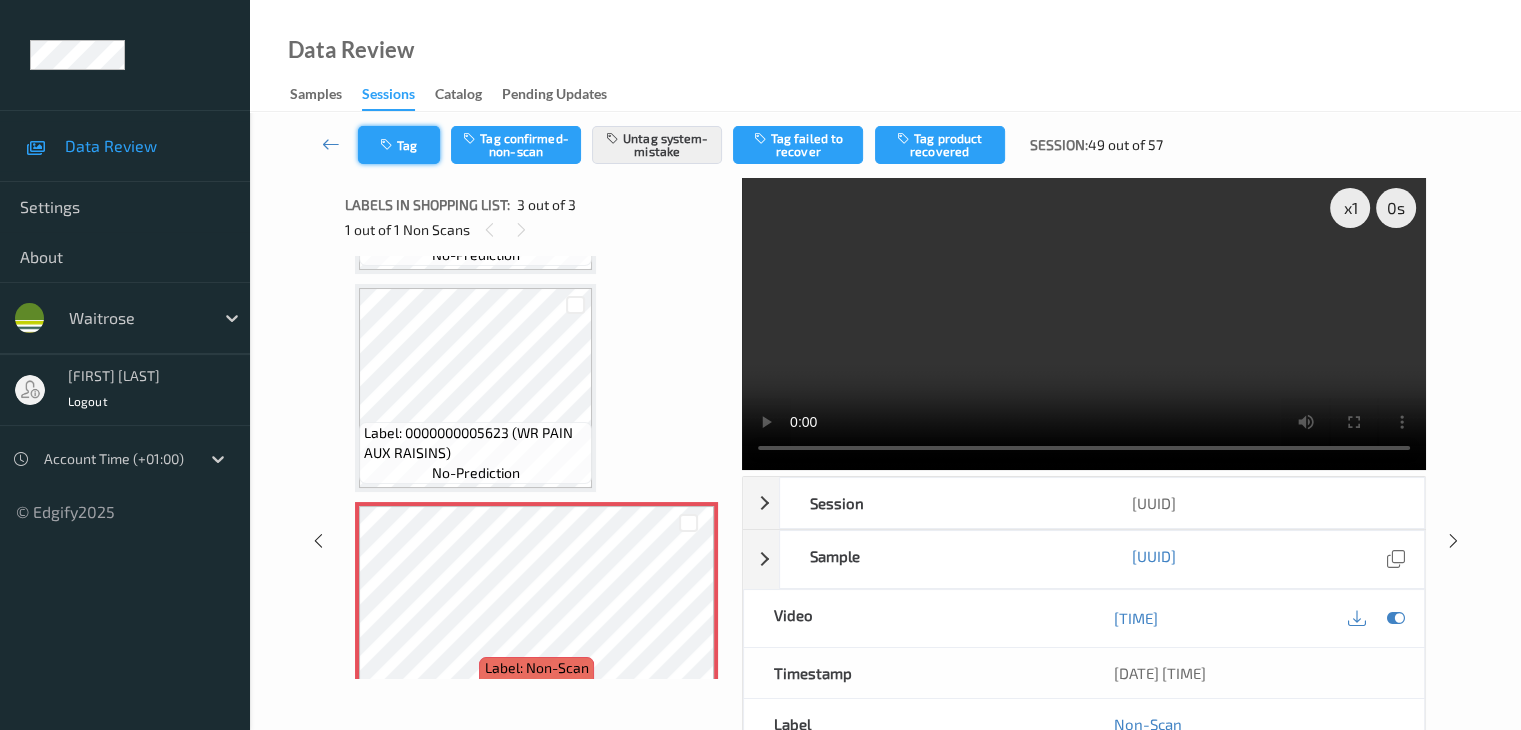 click on "Tag" at bounding box center [399, 145] 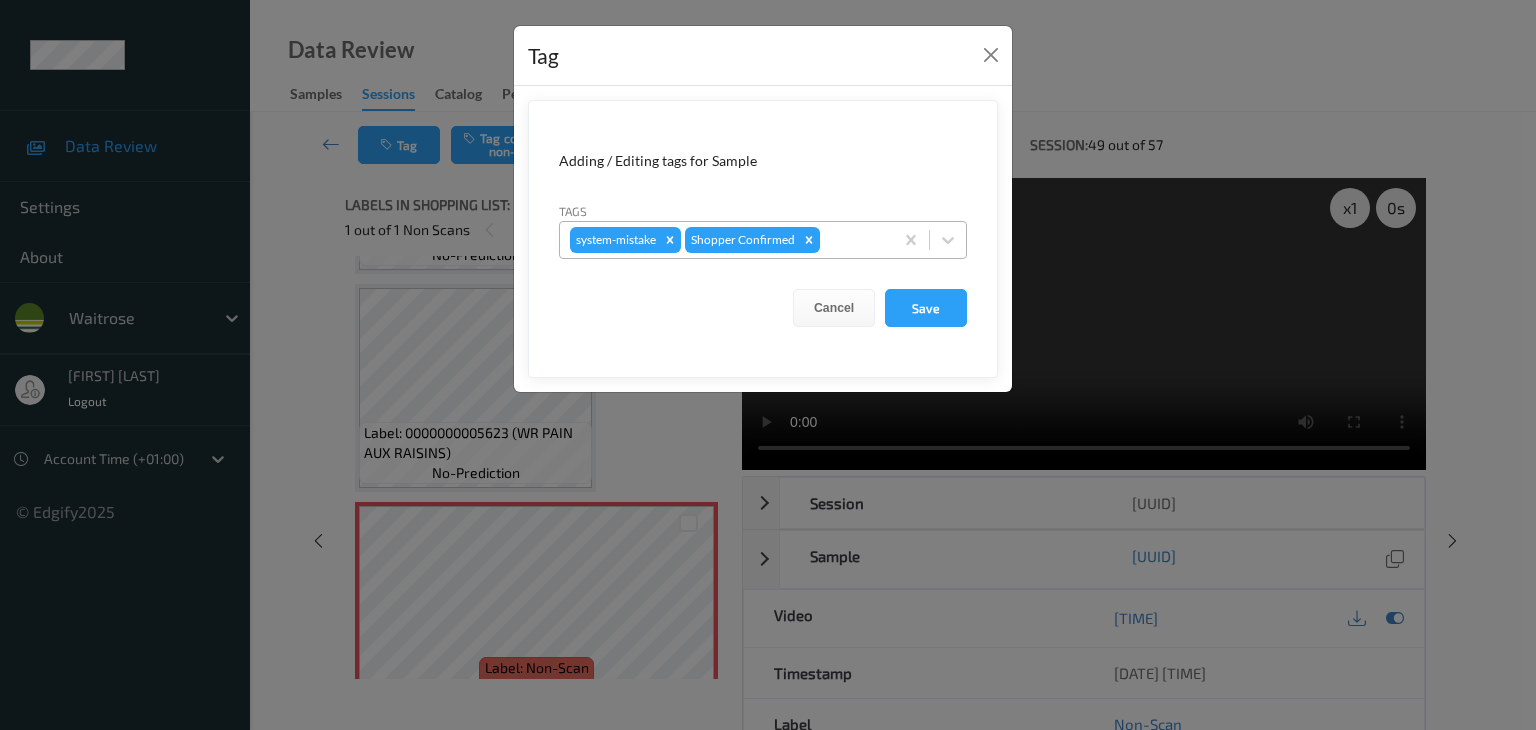 click at bounding box center (853, 240) 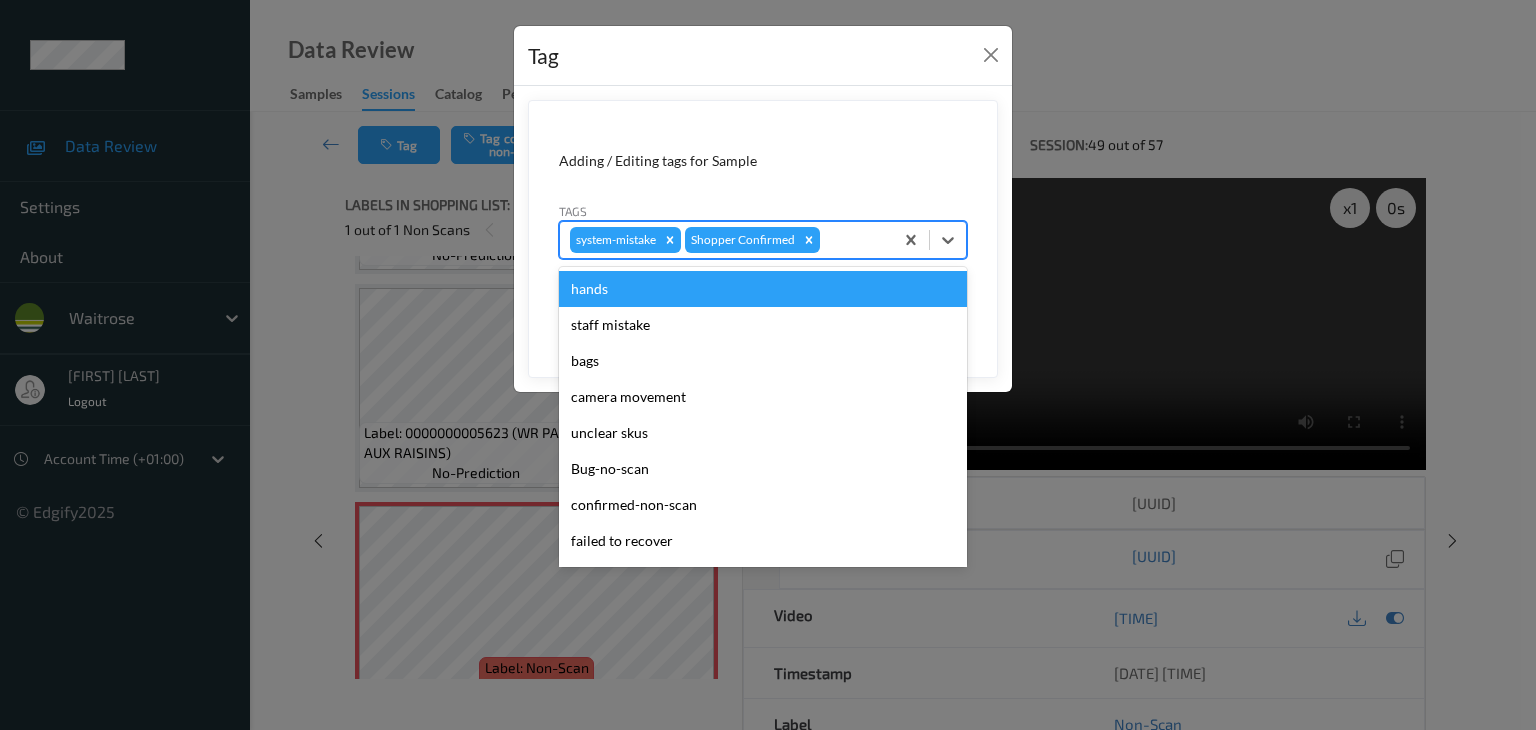 type on "p" 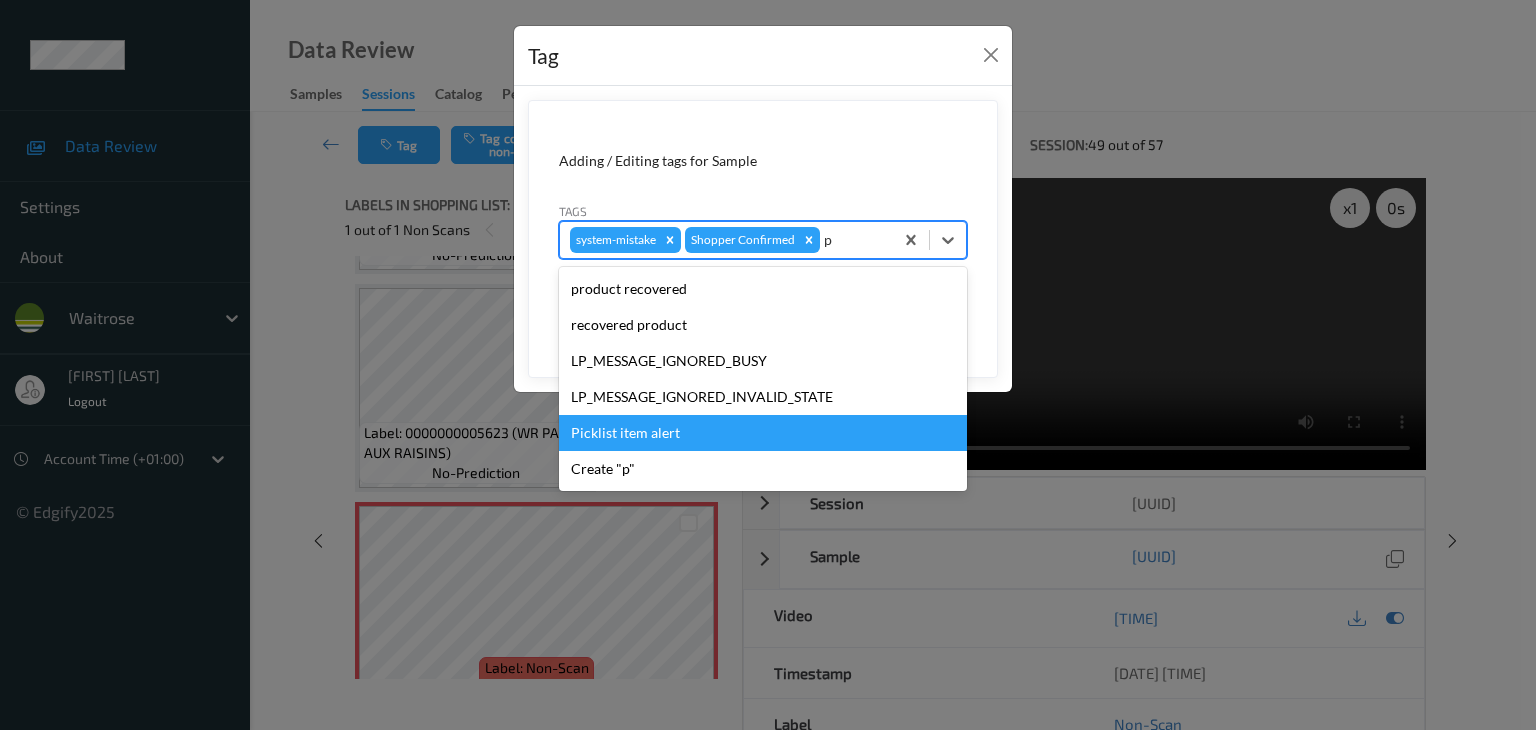 click on "Picklist item alert" at bounding box center [763, 433] 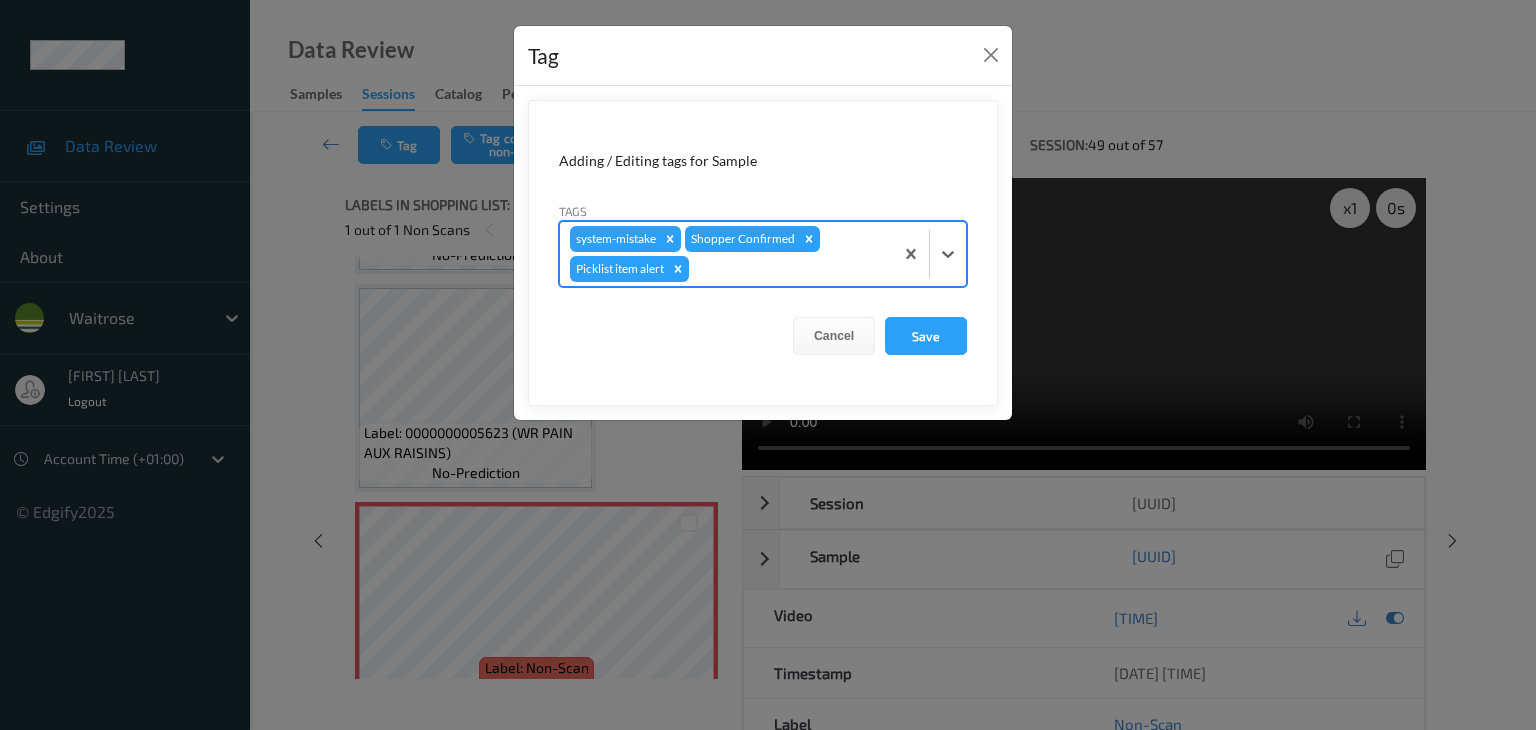 type on "u" 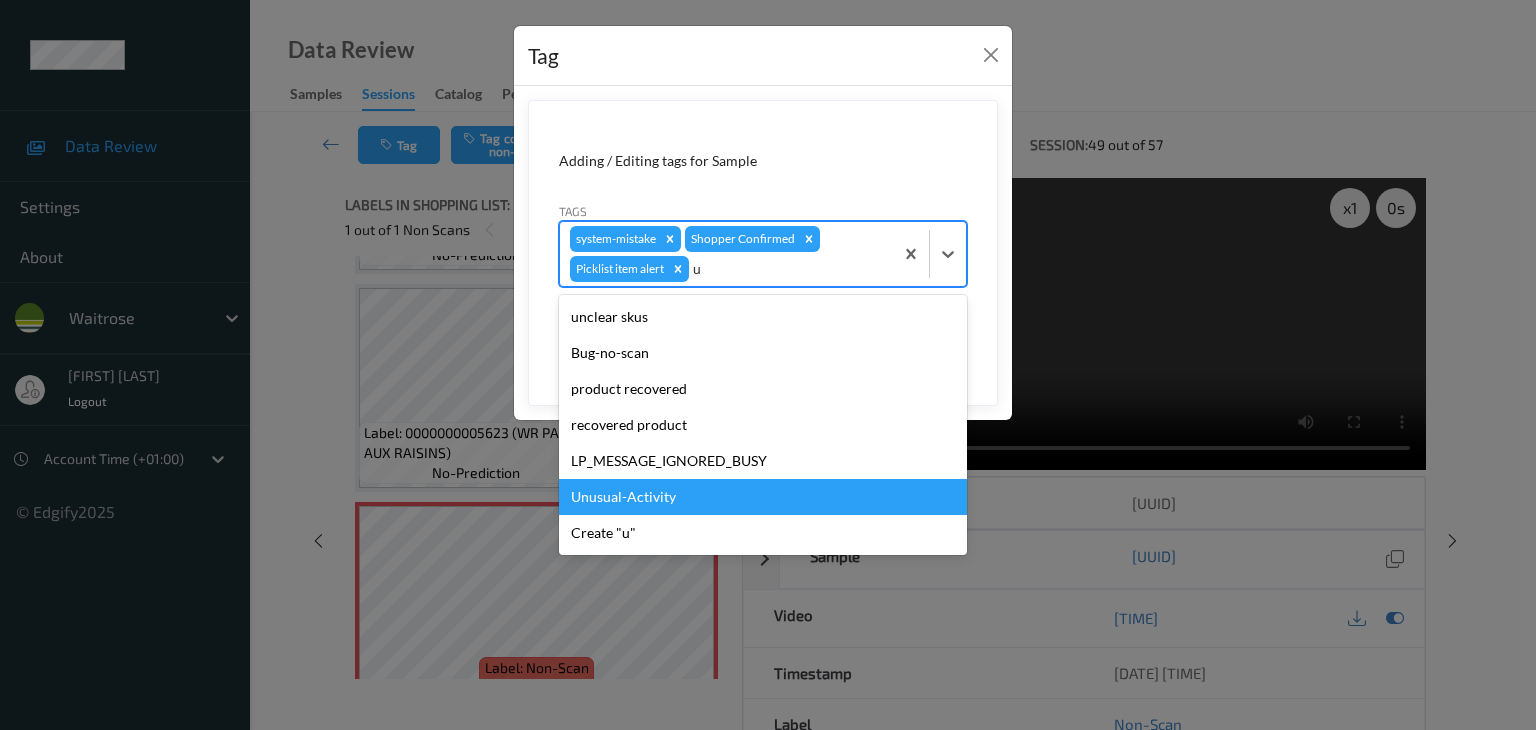 click on "Unusual-Activity" at bounding box center (763, 497) 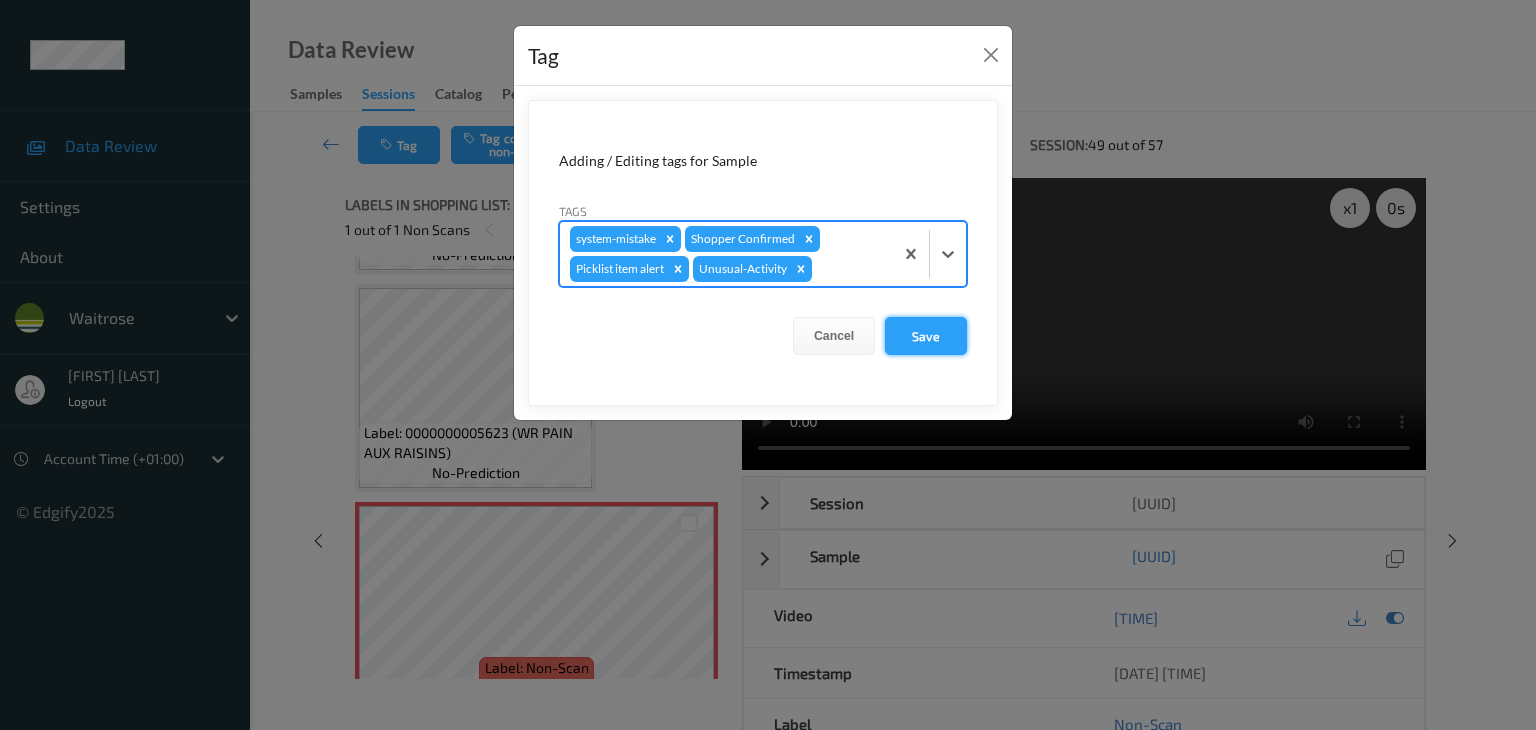 click on "Save" at bounding box center (926, 336) 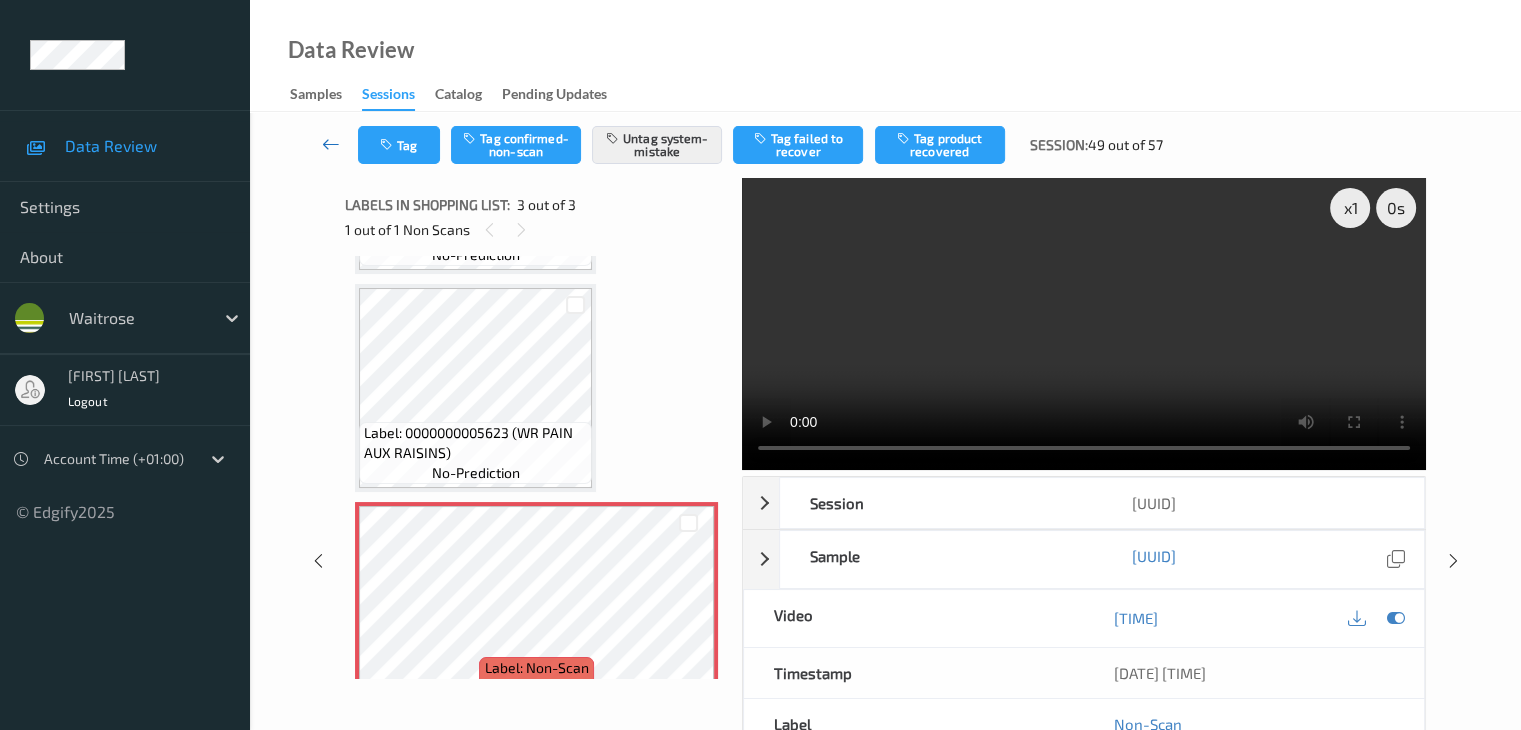 click at bounding box center [331, 144] 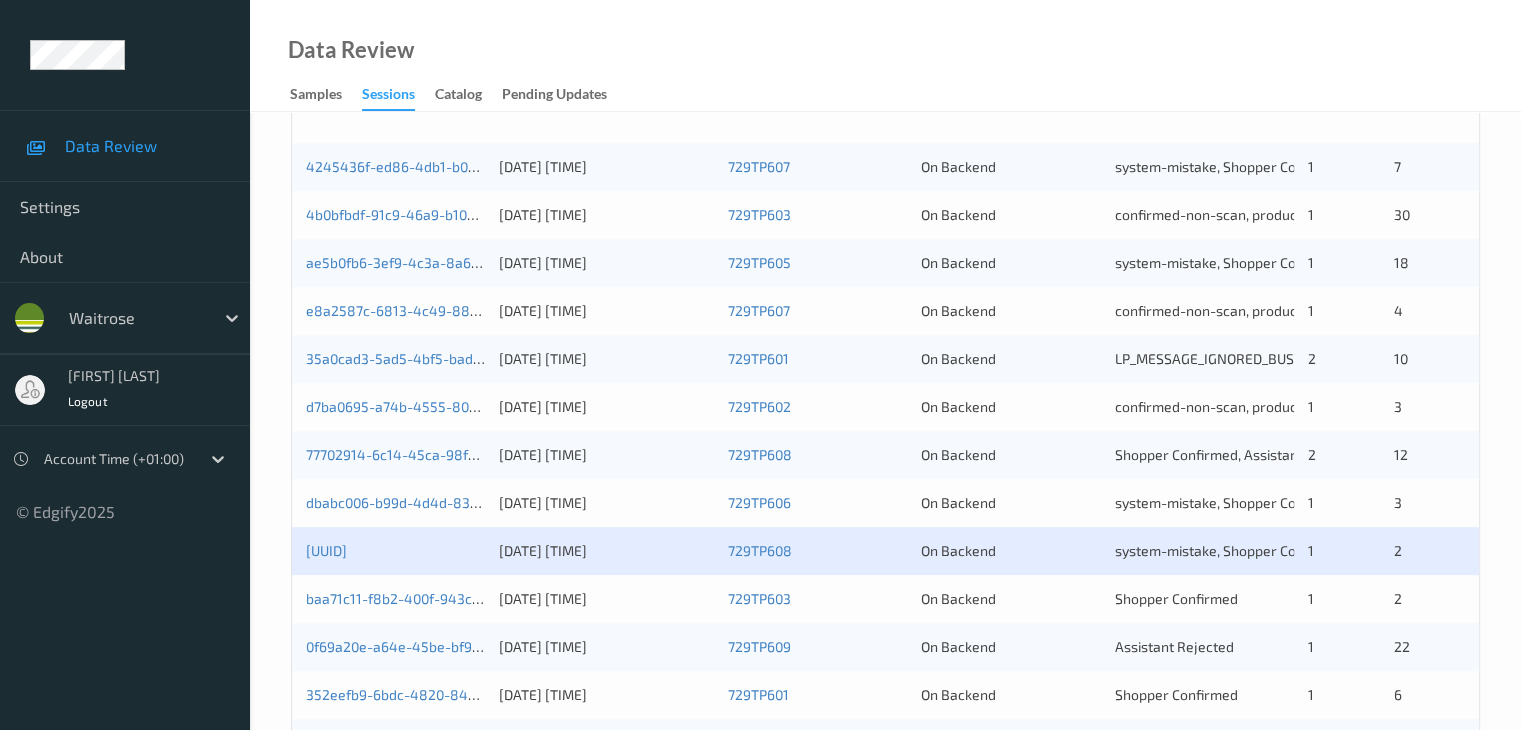 scroll, scrollTop: 600, scrollLeft: 0, axis: vertical 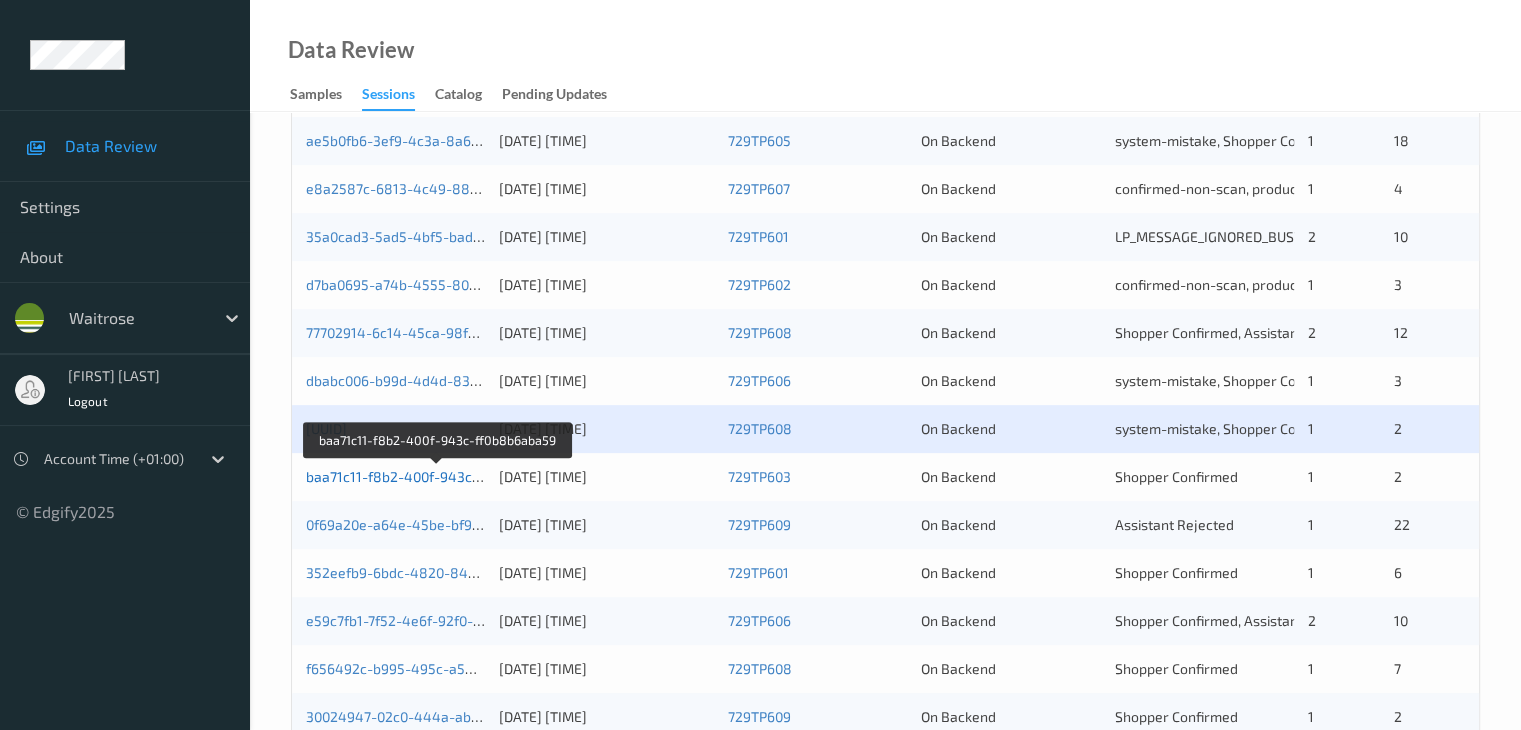 click on "baa71c11-f8b2-400f-943c-ff0b8b6aba59" at bounding box center (437, 476) 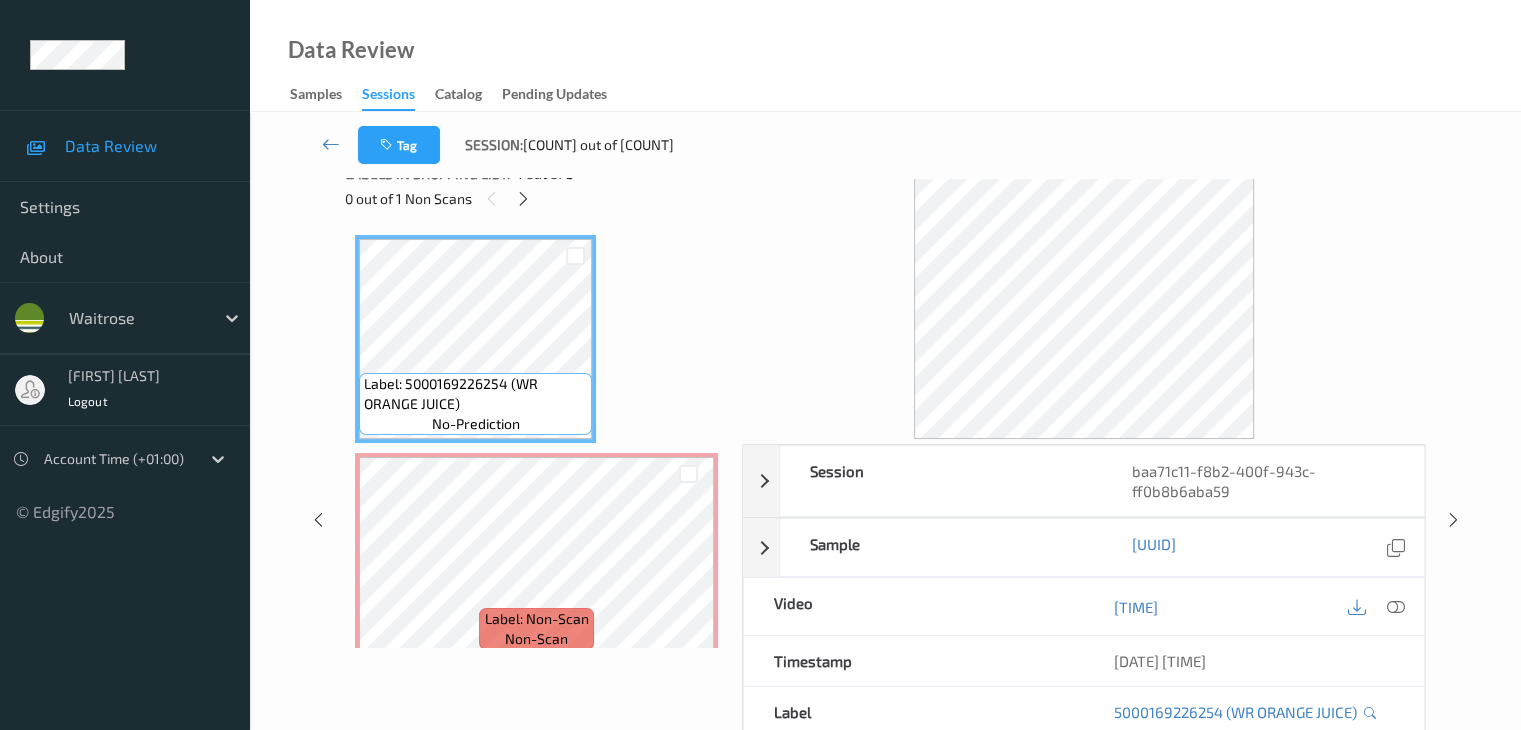 scroll, scrollTop: 0, scrollLeft: 0, axis: both 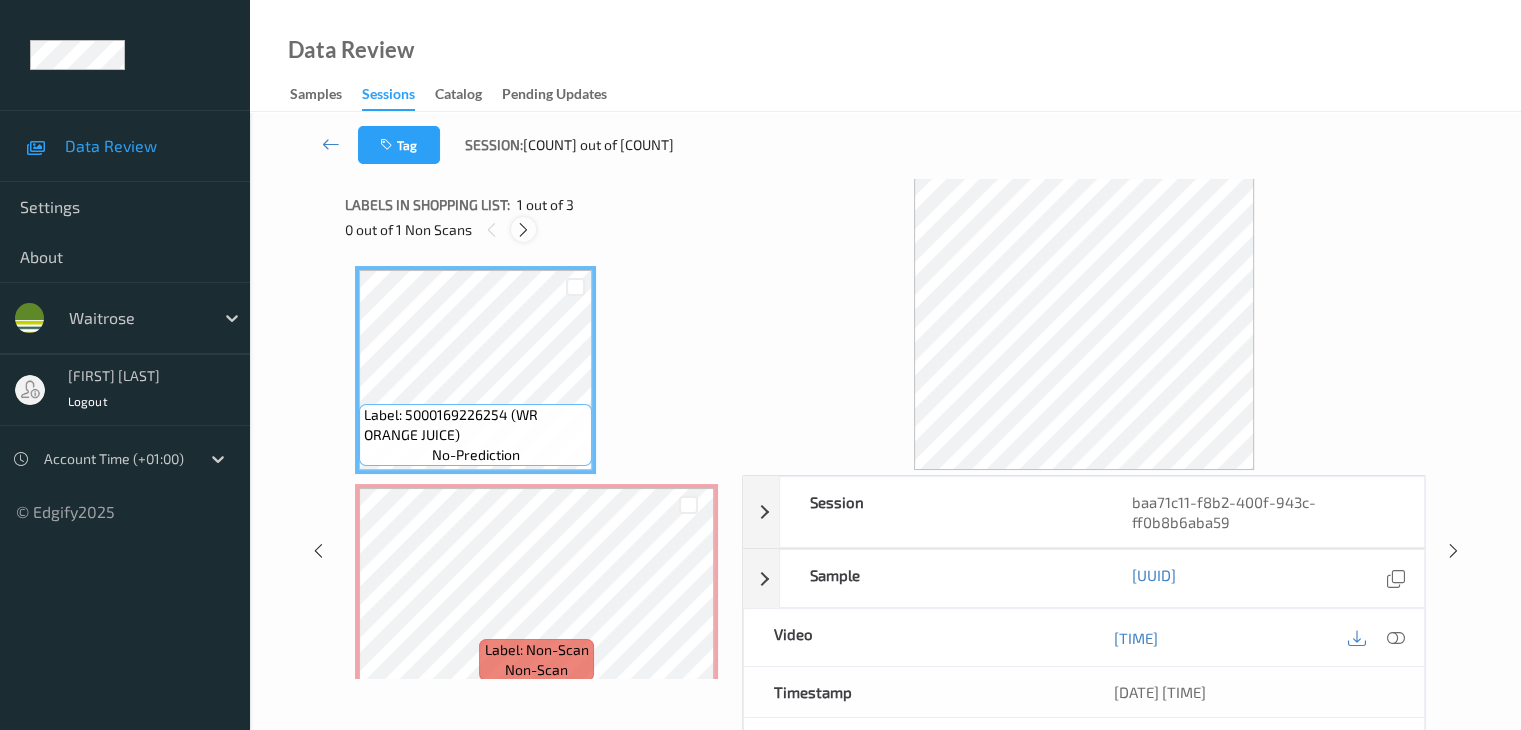 click at bounding box center [523, 230] 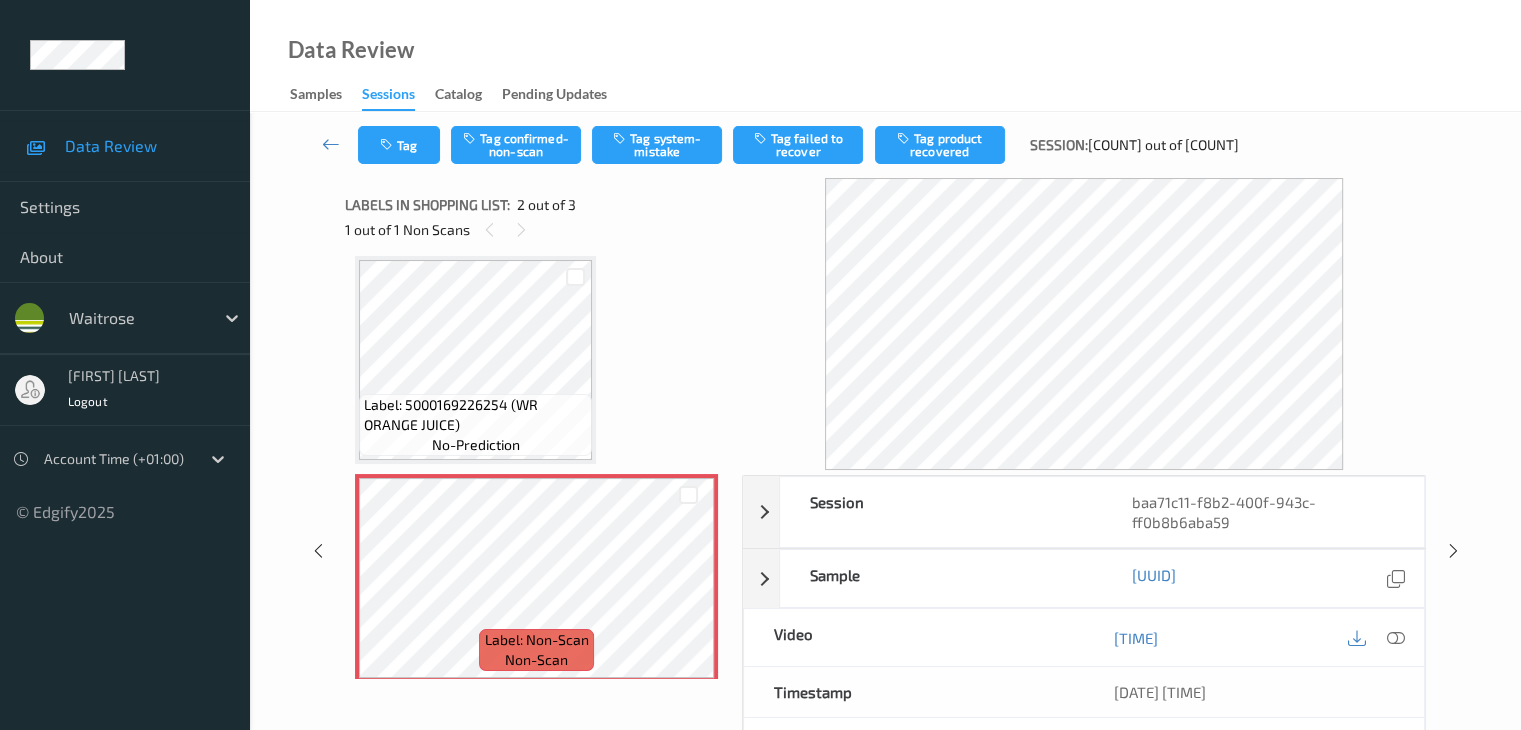 scroll, scrollTop: 110, scrollLeft: 0, axis: vertical 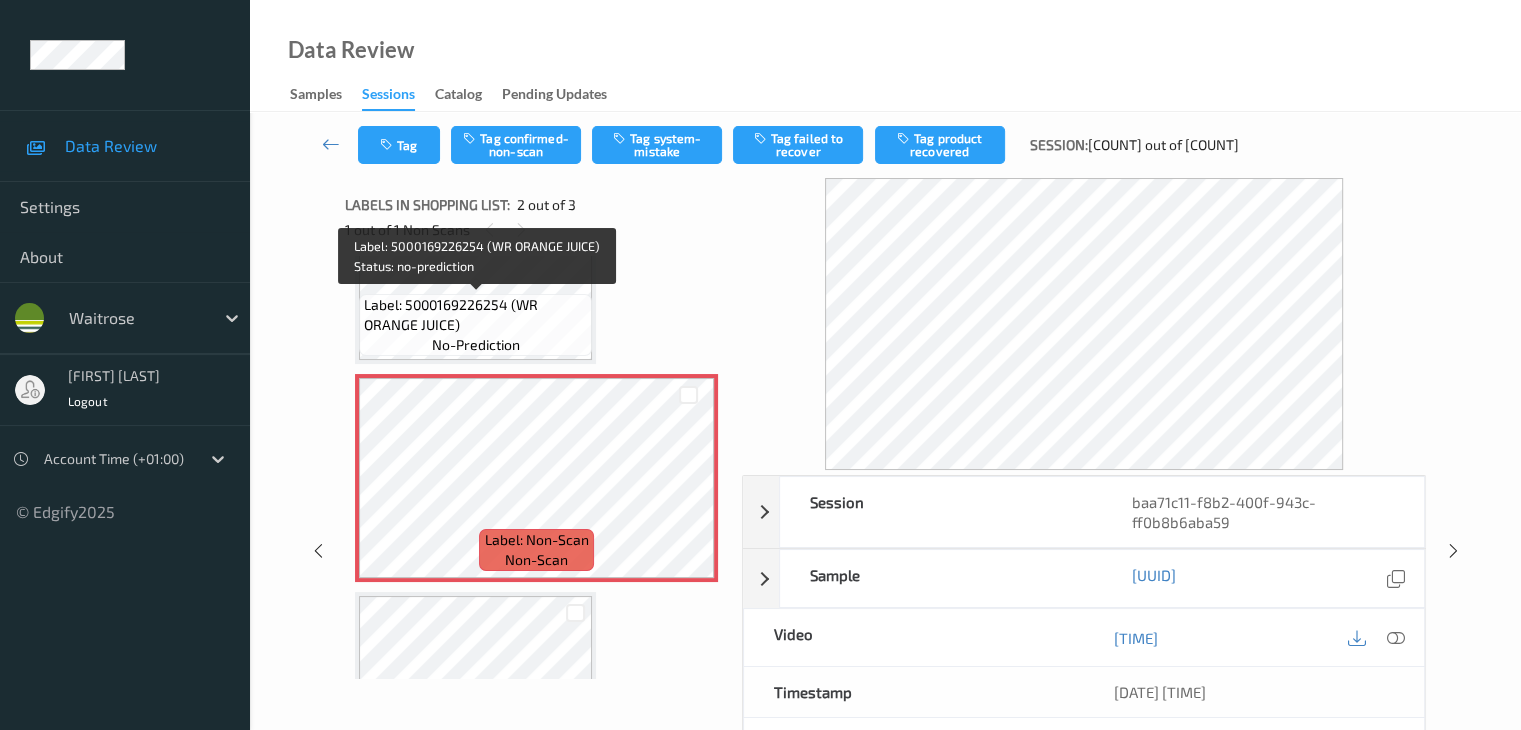click on "Label: 5000169226254 (WR ORANGE JUICE)" at bounding box center [475, 315] 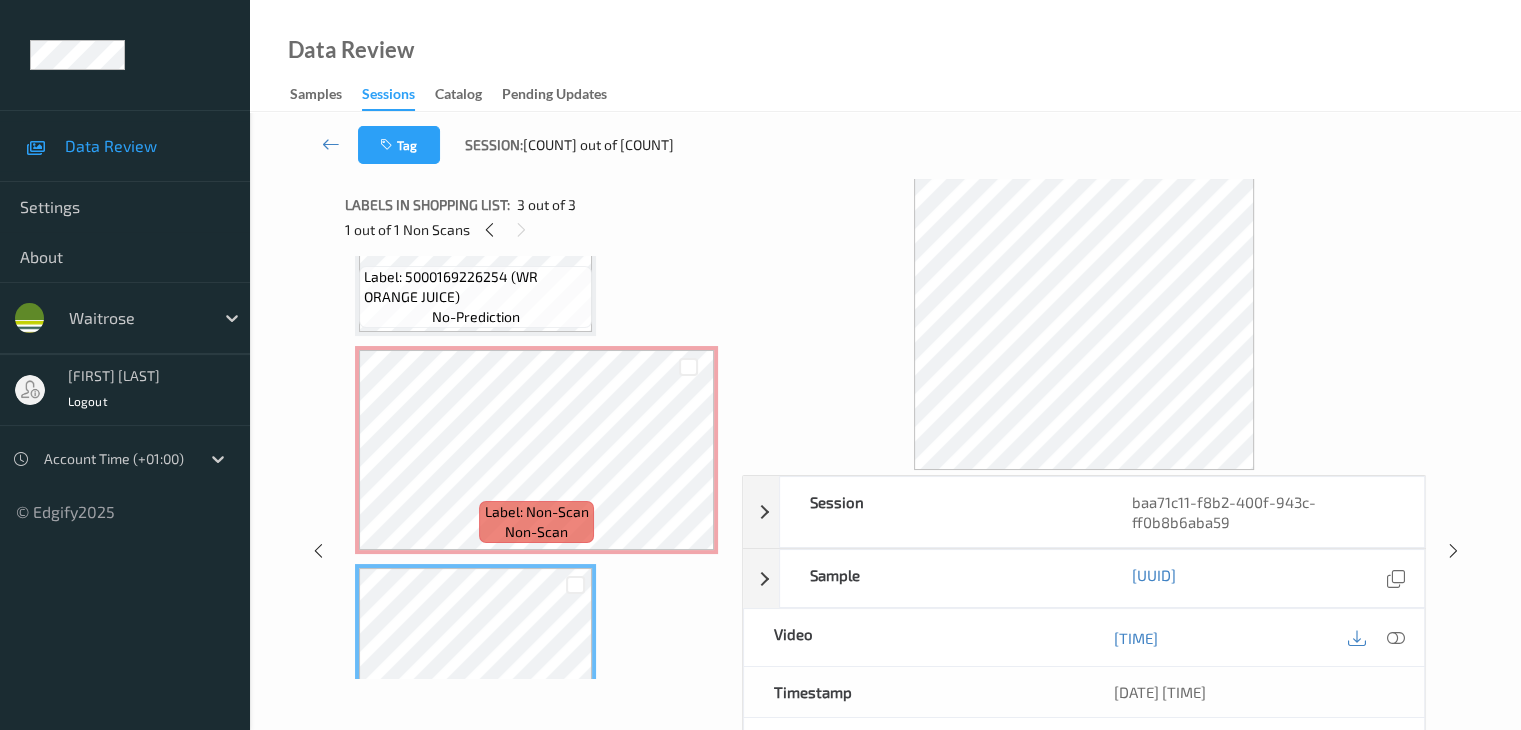 scroll, scrollTop: 41, scrollLeft: 0, axis: vertical 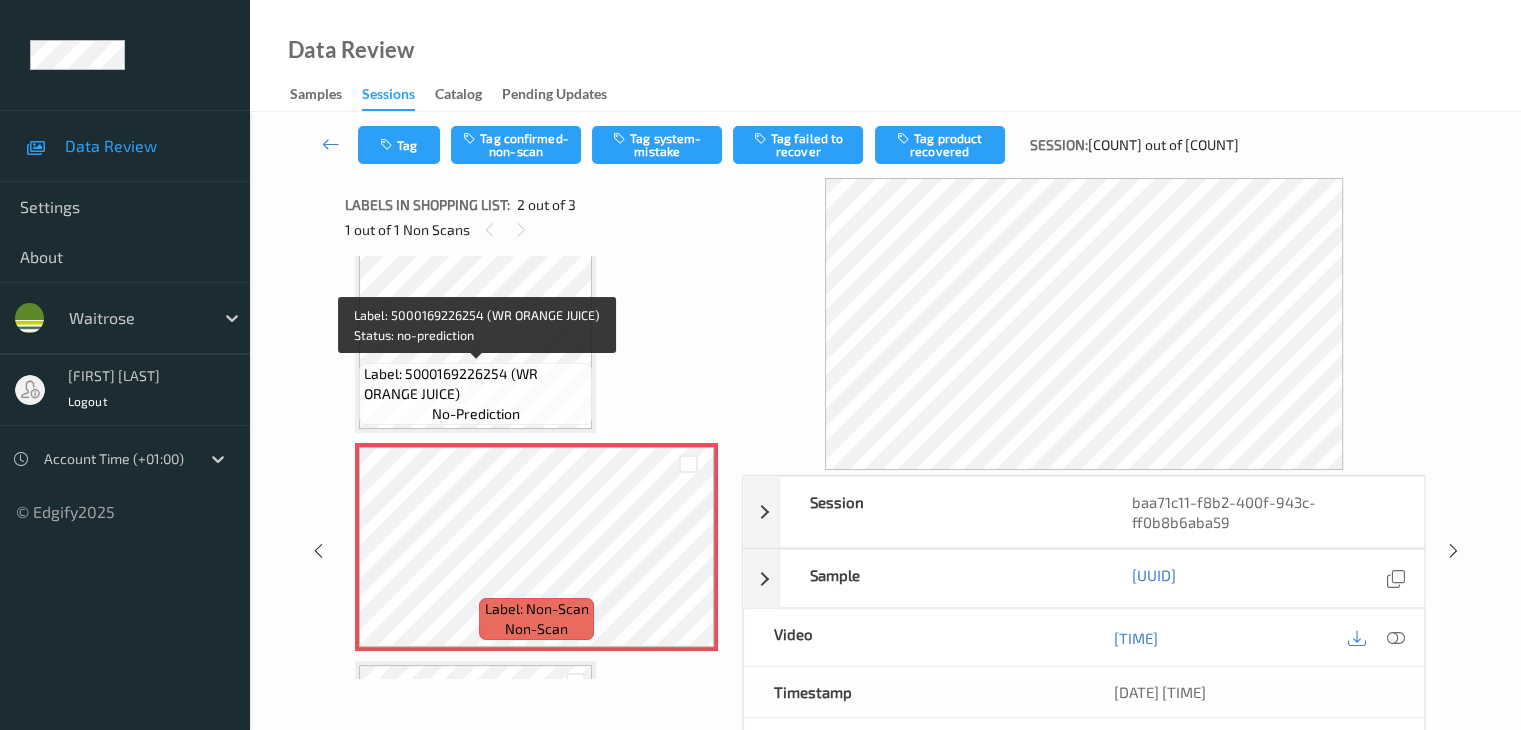 click on "Label: 5000169226254 (WR ORANGE JUICE)" at bounding box center [475, 384] 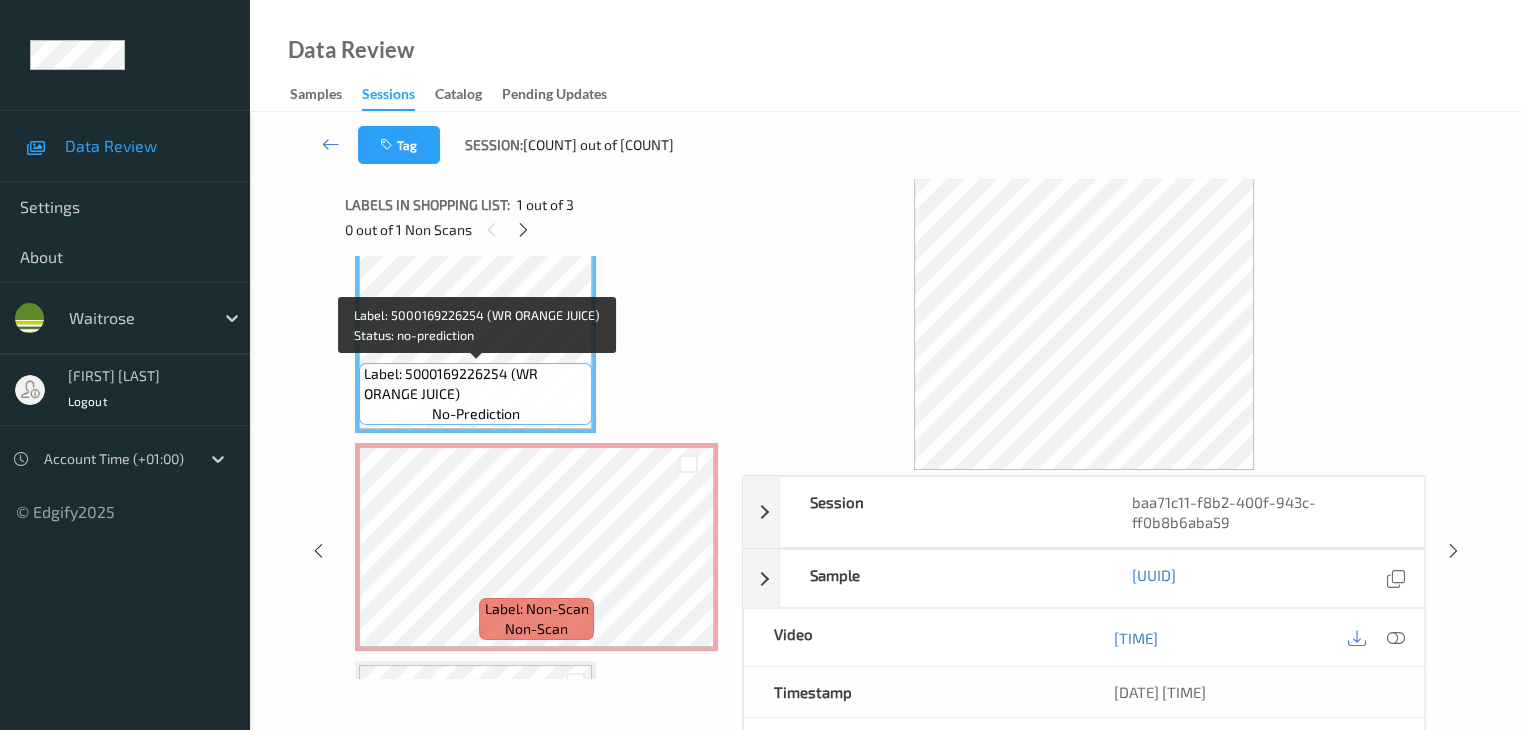 scroll, scrollTop: 0, scrollLeft: 0, axis: both 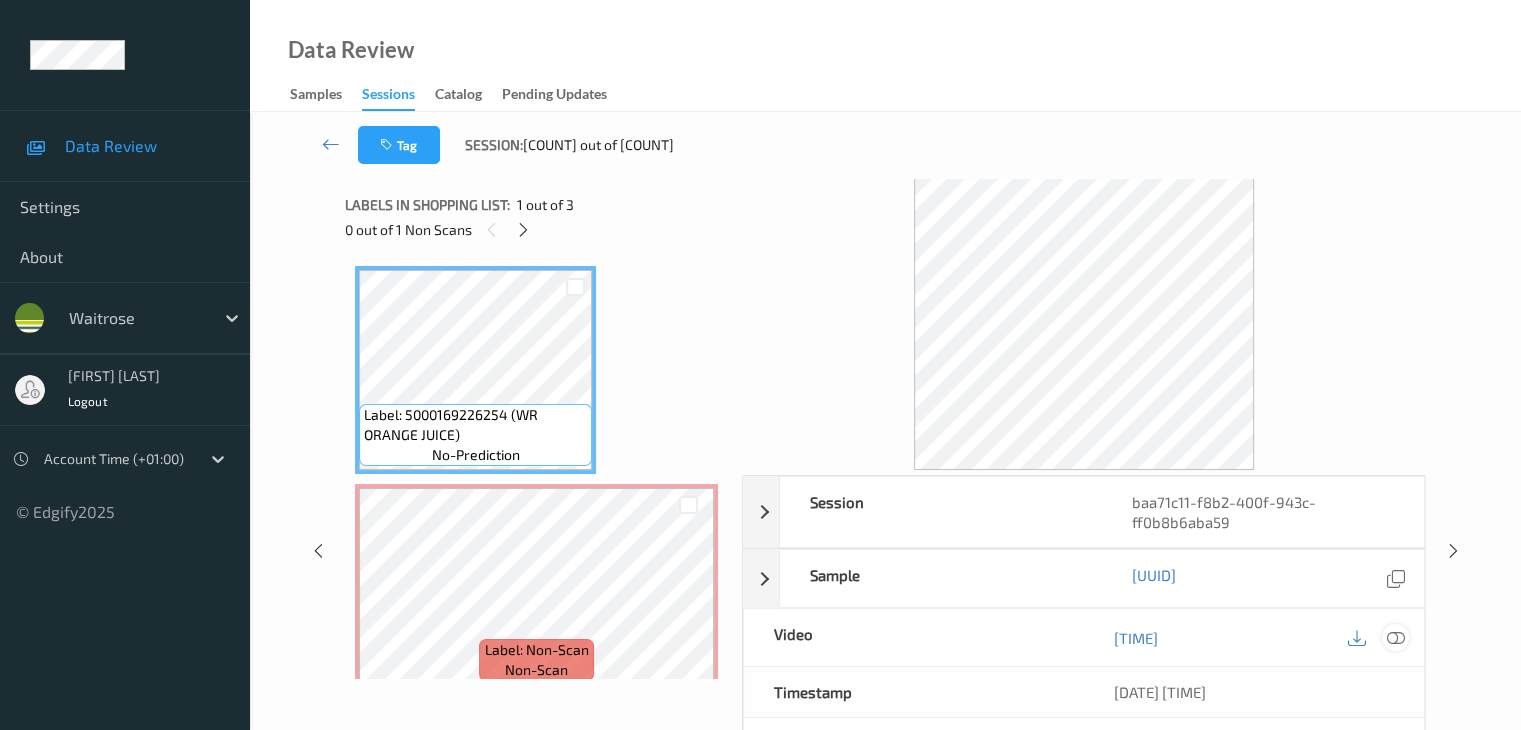 click at bounding box center (1395, 638) 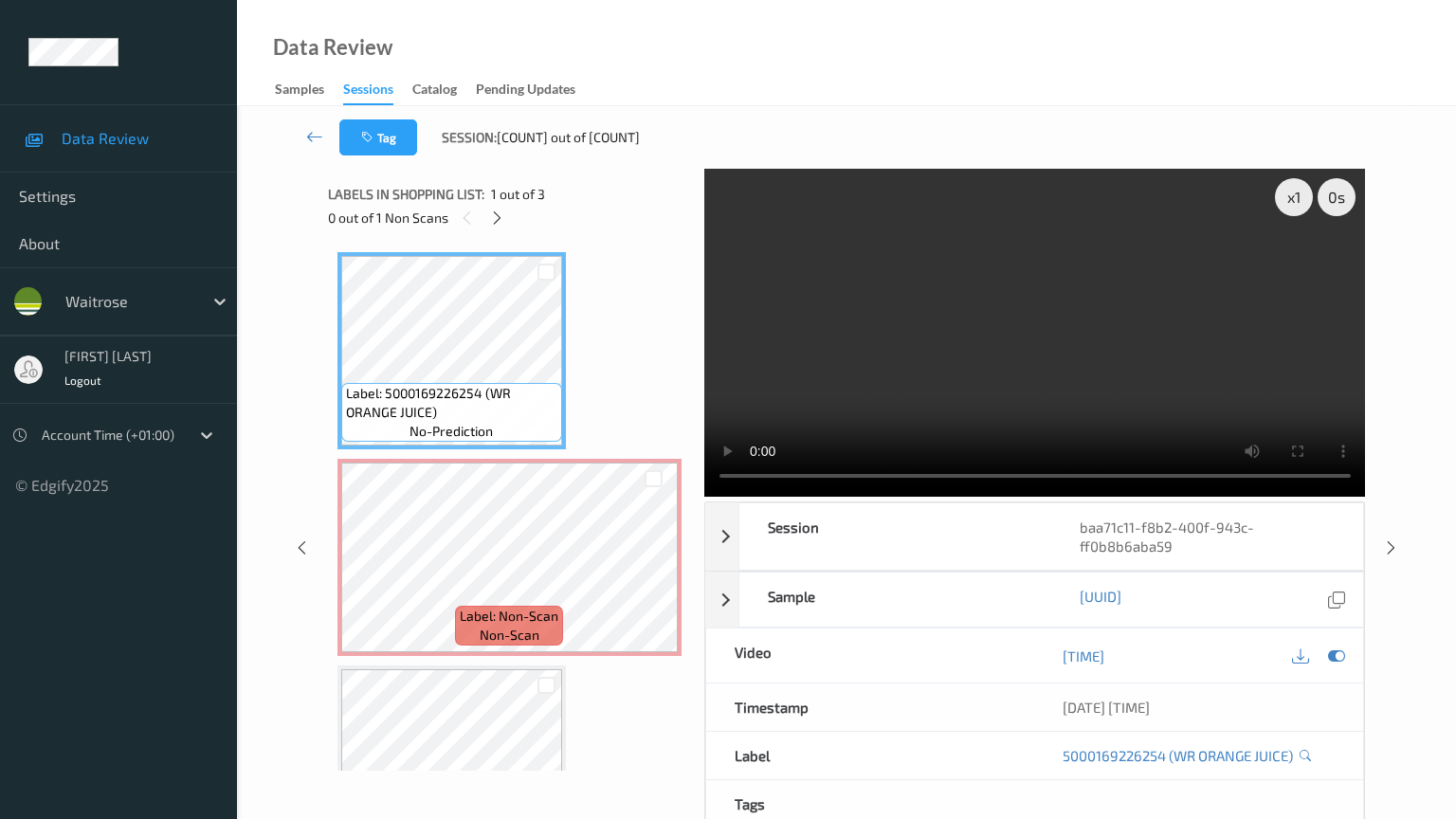 type 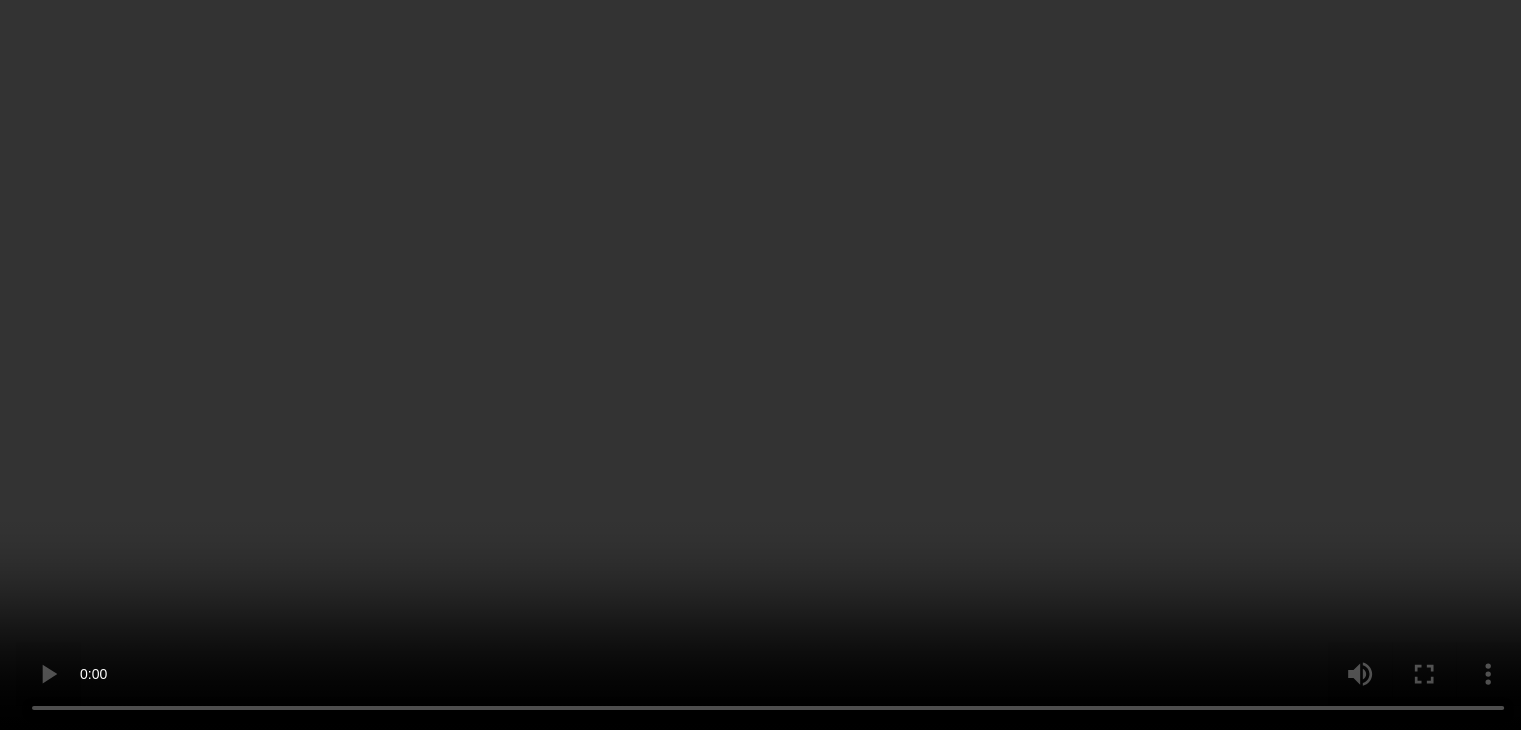scroll, scrollTop: 241, scrollLeft: 0, axis: vertical 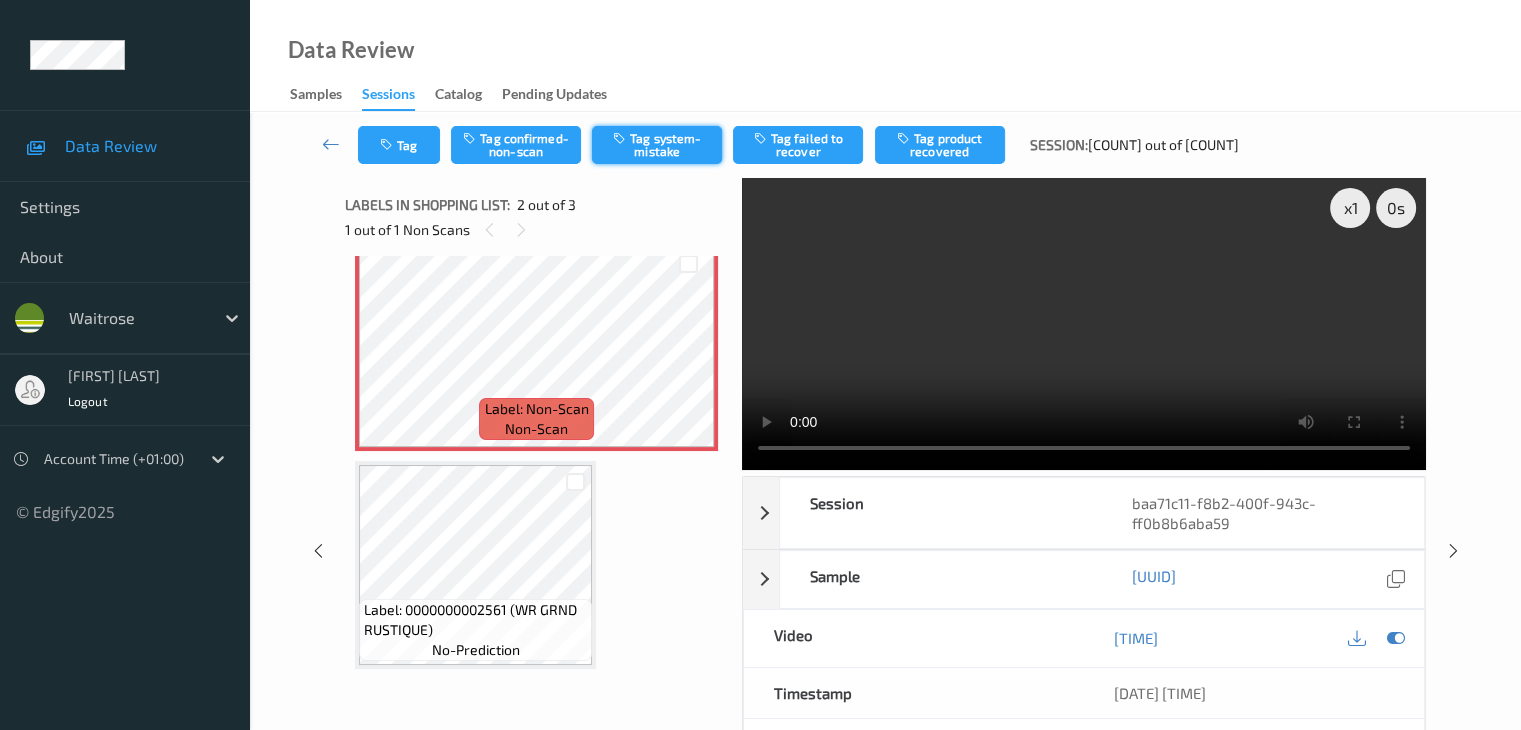 click on "Tag   system-mistake" at bounding box center [657, 145] 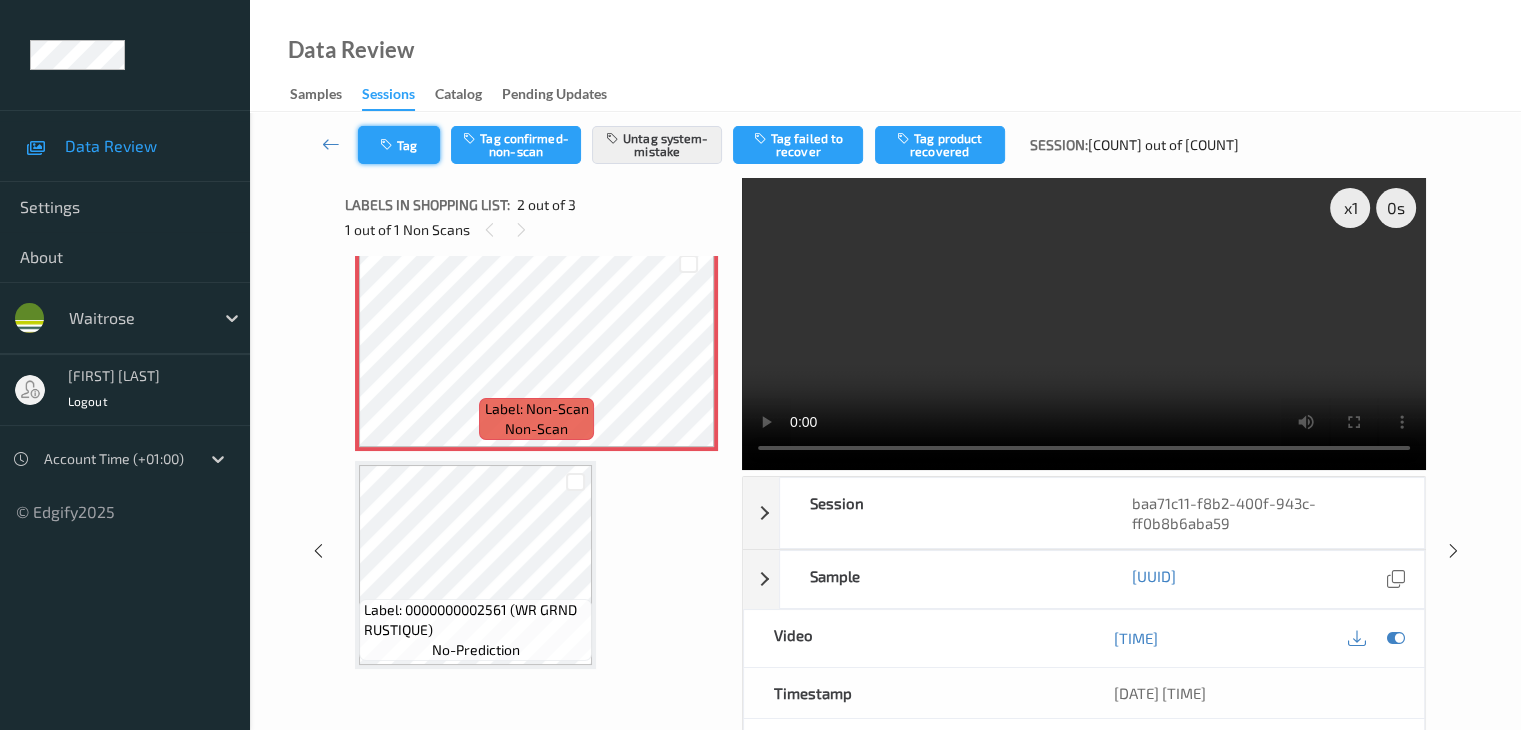 click on "Tag" at bounding box center [399, 145] 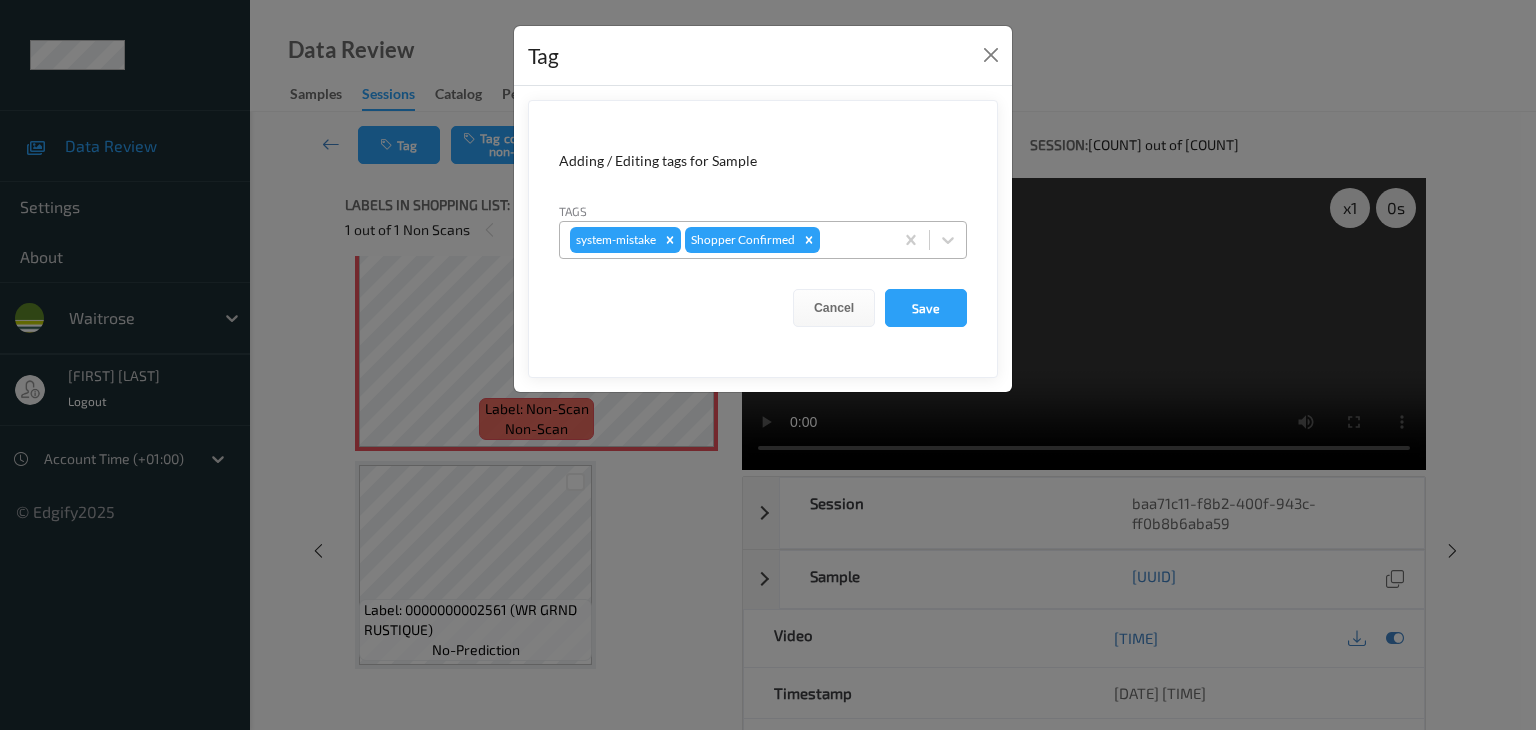 click at bounding box center [853, 240] 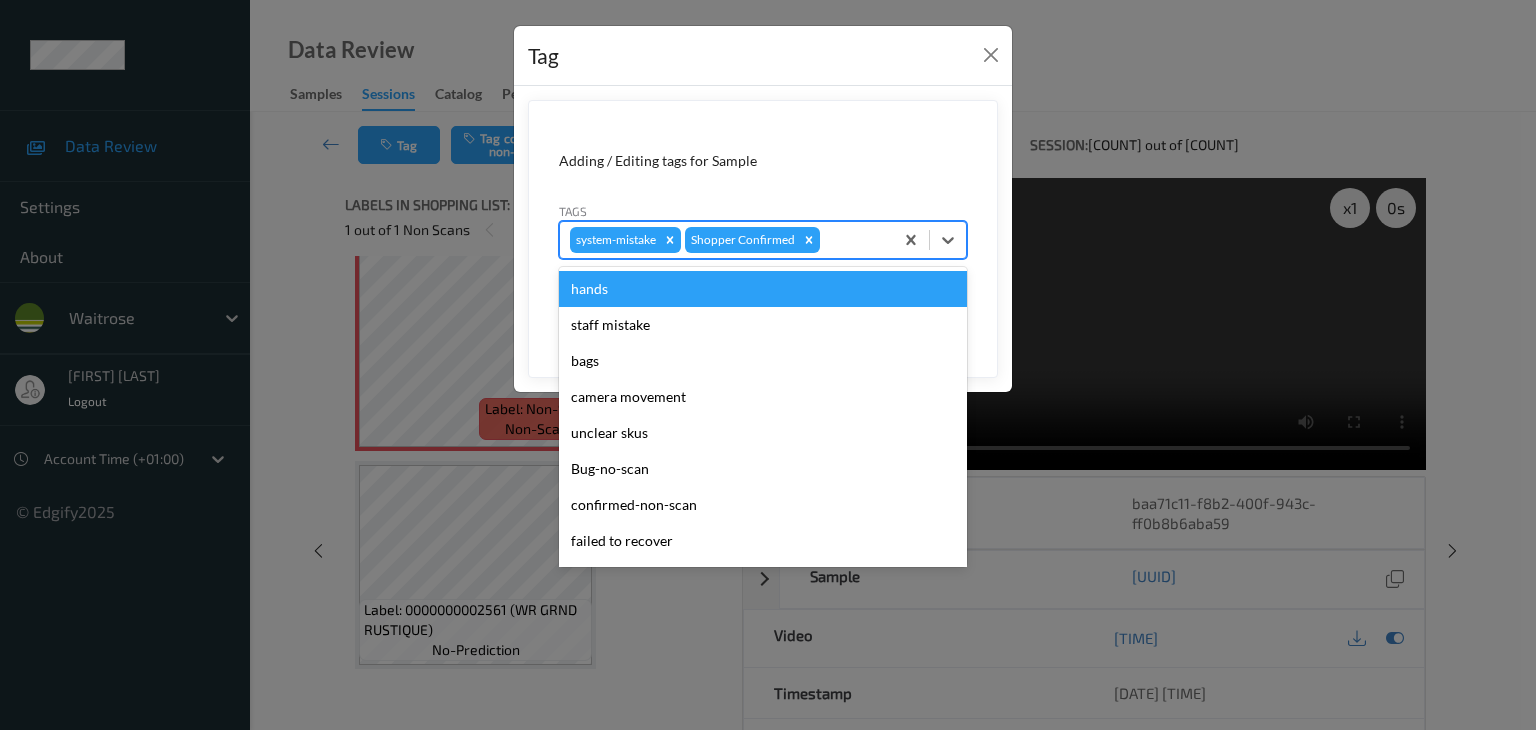 type on "u" 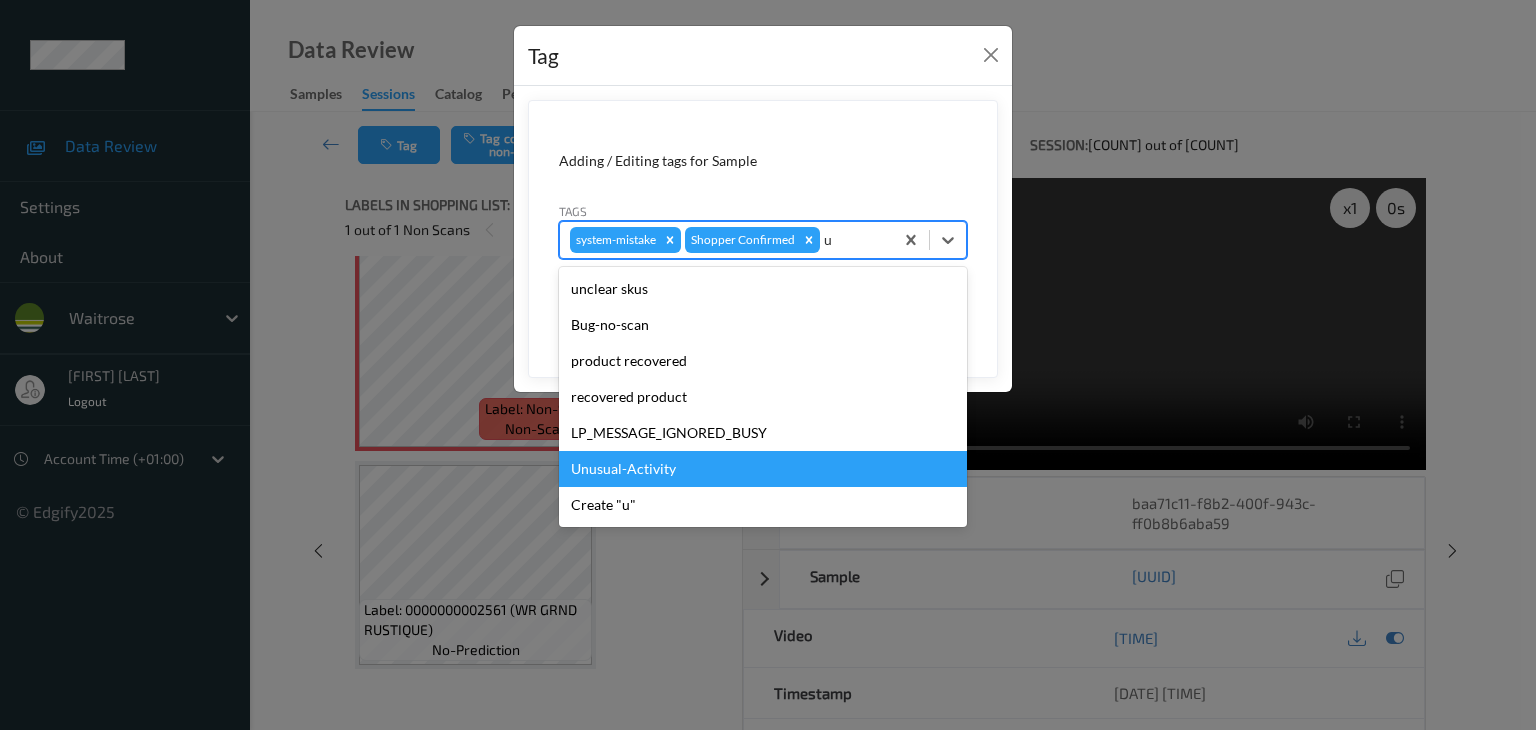 click on "Unusual-Activity" at bounding box center (763, 469) 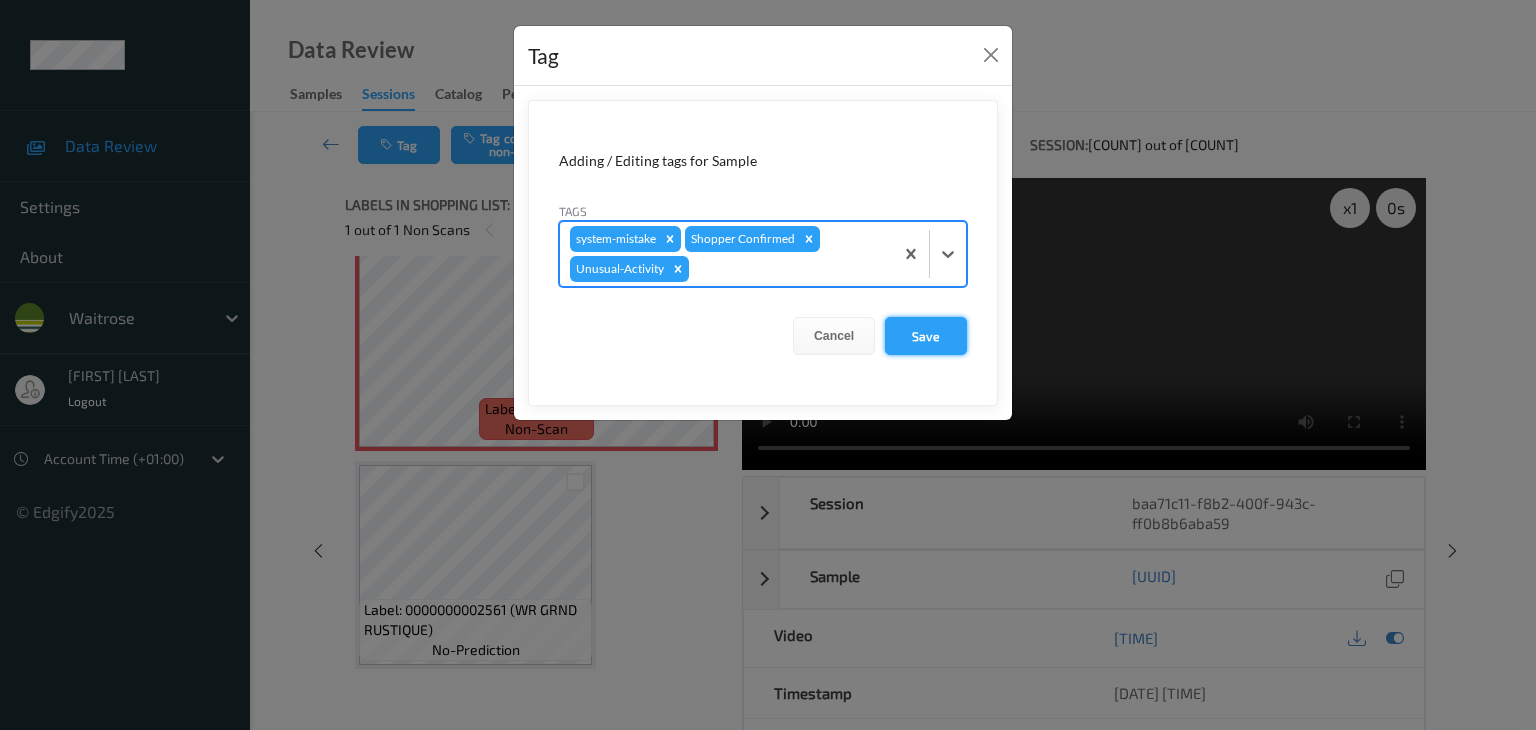 click on "Save" at bounding box center [926, 336] 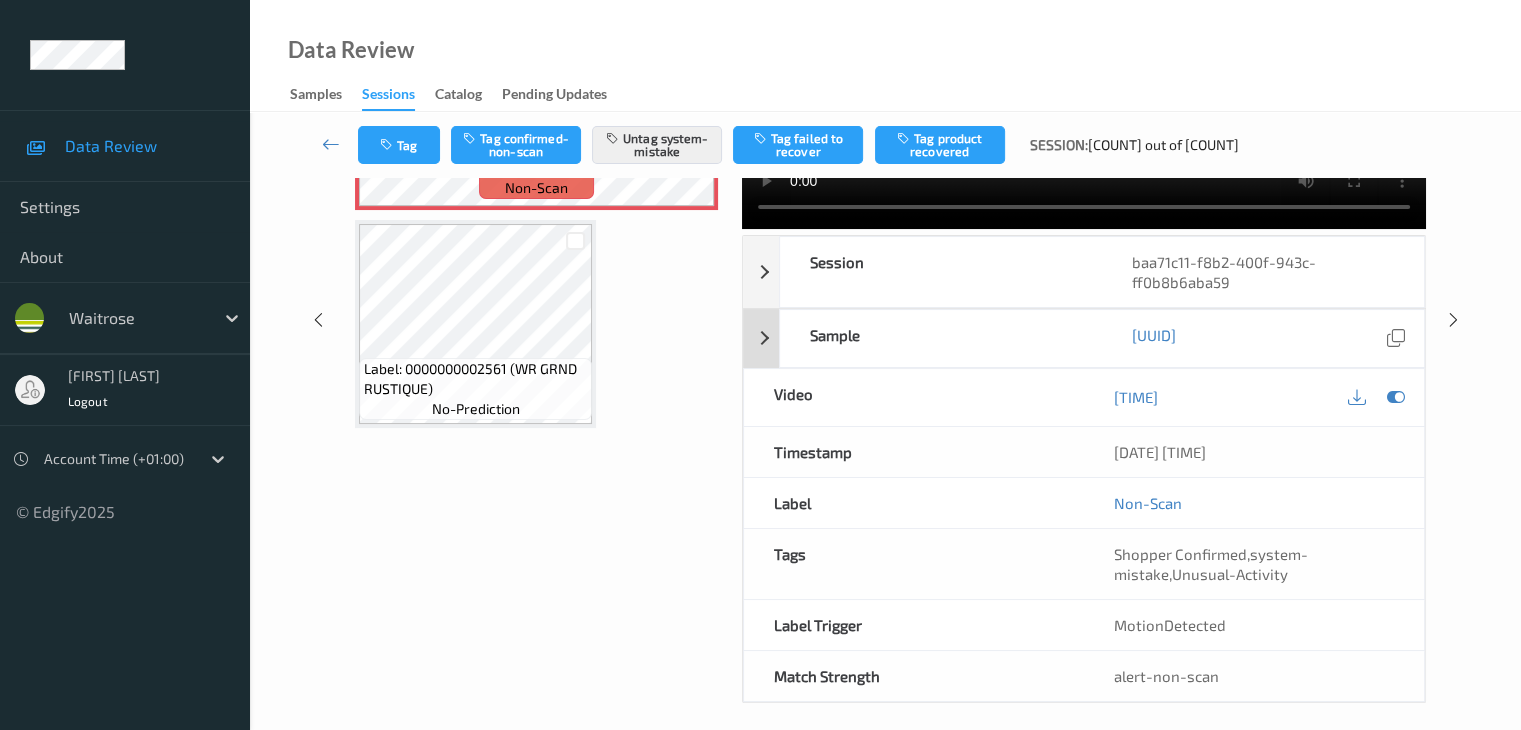 scroll, scrollTop: 264, scrollLeft: 0, axis: vertical 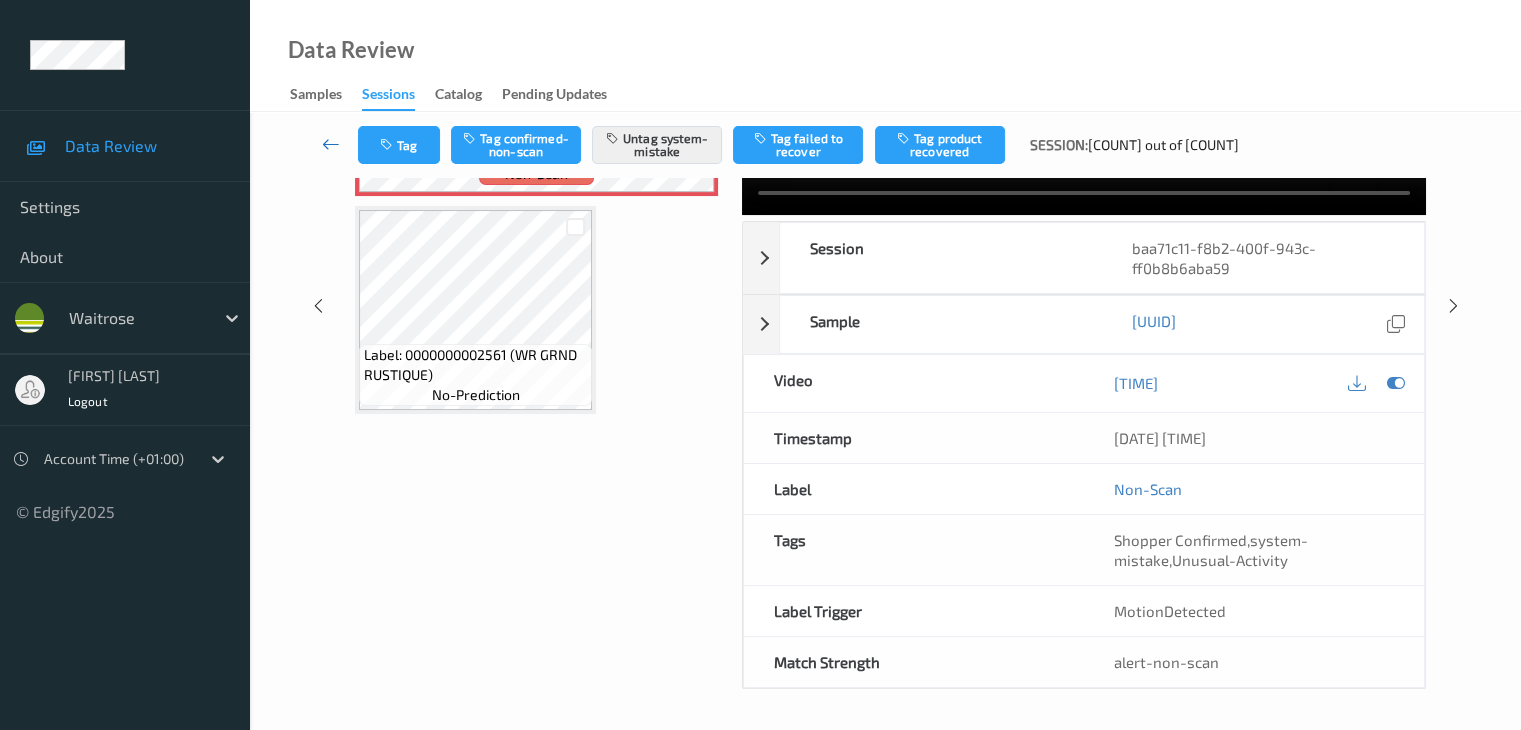 click at bounding box center [331, 144] 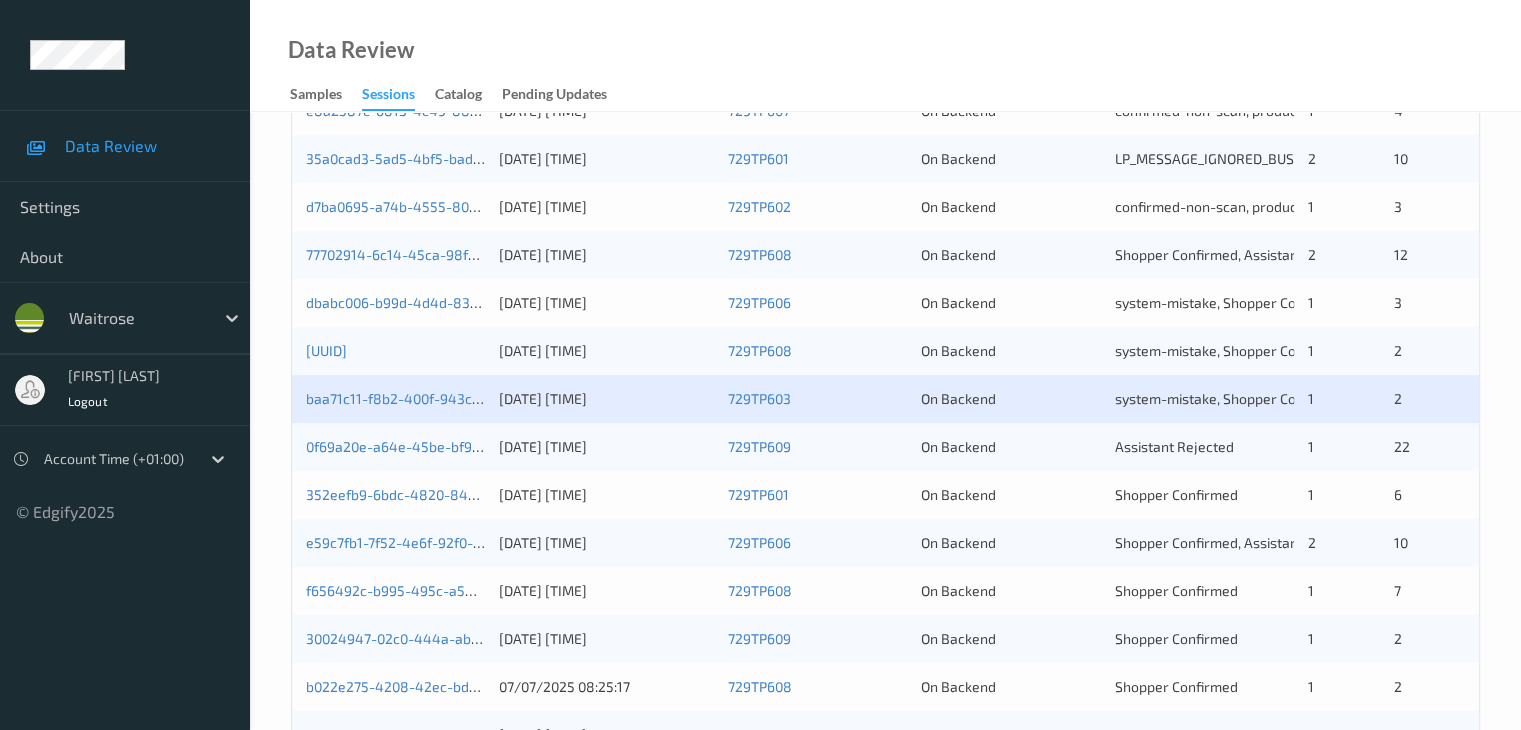 scroll, scrollTop: 700, scrollLeft: 0, axis: vertical 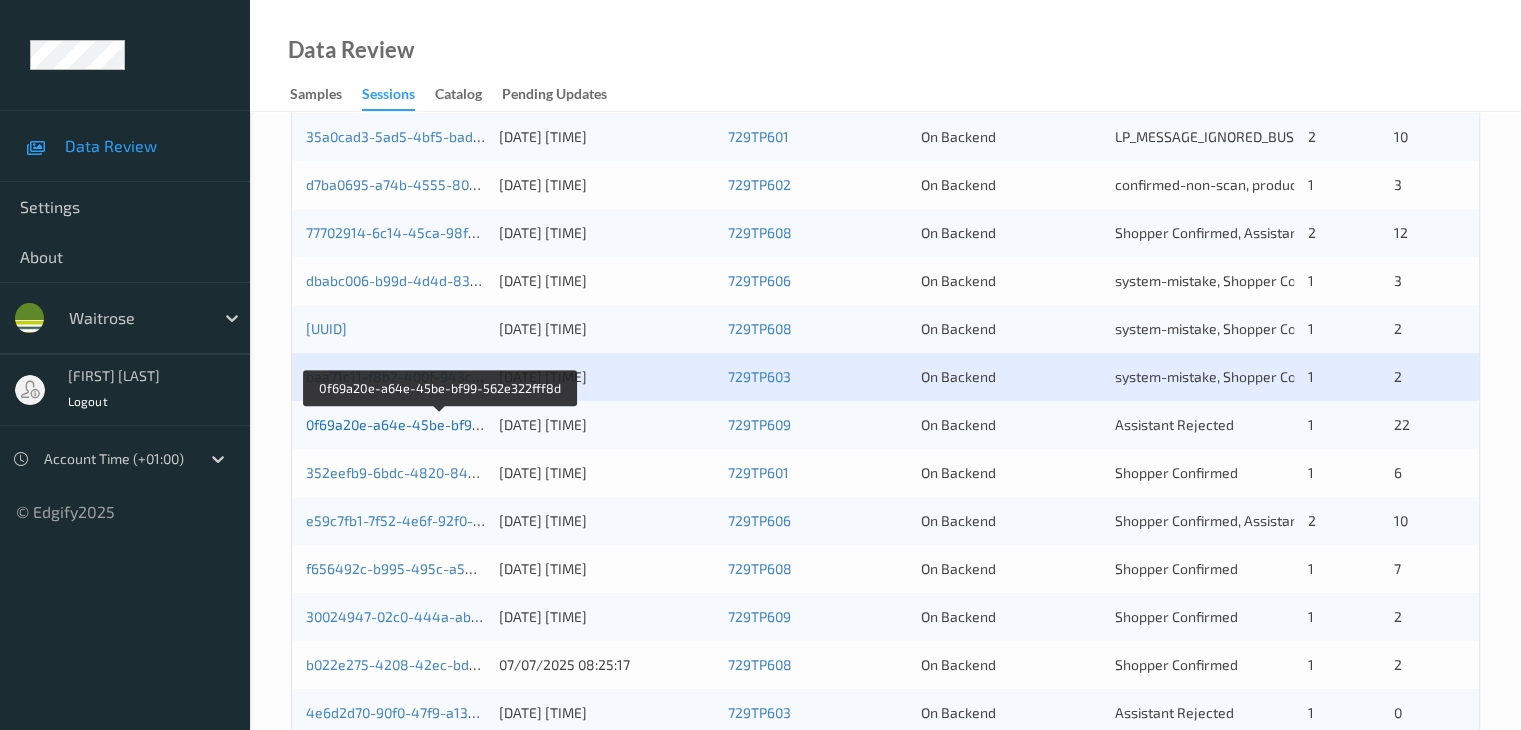 click on "0f69a20e-a64e-45be-bf99-562e322fff8d" at bounding box center [440, 424] 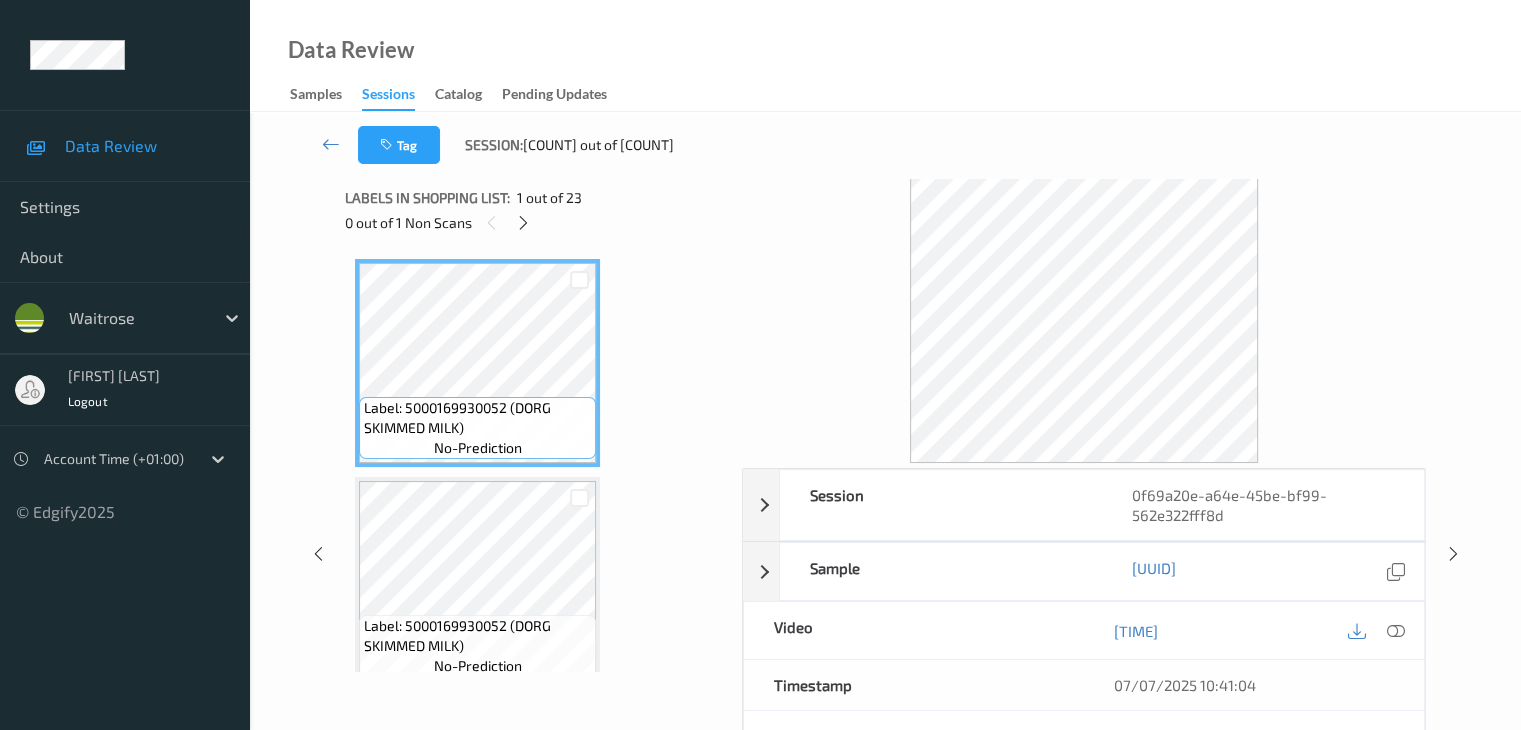scroll, scrollTop: 0, scrollLeft: 0, axis: both 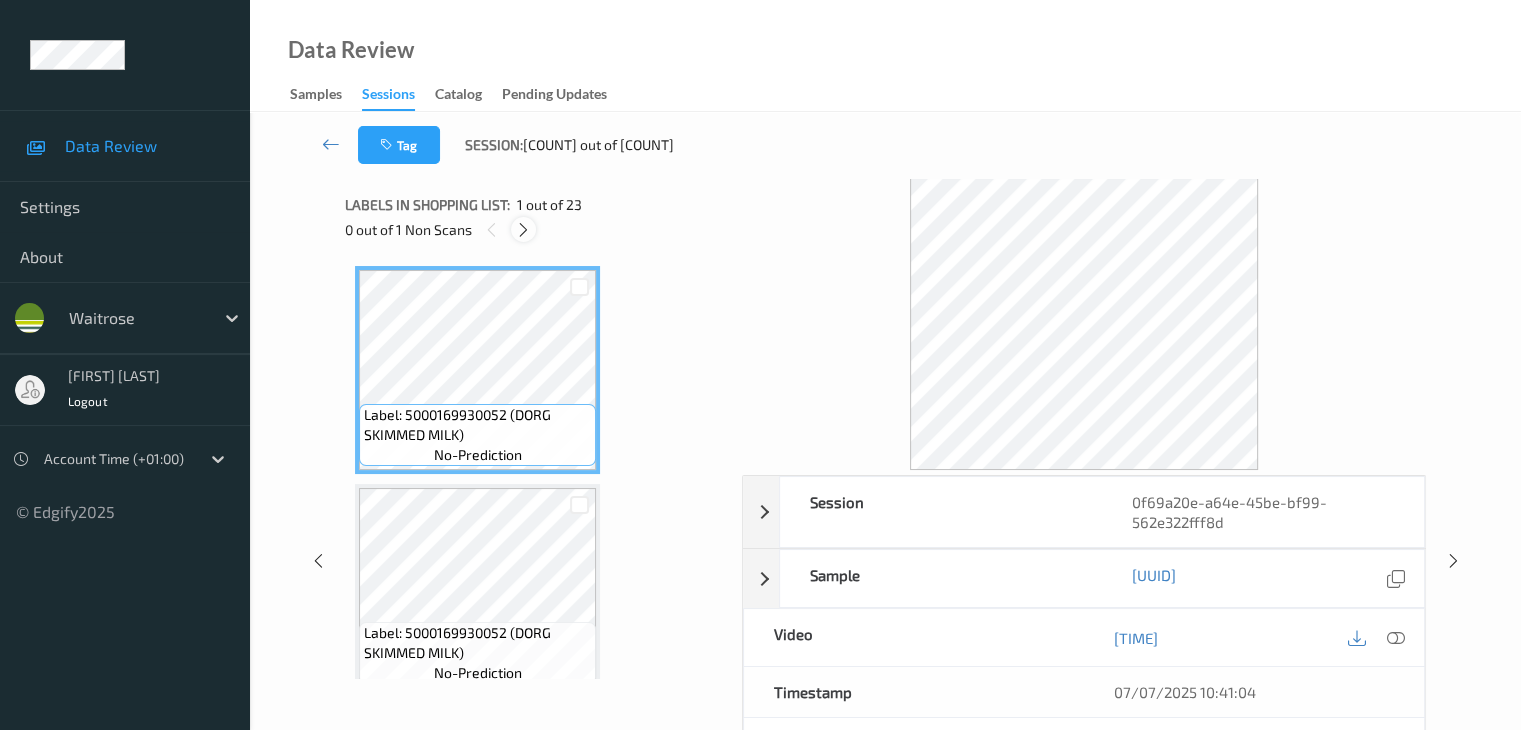 click at bounding box center (523, 230) 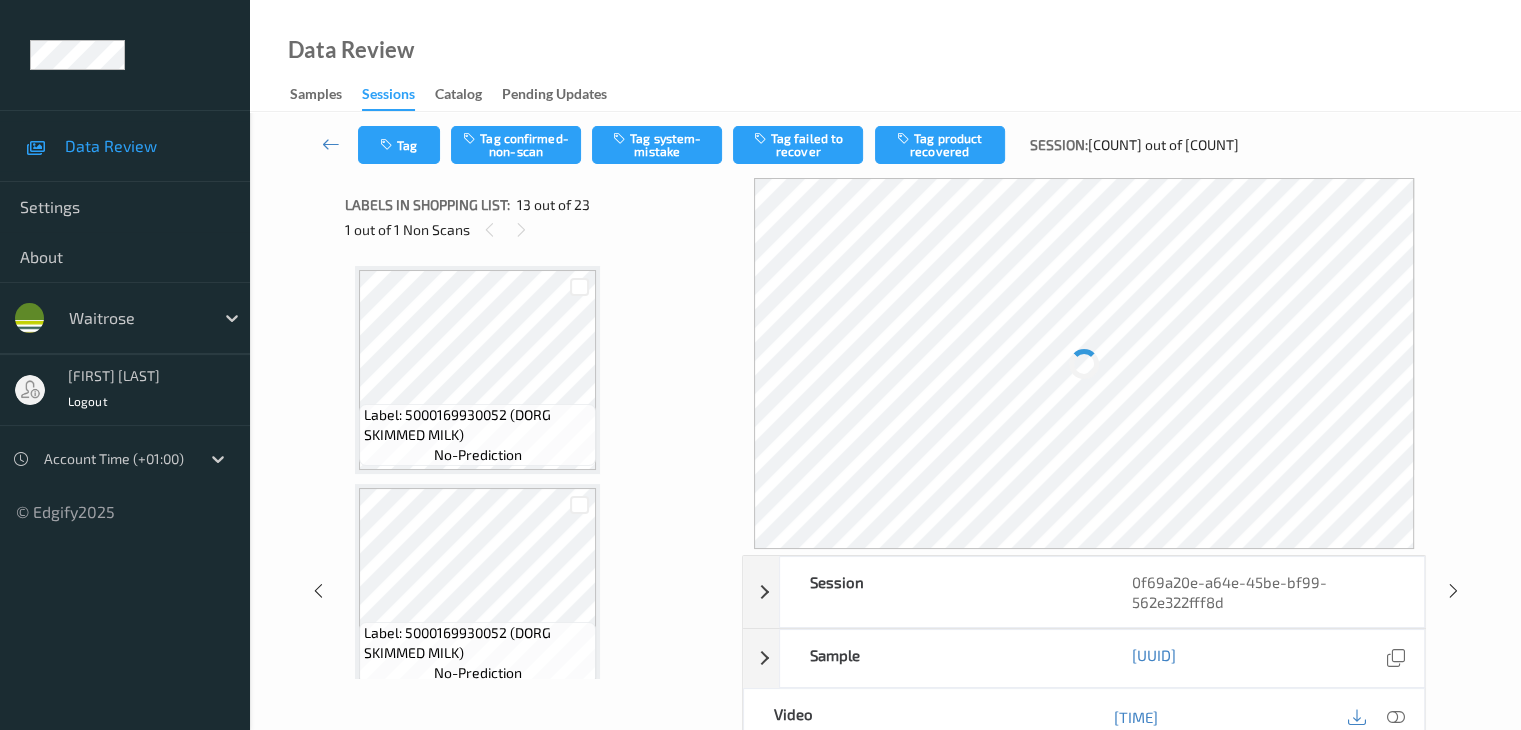 scroll, scrollTop: 2407, scrollLeft: 0, axis: vertical 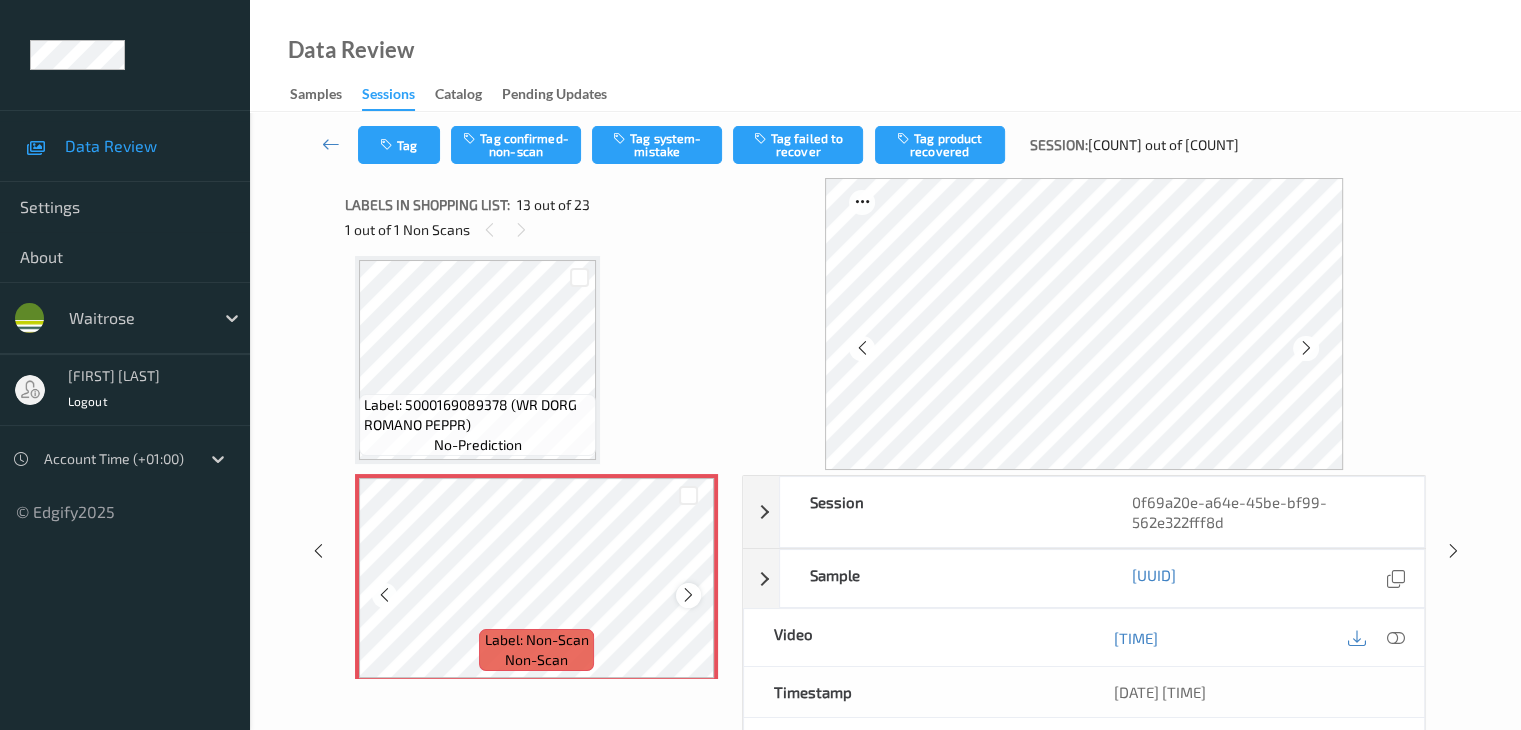 click at bounding box center [688, 595] 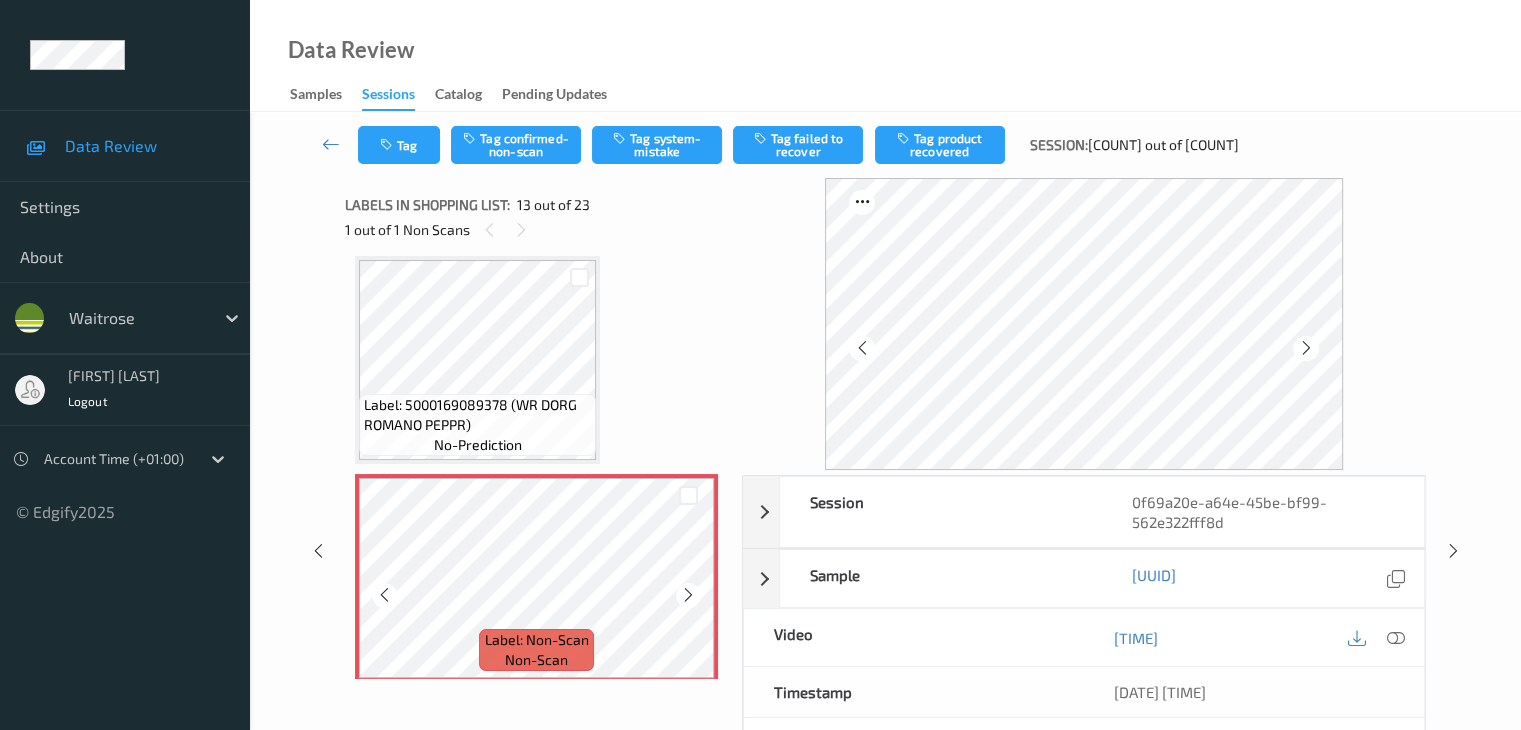 click at bounding box center [688, 595] 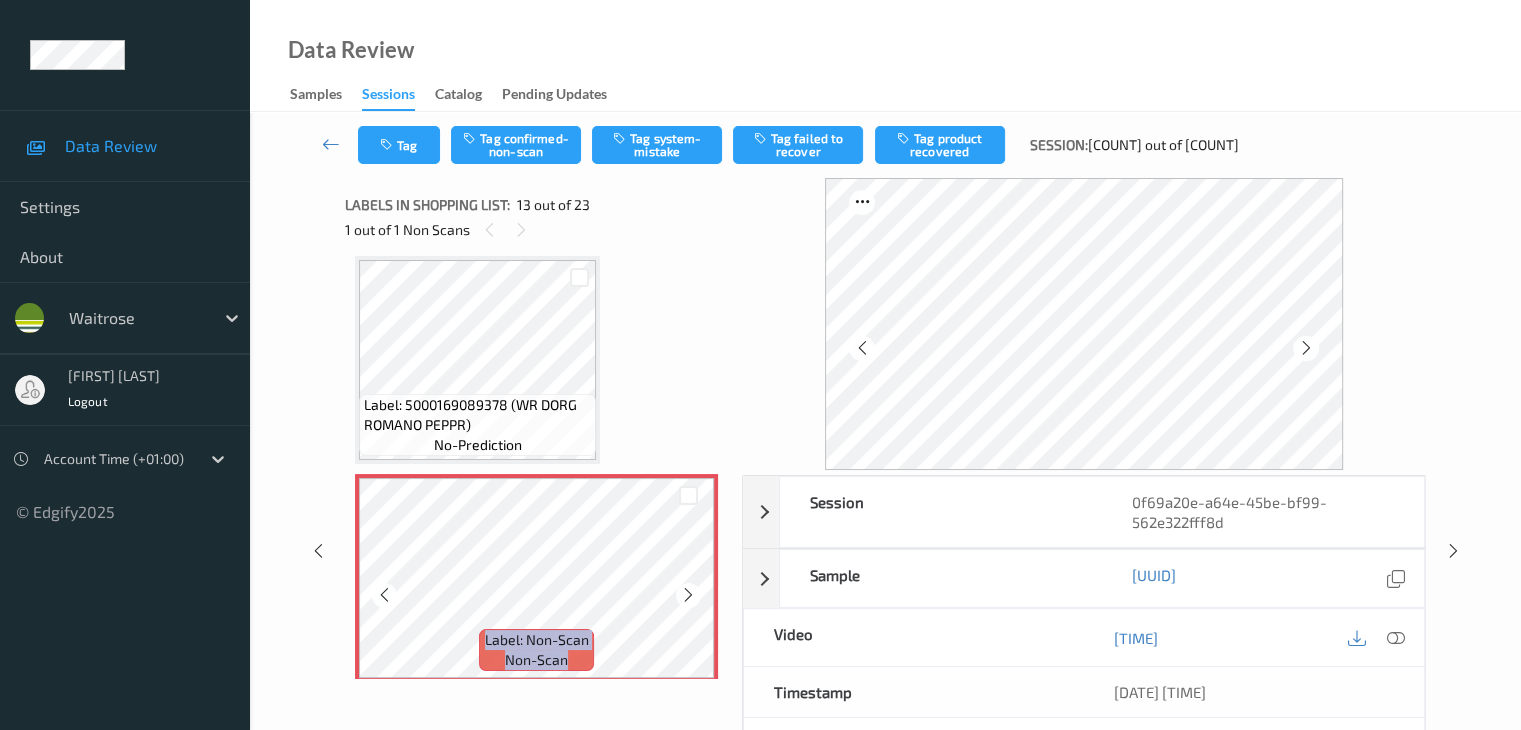 click at bounding box center (688, 595) 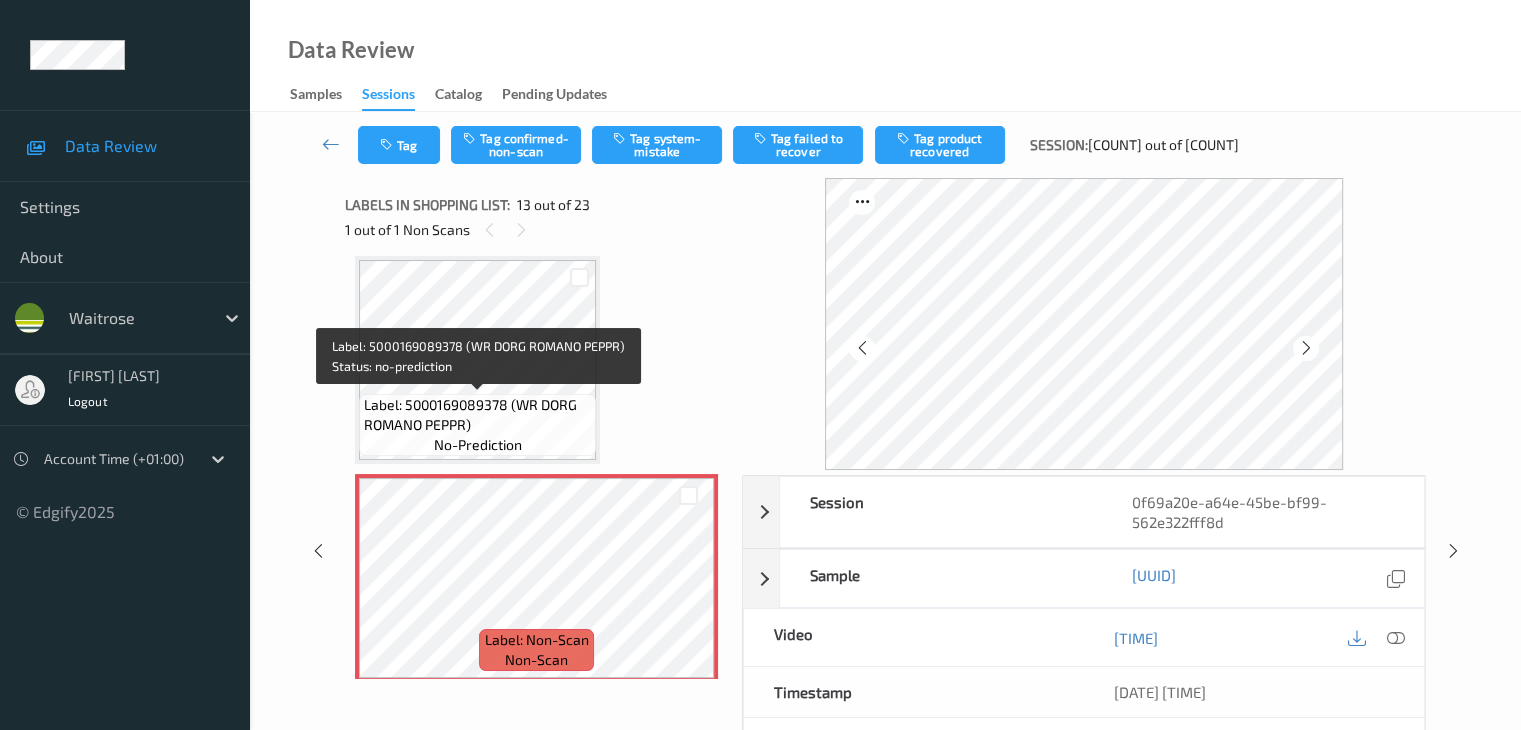 click on "Label: 5000169089378 (WR DORG ROMANO PEPPR)" at bounding box center (477, 415) 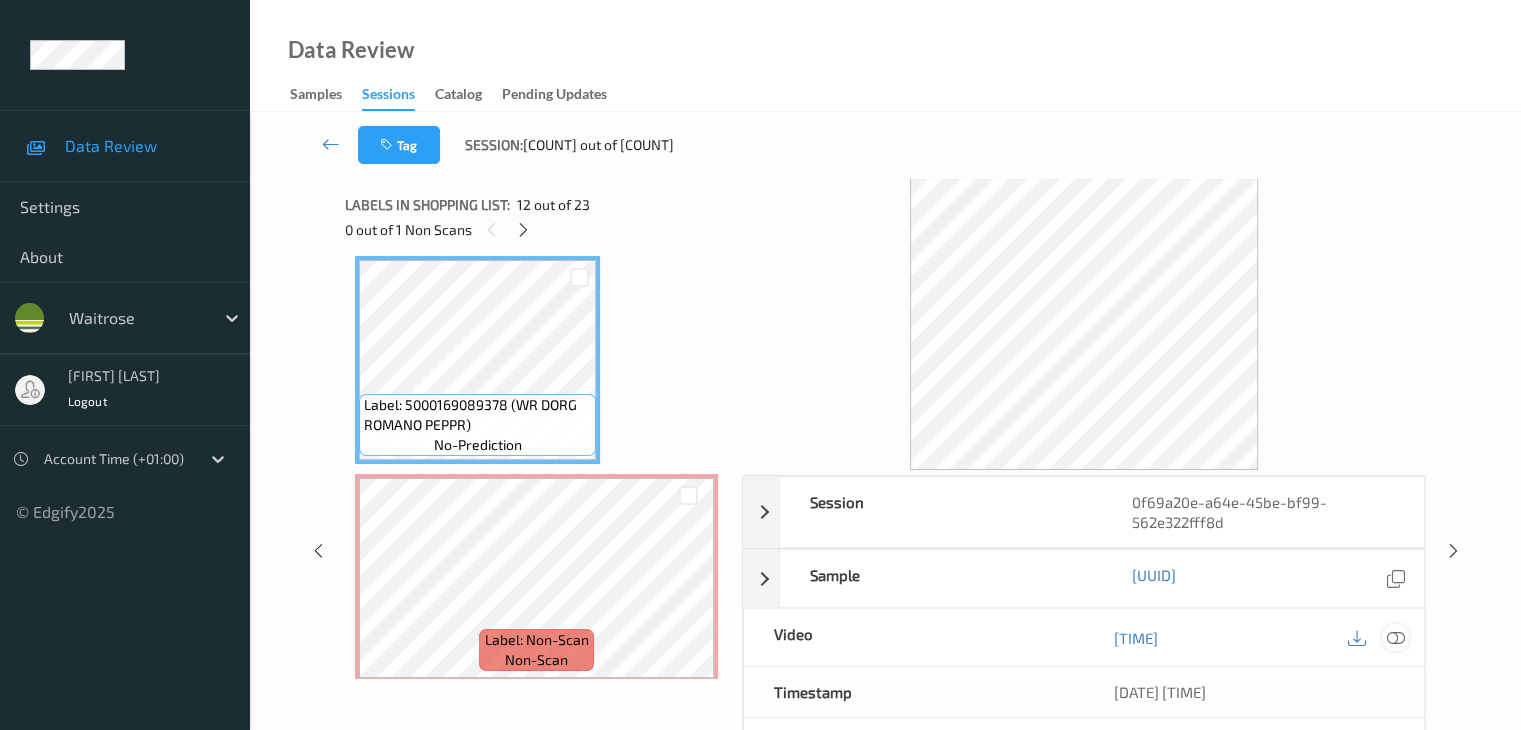 click at bounding box center [1395, 638] 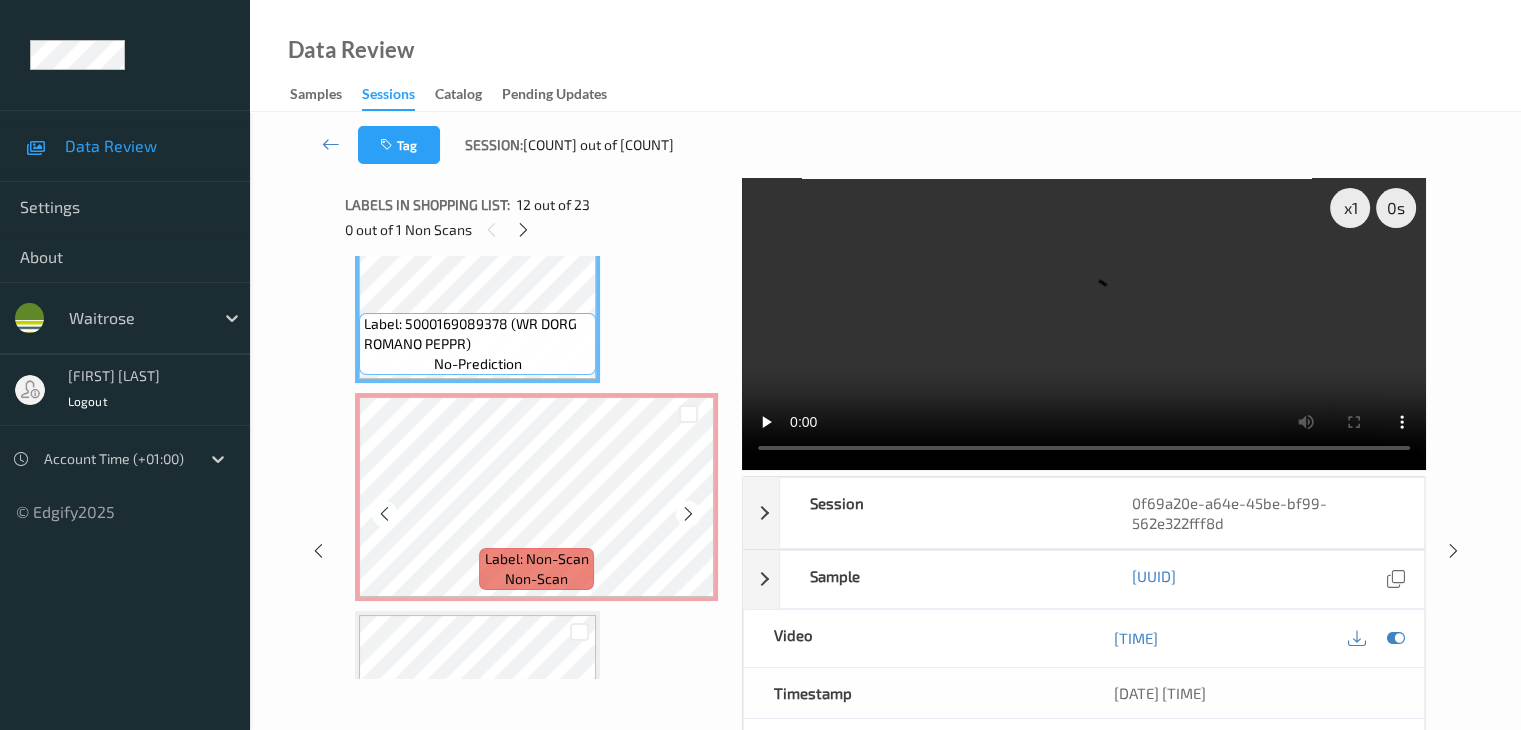 scroll, scrollTop: 2608, scrollLeft: 0, axis: vertical 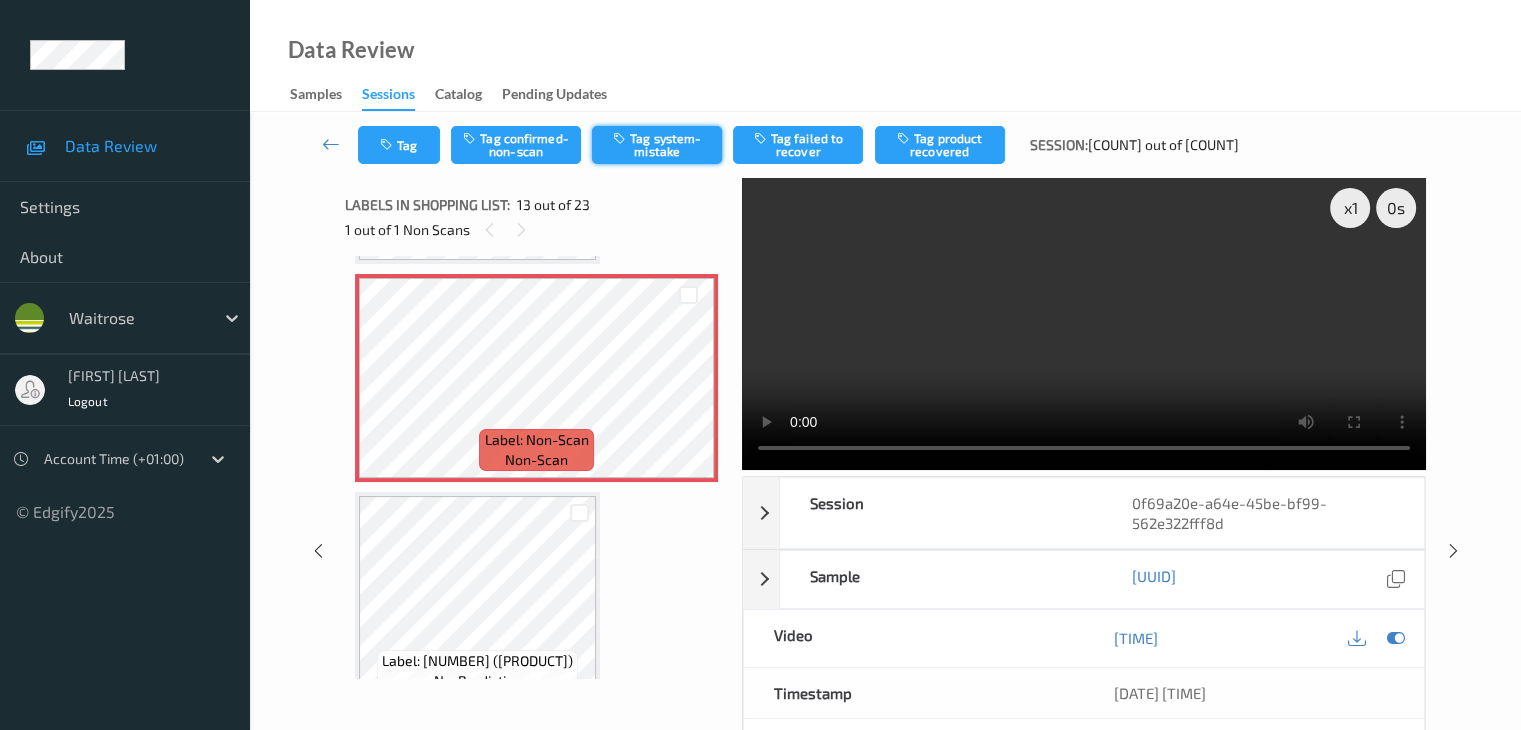 click on "Tag   system-mistake" at bounding box center (657, 145) 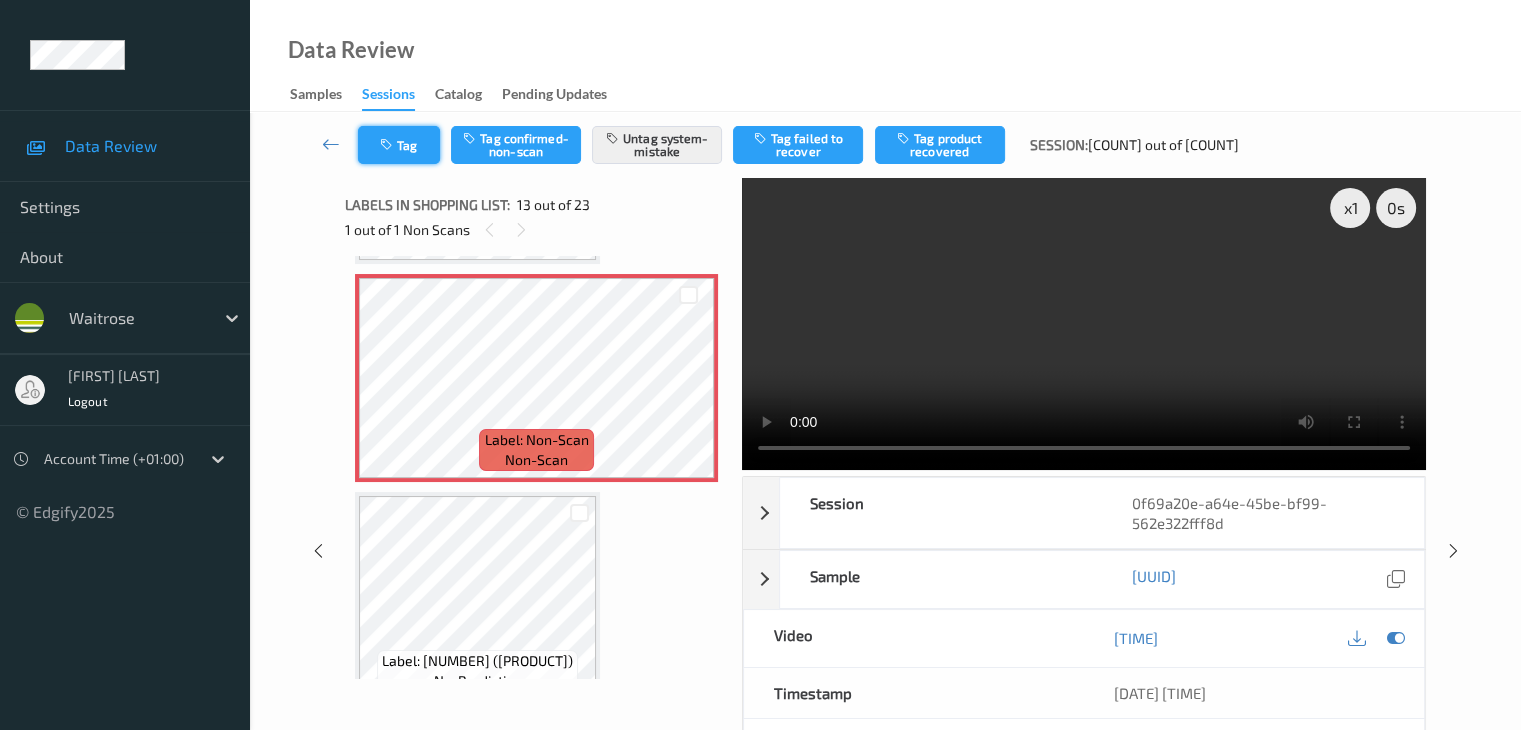 click on "Tag" at bounding box center (399, 145) 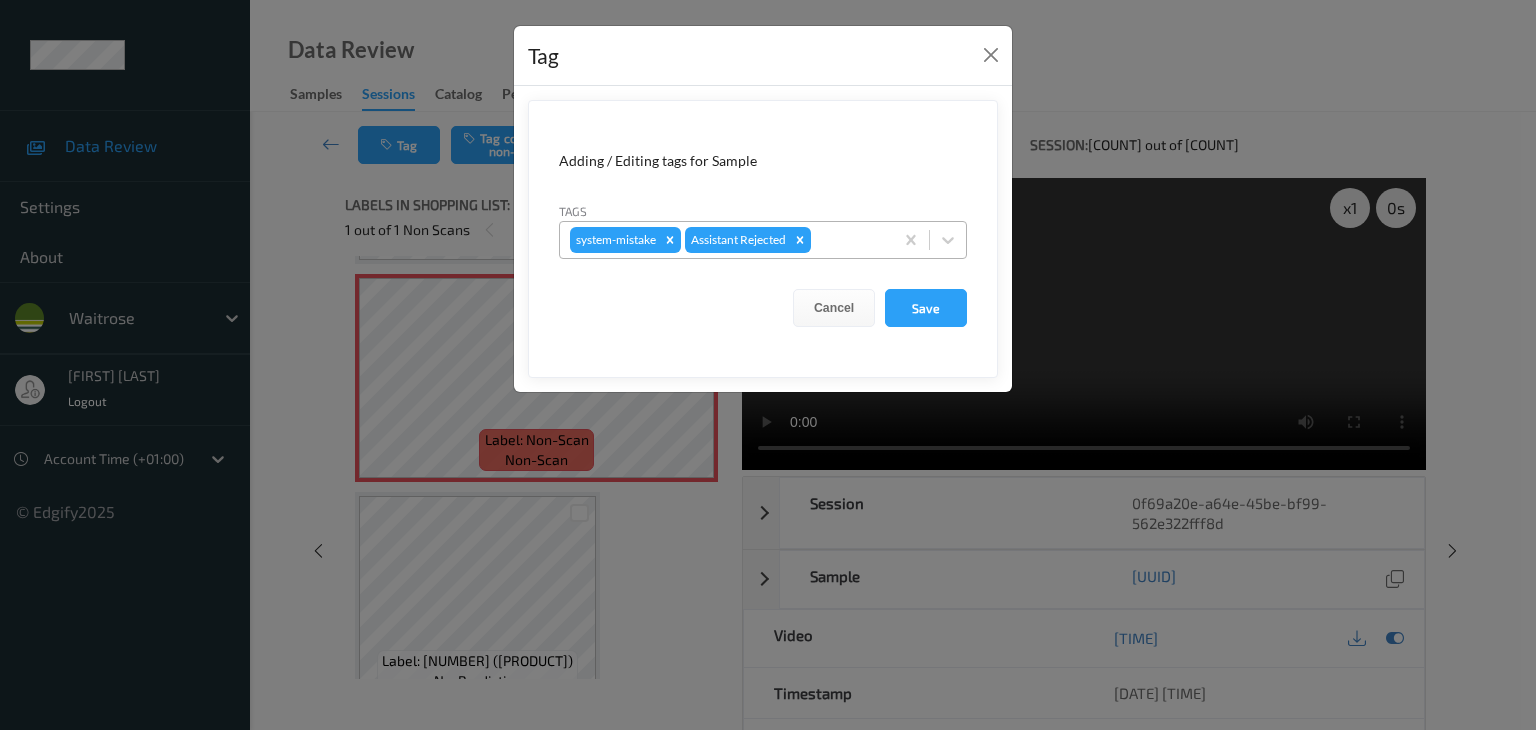 click at bounding box center [849, 240] 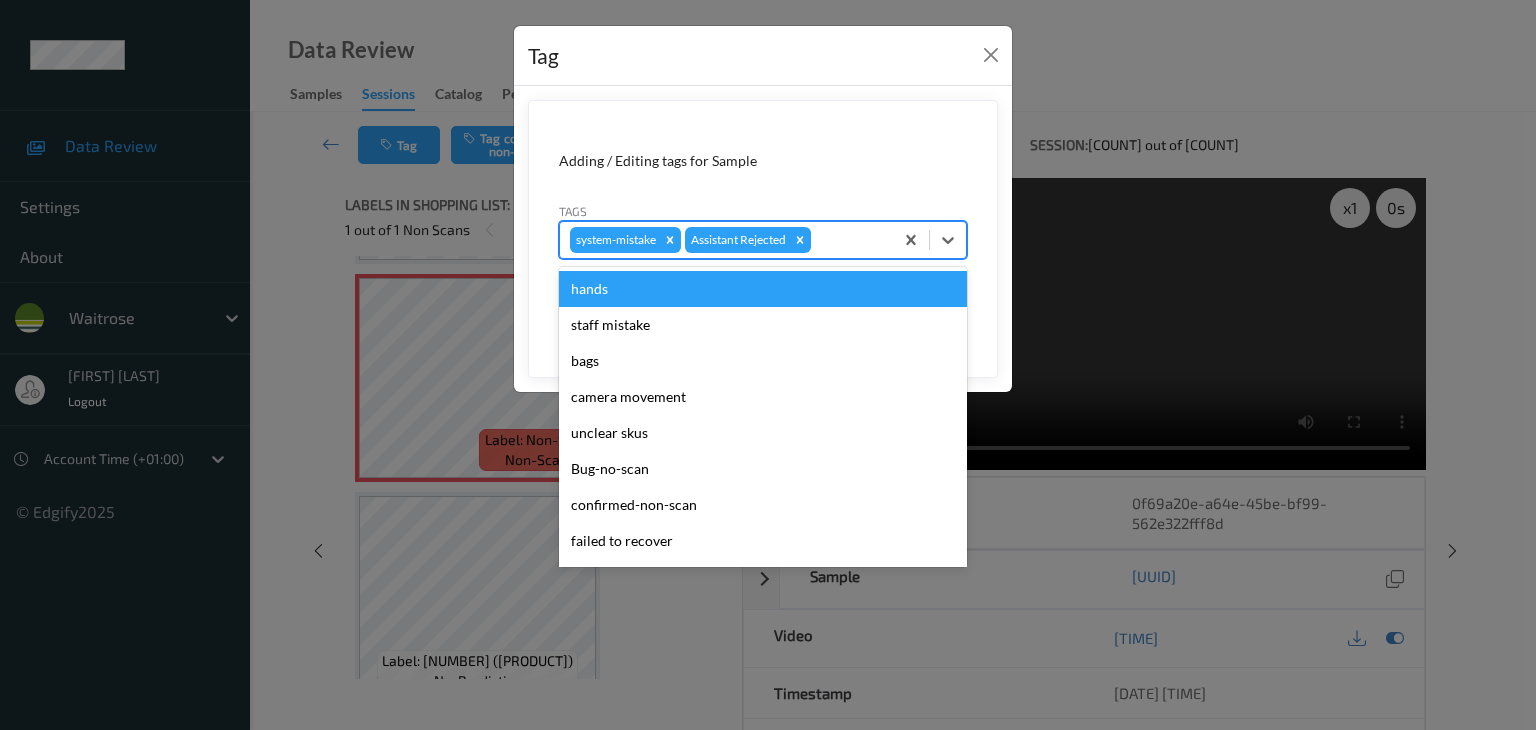 type on "u" 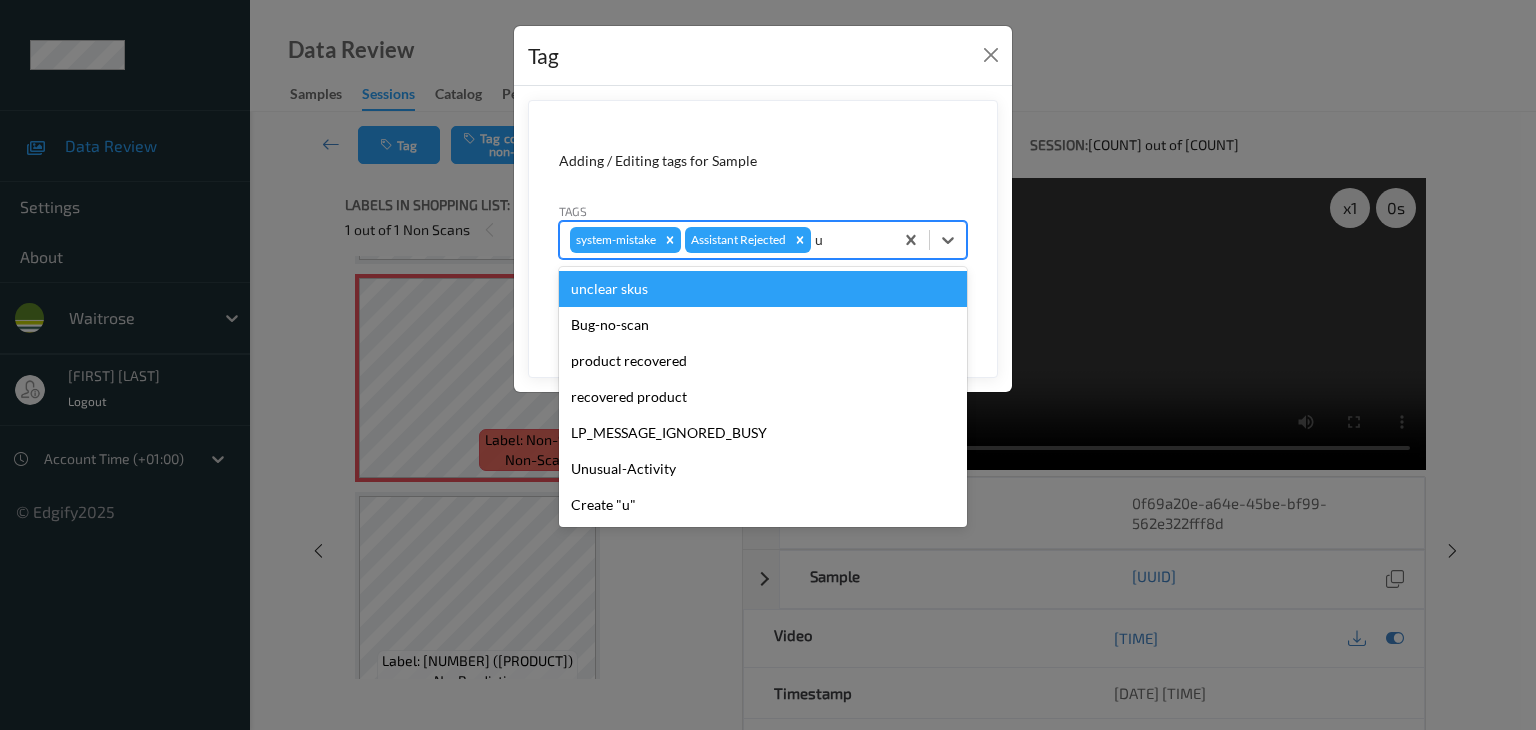 type 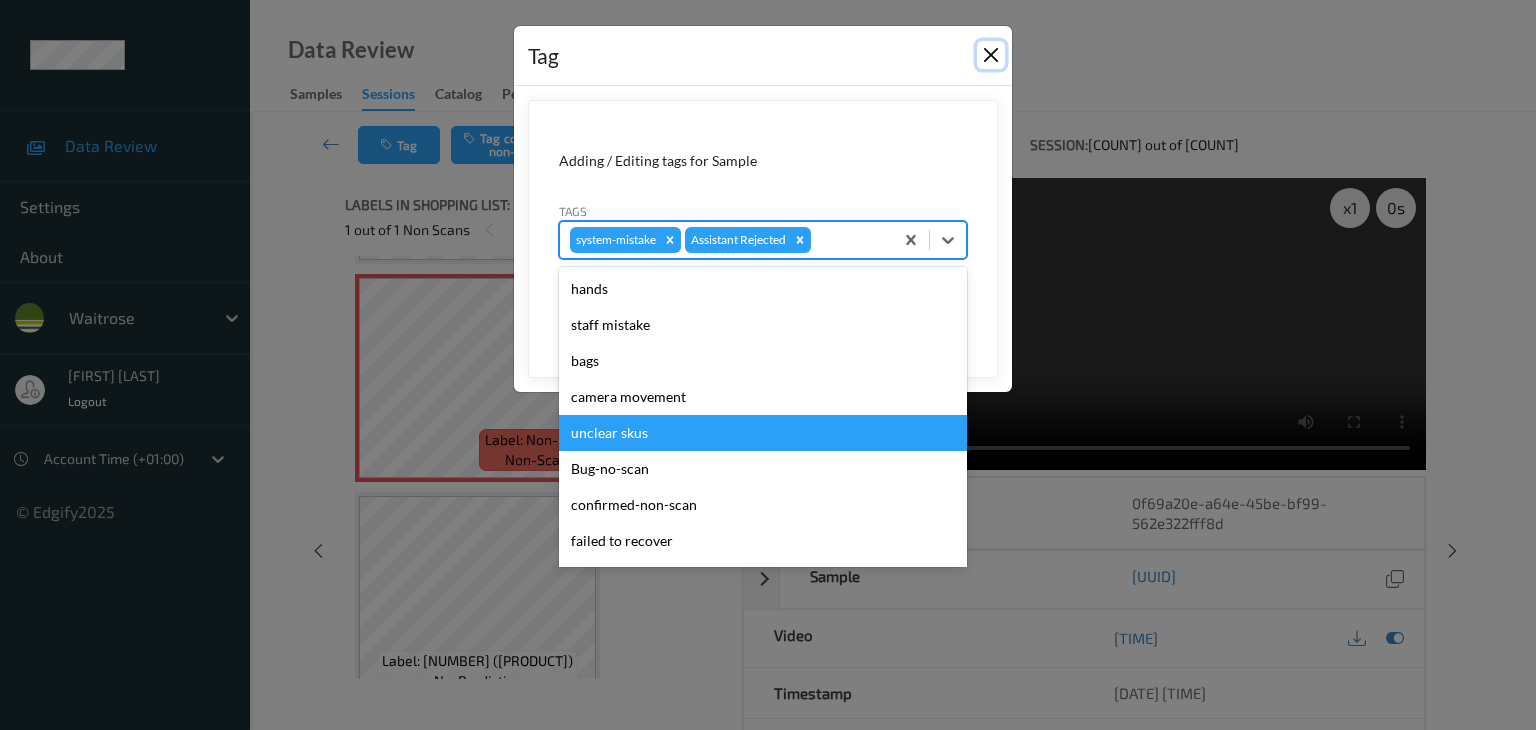 click at bounding box center [991, 55] 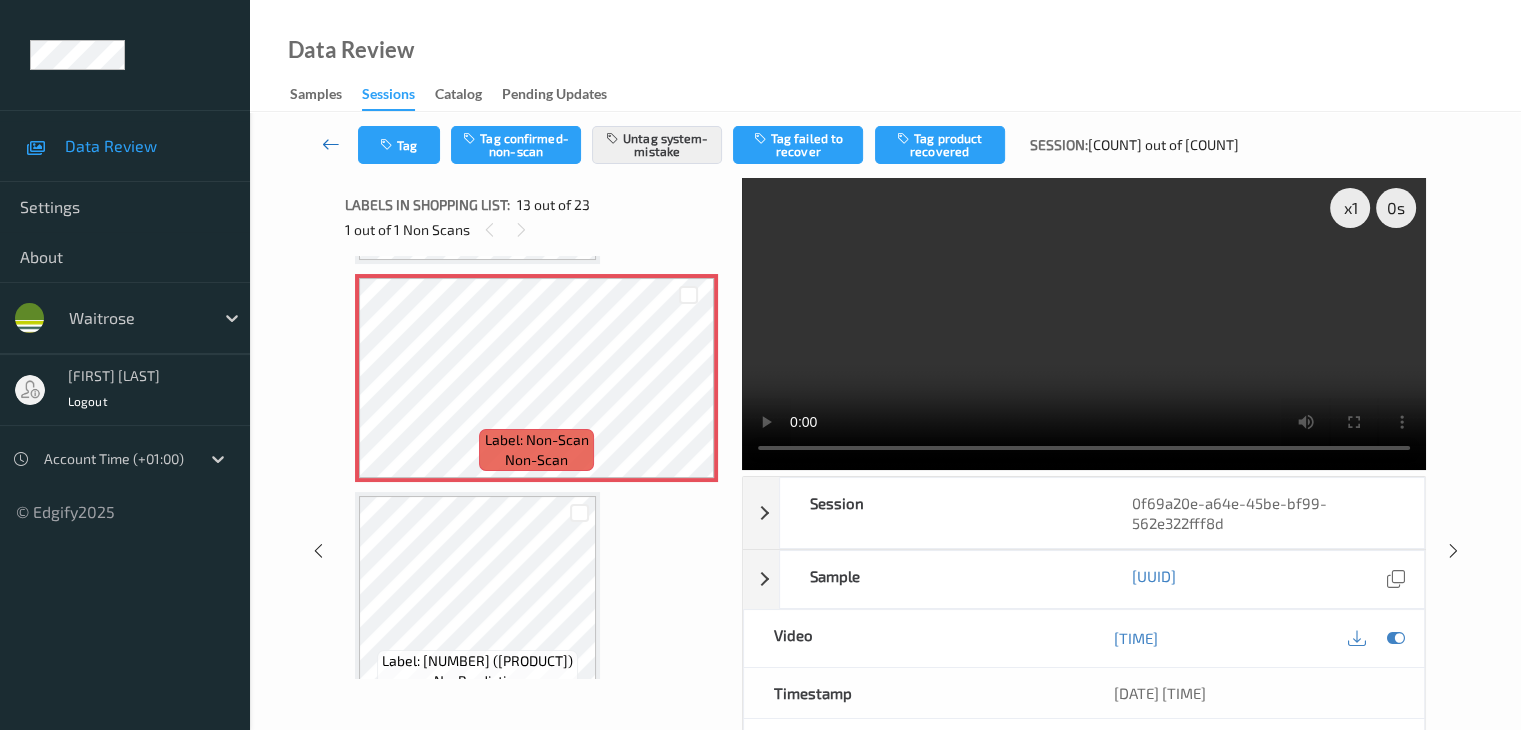 click at bounding box center (331, 144) 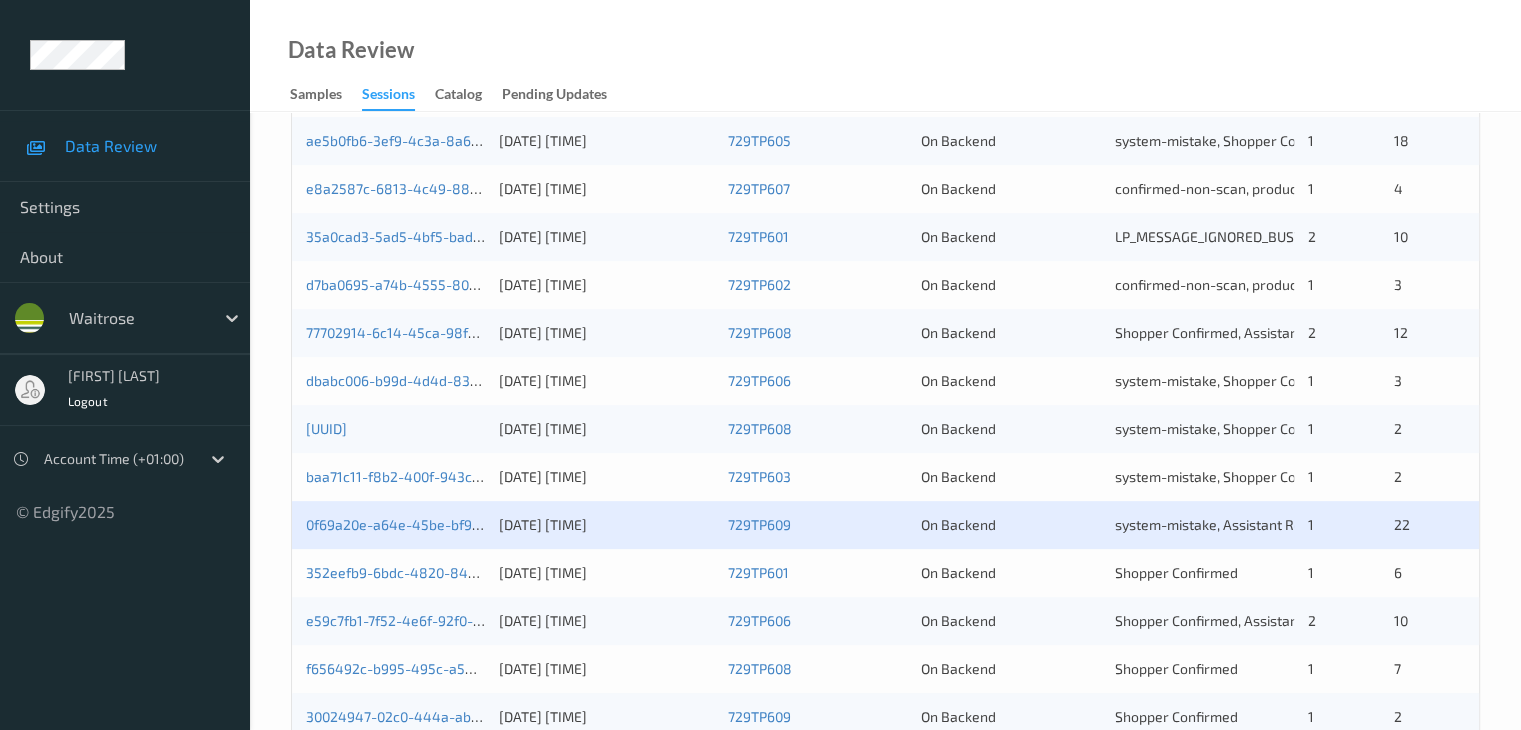 scroll, scrollTop: 788, scrollLeft: 0, axis: vertical 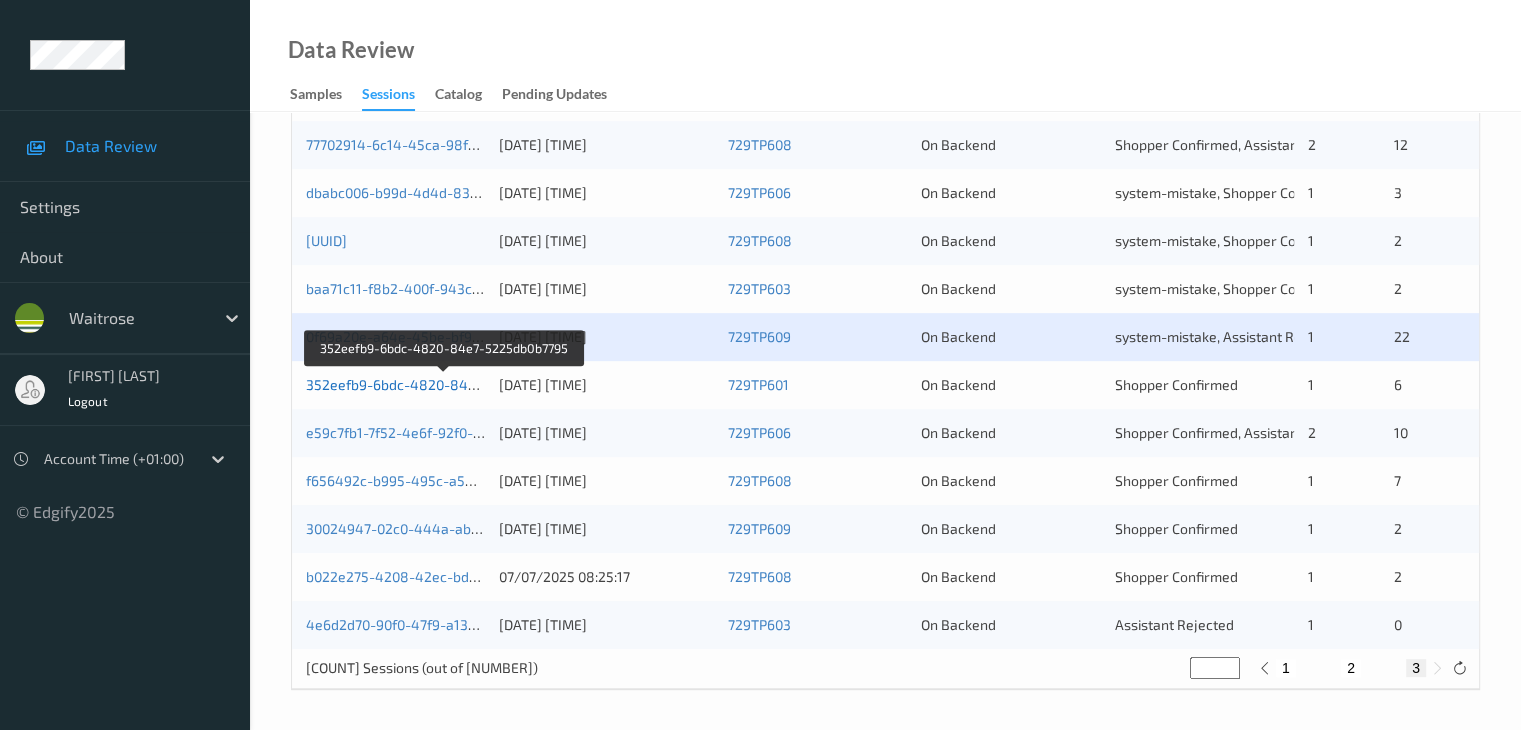 click on "352eefb9-6bdc-4820-84e7-5225db0b7795" at bounding box center (444, 384) 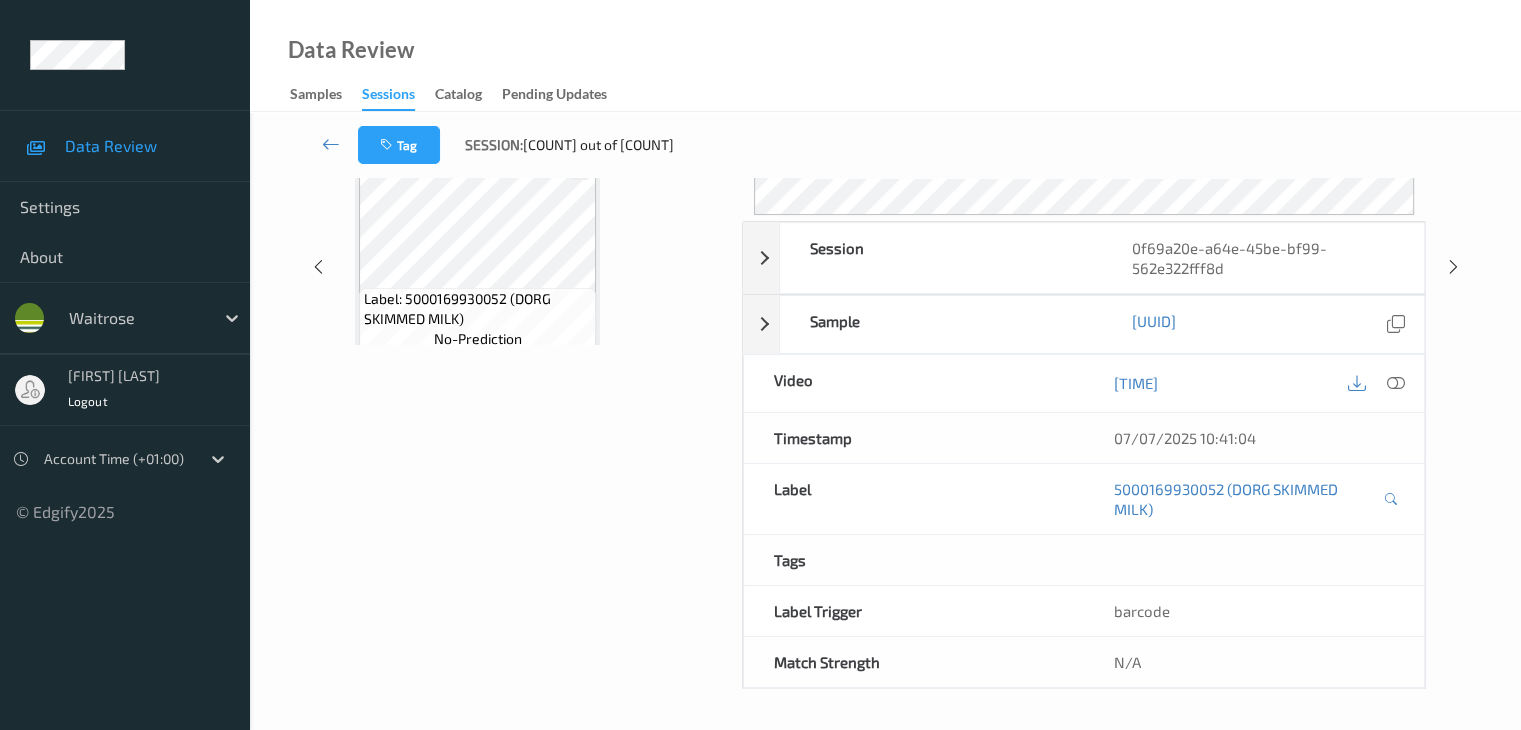 scroll, scrollTop: 44, scrollLeft: 0, axis: vertical 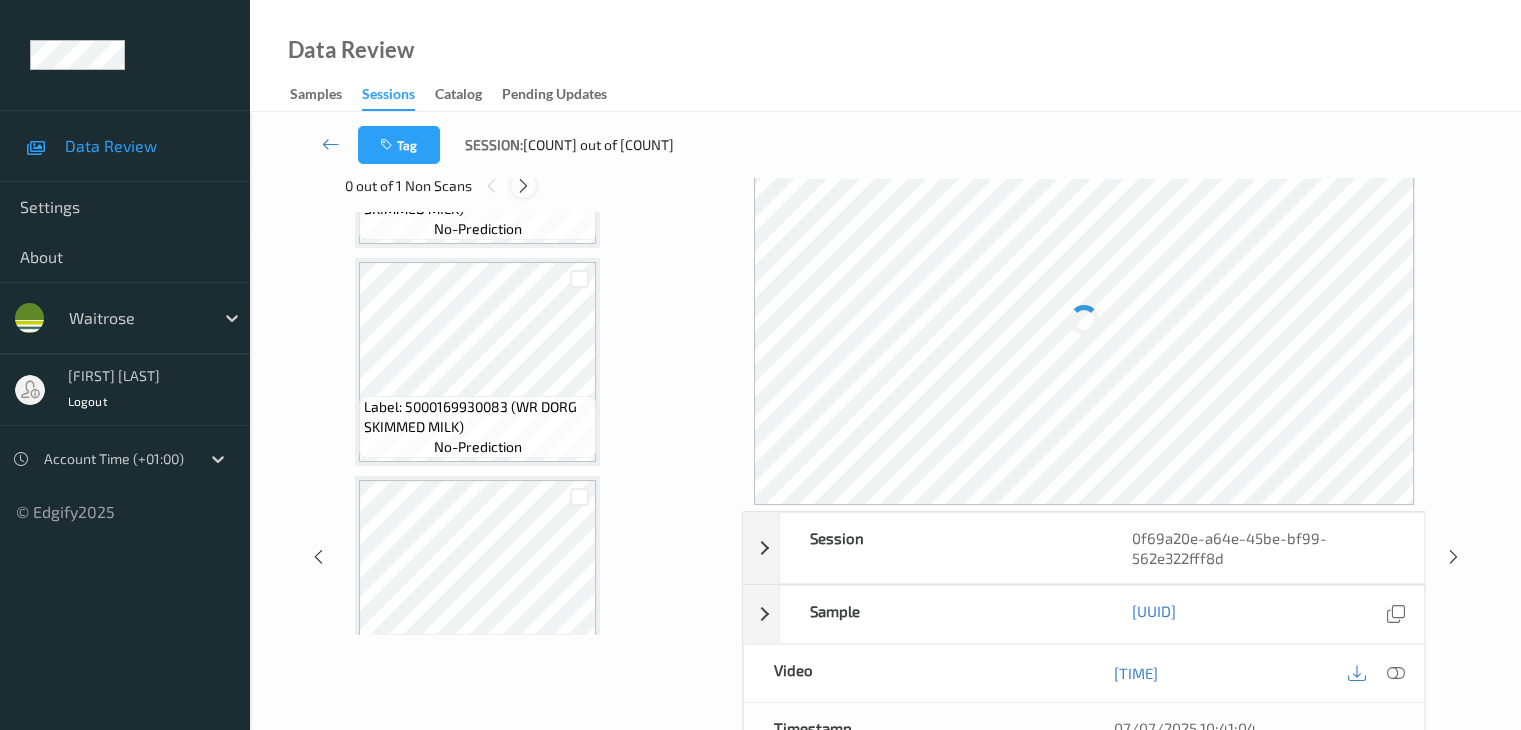 click at bounding box center [523, 186] 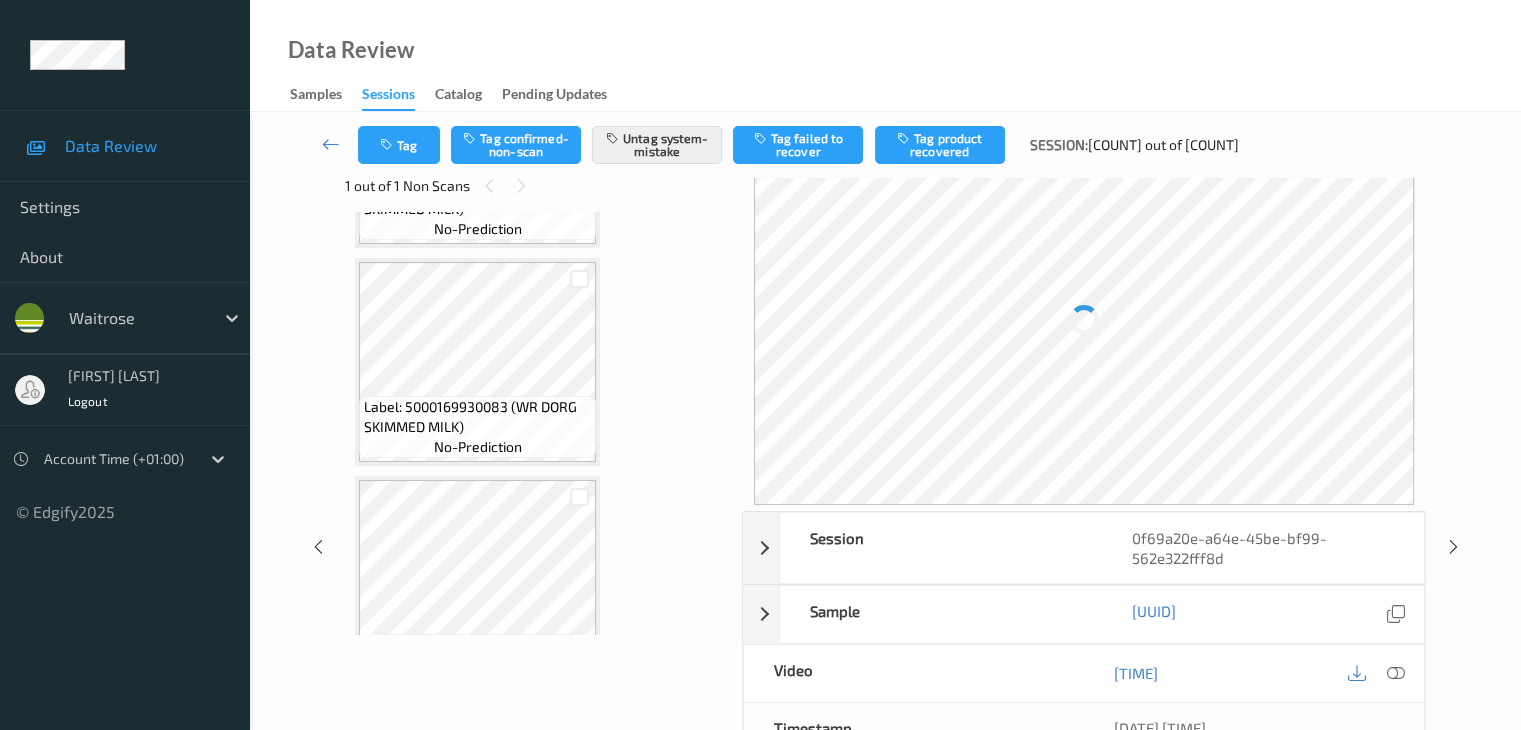 scroll, scrollTop: 2408, scrollLeft: 0, axis: vertical 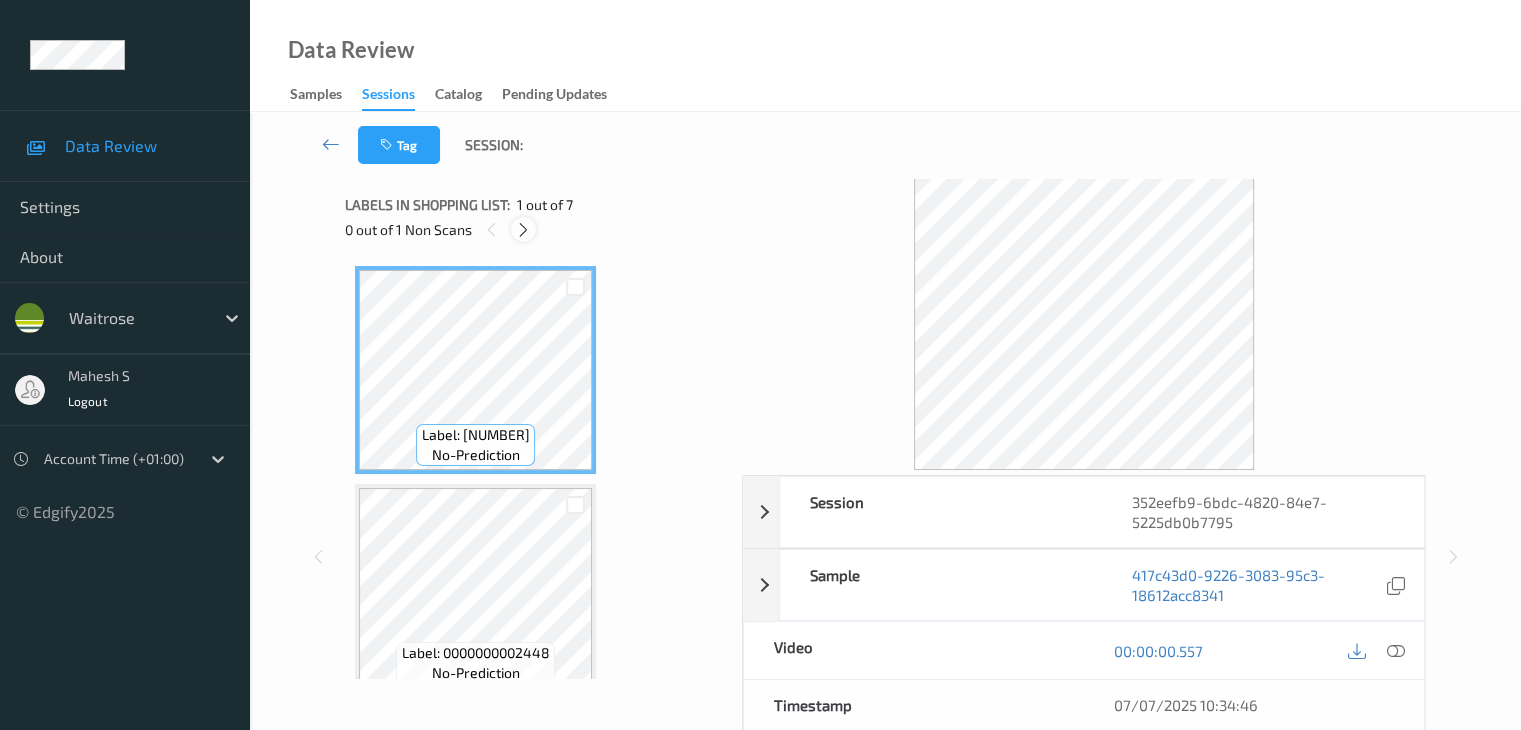 click at bounding box center [523, 230] 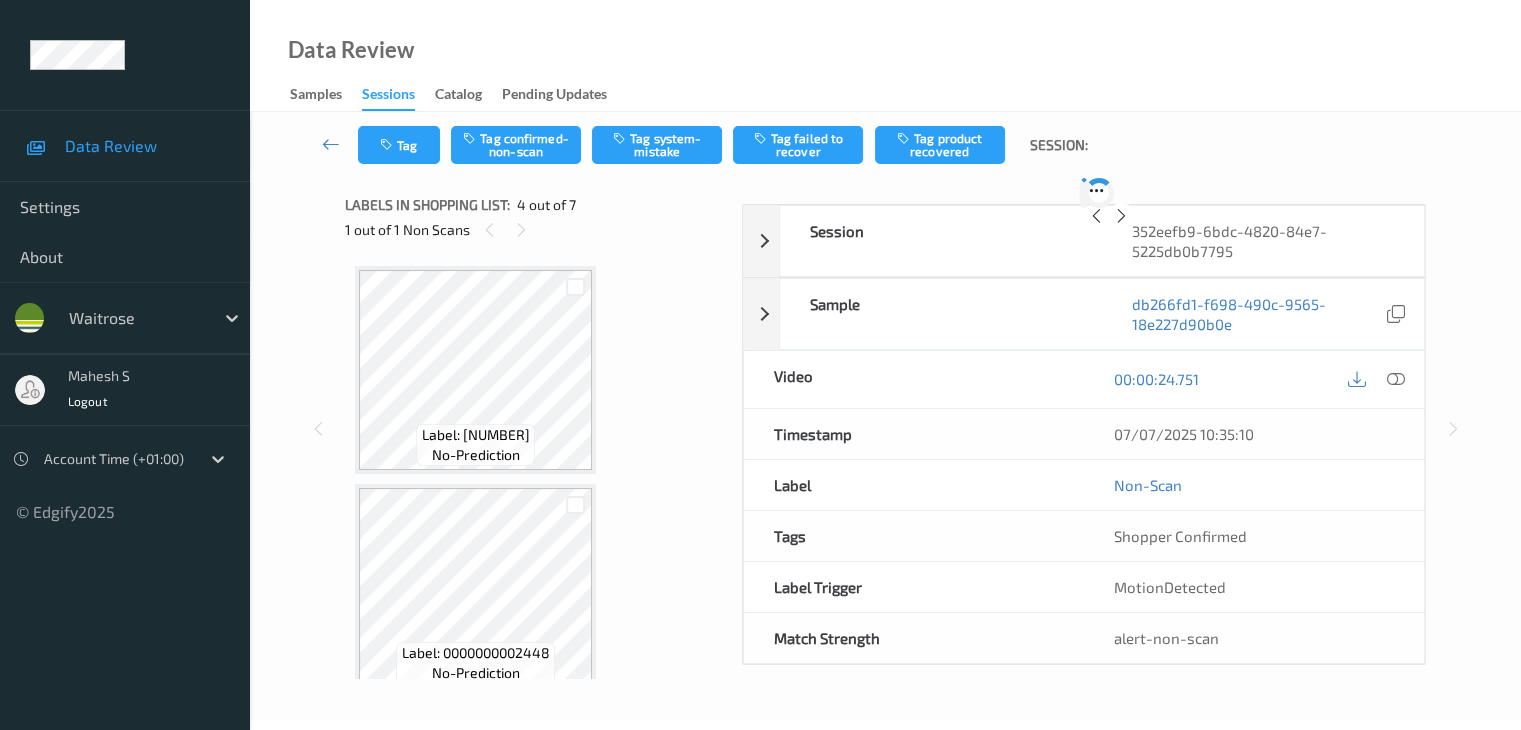 scroll, scrollTop: 446, scrollLeft: 0, axis: vertical 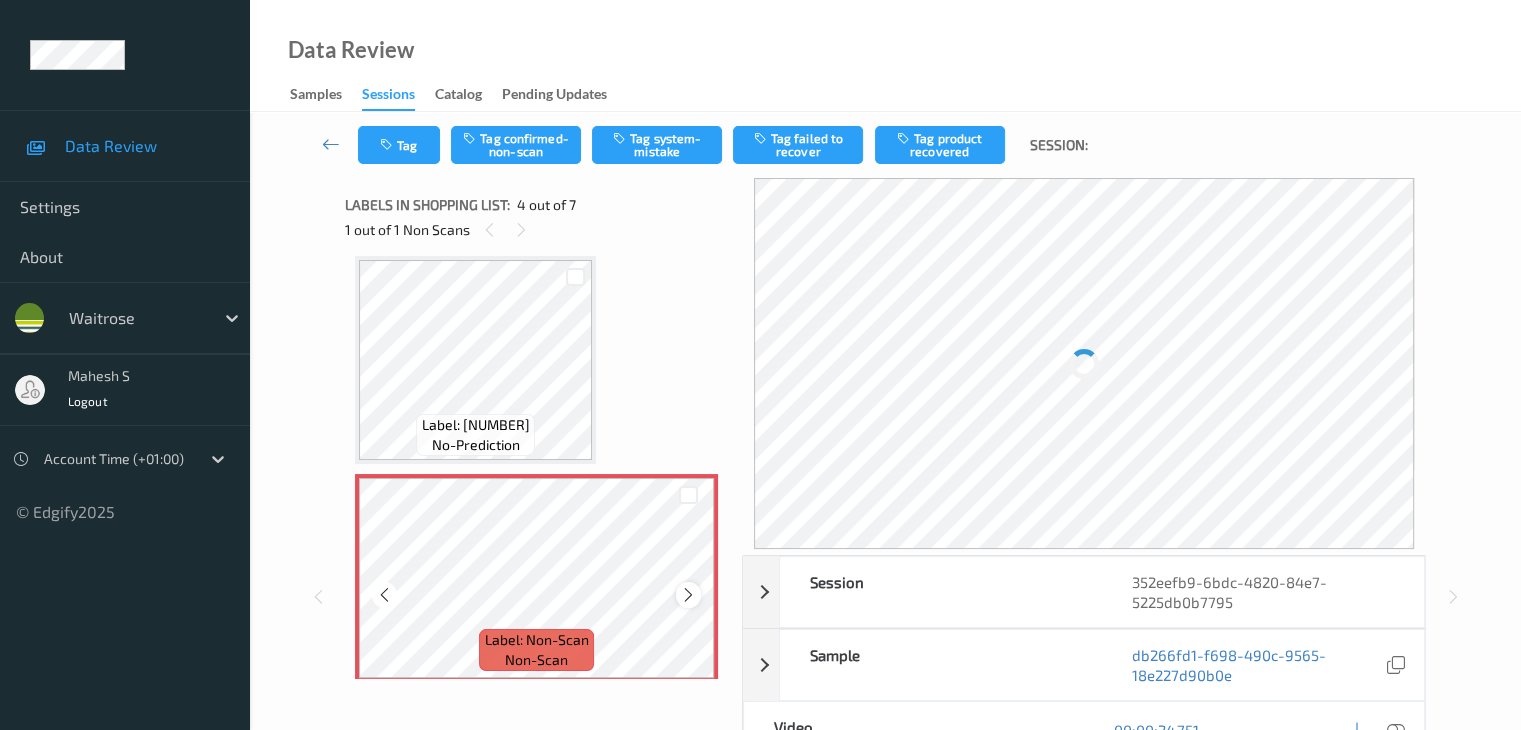 click at bounding box center (688, 595) 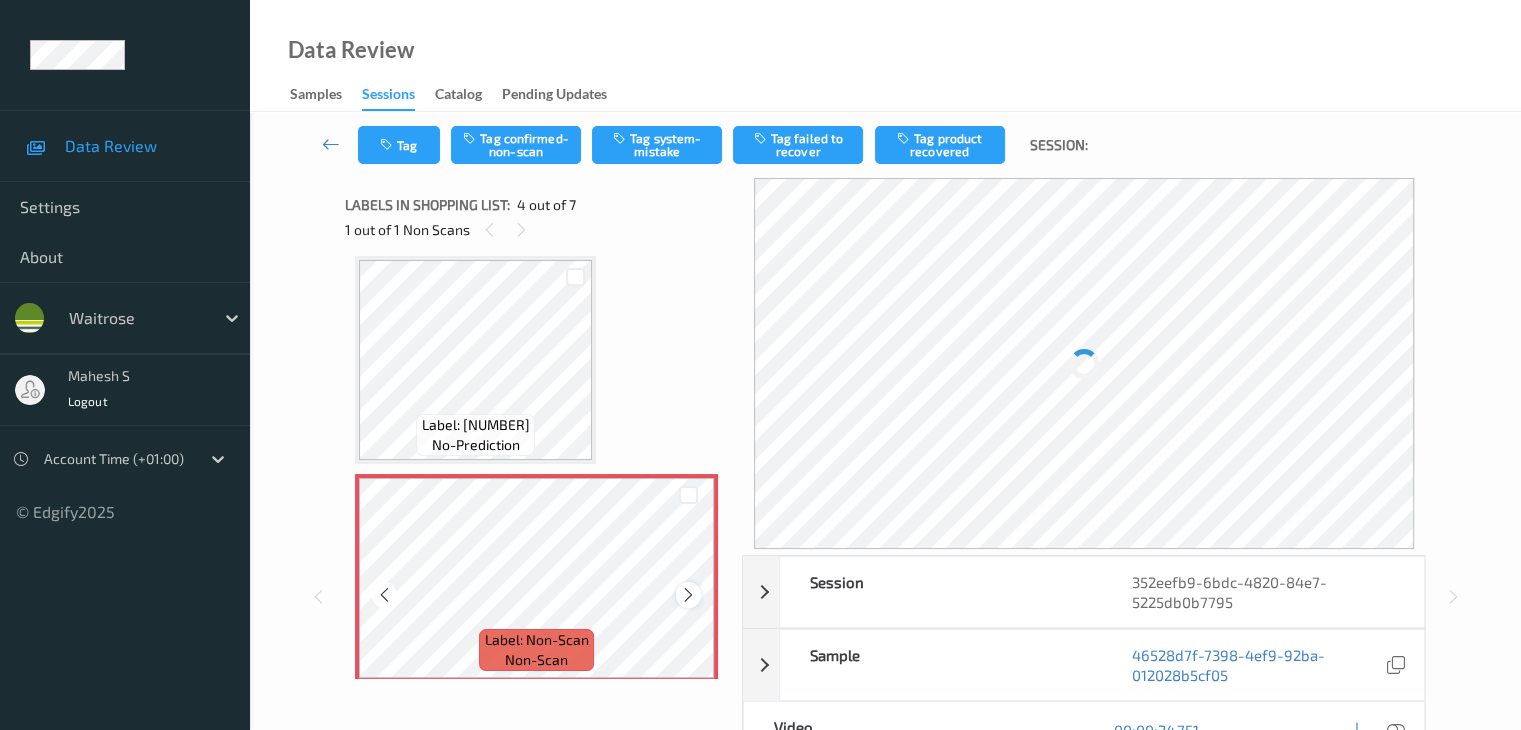 click at bounding box center (688, 595) 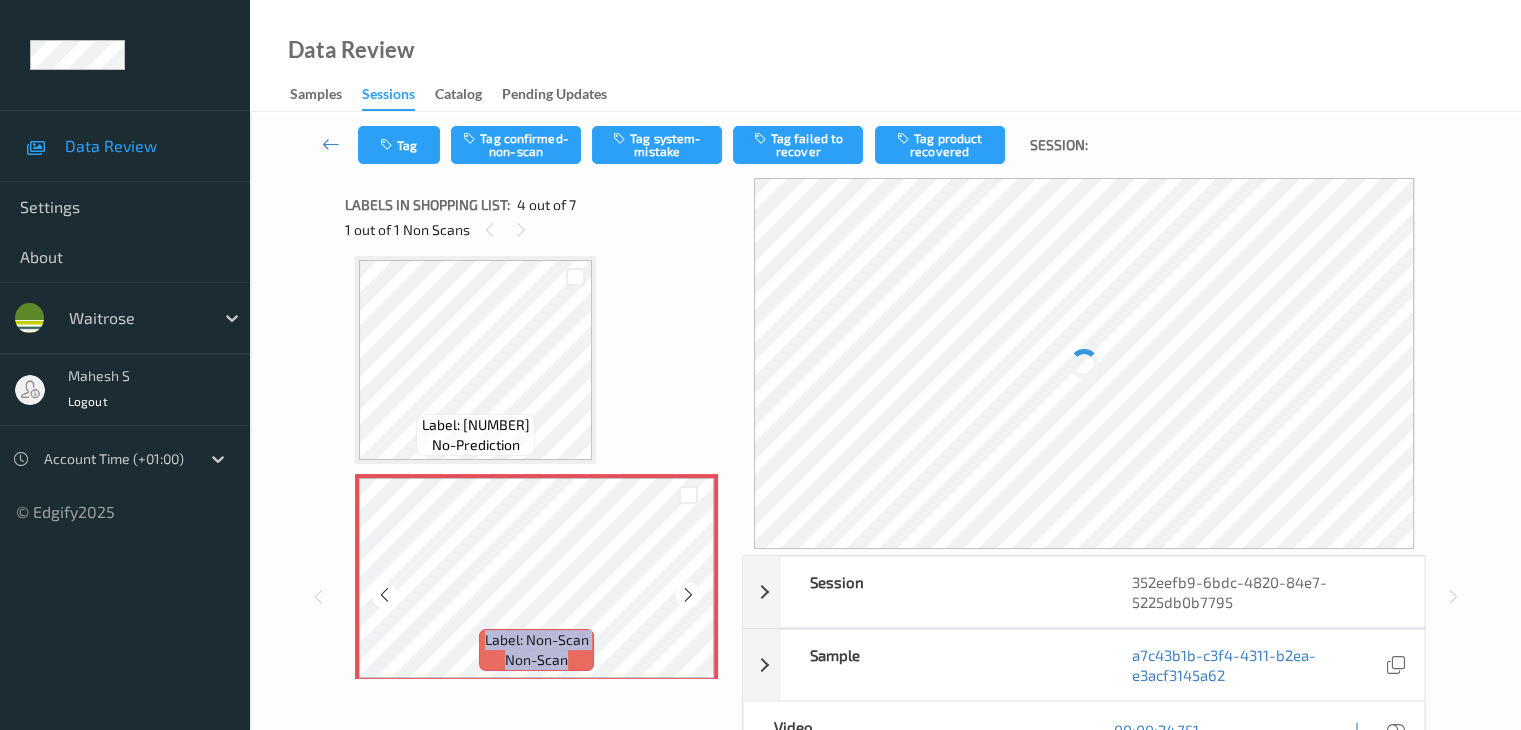 click at bounding box center (688, 595) 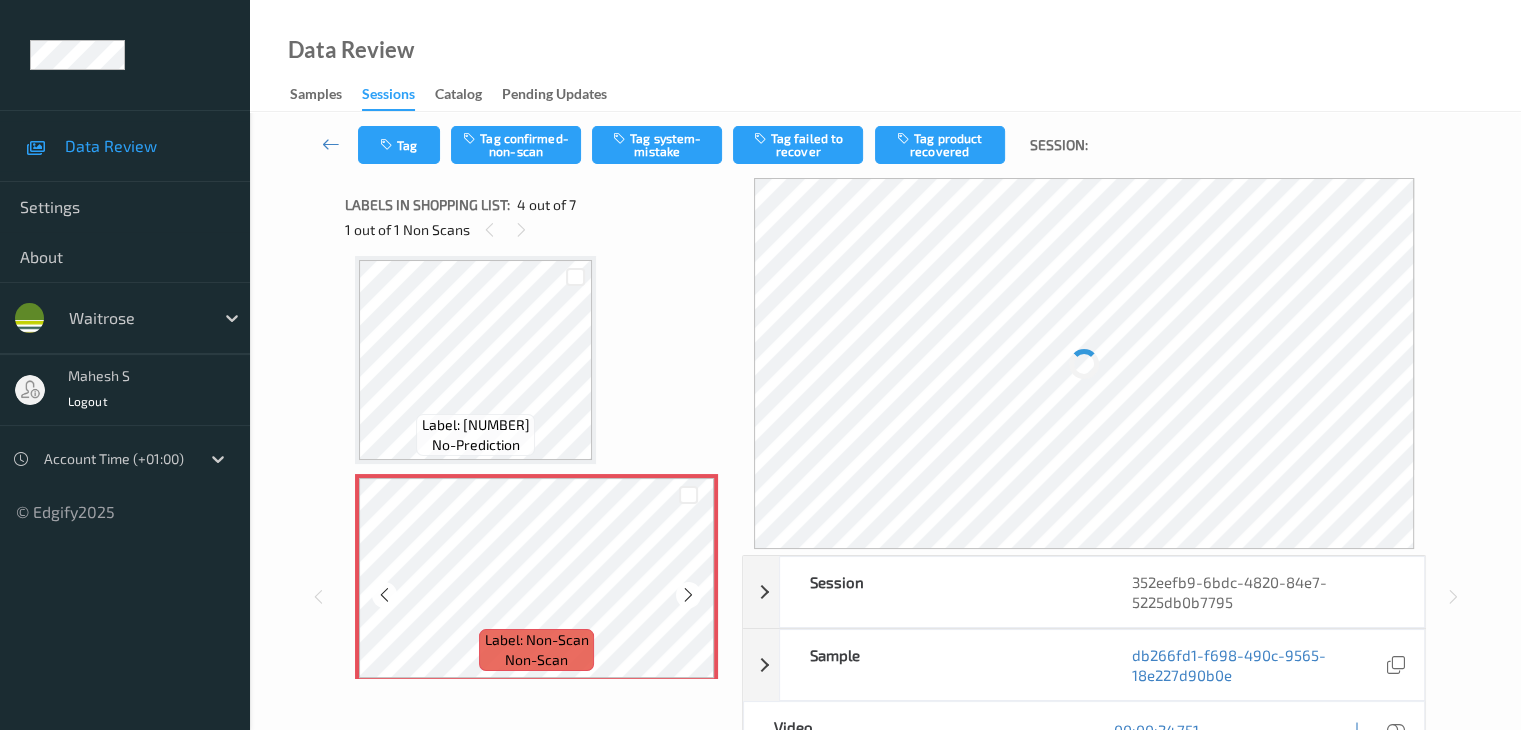 click at bounding box center [688, 595] 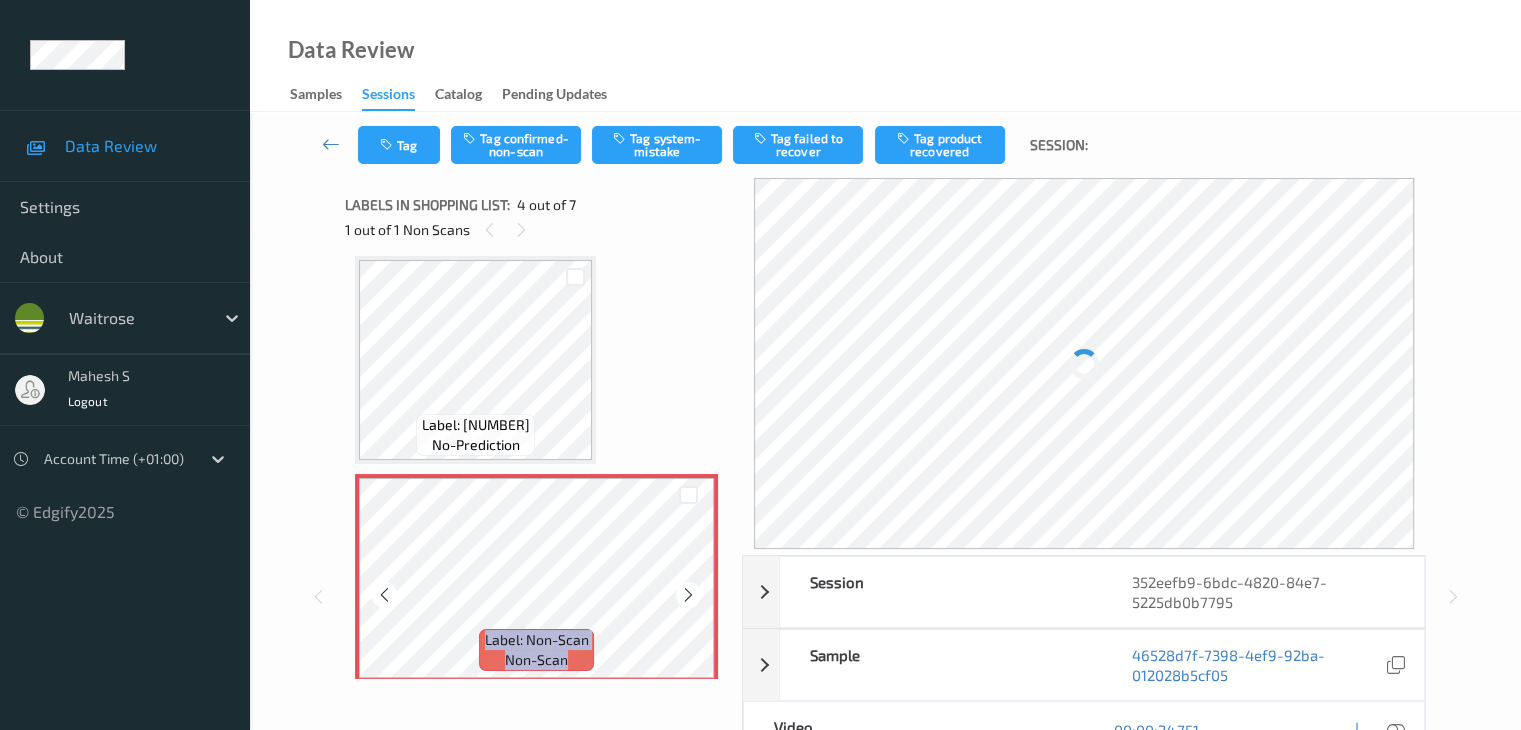 click at bounding box center [688, 595] 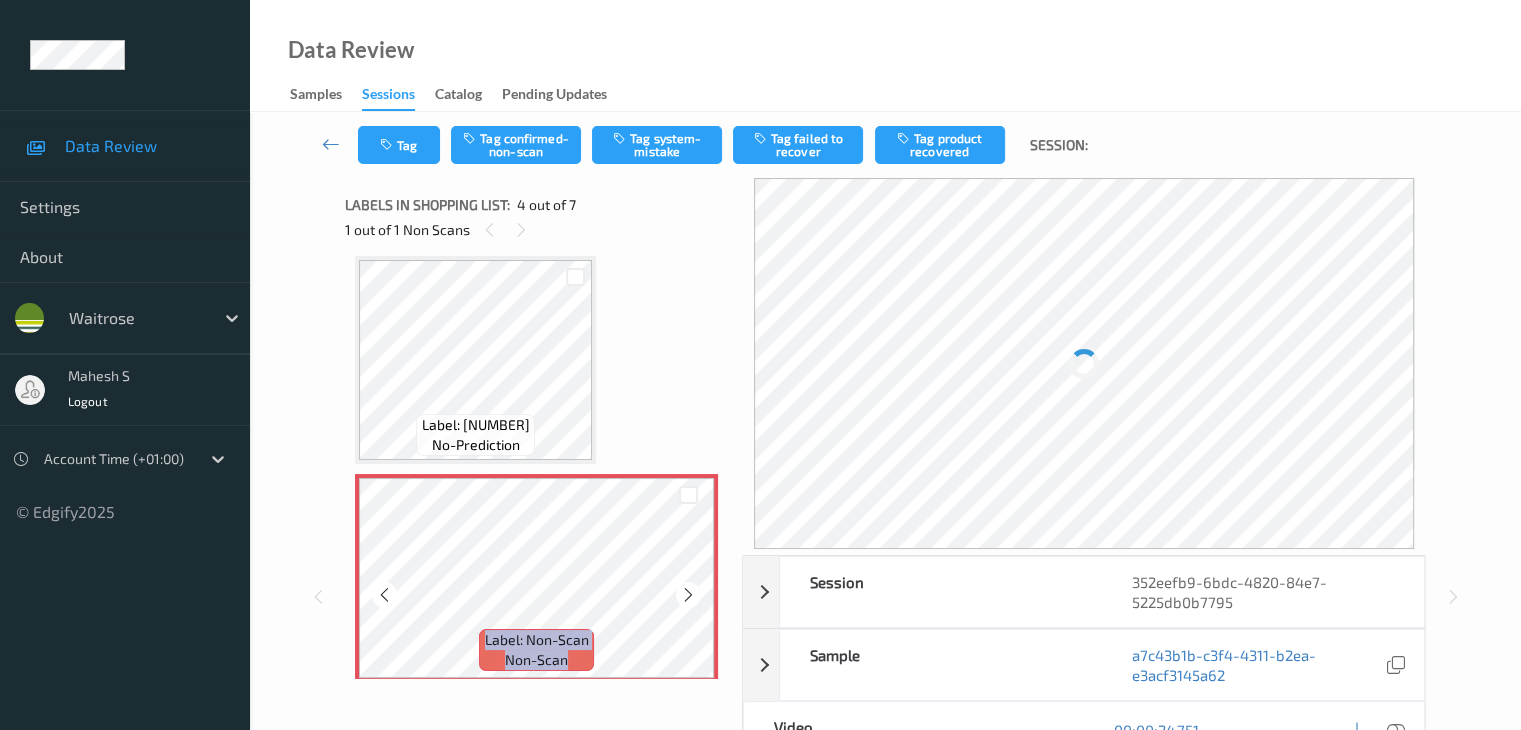 click at bounding box center [688, 595] 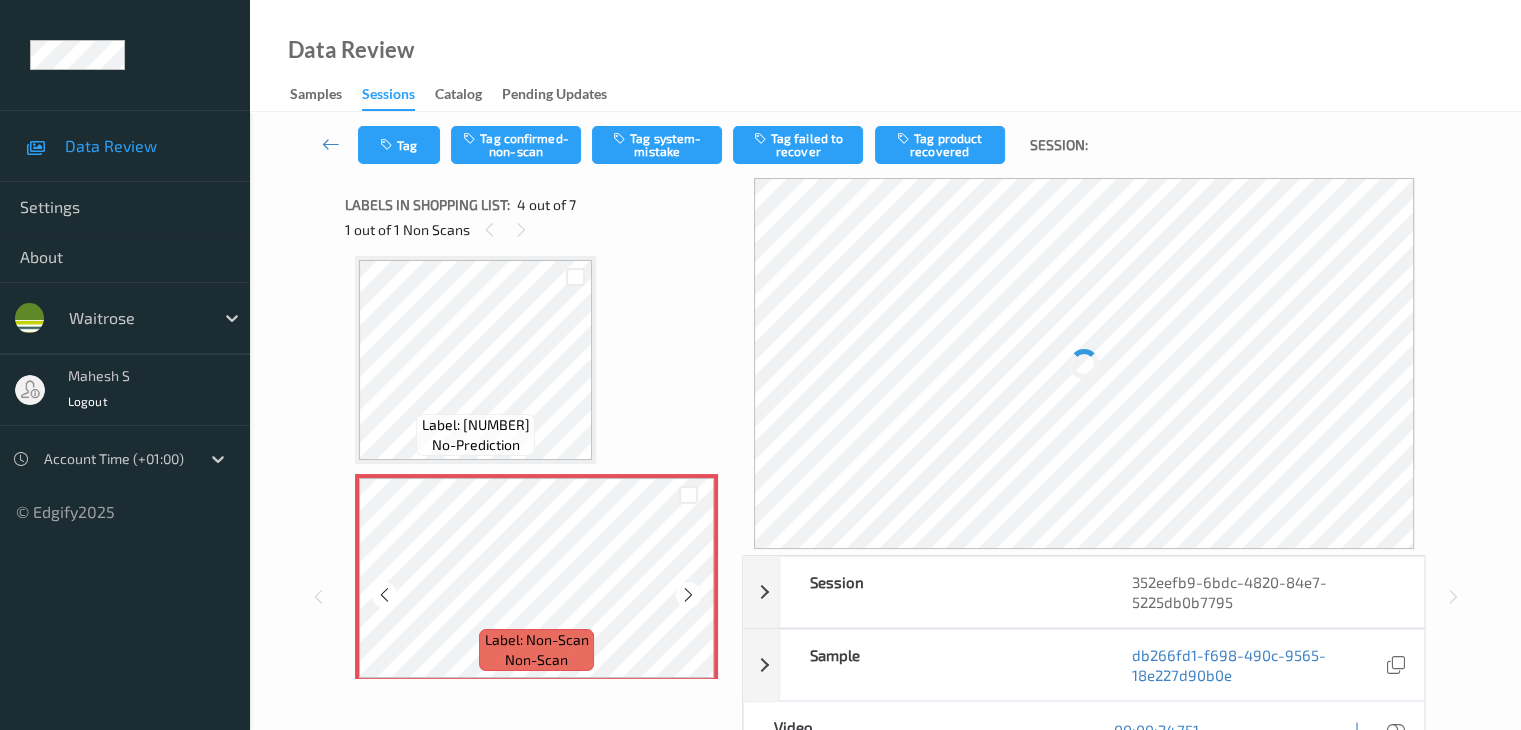 click at bounding box center [688, 595] 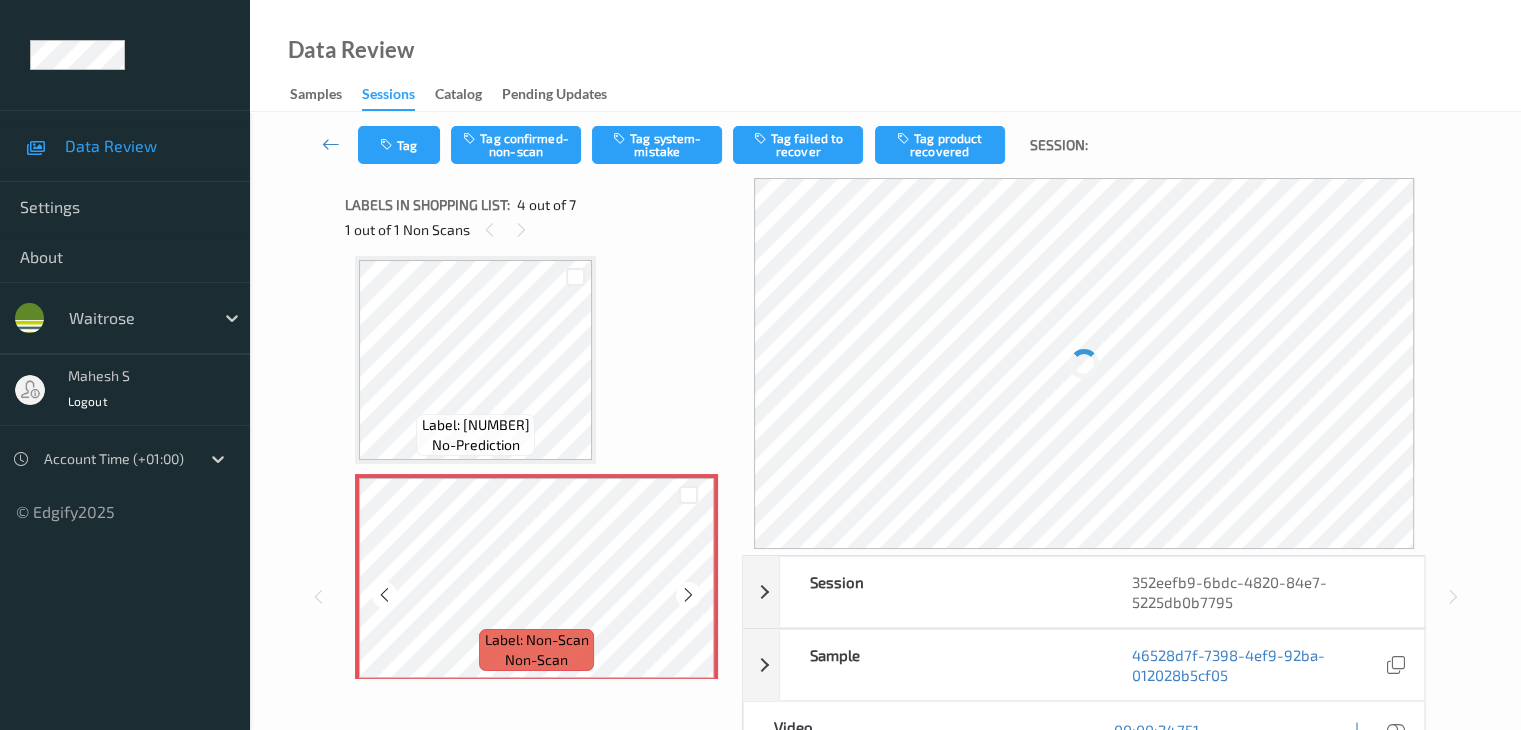 click at bounding box center [688, 595] 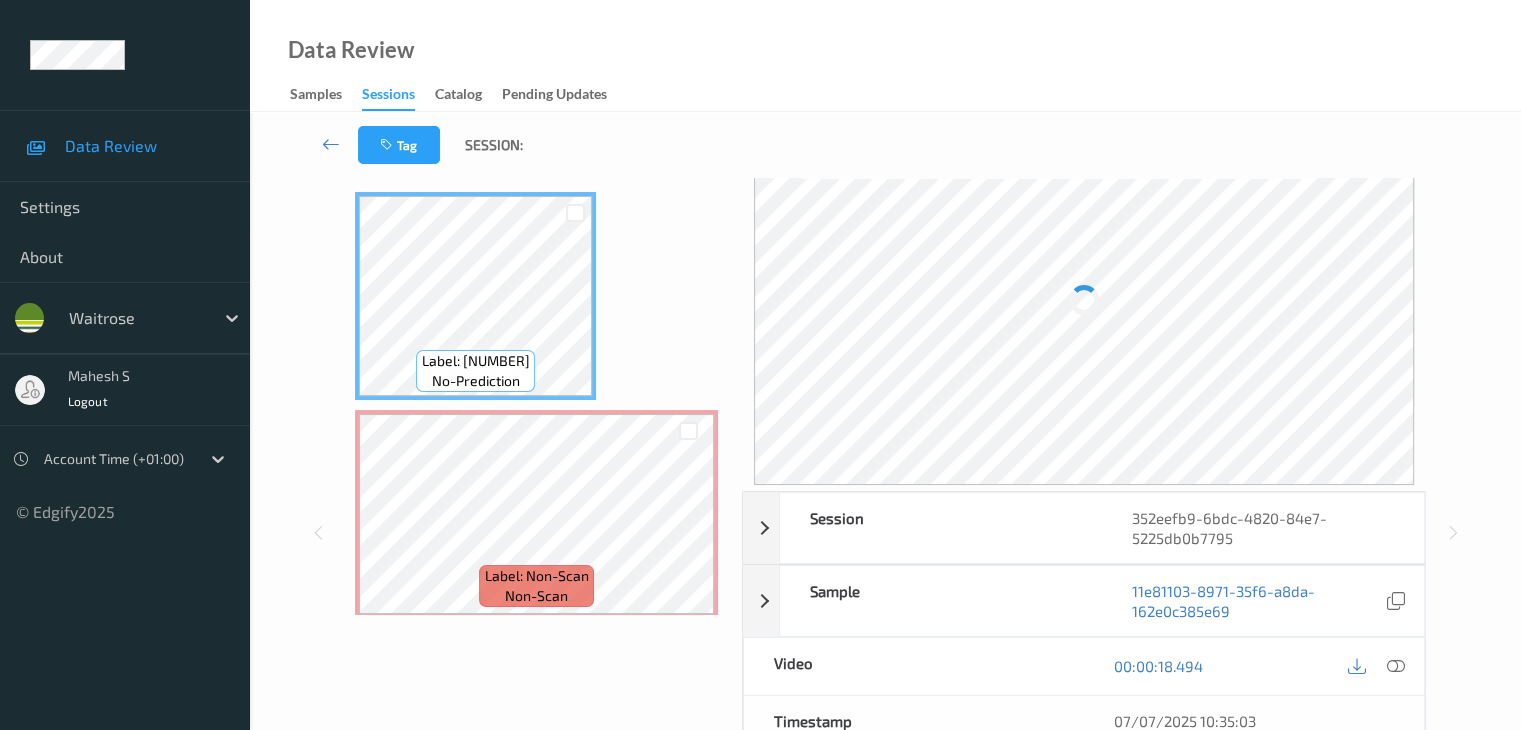 scroll, scrollTop: 100, scrollLeft: 0, axis: vertical 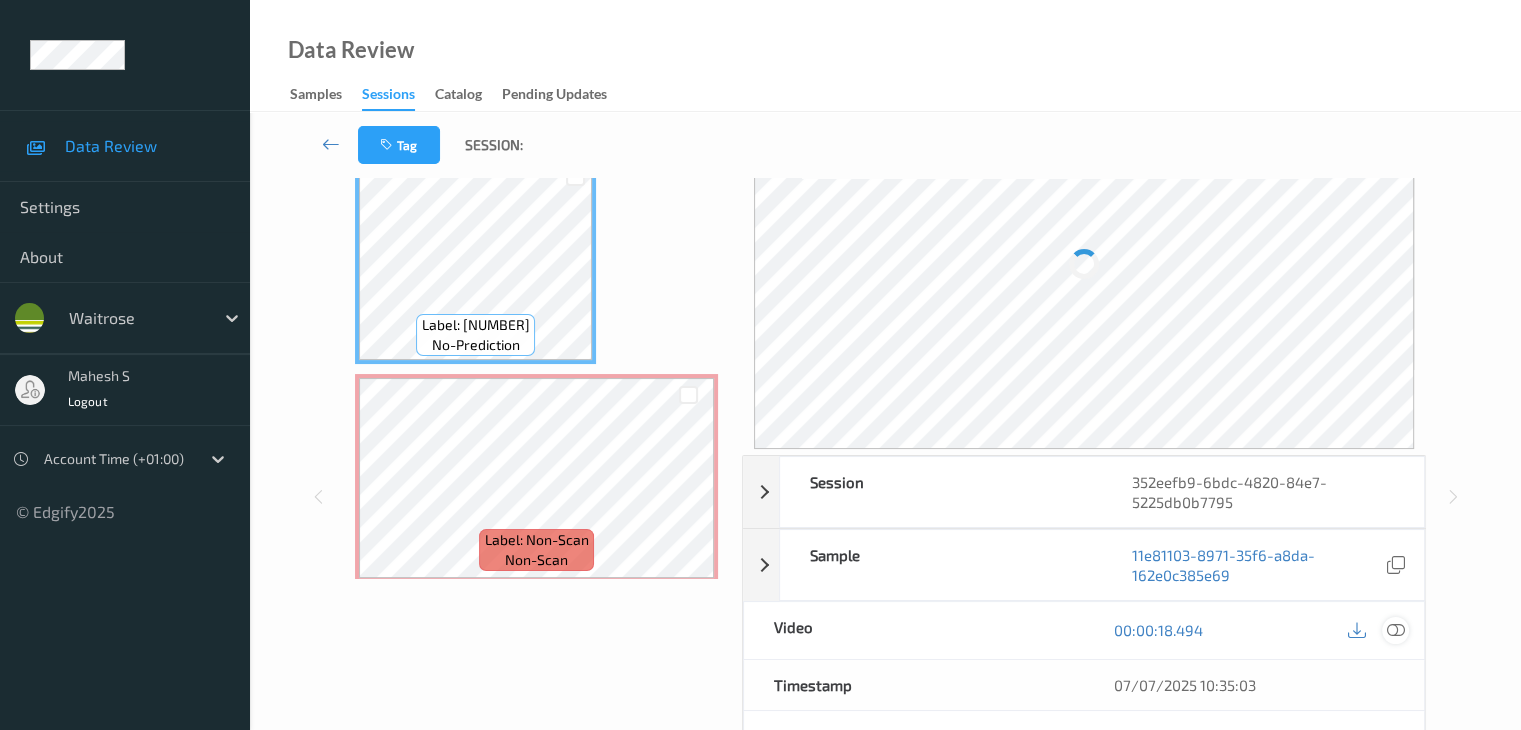 click at bounding box center [1395, 630] 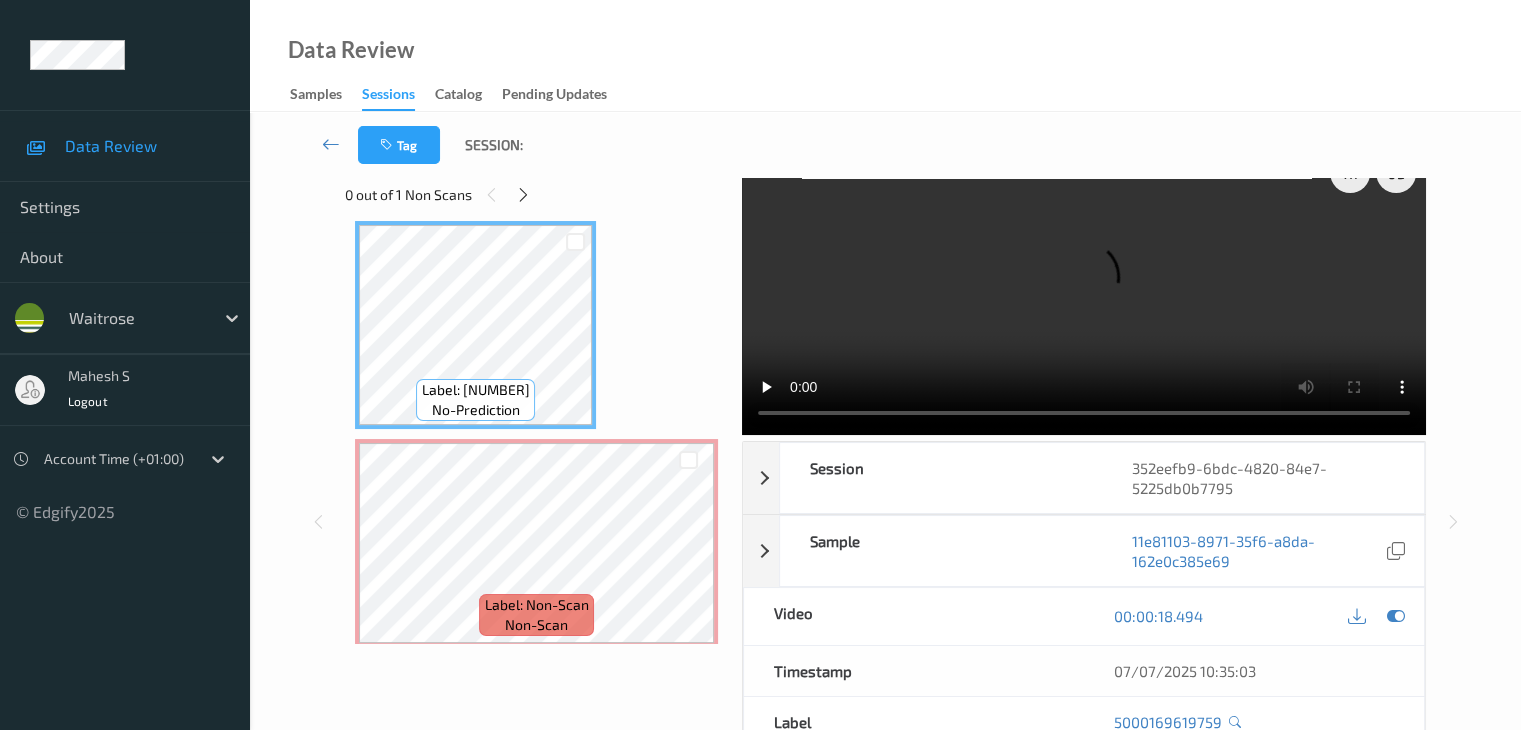 scroll, scrollTop: 0, scrollLeft: 0, axis: both 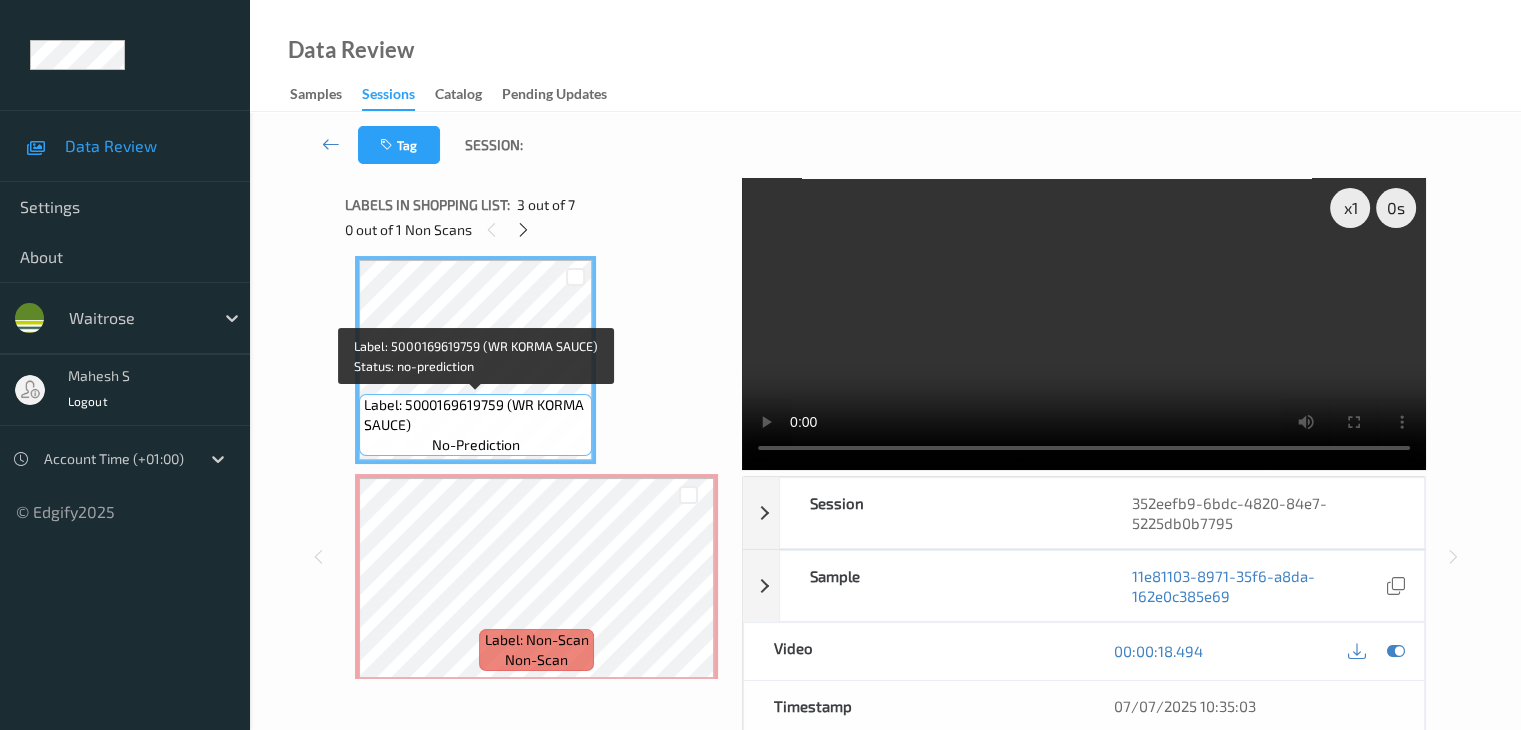 click on "Label: 5000169619759 (WR KORMA SAUCE)" at bounding box center (475, 415) 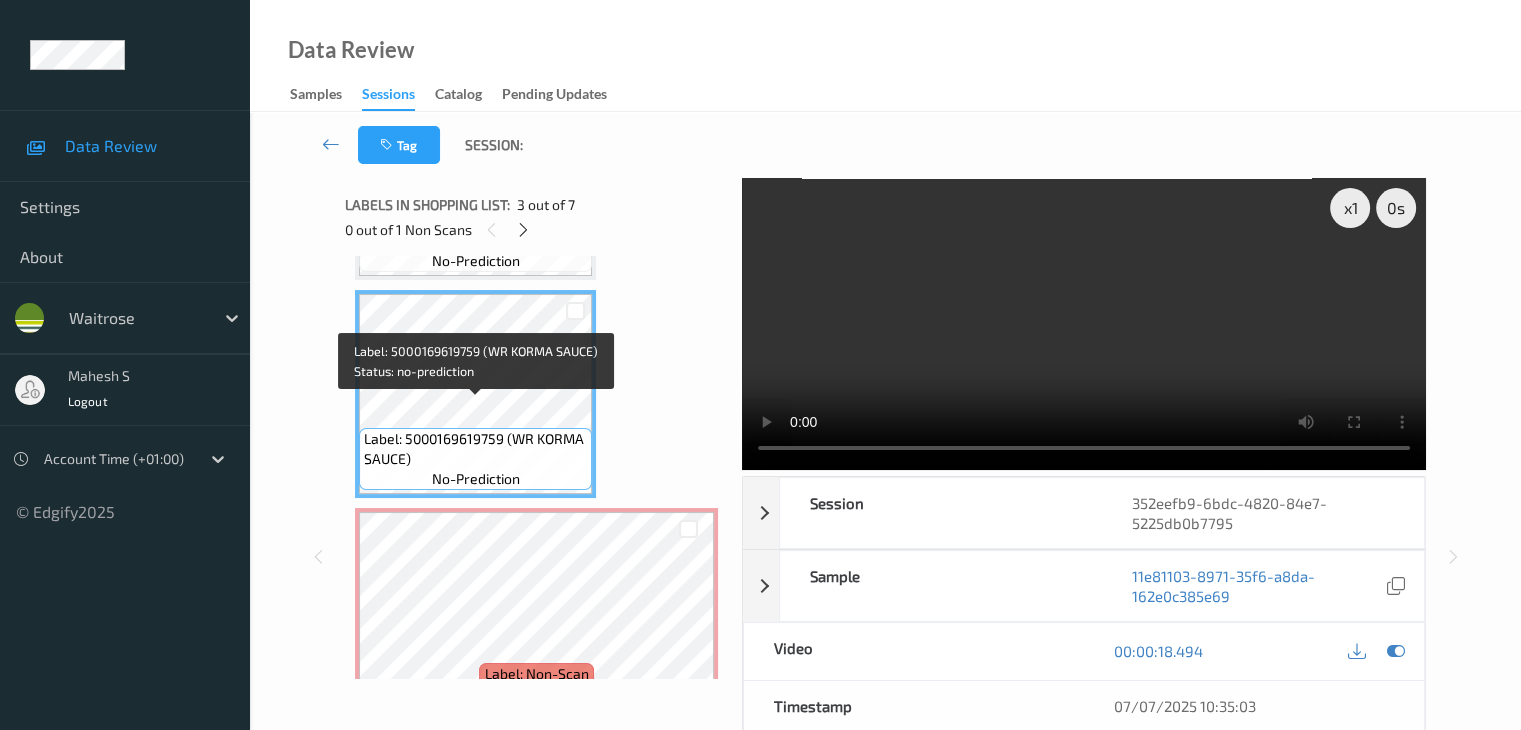 scroll, scrollTop: 446, scrollLeft: 0, axis: vertical 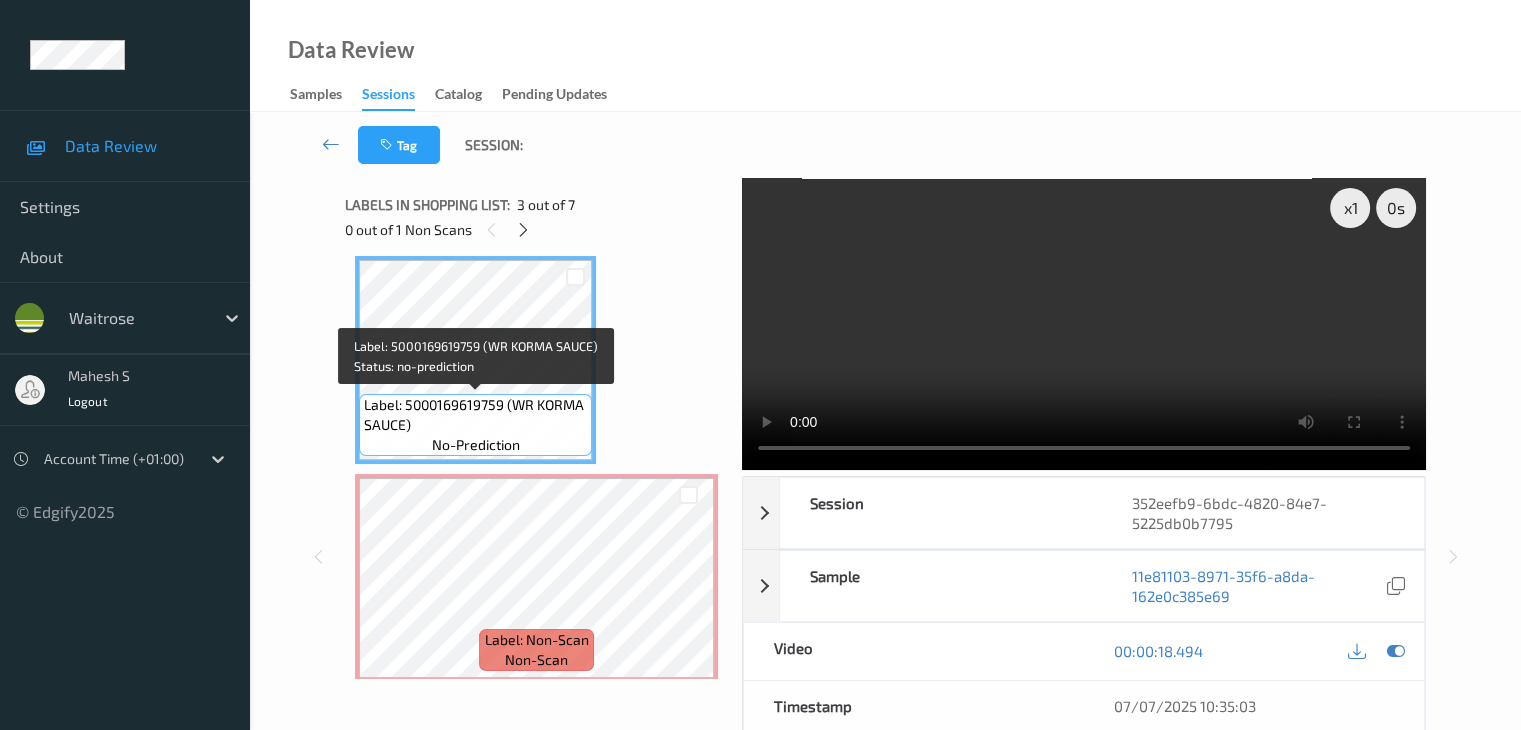 click on "Label: 5000169619759 (WR KORMA SAUCE)" at bounding box center (475, 415) 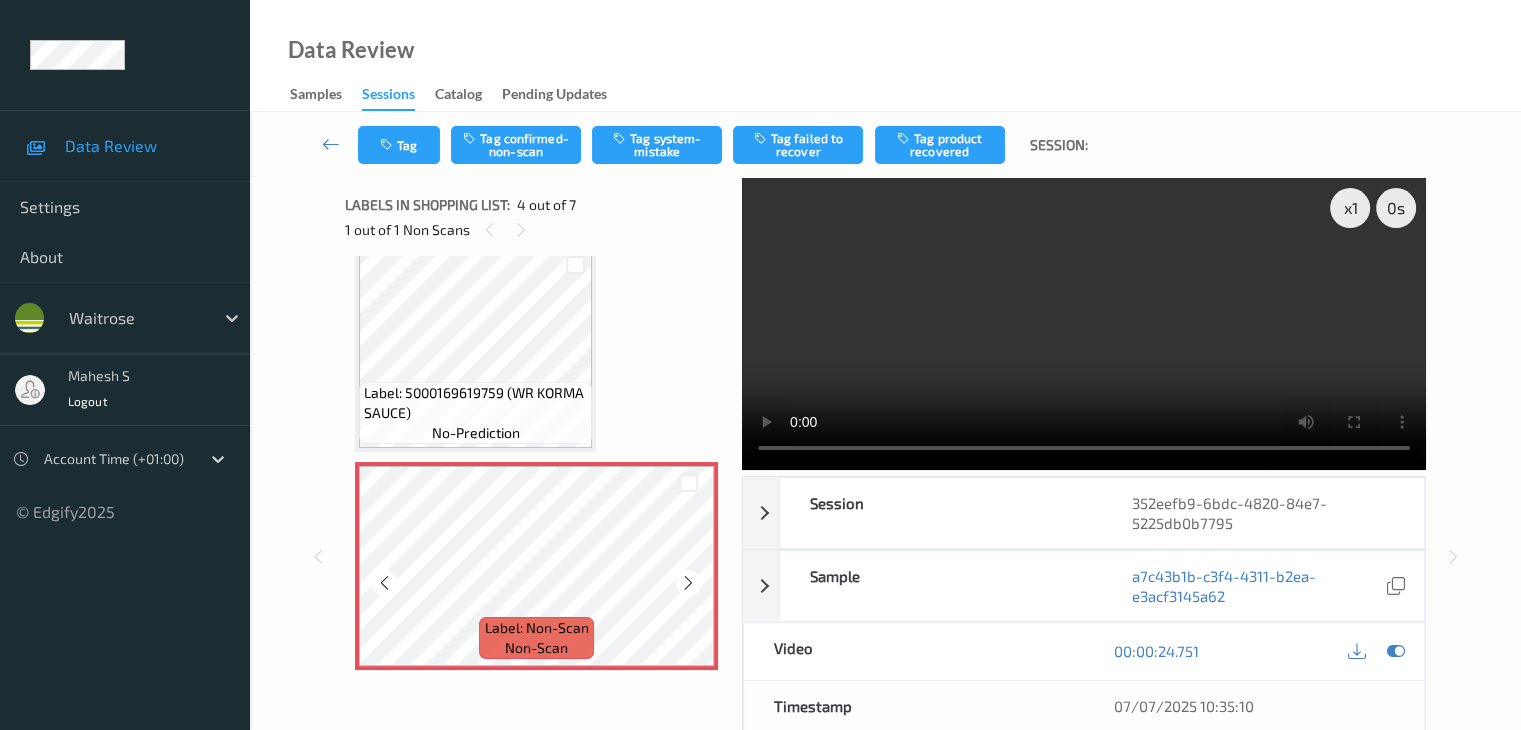 scroll, scrollTop: 446, scrollLeft: 0, axis: vertical 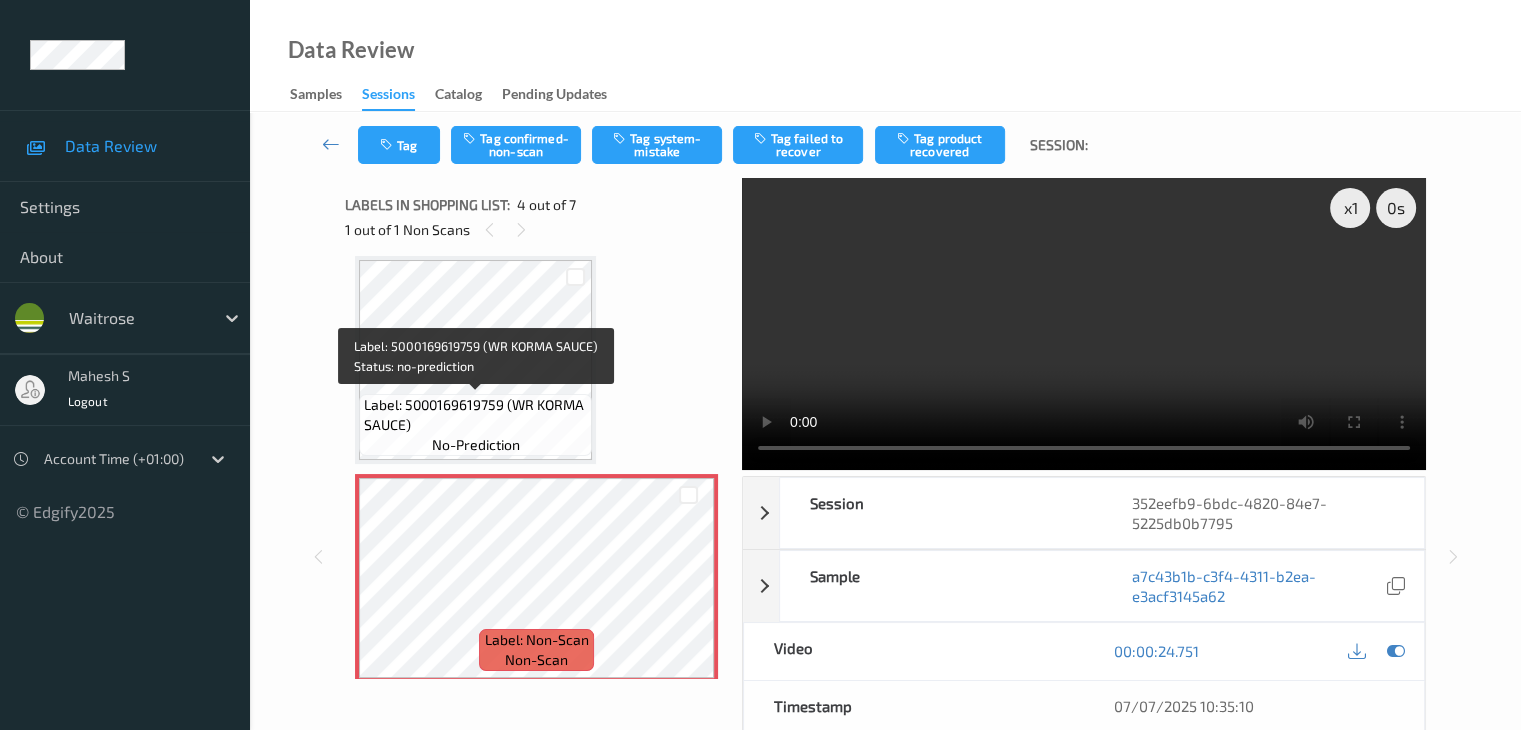 click on "Label: 5000169619759 (WR KORMA SAUCE)" at bounding box center [475, 415] 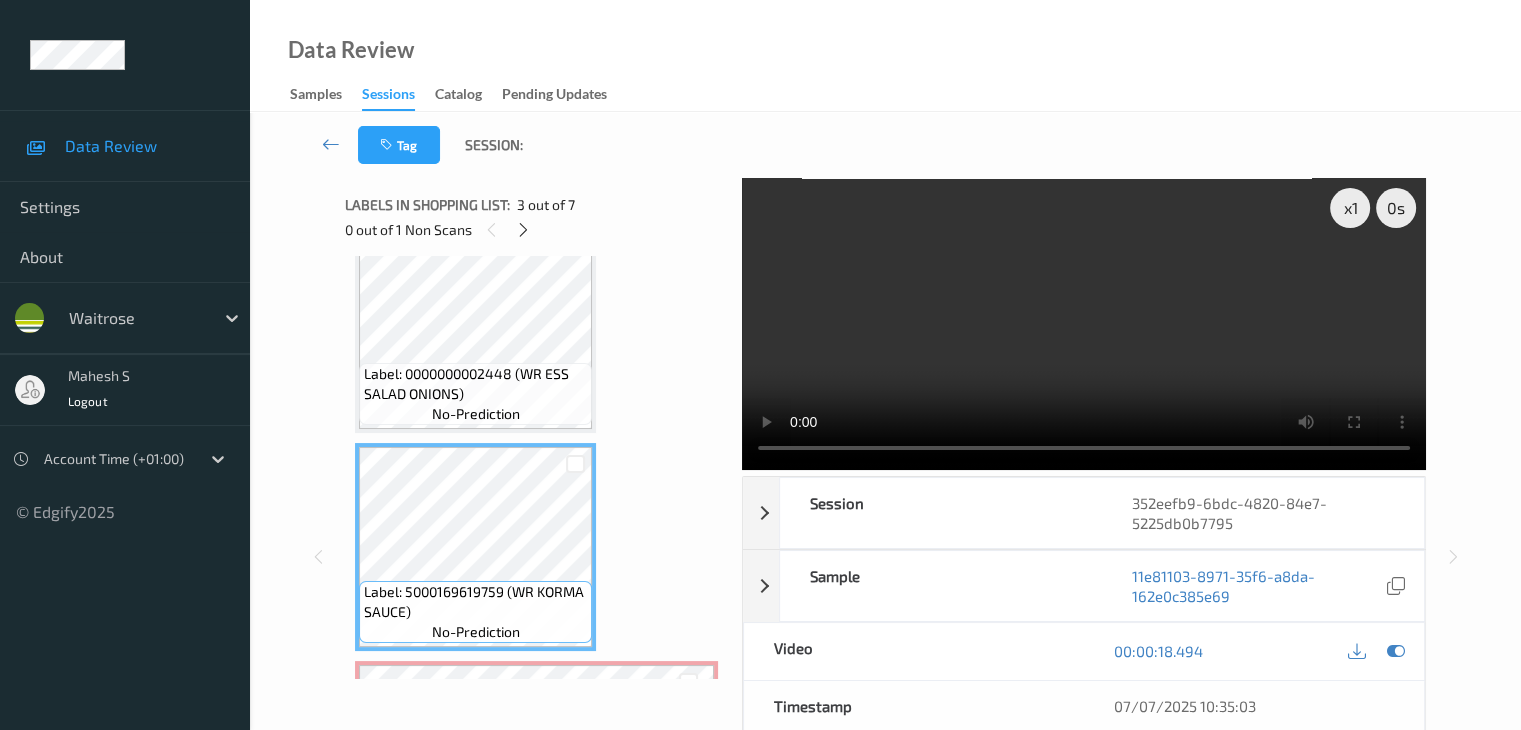 scroll, scrollTop: 246, scrollLeft: 0, axis: vertical 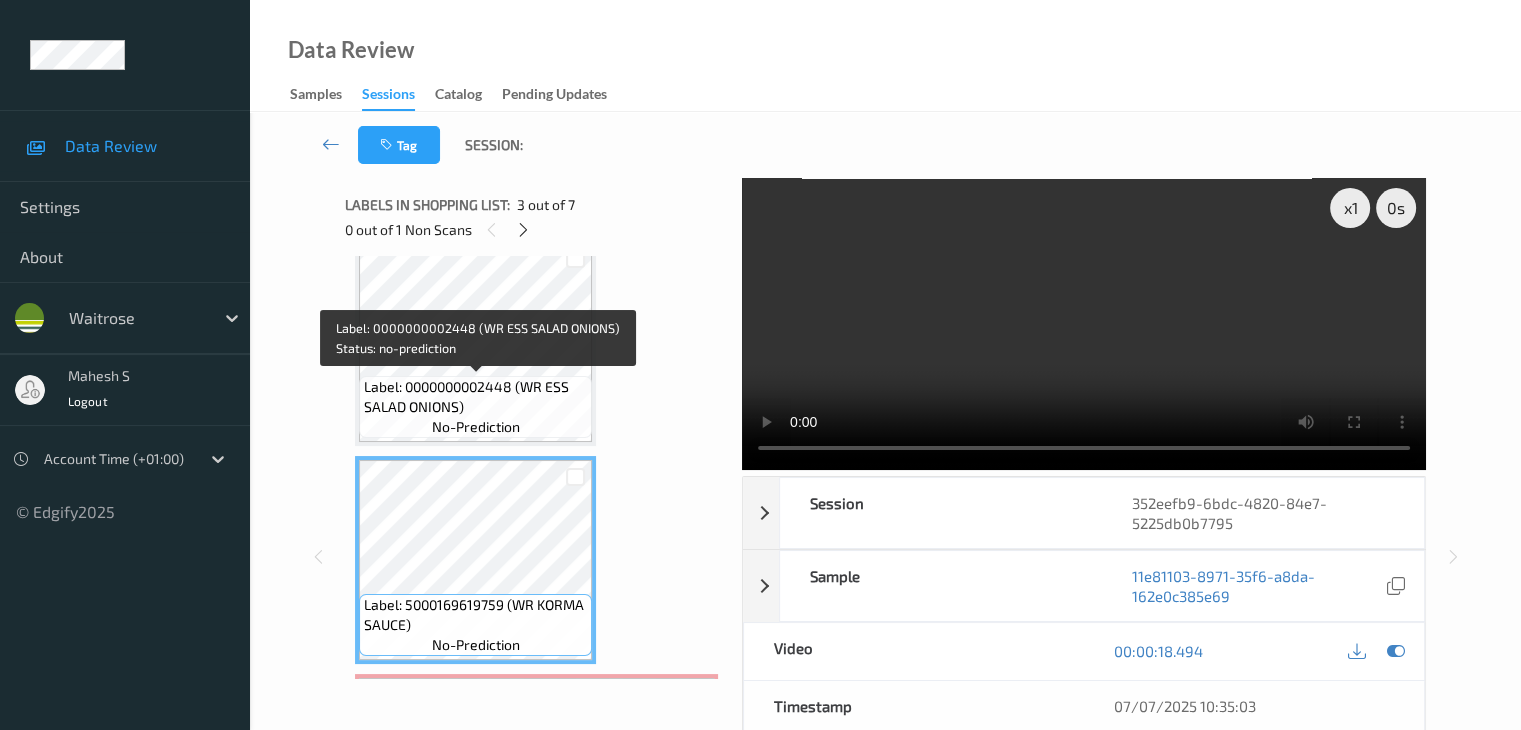 click on "Label: 0000000002448 (WR ESS SALAD ONIONS)" at bounding box center [475, 397] 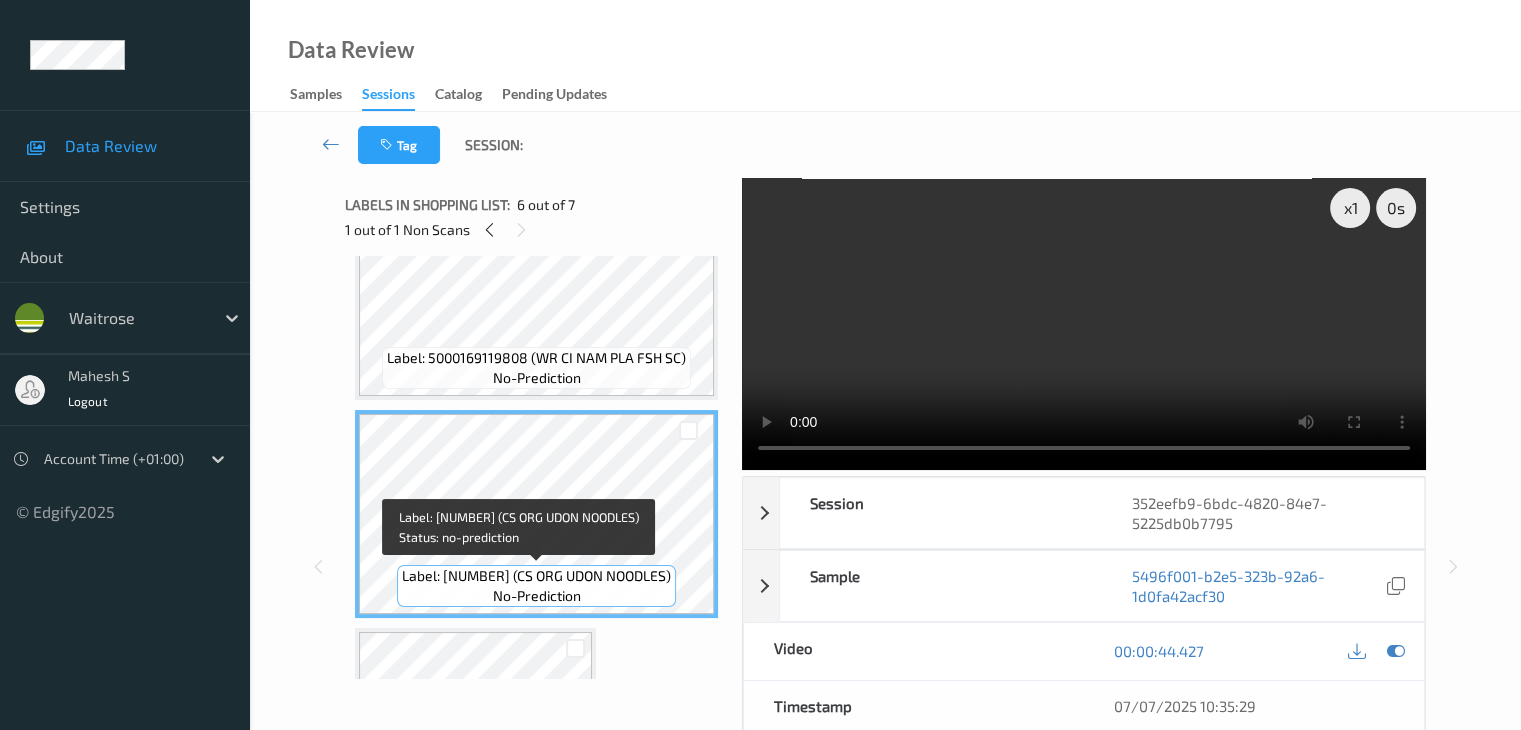 scroll, scrollTop: 1112, scrollLeft: 0, axis: vertical 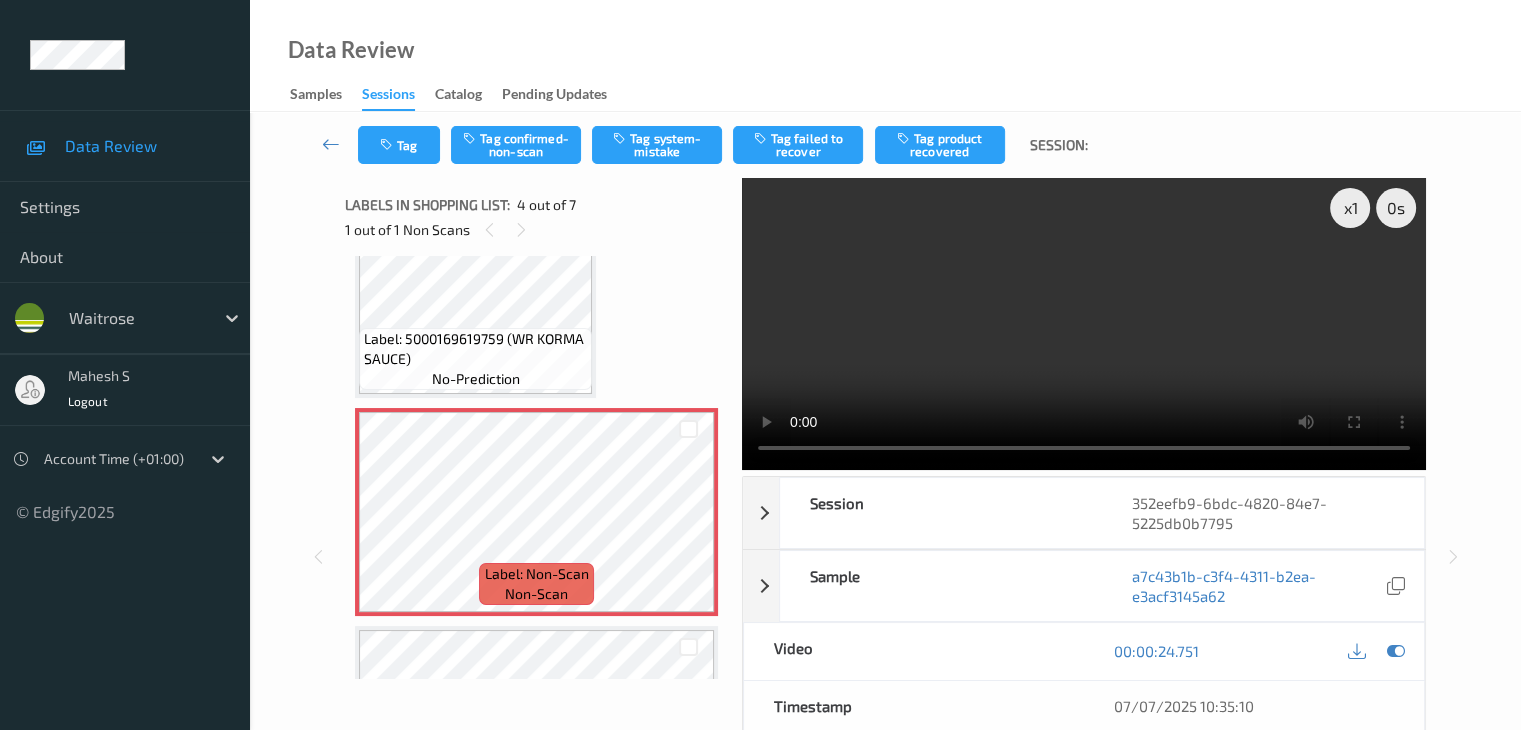 type 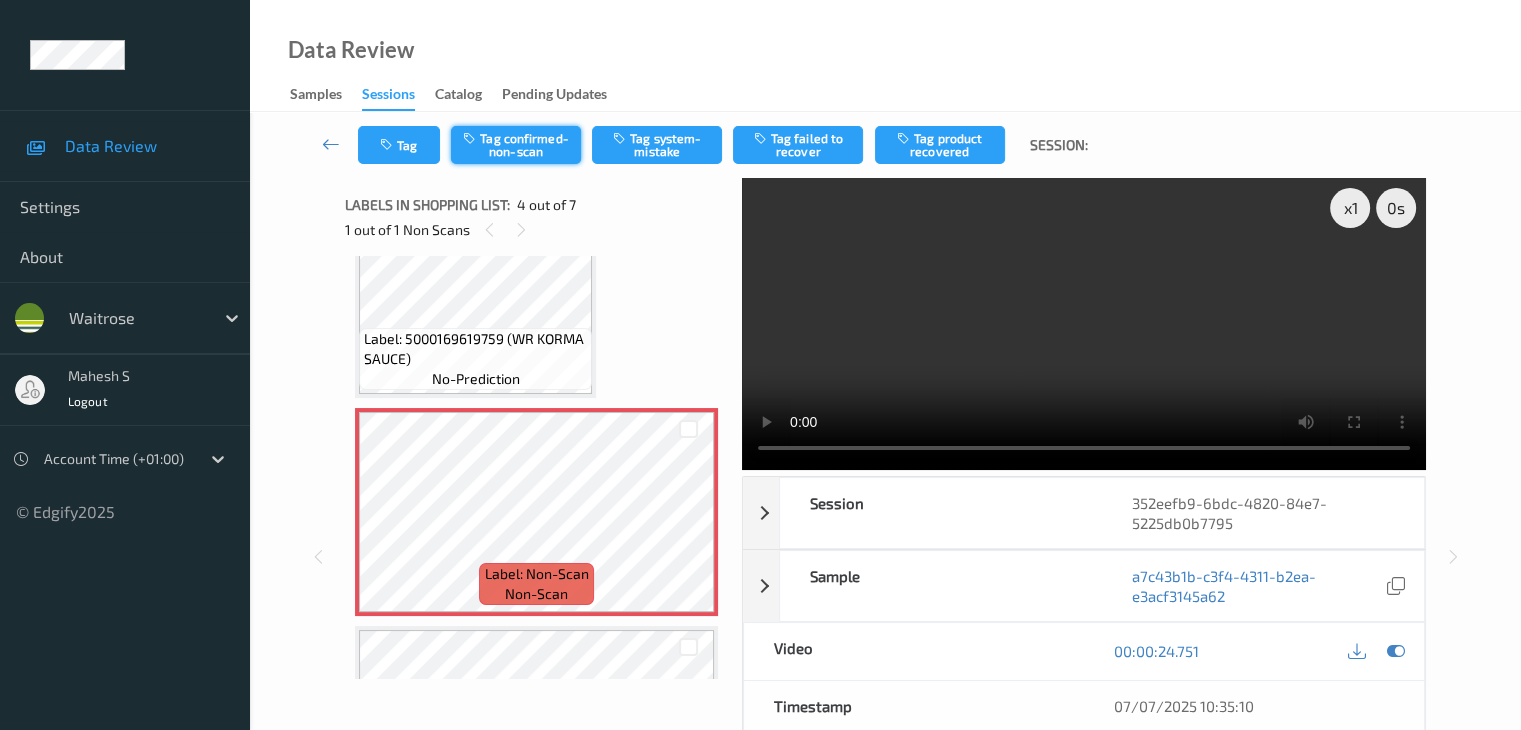 click on "Tag   confirmed-non-scan" at bounding box center (516, 145) 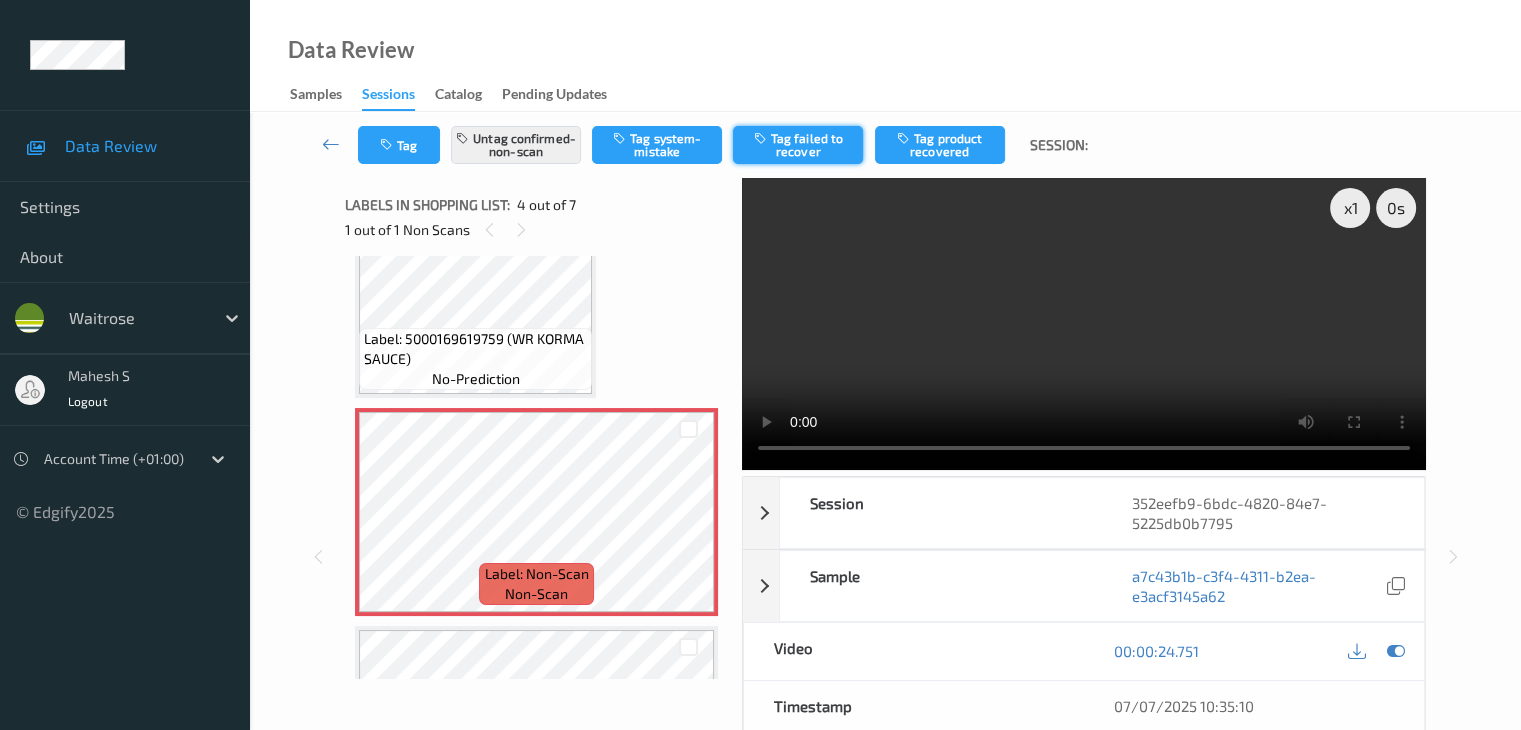 click on "Tag   failed to recover" at bounding box center (798, 145) 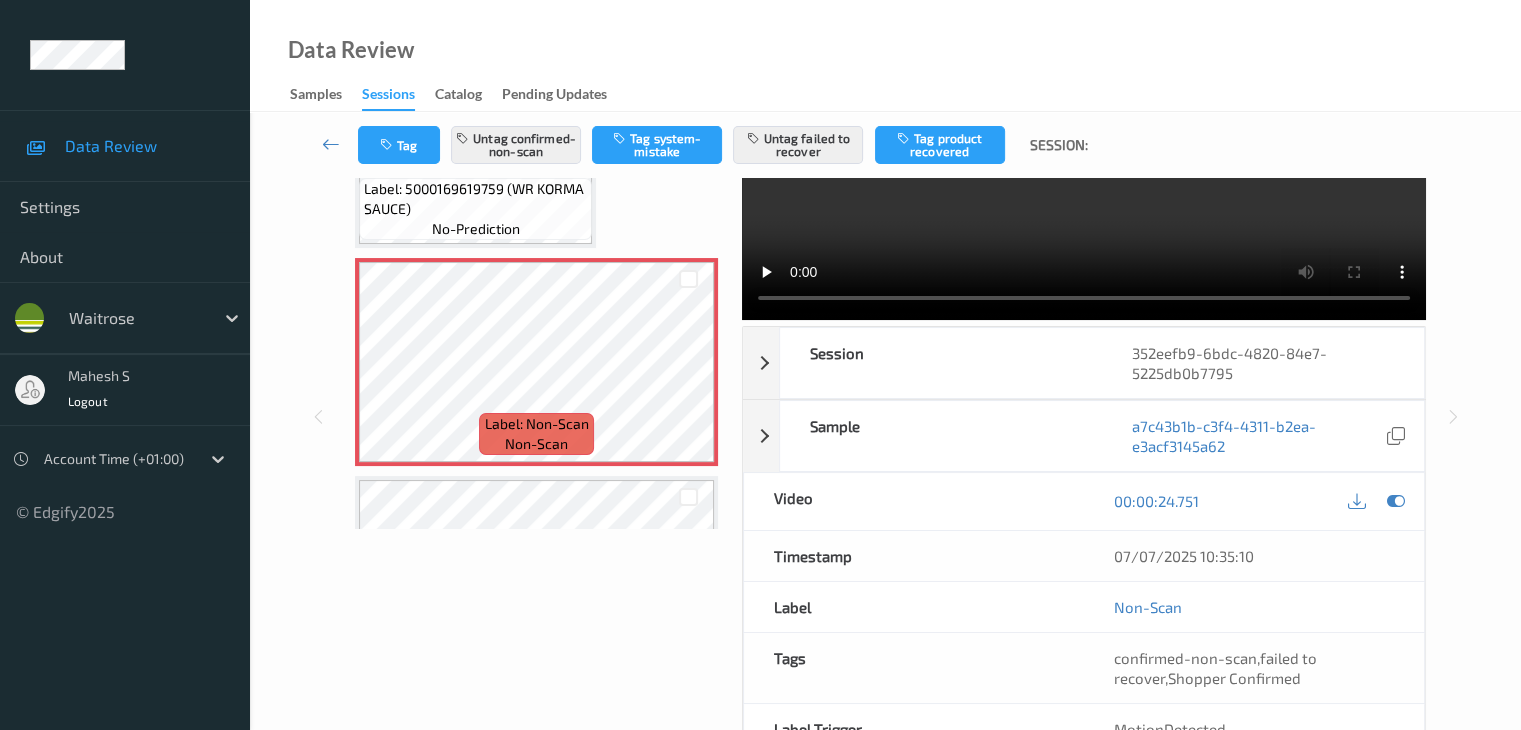 scroll, scrollTop: 64, scrollLeft: 0, axis: vertical 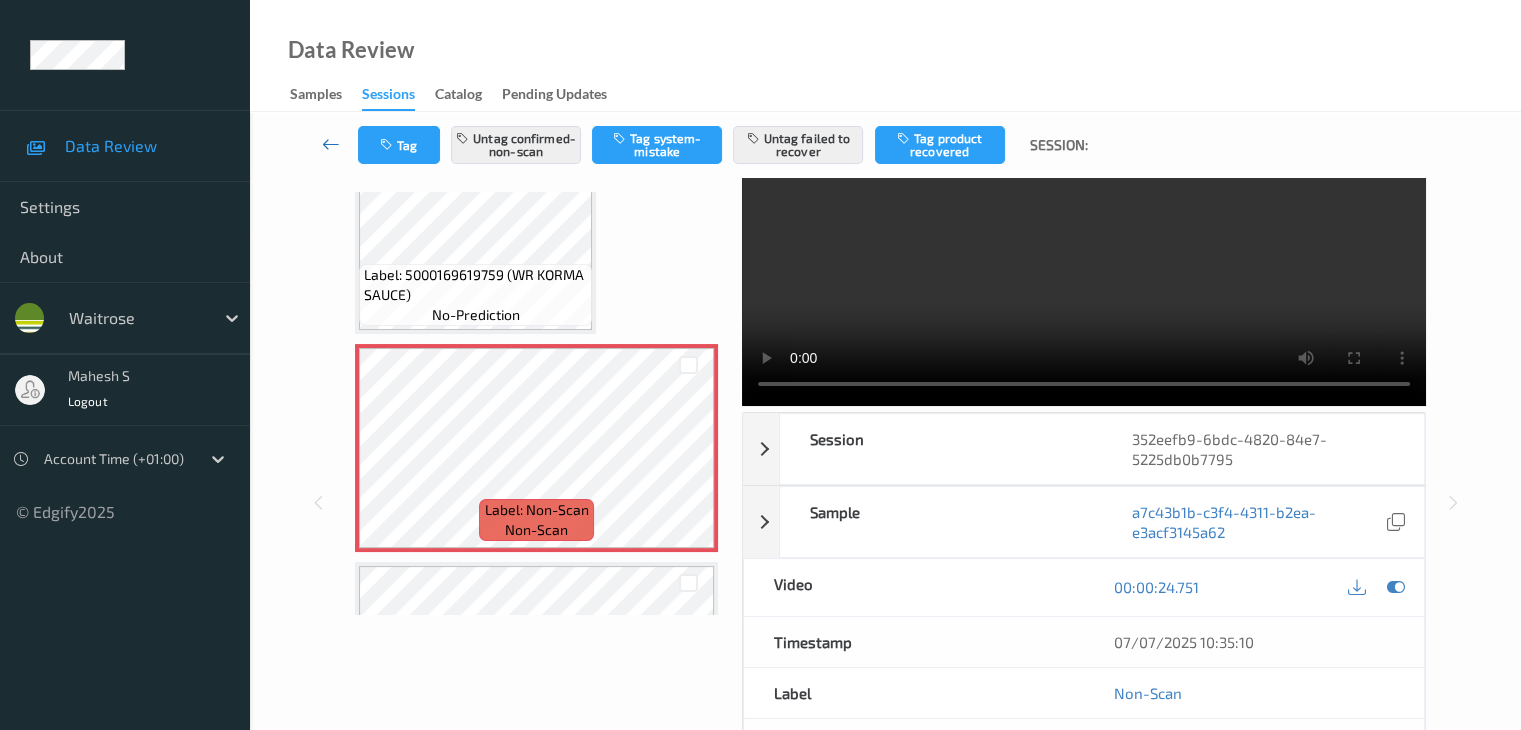 click at bounding box center (331, 144) 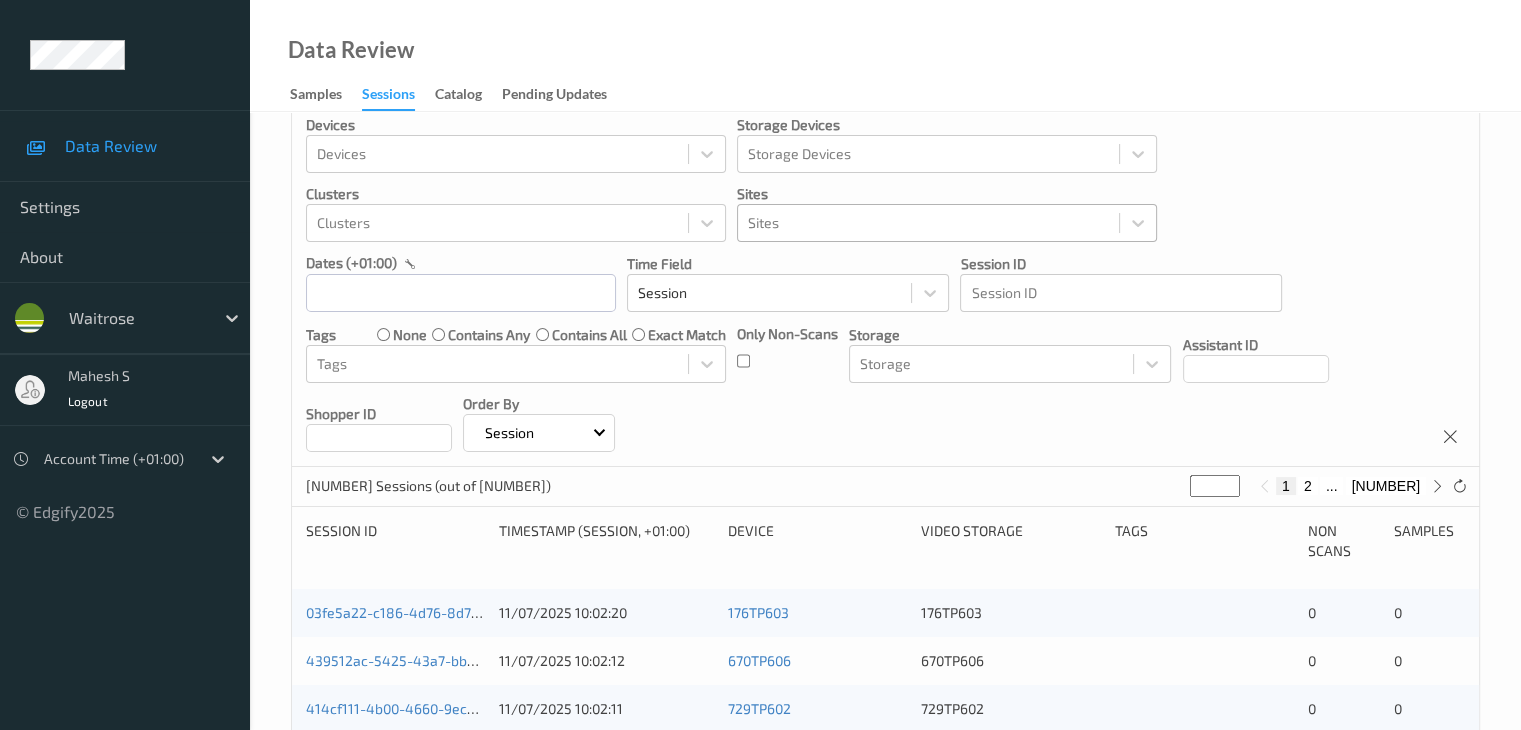 scroll, scrollTop: 0, scrollLeft: 0, axis: both 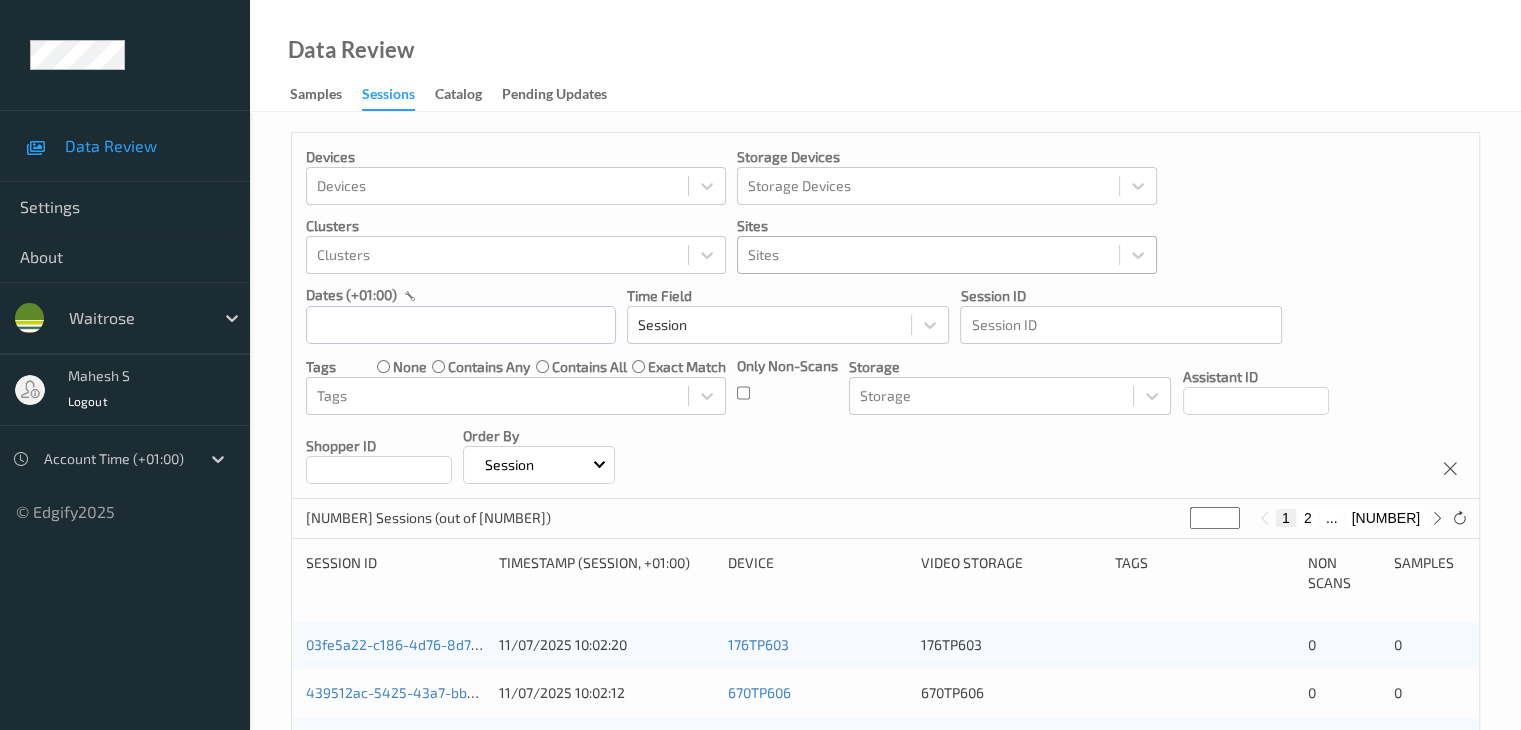 click on "Sites" at bounding box center [928, 255] 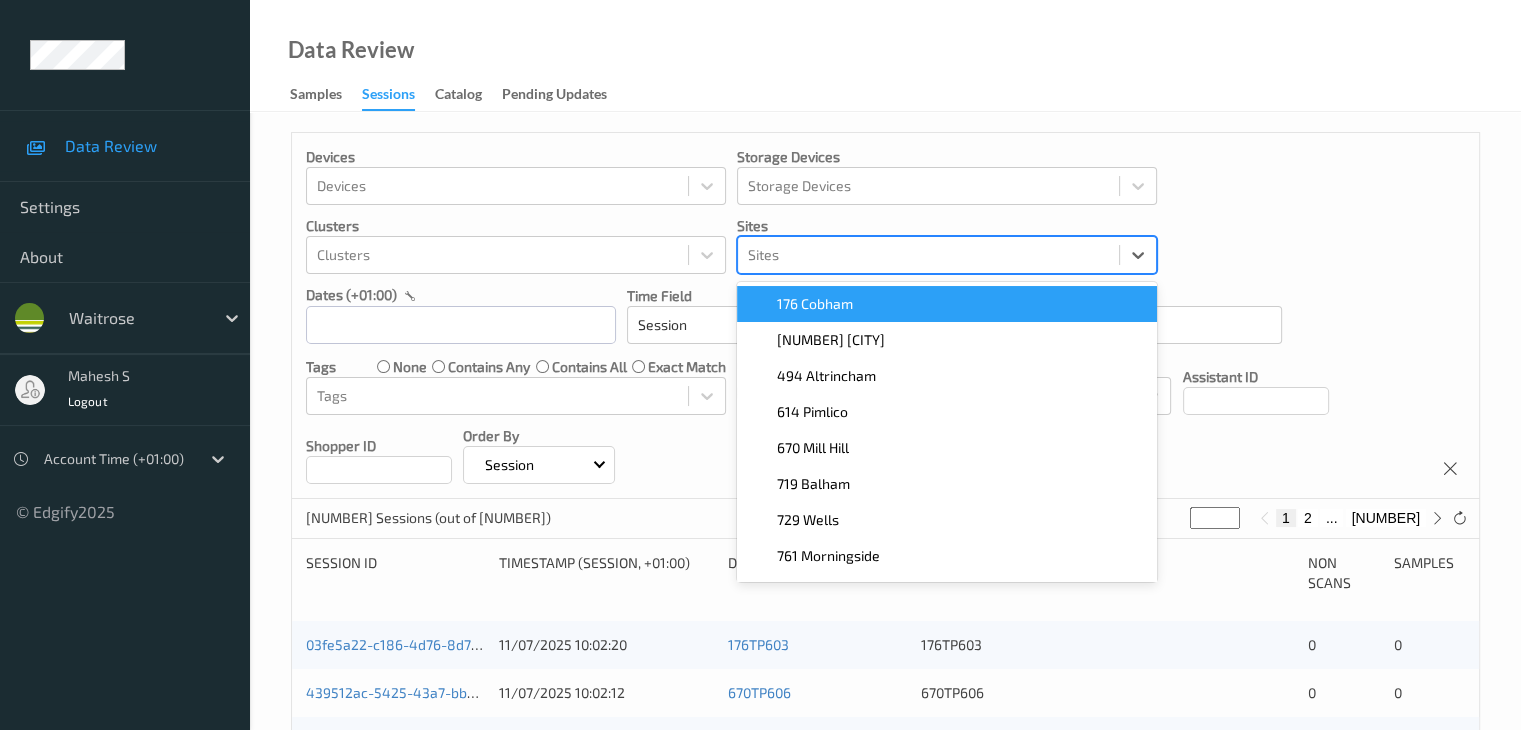 paste on "729 Wells" 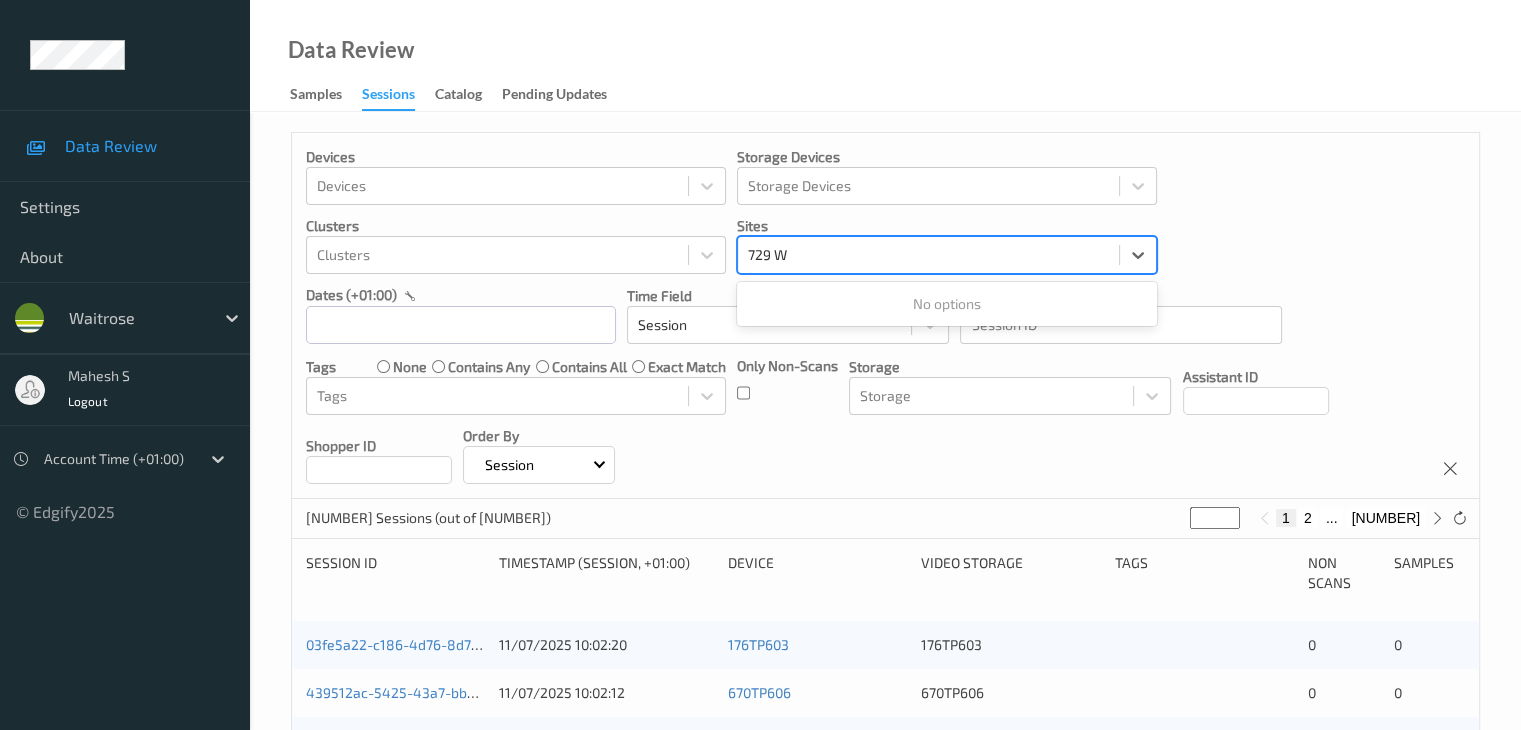 type on "729" 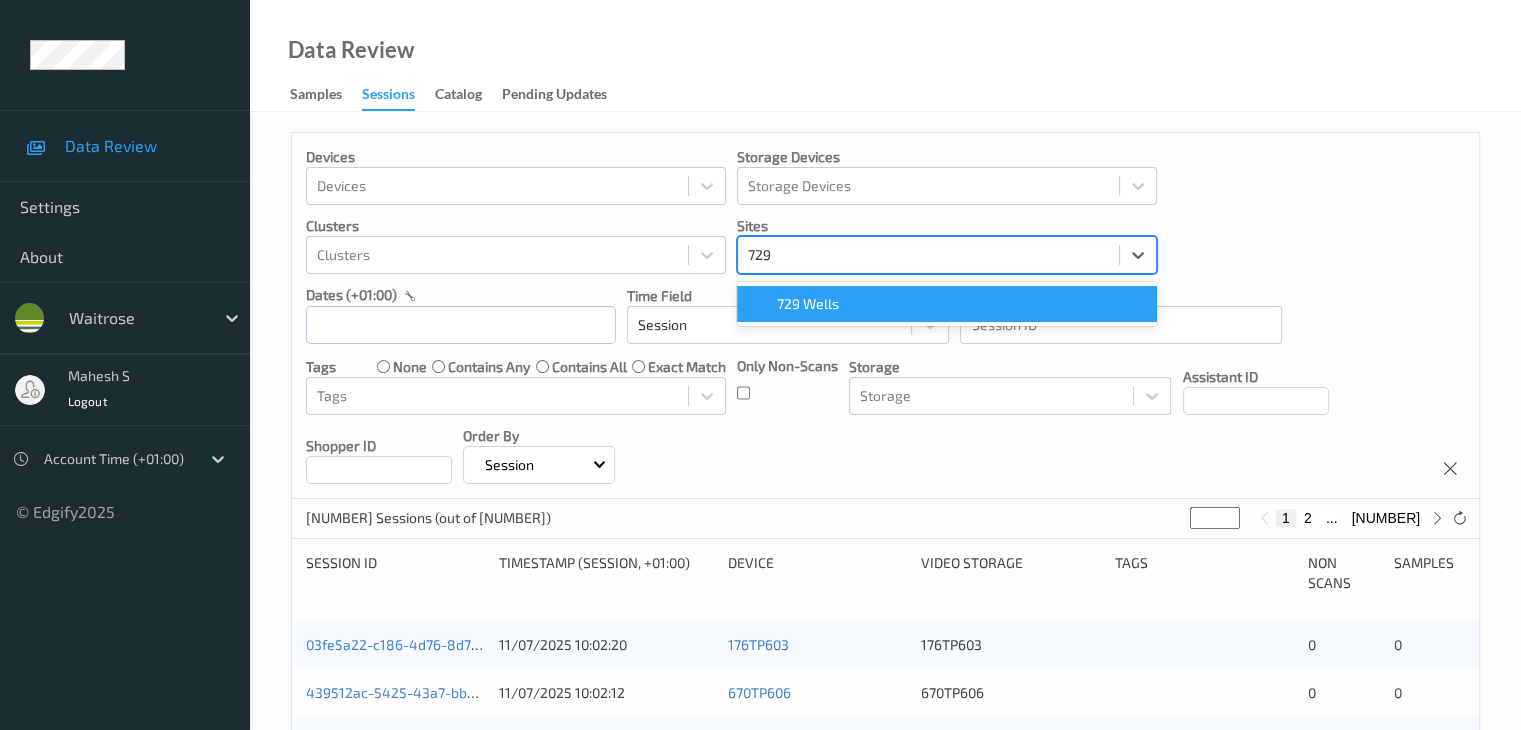 click on "729	Wells" at bounding box center [808, 304] 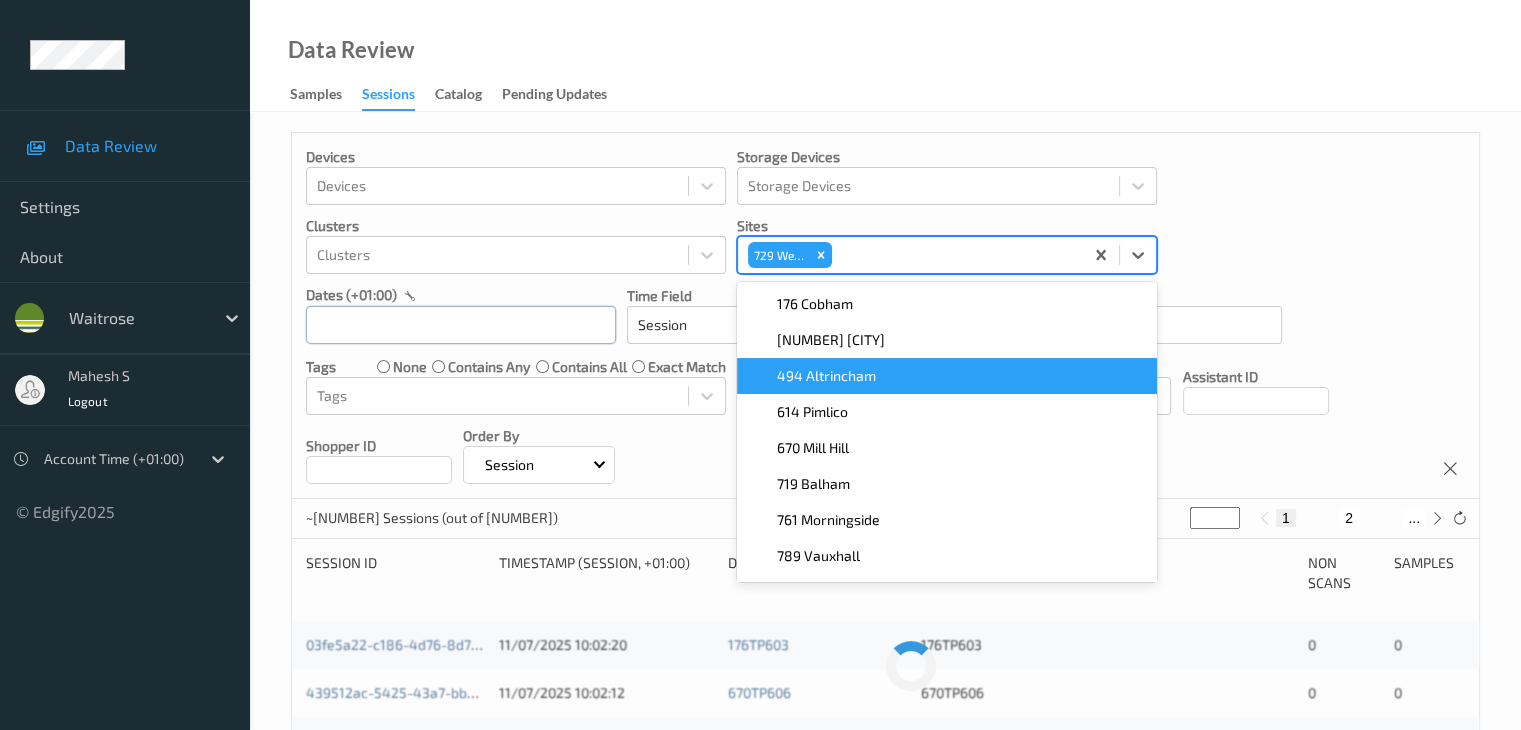 click at bounding box center (461, 325) 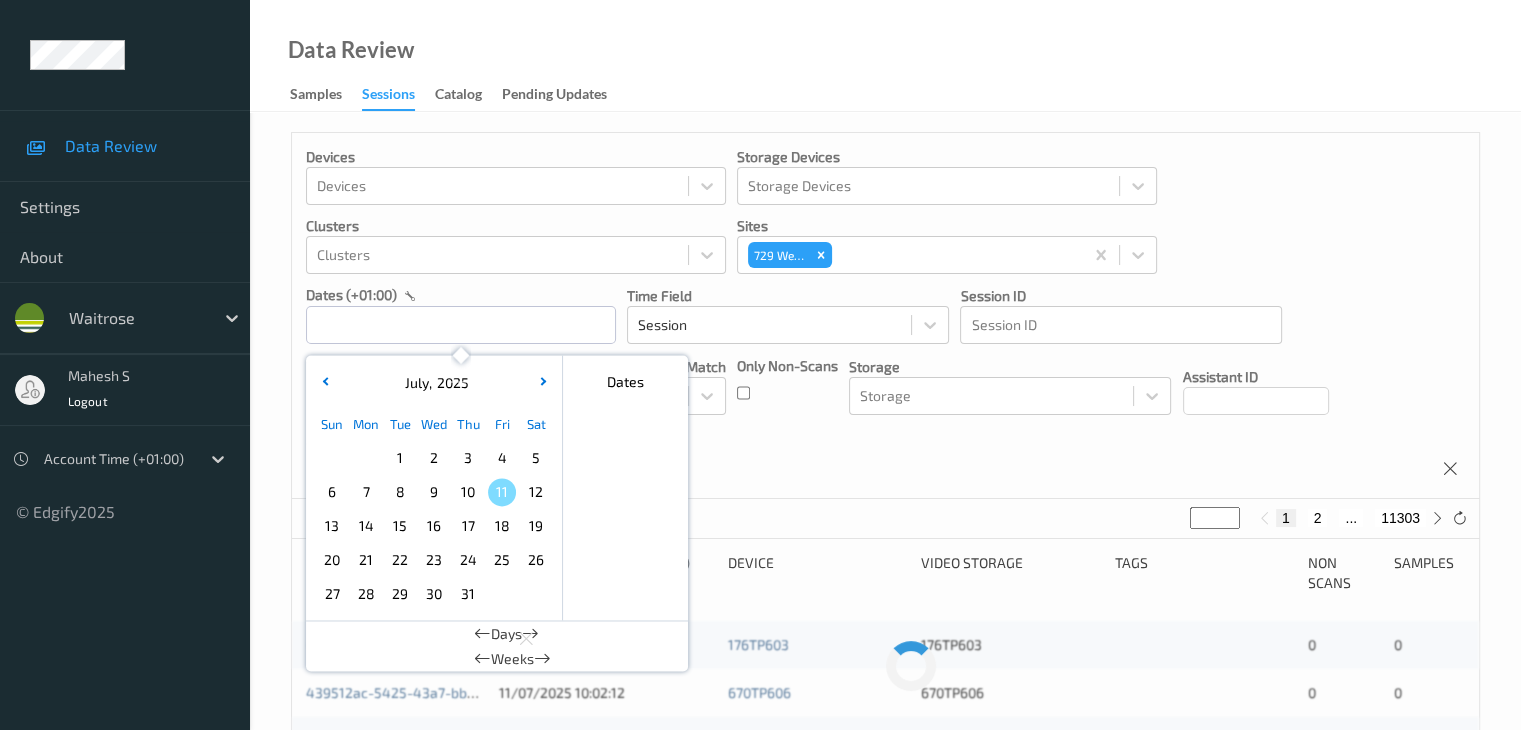 click on "7" at bounding box center [366, 492] 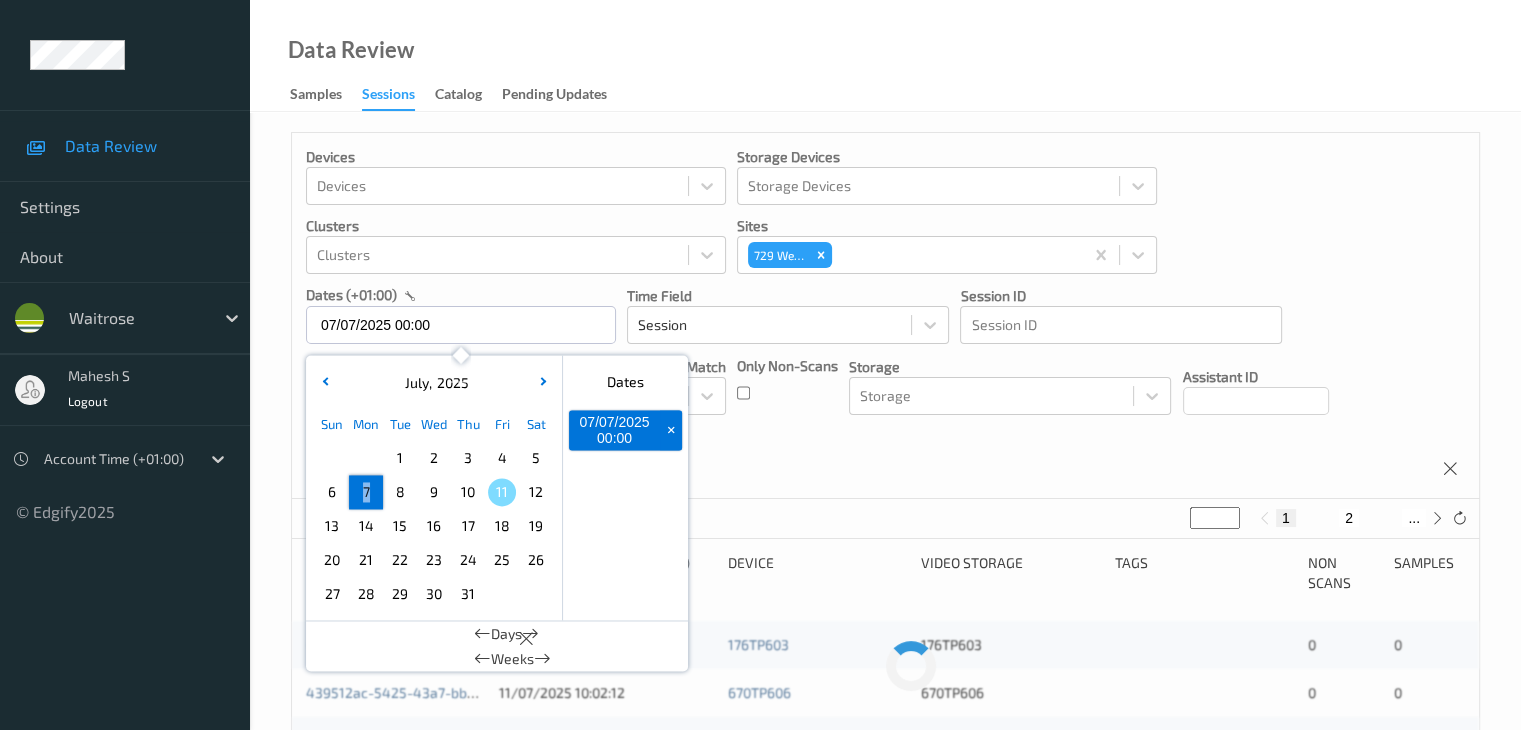 click on "7" at bounding box center [366, 492] 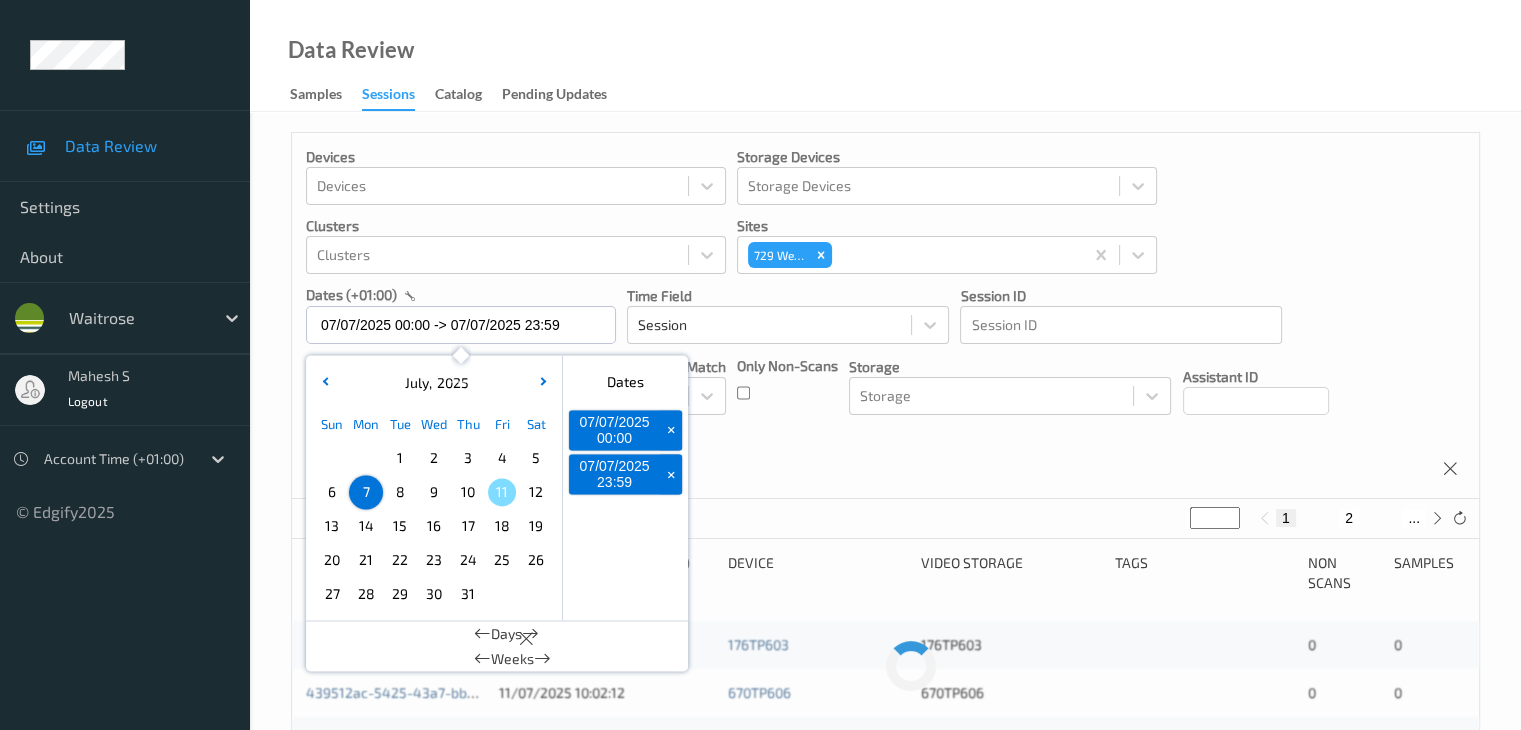 click on "Devices Devices Storage Devices Storage Devices Clusters Clusters Sites 729	Wells dates (+01:00) 07/07/2025 00:00 -> 07/07/2025 23:59 July , 2025 Sun Mon Tue Wed Thu Fri Sat 1 2 3 4 5 6 7 8 9 10 11 12 13 14 15 16 17 18 19 20 21 22 23 24 25 26 27 28 29 30 31 January February March April May June July August September October November December 2021 2022 2023 2024 2025 2026 2027 2028 2029 2030 2031 2032 Dates 07/07/2025 00:00 + 07/07/2025 23:59 + Days Weeks Time Field Session Session ID Session ID Tags none contains any contains all exact match Tags Only Non-Scans Storage Storage Assistant ID Shopper ID Order By Session" at bounding box center (885, 316) 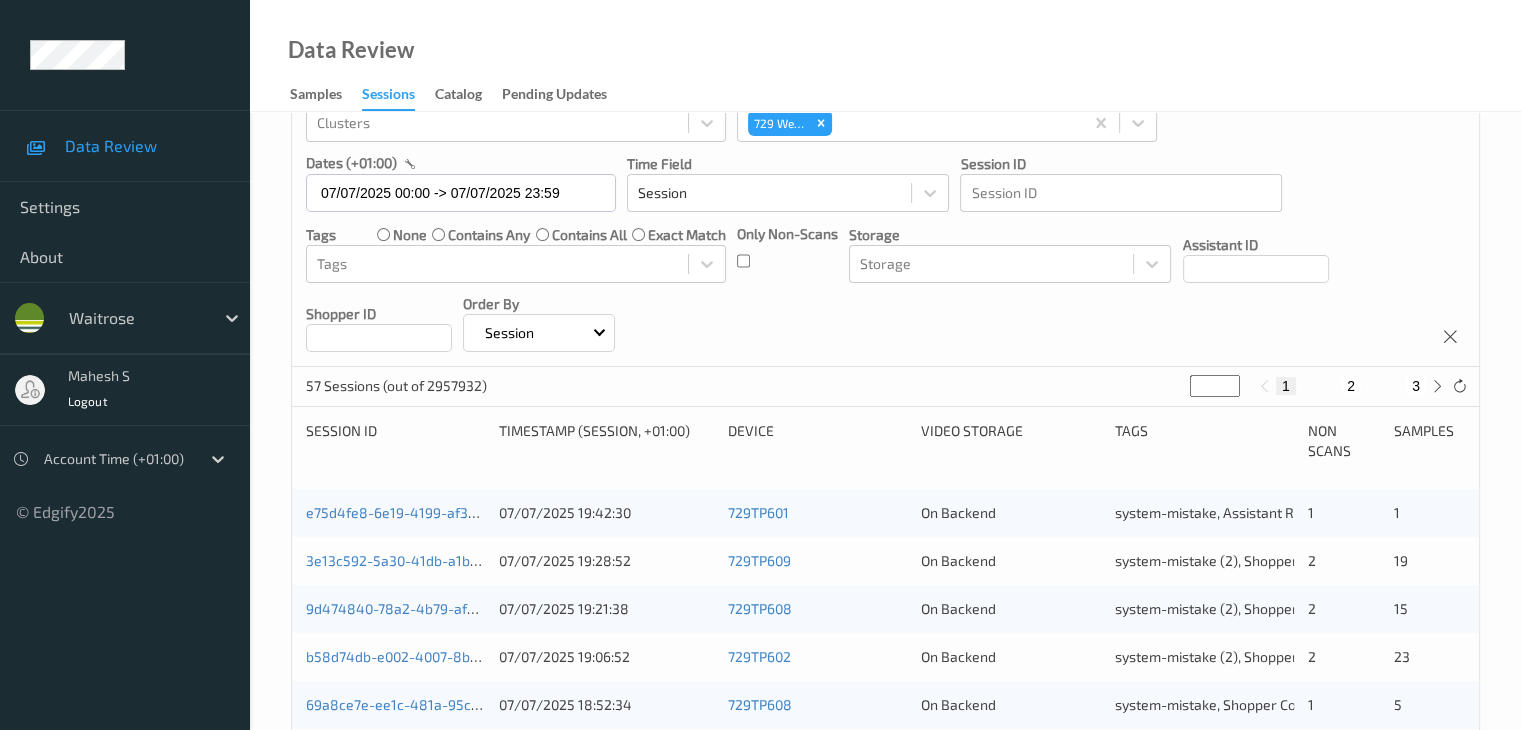 scroll, scrollTop: 300, scrollLeft: 0, axis: vertical 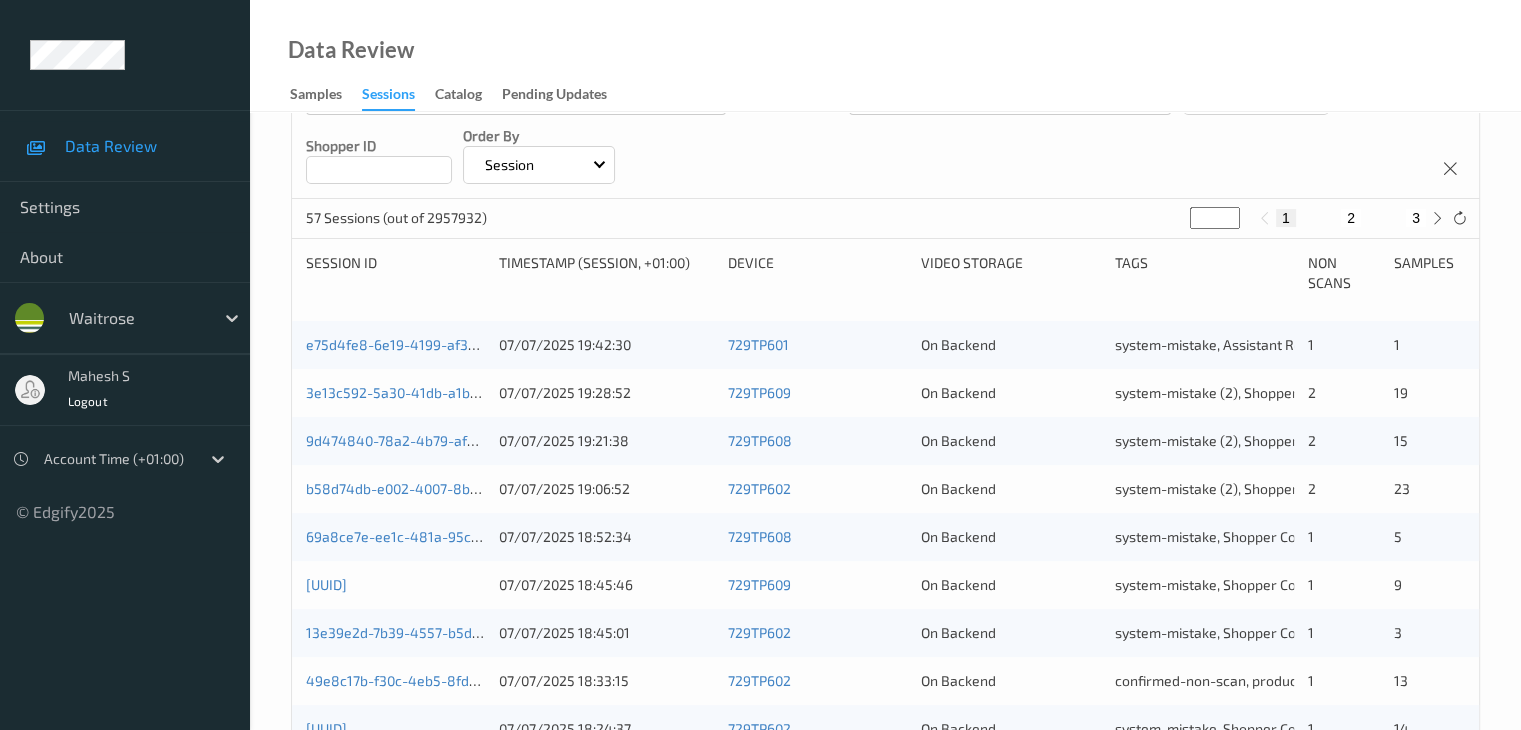 click on "2" at bounding box center (1351, 218) 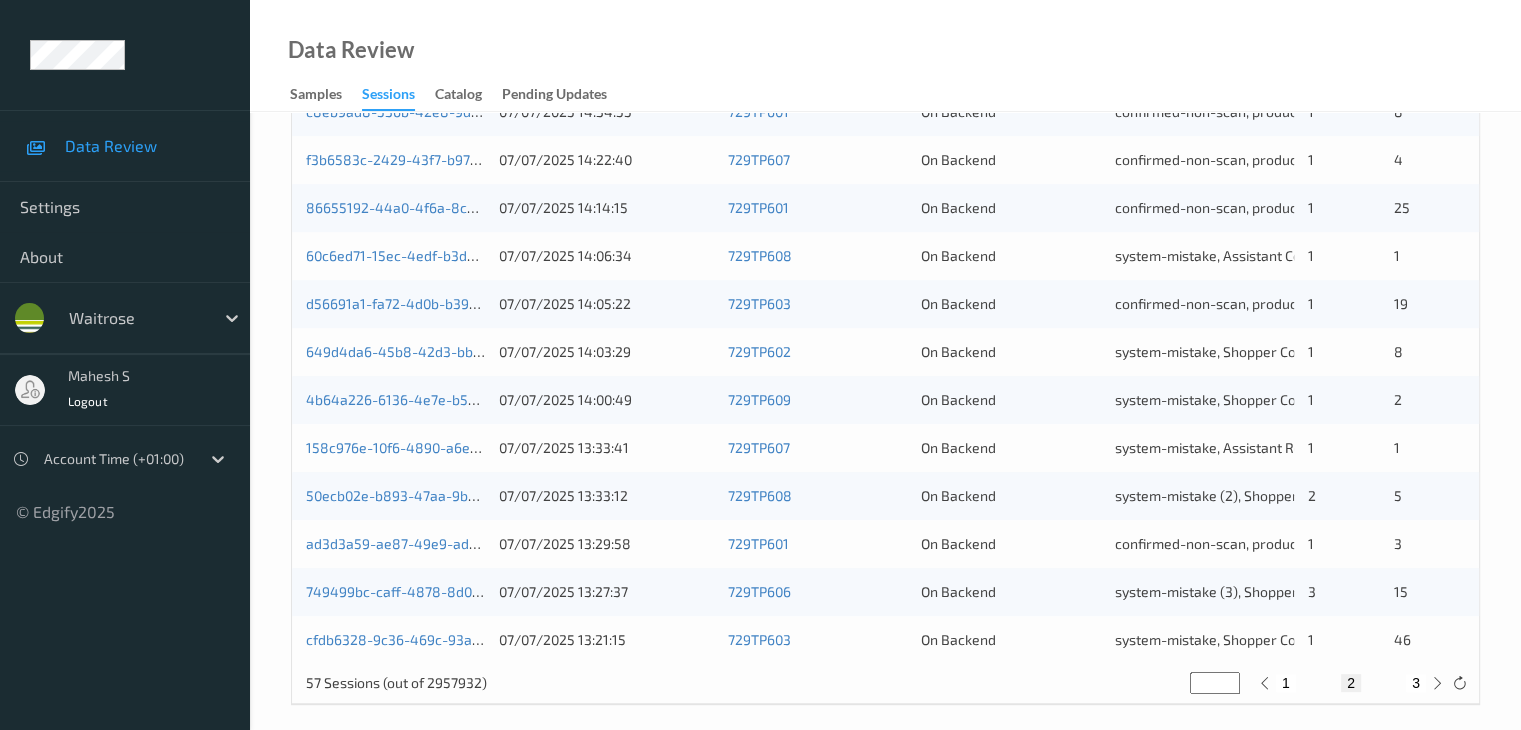 scroll, scrollTop: 932, scrollLeft: 0, axis: vertical 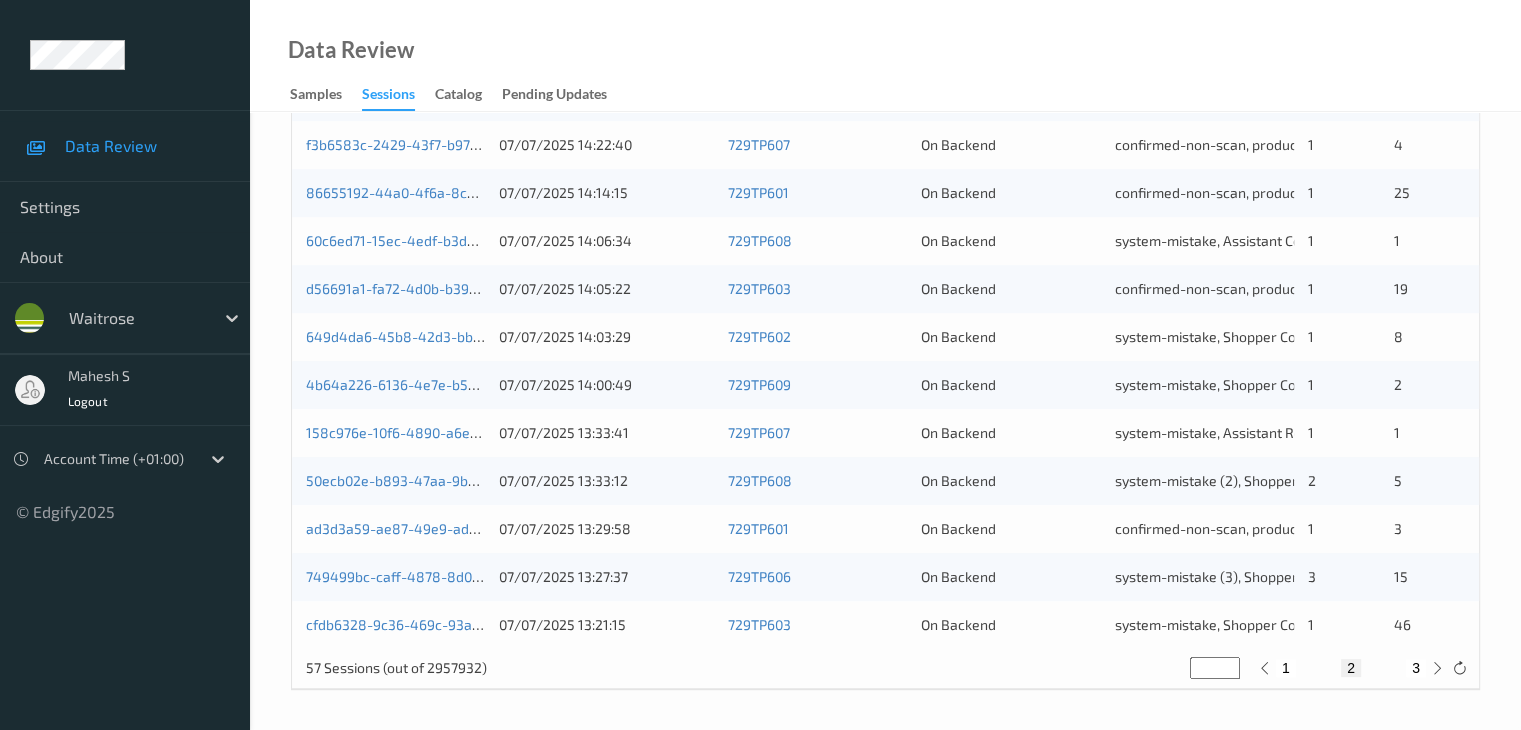 click on "3" at bounding box center (1416, 668) 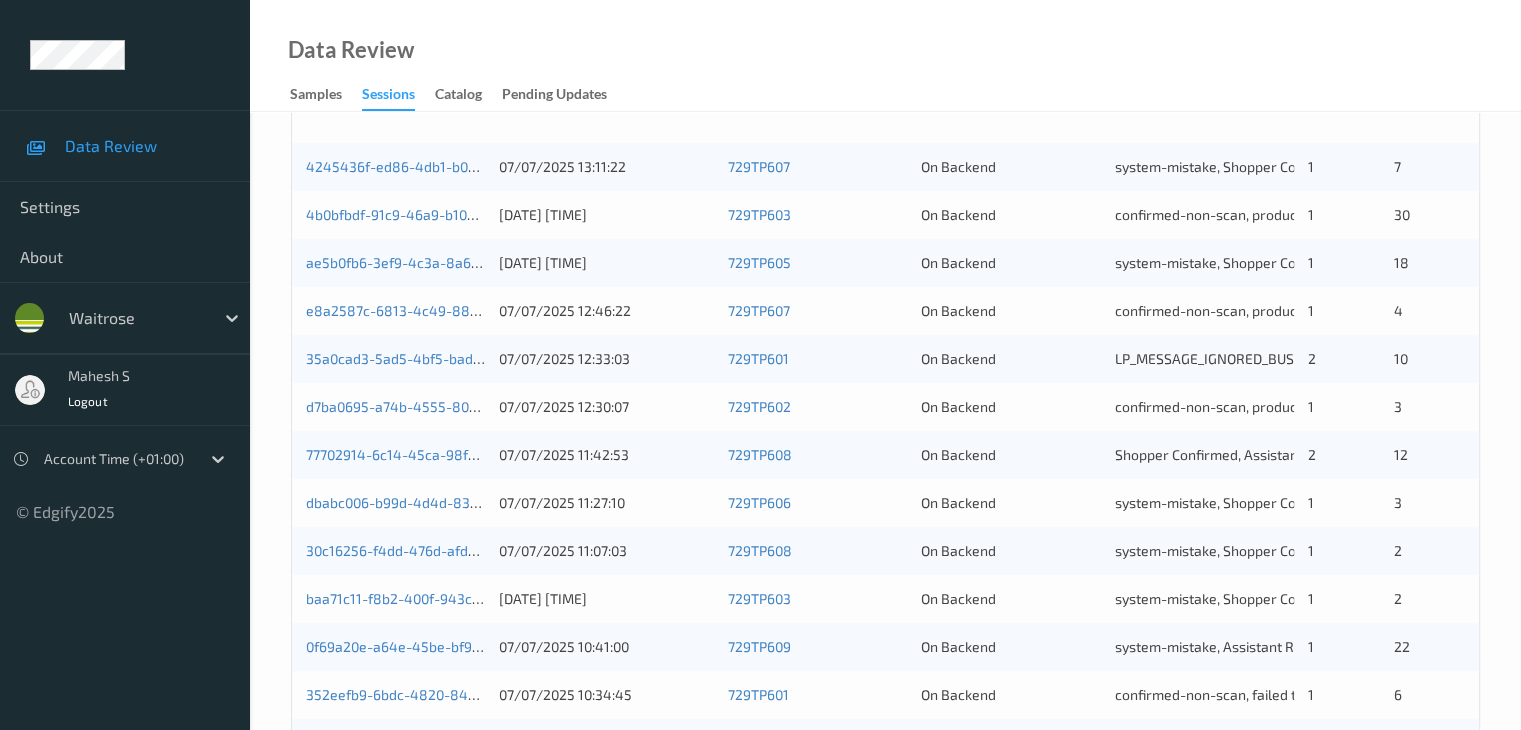 scroll, scrollTop: 600, scrollLeft: 0, axis: vertical 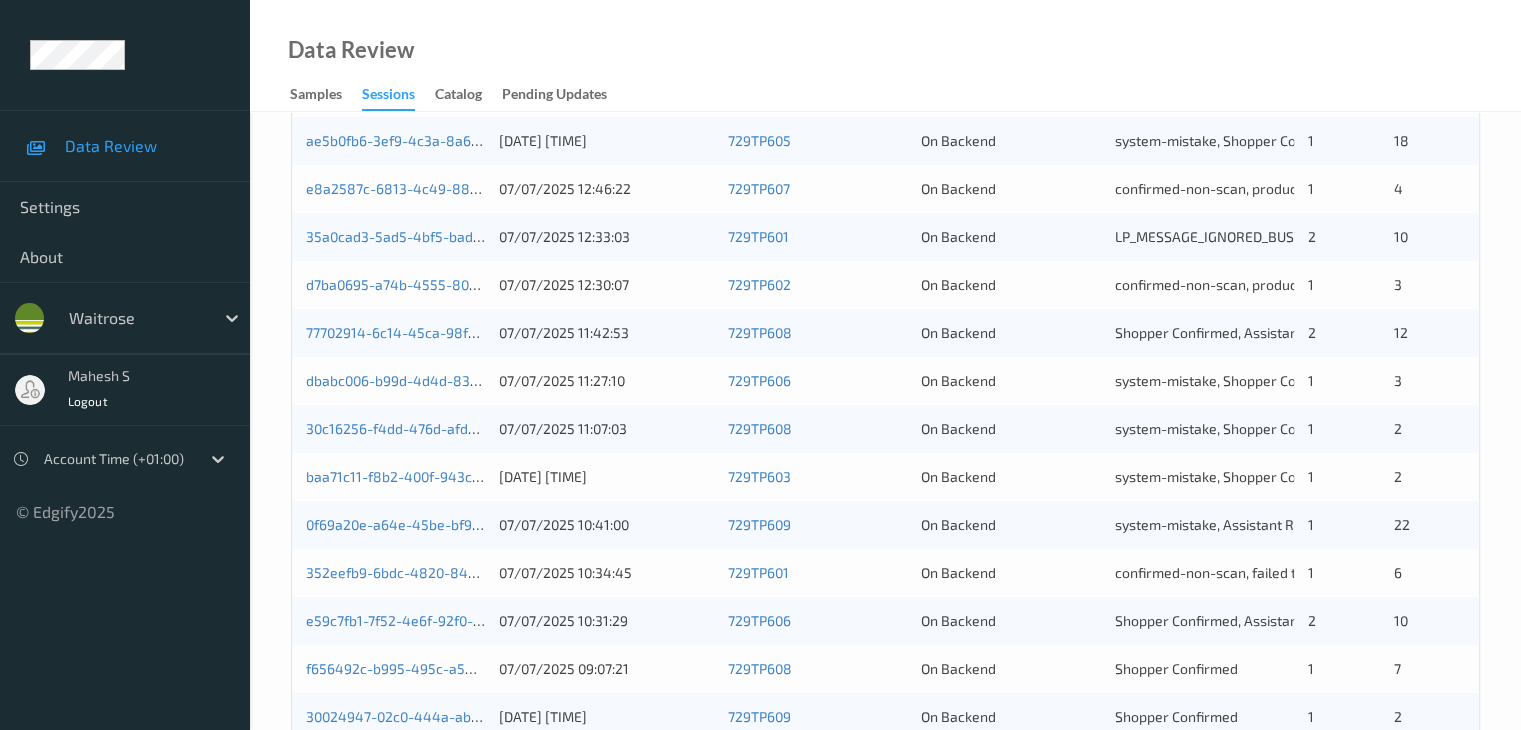 type 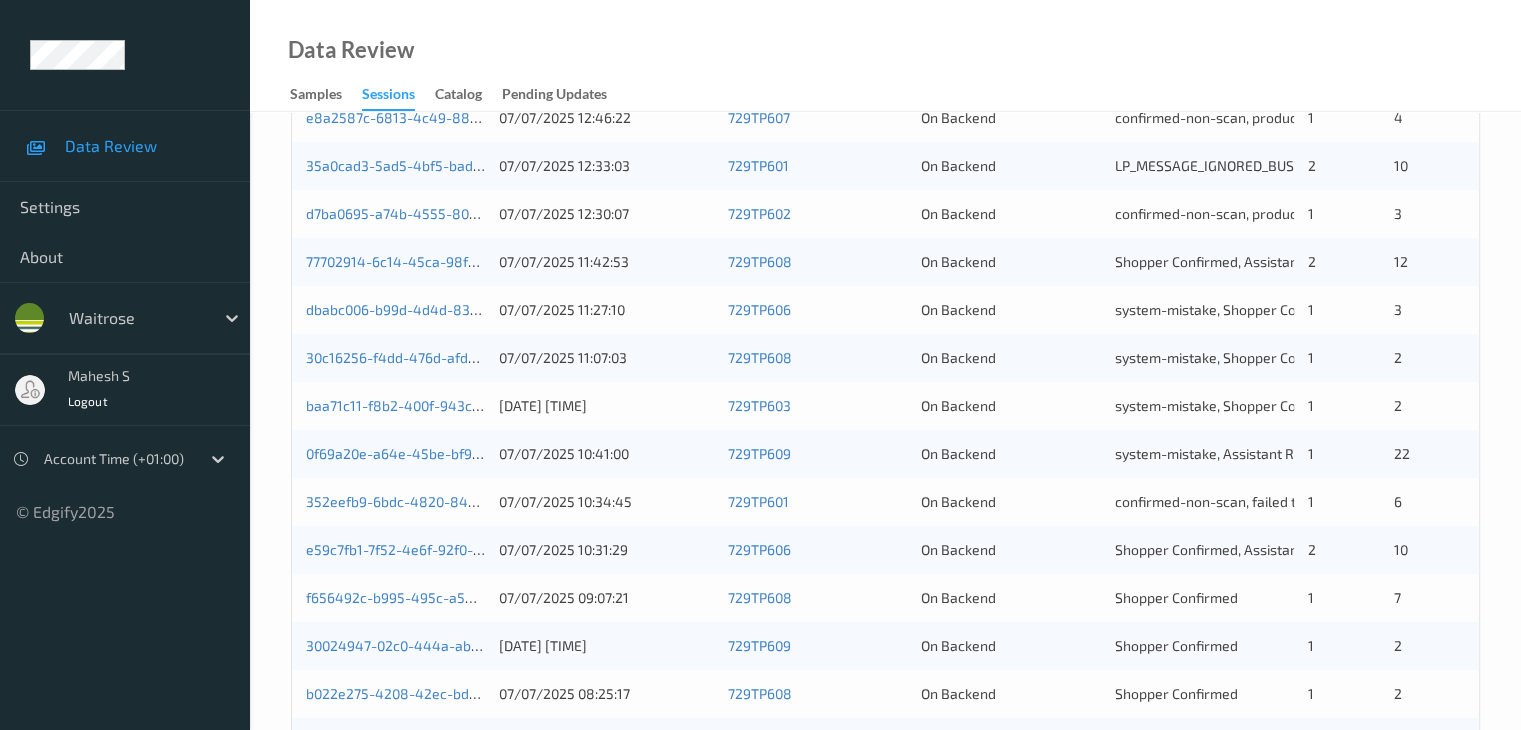 scroll, scrollTop: 700, scrollLeft: 0, axis: vertical 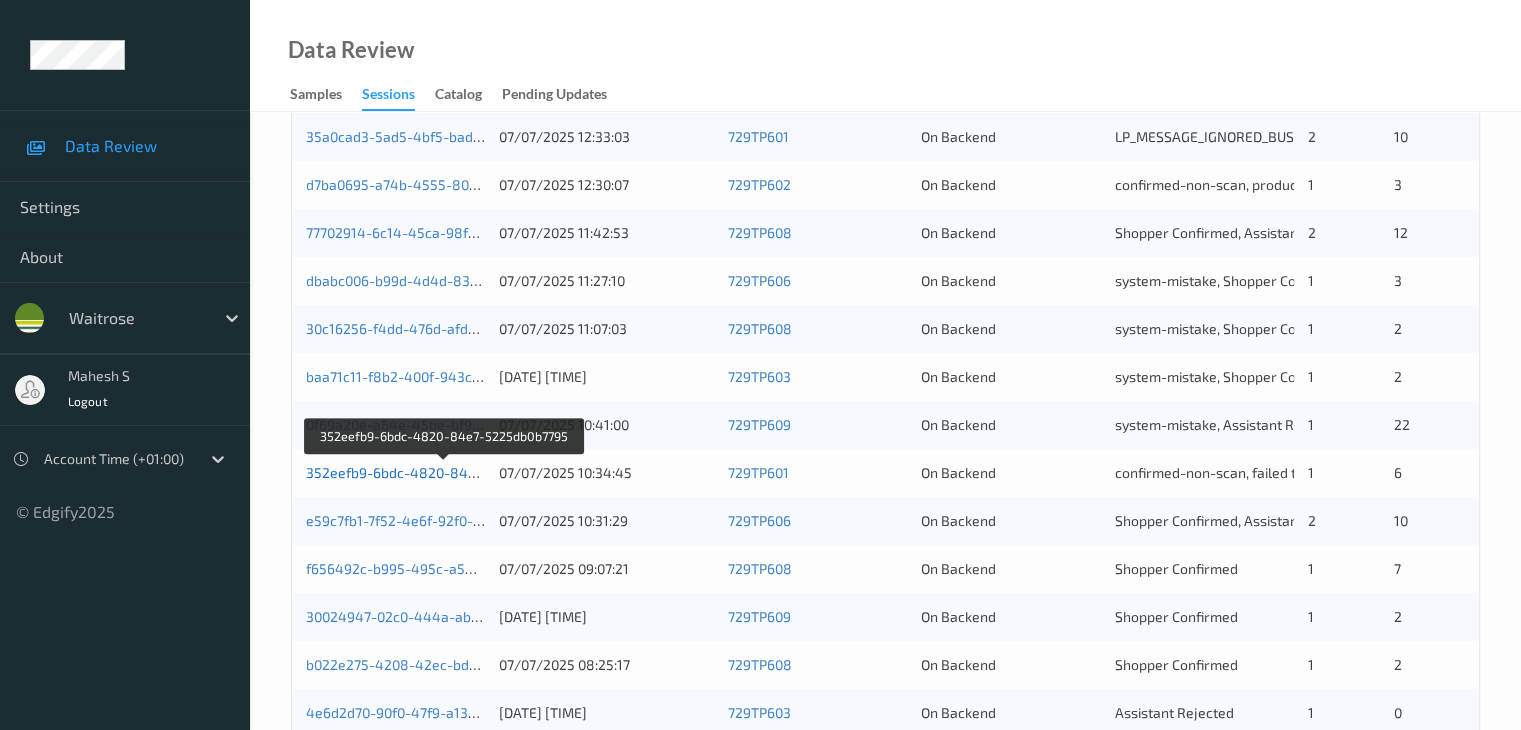 click on "352eefb9-6bdc-4820-84e7-5225db0b7795" at bounding box center (444, 472) 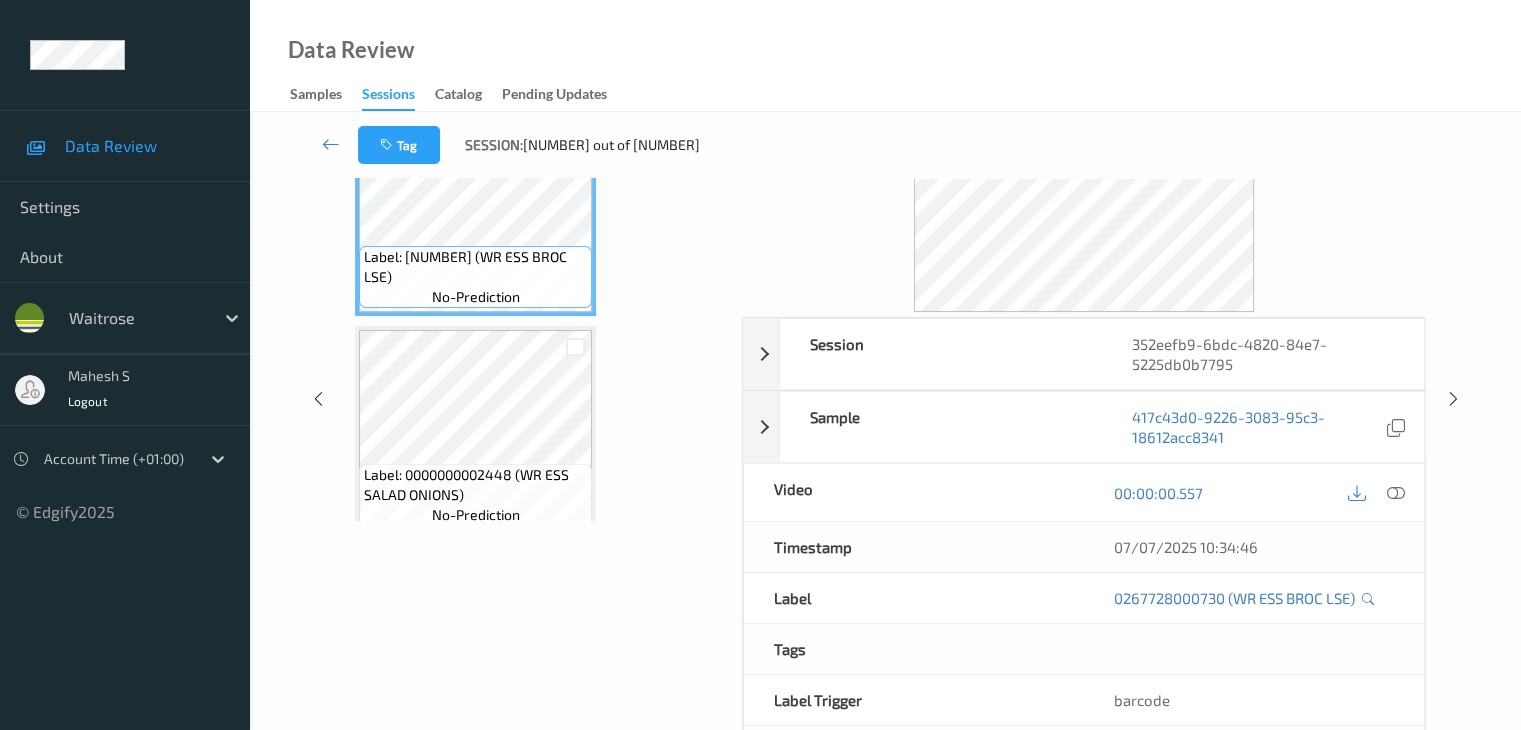 scroll, scrollTop: 44, scrollLeft: 0, axis: vertical 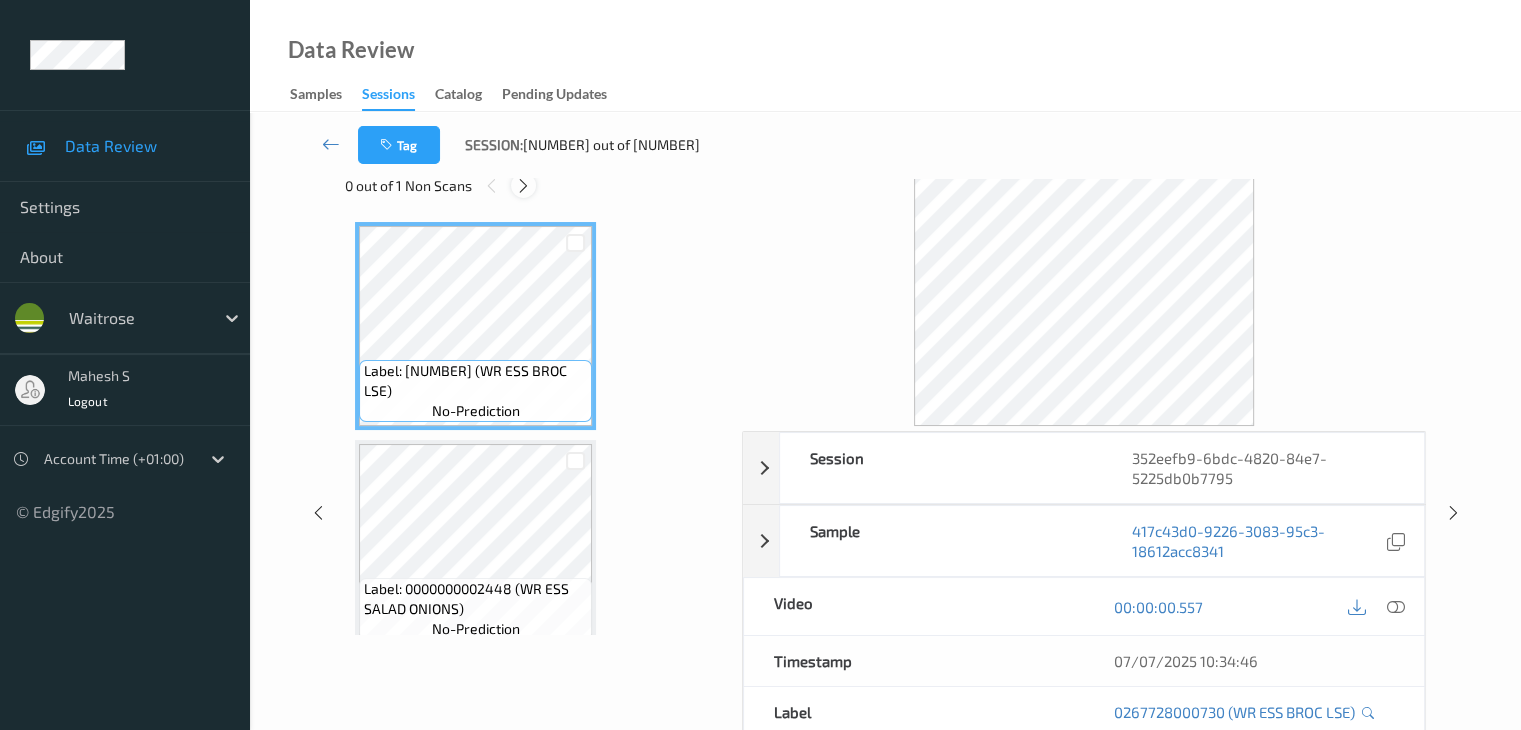 click at bounding box center (523, 186) 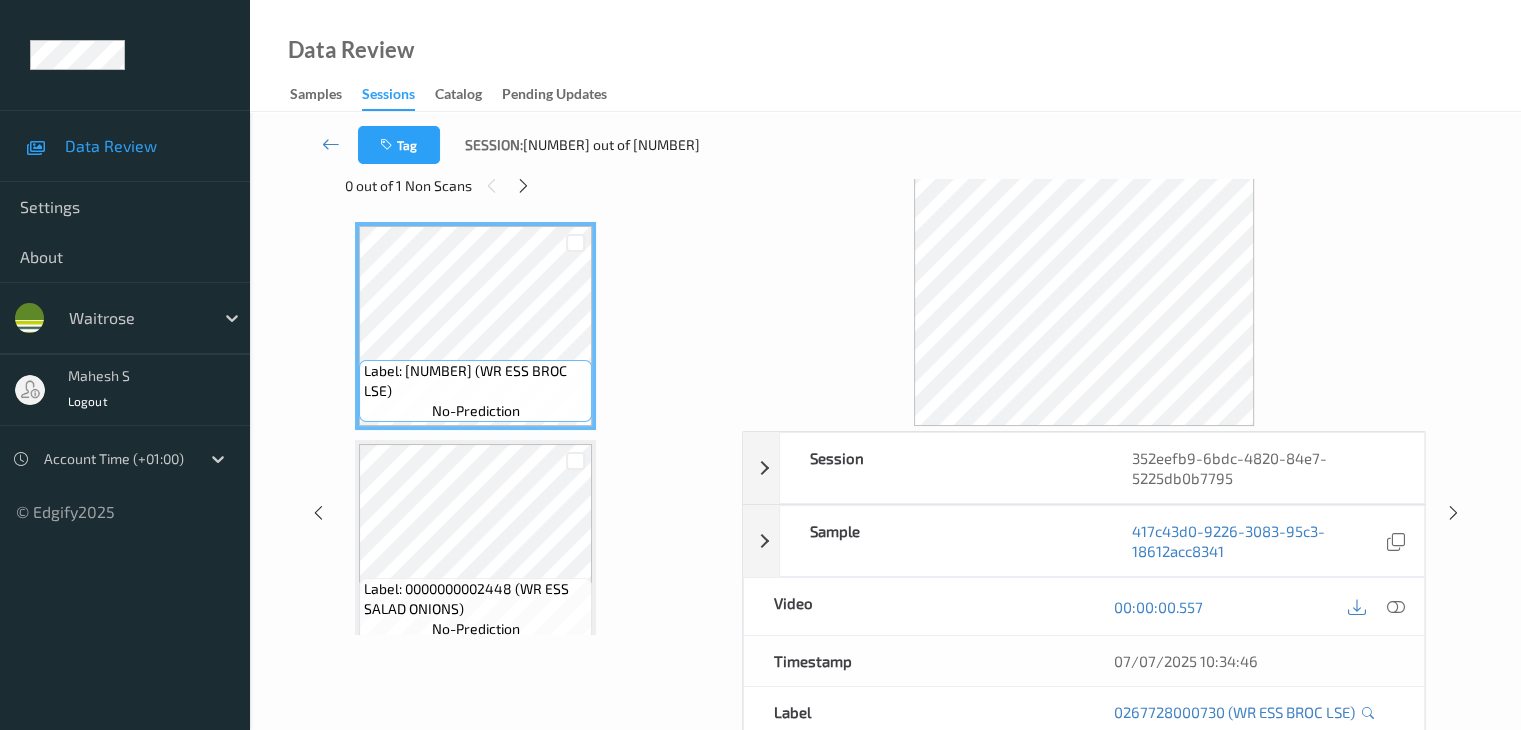 scroll, scrollTop: 446, scrollLeft: 0, axis: vertical 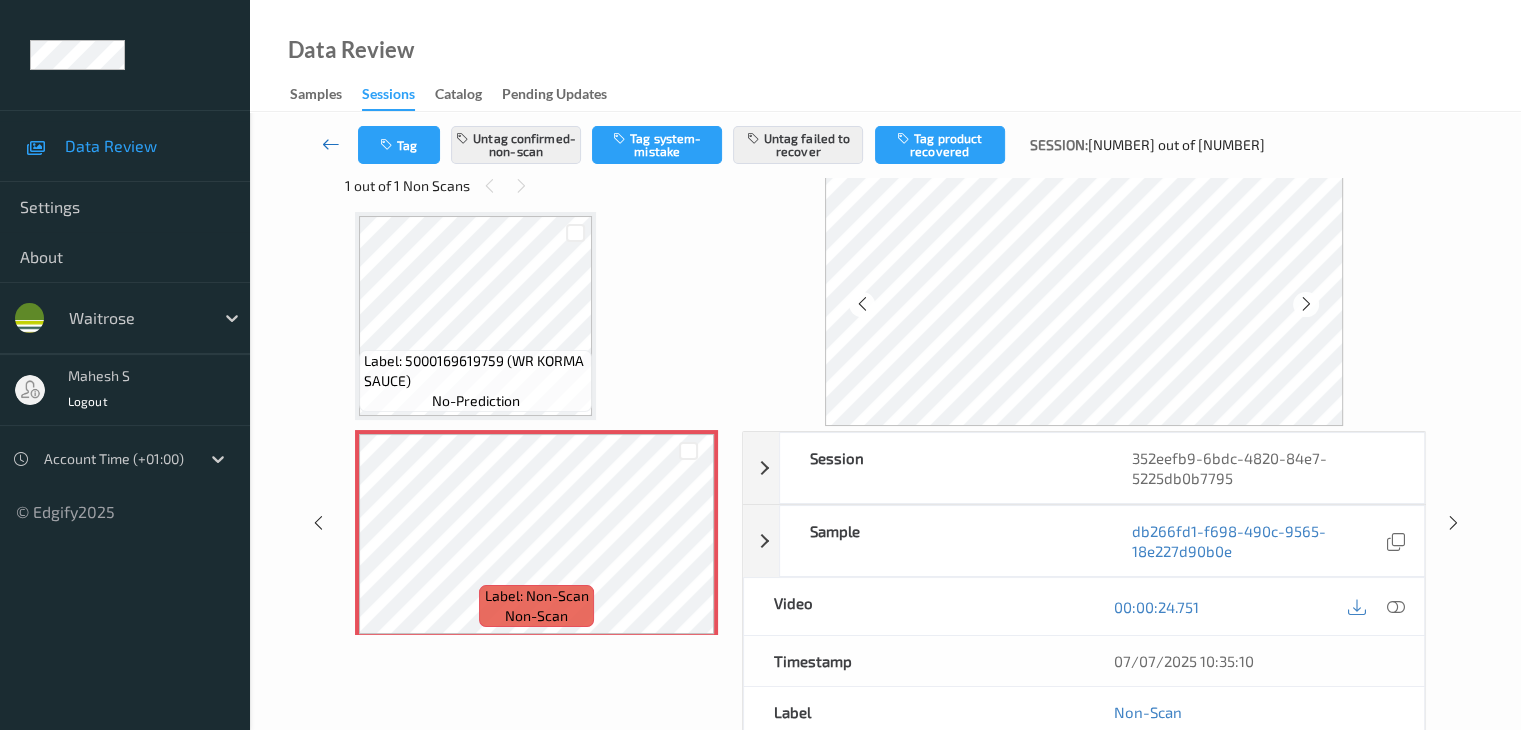 click at bounding box center [331, 144] 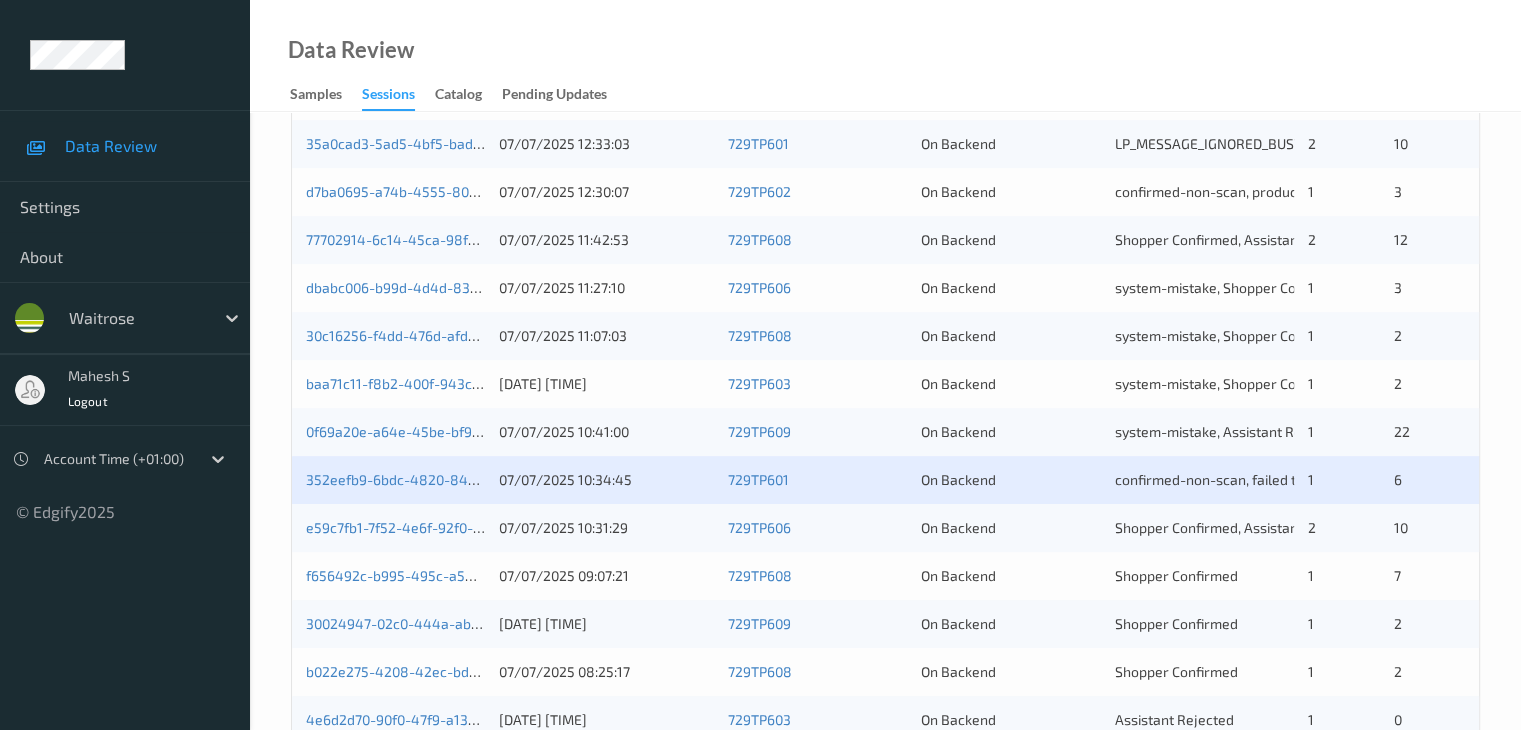 scroll, scrollTop: 700, scrollLeft: 0, axis: vertical 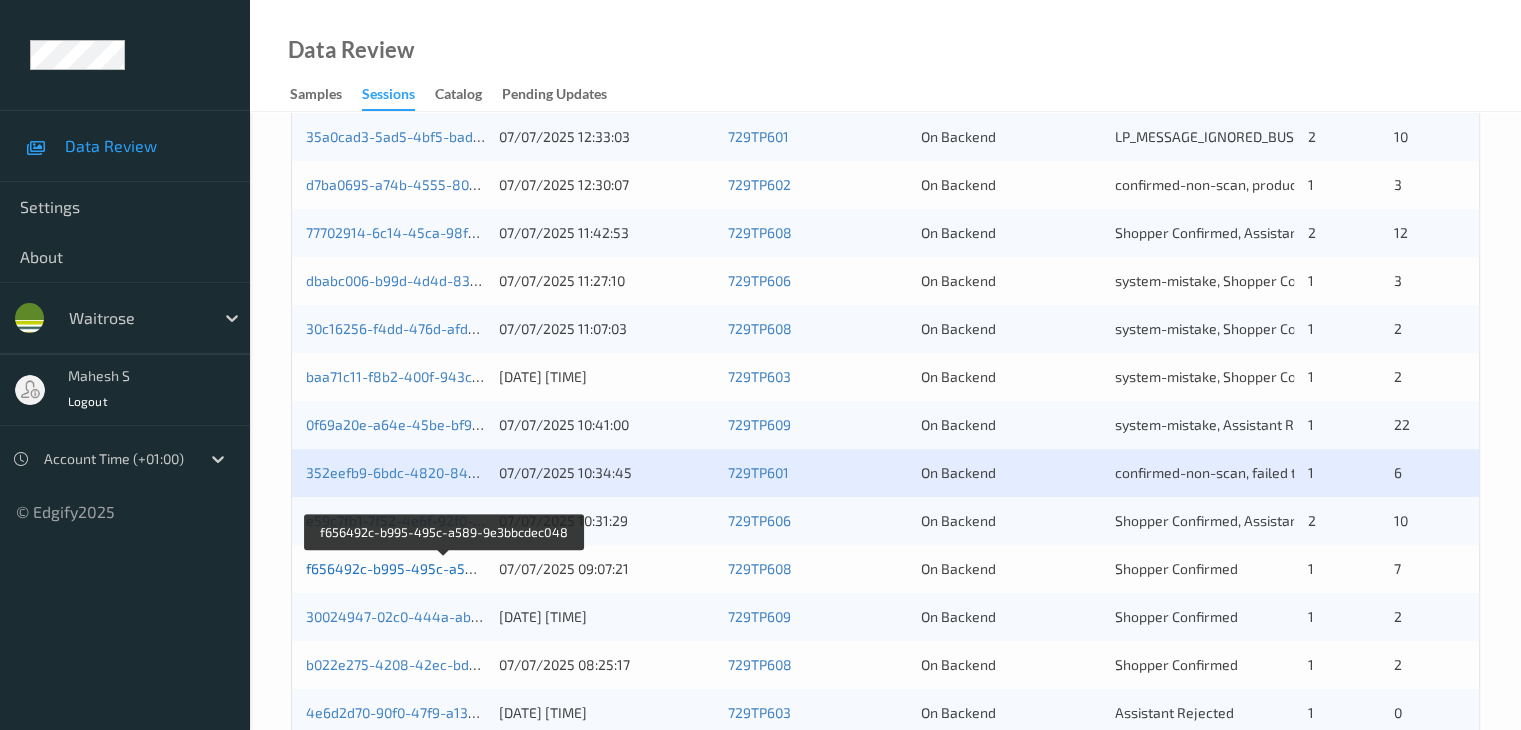 click on "f656492c-b995-495c-a589-9e3bbcdec048" at bounding box center [445, 568] 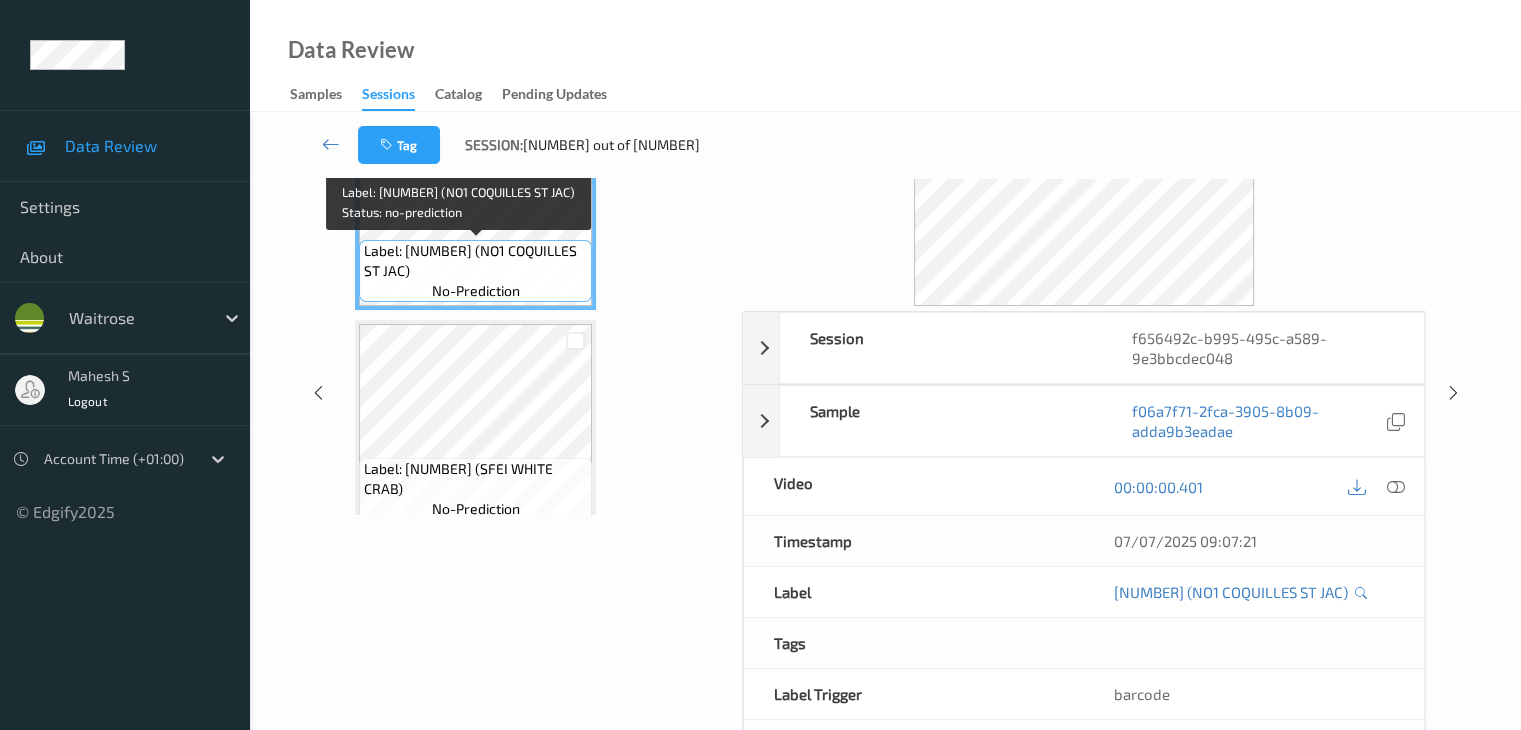scroll, scrollTop: 0, scrollLeft: 0, axis: both 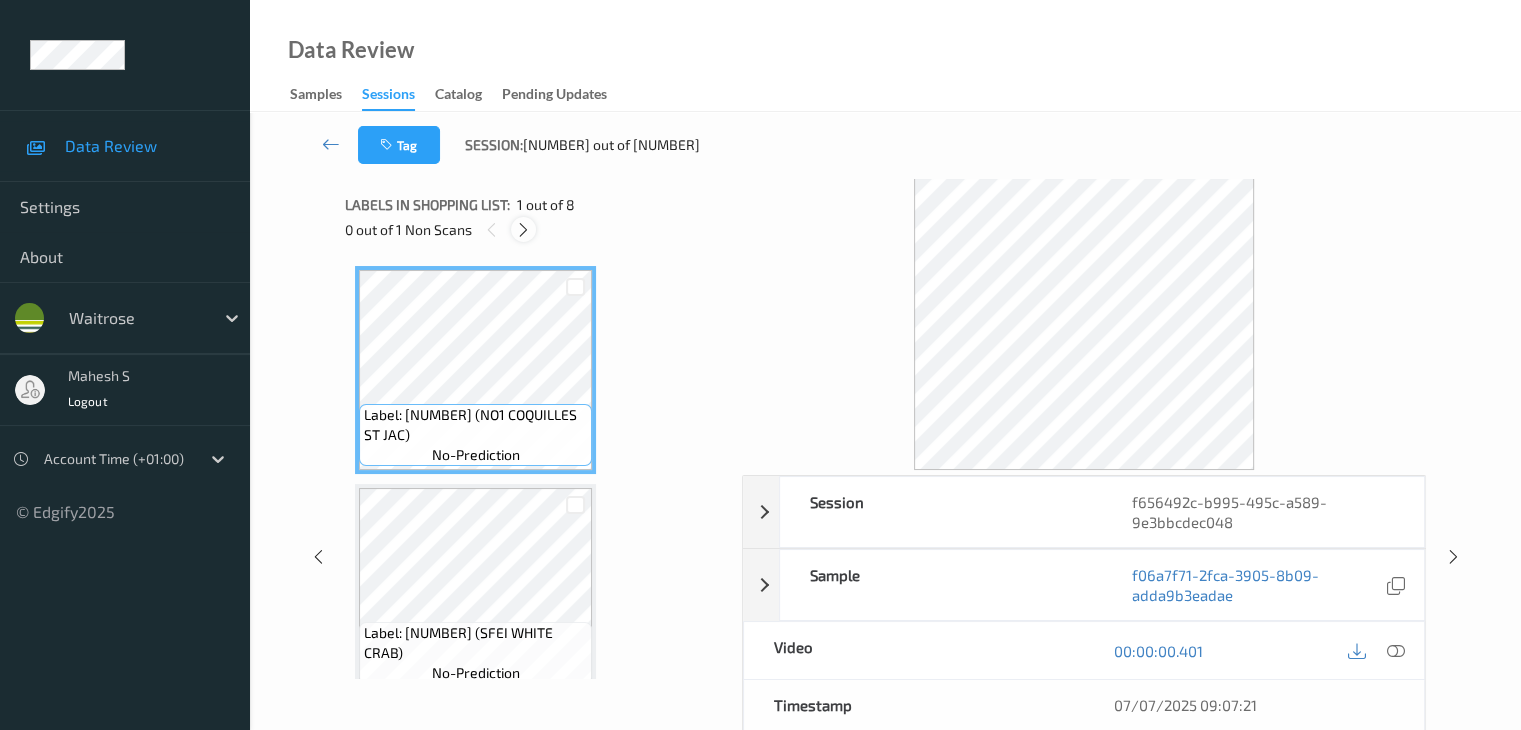 click at bounding box center [523, 230] 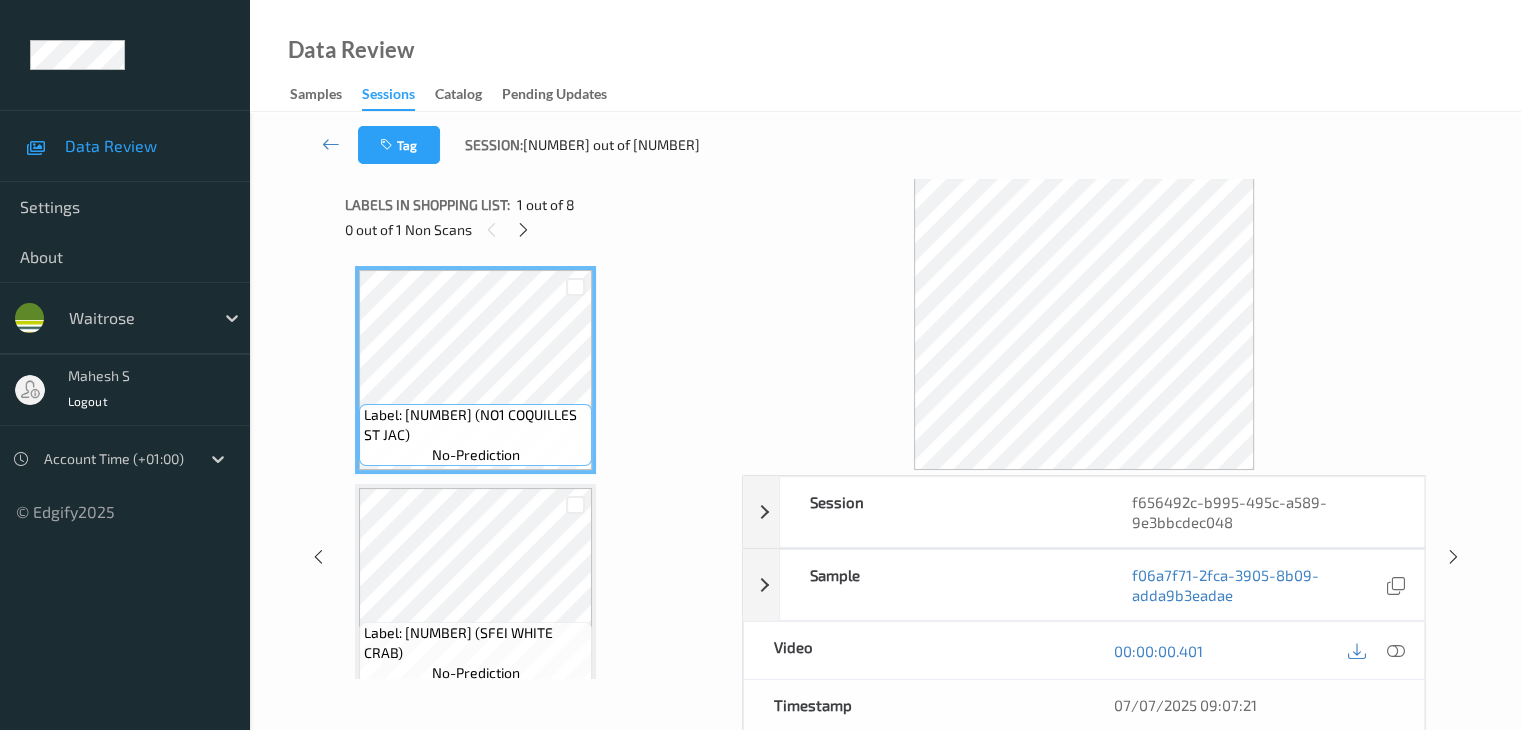 scroll, scrollTop: 1100, scrollLeft: 0, axis: vertical 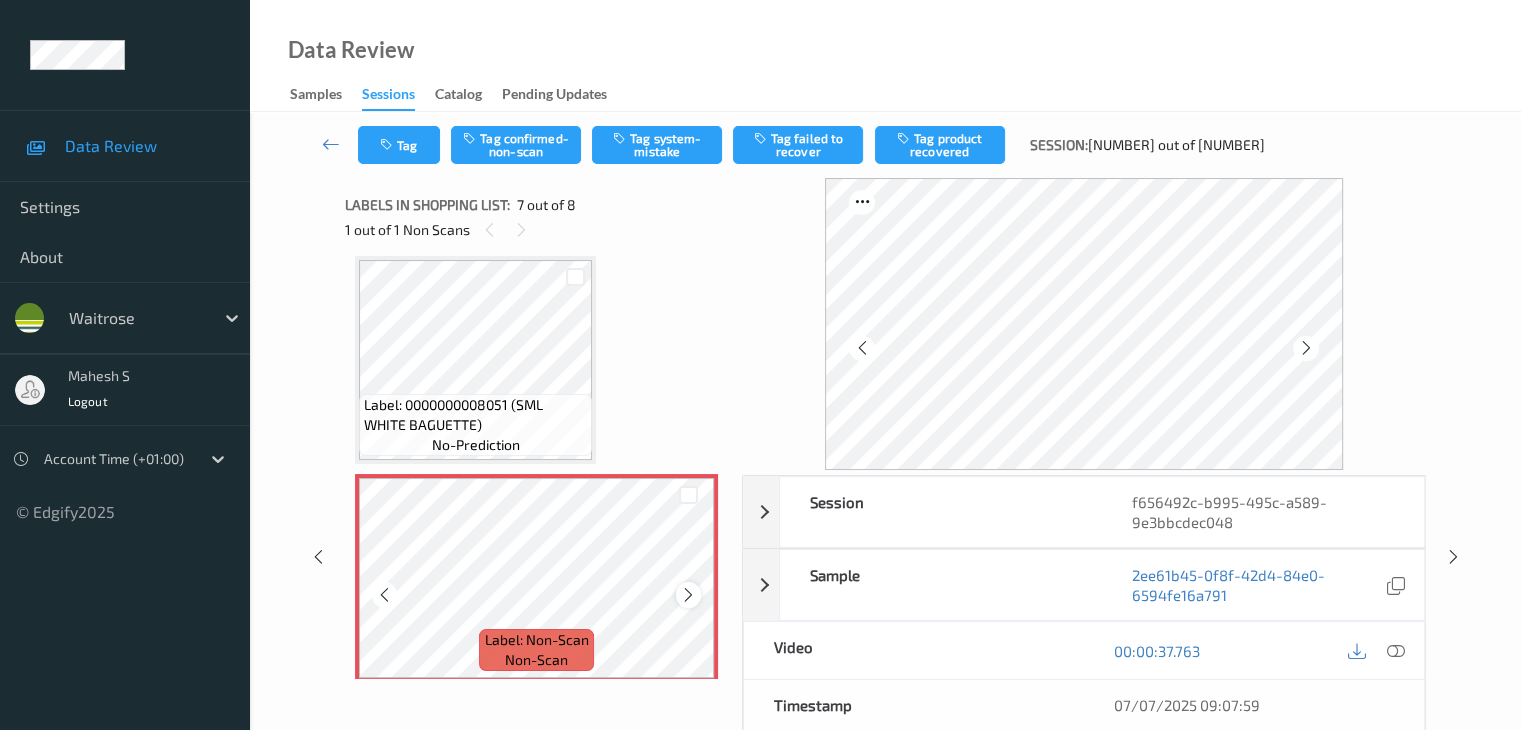 click at bounding box center [688, 595] 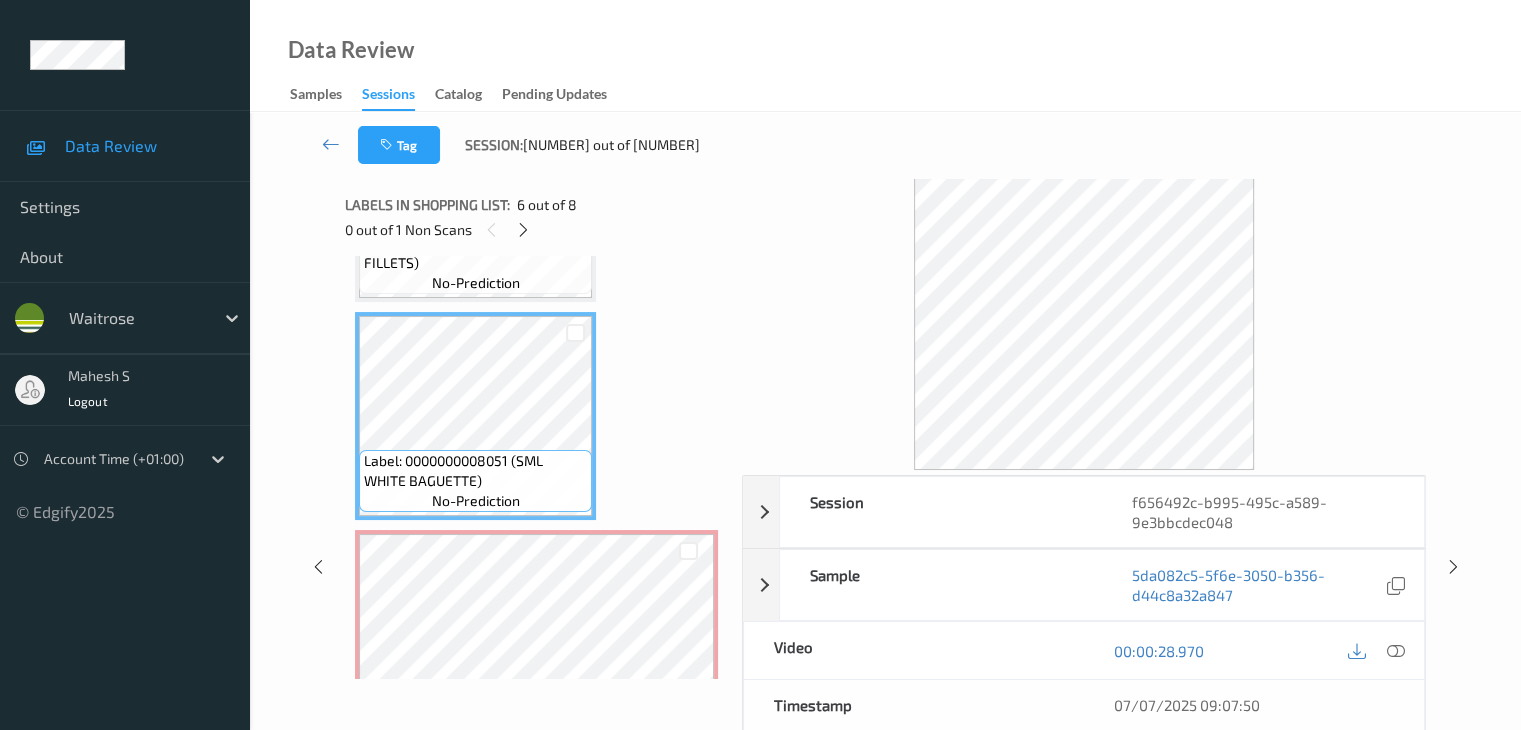scroll, scrollTop: 1000, scrollLeft: 0, axis: vertical 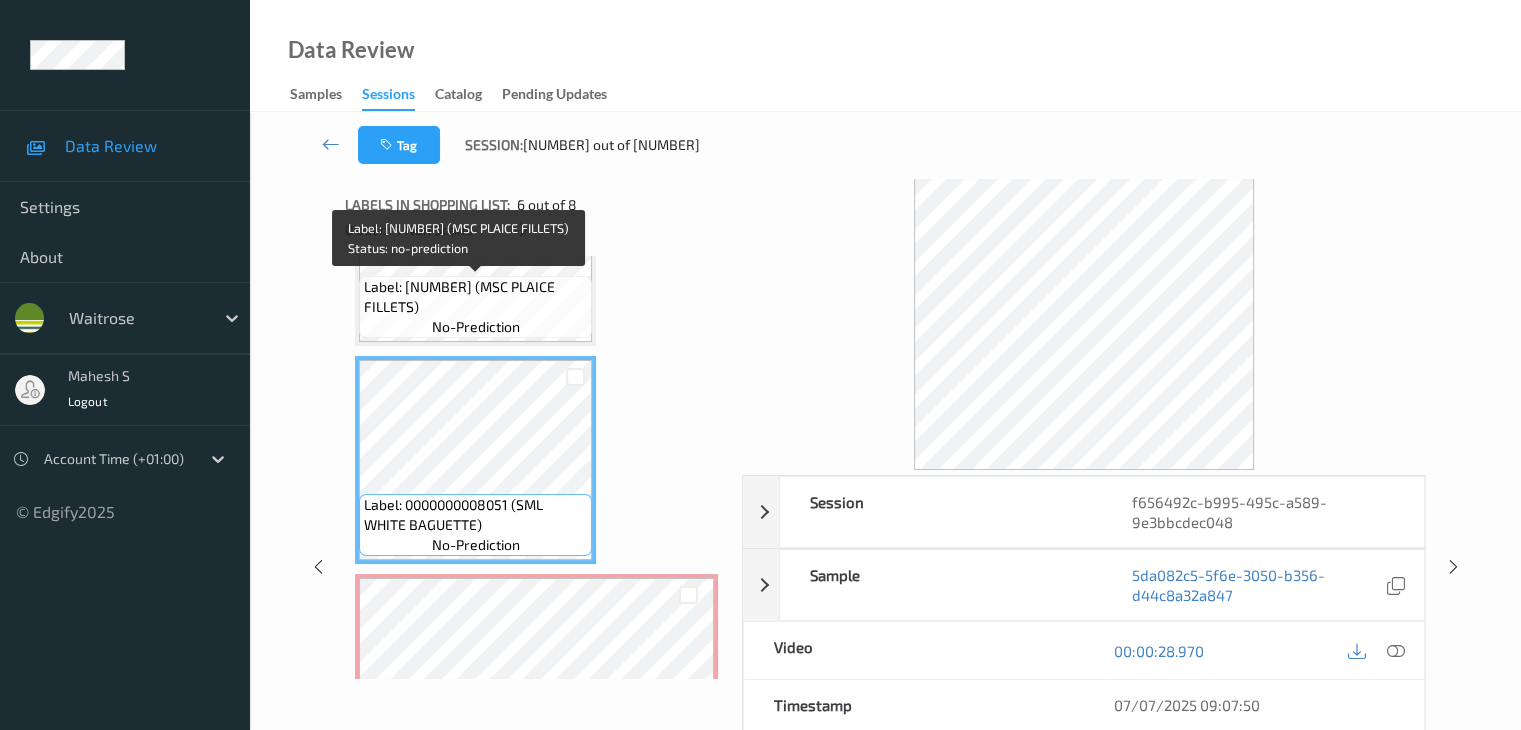 click on "Label: [NUMBER] (MSC PLAICE FILLETS)" at bounding box center [475, 297] 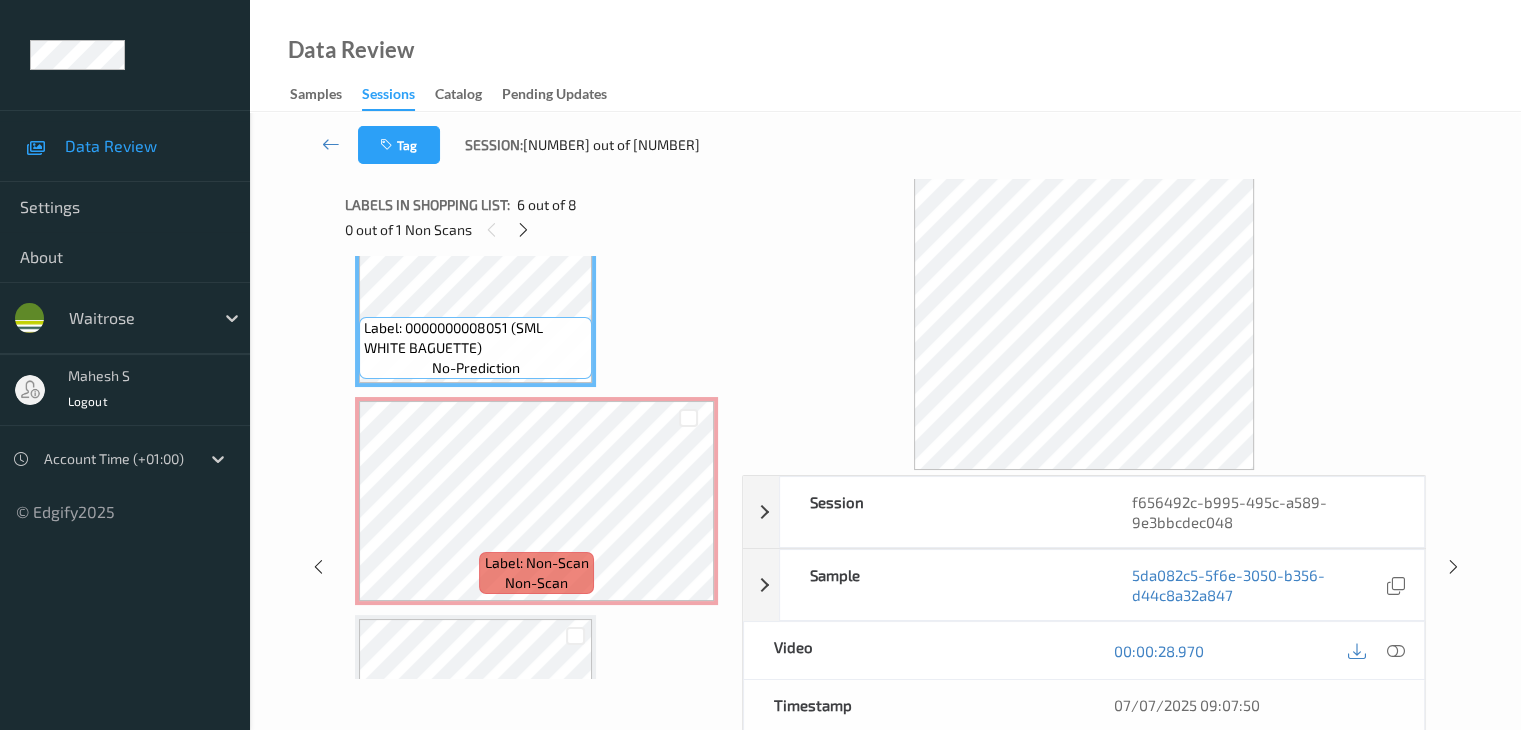 scroll, scrollTop: 1200, scrollLeft: 0, axis: vertical 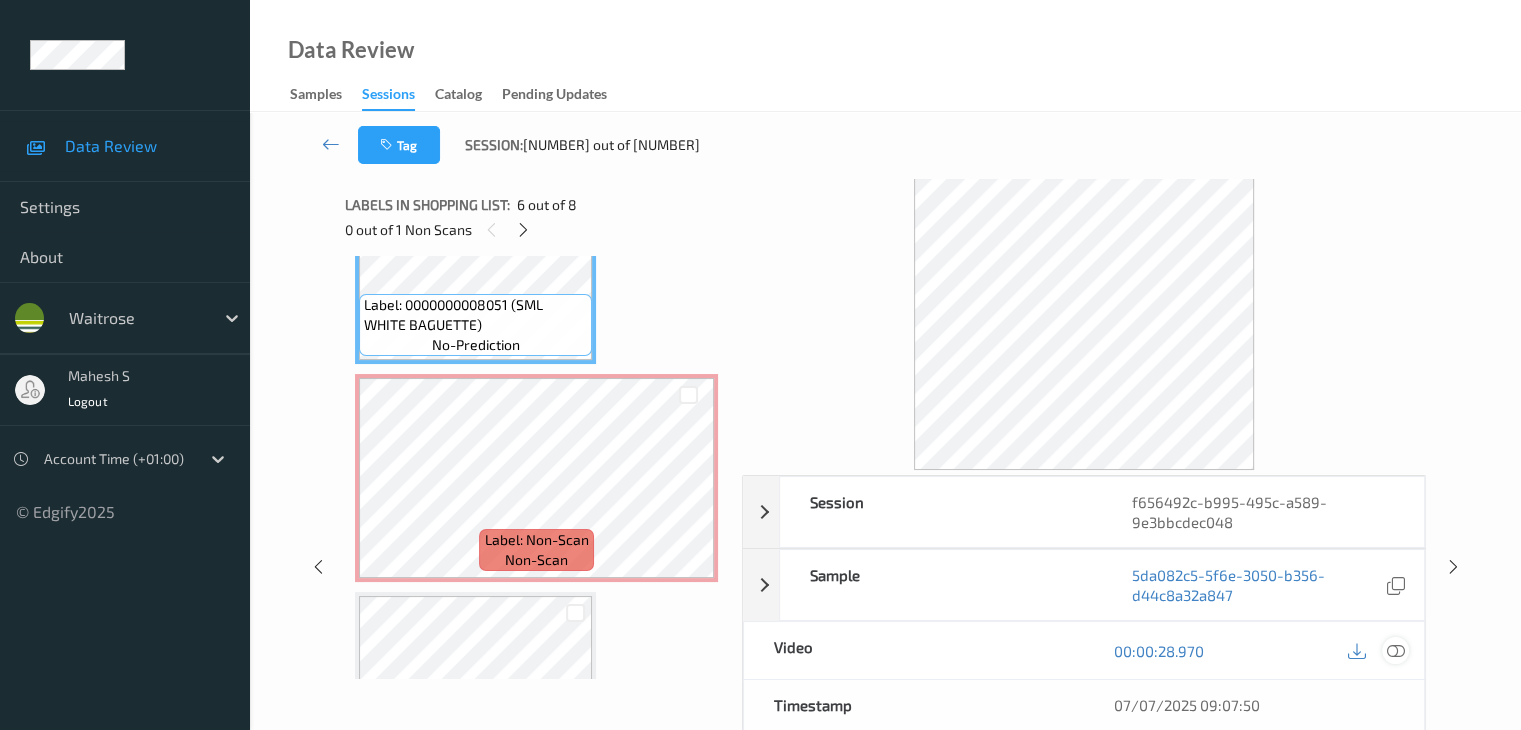 click at bounding box center (1395, 651) 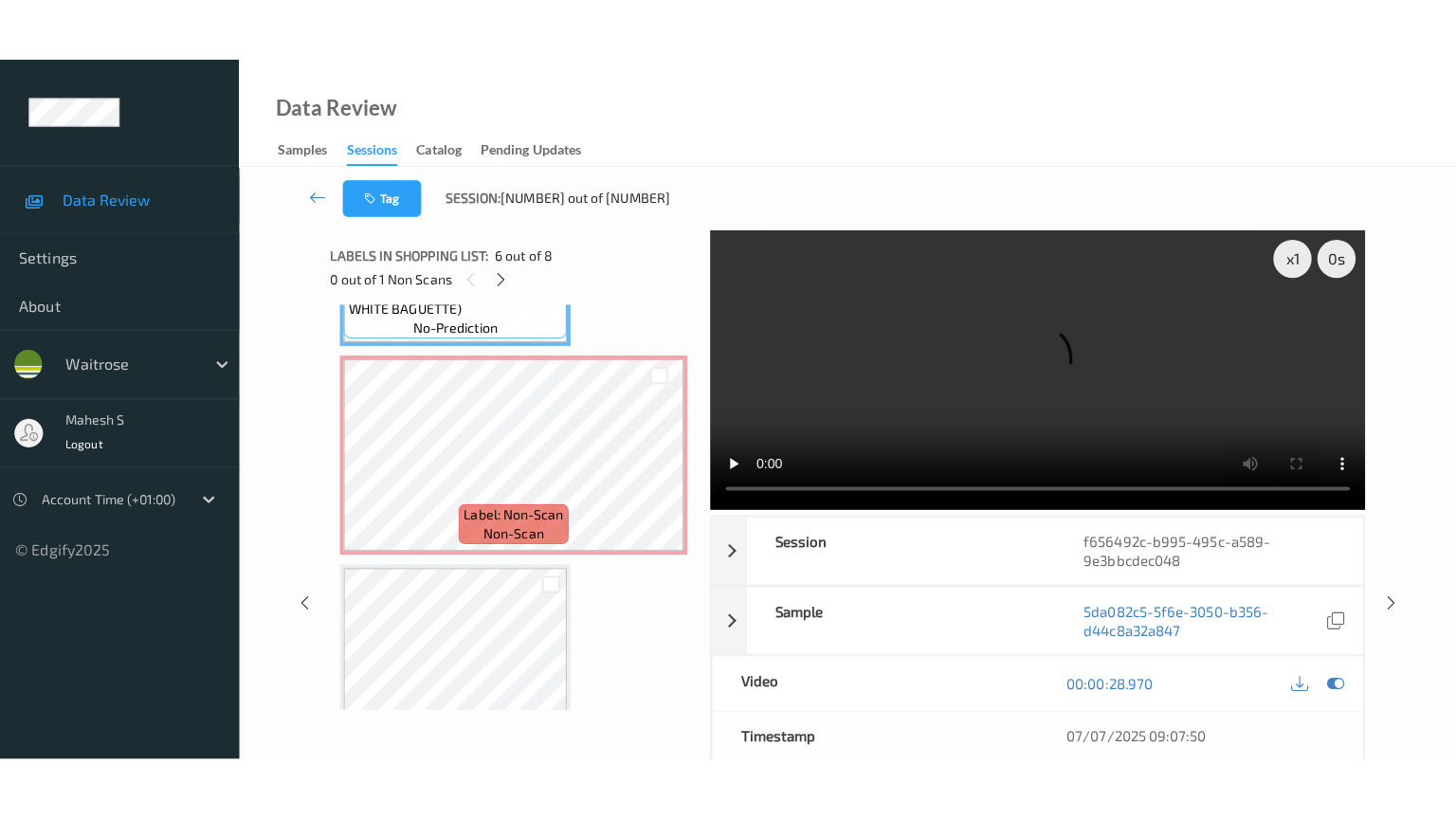 scroll, scrollTop: 1262, scrollLeft: 0, axis: vertical 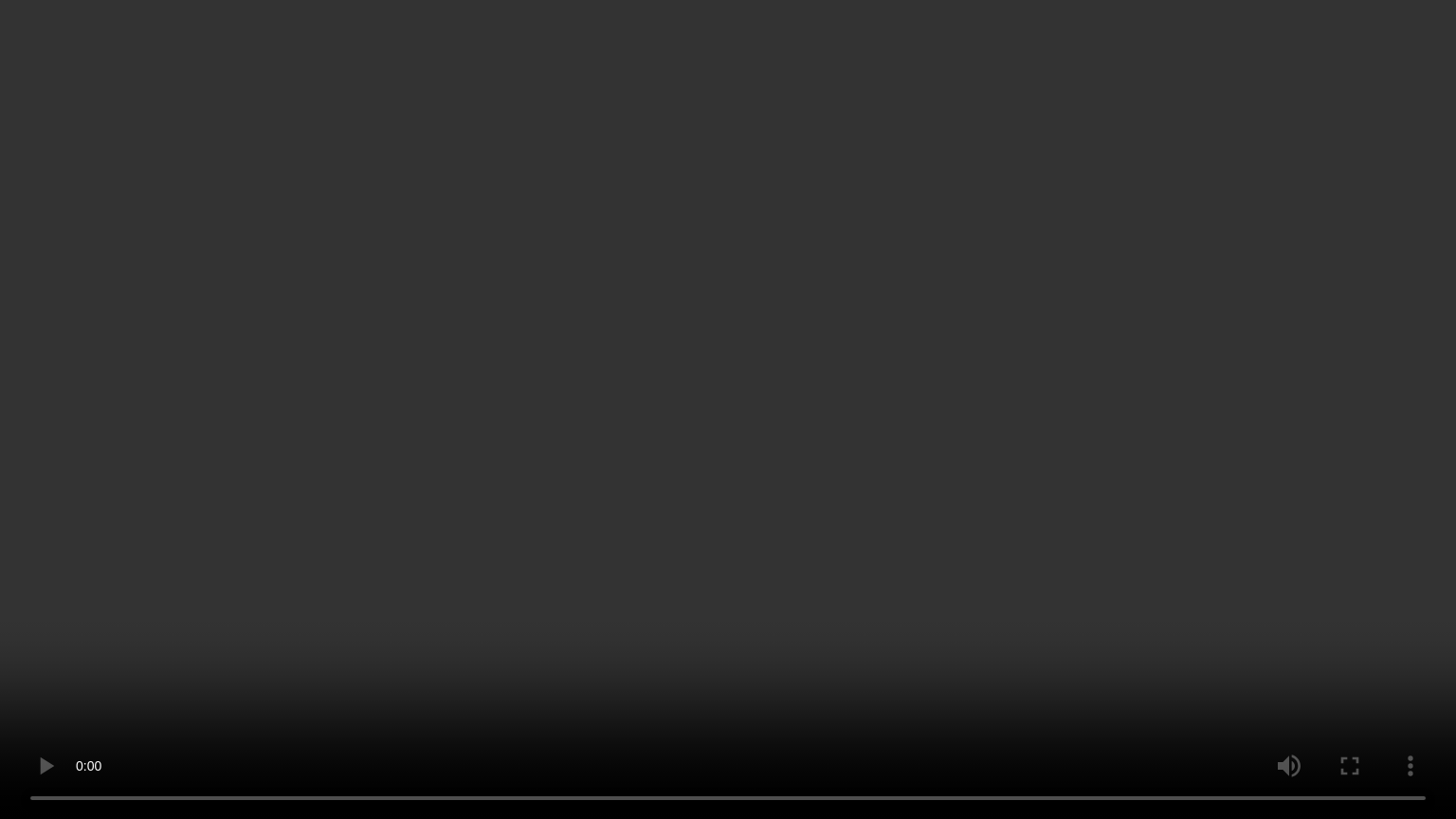 type 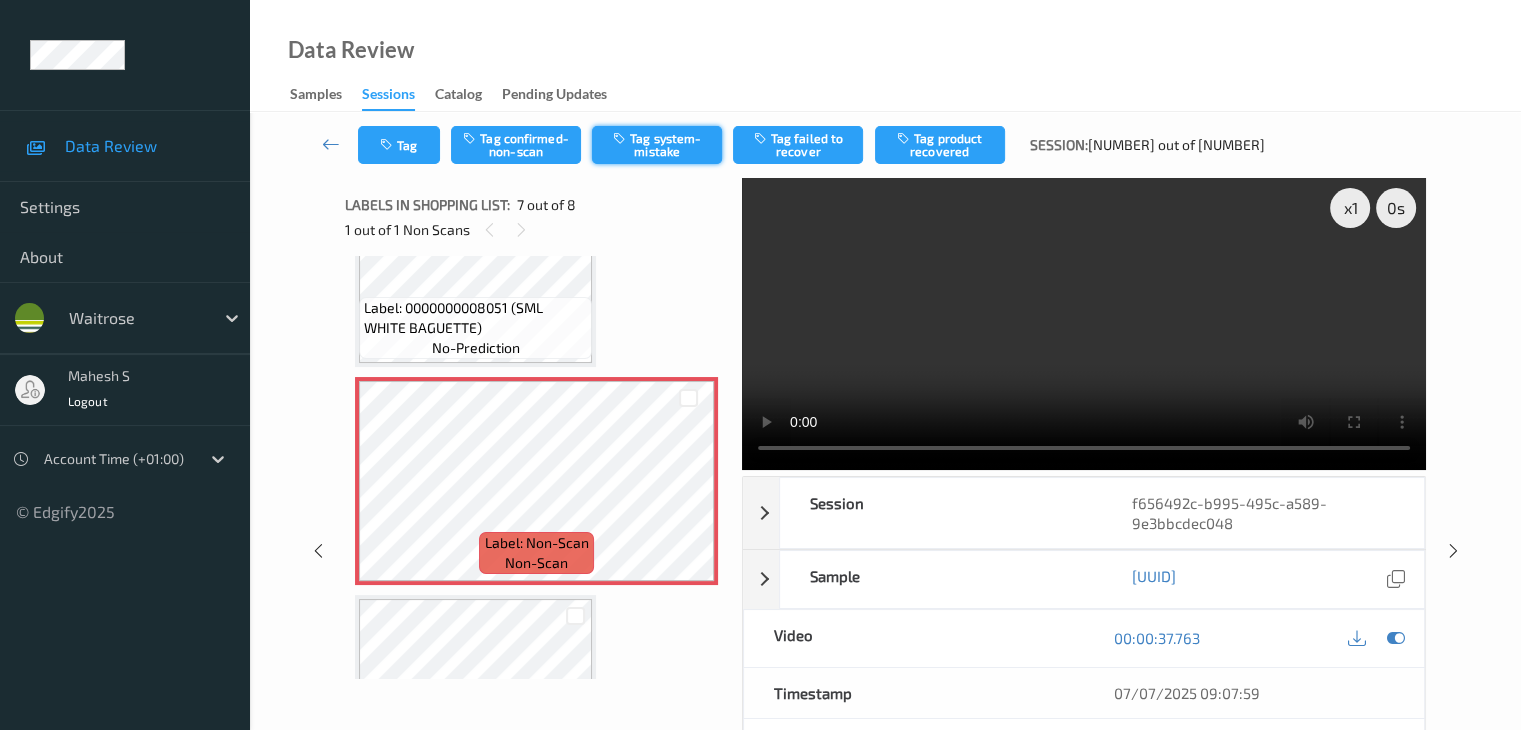 click on "Tag   system-mistake" at bounding box center (657, 145) 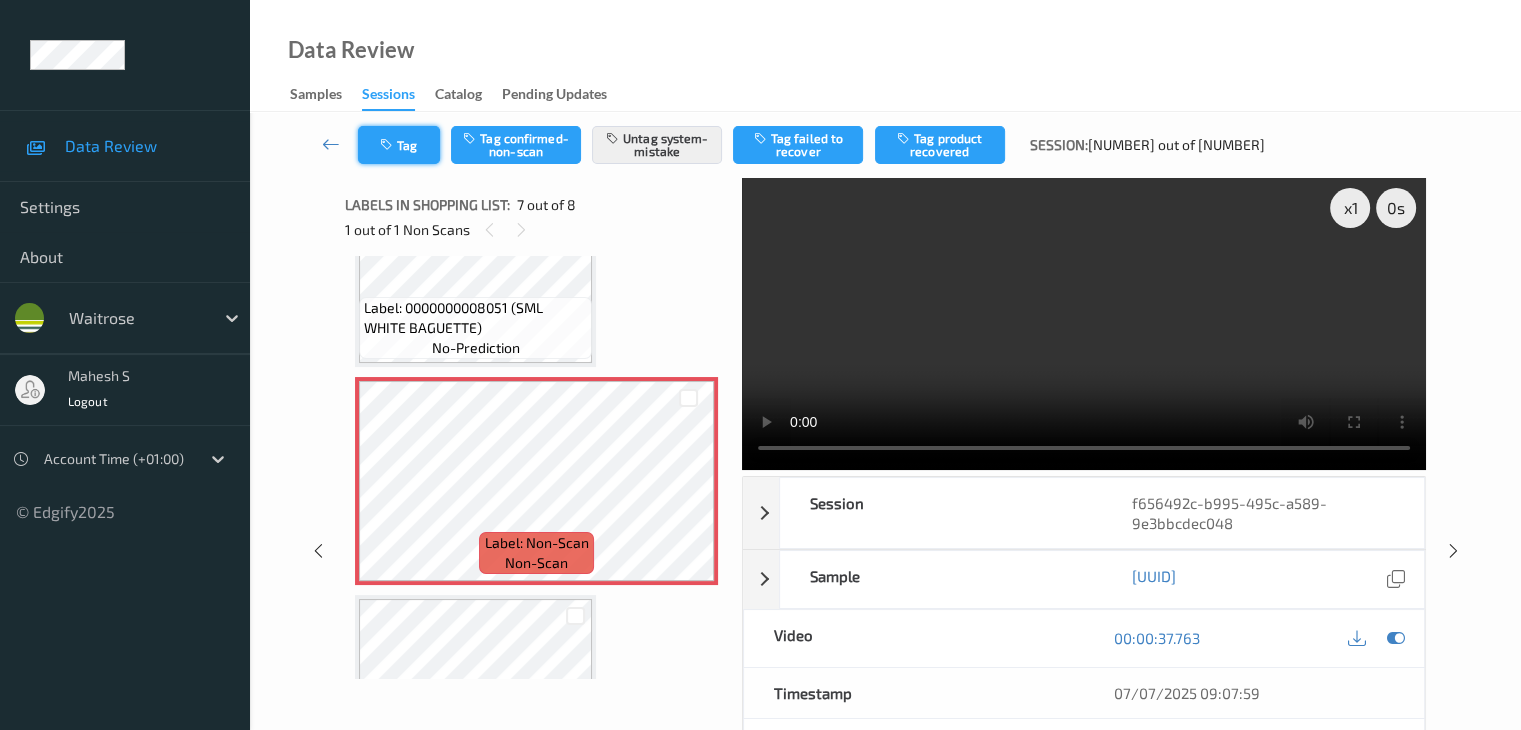 click on "Tag" at bounding box center (399, 145) 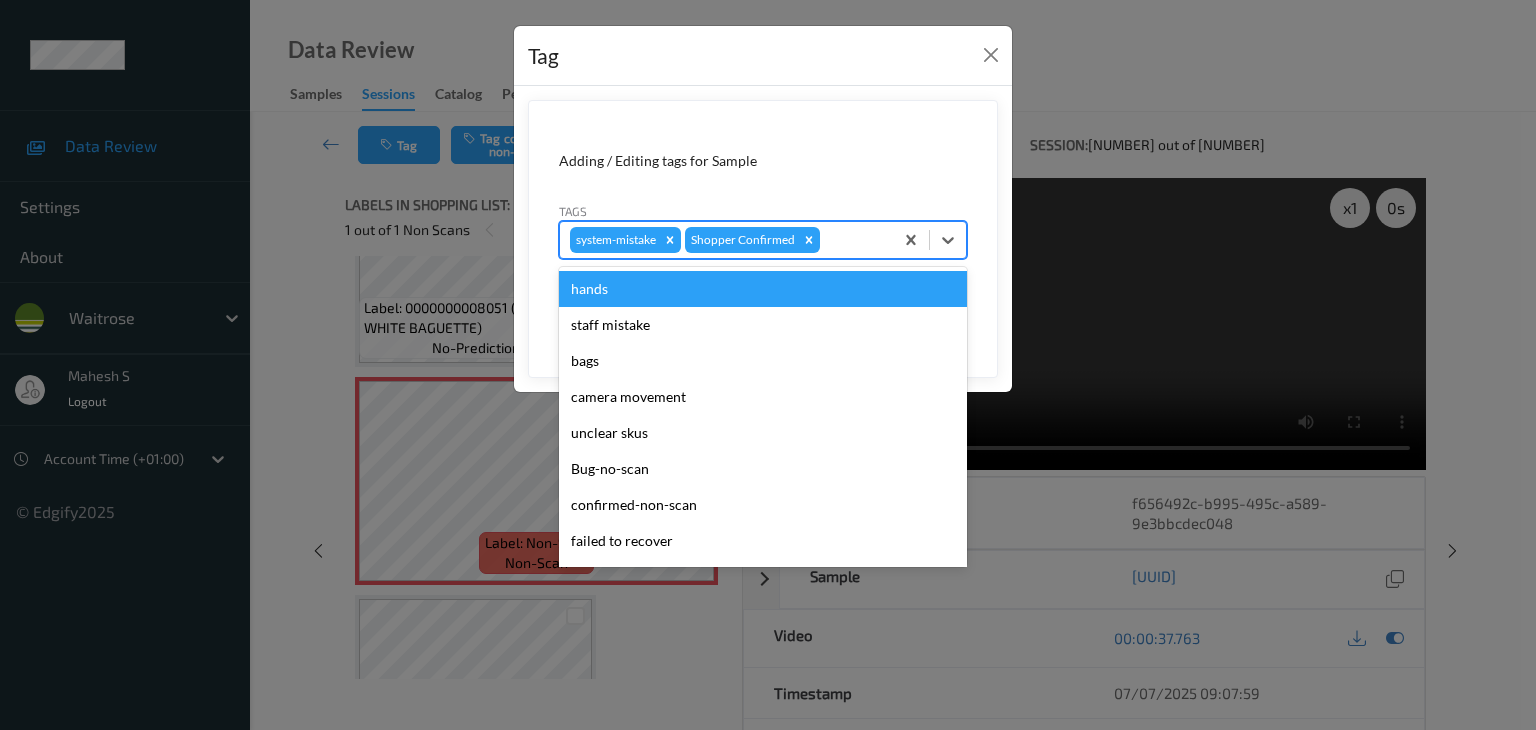 click at bounding box center (853, 240) 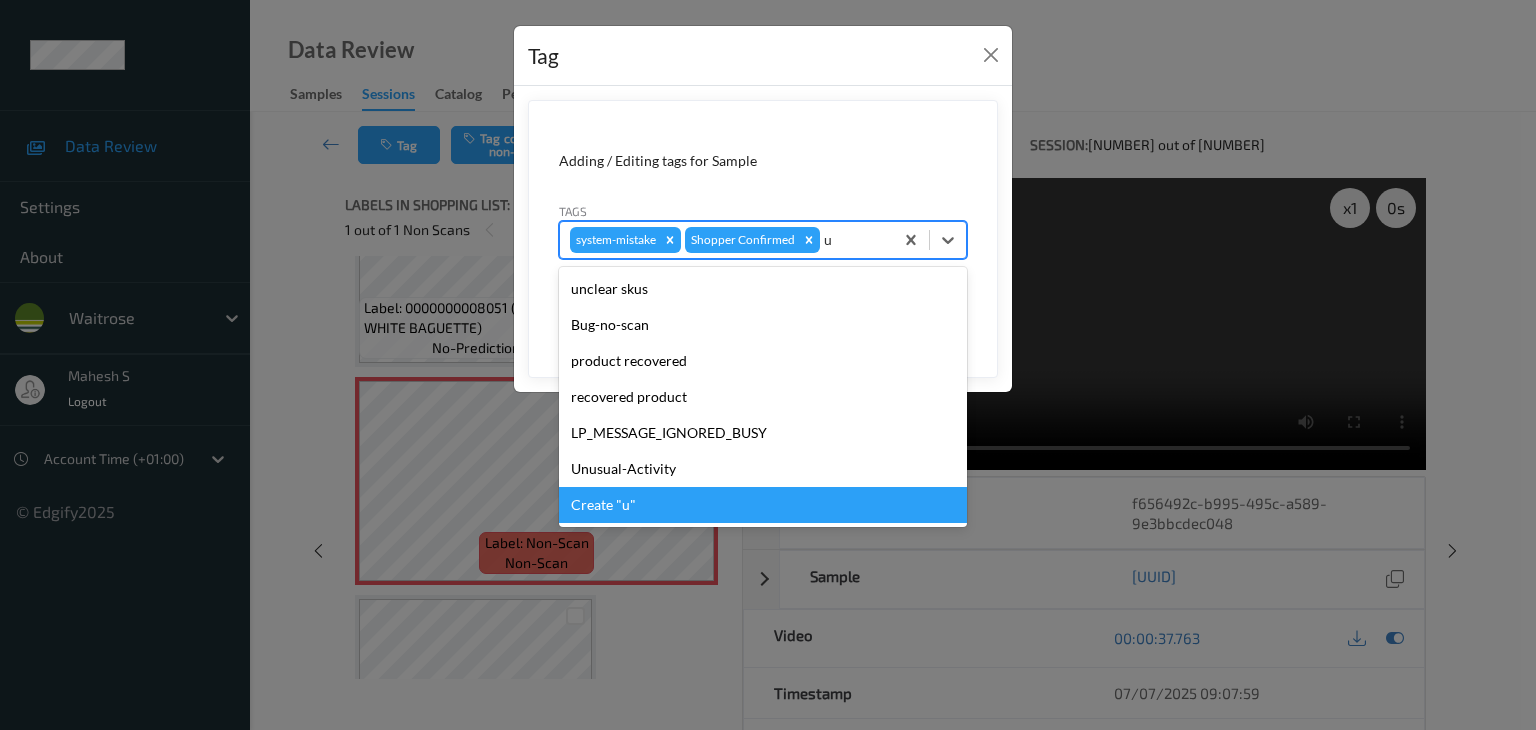 click on "Create "u"" at bounding box center [763, 505] 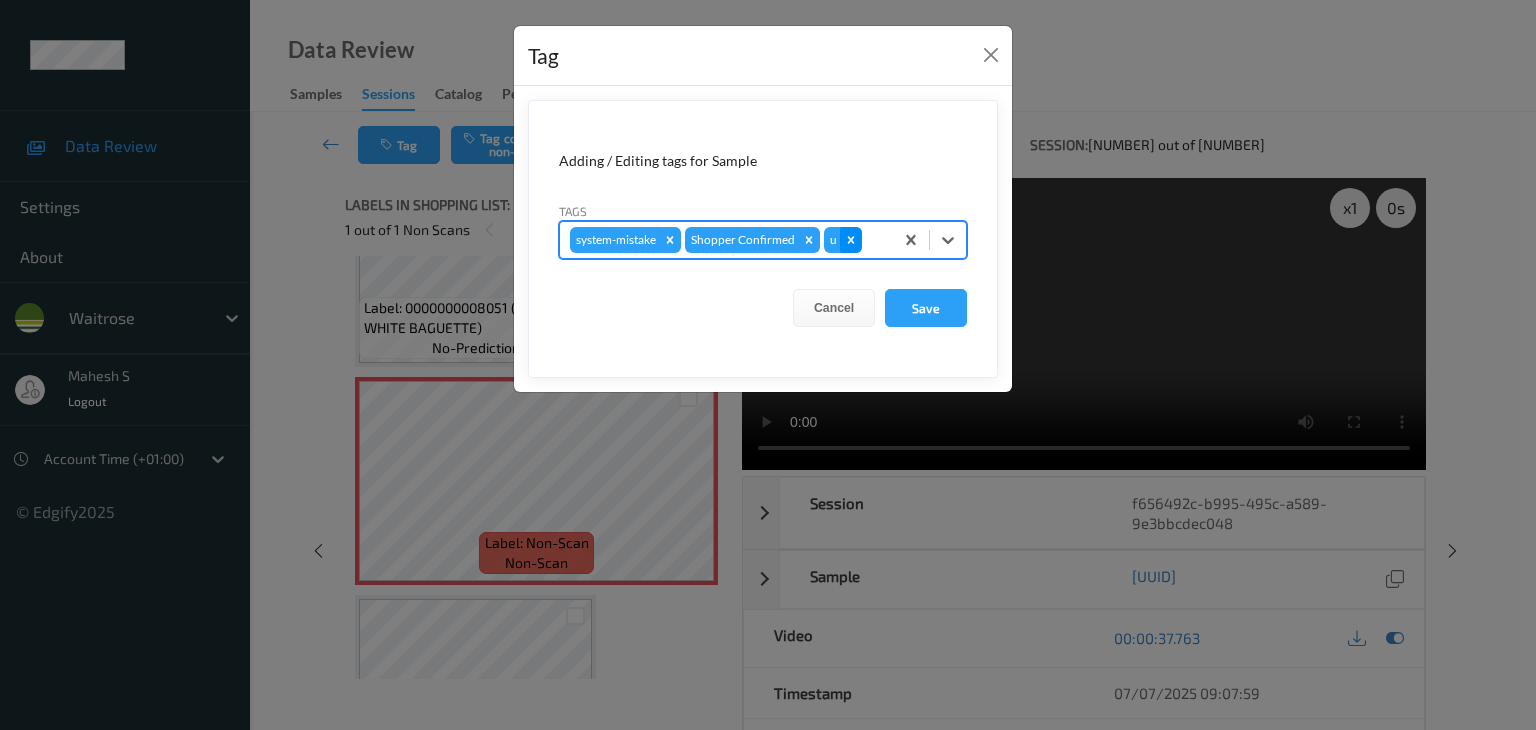 click 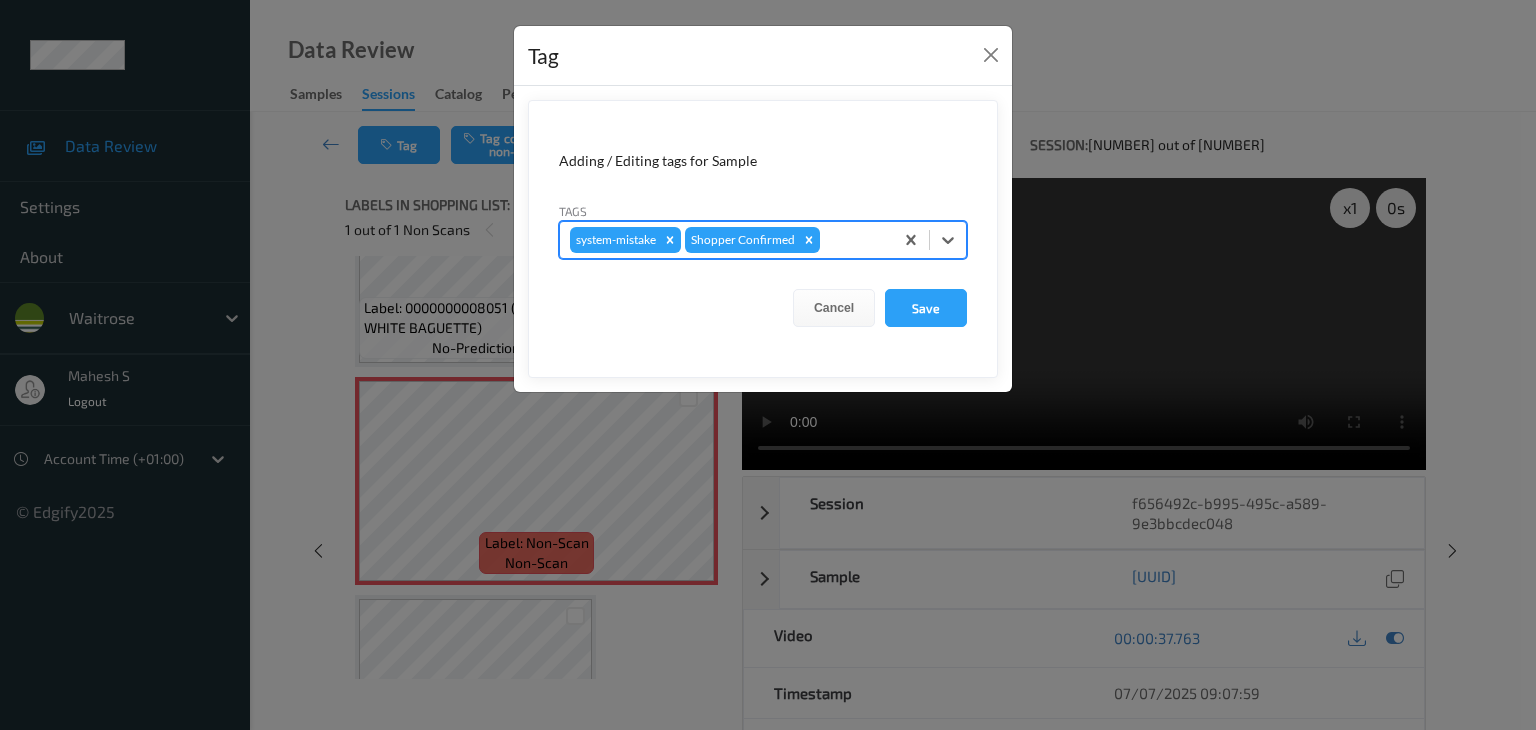 type on "u" 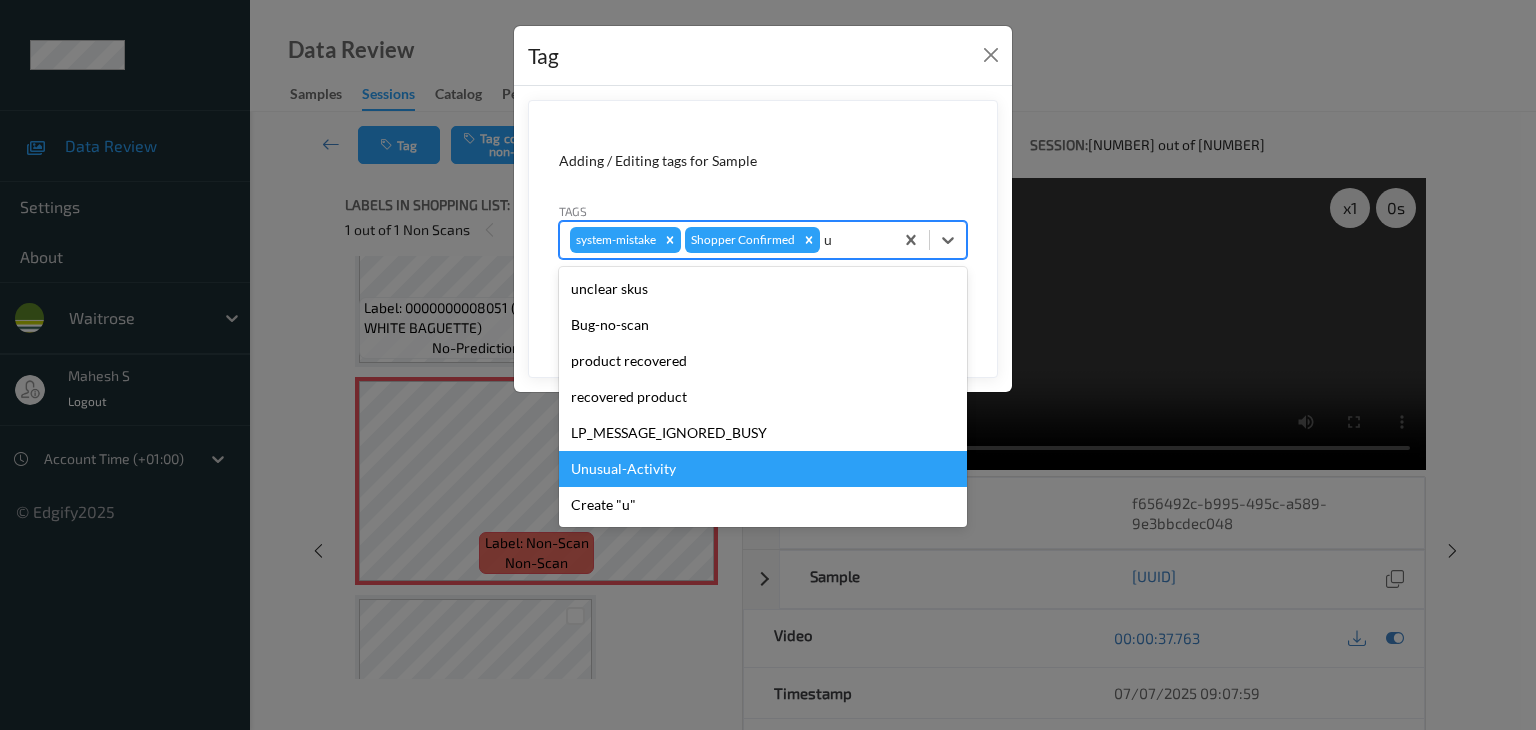 click on "Unusual-Activity" at bounding box center [763, 469] 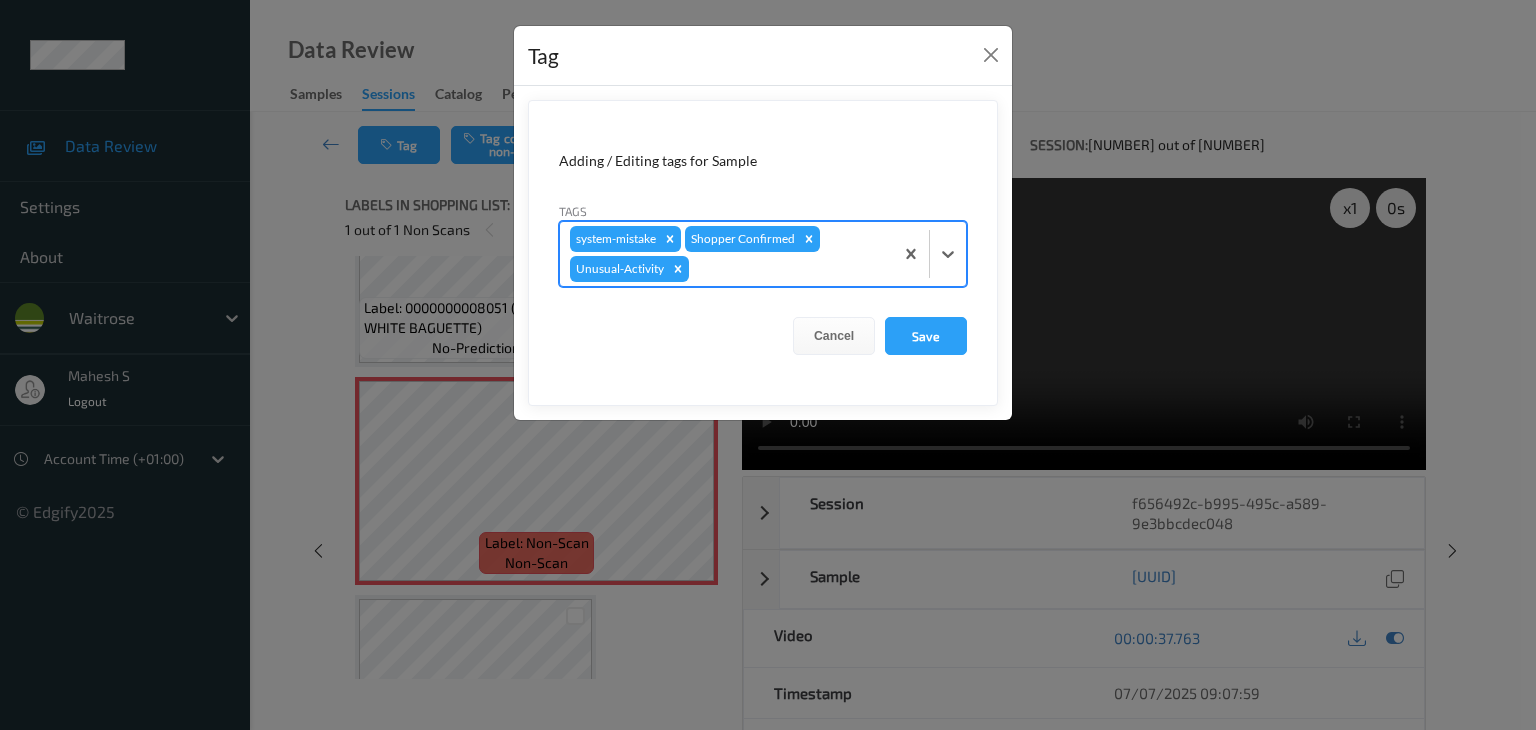 type on "p" 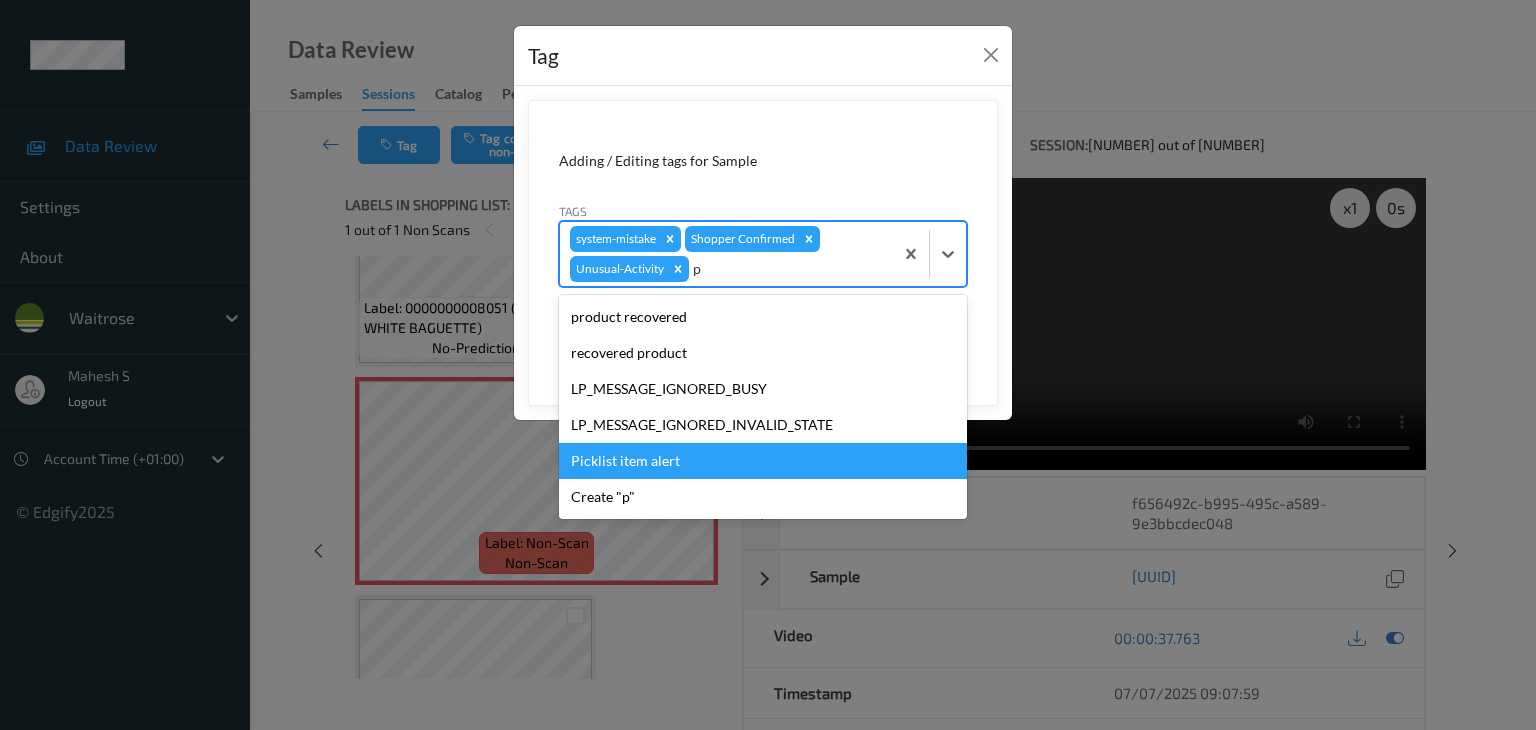 click on "Picklist item alert" at bounding box center (763, 461) 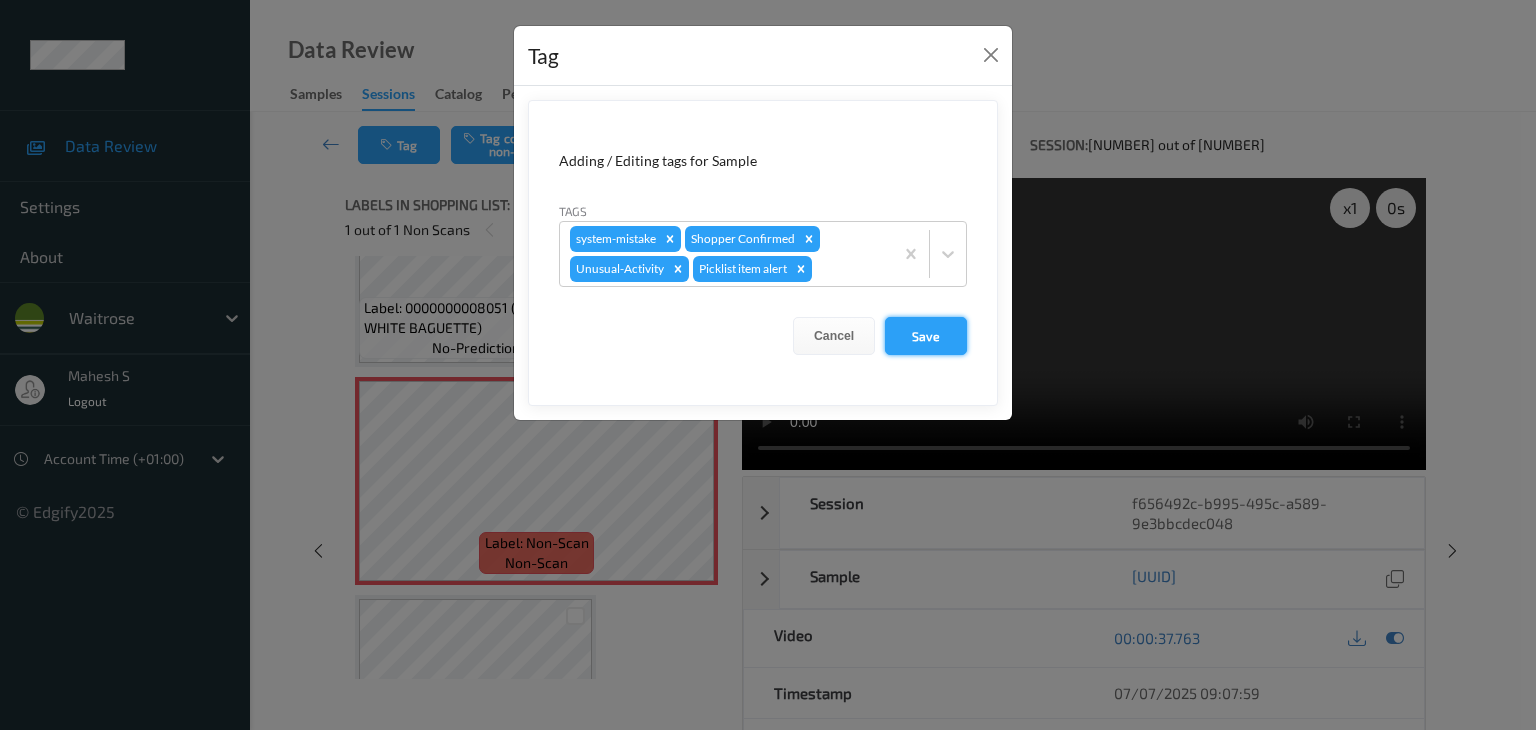 click on "Save" at bounding box center [926, 336] 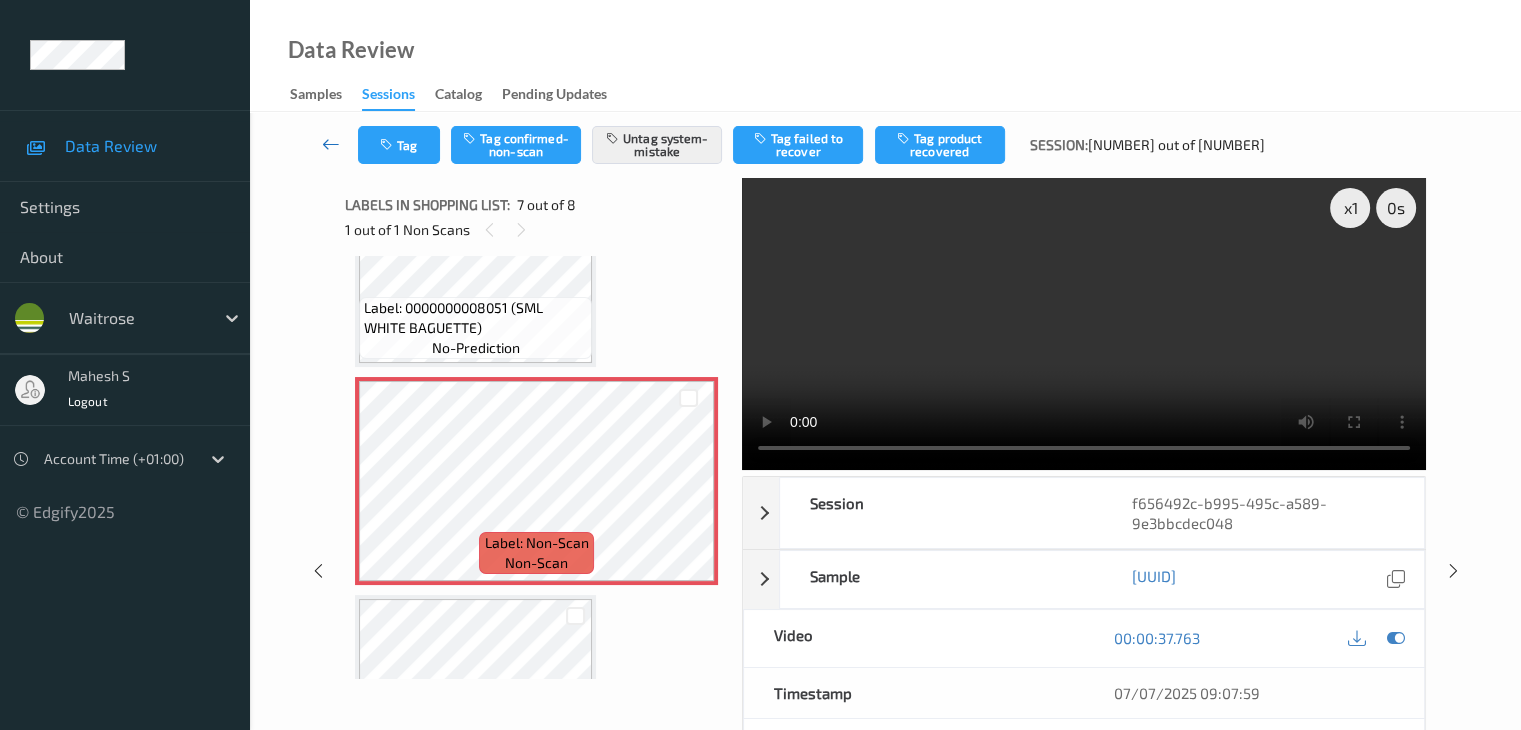 click at bounding box center [331, 144] 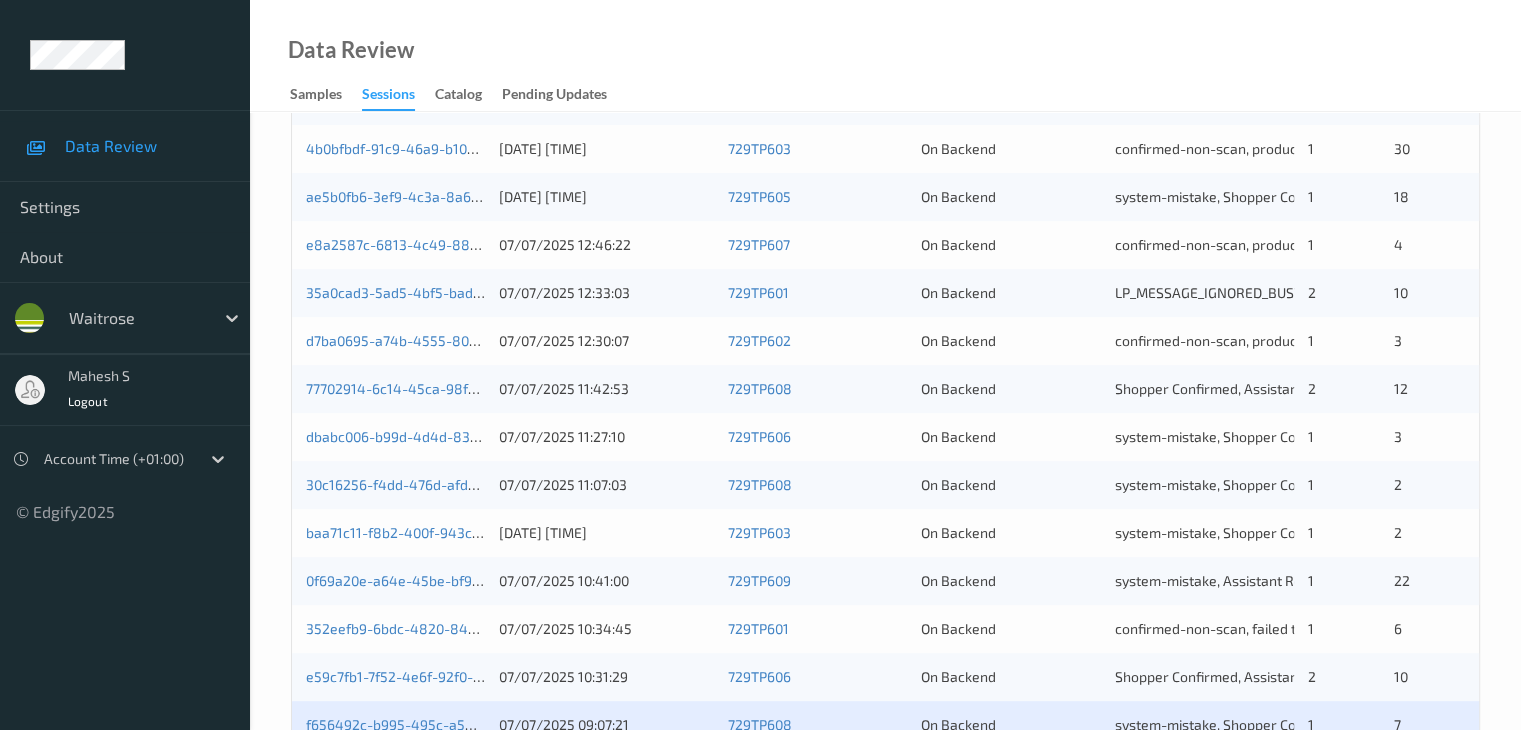 scroll, scrollTop: 700, scrollLeft: 0, axis: vertical 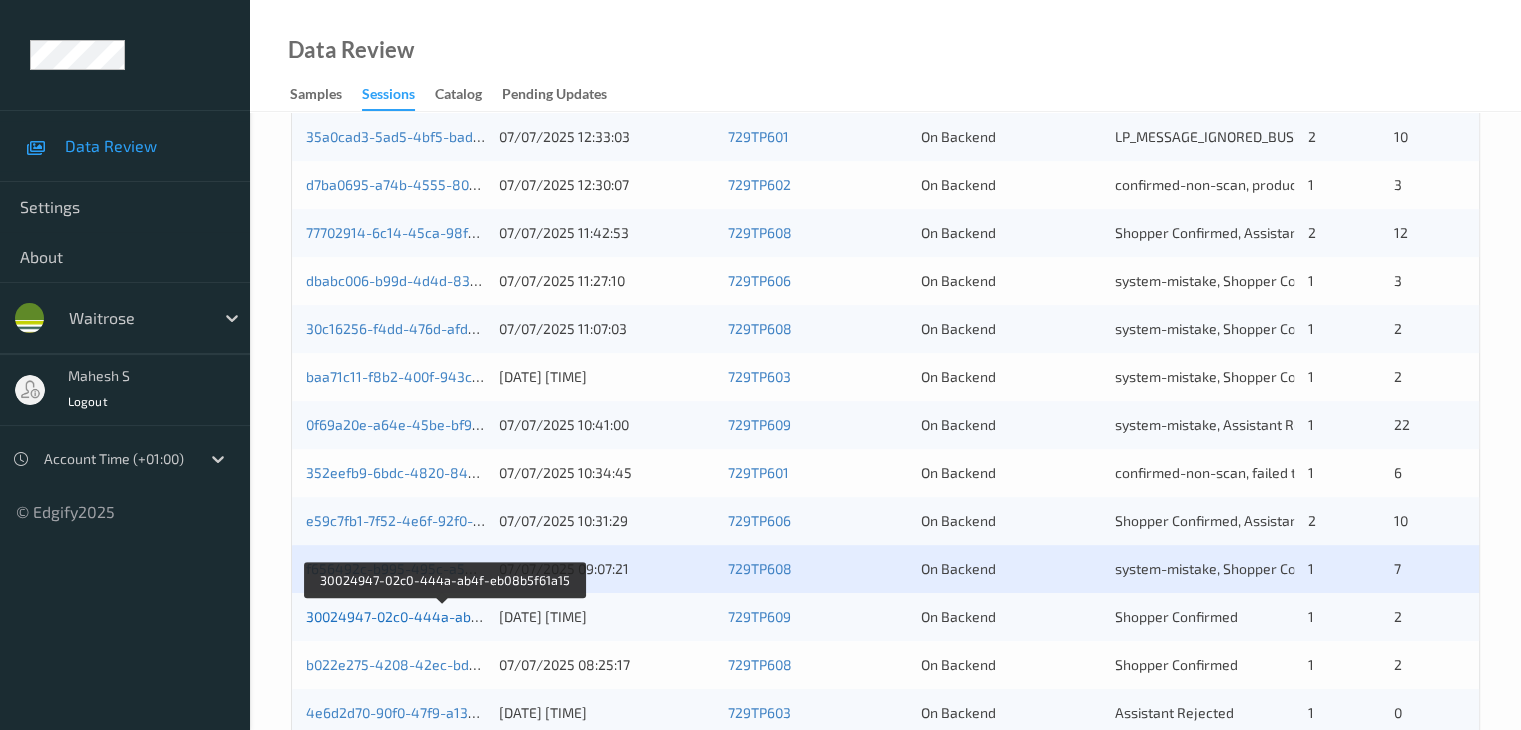 click on "30024947-02c0-444a-ab4f-eb08b5f61a15" at bounding box center (443, 616) 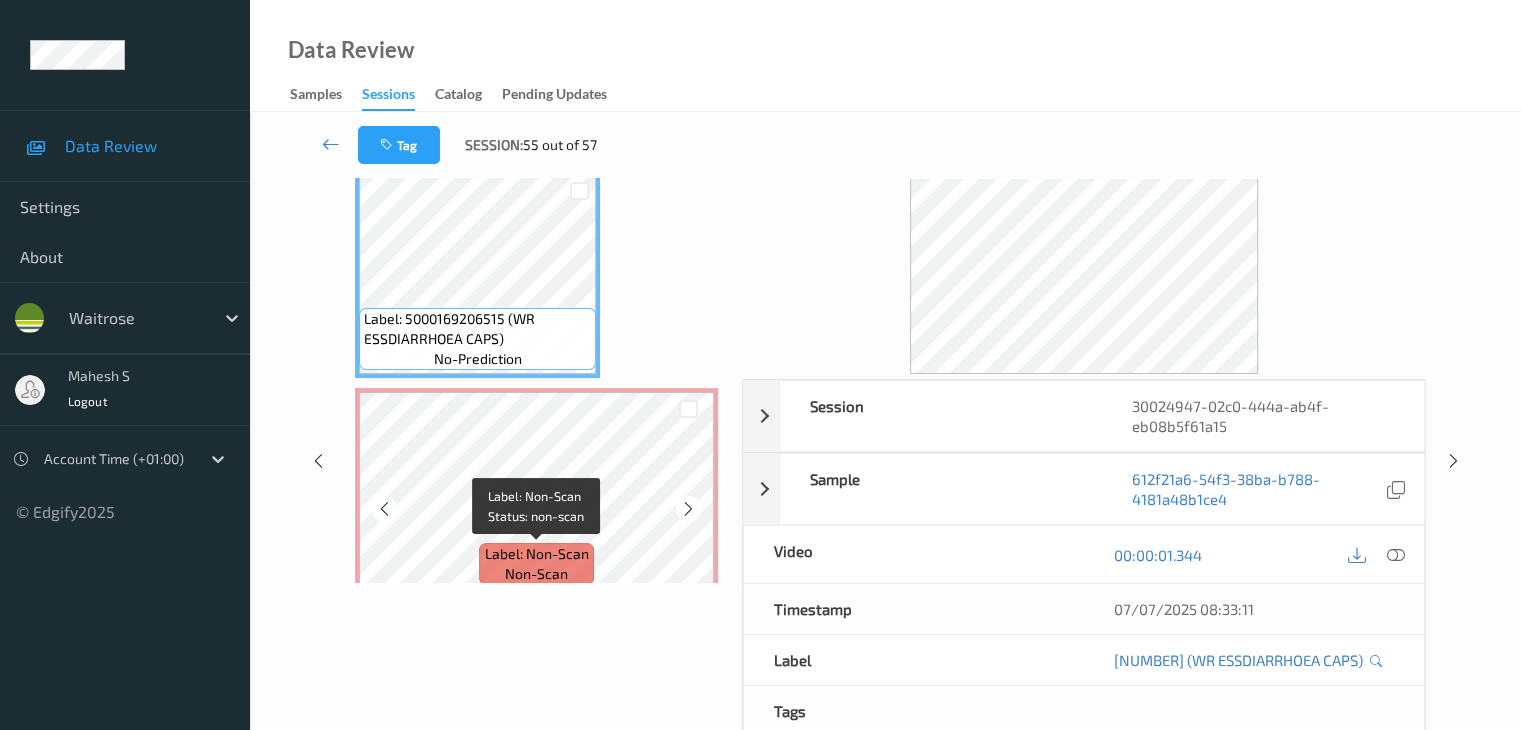 scroll, scrollTop: 0, scrollLeft: 0, axis: both 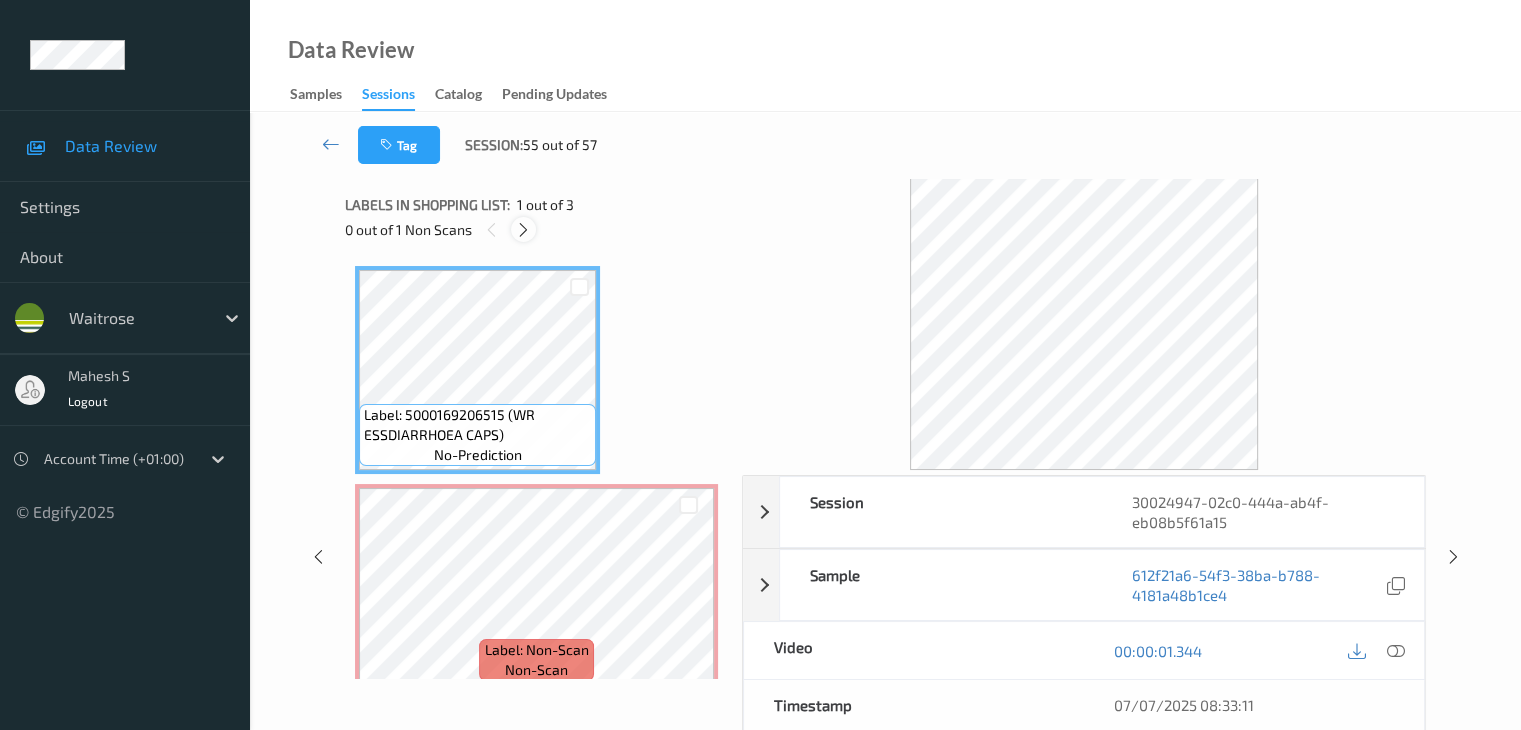 click at bounding box center [523, 229] 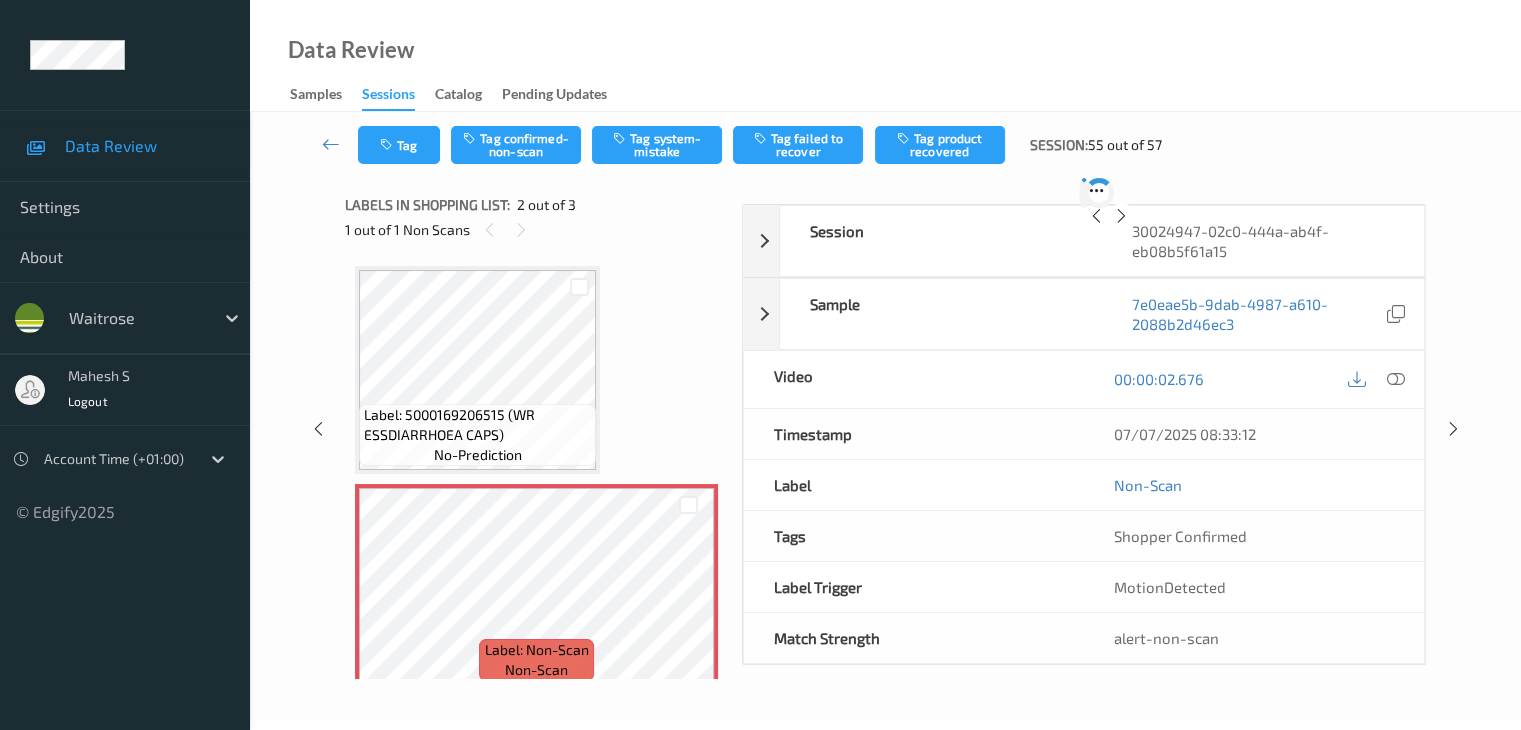 scroll, scrollTop: 10, scrollLeft: 0, axis: vertical 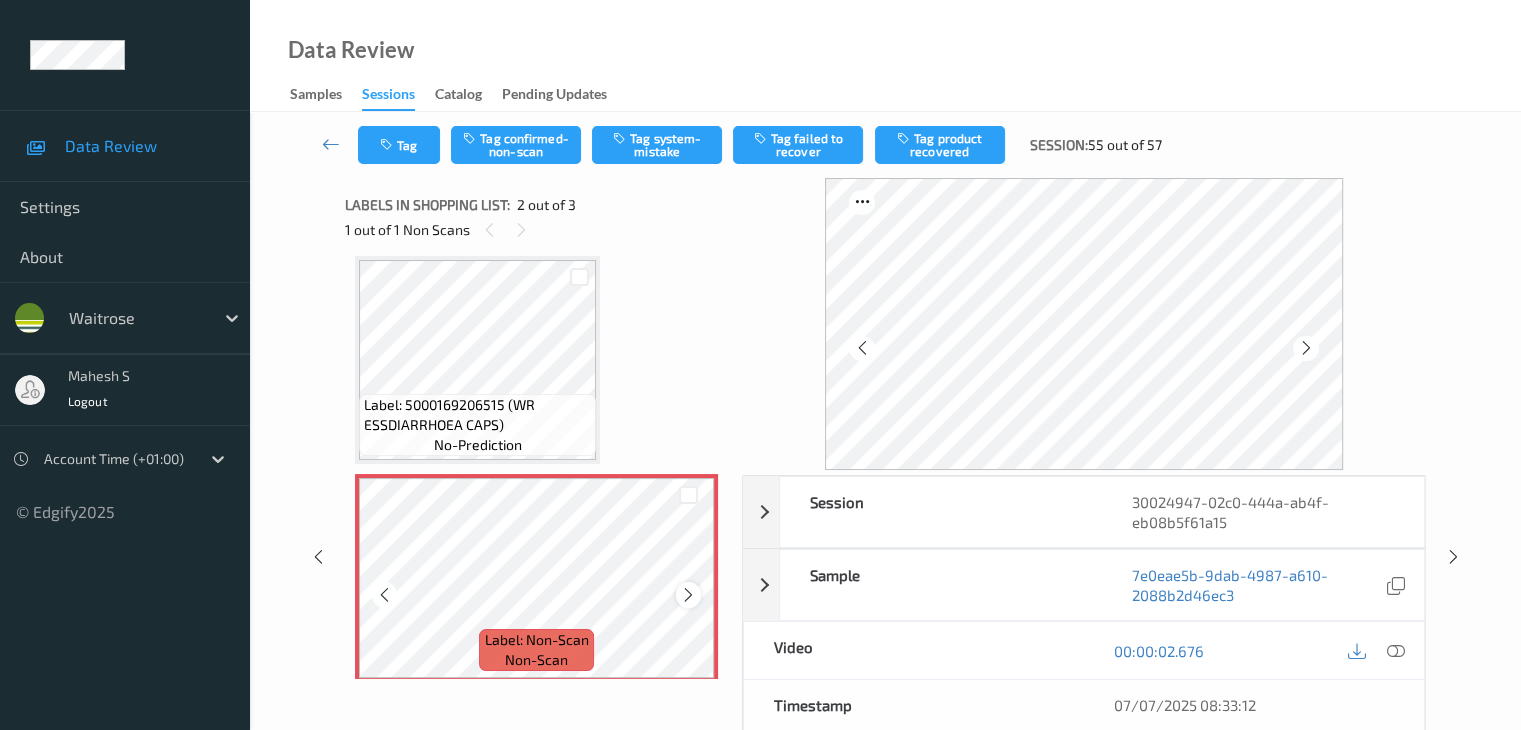 click at bounding box center [688, 595] 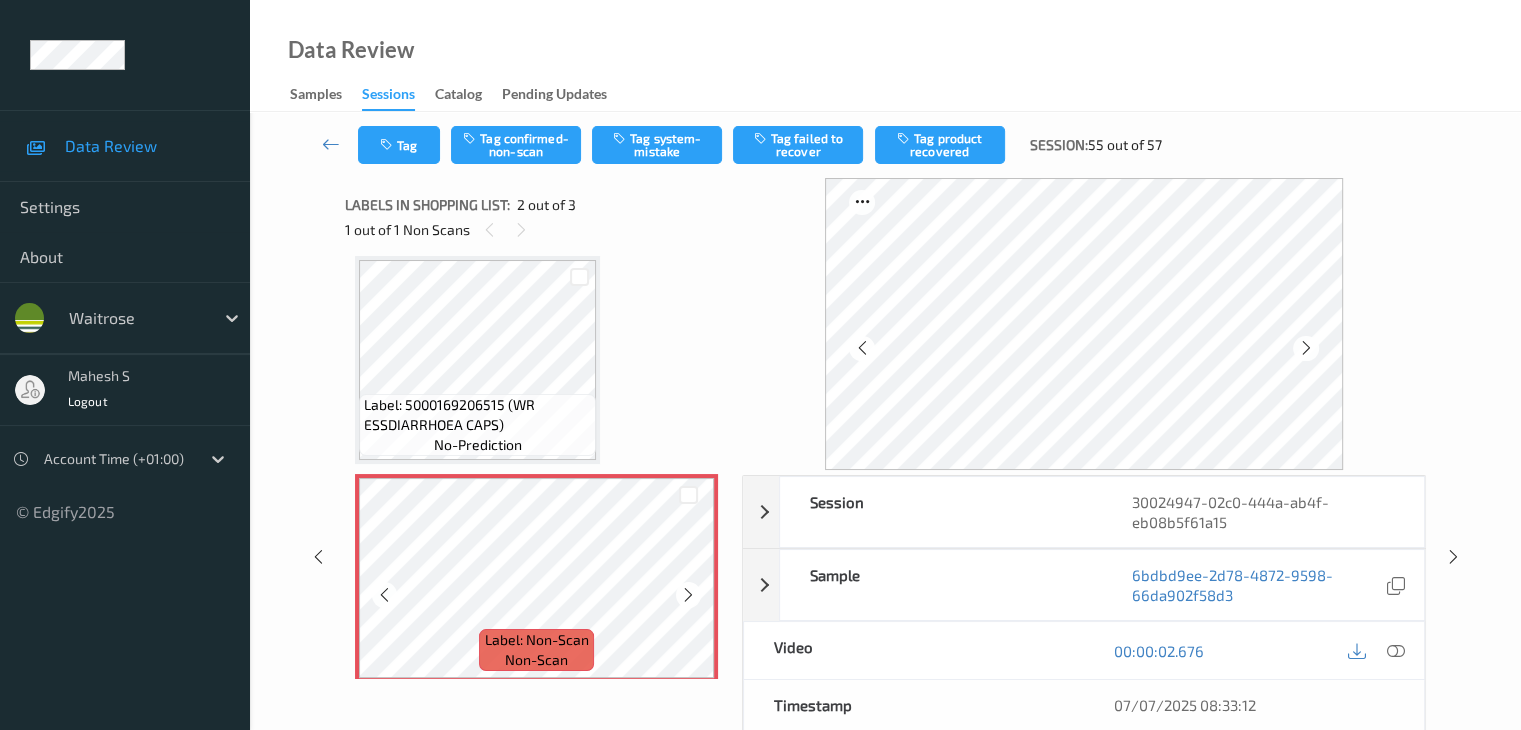 click at bounding box center [688, 595] 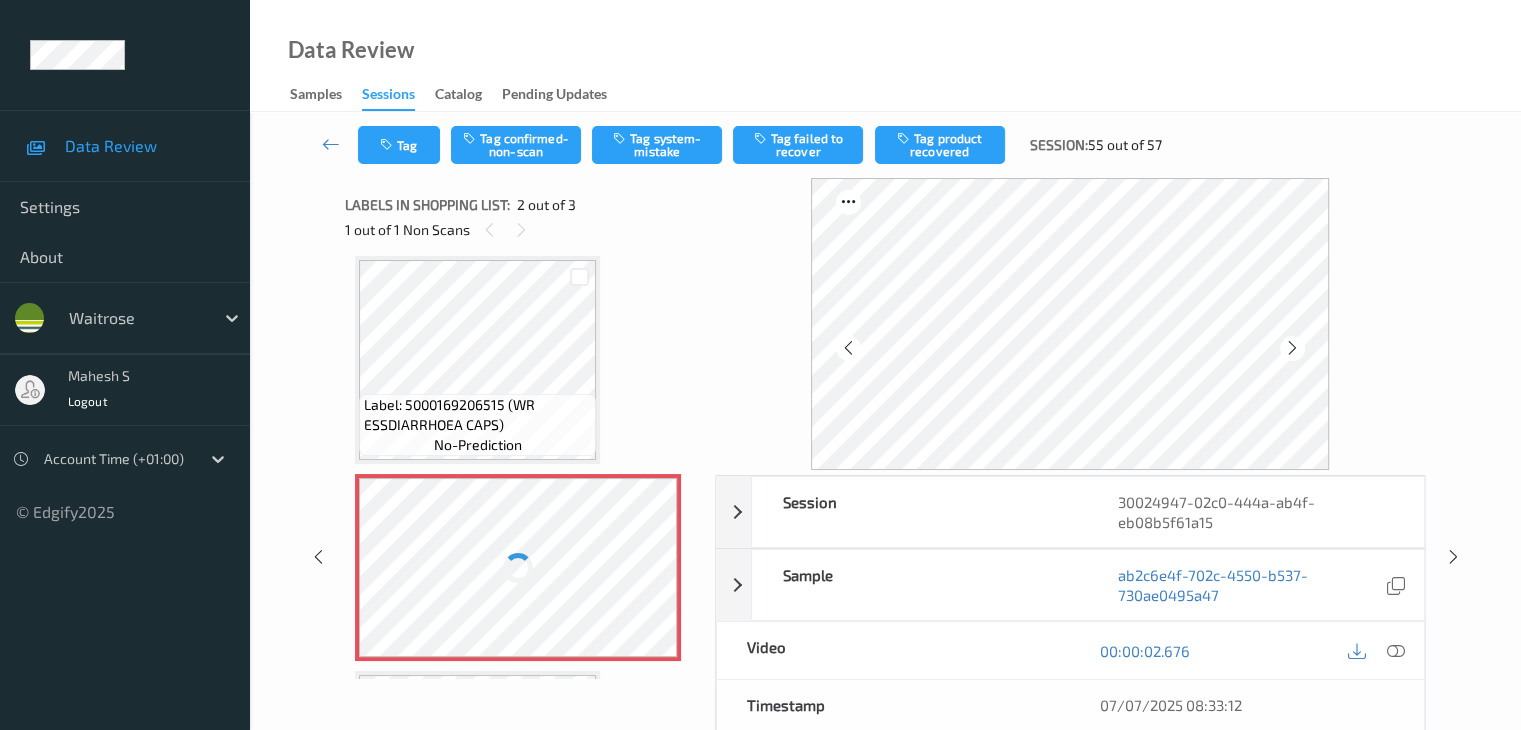 click on "Label: [NUMBER] (WR ESSDIARRHOEA CAPS) no-prediction Label: Non-Scan non-scan Label: Non-Scan non-scan Label: Non-Scan non-scan Label: [NUMBER] (WR ESSDIARRHOEA CAPS) no-prediction" at bounding box center (523, 467) 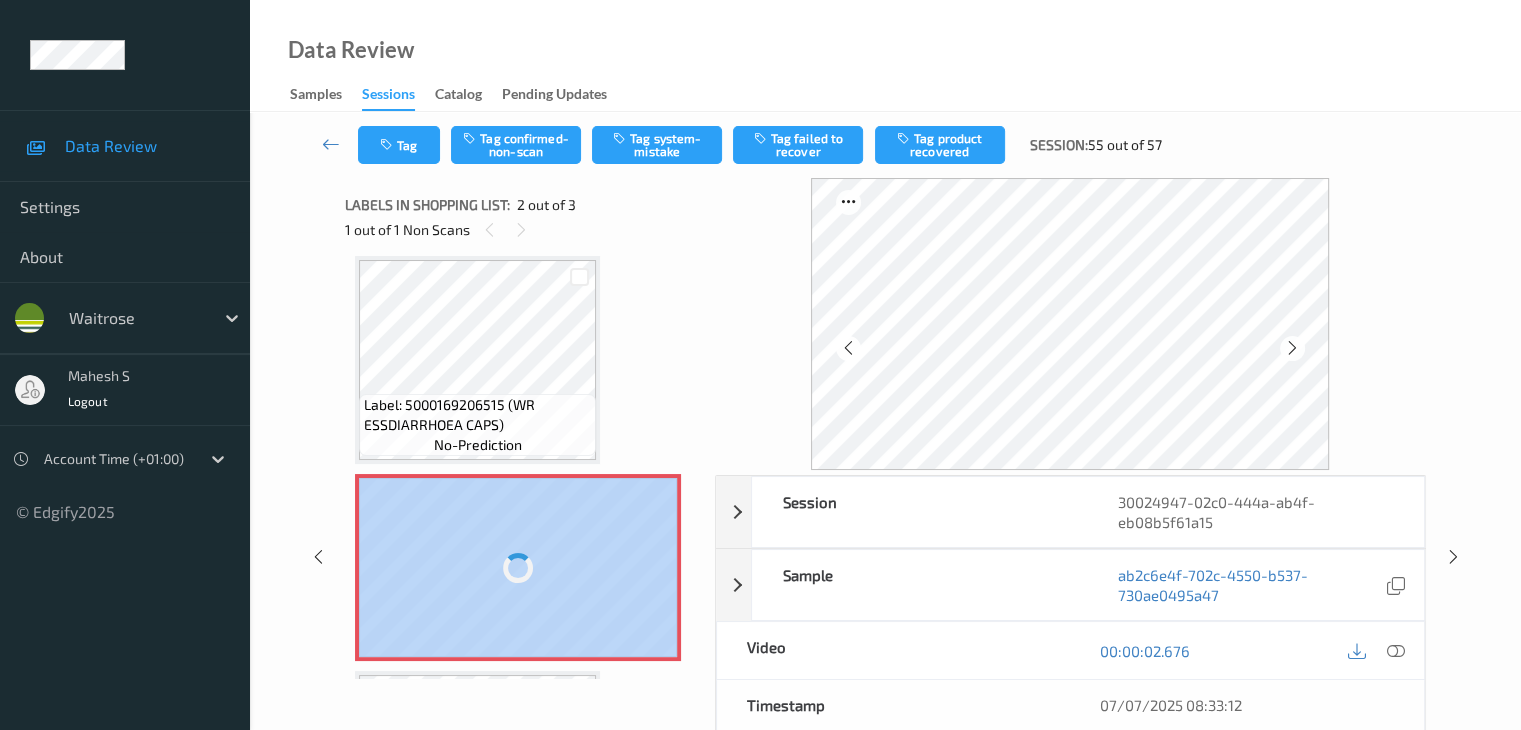 click on "Label: [NUMBER] (WR ESSDIARRHOEA CAPS) no-prediction Label: Non-Scan non-scan Label: Non-Scan non-scan Label: Non-Scan non-scan Label: [NUMBER] (WR ESSDIARRHOEA CAPS) no-prediction" at bounding box center (523, 467) 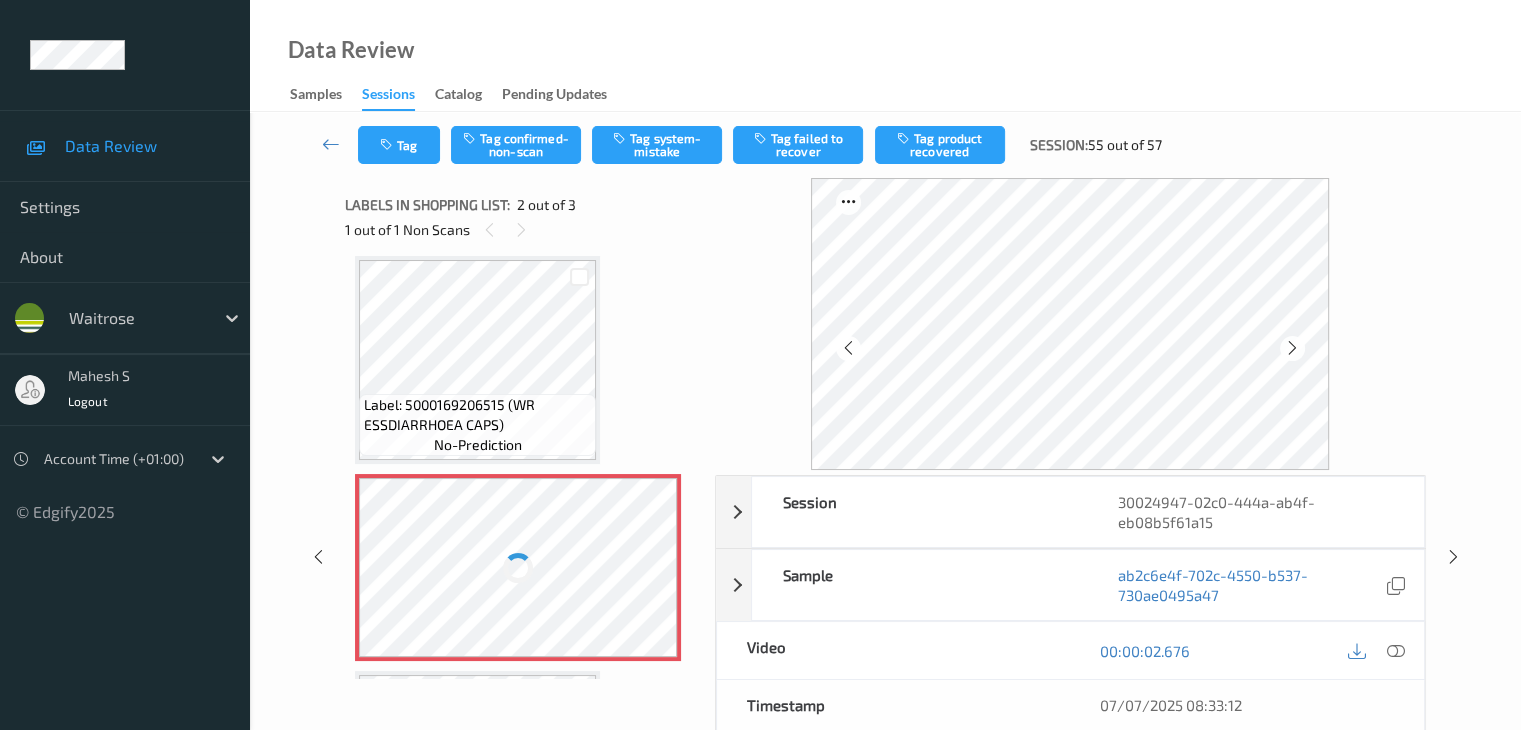 click at bounding box center [518, 567] 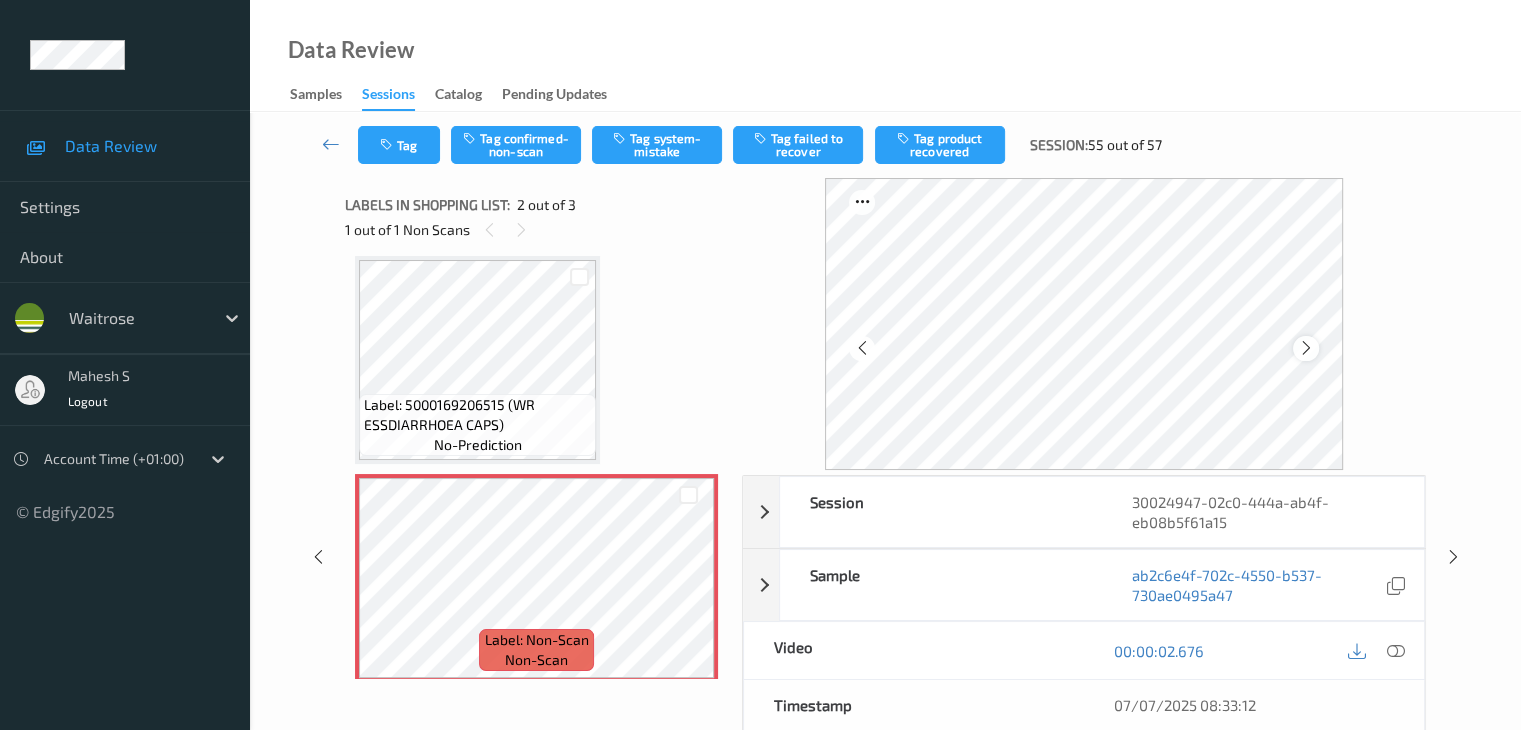 click at bounding box center [1305, 348] 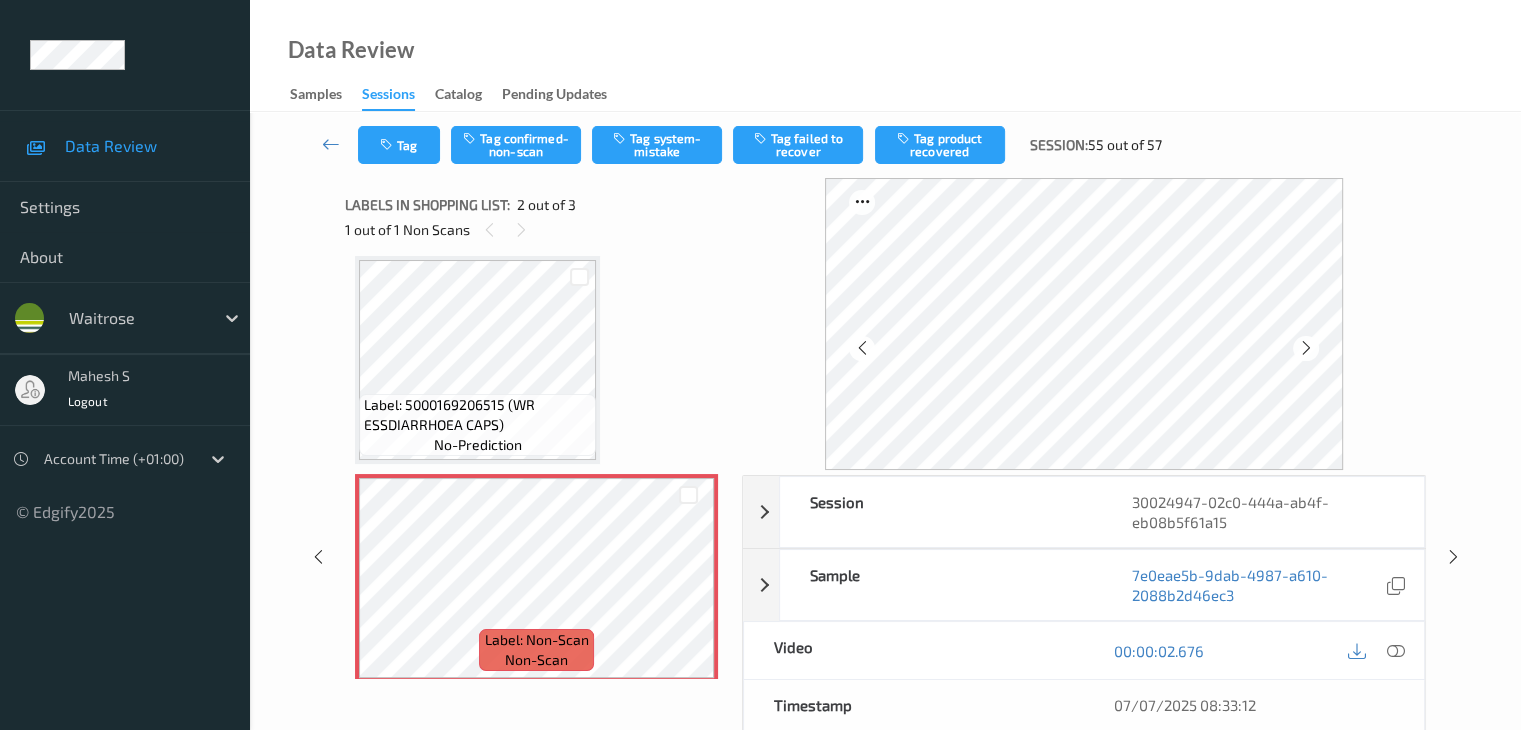 click at bounding box center (1305, 348) 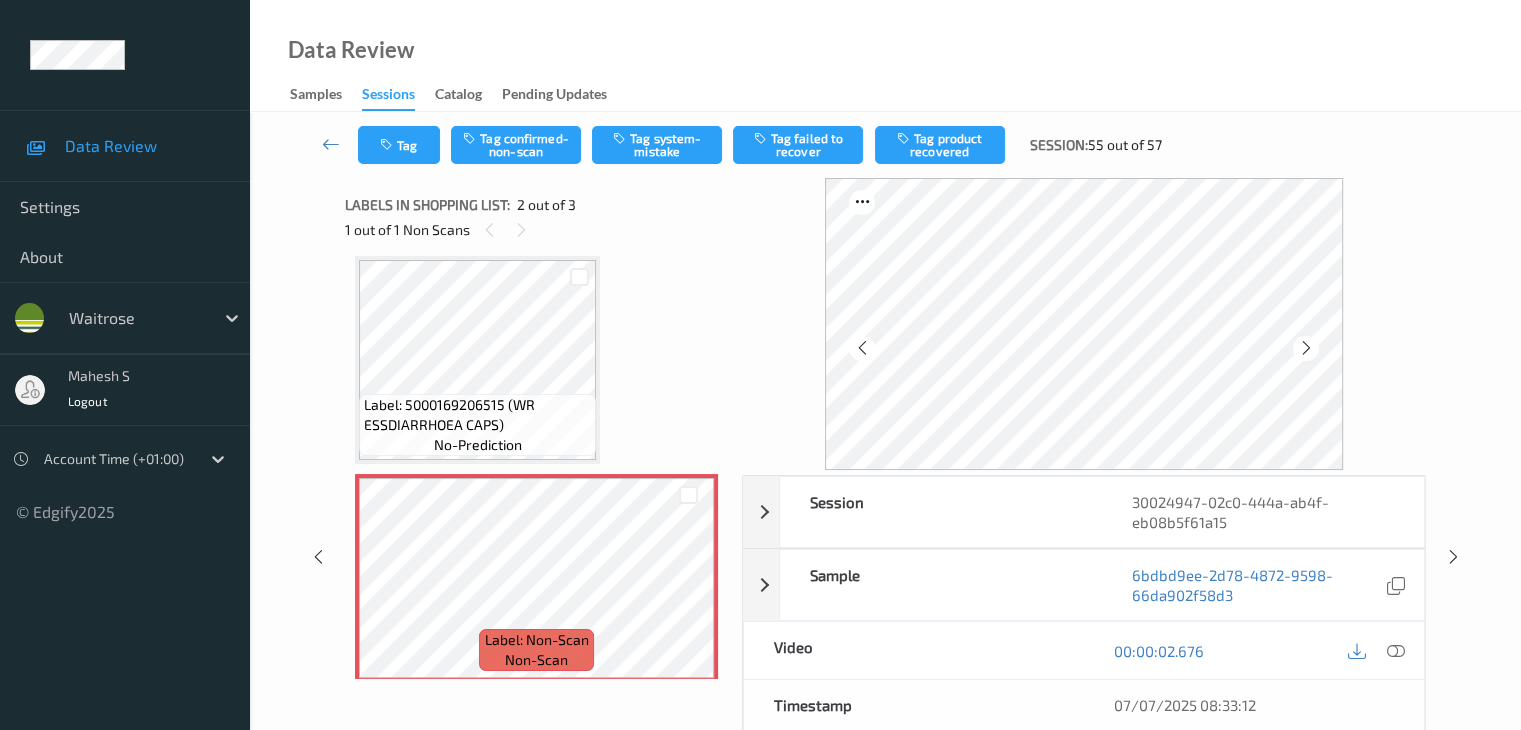 click at bounding box center [1305, 348] 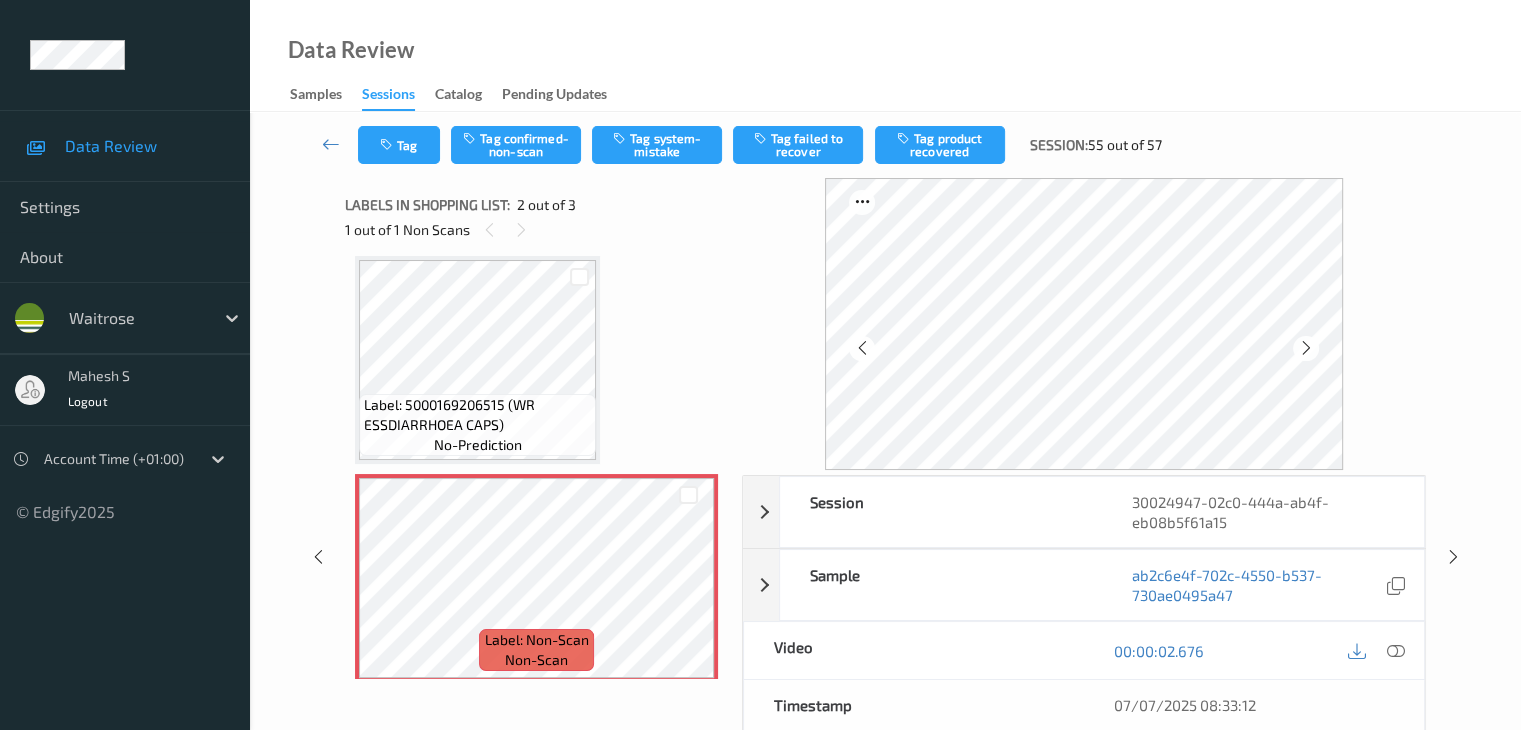 click at bounding box center [1305, 348] 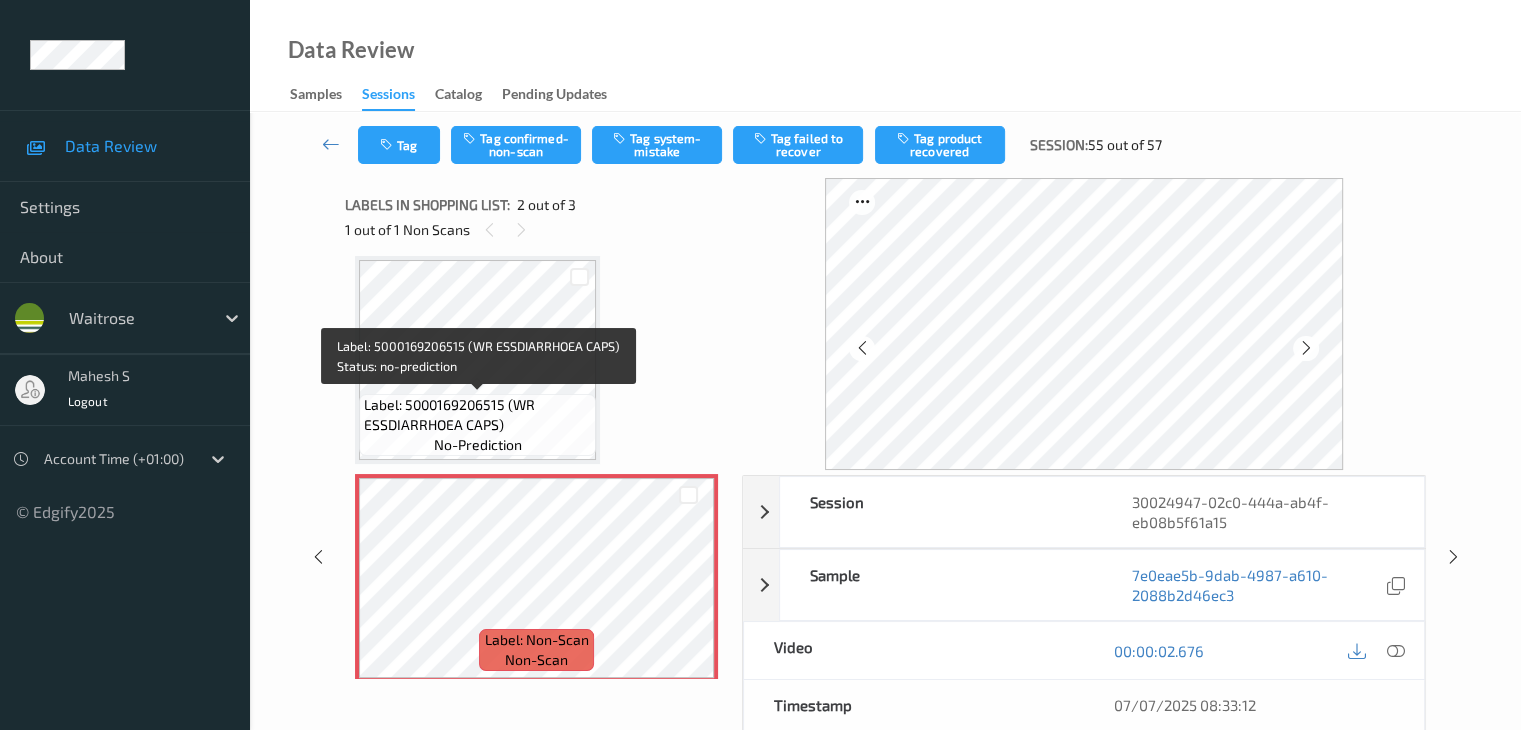 click on "Label: 5000169206515 (WR ESSDIARRHOEA CAPS)" at bounding box center (477, 415) 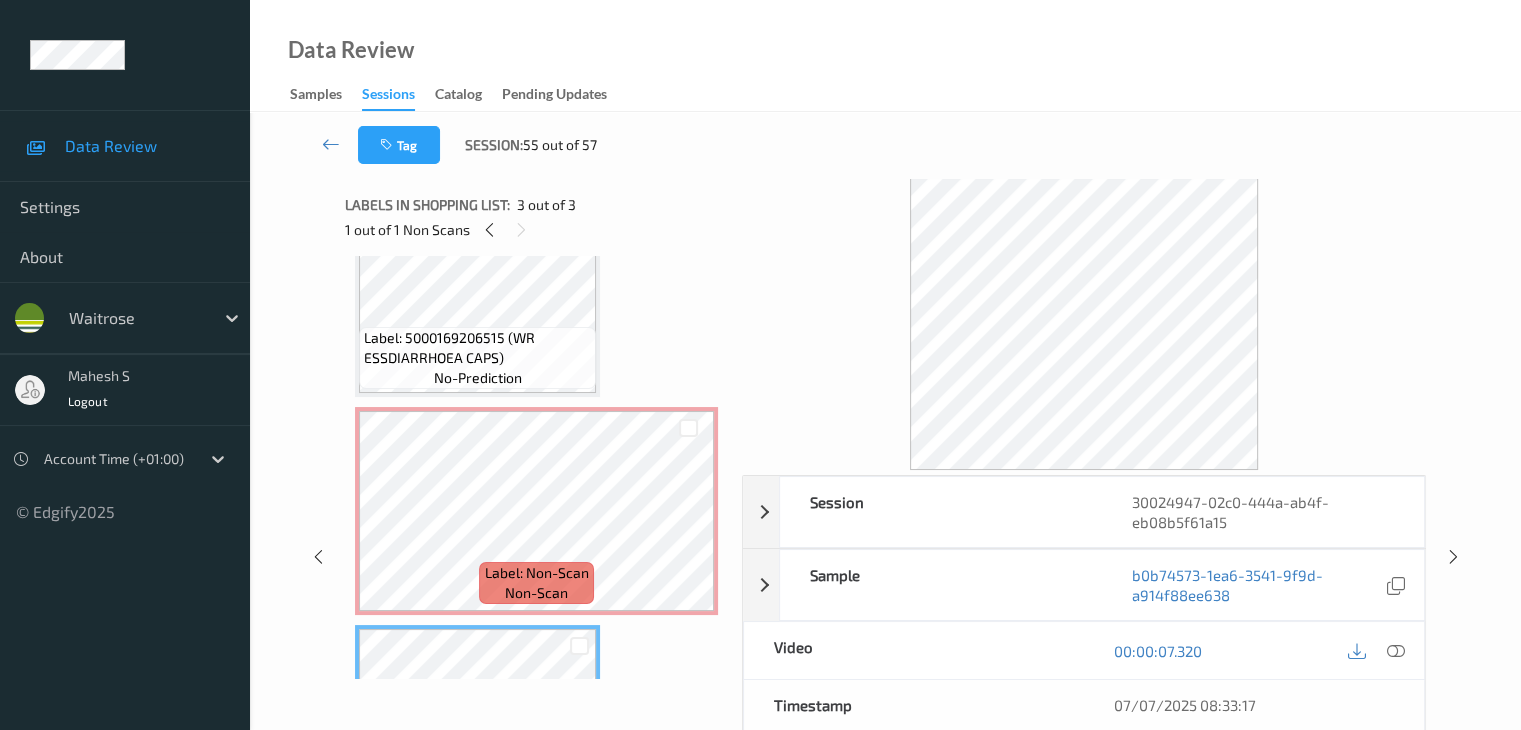 scroll, scrollTop: 0, scrollLeft: 0, axis: both 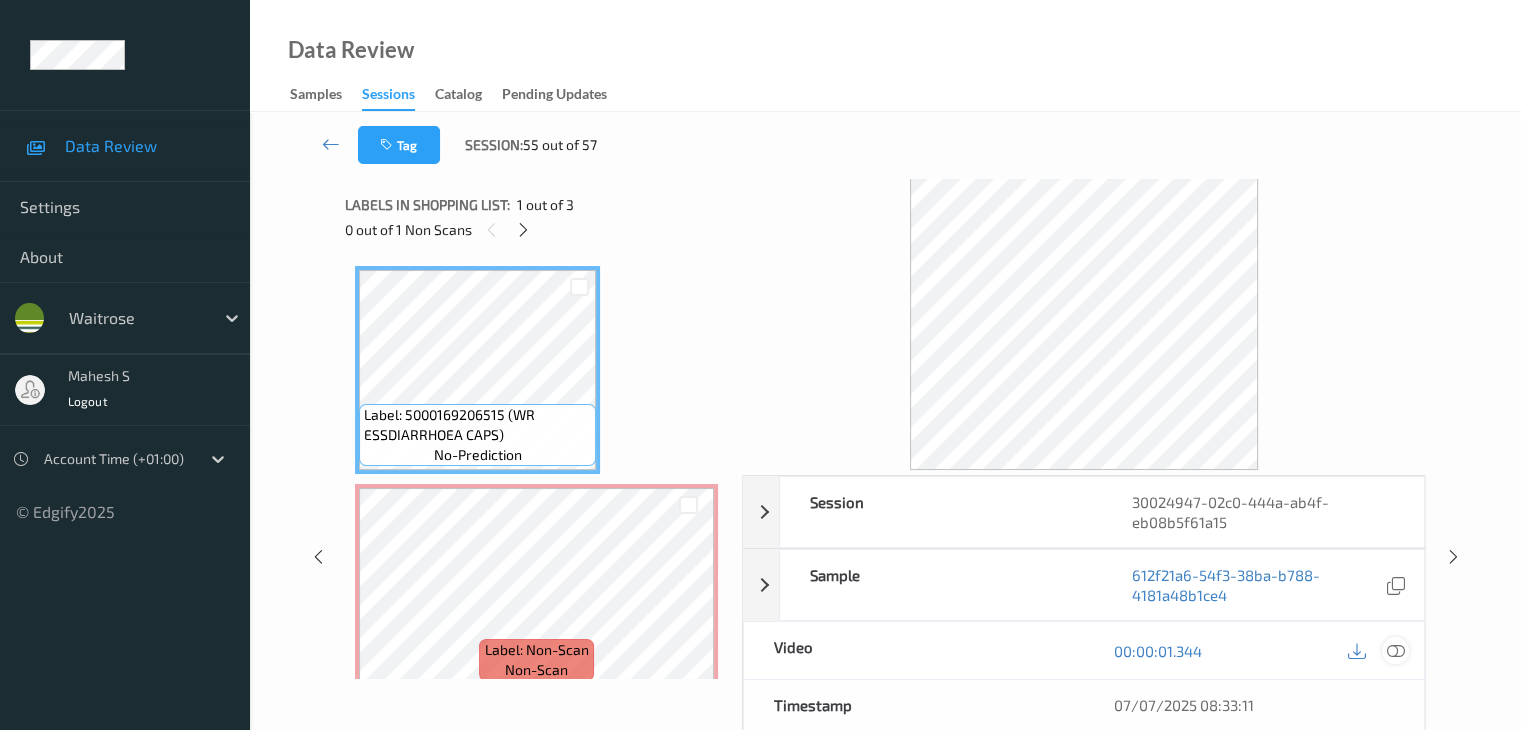 click at bounding box center (1395, 651) 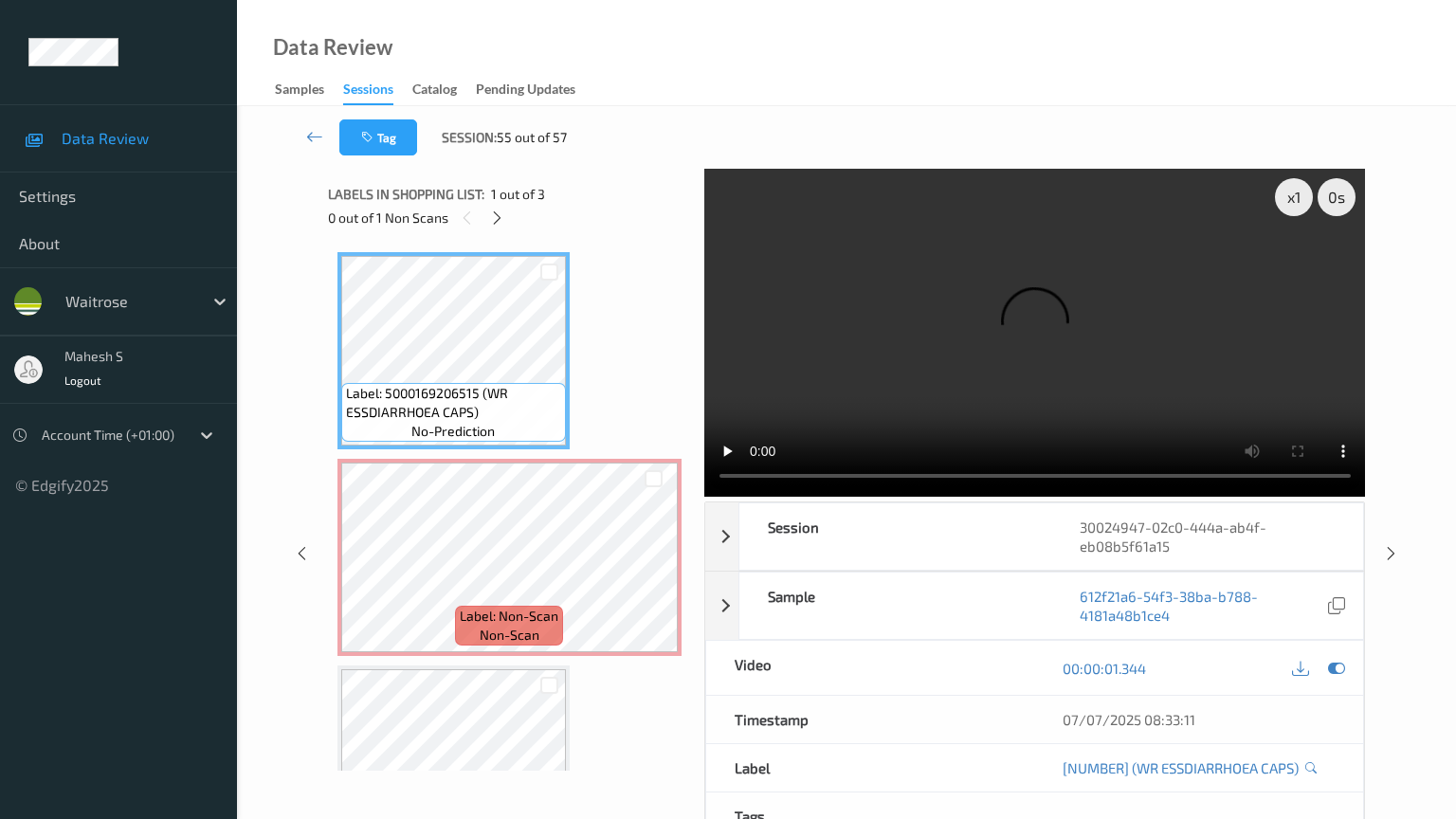 type 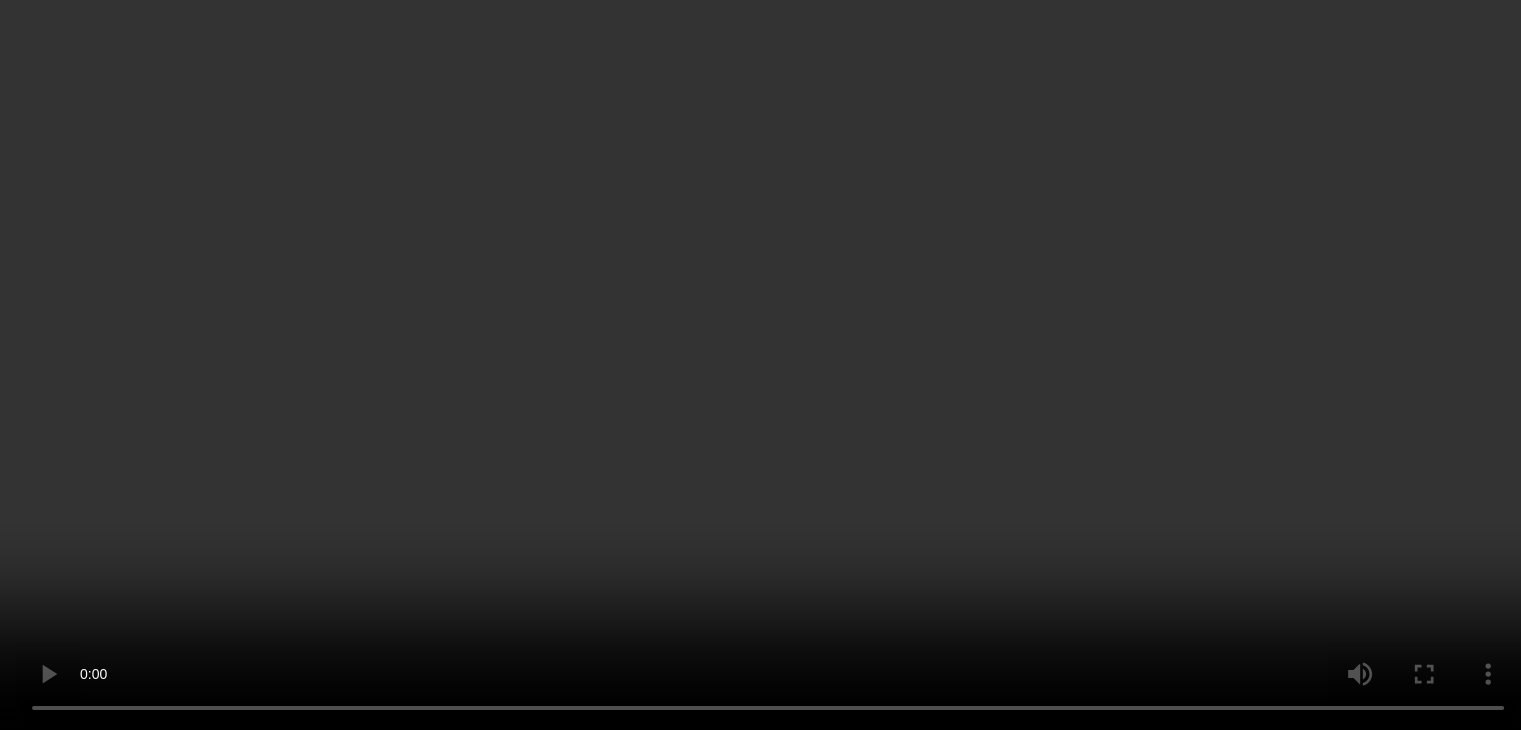 scroll, scrollTop: 100, scrollLeft: 0, axis: vertical 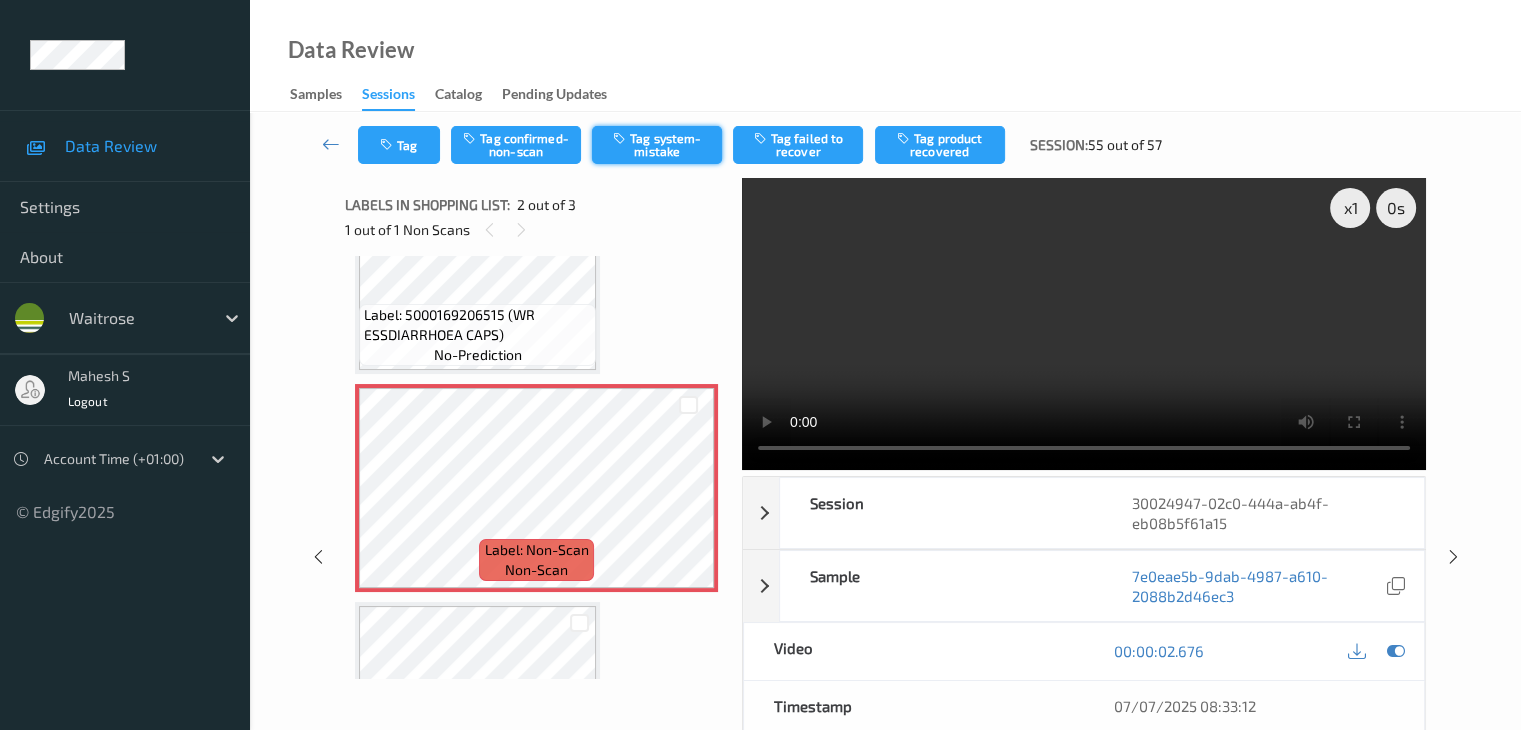 click on "Tag   system-mistake" at bounding box center [657, 145] 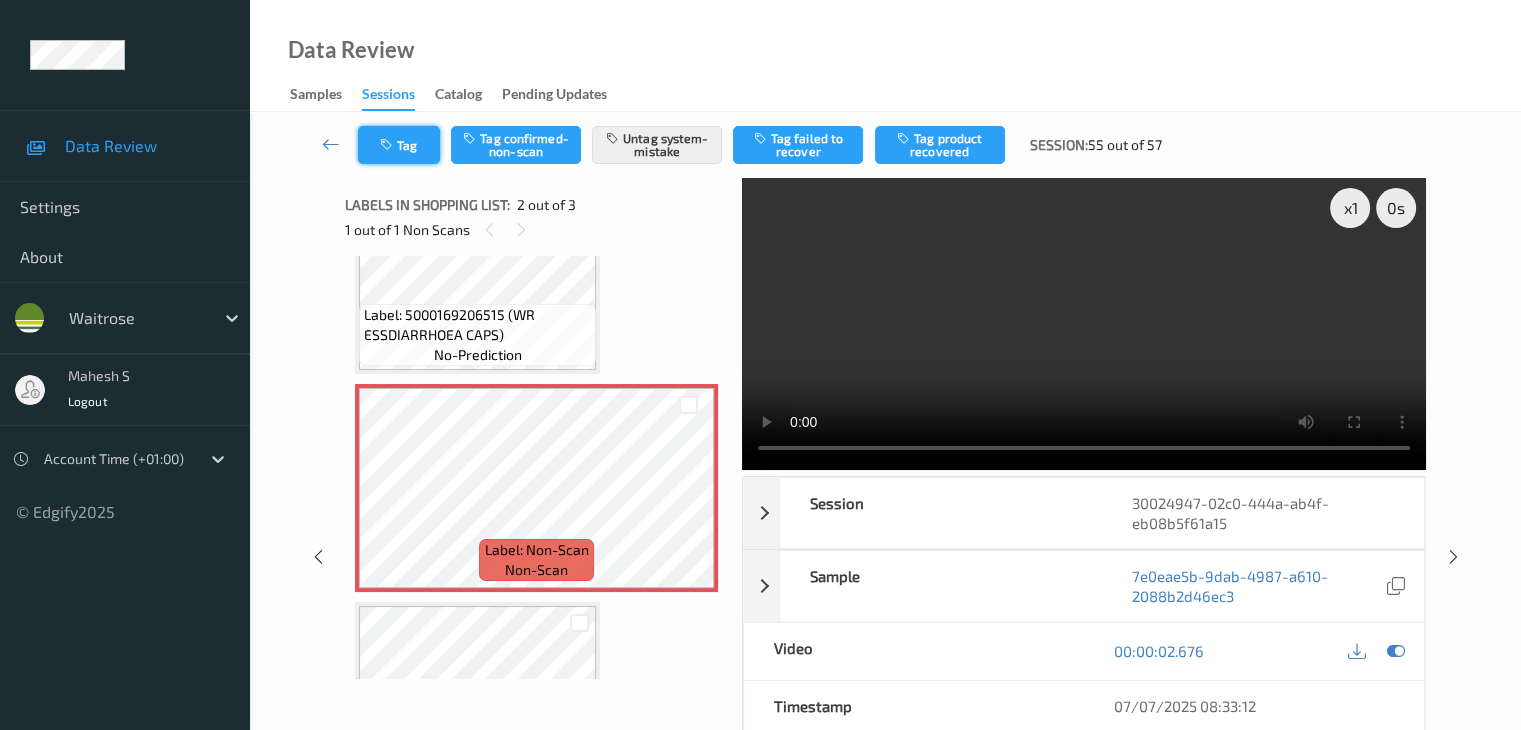 click at bounding box center [388, 145] 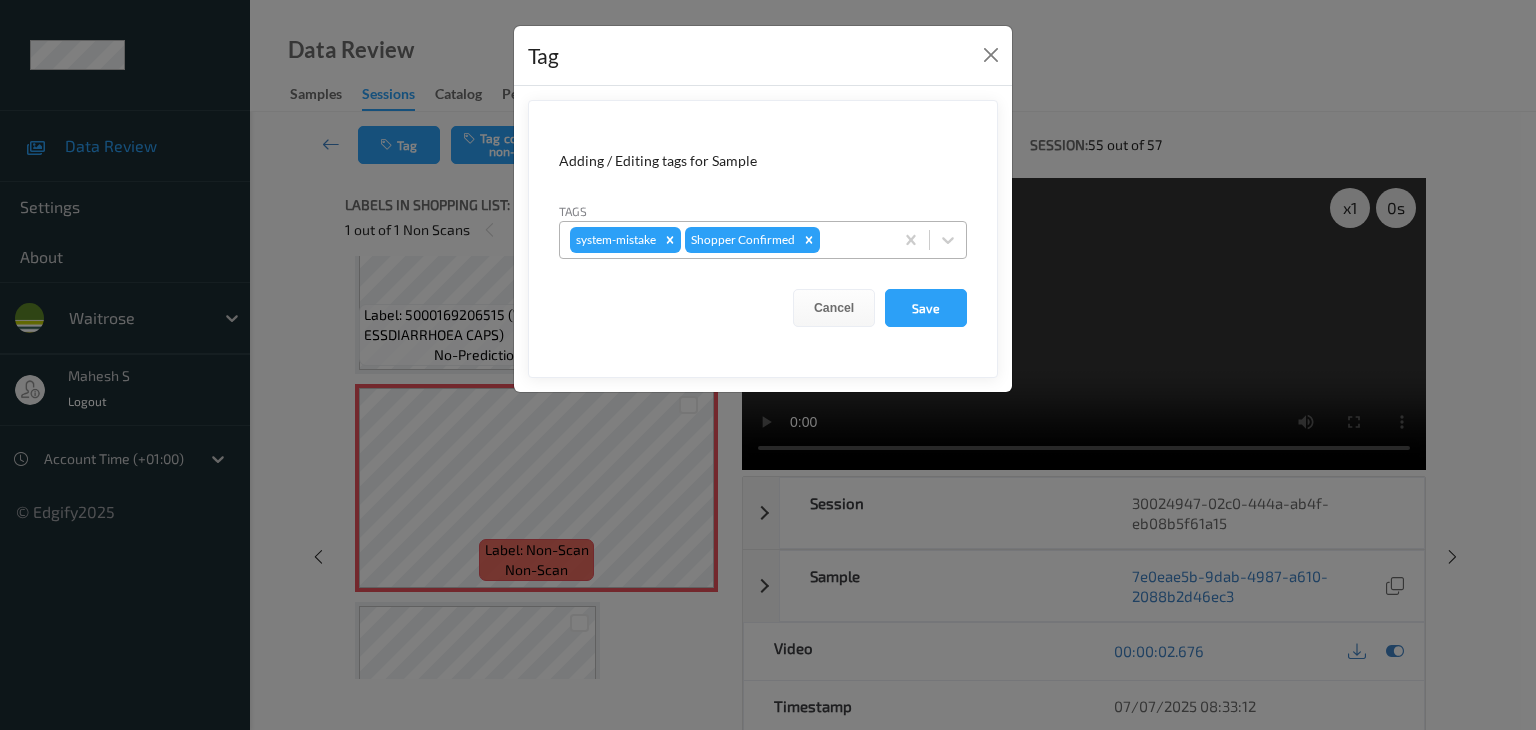 click at bounding box center (853, 240) 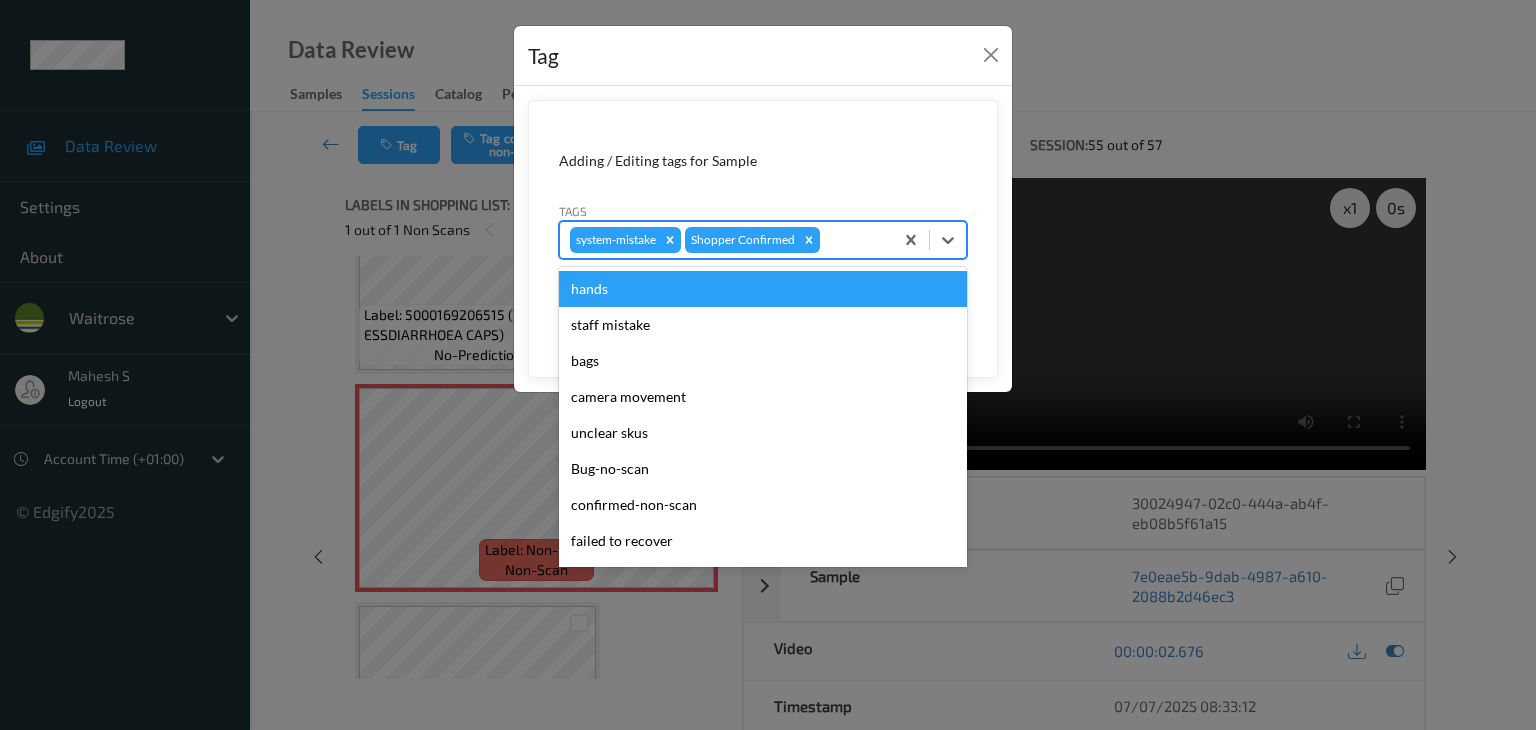 type on "u" 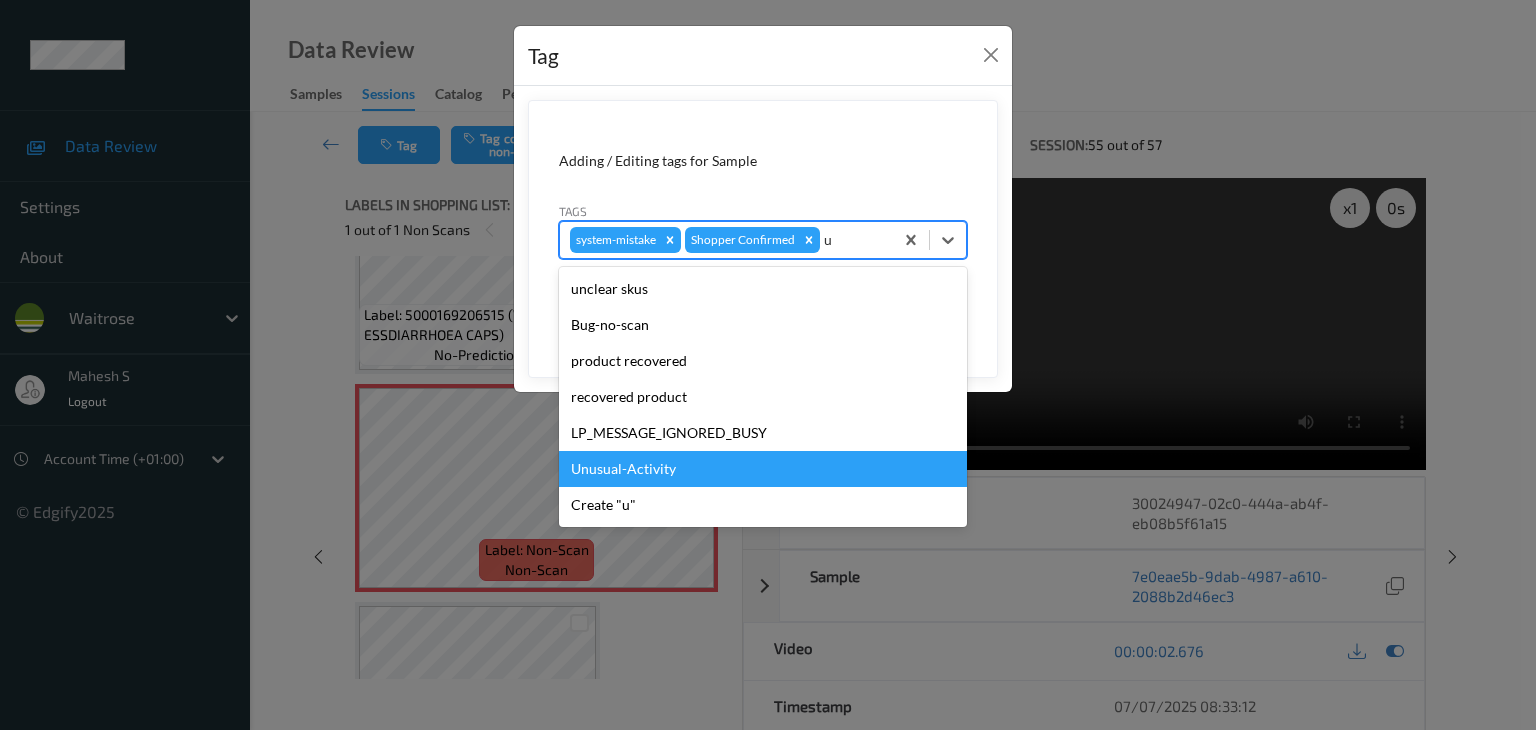 click on "Unusual-Activity" at bounding box center [763, 469] 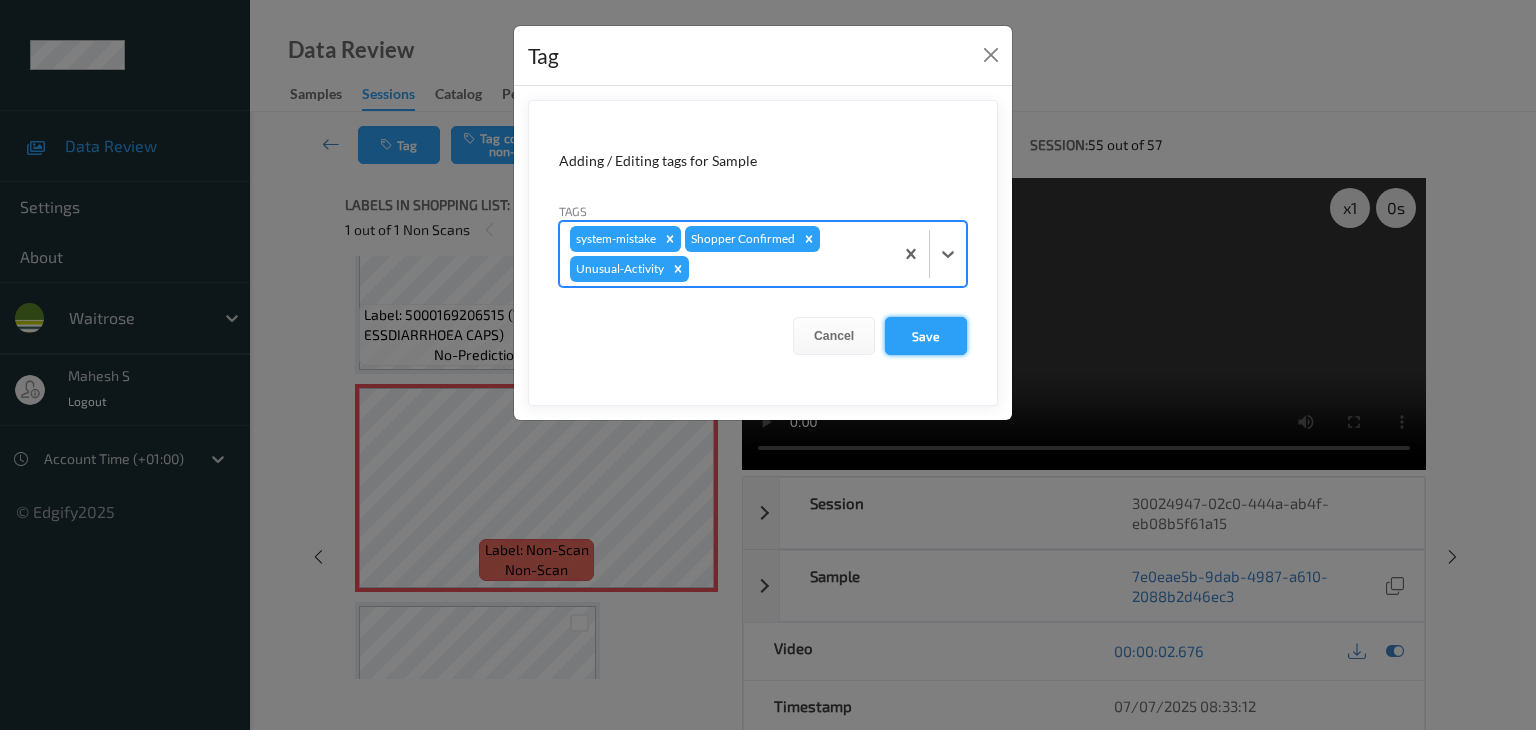 click on "Save" at bounding box center (926, 336) 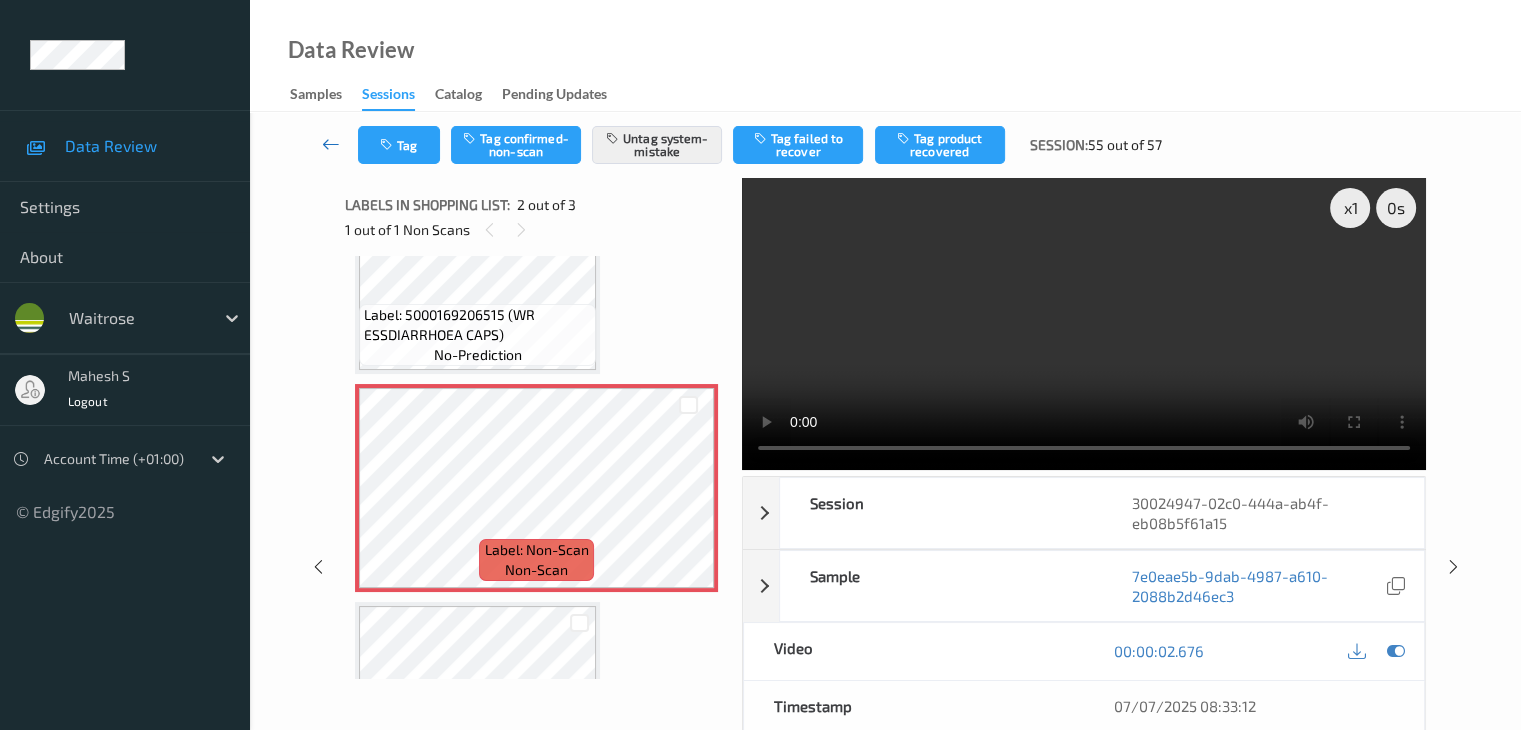 click at bounding box center [331, 144] 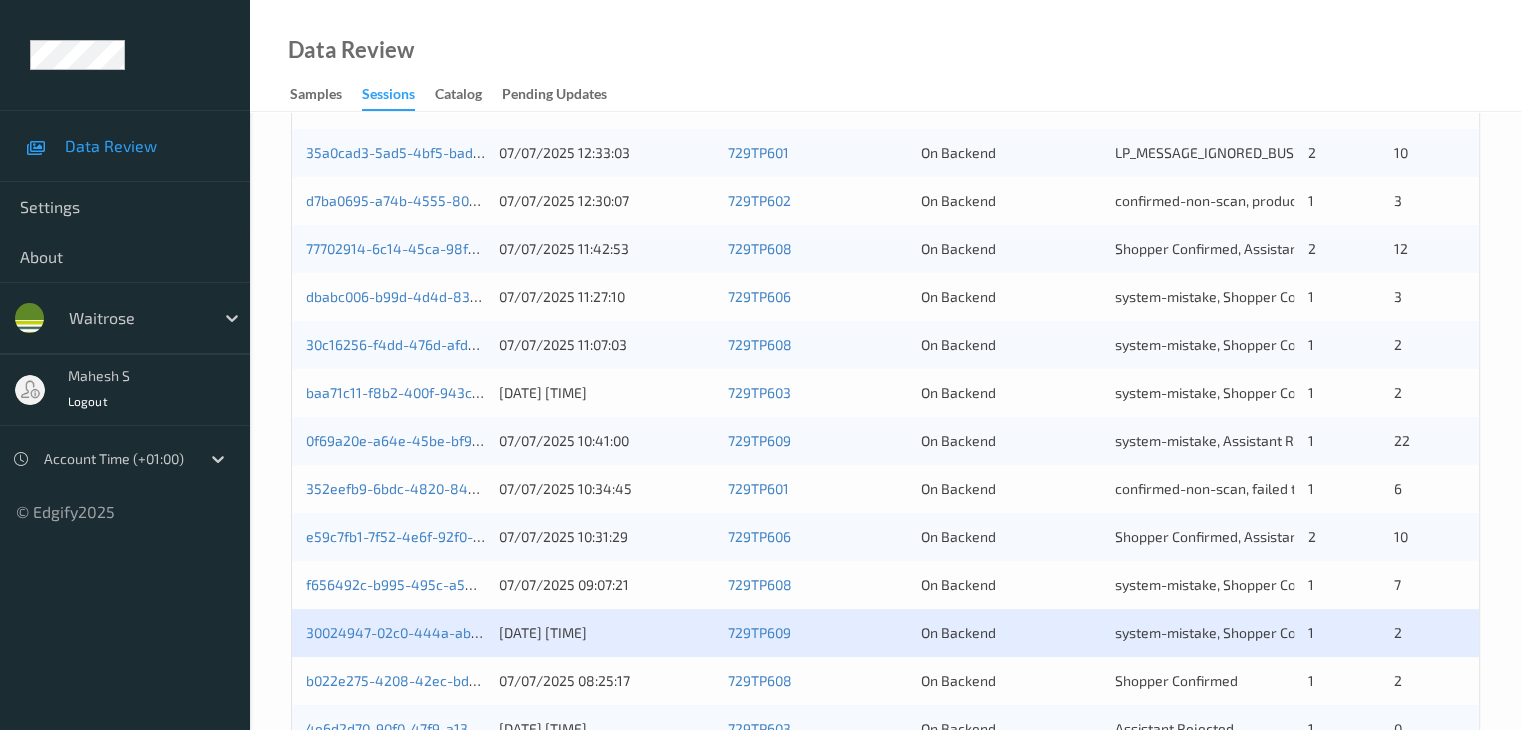 scroll, scrollTop: 788, scrollLeft: 0, axis: vertical 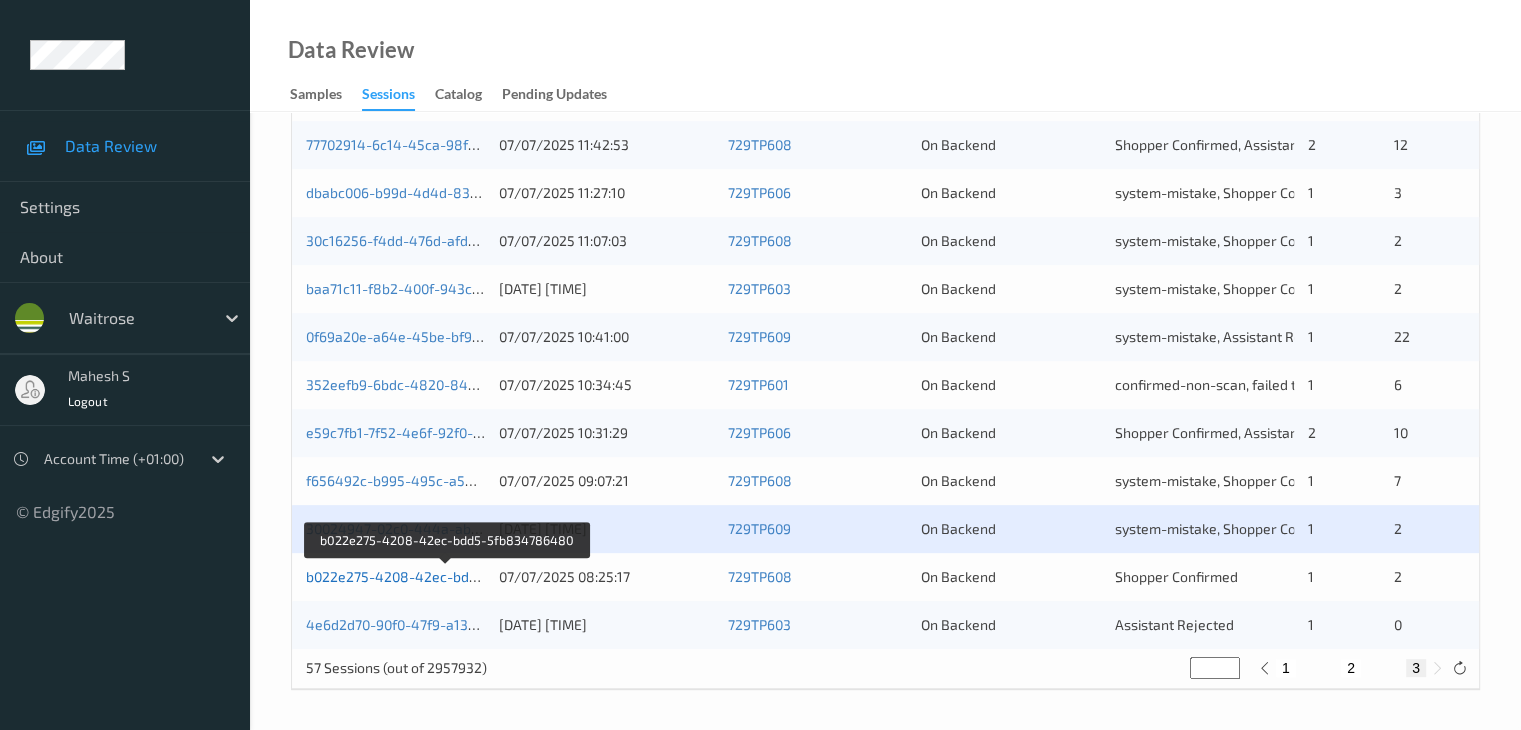 click on "b022e275-4208-42ec-bdd5-5fb834786480" at bounding box center (447, 576) 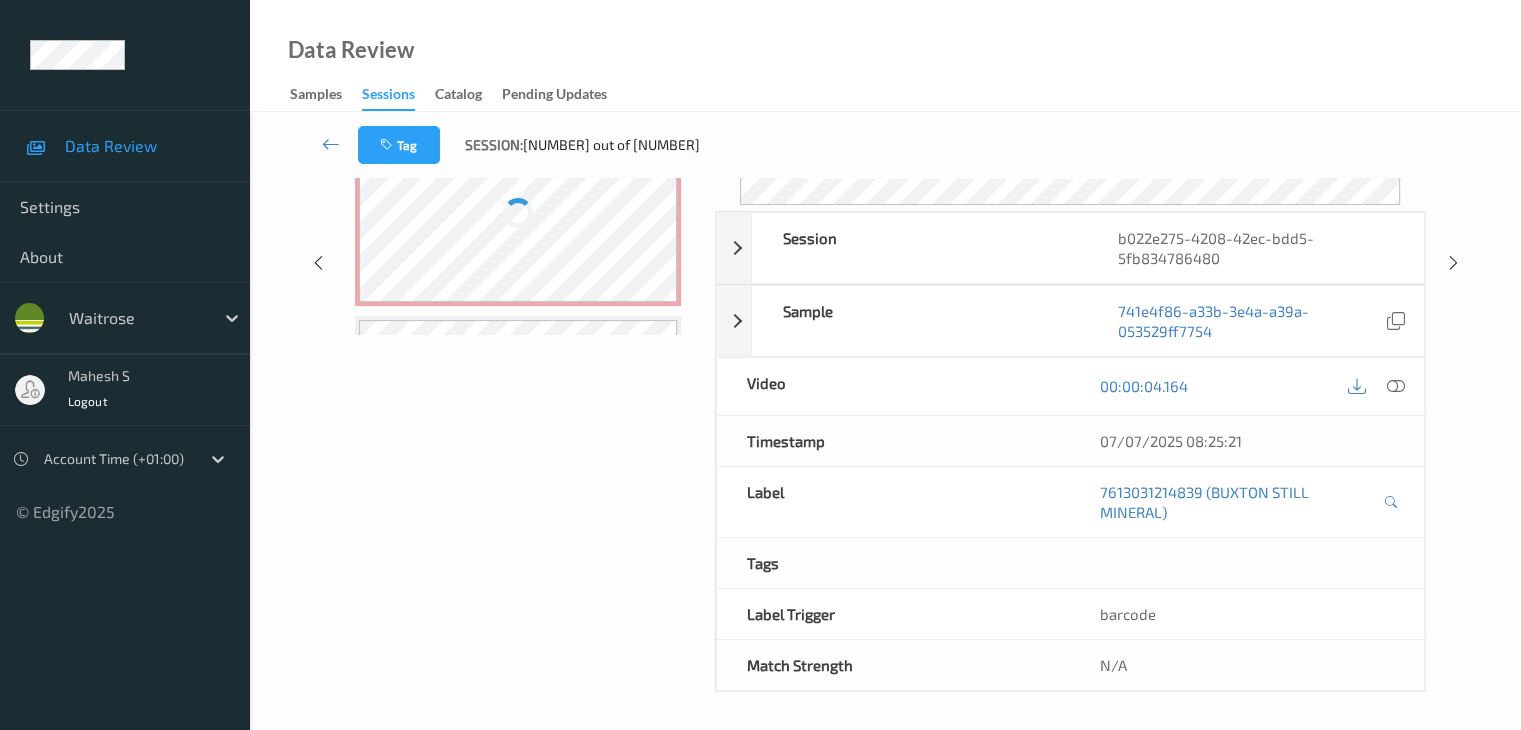 scroll, scrollTop: 0, scrollLeft: 0, axis: both 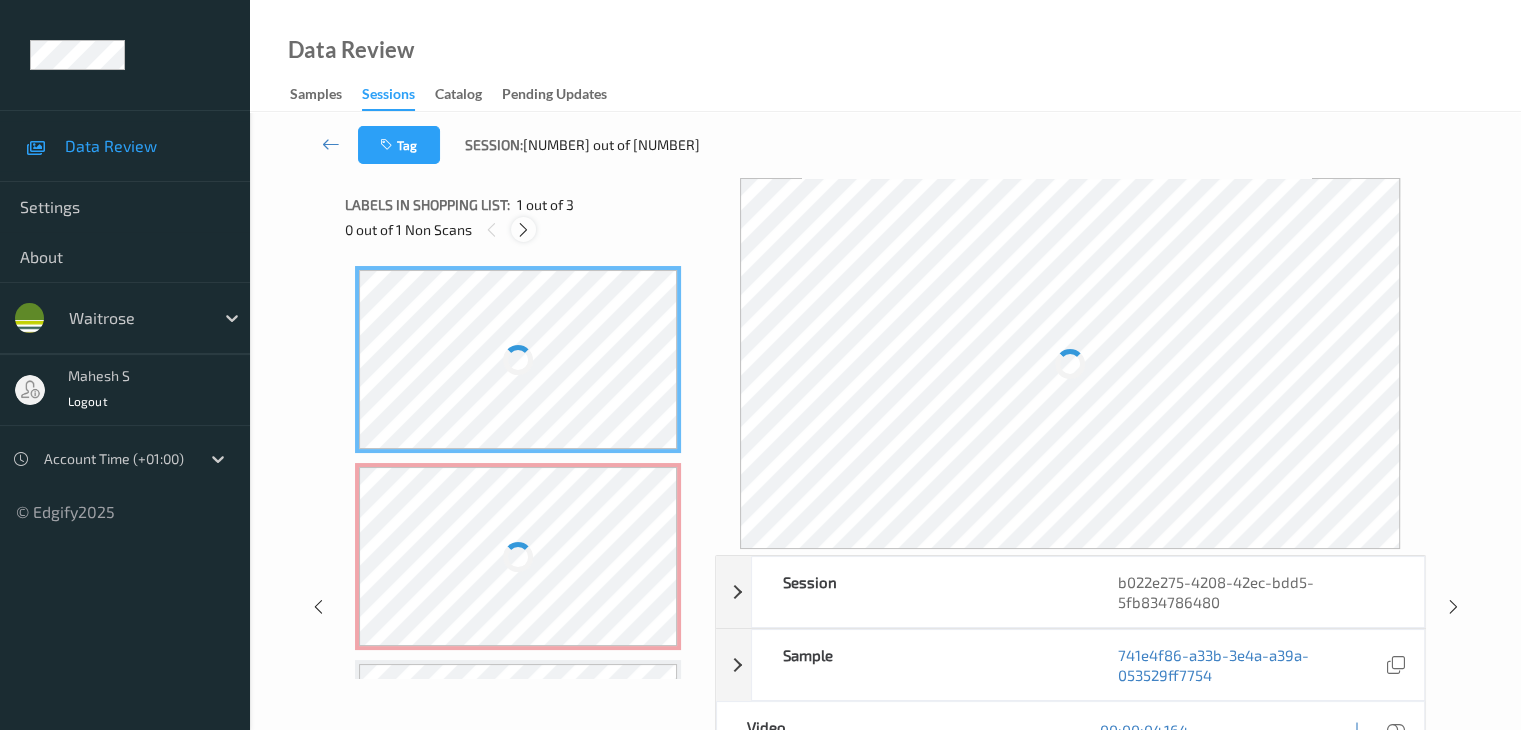 click at bounding box center [523, 230] 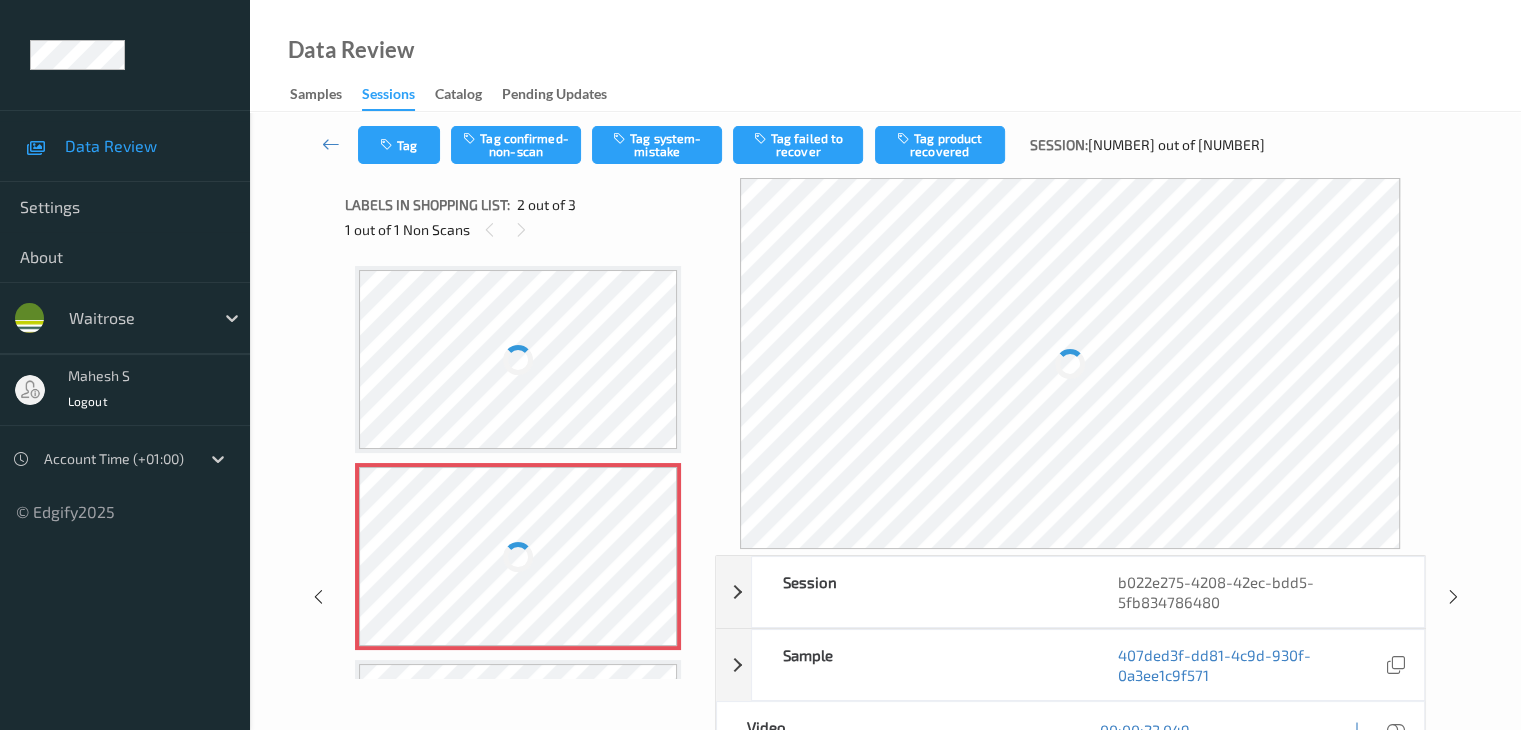 scroll, scrollTop: 10, scrollLeft: 0, axis: vertical 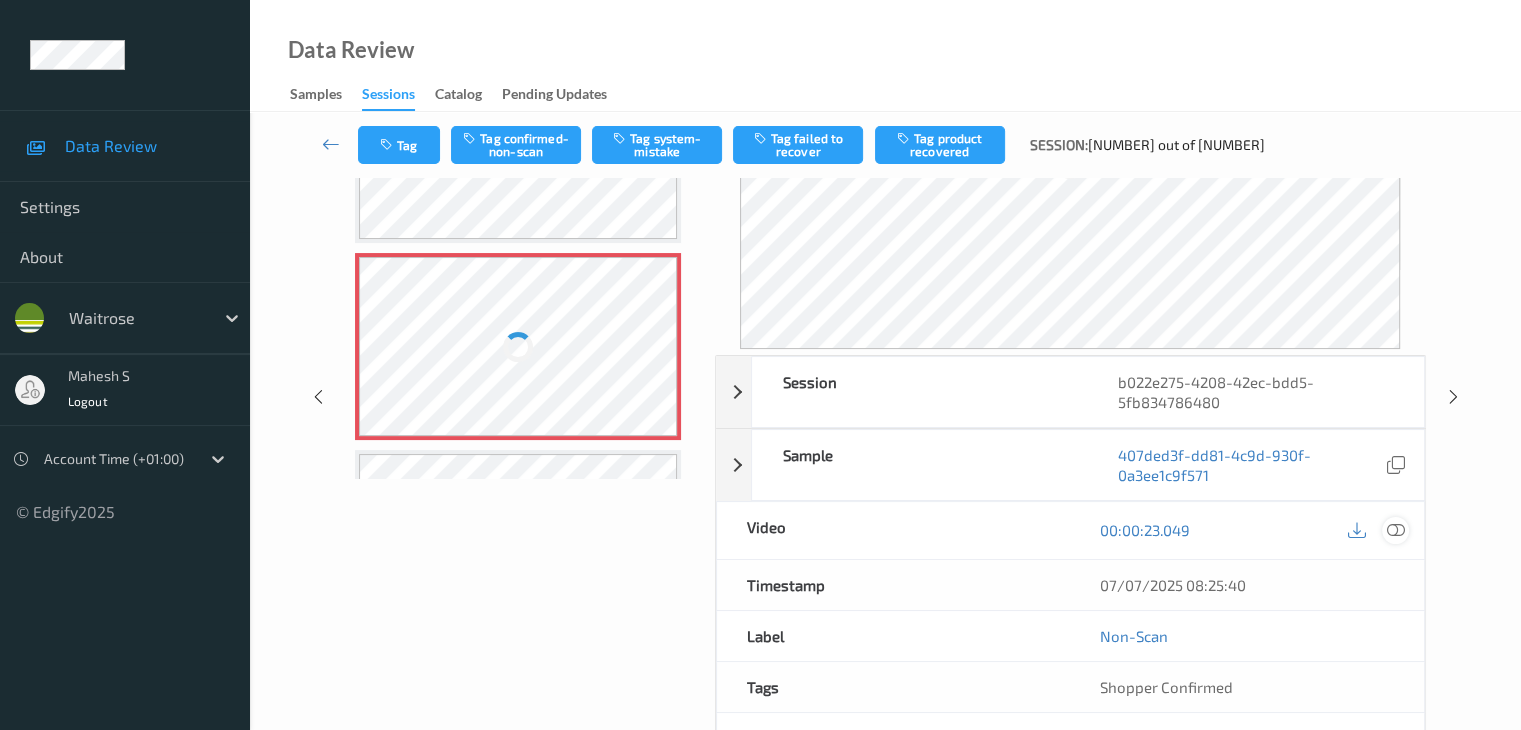 click at bounding box center (1395, 530) 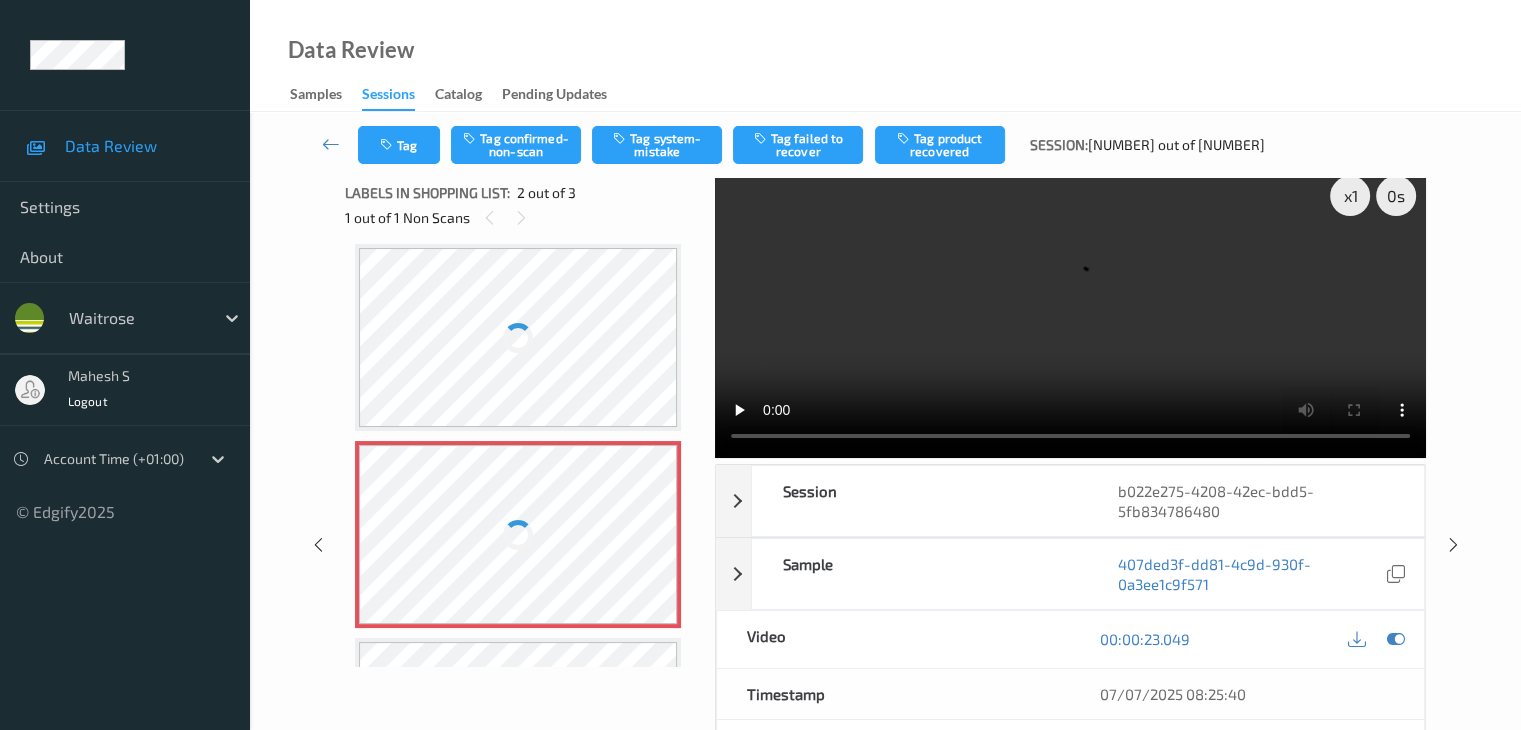 scroll, scrollTop: 0, scrollLeft: 0, axis: both 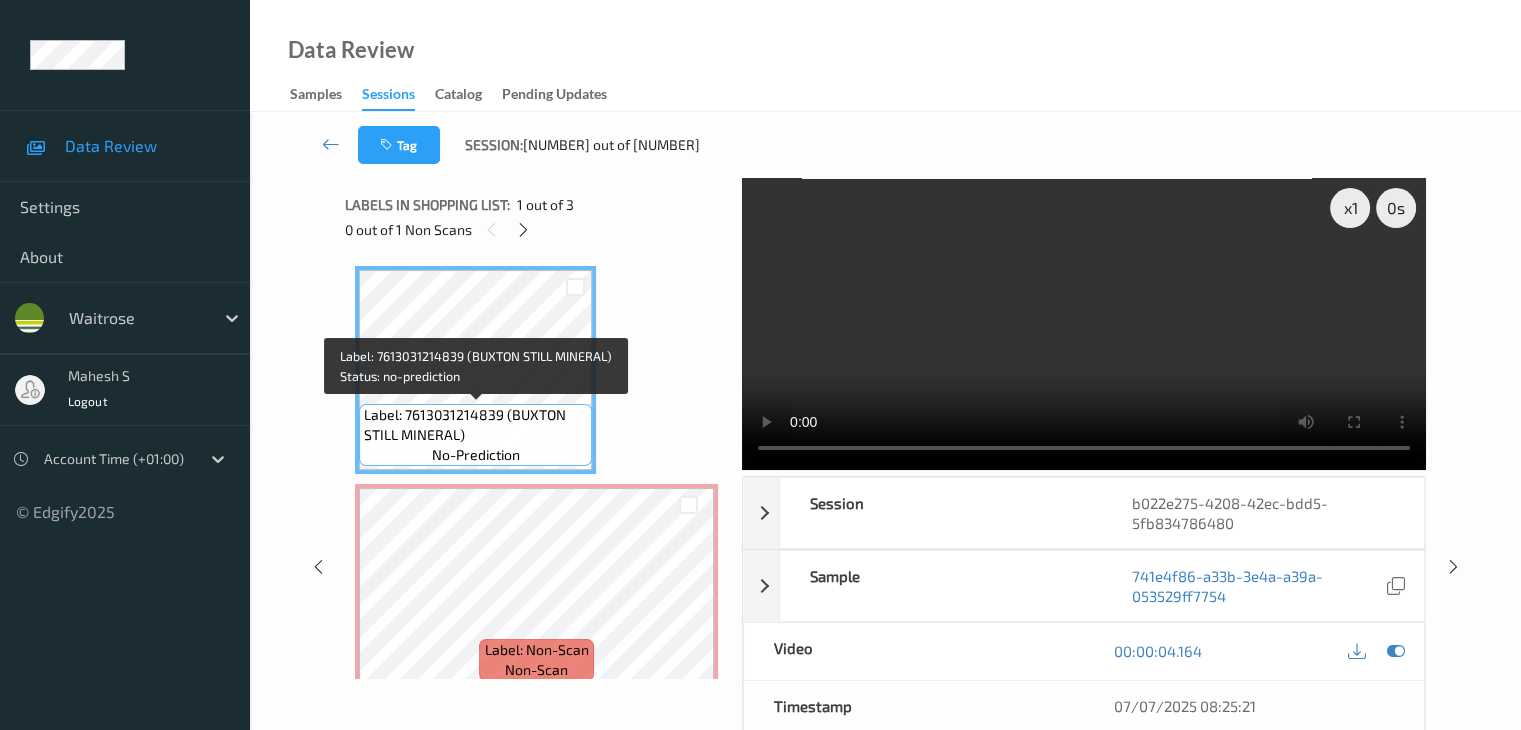 click on "Label: 7613031214839 (BUXTON STILL MINERAL)" at bounding box center [475, 425] 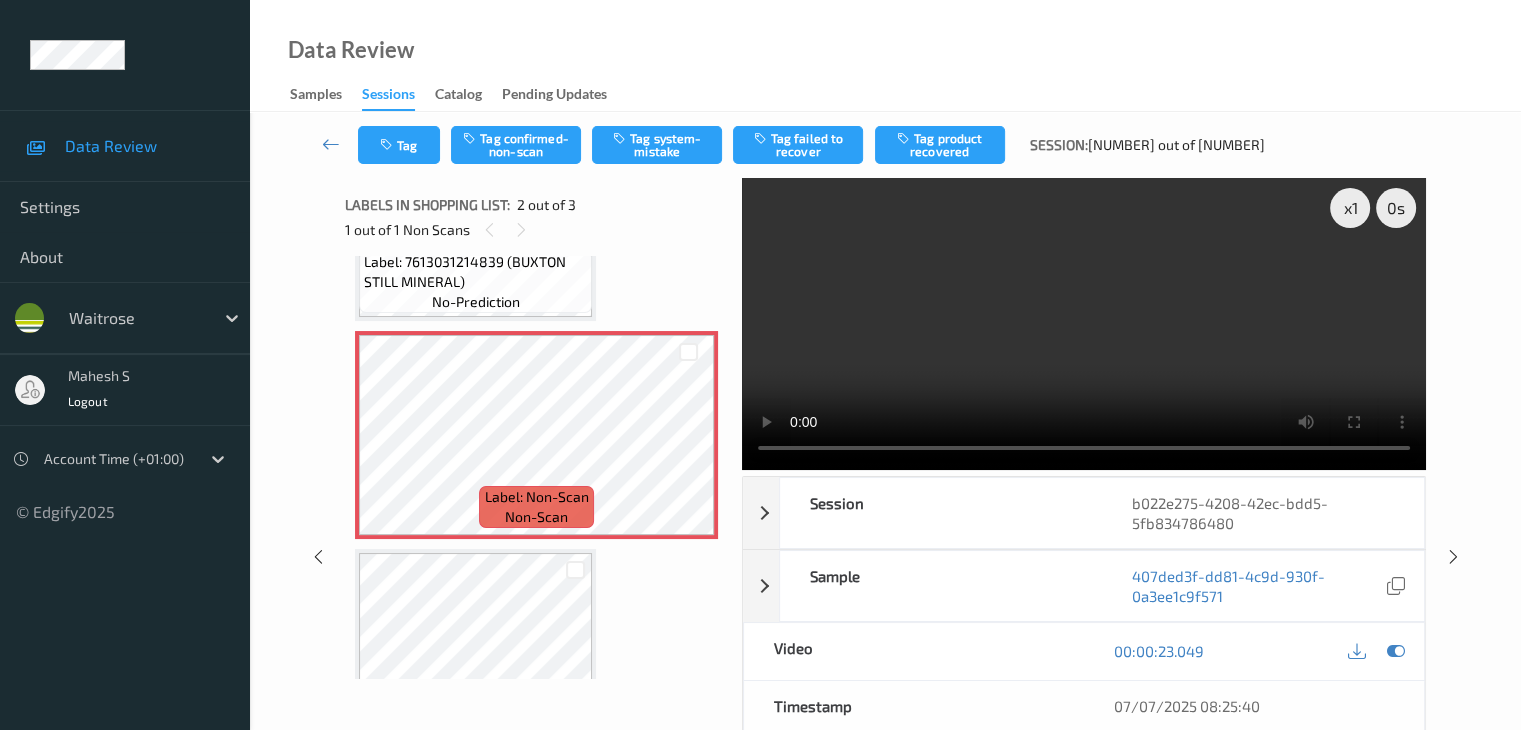 scroll, scrollTop: 200, scrollLeft: 0, axis: vertical 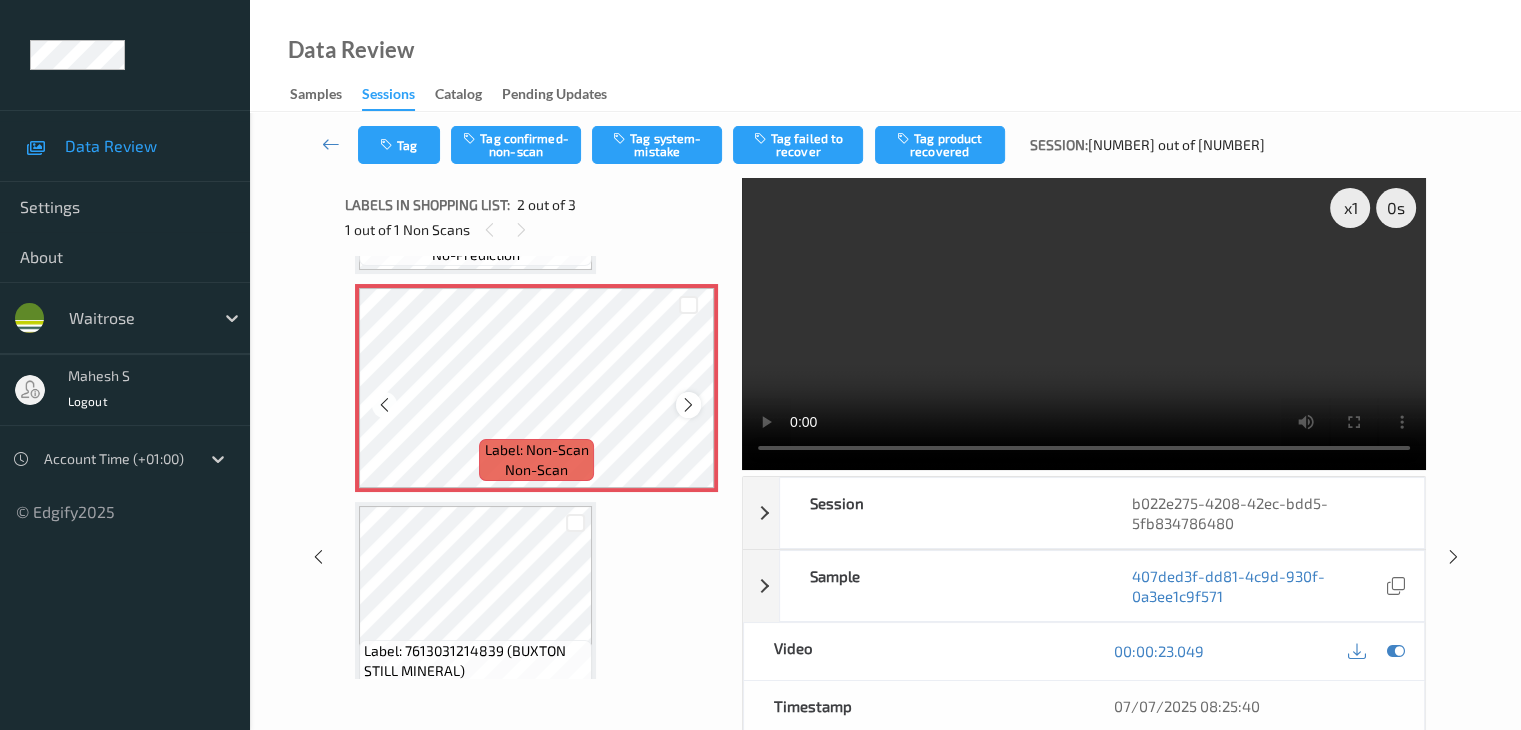 click at bounding box center (688, 405) 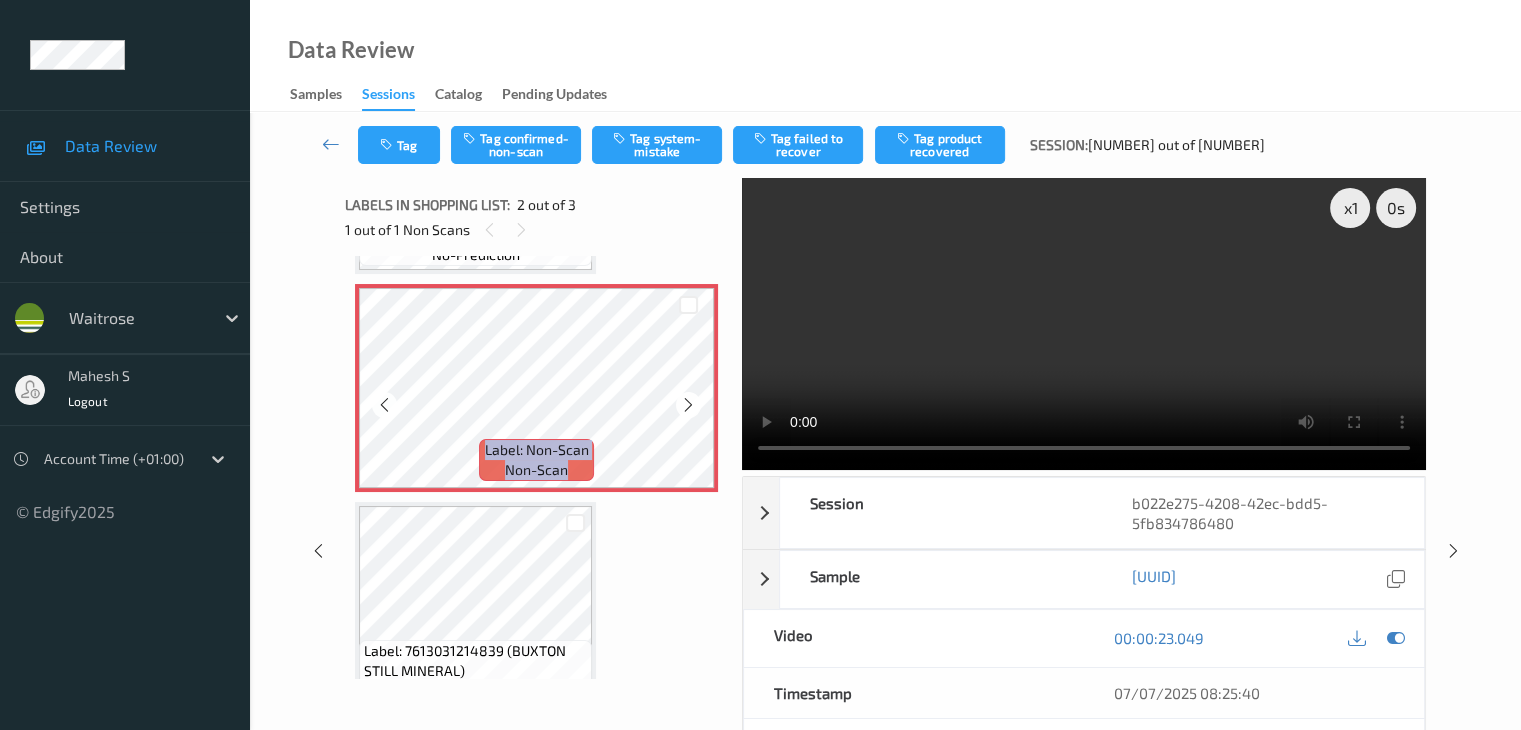 click at bounding box center (688, 405) 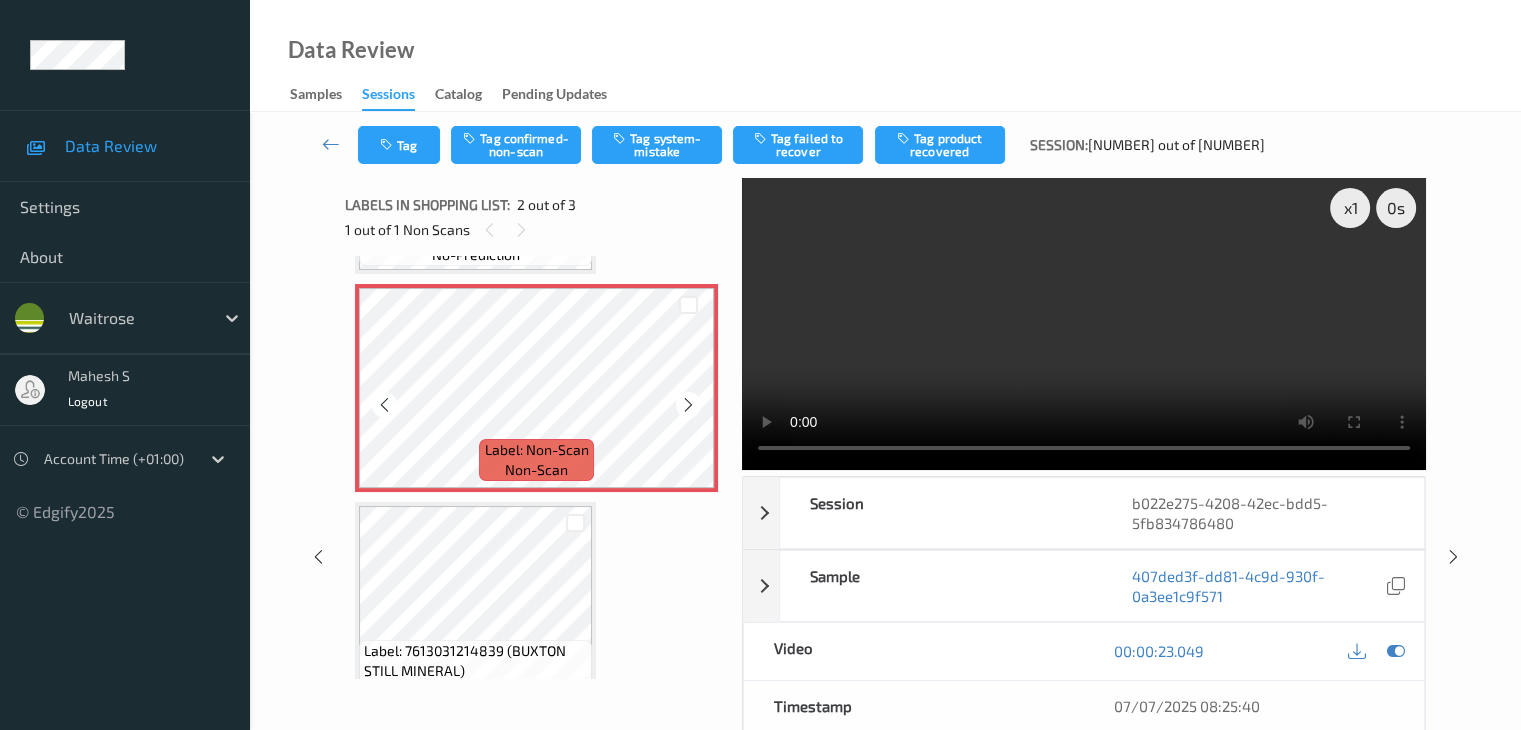 click at bounding box center [688, 405] 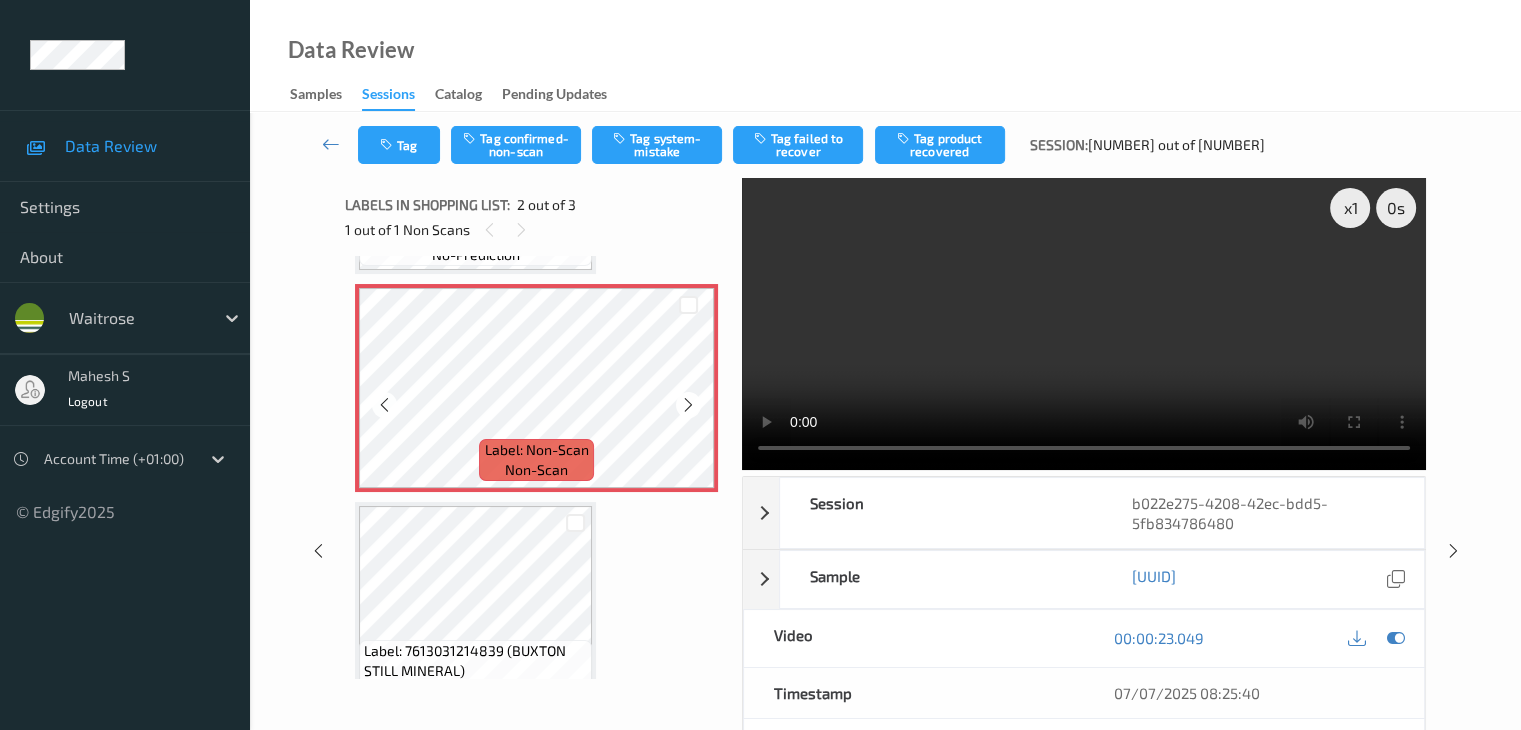 click at bounding box center [688, 405] 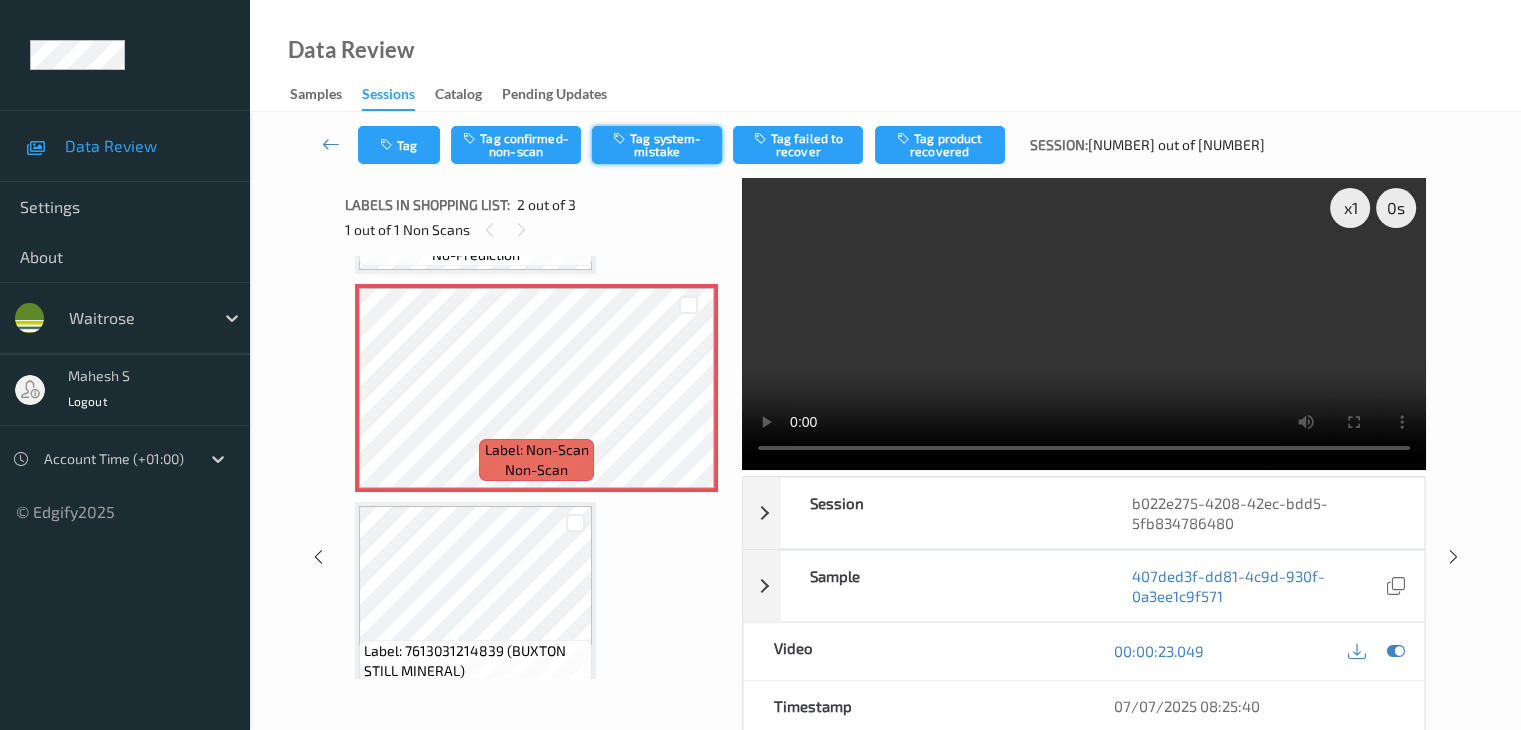 click on "Tag   system-mistake" at bounding box center (657, 145) 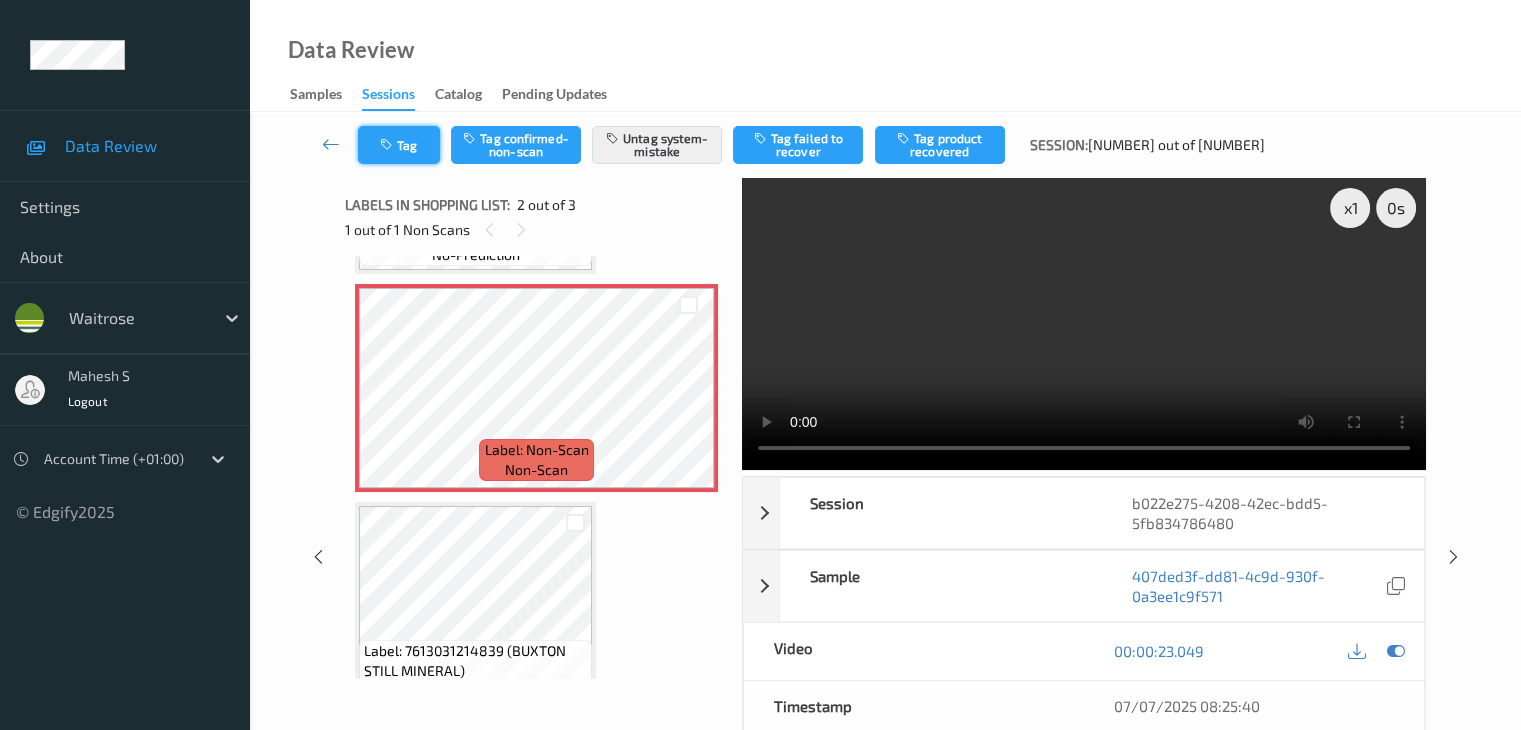 click on "Tag" at bounding box center [399, 145] 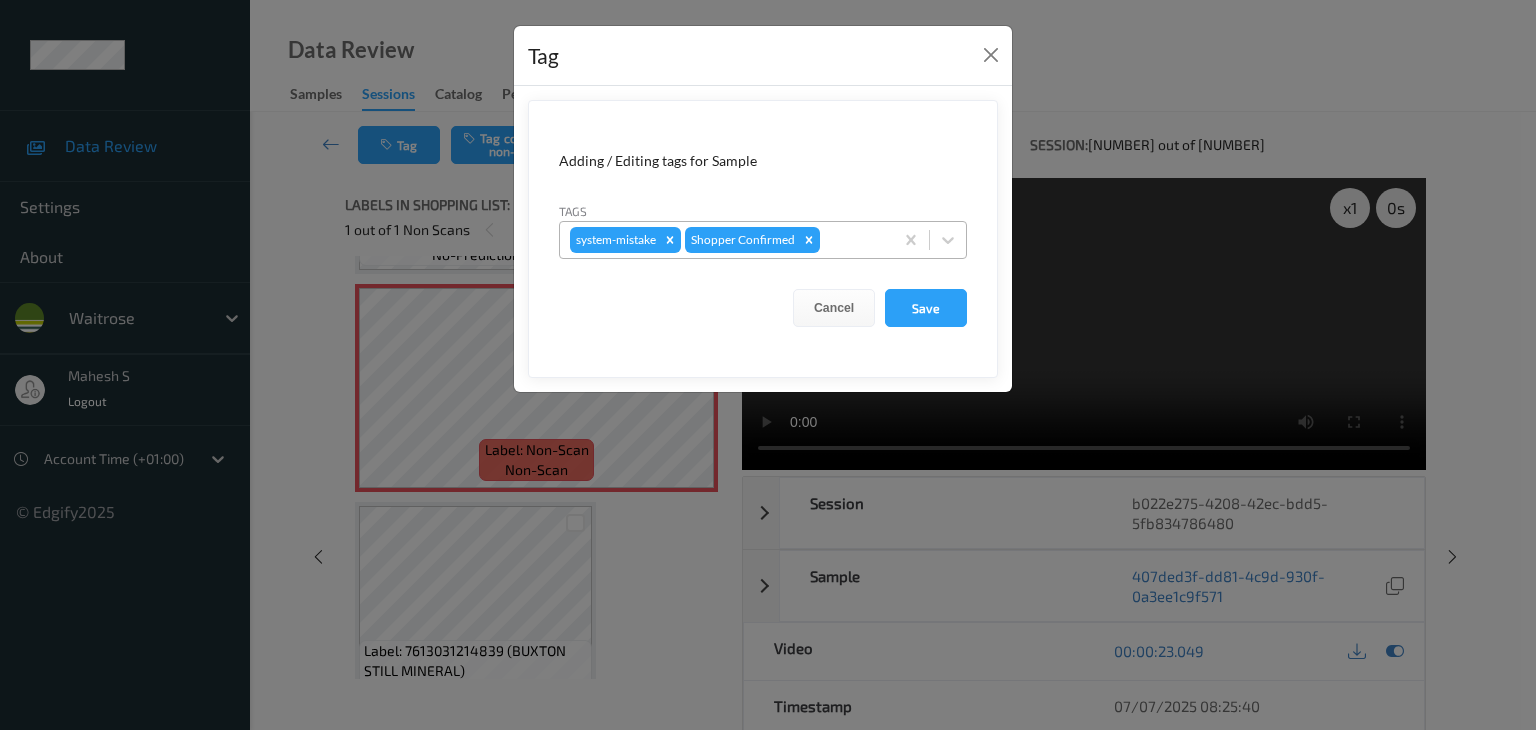 click at bounding box center [853, 240] 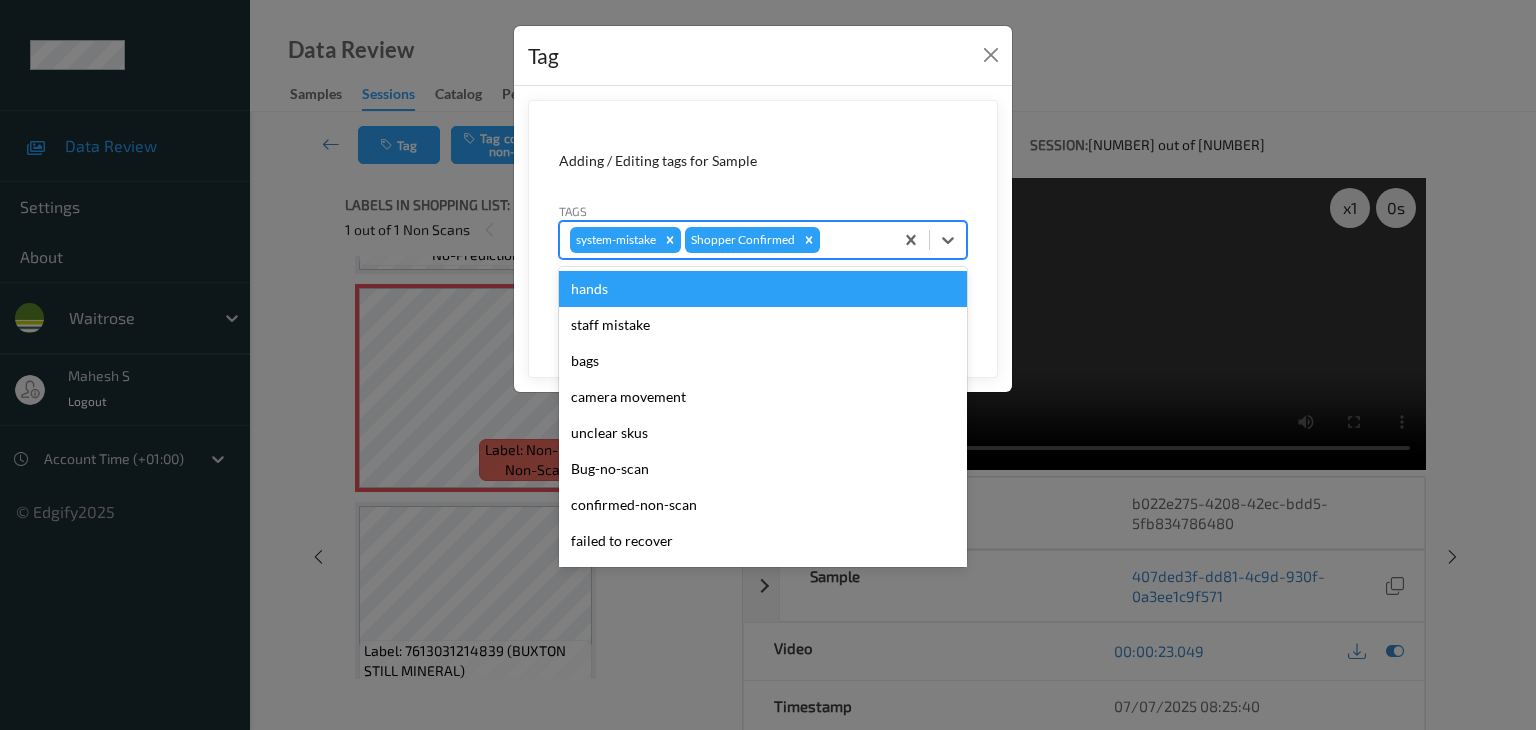 type on "u" 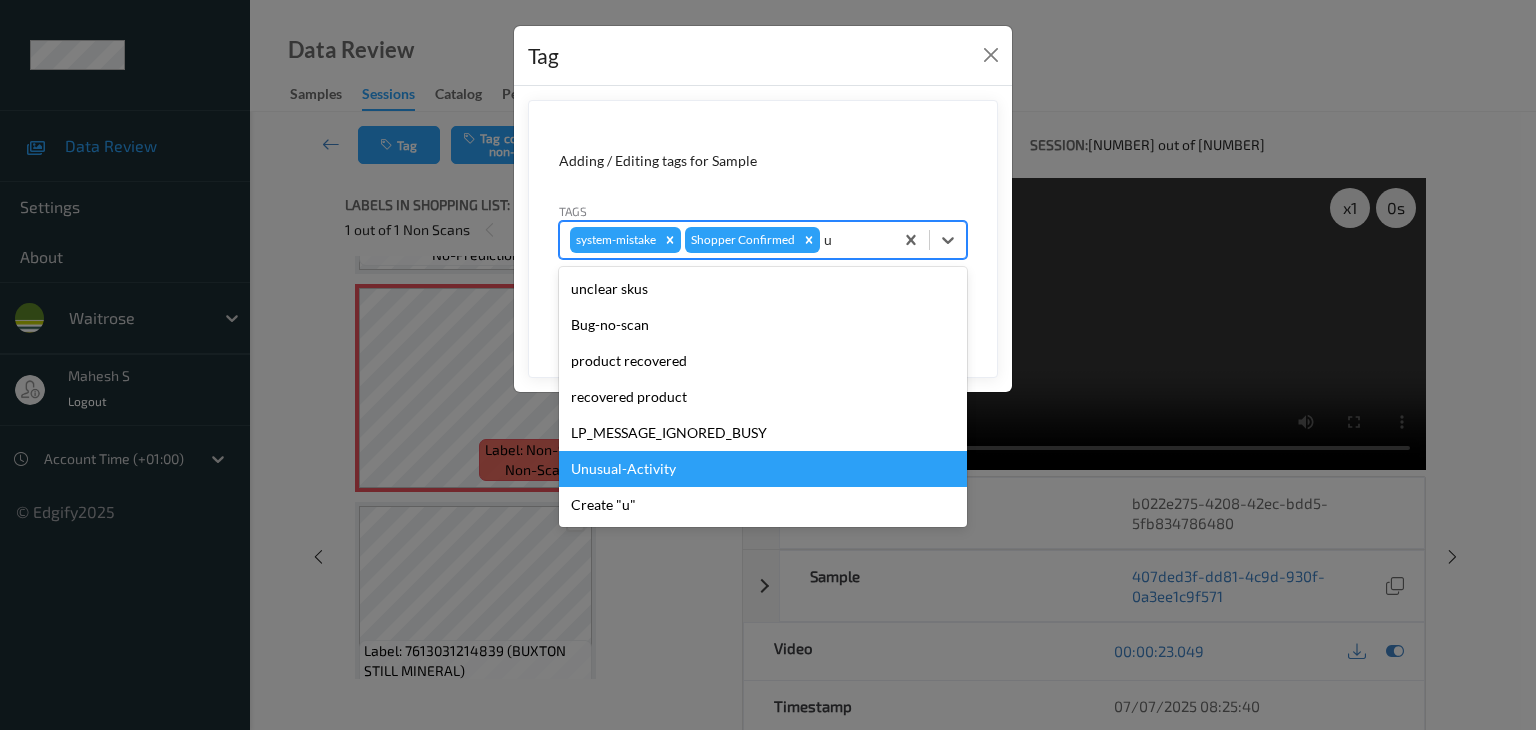 click on "Unusual-Activity" at bounding box center [763, 469] 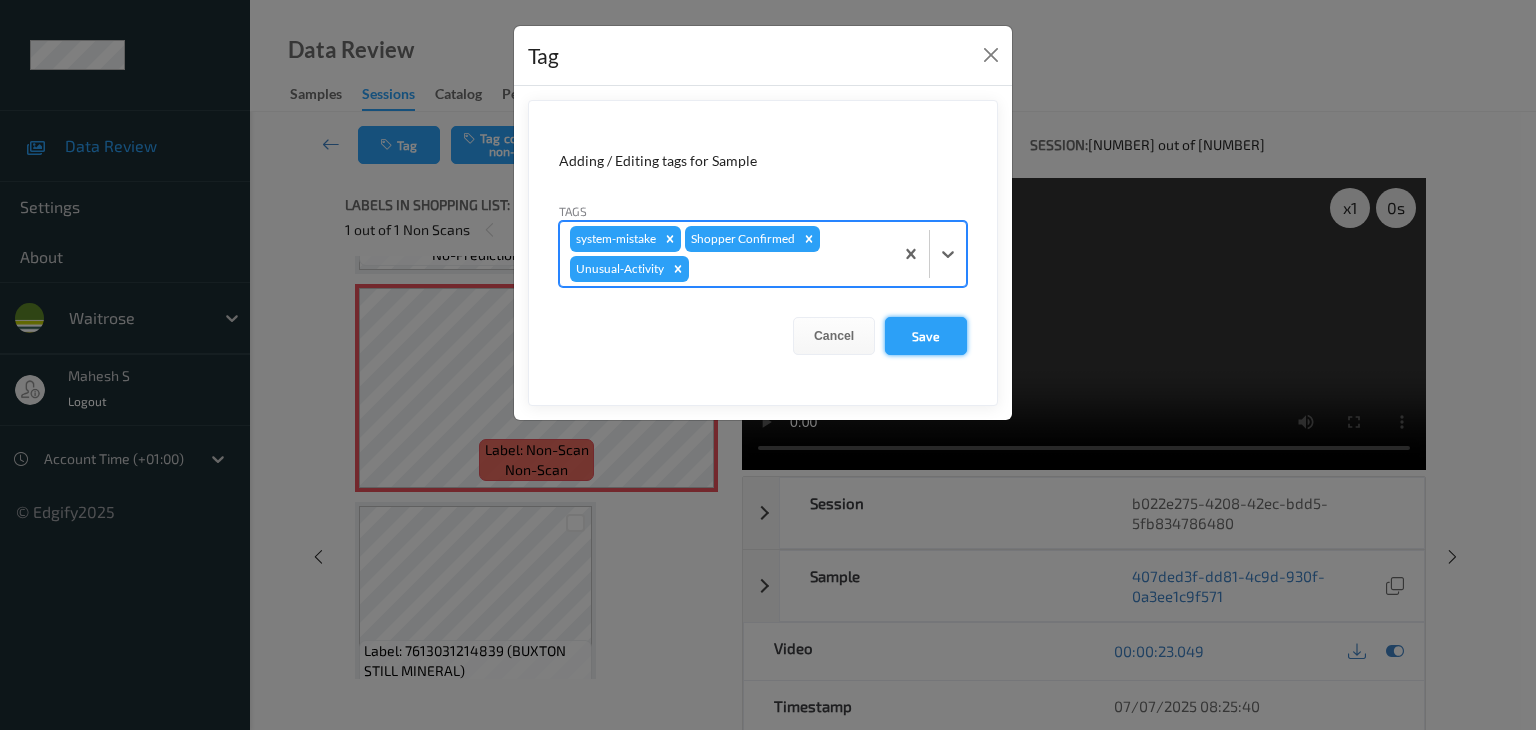 click on "Save" at bounding box center [926, 336] 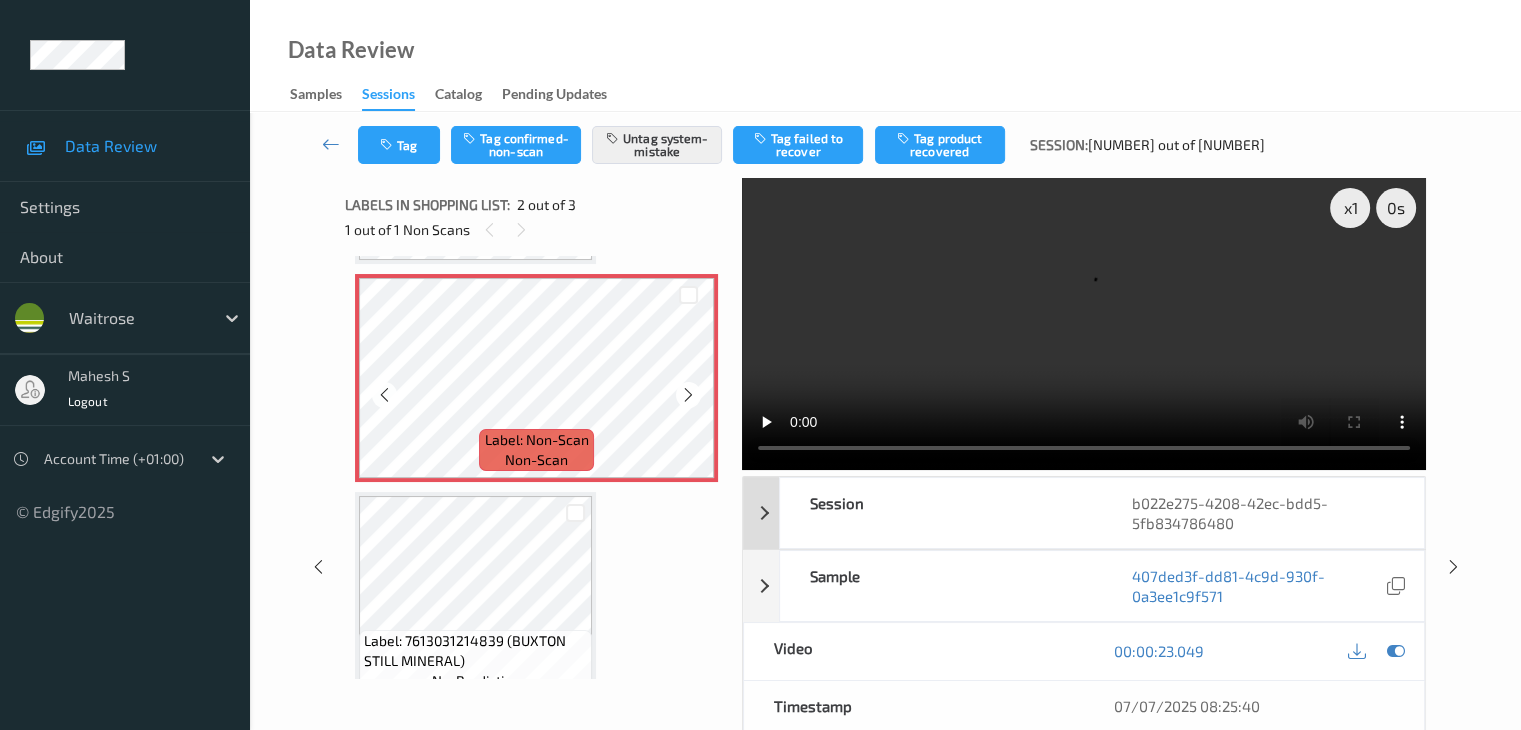 scroll, scrollTop: 241, scrollLeft: 0, axis: vertical 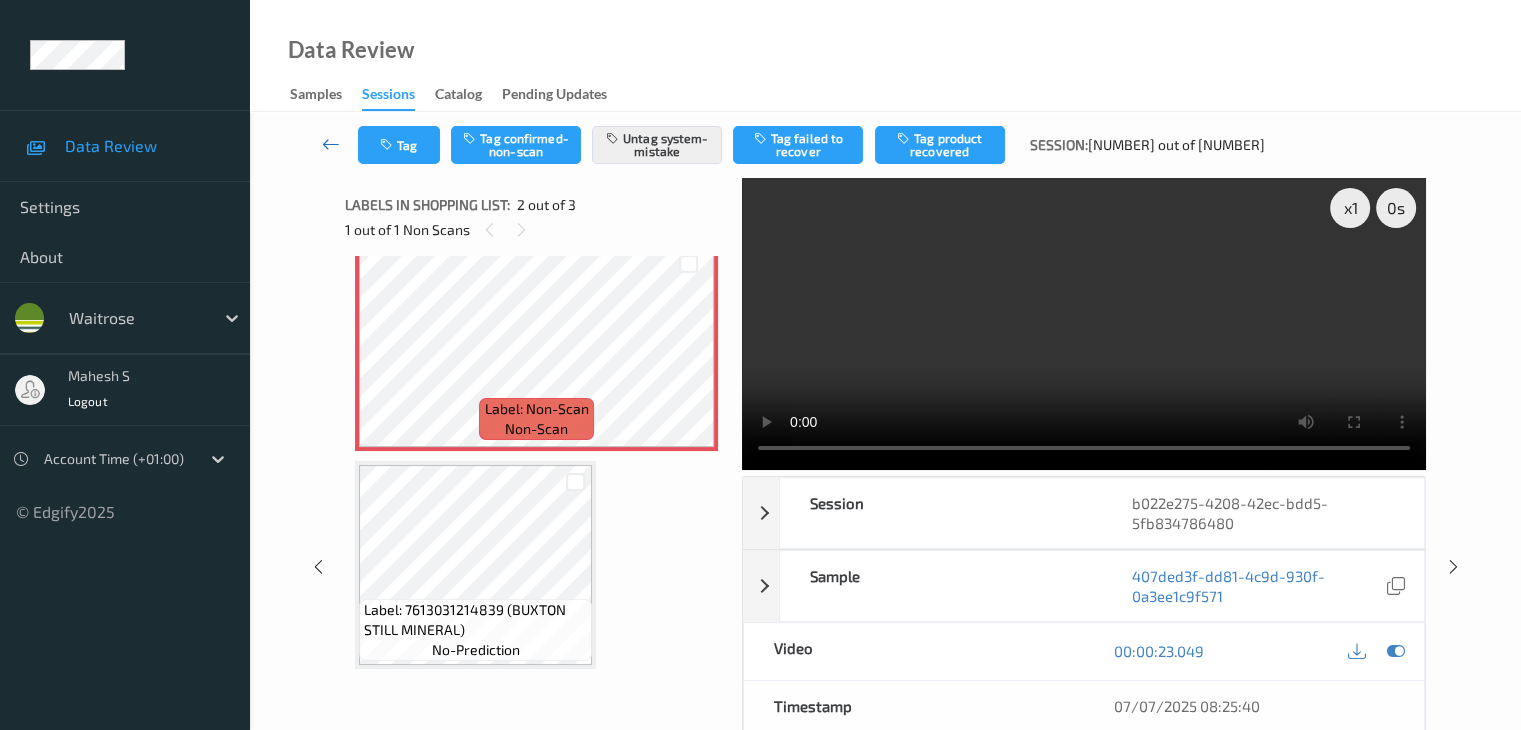 click at bounding box center (331, 144) 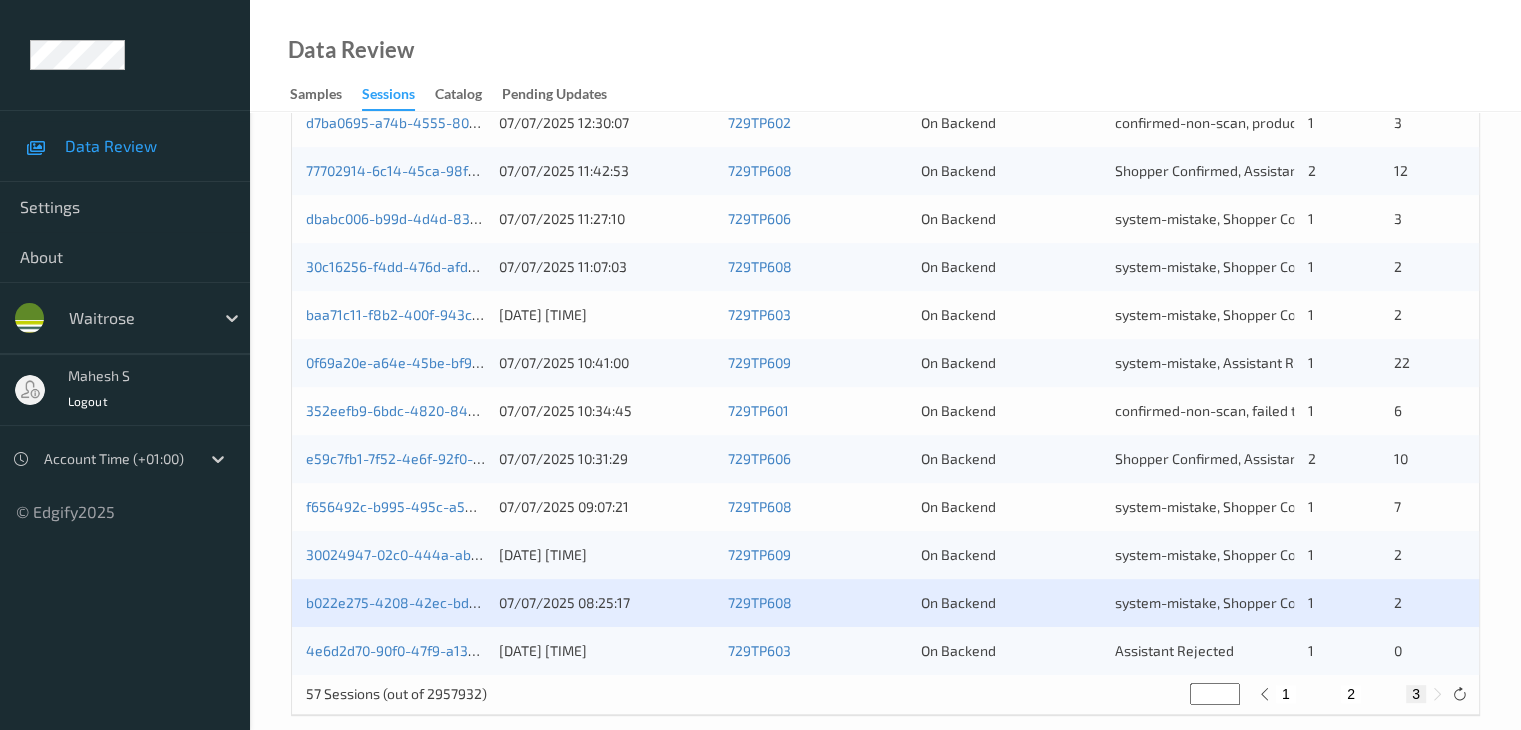 scroll, scrollTop: 788, scrollLeft: 0, axis: vertical 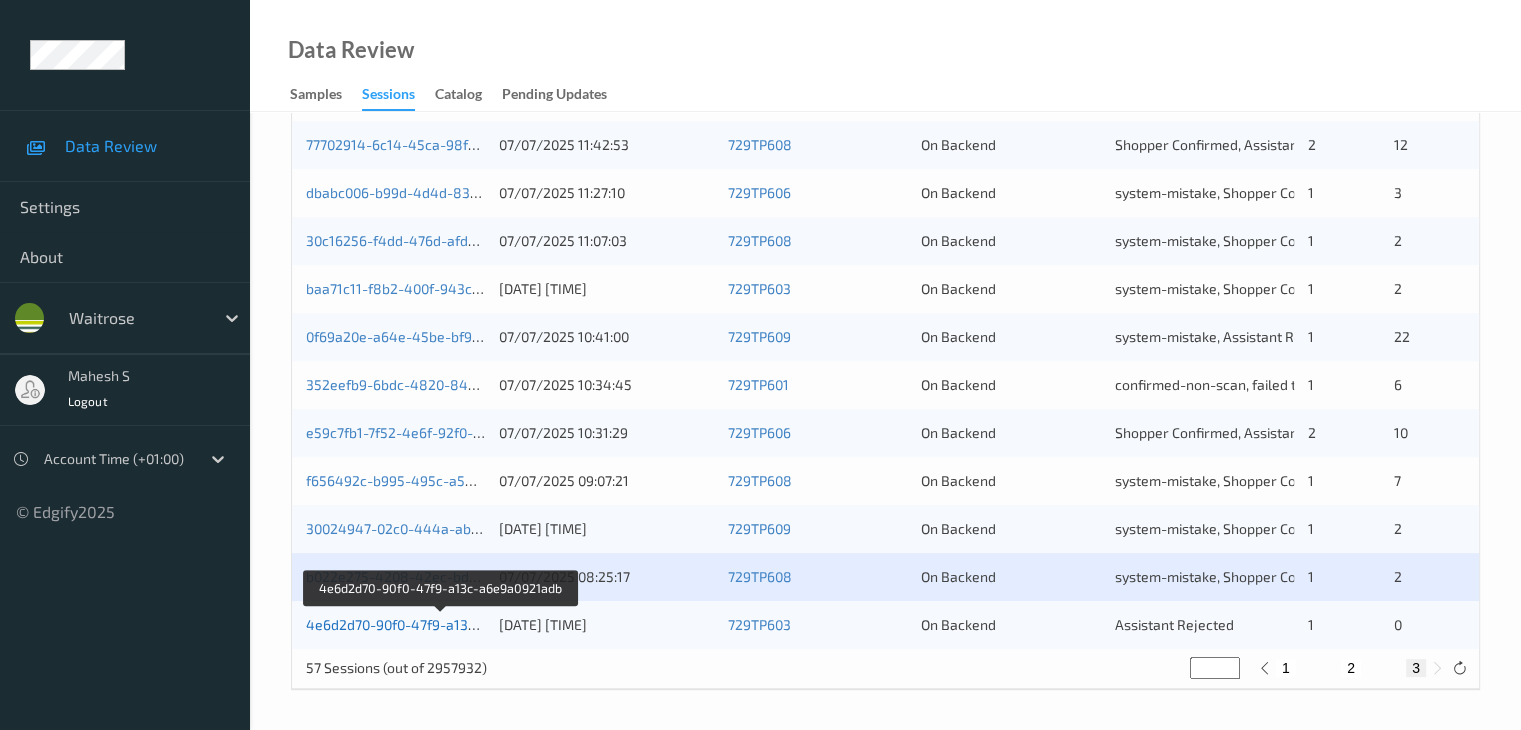 click on "4e6d2d70-90f0-47f9-a13c-a6e9a0921adb" at bounding box center [440, 624] 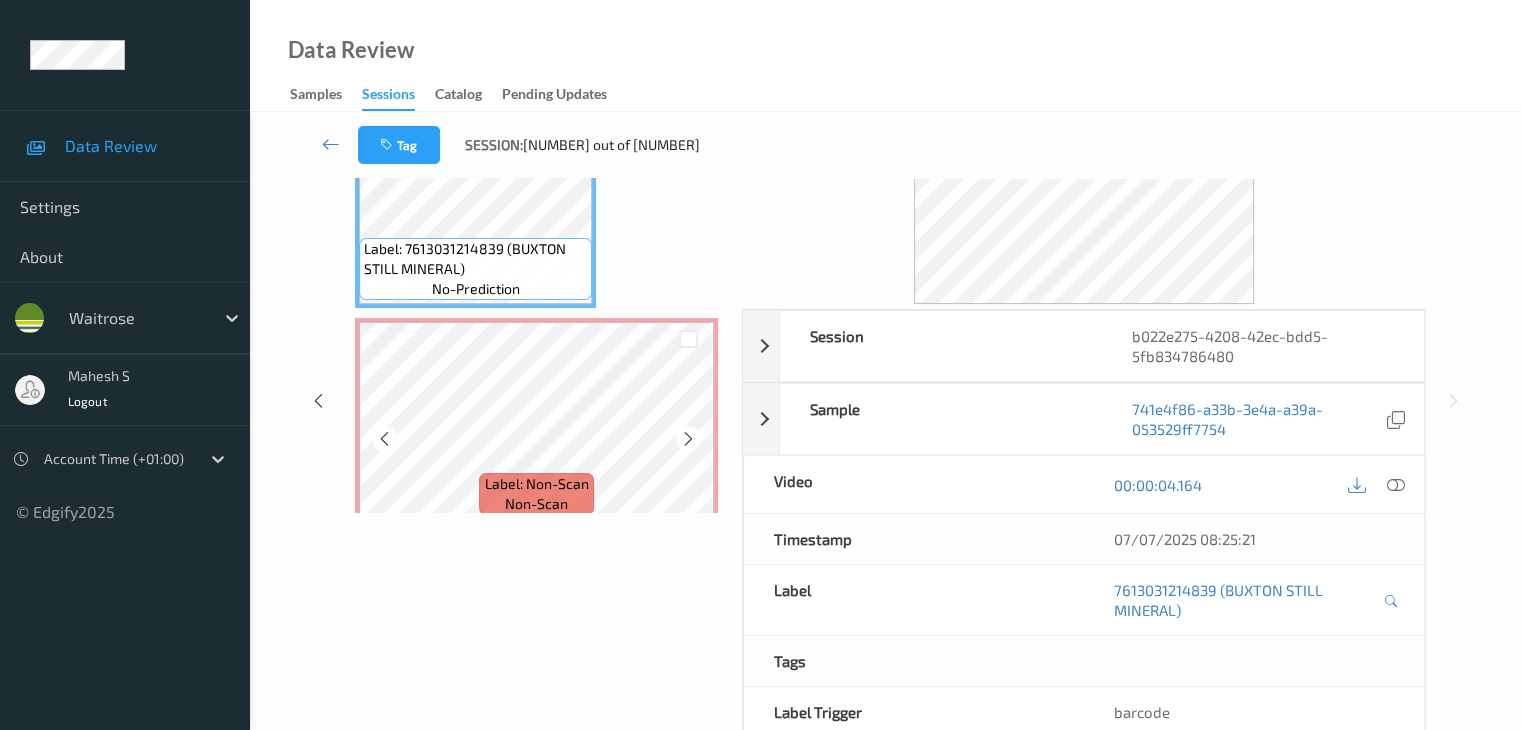 scroll, scrollTop: 0, scrollLeft: 0, axis: both 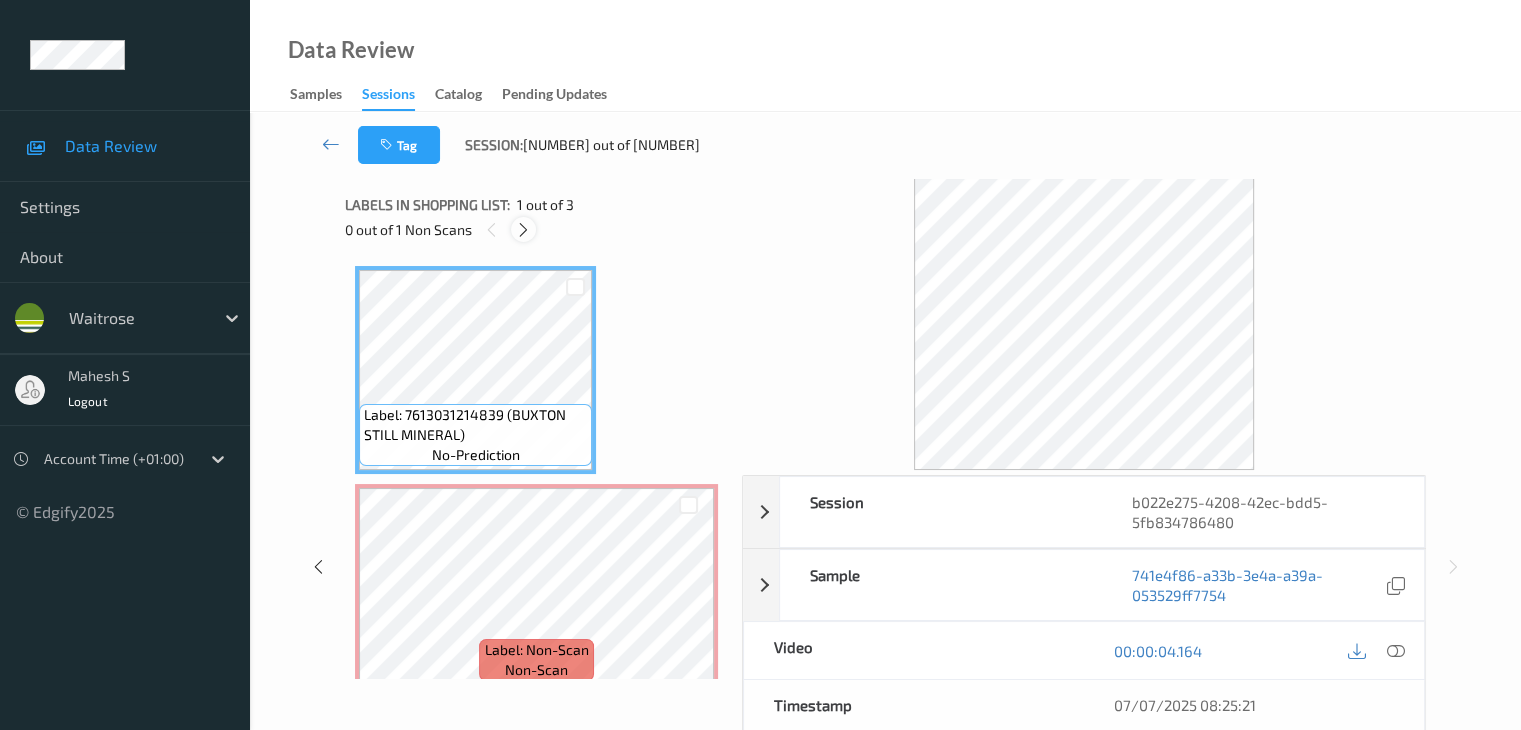 click at bounding box center (523, 230) 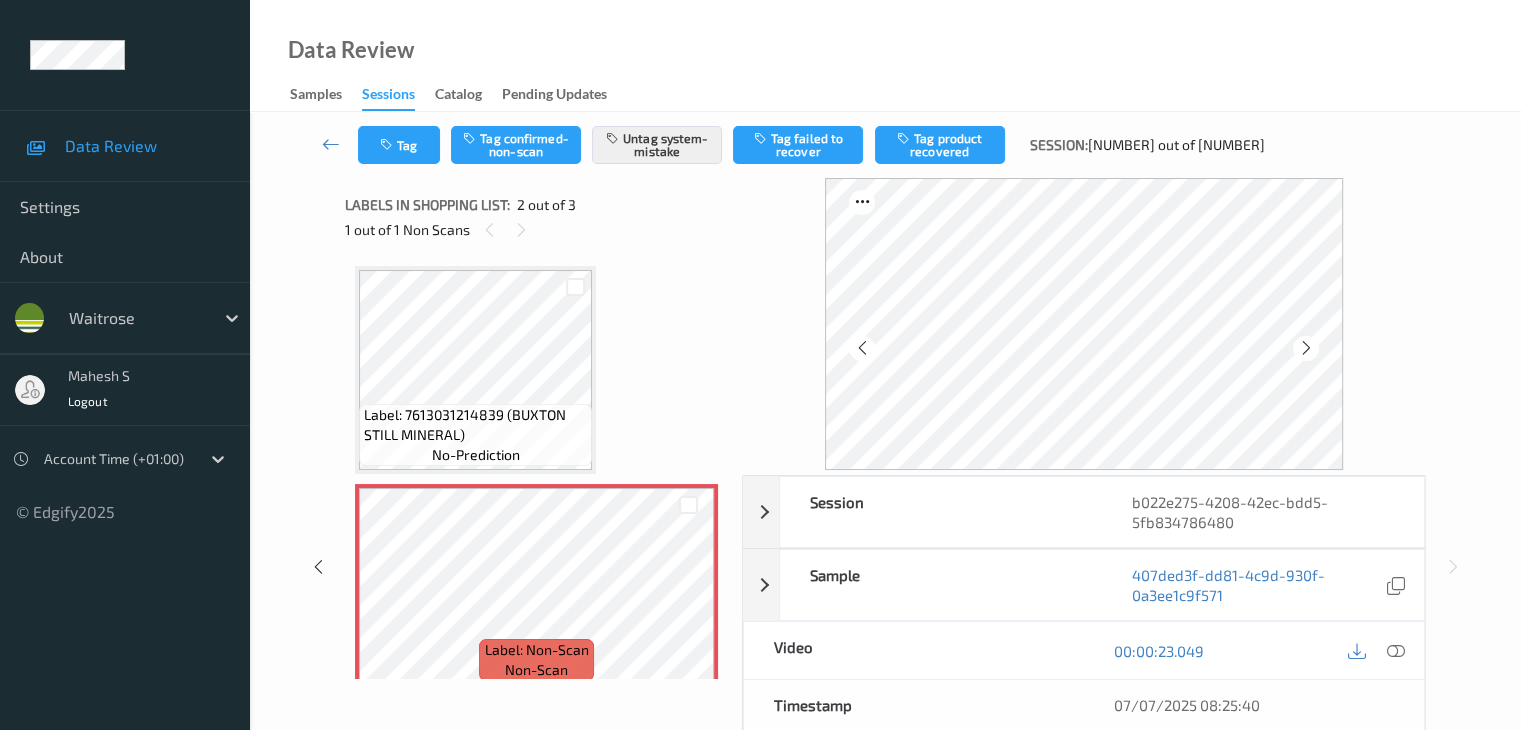 scroll, scrollTop: 10, scrollLeft: 0, axis: vertical 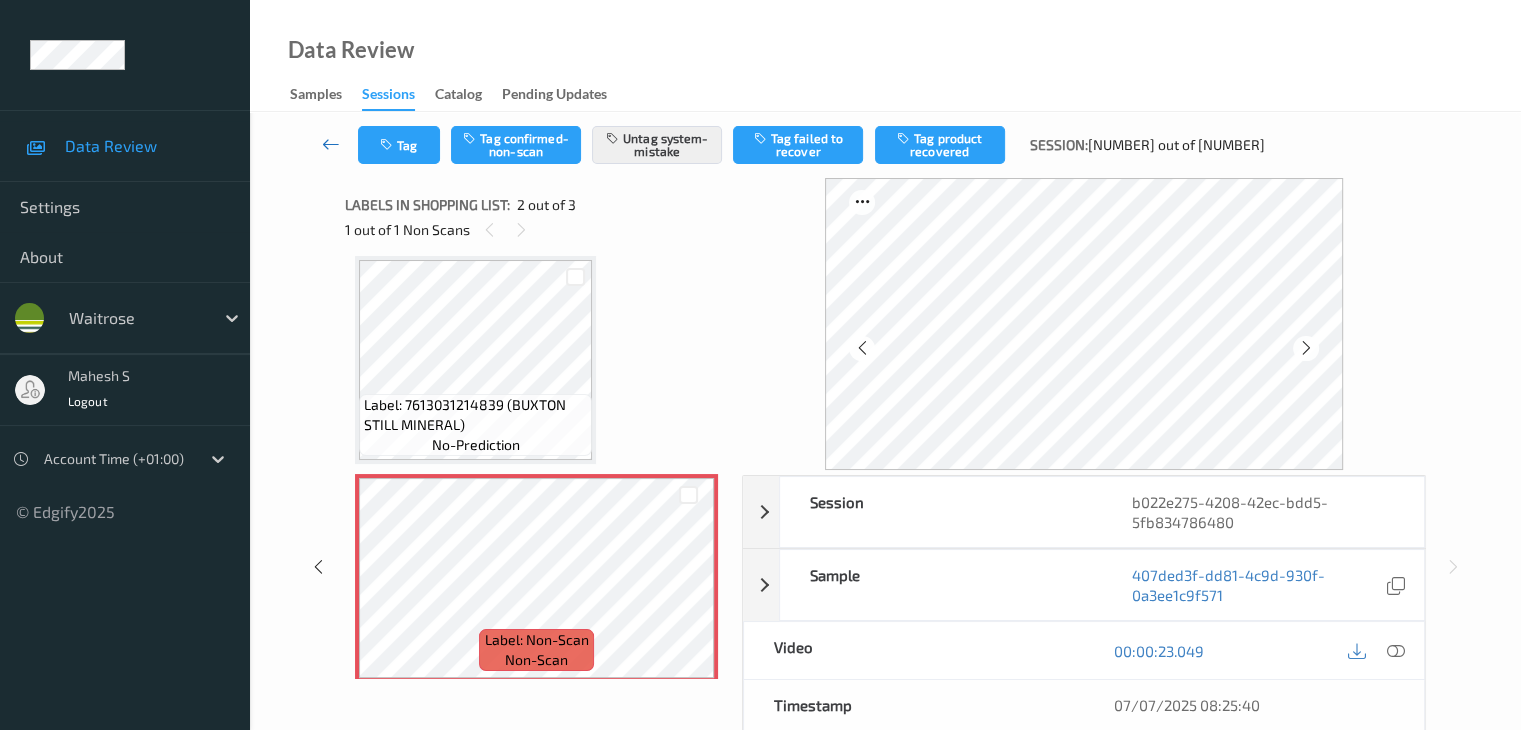 click at bounding box center [331, 144] 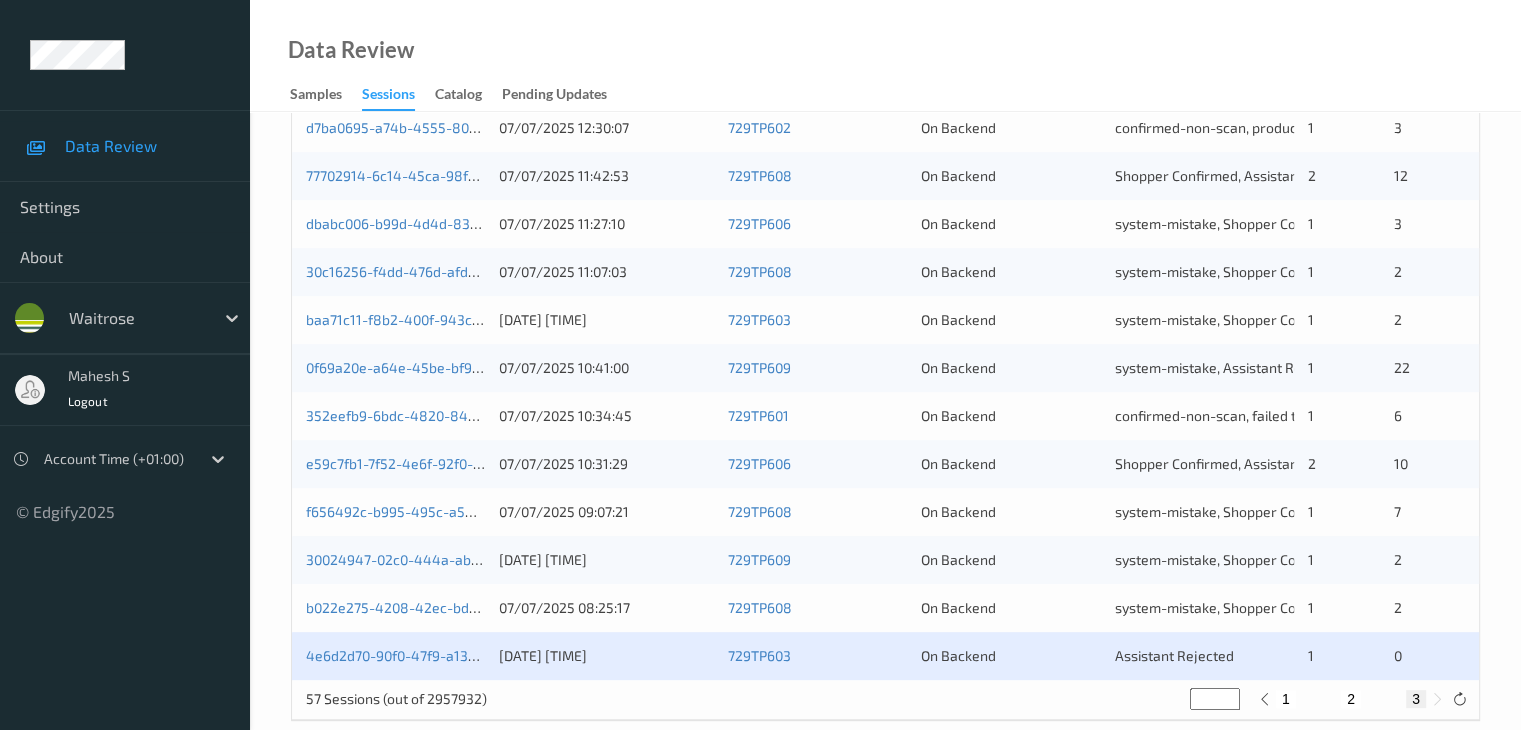 scroll, scrollTop: 788, scrollLeft: 0, axis: vertical 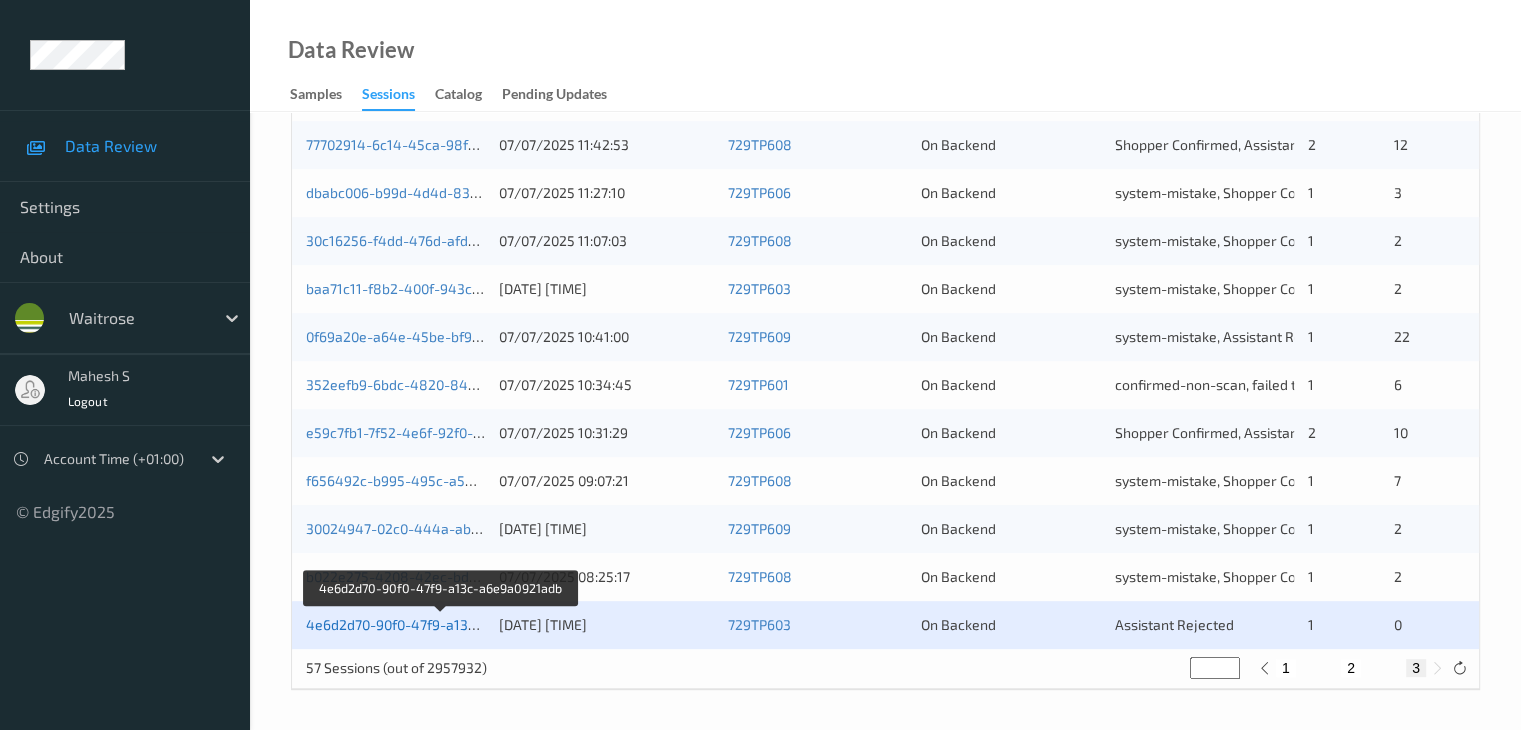 click on "4e6d2d70-90f0-47f9-a13c-a6e9a0921adb" at bounding box center [440, 624] 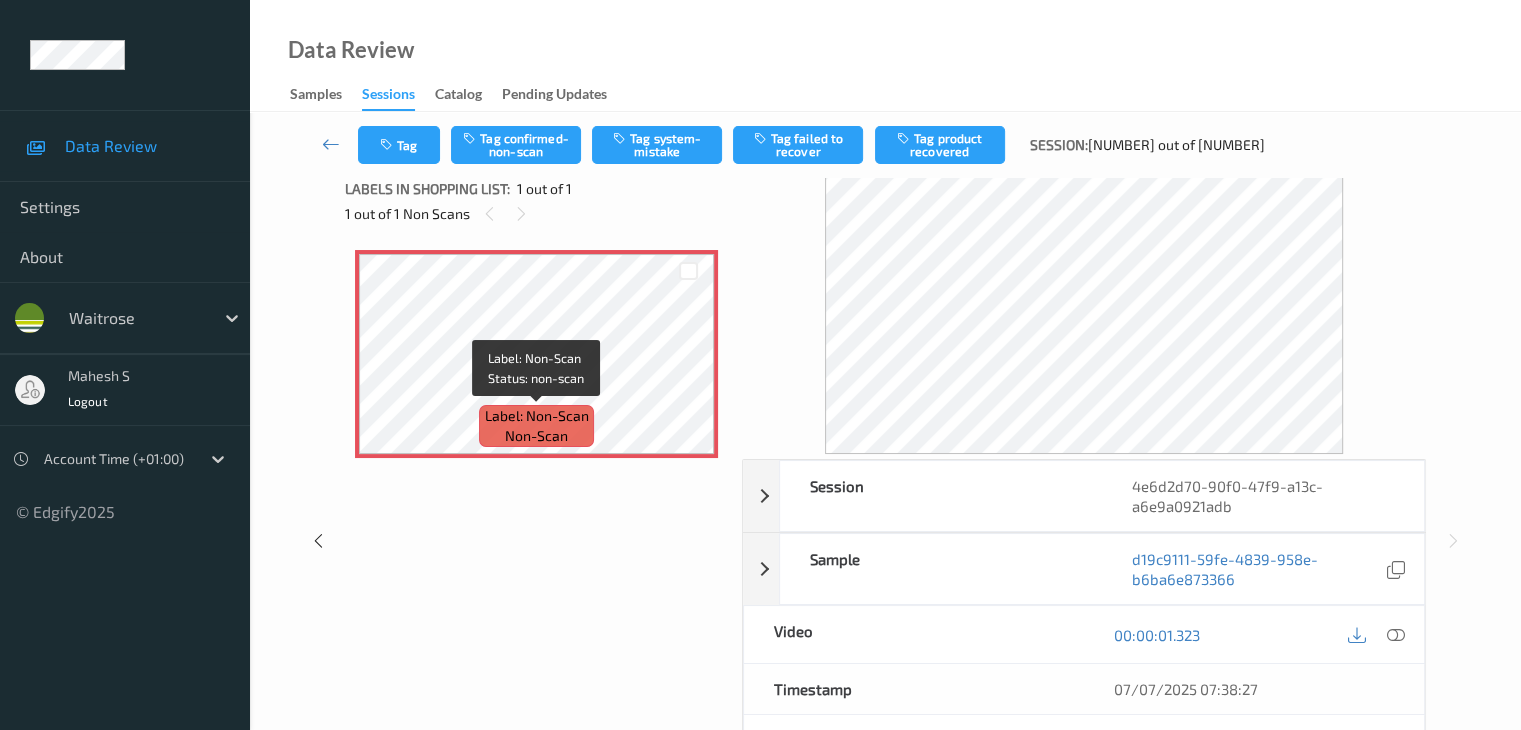 scroll, scrollTop: 0, scrollLeft: 0, axis: both 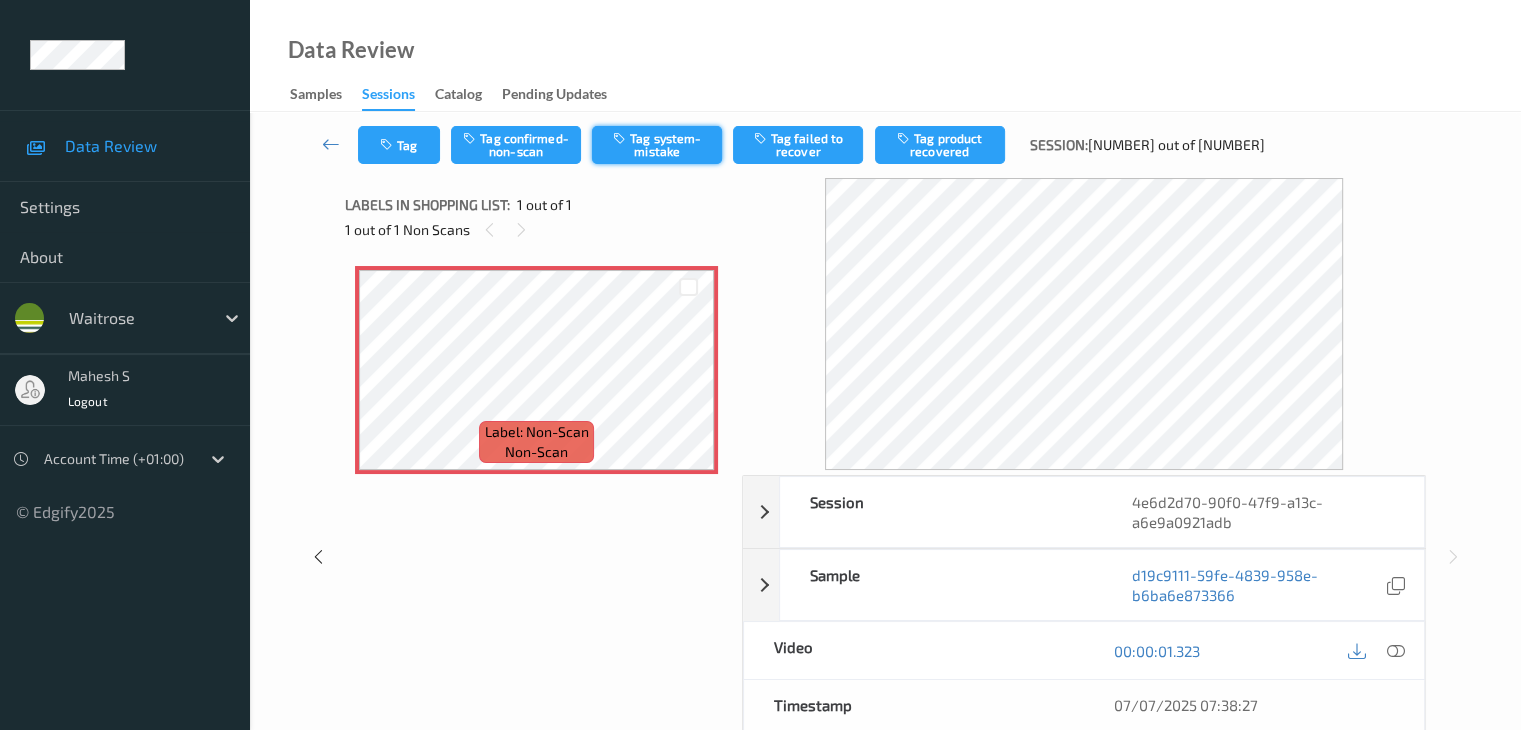 click on "Tag   system-mistake" at bounding box center (657, 145) 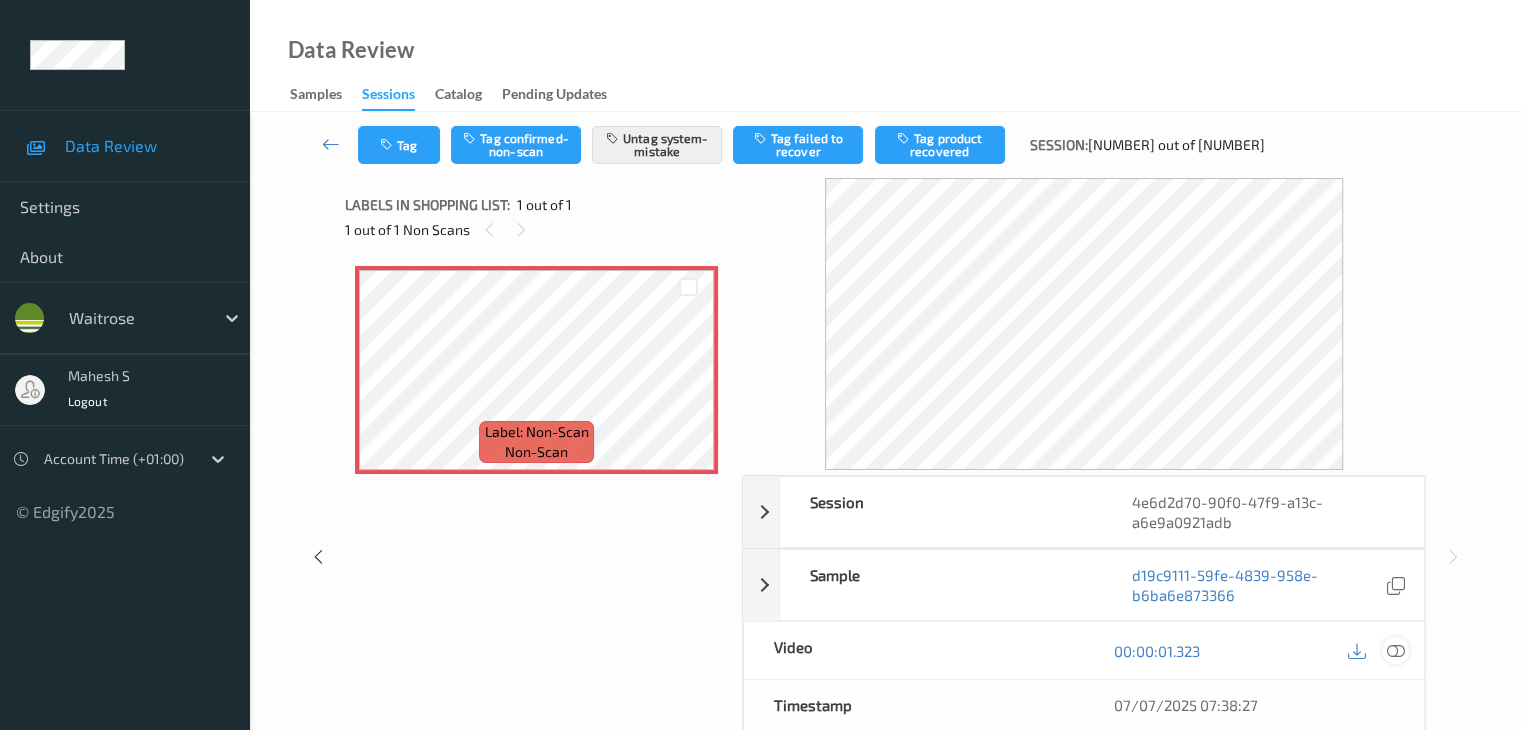 click at bounding box center [1395, 651] 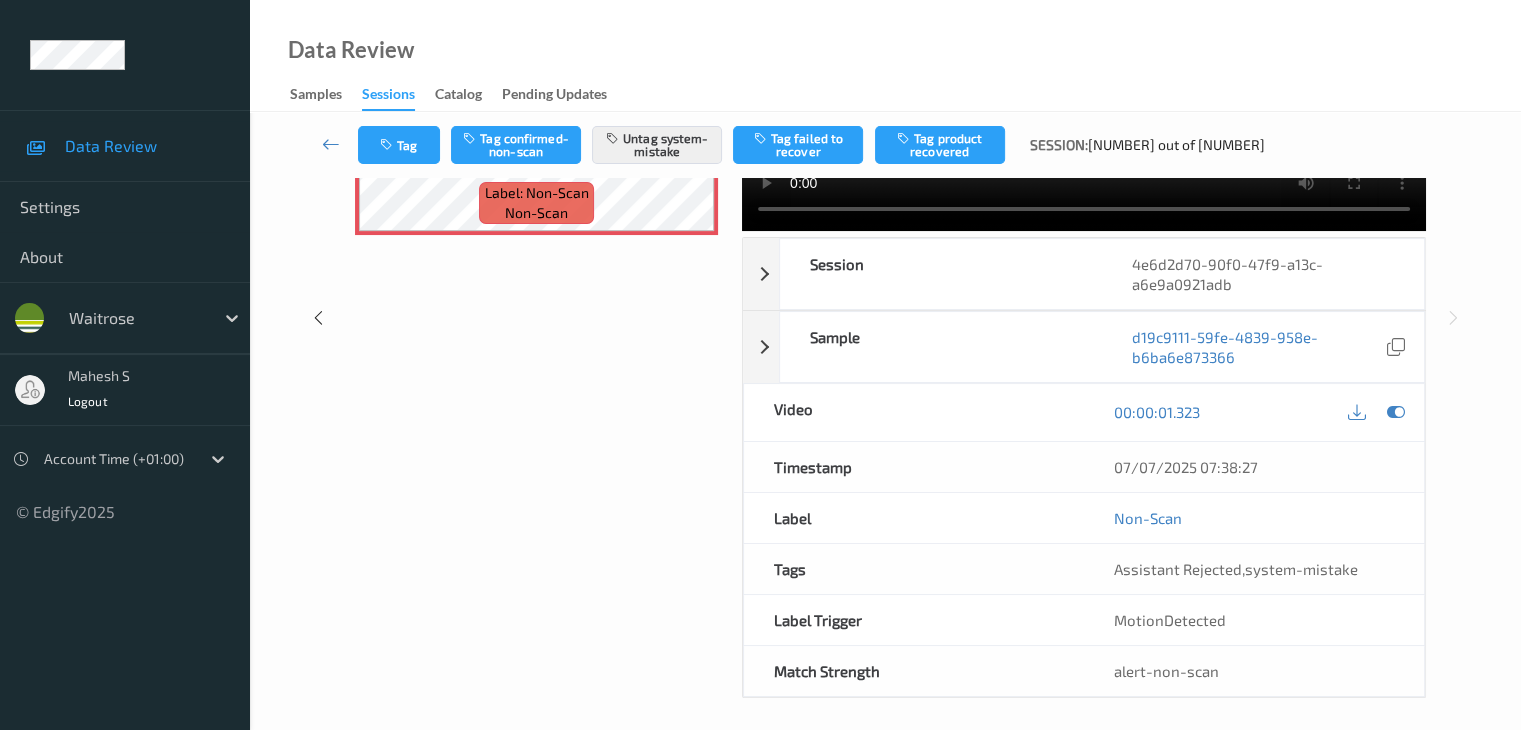 scroll, scrollTop: 244, scrollLeft: 0, axis: vertical 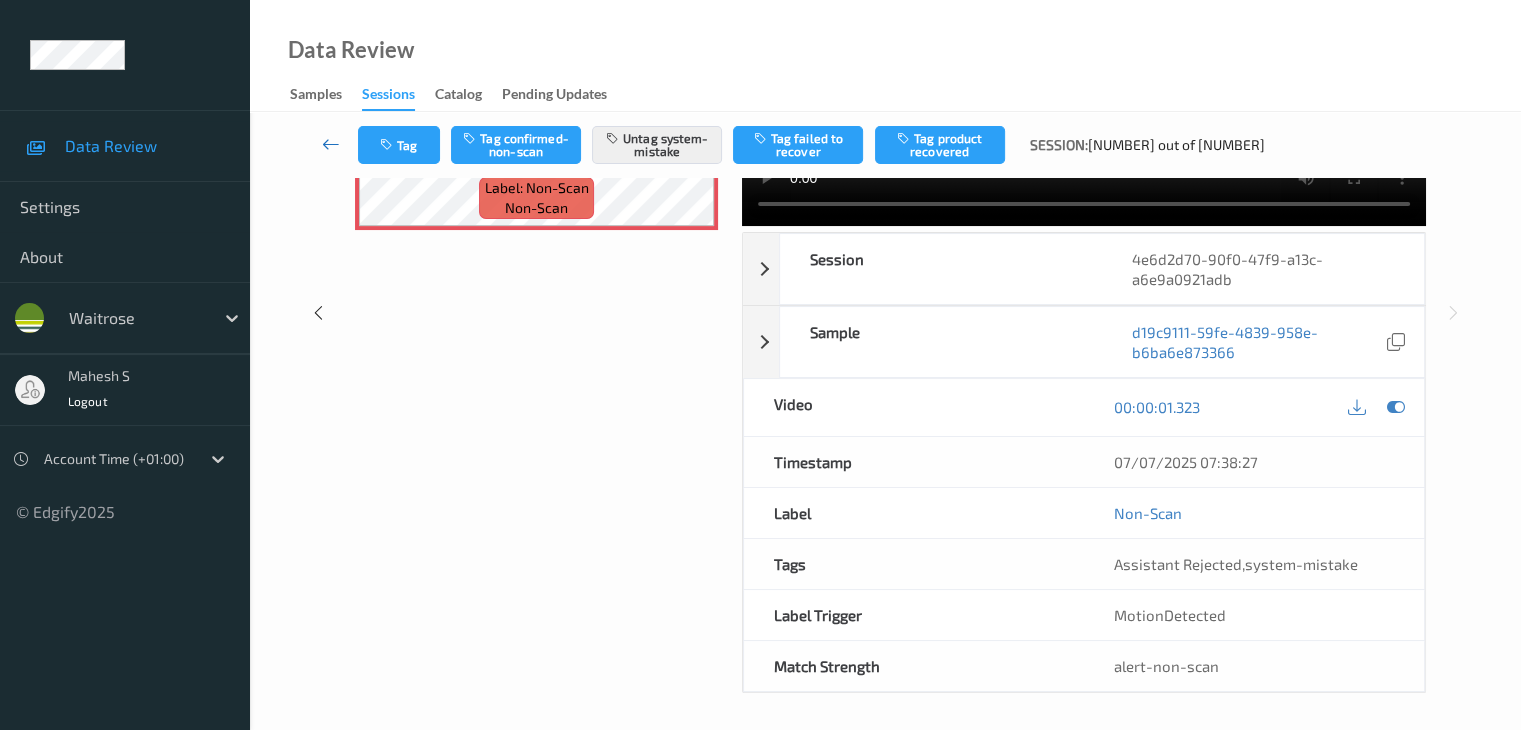 click at bounding box center [331, 144] 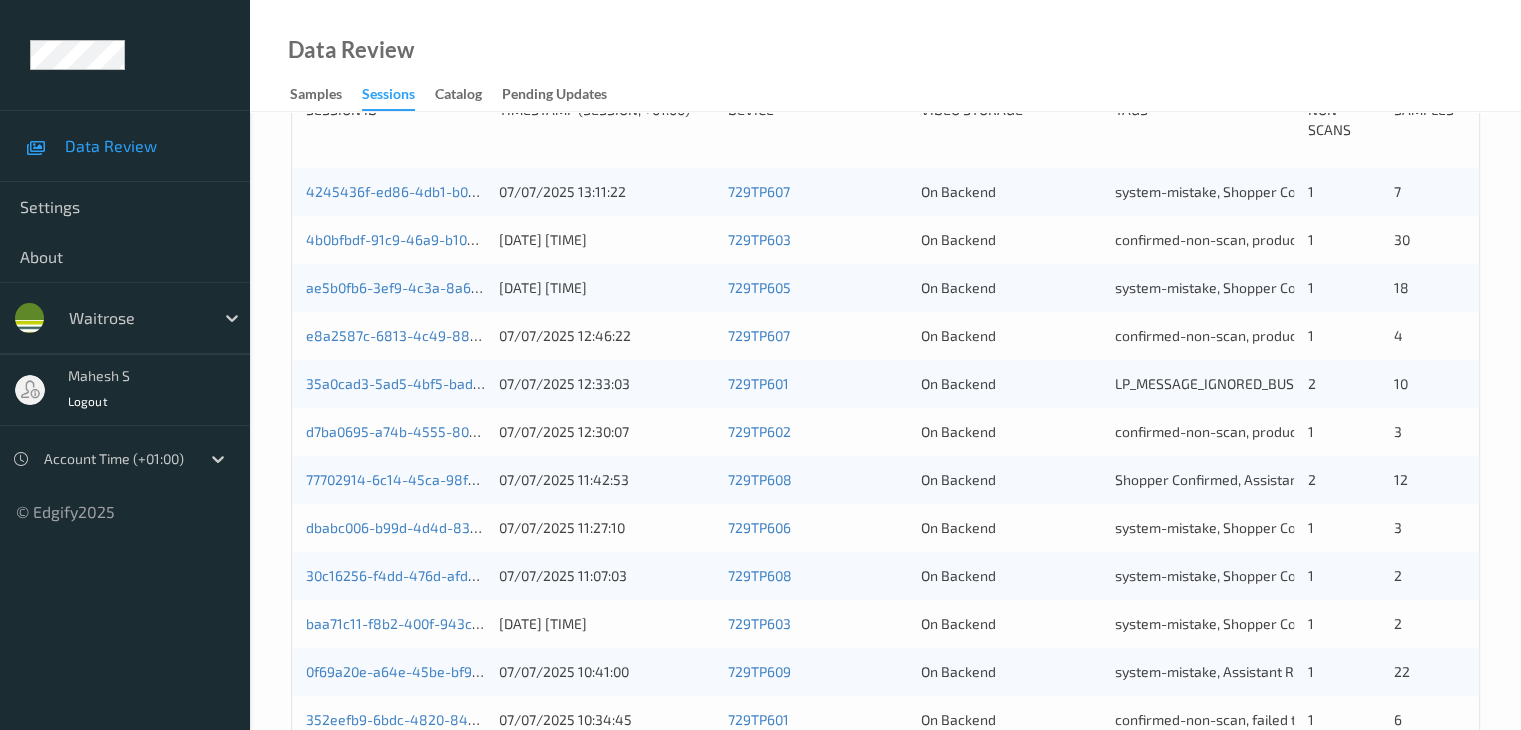 scroll, scrollTop: 488, scrollLeft: 0, axis: vertical 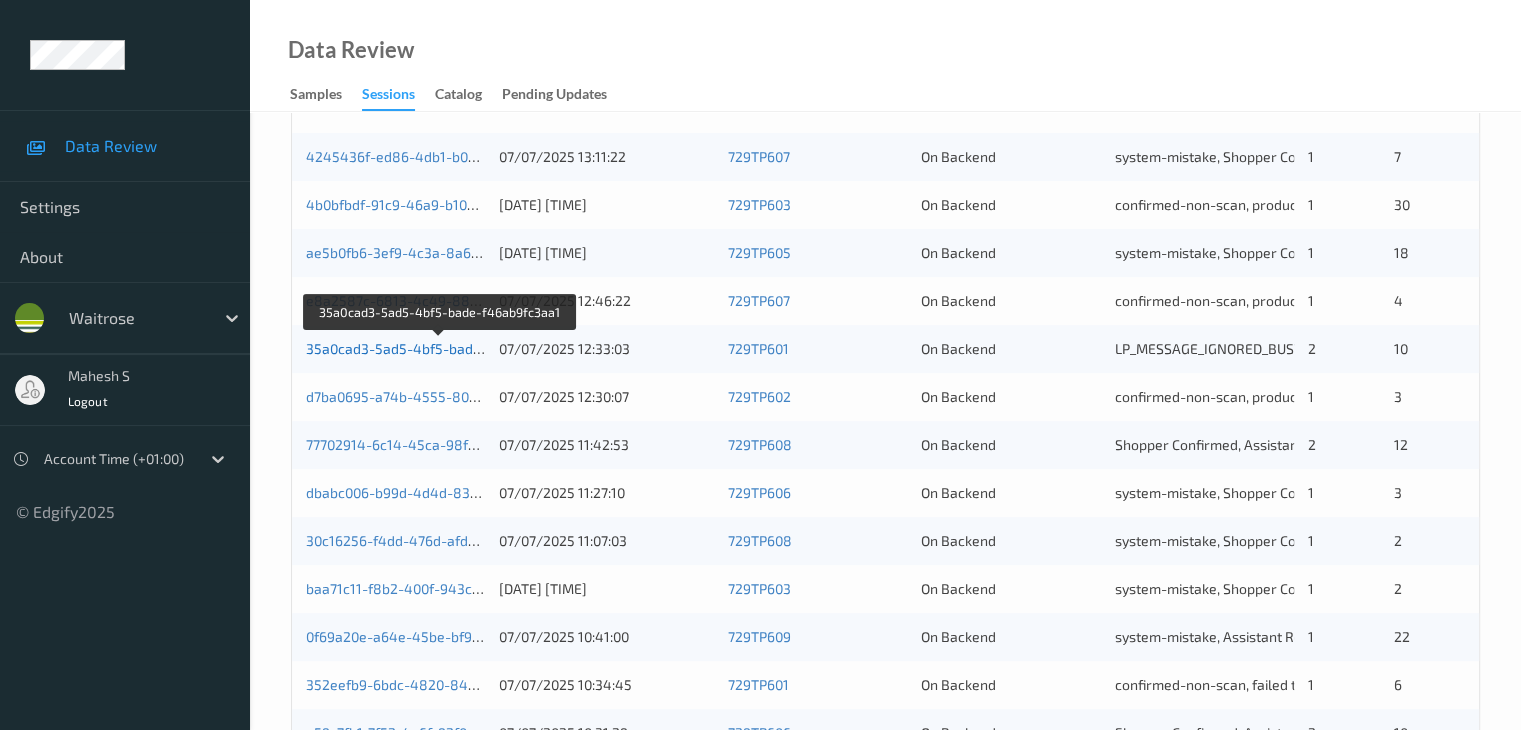 click on "35a0cad3-5ad5-4bf5-bade-f46ab9fc3aa1" at bounding box center [440, 348] 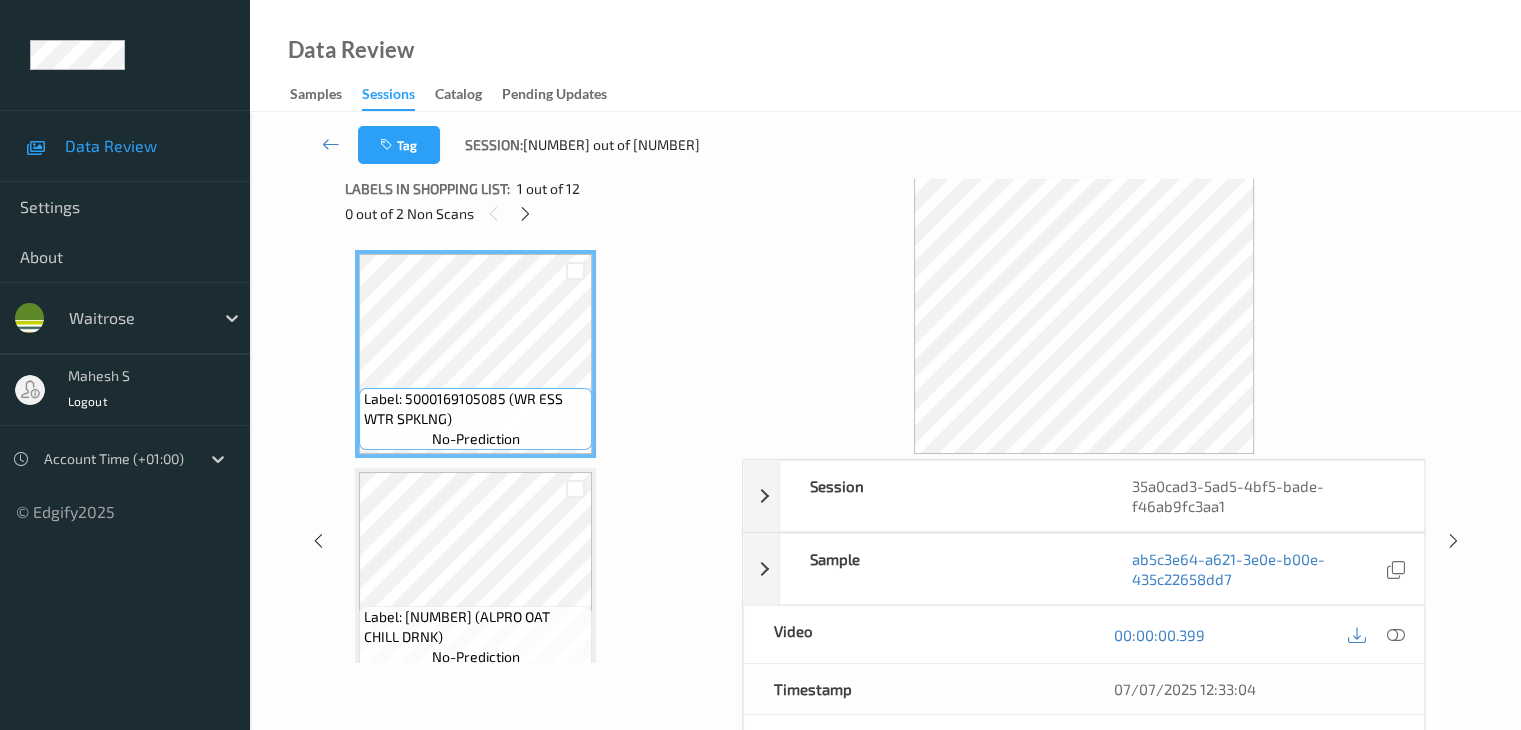scroll, scrollTop: 0, scrollLeft: 0, axis: both 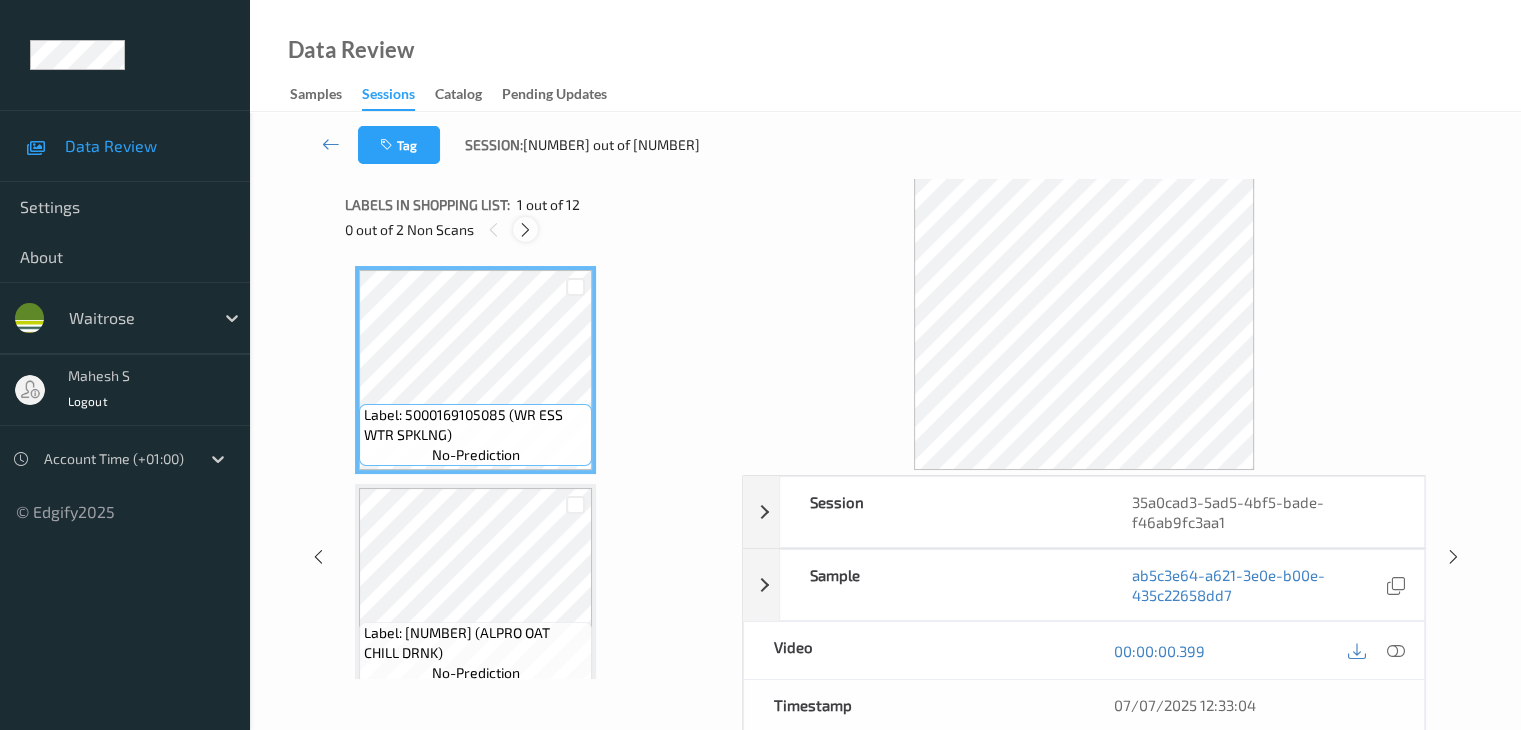 click at bounding box center (525, 230) 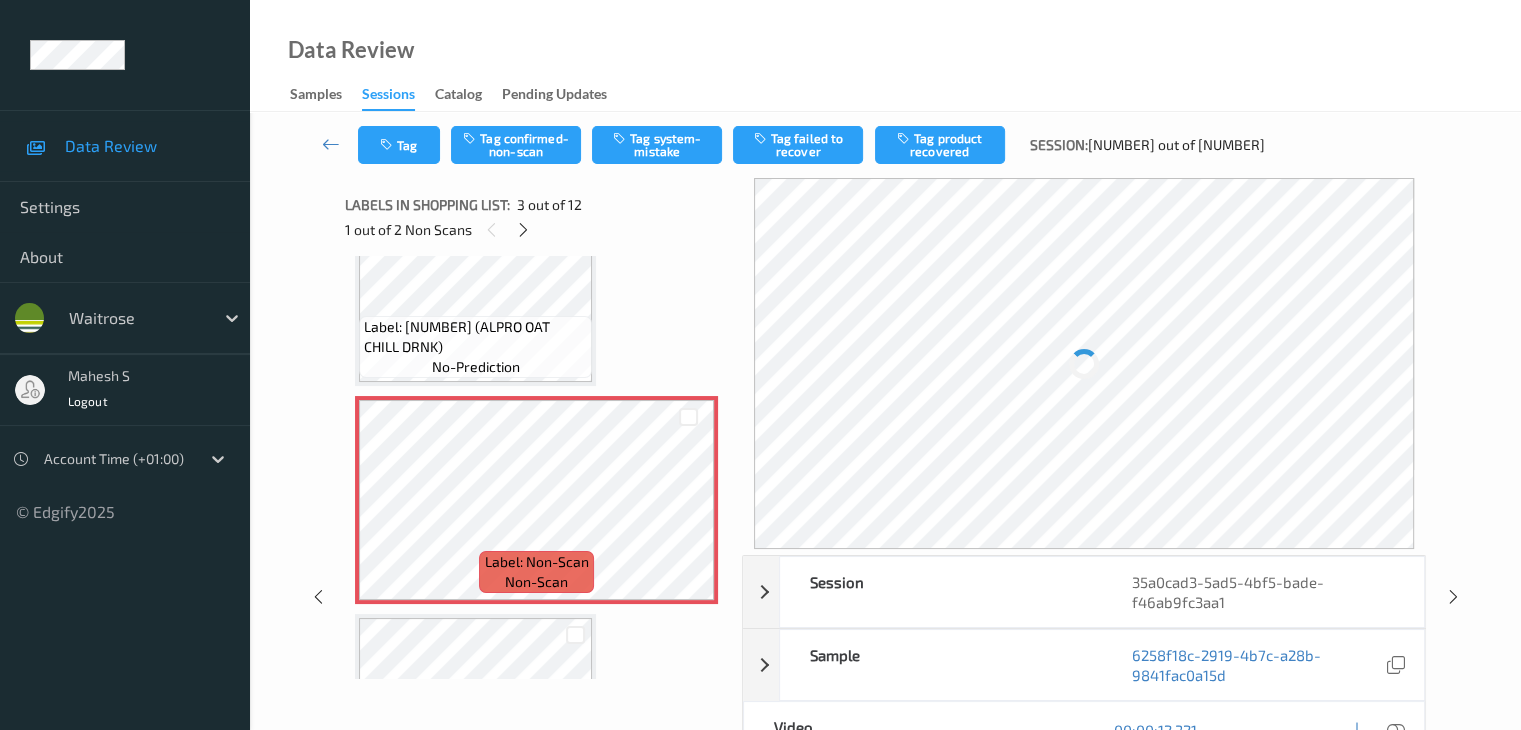 scroll, scrollTop: 428, scrollLeft: 0, axis: vertical 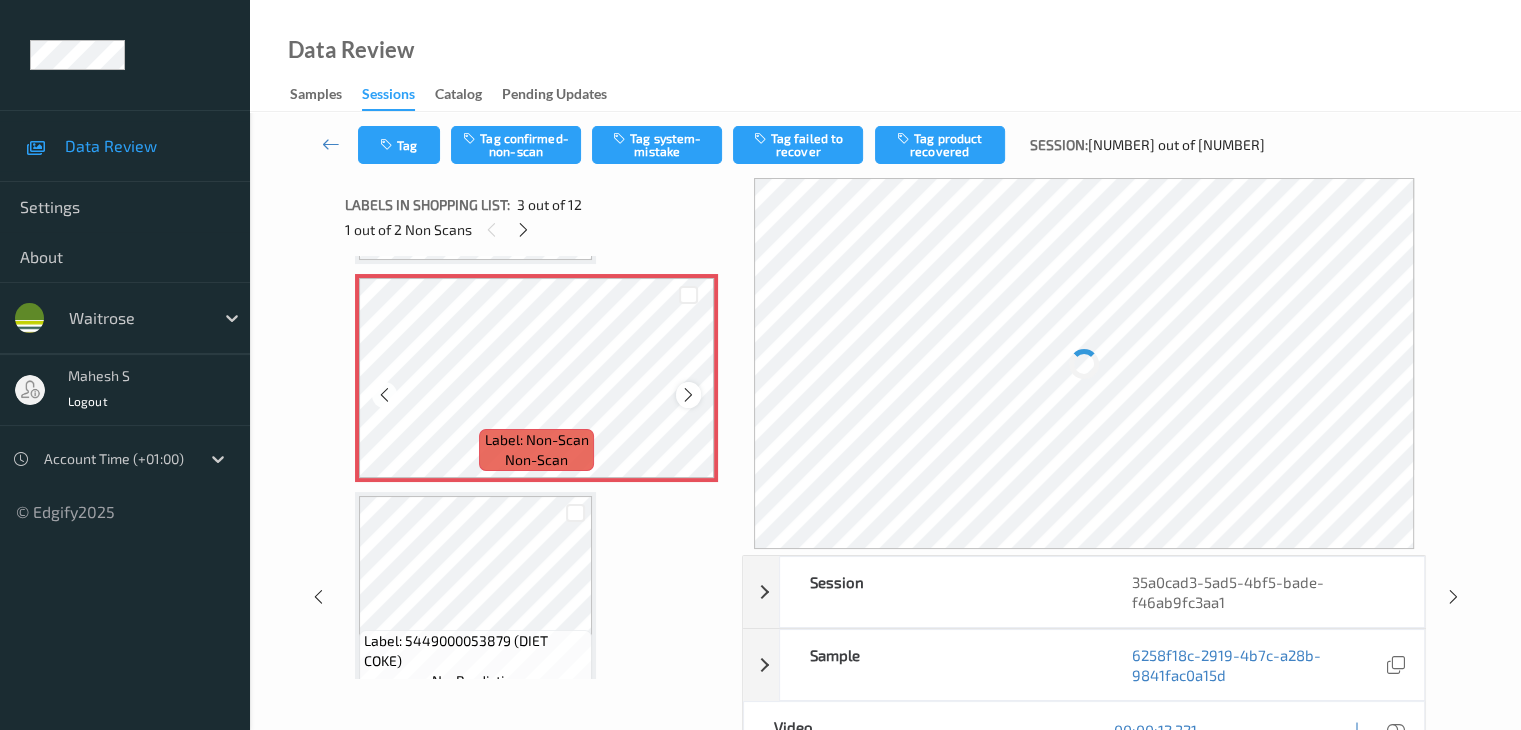 click at bounding box center (688, 395) 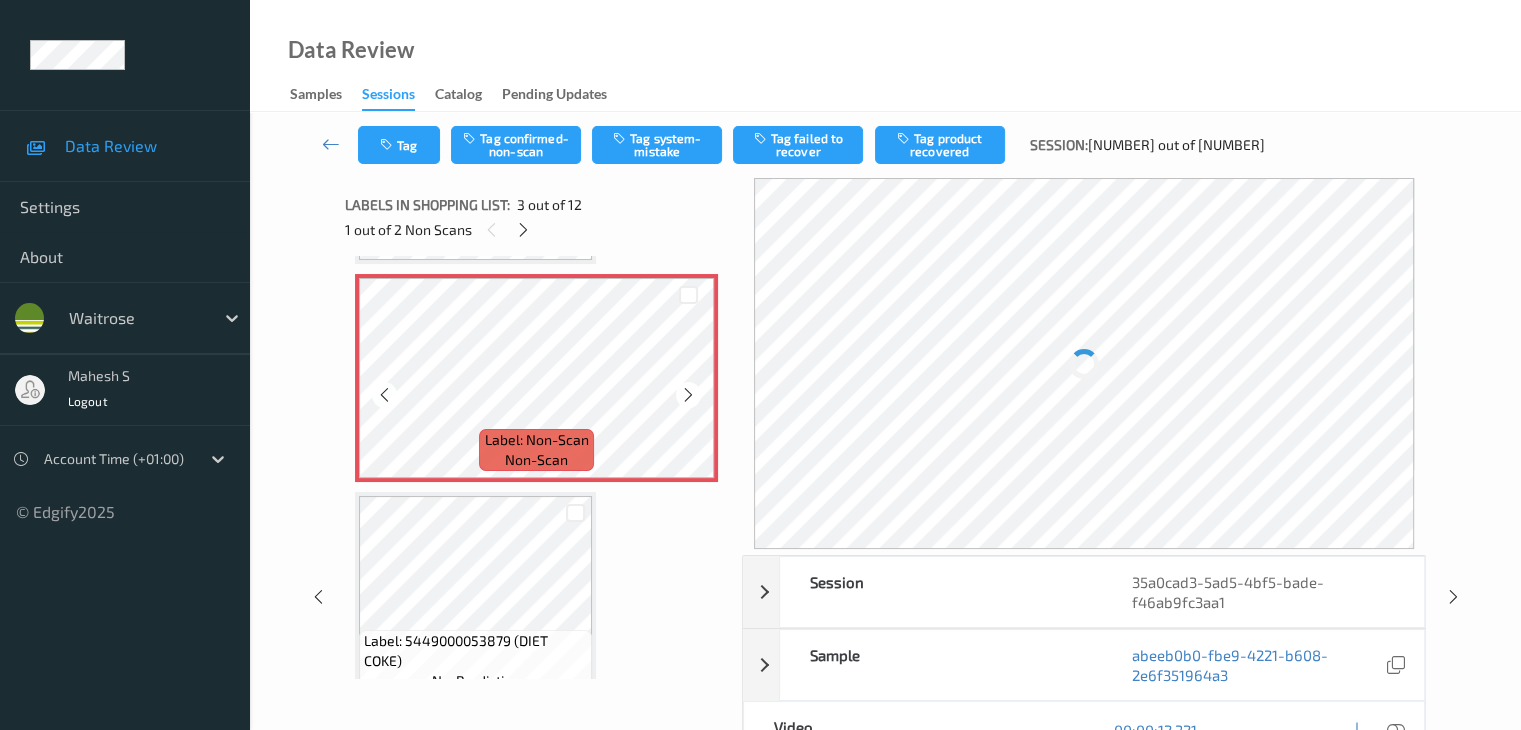 click at bounding box center [688, 395] 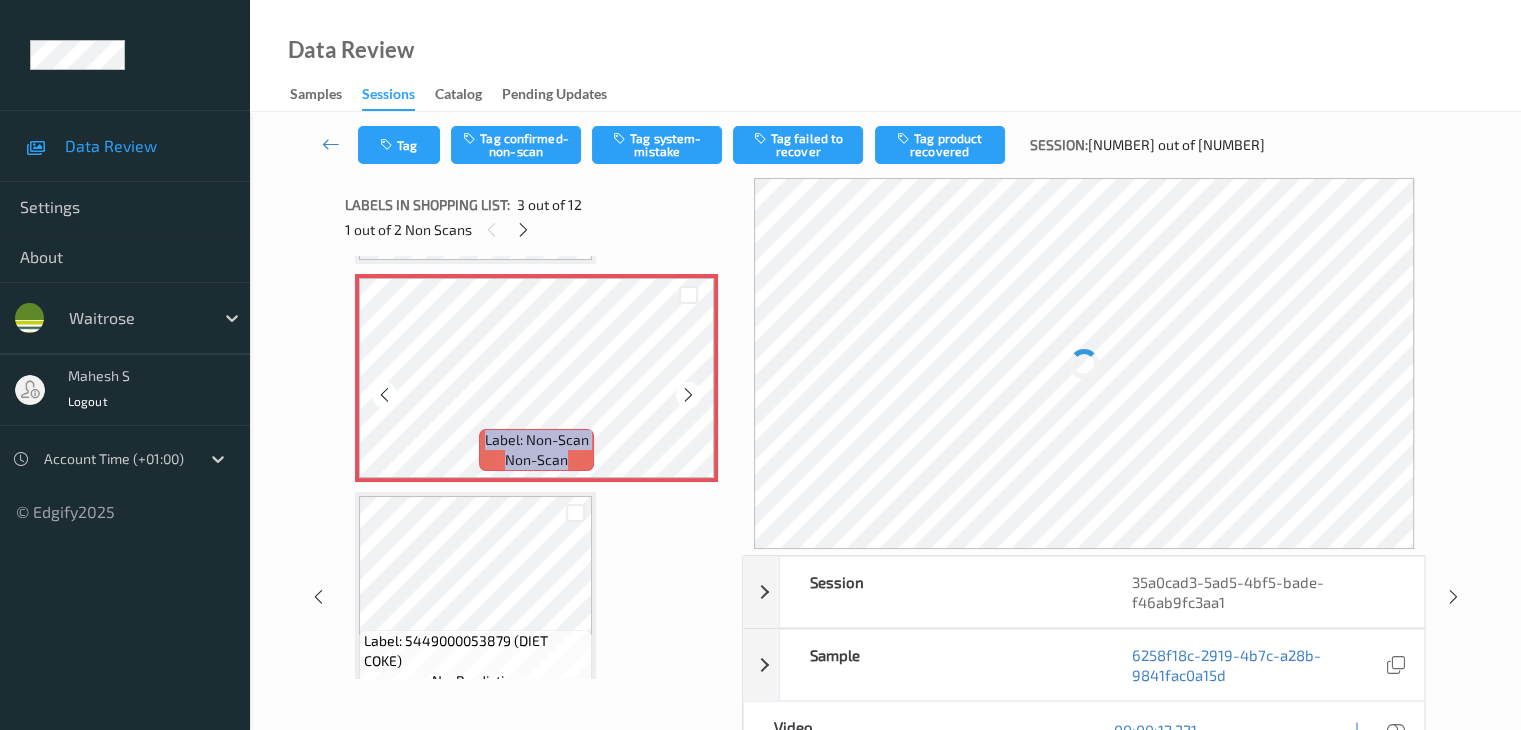 click at bounding box center (688, 395) 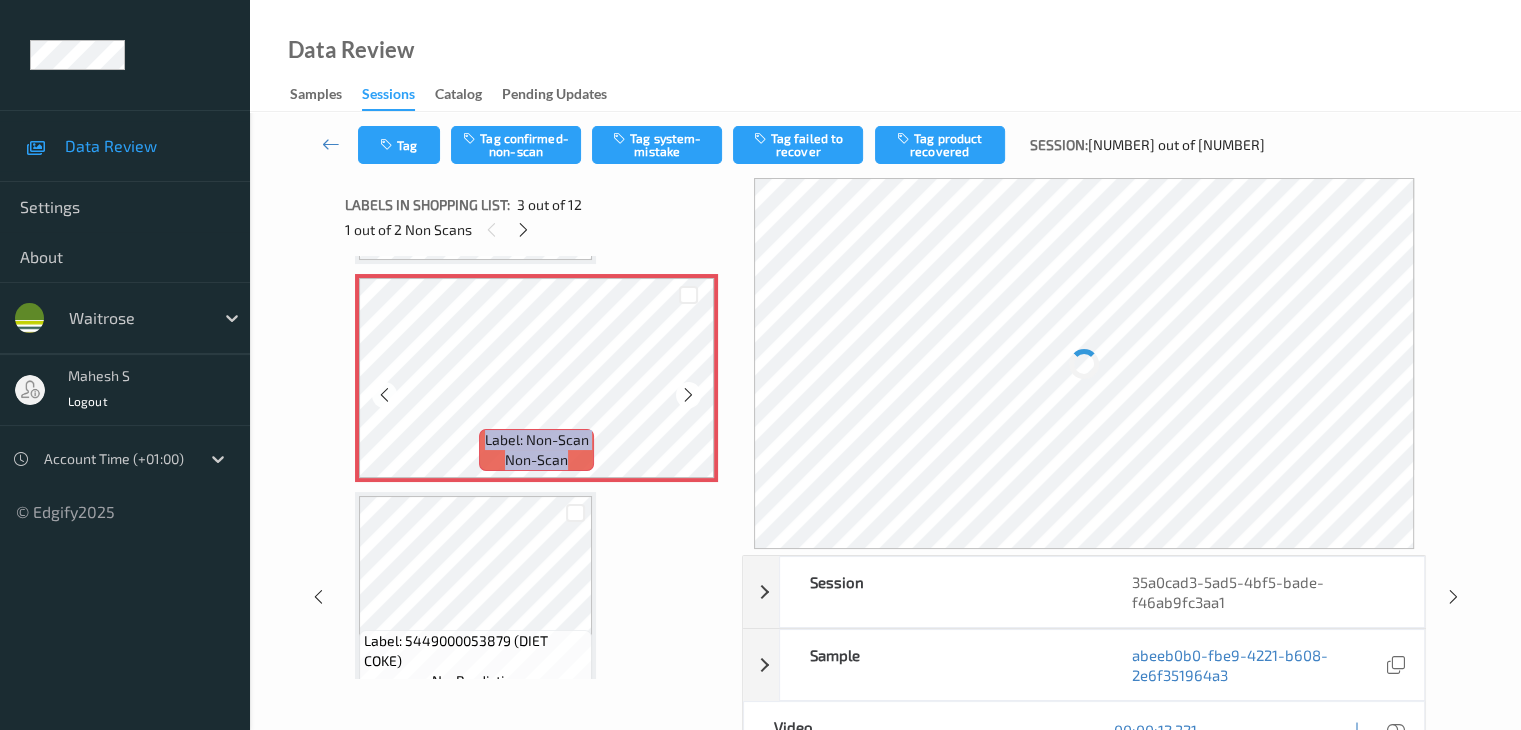 click at bounding box center (688, 395) 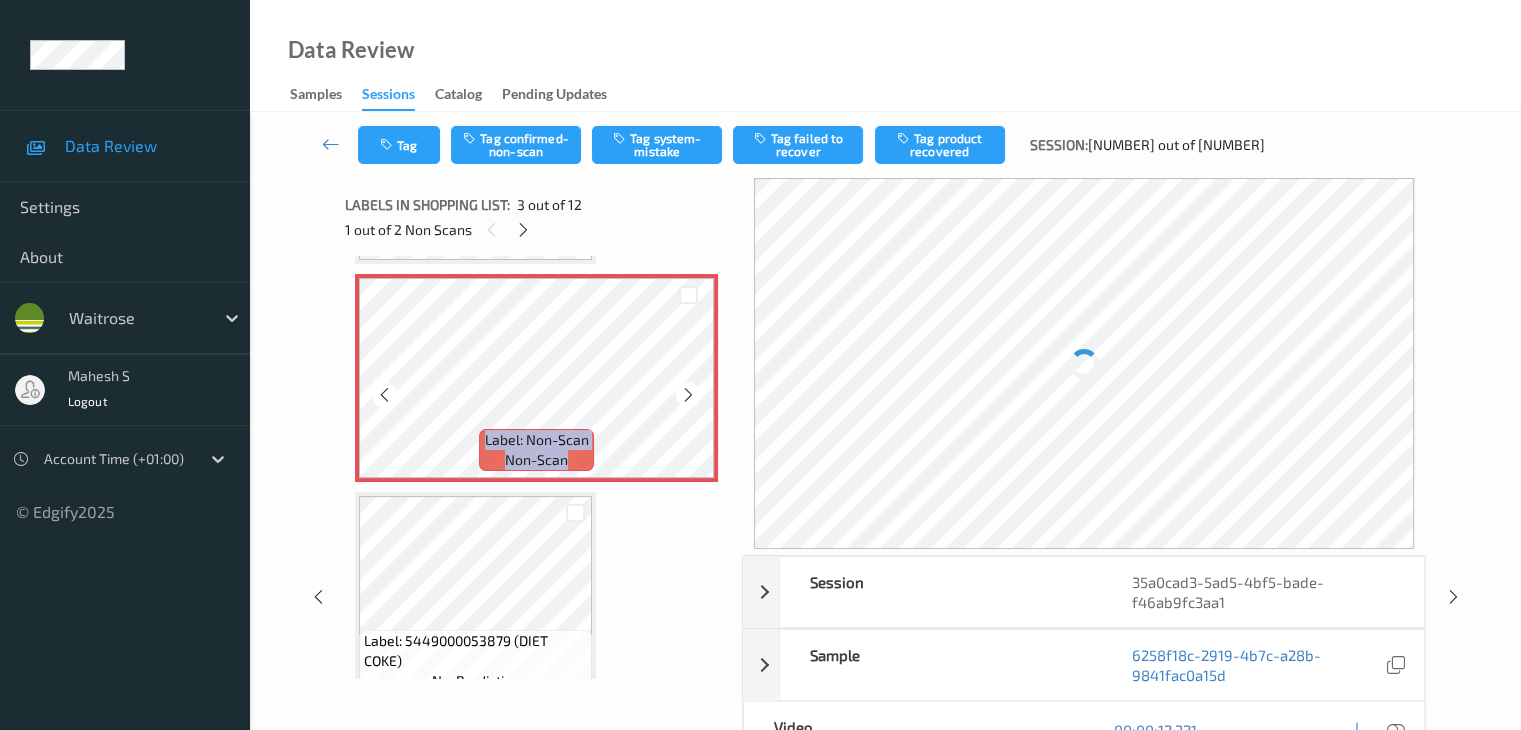 click at bounding box center (688, 395) 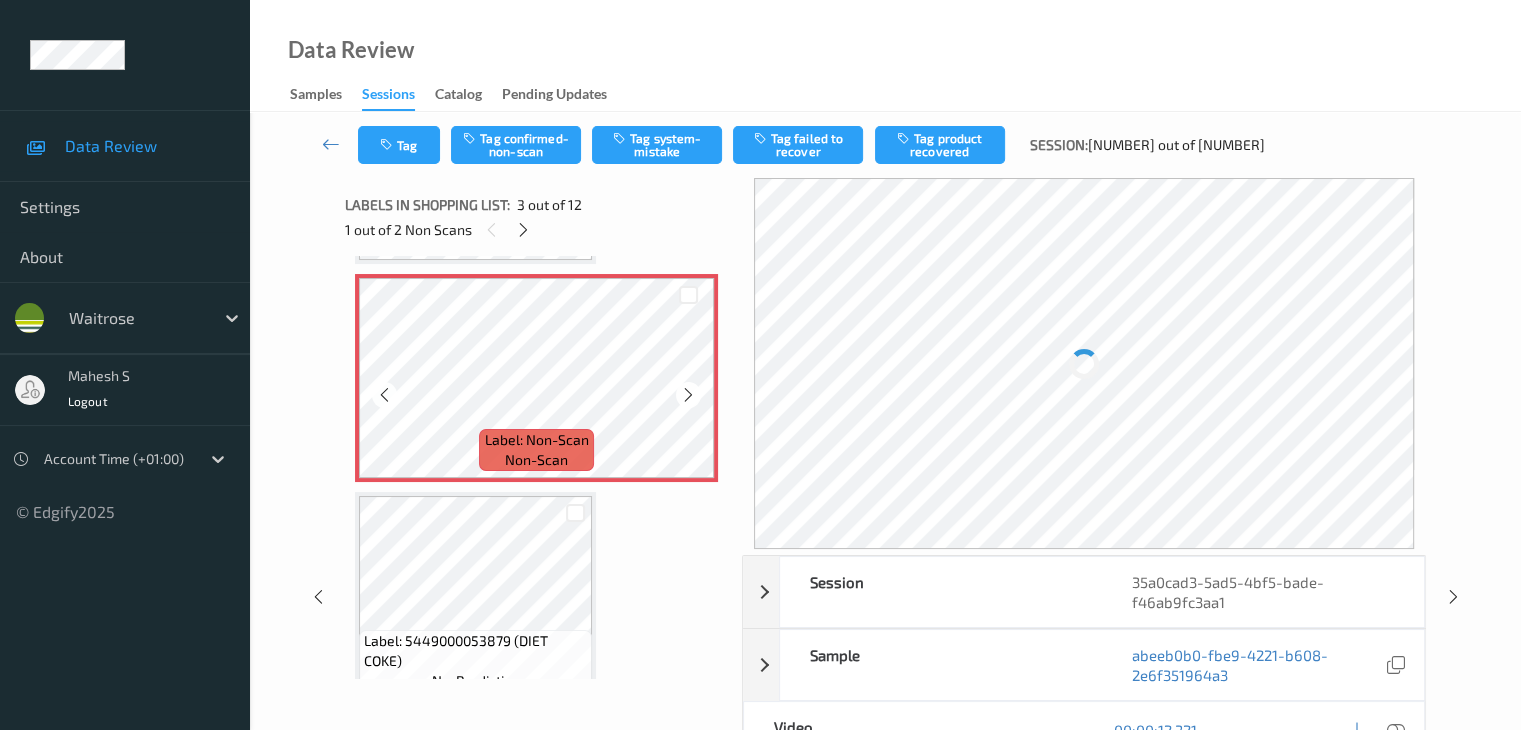 click at bounding box center [688, 395] 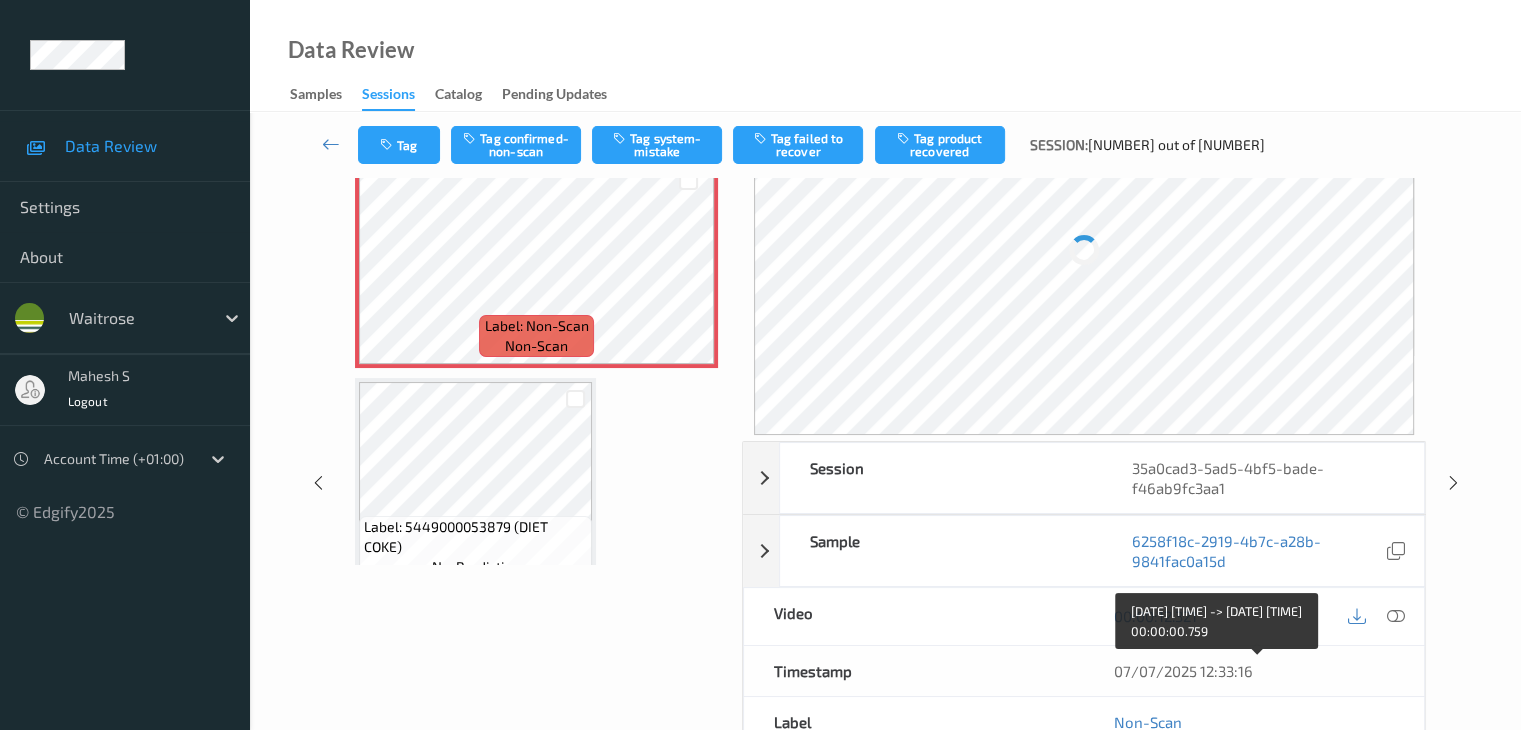 scroll, scrollTop: 200, scrollLeft: 0, axis: vertical 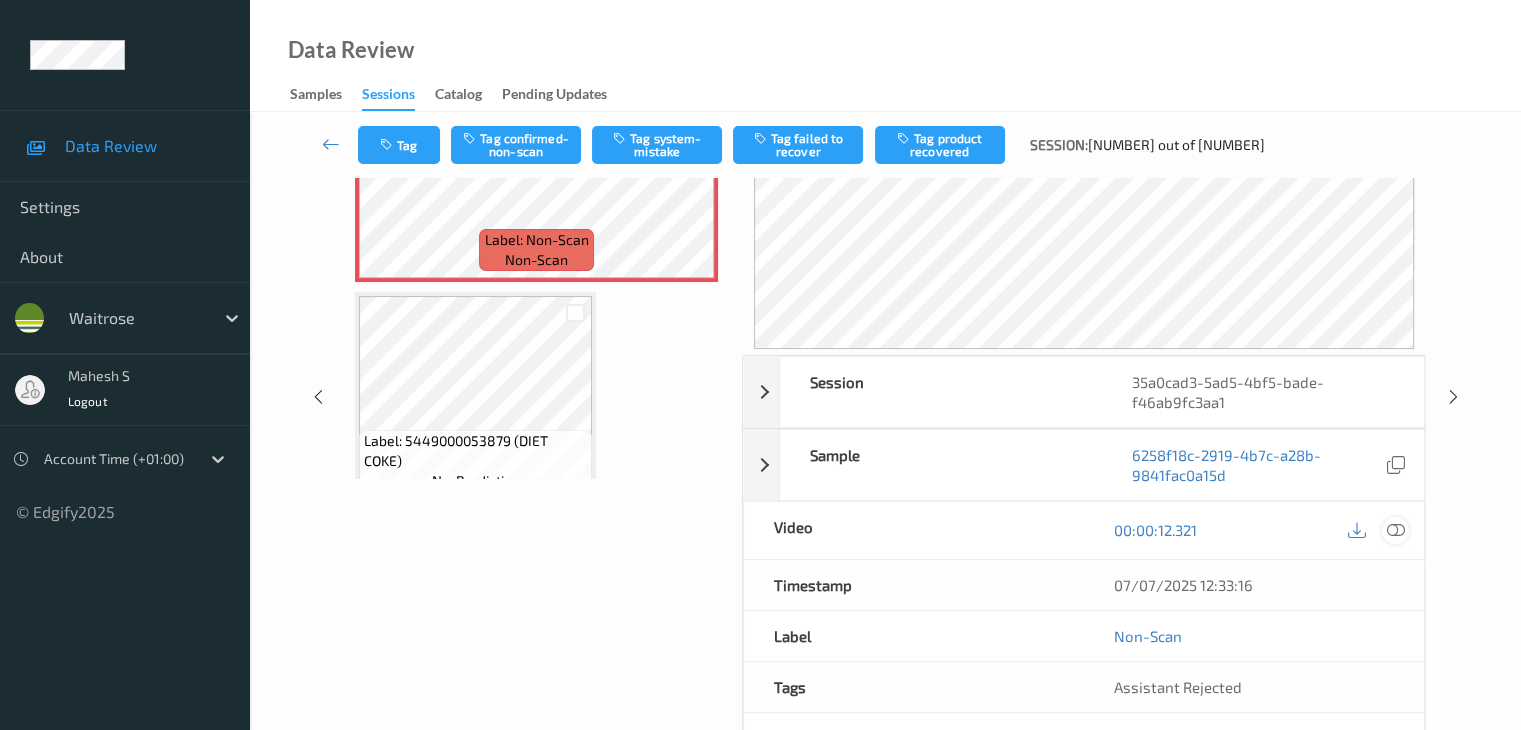 click at bounding box center [1395, 530] 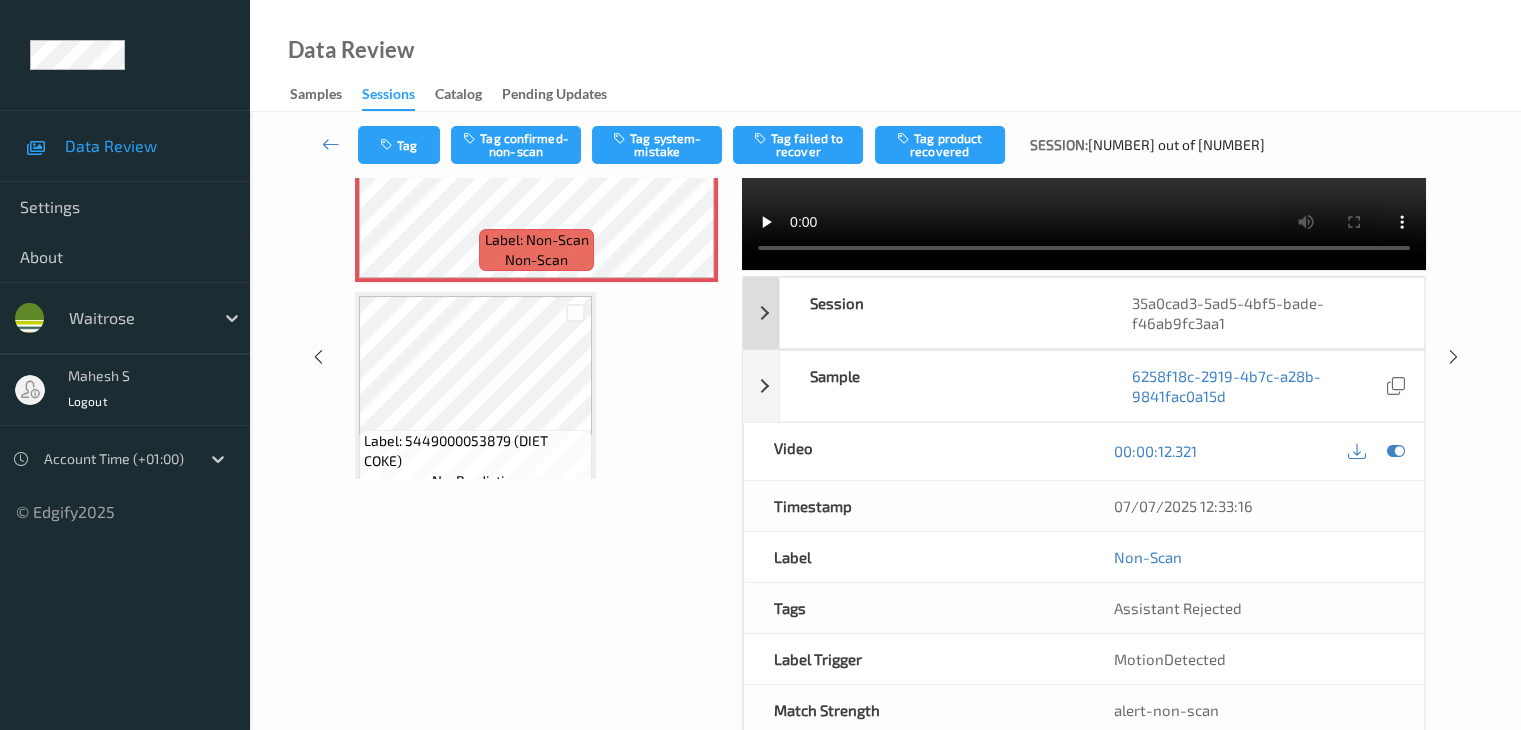scroll, scrollTop: 0, scrollLeft: 0, axis: both 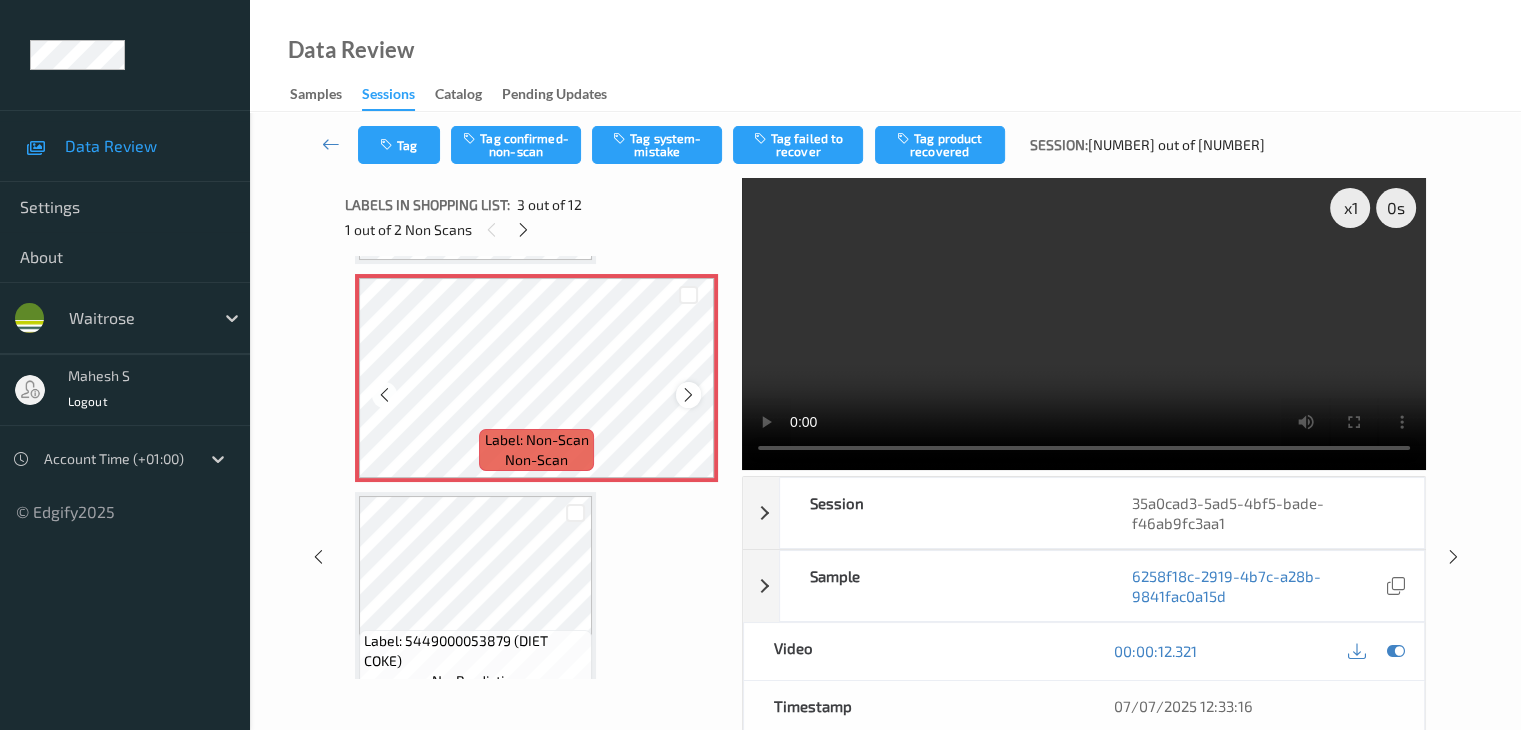 click at bounding box center (688, 395) 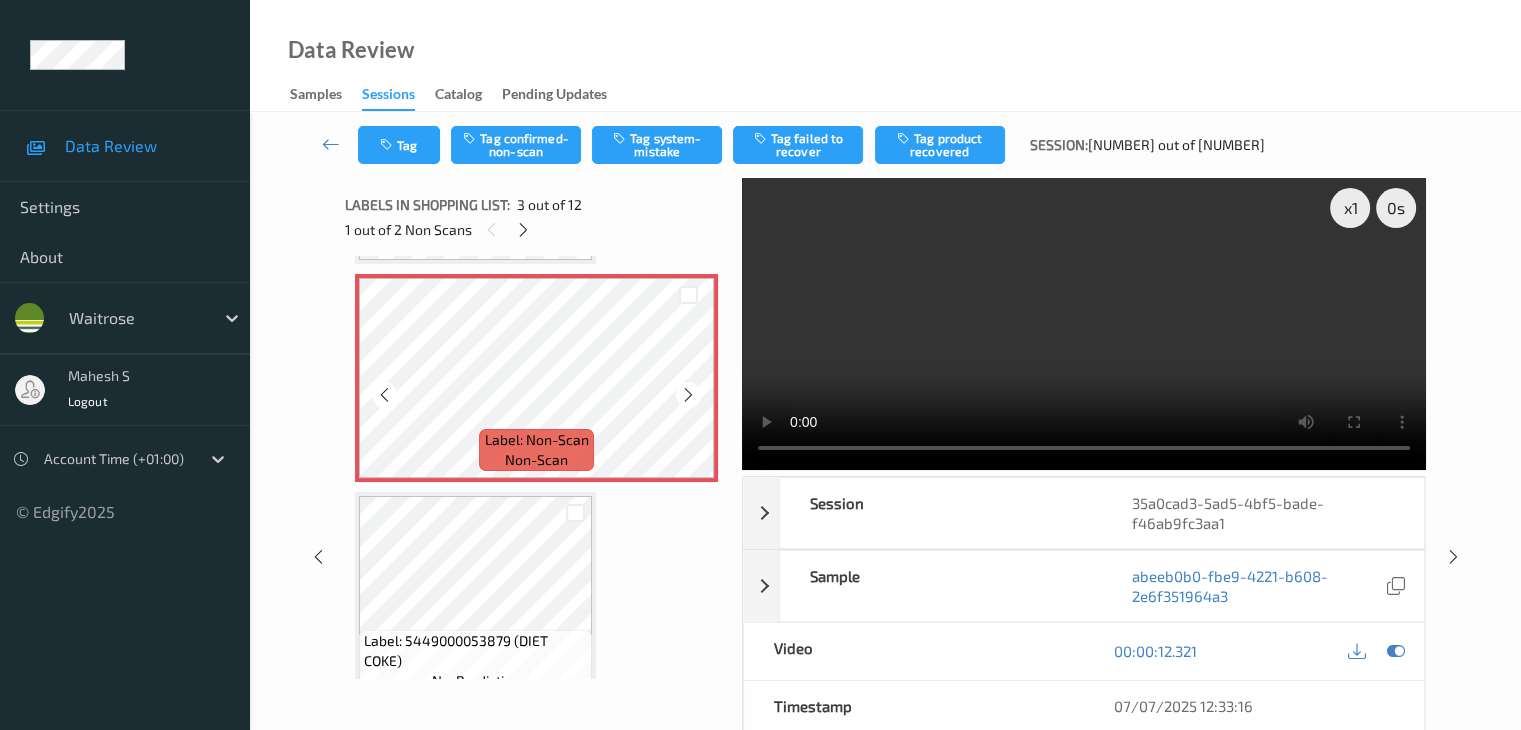 click at bounding box center [688, 395] 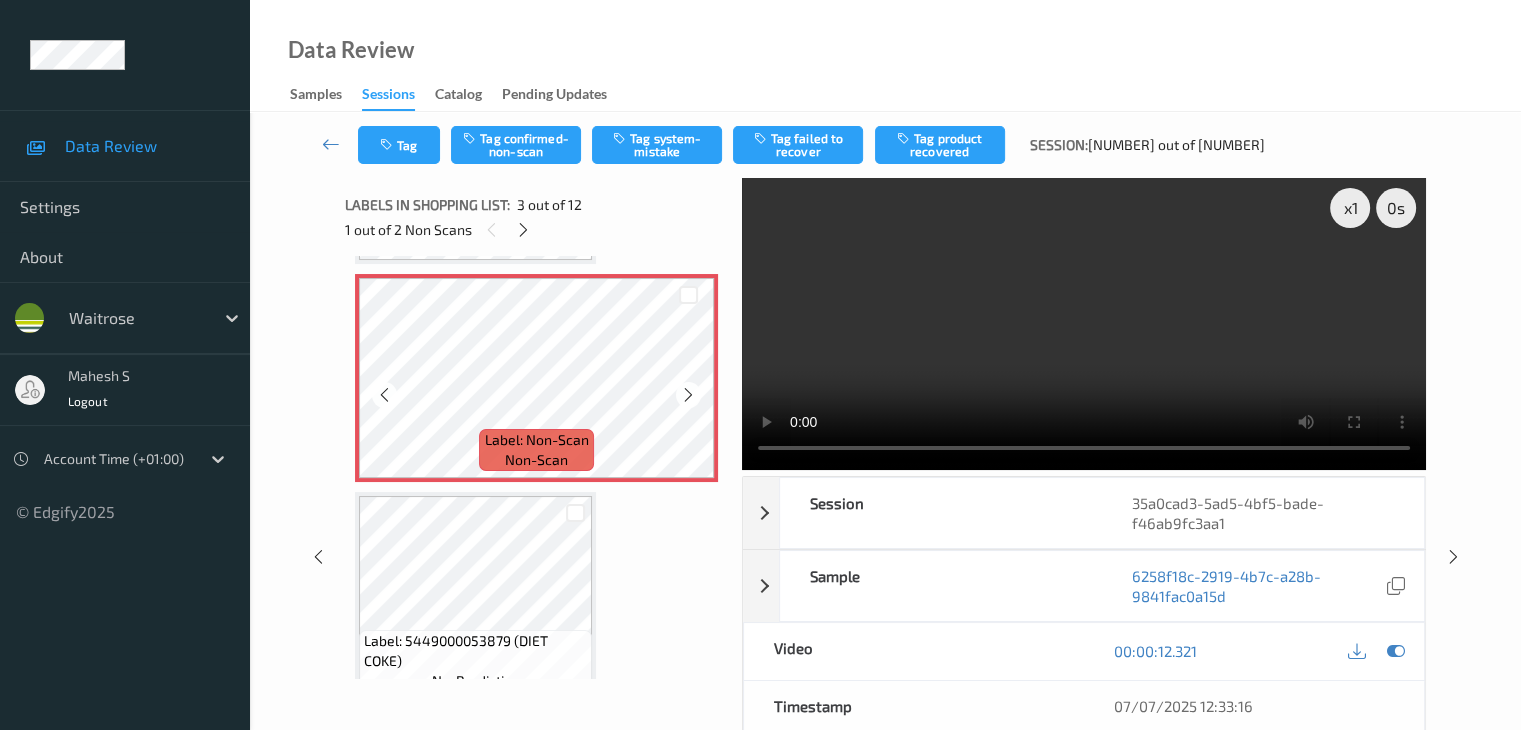 click at bounding box center [688, 395] 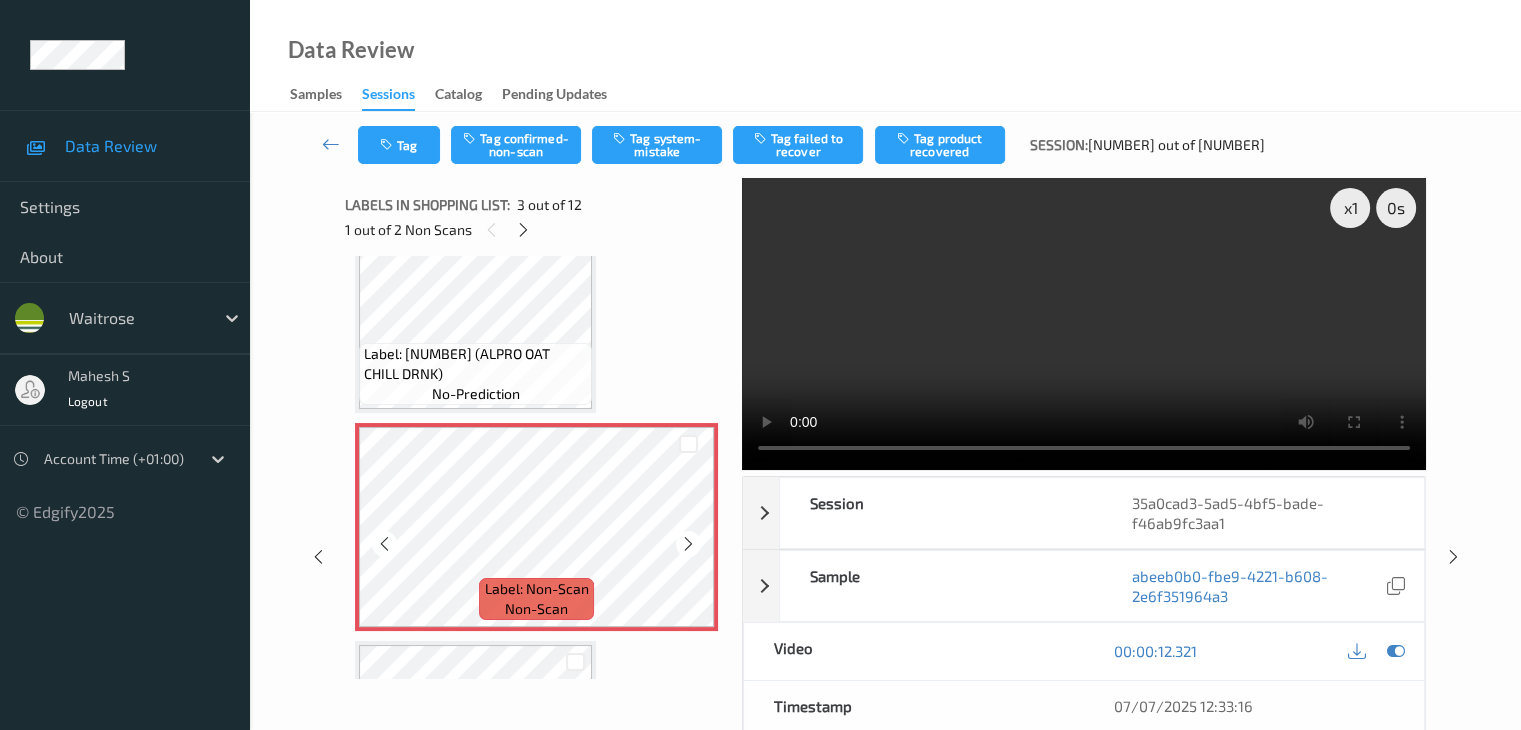 scroll, scrollTop: 228, scrollLeft: 0, axis: vertical 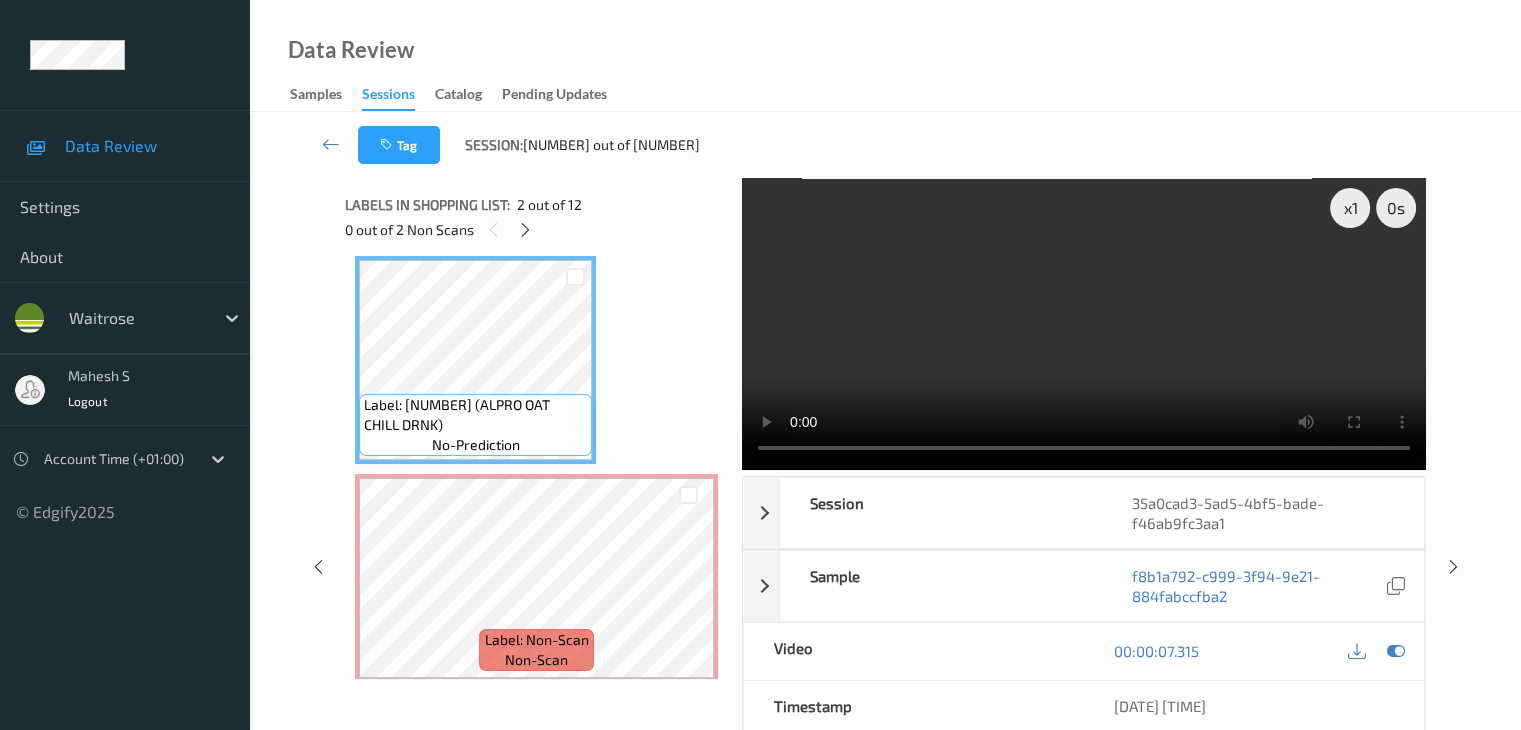 click on "Label: [NUMBER] (ALPRO OAT CHILL DRNK)" at bounding box center (475, 415) 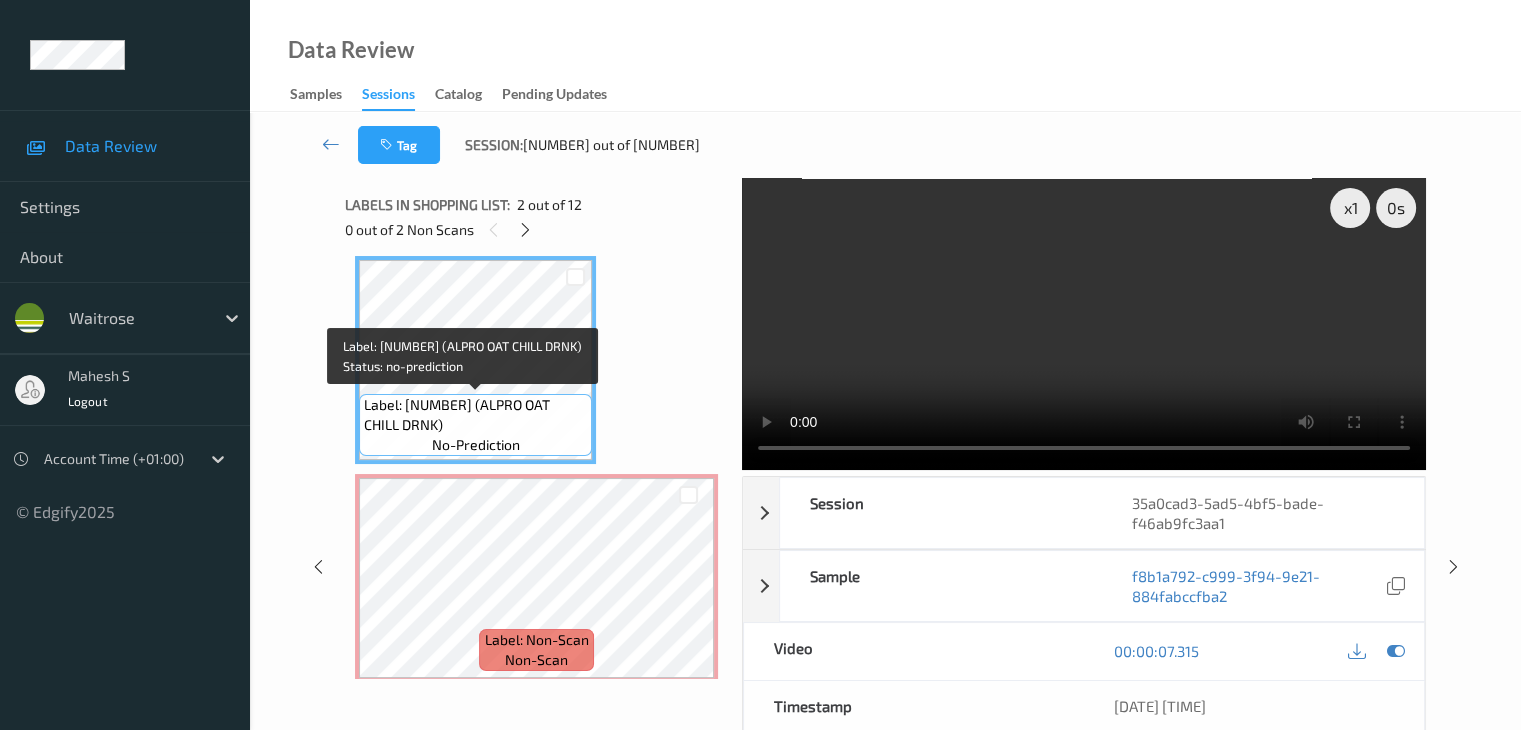 click on "Label: [NUMBER] (ALPRO OAT CHILL DRNK)" at bounding box center (475, 415) 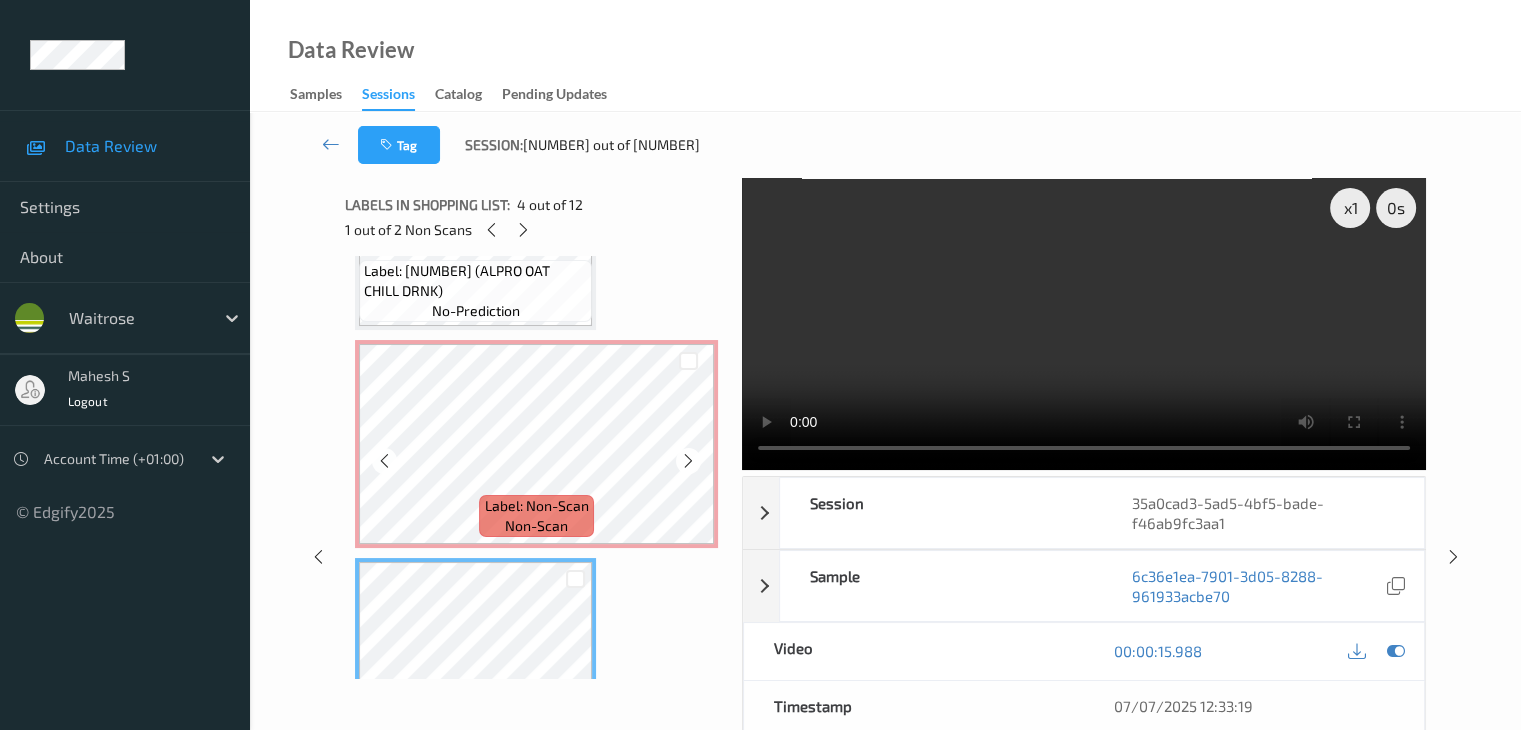 scroll, scrollTop: 328, scrollLeft: 0, axis: vertical 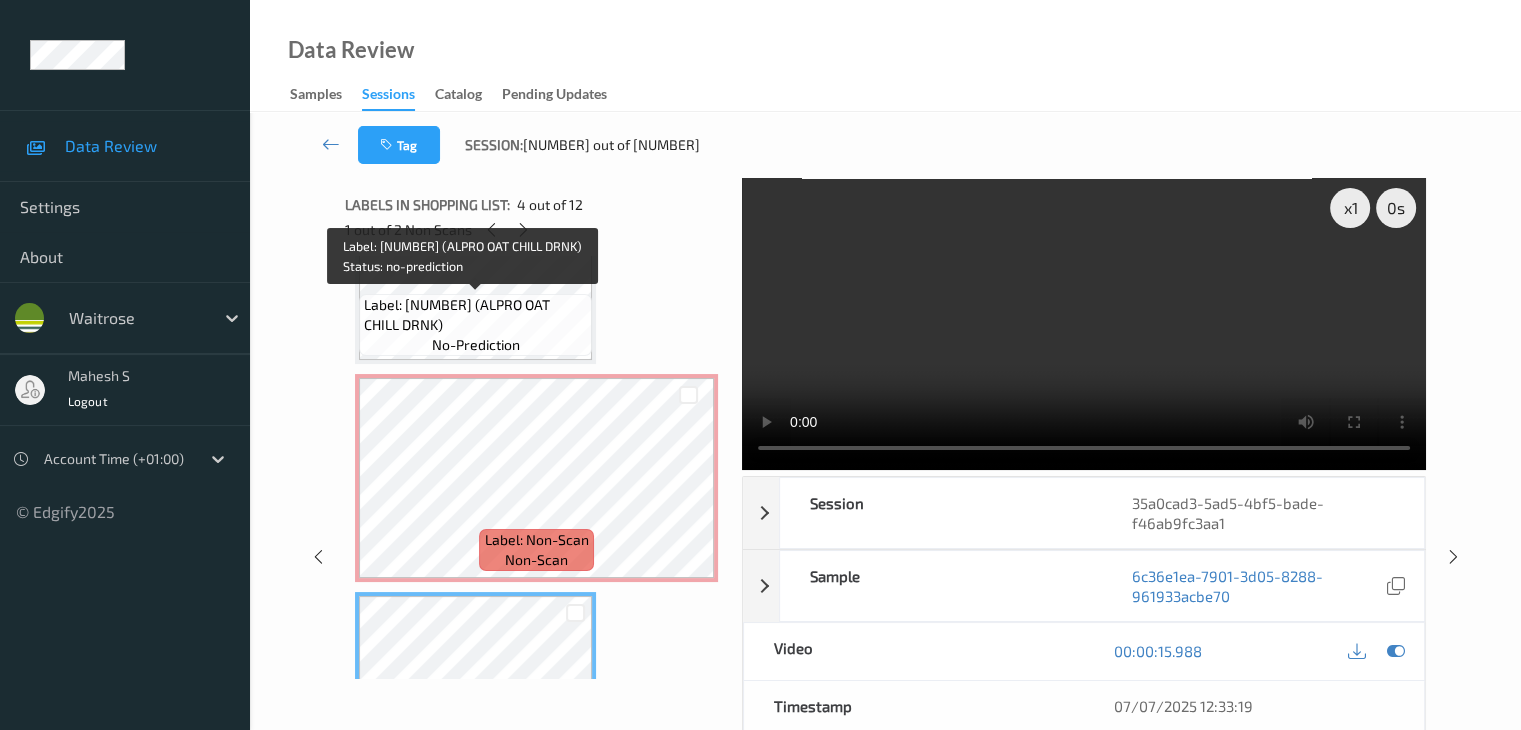 click on "Label: [NUMBER] (ALPRO OAT CHILL DRNK)" at bounding box center [475, 315] 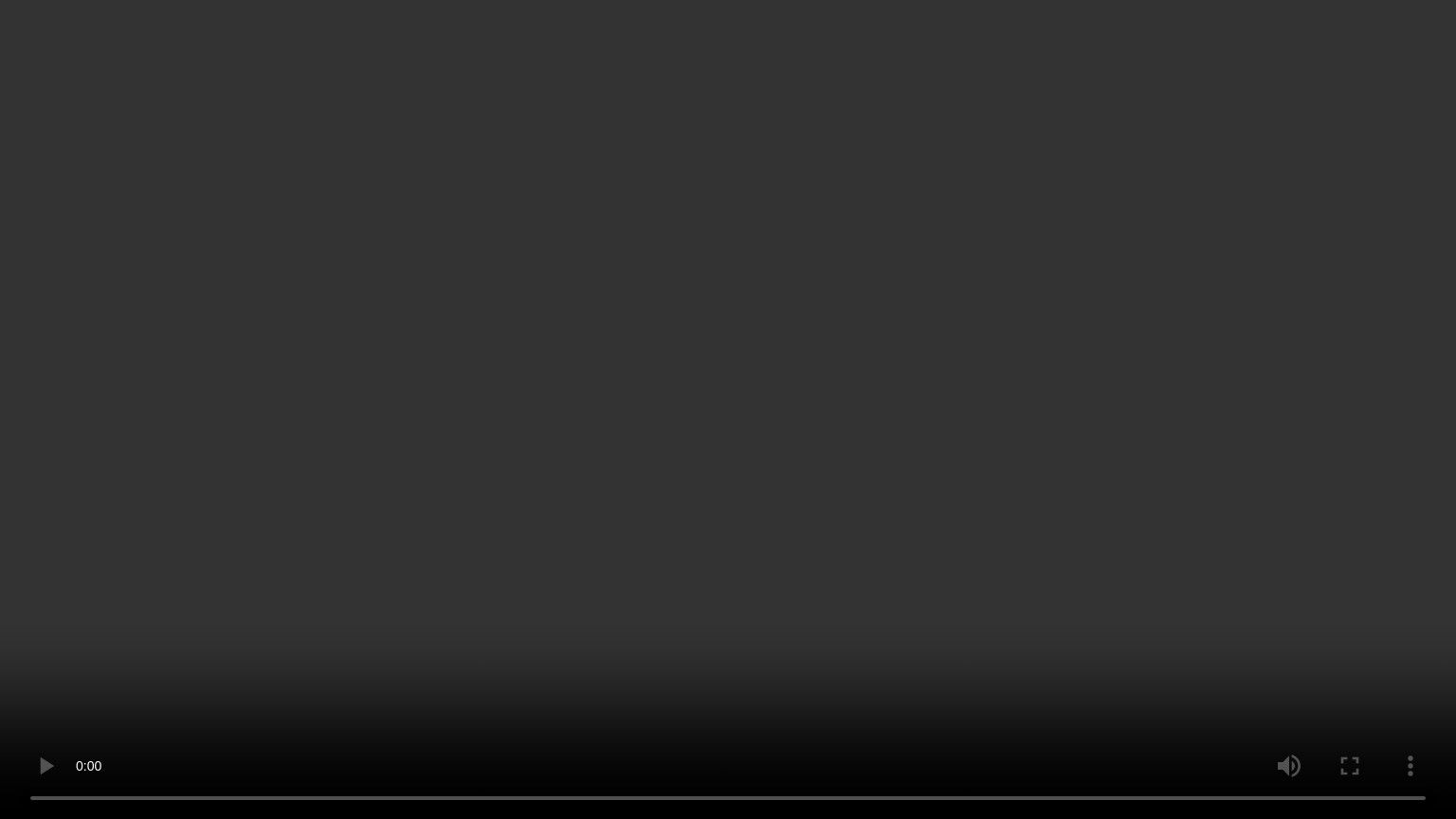 type 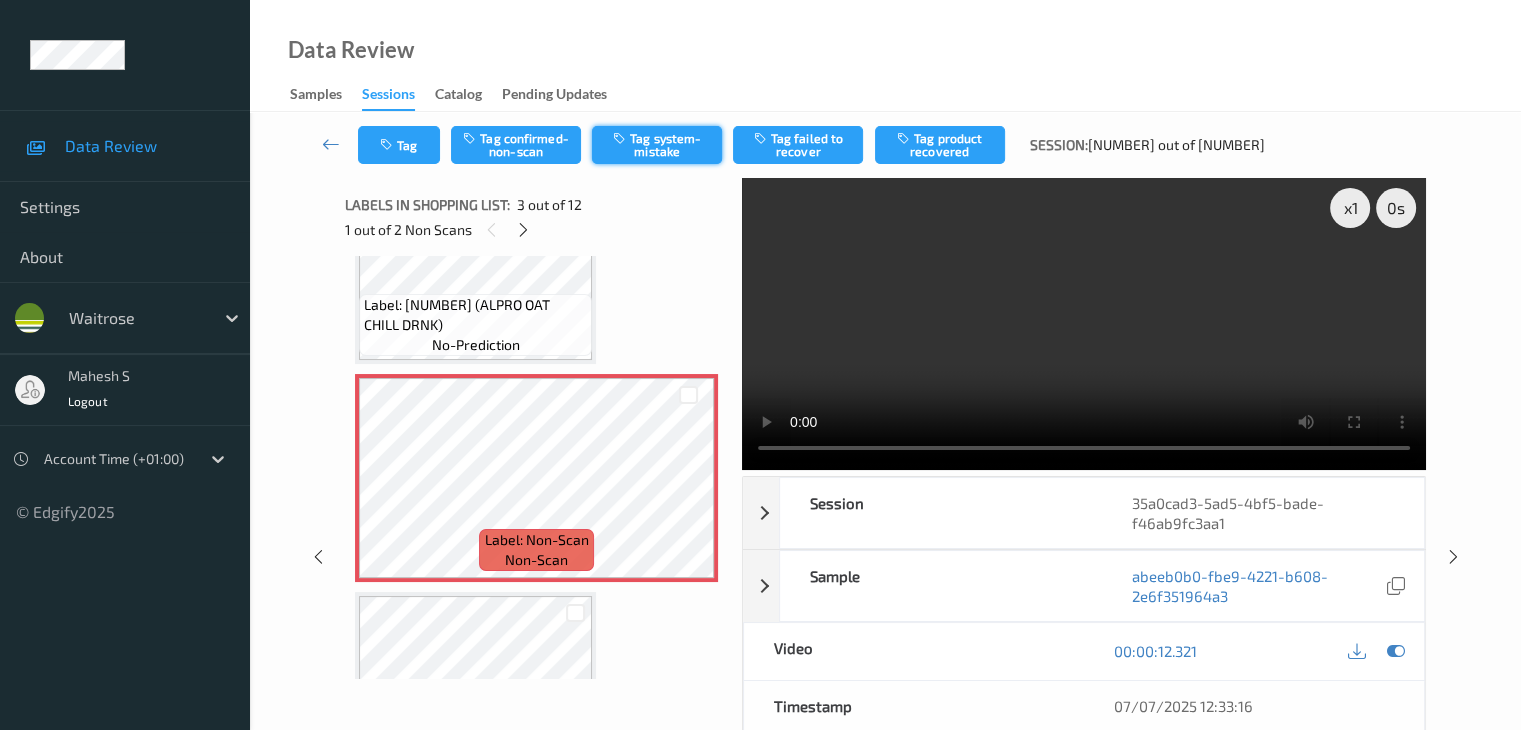 click on "Tag   system-mistake" at bounding box center [657, 145] 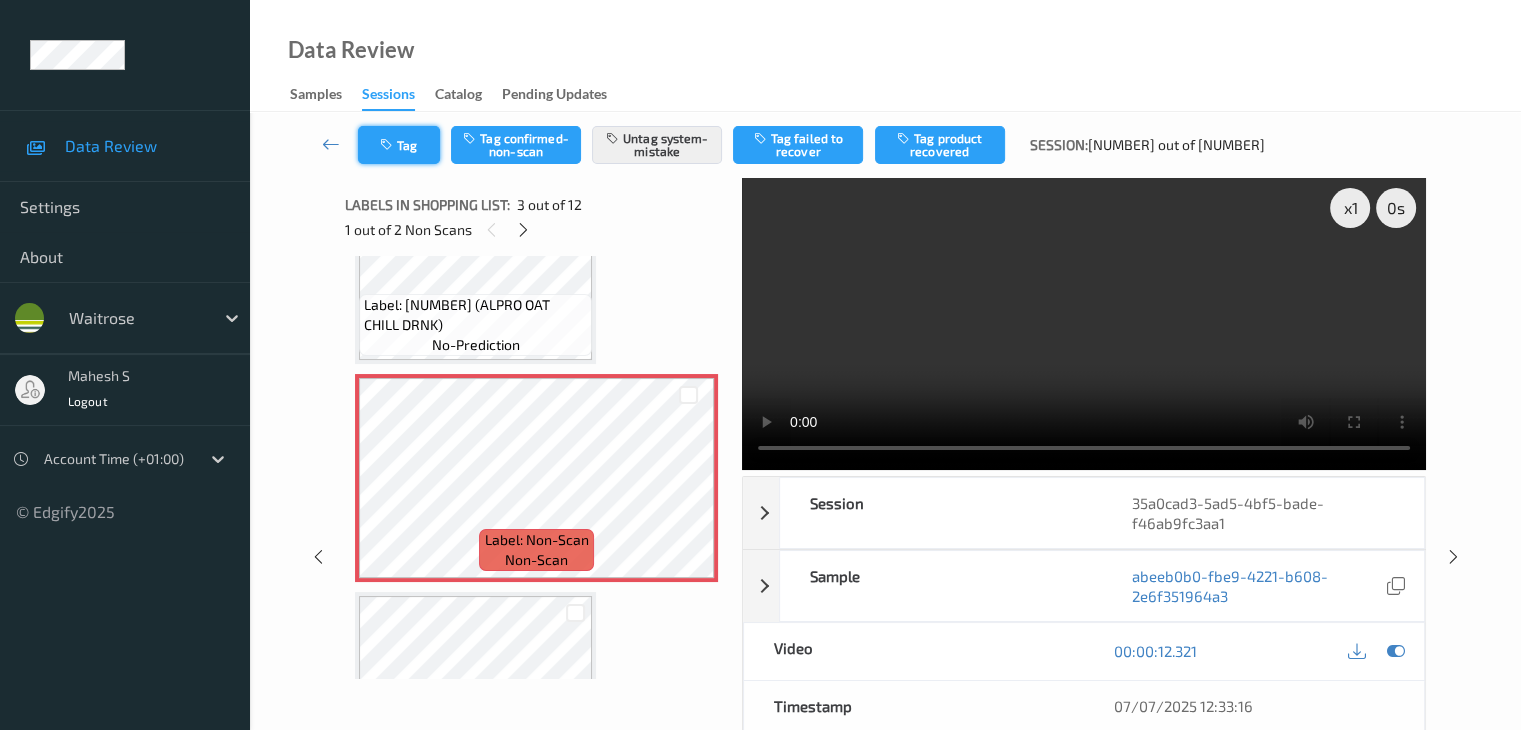 click on "Tag" at bounding box center [399, 145] 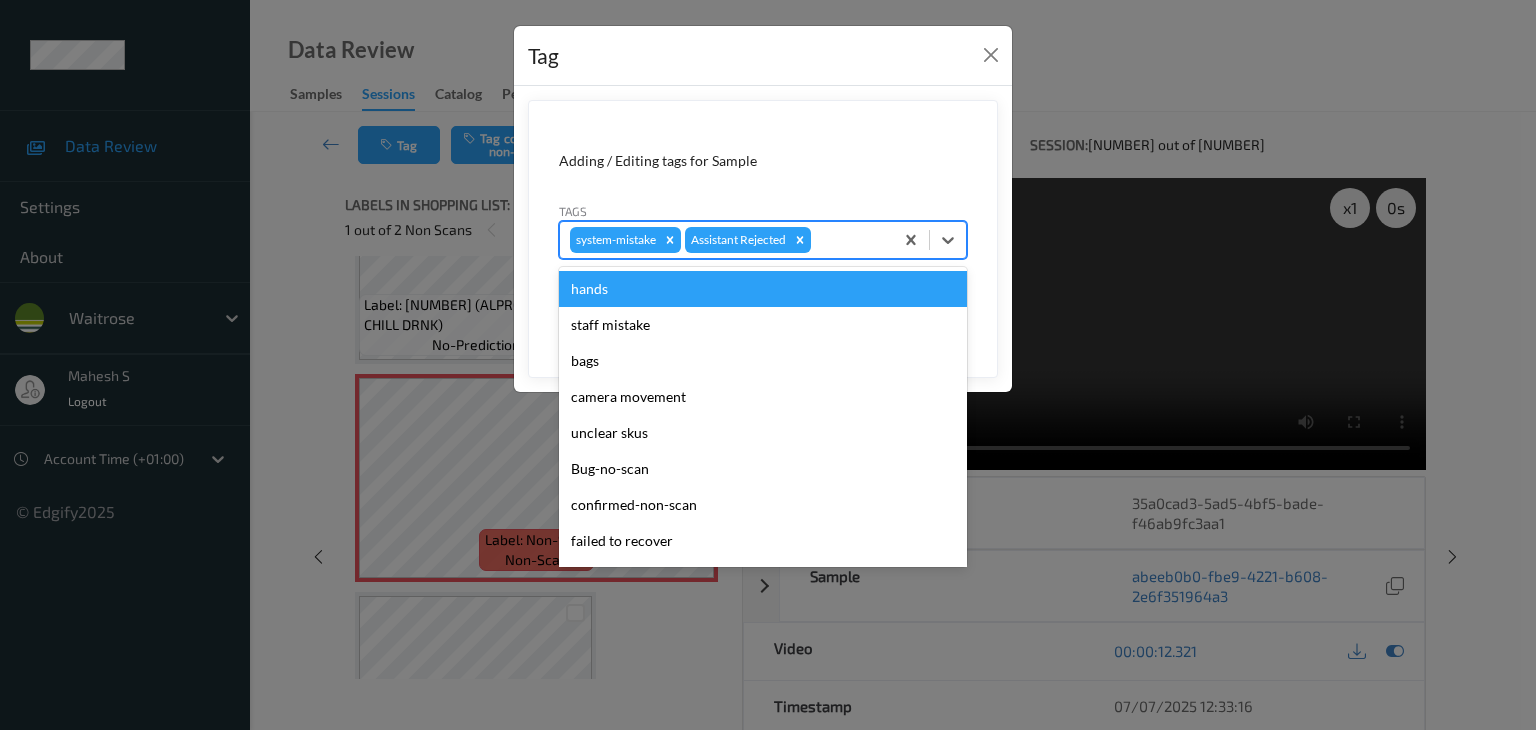 click at bounding box center [849, 240] 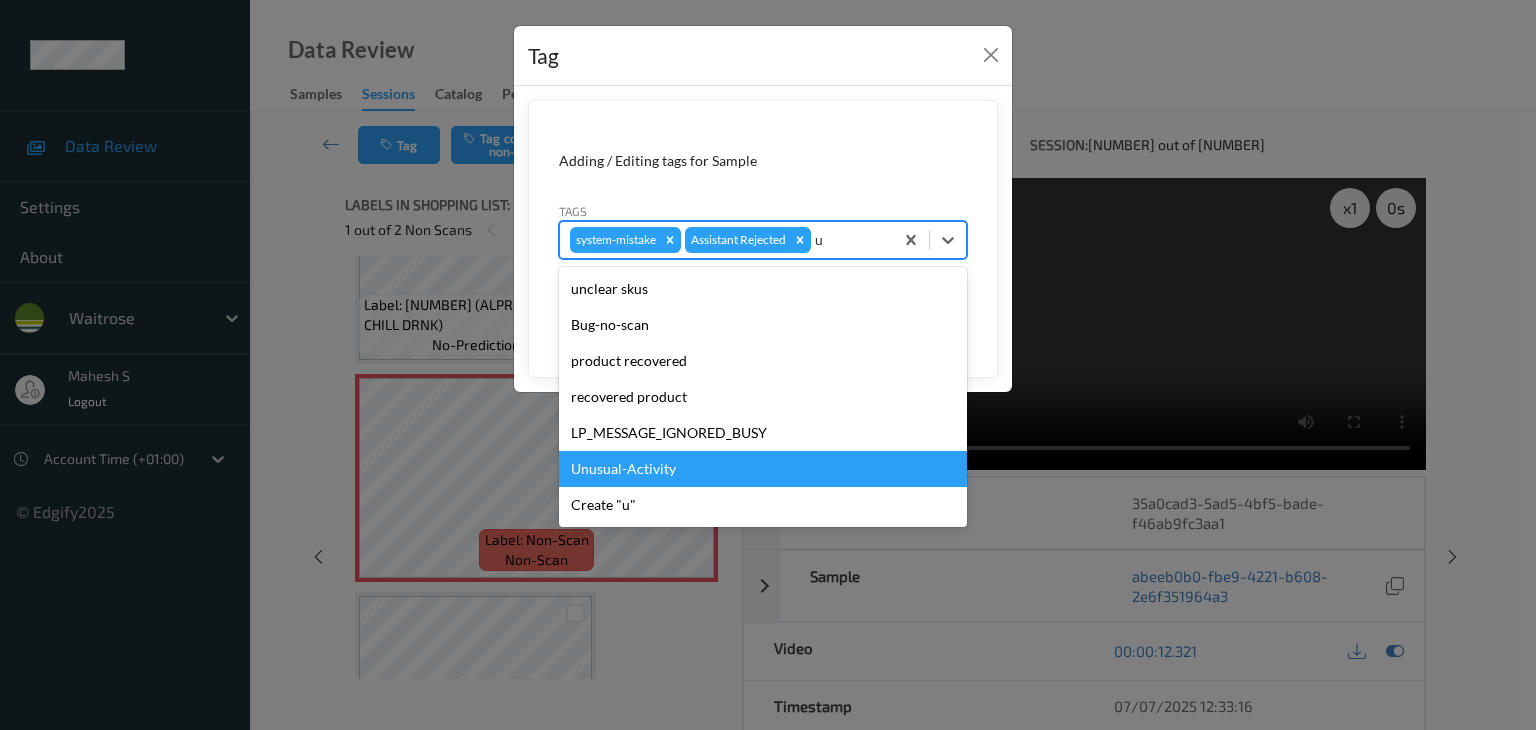 click on "Unusual-Activity" at bounding box center [763, 469] 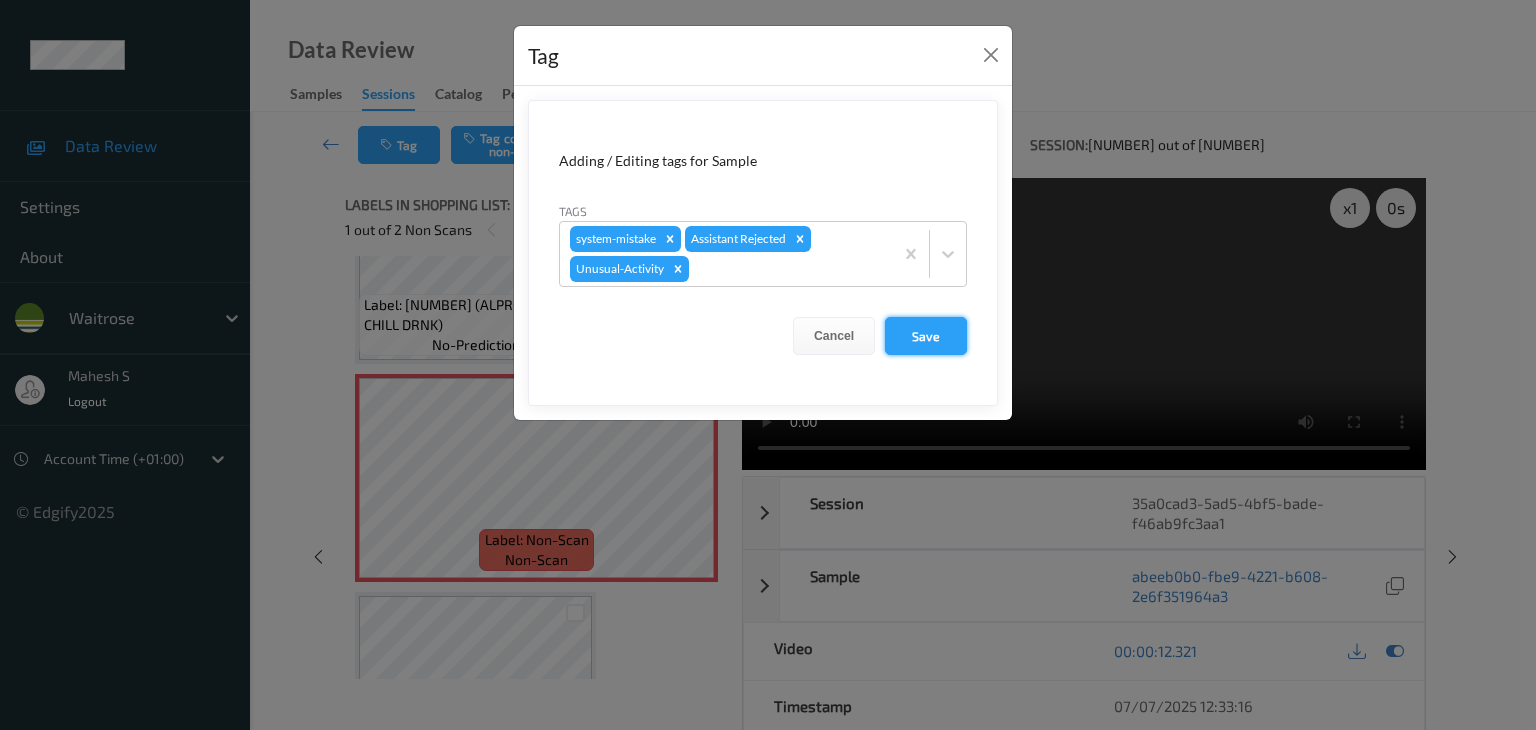 click on "Save" at bounding box center (926, 336) 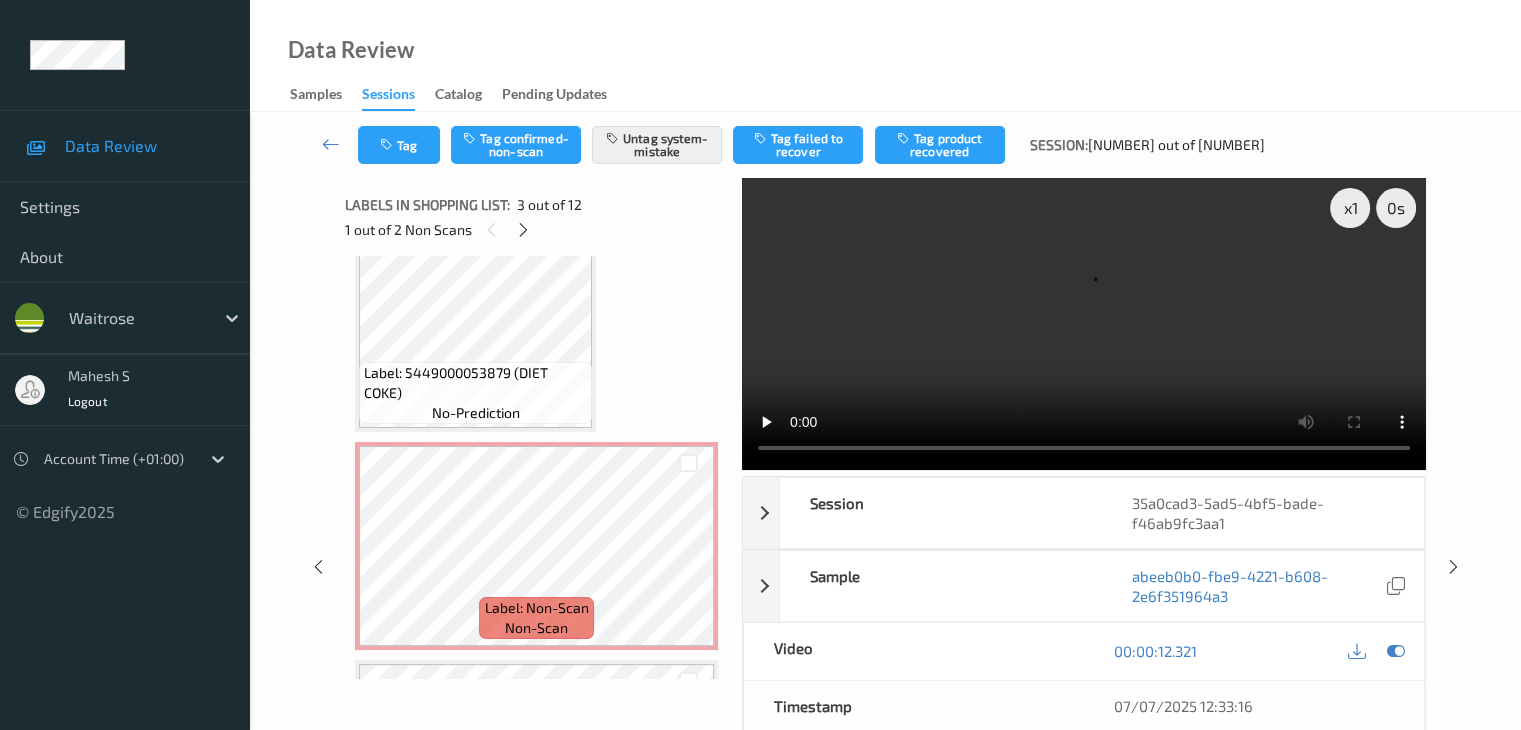 scroll, scrollTop: 828, scrollLeft: 0, axis: vertical 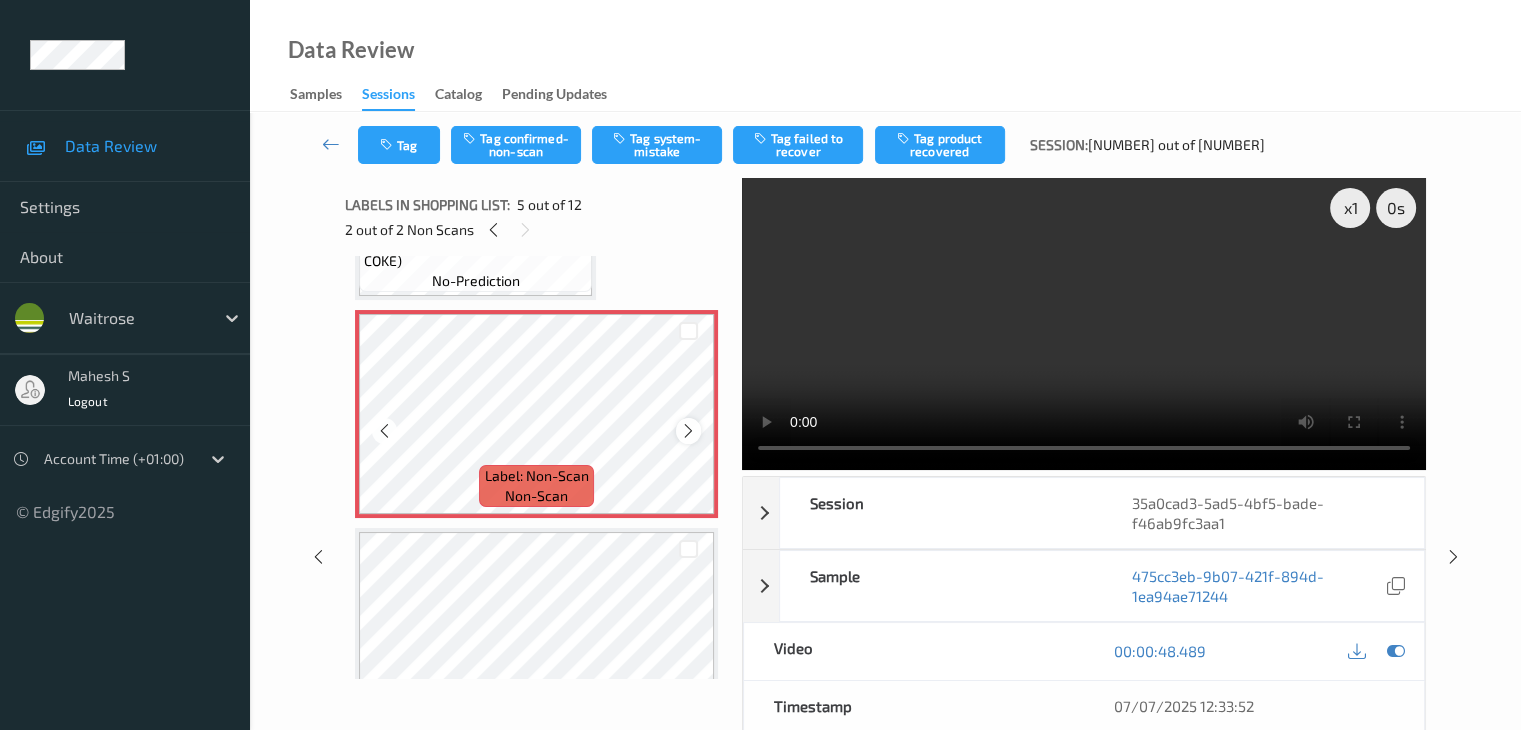 click at bounding box center (688, 431) 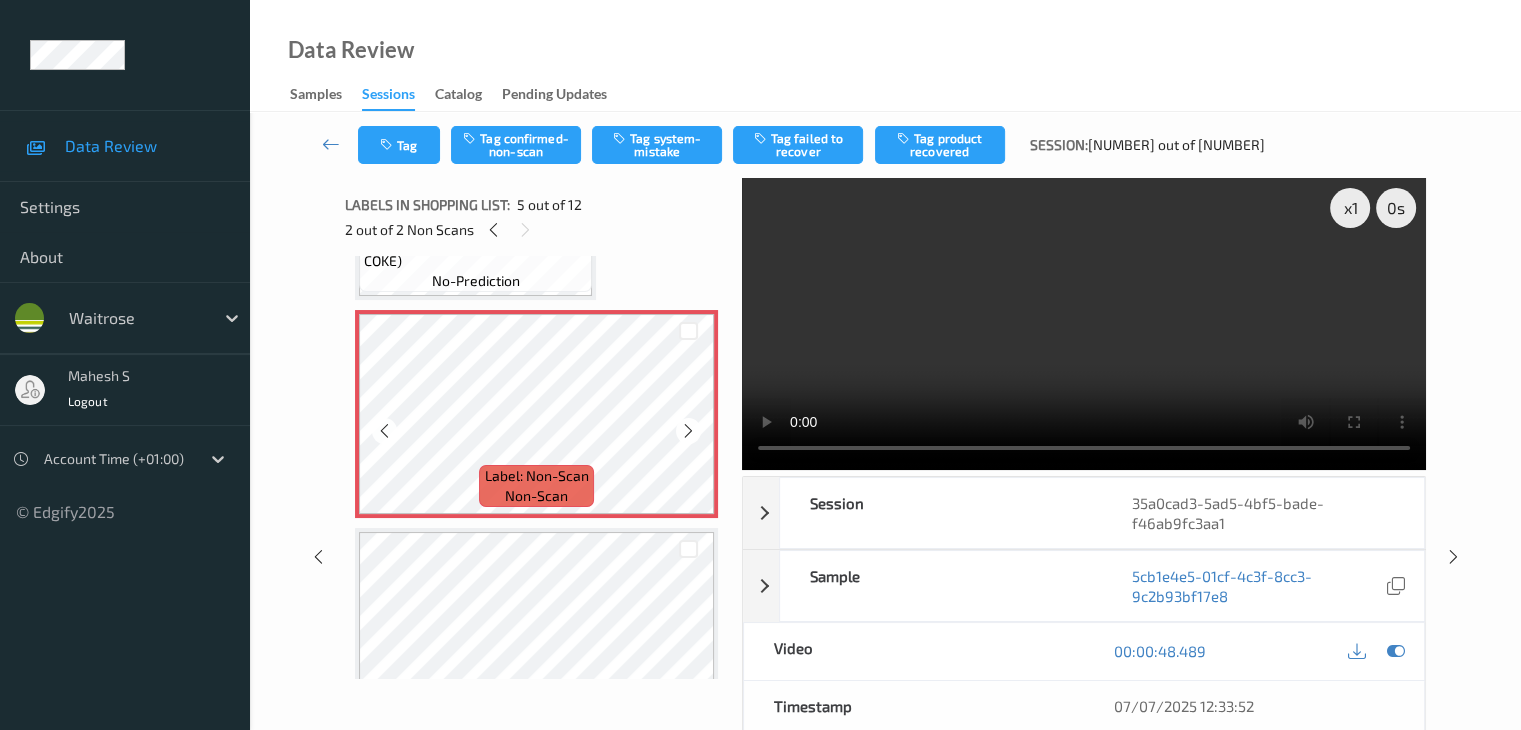 click at bounding box center (688, 431) 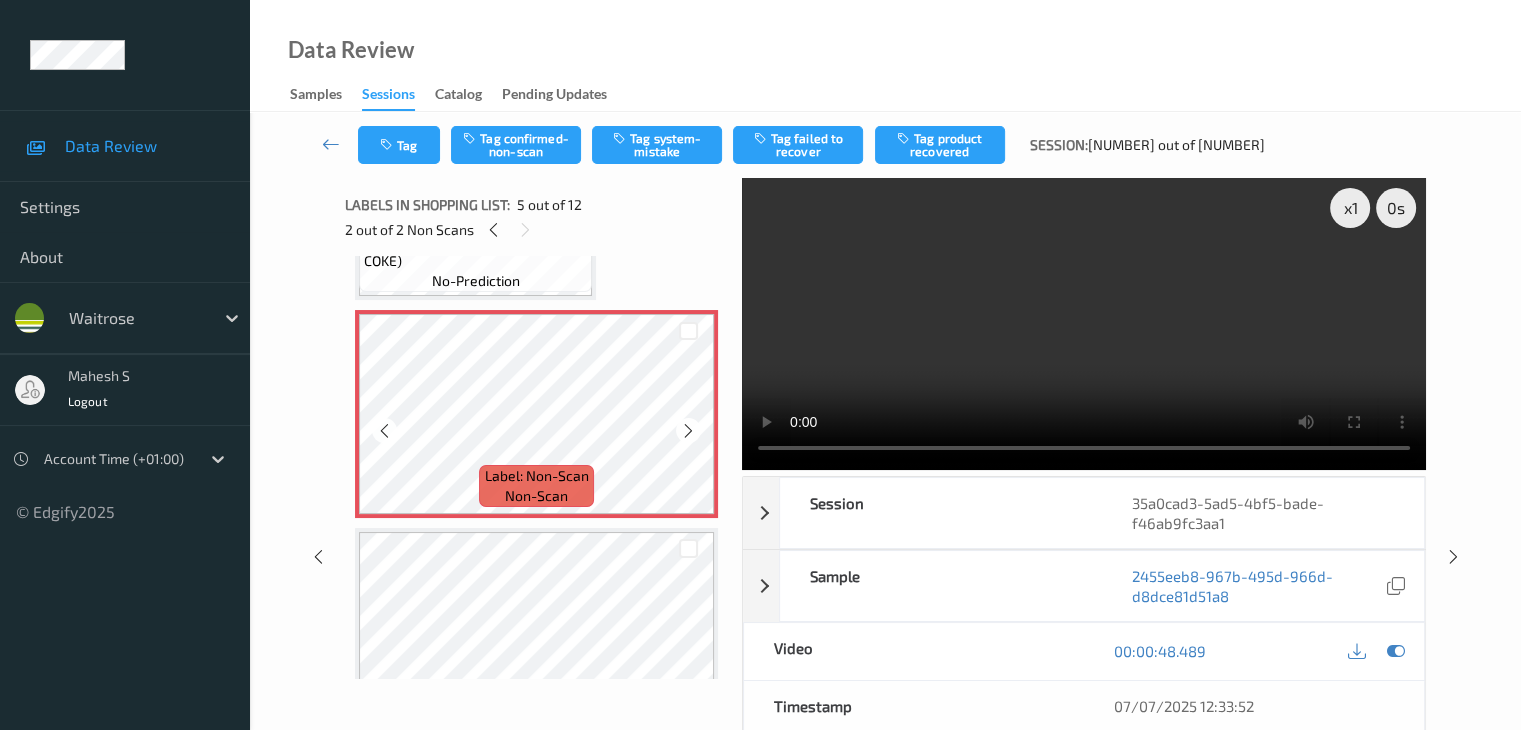 click at bounding box center (688, 431) 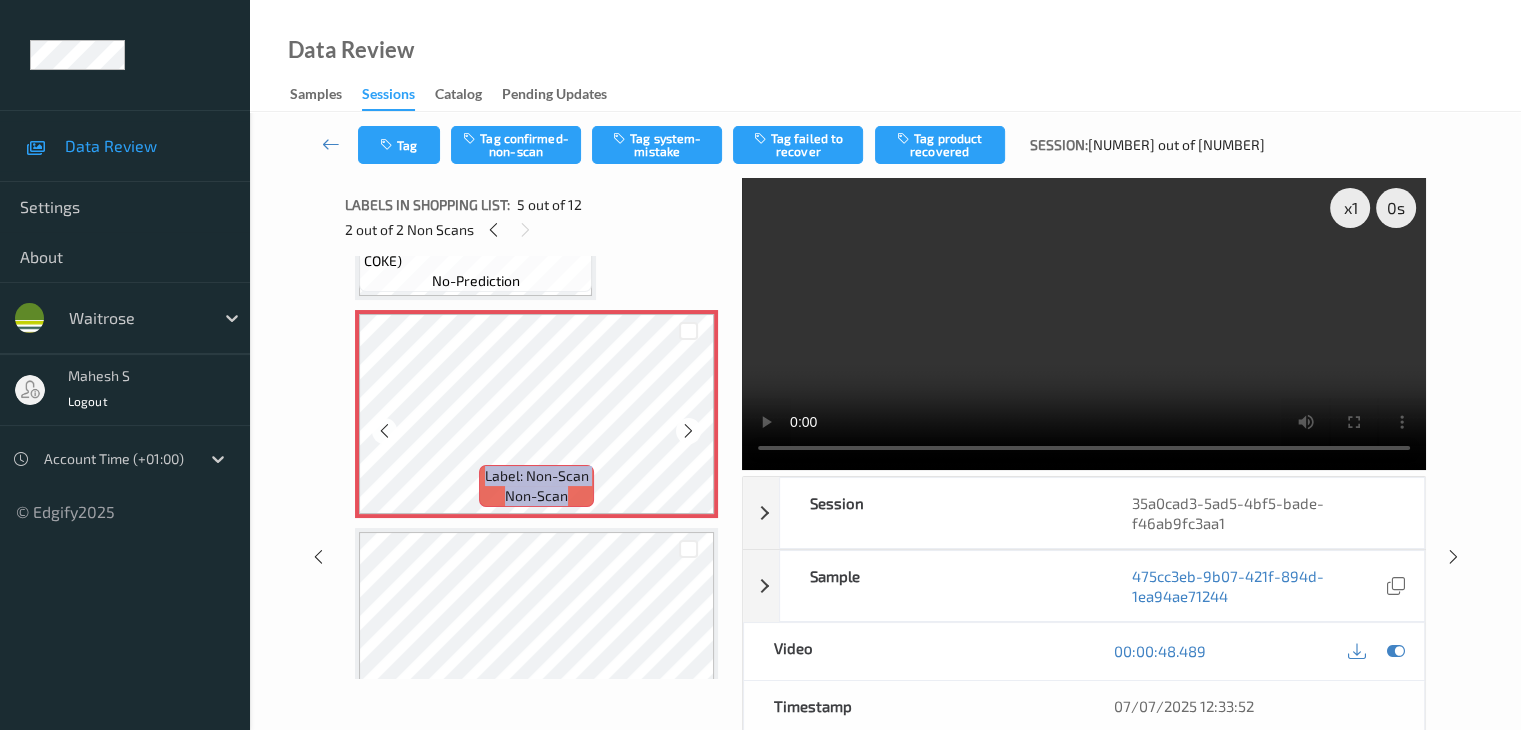 click at bounding box center [688, 431] 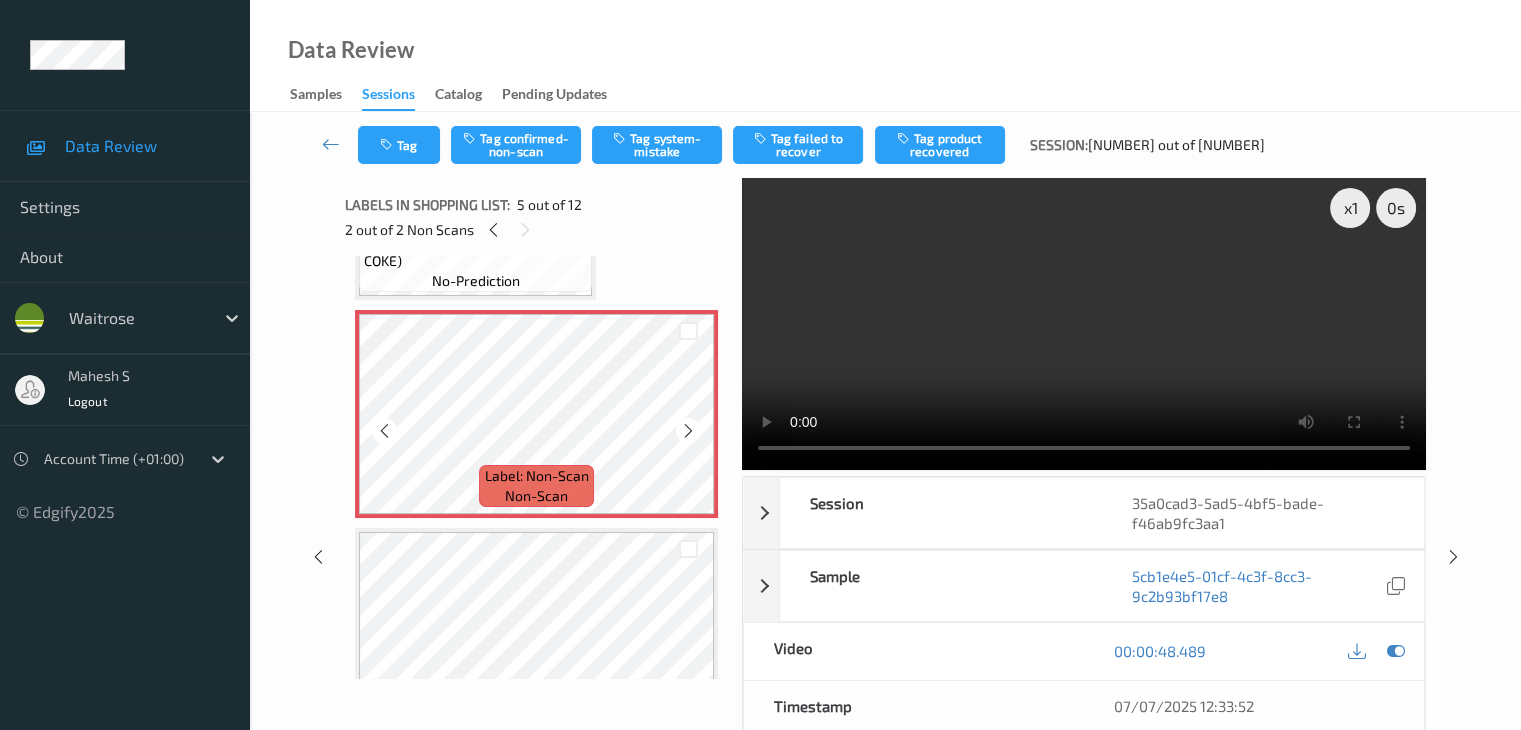 click at bounding box center (688, 431) 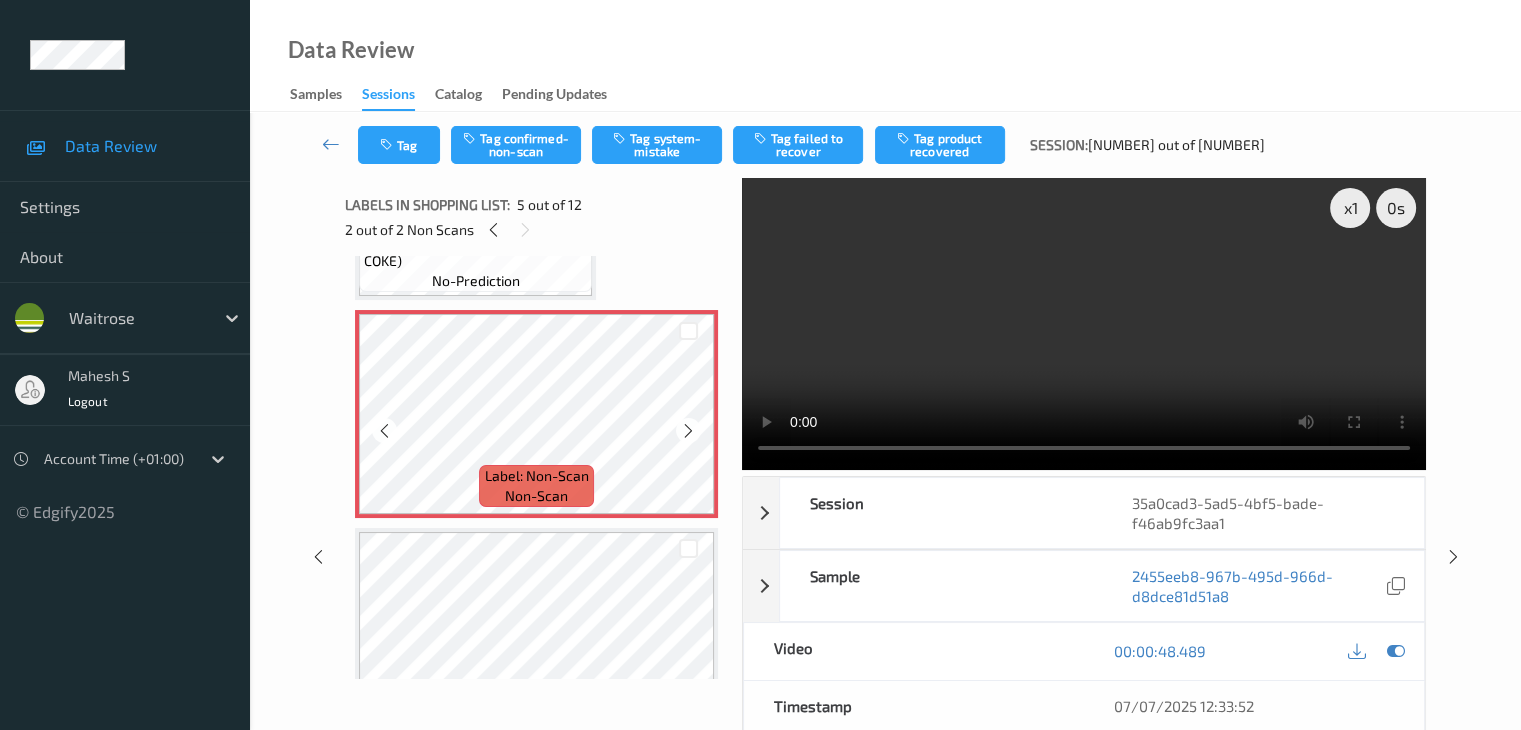 click at bounding box center (688, 431) 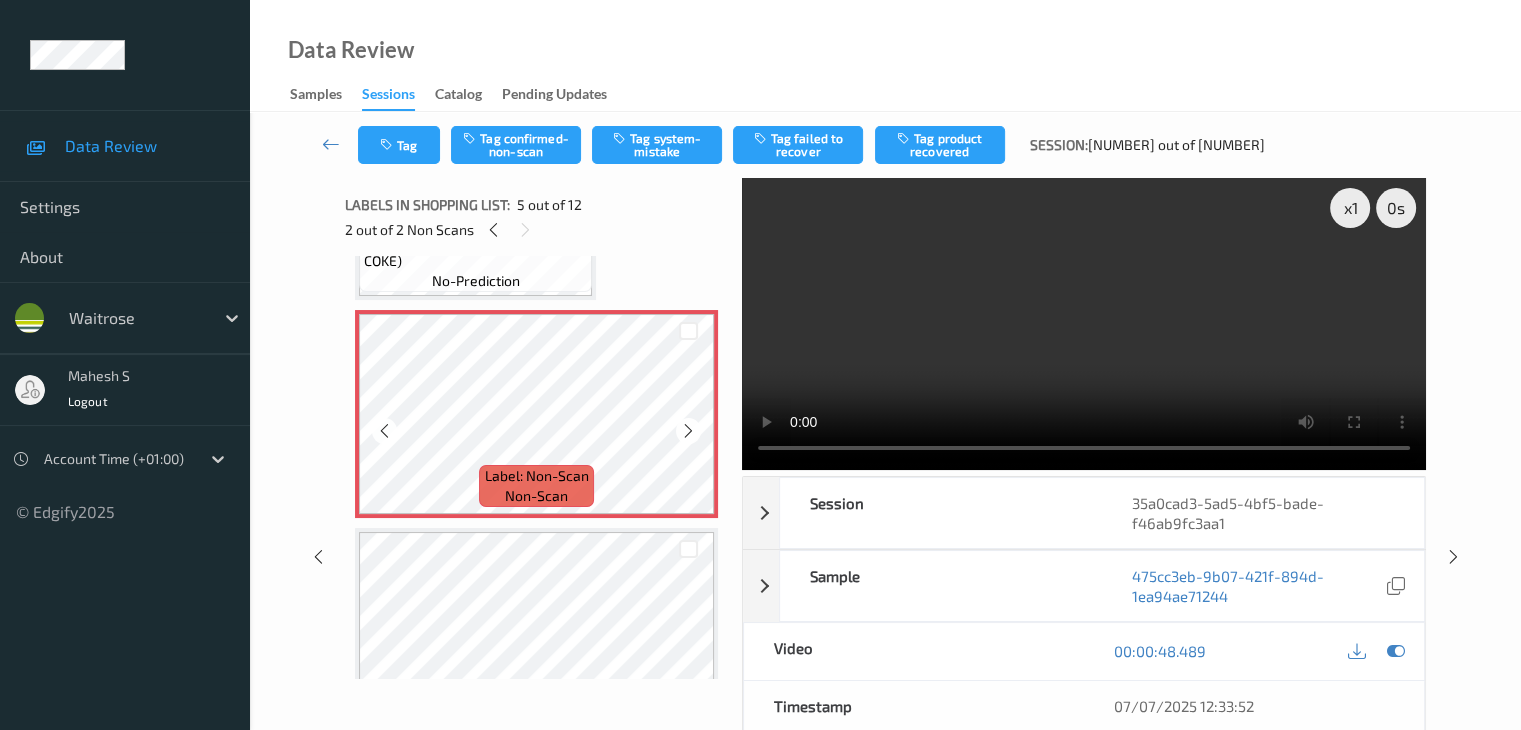 scroll, scrollTop: 728, scrollLeft: 0, axis: vertical 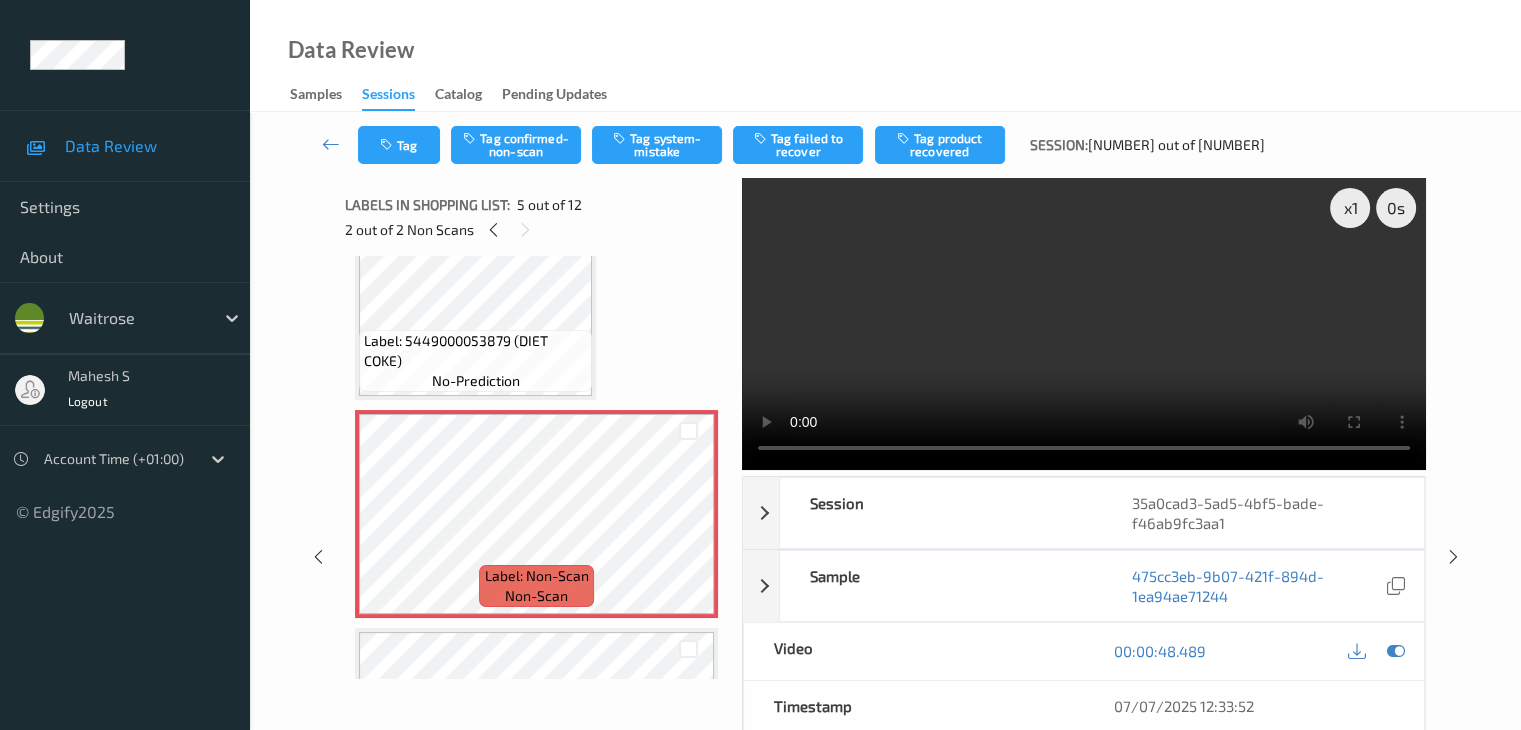 click on "Label: 5449000053879 (DIET COKE)" at bounding box center (475, 351) 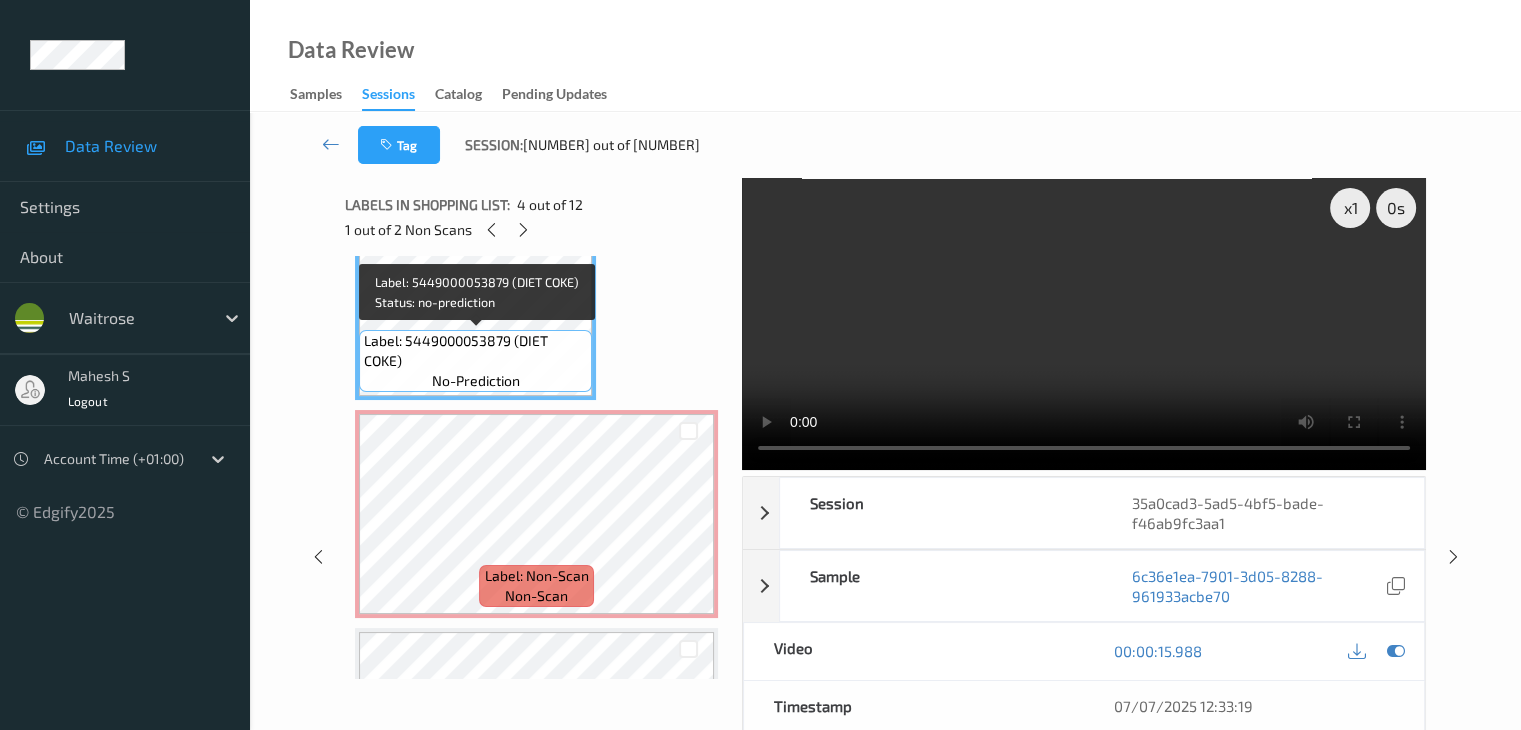 click on "Label: 5449000053879 (DIET COKE)" at bounding box center [475, 351] 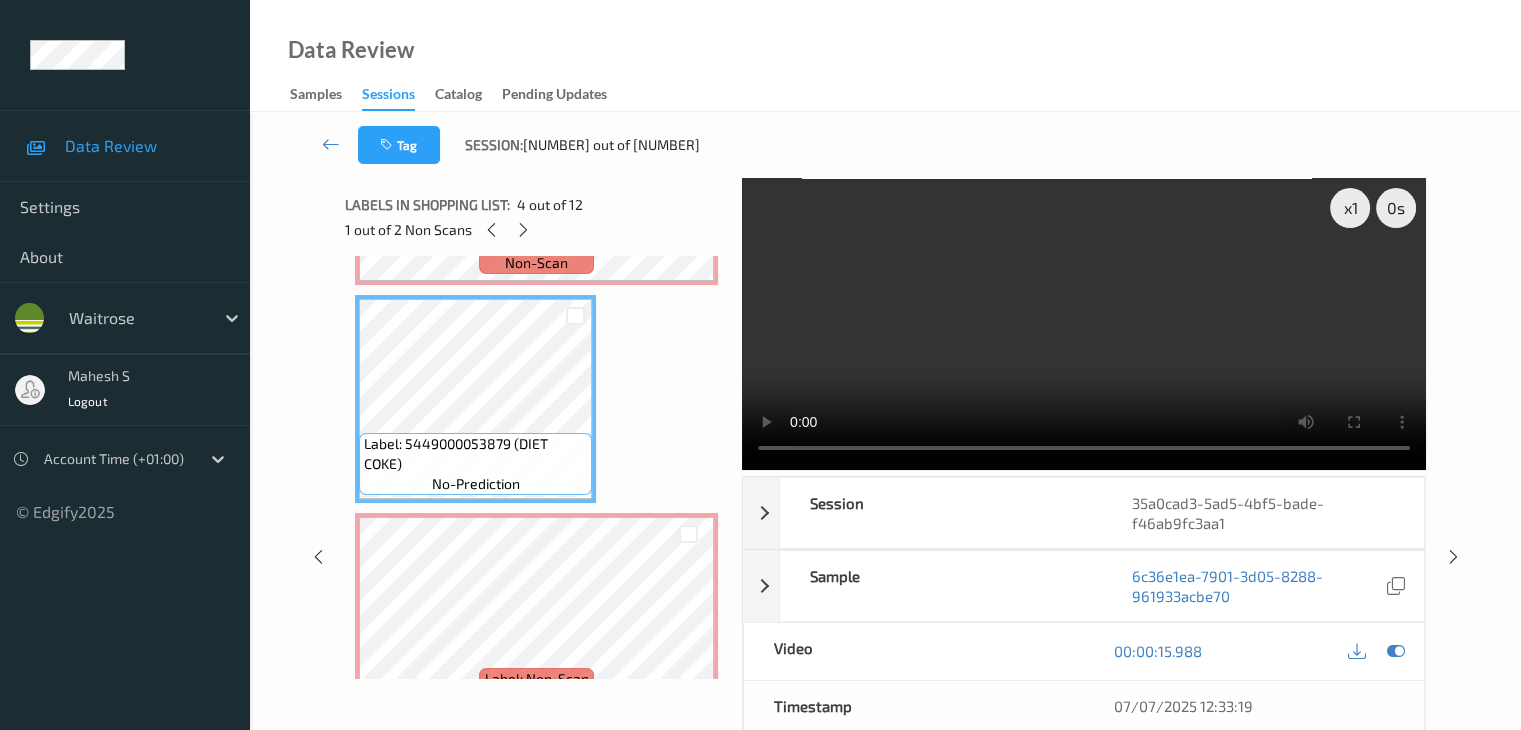 scroll, scrollTop: 628, scrollLeft: 0, axis: vertical 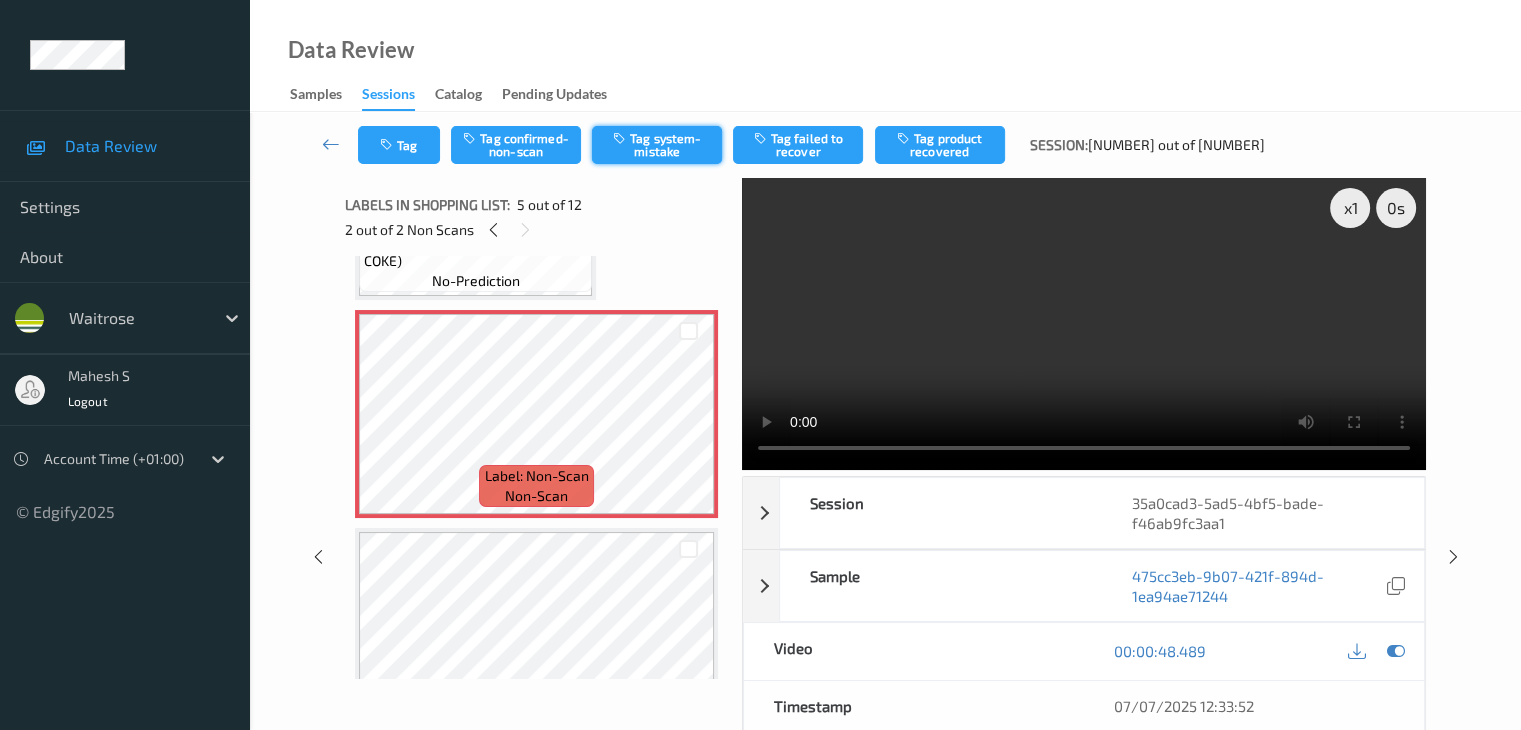 click on "Tag   system-mistake" at bounding box center (657, 145) 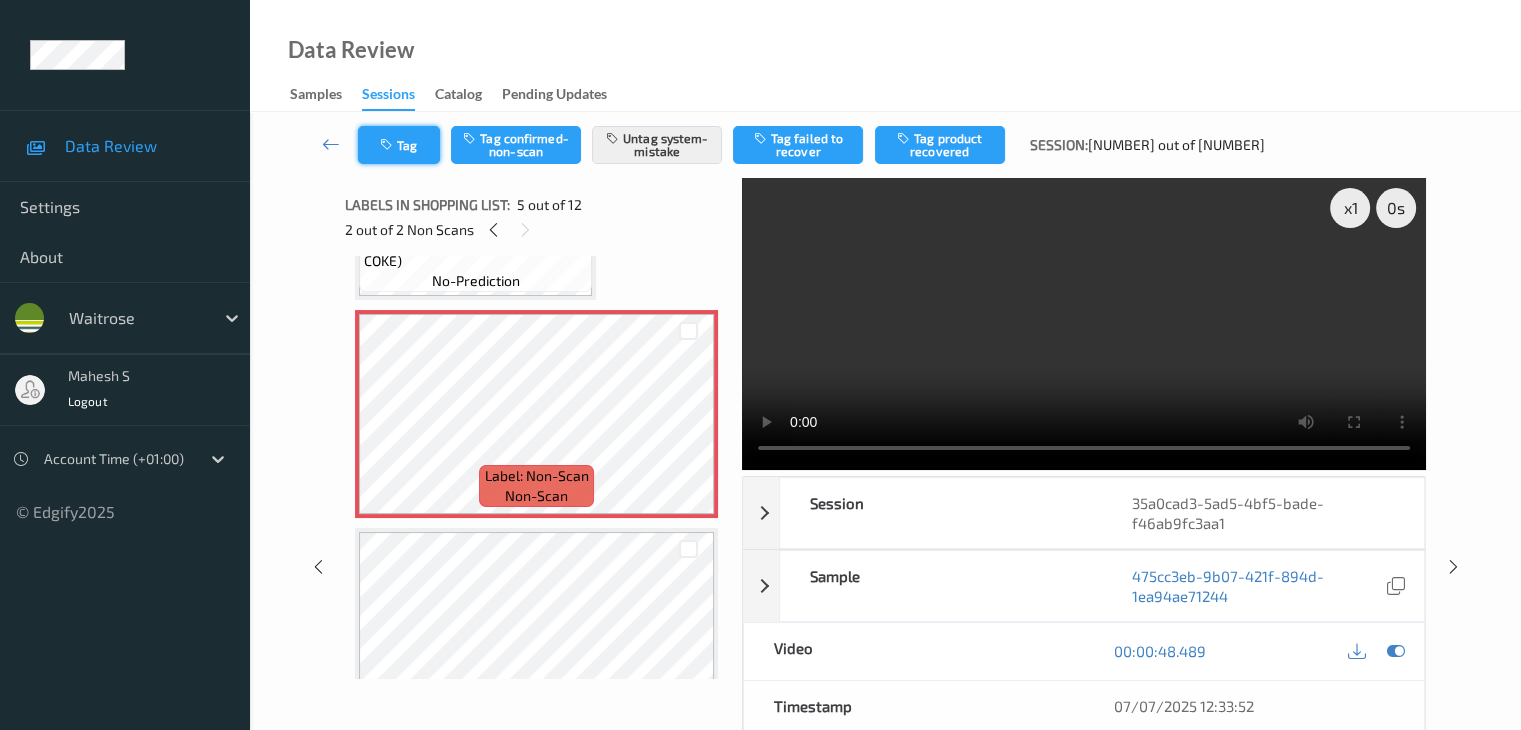 click on "Tag" at bounding box center [399, 145] 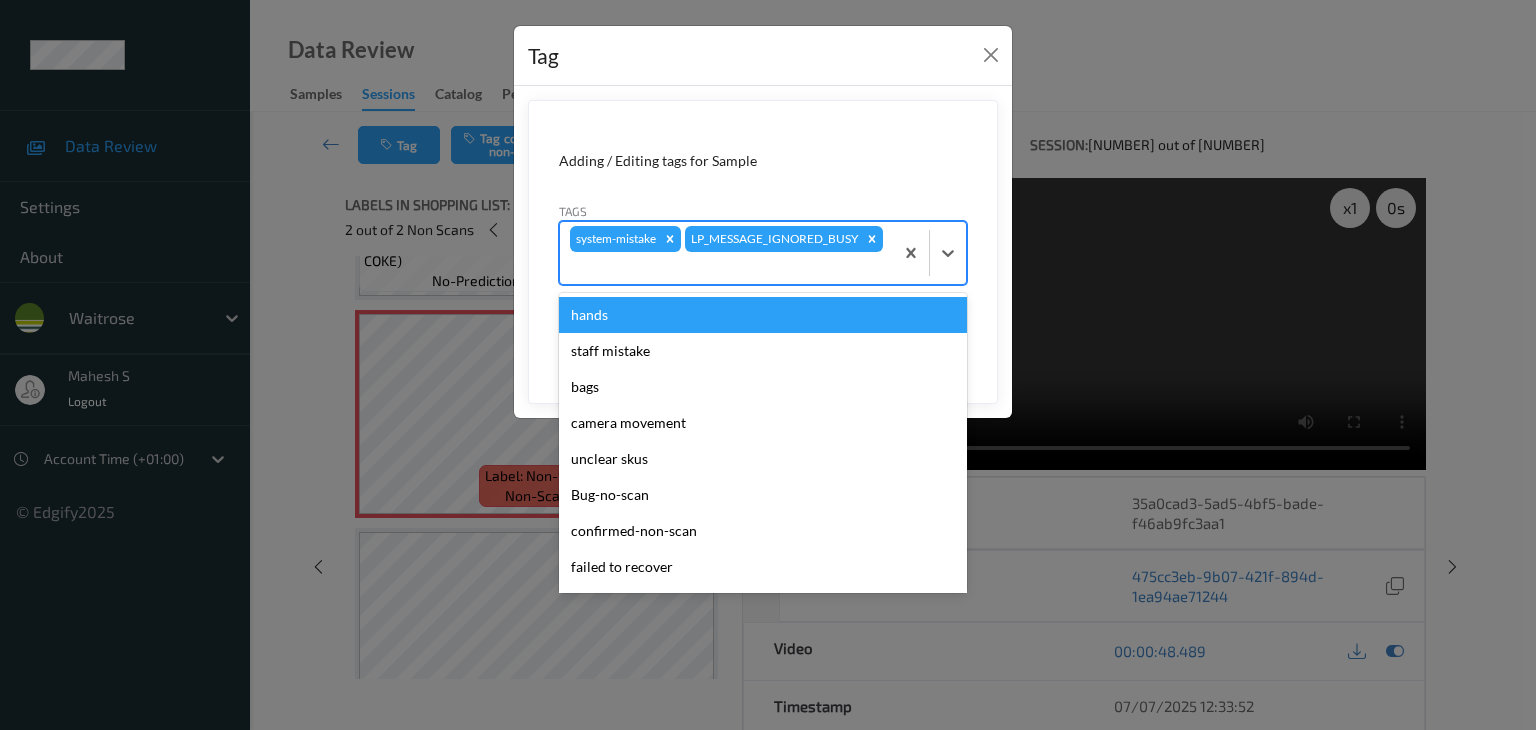 click at bounding box center [726, 268] 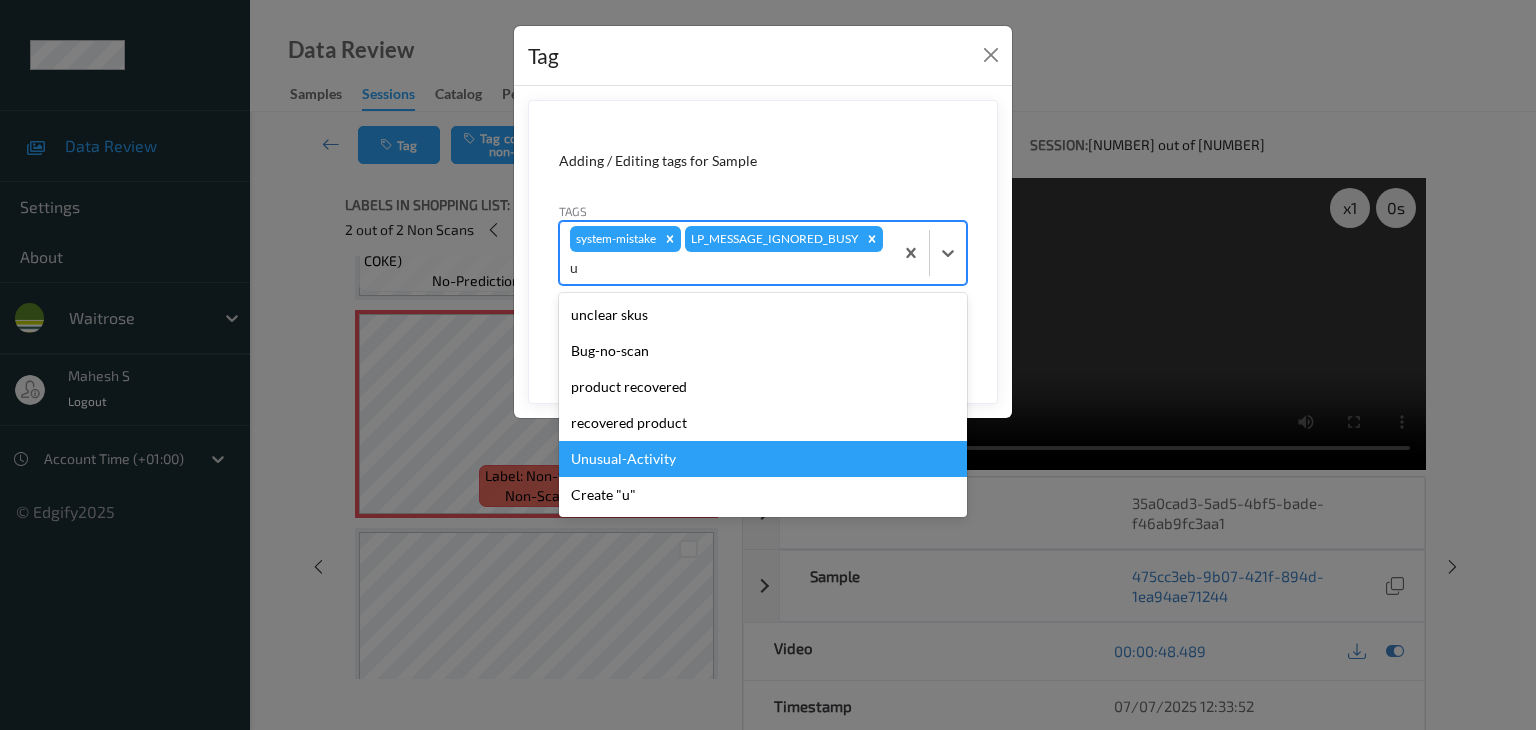 click on "Unusual-Activity" at bounding box center (763, 459) 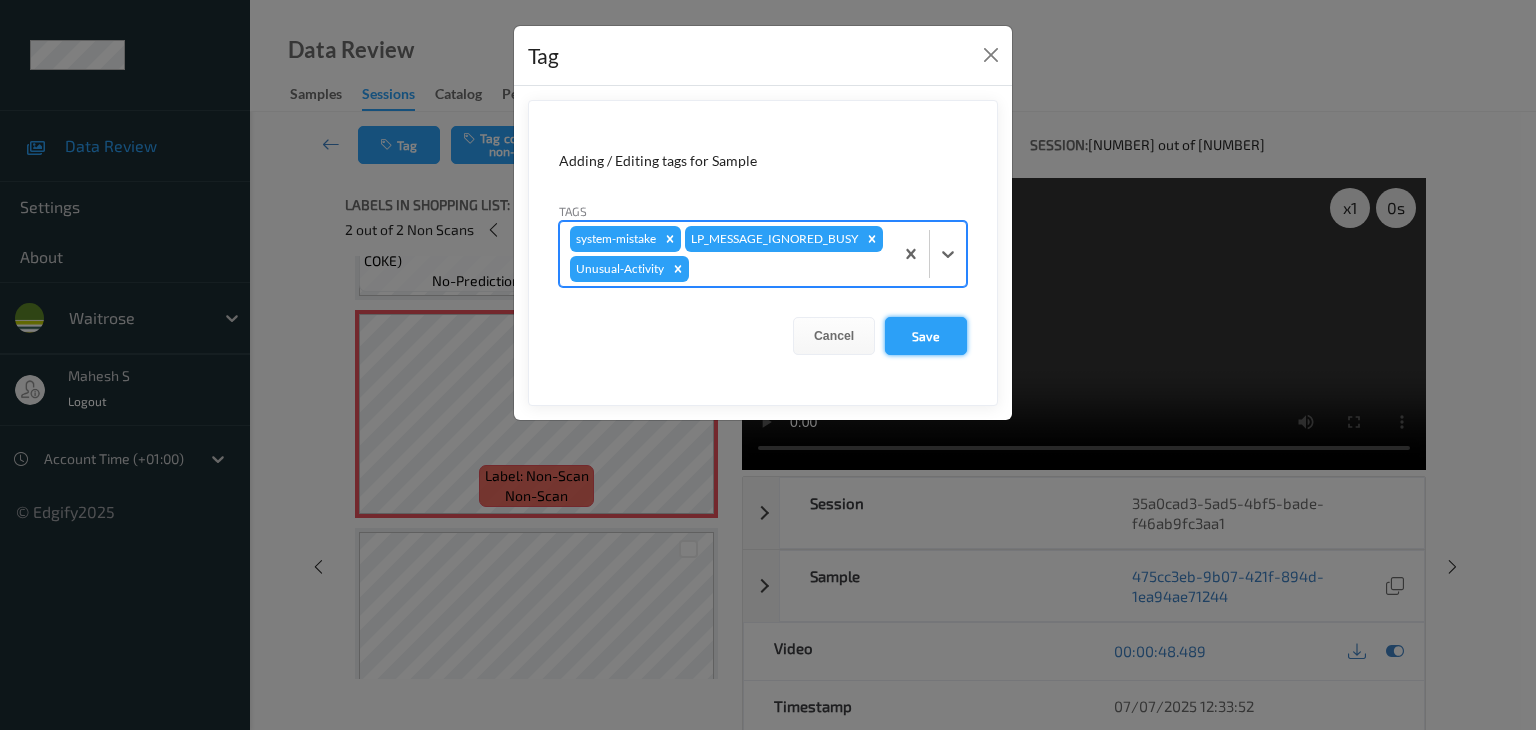 click on "Save" at bounding box center [926, 336] 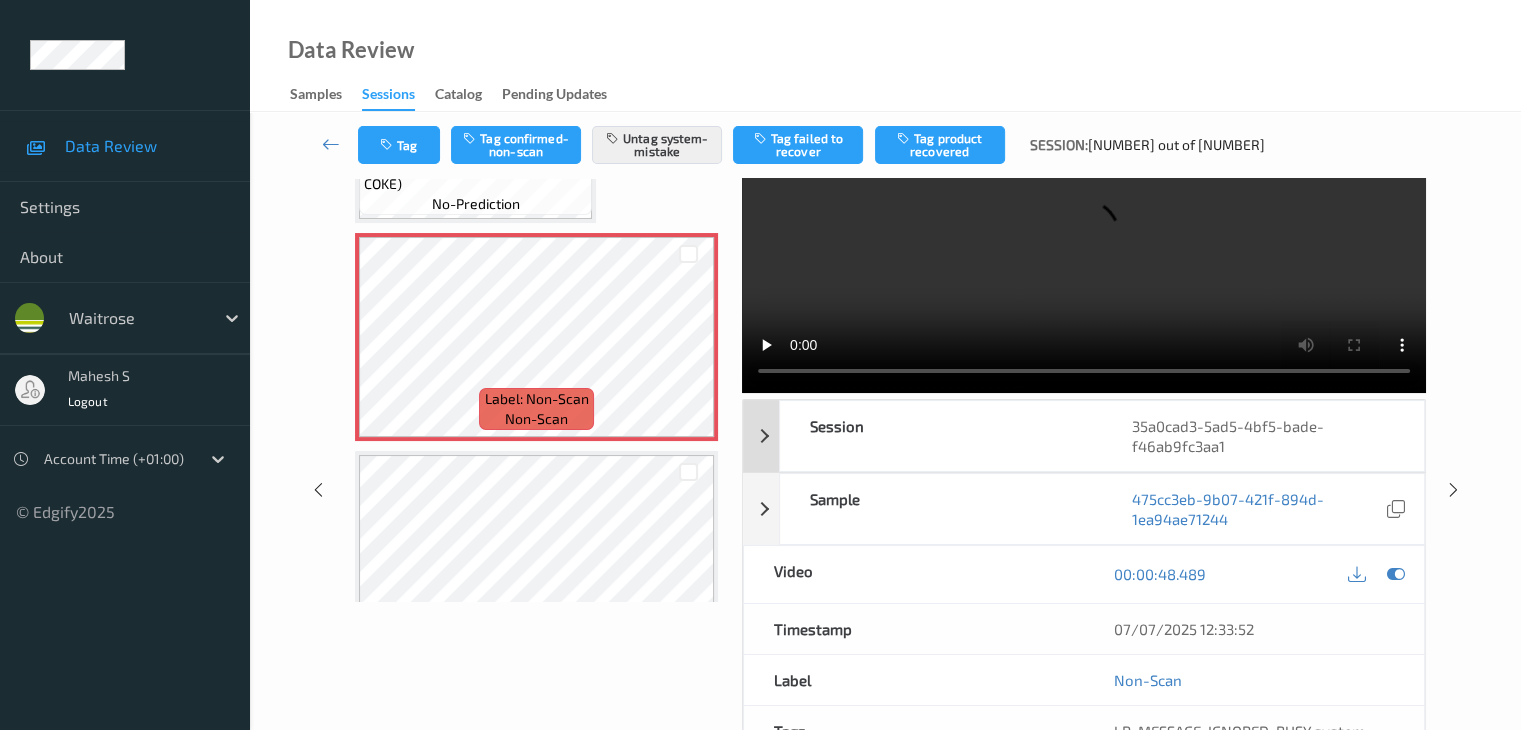 scroll, scrollTop: 0, scrollLeft: 0, axis: both 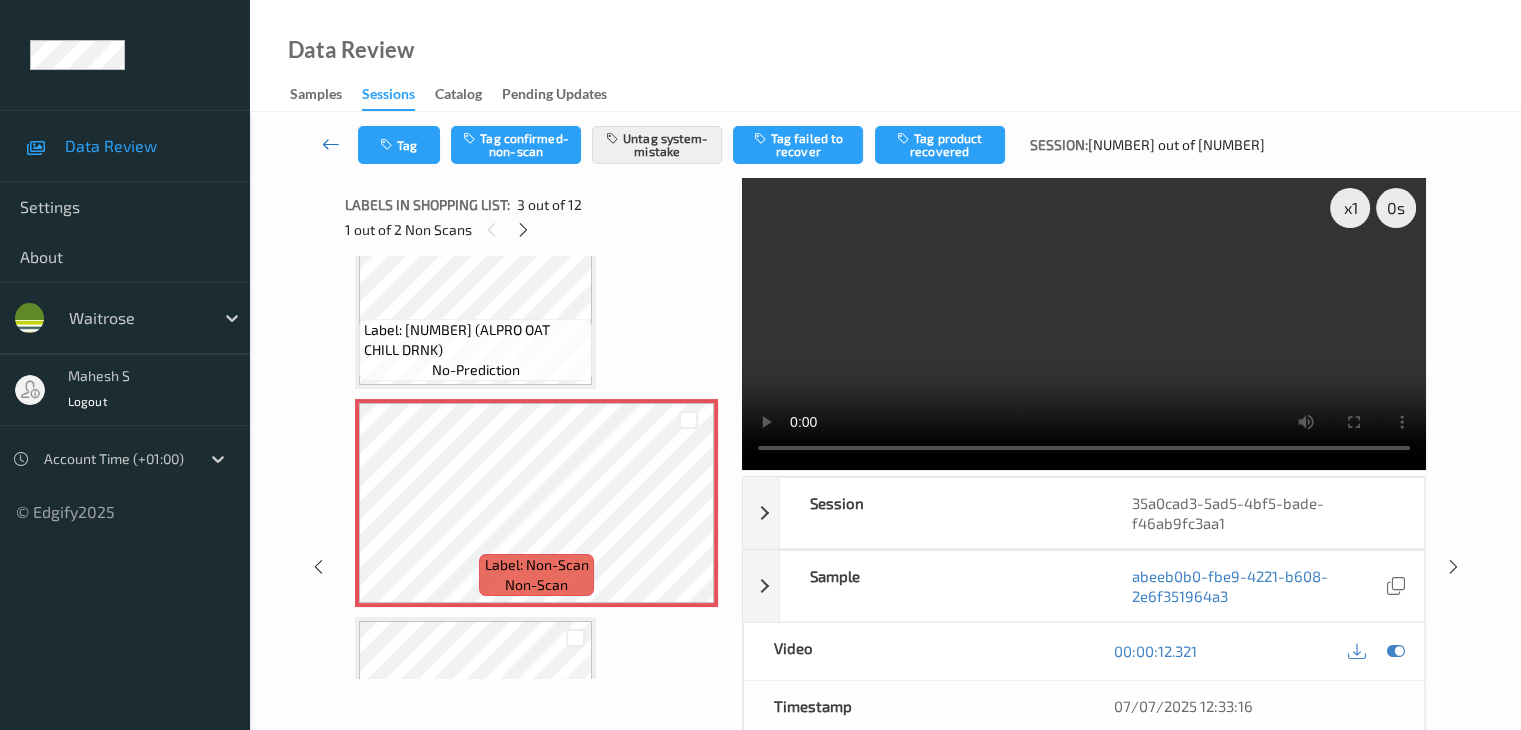 click at bounding box center (331, 144) 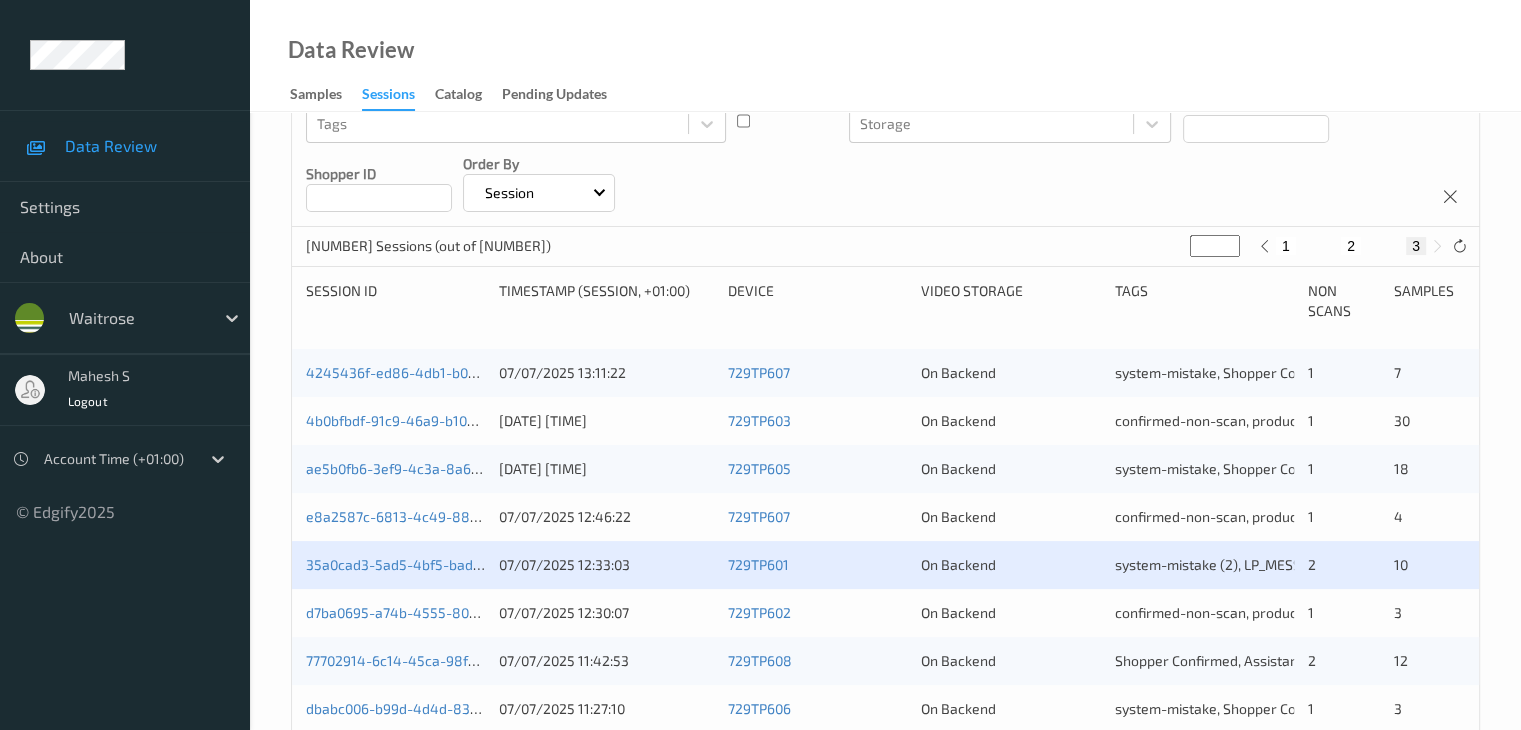 scroll, scrollTop: 600, scrollLeft: 0, axis: vertical 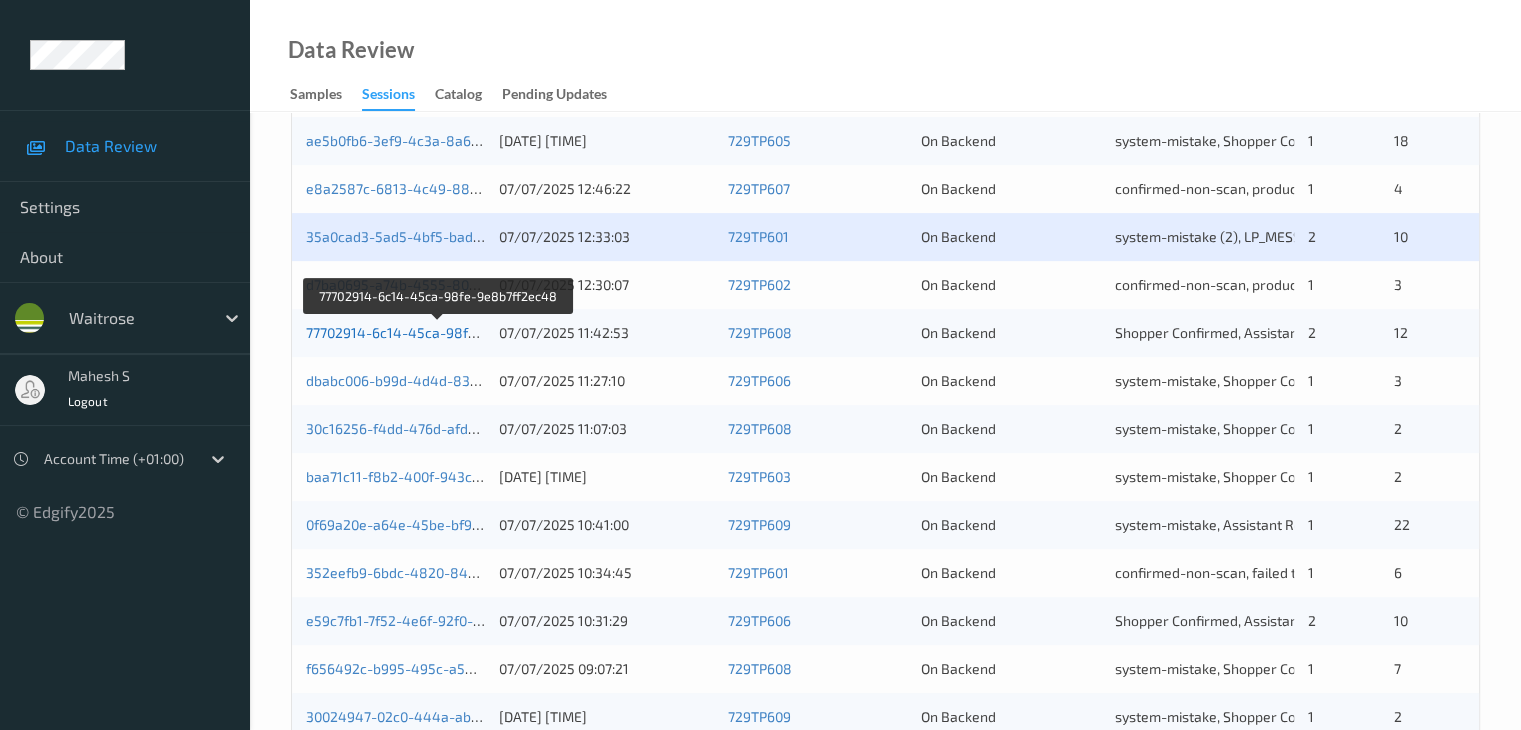 click on "77702914-6c14-45ca-98fe-9e8b7ff2ec48" at bounding box center [439, 332] 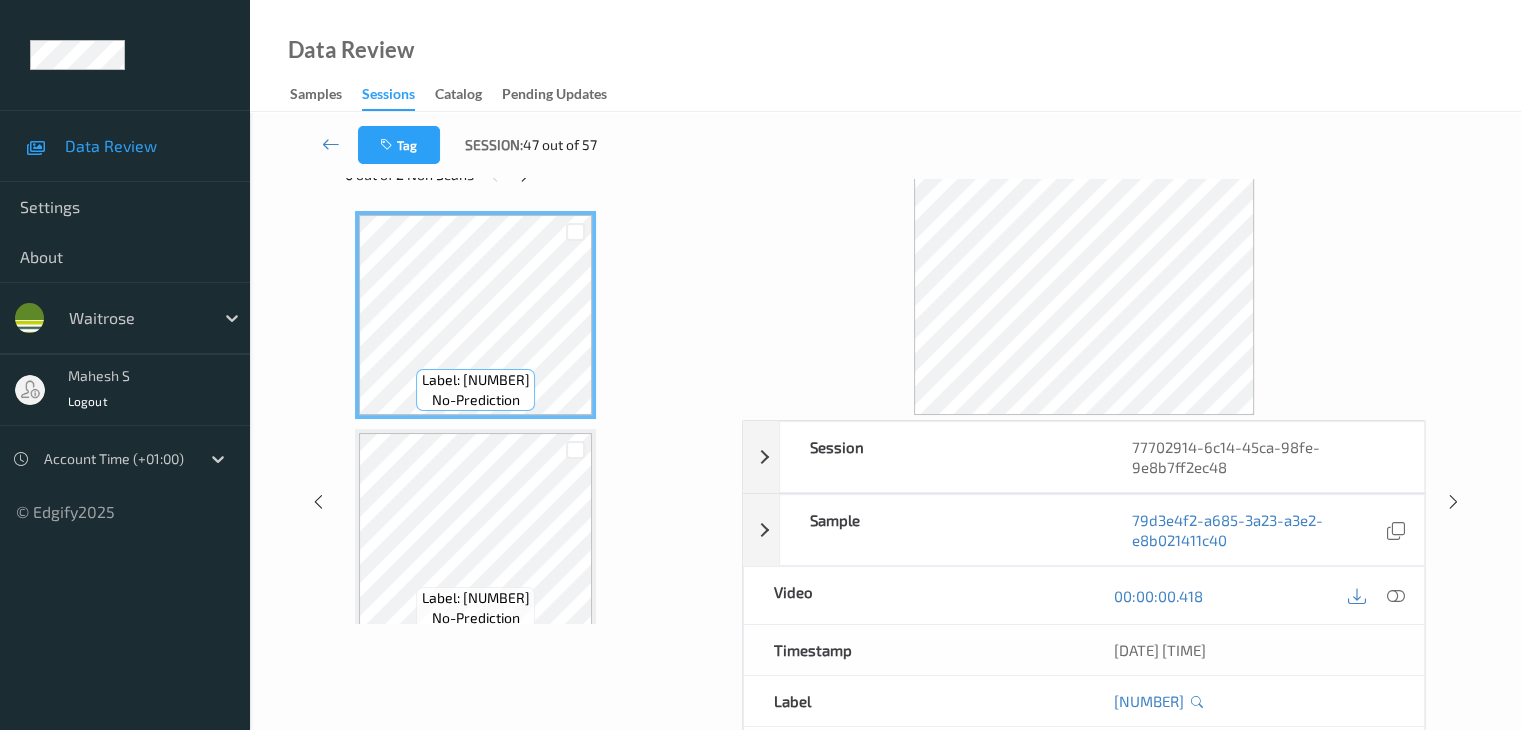 scroll, scrollTop: 44, scrollLeft: 0, axis: vertical 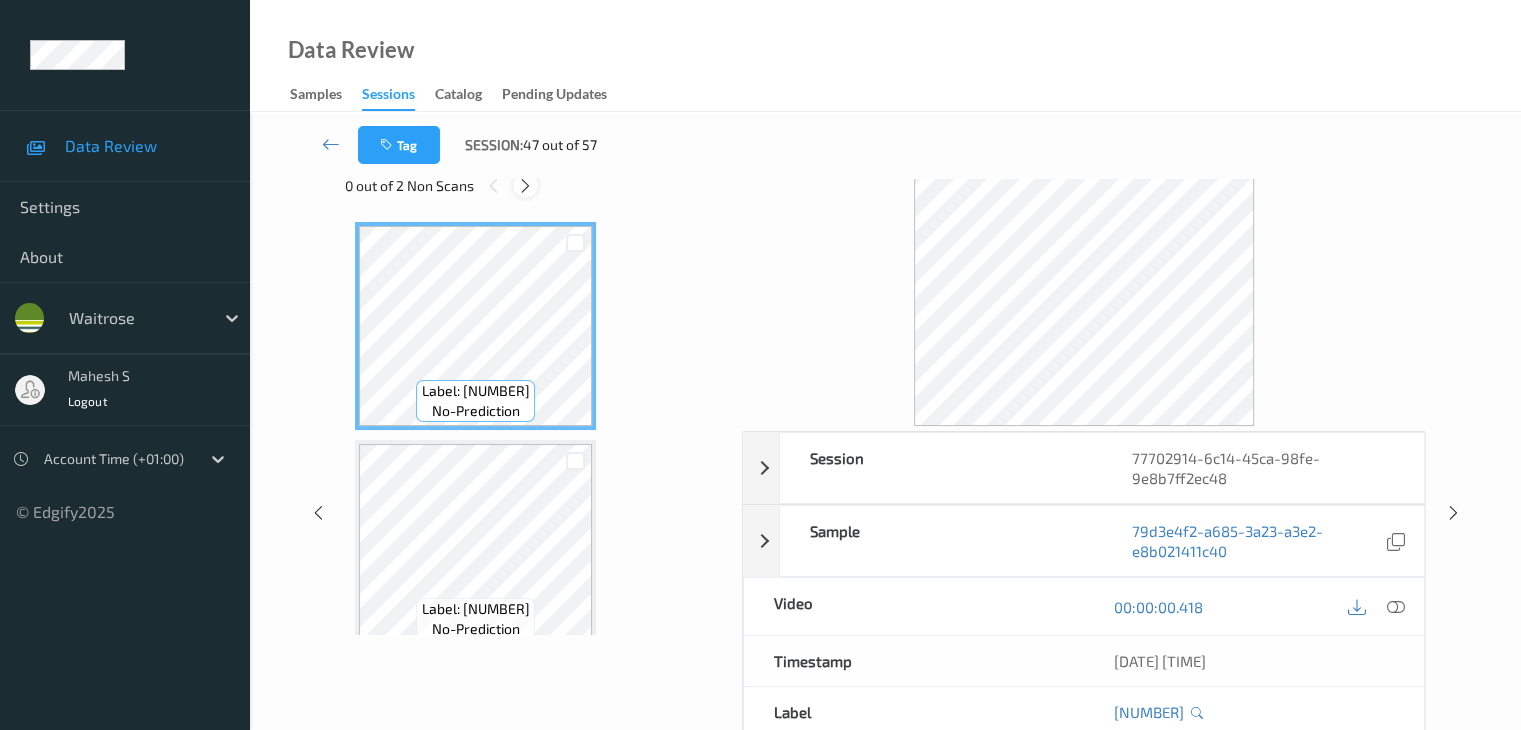 click at bounding box center [525, 186] 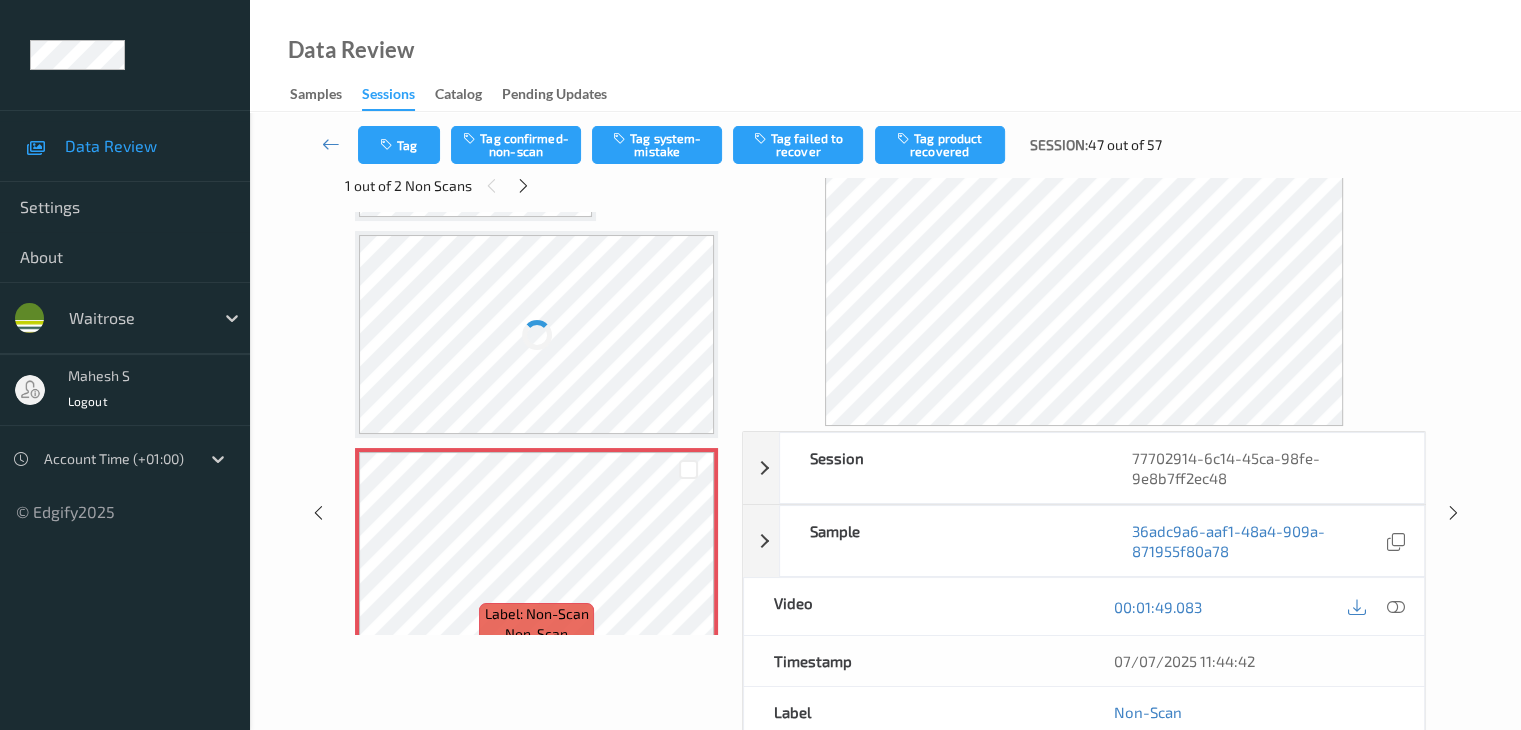 scroll, scrollTop: 2507, scrollLeft: 0, axis: vertical 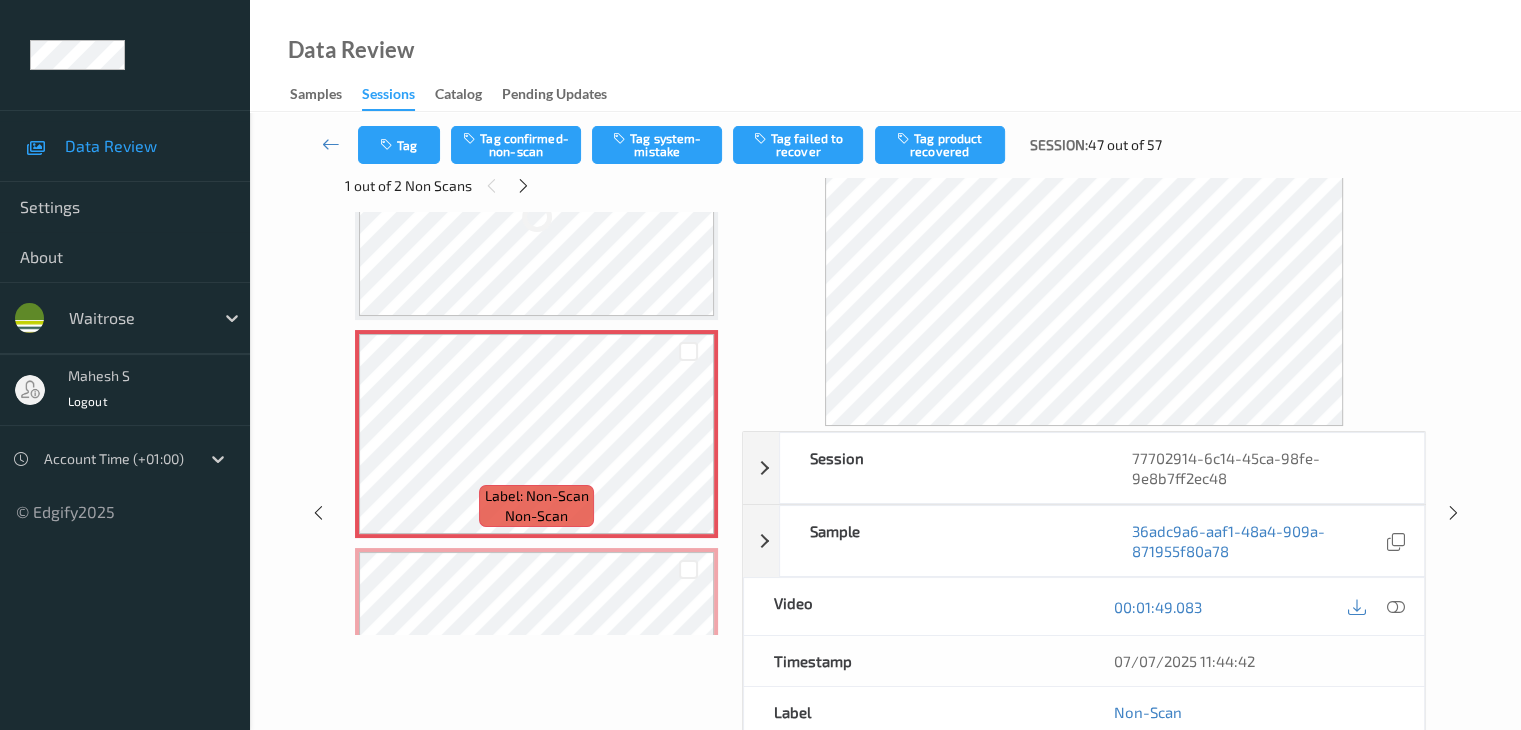 click at bounding box center [536, 217] 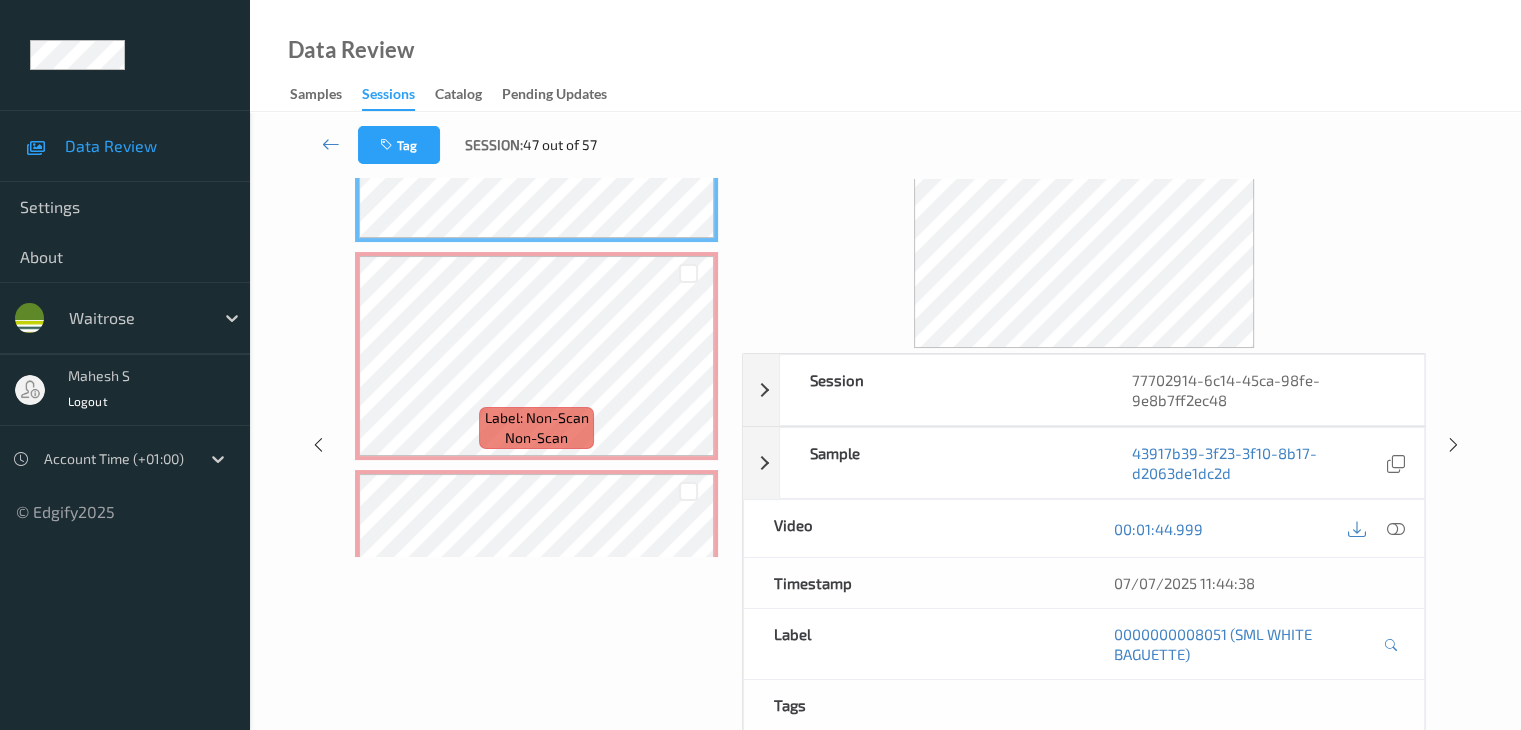 scroll, scrollTop: 244, scrollLeft: 0, axis: vertical 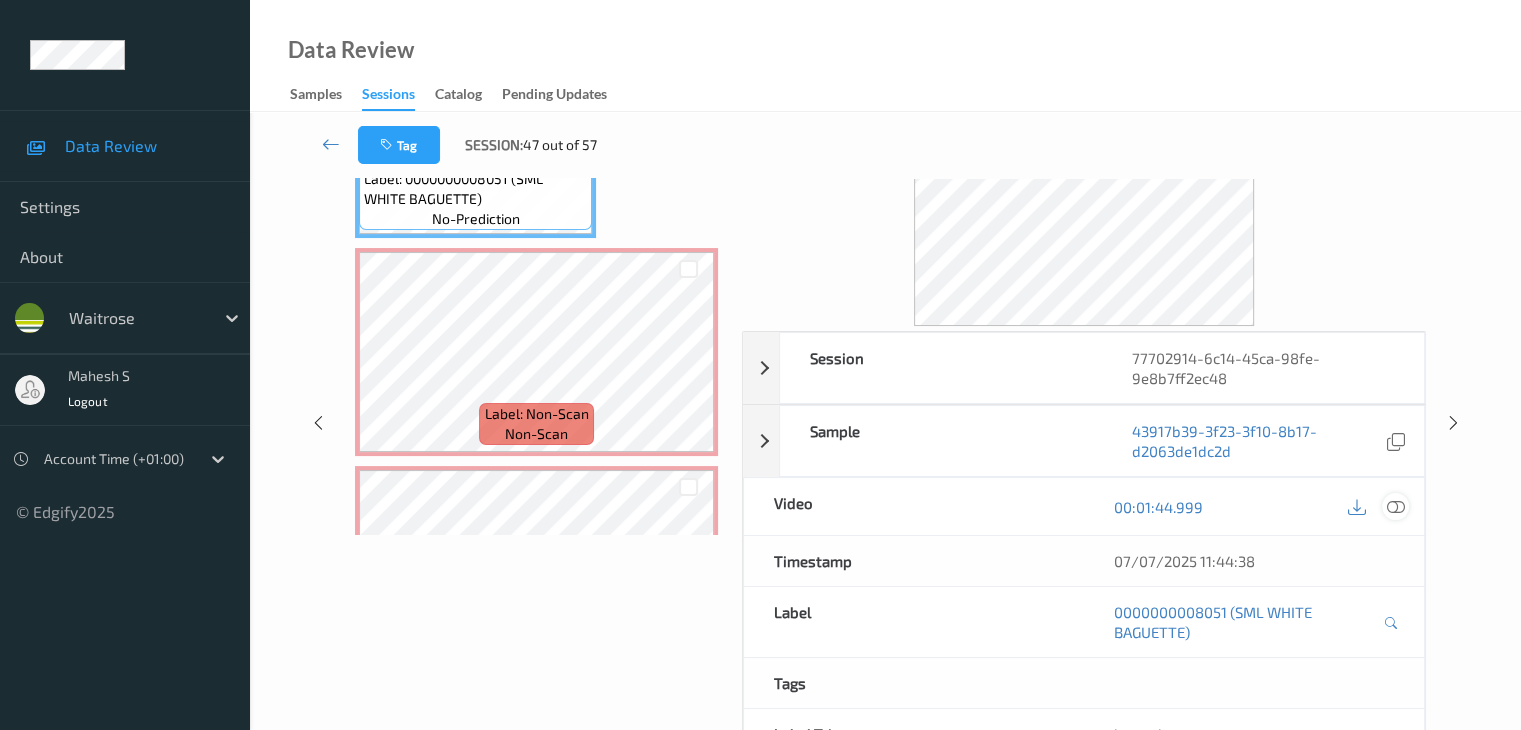 click at bounding box center (1395, 507) 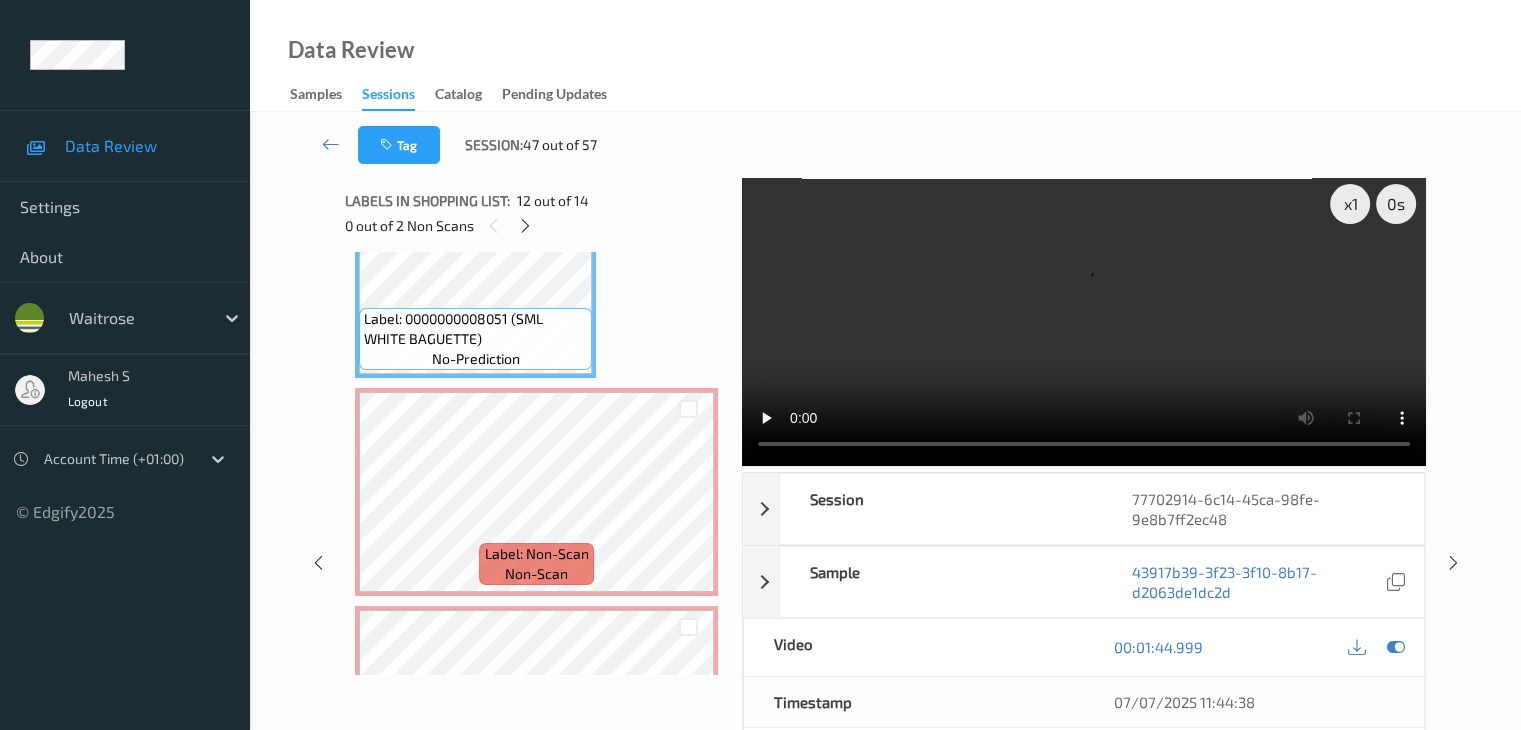 scroll, scrollTop: 0, scrollLeft: 0, axis: both 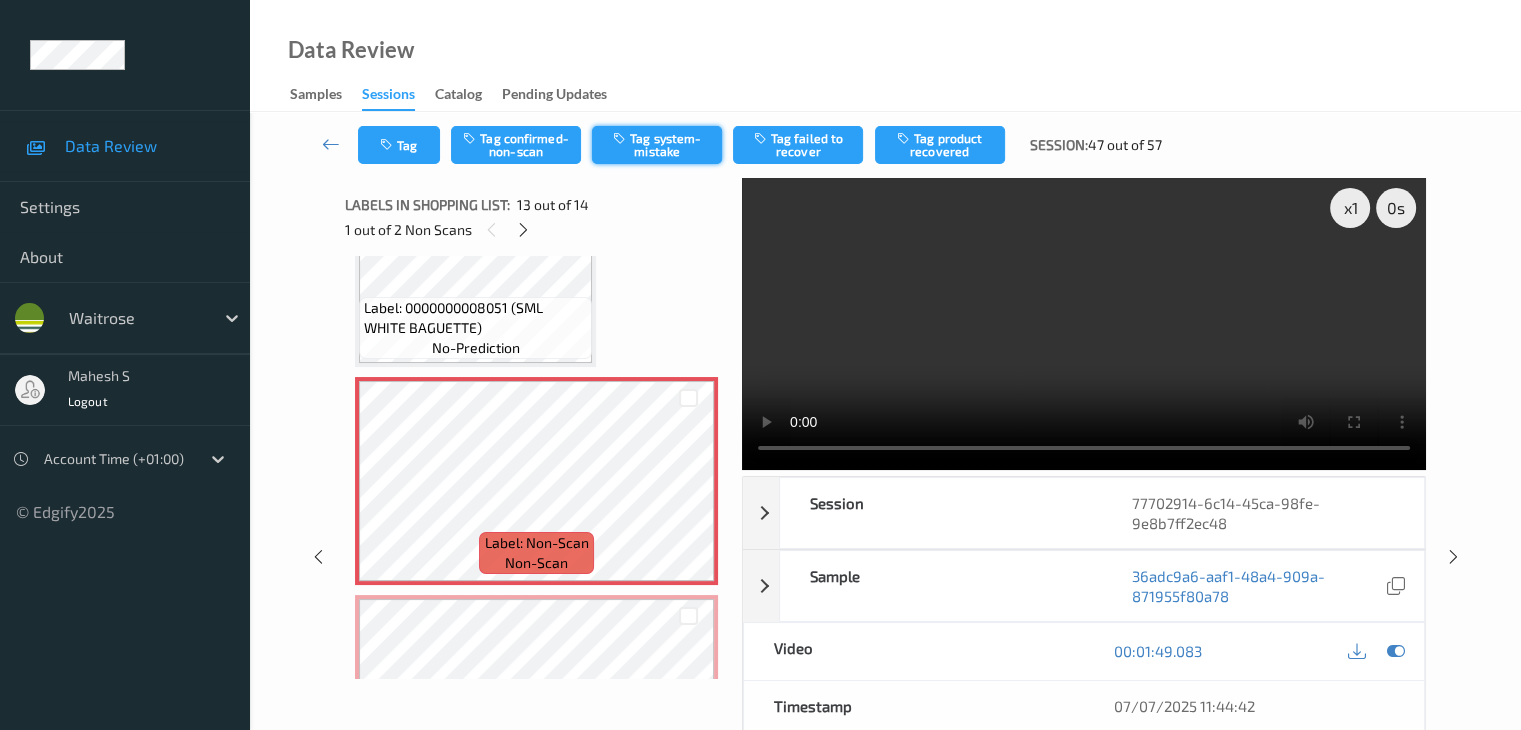 click on "Tag   system-mistake" at bounding box center [657, 145] 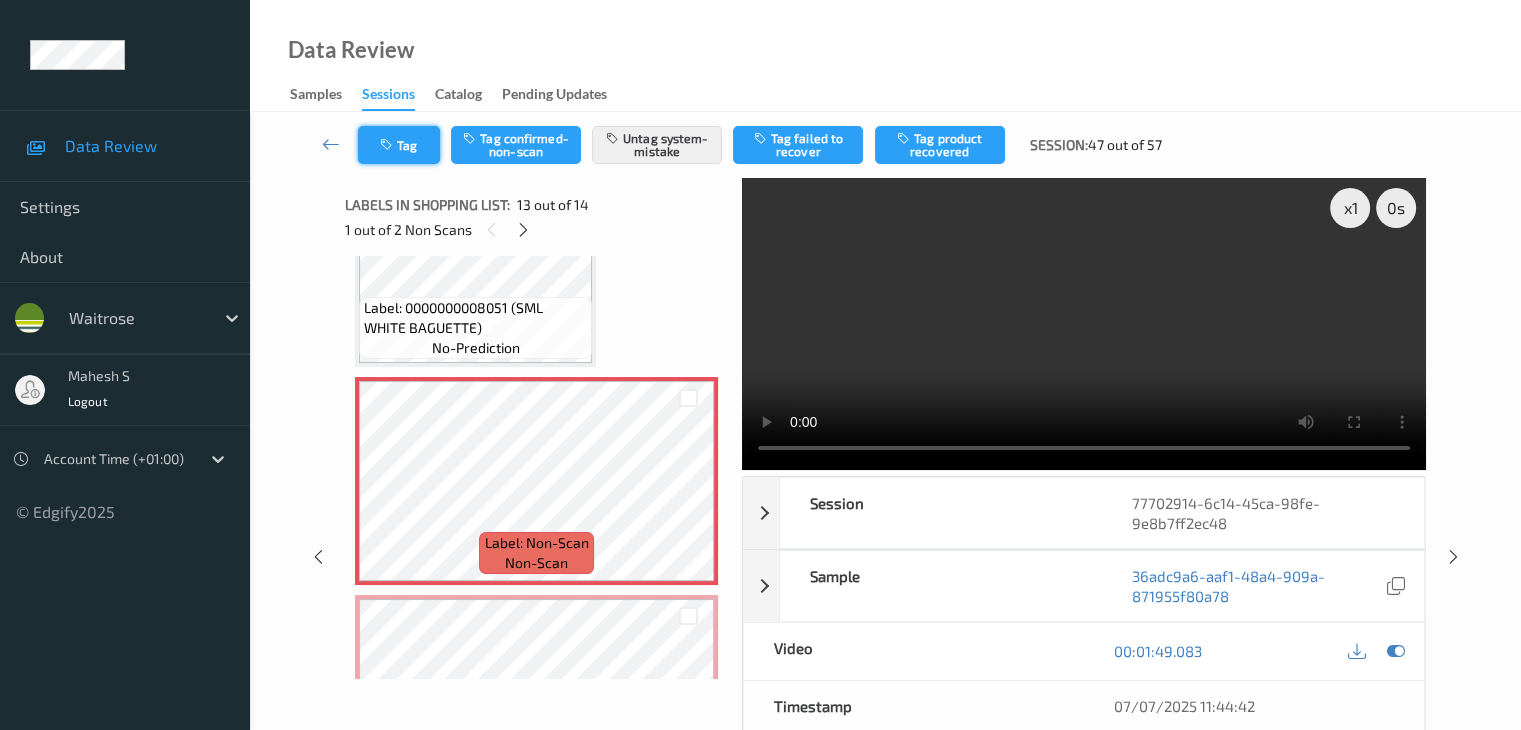 click on "Tag" at bounding box center (399, 145) 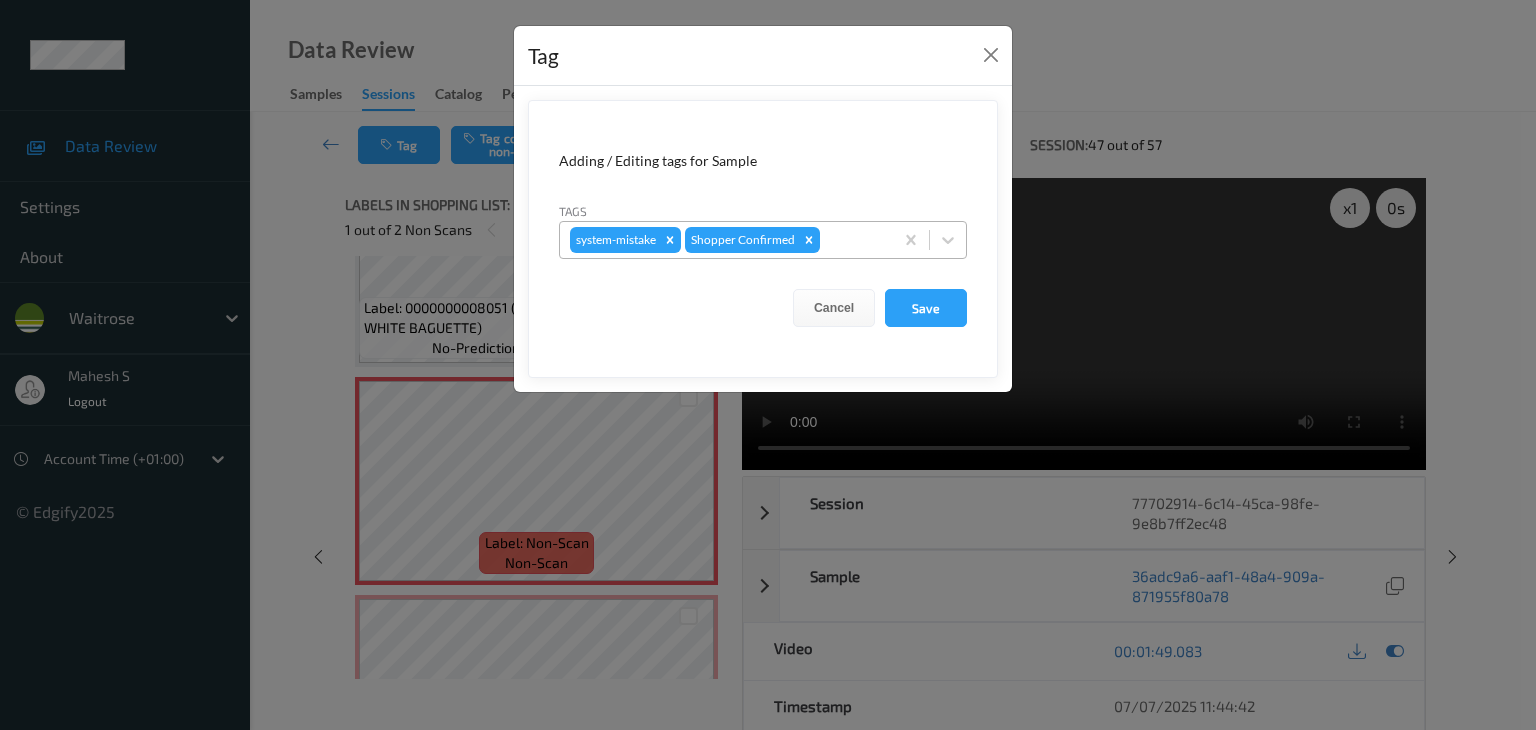 click at bounding box center (853, 240) 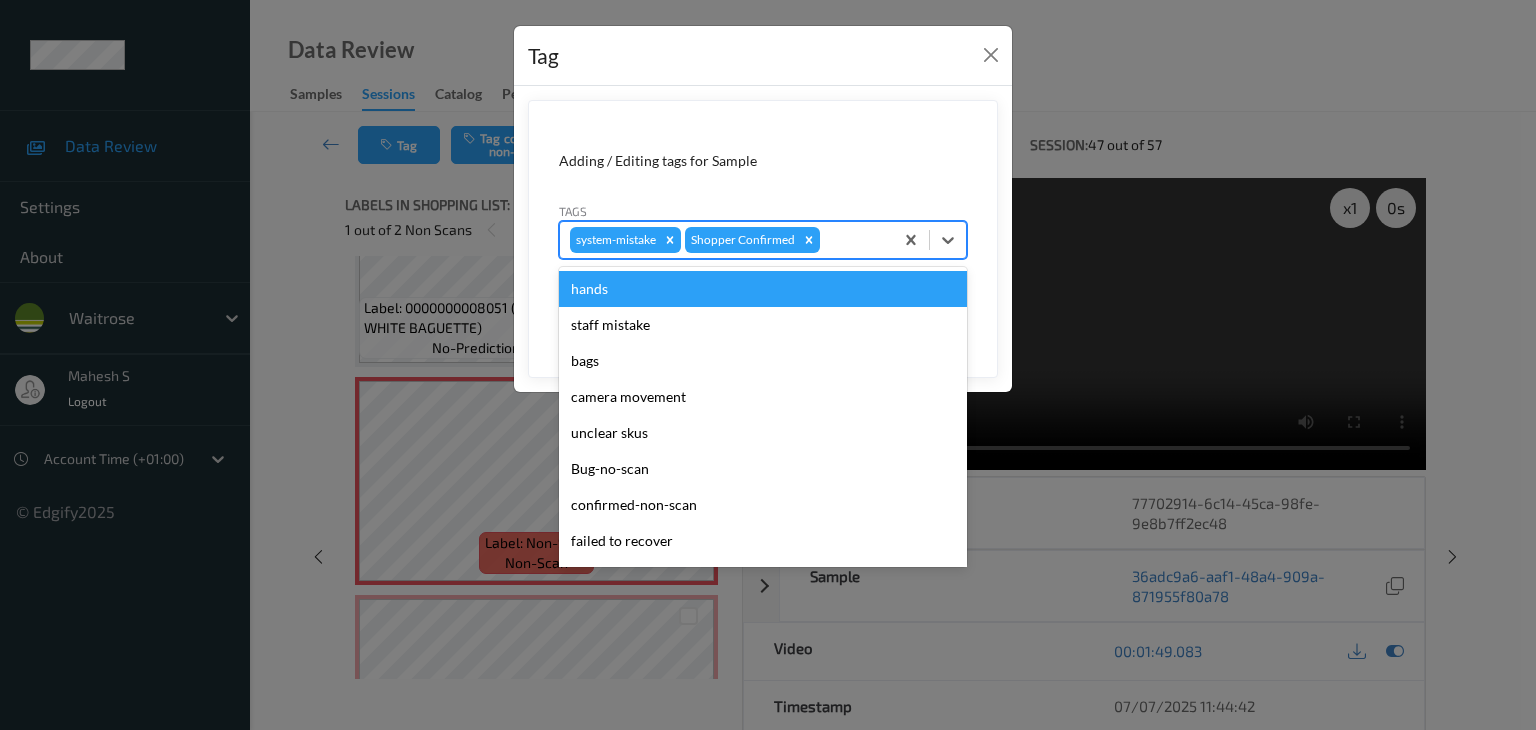 type on "u" 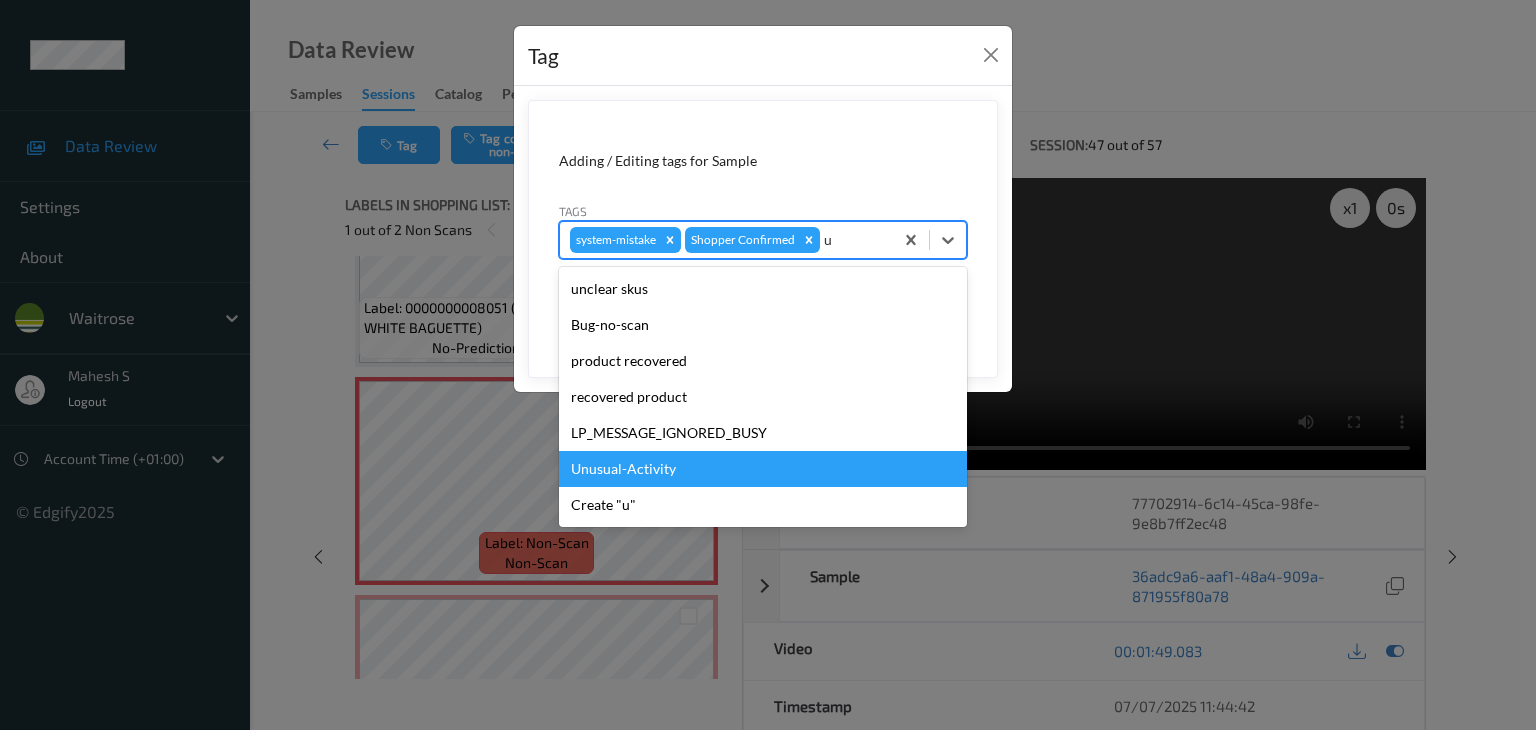 click on "Unusual-Activity" at bounding box center (763, 469) 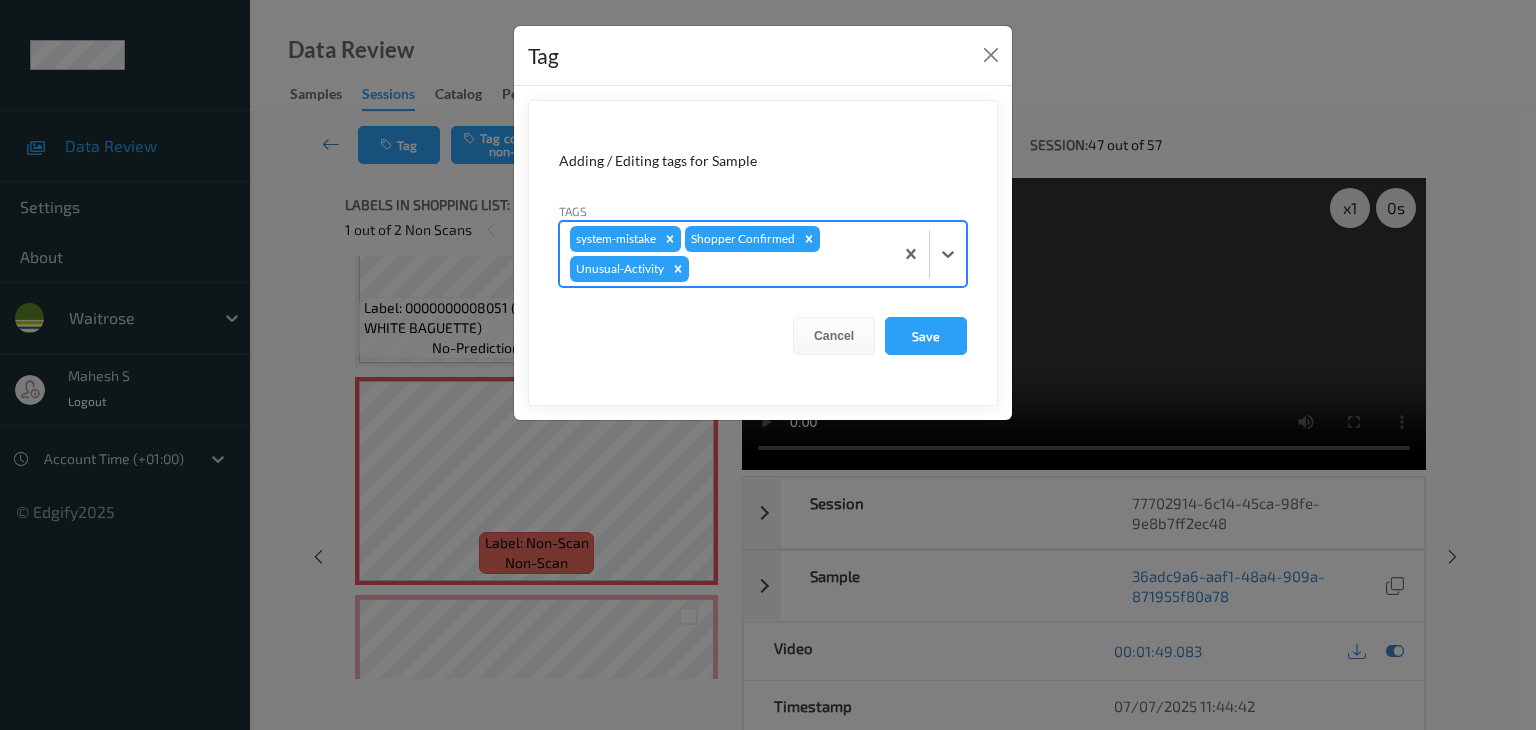 type on "p" 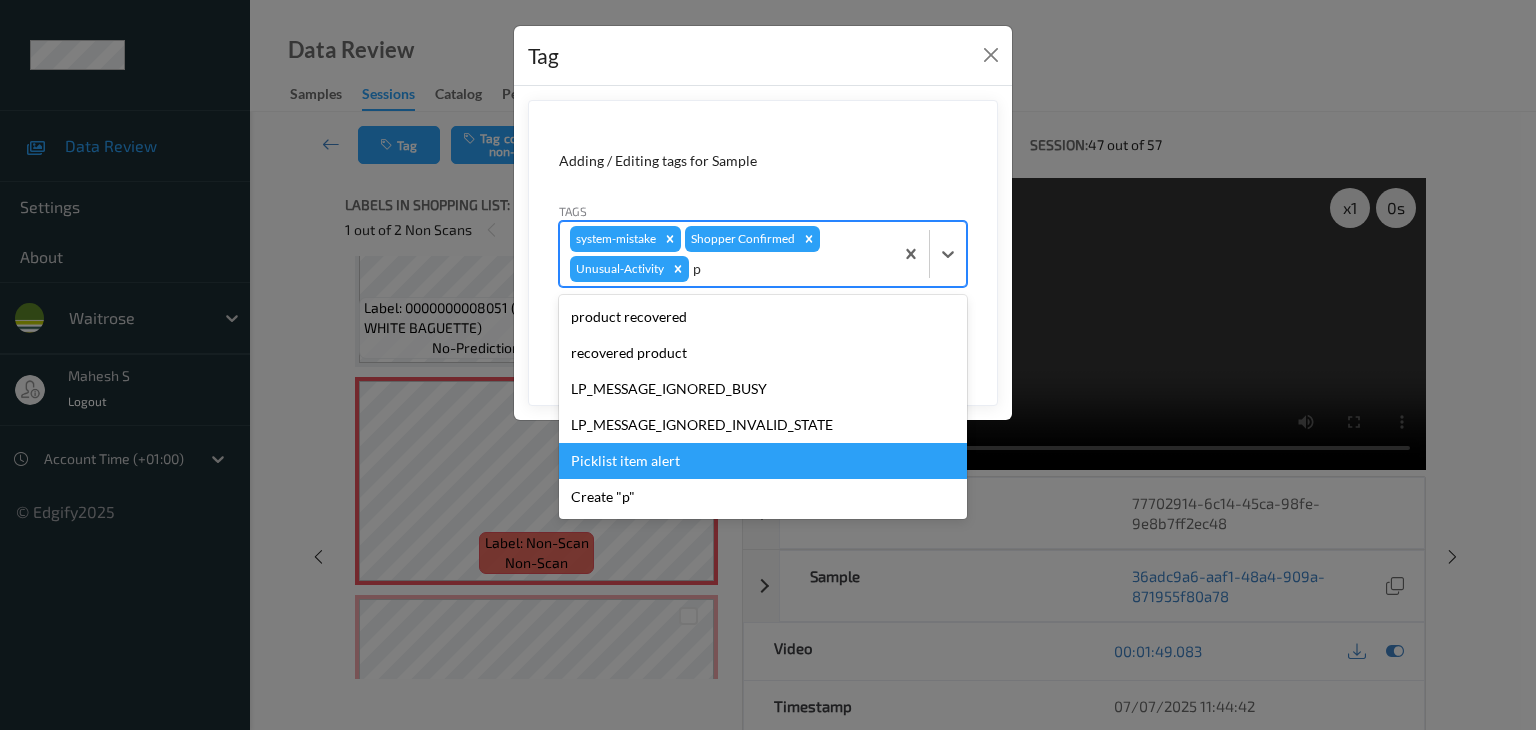 click on "Picklist item alert" at bounding box center [763, 461] 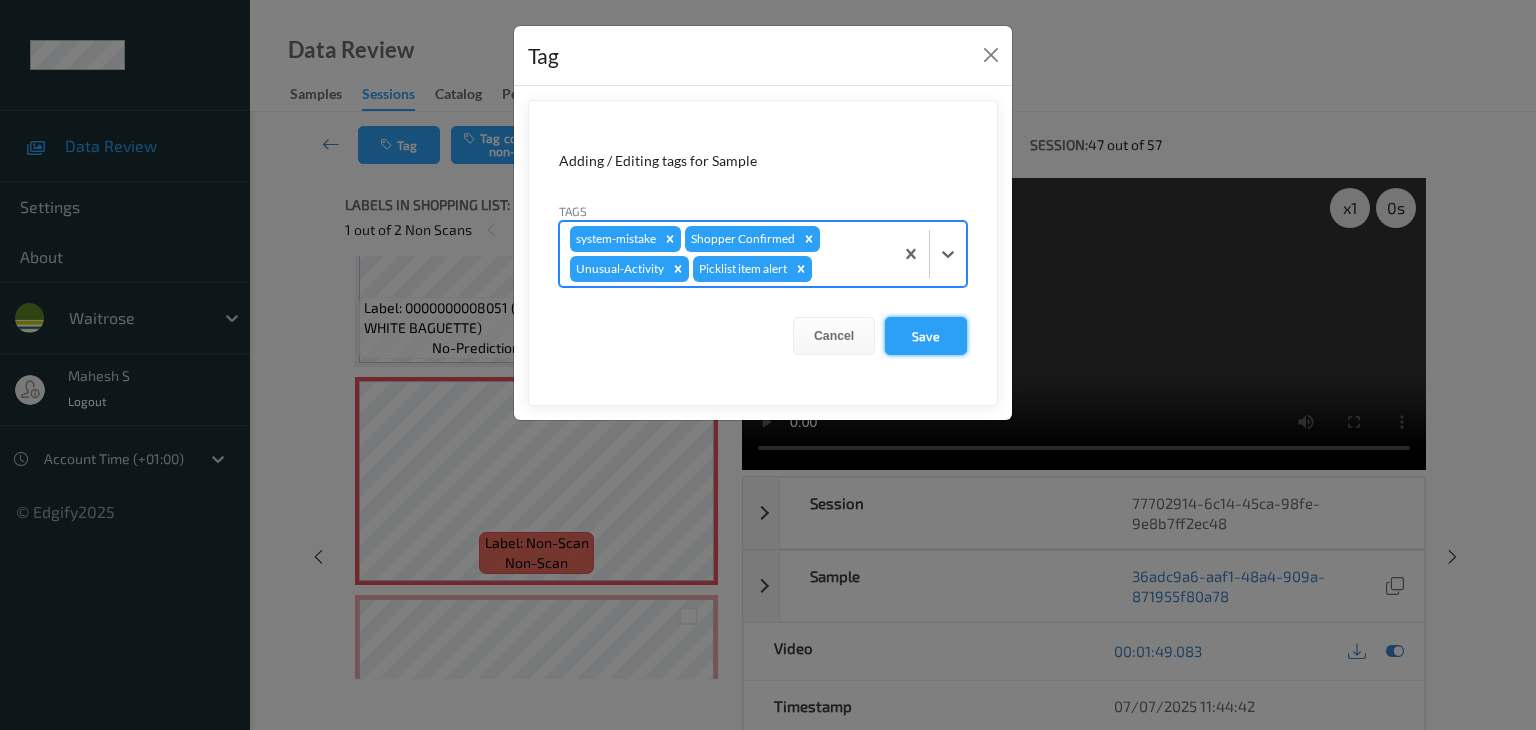 click on "Save" at bounding box center [926, 336] 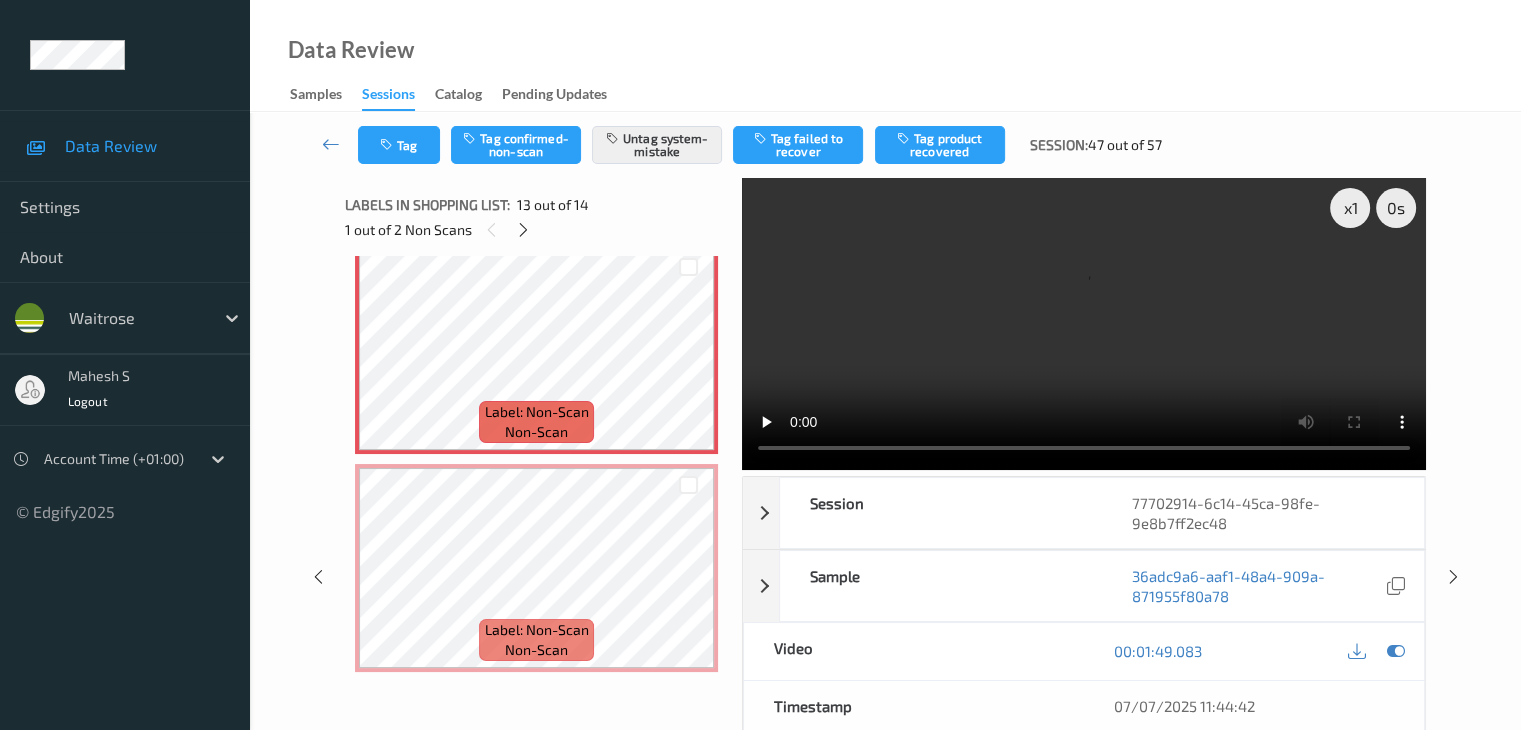 scroll, scrollTop: 2639, scrollLeft: 0, axis: vertical 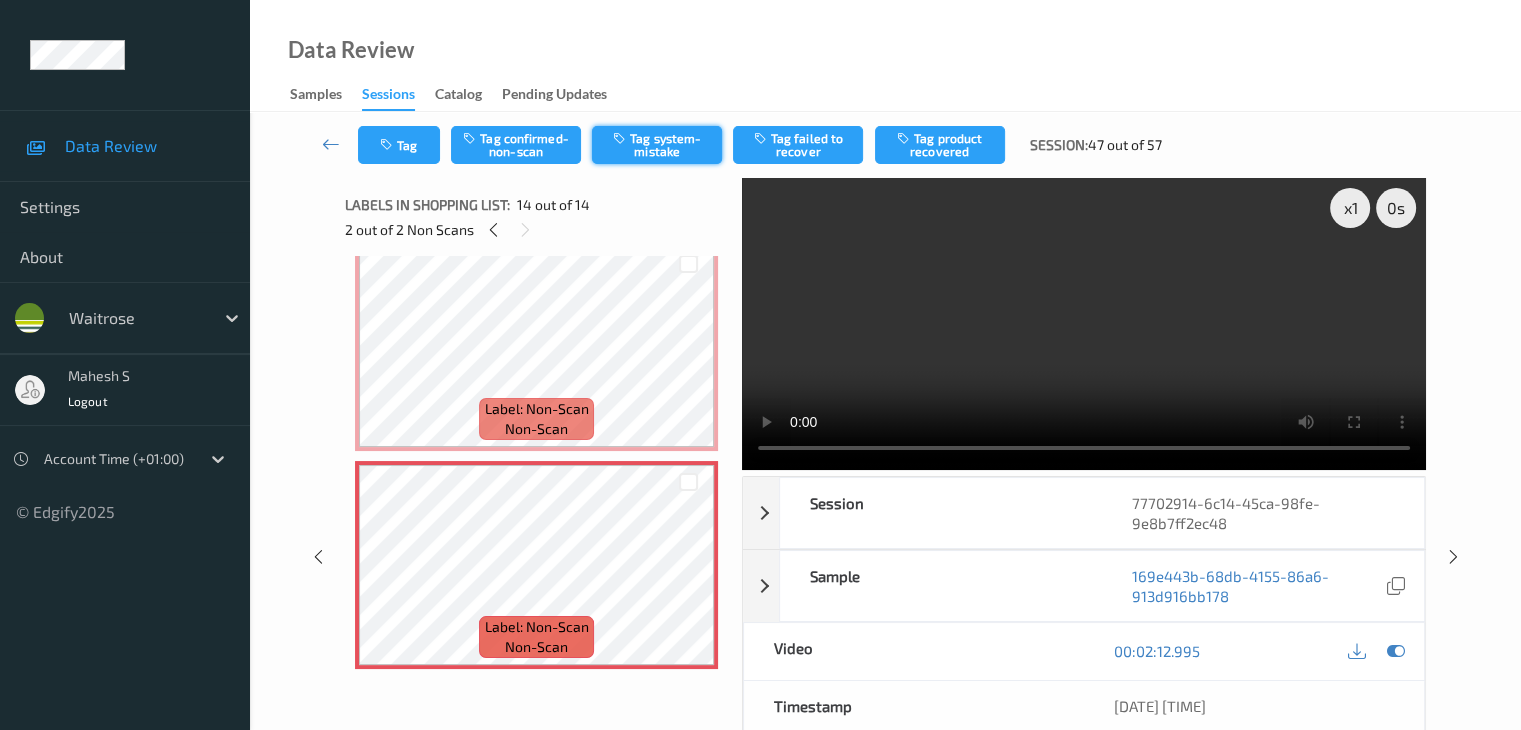 click on "Tag   system-mistake" at bounding box center (657, 145) 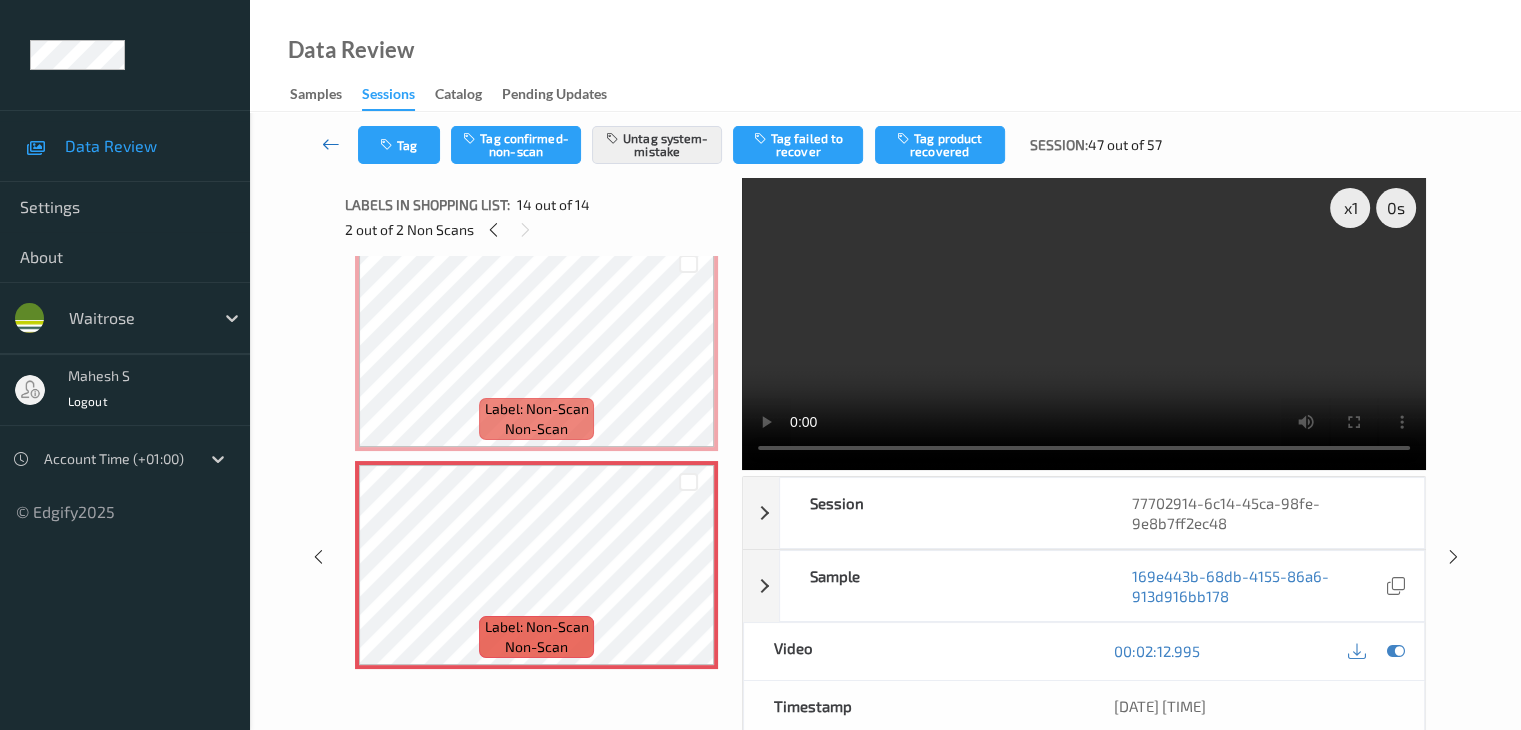 click at bounding box center (331, 144) 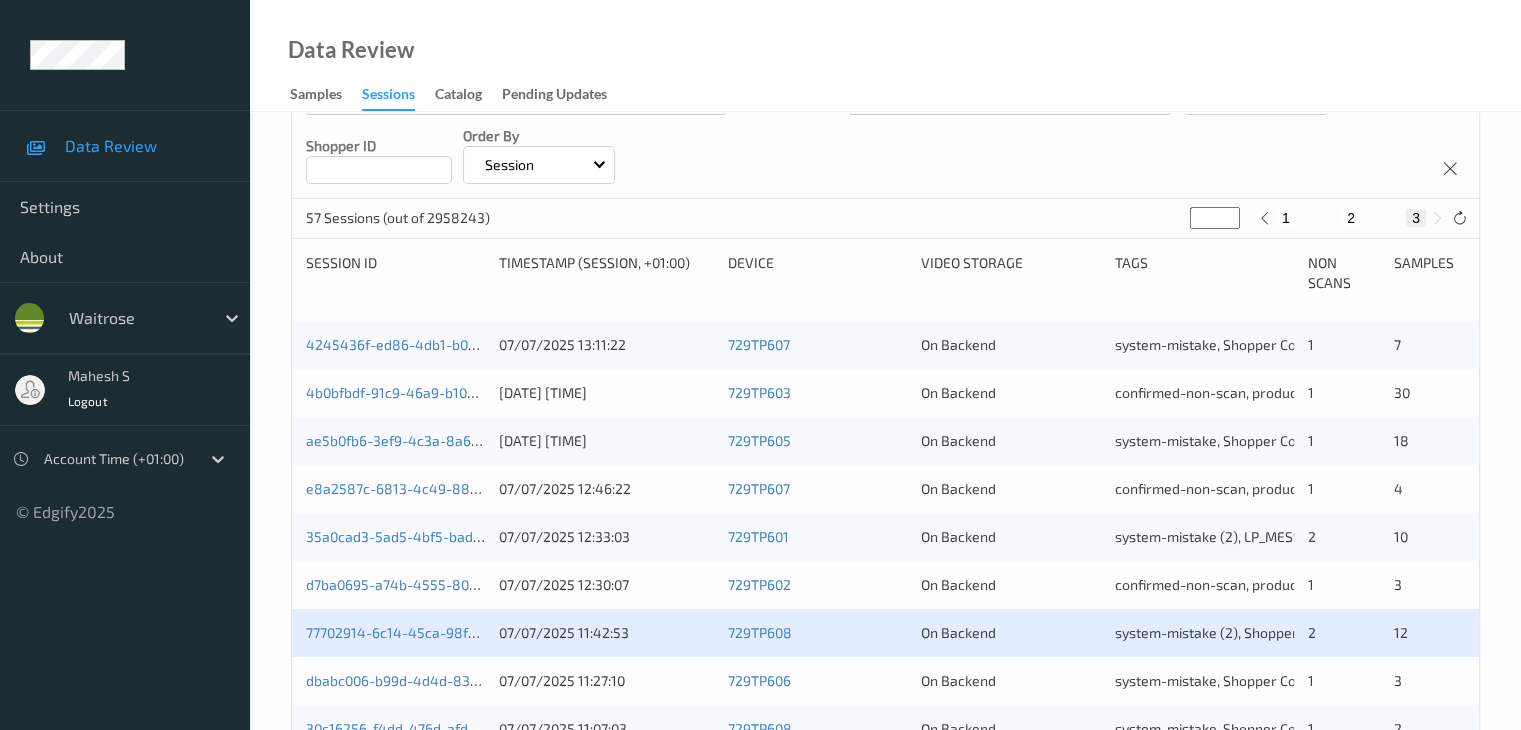 scroll, scrollTop: 600, scrollLeft: 0, axis: vertical 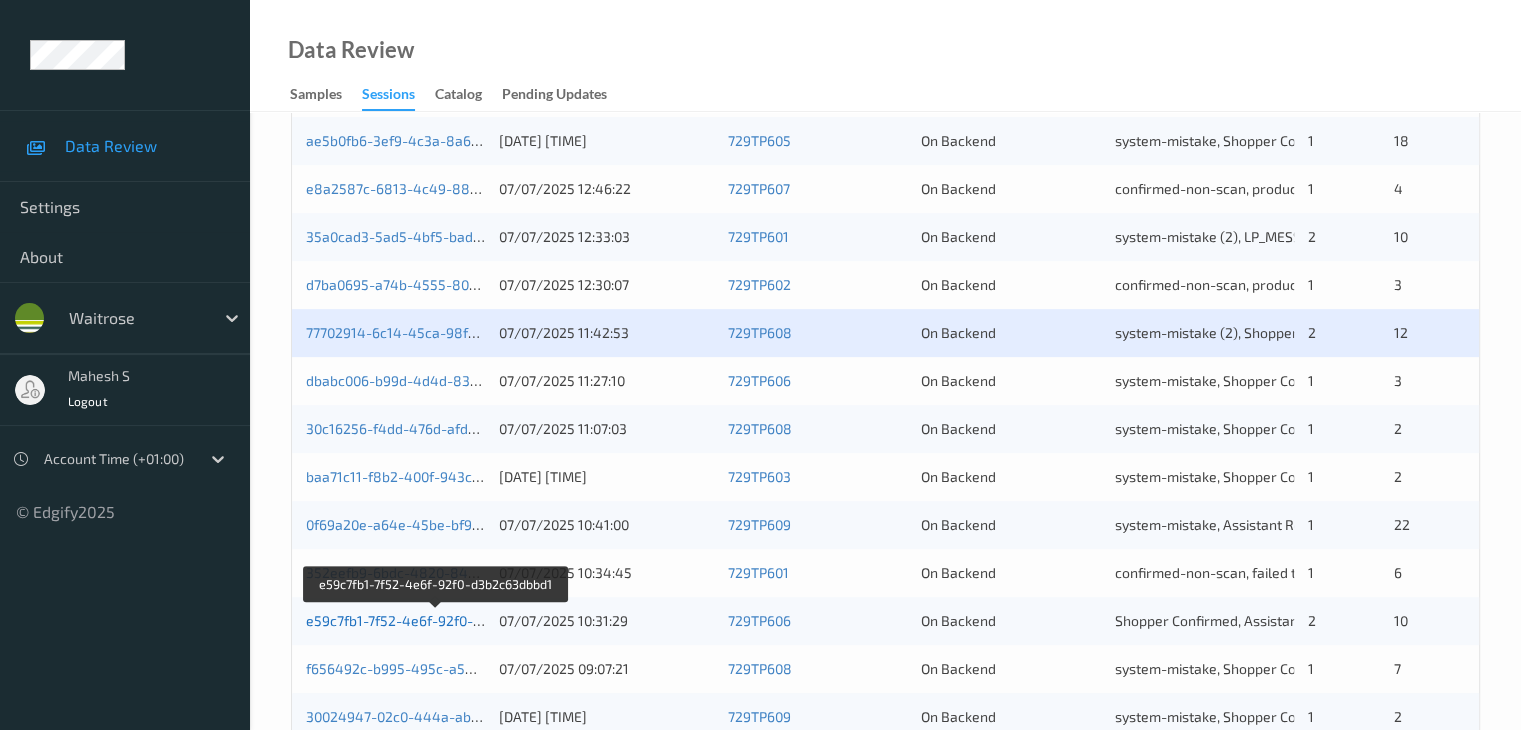 click on "e59c7fb1-7f52-4e6f-92f0-d3b2c63dbbd1" at bounding box center [436, 620] 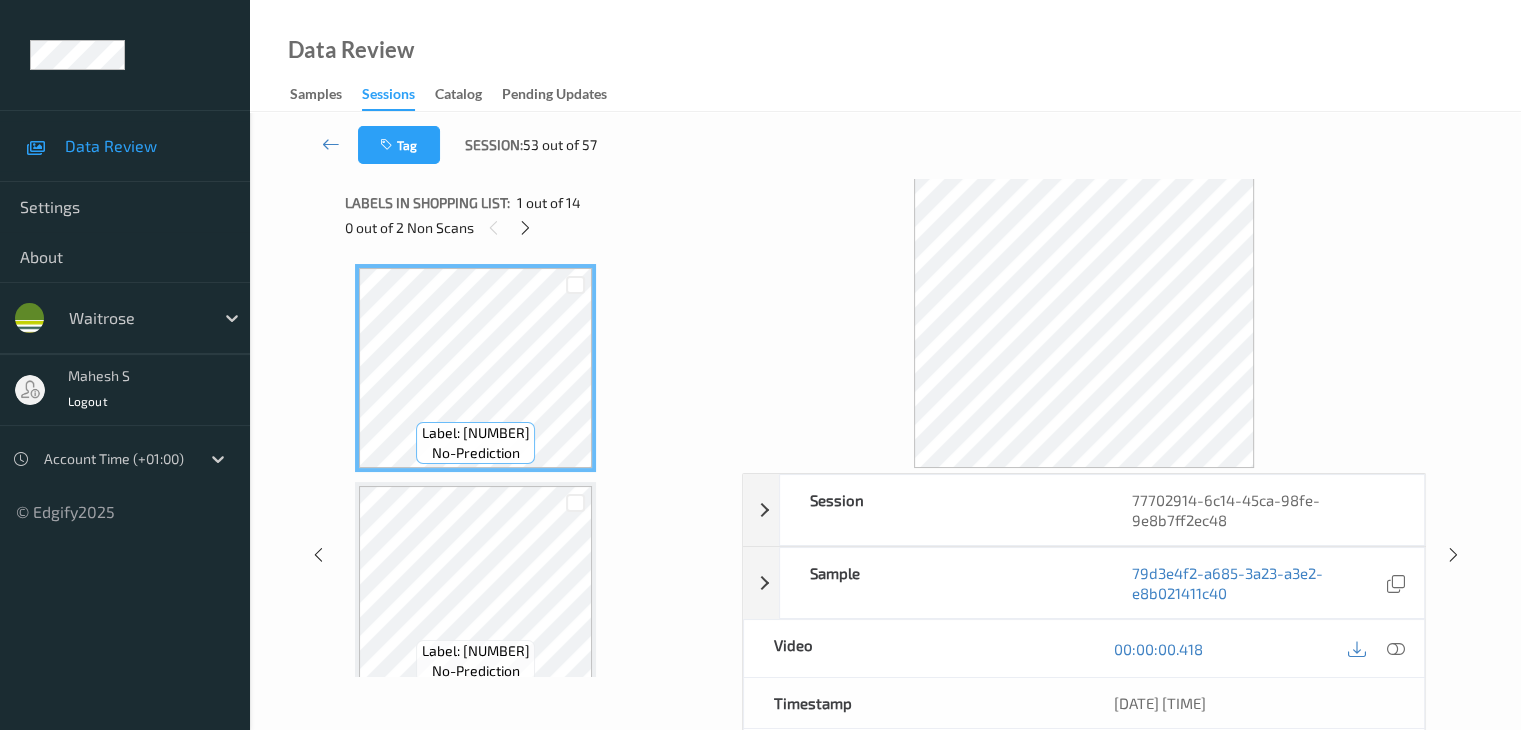 scroll, scrollTop: 0, scrollLeft: 0, axis: both 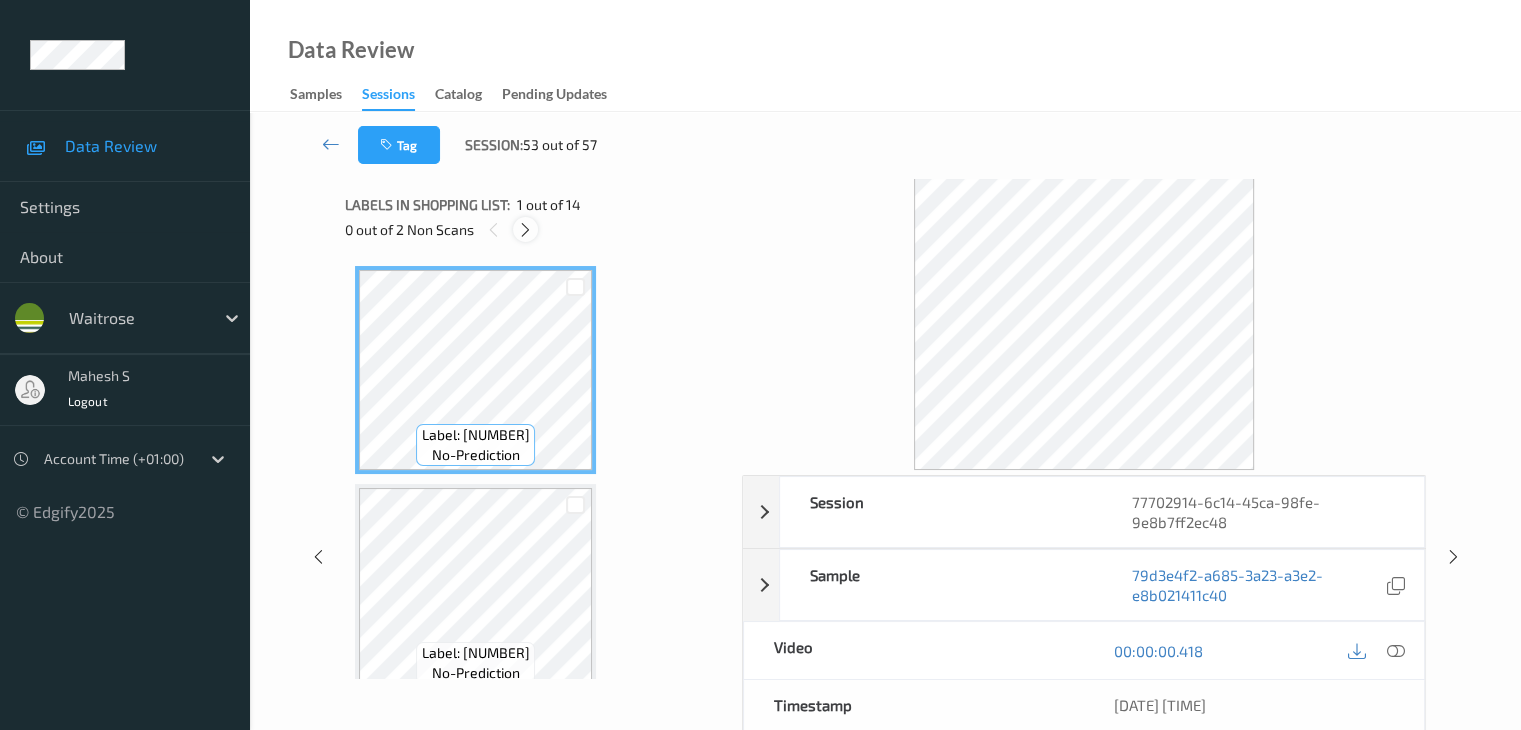 click at bounding box center [525, 230] 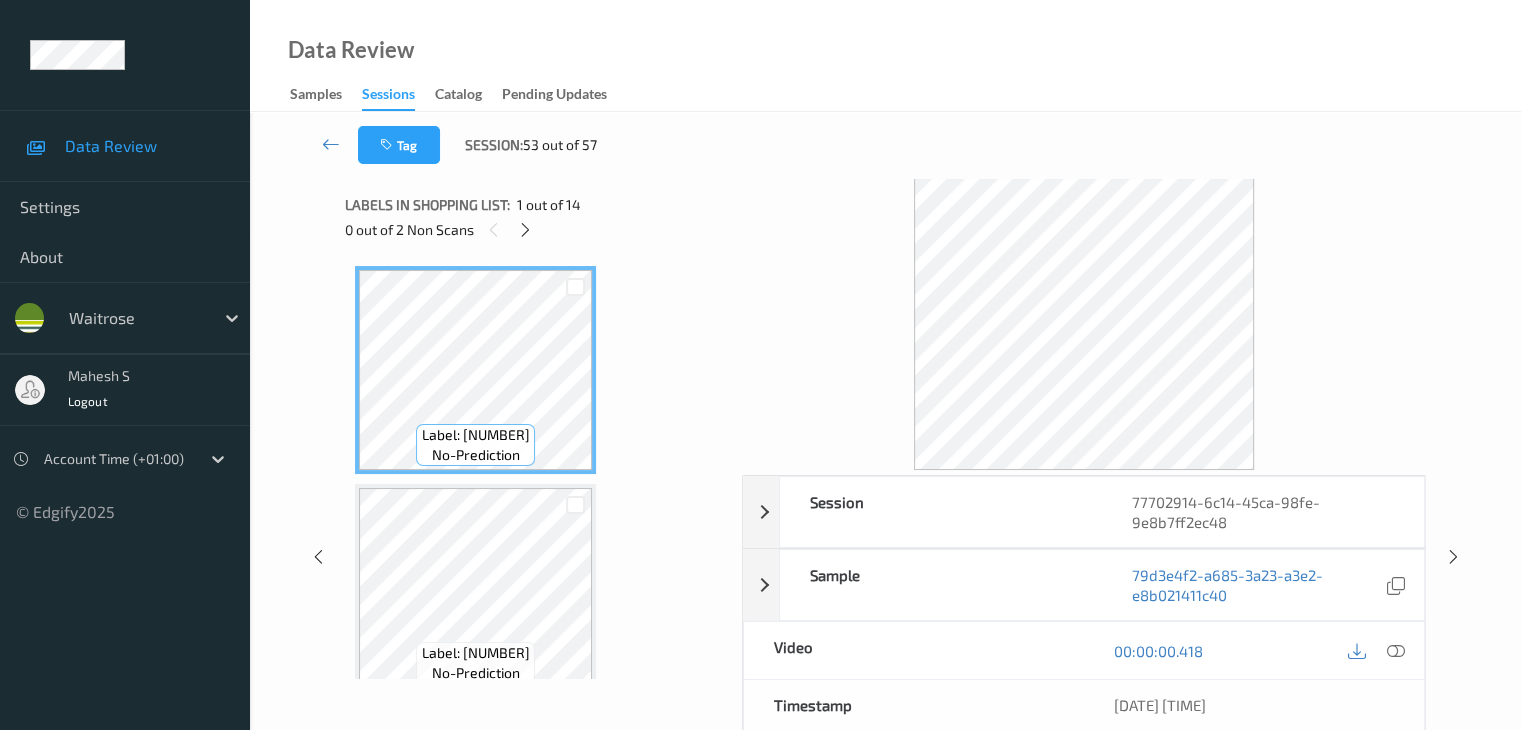 scroll, scrollTop: 2408, scrollLeft: 0, axis: vertical 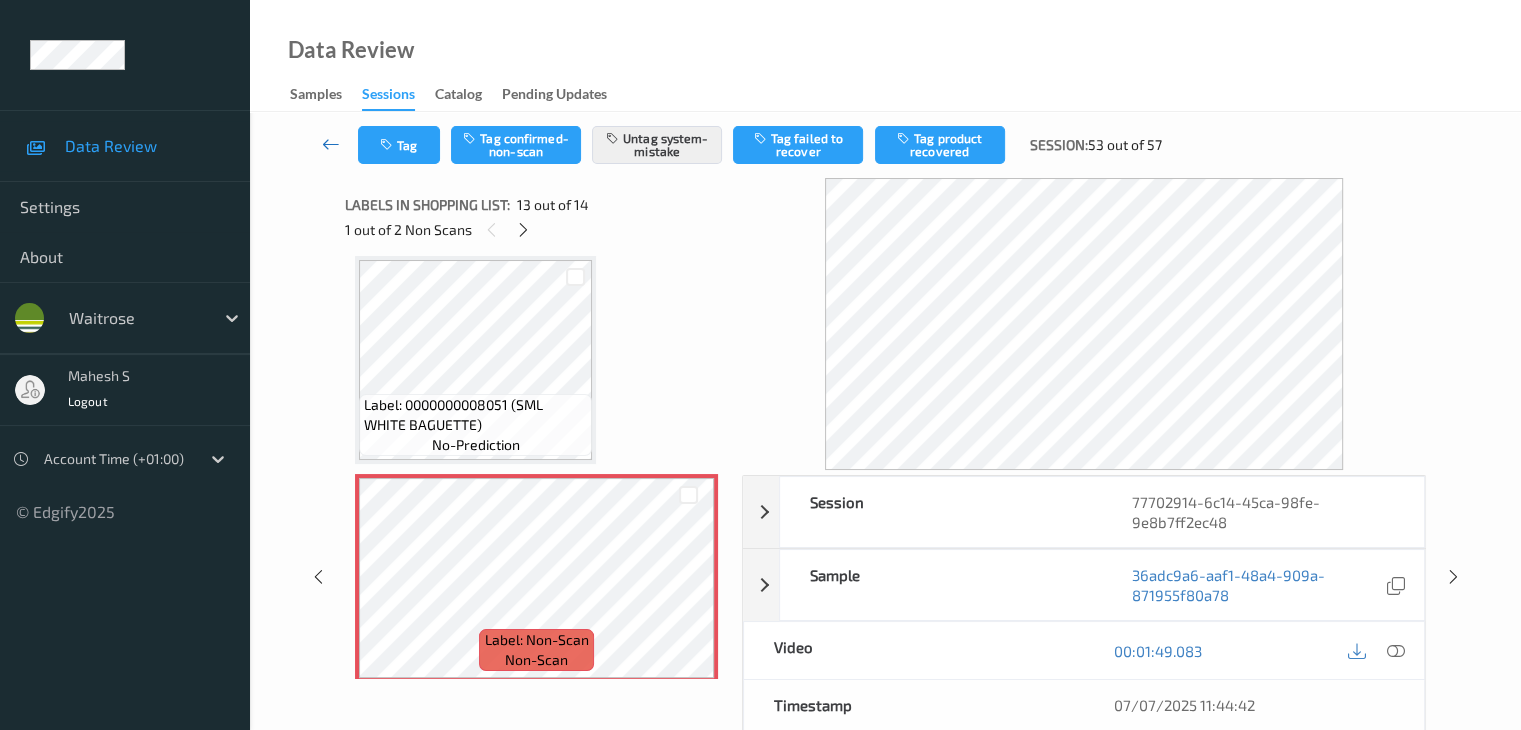 click at bounding box center [331, 144] 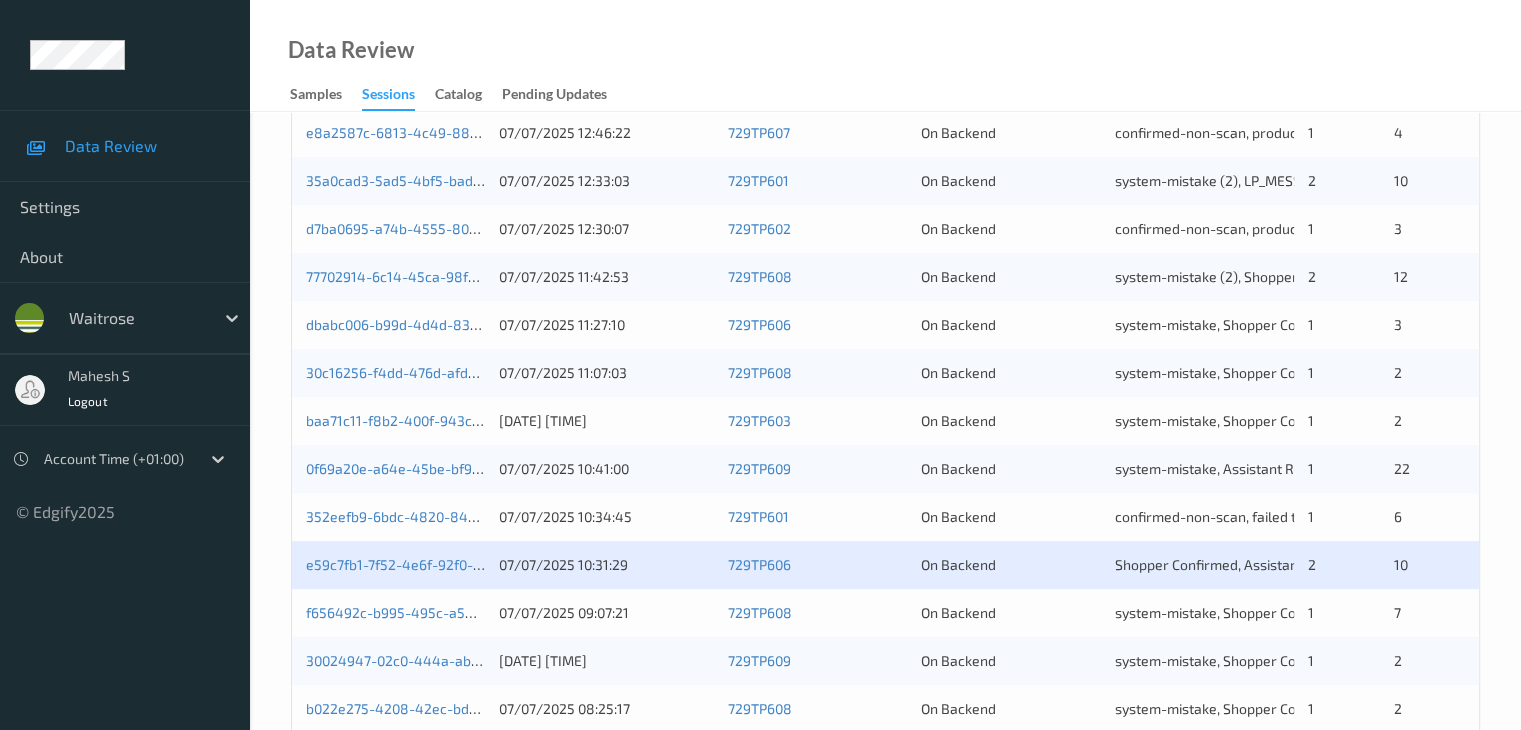 scroll, scrollTop: 700, scrollLeft: 0, axis: vertical 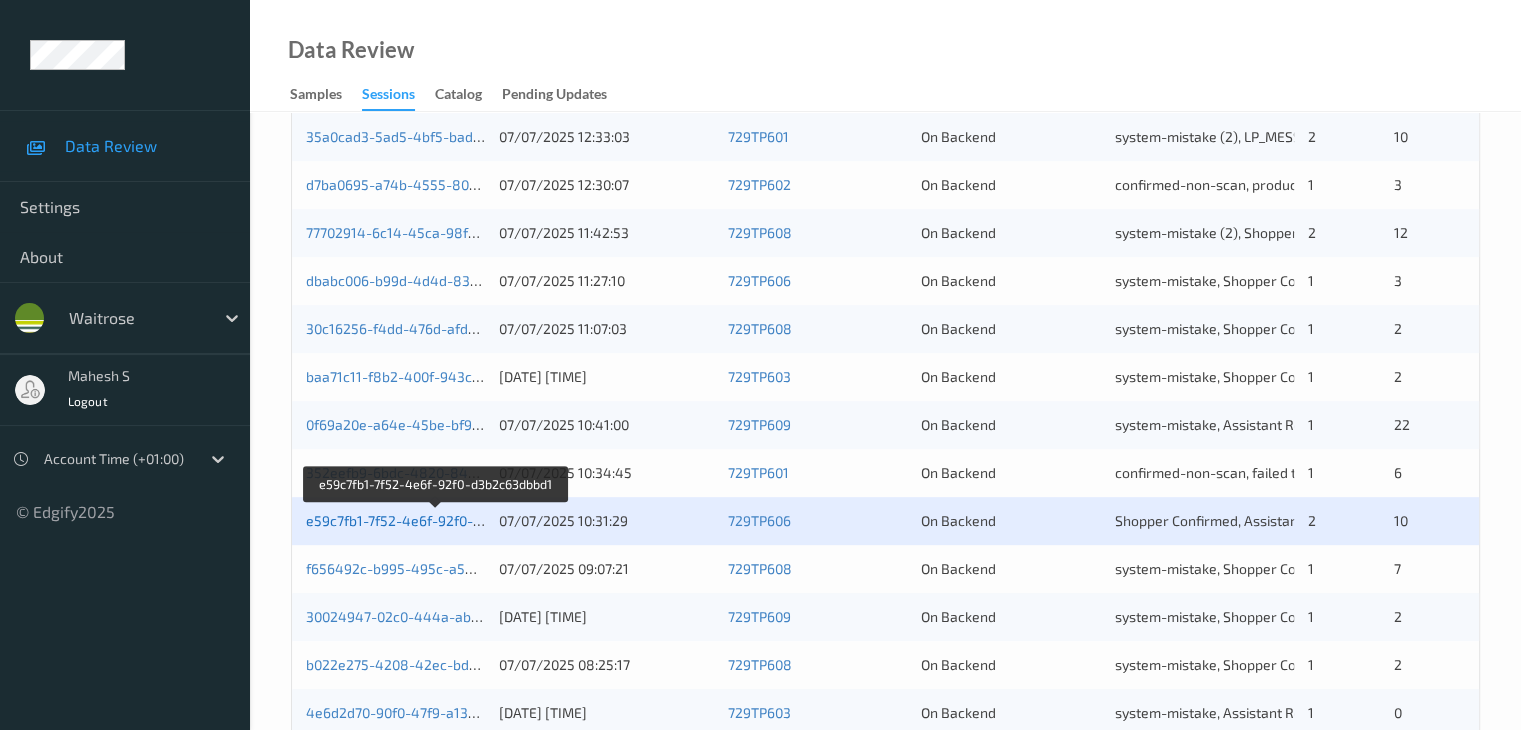 click on "e59c7fb1-7f52-4e6f-92f0-d3b2c63dbbd1" at bounding box center (436, 520) 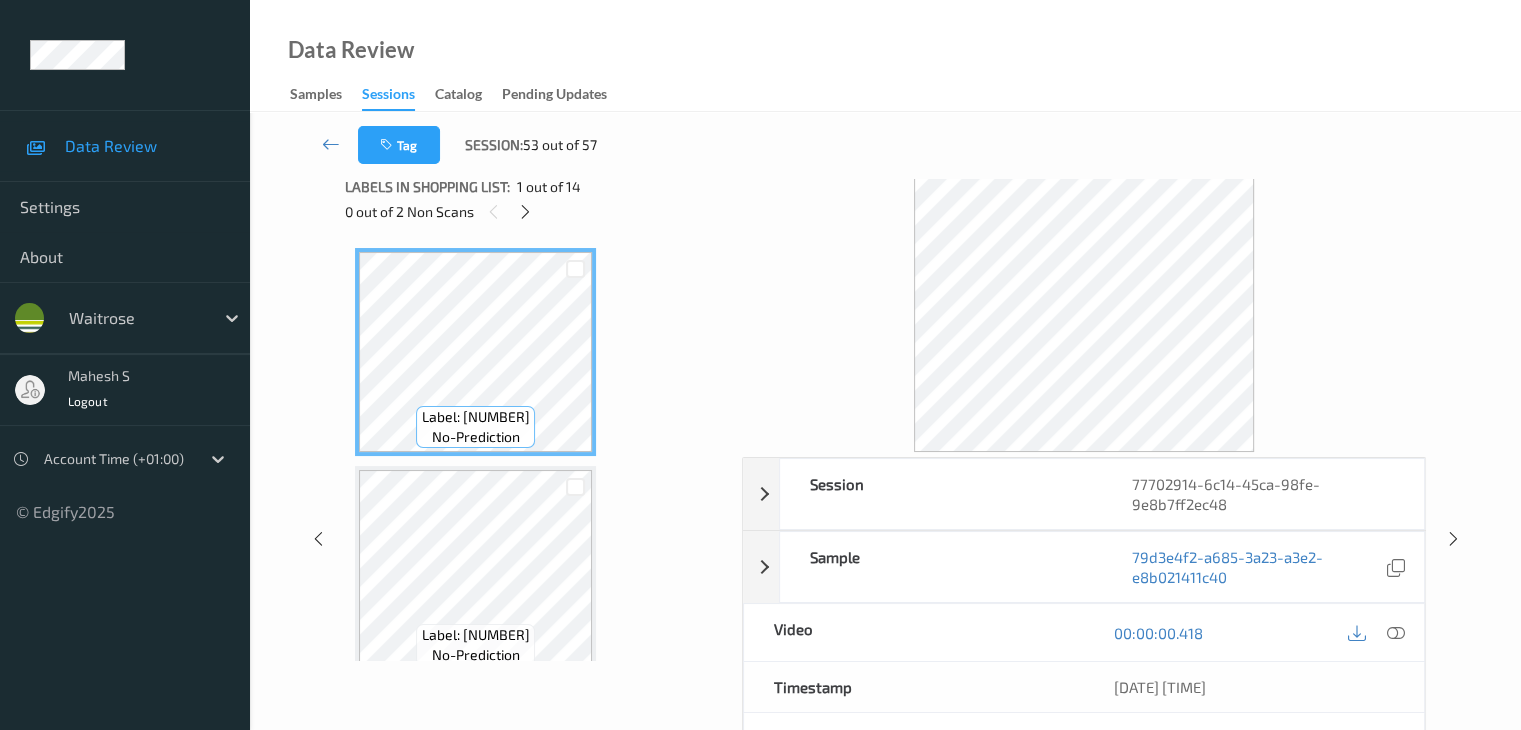 scroll, scrollTop: 0, scrollLeft: 0, axis: both 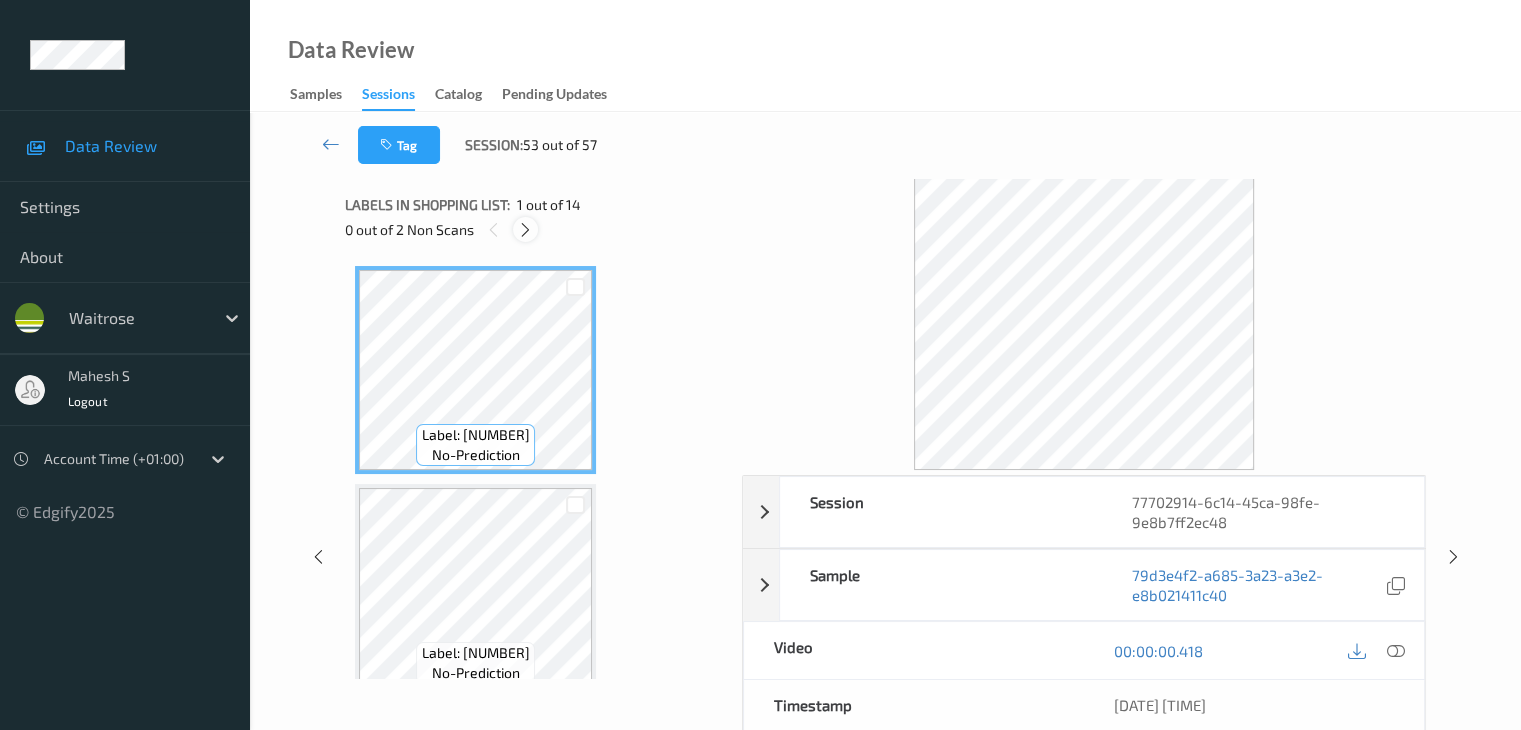 click at bounding box center [525, 230] 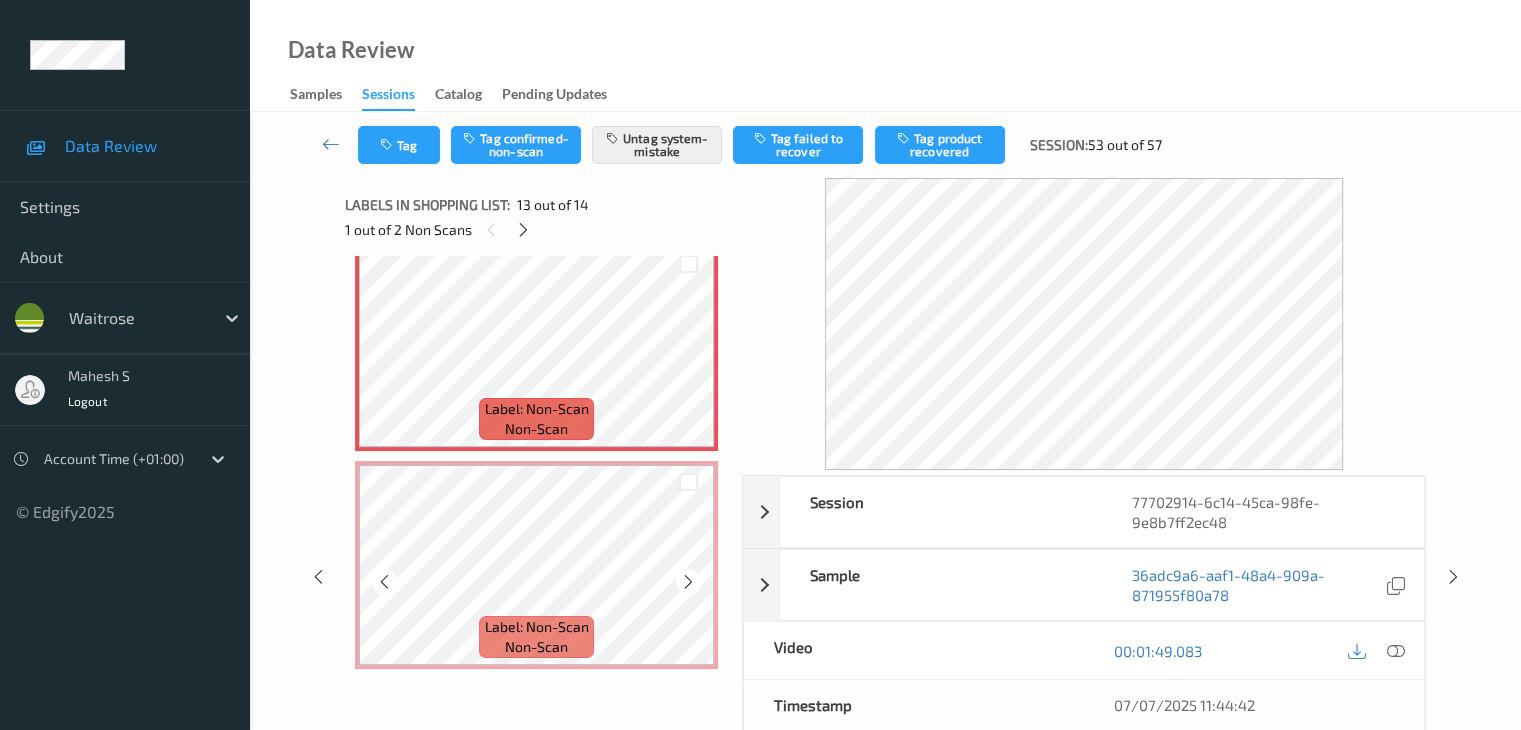 scroll, scrollTop: 2439, scrollLeft: 0, axis: vertical 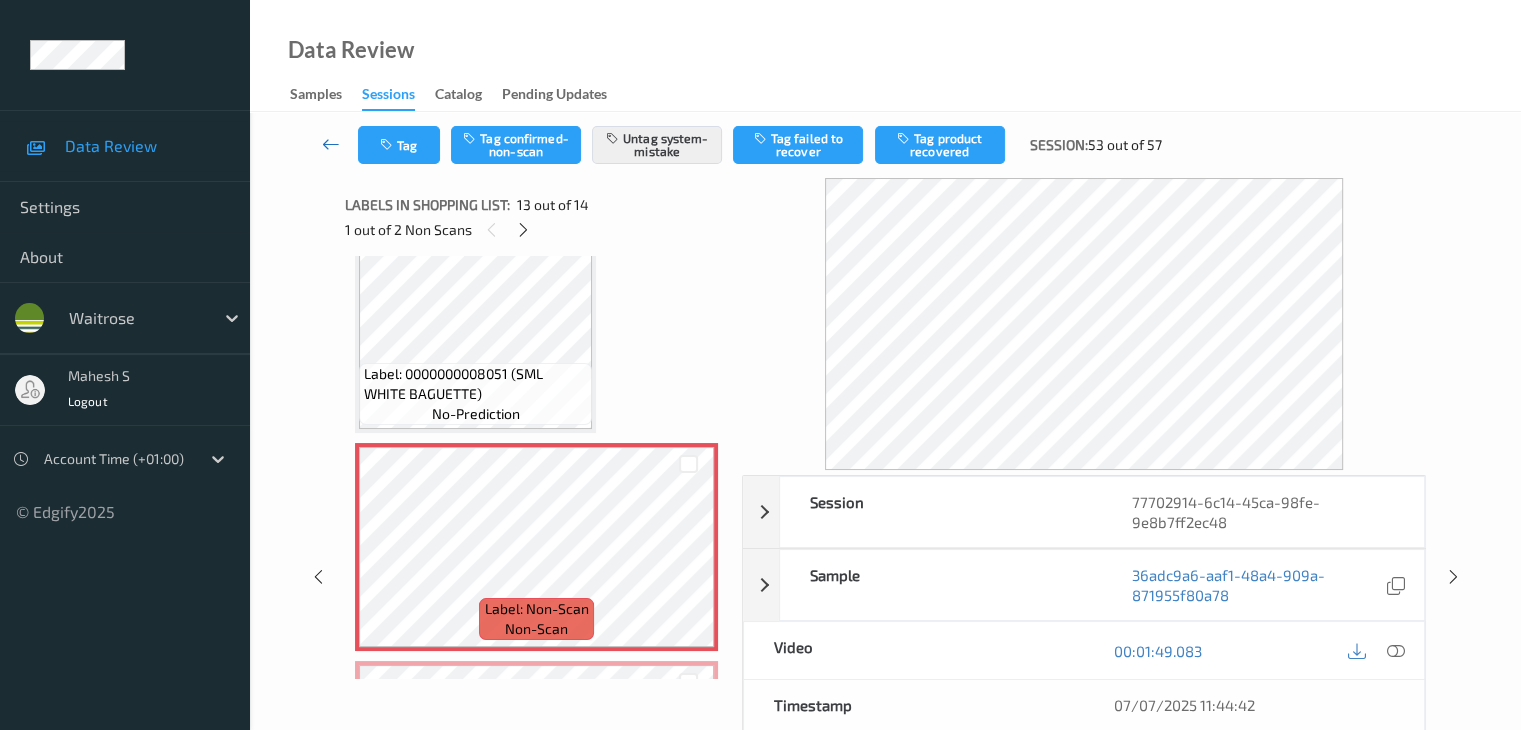 click at bounding box center [331, 144] 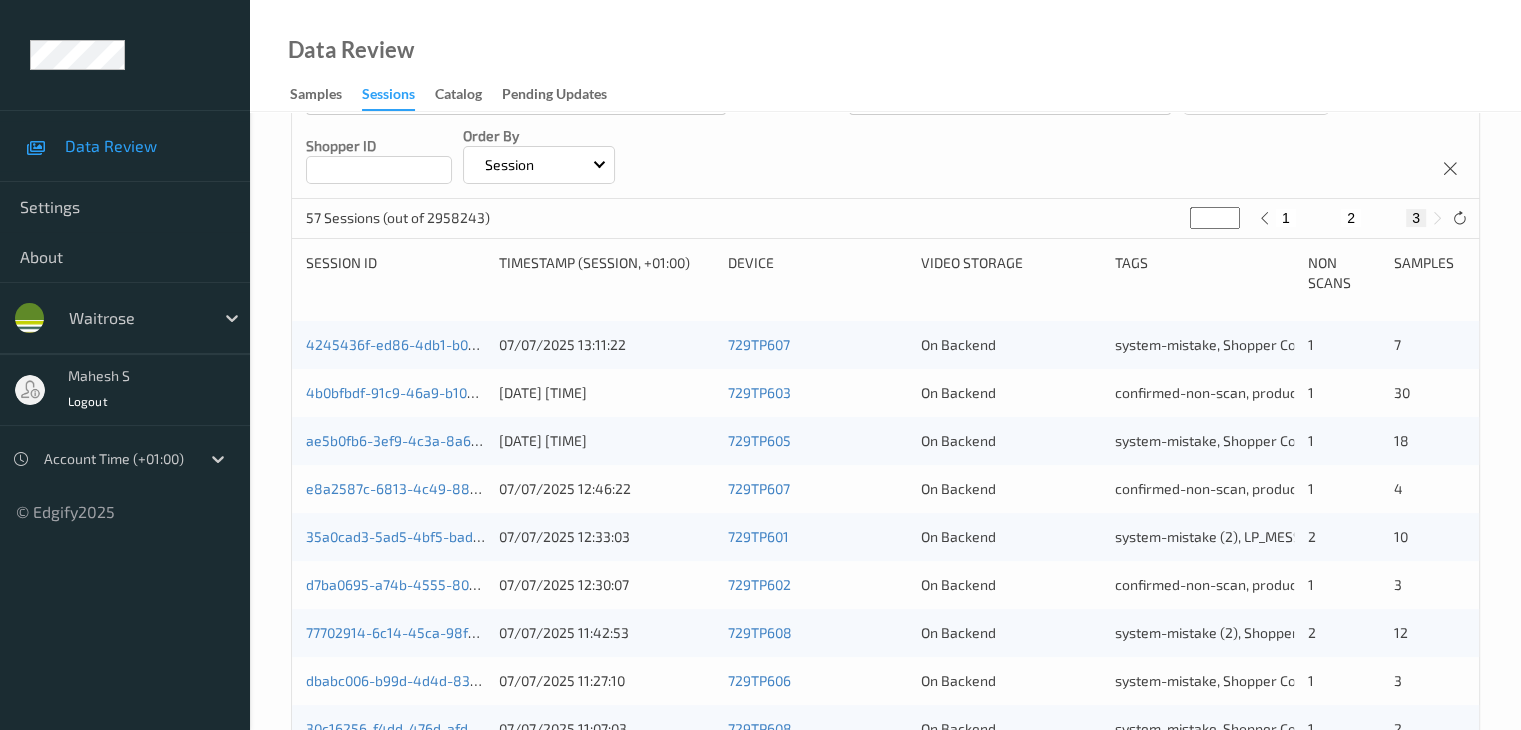 scroll, scrollTop: 700, scrollLeft: 0, axis: vertical 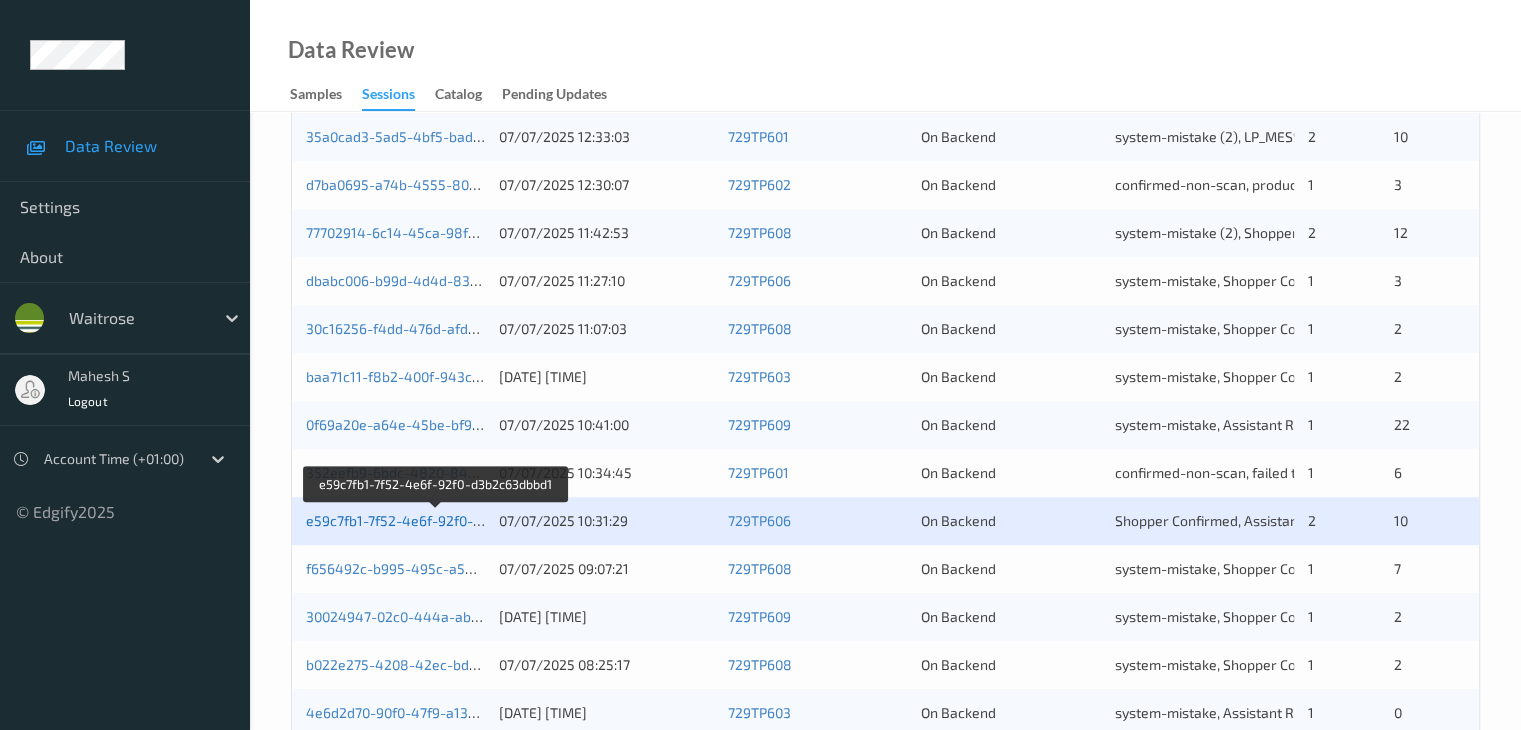 click on "e59c7fb1-7f52-4e6f-92f0-d3b2c63dbbd1" at bounding box center (436, 520) 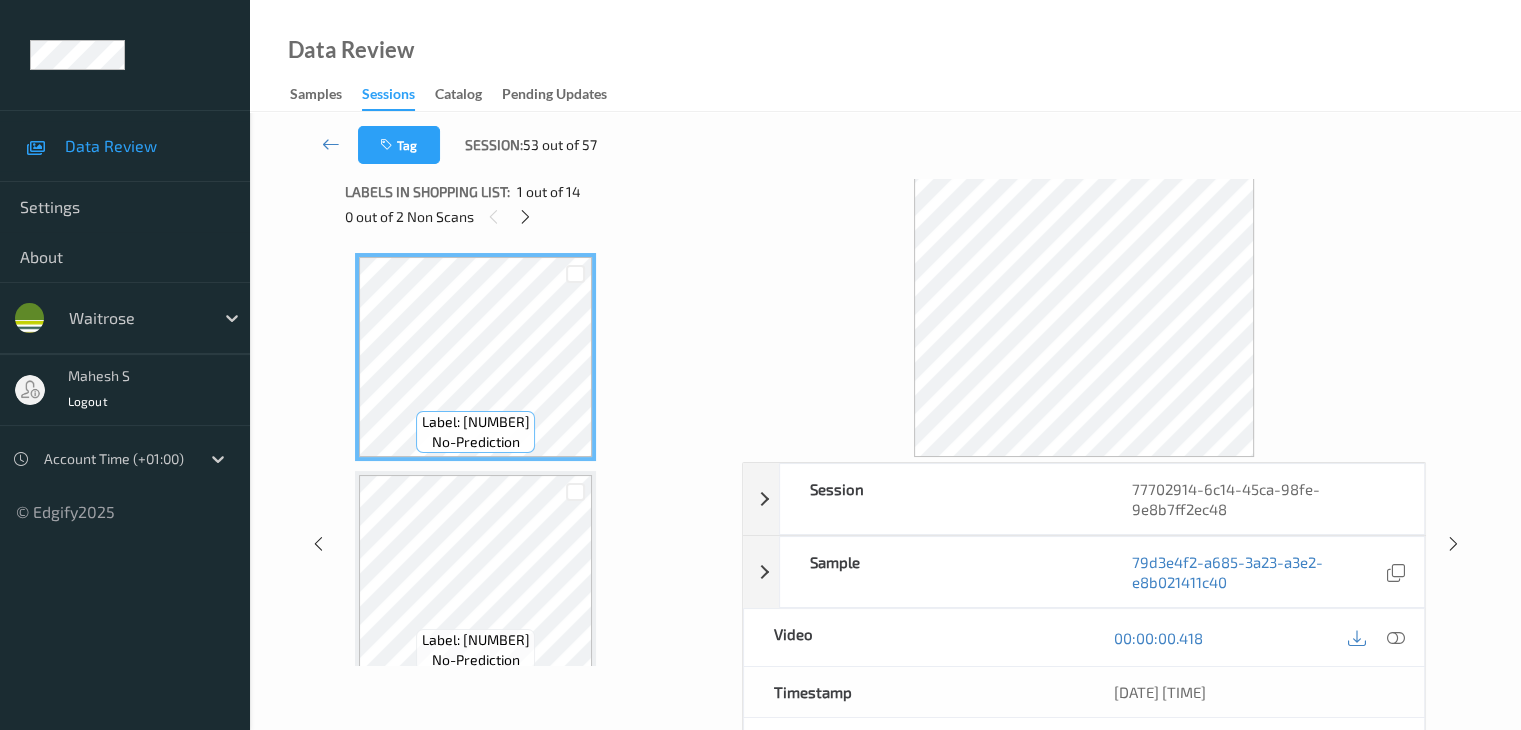 scroll, scrollTop: 0, scrollLeft: 0, axis: both 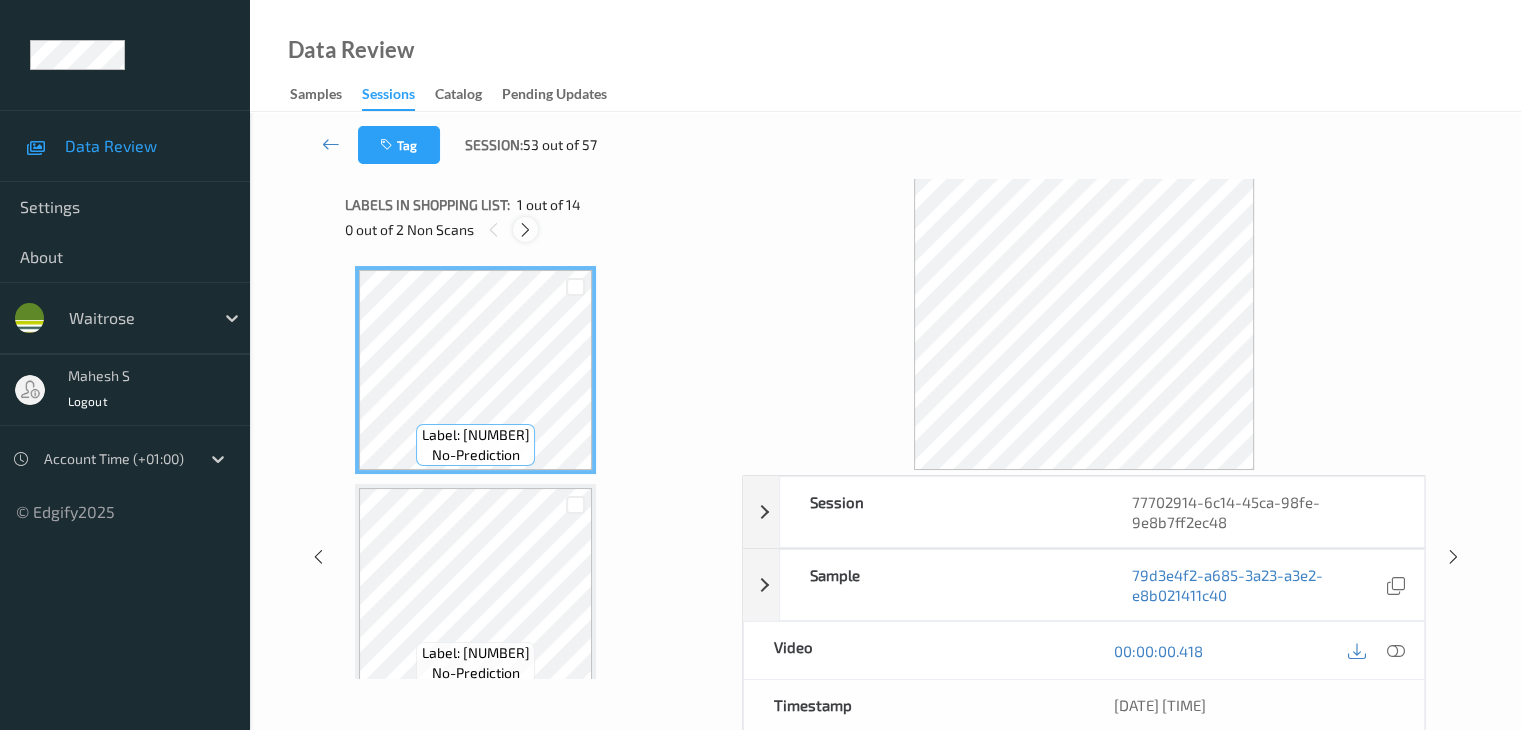 click at bounding box center (525, 230) 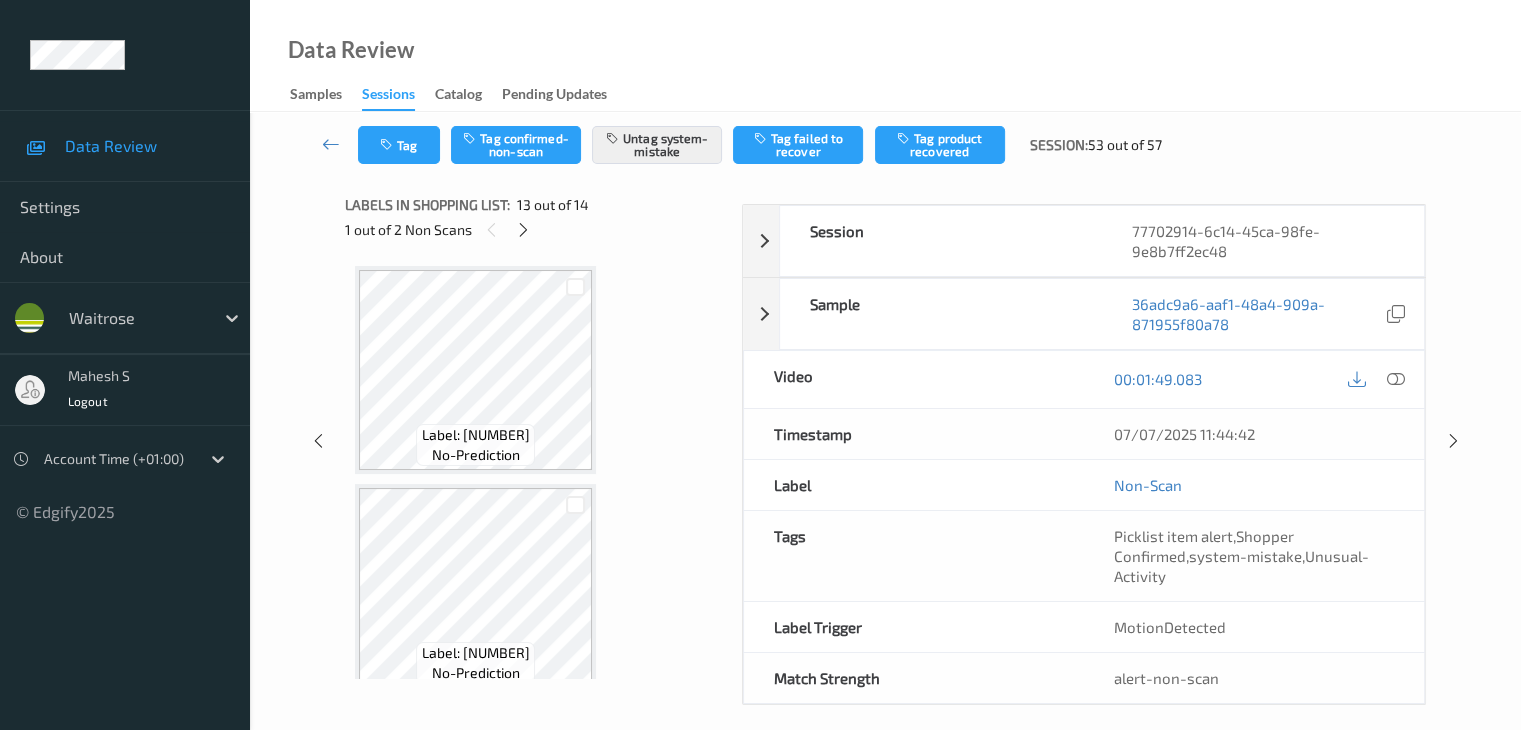 scroll, scrollTop: 2408, scrollLeft: 0, axis: vertical 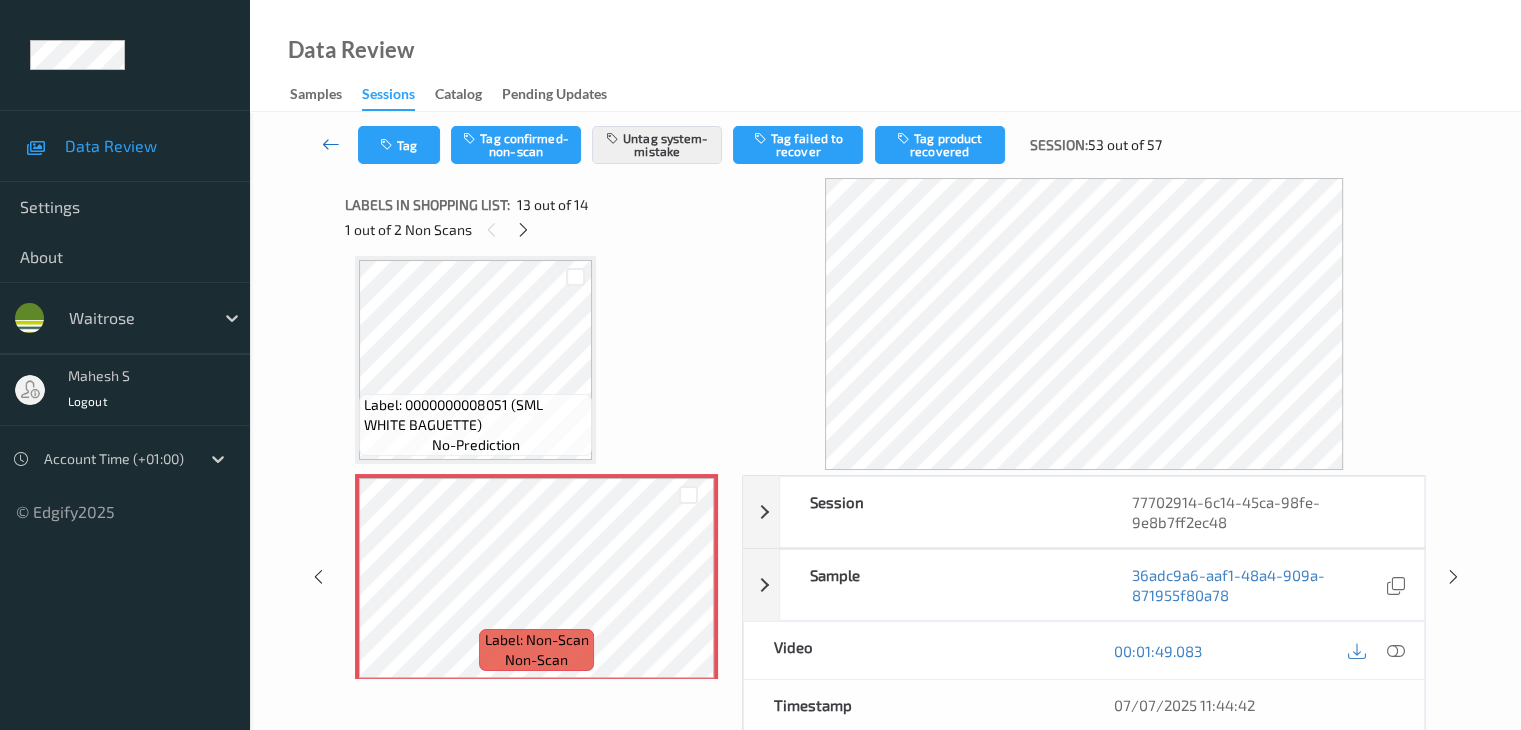 click at bounding box center [331, 144] 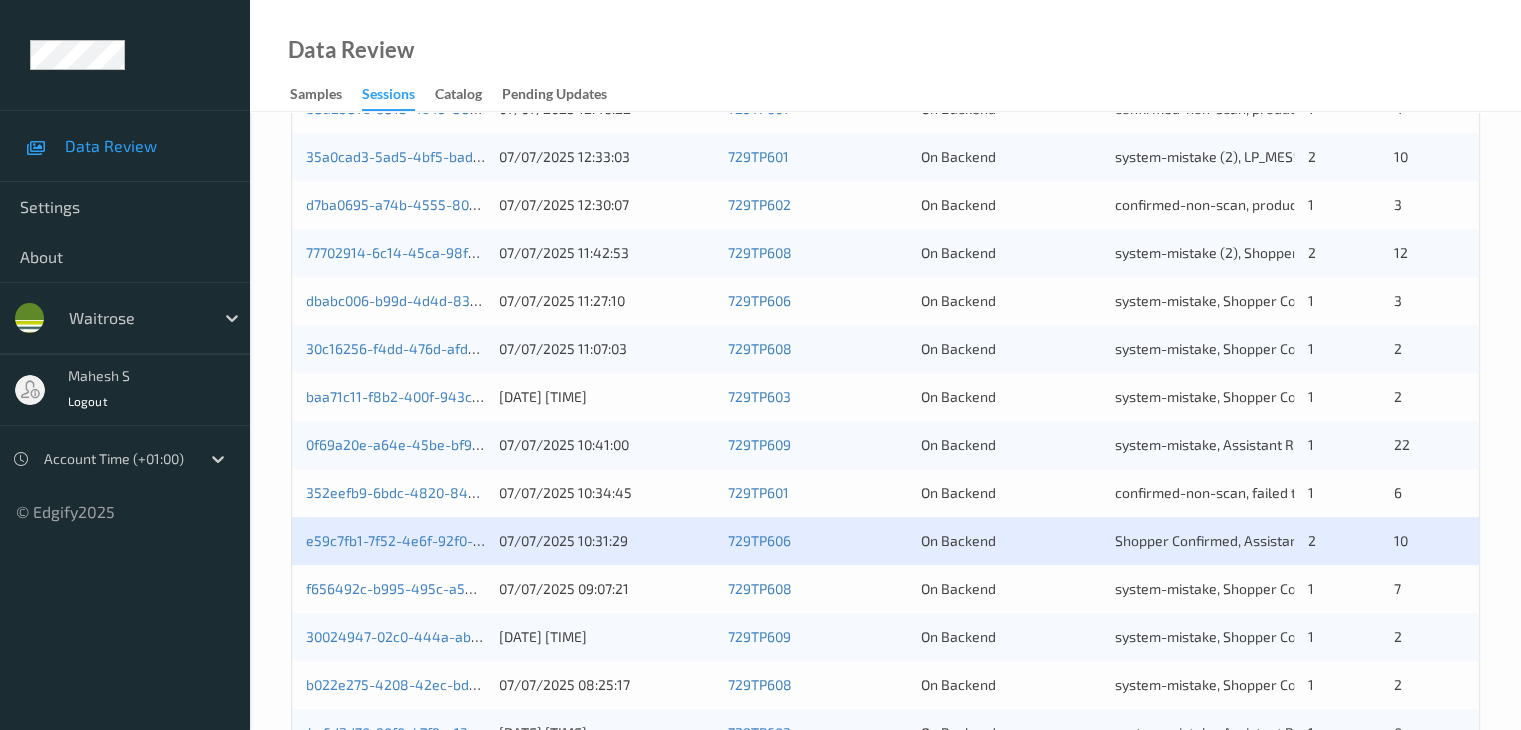 scroll, scrollTop: 600, scrollLeft: 0, axis: vertical 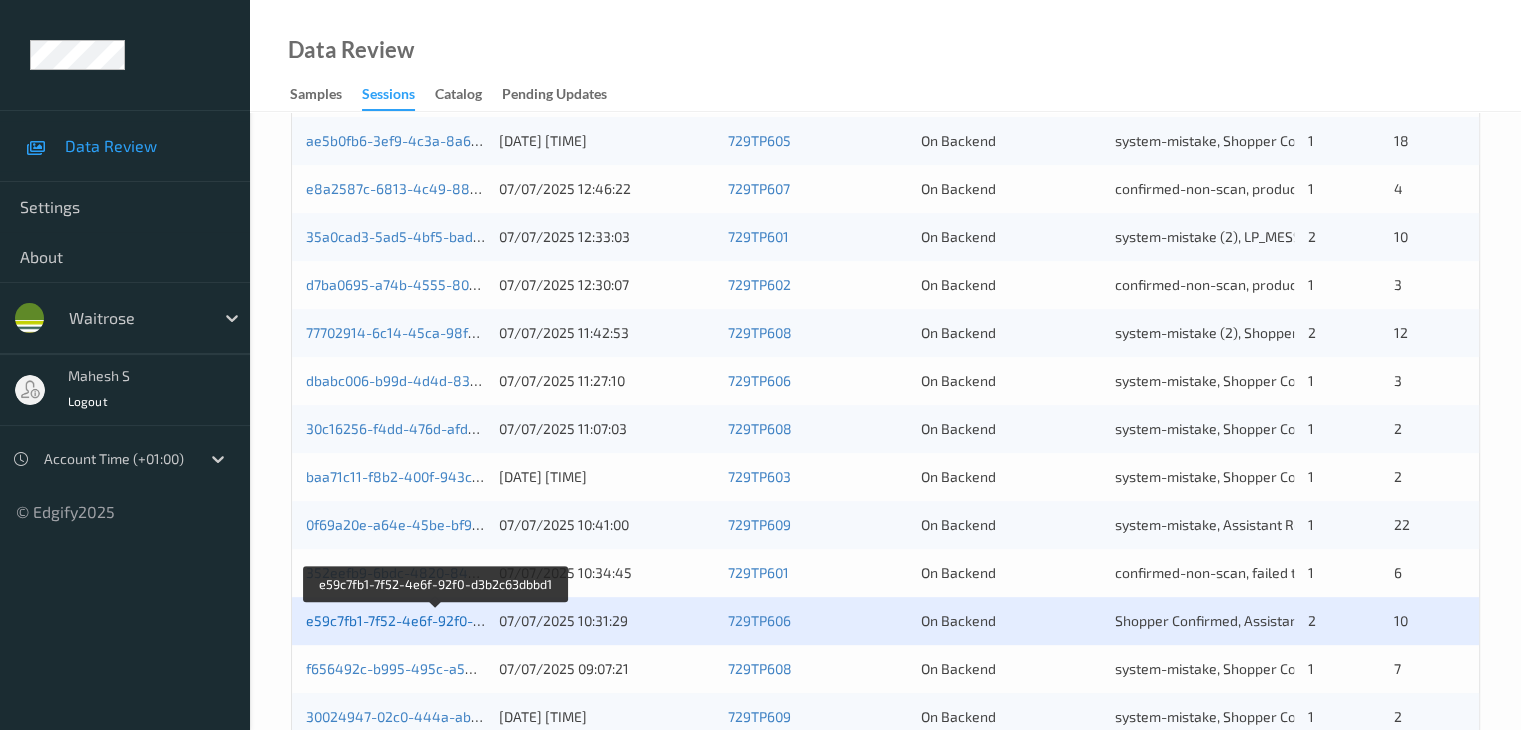 click on "e59c7fb1-7f52-4e6f-92f0-d3b2c63dbbd1" at bounding box center [436, 620] 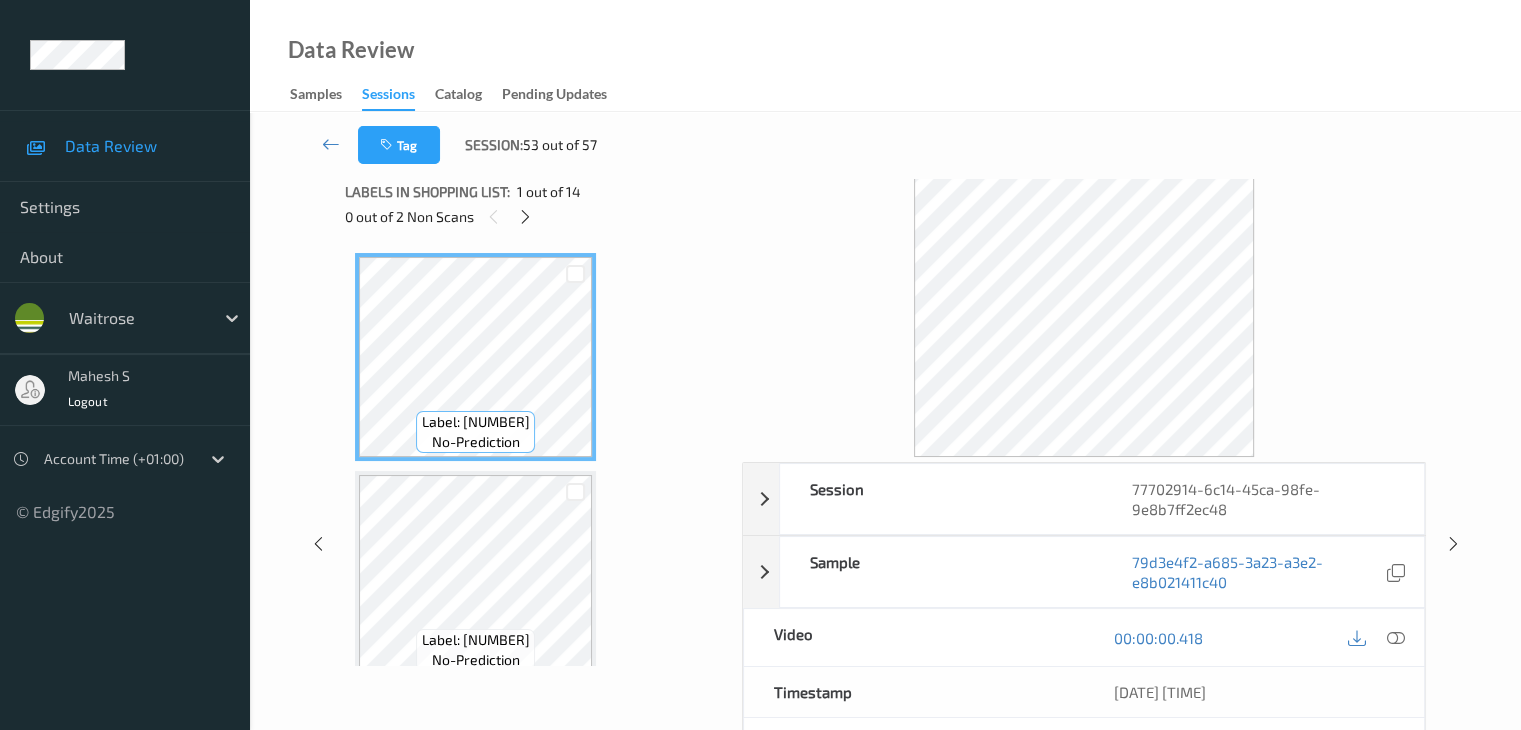 scroll, scrollTop: 0, scrollLeft: 0, axis: both 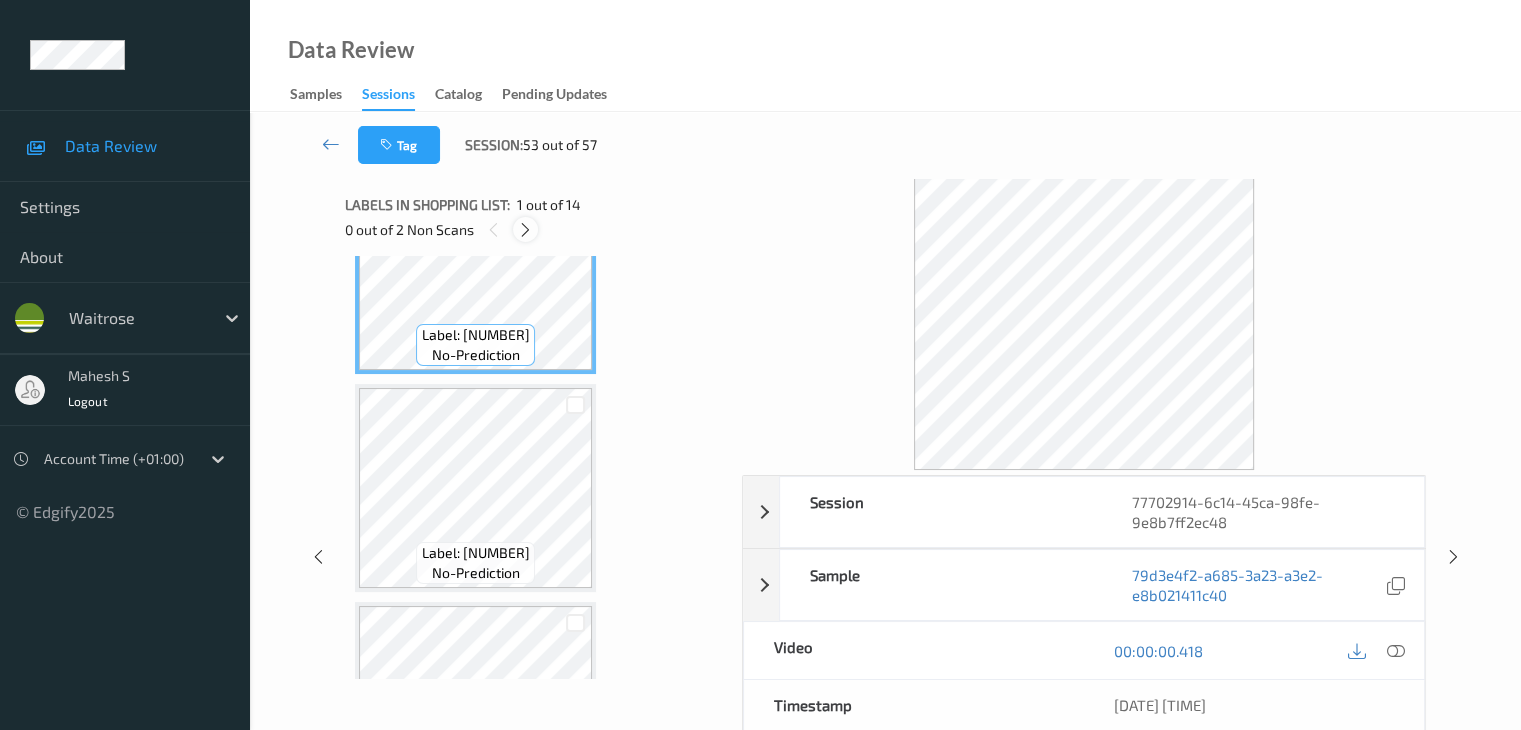 click at bounding box center (525, 230) 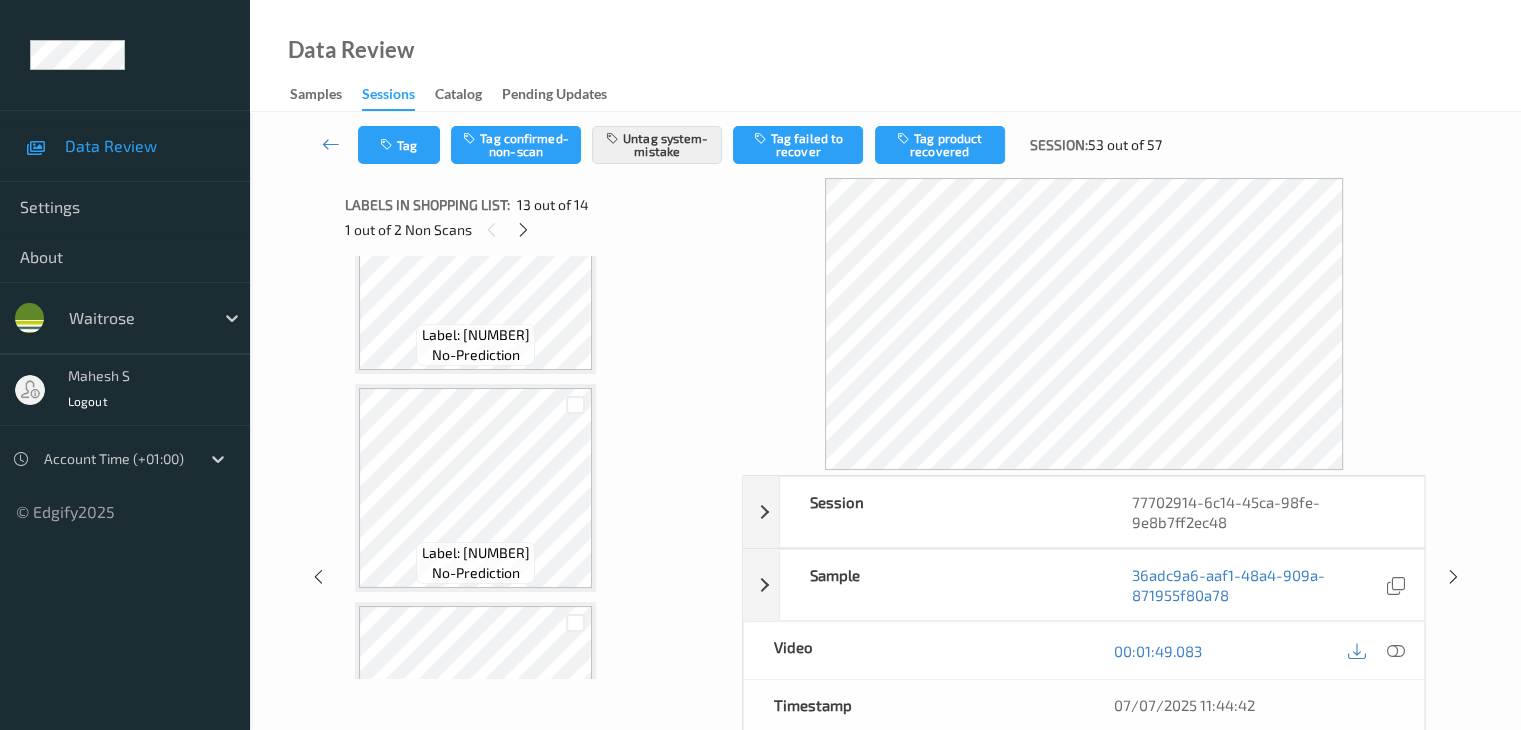 scroll, scrollTop: 2408, scrollLeft: 0, axis: vertical 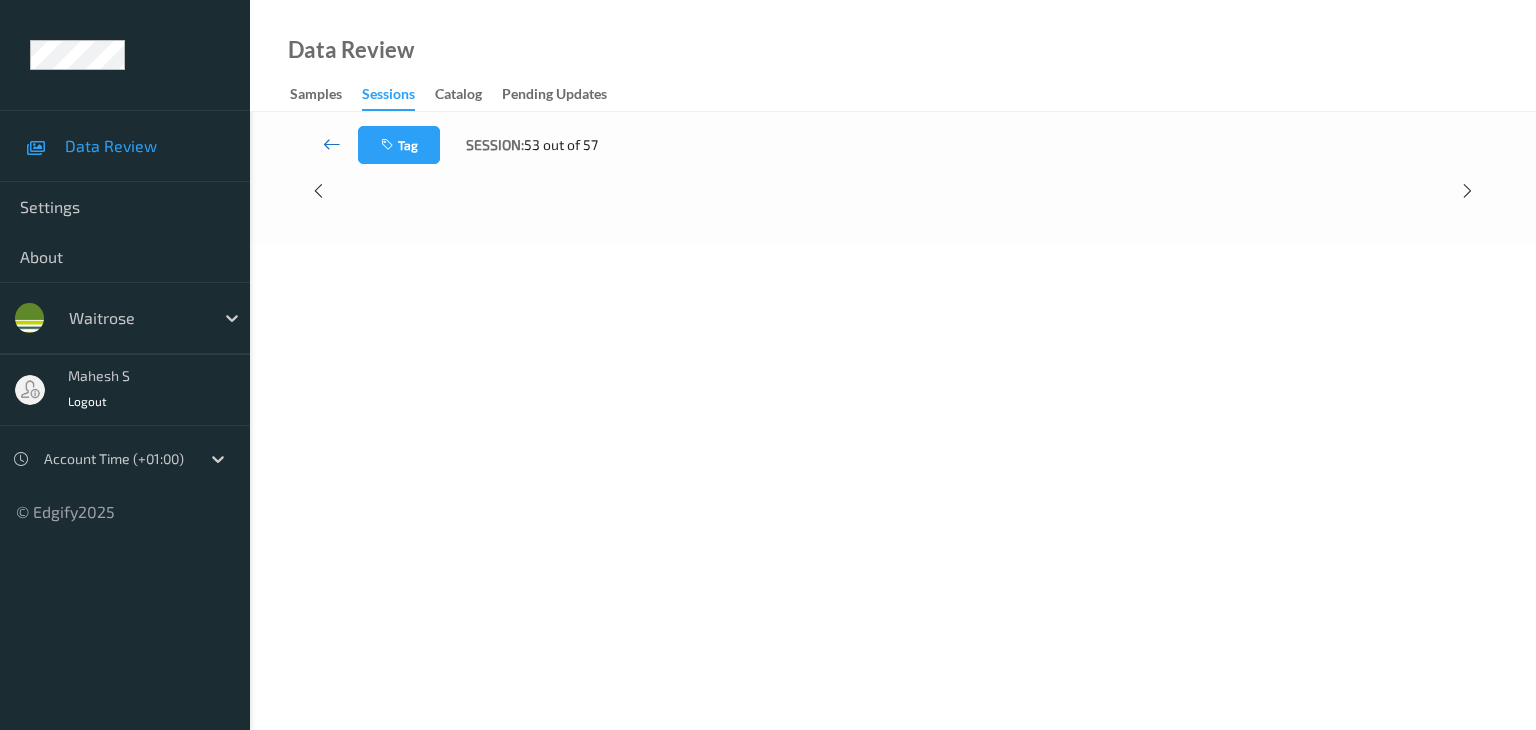 click at bounding box center [332, 144] 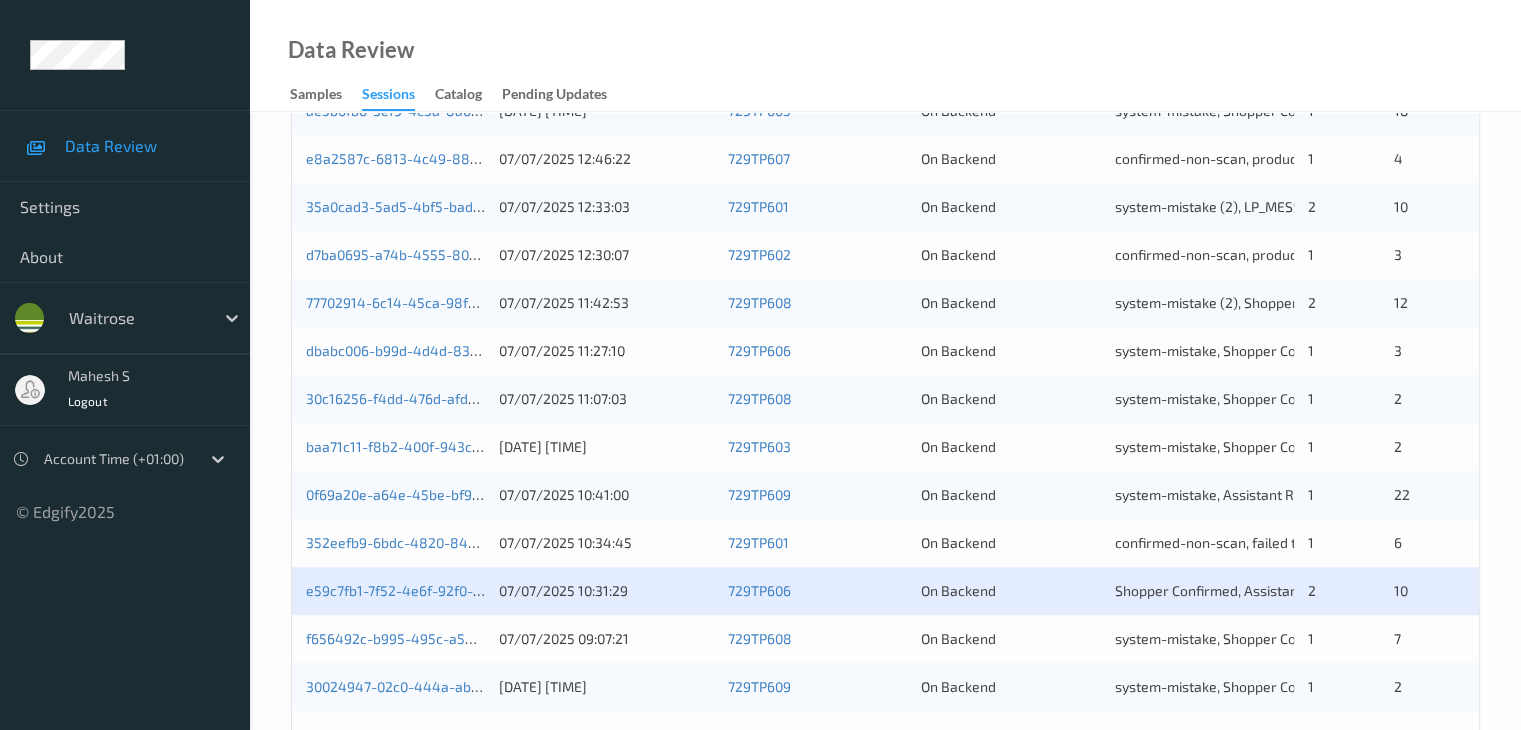 scroll, scrollTop: 788, scrollLeft: 0, axis: vertical 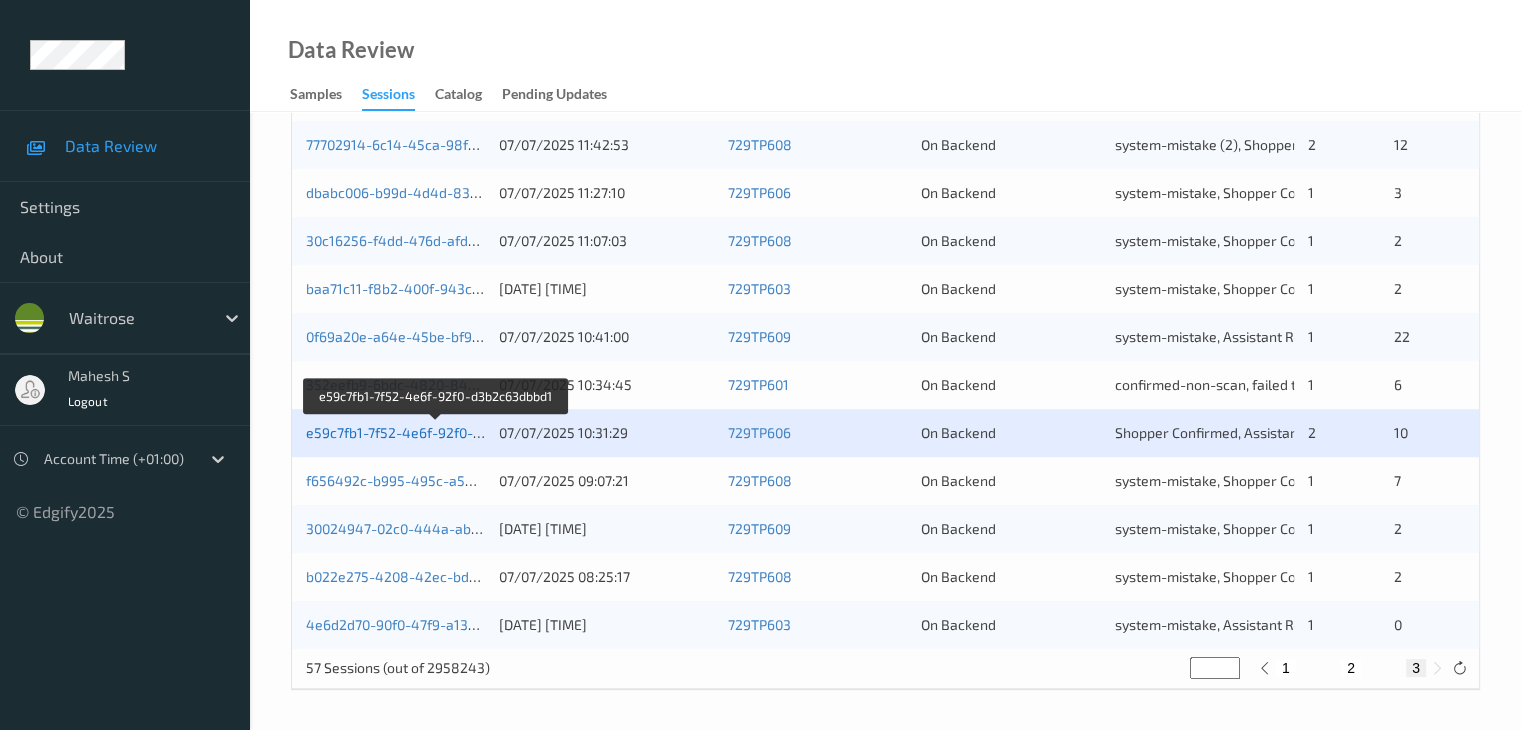 click on "e59c7fb1-7f52-4e6f-92f0-d3b2c63dbbd1" at bounding box center [436, 432] 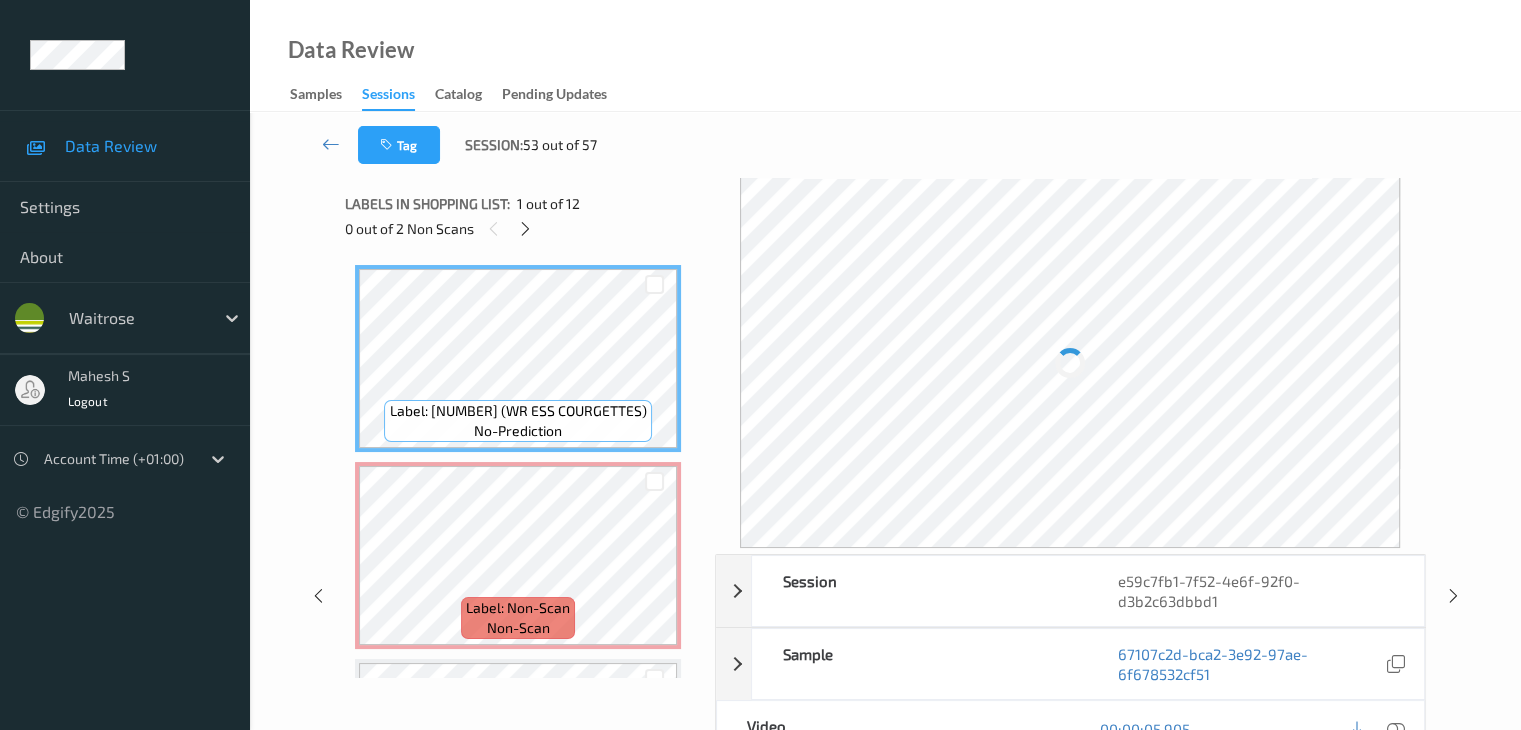 scroll, scrollTop: 0, scrollLeft: 0, axis: both 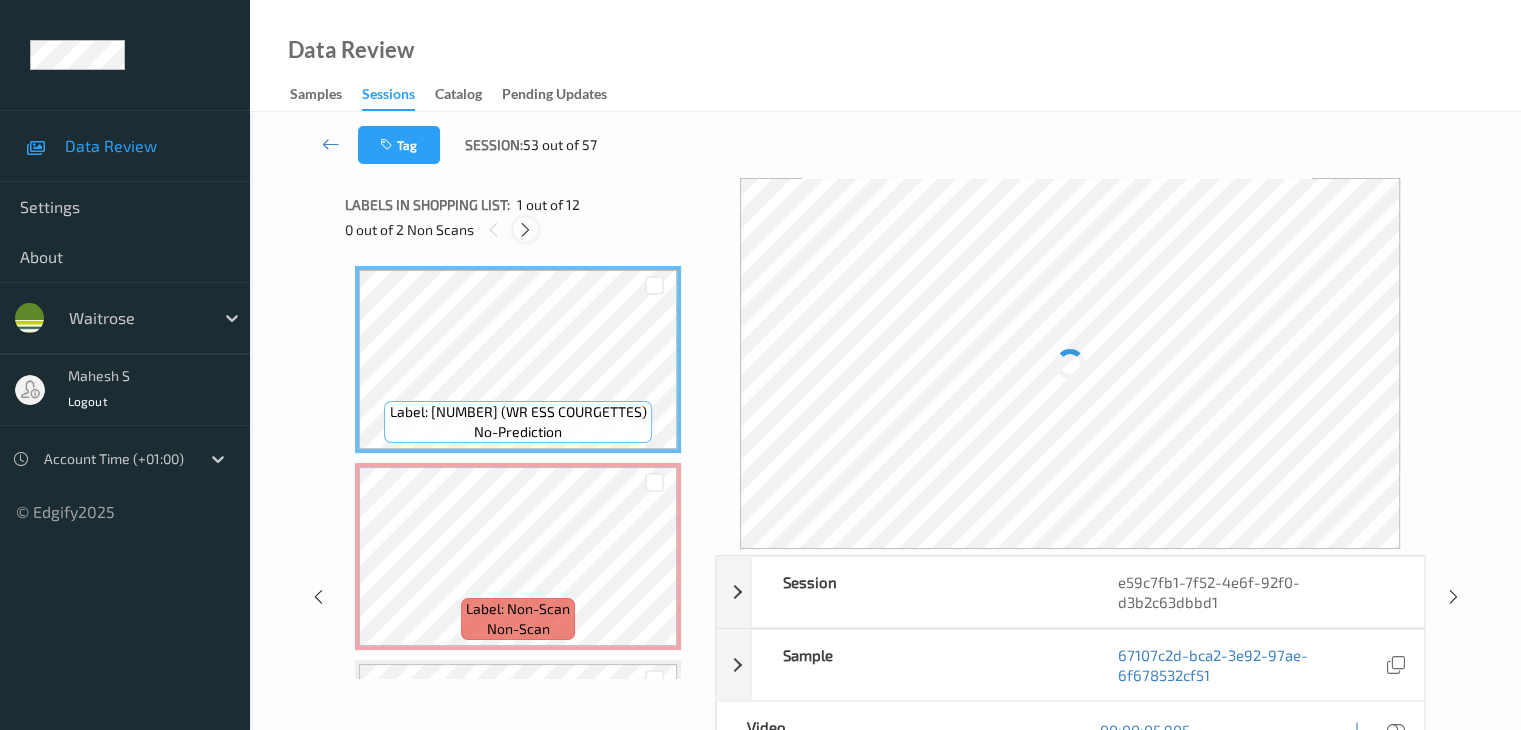 click at bounding box center [525, 230] 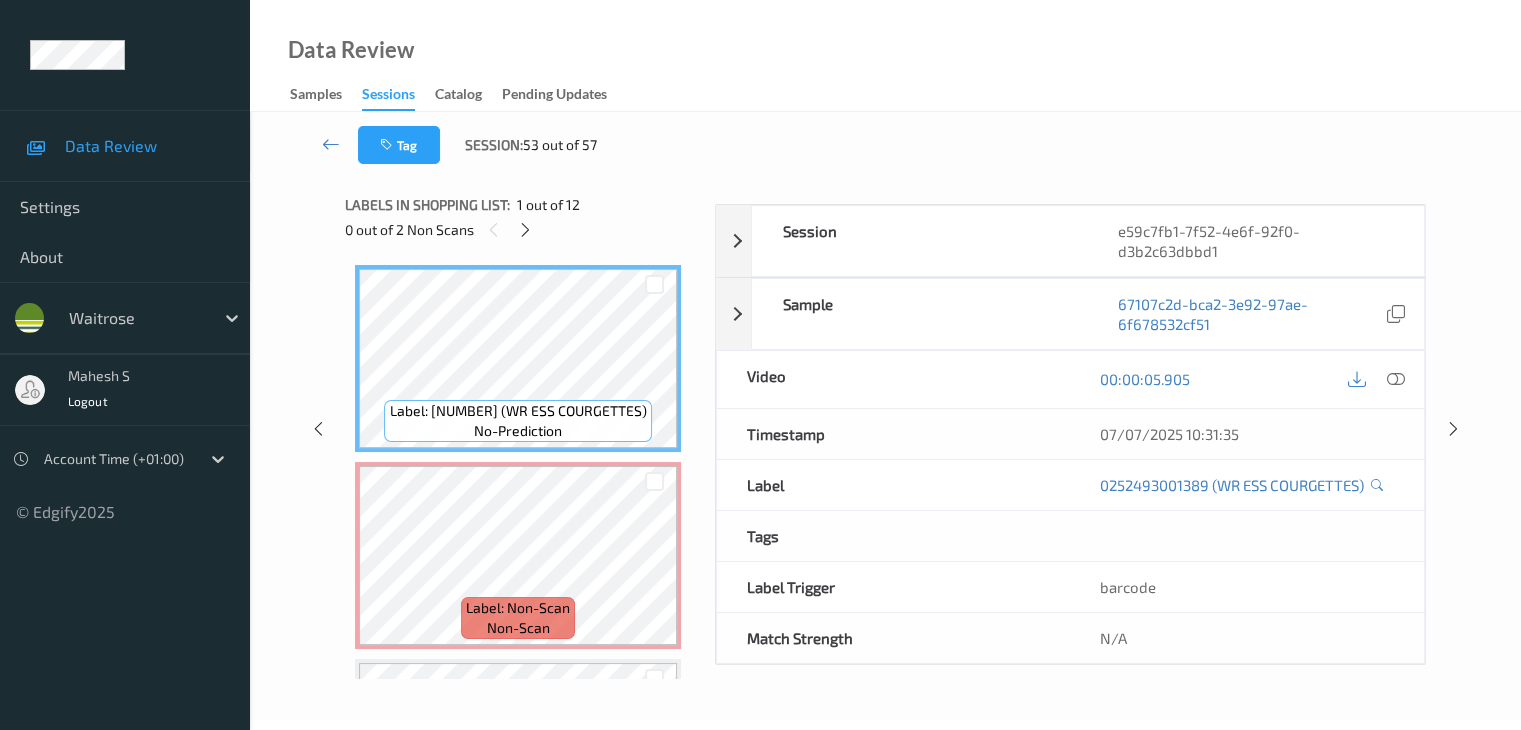 scroll, scrollTop: 0, scrollLeft: 0, axis: both 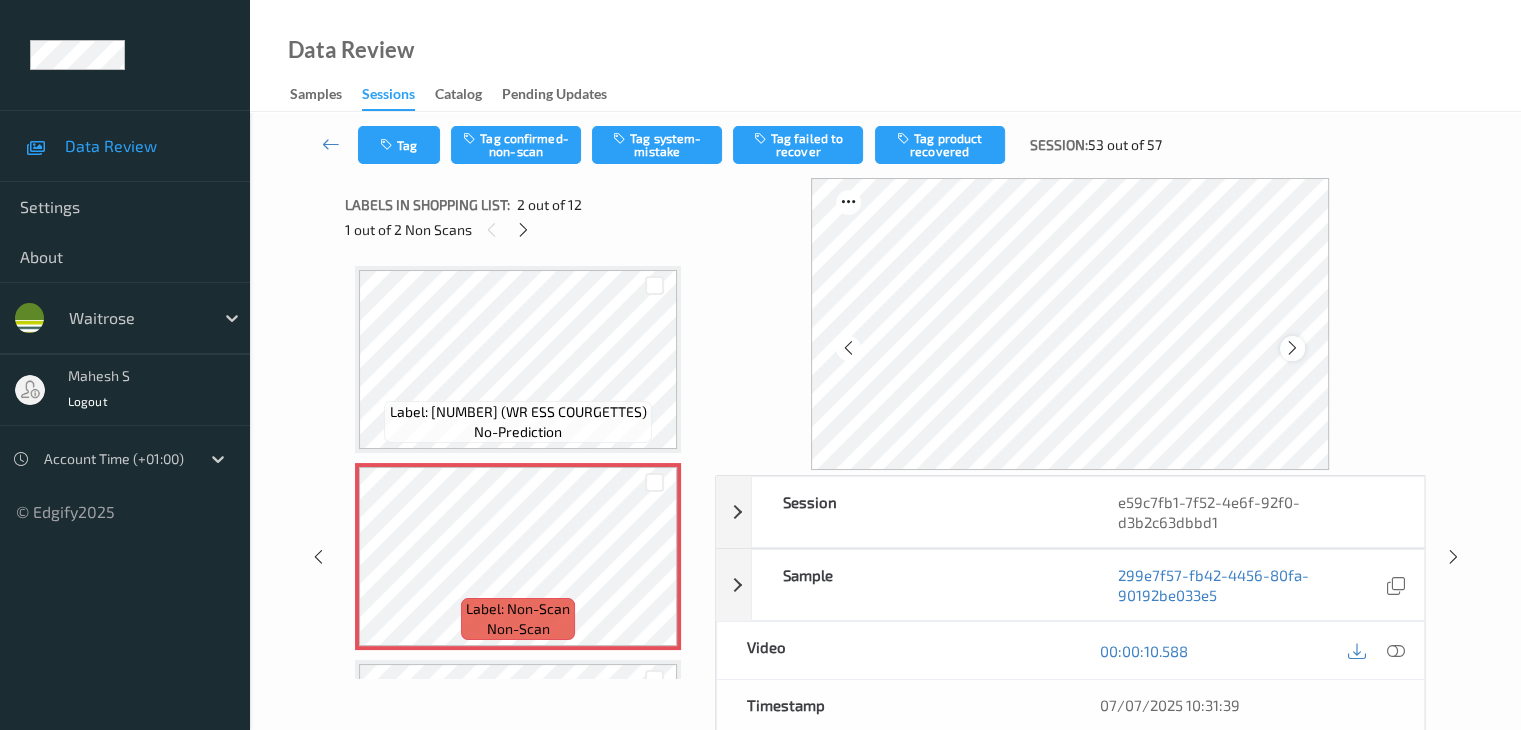 click at bounding box center (1292, 348) 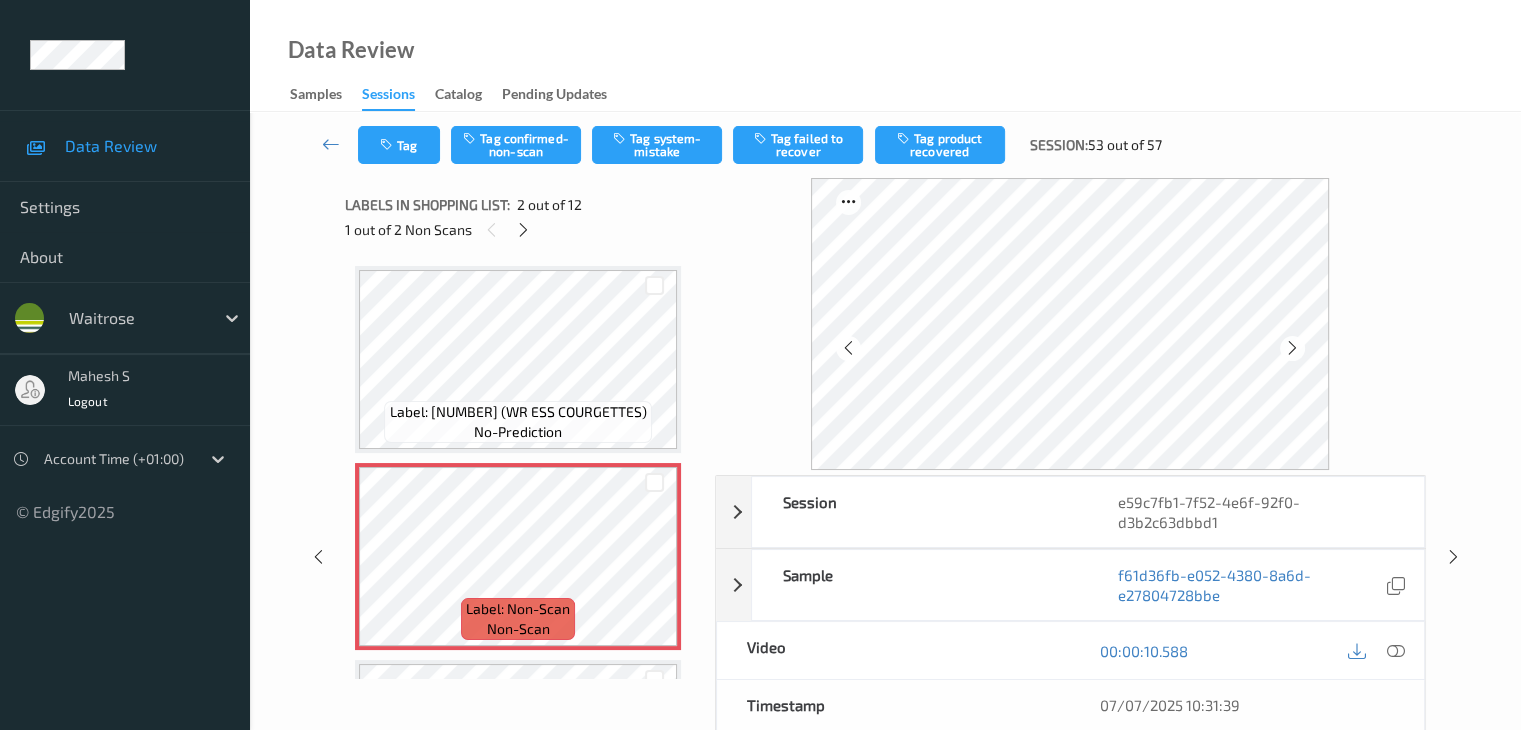 click at bounding box center (1292, 348) 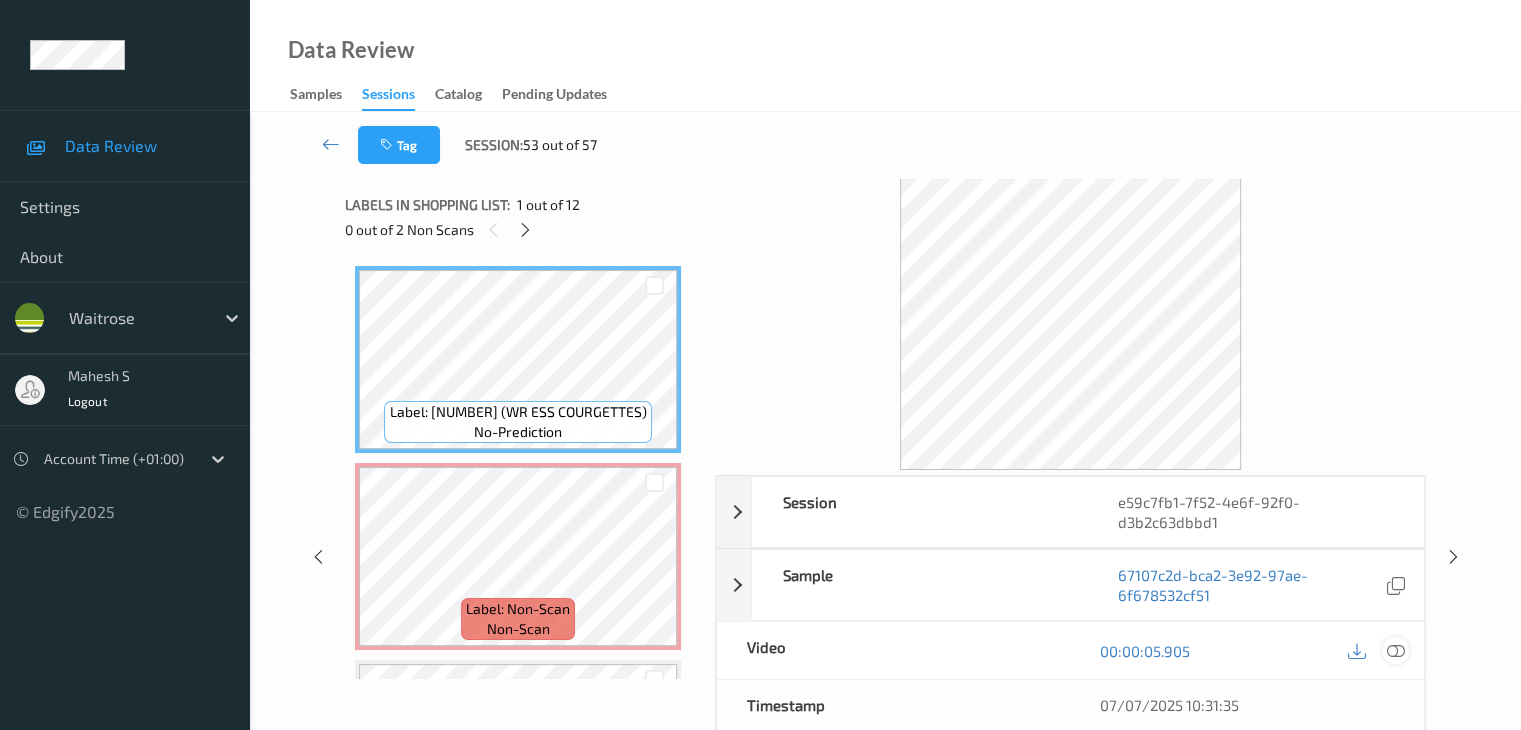 click at bounding box center [1395, 651] 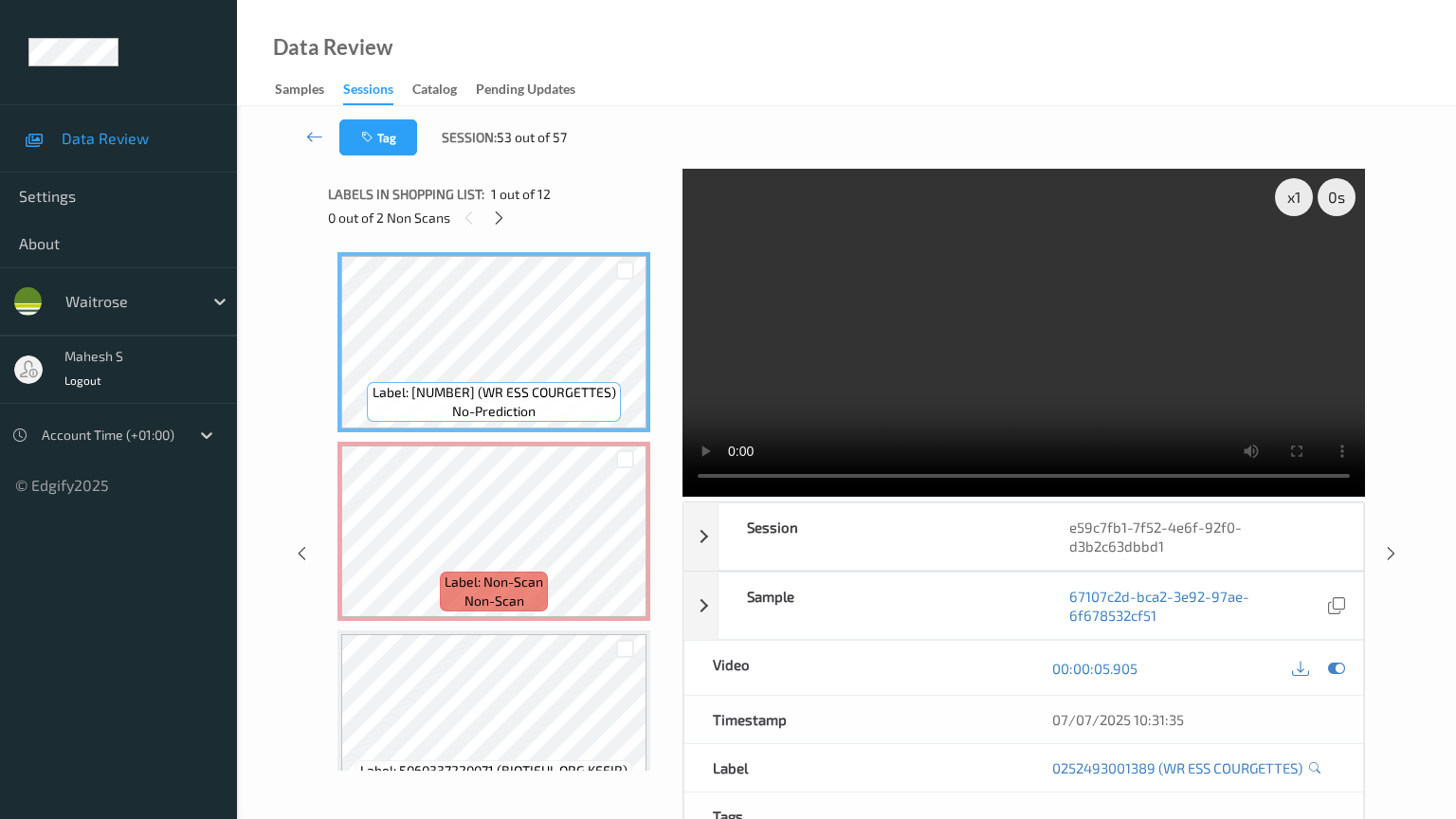 type 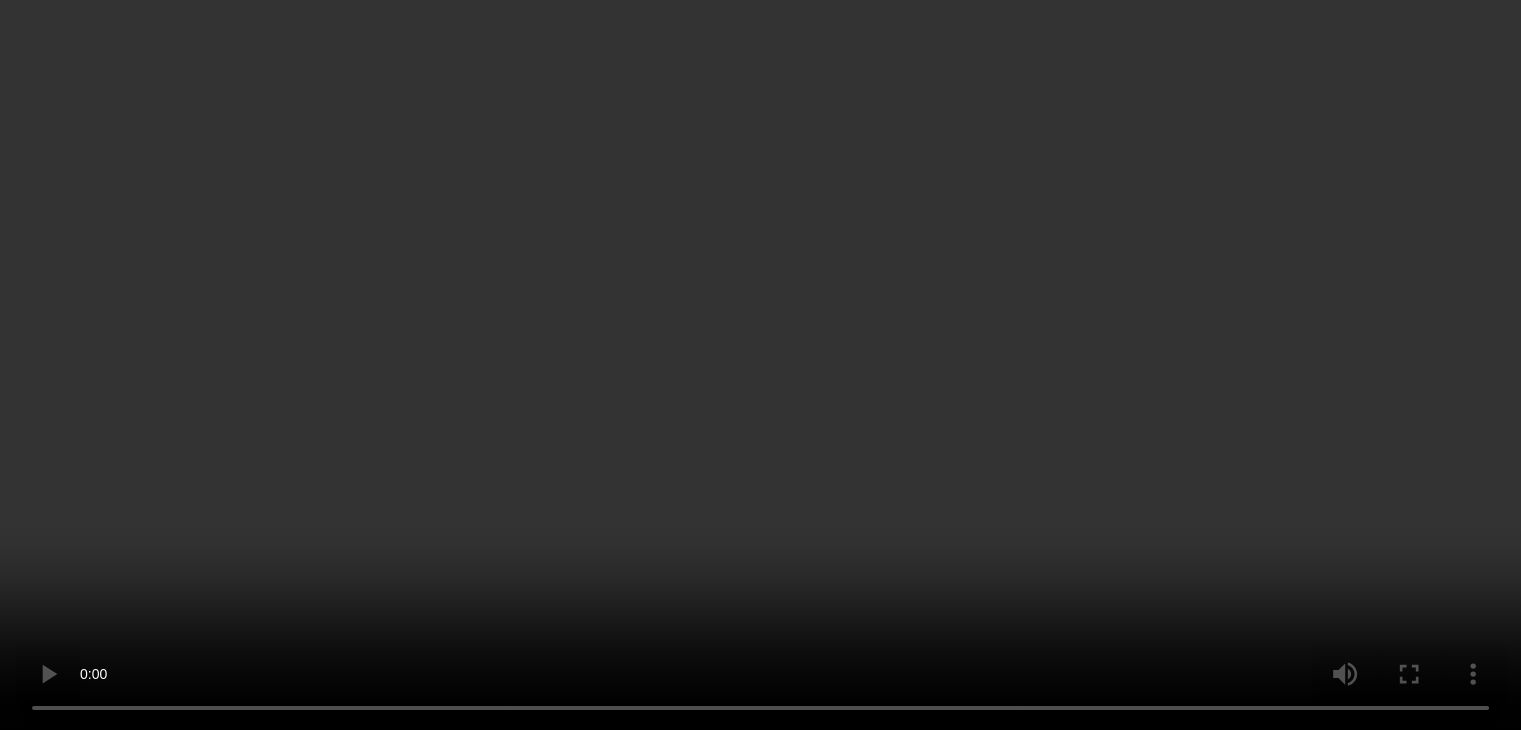 scroll, scrollTop: 0, scrollLeft: 0, axis: both 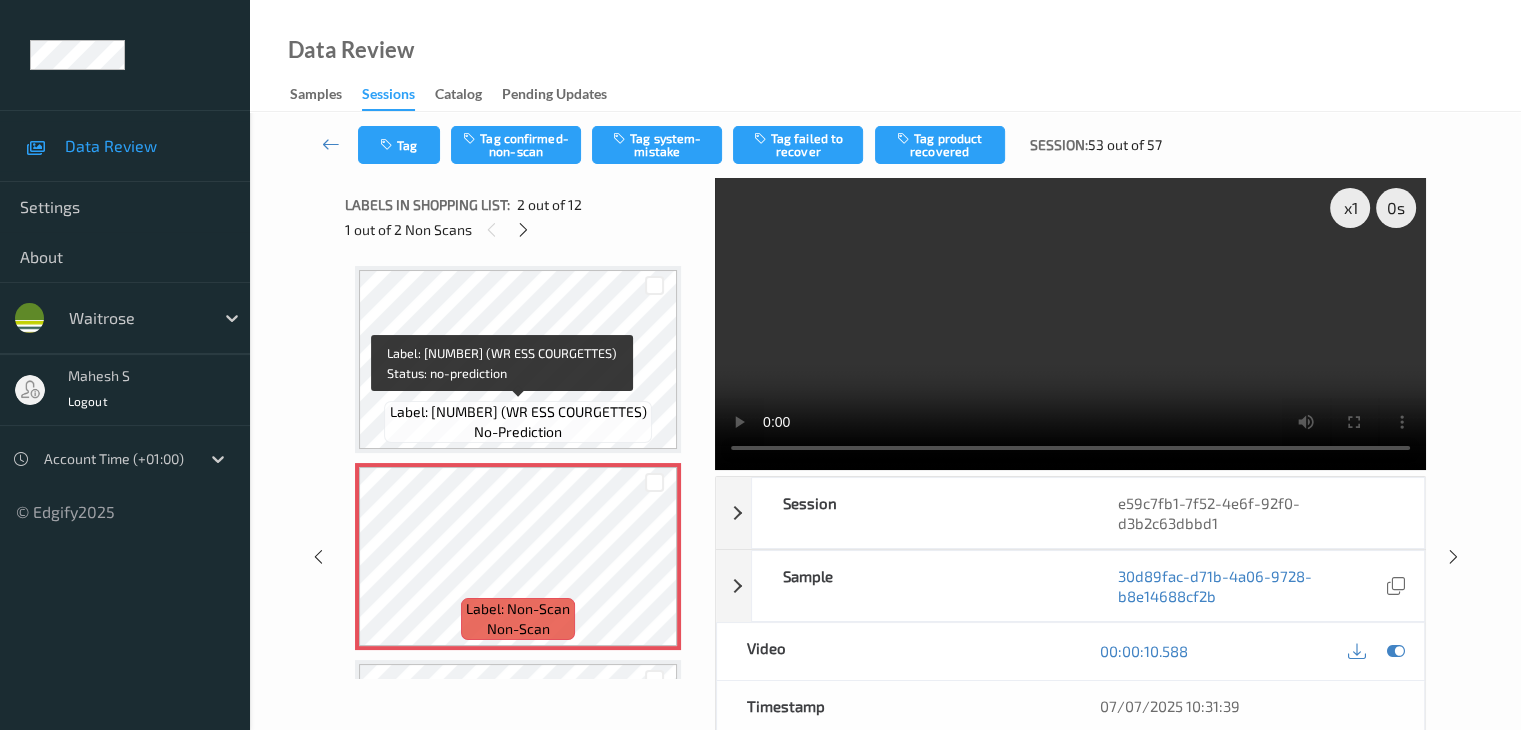 click on "Label: [NUMBER] (WR ESS COURGETTES) no-prediction" at bounding box center (517, 422) 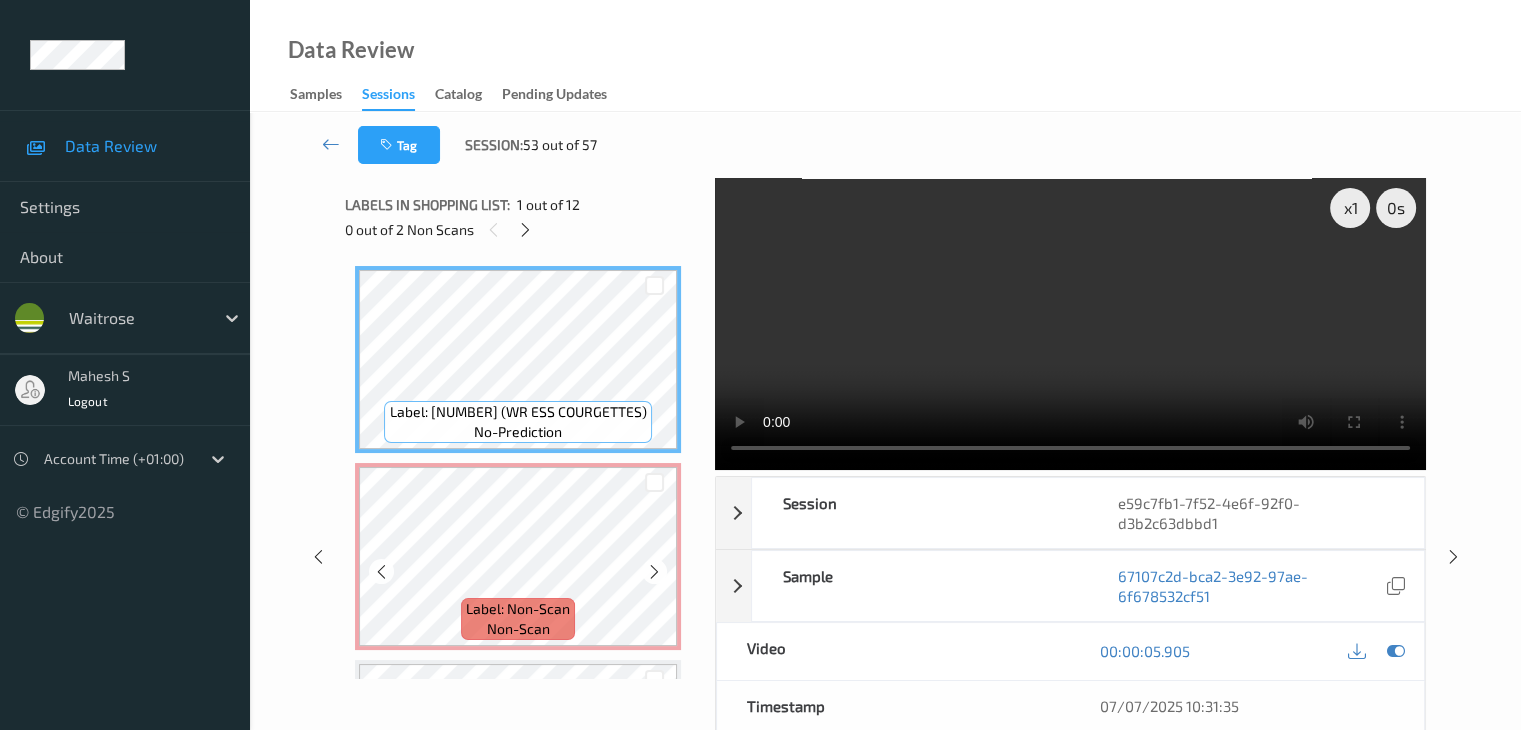 scroll, scrollTop: 100, scrollLeft: 0, axis: vertical 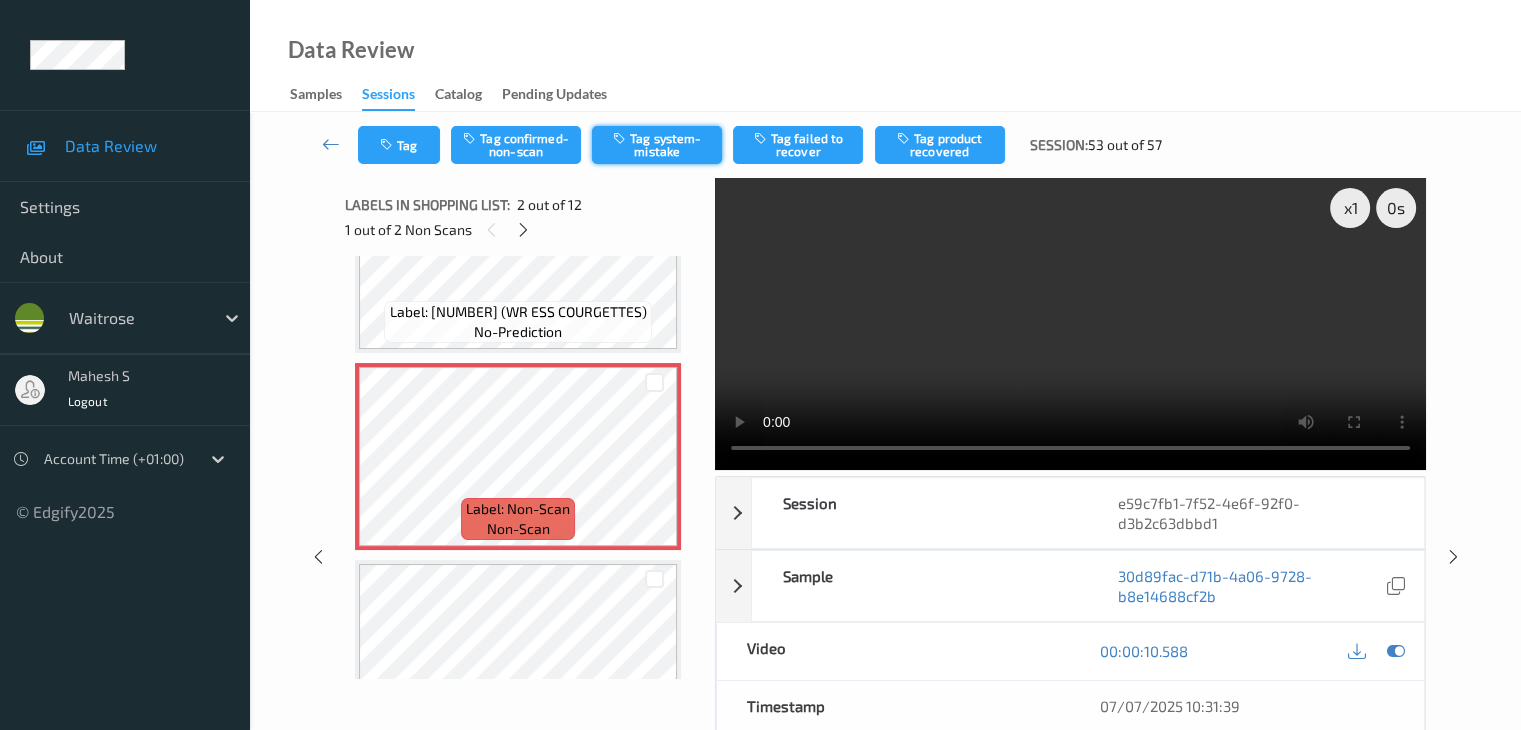 click on "Tag   system-mistake" at bounding box center (657, 145) 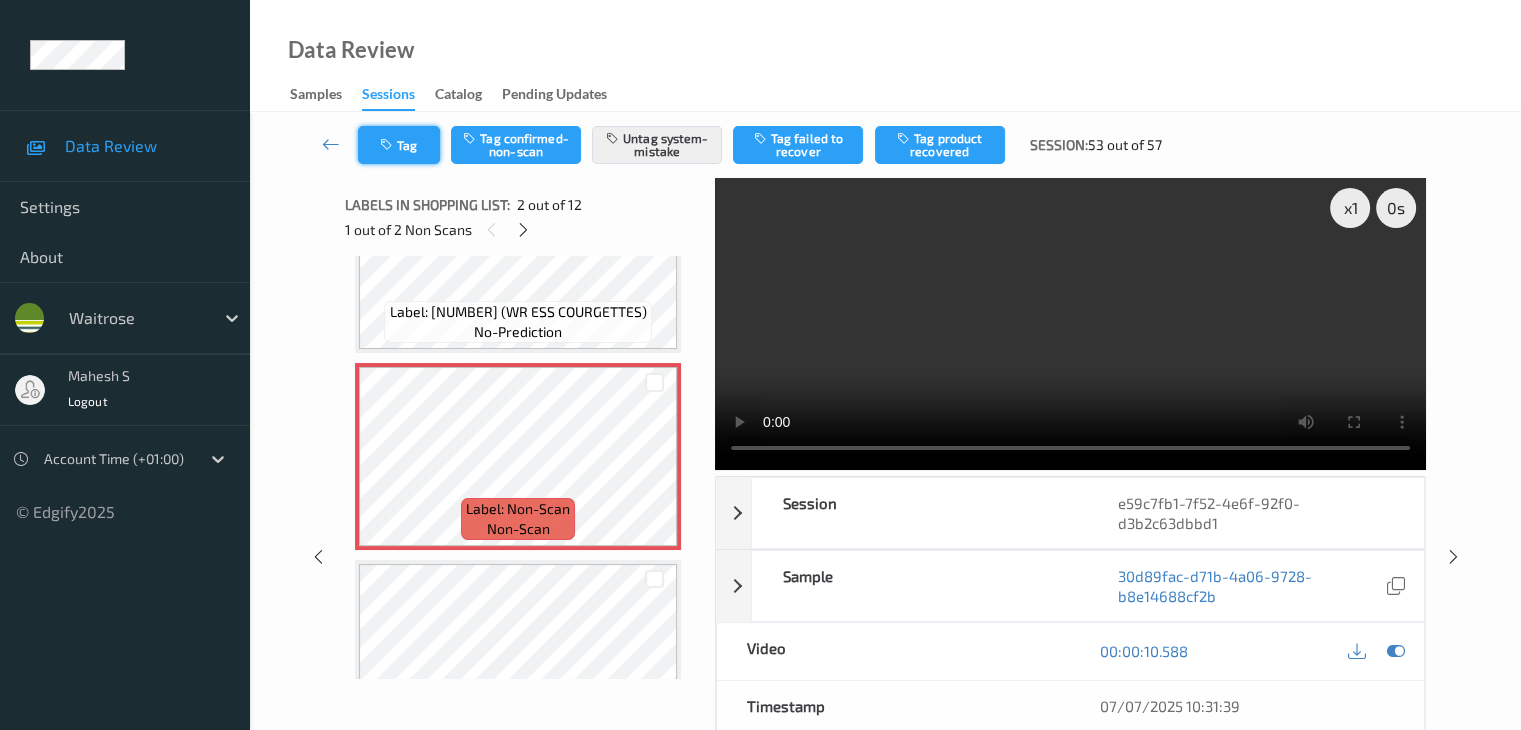 click on "Tag" at bounding box center (399, 145) 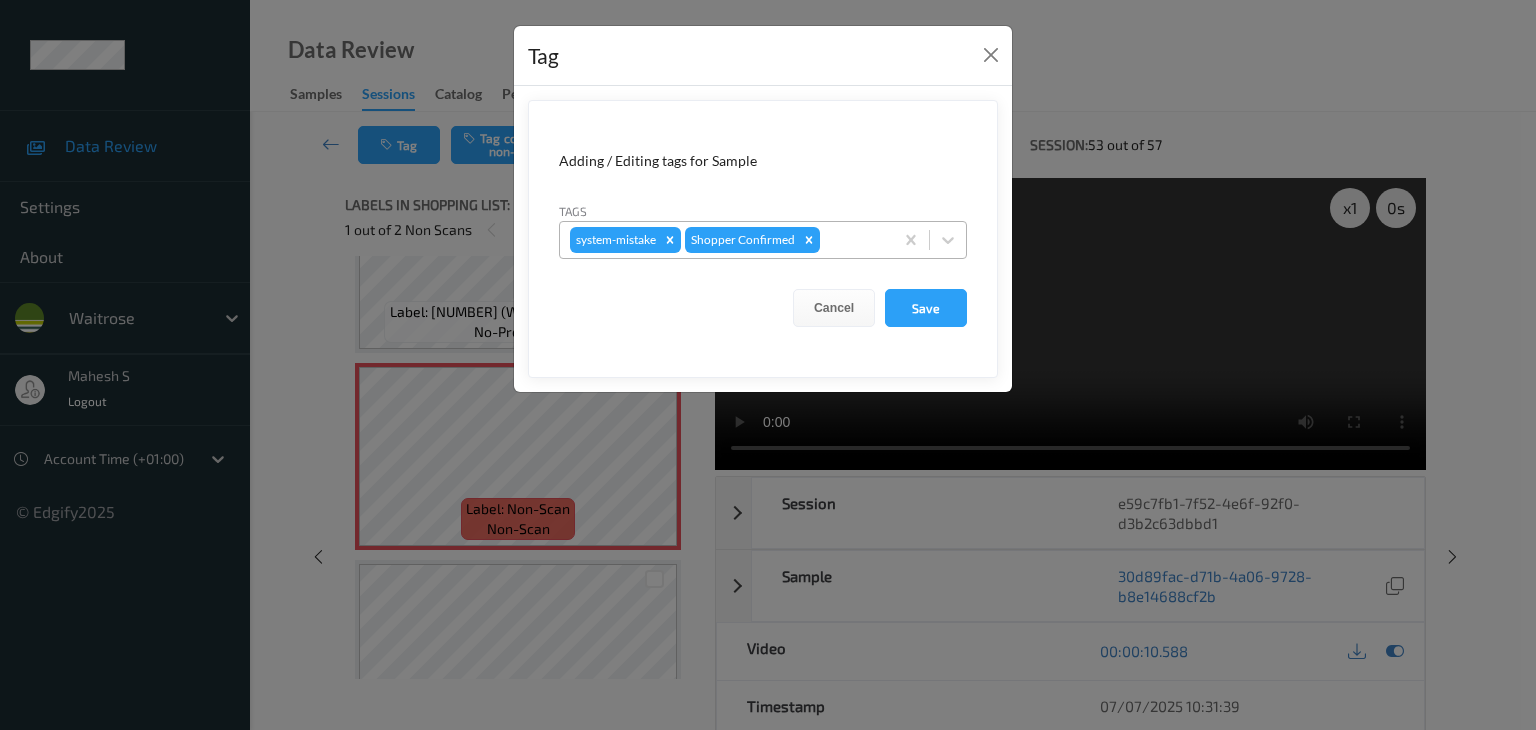 click at bounding box center [853, 240] 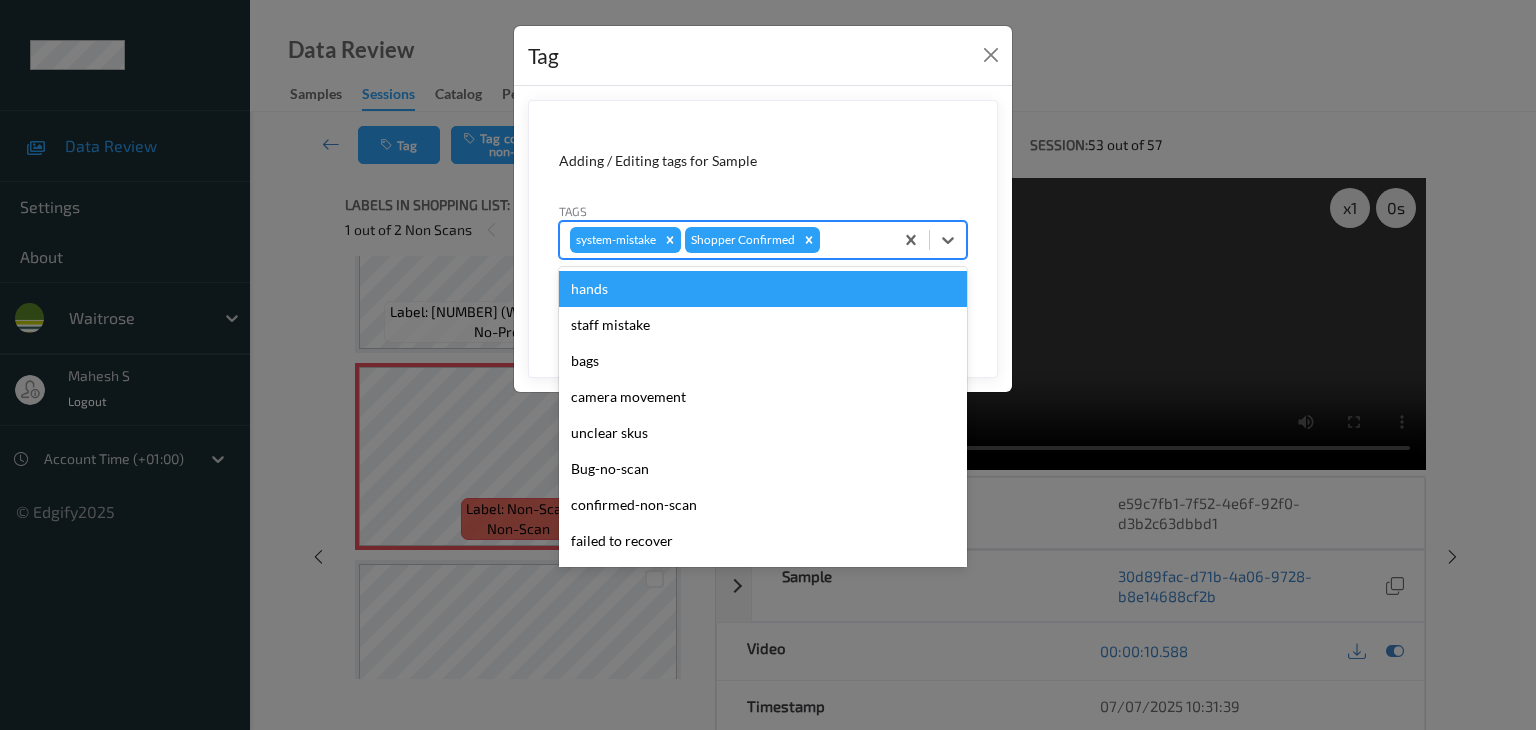 type on "u" 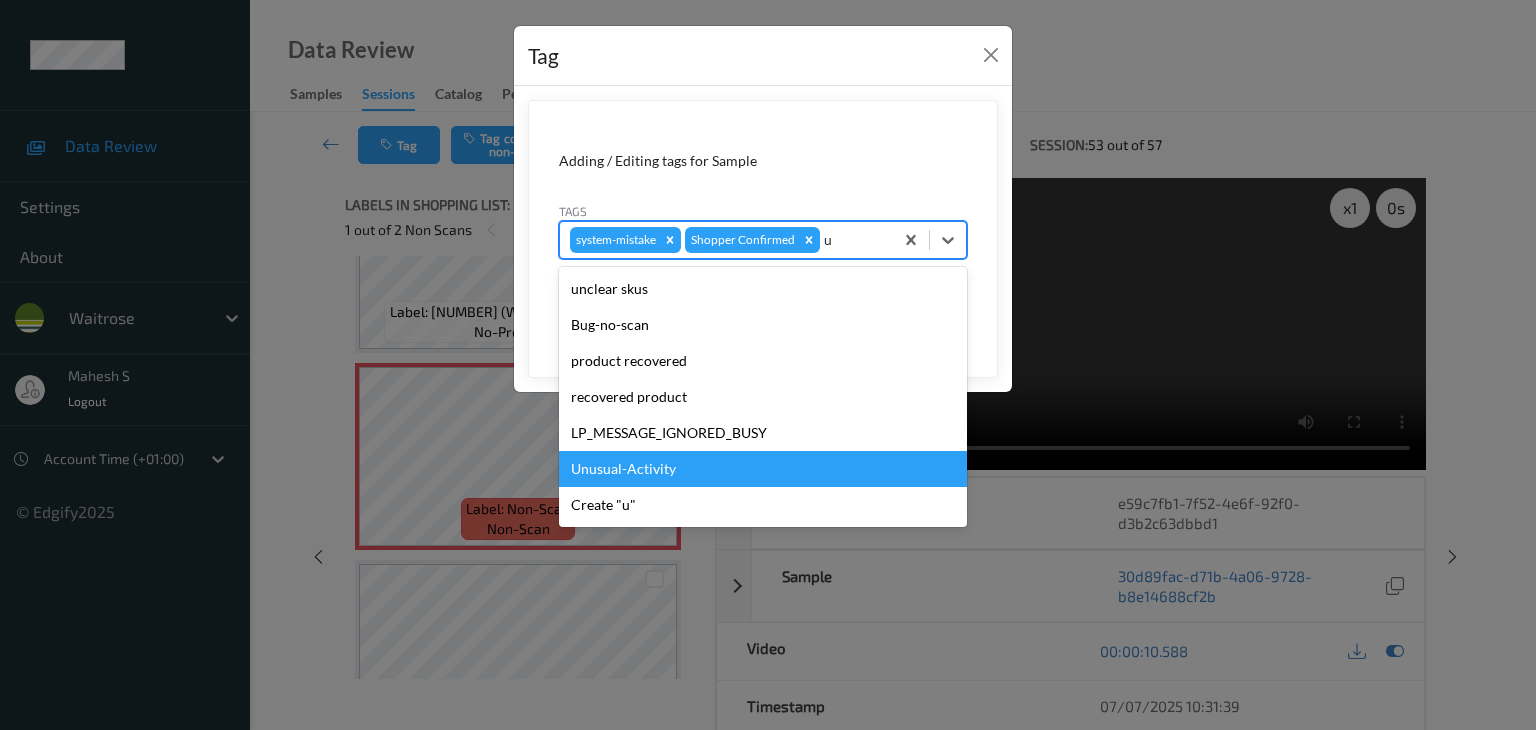 click on "Unusual-Activity" at bounding box center (763, 469) 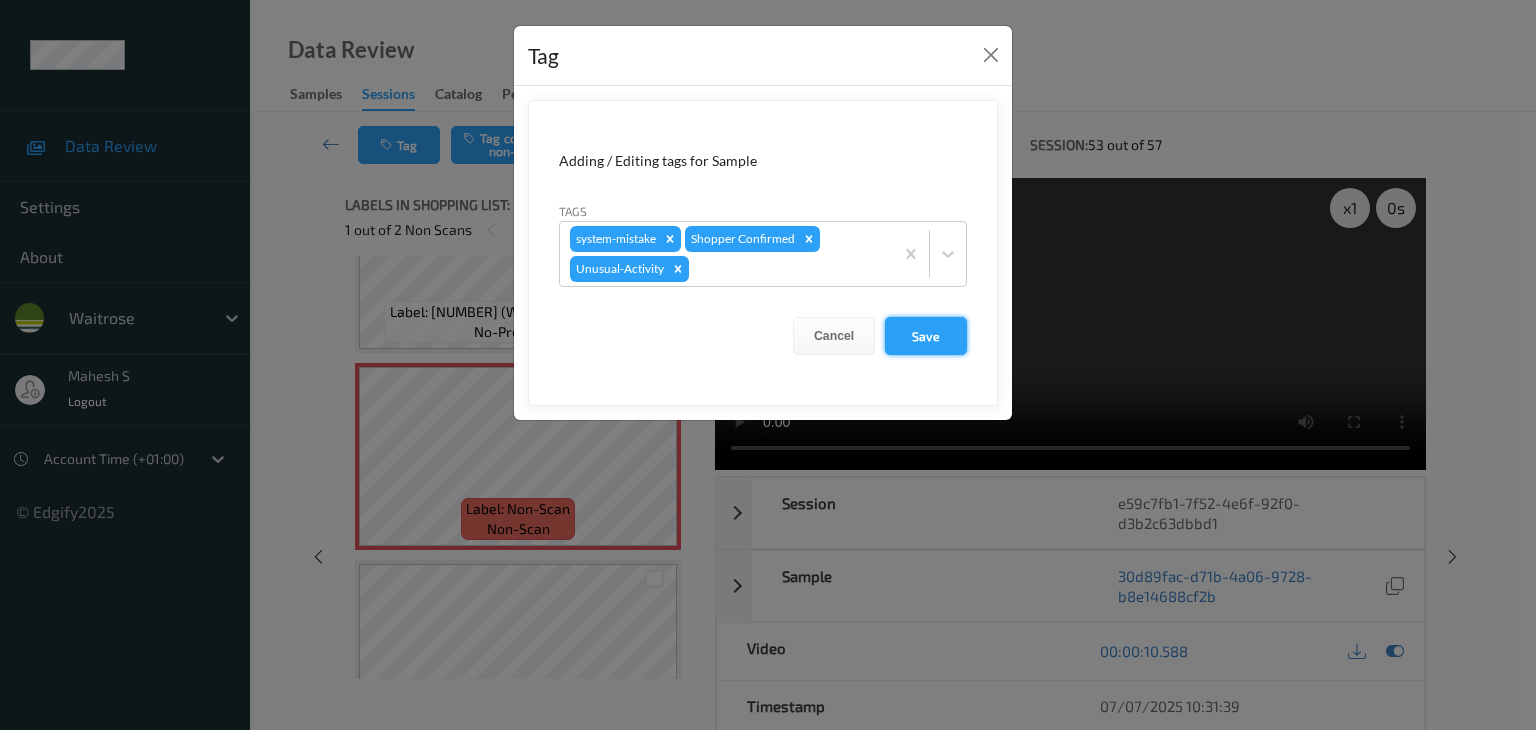 click on "Save" at bounding box center [926, 336] 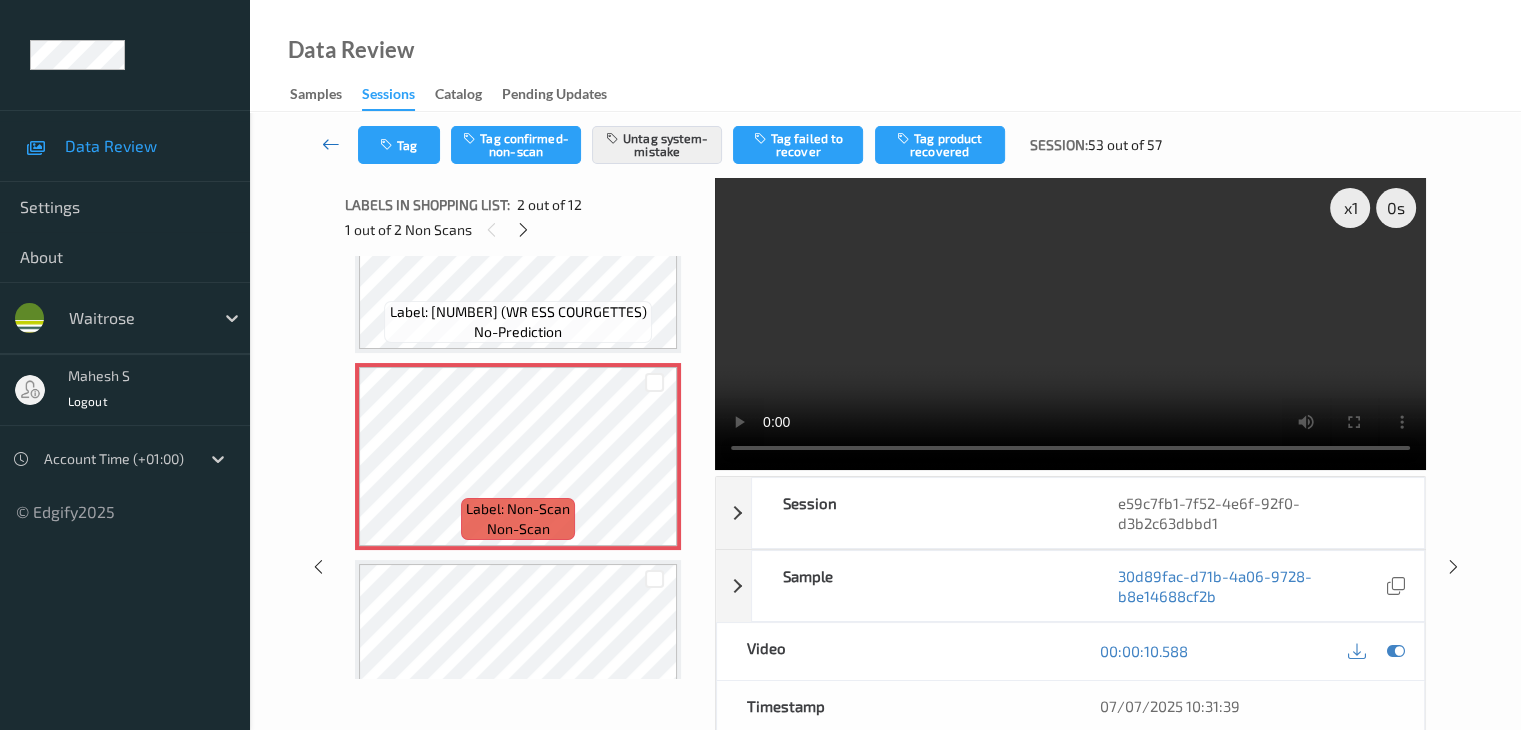 click at bounding box center (331, 144) 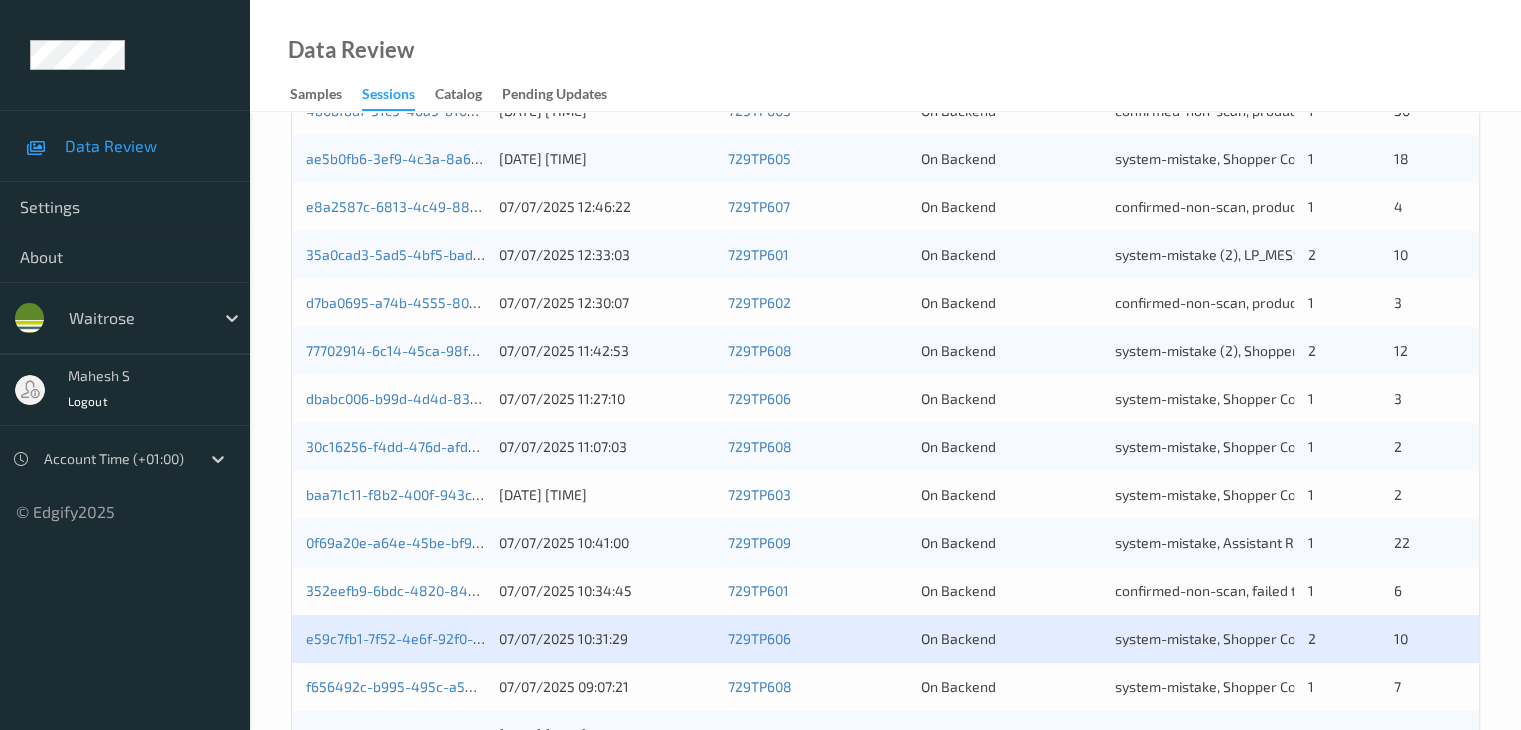 scroll, scrollTop: 788, scrollLeft: 0, axis: vertical 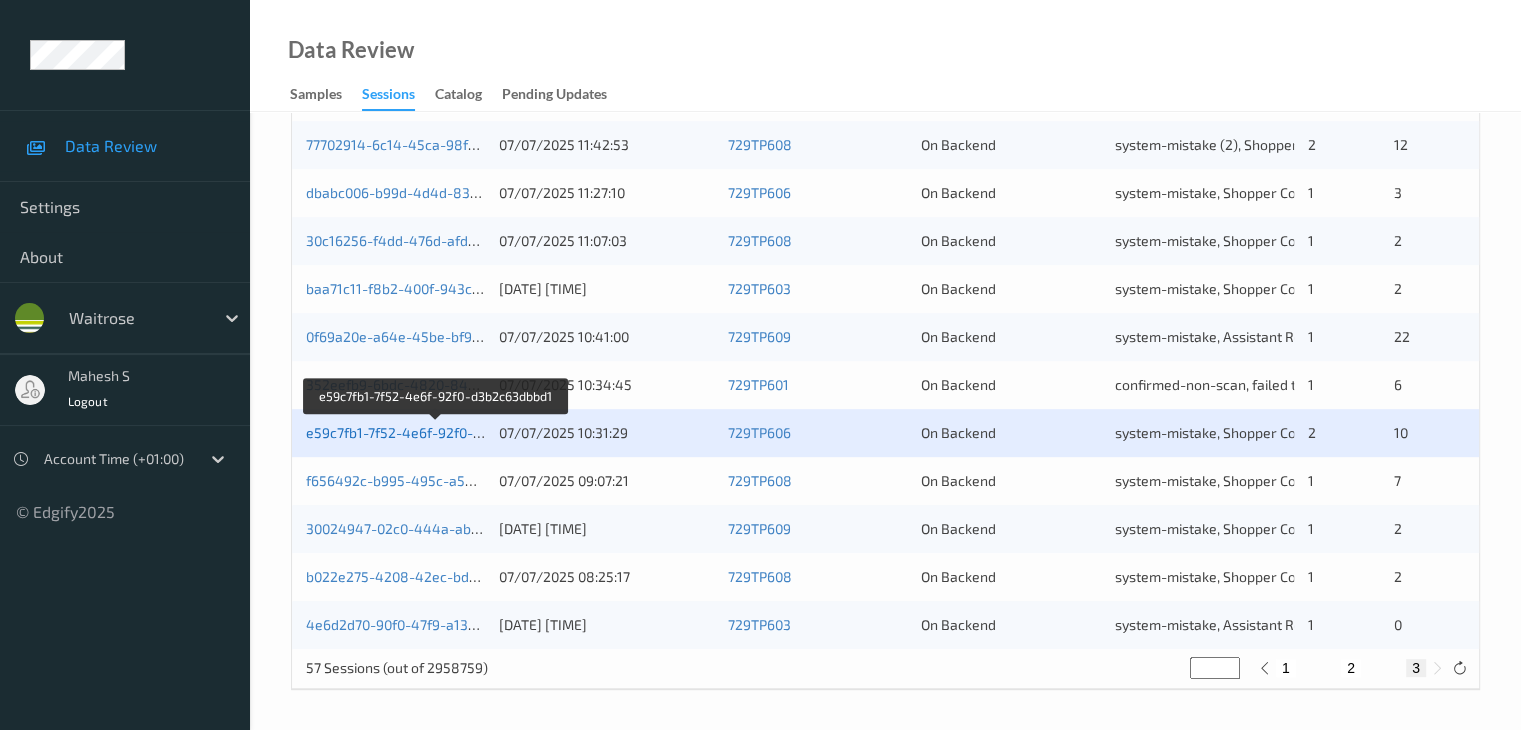 click on "e59c7fb1-7f52-4e6f-92f0-d3b2c63dbbd1" at bounding box center [436, 432] 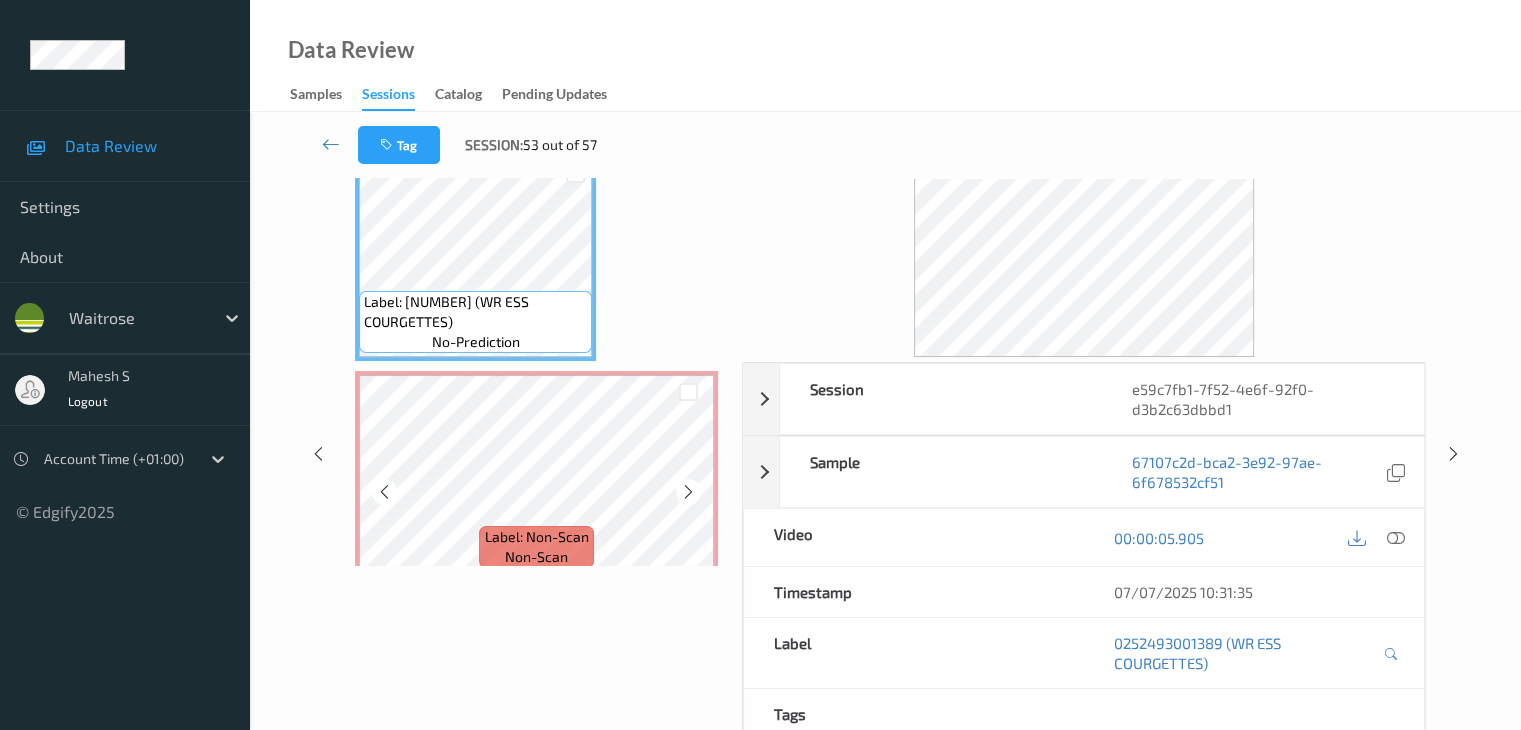 scroll, scrollTop: 0, scrollLeft: 0, axis: both 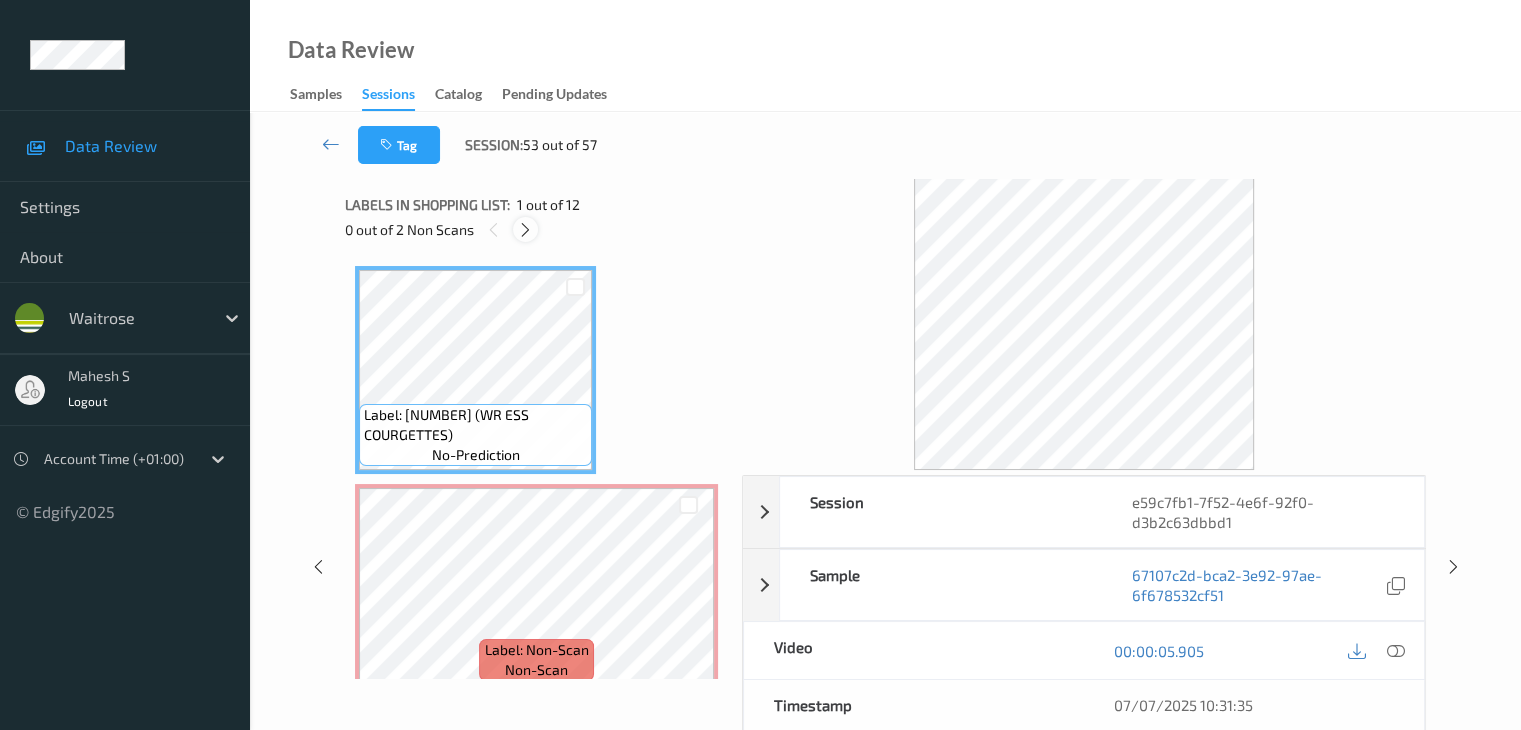 click at bounding box center (525, 230) 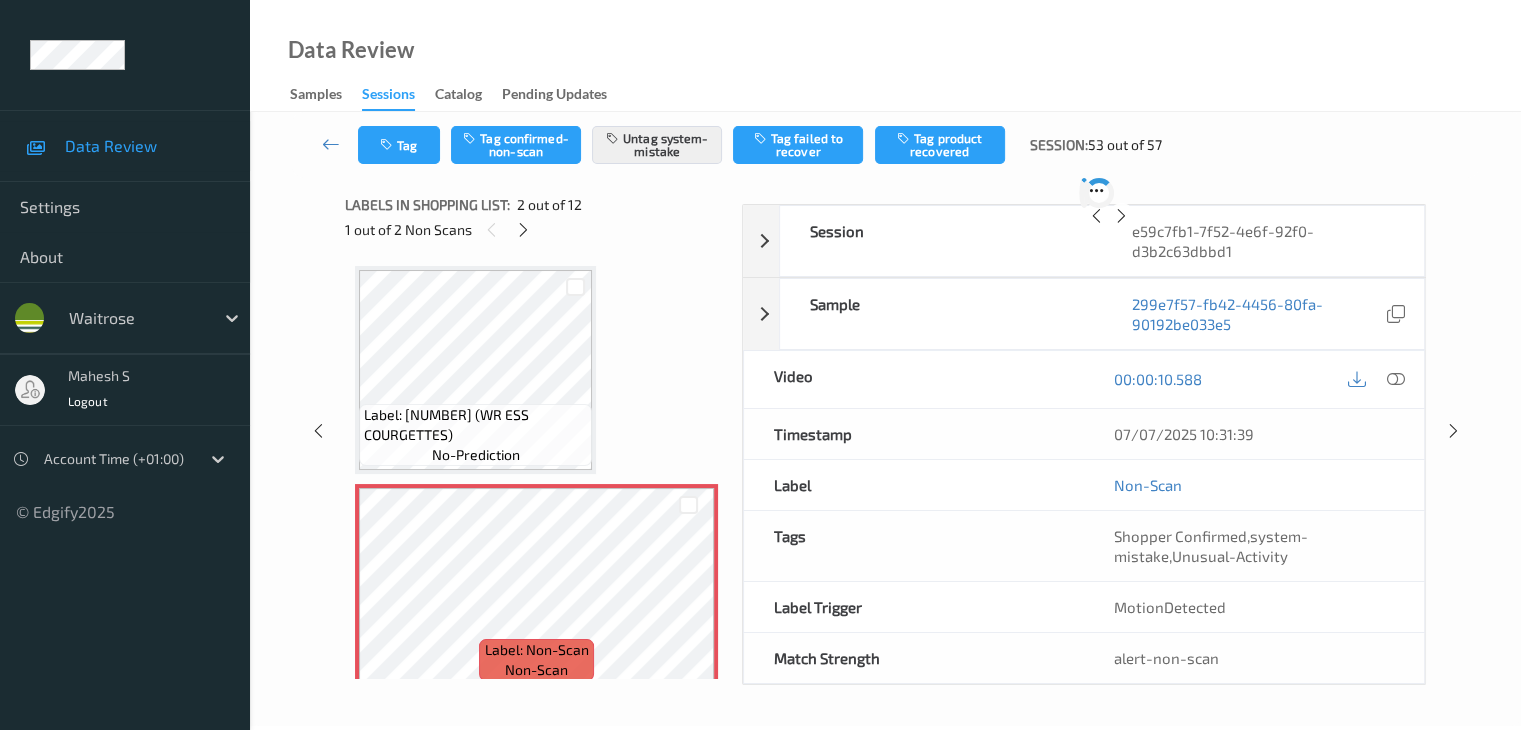 scroll, scrollTop: 10, scrollLeft: 0, axis: vertical 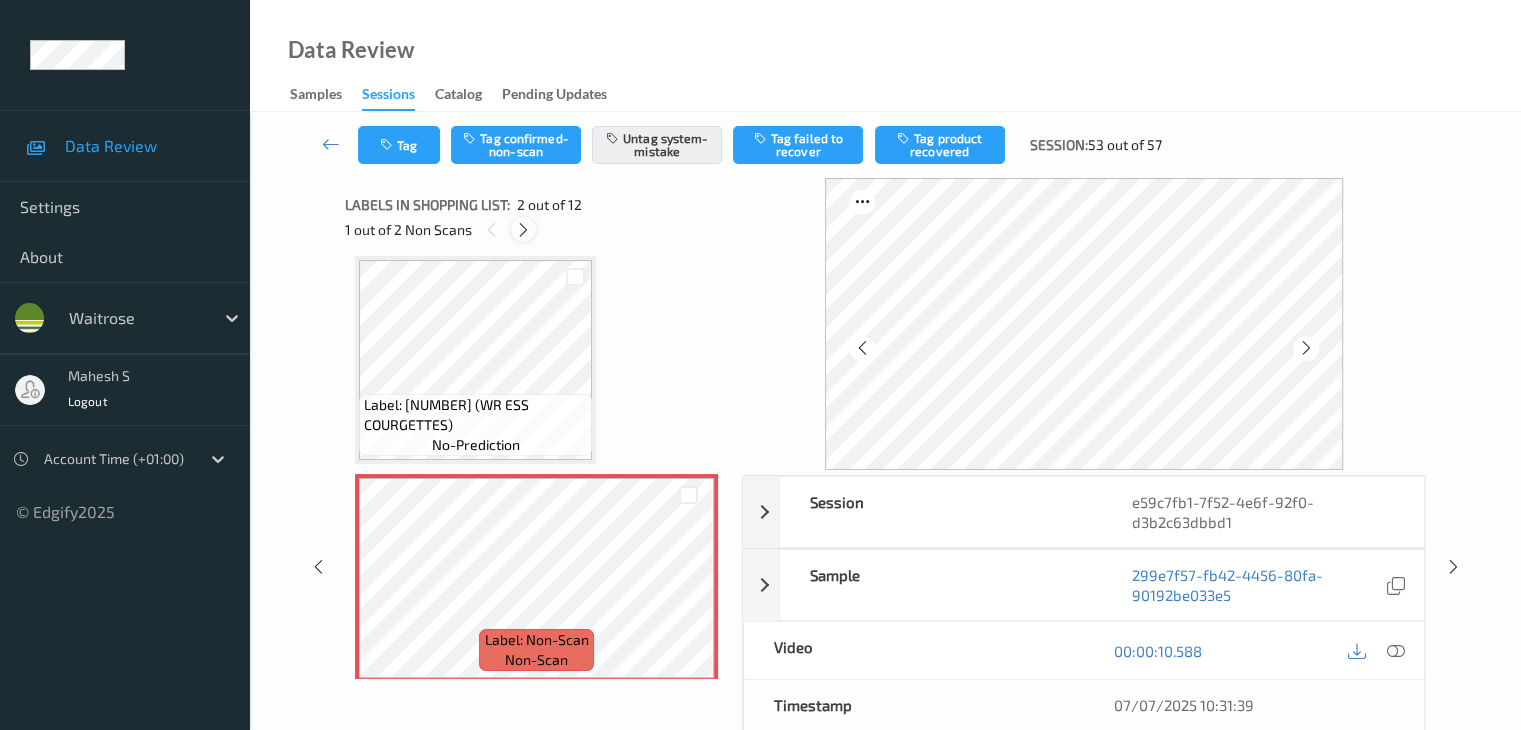 click at bounding box center (523, 230) 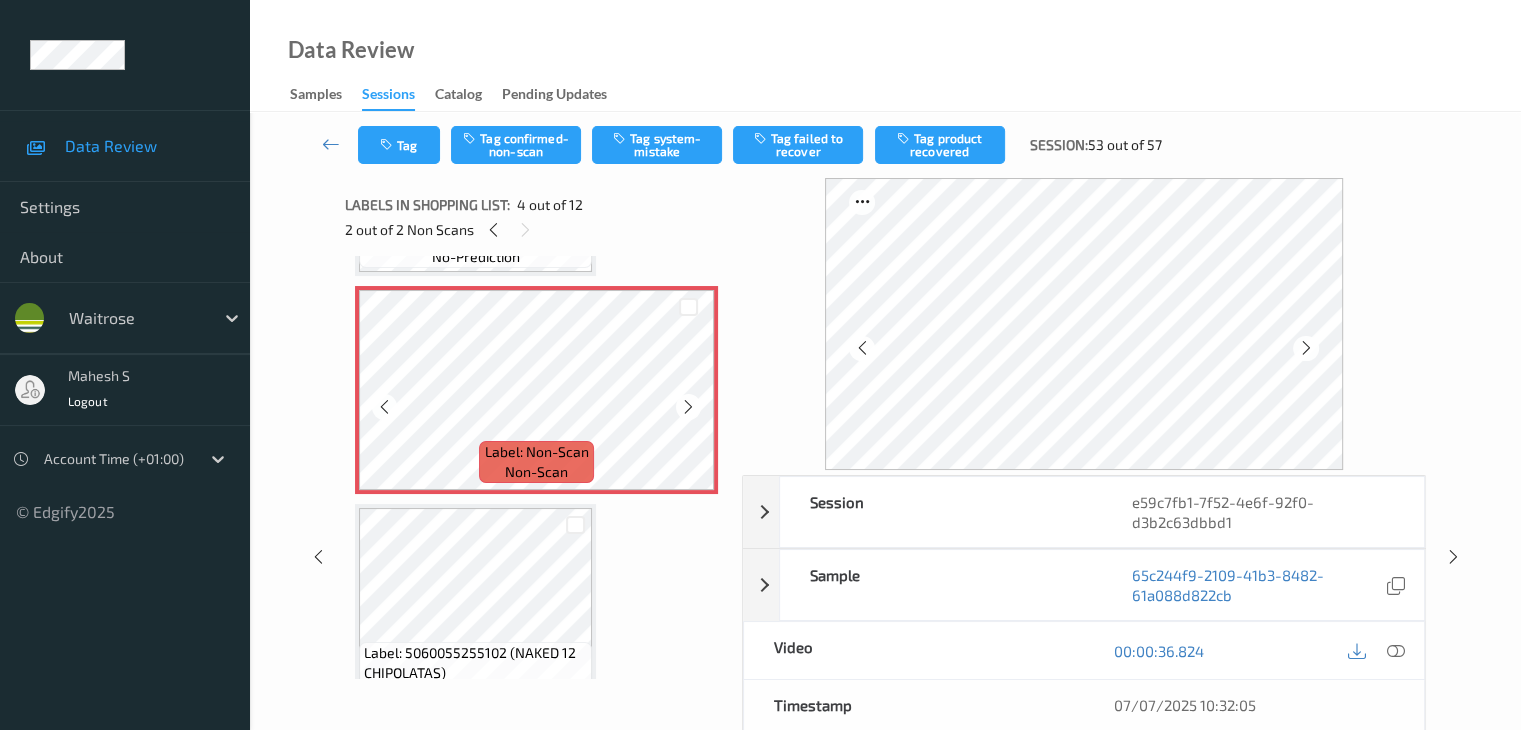 scroll, scrollTop: 646, scrollLeft: 0, axis: vertical 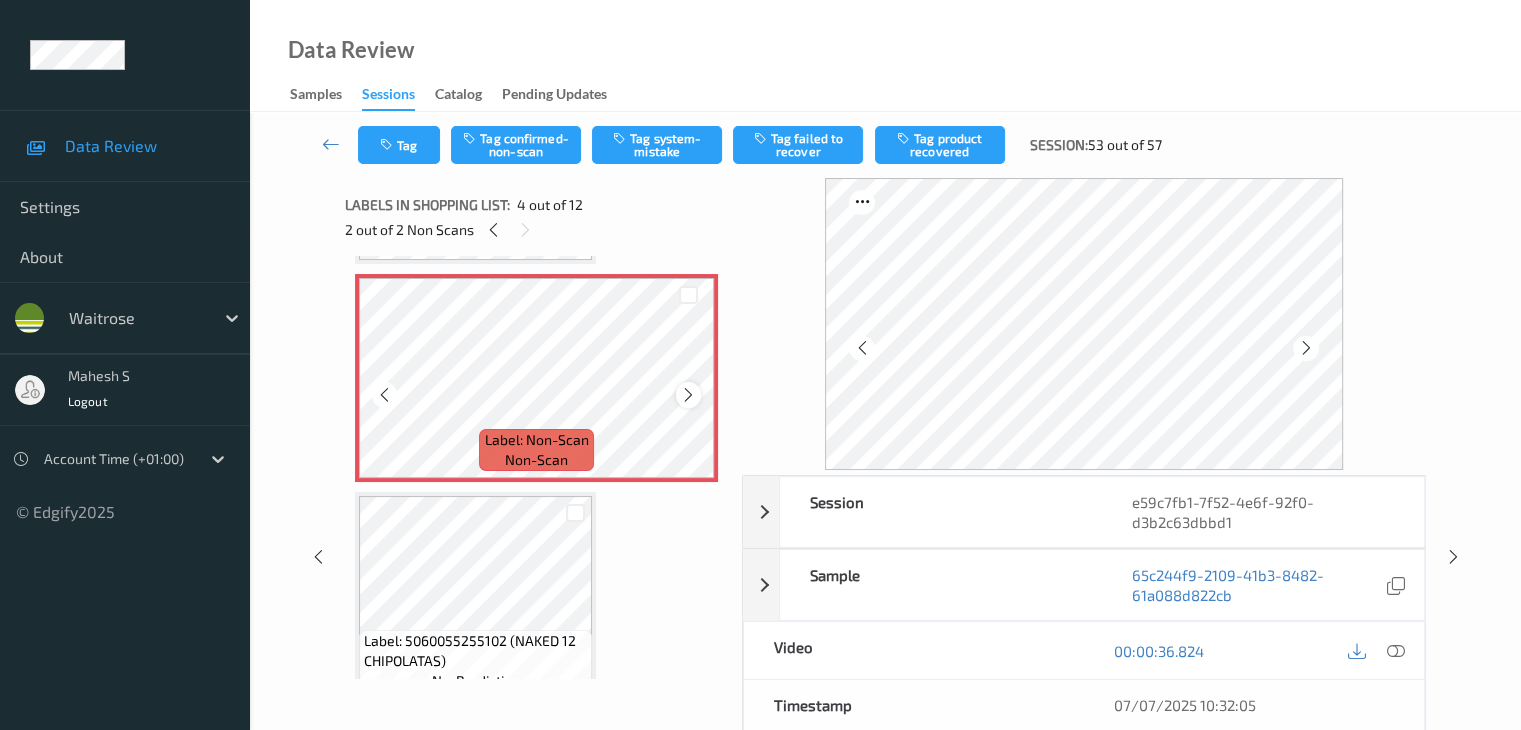 click at bounding box center (688, 395) 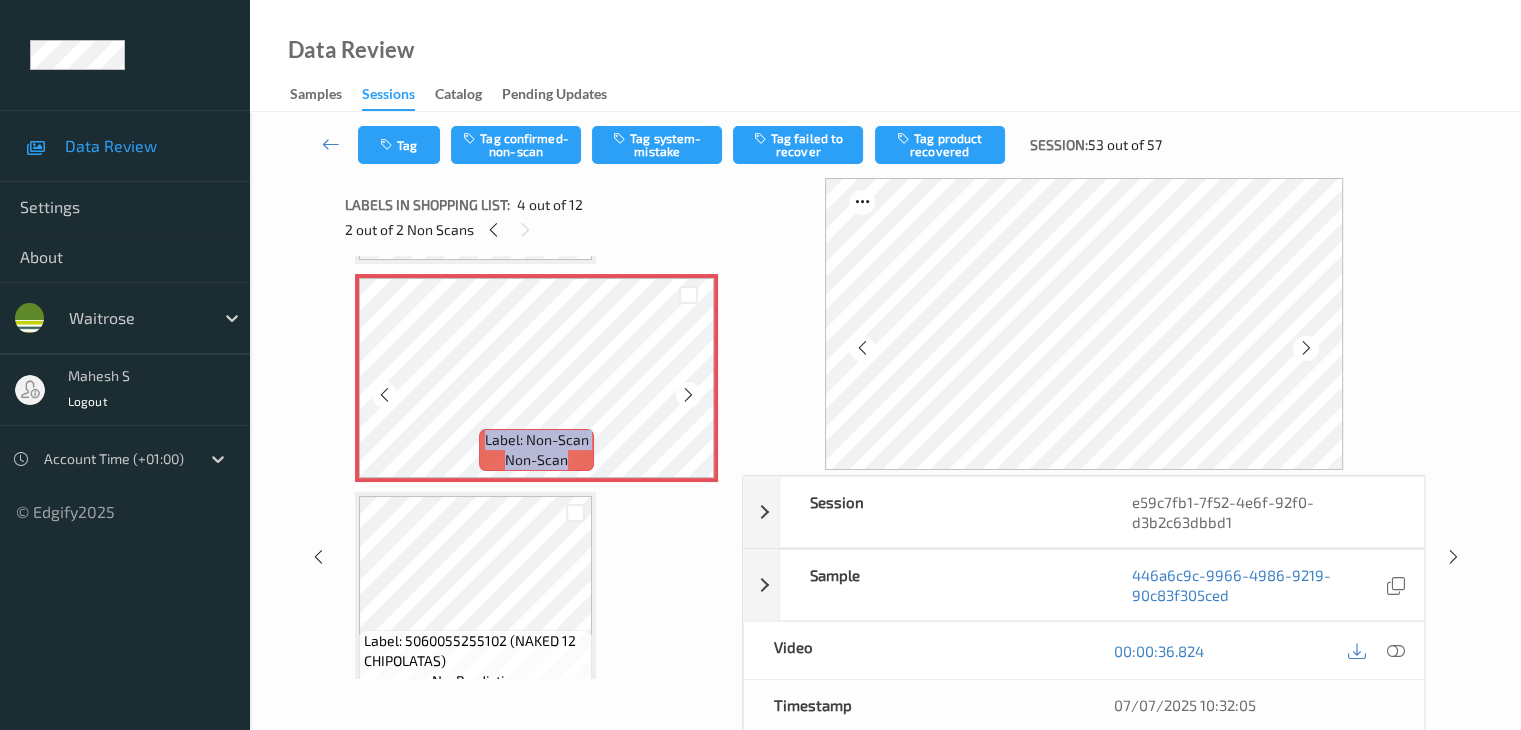 click at bounding box center [688, 395] 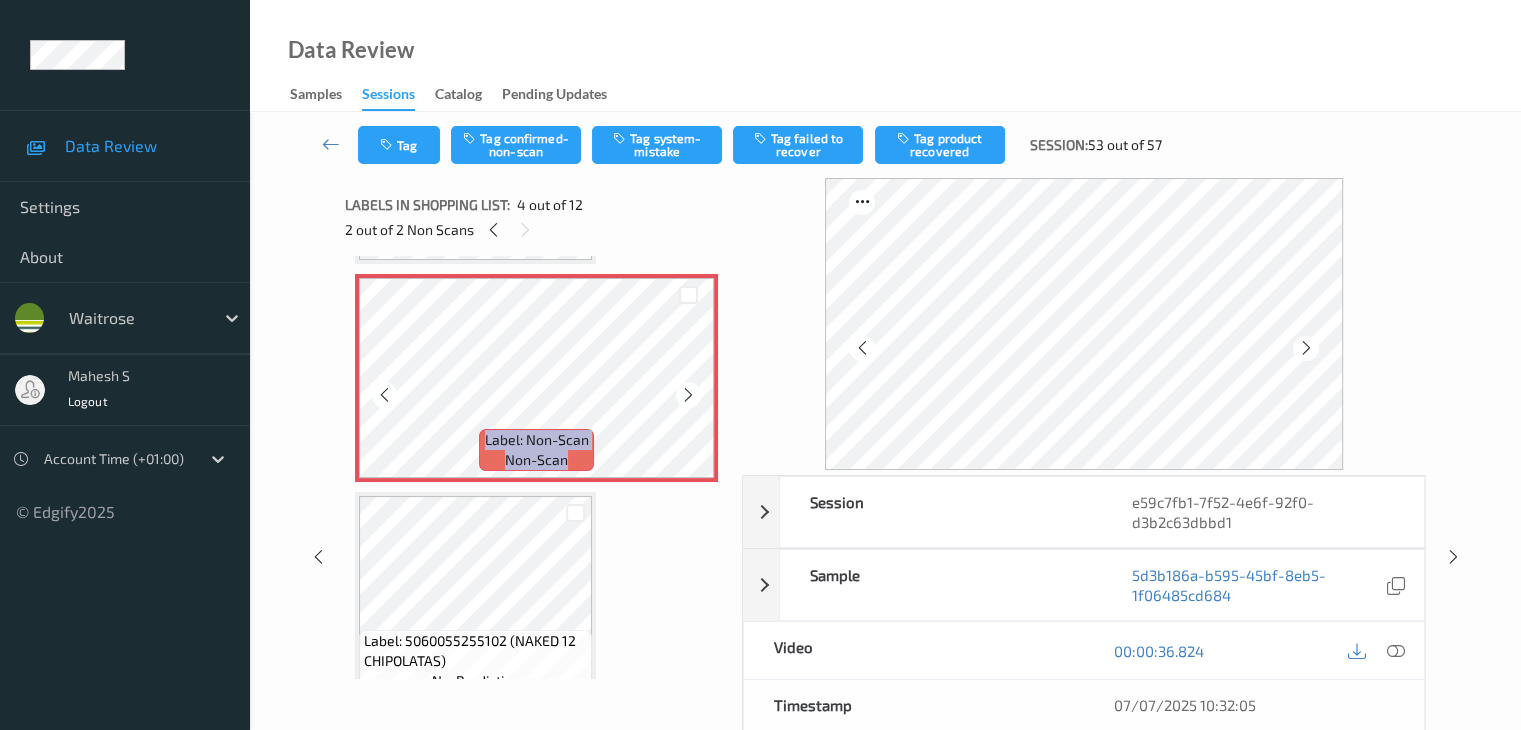 click at bounding box center (688, 395) 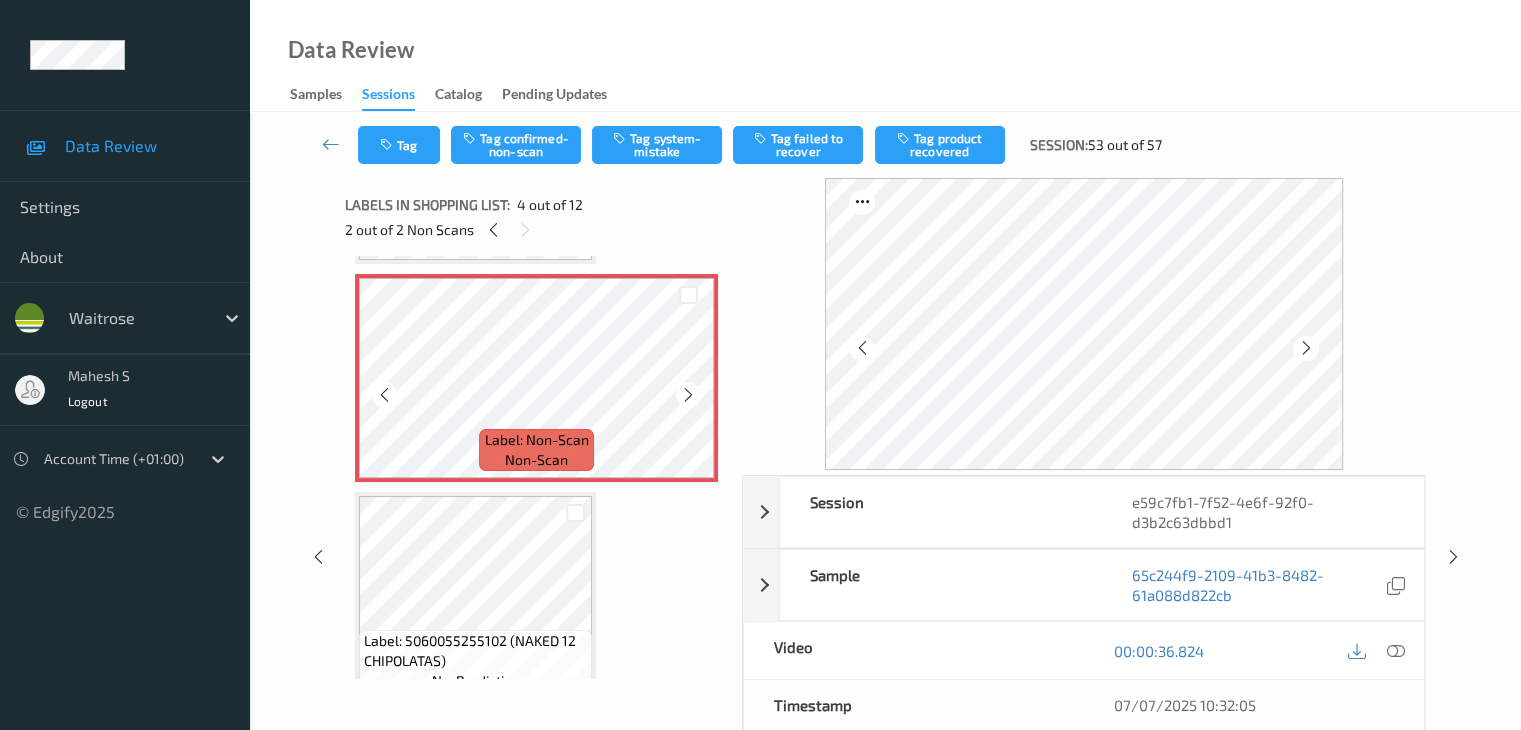 click at bounding box center [688, 395] 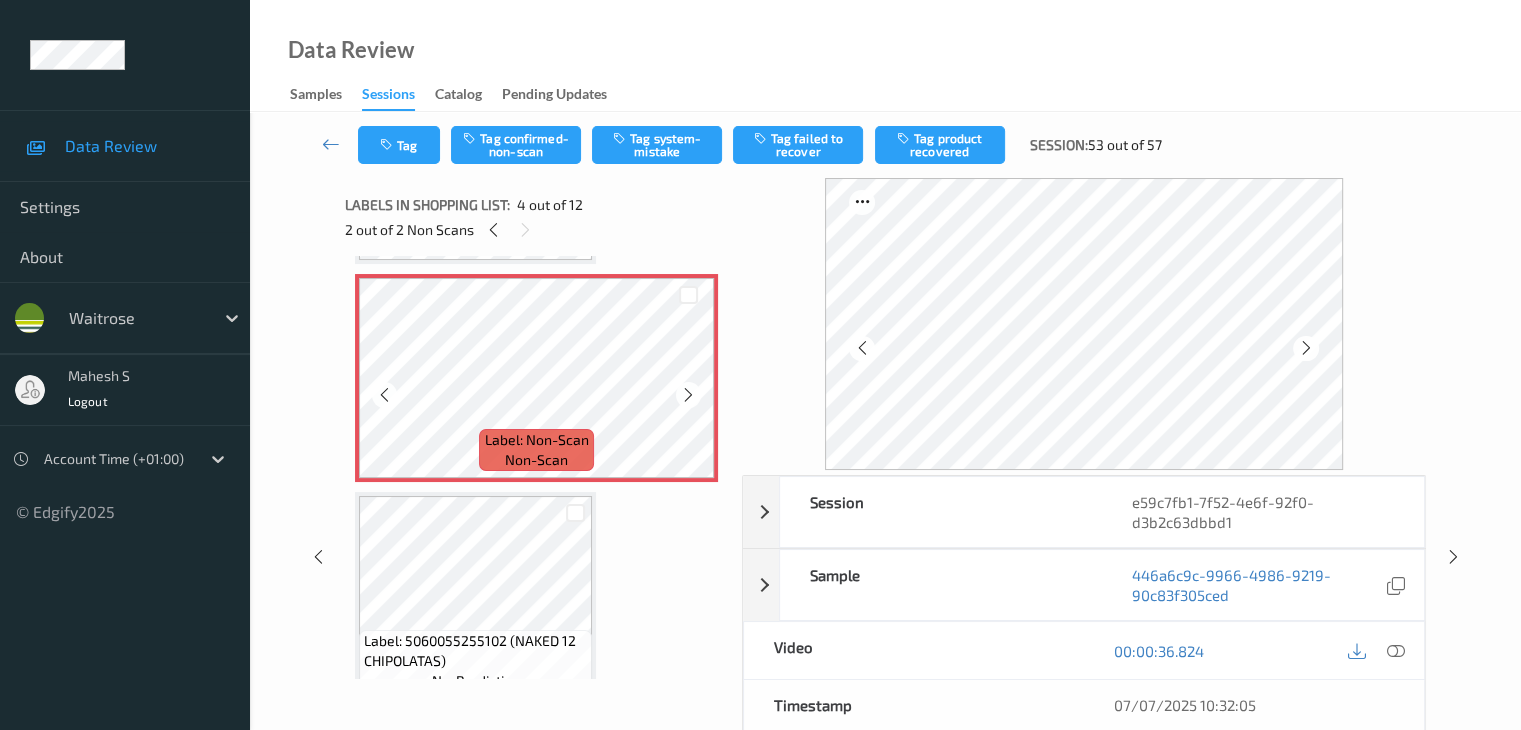 click at bounding box center [688, 395] 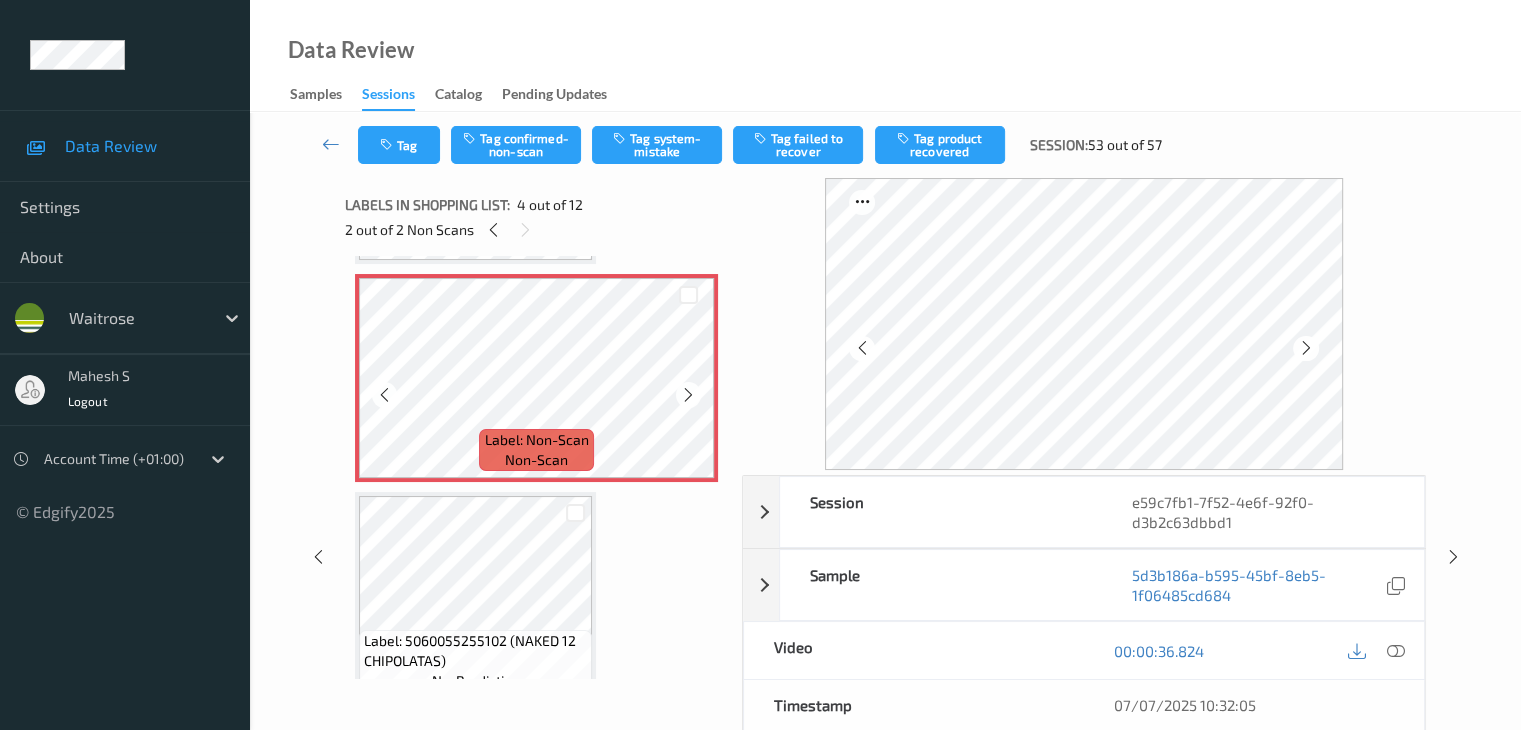 click at bounding box center (688, 395) 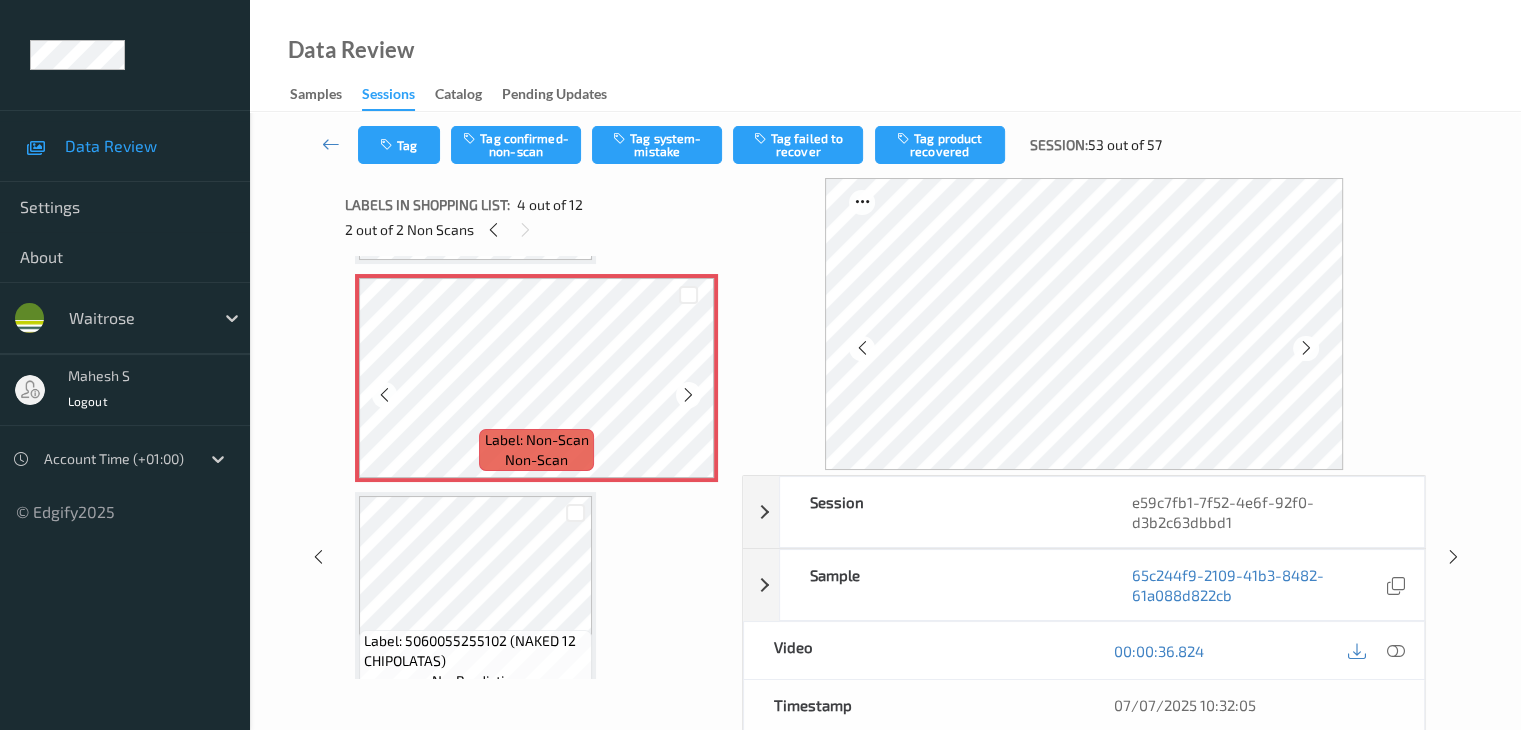 click at bounding box center (688, 395) 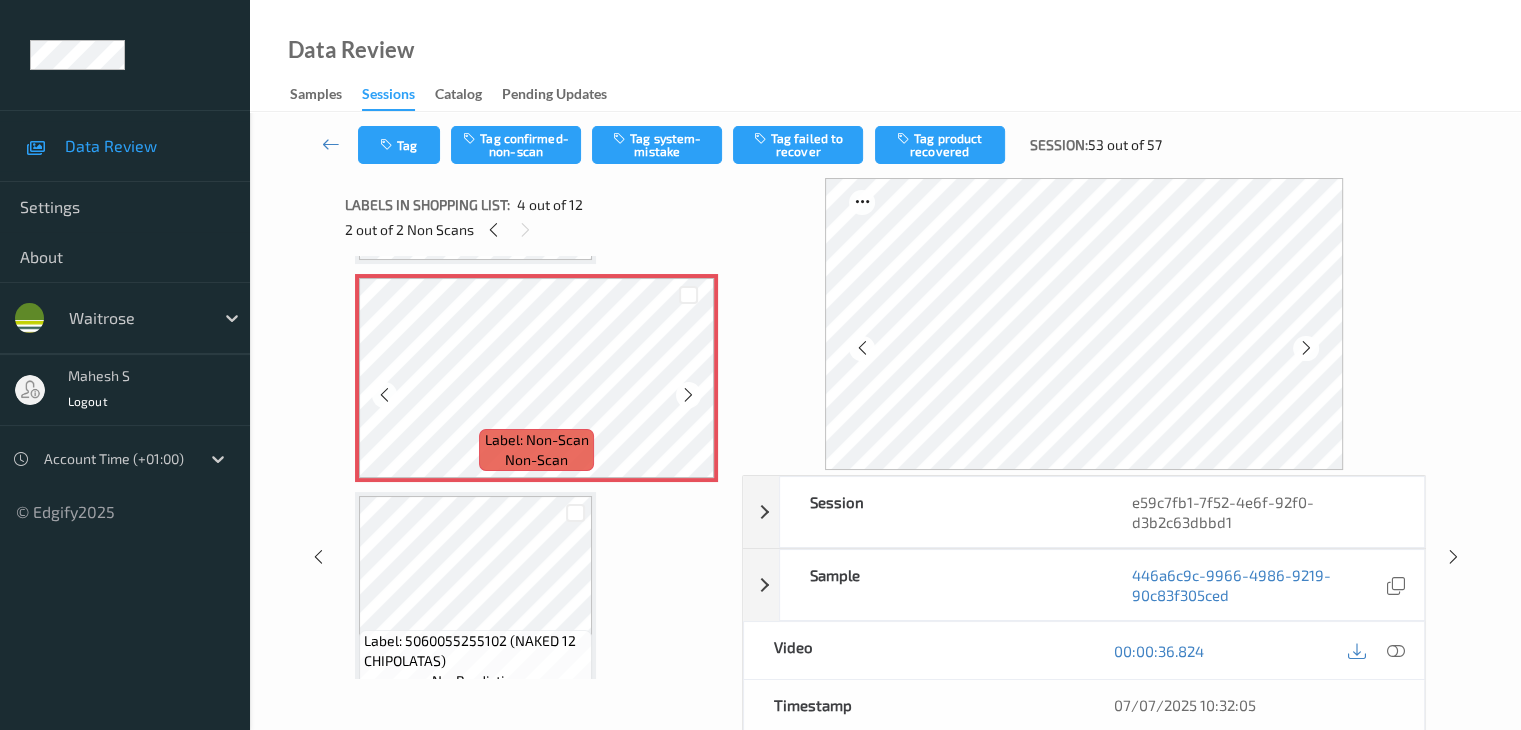 click at bounding box center (688, 395) 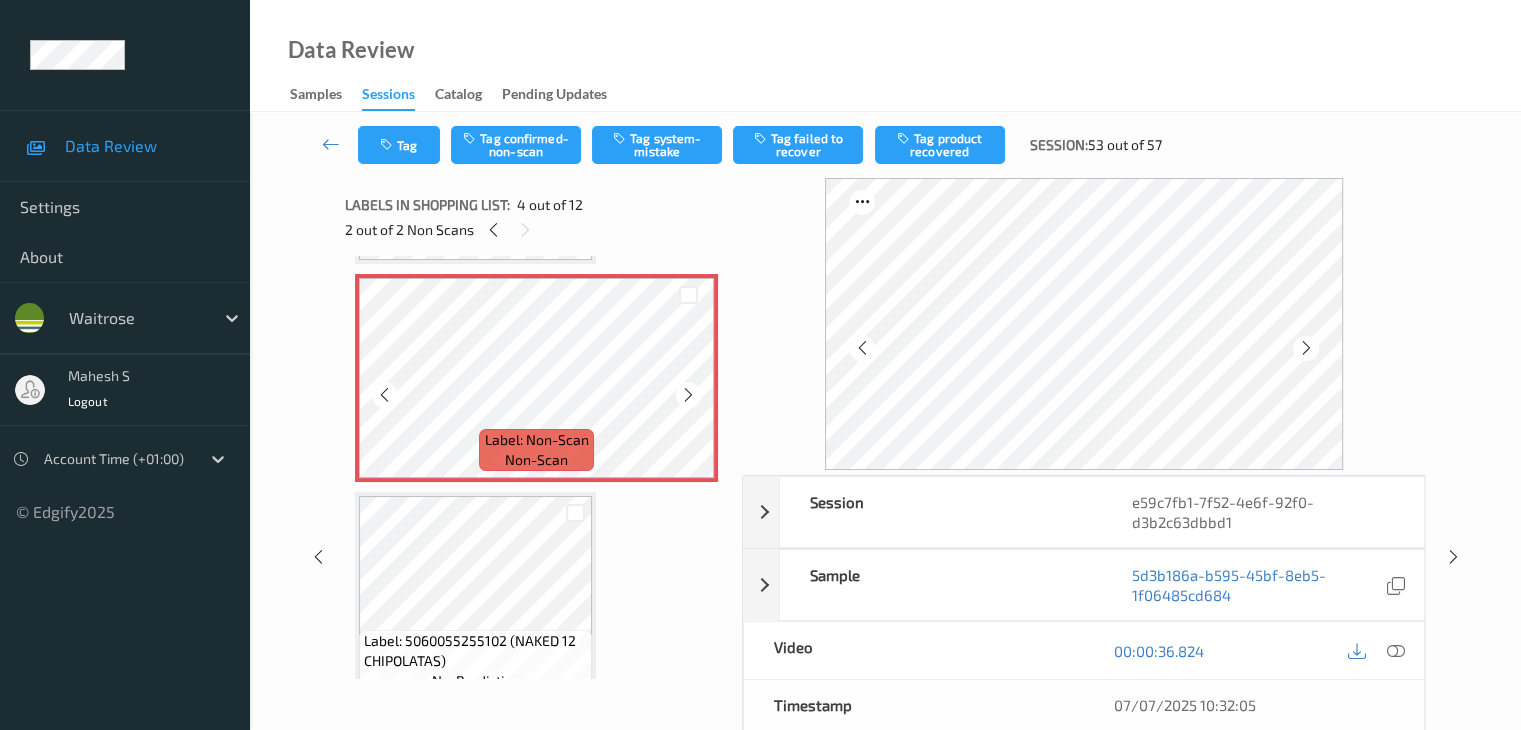 click at bounding box center (688, 395) 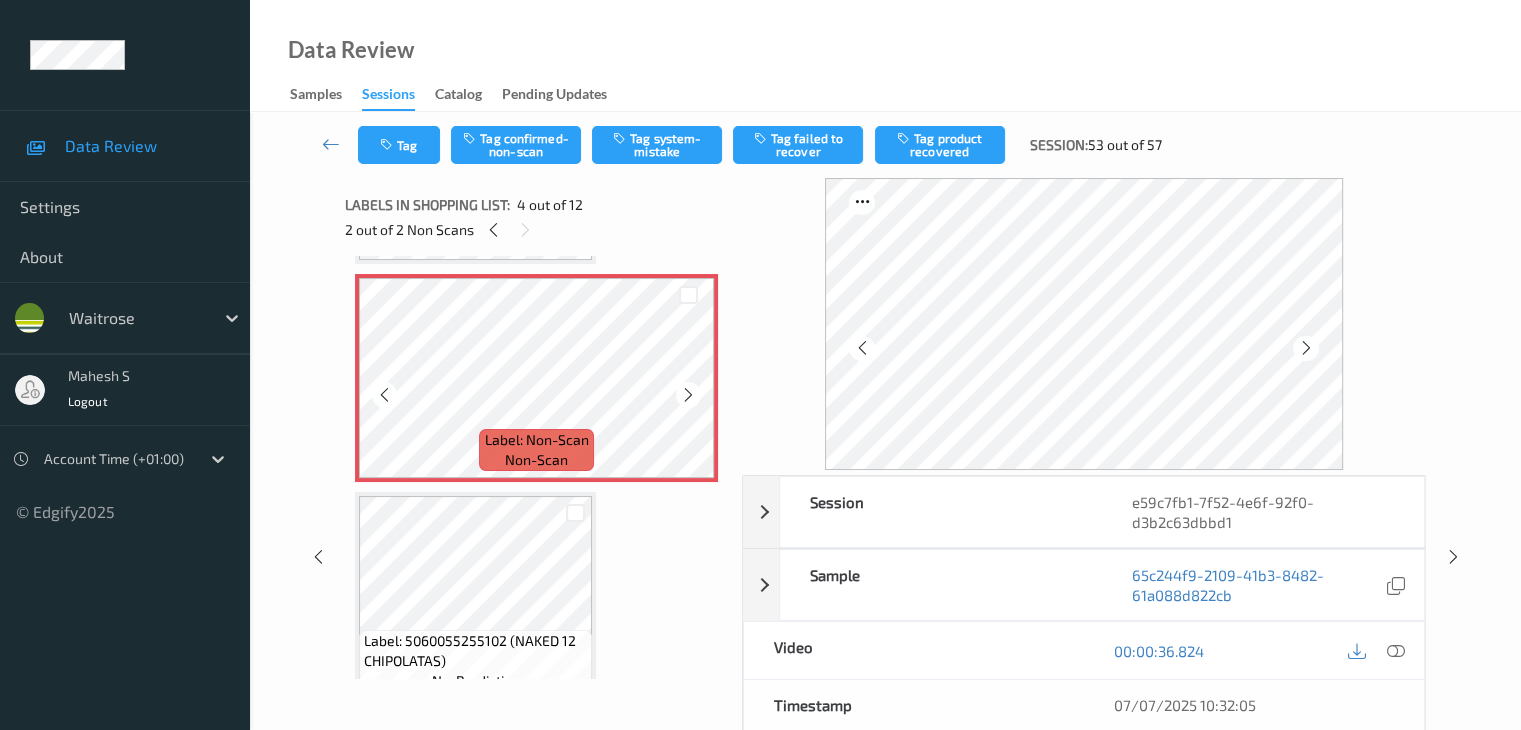 click at bounding box center (688, 395) 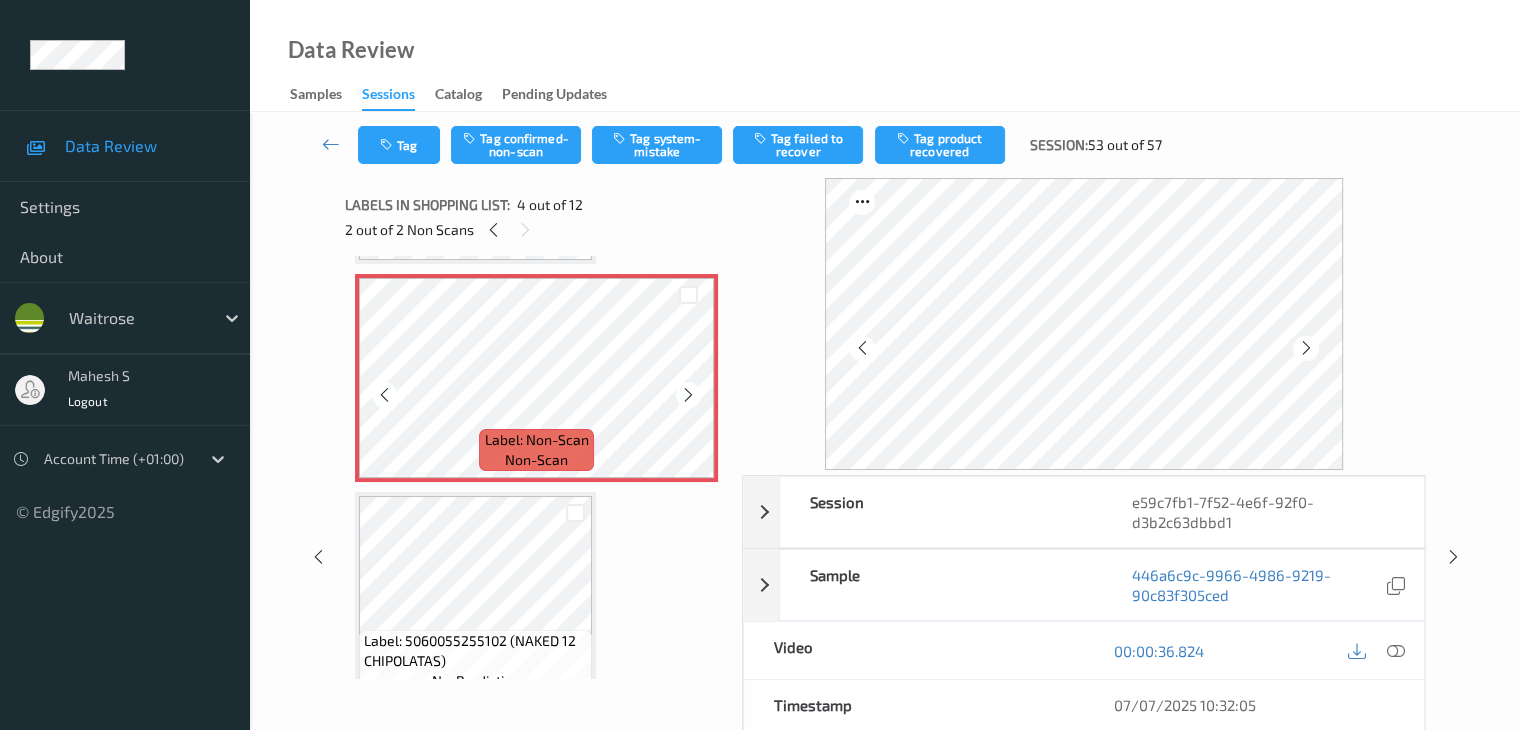 click at bounding box center [688, 395] 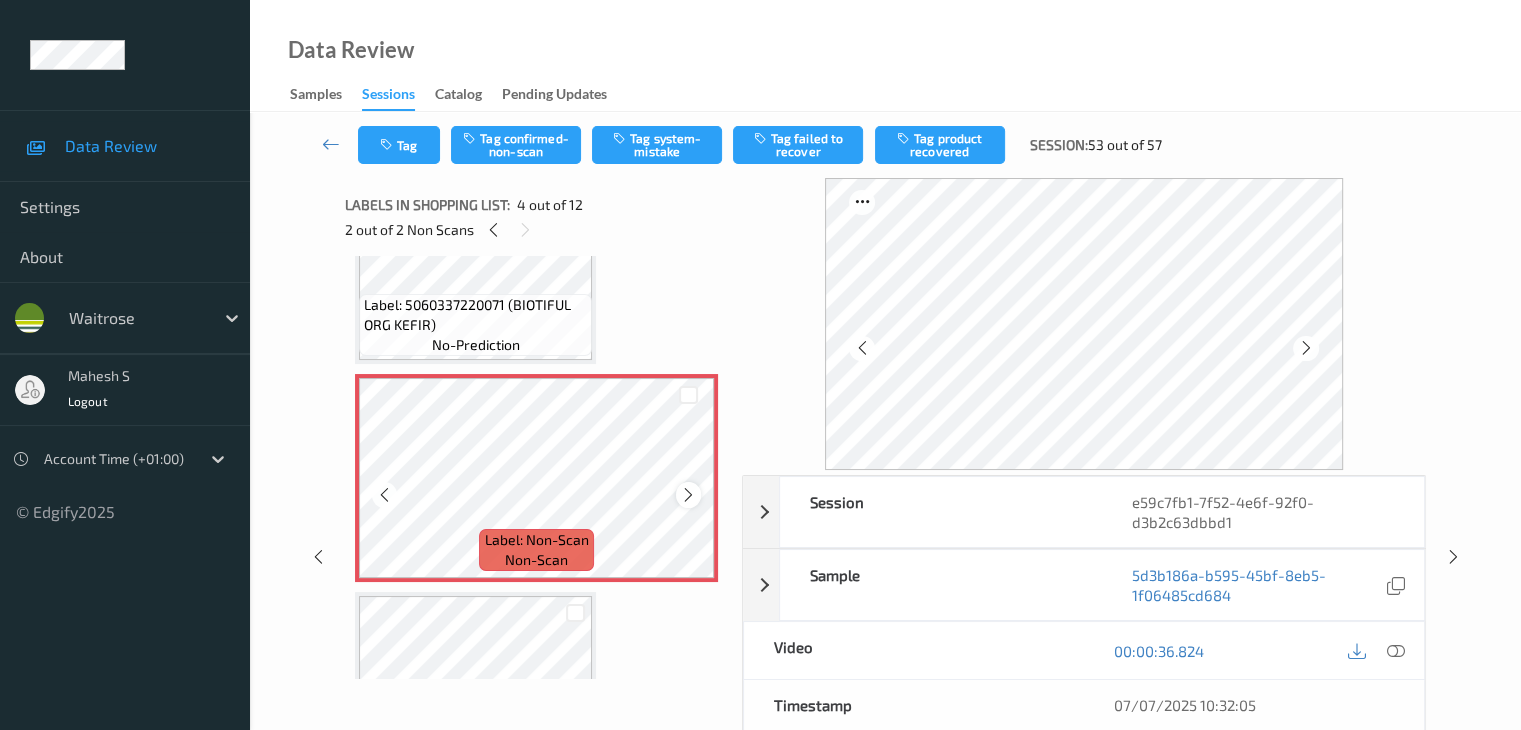scroll, scrollTop: 446, scrollLeft: 0, axis: vertical 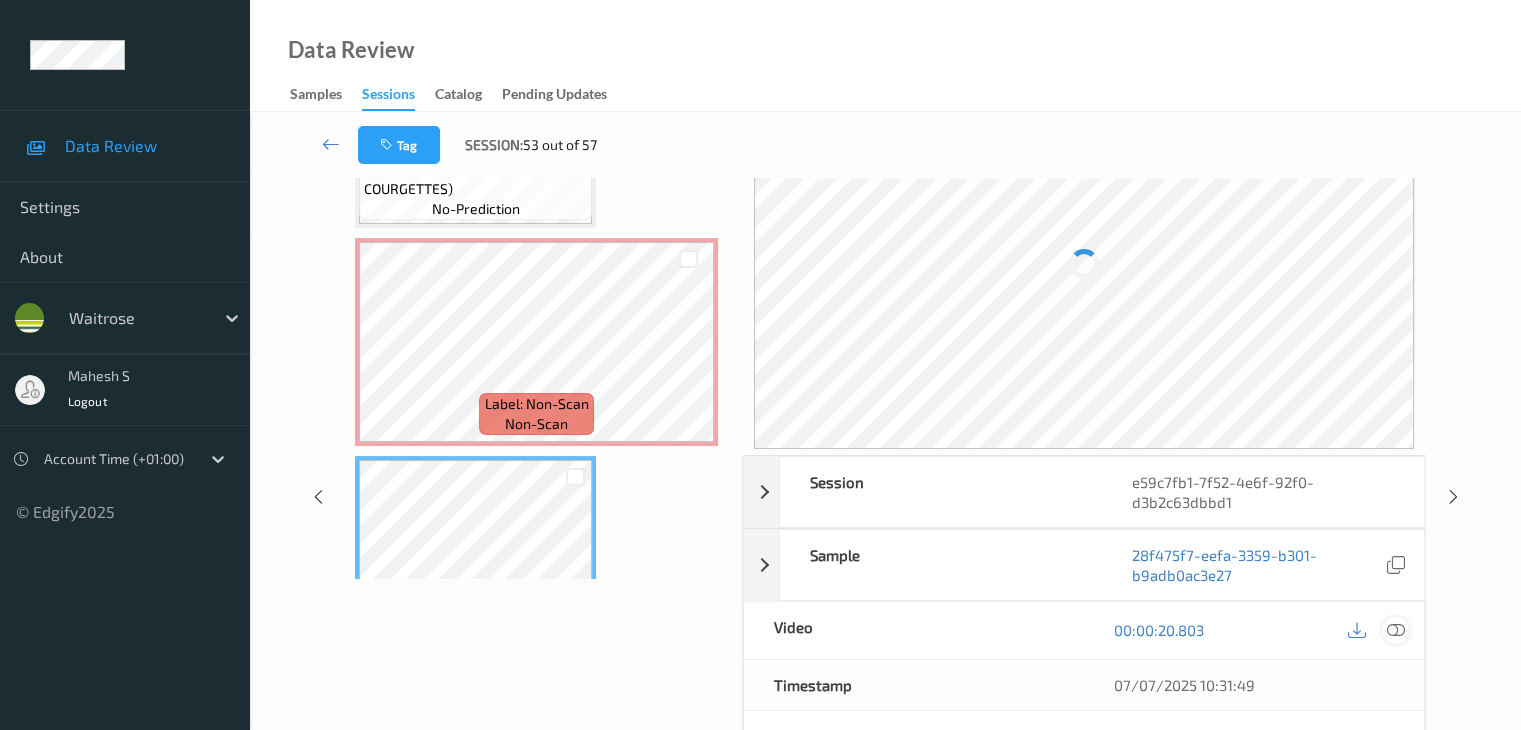 click at bounding box center [1395, 630] 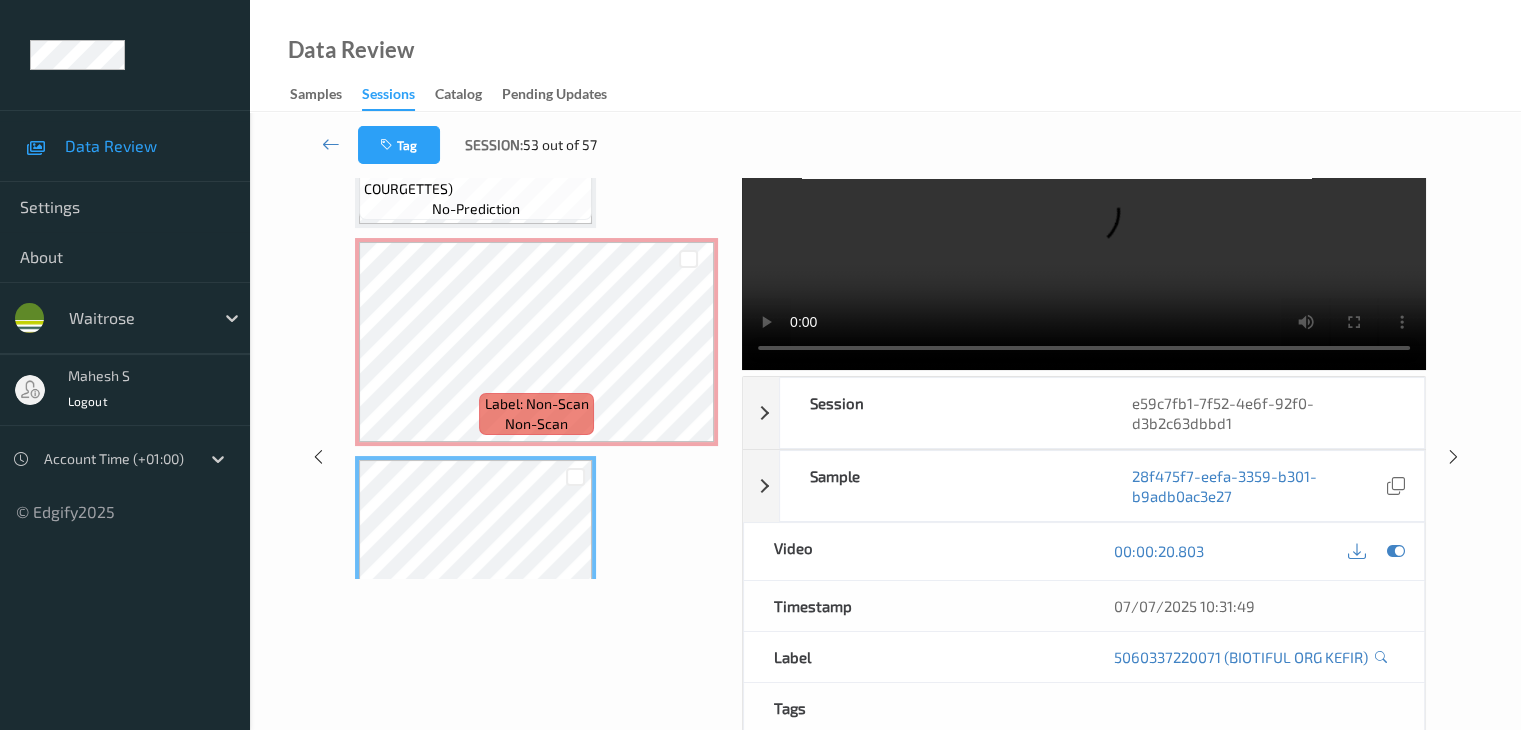 scroll, scrollTop: 0, scrollLeft: 0, axis: both 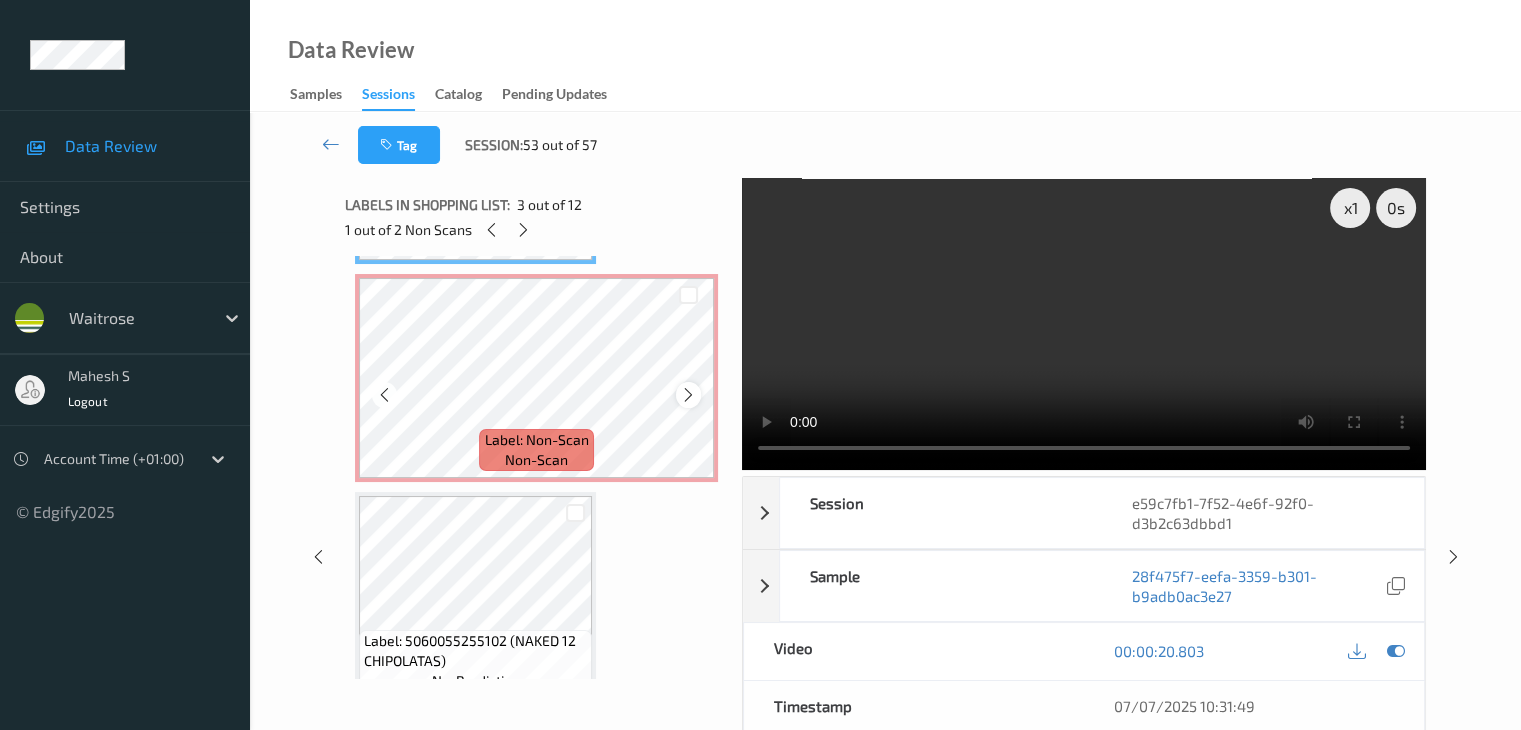 click at bounding box center [688, 394] 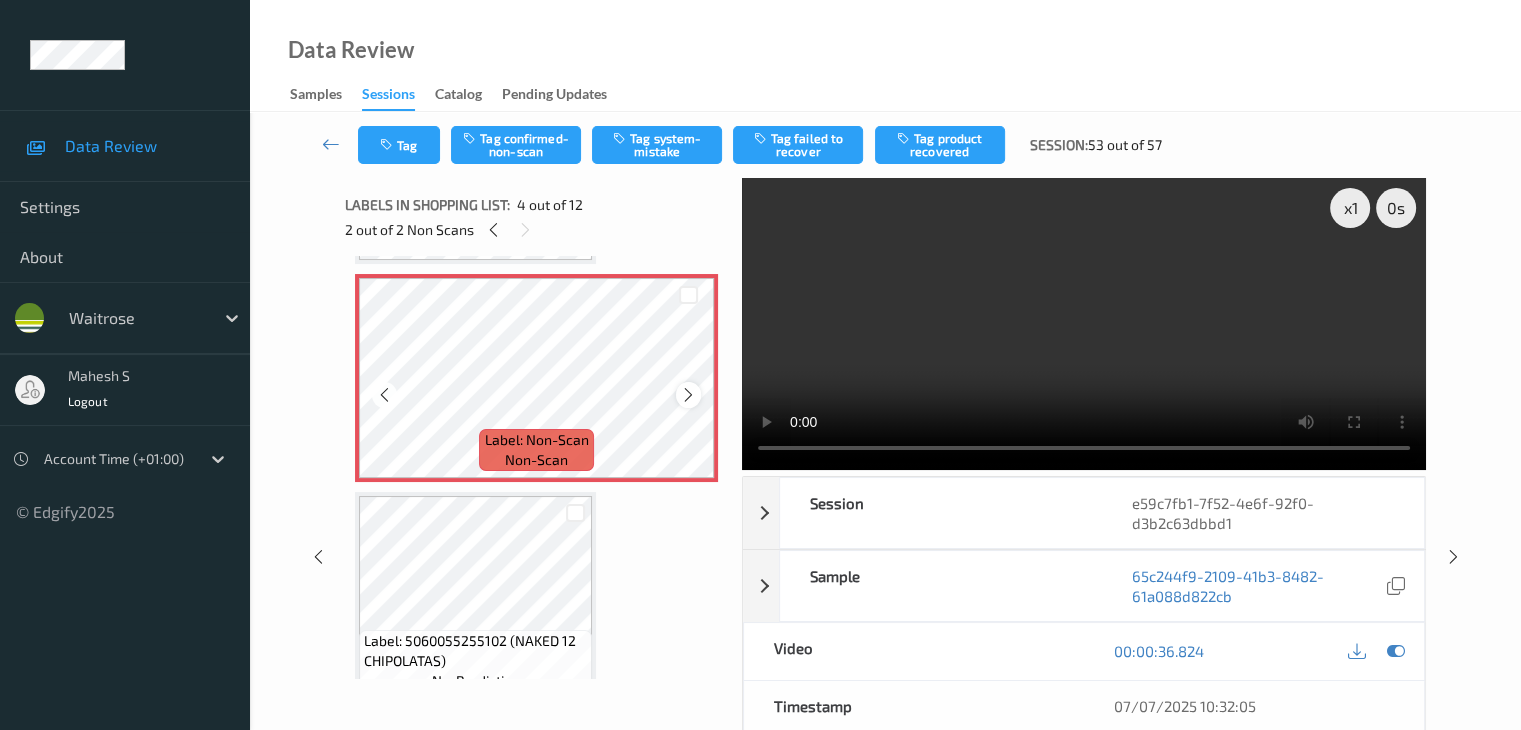 click at bounding box center (688, 395) 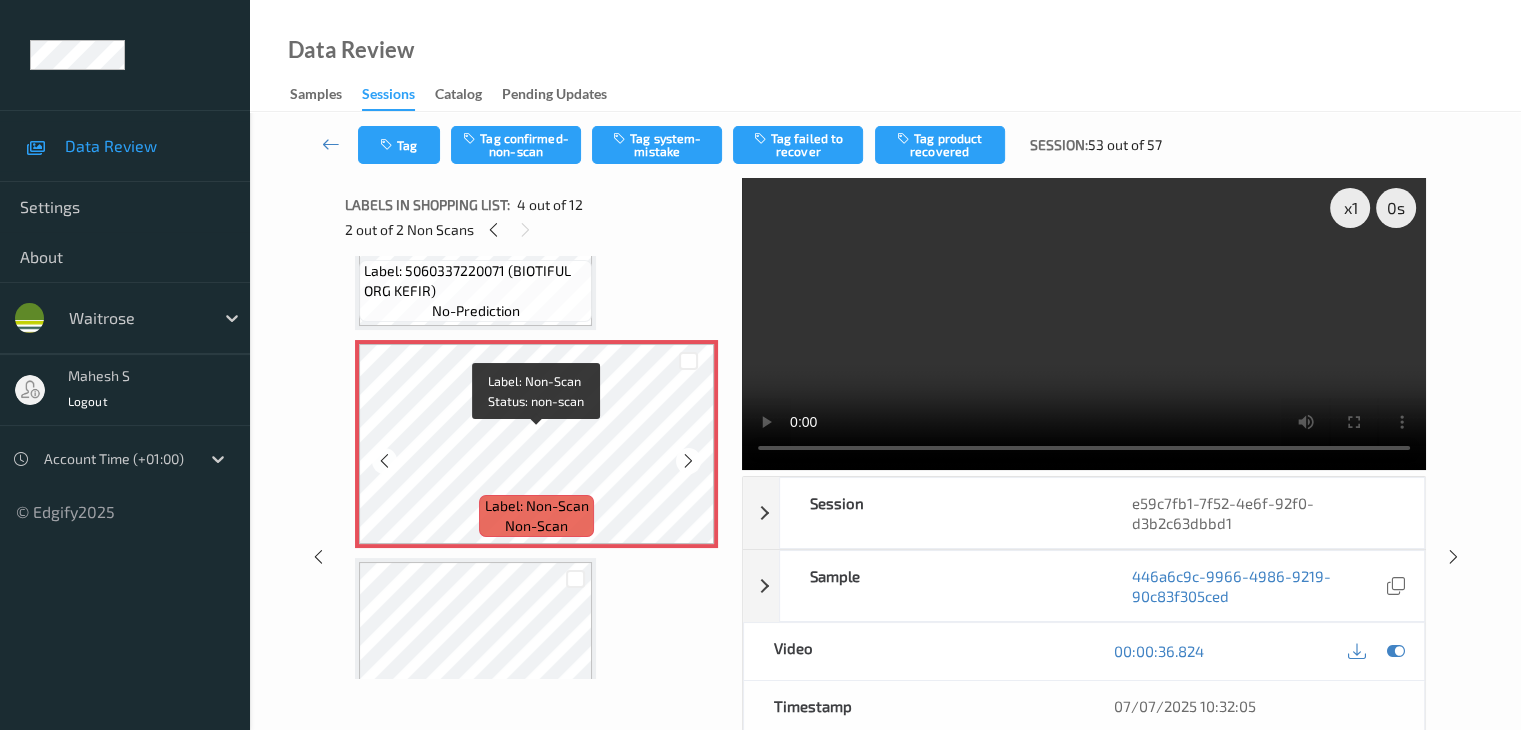 scroll, scrollTop: 546, scrollLeft: 0, axis: vertical 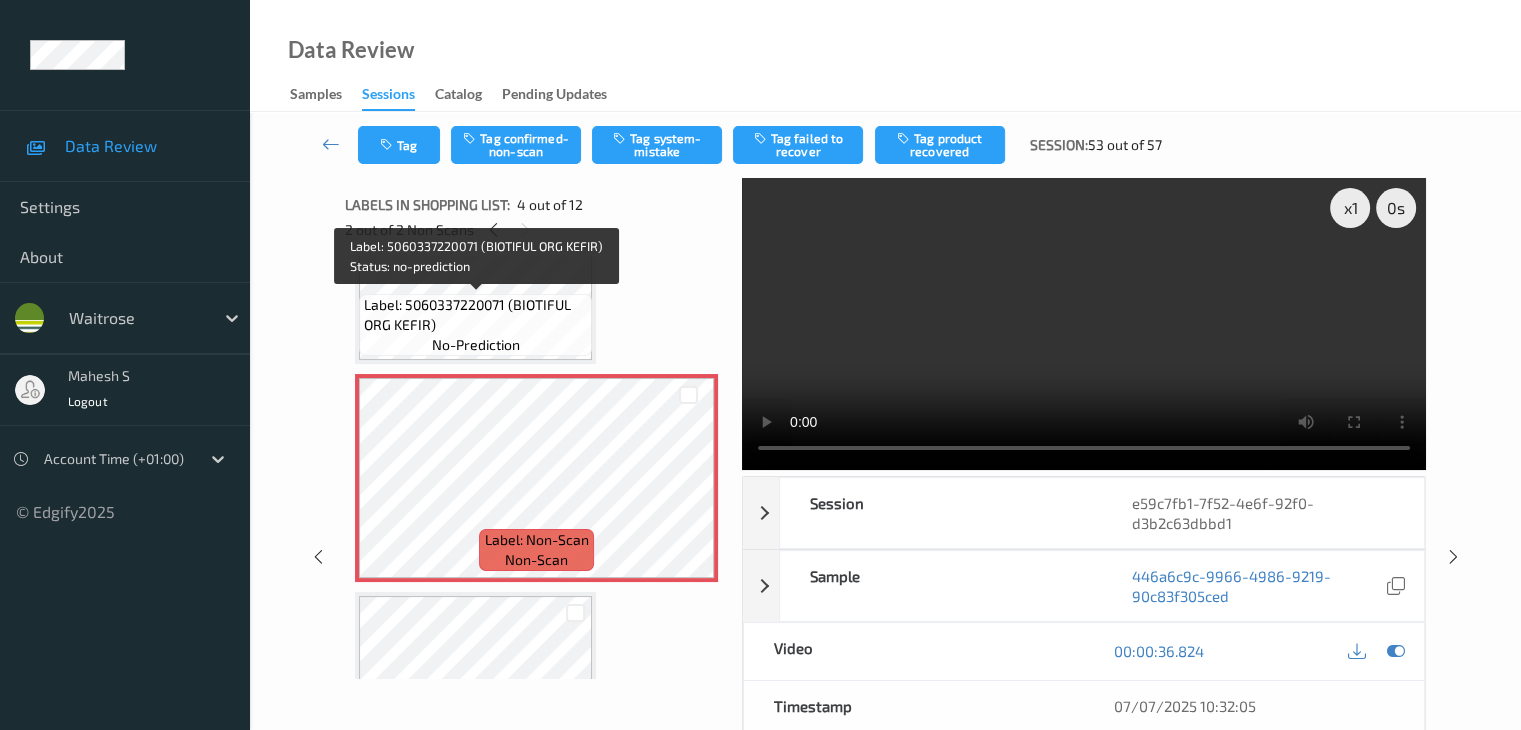 click on "Label: 5060337220071 (BIOTIFUL ORG KEFIR)" at bounding box center (475, 315) 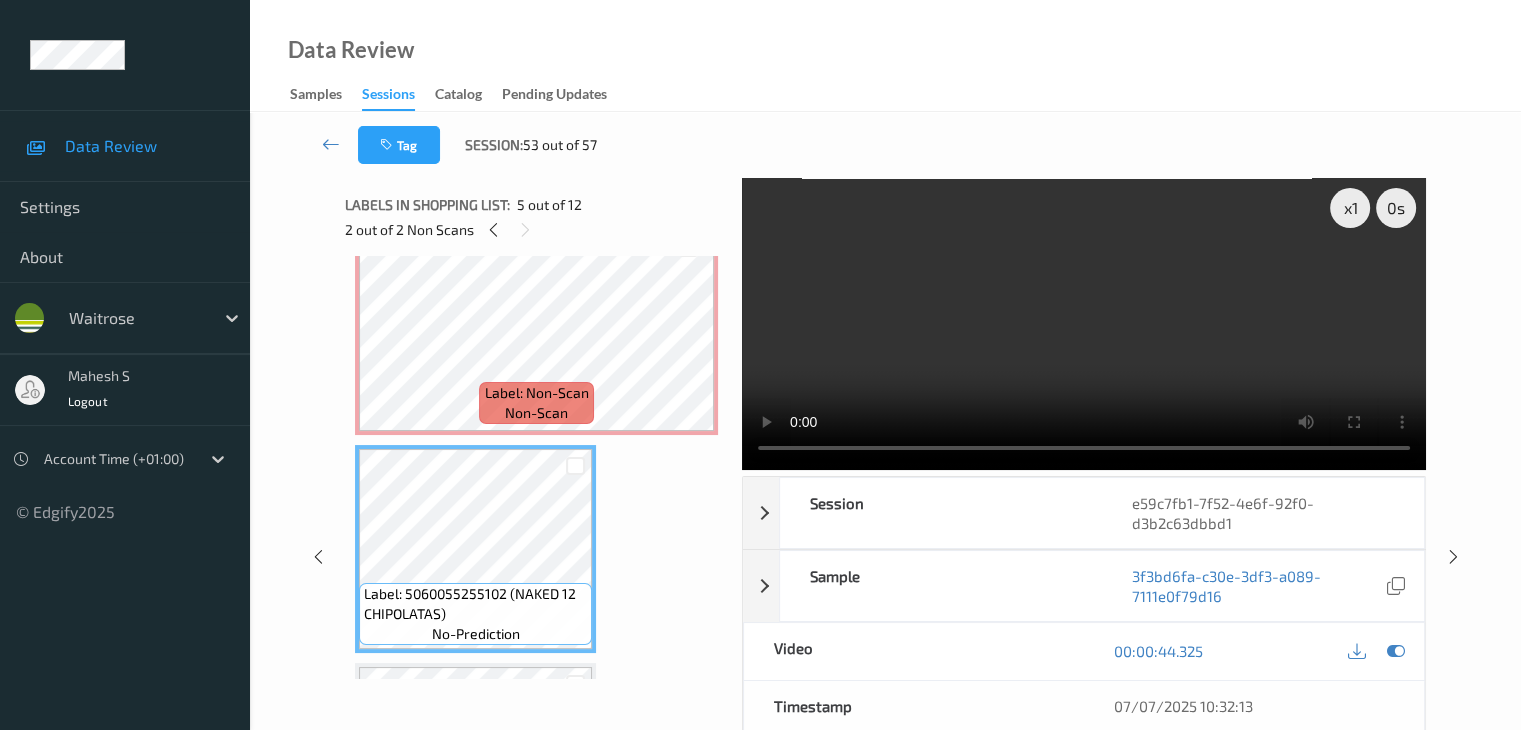 scroll, scrollTop: 646, scrollLeft: 0, axis: vertical 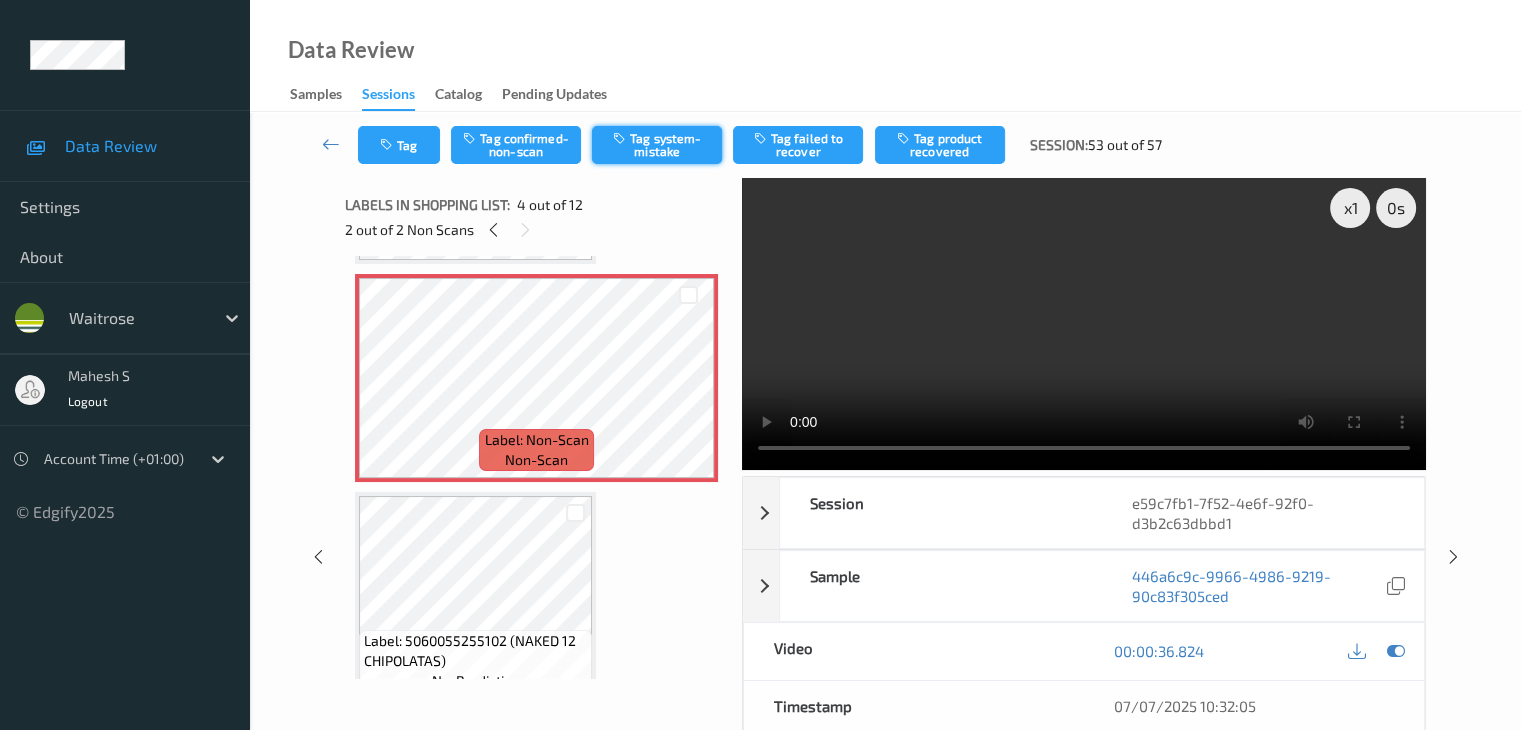 click on "Tag   system-mistake" at bounding box center (657, 145) 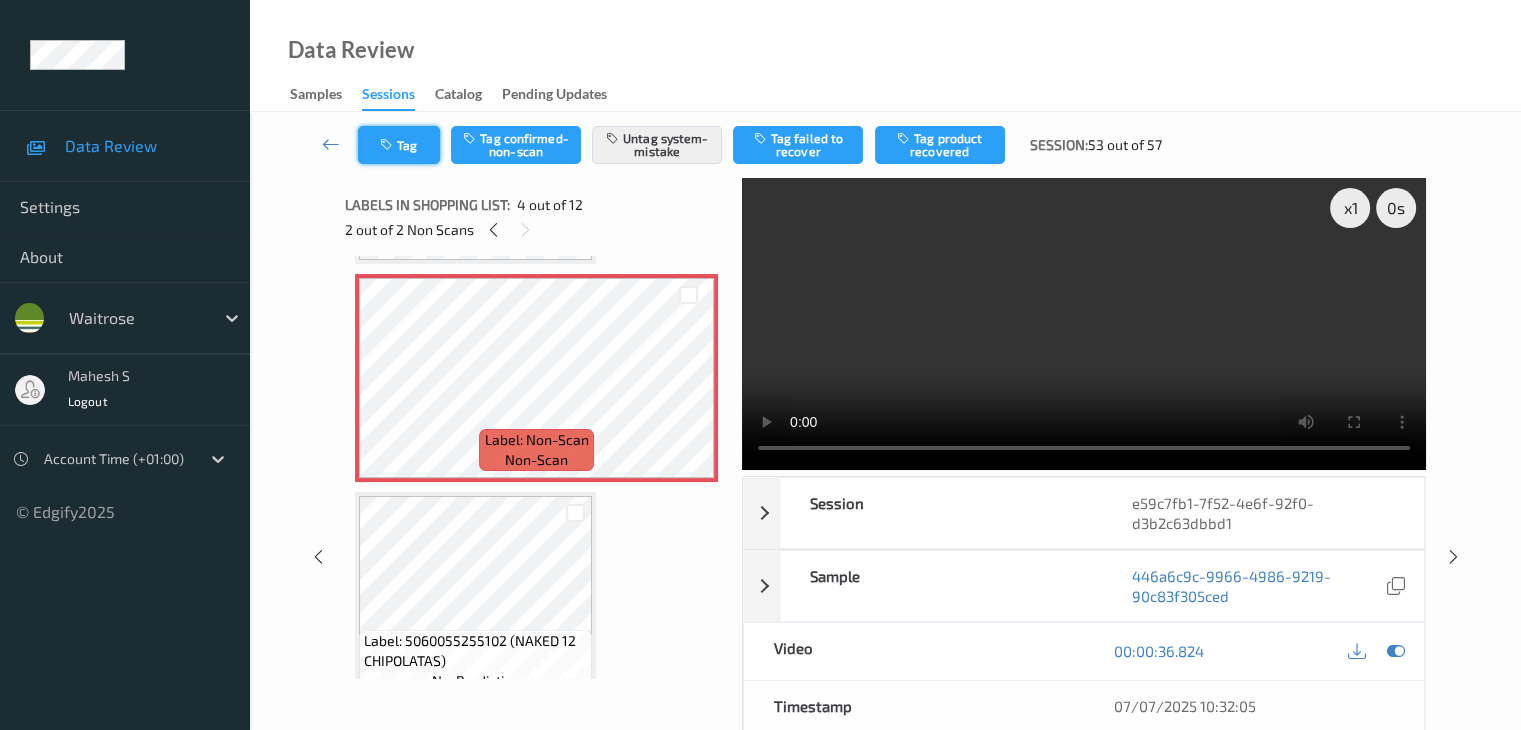 click on "Tag" at bounding box center [399, 145] 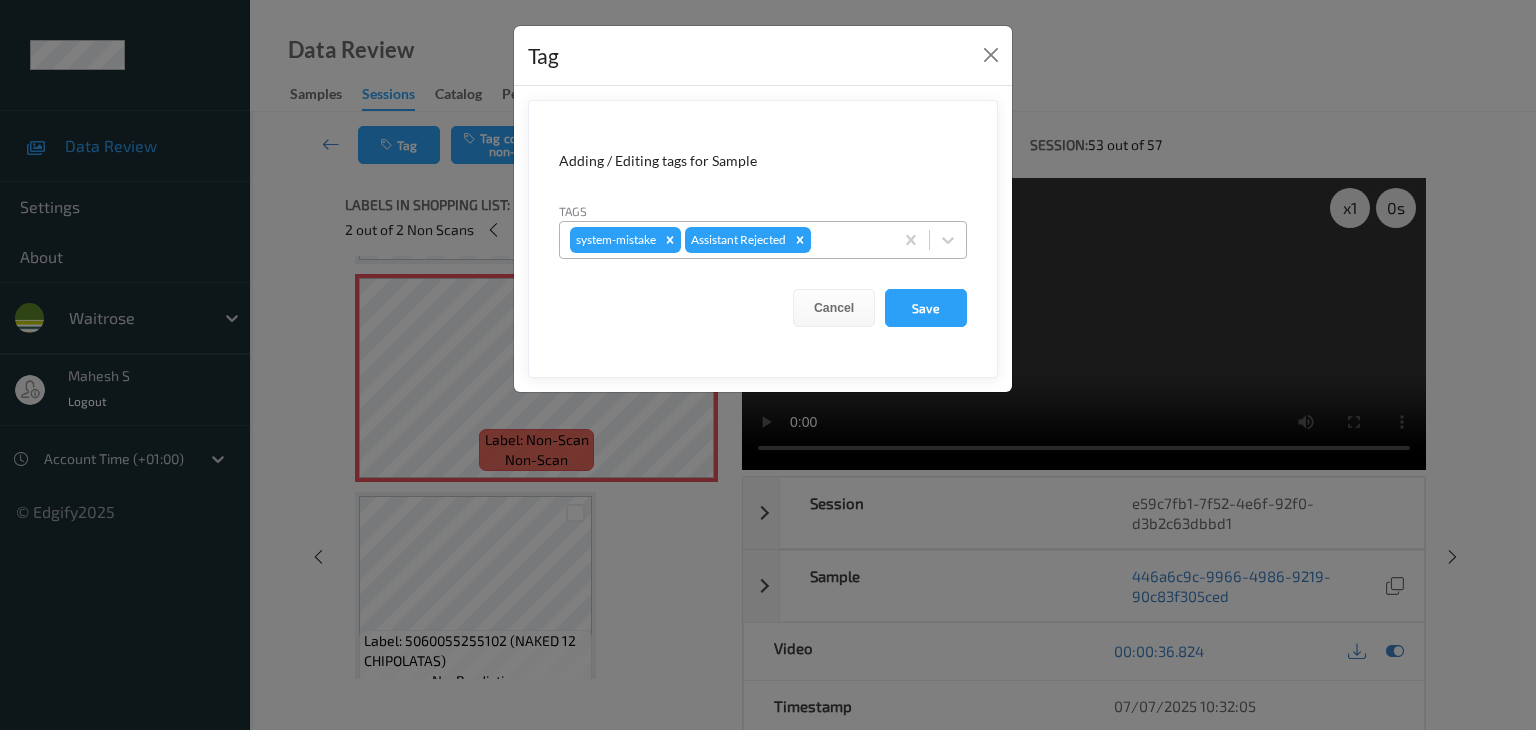 click at bounding box center [849, 240] 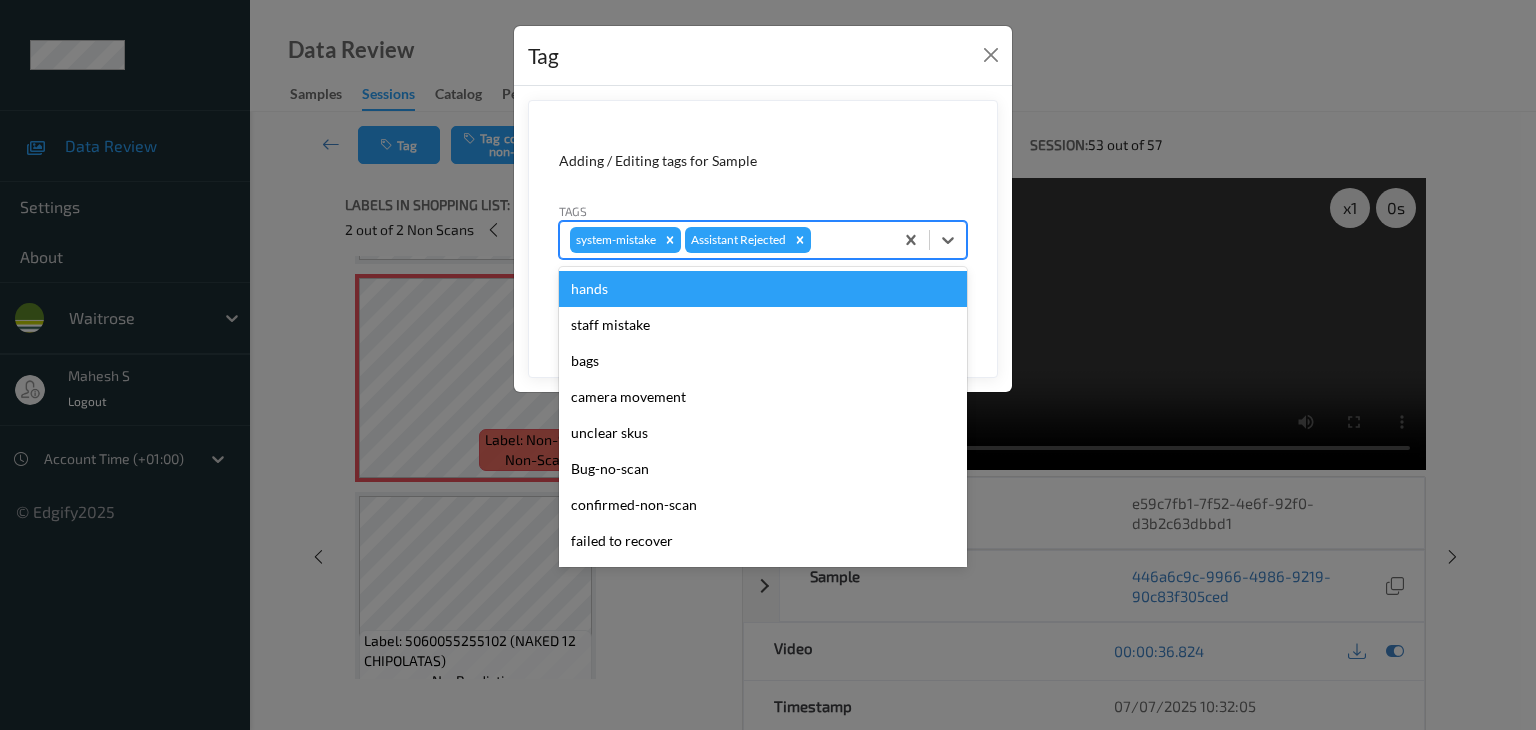 type on "u" 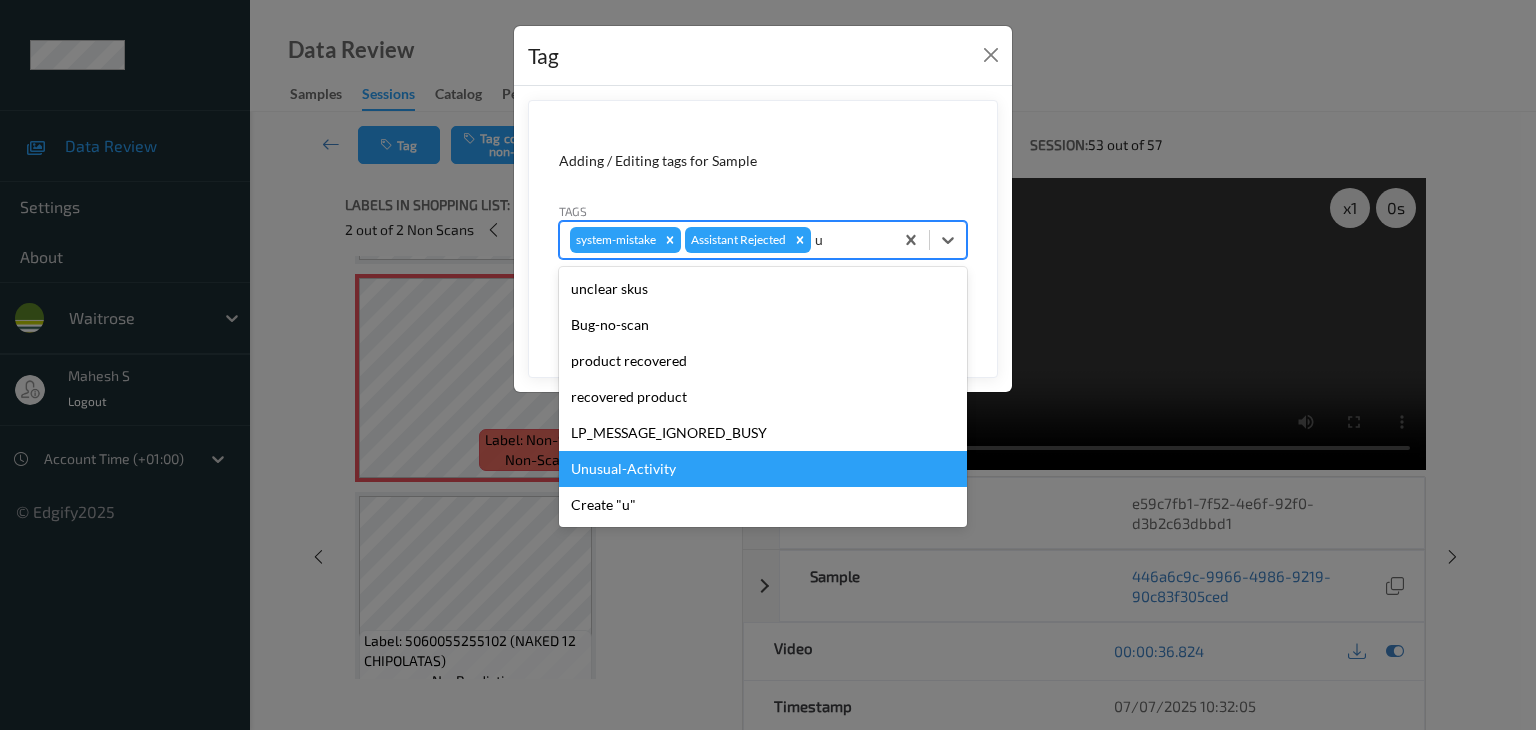click on "Unusual-Activity" at bounding box center (763, 469) 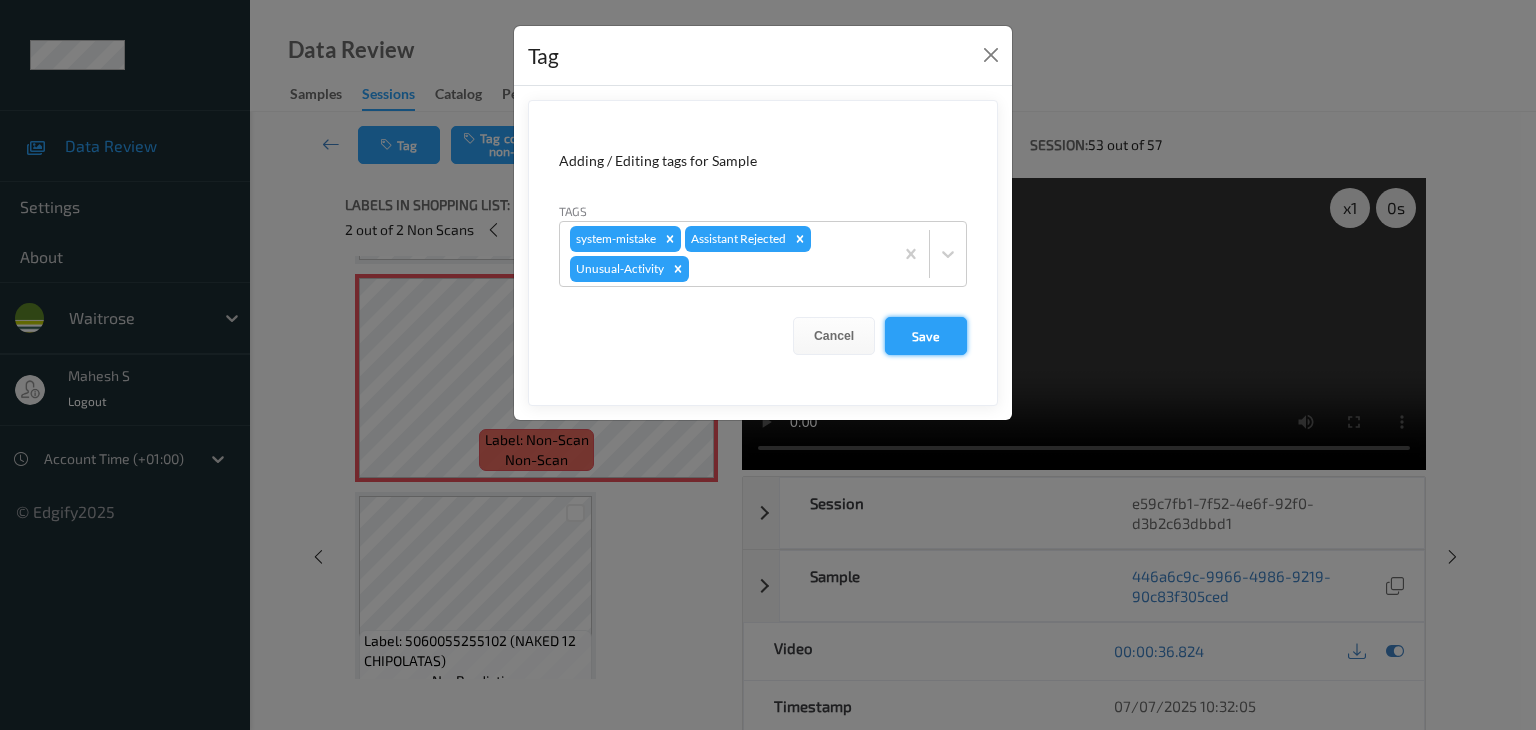click on "Save" at bounding box center [926, 336] 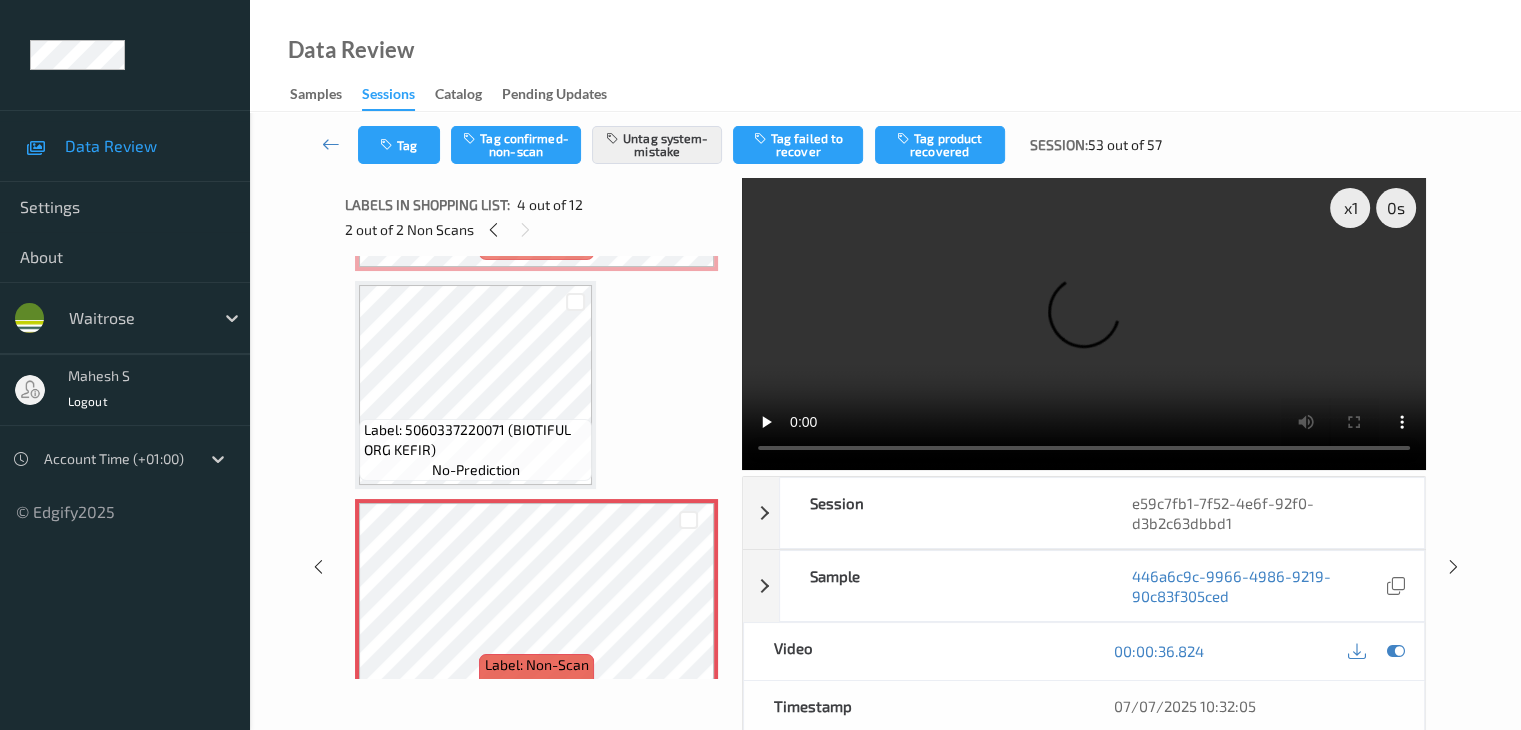 scroll, scrollTop: 546, scrollLeft: 0, axis: vertical 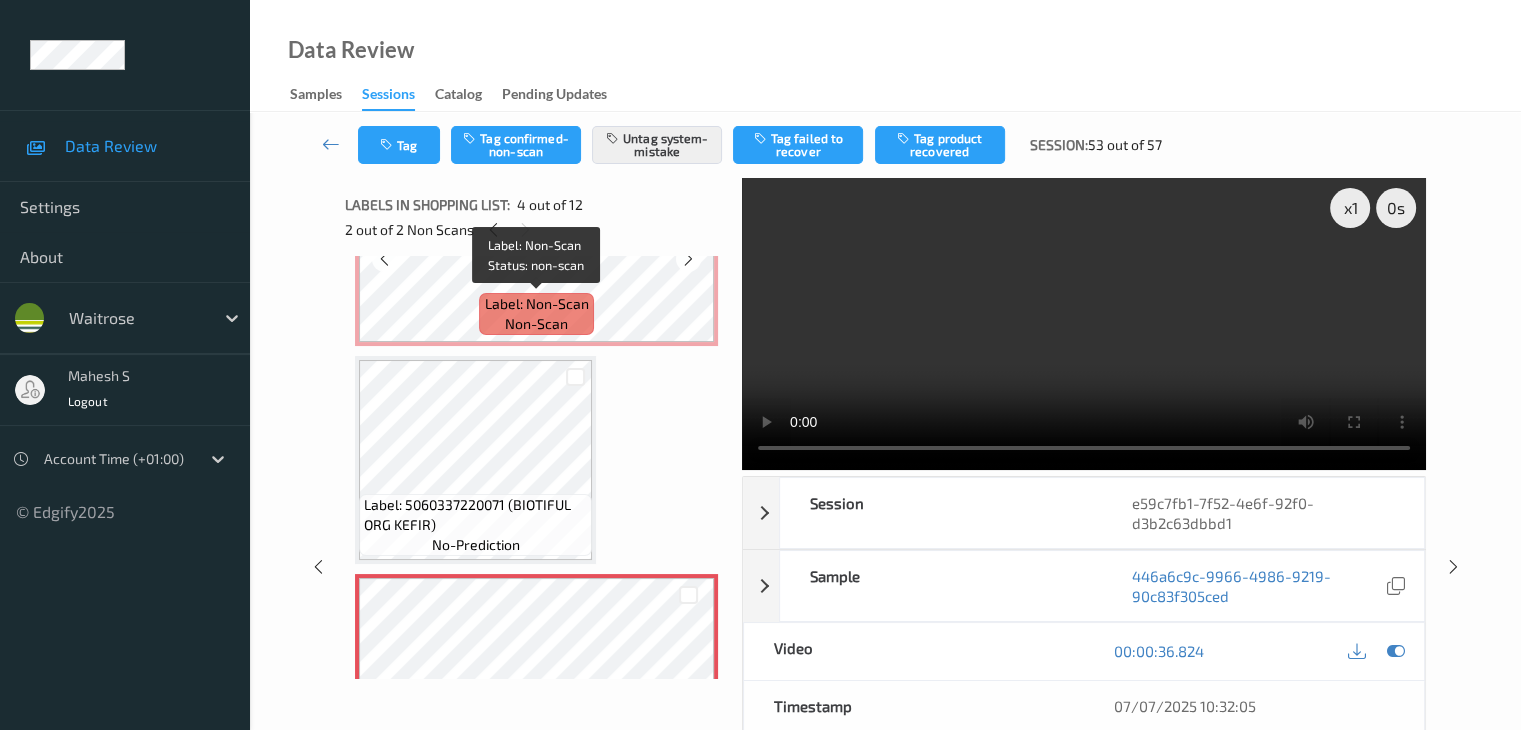 click on "Label: Non-Scan non-scan" at bounding box center [536, 314] 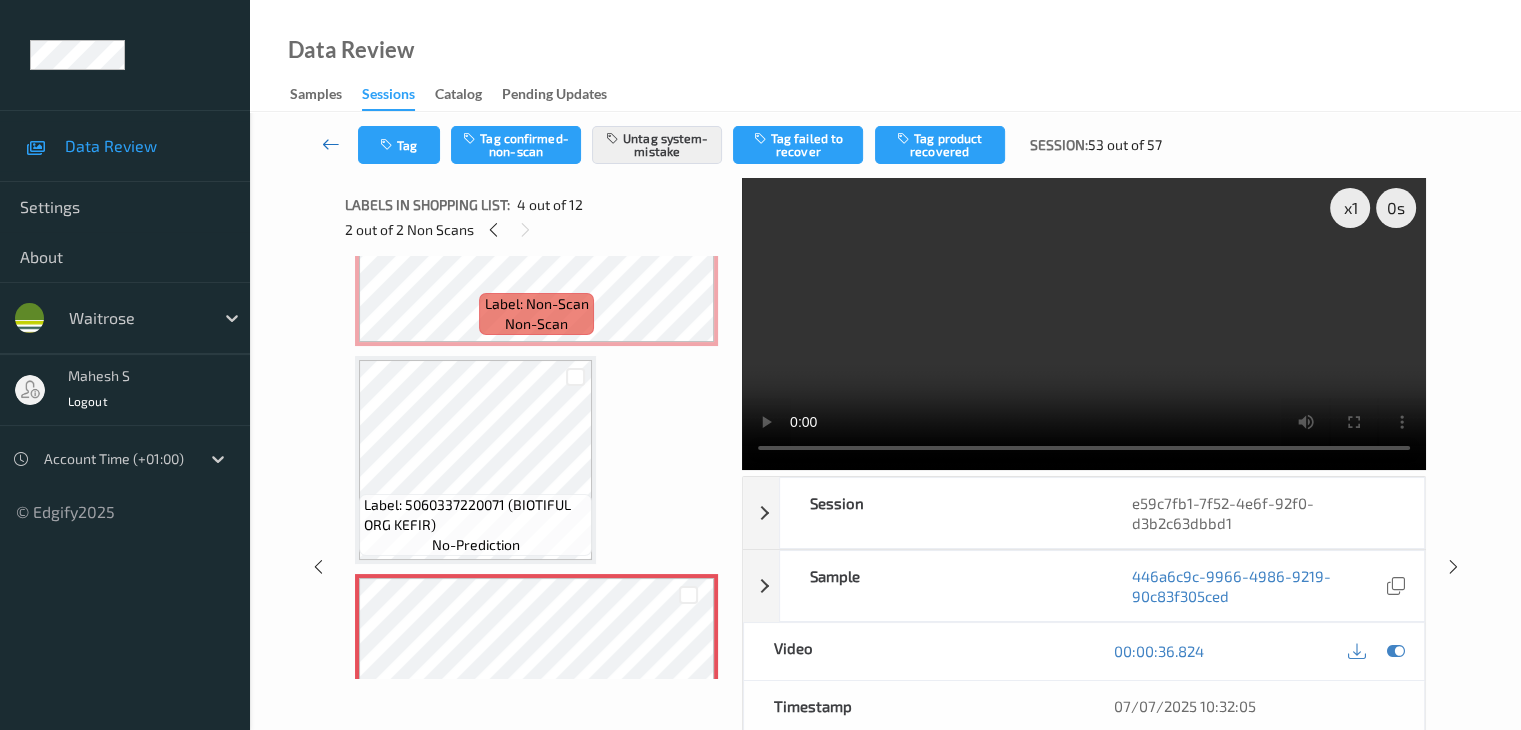 click at bounding box center [331, 144] 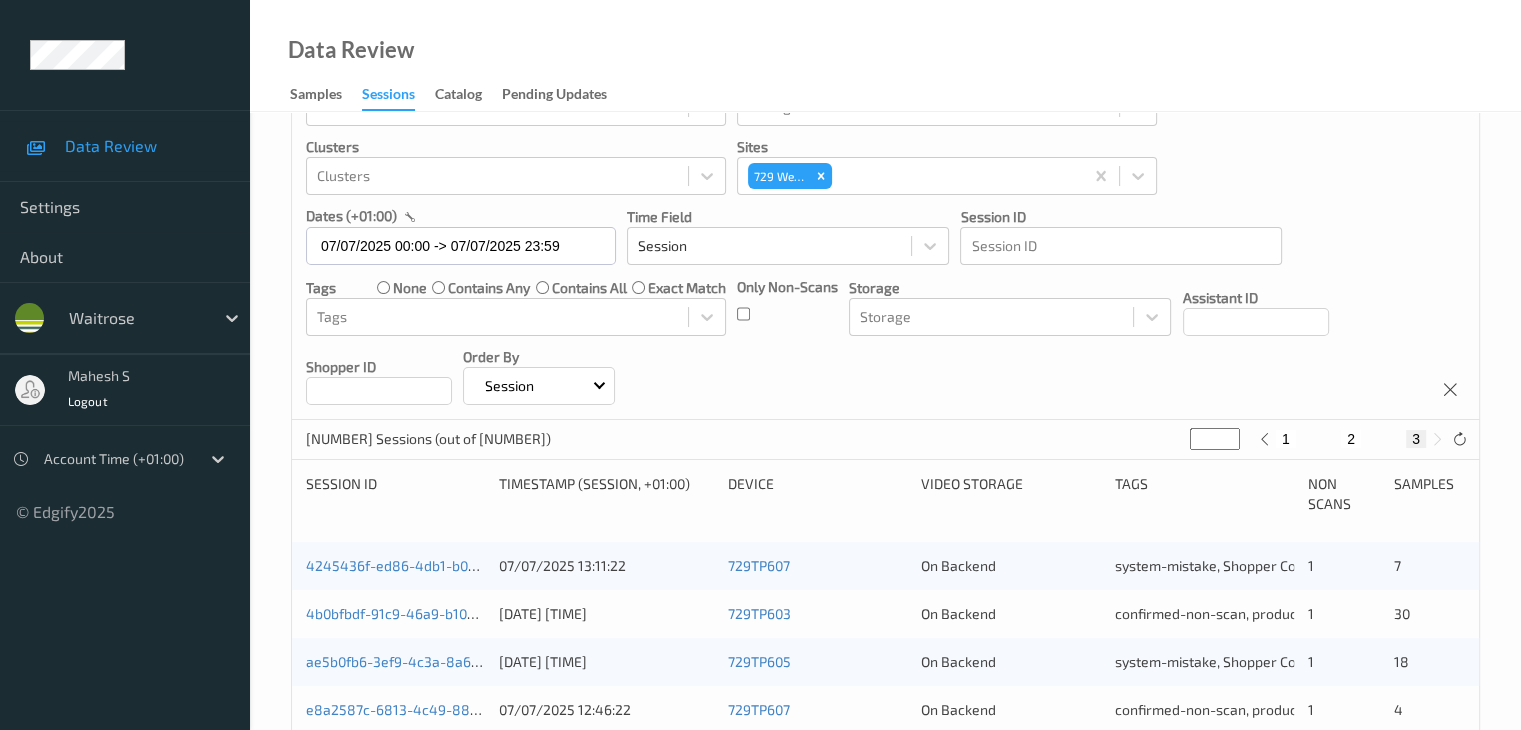 scroll, scrollTop: 0, scrollLeft: 0, axis: both 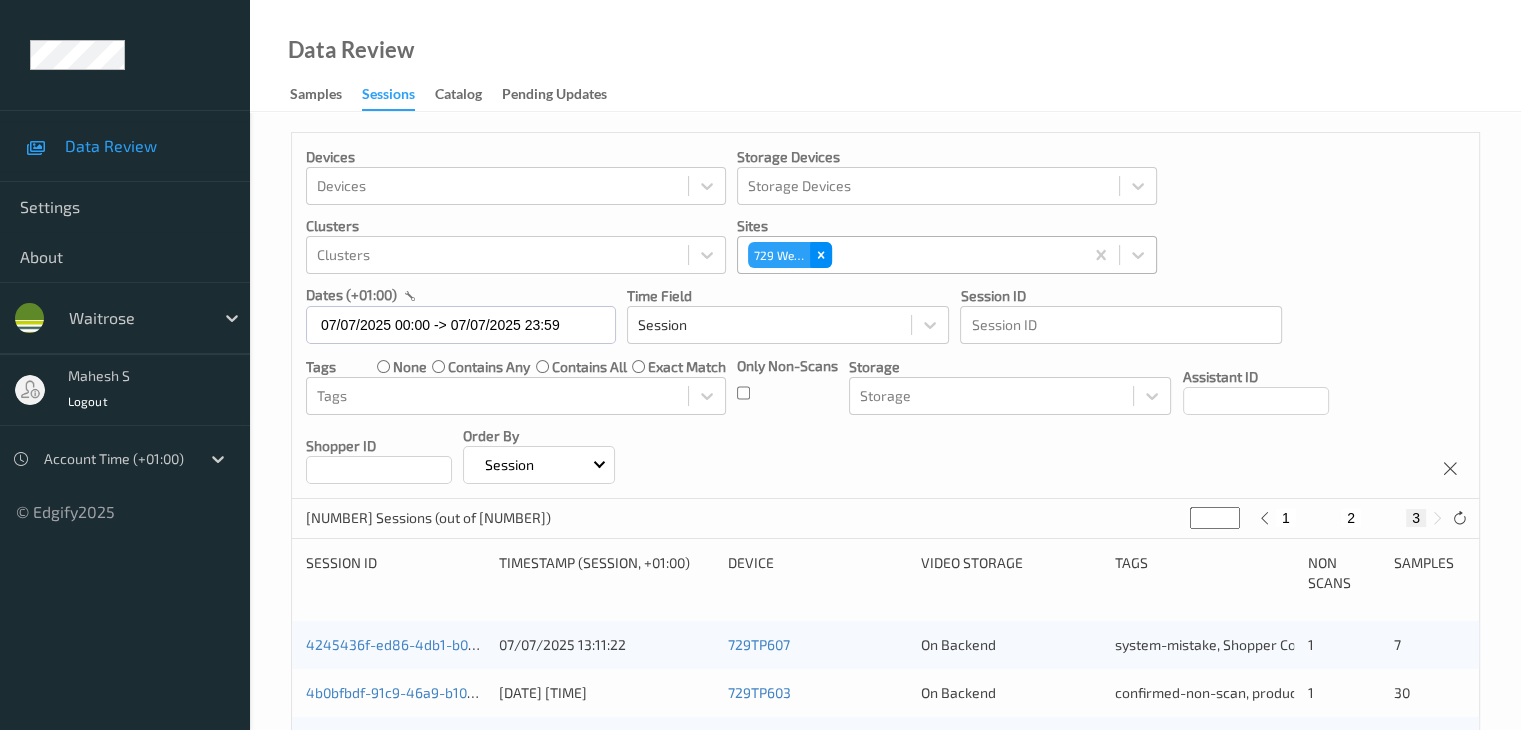 click 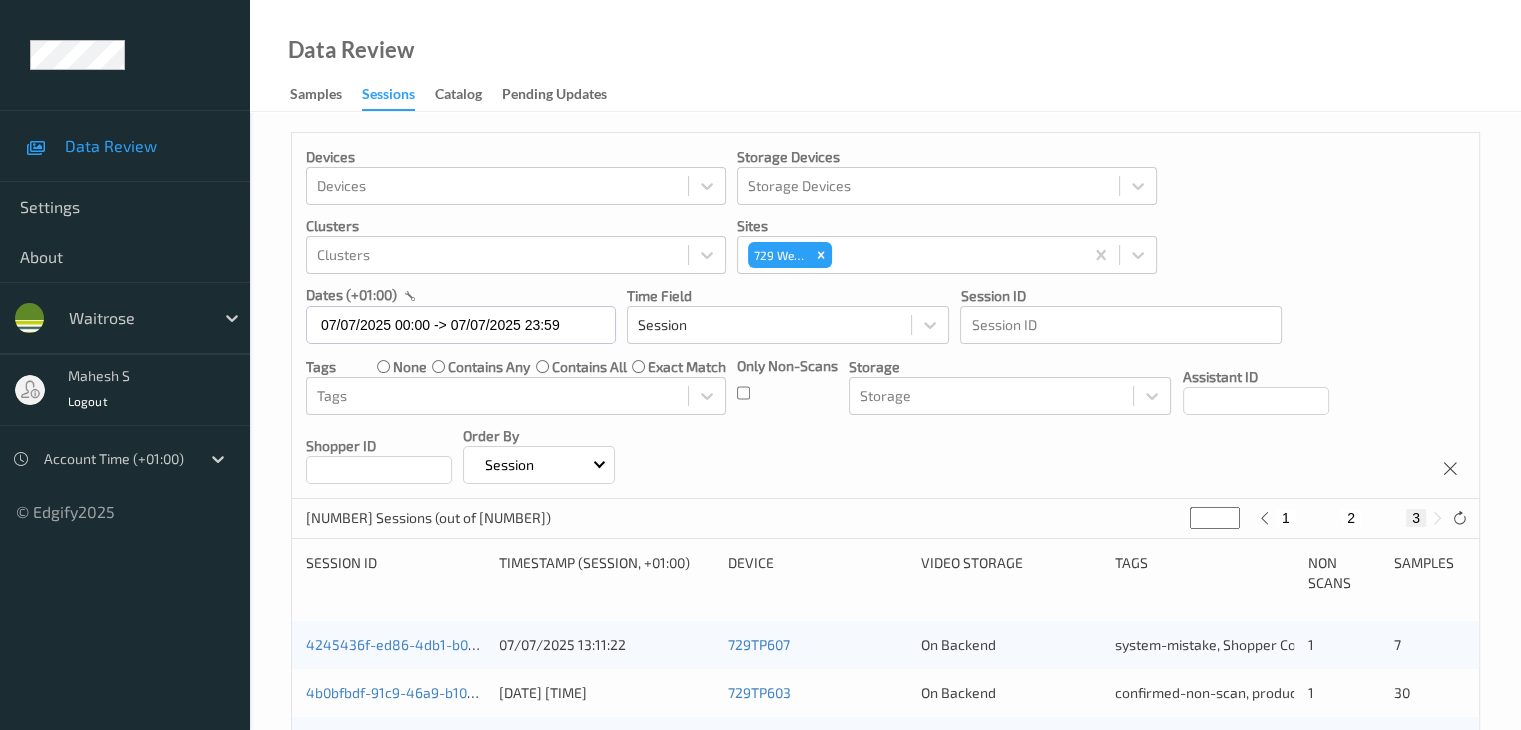 type on "*" 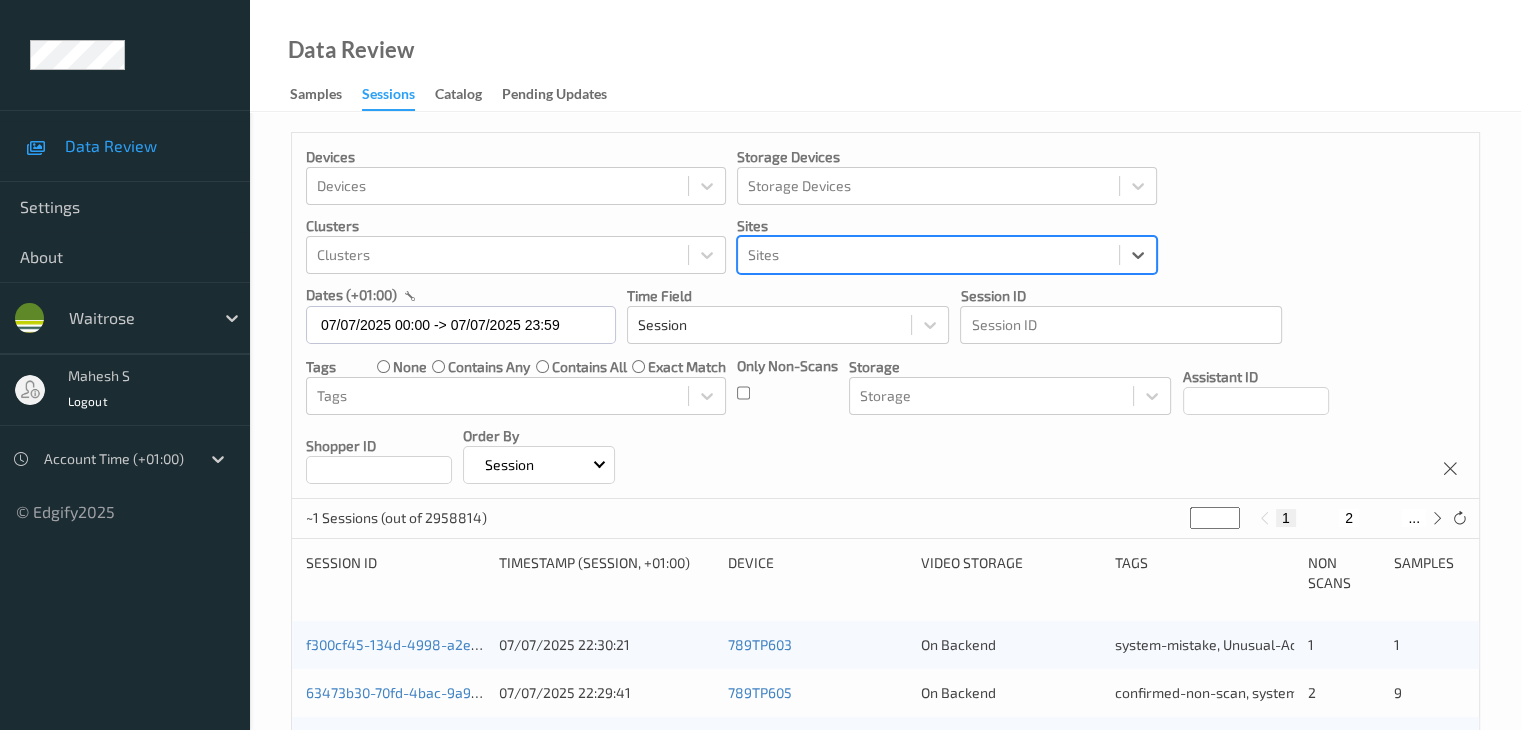 paste on "[NUMBER] [CITY]" 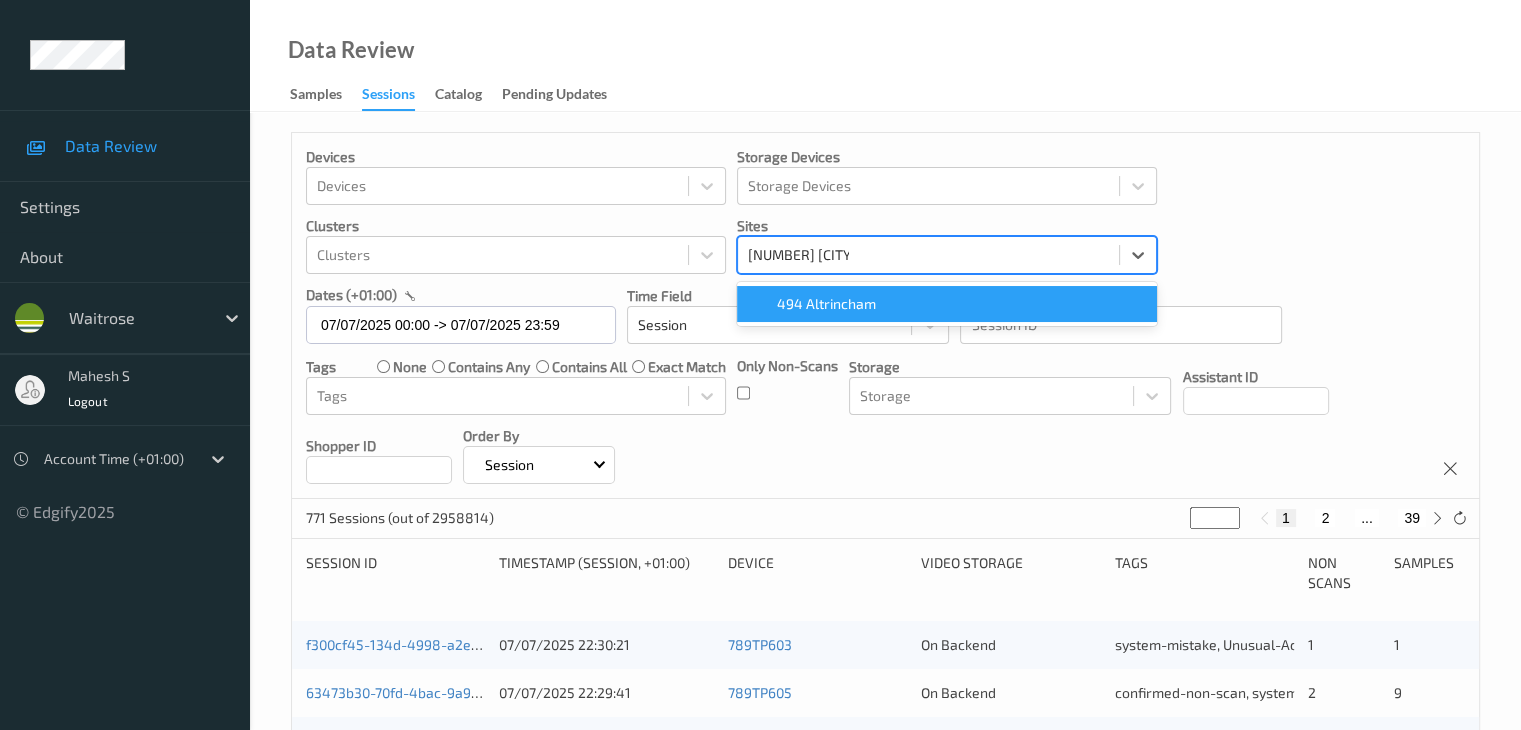 click on "494 Altrincham" at bounding box center (947, 304) 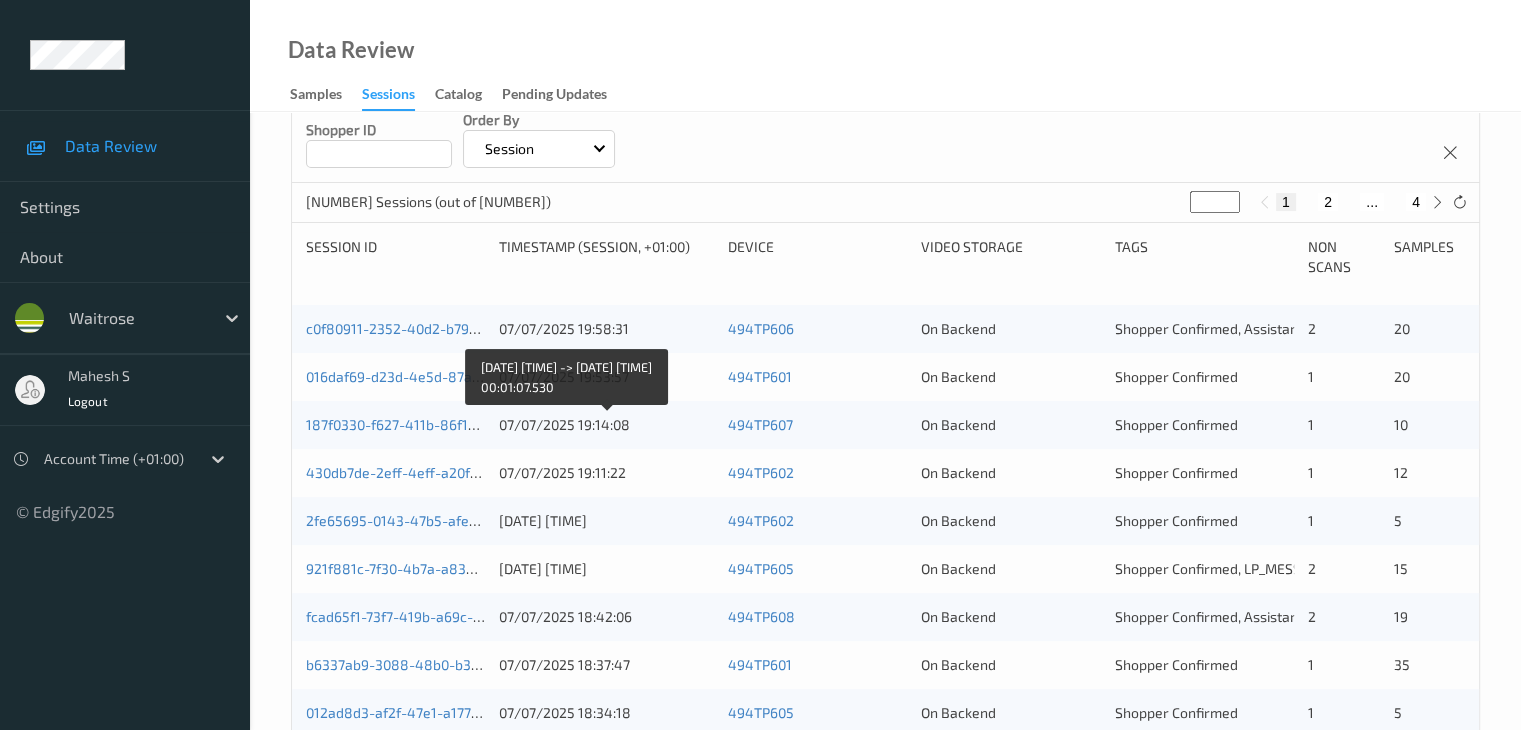 scroll, scrollTop: 400, scrollLeft: 0, axis: vertical 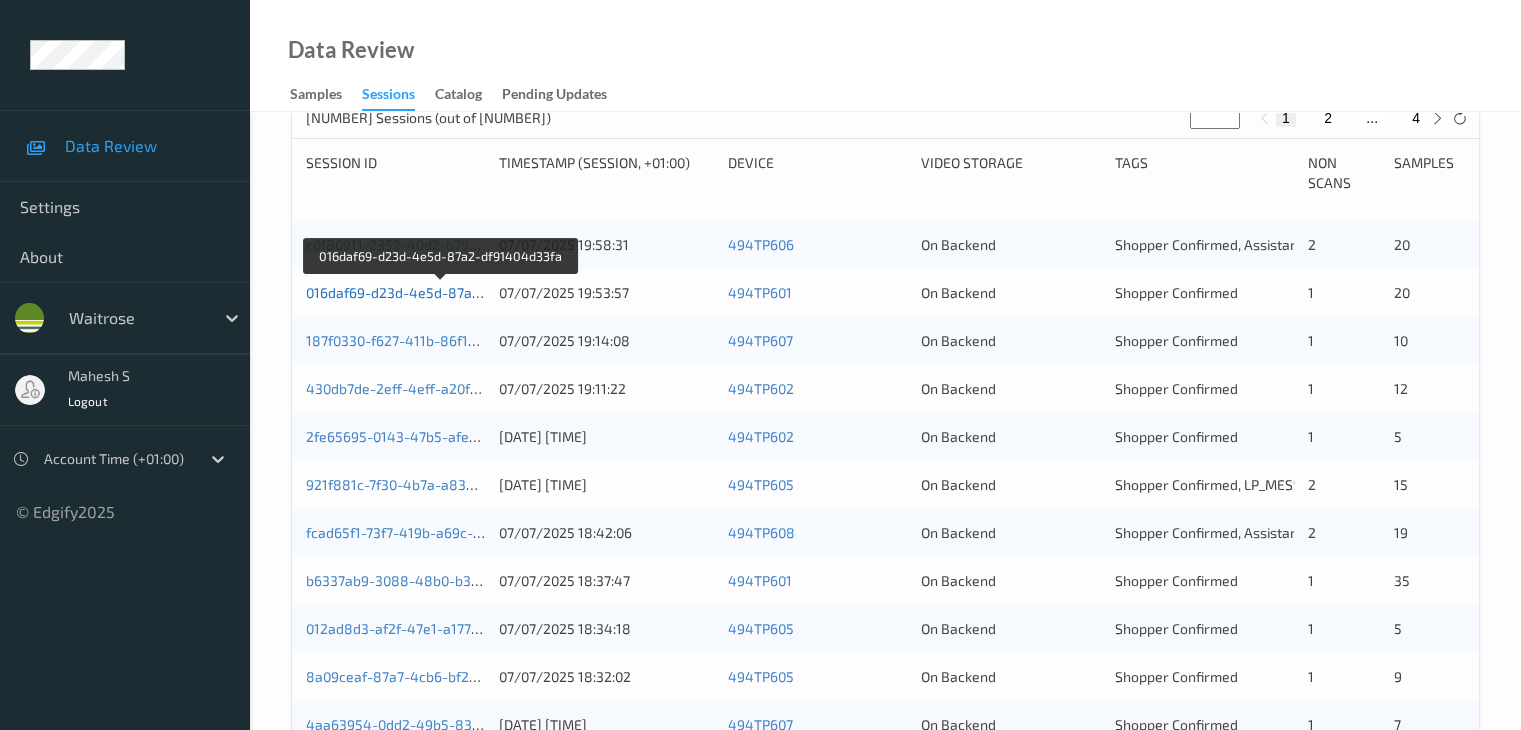 click on "016daf69-d23d-4e5d-87a2-df91404d33fa" at bounding box center [441, 292] 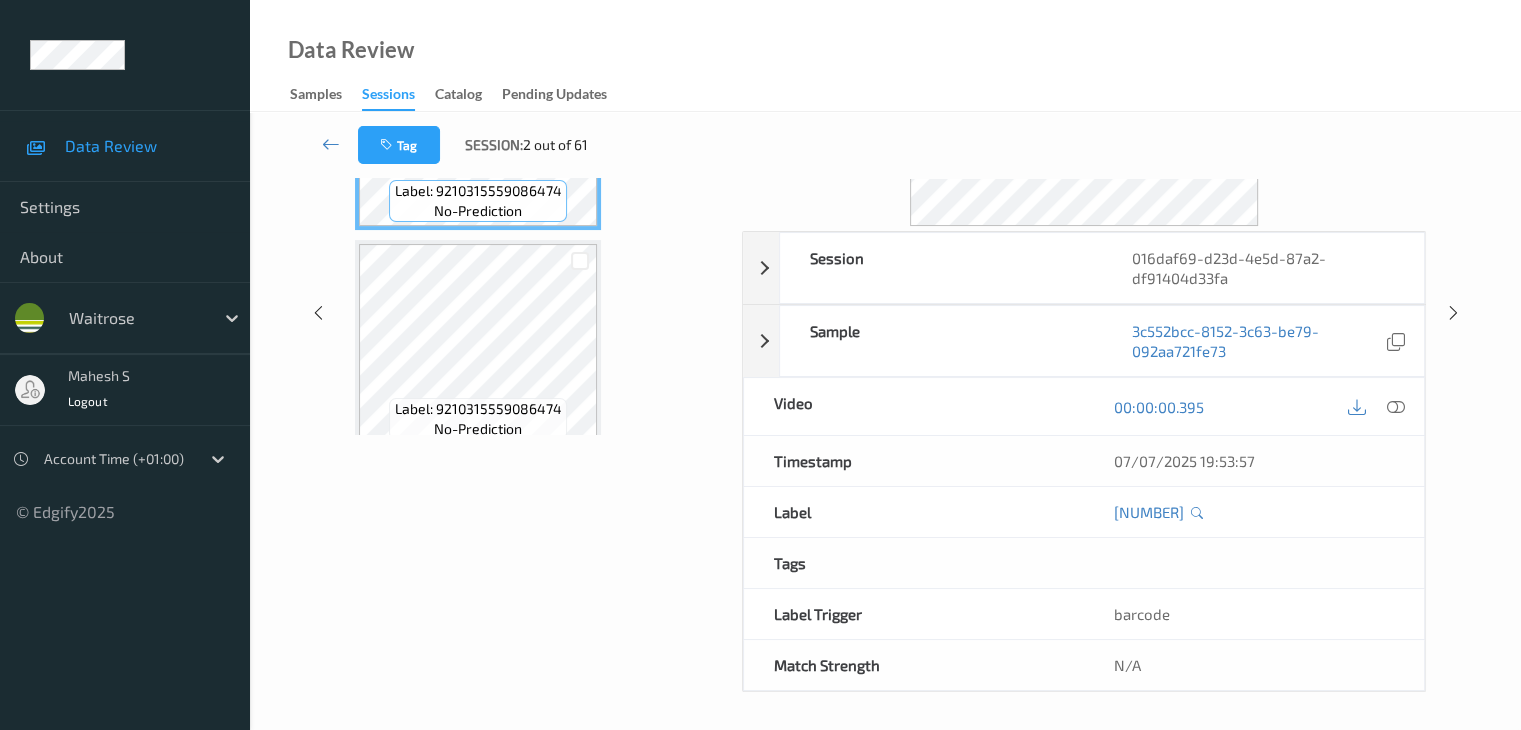 scroll, scrollTop: 0, scrollLeft: 0, axis: both 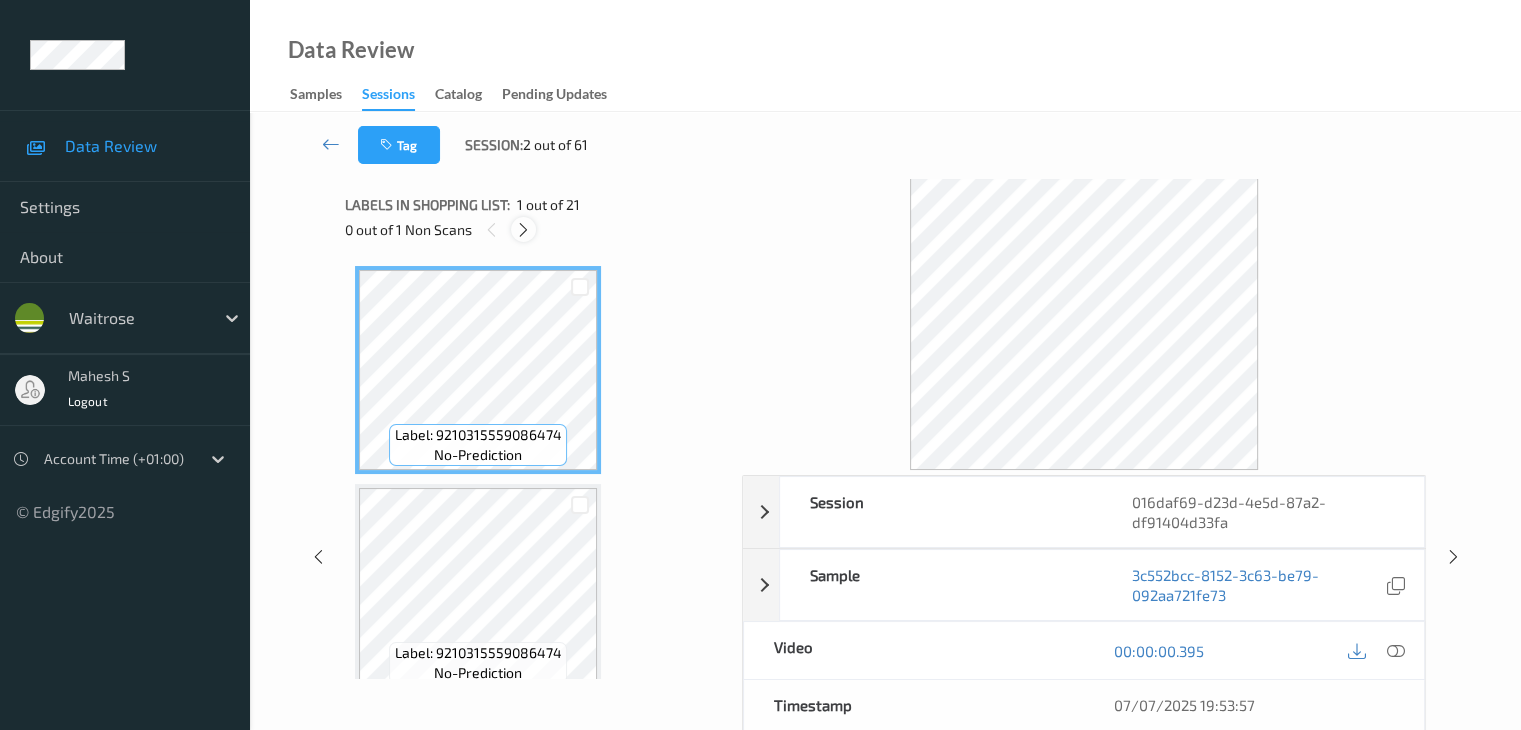 click at bounding box center [523, 229] 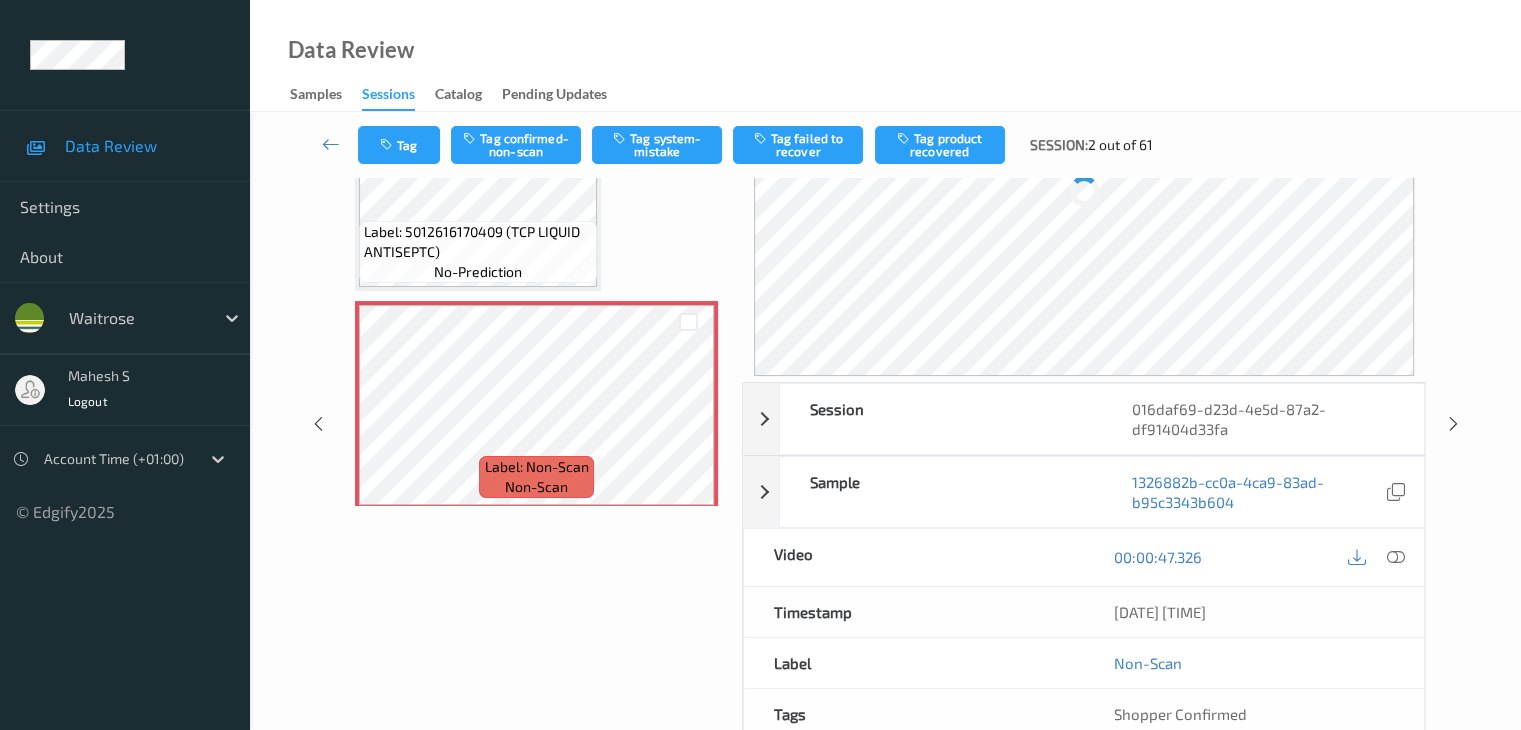 scroll, scrollTop: 300, scrollLeft: 0, axis: vertical 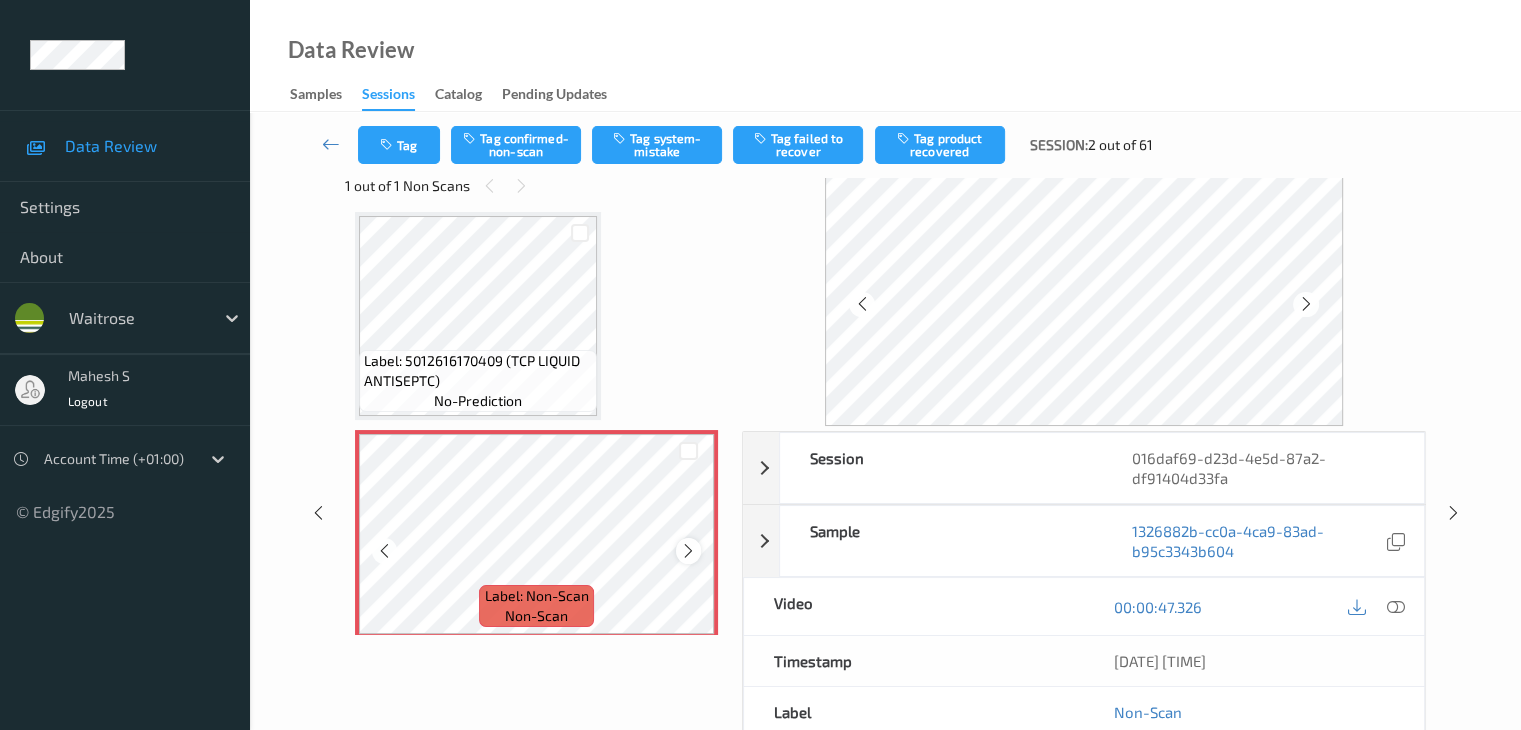click at bounding box center [688, 551] 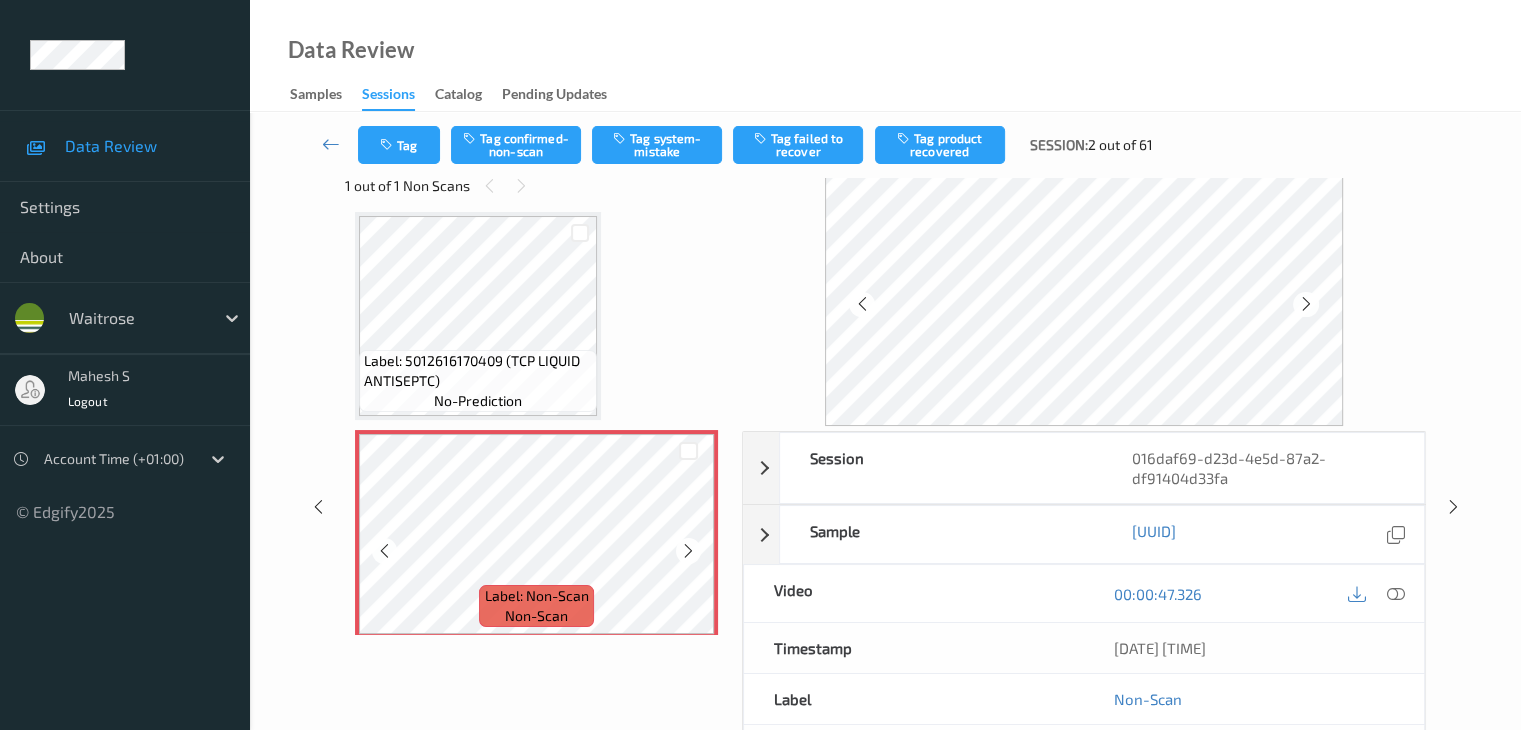 click at bounding box center (688, 551) 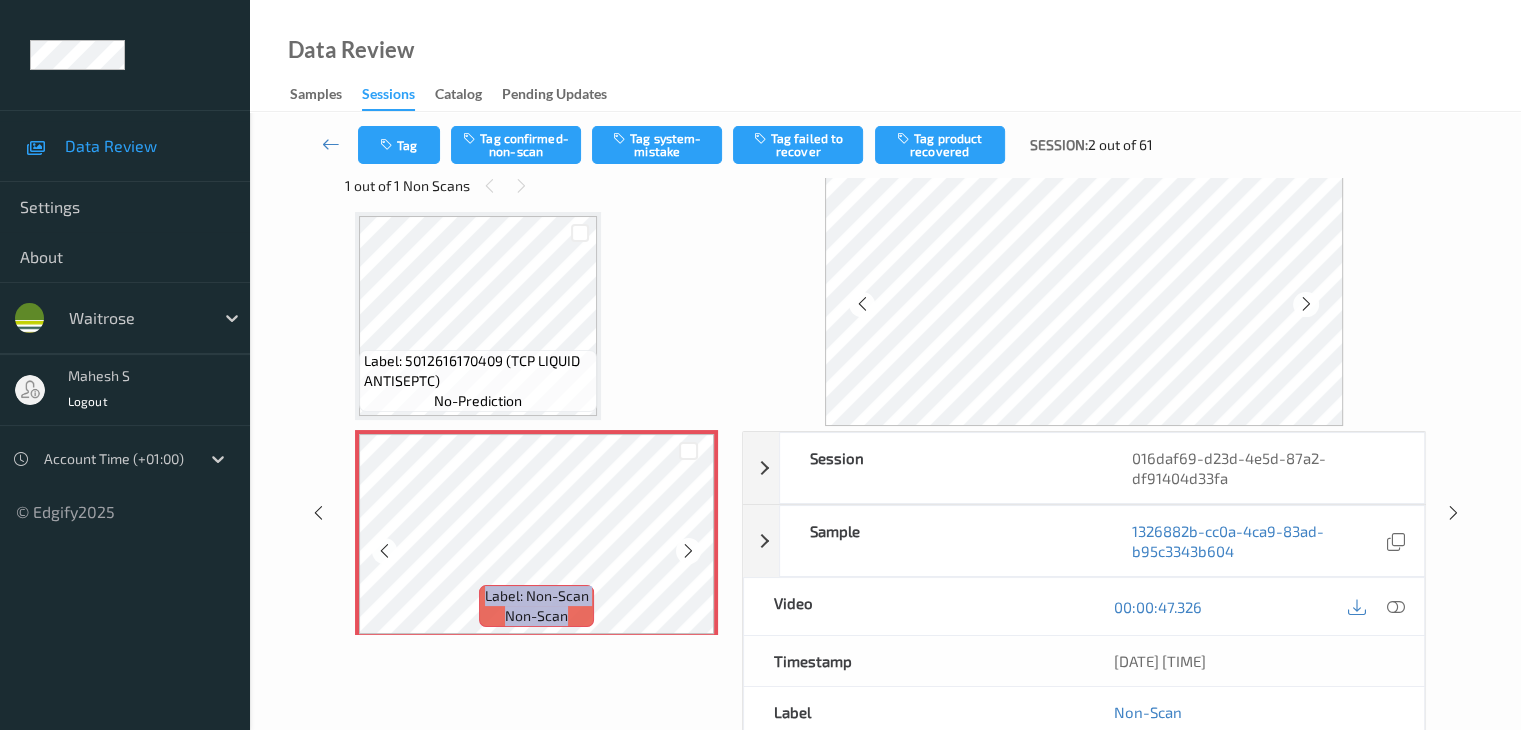 click at bounding box center (688, 551) 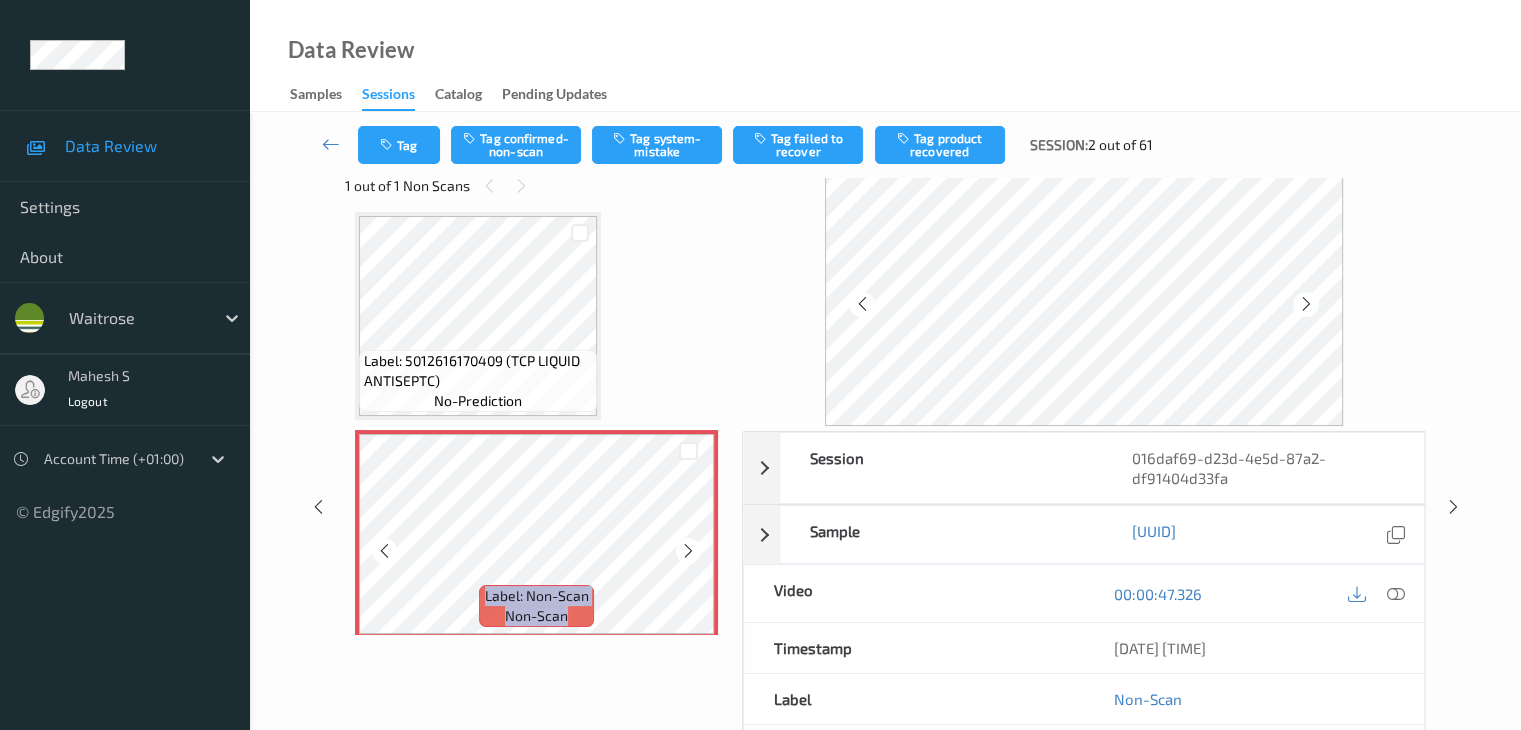 click at bounding box center (688, 551) 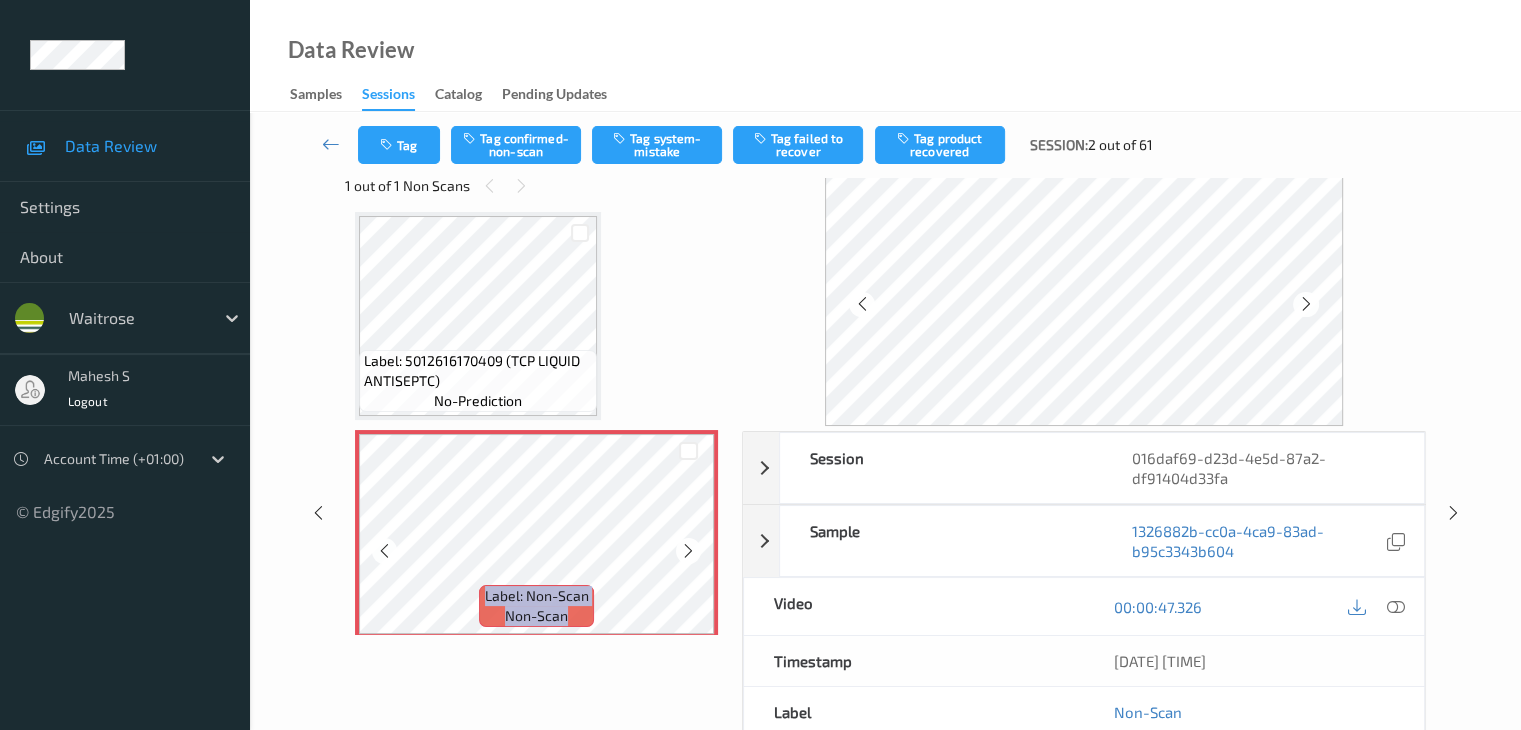 click at bounding box center [688, 551] 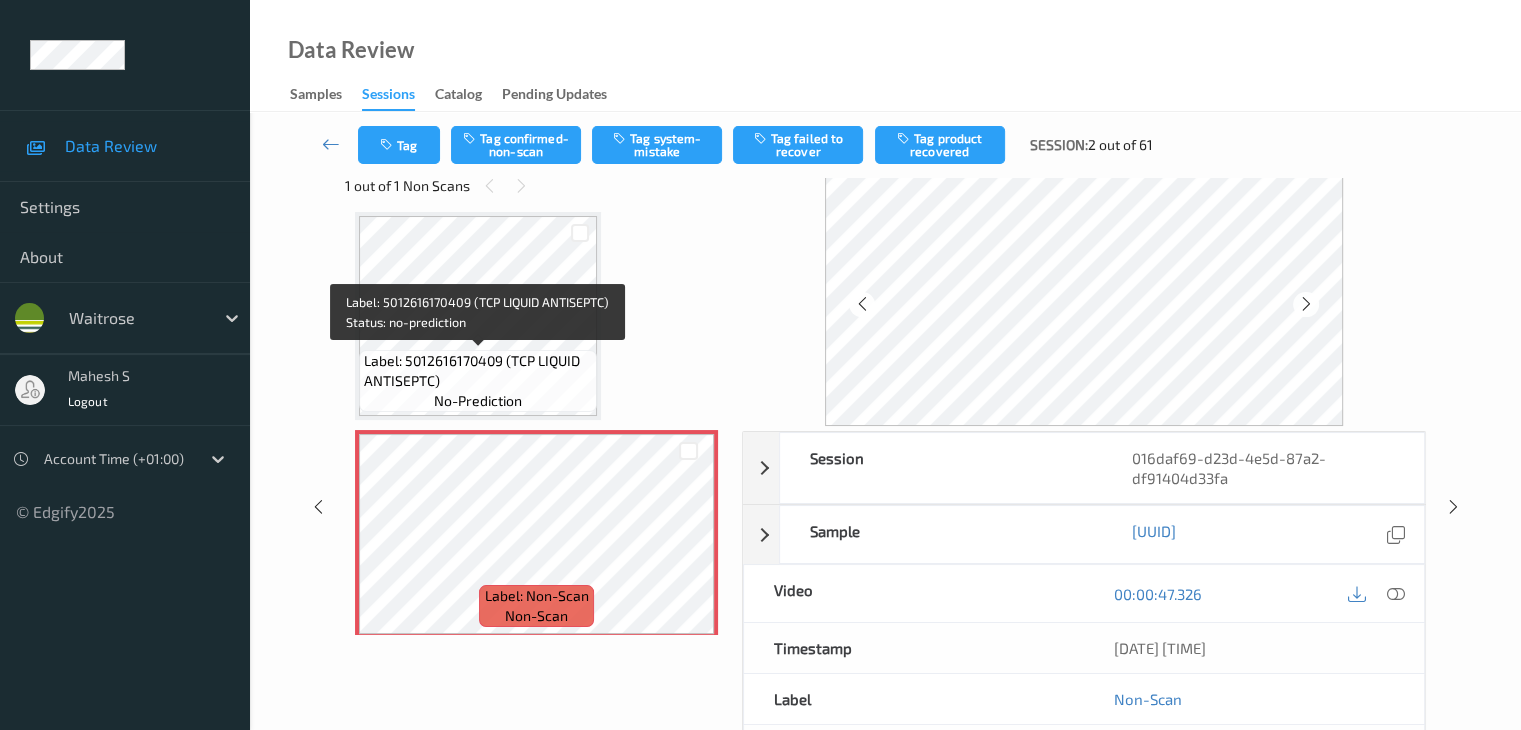 click on "Label: 5012616170409 (TCP LIQUID ANTISEPTC)" at bounding box center (478, 371) 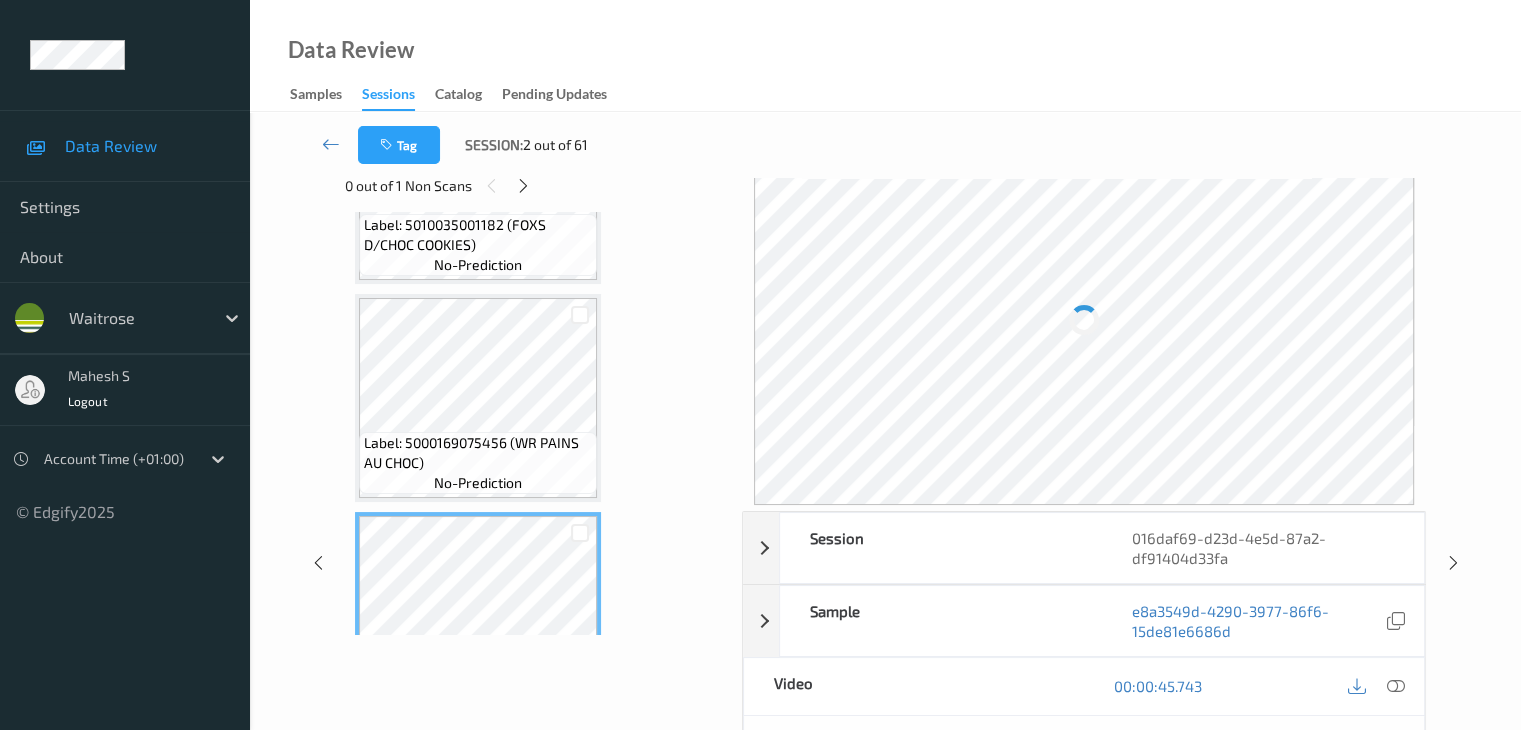 scroll, scrollTop: 2308, scrollLeft: 0, axis: vertical 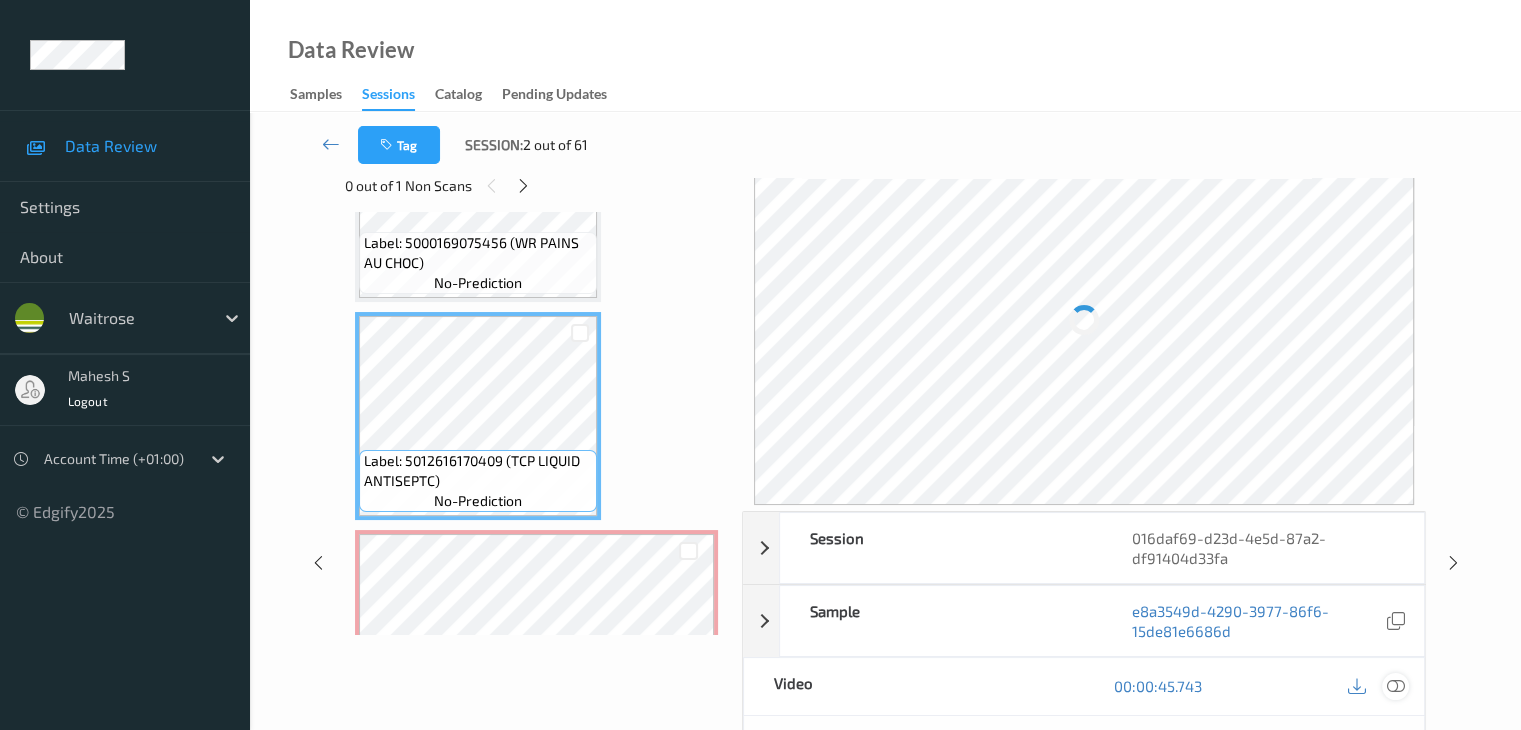click at bounding box center (1395, 686) 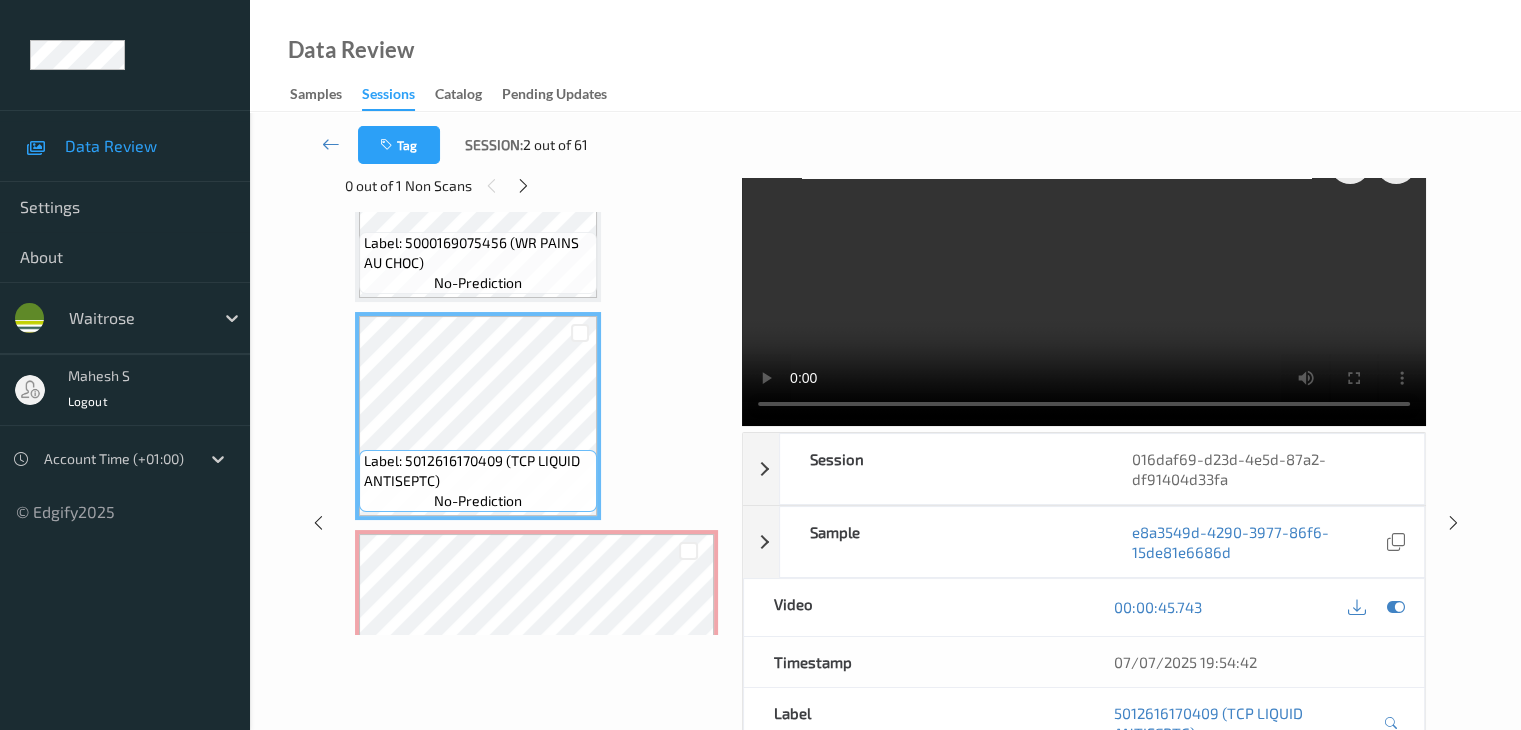 scroll, scrollTop: 0, scrollLeft: 0, axis: both 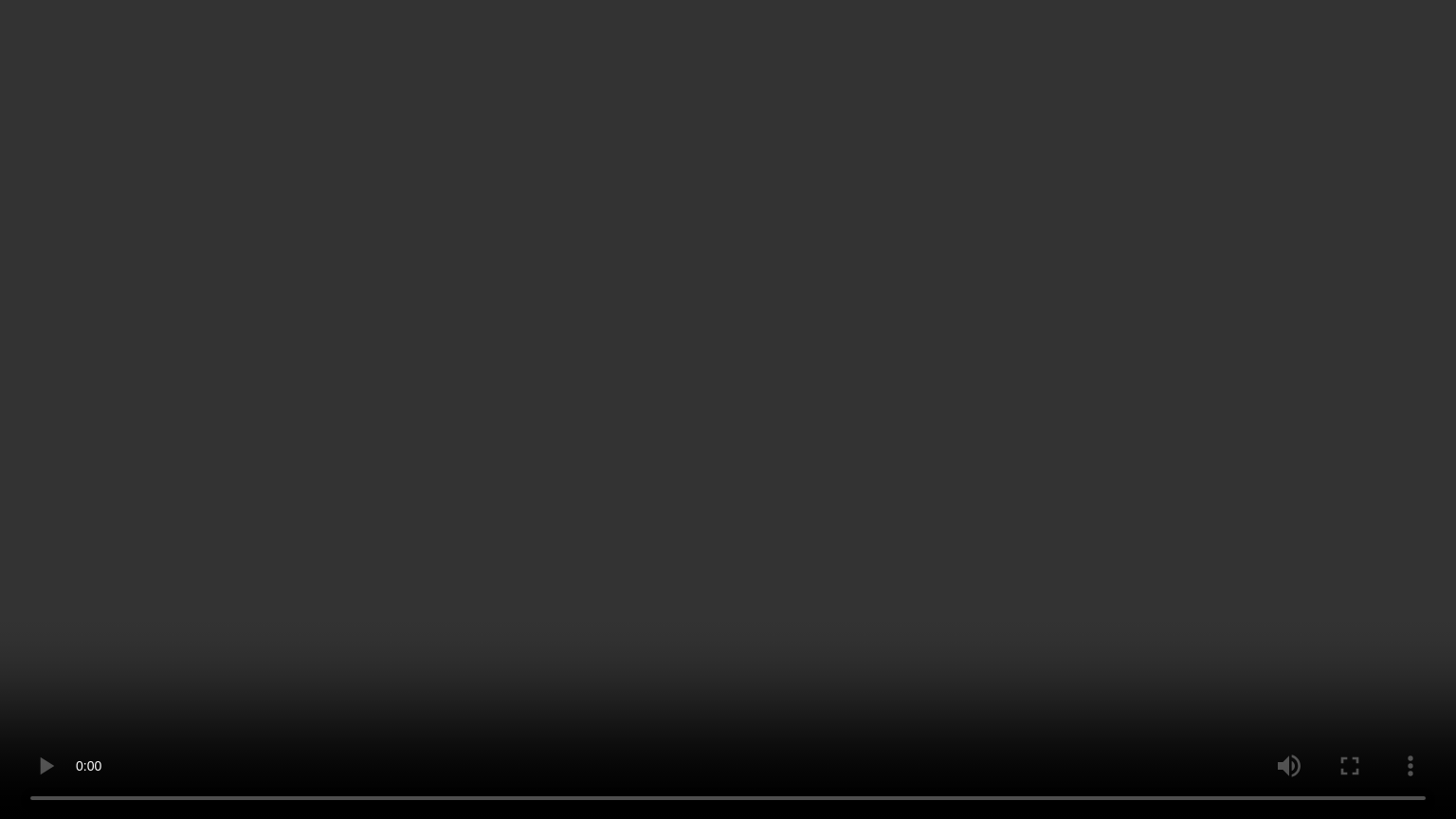 type 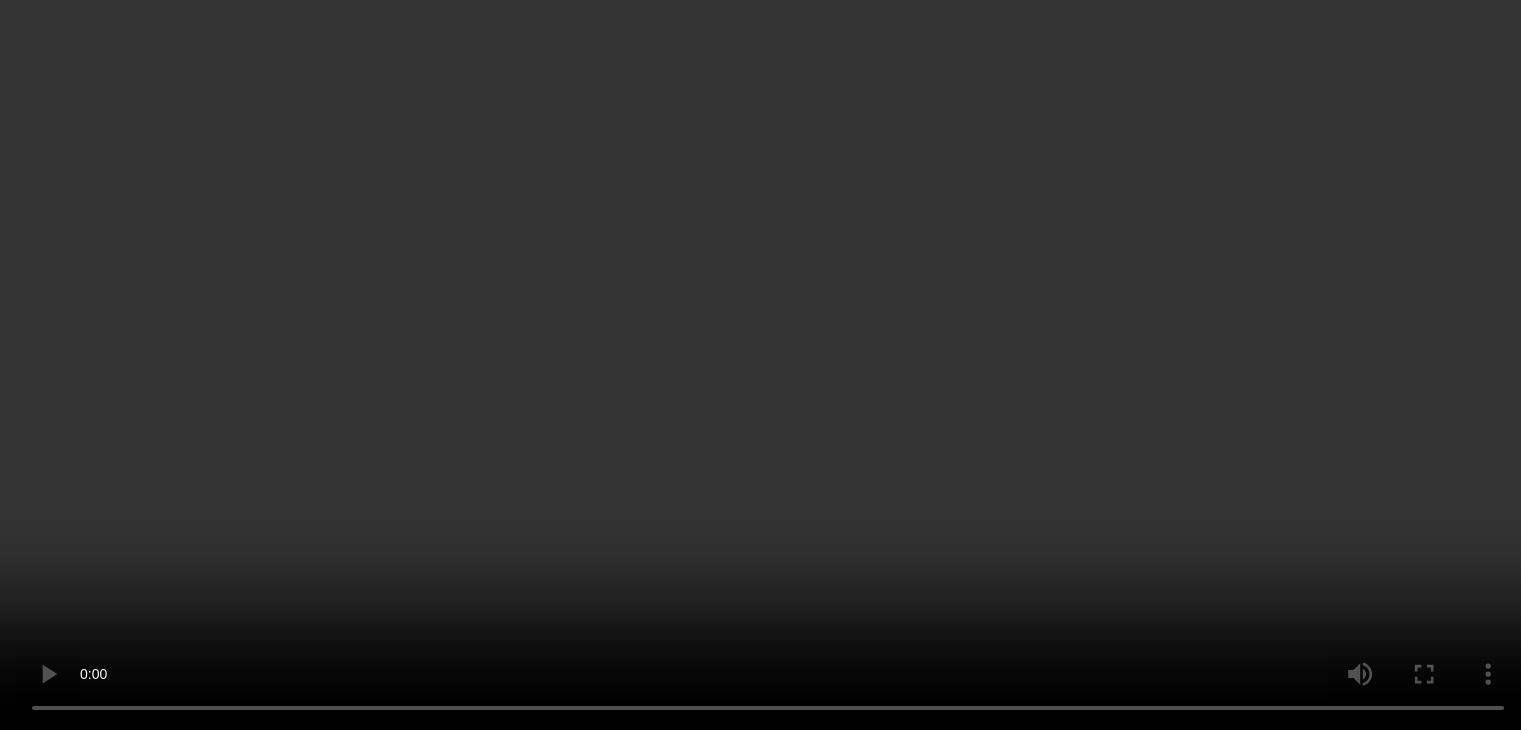 scroll, scrollTop: 2508, scrollLeft: 0, axis: vertical 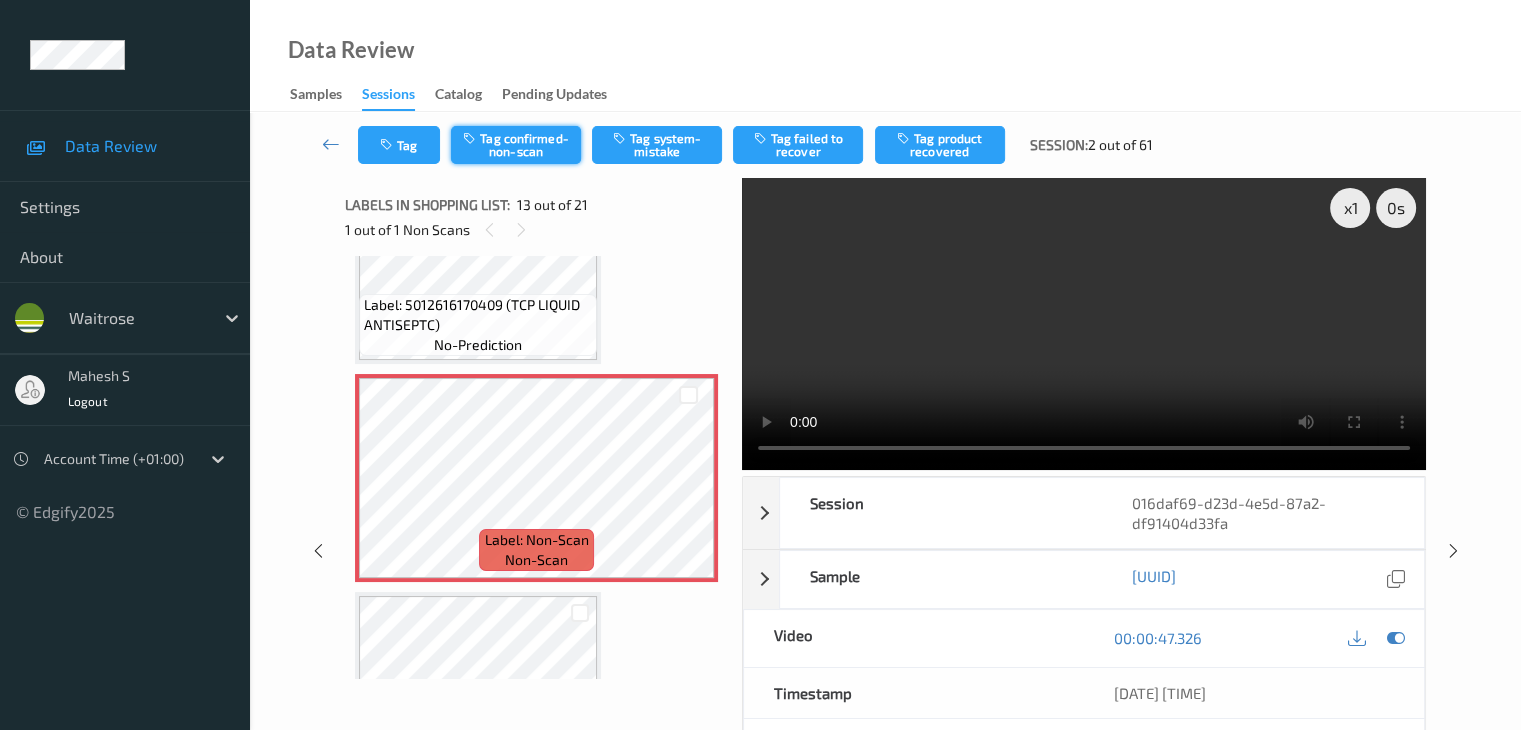 click on "Tag   confirmed-non-scan" at bounding box center (516, 145) 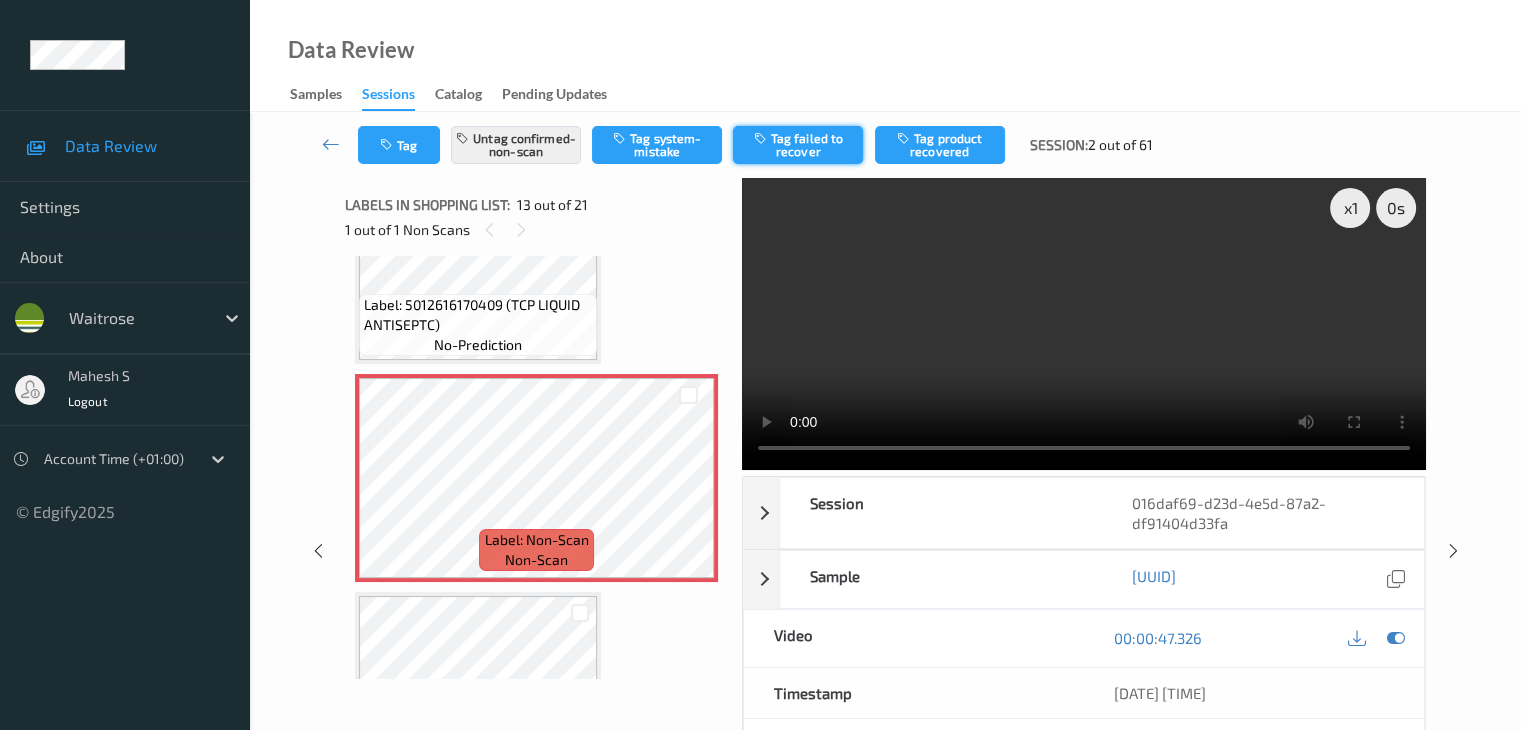 click on "Tag   failed to recover" at bounding box center (798, 145) 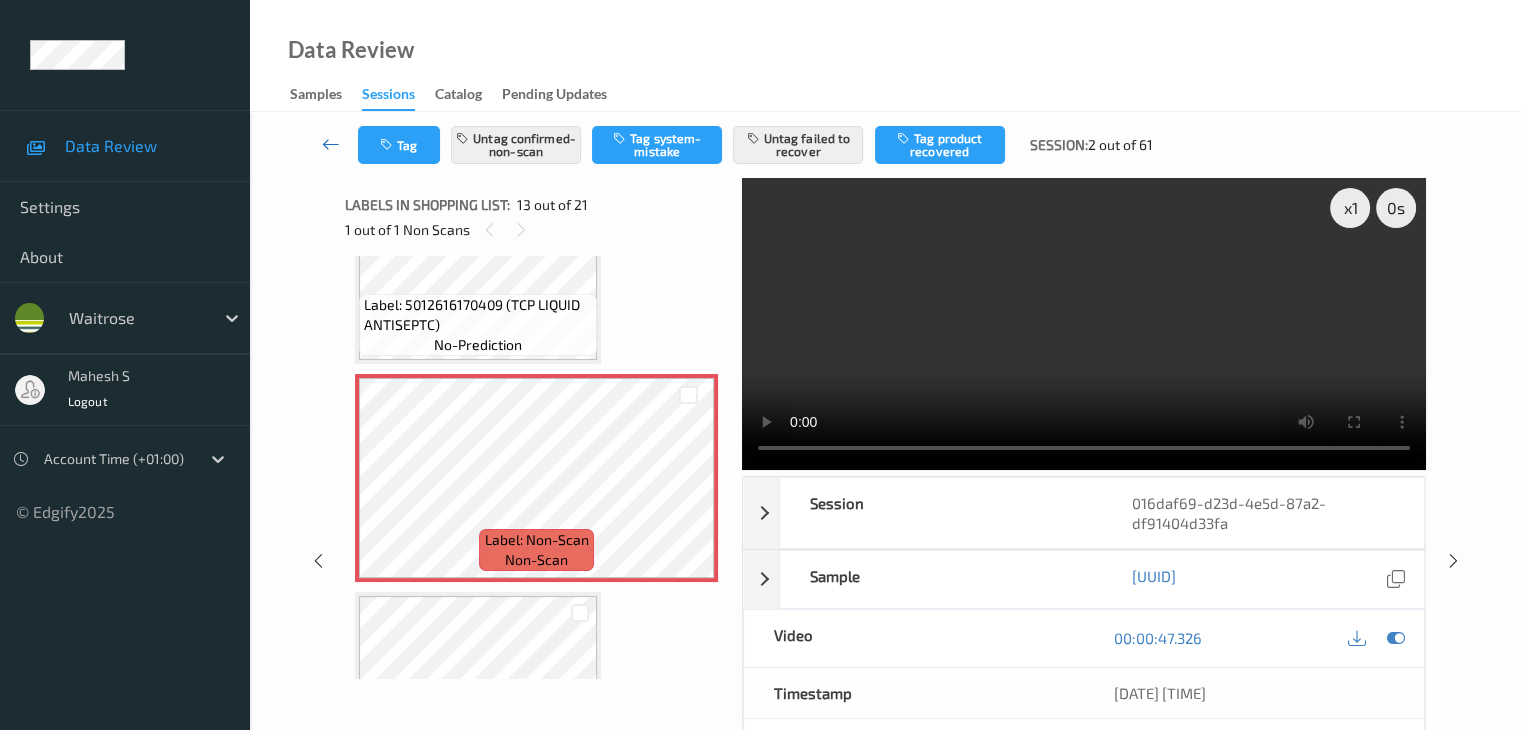 click at bounding box center (331, 144) 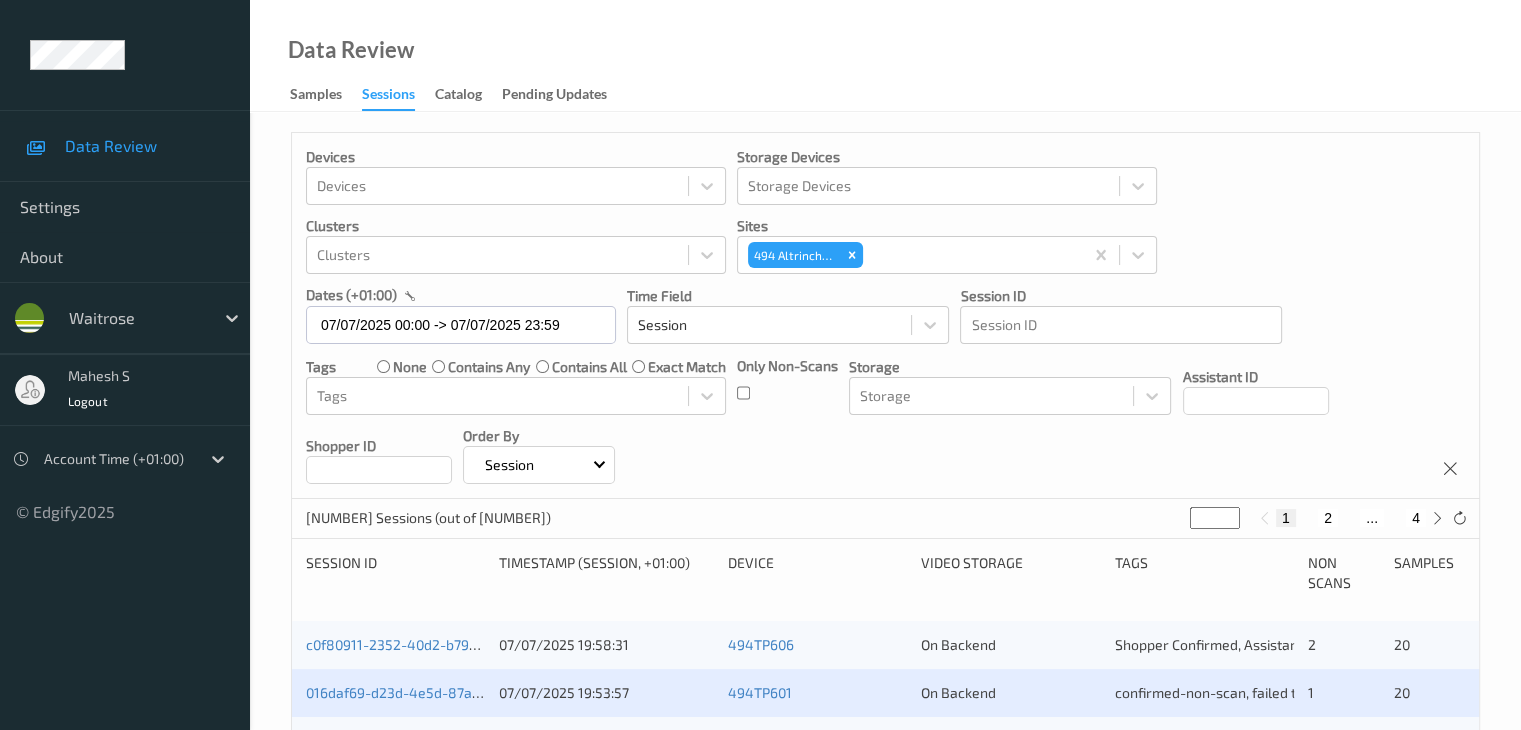 scroll, scrollTop: 300, scrollLeft: 0, axis: vertical 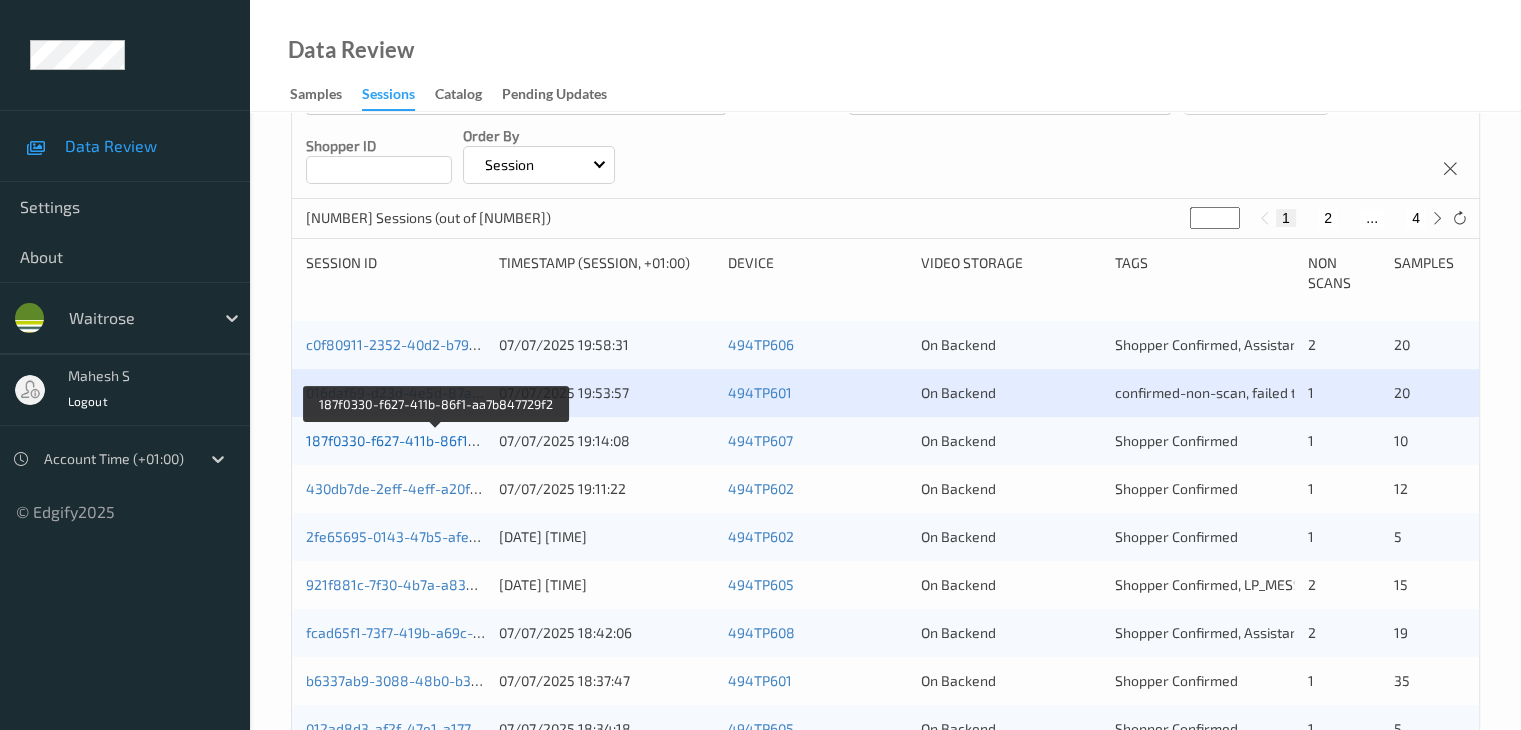 click on "187f0330-f627-411b-86f1-aa7b847729f2" at bounding box center (436, 440) 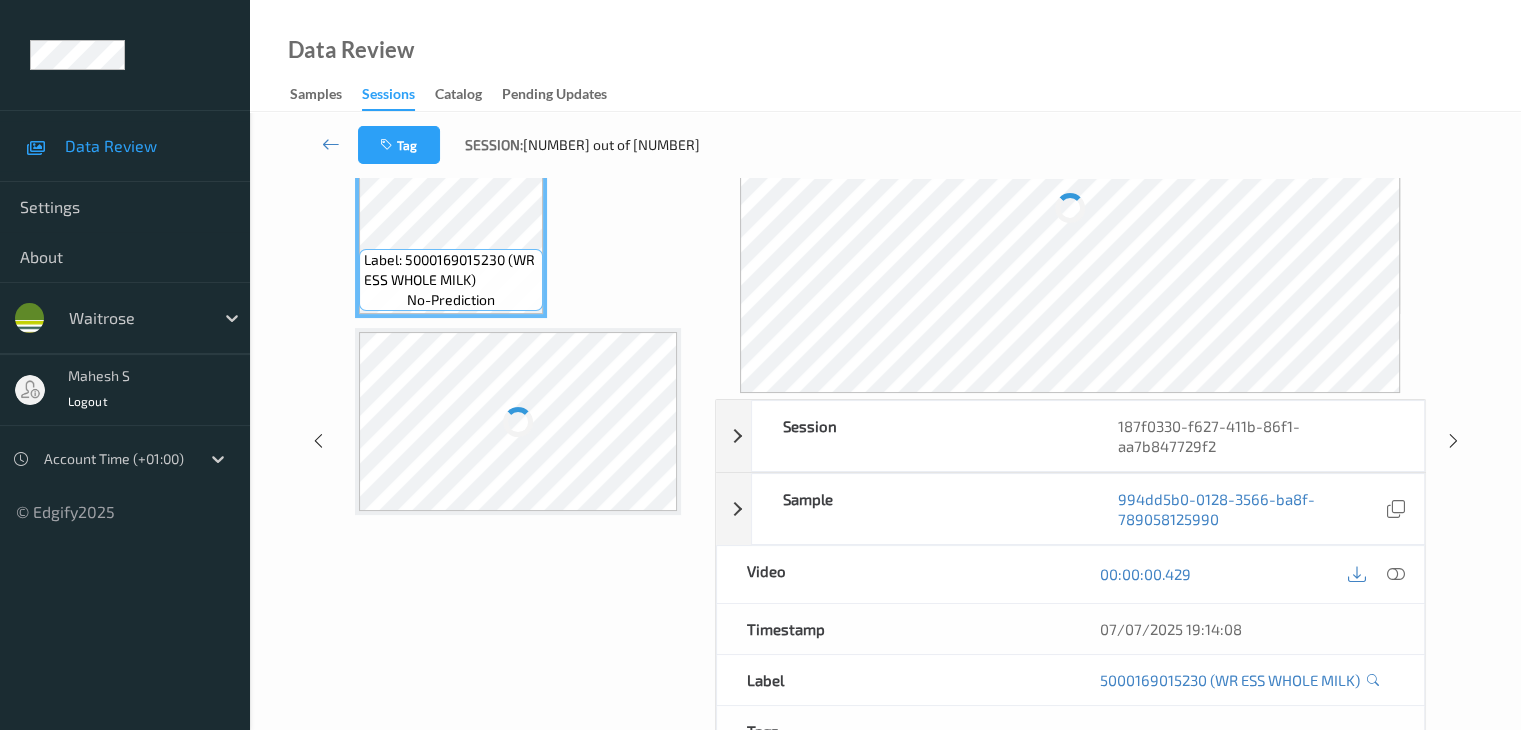 scroll, scrollTop: 0, scrollLeft: 0, axis: both 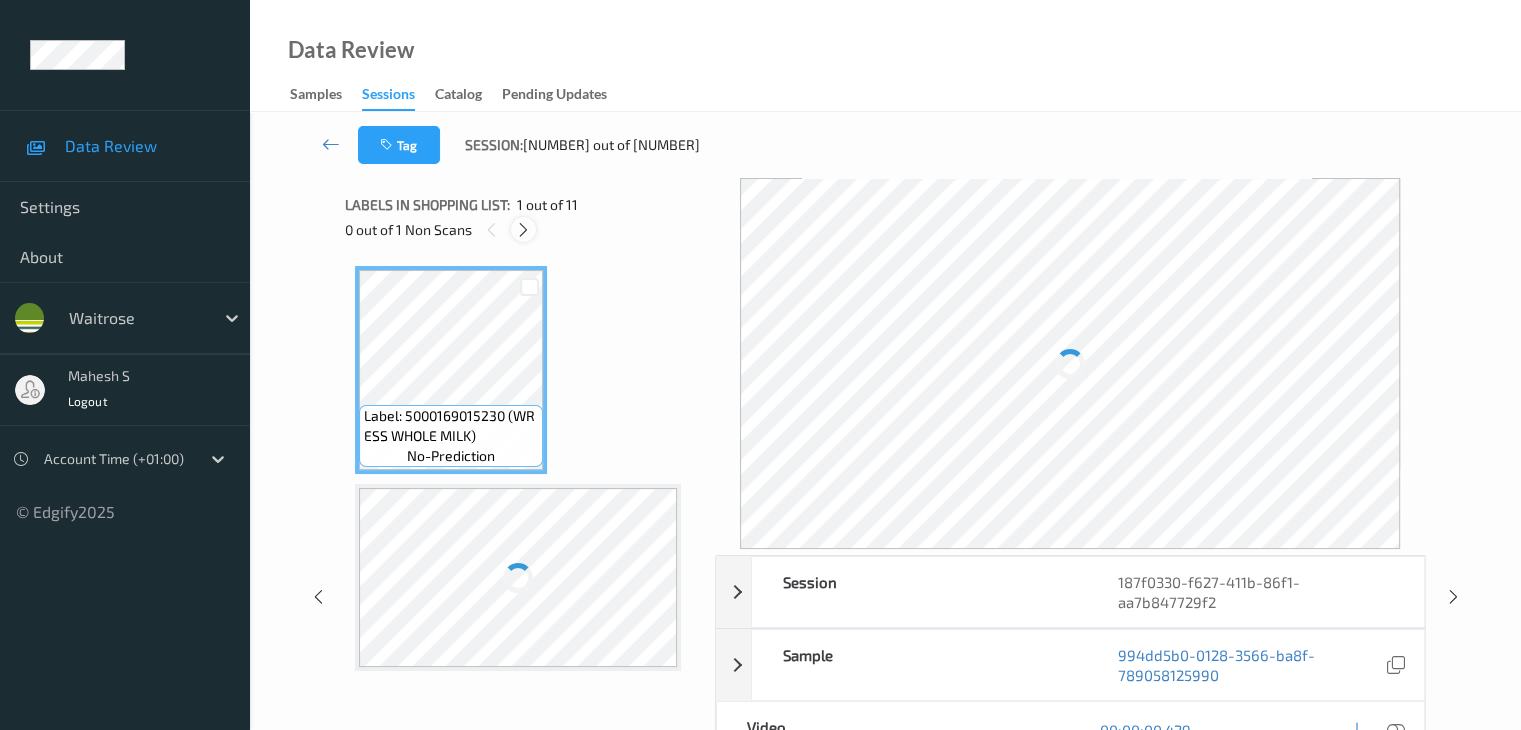 click at bounding box center [523, 230] 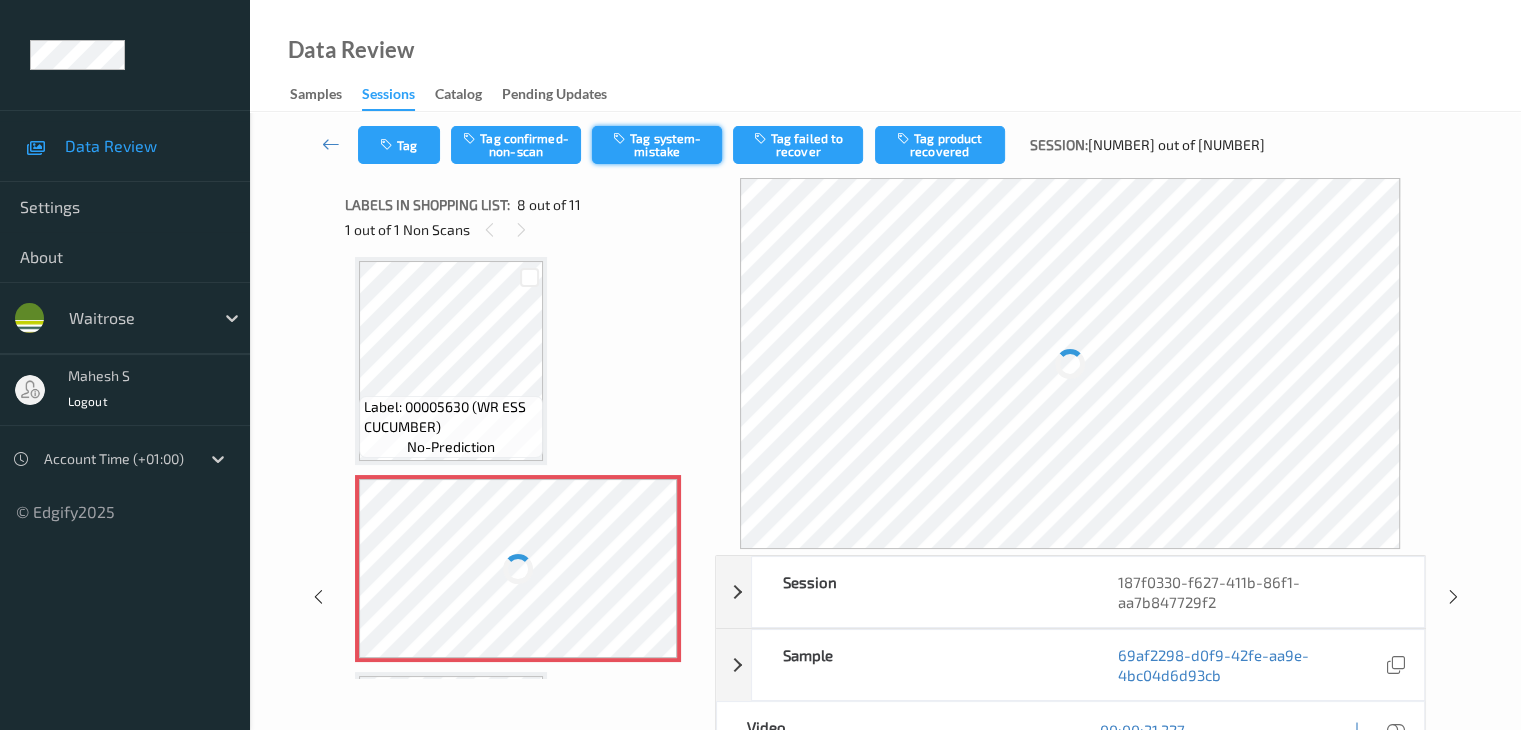 scroll, scrollTop: 1318, scrollLeft: 0, axis: vertical 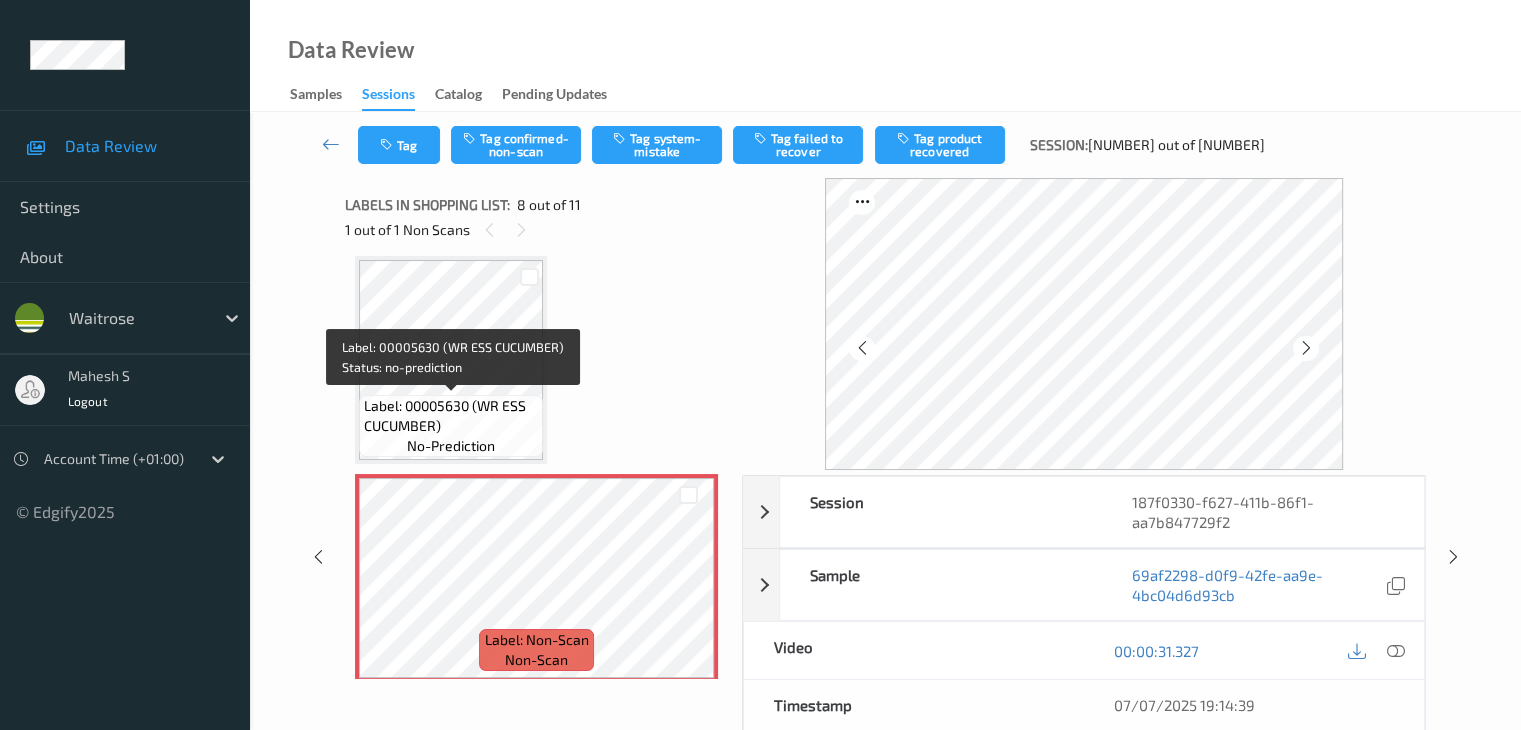 click on "Label: 00005630 (WR ESS CUCUMBER)" at bounding box center (451, 416) 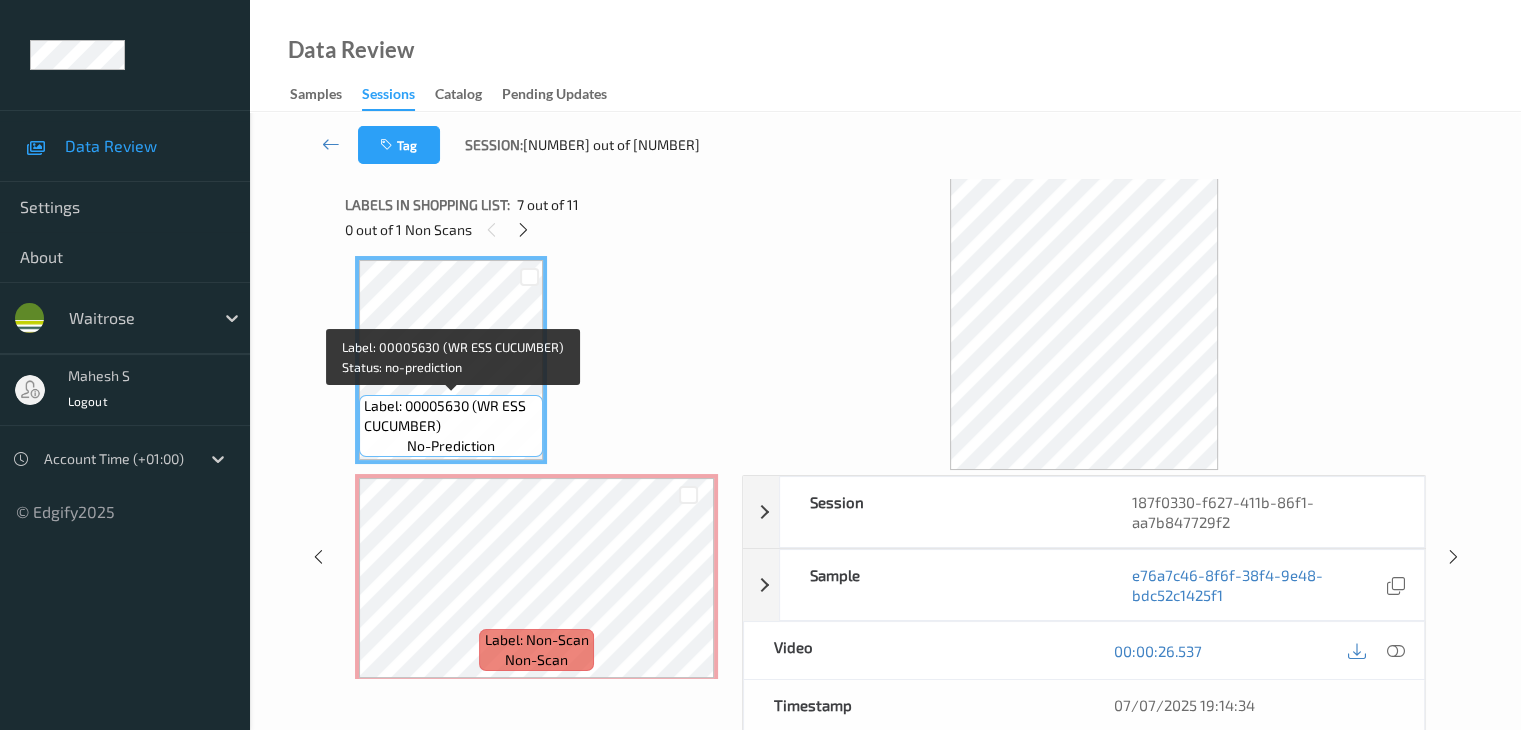 scroll, scrollTop: 1418, scrollLeft: 0, axis: vertical 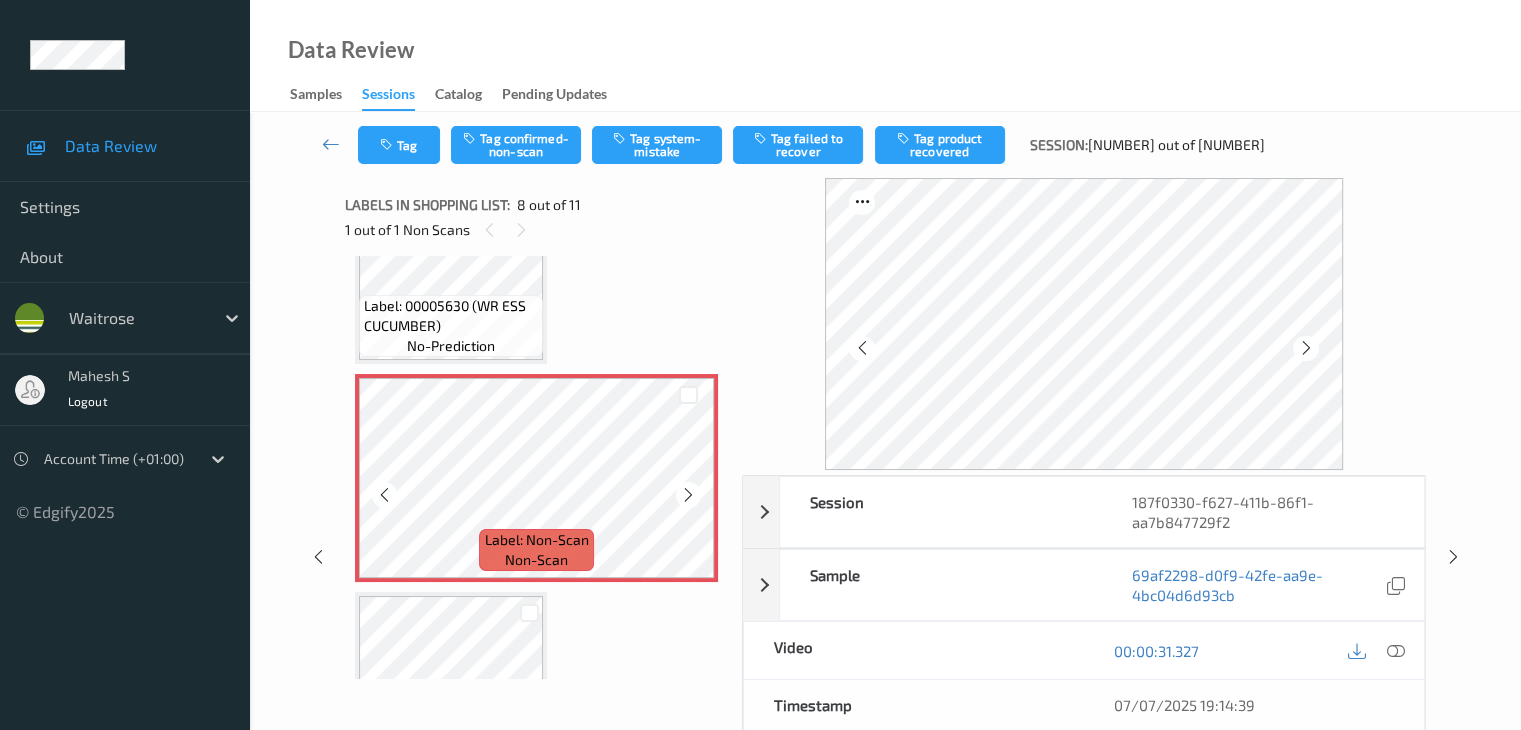 click on "Label: Non-Scan non-scan" at bounding box center (536, 478) 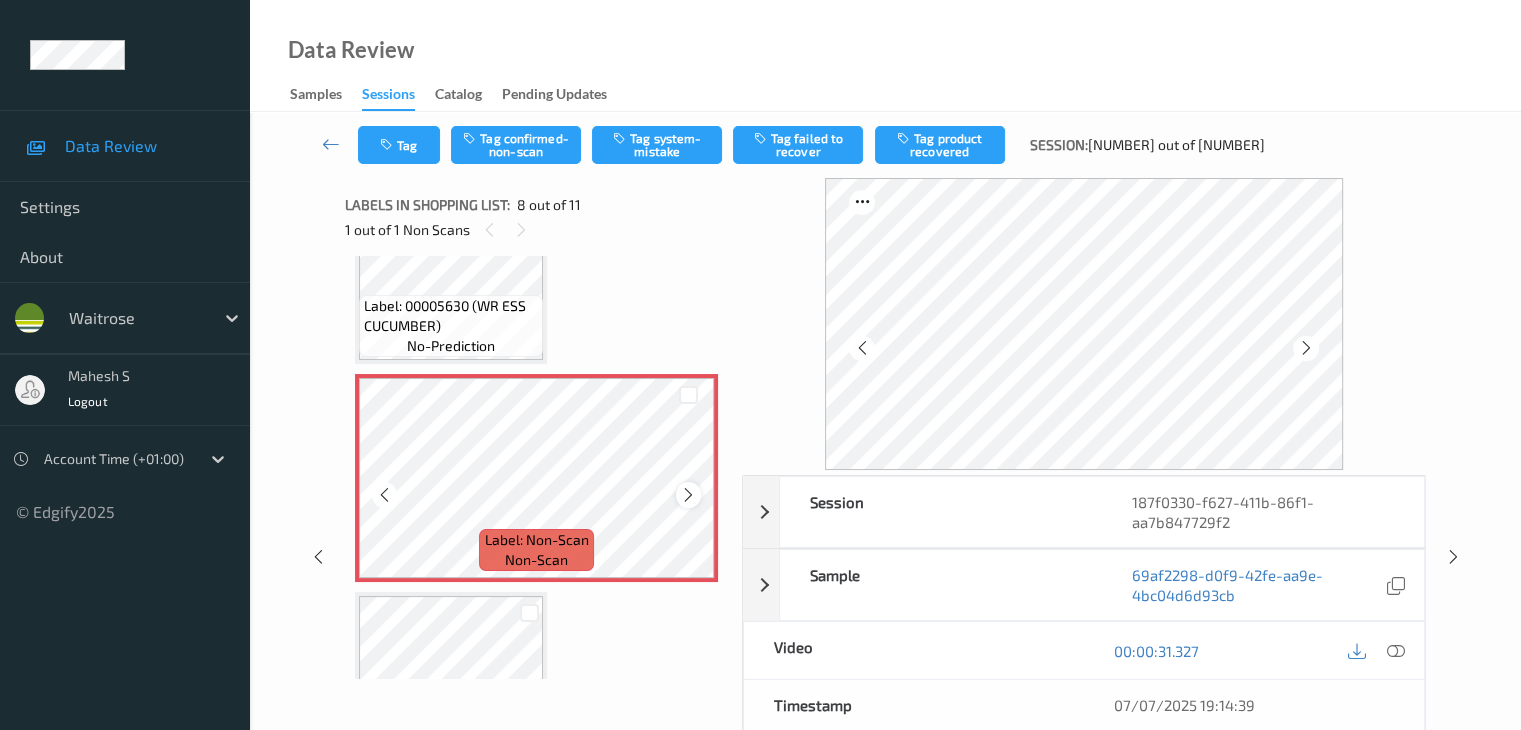 click at bounding box center [688, 495] 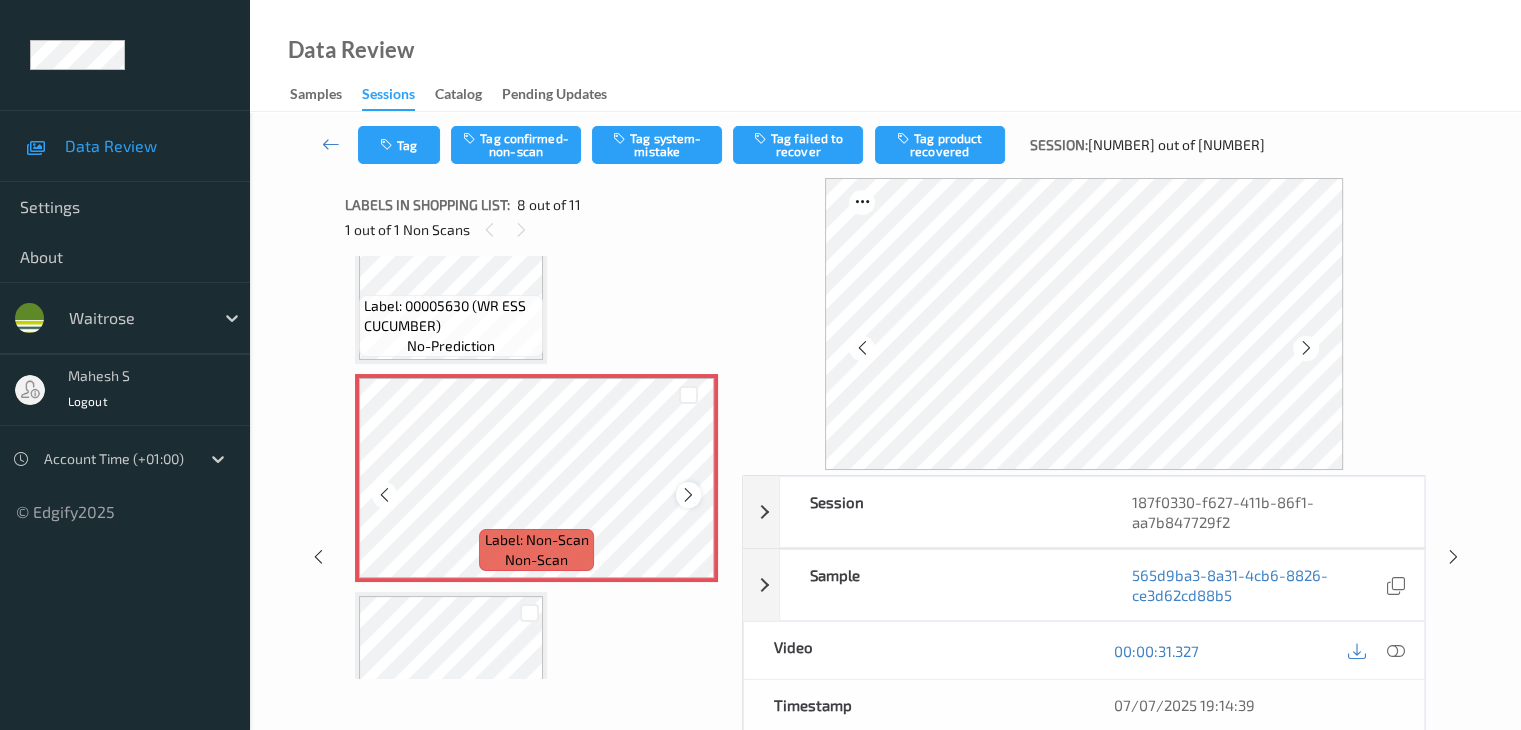 click at bounding box center [688, 495] 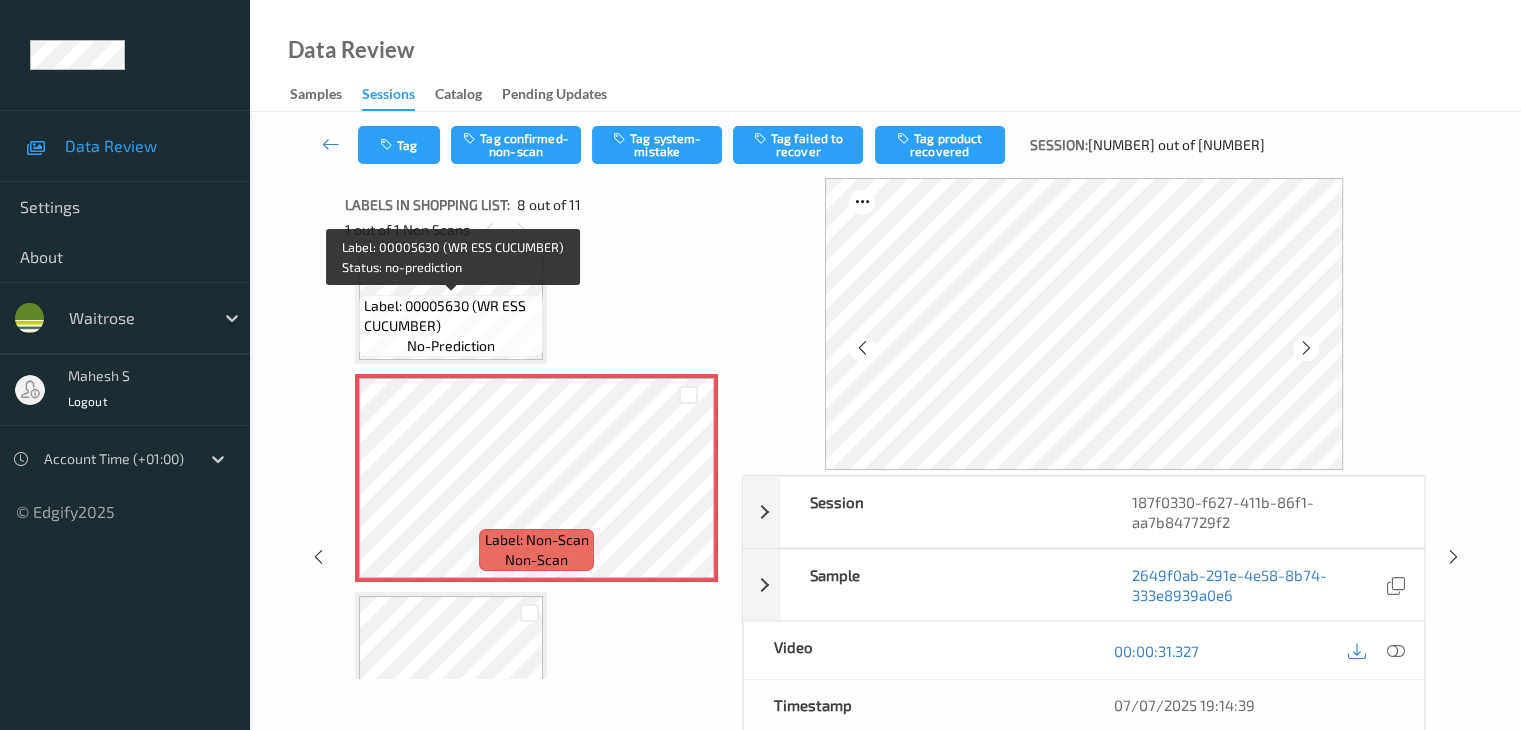 click on "Label: [NUMBER] (WR ESS CUCUMBER) no-prediction" at bounding box center [451, 326] 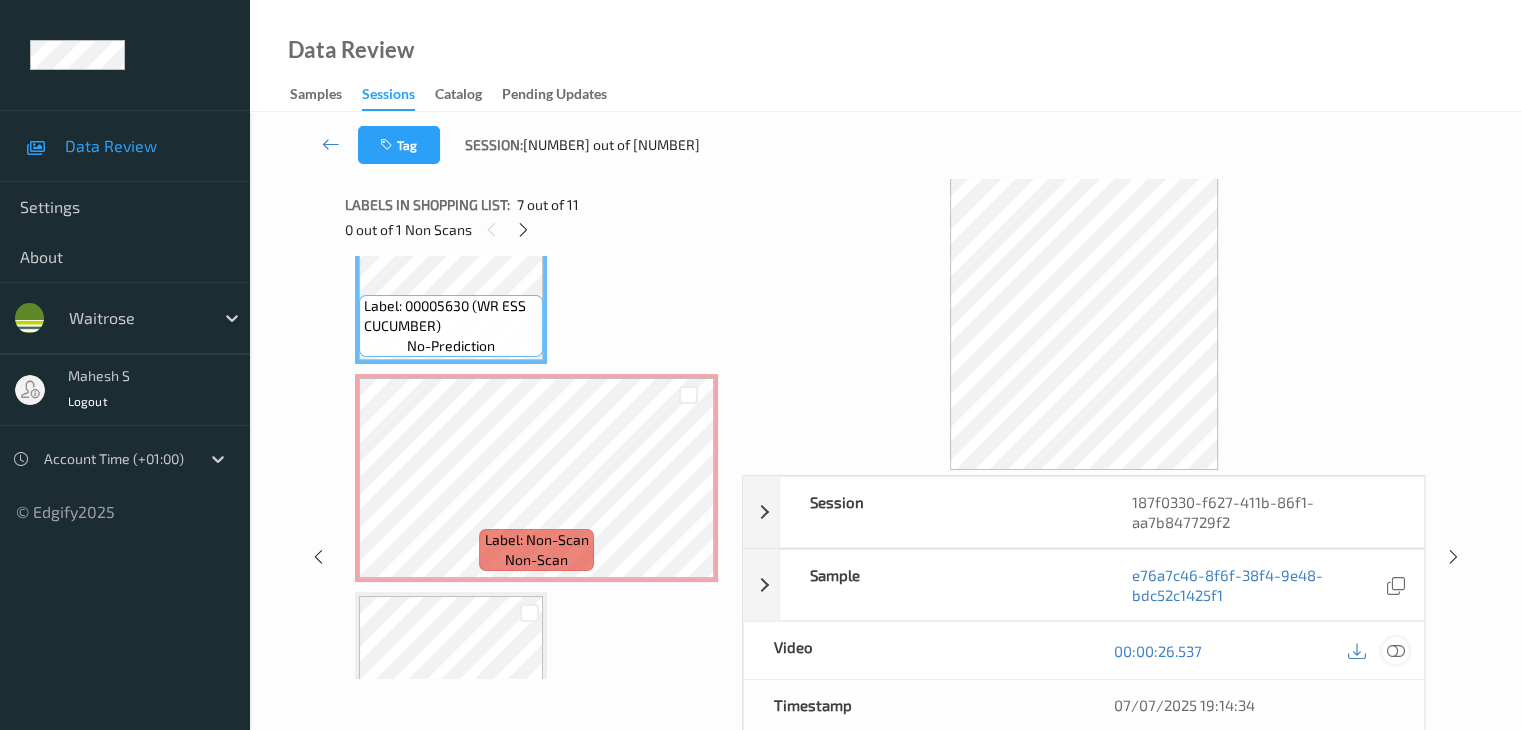 click at bounding box center [1395, 651] 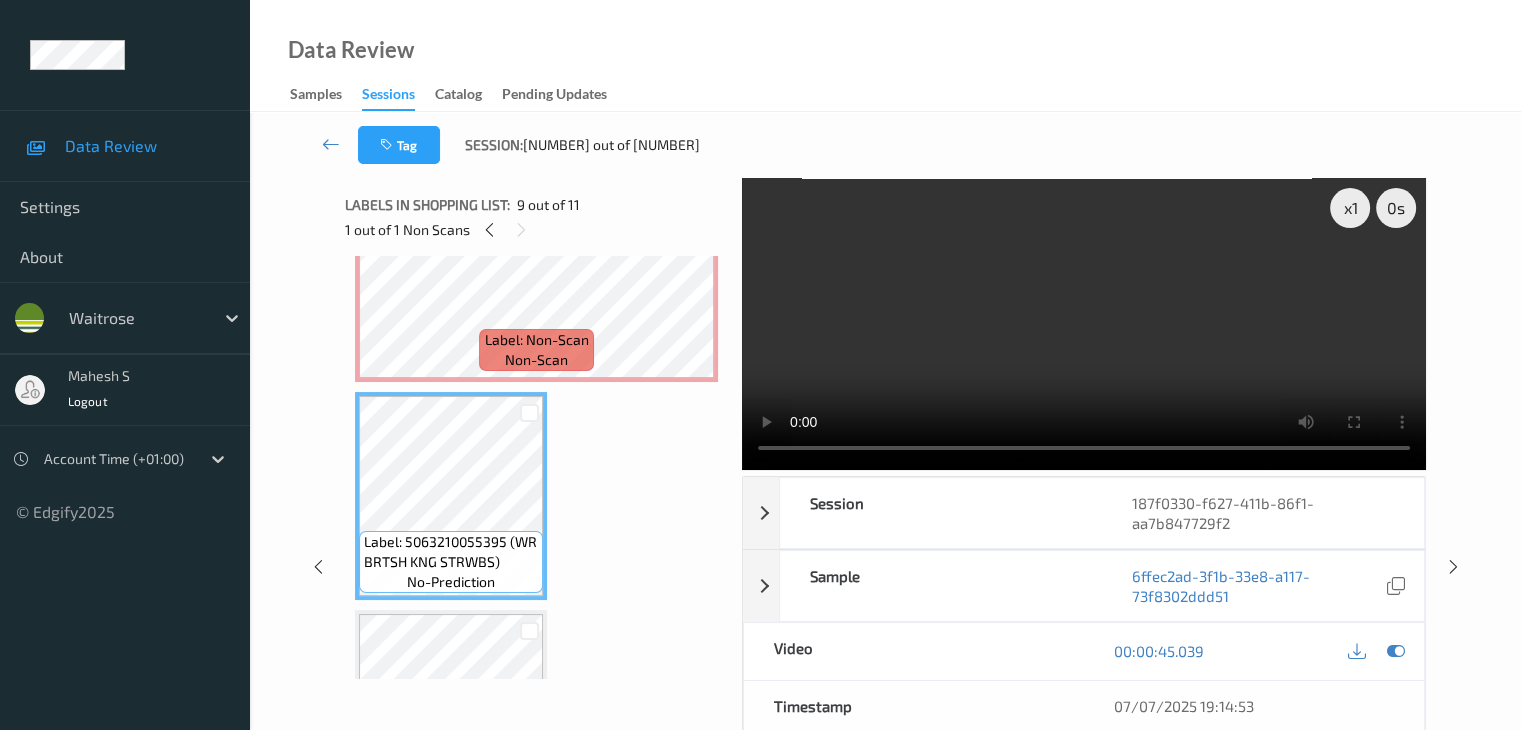 scroll, scrollTop: 1418, scrollLeft: 0, axis: vertical 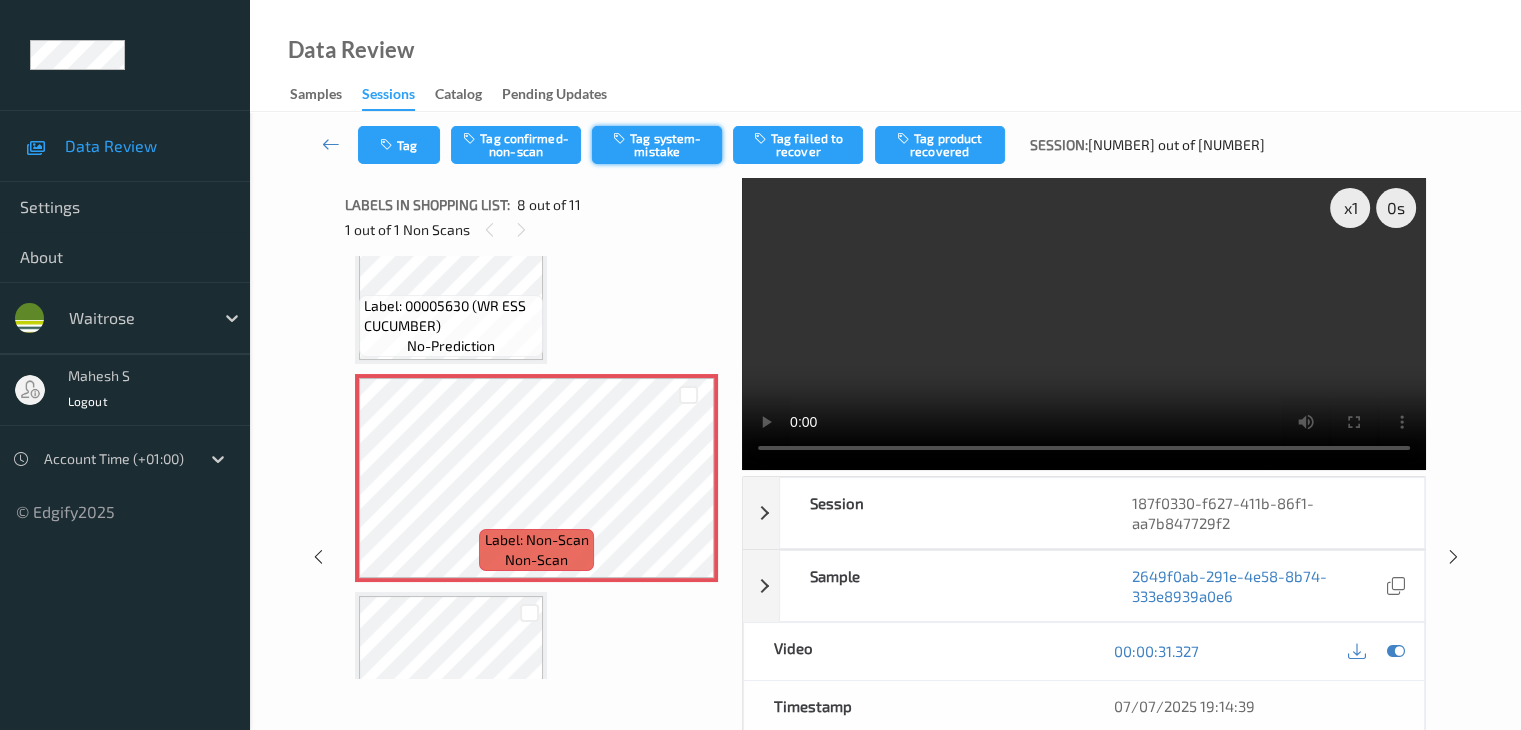 click on "Tag   system-mistake" at bounding box center (657, 145) 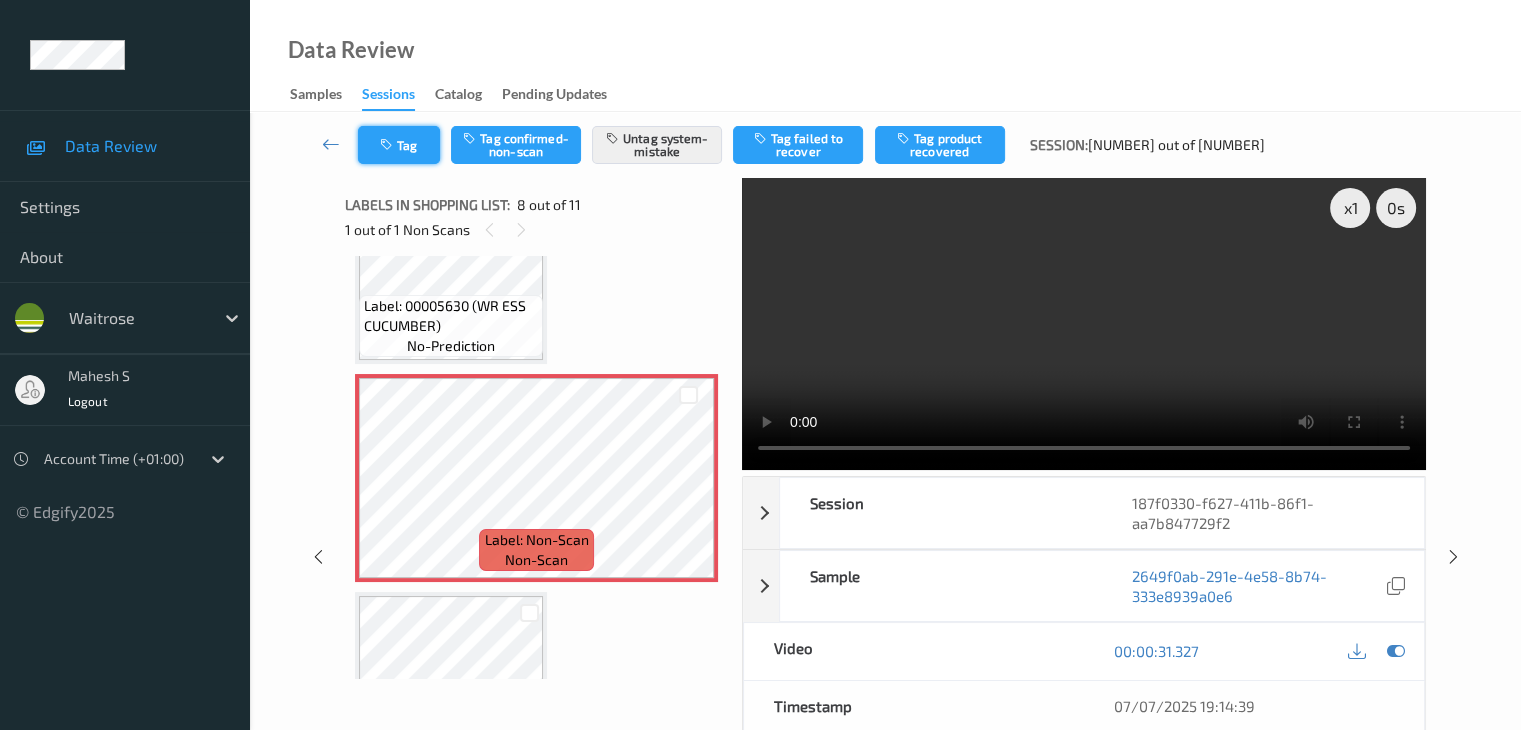 click at bounding box center (388, 145) 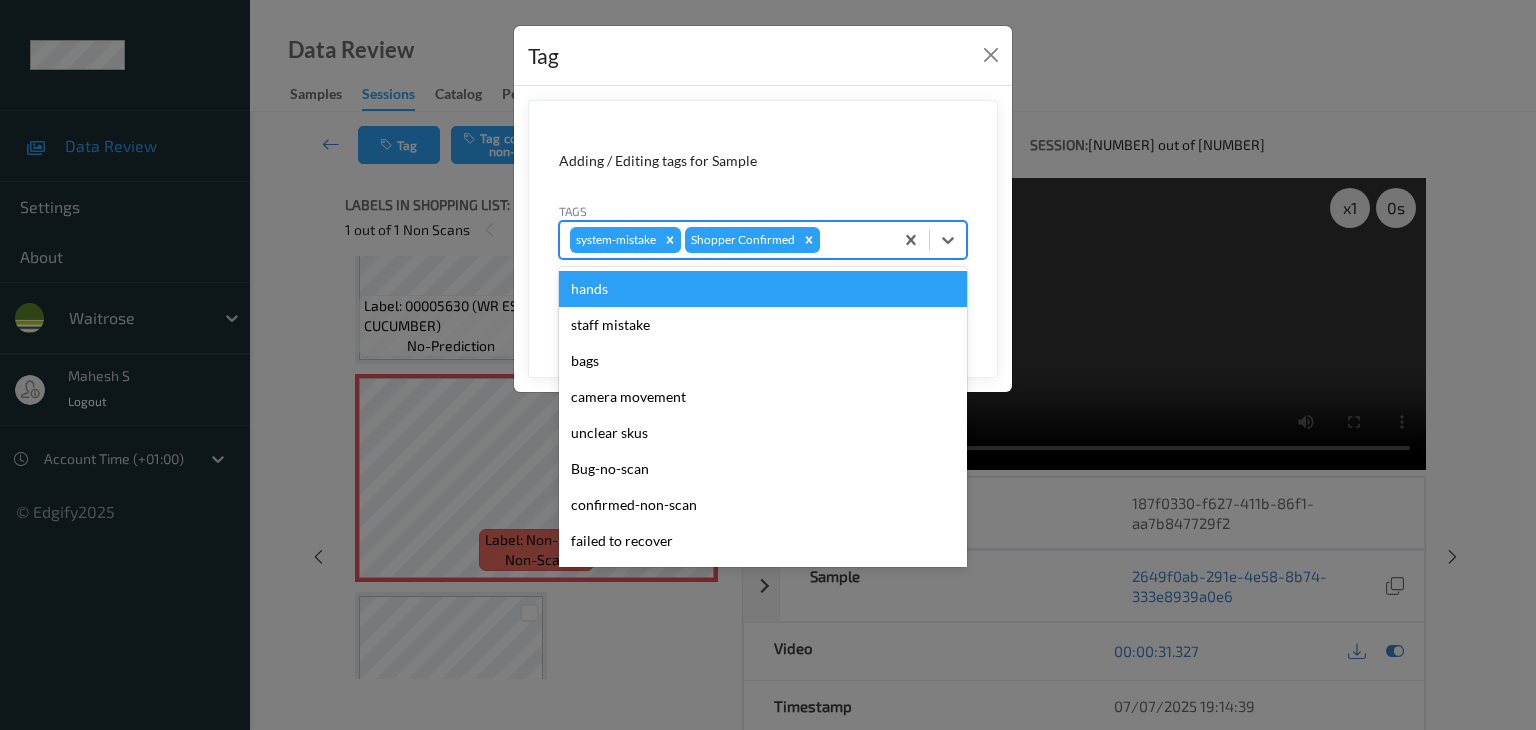 click at bounding box center (853, 240) 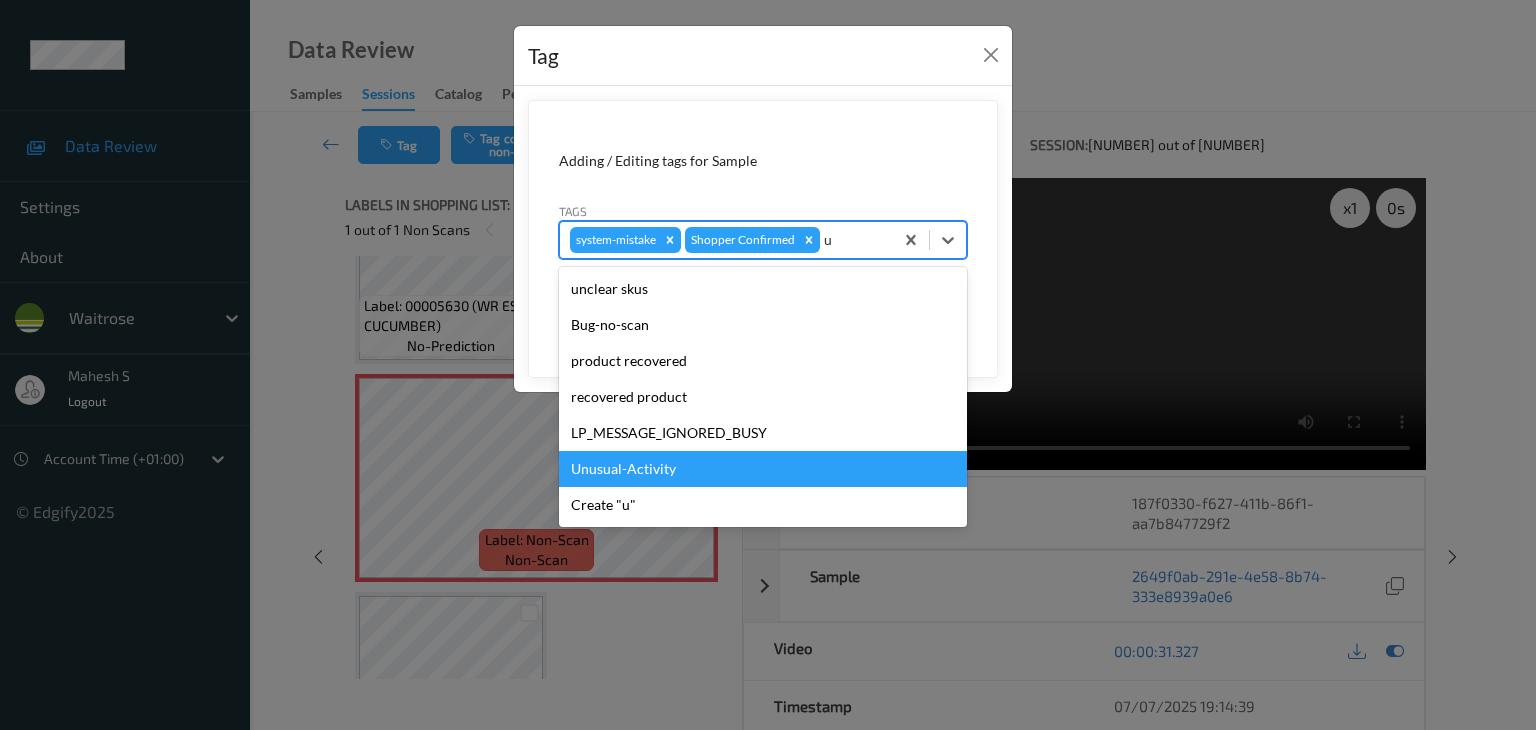 click on "Unusual-Activity" at bounding box center [763, 469] 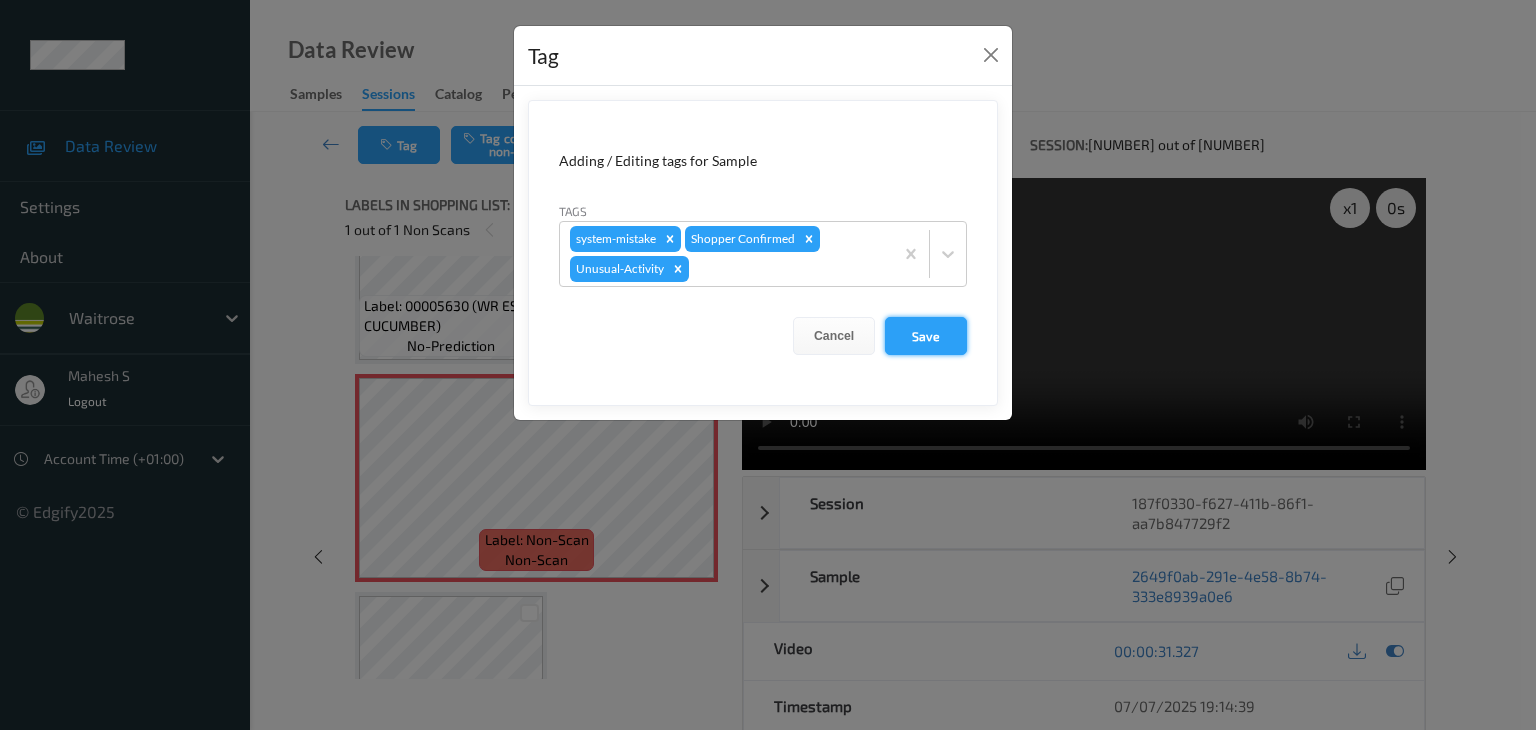 click on "Save" at bounding box center (926, 336) 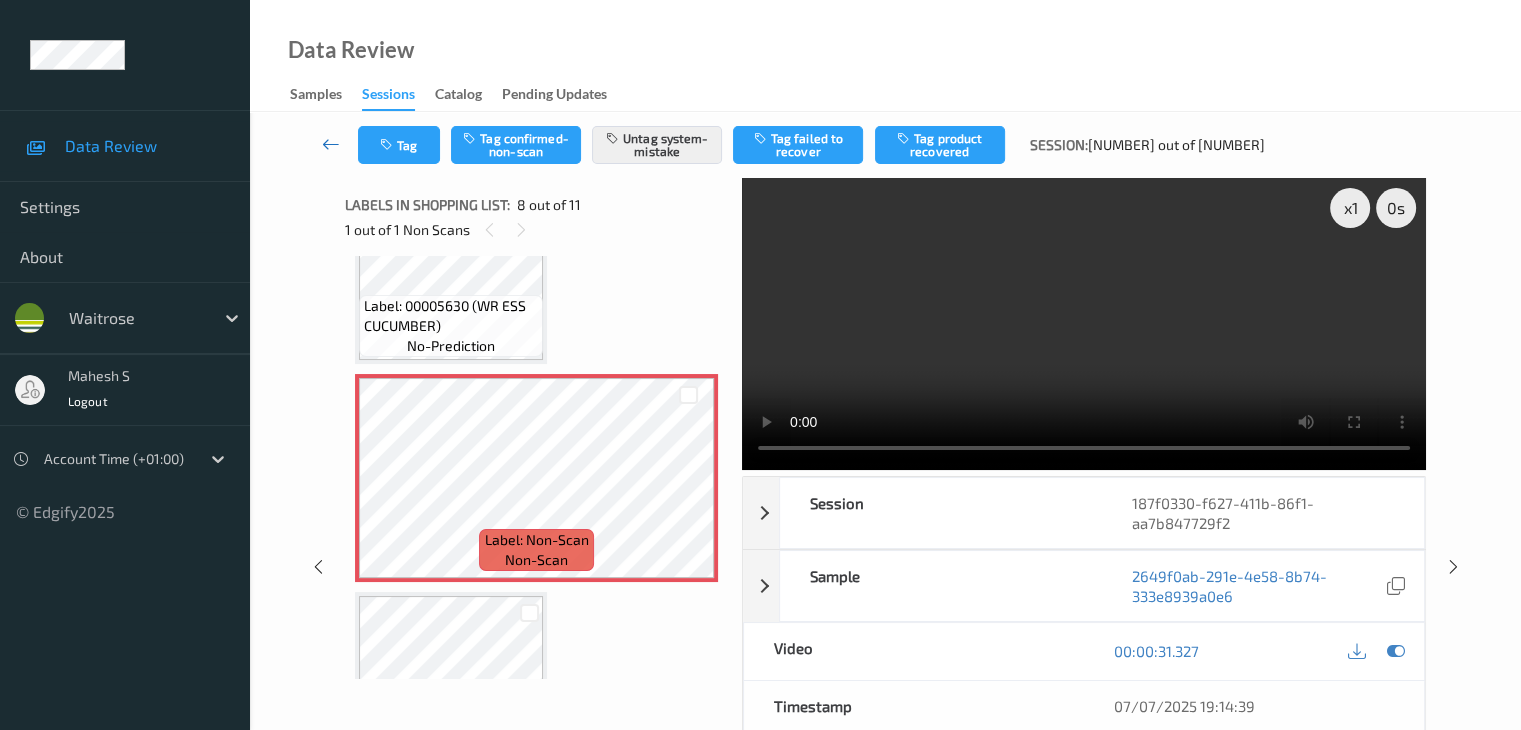 click at bounding box center [331, 144] 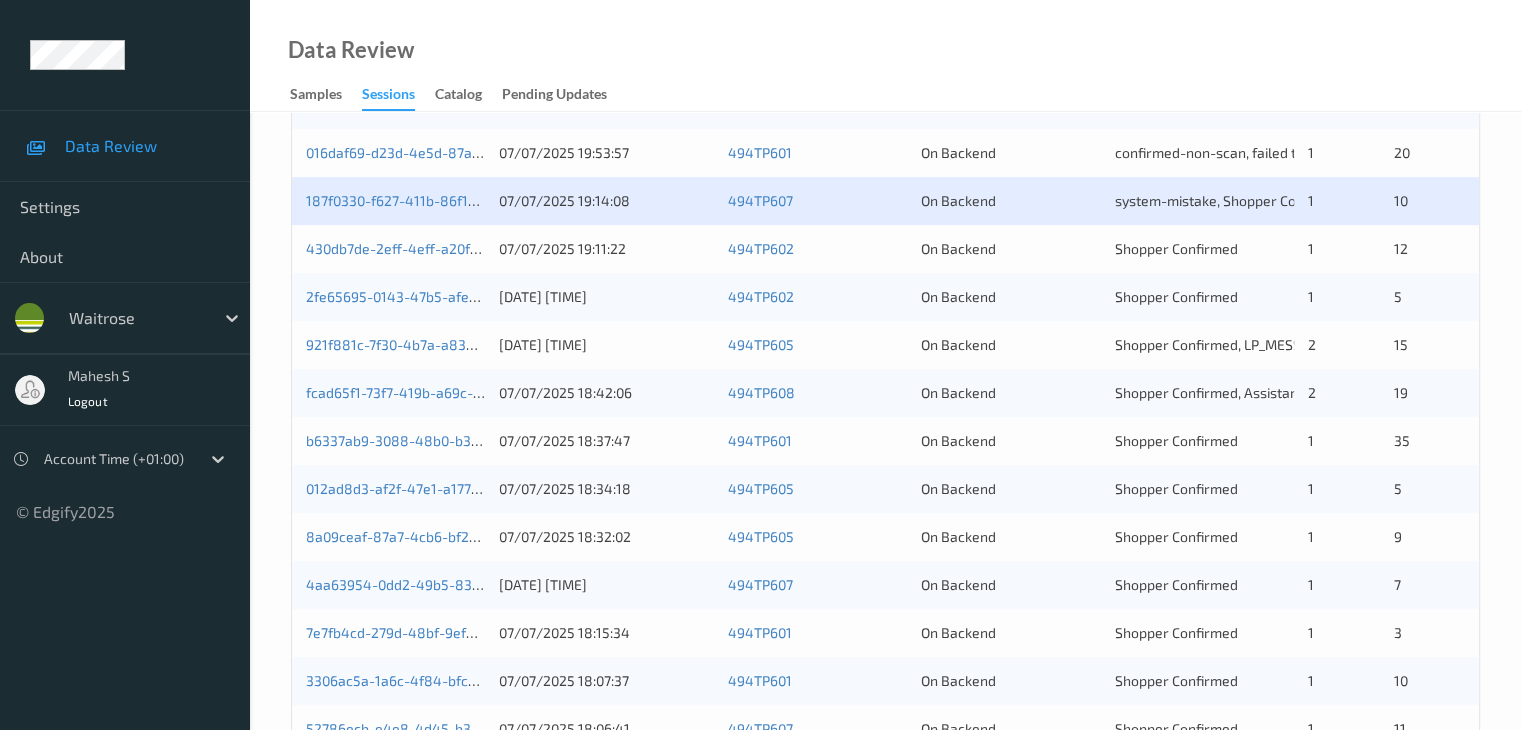 scroll, scrollTop: 500, scrollLeft: 0, axis: vertical 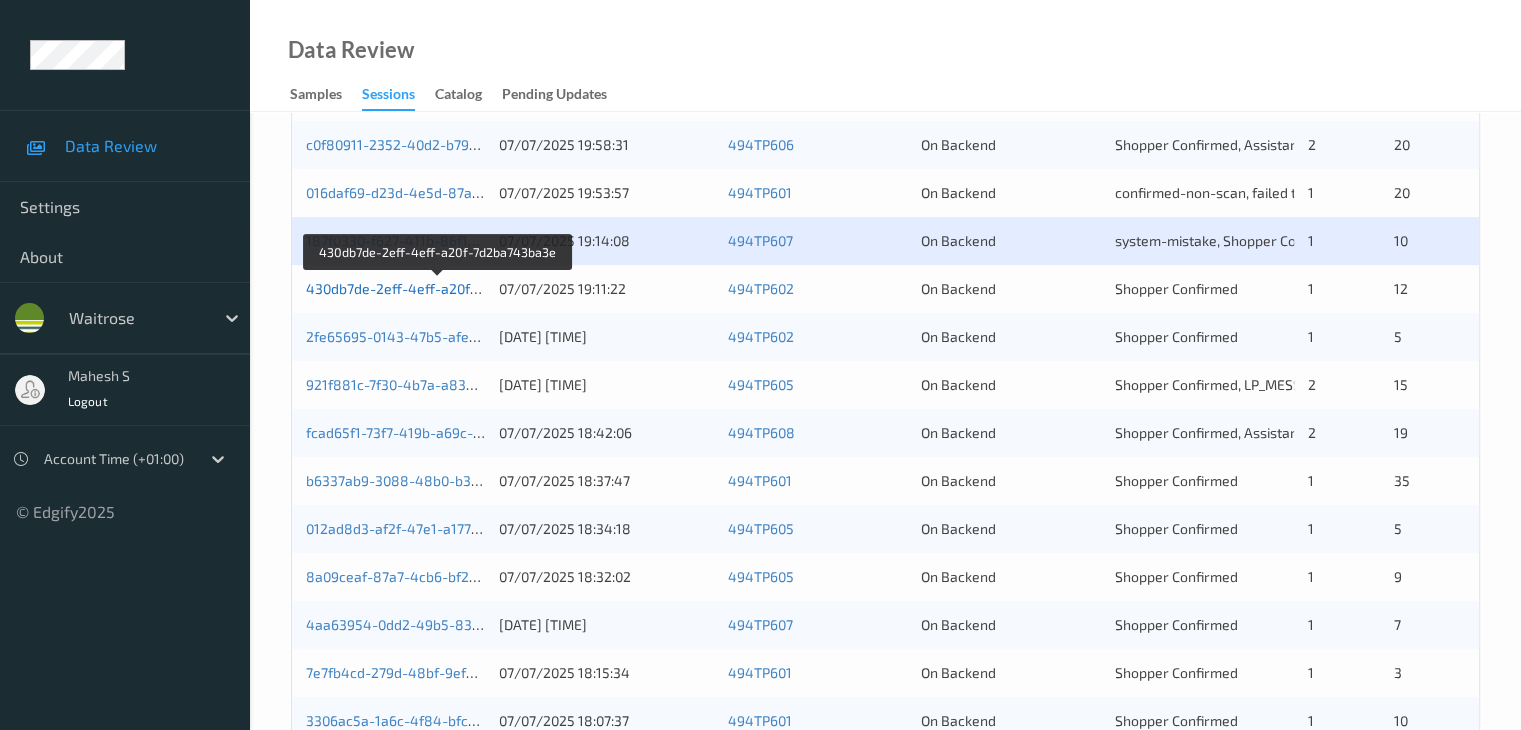 click on "430db7de-2eff-4eff-a20f-7d2ba743ba3e" at bounding box center [438, 288] 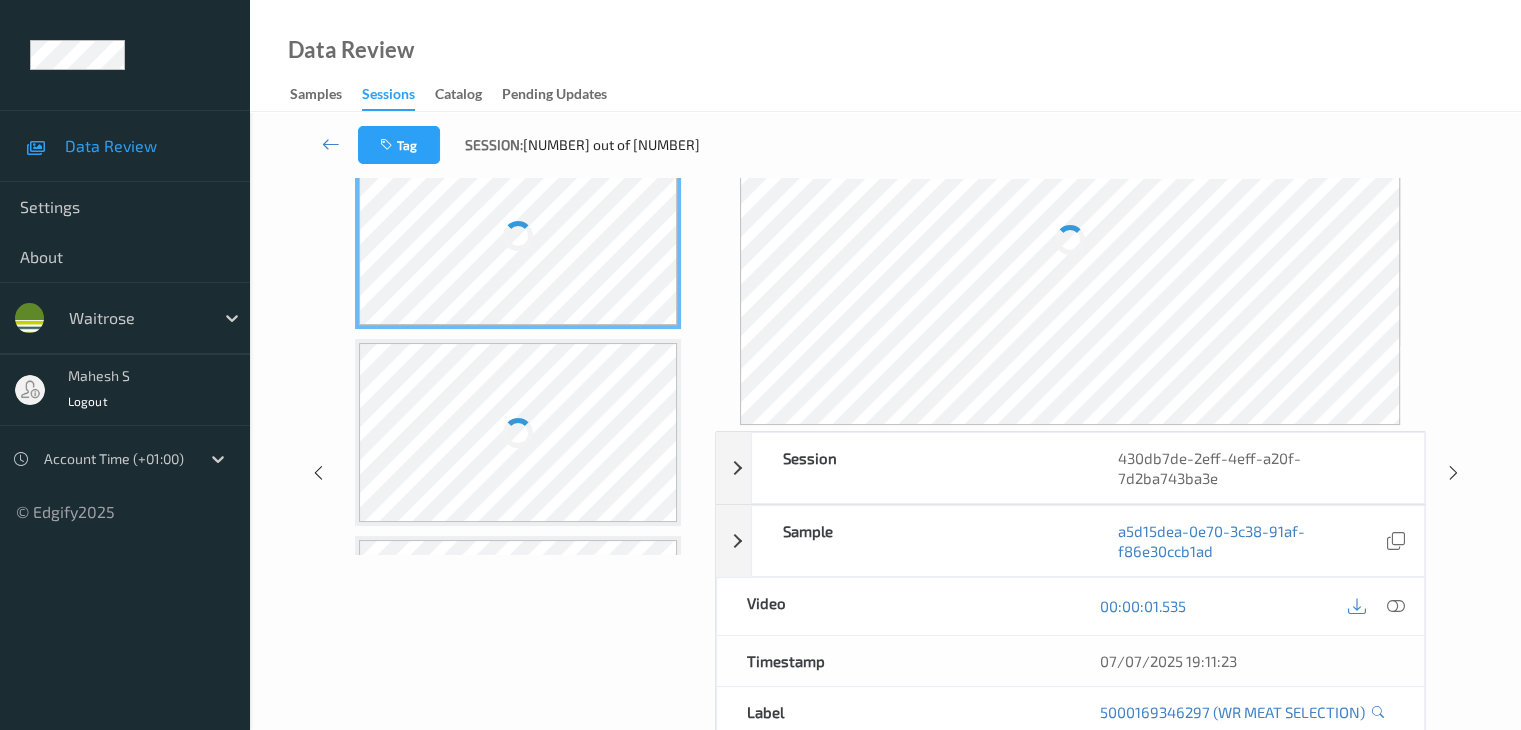scroll, scrollTop: 0, scrollLeft: 0, axis: both 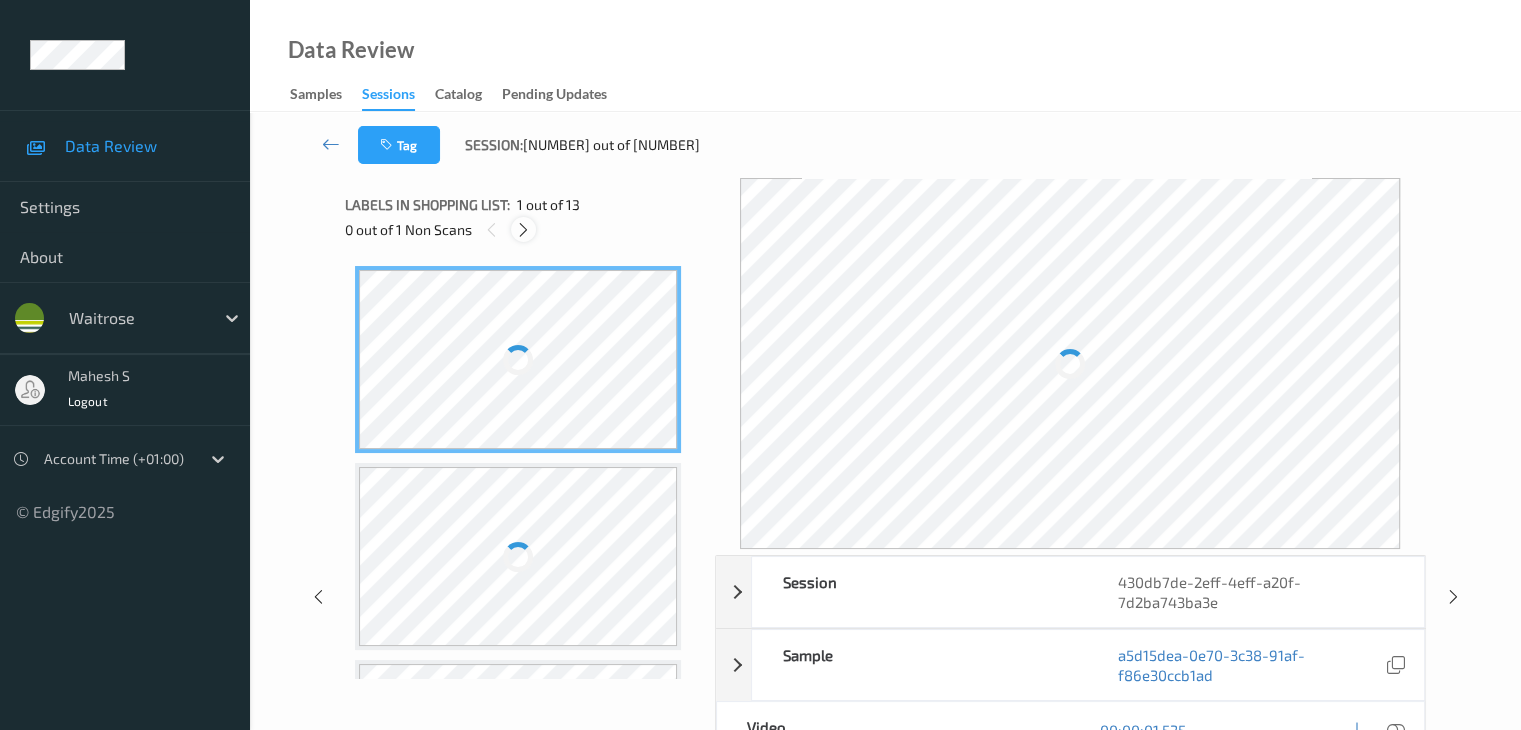 click at bounding box center (523, 230) 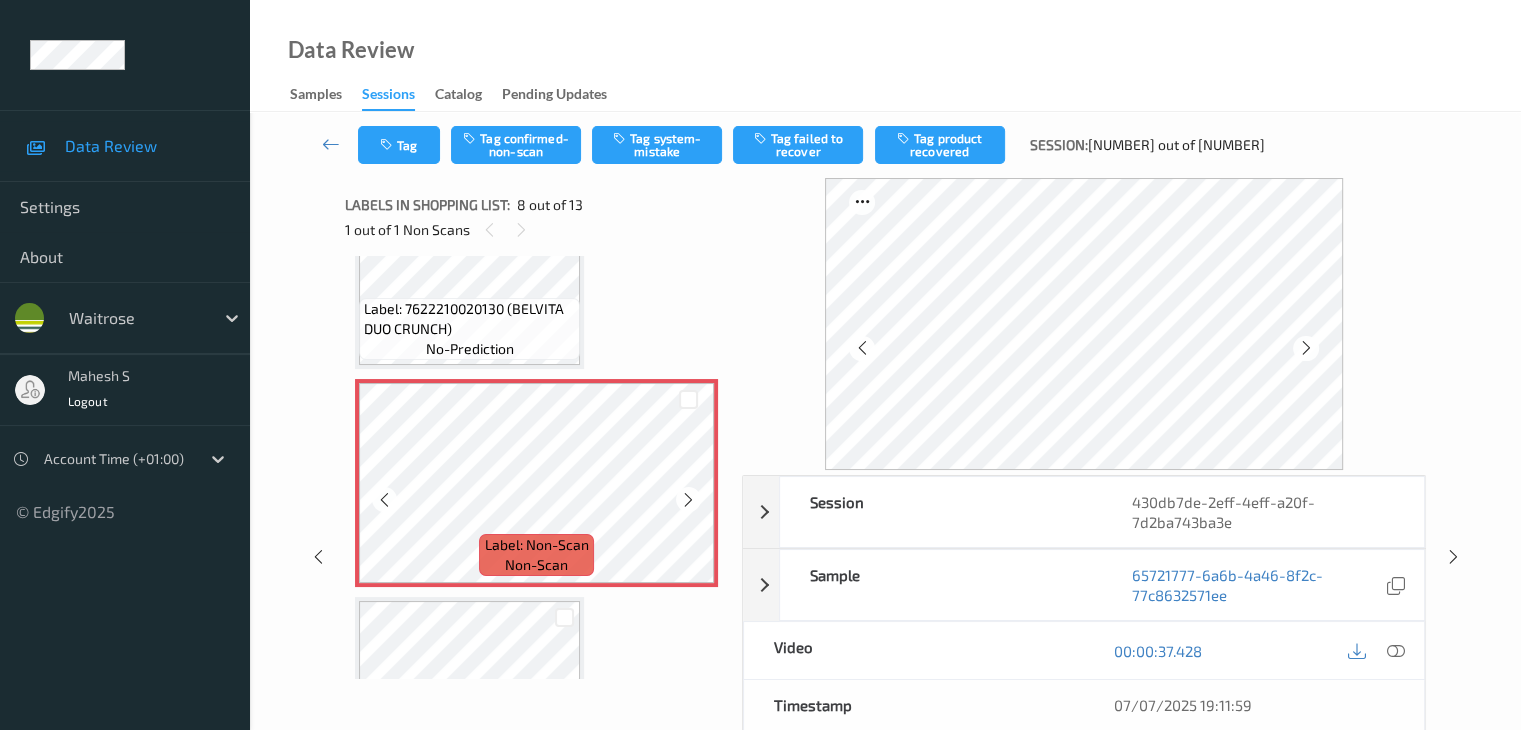 scroll, scrollTop: 1516, scrollLeft: 0, axis: vertical 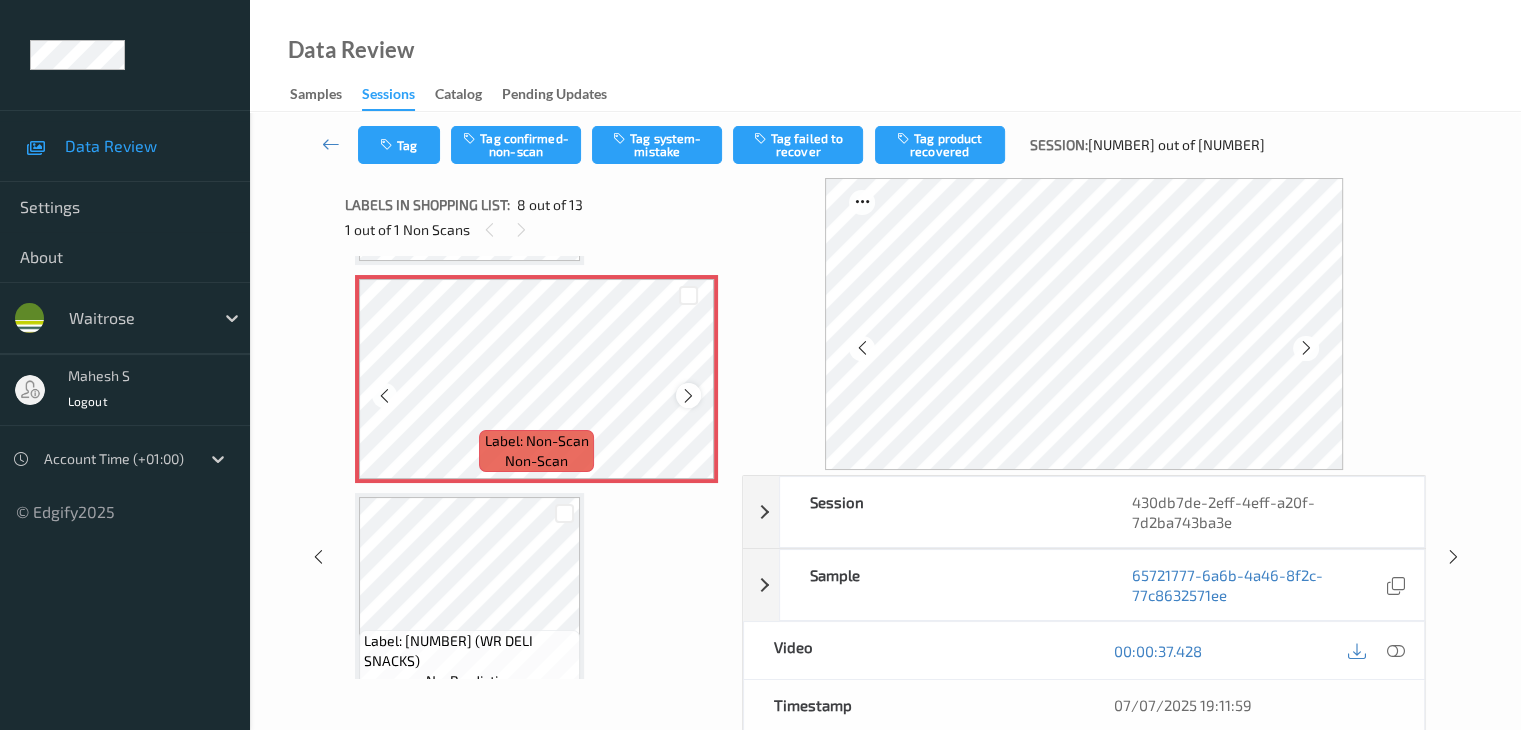 click at bounding box center (688, 396) 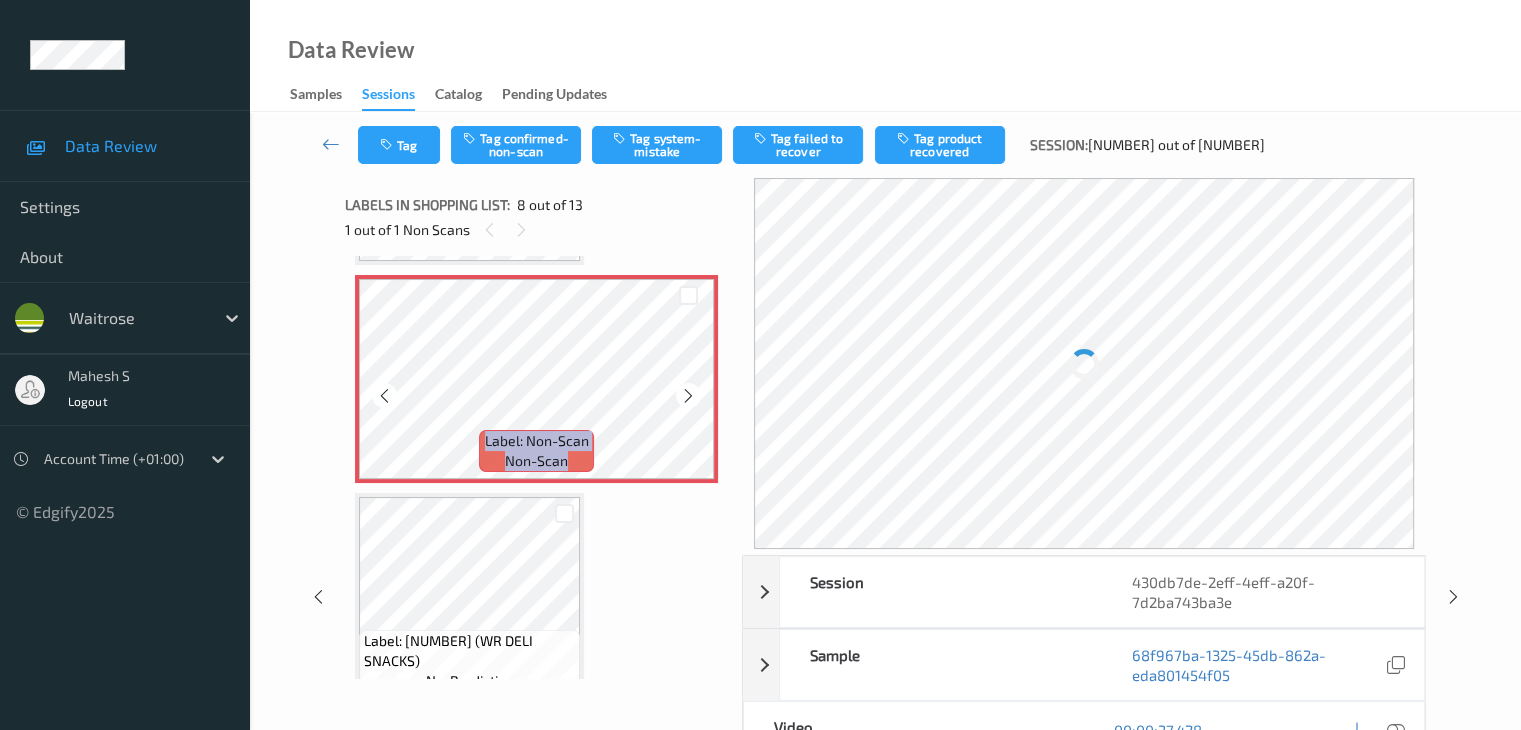click at bounding box center (688, 396) 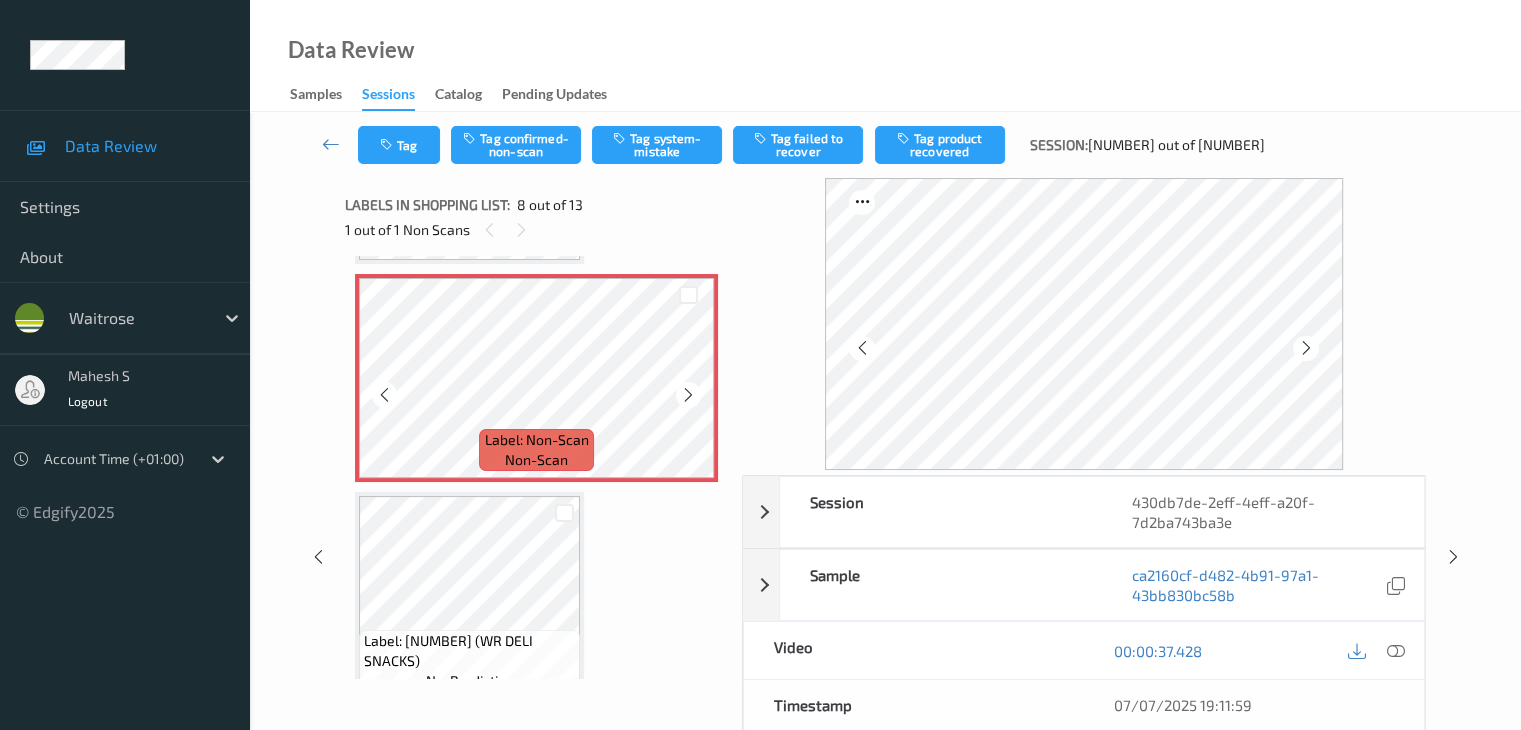 click at bounding box center [688, 395] 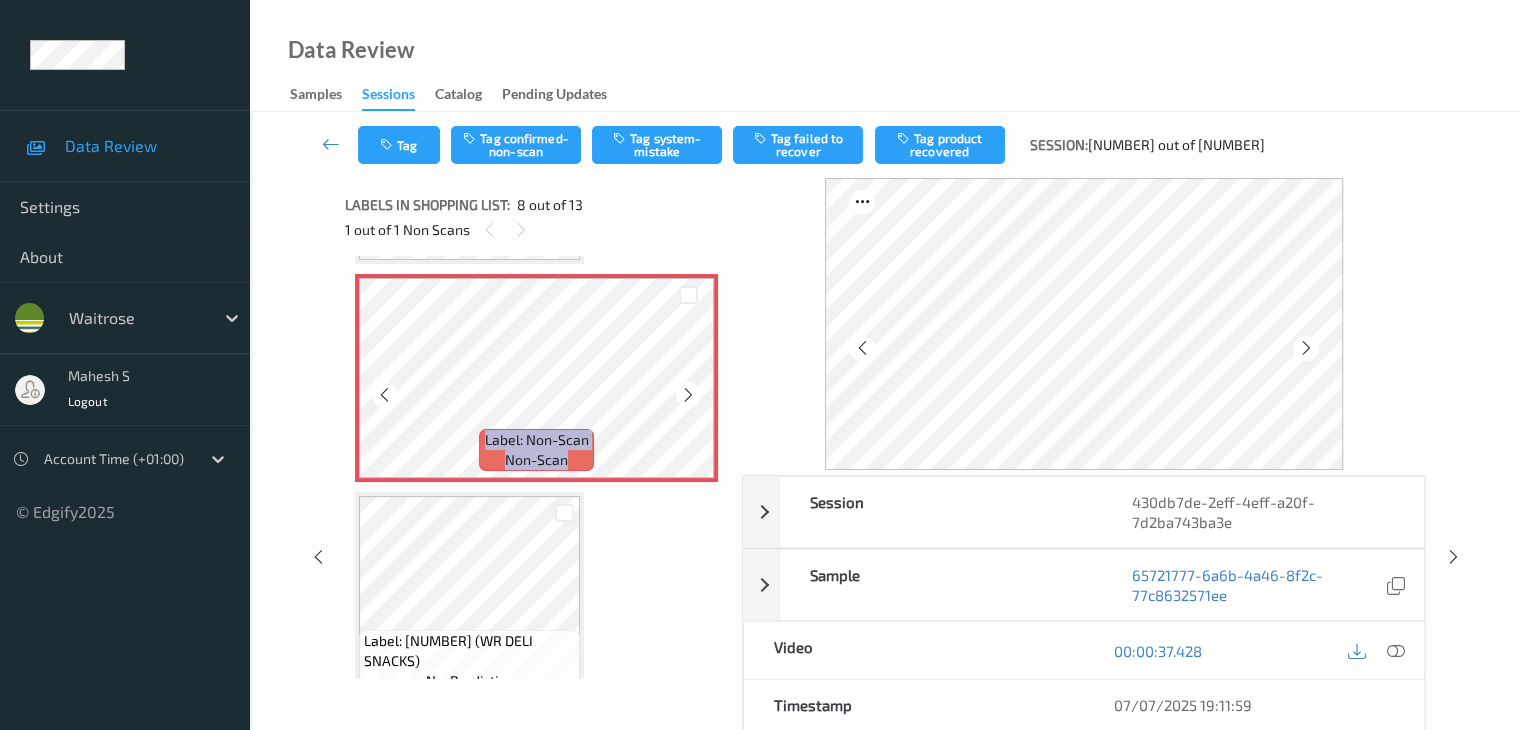 click at bounding box center (688, 395) 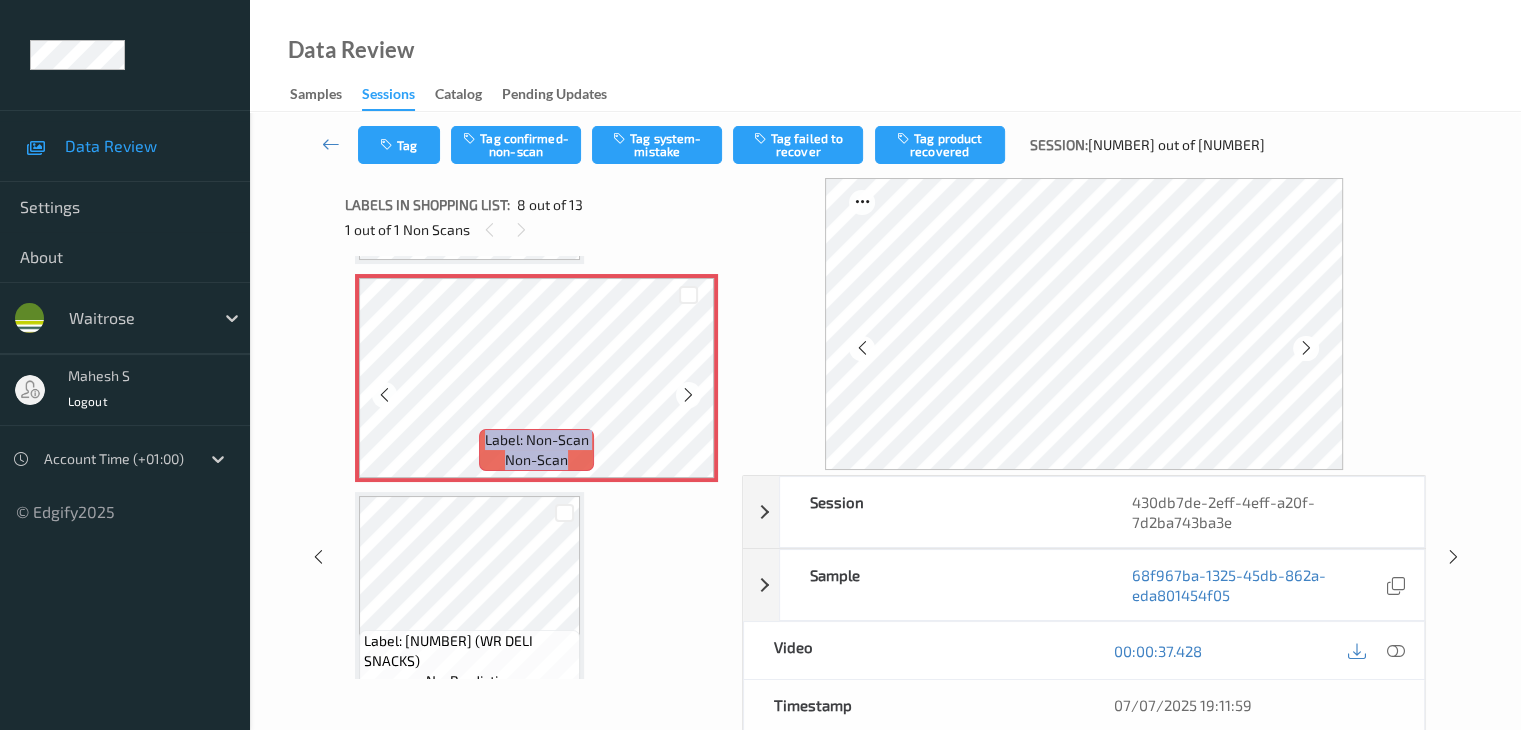 click at bounding box center [688, 395] 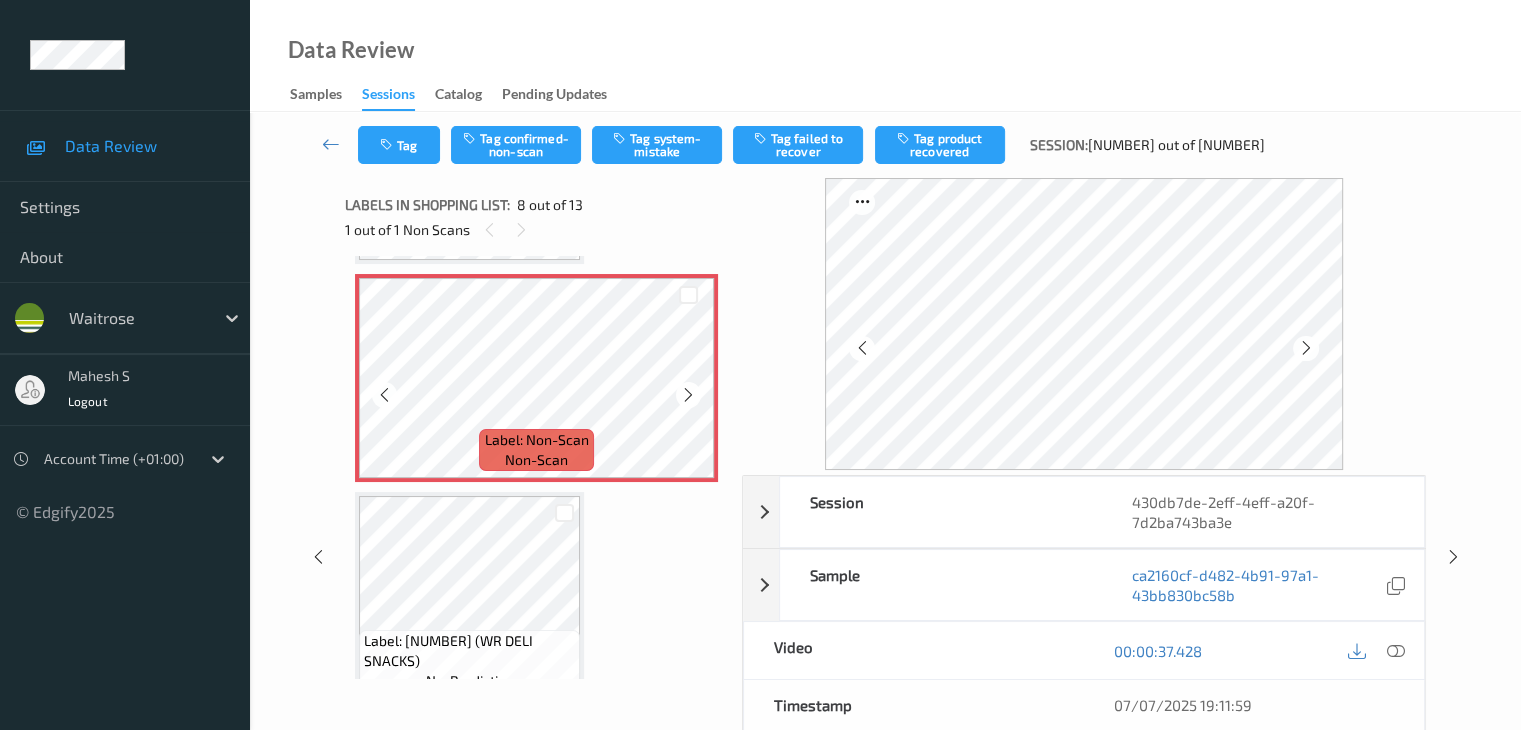 click at bounding box center (688, 395) 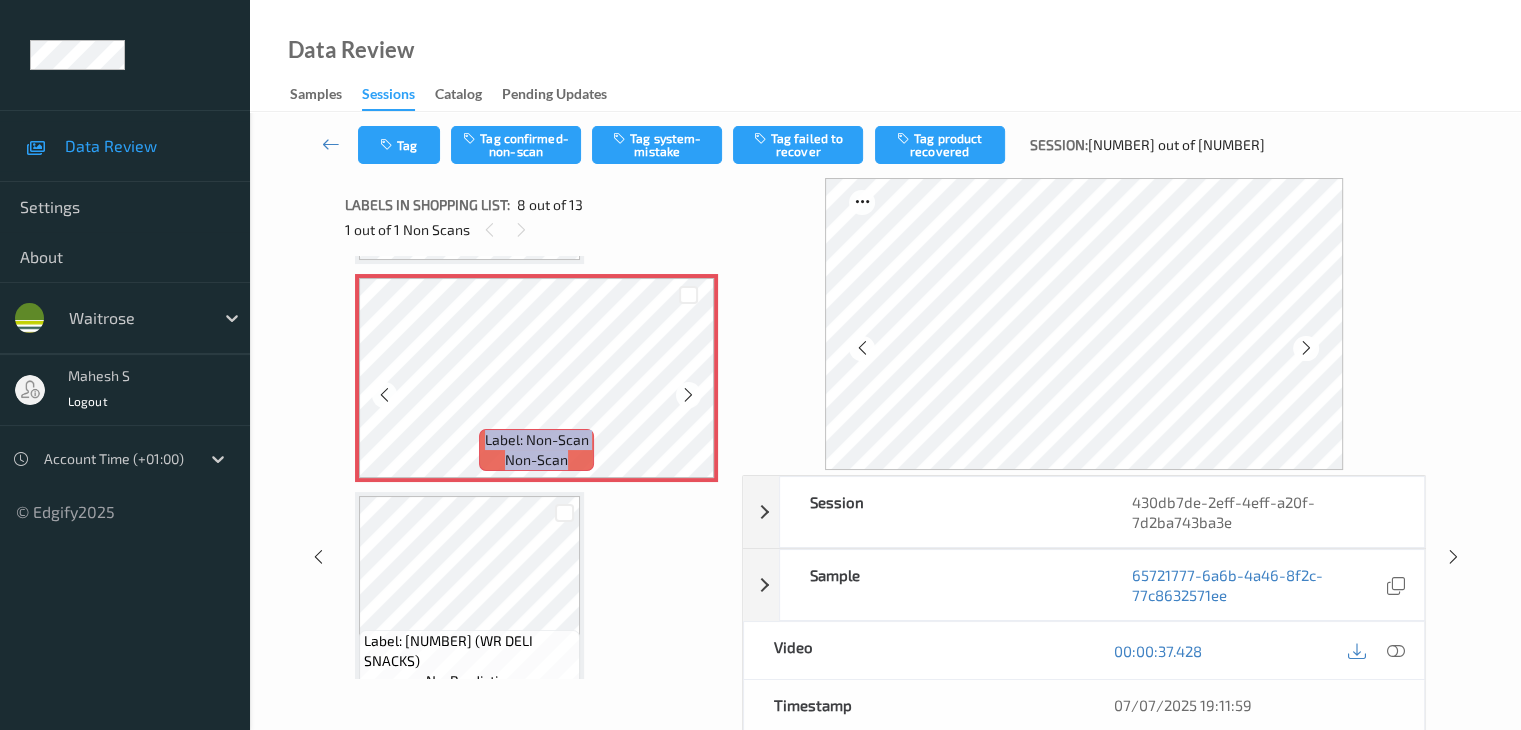click at bounding box center [688, 395] 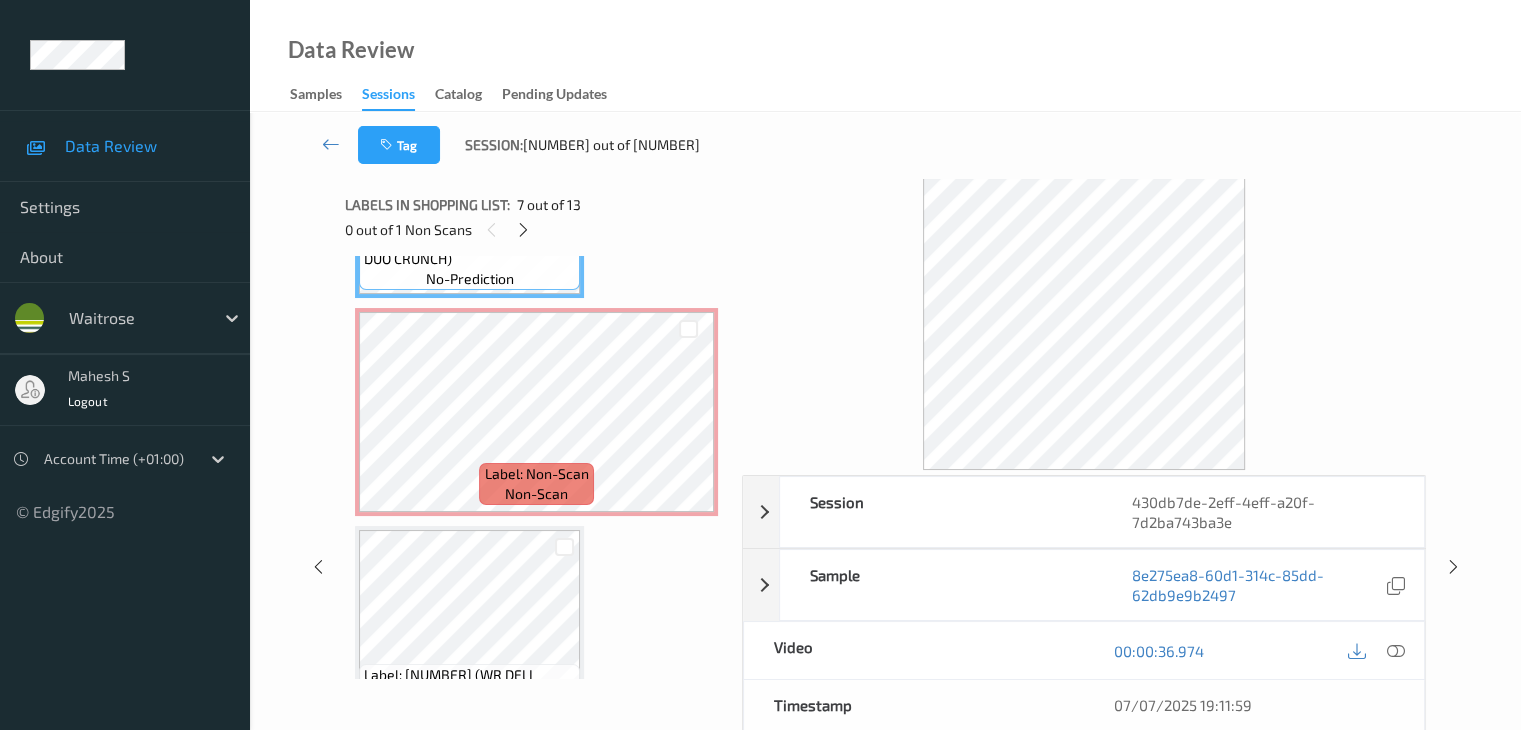 scroll, scrollTop: 1618, scrollLeft: 0, axis: vertical 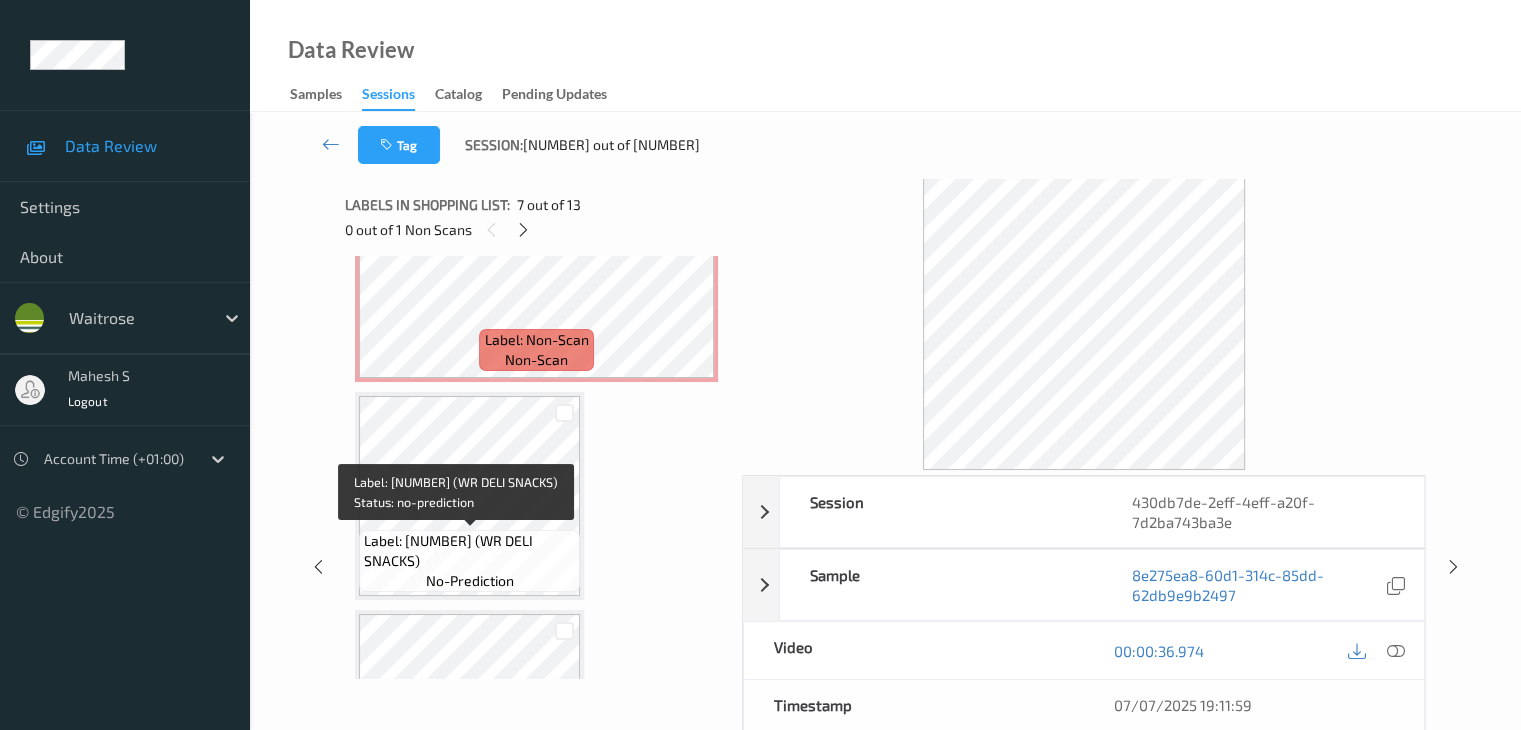 click on "Label: [NUMBER] (WR DELI SNACKS)" at bounding box center [469, 551] 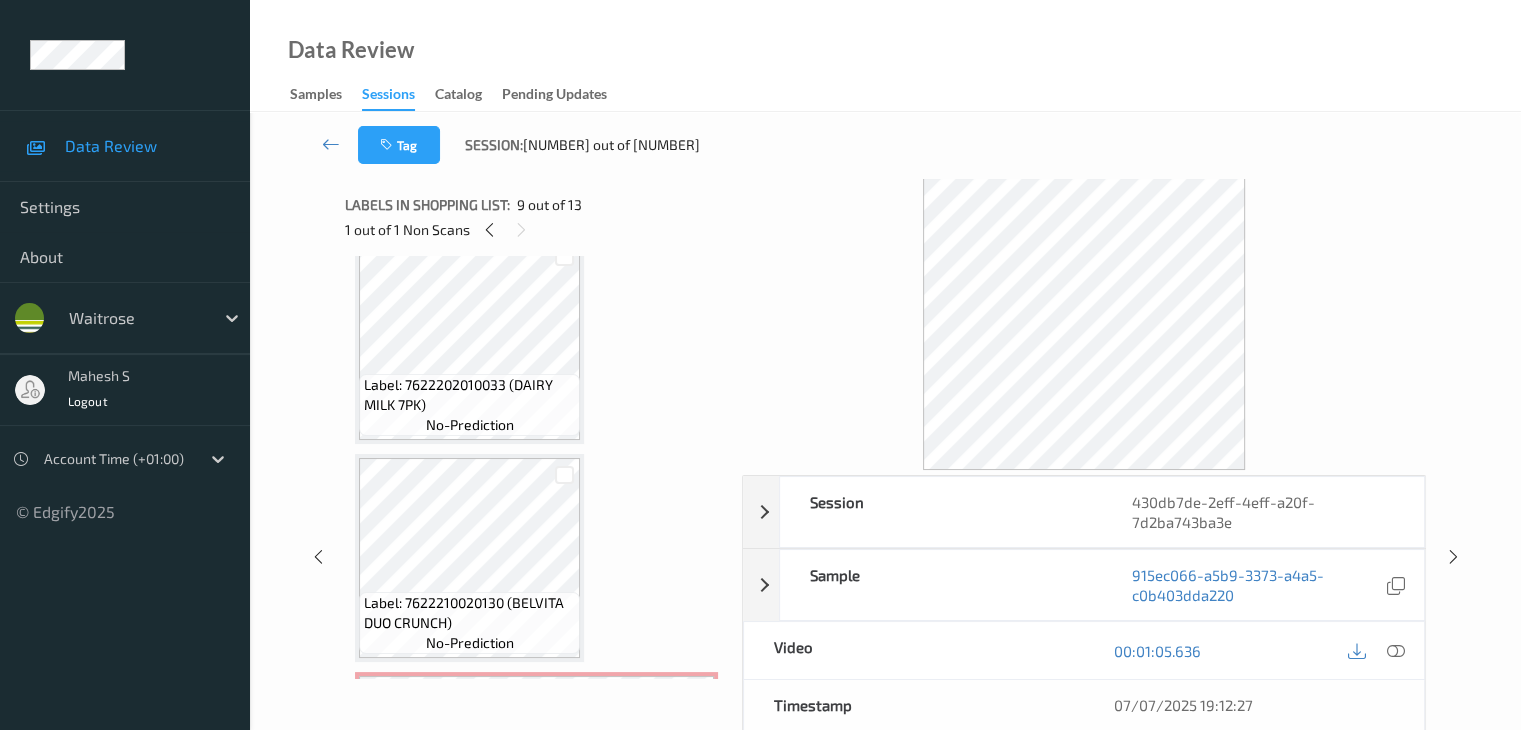 scroll, scrollTop: 1118, scrollLeft: 0, axis: vertical 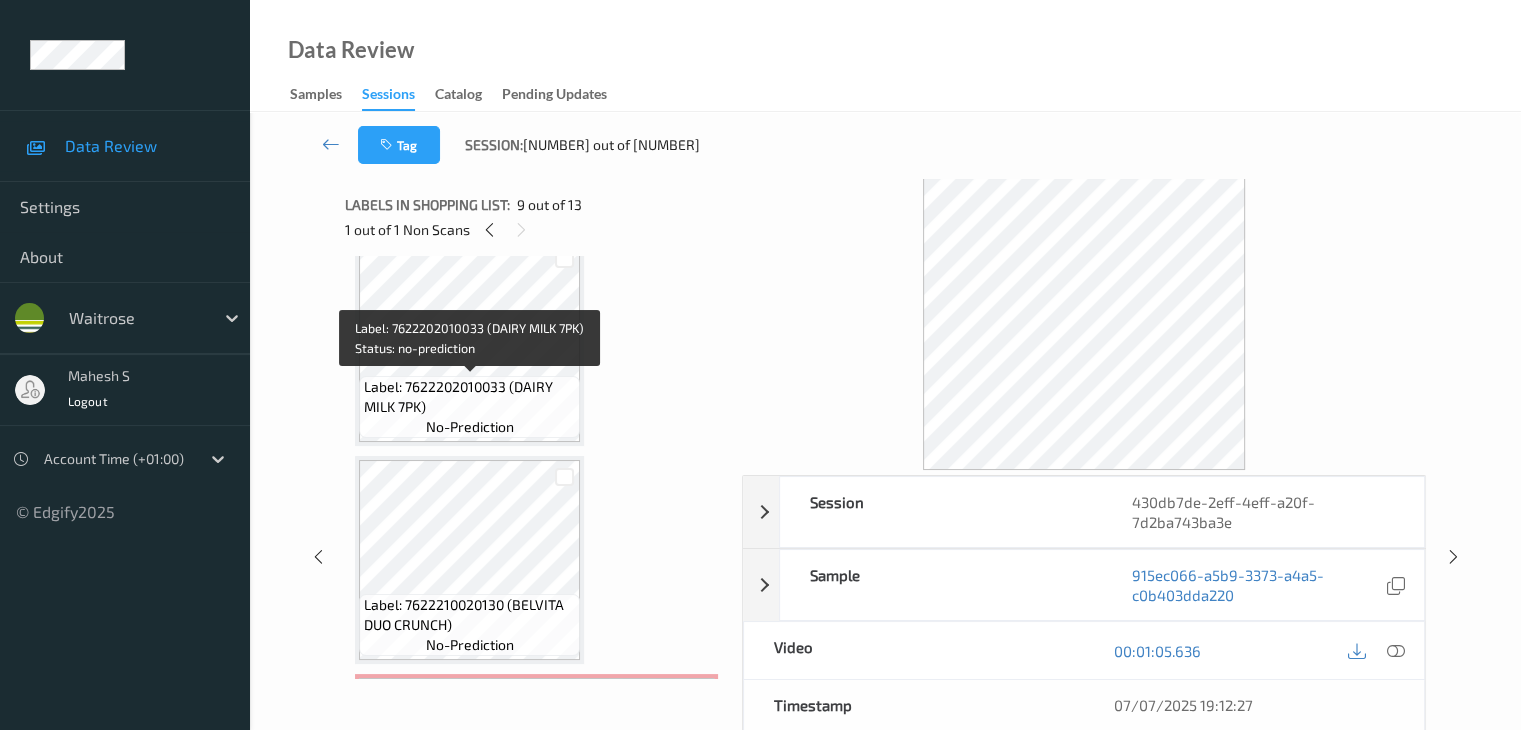 click on "Label: 7622202010033 (DAIRY MILK 7PK)" at bounding box center [469, 397] 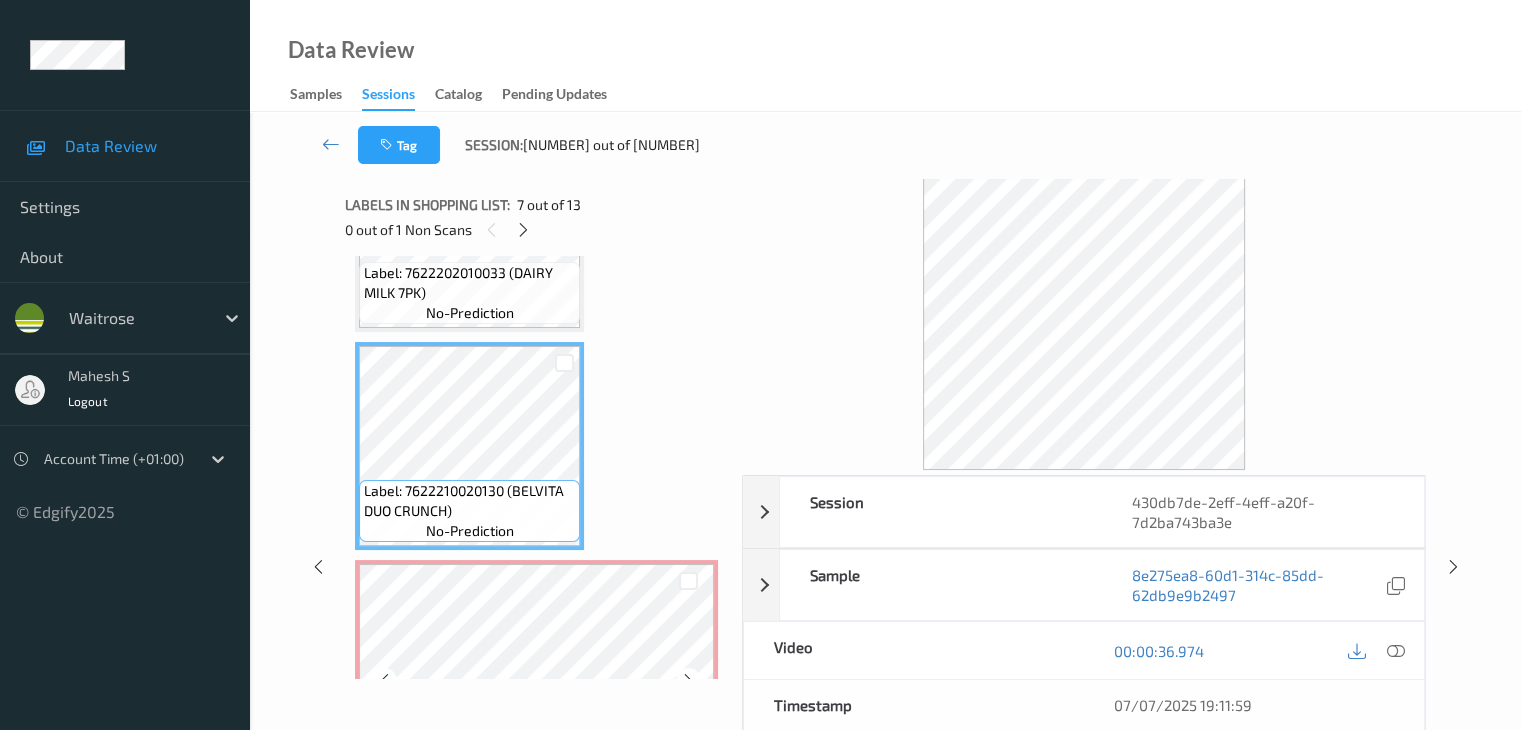 scroll, scrollTop: 1318, scrollLeft: 0, axis: vertical 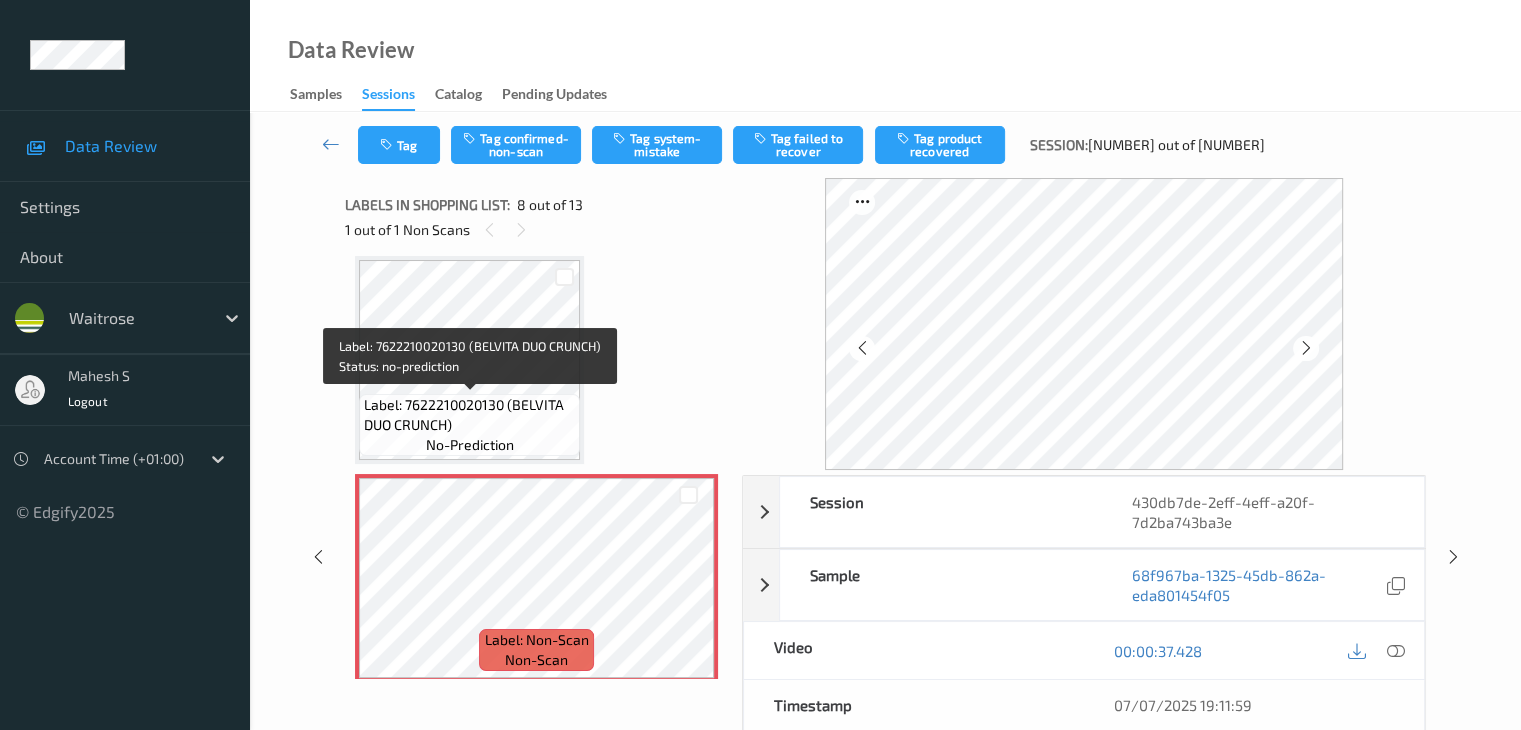 click on "Label: 7622210020130 (BELVITA DUO CRUNCH)" at bounding box center (469, 415) 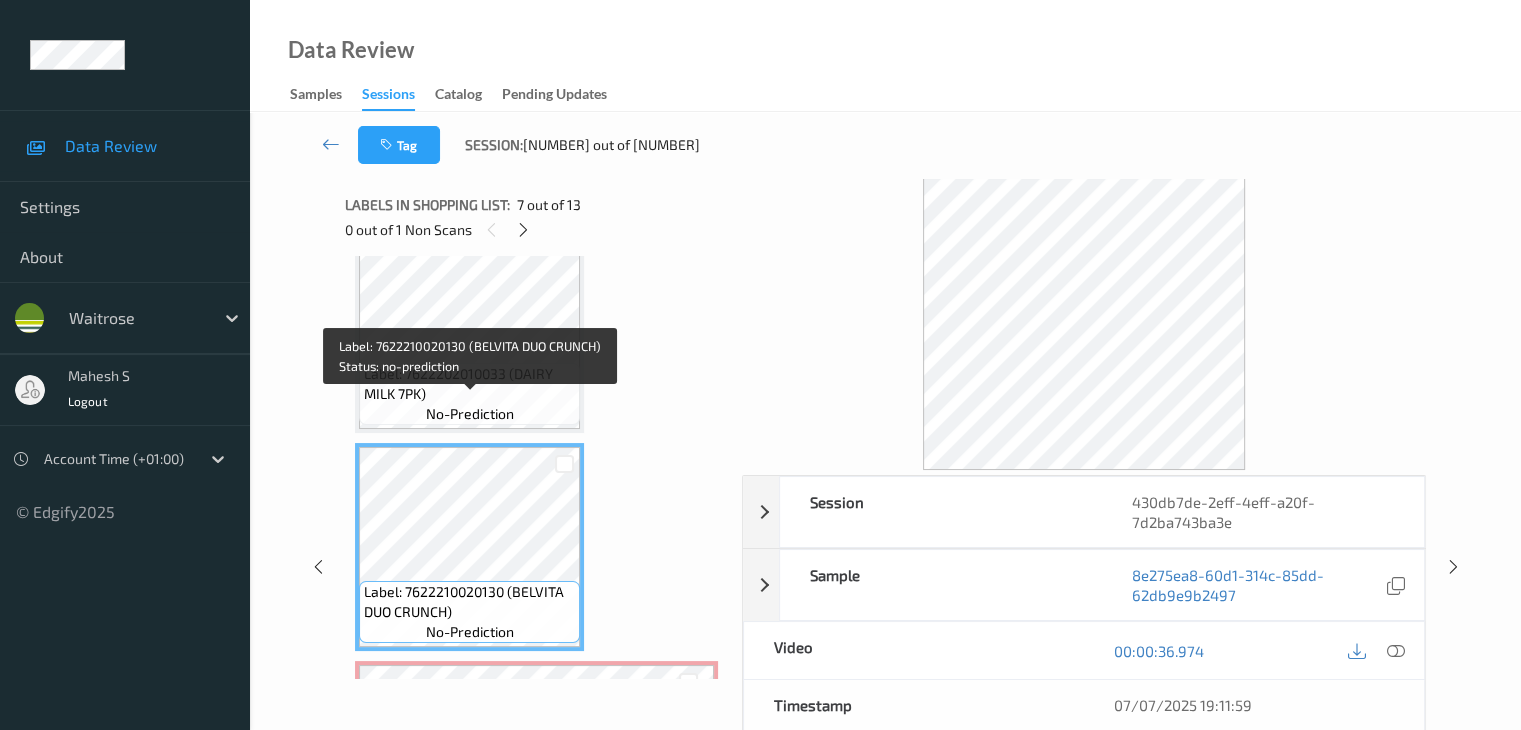 scroll, scrollTop: 1118, scrollLeft: 0, axis: vertical 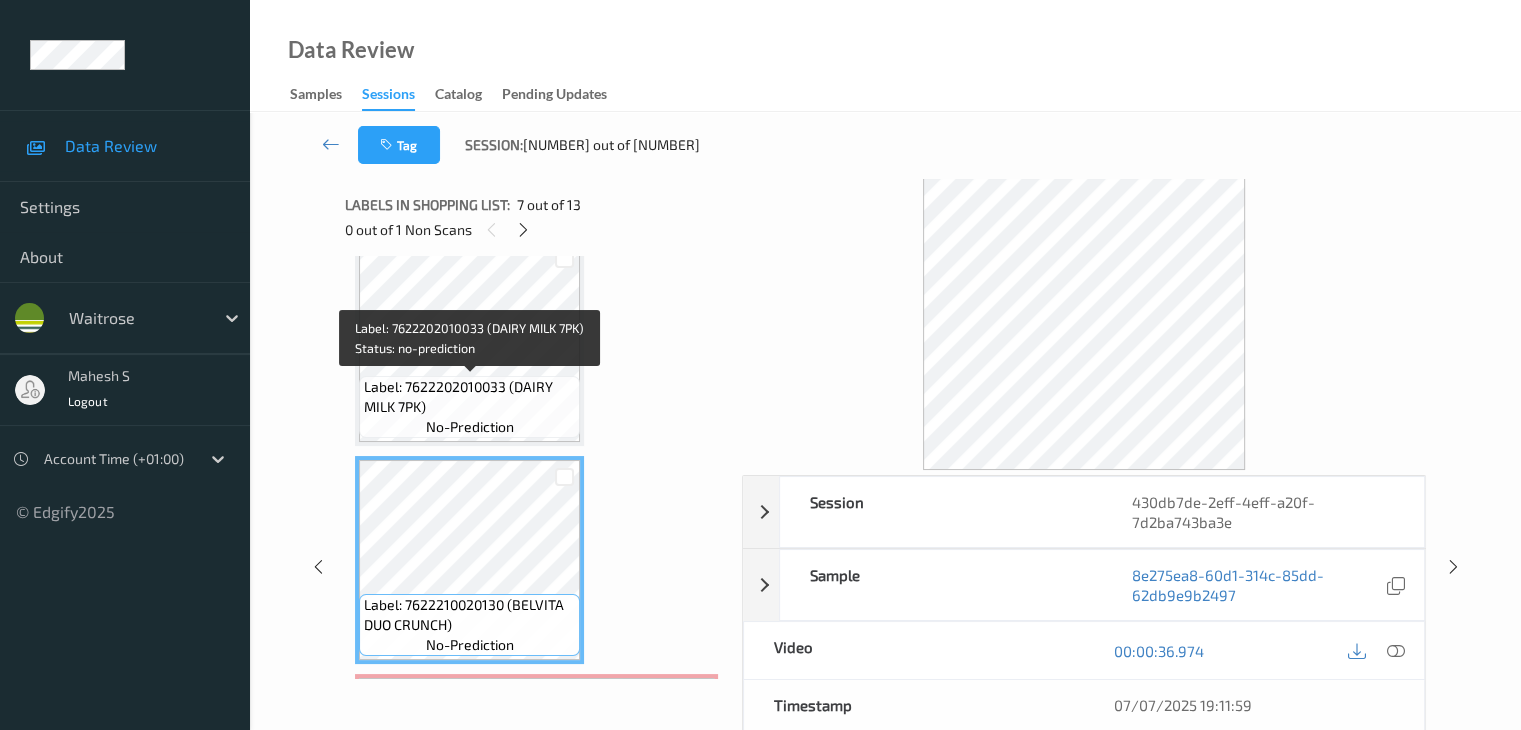 click on "Label: 7622202010033 (DAIRY MILK 7PK)" at bounding box center (469, 397) 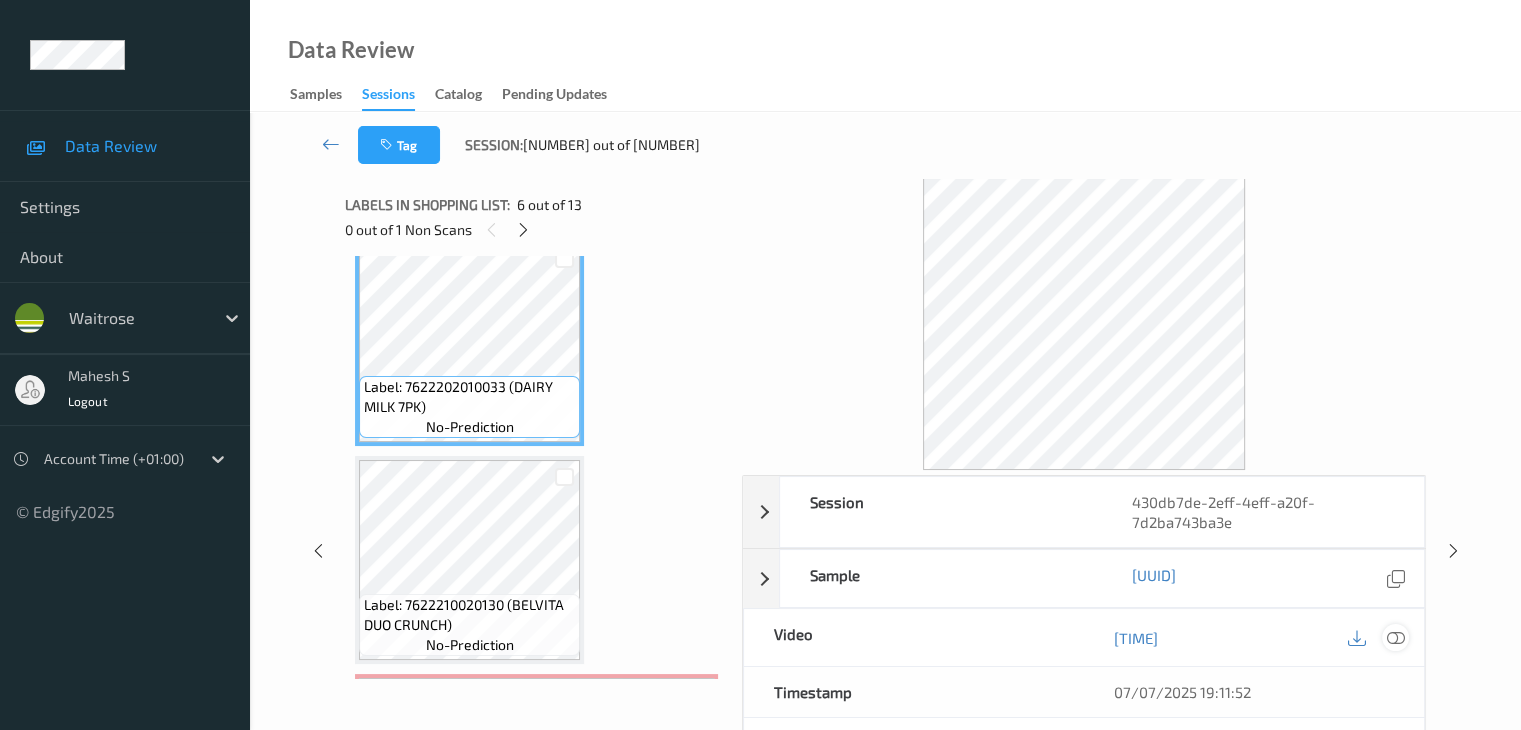 click at bounding box center (1395, 638) 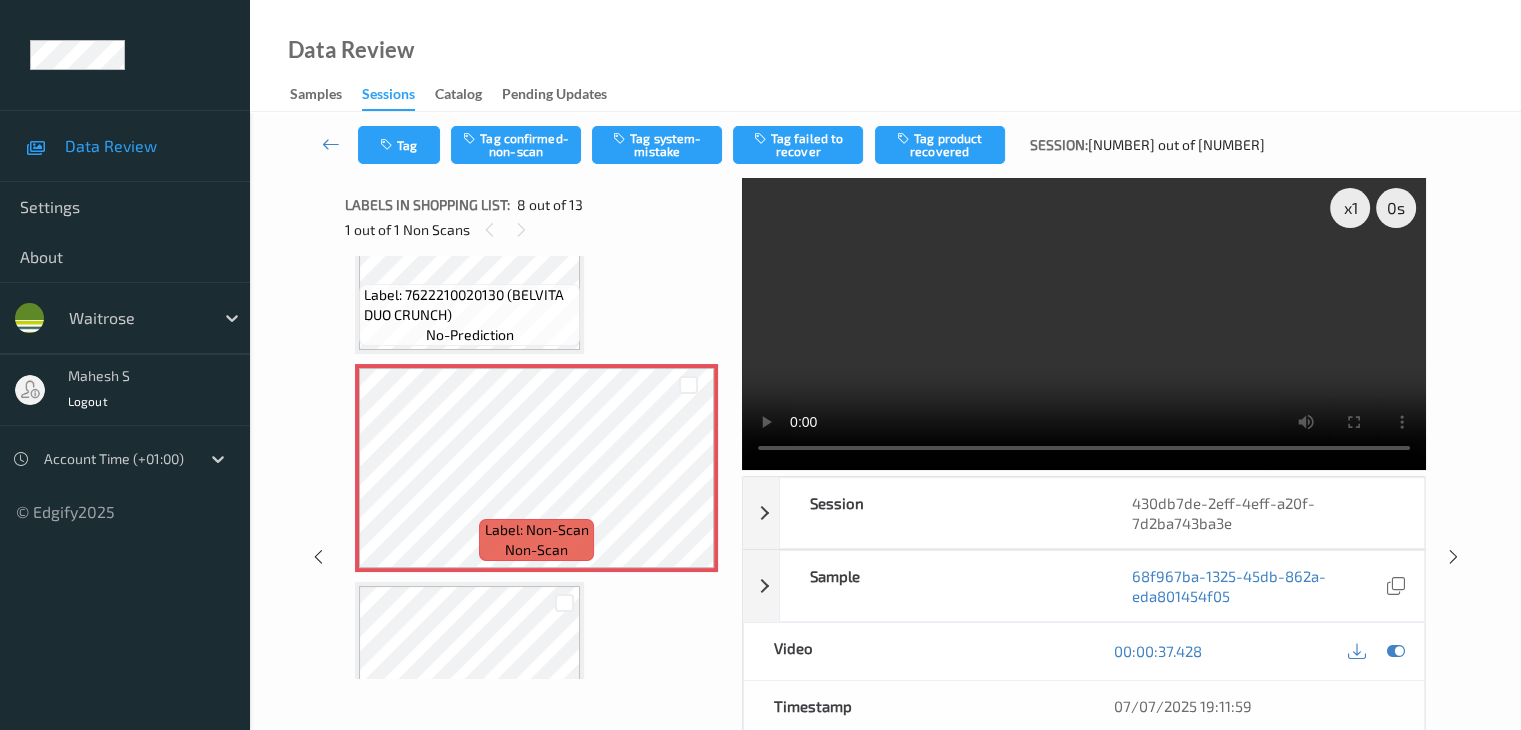 scroll, scrollTop: 1418, scrollLeft: 0, axis: vertical 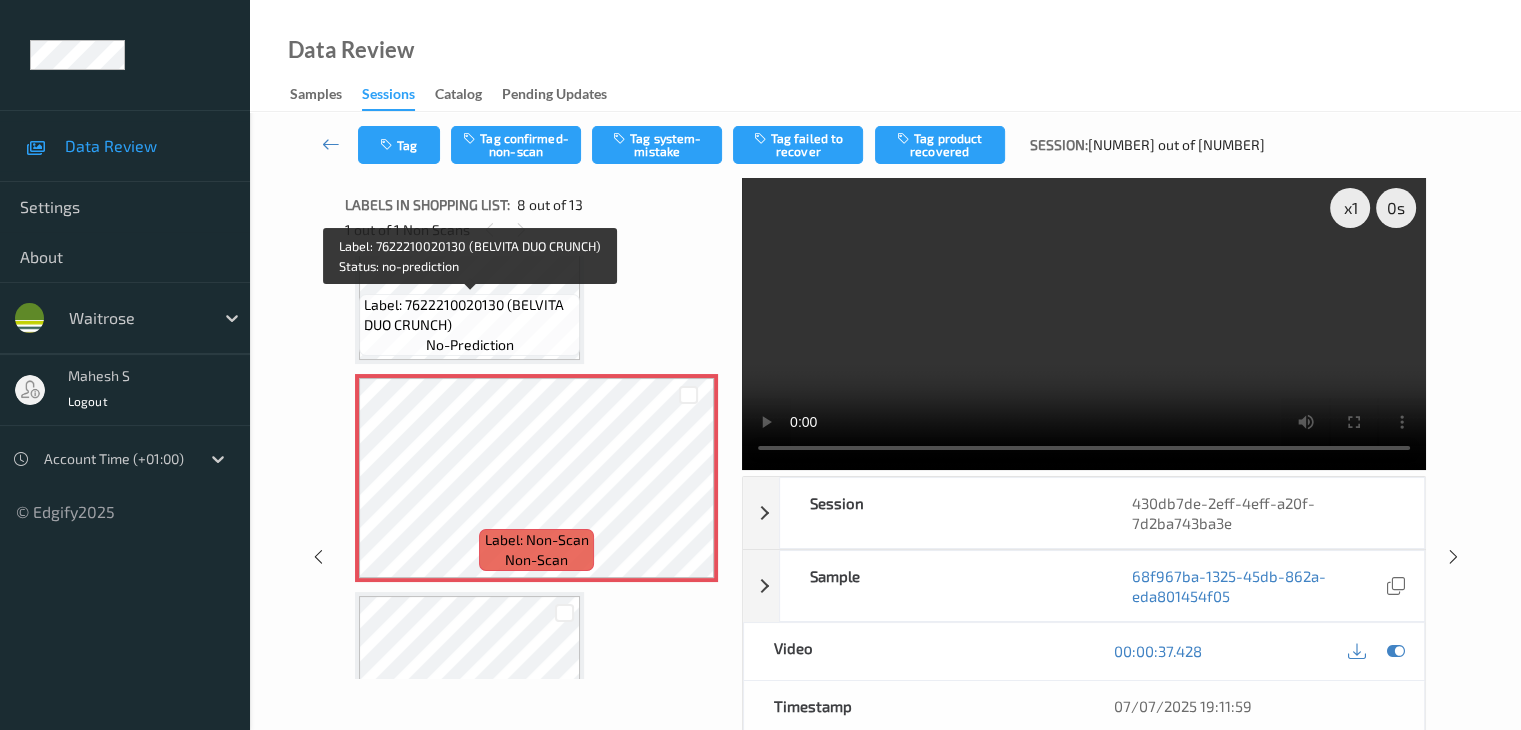 click on "Label: 7622210020130 (BELVITA DUO CRUNCH)" at bounding box center [469, 315] 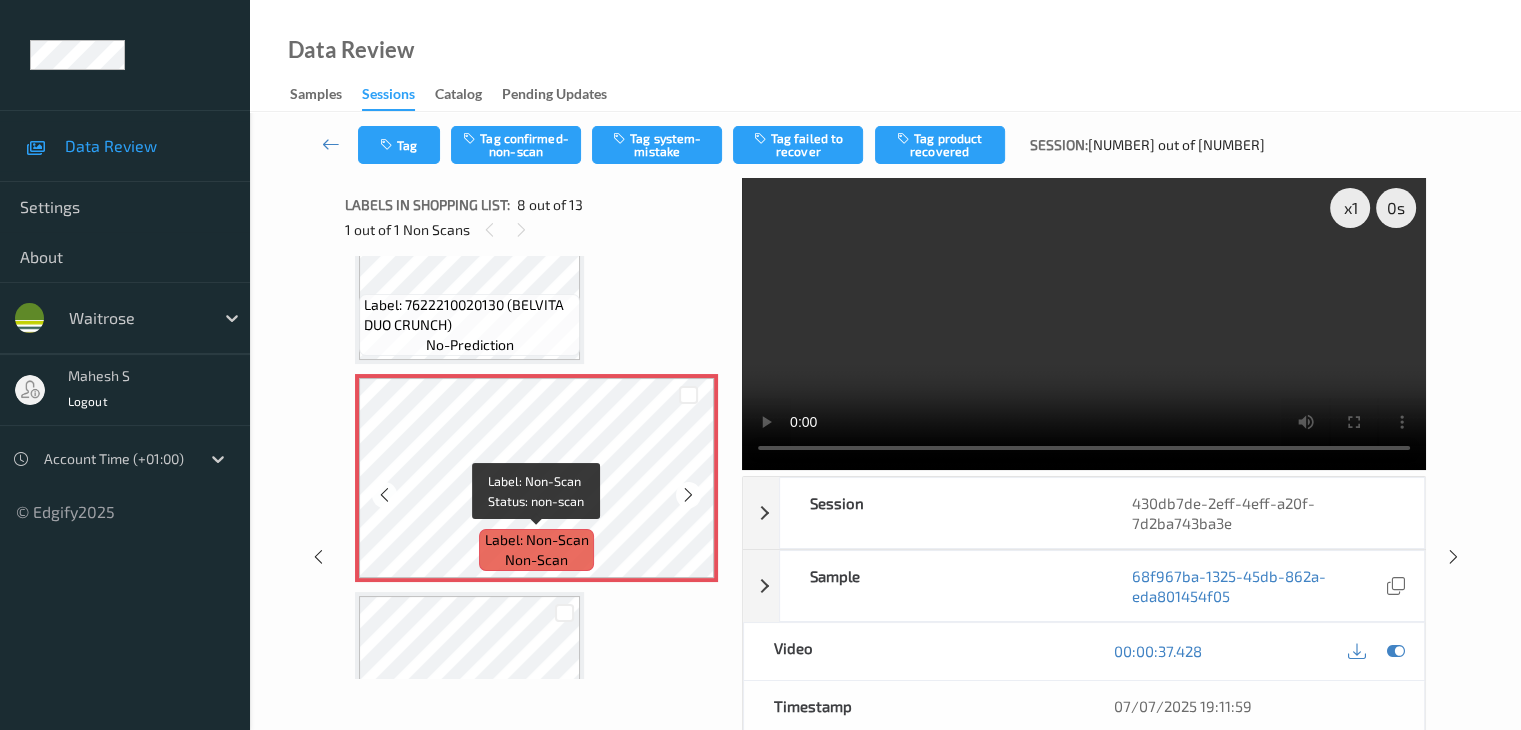 scroll, scrollTop: 1518, scrollLeft: 0, axis: vertical 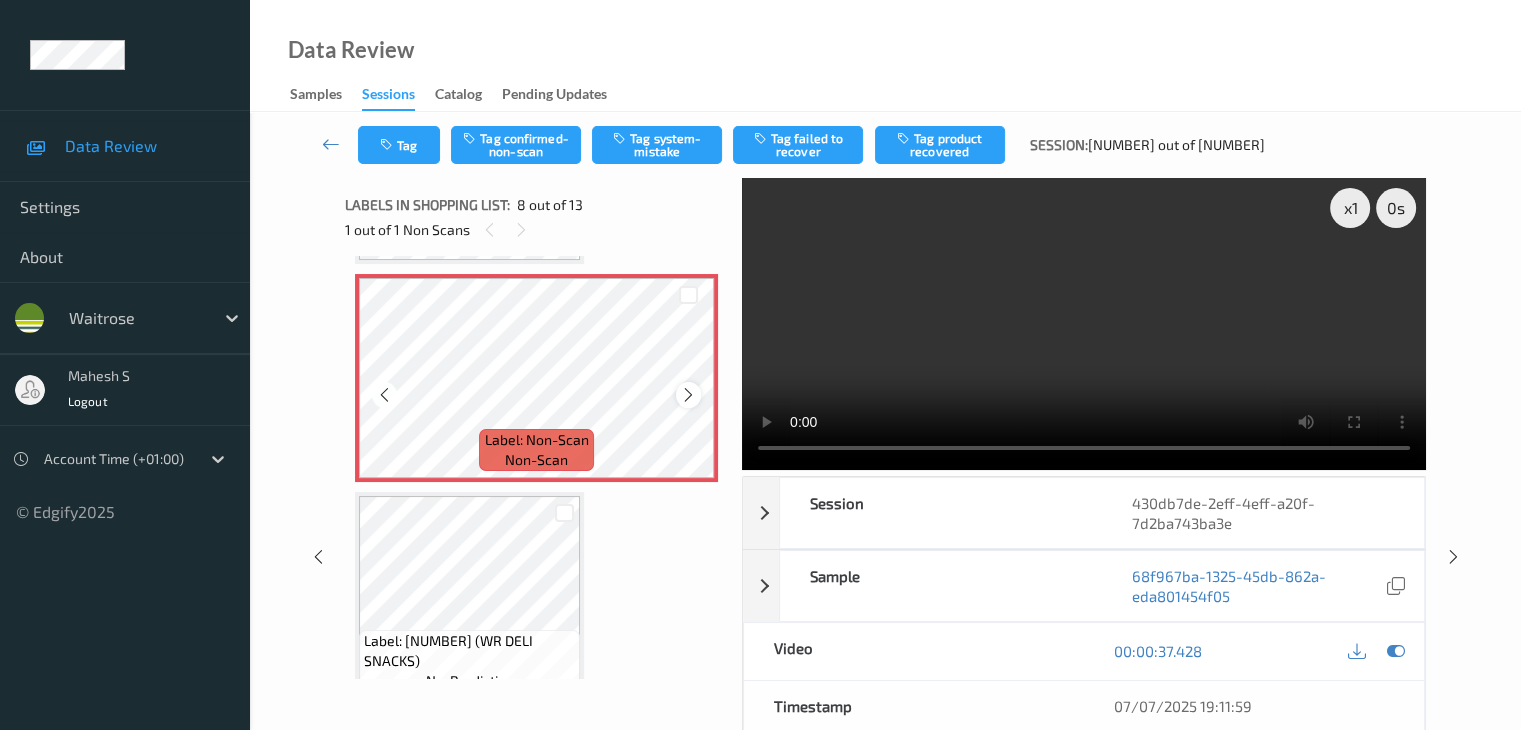 click at bounding box center [688, 395] 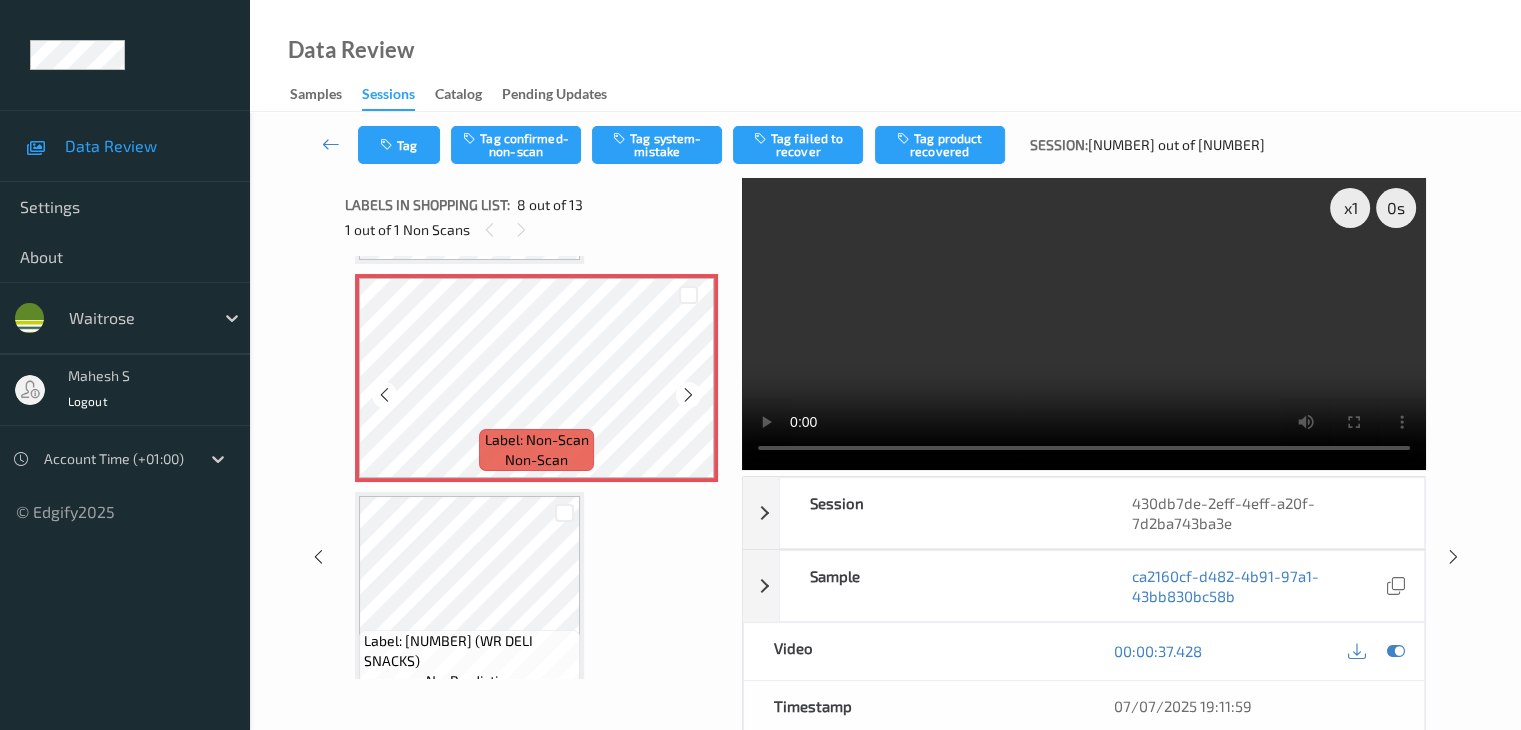 click at bounding box center (688, 395) 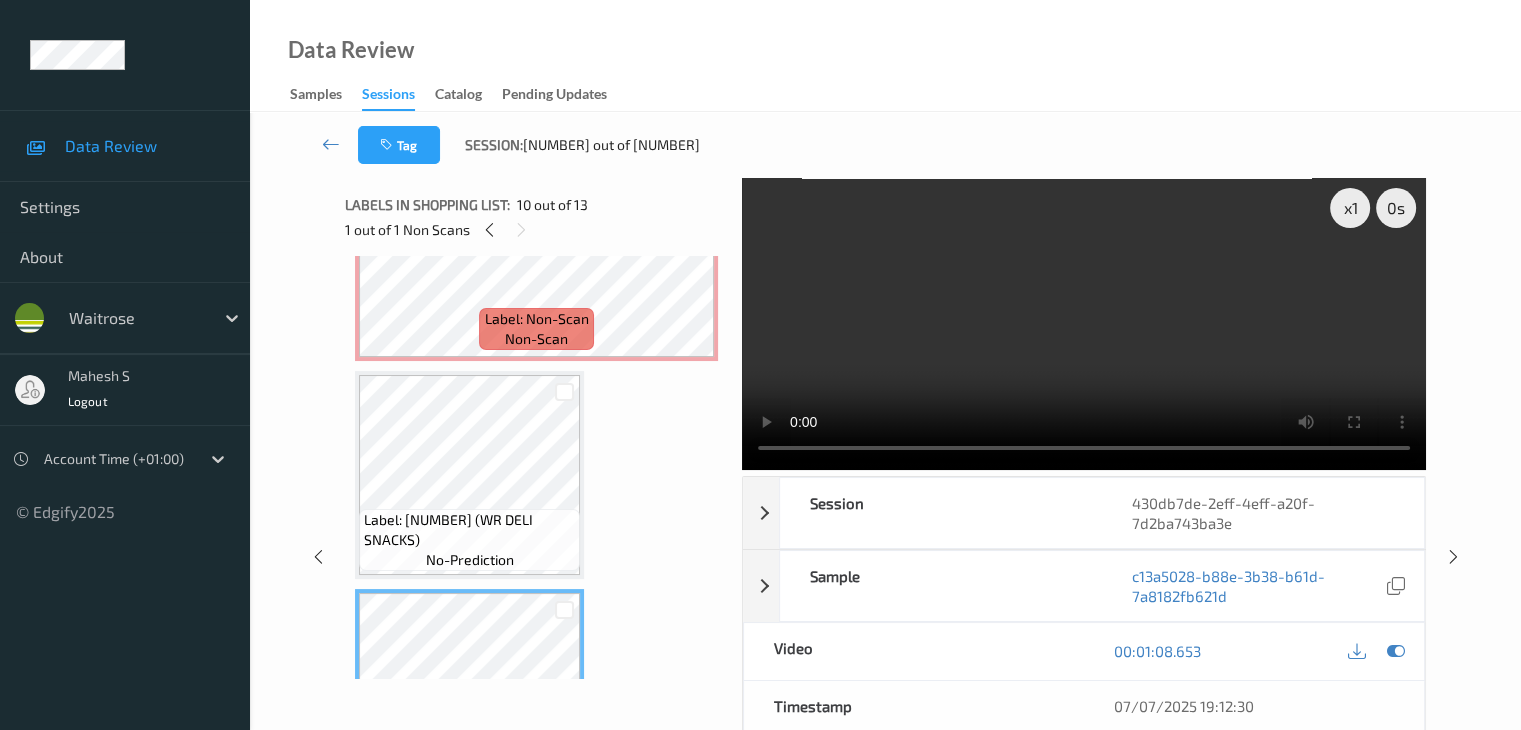 scroll, scrollTop: 1518, scrollLeft: 0, axis: vertical 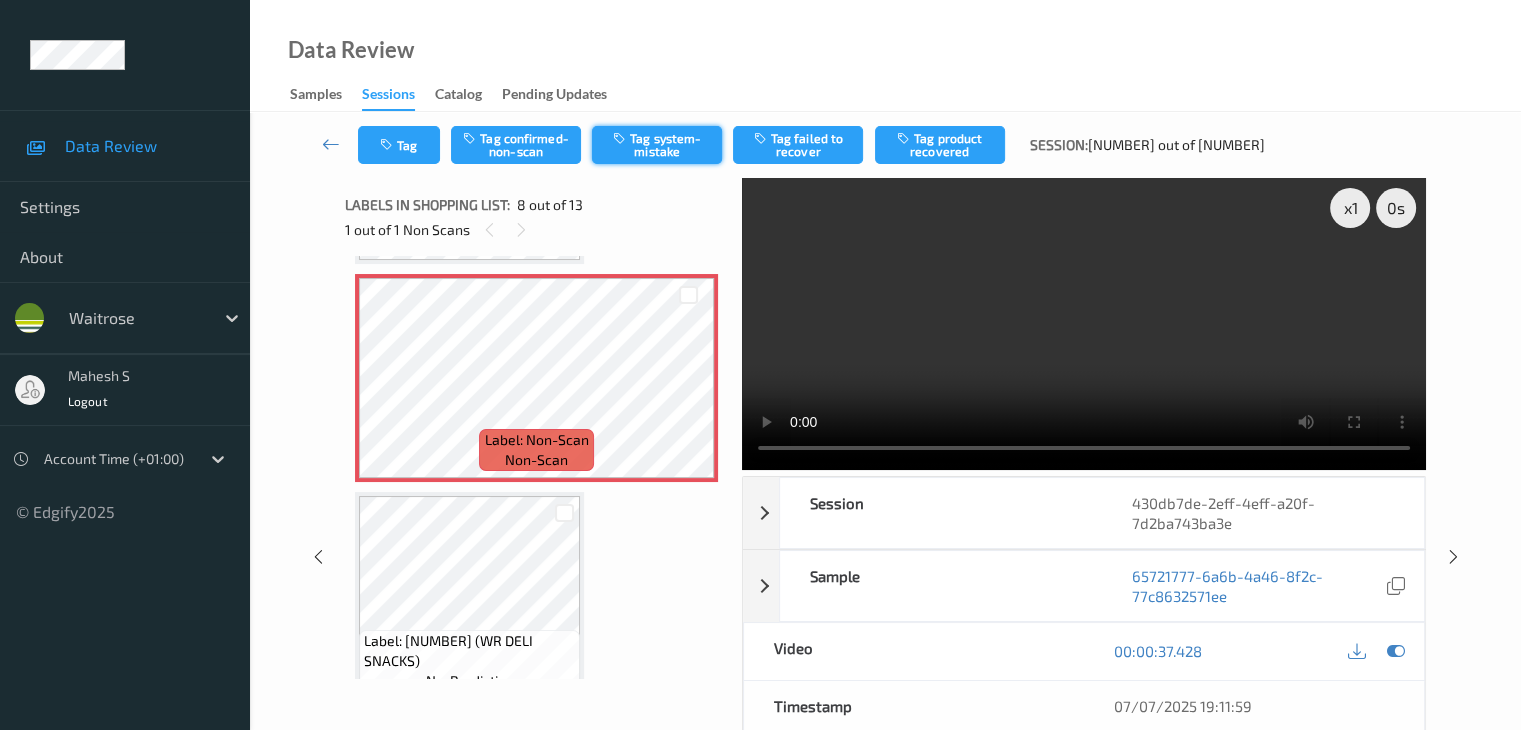 click on "Tag   system-mistake" at bounding box center [657, 145] 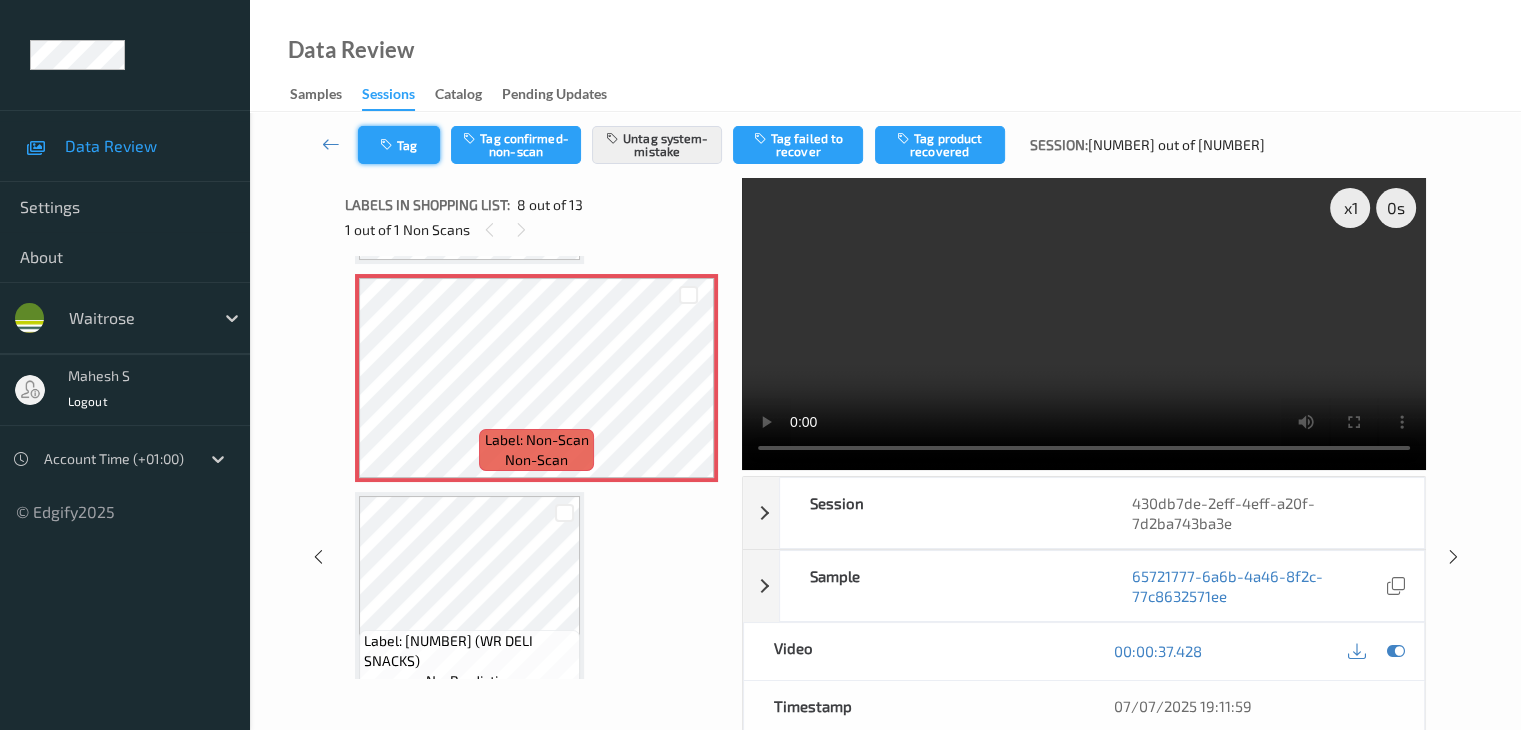click on "Tag" at bounding box center [399, 145] 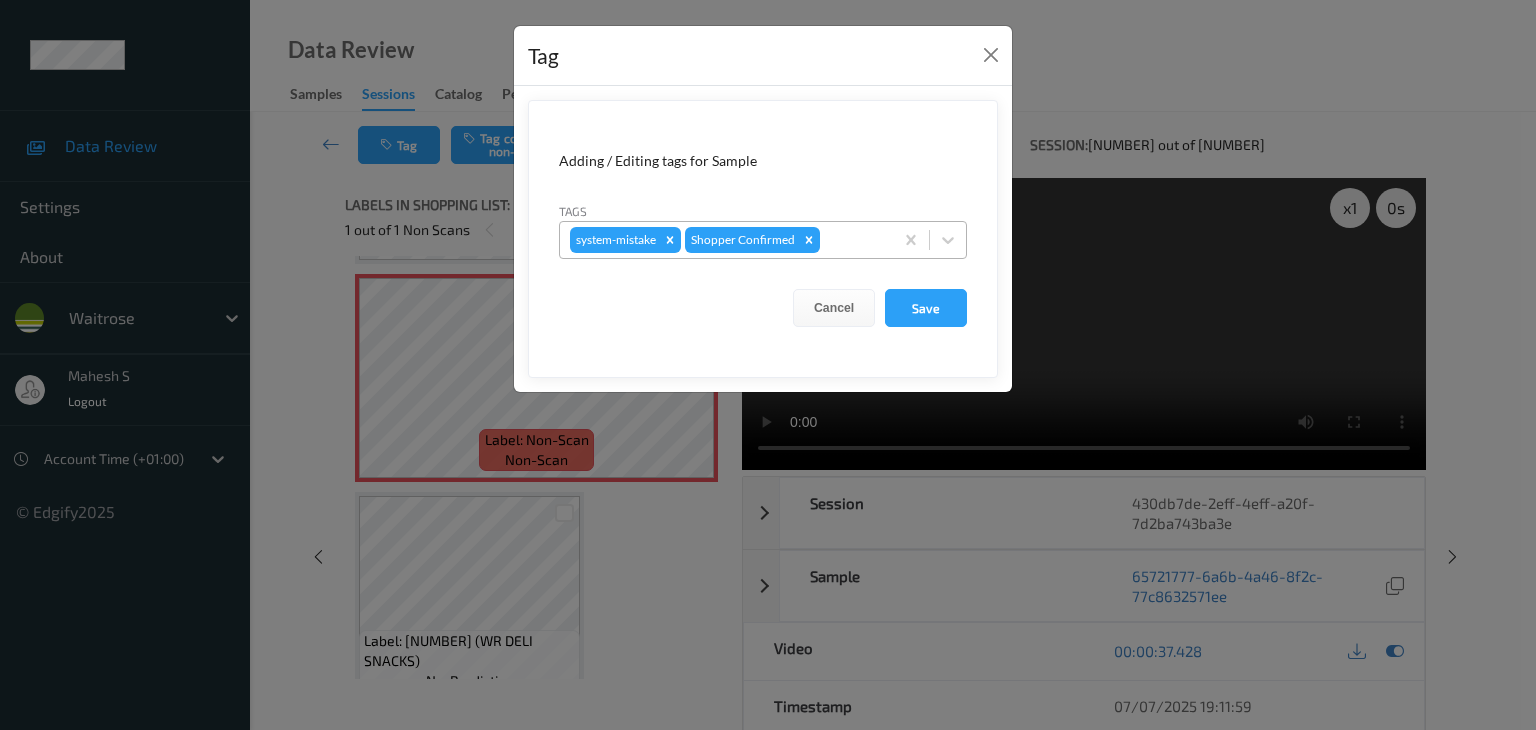 click at bounding box center [853, 240] 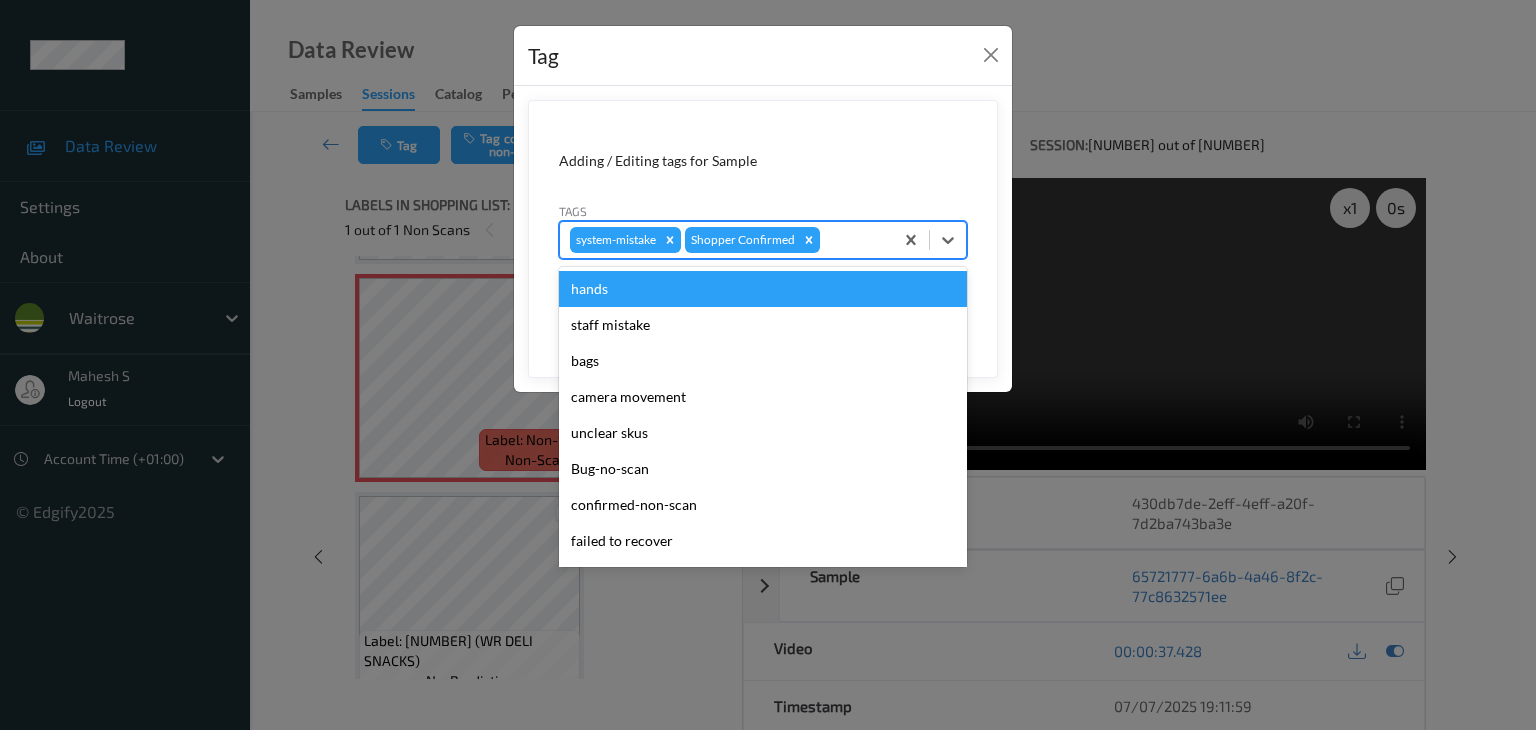 type on "u" 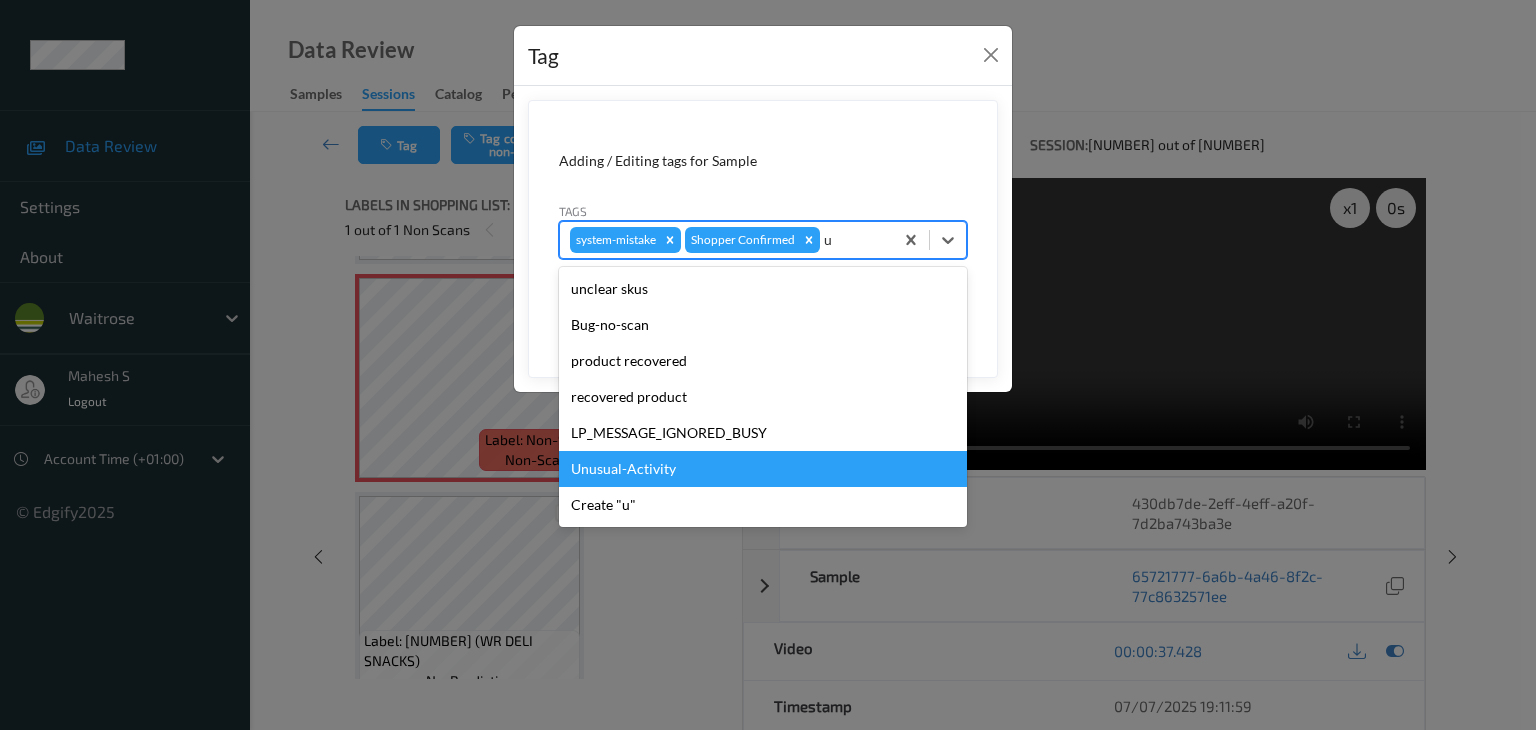 click on "Unusual-Activity" at bounding box center [763, 469] 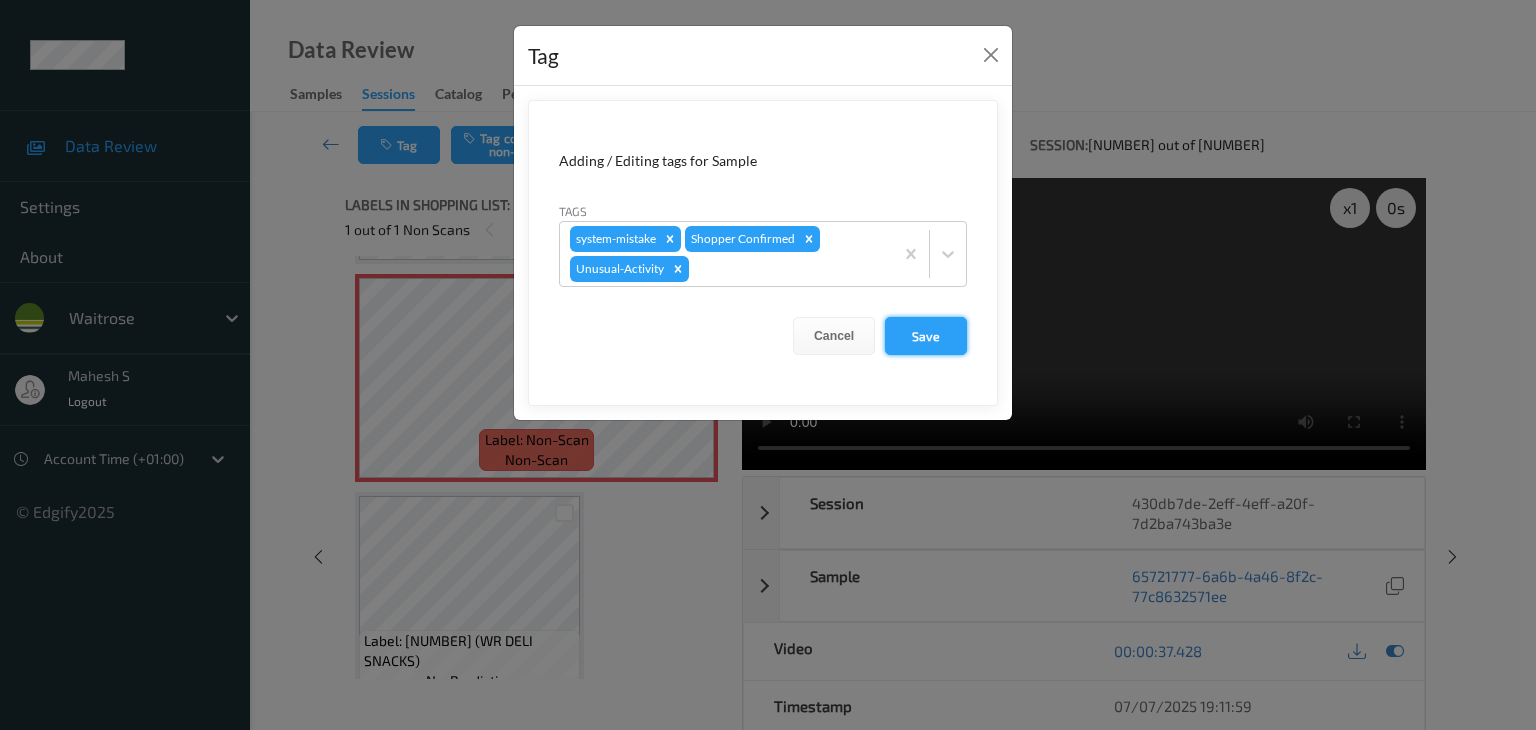 click on "Save" at bounding box center [926, 336] 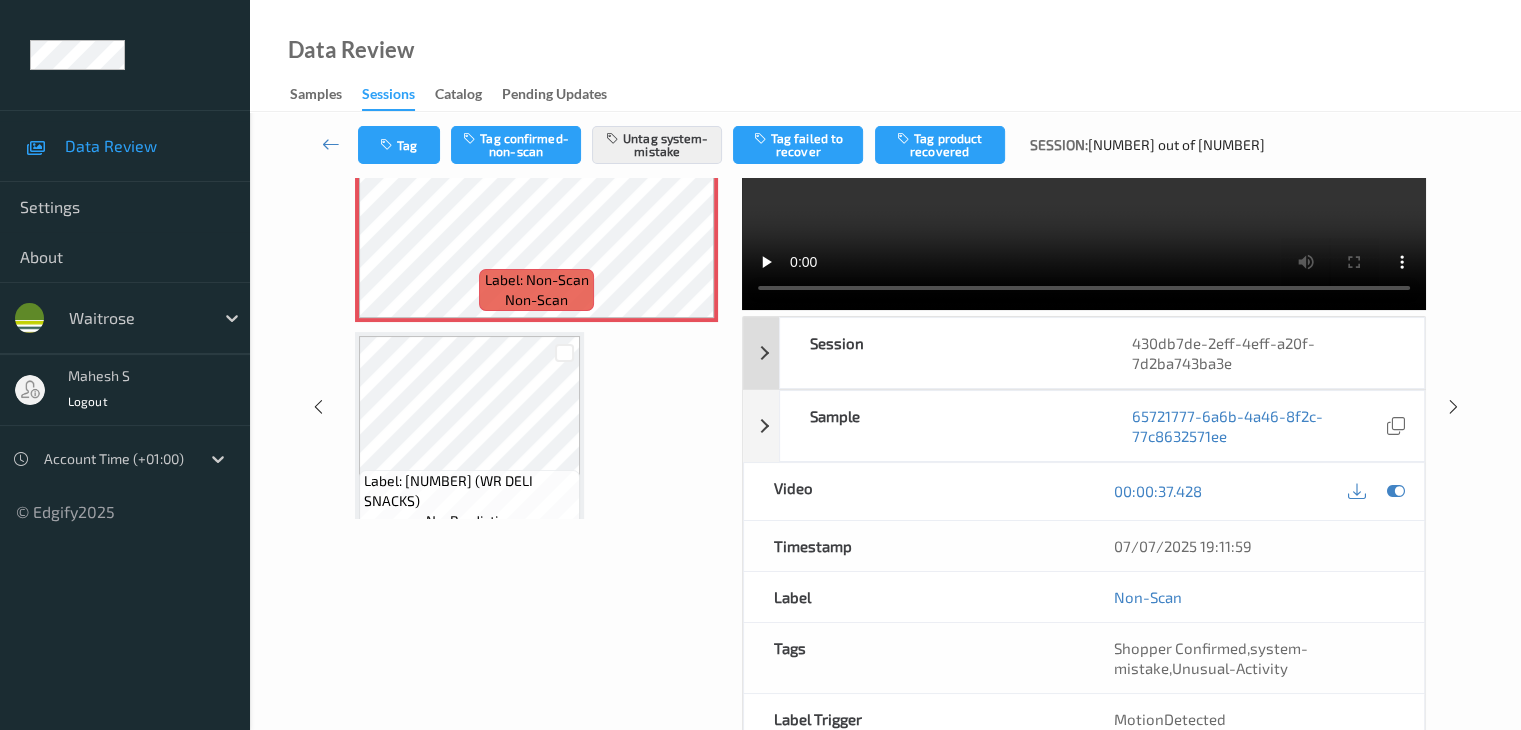 scroll, scrollTop: 264, scrollLeft: 0, axis: vertical 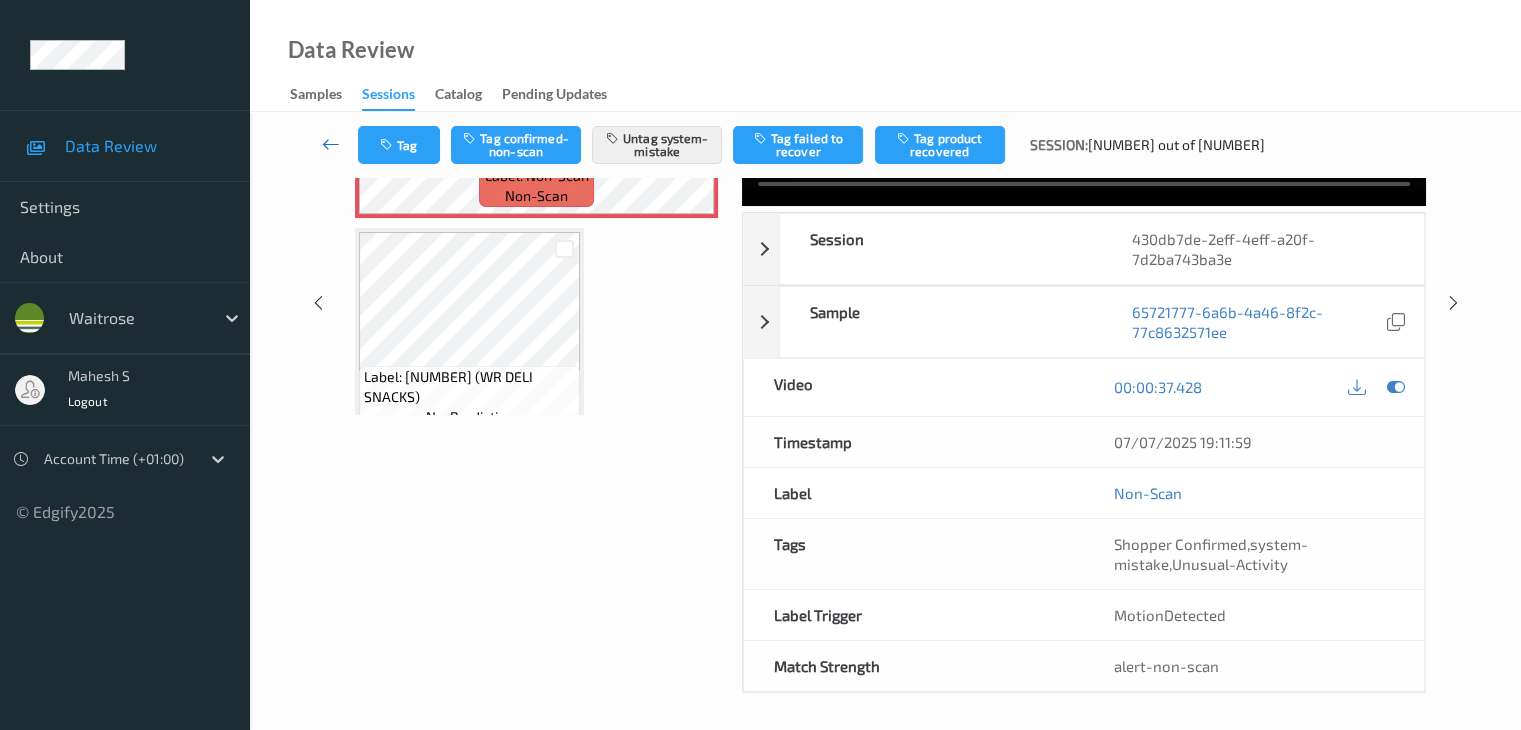 click at bounding box center (331, 144) 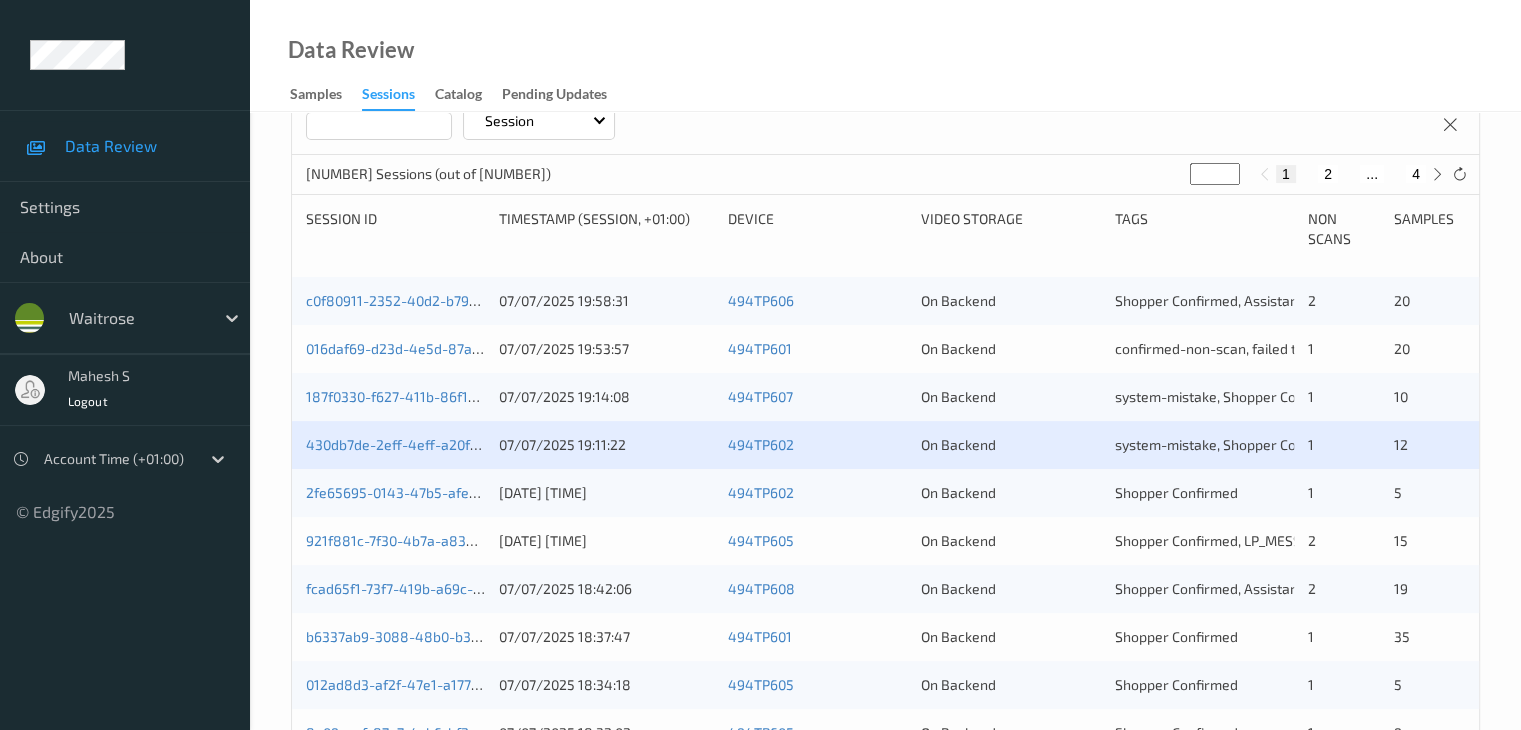 scroll, scrollTop: 544, scrollLeft: 0, axis: vertical 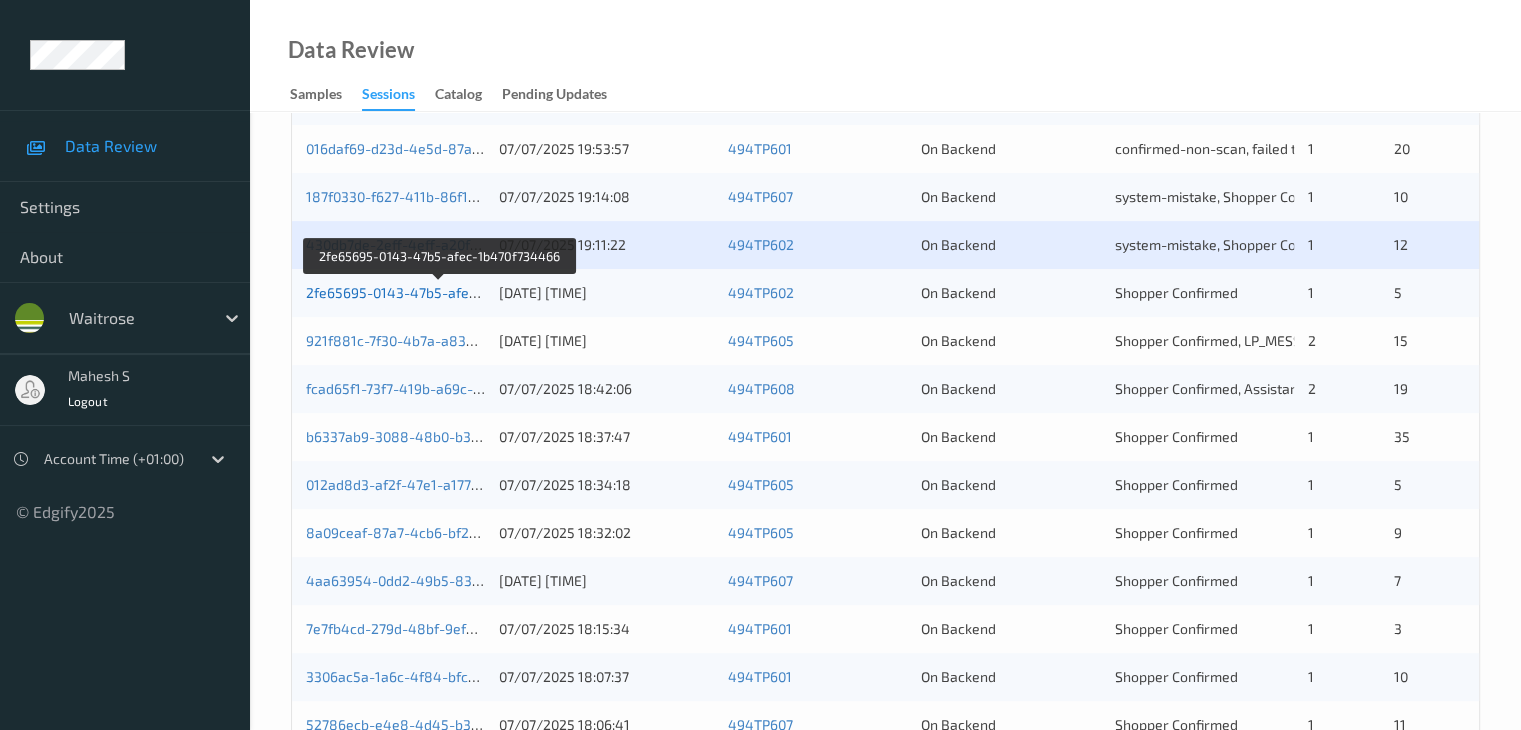 click on "2fe65695-0143-47b5-afec-1b470f734466" at bounding box center (440, 292) 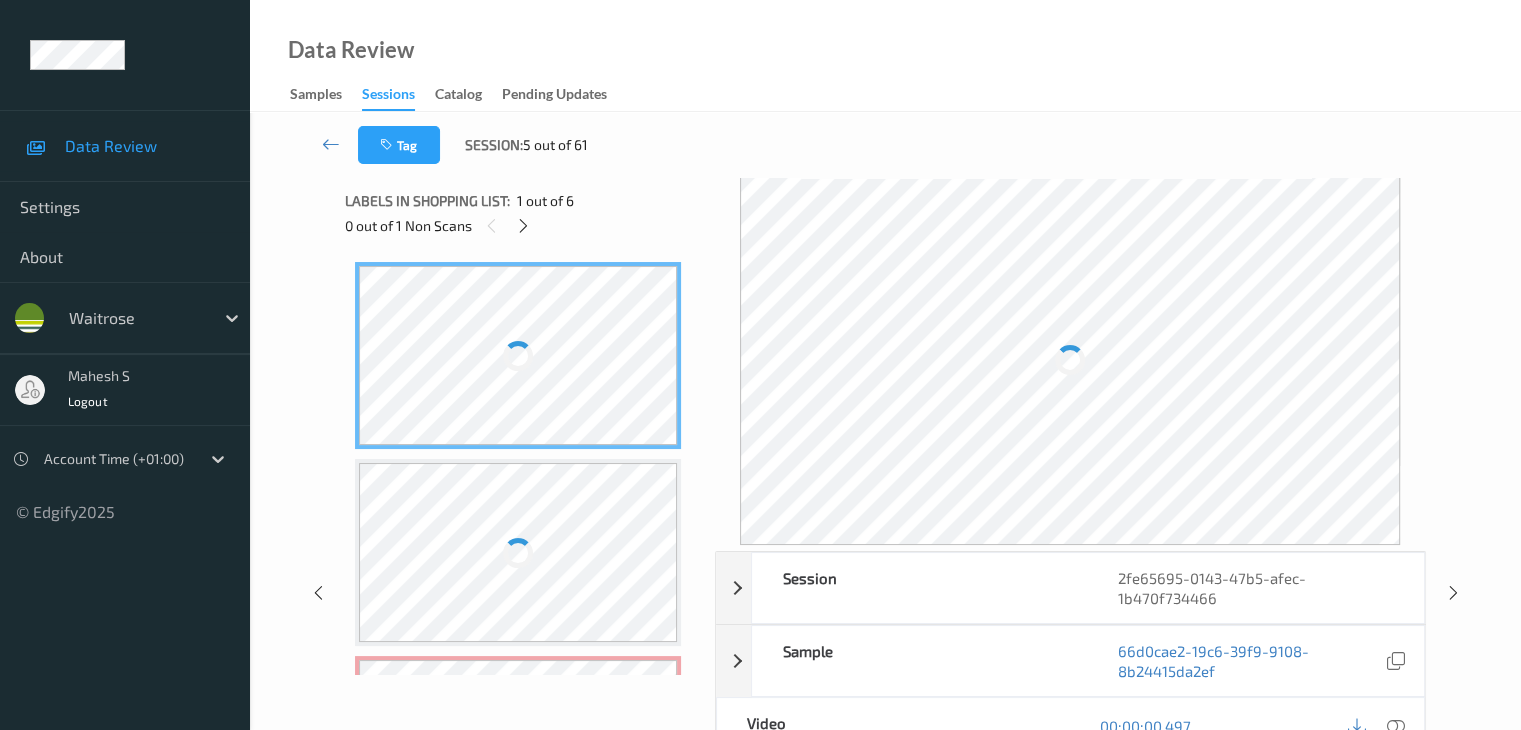 scroll, scrollTop: 0, scrollLeft: 0, axis: both 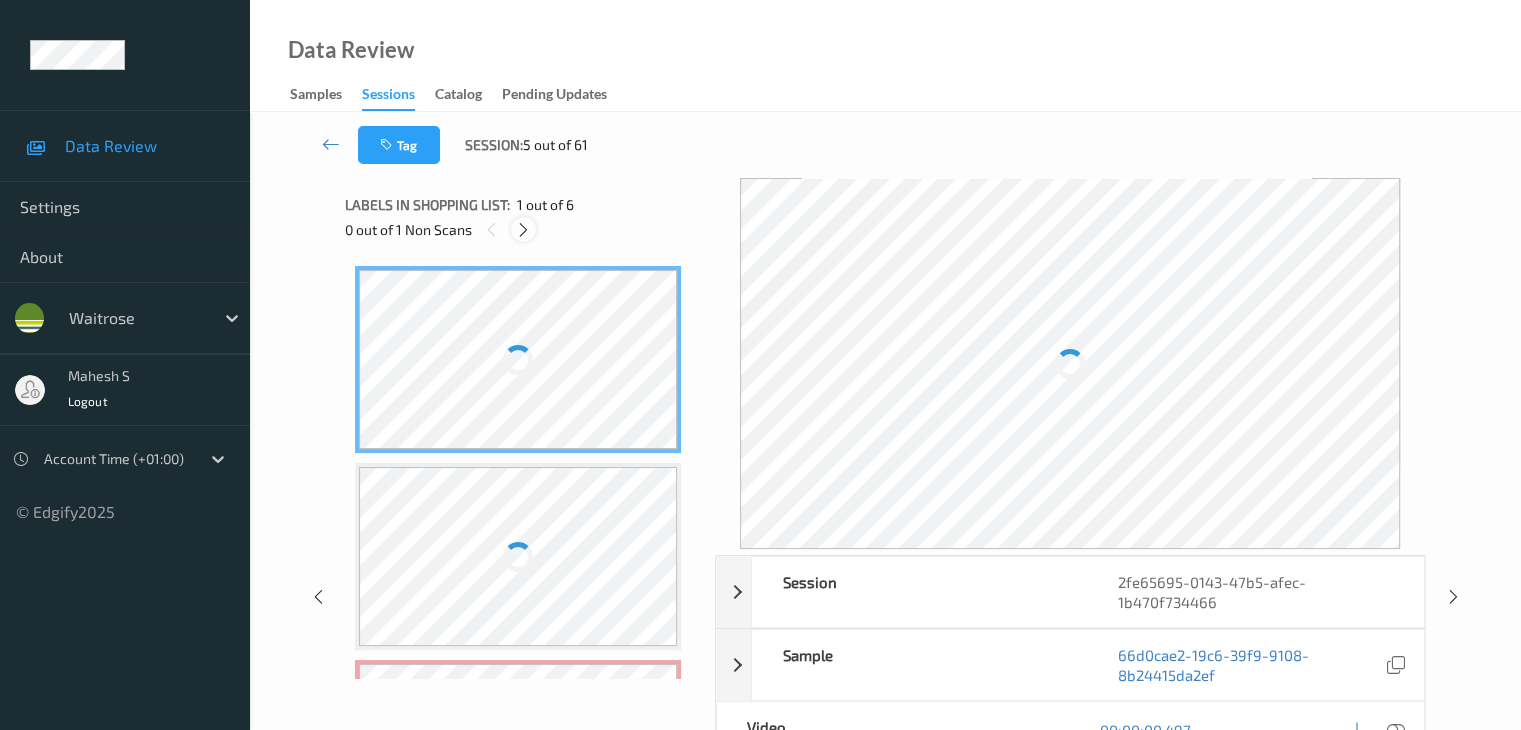 click at bounding box center [523, 230] 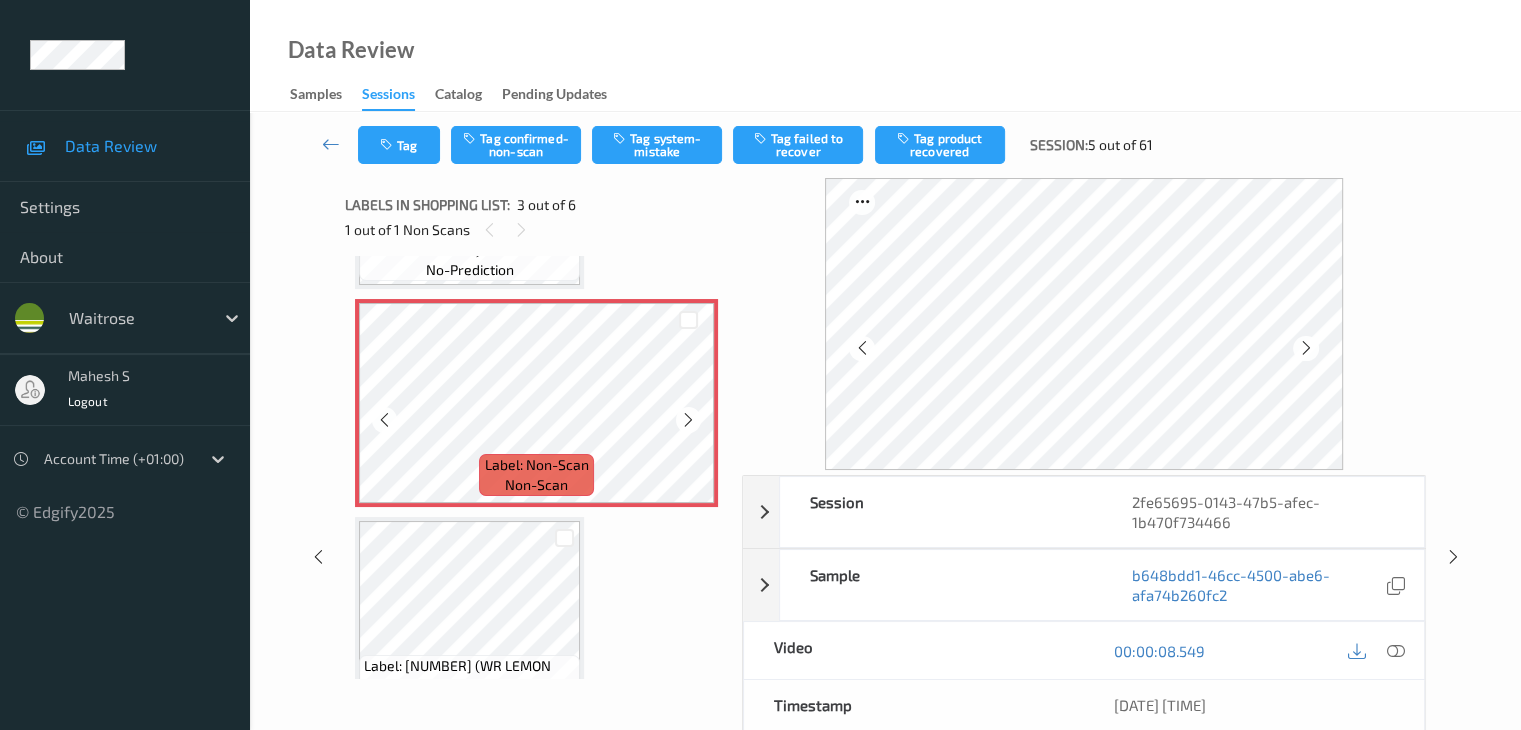 scroll, scrollTop: 203, scrollLeft: 0, axis: vertical 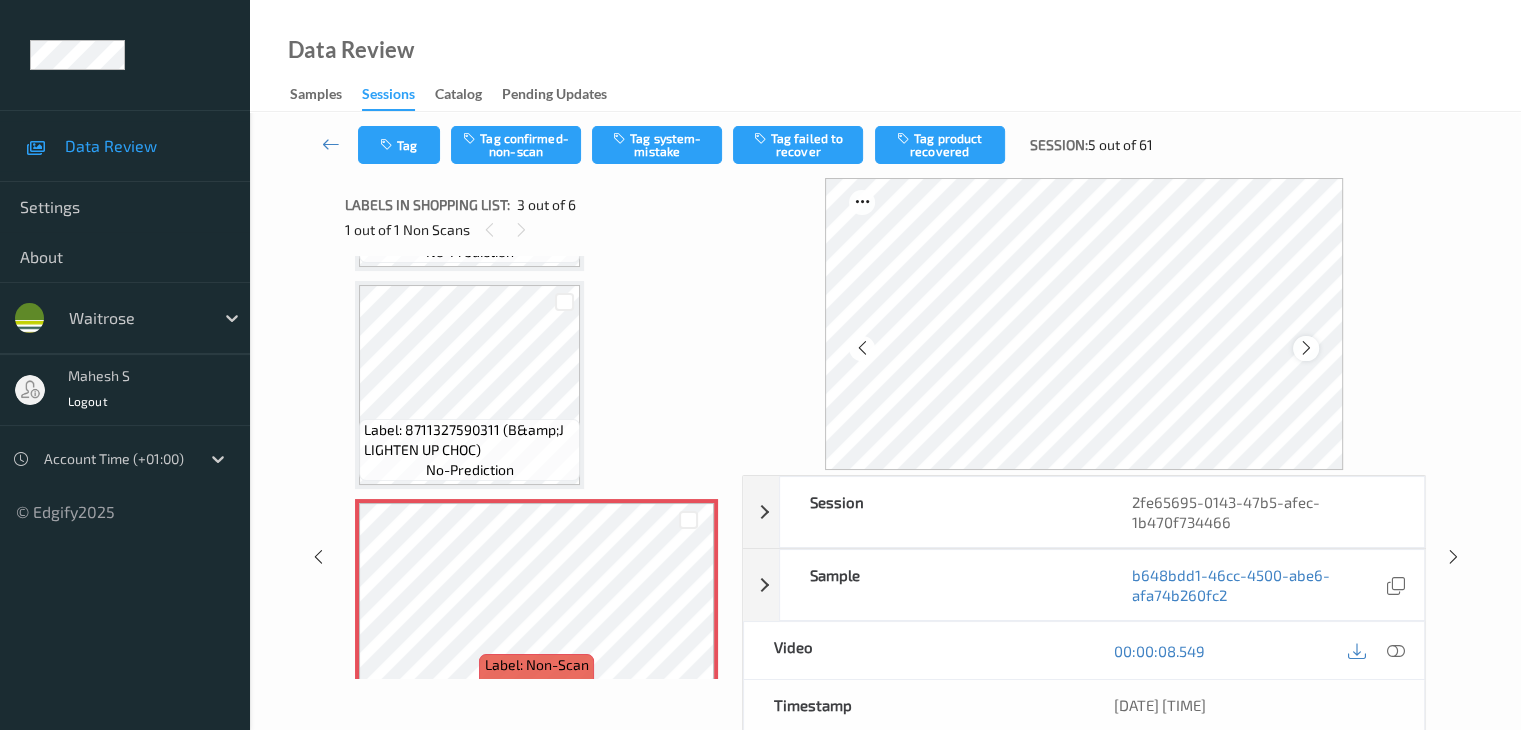 click at bounding box center (1306, 348) 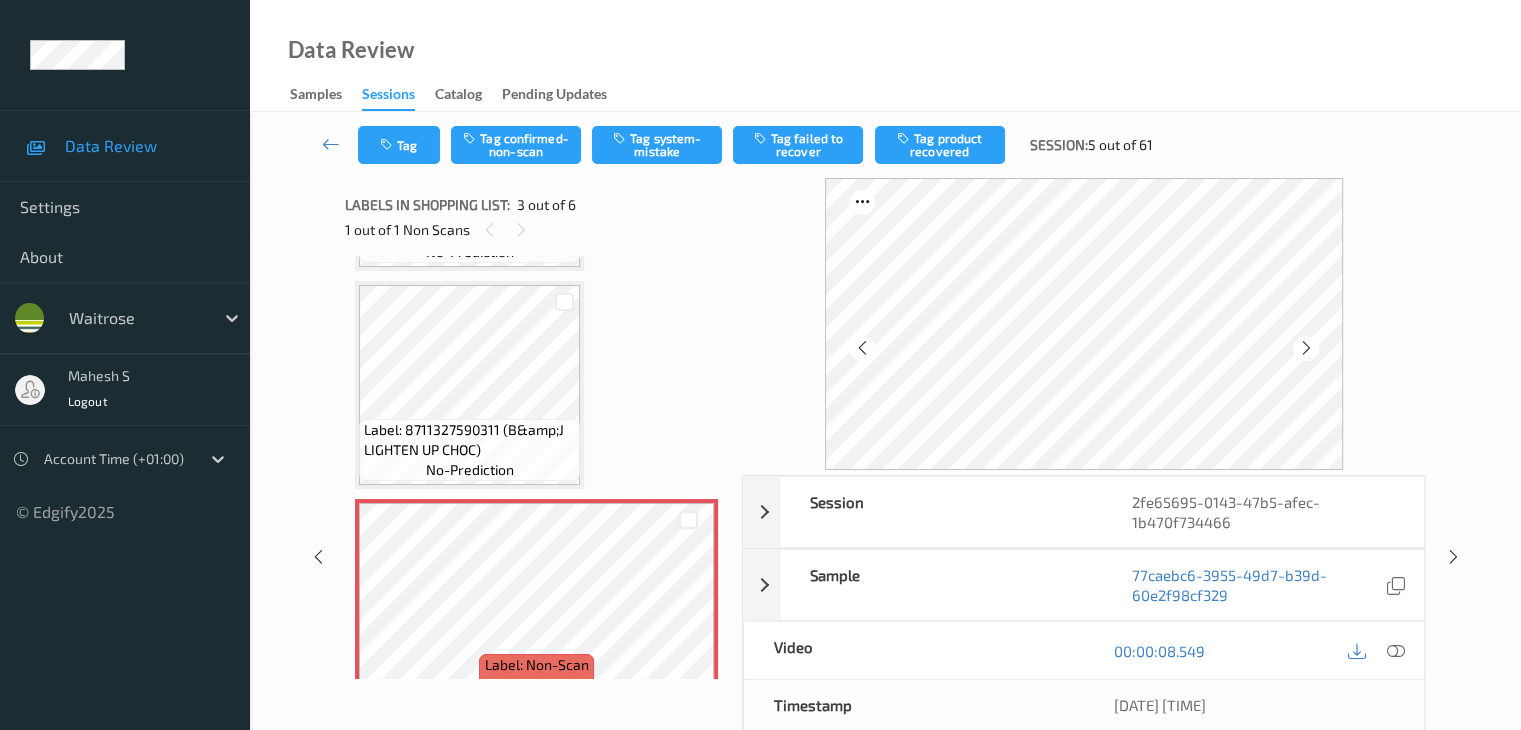 click at bounding box center [1306, 348] 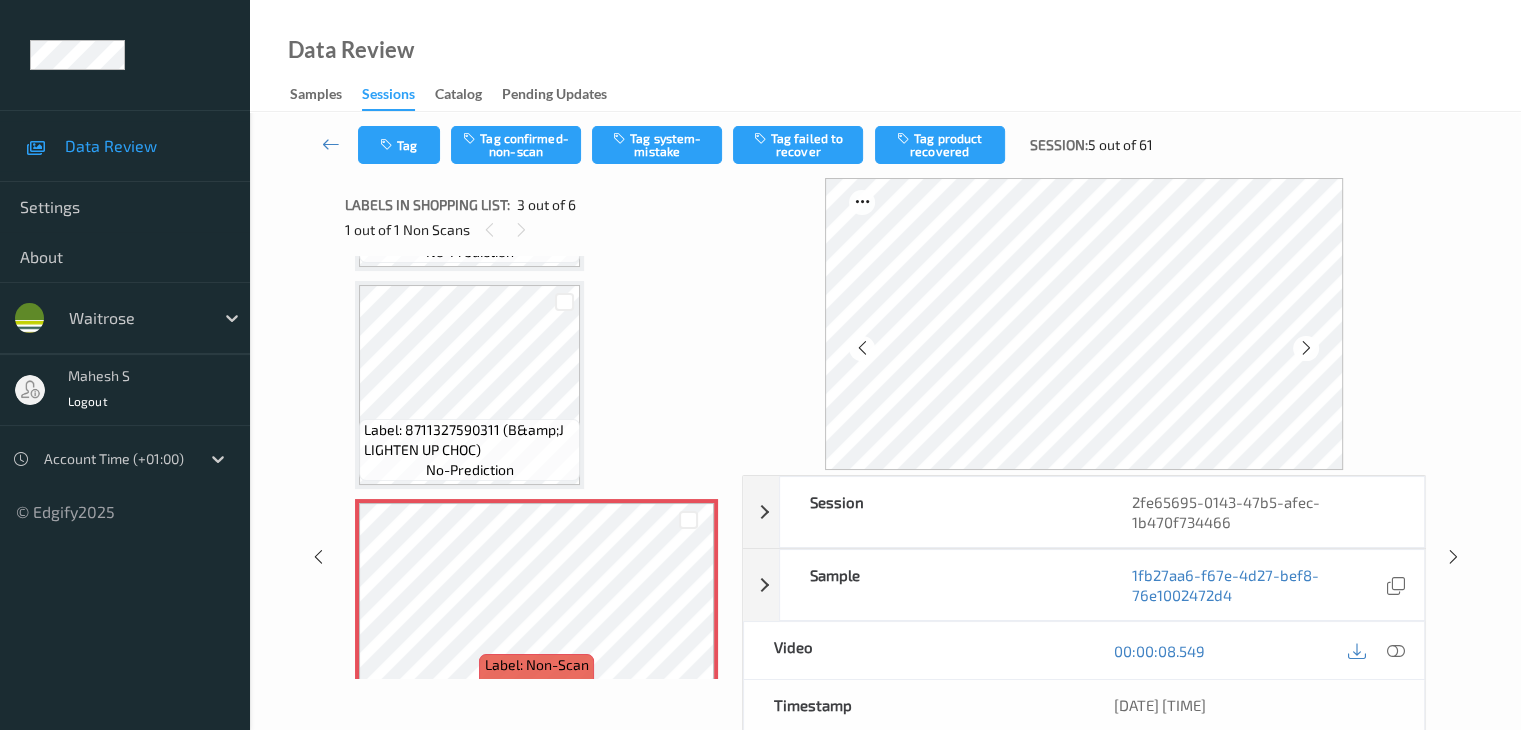 click at bounding box center [1306, 348] 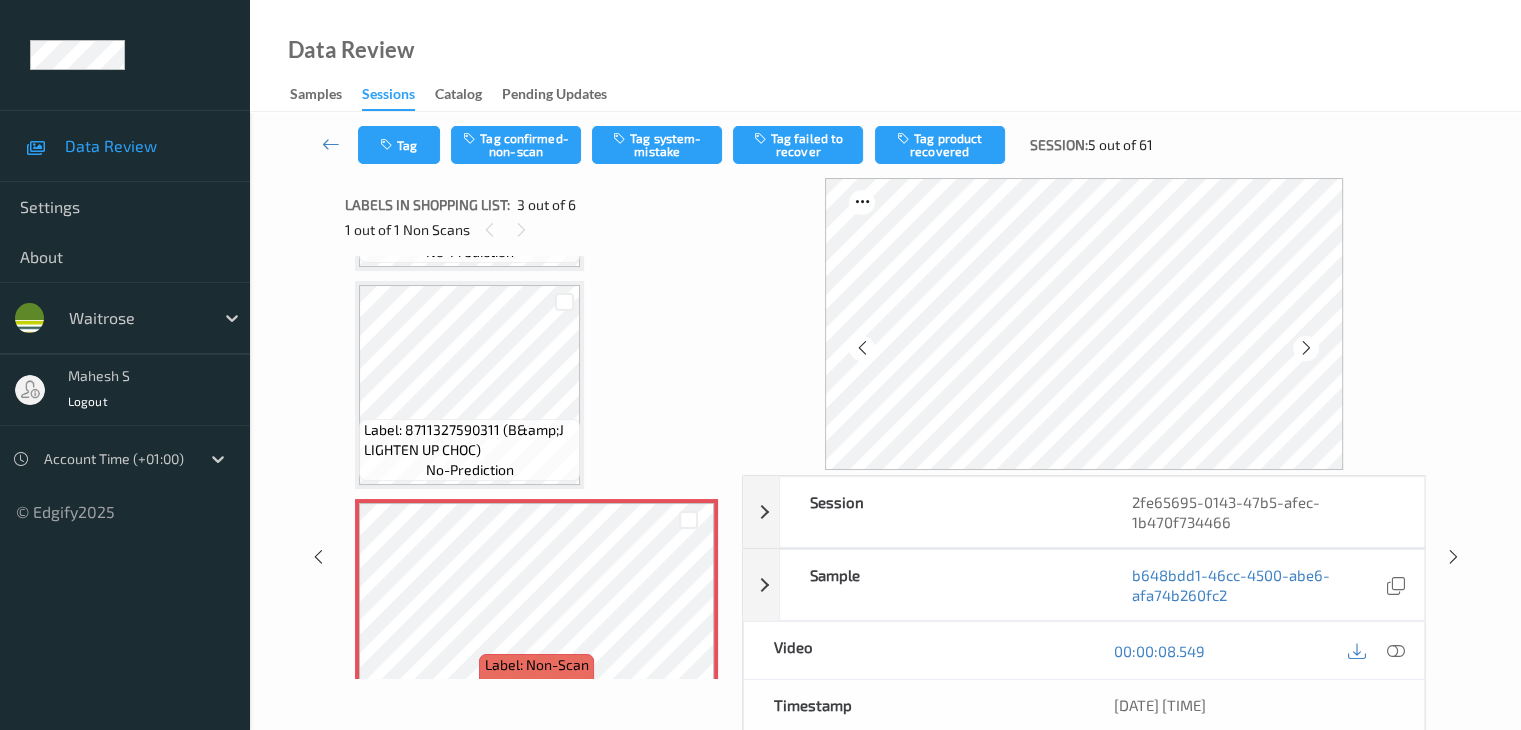 click at bounding box center [1306, 348] 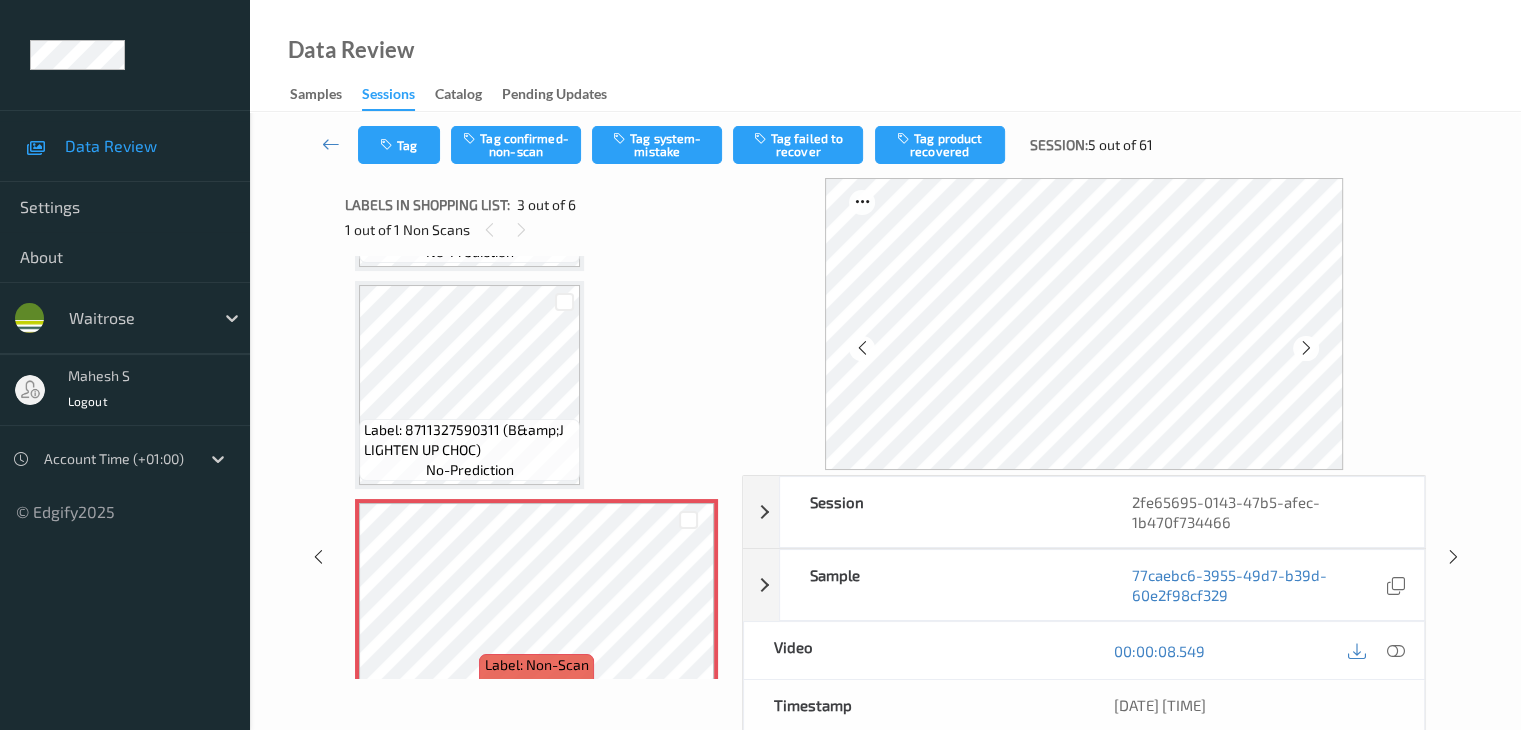 click at bounding box center [1306, 348] 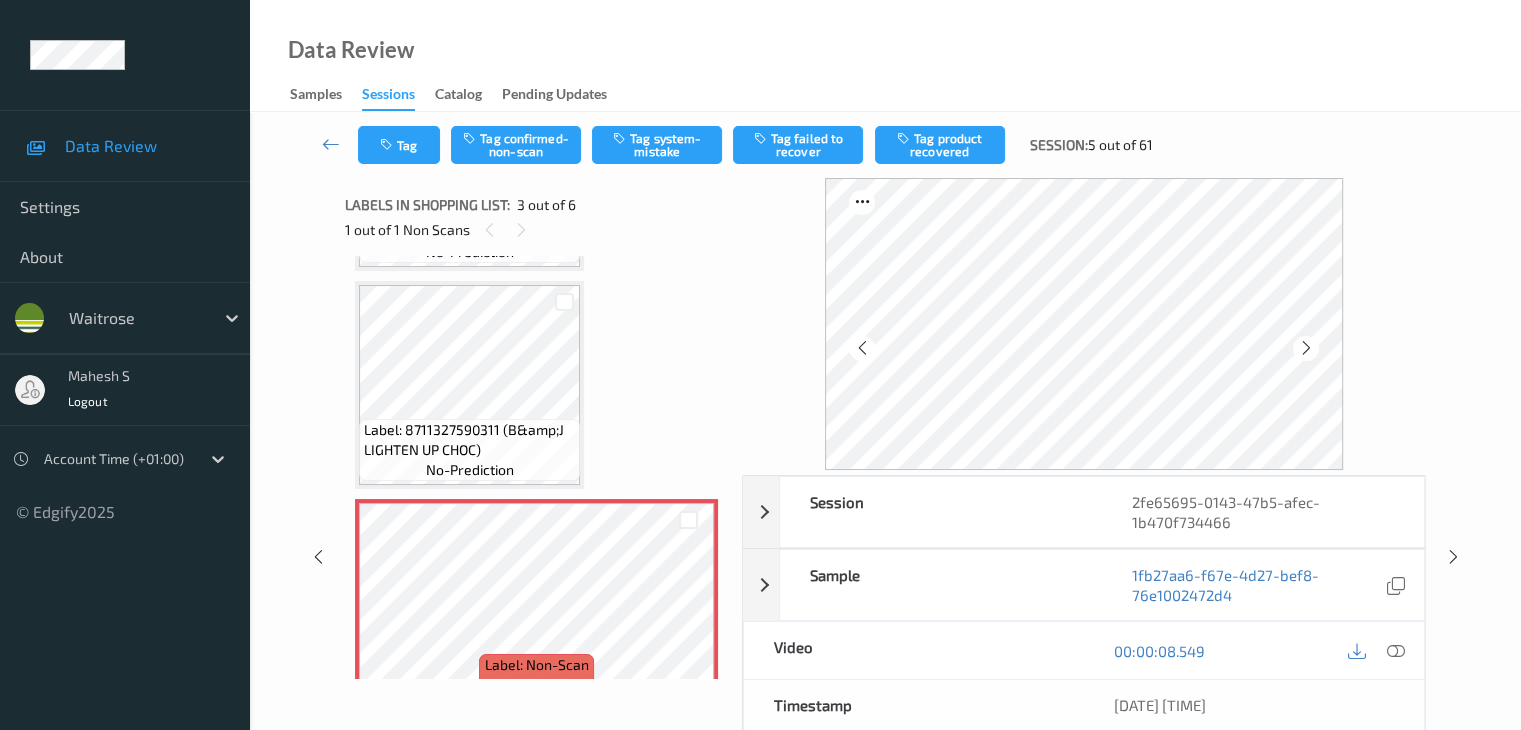 click at bounding box center [1306, 348] 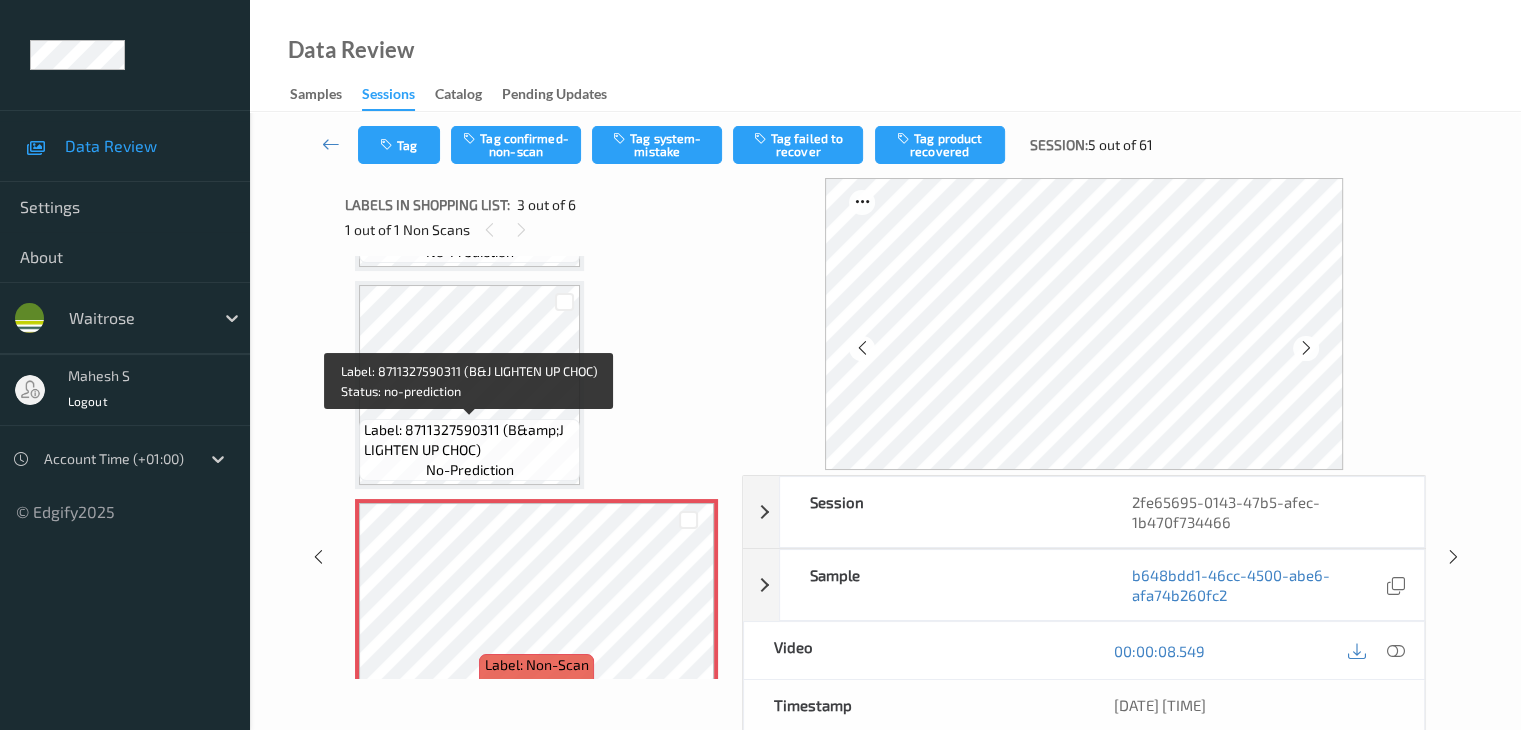 scroll, scrollTop: 3, scrollLeft: 0, axis: vertical 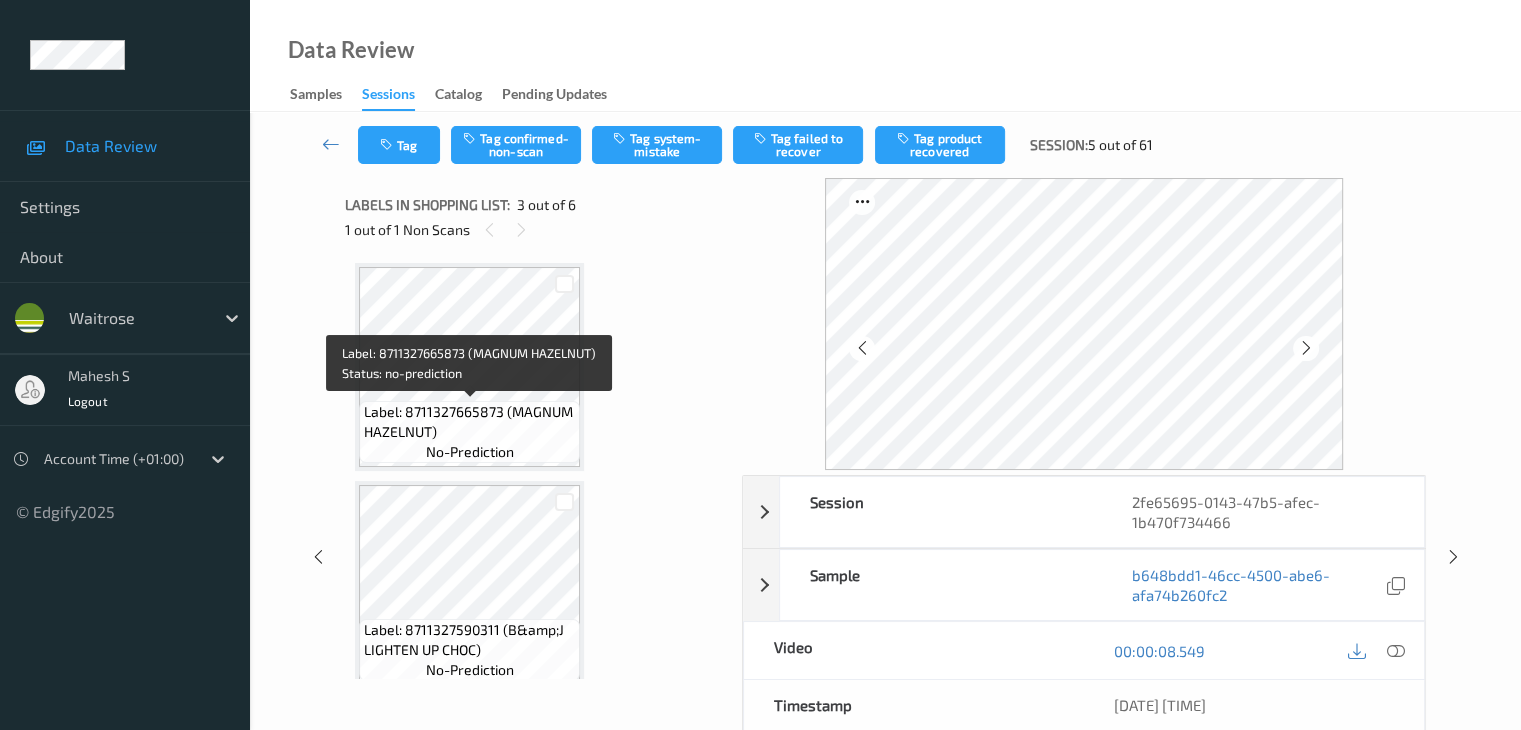 click on "Label: 8711327665873 (MAGNUM HAZELNUT)" at bounding box center [469, 422] 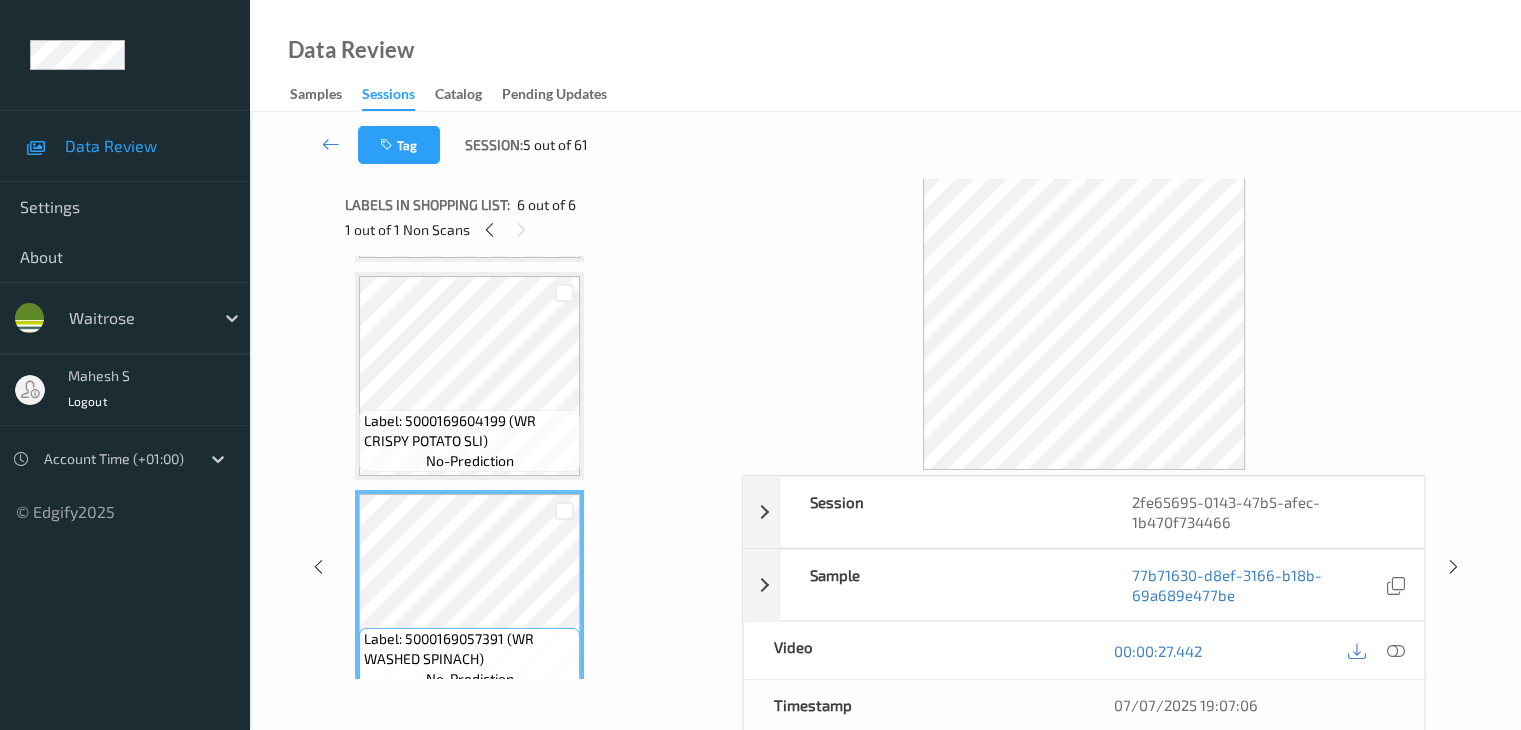 scroll, scrollTop: 895, scrollLeft: 0, axis: vertical 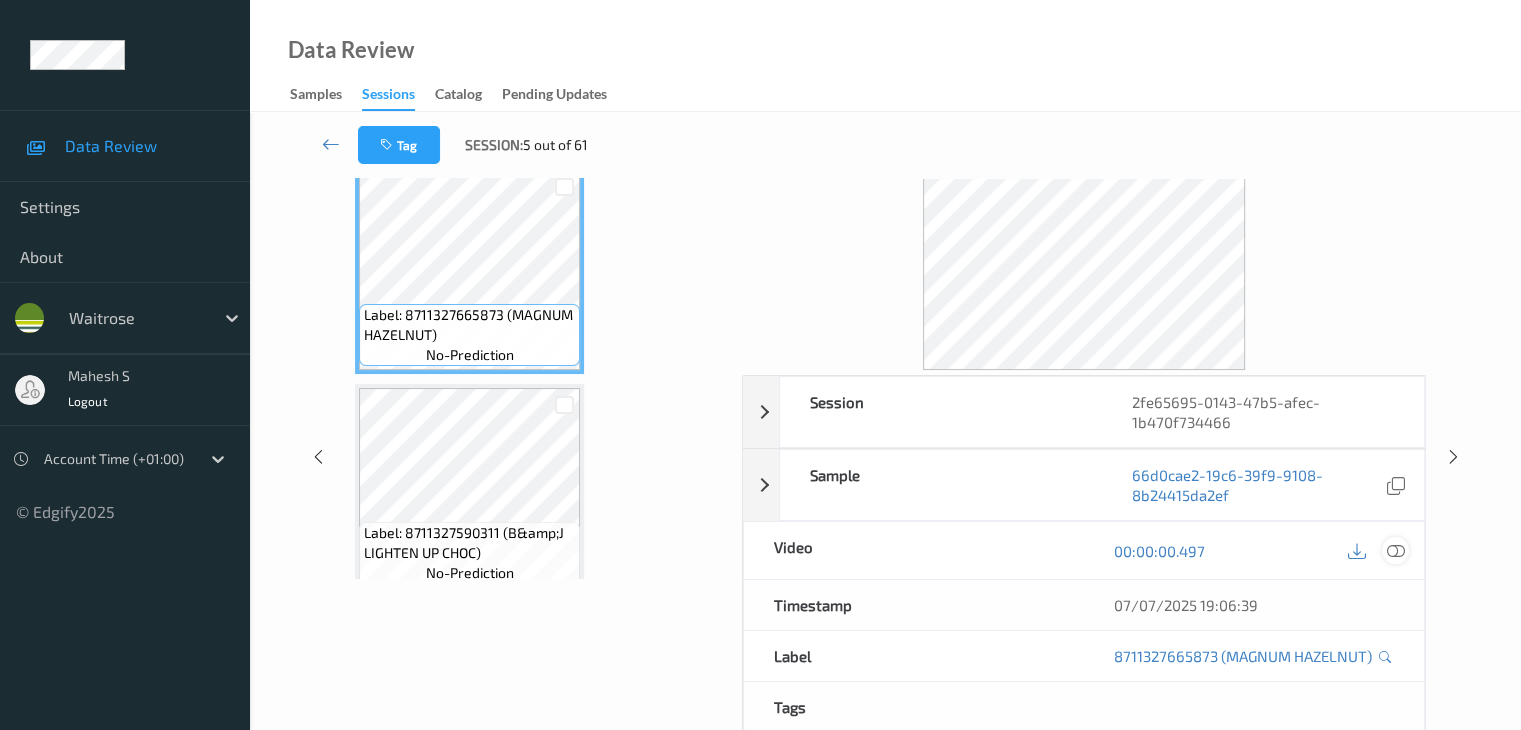 click at bounding box center [1395, 551] 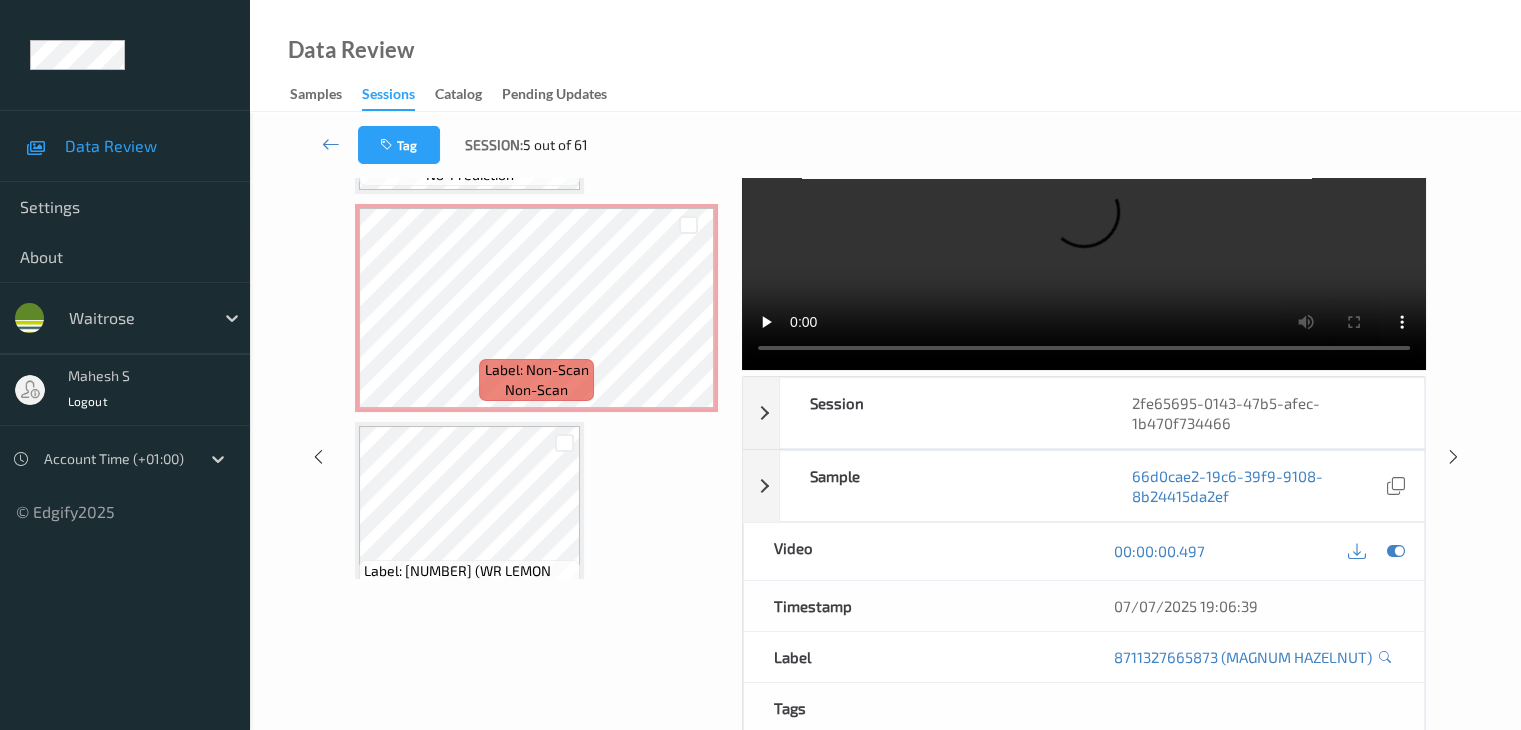 scroll, scrollTop: 400, scrollLeft: 0, axis: vertical 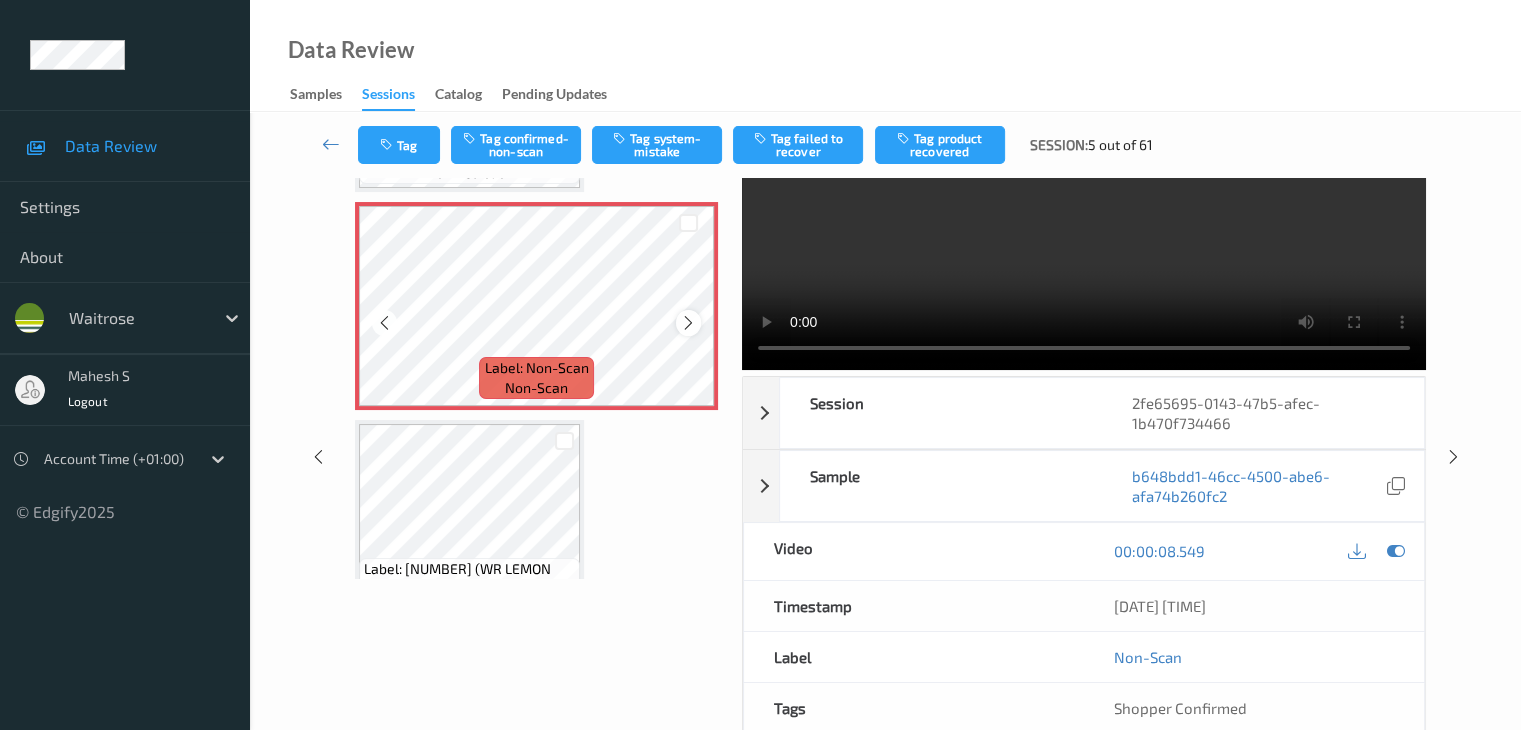 click at bounding box center (688, 323) 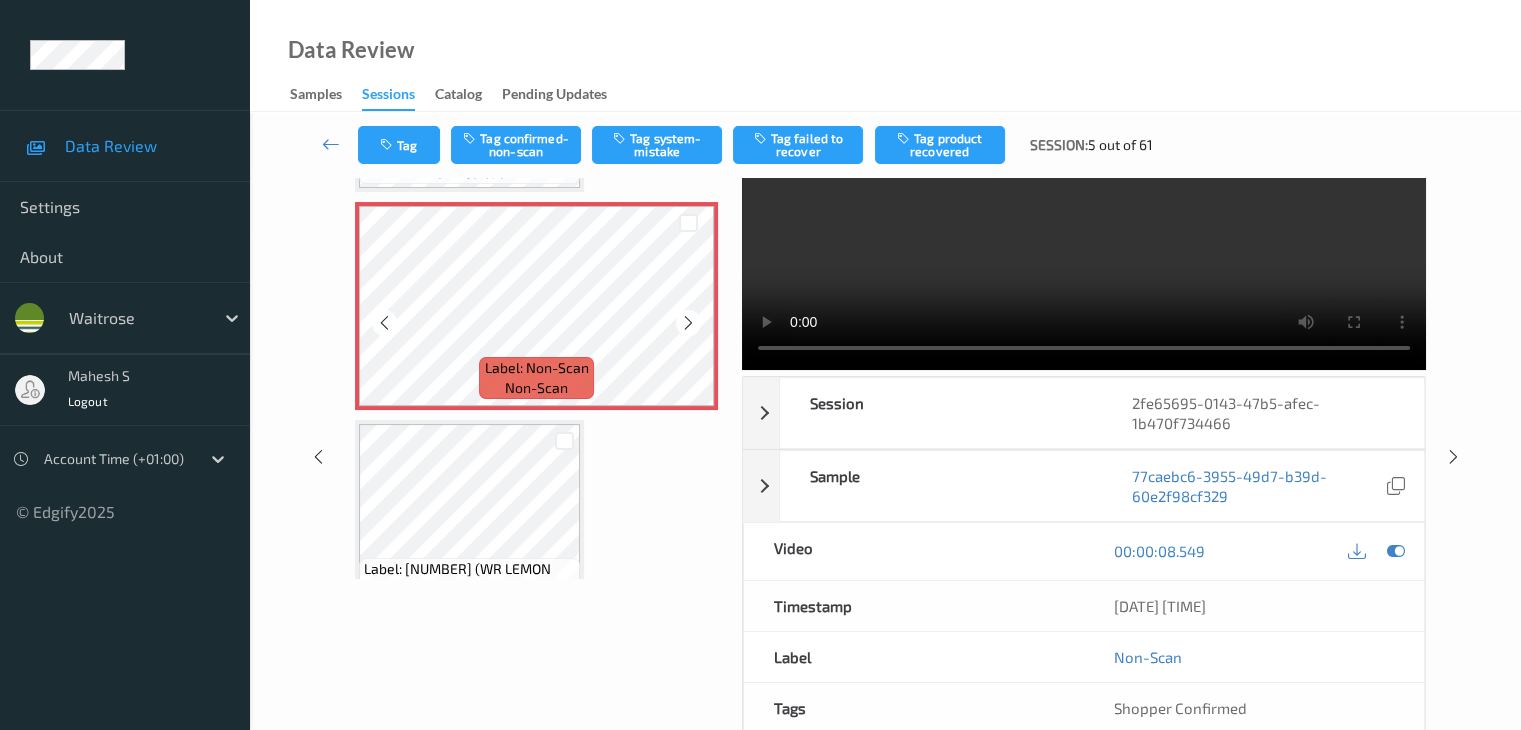 click at bounding box center (688, 323) 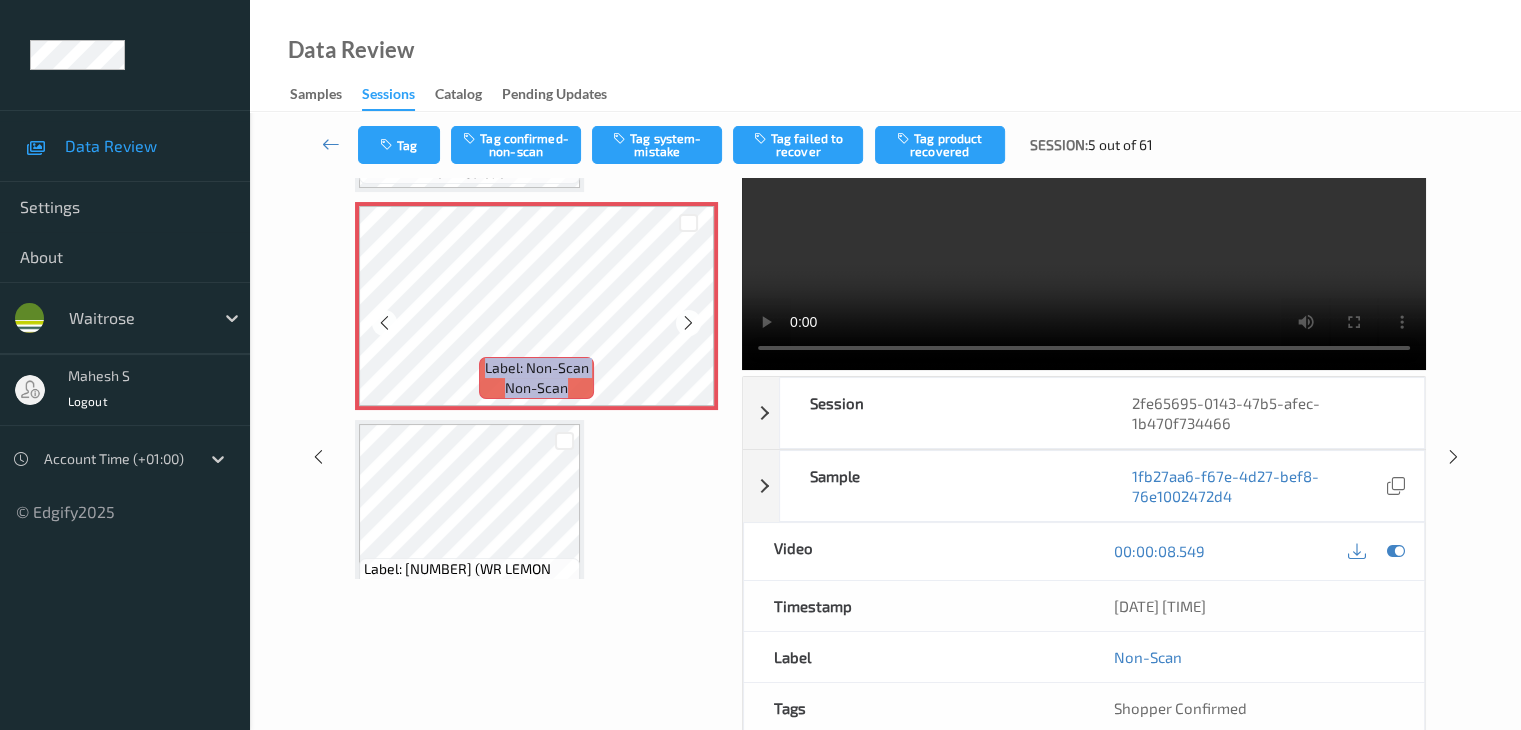 click at bounding box center (688, 323) 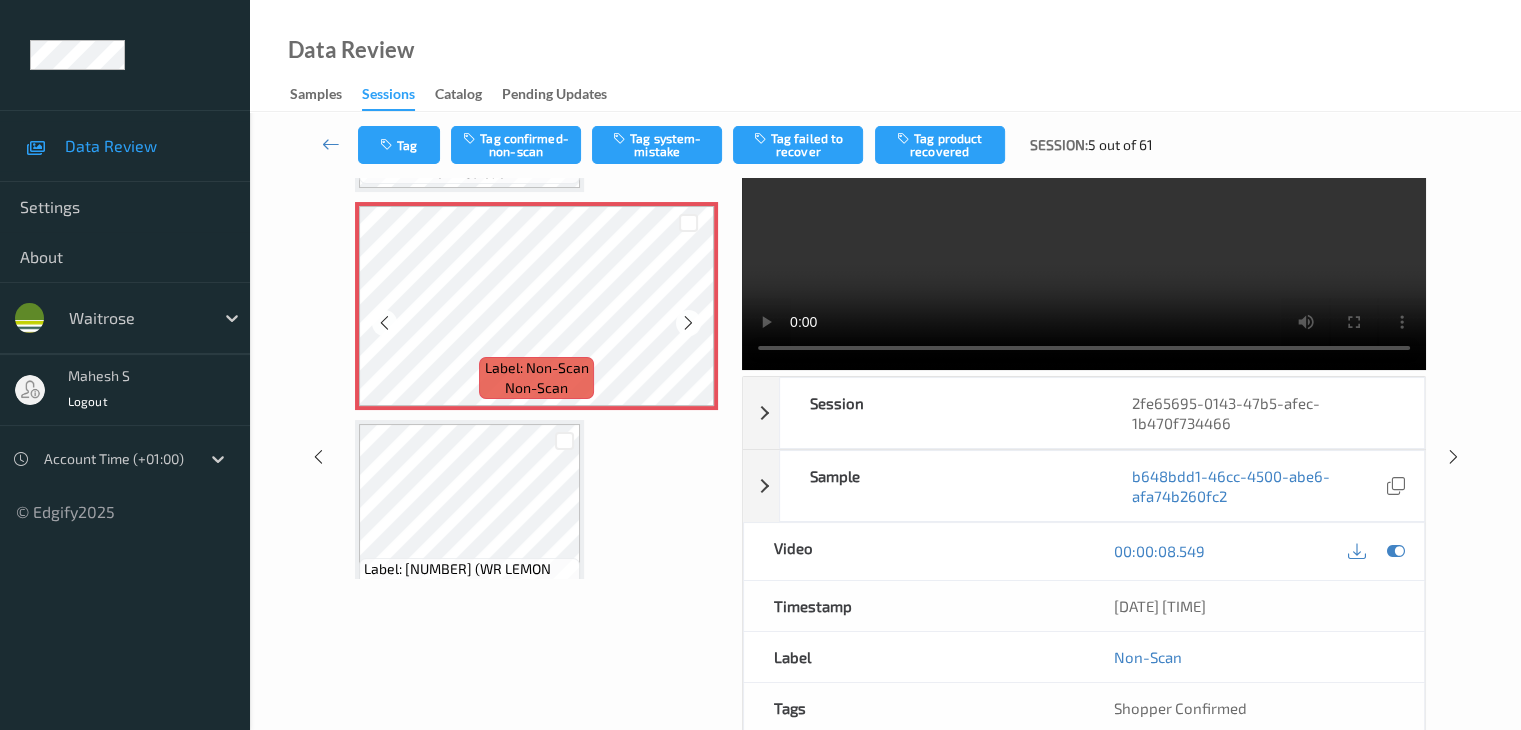 click at bounding box center (688, 323) 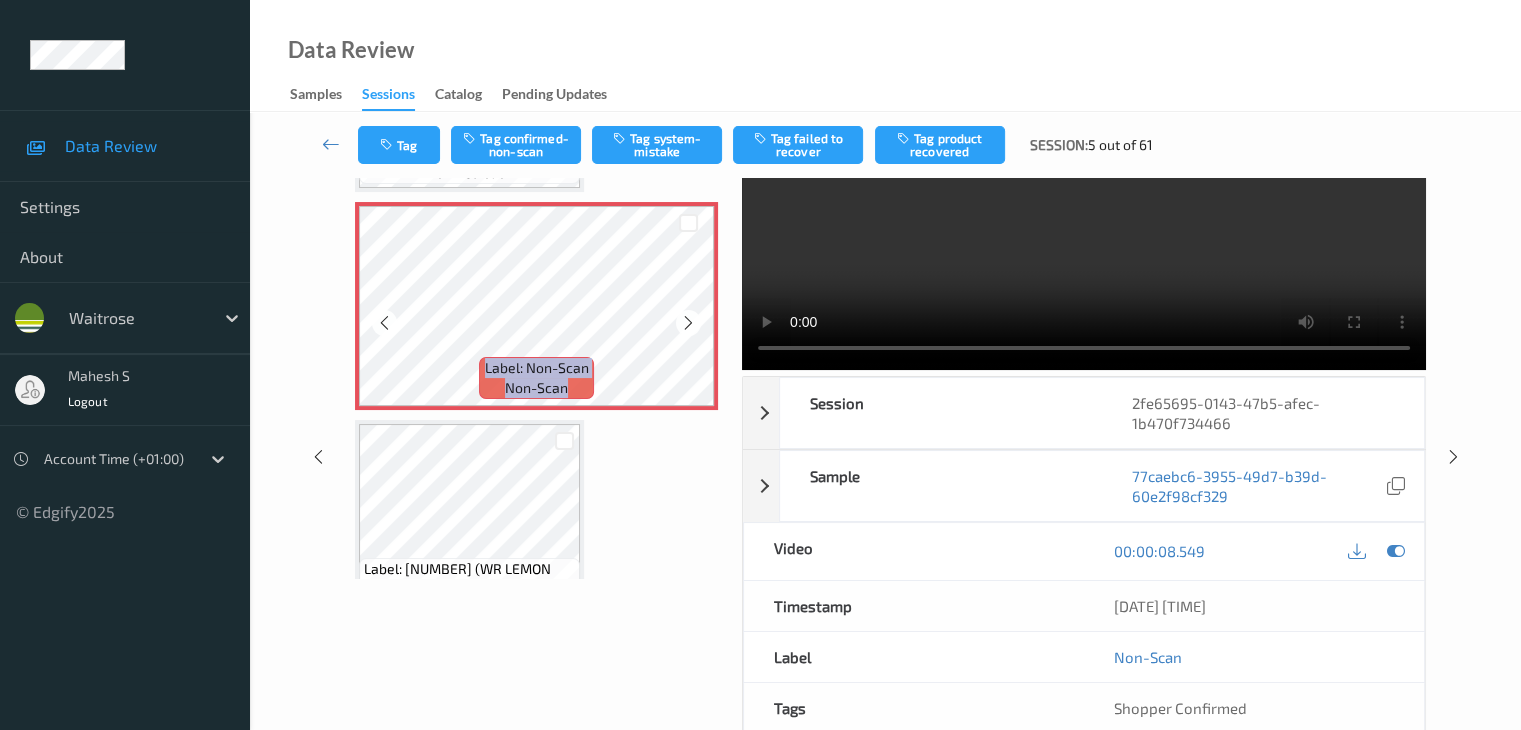 click at bounding box center [688, 323] 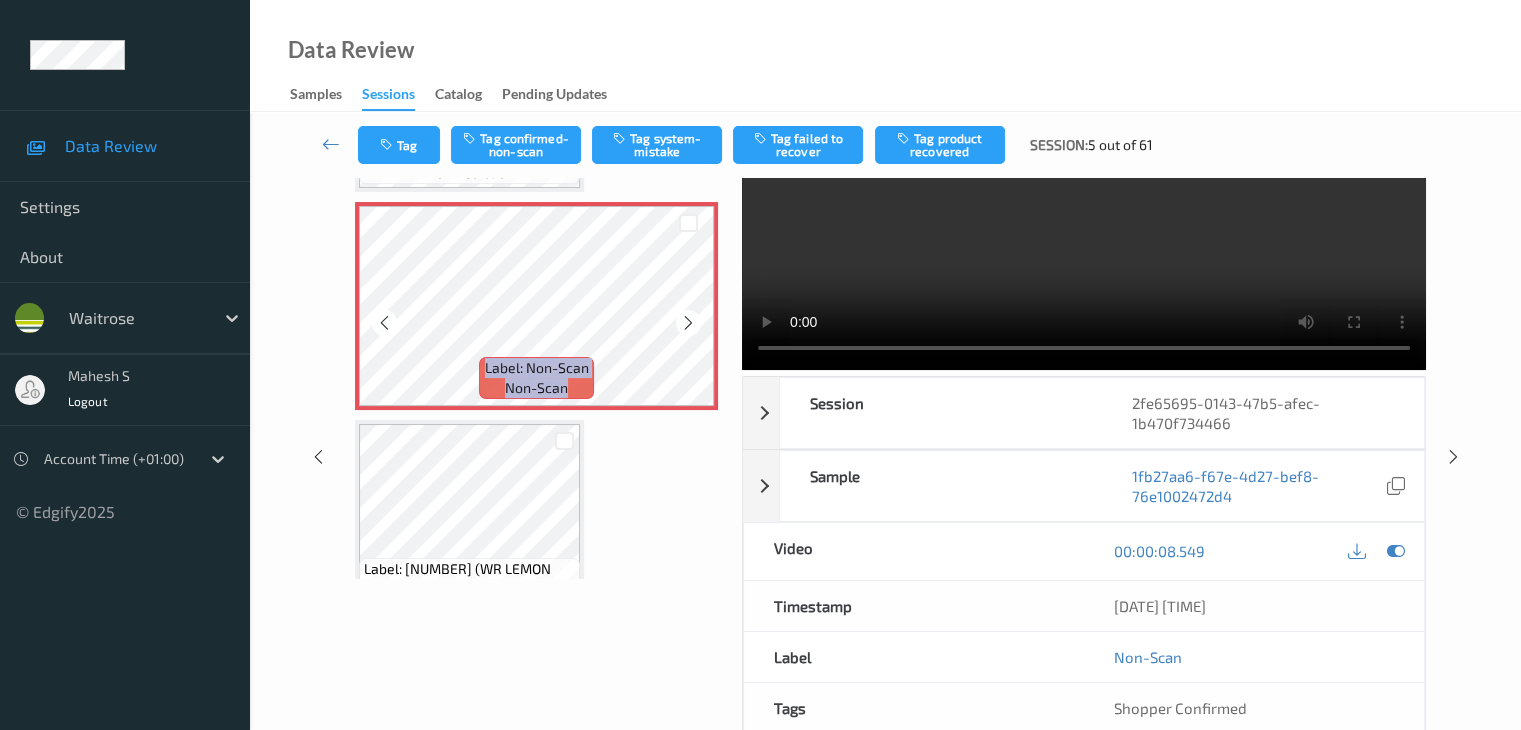 click at bounding box center (688, 323) 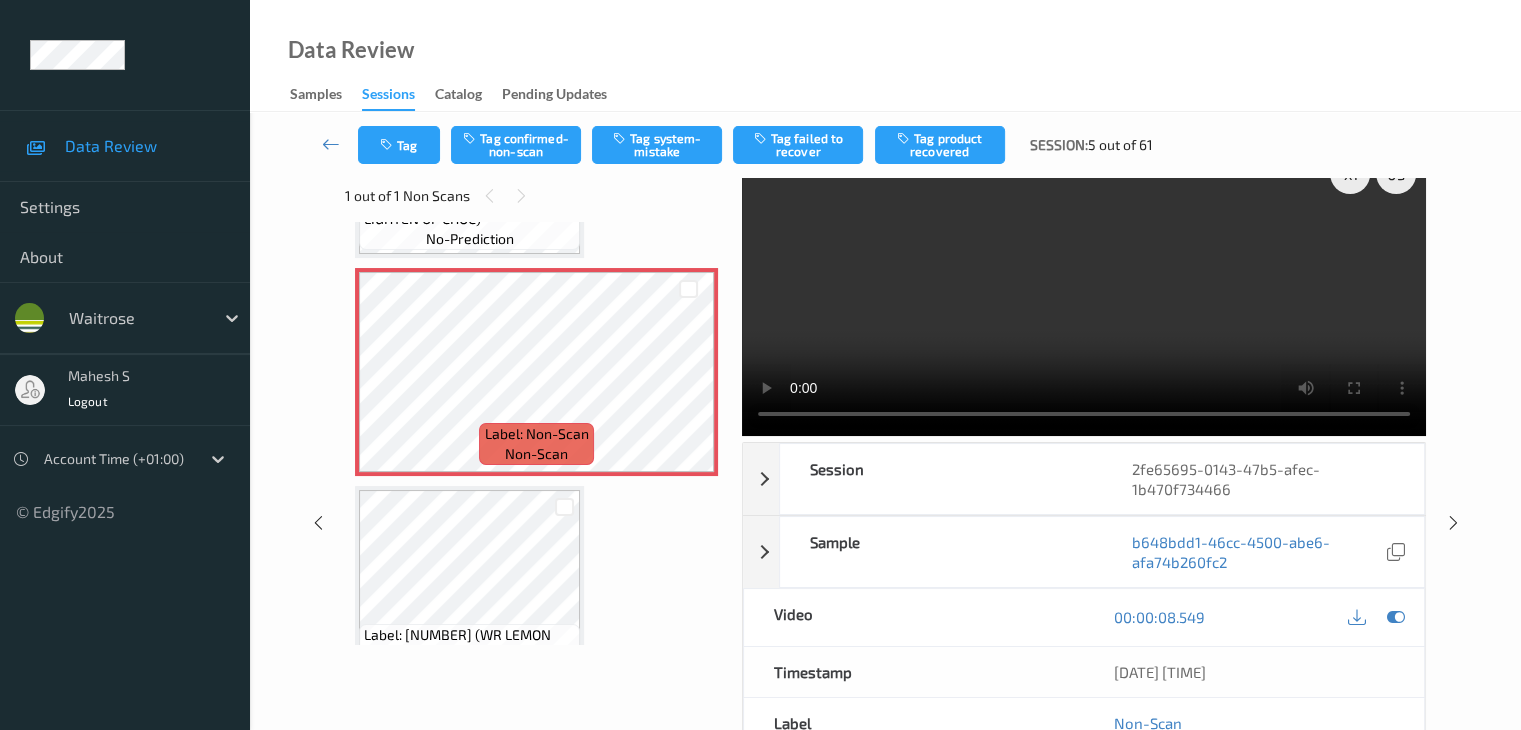 scroll, scrollTop: 0, scrollLeft: 0, axis: both 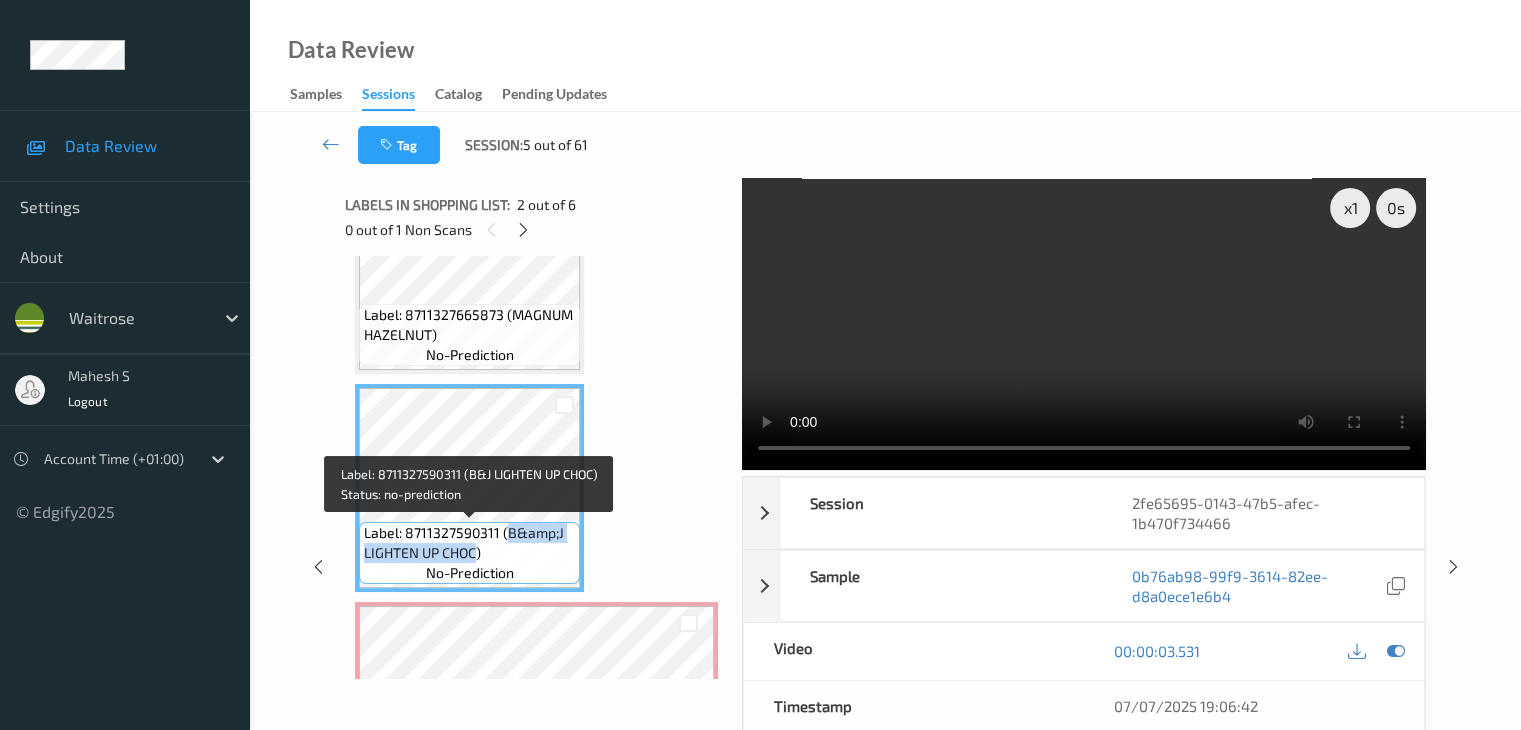 drag, startPoint x: 504, startPoint y: 533, endPoint x: 478, endPoint y: 557, distance: 35.383614 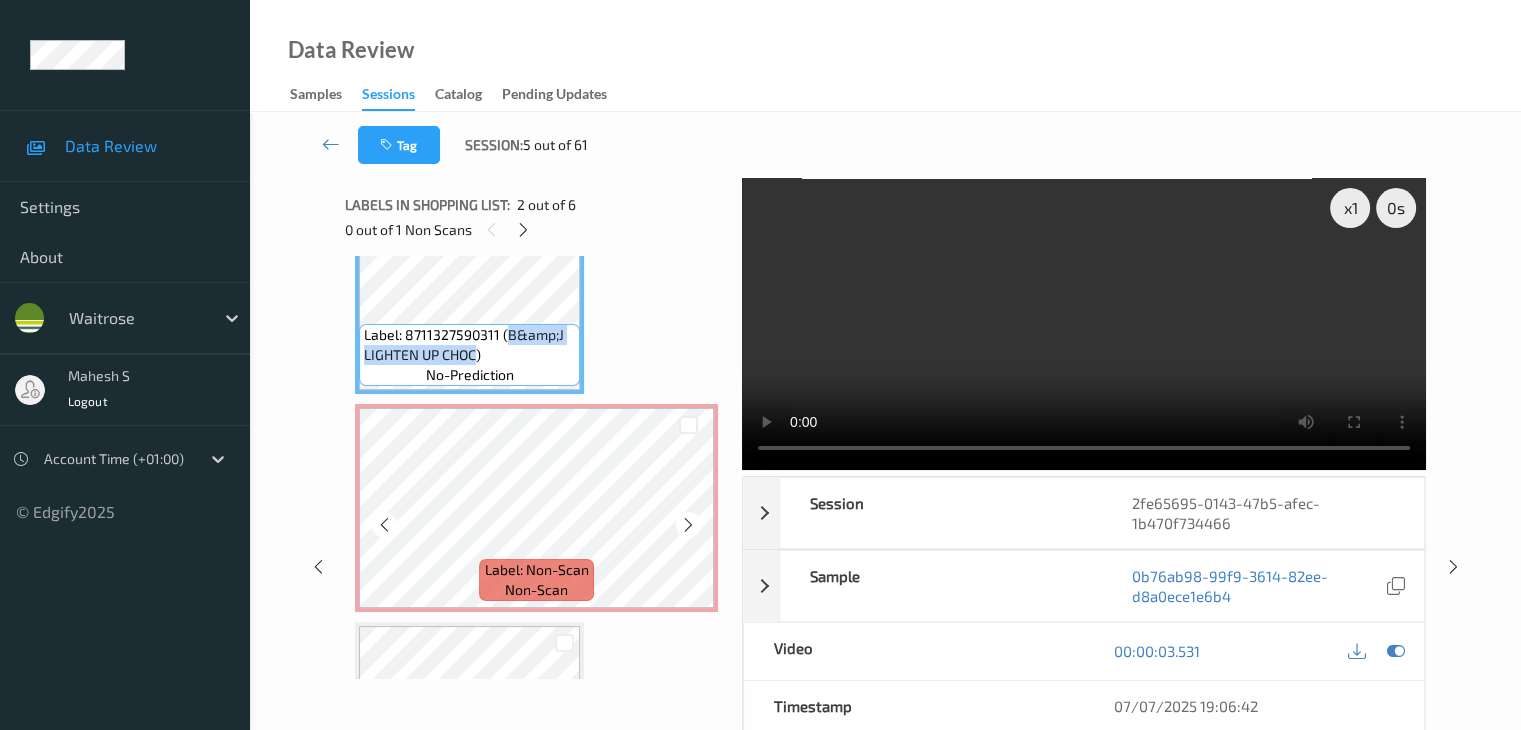 scroll, scrollTop: 300, scrollLeft: 0, axis: vertical 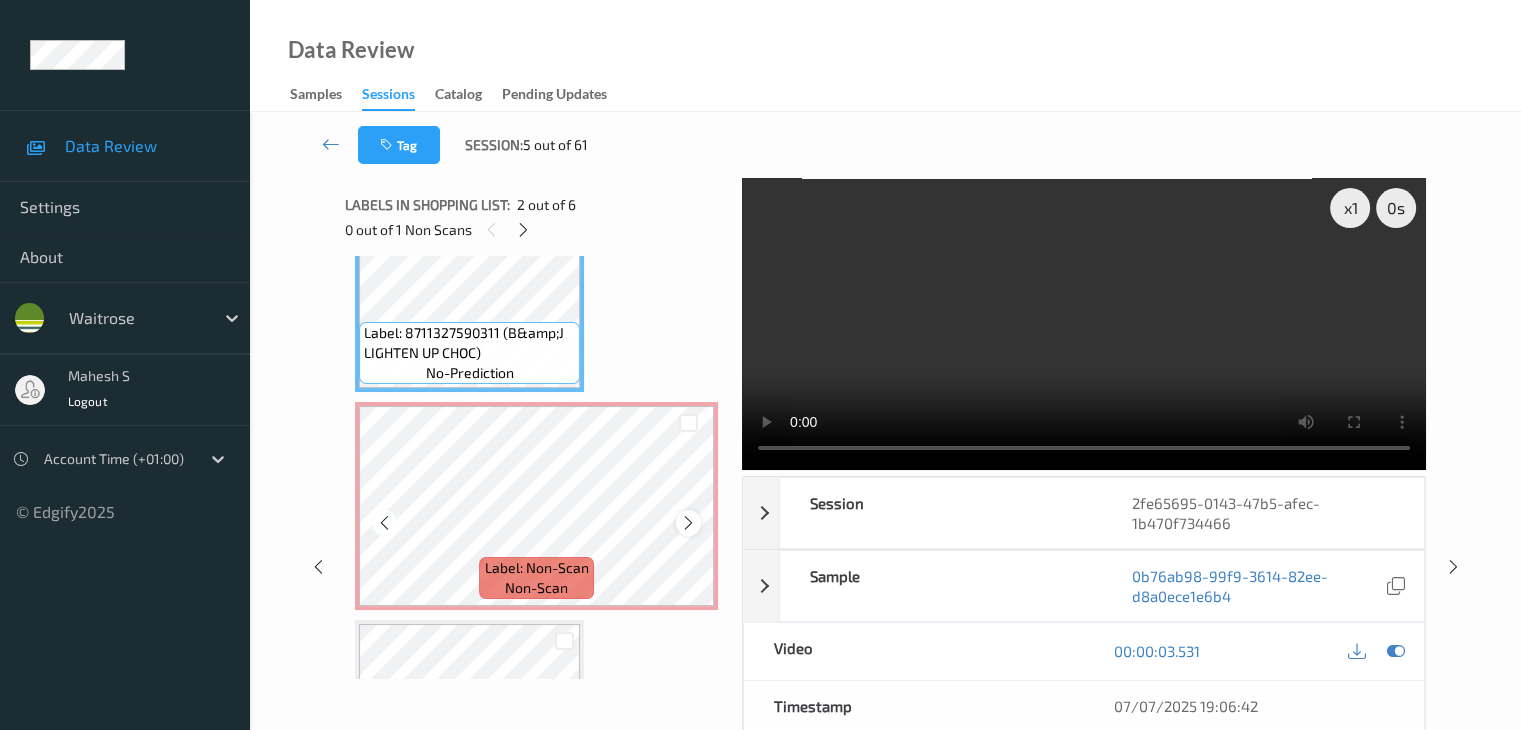 click at bounding box center (688, 522) 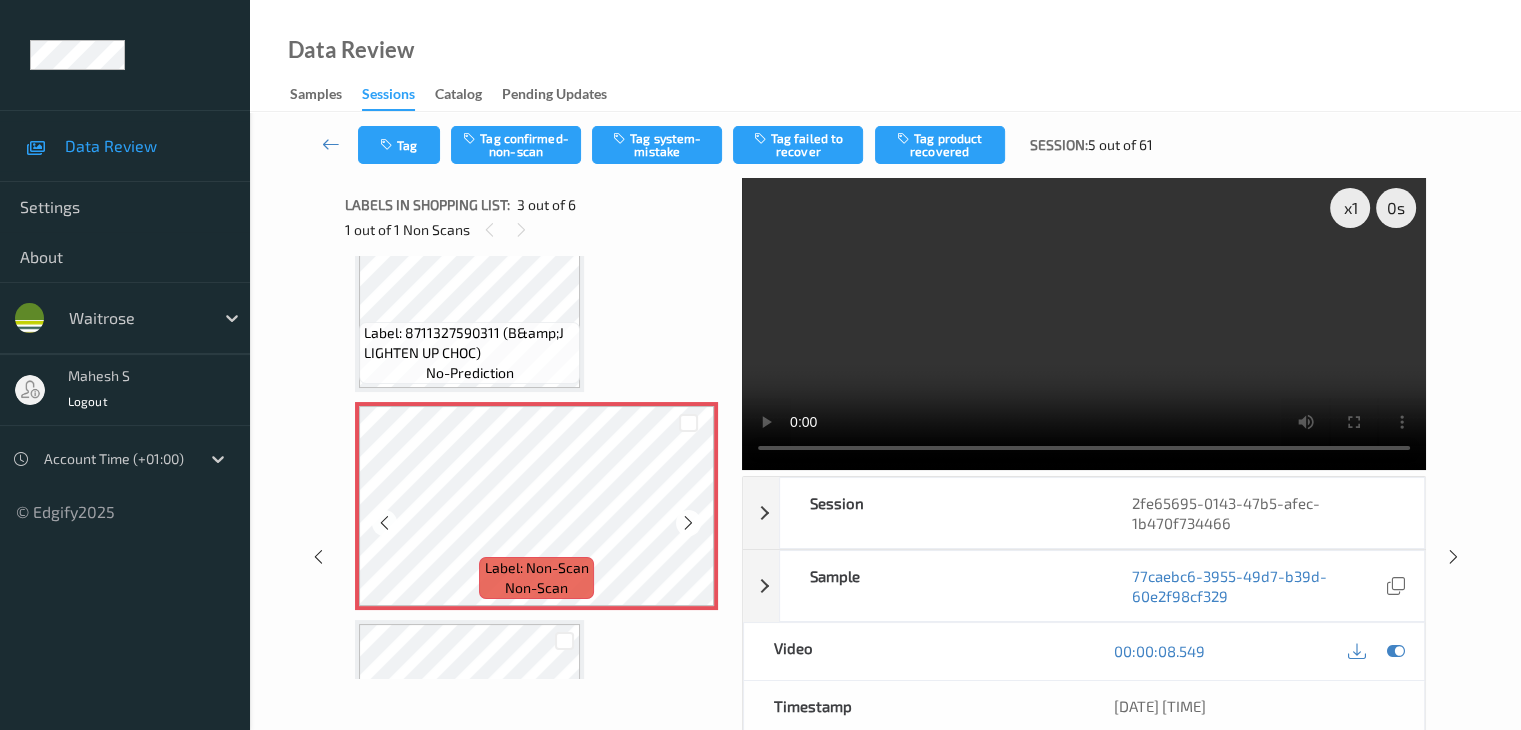 click at bounding box center [688, 522] 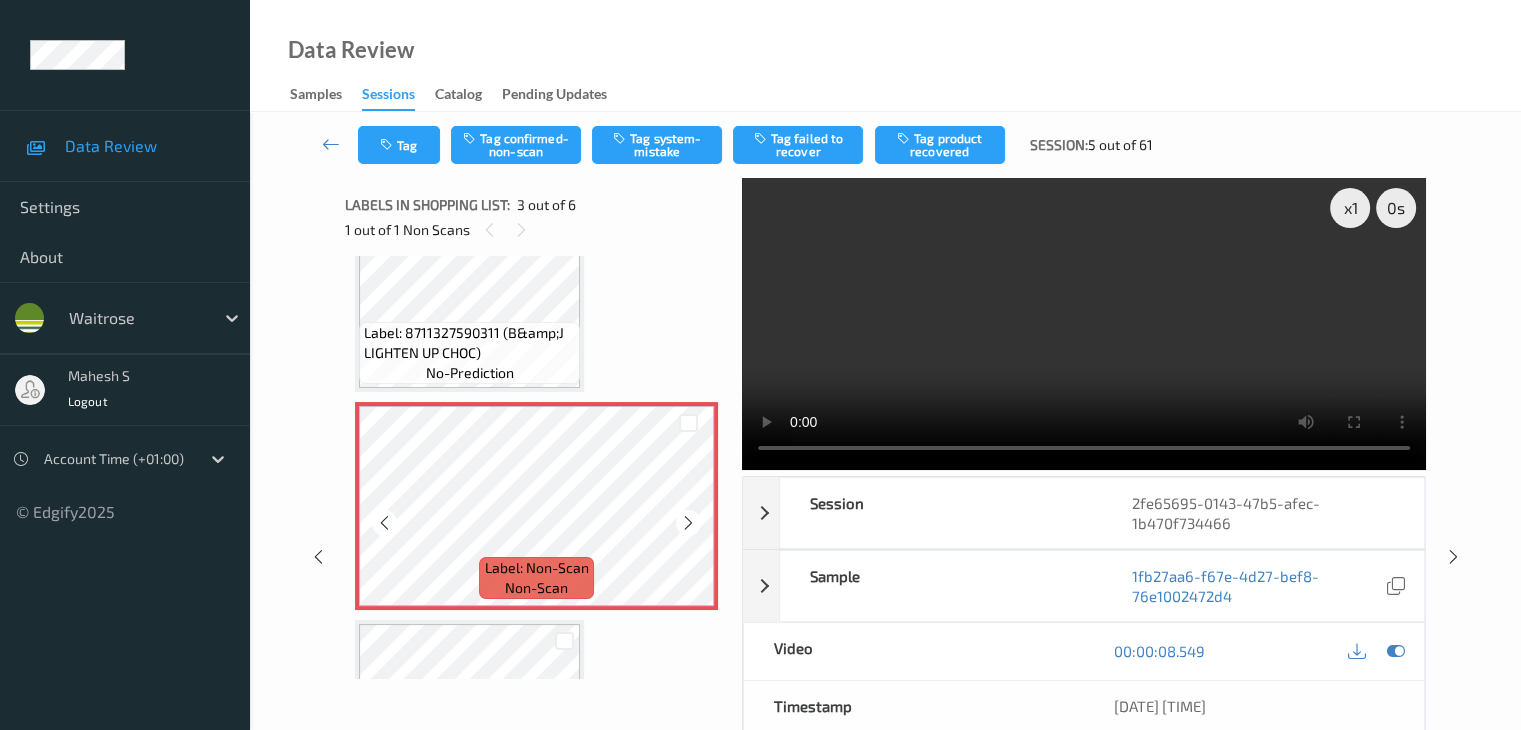 scroll, scrollTop: 400, scrollLeft: 0, axis: vertical 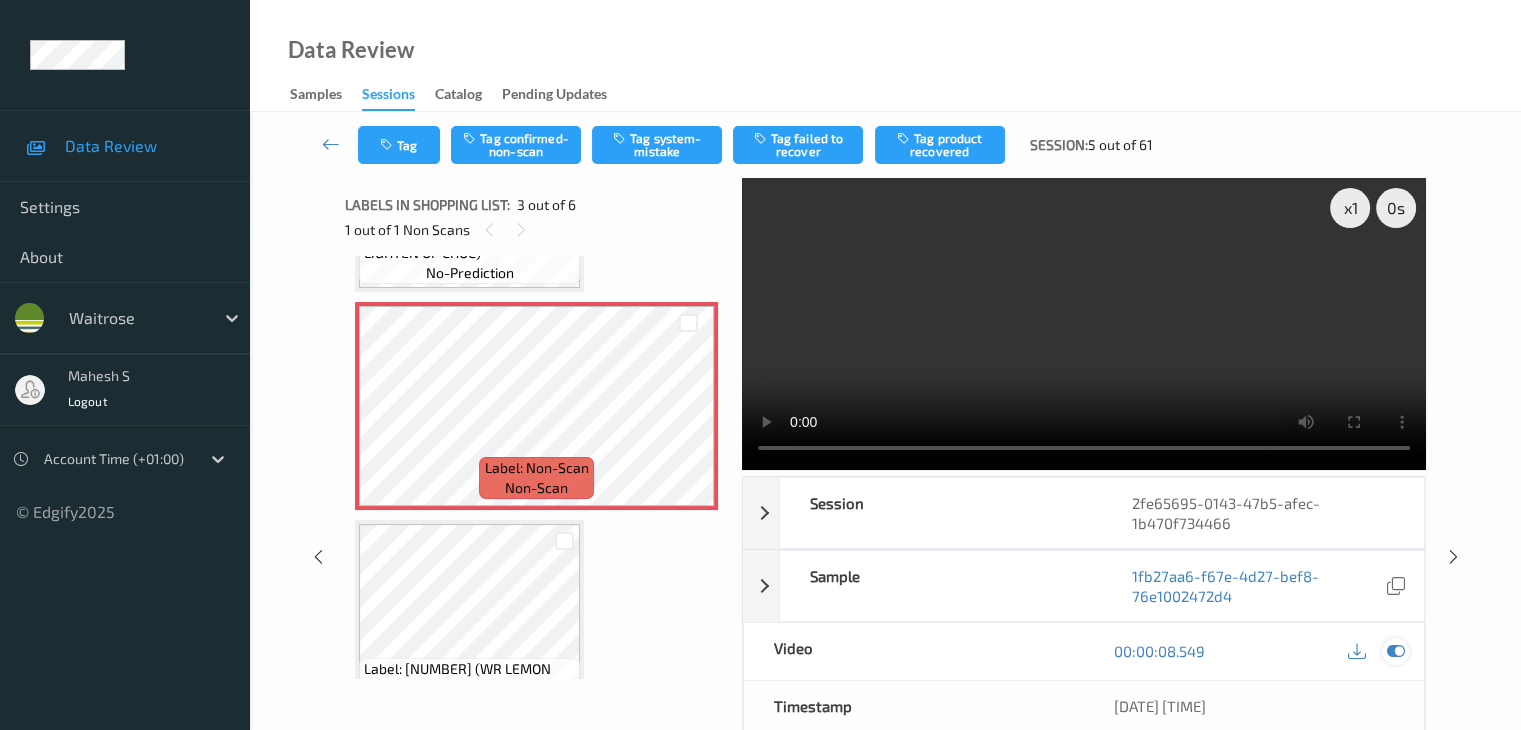 click at bounding box center [1395, 651] 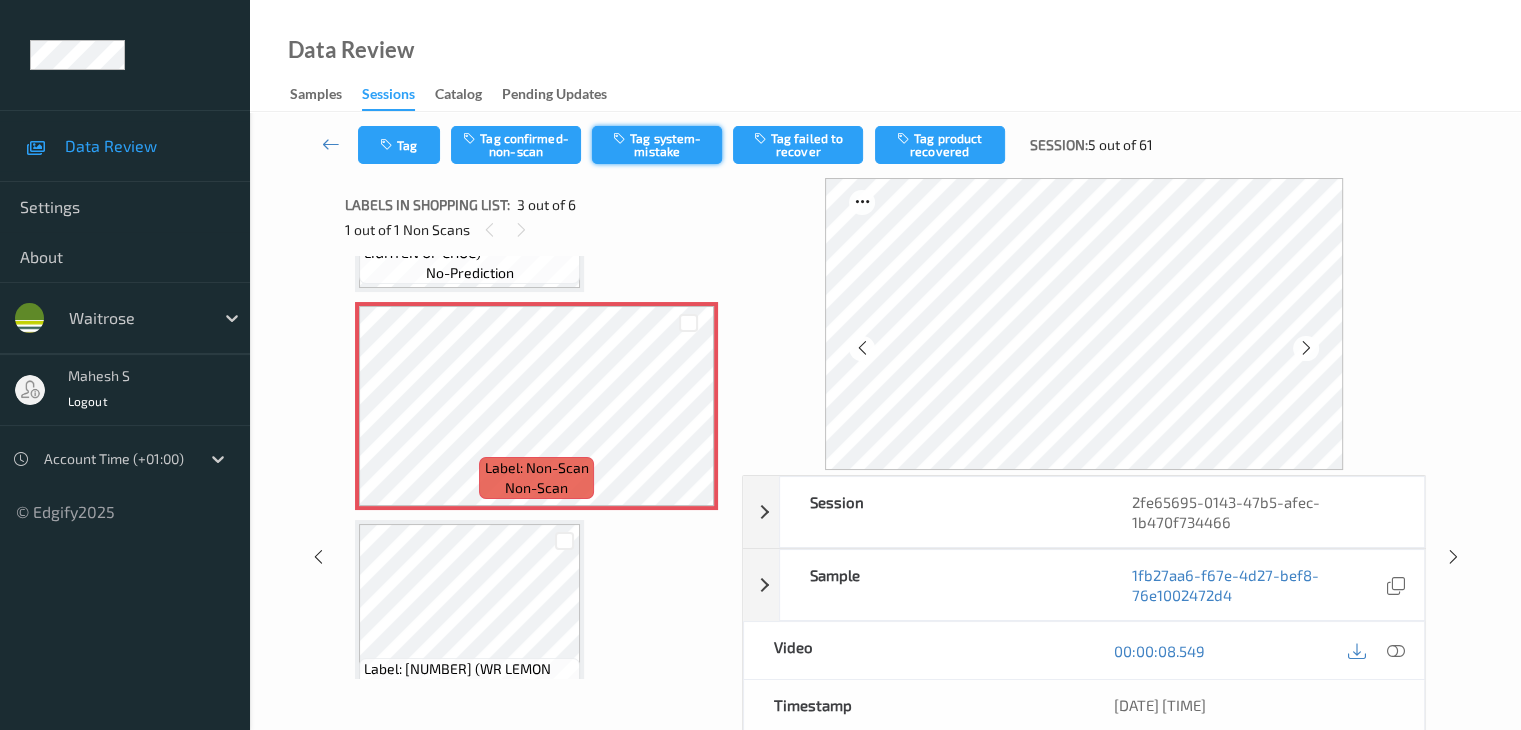 click on "Tag   system-mistake" at bounding box center (657, 145) 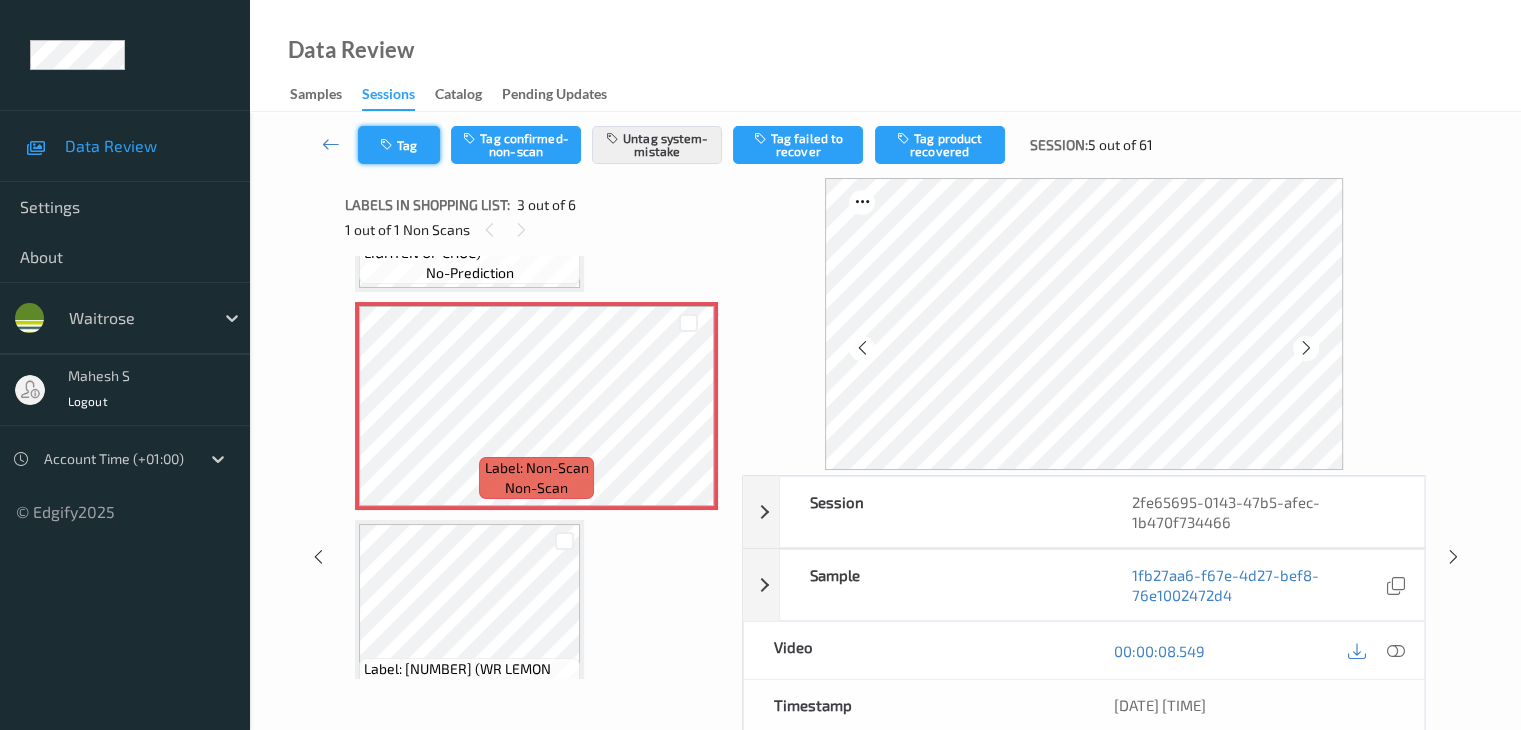 click on "Tag" at bounding box center (399, 145) 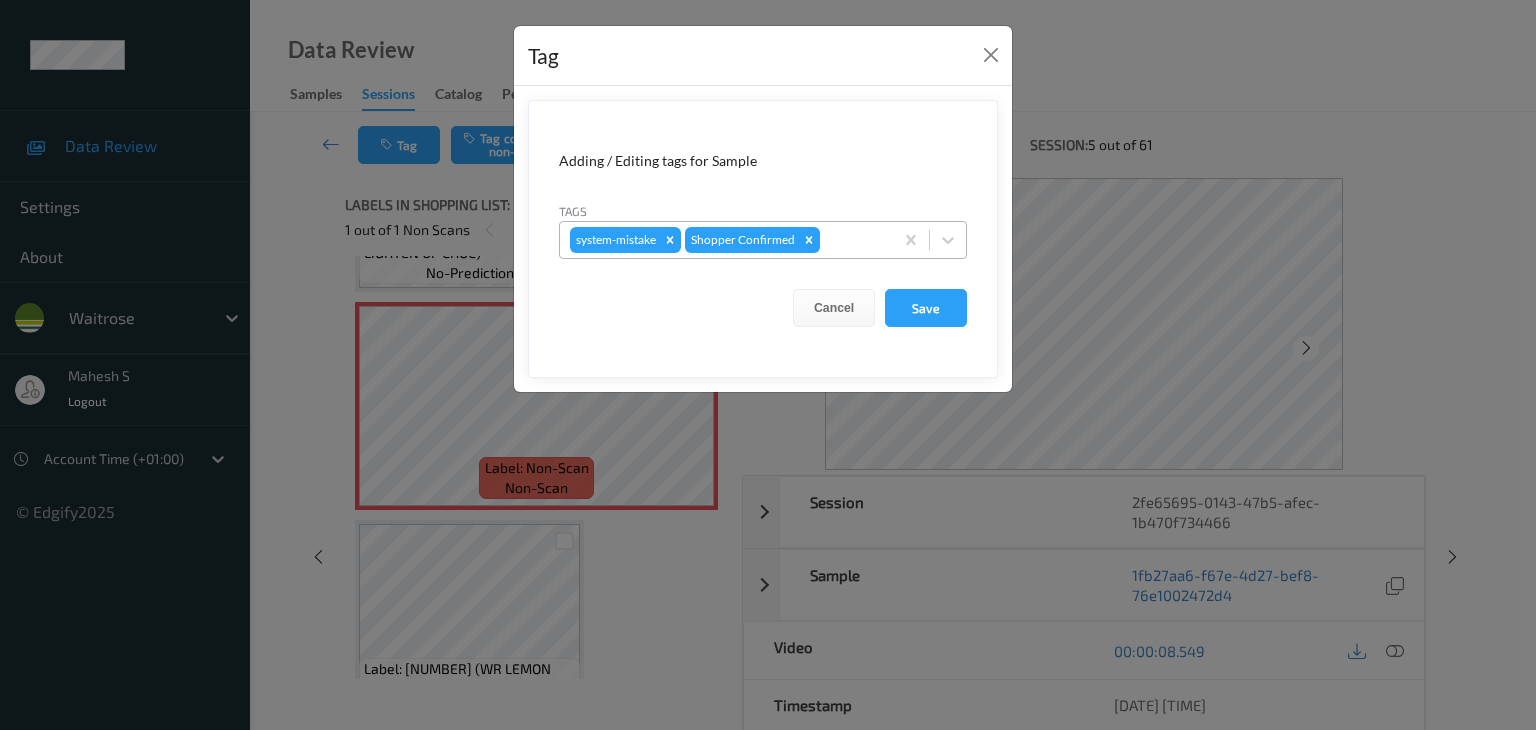 click at bounding box center (853, 240) 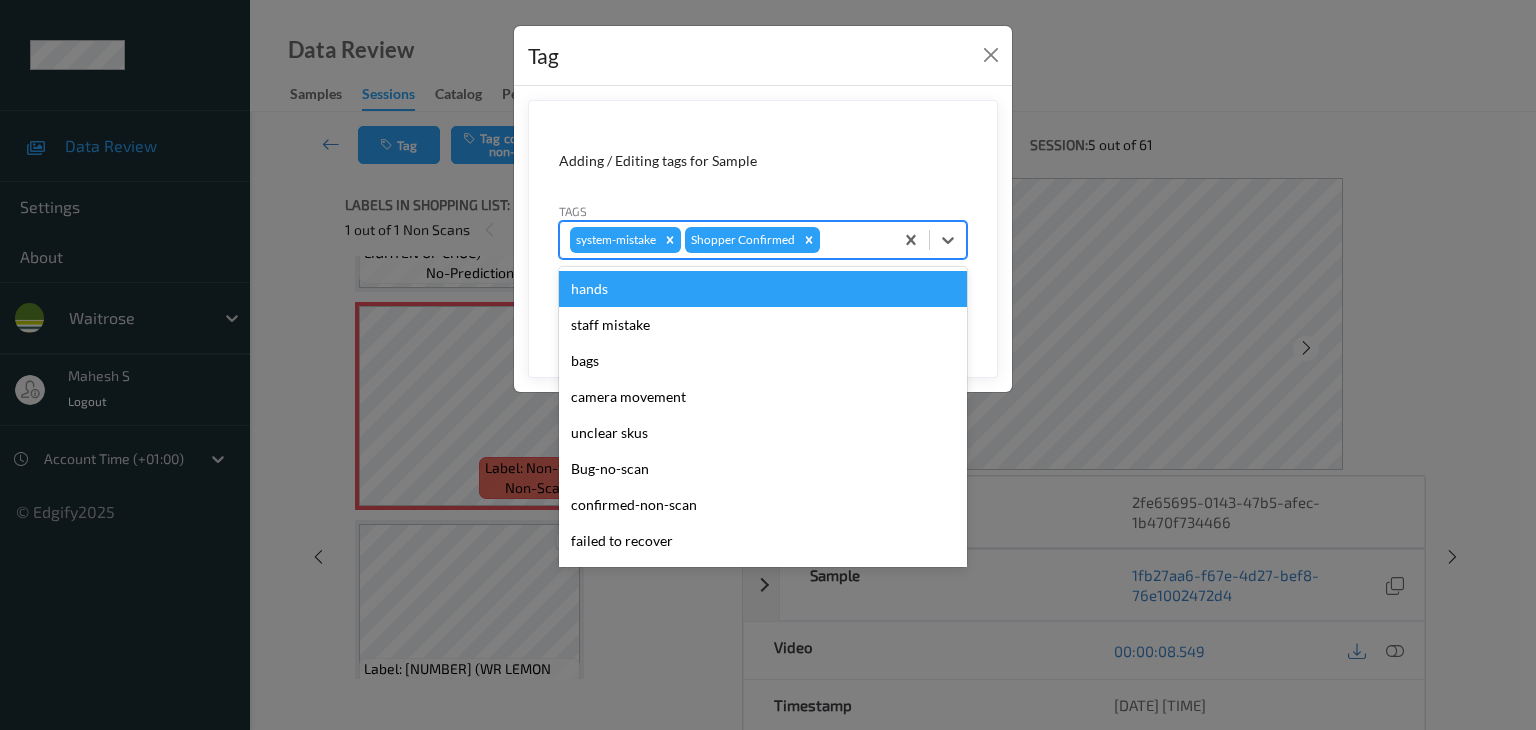 type on "u" 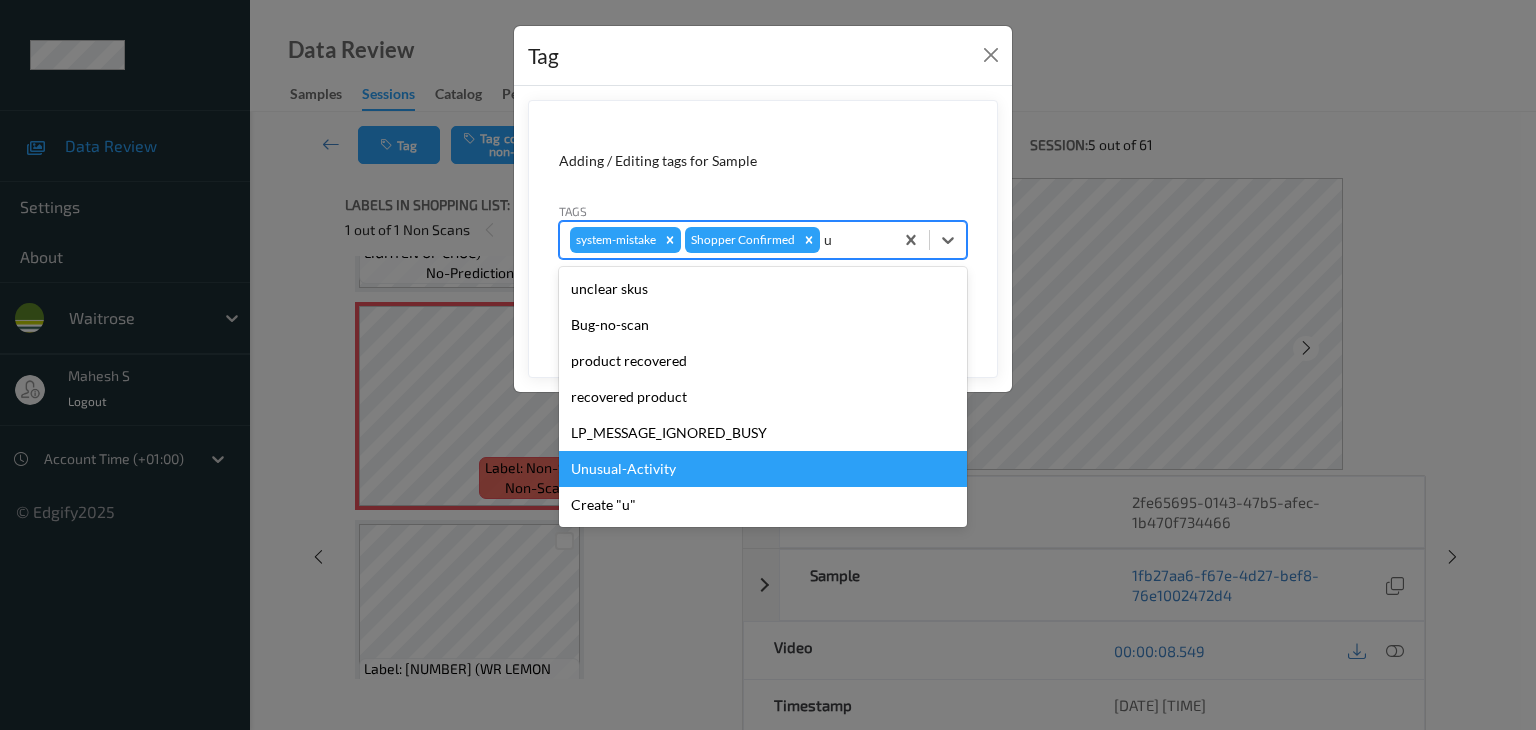 click on "Unusual-Activity" at bounding box center (763, 469) 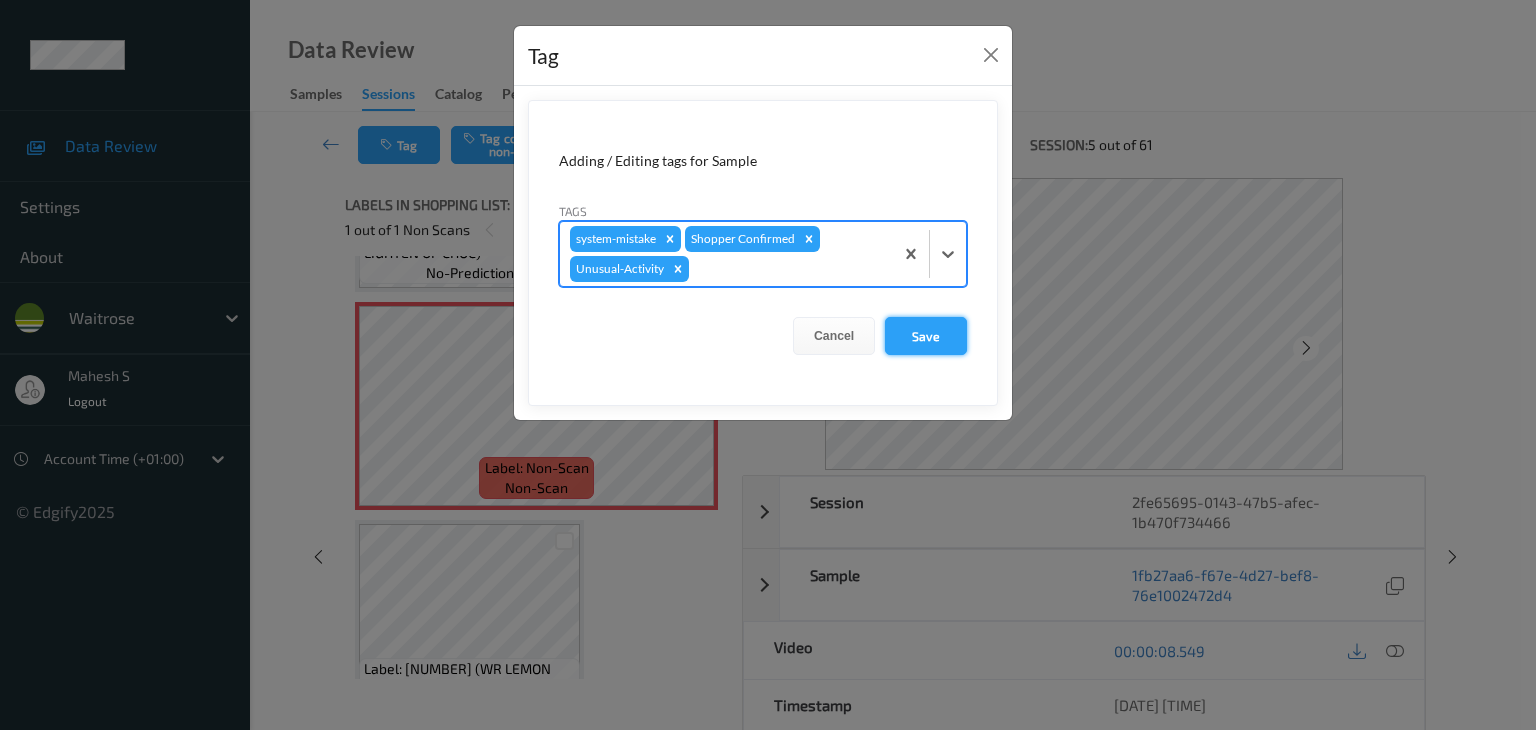 click on "Save" at bounding box center [926, 336] 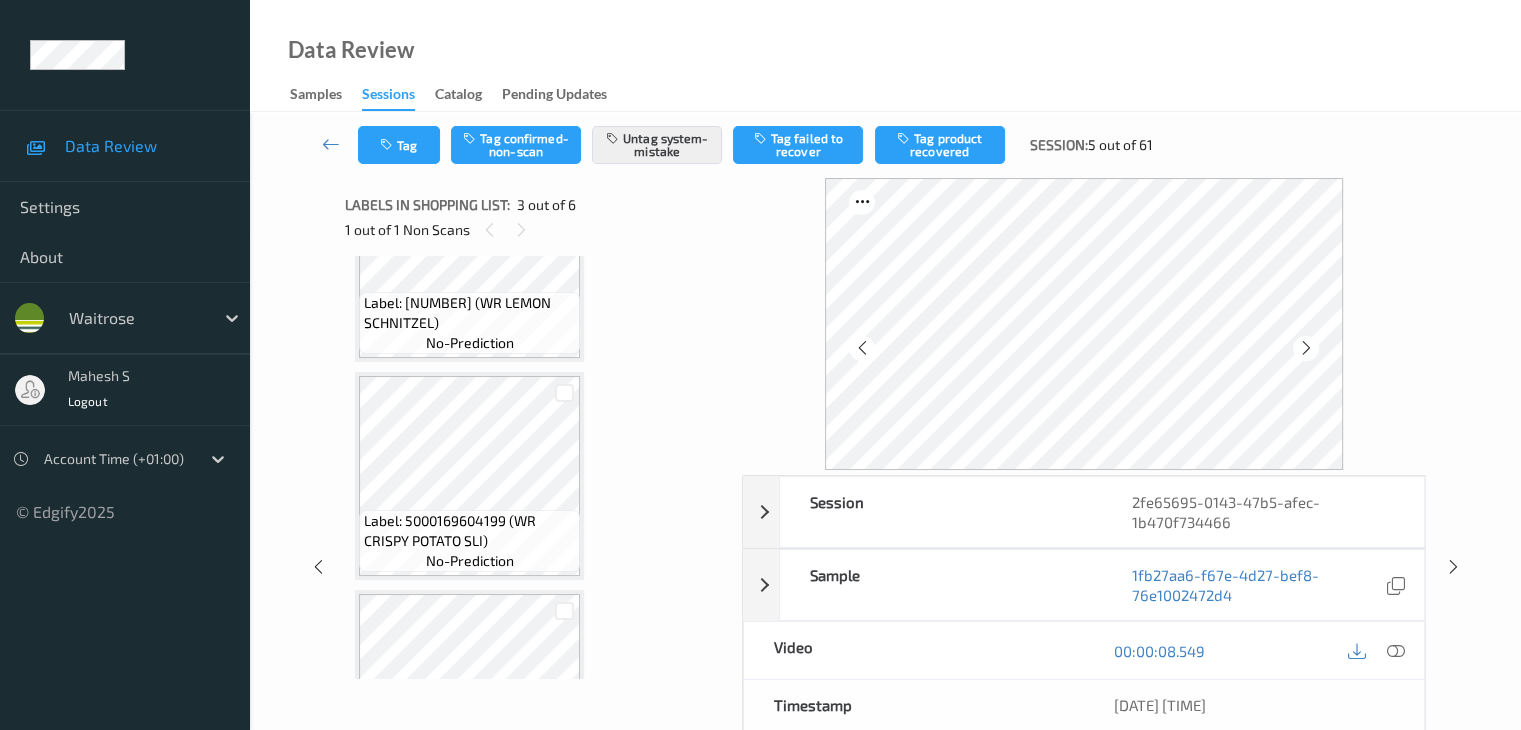 scroll, scrollTop: 895, scrollLeft: 0, axis: vertical 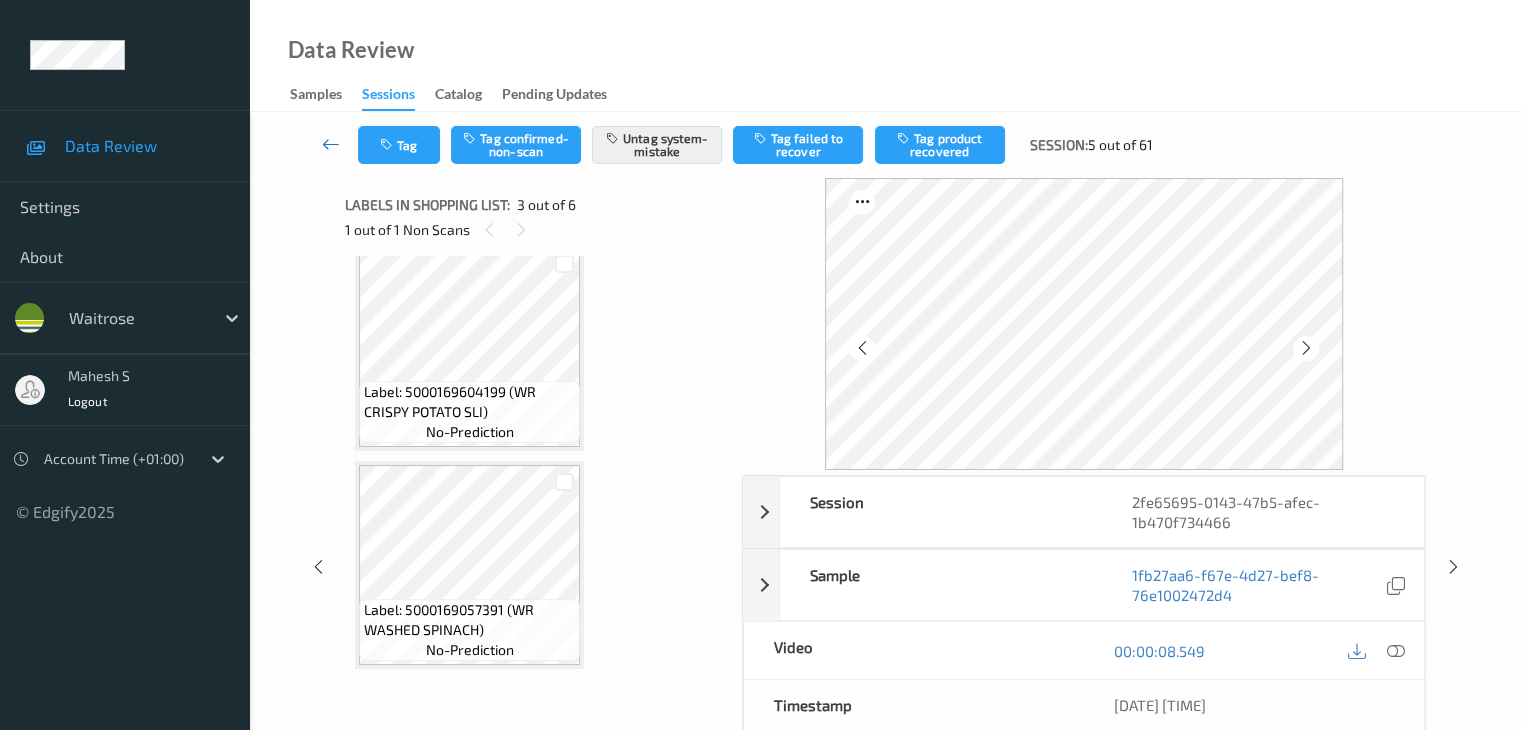 click at bounding box center (331, 144) 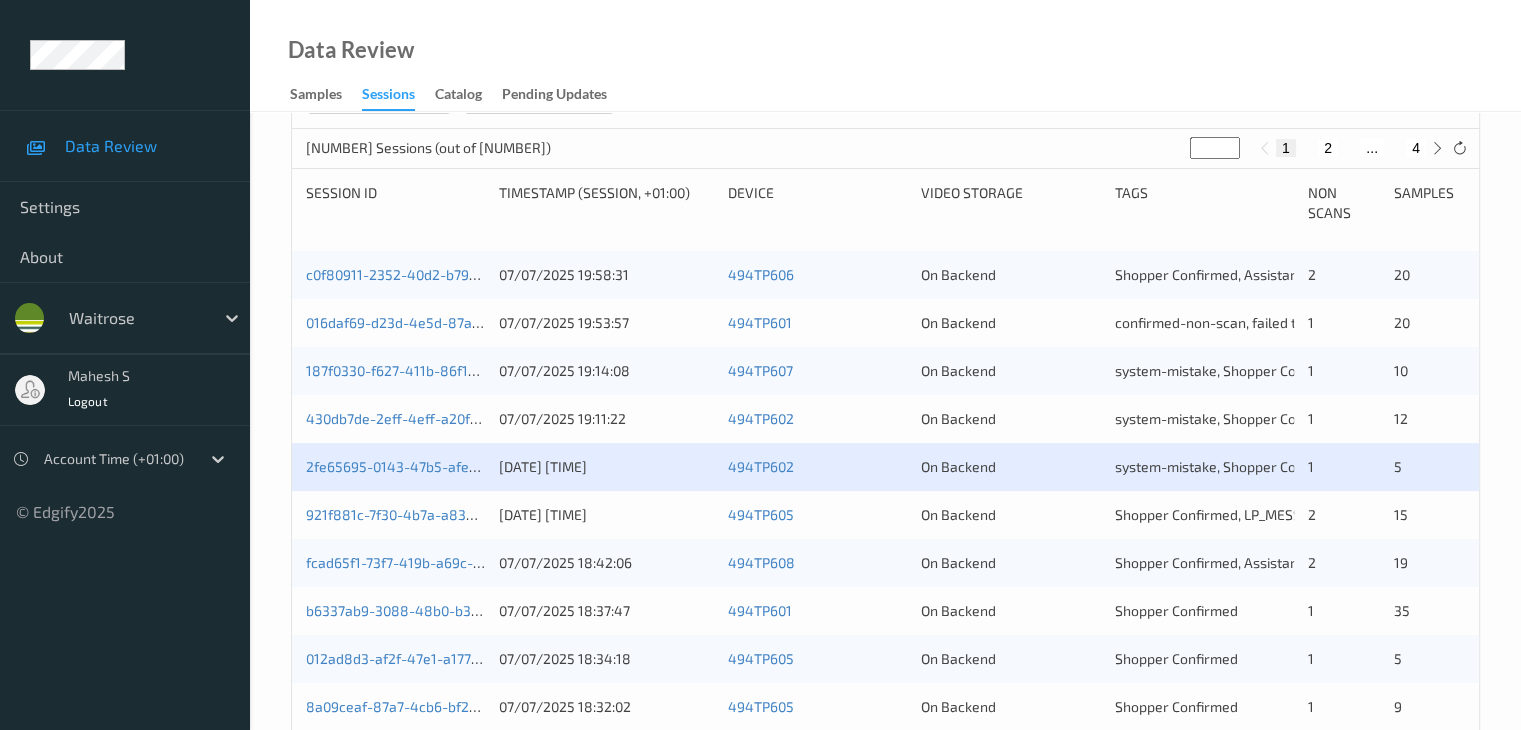 scroll, scrollTop: 500, scrollLeft: 0, axis: vertical 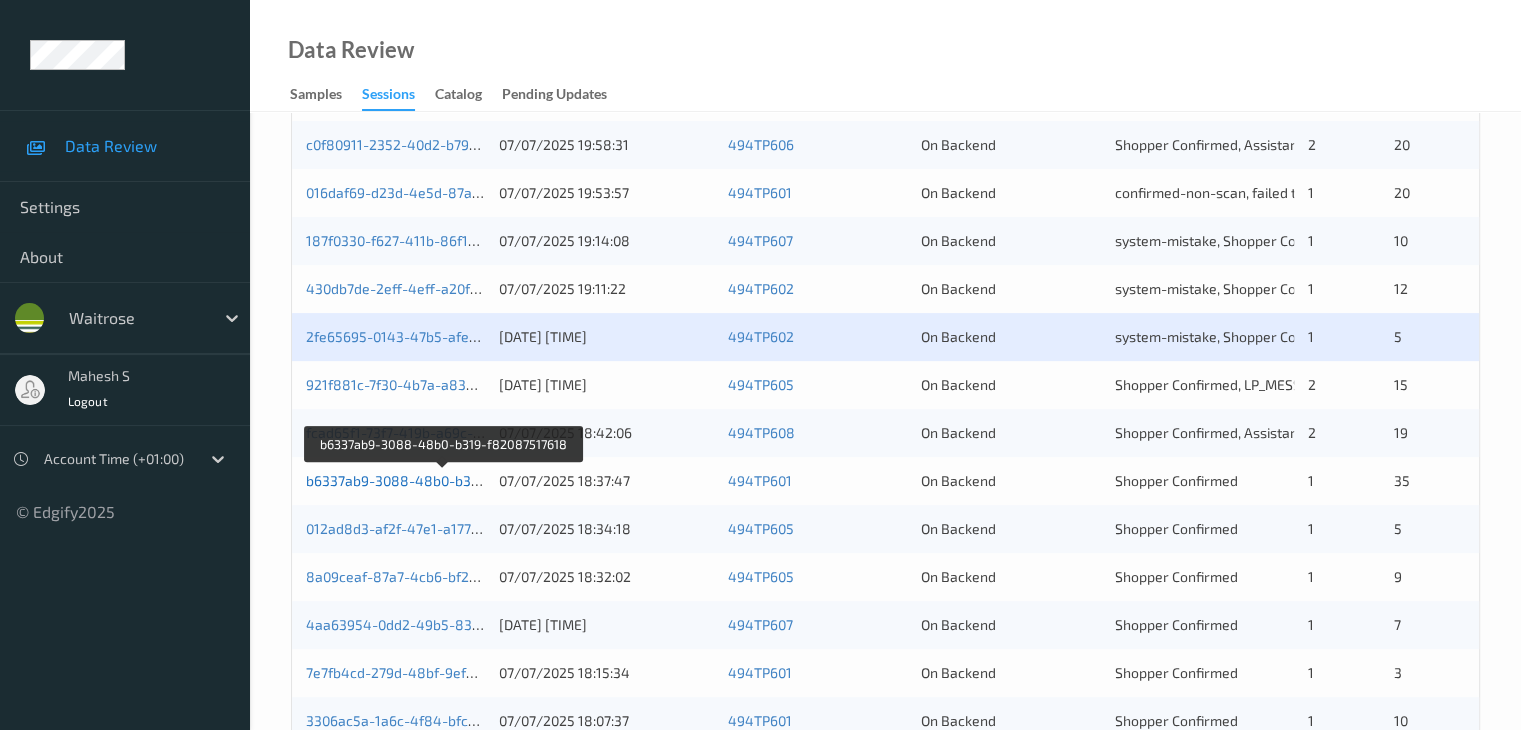 click on "b6337ab9-3088-48b0-b319-f82087517618" at bounding box center [443, 480] 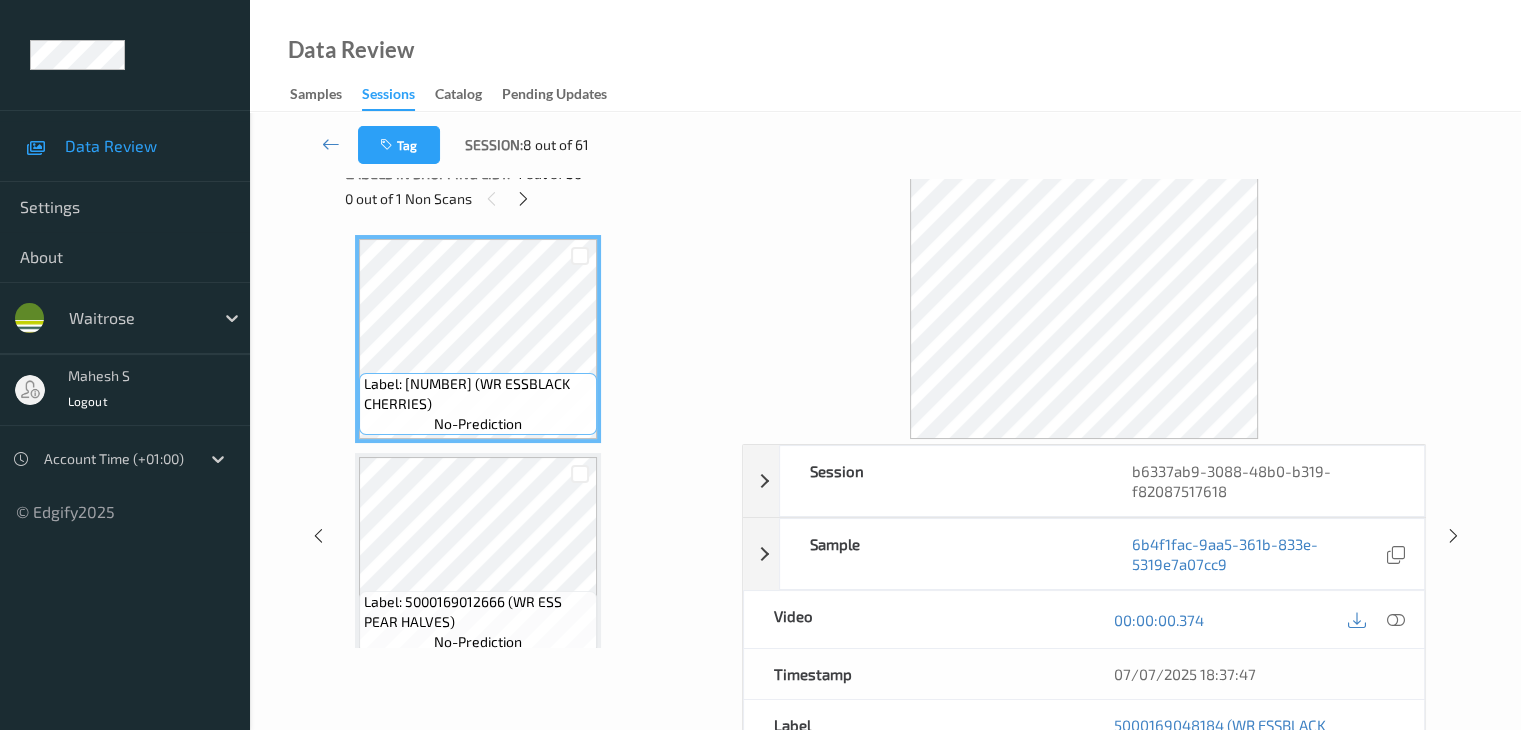 scroll, scrollTop: 0, scrollLeft: 0, axis: both 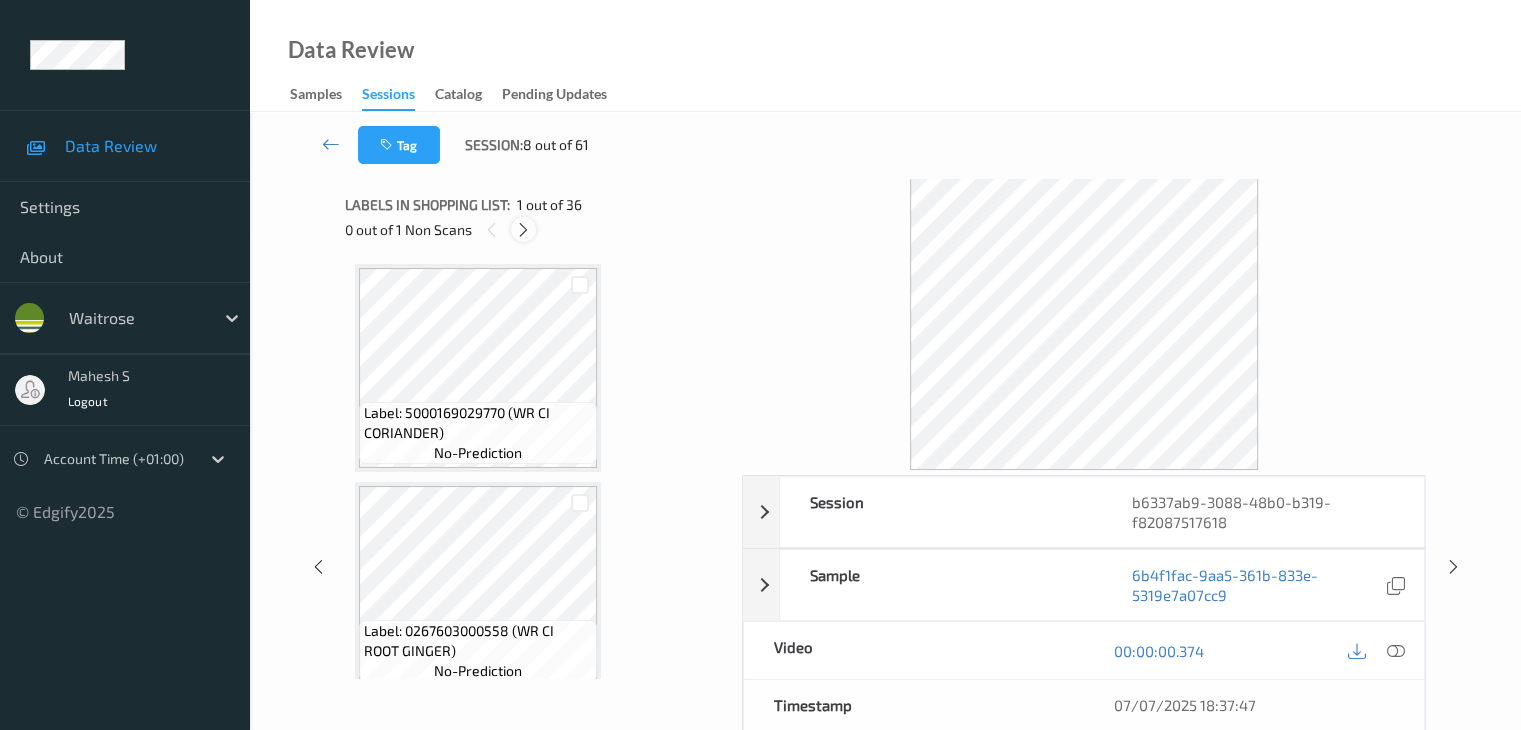 click at bounding box center (523, 230) 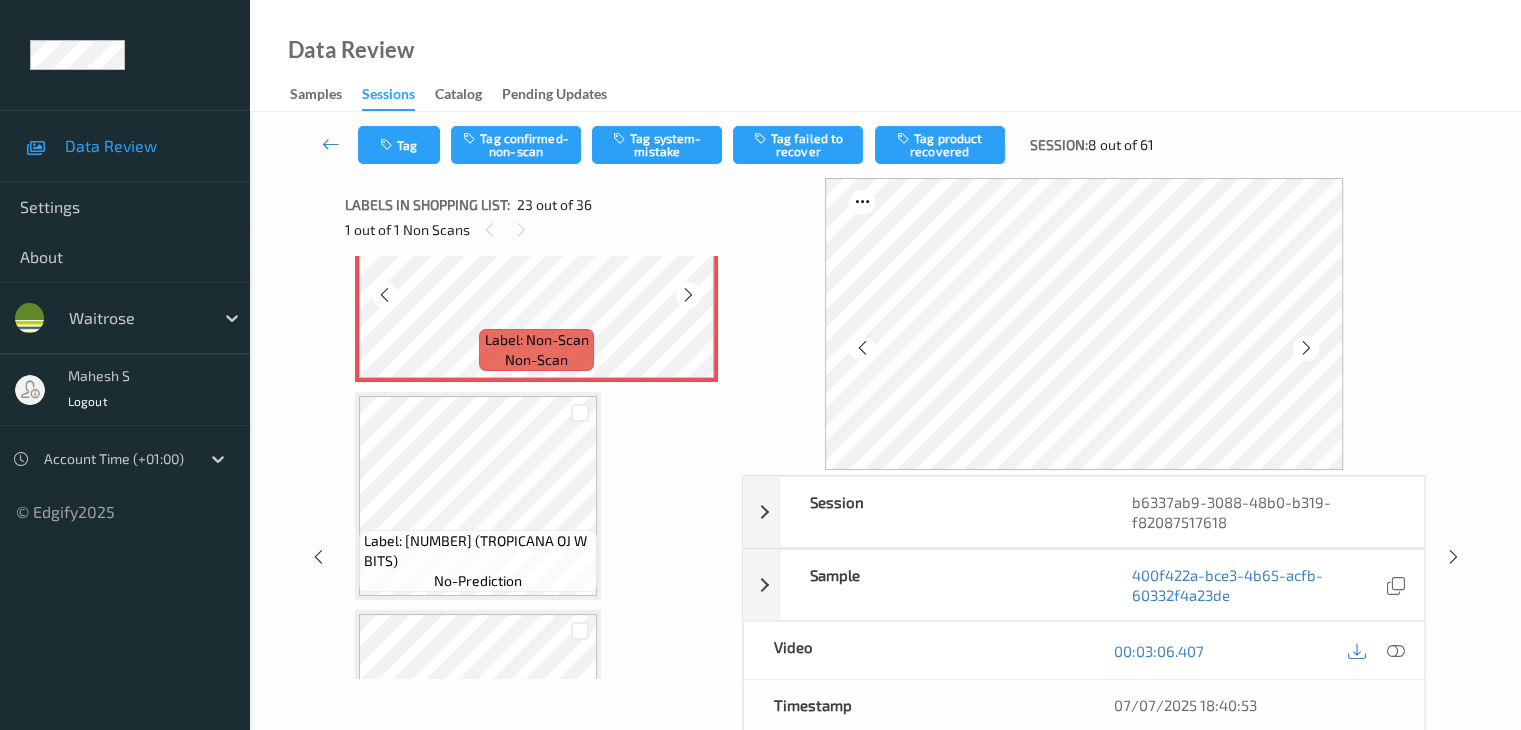 scroll, scrollTop: 4788, scrollLeft: 0, axis: vertical 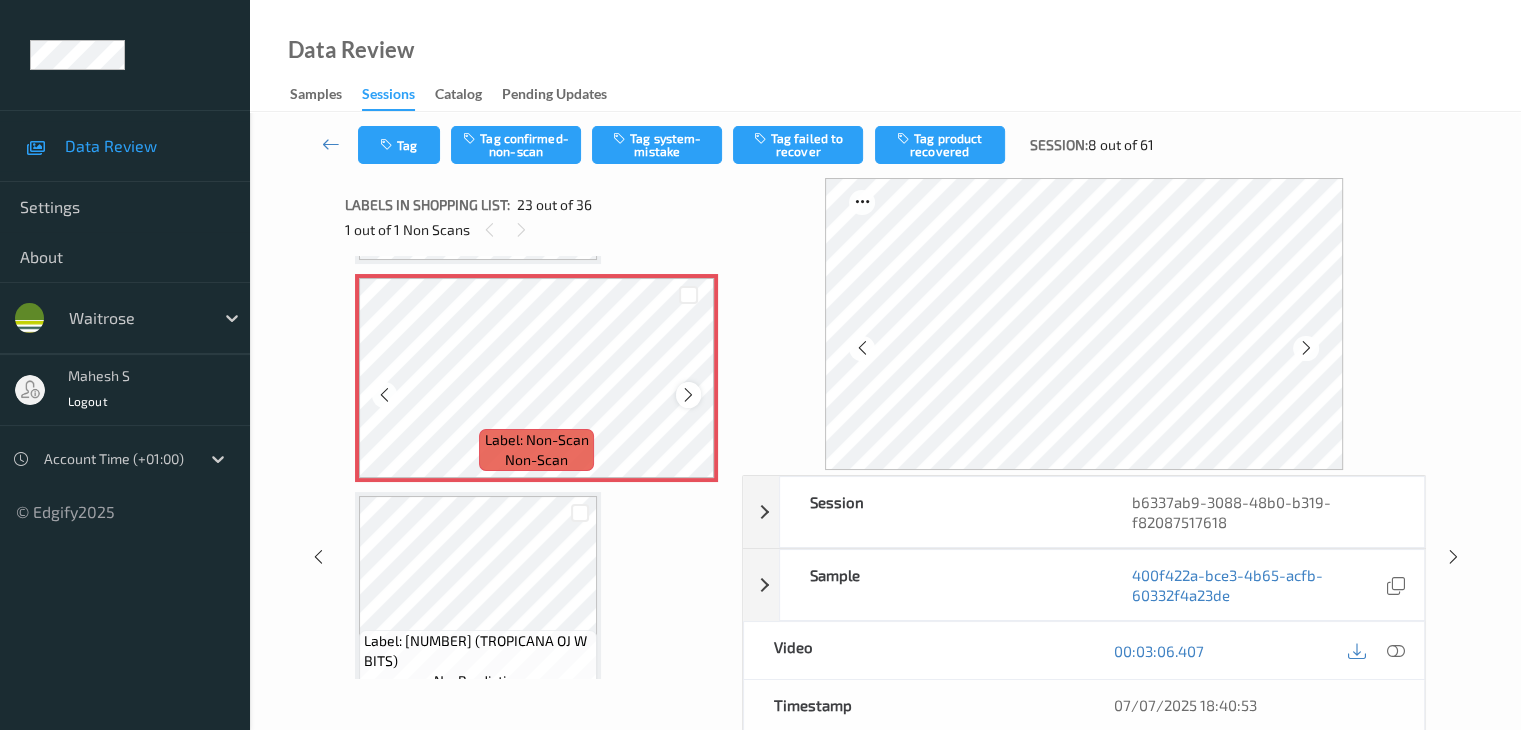 click at bounding box center (688, 394) 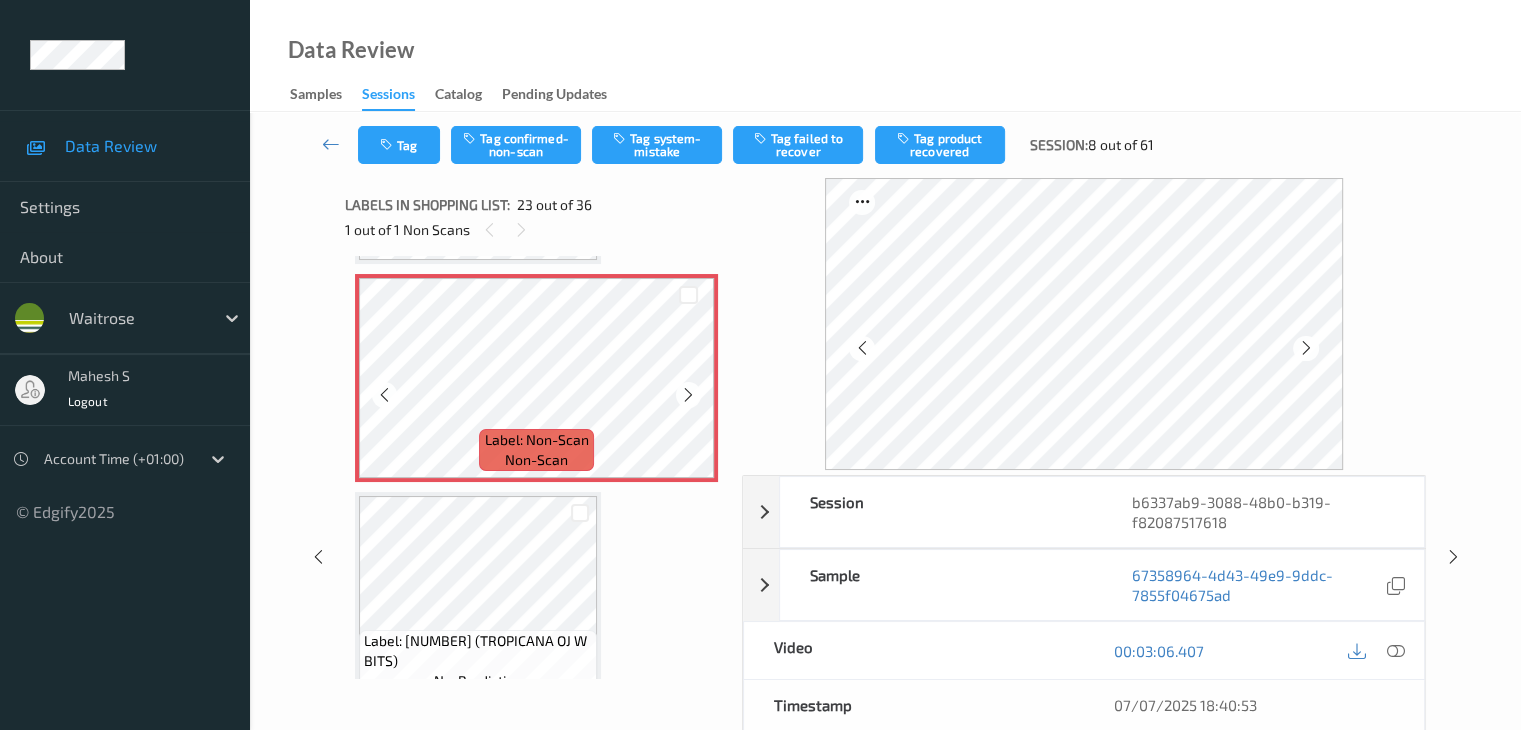 click at bounding box center [688, 394] 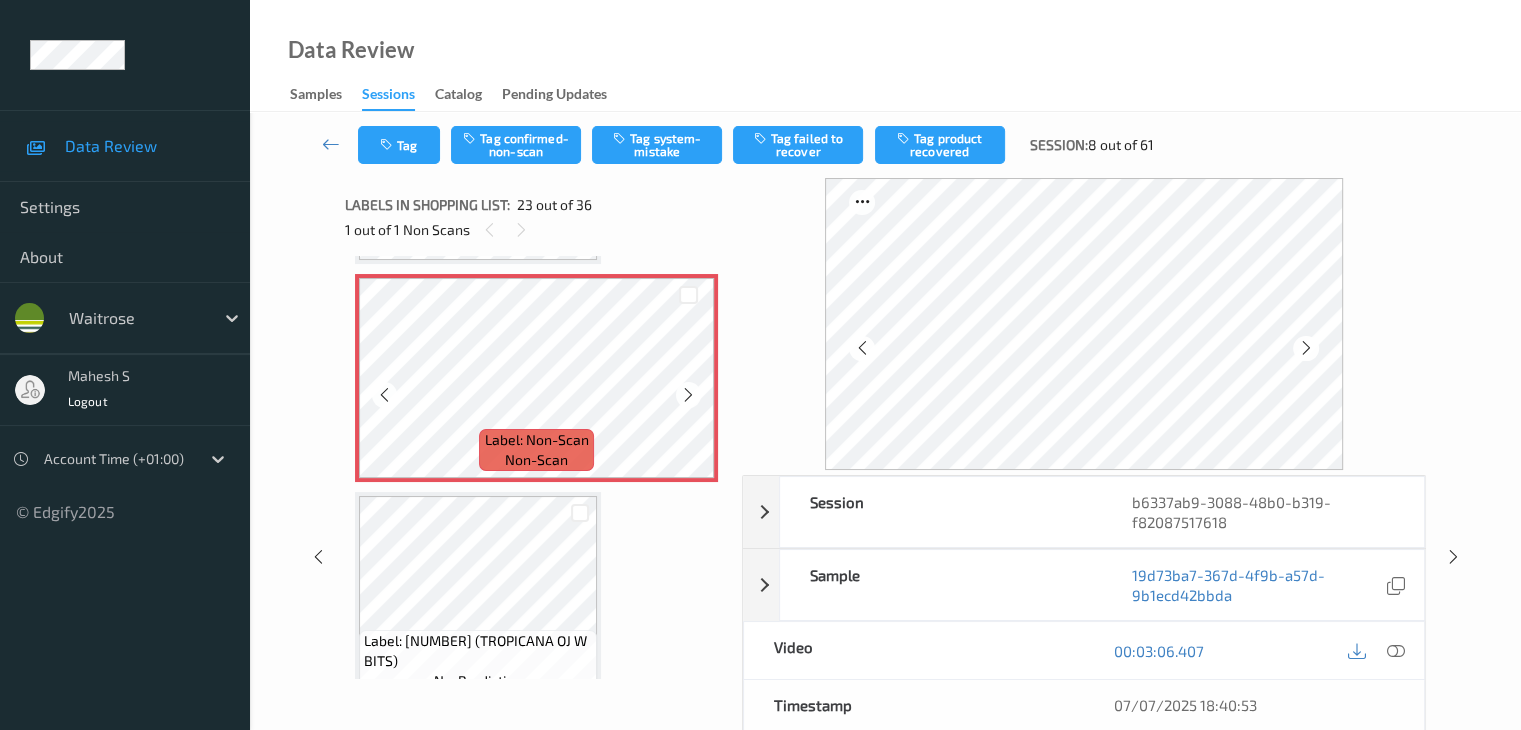 click at bounding box center [688, 394] 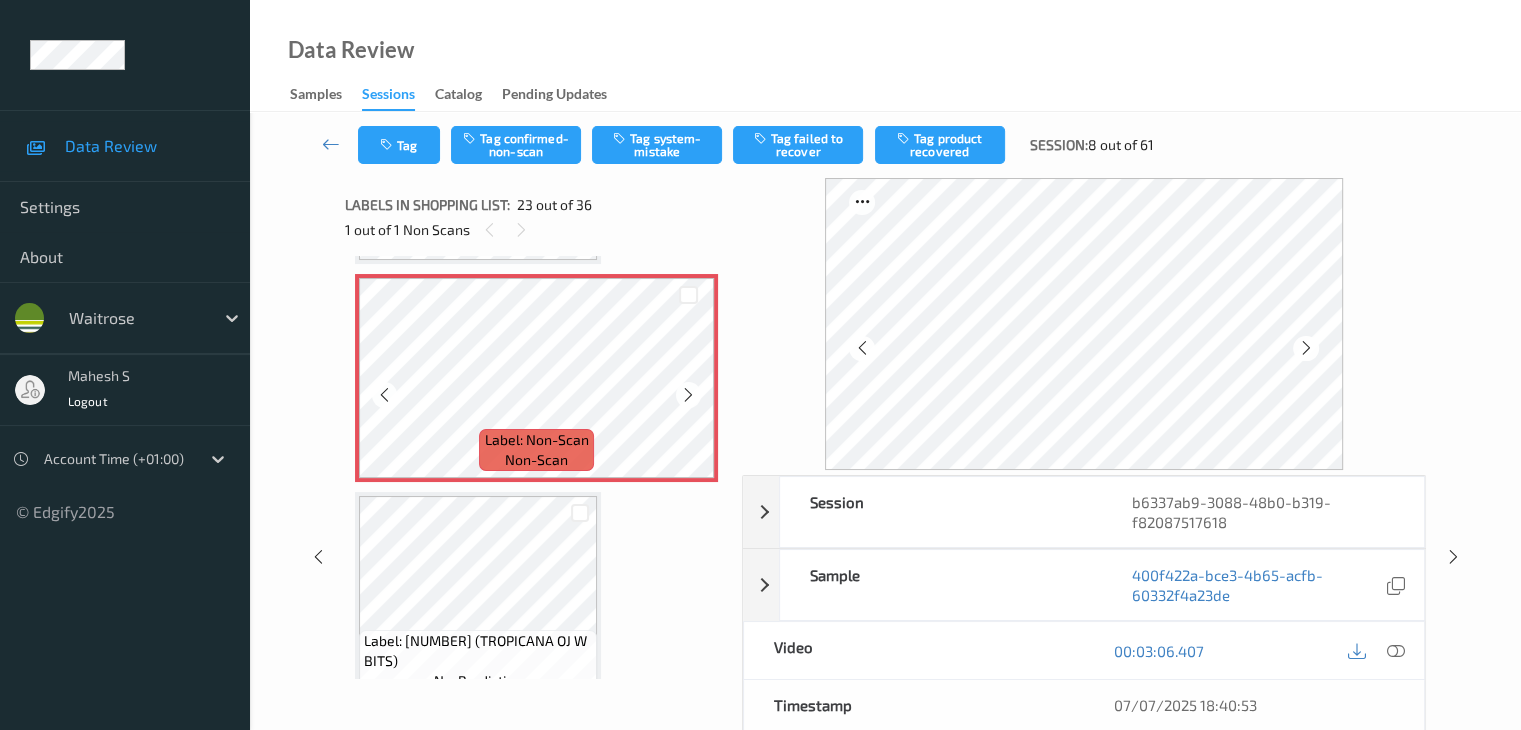 click at bounding box center (688, 394) 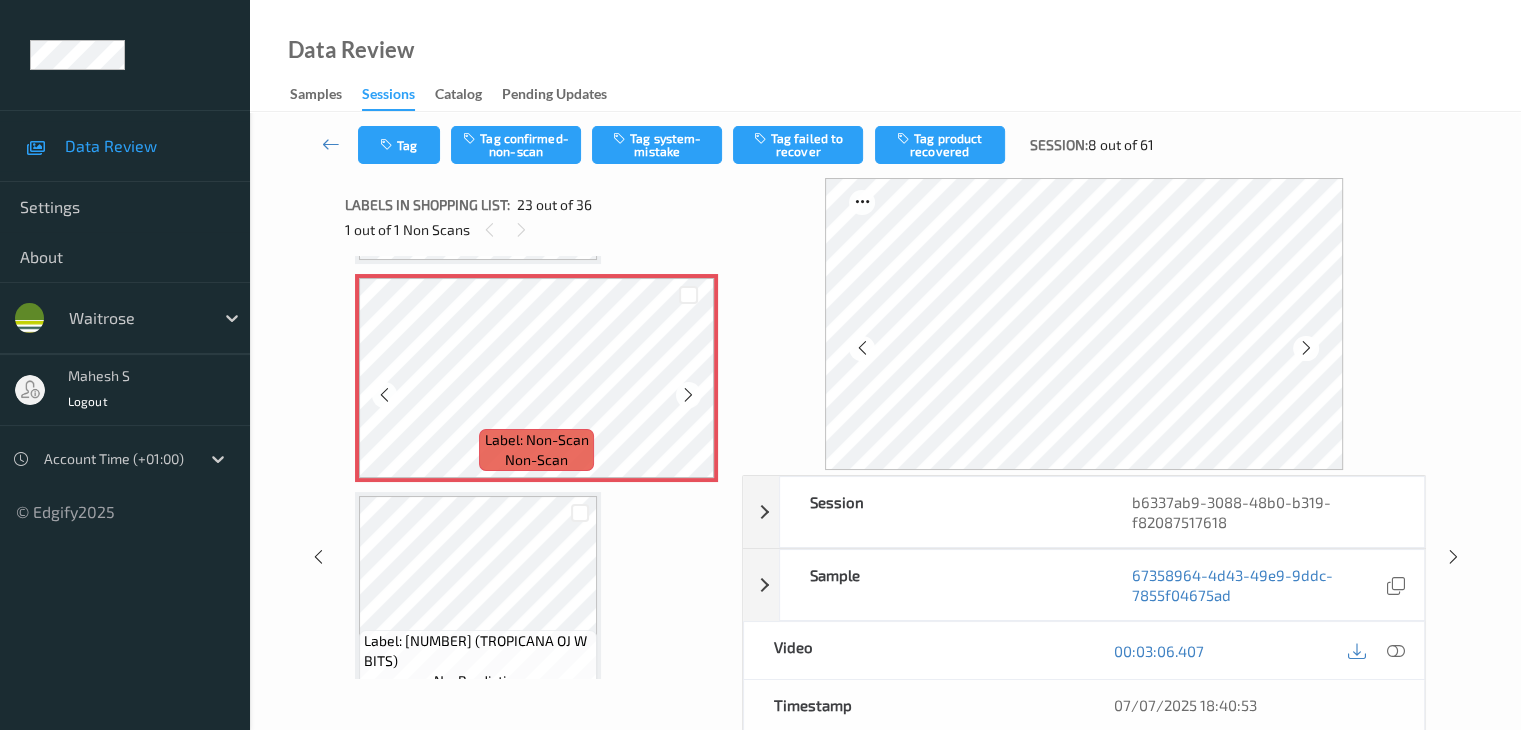 click at bounding box center [688, 394] 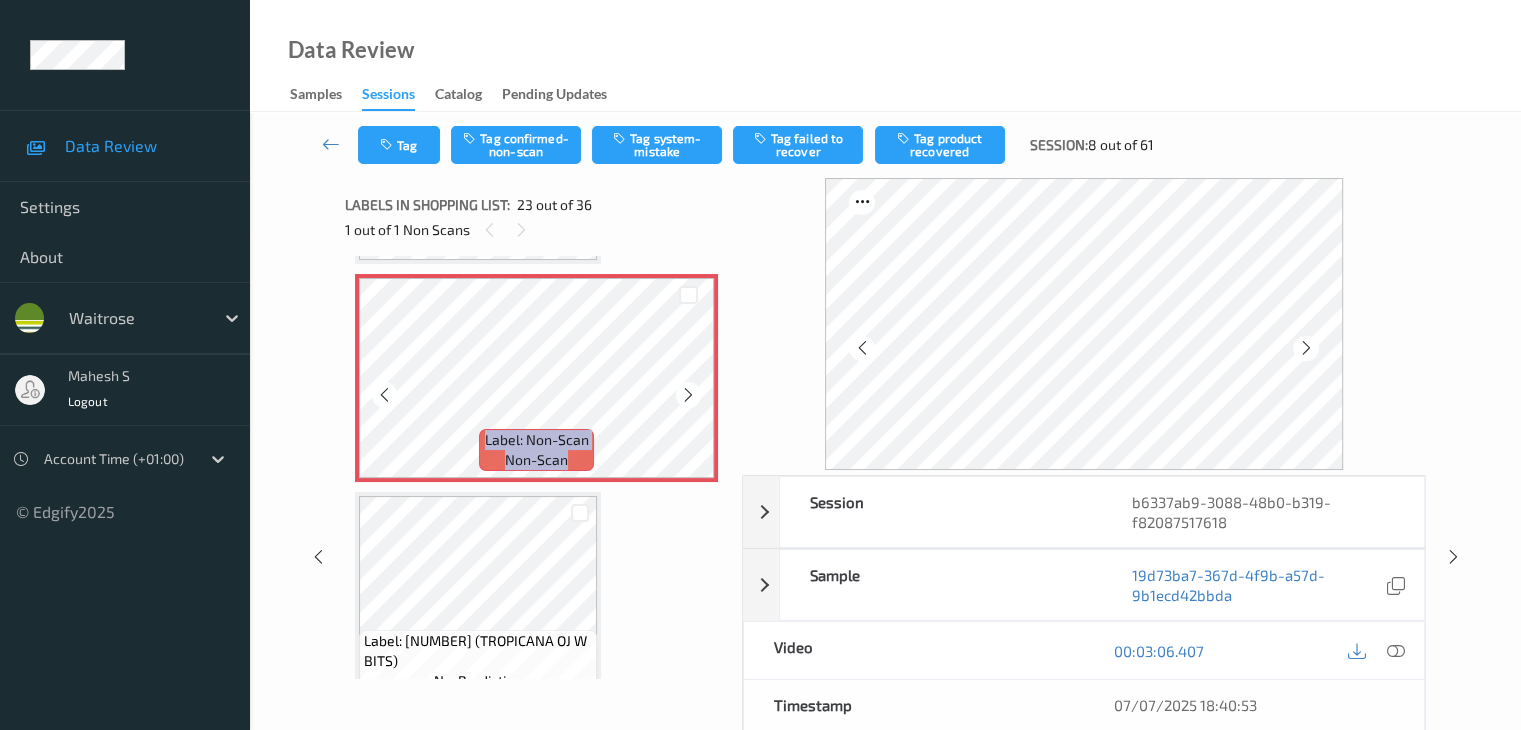 click at bounding box center [688, 394] 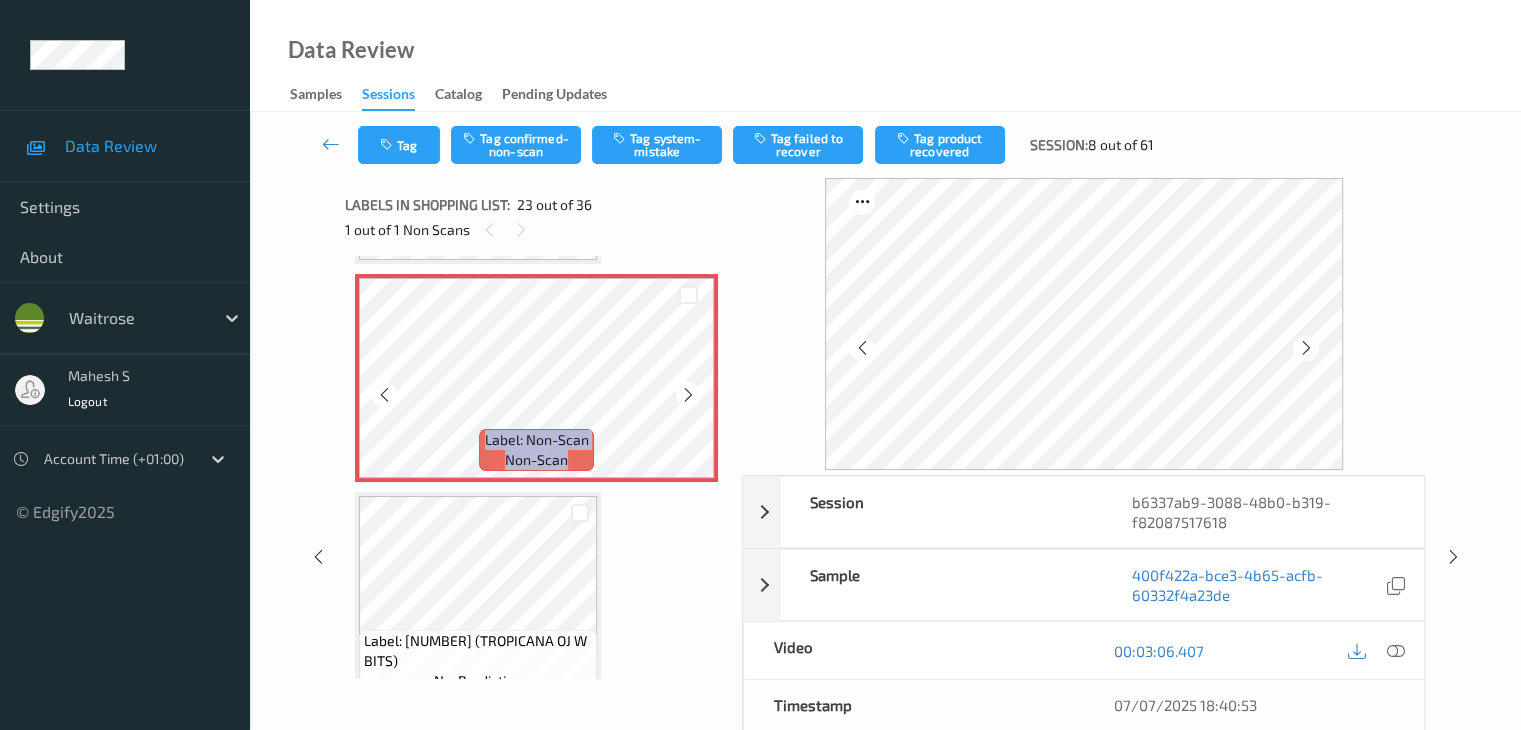 click at bounding box center [688, 394] 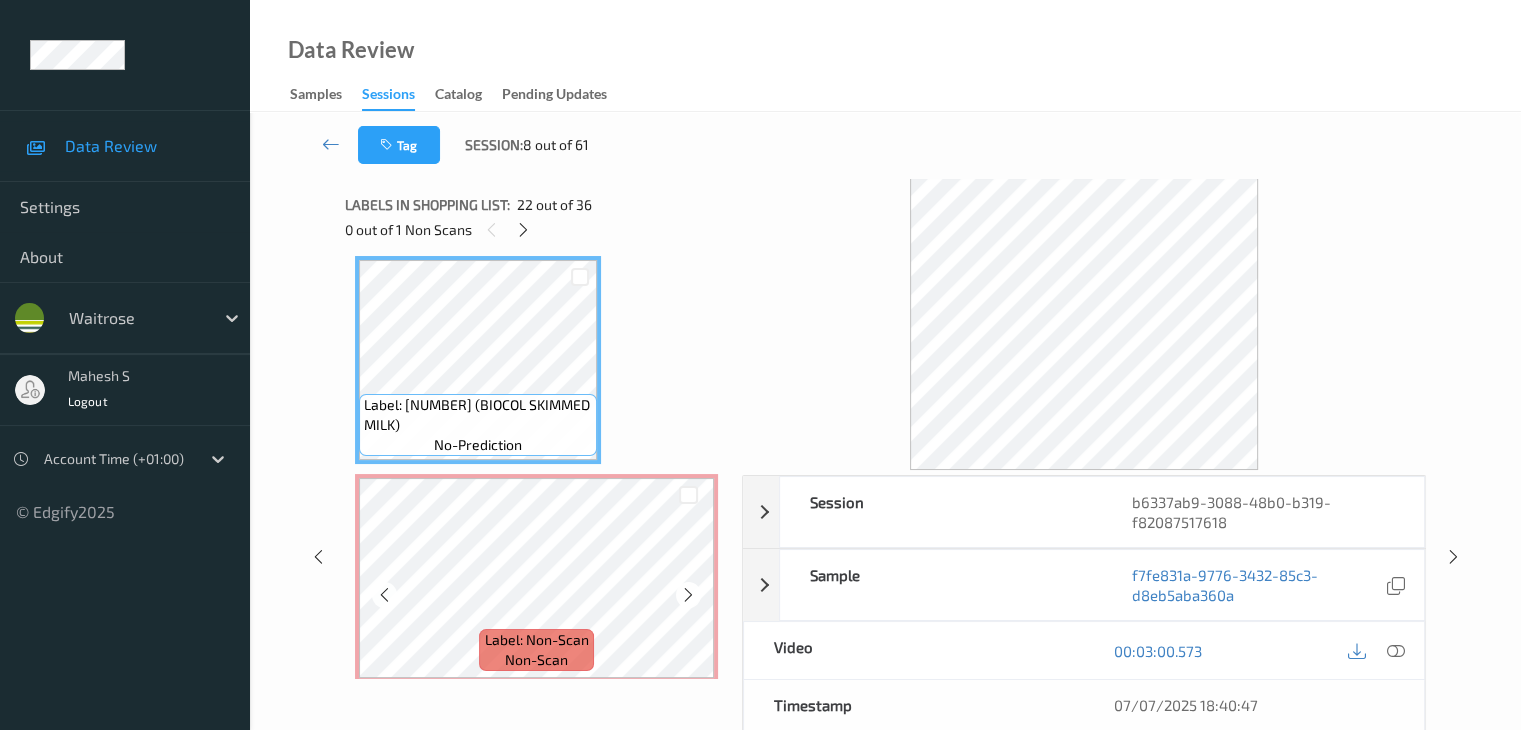 scroll, scrollTop: 4688, scrollLeft: 0, axis: vertical 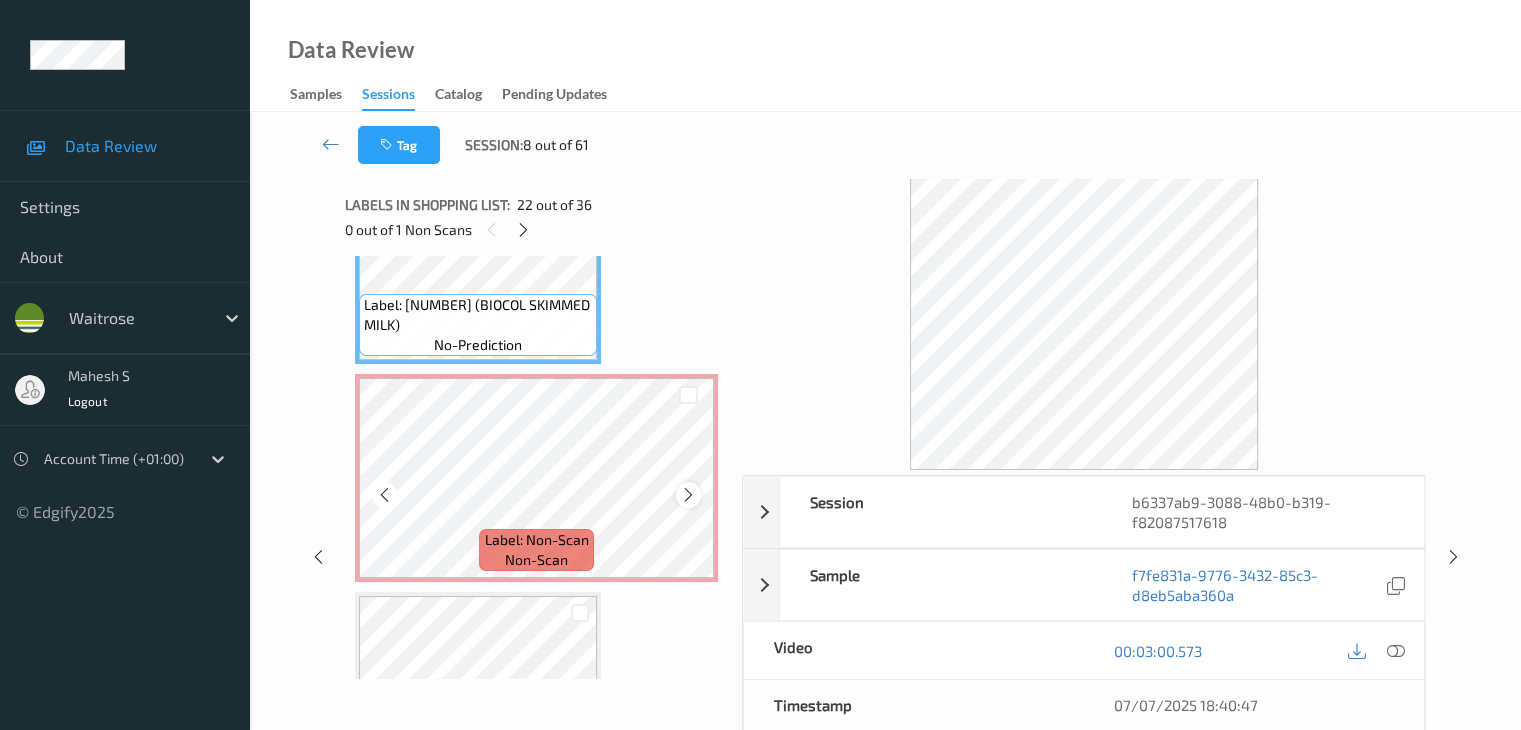 click at bounding box center [688, 494] 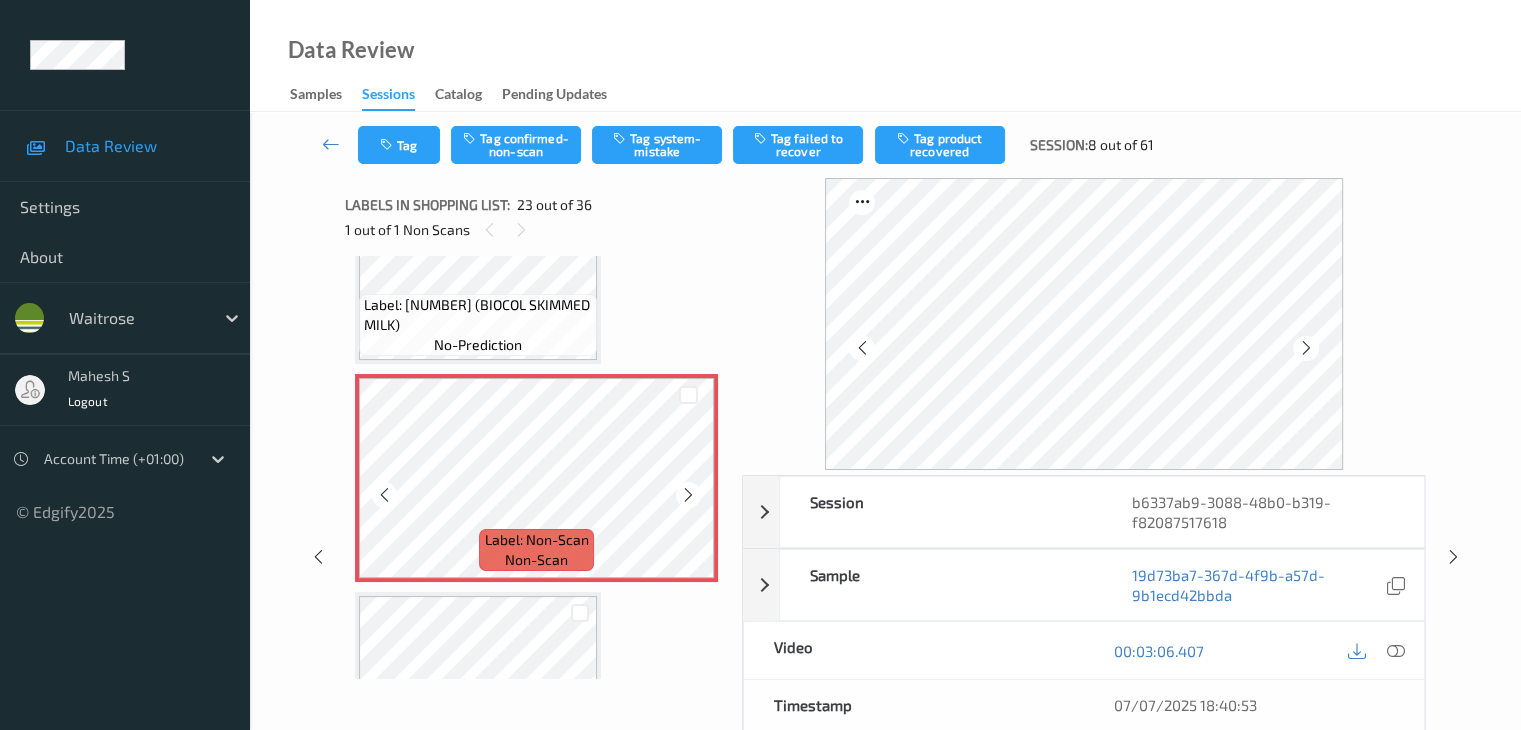 click at bounding box center [688, 494] 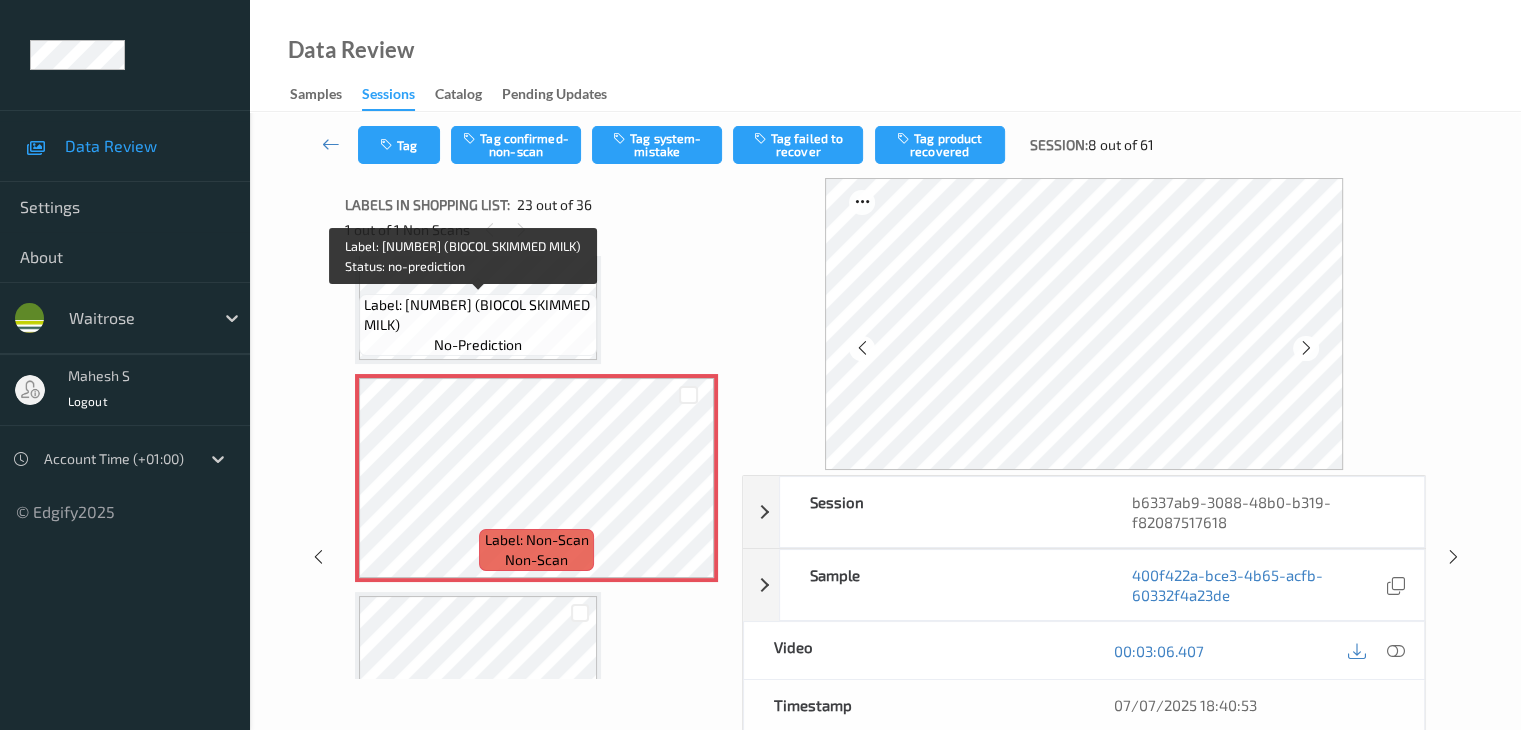 click on "Label: [NUMBER] (BIOCOL SKIMMED MILK)" at bounding box center [478, 315] 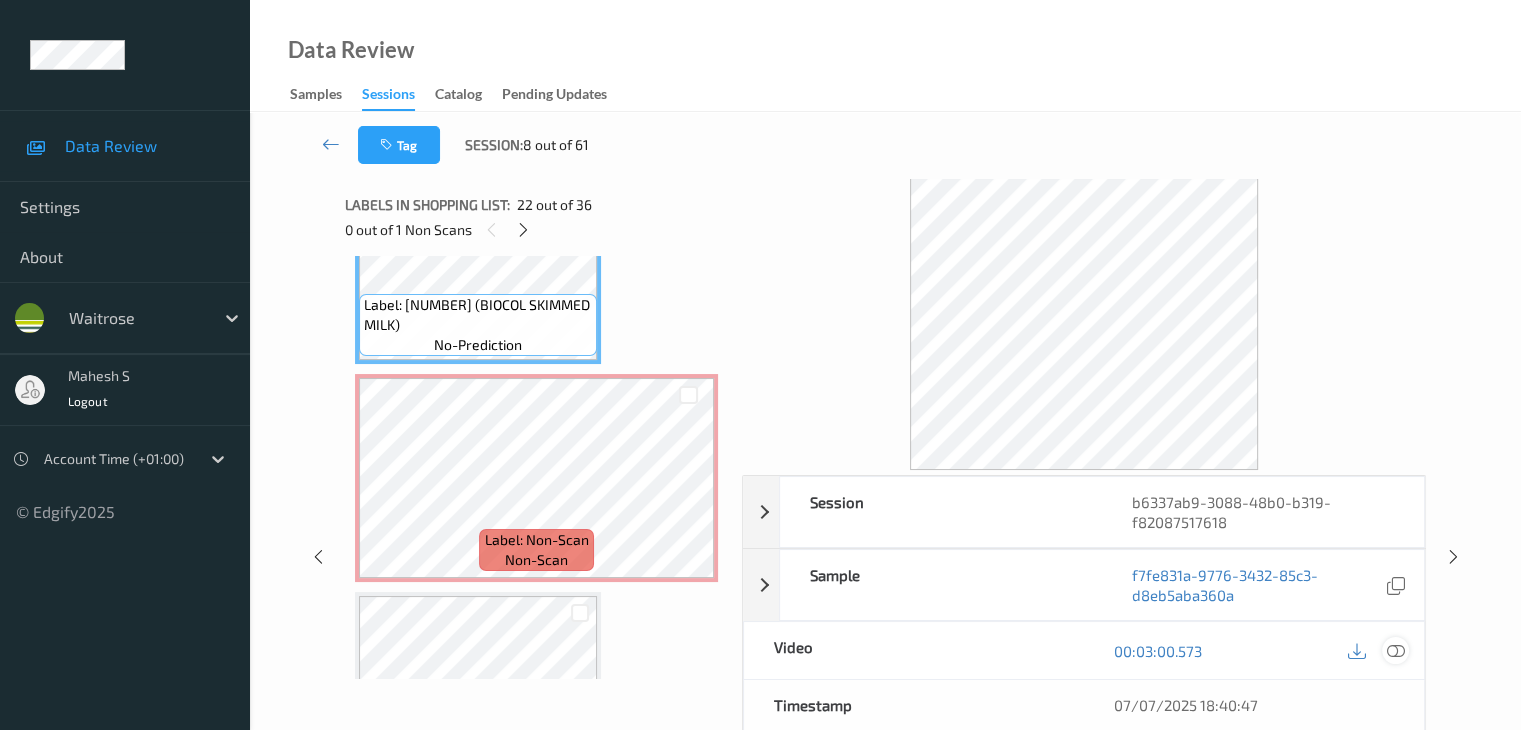 click at bounding box center [1395, 651] 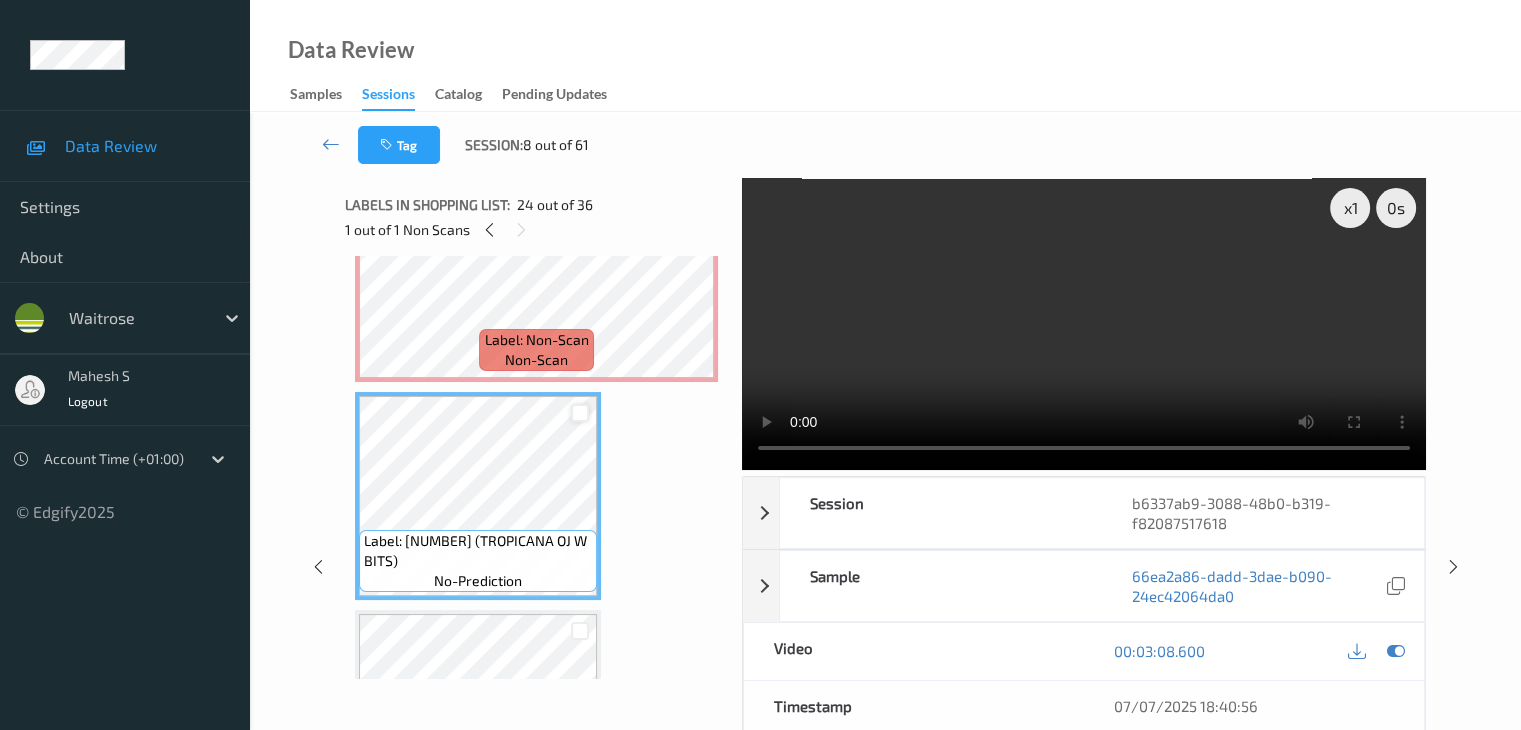 scroll, scrollTop: 4788, scrollLeft: 0, axis: vertical 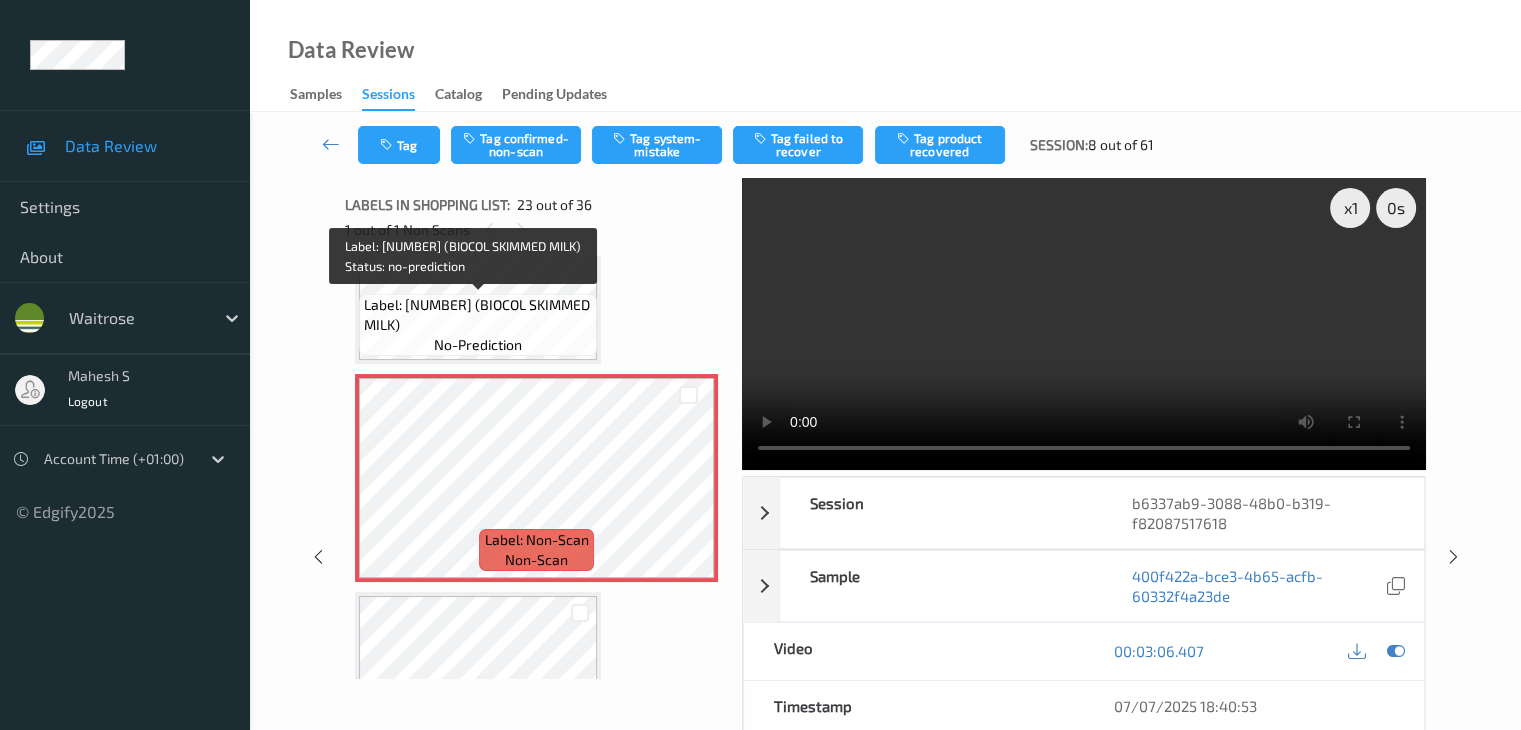 click on "Label: [NUMBER] (BIOCOL SKIMMED MILK)" at bounding box center [478, 315] 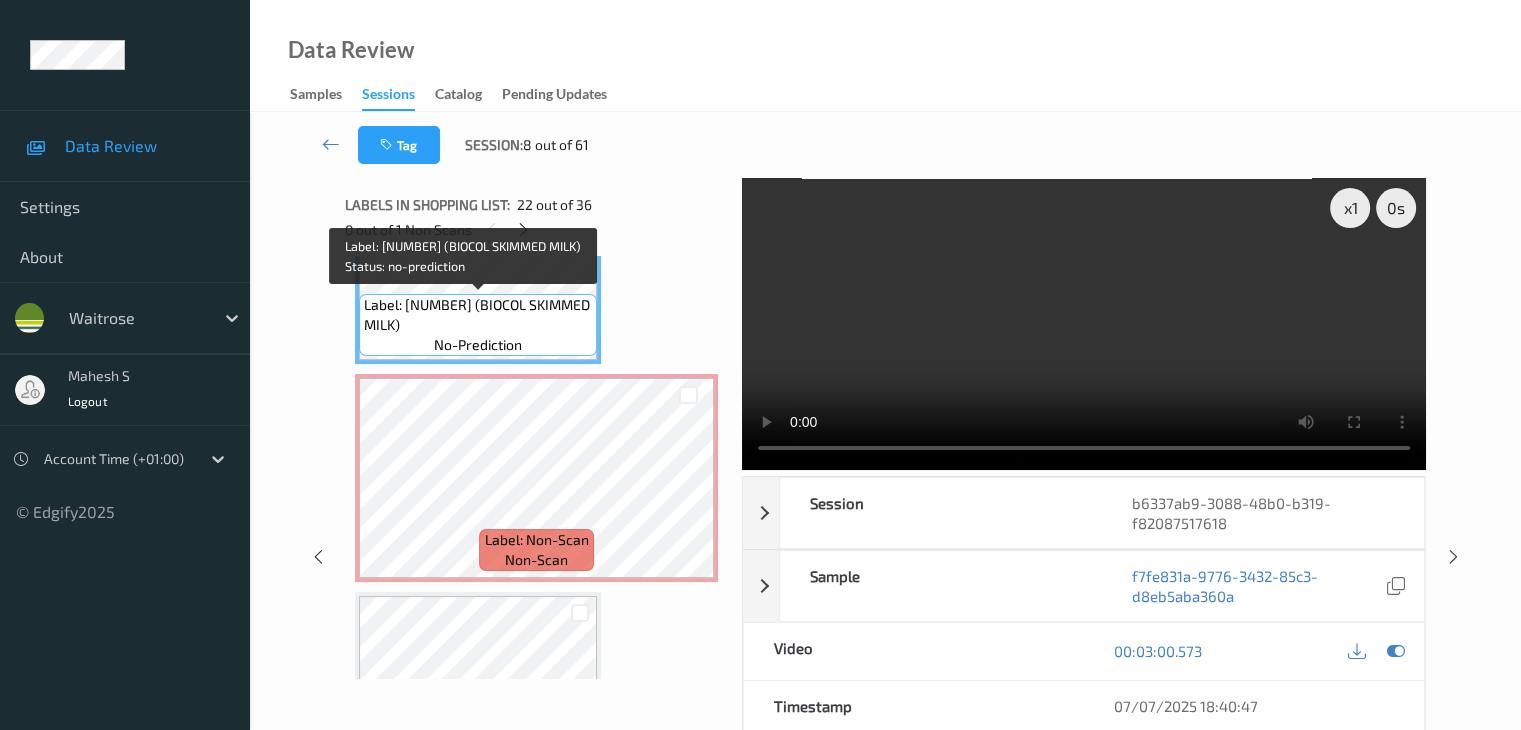 click on "Label: [NUMBER] (BIOCOL SKIMMED MILK)" at bounding box center [478, 315] 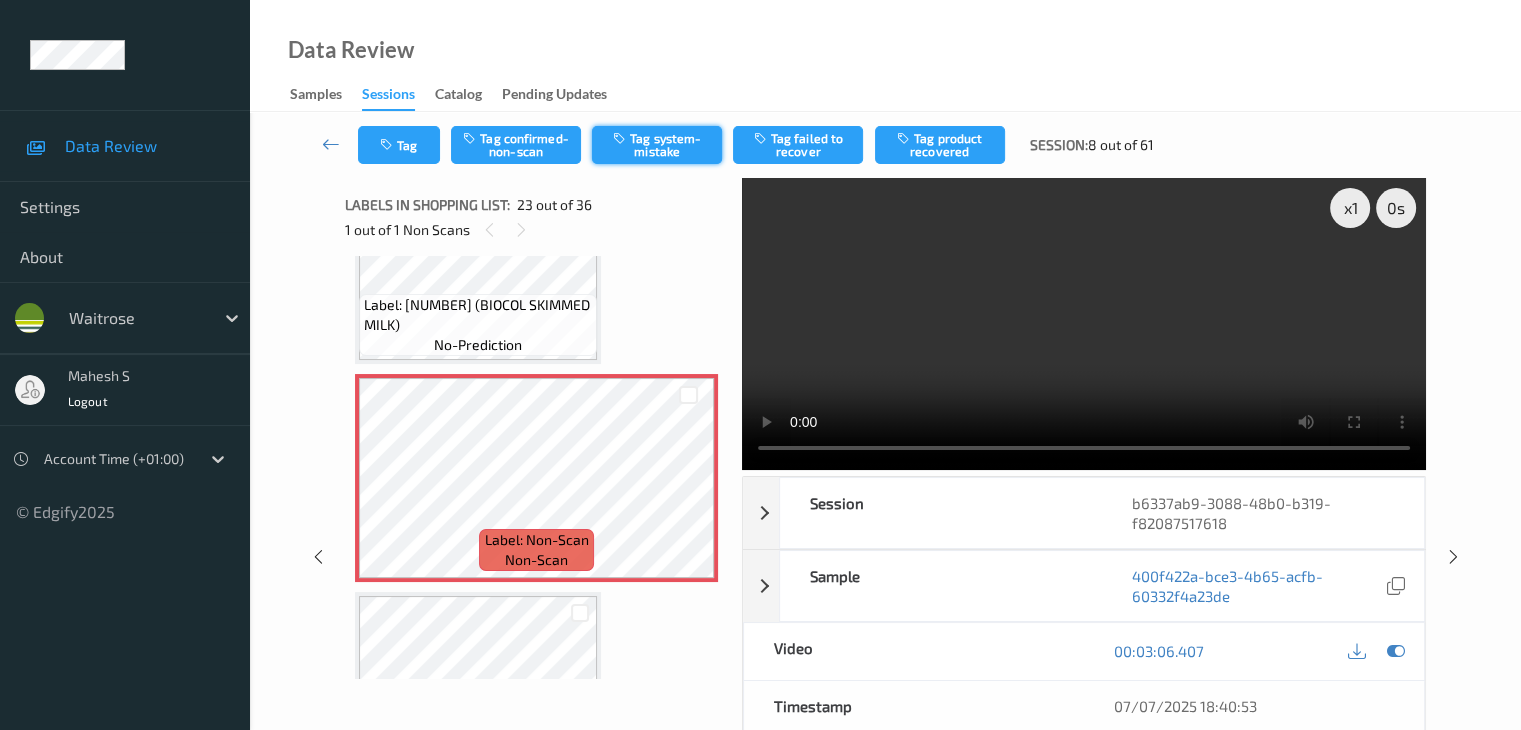 click on "Tag   system-mistake" at bounding box center [657, 145] 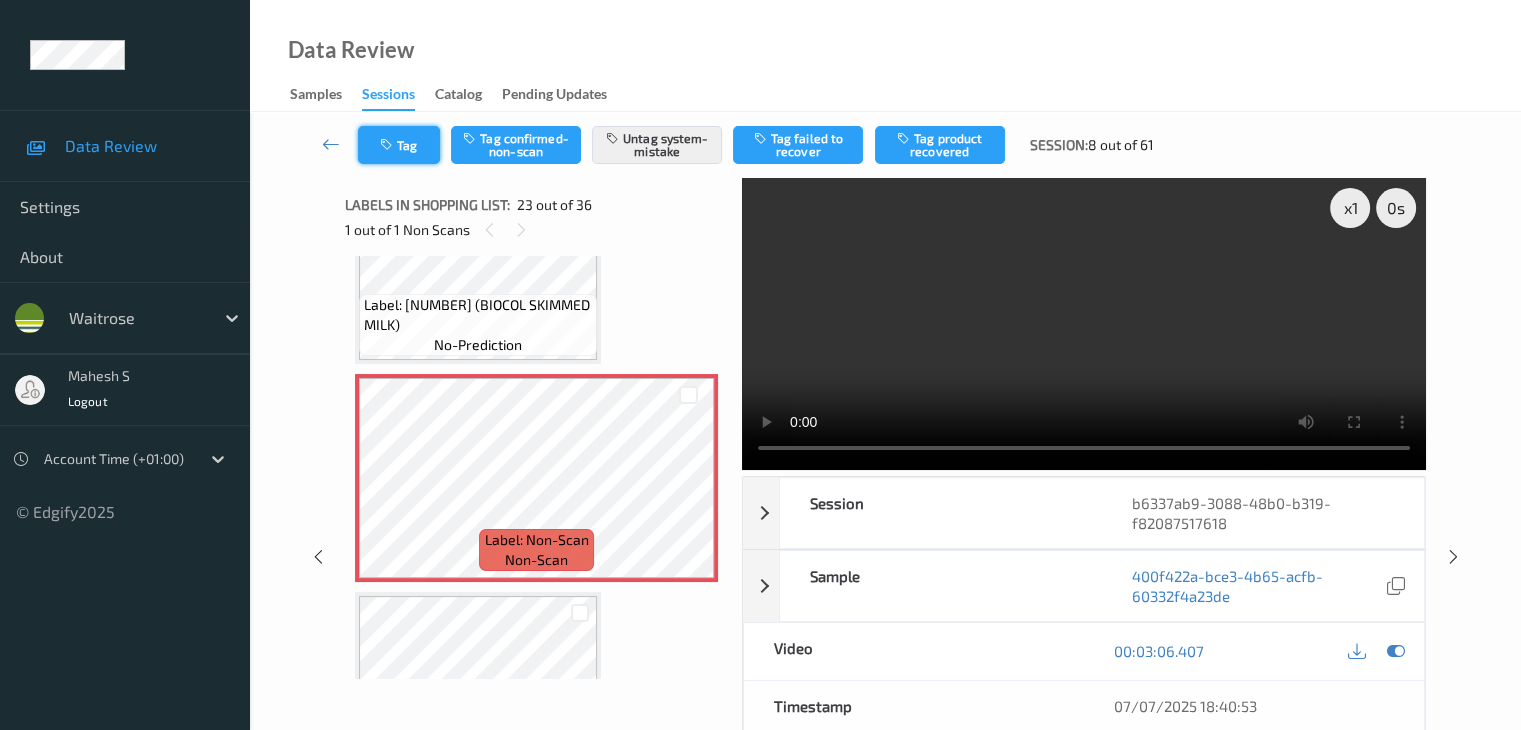 click on "Tag" at bounding box center (399, 145) 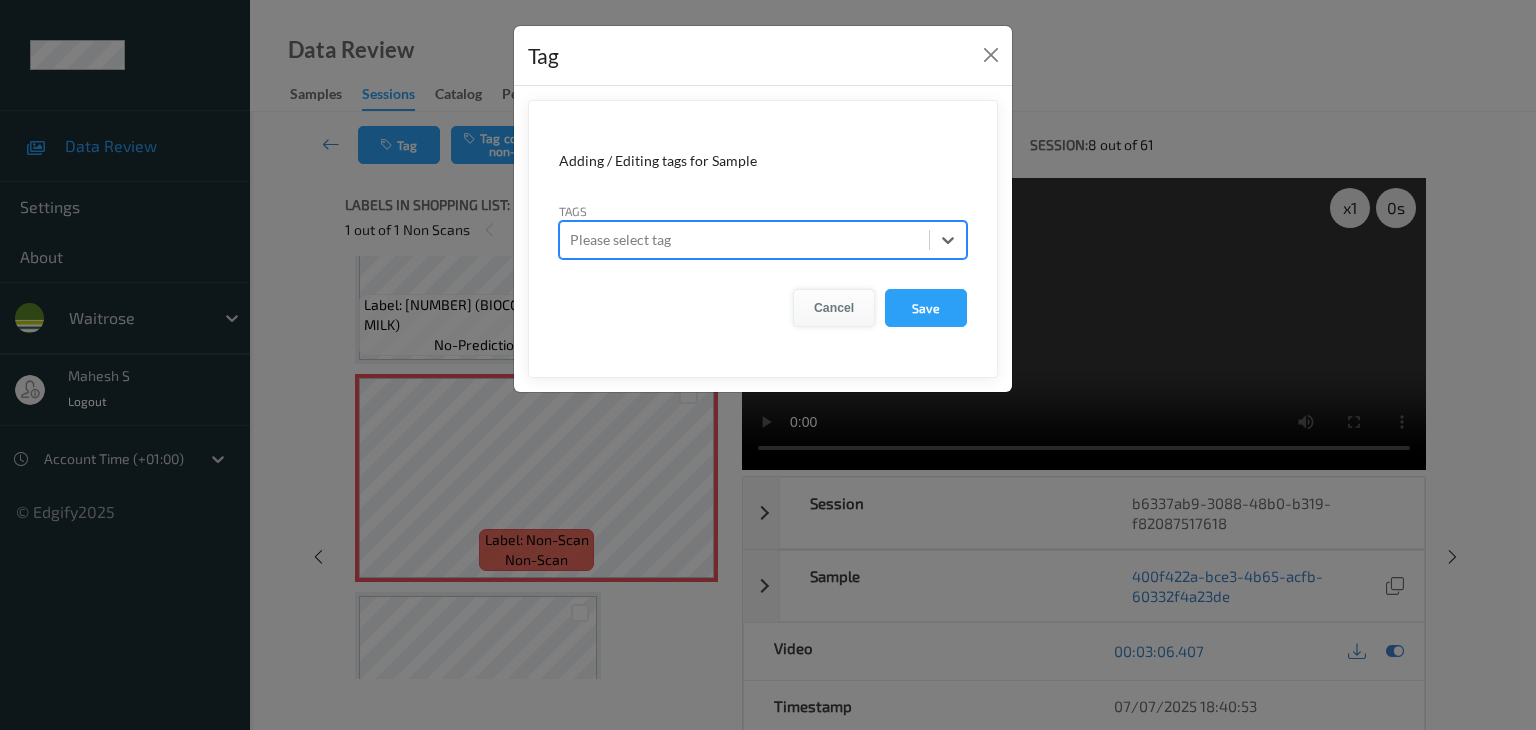 click on "Cancel" at bounding box center (834, 308) 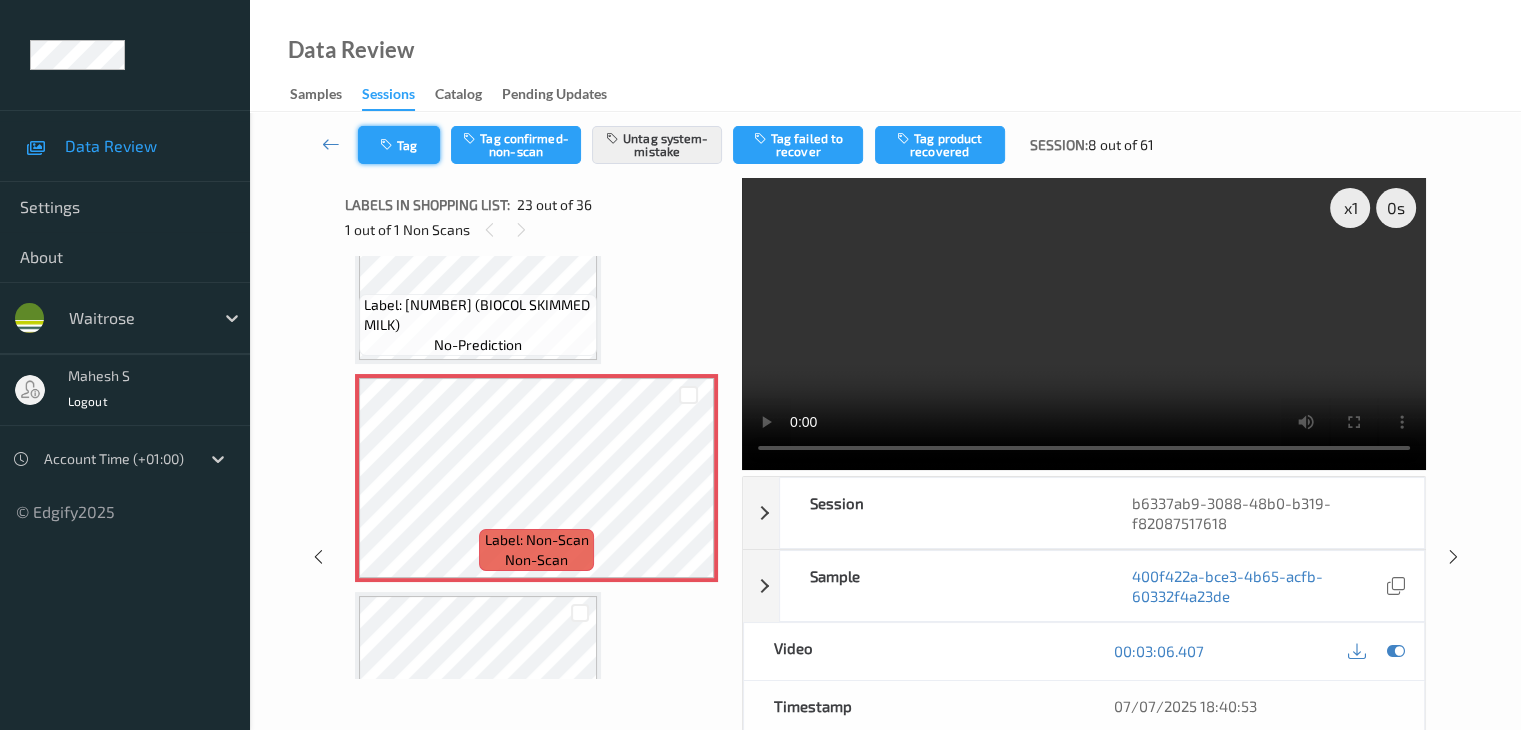 click on "Tag" at bounding box center [399, 145] 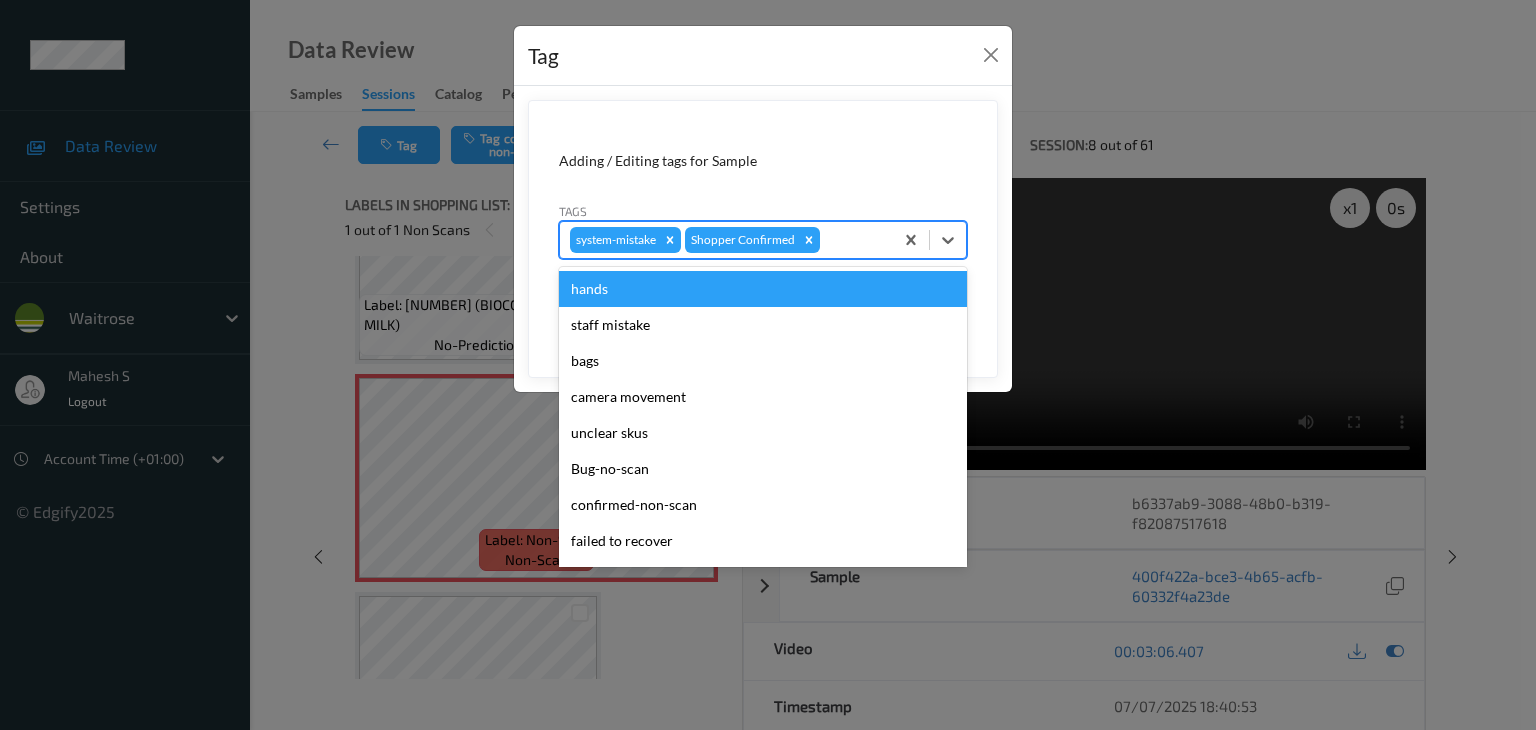 click at bounding box center (853, 240) 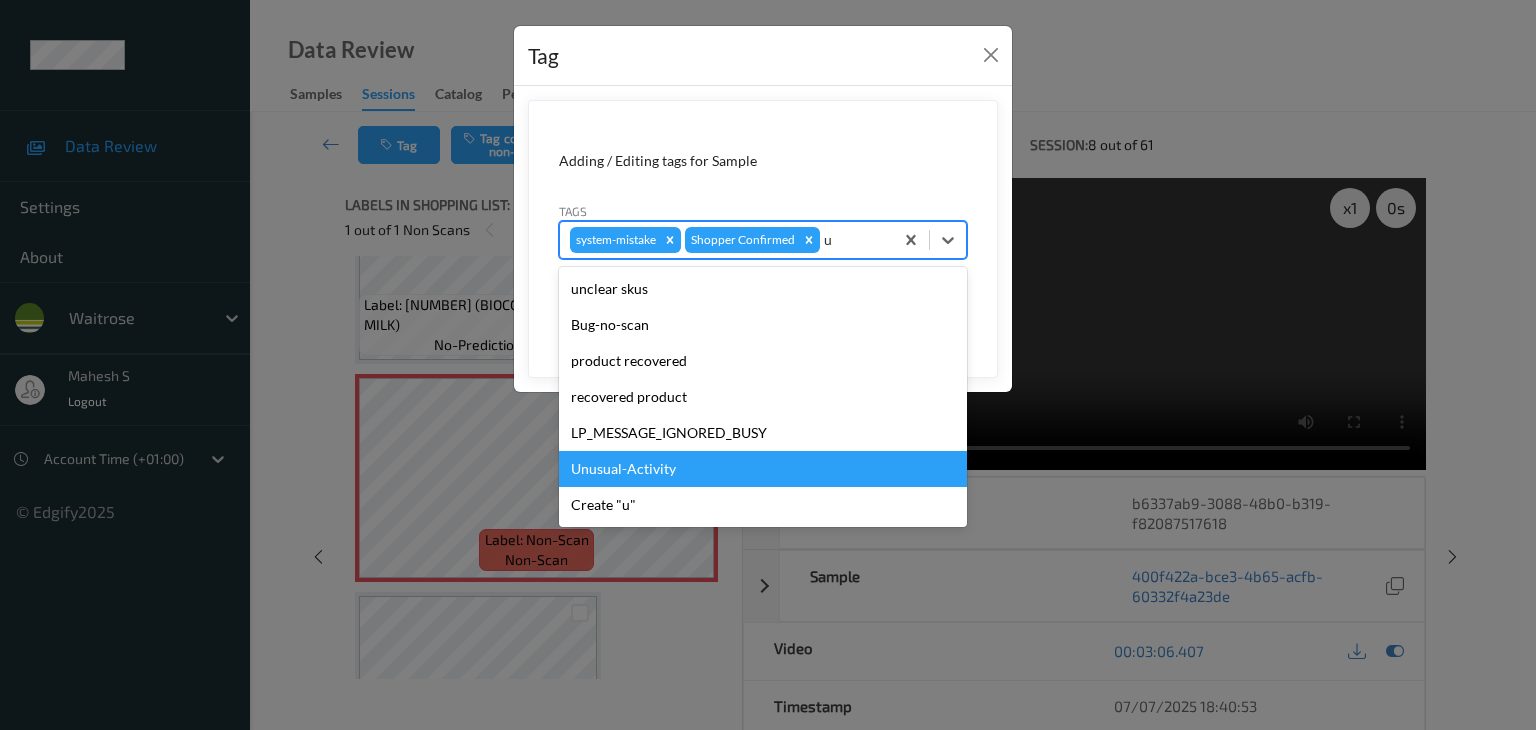 click on "Unusual-Activity" at bounding box center (763, 469) 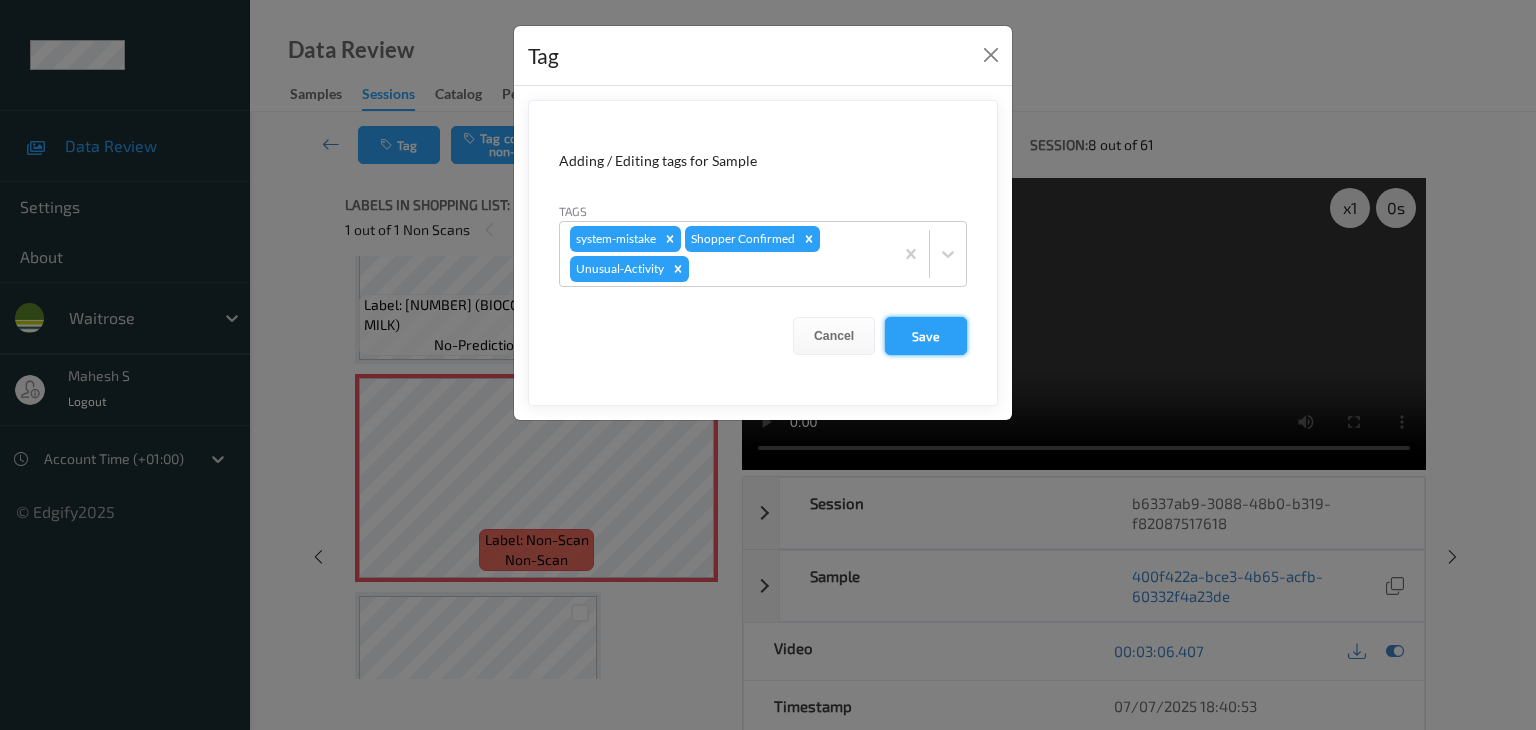 click on "Save" at bounding box center (926, 336) 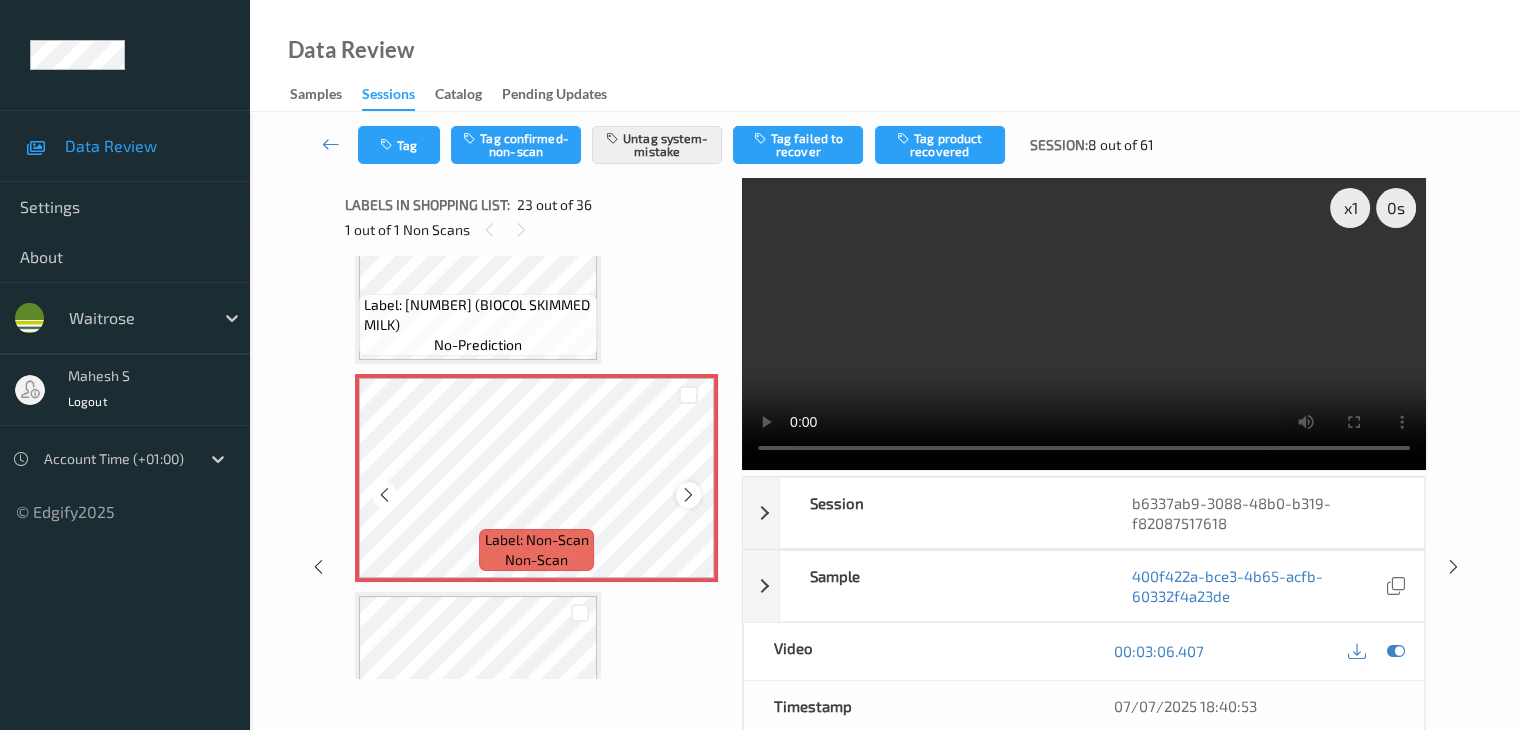 click at bounding box center (688, 495) 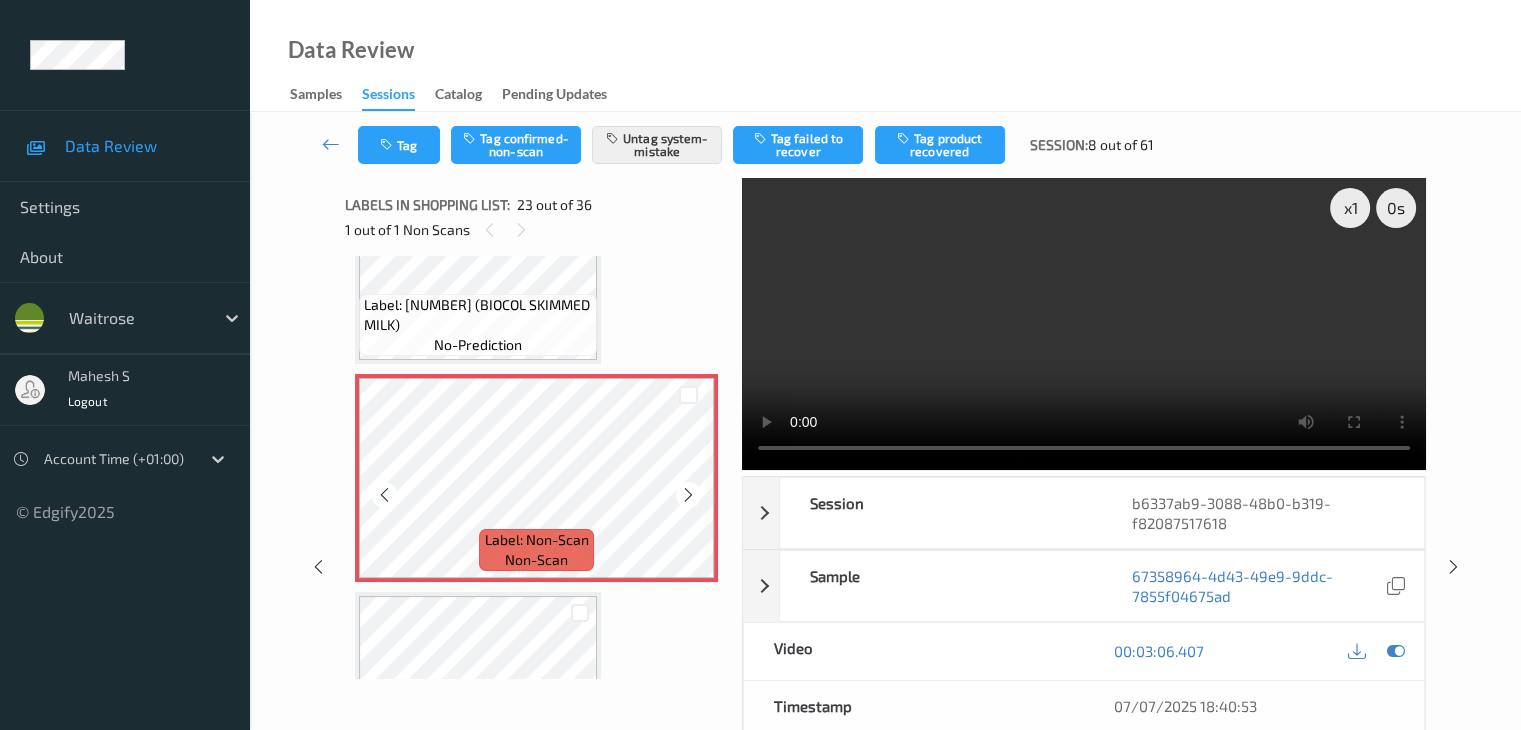 click at bounding box center [688, 495] 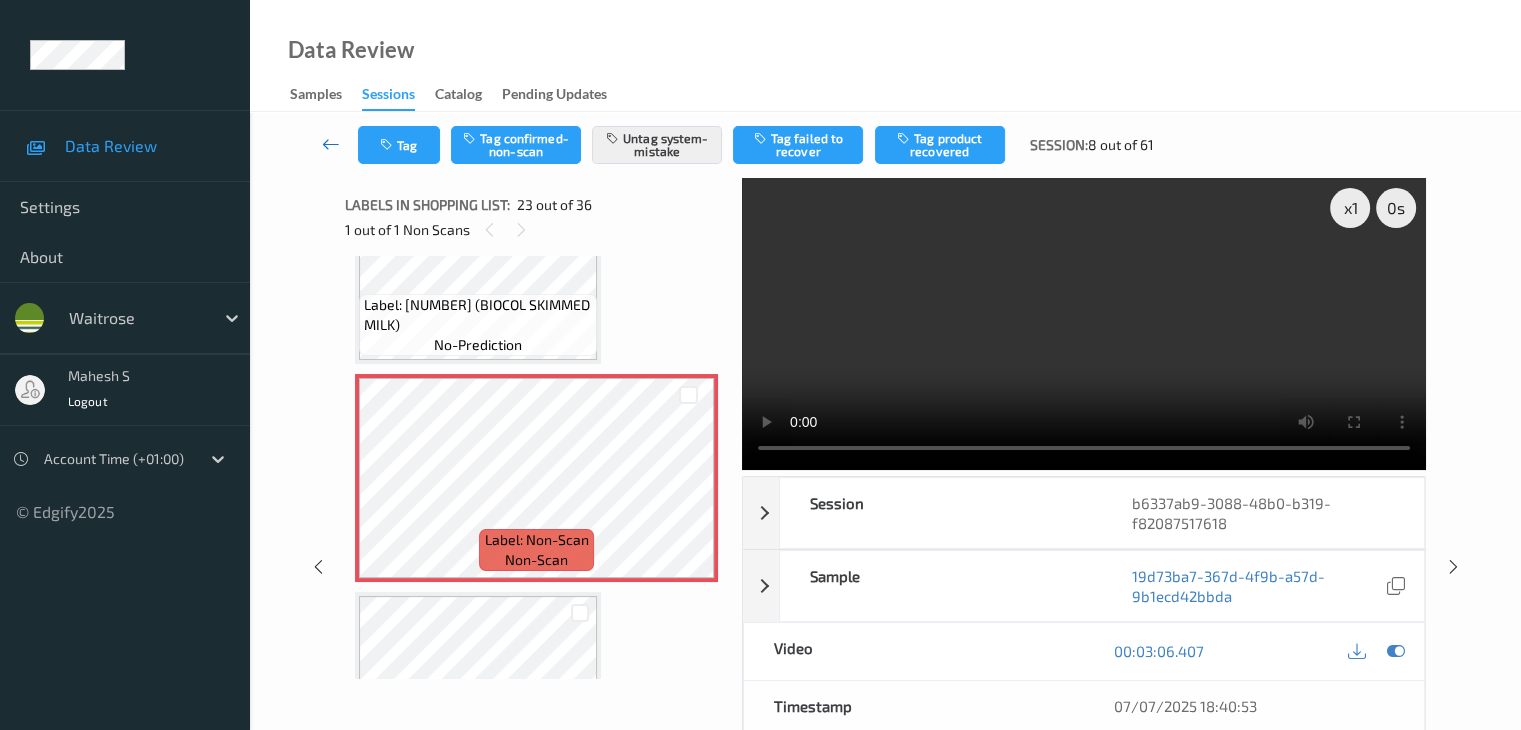 click at bounding box center [331, 144] 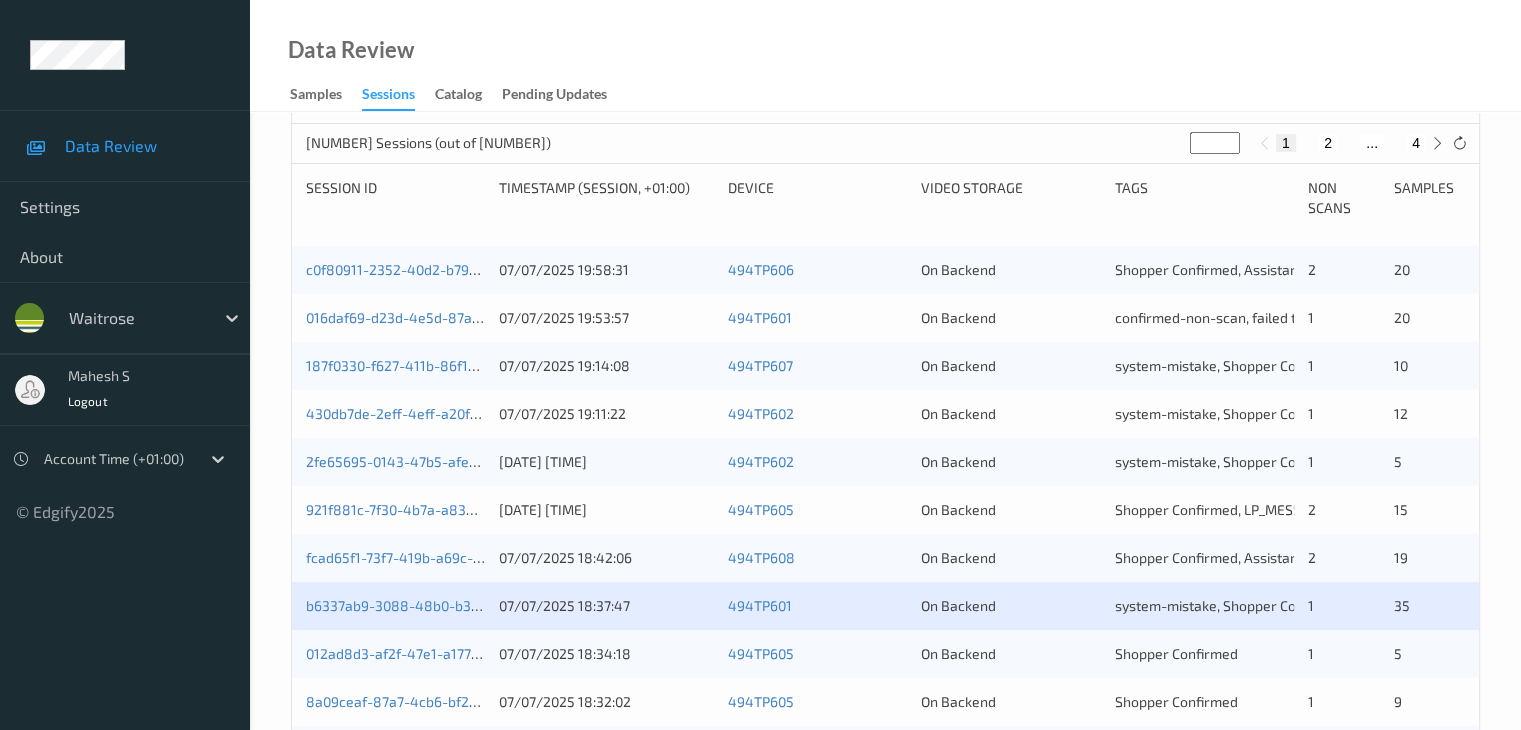 scroll, scrollTop: 500, scrollLeft: 0, axis: vertical 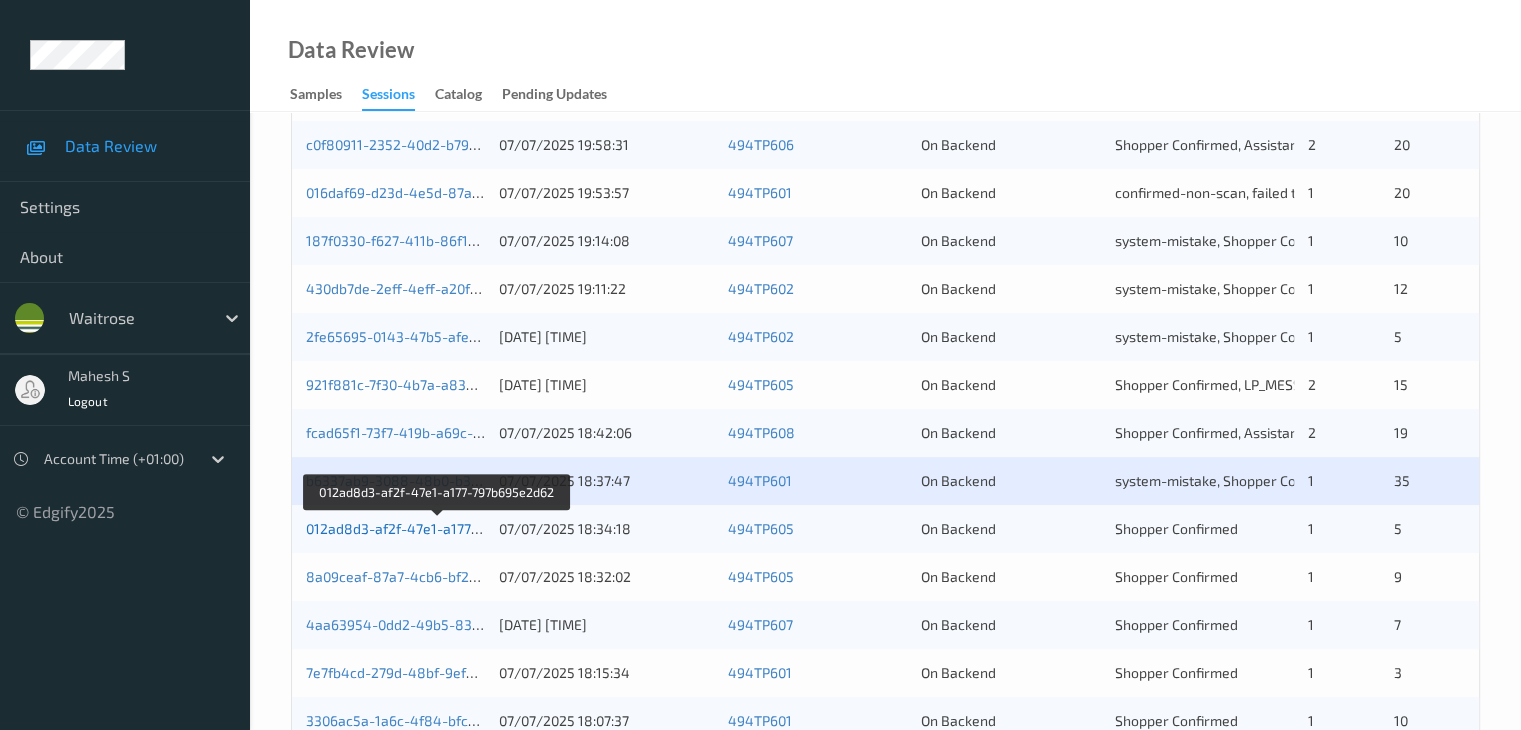click on "012ad8d3-af2f-47e1-a177-797b695e2d62" at bounding box center (438, 528) 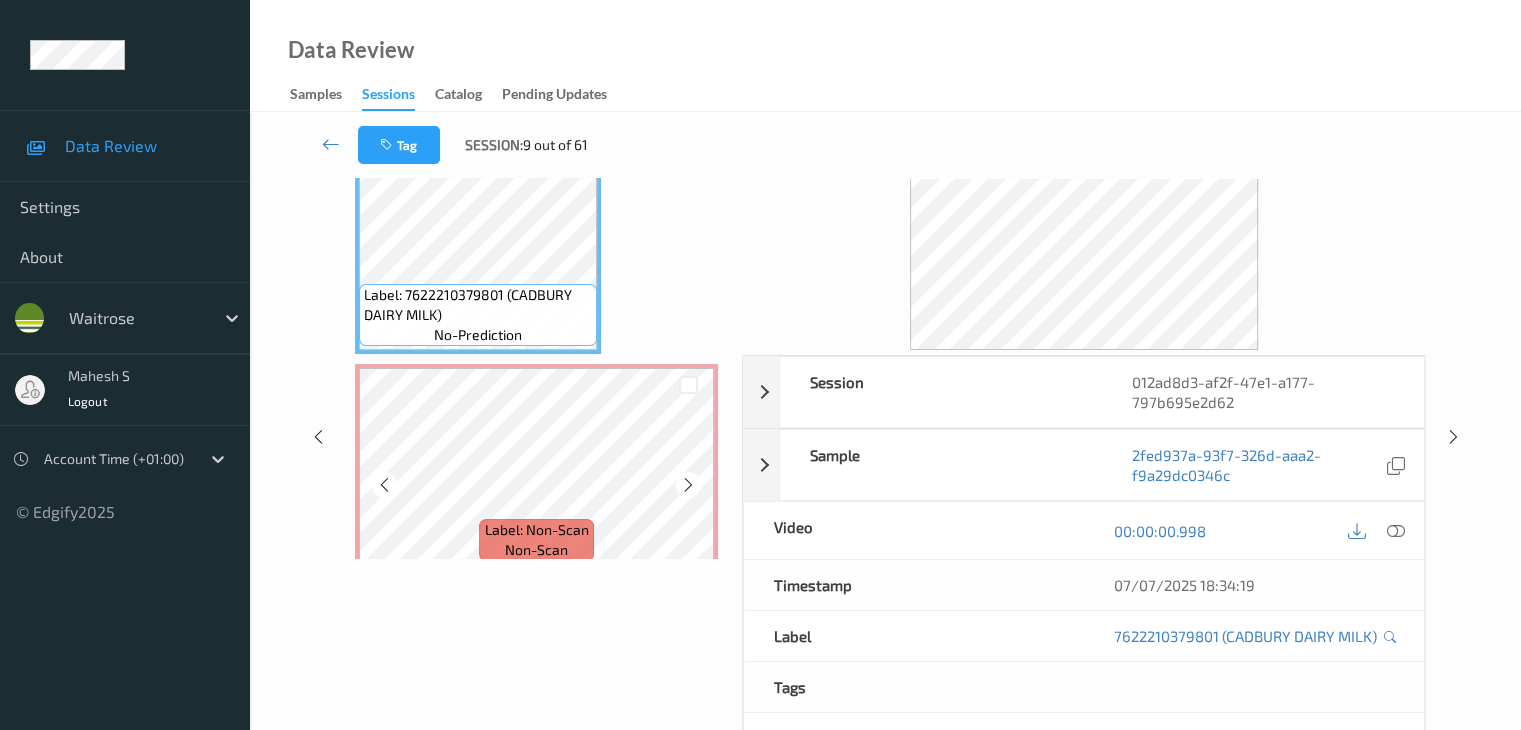 scroll, scrollTop: 0, scrollLeft: 0, axis: both 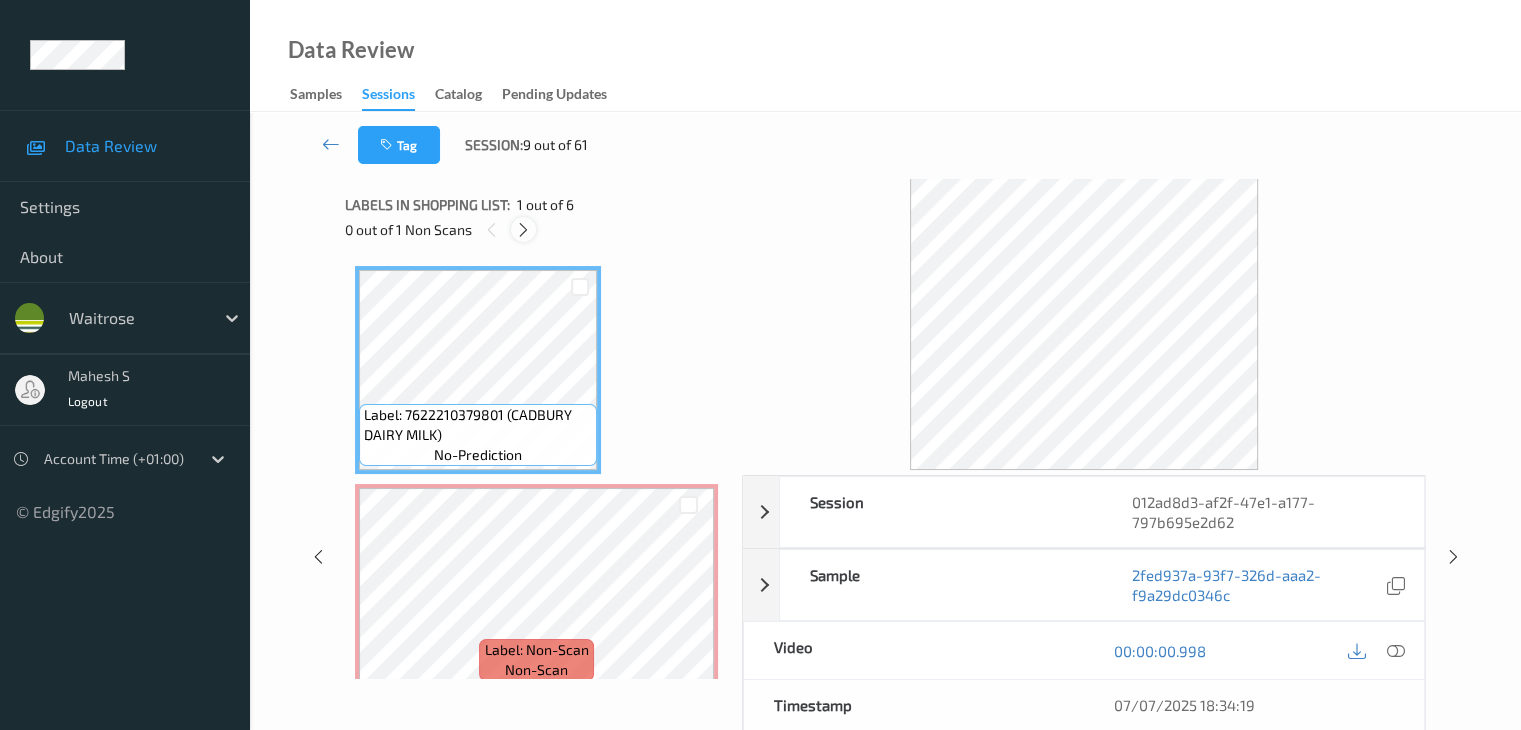 click at bounding box center (523, 230) 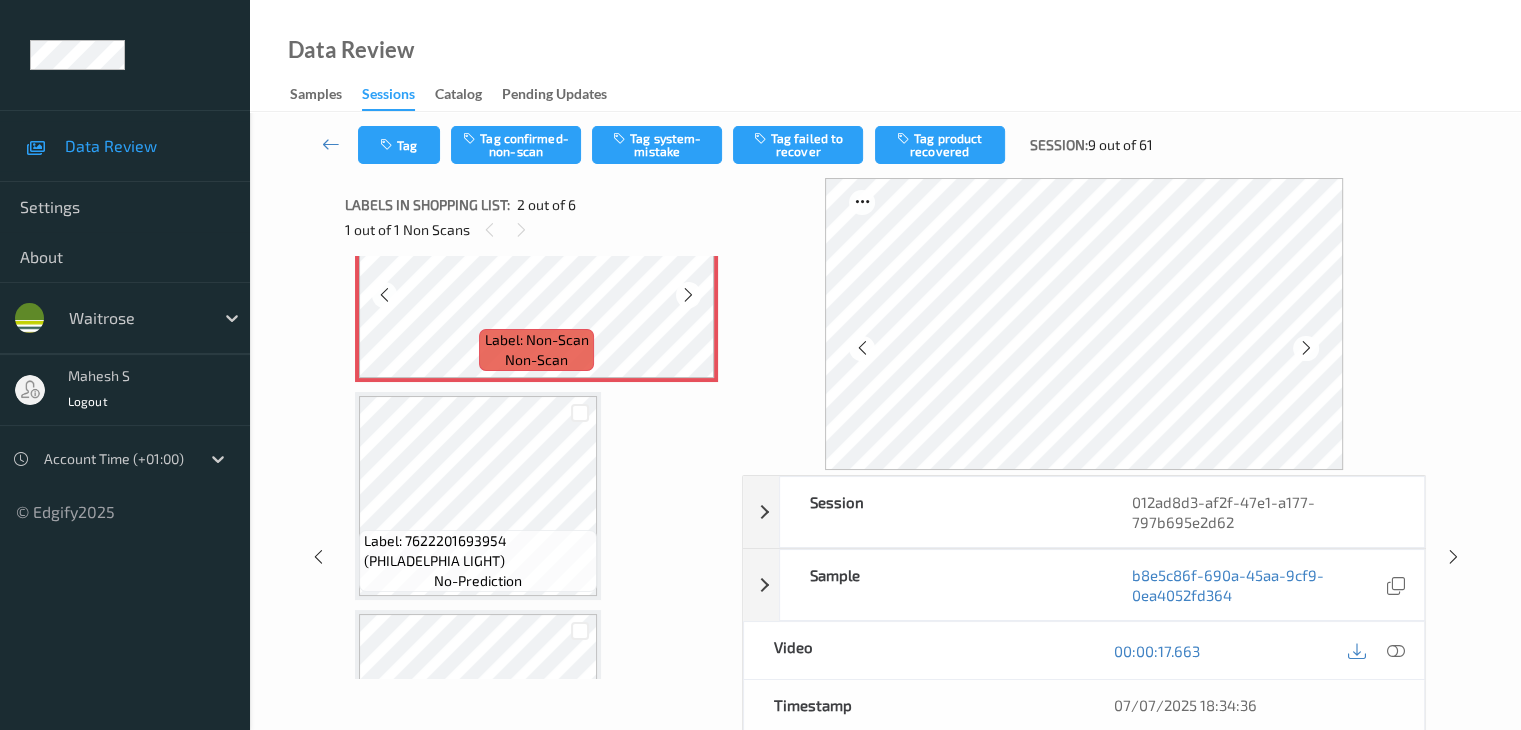 scroll, scrollTop: 110, scrollLeft: 0, axis: vertical 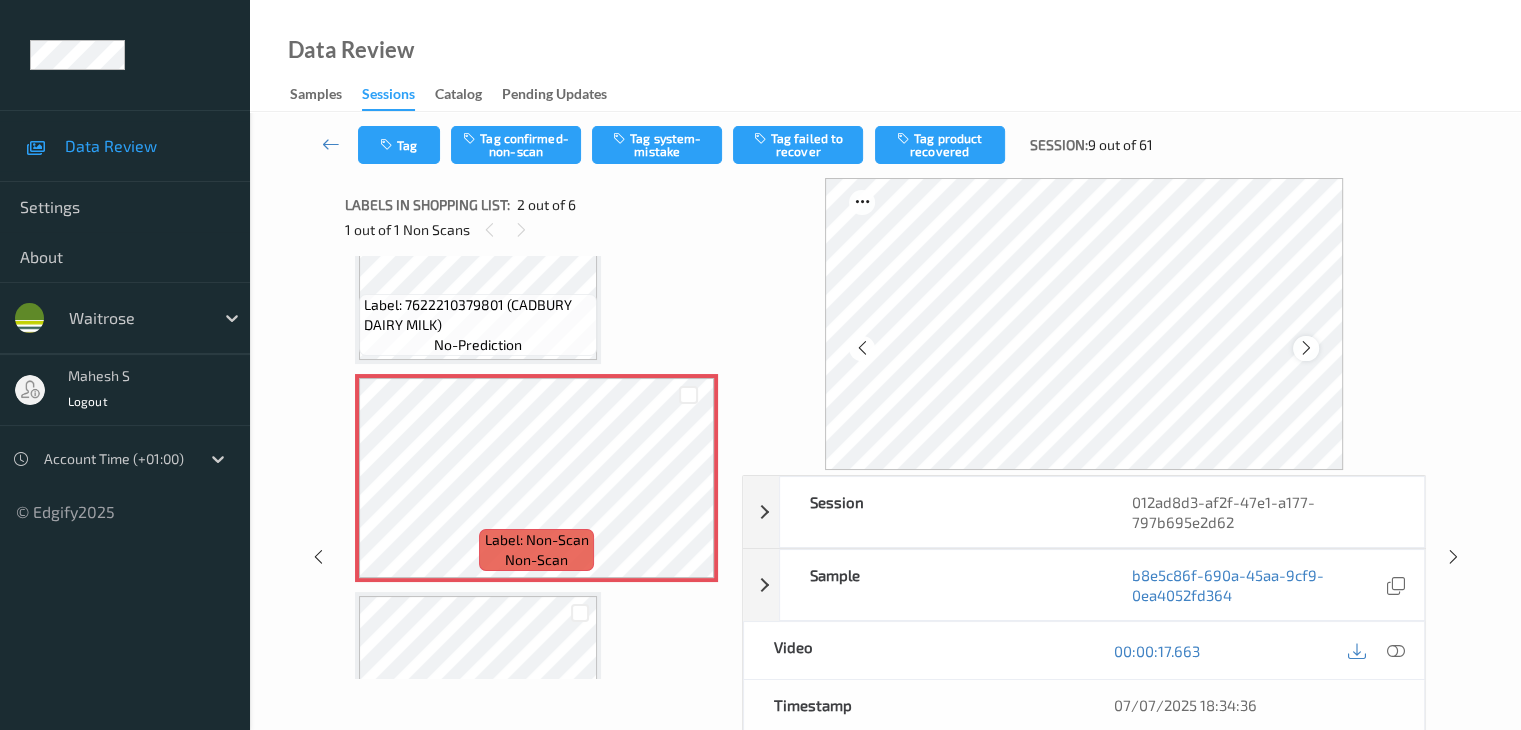 click at bounding box center [1306, 348] 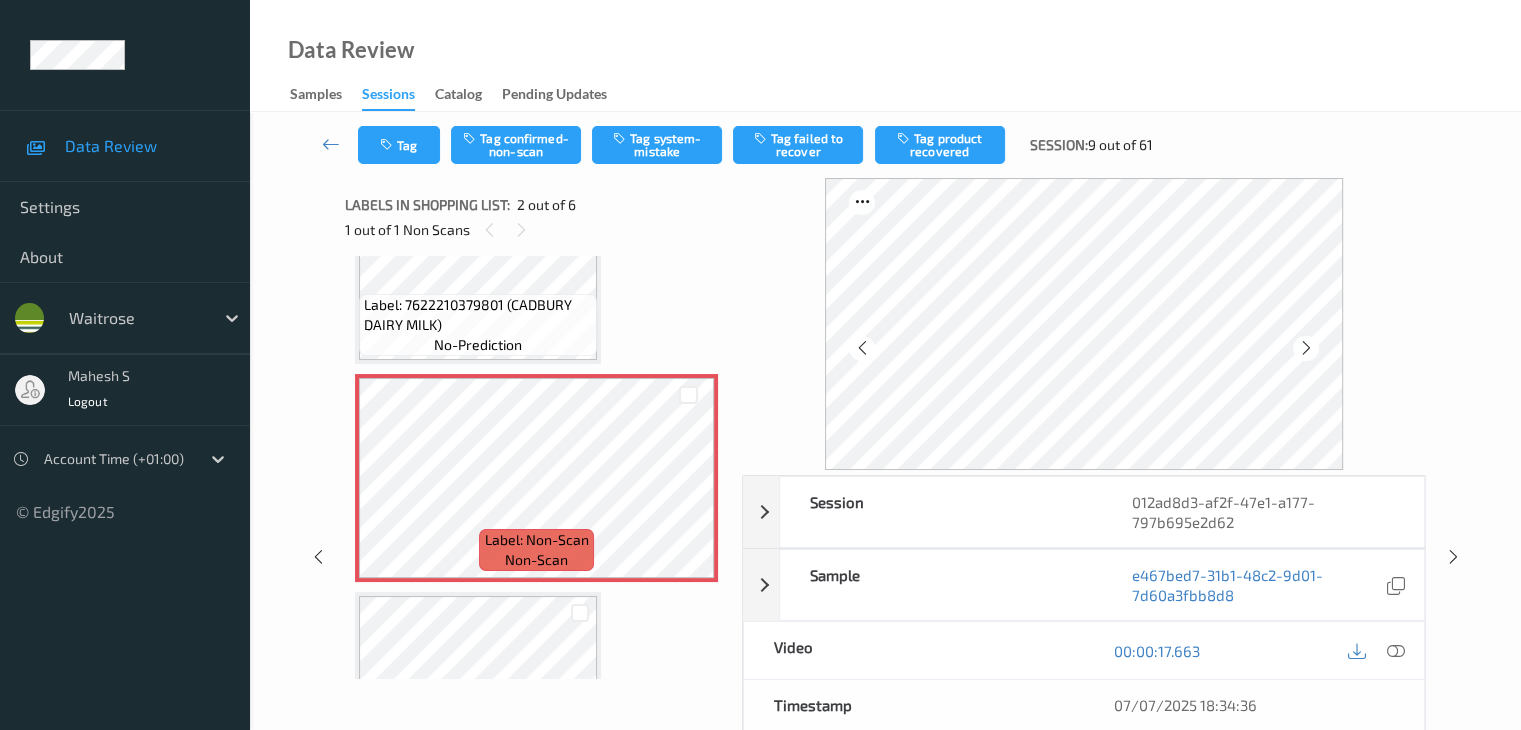 click at bounding box center (1306, 348) 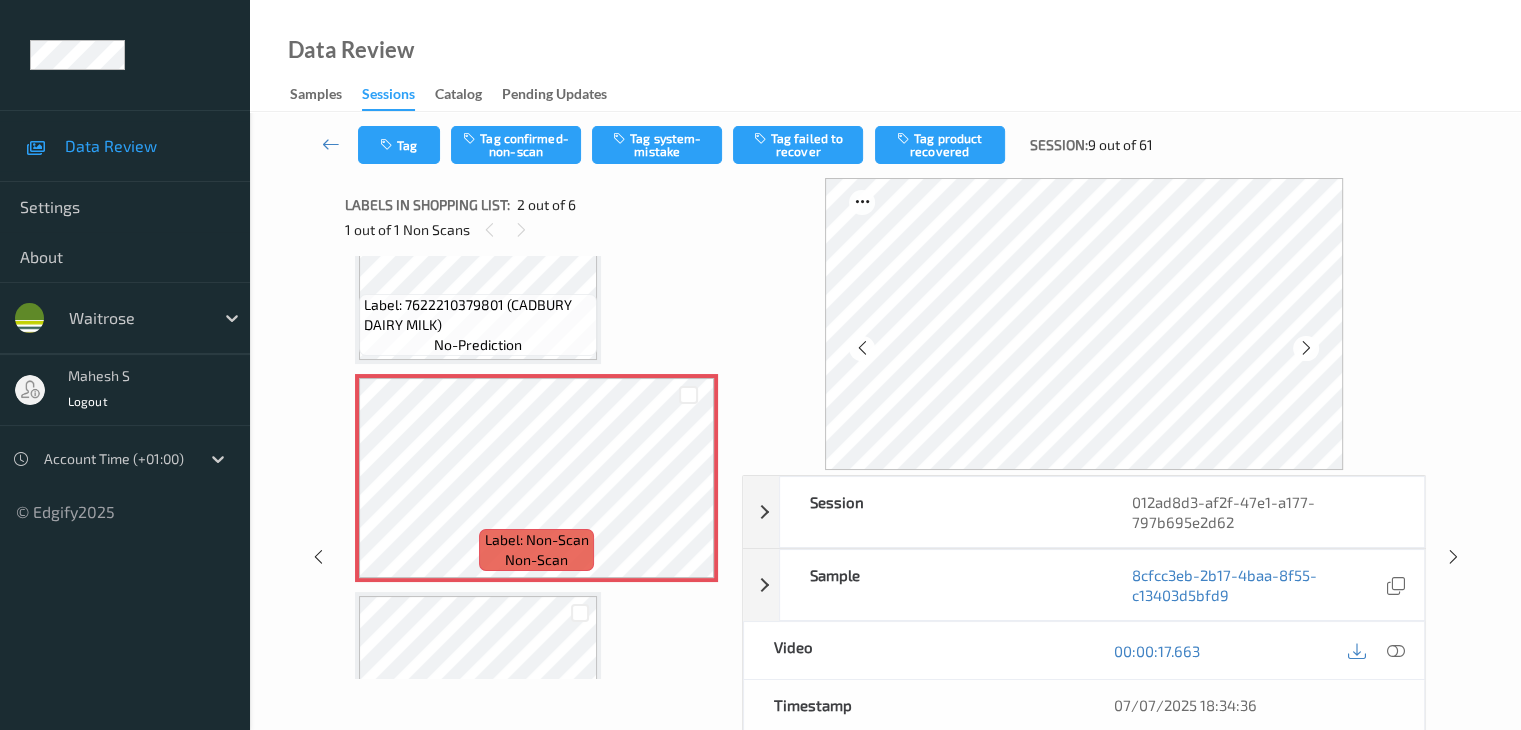 click at bounding box center (1306, 348) 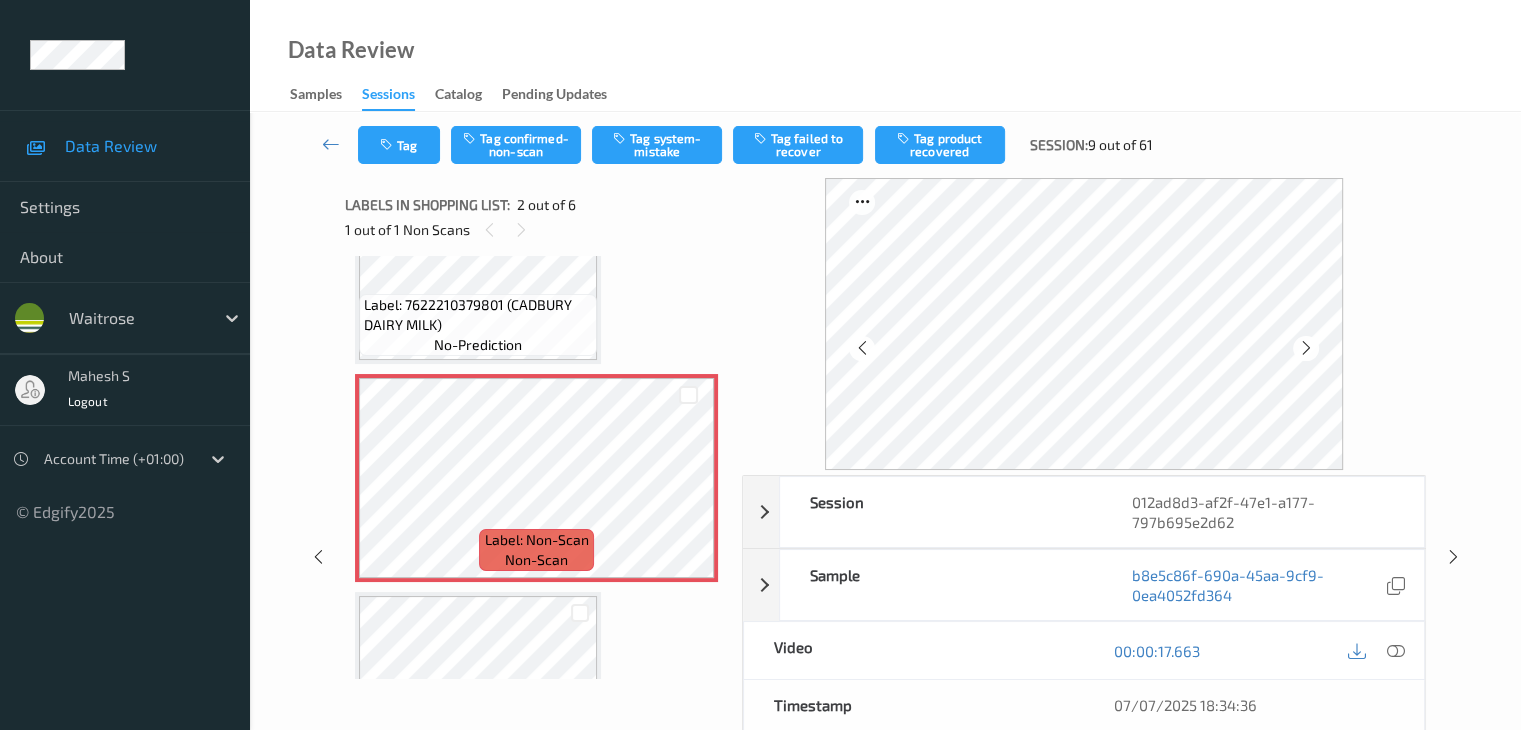click at bounding box center (1306, 348) 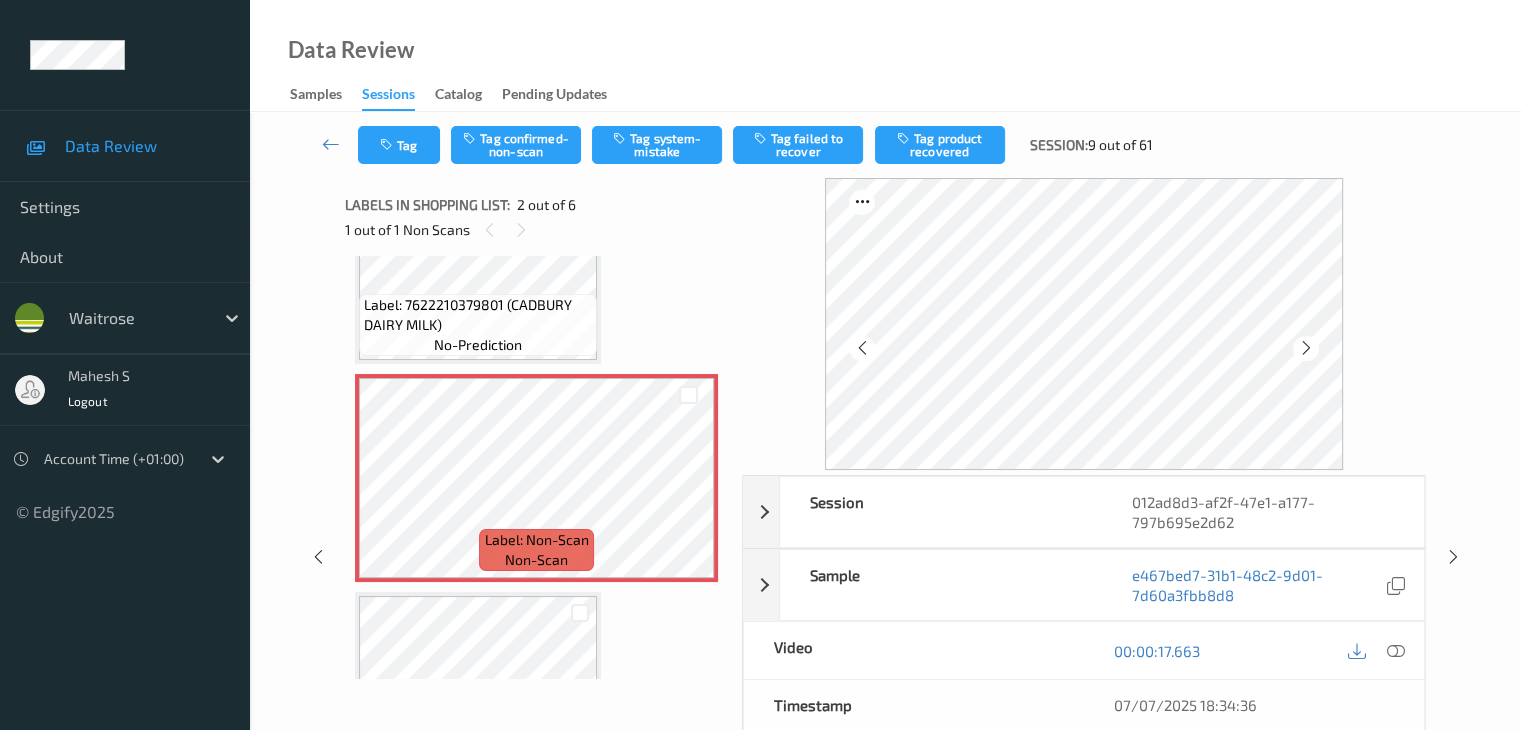 click at bounding box center (1306, 348) 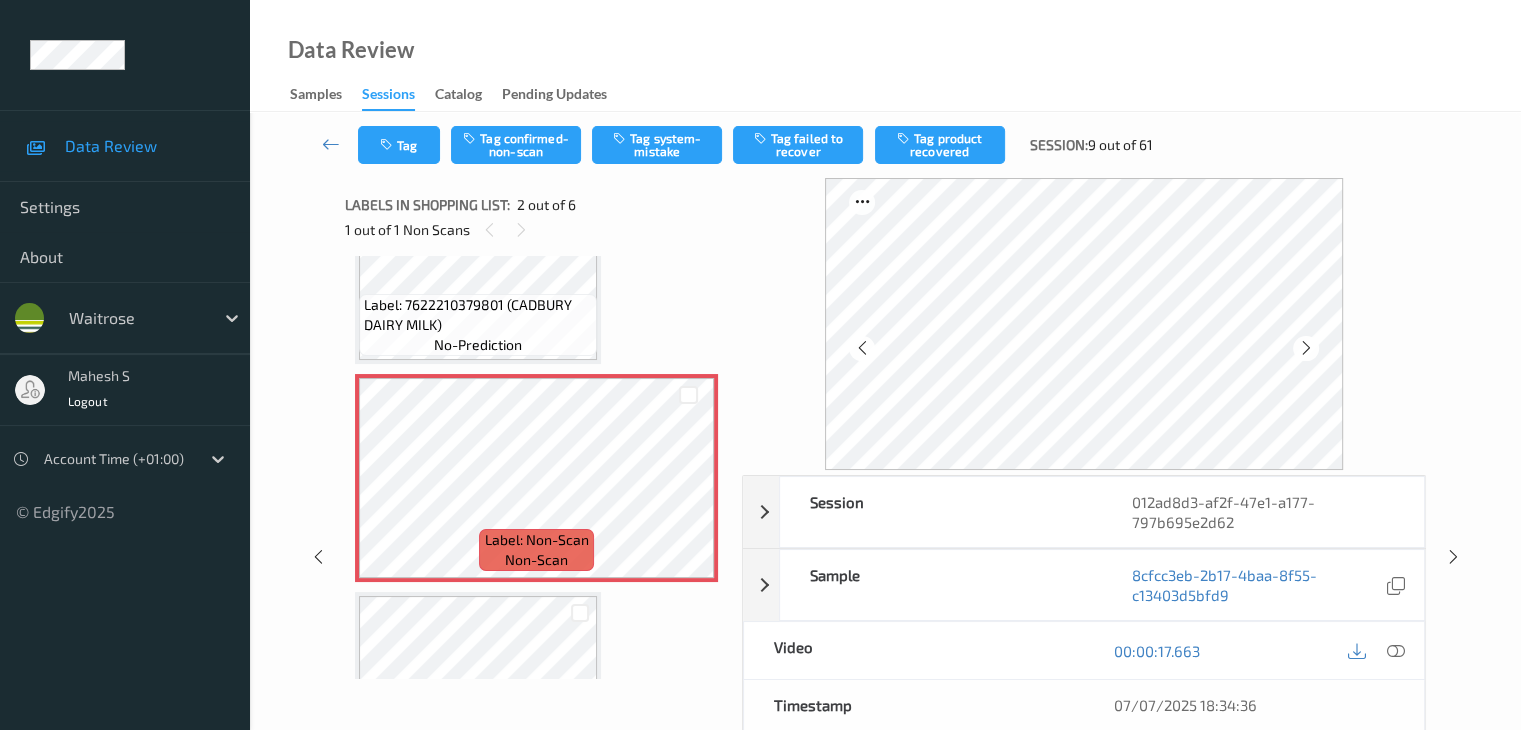 click at bounding box center (1306, 348) 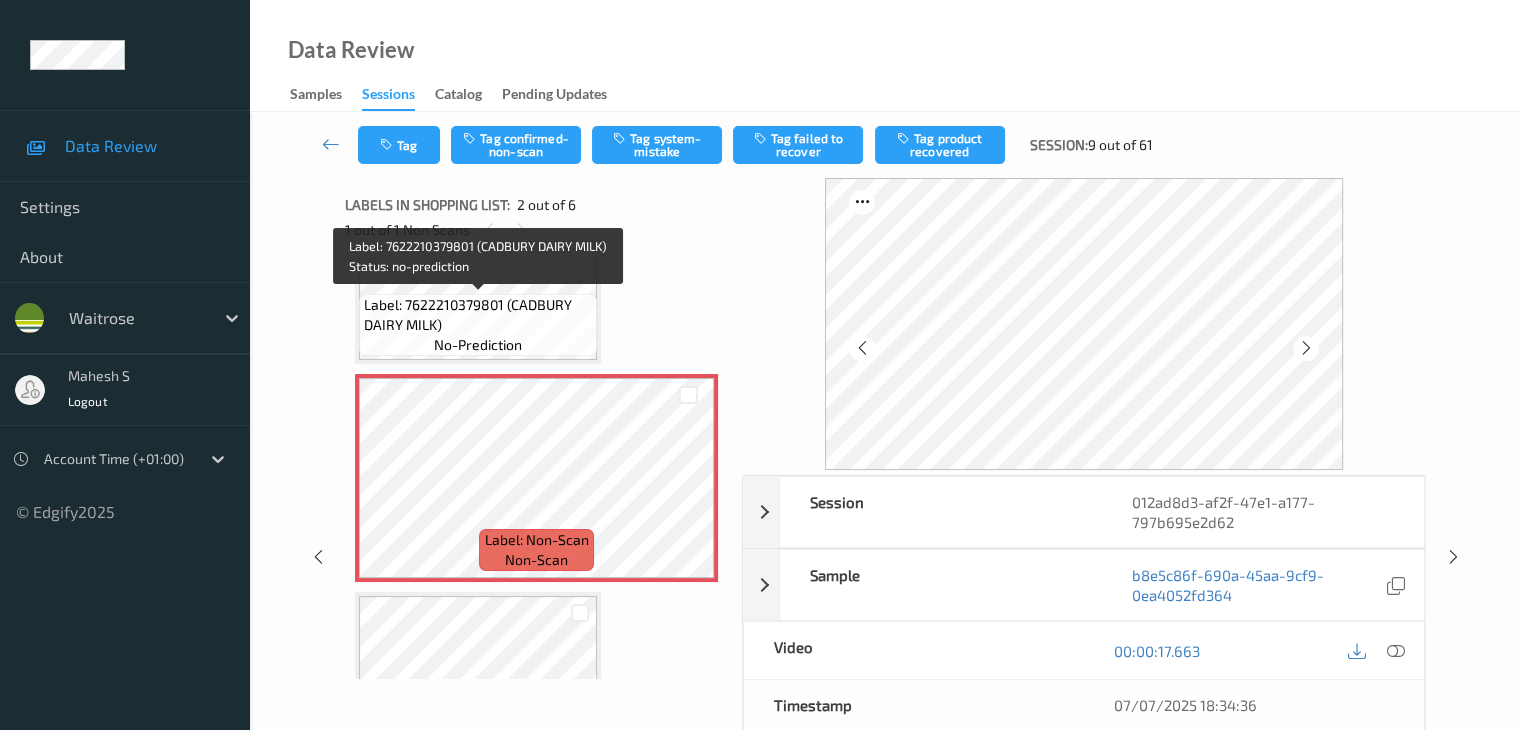 click on "Label: 7622210379801 (CADBURY DAIRY MILK) no-prediction" at bounding box center [478, 325] 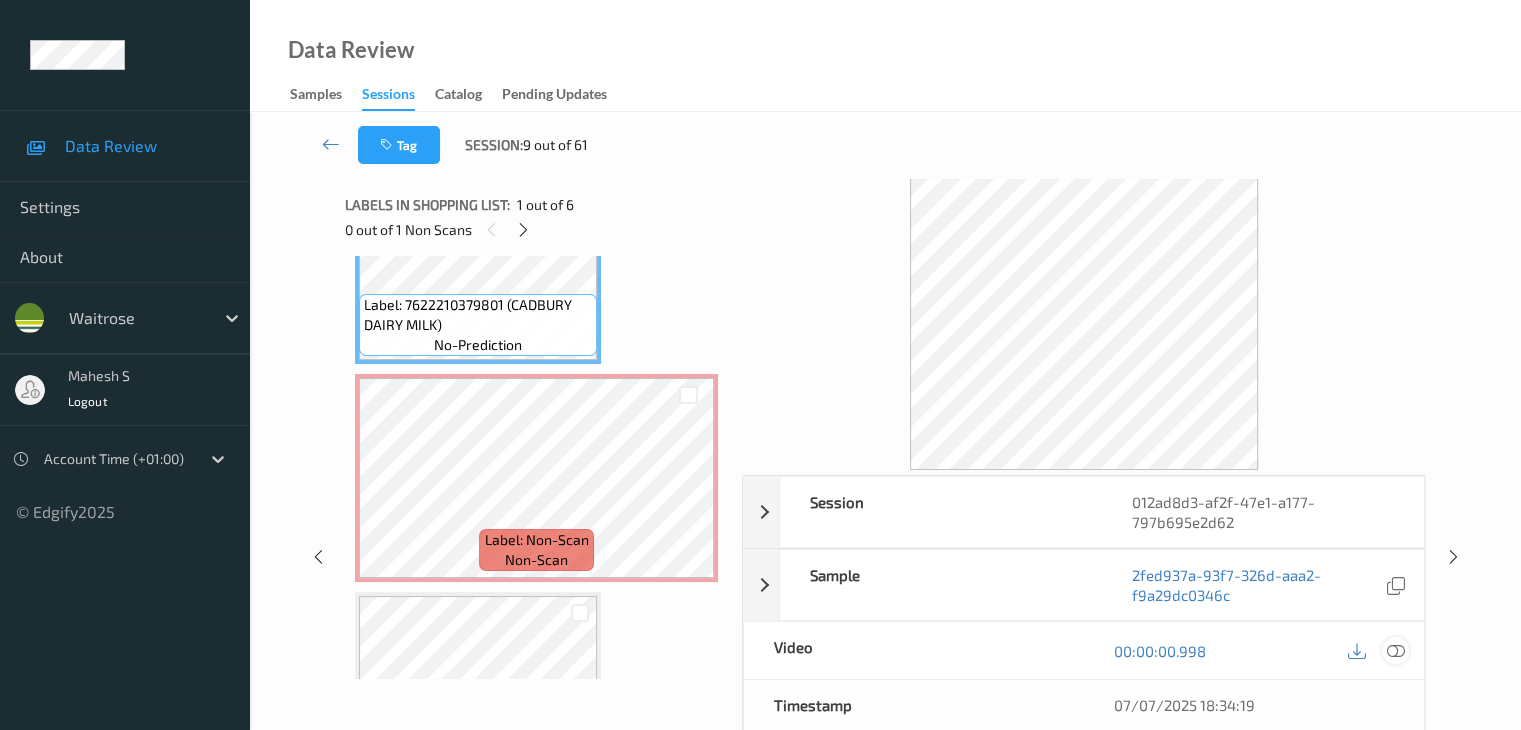 click at bounding box center [1395, 651] 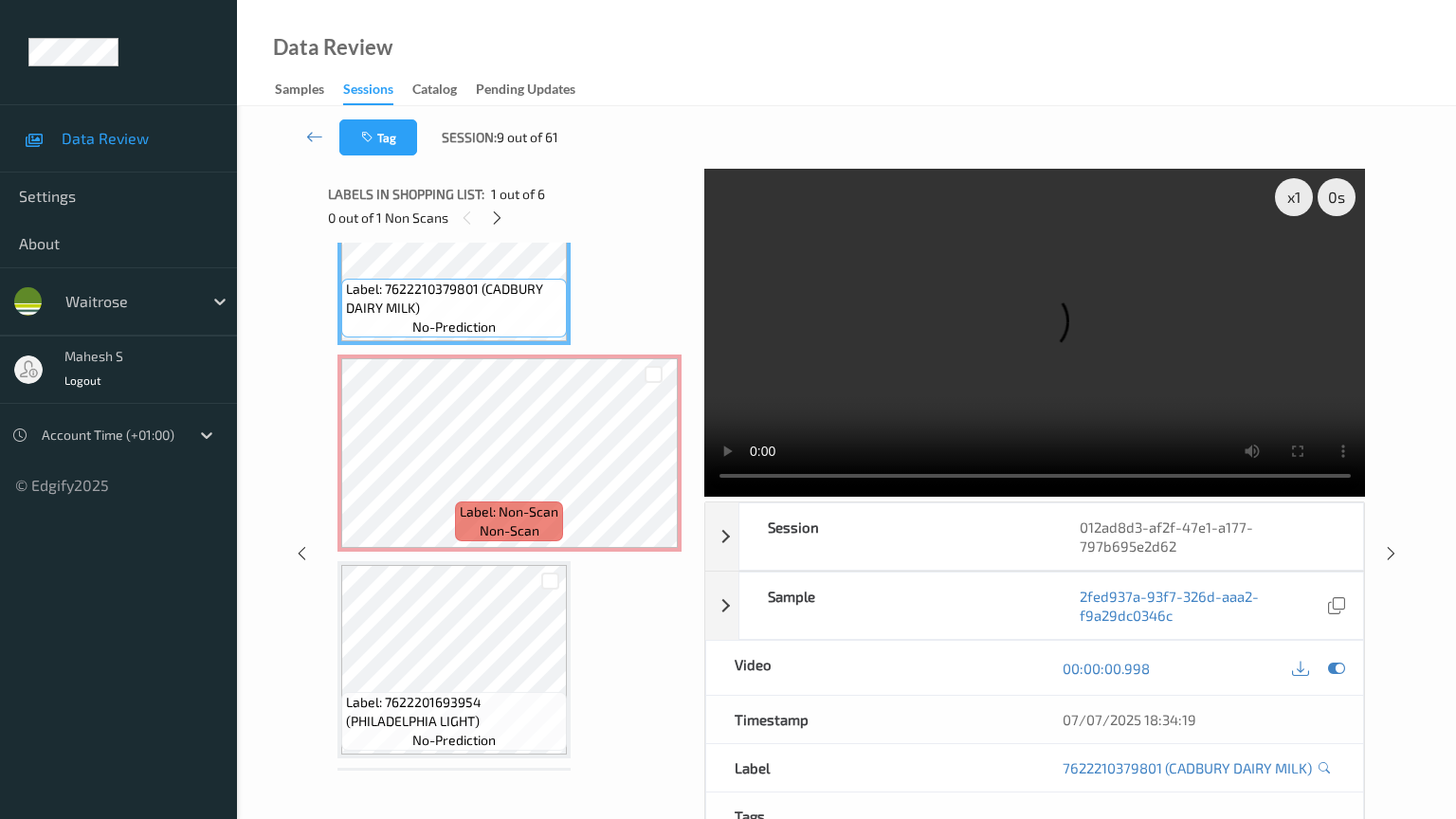 type 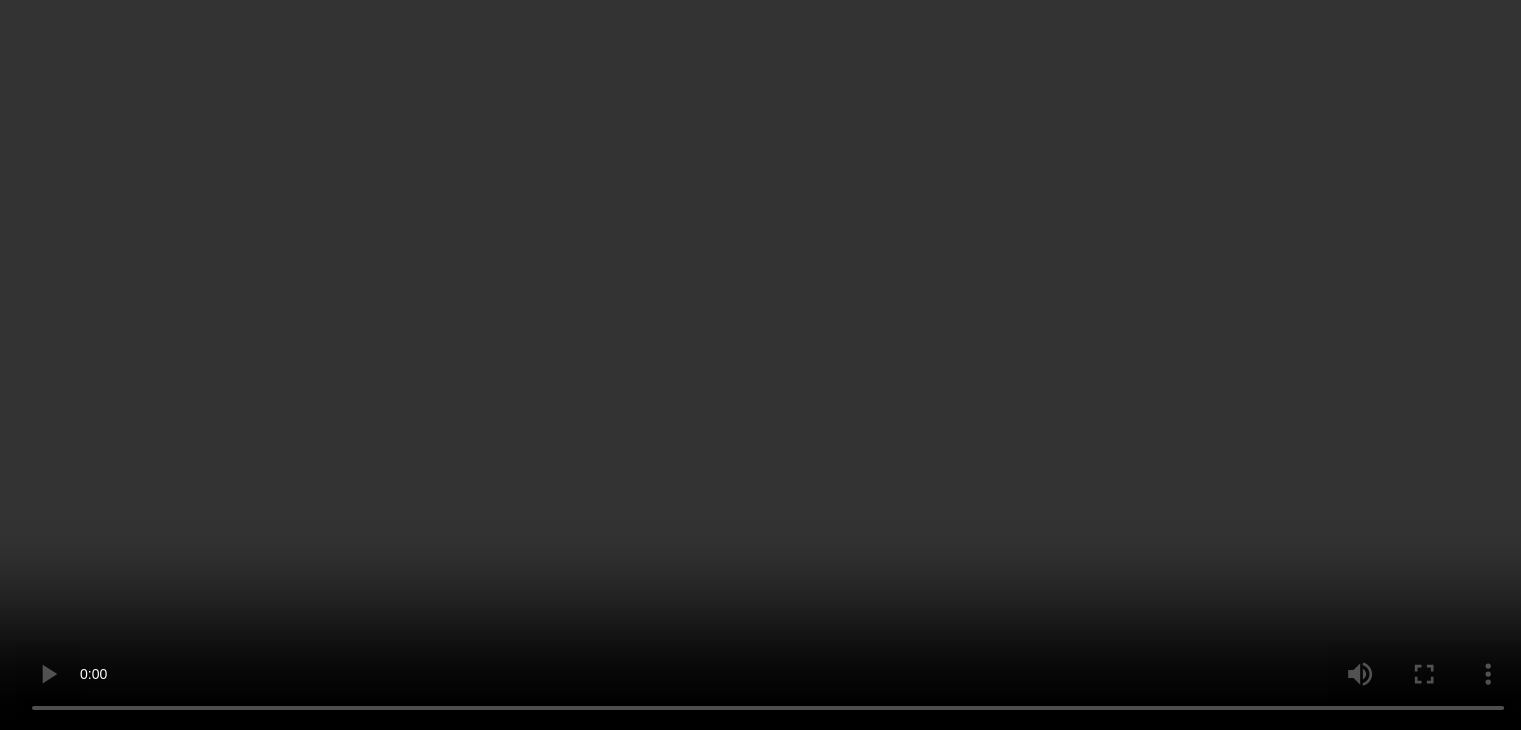 scroll, scrollTop: 200, scrollLeft: 0, axis: vertical 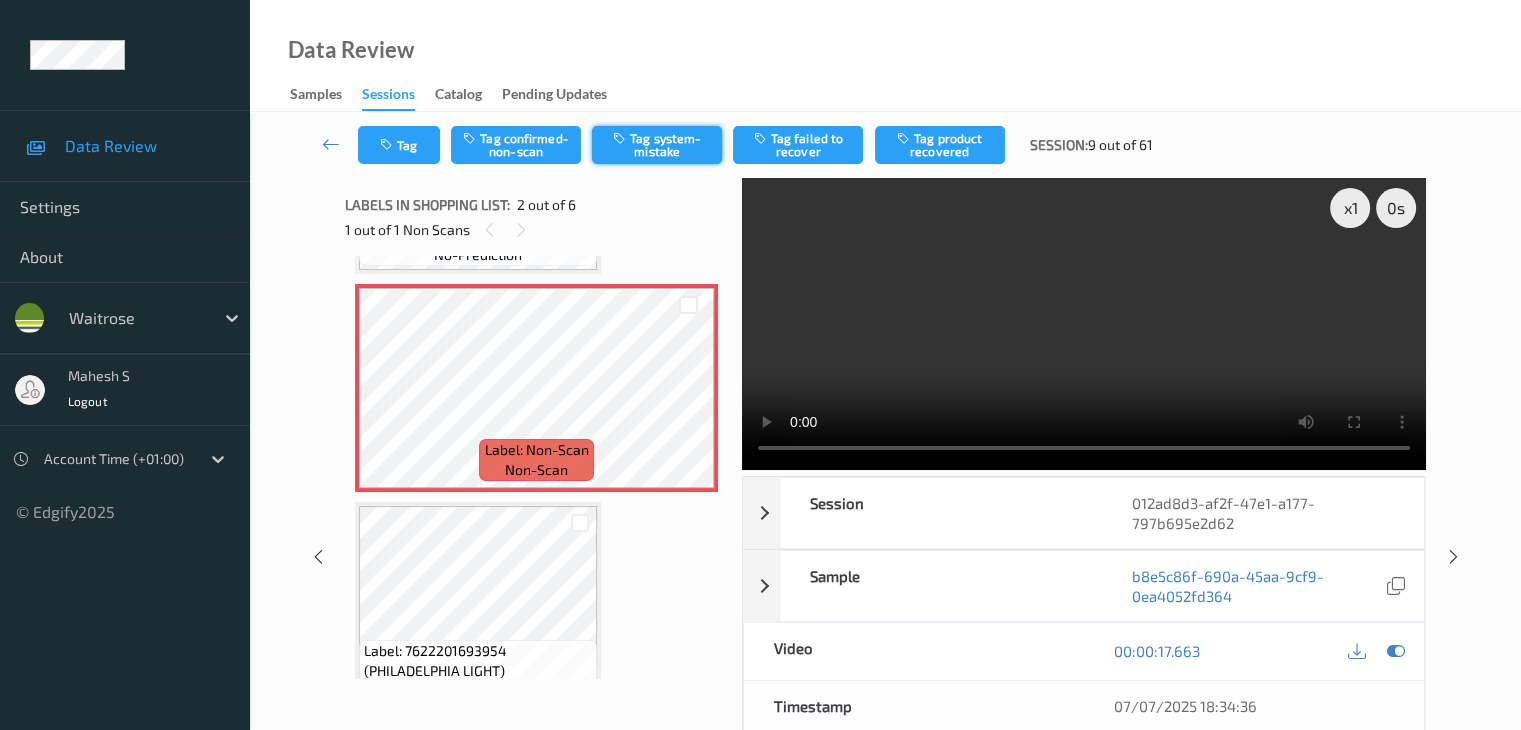 click on "Tag   system-mistake" at bounding box center (657, 145) 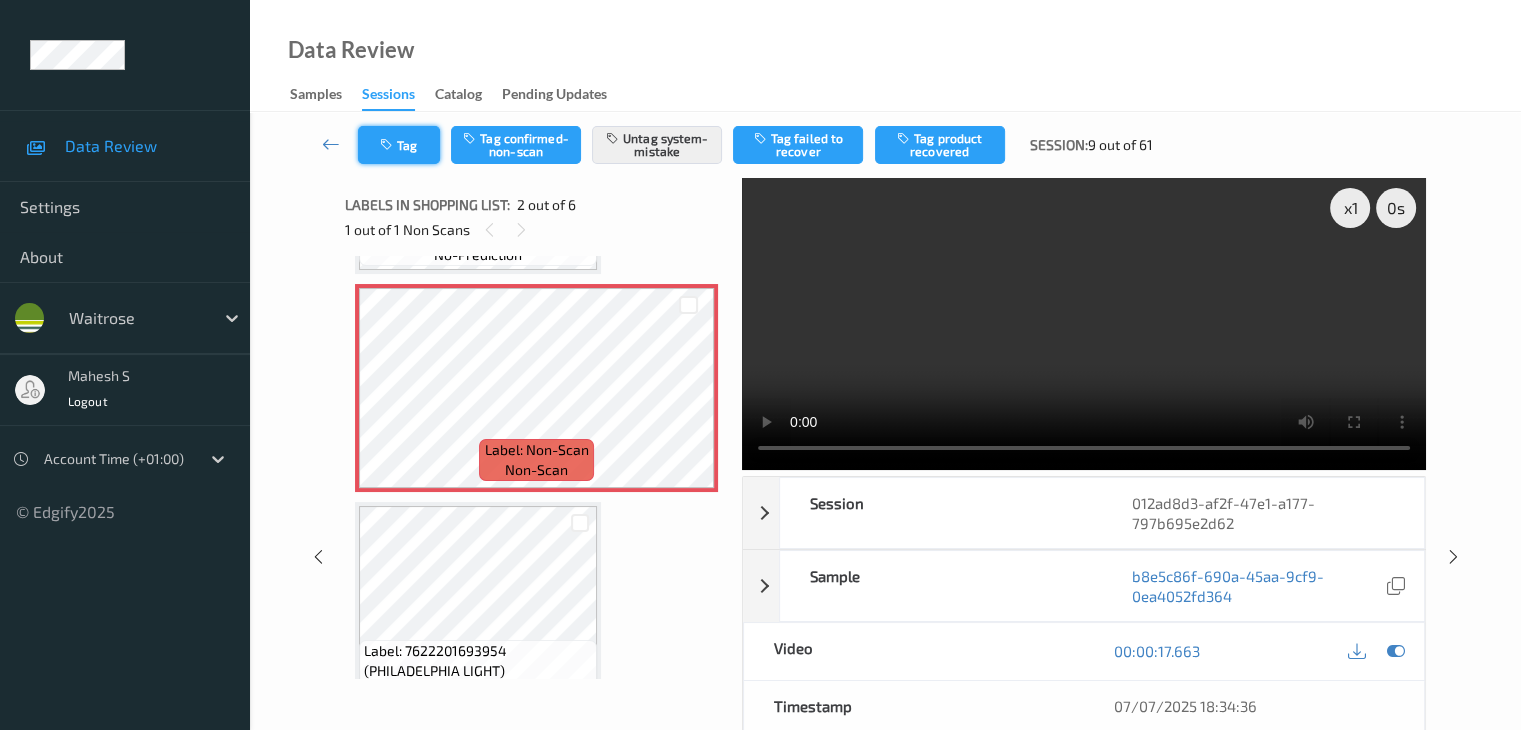 click on "Tag" at bounding box center (399, 145) 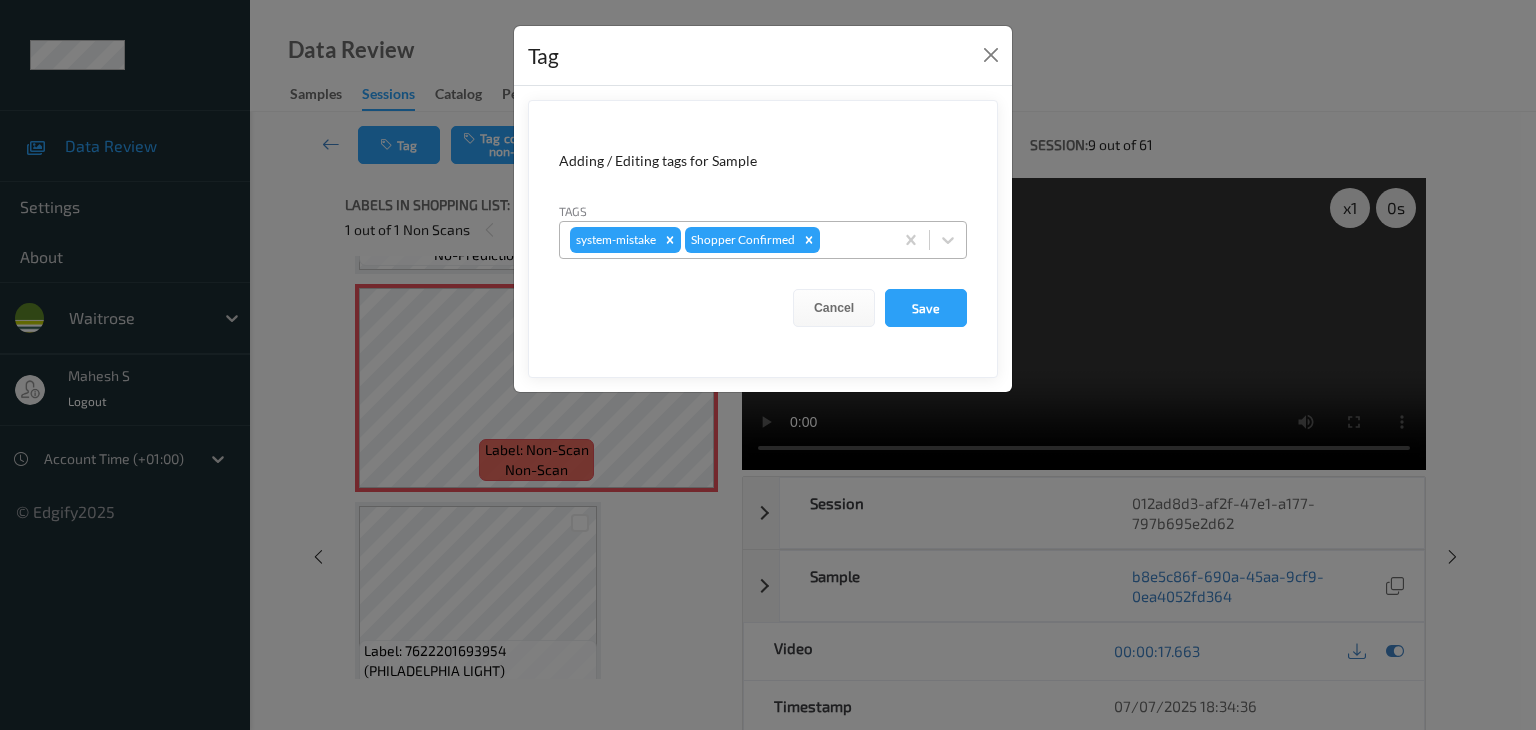 click at bounding box center [853, 240] 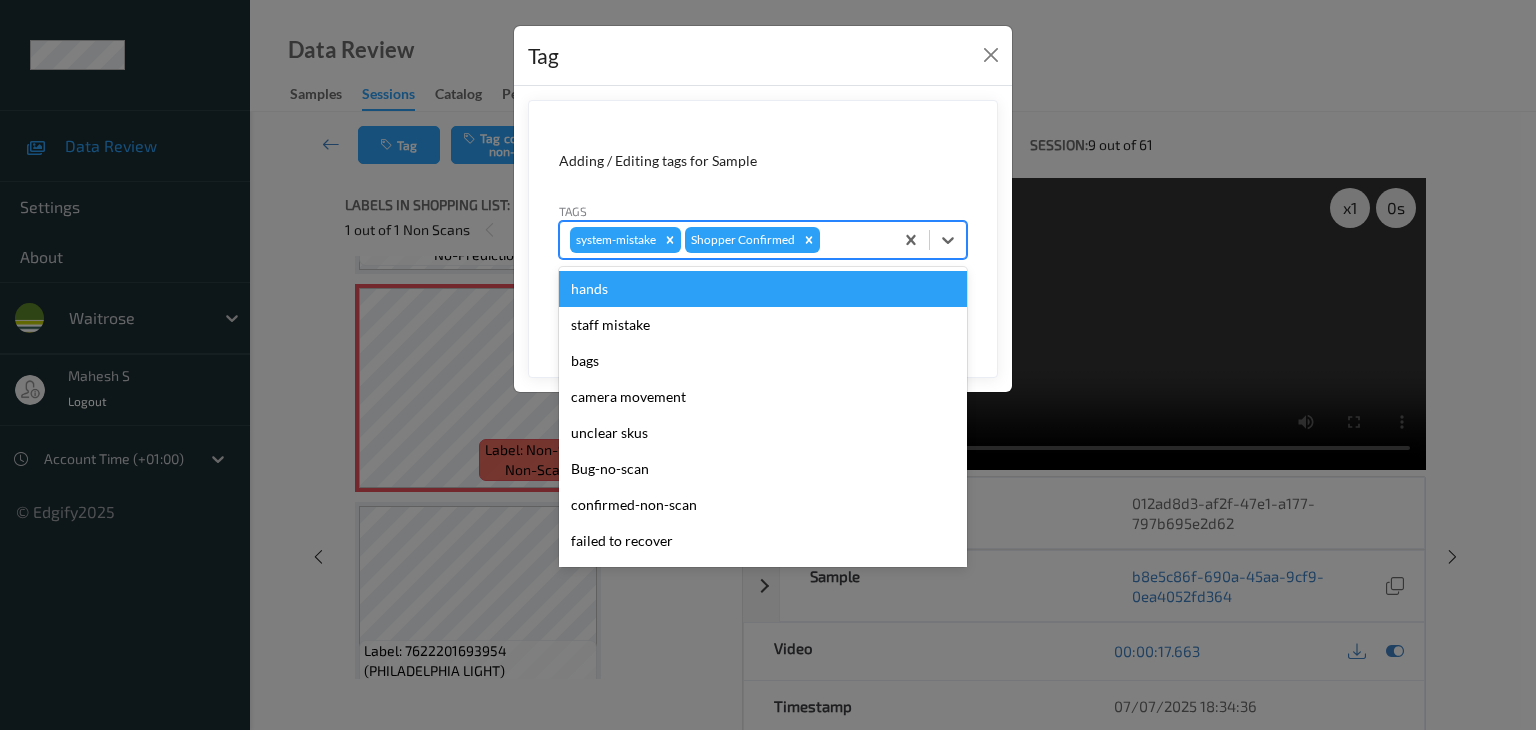 type on "u" 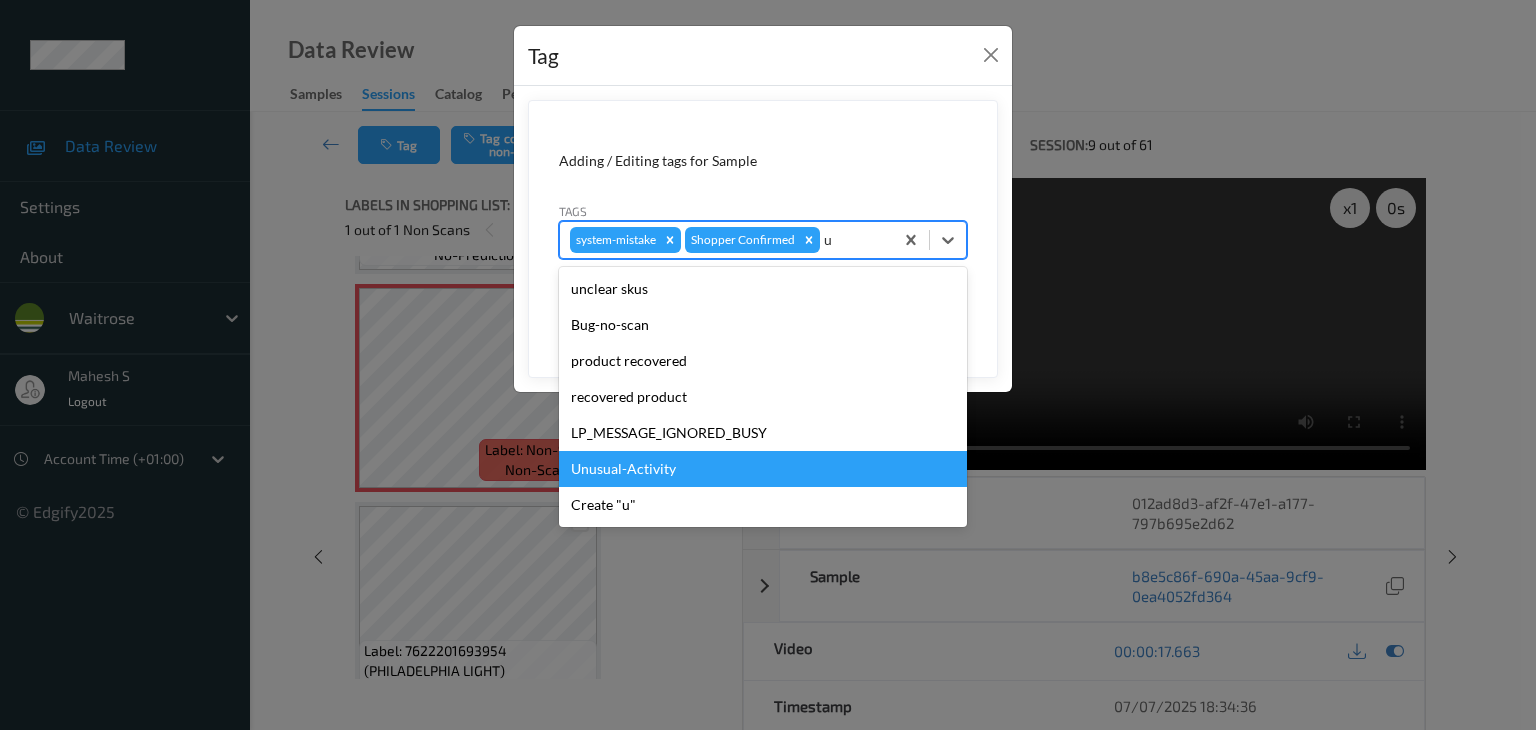 click on "Unusual-Activity" at bounding box center [763, 469] 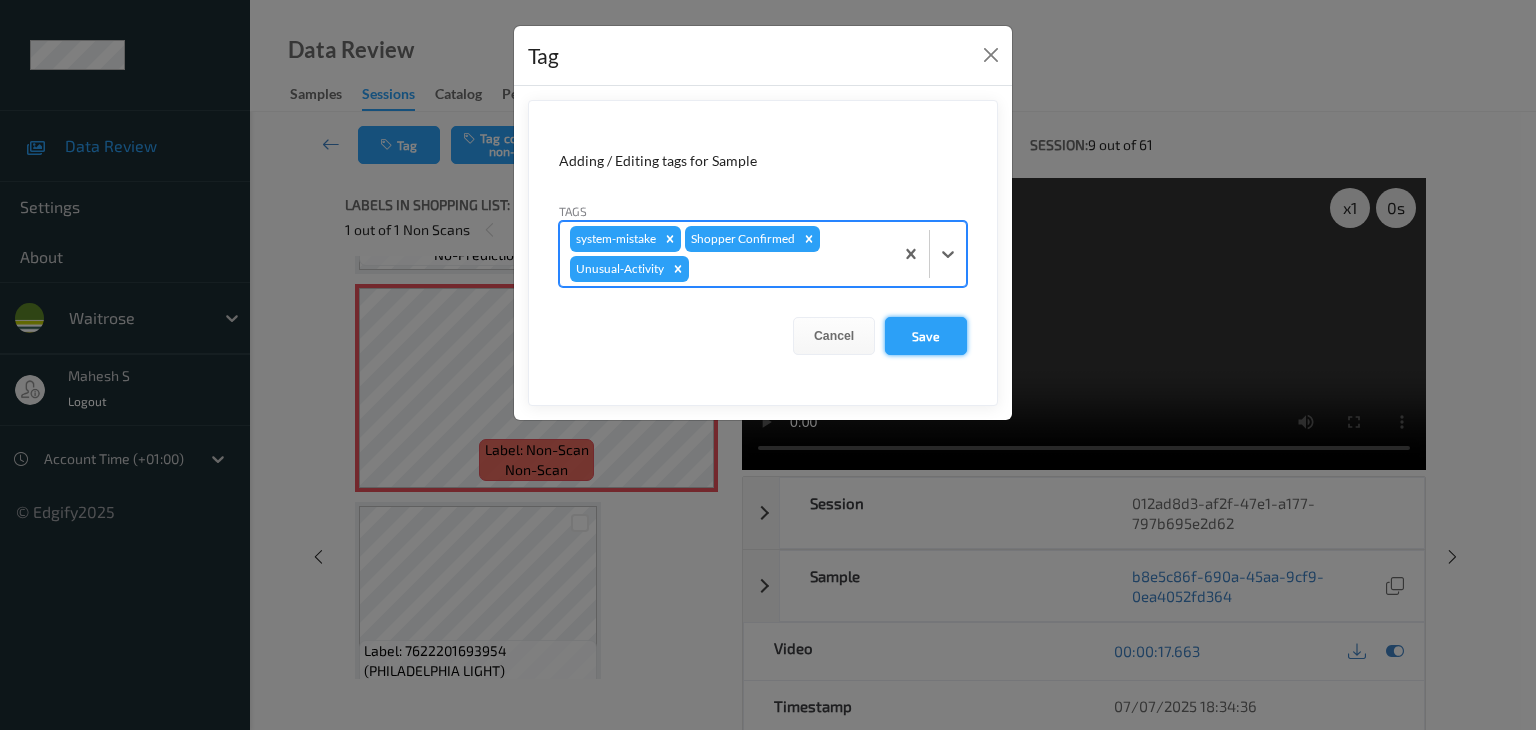 click on "Save" at bounding box center [926, 336] 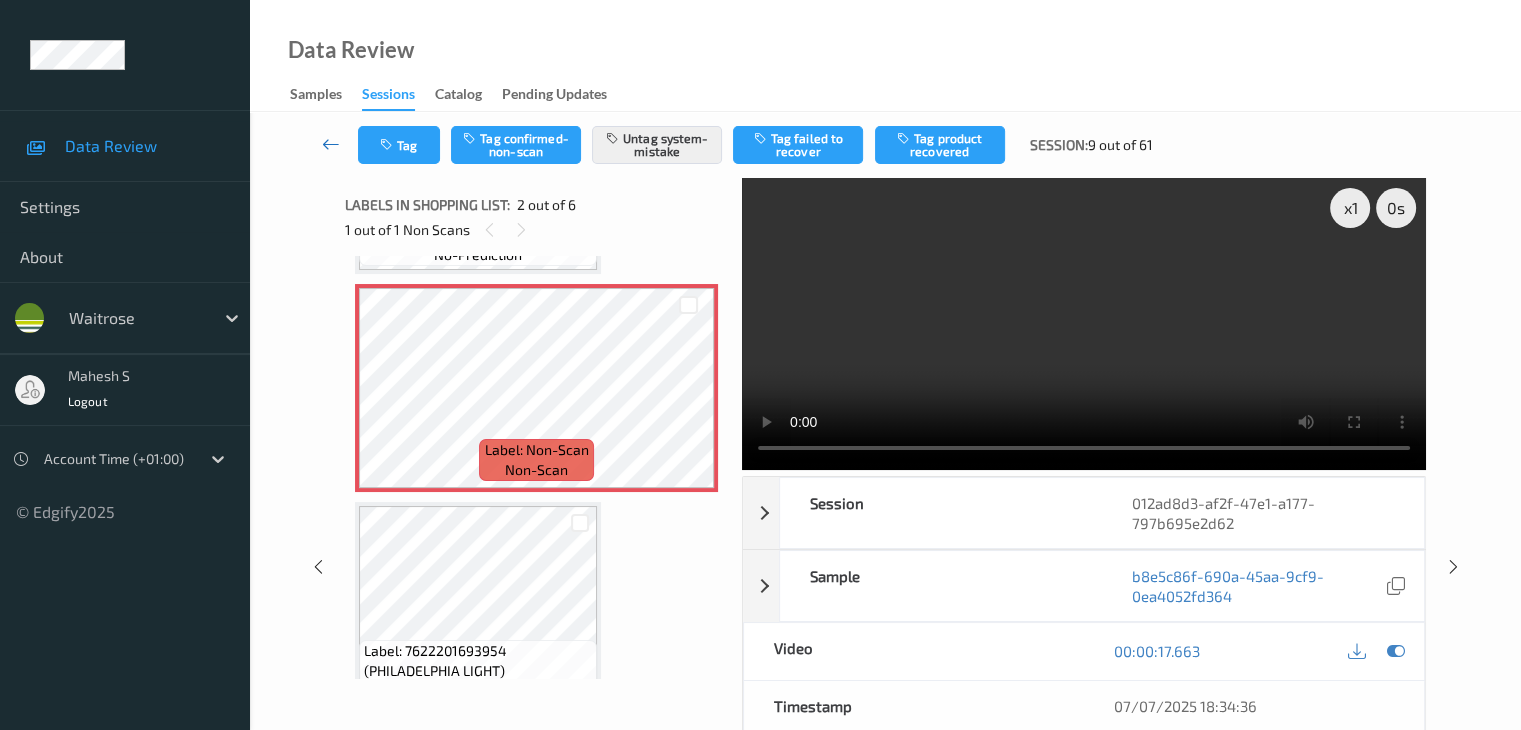 click at bounding box center [331, 144] 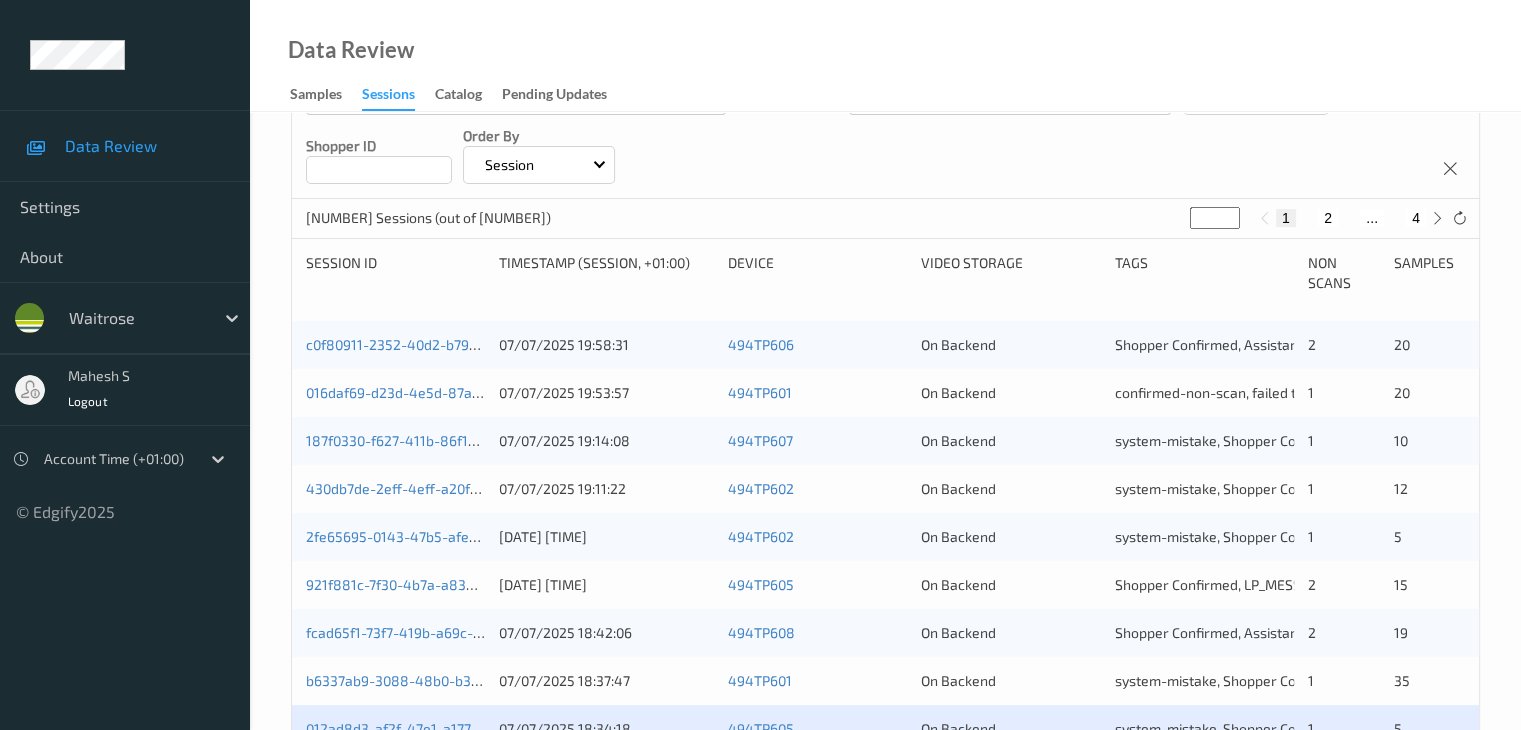 scroll, scrollTop: 600, scrollLeft: 0, axis: vertical 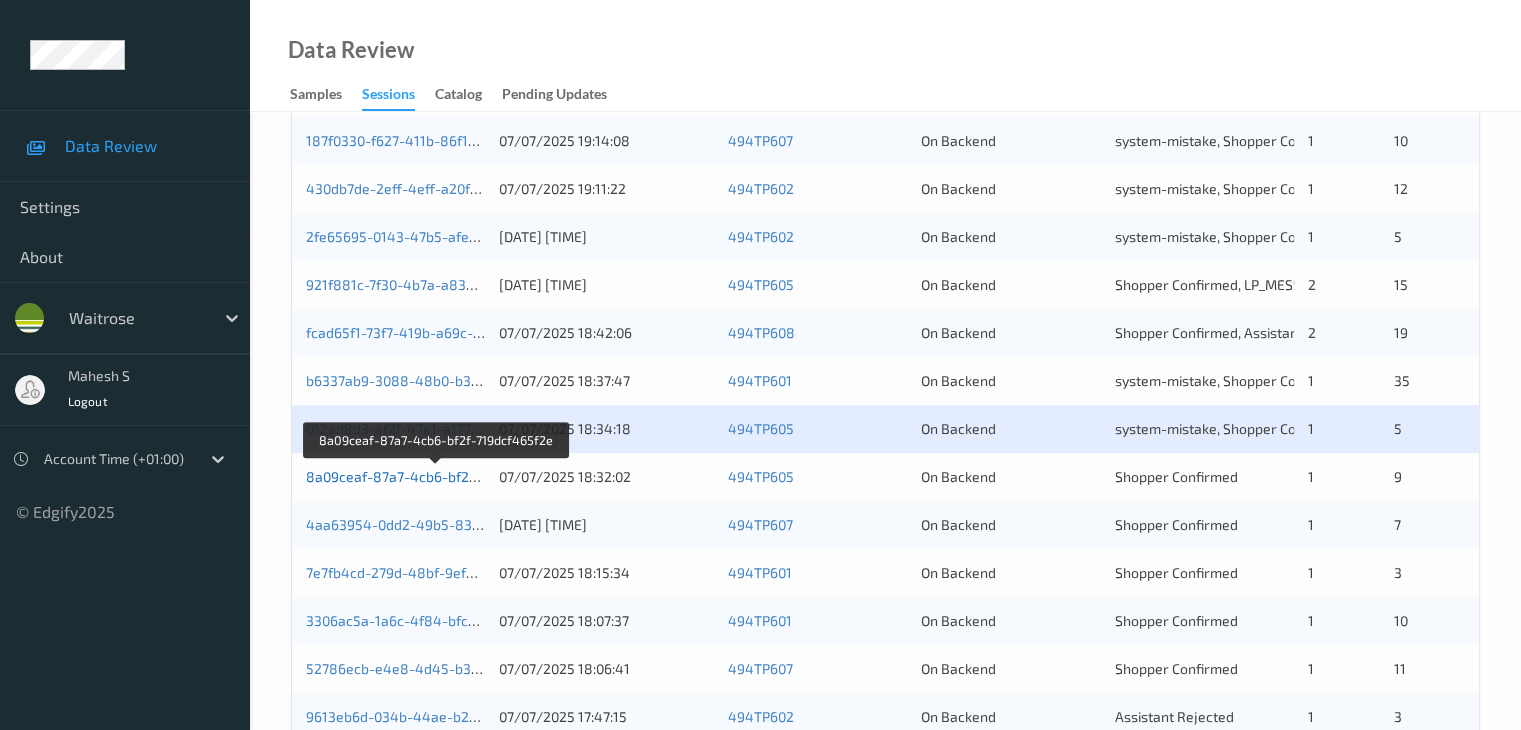 click on "8a09ceaf-87a7-4cb6-bf2f-719dcf465f2e" at bounding box center [436, 476] 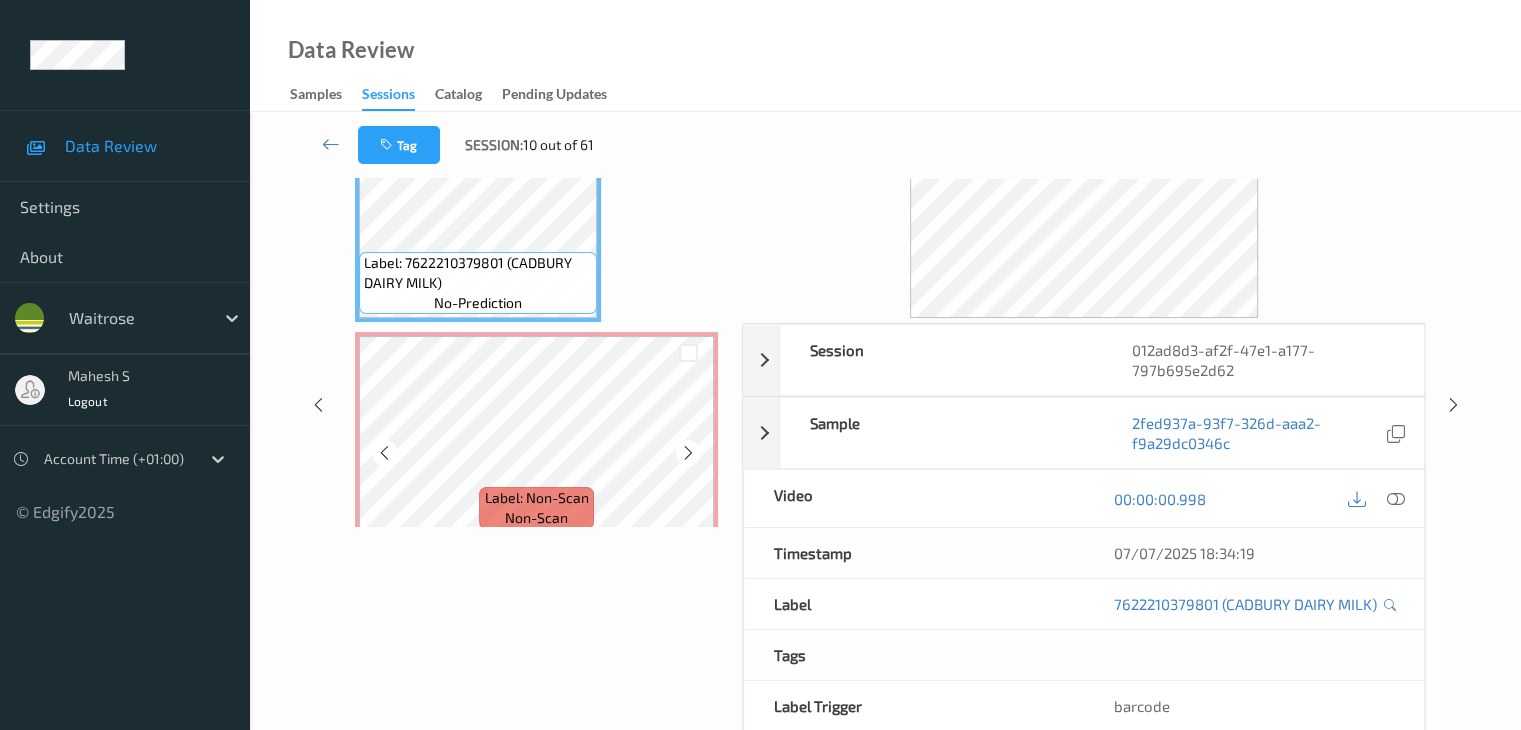 scroll, scrollTop: 0, scrollLeft: 0, axis: both 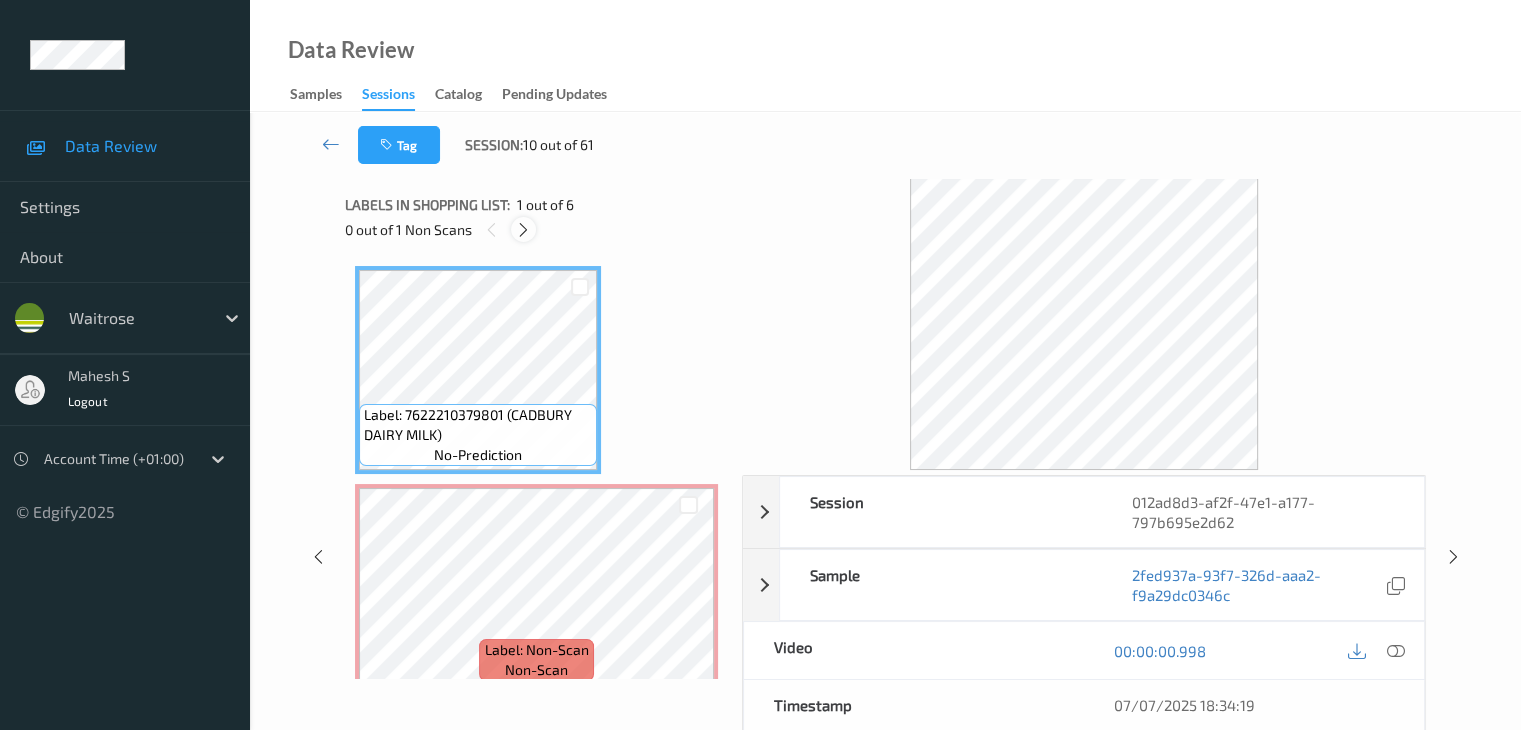 click at bounding box center (523, 230) 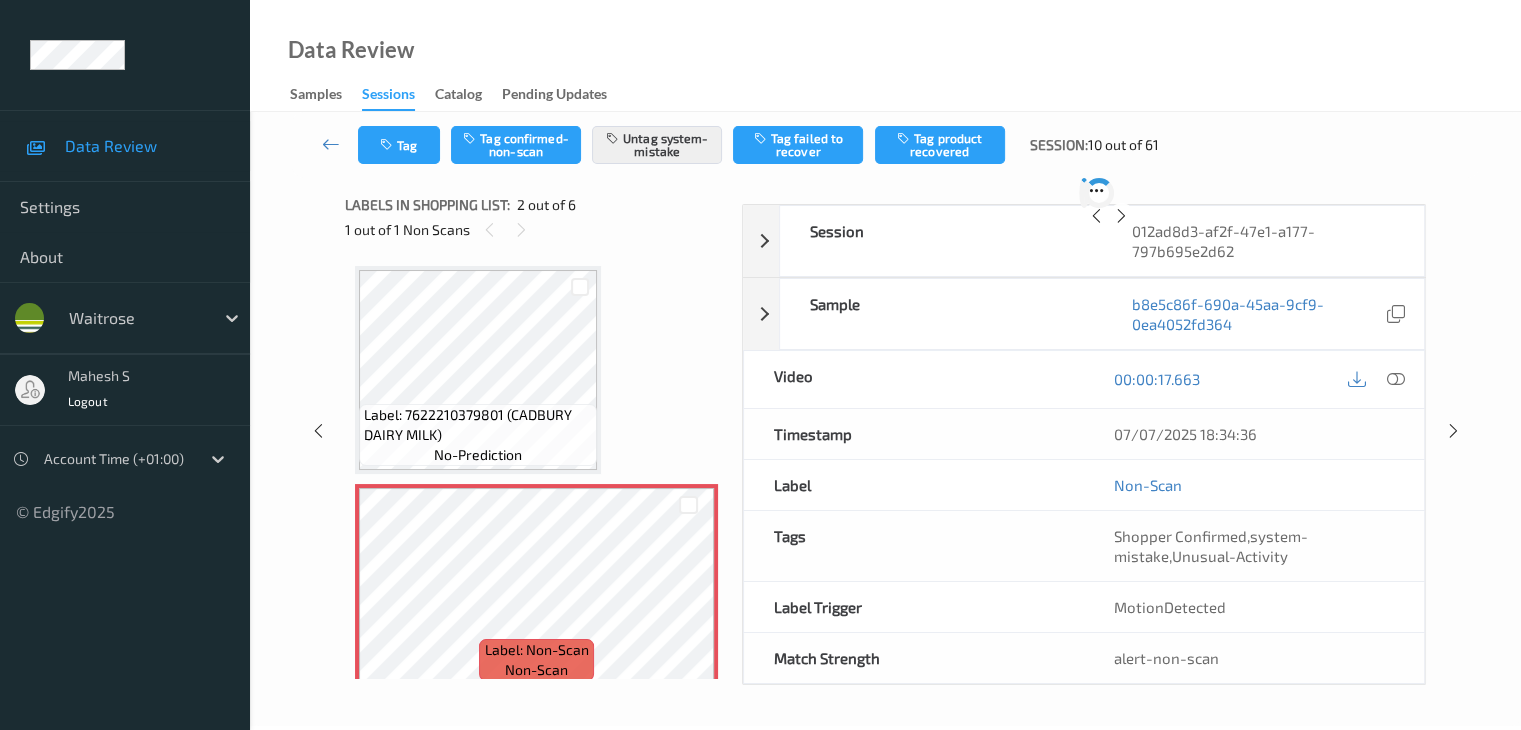 scroll, scrollTop: 10, scrollLeft: 0, axis: vertical 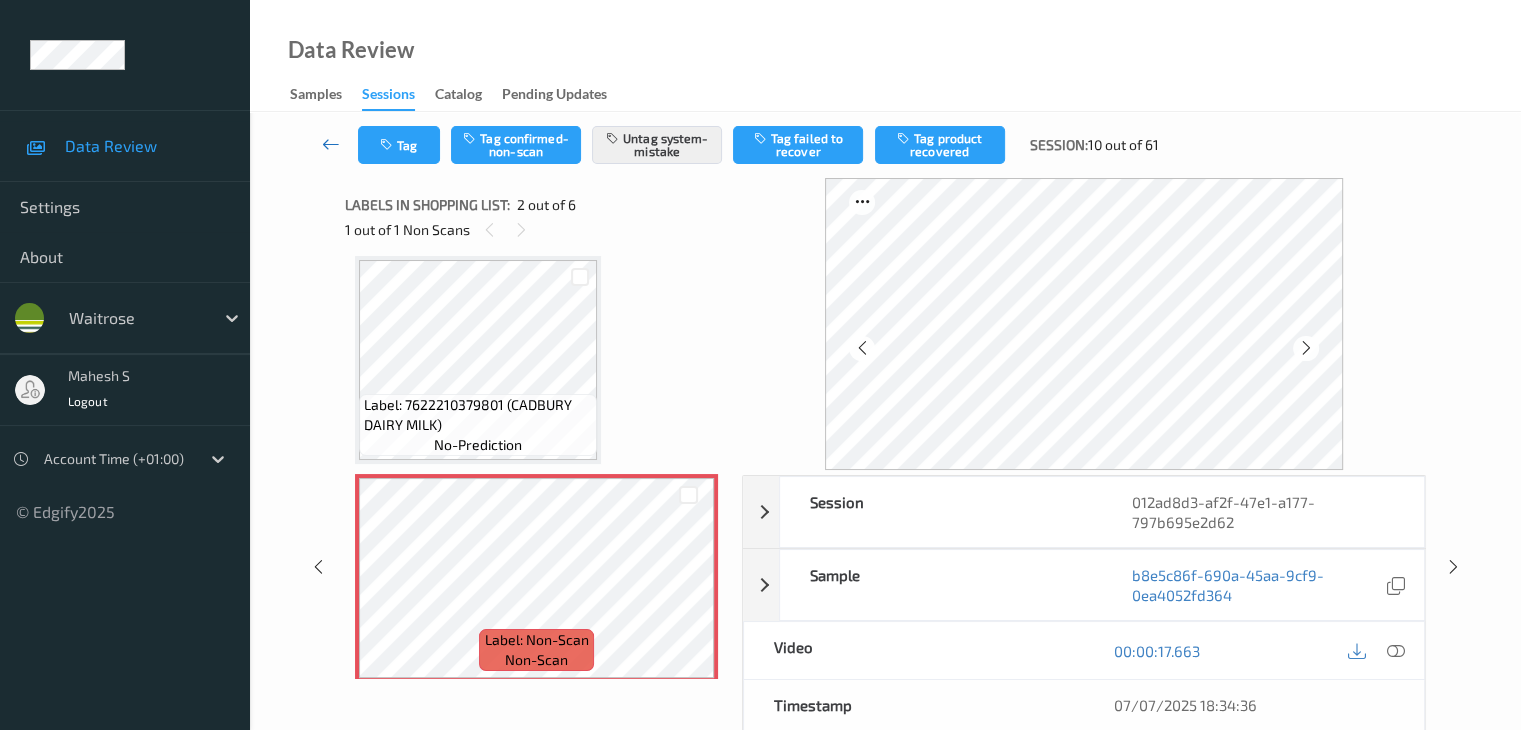 click at bounding box center (331, 144) 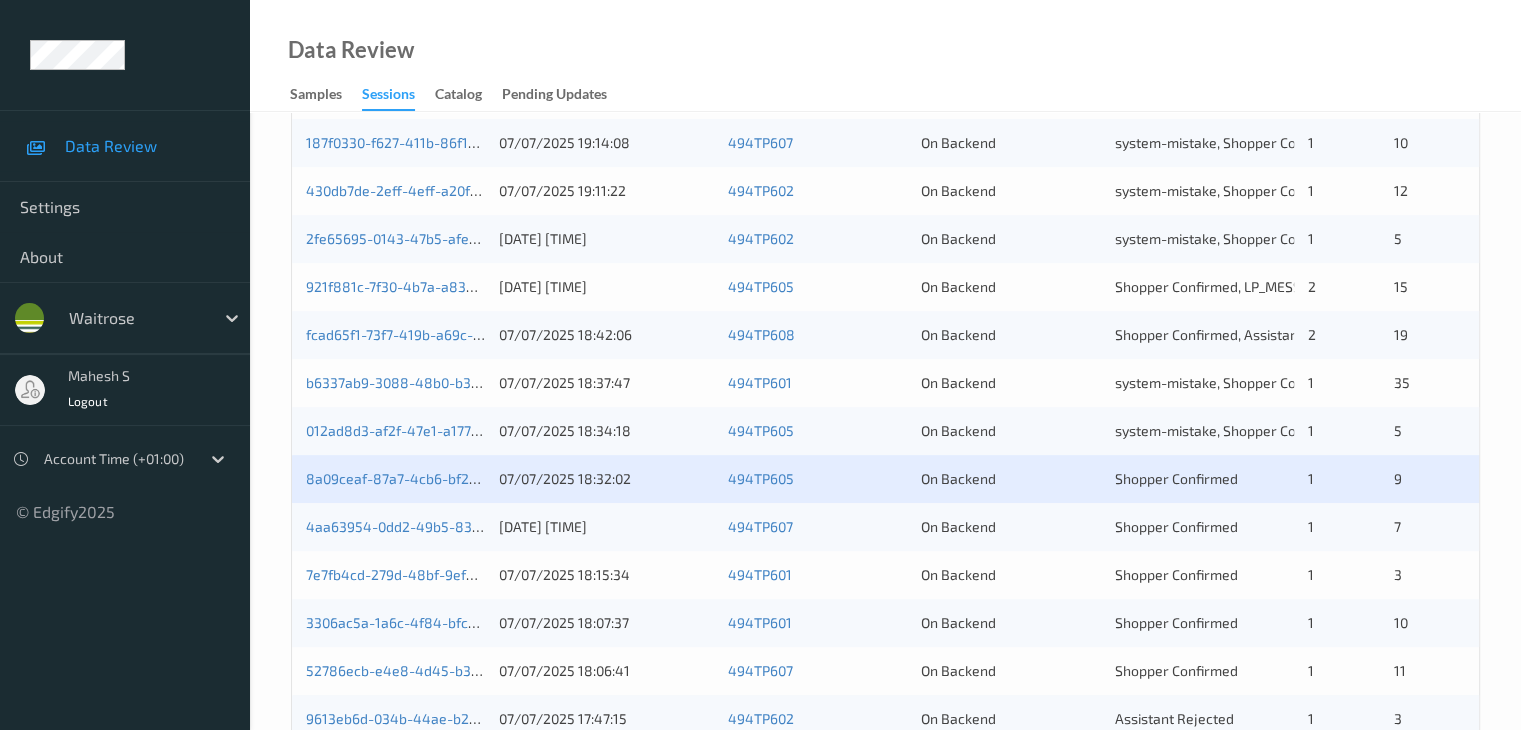 scroll, scrollTop: 600, scrollLeft: 0, axis: vertical 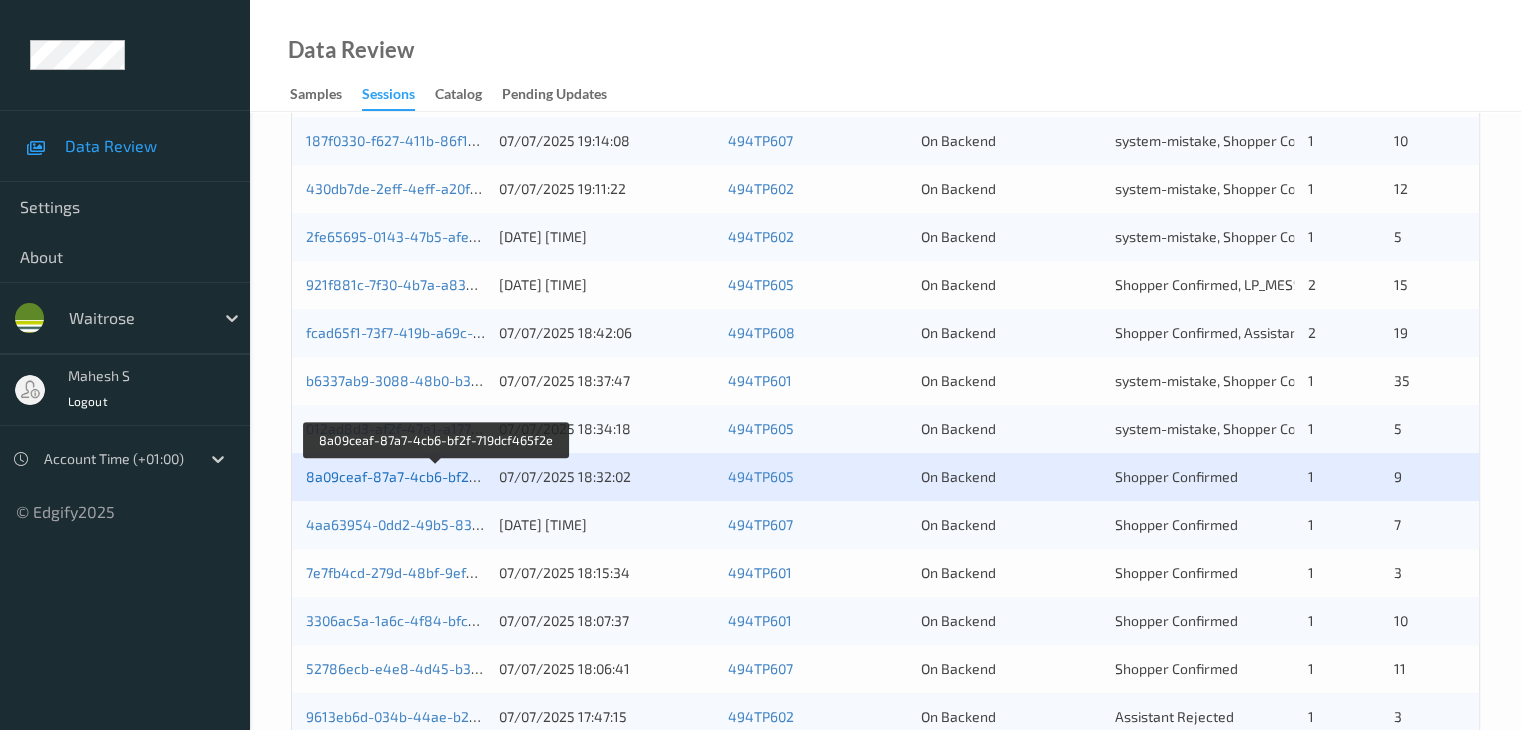 click on "8a09ceaf-87a7-4cb6-bf2f-719dcf465f2e" at bounding box center (436, 476) 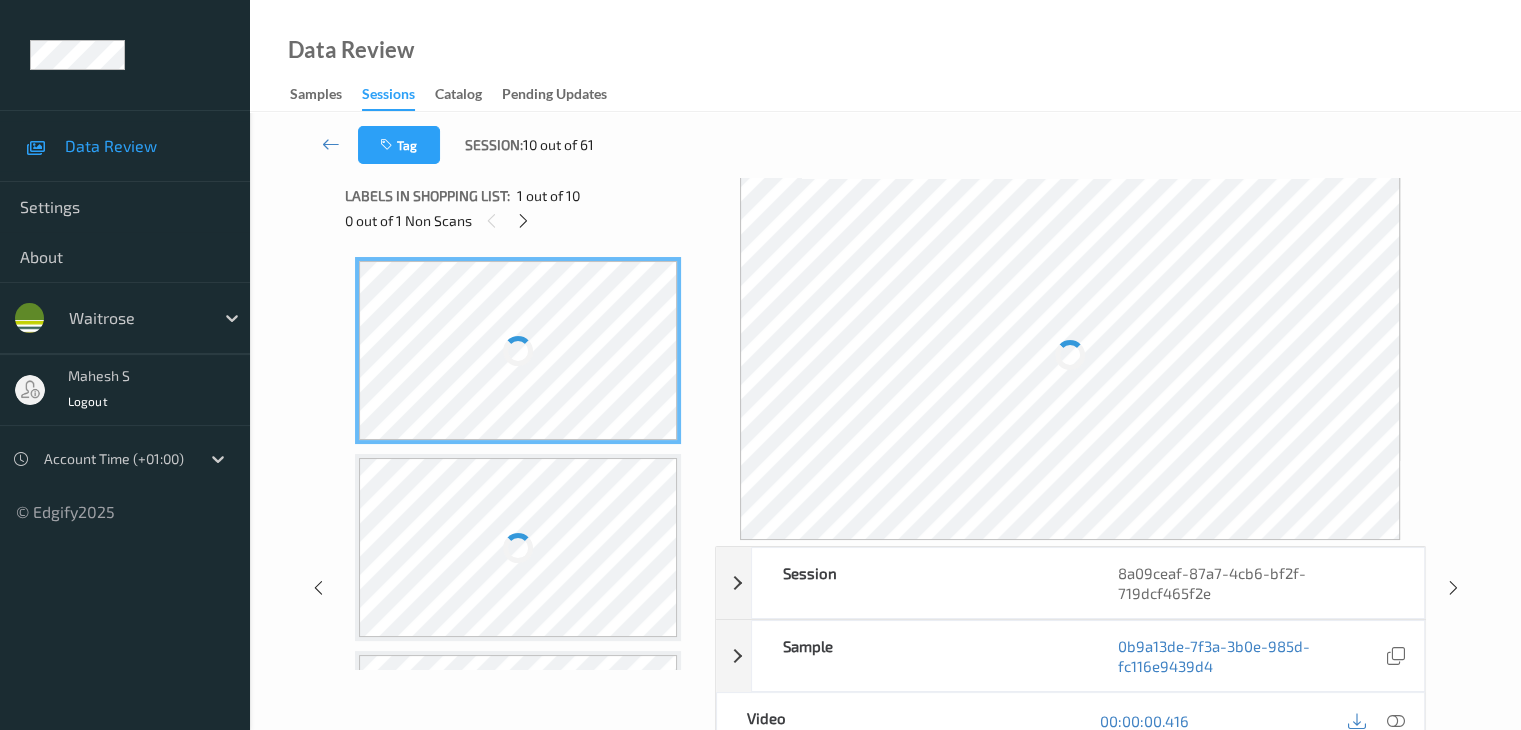 scroll, scrollTop: 0, scrollLeft: 0, axis: both 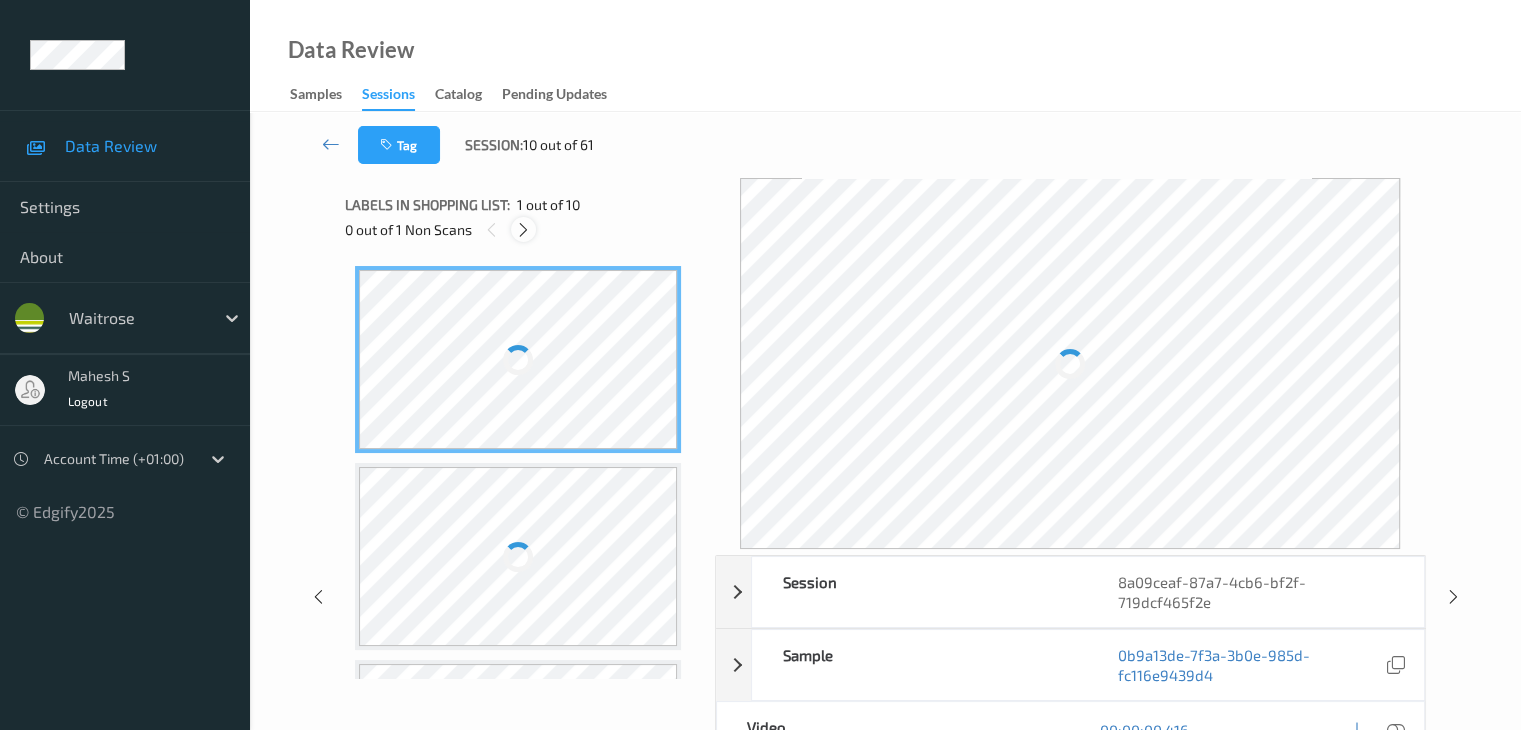 click at bounding box center [523, 230] 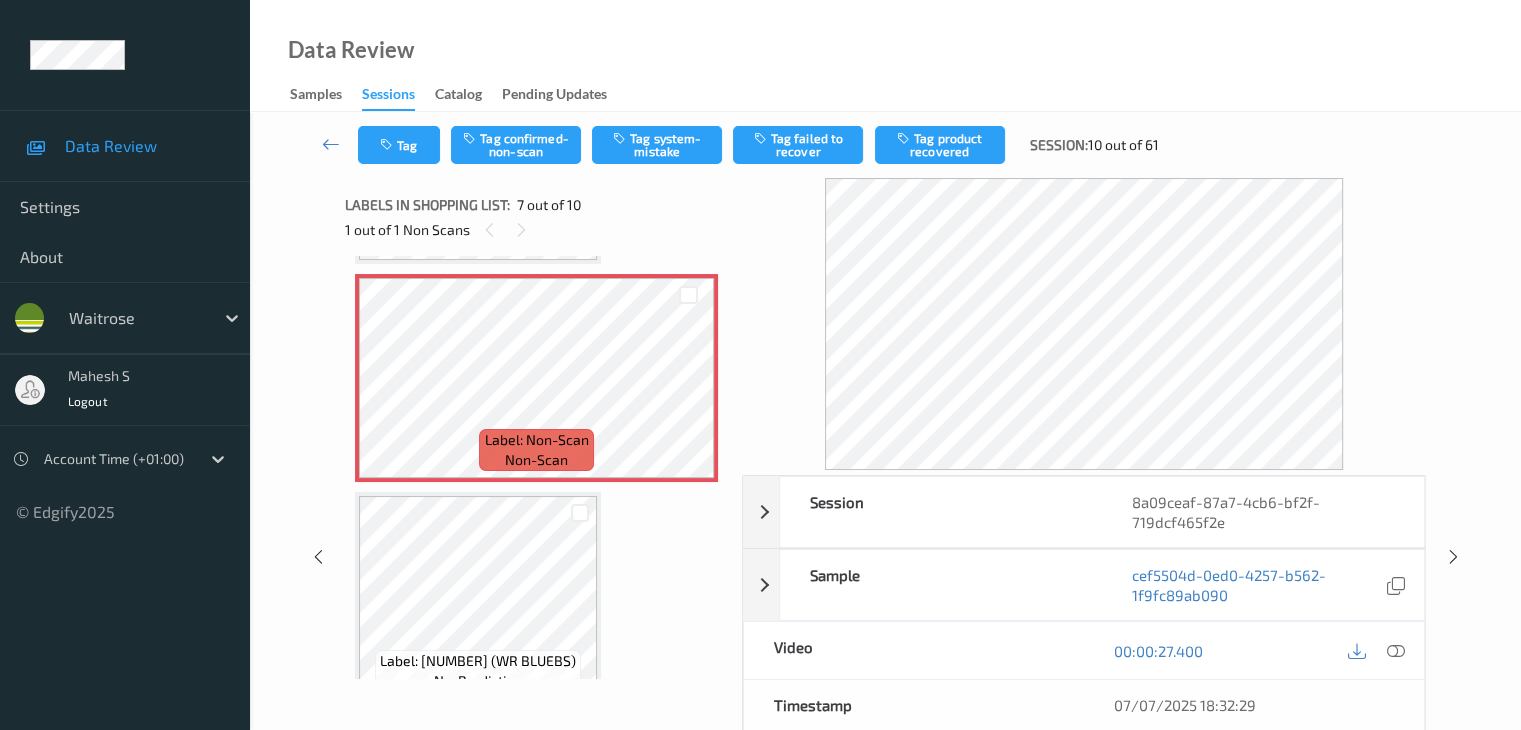 scroll, scrollTop: 1100, scrollLeft: 0, axis: vertical 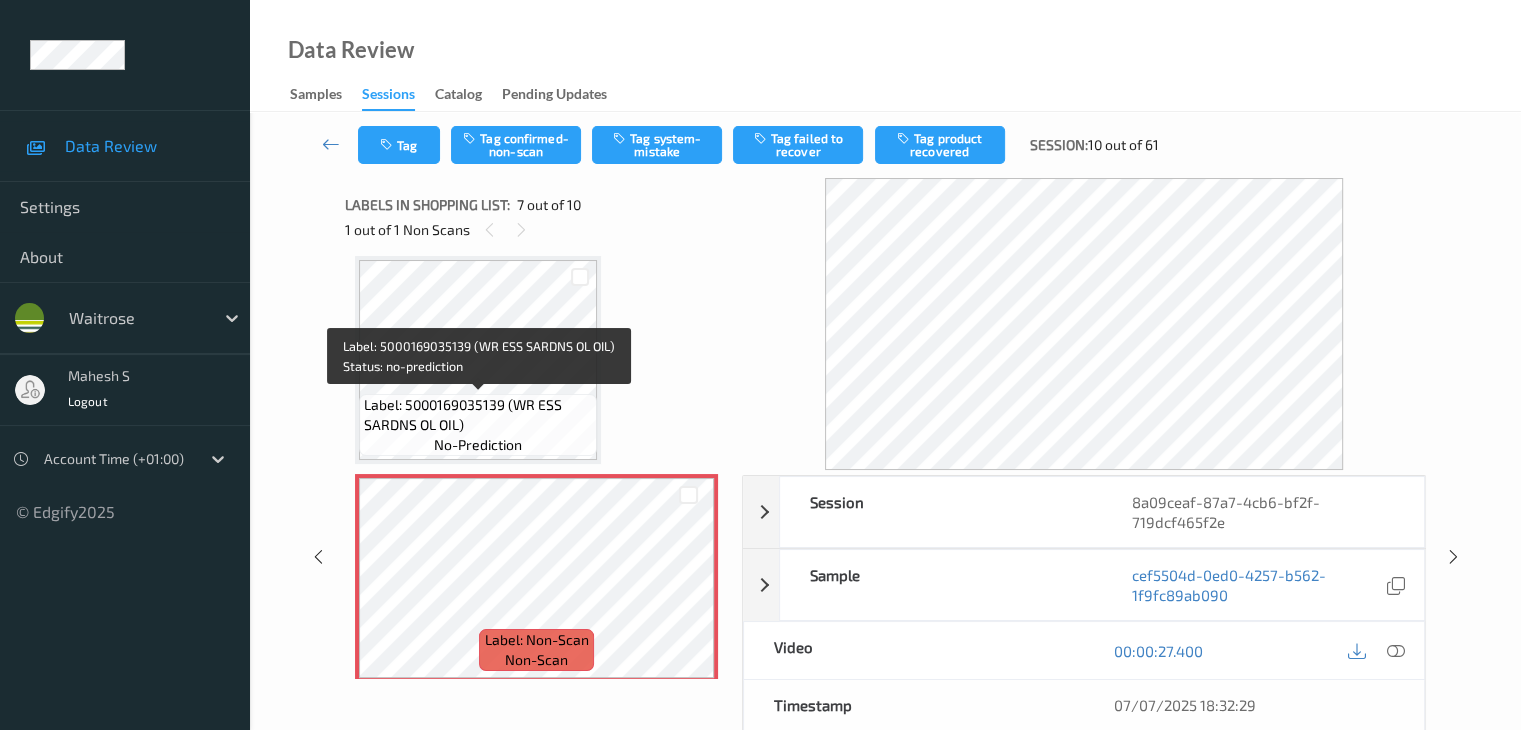 click on "Label: 5000169035139 (WR ESS SARDNS OL OIL)" at bounding box center (478, 415) 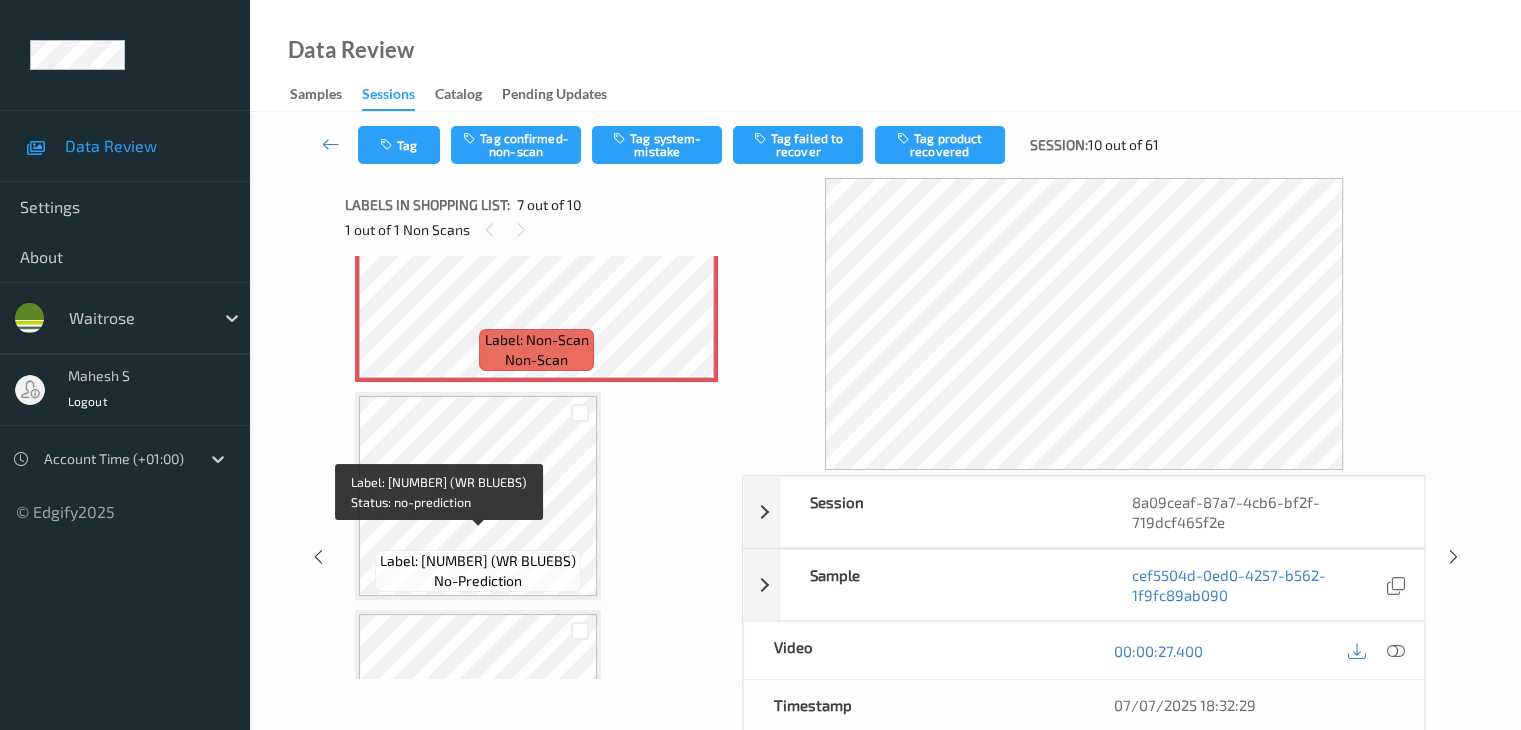 click on "Label: [NUMBER] (WR BLUEBS)" at bounding box center (478, 561) 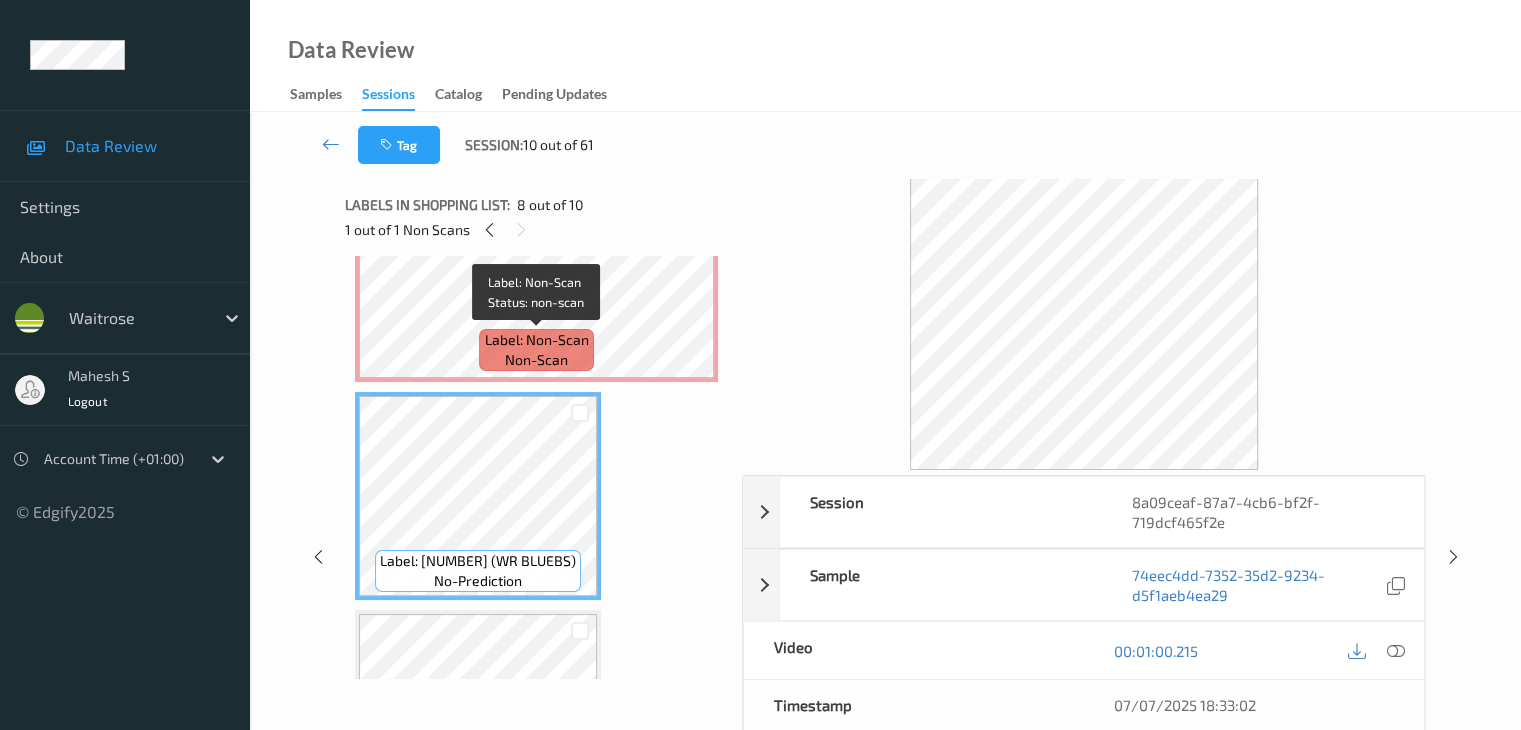 click on "Label: Non-Scan" at bounding box center [537, 340] 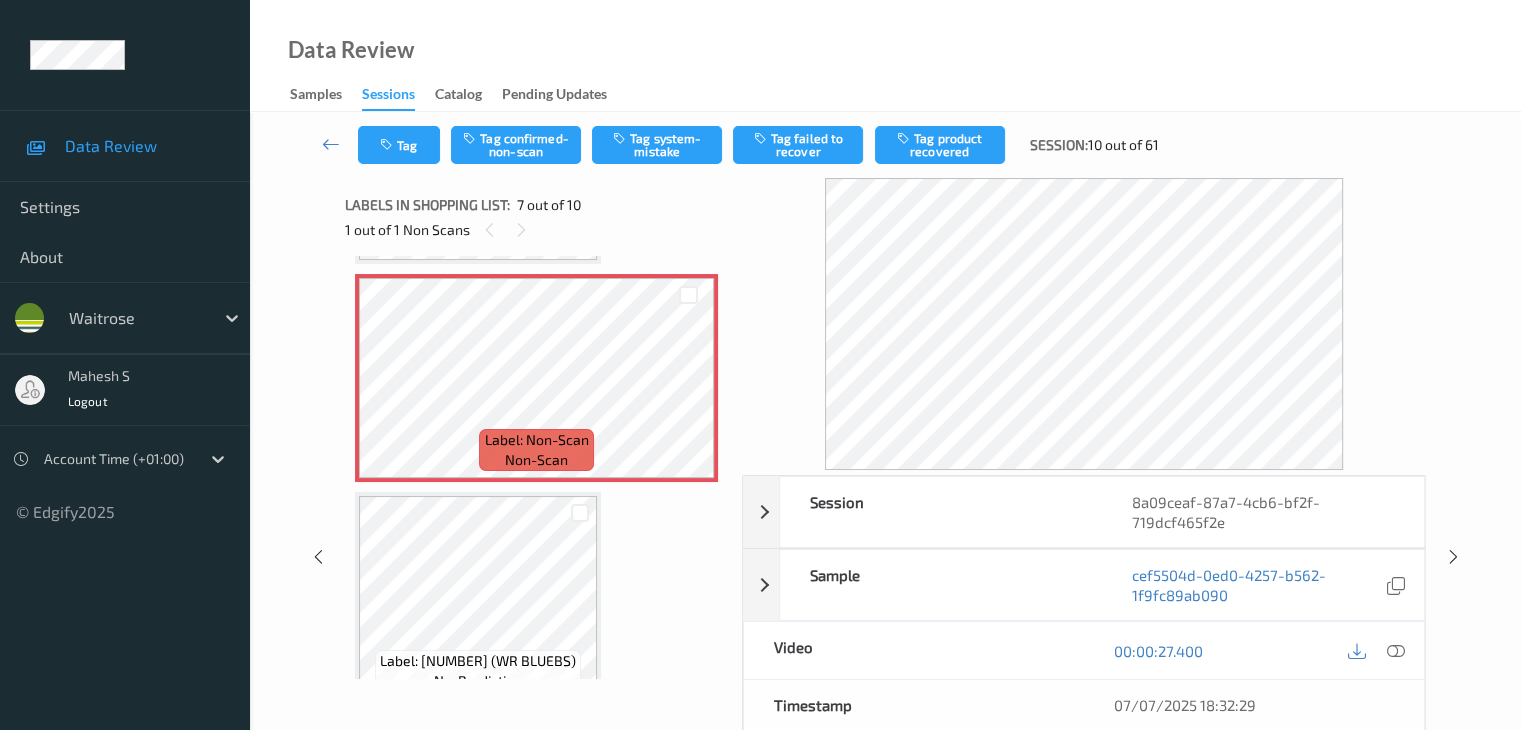 scroll, scrollTop: 1100, scrollLeft: 0, axis: vertical 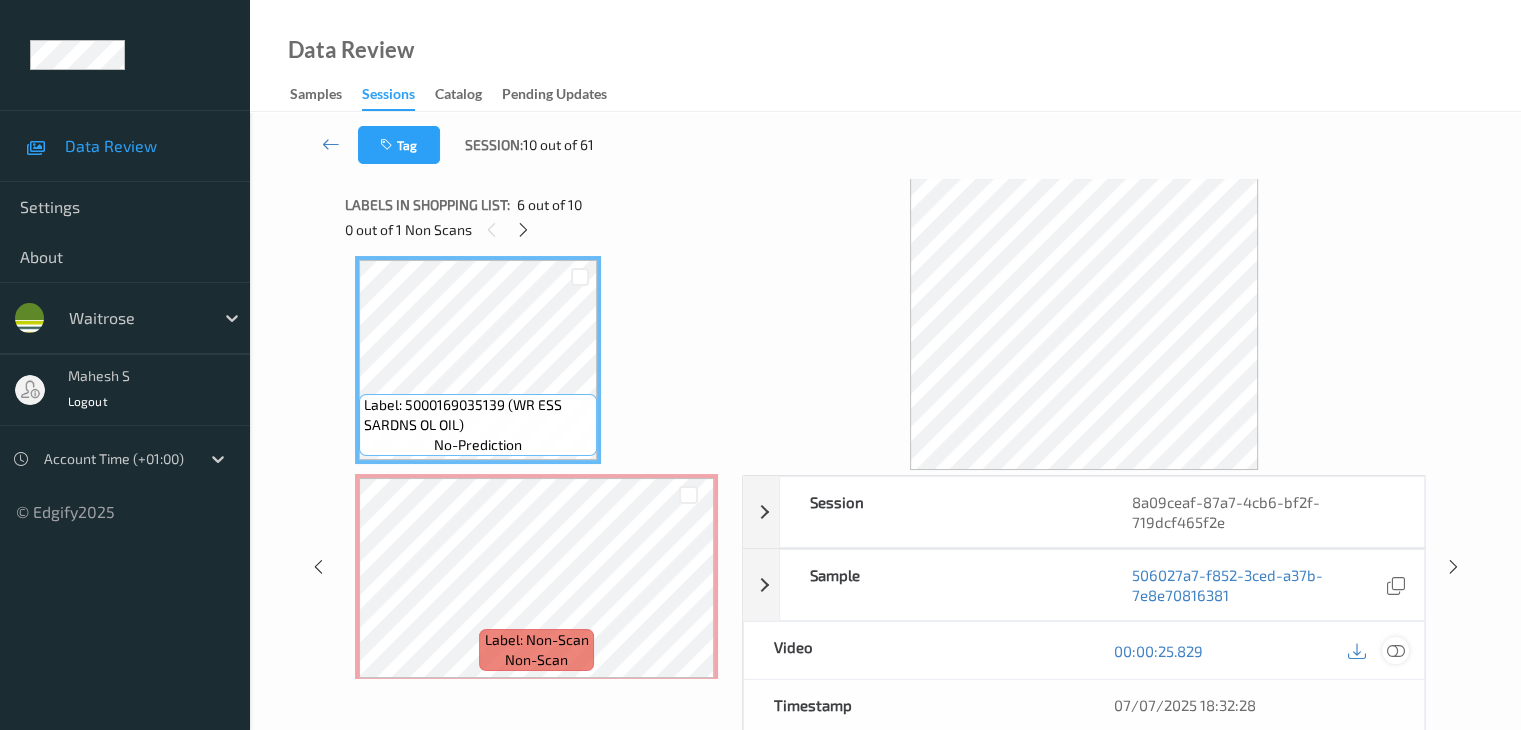 click at bounding box center (1395, 651) 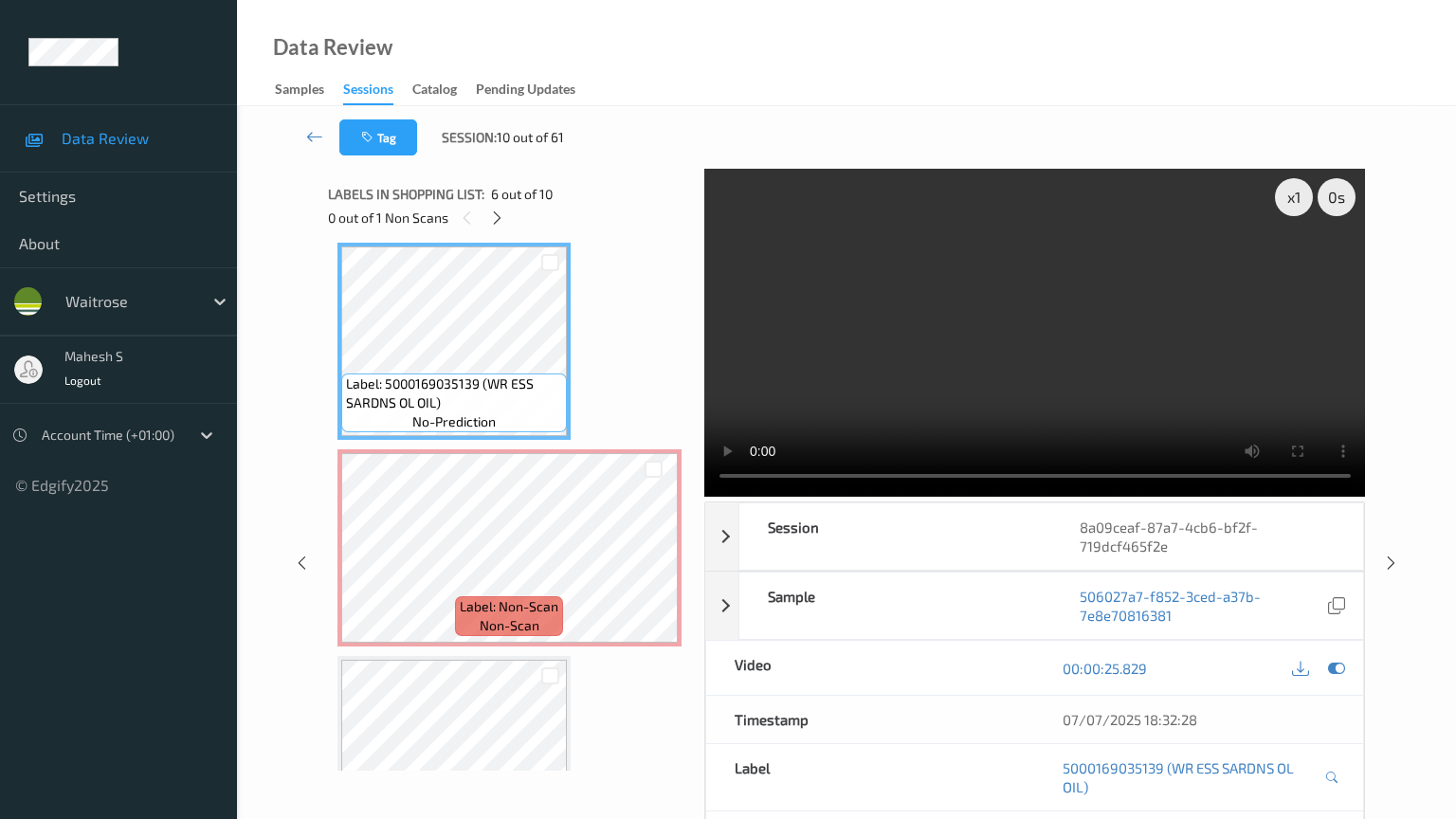 type 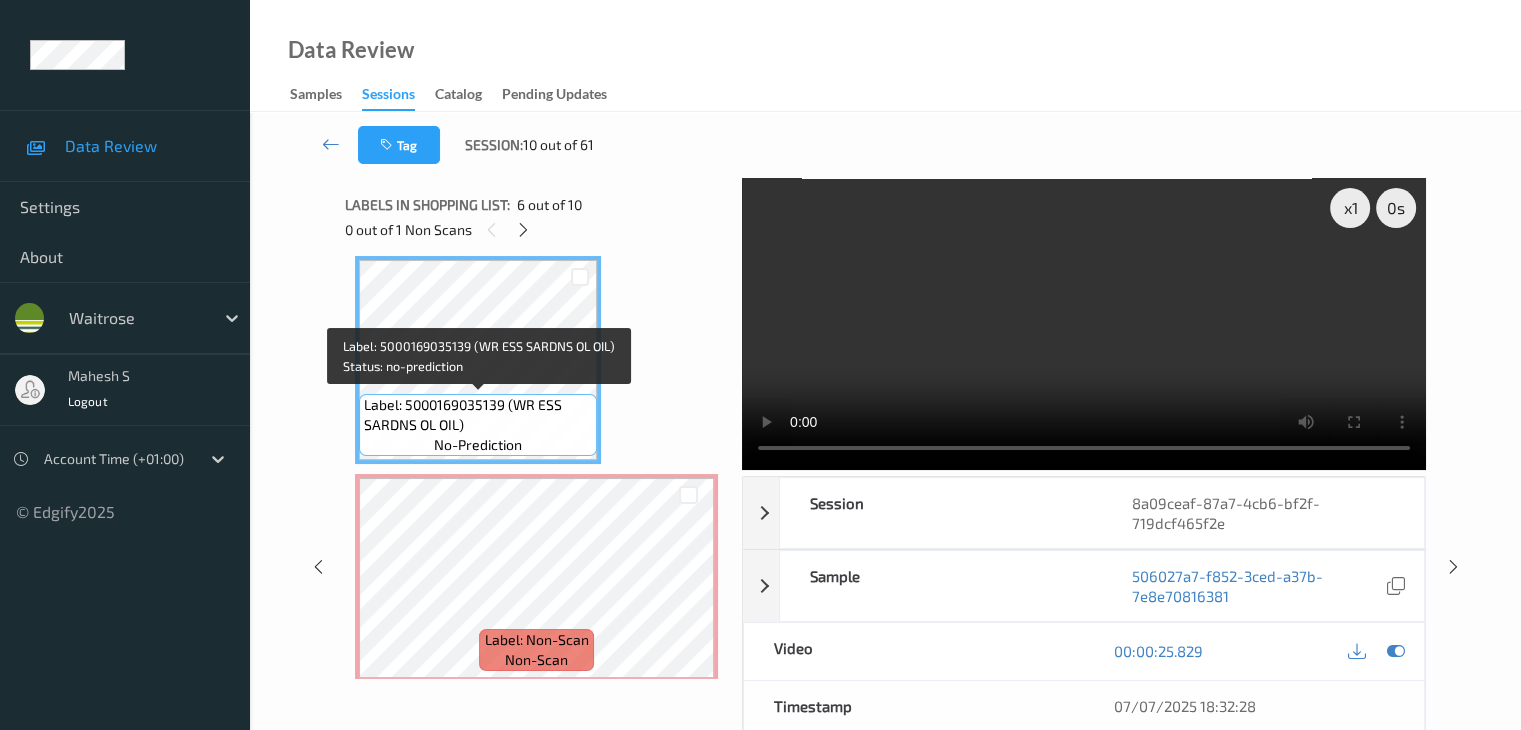 click on "no-prediction" at bounding box center (478, 445) 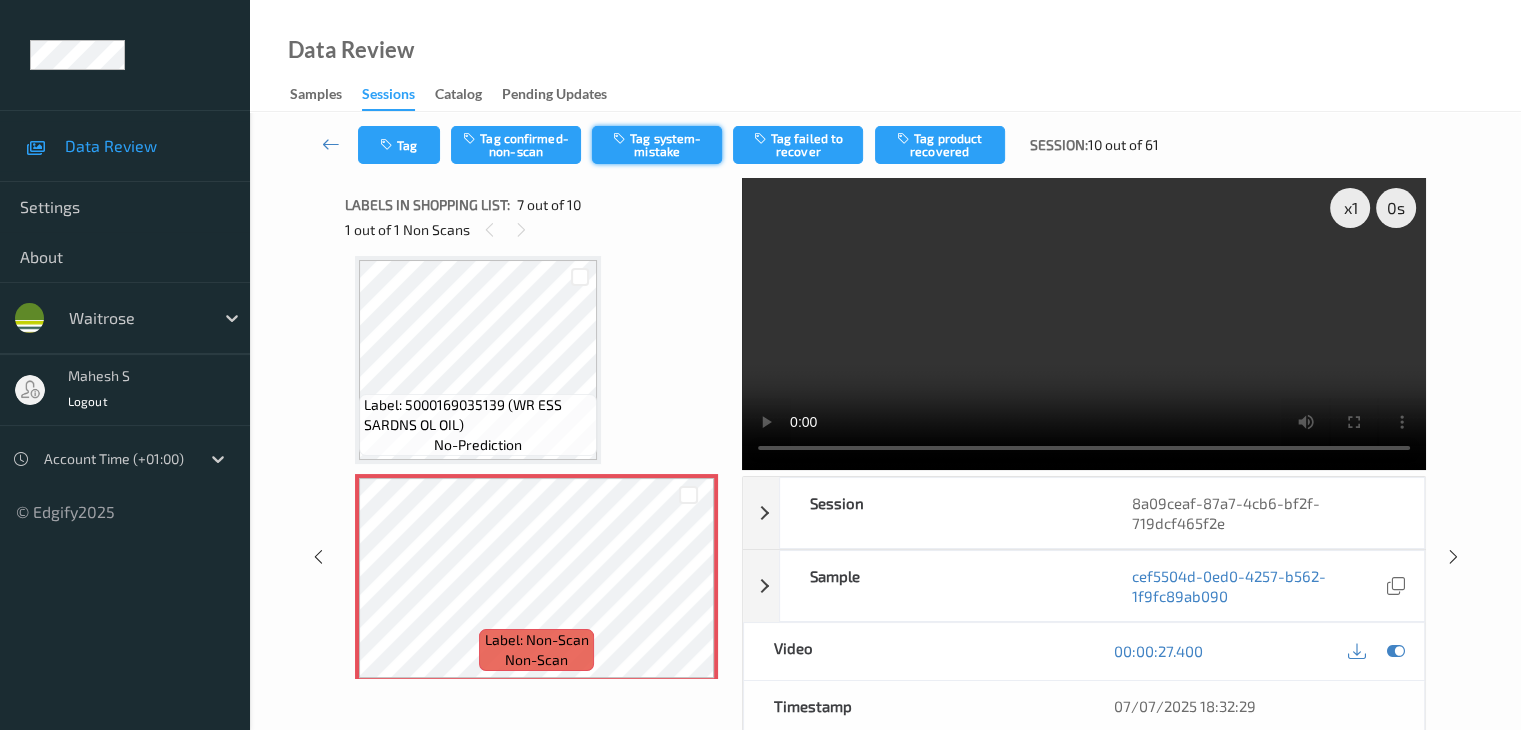 click on "Tag   system-mistake" at bounding box center (657, 145) 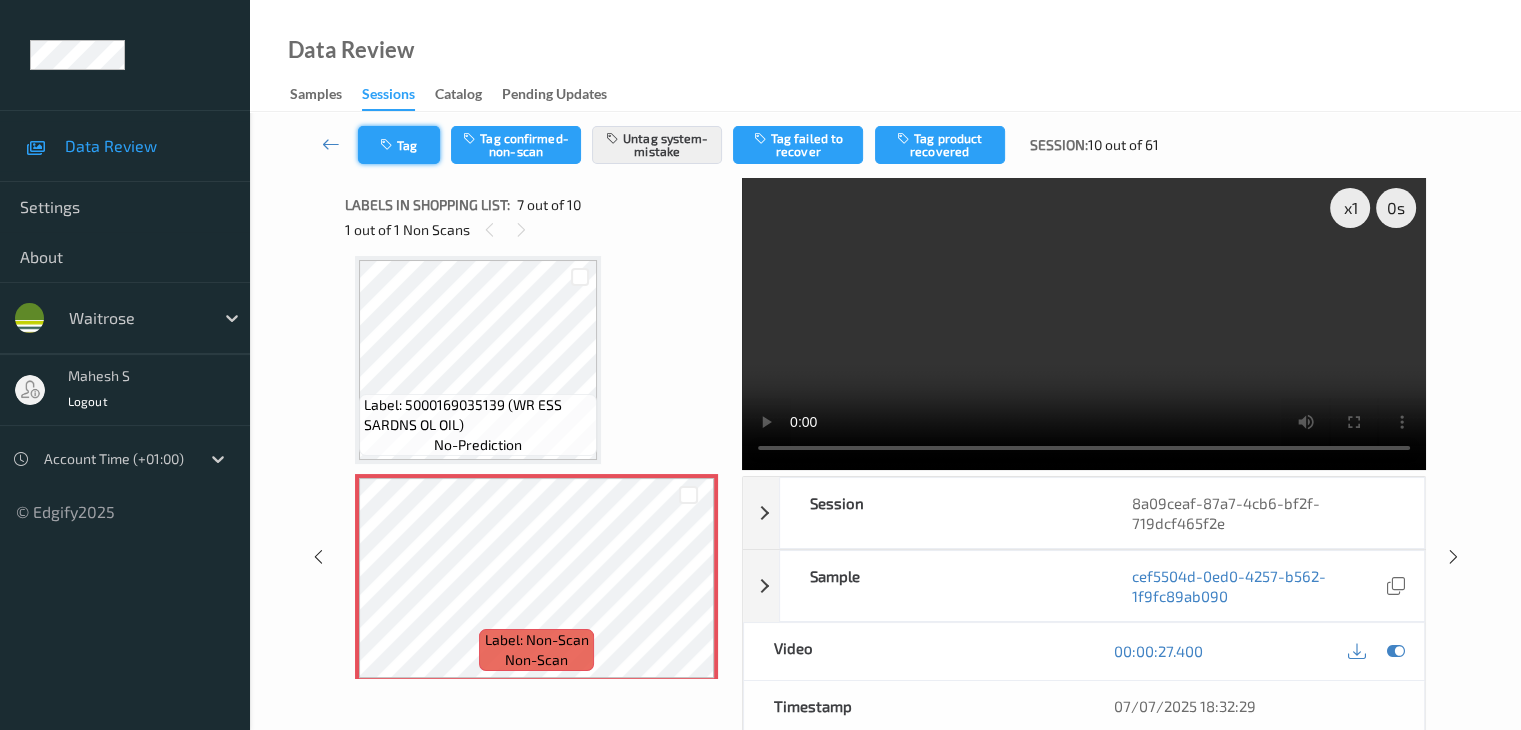 click on "Tag" at bounding box center [399, 145] 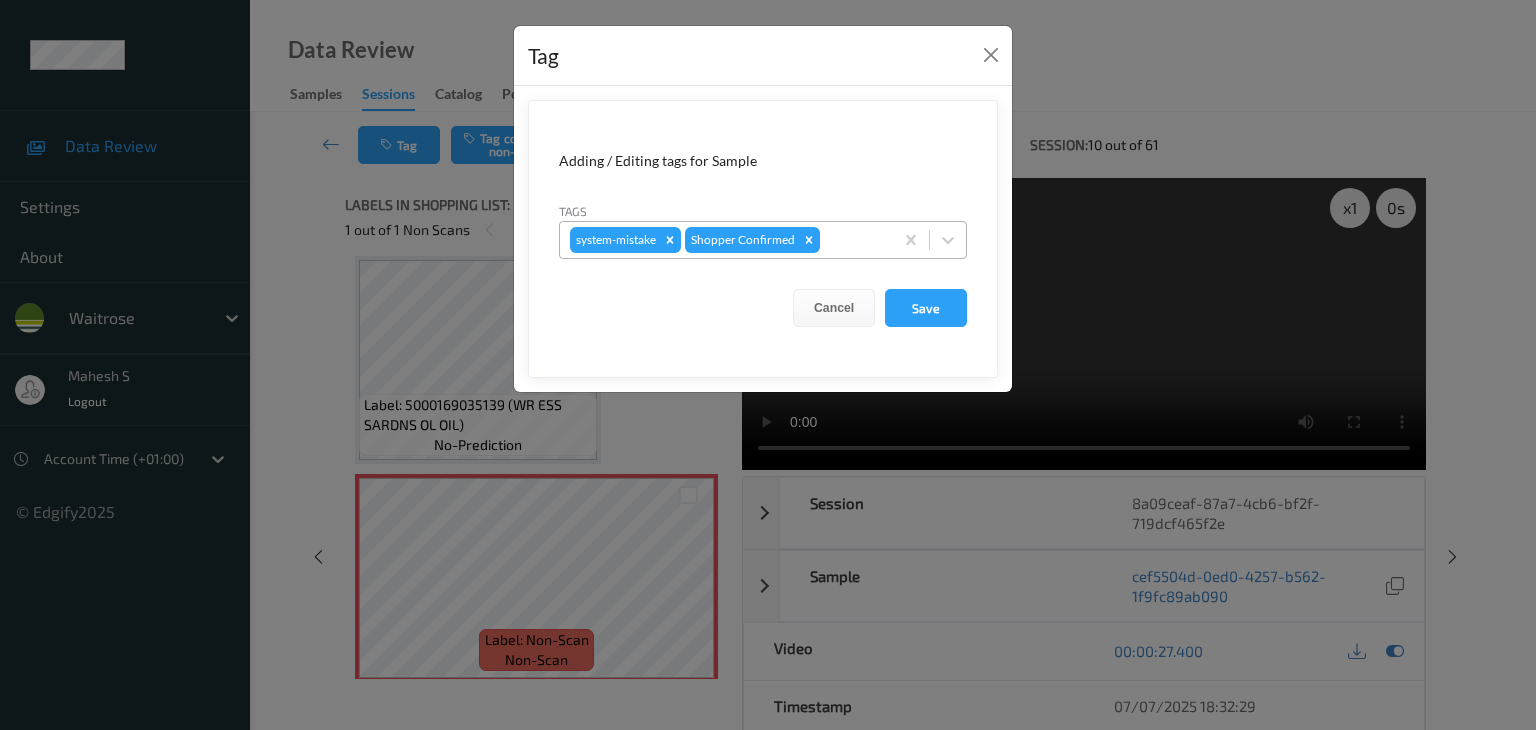 click at bounding box center (853, 240) 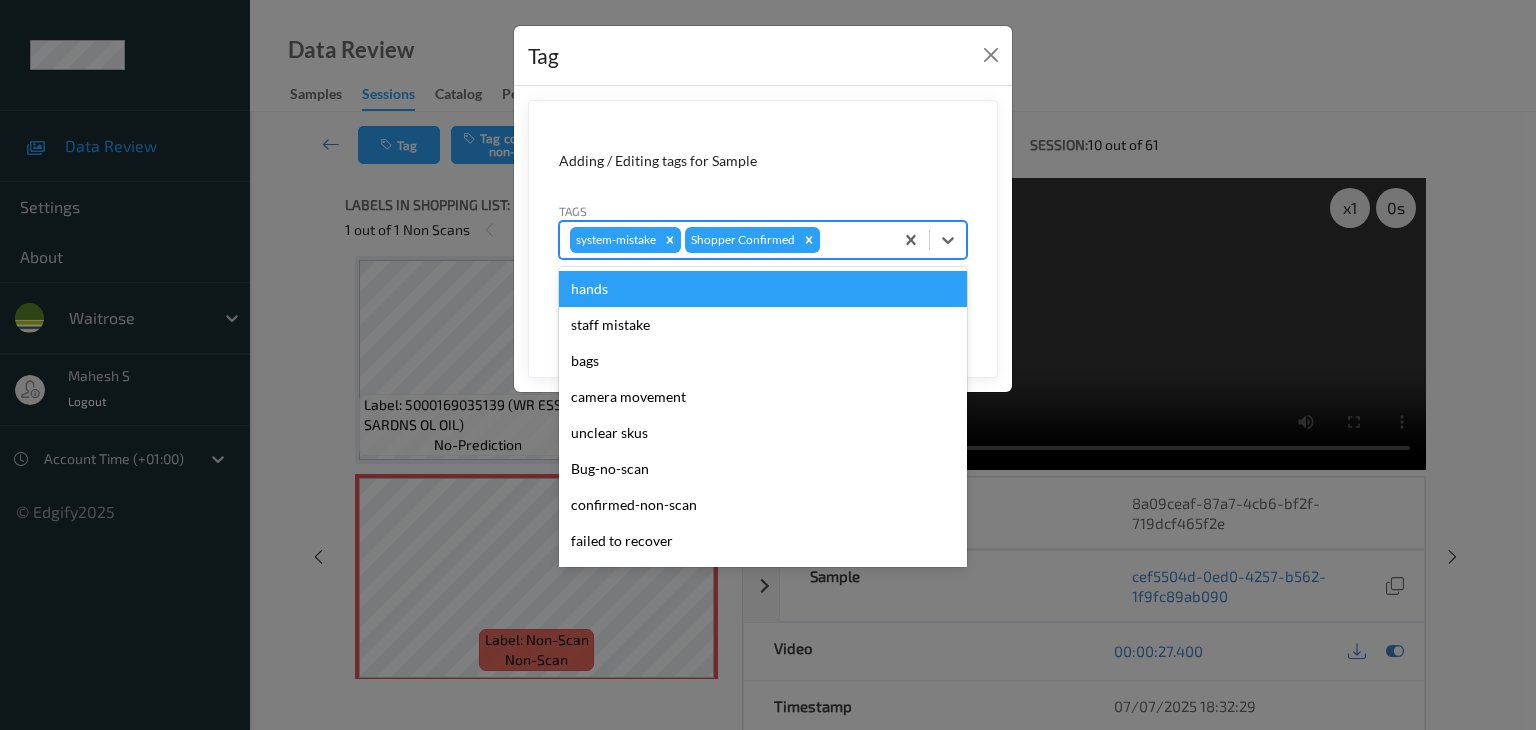 type on "u" 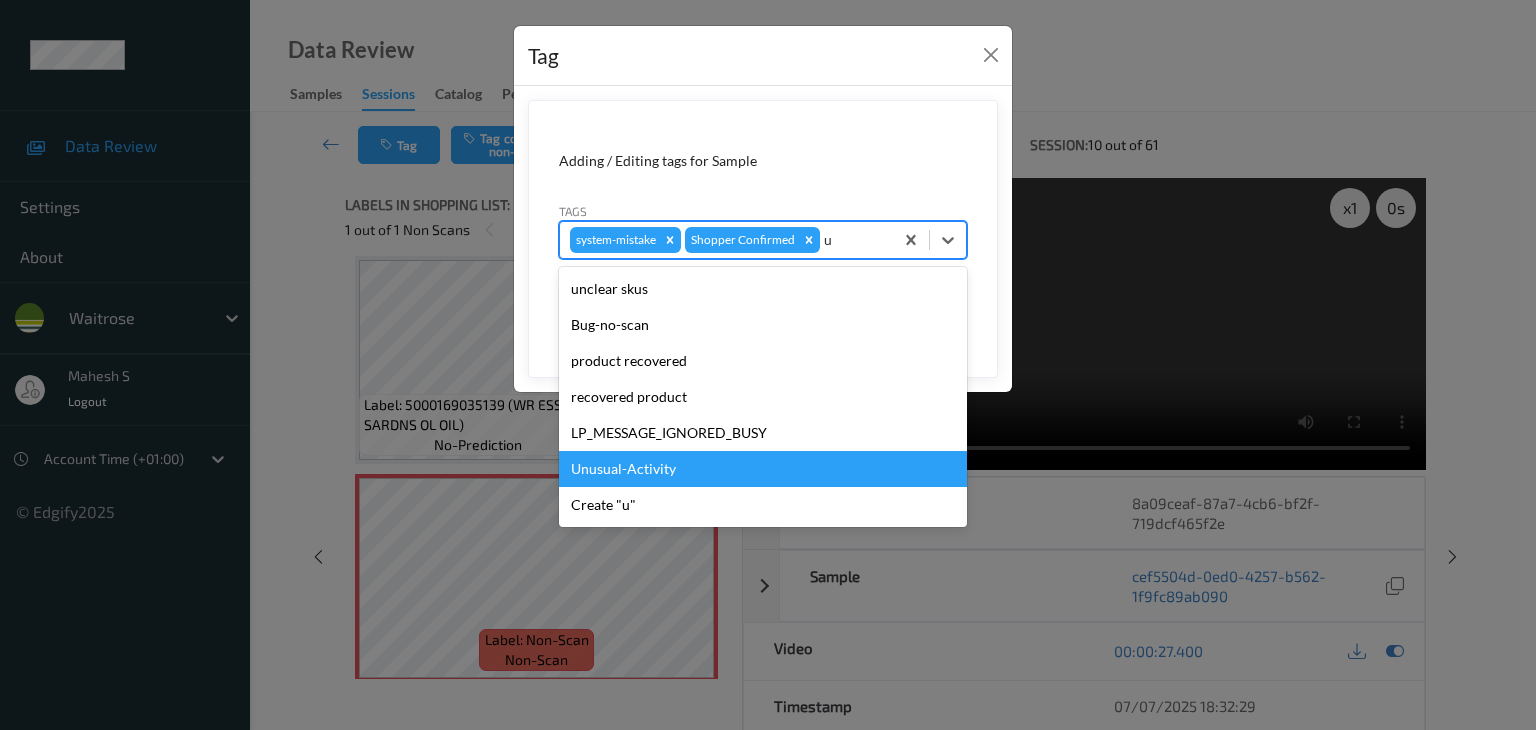 click on "Unusual-Activity" at bounding box center [763, 469] 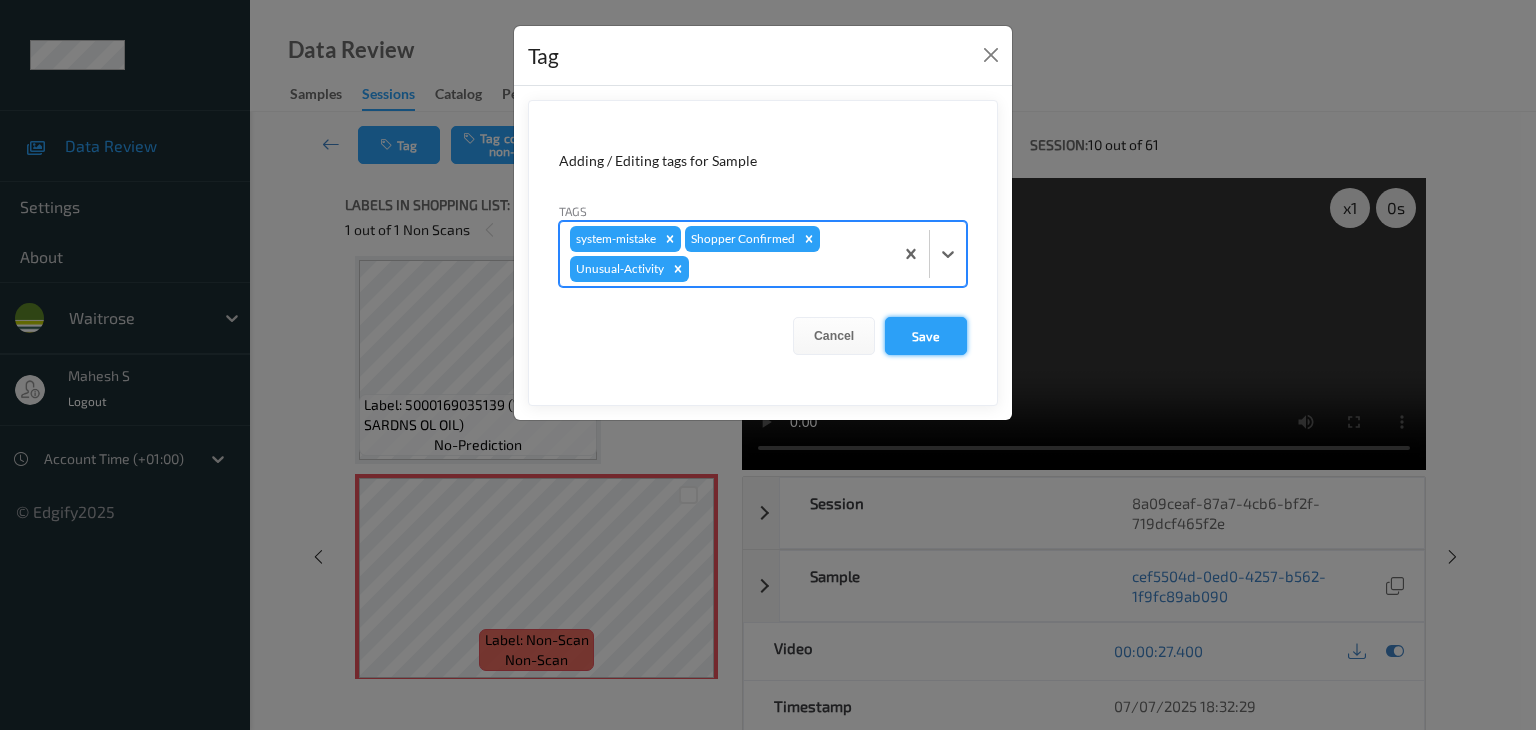 click on "Save" at bounding box center (926, 336) 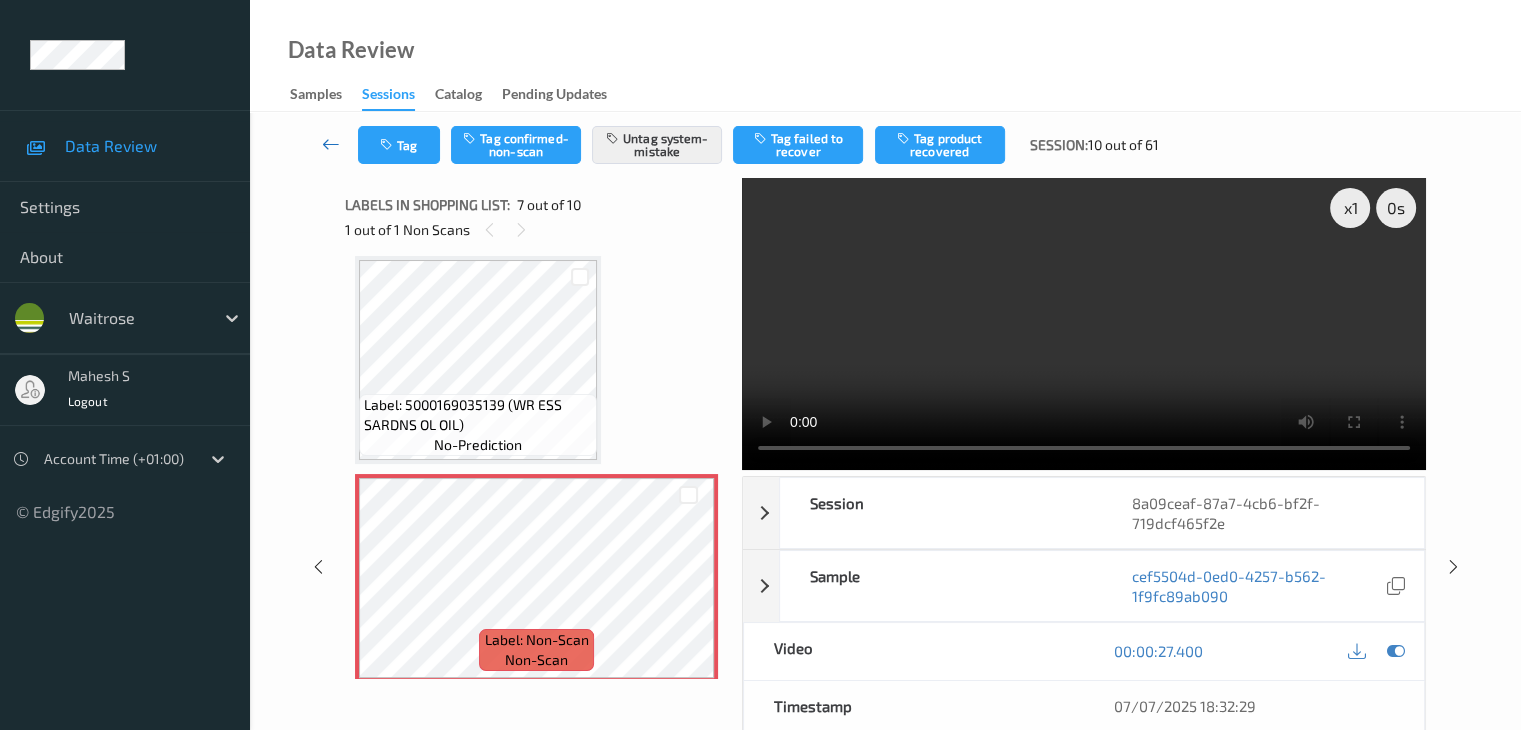 click at bounding box center (331, 144) 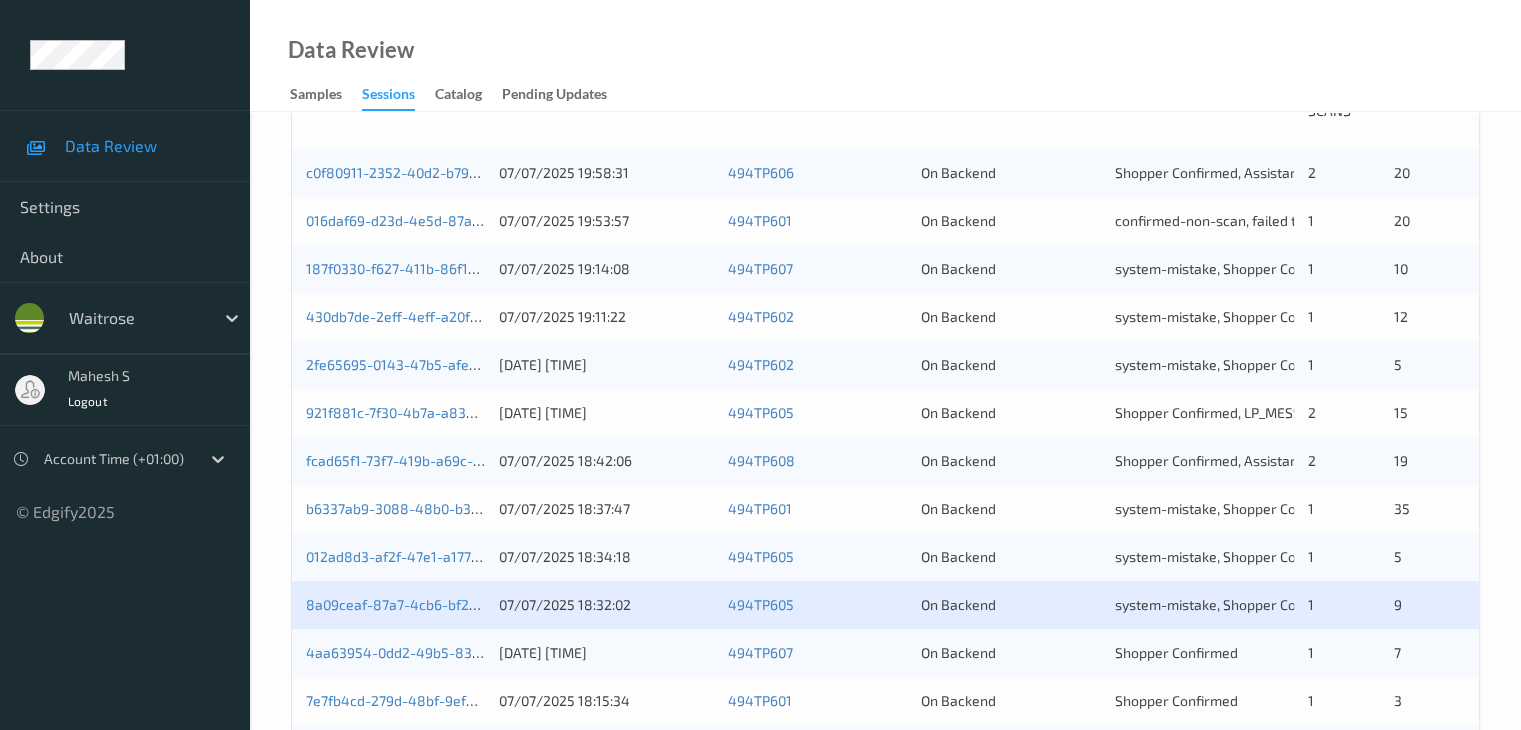 scroll, scrollTop: 500, scrollLeft: 0, axis: vertical 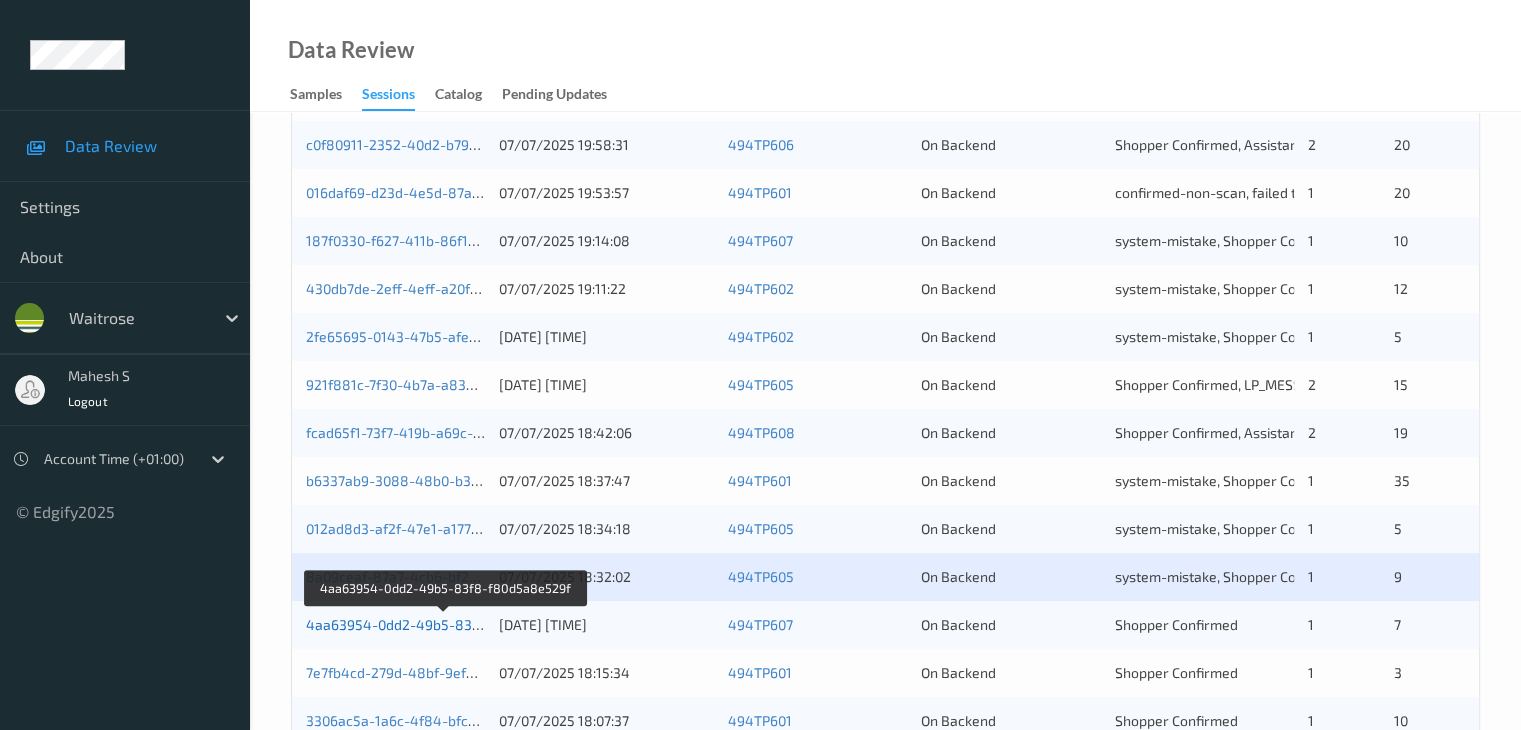 click on "4aa63954-0dd2-49b5-83f8-f80d5a8e529f" at bounding box center [445, 624] 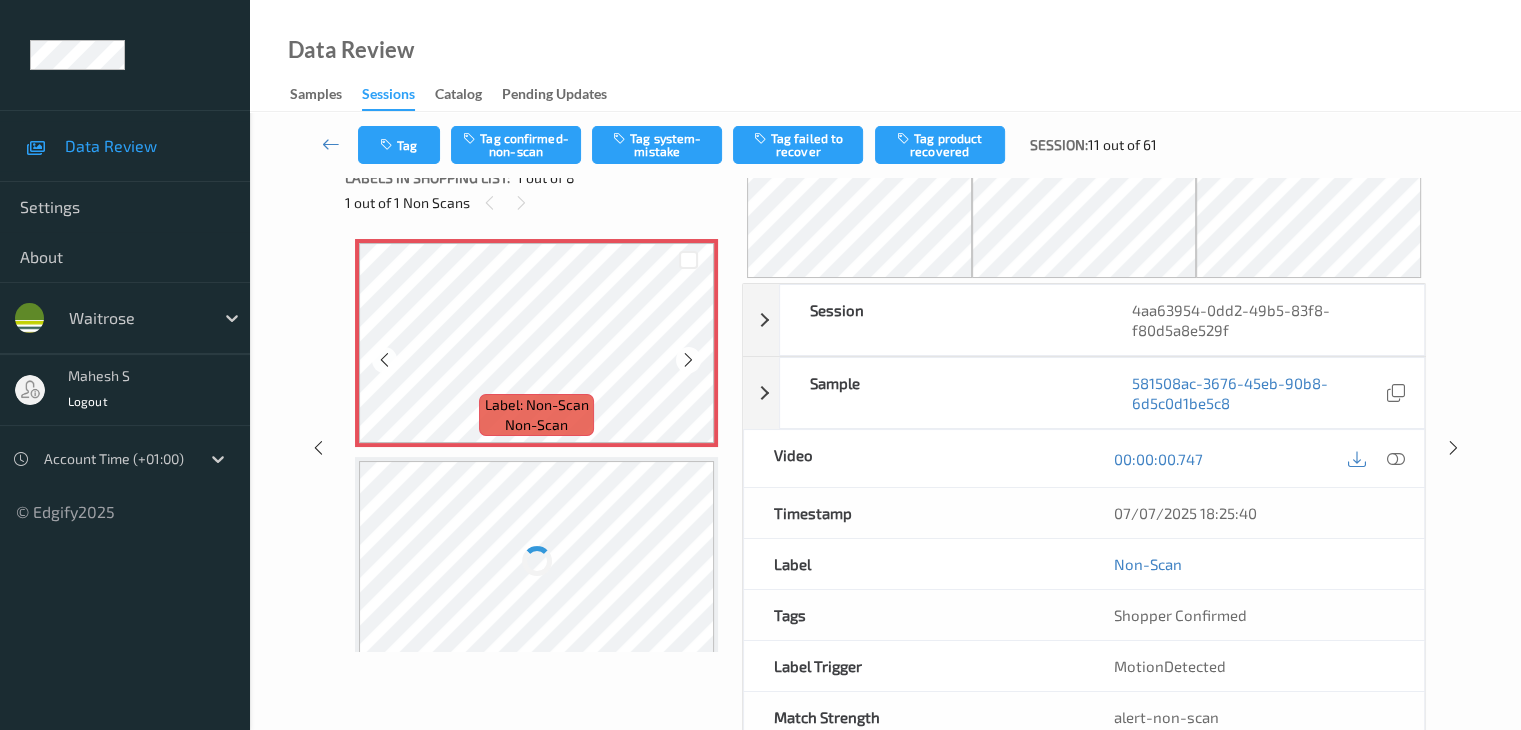scroll, scrollTop: 0, scrollLeft: 0, axis: both 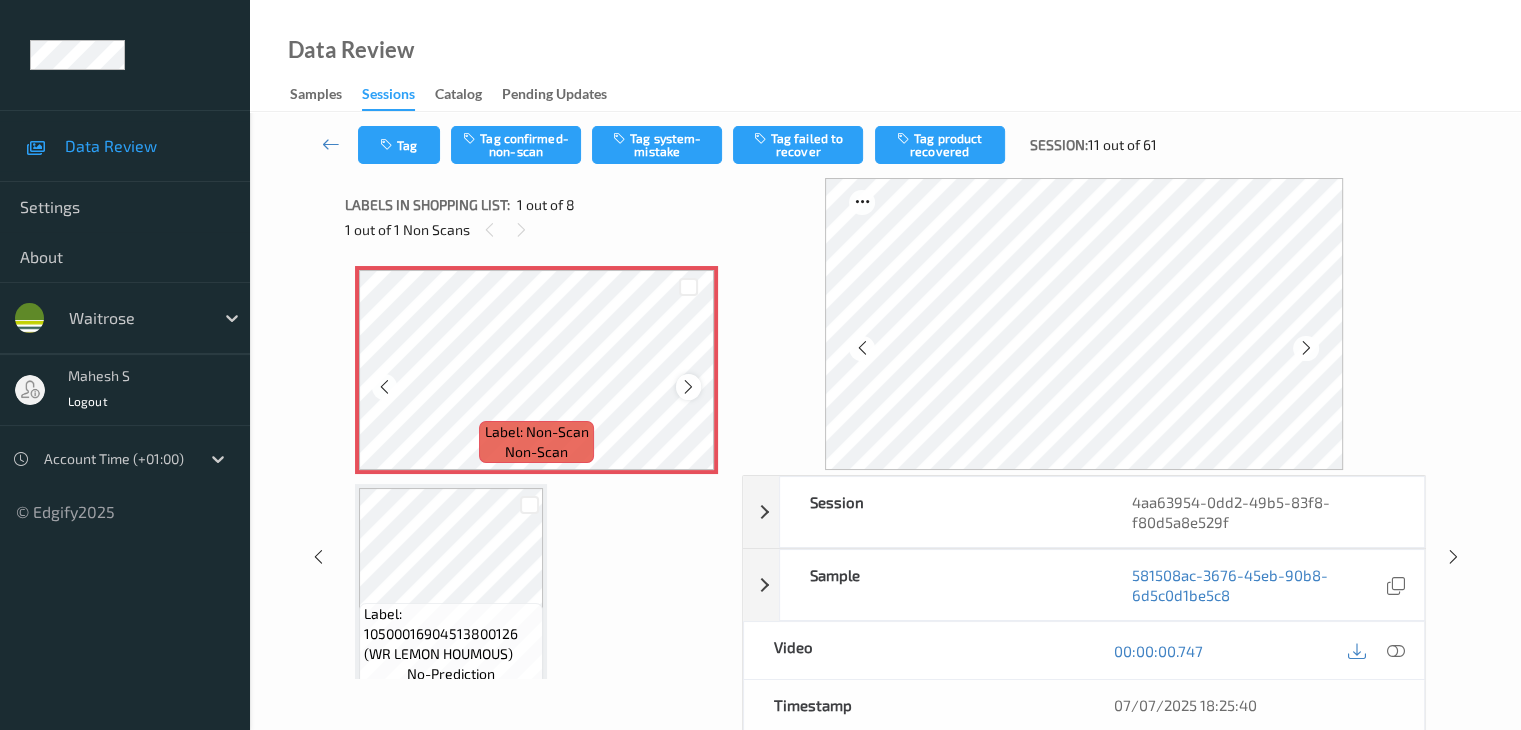 click at bounding box center (688, 387) 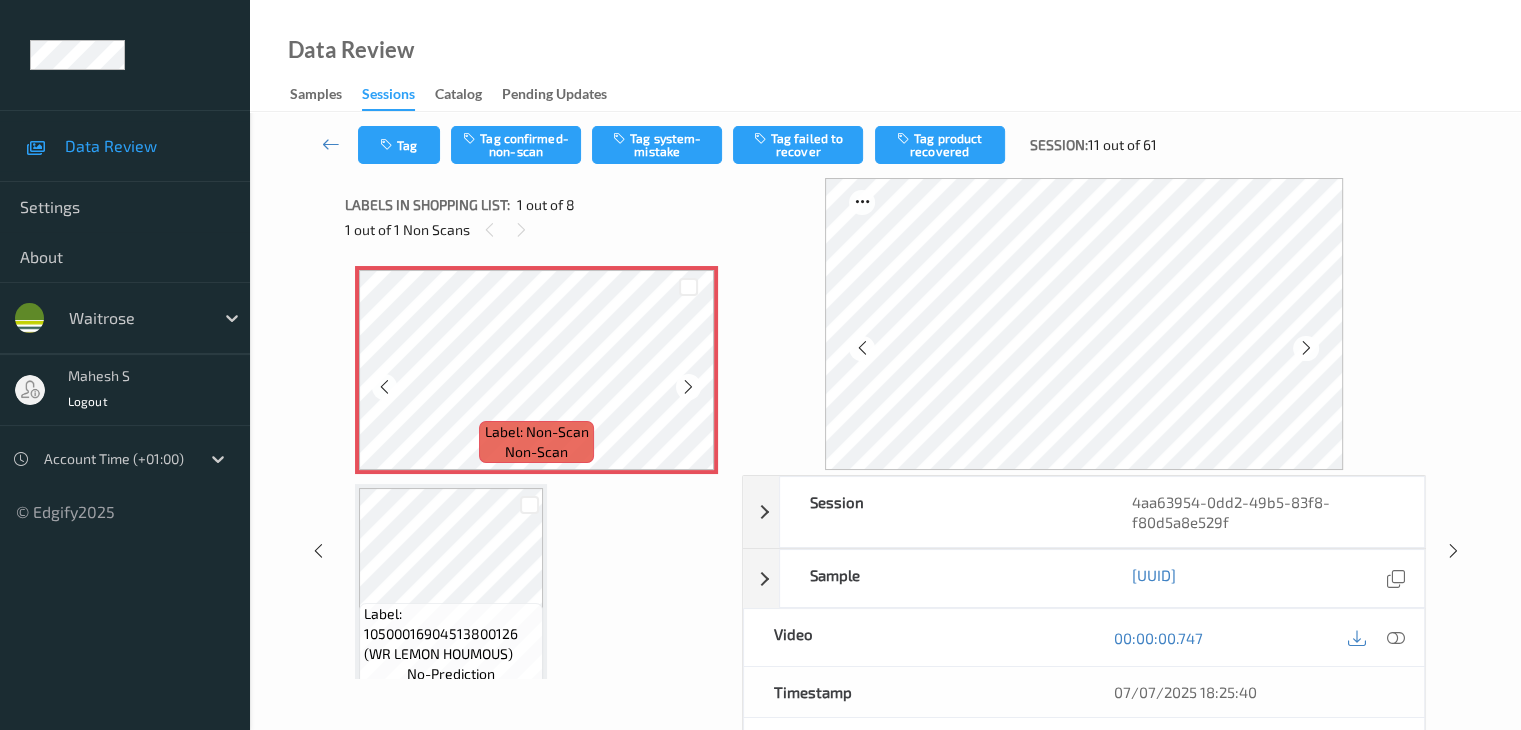 click at bounding box center (688, 387) 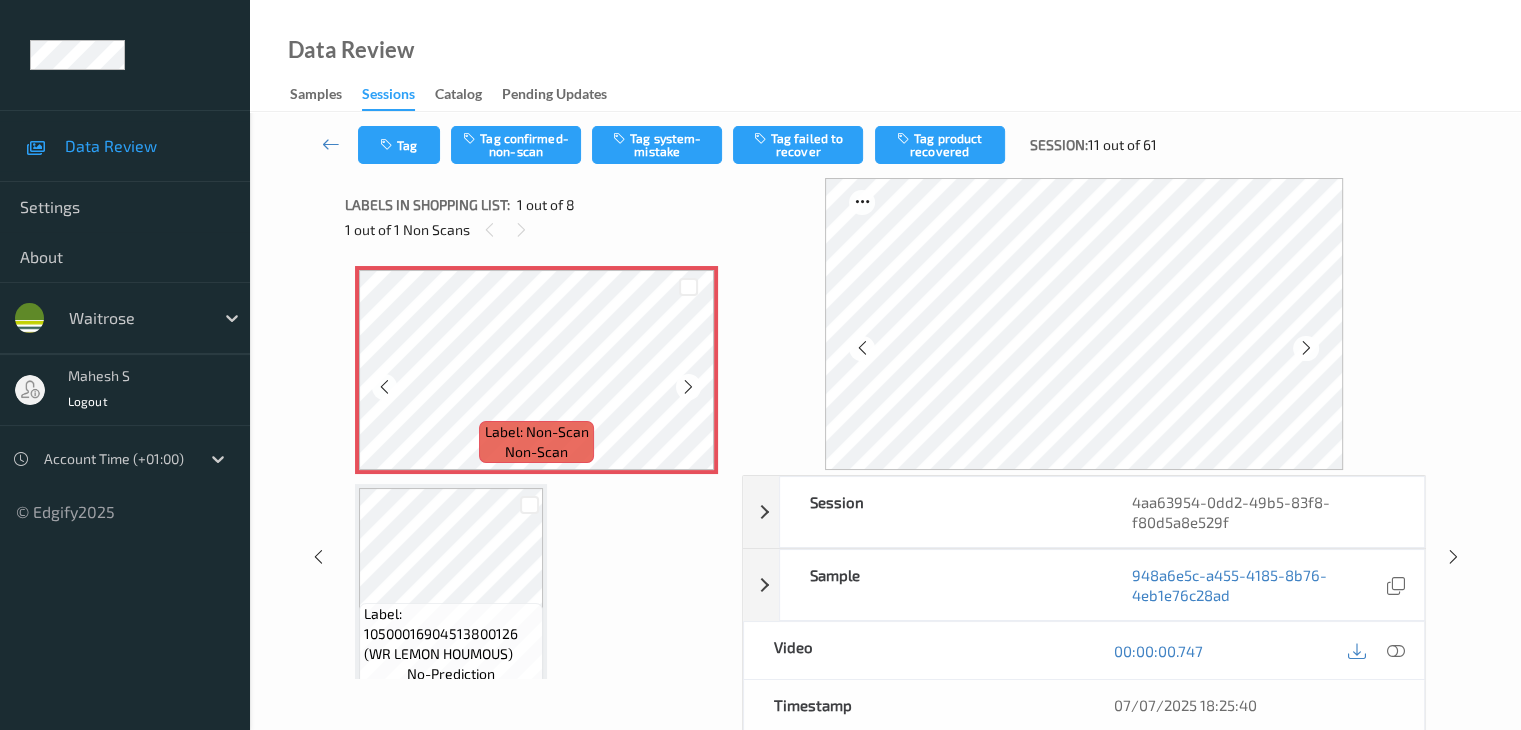 click at bounding box center (688, 387) 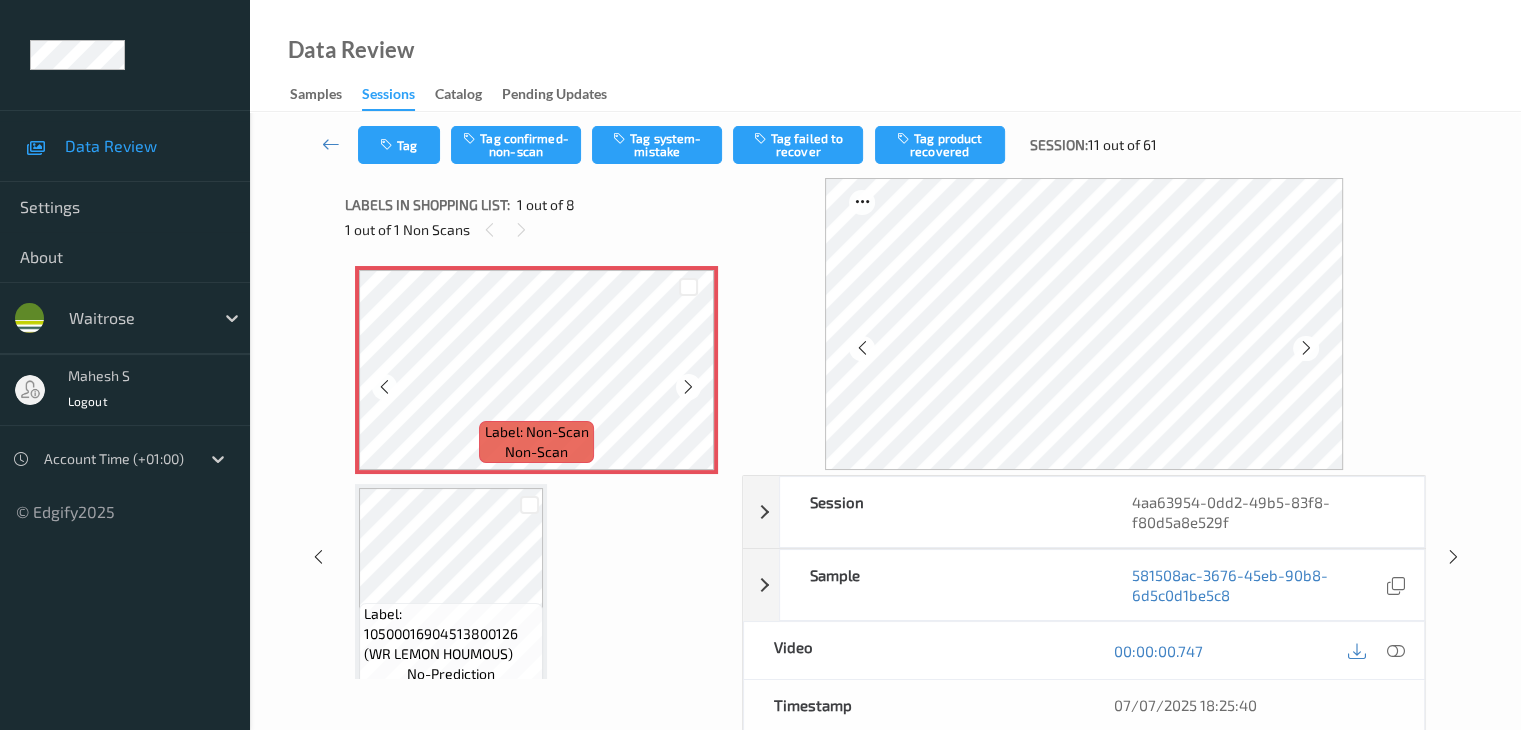 click at bounding box center [688, 387] 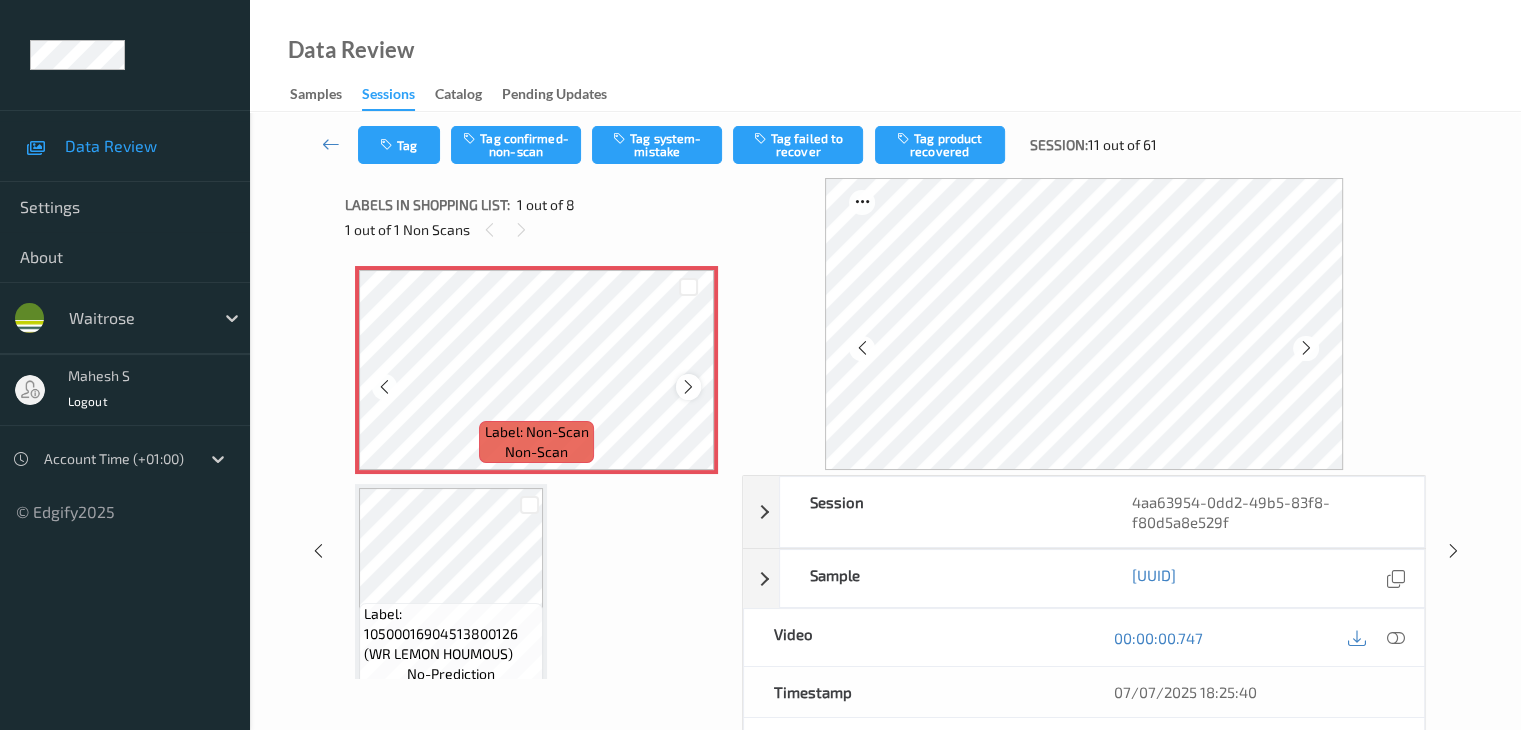 click at bounding box center (688, 387) 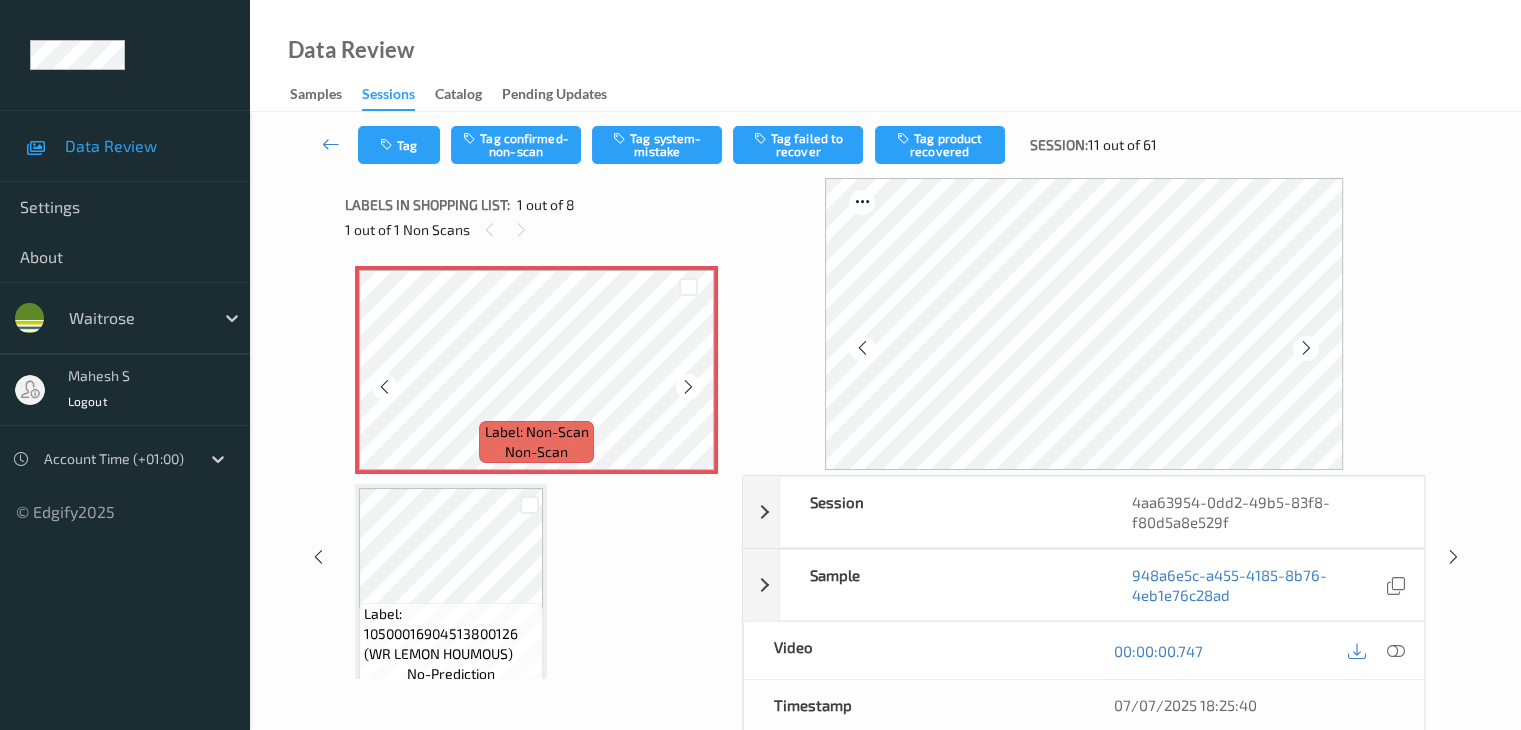 click at bounding box center [688, 387] 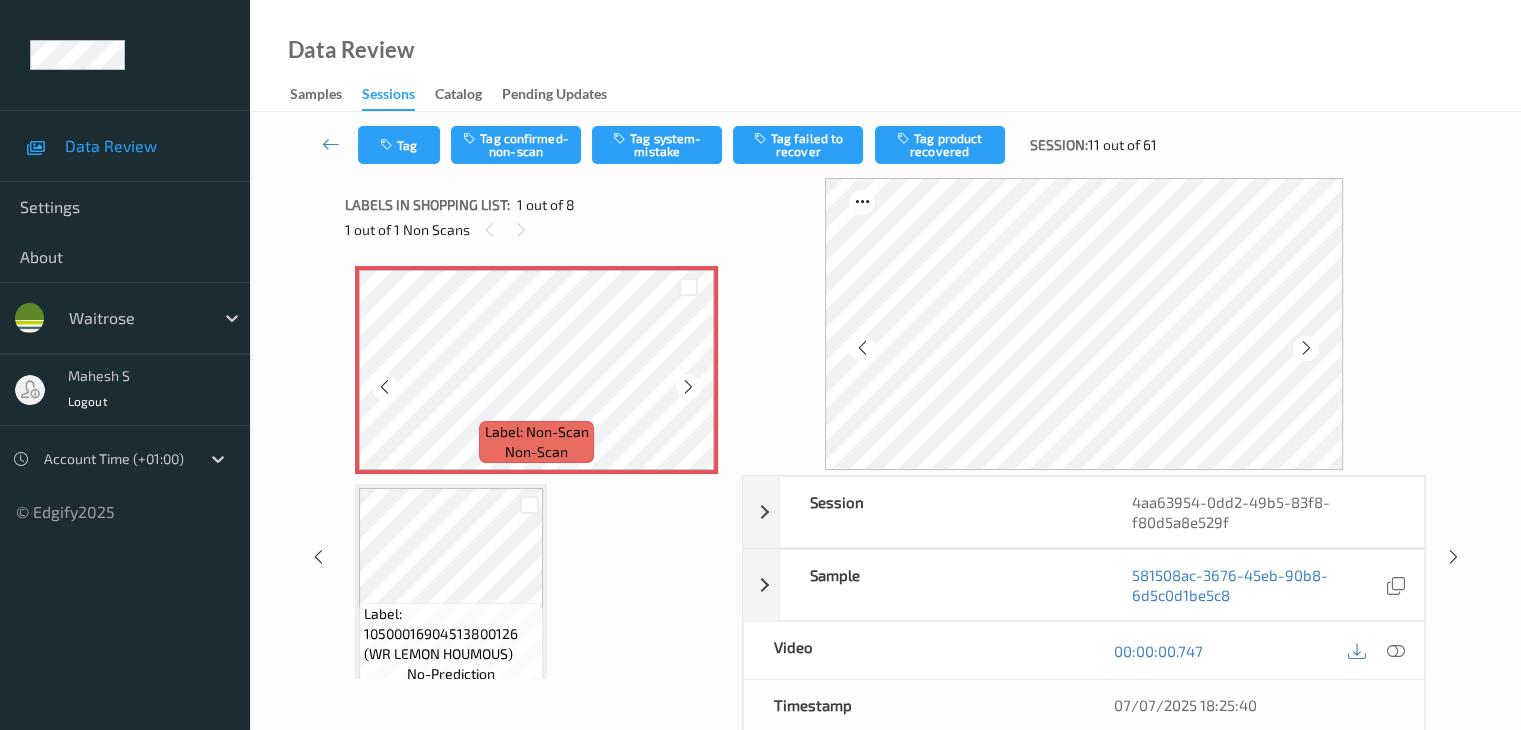 click at bounding box center (688, 387) 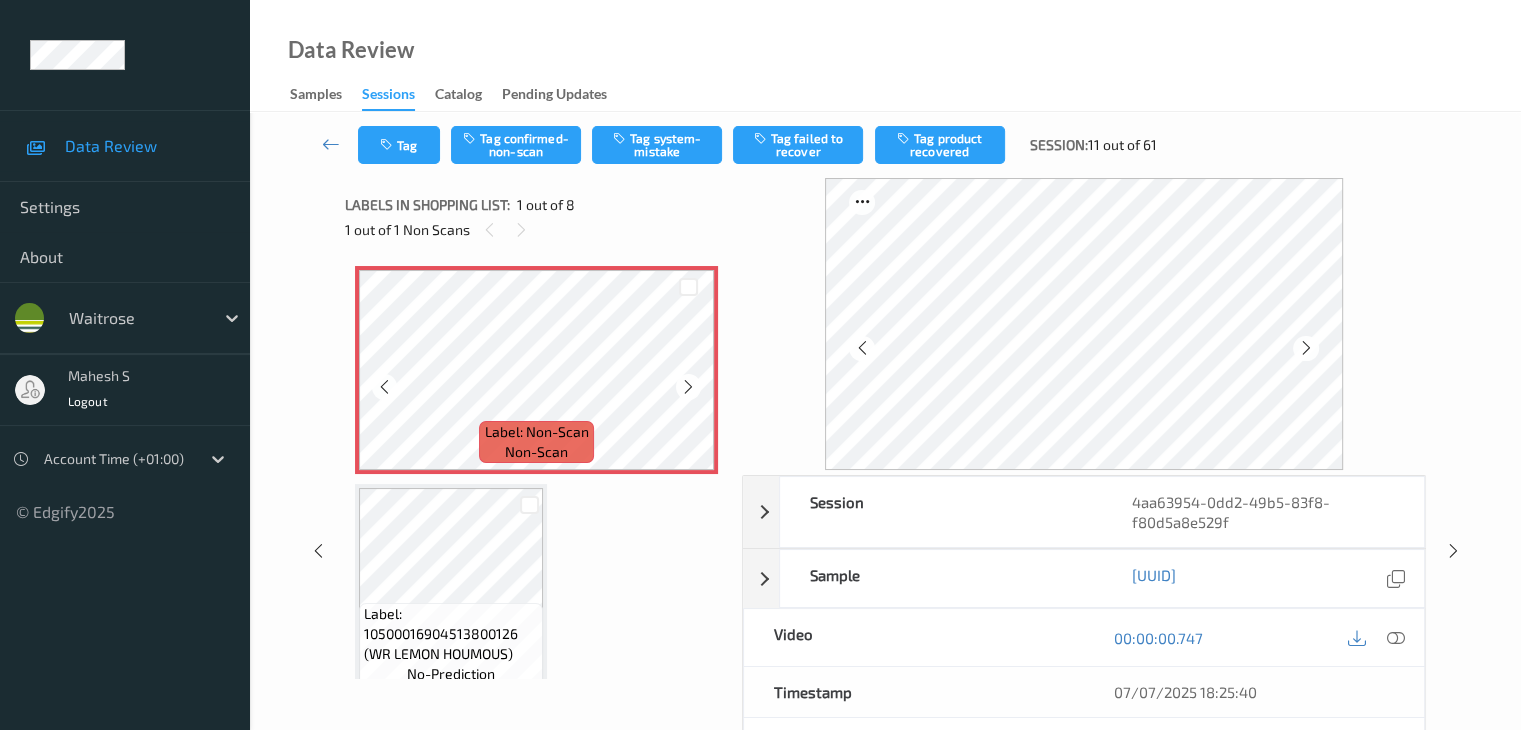 click at bounding box center [688, 387] 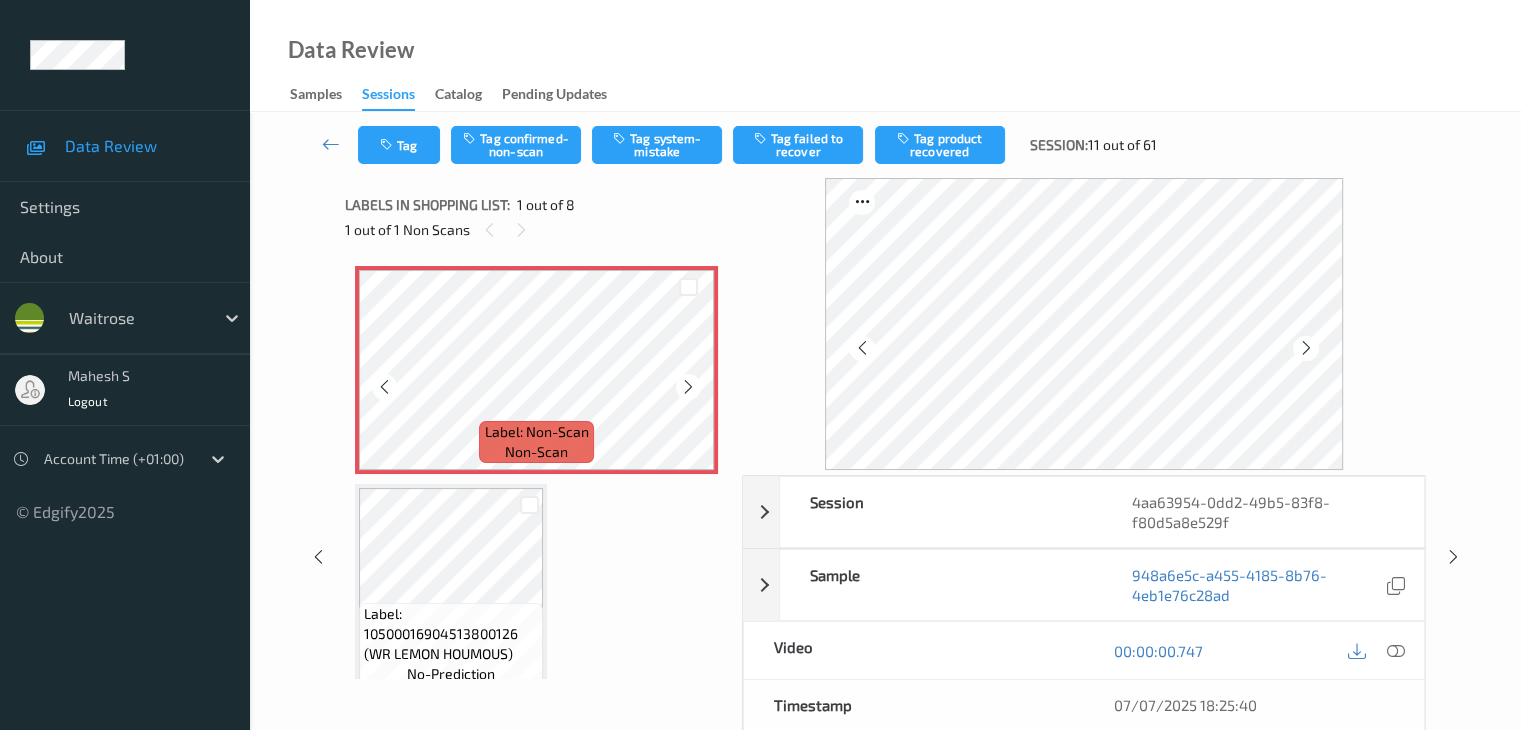 click at bounding box center [688, 387] 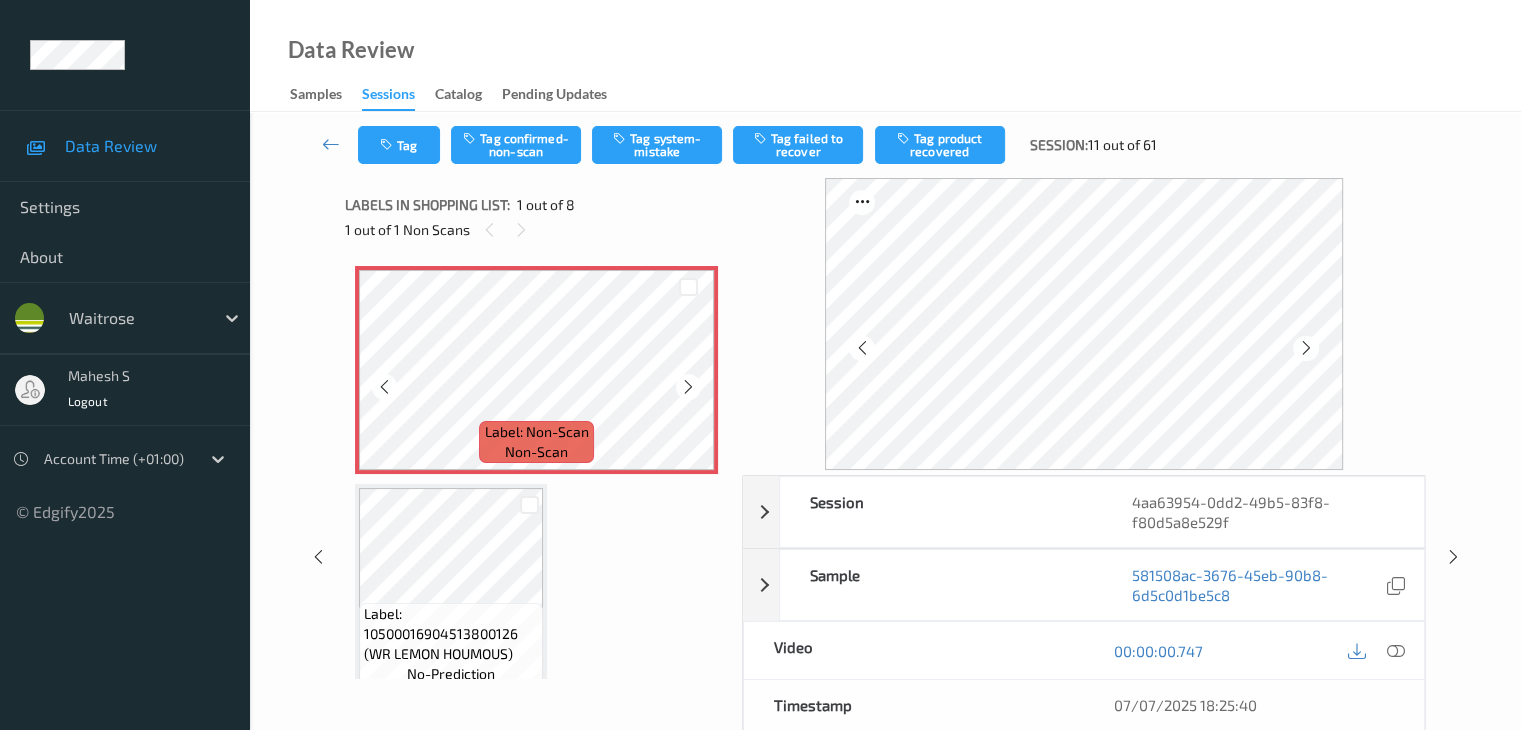 click at bounding box center (688, 387) 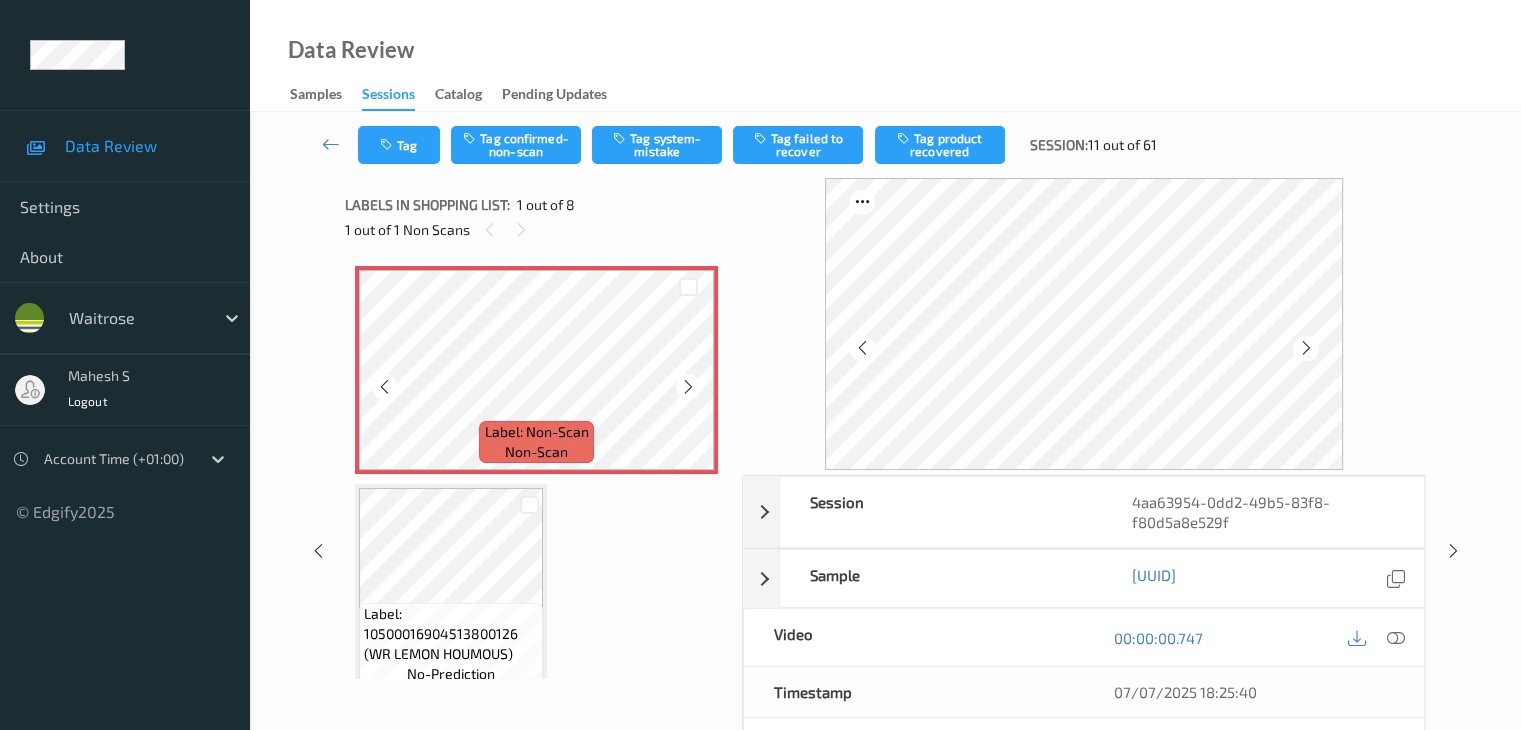 click at bounding box center [688, 387] 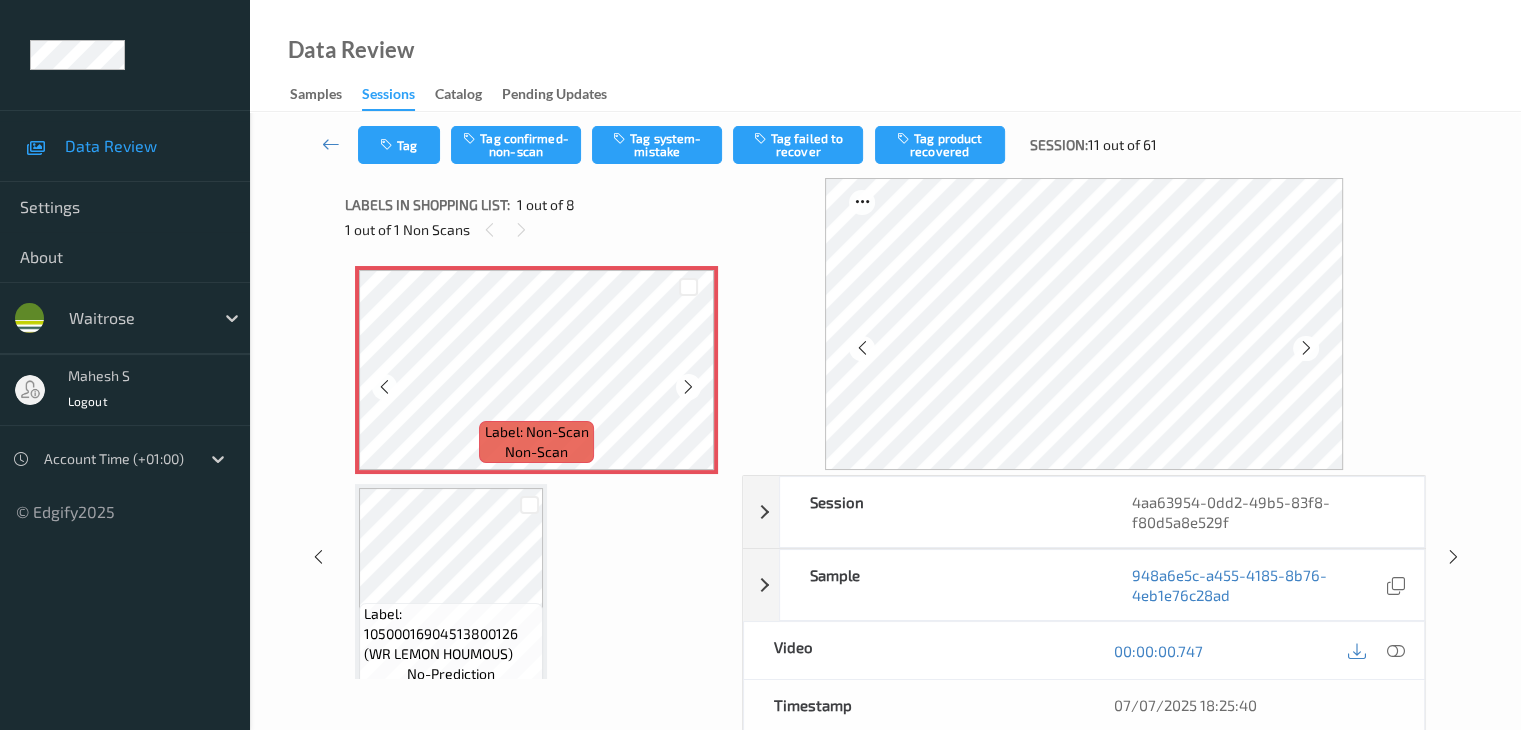 click at bounding box center (688, 387) 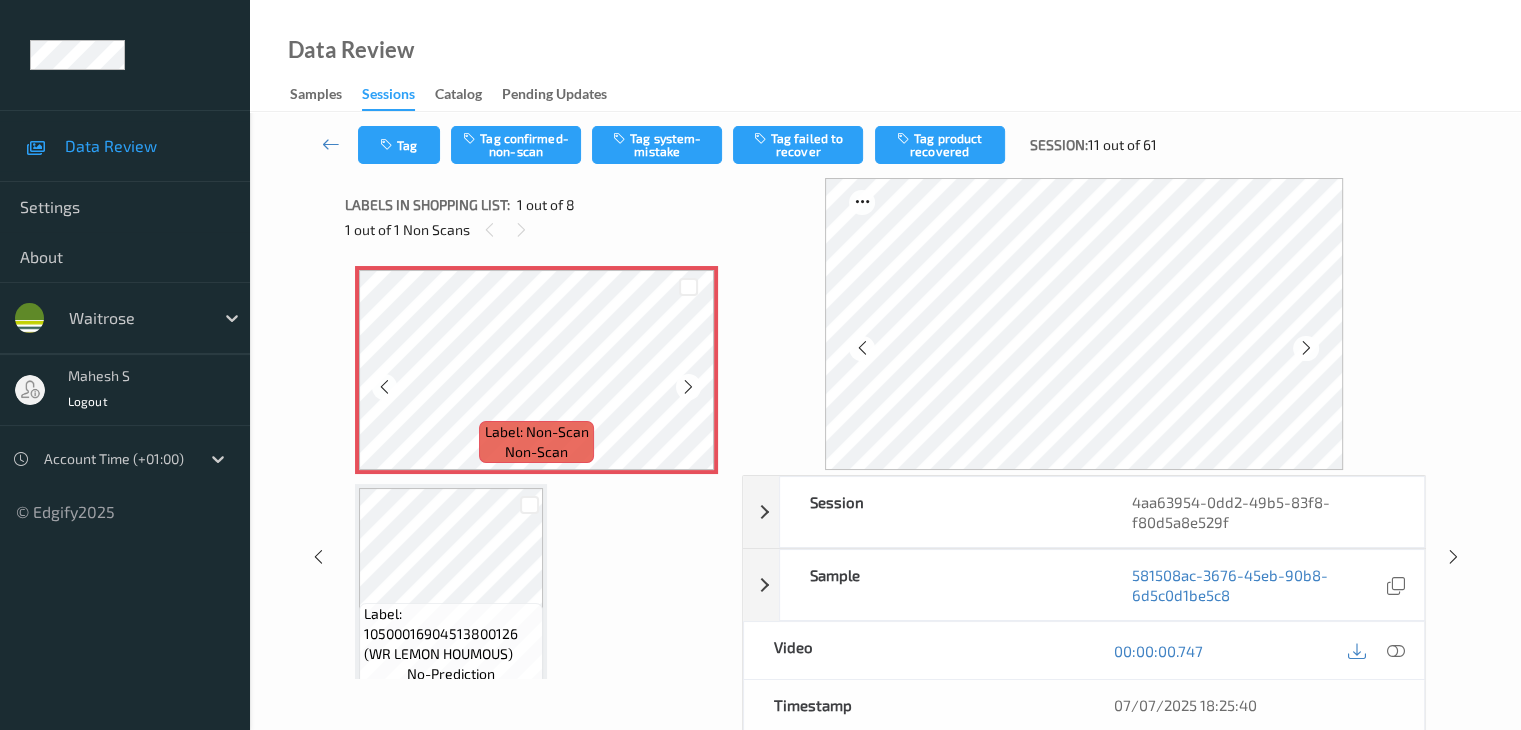 click at bounding box center (688, 387) 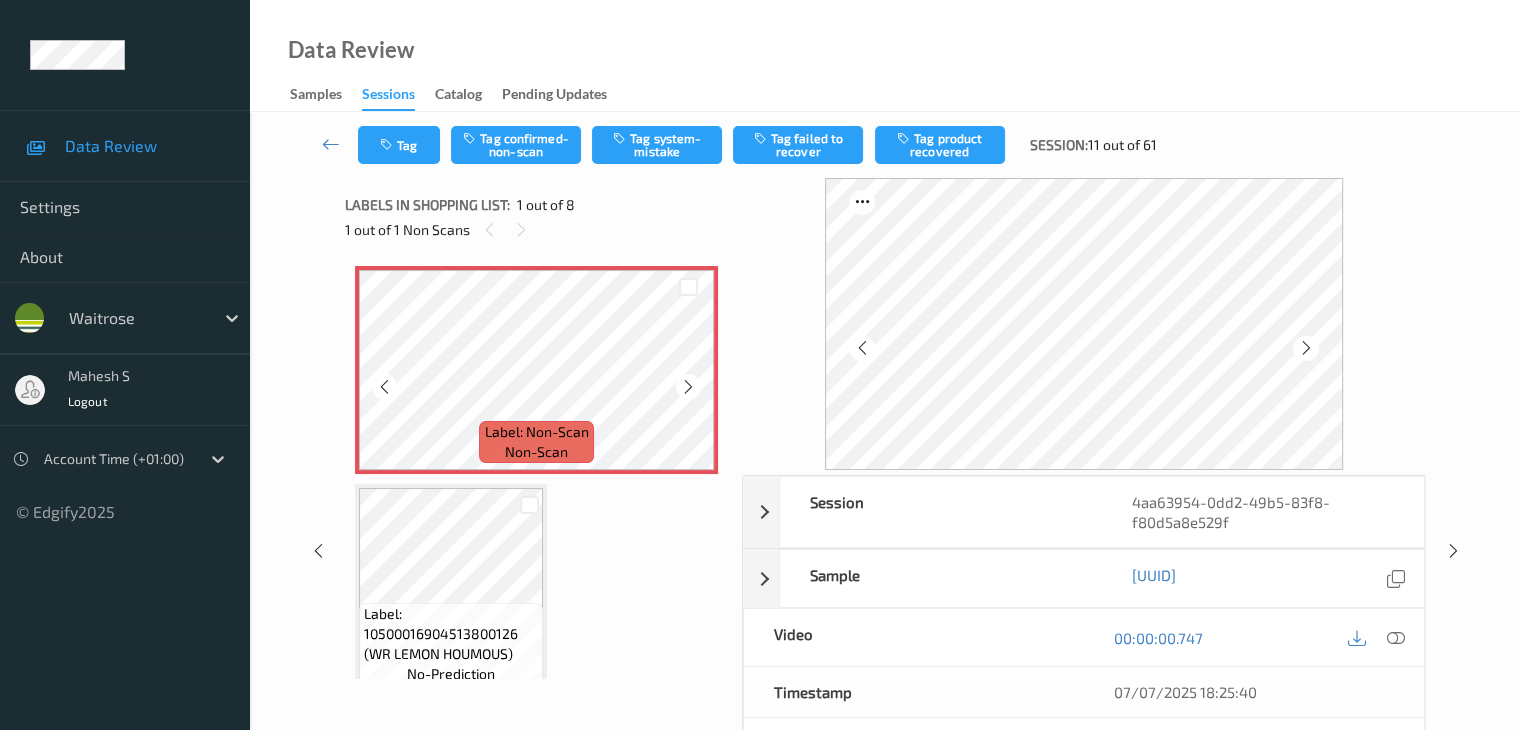 click at bounding box center [688, 387] 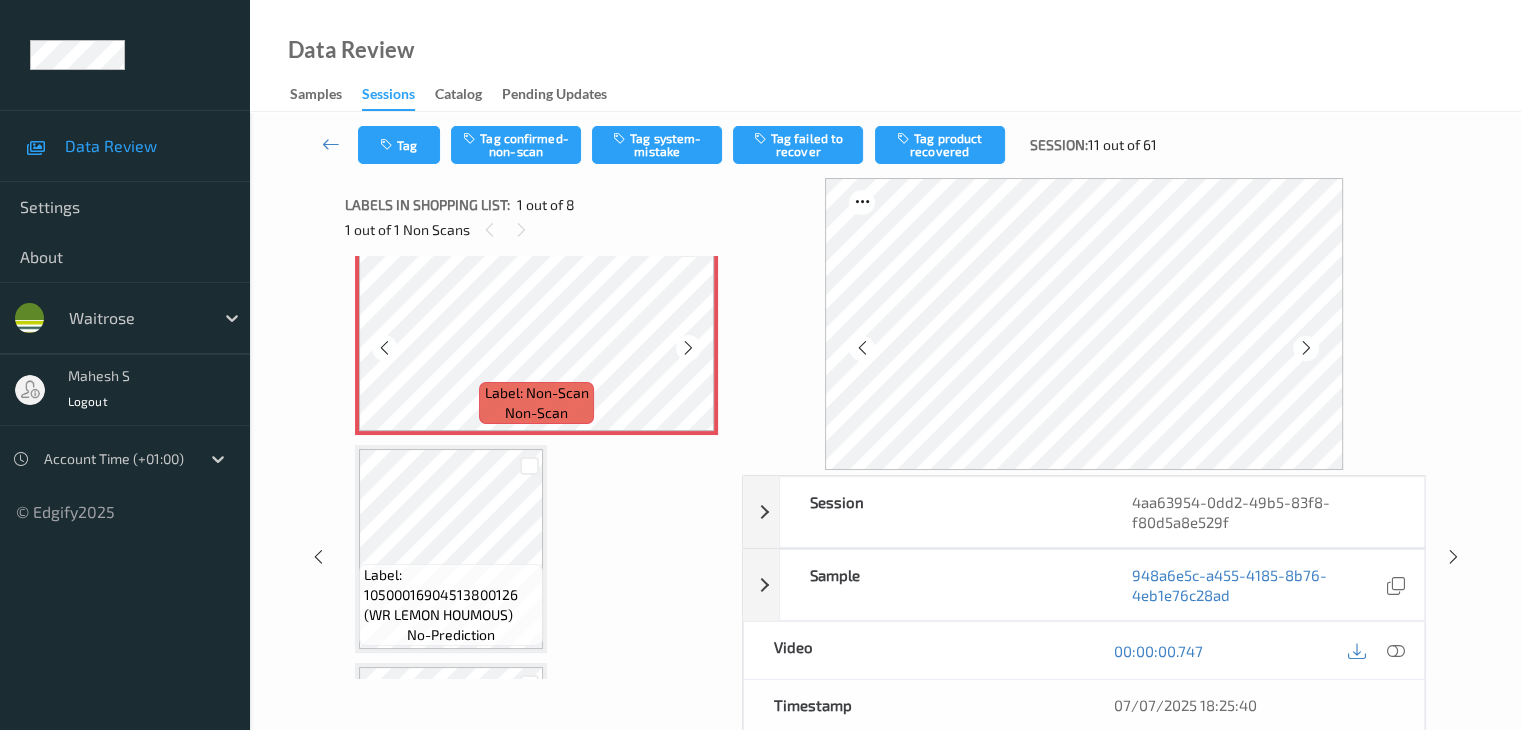 scroll, scrollTop: 100, scrollLeft: 0, axis: vertical 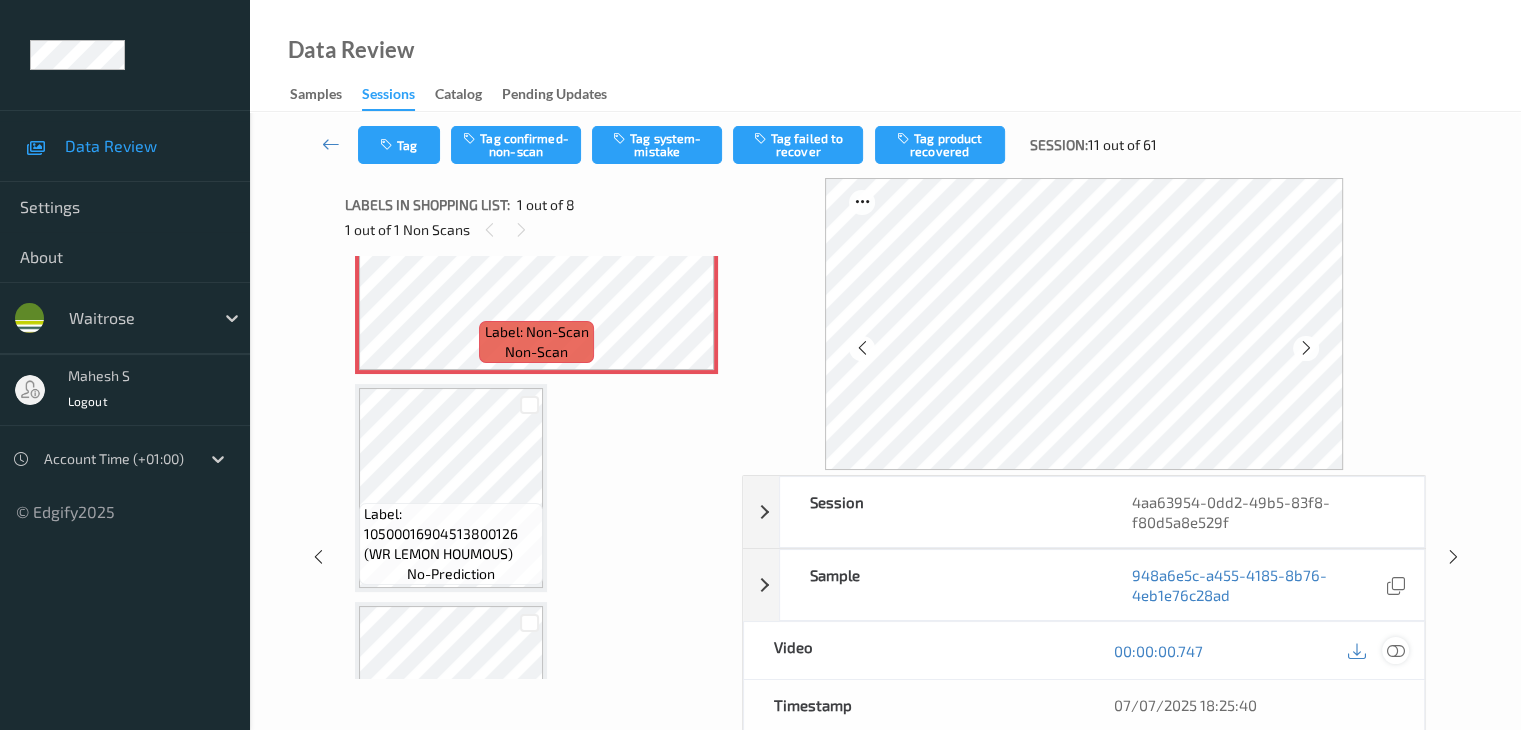click at bounding box center [1395, 651] 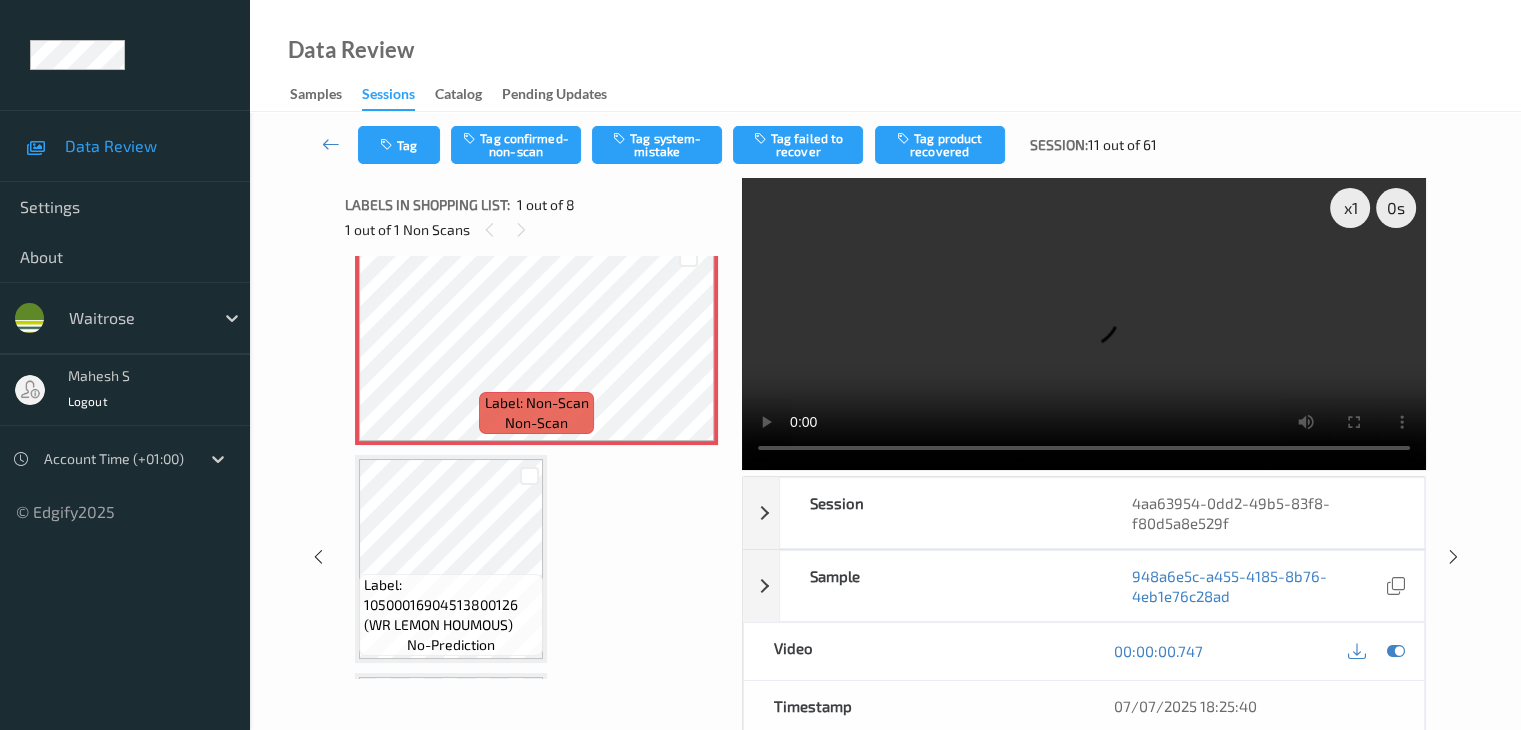 scroll, scrollTop: 0, scrollLeft: 0, axis: both 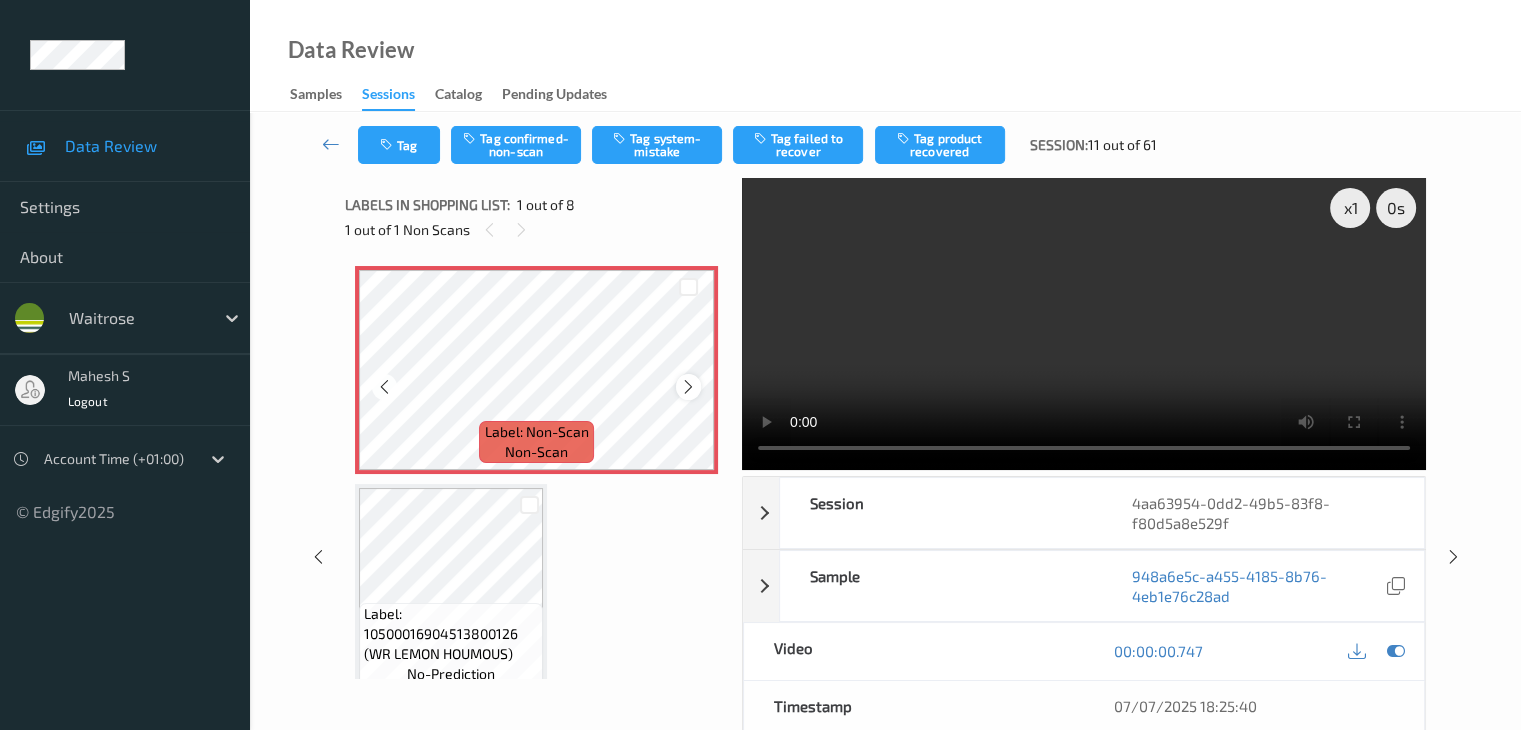 click at bounding box center [688, 387] 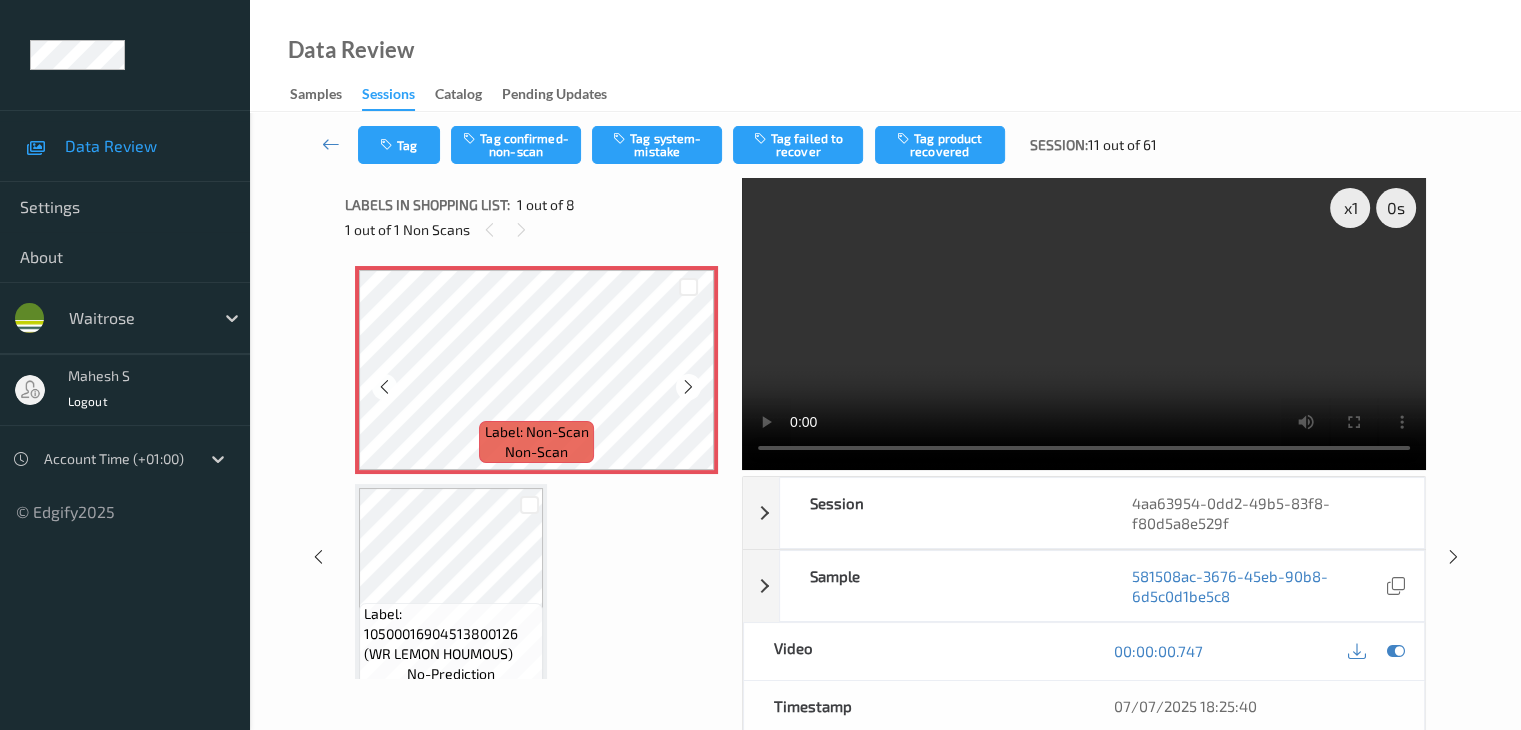 click at bounding box center (688, 387) 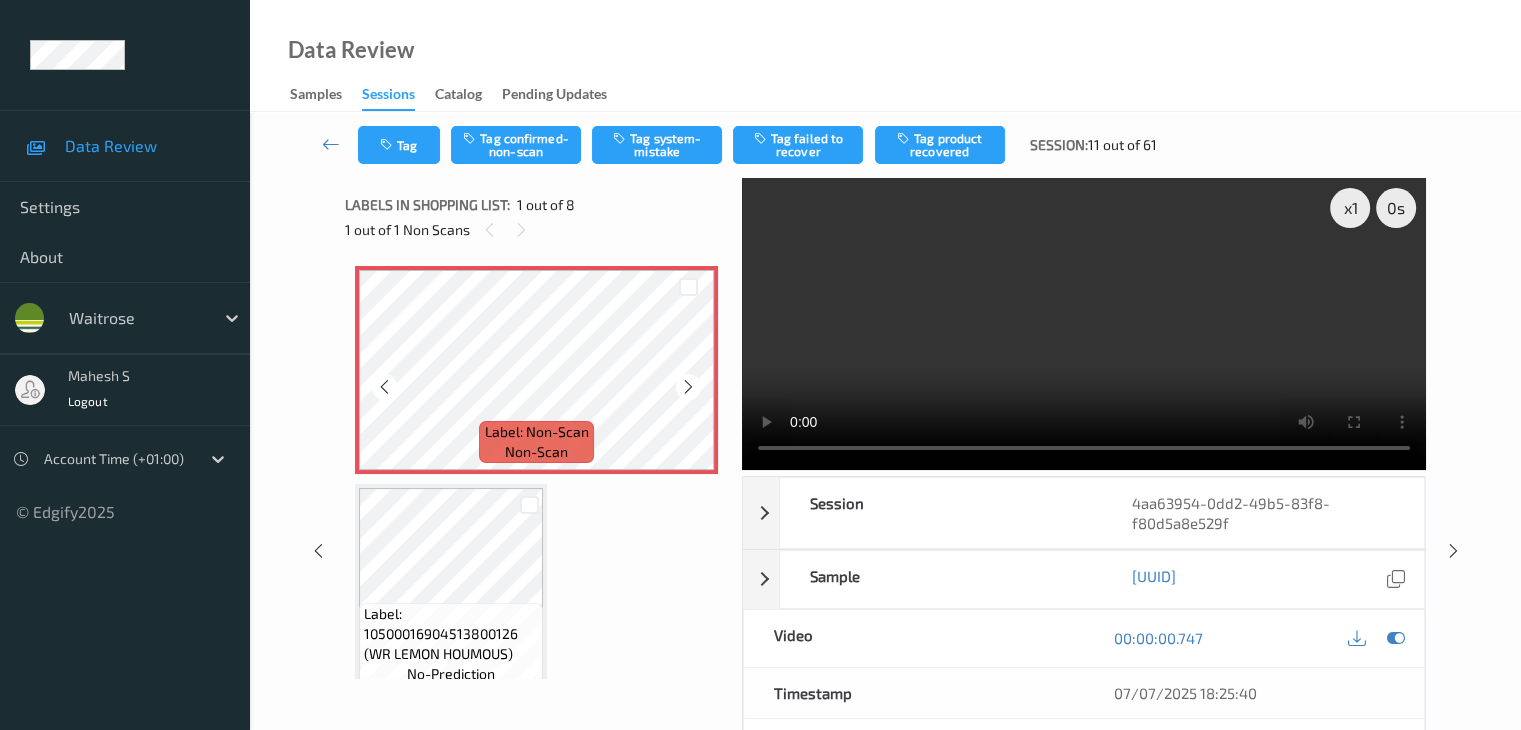 click at bounding box center (688, 387) 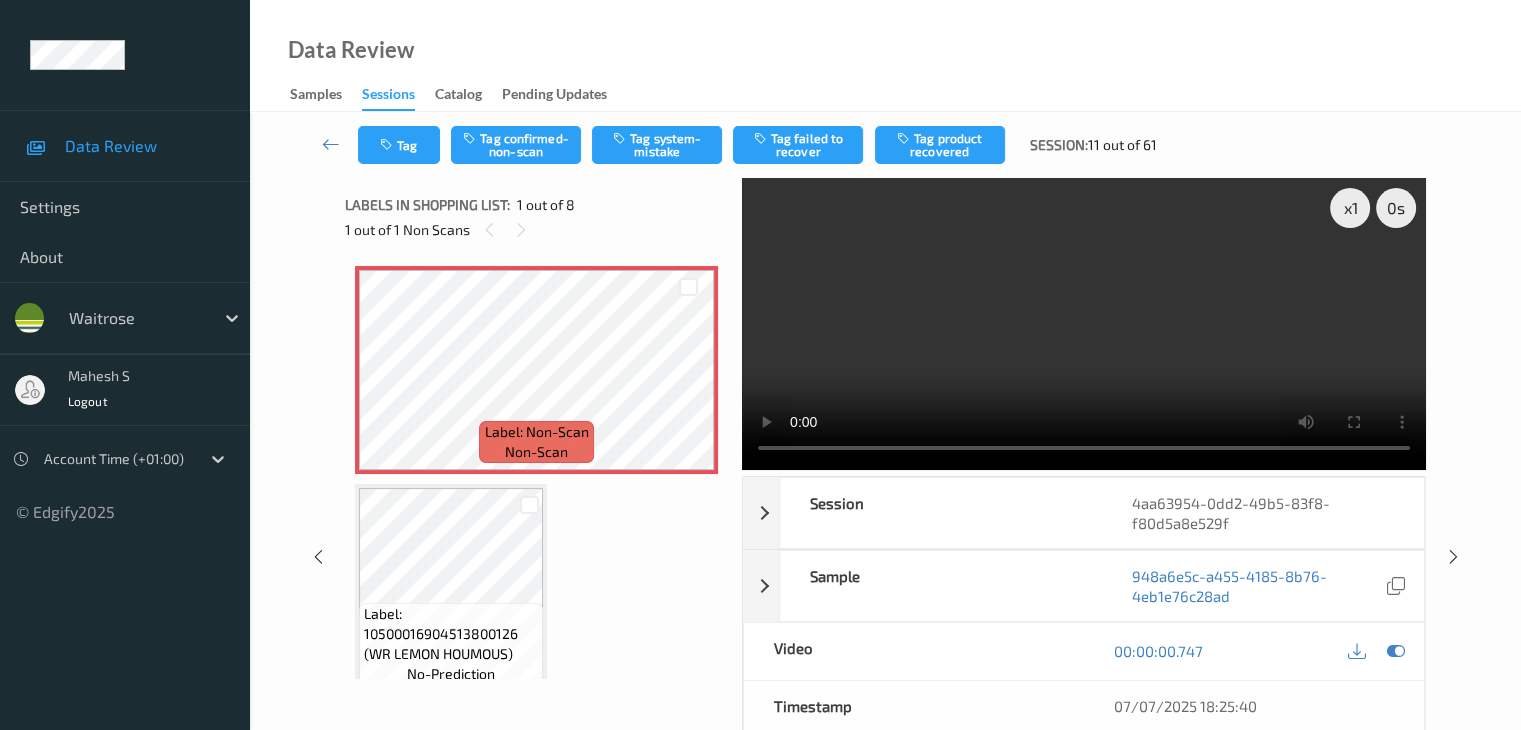 type 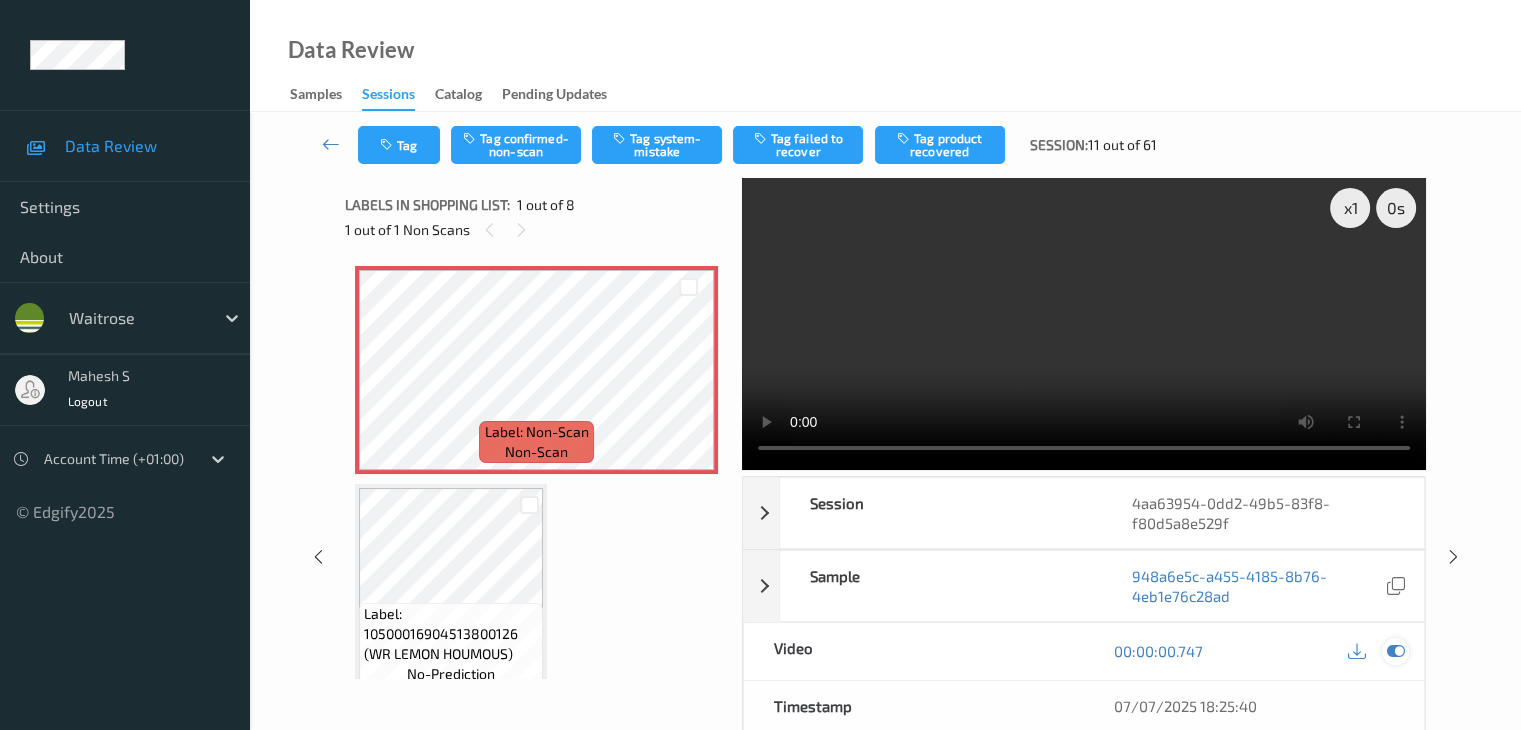 click at bounding box center [1395, 651] 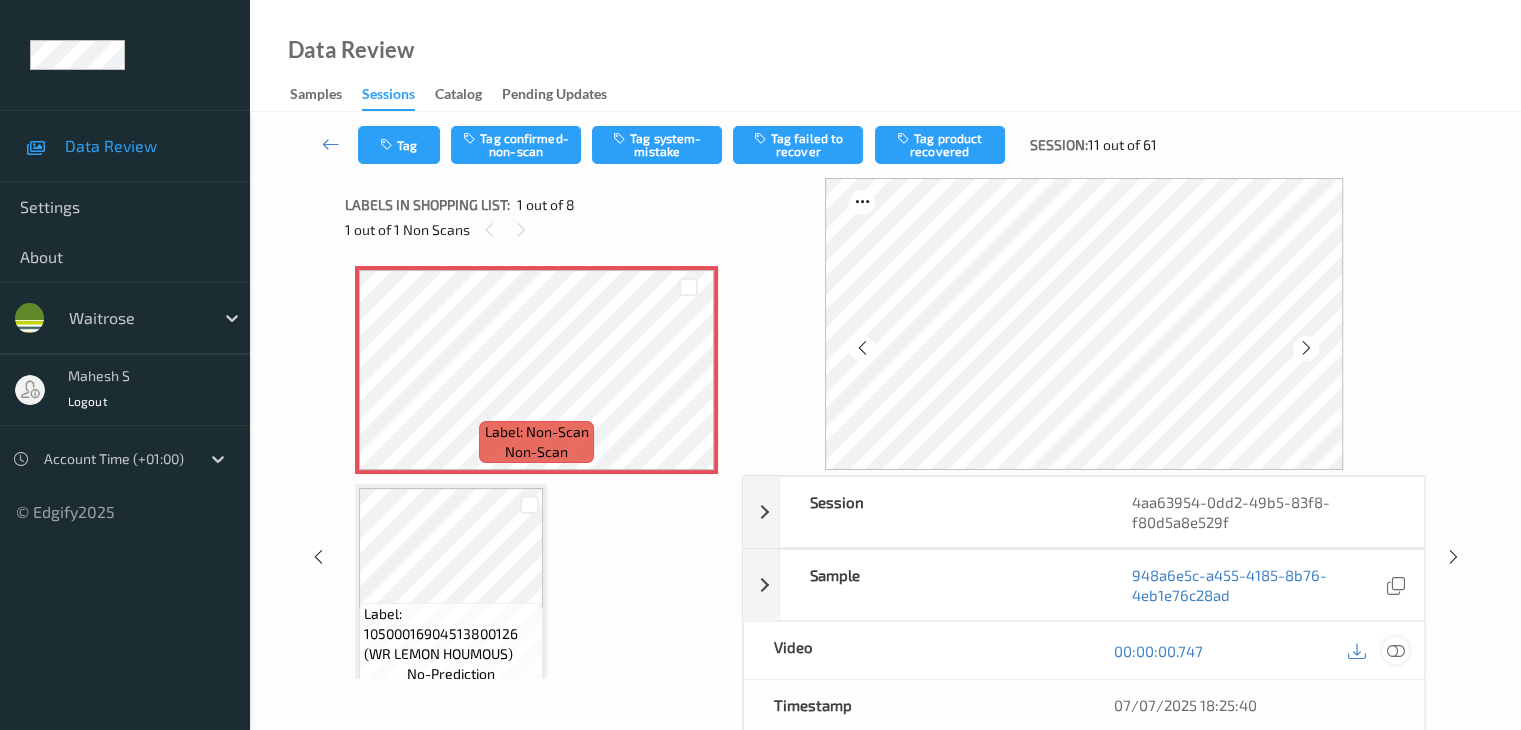 click at bounding box center [1395, 651] 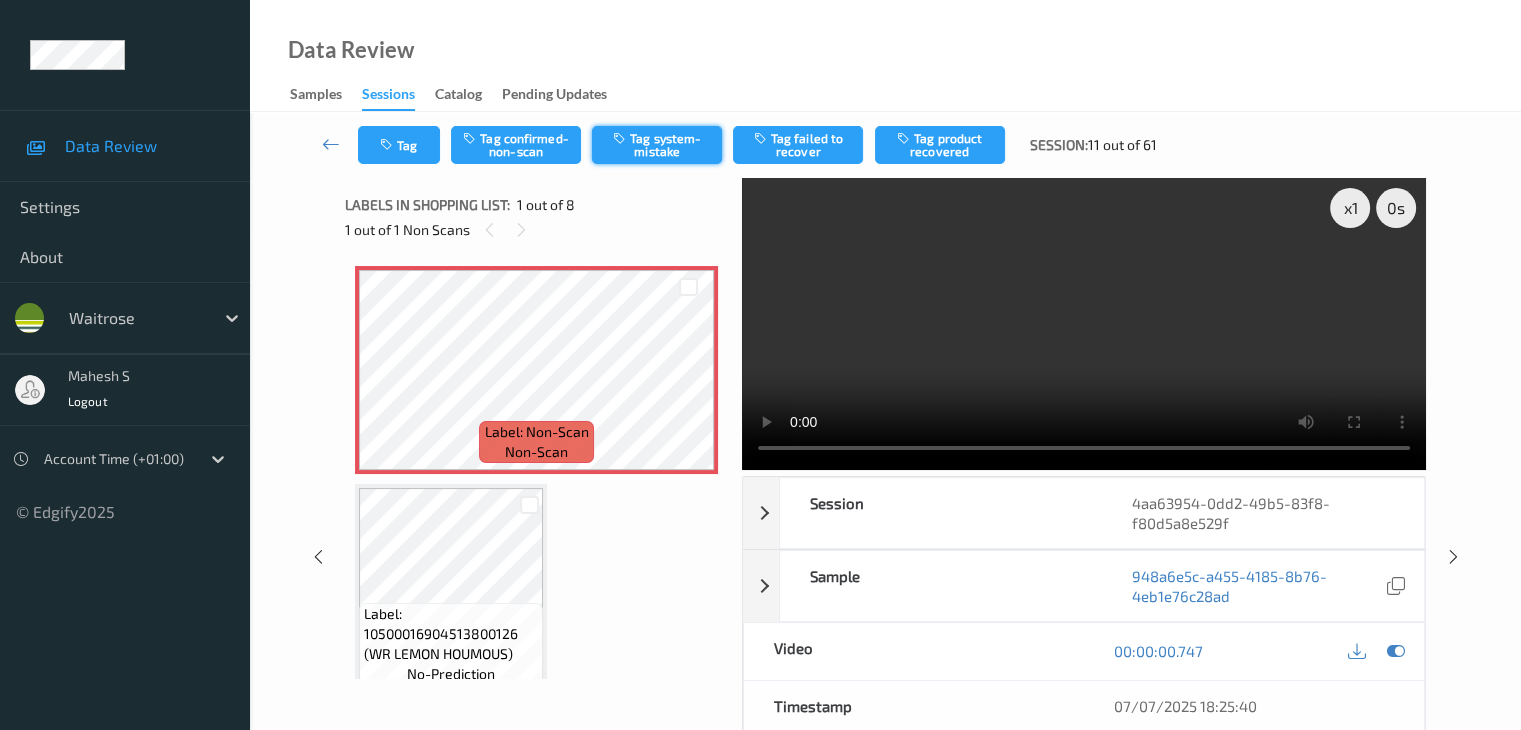 click on "Tag   system-mistake" at bounding box center [657, 145] 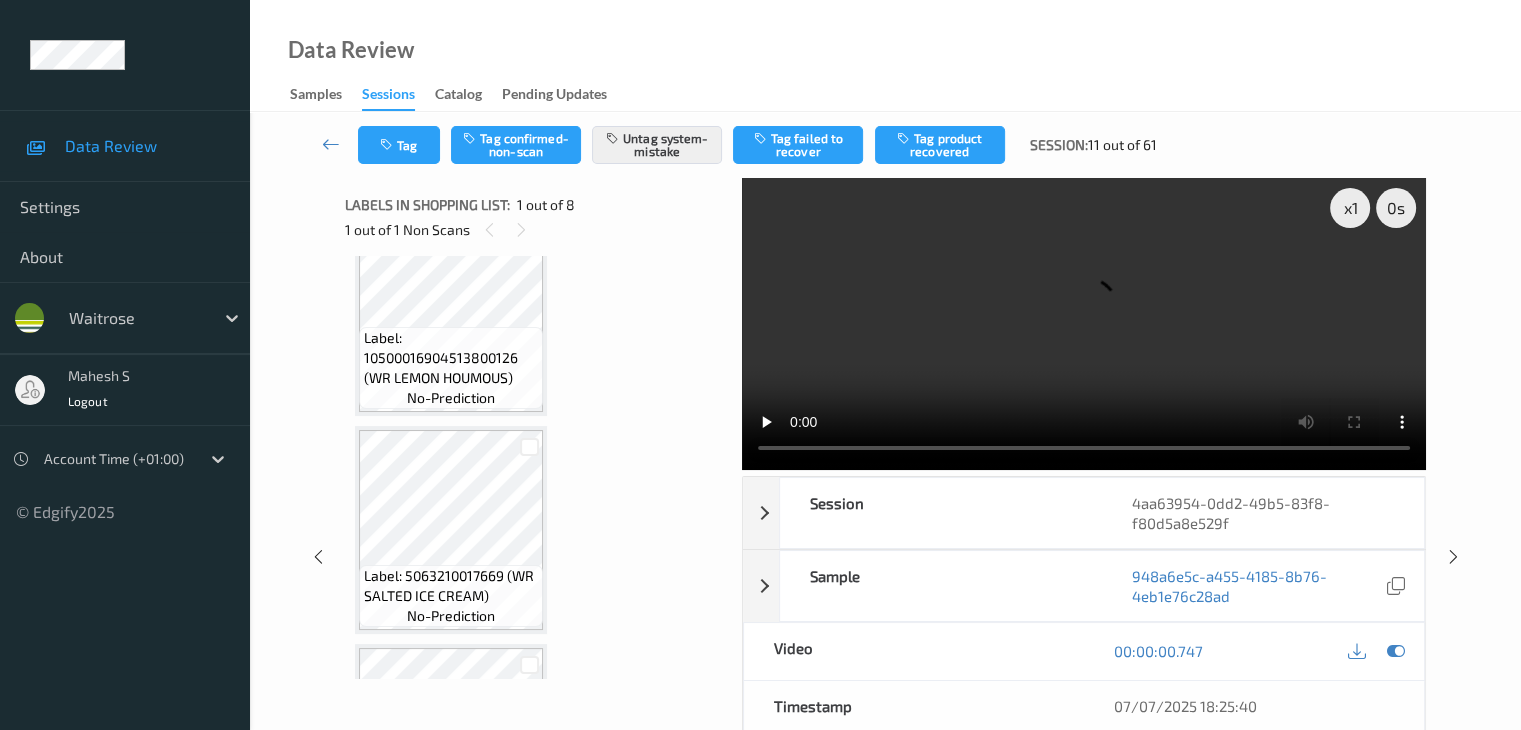 scroll, scrollTop: 300, scrollLeft: 0, axis: vertical 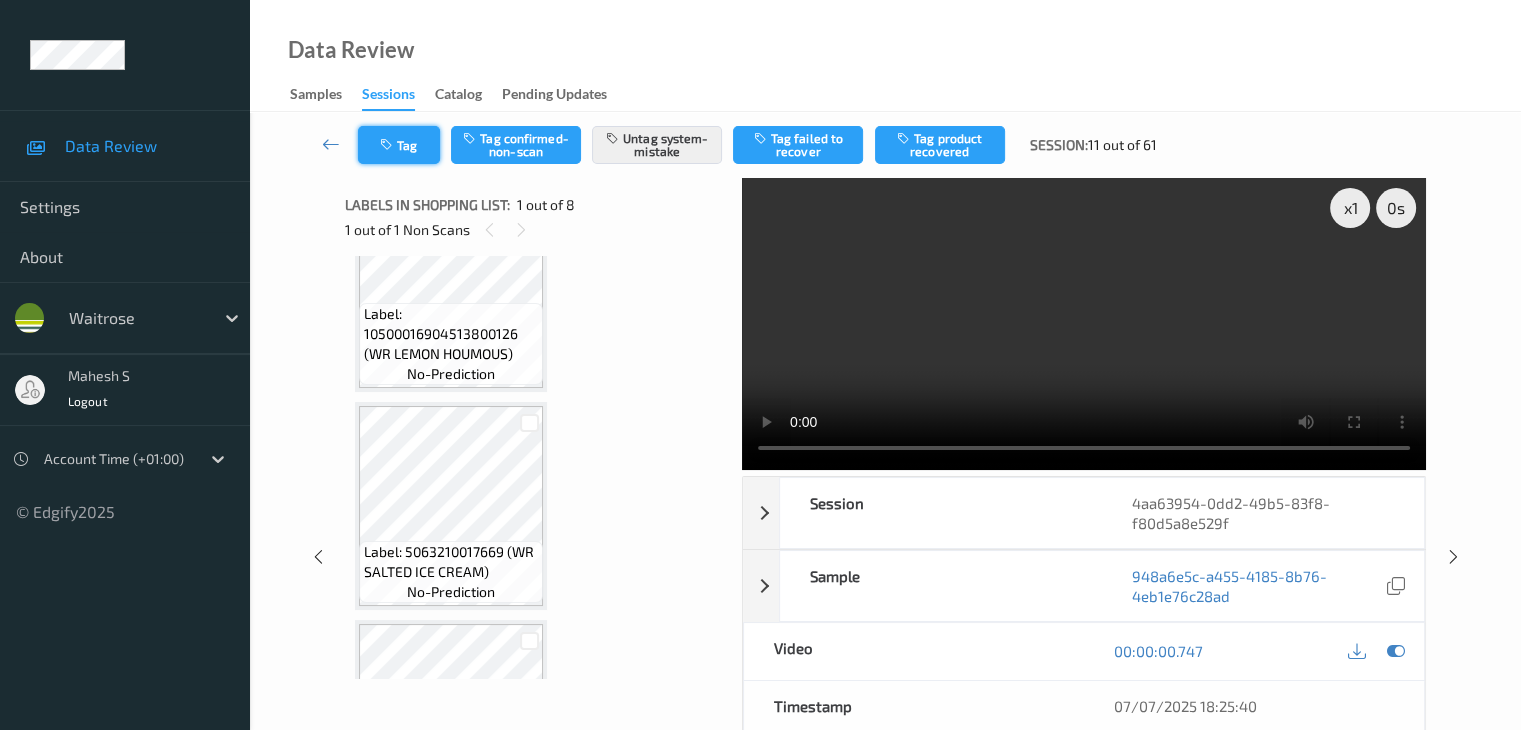 click on "Tag" at bounding box center [399, 145] 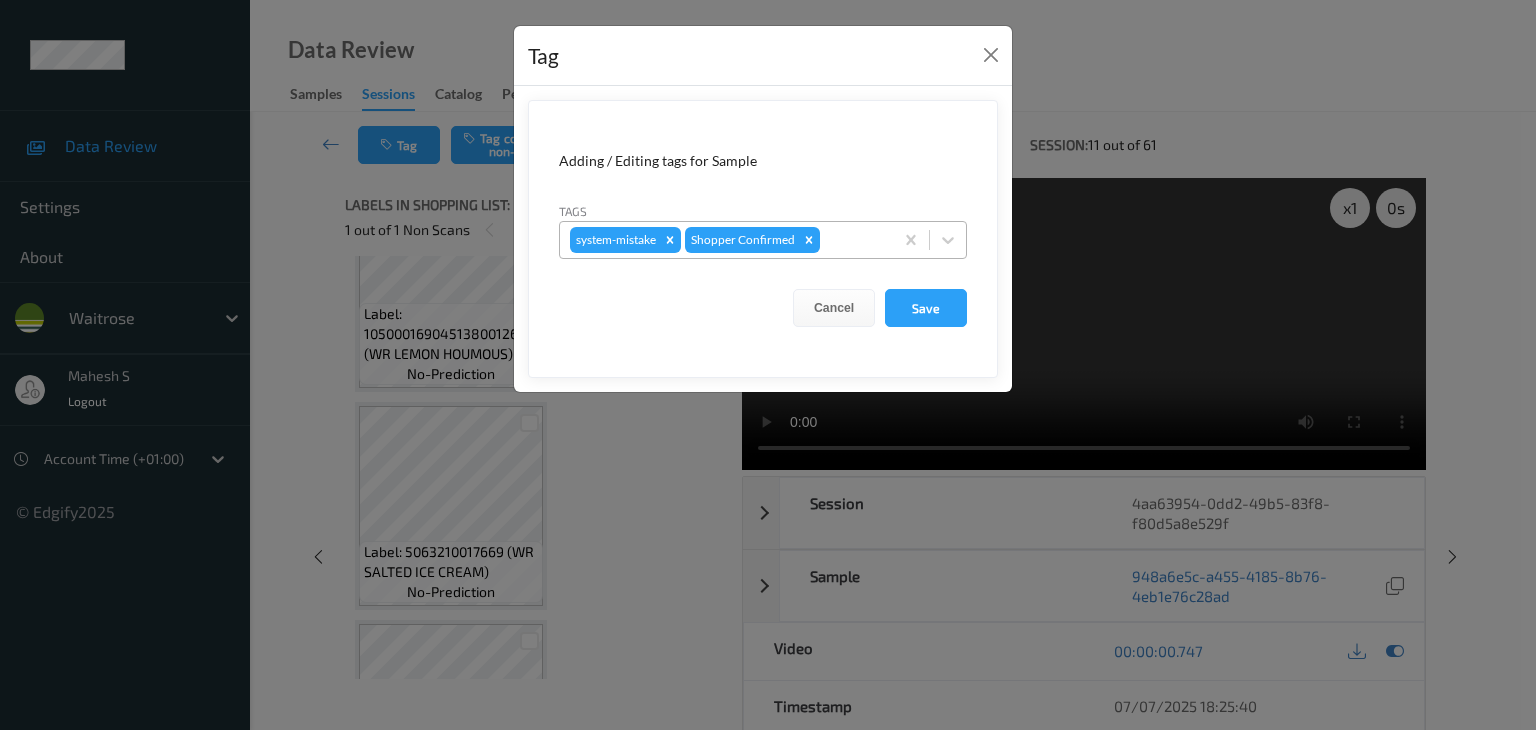 click on "system-mistake Shopper Confirmed" at bounding box center [726, 240] 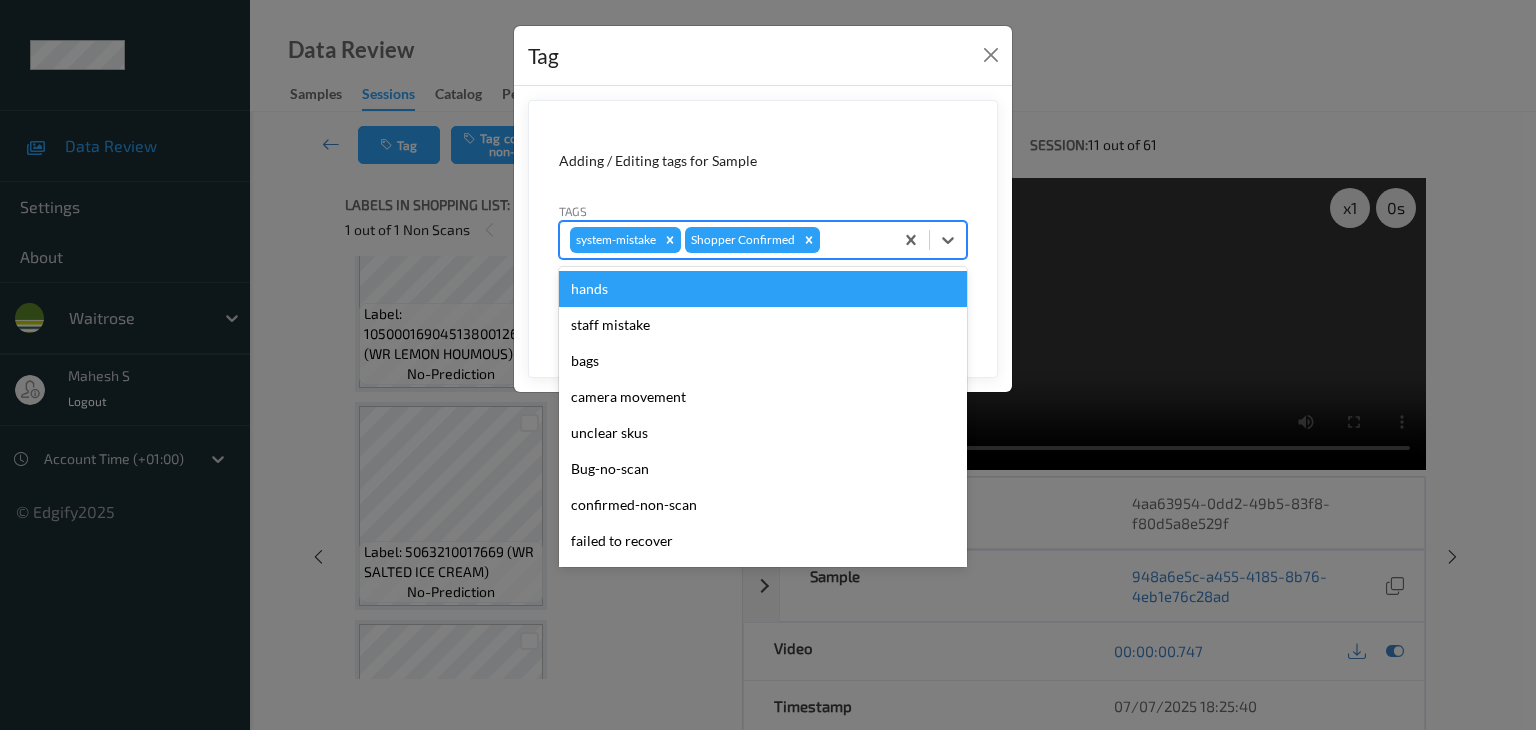 type on "u" 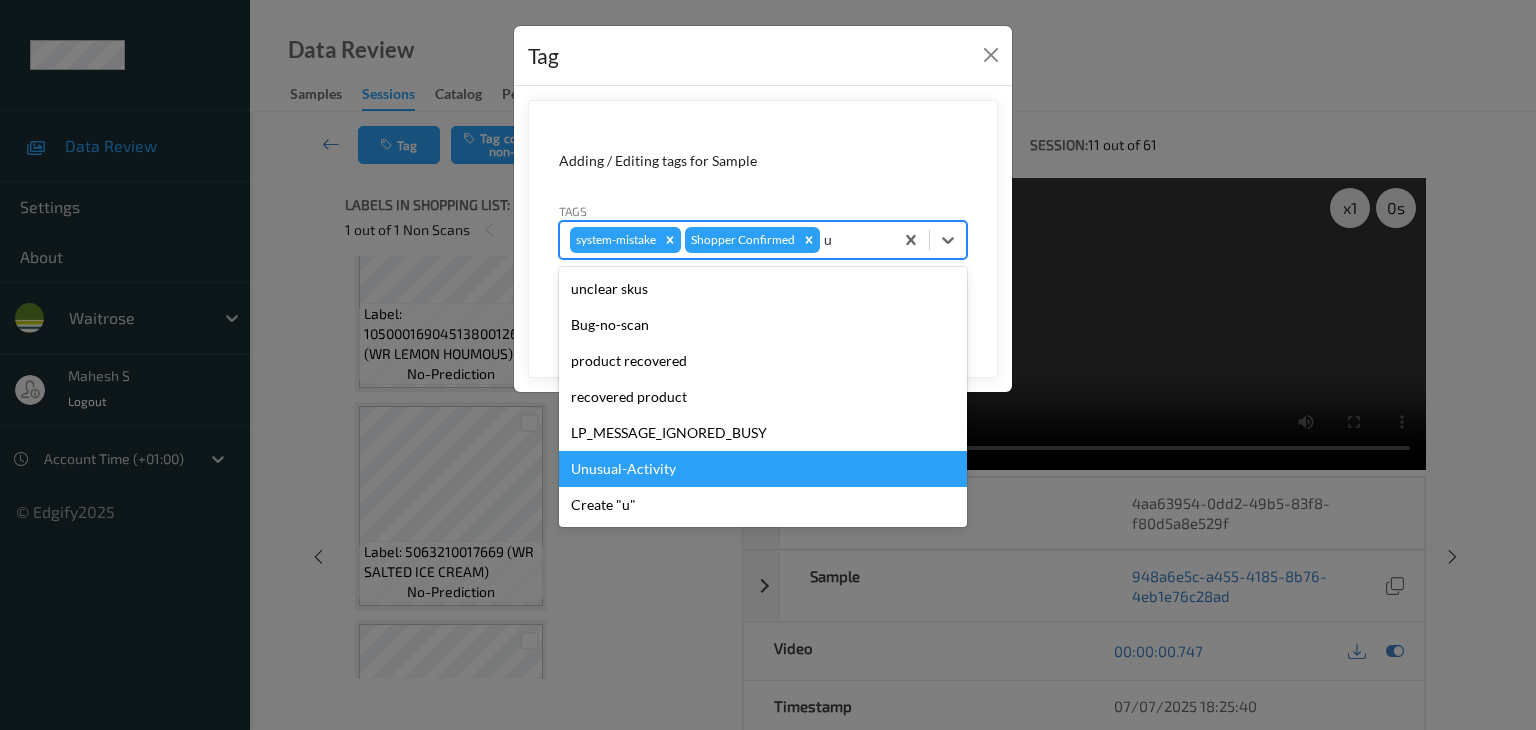 click on "Unusual-Activity" at bounding box center (763, 469) 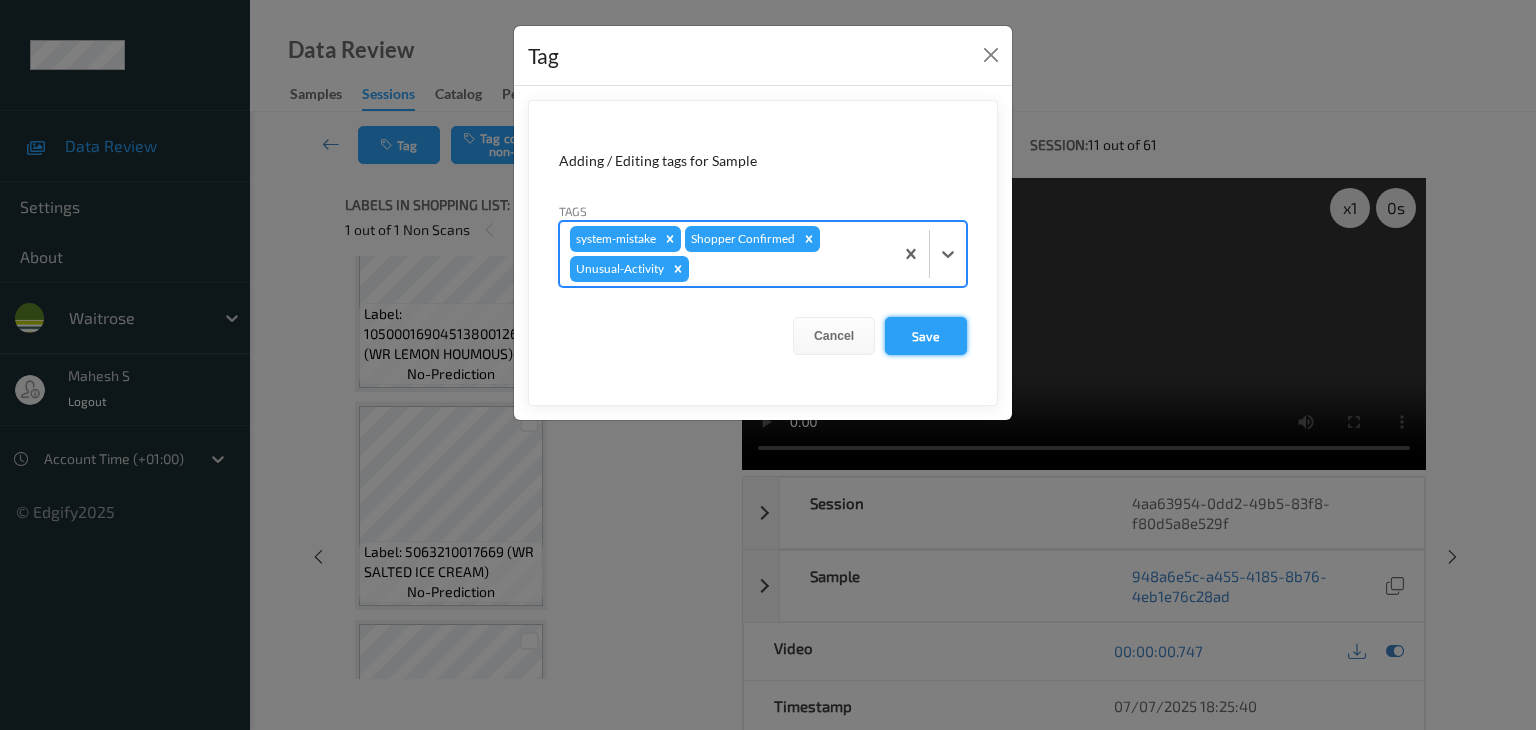 click on "Save" at bounding box center [926, 336] 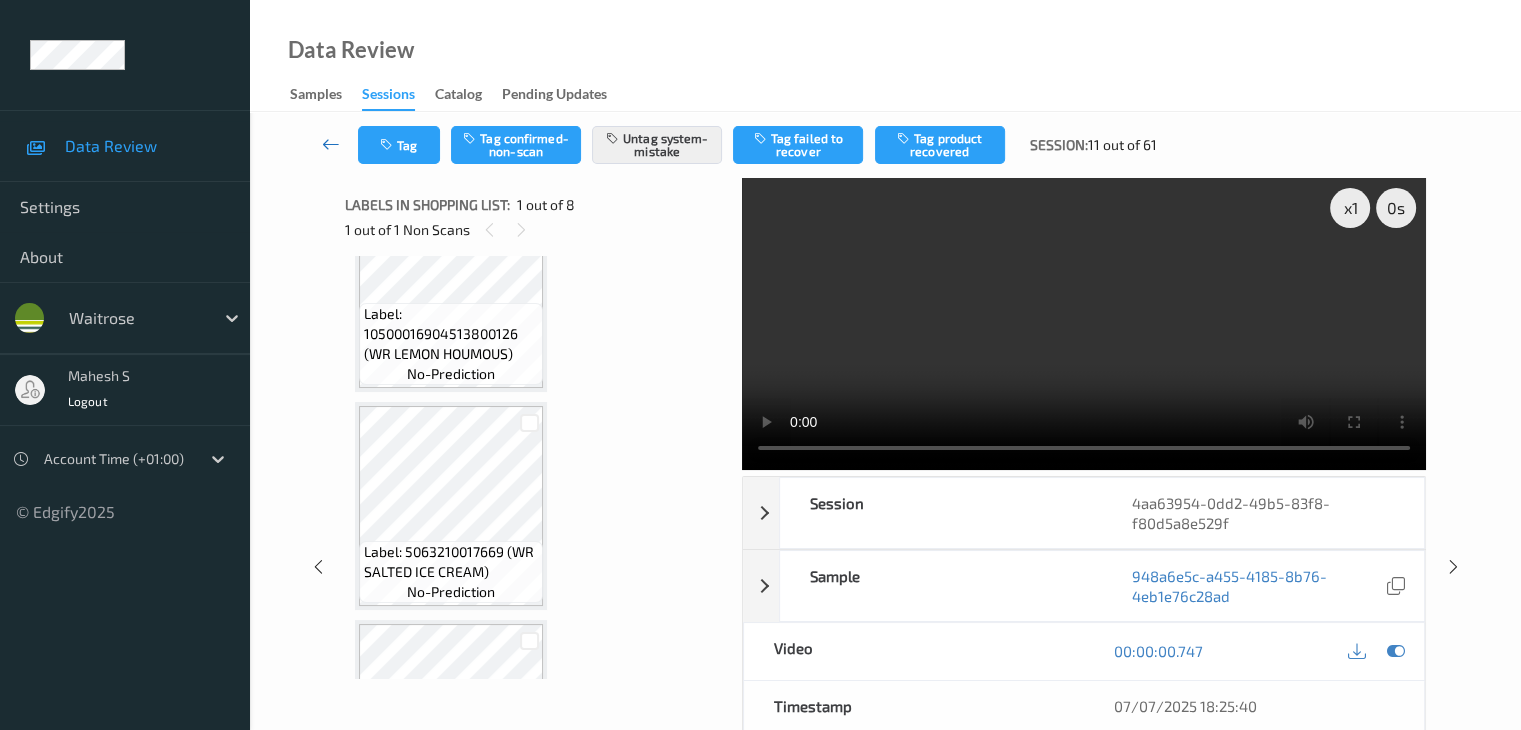 click at bounding box center (331, 144) 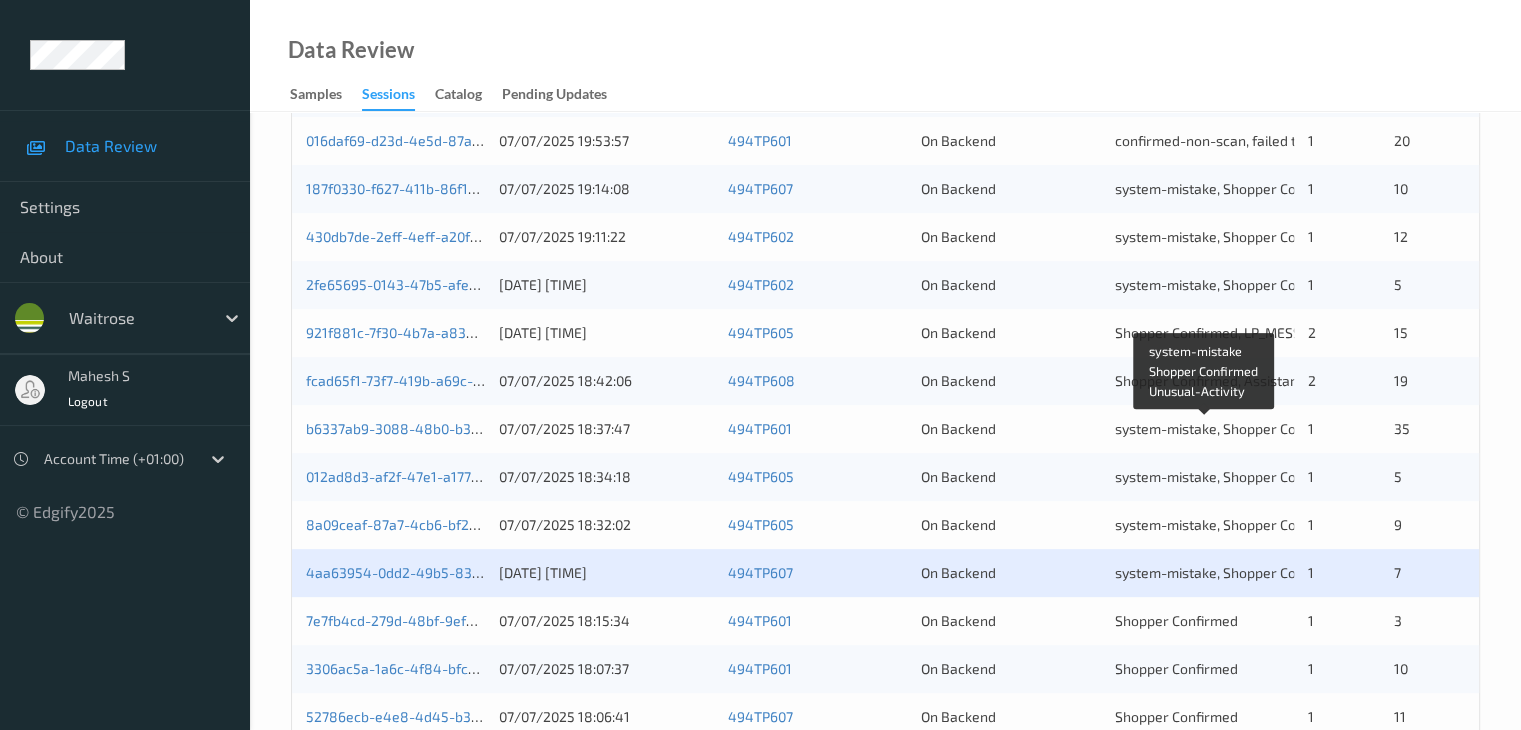 scroll, scrollTop: 600, scrollLeft: 0, axis: vertical 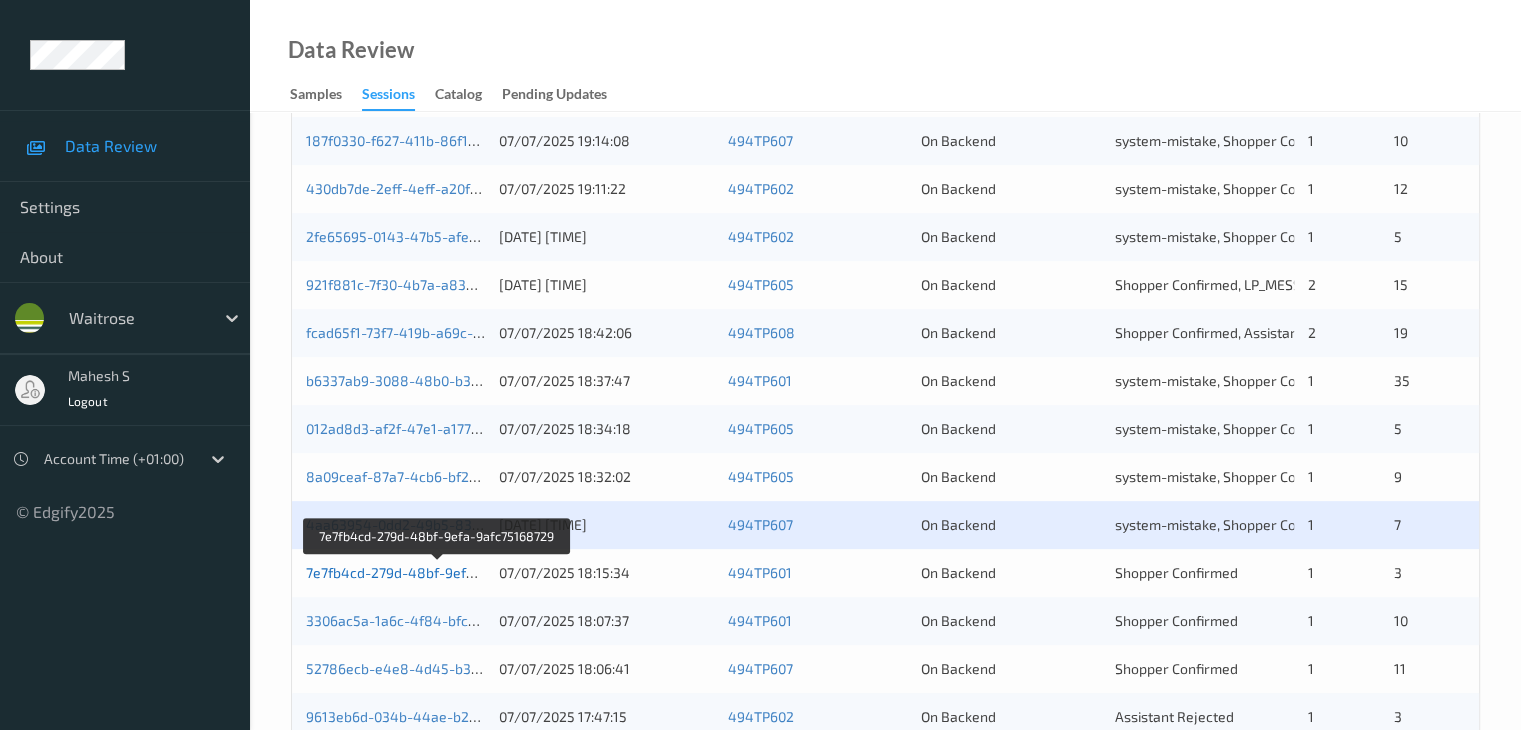 click on "7e7fb4cd-279d-48bf-9efa-9afc75168729" at bounding box center [437, 572] 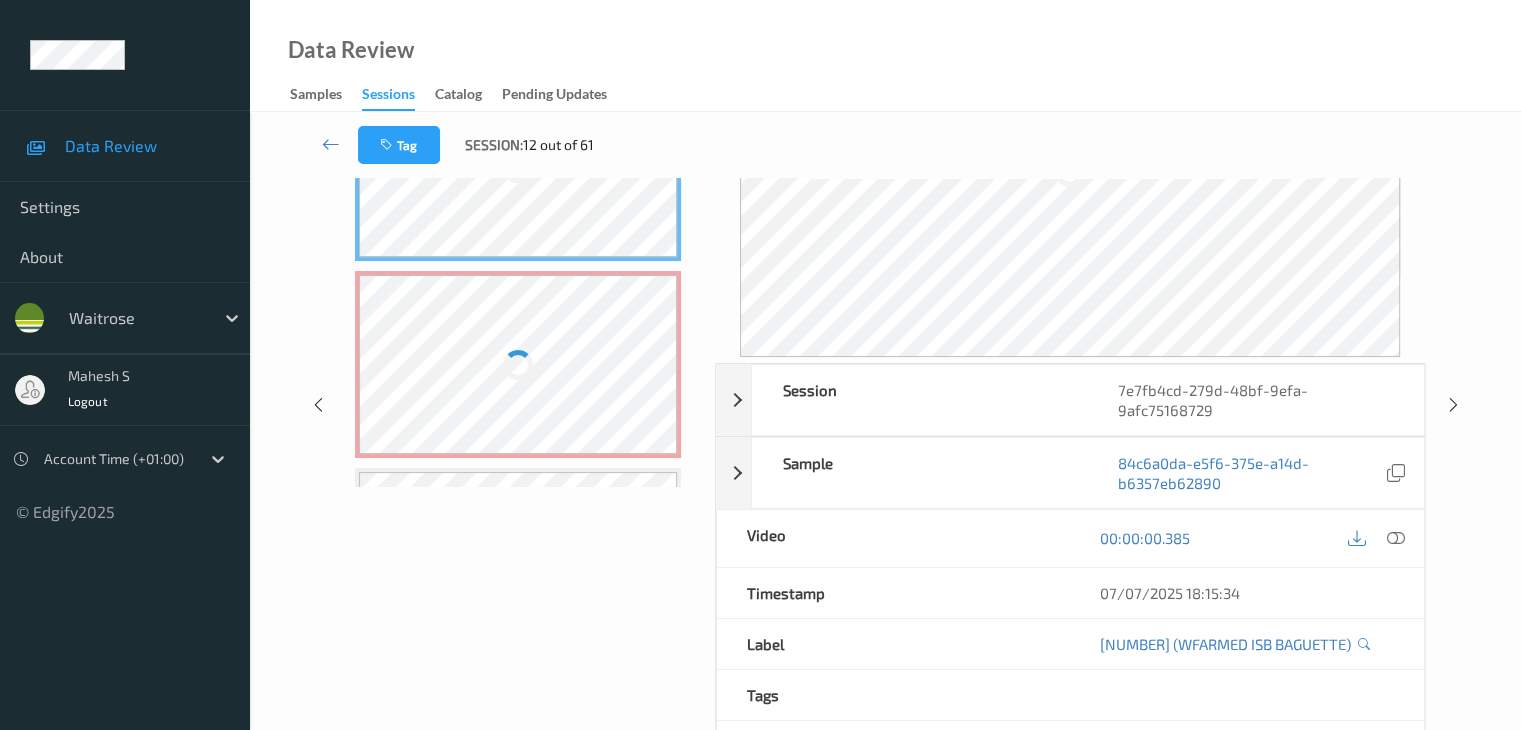 scroll, scrollTop: 44, scrollLeft: 0, axis: vertical 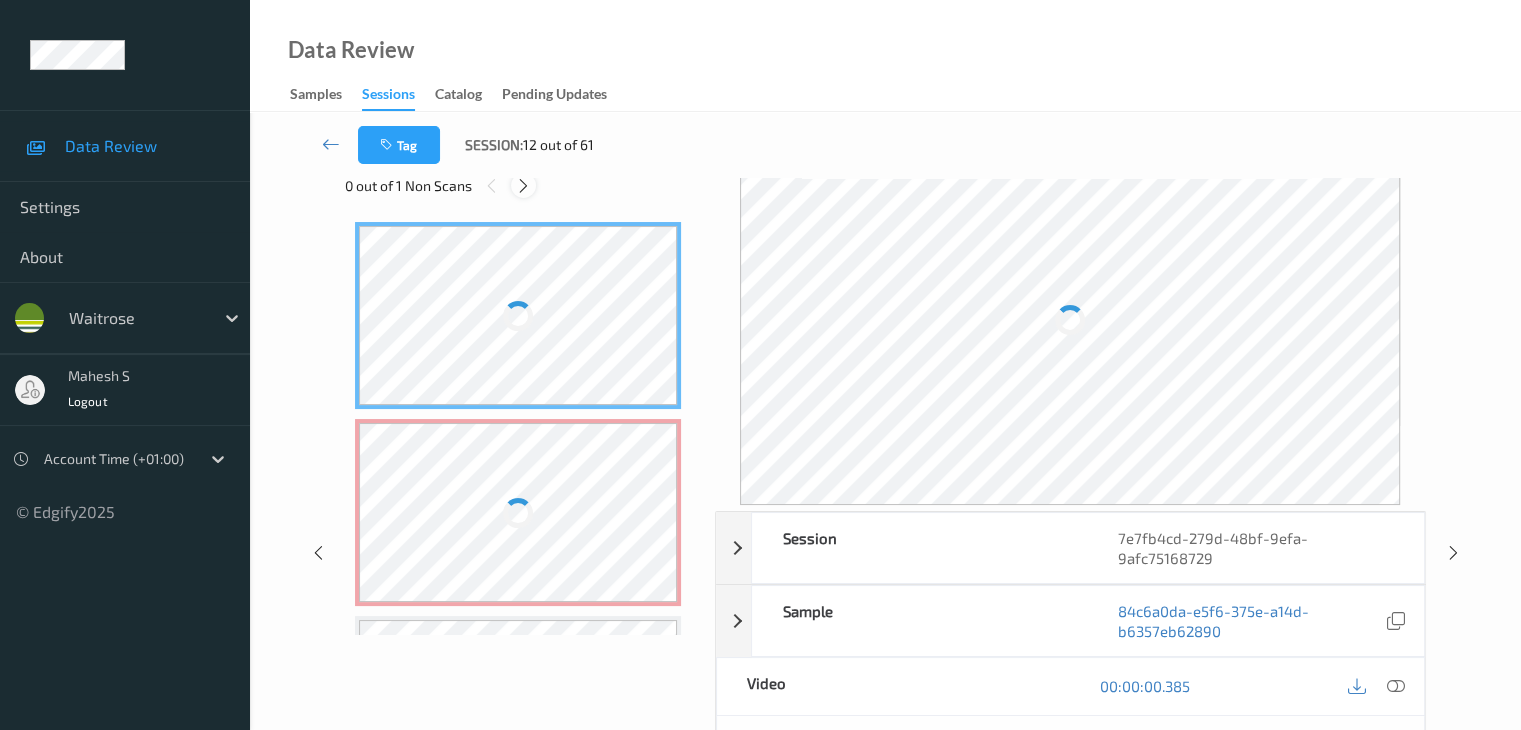 click at bounding box center (523, 186) 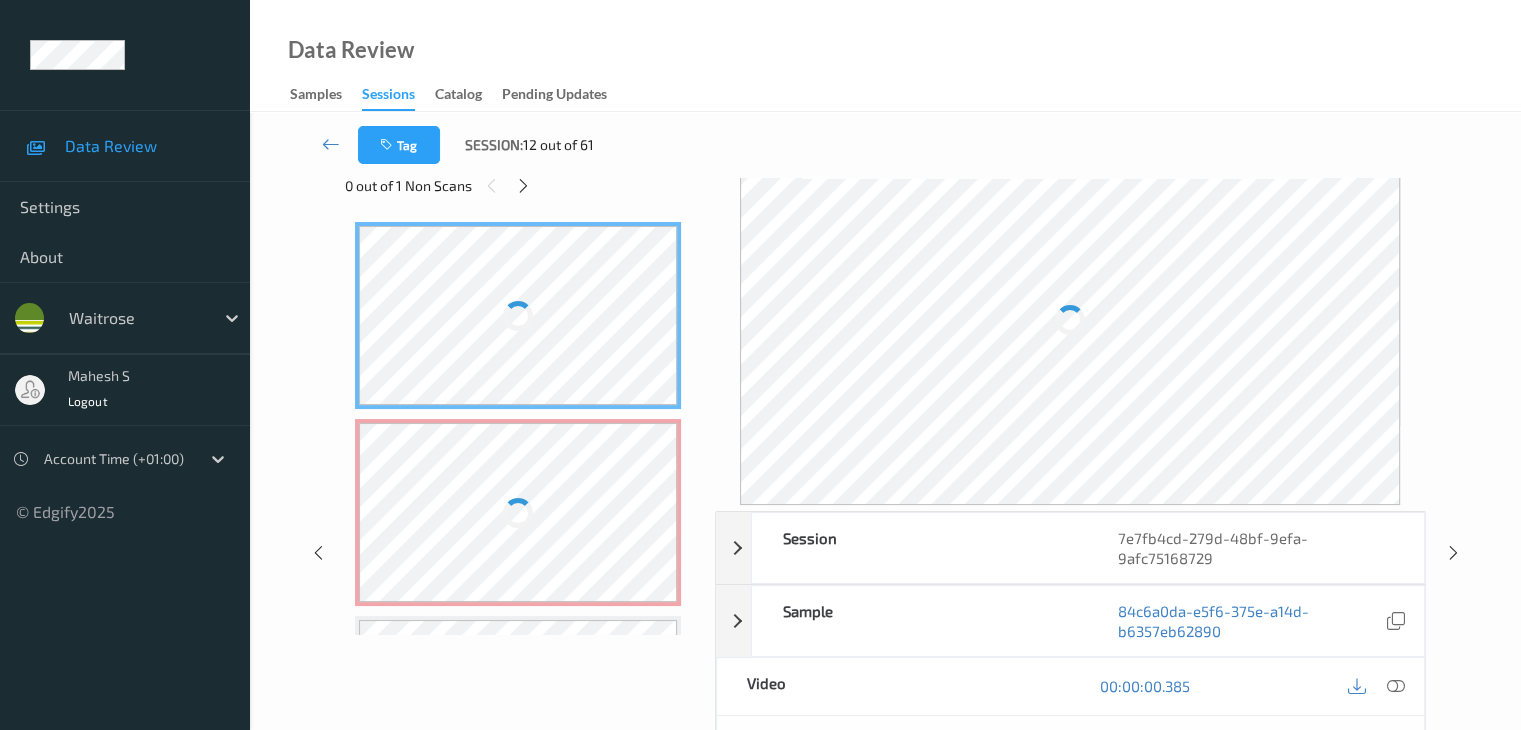 scroll, scrollTop: 10, scrollLeft: 0, axis: vertical 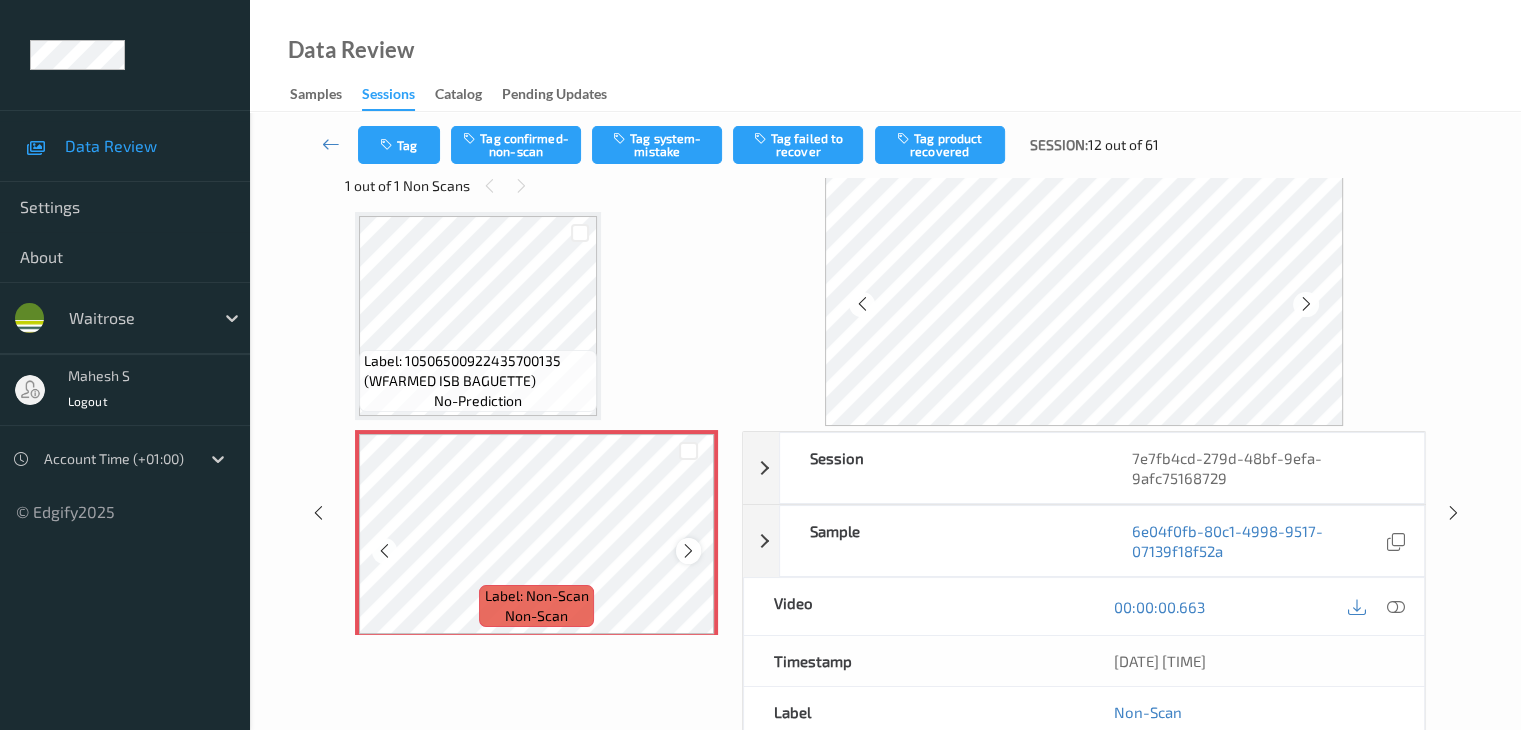click at bounding box center [688, 551] 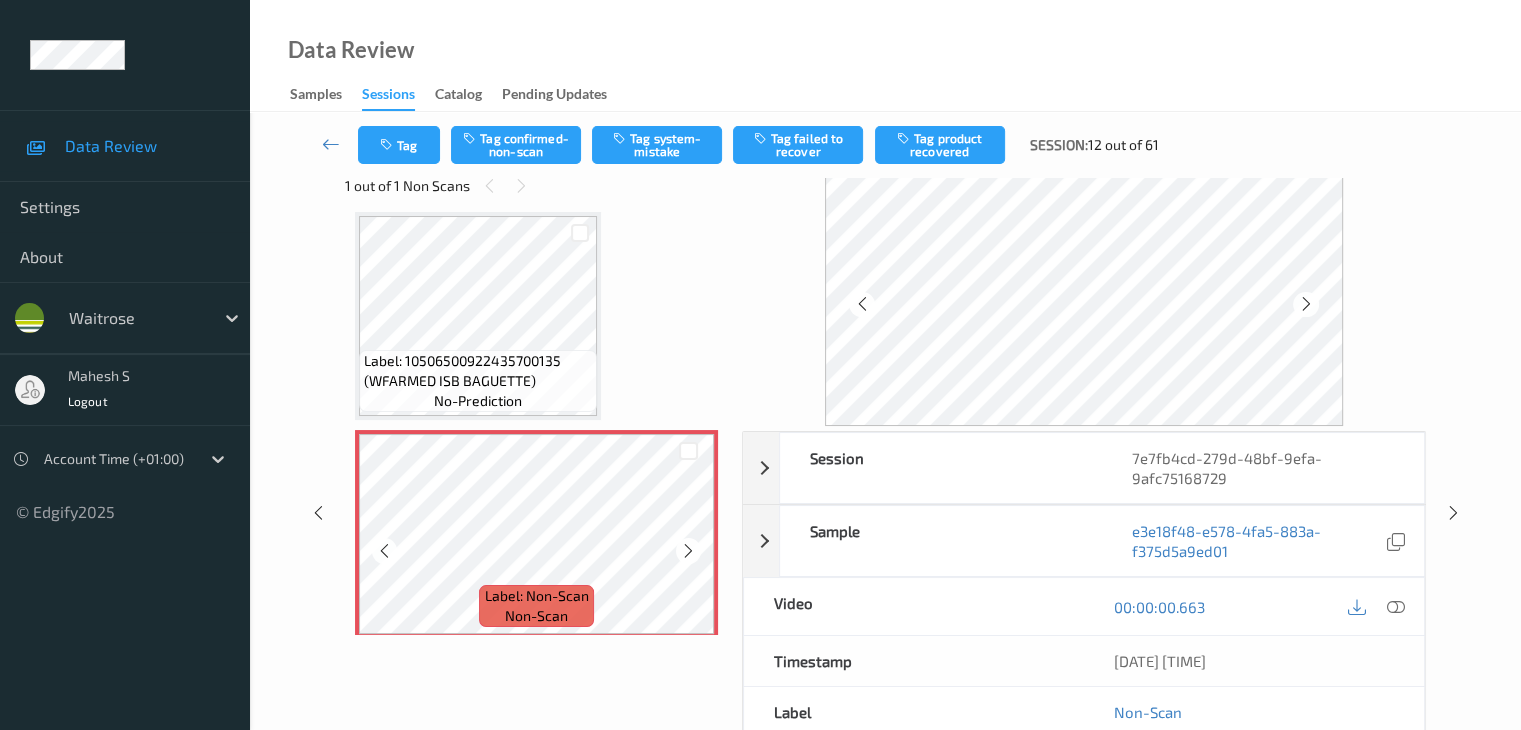 click at bounding box center [688, 551] 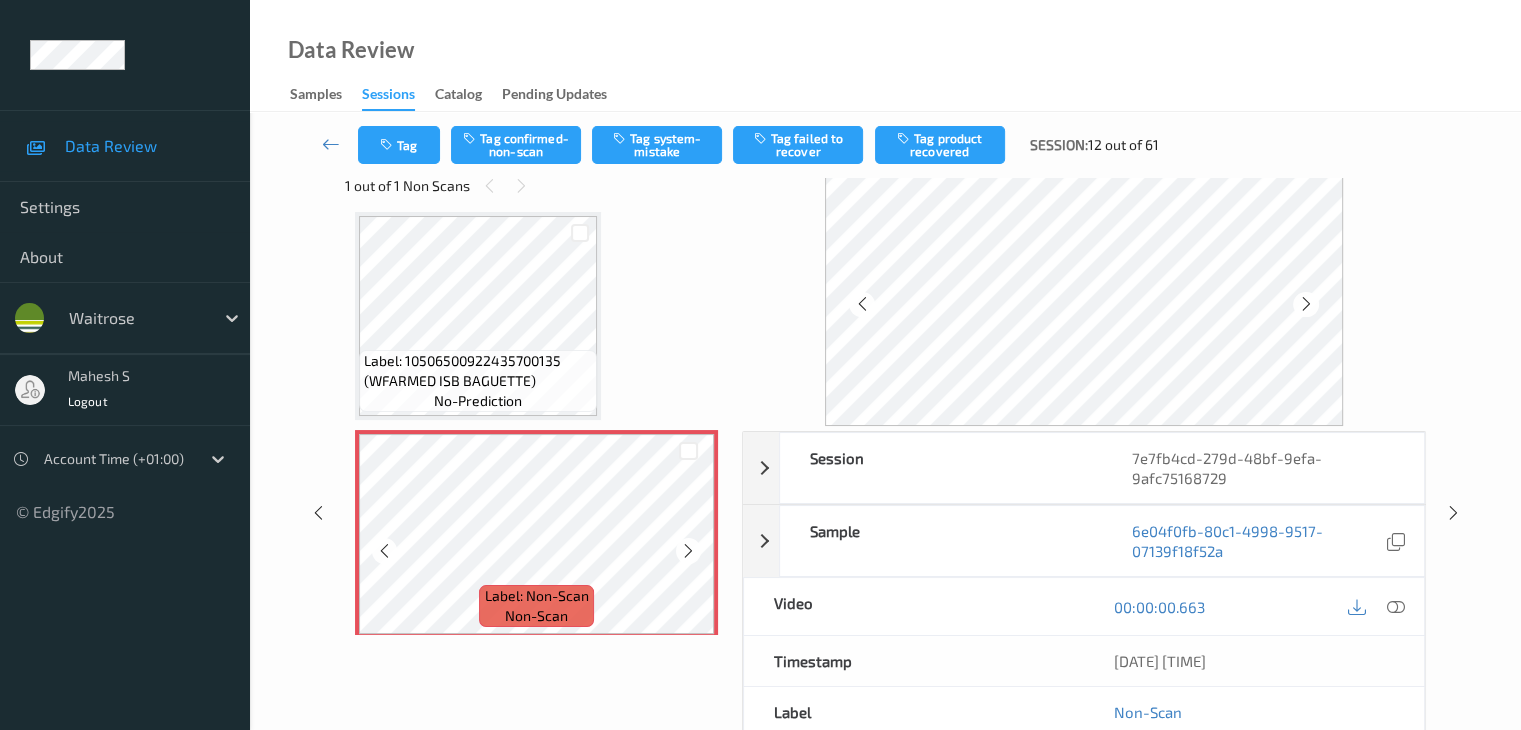 click at bounding box center (688, 551) 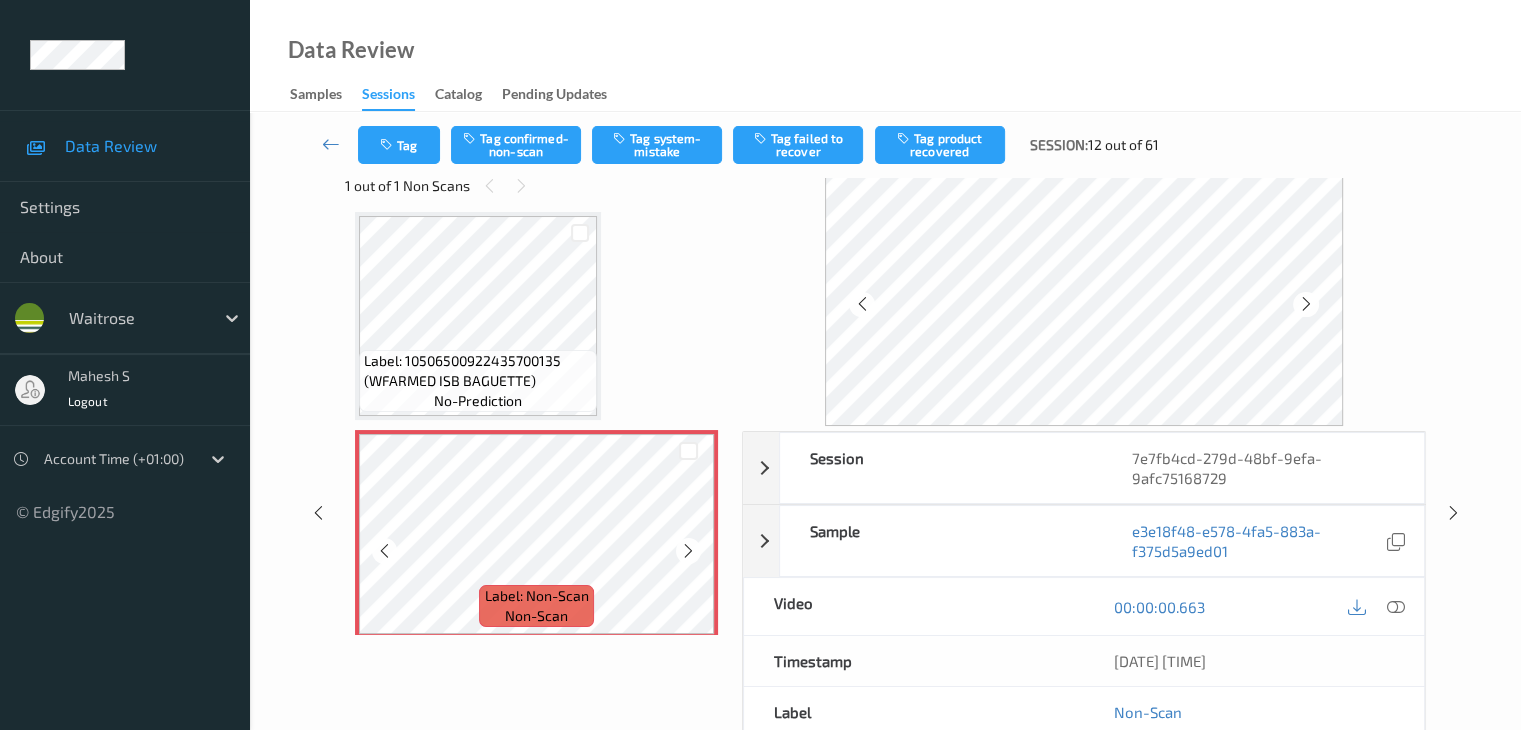 click at bounding box center [688, 551] 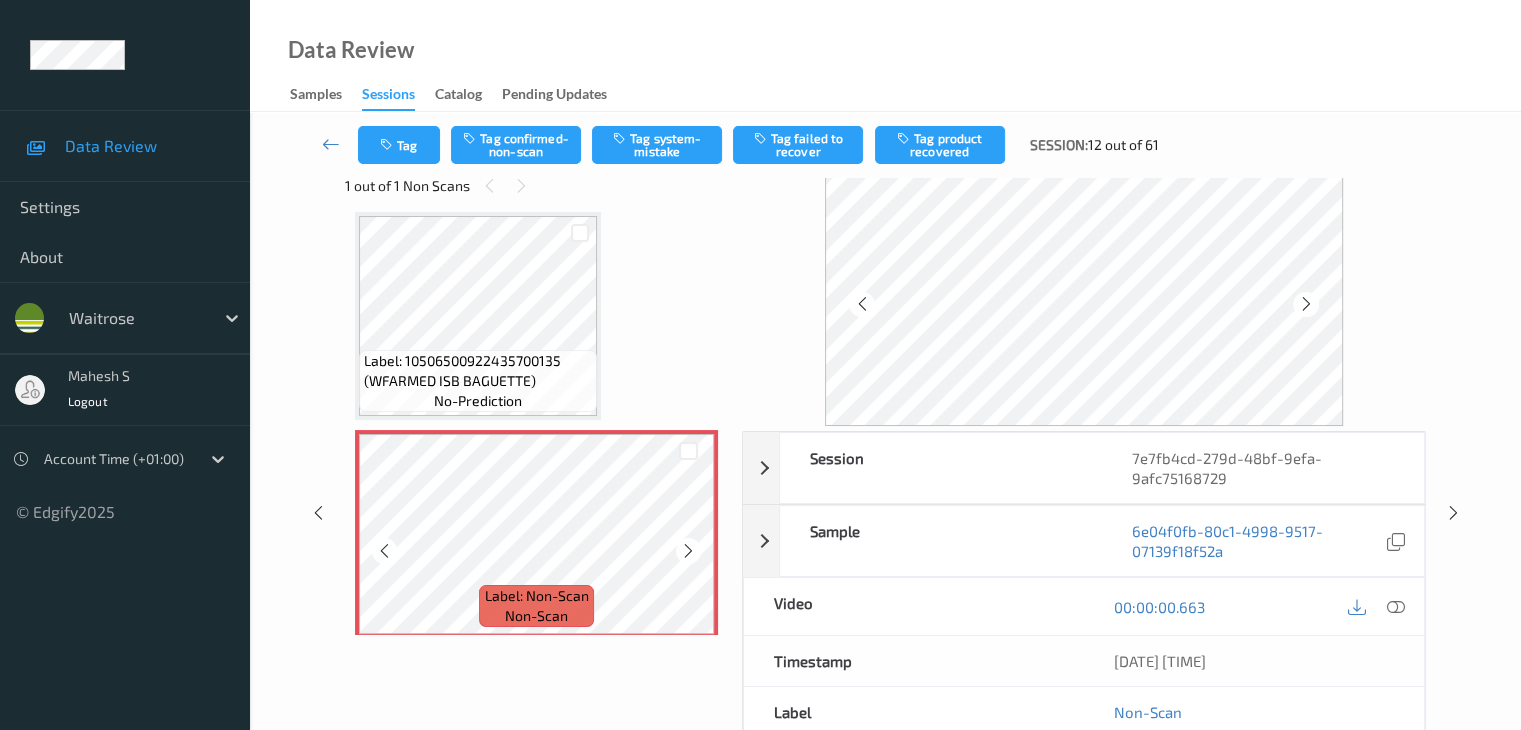 click at bounding box center (688, 551) 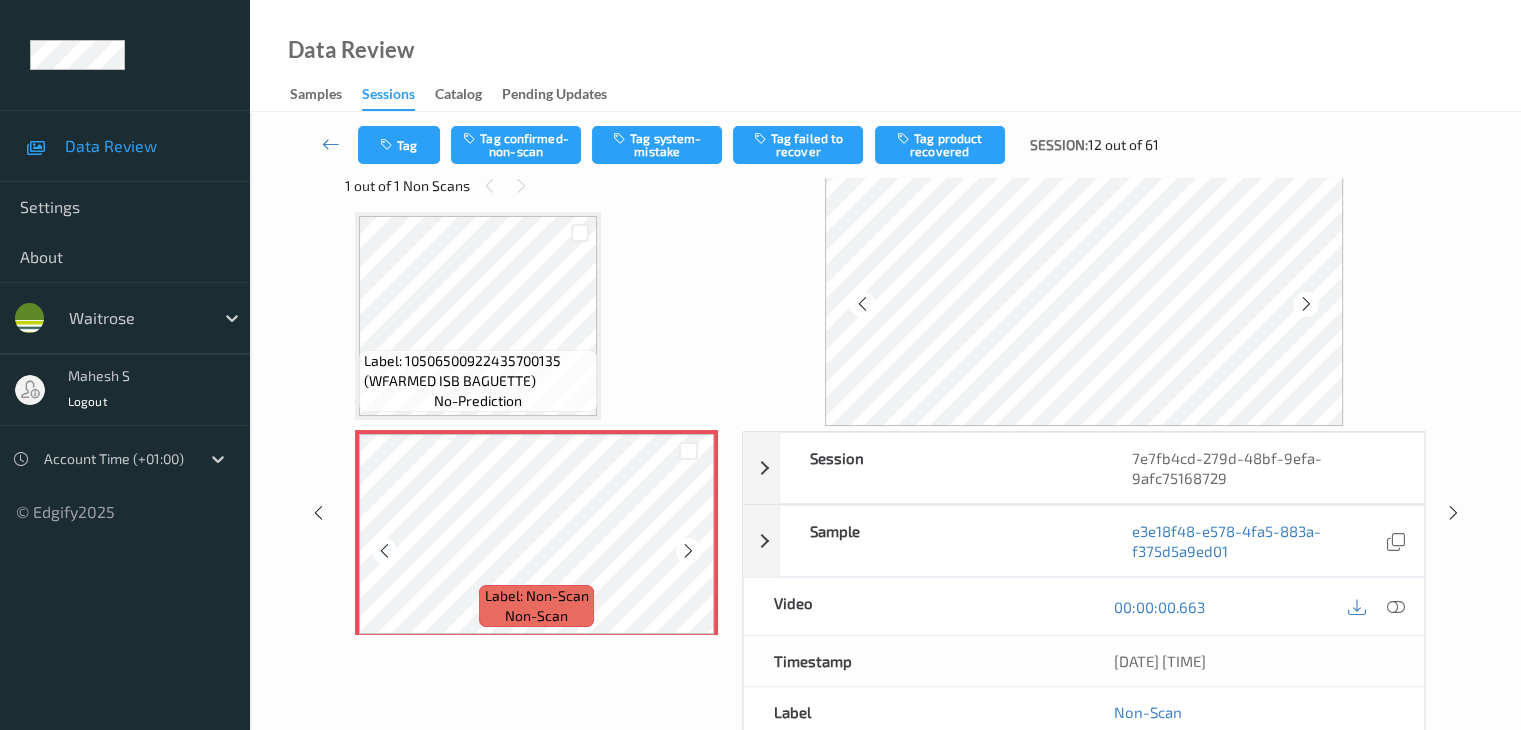 click at bounding box center (688, 551) 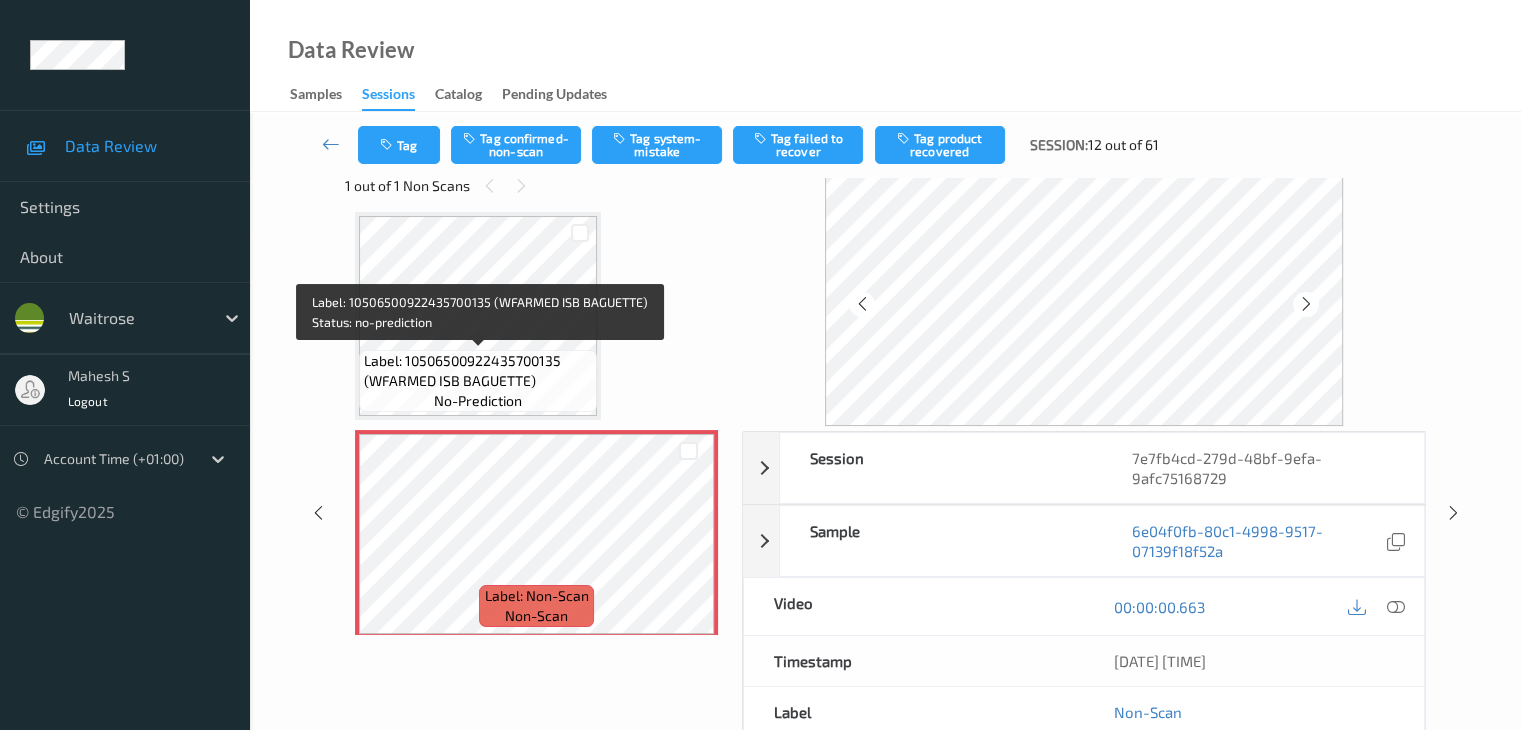 click on "Label: 10506500922435700135 (WFARMED ISB BAGUETTE)" at bounding box center (478, 371) 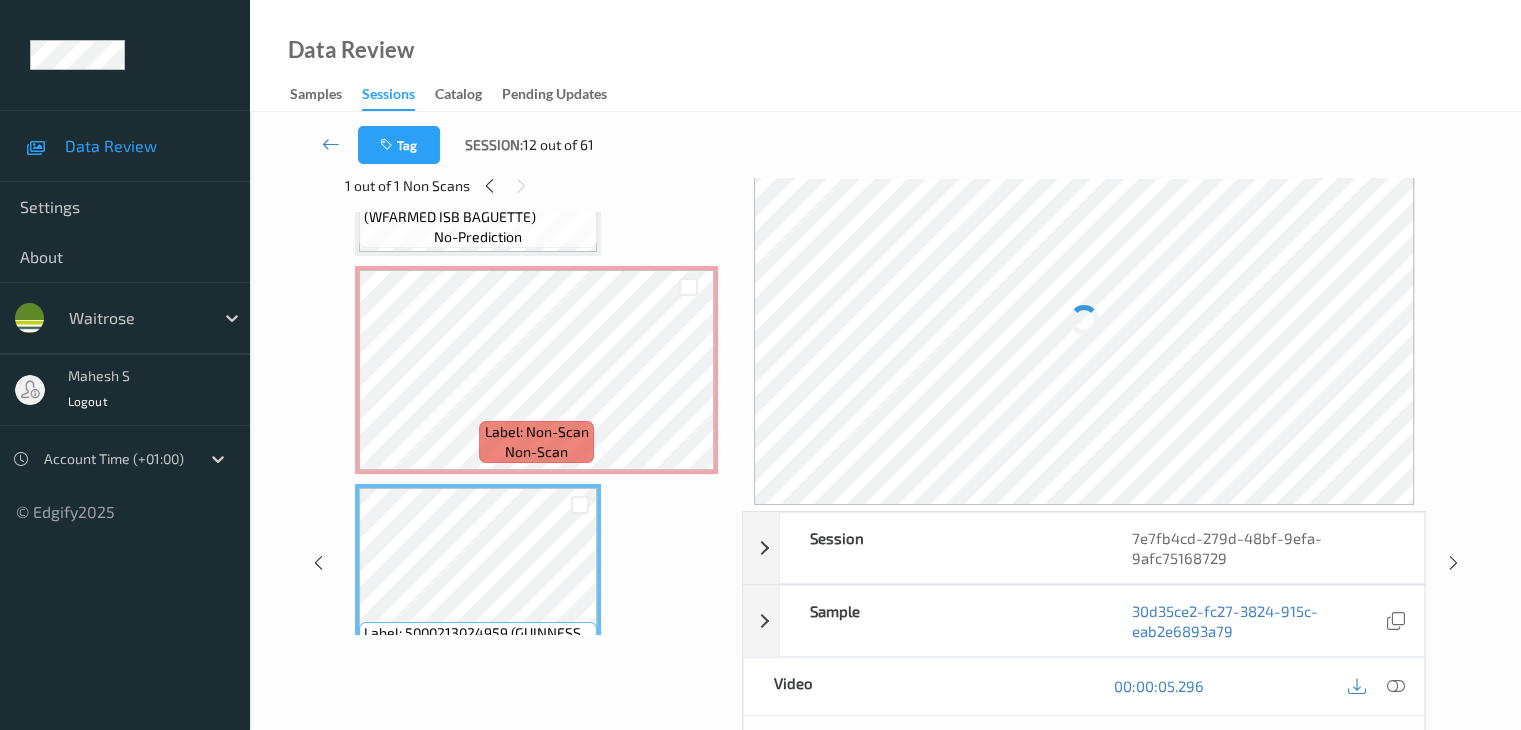 scroll, scrollTop: 10, scrollLeft: 0, axis: vertical 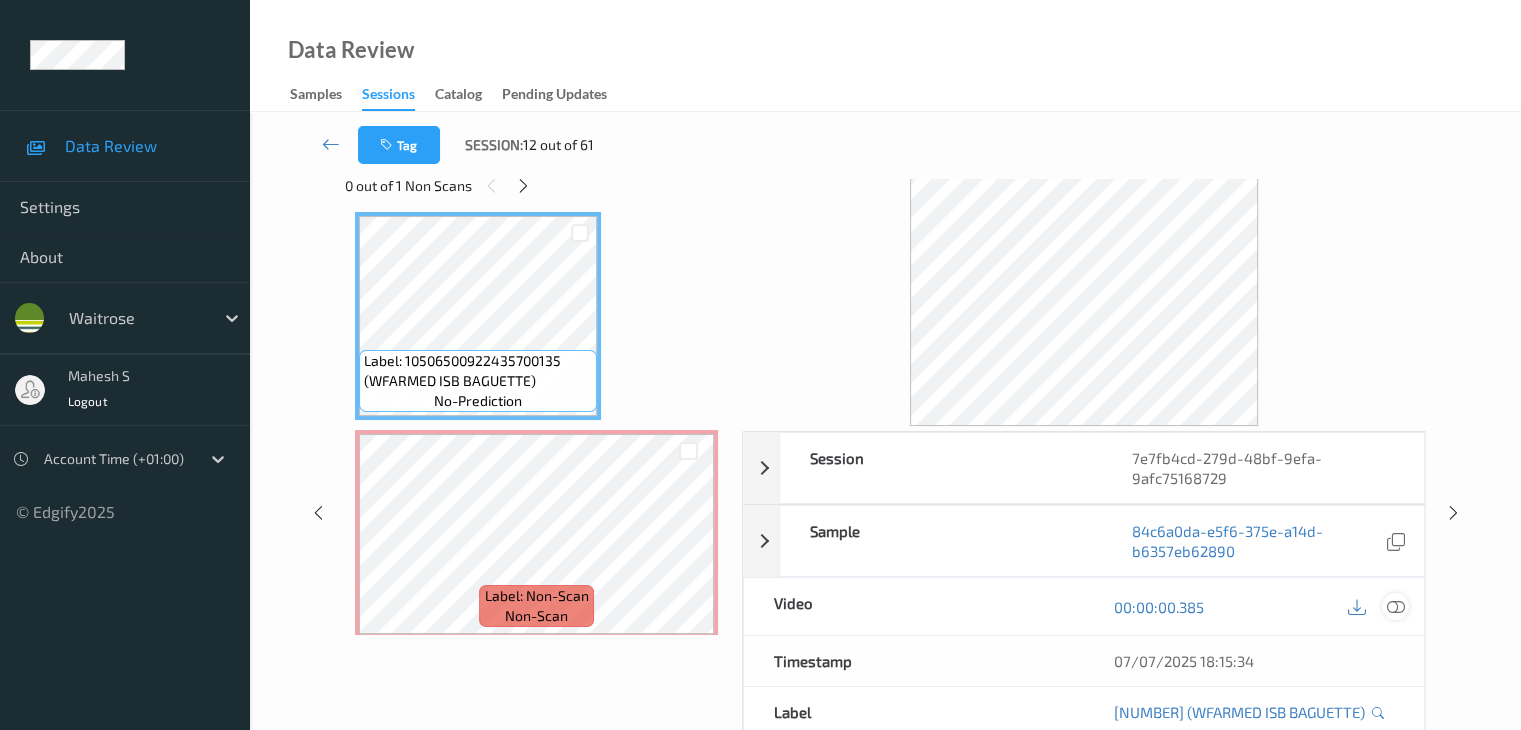 click at bounding box center [1395, 607] 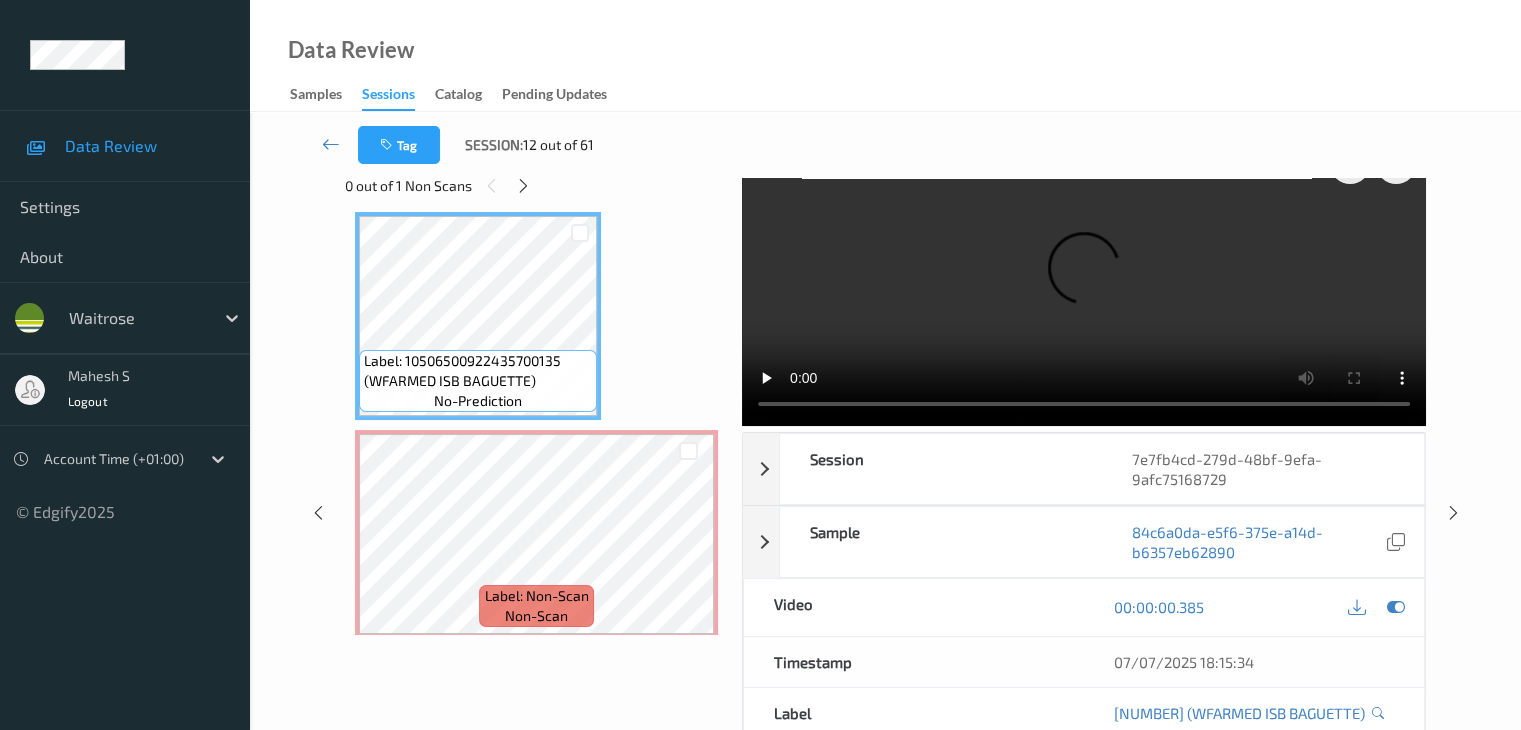 scroll, scrollTop: 0, scrollLeft: 0, axis: both 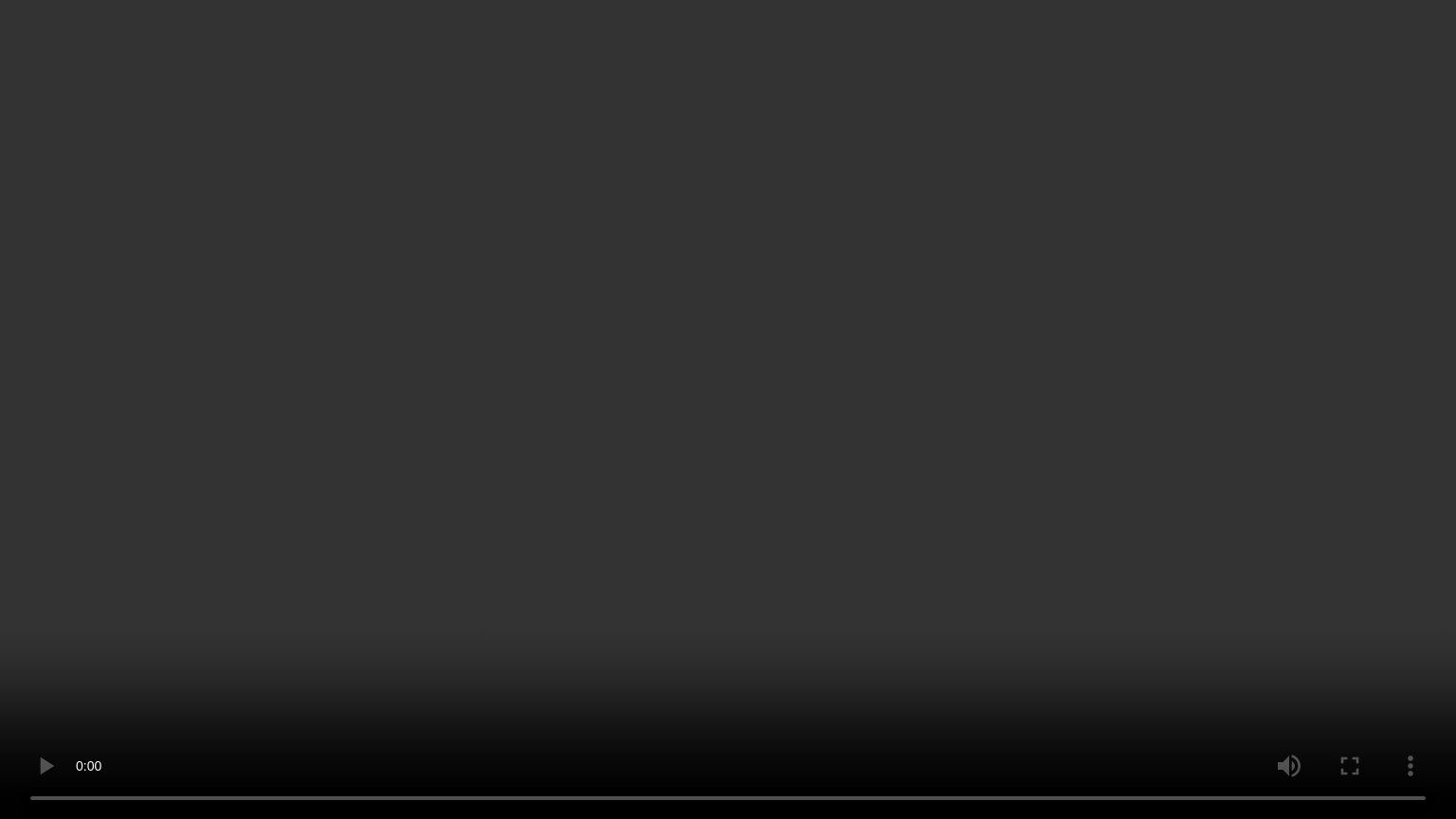 type 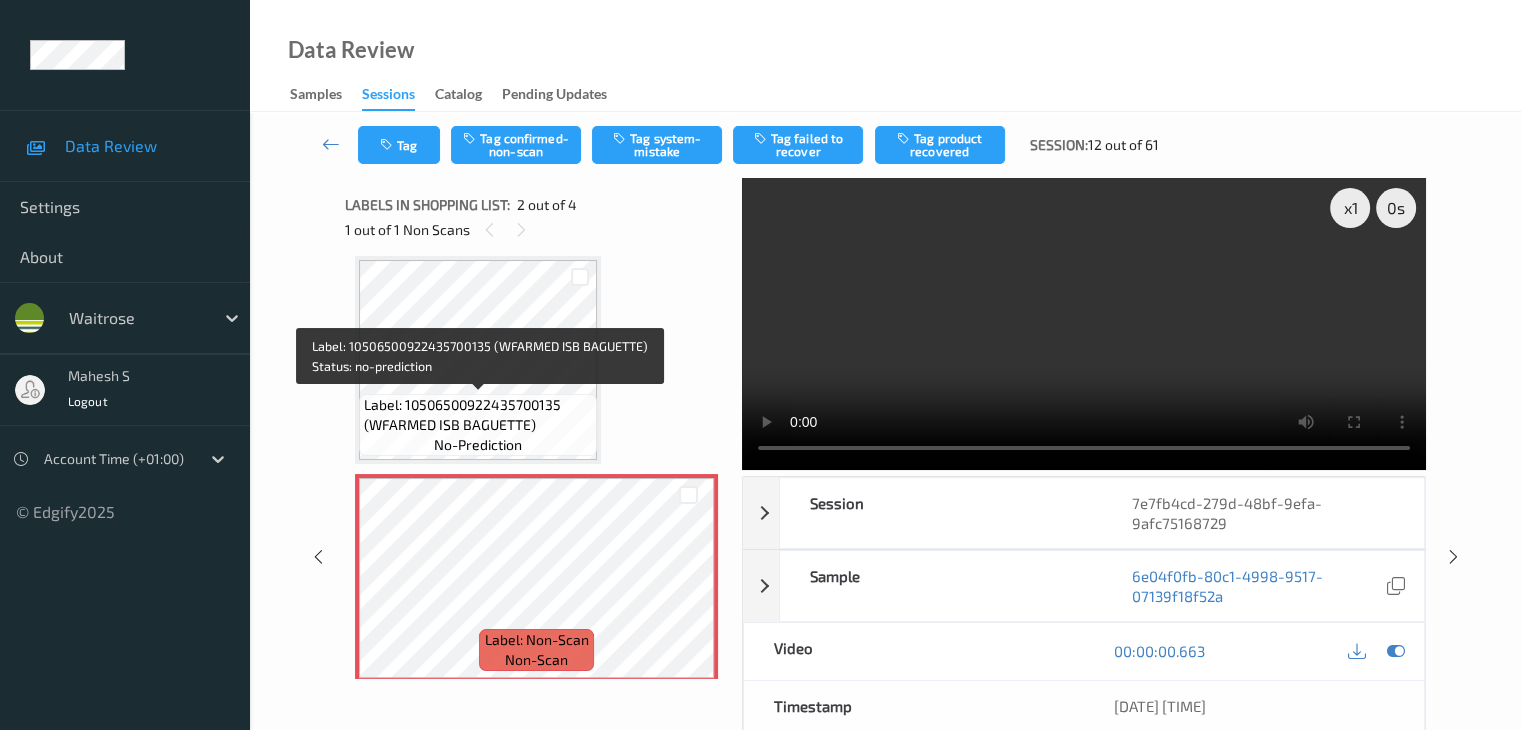 click on "Label: 10506500922435700135 (WFARMED ISB BAGUETTE)" at bounding box center (478, 415) 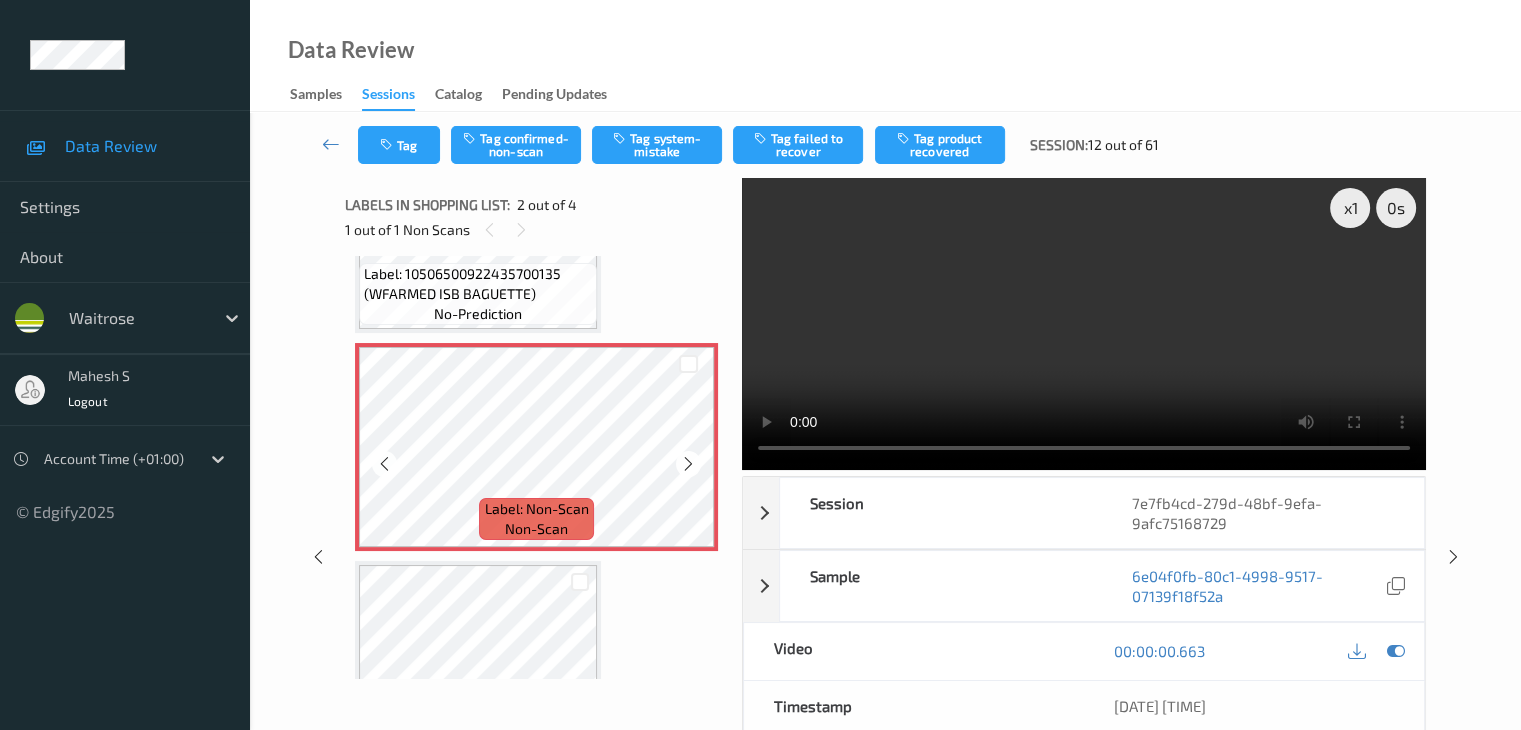 scroll, scrollTop: 110, scrollLeft: 0, axis: vertical 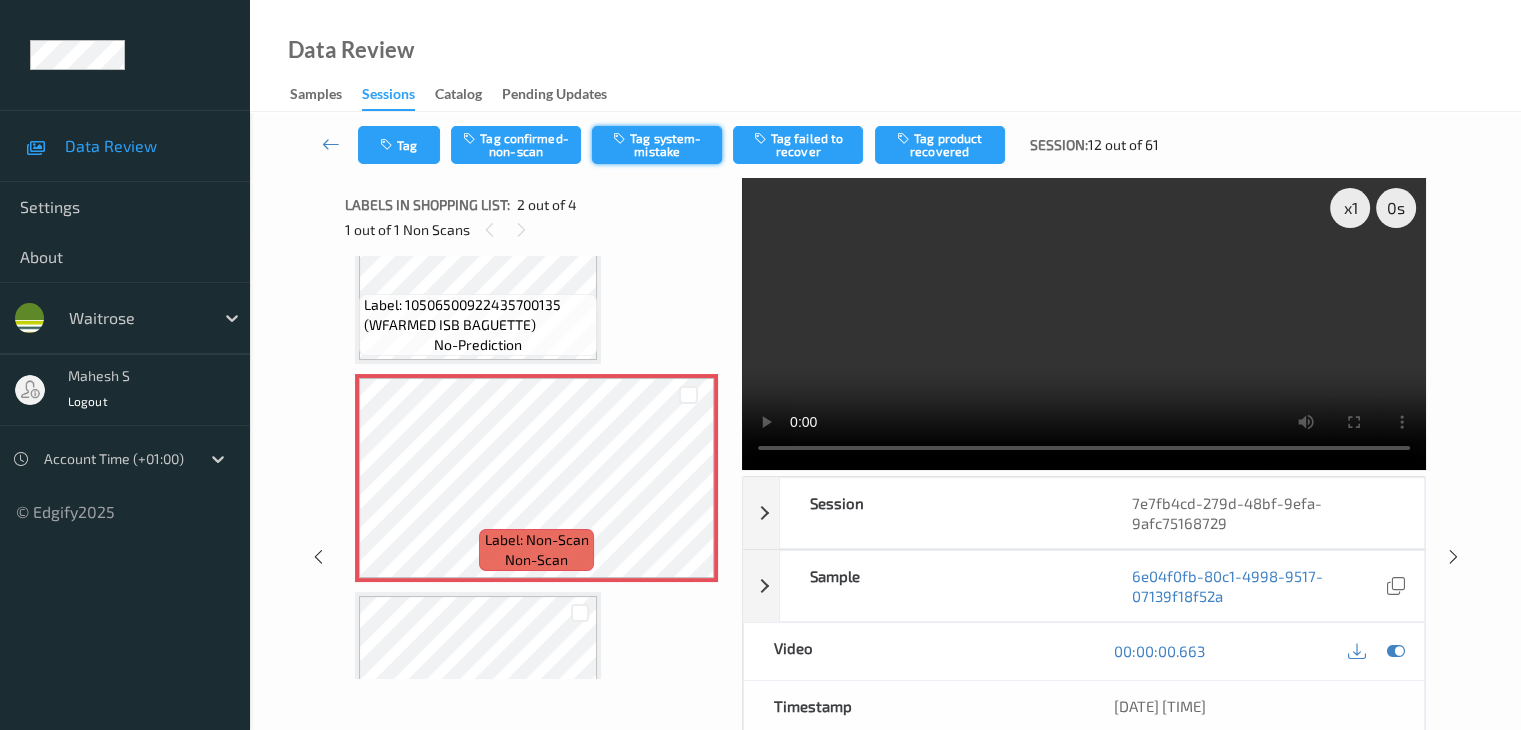 click on "Tag   system-mistake" at bounding box center (657, 145) 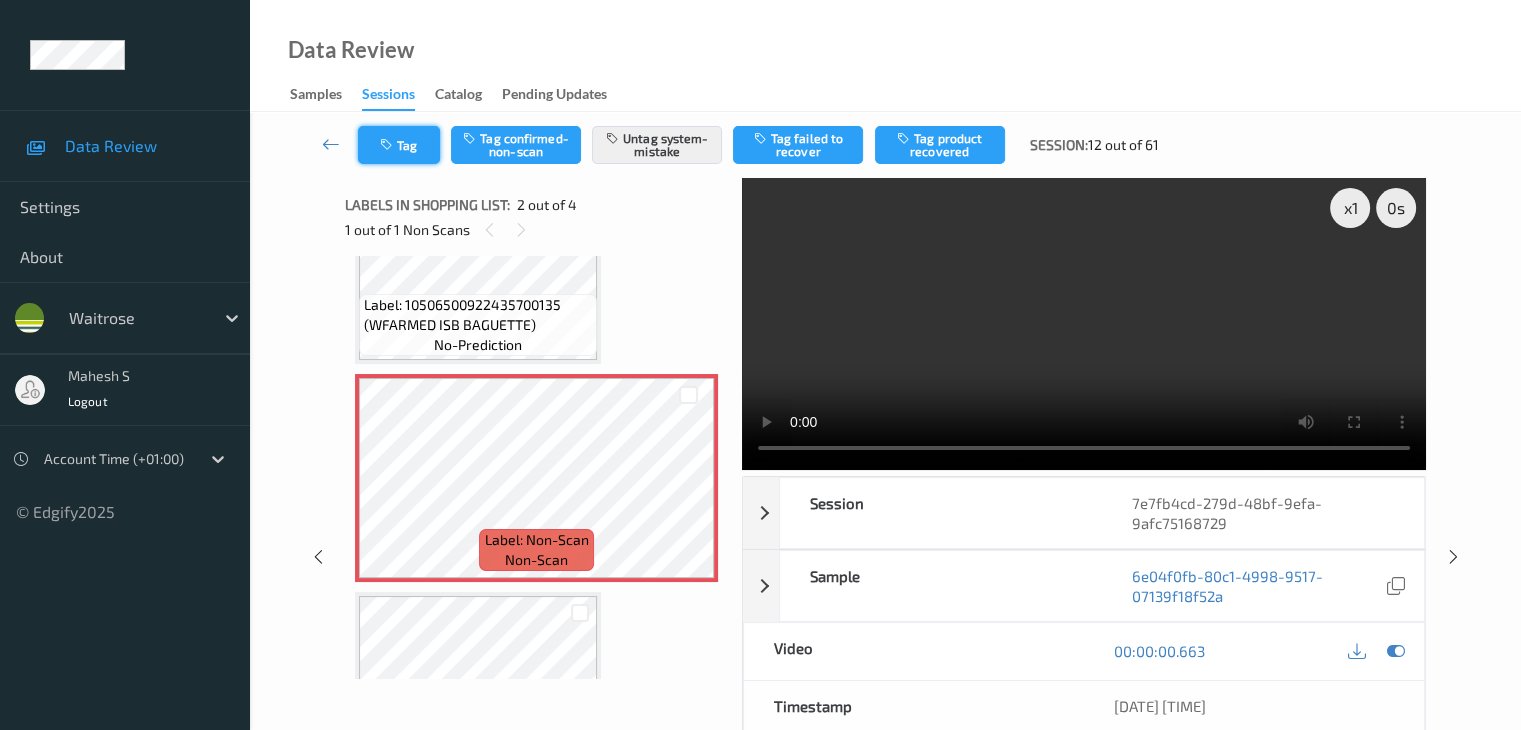 click on "Tag" at bounding box center [399, 145] 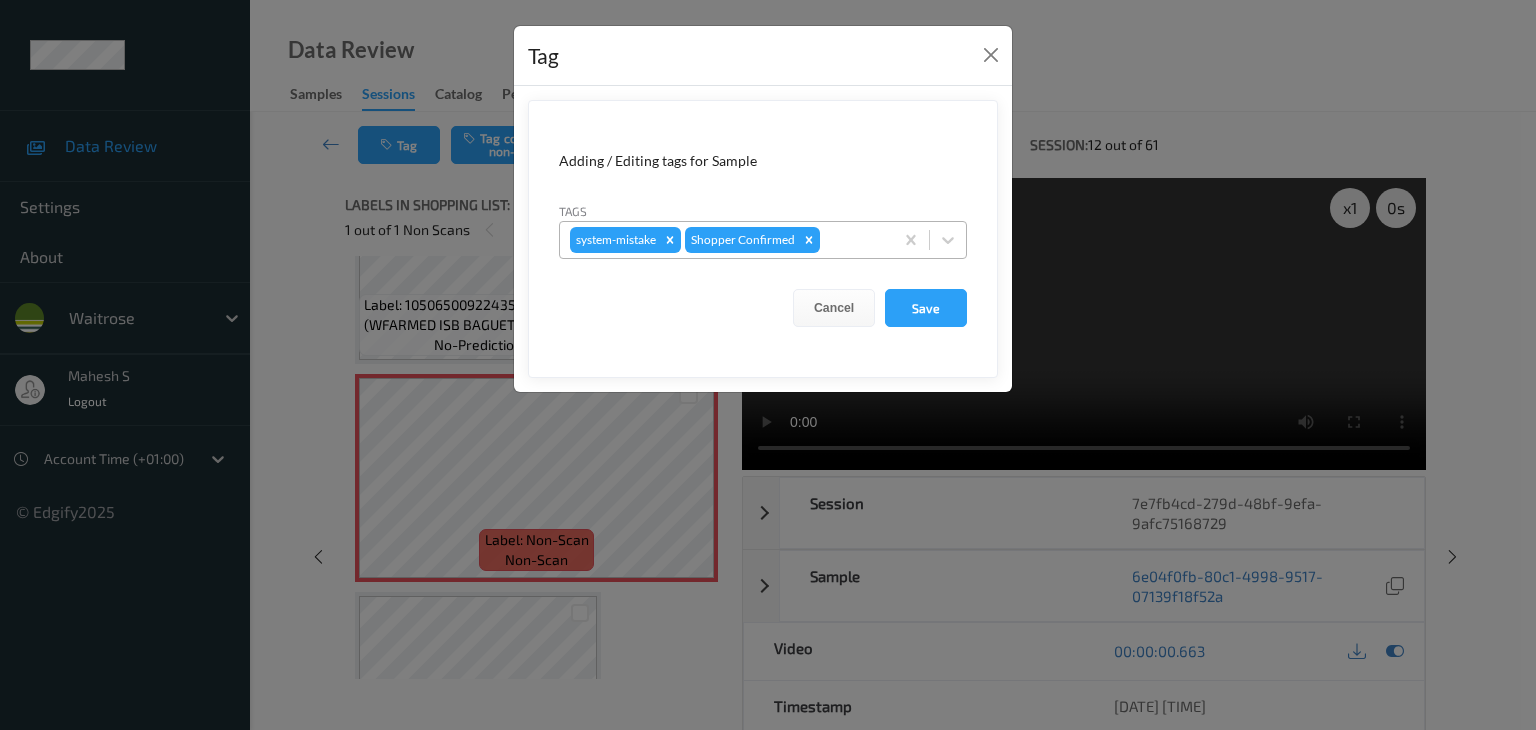click at bounding box center [853, 240] 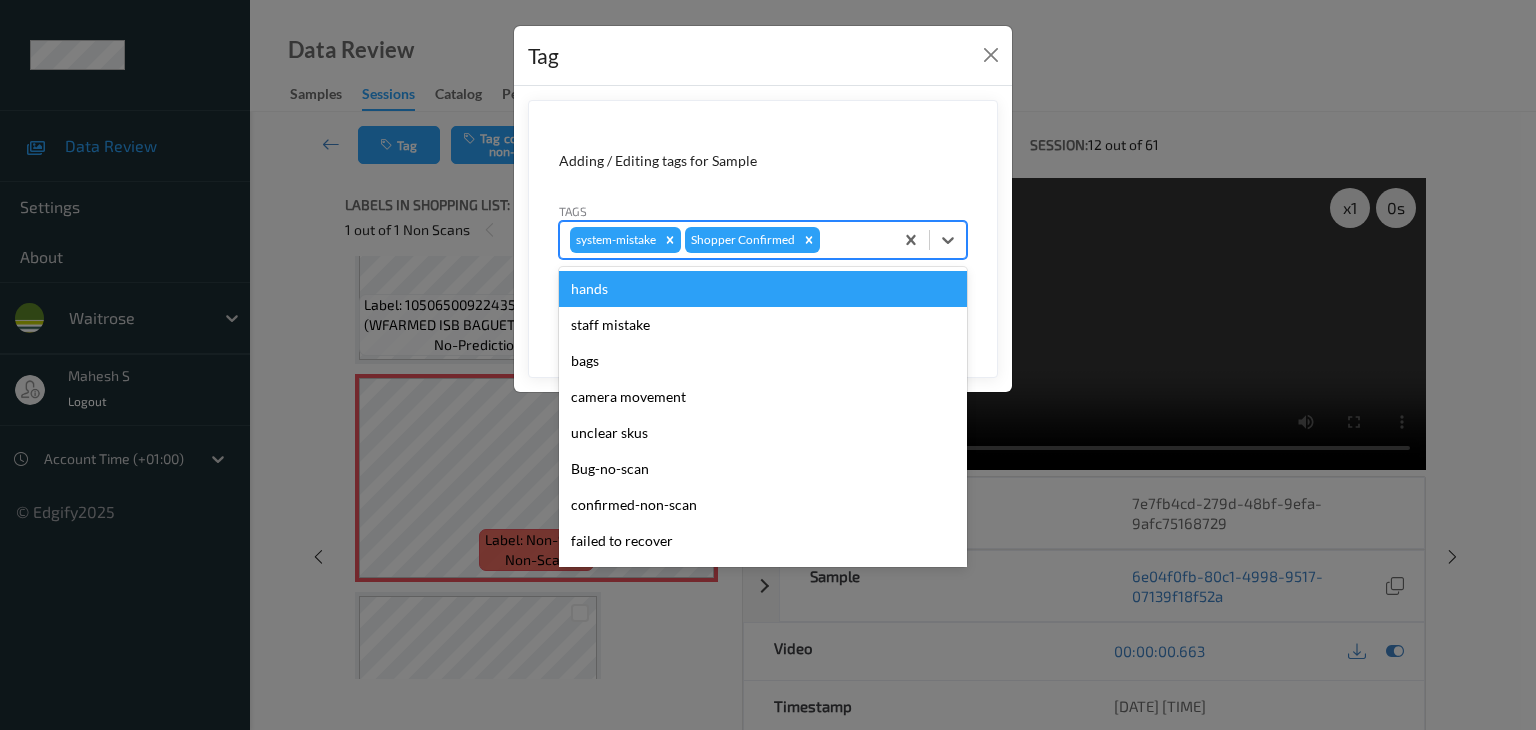 type on "u" 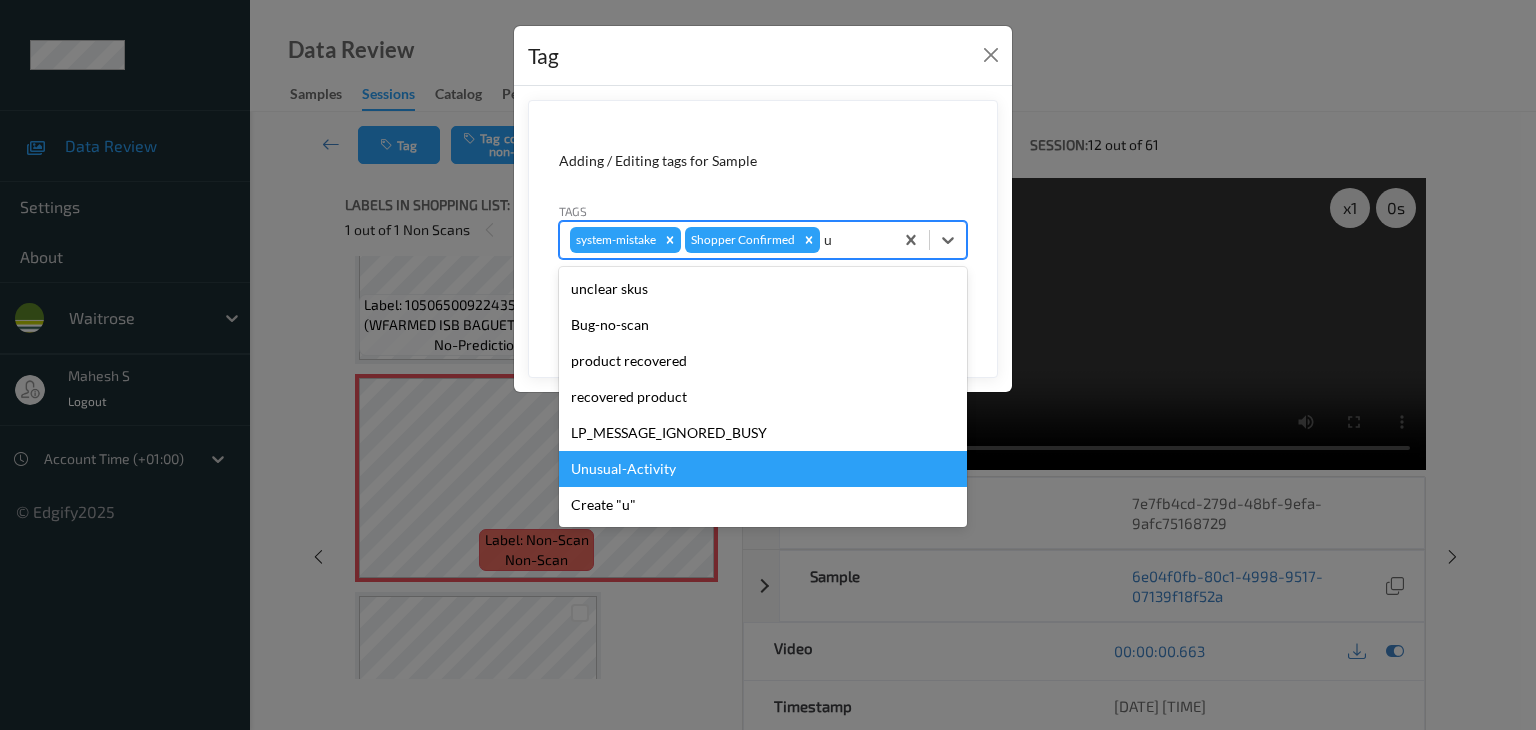 click on "Unusual-Activity" at bounding box center [763, 469] 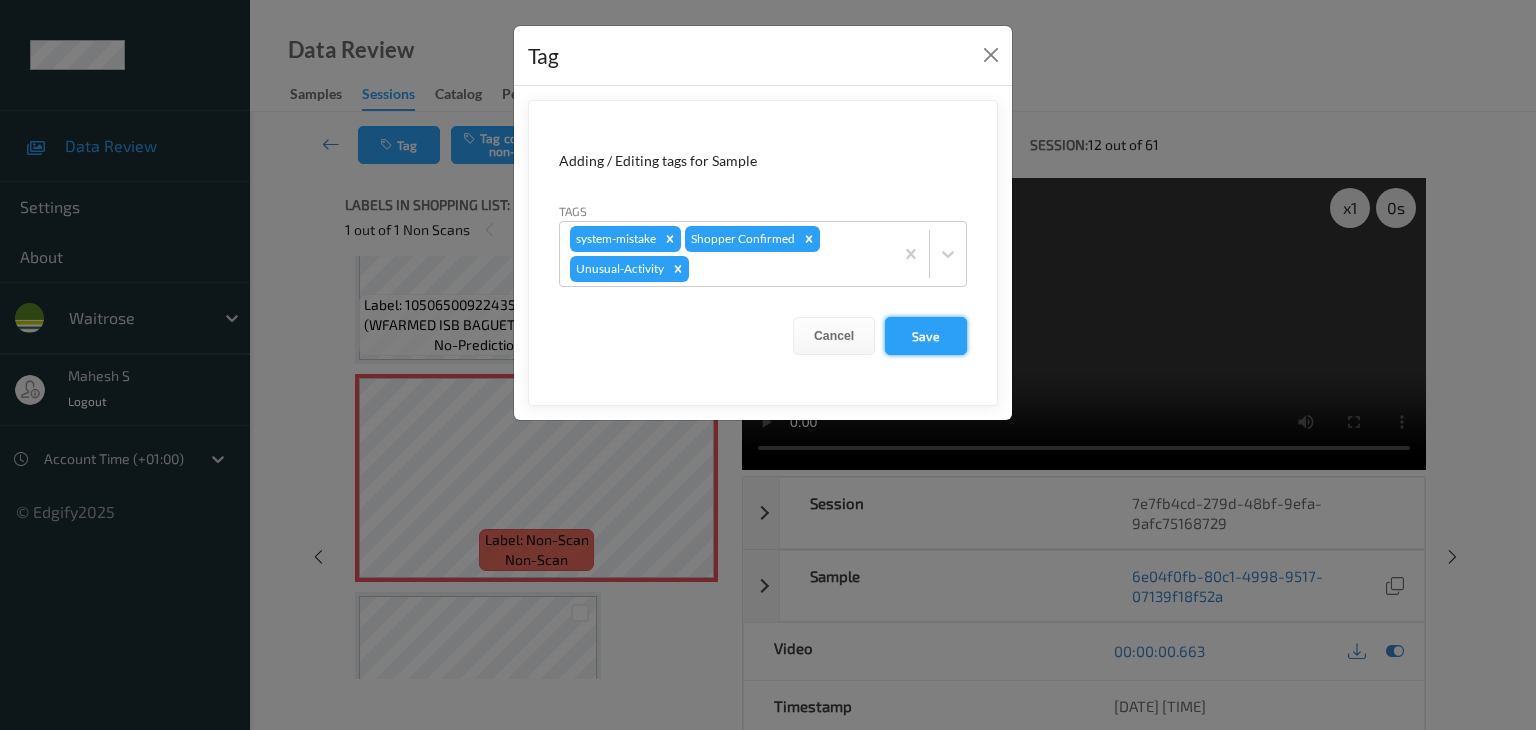 click on "Save" at bounding box center (926, 336) 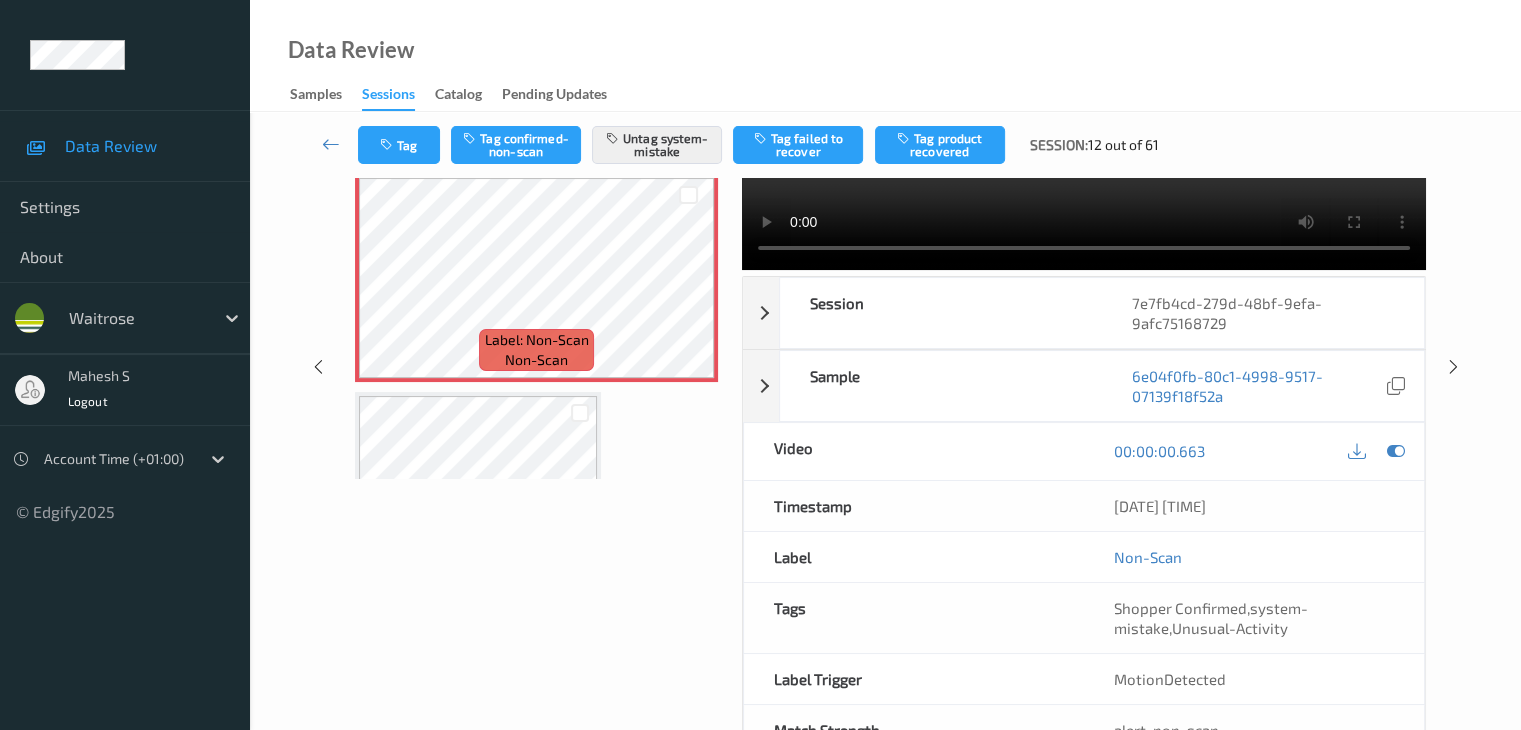 scroll, scrollTop: 264, scrollLeft: 0, axis: vertical 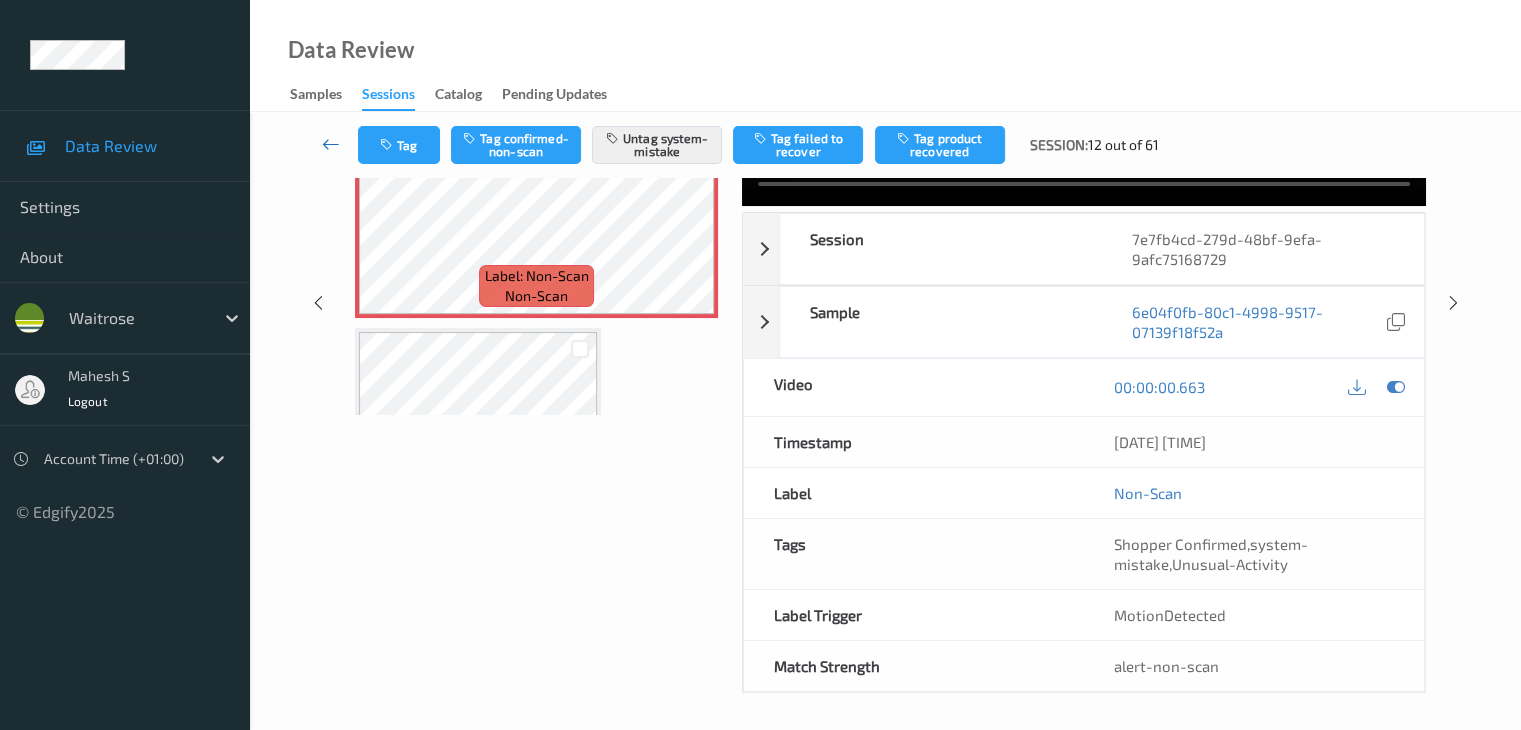 click at bounding box center [331, 144] 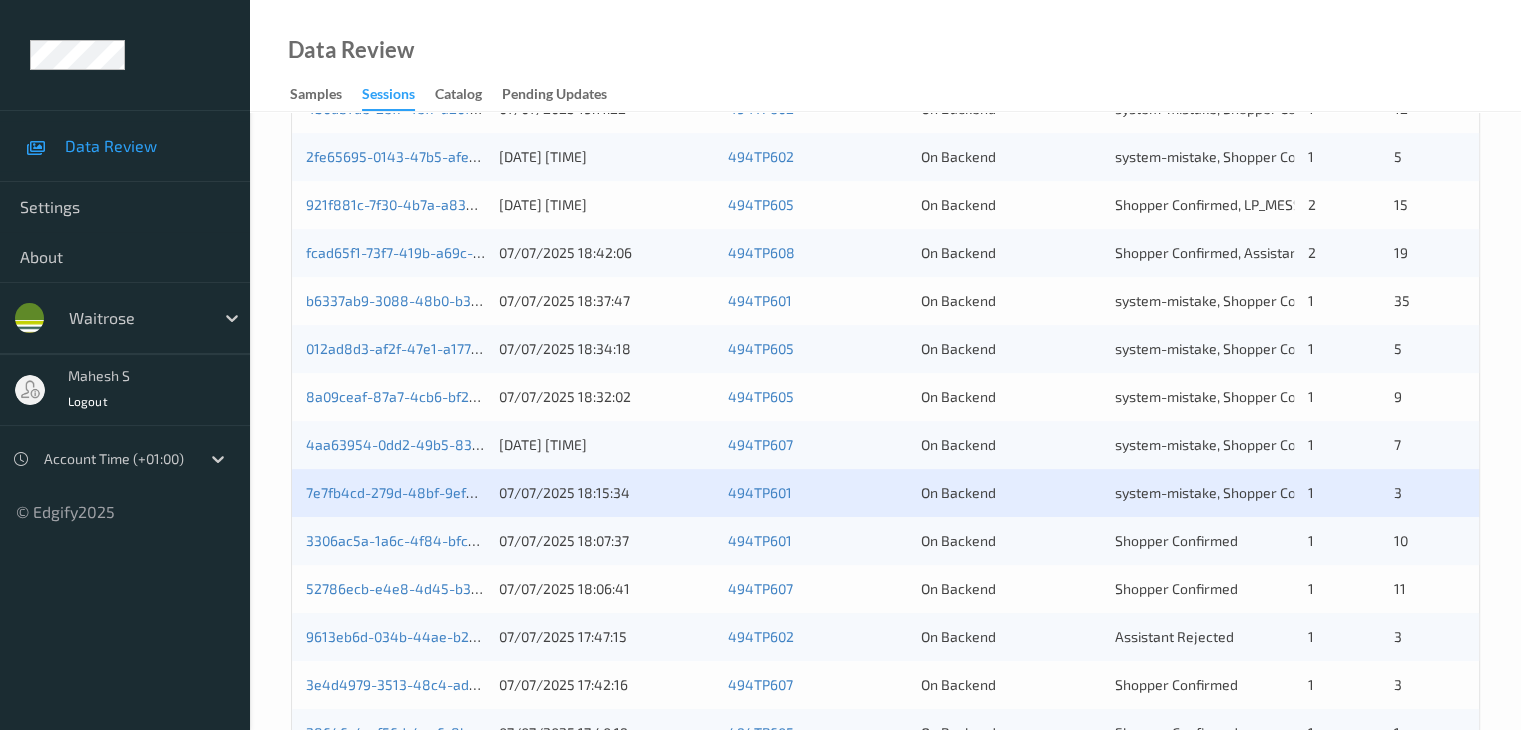scroll, scrollTop: 800, scrollLeft: 0, axis: vertical 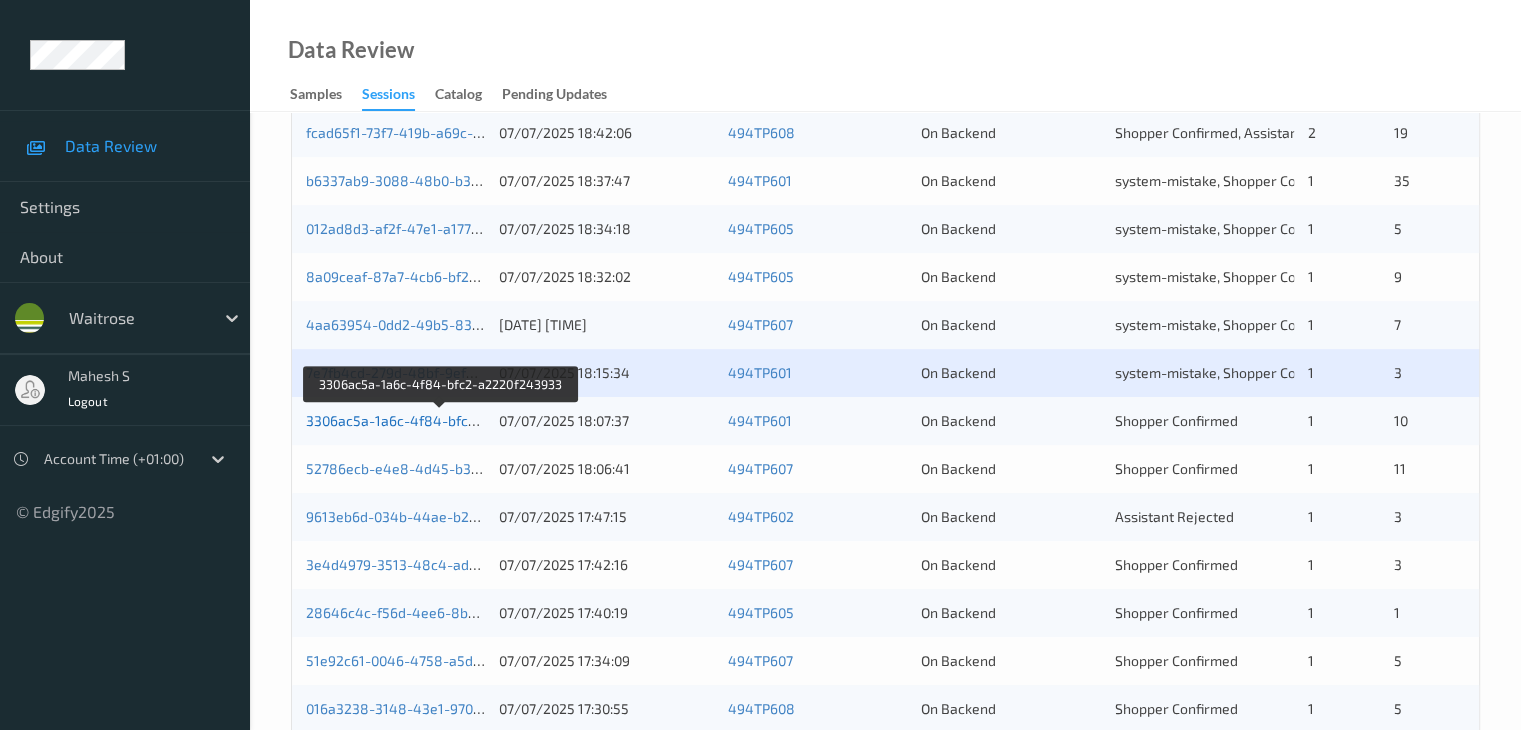 click on "3306ac5a-1a6c-4f84-bfc2-a2220f243933" at bounding box center (441, 420) 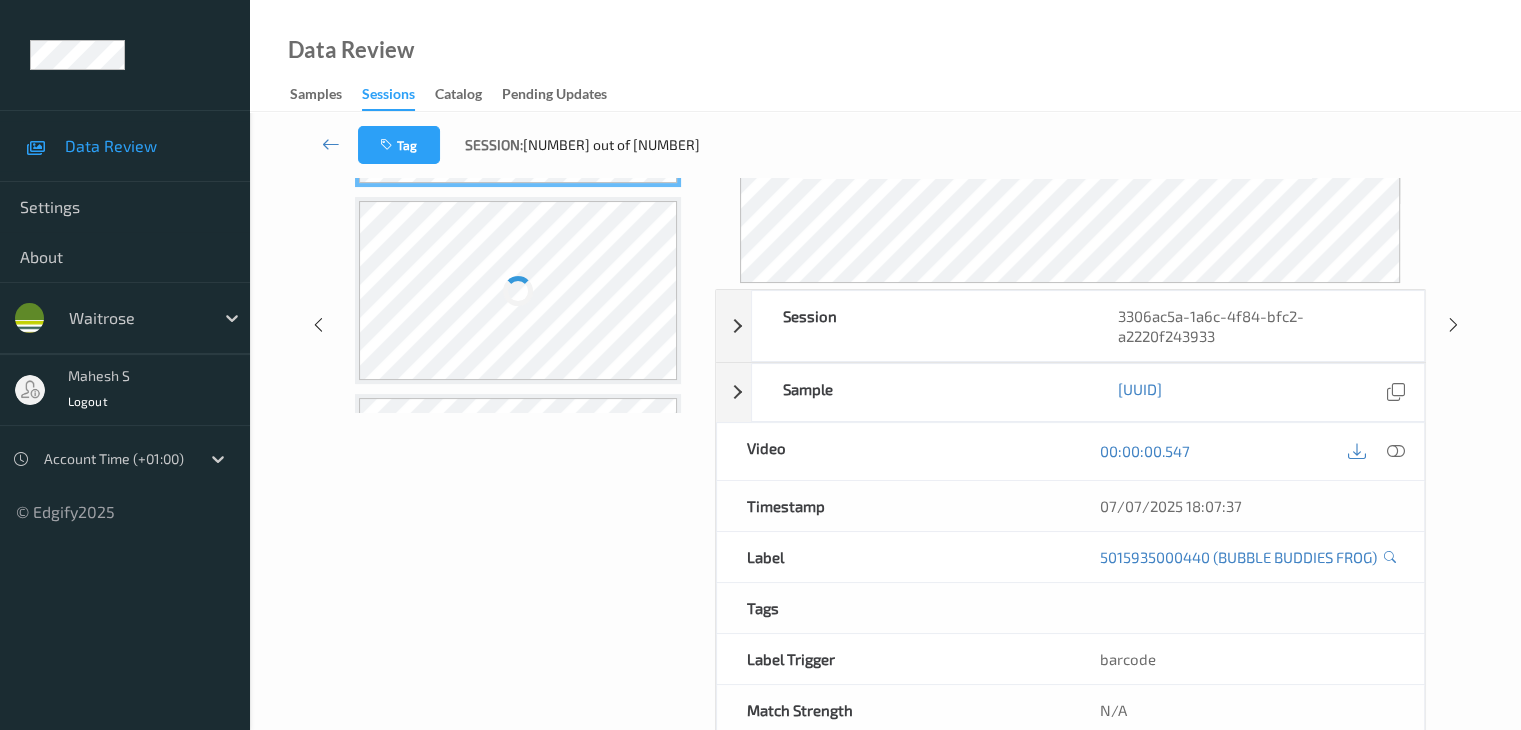 scroll, scrollTop: 44, scrollLeft: 0, axis: vertical 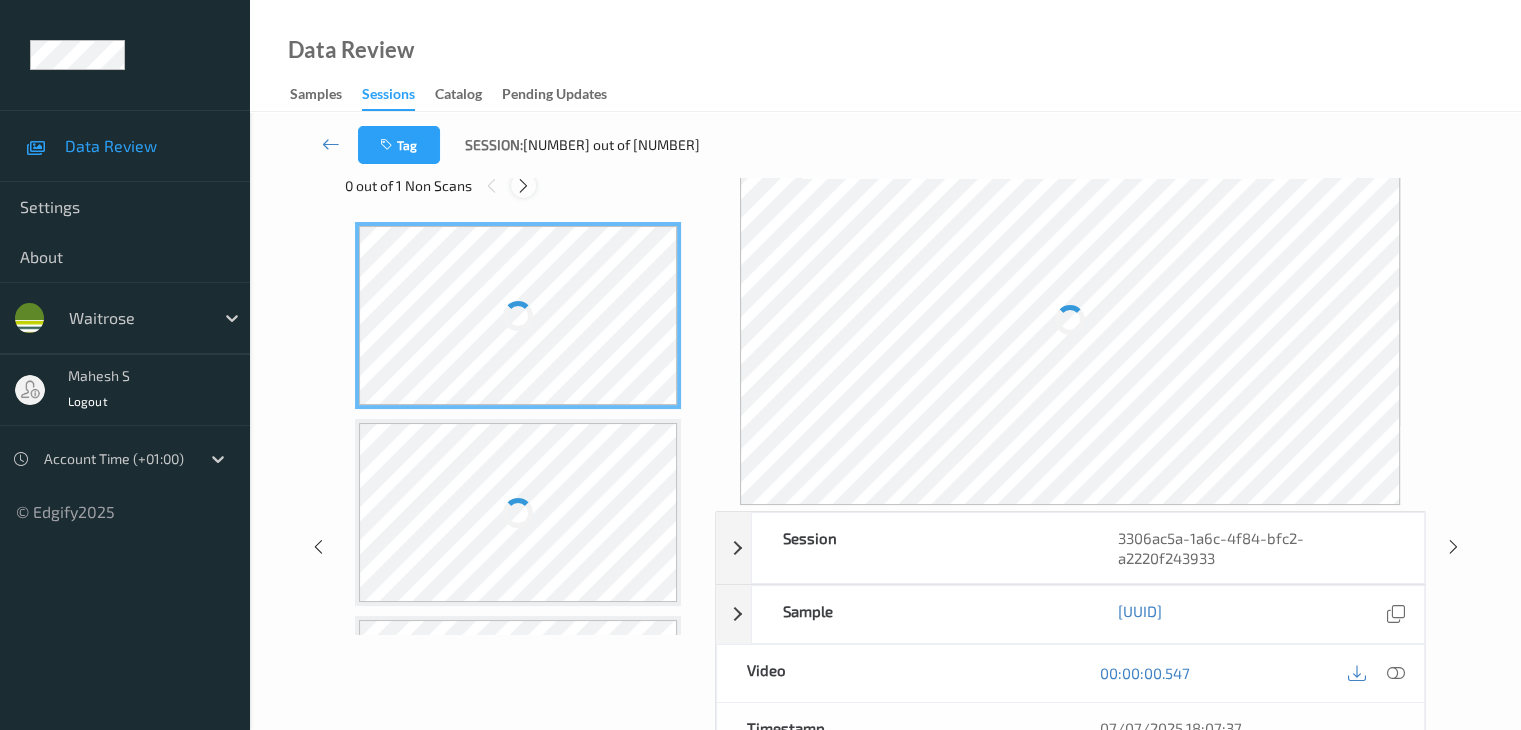 click at bounding box center (523, 186) 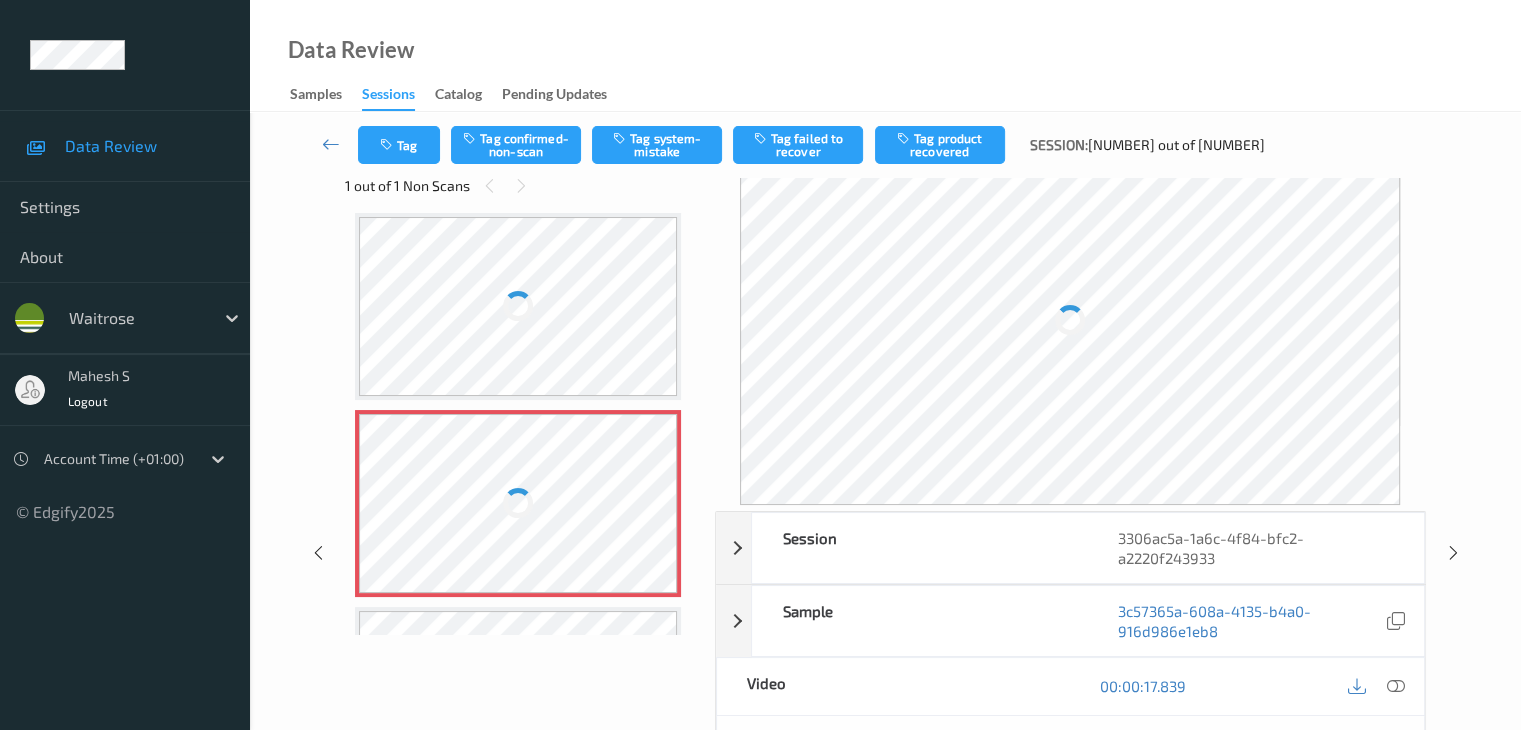 scroll, scrollTop: 880, scrollLeft: 0, axis: vertical 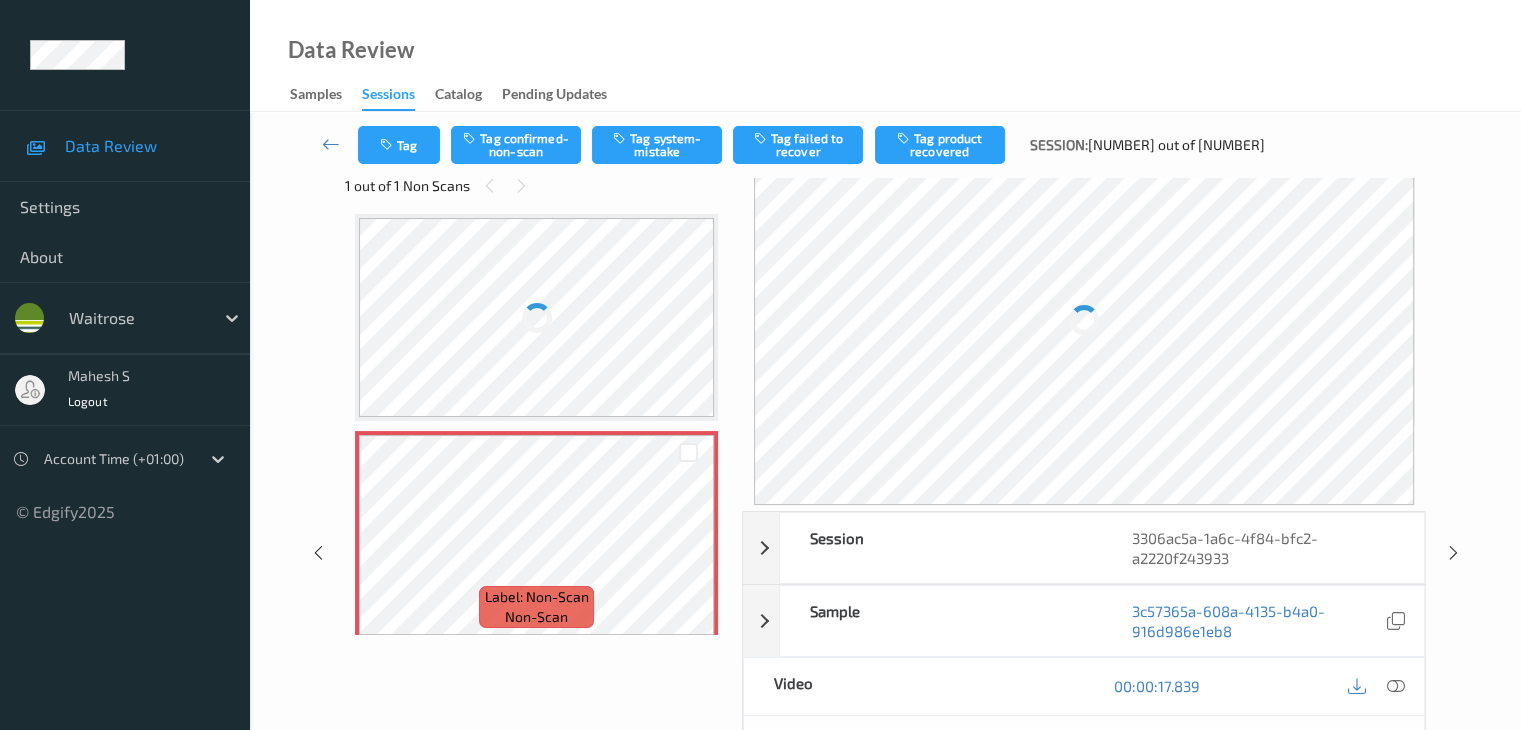 click at bounding box center [536, 318] 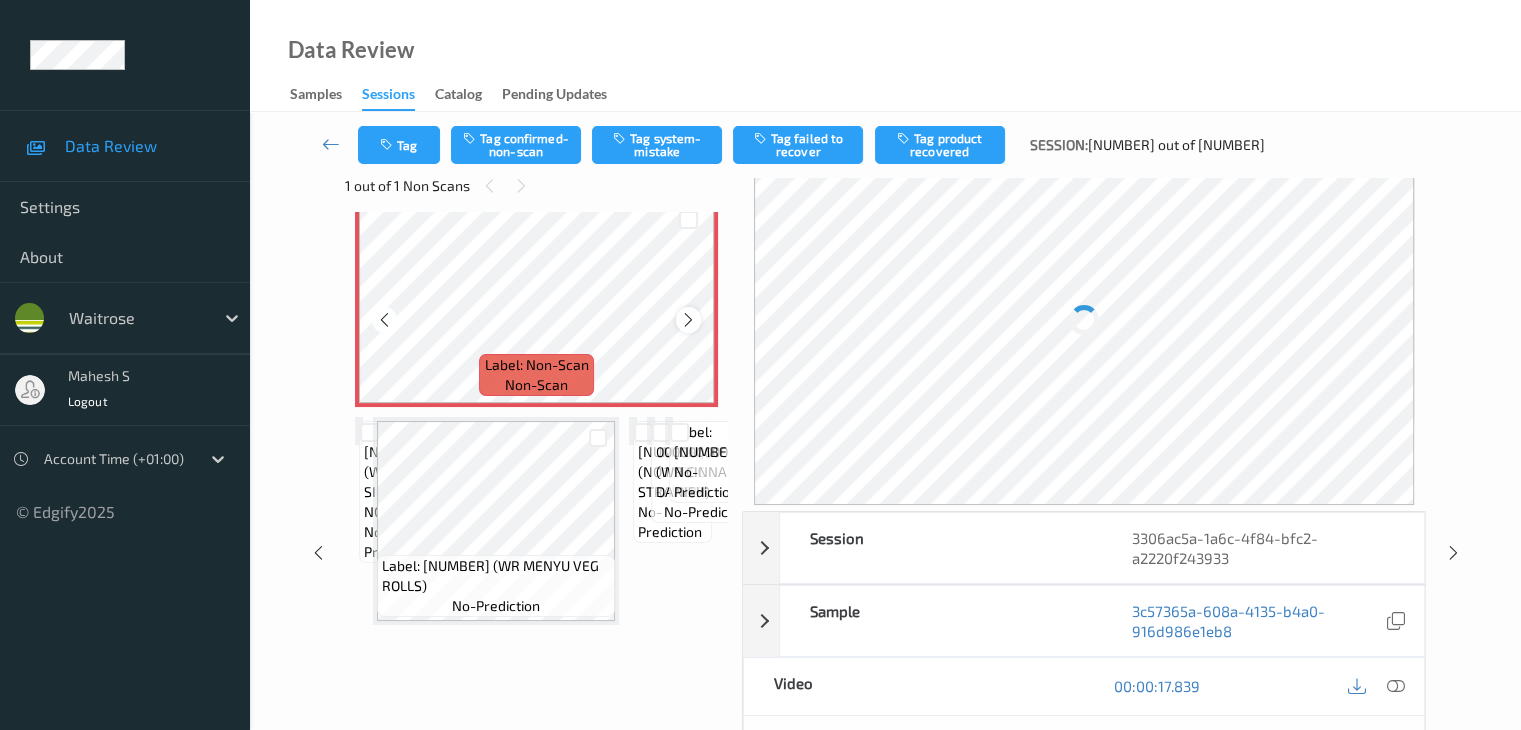 scroll, scrollTop: 881, scrollLeft: 0, axis: vertical 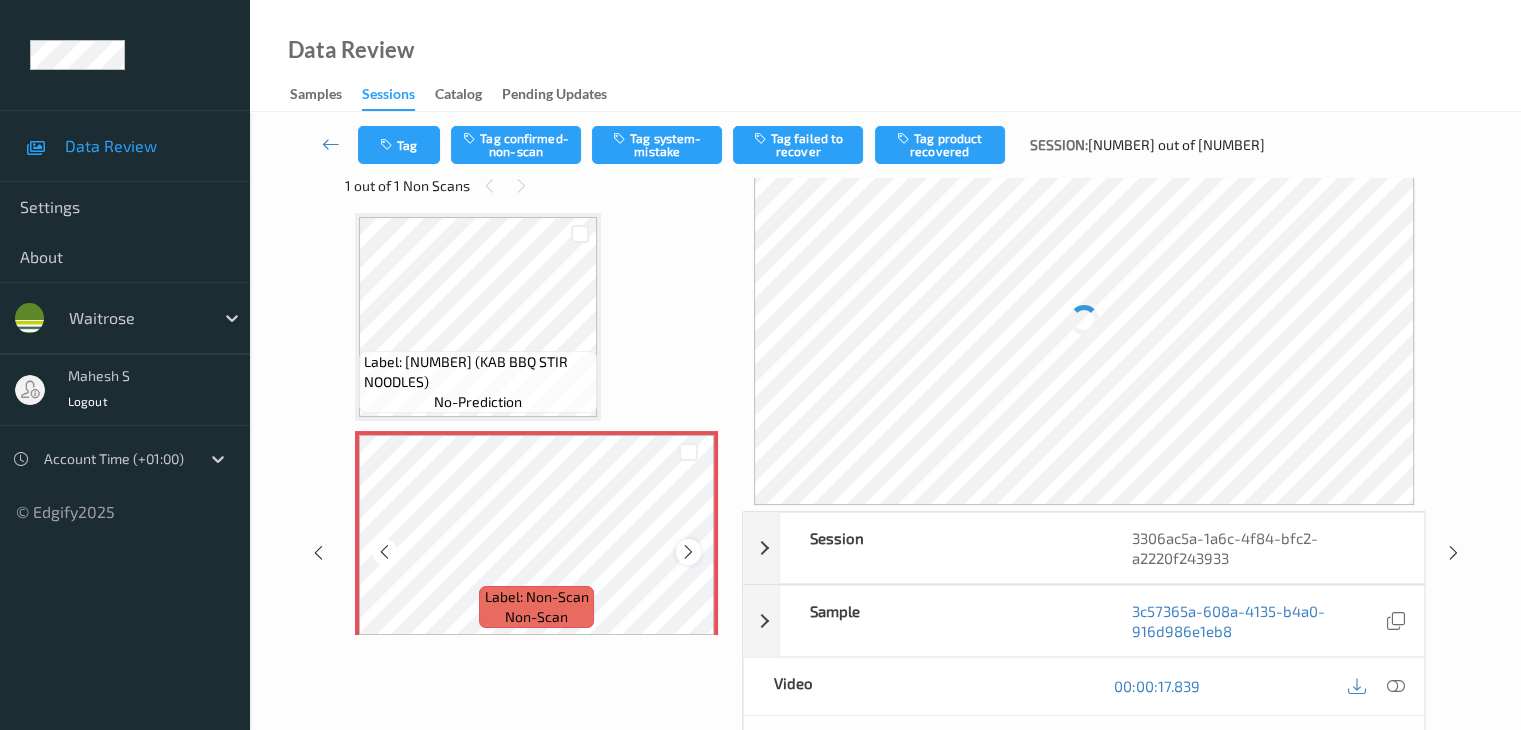 click at bounding box center [688, 552] 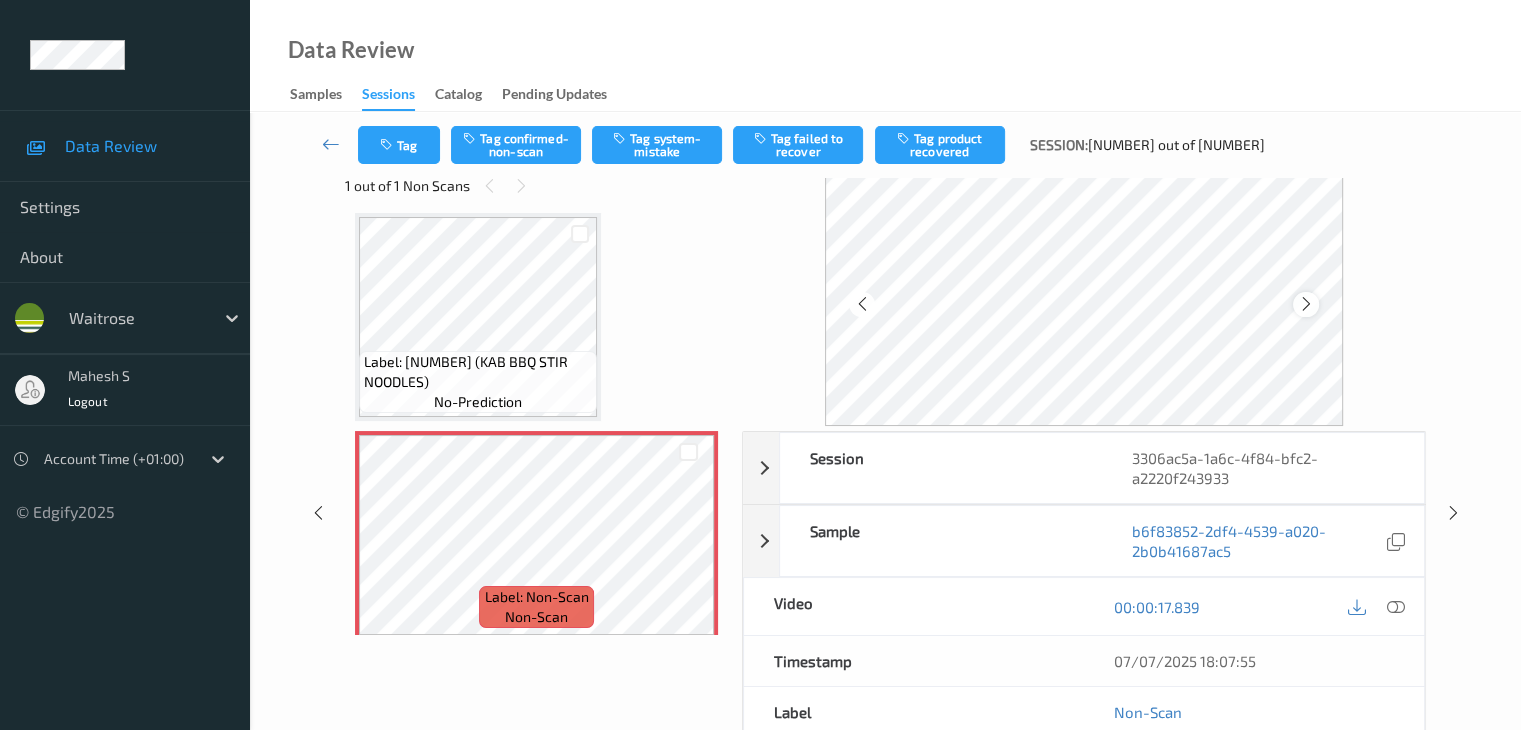 click at bounding box center (1306, 304) 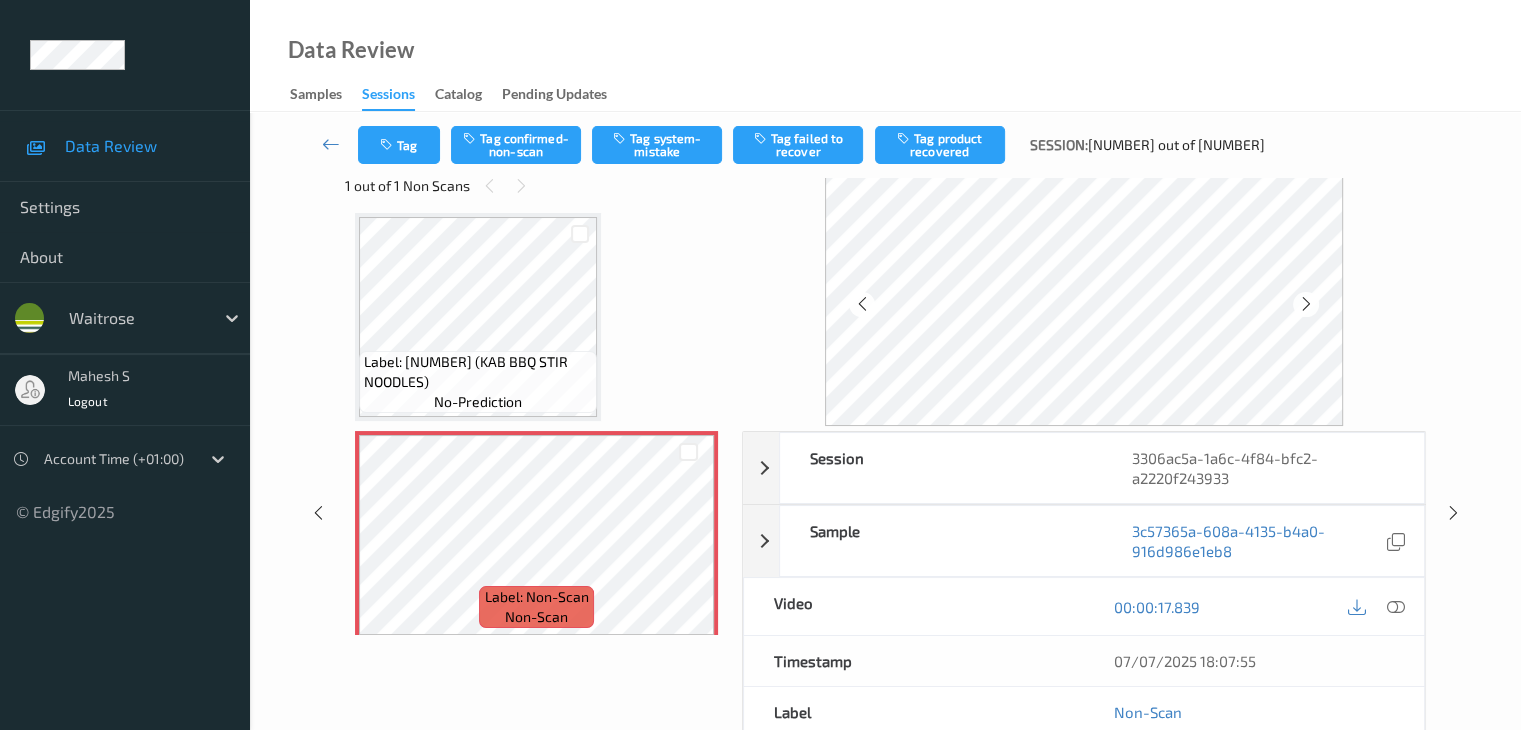 click at bounding box center [1306, 304] 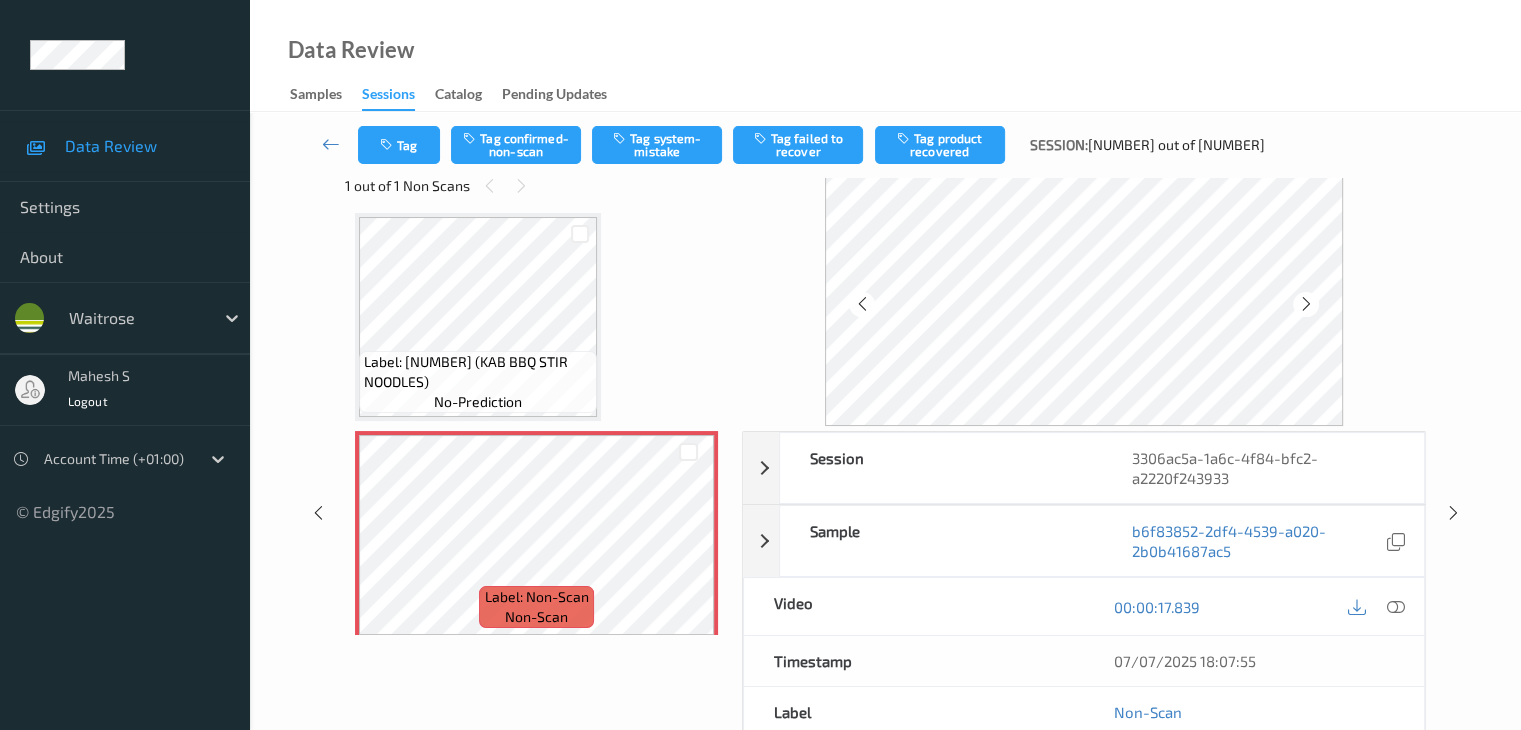 click at bounding box center [1306, 304] 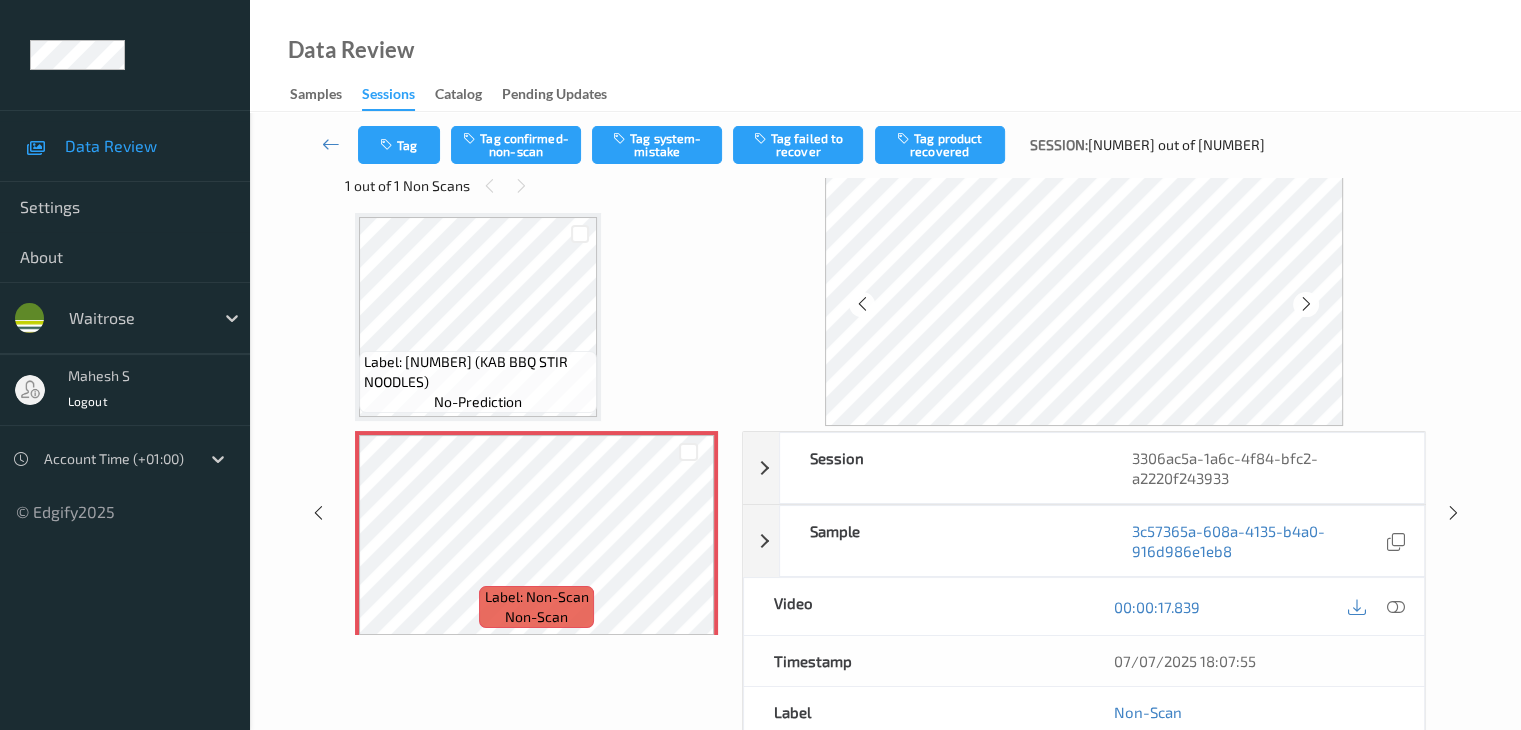 click at bounding box center (1306, 304) 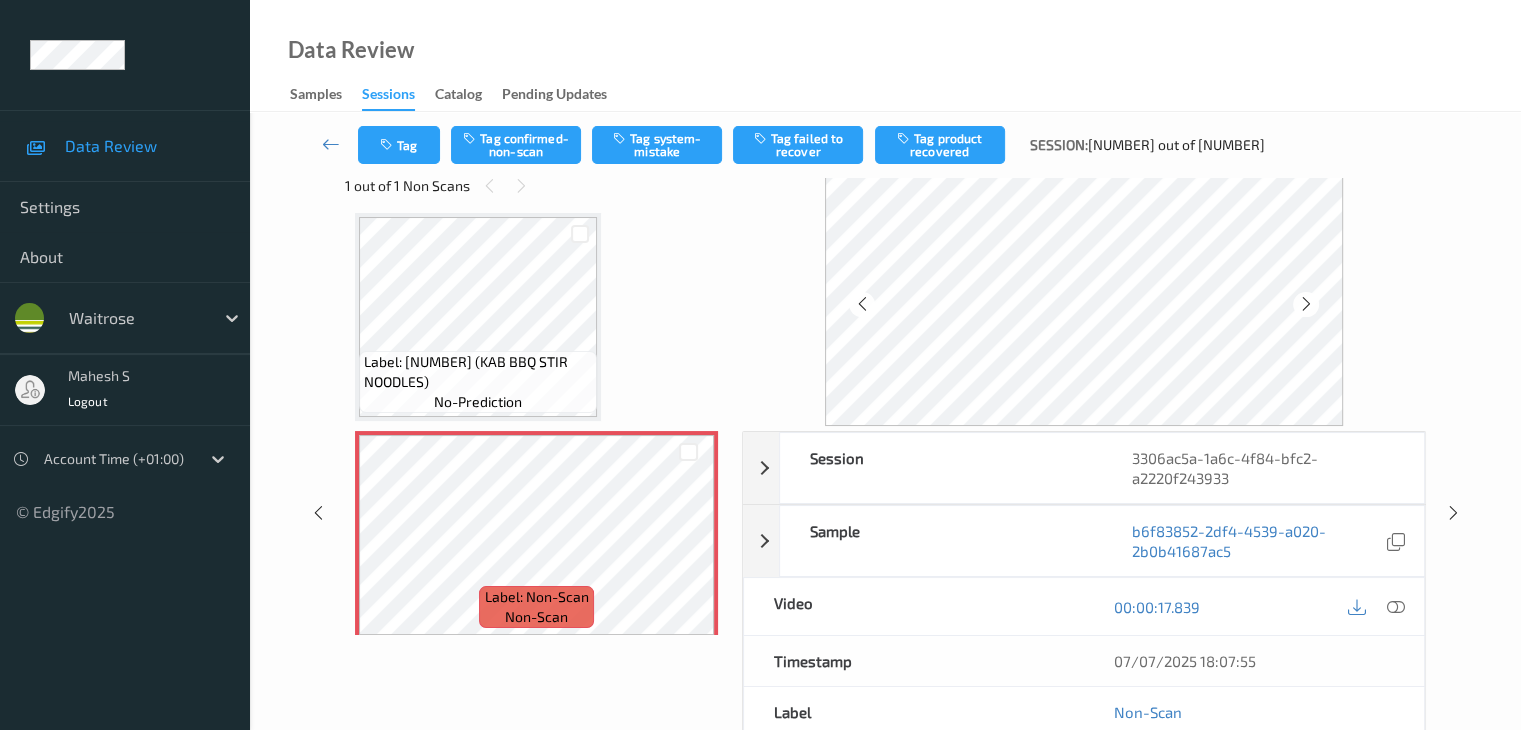 click at bounding box center (1306, 304) 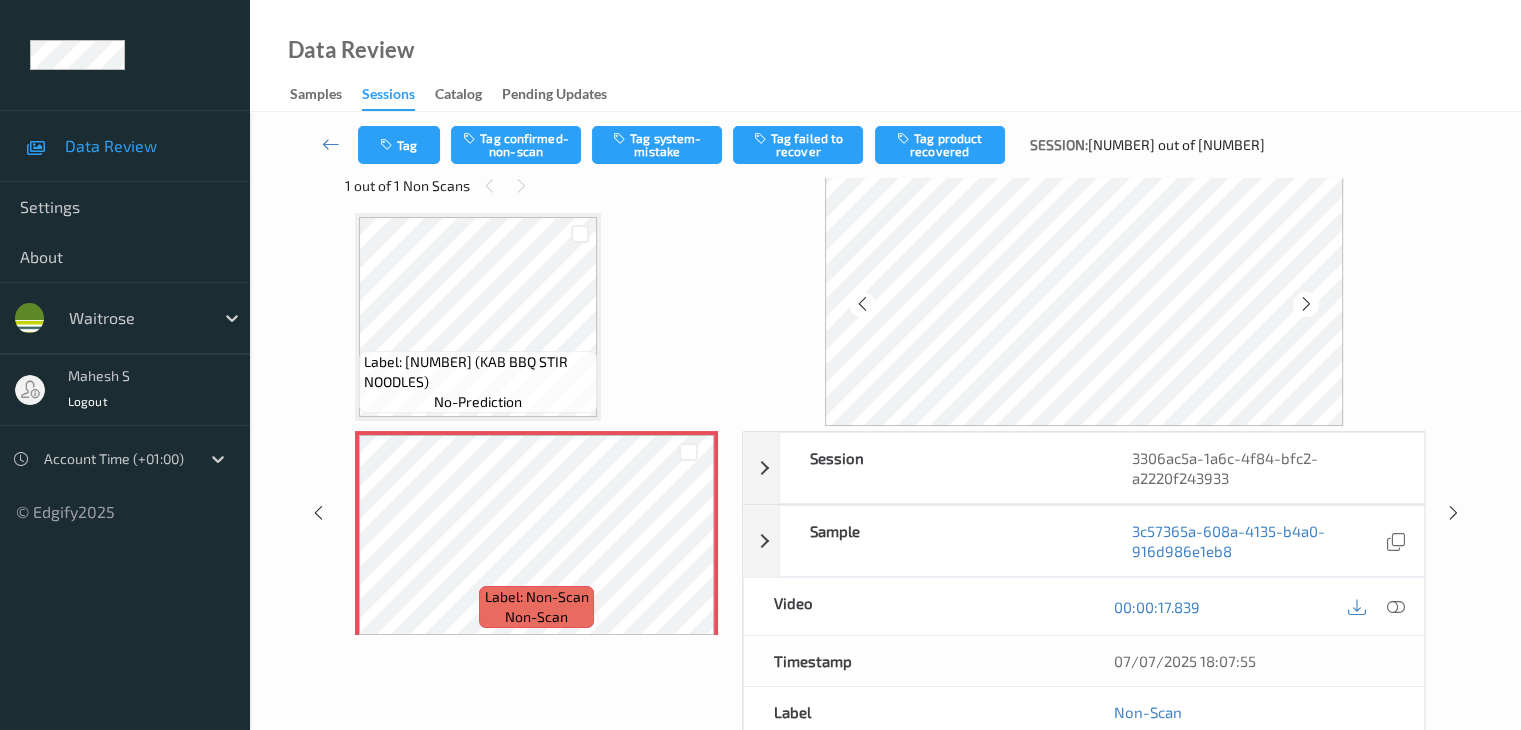 click at bounding box center [1306, 304] 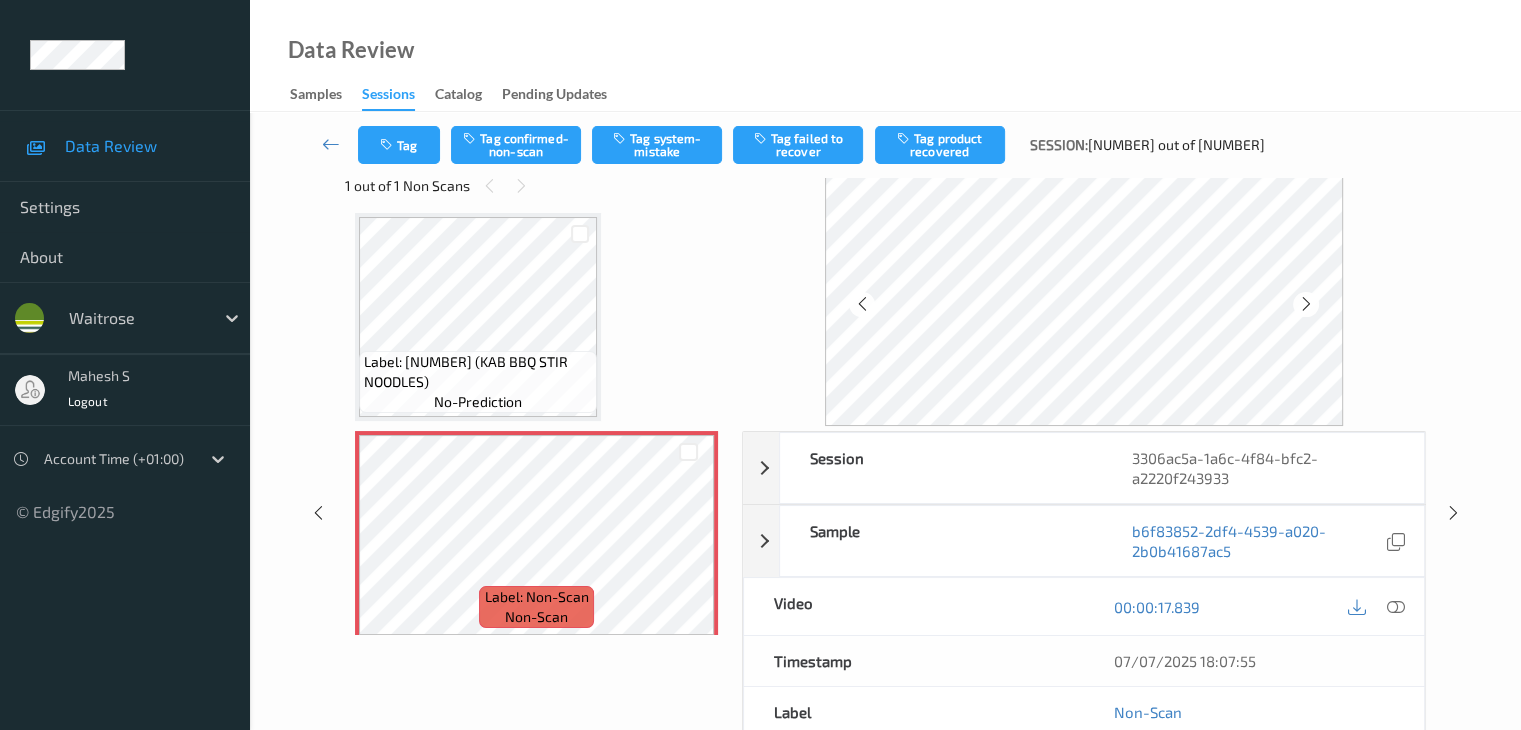 click at bounding box center (1306, 304) 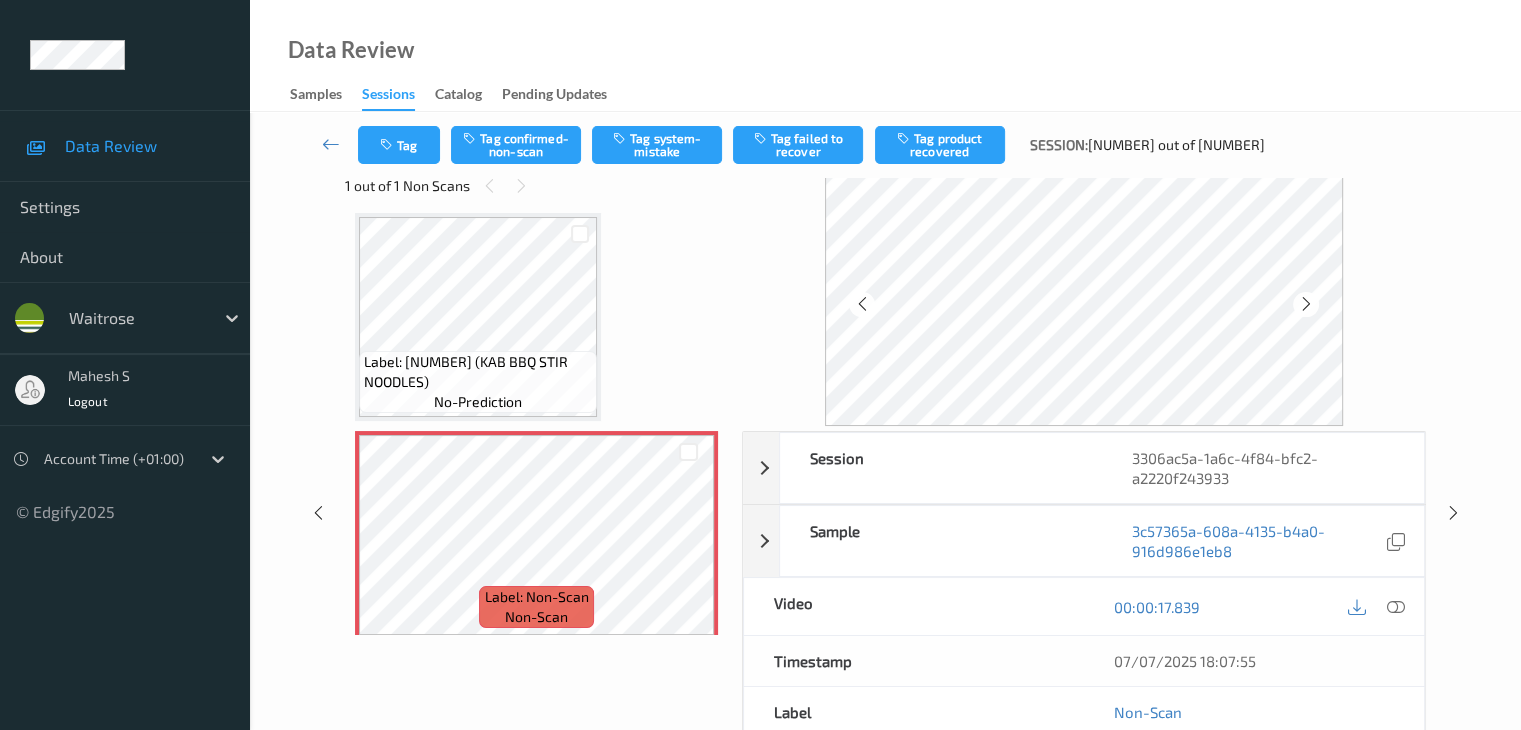 click at bounding box center [1306, 304] 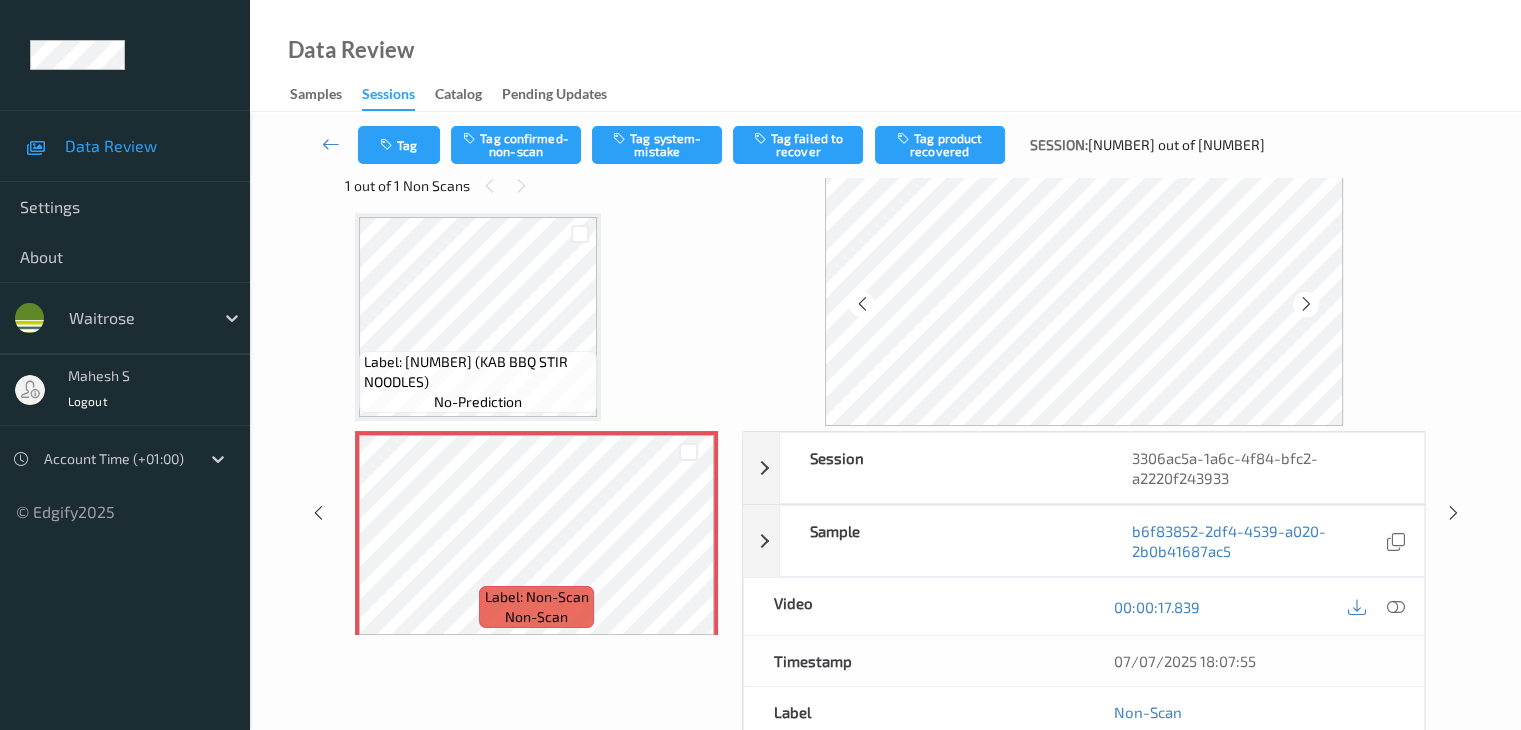 click at bounding box center [1306, 304] 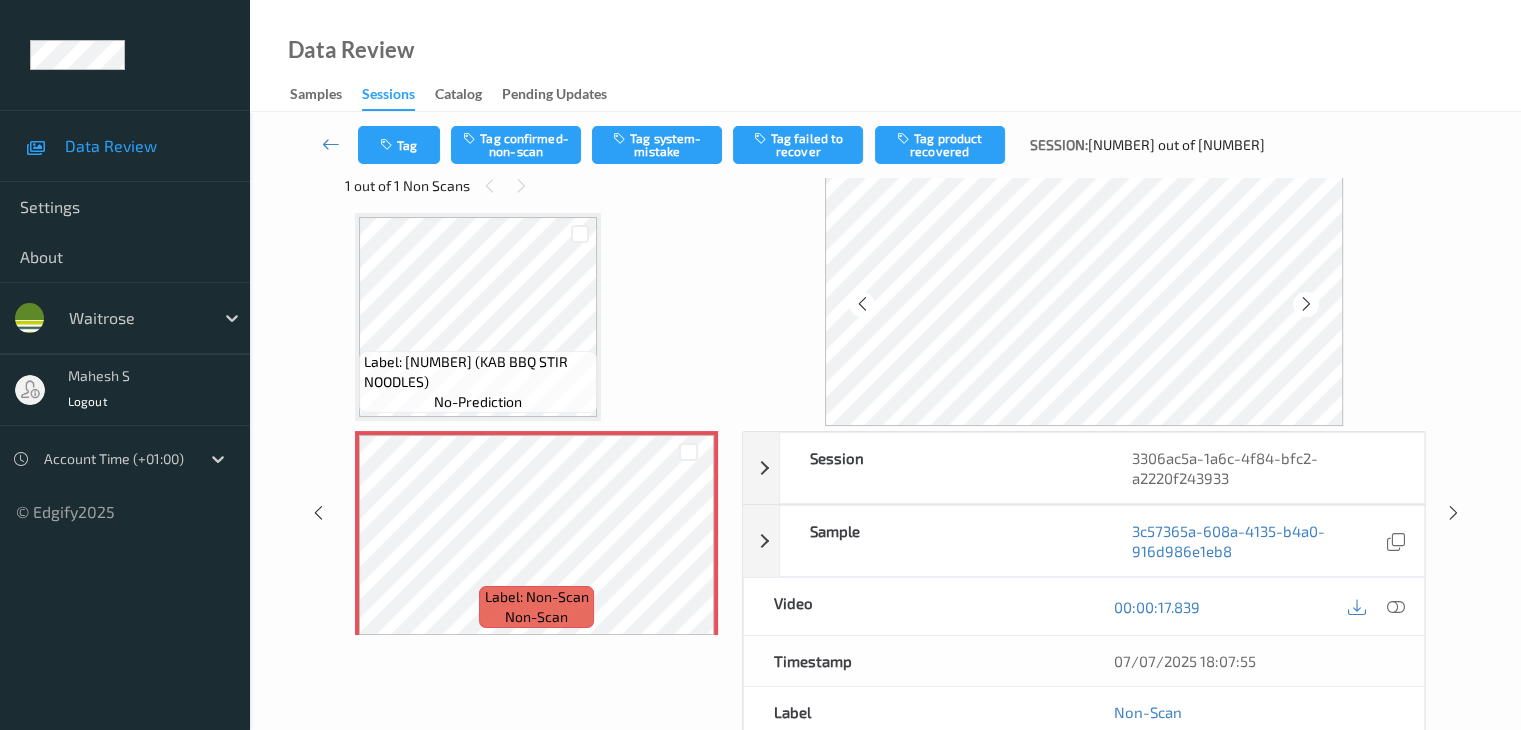 click at bounding box center (1306, 304) 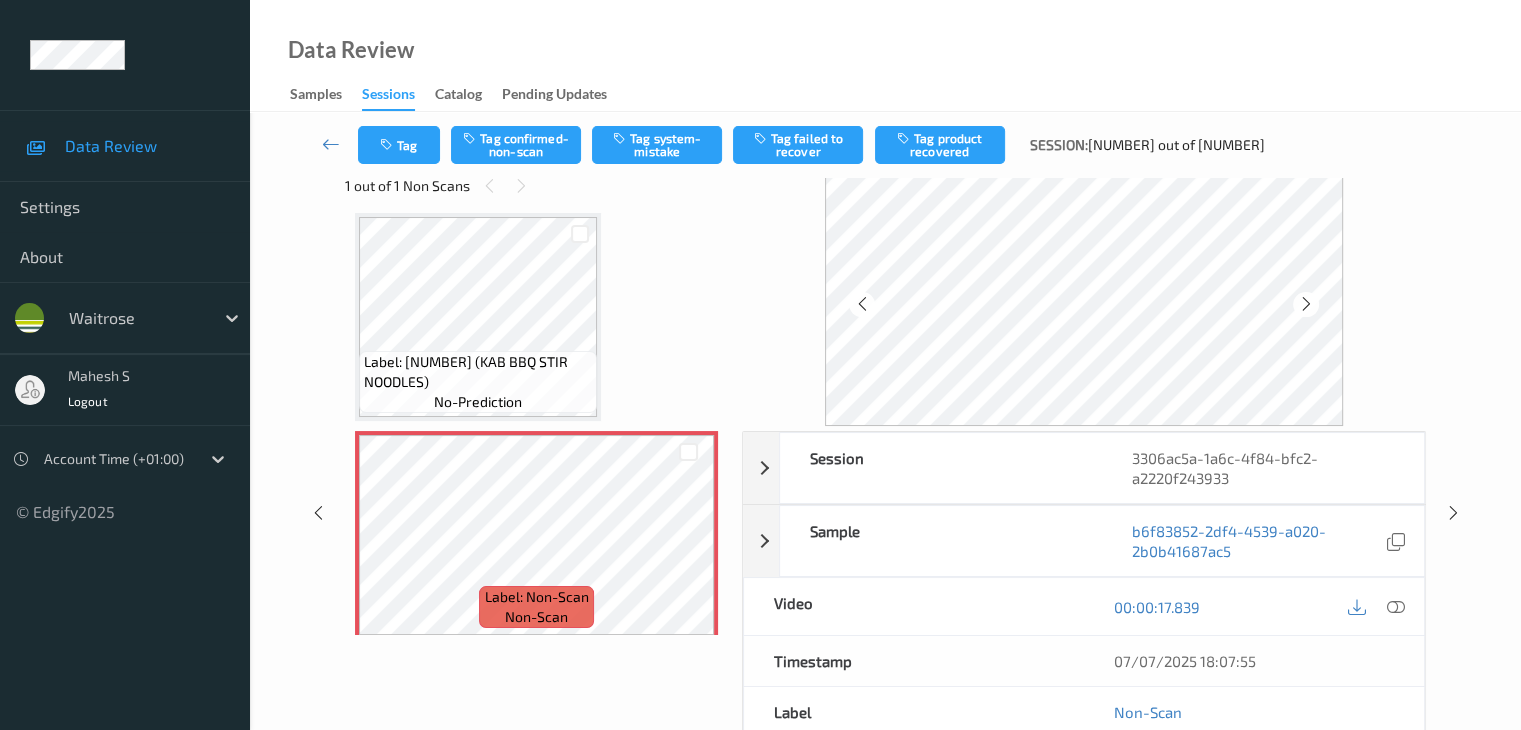 click at bounding box center [1306, 304] 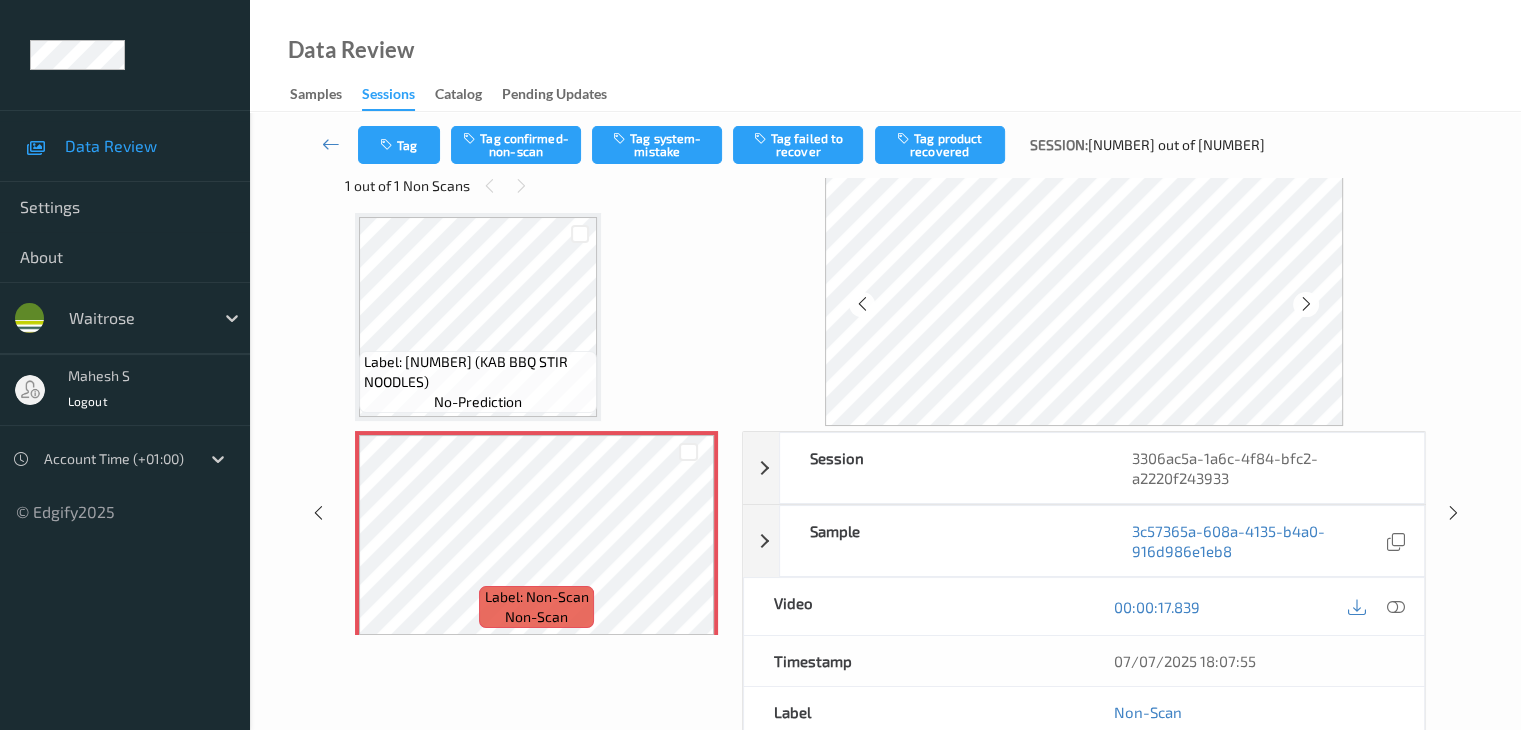 click at bounding box center (1306, 304) 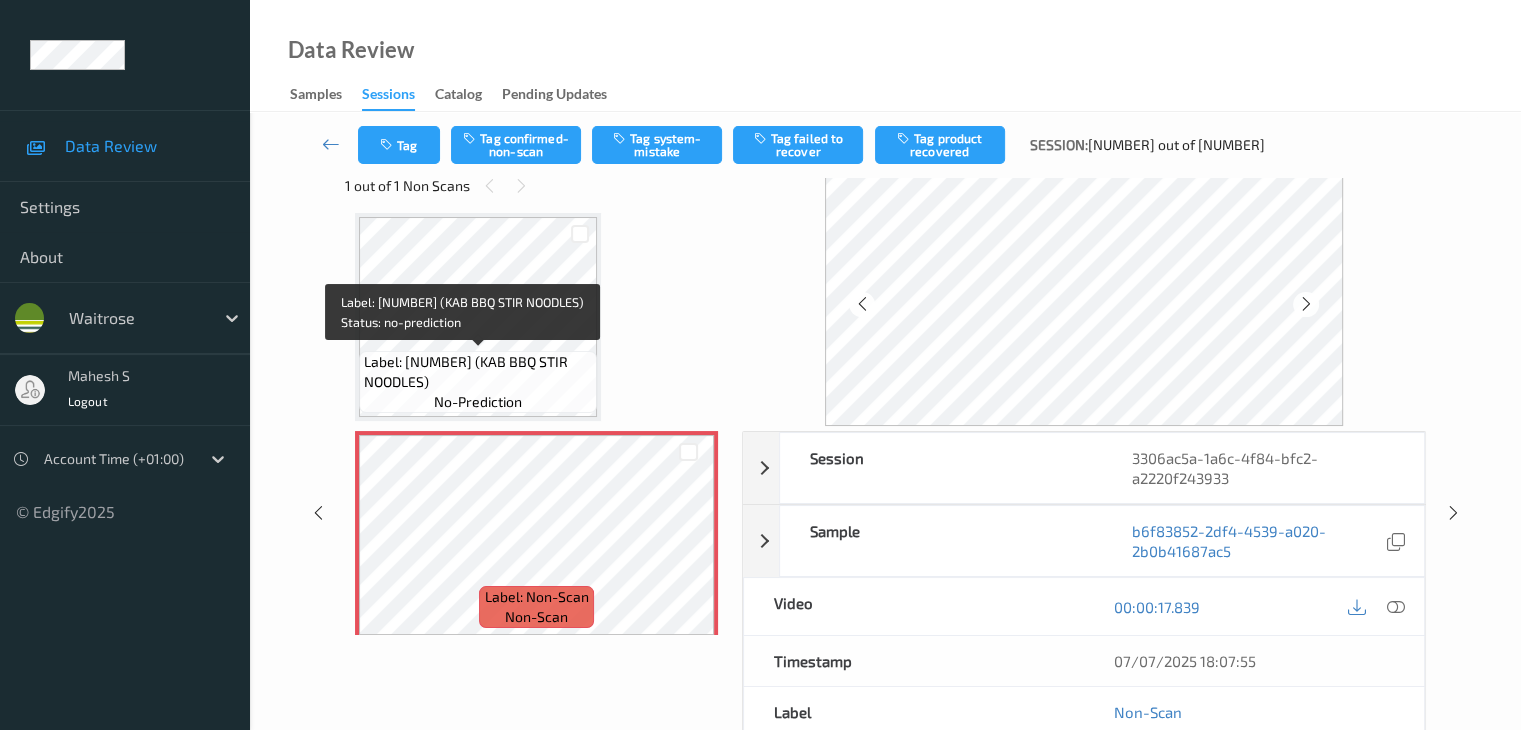 click on "Label: [NUMBER] (KAB BBQ STIR NOODLES)" at bounding box center (478, 372) 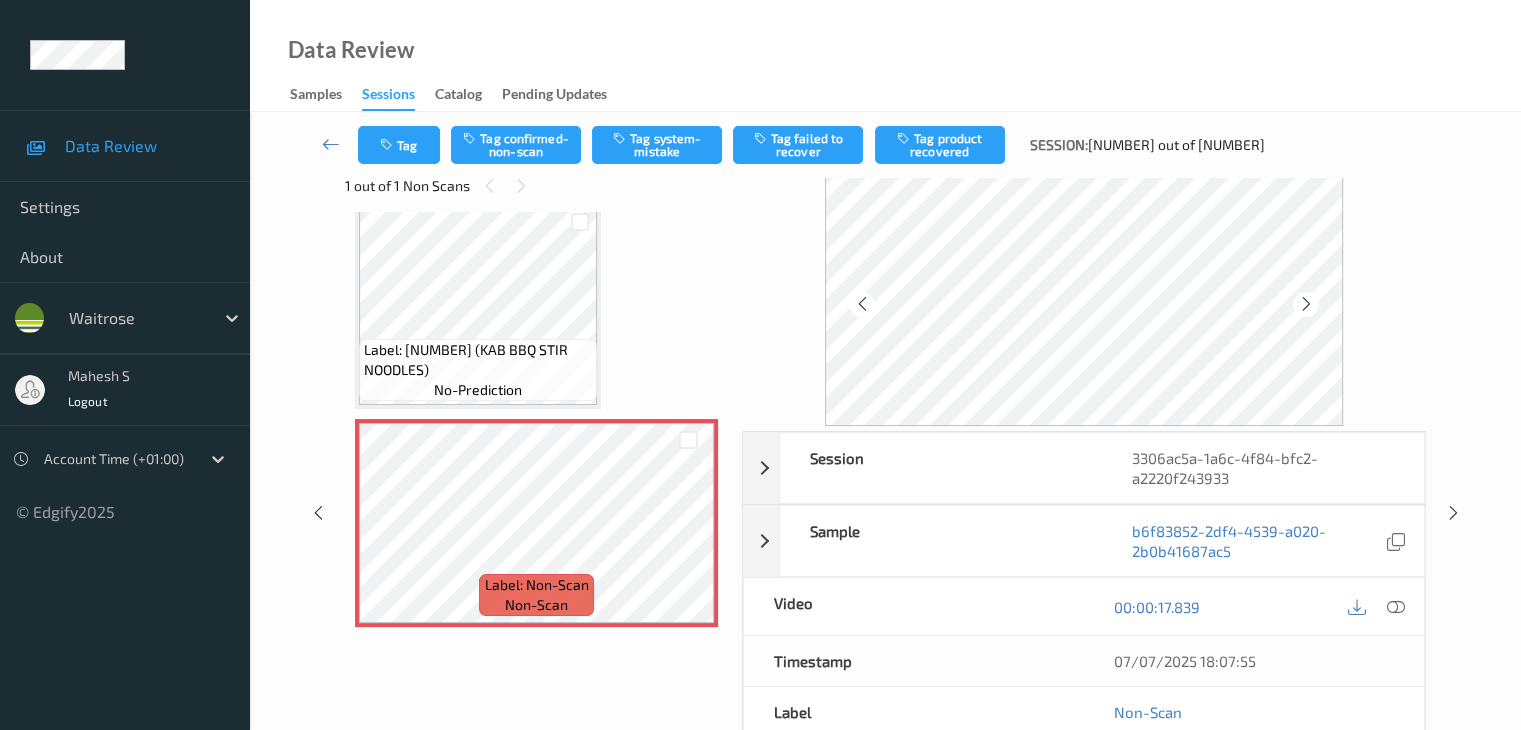 scroll, scrollTop: 881, scrollLeft: 0, axis: vertical 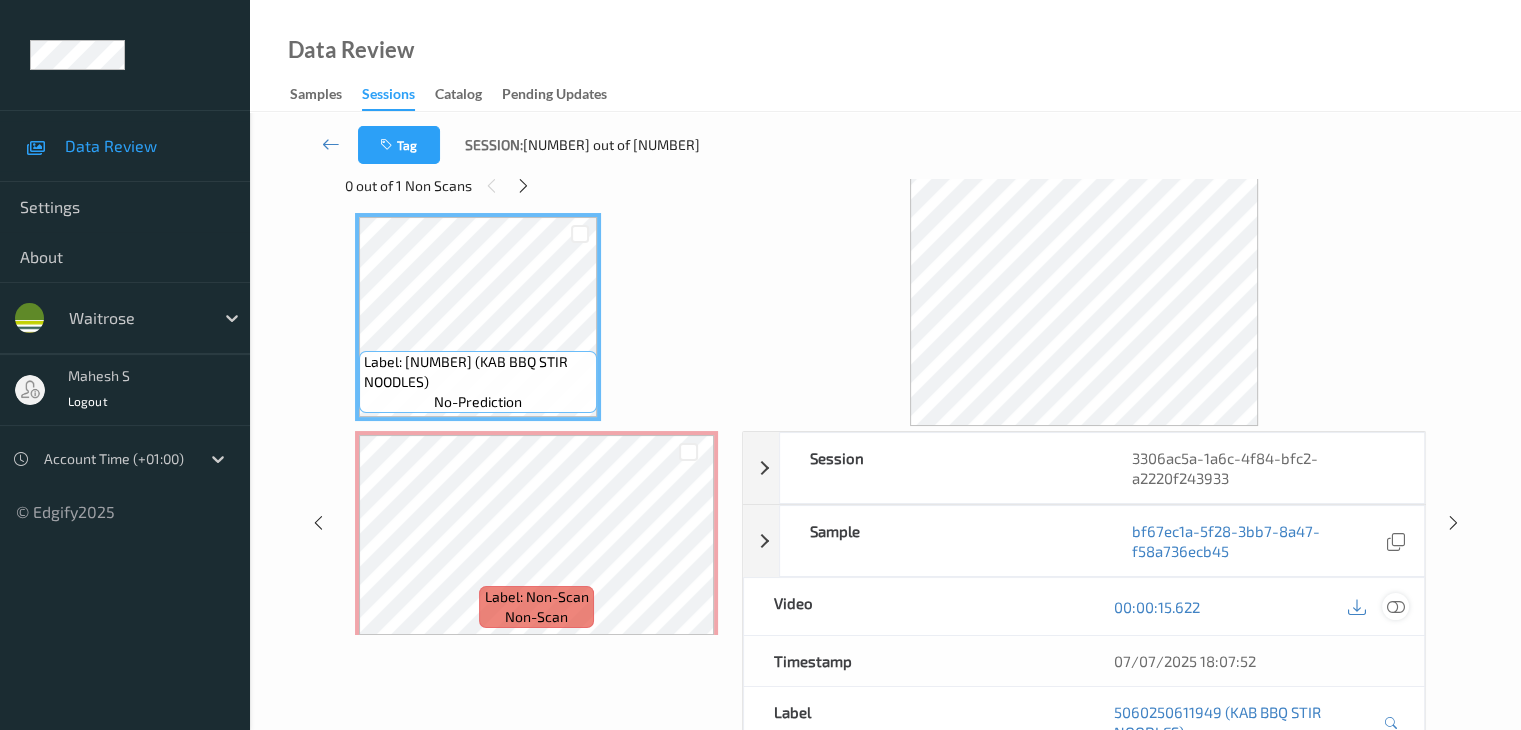 click at bounding box center (1395, 607) 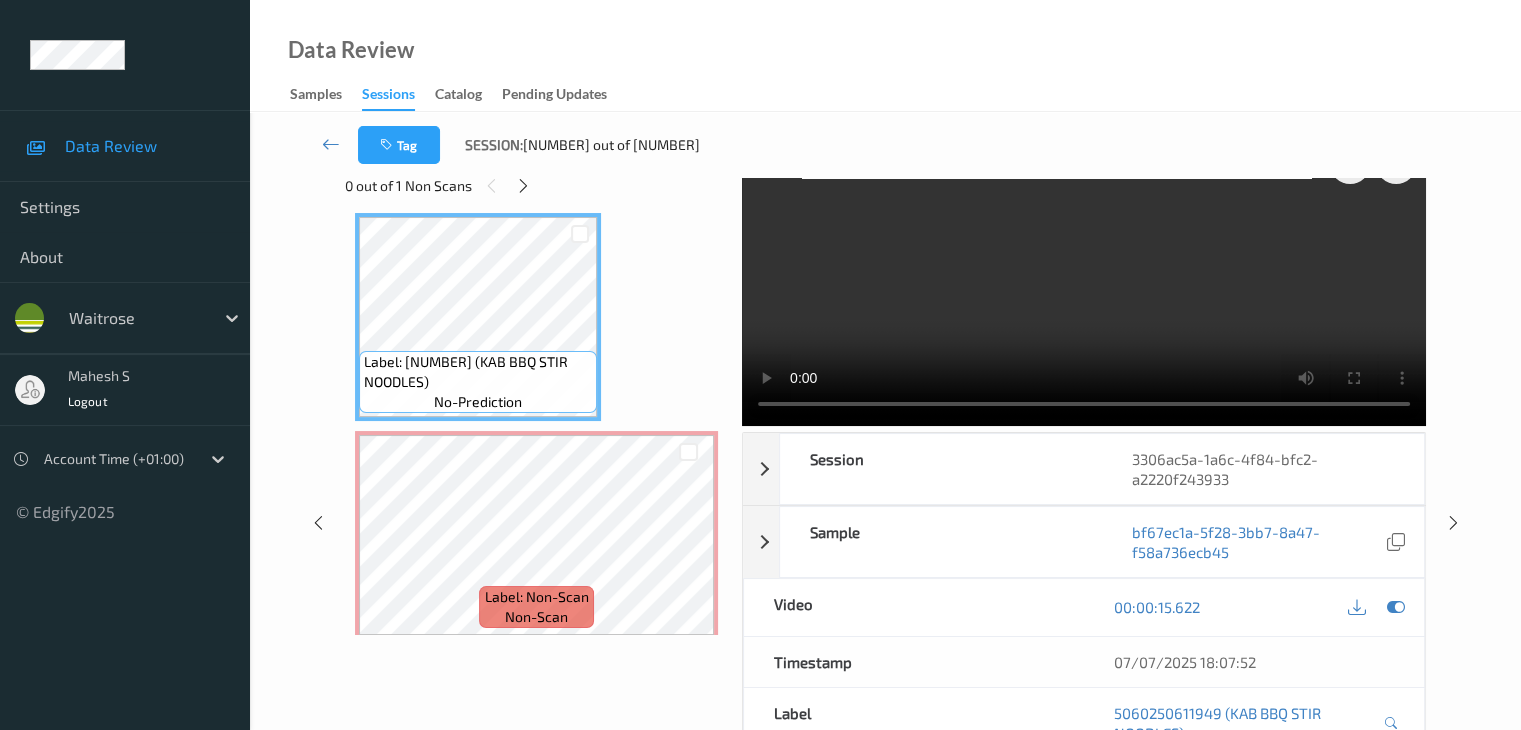 scroll, scrollTop: 0, scrollLeft: 0, axis: both 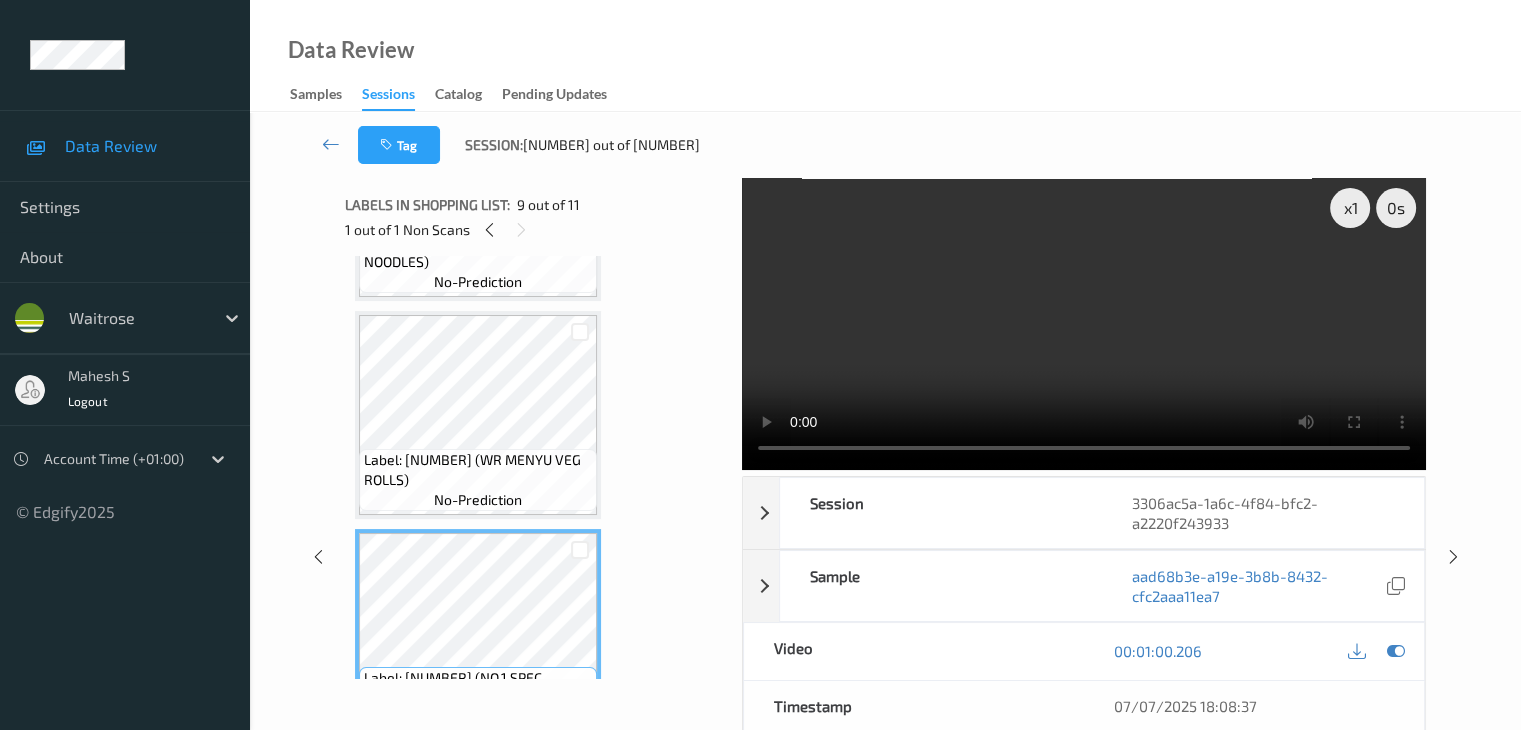 click on "no-prediction" at bounding box center [478, 500] 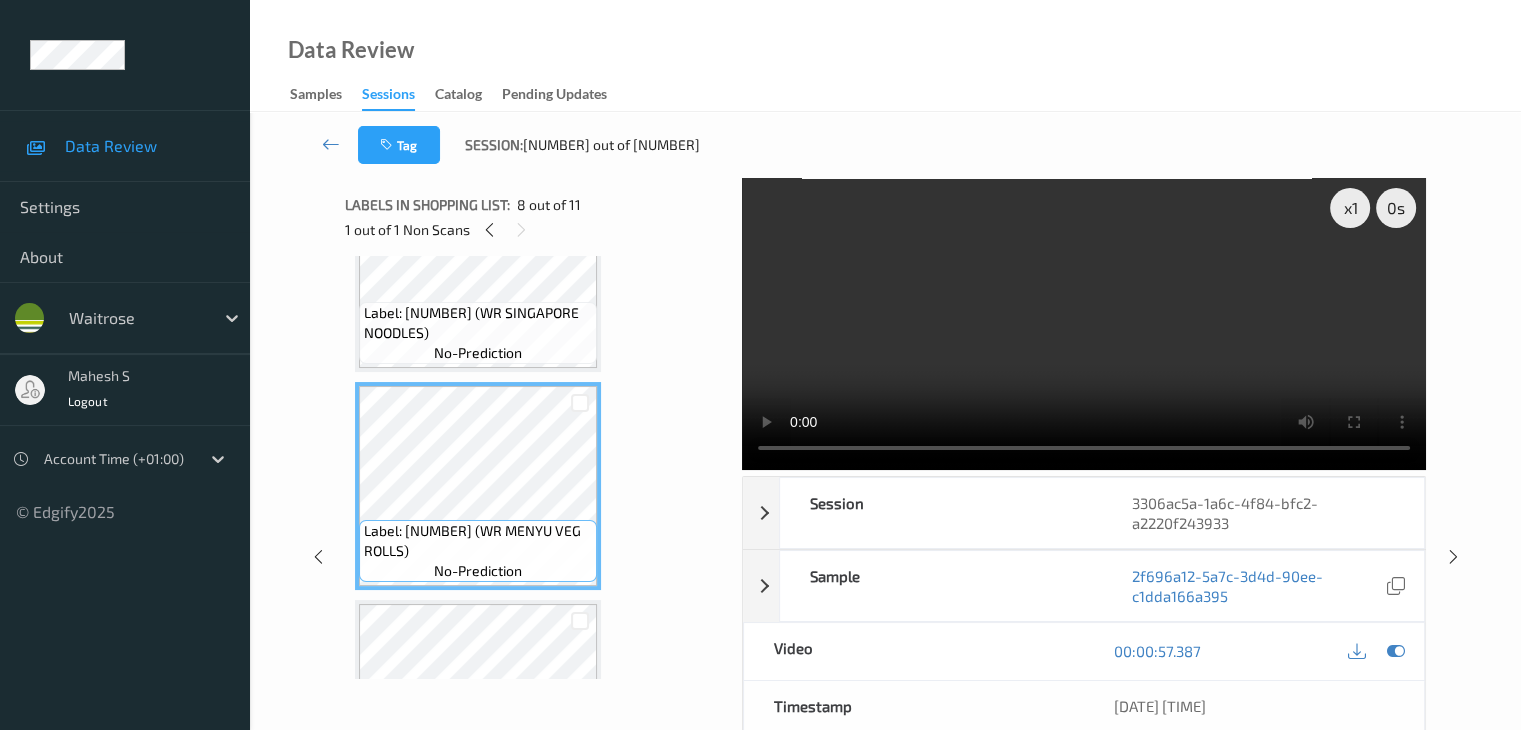 scroll, scrollTop: 1381, scrollLeft: 0, axis: vertical 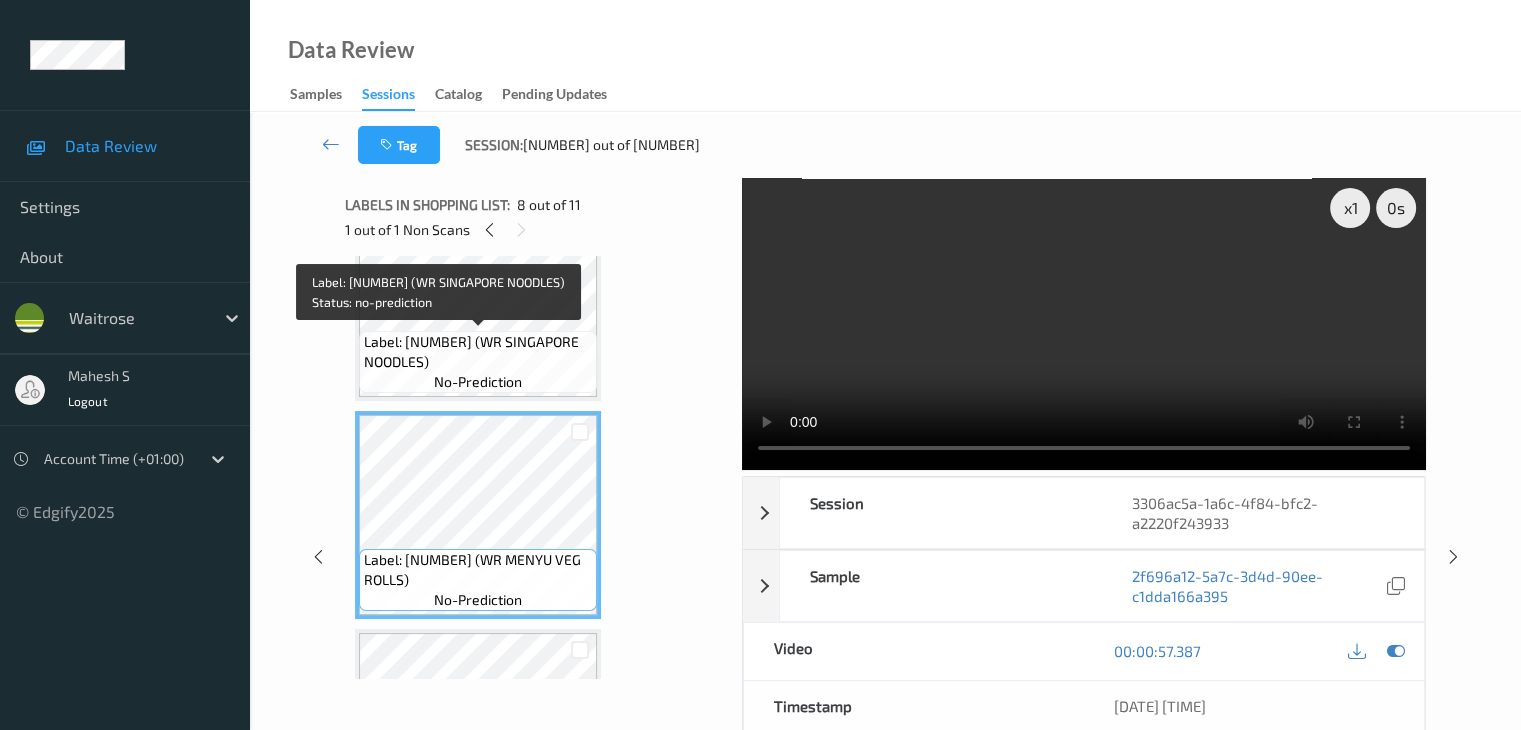 click on "Label: 10500016962131800440 (WR SINGAPORE NOODLES) no-prediction" at bounding box center (478, 362) 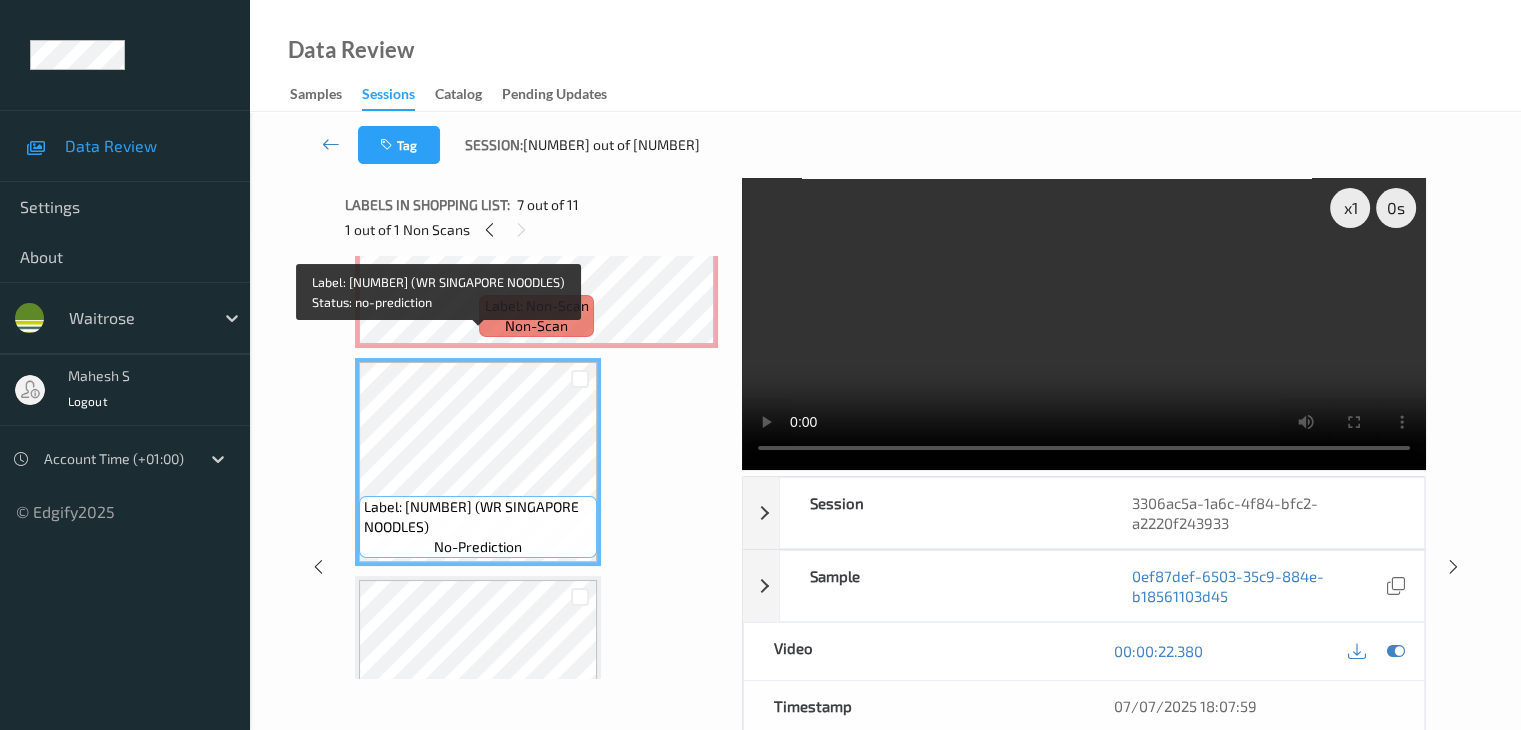 scroll, scrollTop: 1181, scrollLeft: 0, axis: vertical 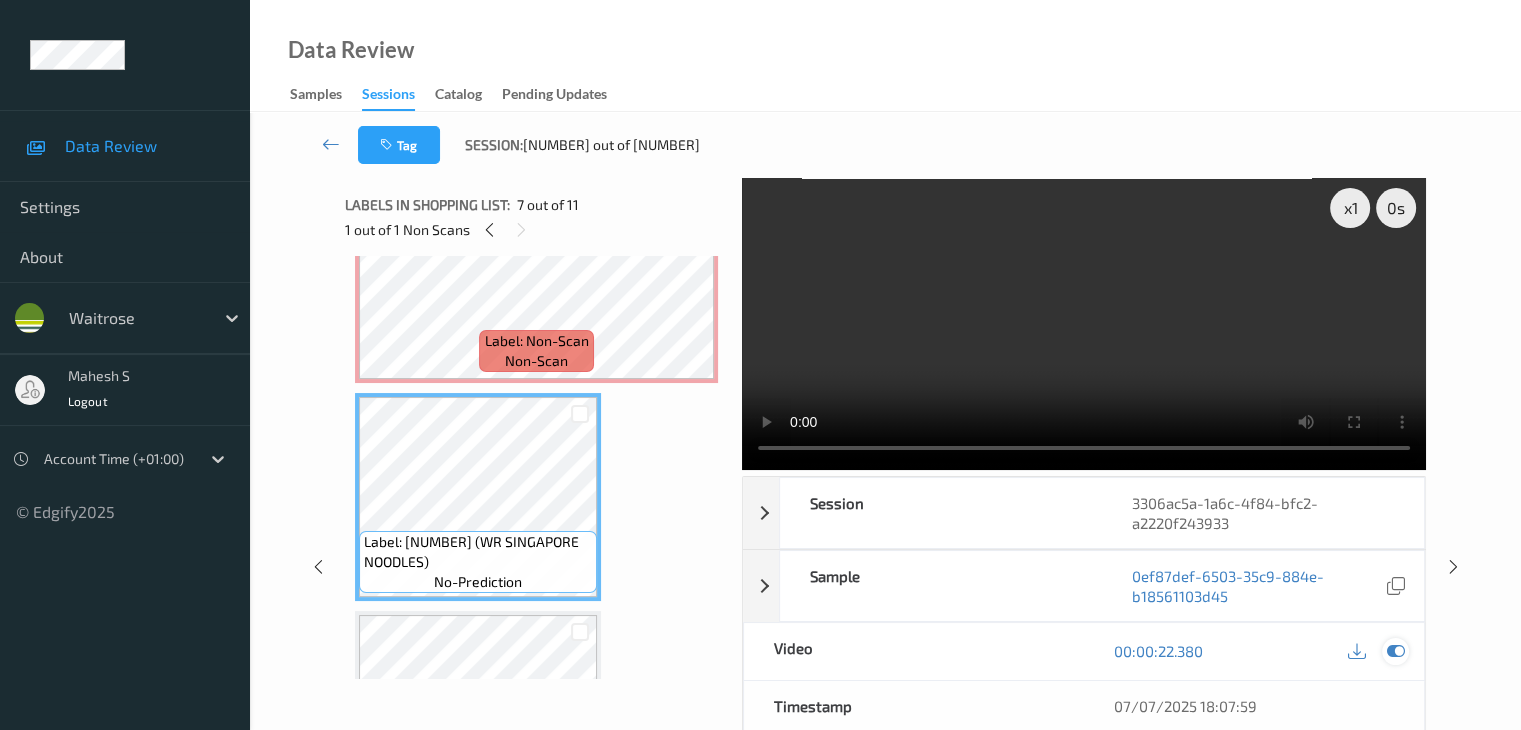 click at bounding box center [1395, 651] 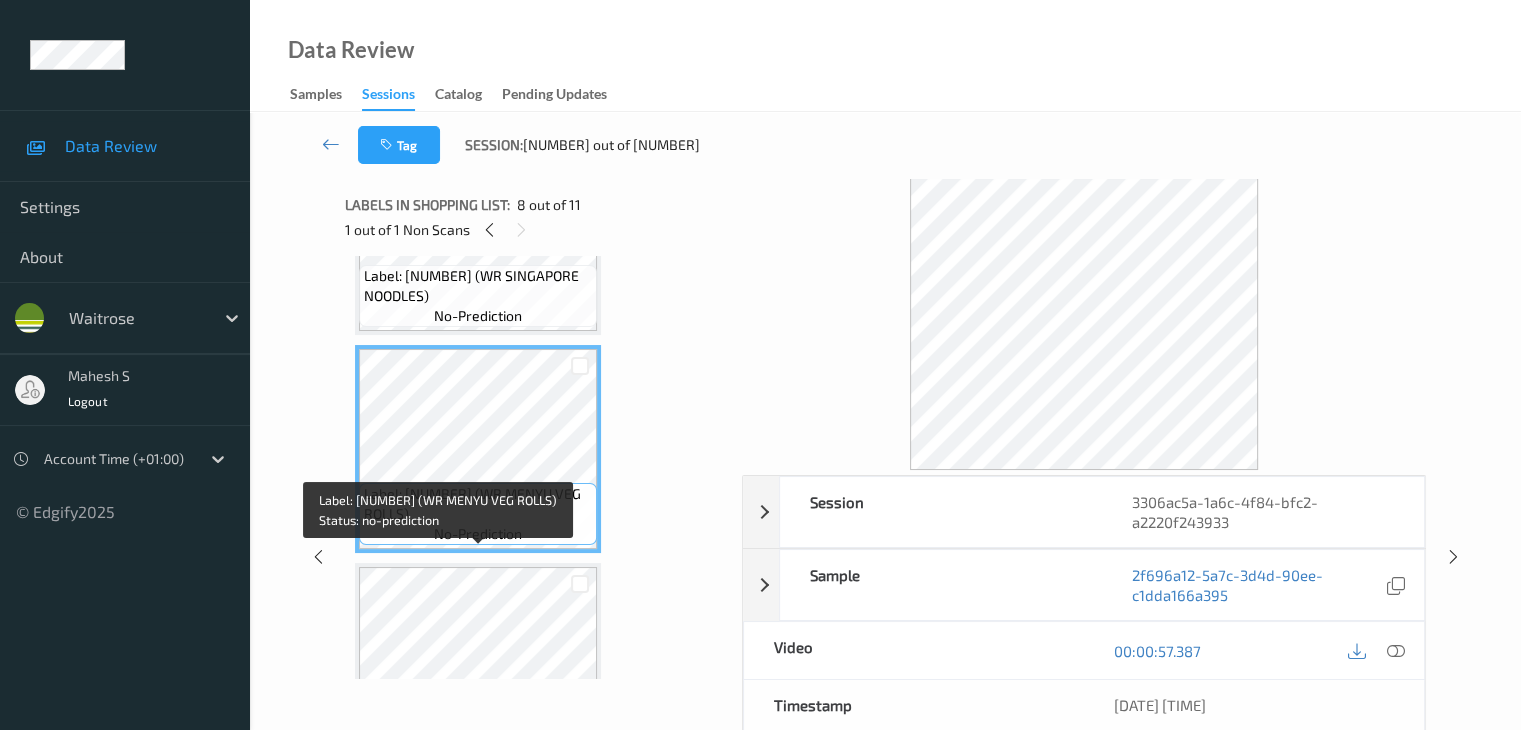 scroll, scrollTop: 1481, scrollLeft: 0, axis: vertical 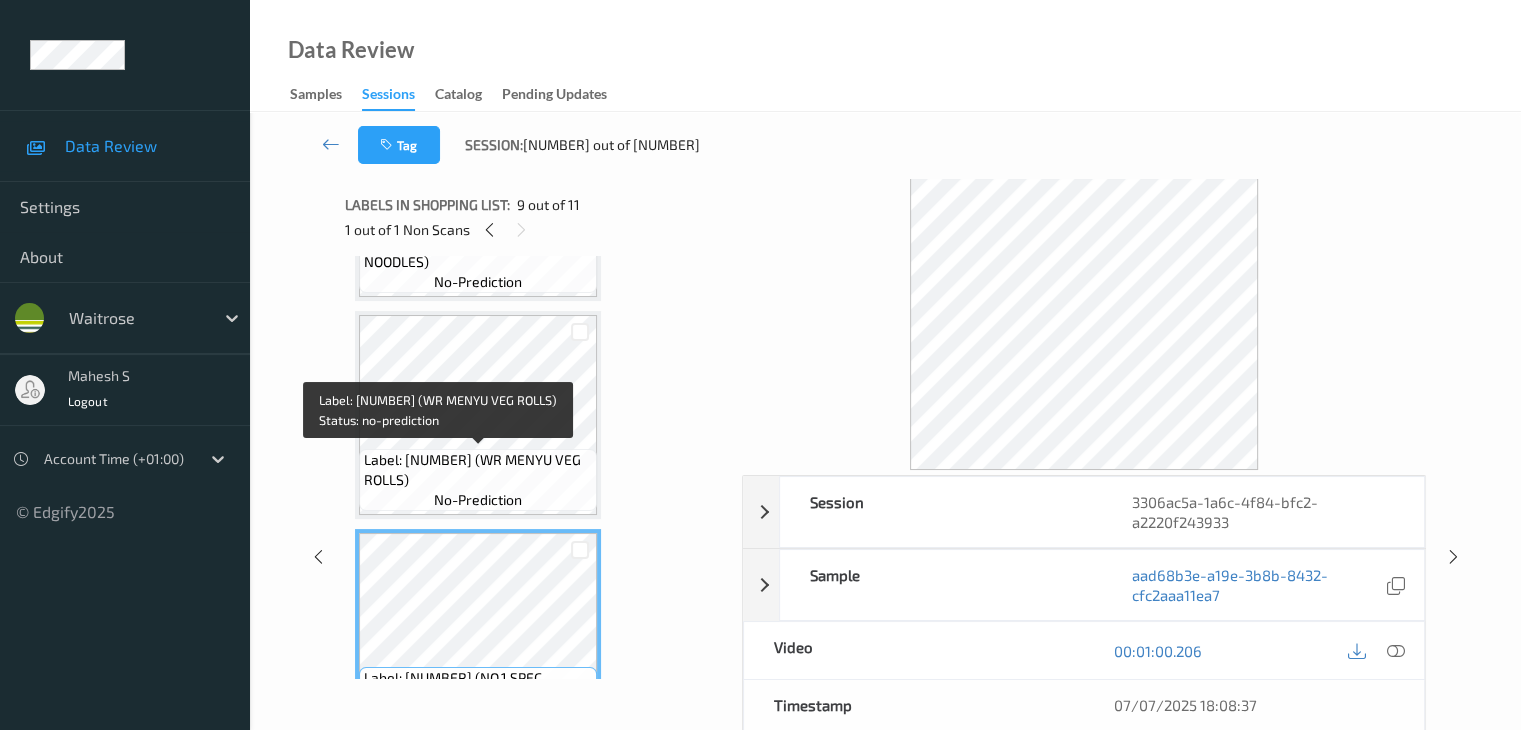 click on "Label: [NUMBER] (WR MENYU VEG ROLLS)" at bounding box center [478, 470] 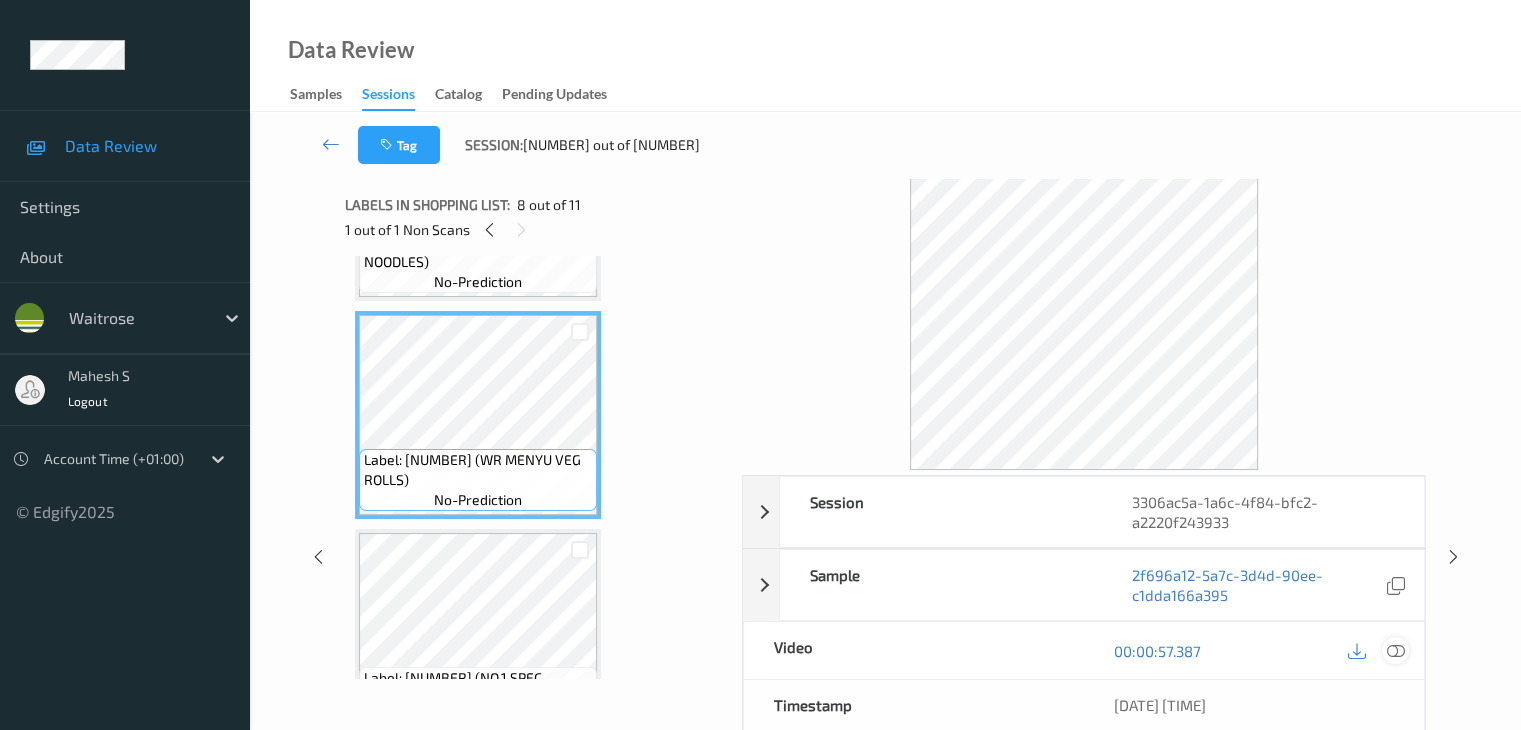 click at bounding box center (1395, 651) 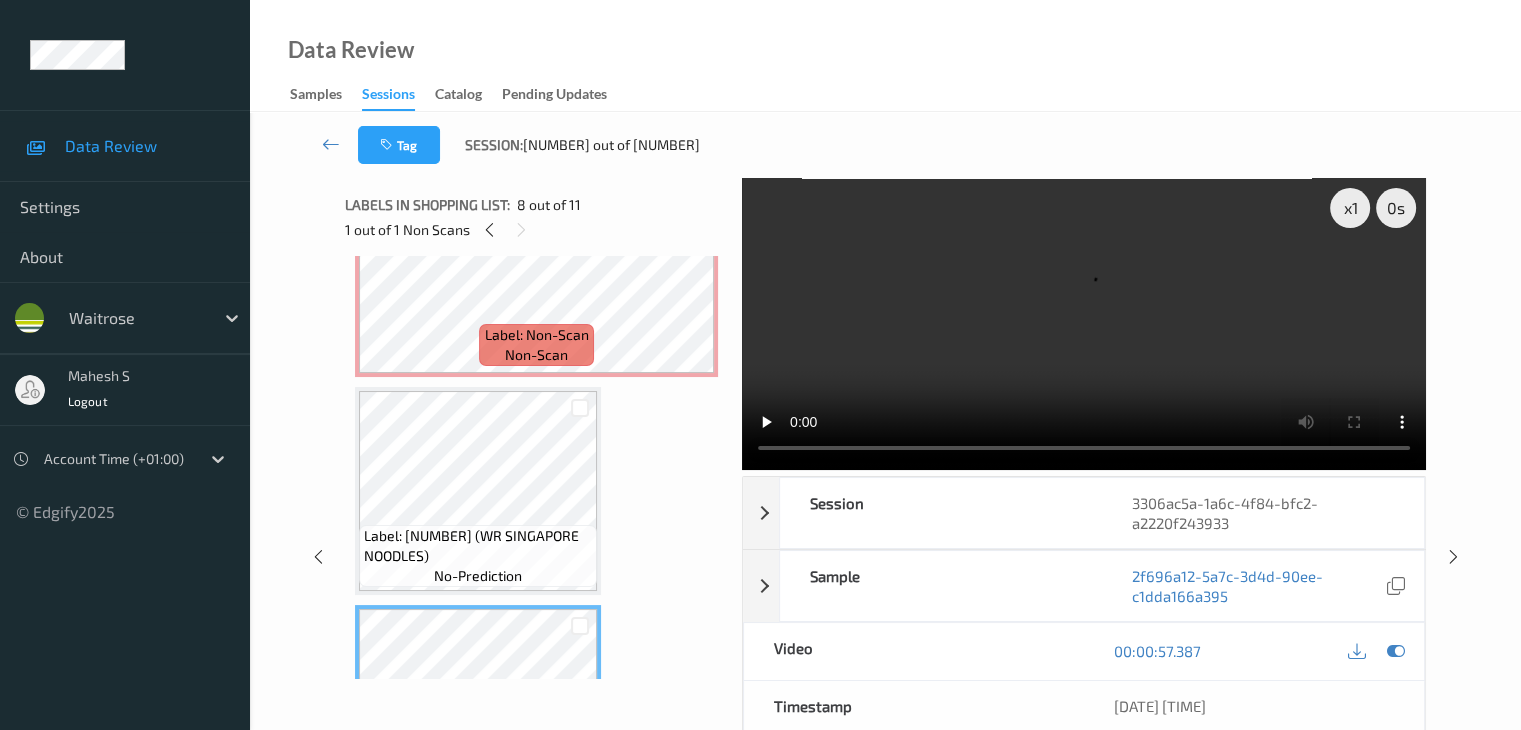 scroll, scrollTop: 1081, scrollLeft: 0, axis: vertical 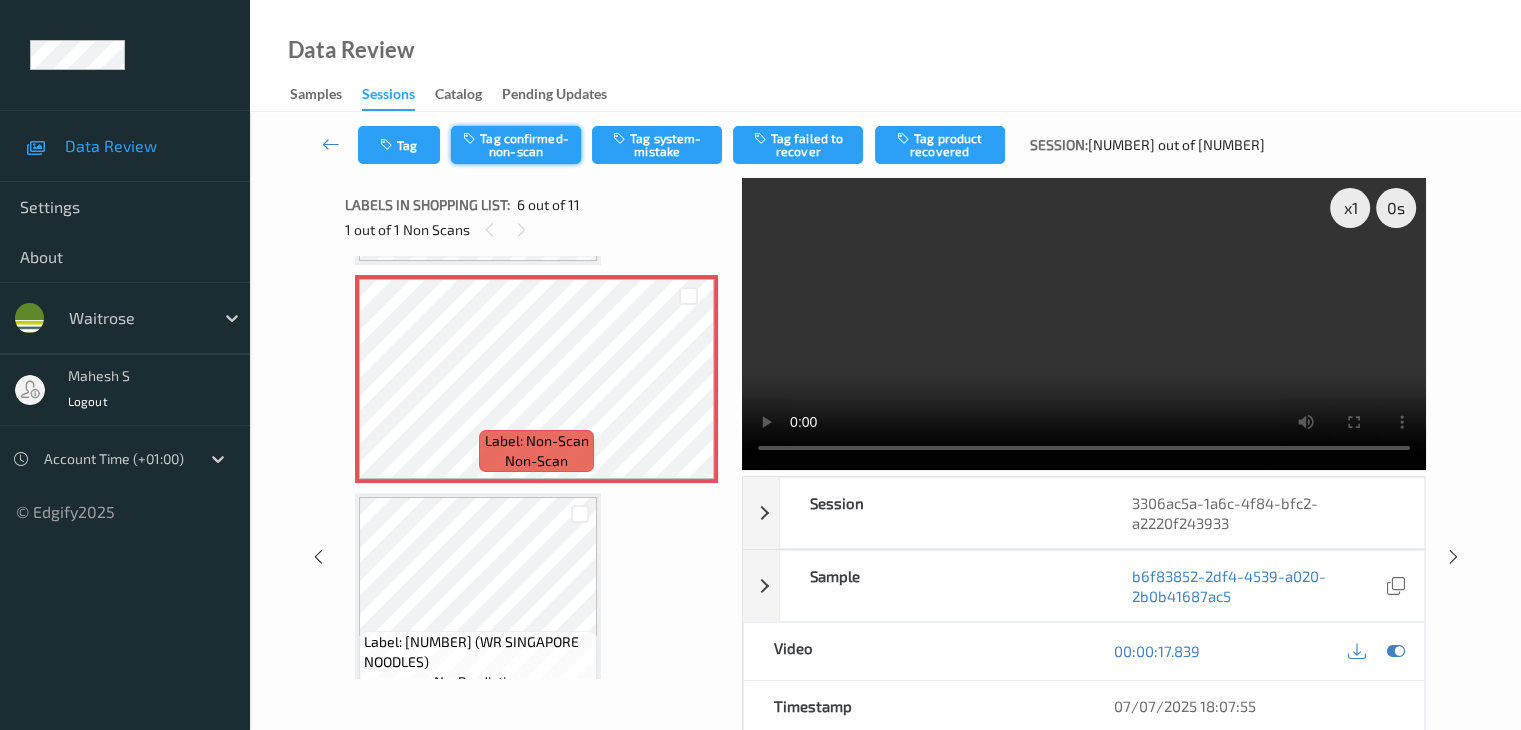 click on "Tag   confirmed-non-scan" at bounding box center [516, 145] 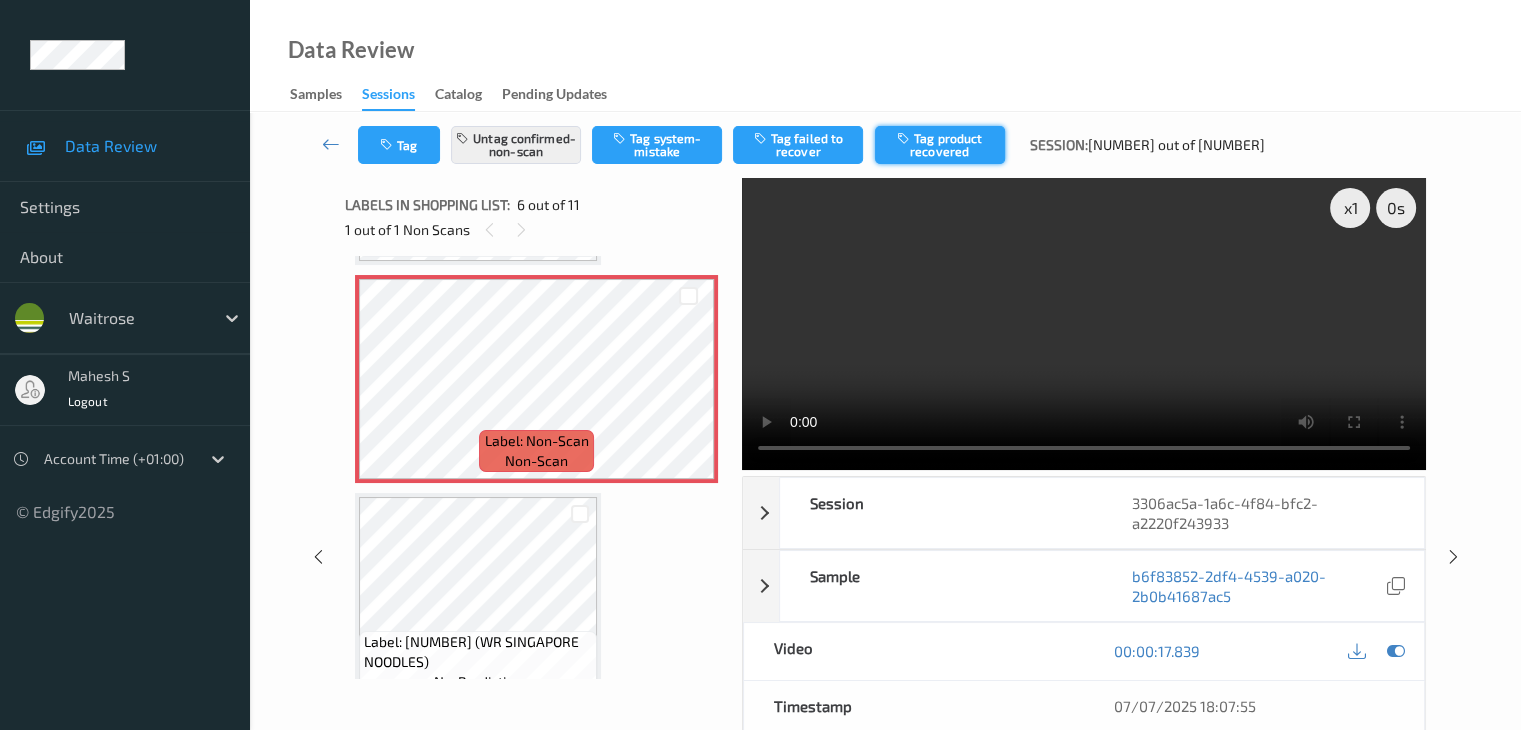 click on "Tag   product recovered" at bounding box center [940, 145] 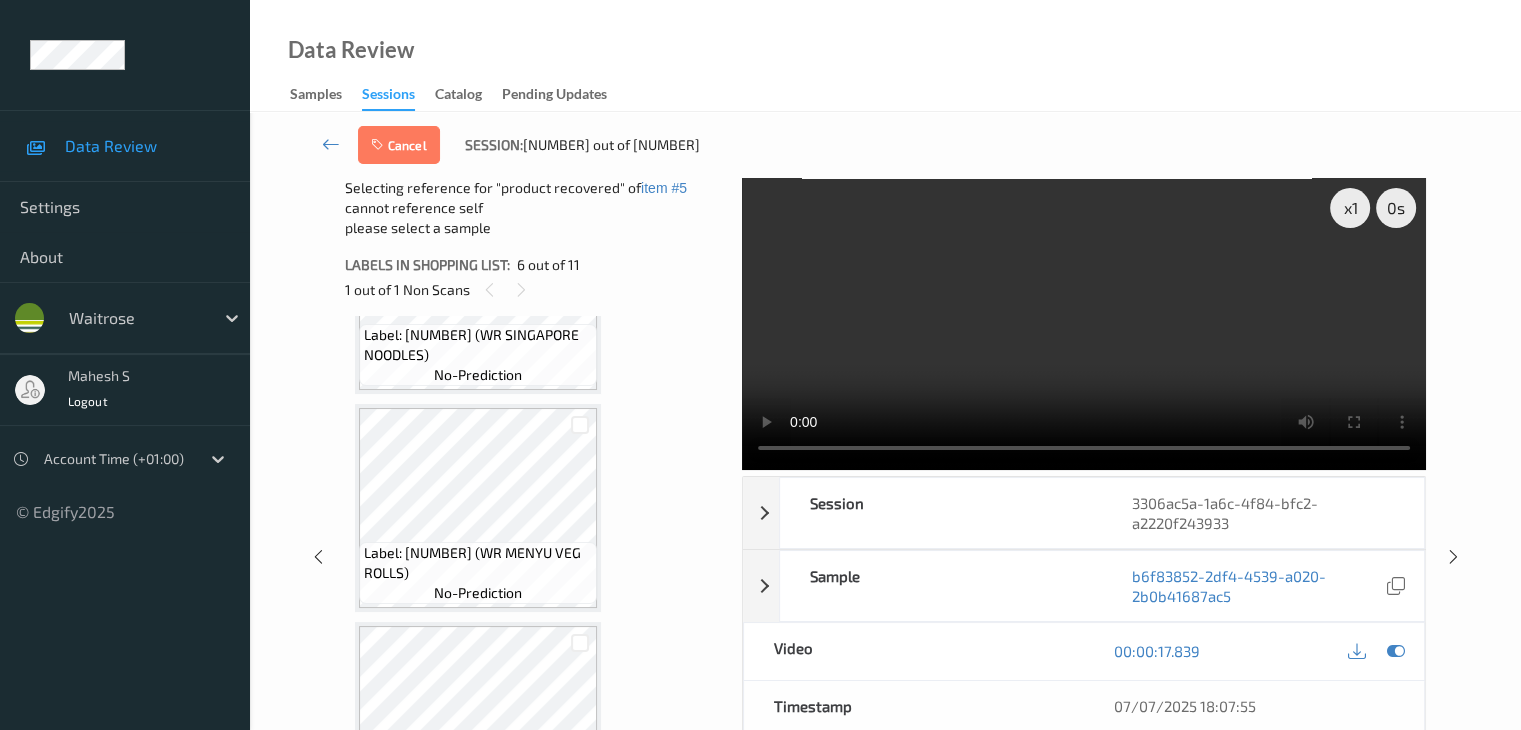 scroll, scrollTop: 1481, scrollLeft: 0, axis: vertical 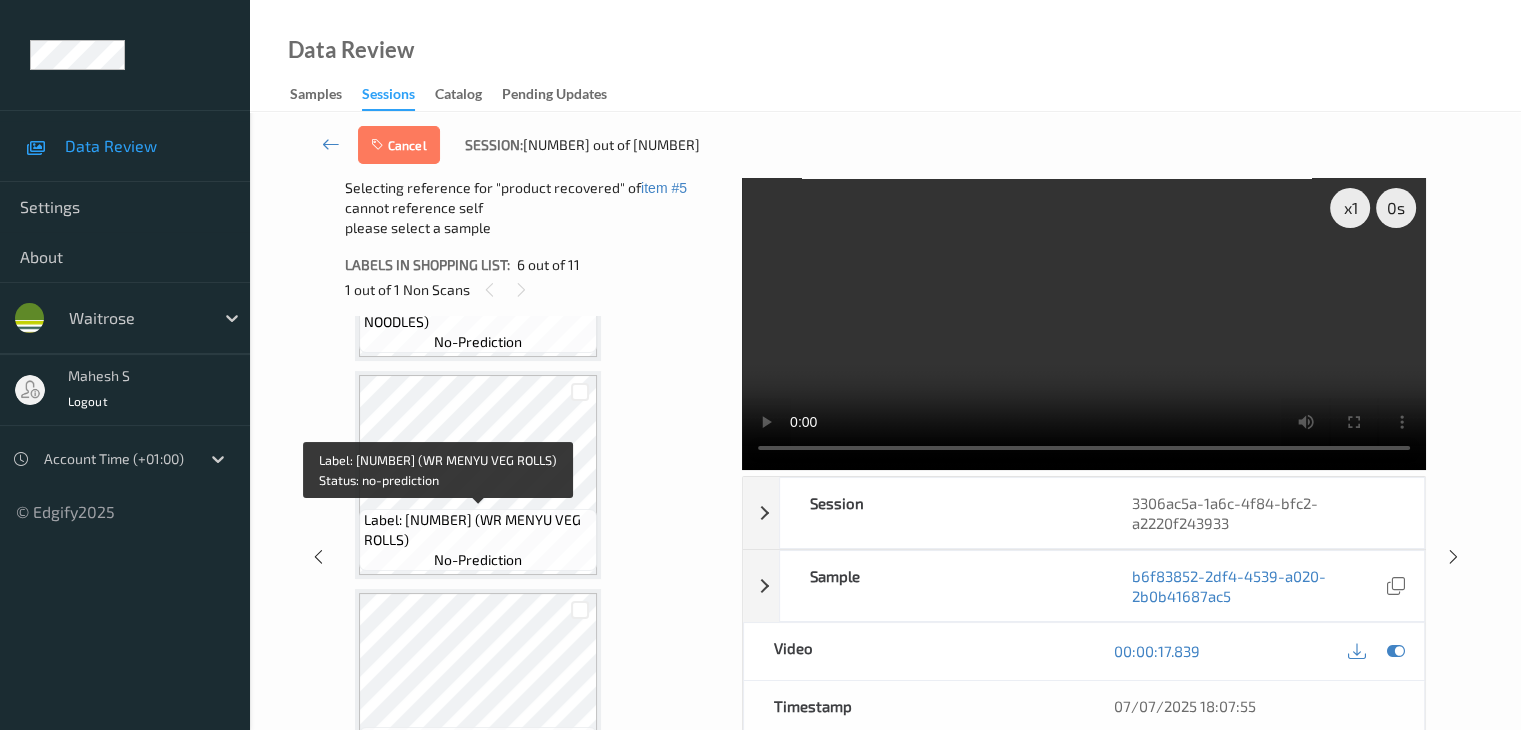 click on "Label: [NUMBER] (WR MENYU VEG ROLLS)" at bounding box center (478, 530) 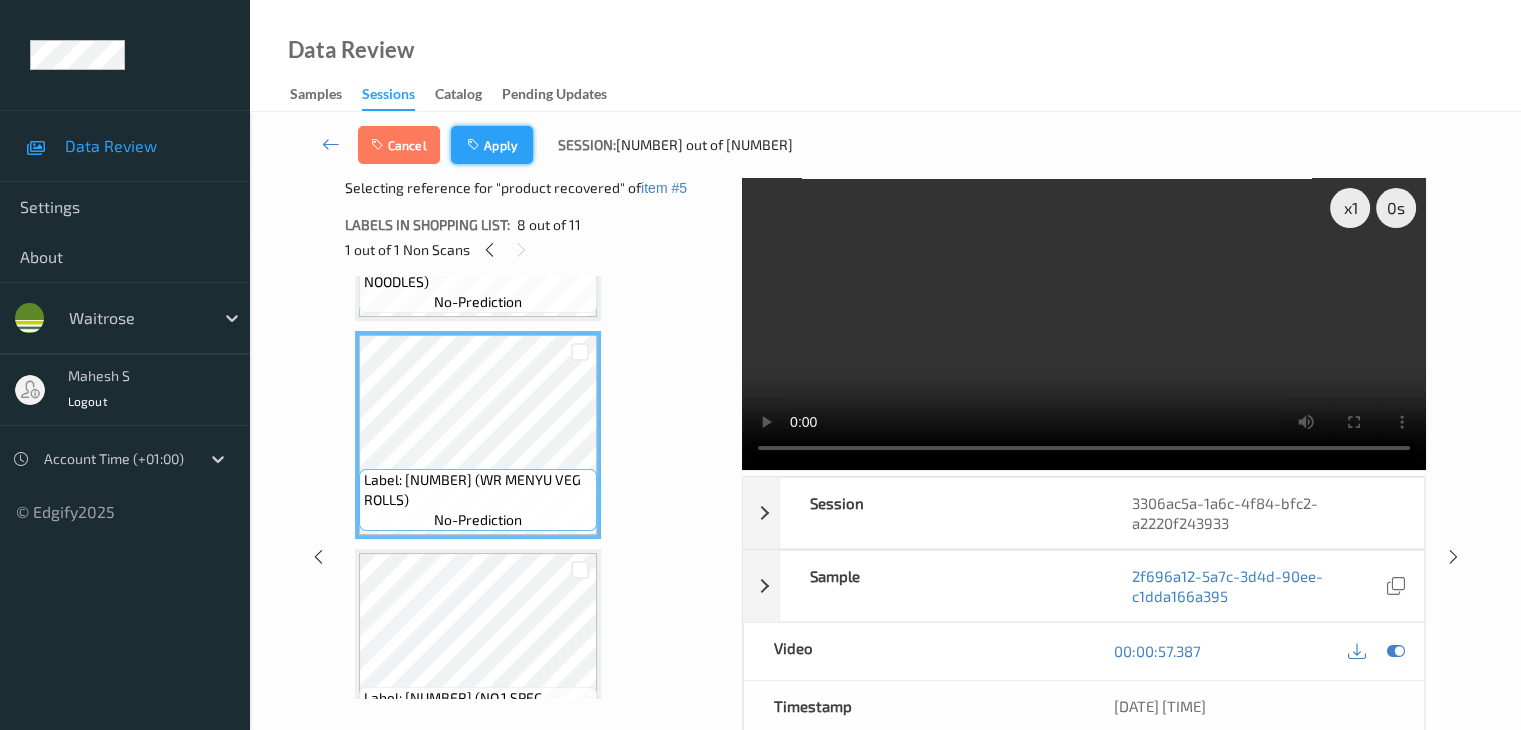 click on "Apply" at bounding box center [492, 145] 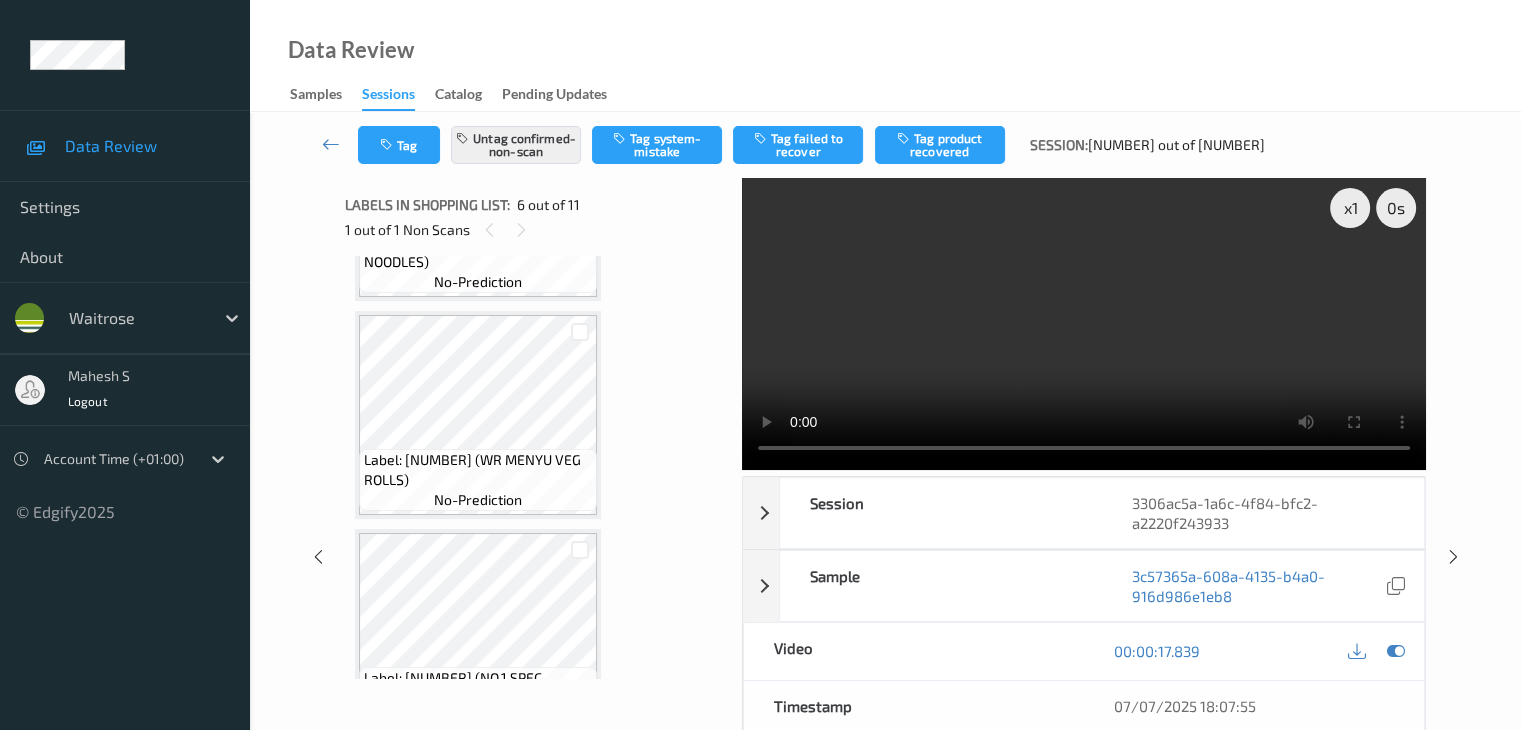 scroll, scrollTop: 882, scrollLeft: 0, axis: vertical 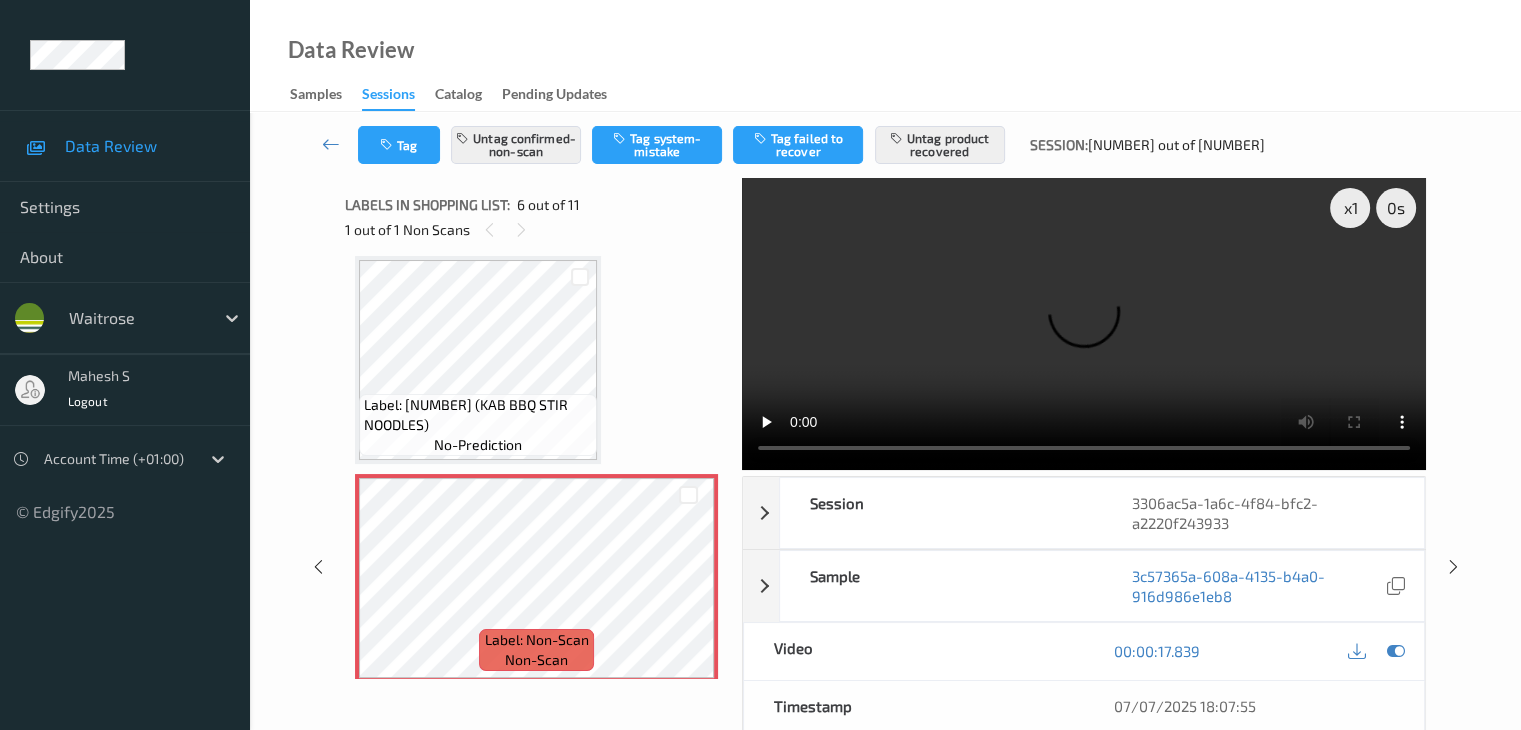 type 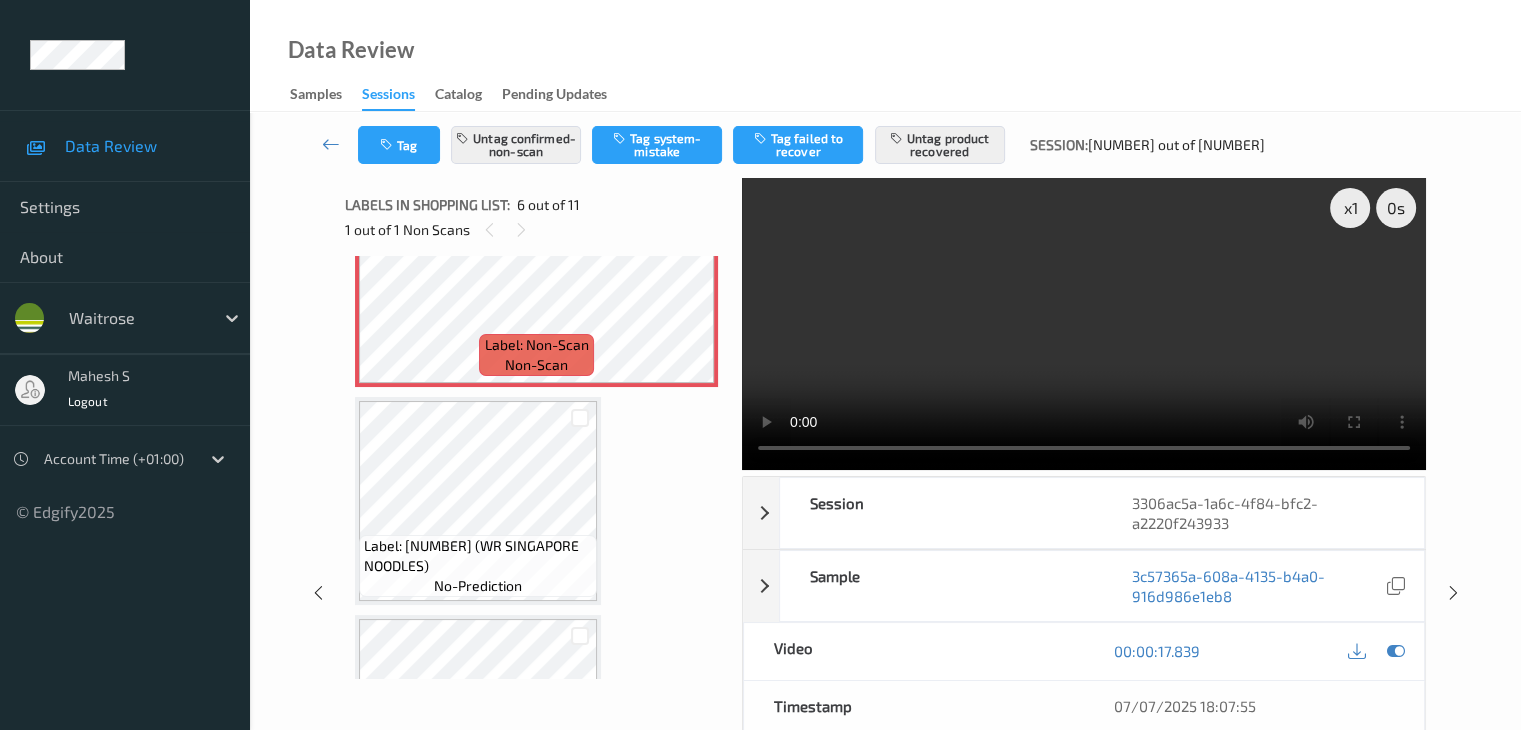 scroll, scrollTop: 1182, scrollLeft: 0, axis: vertical 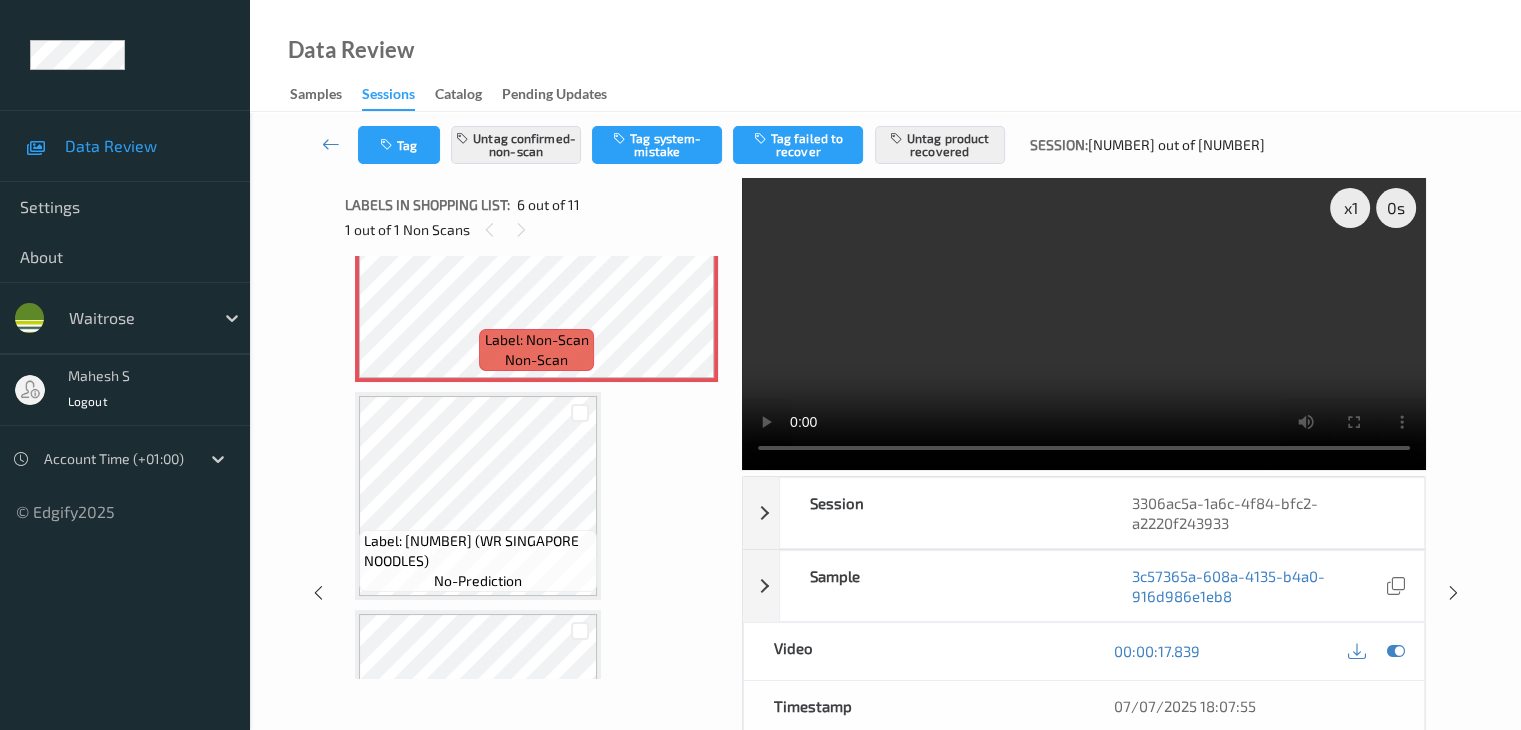 click on "Label: [NUMBER] (WR SINGAPORE NOODLES)" at bounding box center (478, 551) 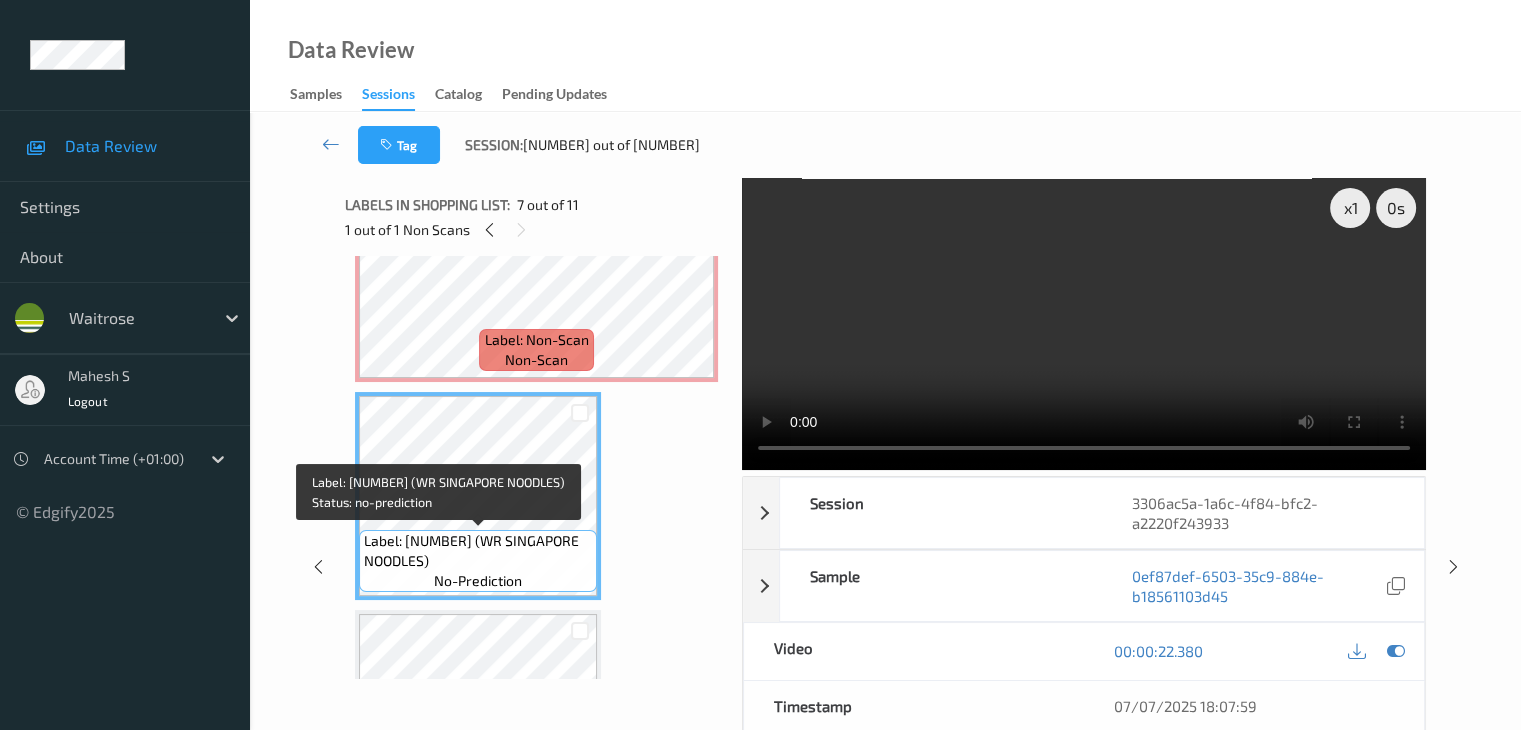 click on "Label: [NUMBER] (WR SINGAPORE NOODLES)" at bounding box center (478, 551) 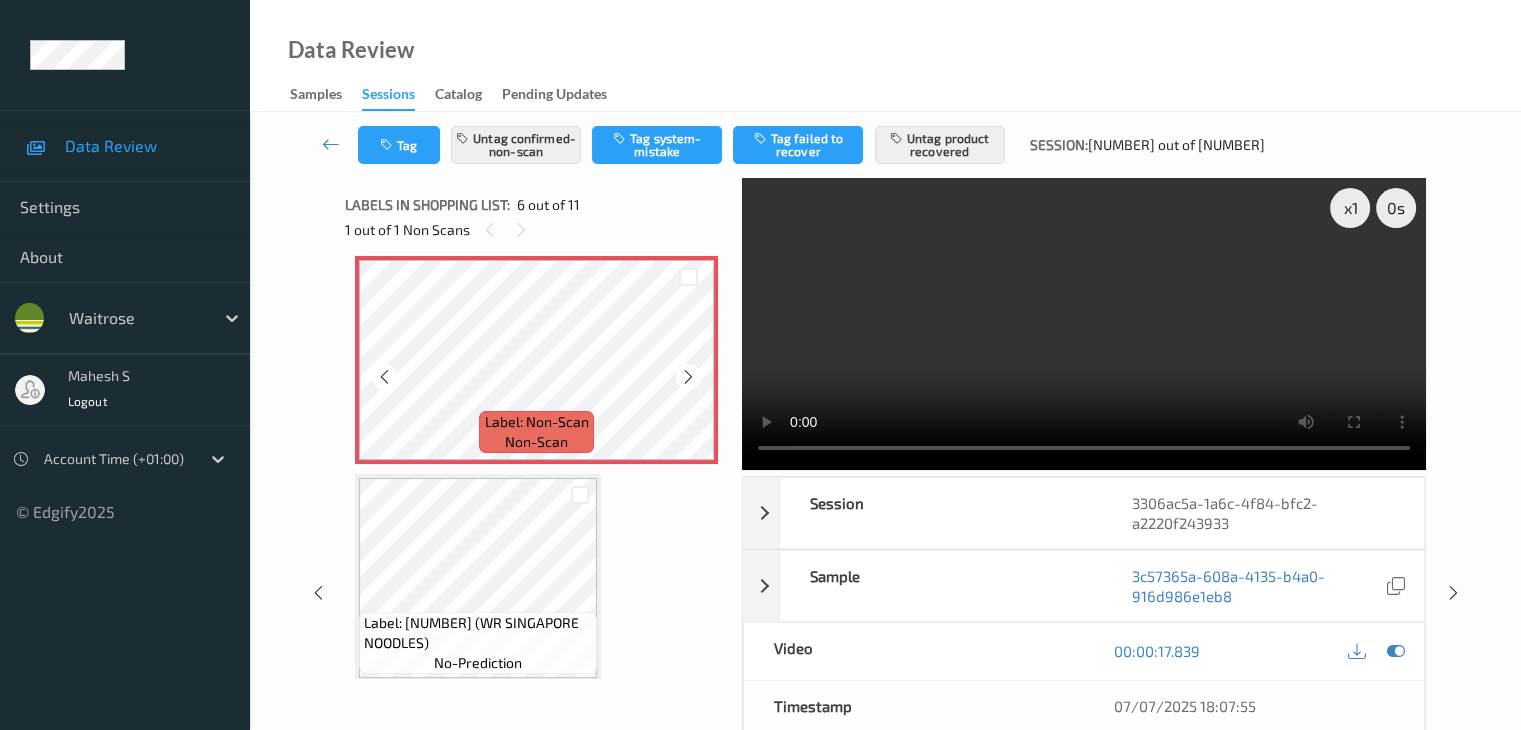scroll, scrollTop: 982, scrollLeft: 0, axis: vertical 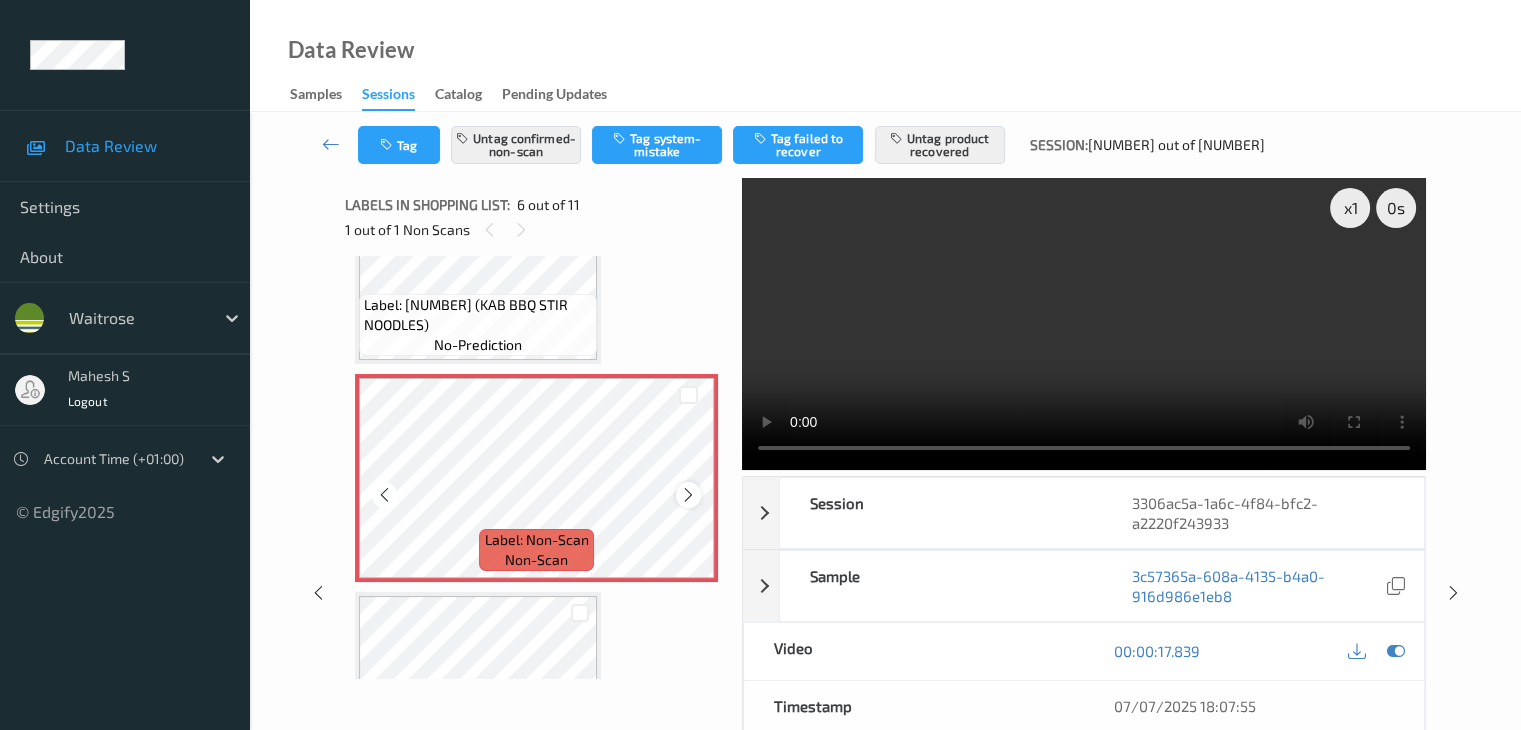 click at bounding box center (688, 495) 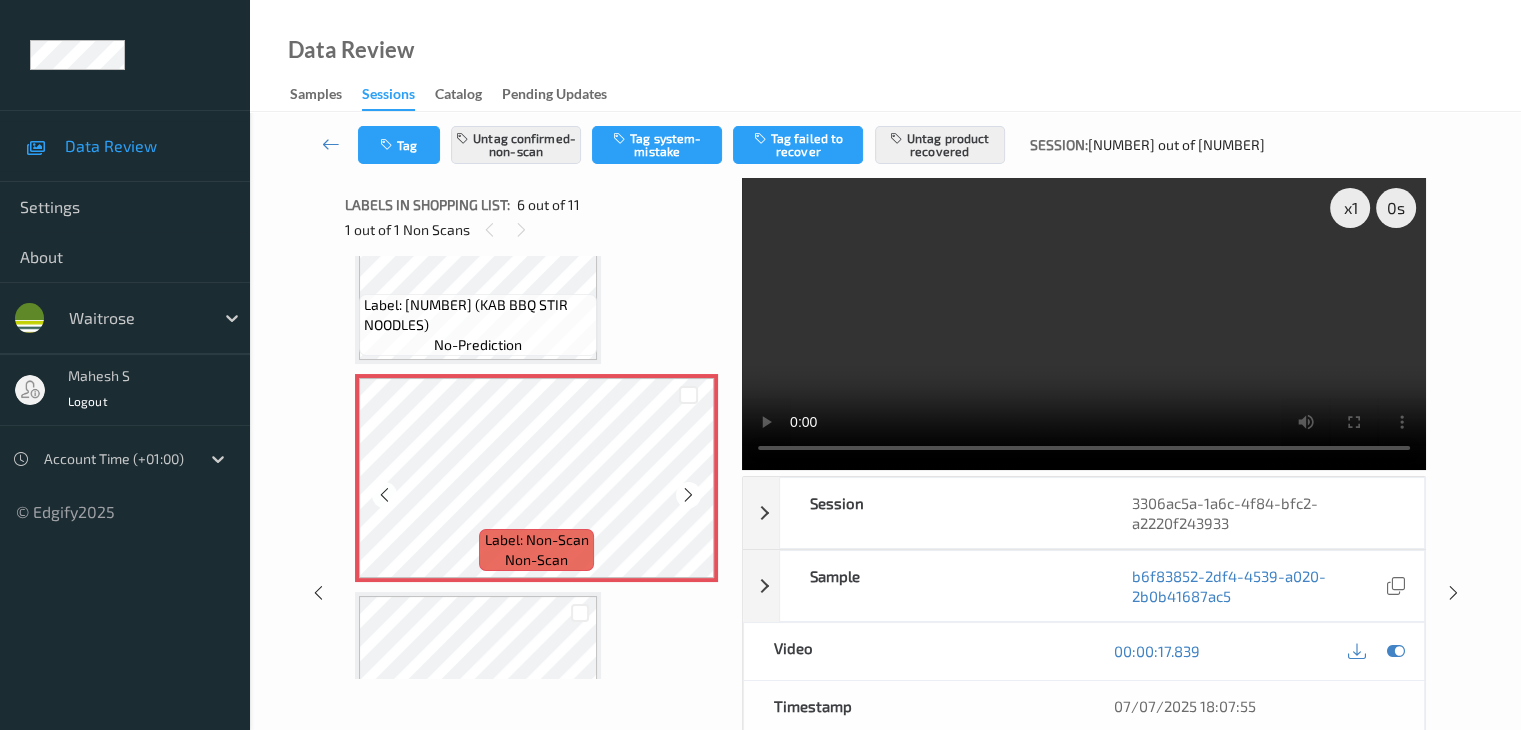 click at bounding box center [688, 495] 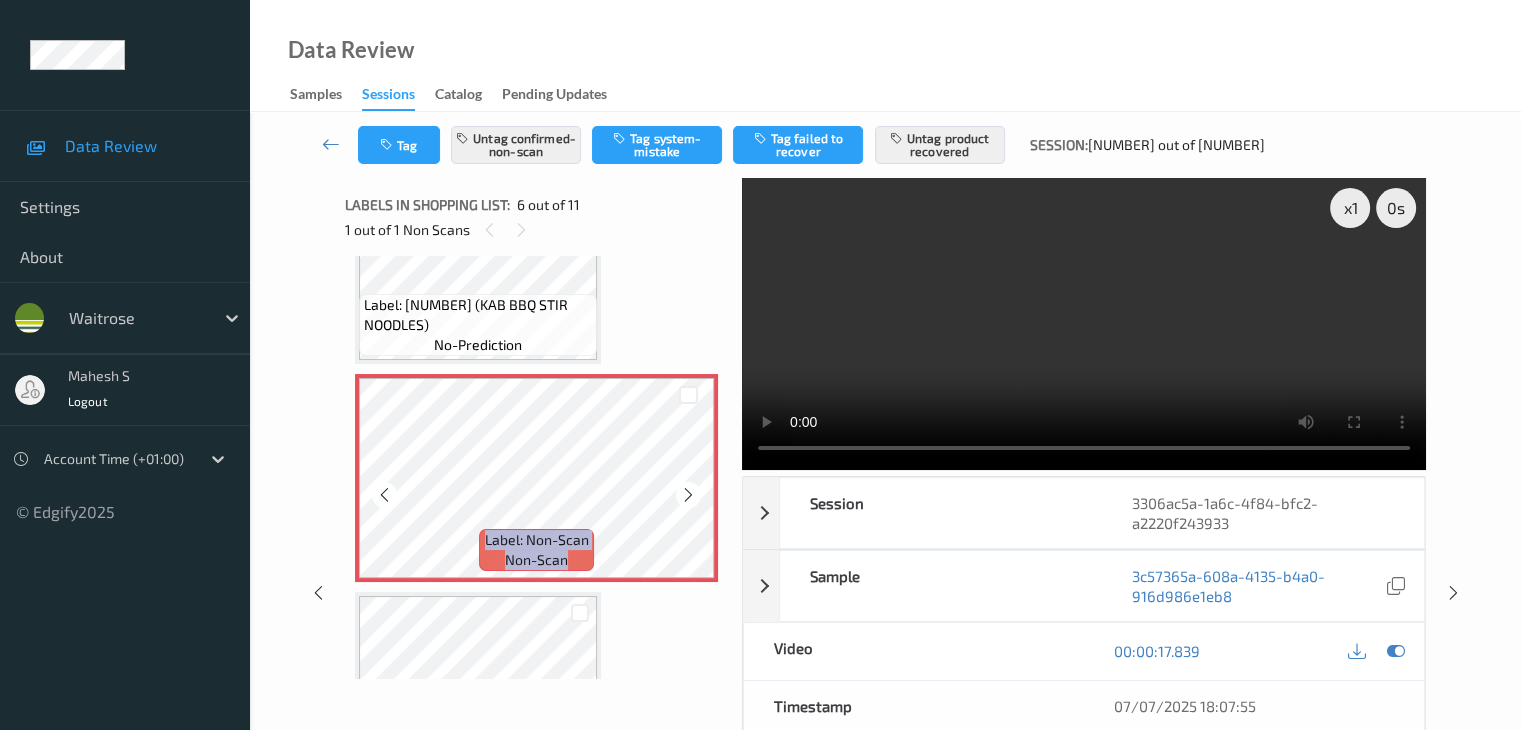 click at bounding box center (688, 495) 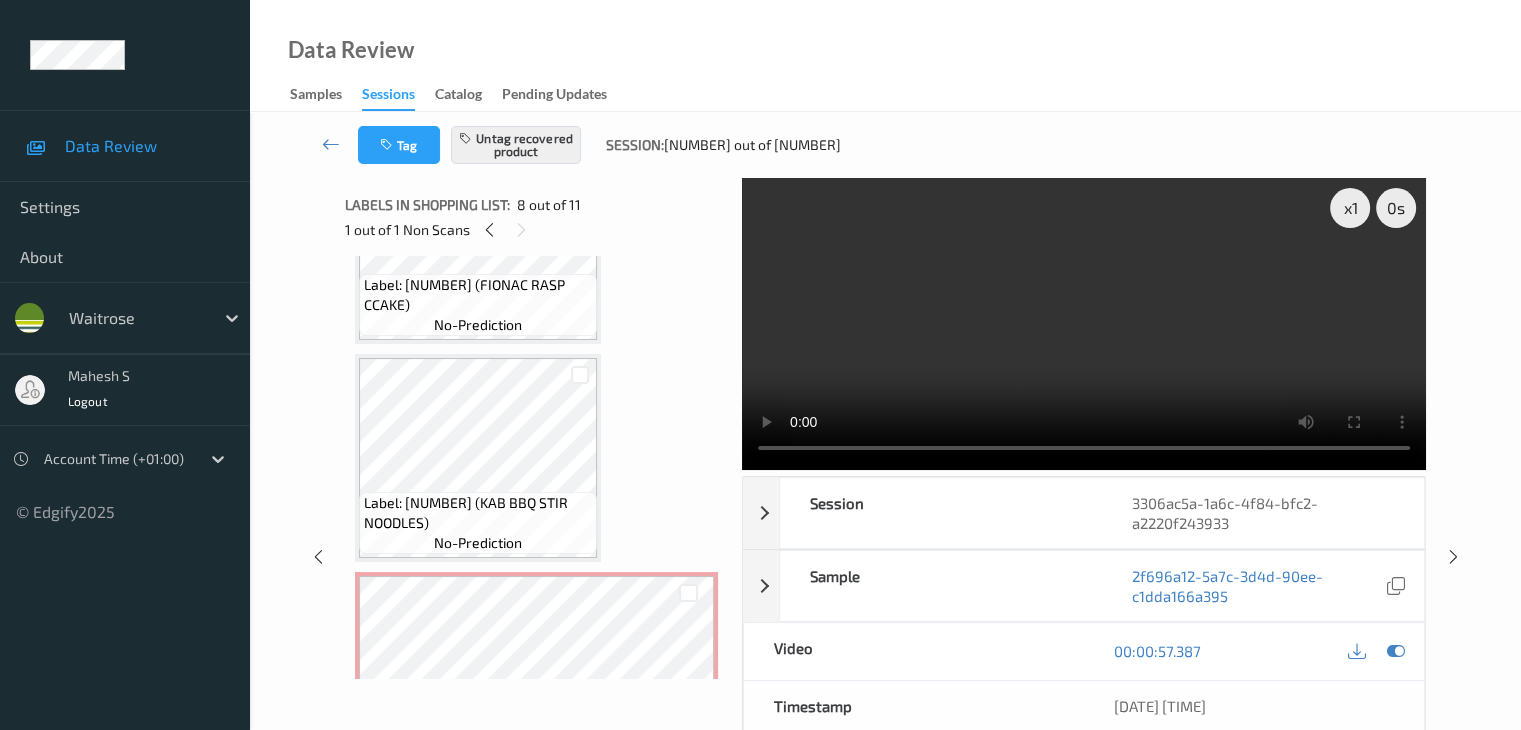 scroll, scrollTop: 782, scrollLeft: 0, axis: vertical 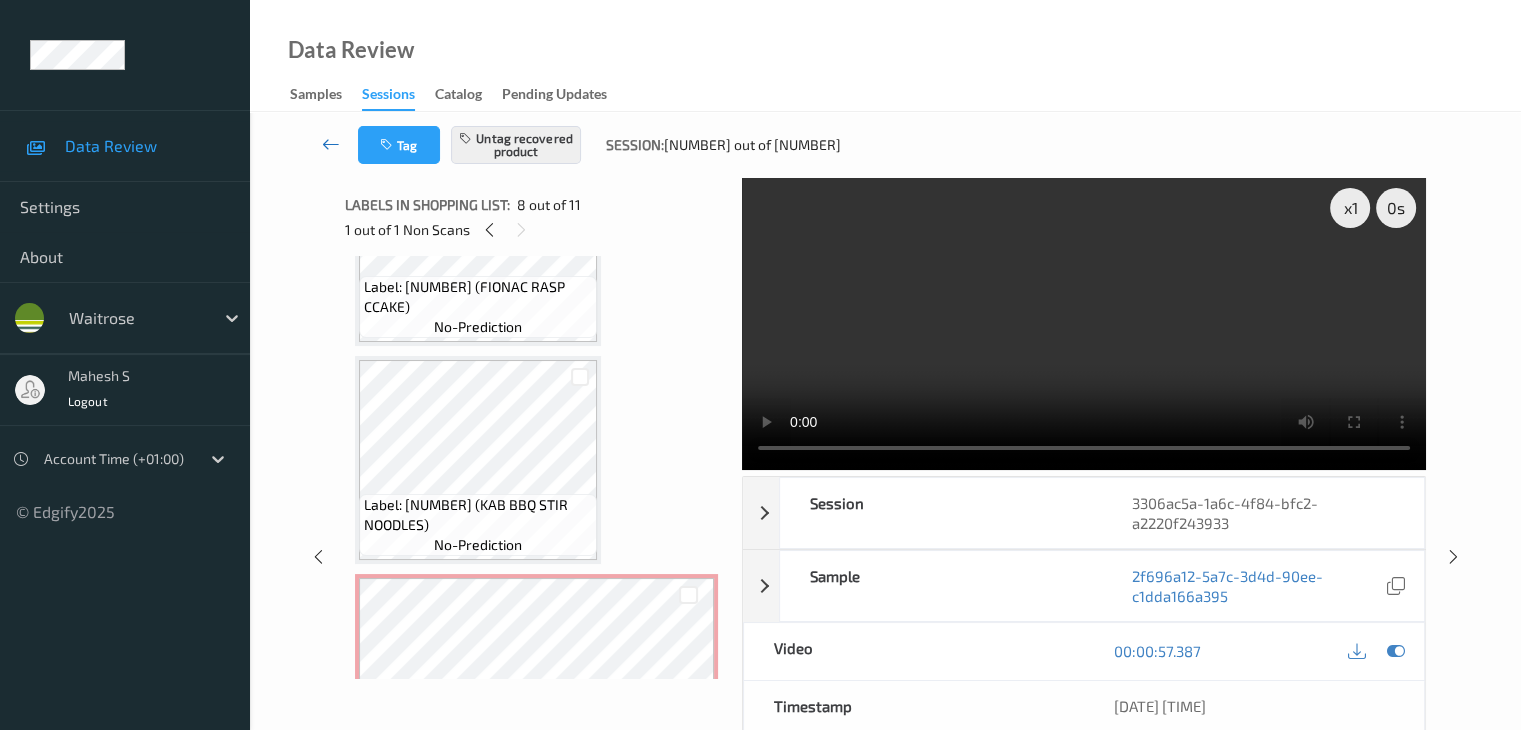click at bounding box center [331, 144] 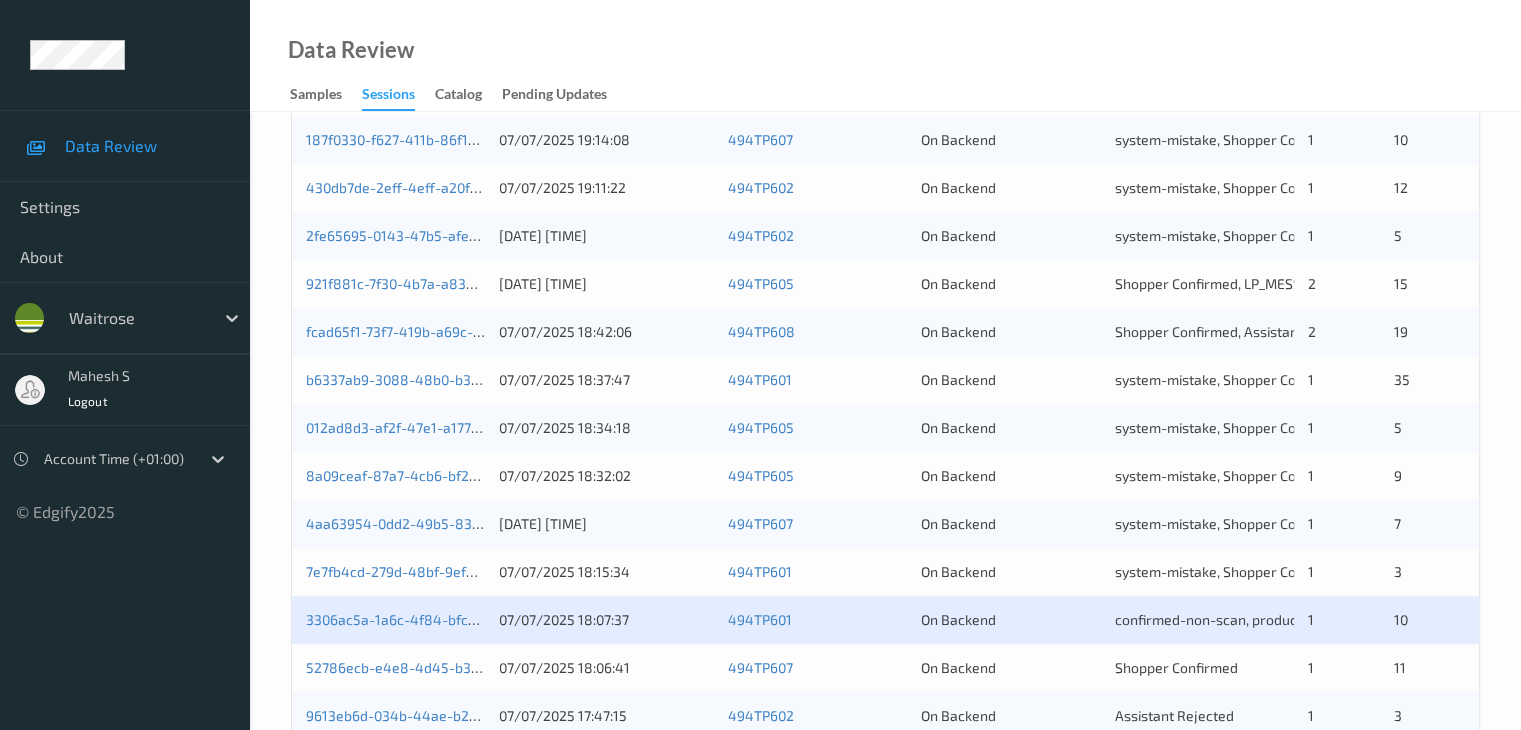 scroll, scrollTop: 932, scrollLeft: 0, axis: vertical 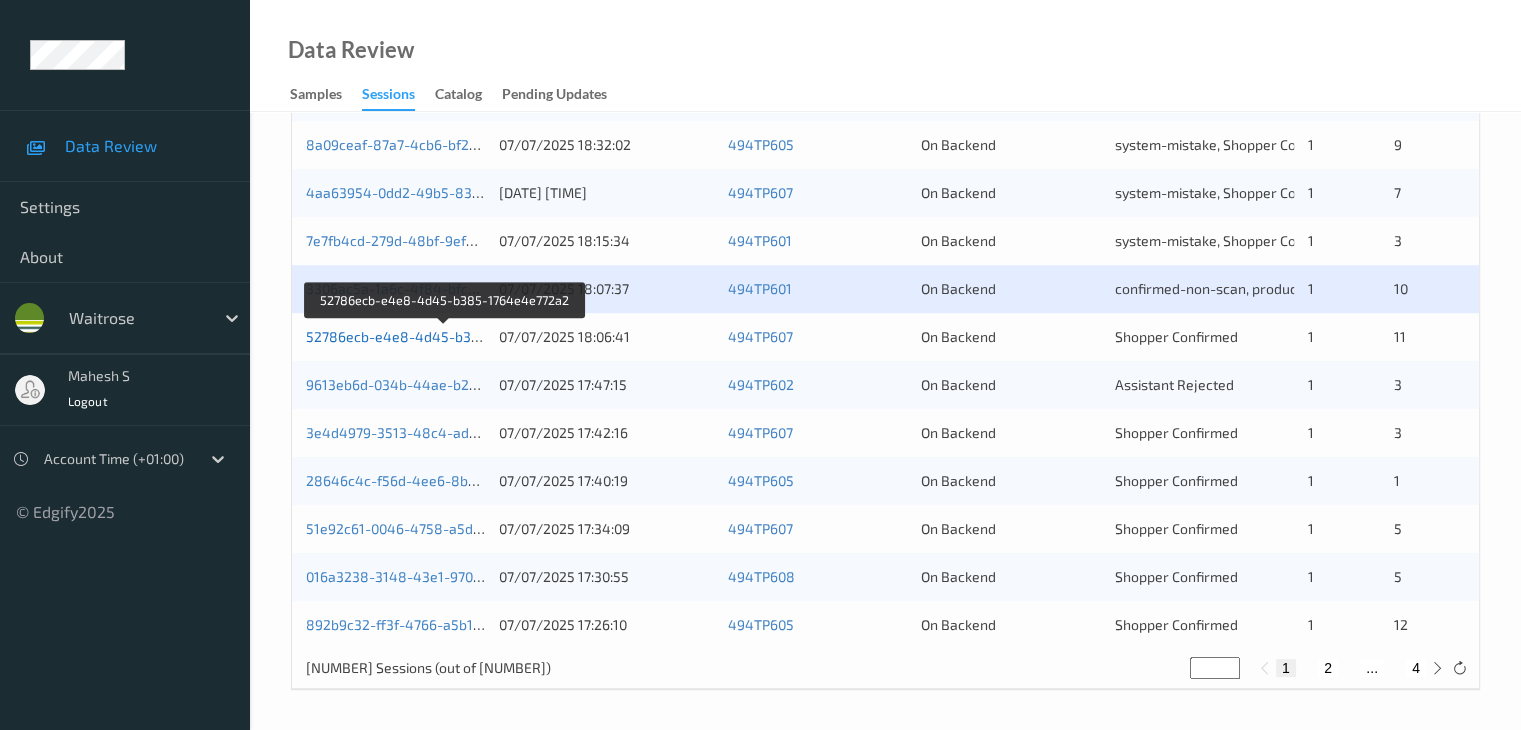 click on "52786ecb-e4e8-4d45-b385-1764e4e772a2" at bounding box center [446, 336] 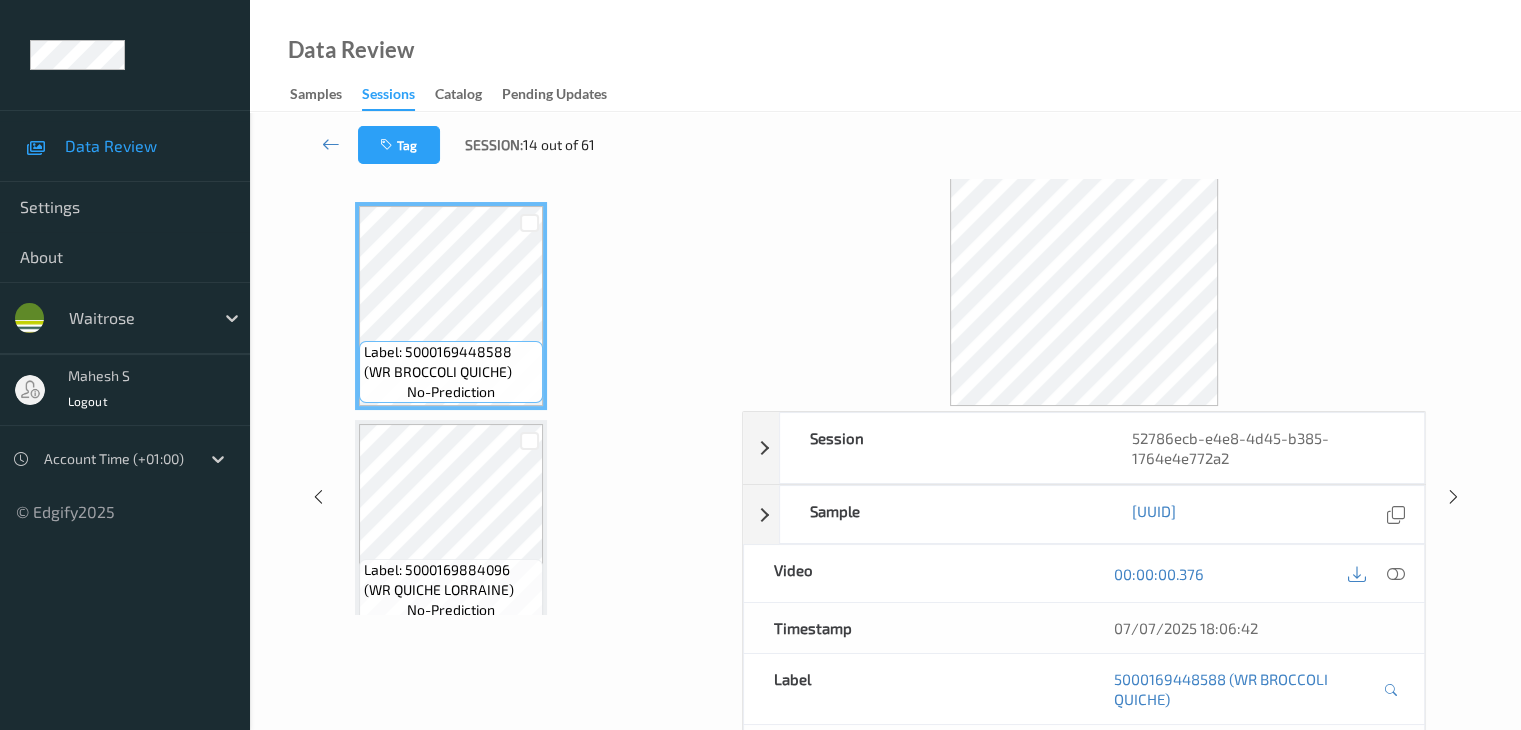 scroll, scrollTop: 0, scrollLeft: 0, axis: both 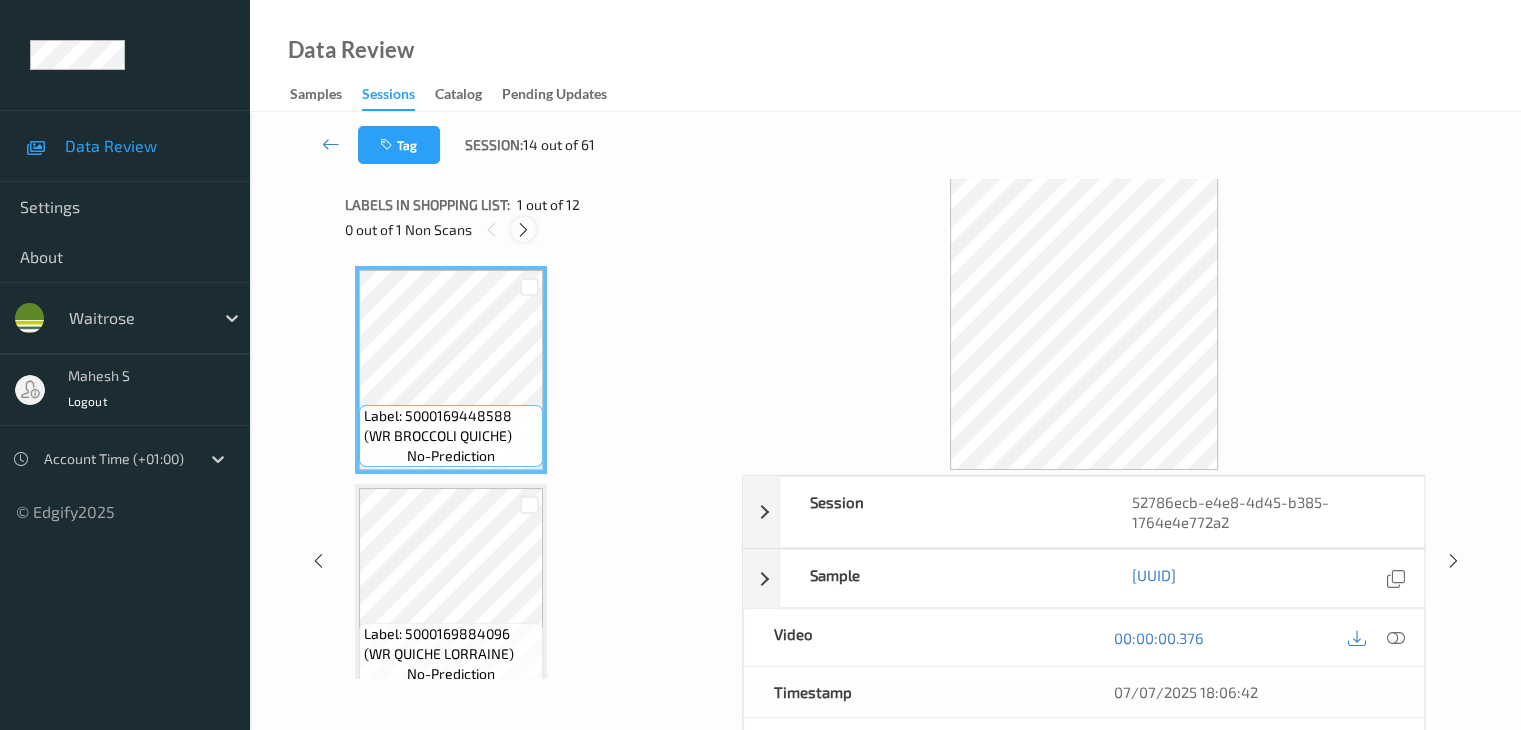 click at bounding box center [523, 230] 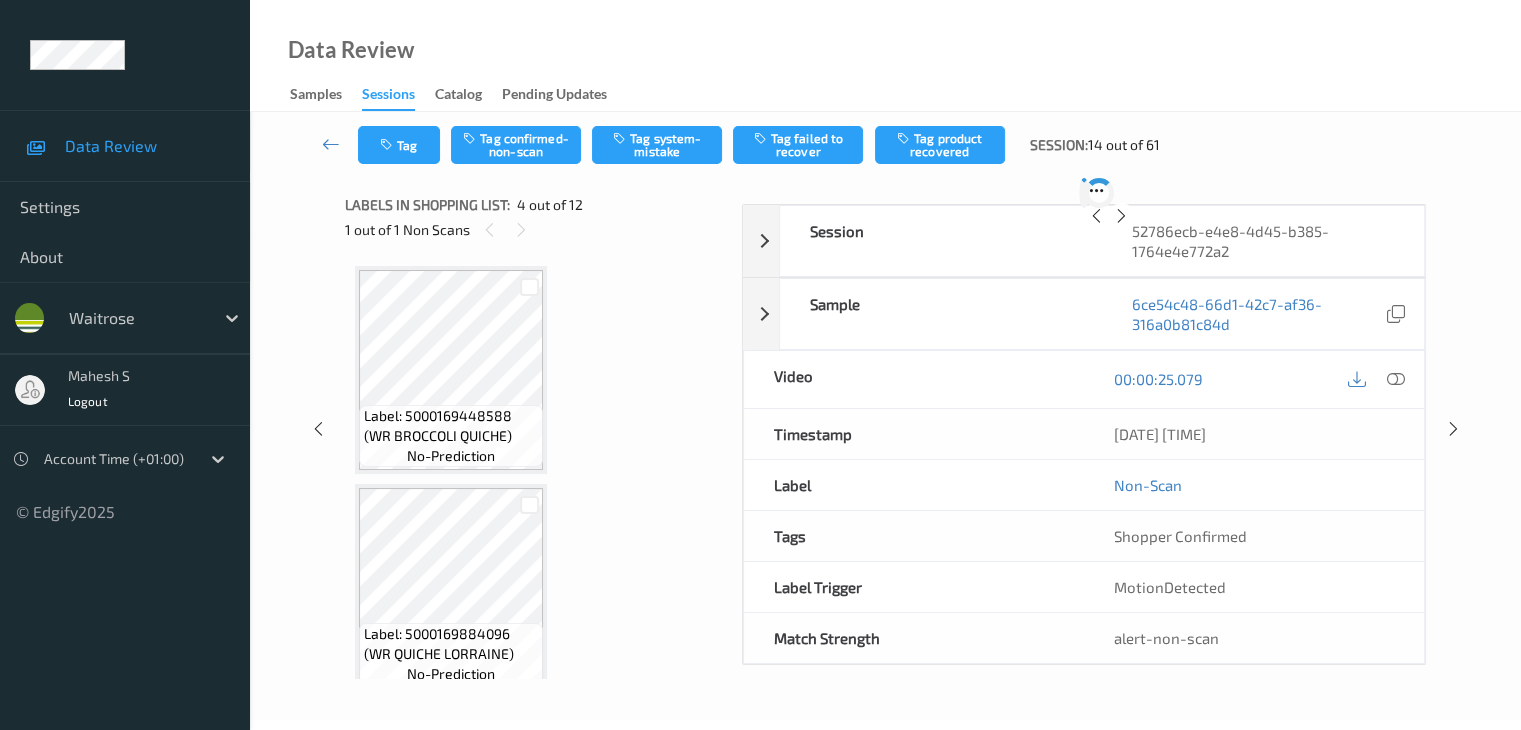 scroll, scrollTop: 446, scrollLeft: 0, axis: vertical 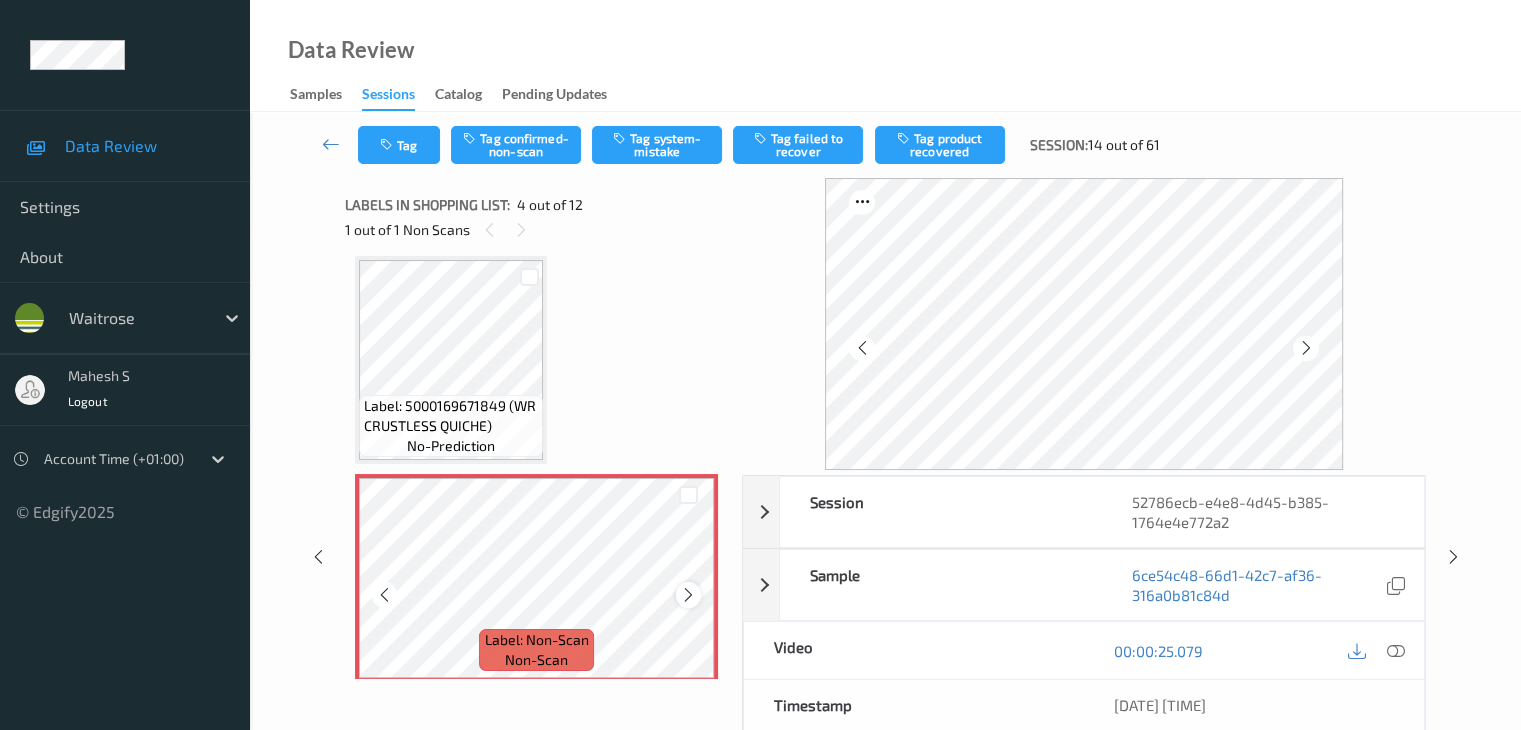 click at bounding box center (688, 595) 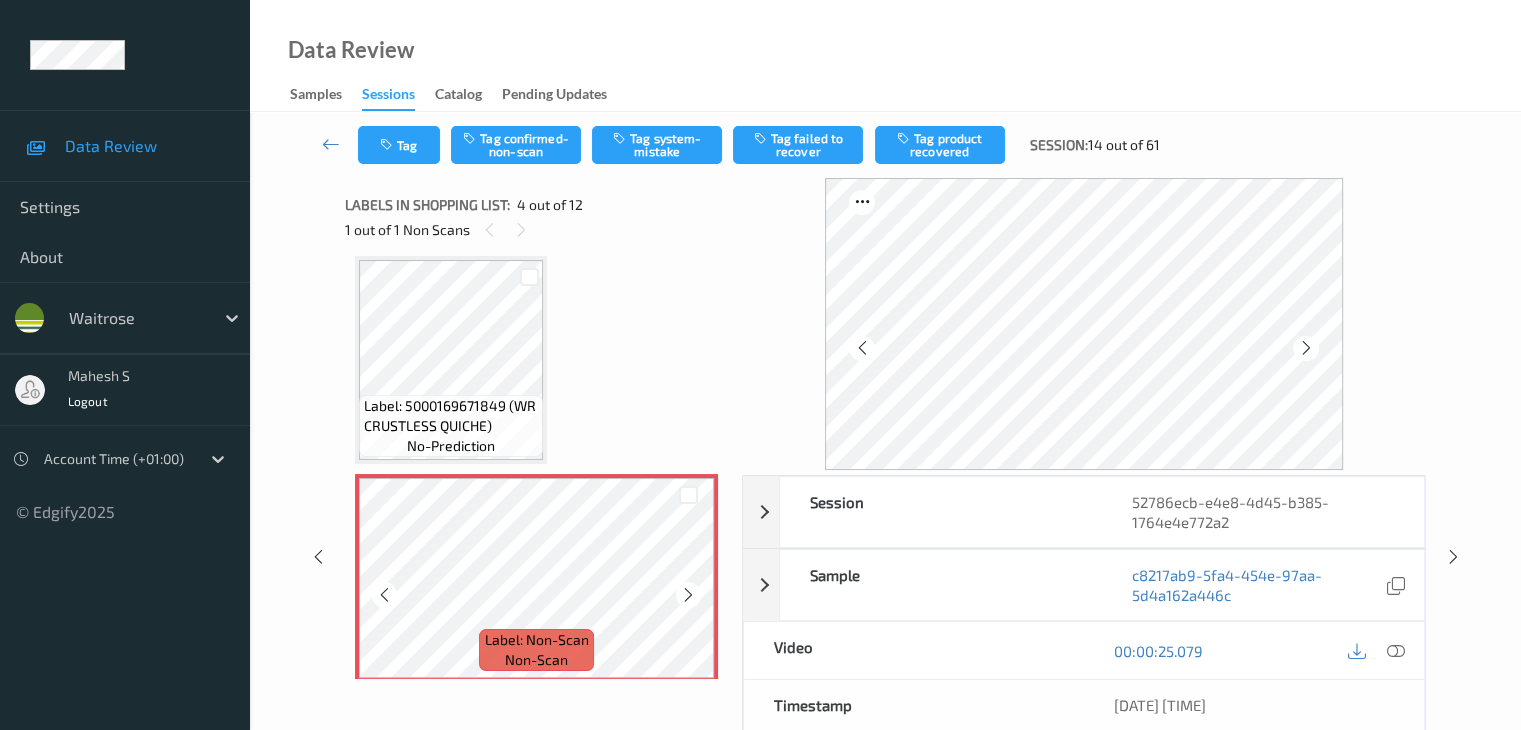 click at bounding box center (688, 595) 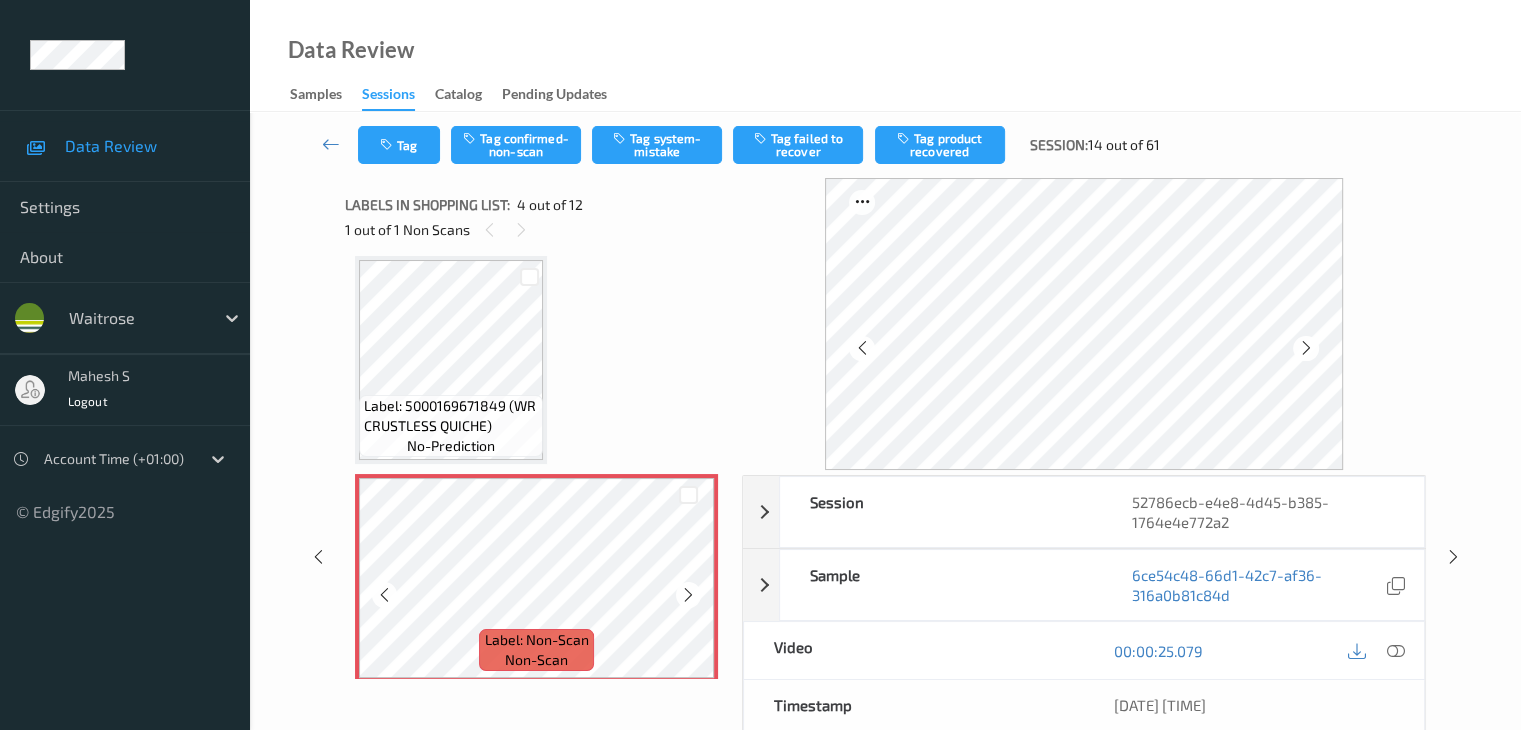 click at bounding box center (688, 595) 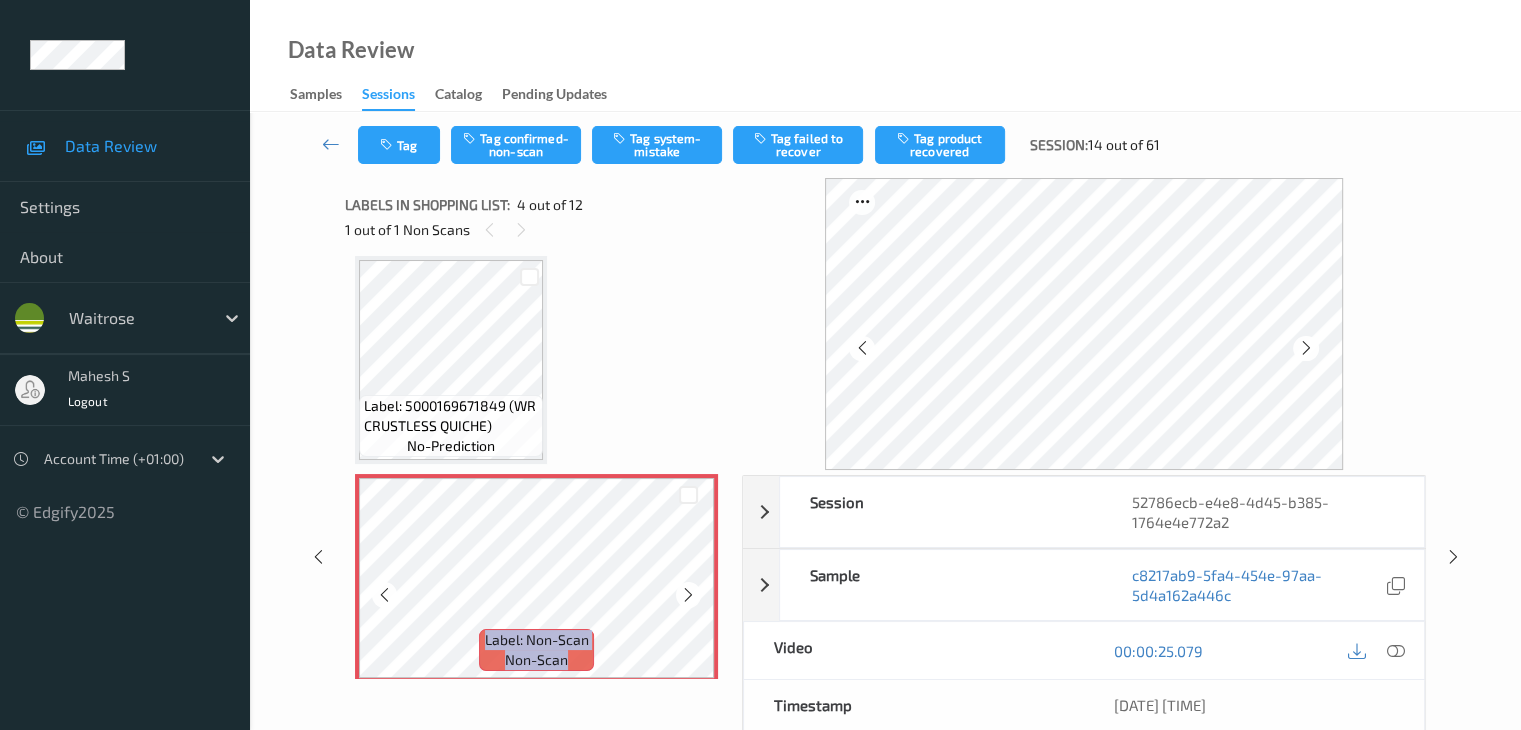 click at bounding box center (688, 595) 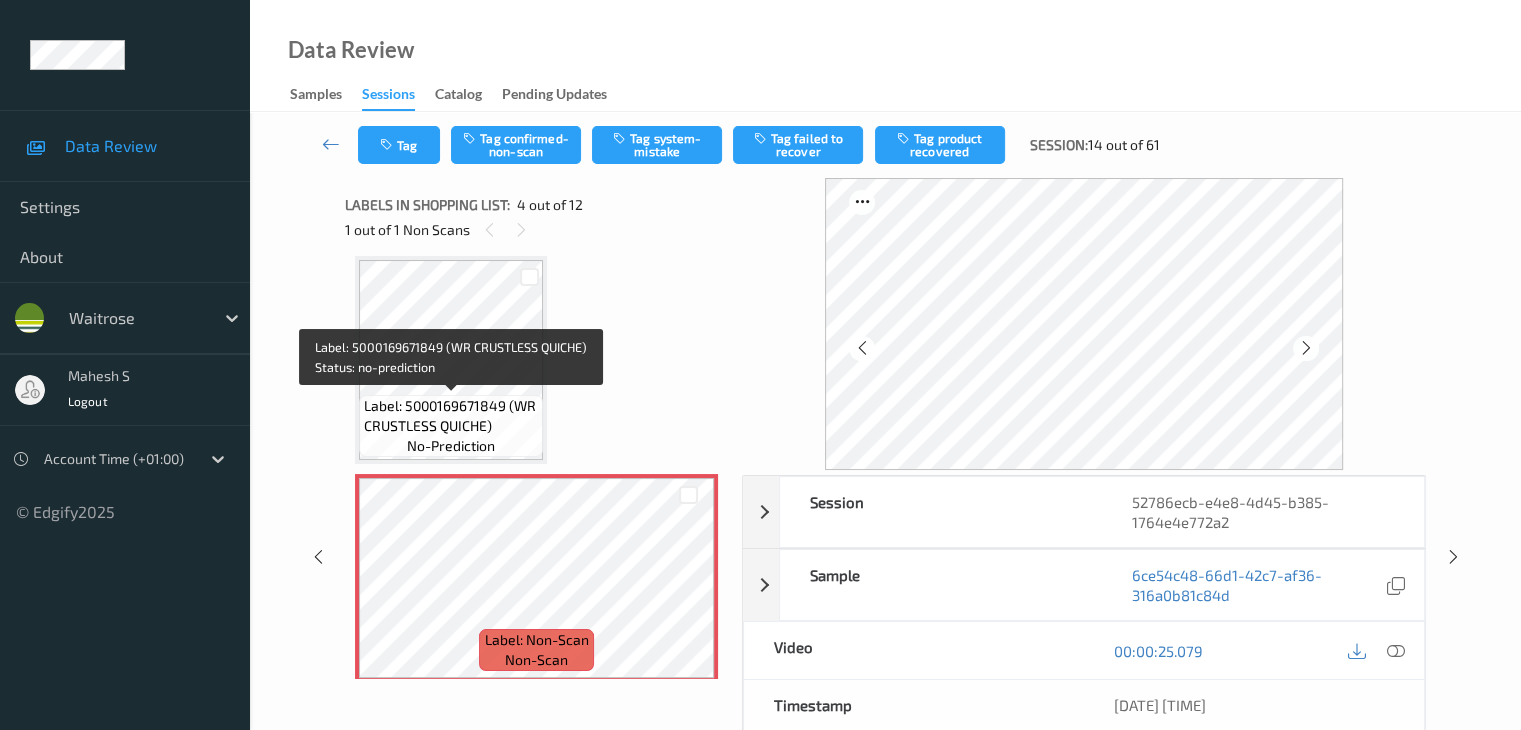 click on "Label: 5000169671849 (WR CRUSTLESS QUICHE)" at bounding box center (451, 416) 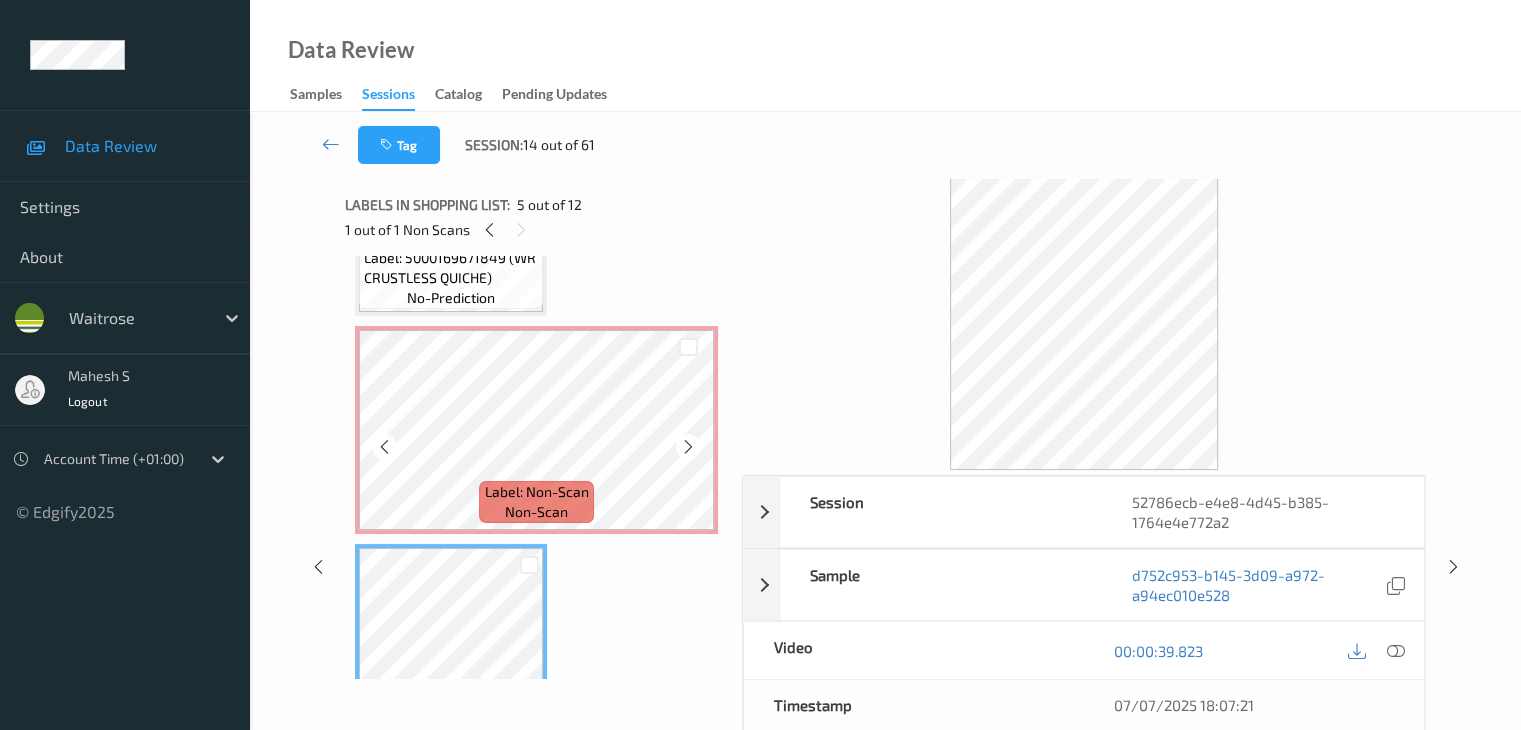 scroll, scrollTop: 546, scrollLeft: 0, axis: vertical 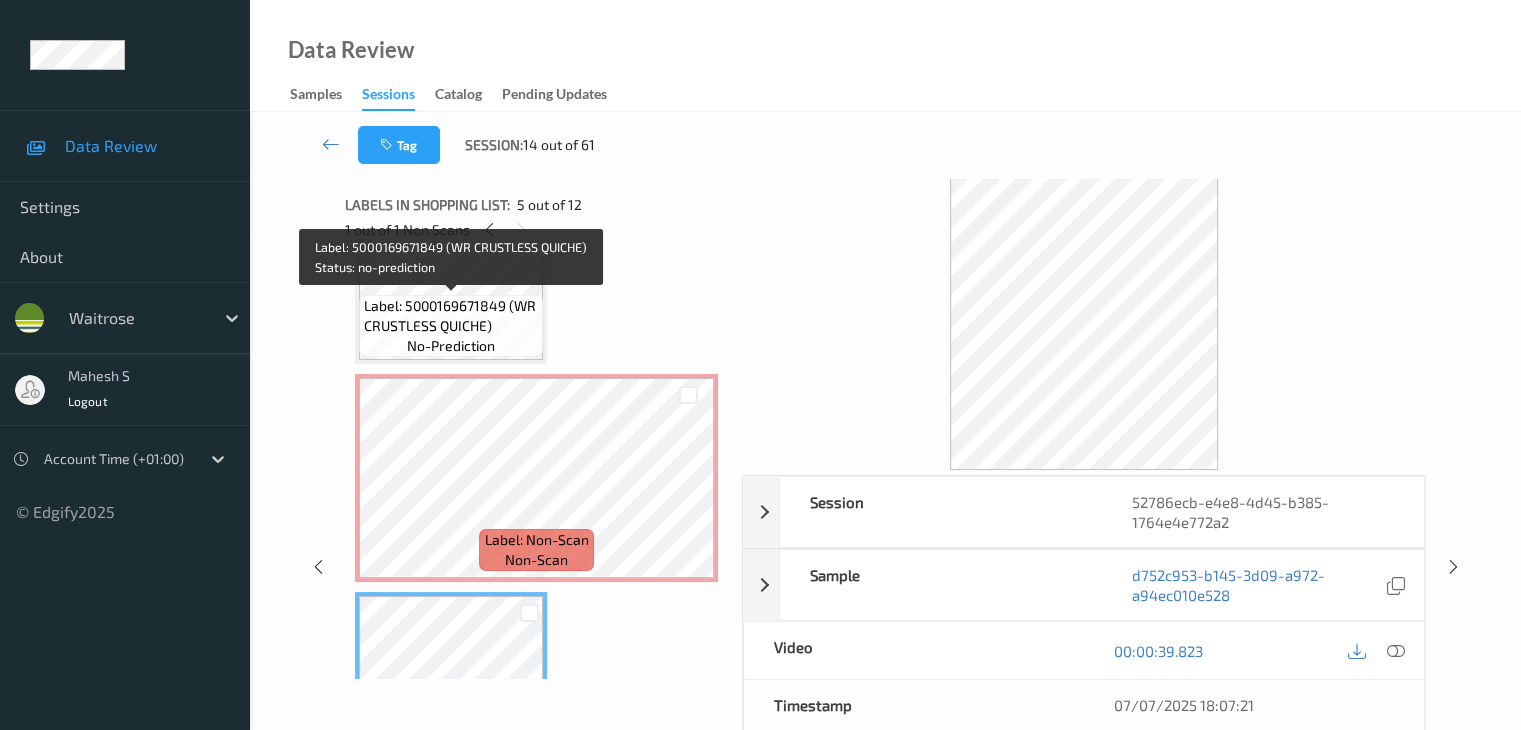 click on "Label: 5000169671849 (WR CRUSTLESS QUICHE)" at bounding box center [451, 316] 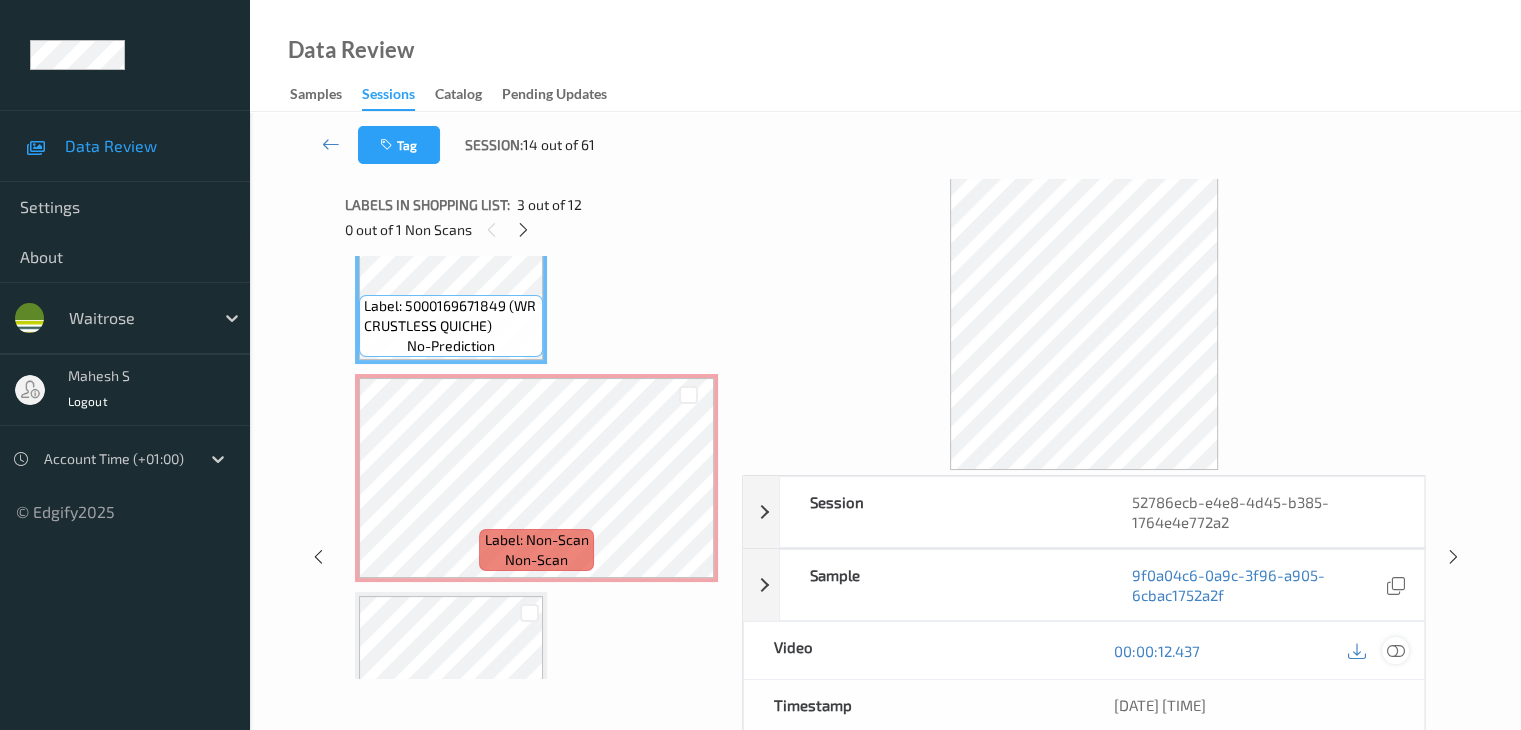 click at bounding box center (1395, 651) 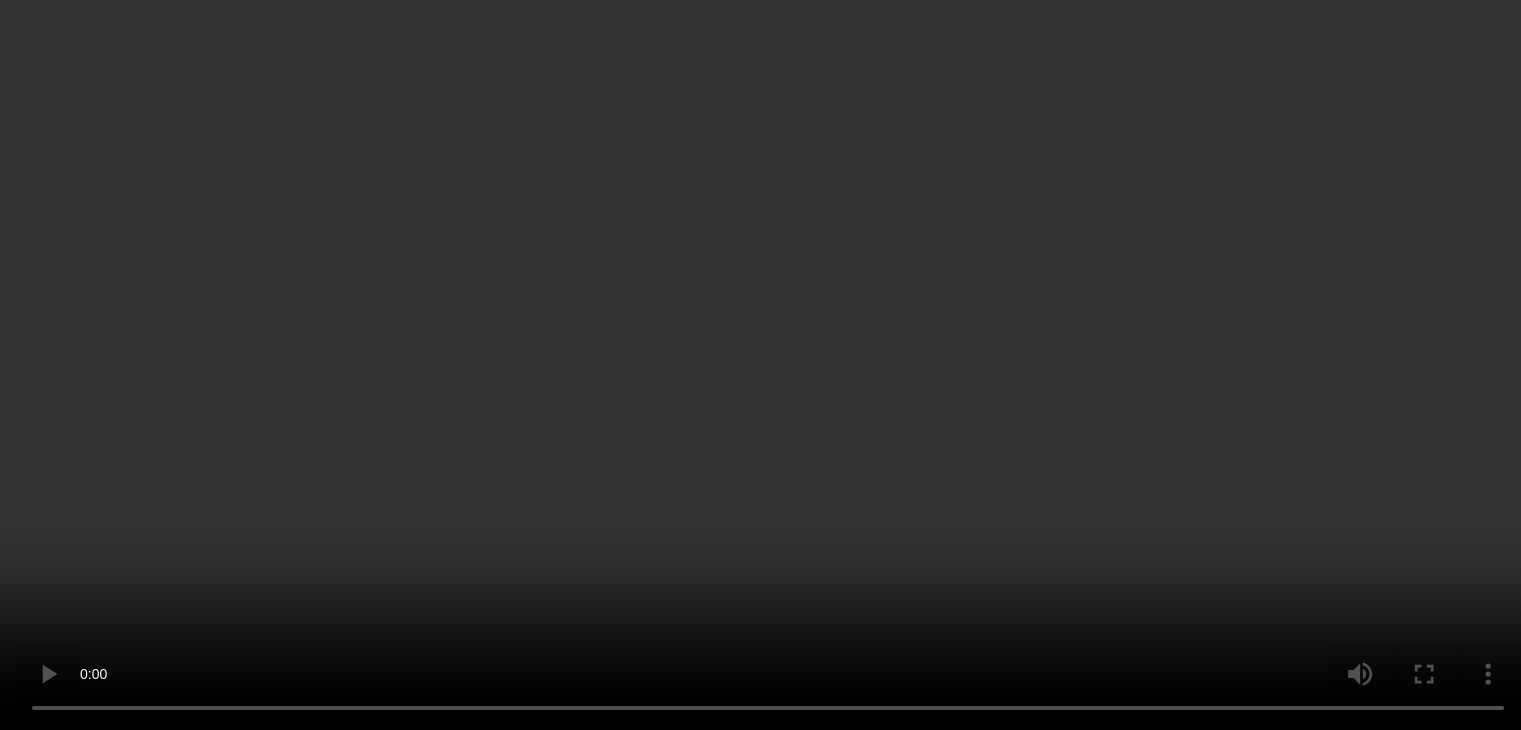 scroll, scrollTop: 546, scrollLeft: 0, axis: vertical 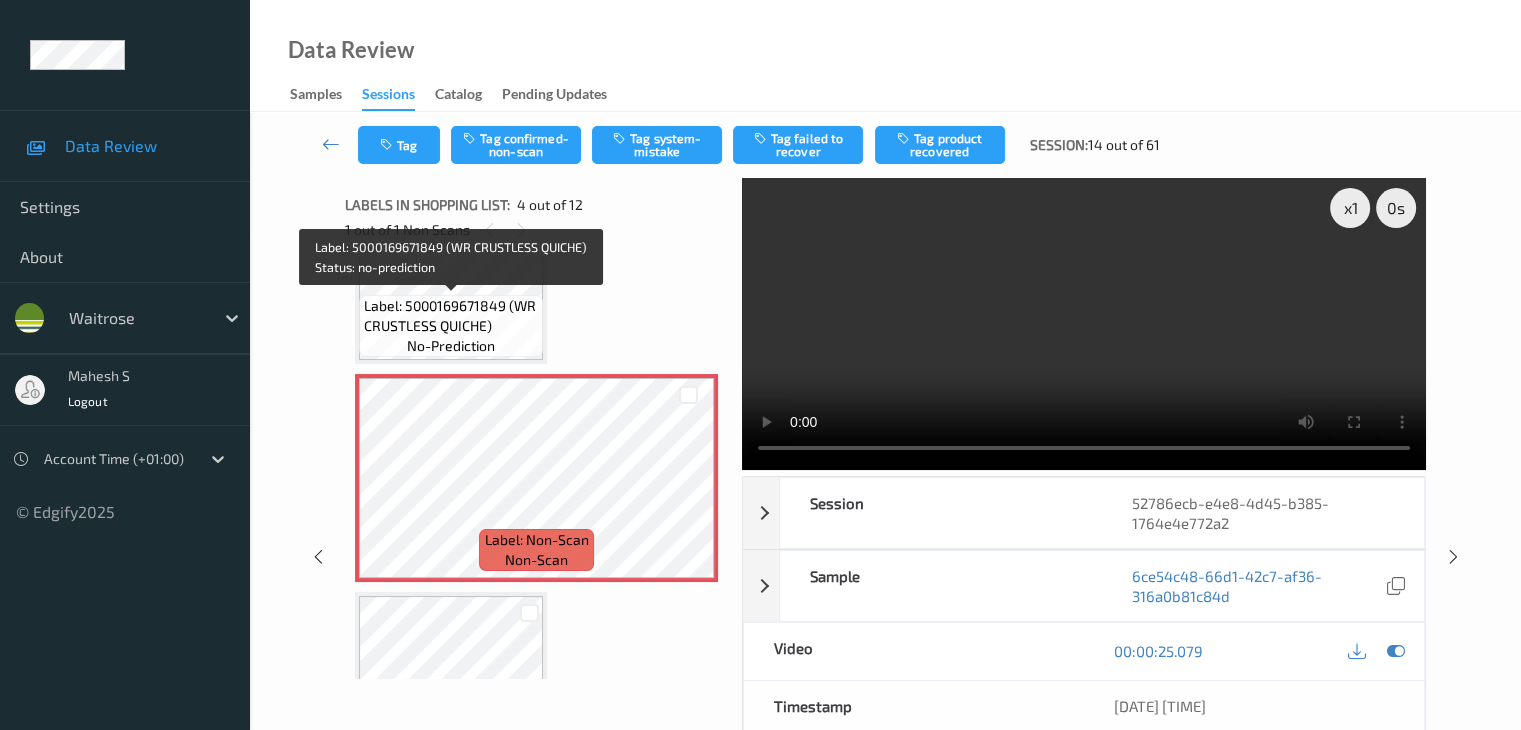 click on "Label: 5000169671849 (WR CRUSTLESS QUICHE)" at bounding box center [451, 316] 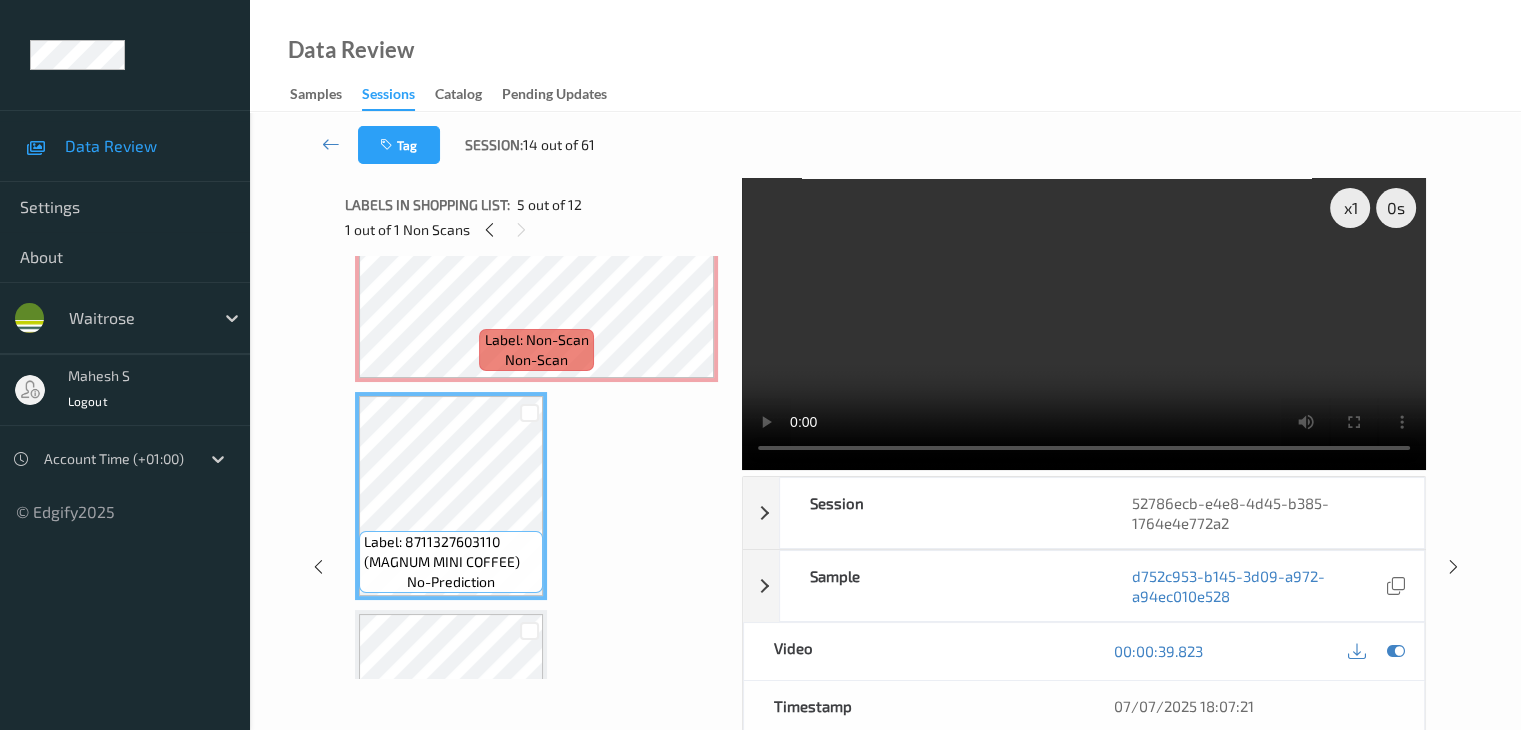 scroll, scrollTop: 646, scrollLeft: 0, axis: vertical 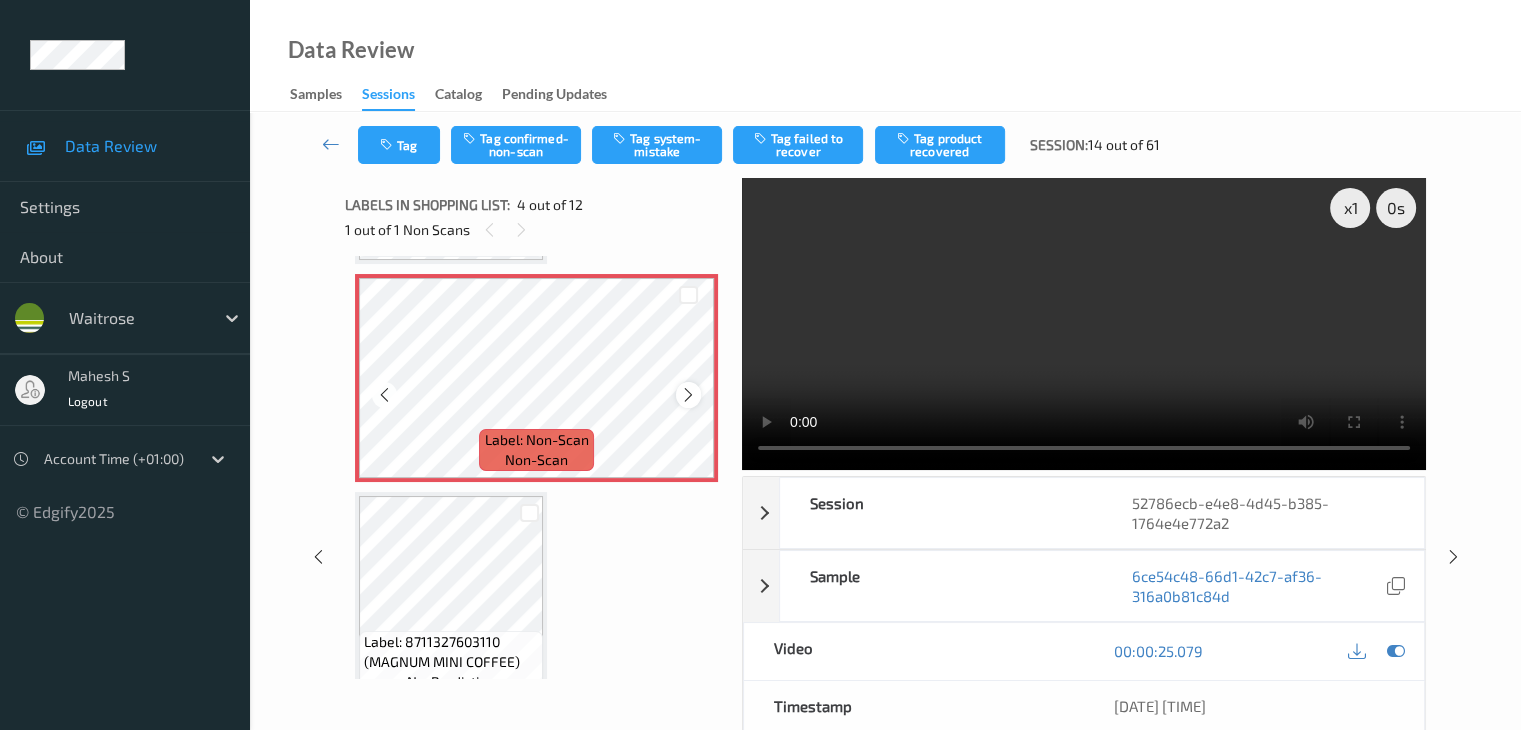 click at bounding box center [688, 395] 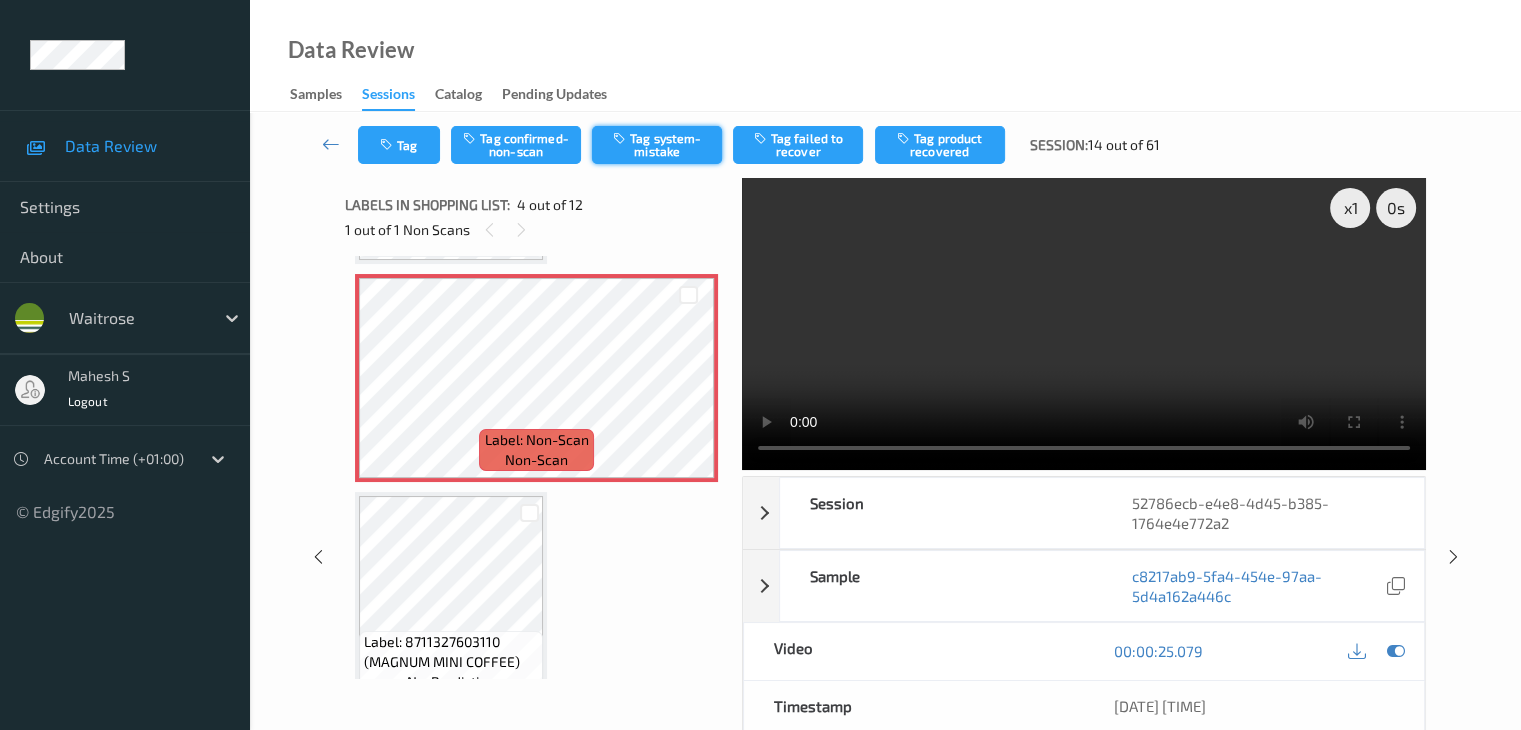 click on "Tag   system-mistake" at bounding box center (657, 145) 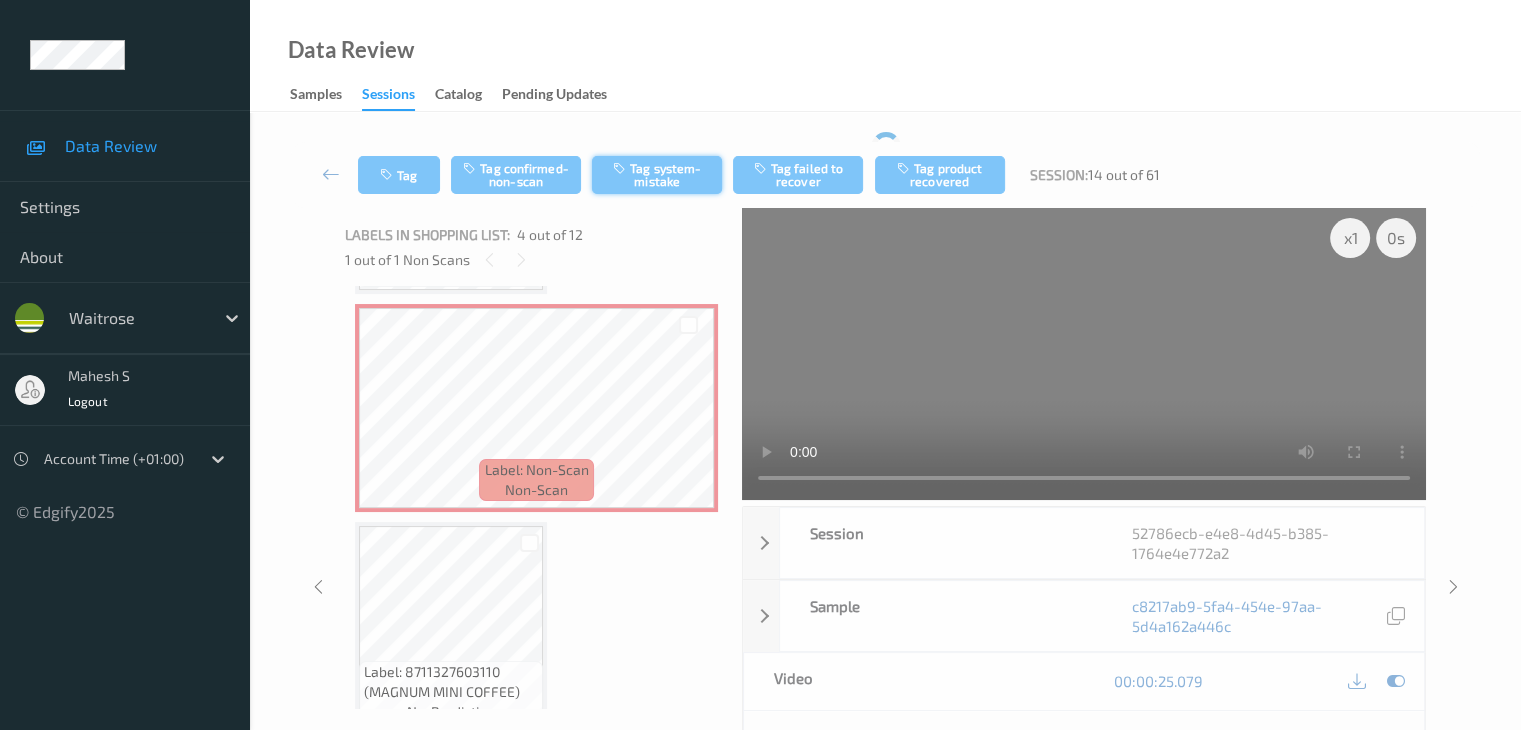 click on "Tag   system-mistake" at bounding box center [657, 175] 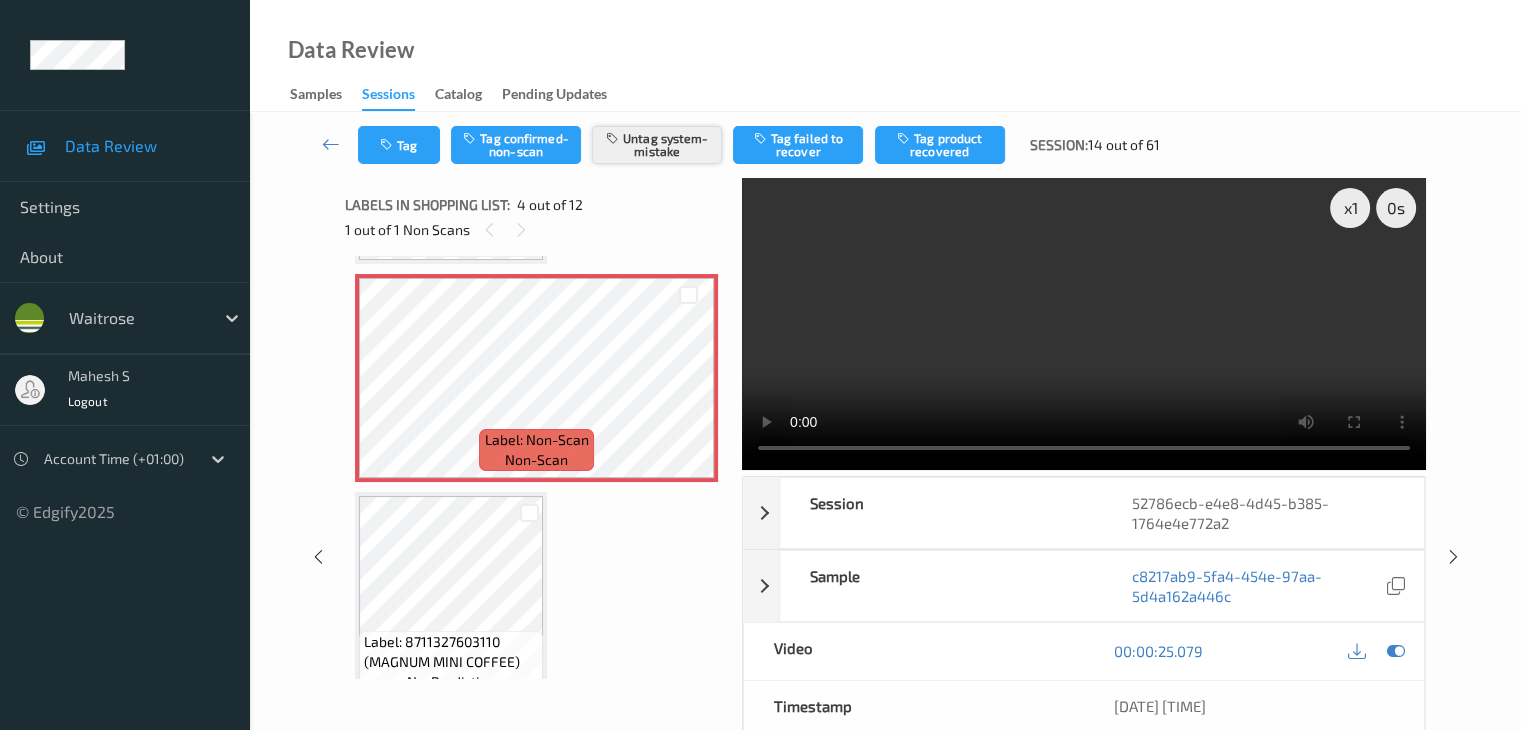 click on "Untag   system-mistake" at bounding box center (657, 145) 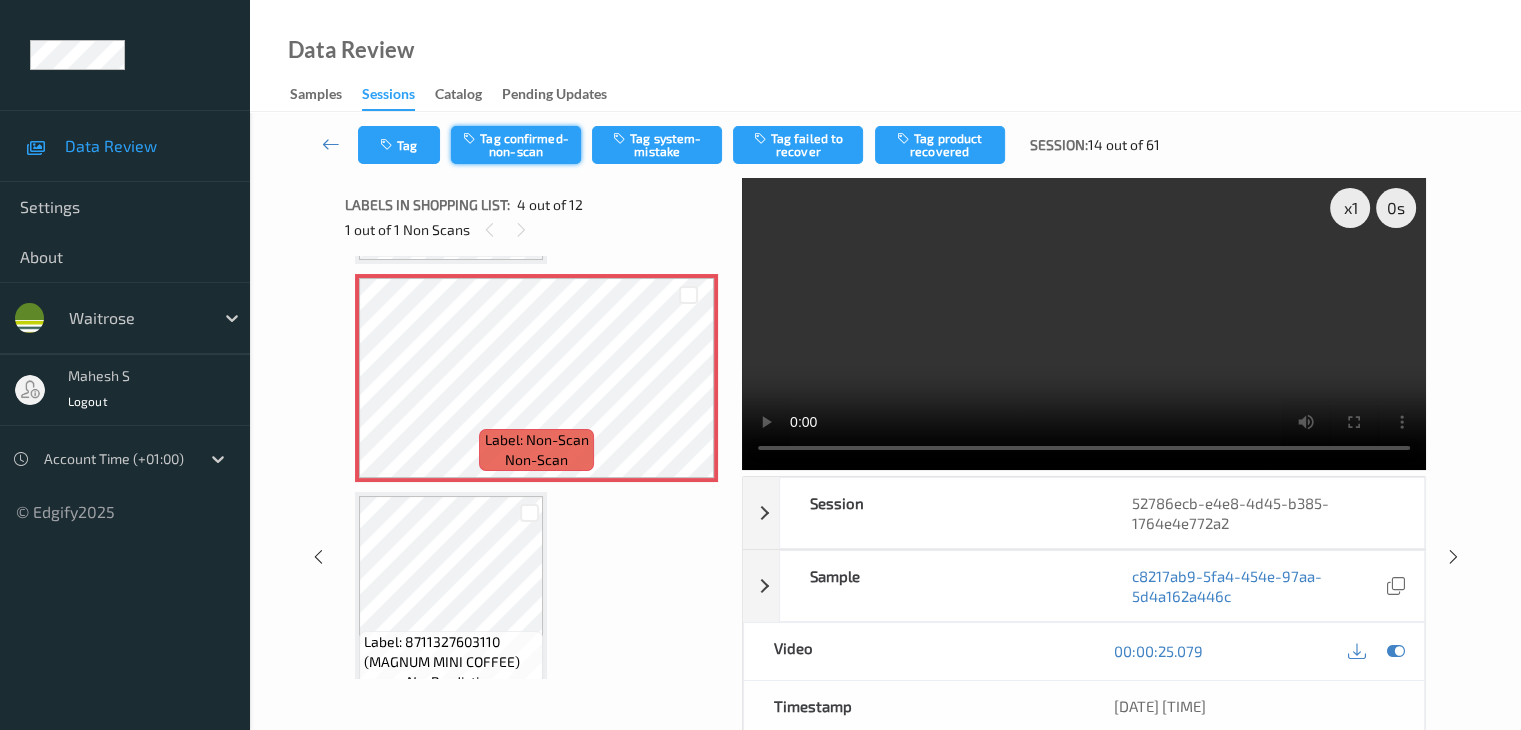 click on "Tag   confirmed-non-scan" at bounding box center [516, 145] 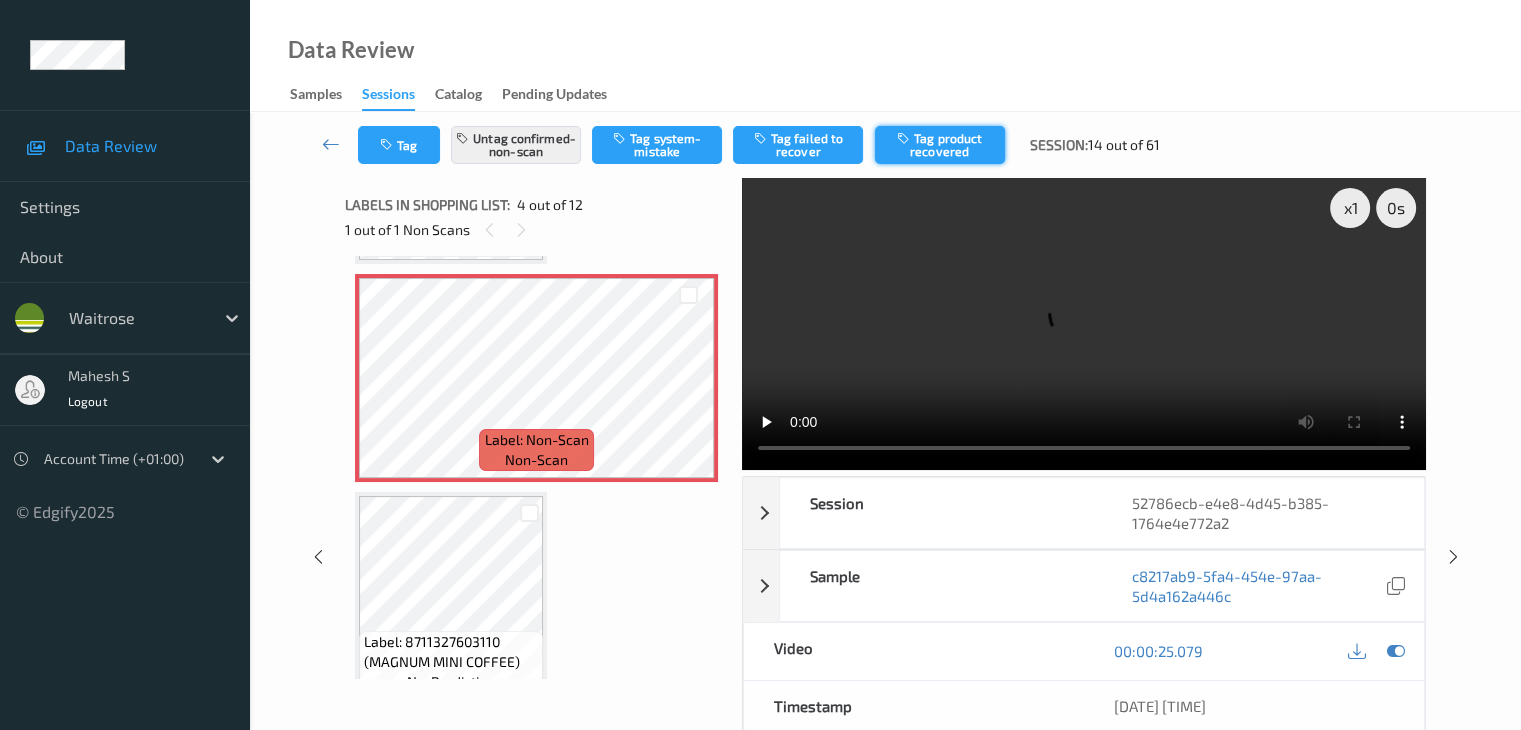 click on "Tag   product recovered" at bounding box center [940, 145] 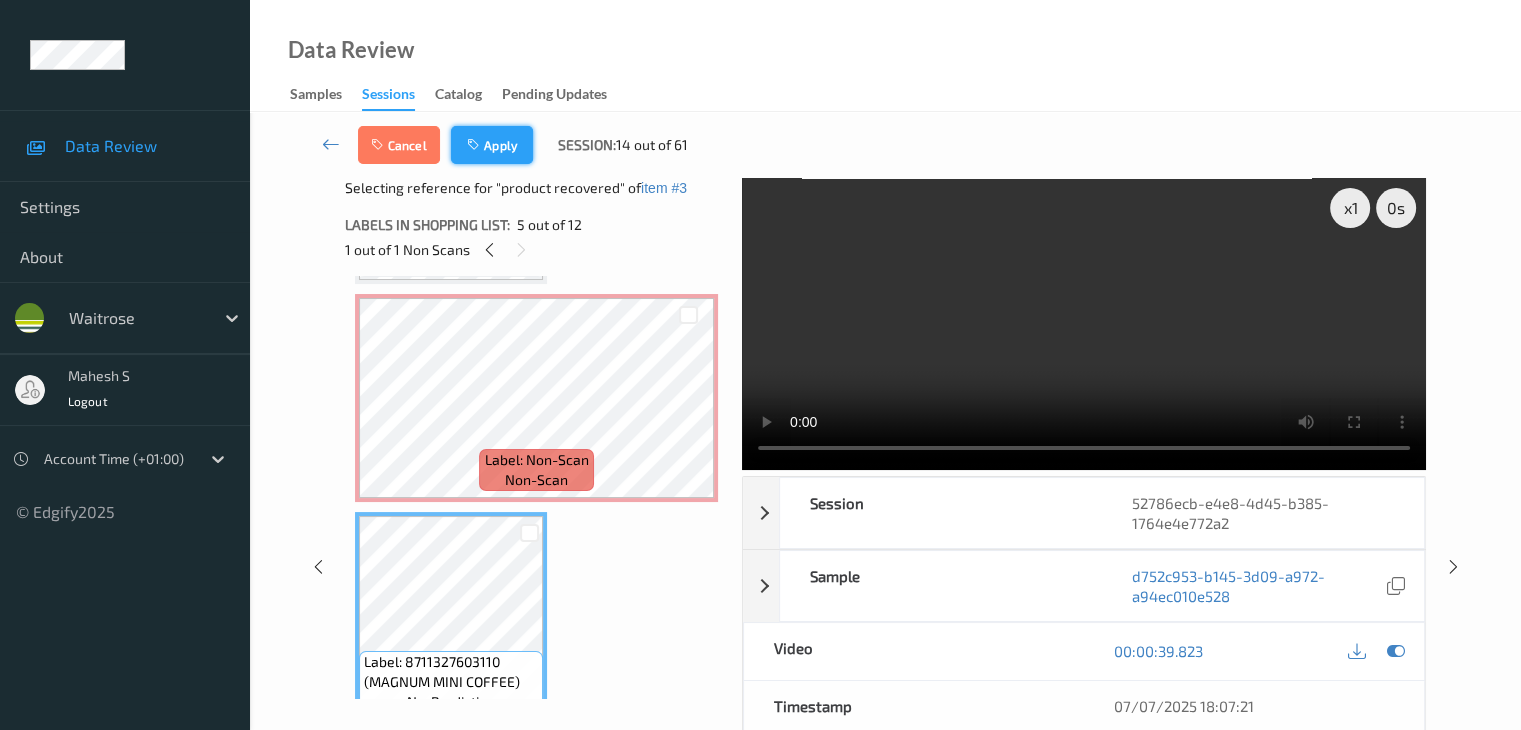 click on "Apply" at bounding box center (492, 145) 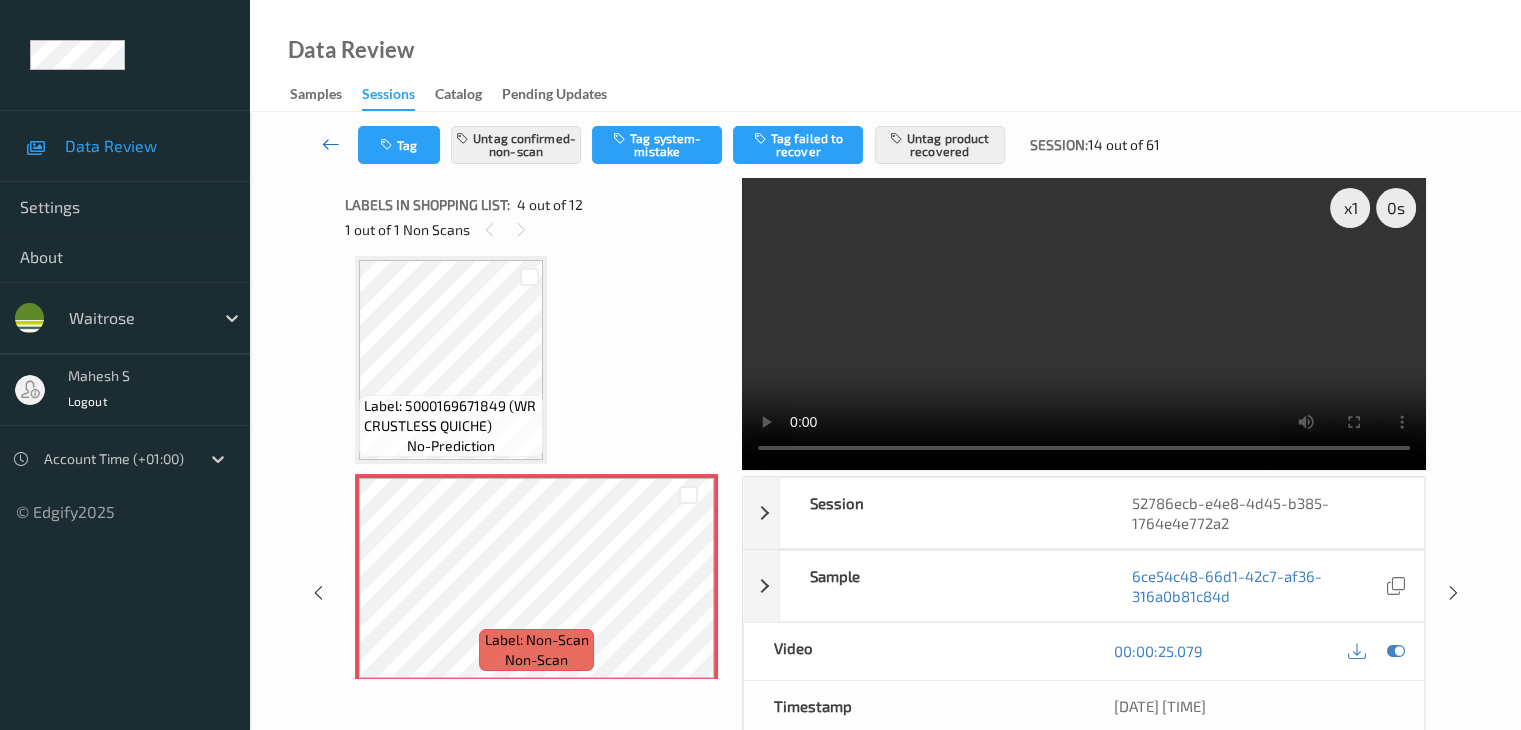 click at bounding box center (331, 144) 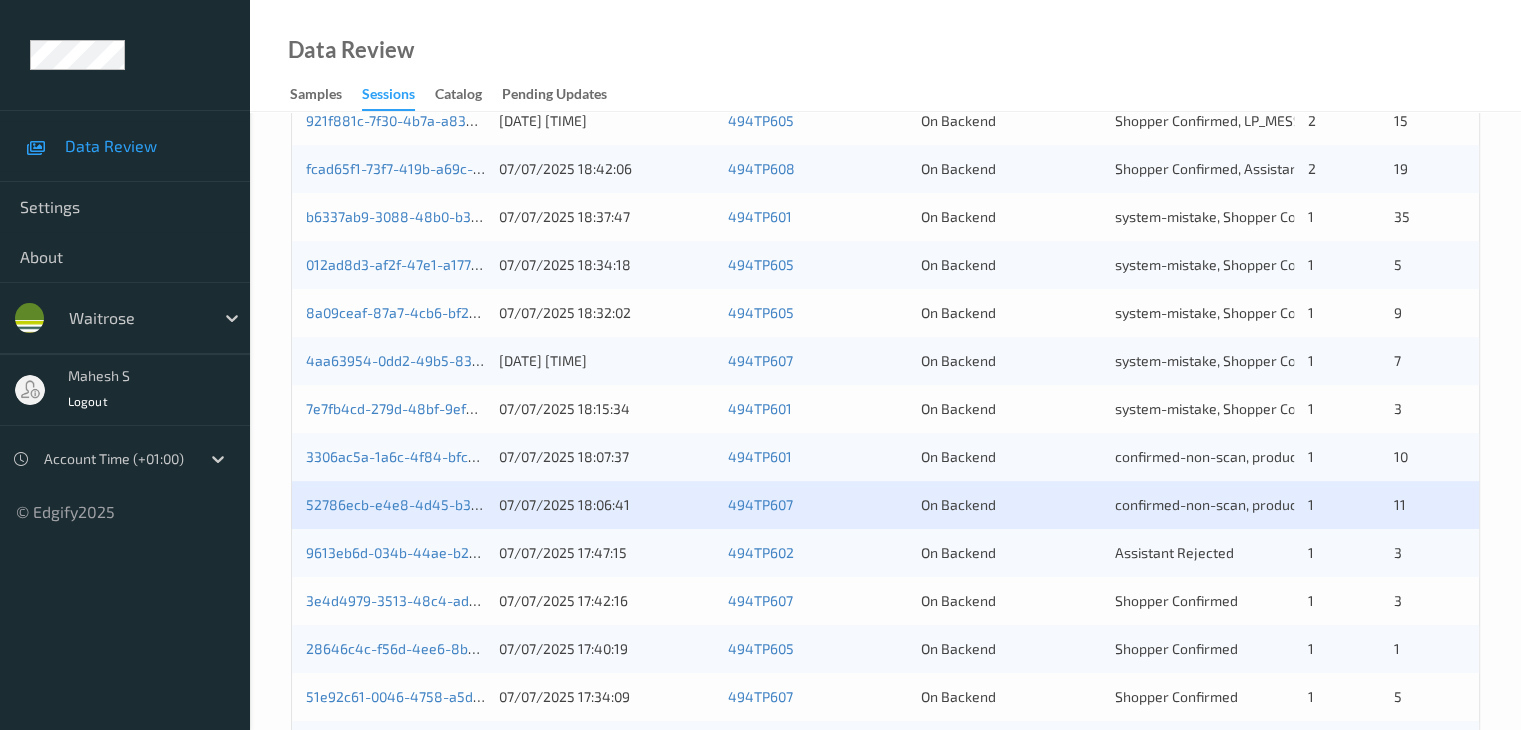 scroll, scrollTop: 800, scrollLeft: 0, axis: vertical 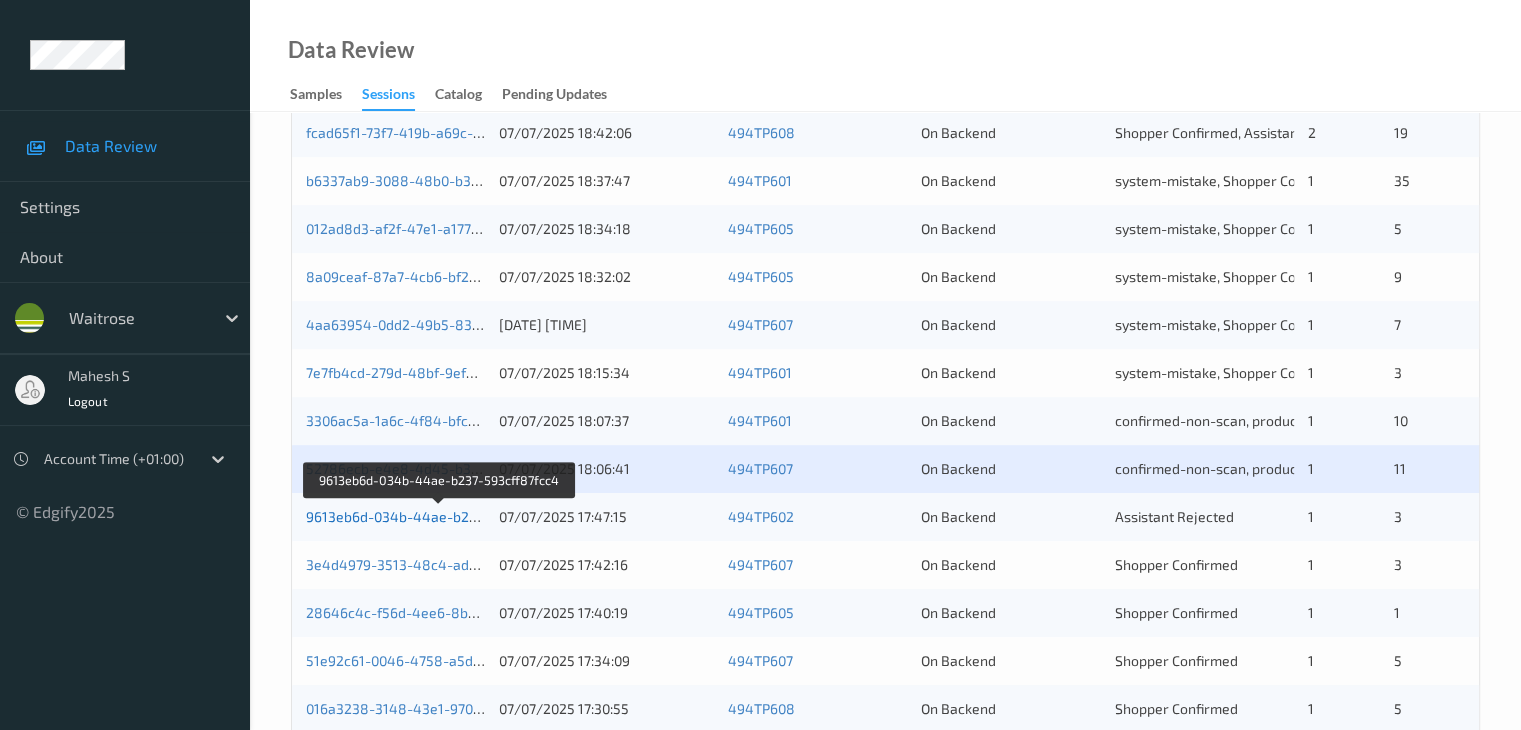 click on "9613eb6d-034b-44ae-b237-593cff87fcc4" at bounding box center (440, 516) 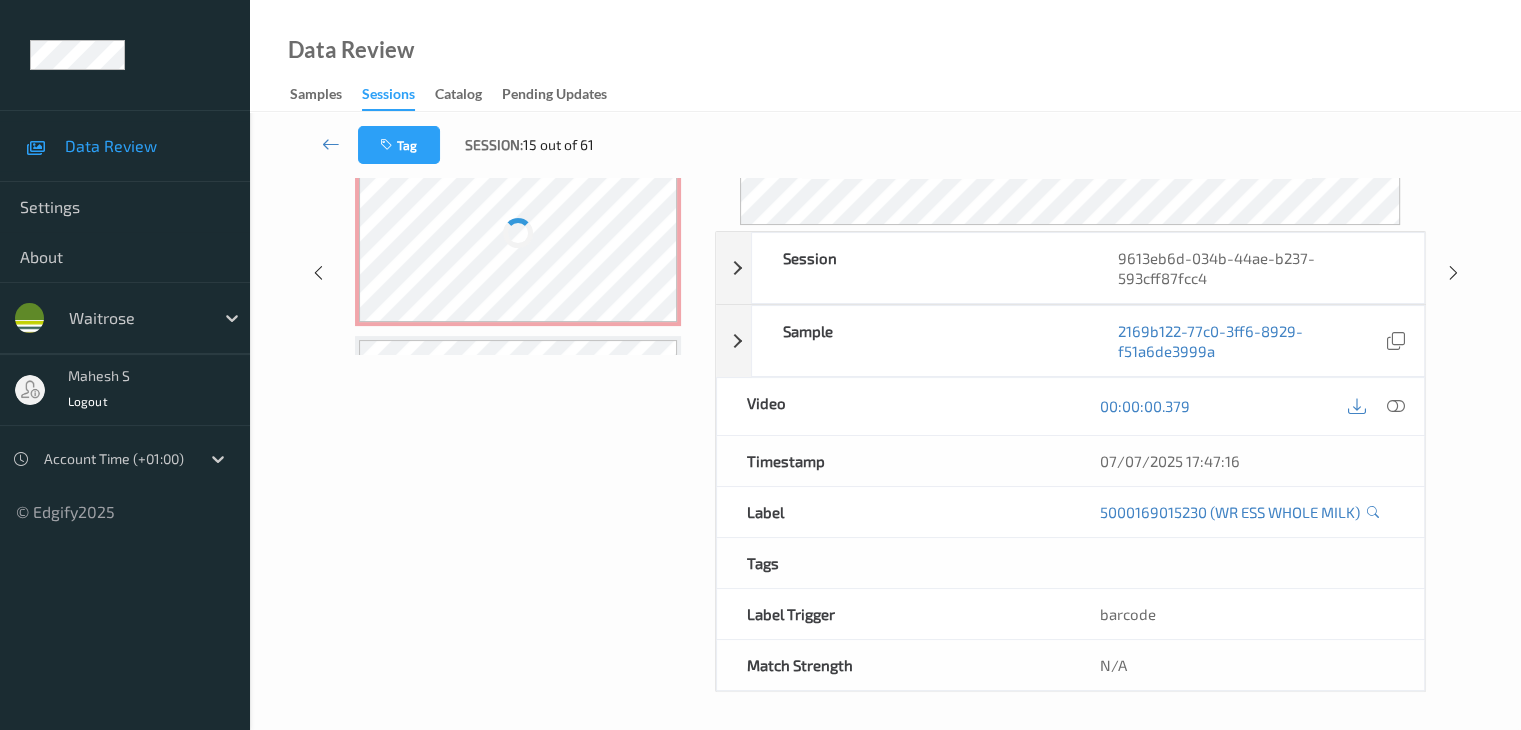scroll, scrollTop: 24, scrollLeft: 0, axis: vertical 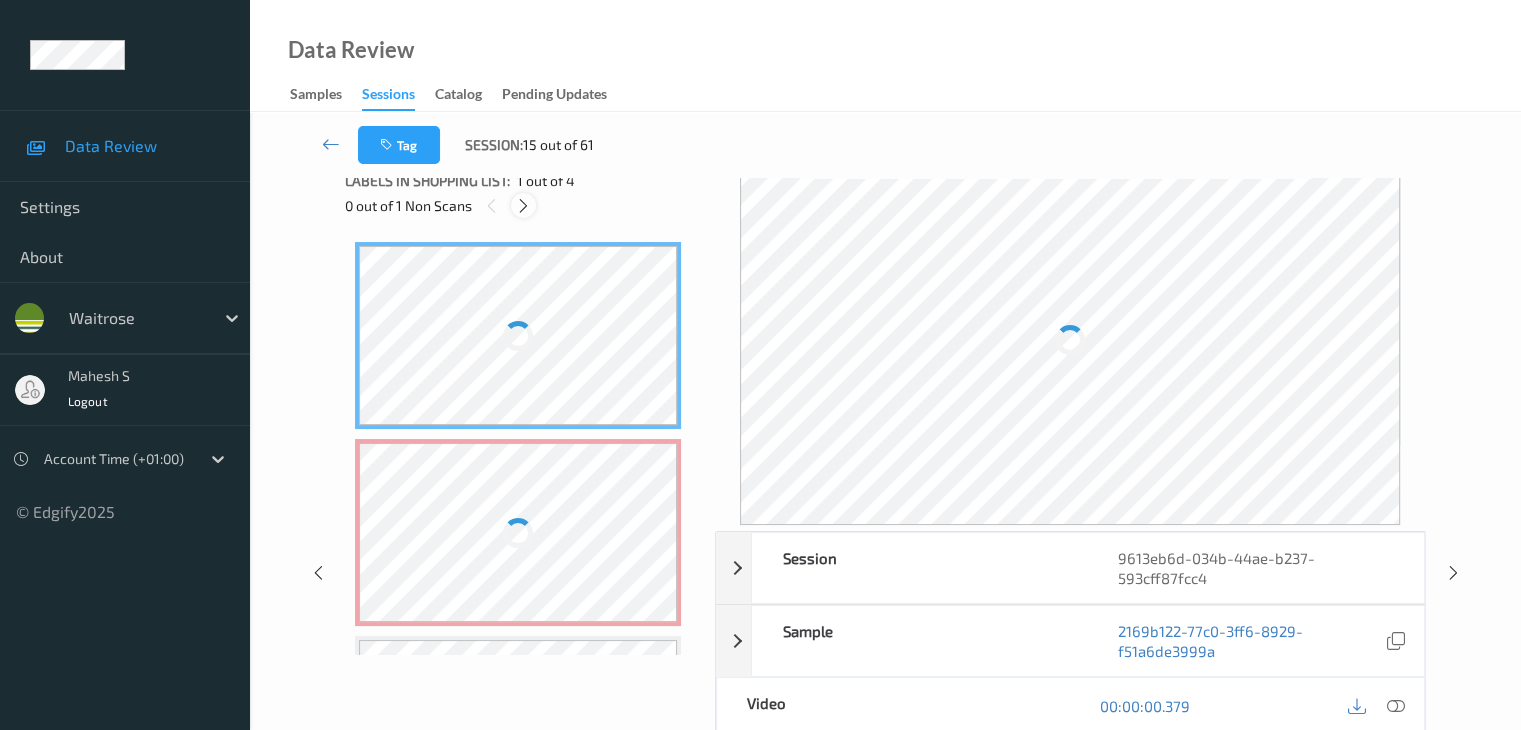 click at bounding box center [523, 206] 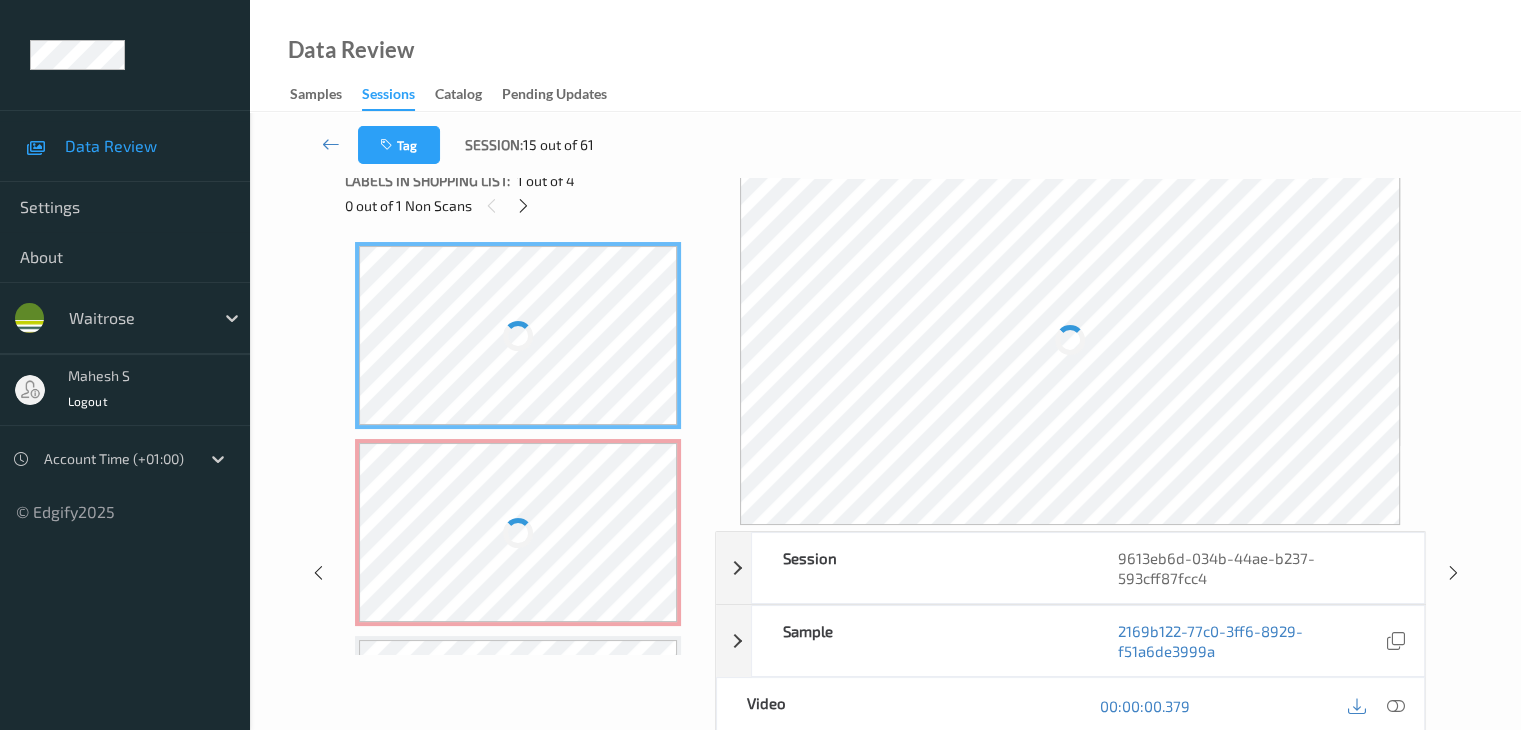scroll, scrollTop: 10, scrollLeft: 0, axis: vertical 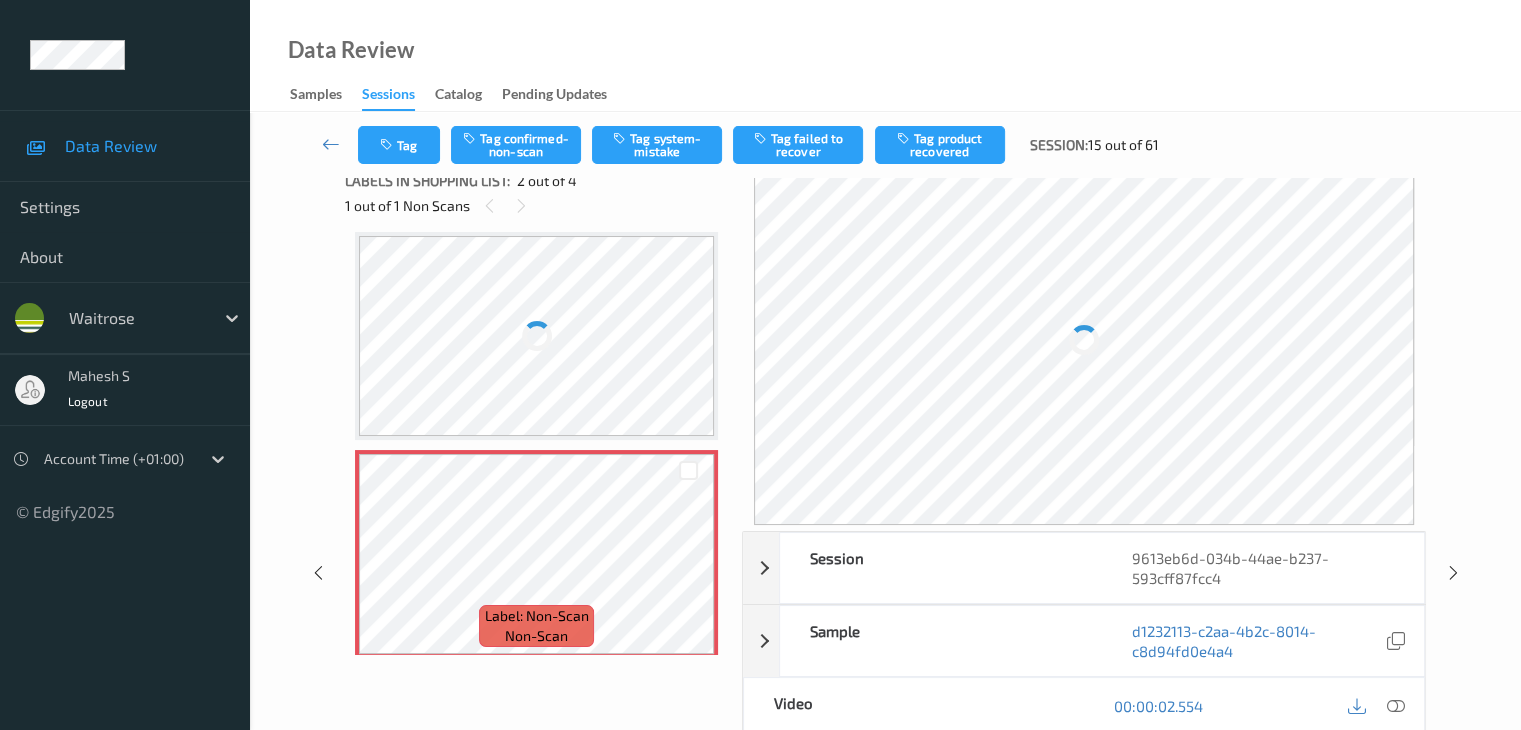 click at bounding box center (536, 336) 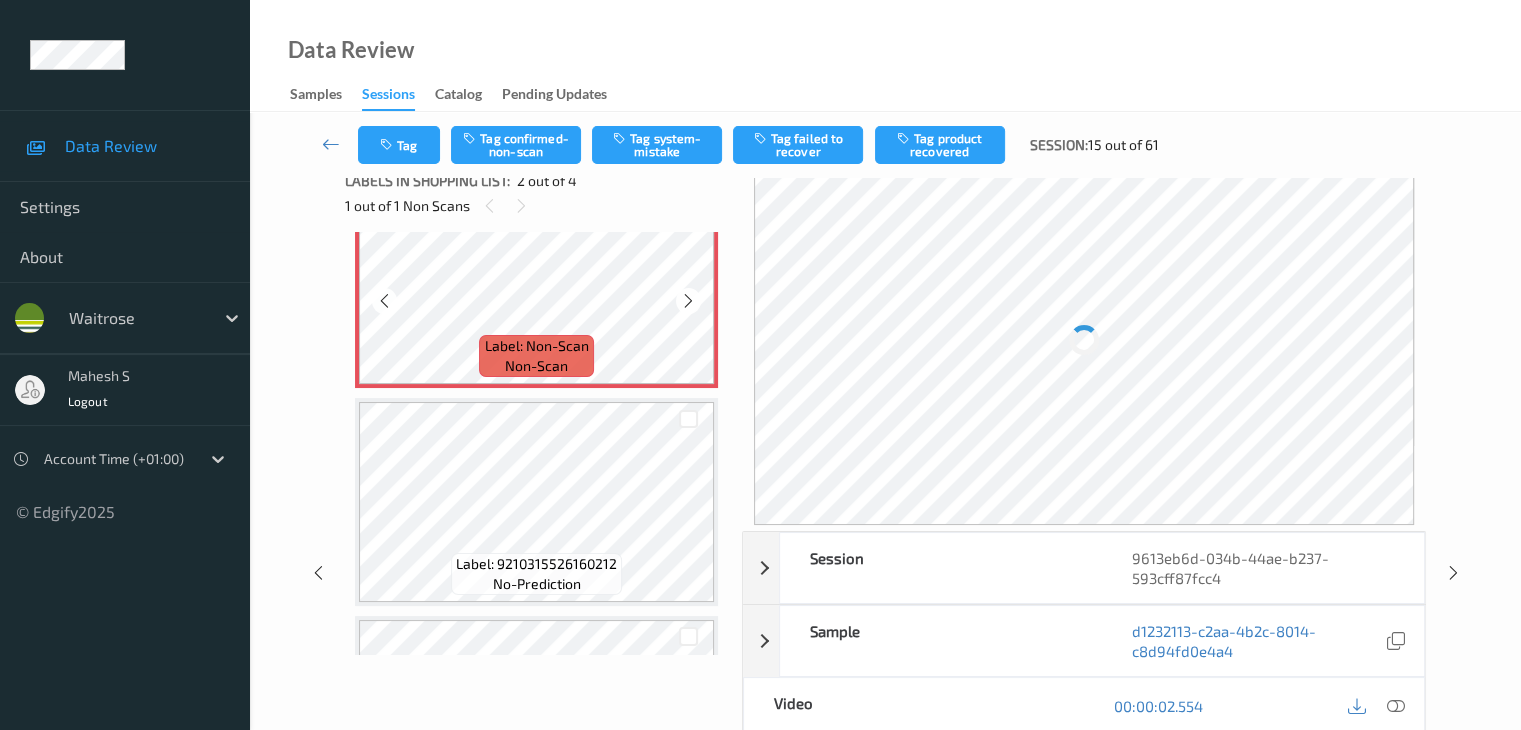 scroll, scrollTop: 83, scrollLeft: 0, axis: vertical 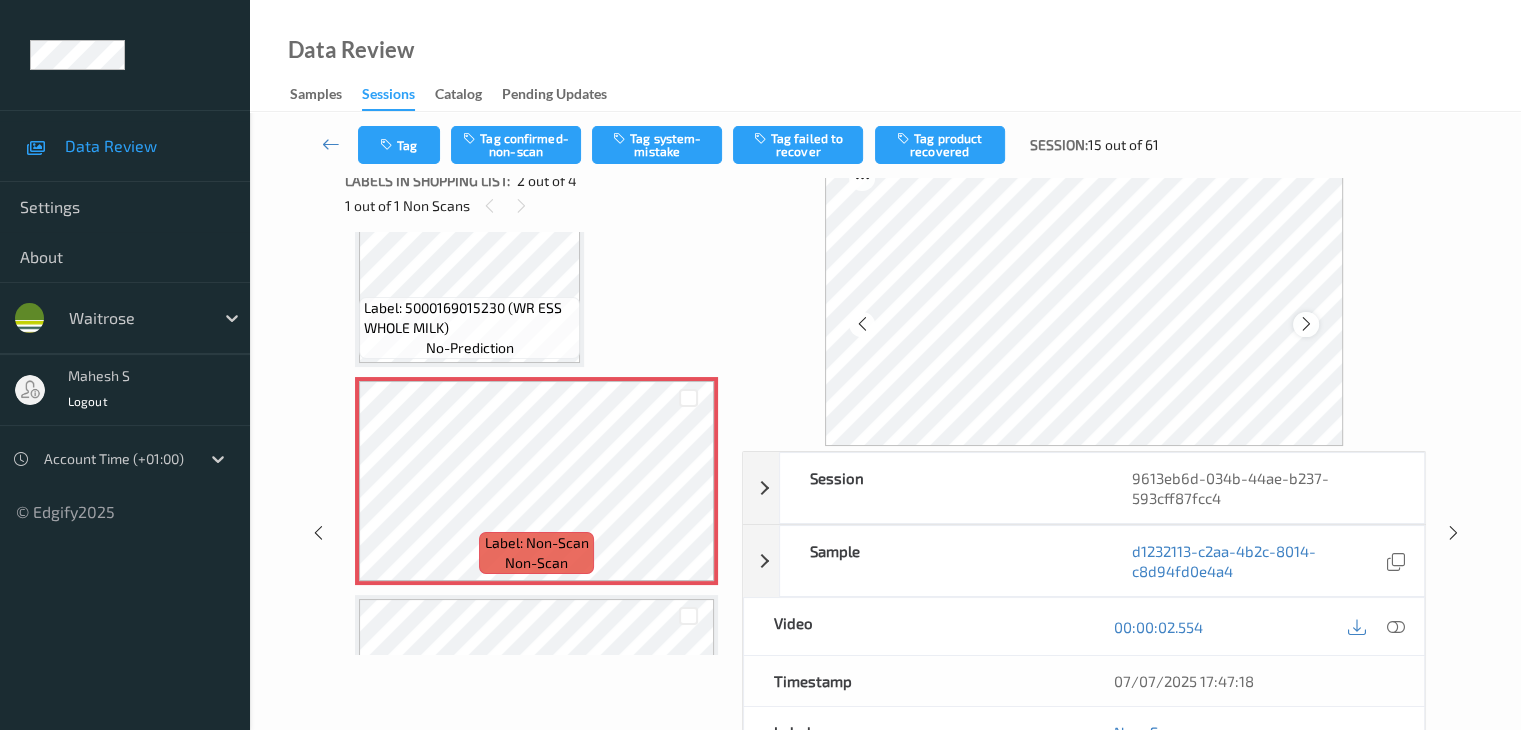 click at bounding box center [1306, 324] 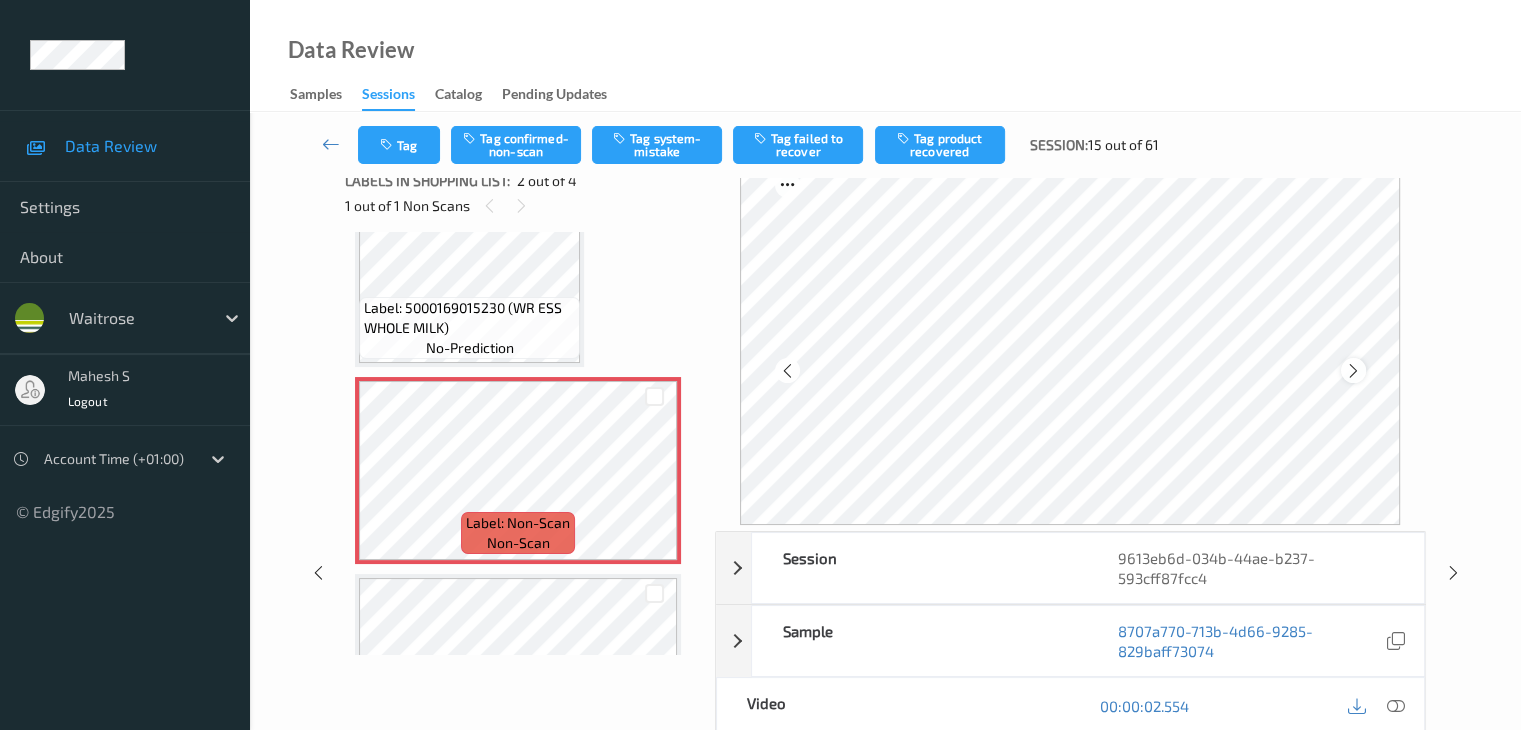 click at bounding box center (1353, 370) 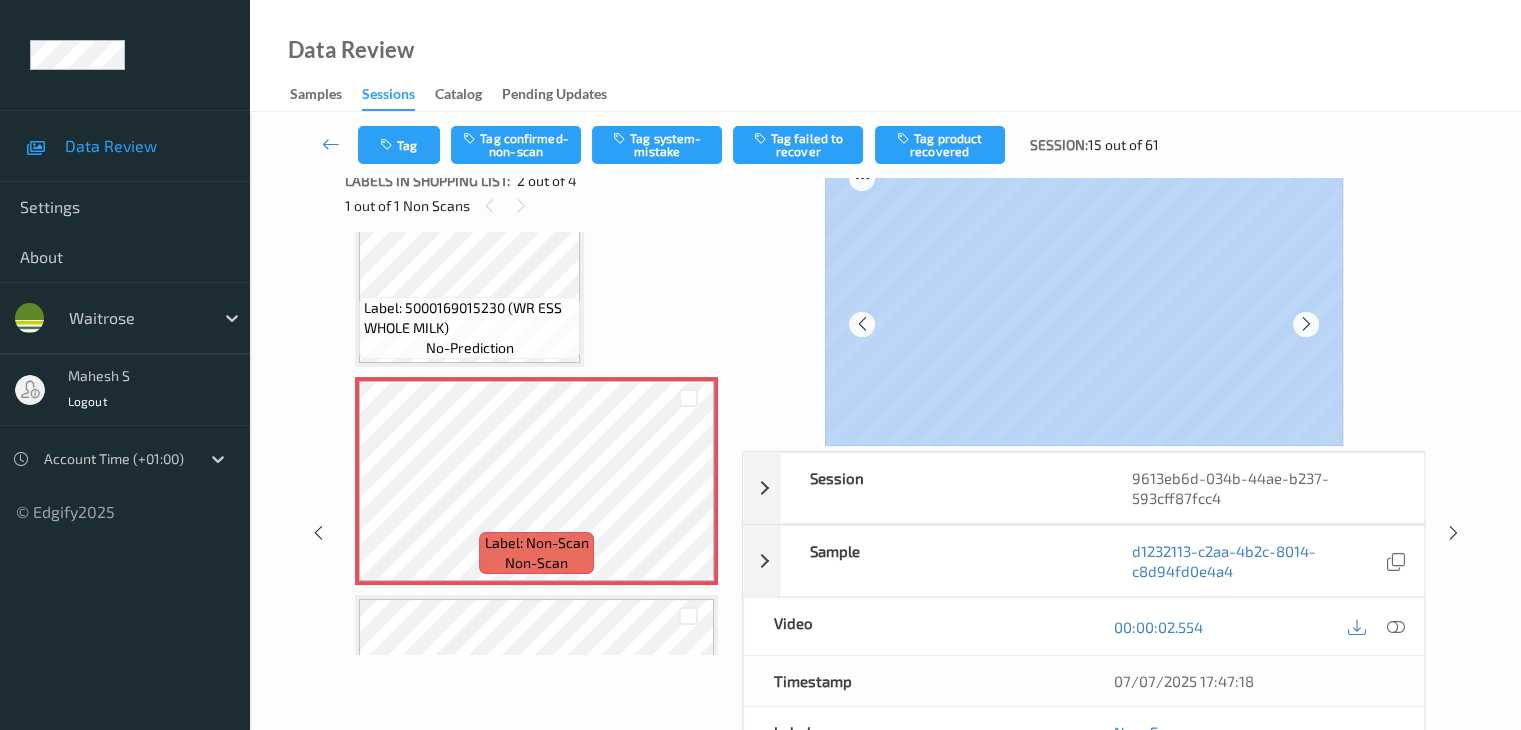 click at bounding box center (1084, 300) 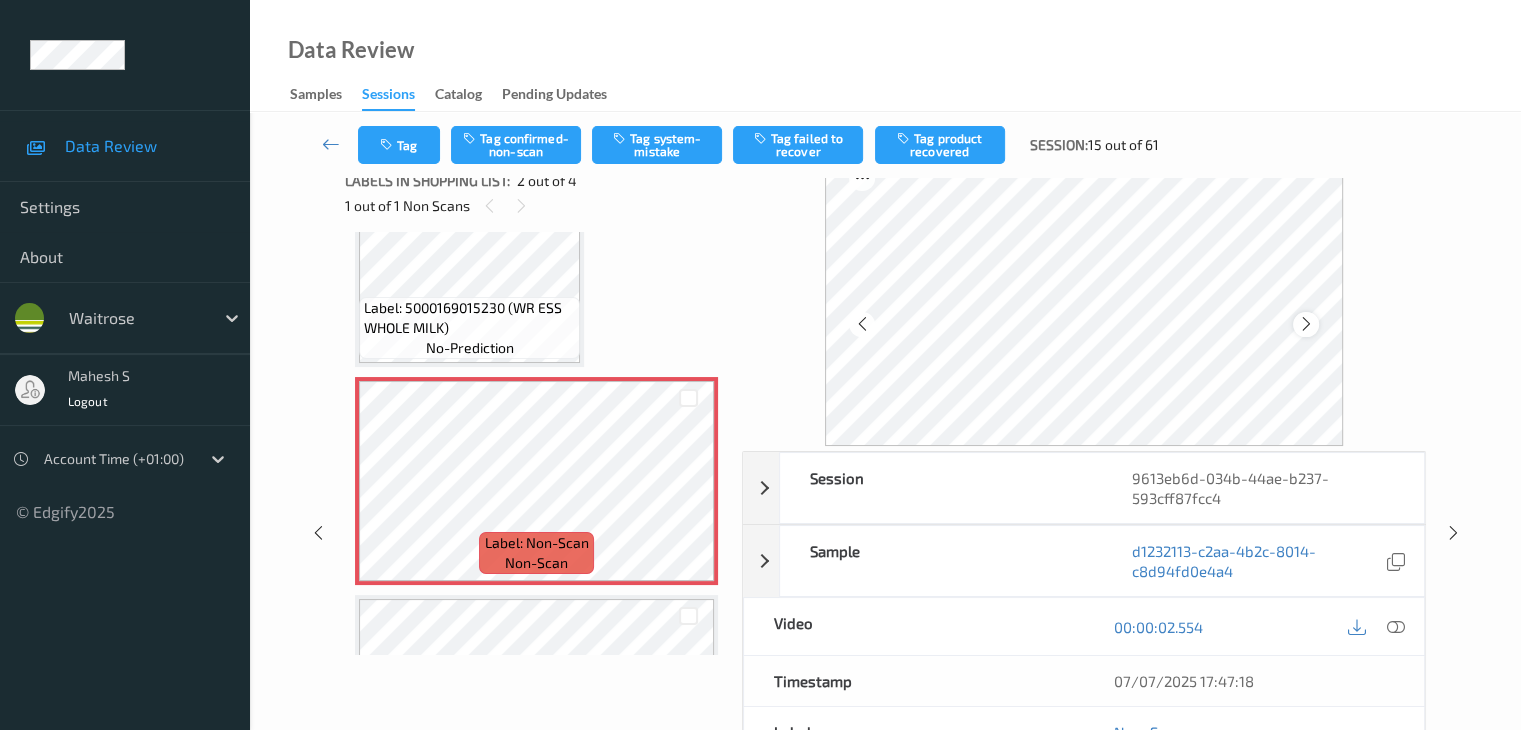 click at bounding box center (1306, 324) 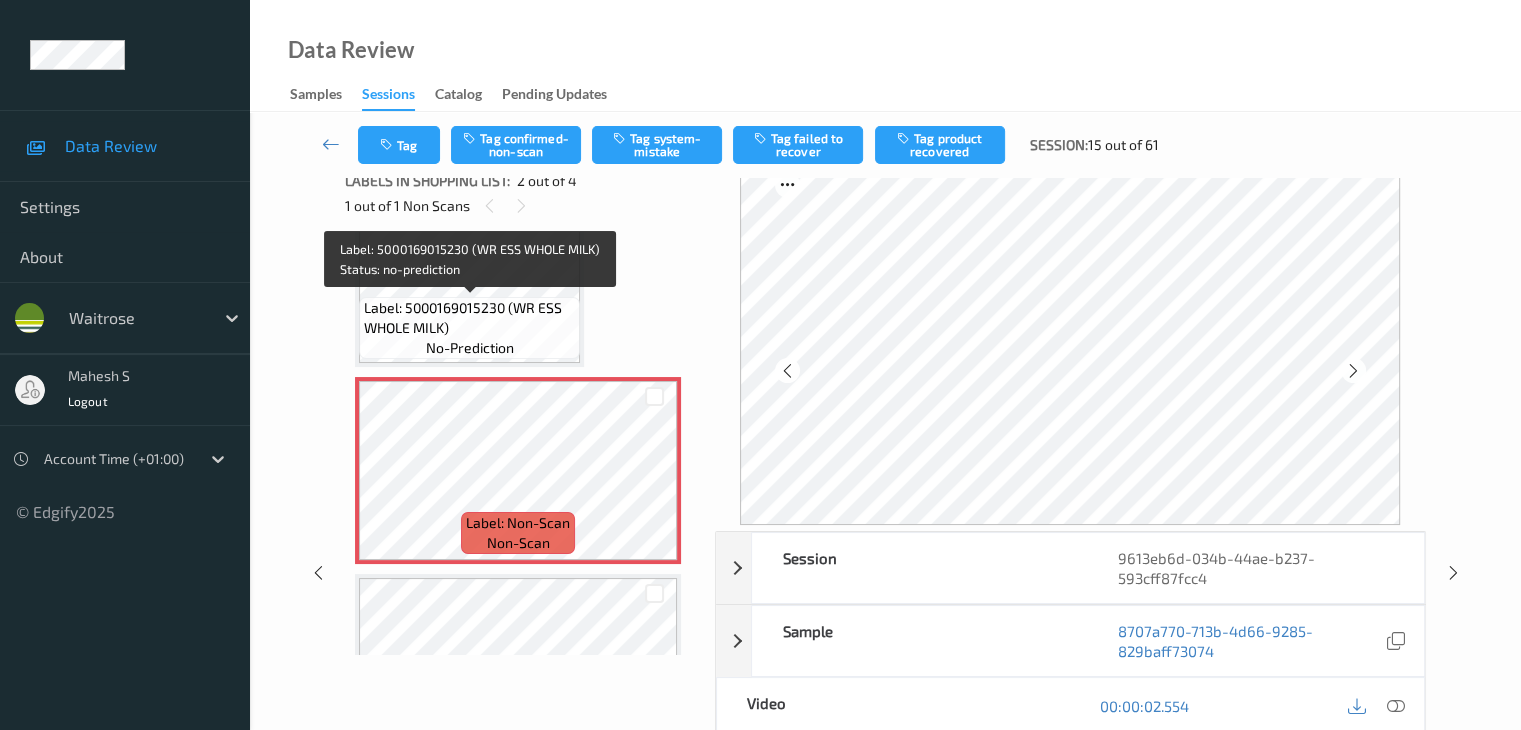 click on "Label: 5000169015230 (WR ESS WHOLE MILK)" at bounding box center [469, 318] 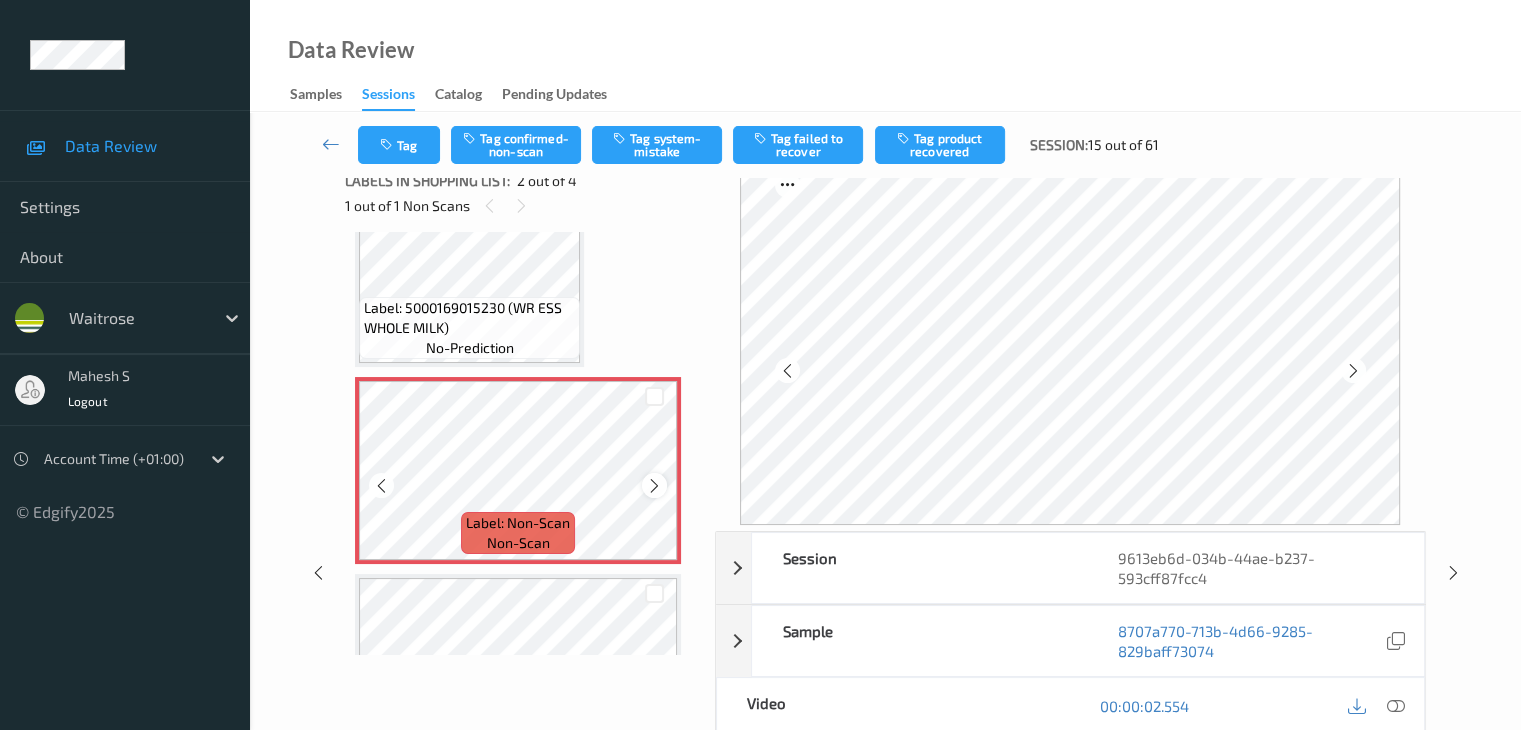 click at bounding box center [654, 485] 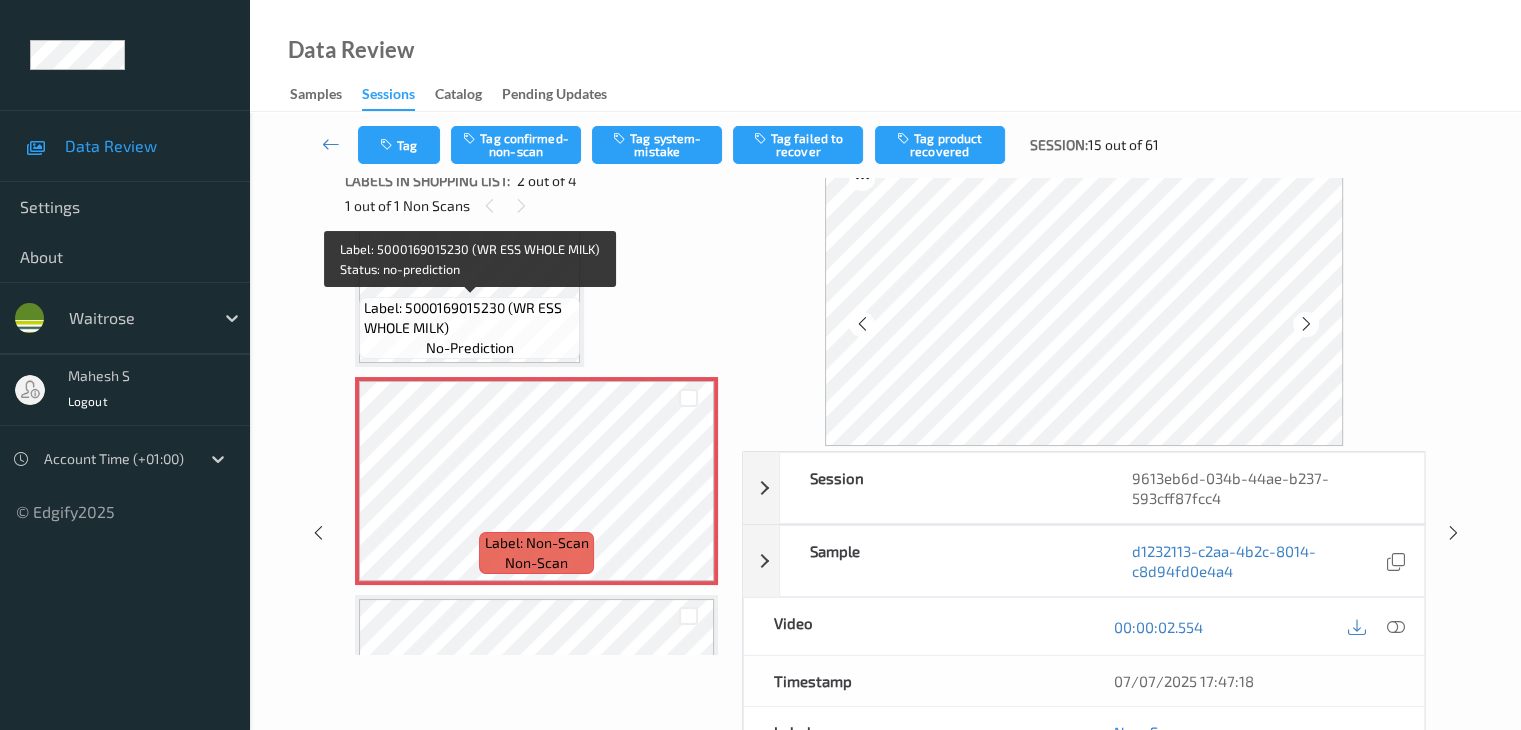 click on "Label: 5000169015230 (WR ESS WHOLE MILK)" at bounding box center [469, 318] 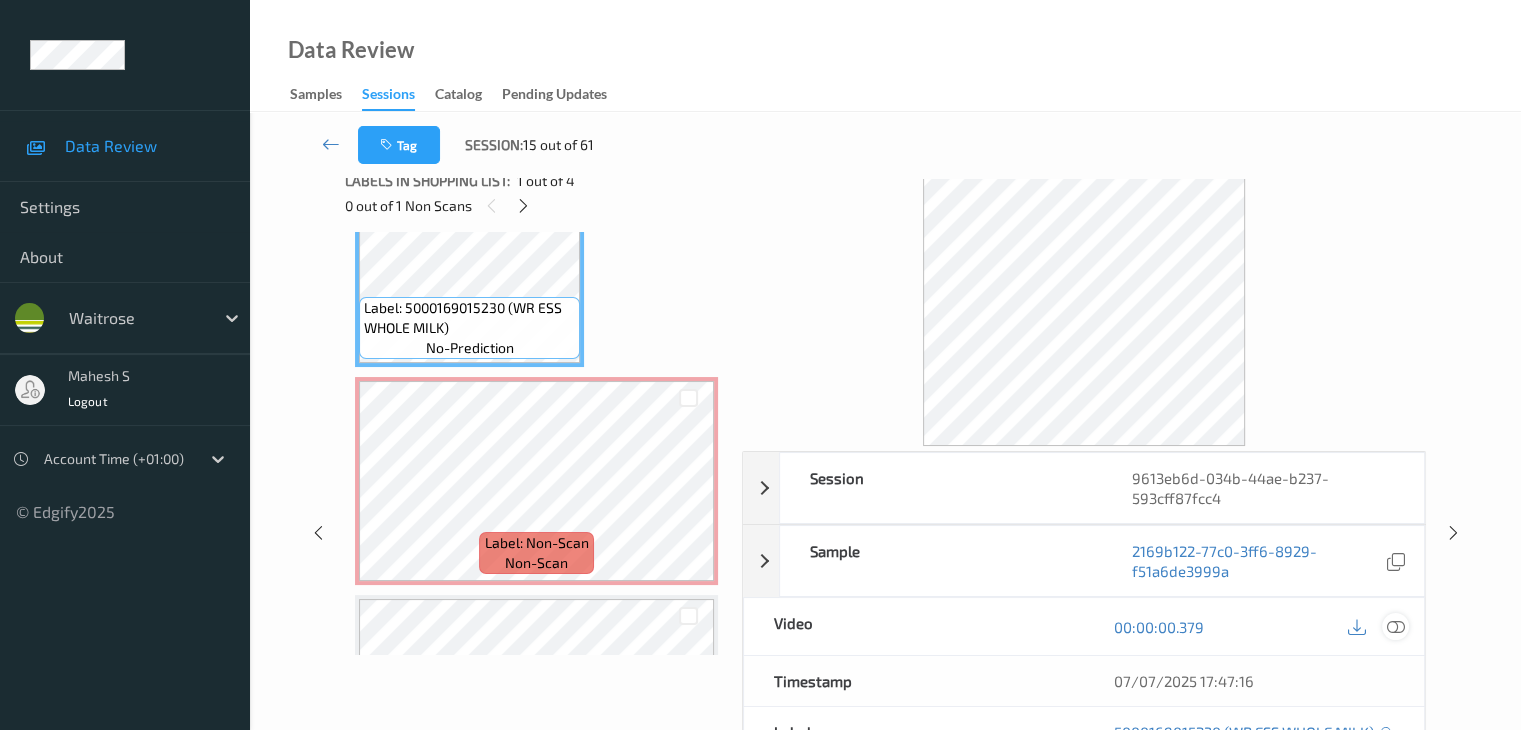 click at bounding box center [1395, 627] 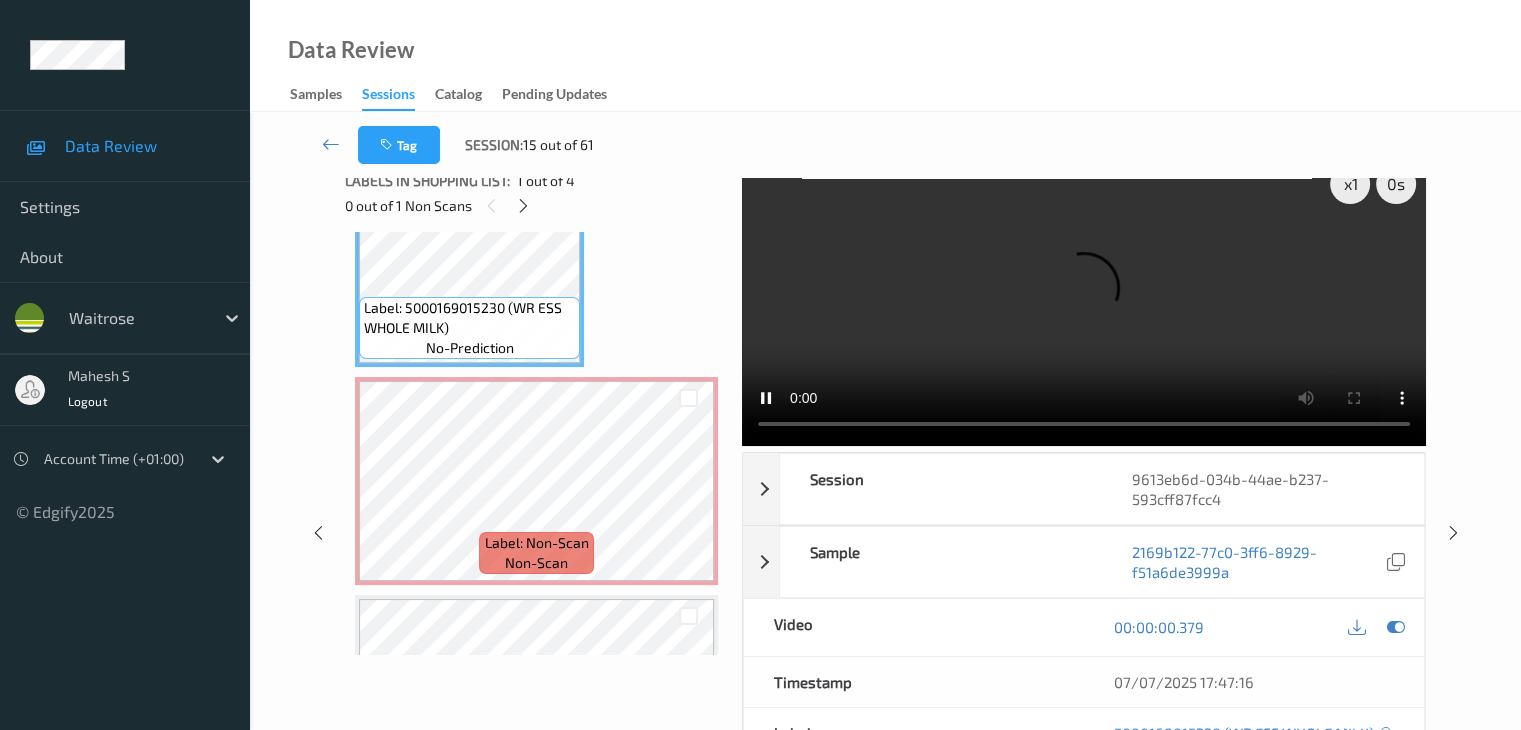 scroll, scrollTop: 0, scrollLeft: 0, axis: both 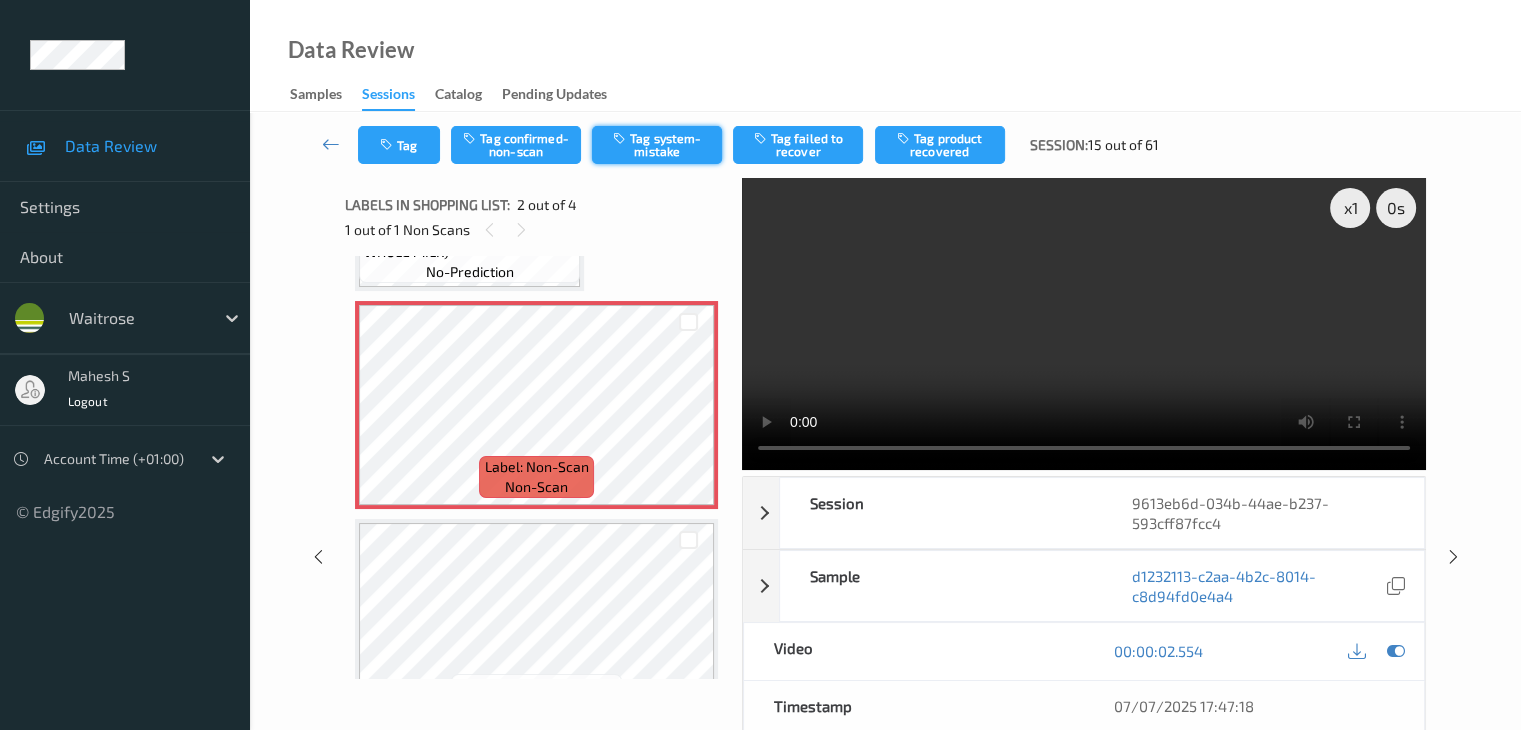 click on "Tag   system-mistake" at bounding box center [657, 145] 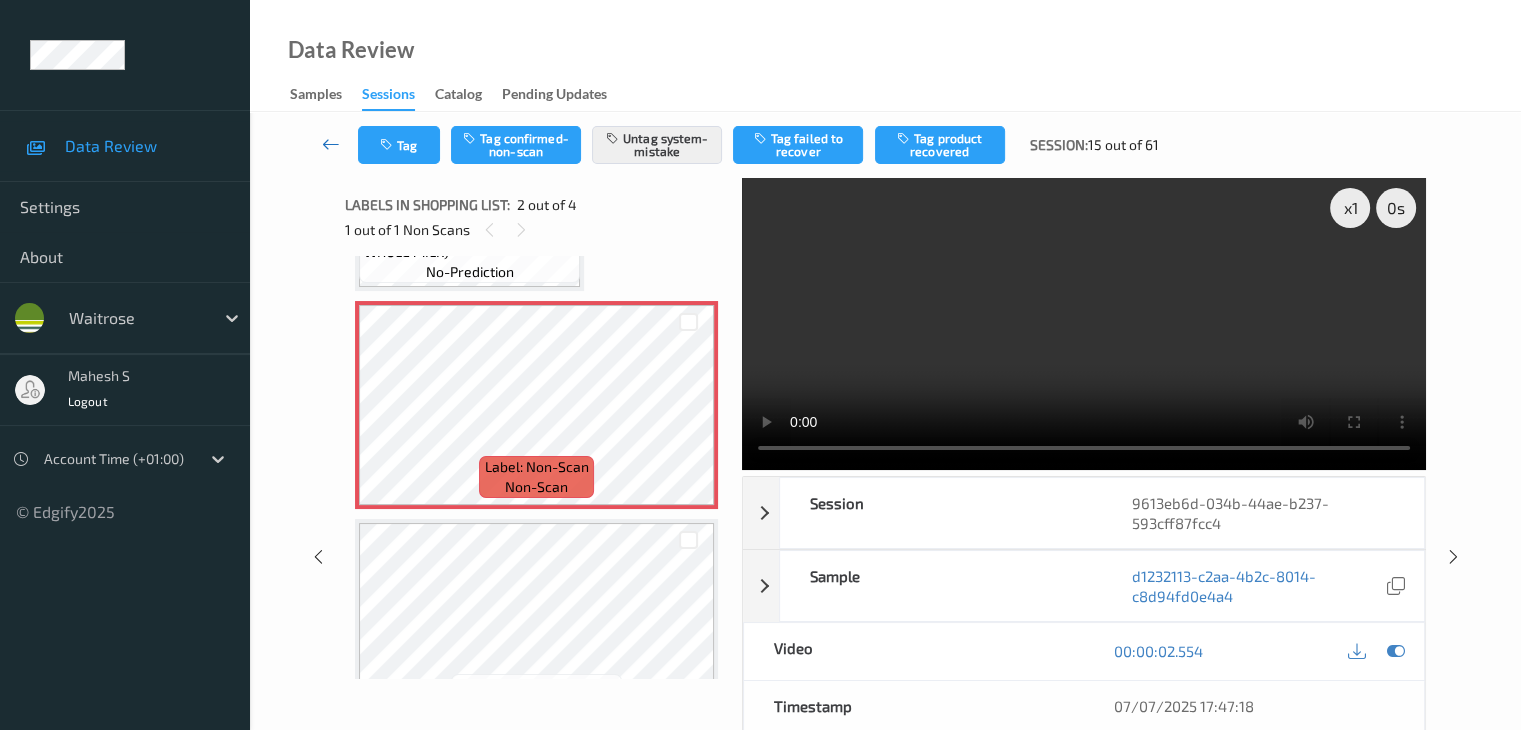 click at bounding box center [331, 144] 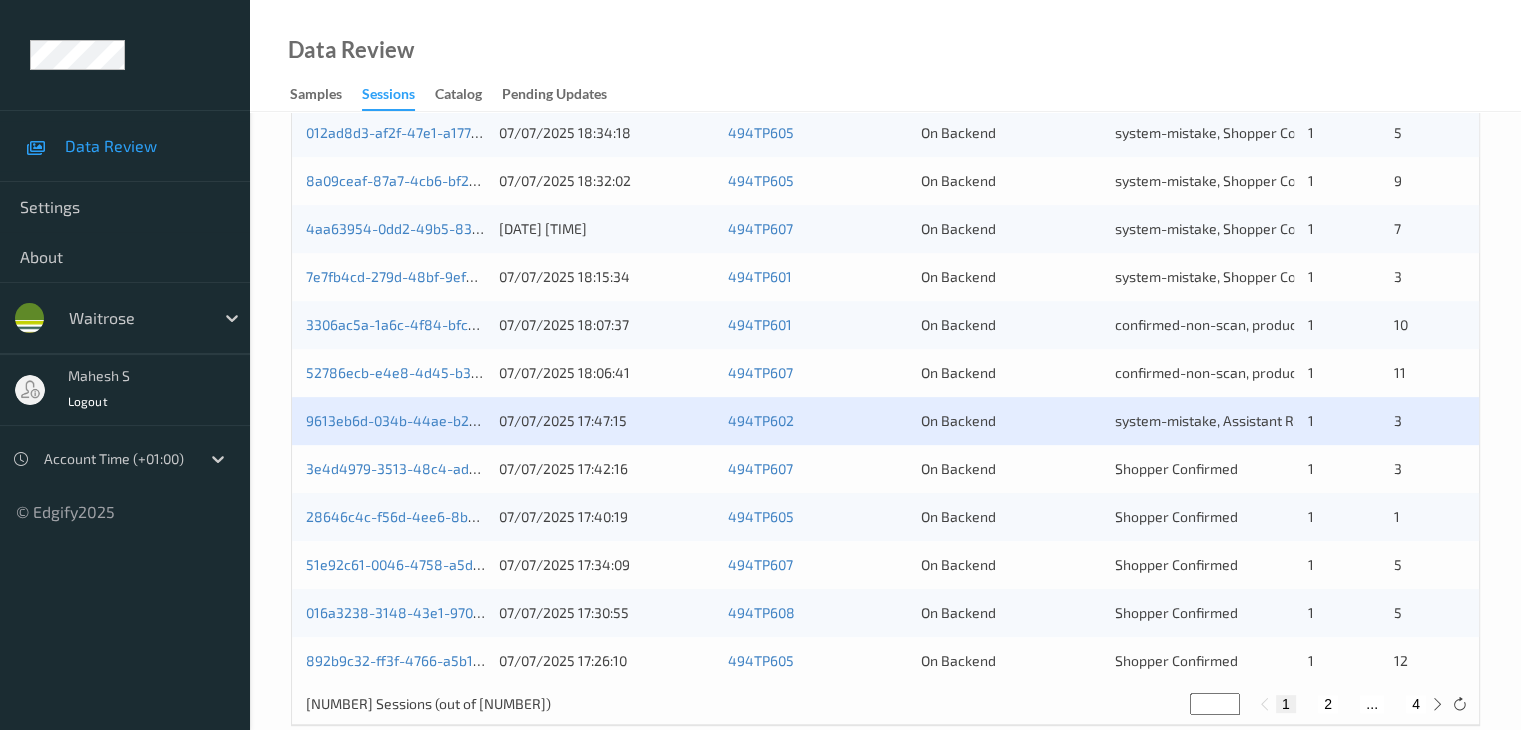 scroll, scrollTop: 900, scrollLeft: 0, axis: vertical 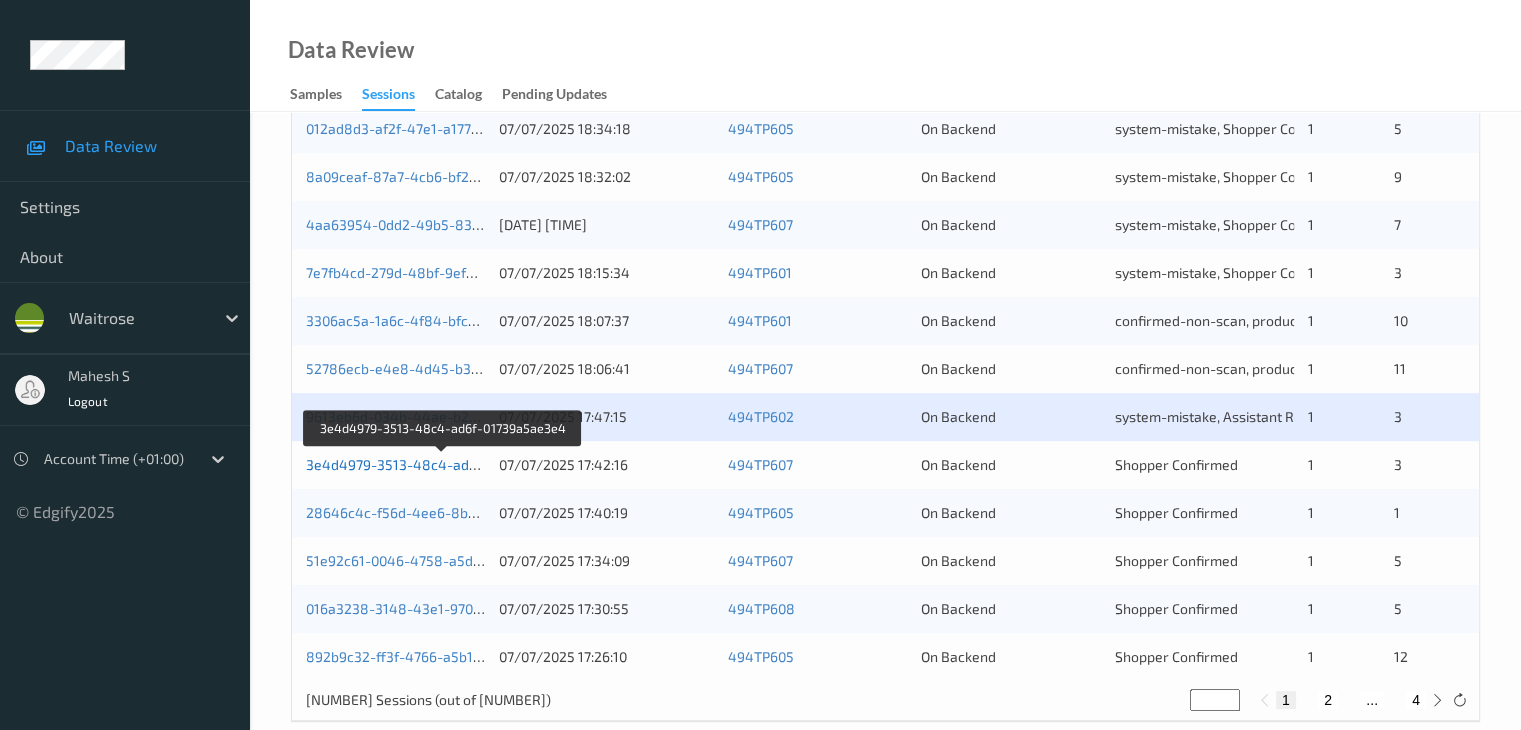 click on "3e4d4979-3513-48c4-ad6f-01739a5ae3e4" at bounding box center [444, 464] 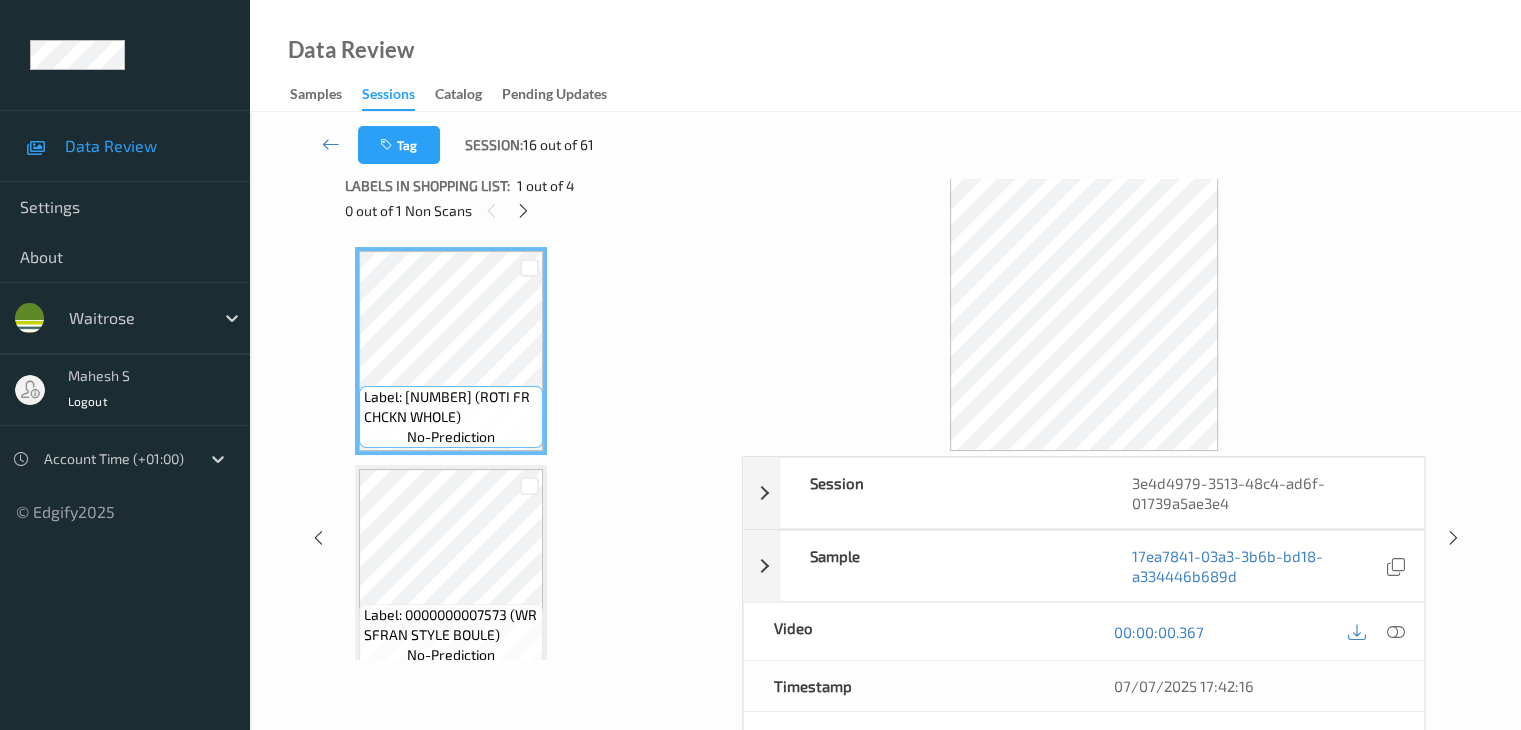 scroll, scrollTop: 0, scrollLeft: 0, axis: both 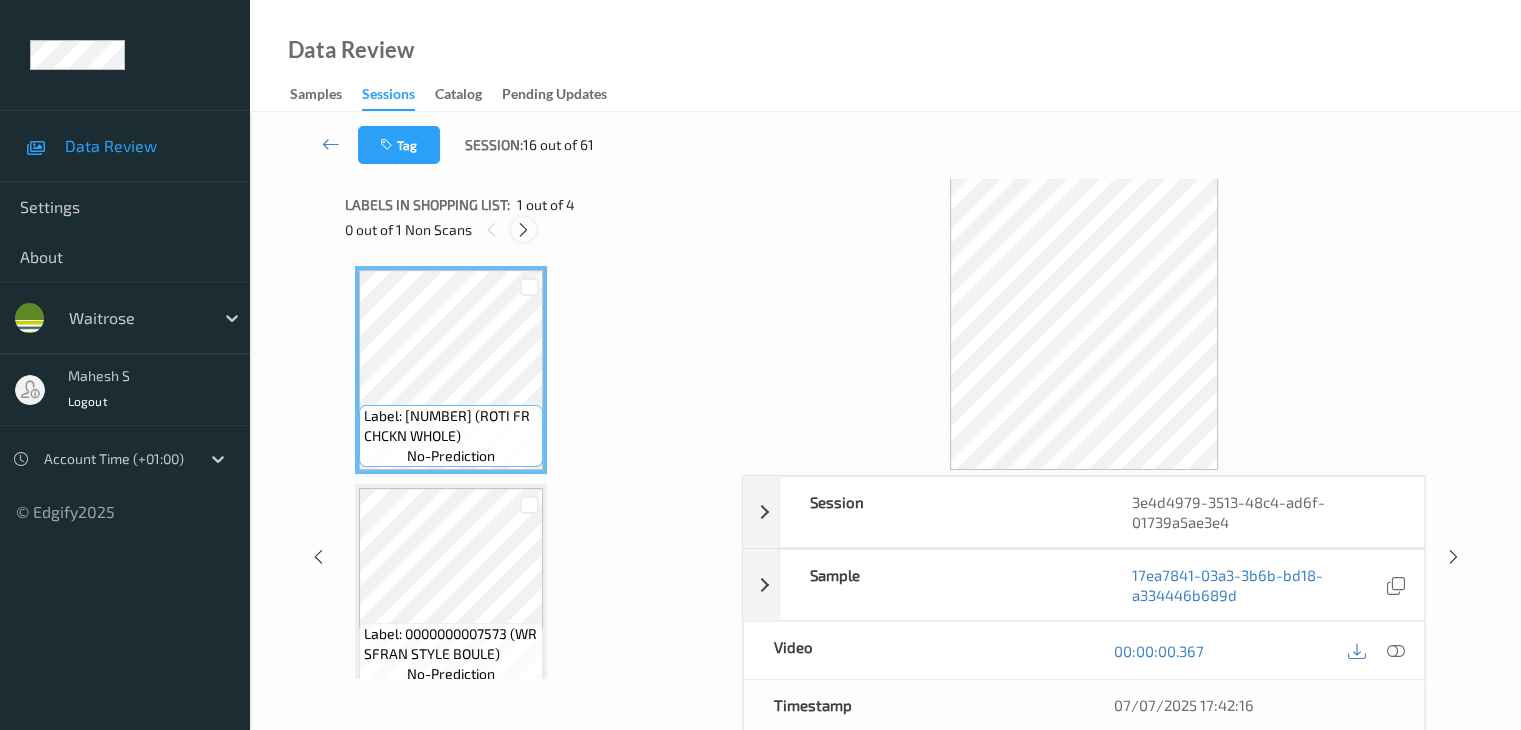 click at bounding box center (523, 230) 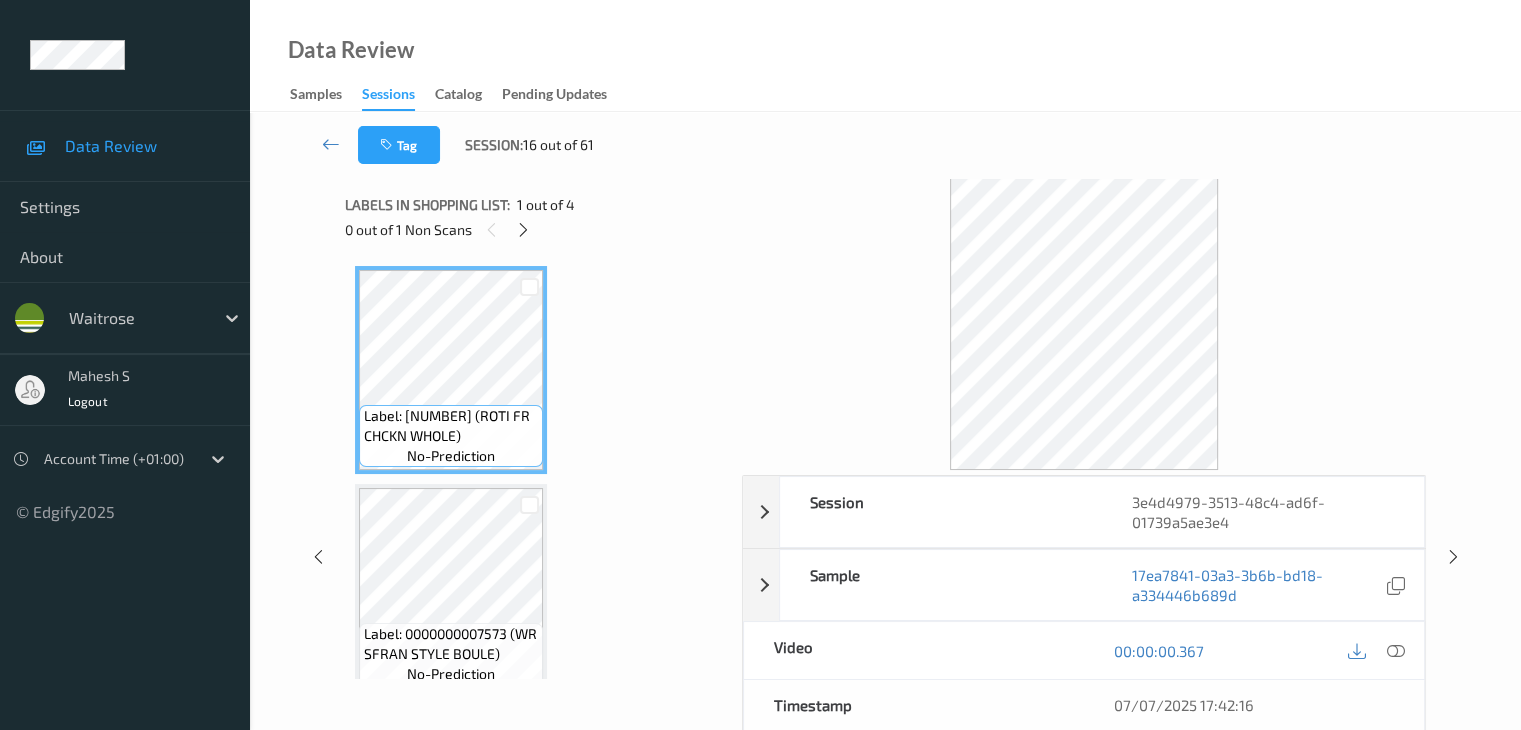scroll, scrollTop: 228, scrollLeft: 0, axis: vertical 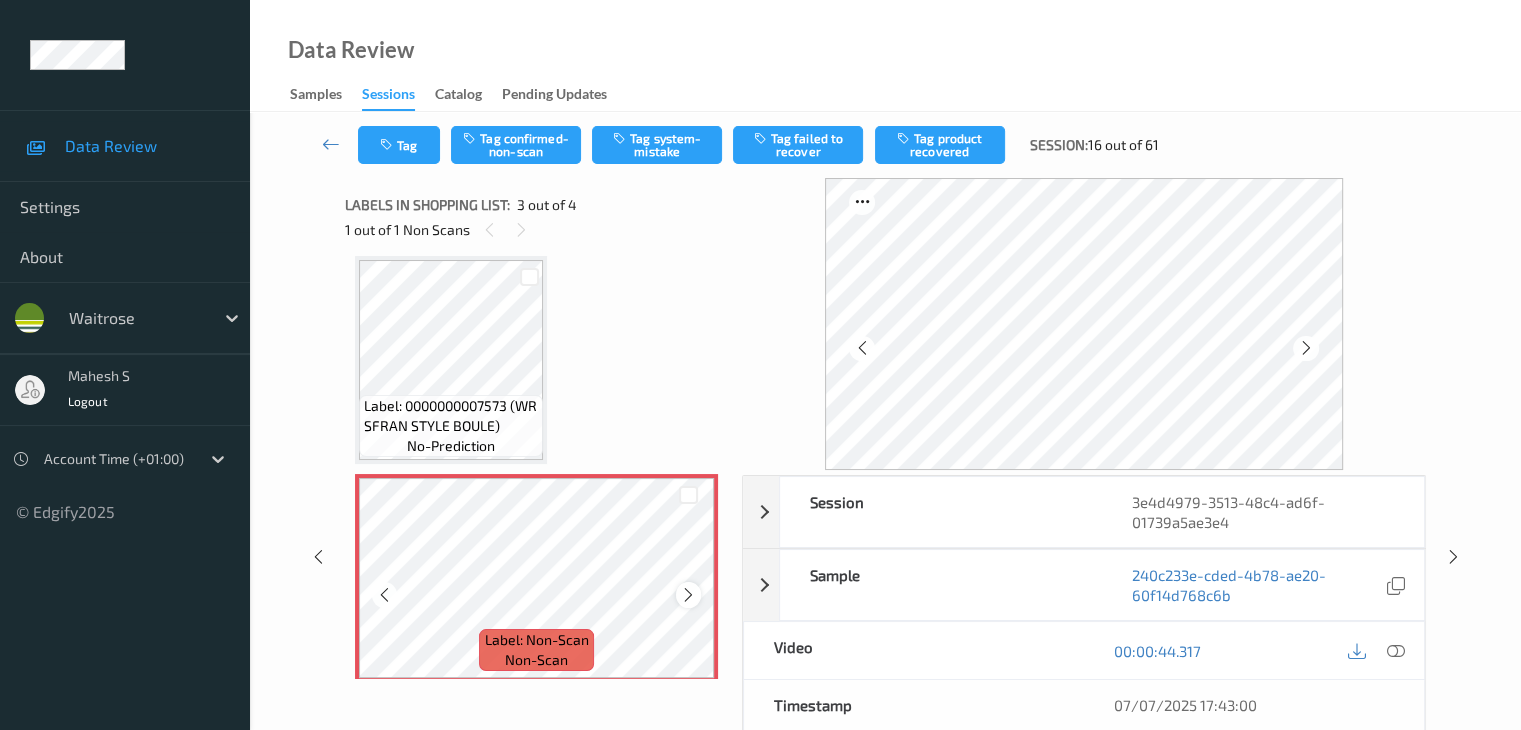 click at bounding box center [688, 595] 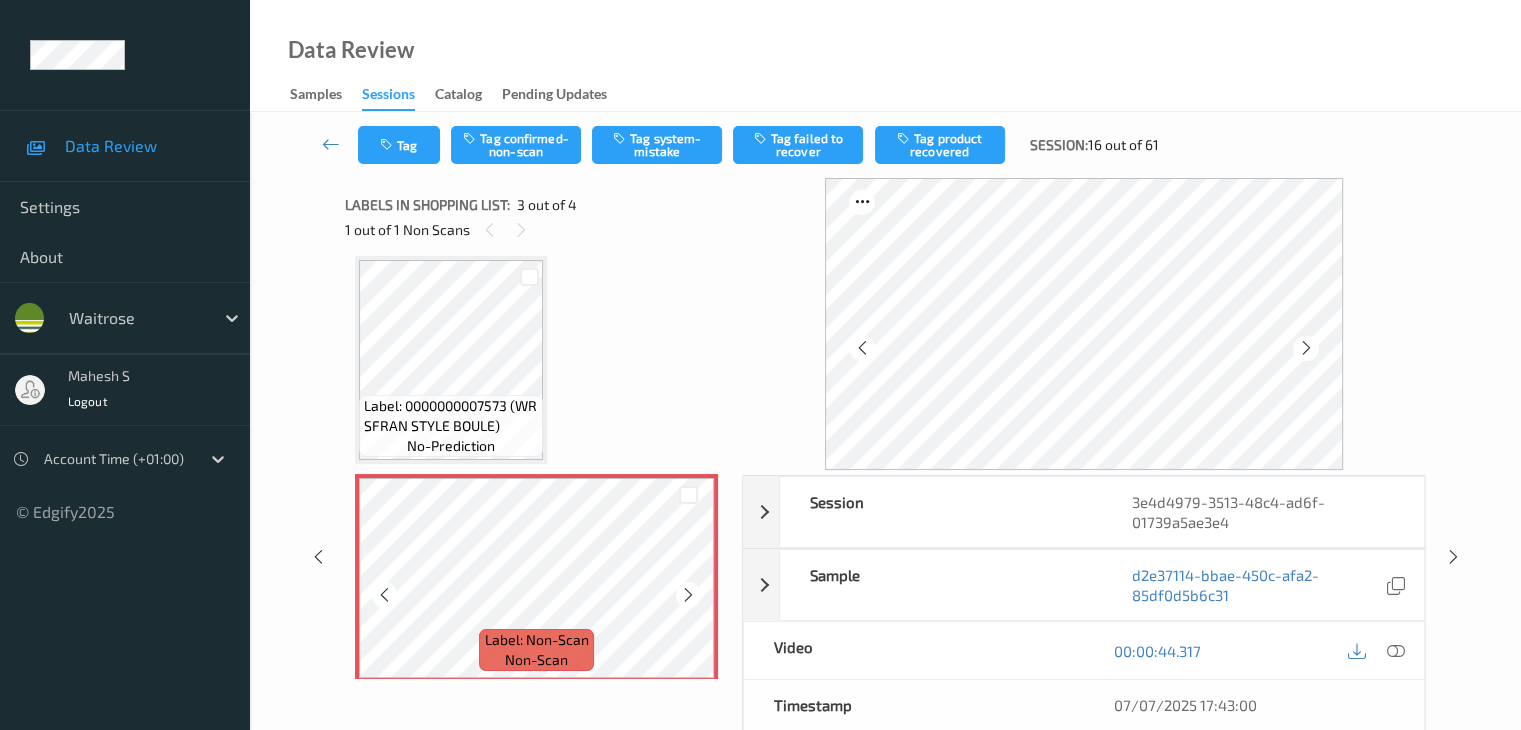 click at bounding box center (688, 595) 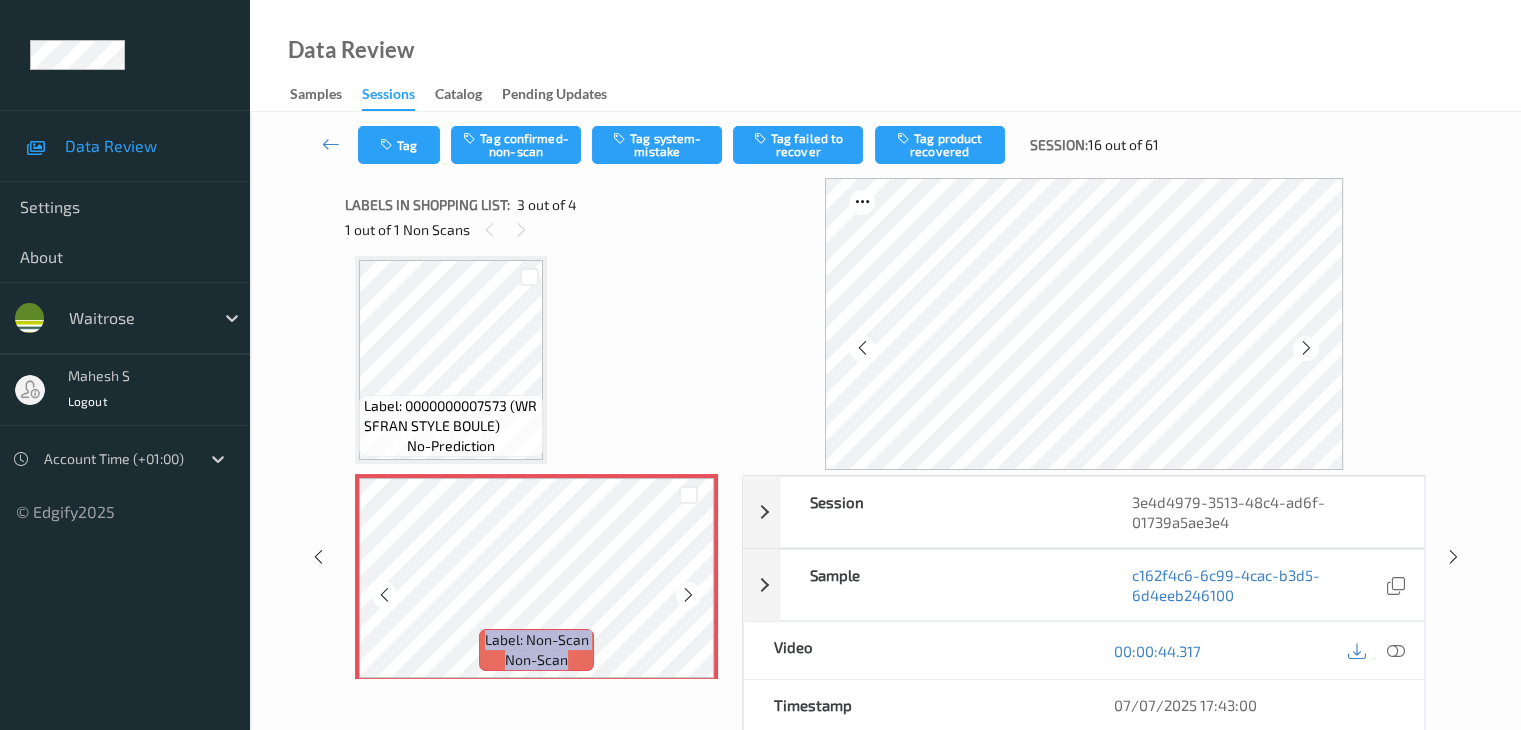 click at bounding box center (688, 595) 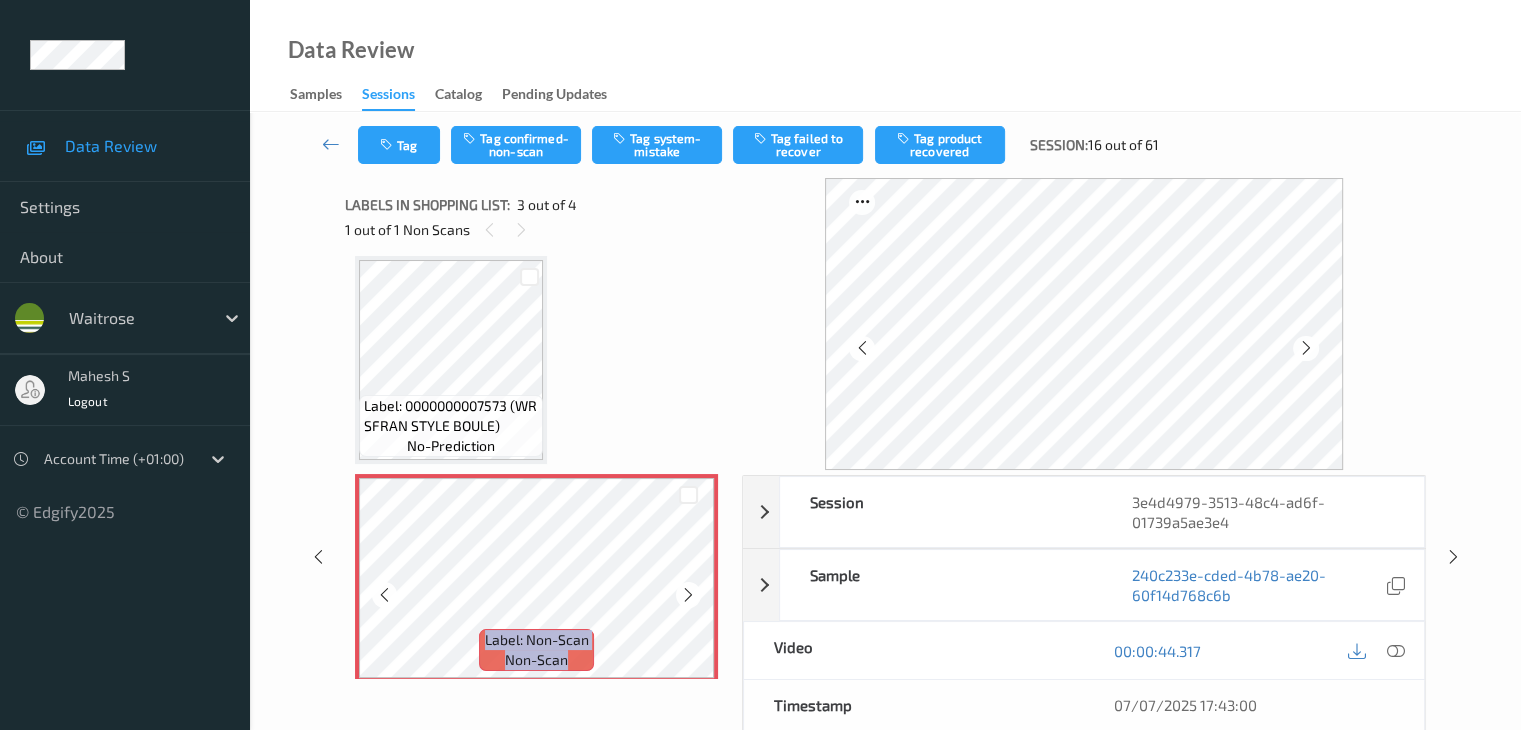 click at bounding box center (688, 595) 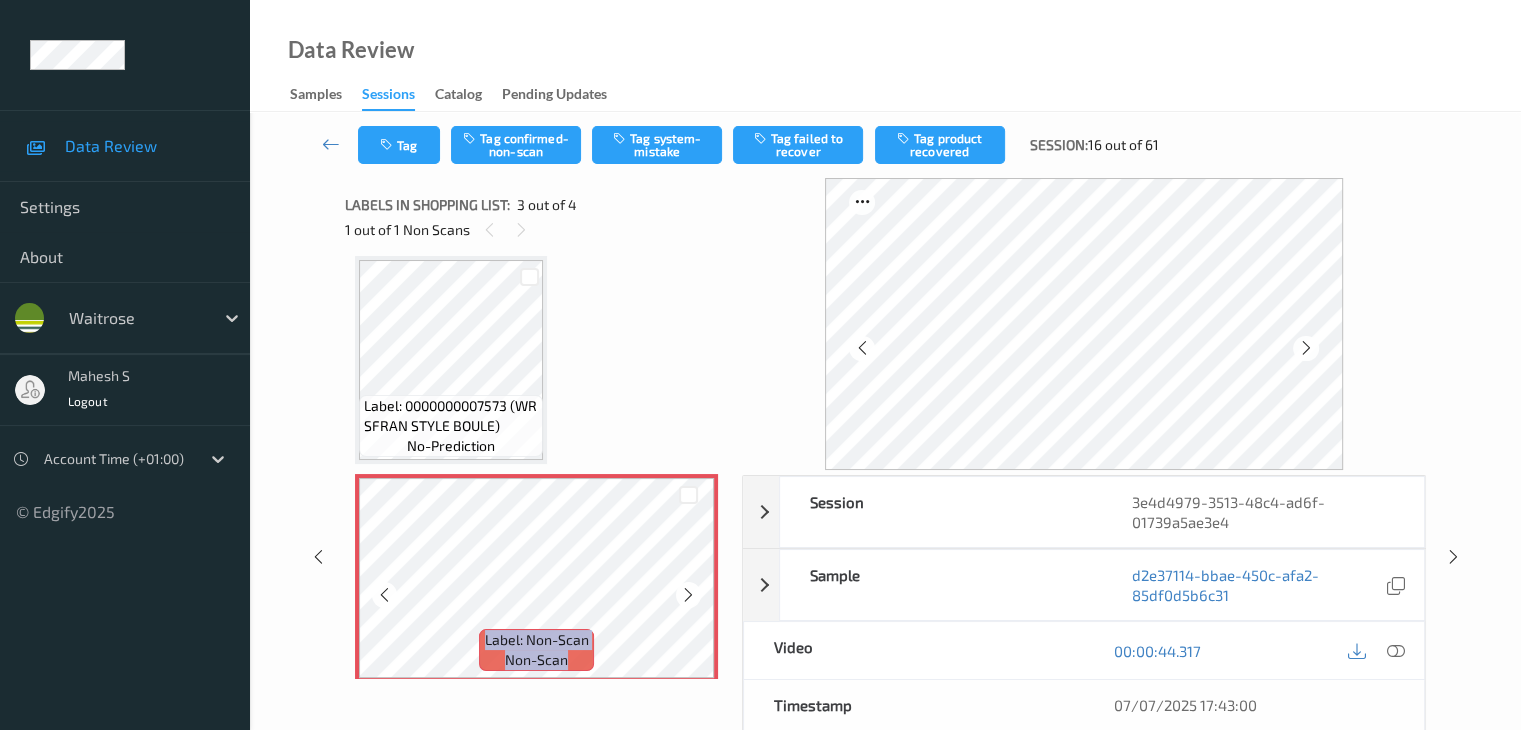 click at bounding box center [688, 595] 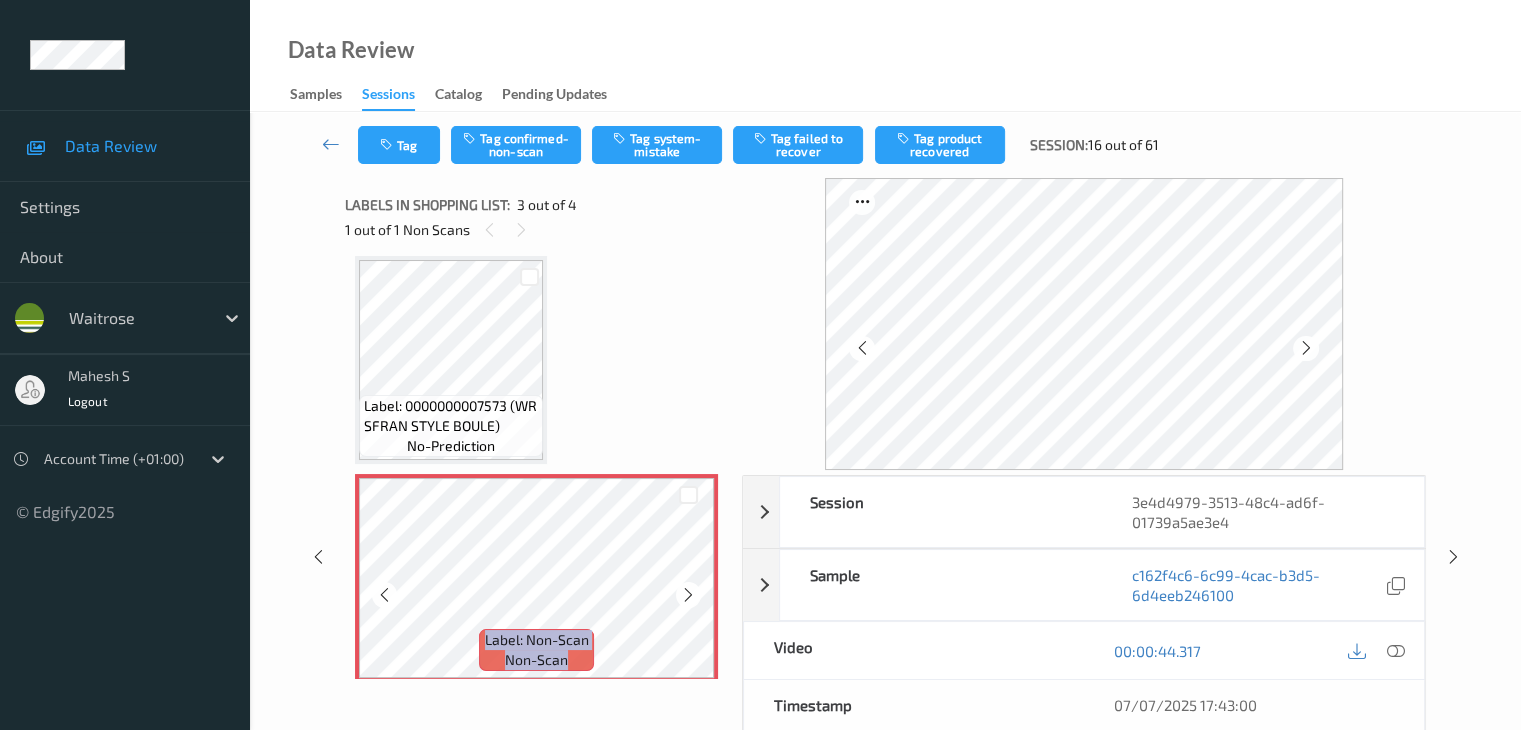 click at bounding box center (688, 595) 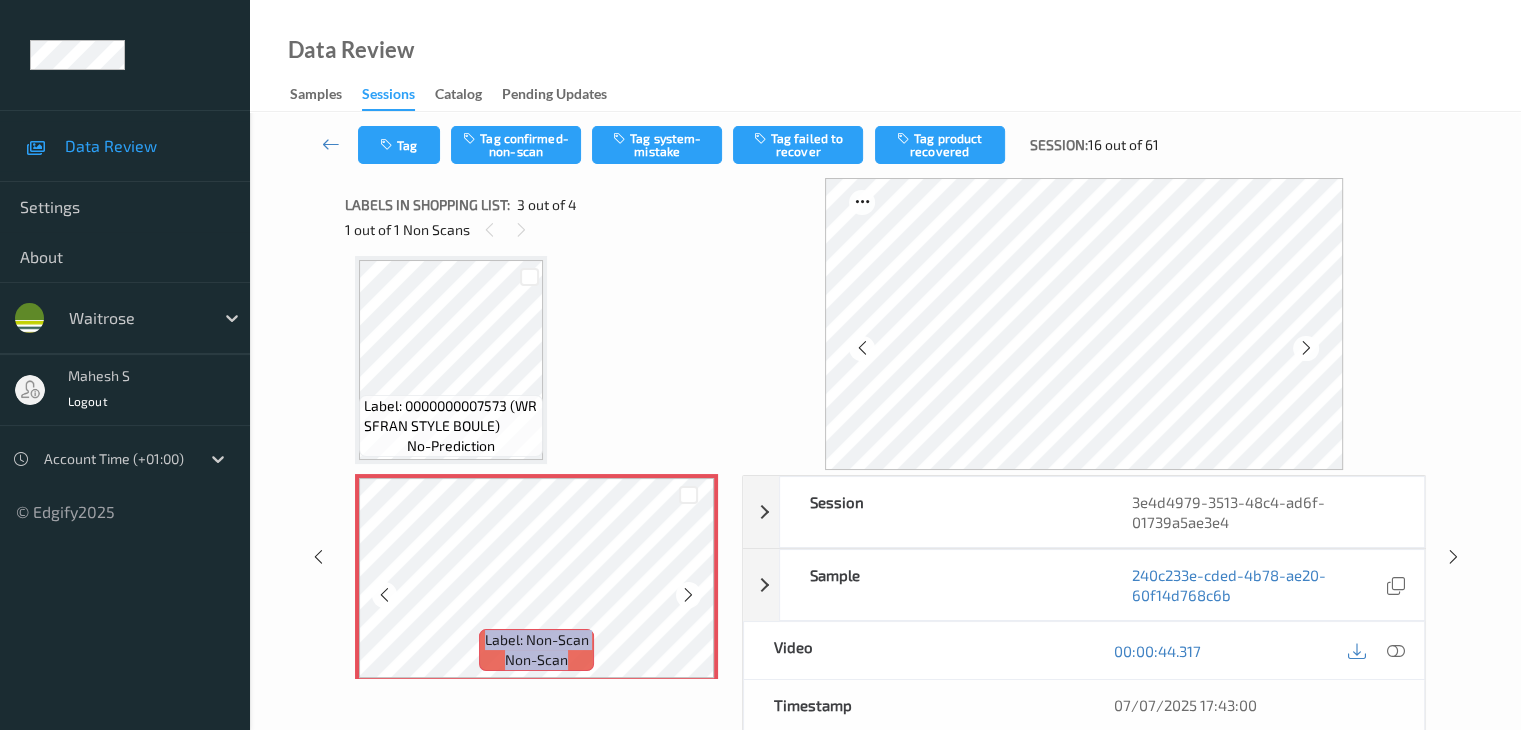 click at bounding box center [688, 595] 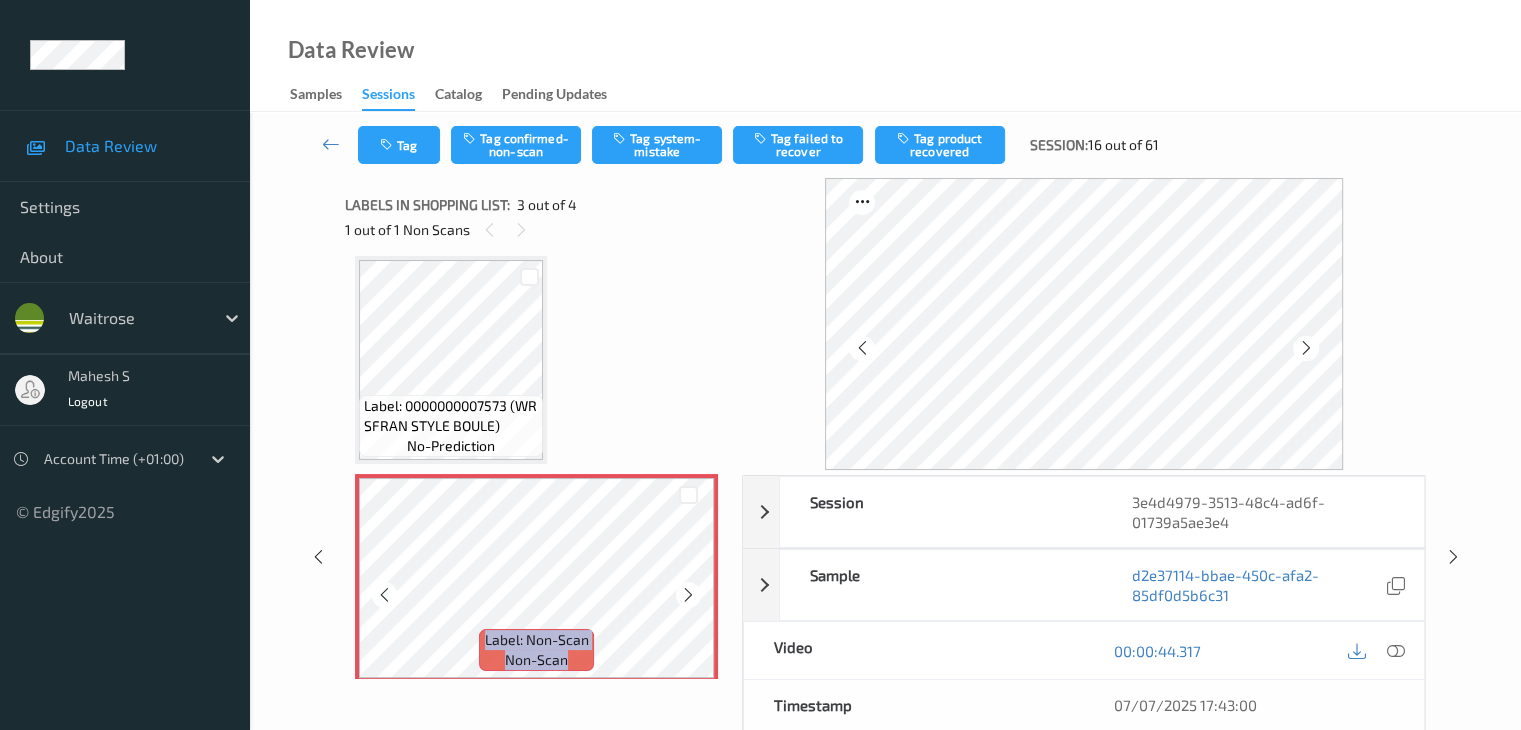 click at bounding box center (688, 595) 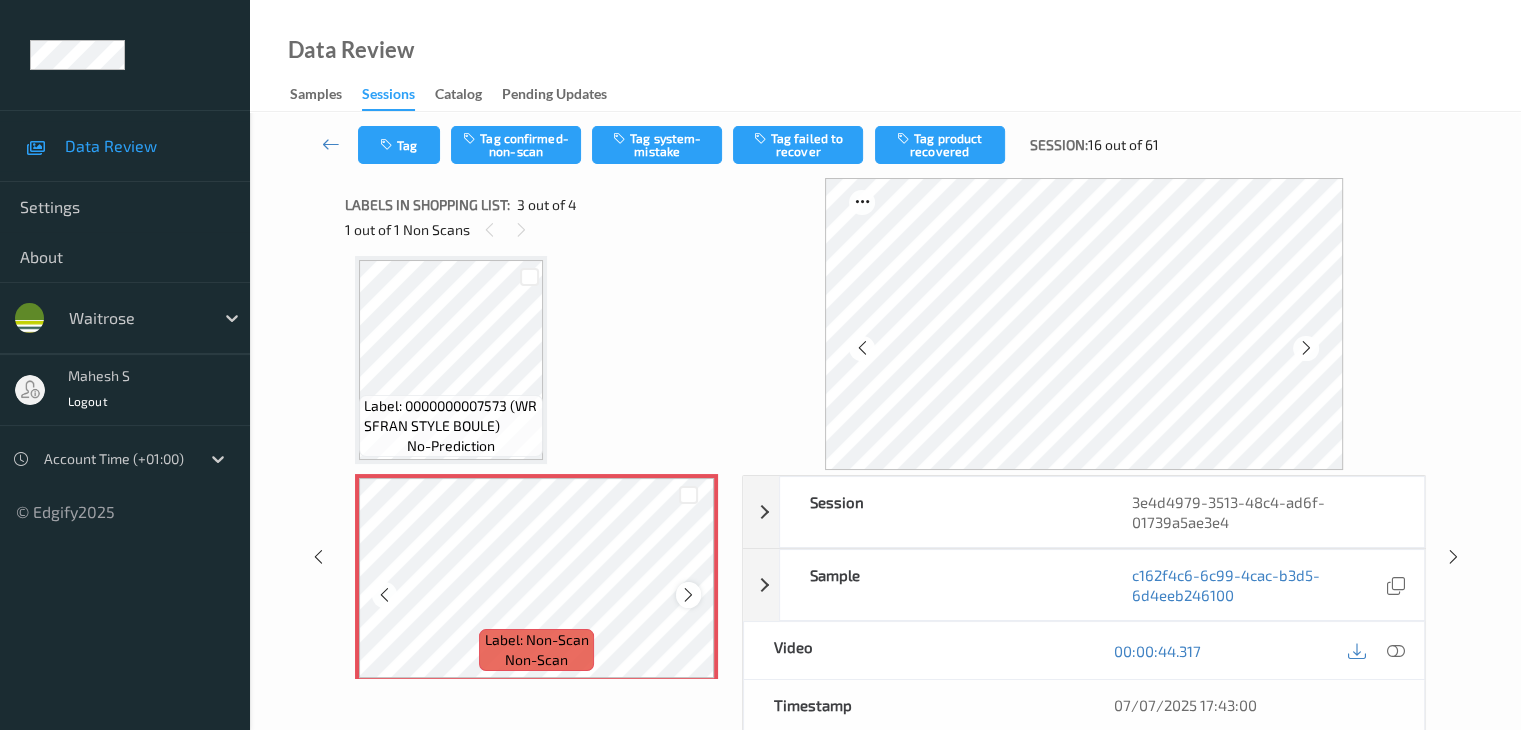 click at bounding box center (688, 595) 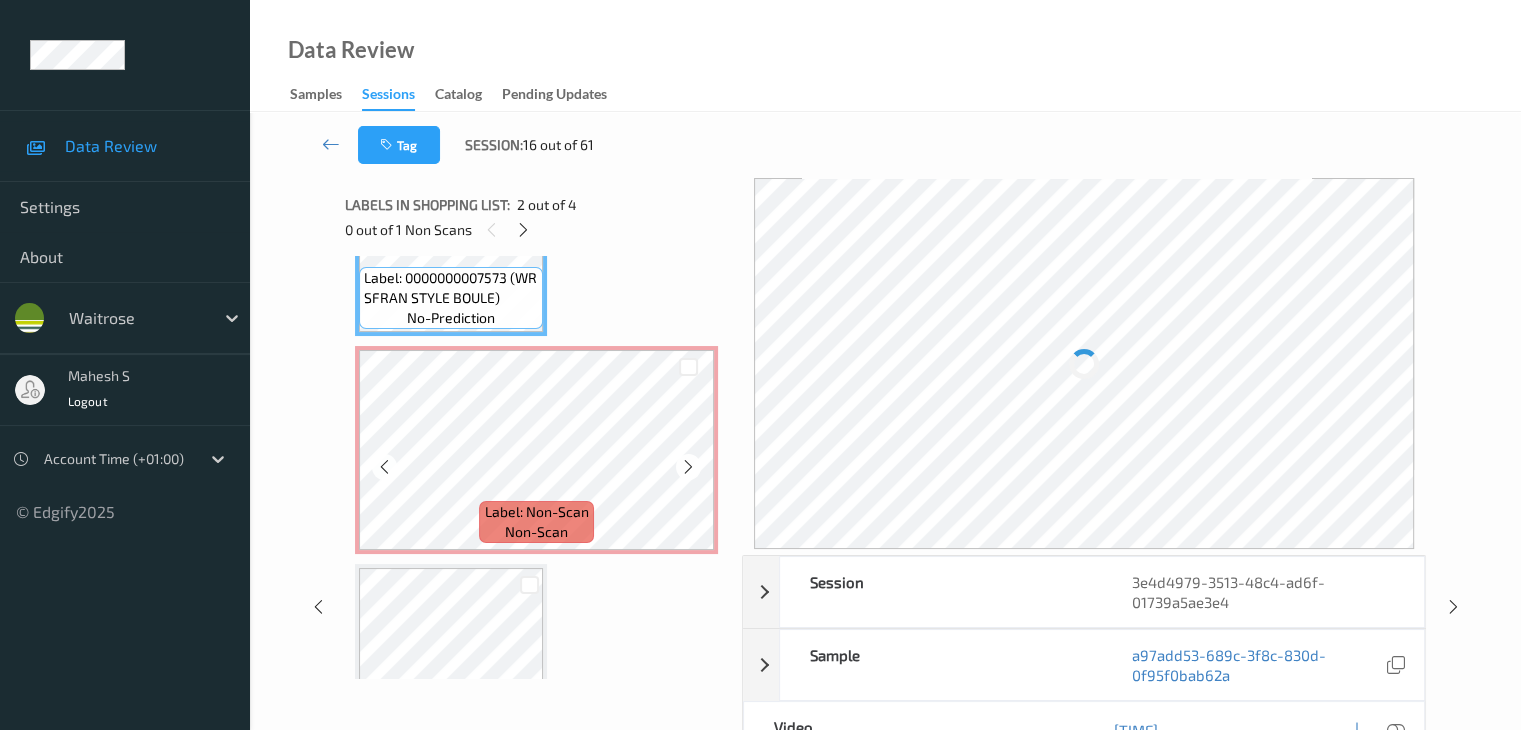 scroll, scrollTop: 328, scrollLeft: 0, axis: vertical 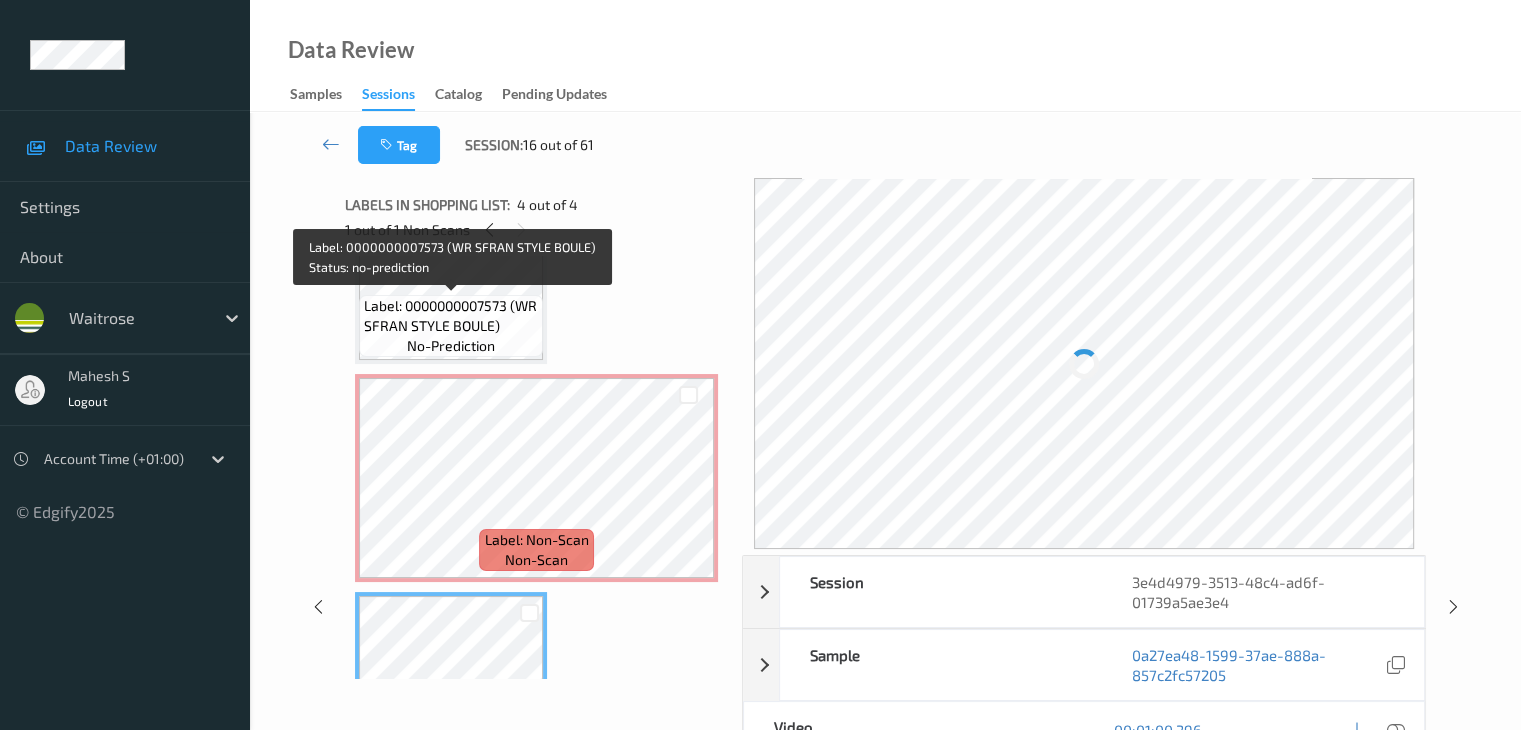 click on "Label: 0000000007573 (WR SFRAN STYLE BOULE)" at bounding box center [451, 316] 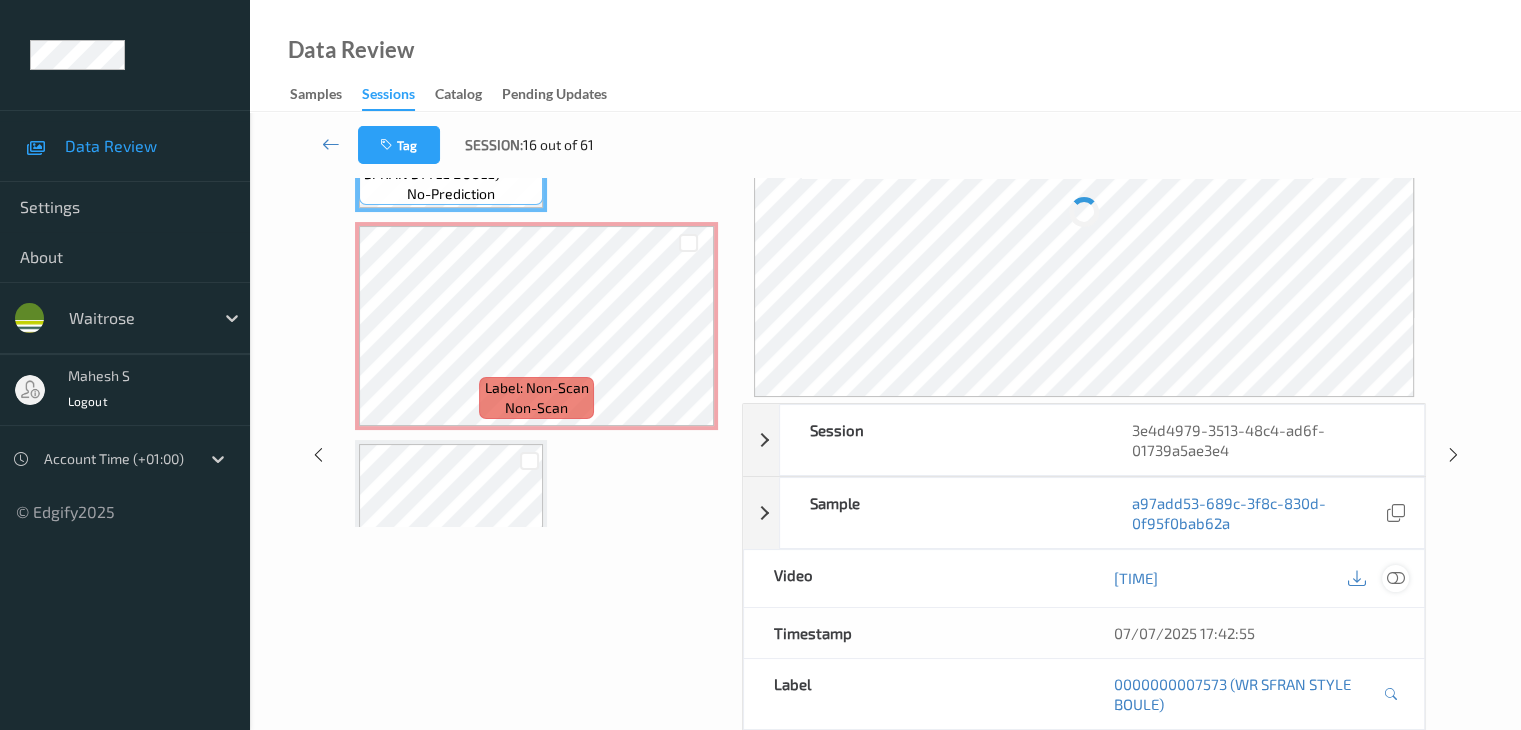 scroll, scrollTop: 200, scrollLeft: 0, axis: vertical 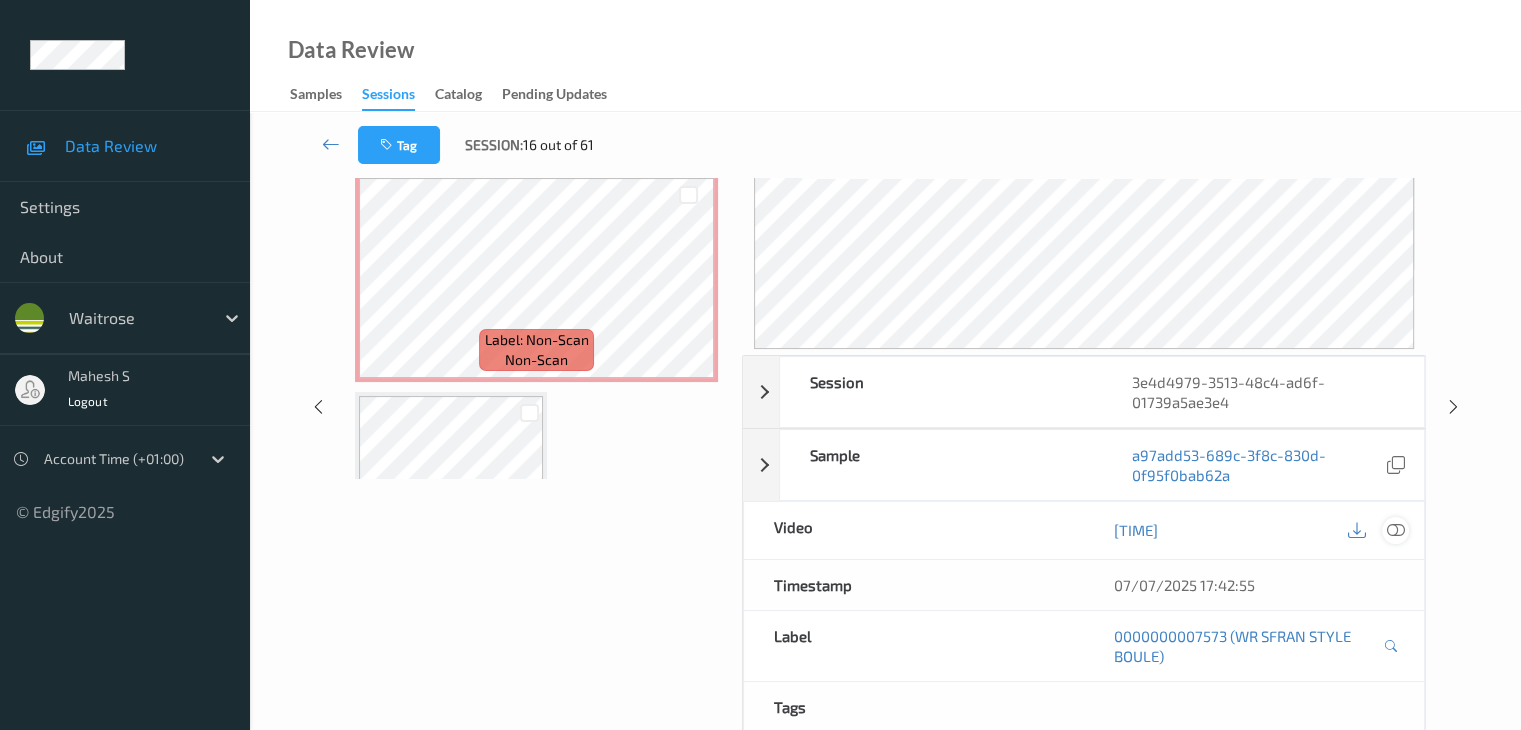 click at bounding box center [1395, 530] 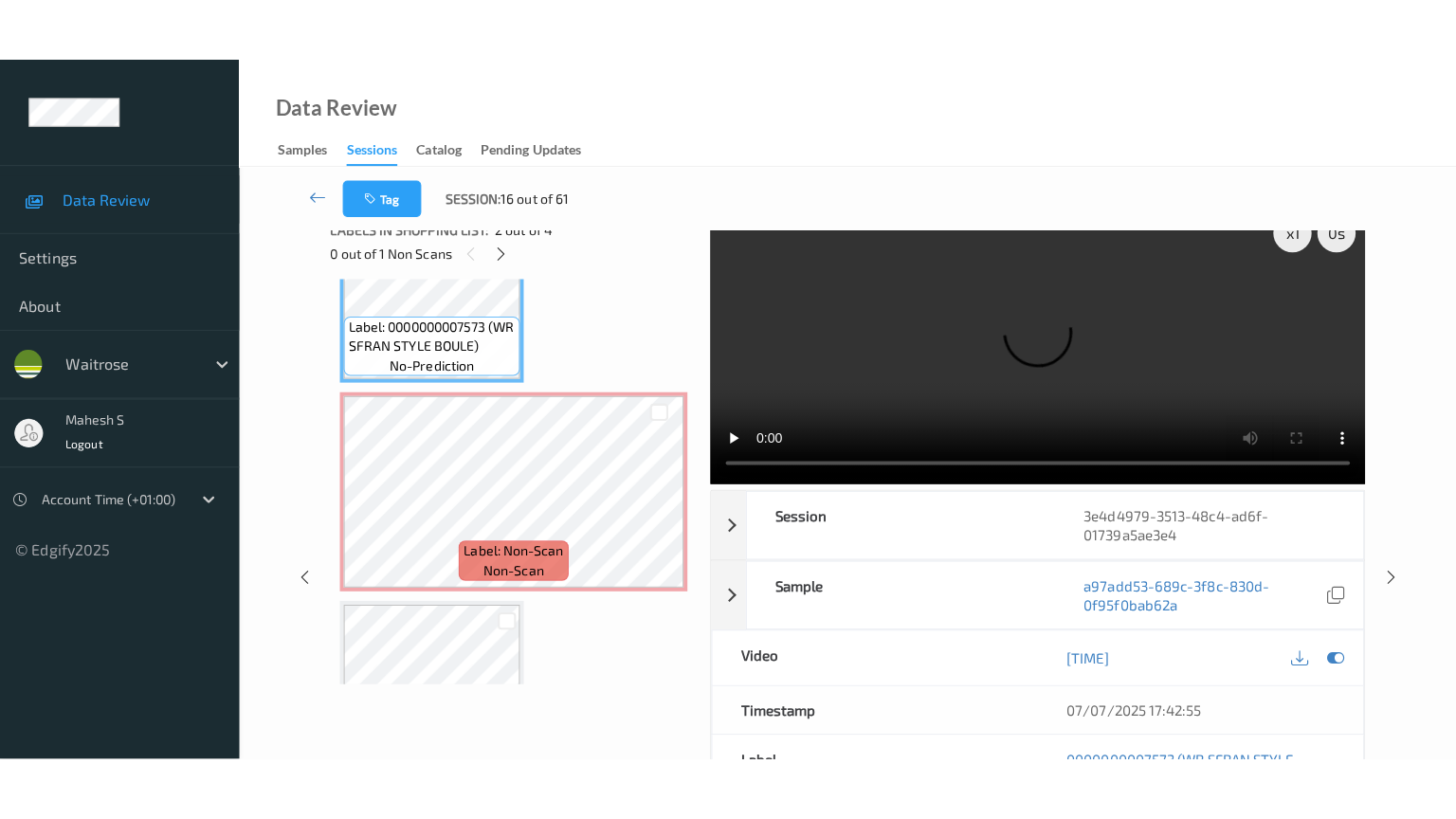 scroll, scrollTop: 0, scrollLeft: 0, axis: both 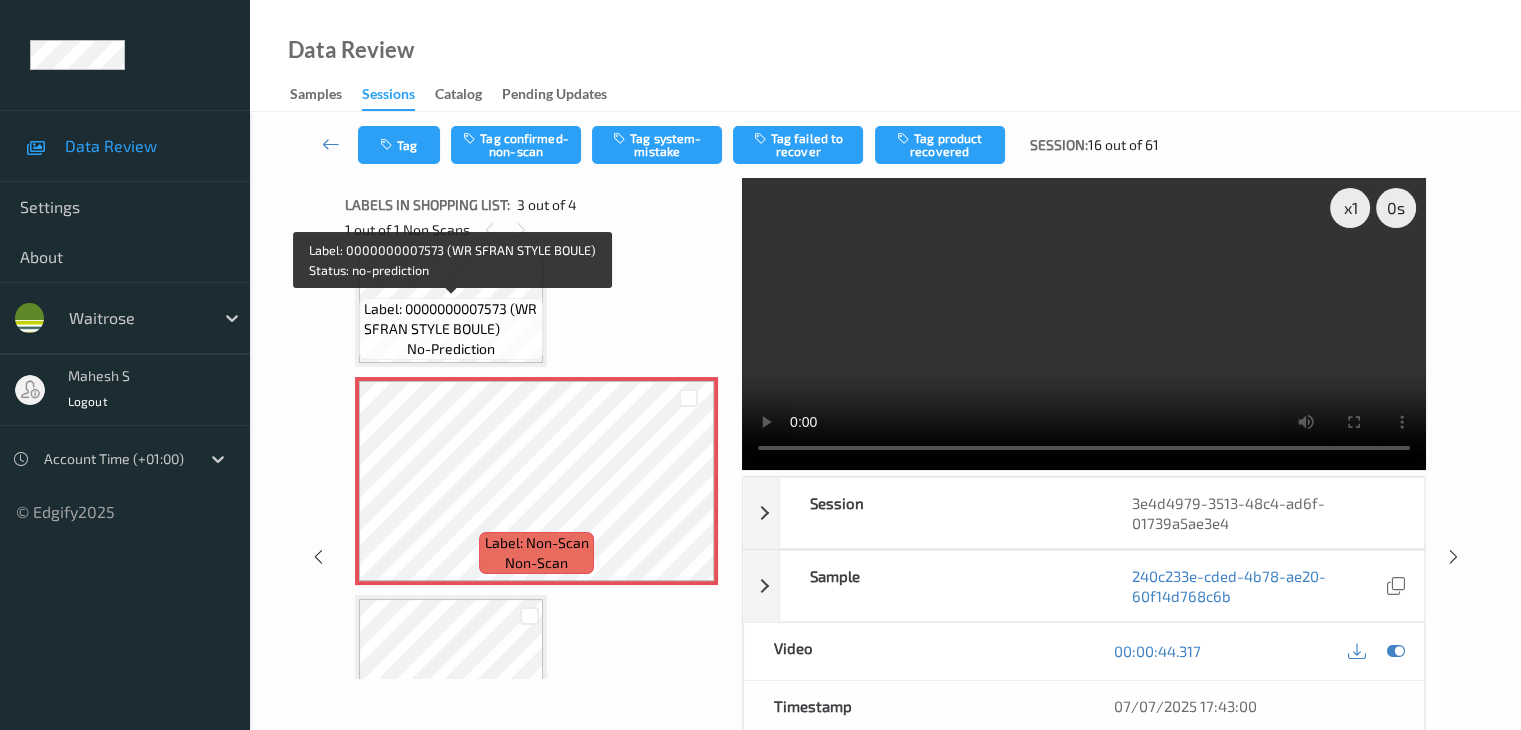 click on "Label: 0000000007573 (WR SFRAN STYLE BOULE)" at bounding box center [451, 319] 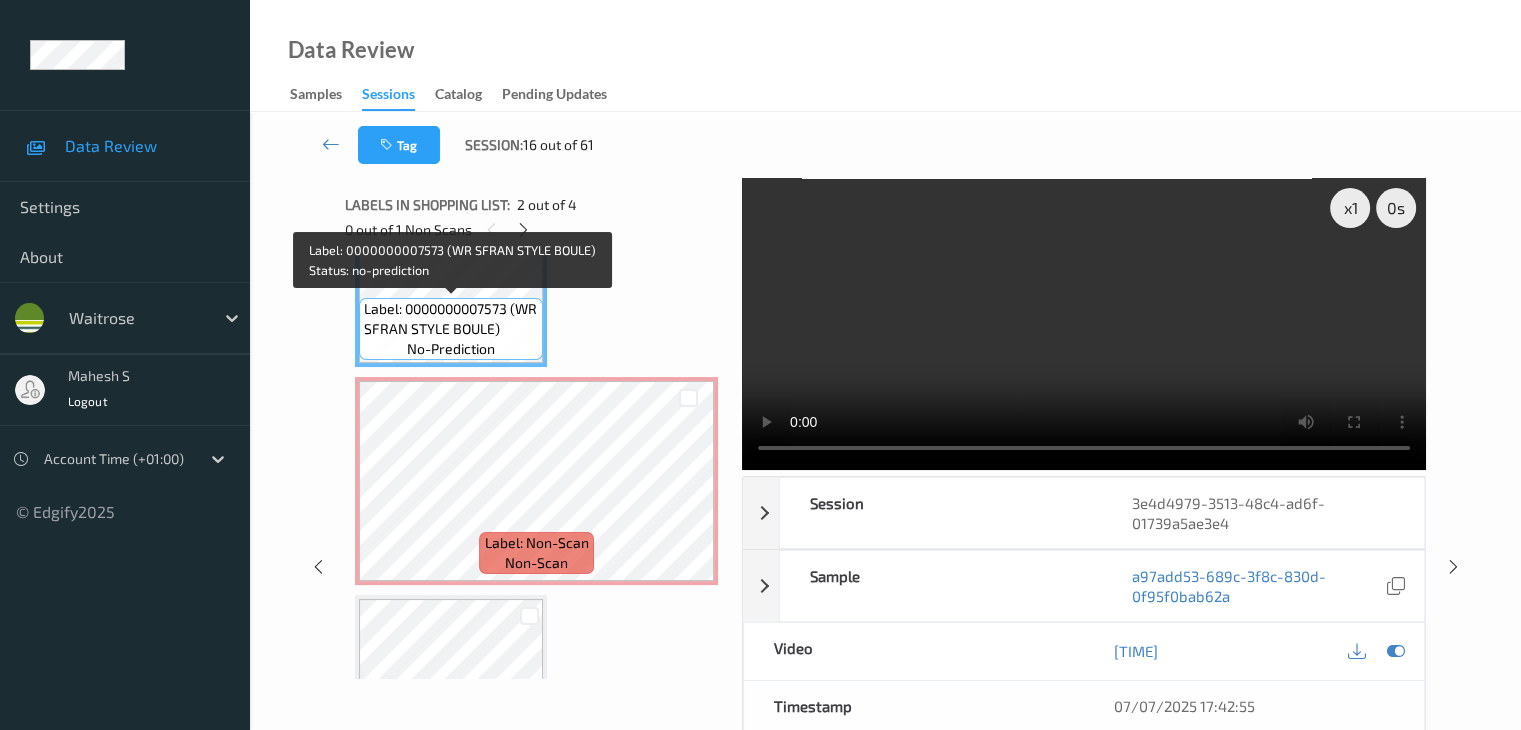 click on "Label: 0000000007573 (WR SFRAN STYLE BOULE)" at bounding box center [451, 319] 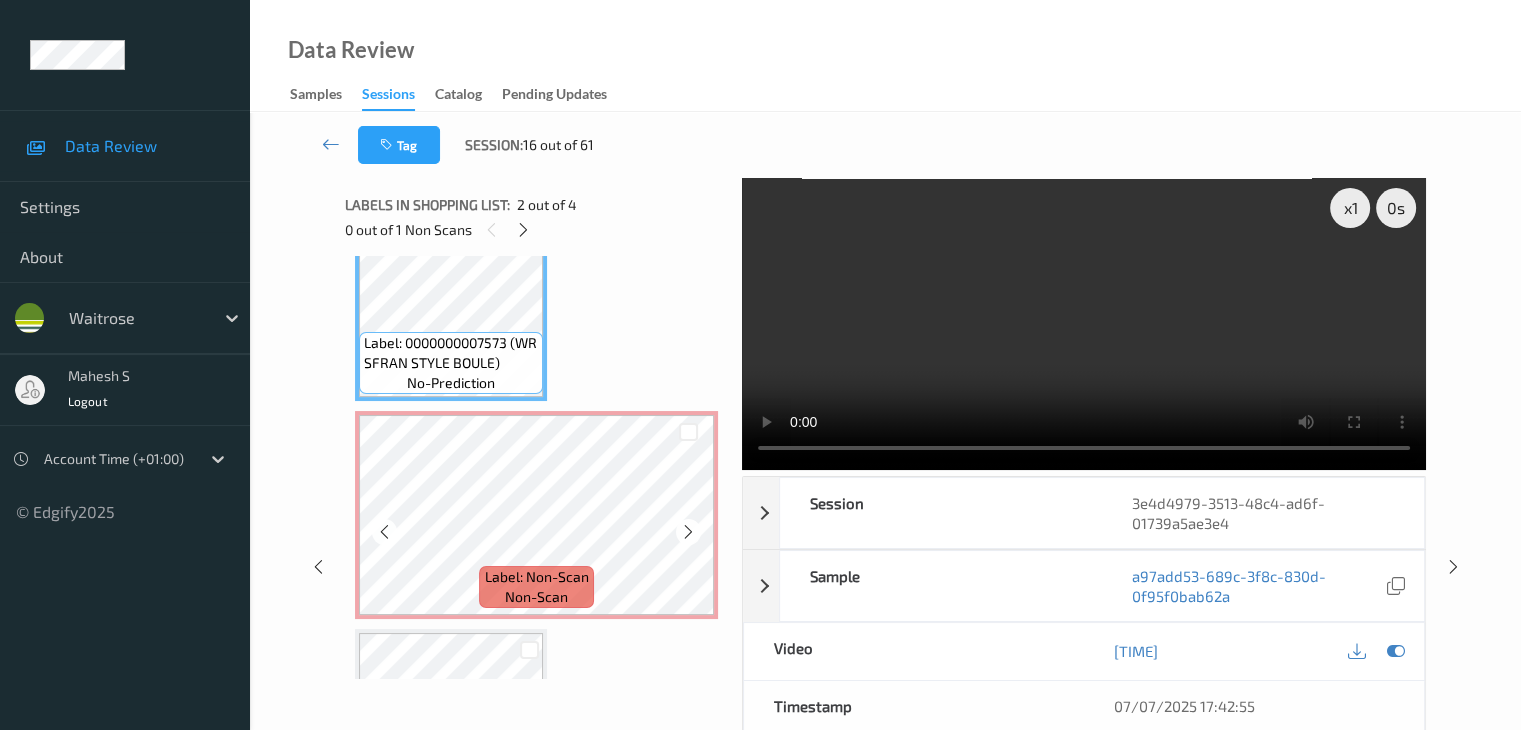 scroll, scrollTop: 325, scrollLeft: 0, axis: vertical 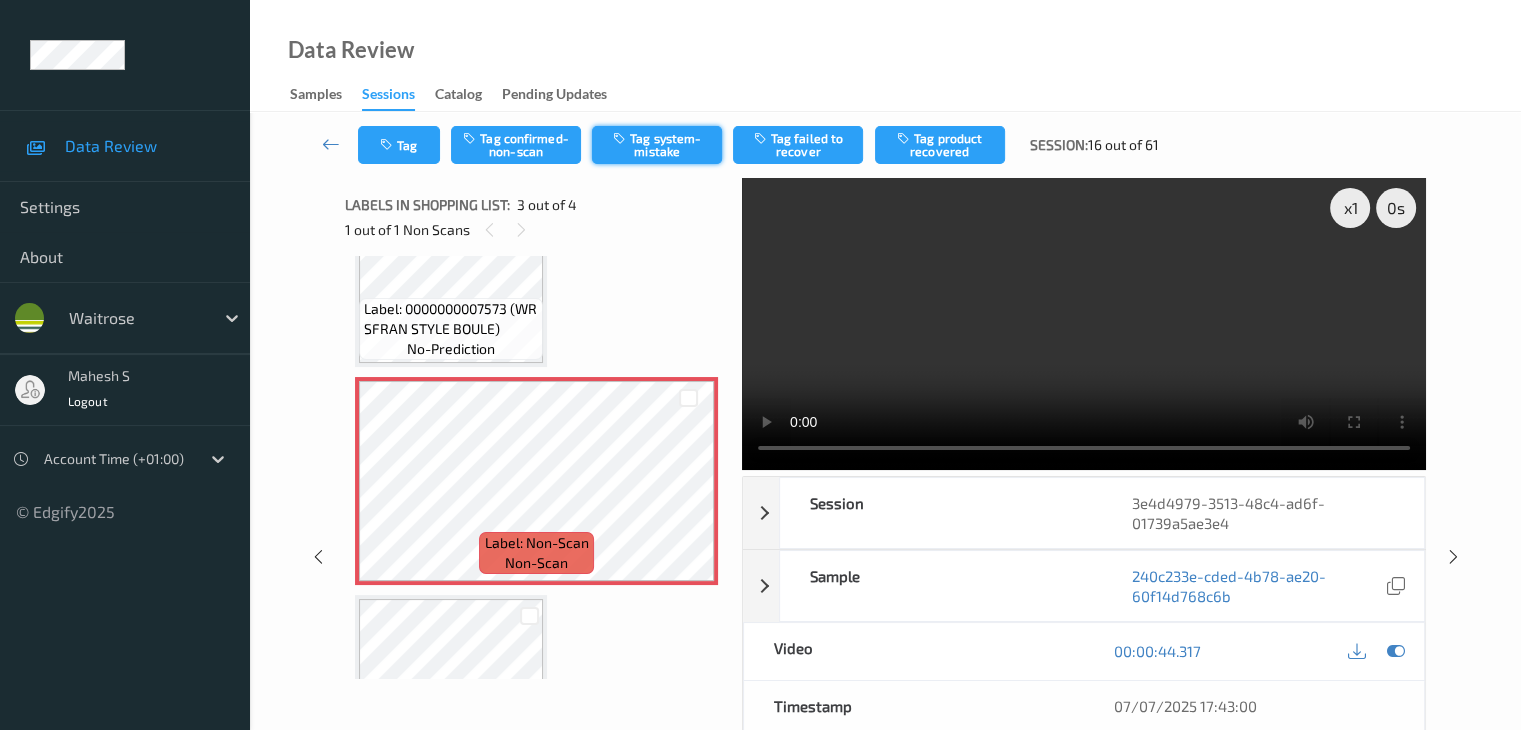 click at bounding box center (621, 138) 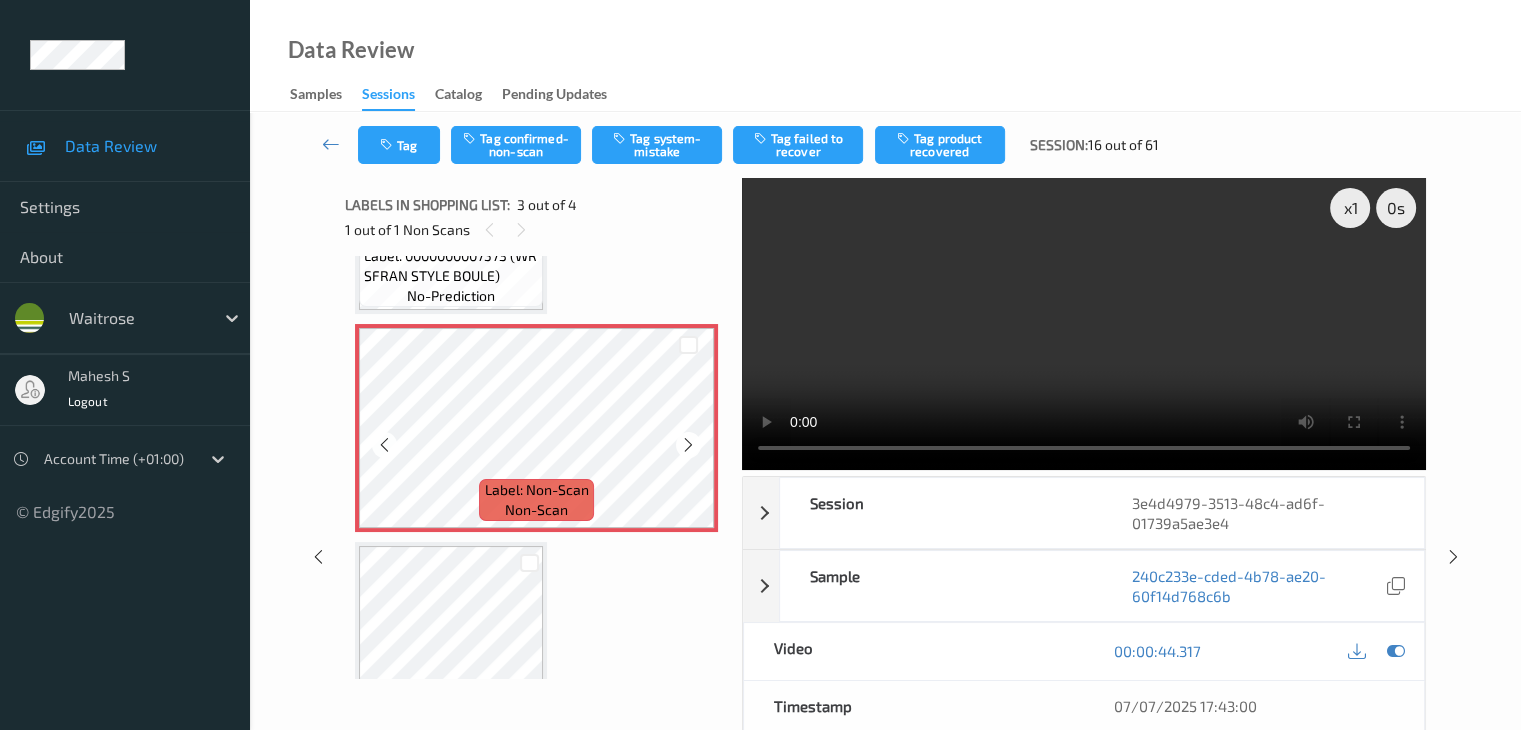 scroll, scrollTop: 425, scrollLeft: 0, axis: vertical 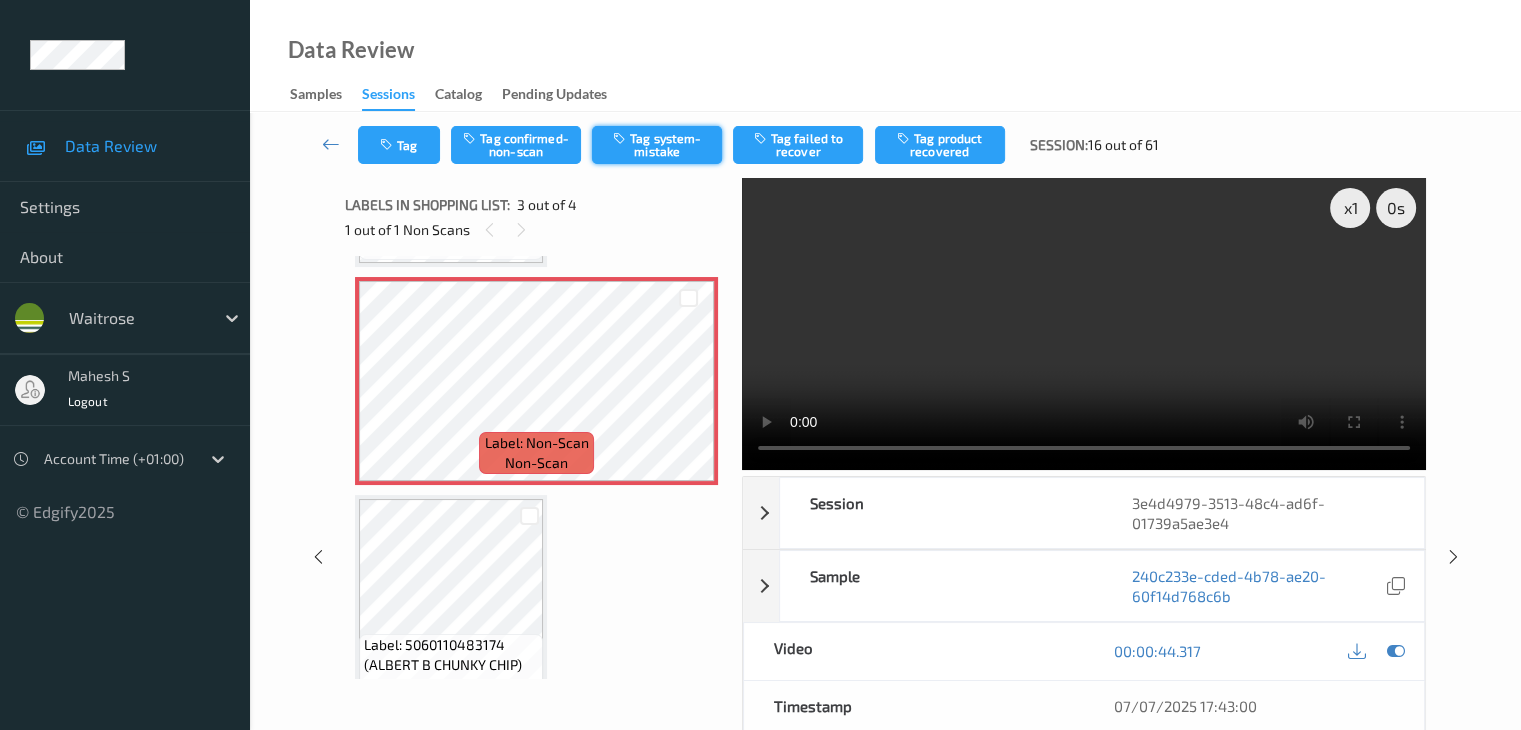 click on "Tag   system-mistake" at bounding box center [657, 145] 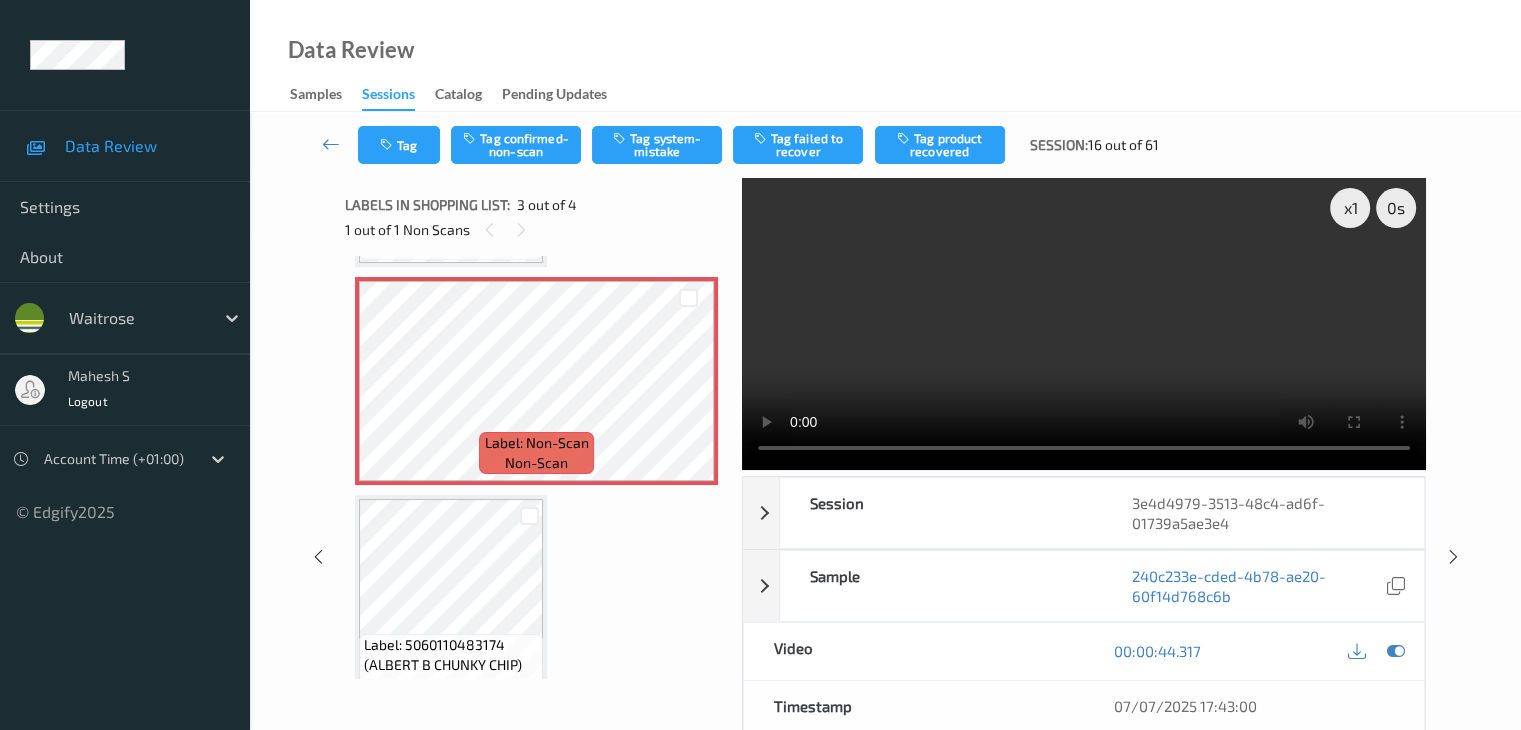 click on "Tag Tag confirmed-non-scan Tag system-mistake Tag failed to recover Tag product recovered Session: [NUMBER] out of [NUMBER]" at bounding box center [885, 145] 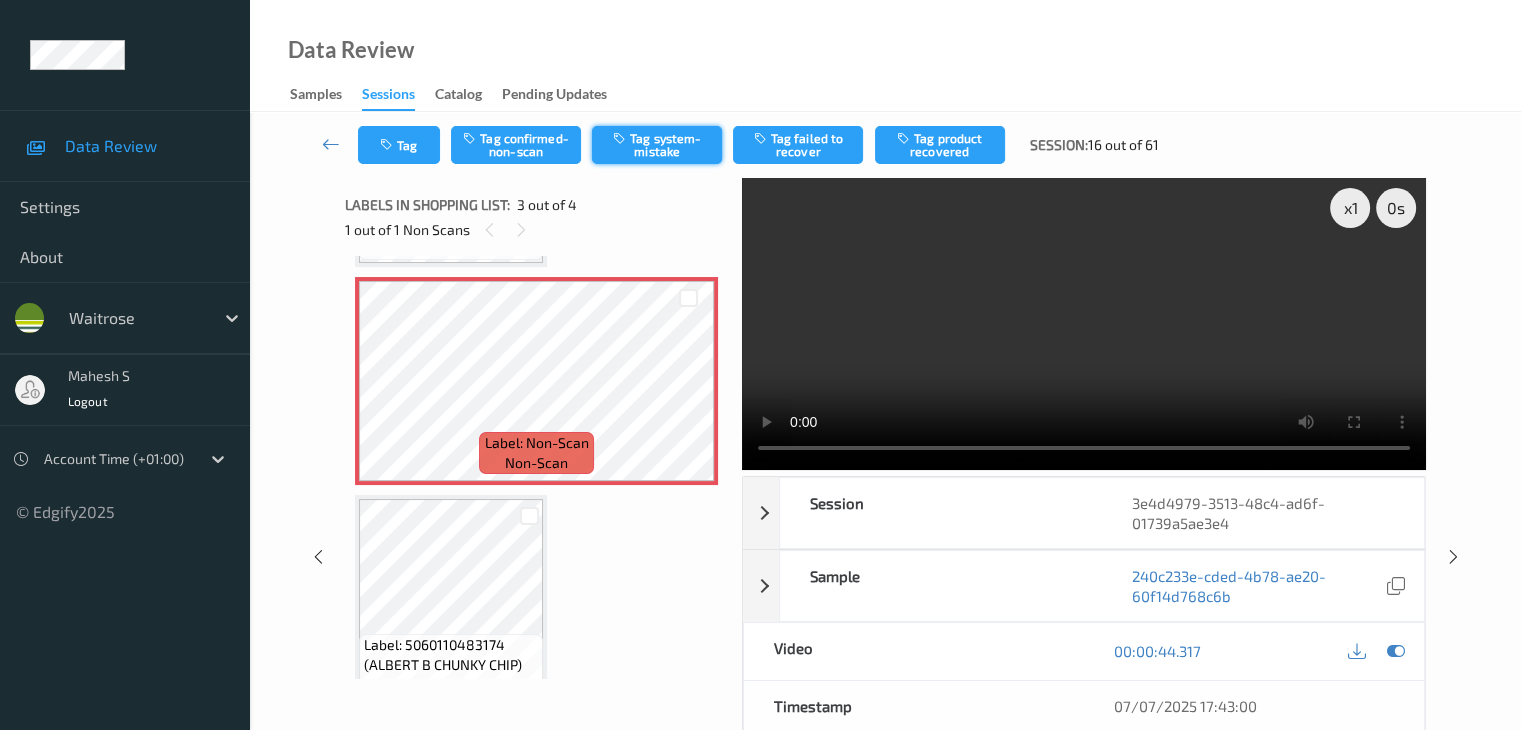 click on "Tag   system-mistake" at bounding box center (657, 145) 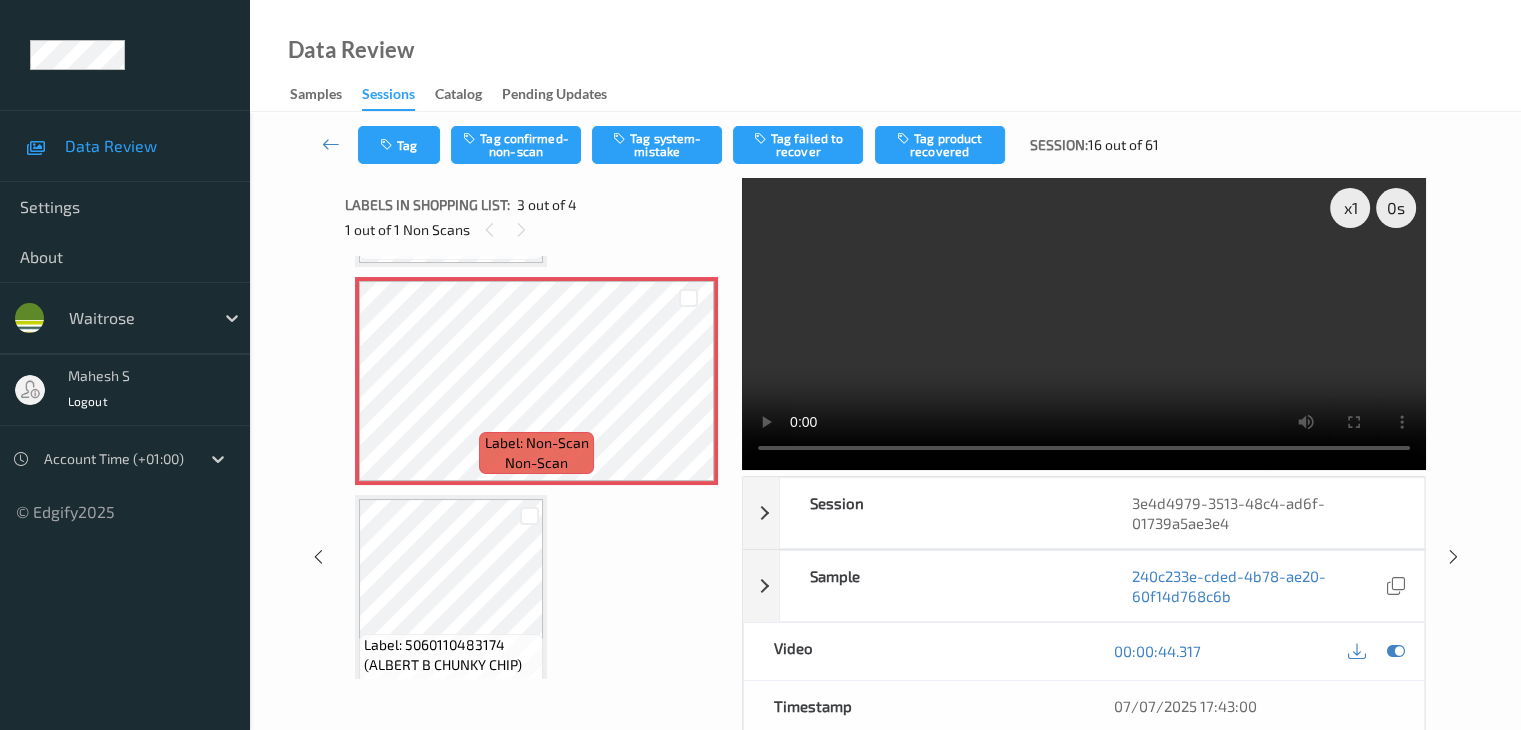click on "Tag Tag confirmed-non-scan Tag system-mistake Tag failed to recover Tag product recovered Session: [NUMBER] out of [NUMBER]" at bounding box center [885, 145] 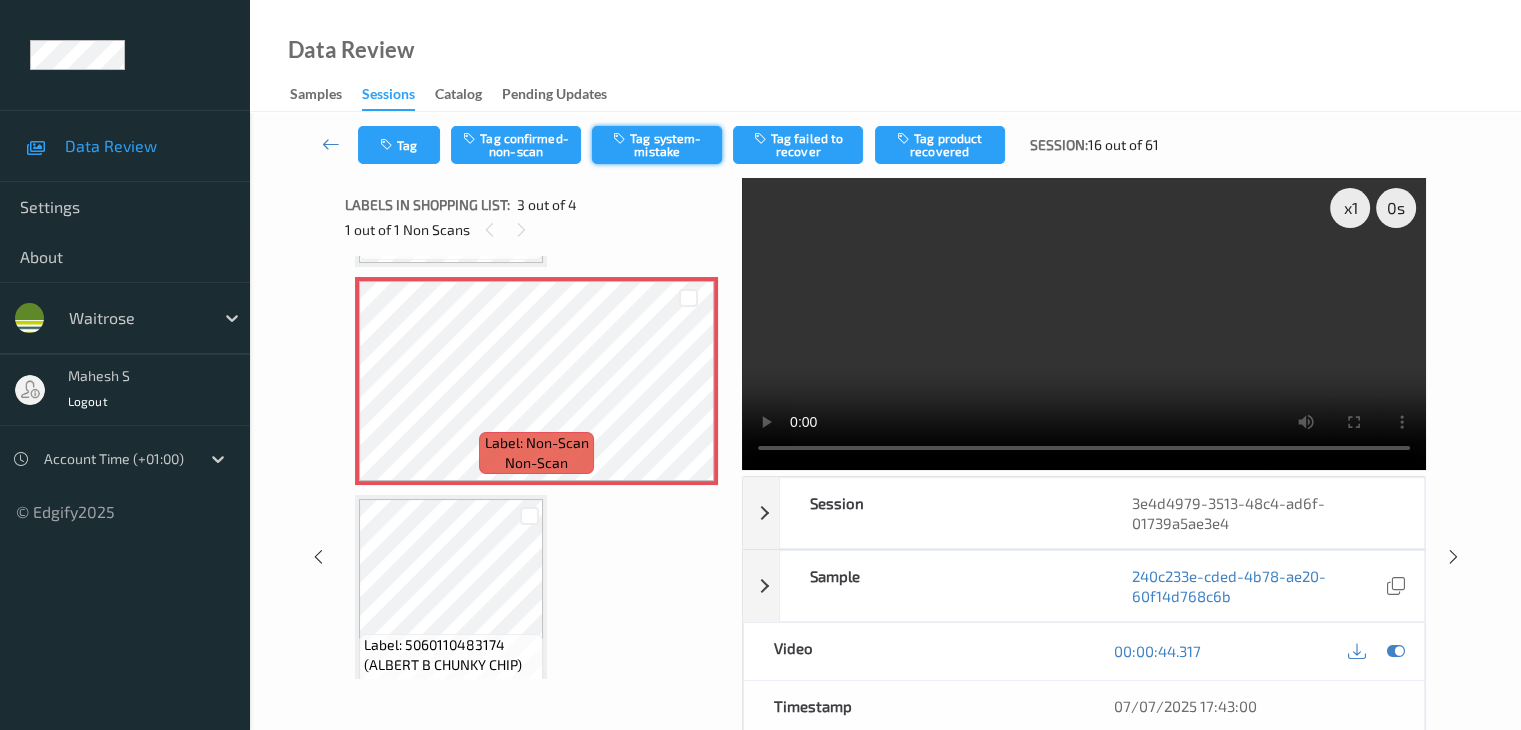 click on "Tag   system-mistake" at bounding box center (657, 145) 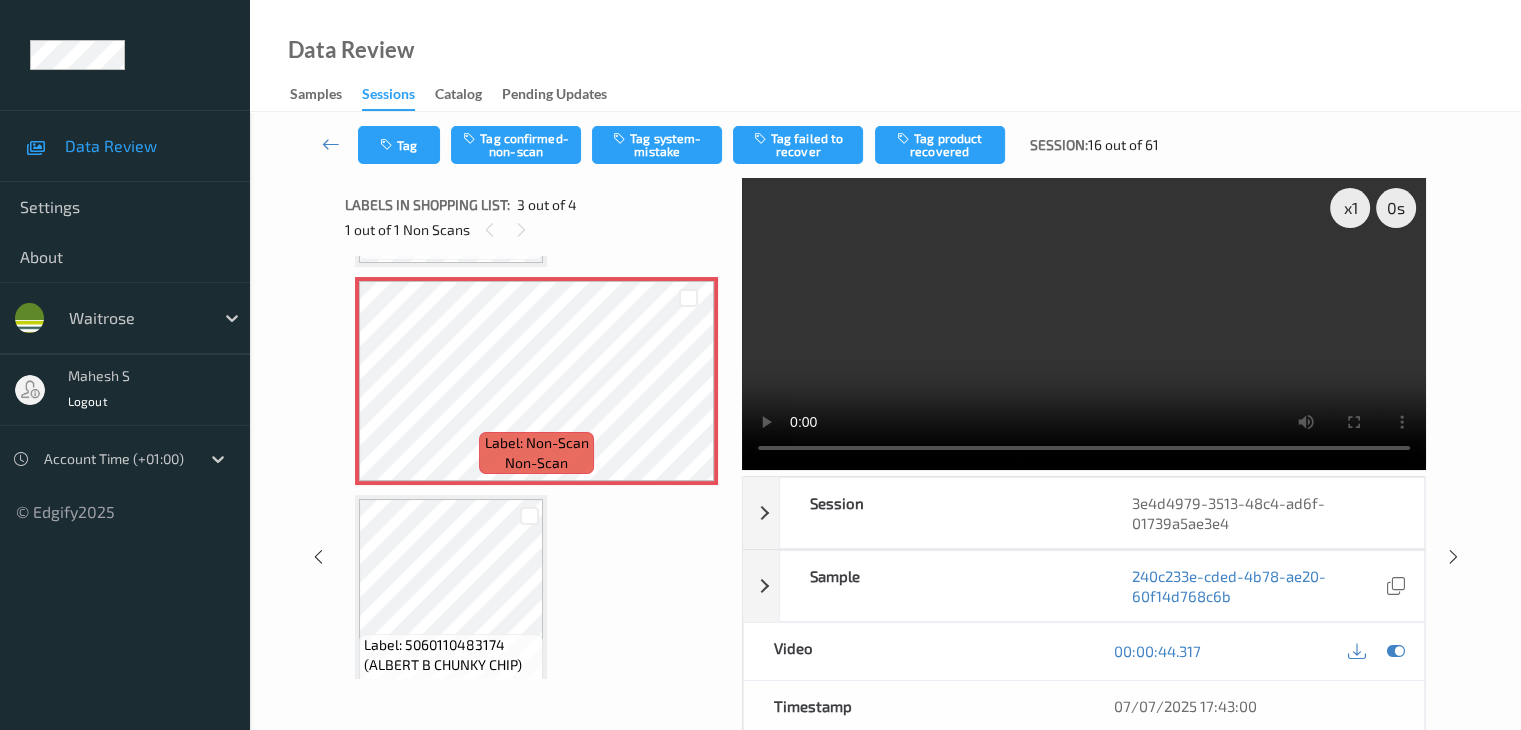 click on "Tag Tag confirmed-non-scan Tag system-mistake Tag failed to recover Tag product recovered Session: [NUMBER] out of [NUMBER]" at bounding box center (885, 145) 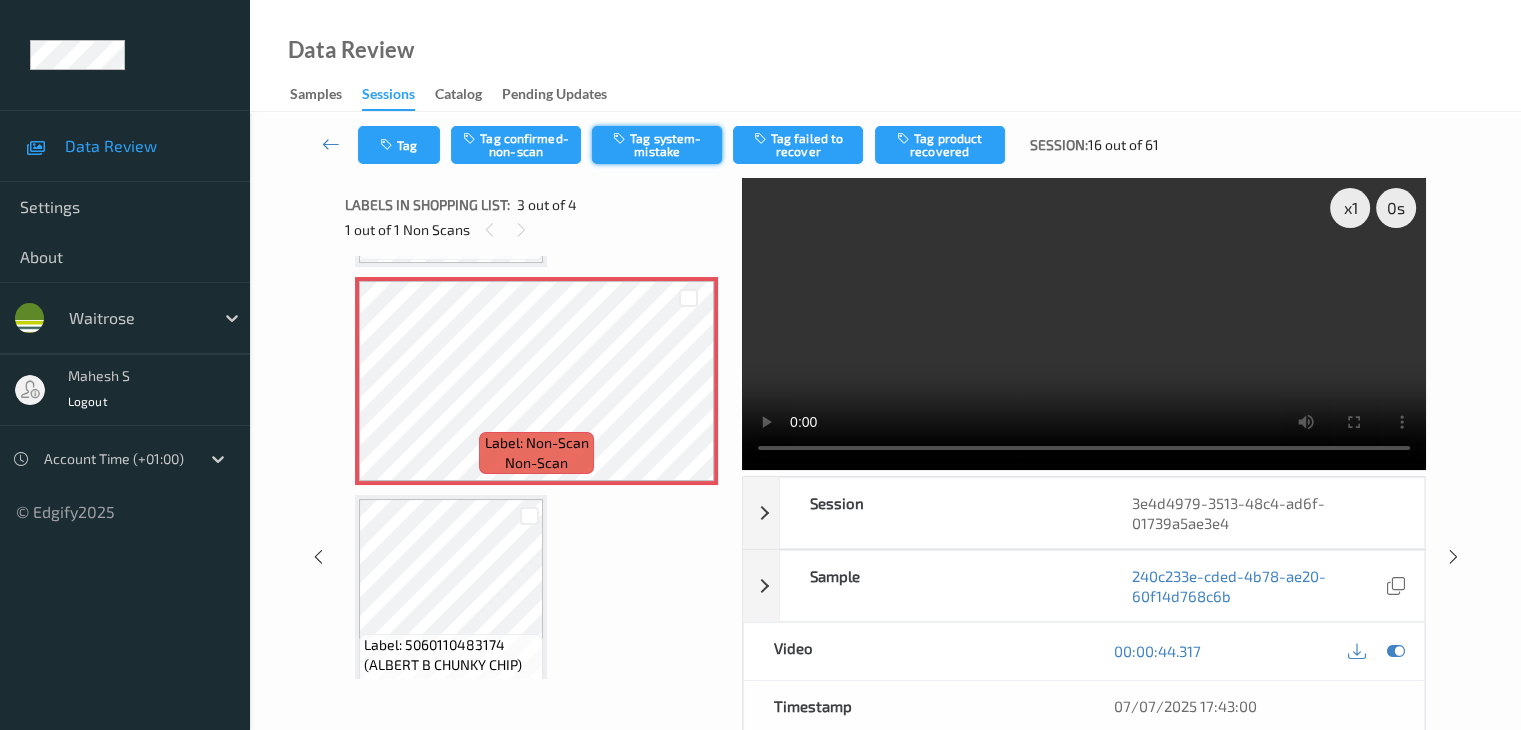 click on "Tag   system-mistake" at bounding box center (657, 145) 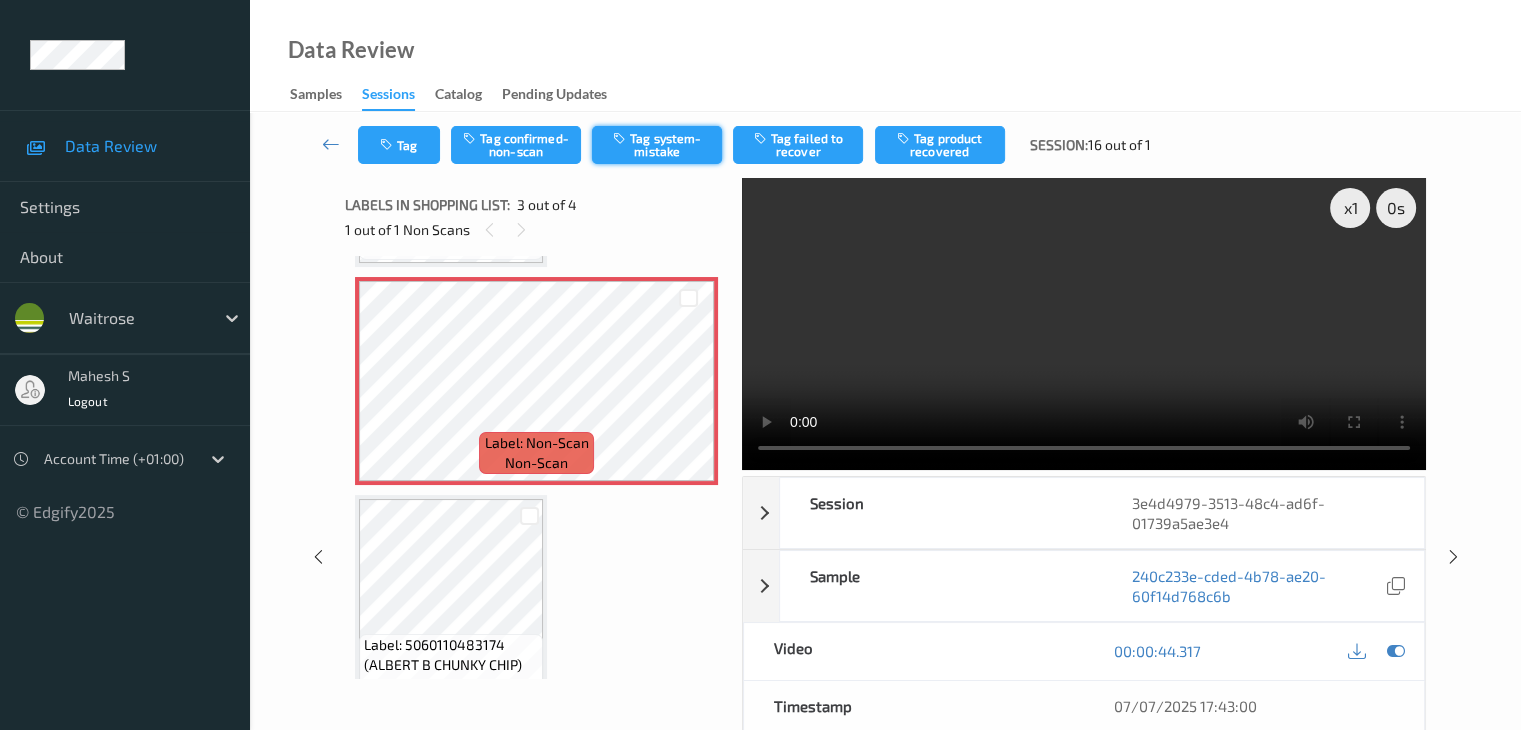 click on "Tag   system-mistake" at bounding box center (657, 145) 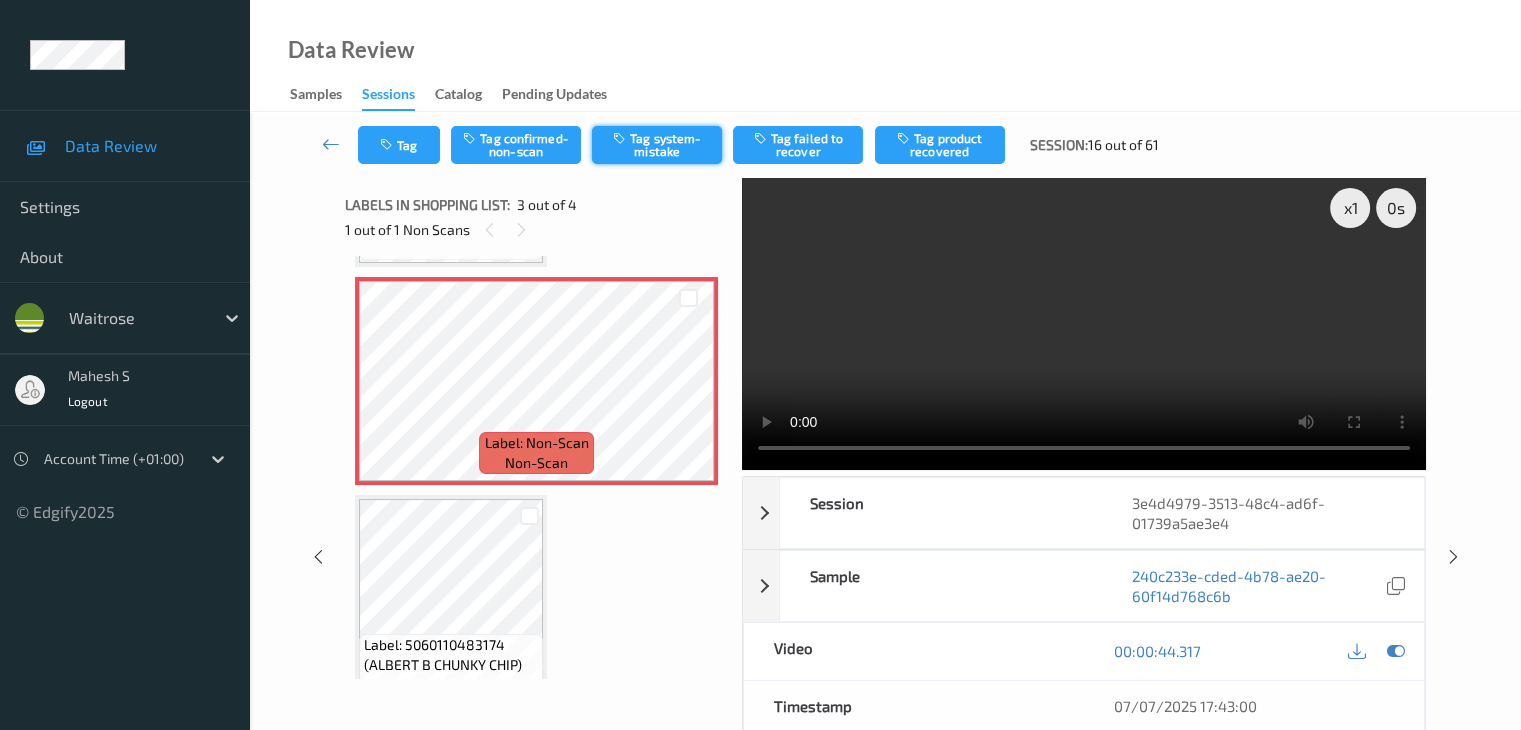 click on "Tag   system-mistake" at bounding box center (657, 145) 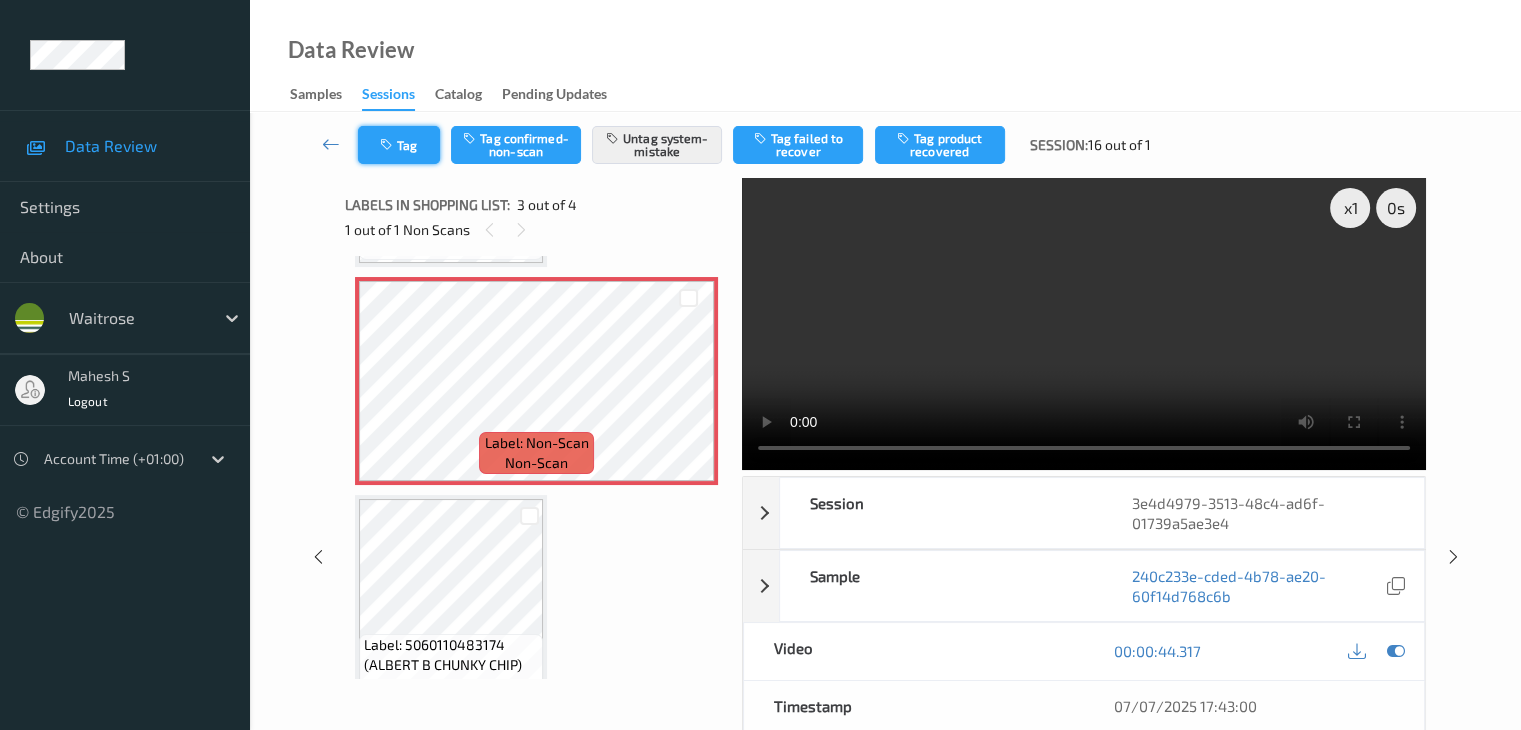 click on "Tag" at bounding box center (399, 145) 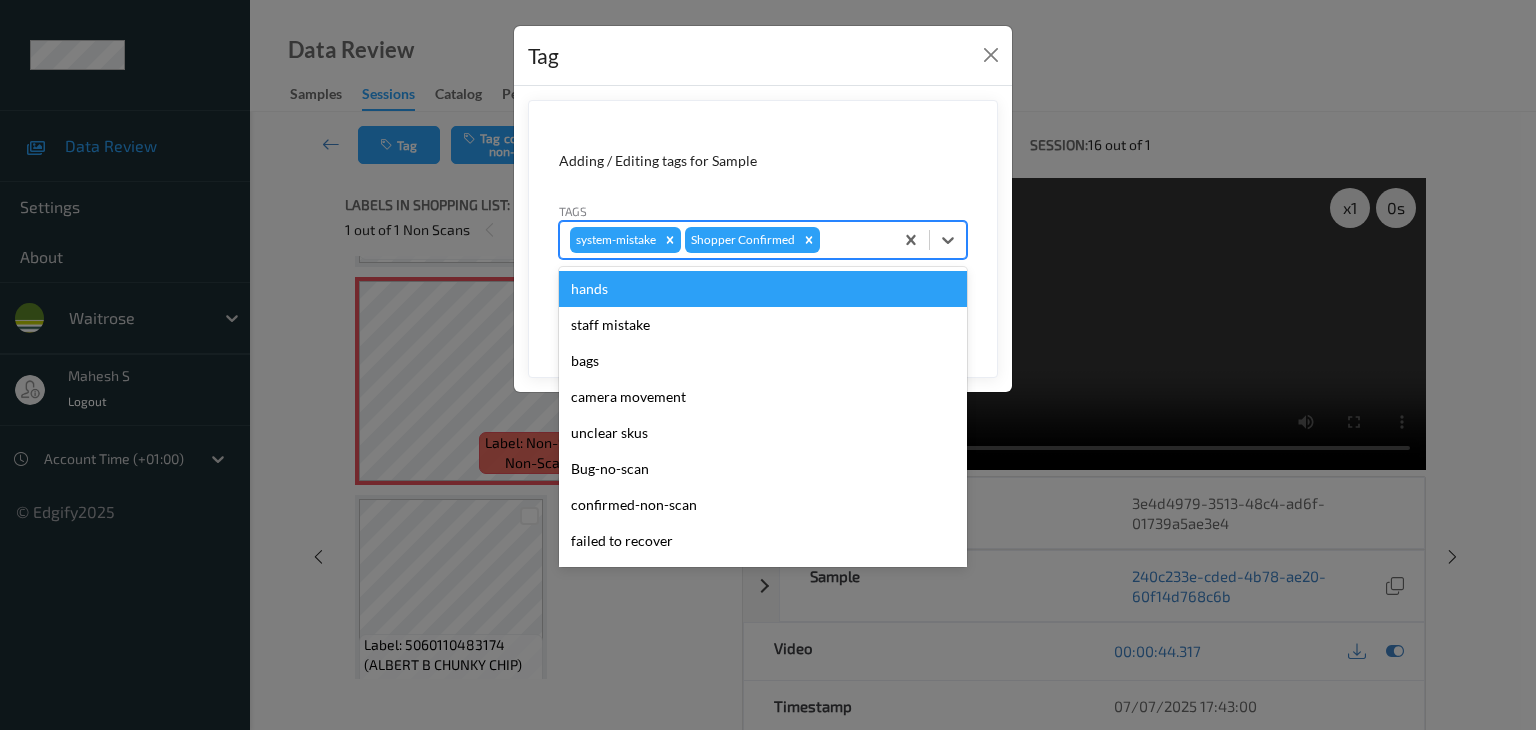 click at bounding box center (853, 240) 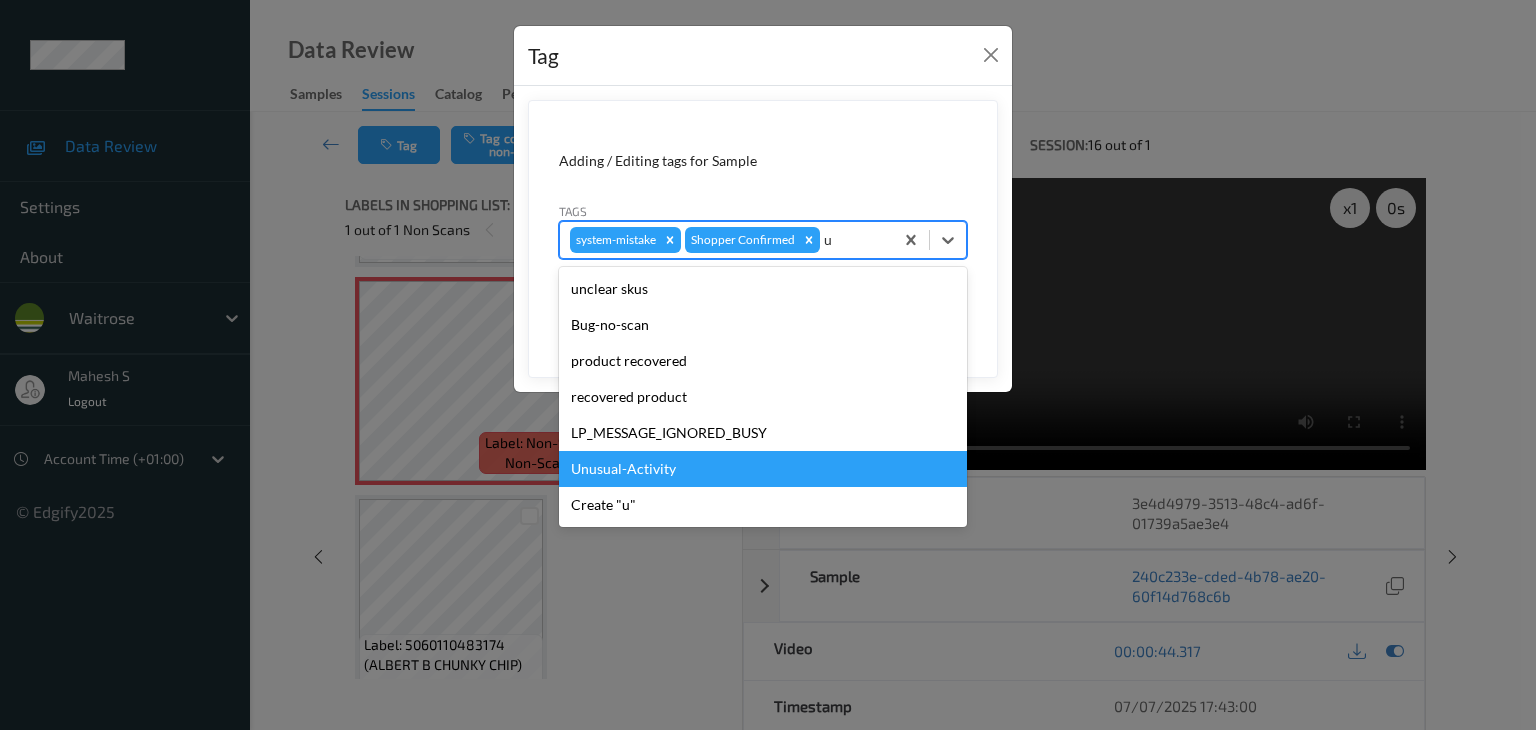 click on "Unusual-Activity" at bounding box center (763, 469) 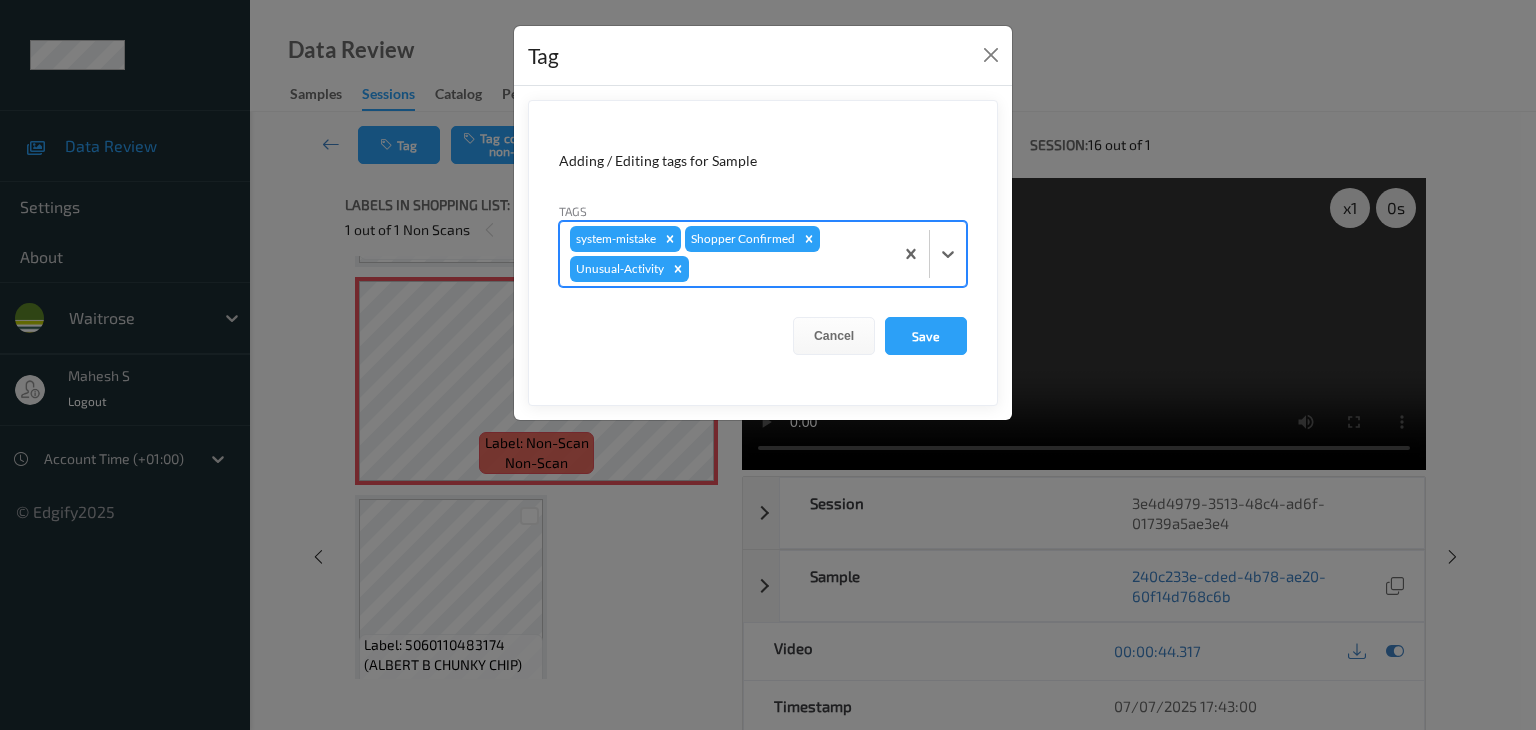 type on "p" 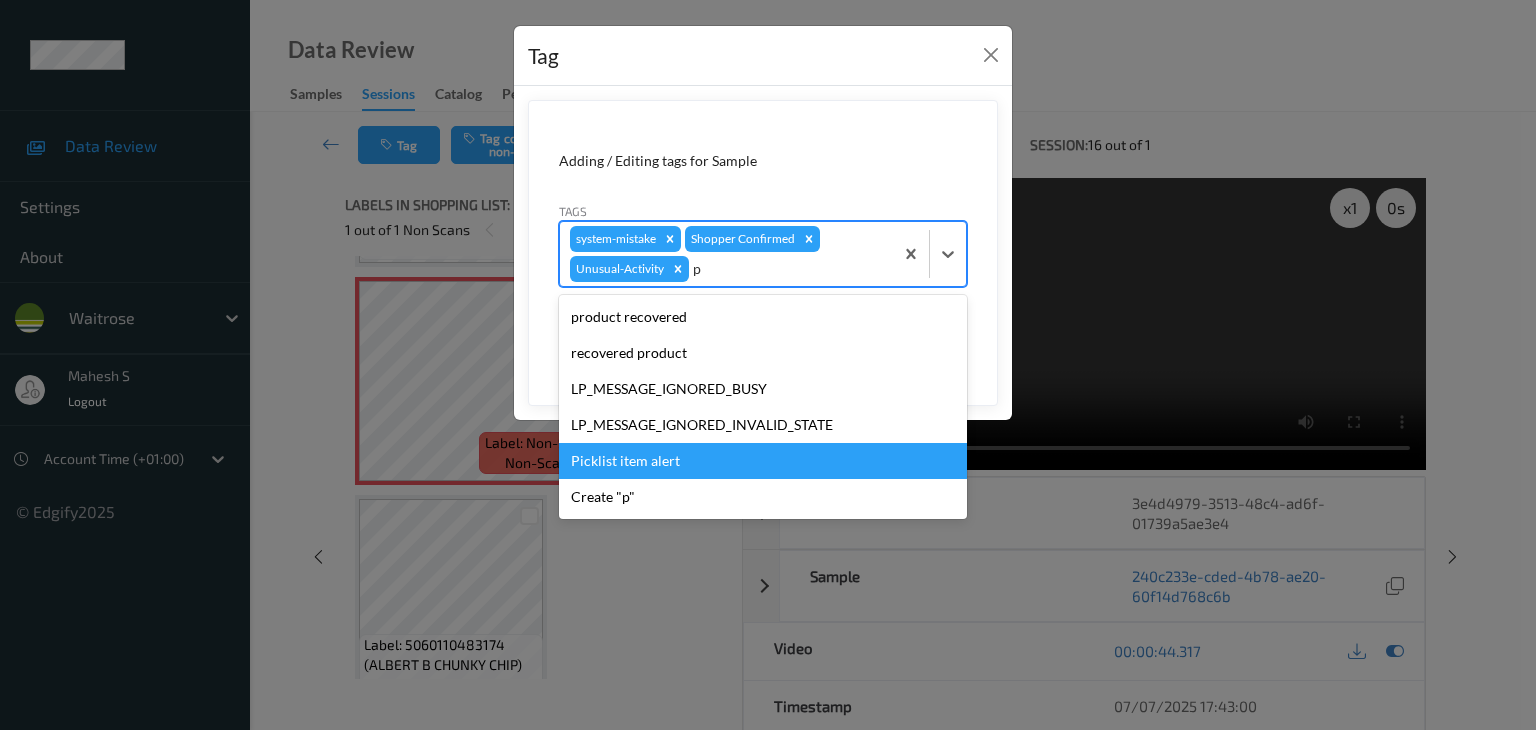 click on "Picklist item alert" at bounding box center (763, 461) 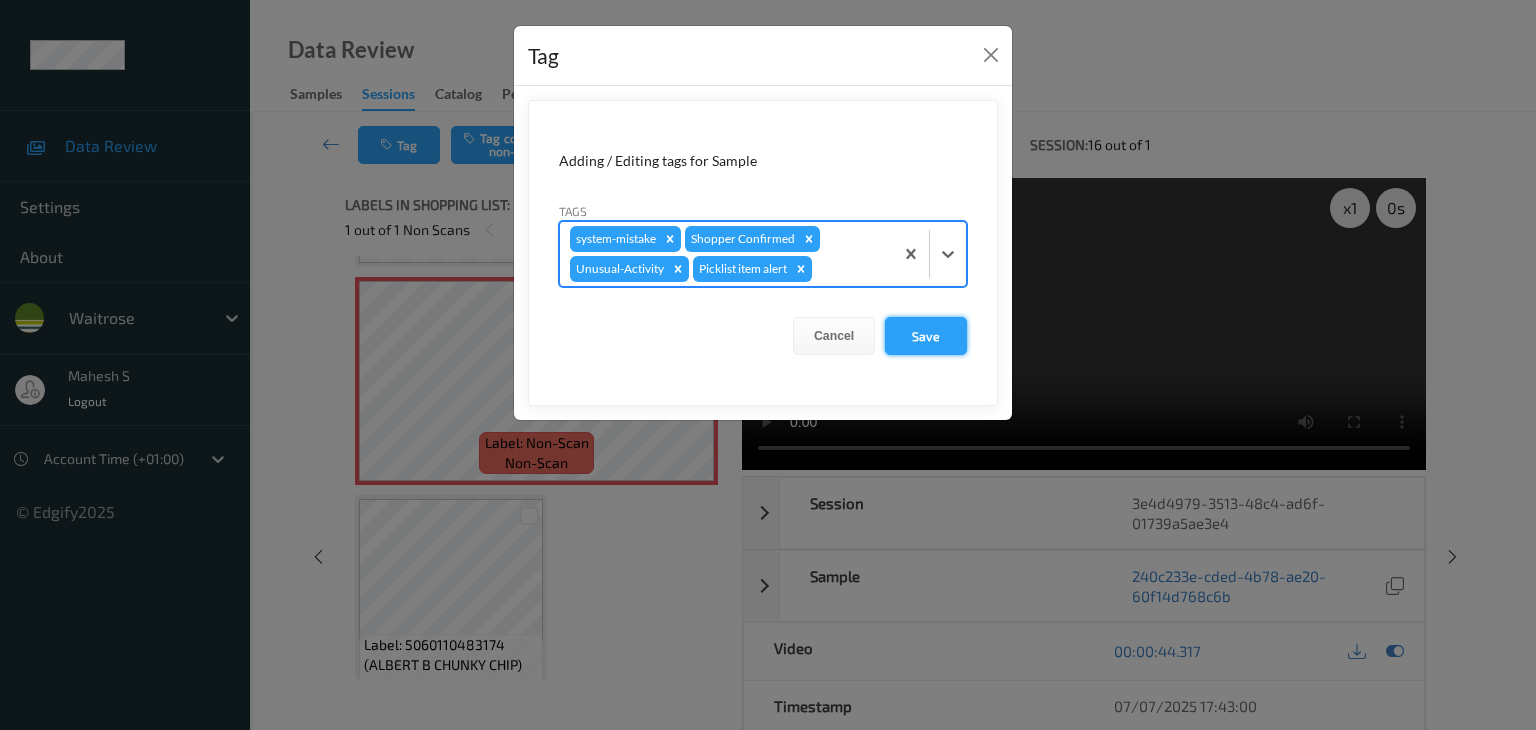 click on "Save" at bounding box center [926, 336] 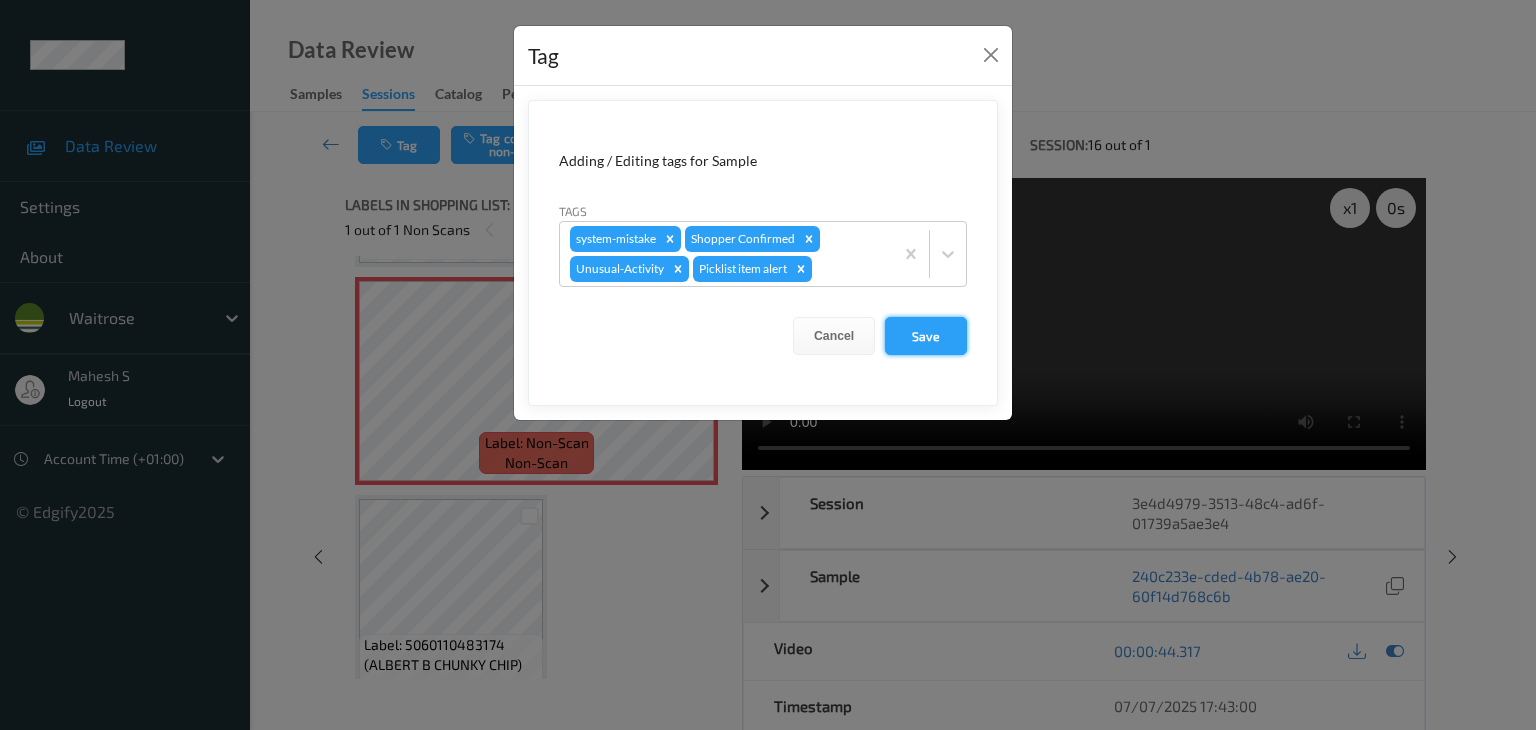 click on "Save" at bounding box center [926, 336] 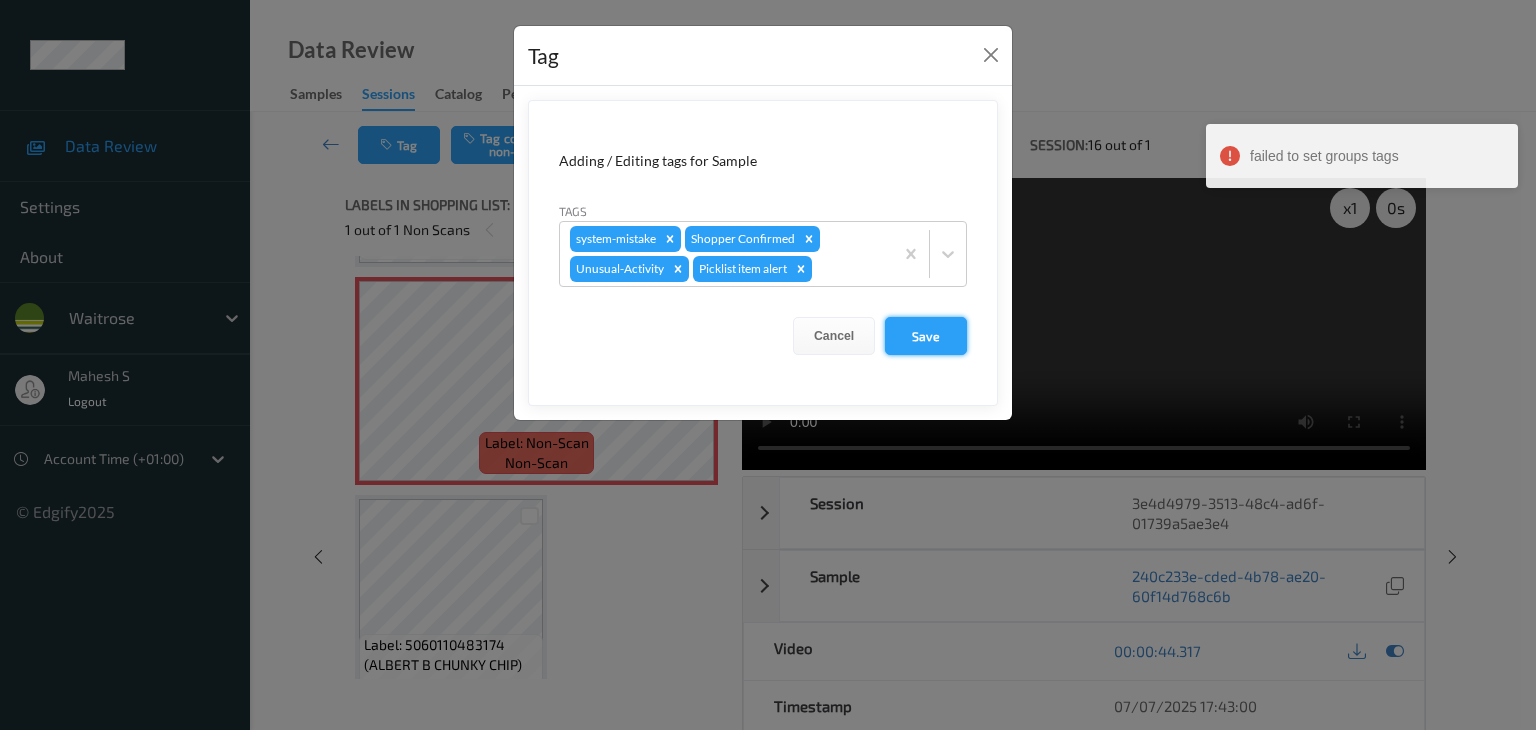 click on "Save" at bounding box center [926, 336] 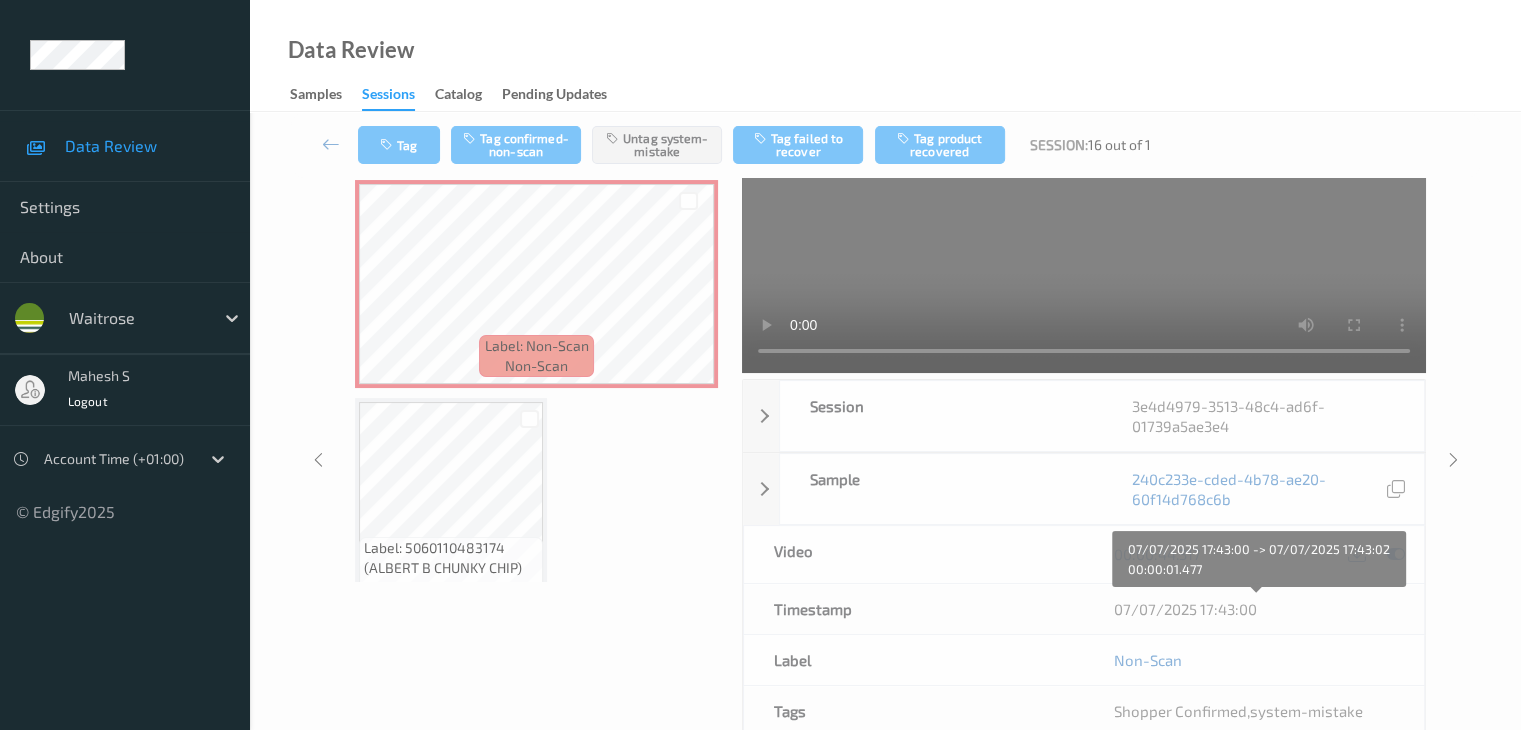 scroll, scrollTop: 275, scrollLeft: 0, axis: vertical 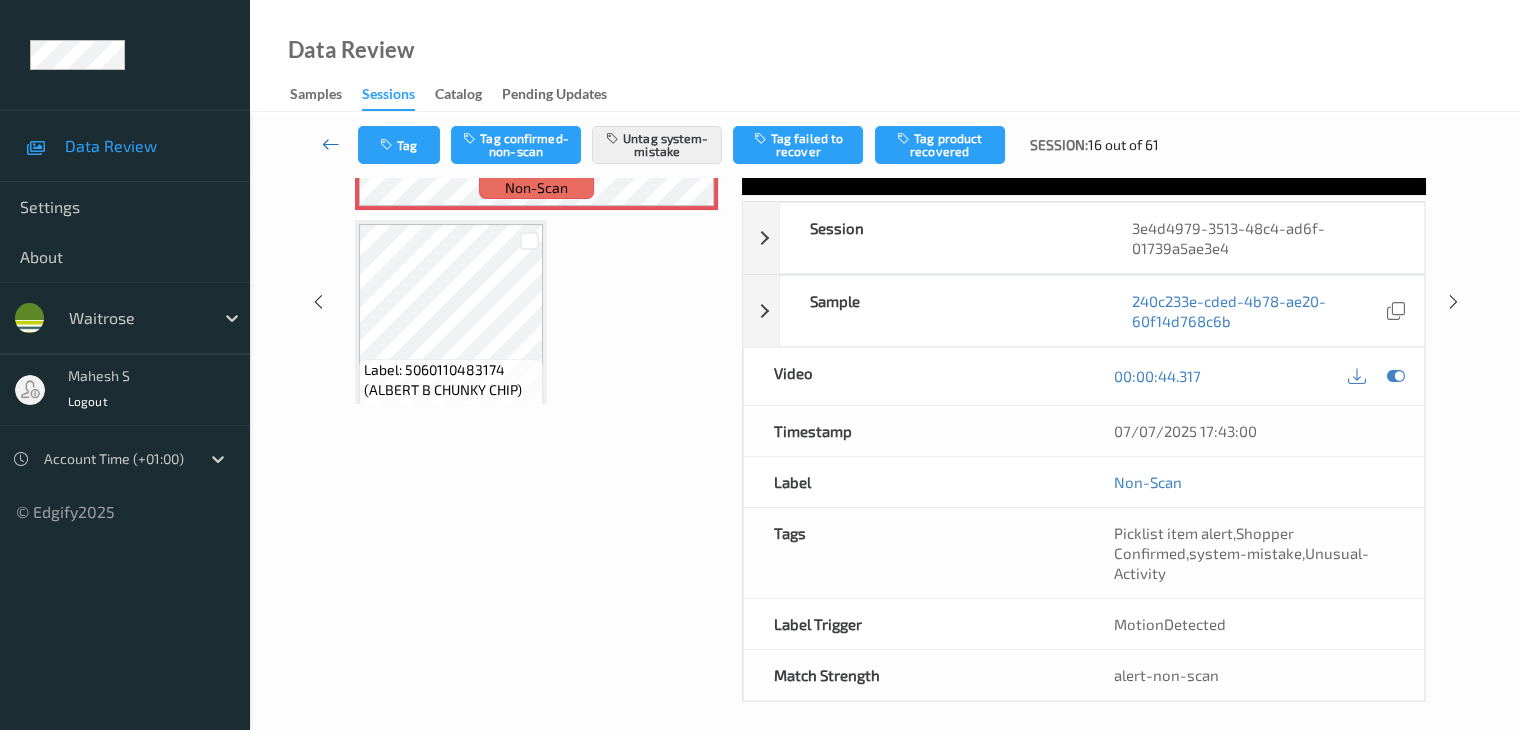 click at bounding box center [331, 144] 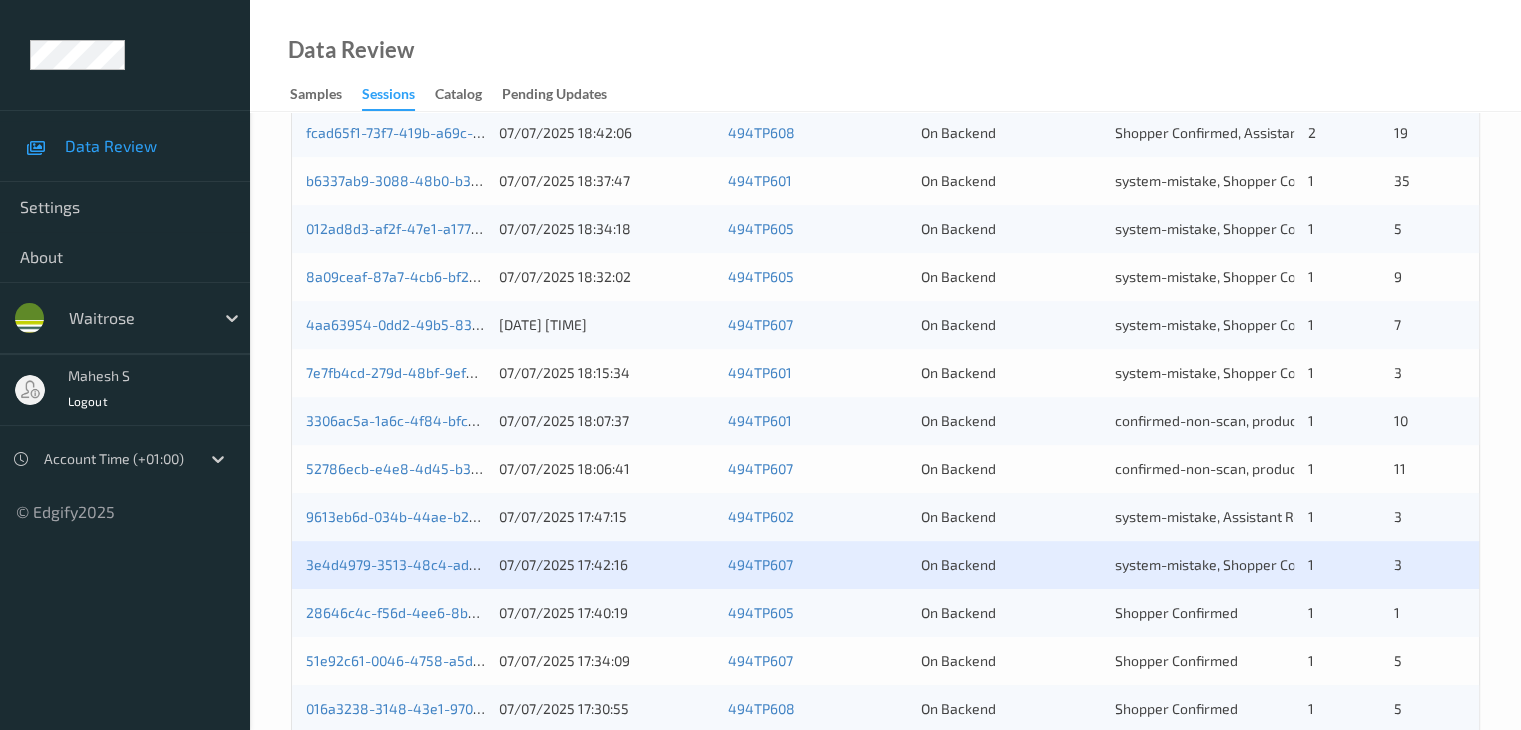 scroll, scrollTop: 932, scrollLeft: 0, axis: vertical 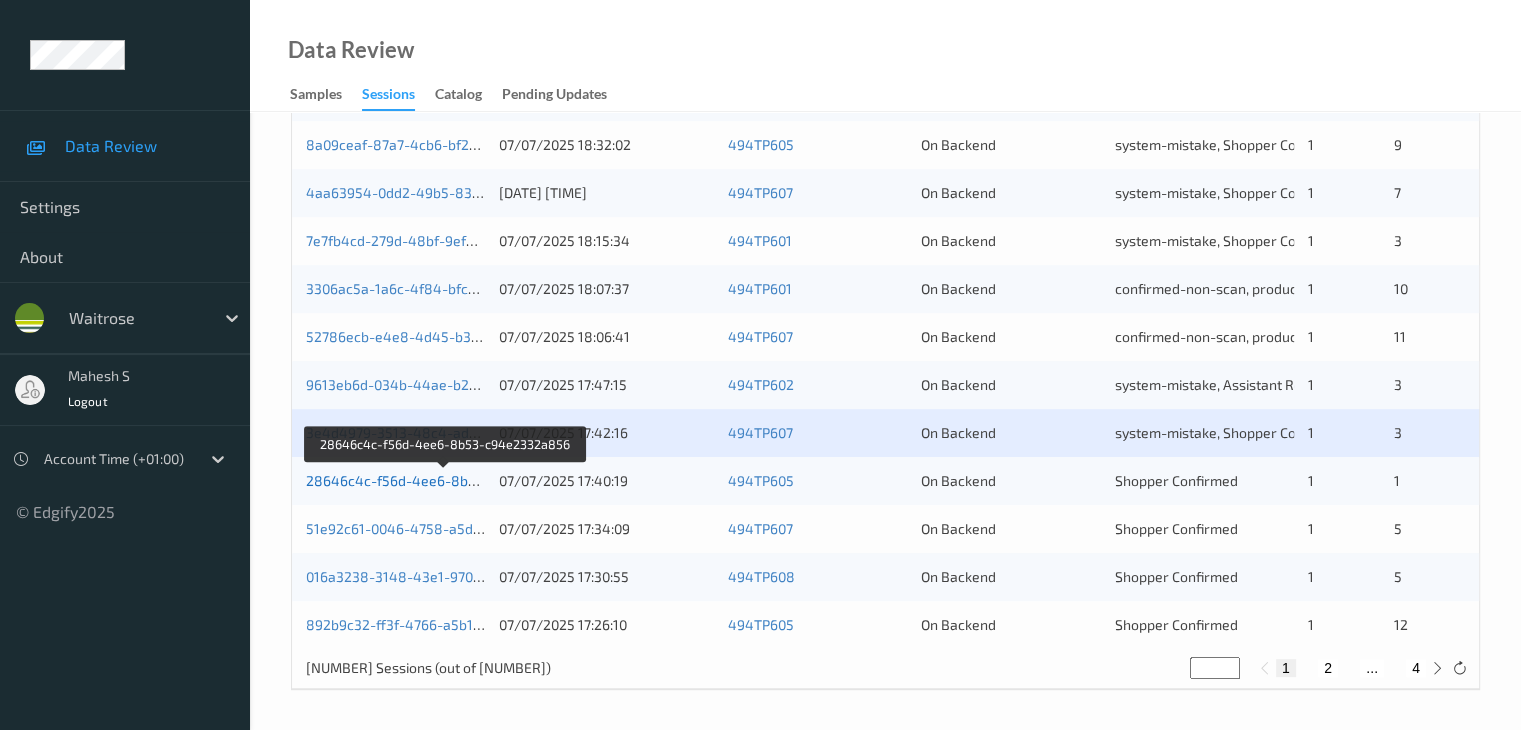 click on "28646c4c-f56d-4ee6-8b53-c94e2332a856" at bounding box center (446, 480) 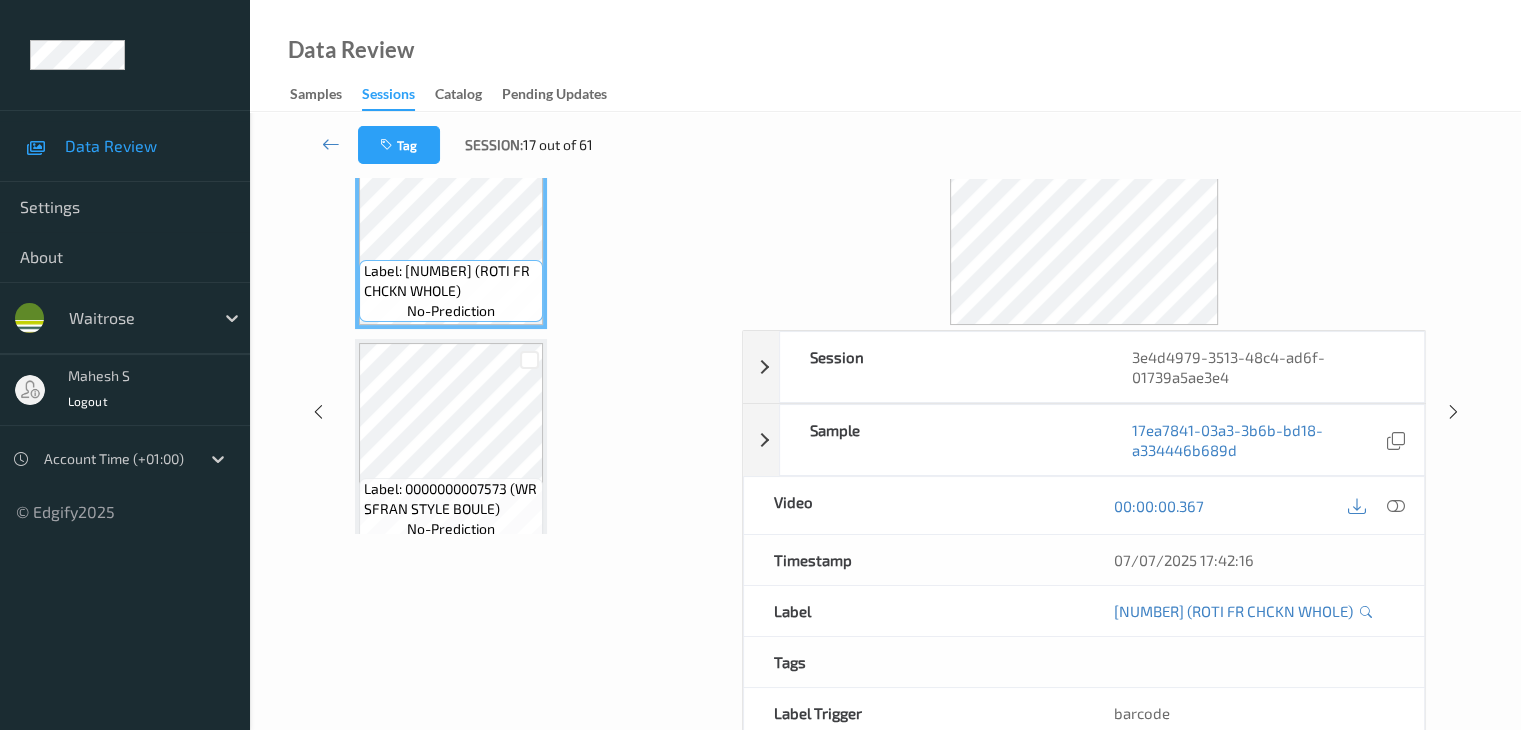 scroll, scrollTop: 0, scrollLeft: 0, axis: both 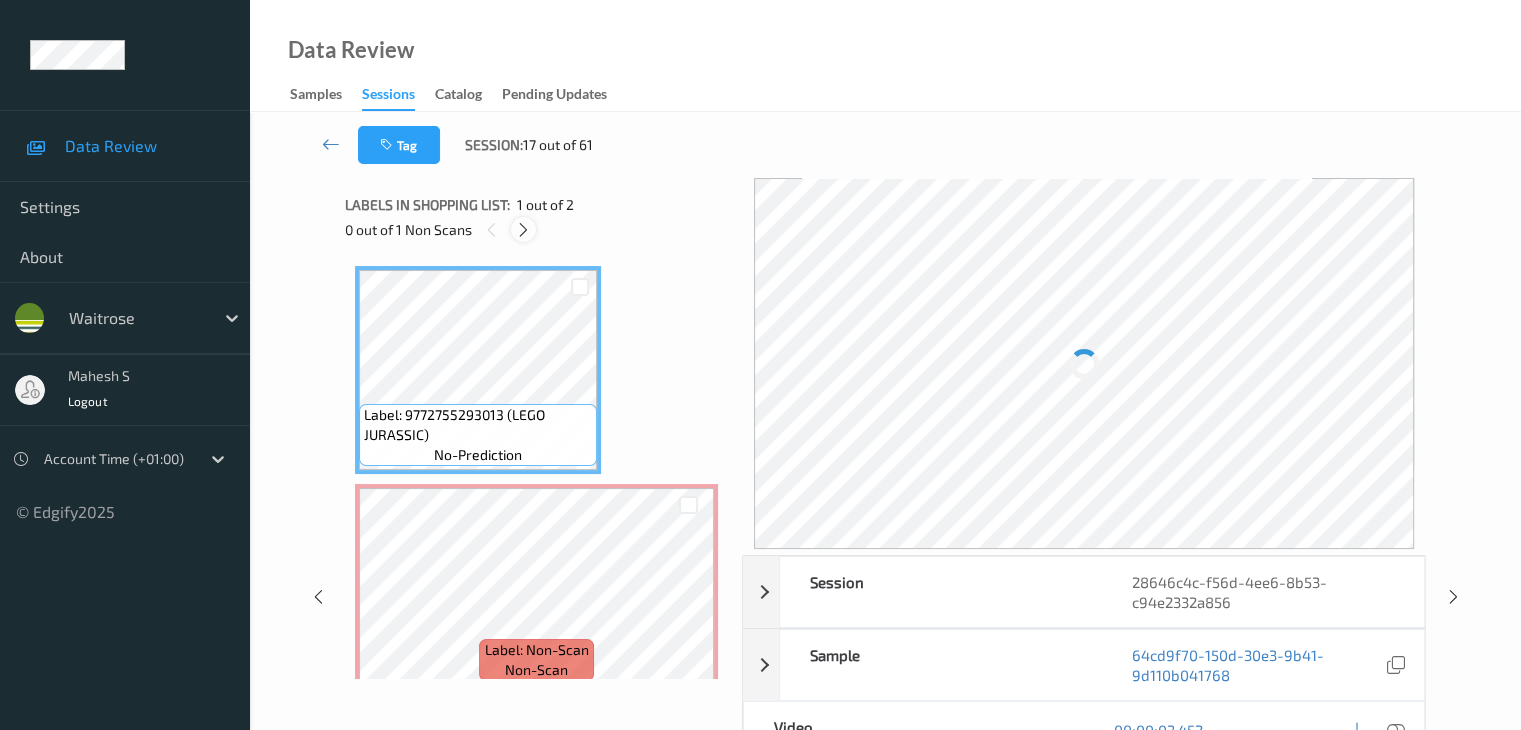 click at bounding box center [523, 230] 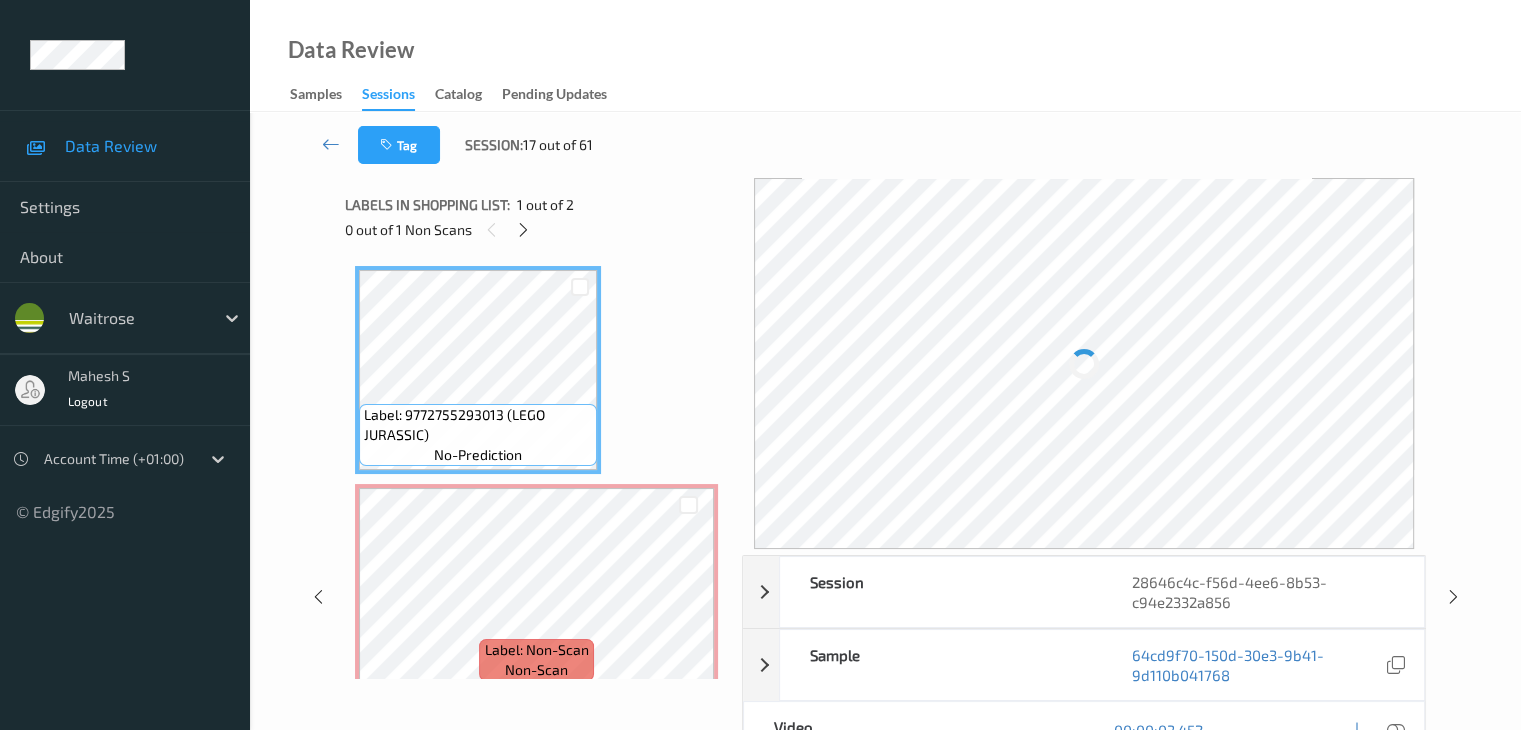 scroll, scrollTop: 10, scrollLeft: 0, axis: vertical 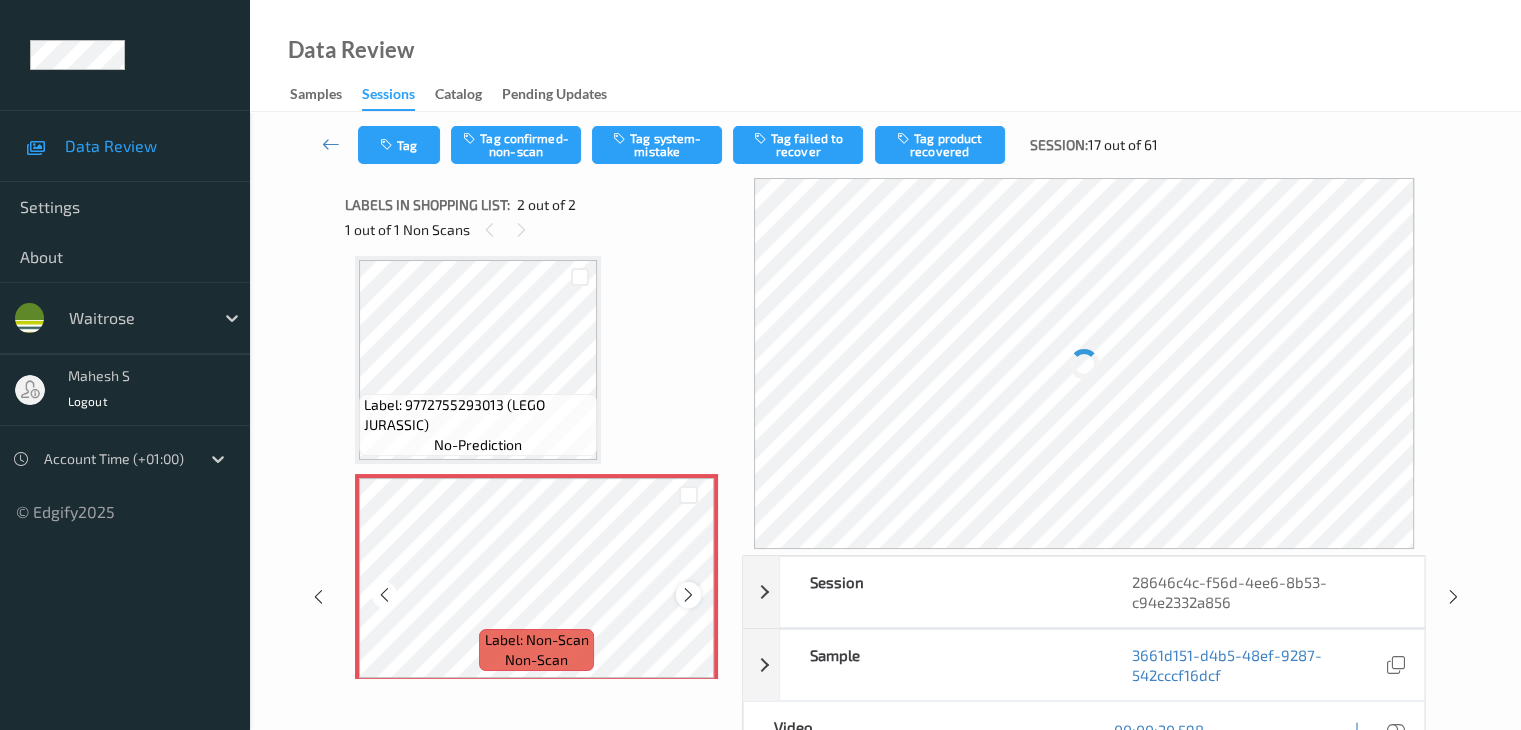 click at bounding box center [688, 594] 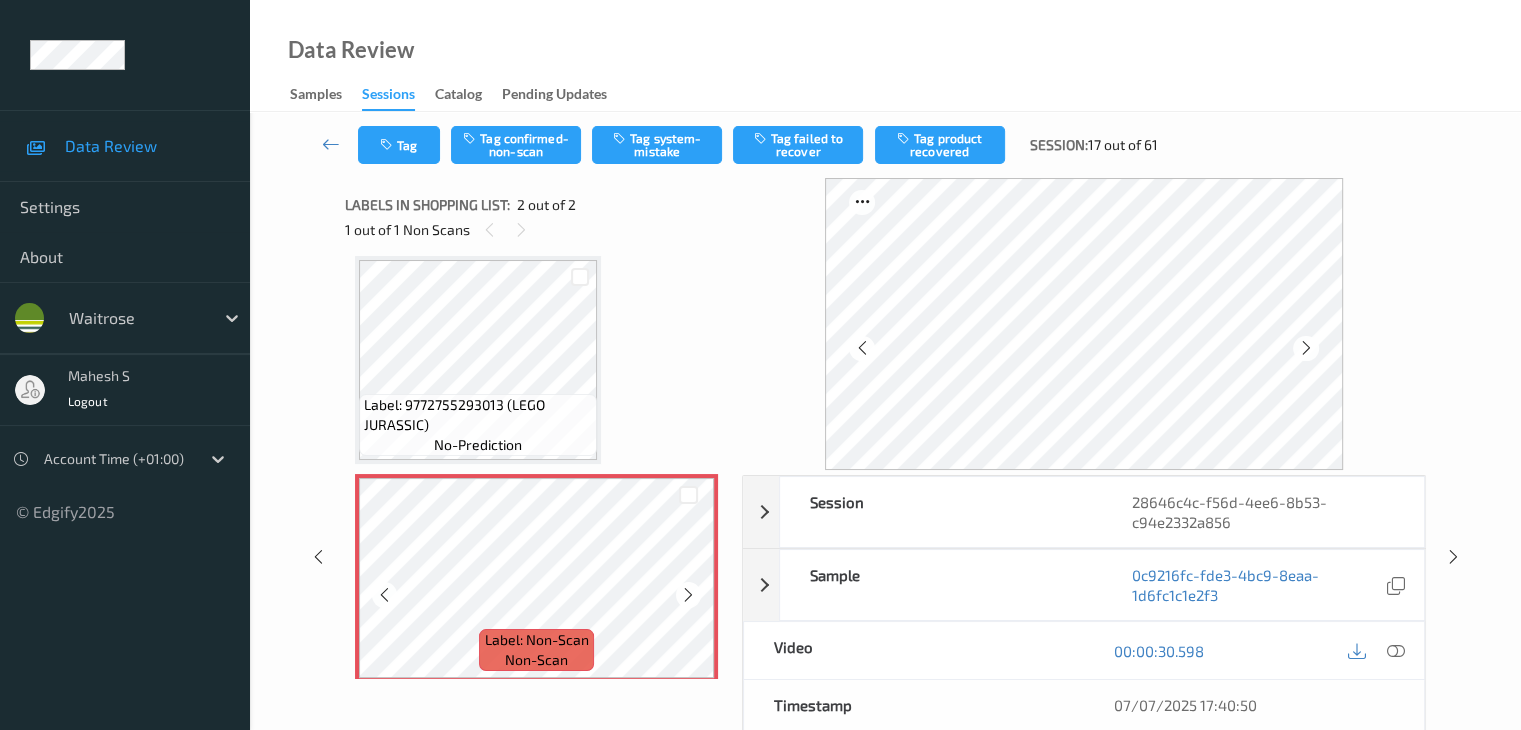 click at bounding box center (688, 594) 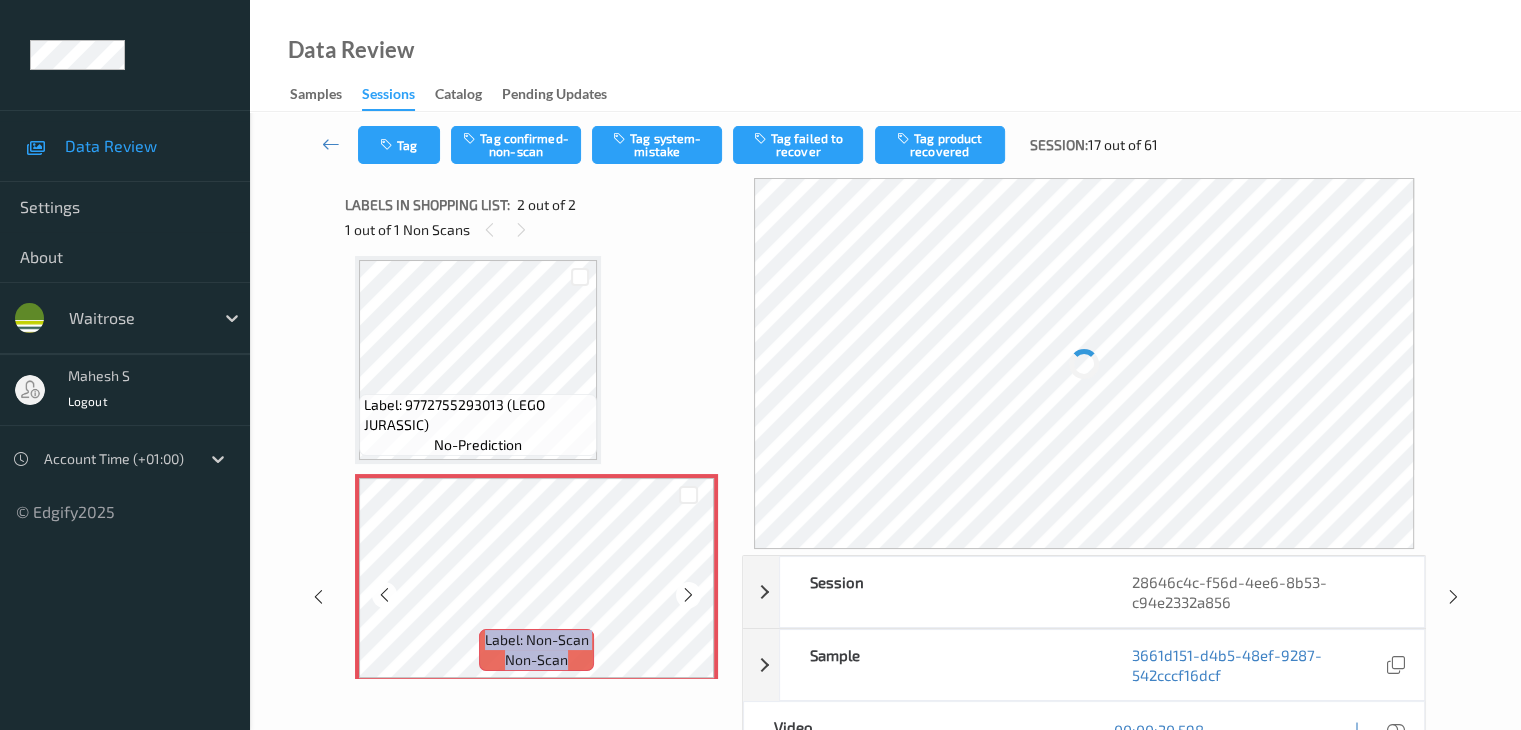 click at bounding box center (688, 594) 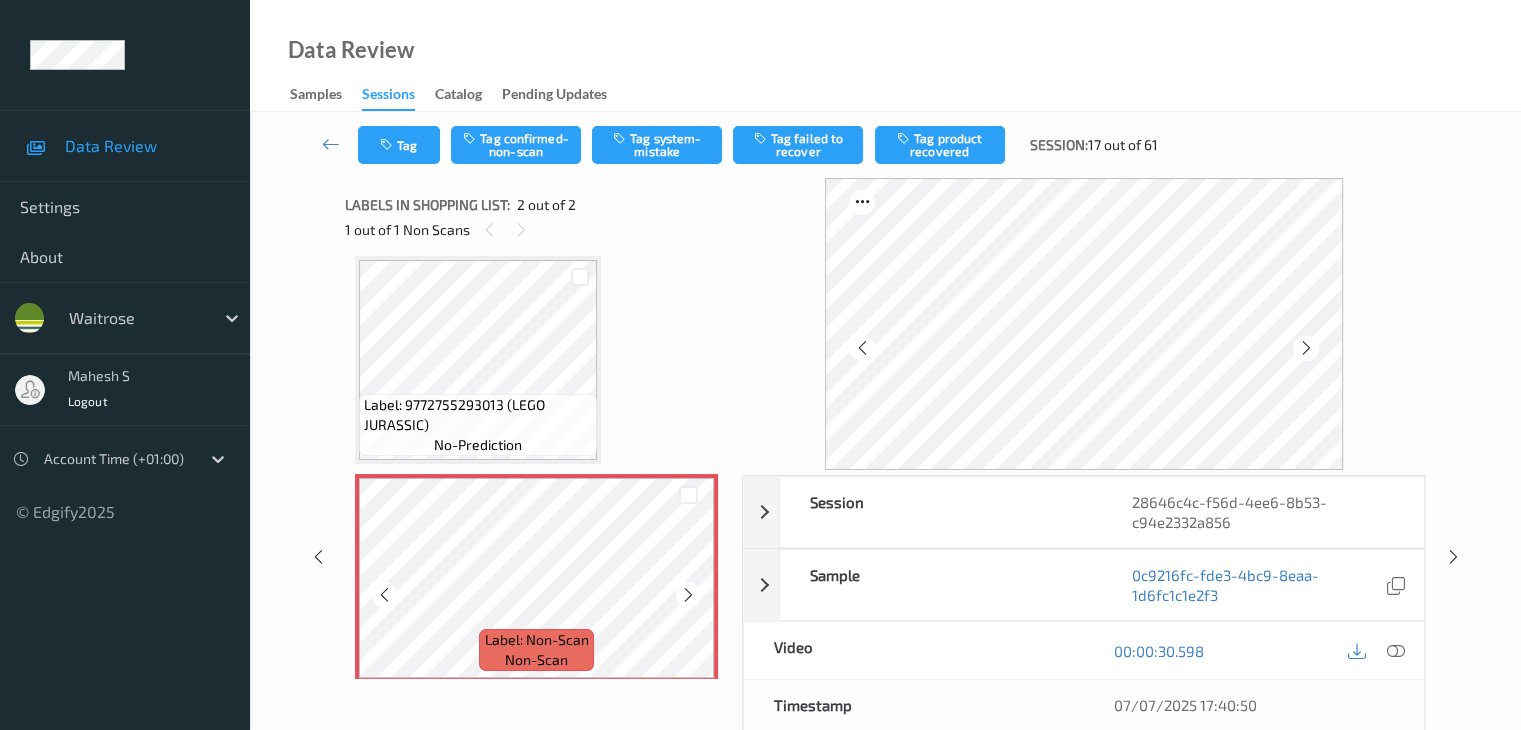 click at bounding box center (688, 594) 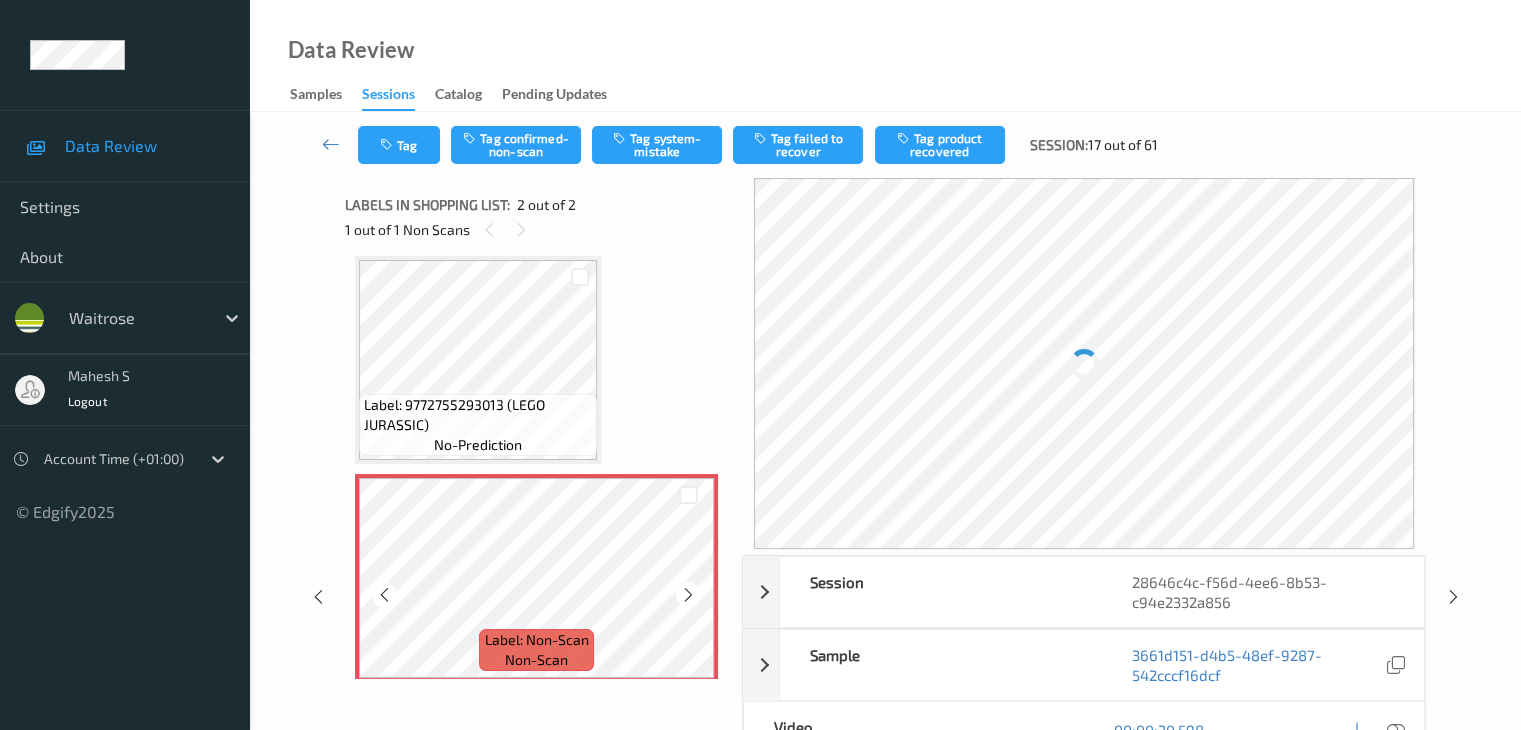 click at bounding box center (688, 594) 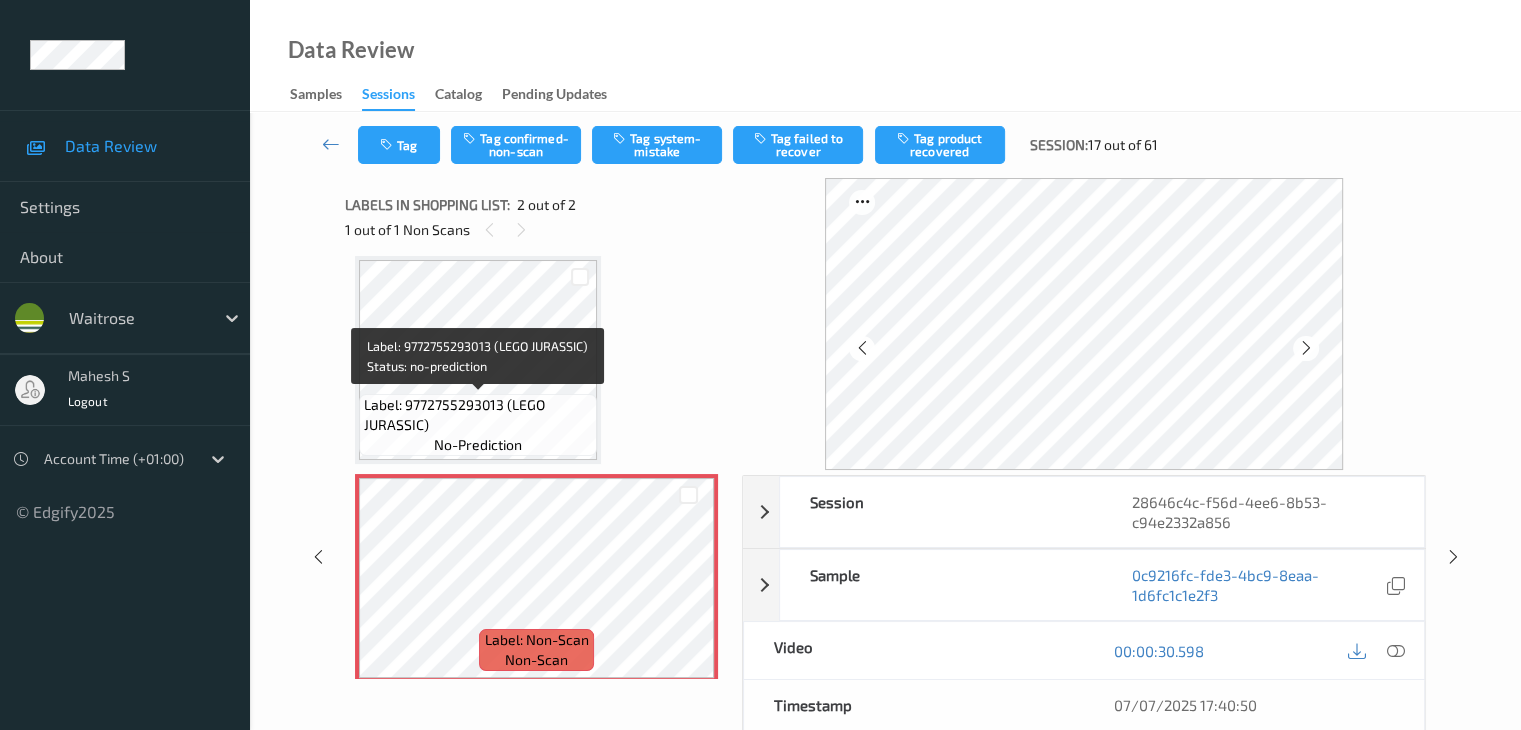 click on "Label: 9772755293013 (LEGO JURASSIC)" at bounding box center [478, 415] 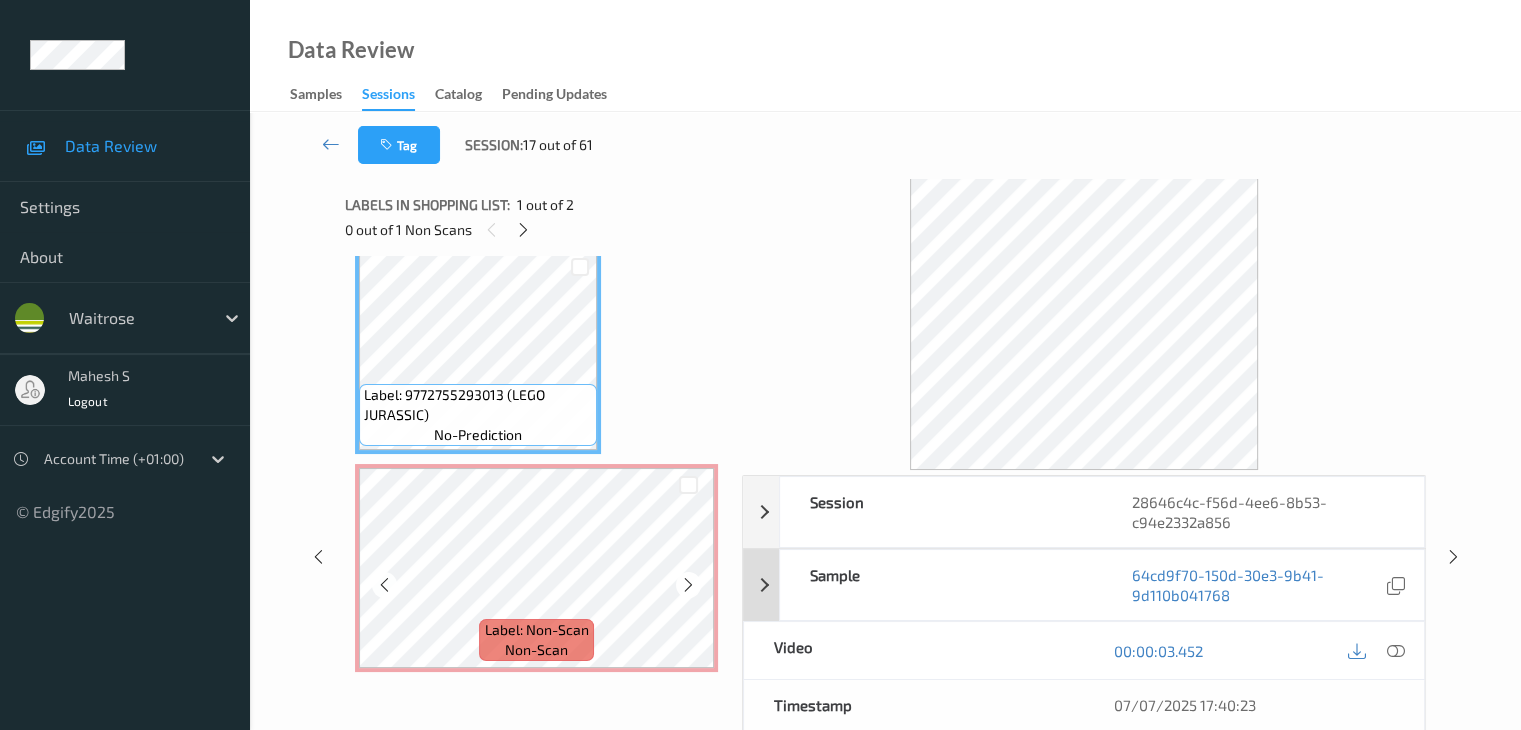 scroll, scrollTop: 23, scrollLeft: 0, axis: vertical 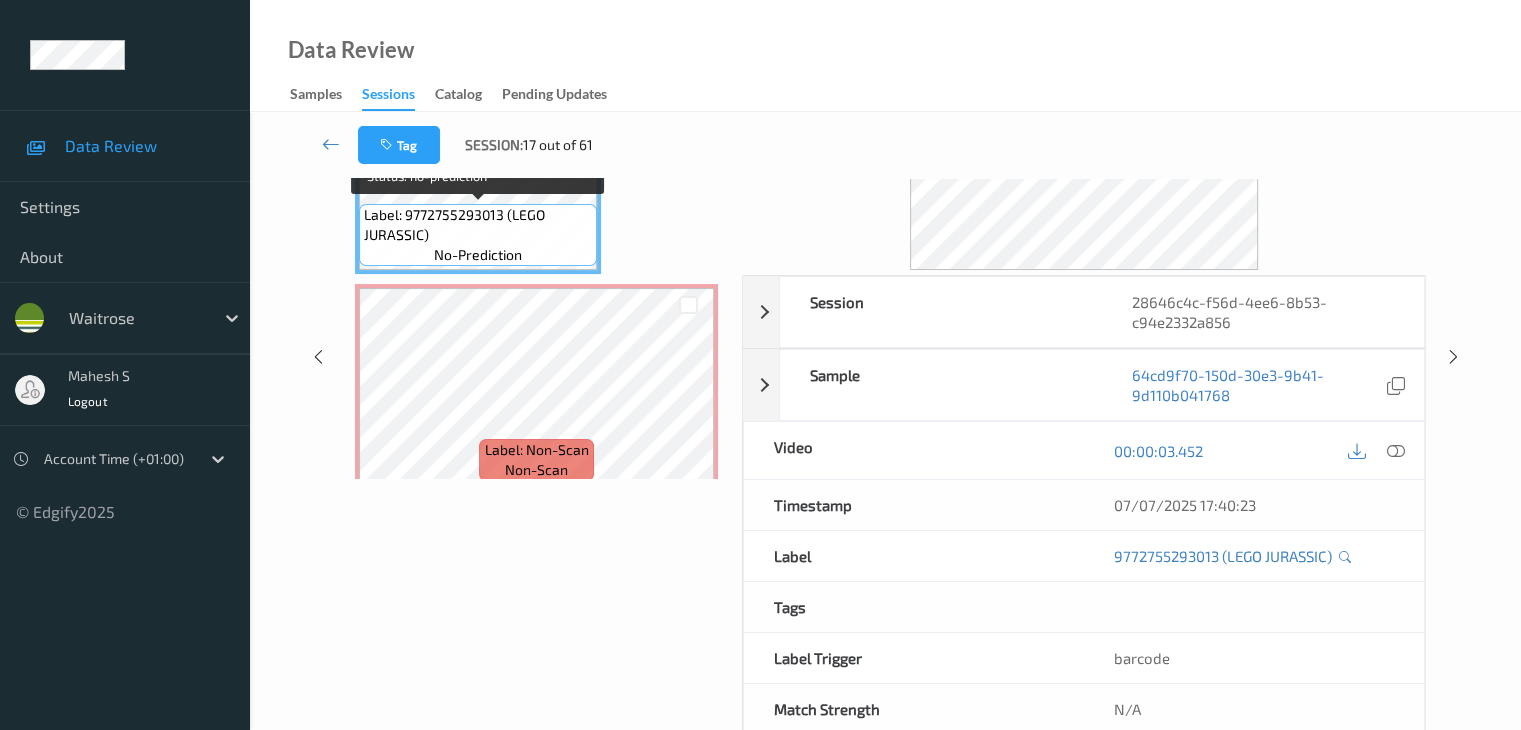 click on "Label: 9772755293013 (LEGO JURASSIC) no-prediction" at bounding box center [478, 235] 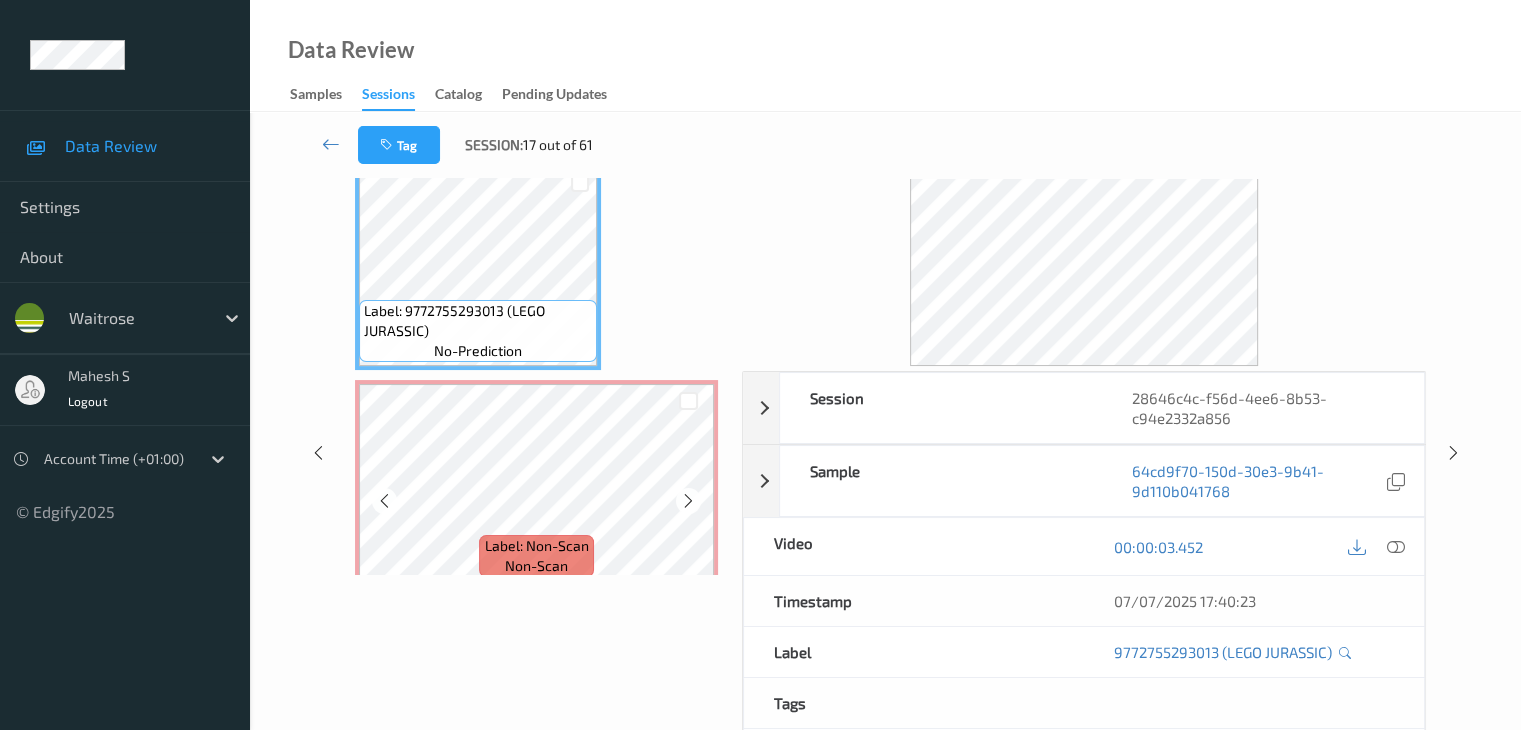scroll, scrollTop: 0, scrollLeft: 0, axis: both 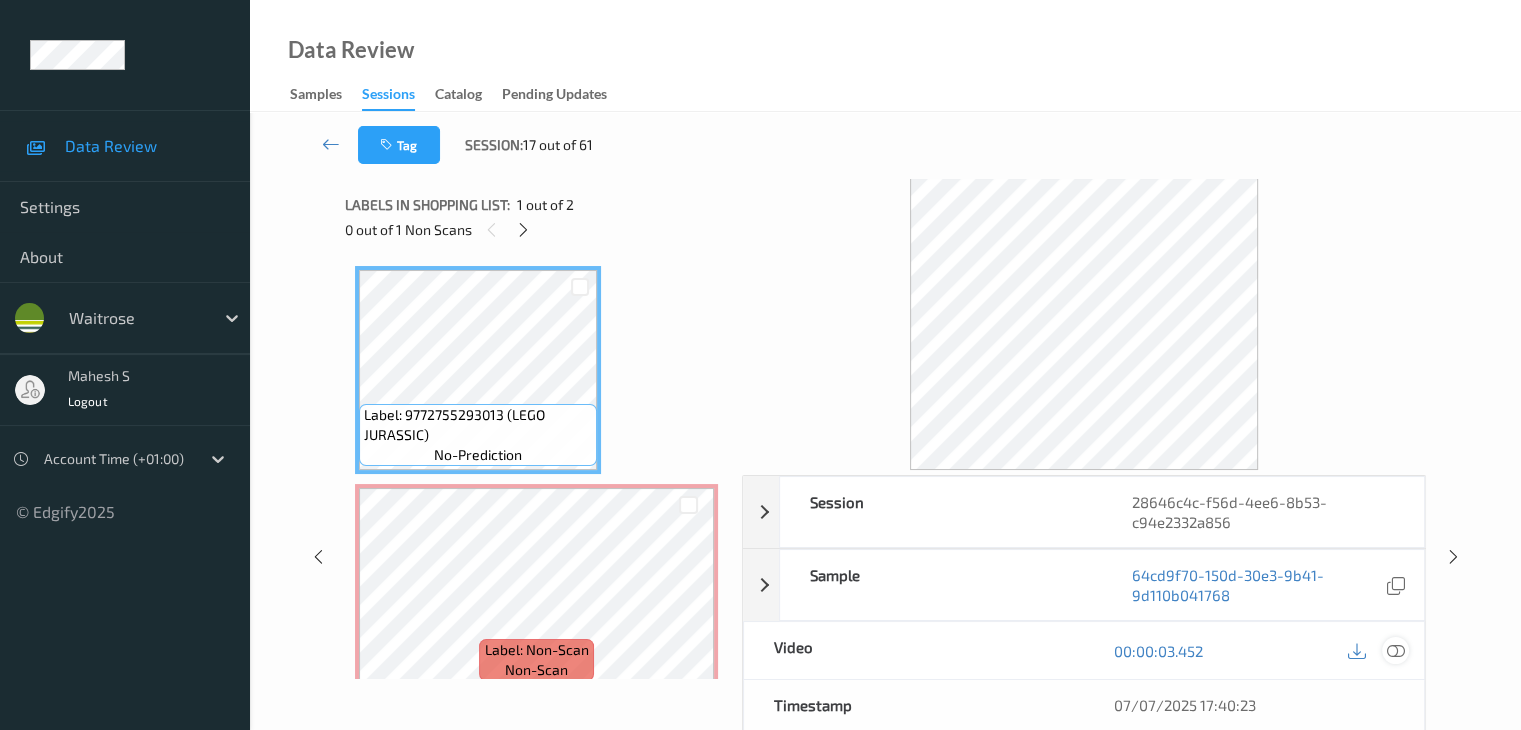 click at bounding box center [1395, 651] 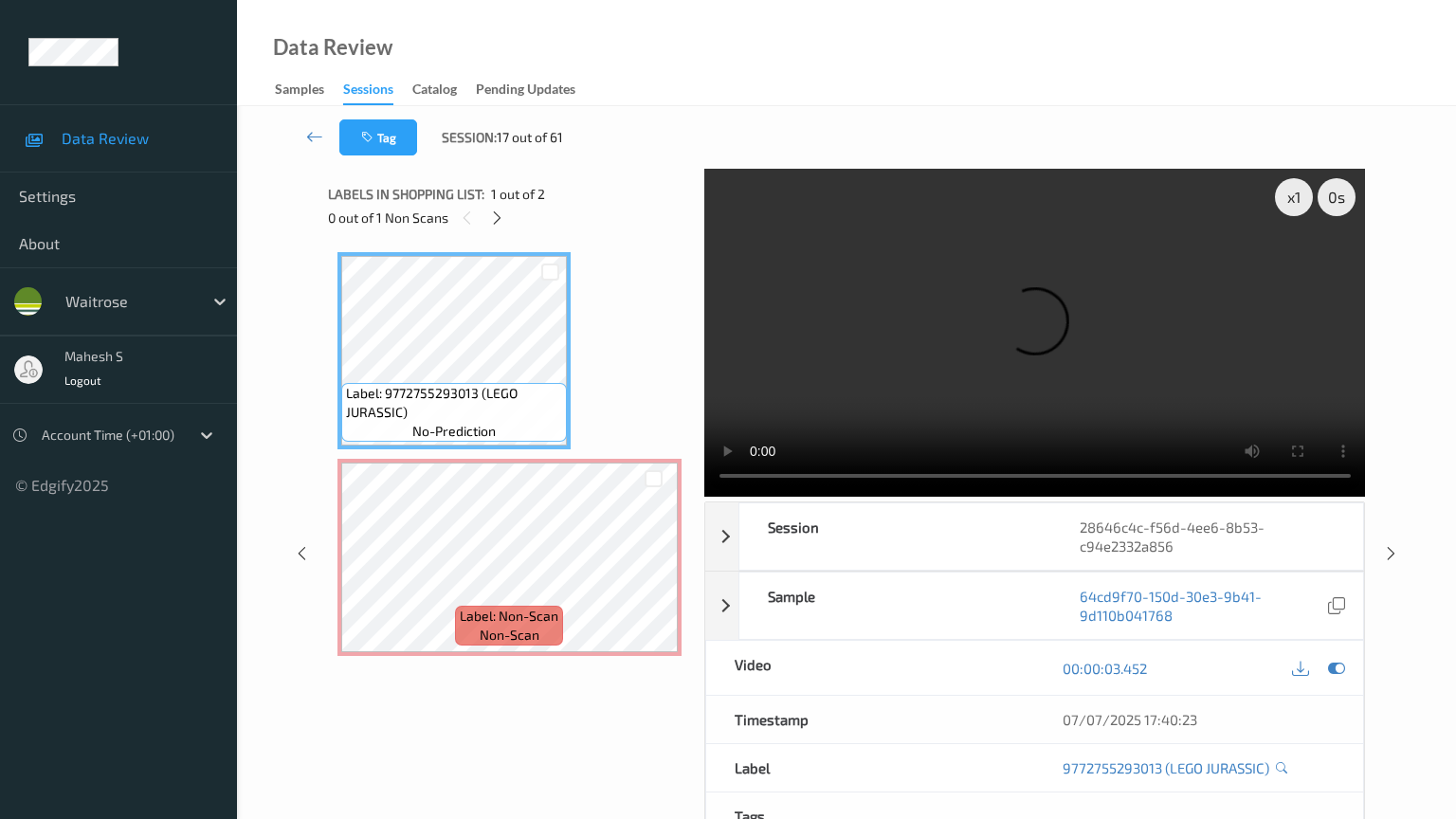 type 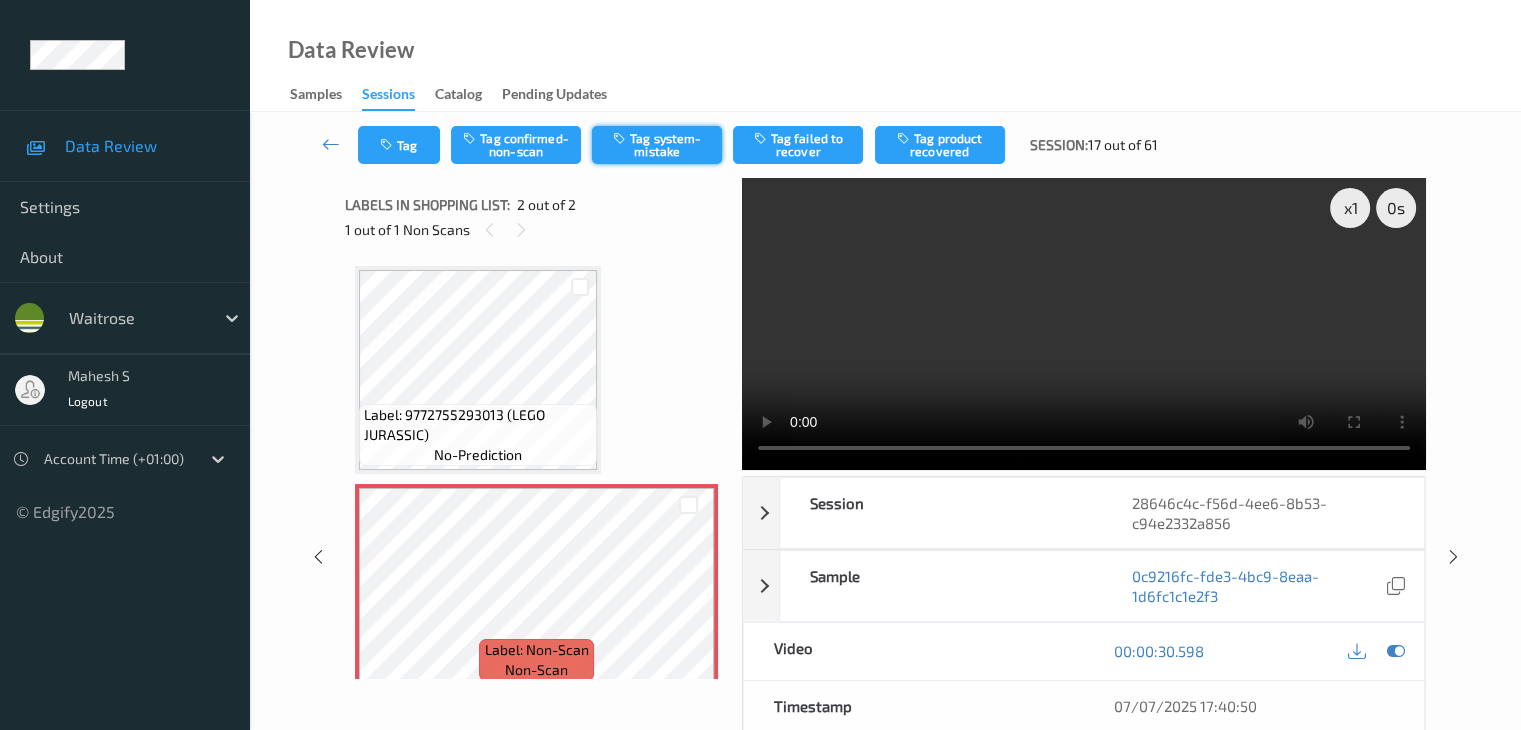 click on "Tag   system-mistake" at bounding box center (657, 145) 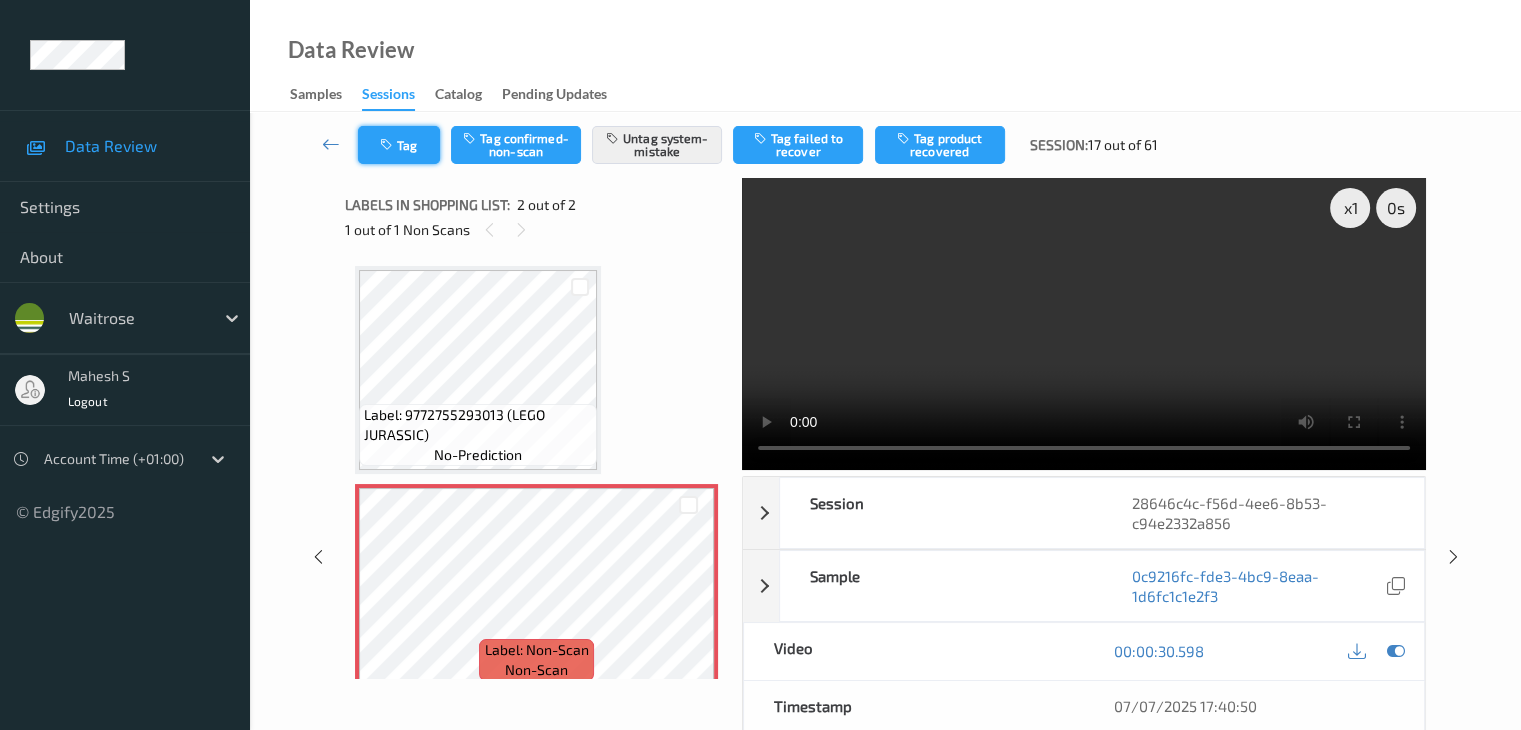 click on "Tag" at bounding box center [399, 145] 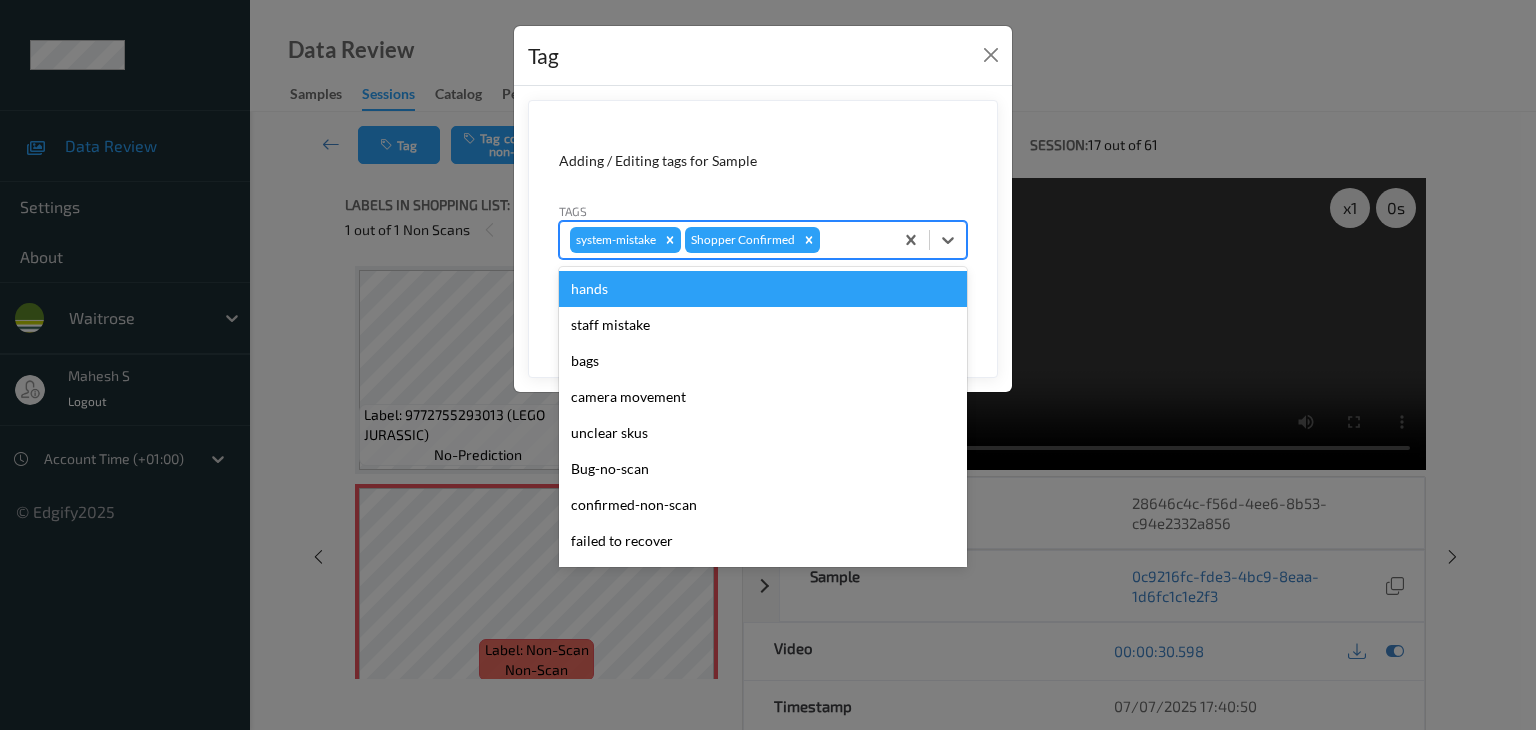 click at bounding box center (853, 240) 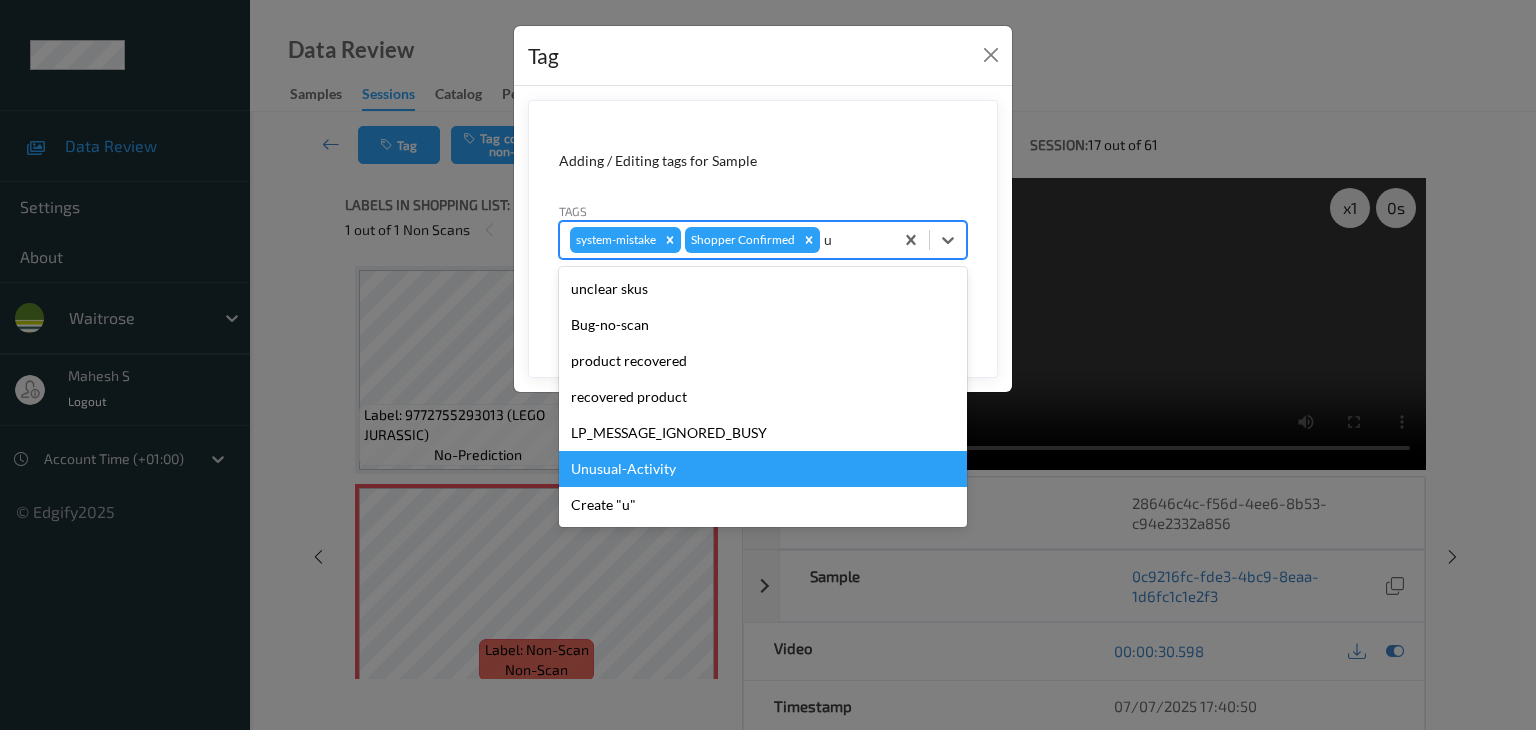 click on "Unusual-Activity" at bounding box center (763, 469) 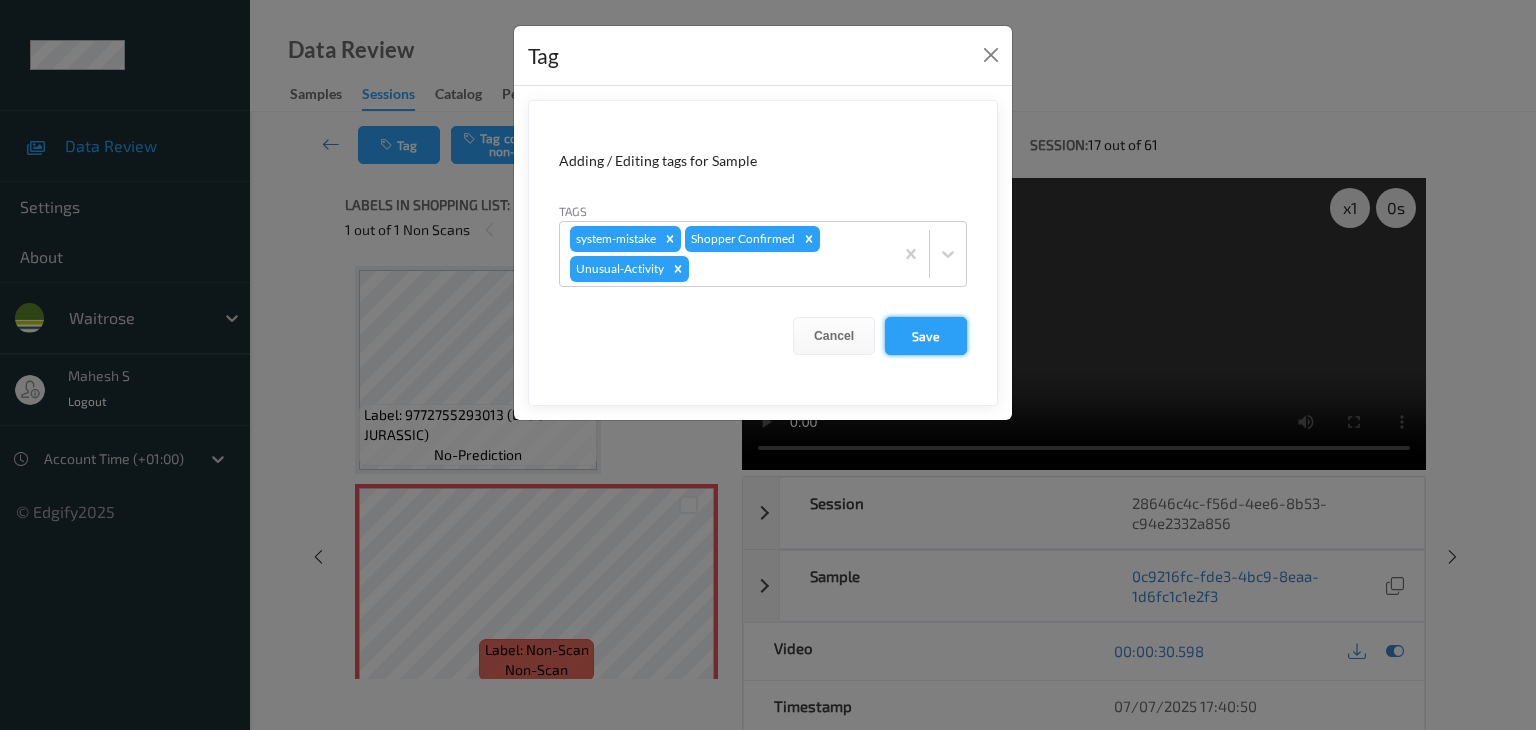 click on "Save" at bounding box center [926, 336] 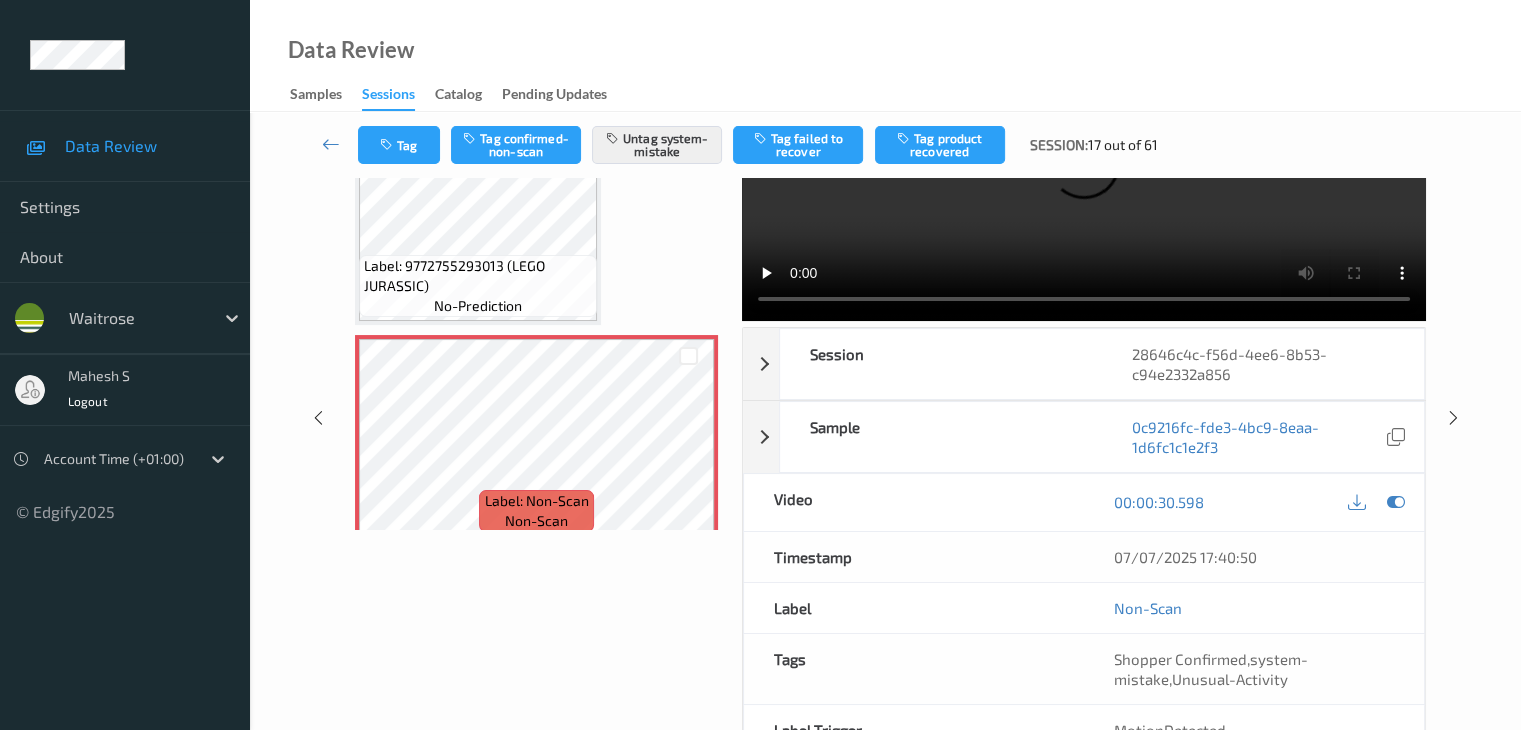 scroll, scrollTop: 64, scrollLeft: 0, axis: vertical 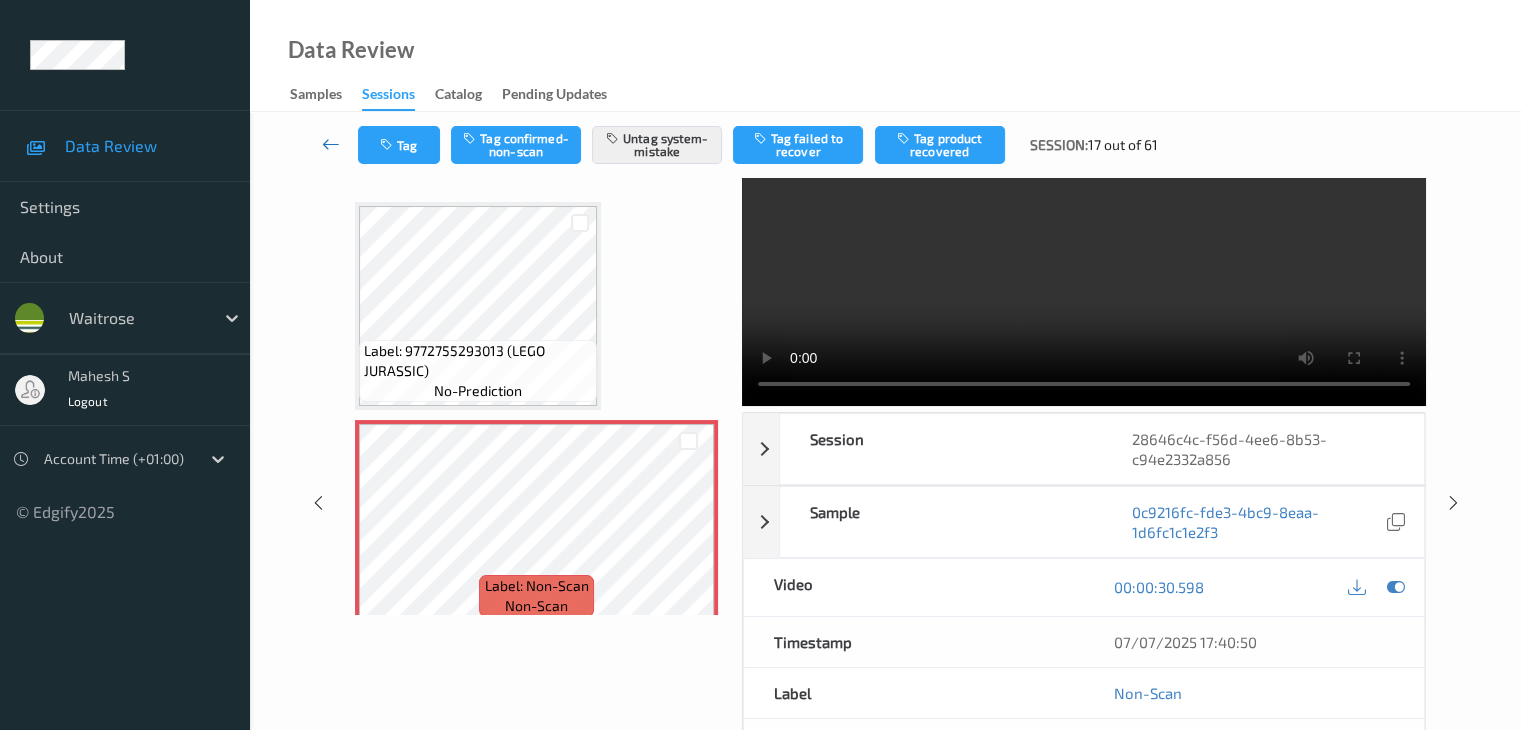 click at bounding box center (331, 144) 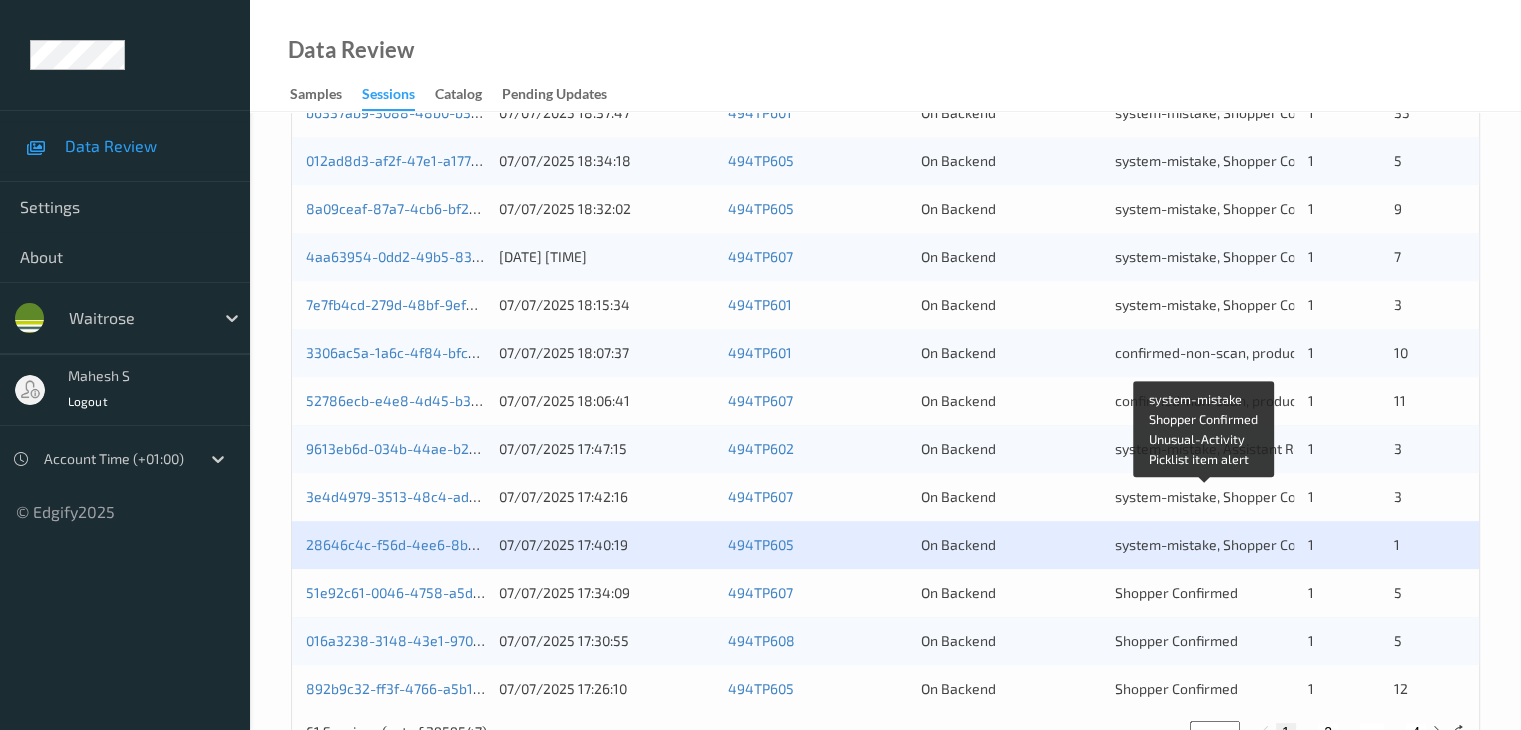 scroll, scrollTop: 900, scrollLeft: 0, axis: vertical 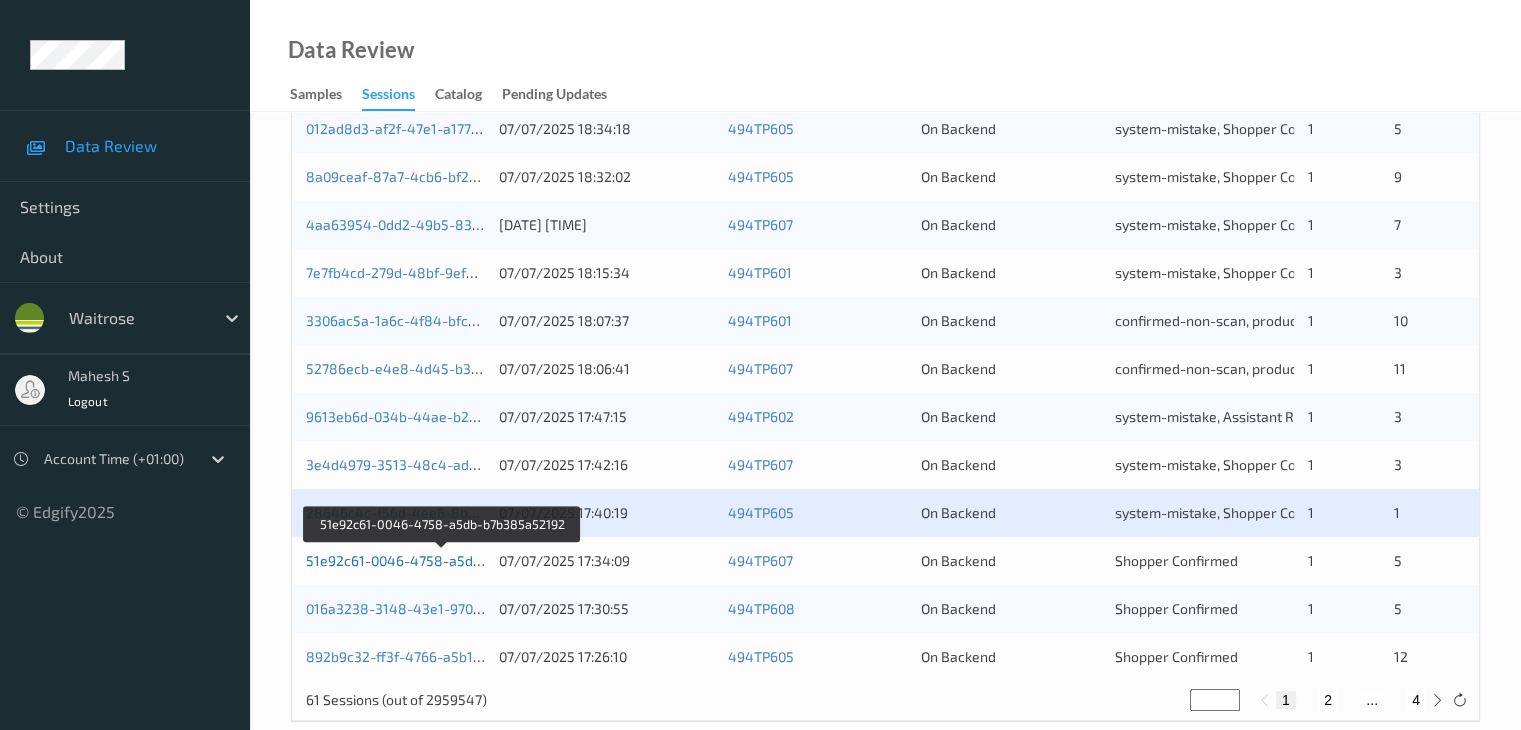 click on "51e92c61-0046-4758-a5db-b7b385a52192" at bounding box center (443, 560) 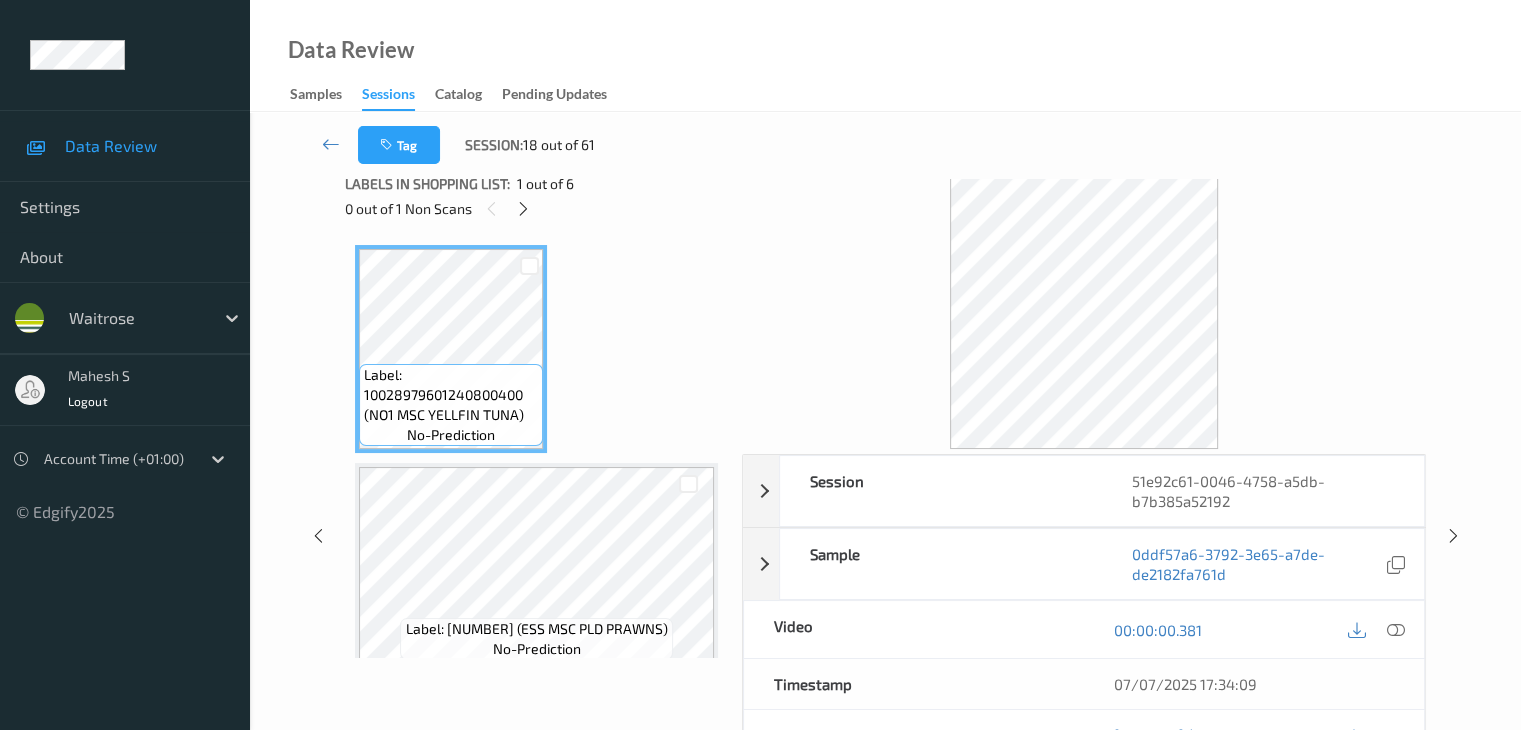 scroll, scrollTop: 0, scrollLeft: 0, axis: both 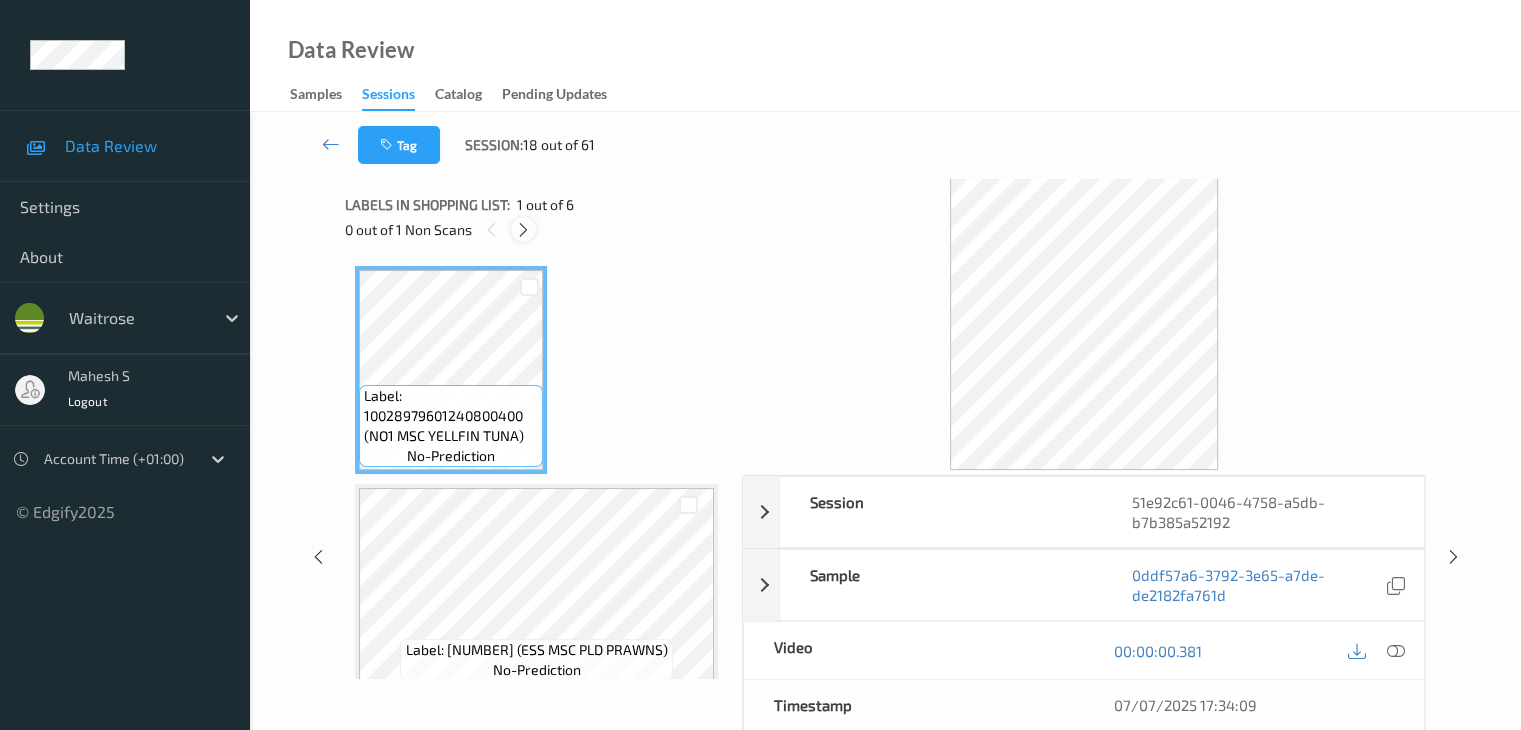 click at bounding box center (523, 230) 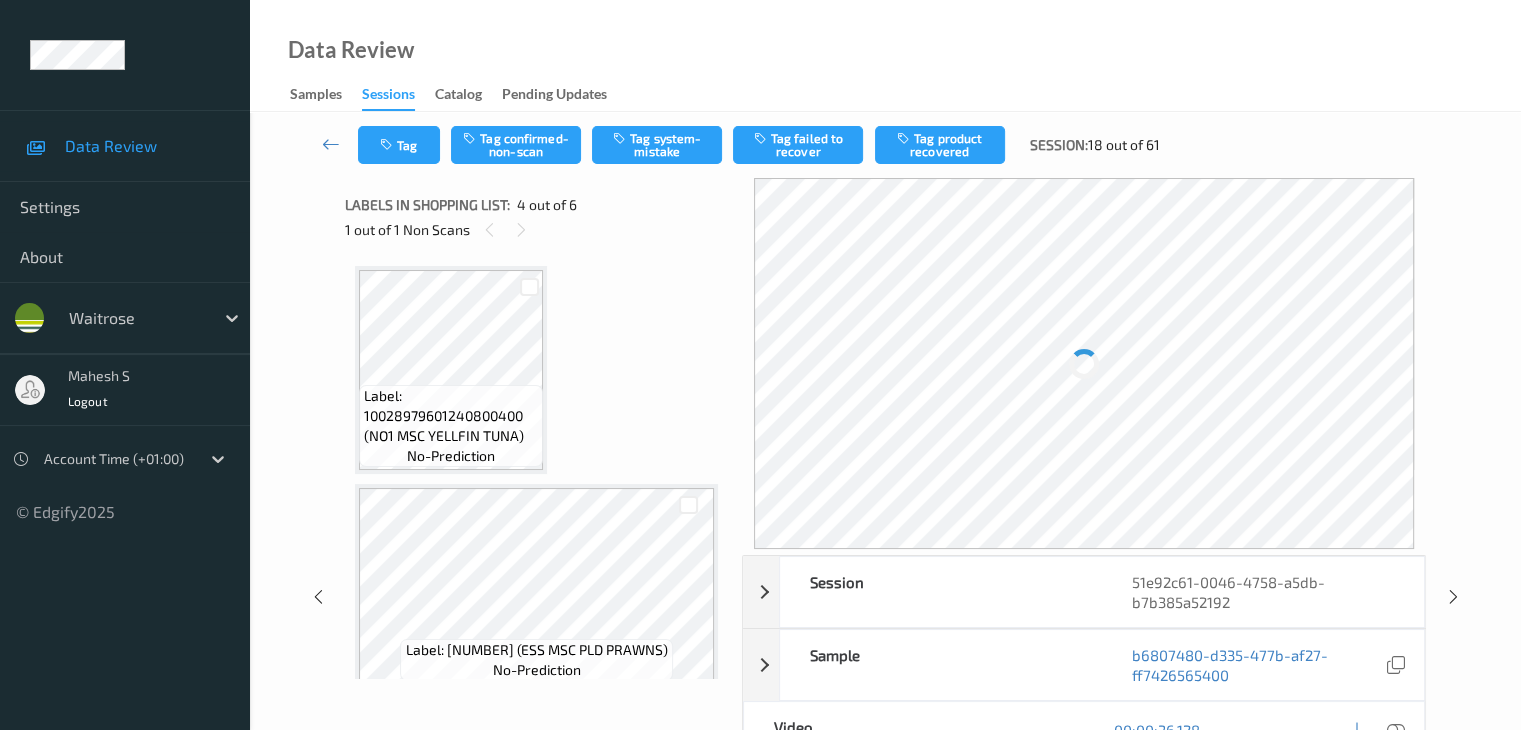 scroll, scrollTop: 446, scrollLeft: 0, axis: vertical 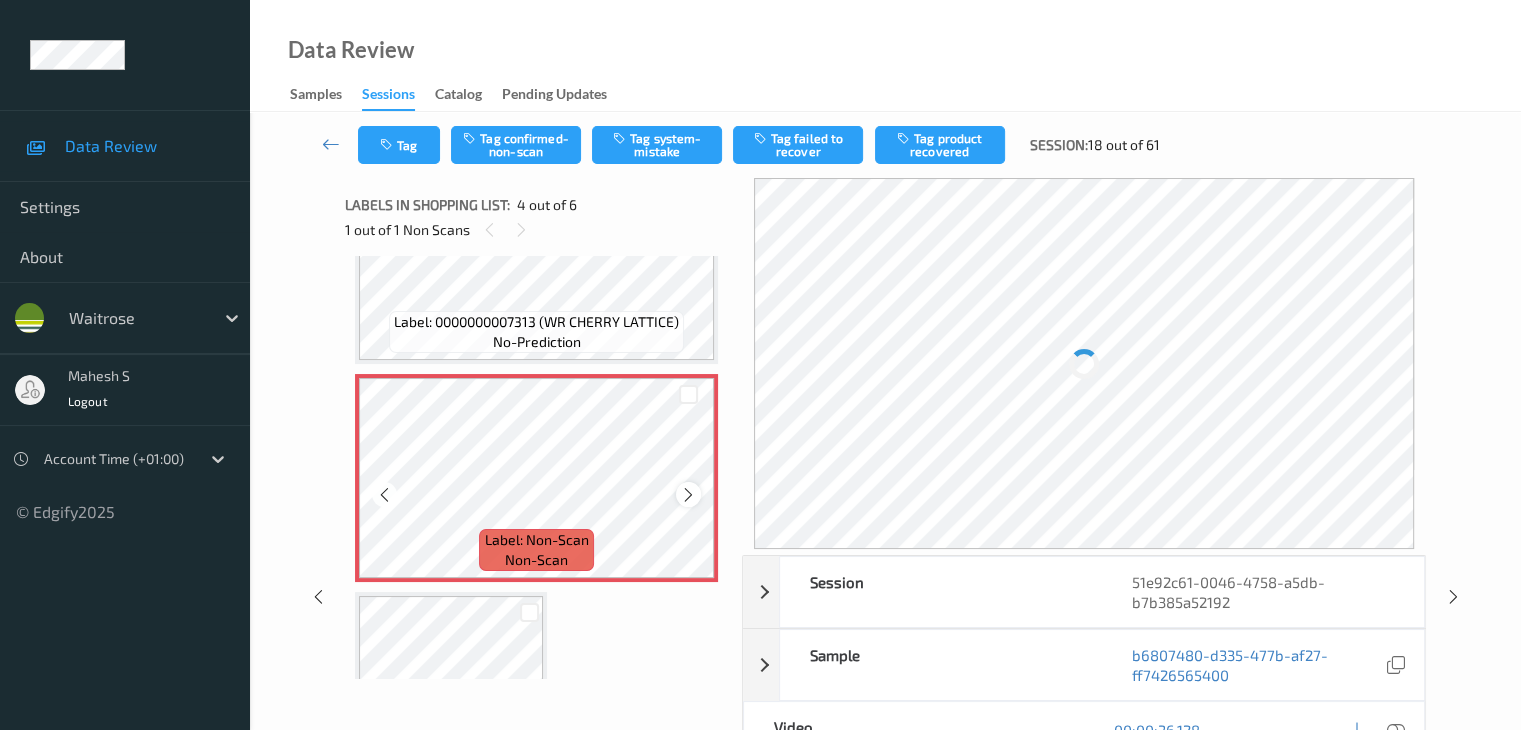 click at bounding box center (688, 494) 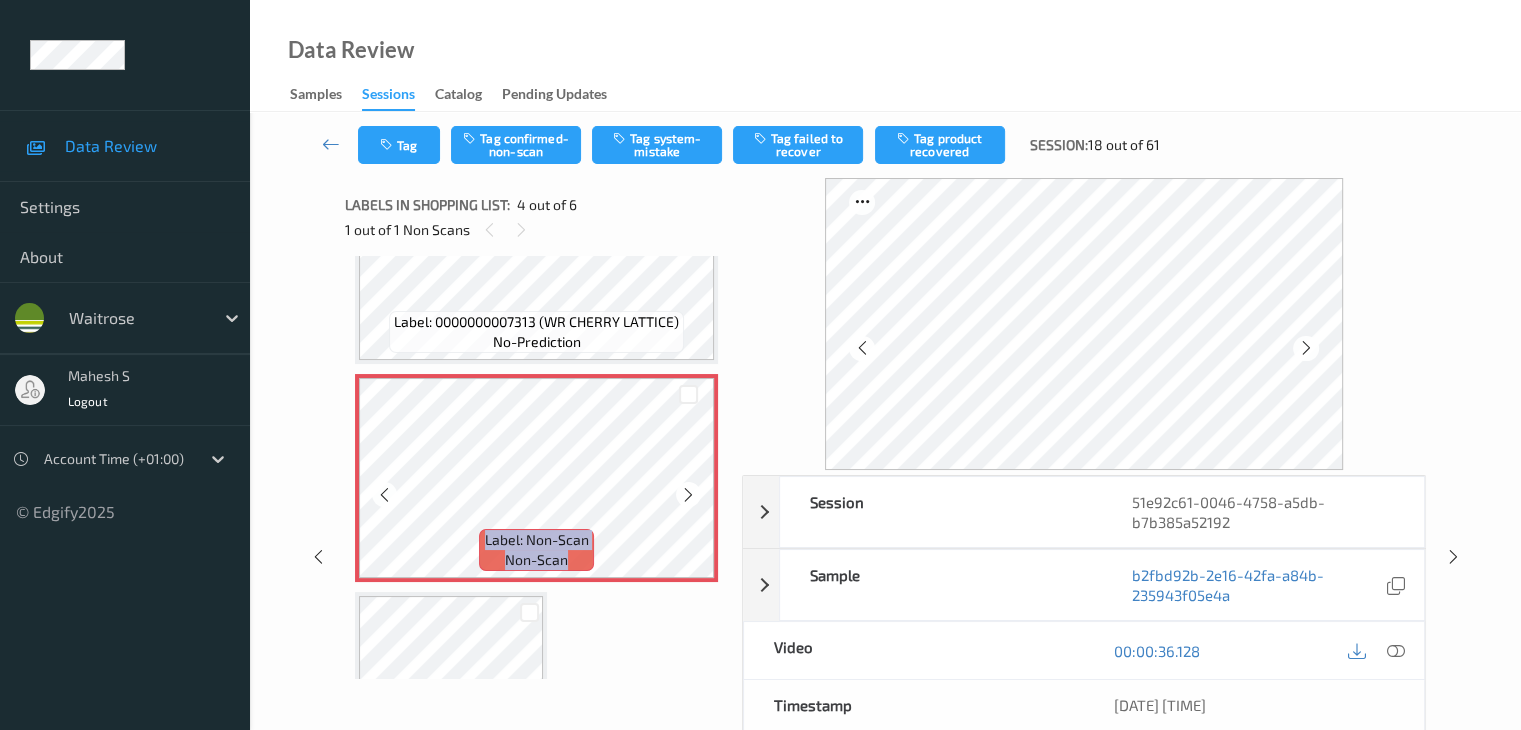 click at bounding box center [688, 494] 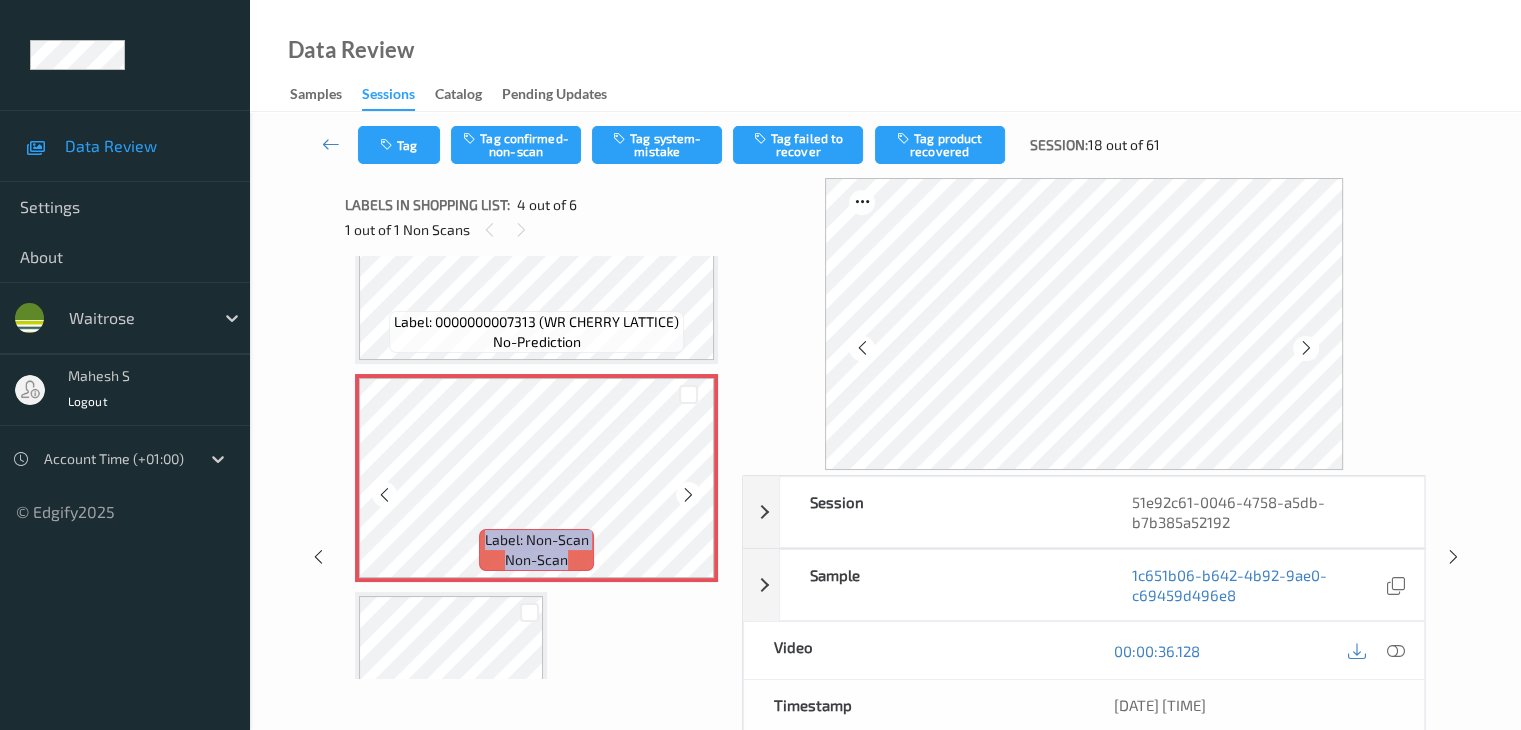 click at bounding box center (688, 494) 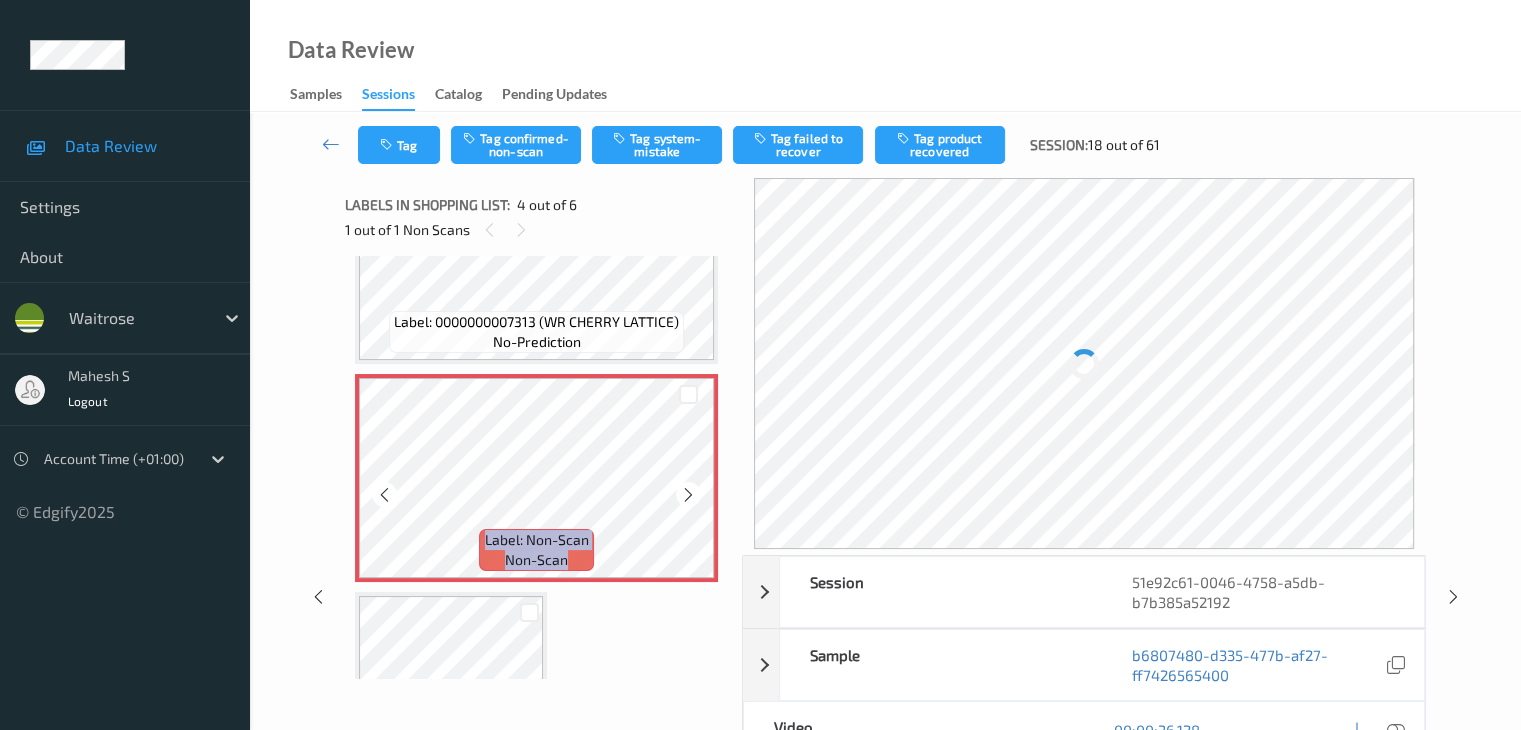 click at bounding box center [688, 494] 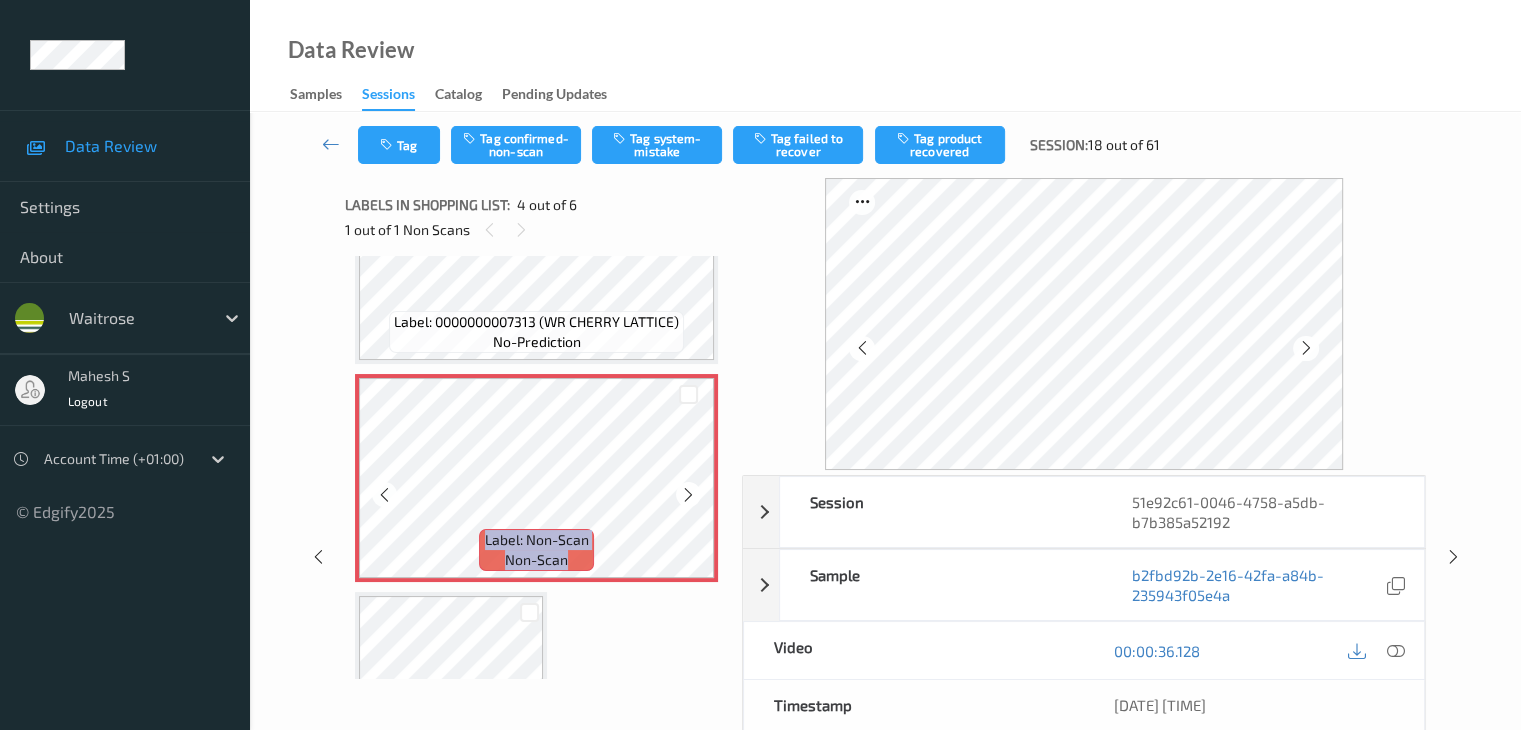 click at bounding box center (688, 494) 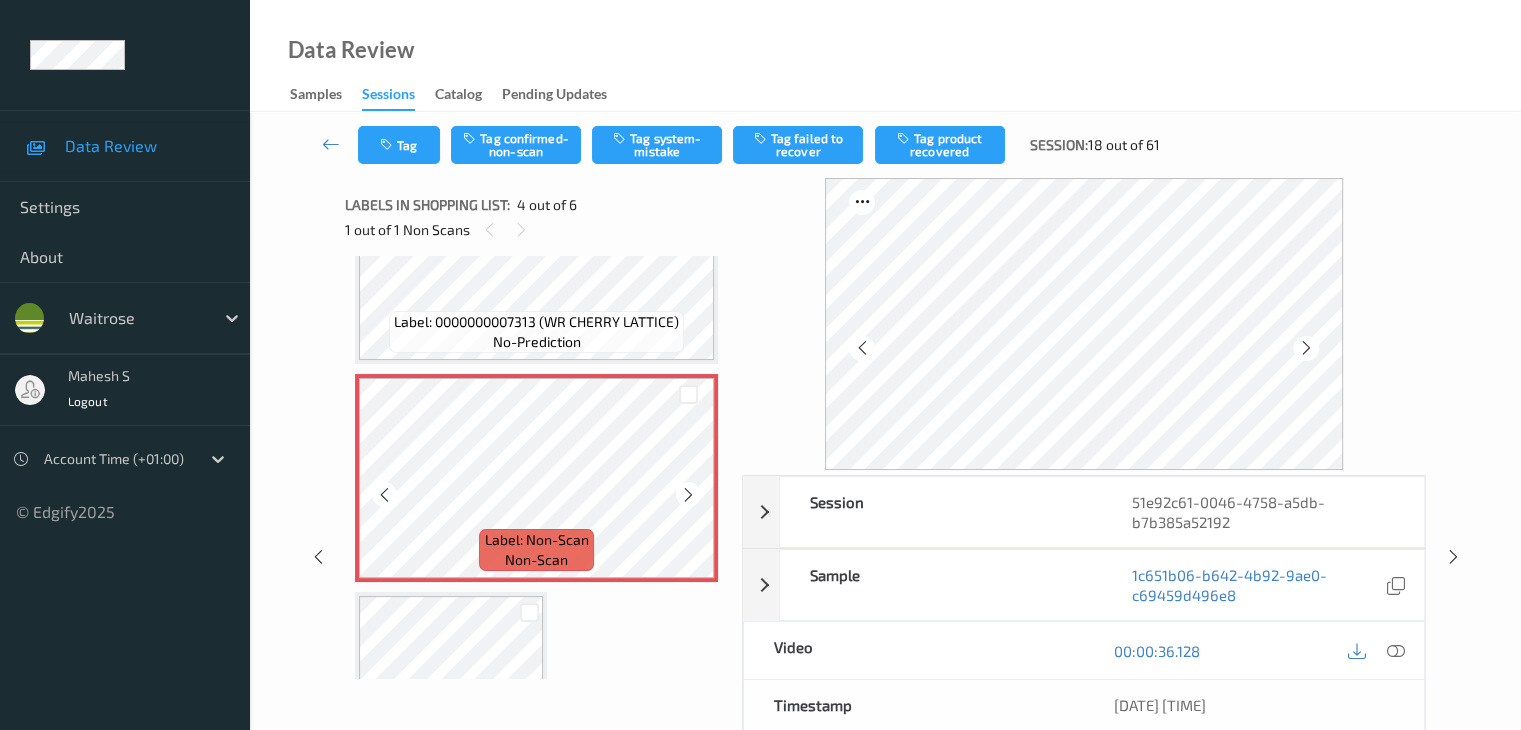 click at bounding box center [688, 494] 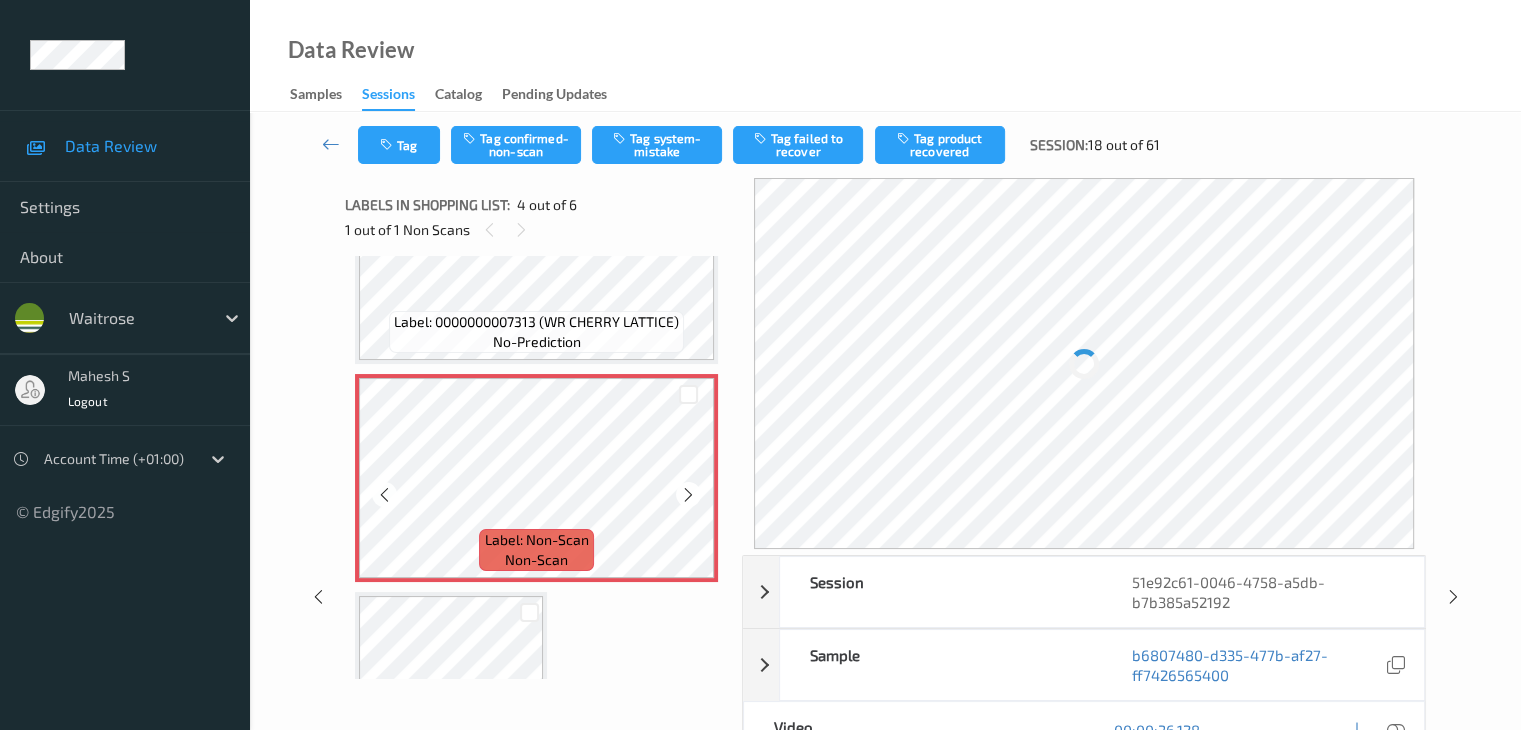 click at bounding box center [688, 494] 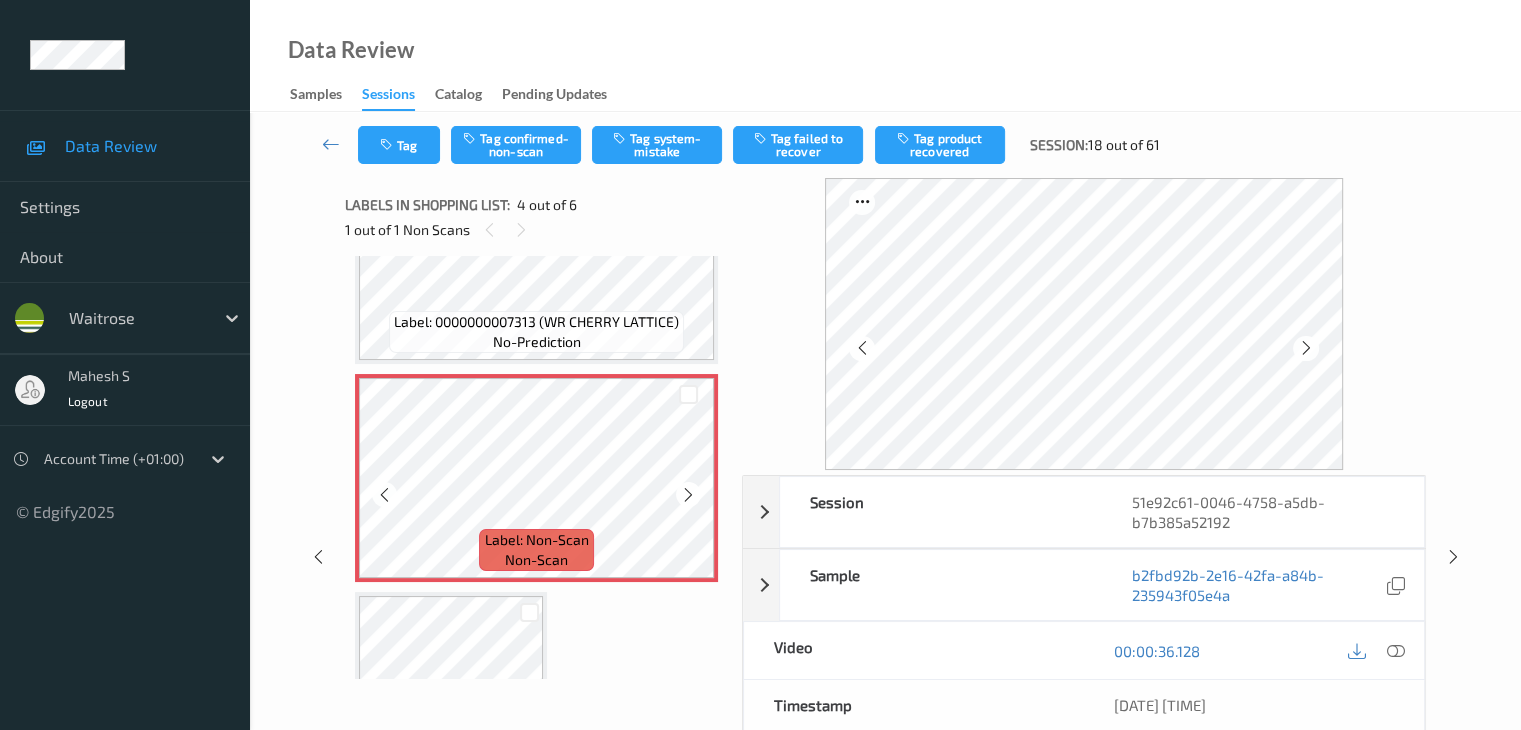 click at bounding box center [688, 494] 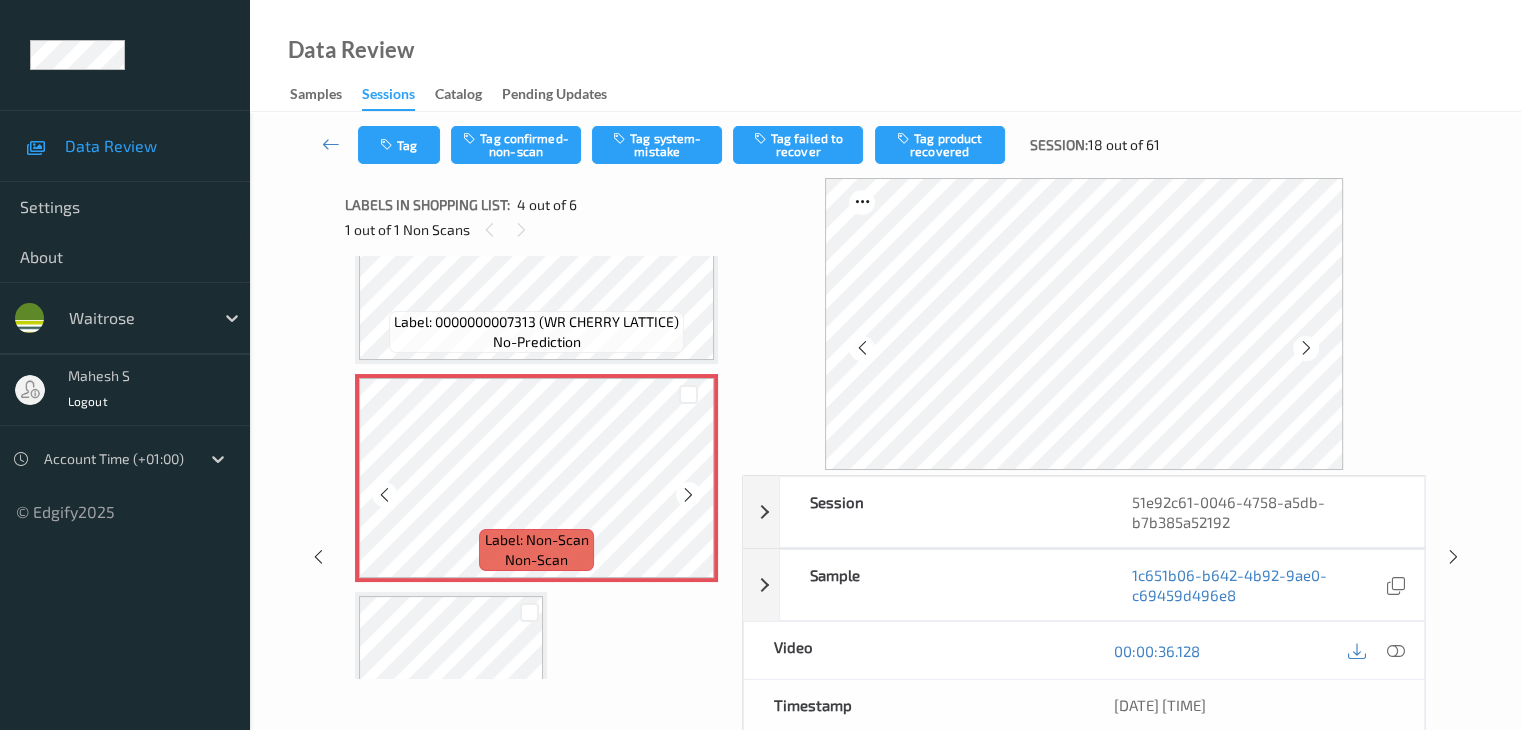 click at bounding box center (688, 494) 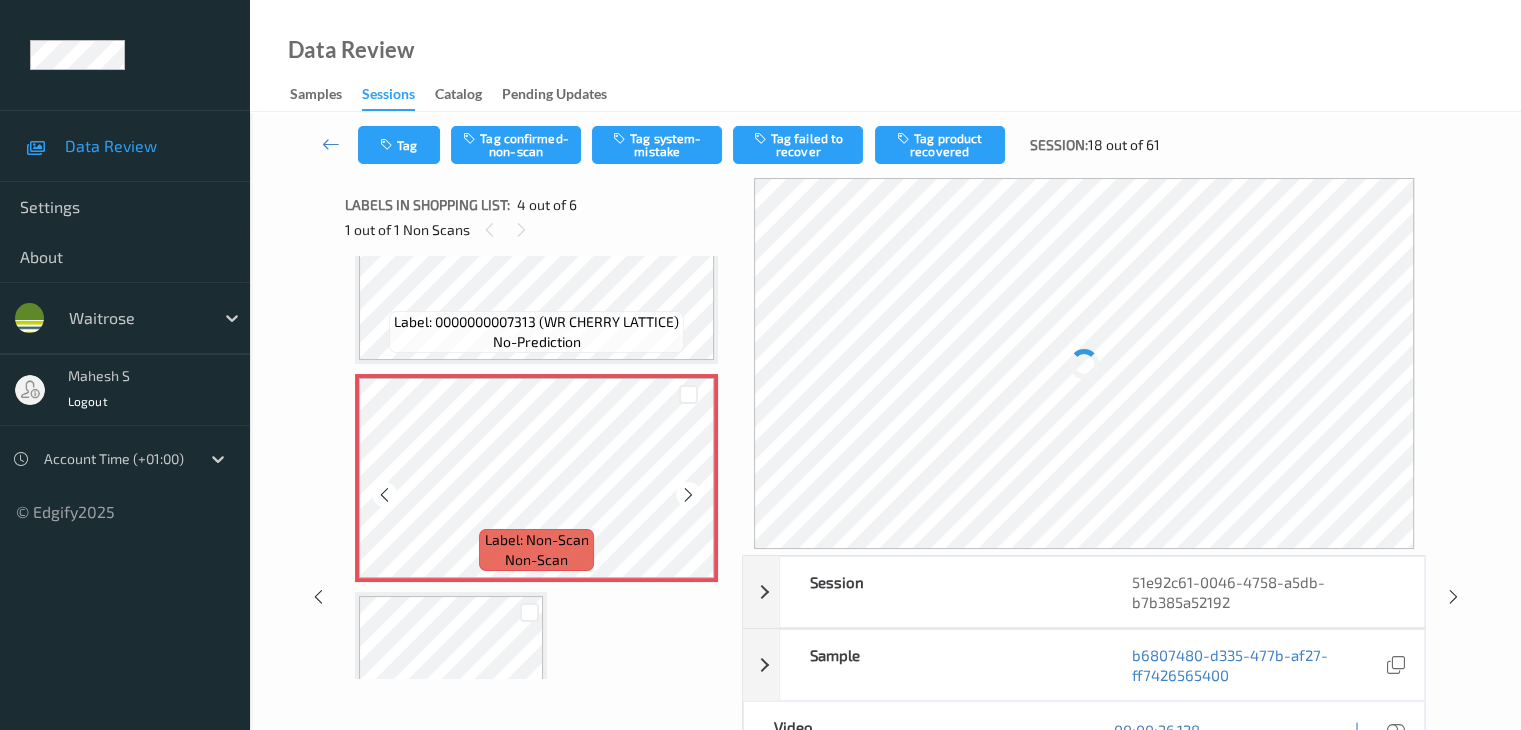 click at bounding box center (688, 494) 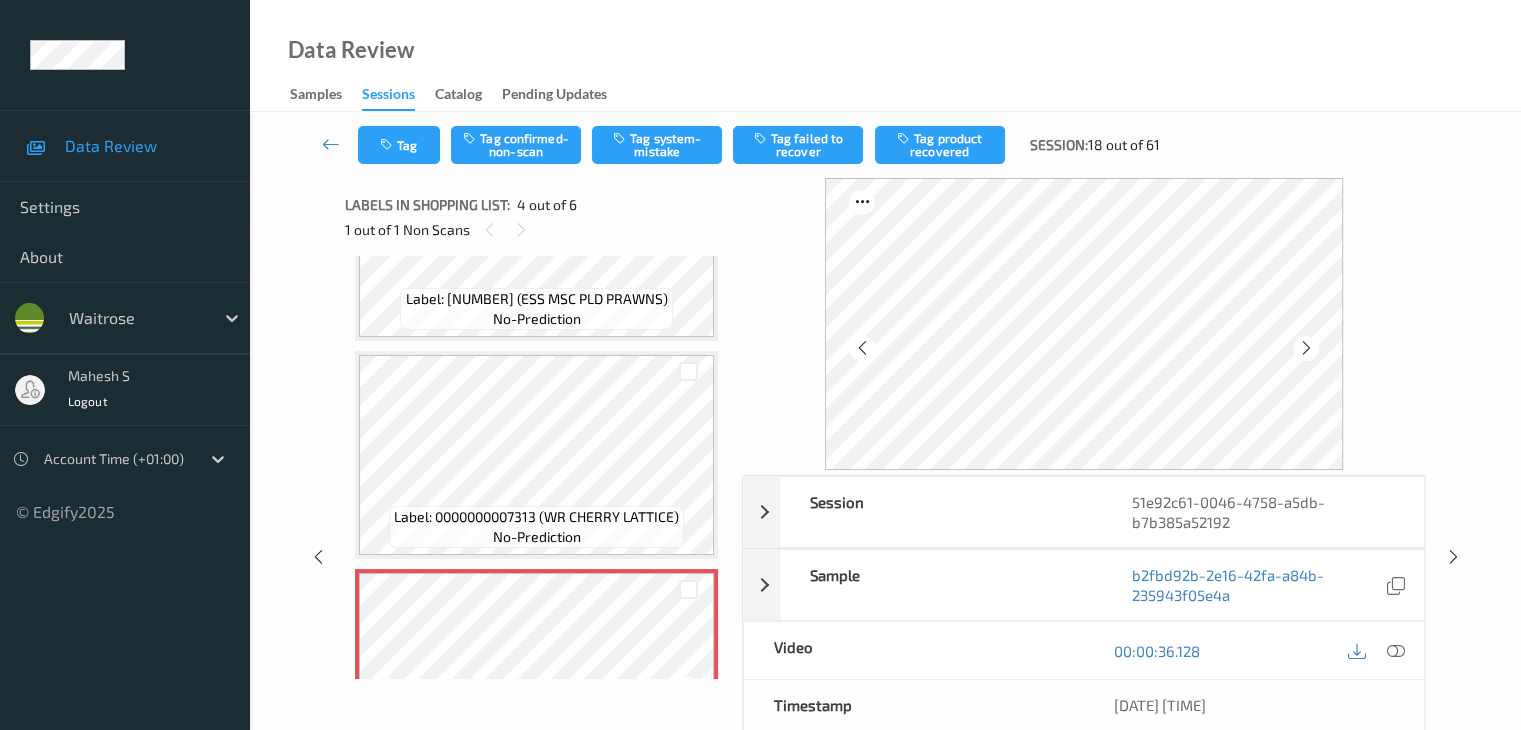 scroll, scrollTop: 346, scrollLeft: 0, axis: vertical 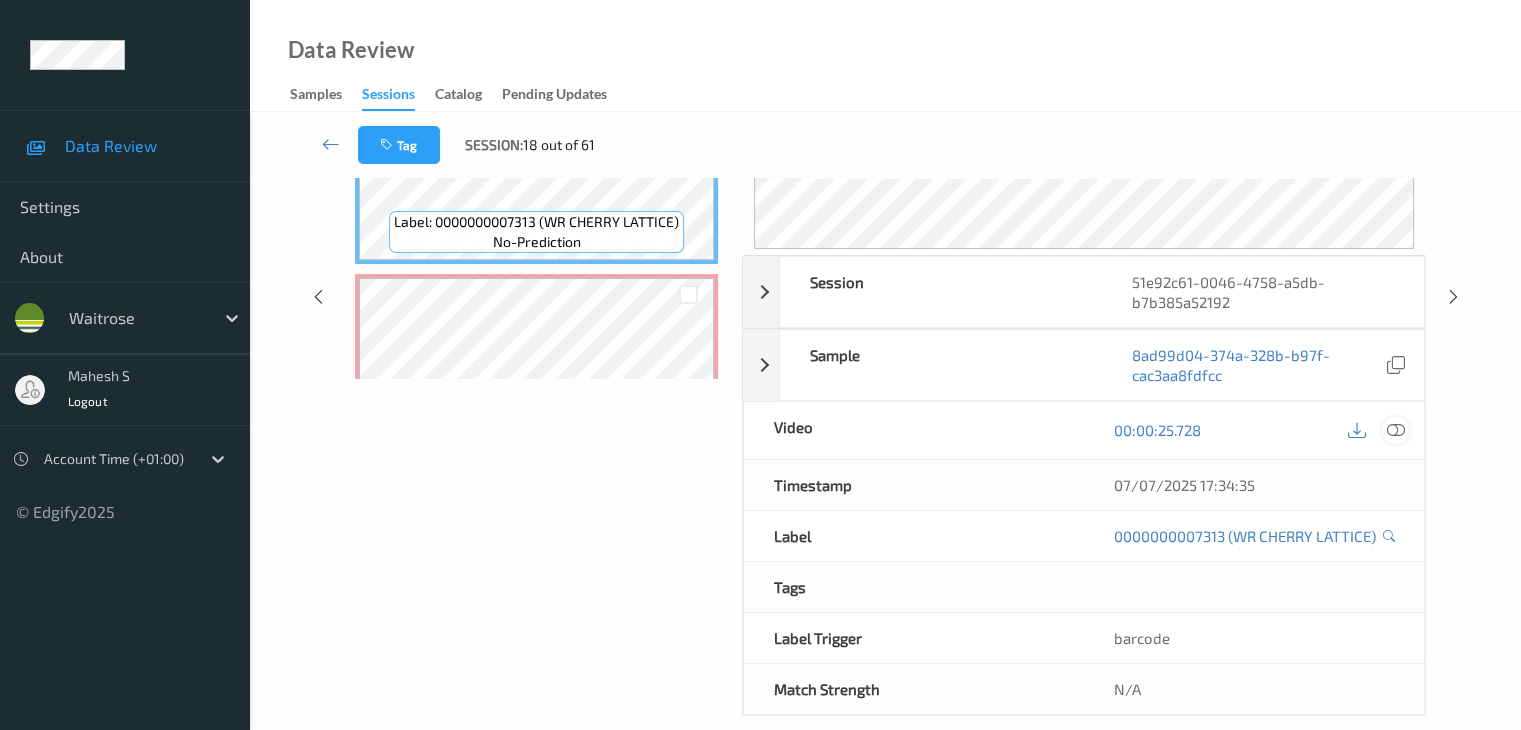 click at bounding box center (1395, 430) 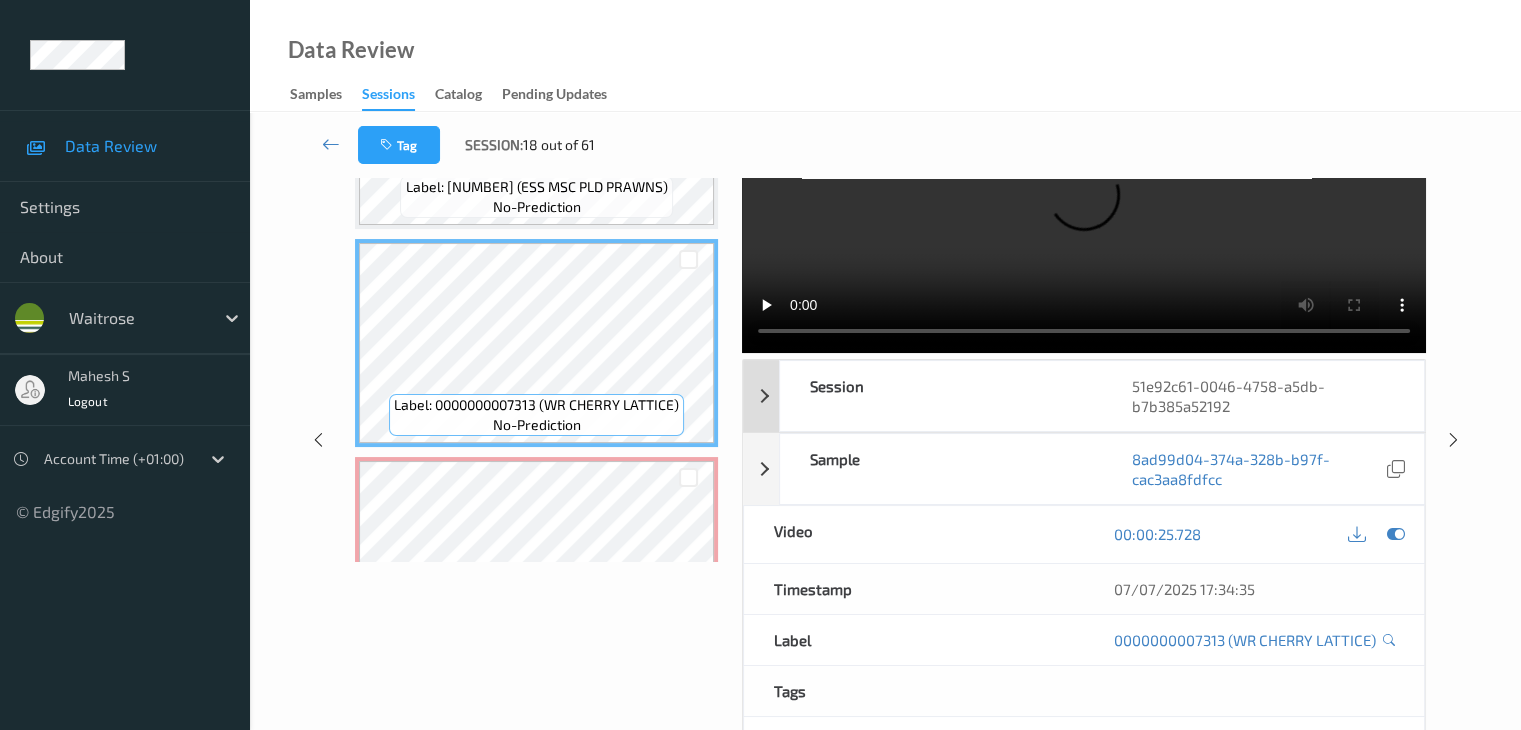 scroll, scrollTop: 0, scrollLeft: 0, axis: both 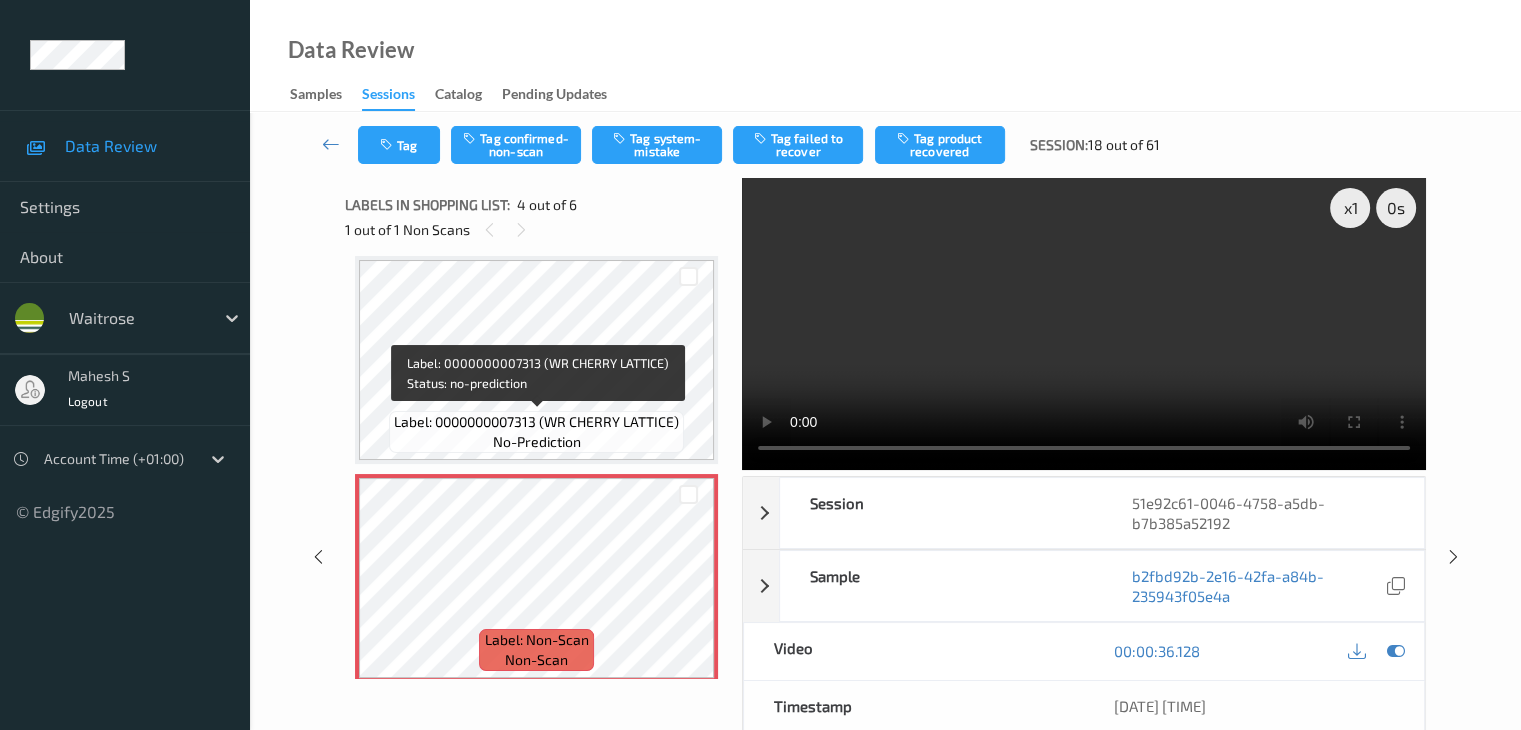click on "Label: 0000000007313 (WR CHERRY LATTICE)" at bounding box center (536, 422) 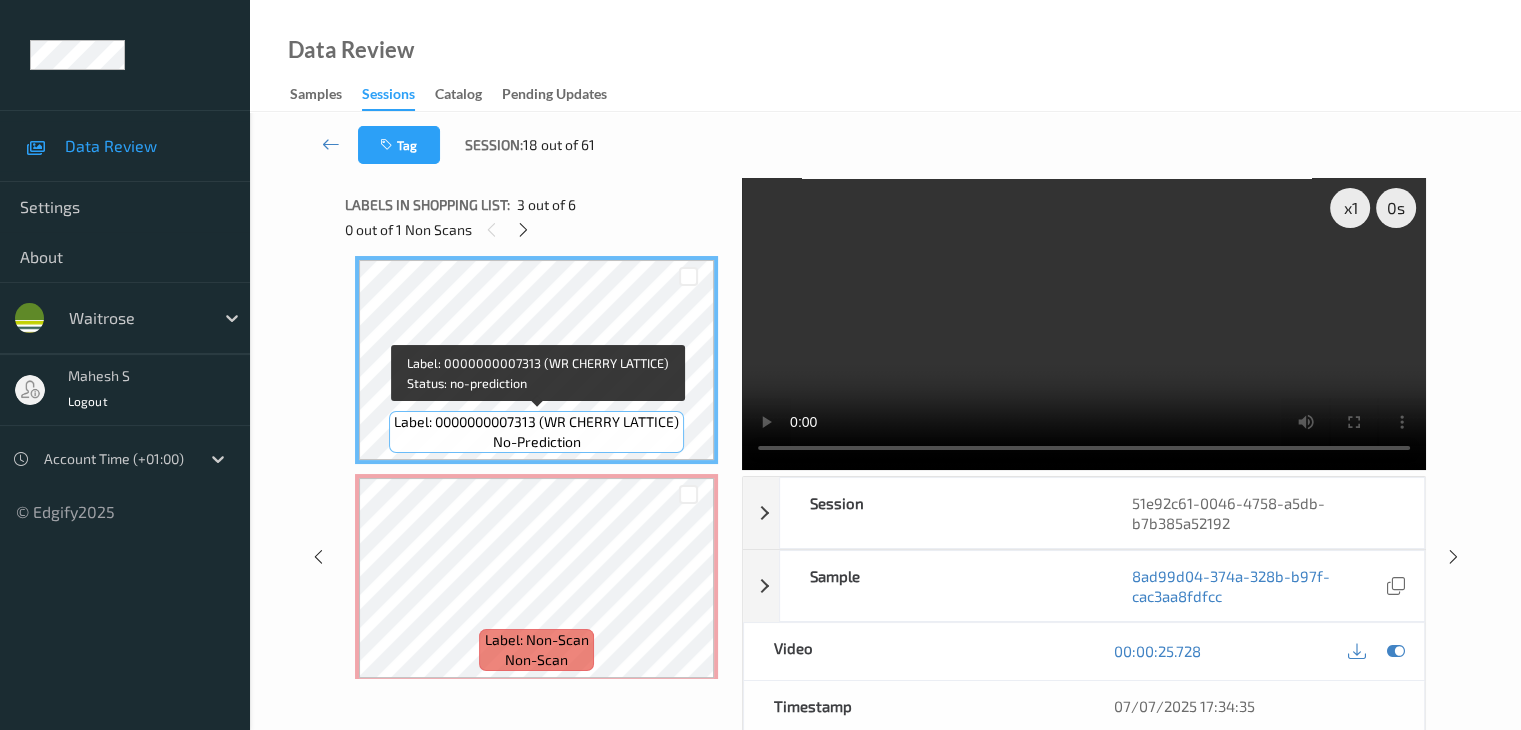 click on "Label: 0000000007313 (WR CHERRY LATTICE)" at bounding box center [536, 422] 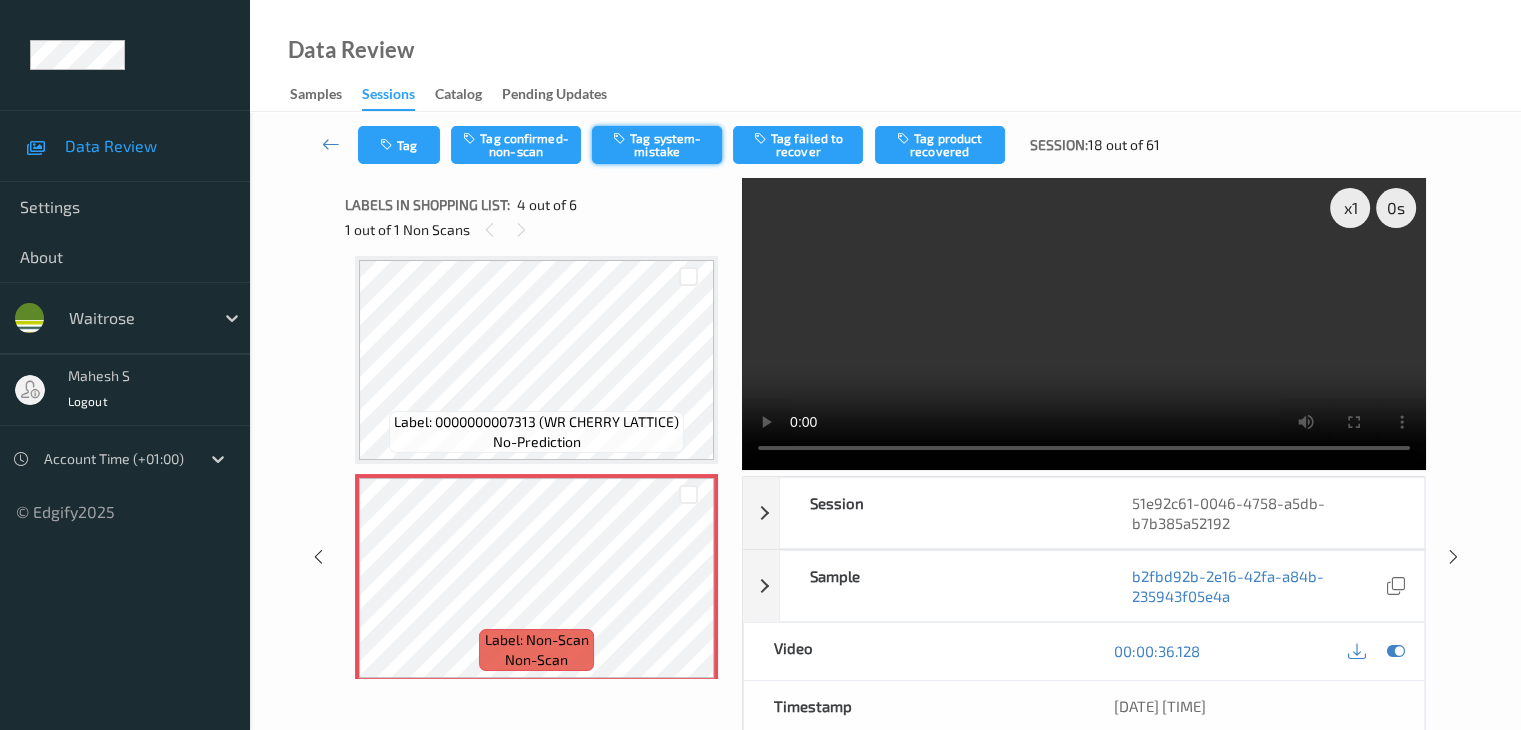 click on "Tag   system-mistake" at bounding box center [657, 145] 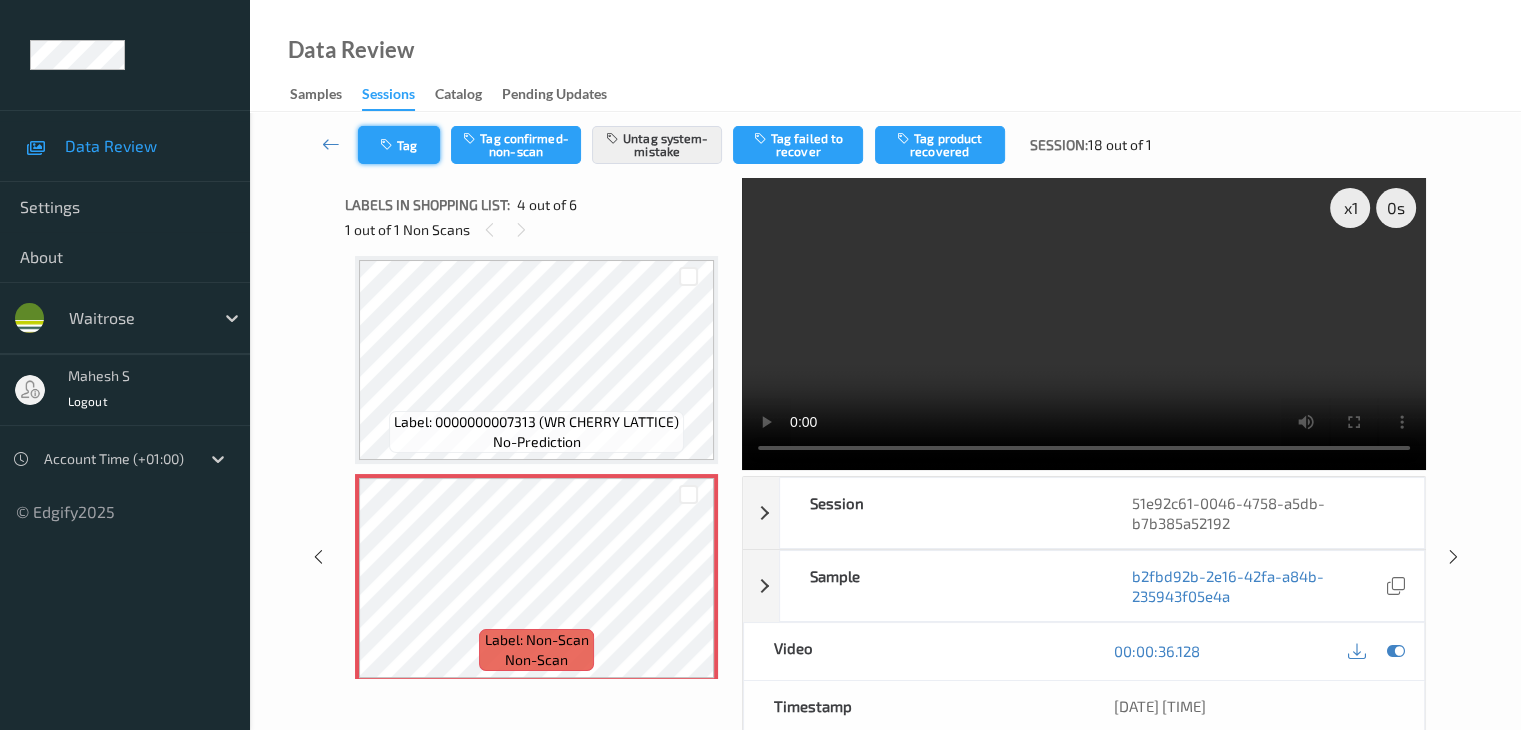 click on "Tag" at bounding box center (399, 145) 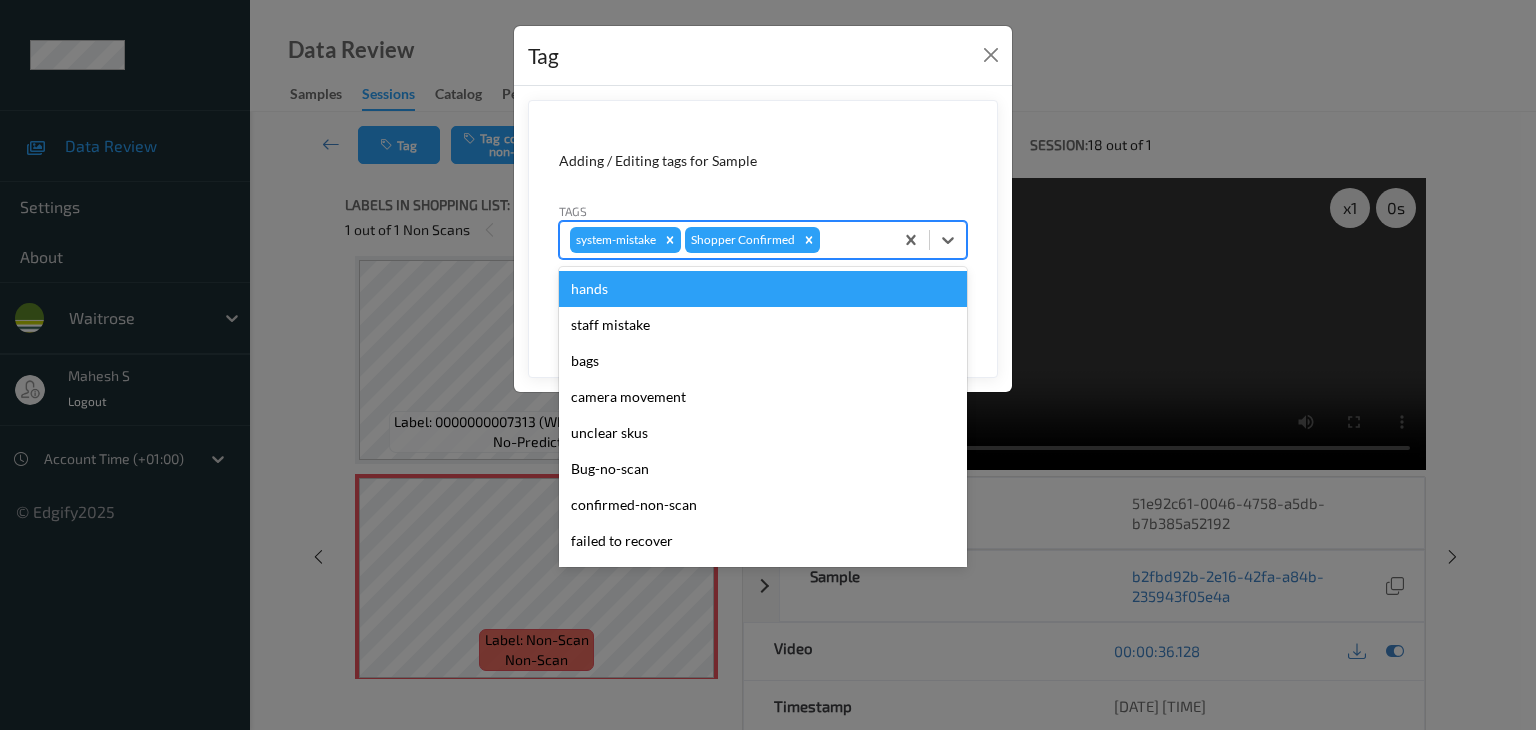 click at bounding box center (853, 240) 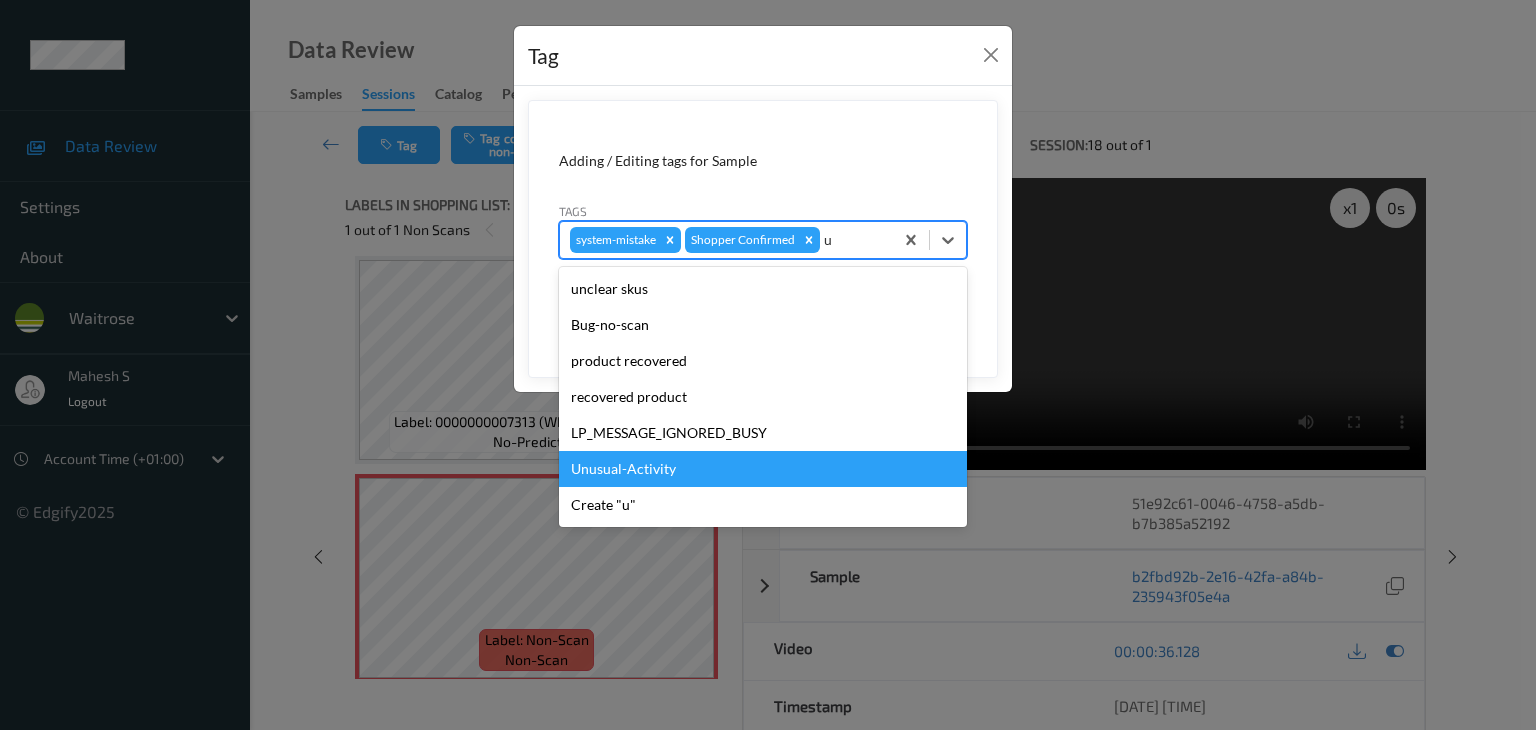 click on "Unusual-Activity" at bounding box center (763, 469) 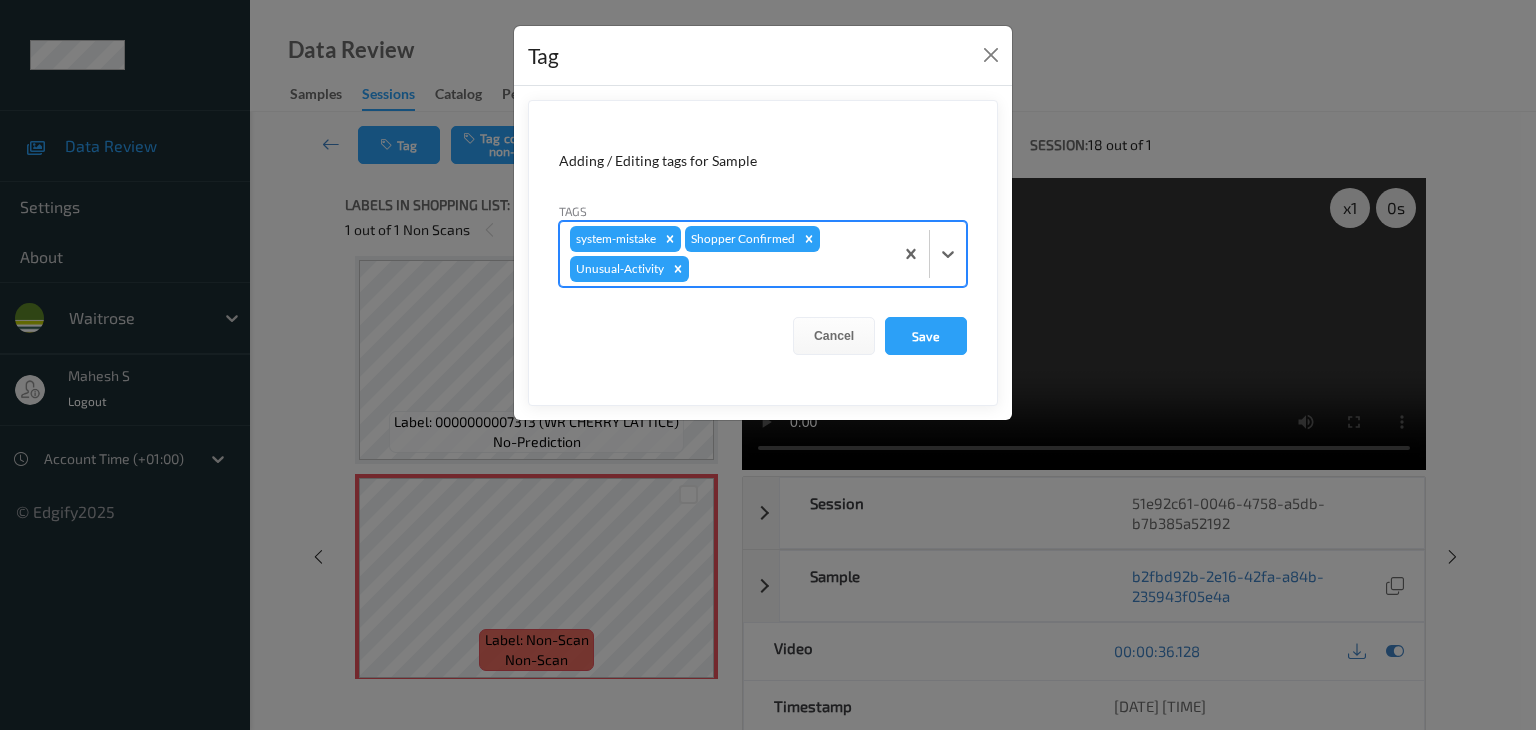 type on "p" 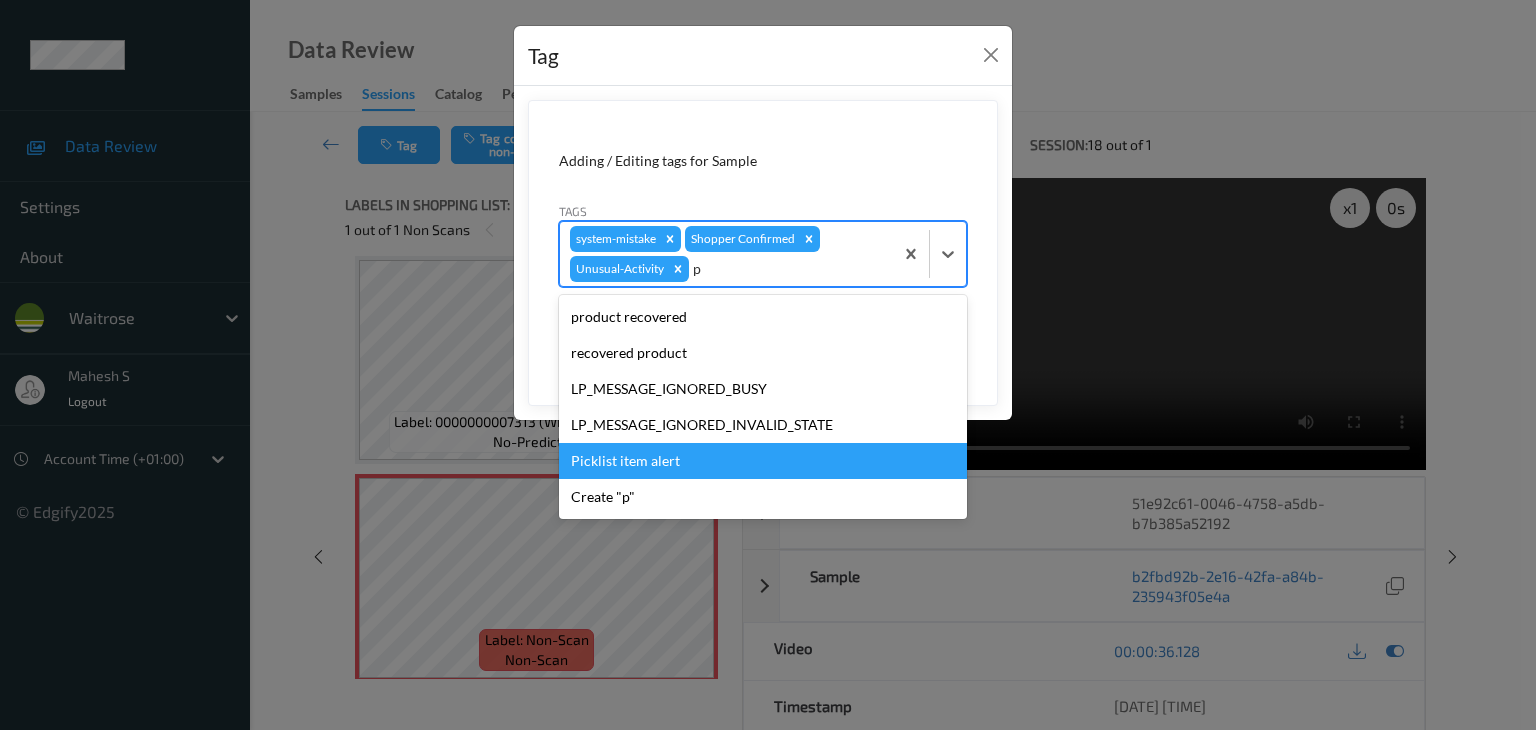 click on "Picklist item alert" at bounding box center [763, 461] 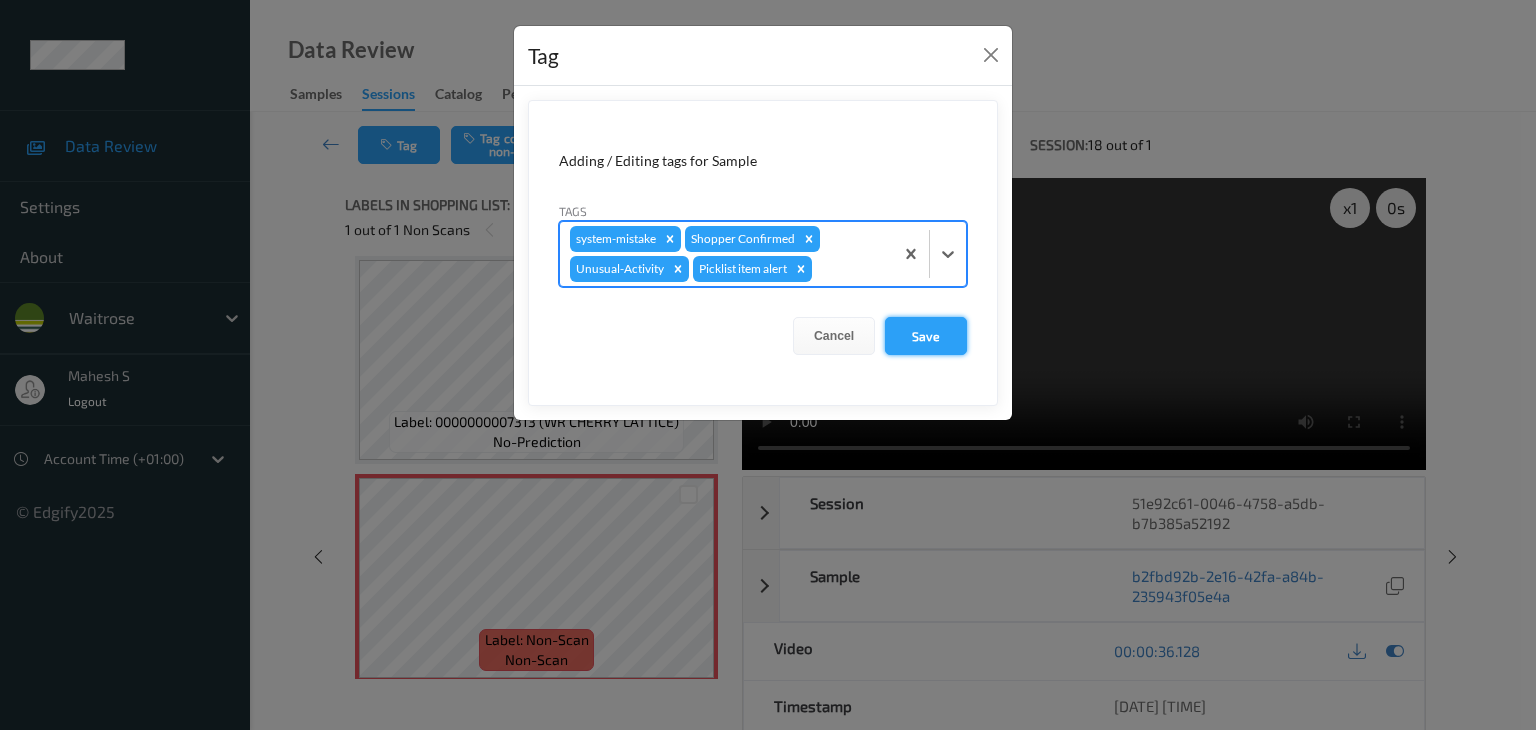 click on "Save" at bounding box center (926, 336) 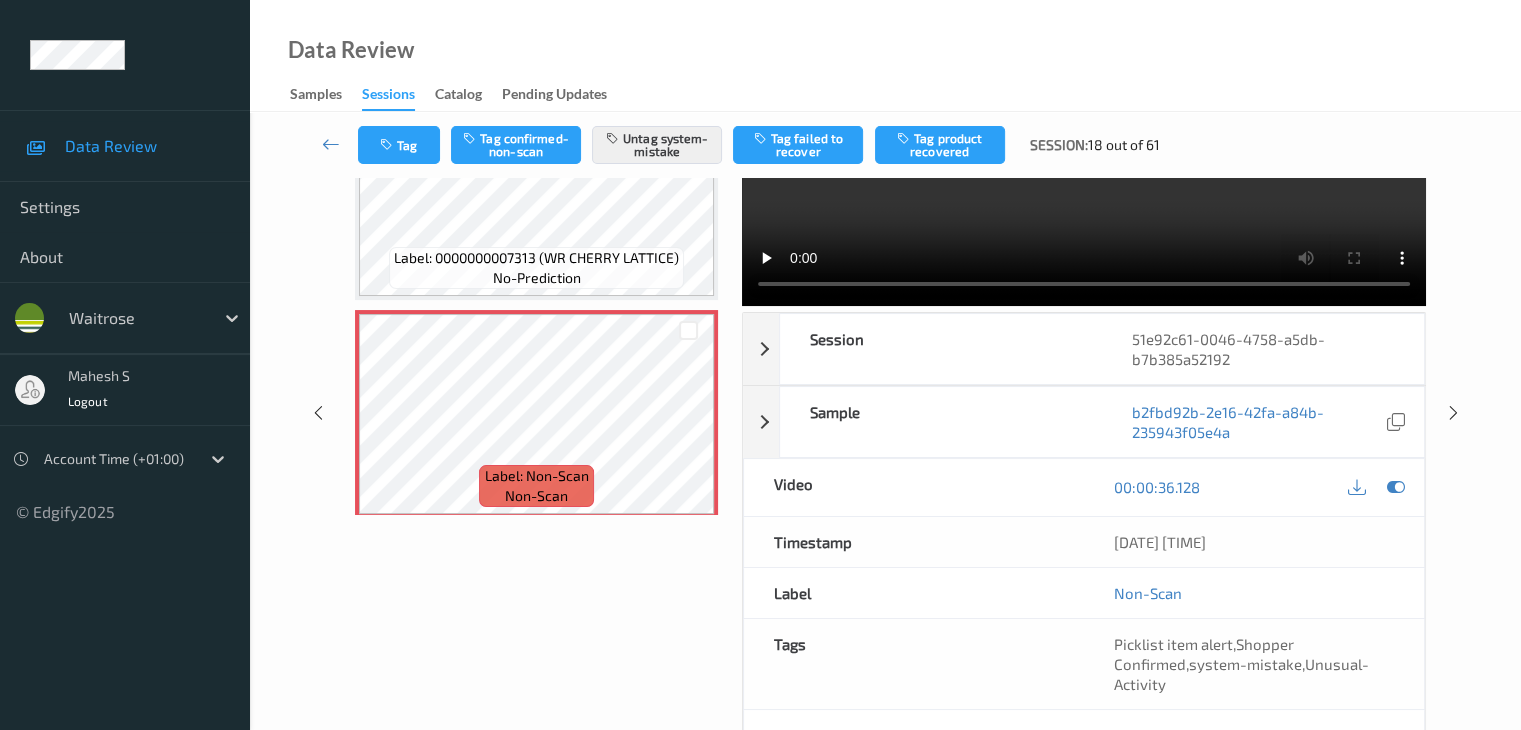 scroll, scrollTop: 0, scrollLeft: 0, axis: both 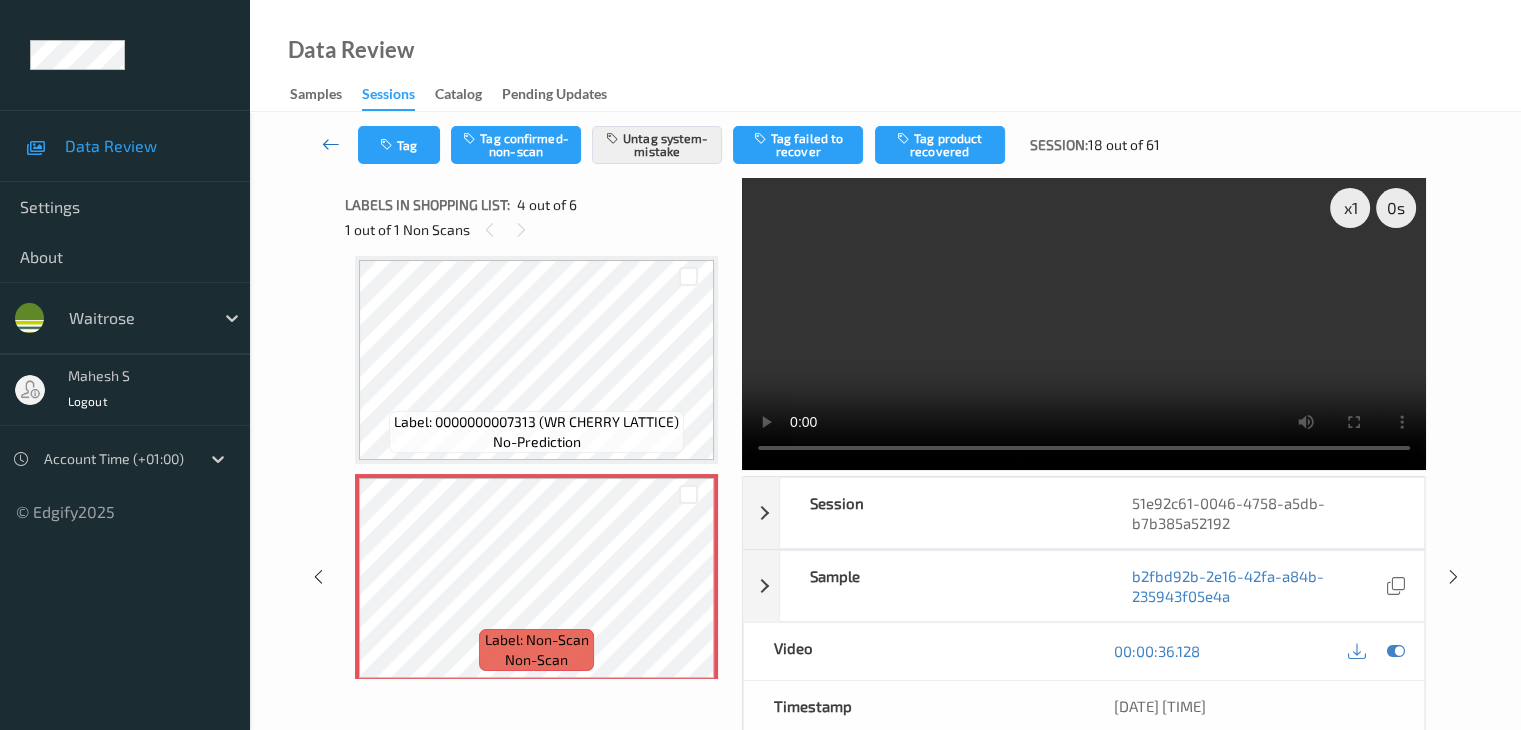 click at bounding box center (331, 144) 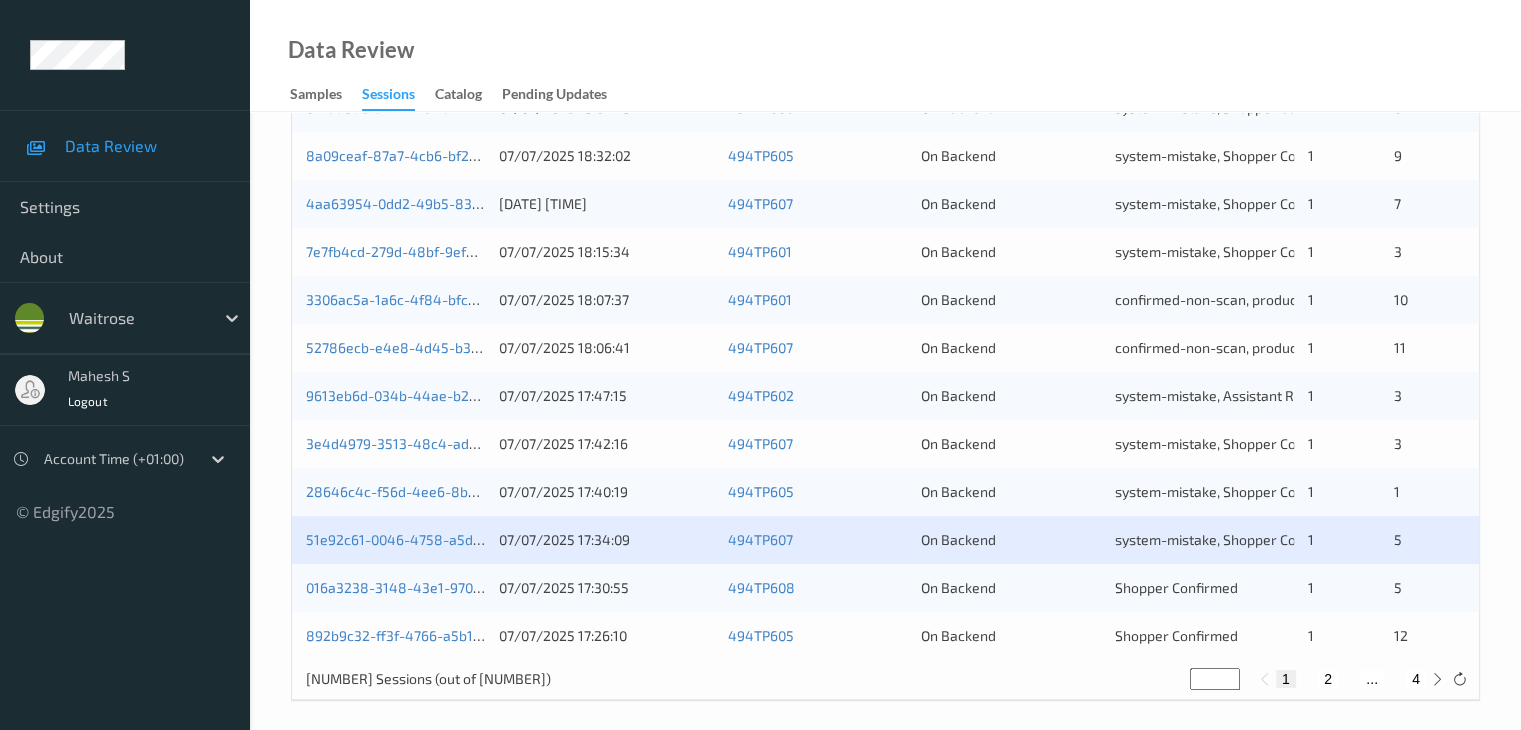 scroll, scrollTop: 932, scrollLeft: 0, axis: vertical 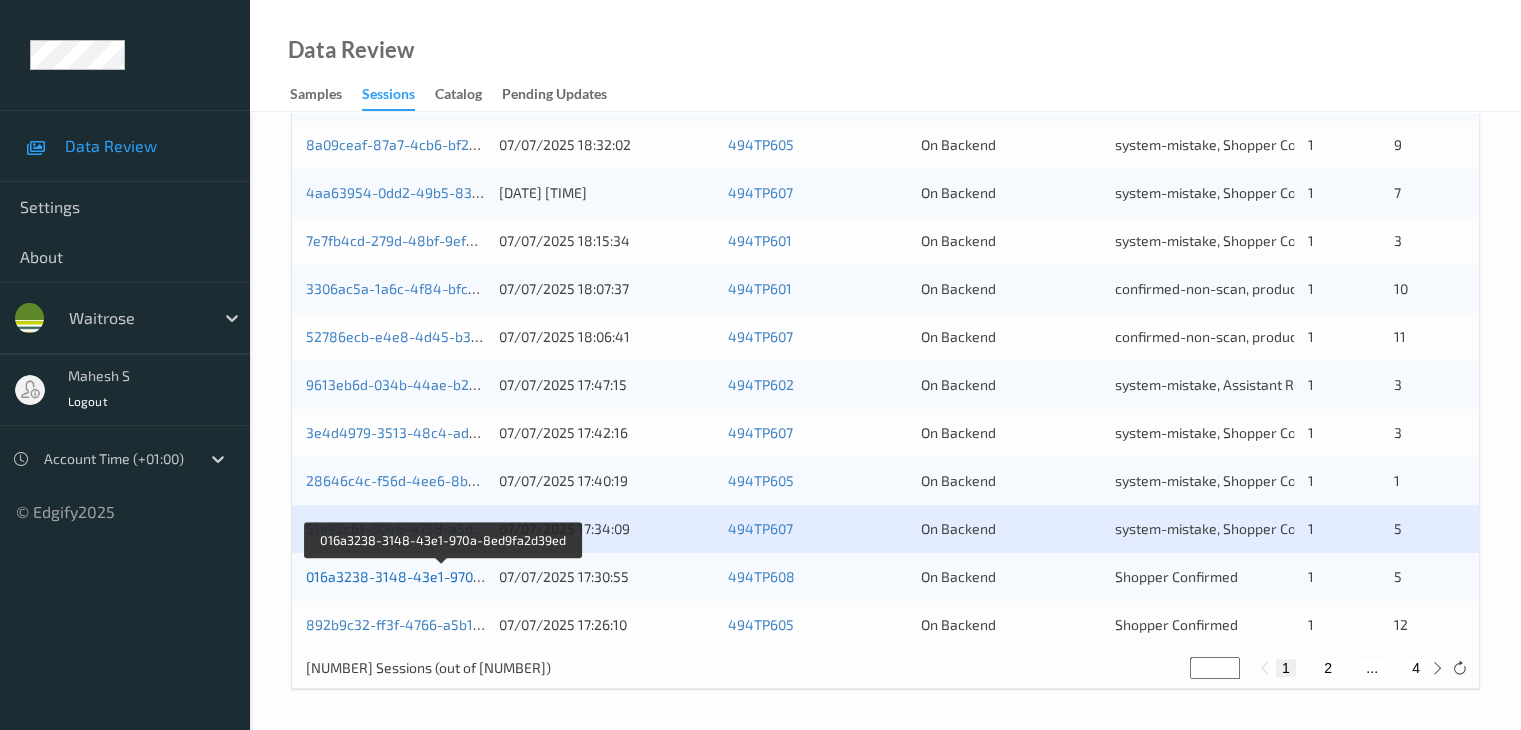 click on "016a3238-3148-43e1-970a-8ed9fa2d39ed" at bounding box center (443, 576) 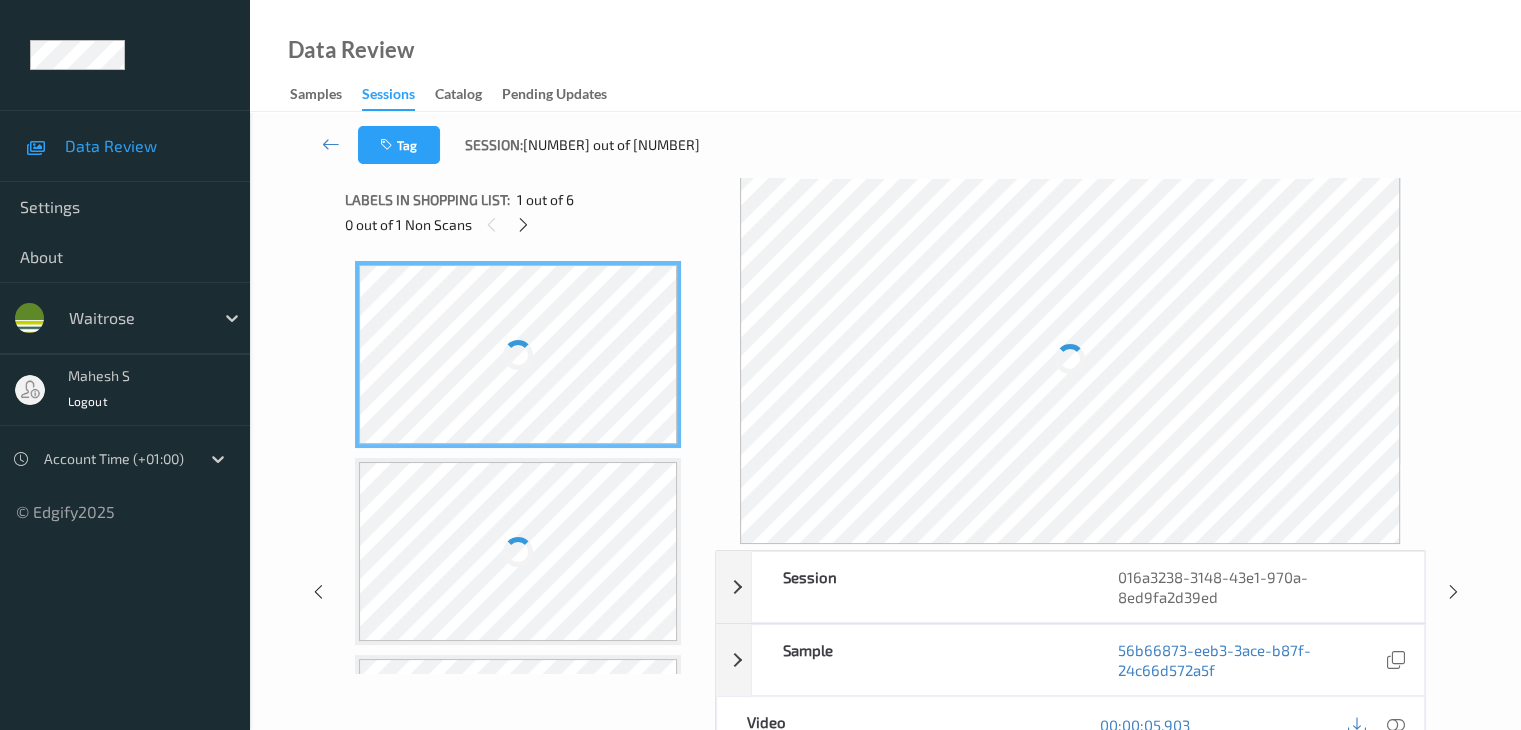 scroll, scrollTop: 0, scrollLeft: 0, axis: both 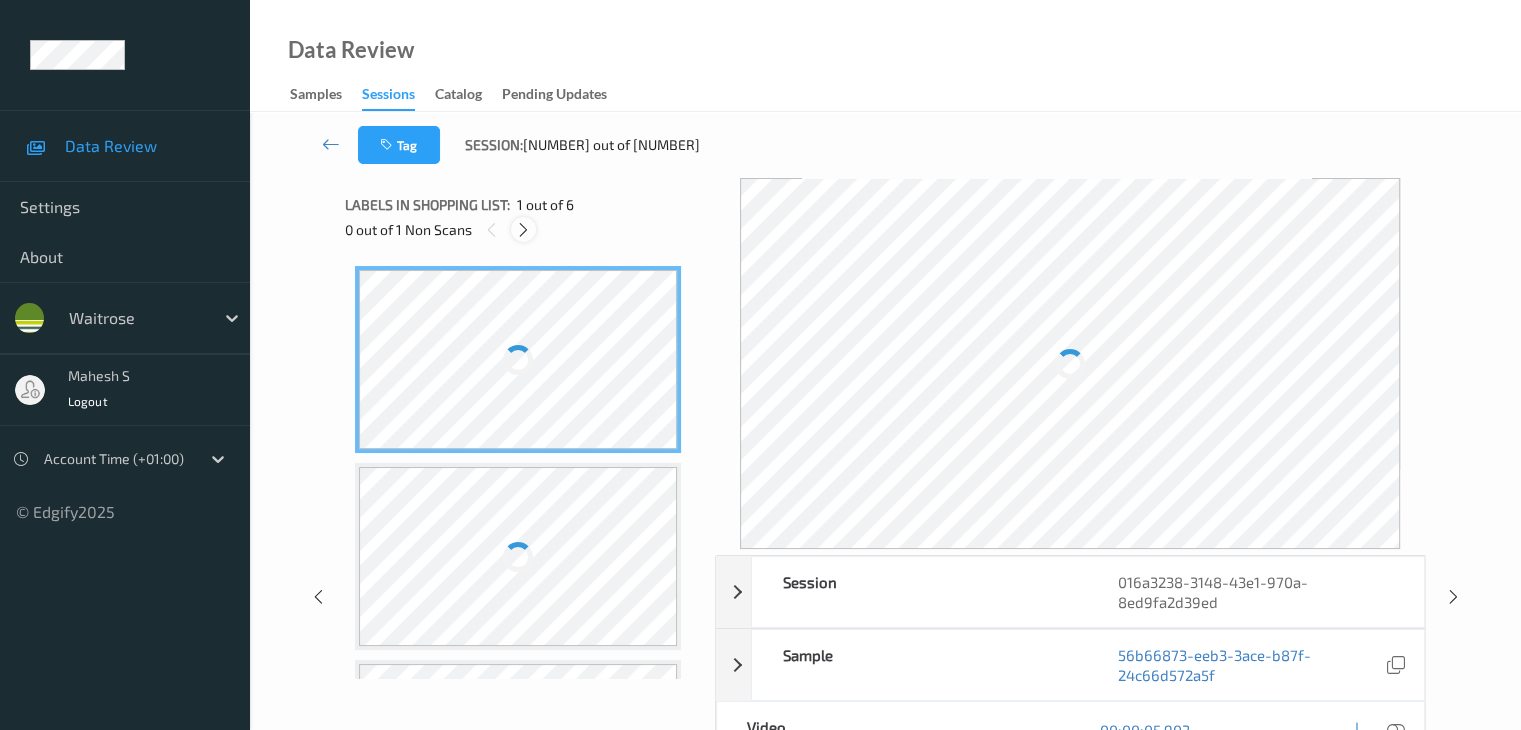 click at bounding box center [523, 230] 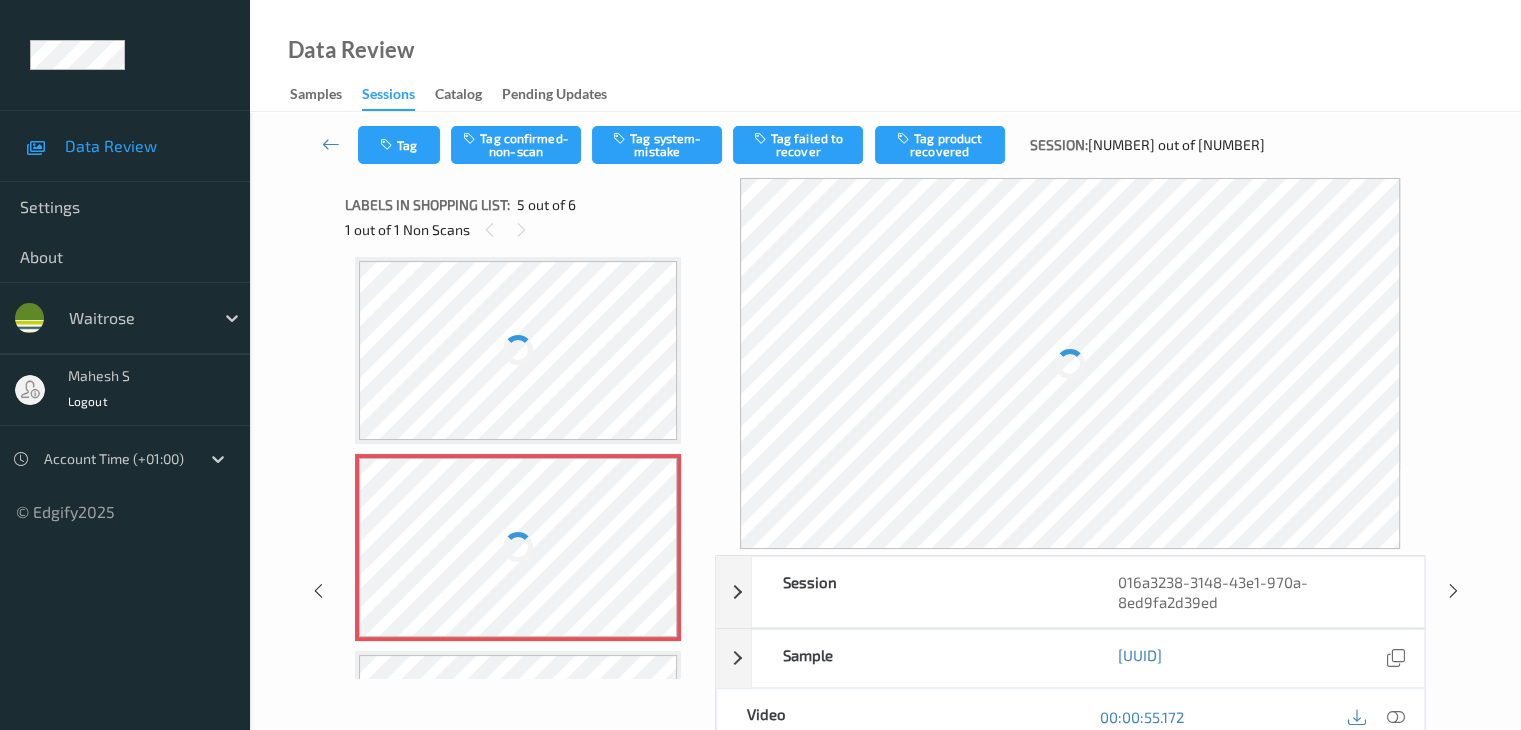 scroll, scrollTop: 664, scrollLeft: 0, axis: vertical 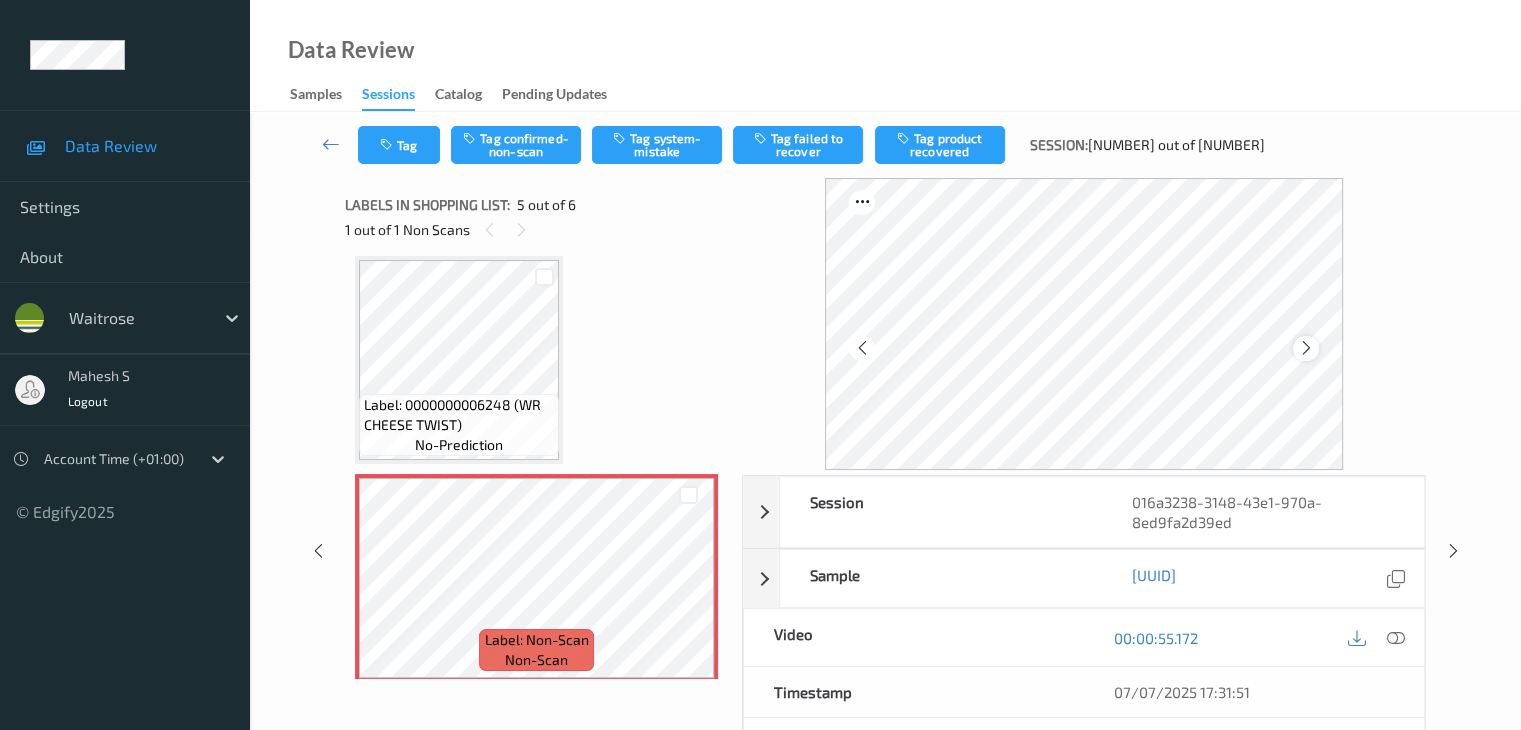 click at bounding box center [1305, 348] 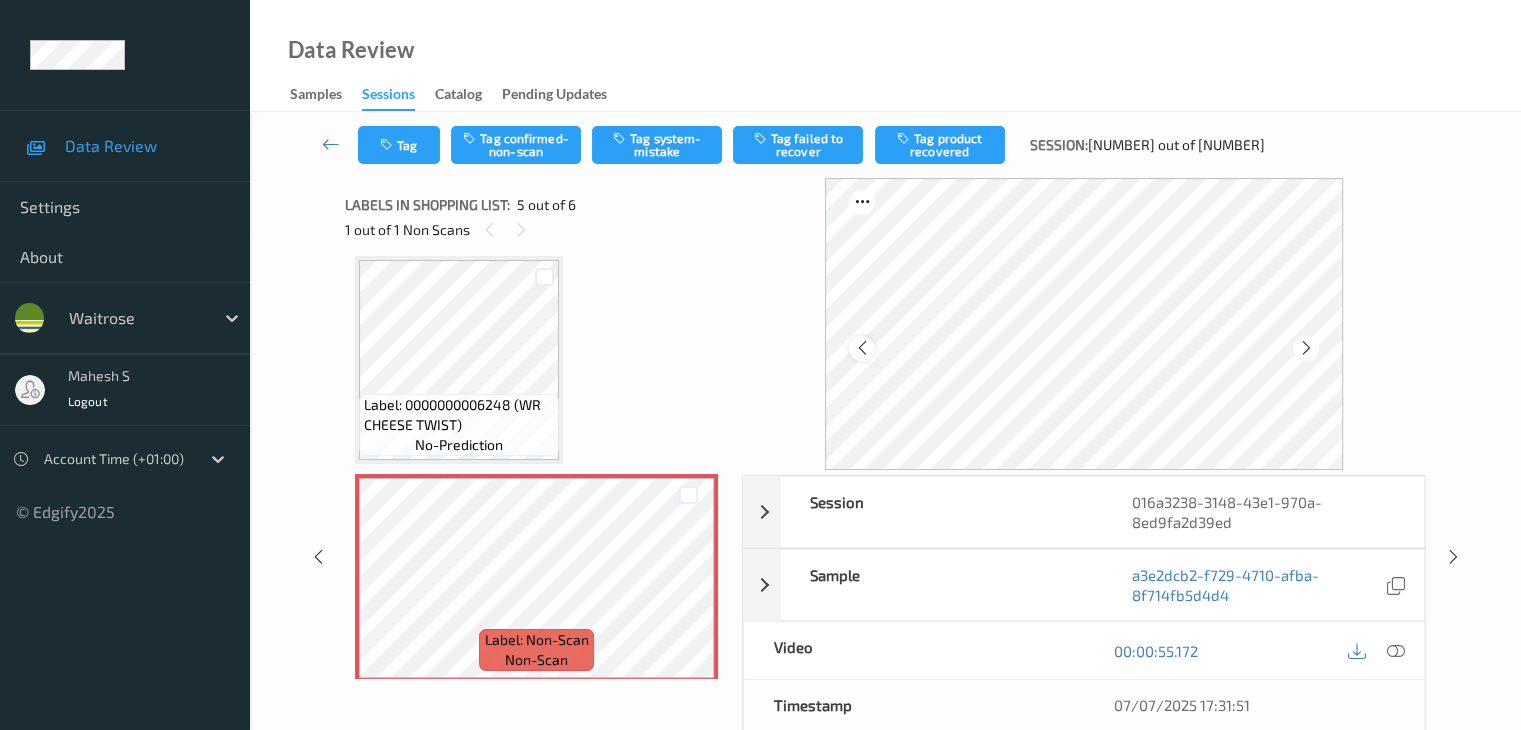 click at bounding box center [861, 348] 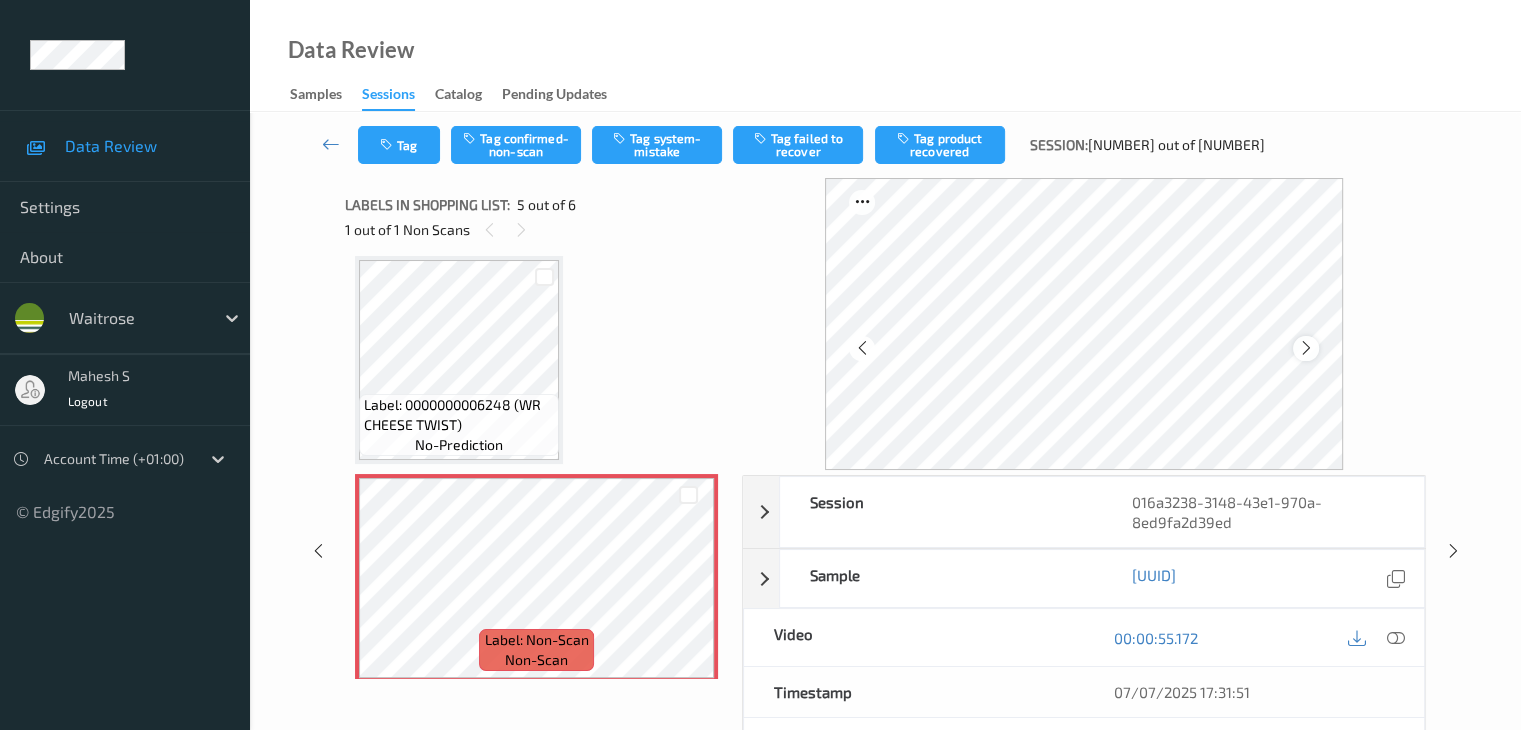 click at bounding box center [1306, 348] 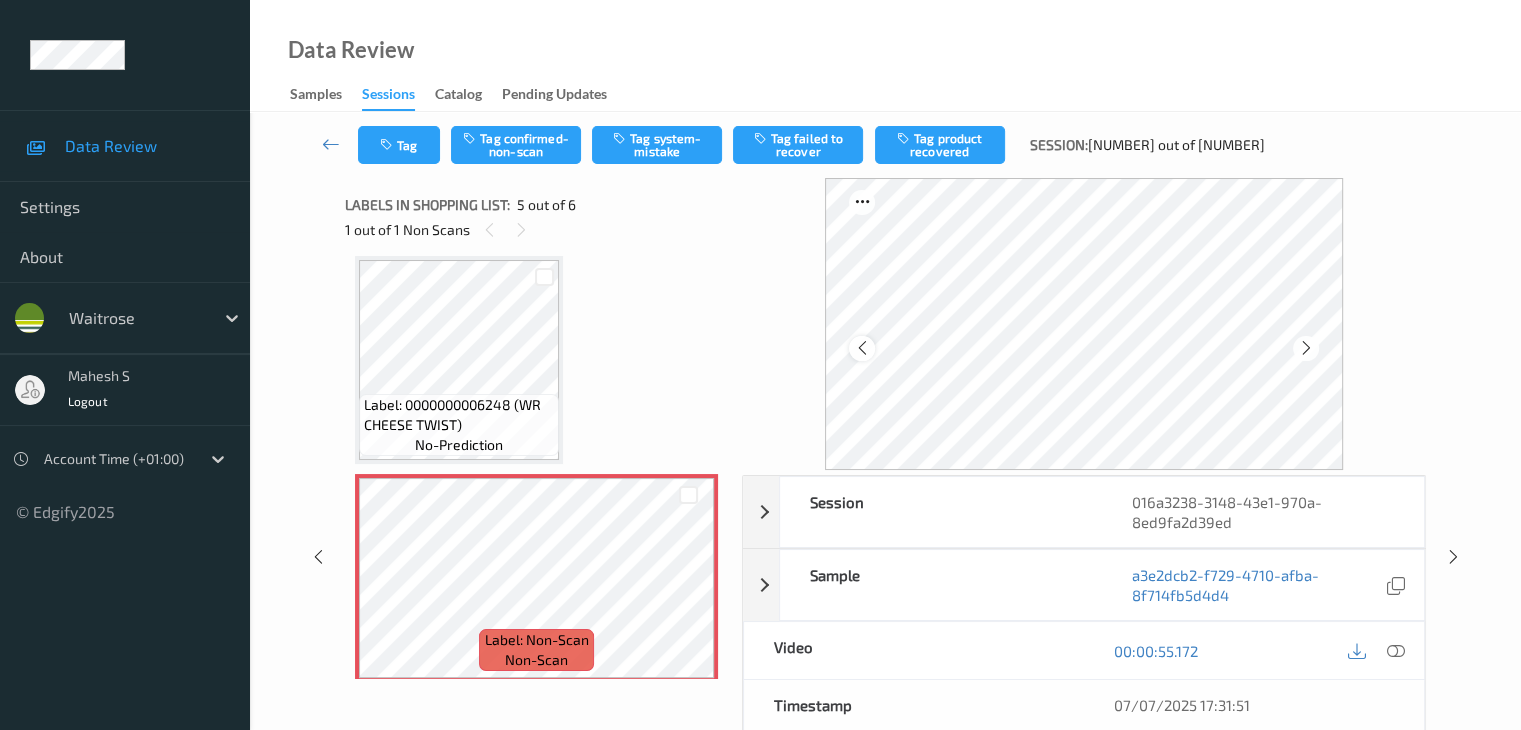 click at bounding box center (861, 348) 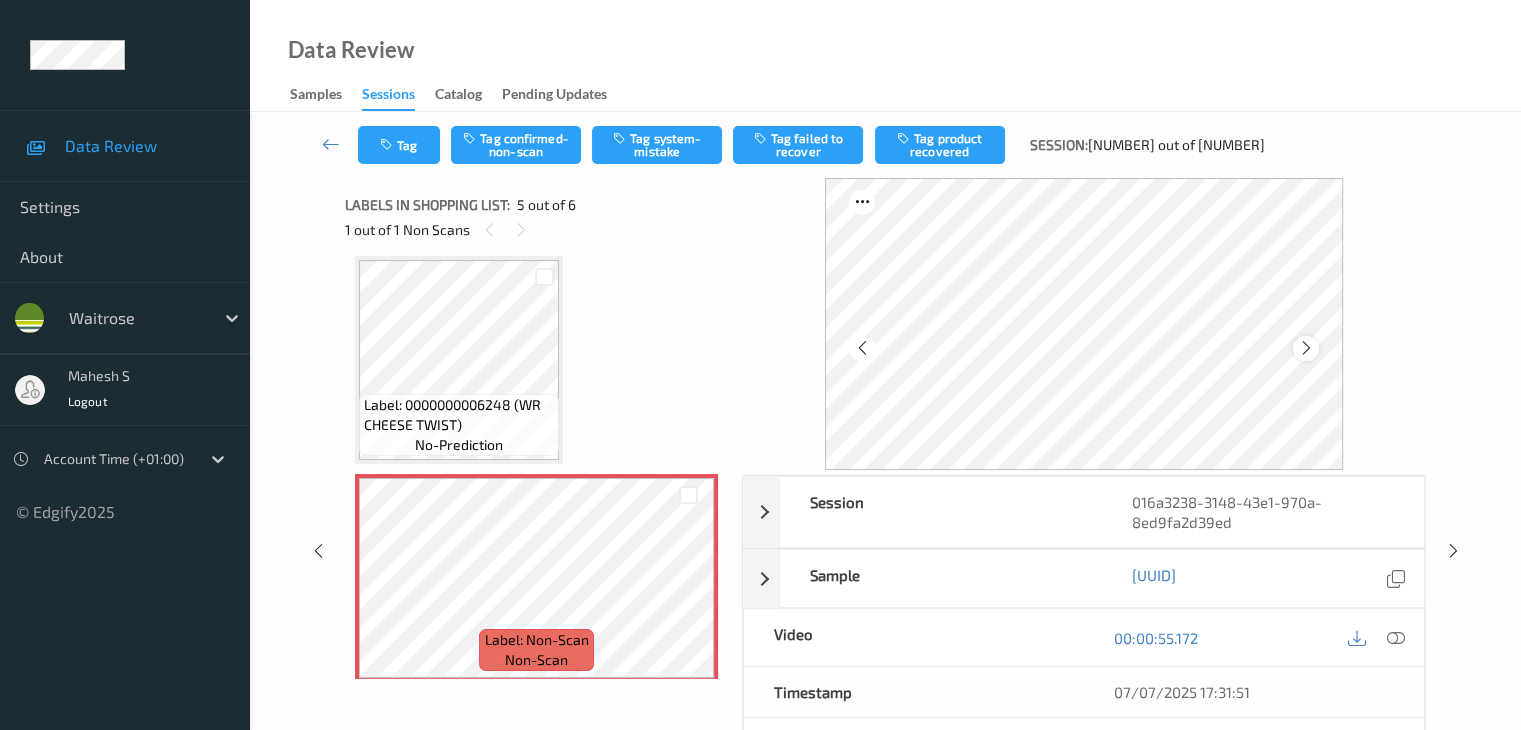 click at bounding box center [1306, 348] 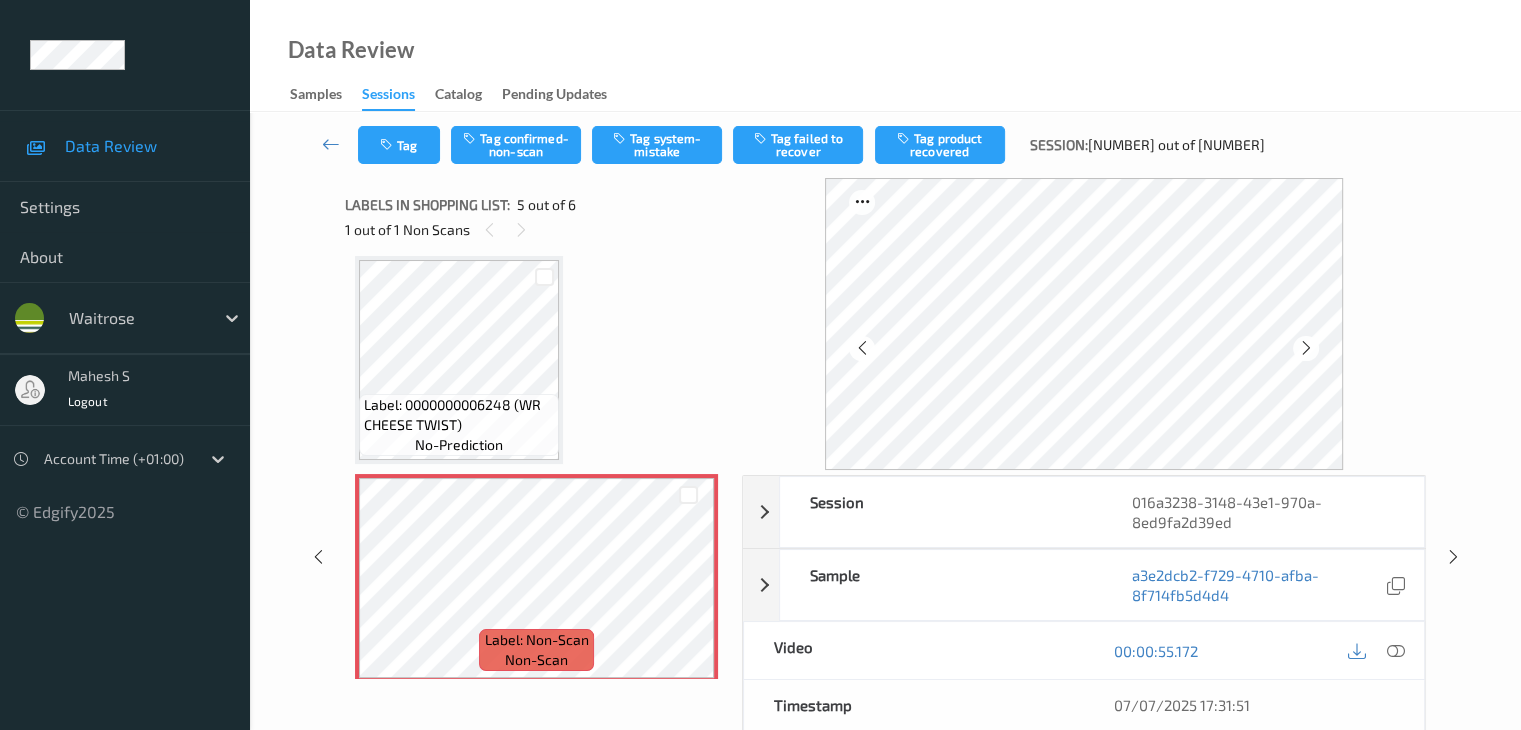 click at bounding box center [1306, 348] 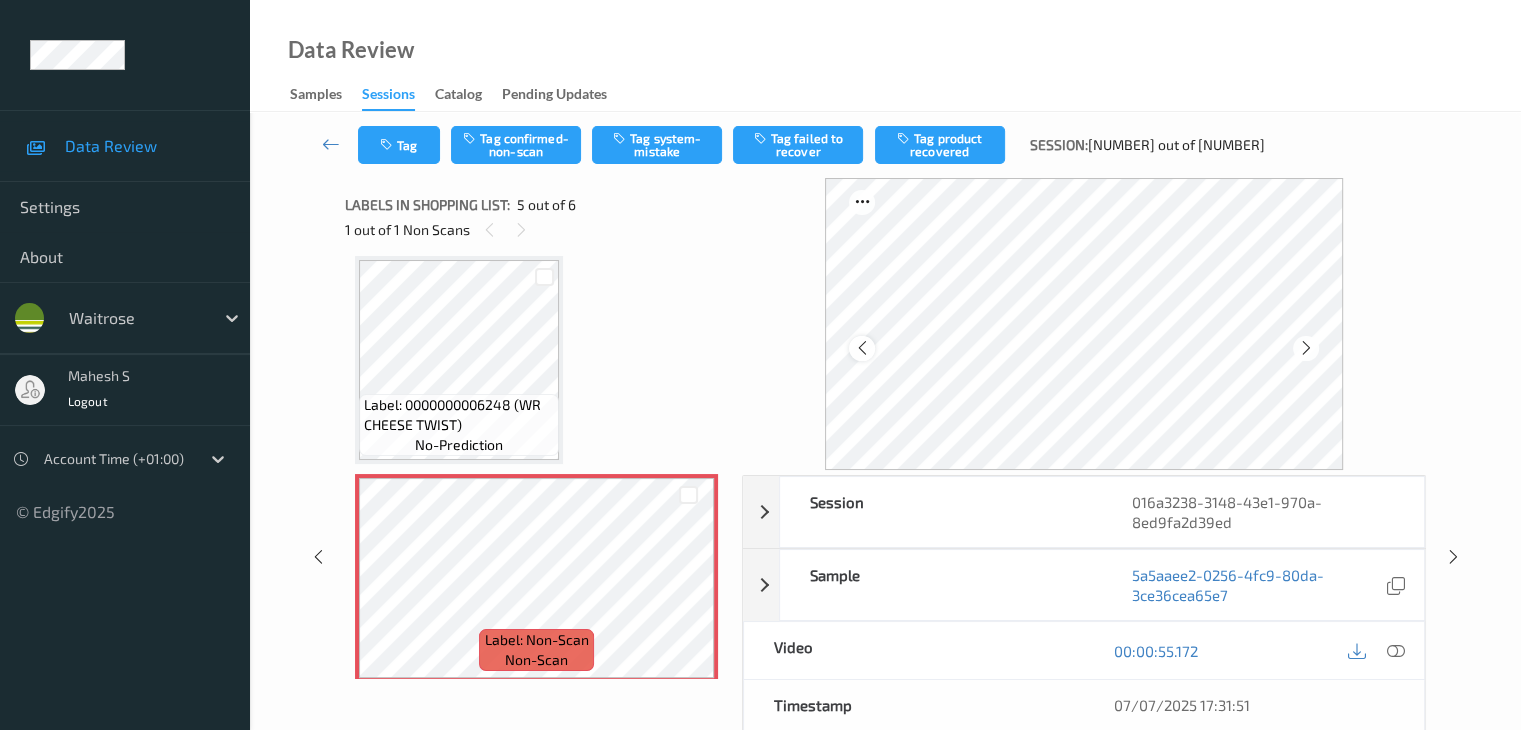 click at bounding box center [861, 348] 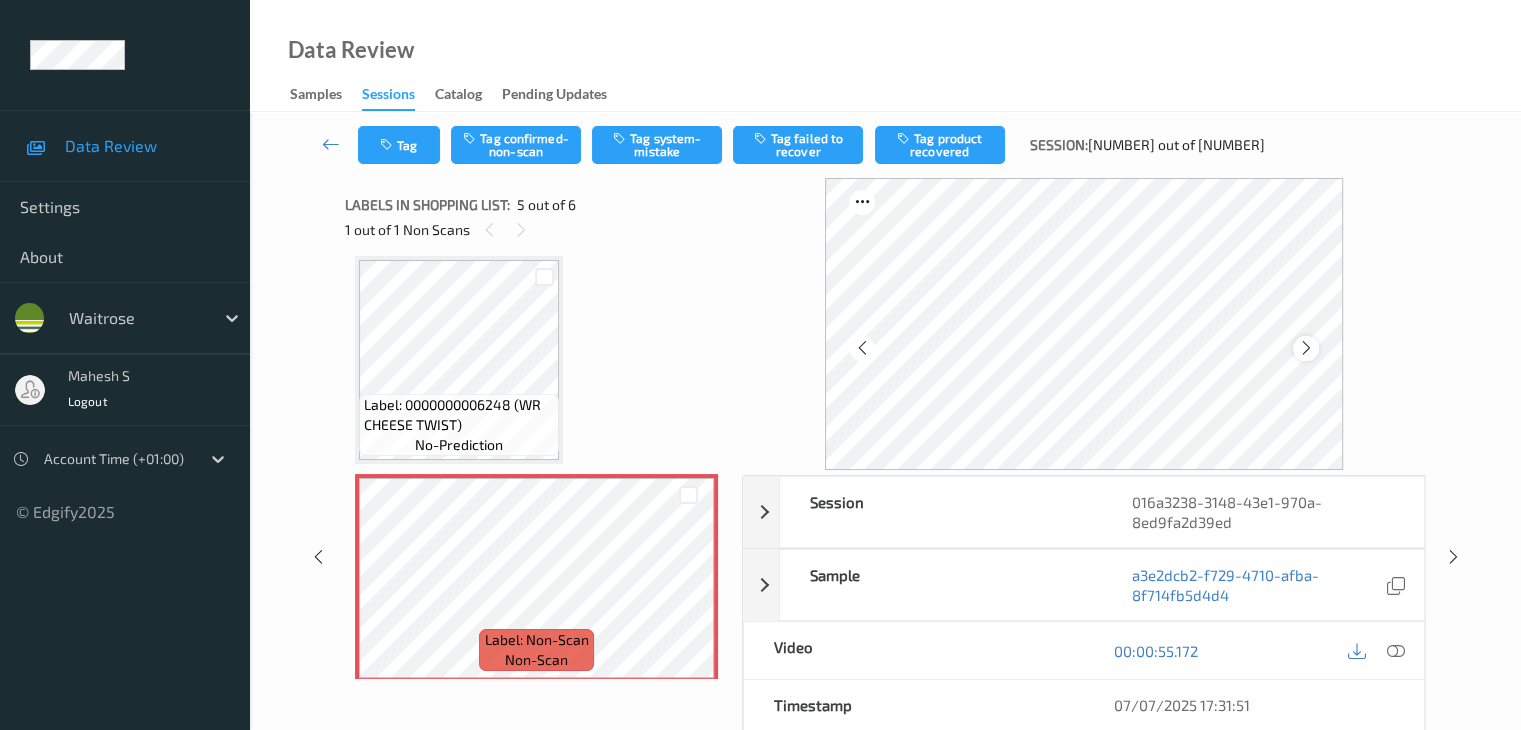 click at bounding box center (1305, 348) 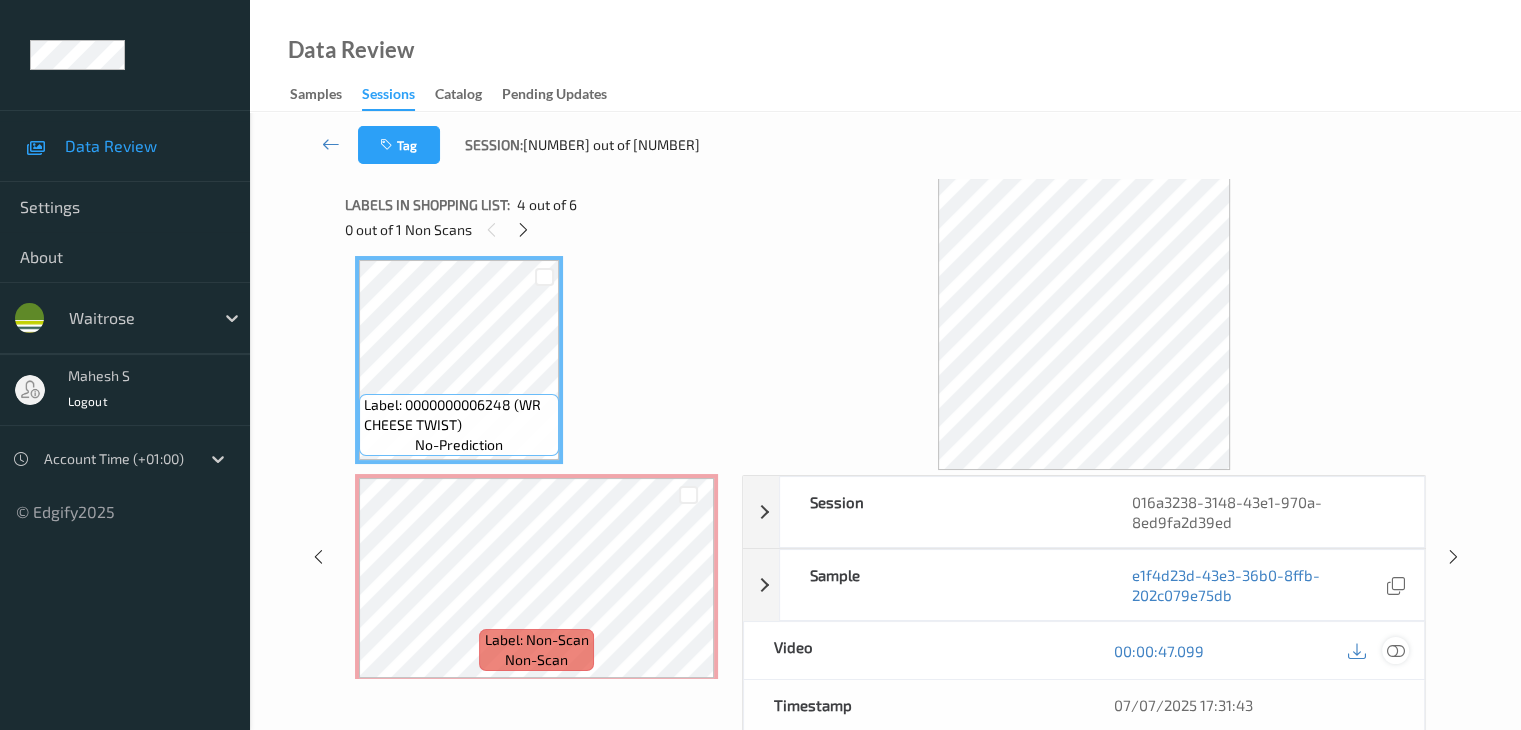 click at bounding box center [1395, 651] 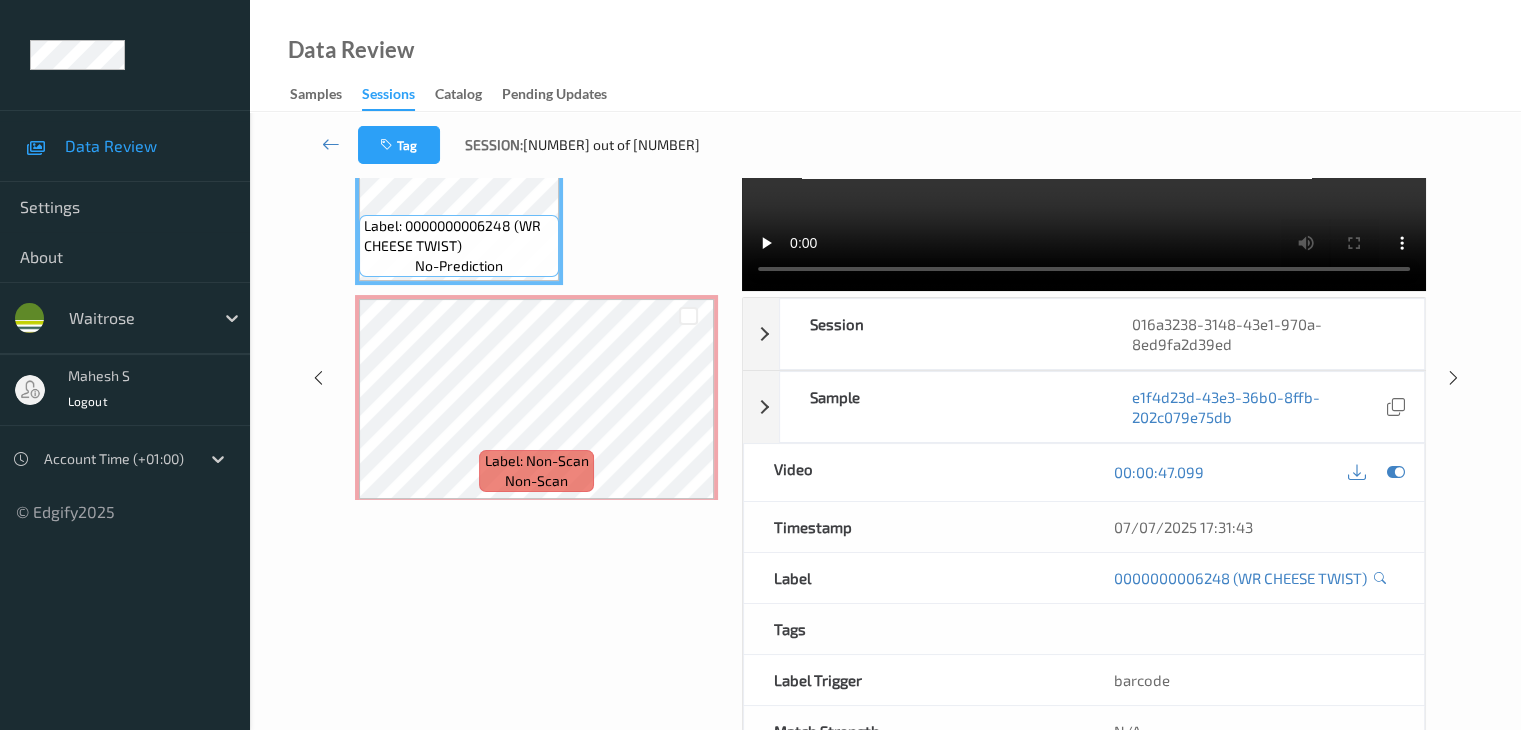 scroll, scrollTop: 144, scrollLeft: 0, axis: vertical 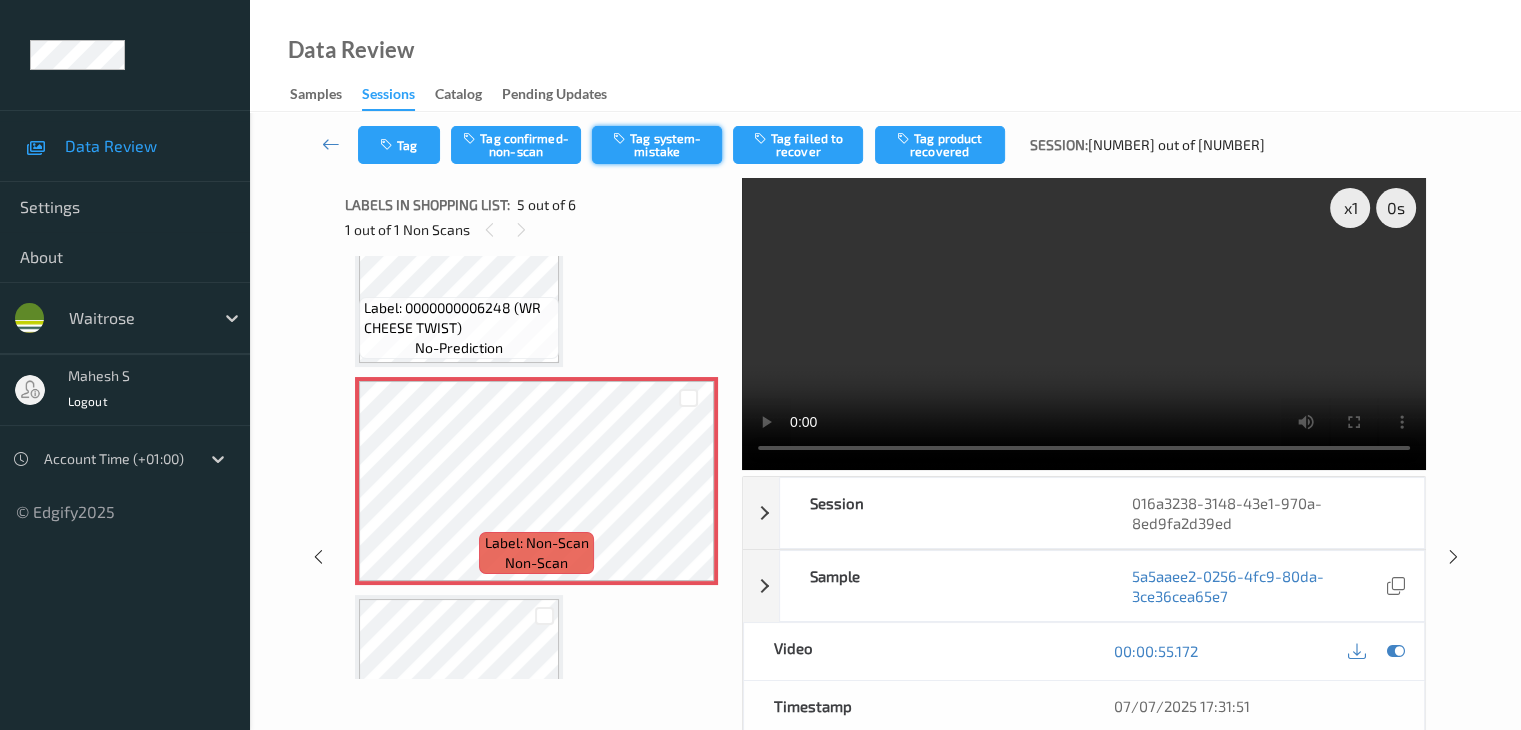 click on "Tag   system-mistake" at bounding box center (657, 145) 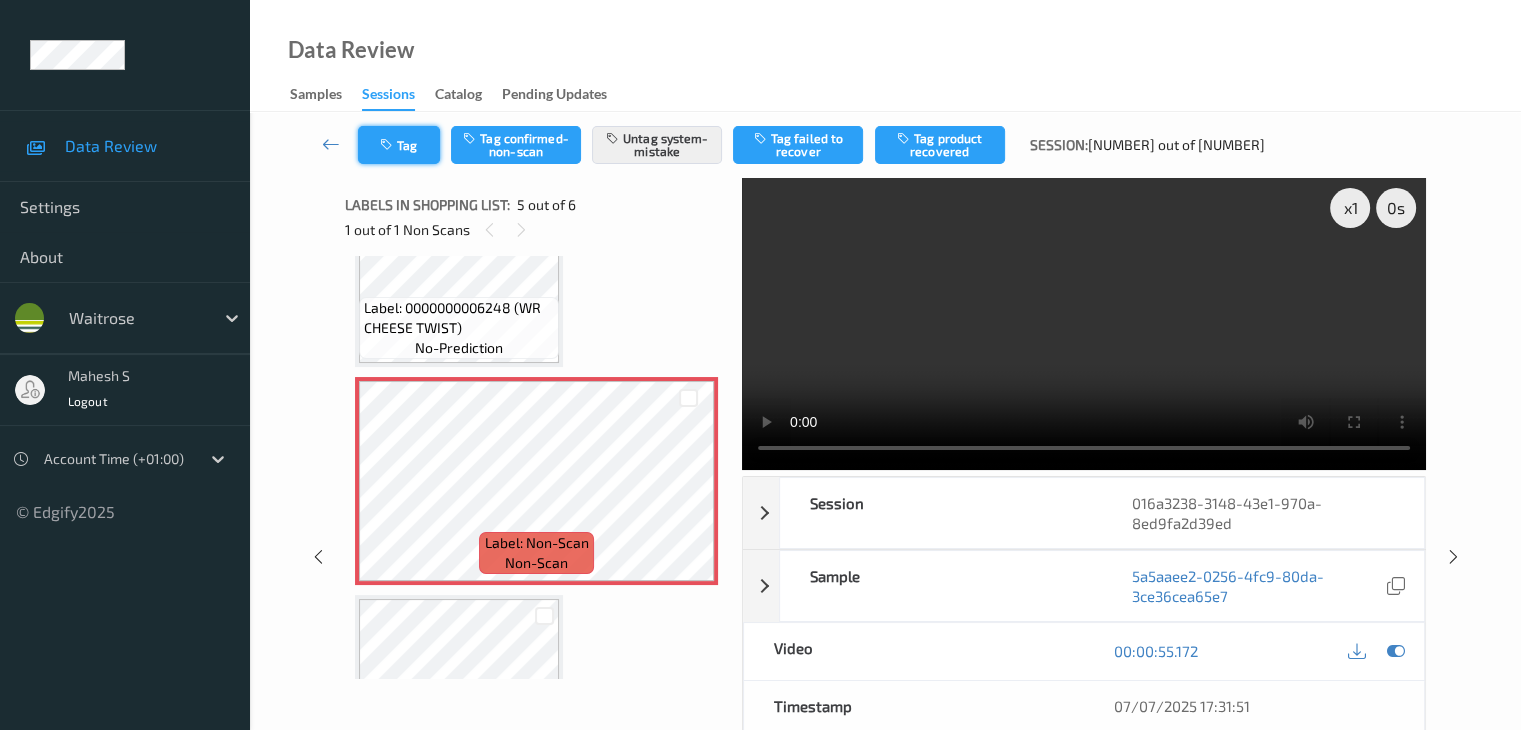 click on "Tag" at bounding box center (399, 145) 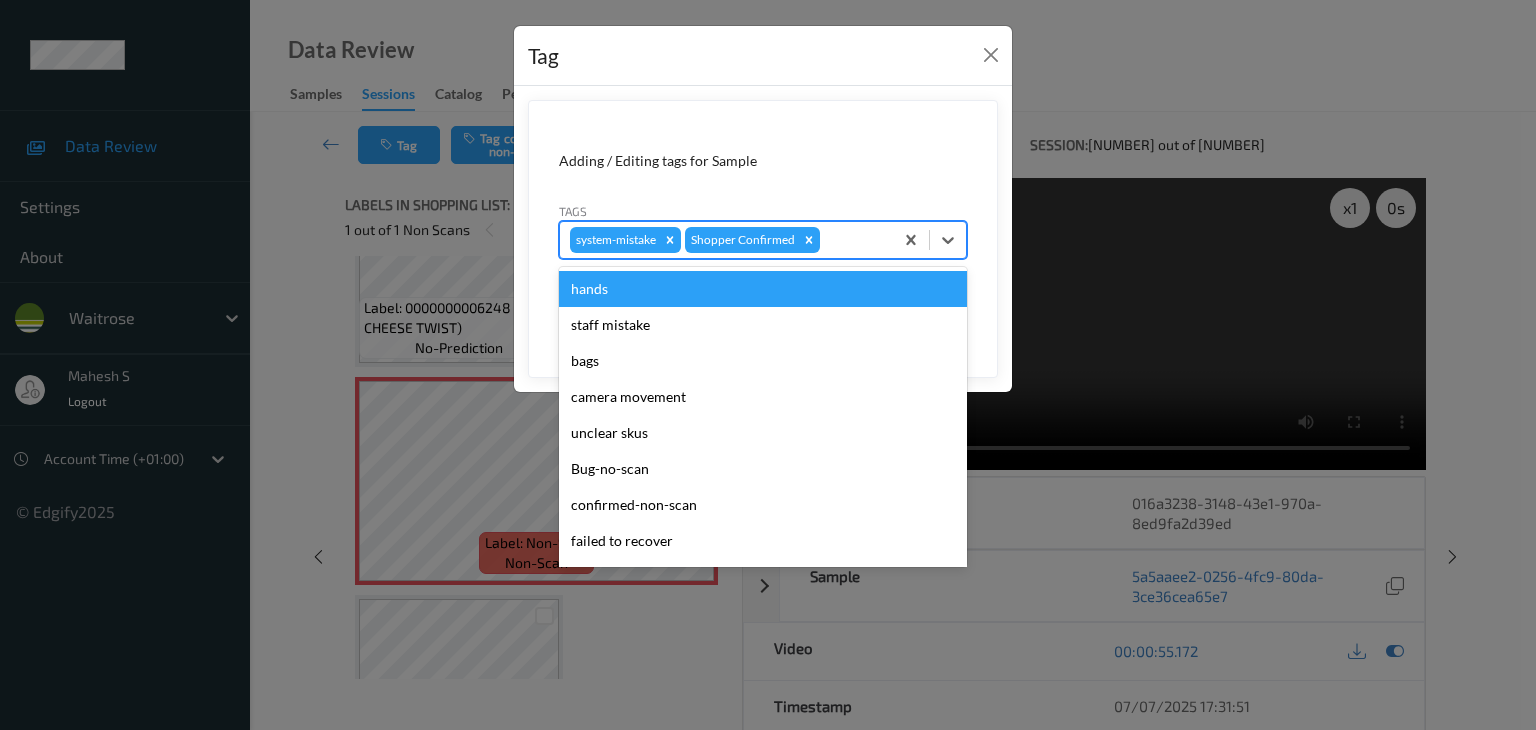 click at bounding box center (853, 240) 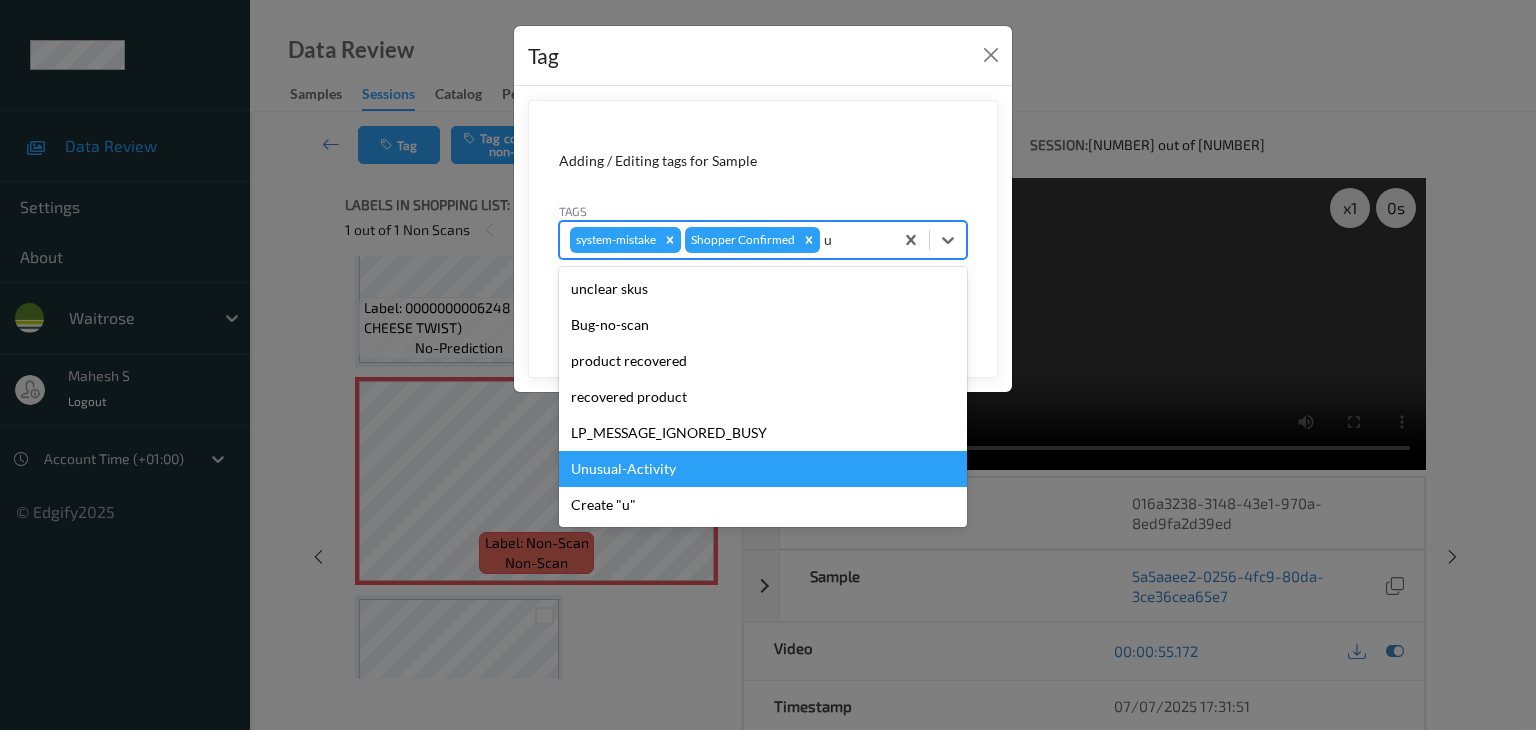 click on "Unusual-Activity" at bounding box center (763, 469) 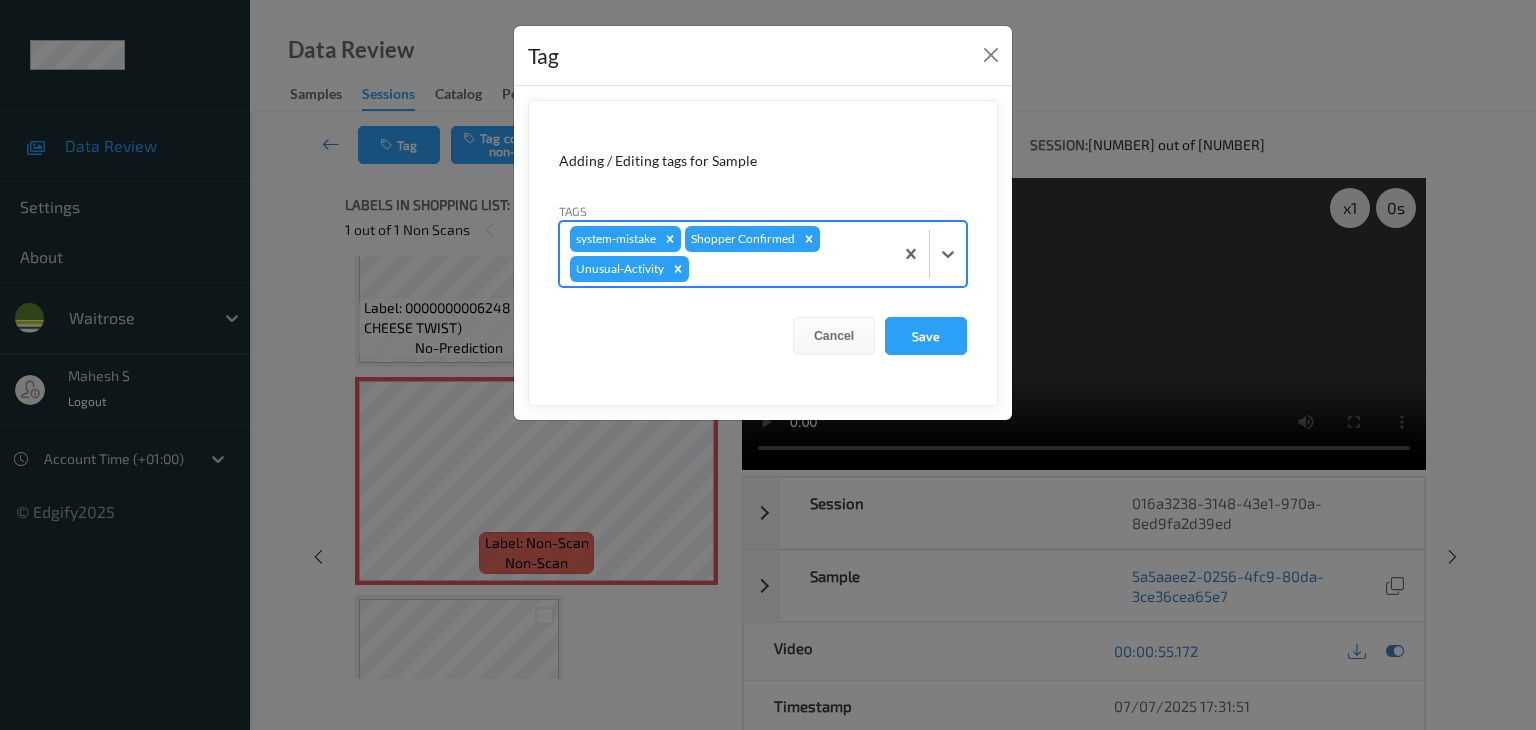 type on "p" 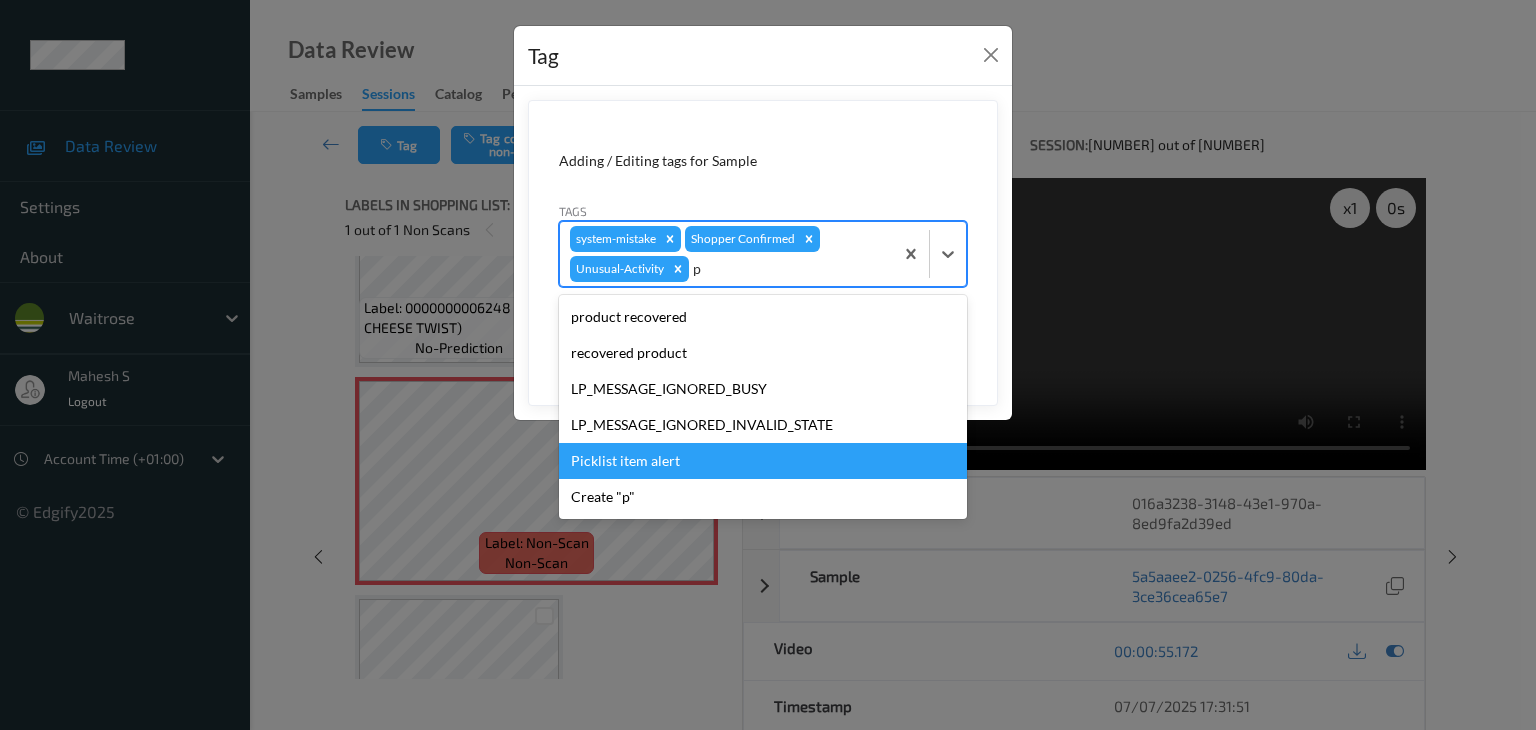 click on "Picklist item alert" at bounding box center (763, 461) 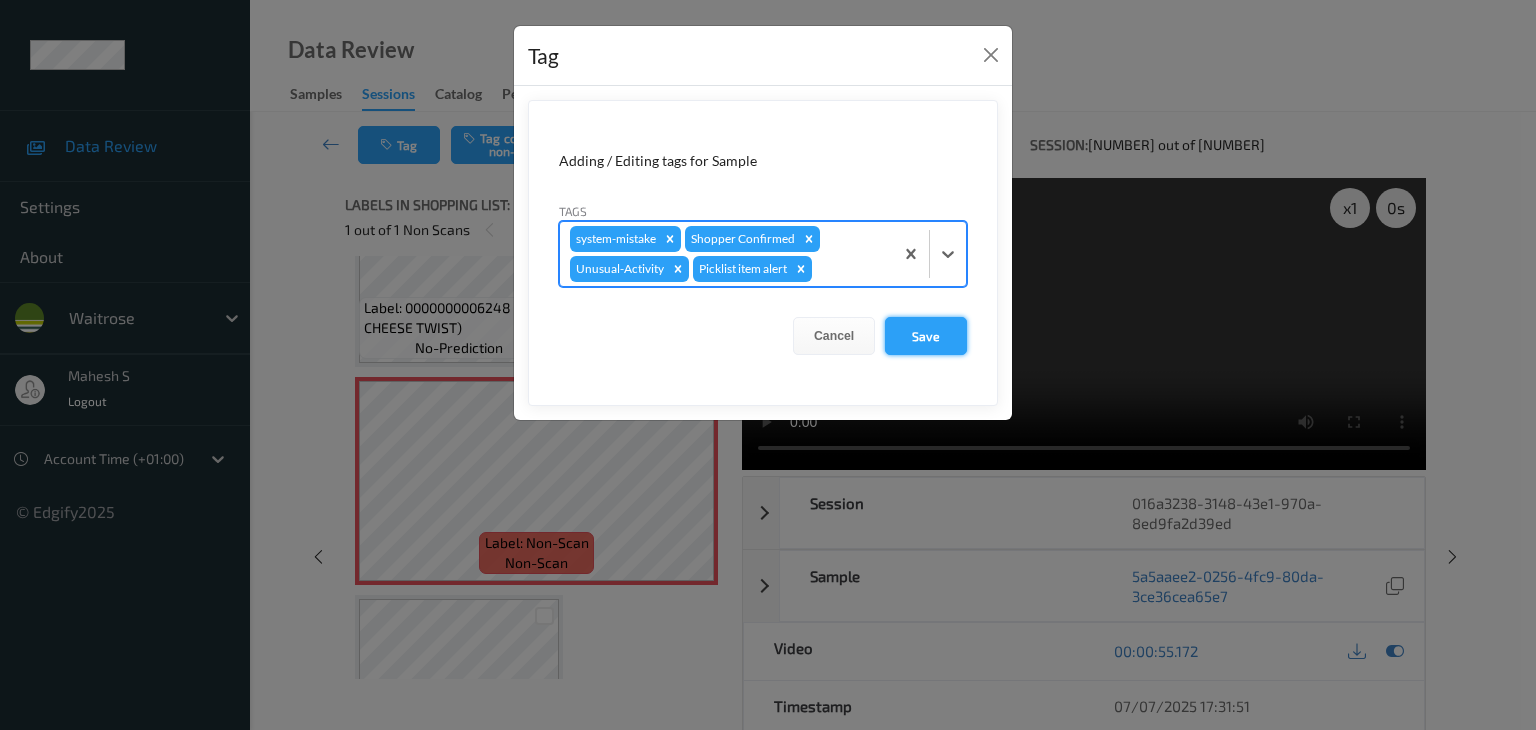 click on "Save" at bounding box center (926, 336) 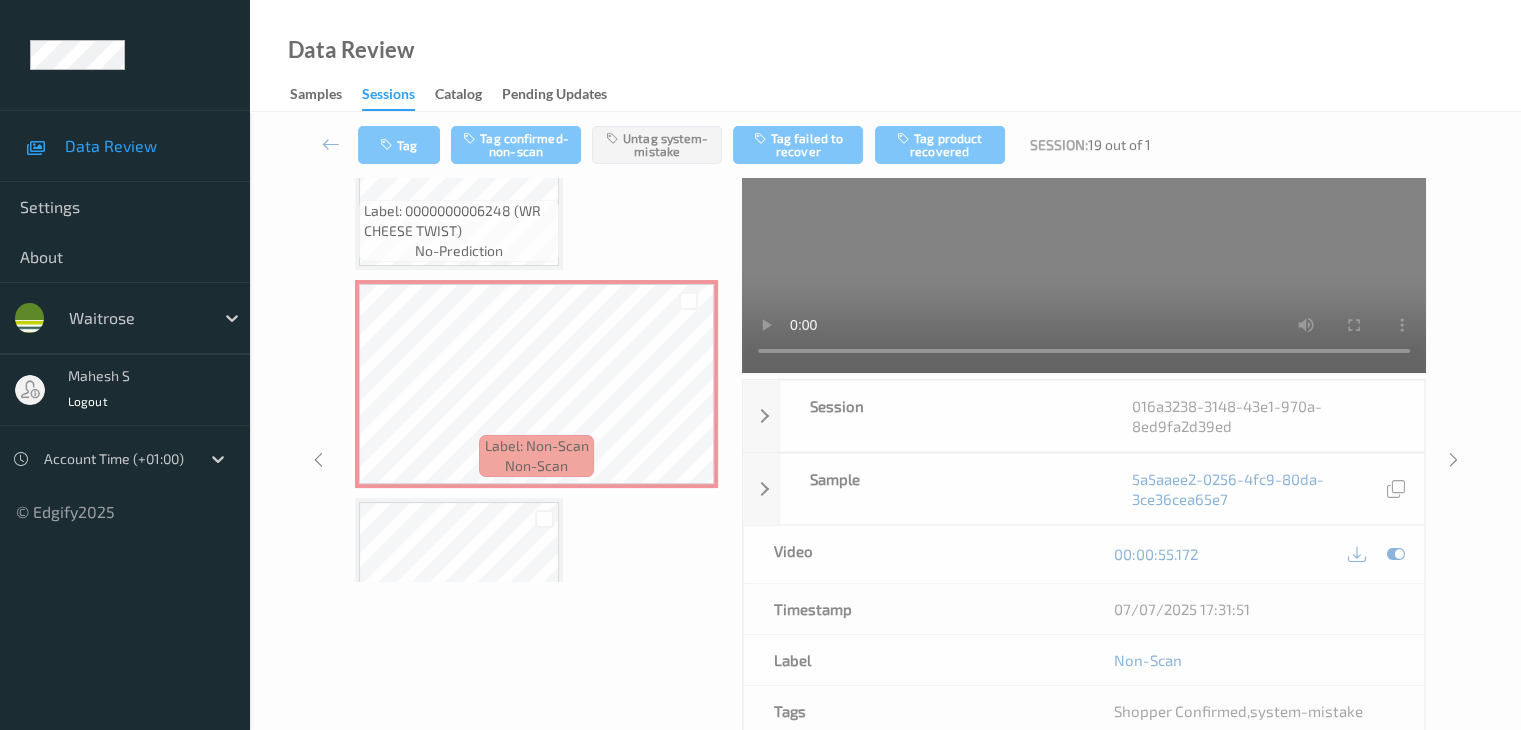 scroll, scrollTop: 275, scrollLeft: 0, axis: vertical 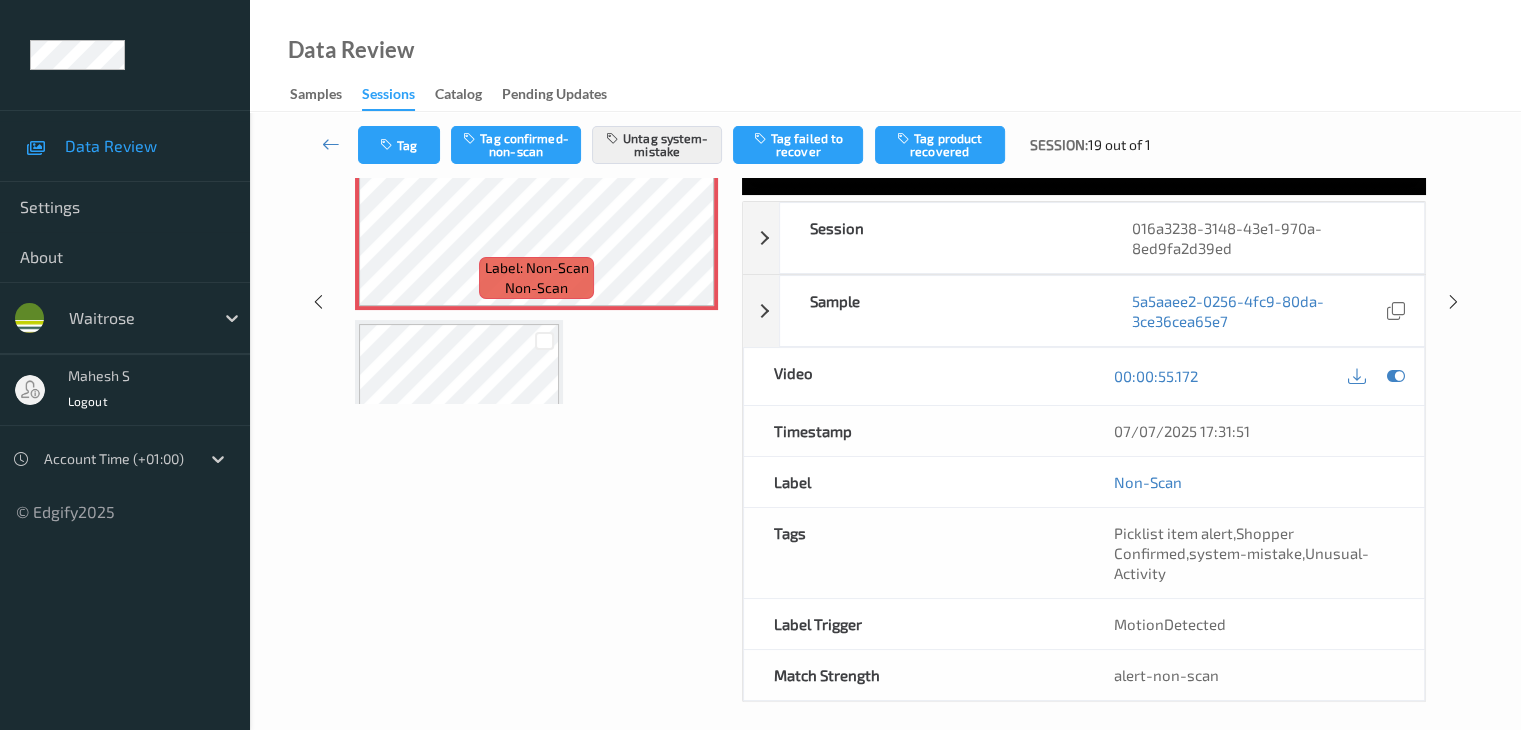 type 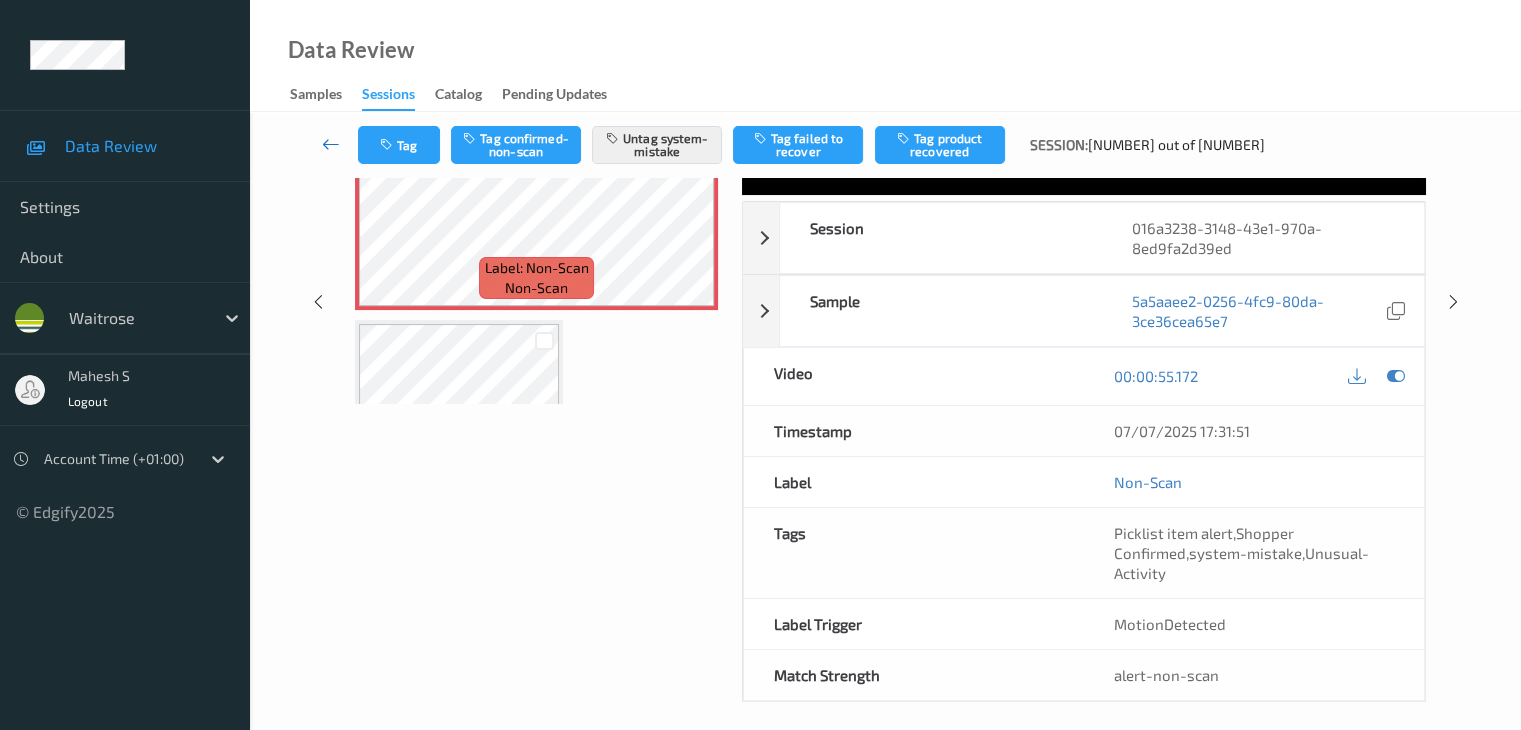click at bounding box center (331, 145) 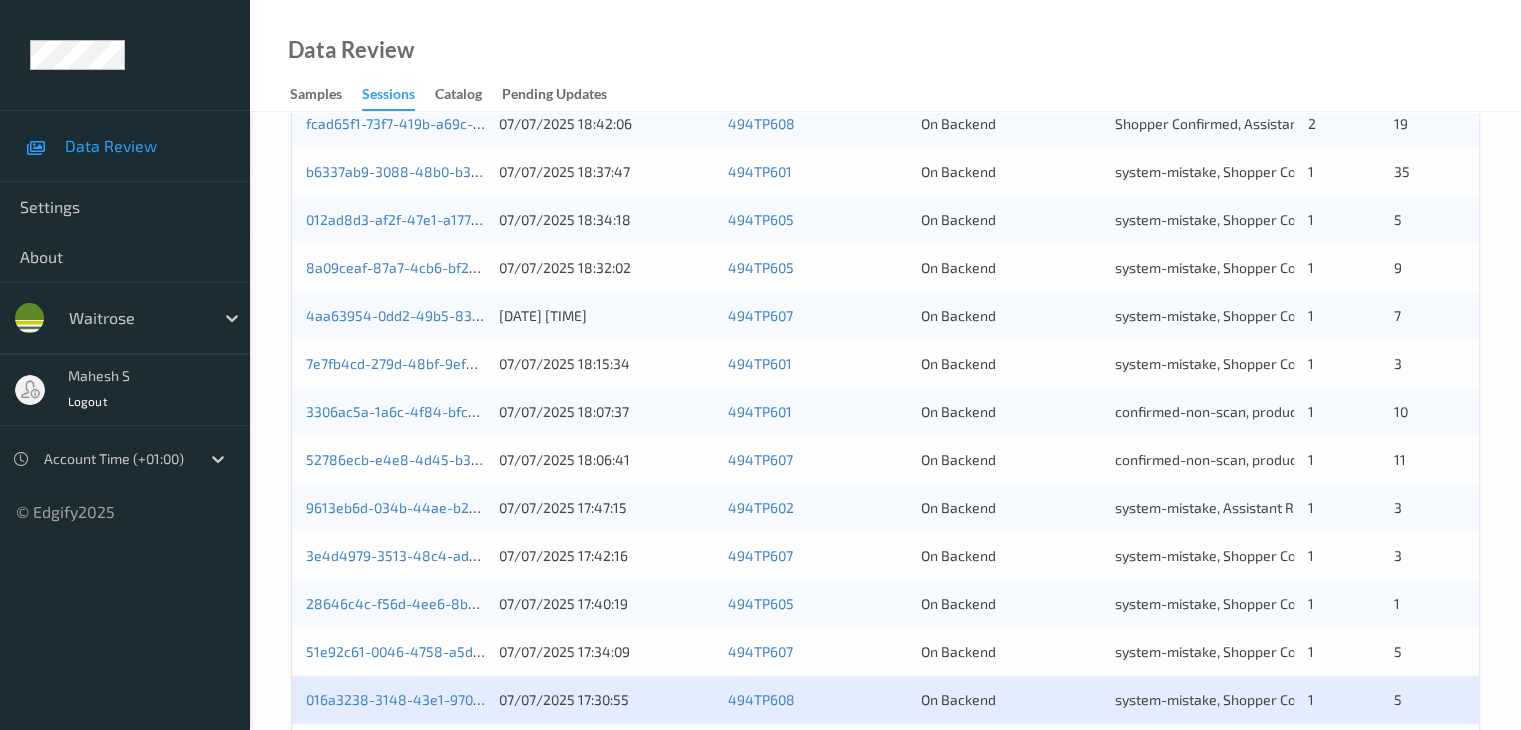 scroll, scrollTop: 932, scrollLeft: 0, axis: vertical 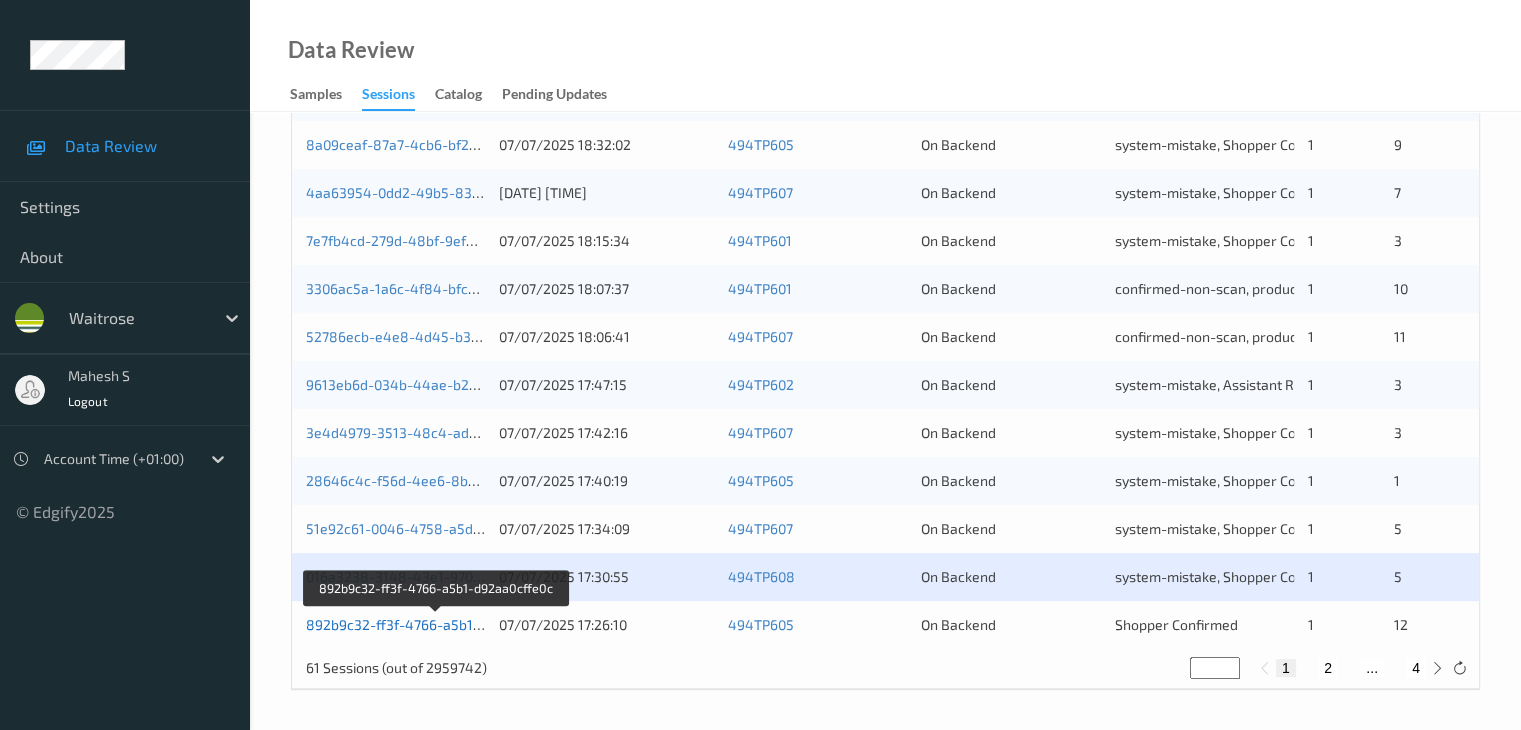 click on "892b9c32-ff3f-4766-a5b1-d92aa0cffe0c" at bounding box center (436, 624) 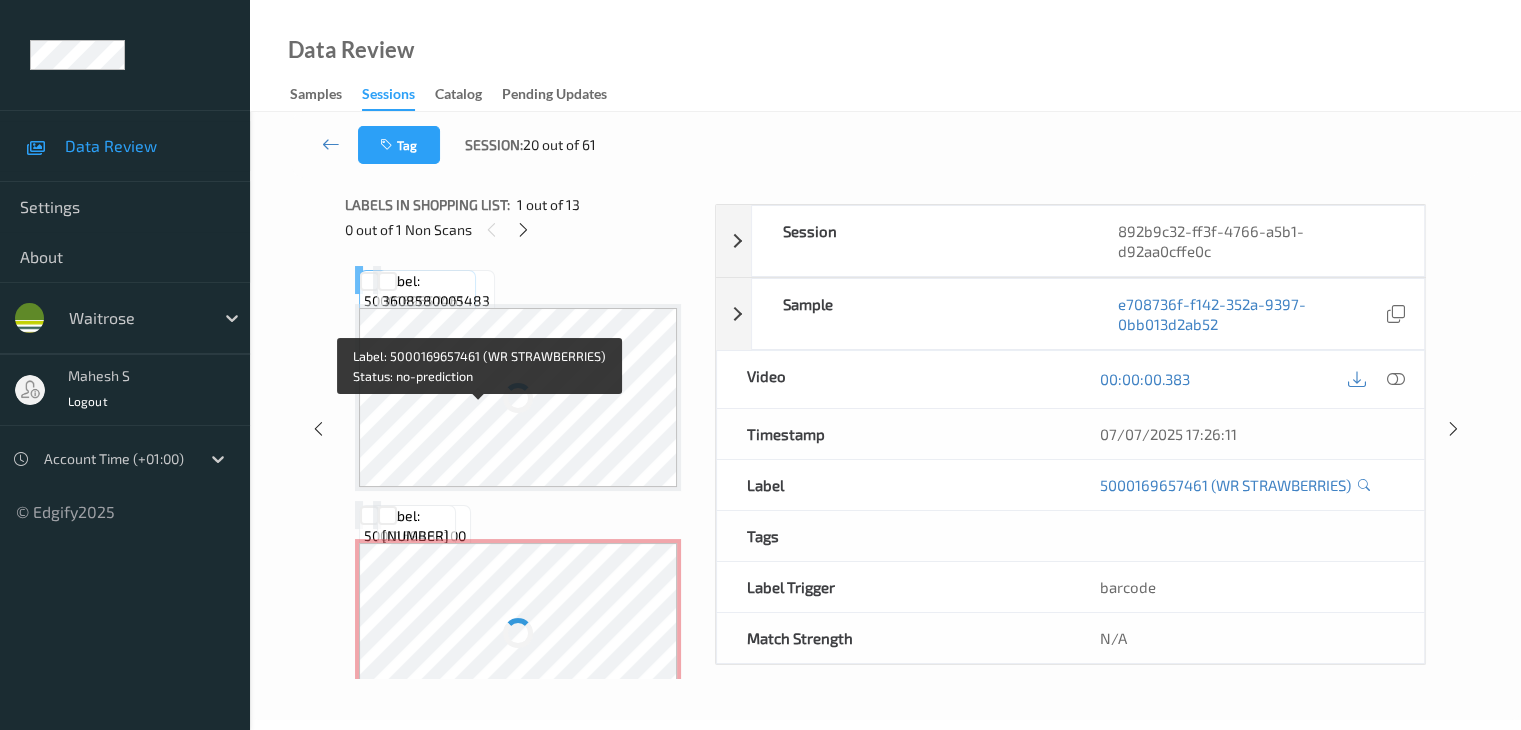scroll, scrollTop: 24, scrollLeft: 0, axis: vertical 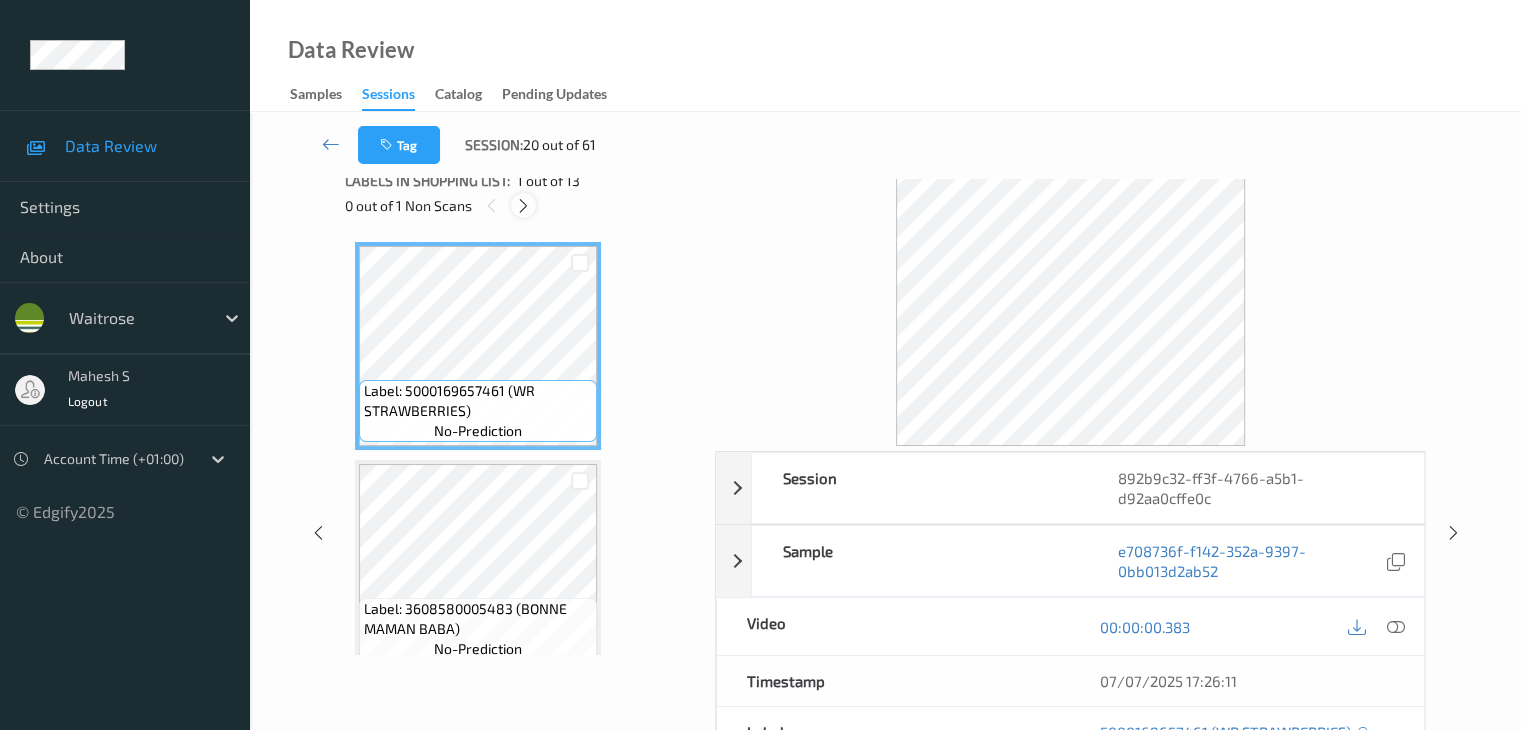 click at bounding box center (523, 206) 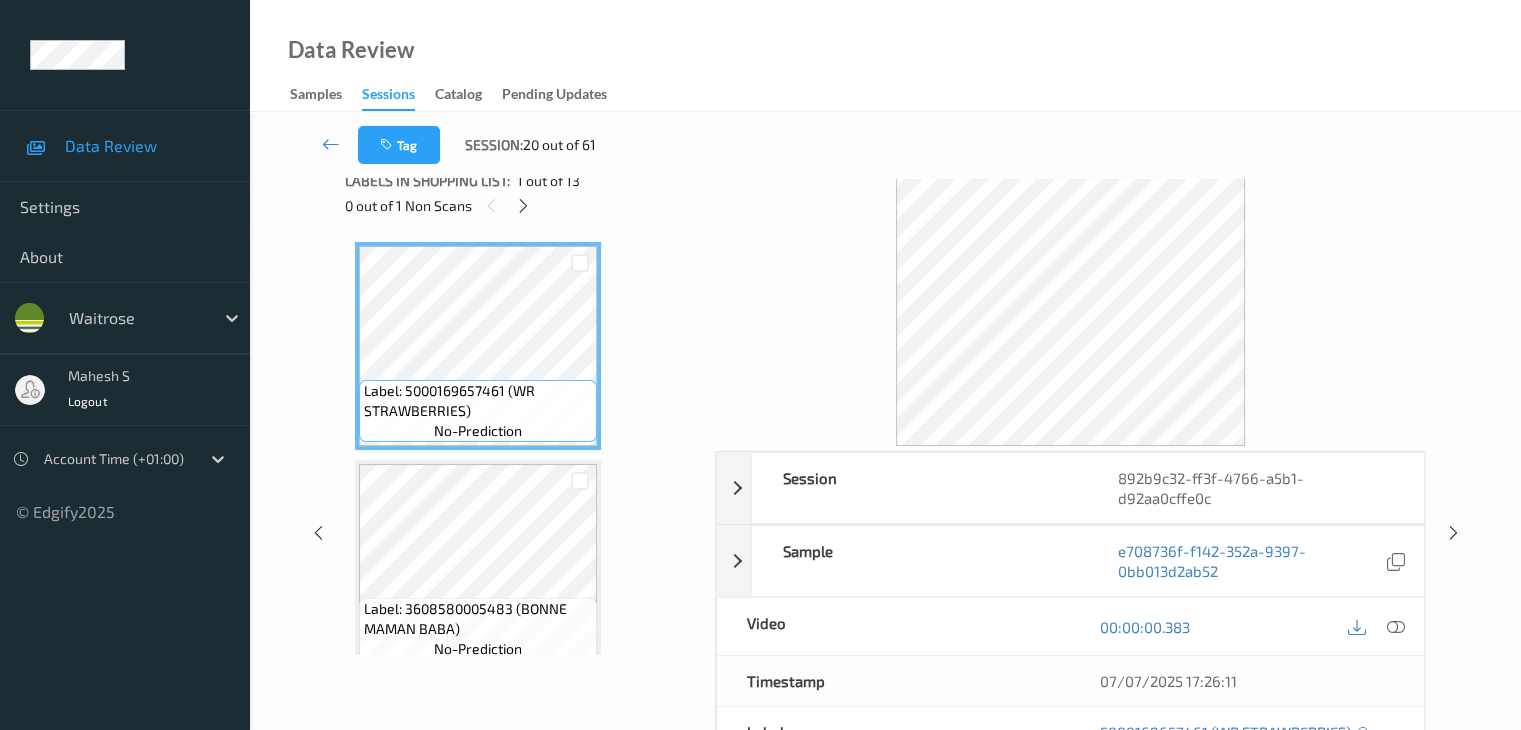 scroll, scrollTop: 882, scrollLeft: 0, axis: vertical 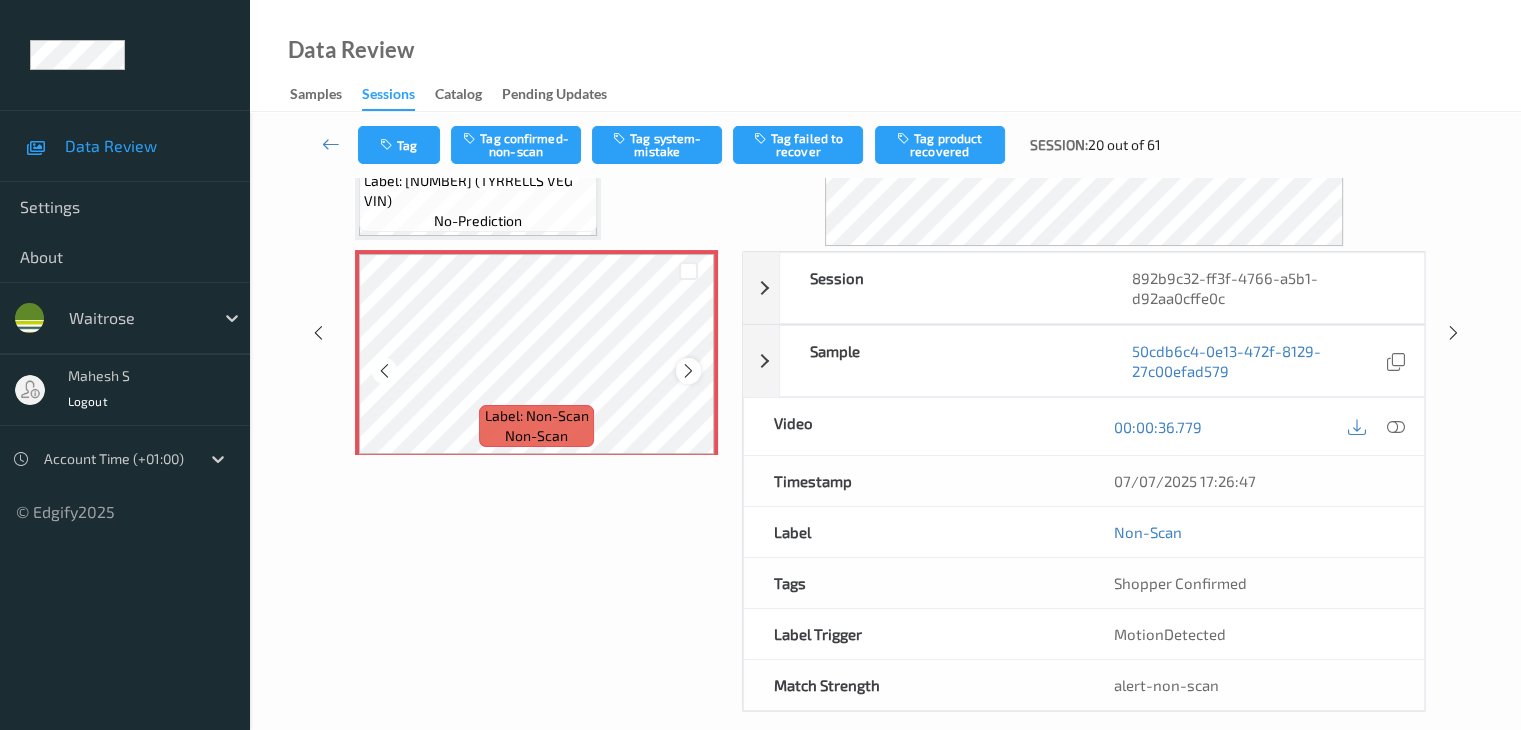 click at bounding box center [688, 371] 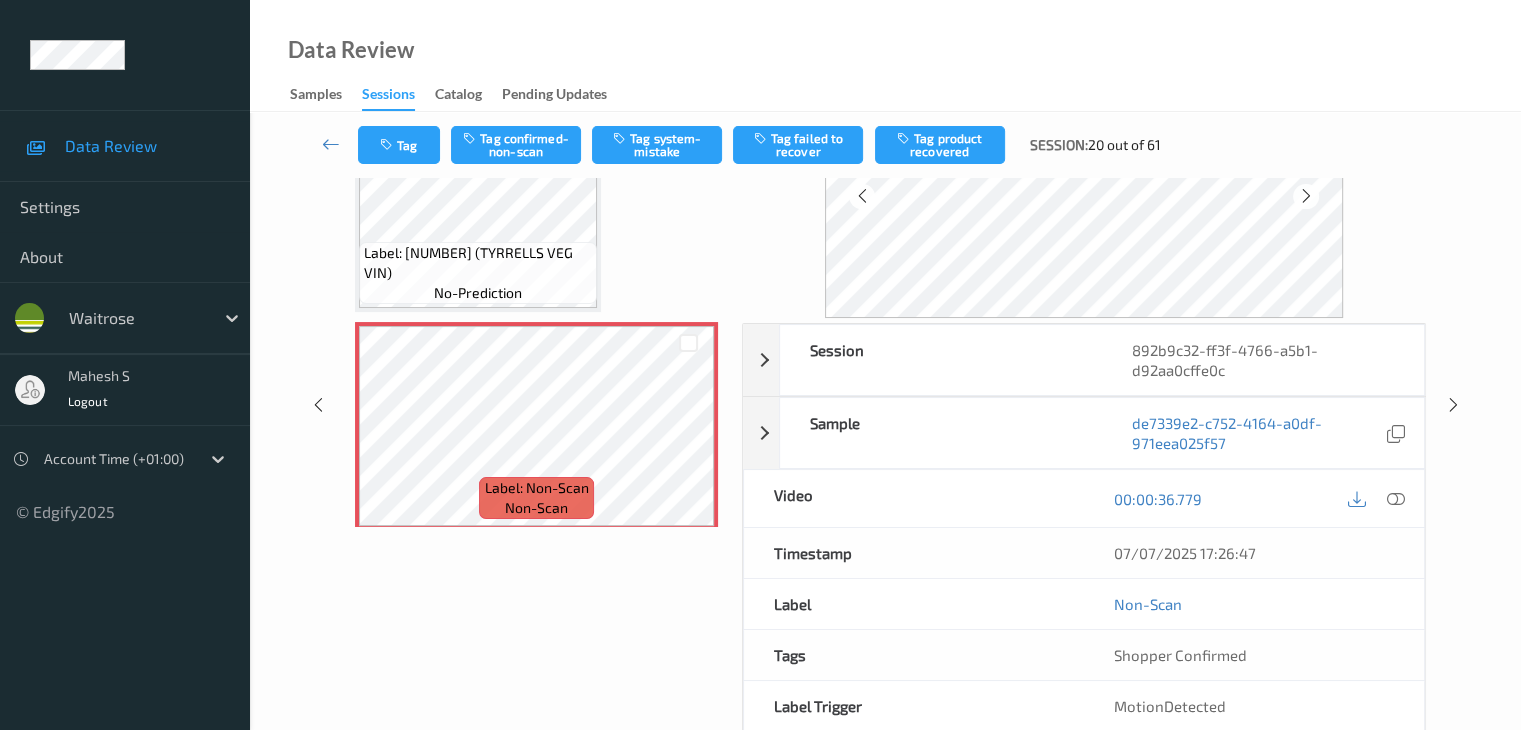 scroll, scrollTop: 24, scrollLeft: 0, axis: vertical 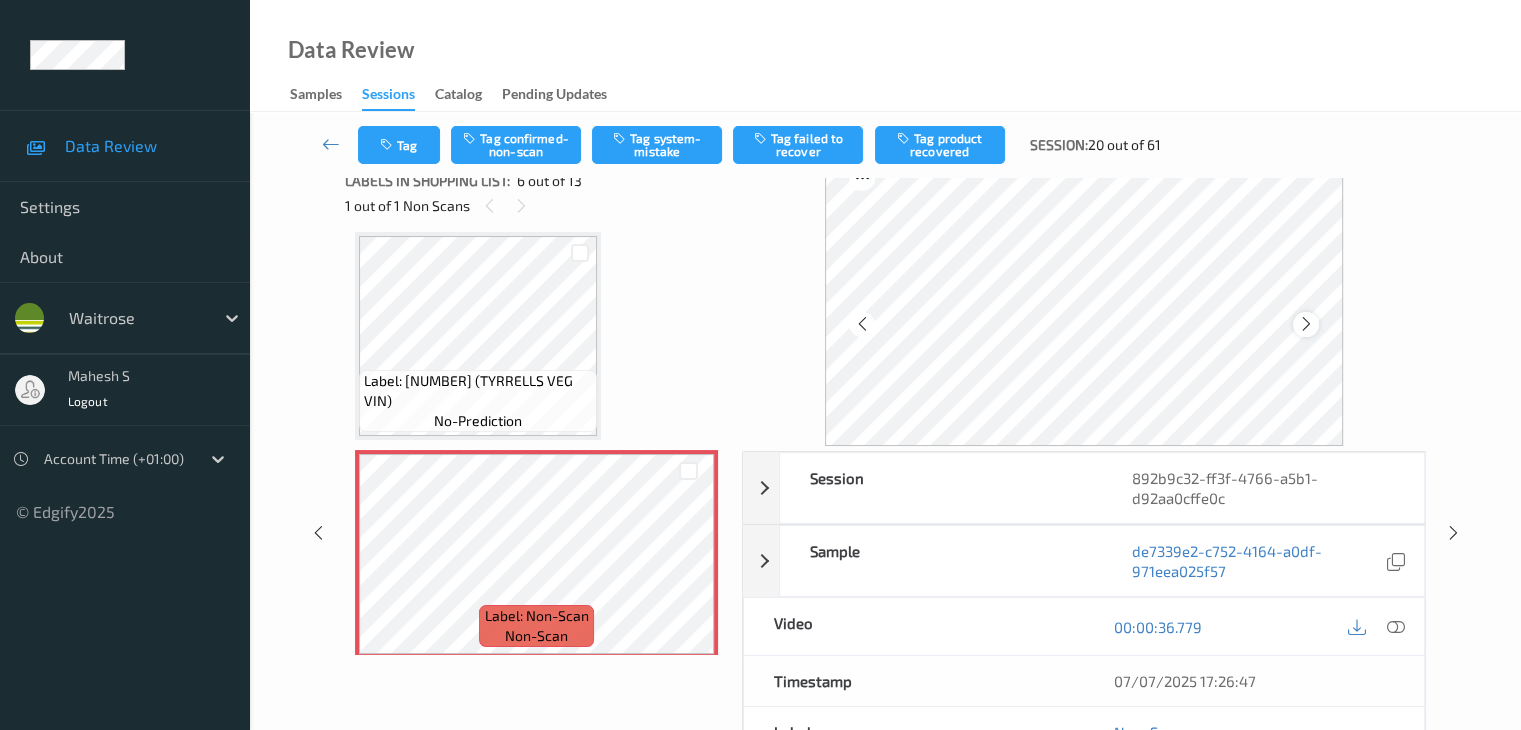 click at bounding box center [1306, 324] 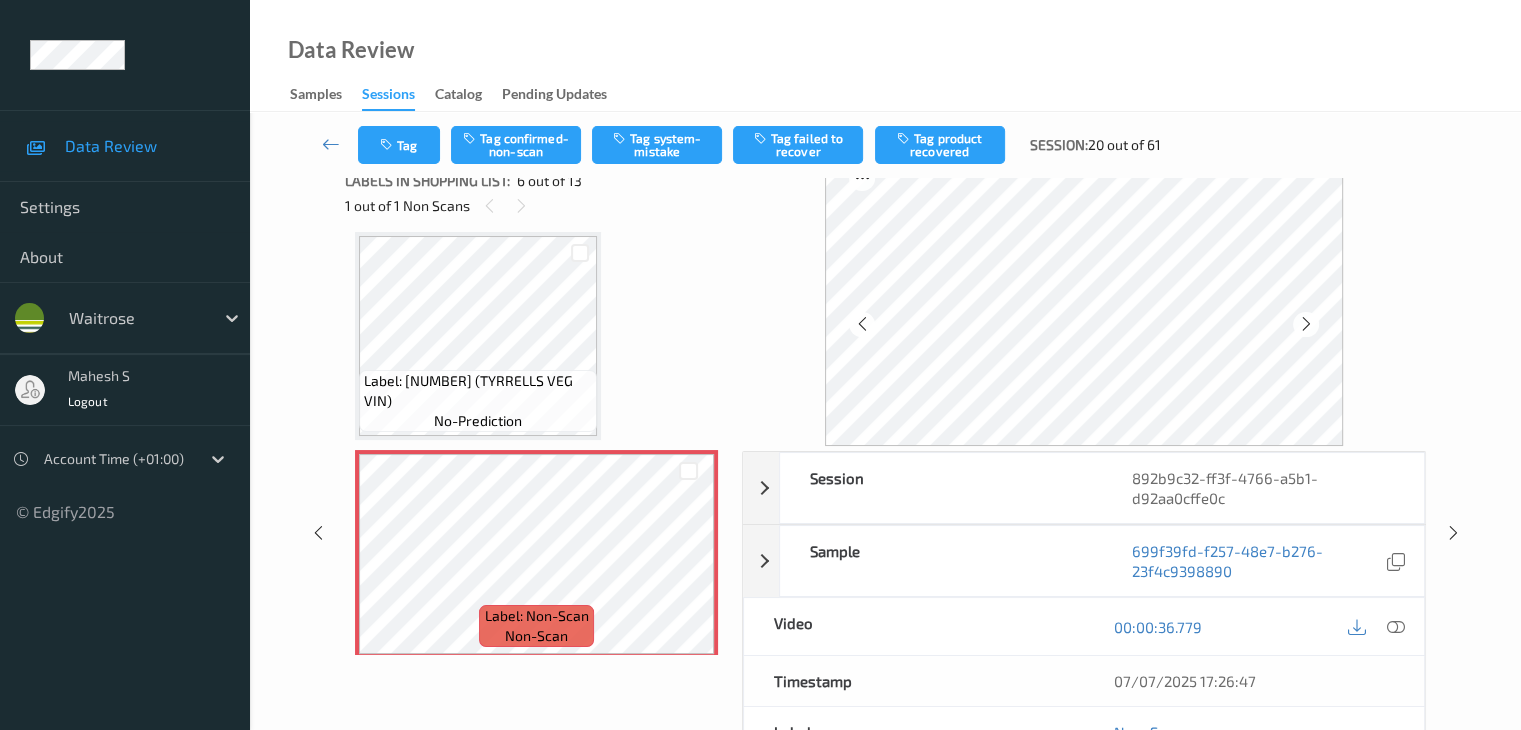 click at bounding box center (1306, 324) 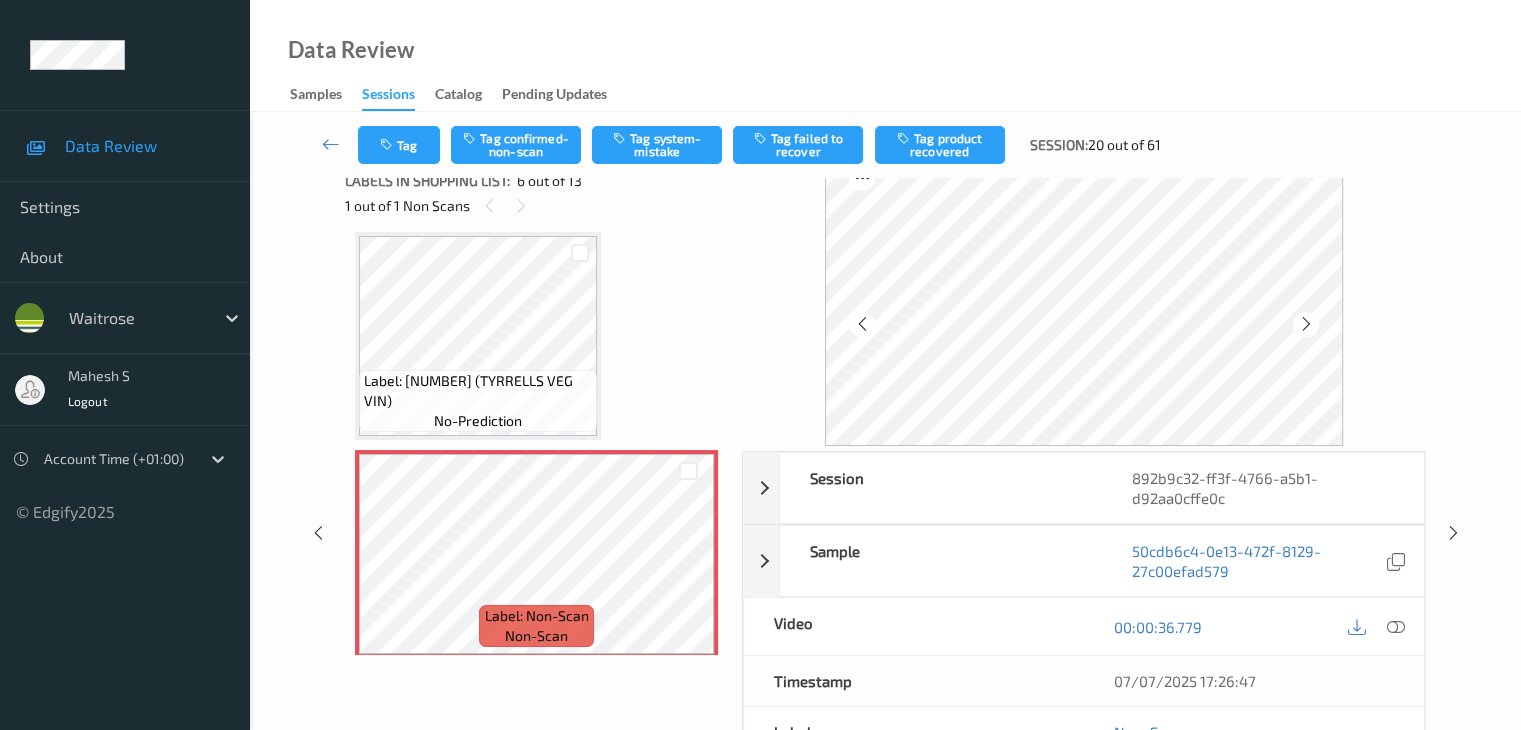 click at bounding box center [1306, 324] 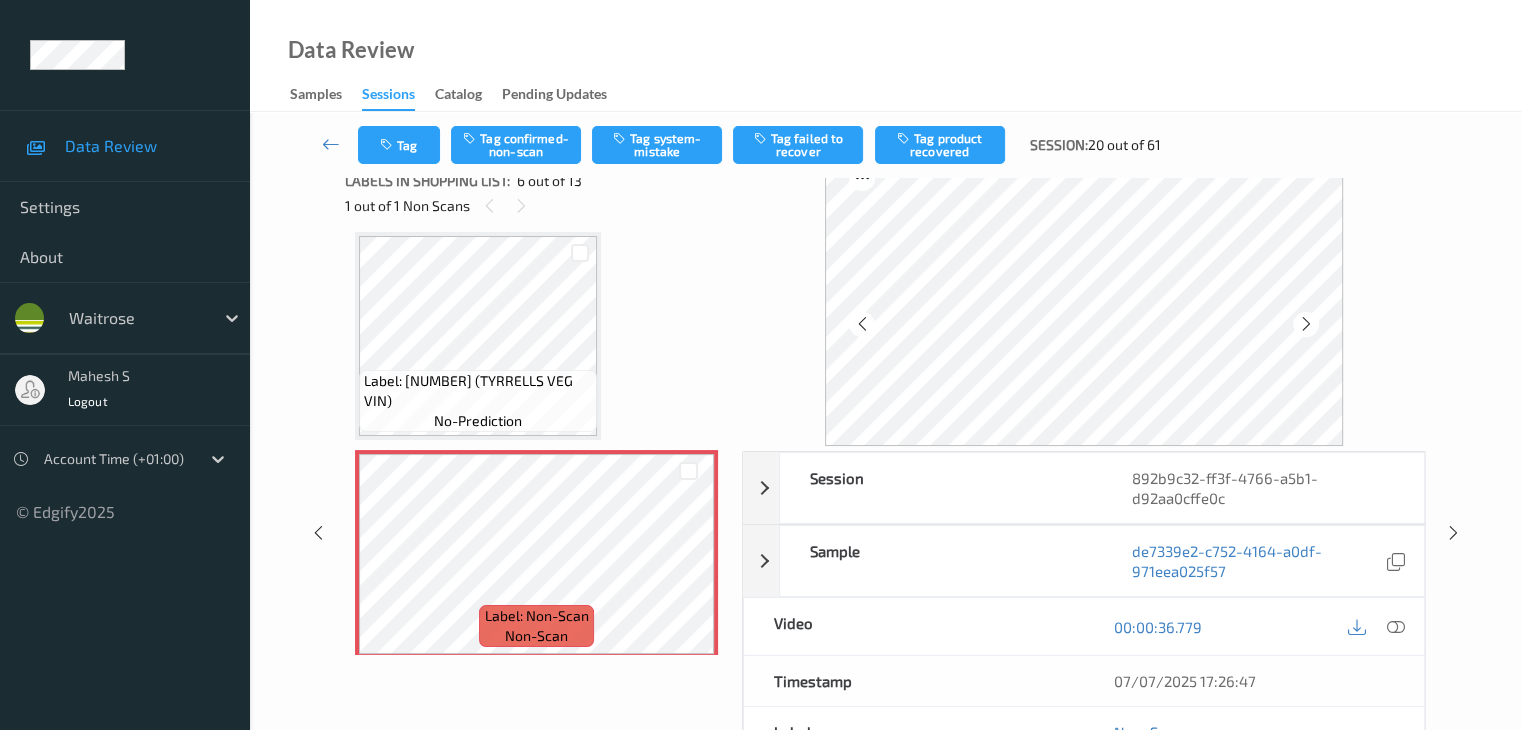 click at bounding box center [1306, 324] 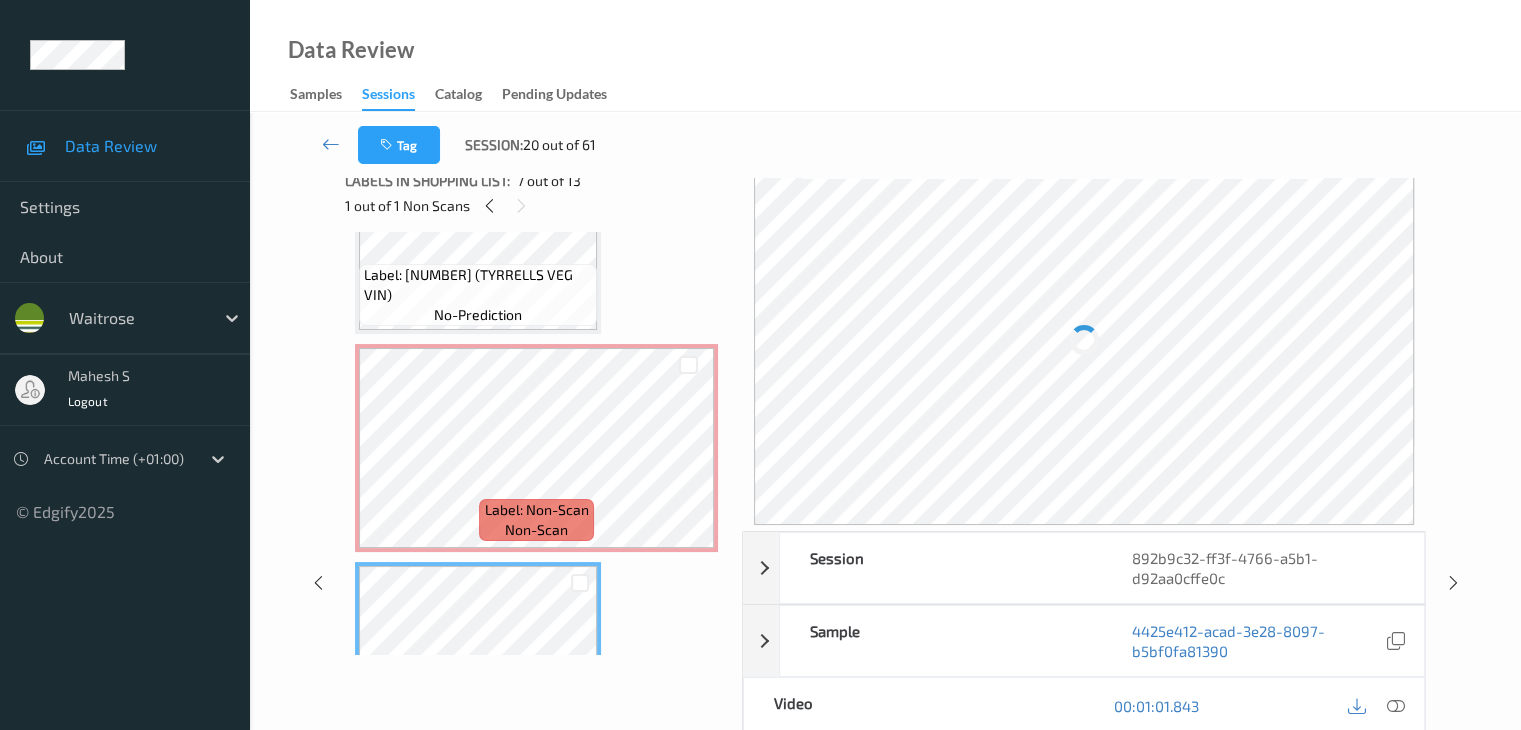 scroll, scrollTop: 982, scrollLeft: 0, axis: vertical 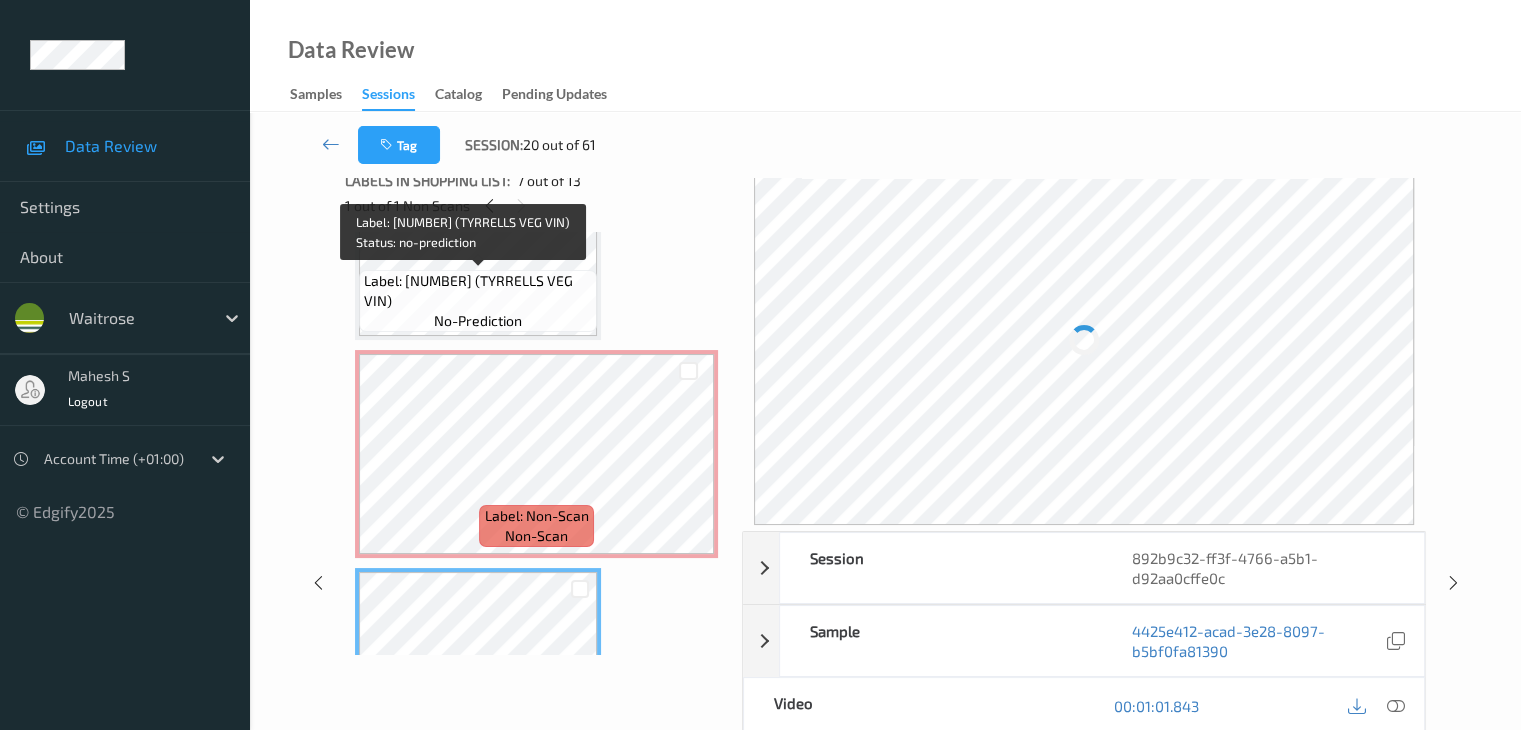 click on "Label: [NUMBER] (TYRRELLS VEG VIN)" at bounding box center (478, 291) 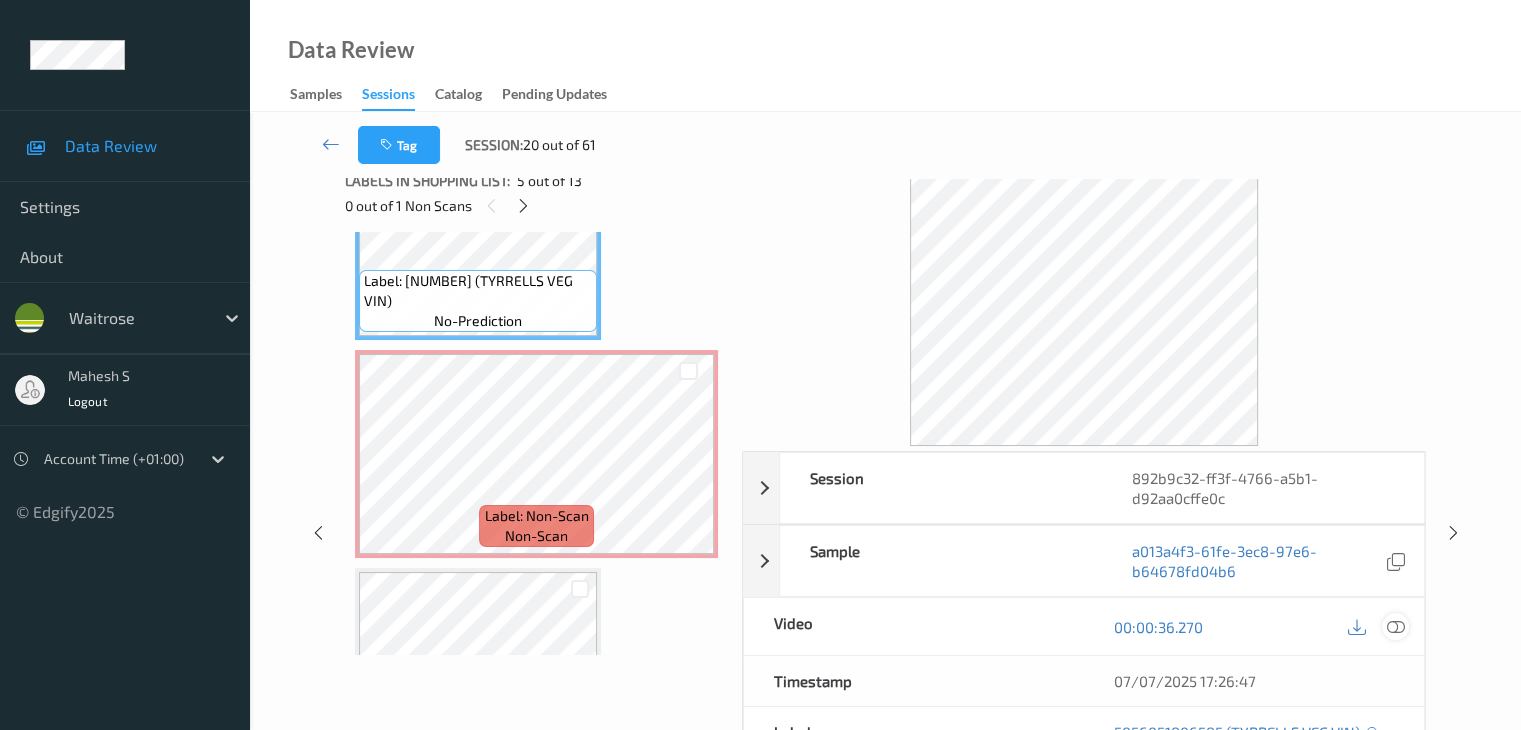 click at bounding box center [1395, 626] 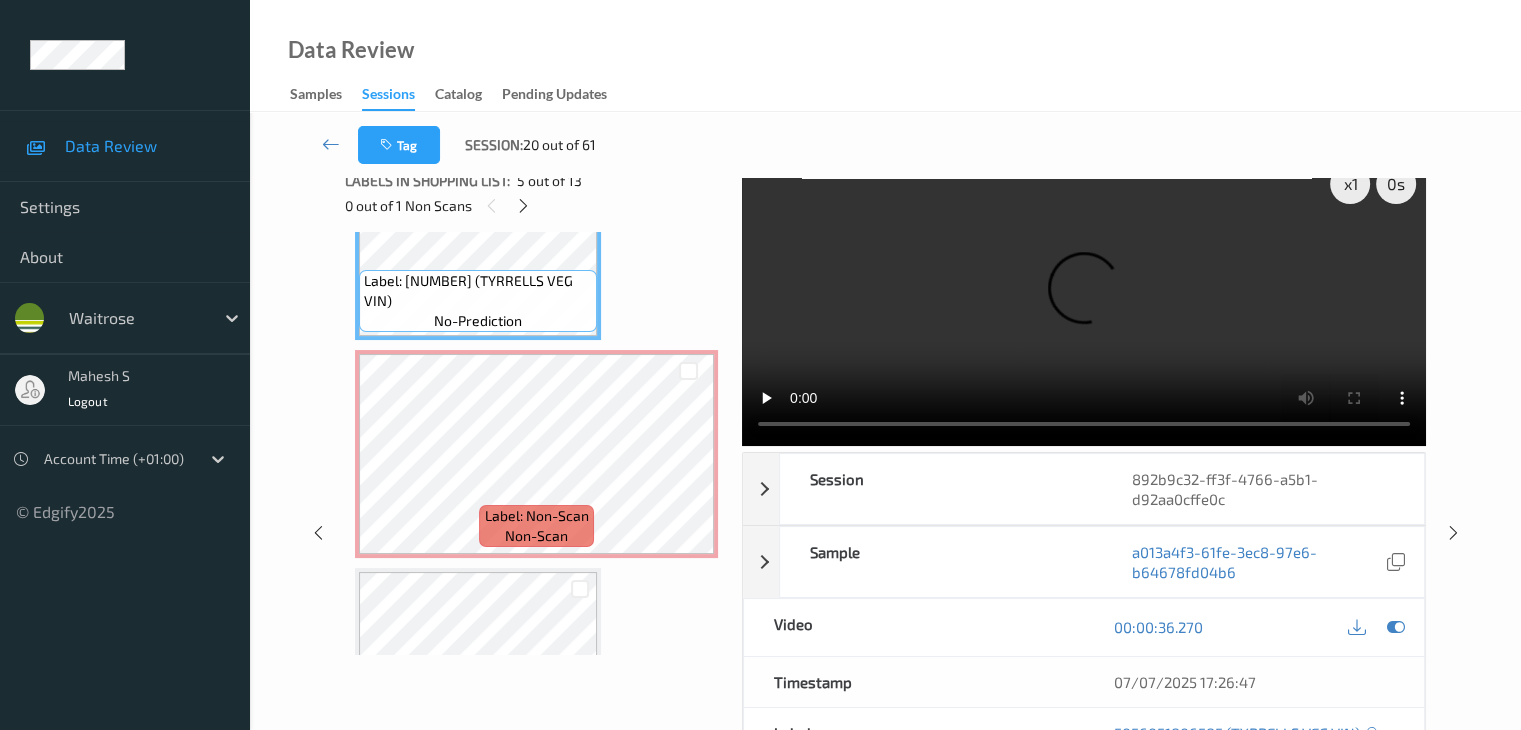 scroll, scrollTop: 0, scrollLeft: 0, axis: both 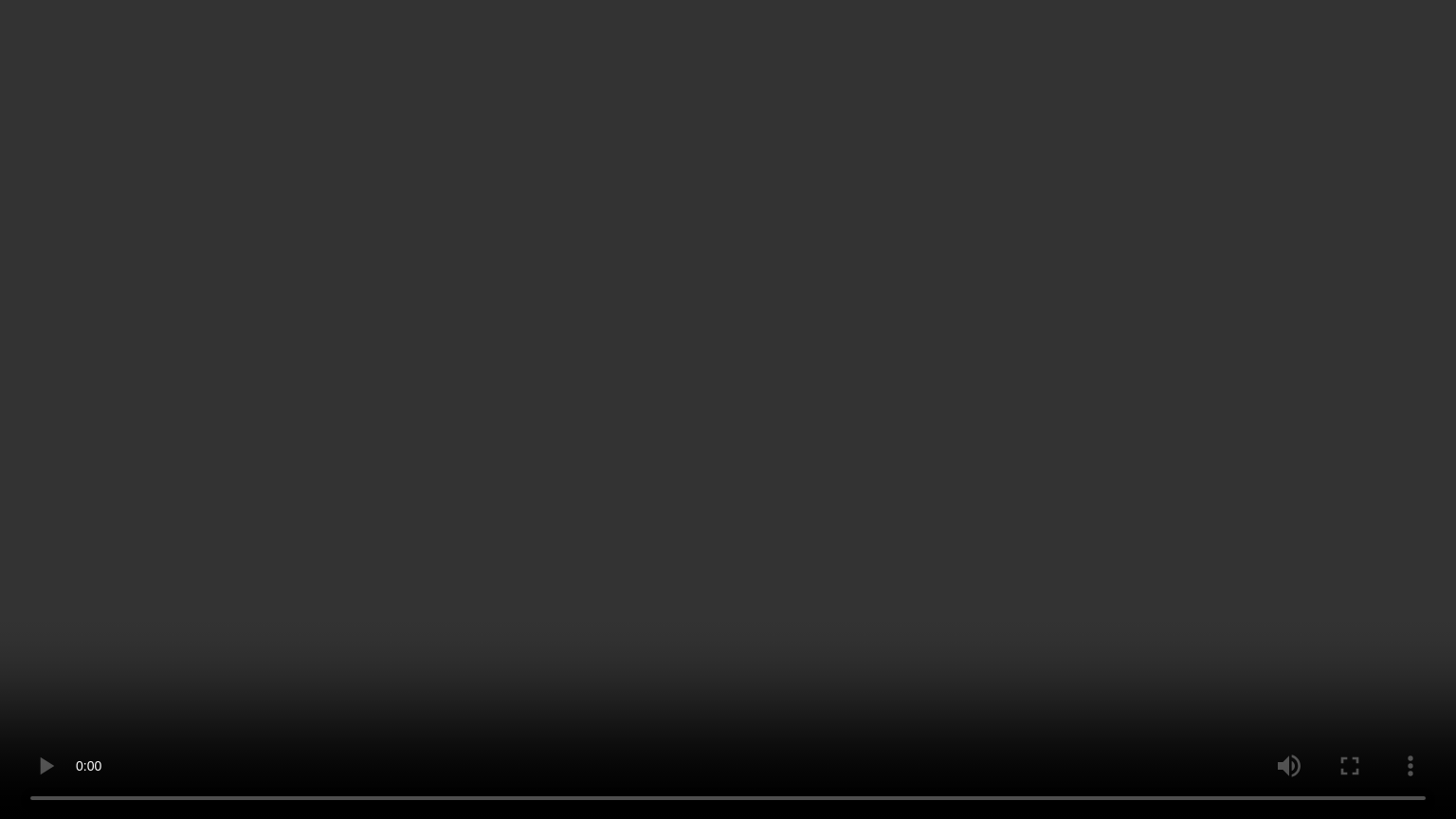 type 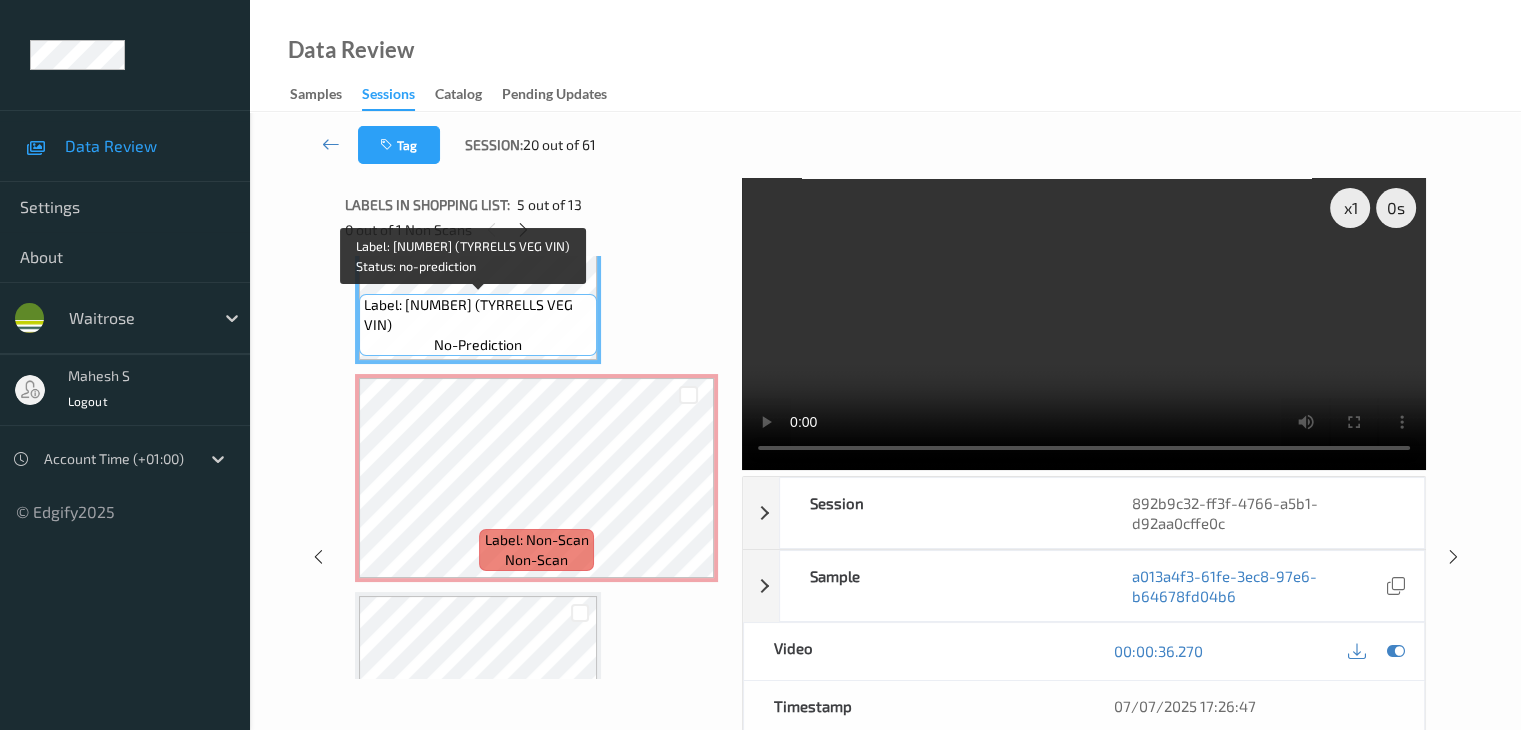 click on "Label: [NUMBER] (TYRRELLS VEG VIN)" at bounding box center (478, 315) 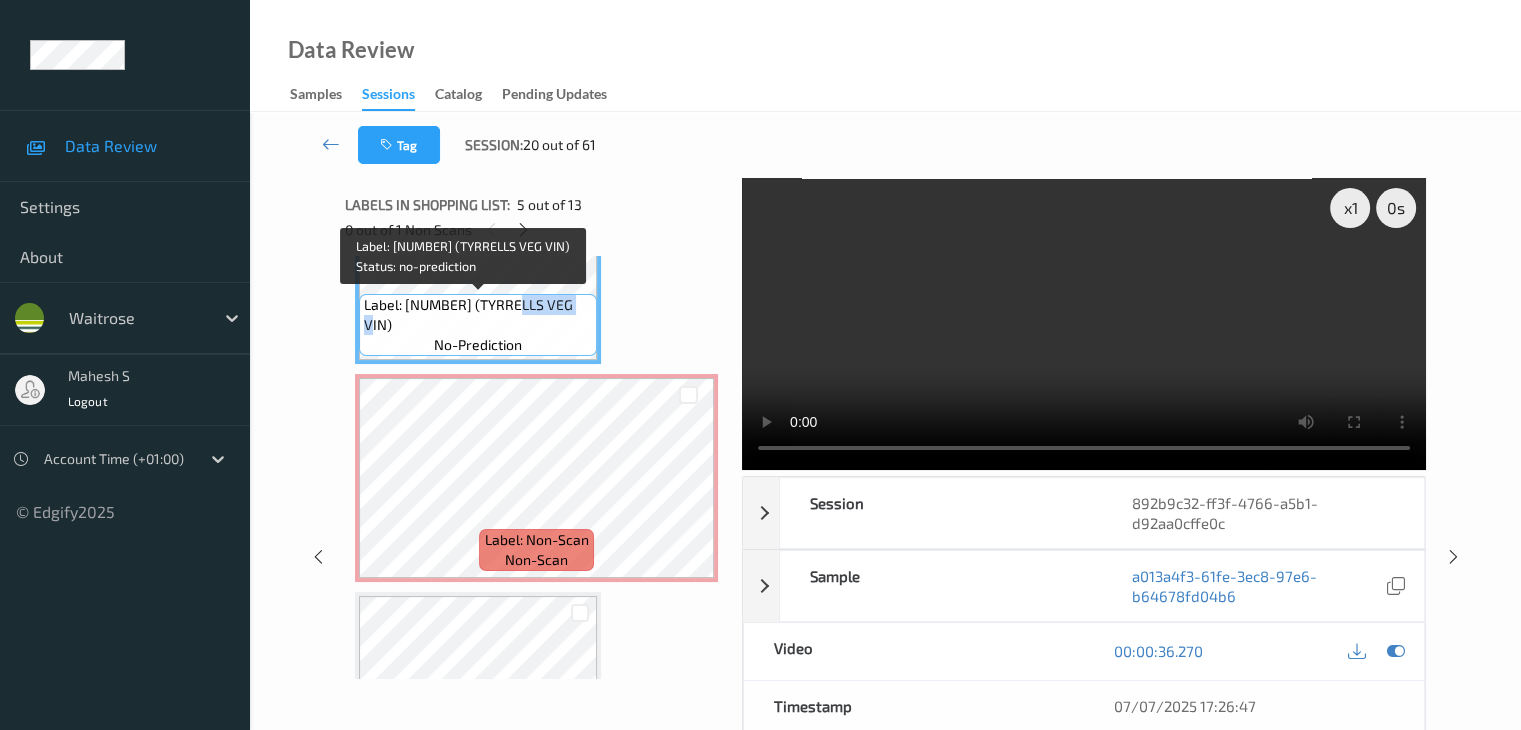 click on "Label: [NUMBER] (TYRRELLS VEG VIN)" at bounding box center [478, 315] 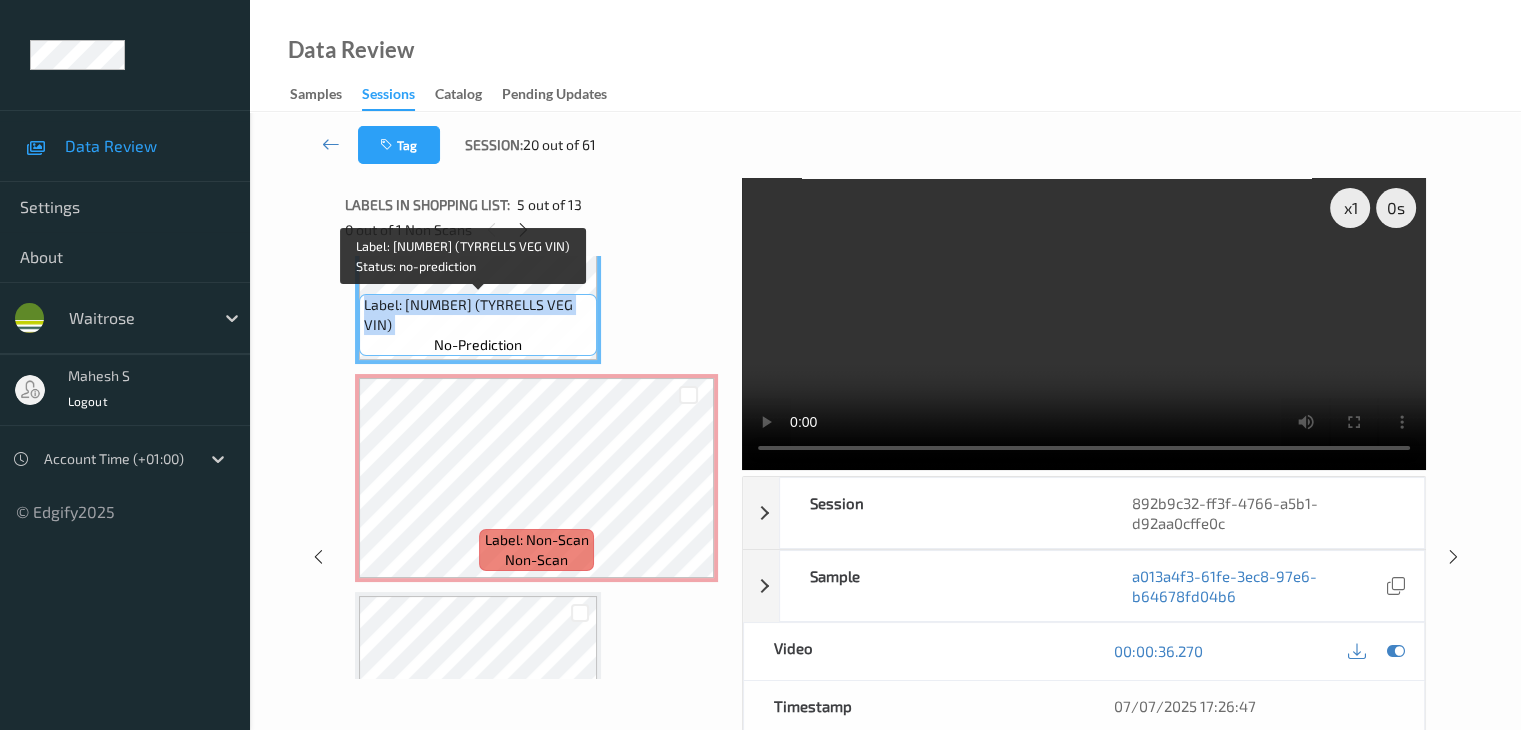 click on "Label: [NUMBER] (TYRRELLS VEG VIN)" at bounding box center [478, 315] 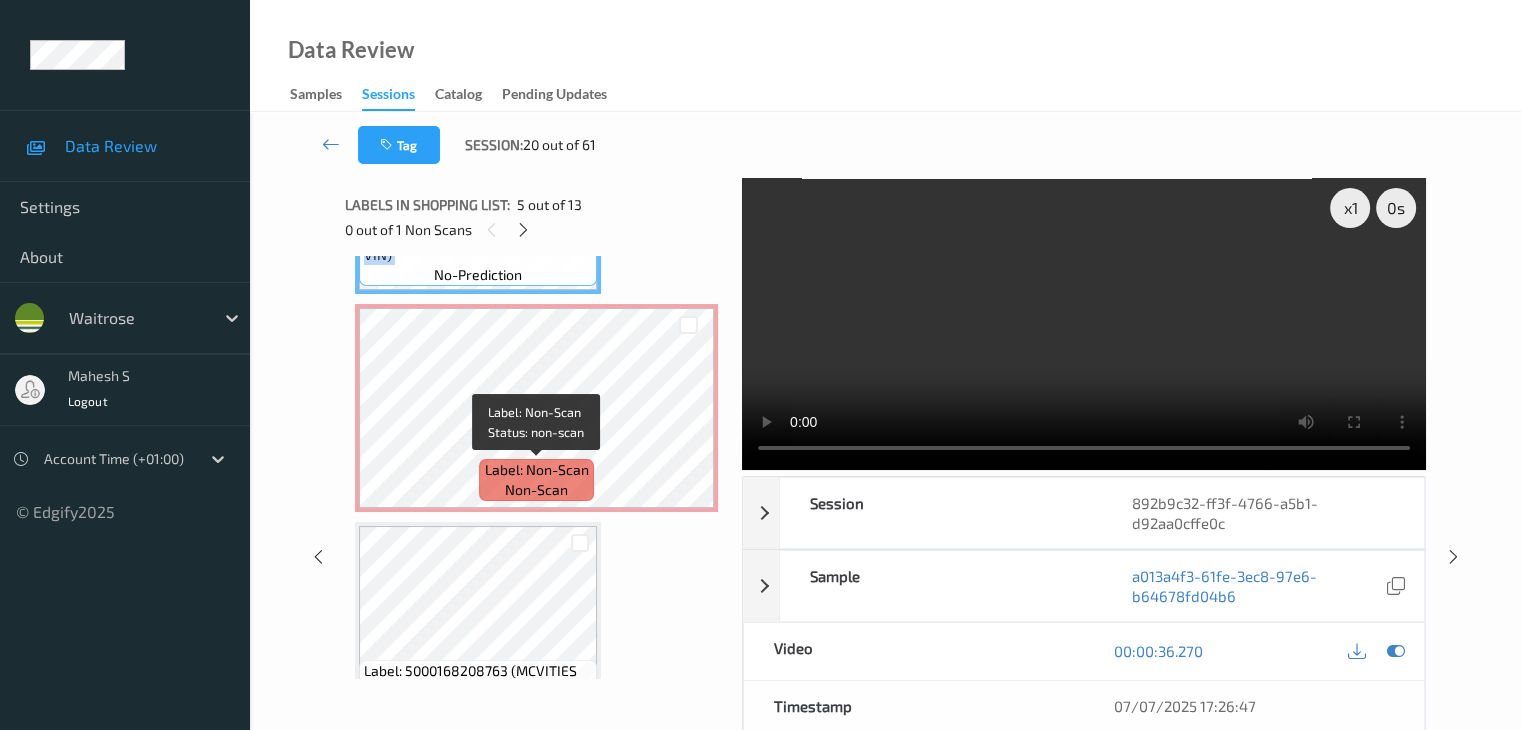 scroll, scrollTop: 1082, scrollLeft: 0, axis: vertical 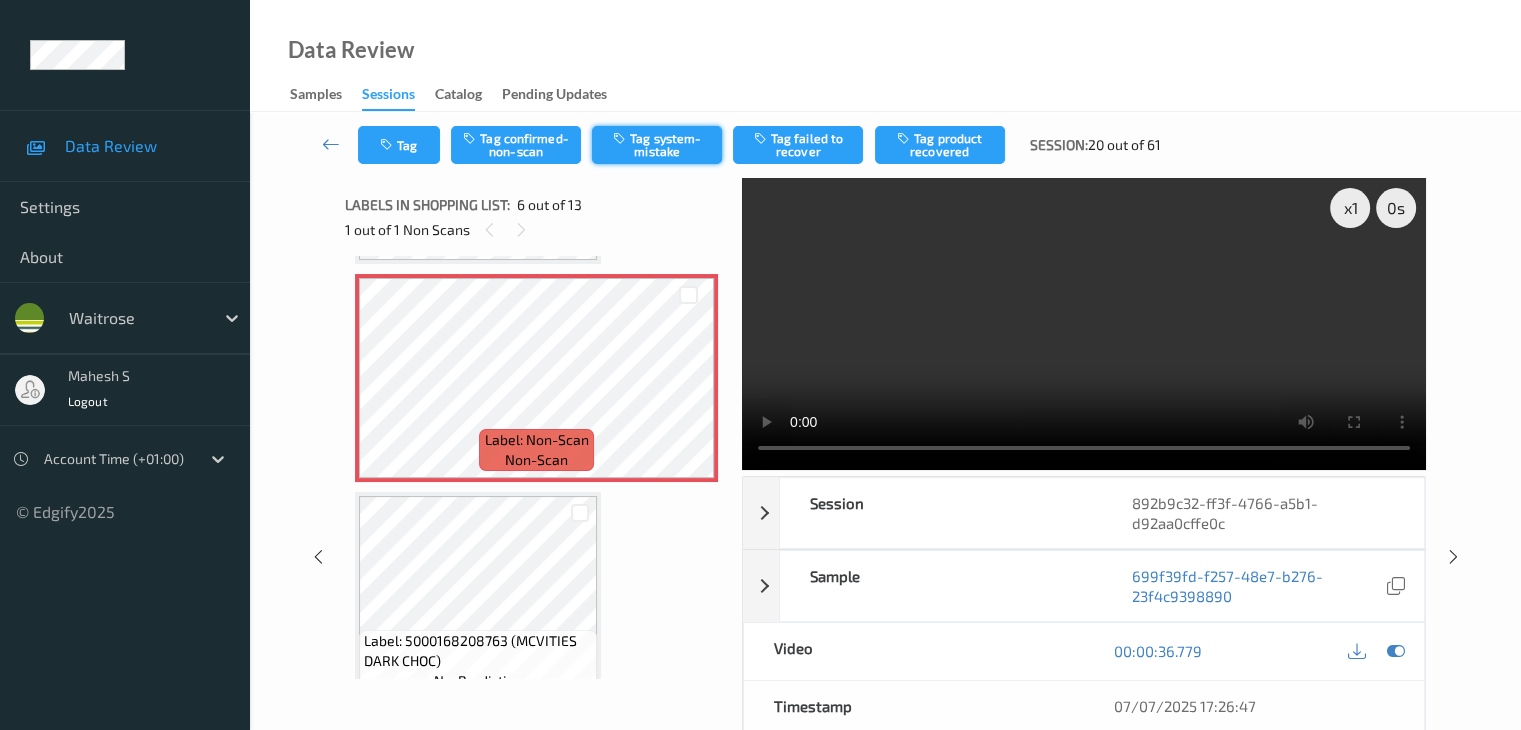 click on "Tag   system-mistake" at bounding box center [657, 145] 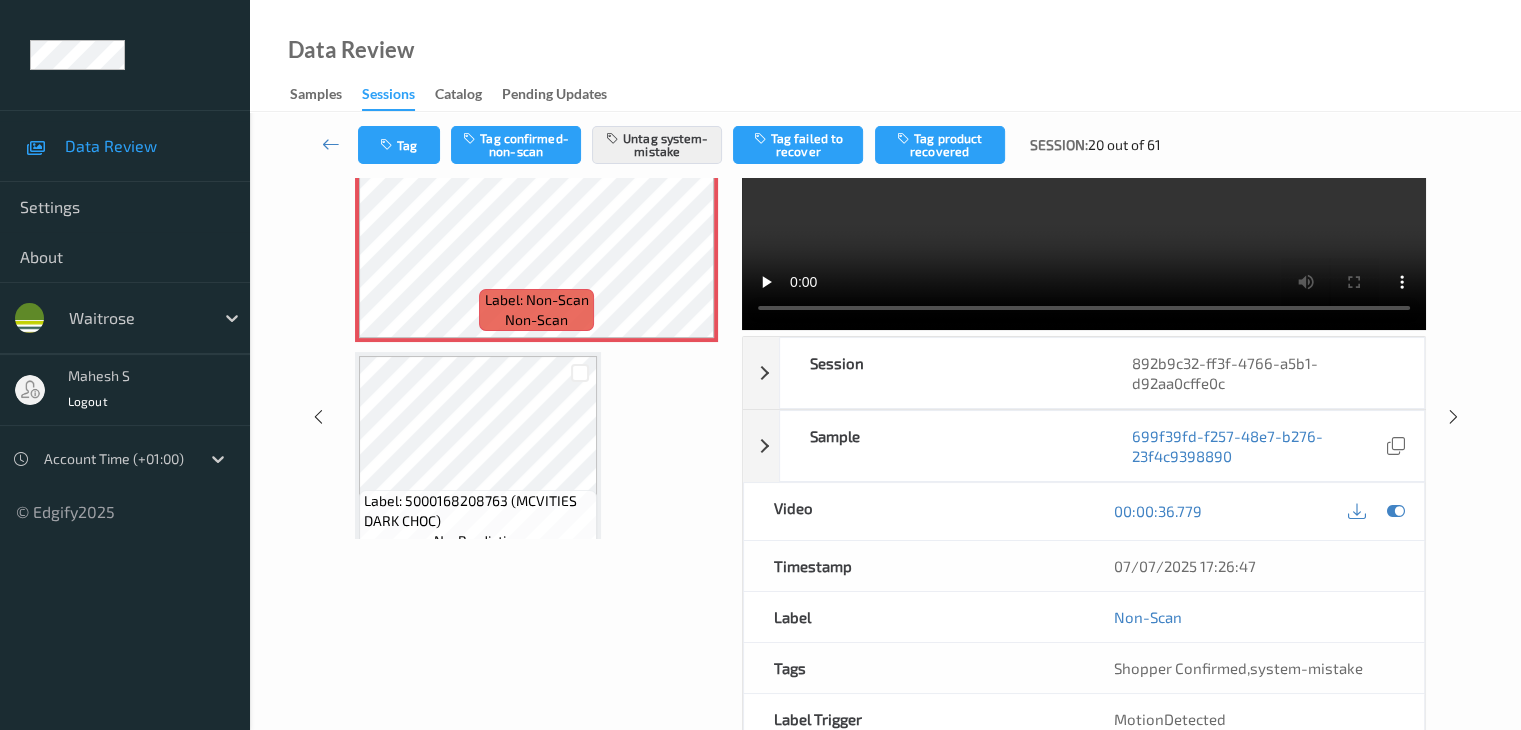 scroll, scrollTop: 244, scrollLeft: 0, axis: vertical 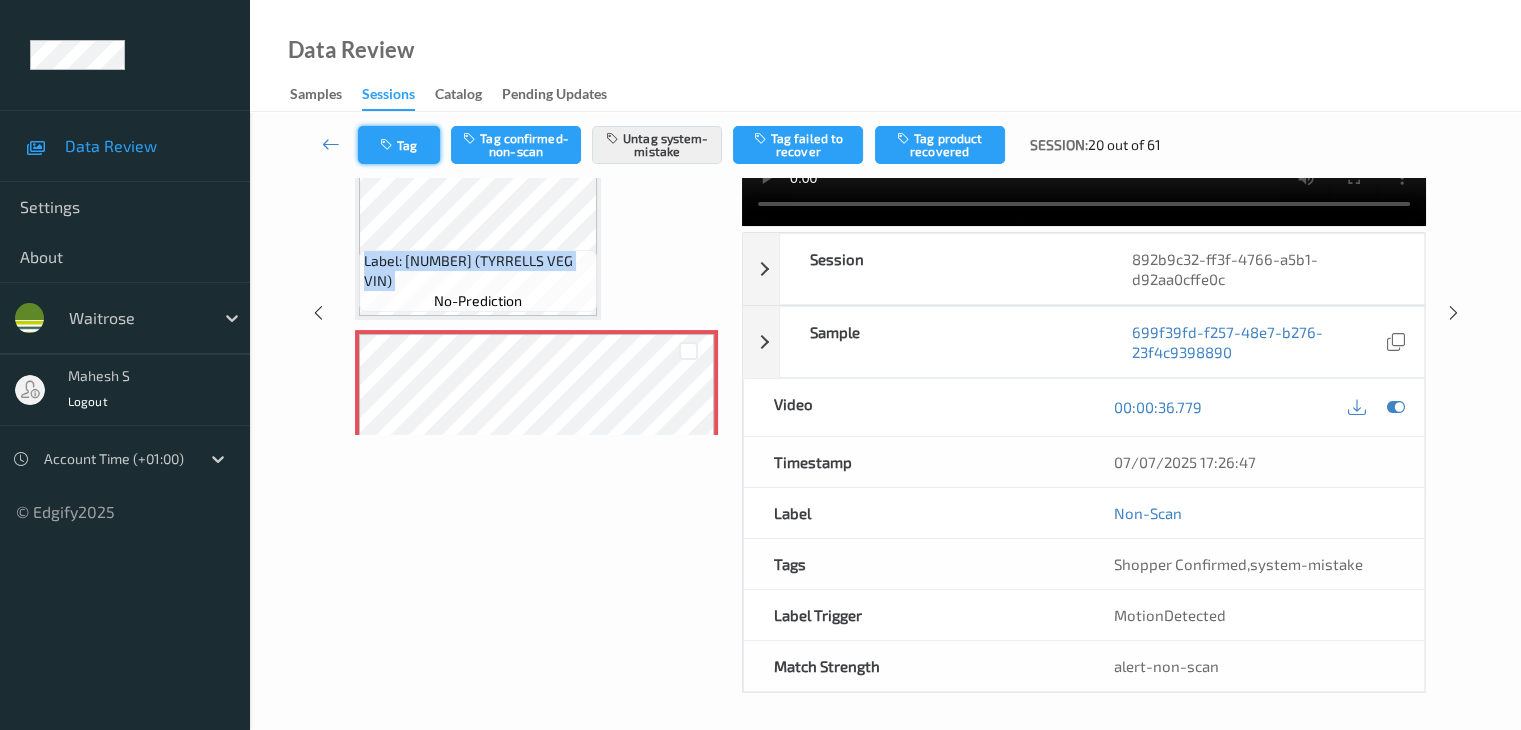 click at bounding box center (388, 145) 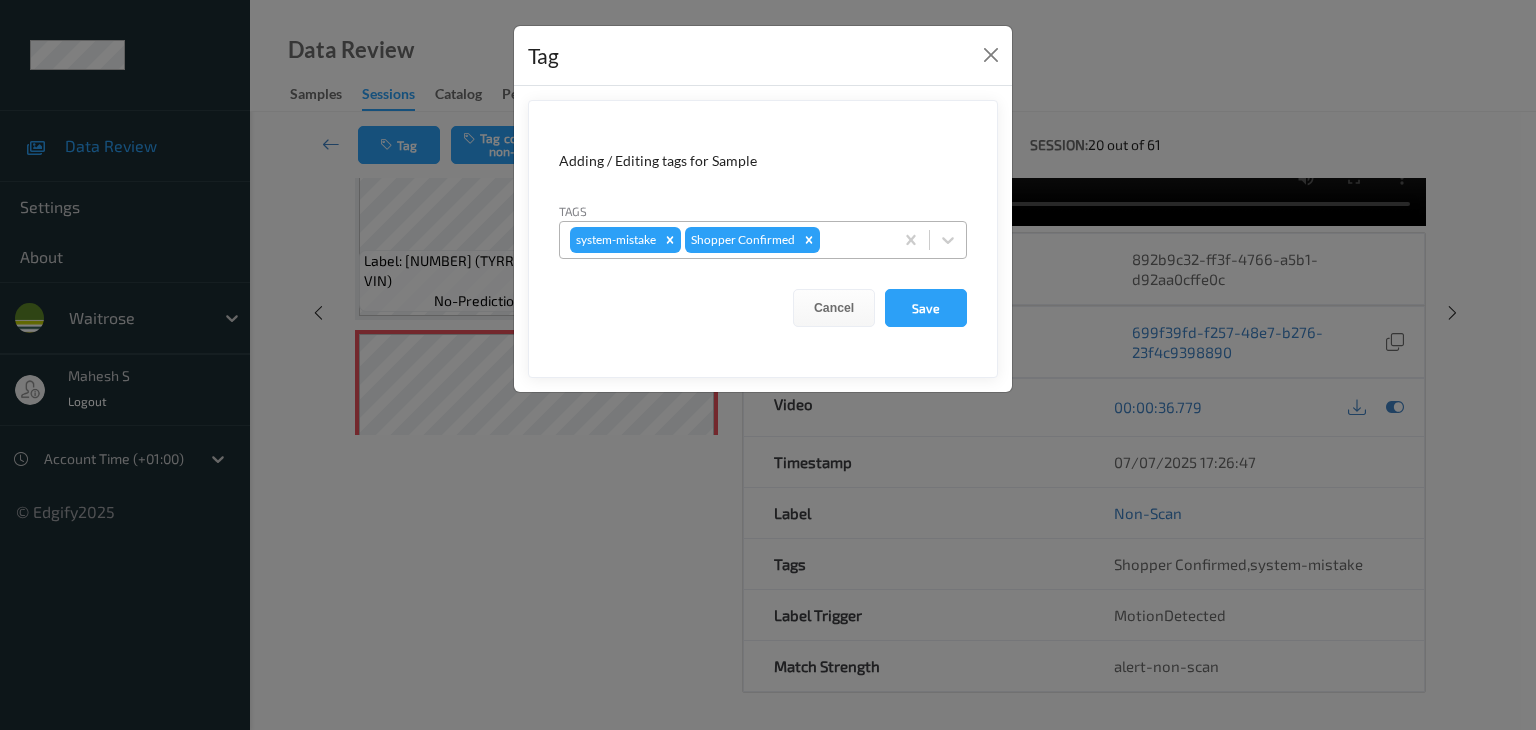 click at bounding box center [853, 240] 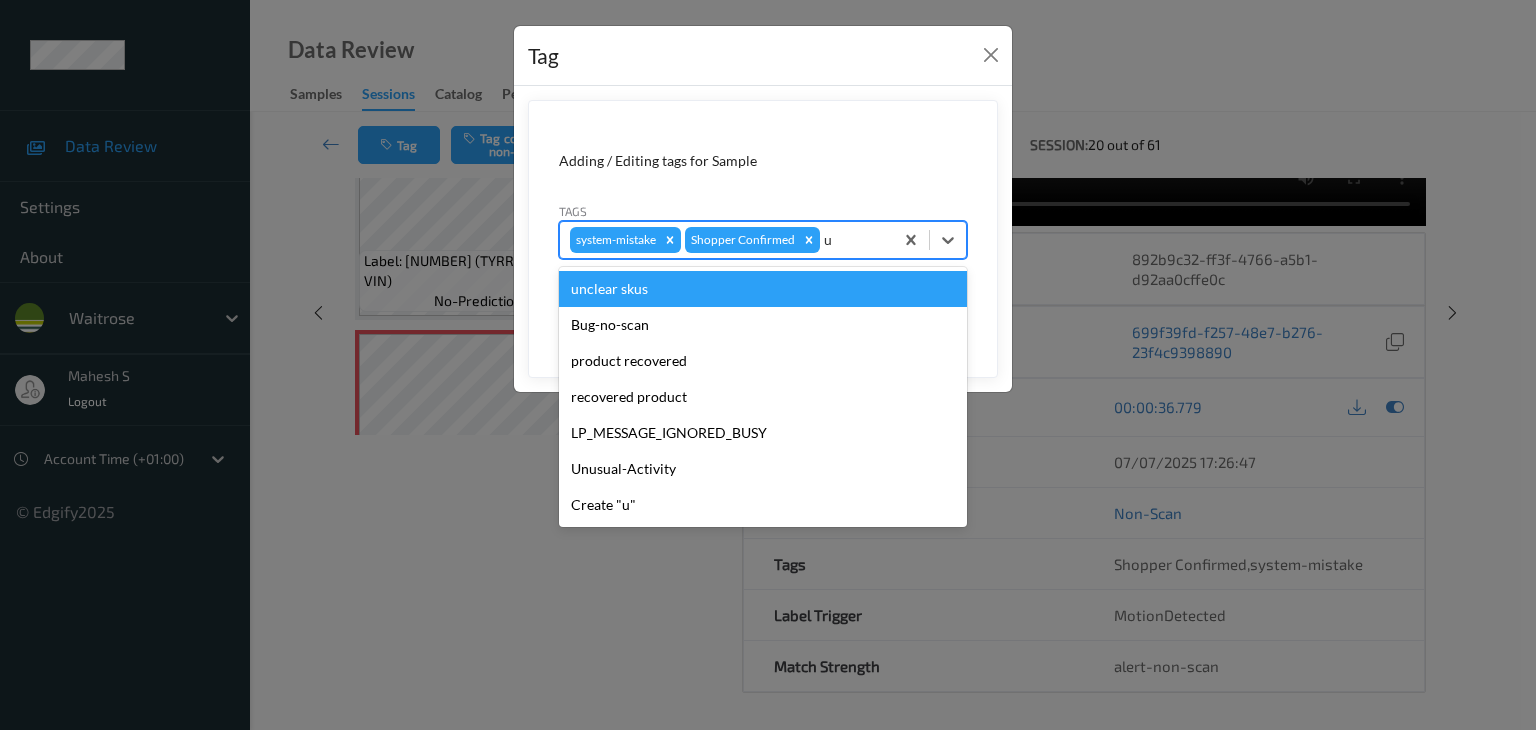 type on "u" 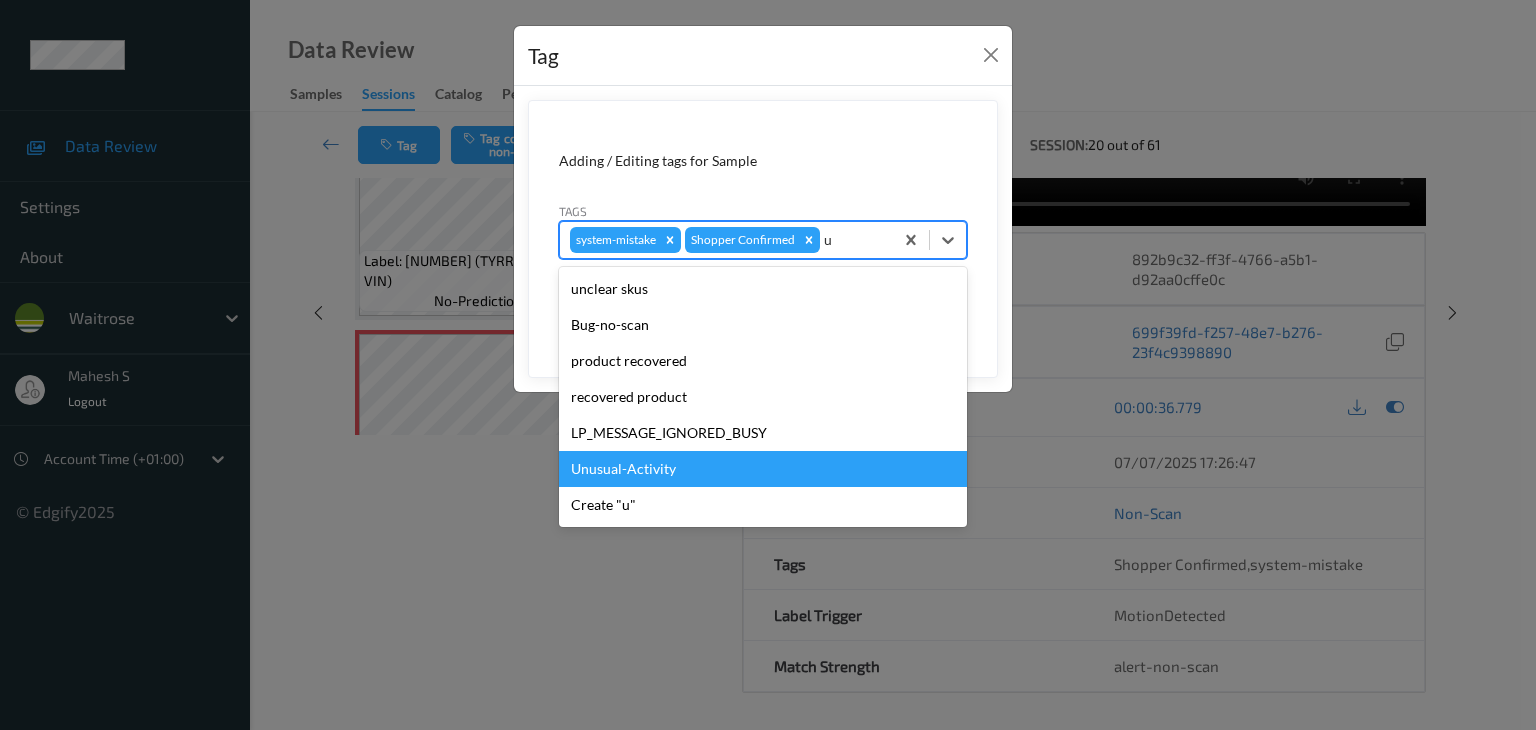 click on "Unusual-Activity" at bounding box center (763, 469) 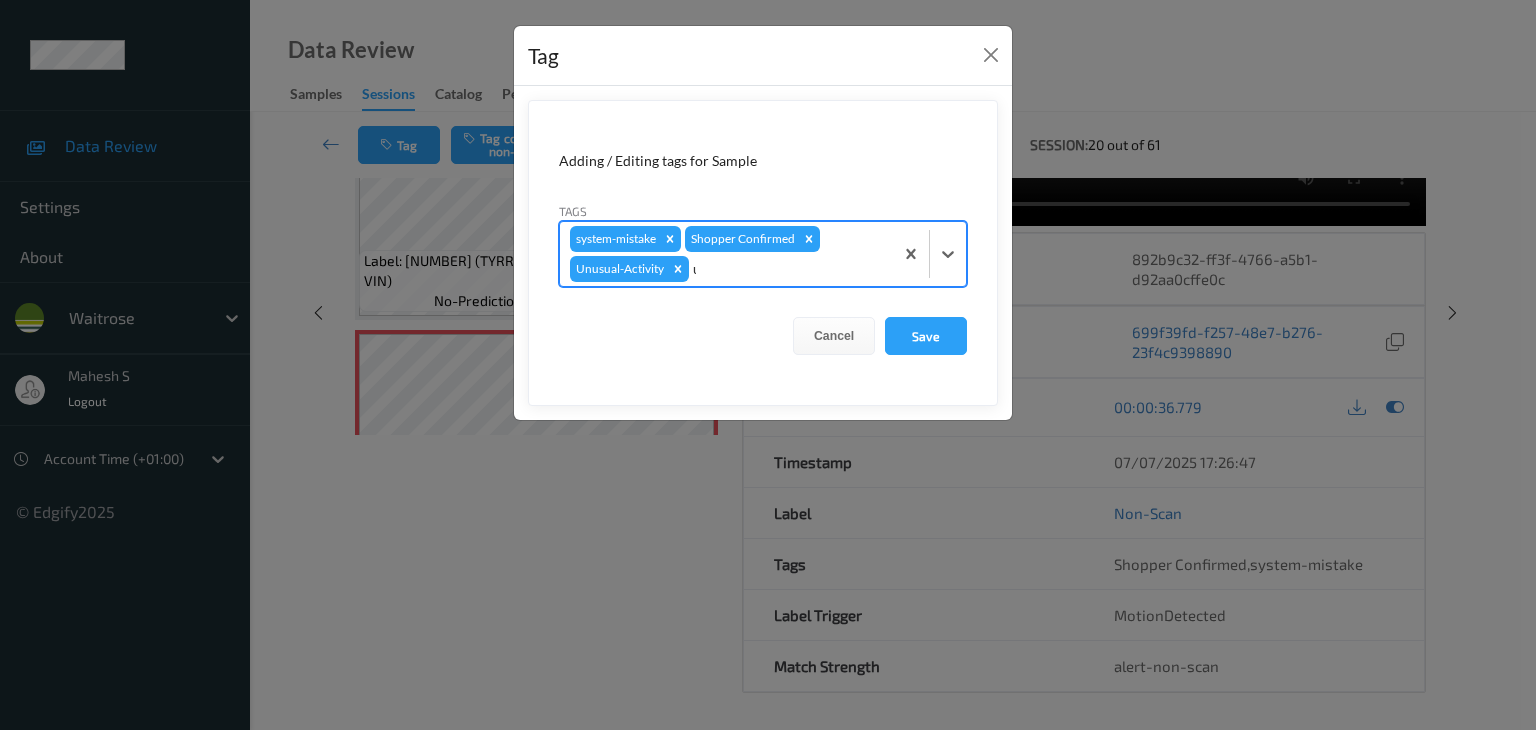 type 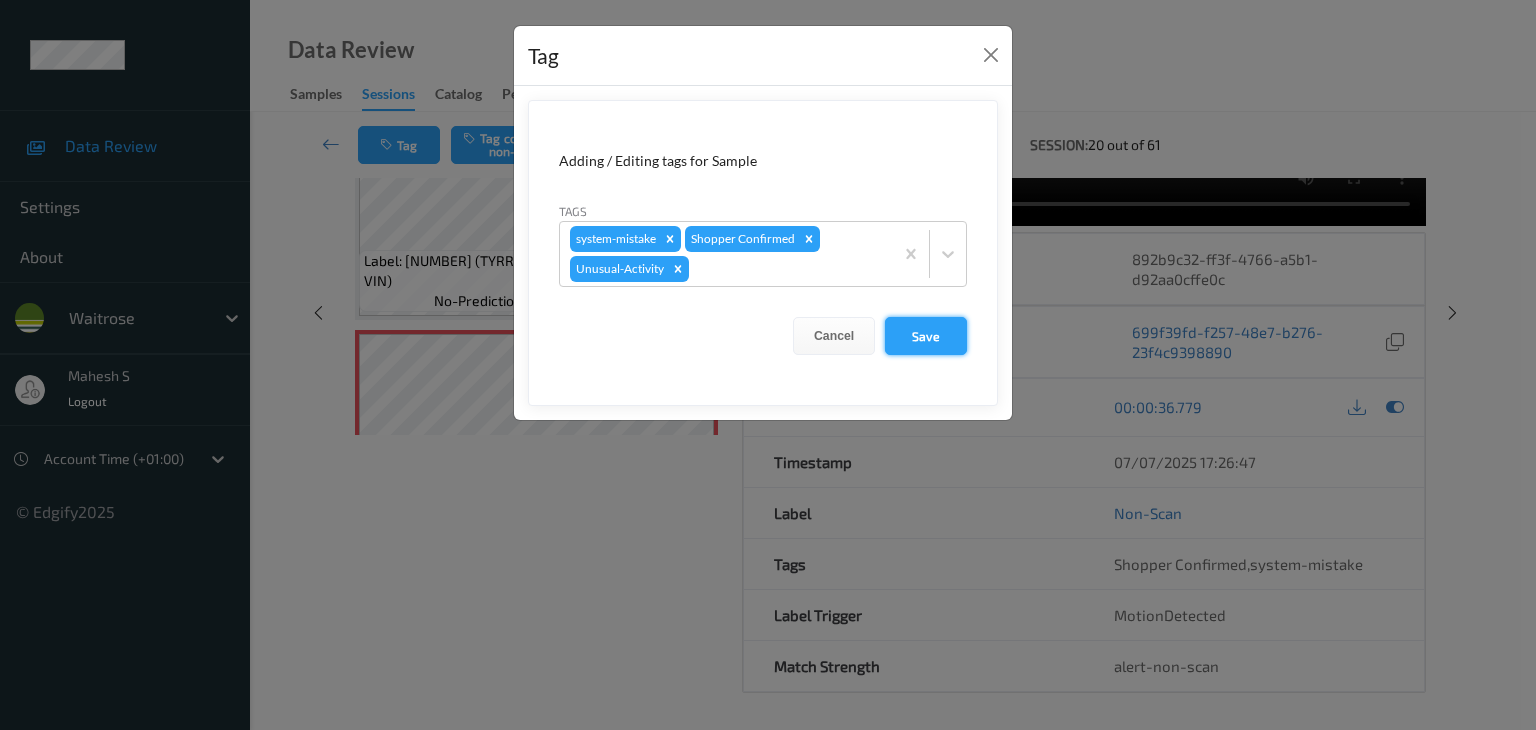 click on "Save" at bounding box center (926, 336) 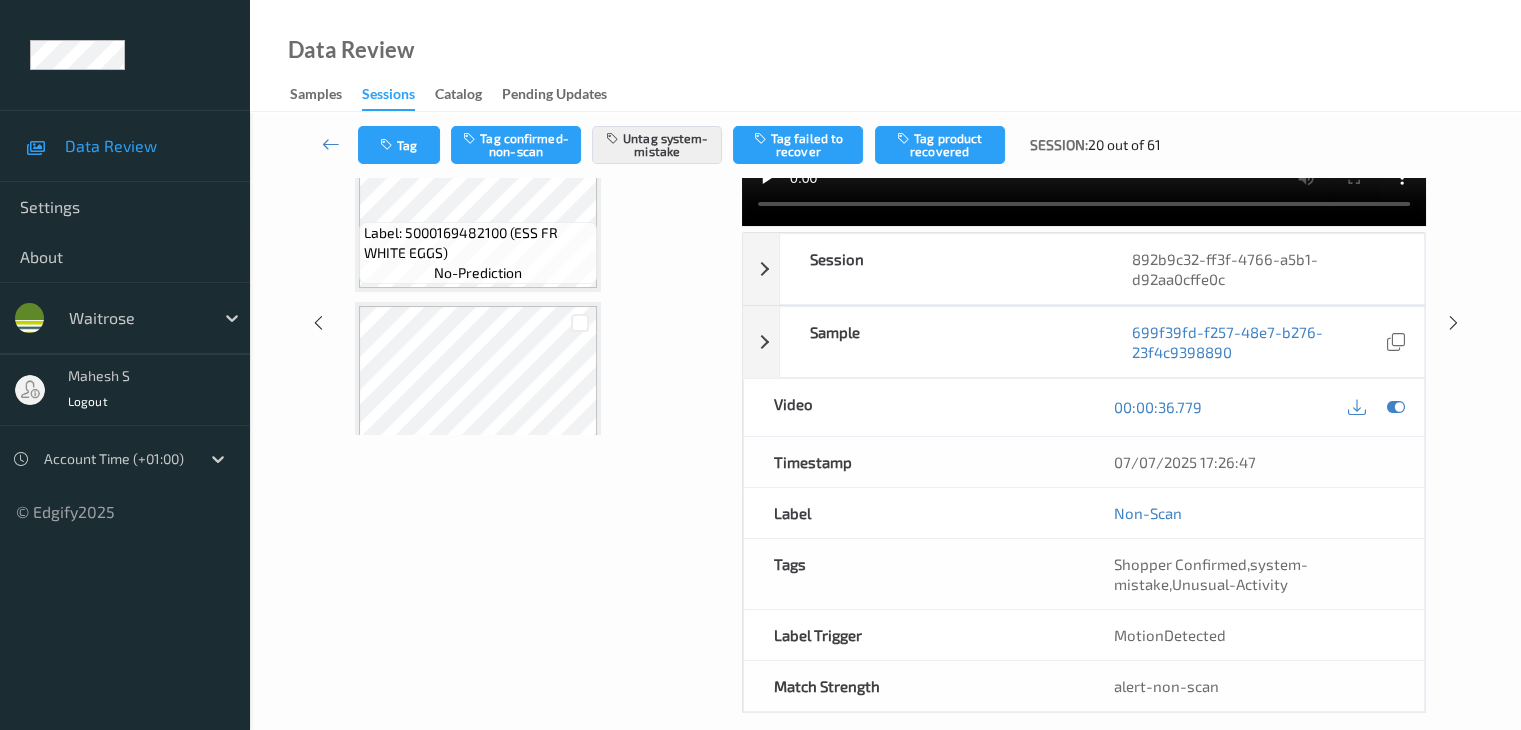 scroll, scrollTop: 582, scrollLeft: 0, axis: vertical 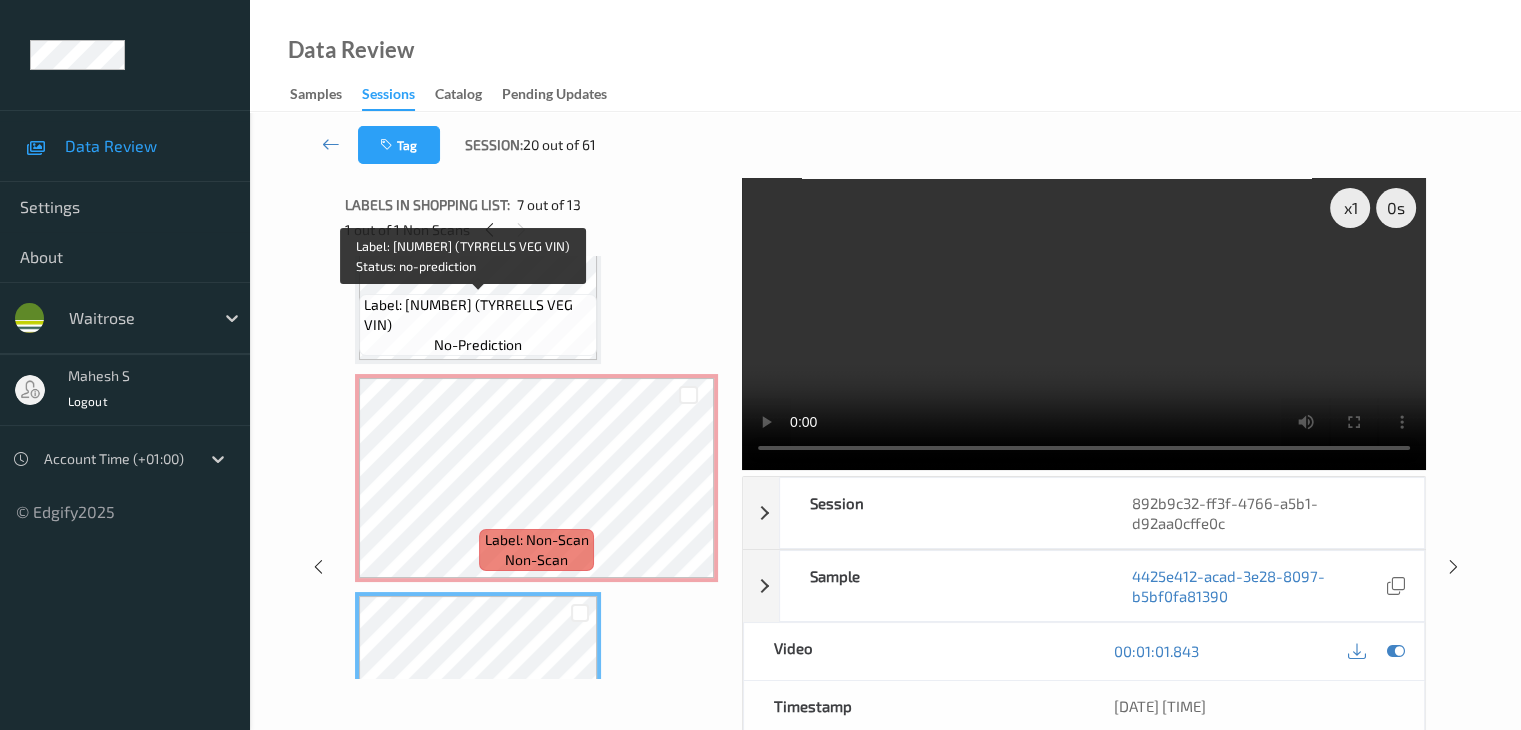 click on "Label: [NUMBER] (TYRRELLS VEG VIN)" at bounding box center [478, 315] 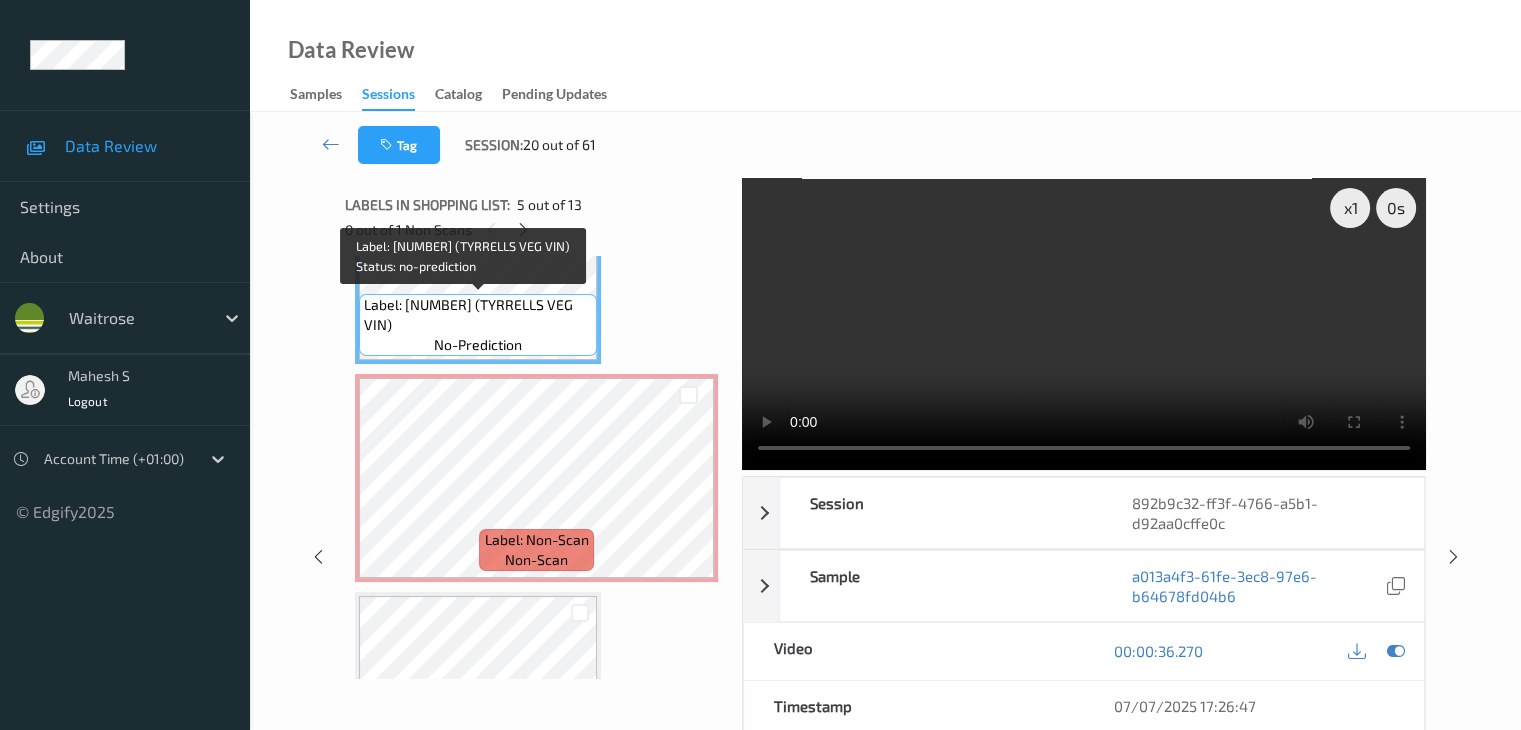 click on "Label: [NUMBER] (TYRRELLS VEG VIN)" at bounding box center [478, 315] 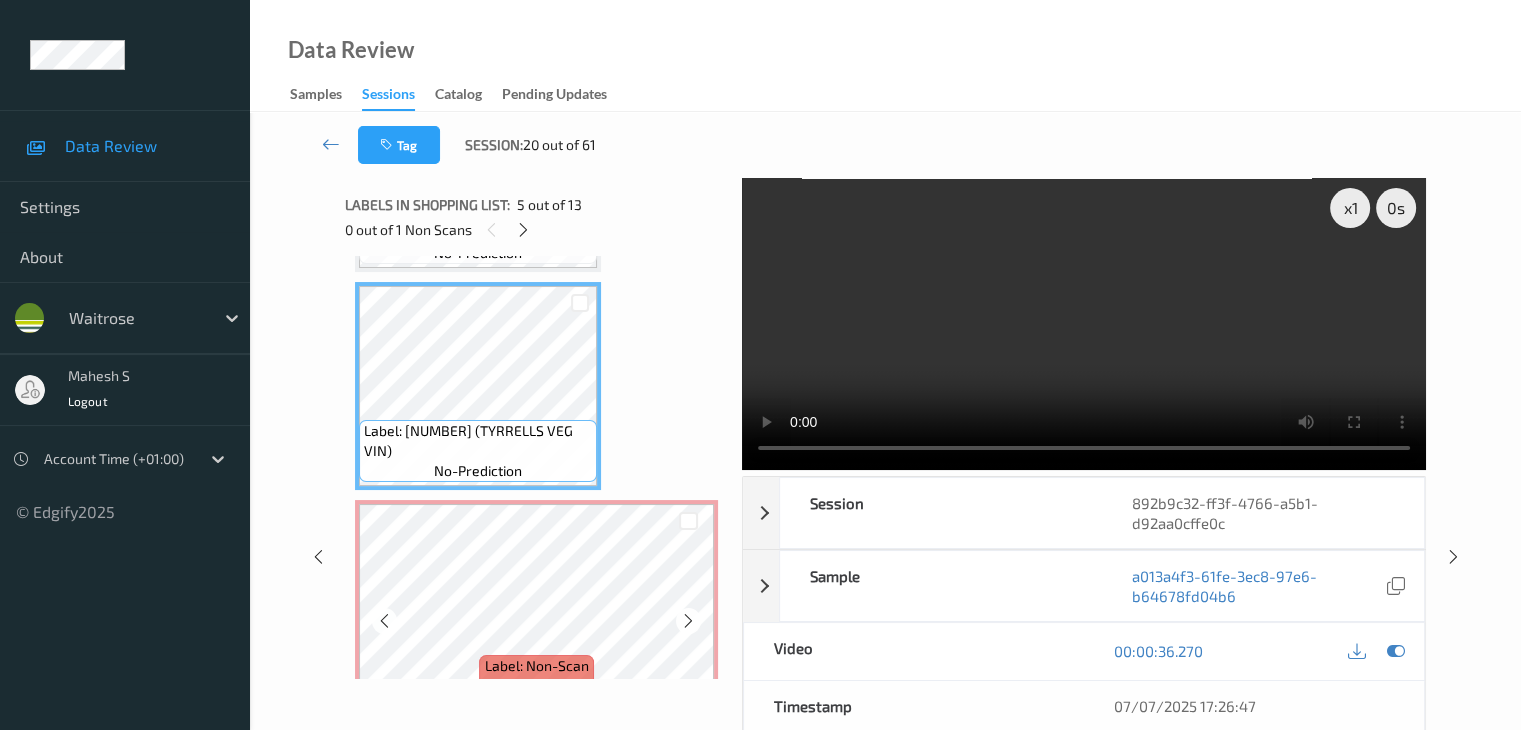 scroll, scrollTop: 782, scrollLeft: 0, axis: vertical 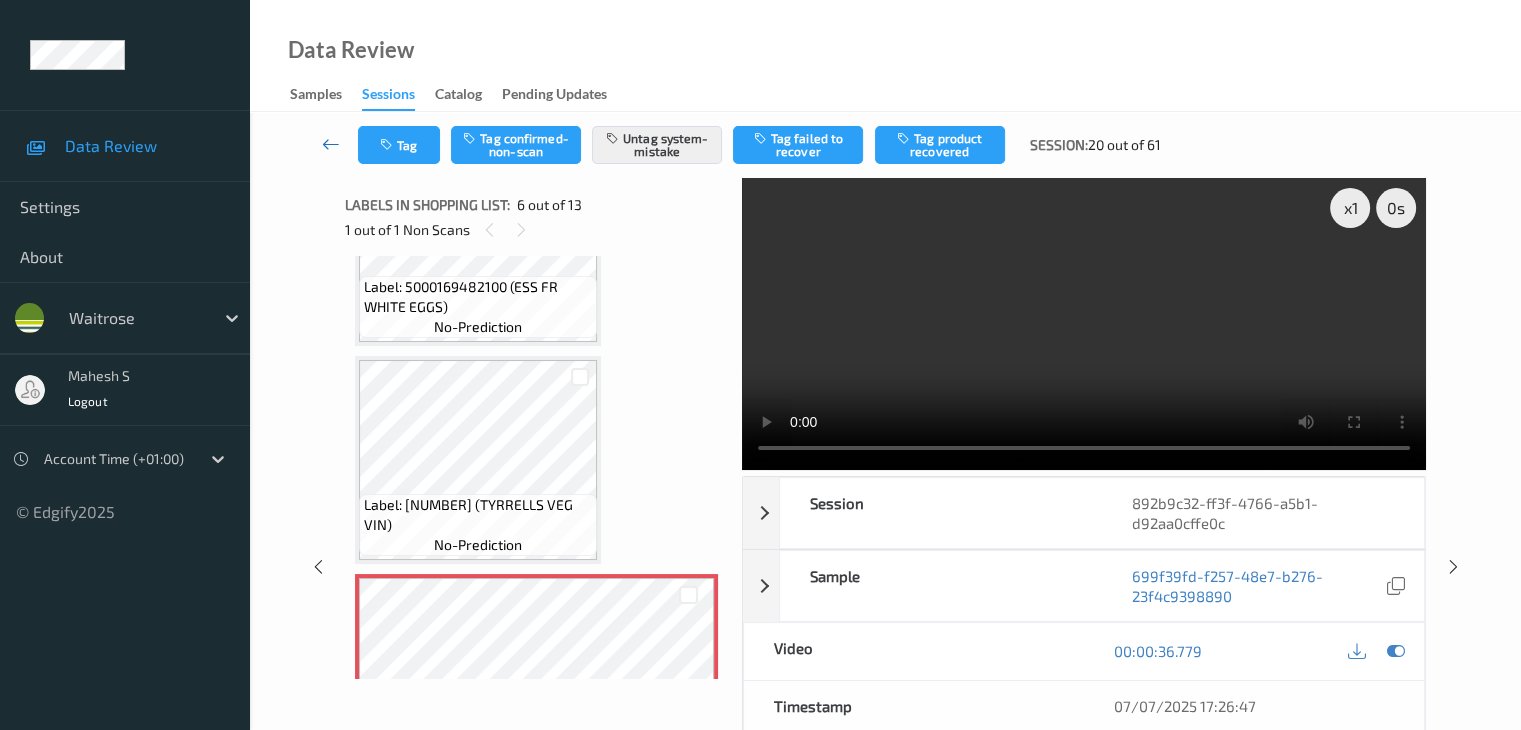 click at bounding box center (331, 144) 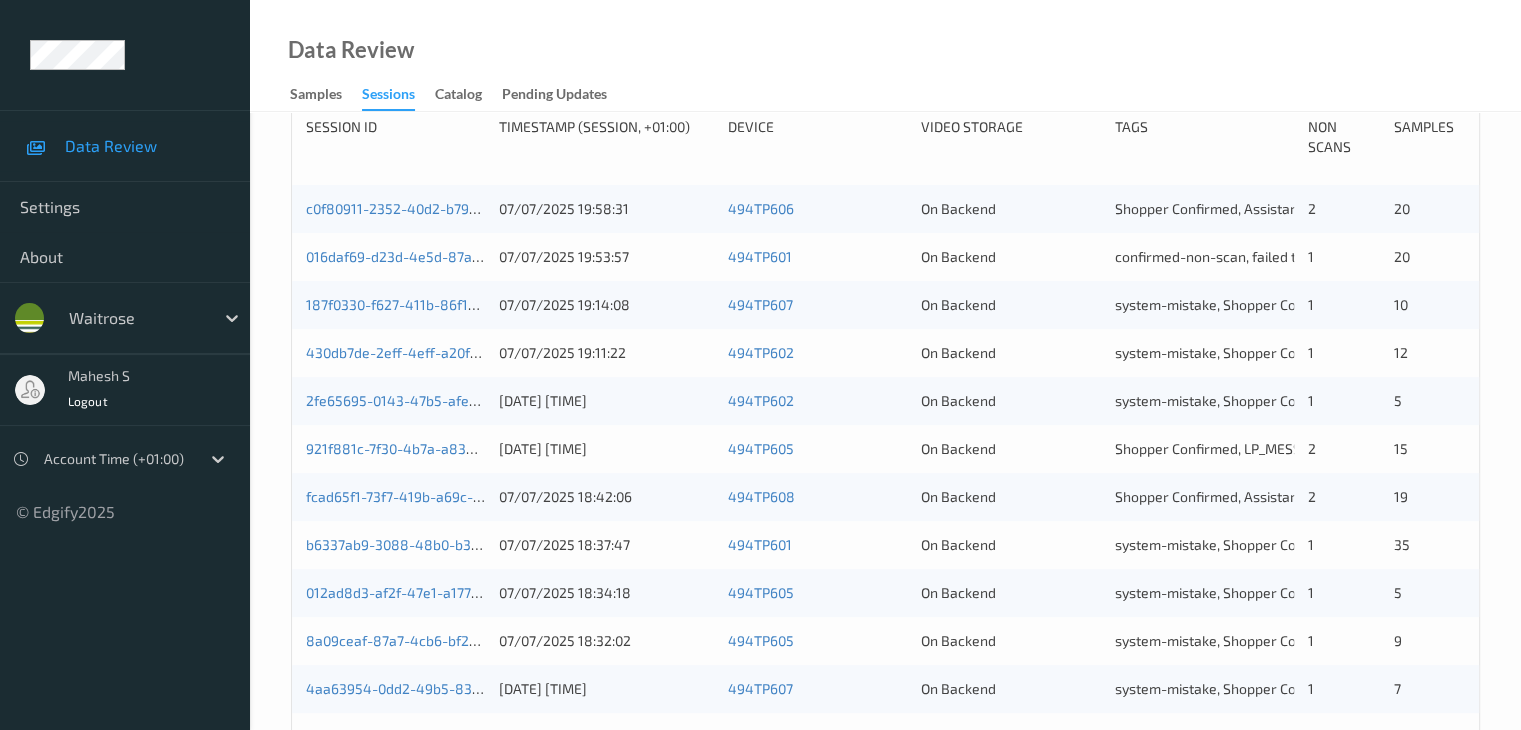 scroll, scrollTop: 432, scrollLeft: 0, axis: vertical 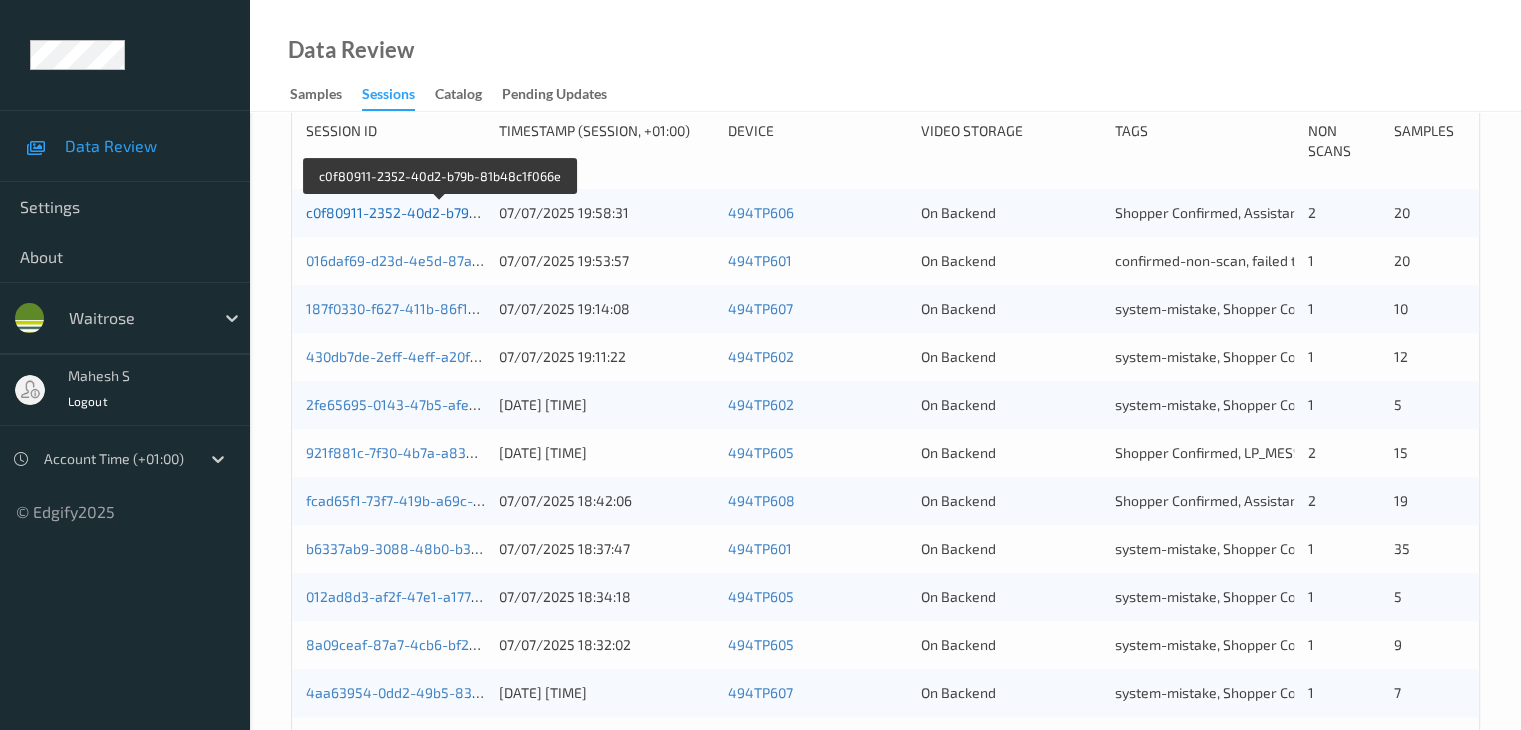 click on "c0f80911-2352-40d2-b79b-81b48c1f066e" at bounding box center (440, 212) 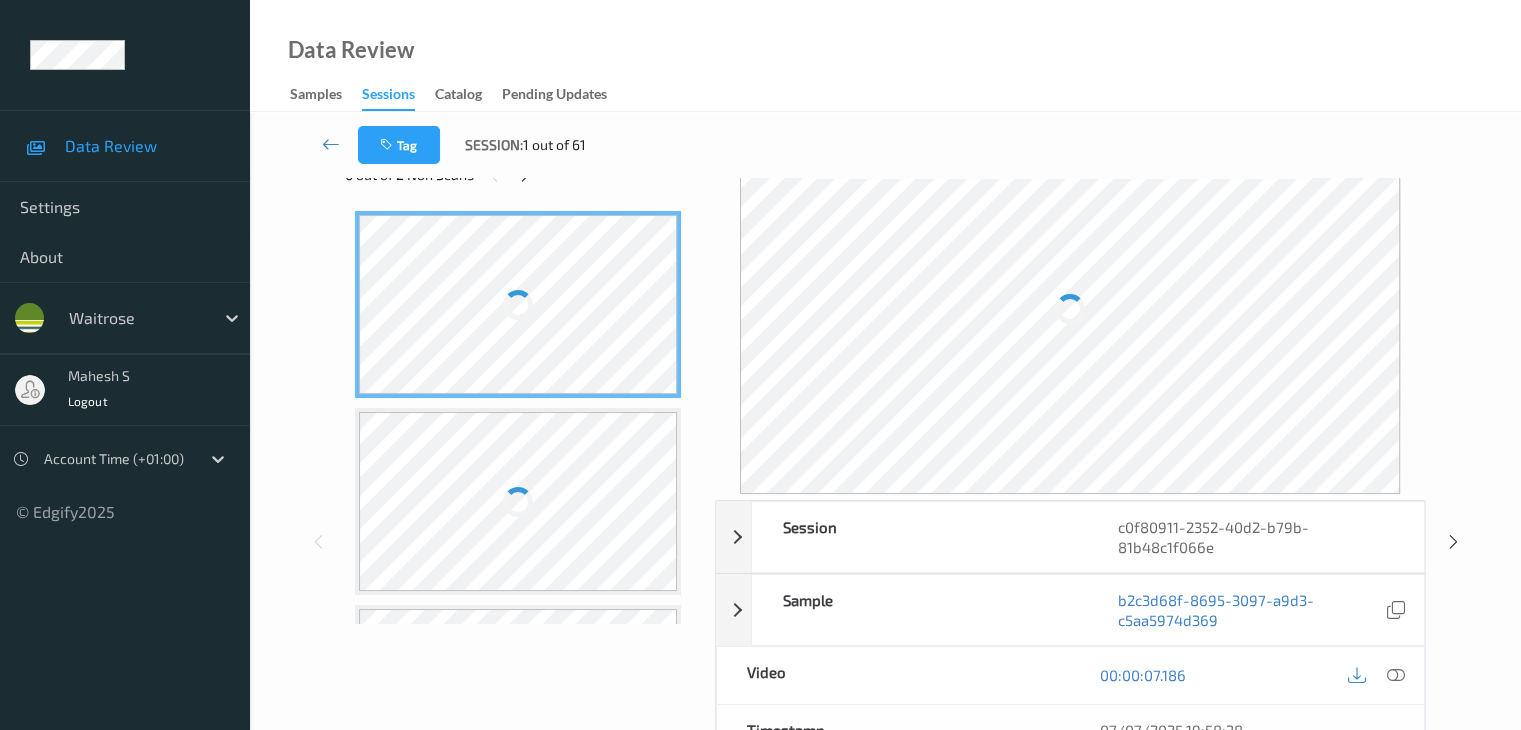 scroll, scrollTop: 0, scrollLeft: 0, axis: both 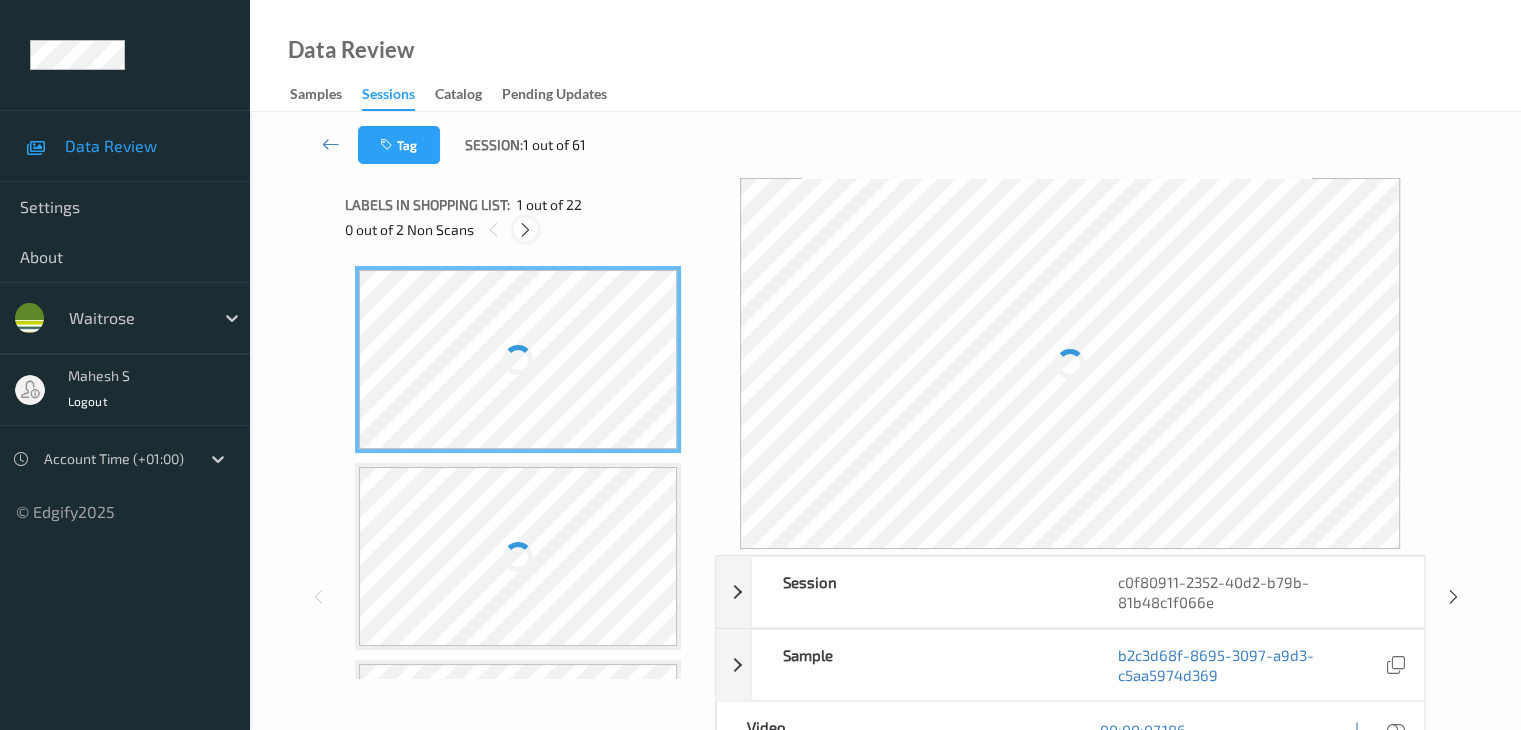 click at bounding box center (525, 230) 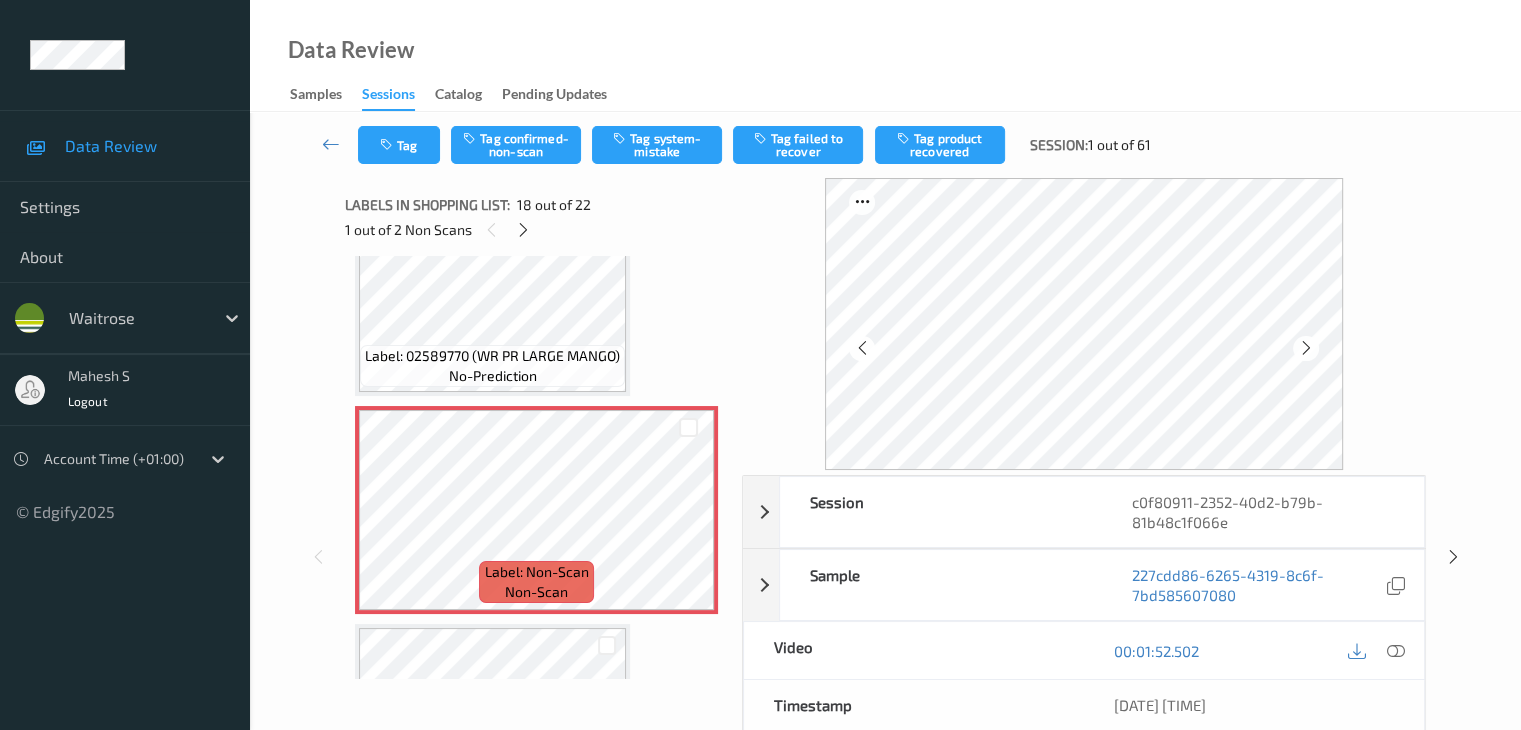 scroll, scrollTop: 3596, scrollLeft: 0, axis: vertical 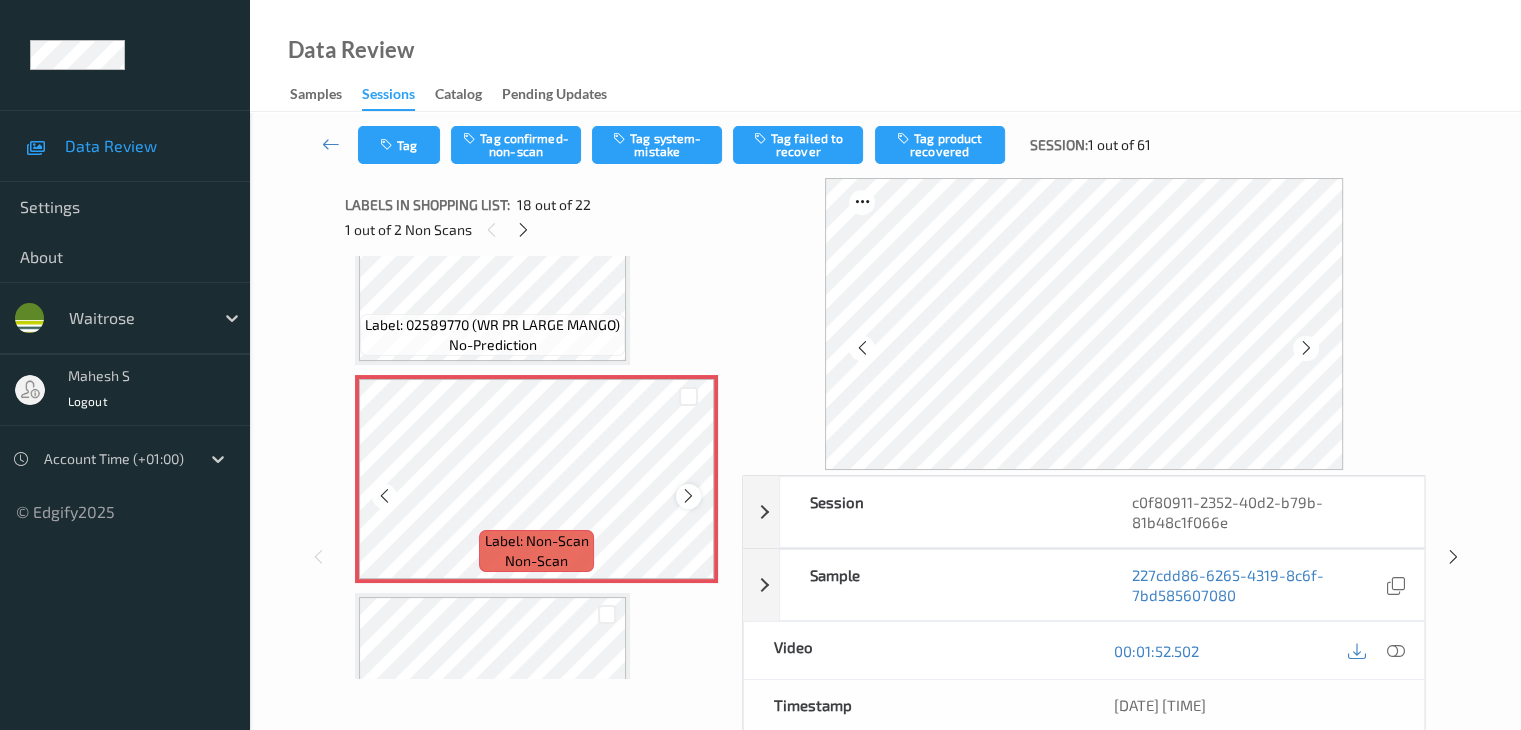 click at bounding box center (688, 496) 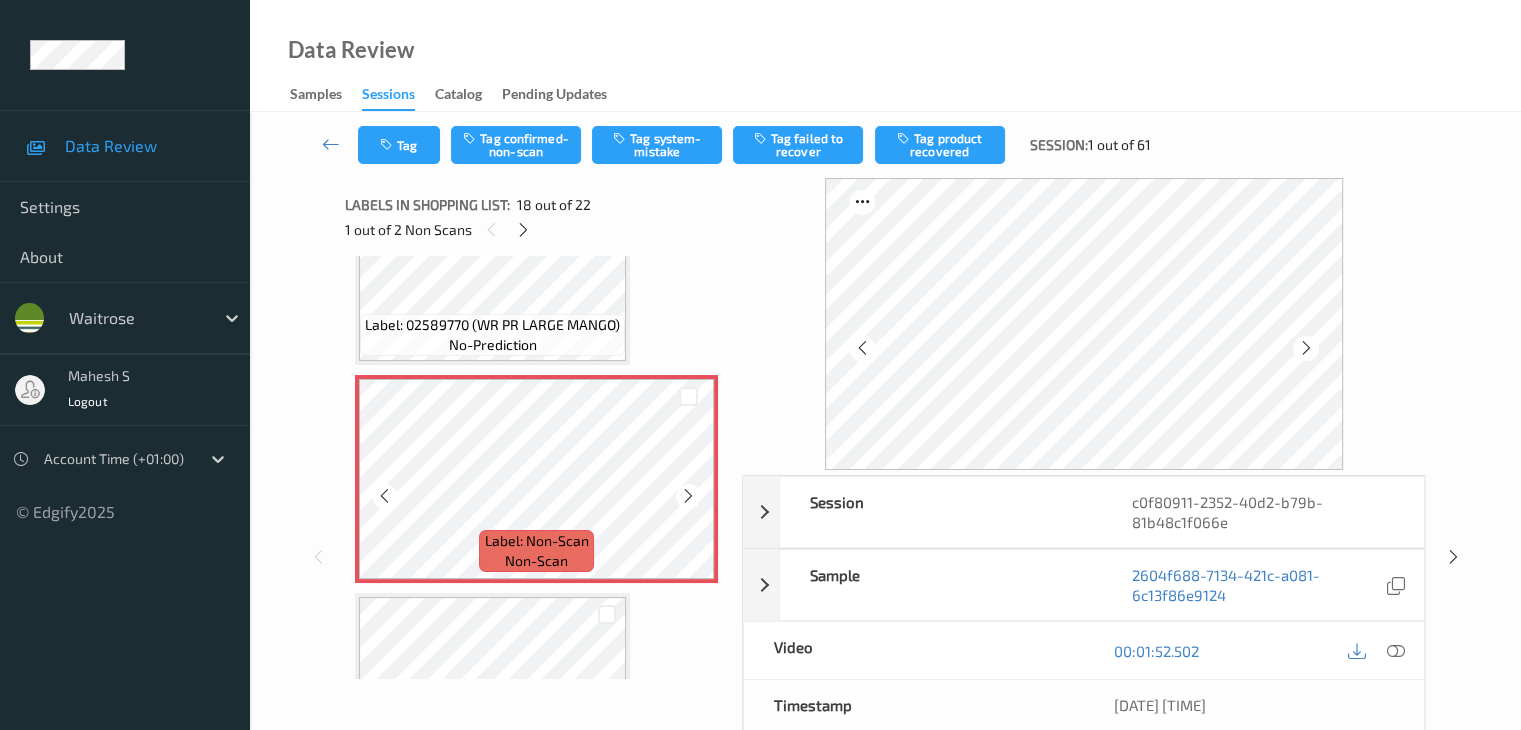 click at bounding box center [688, 496] 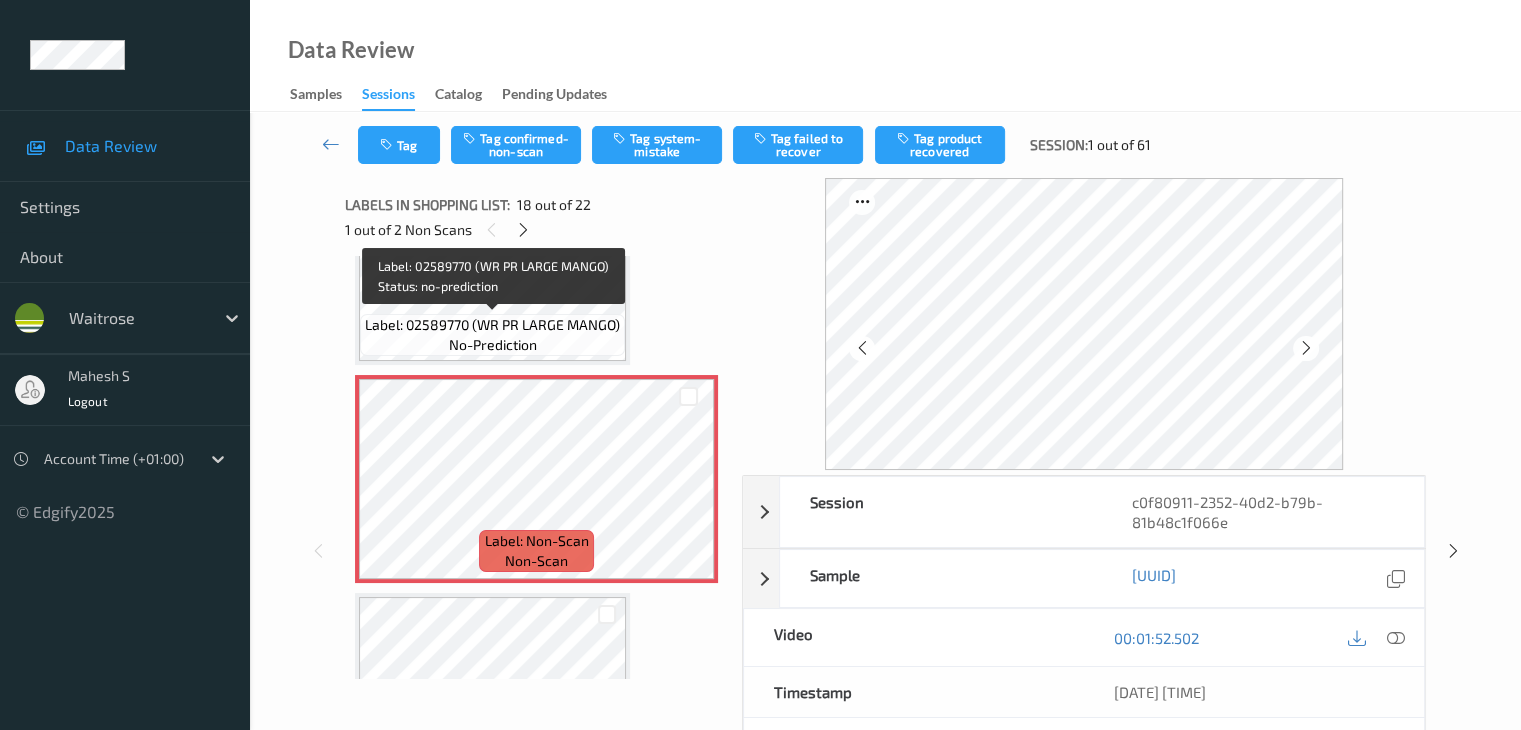 click on "Label: 02589770 (WR PR LARGE MANGO)" at bounding box center [492, 325] 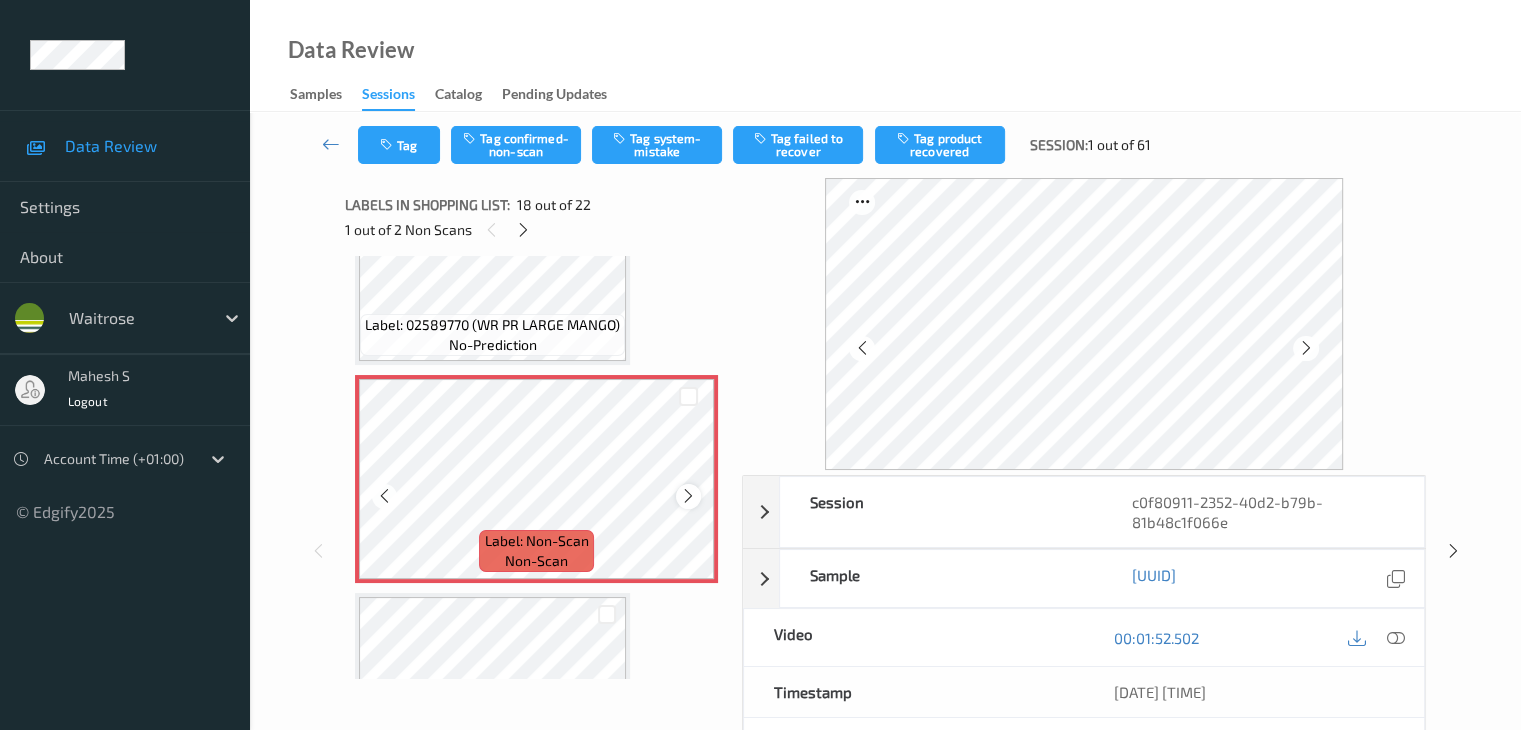 click at bounding box center [688, 496] 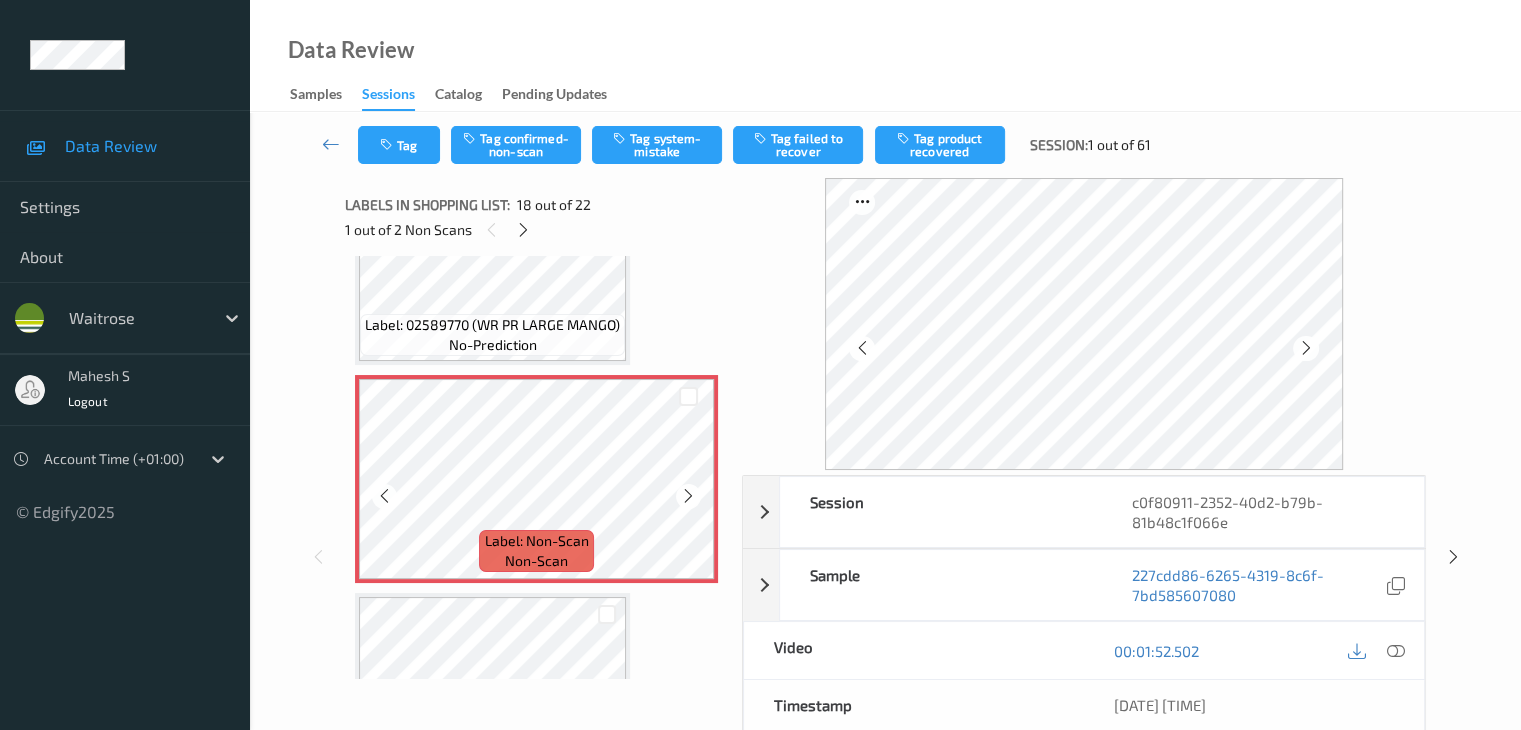 click at bounding box center (688, 496) 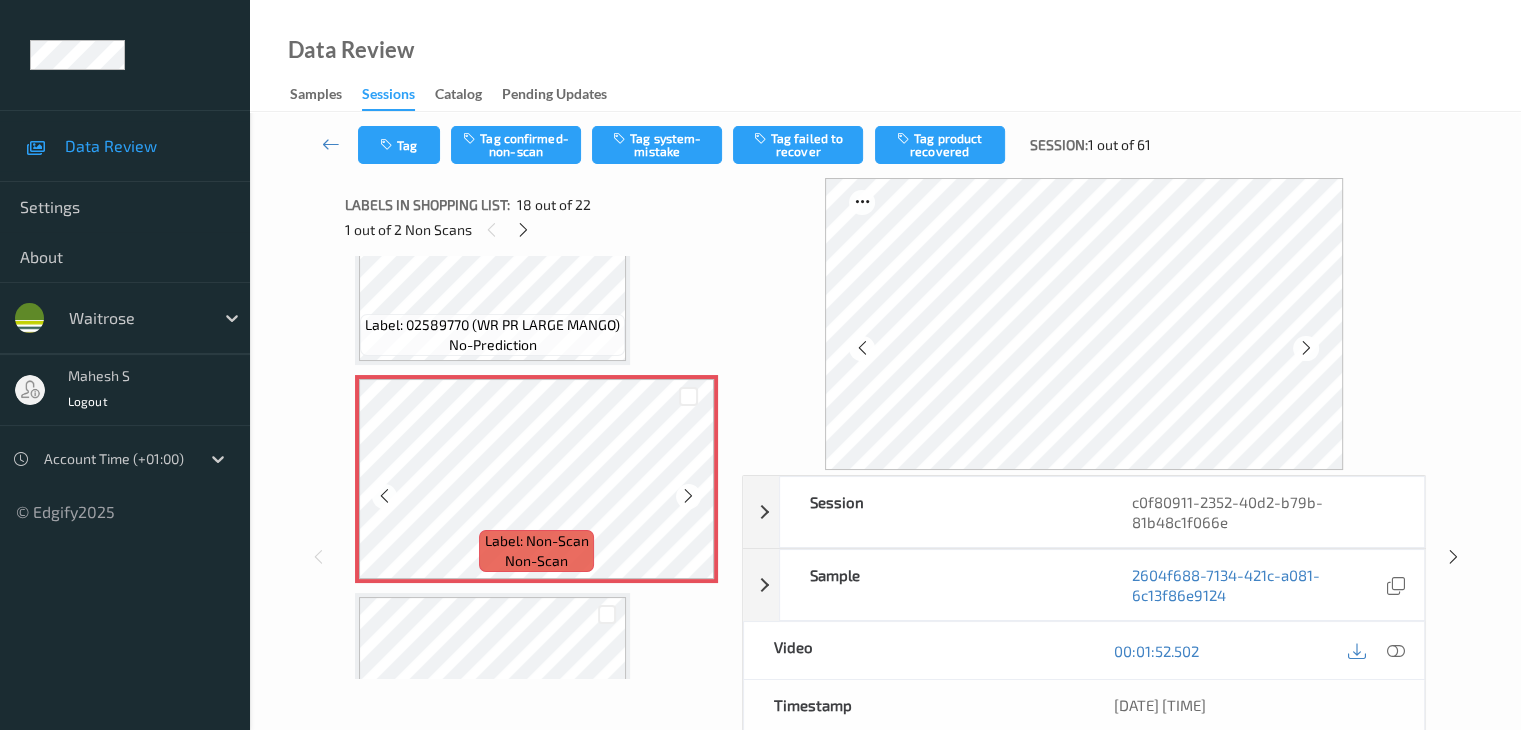 click at bounding box center [688, 496] 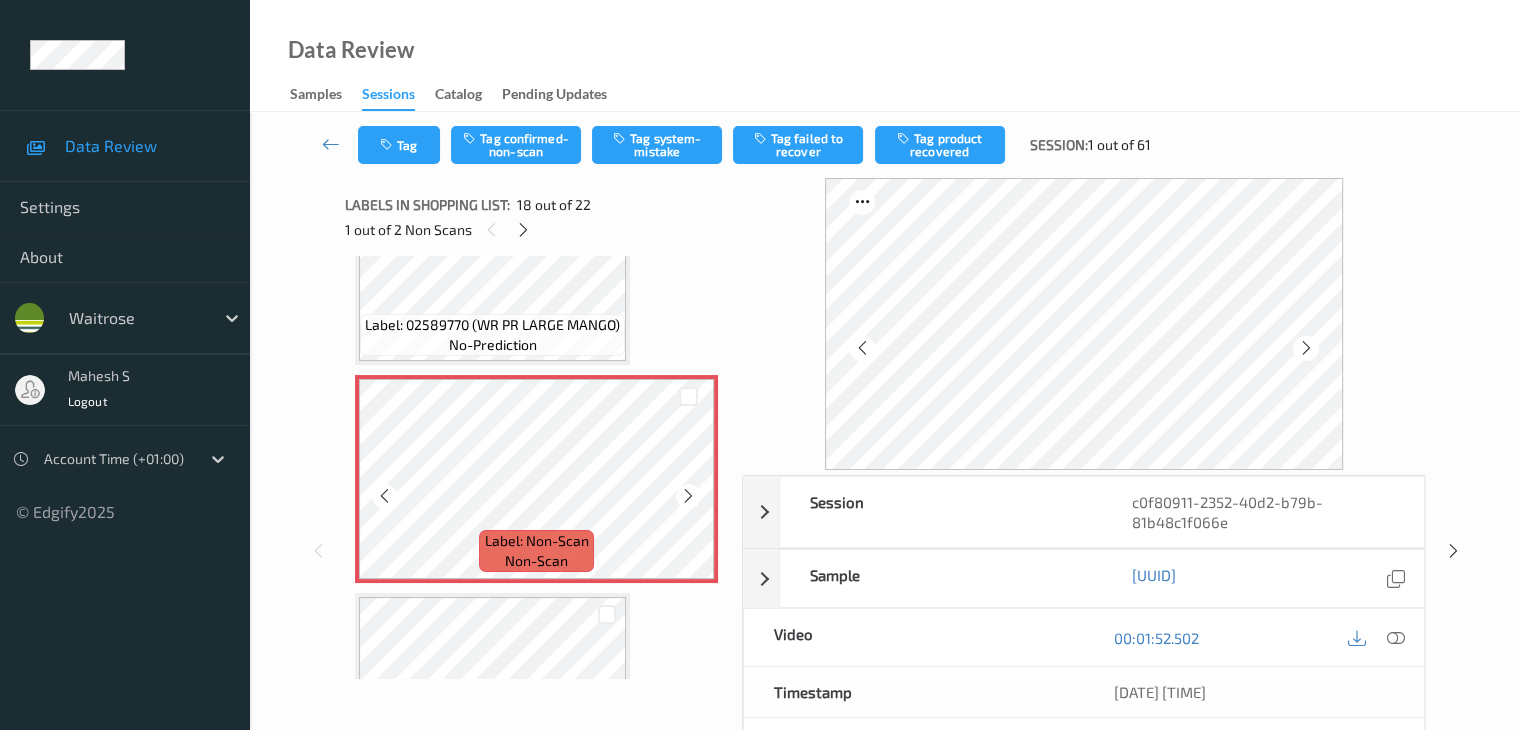 click at bounding box center (688, 496) 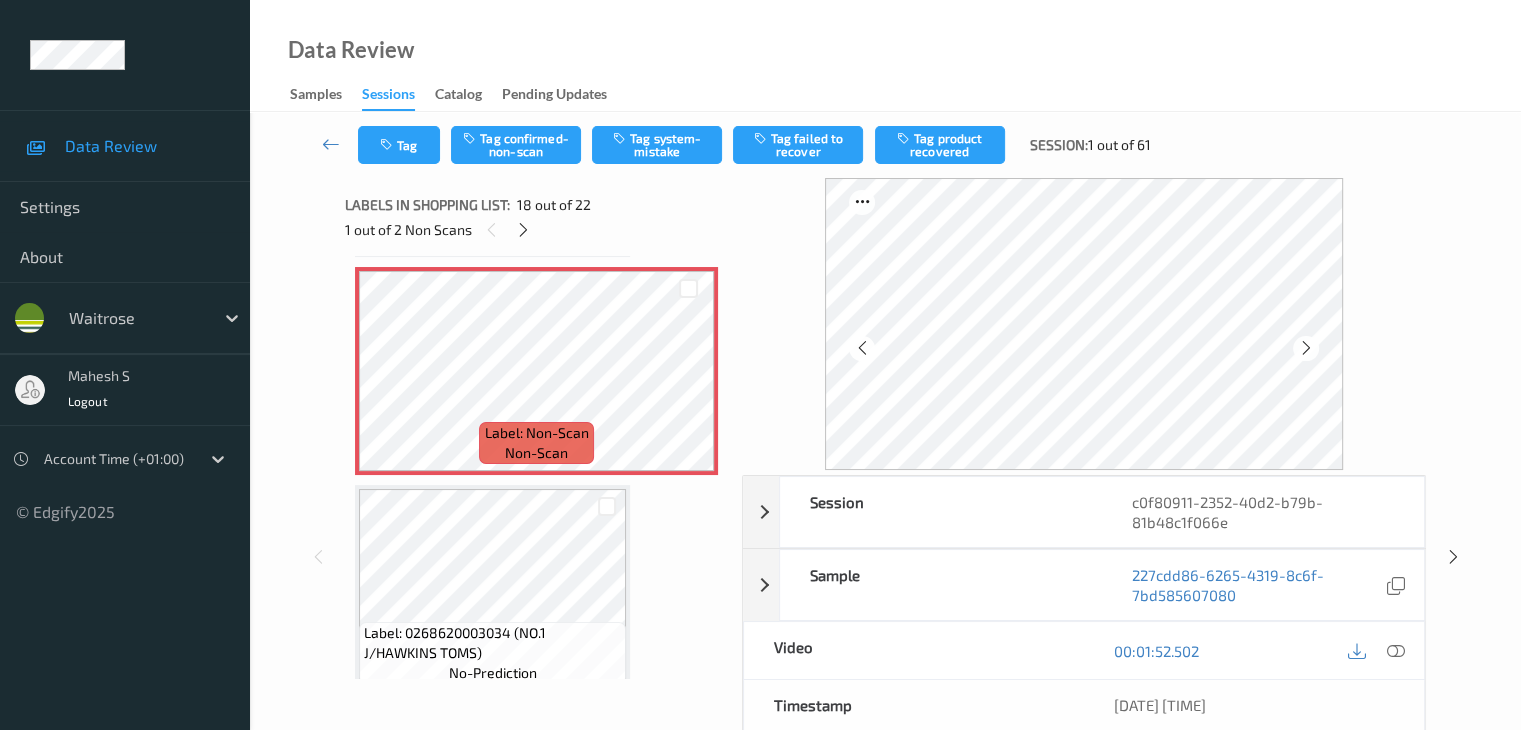 scroll, scrollTop: 3696, scrollLeft: 0, axis: vertical 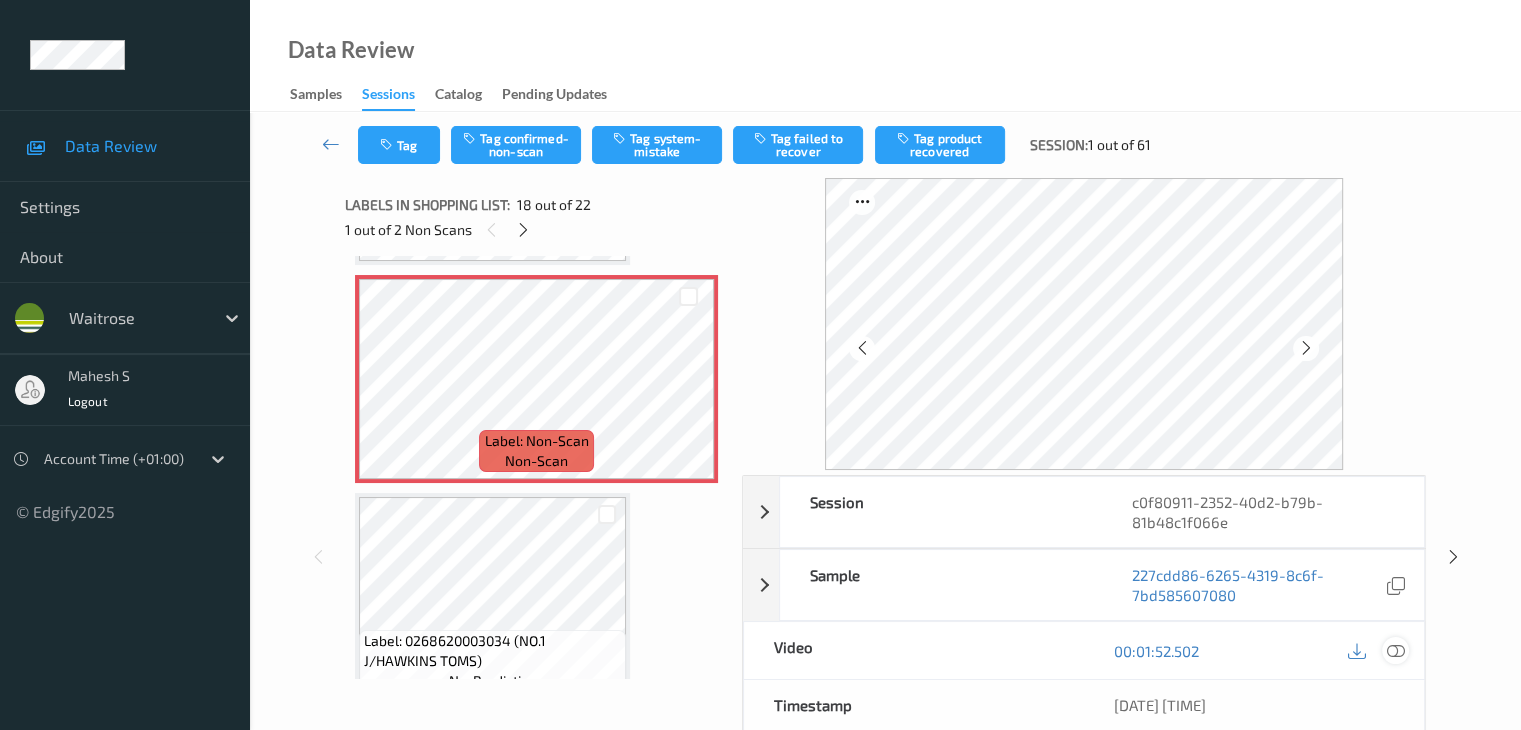 click at bounding box center [1395, 651] 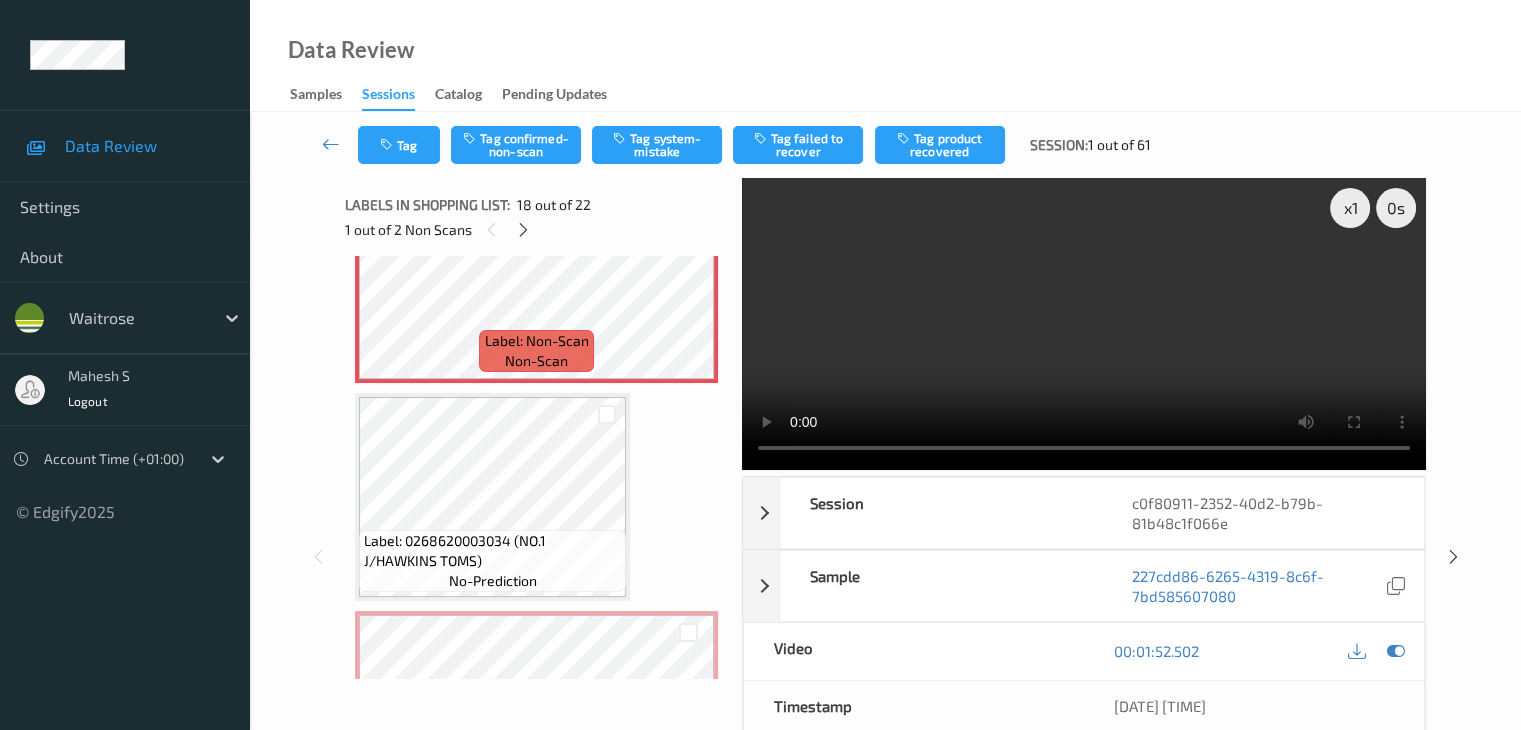 scroll, scrollTop: 3696, scrollLeft: 0, axis: vertical 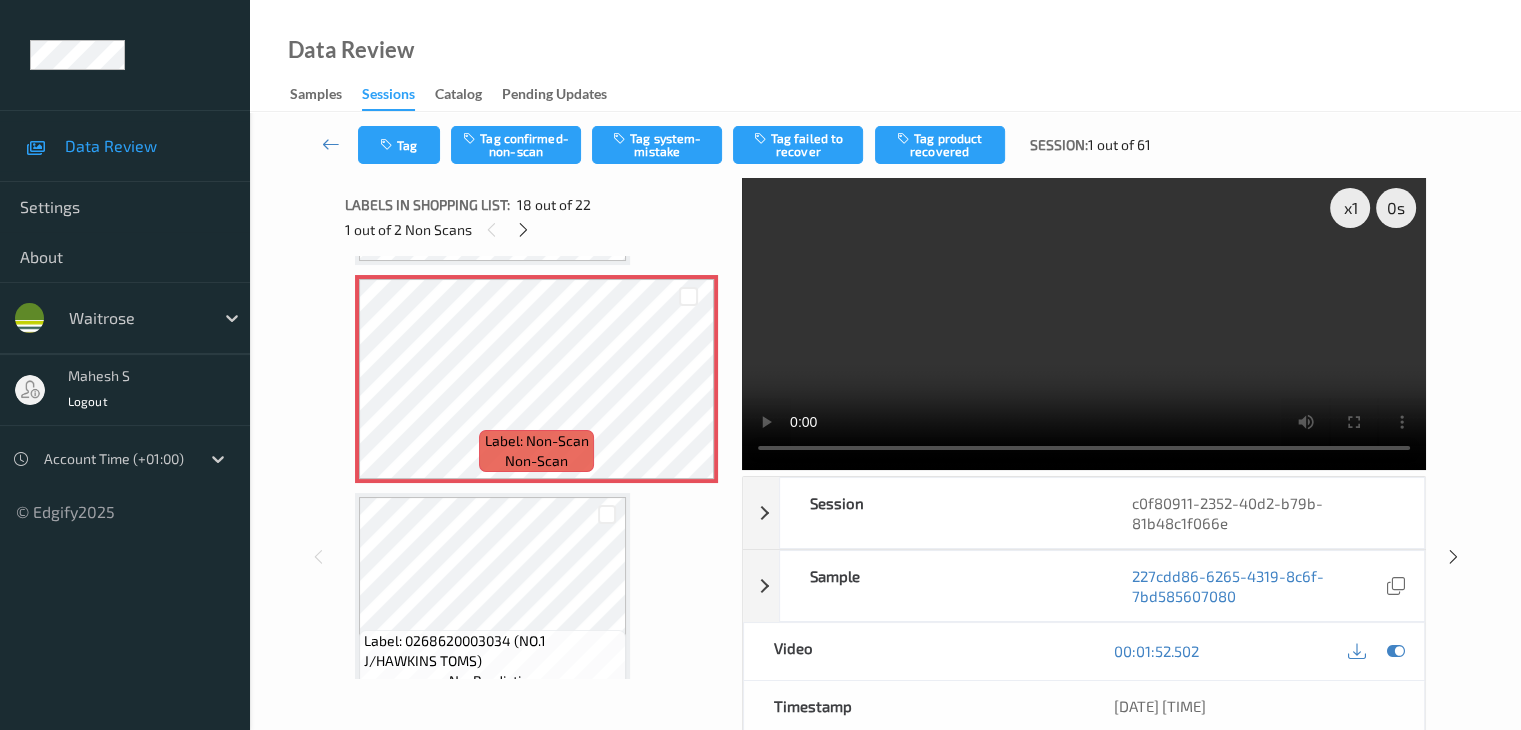 click on "Tag Tag confirmed-non-scan Tag system-mistake Tag failed to recover Tag product recovered Session: [NUMBER] out of [NUMBER]" at bounding box center (885, 145) 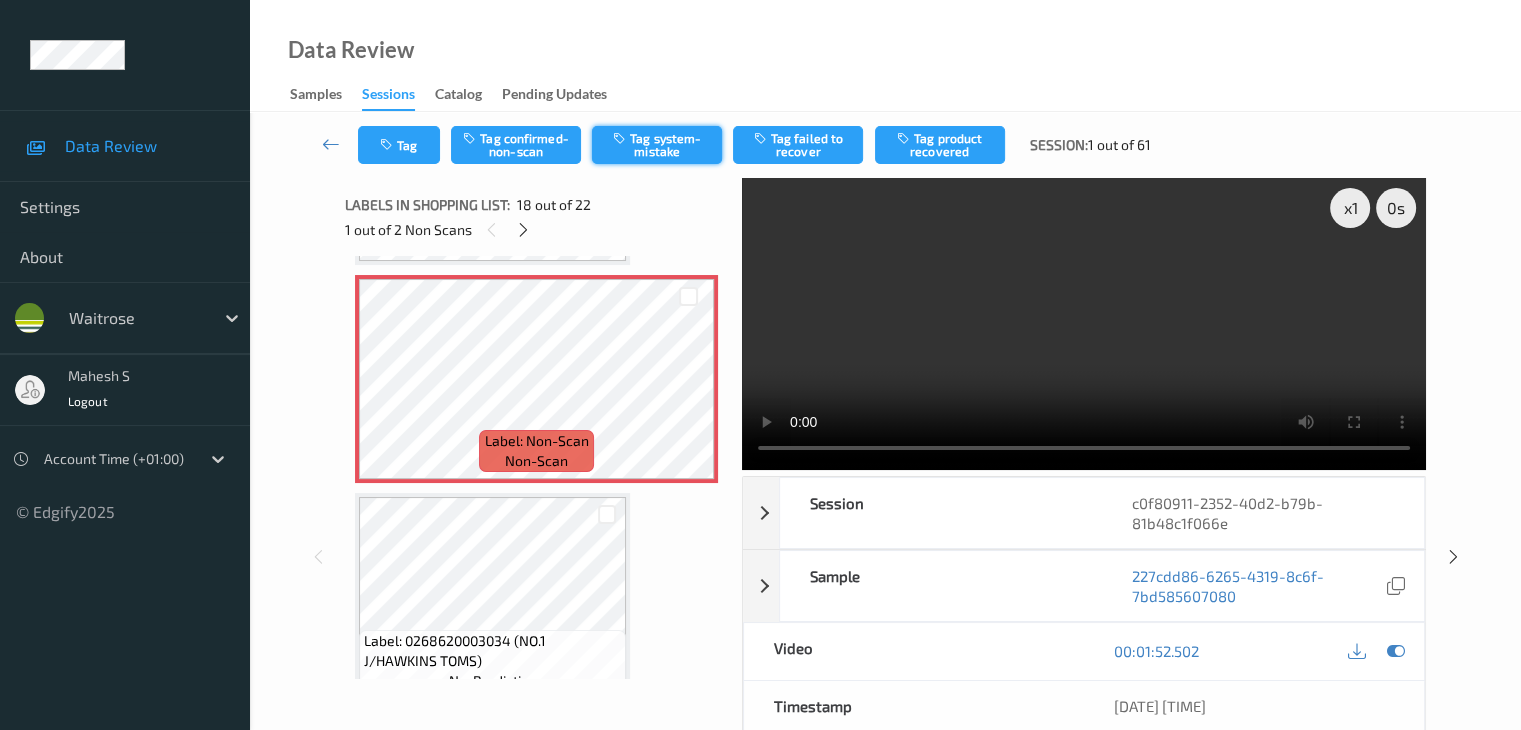 click on "Tag   system-mistake" at bounding box center [657, 145] 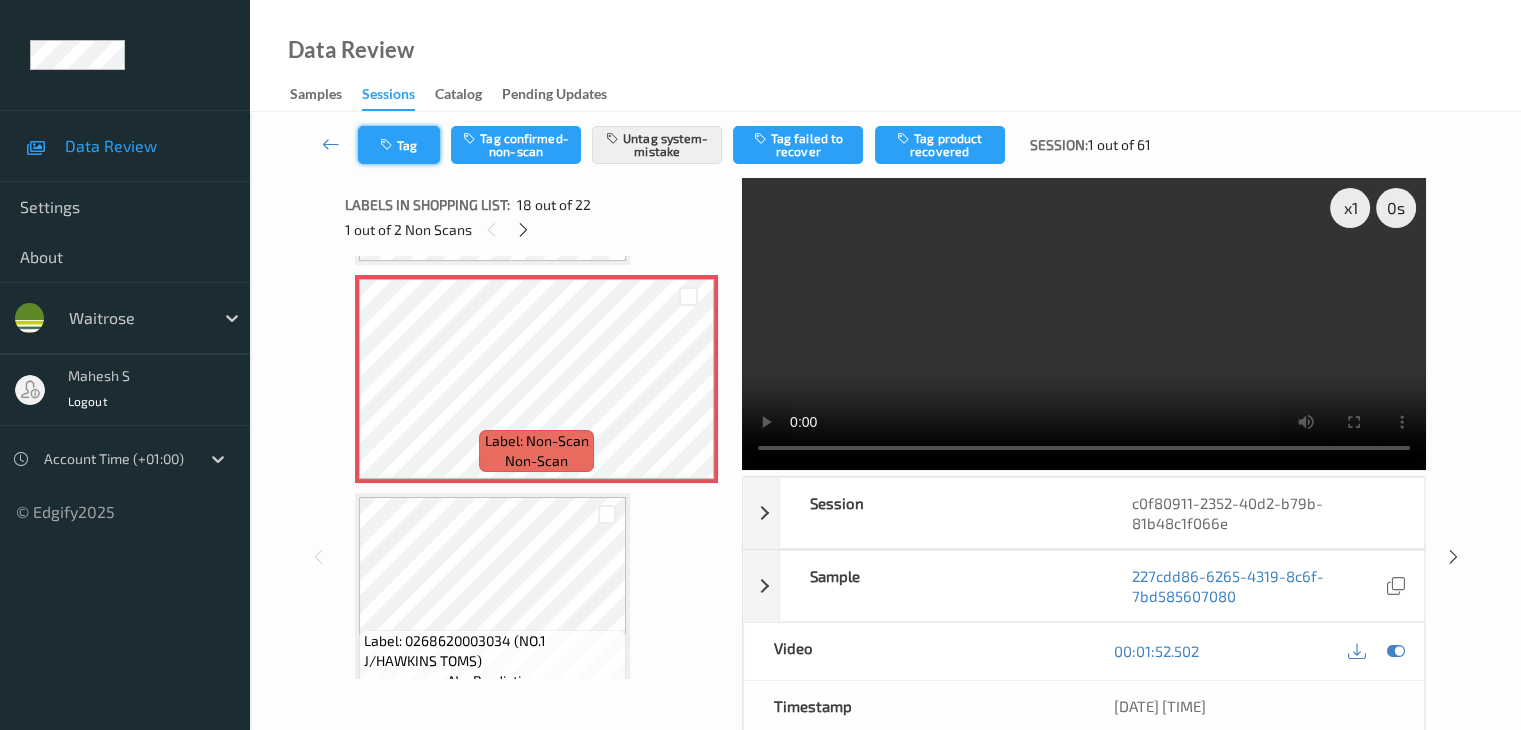 click on "Tag" at bounding box center (399, 145) 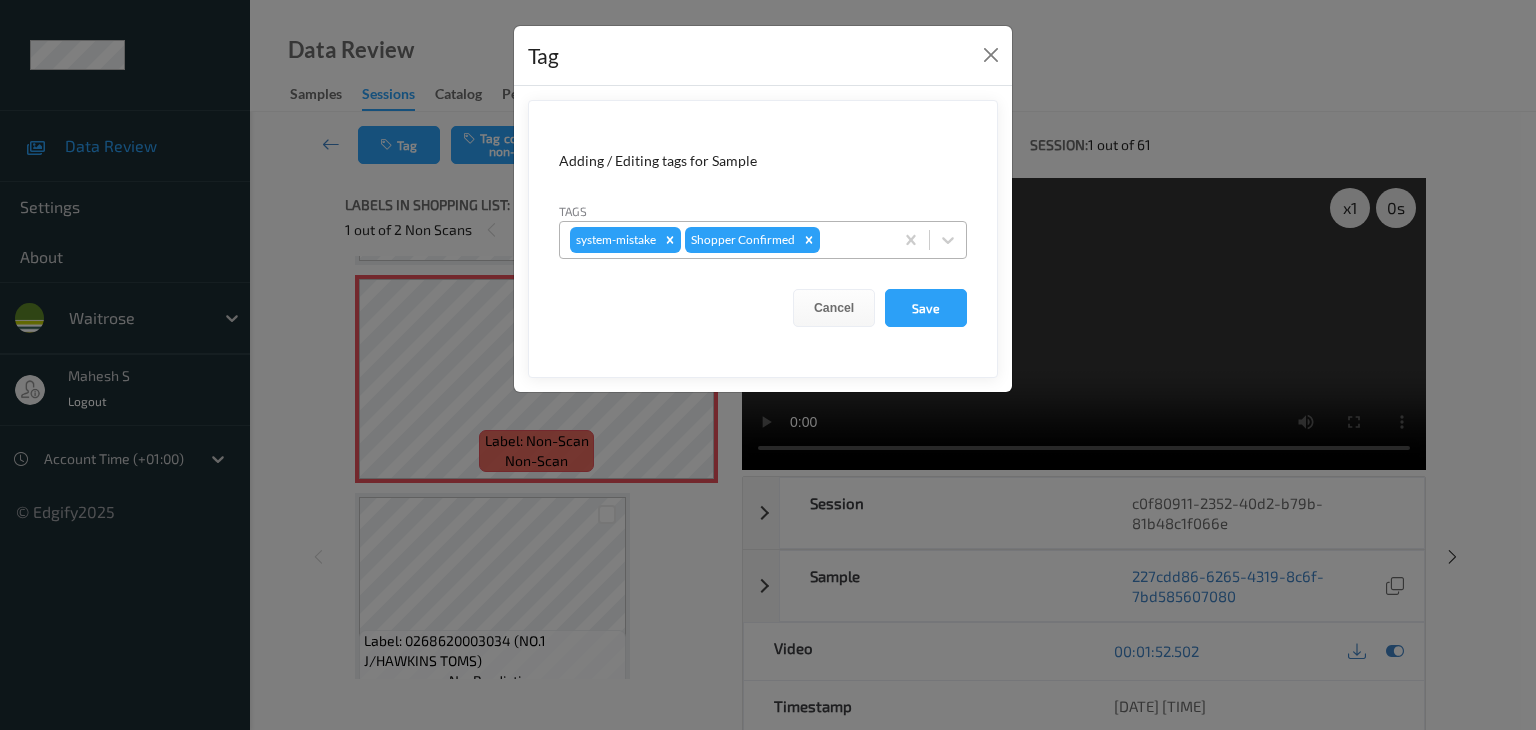 click at bounding box center [853, 240] 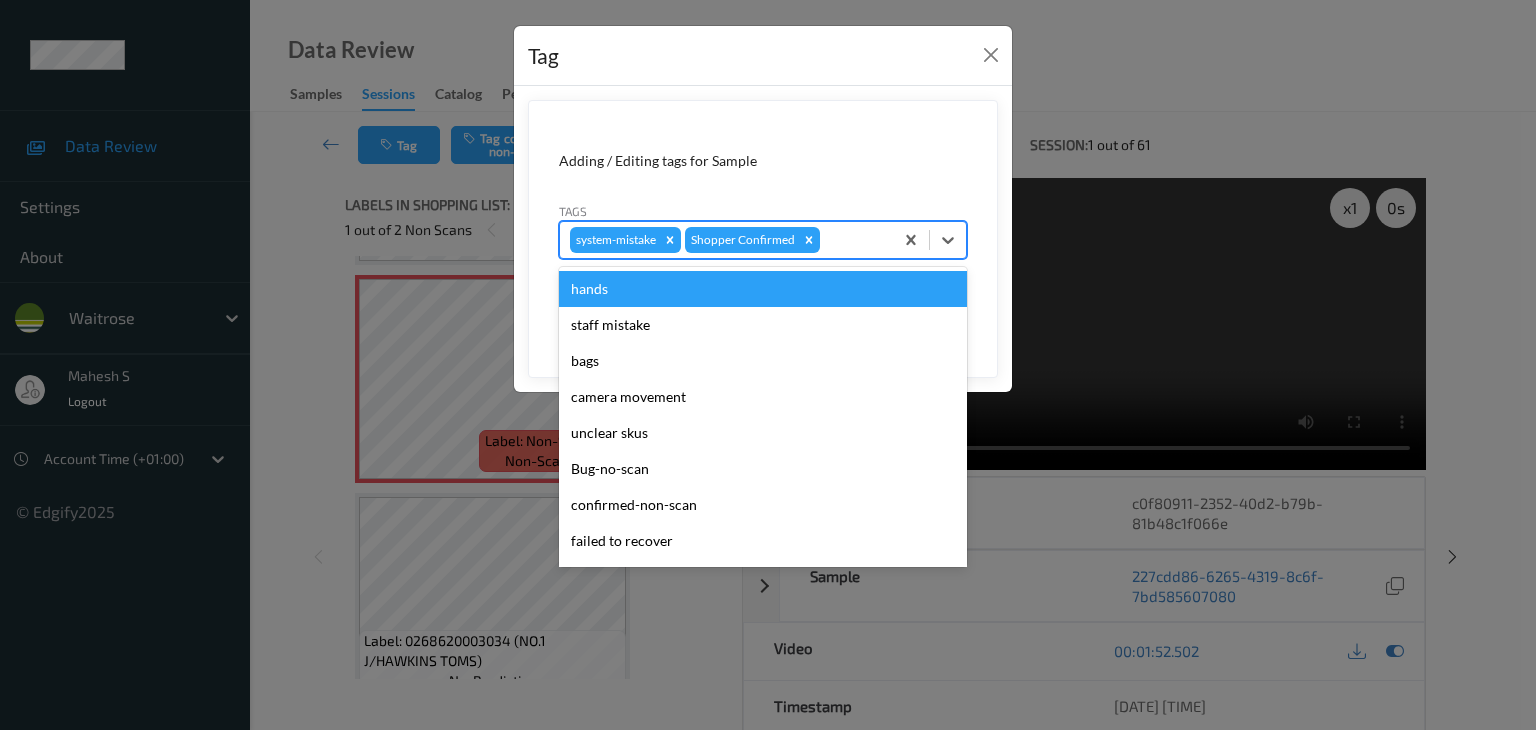 type on "u" 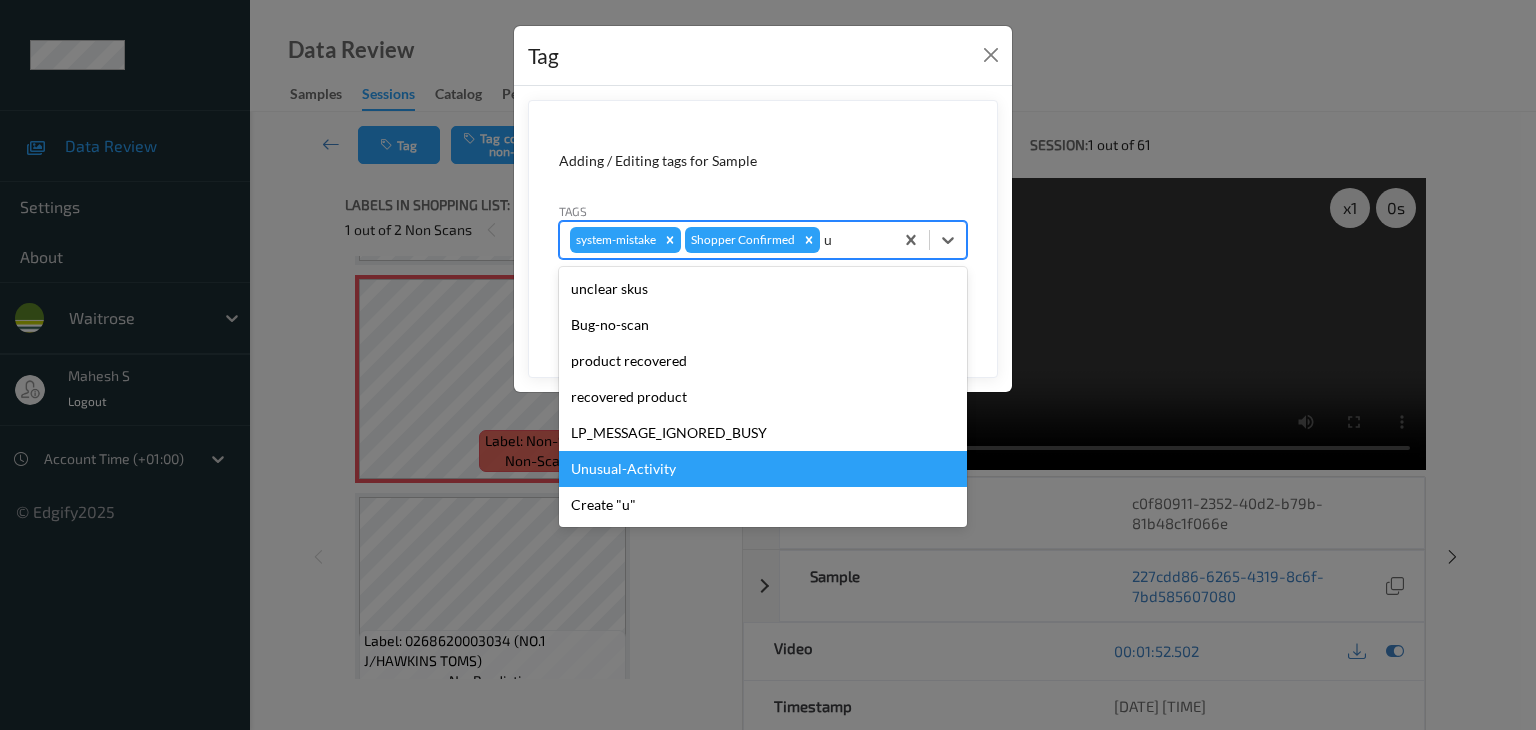 click on "Unusual-Activity" at bounding box center (763, 469) 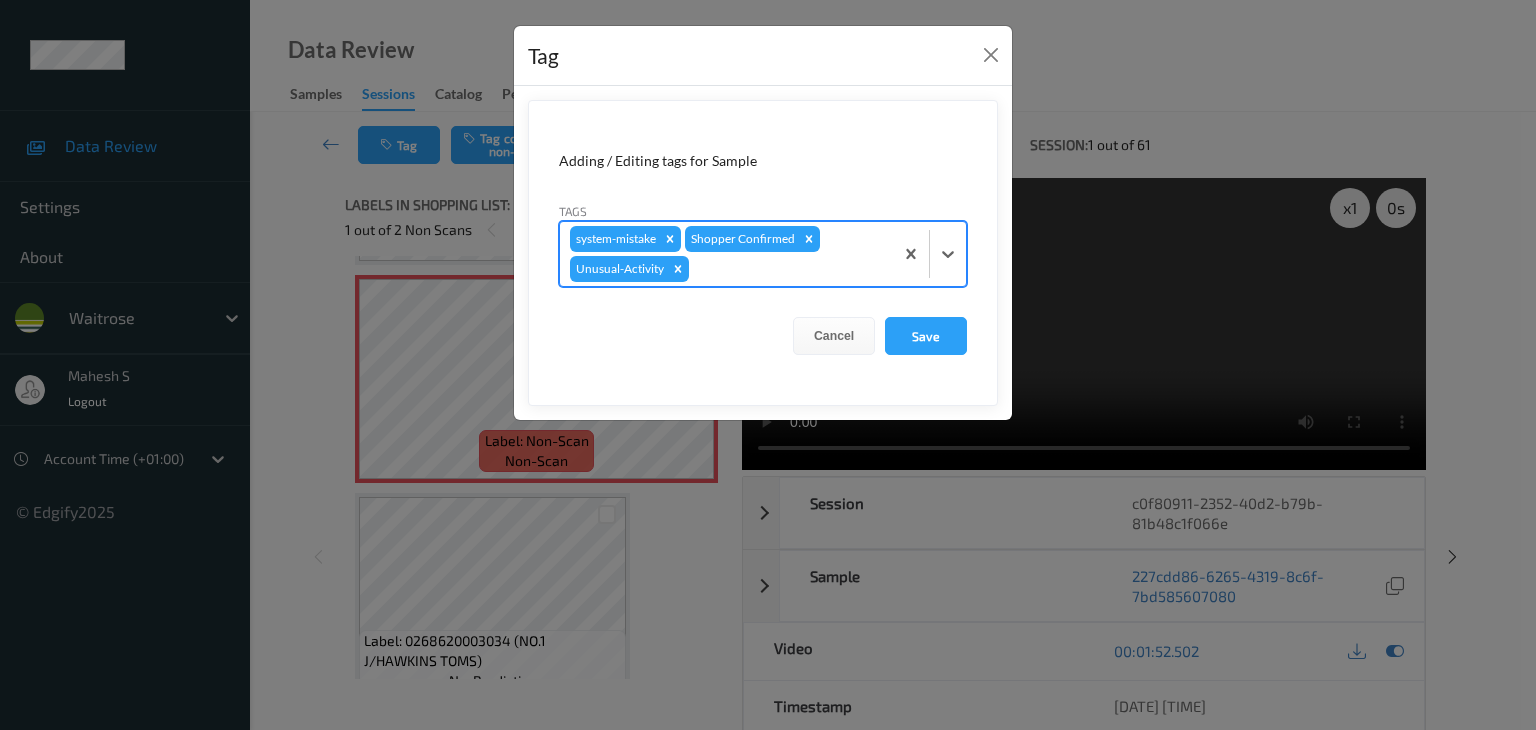 type on "p" 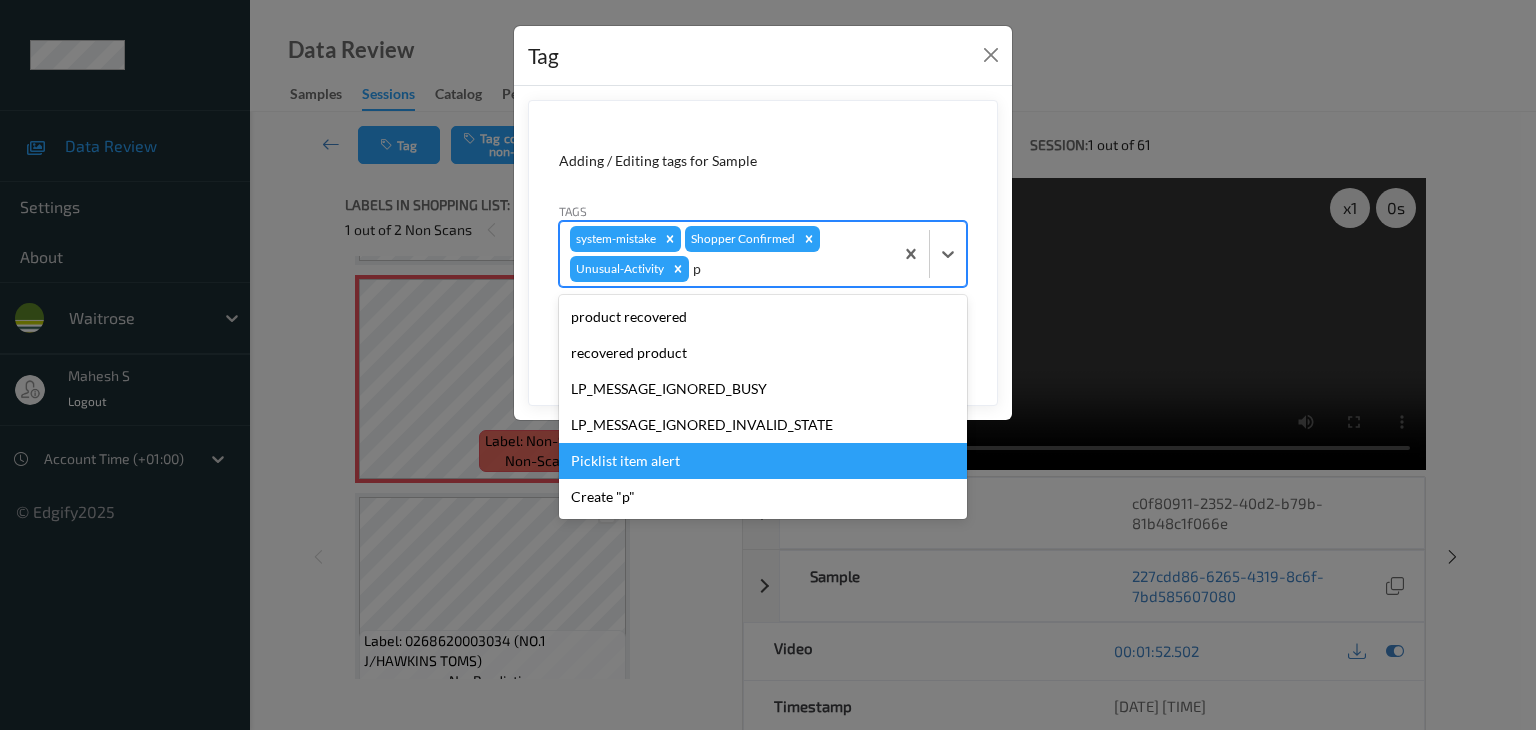 click on "Picklist item alert" at bounding box center (763, 461) 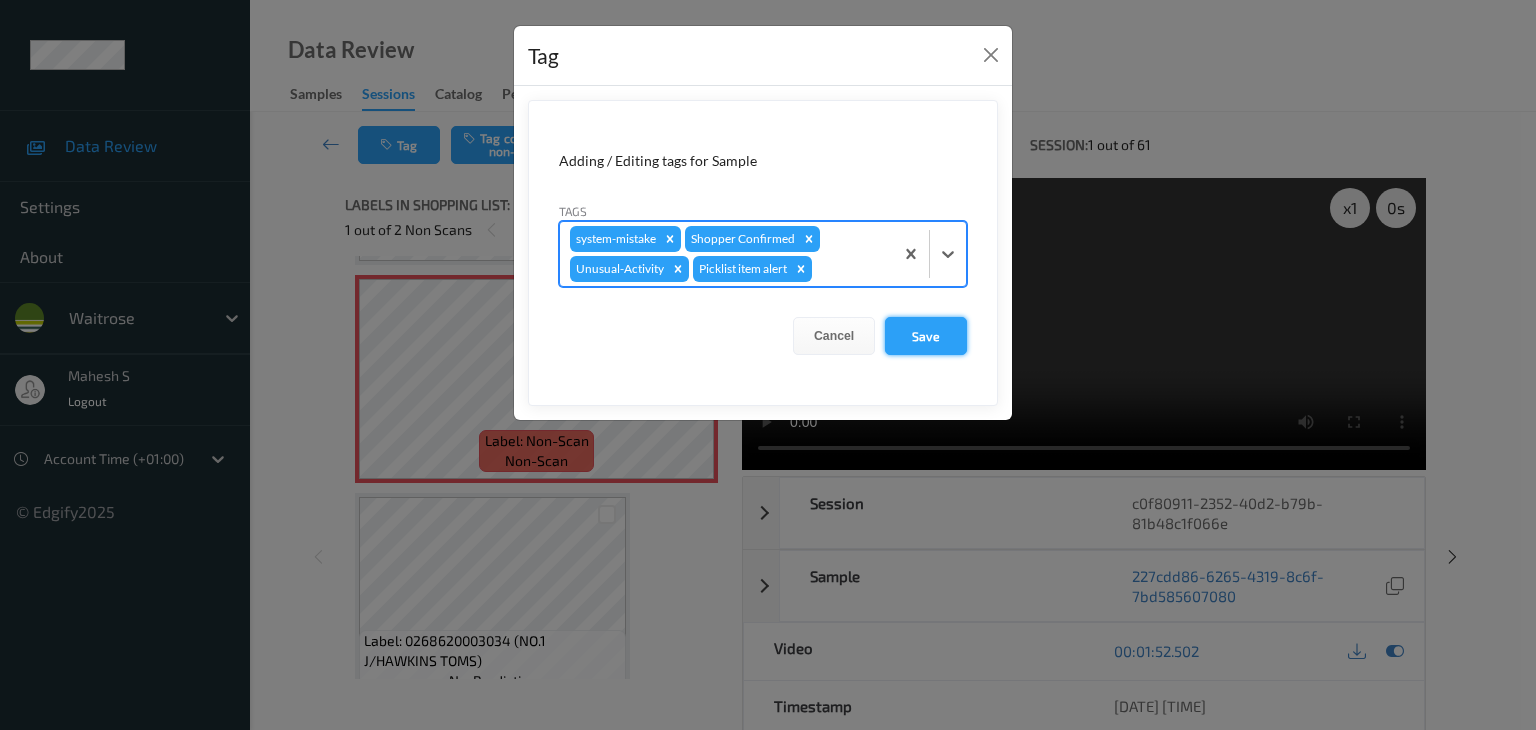 click on "Save" at bounding box center (926, 336) 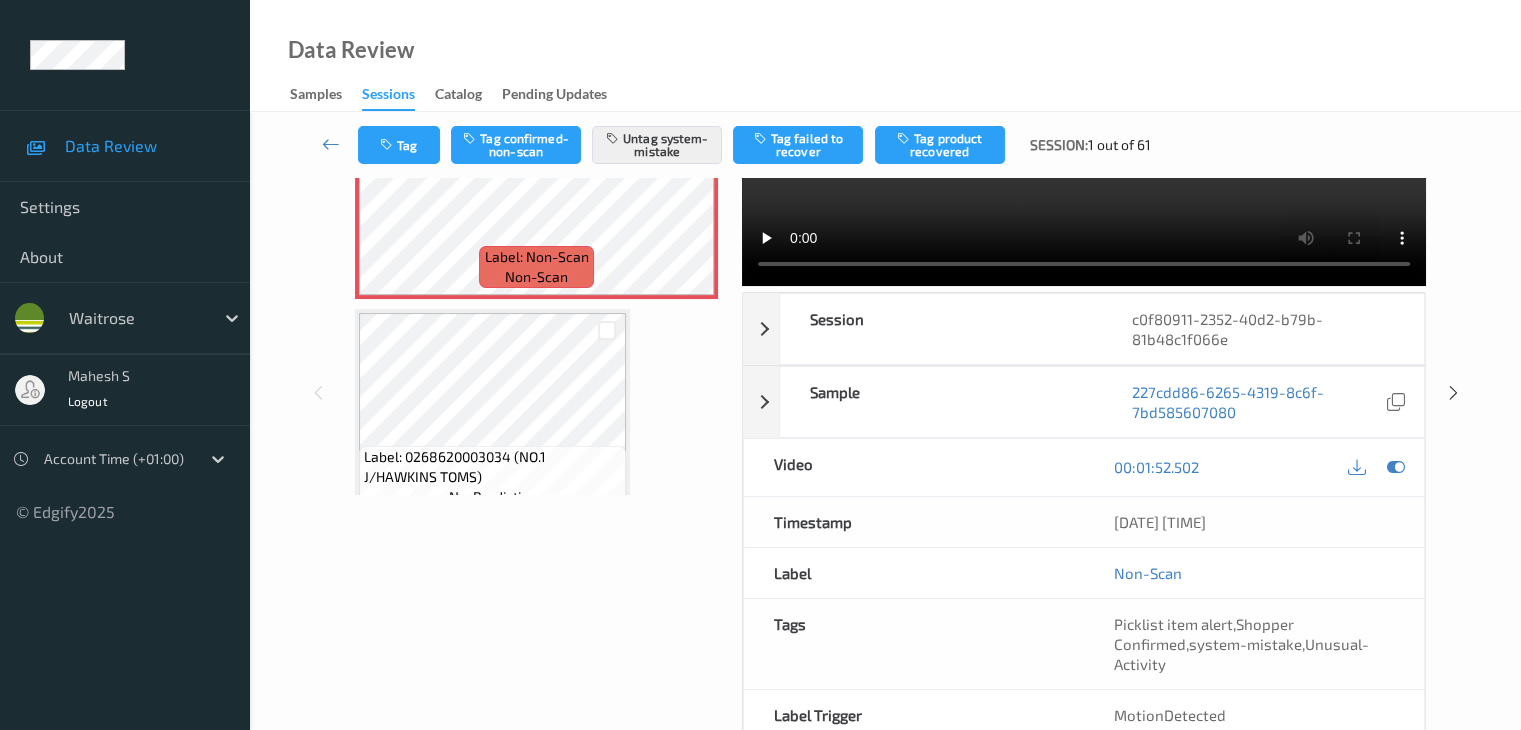 scroll, scrollTop: 0, scrollLeft: 0, axis: both 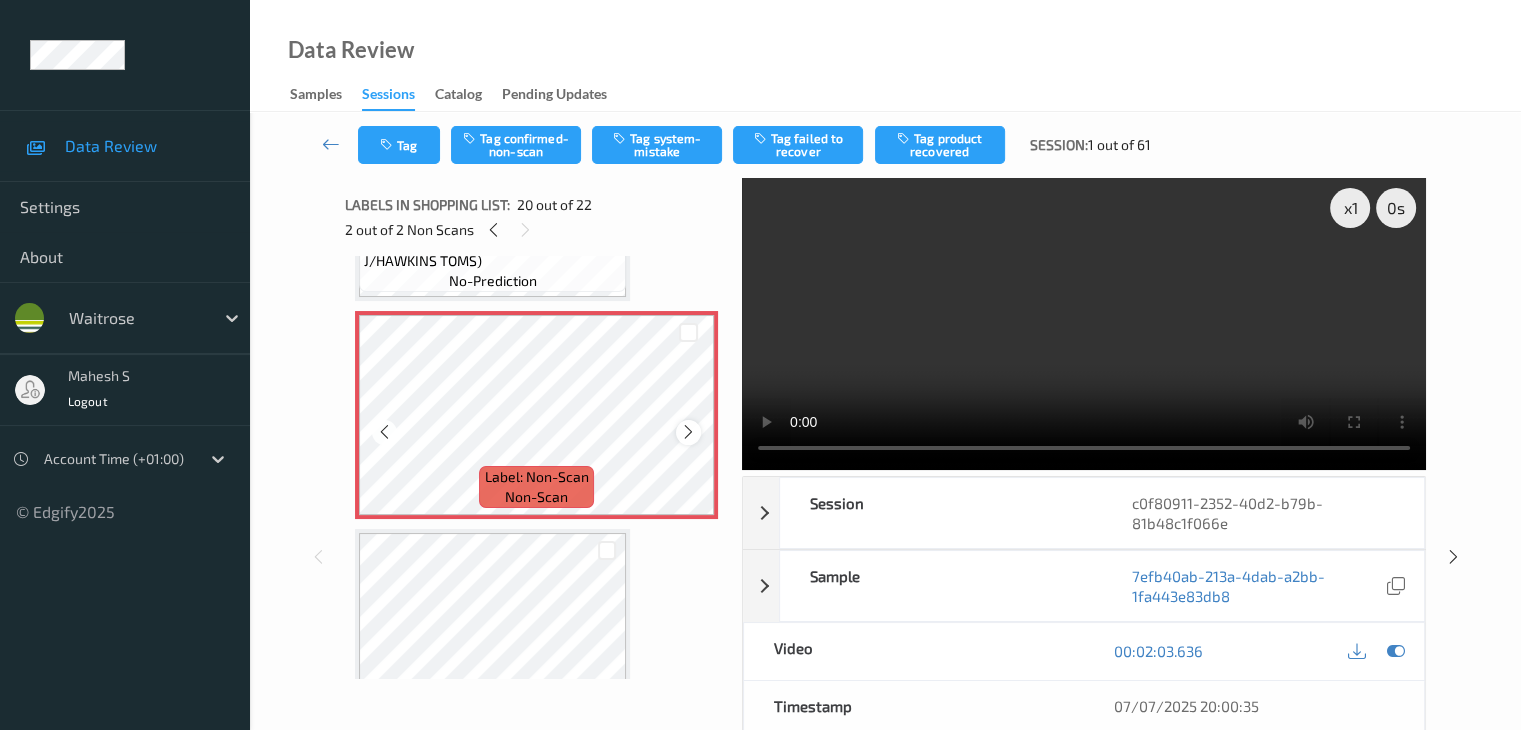 click at bounding box center [688, 432] 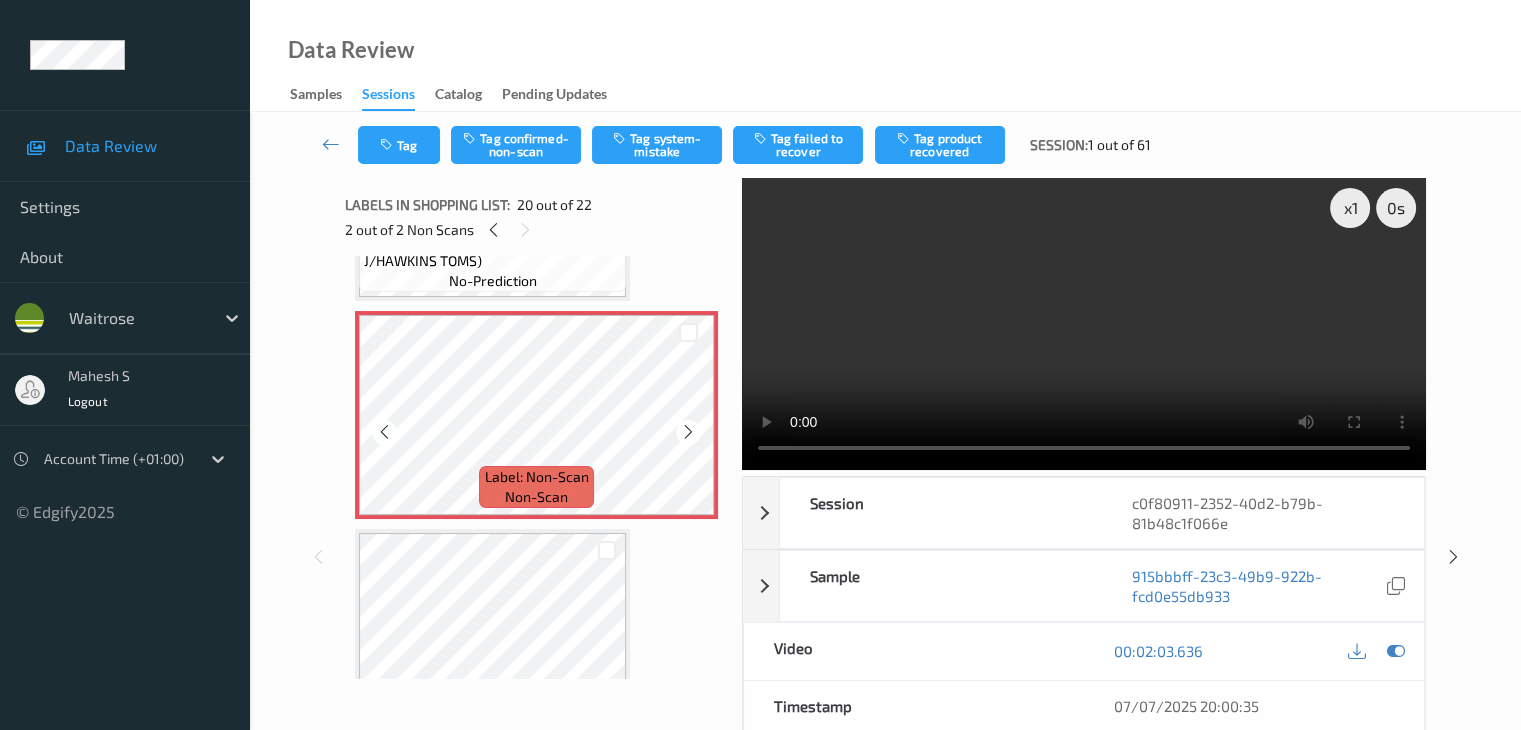 click at bounding box center (688, 432) 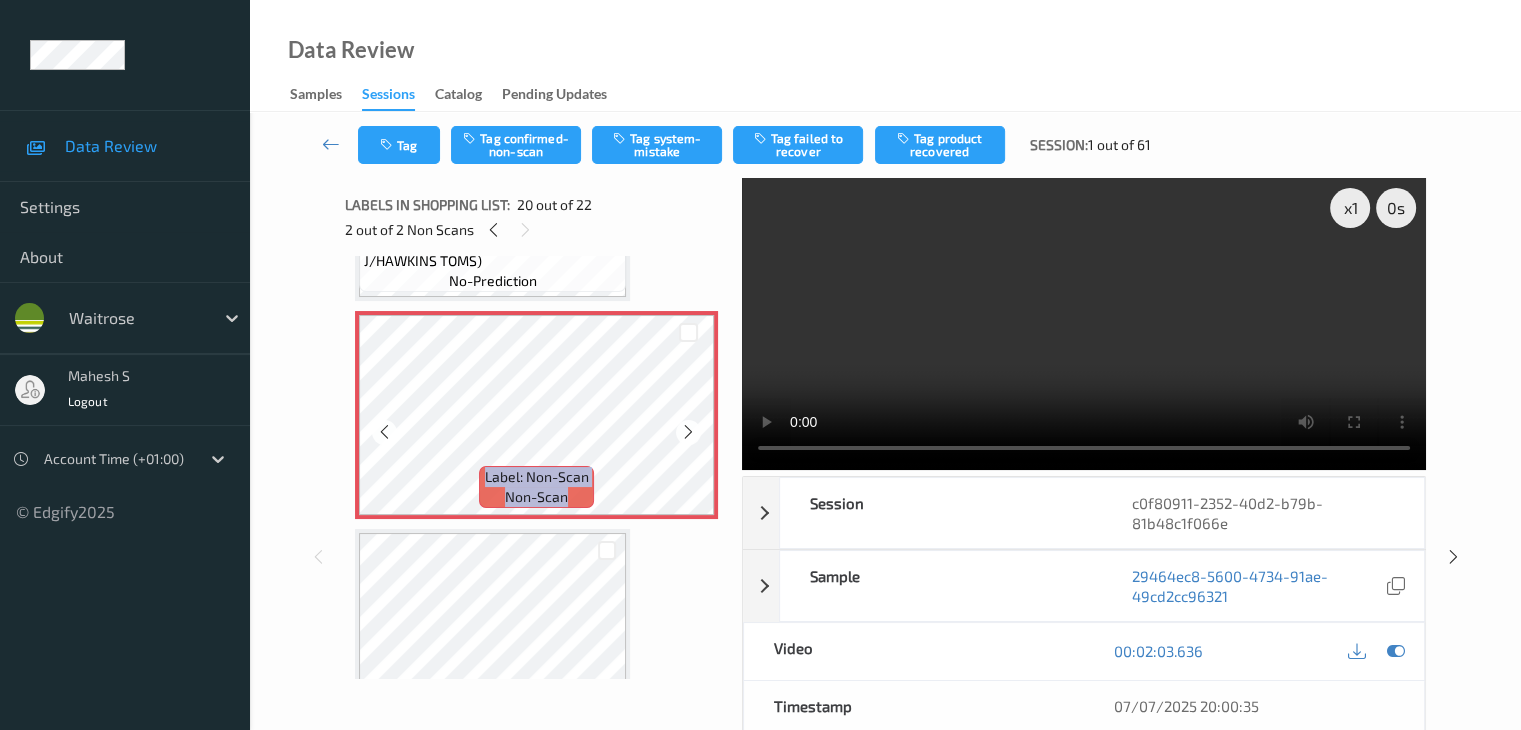 click at bounding box center (688, 432) 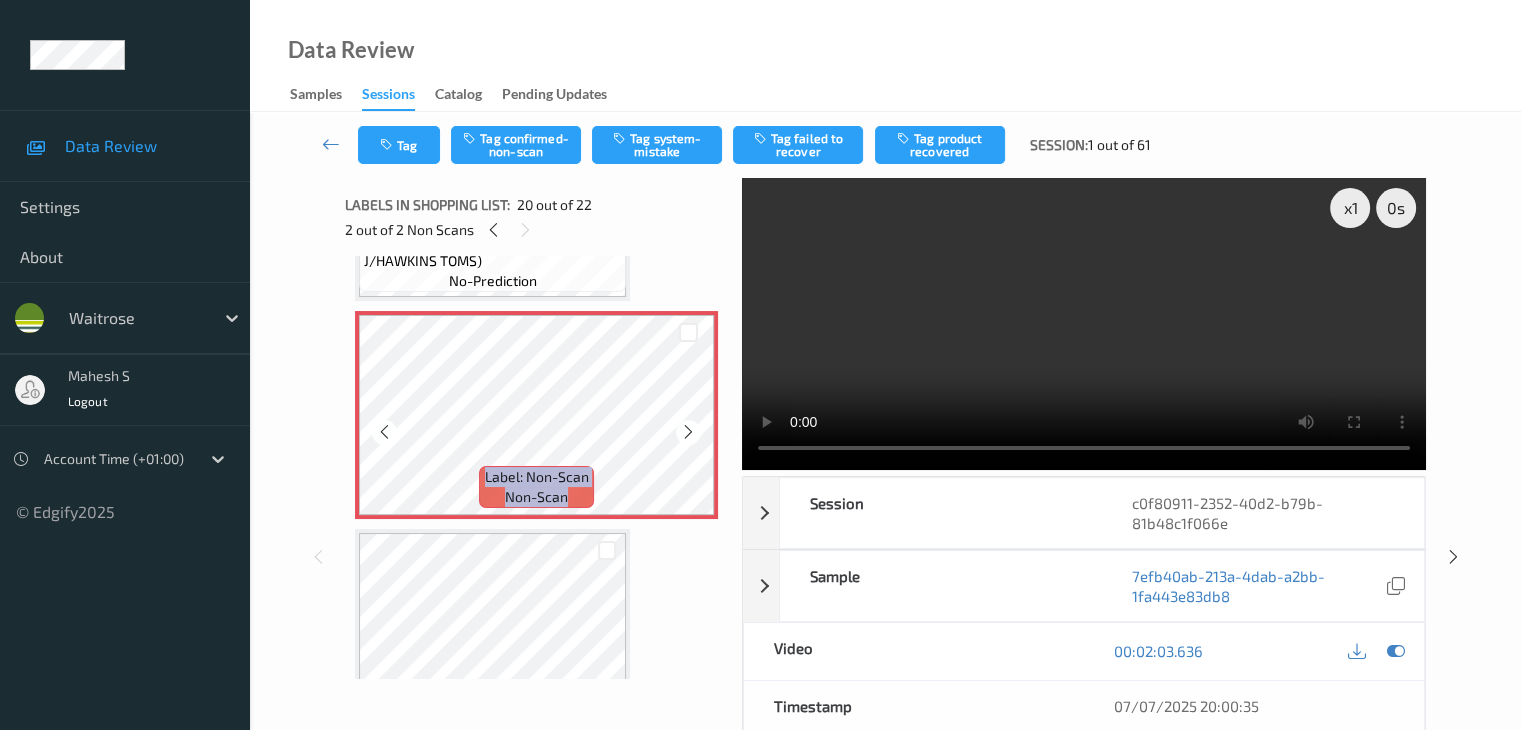 click at bounding box center (688, 432) 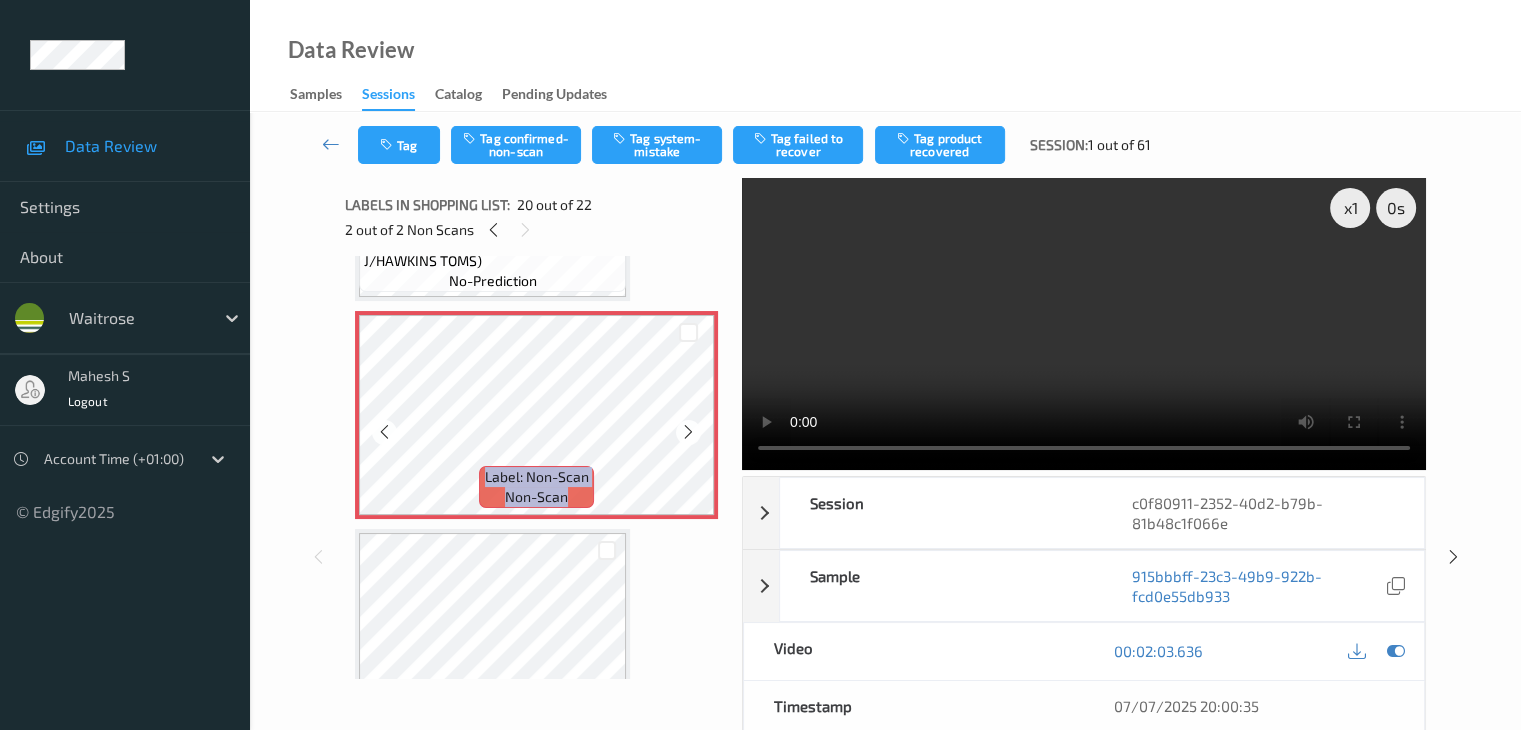 click at bounding box center (688, 432) 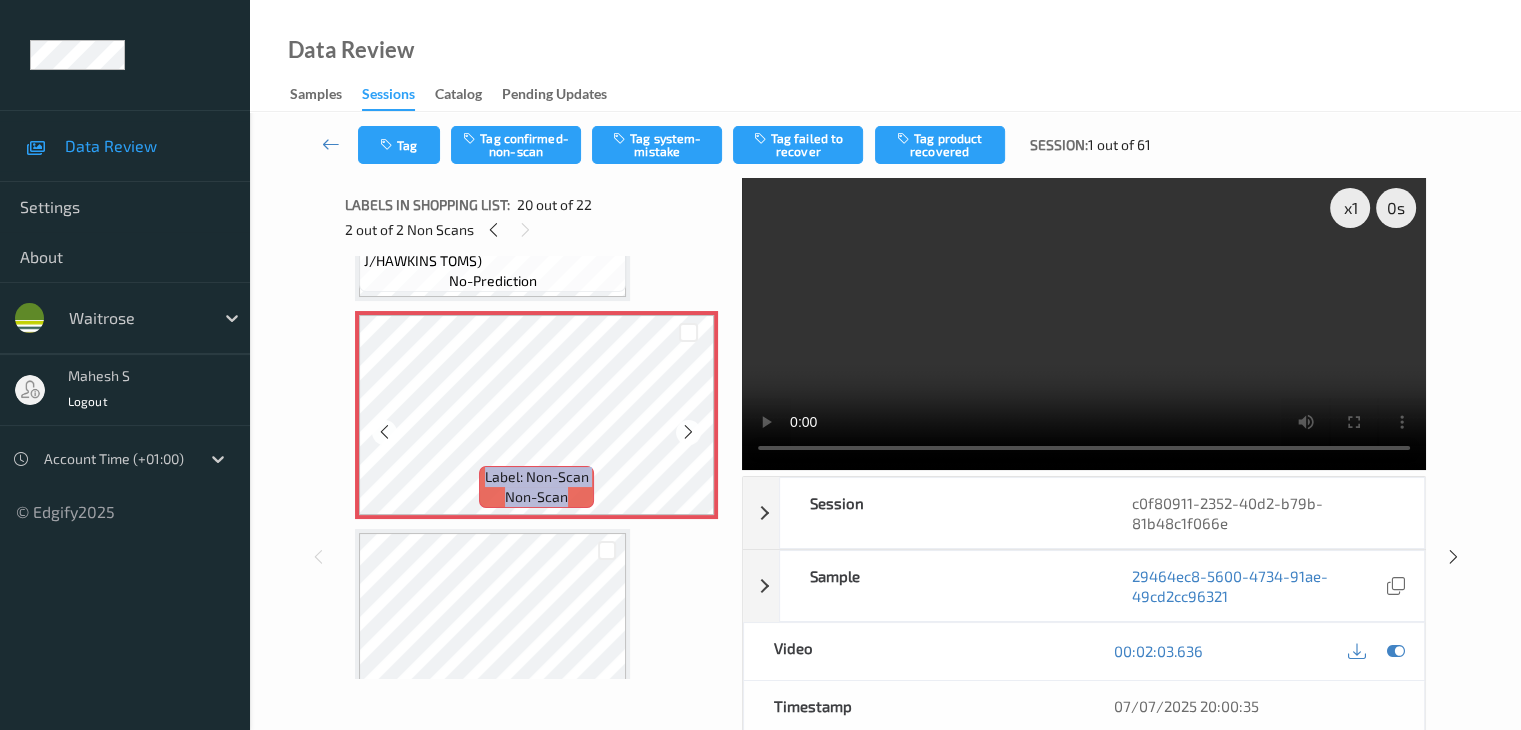 click at bounding box center [688, 432] 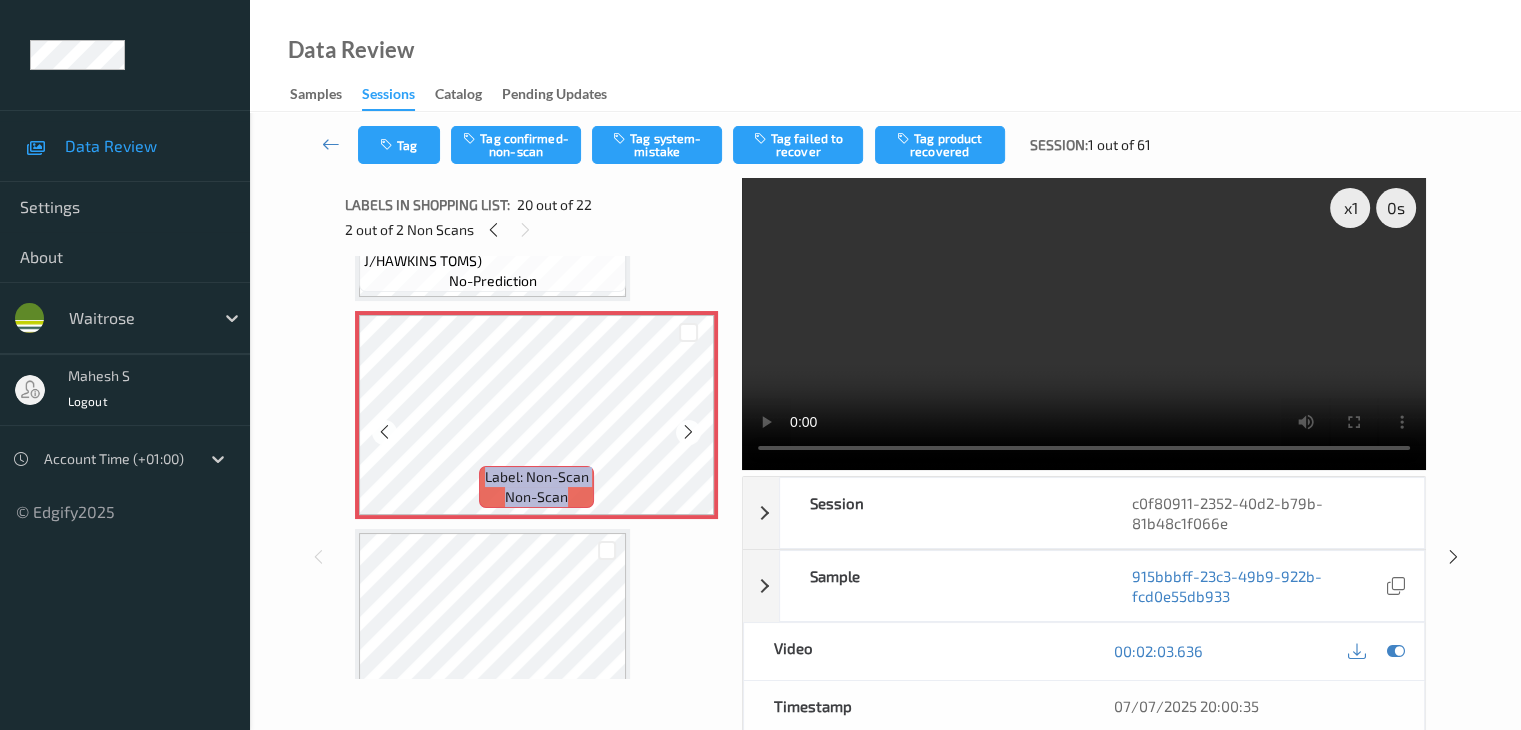 click at bounding box center (688, 432) 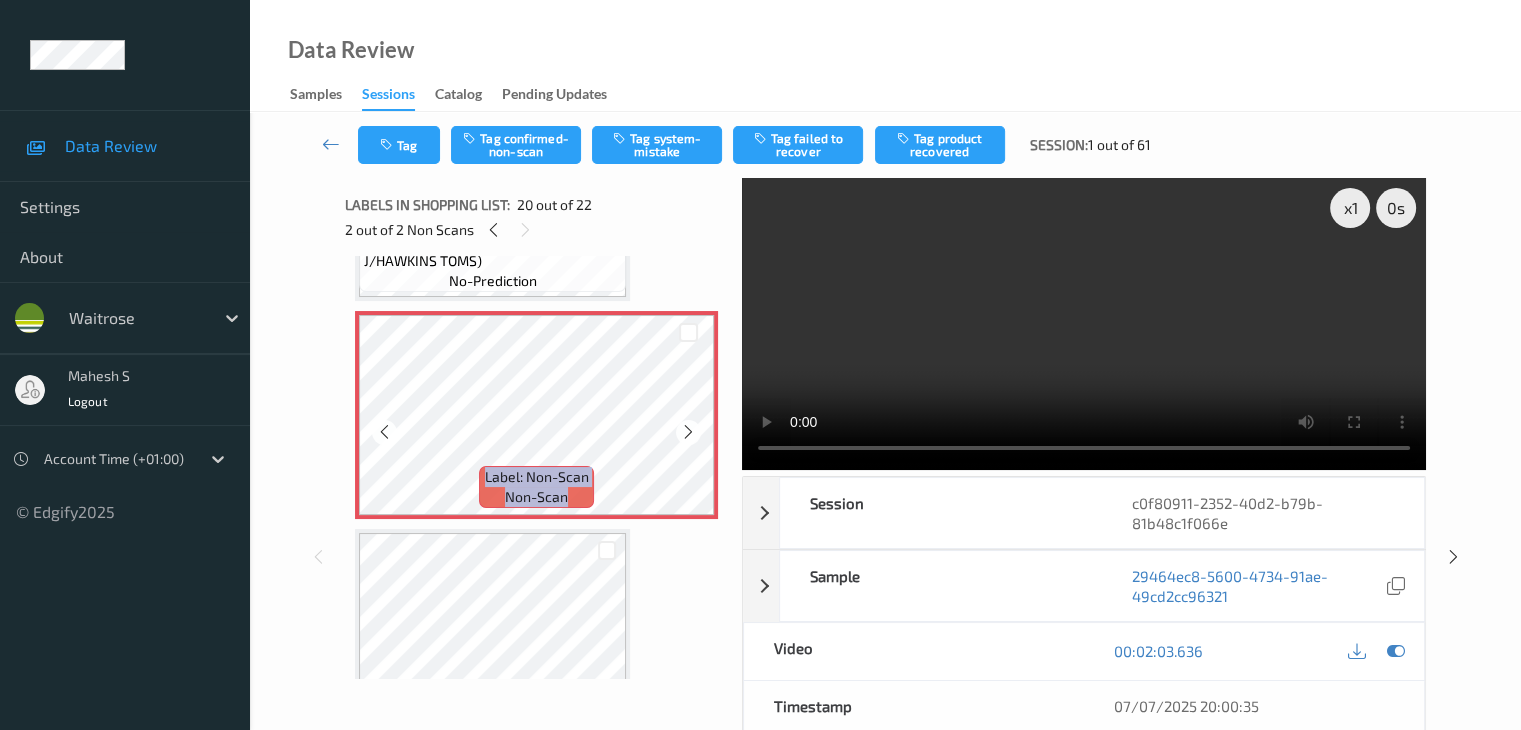 click at bounding box center [688, 432] 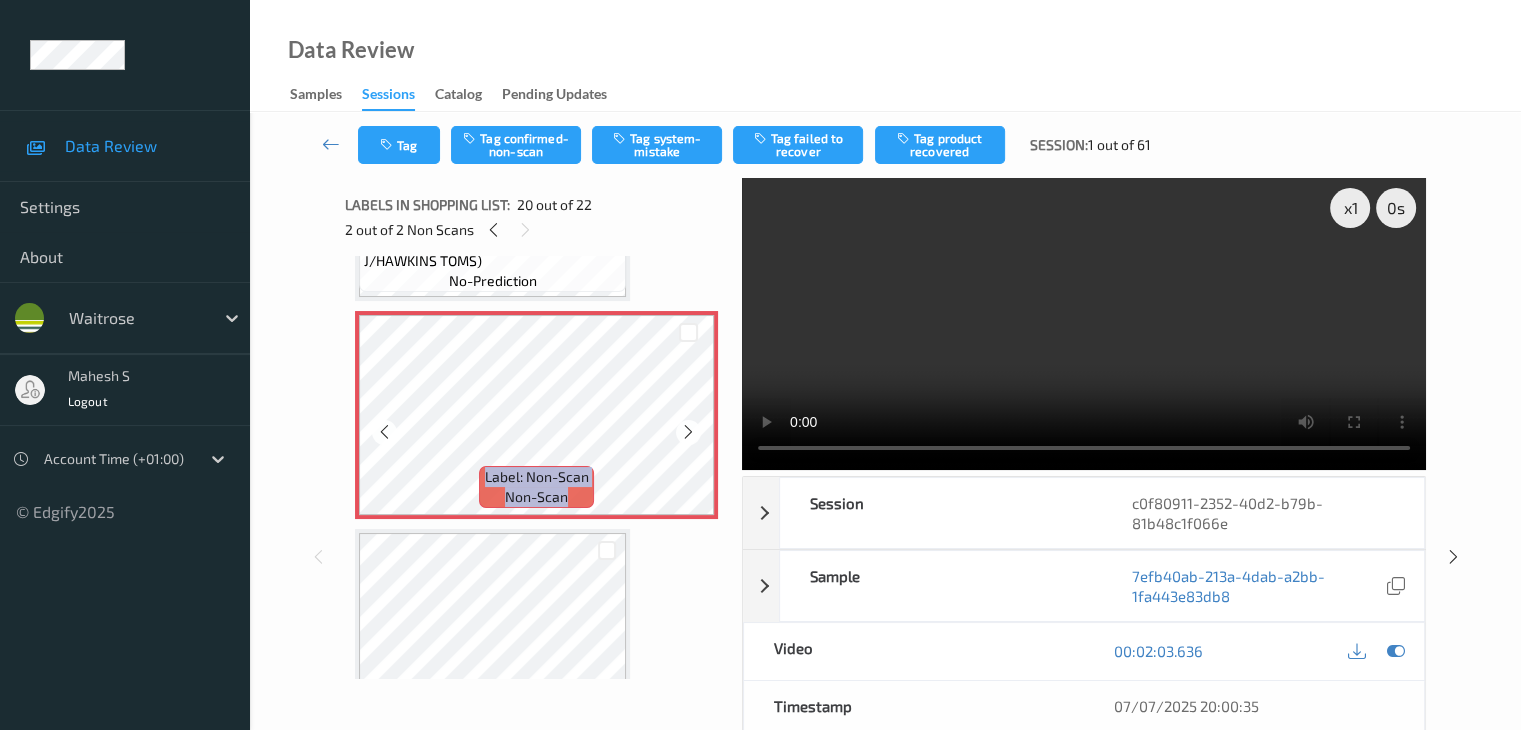 click at bounding box center [688, 432] 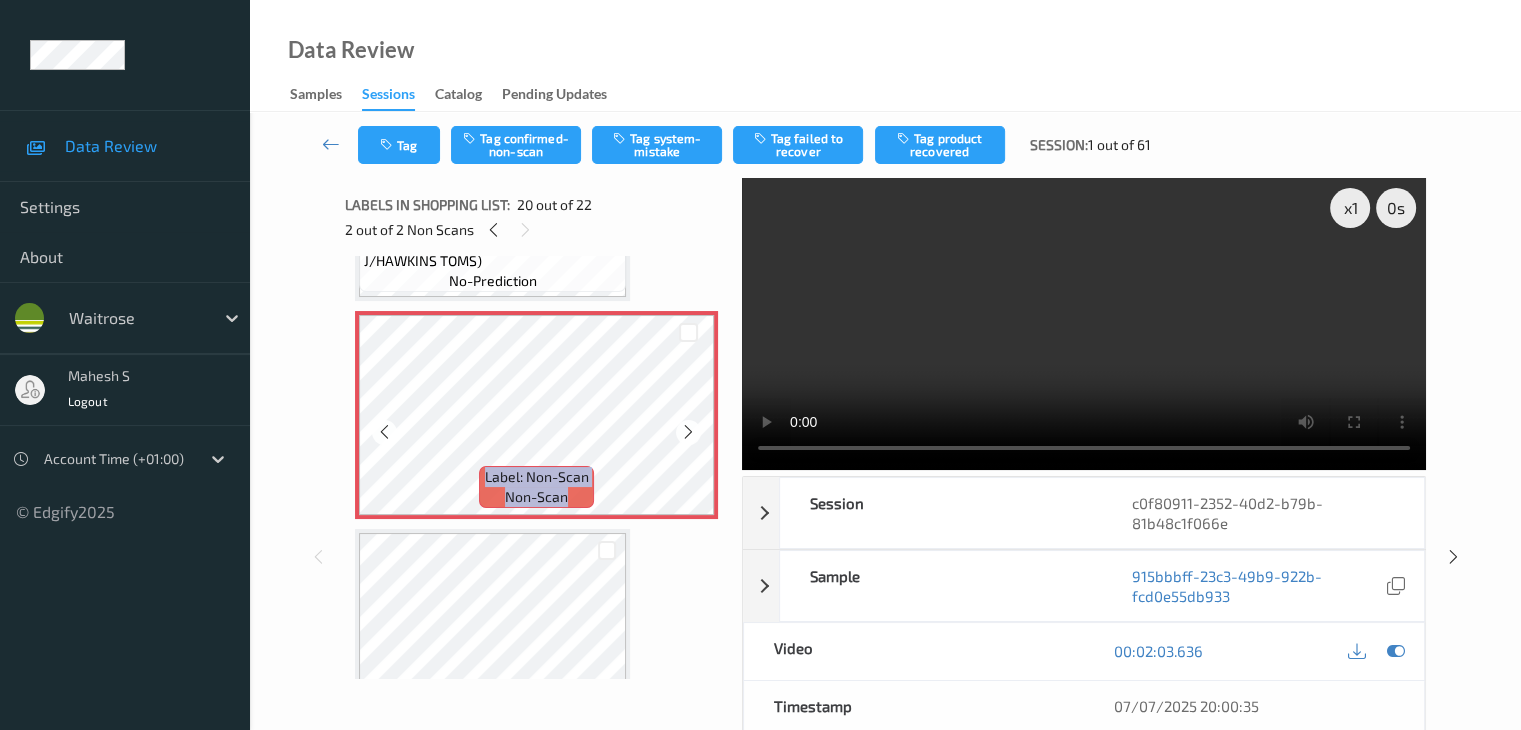 click at bounding box center [688, 432] 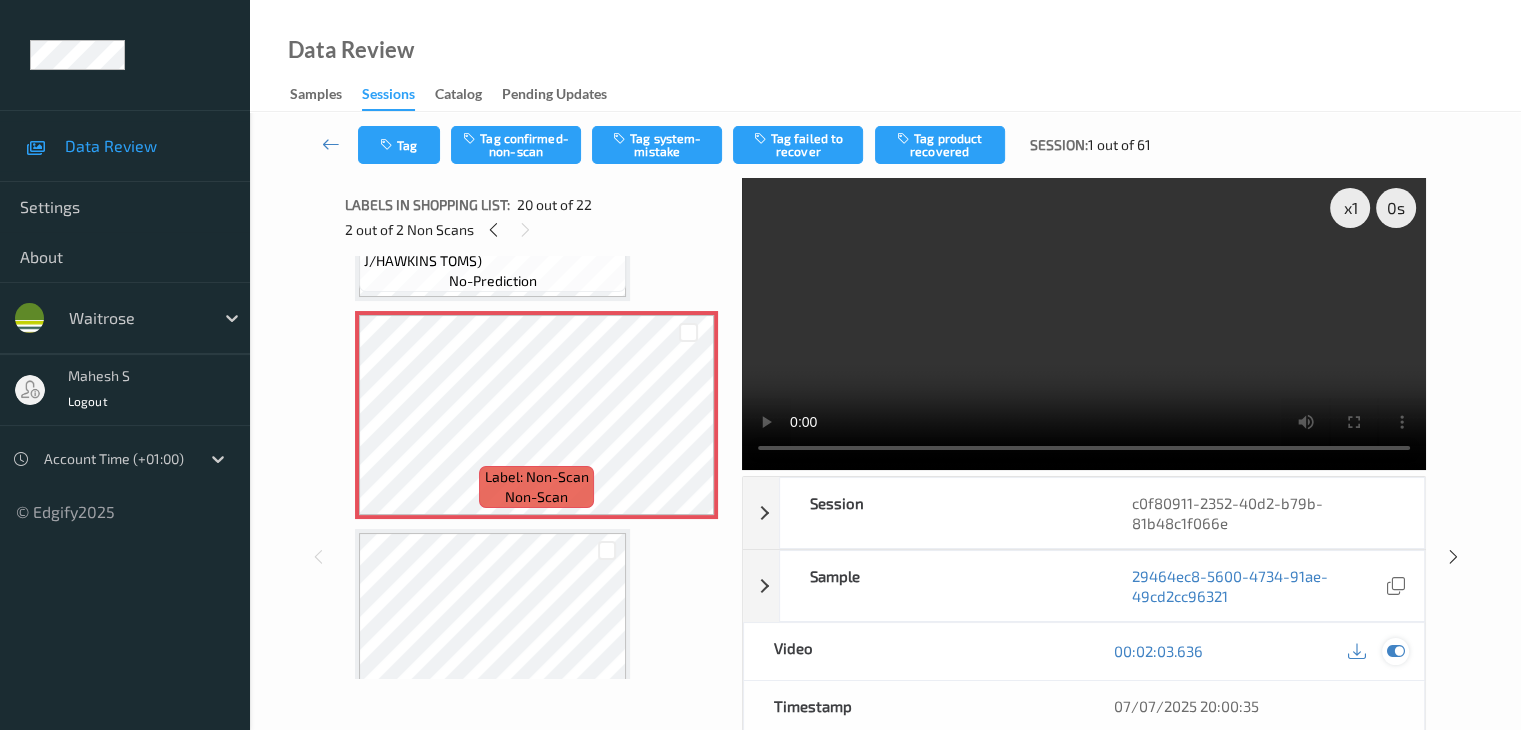 click at bounding box center [1395, 651] 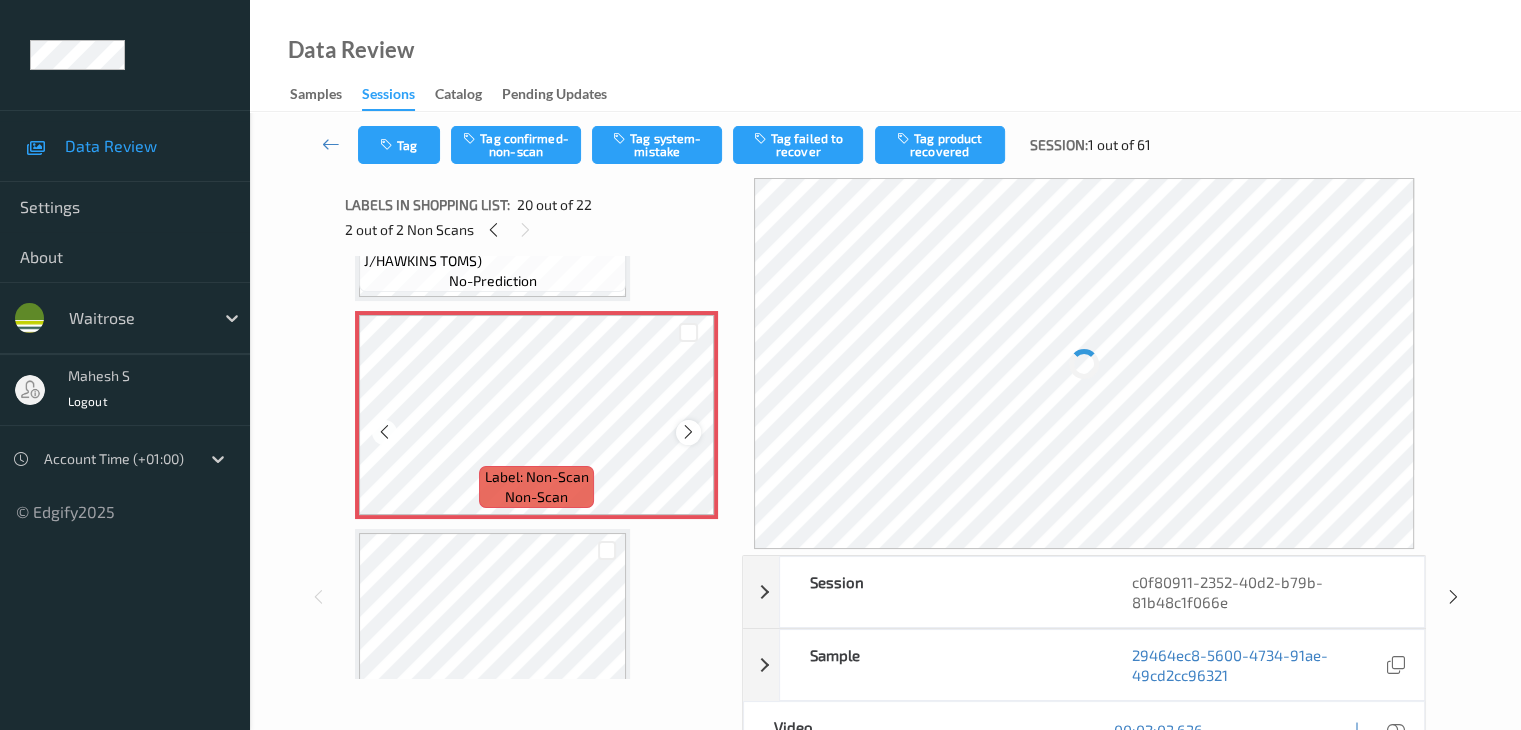 click at bounding box center [688, 432] 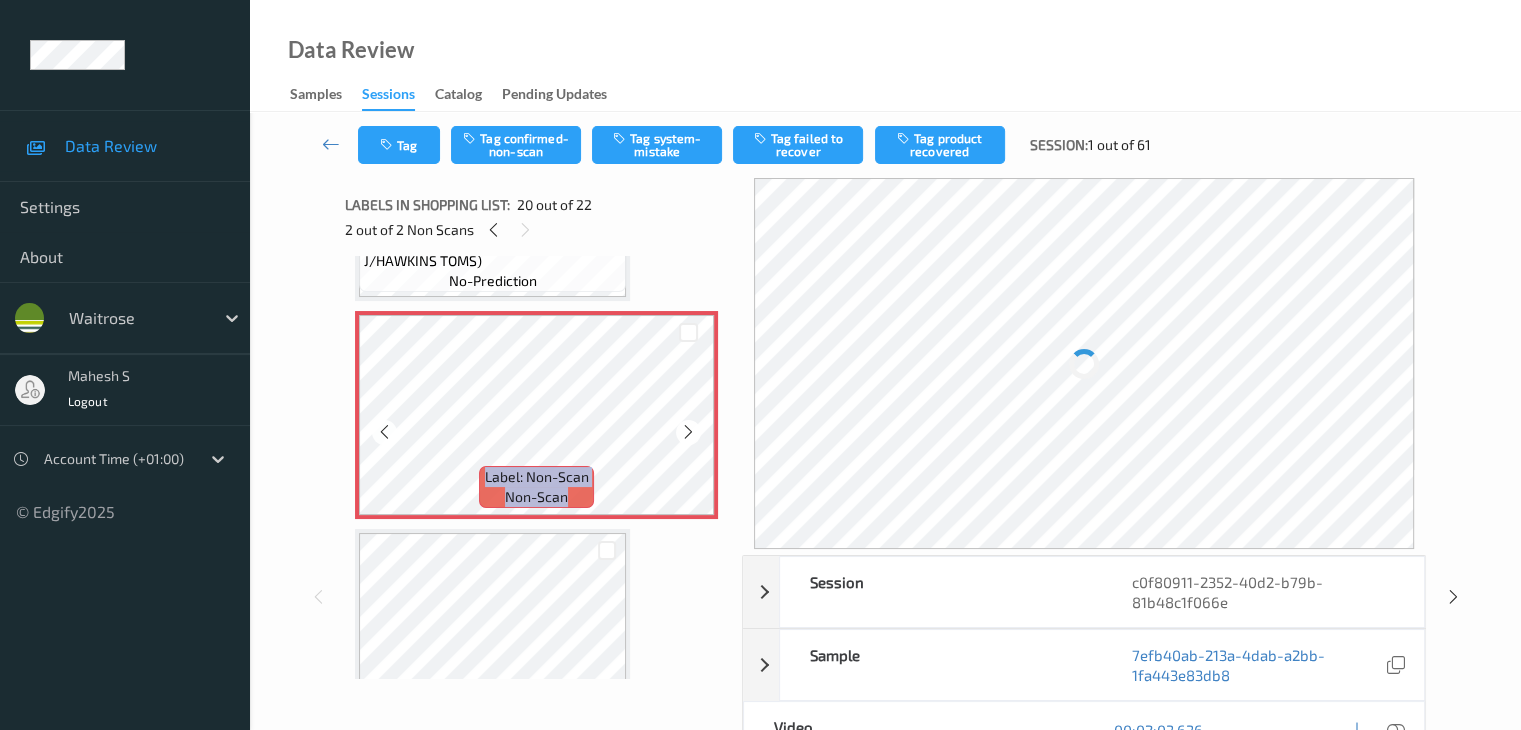 click at bounding box center (688, 432) 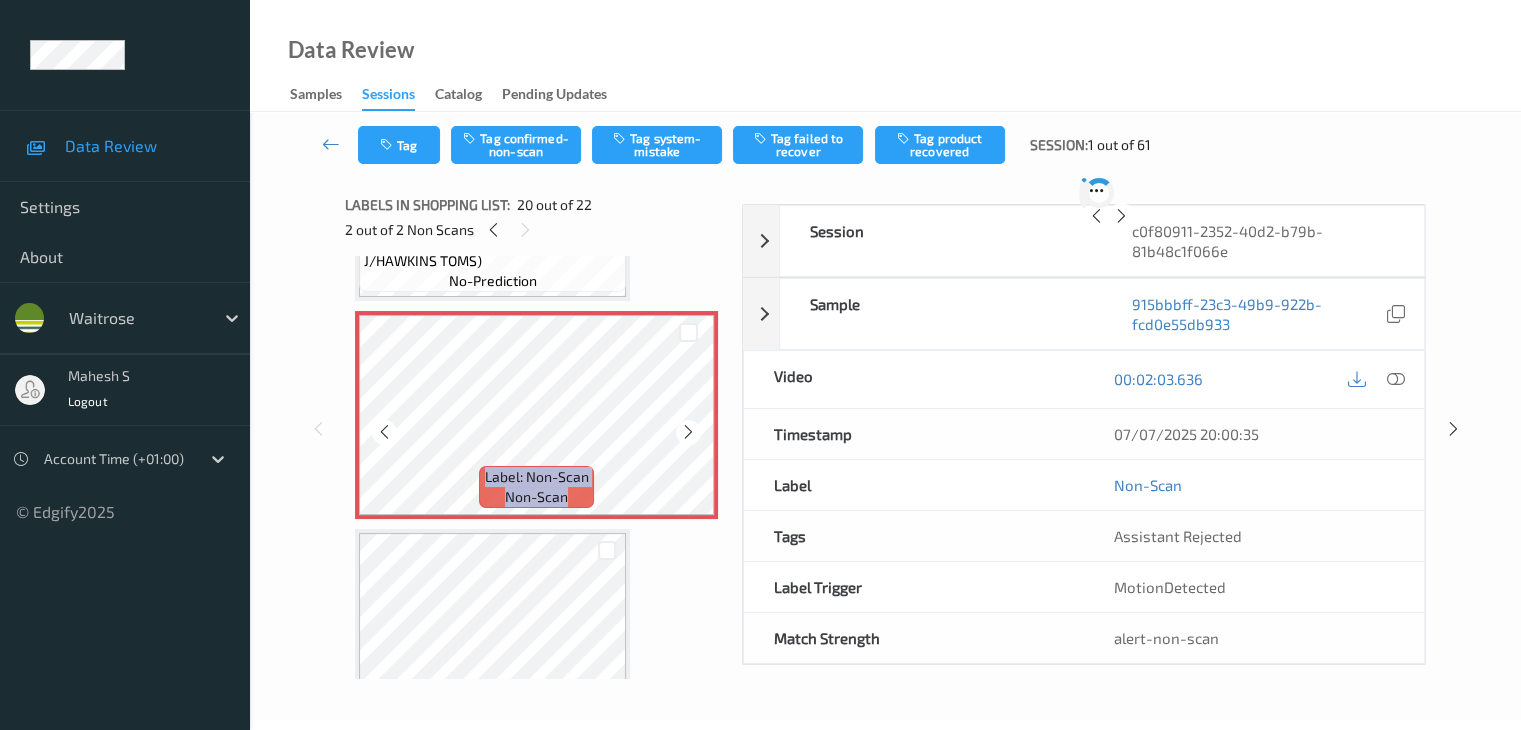 click at bounding box center (688, 432) 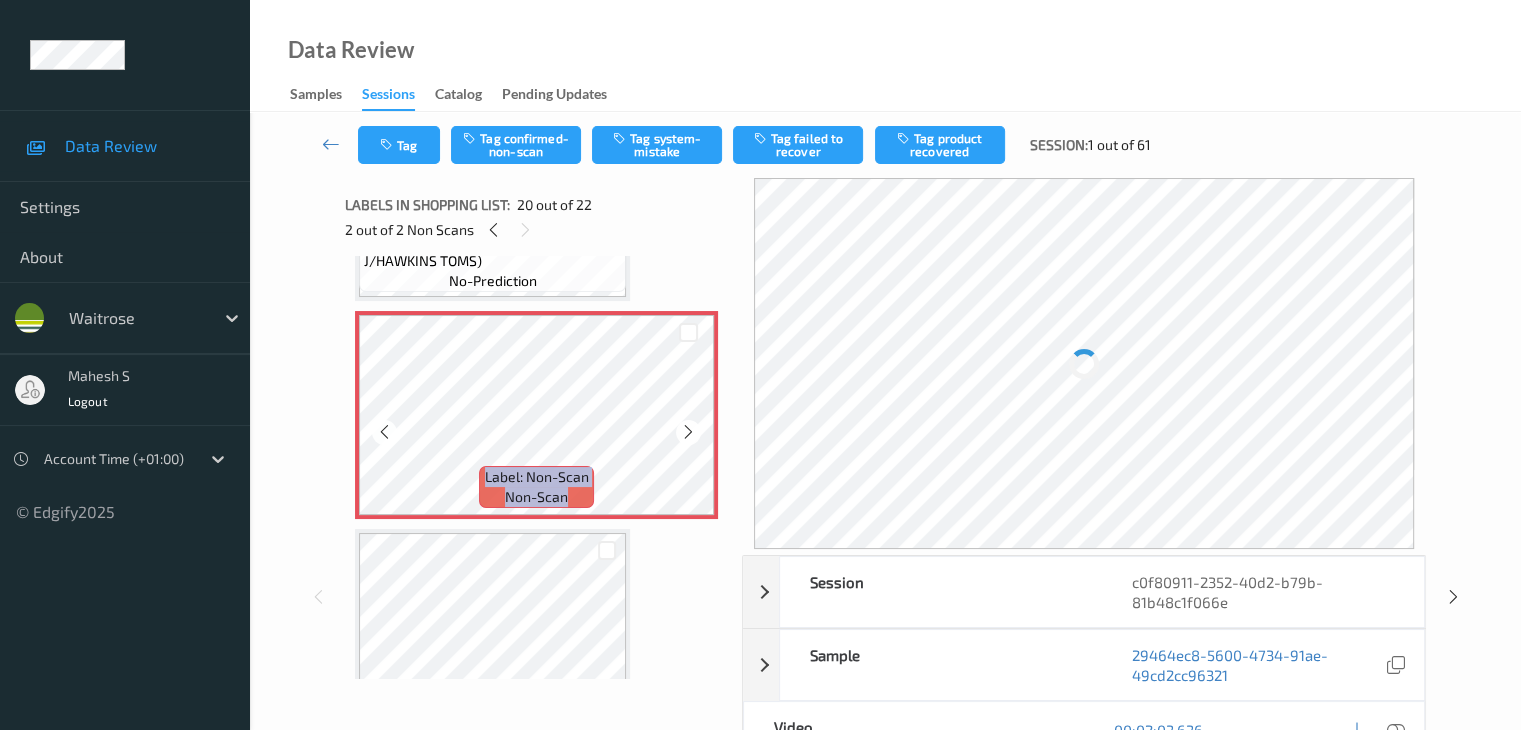 click at bounding box center [688, 432] 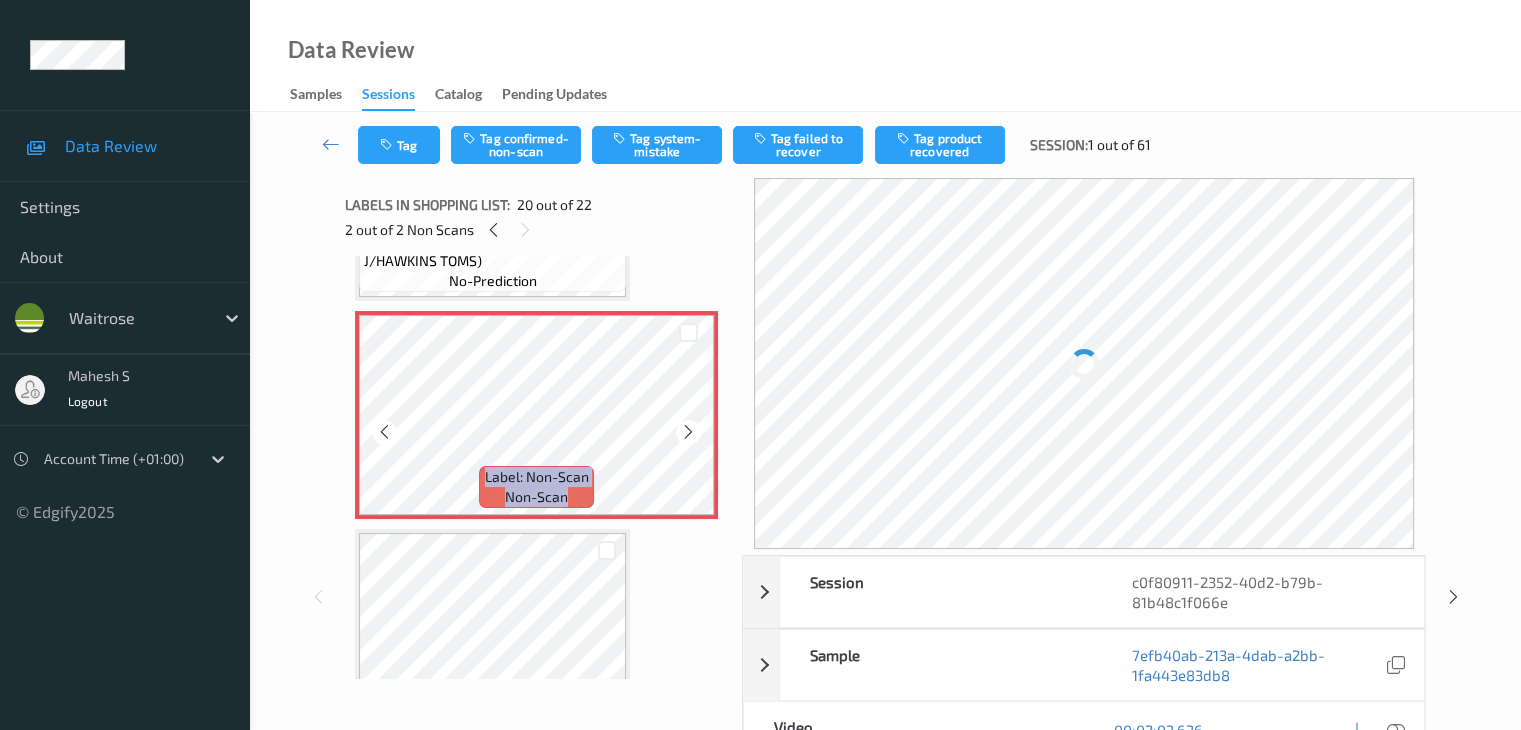 click at bounding box center (688, 432) 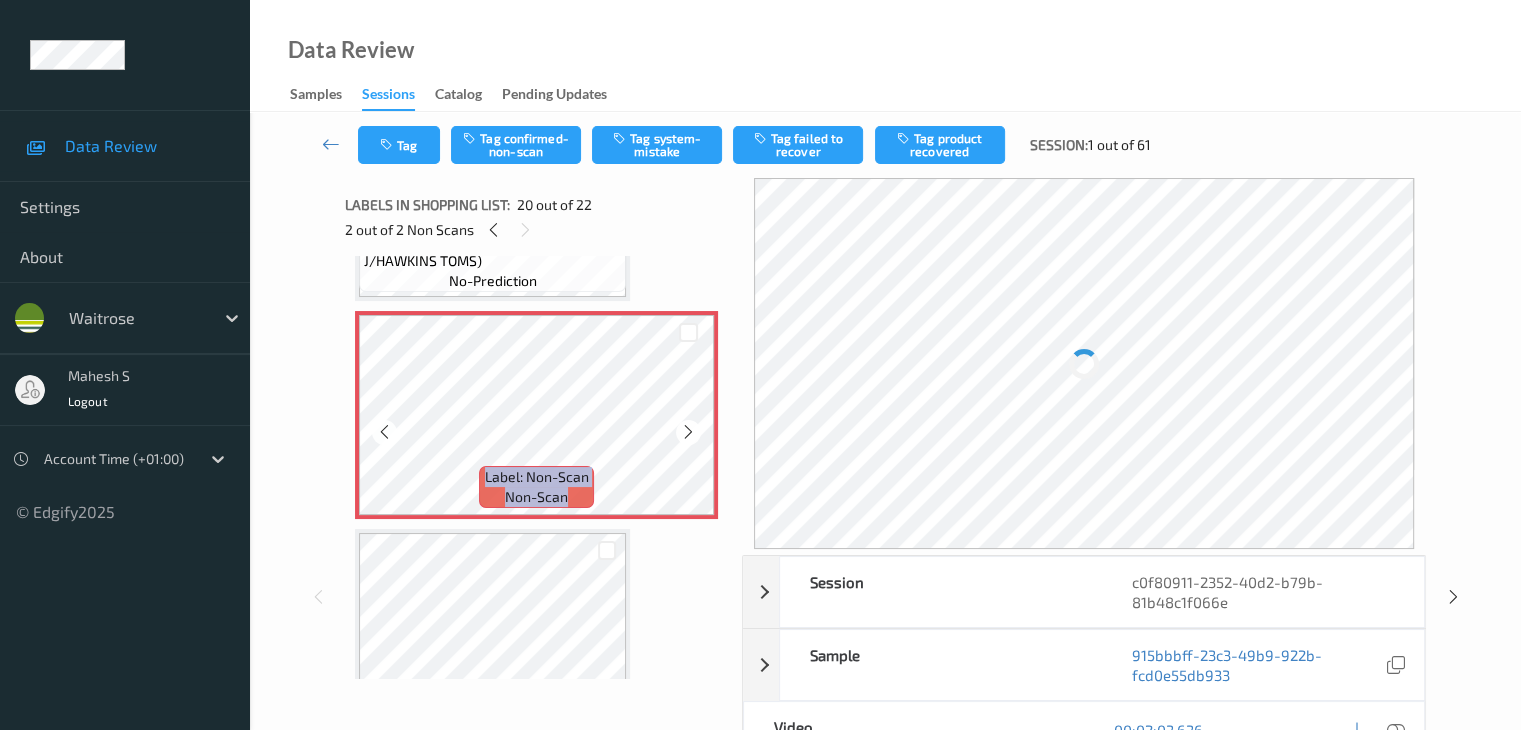 click at bounding box center (688, 432) 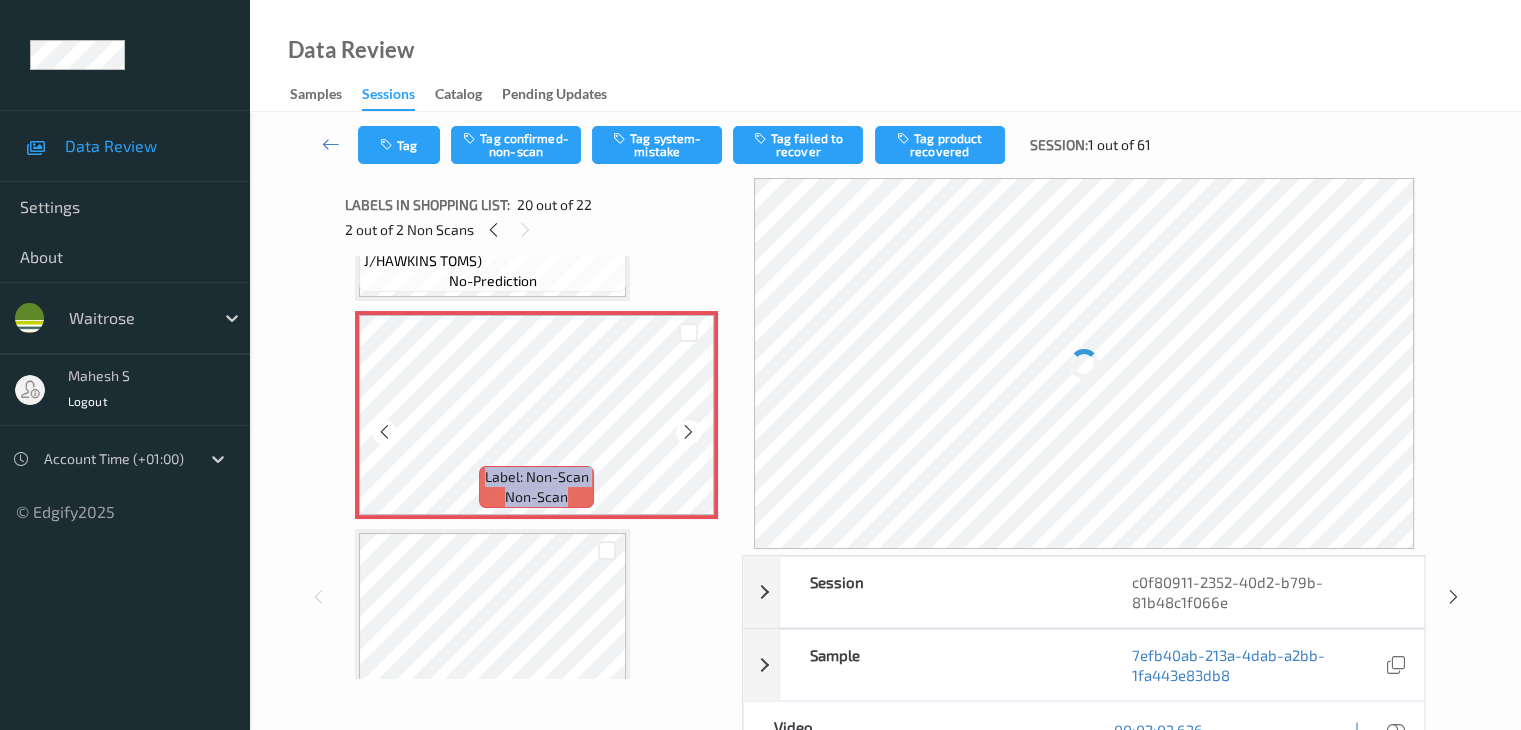 click at bounding box center [688, 432] 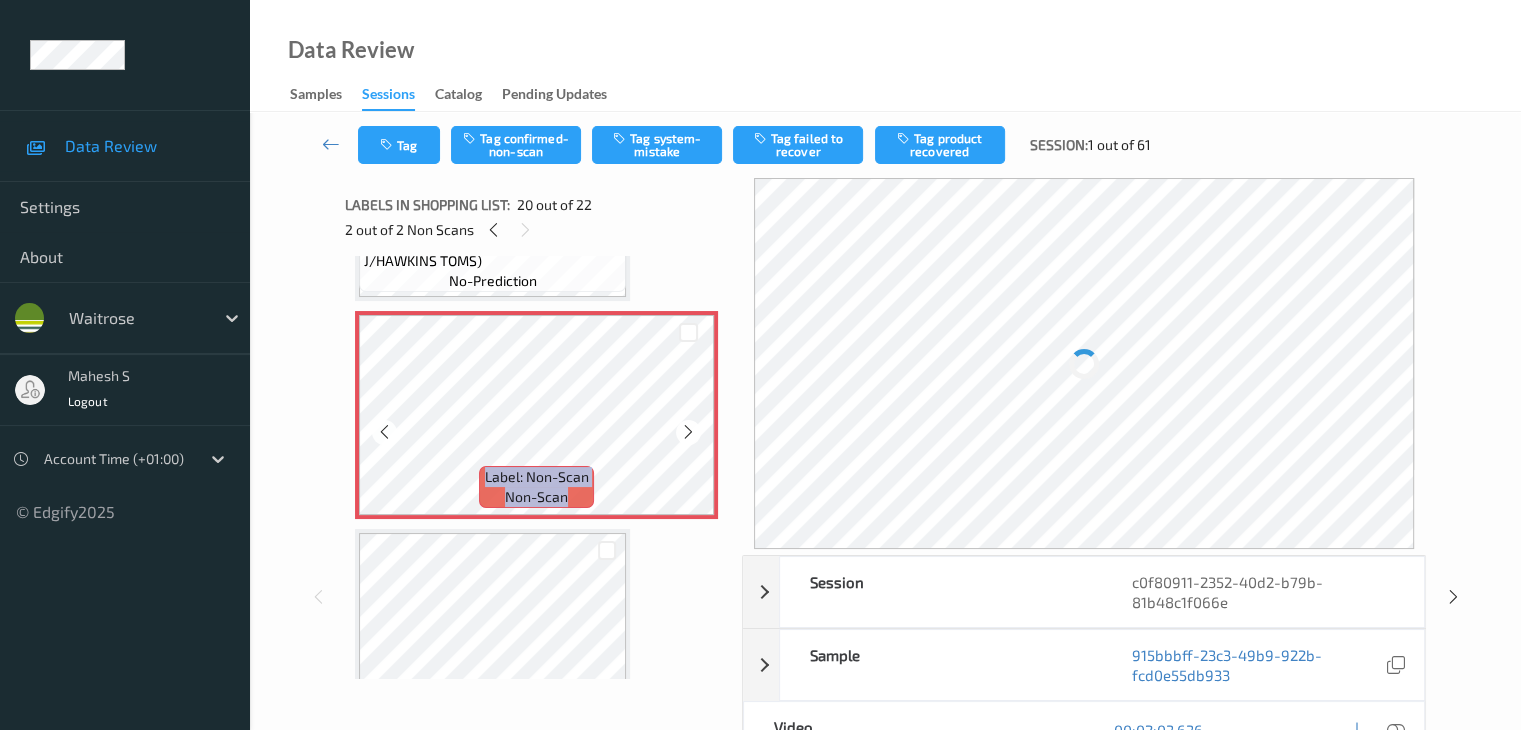 click at bounding box center (688, 432) 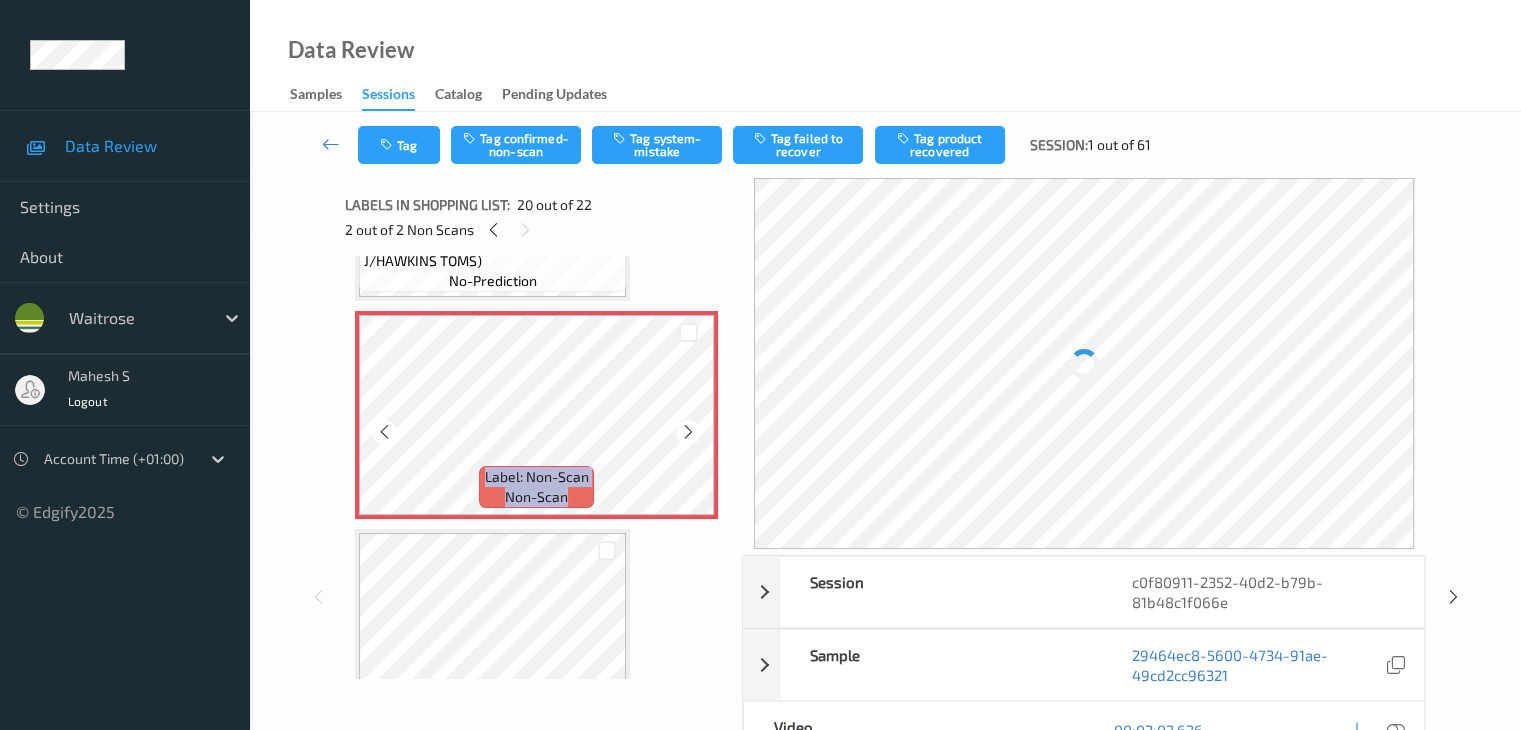 click at bounding box center [688, 432] 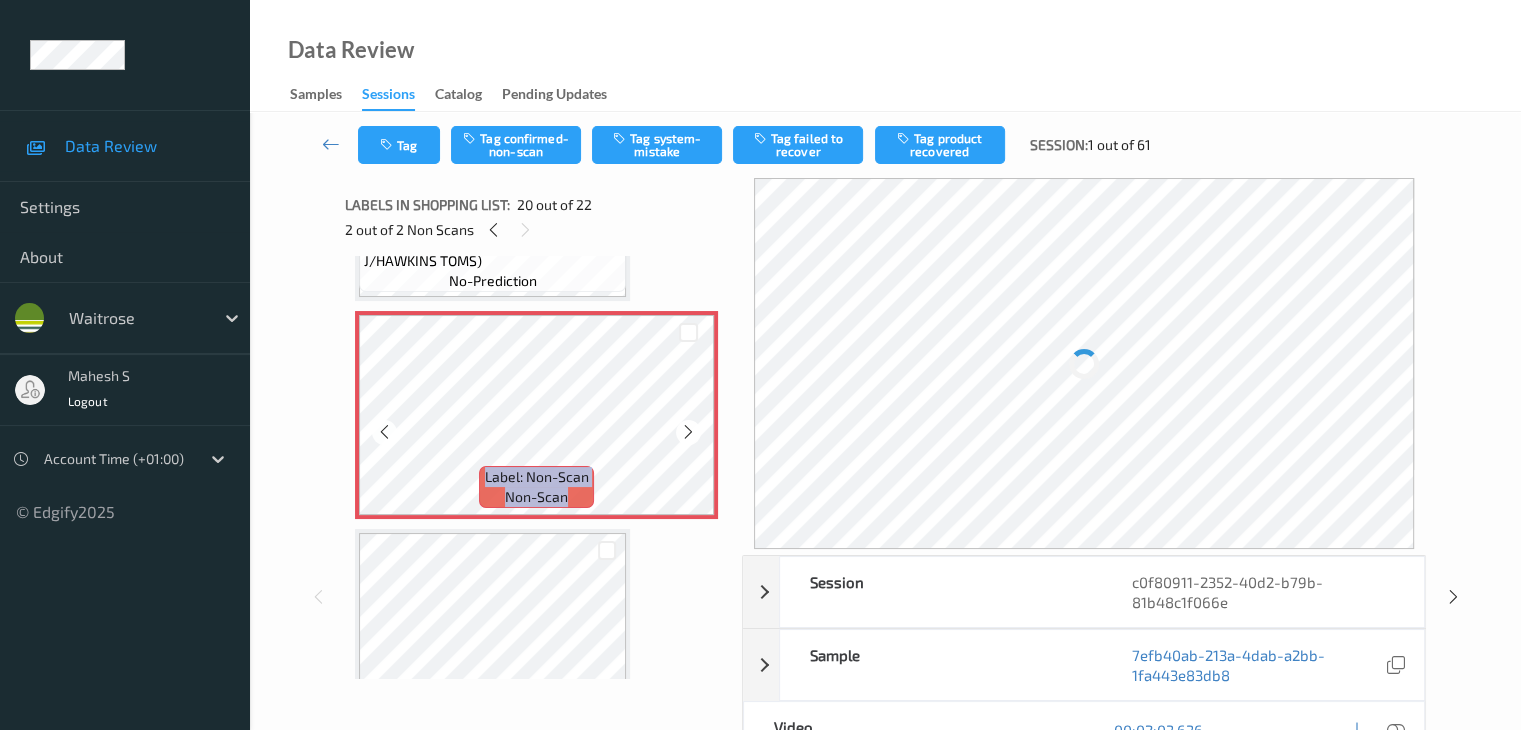 click at bounding box center [688, 432] 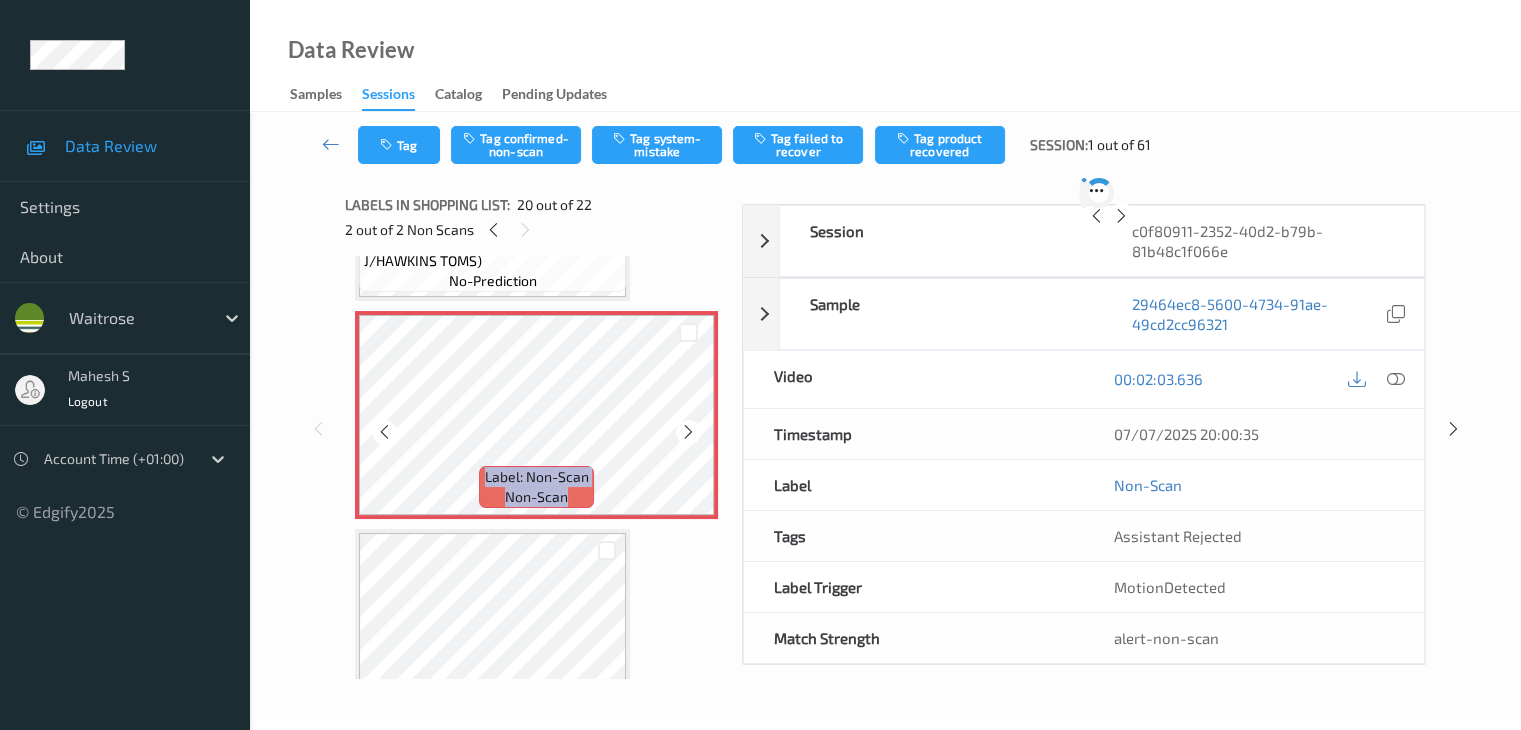 click at bounding box center (688, 432) 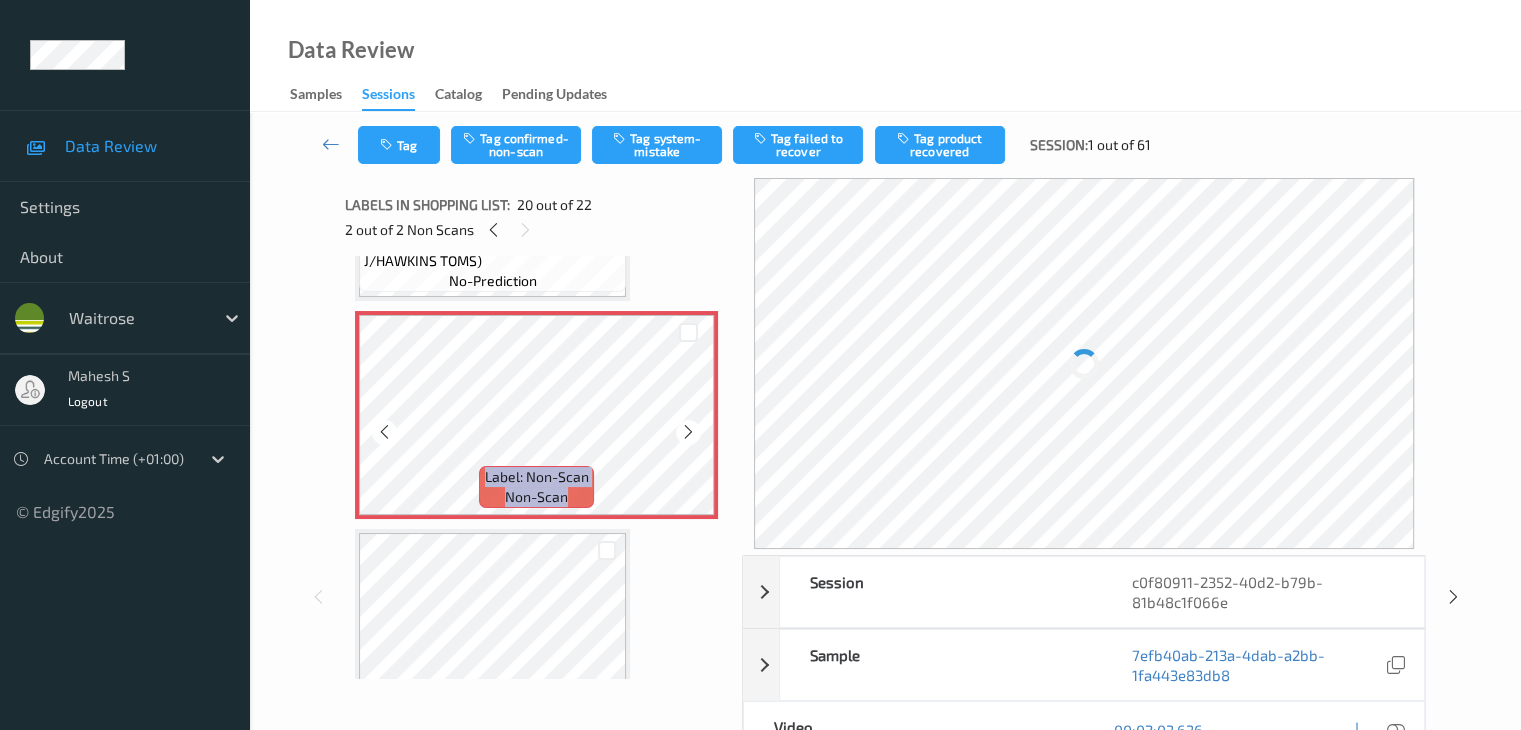 click at bounding box center [688, 432] 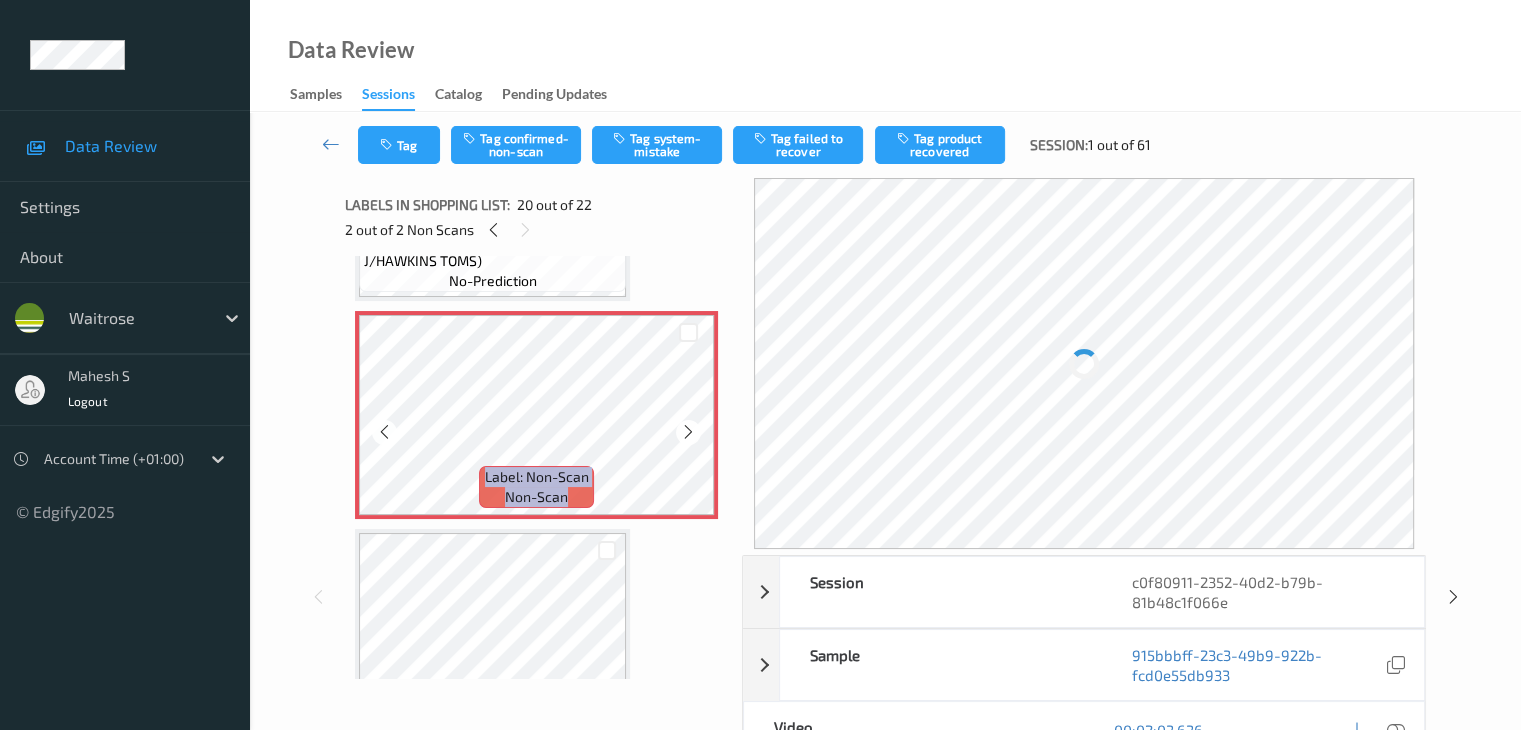 click at bounding box center [688, 432] 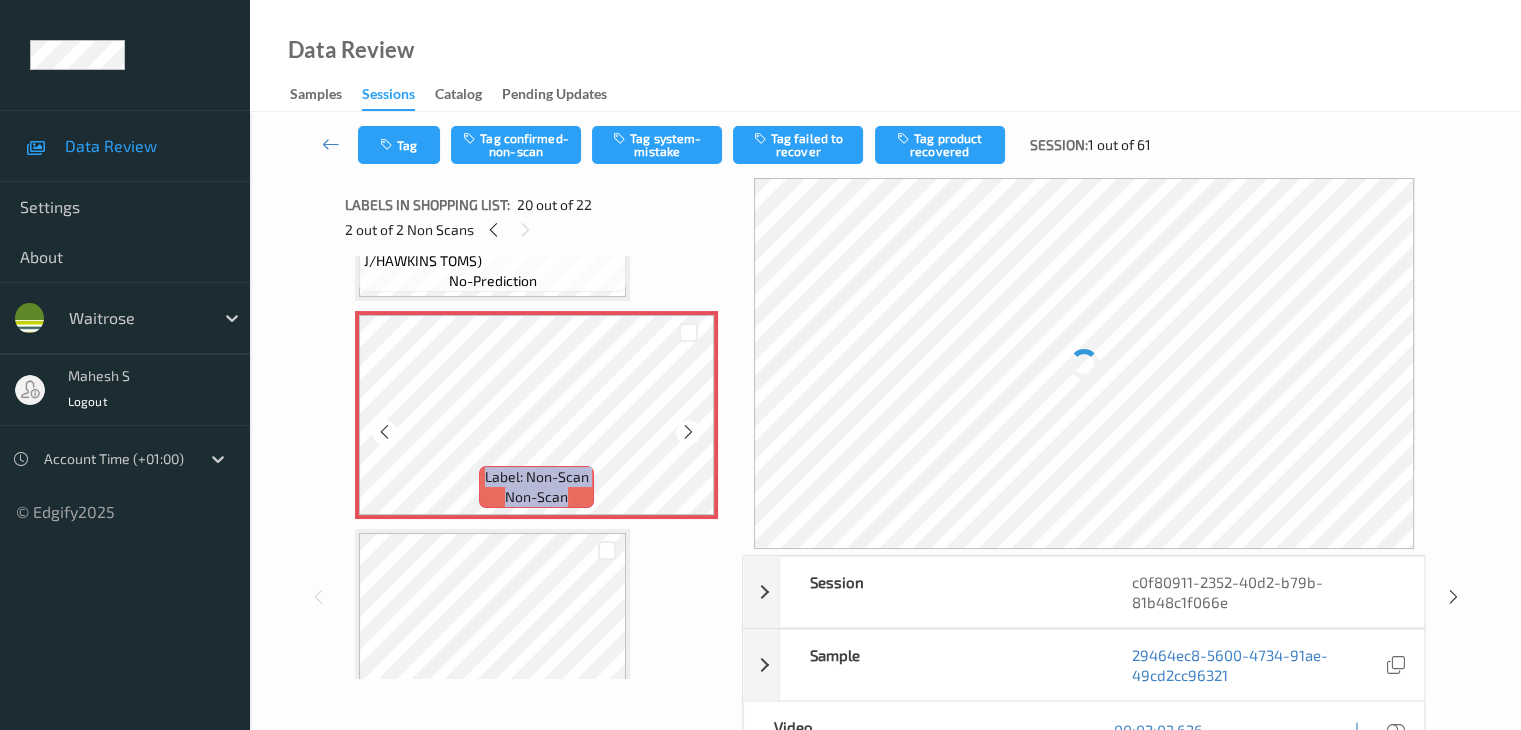 click at bounding box center [688, 432] 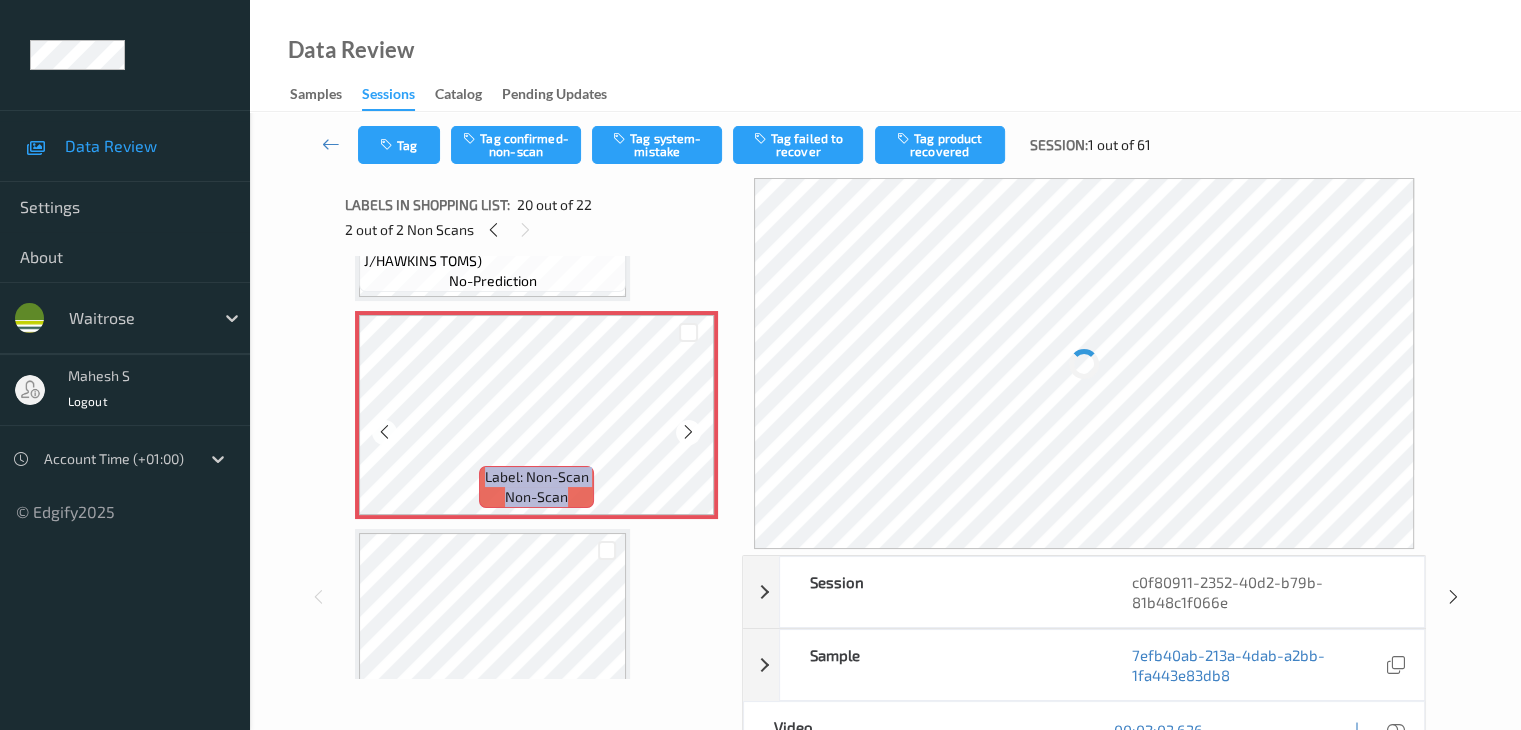 click at bounding box center [688, 432] 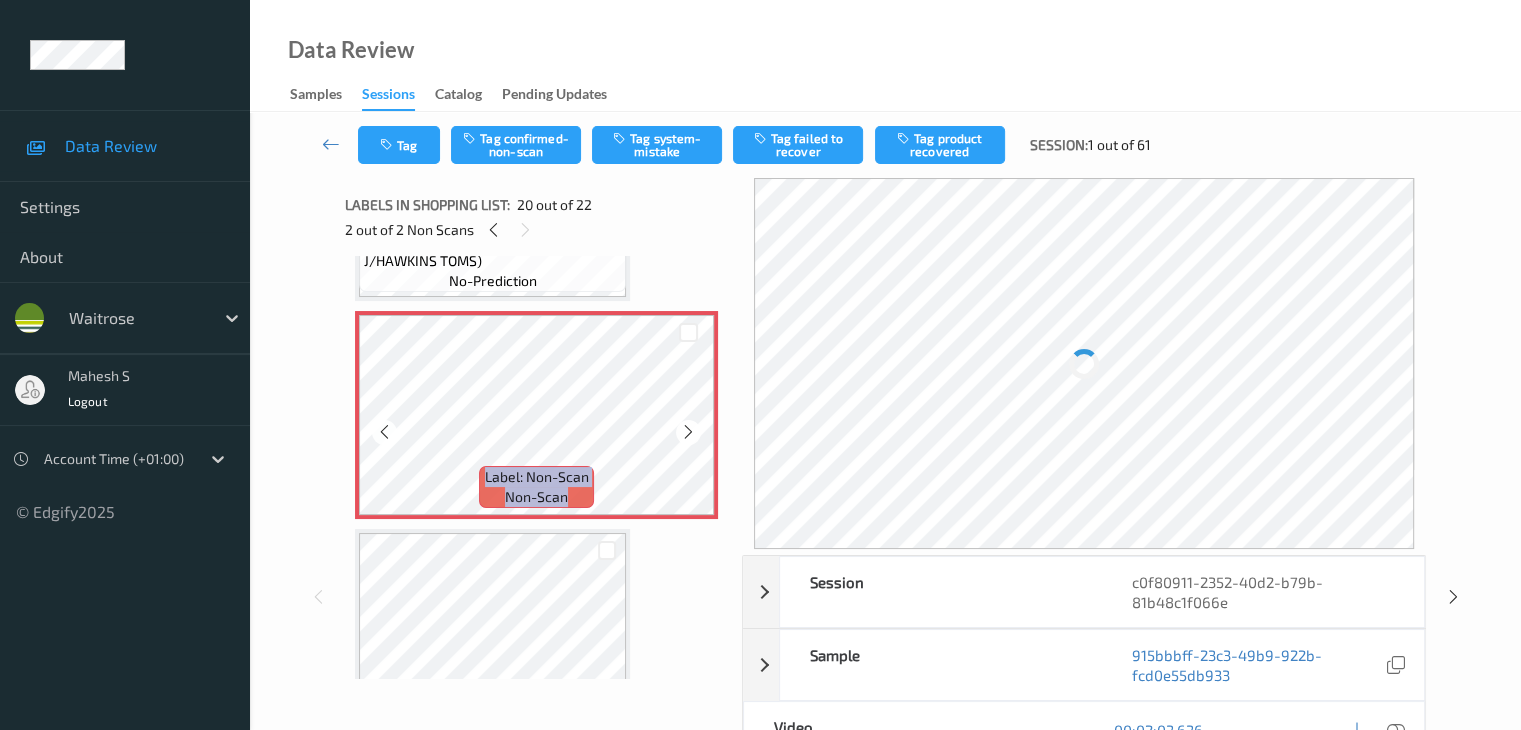 click at bounding box center [688, 432] 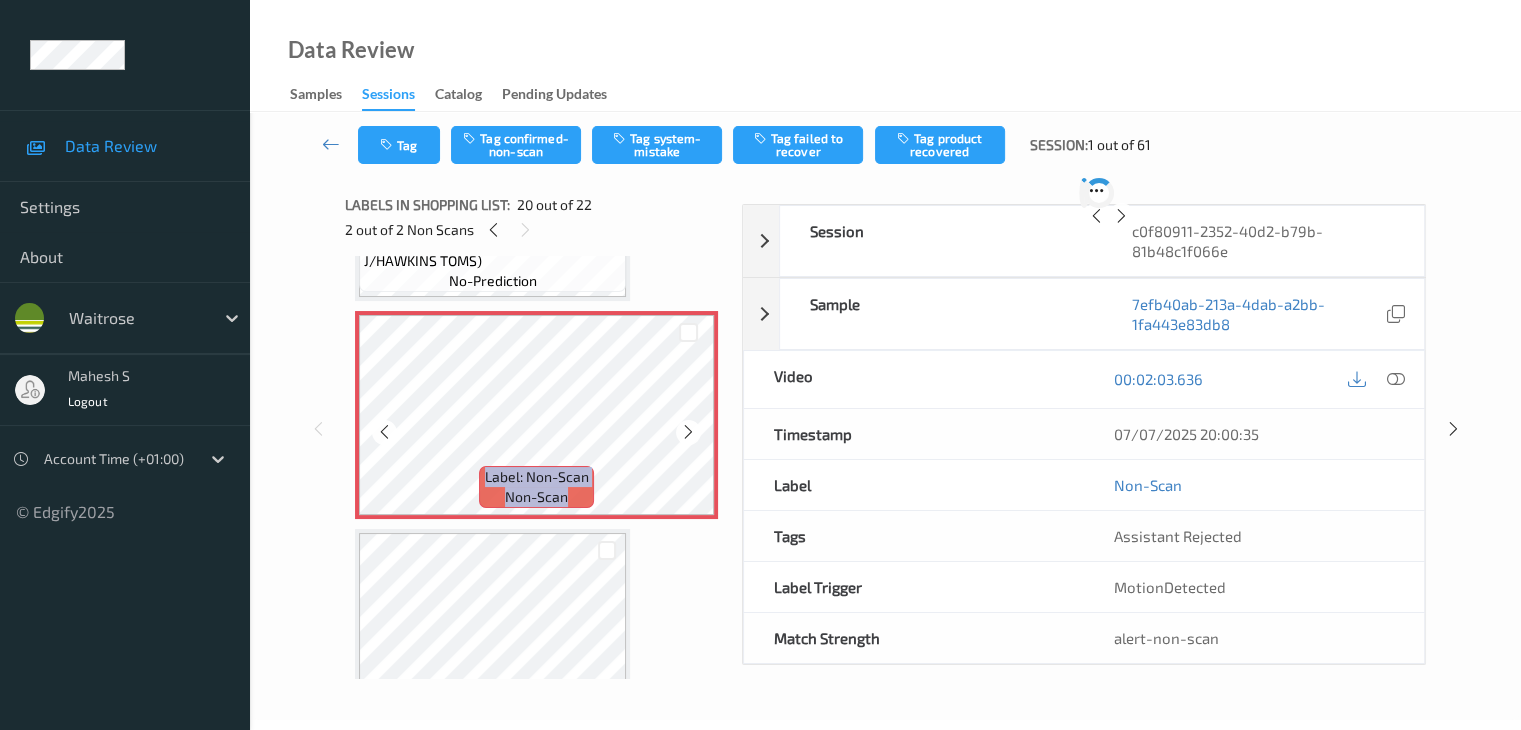 click at bounding box center [688, 432] 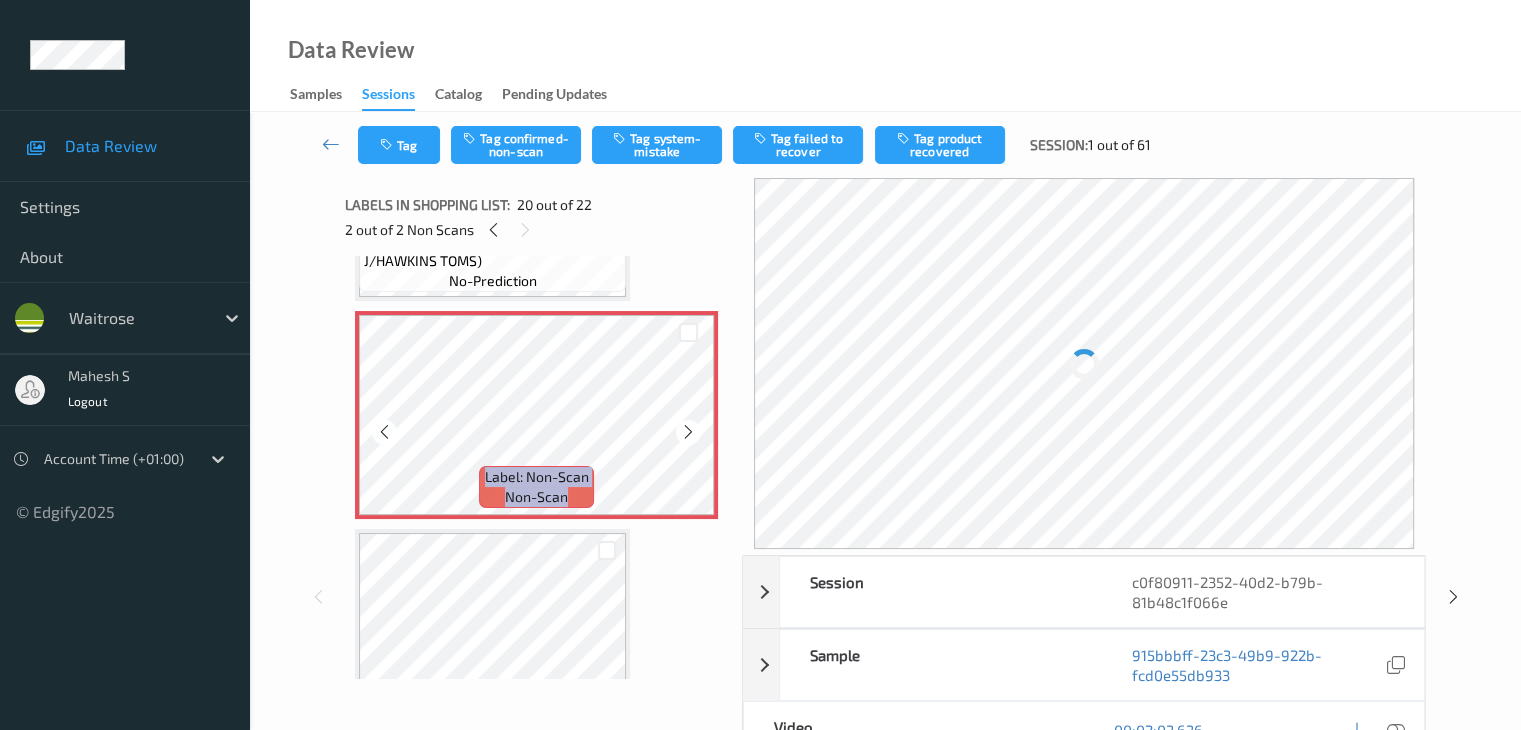 click at bounding box center [688, 432] 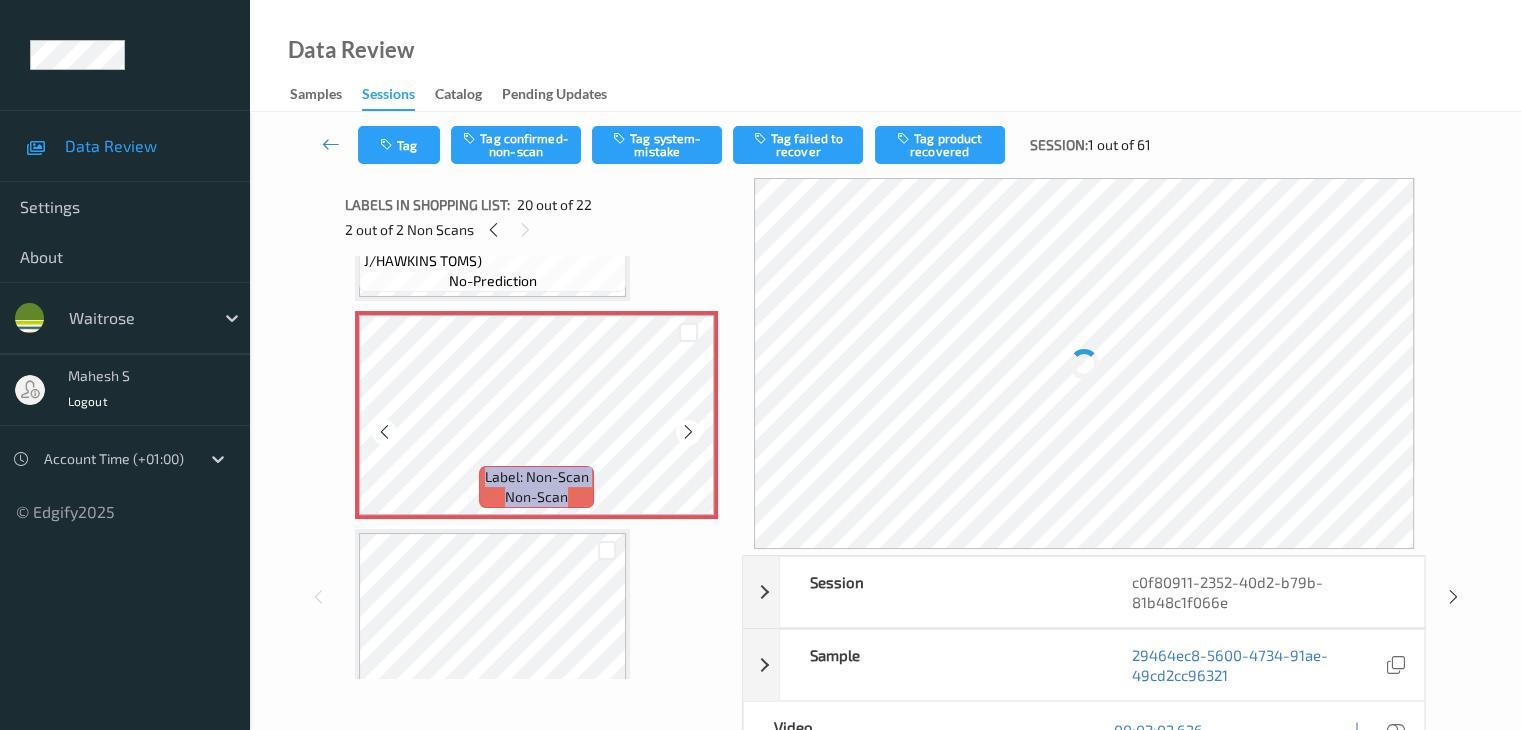 click at bounding box center [688, 432] 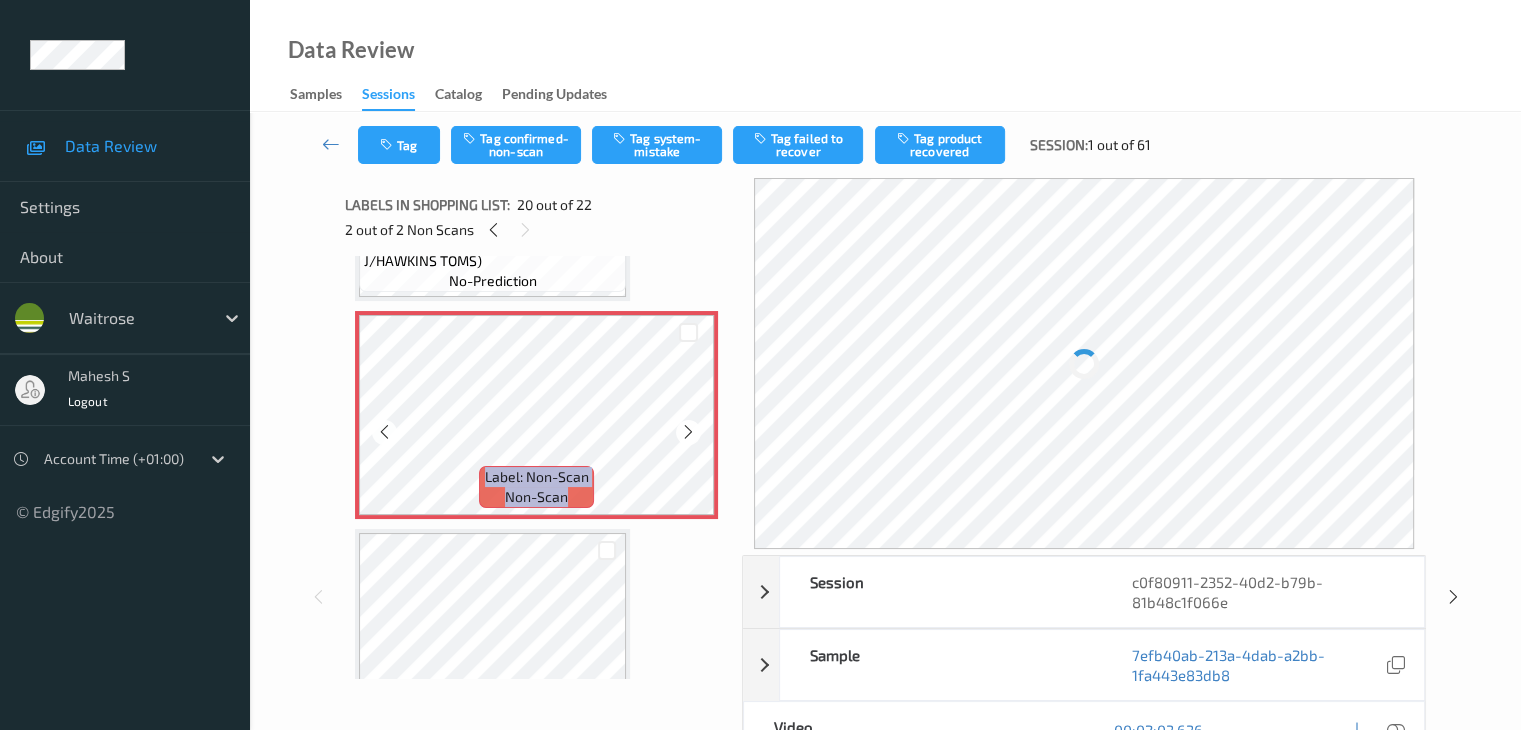 click at bounding box center [688, 432] 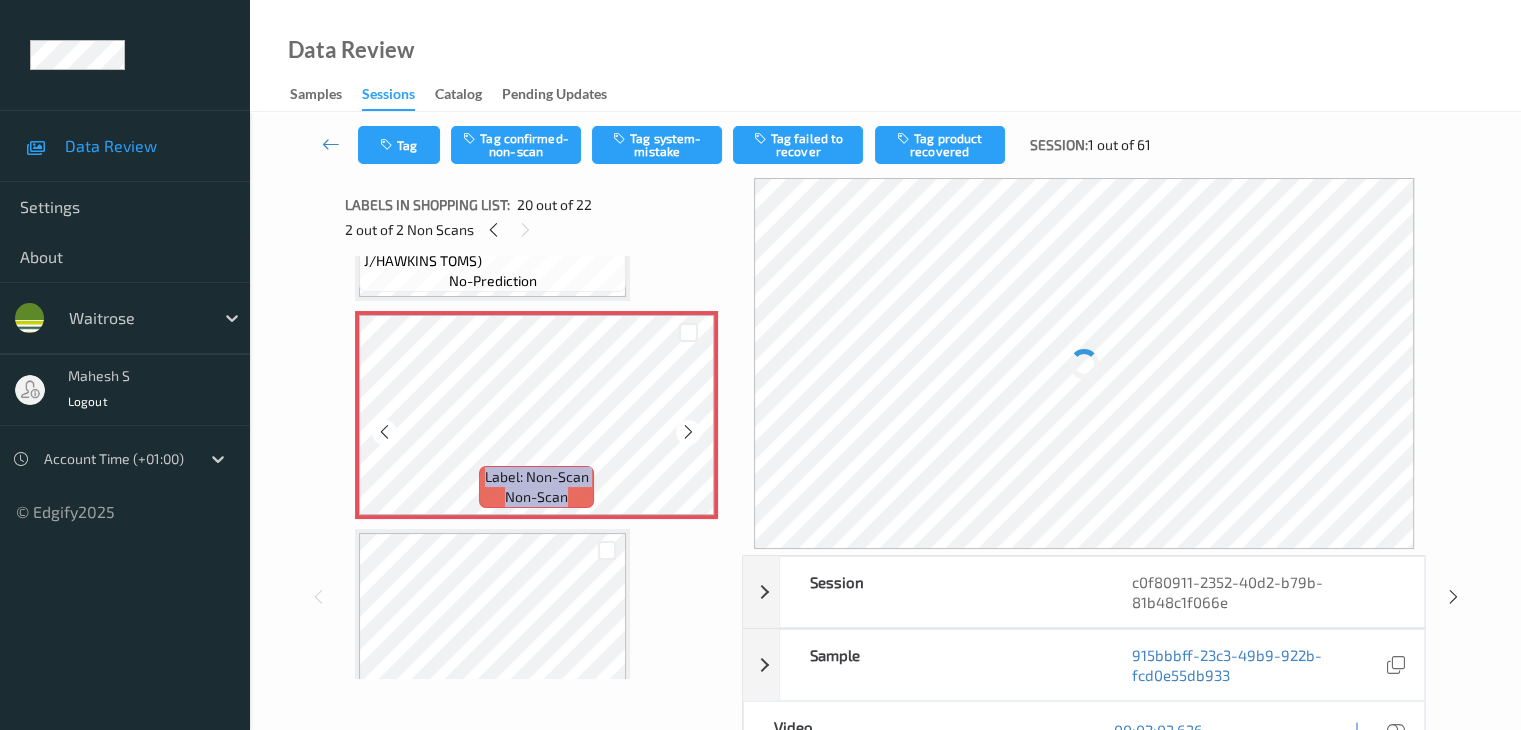 click at bounding box center [688, 432] 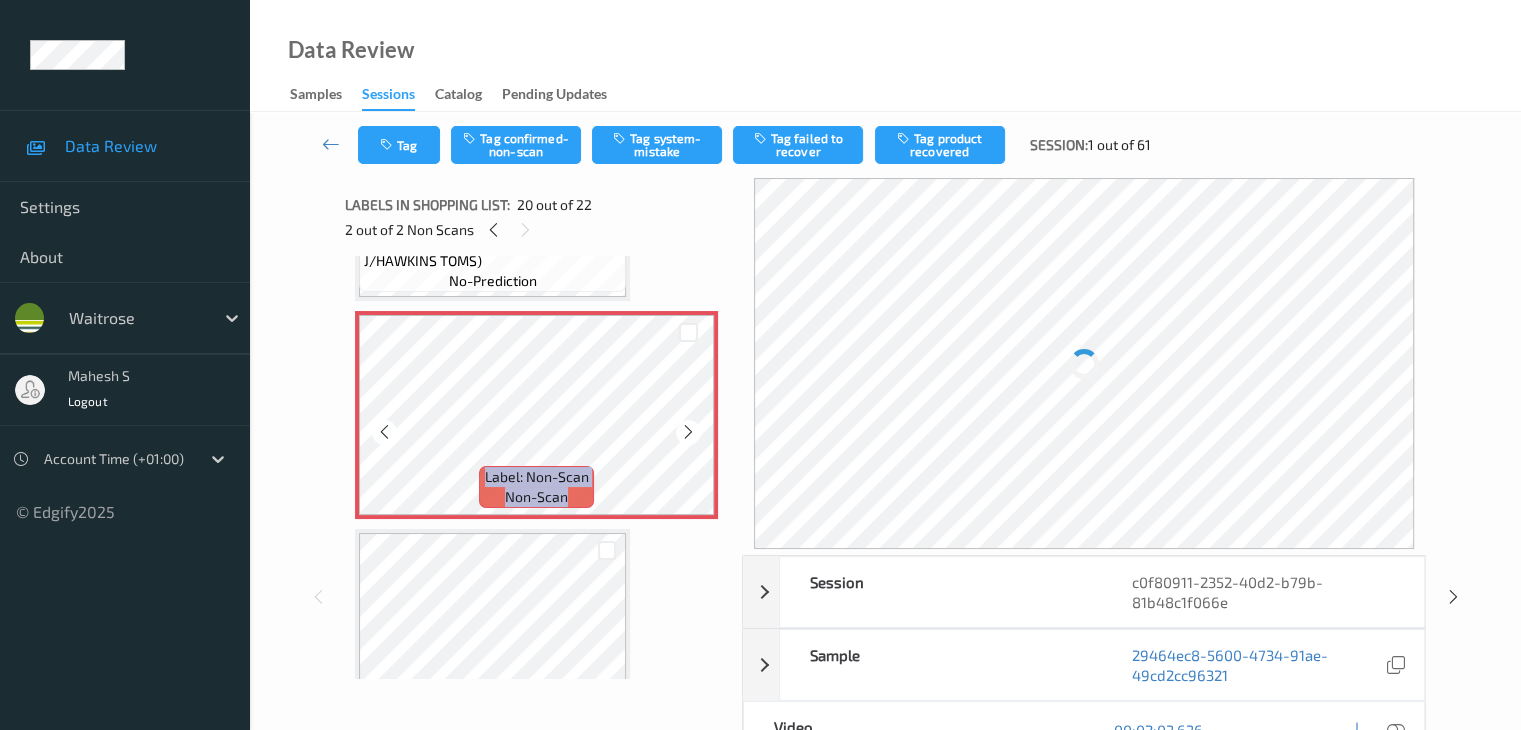 click at bounding box center (688, 432) 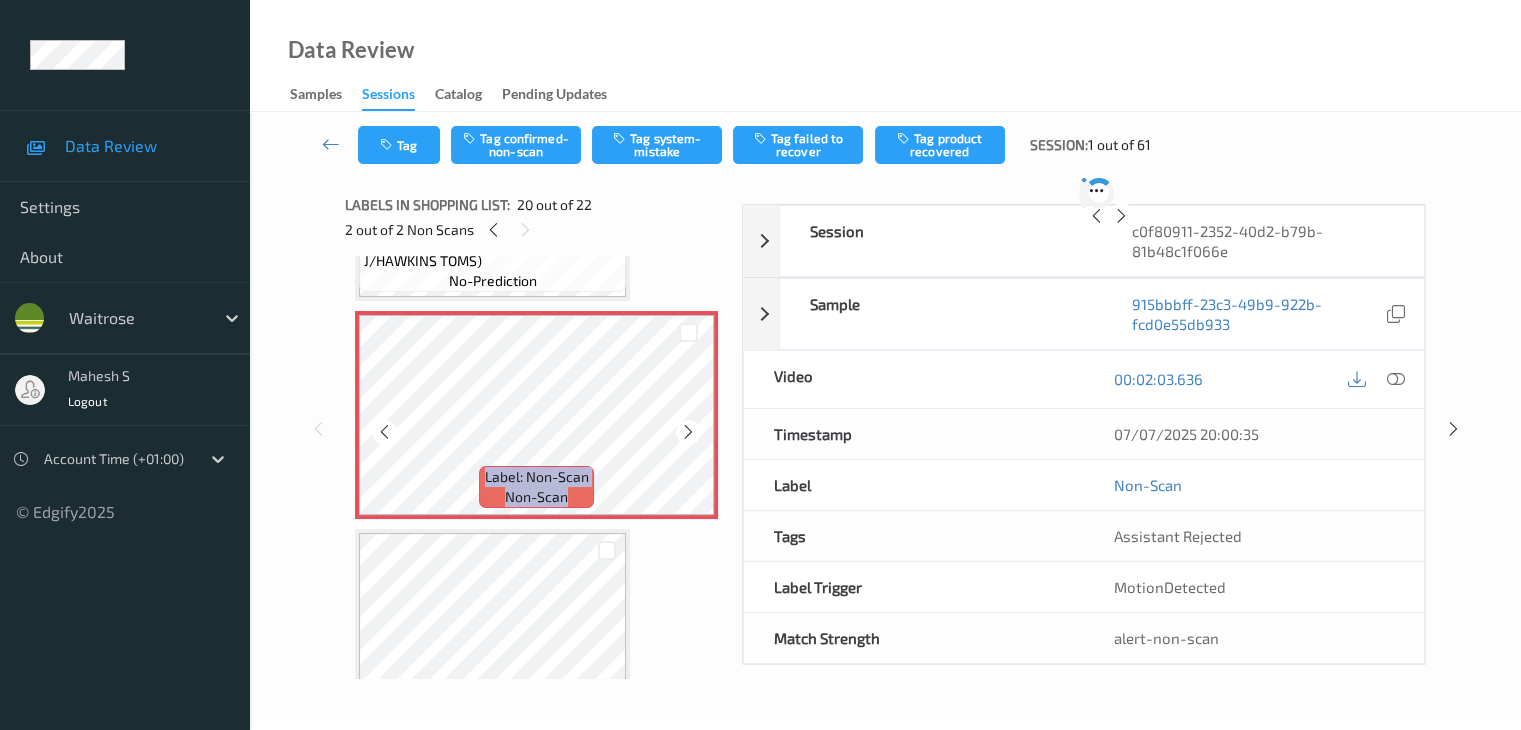 click at bounding box center (688, 432) 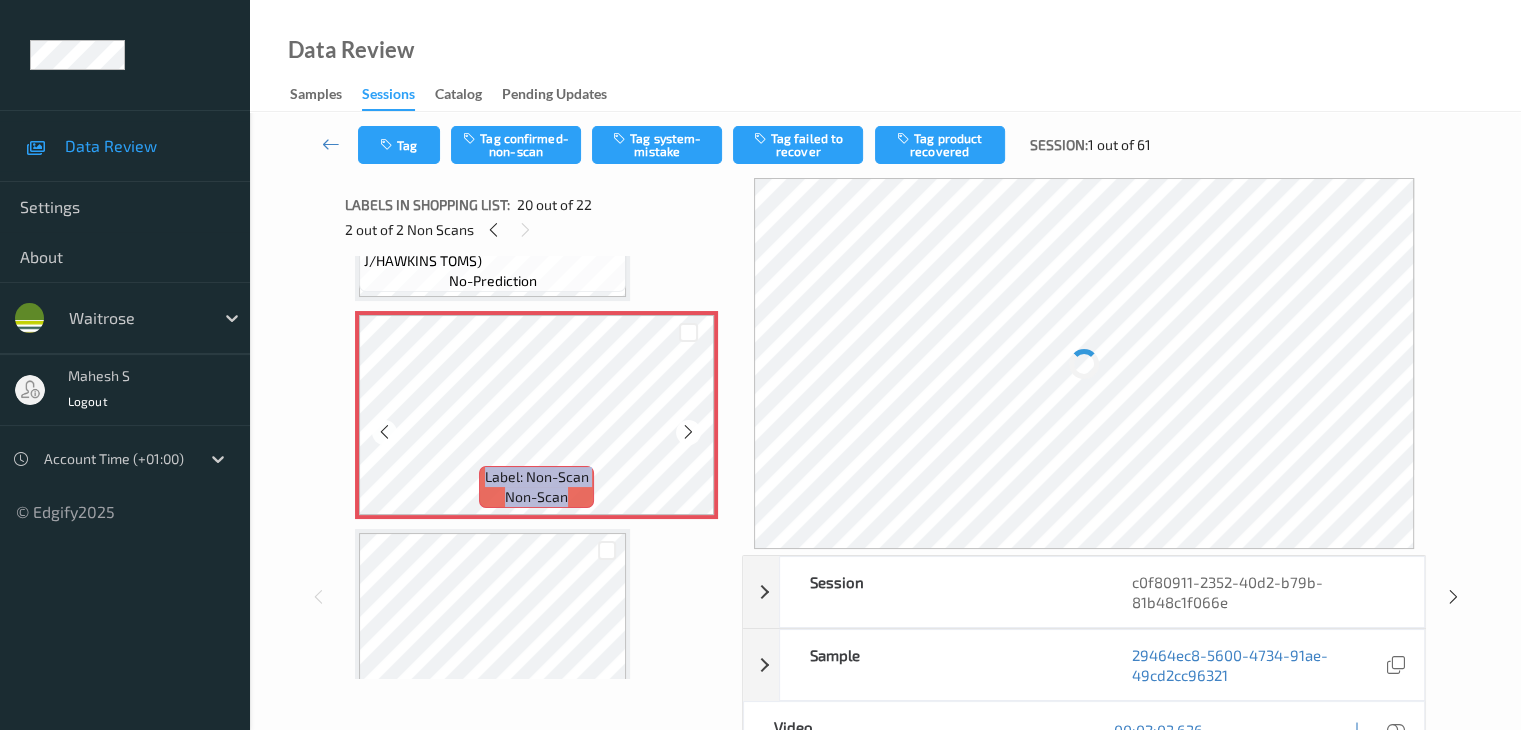 click at bounding box center (688, 432) 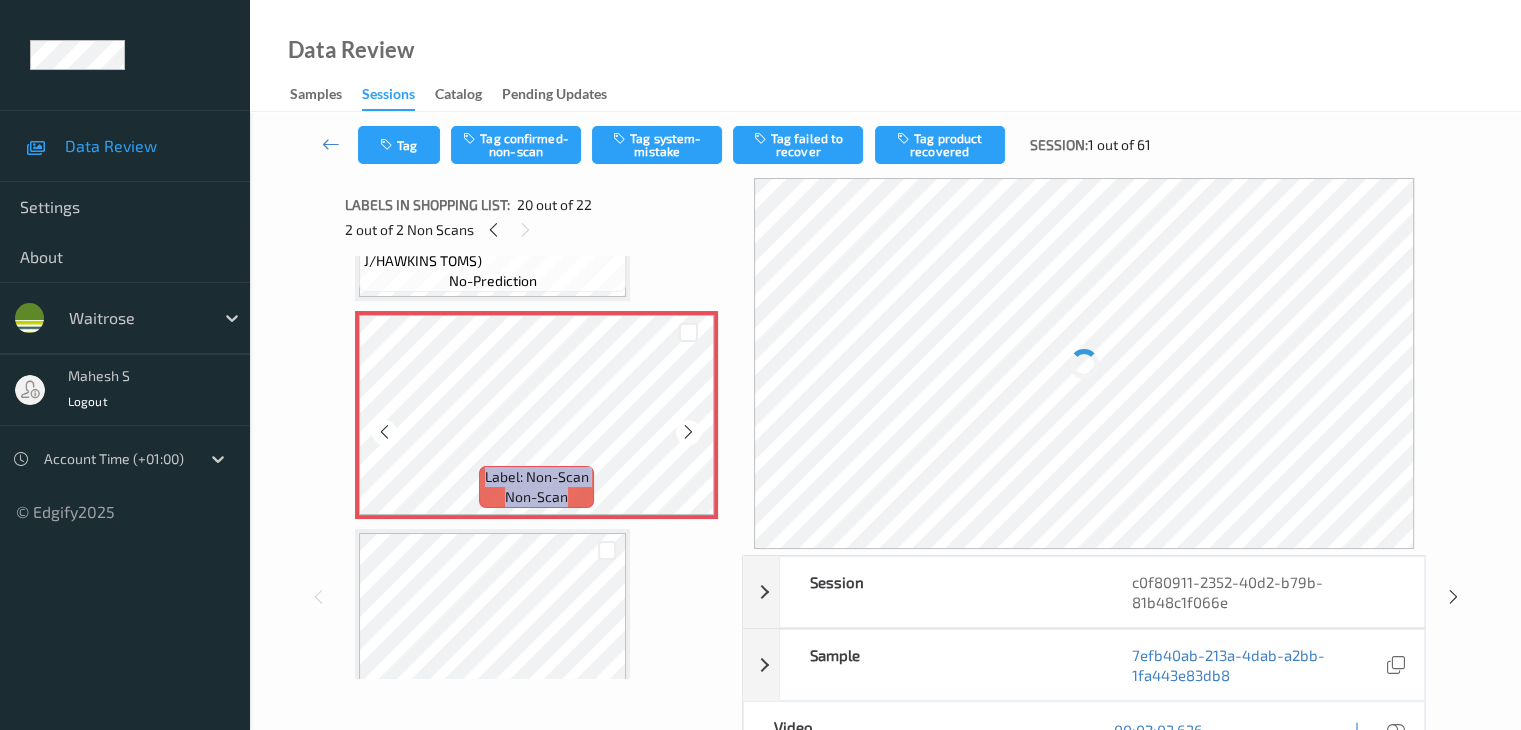 click at bounding box center (688, 432) 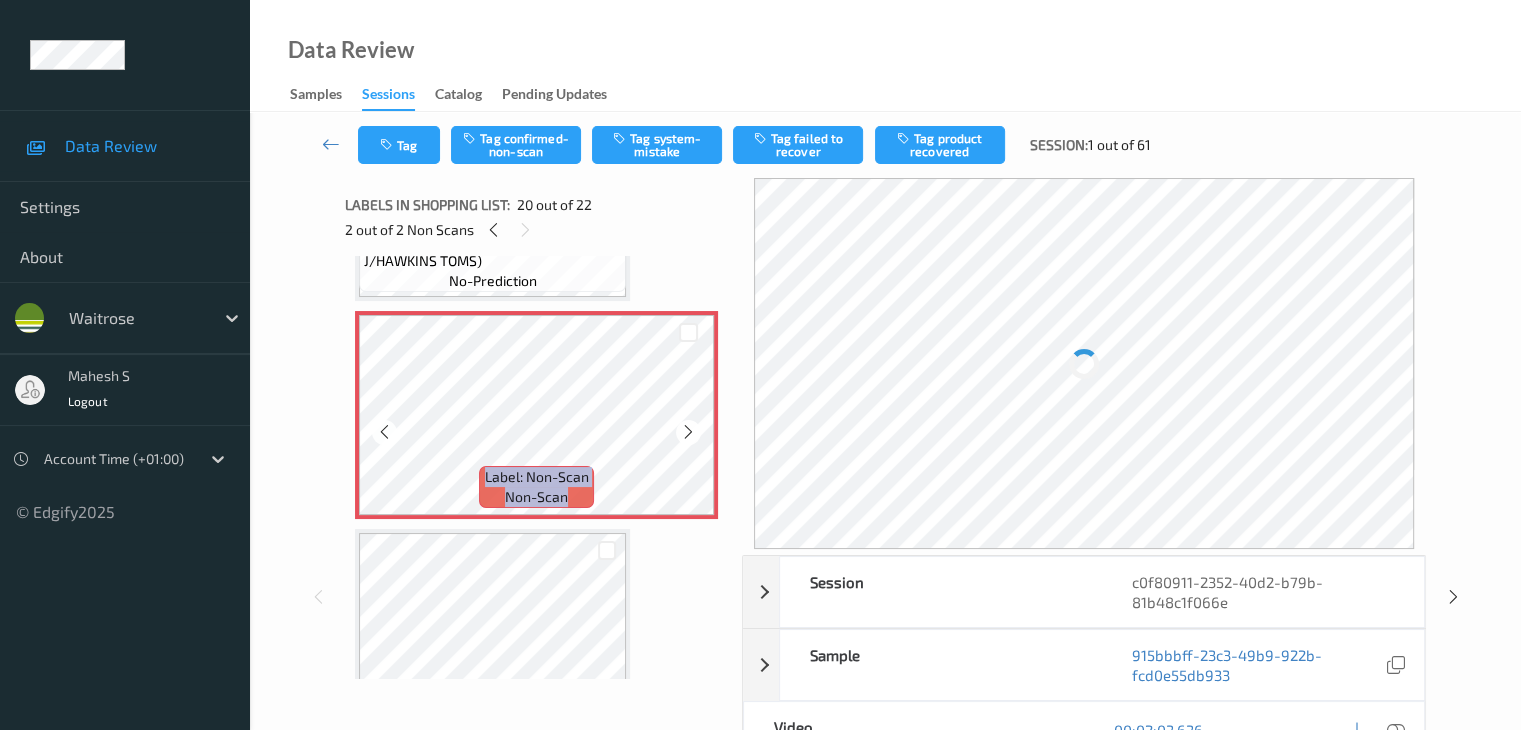 click at bounding box center [688, 432] 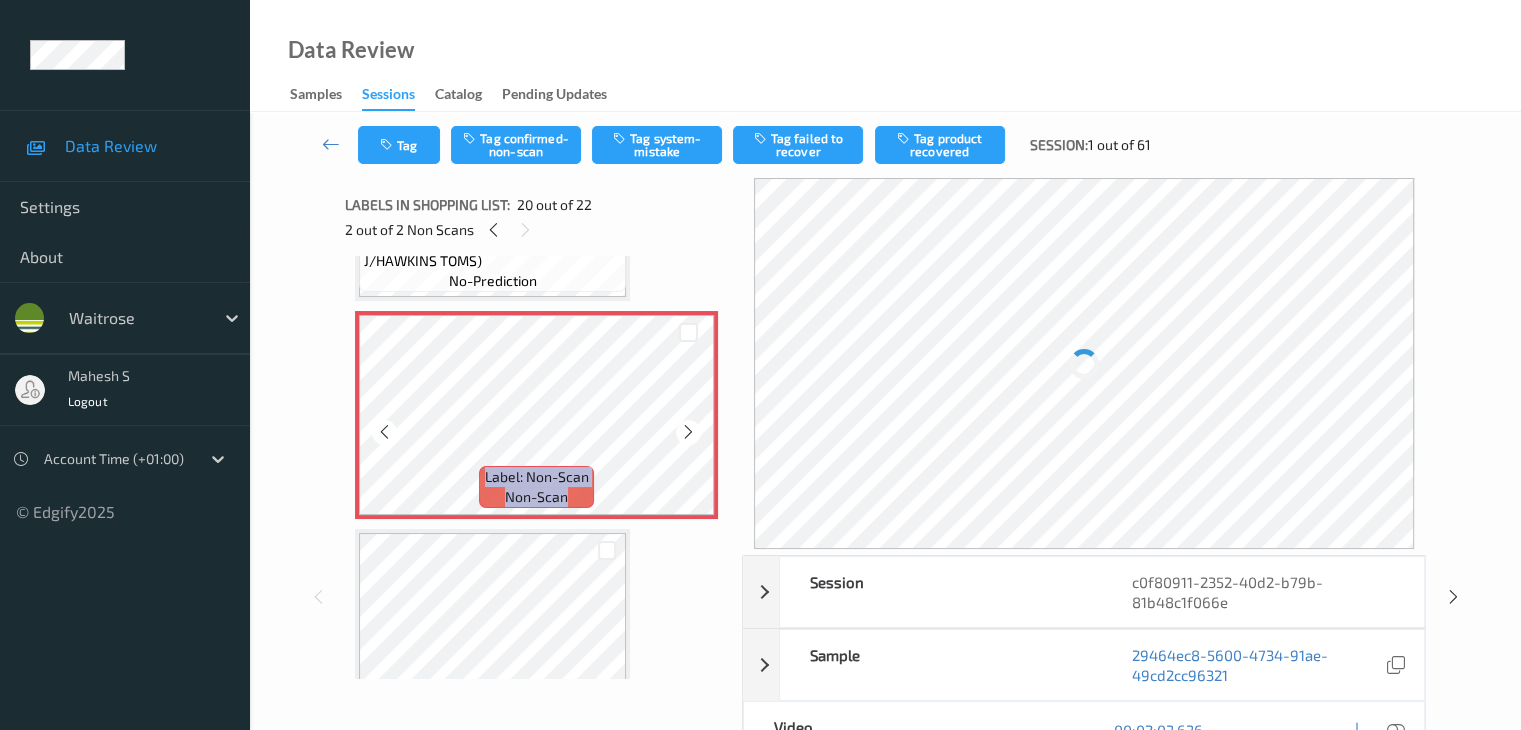 click at bounding box center [688, 432] 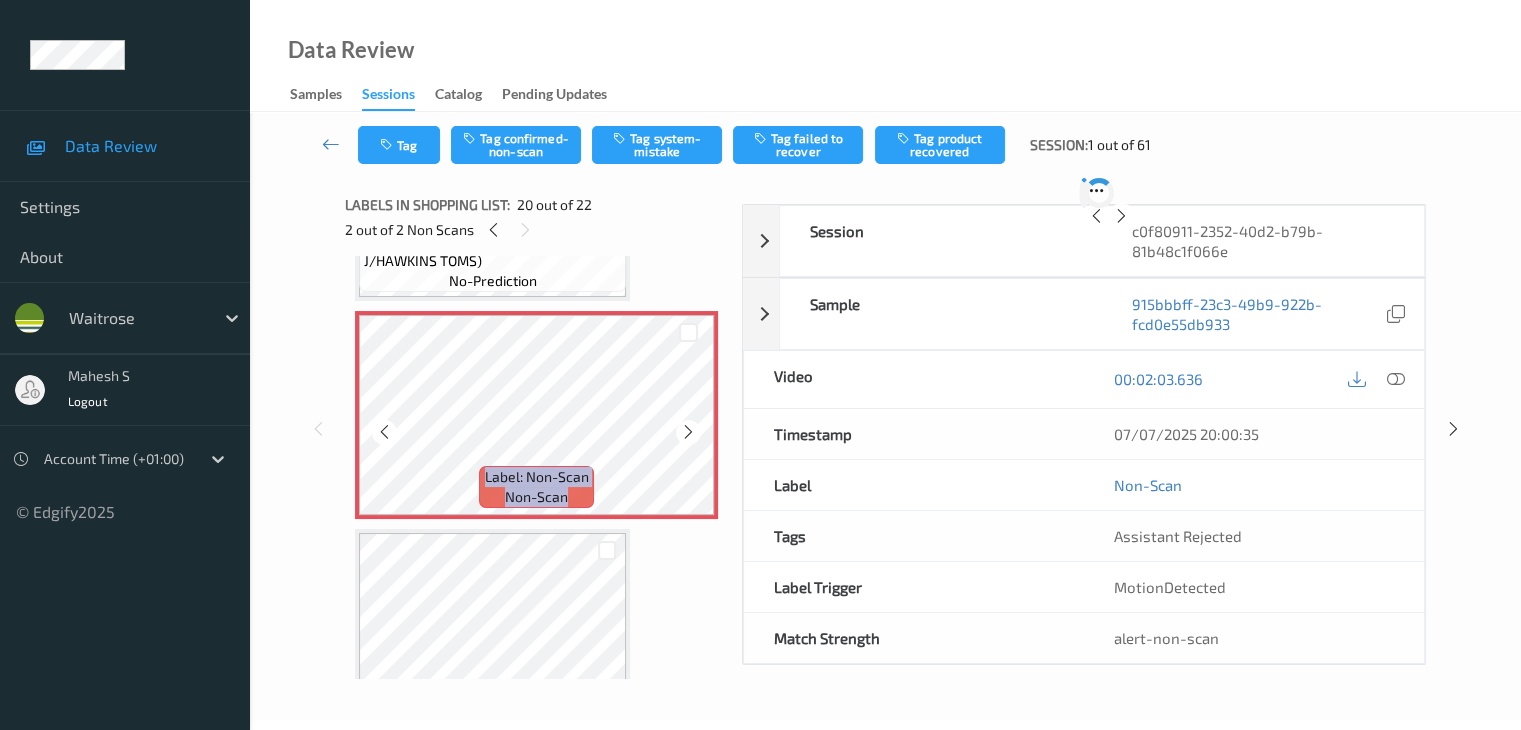 click at bounding box center (688, 432) 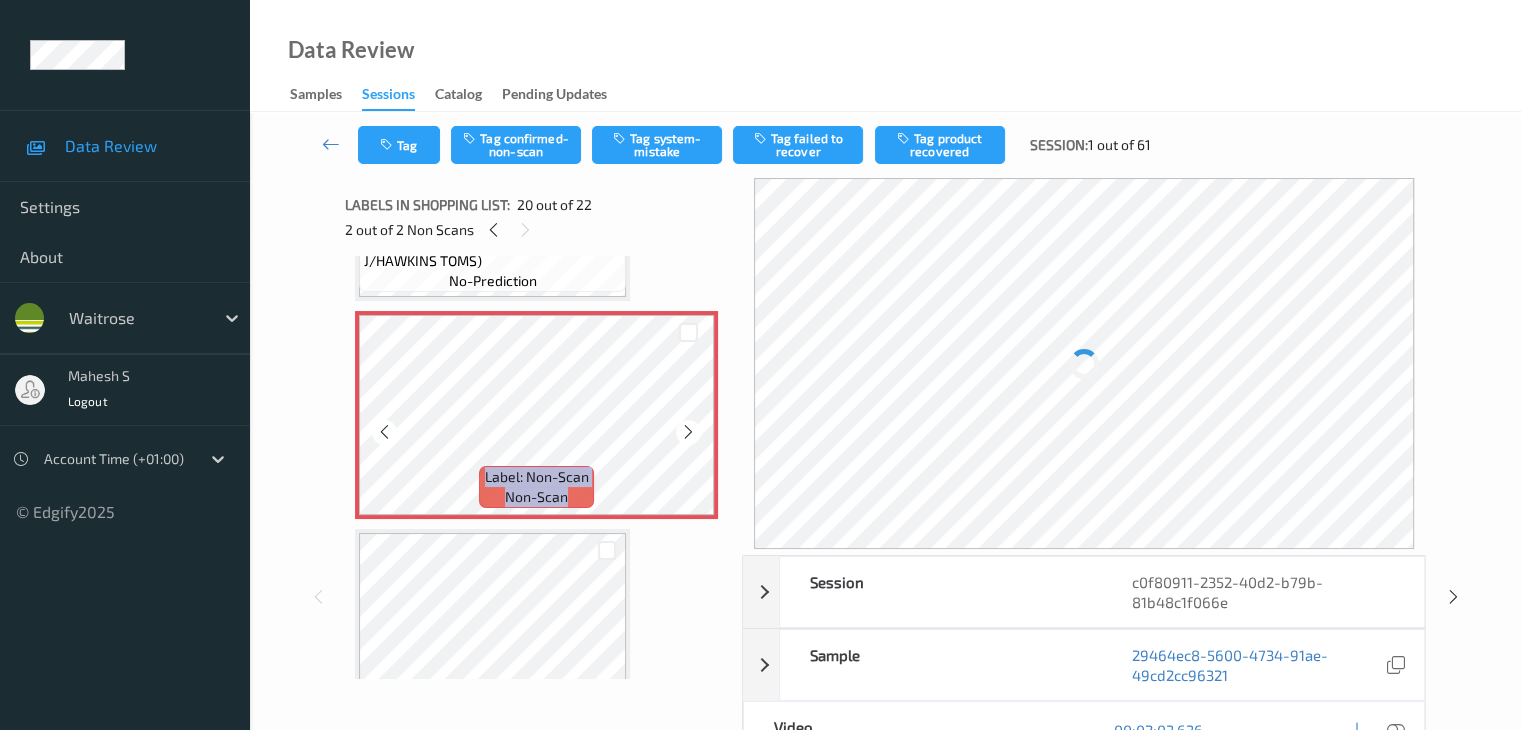 click at bounding box center (688, 432) 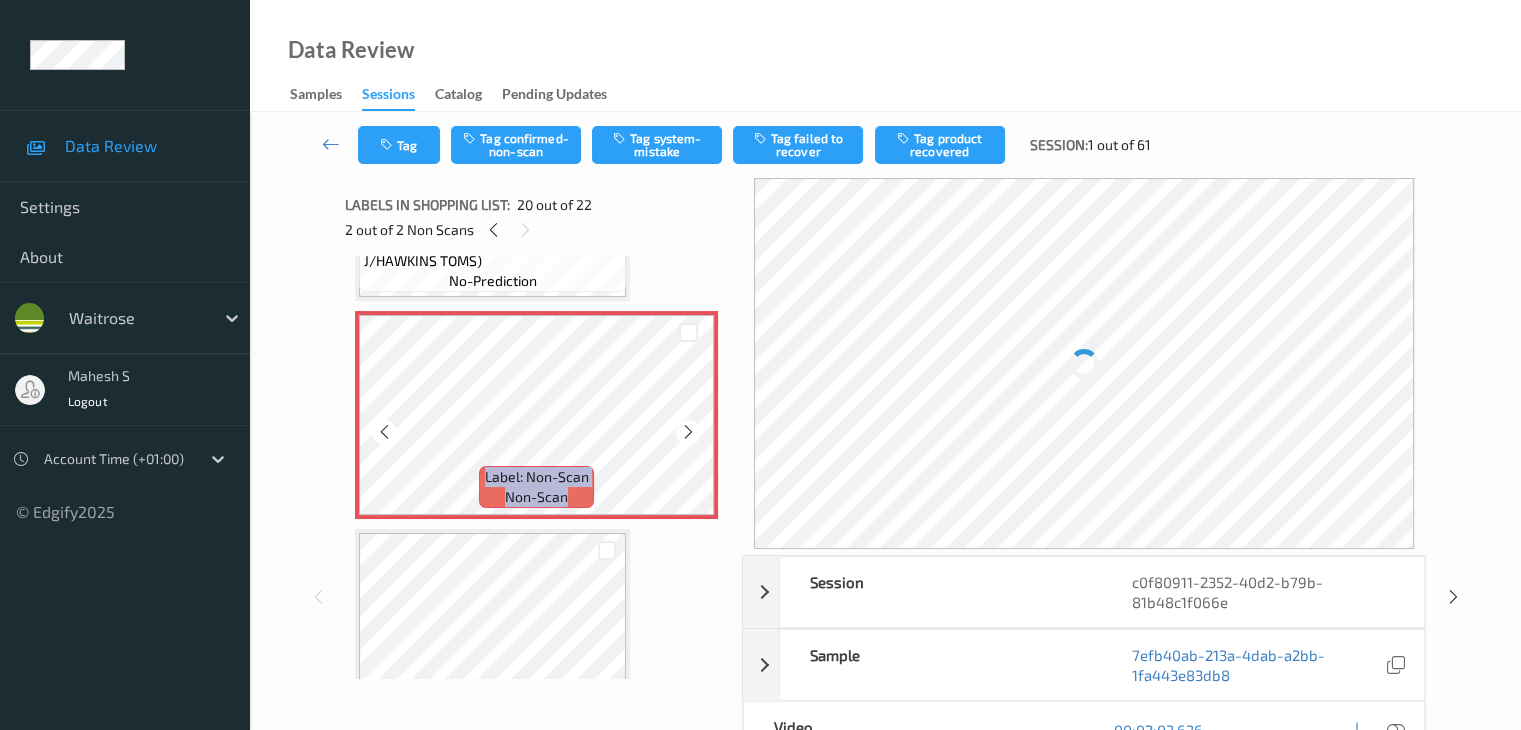 click at bounding box center [688, 432] 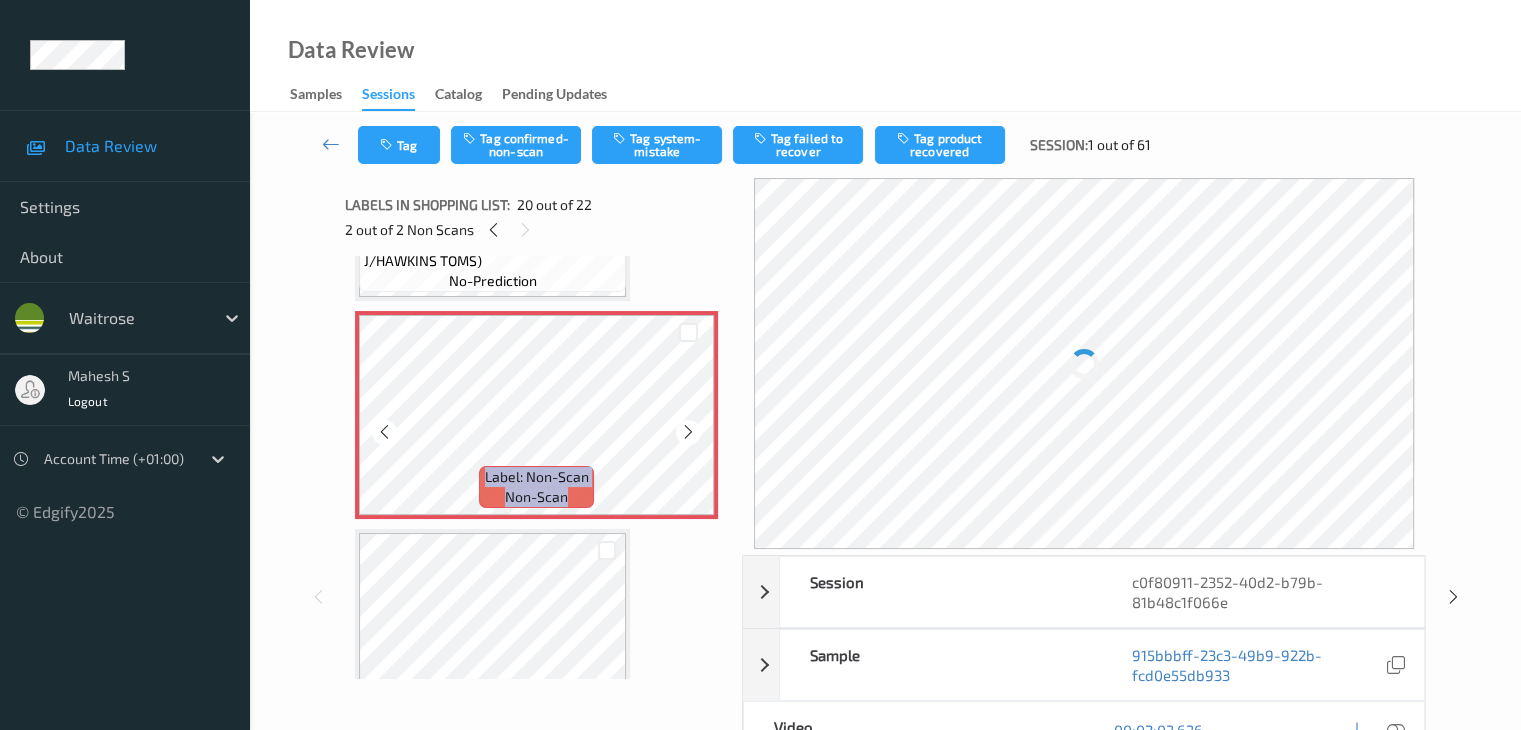 click at bounding box center [688, 432] 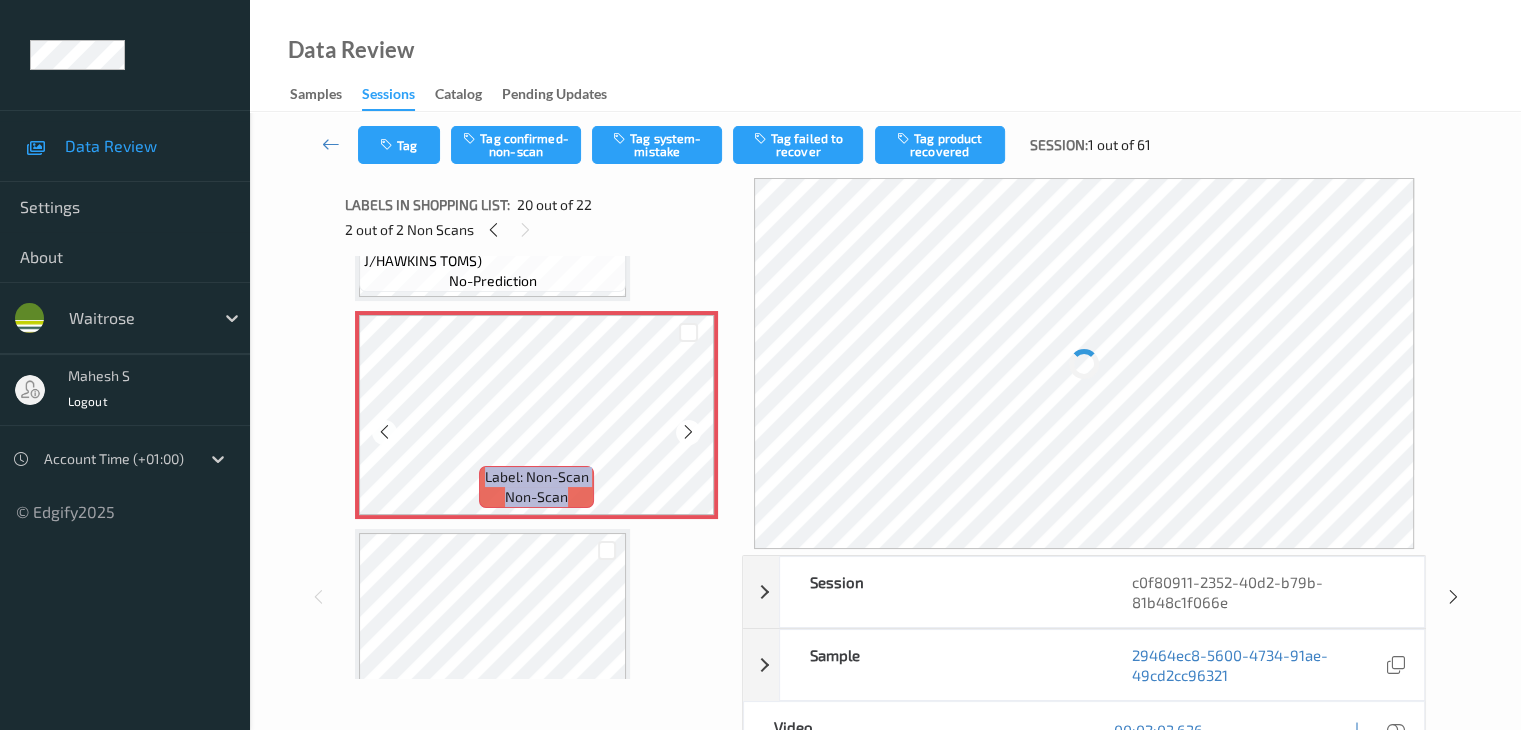 click at bounding box center (688, 432) 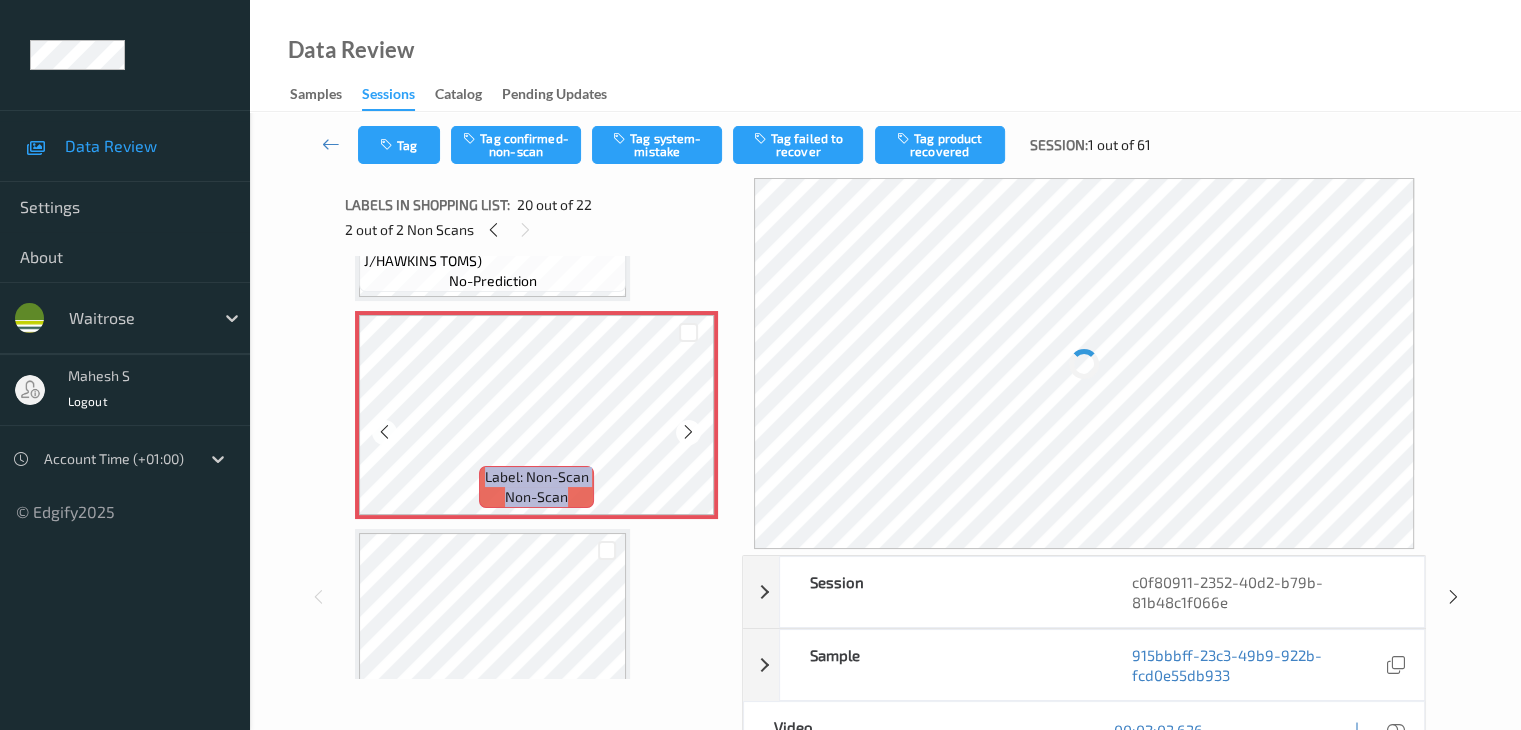 click at bounding box center (688, 432) 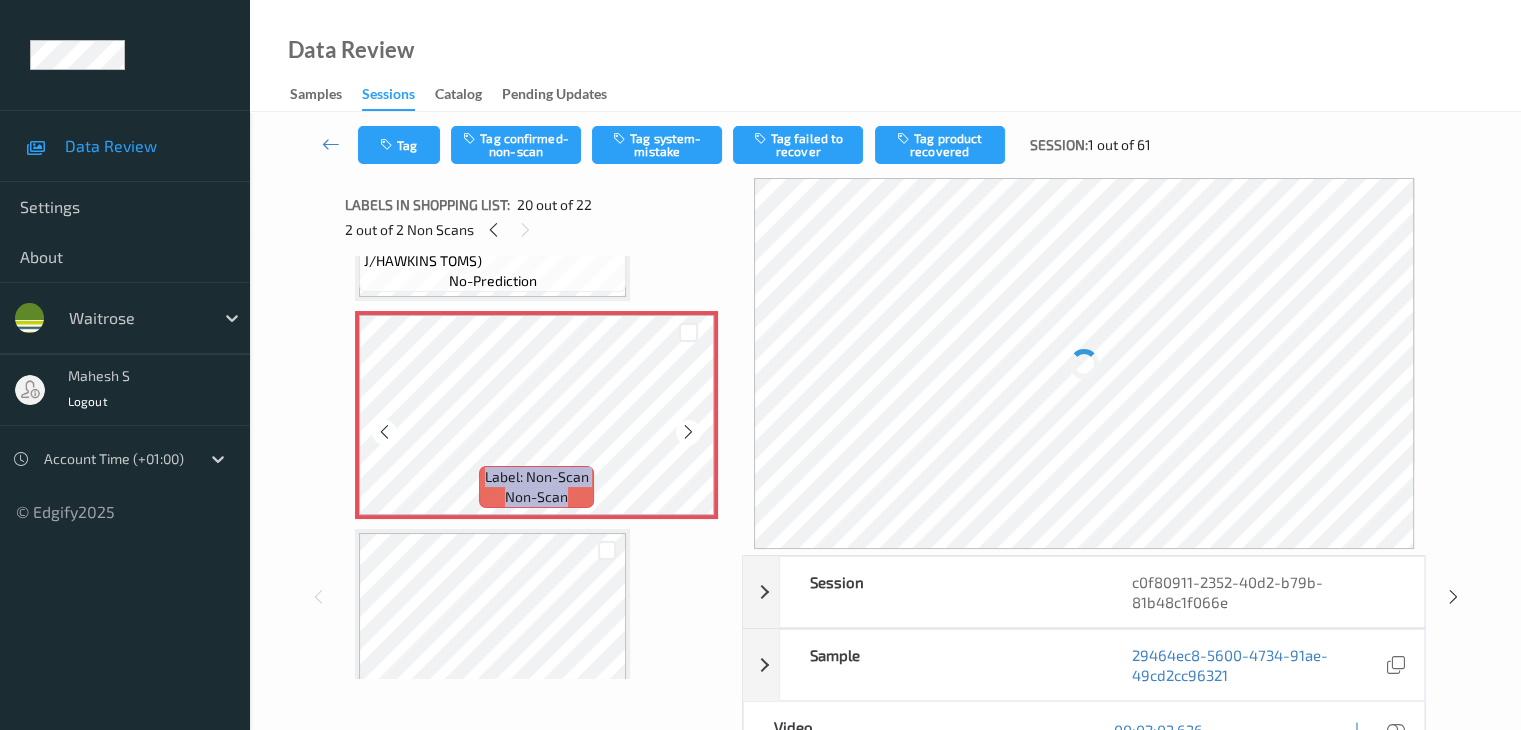 click at bounding box center [688, 432] 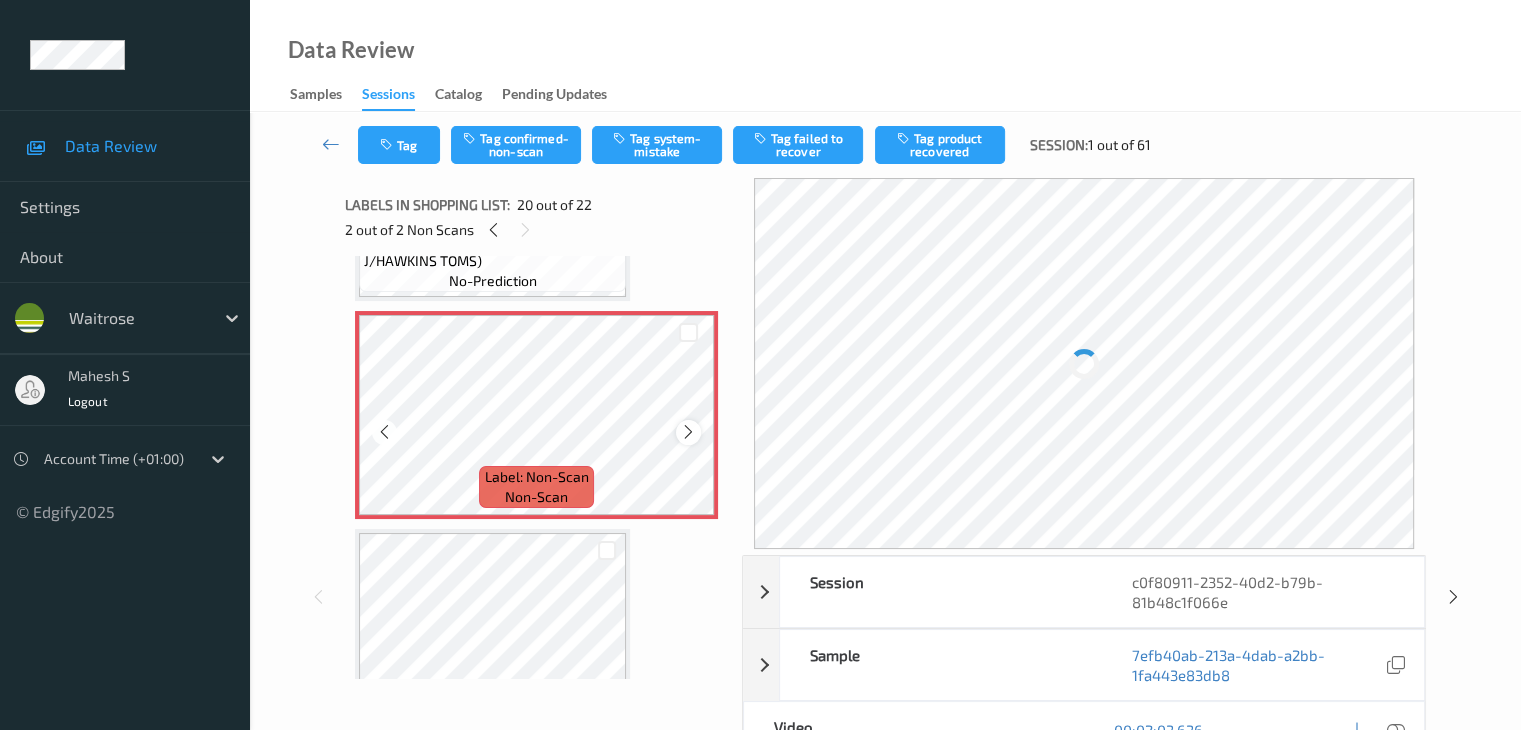click at bounding box center (688, 432) 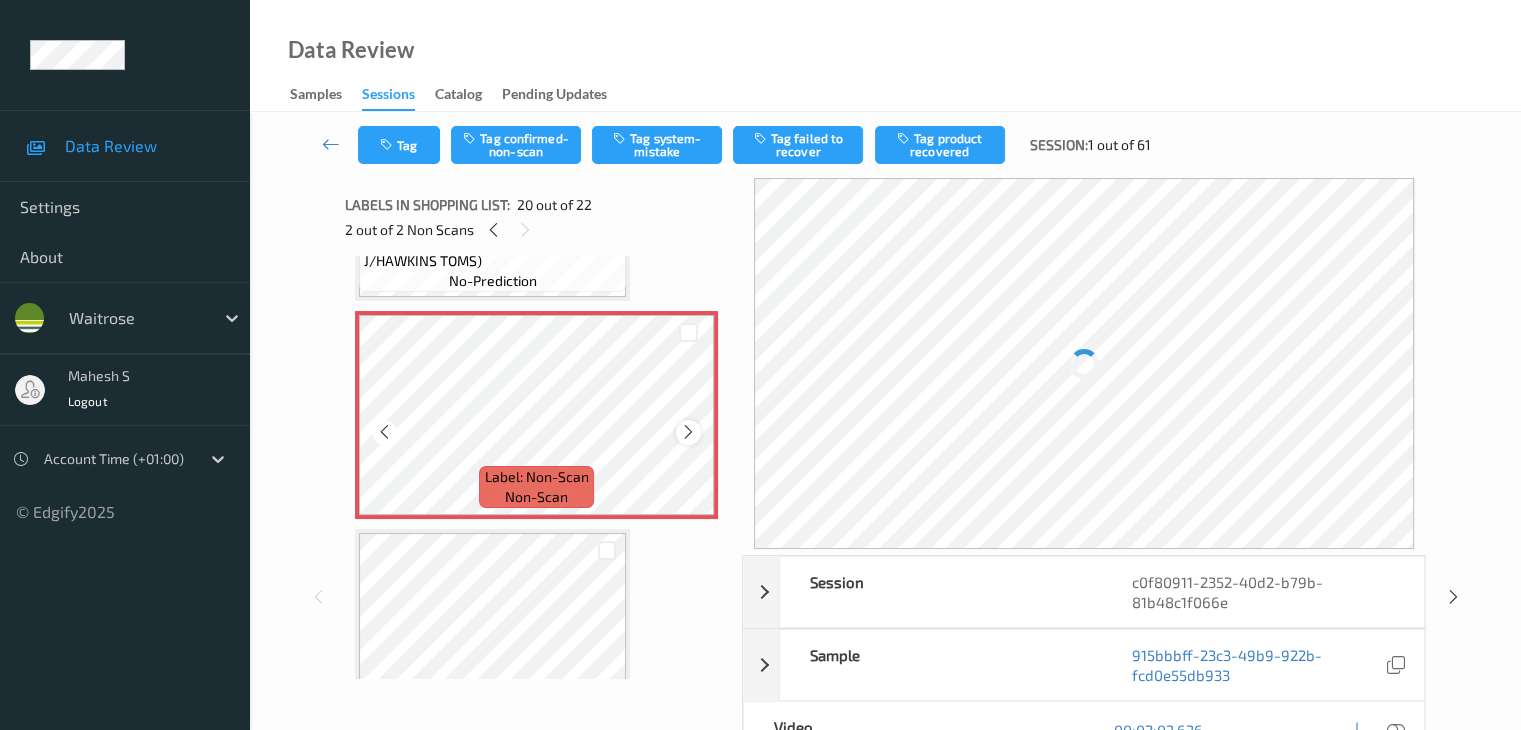 click at bounding box center [688, 432] 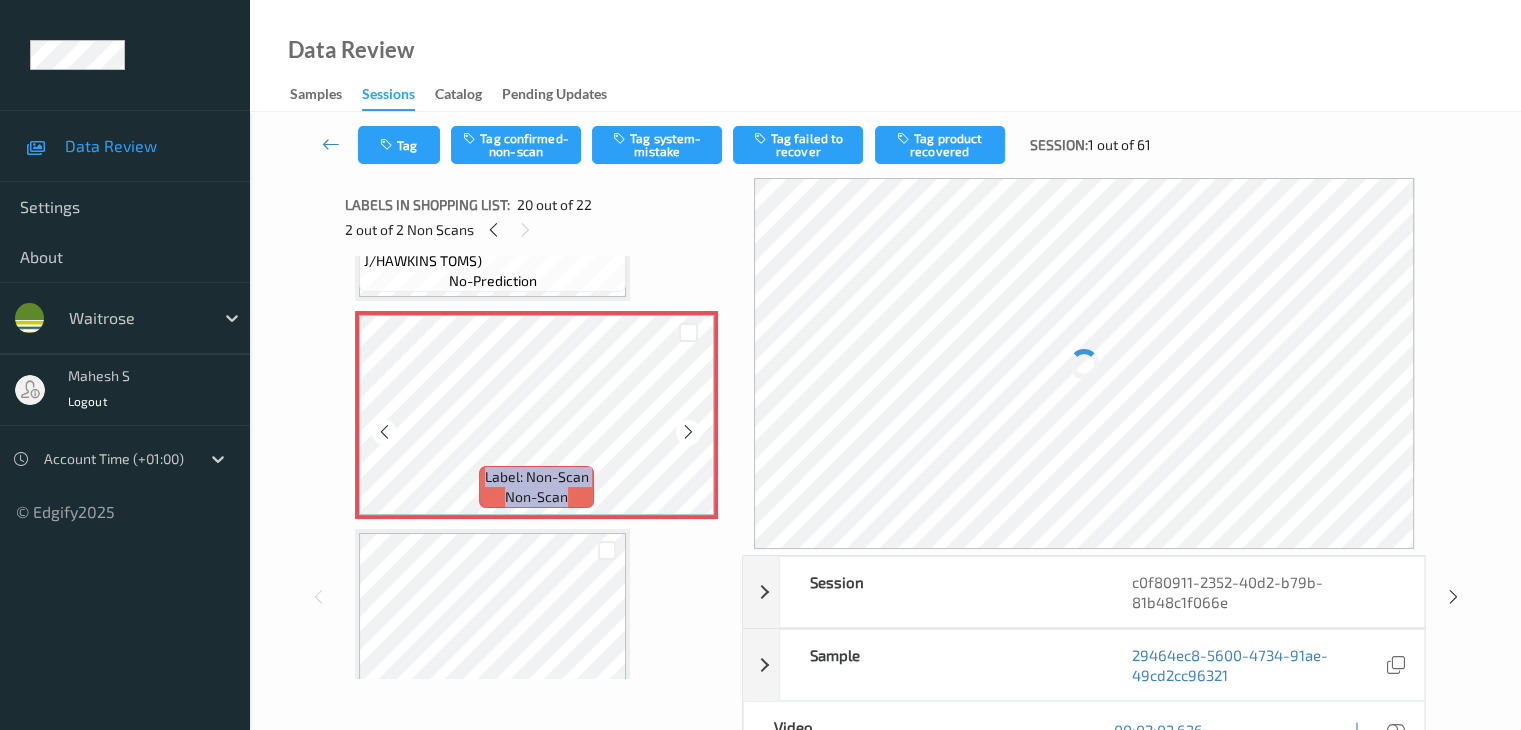 click at bounding box center [688, 432] 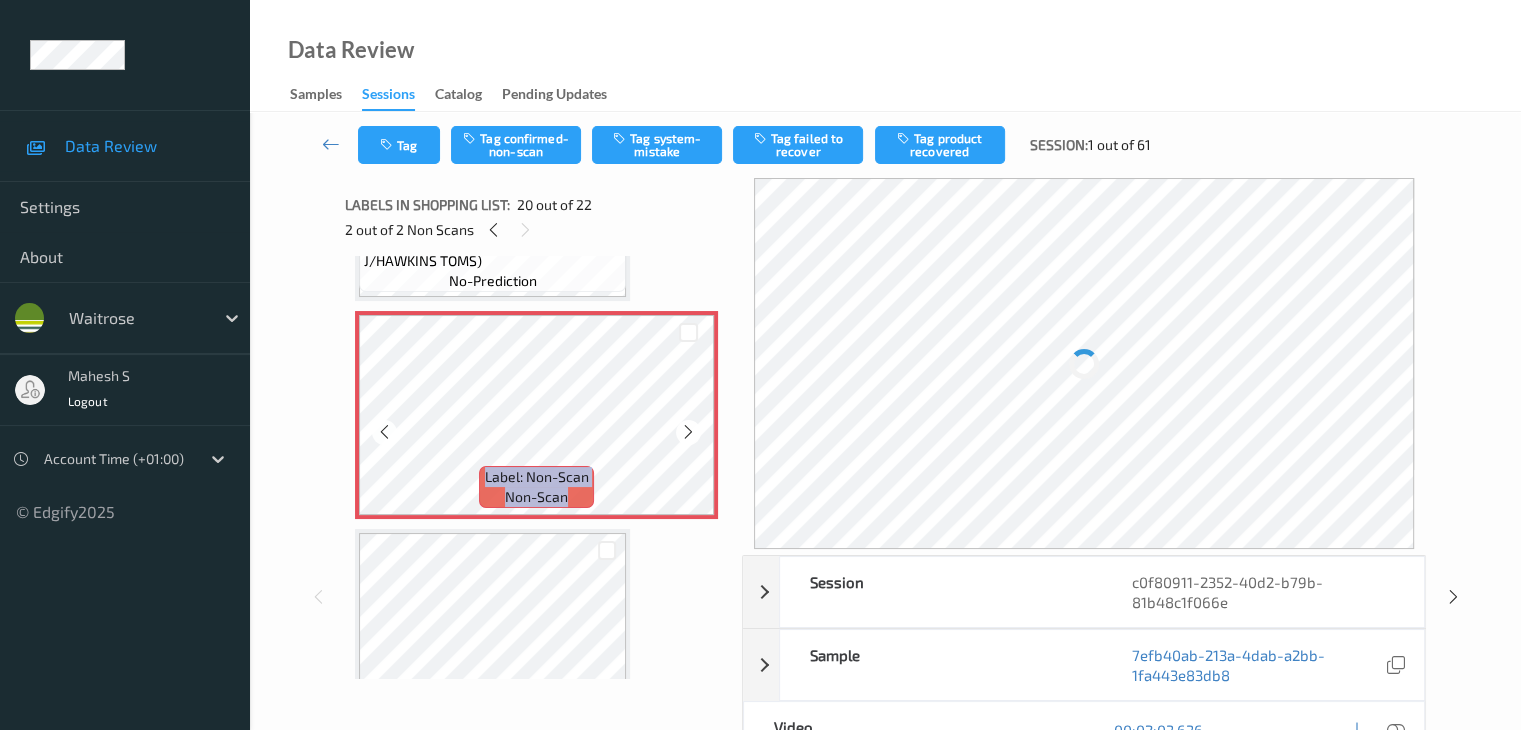 click at bounding box center (688, 432) 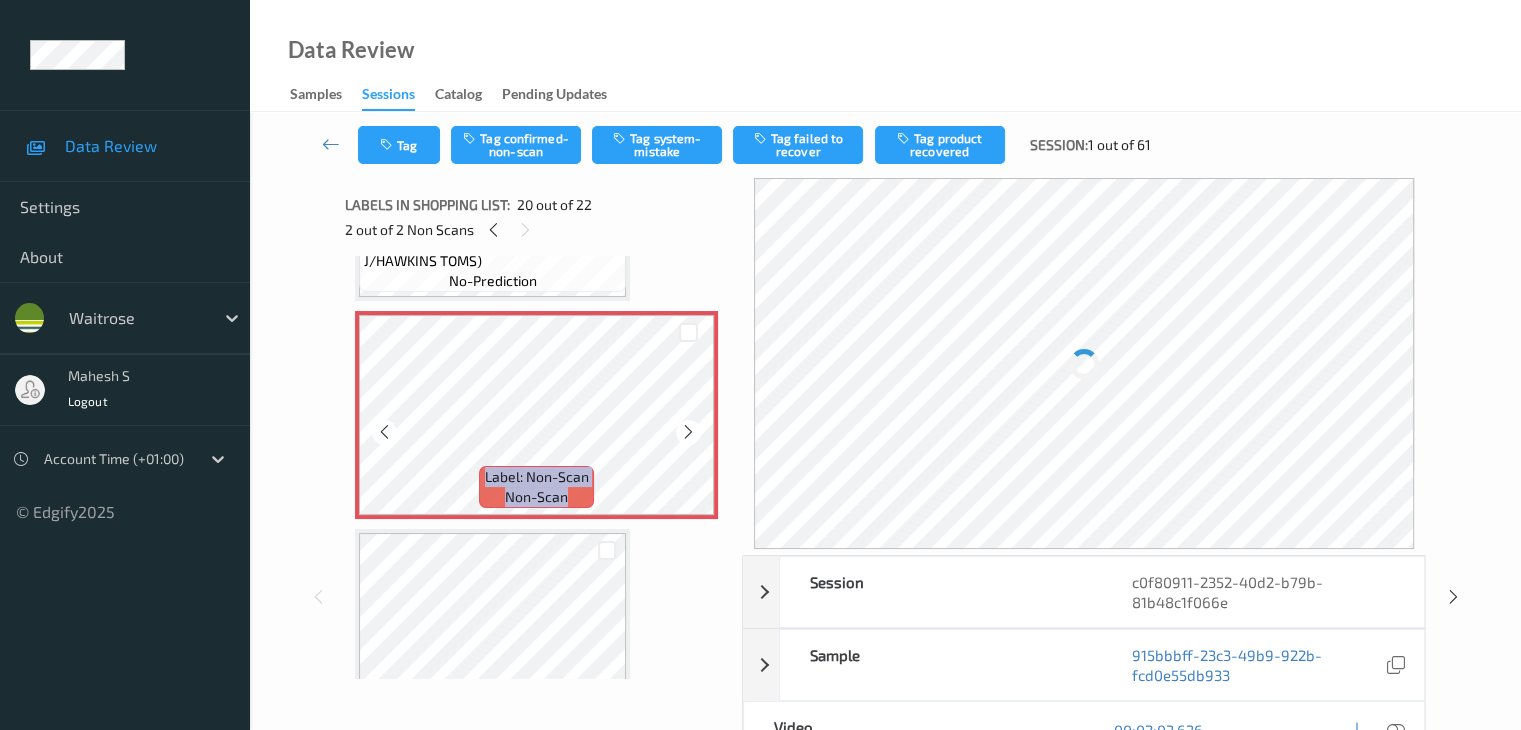 click at bounding box center [688, 432] 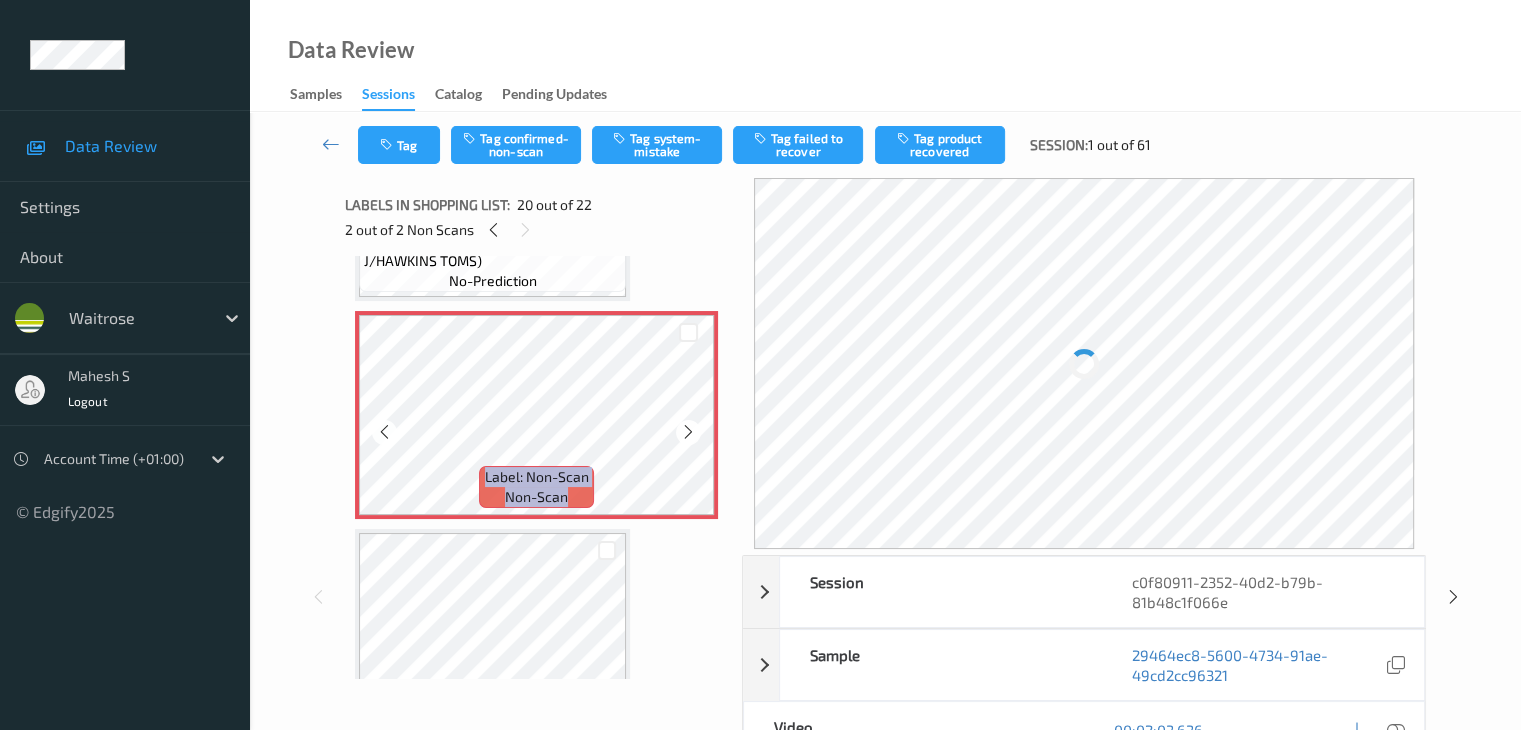 click at bounding box center [688, 432] 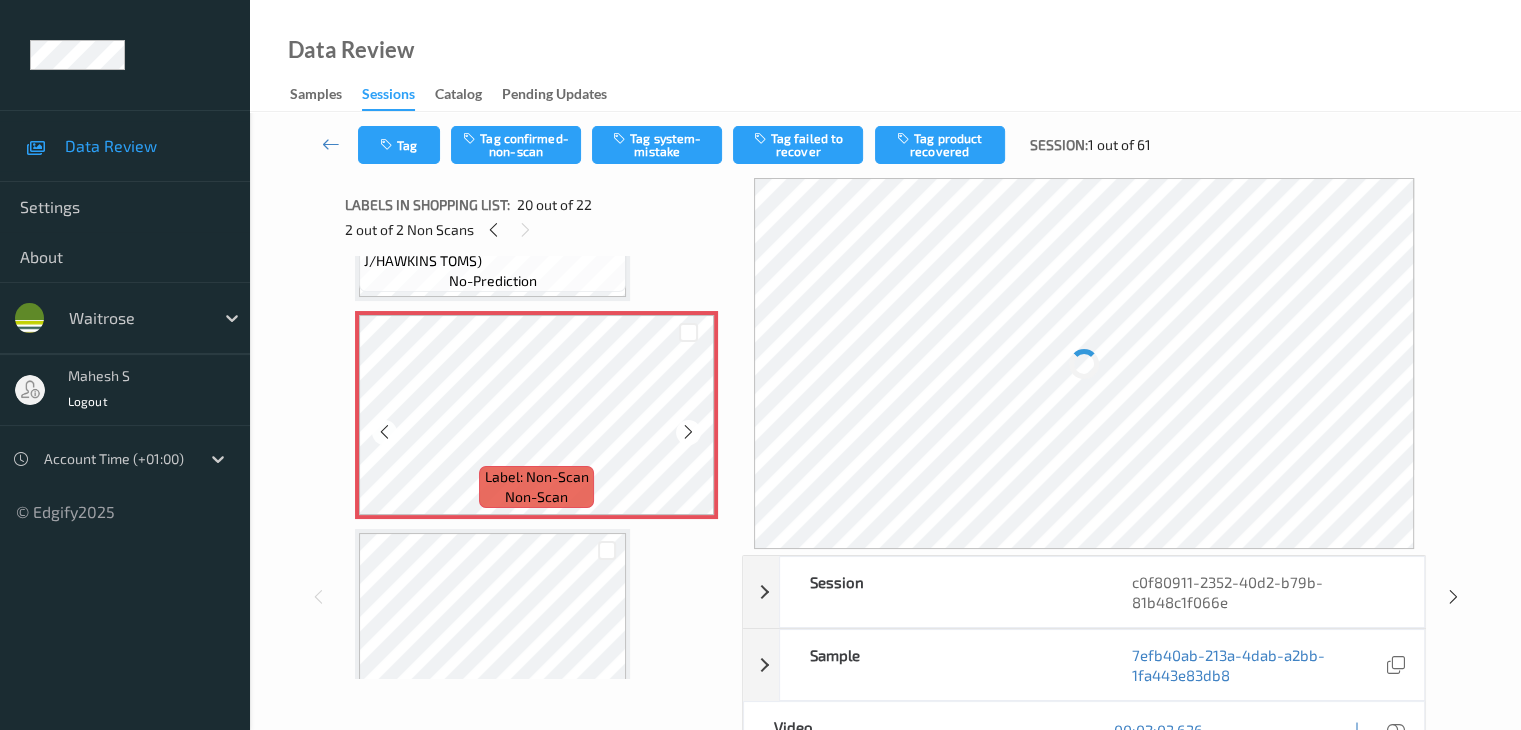 click at bounding box center [688, 432] 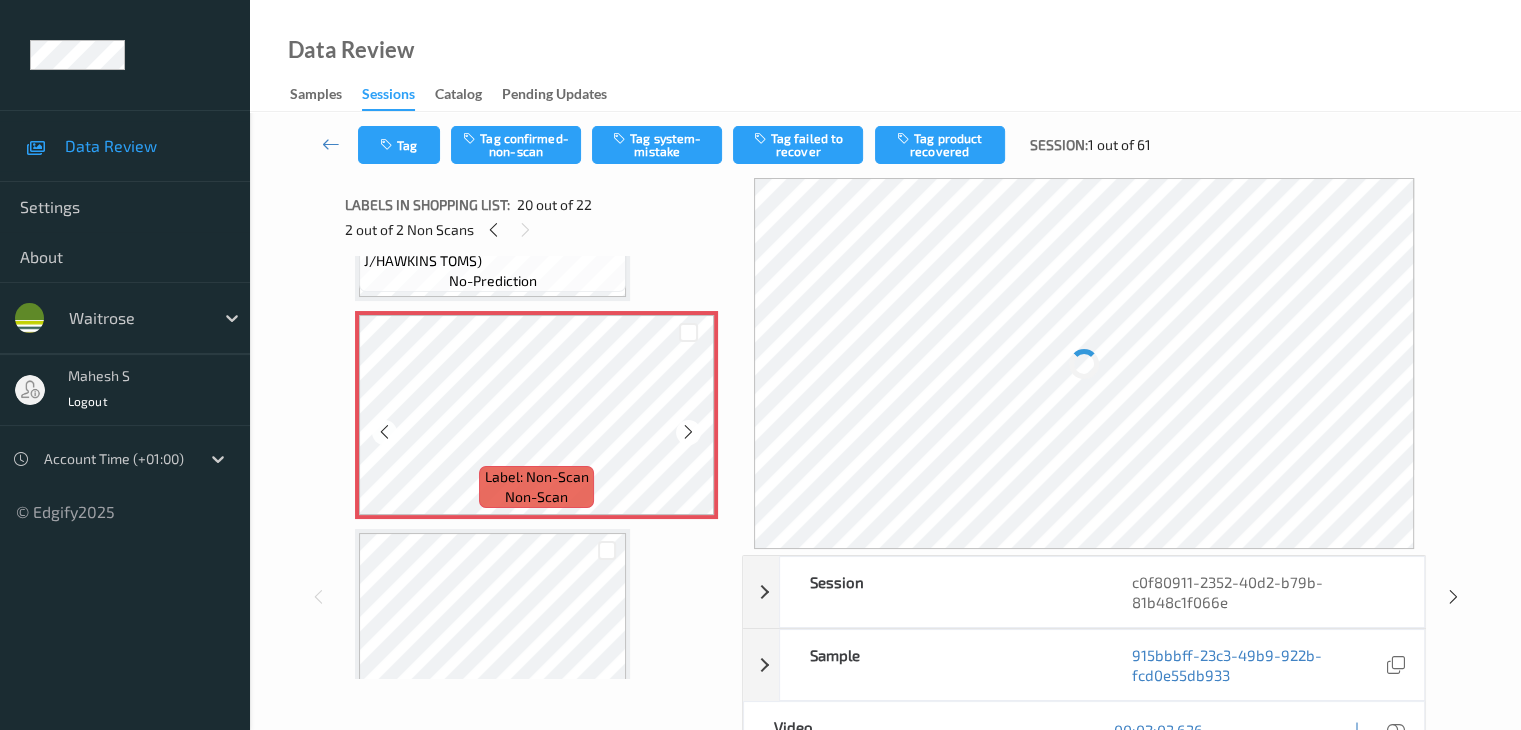 click at bounding box center [688, 432] 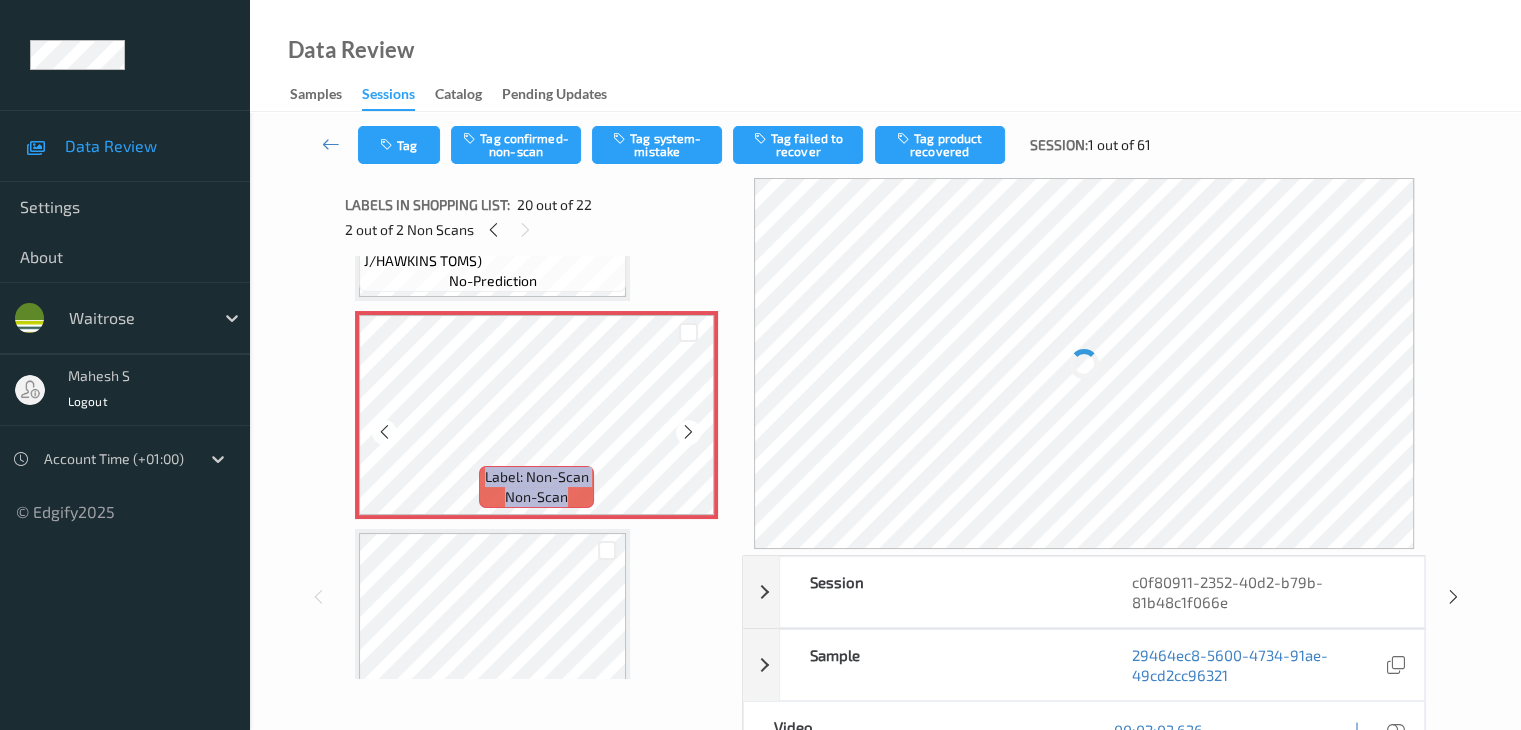 click at bounding box center [688, 432] 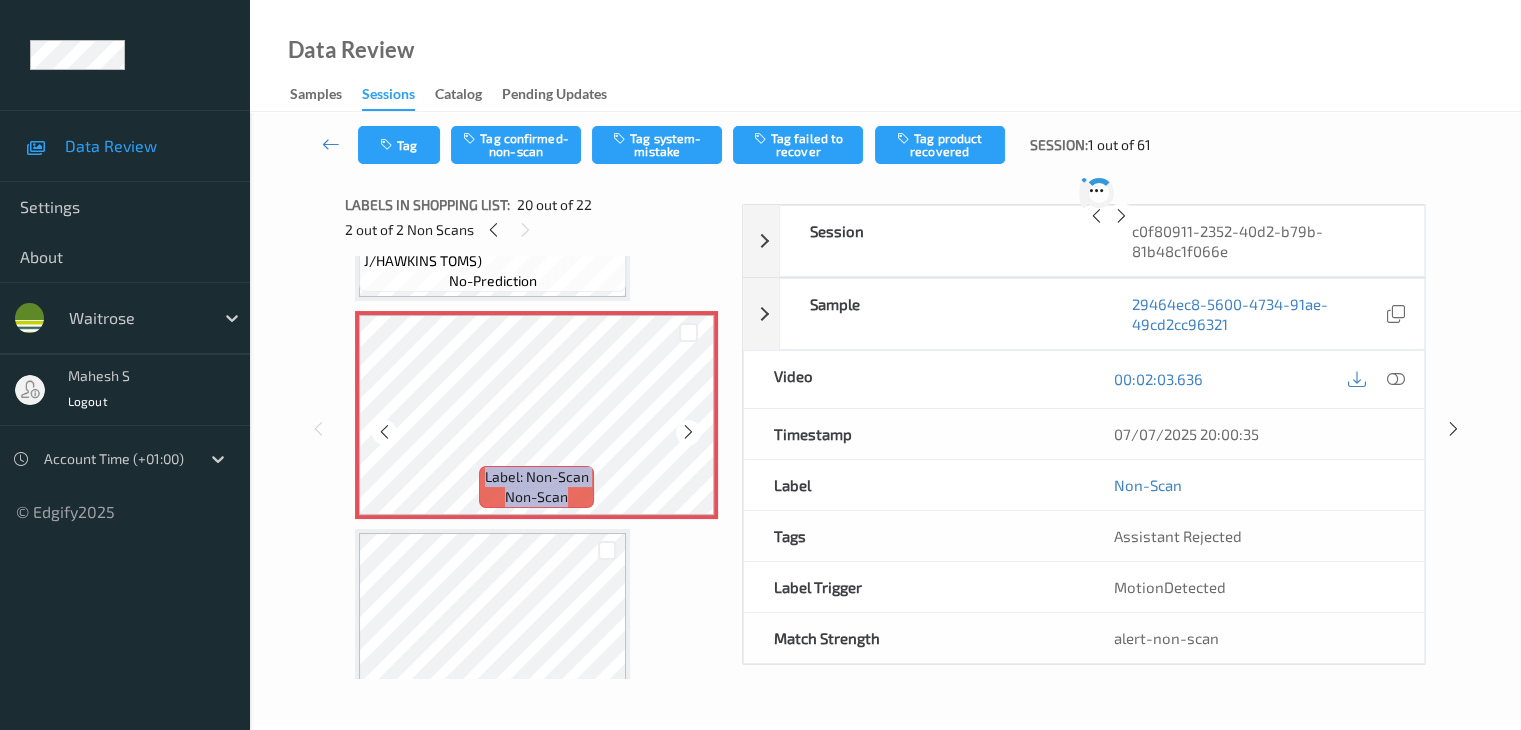 click at bounding box center [688, 432] 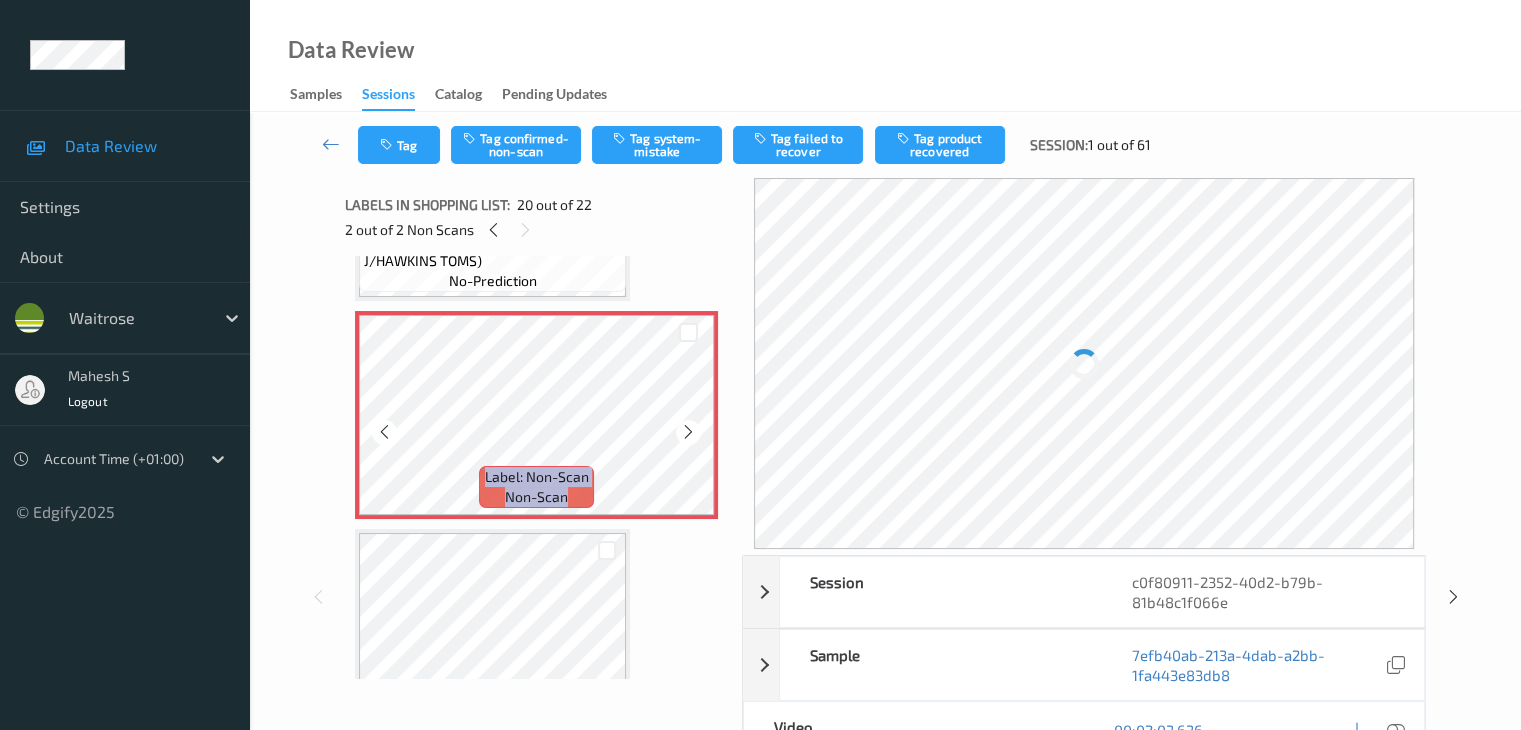 click at bounding box center [688, 432] 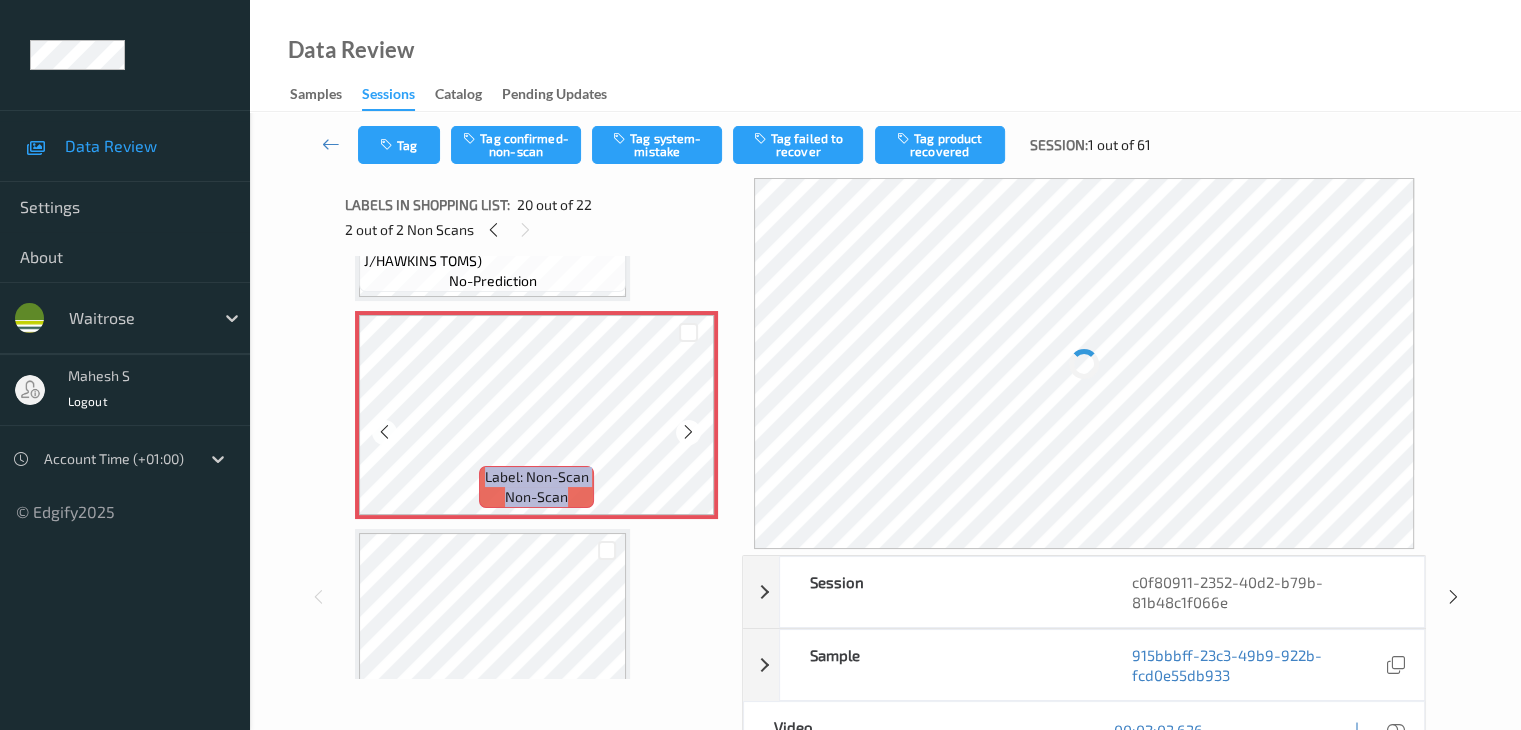 click at bounding box center (688, 432) 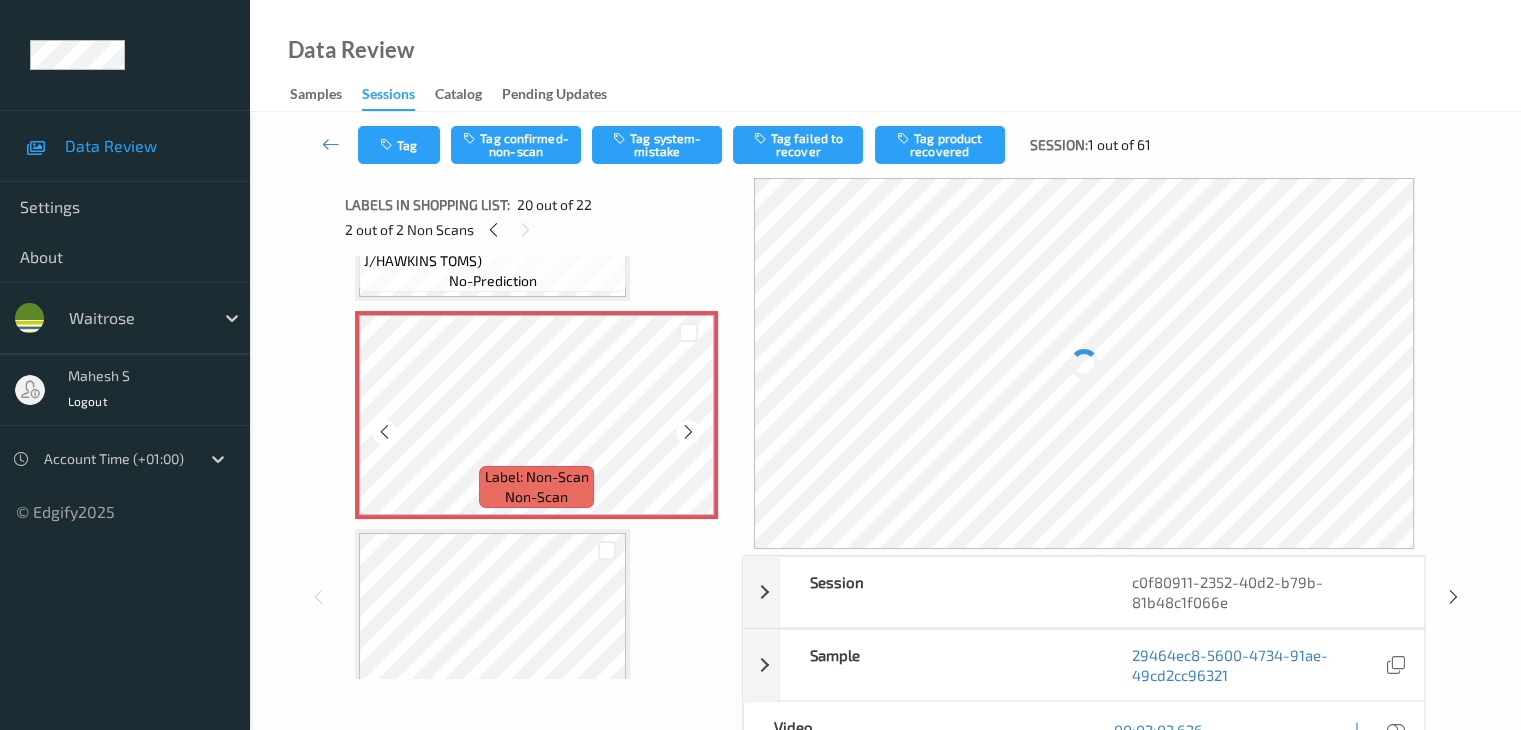 click at bounding box center (688, 432) 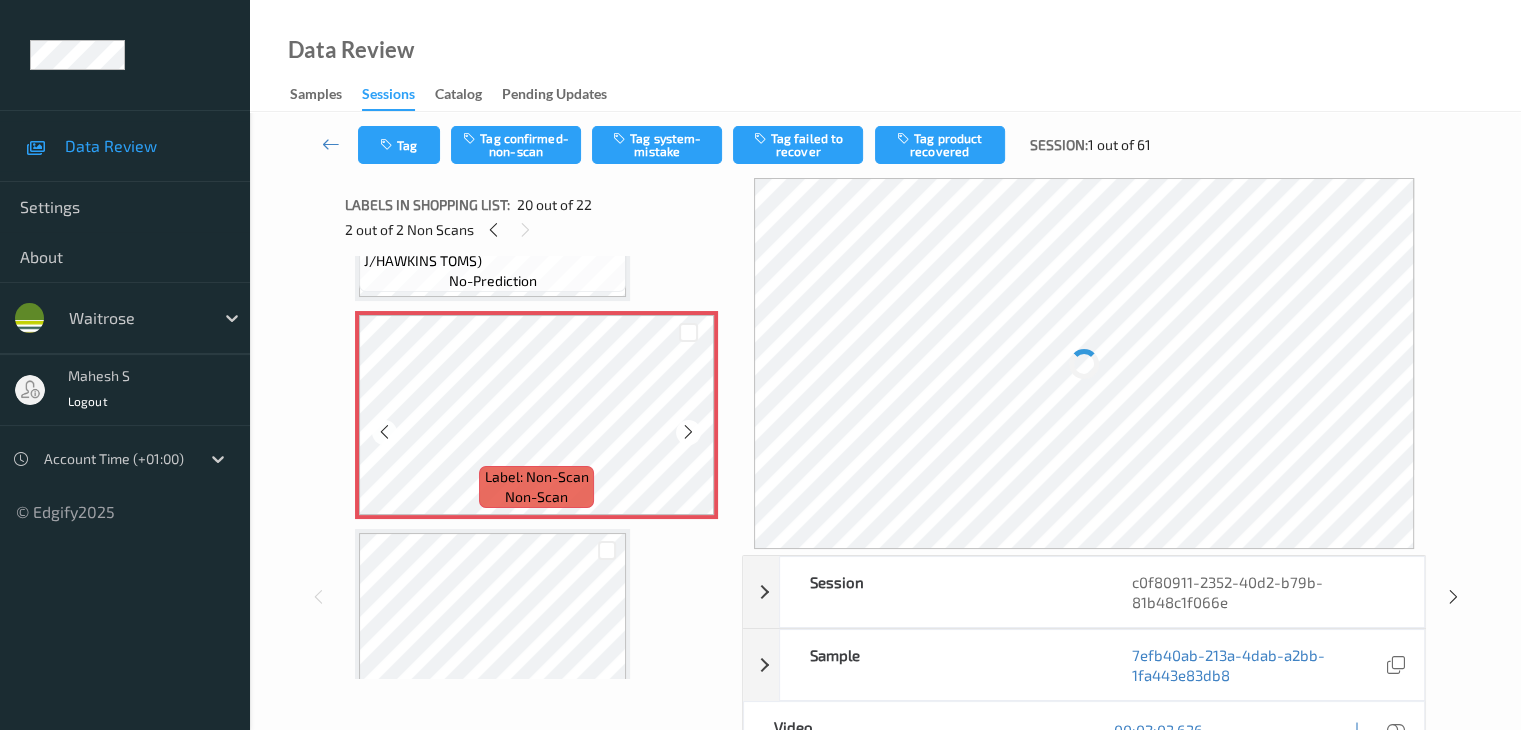 click at bounding box center [688, 432] 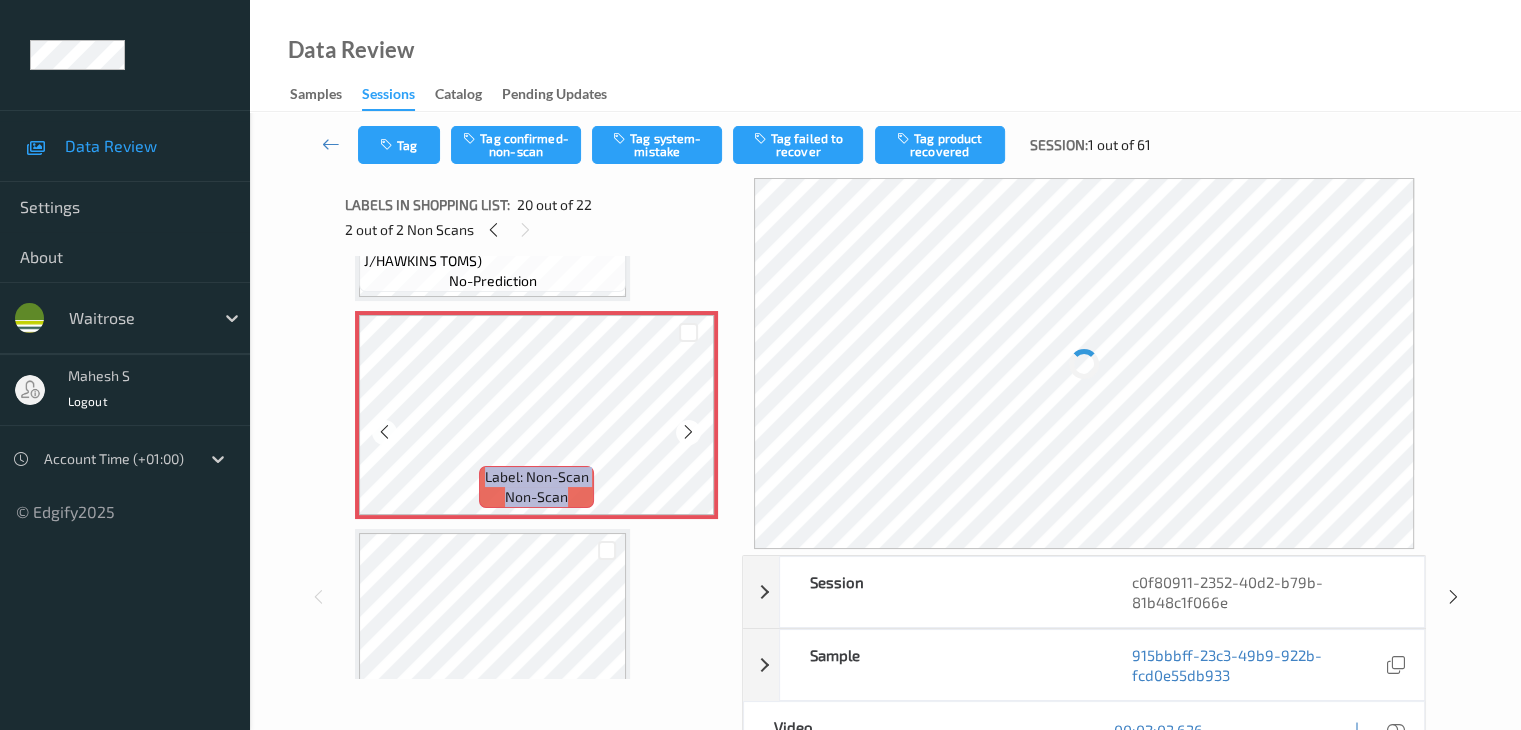 click at bounding box center (688, 432) 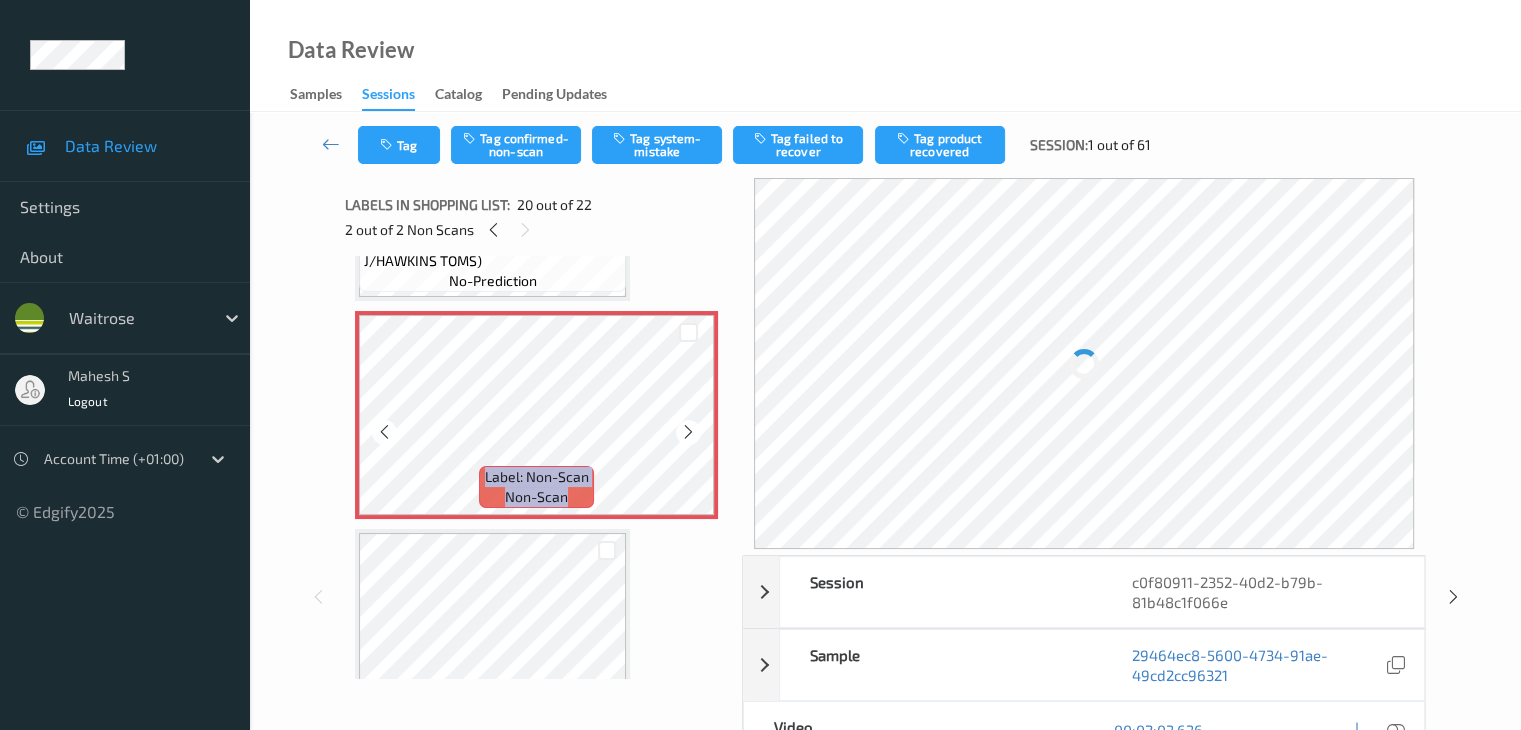 click at bounding box center [688, 432] 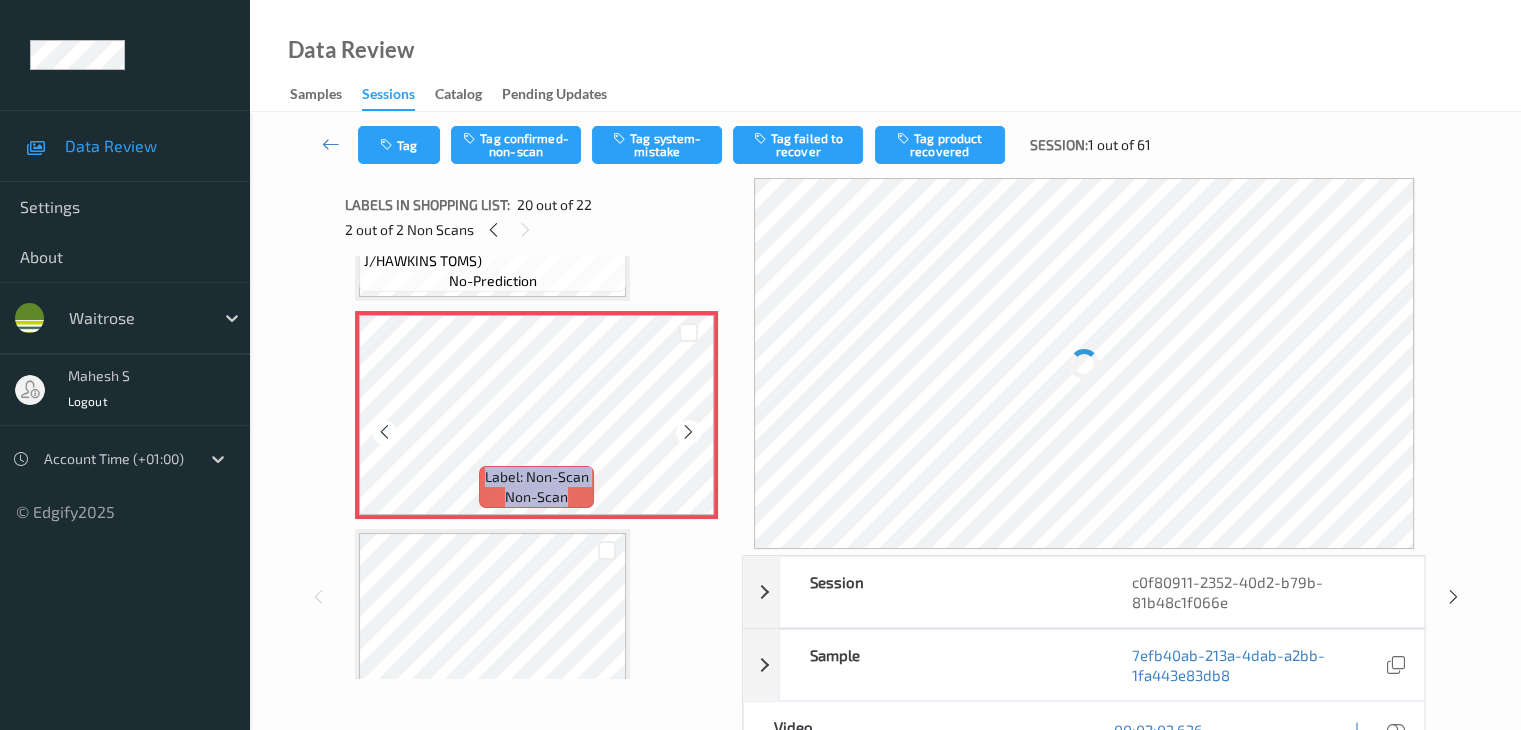 click at bounding box center (688, 432) 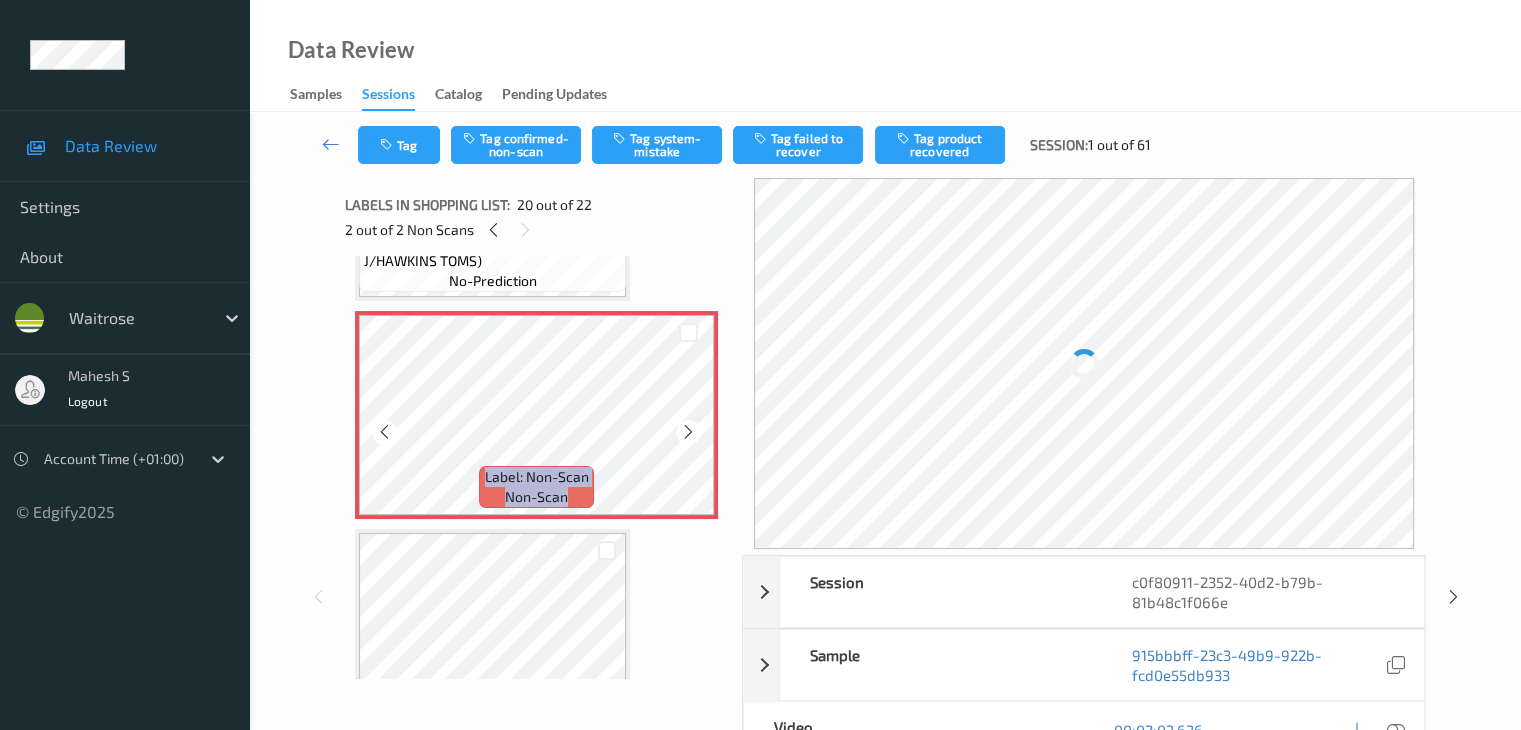 click at bounding box center (688, 432) 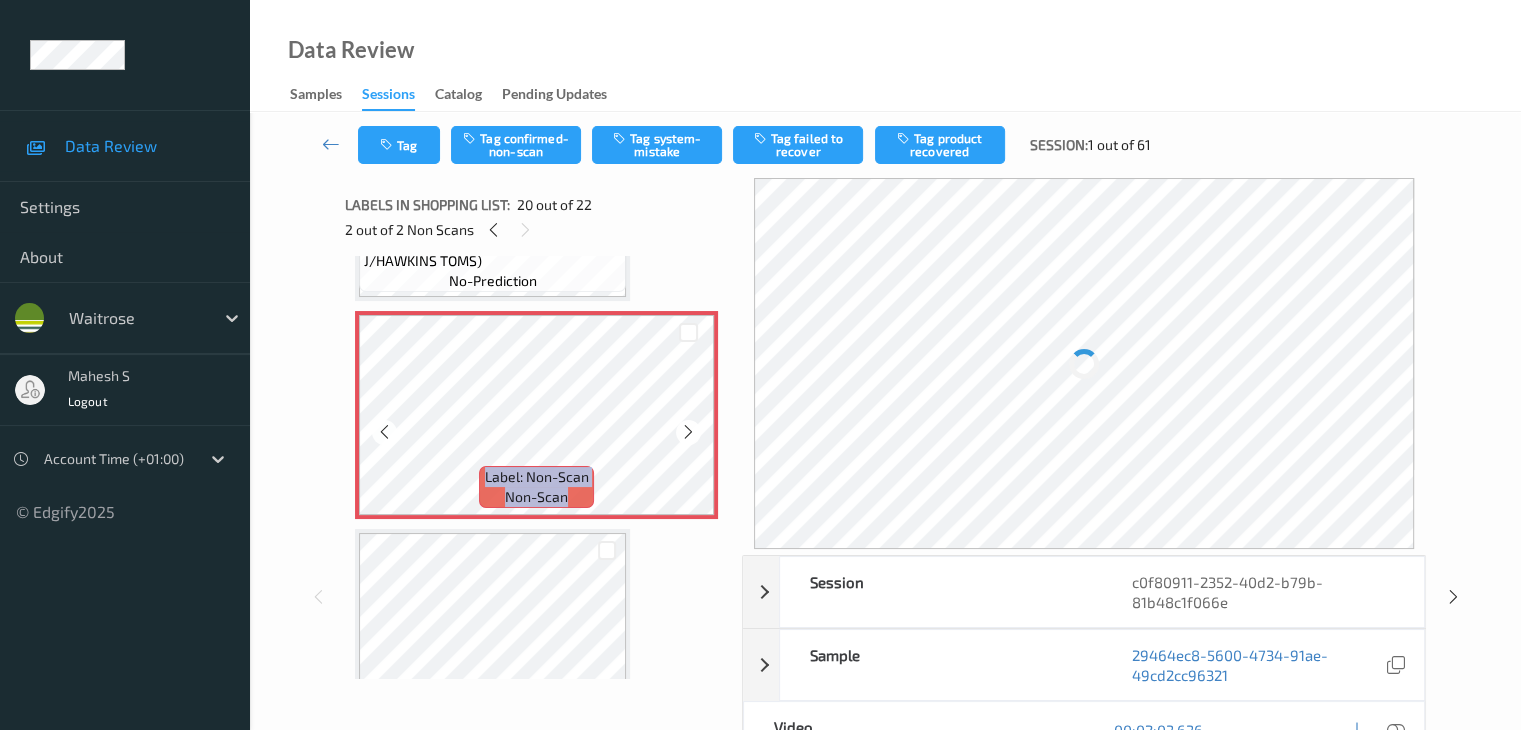 click at bounding box center [688, 432] 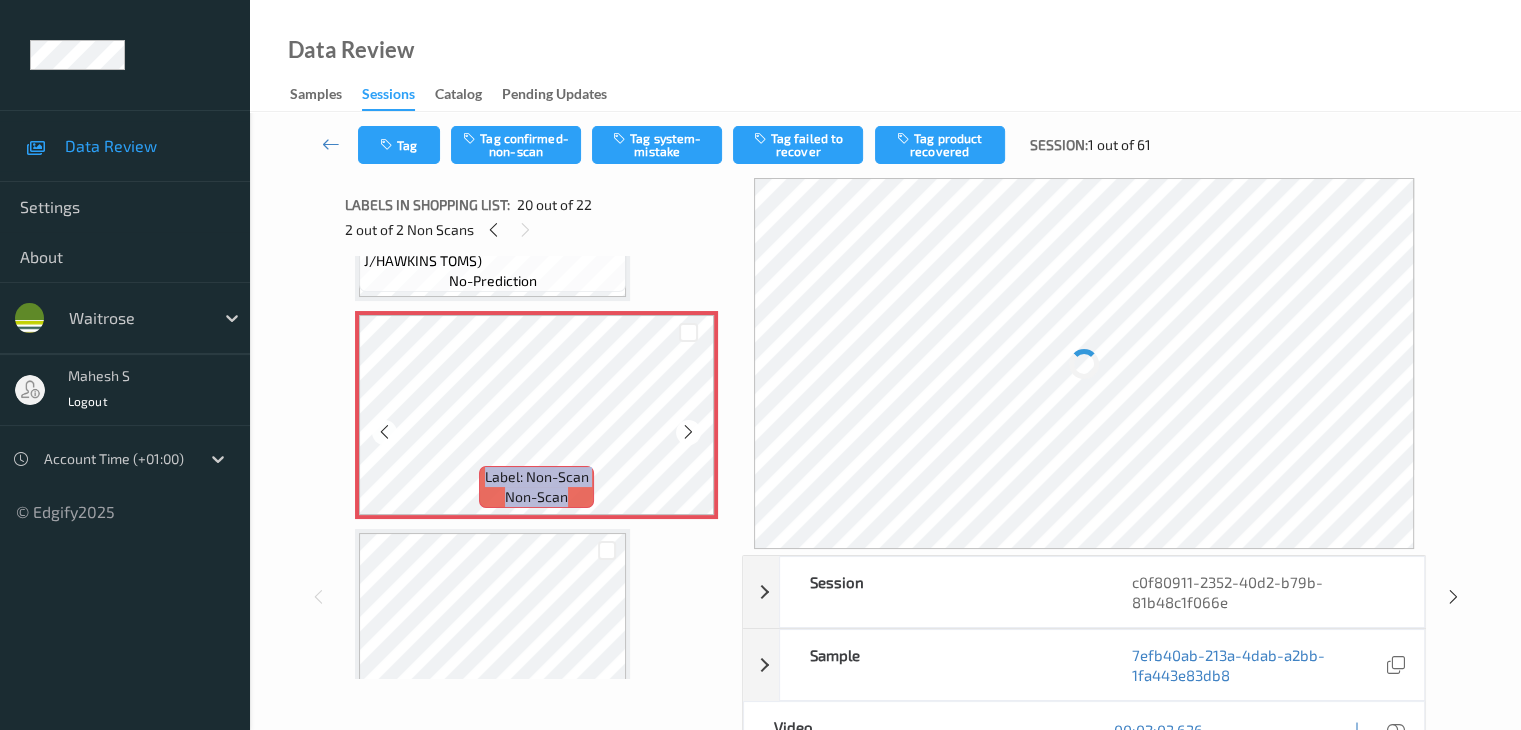 click at bounding box center (688, 432) 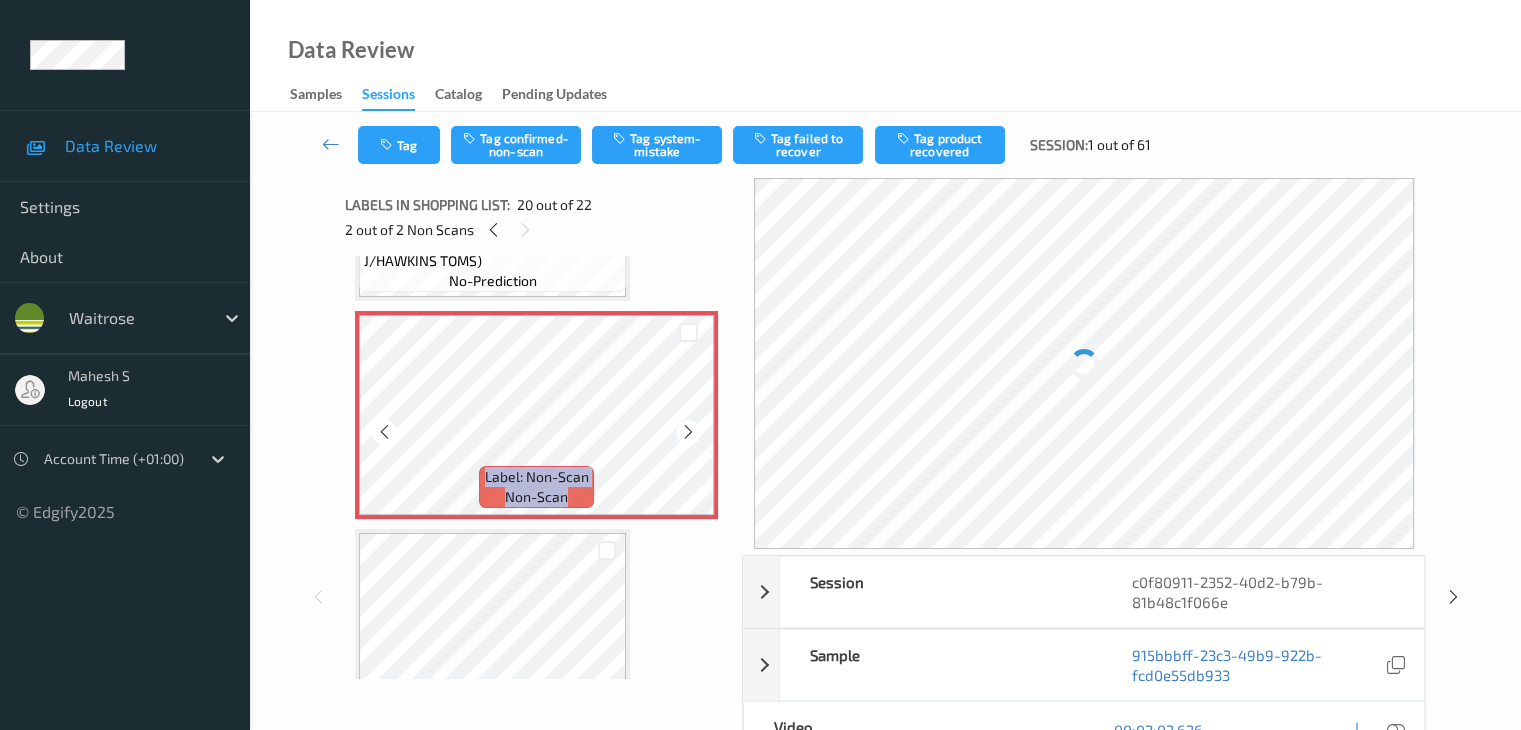 click at bounding box center (688, 432) 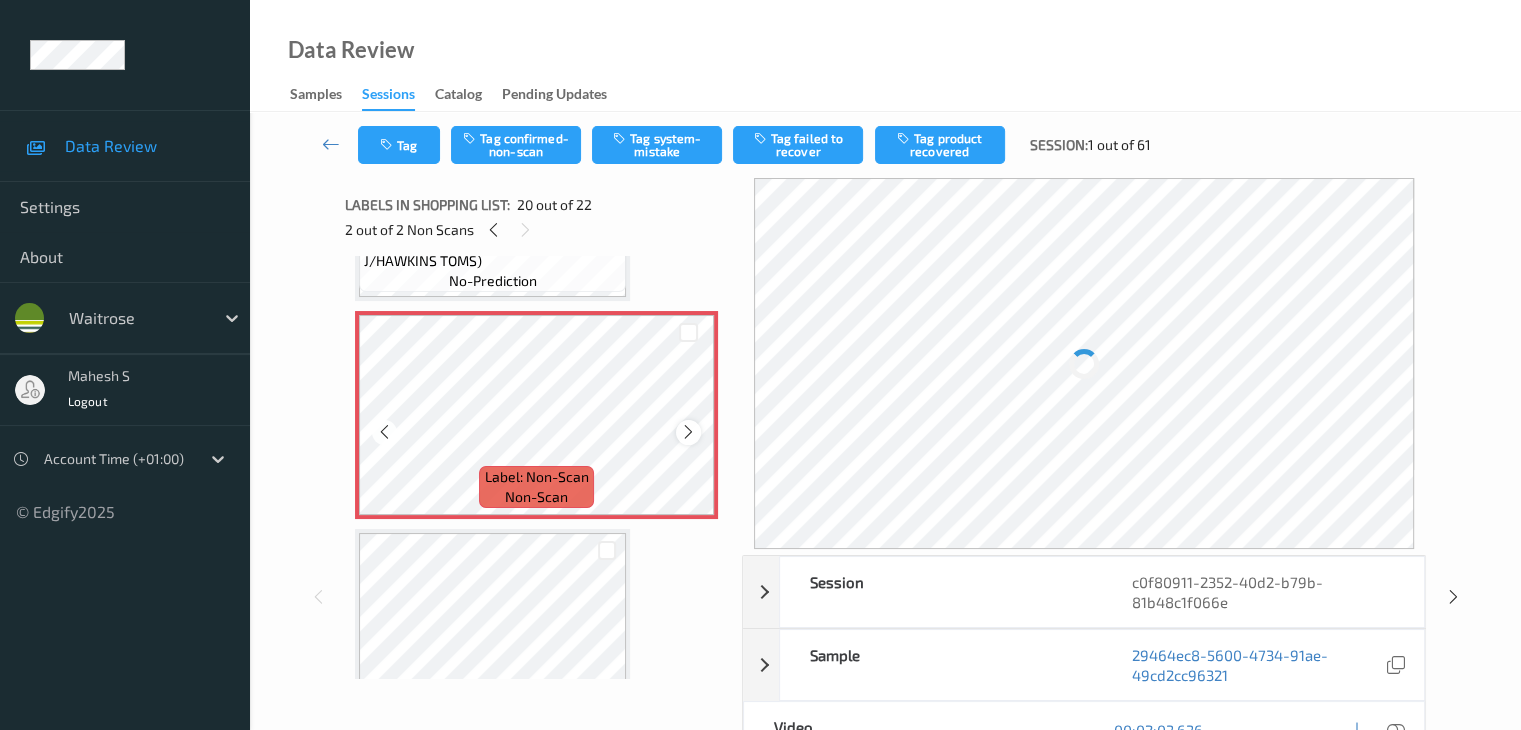 click at bounding box center [688, 432] 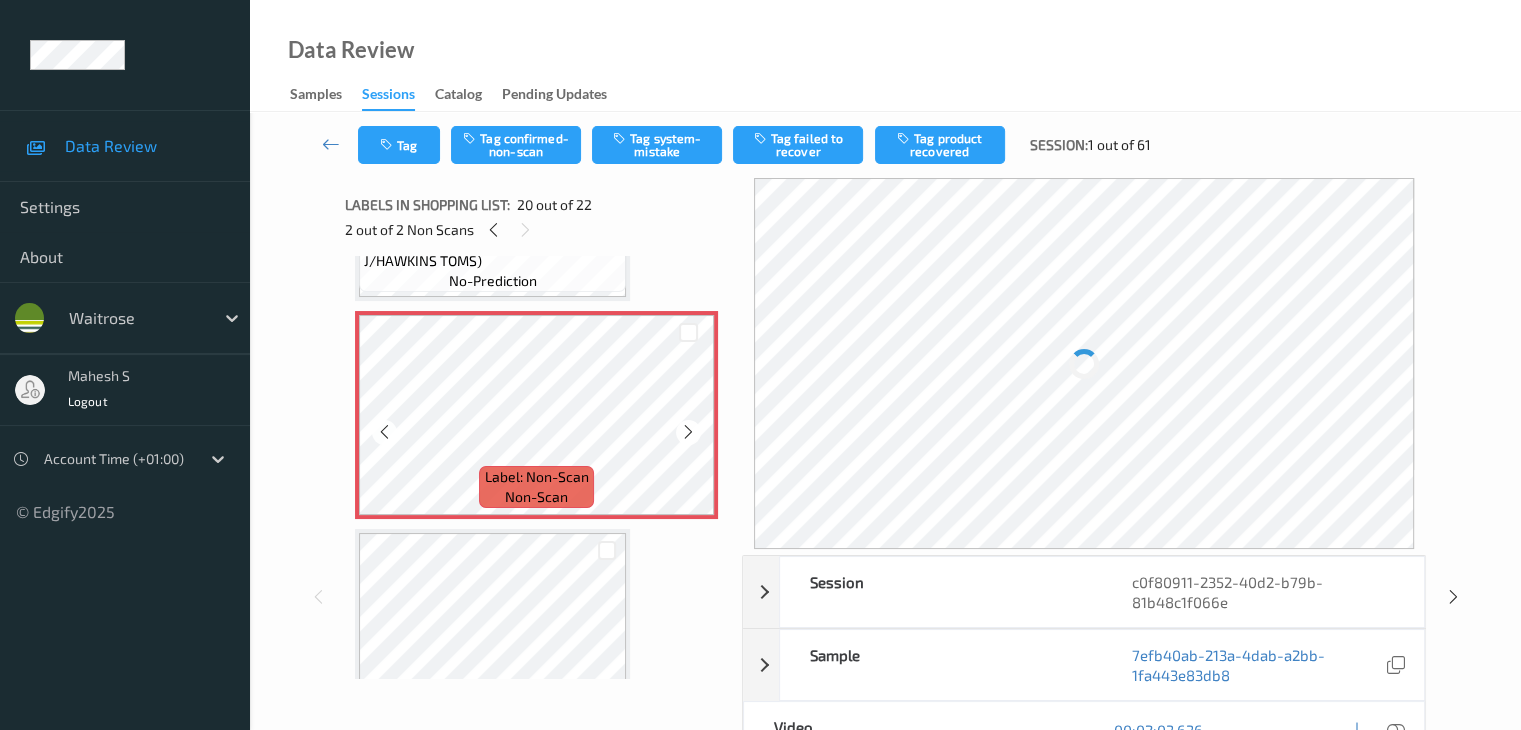 click at bounding box center [688, 432] 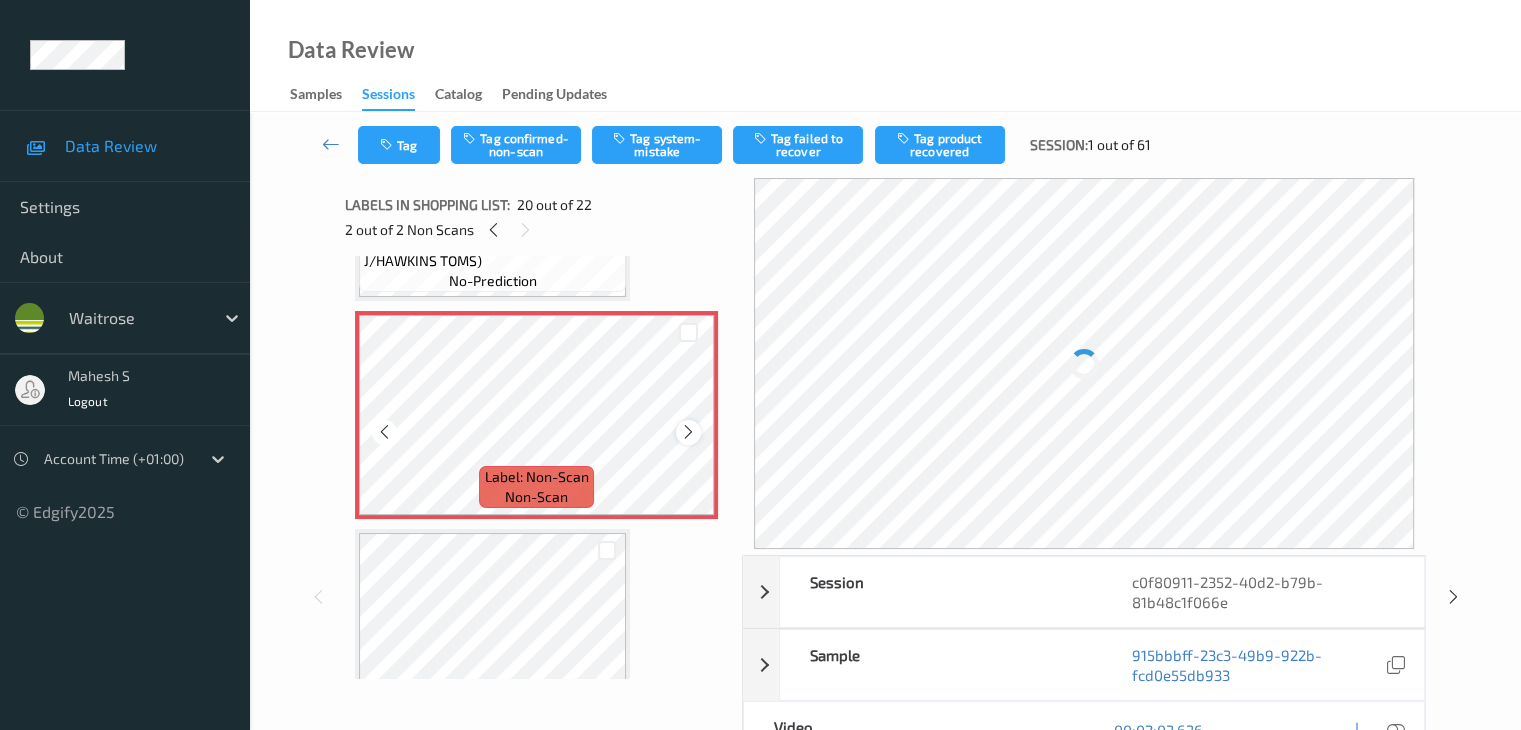 scroll, scrollTop: 3996, scrollLeft: 0, axis: vertical 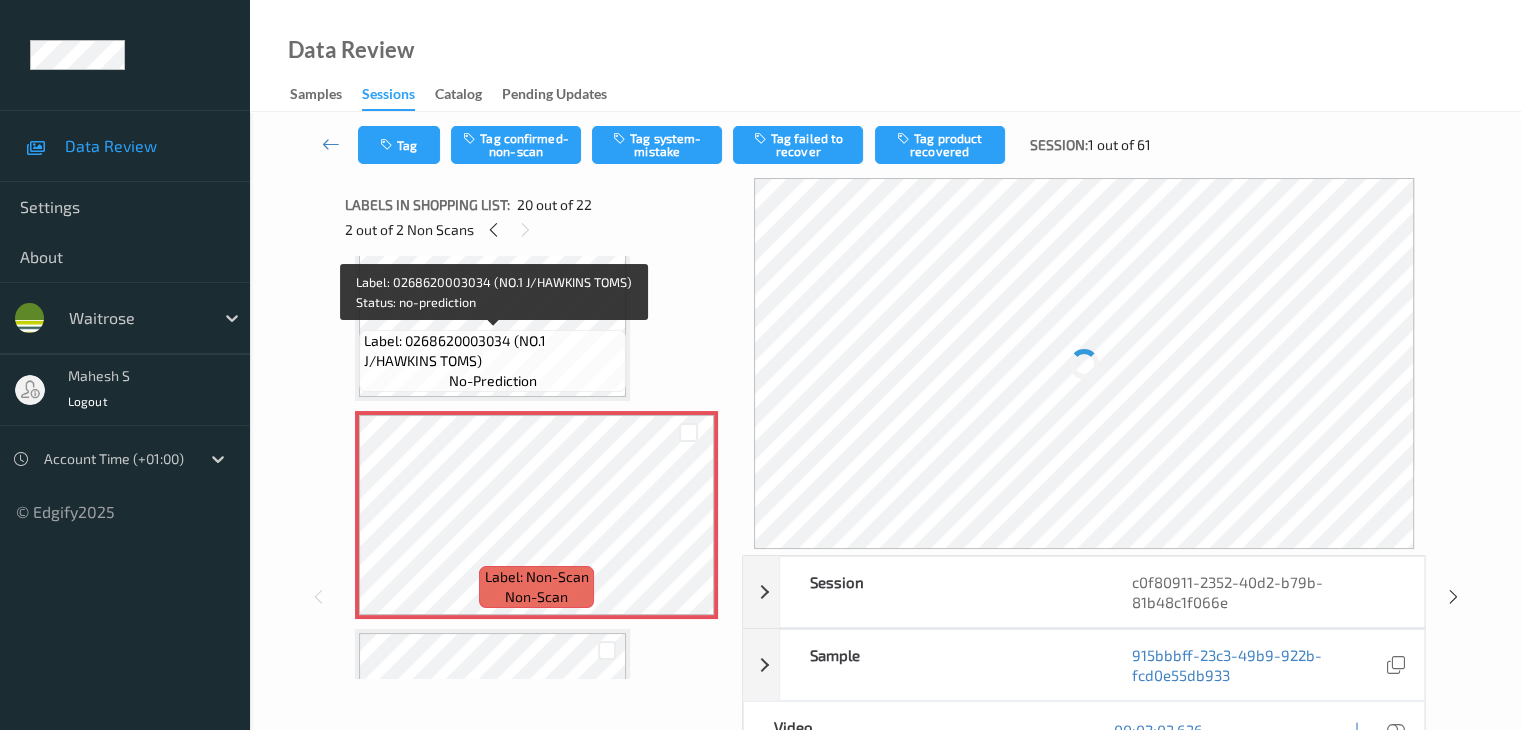 click on "Label: 0268620003034 (NO.1 J/HAWKINS TOMS)" at bounding box center [492, 351] 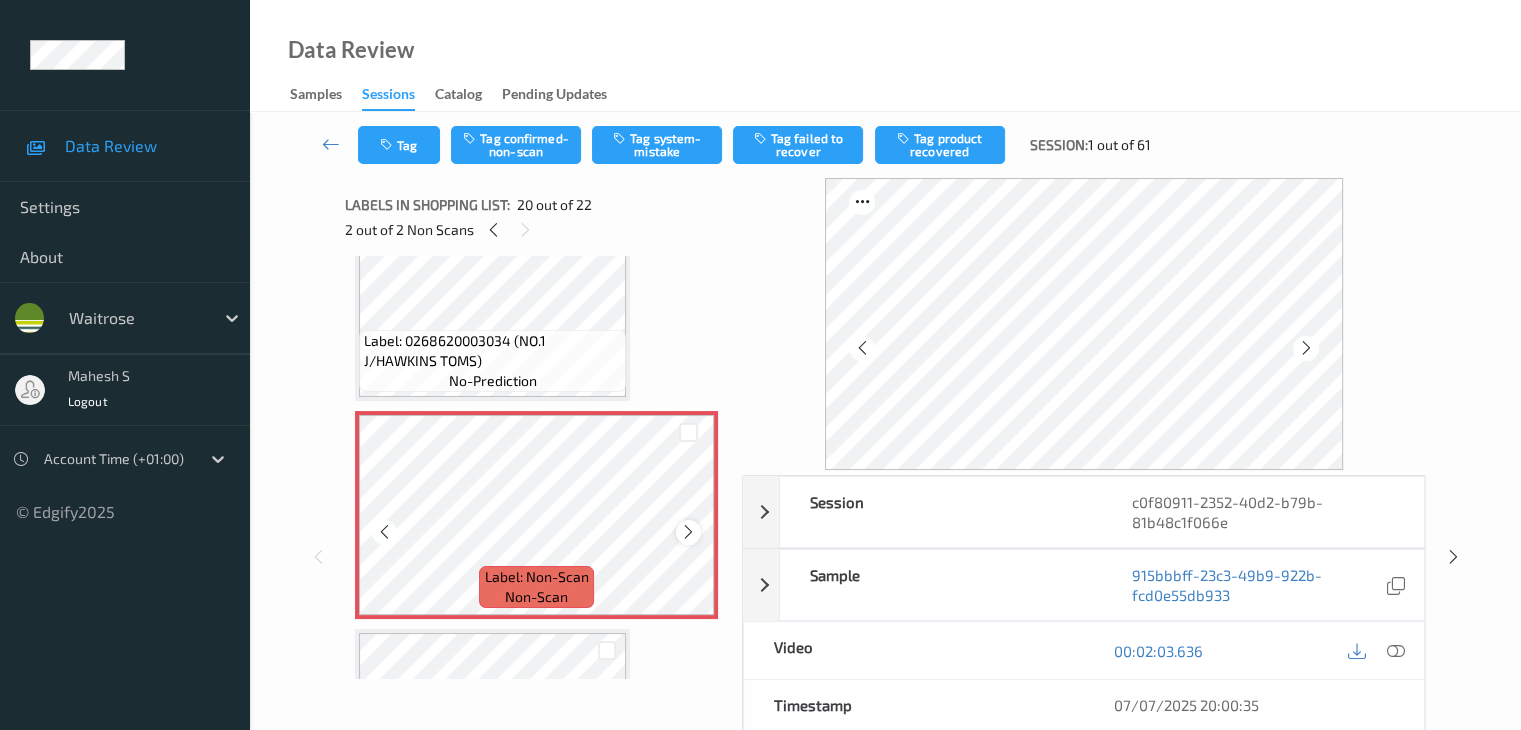 click at bounding box center (688, 532) 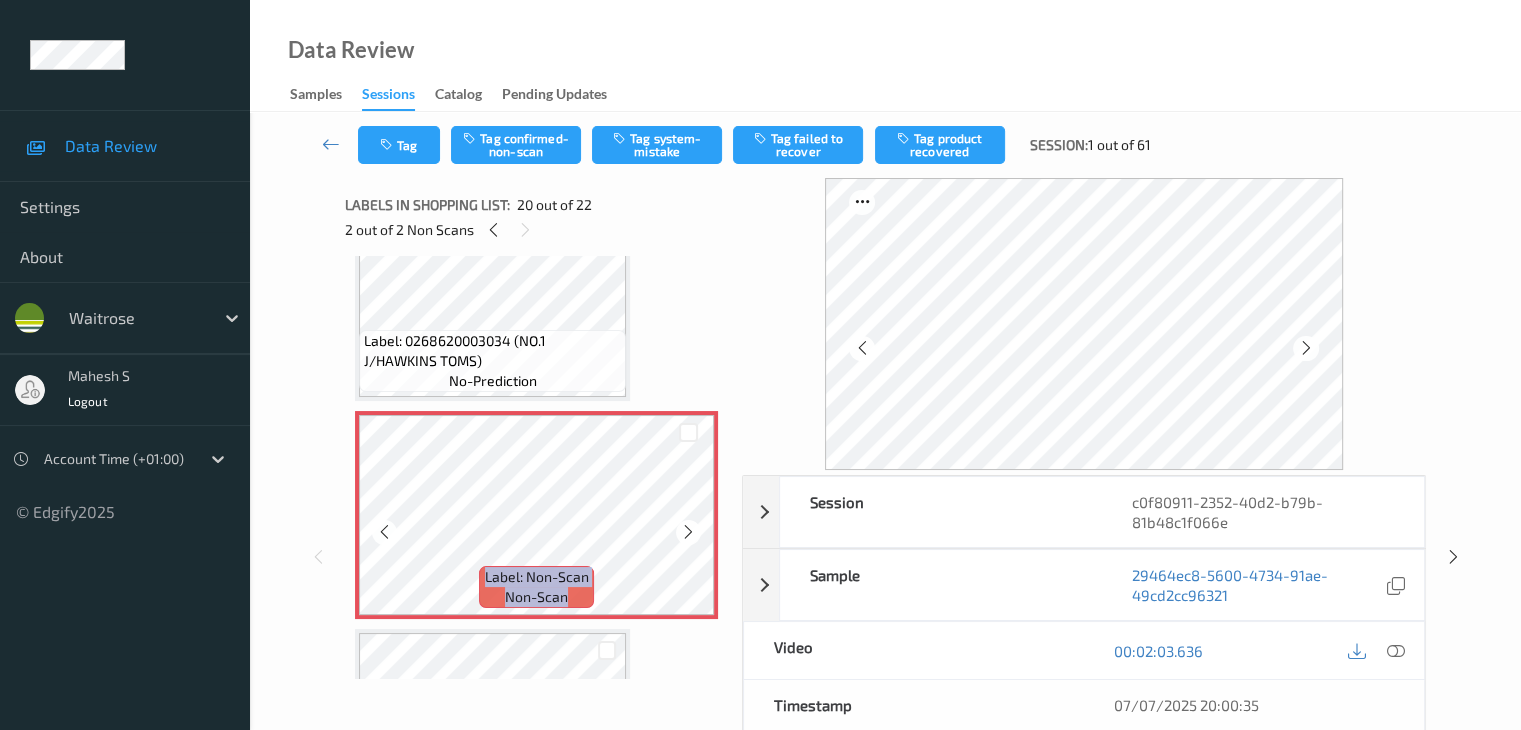 click at bounding box center (688, 532) 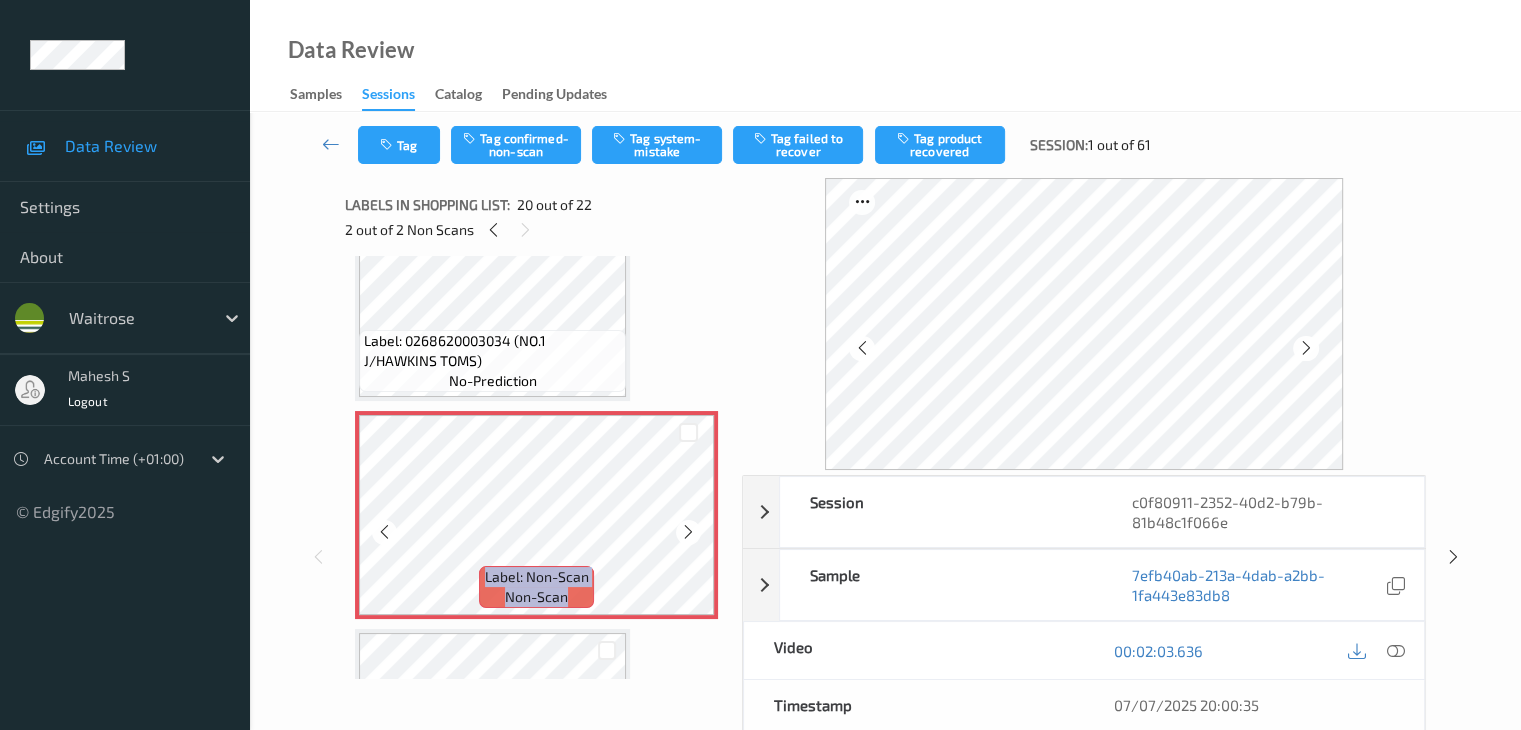 click at bounding box center [688, 532] 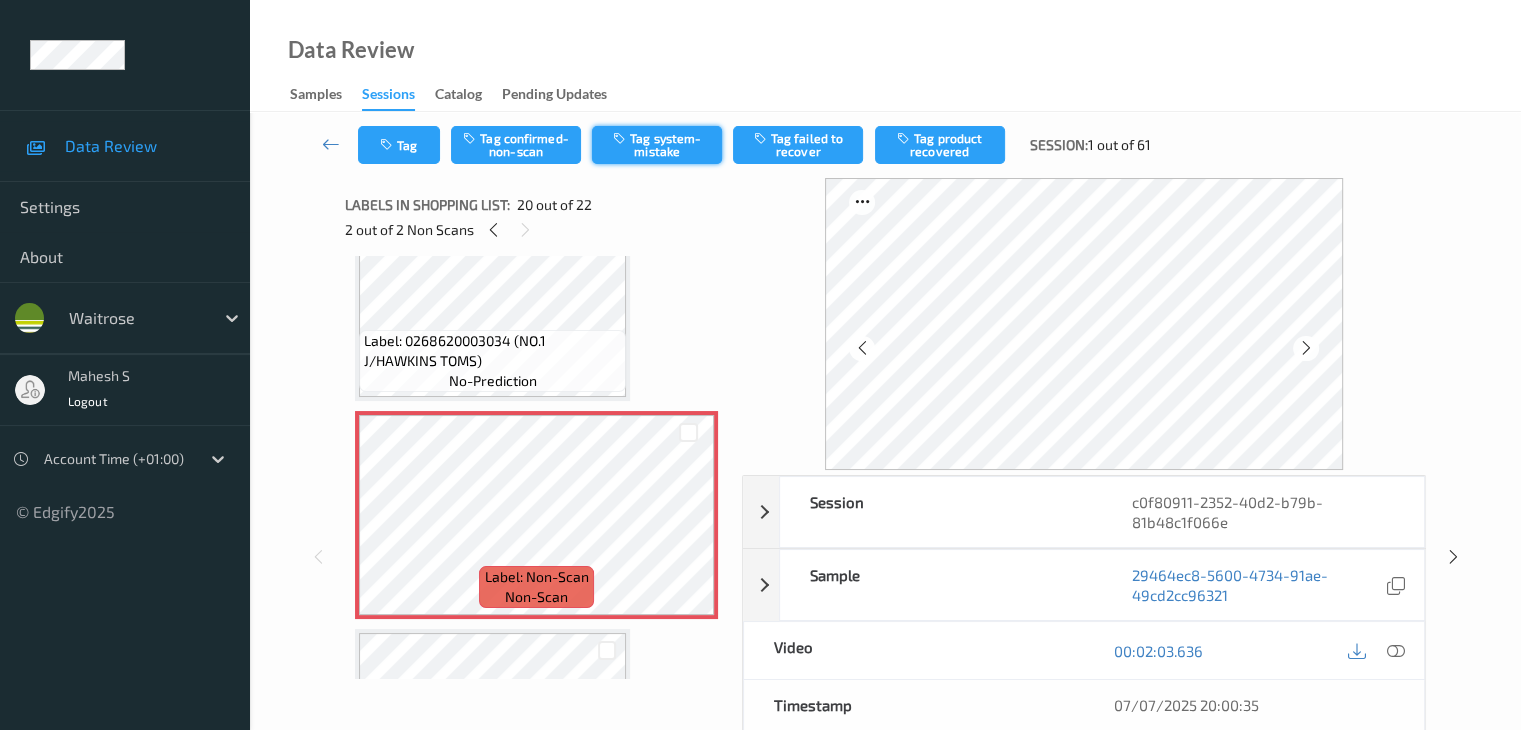 click on "Tag   system-mistake" at bounding box center (657, 145) 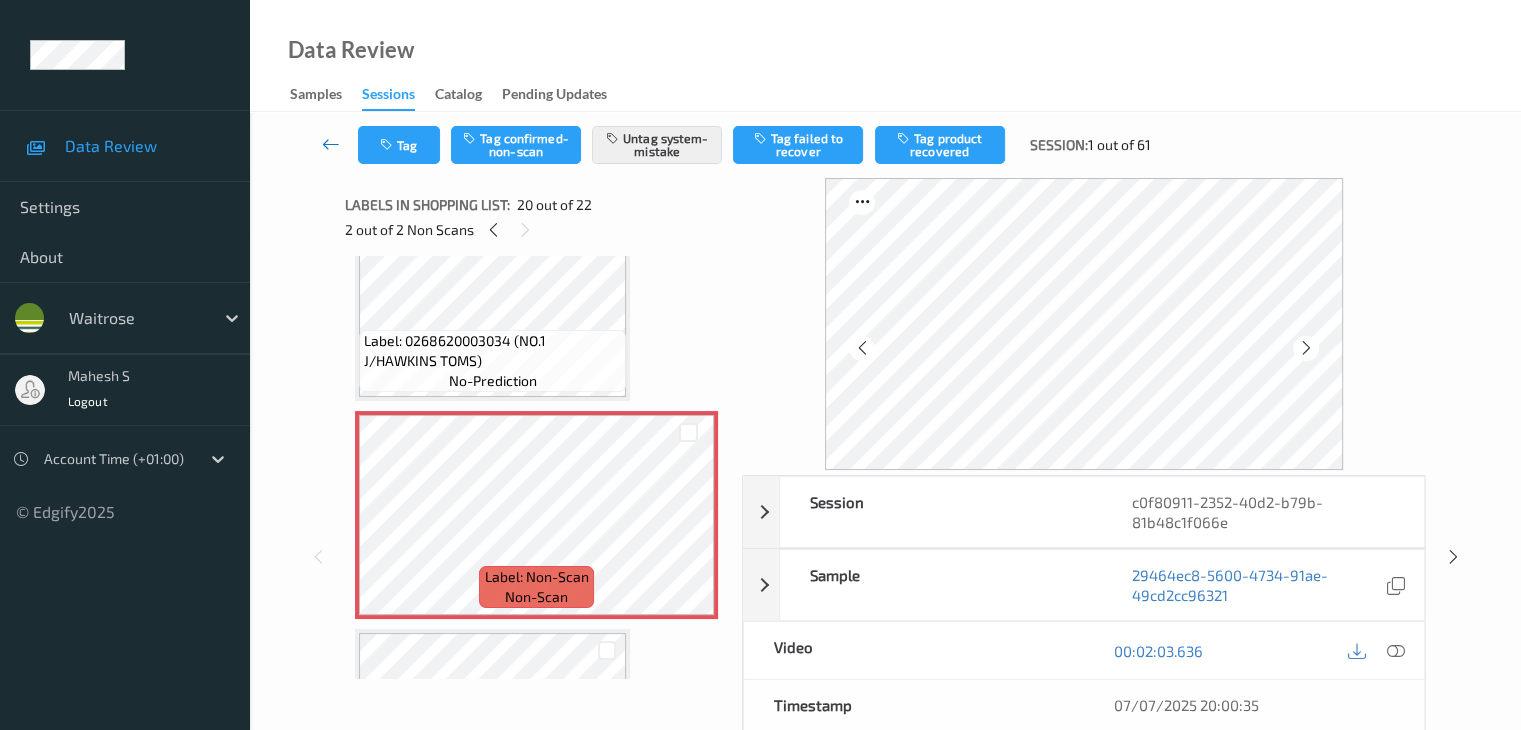 click at bounding box center (331, 144) 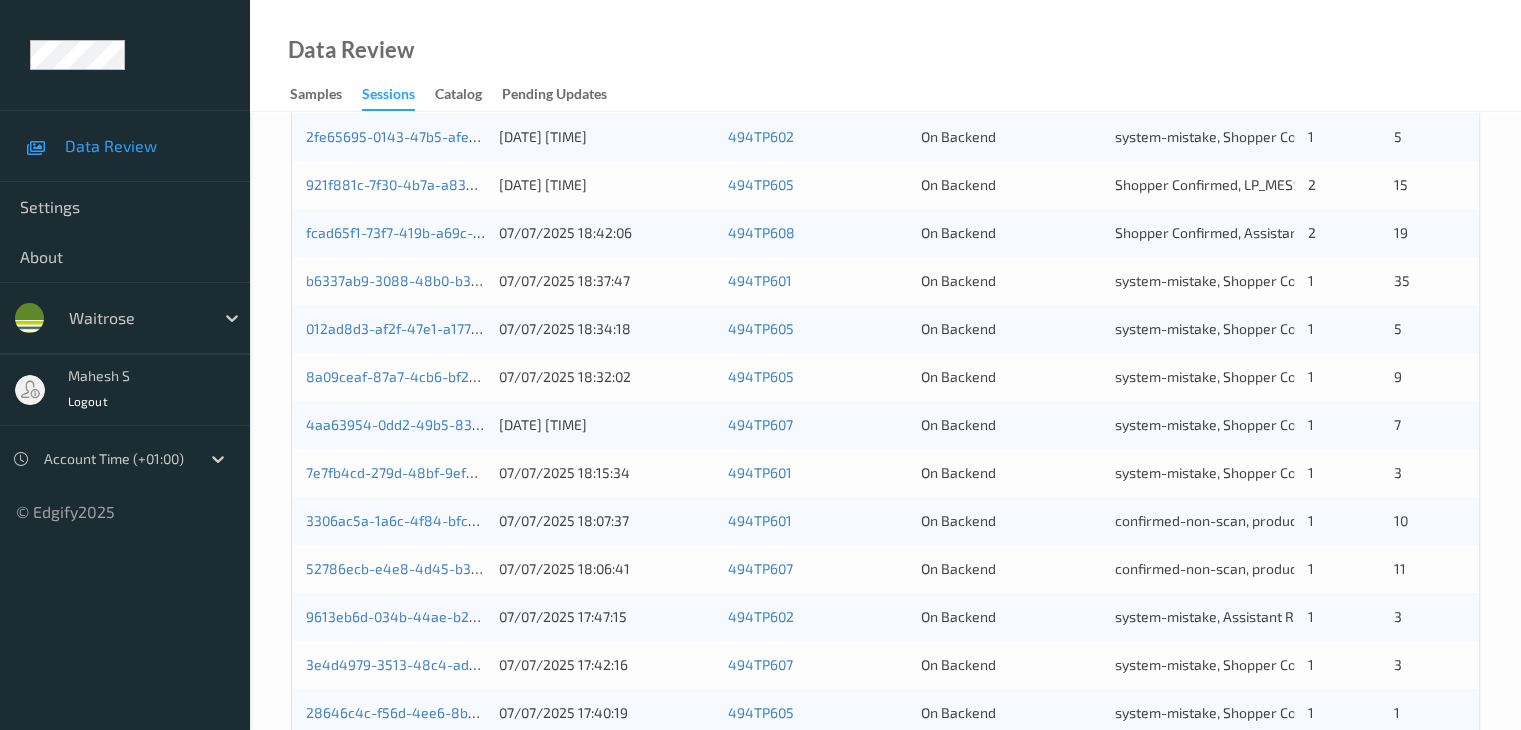 scroll, scrollTop: 400, scrollLeft: 0, axis: vertical 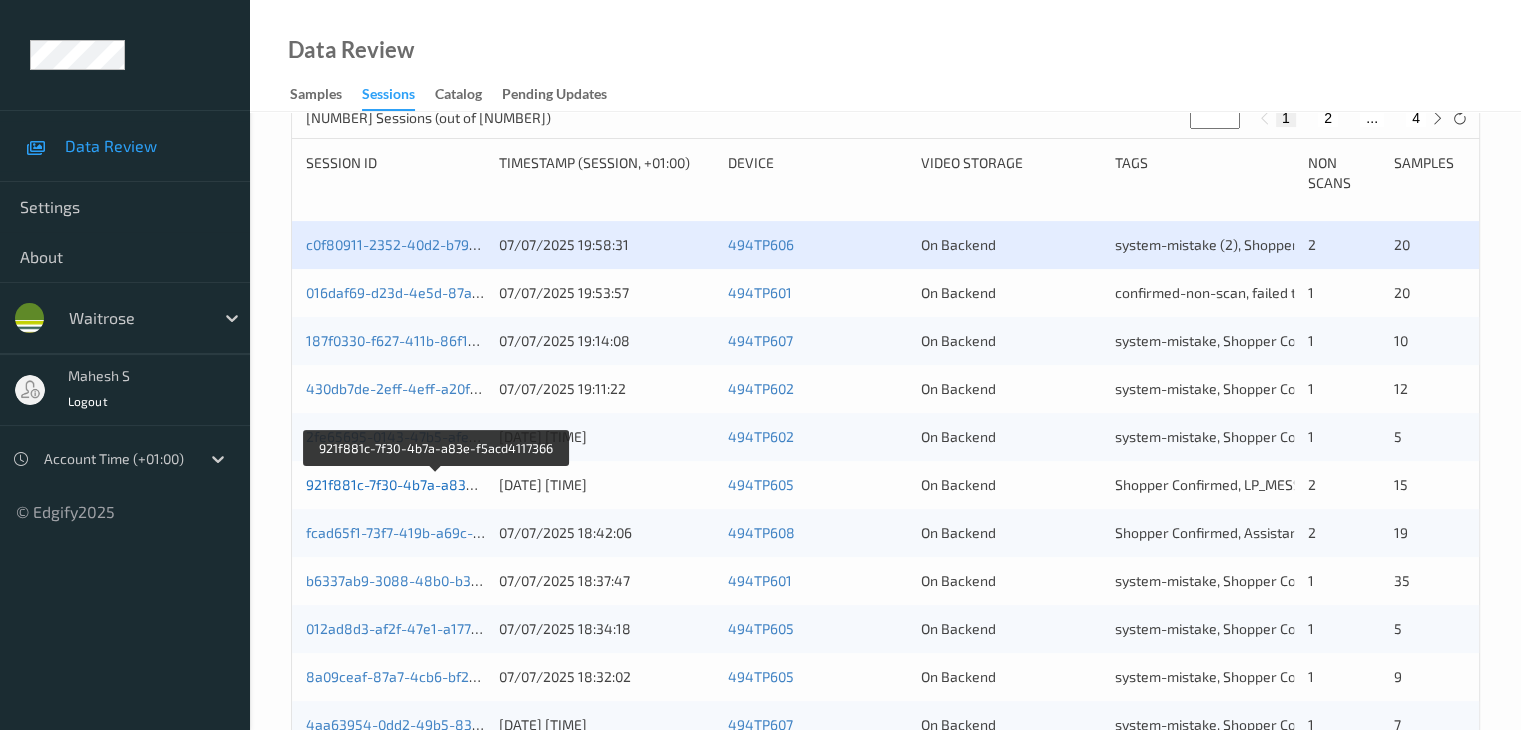 click on "921f881c-7f30-4b7a-a83e-f5acd4117366" at bounding box center [437, 484] 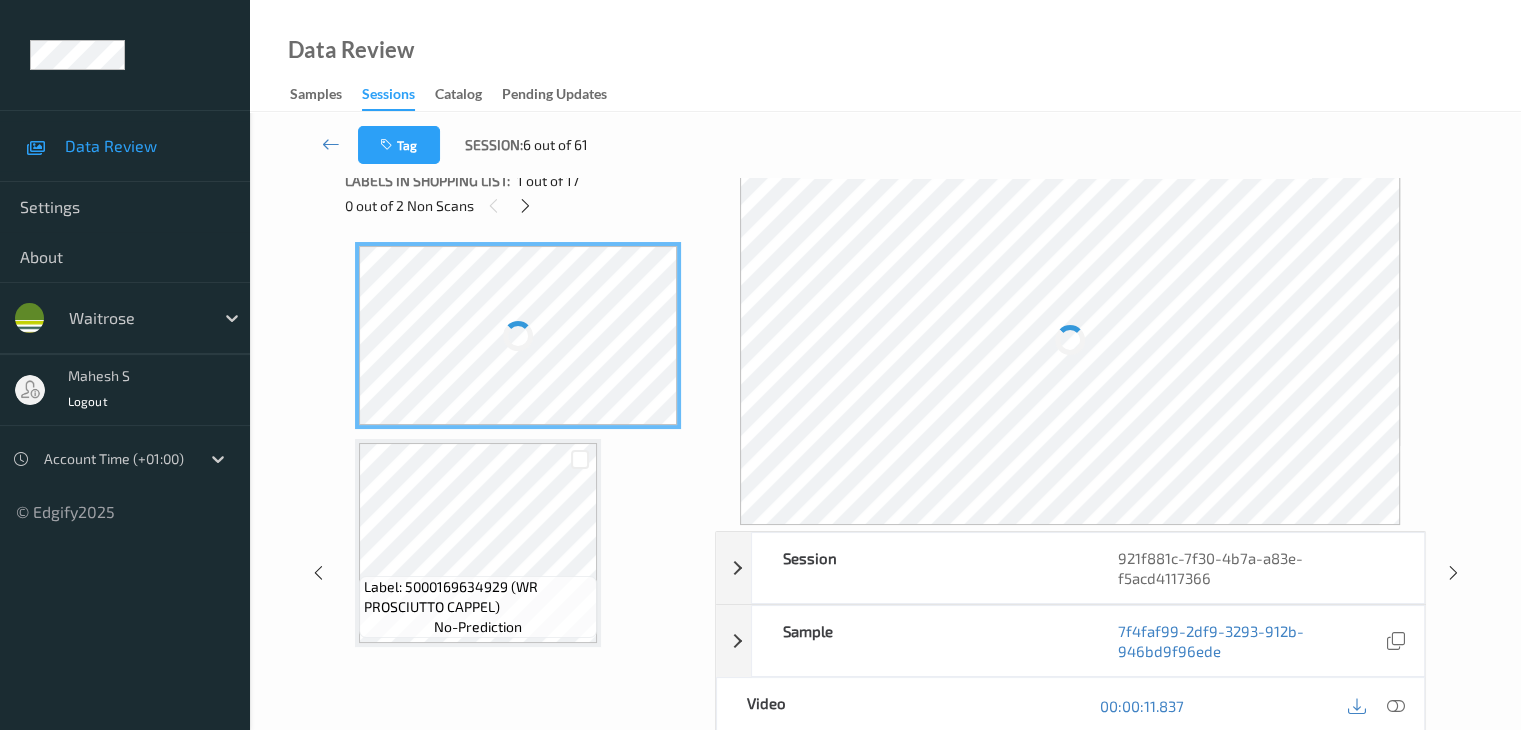 scroll, scrollTop: 0, scrollLeft: 0, axis: both 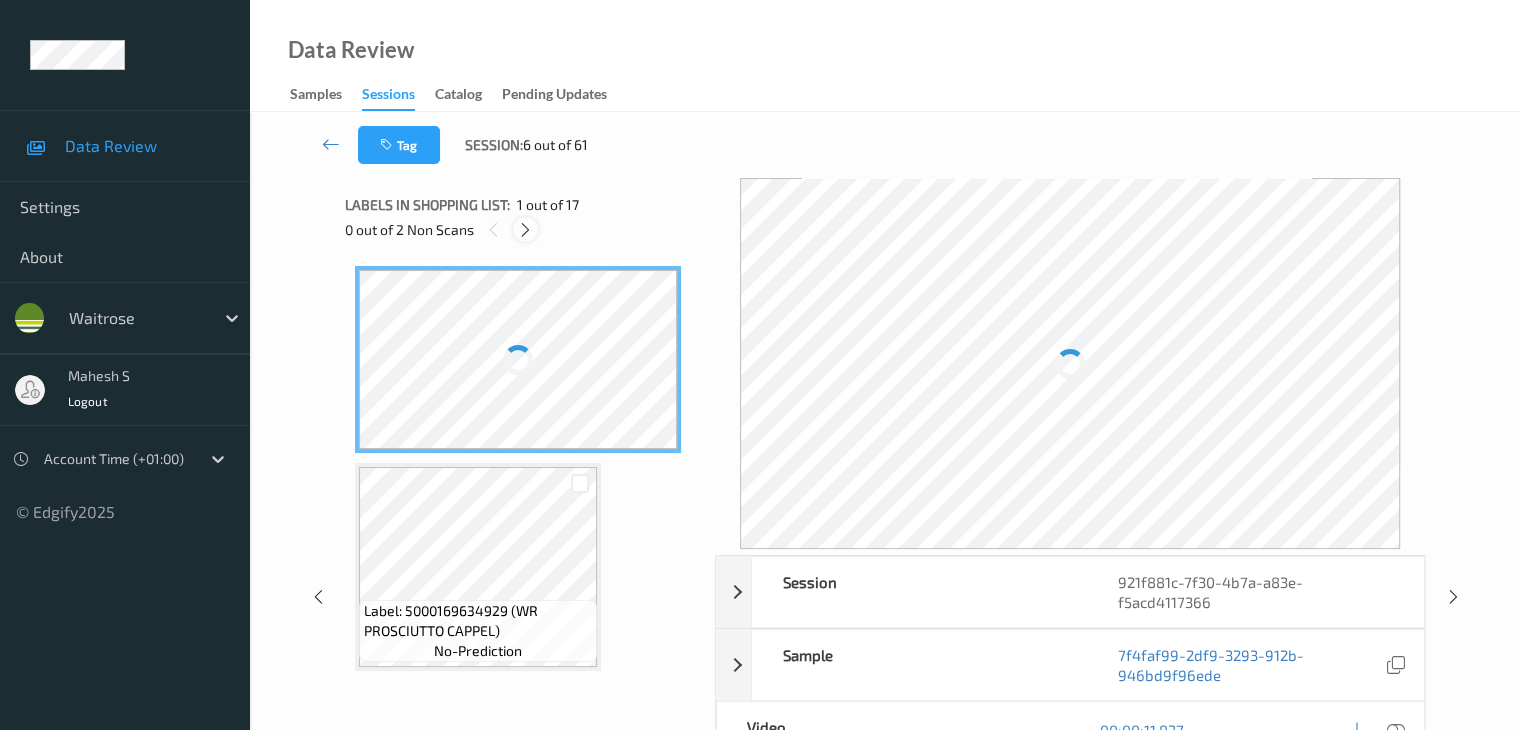 click at bounding box center (525, 230) 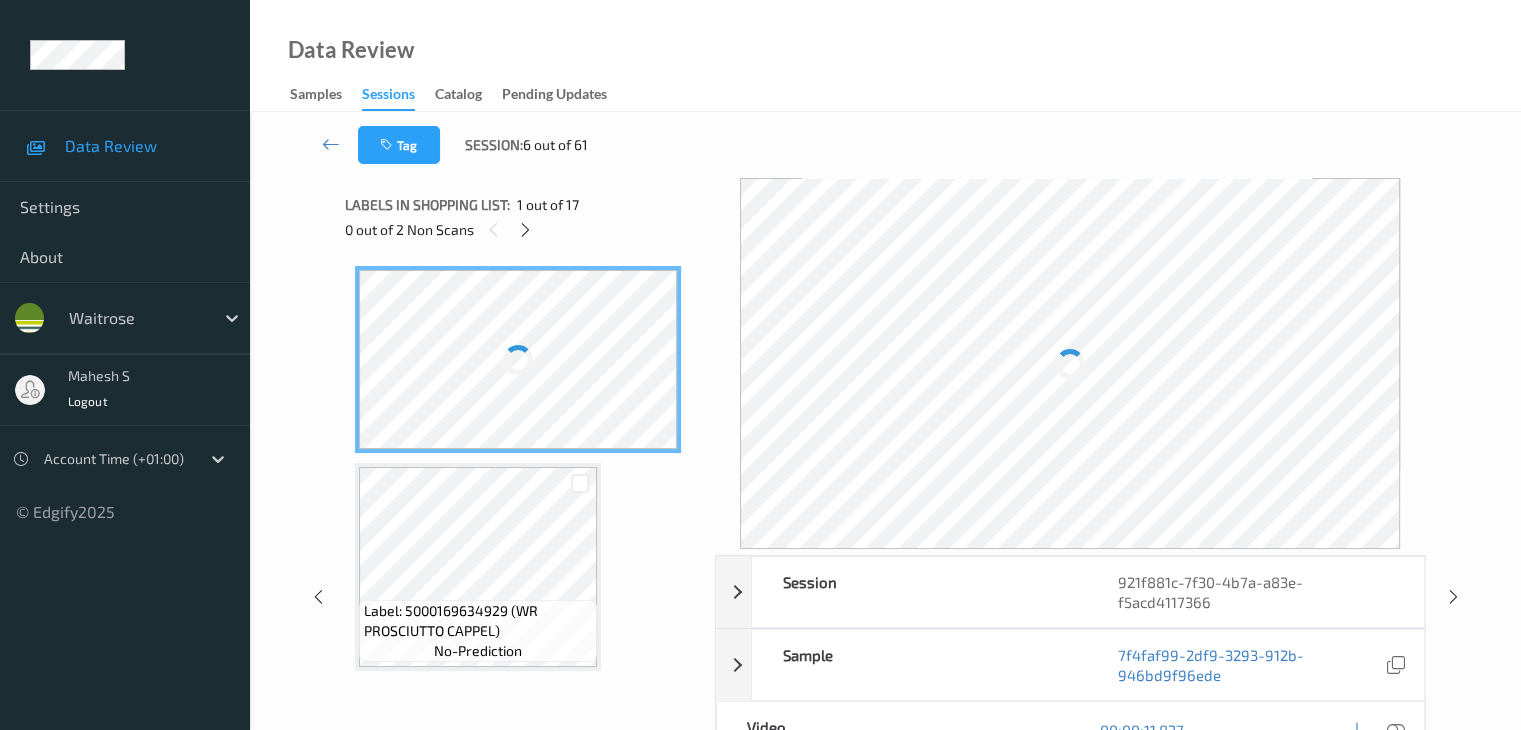 scroll, scrollTop: 424, scrollLeft: 0, axis: vertical 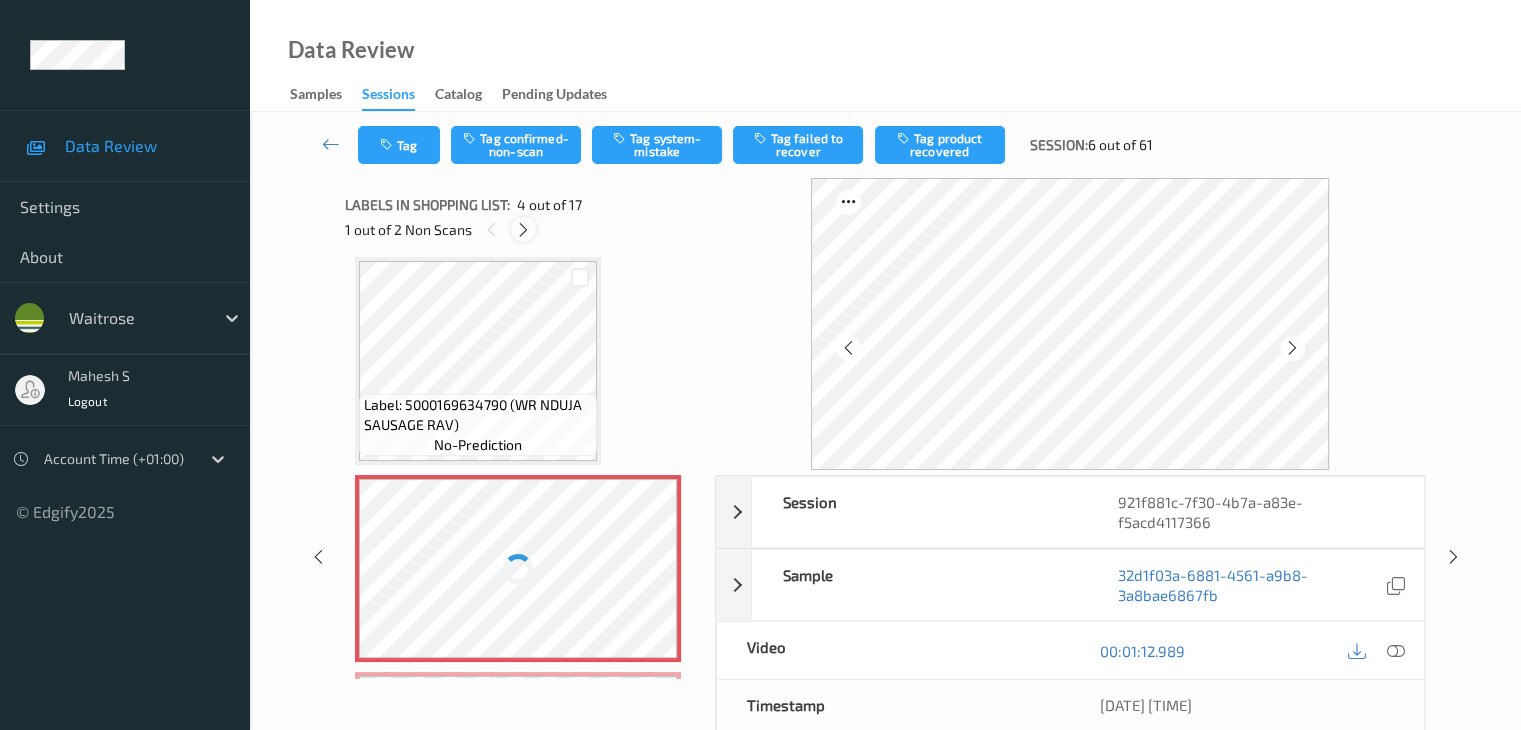 click at bounding box center [523, 230] 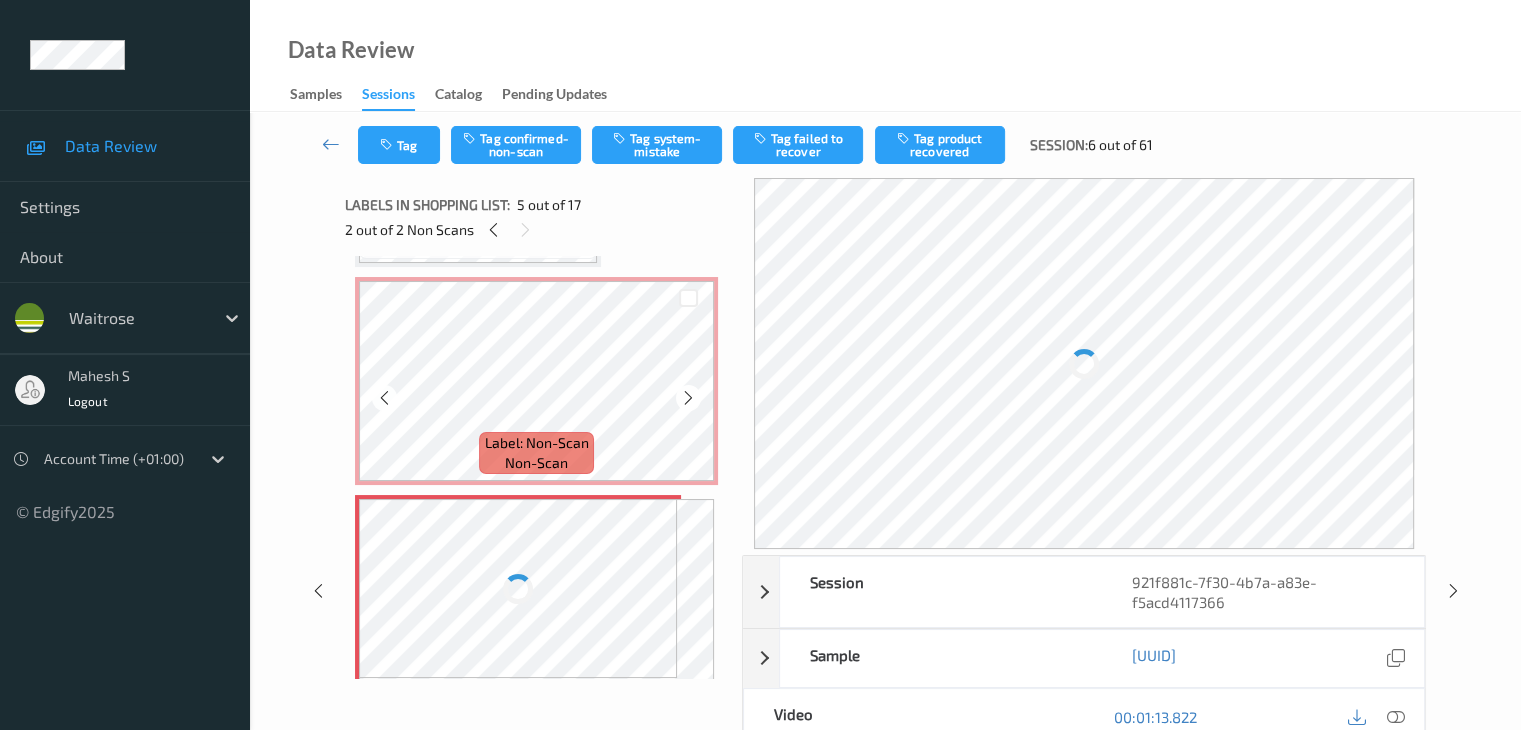 scroll, scrollTop: 664, scrollLeft: 0, axis: vertical 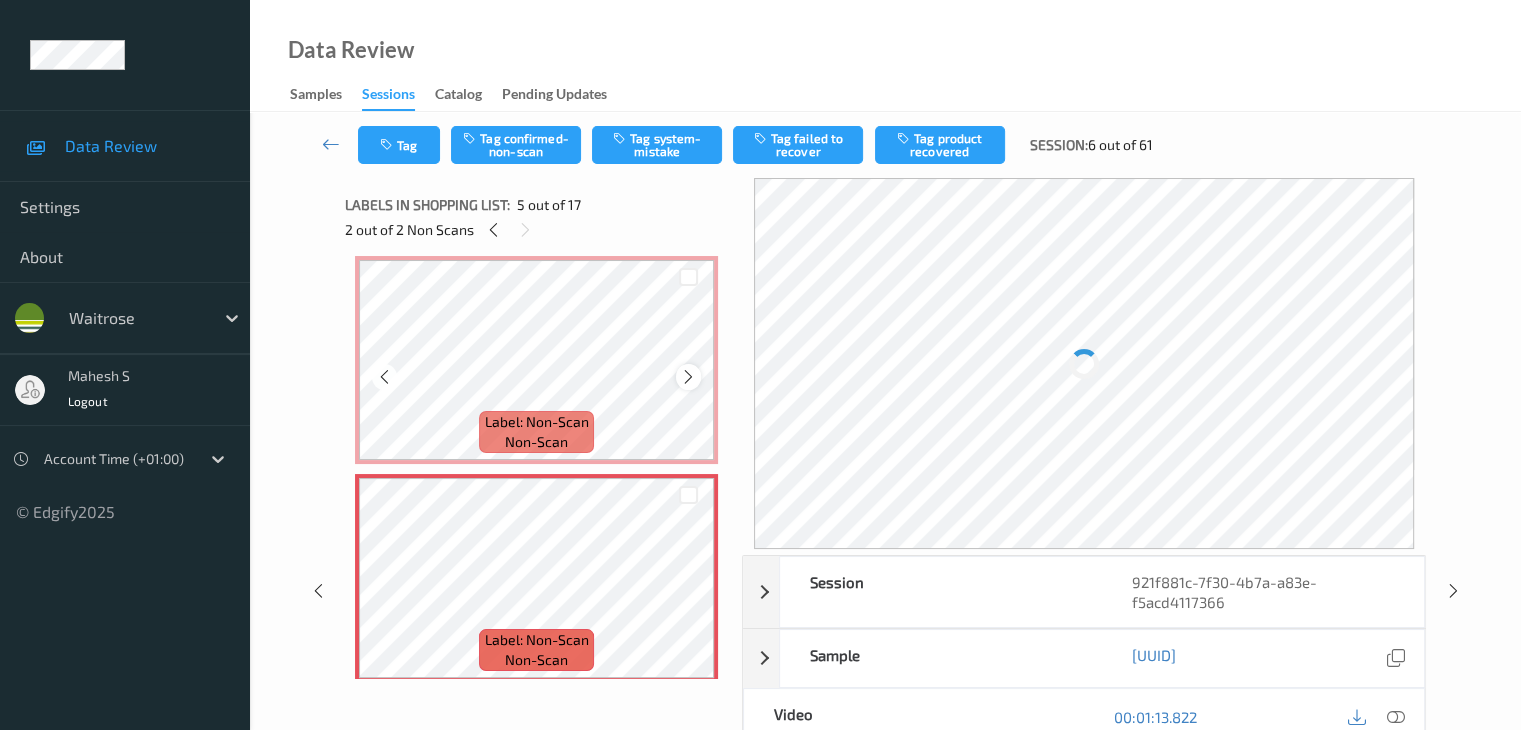 click at bounding box center (688, 376) 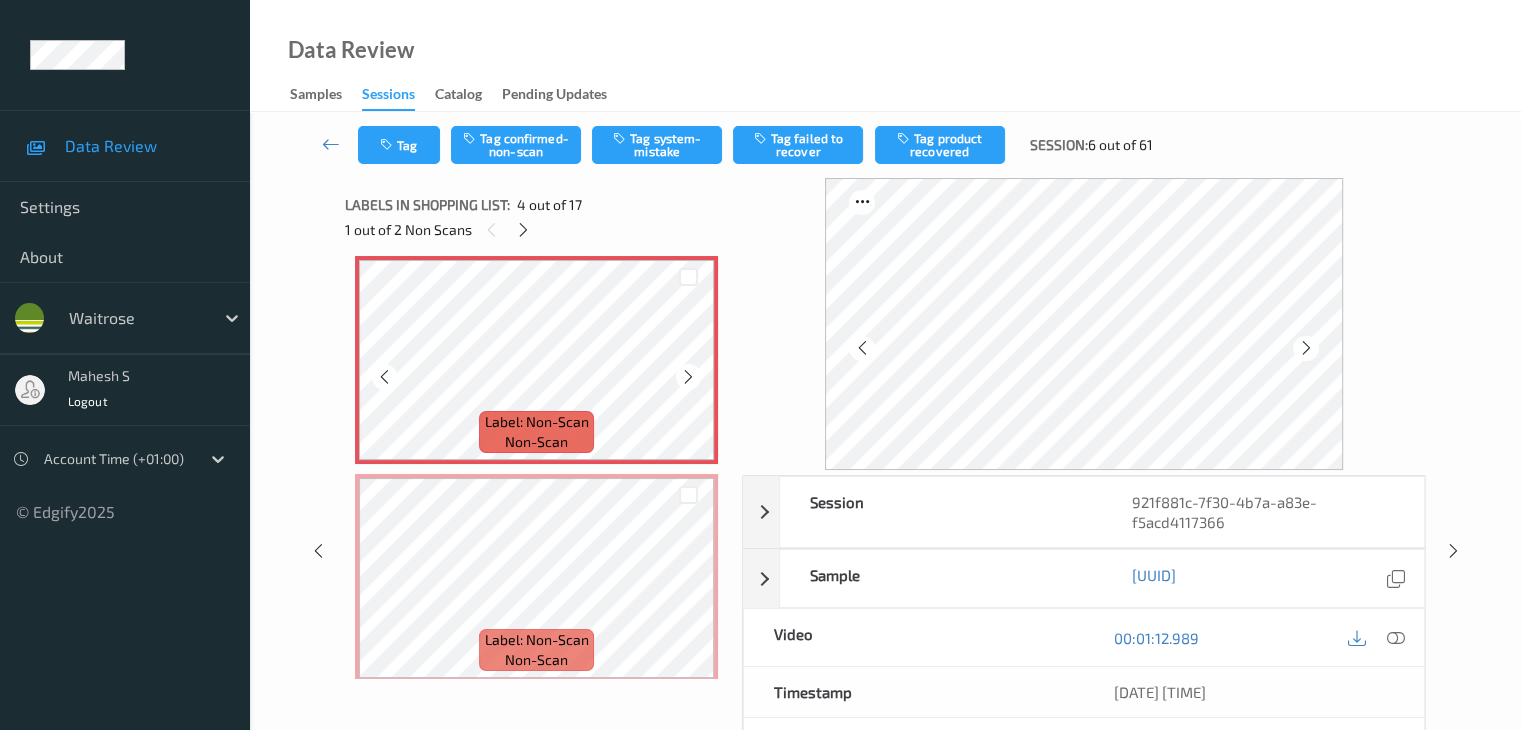 click at bounding box center [688, 376] 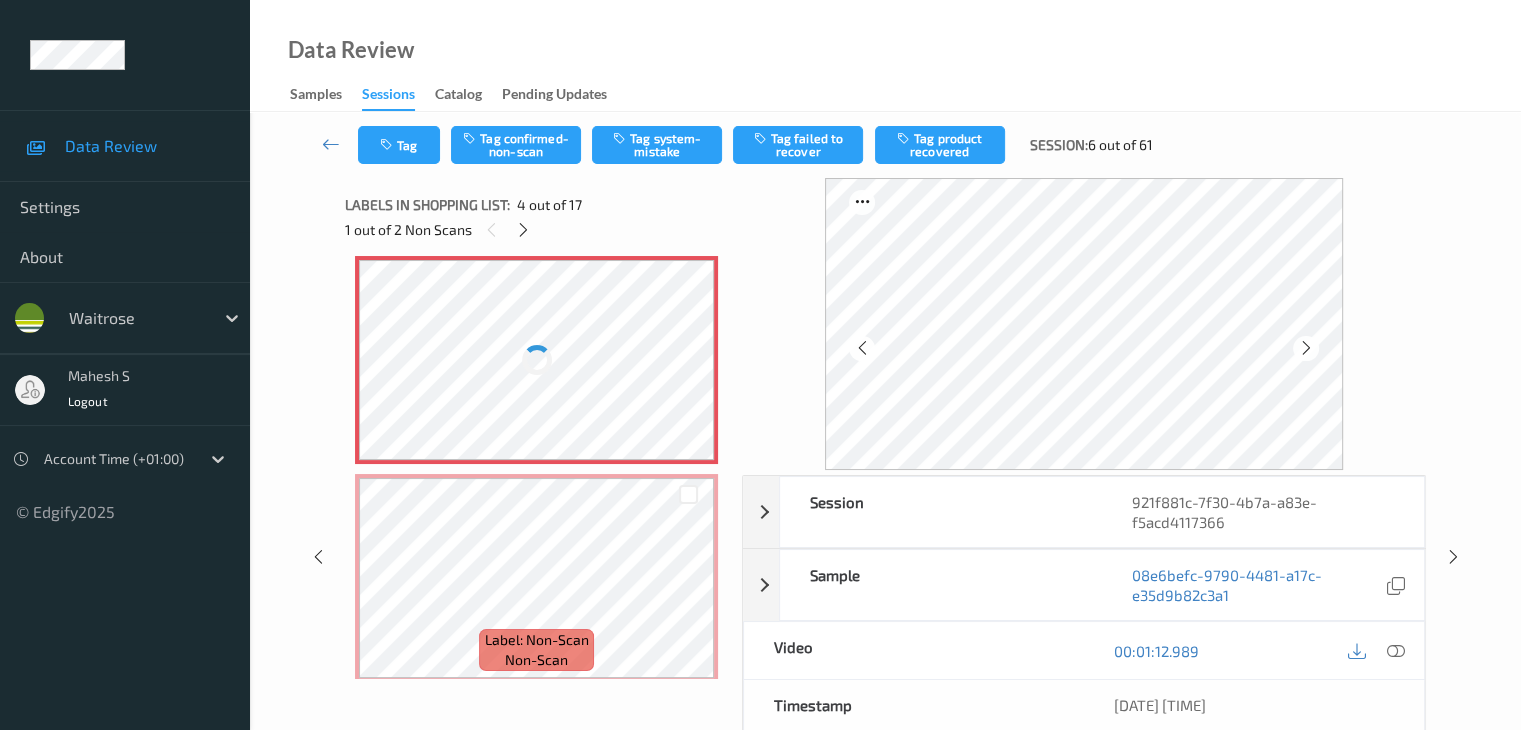 click at bounding box center [536, 360] 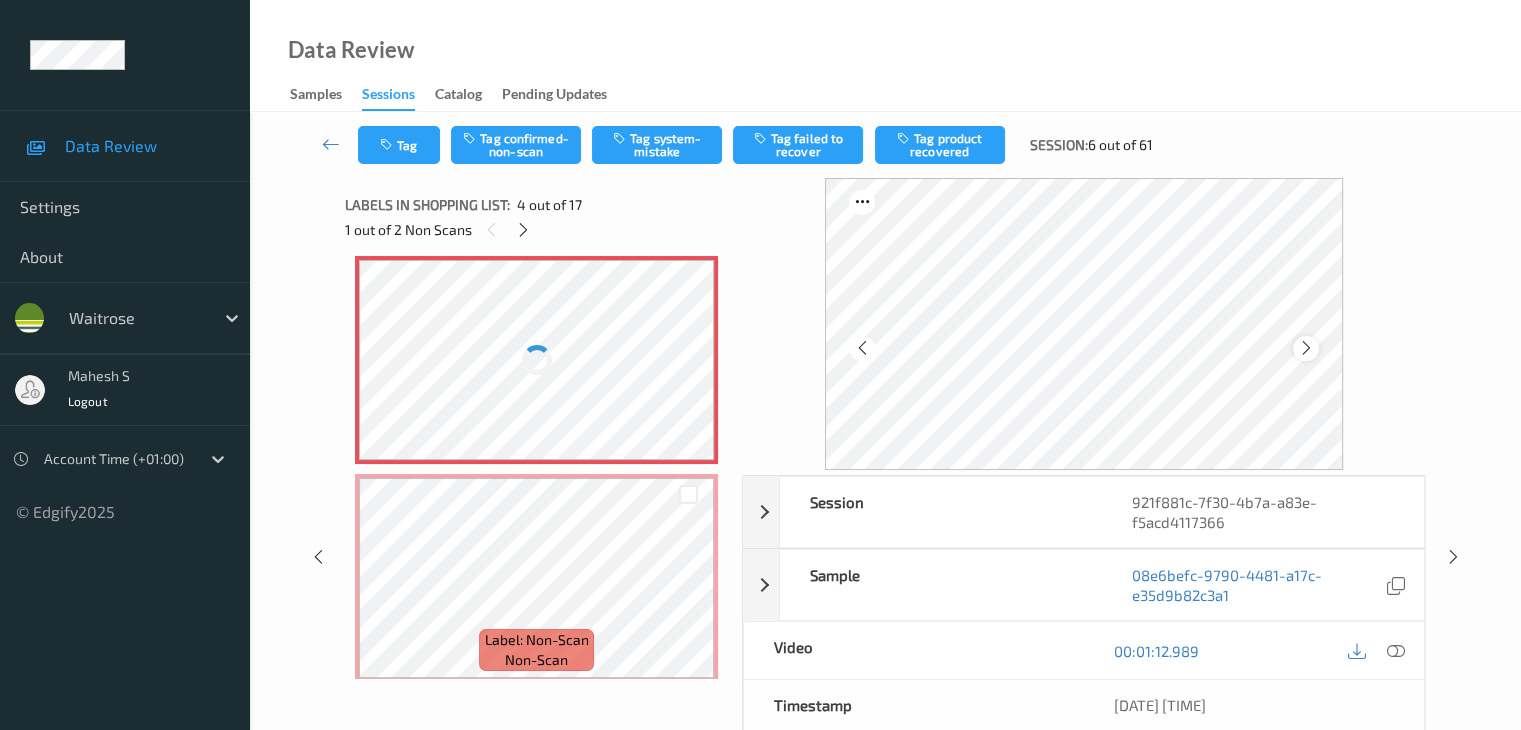click at bounding box center (1306, 348) 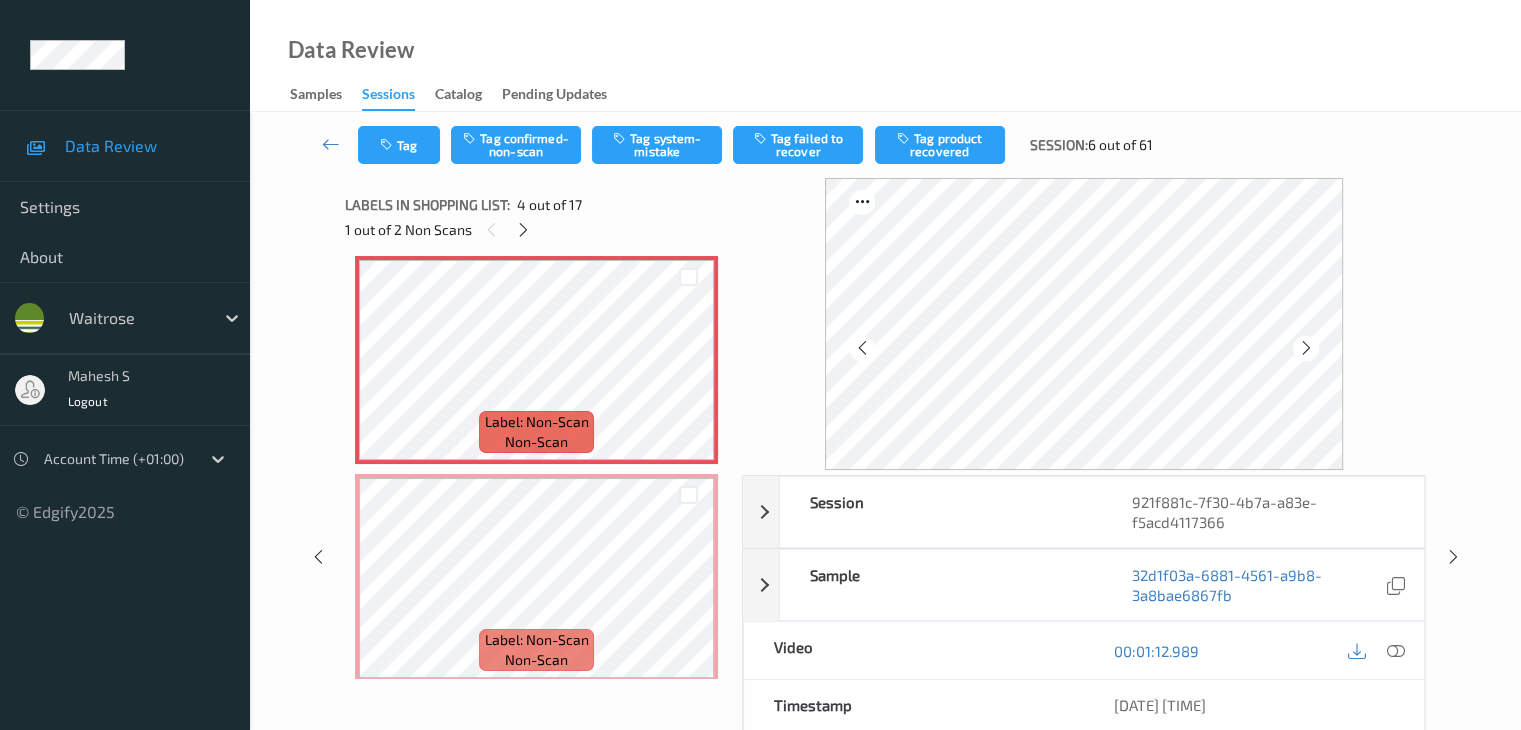 click at bounding box center [1306, 348] 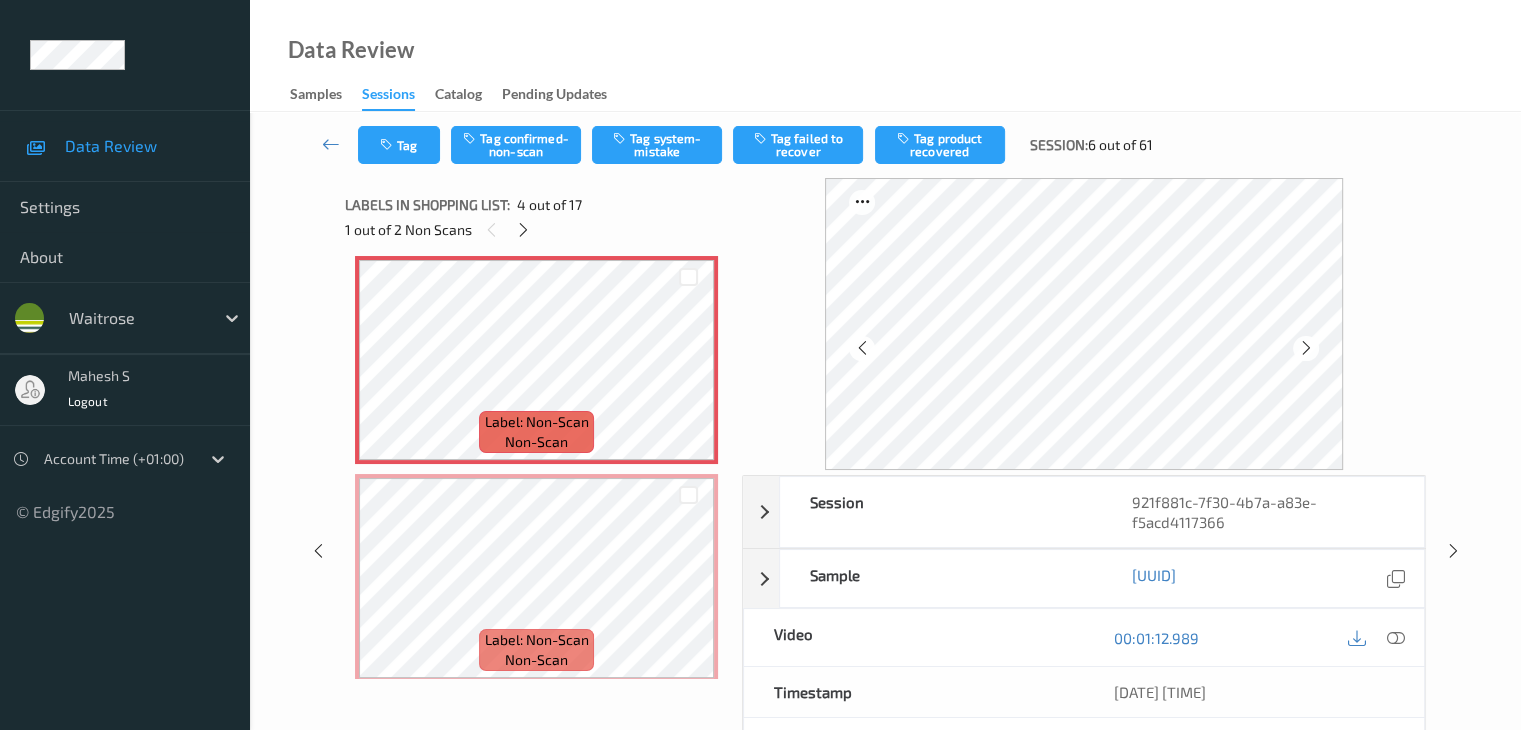 click at bounding box center (1306, 348) 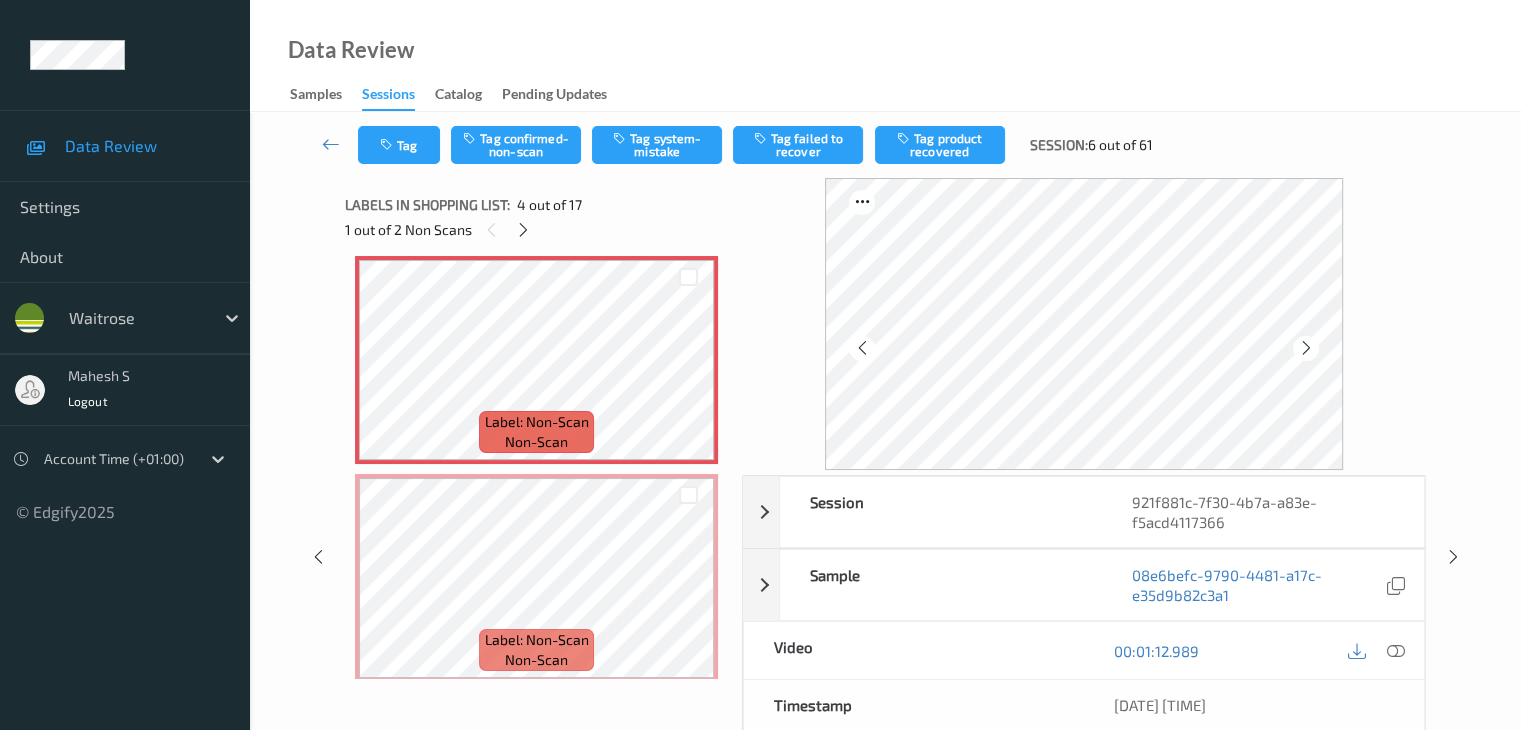 click at bounding box center [1306, 348] 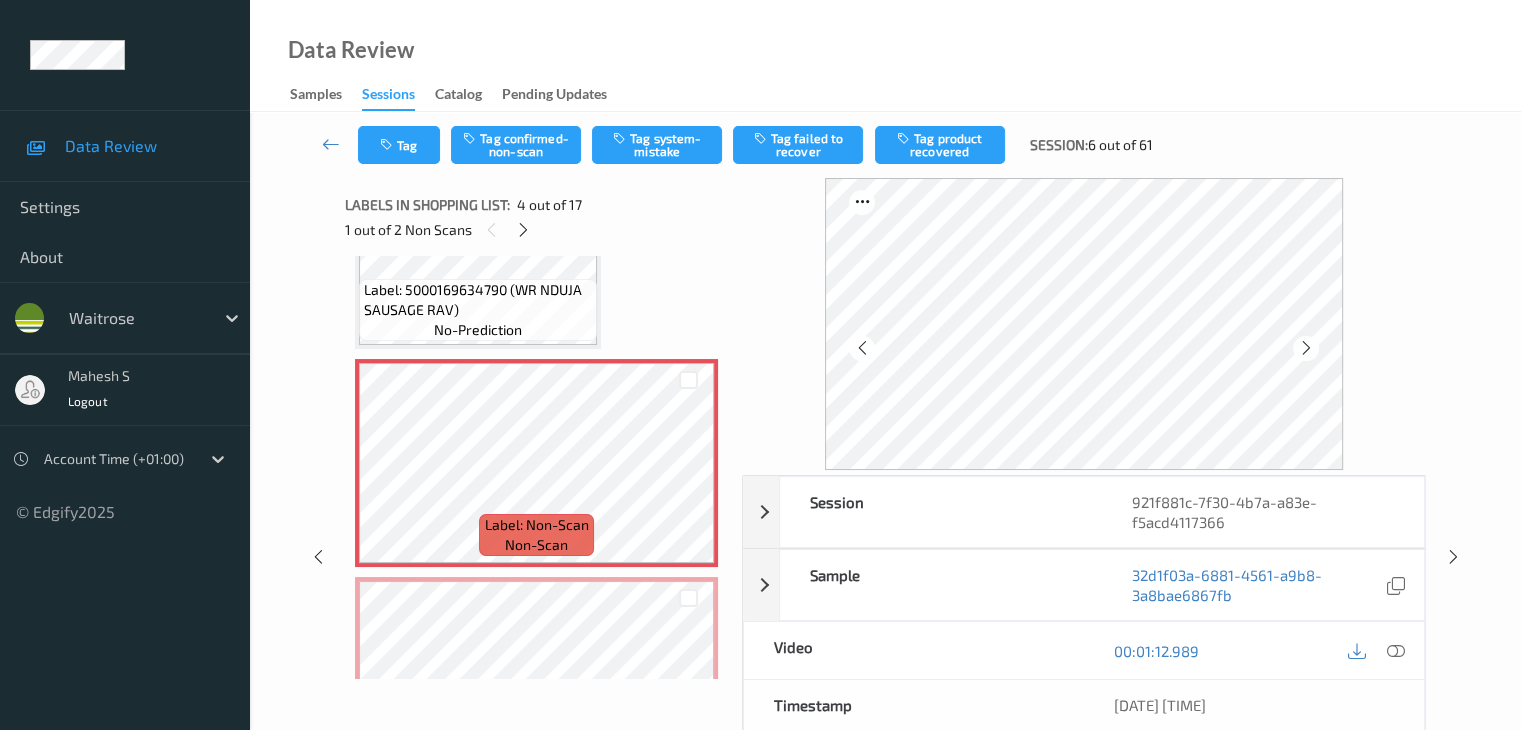 scroll, scrollTop: 464, scrollLeft: 0, axis: vertical 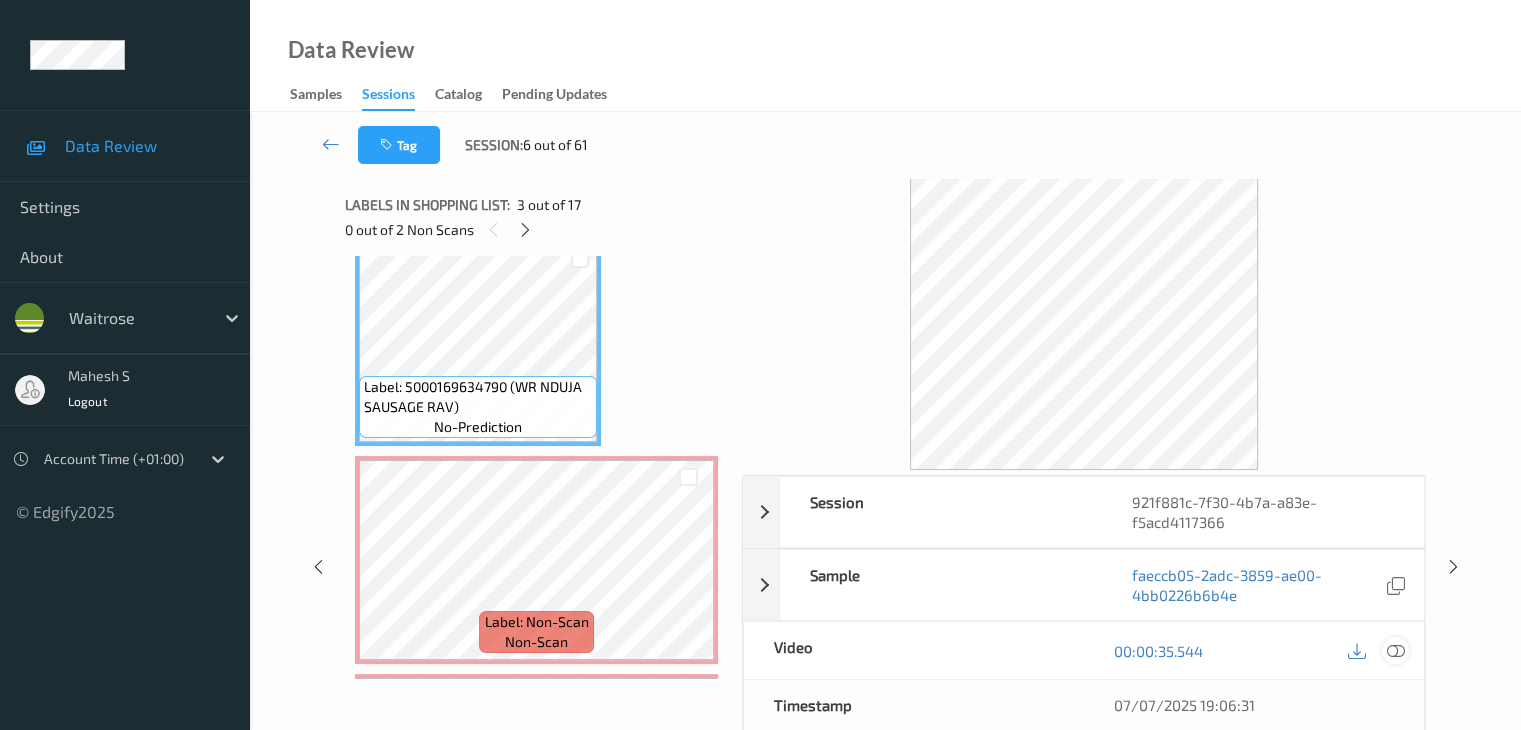 click at bounding box center [1395, 651] 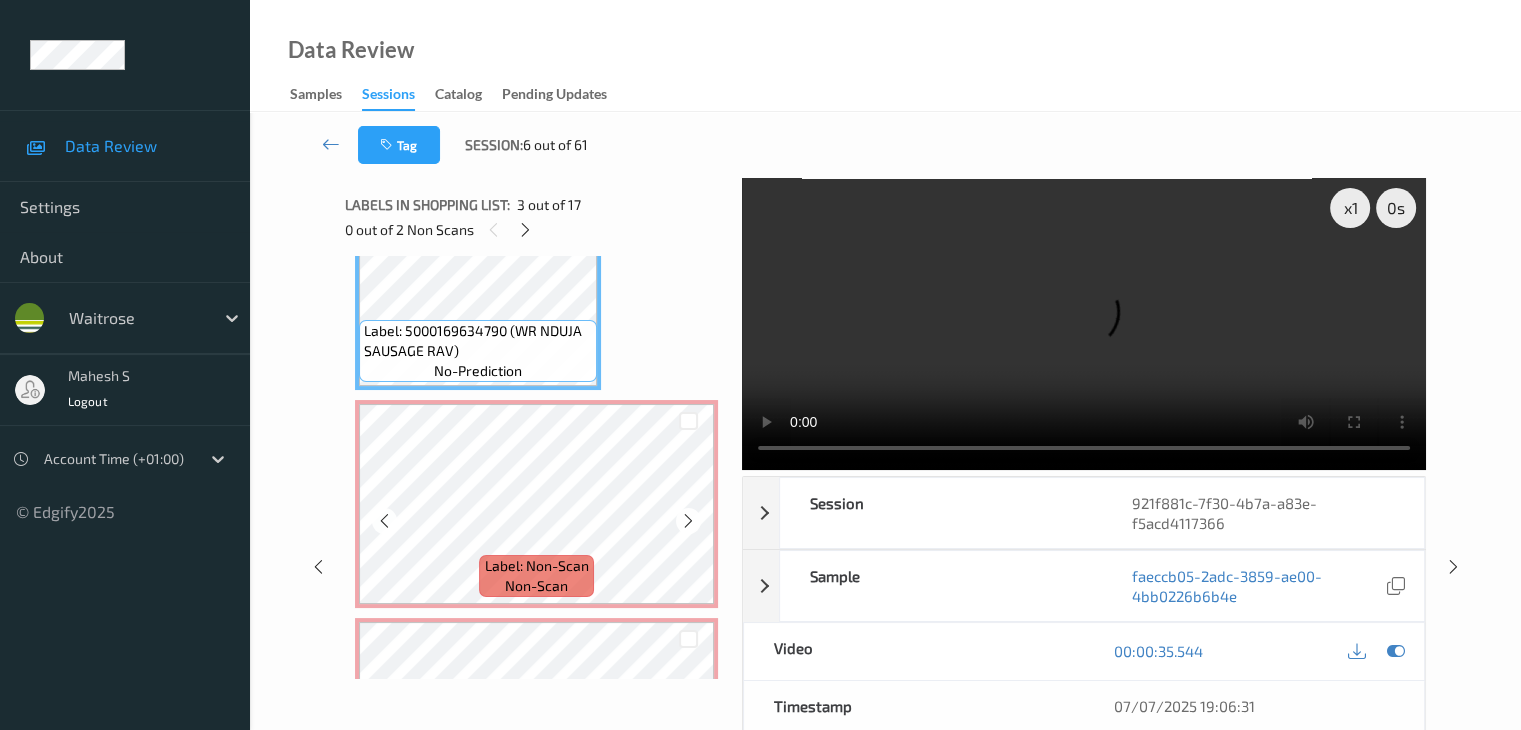 scroll, scrollTop: 564, scrollLeft: 0, axis: vertical 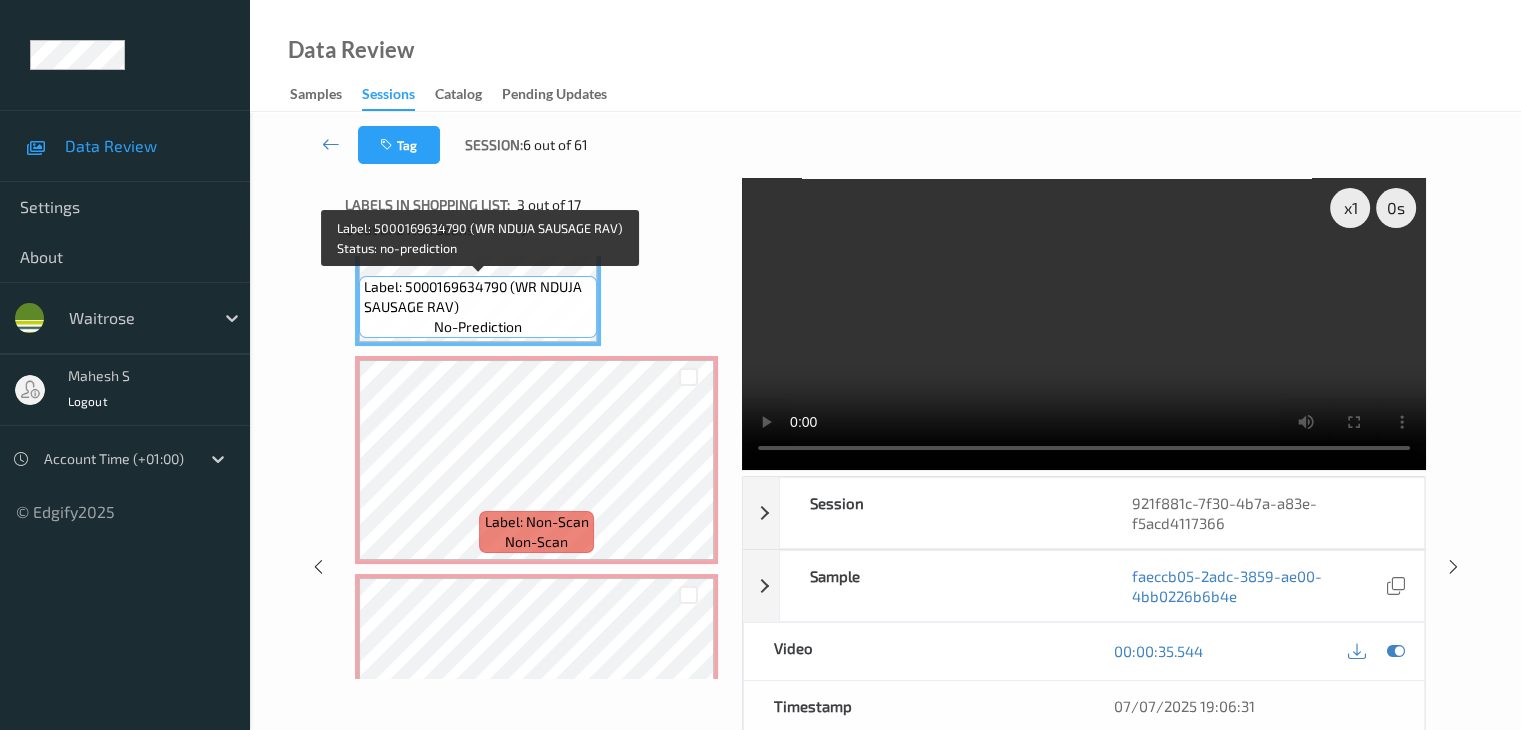 click on "Label: 5000169634790 (WR NDUJA SAUSAGE RAV)" at bounding box center [478, 297] 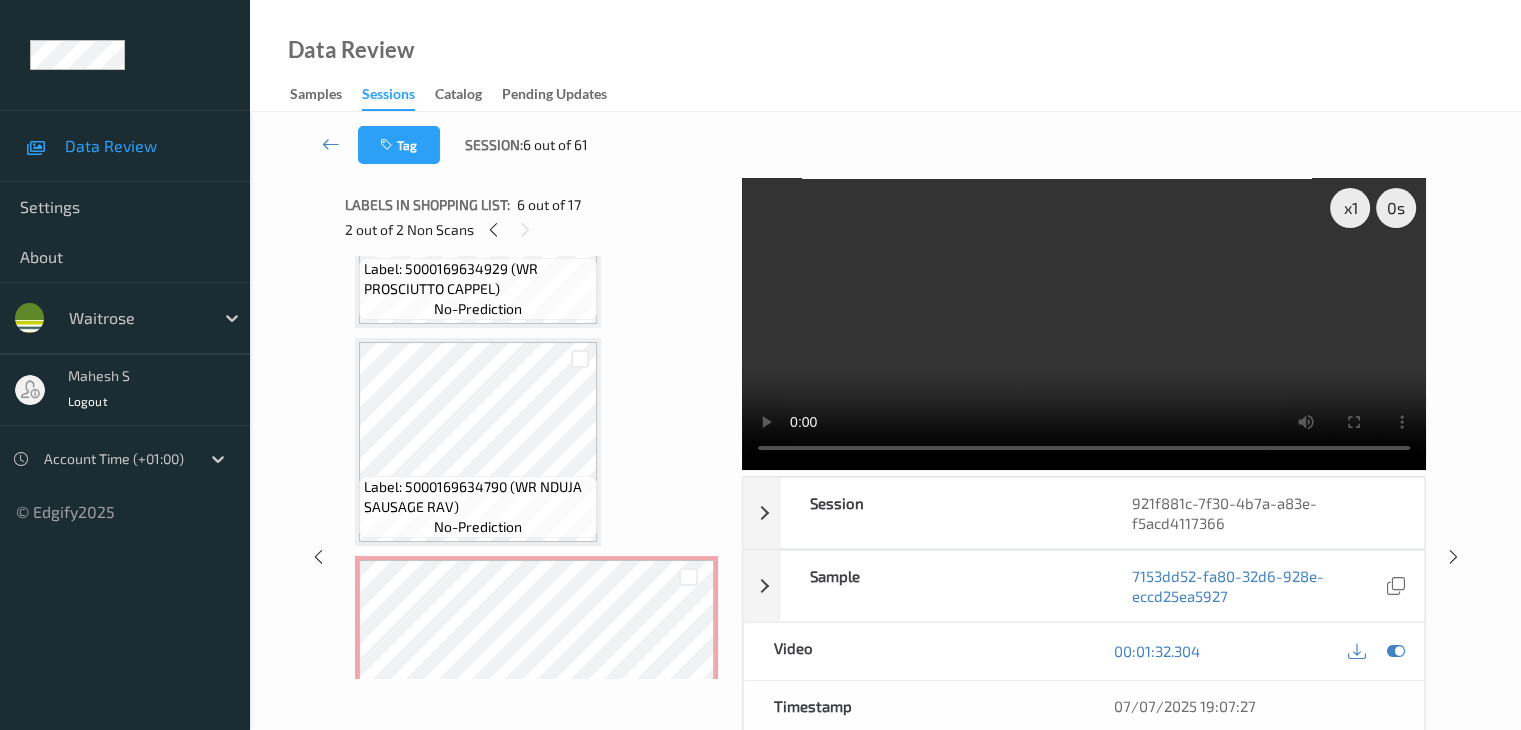 scroll, scrollTop: 264, scrollLeft: 0, axis: vertical 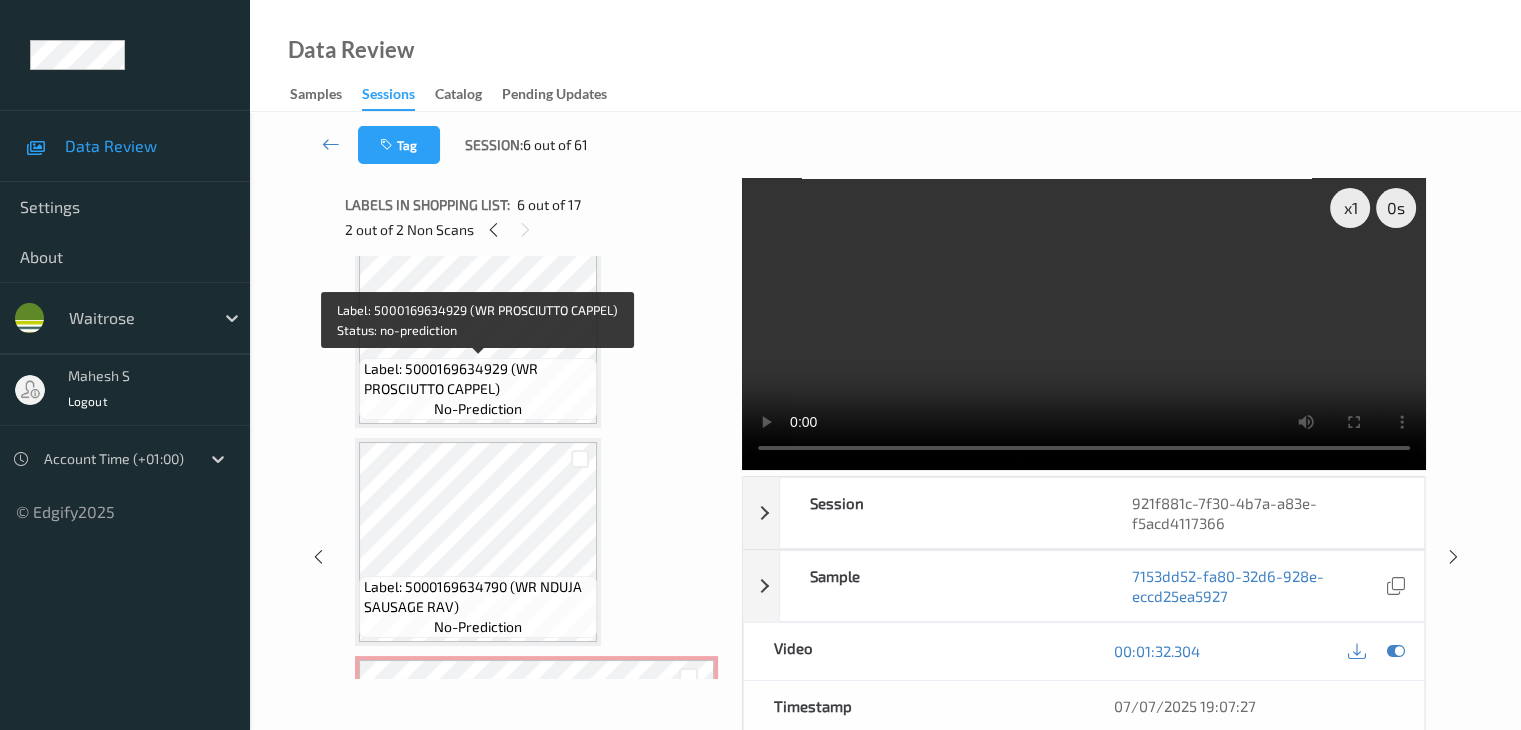 click on "Label: 5000169634929 (WR PROSCIUTTO CAPPEL)" at bounding box center (478, 379) 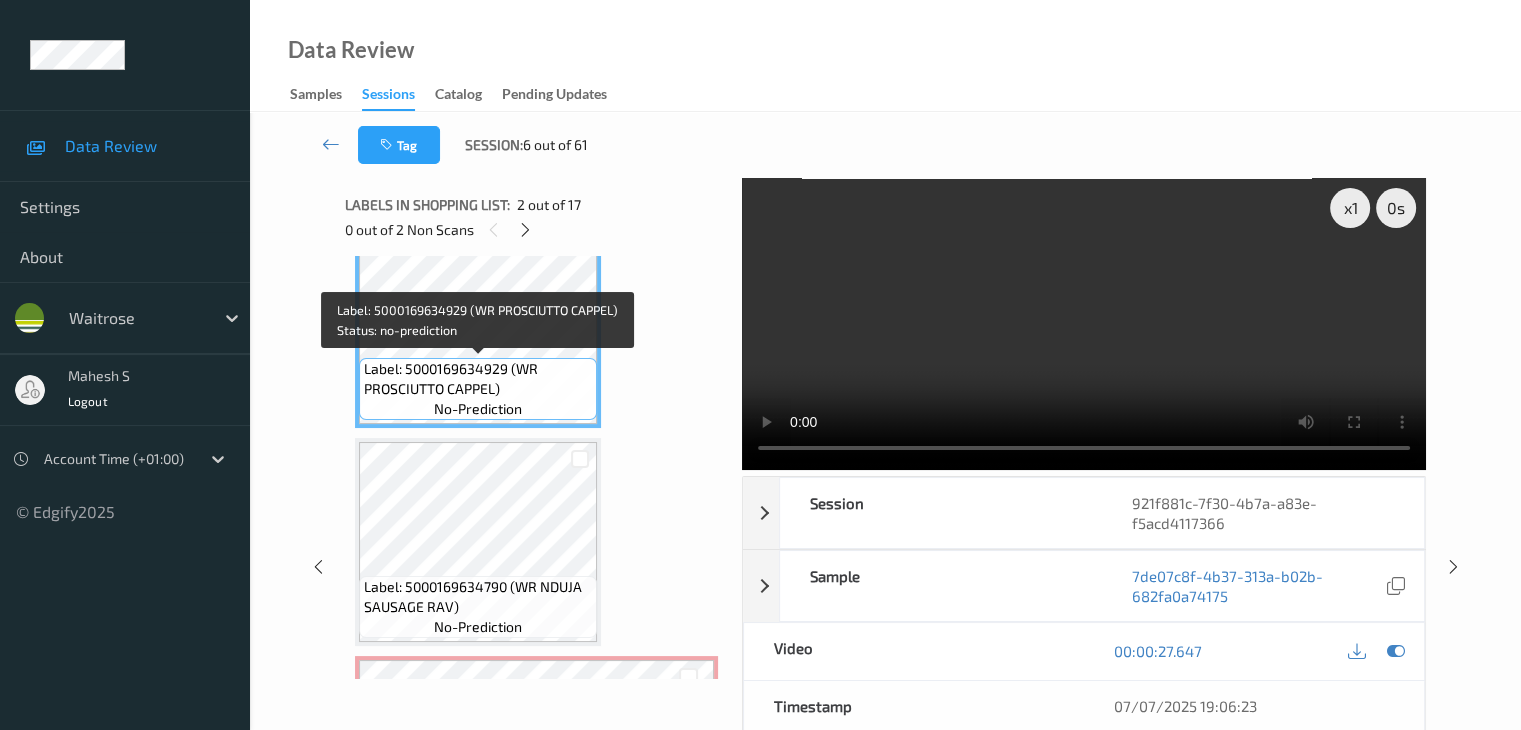click on "Label: 5000169634929 (WR PROSCIUTTO CAPPEL)" at bounding box center [478, 379] 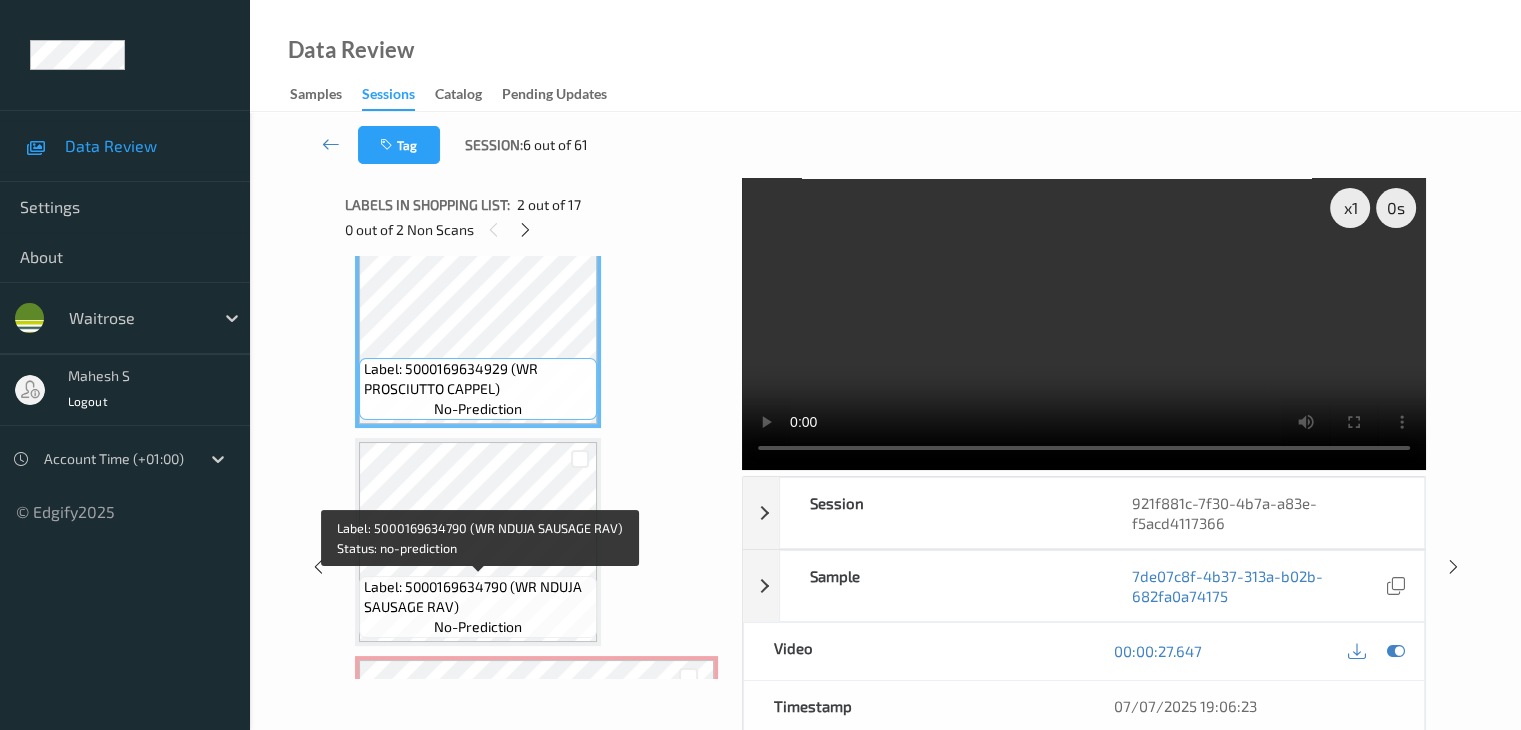 scroll, scrollTop: 464, scrollLeft: 0, axis: vertical 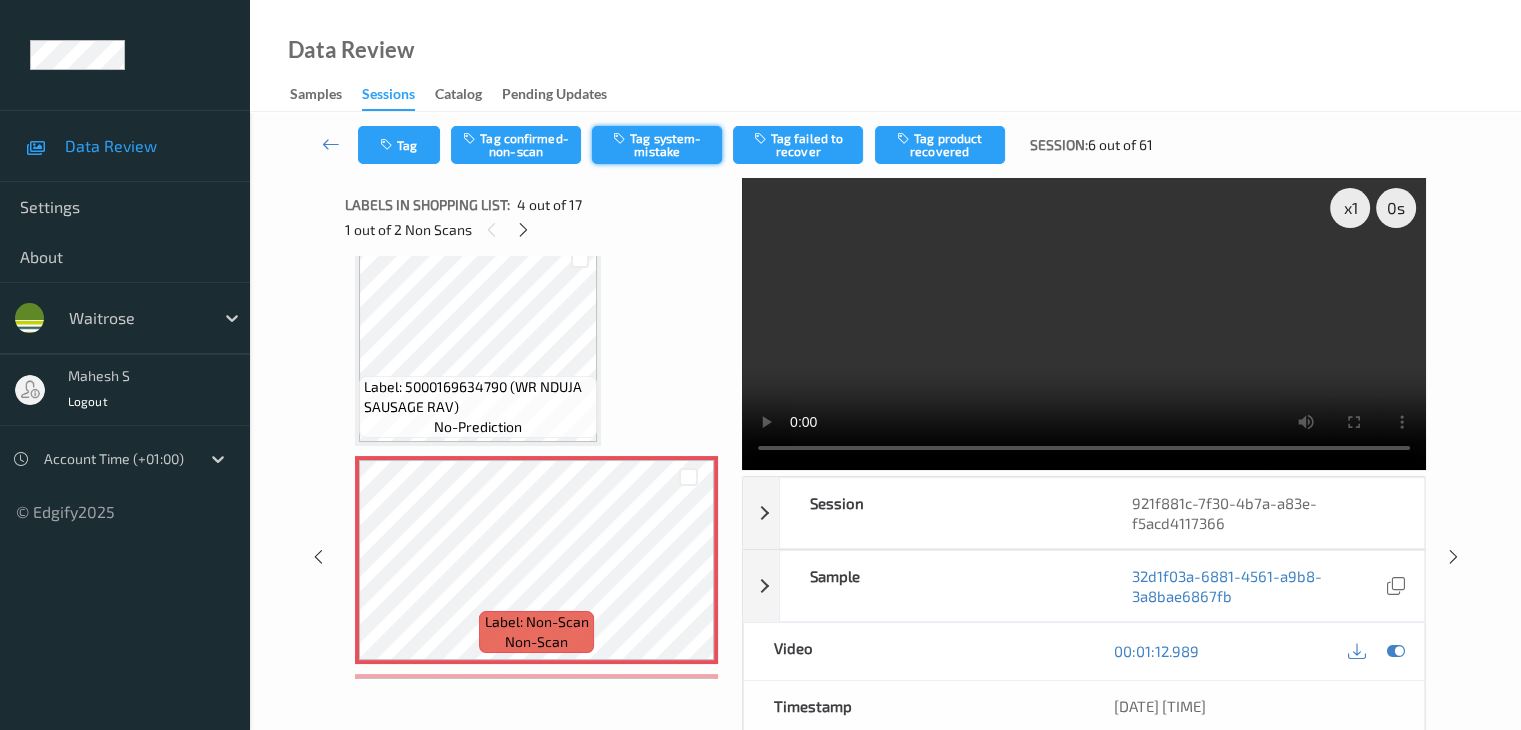 click on "Tag   system-mistake" at bounding box center (657, 145) 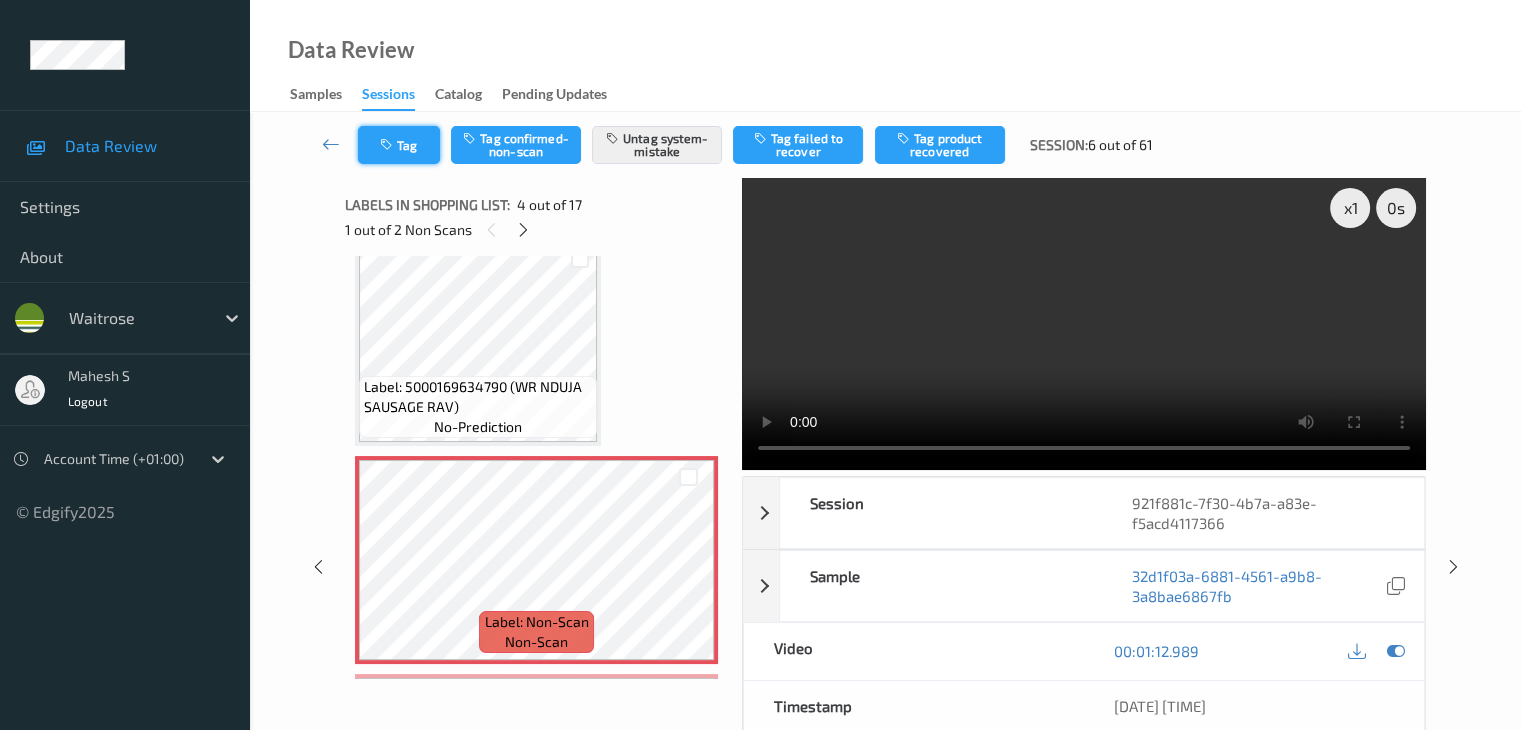click on "Tag" at bounding box center (399, 145) 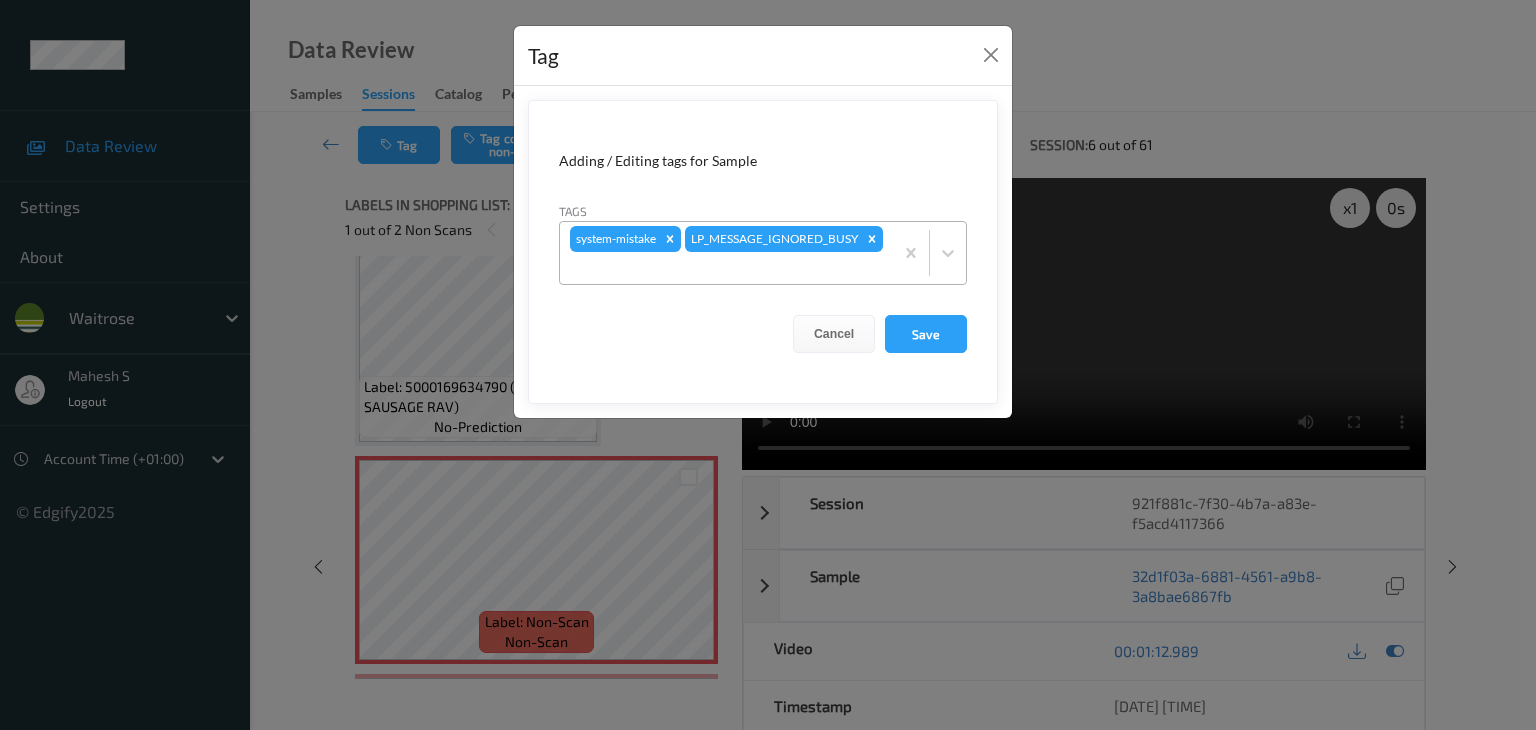 click at bounding box center (726, 268) 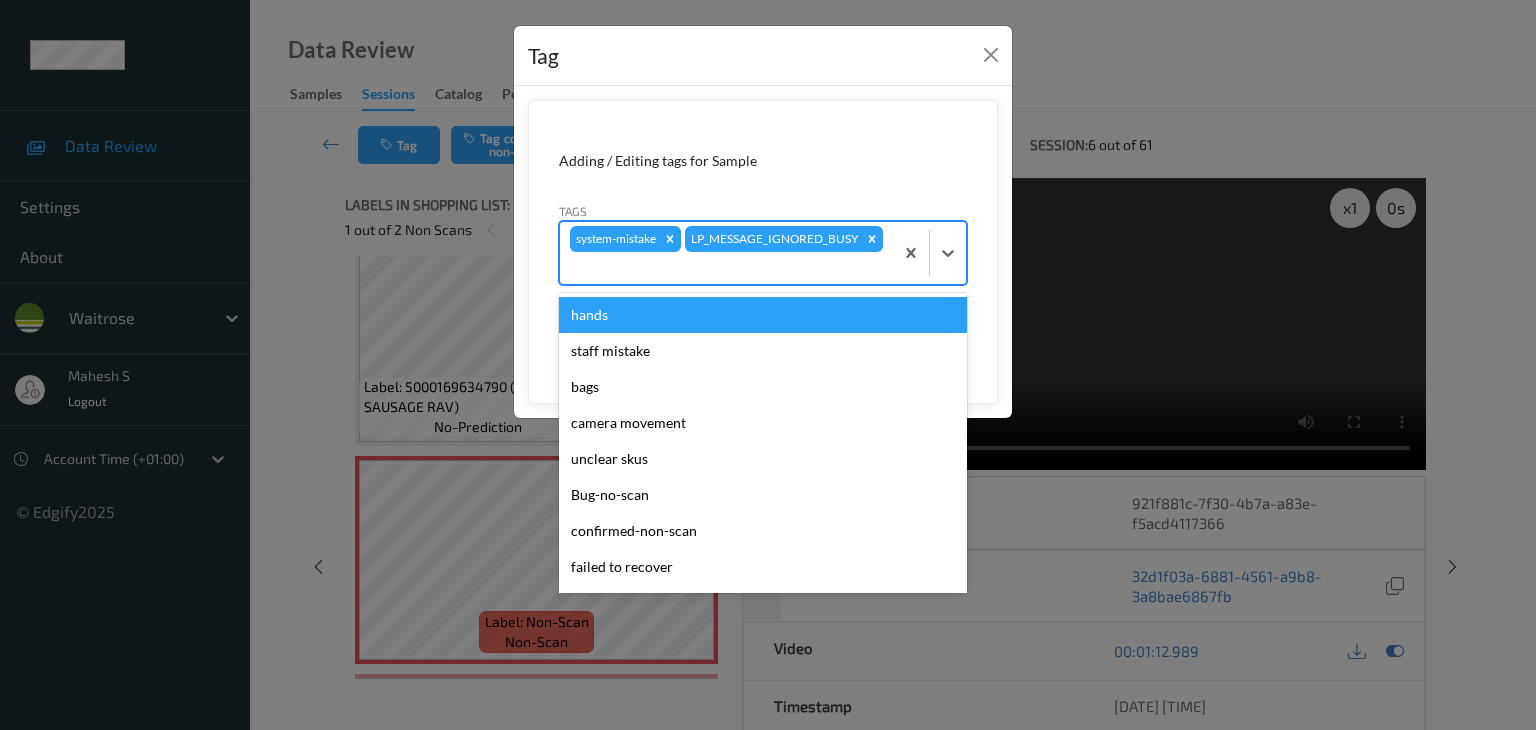 type on "u" 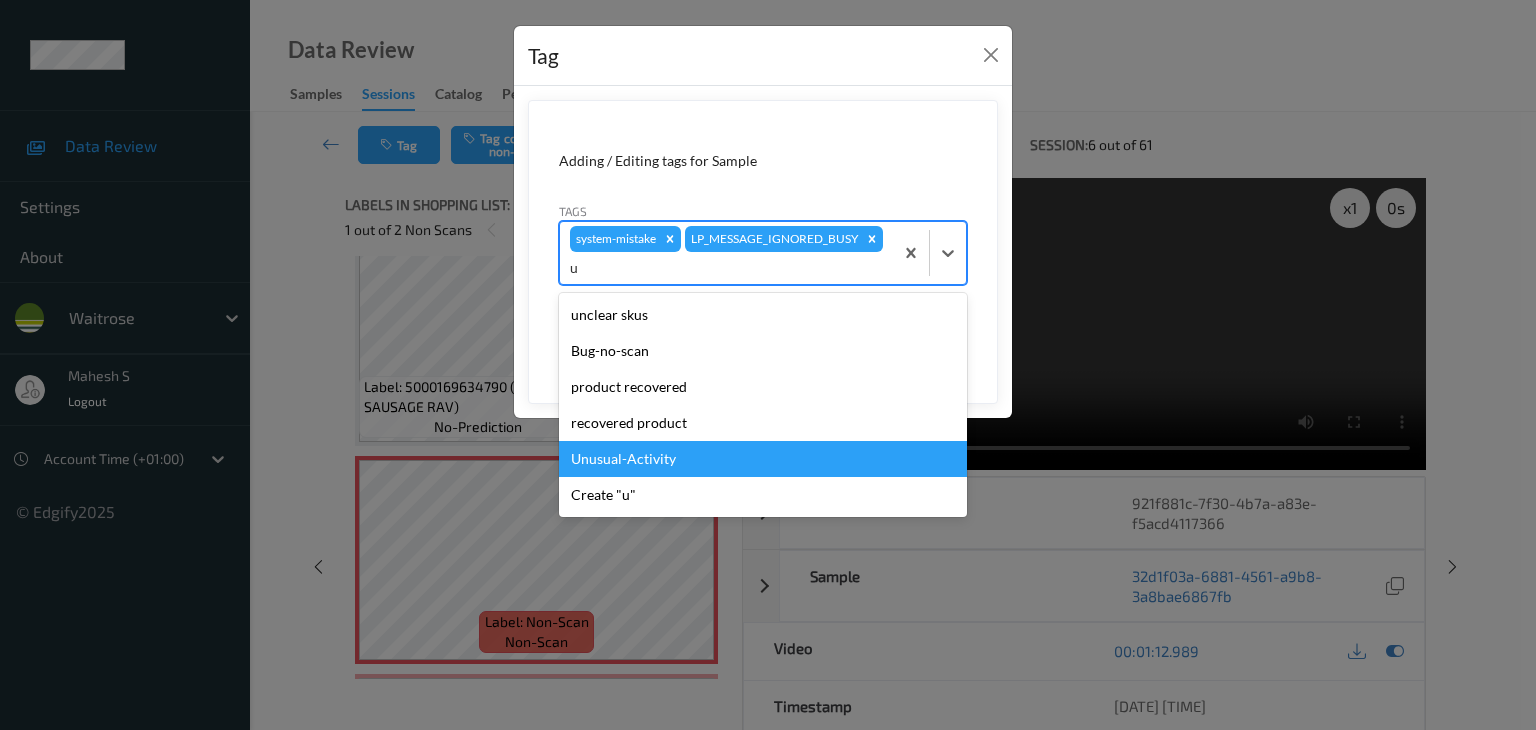 click on "Unusual-Activity" at bounding box center [763, 459] 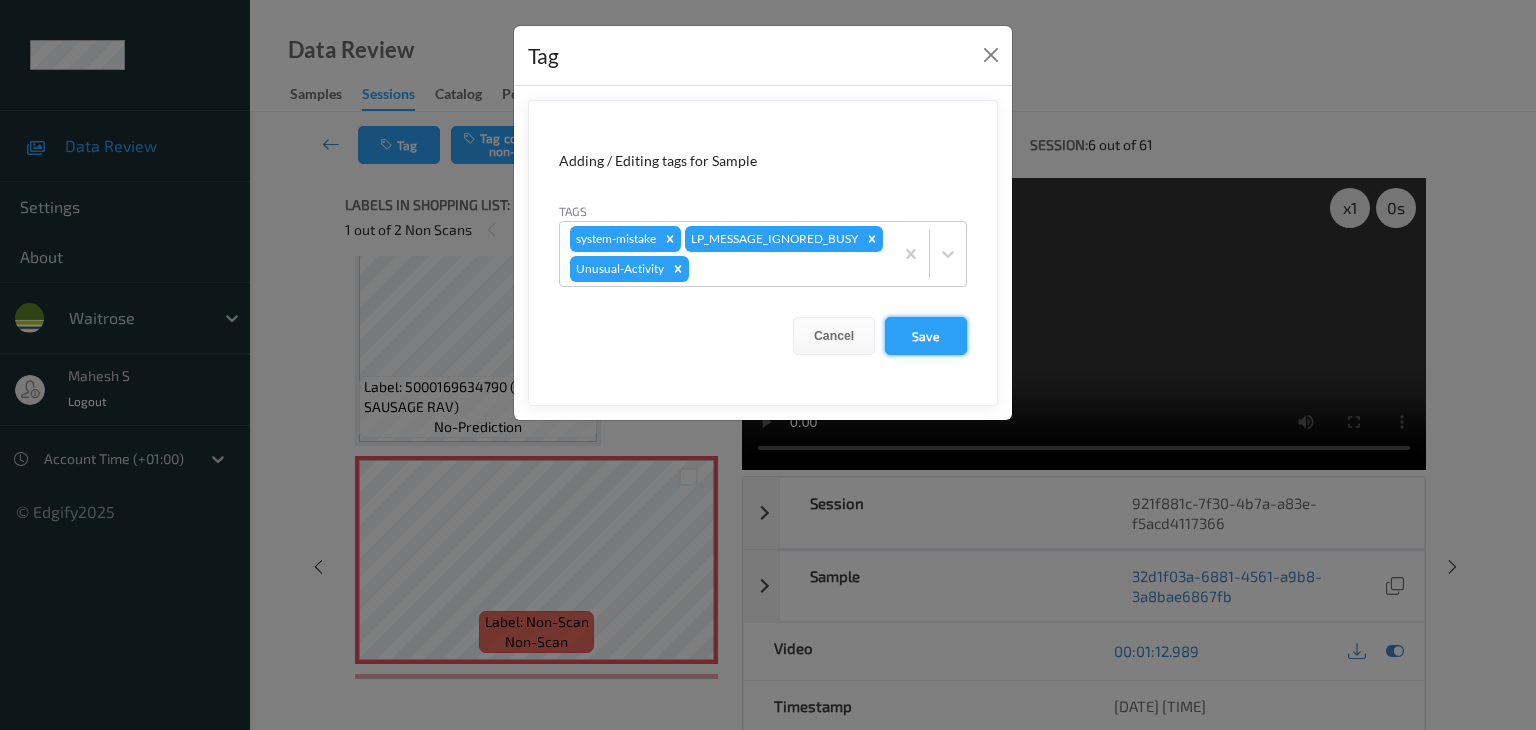 click on "Save" at bounding box center [926, 336] 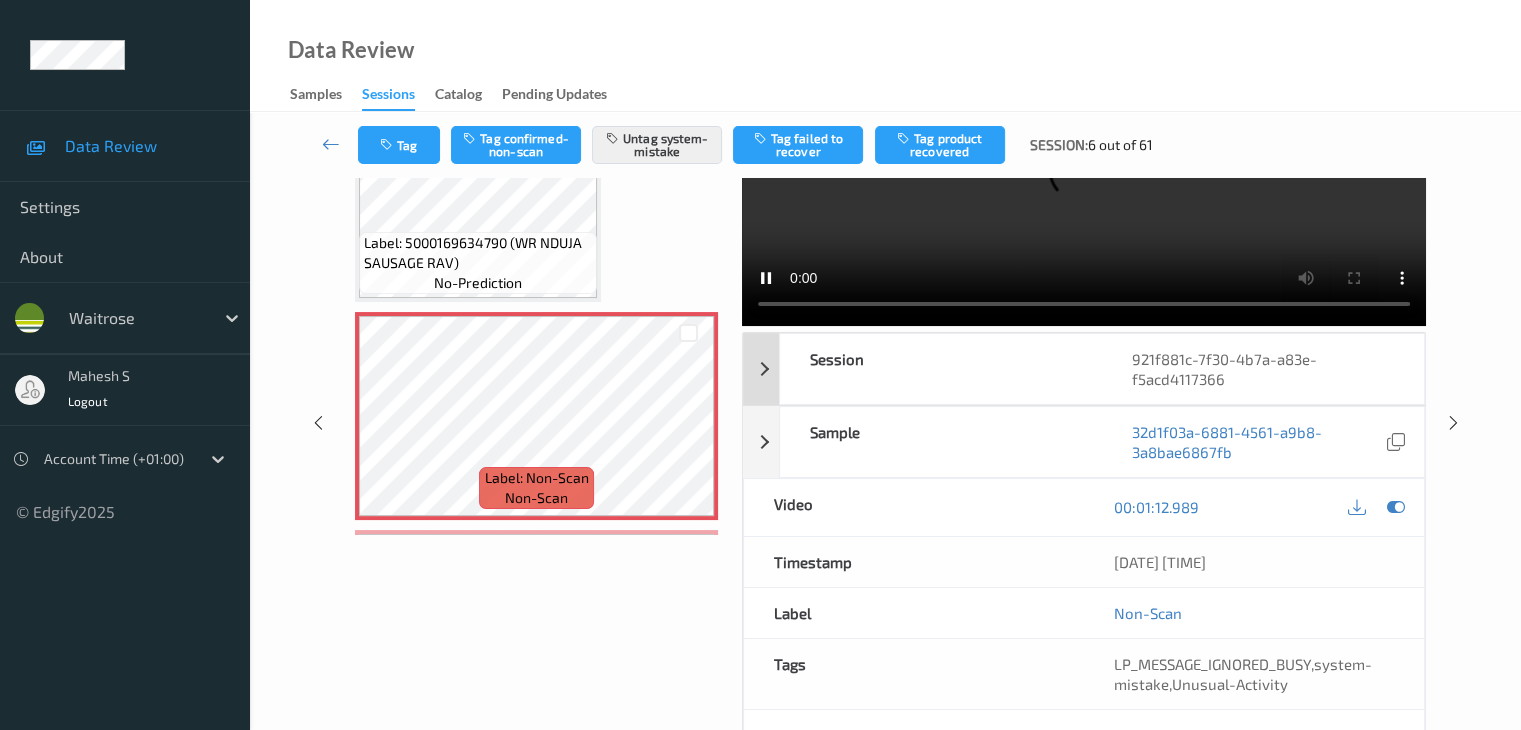scroll, scrollTop: 0, scrollLeft: 0, axis: both 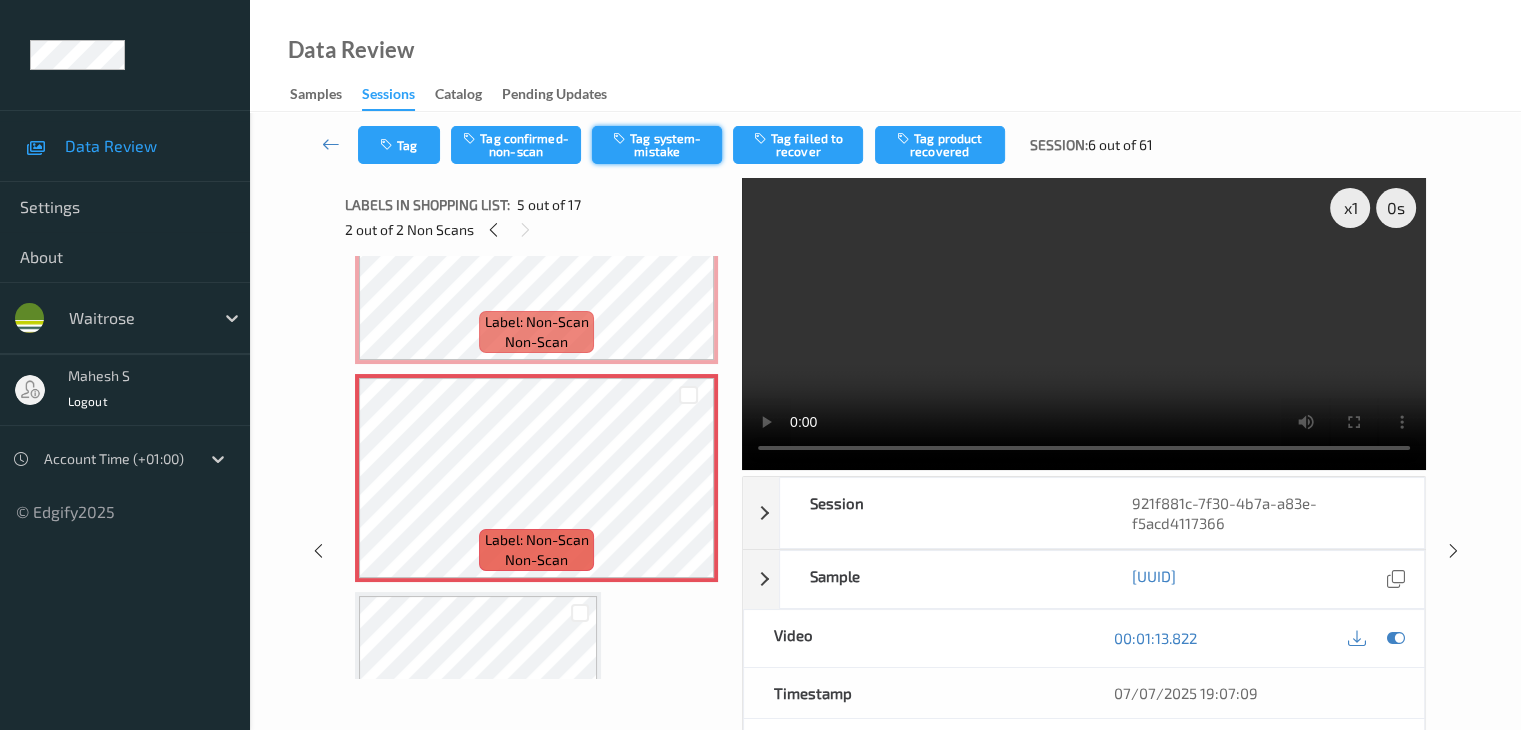click on "Tag   system-mistake" at bounding box center (657, 145) 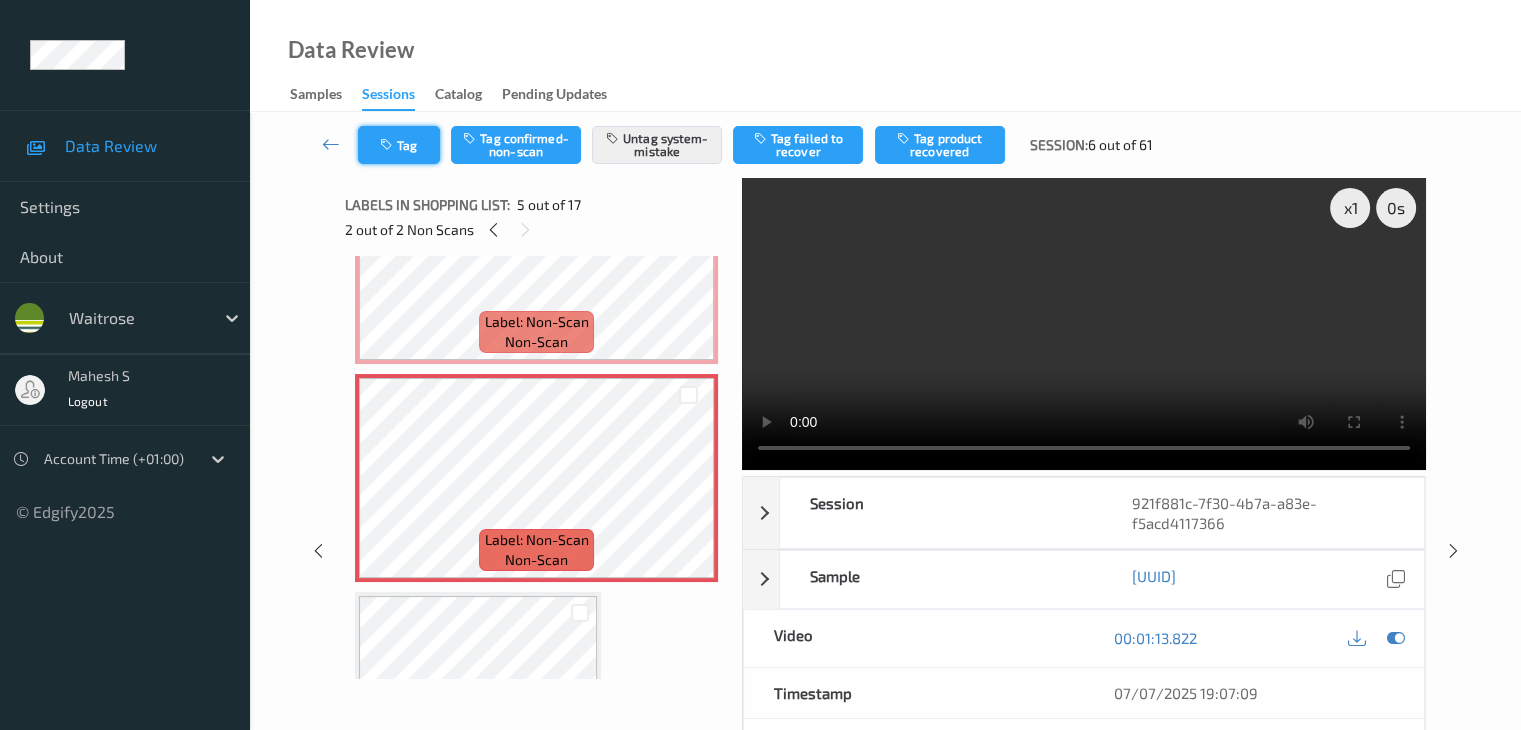 click on "Tag" at bounding box center [399, 145] 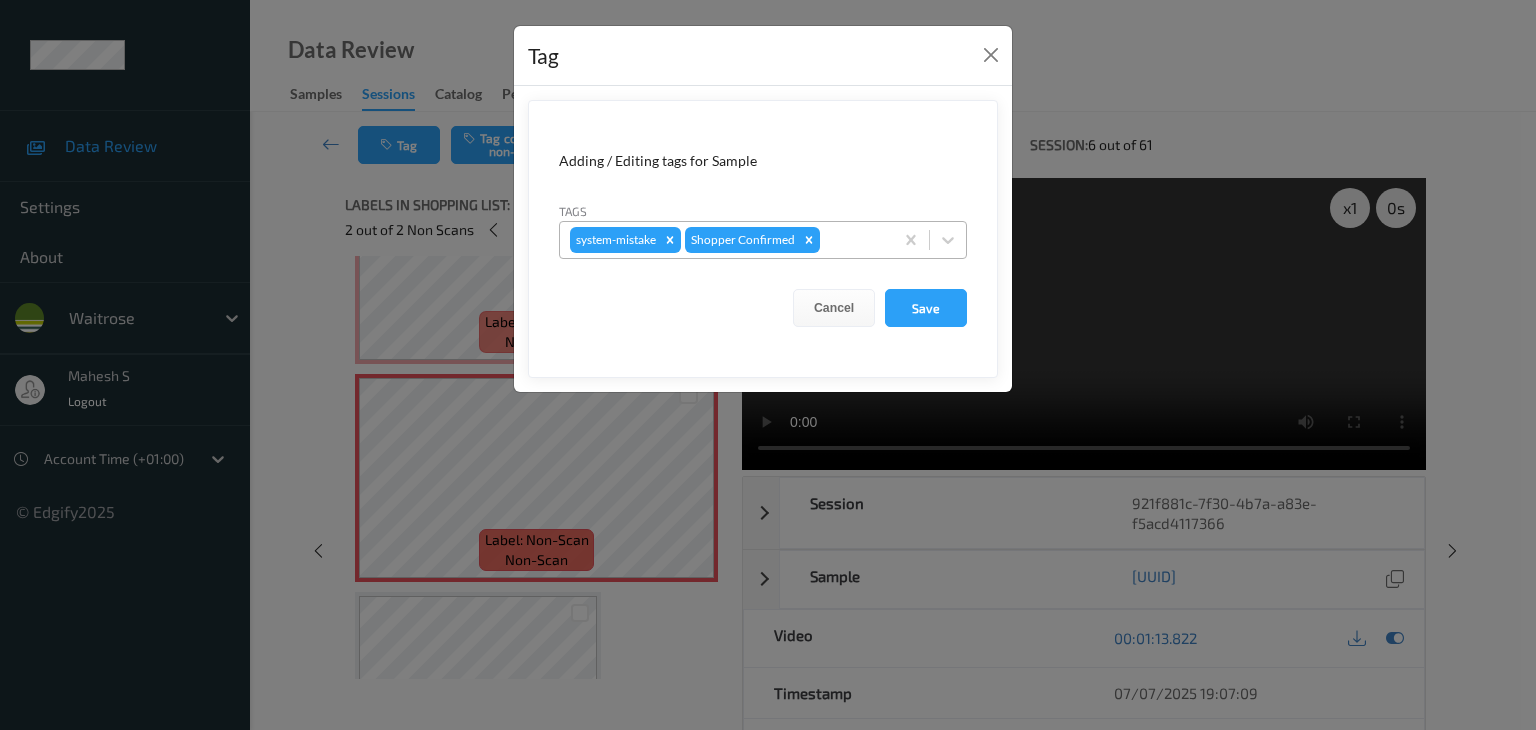 click at bounding box center (853, 240) 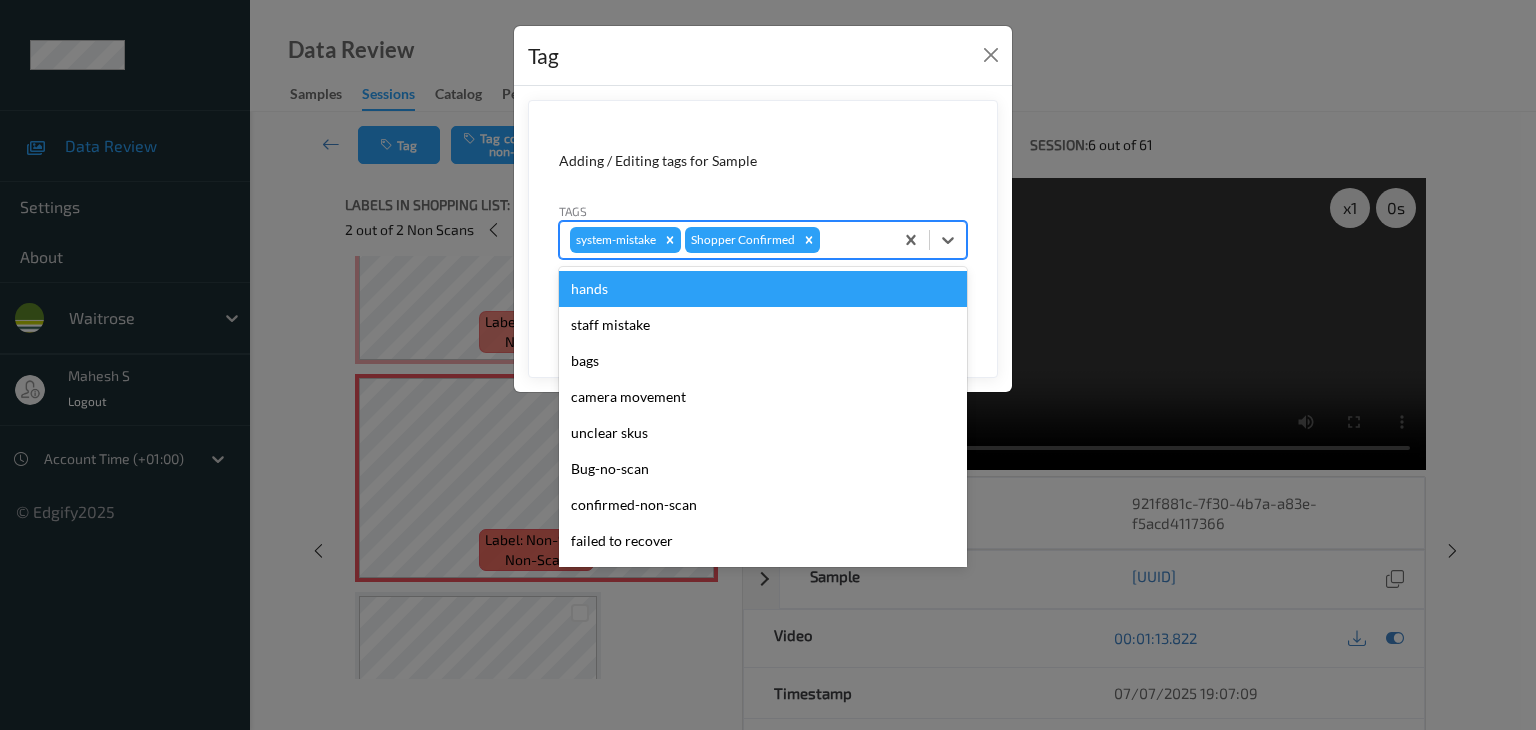 type on "u" 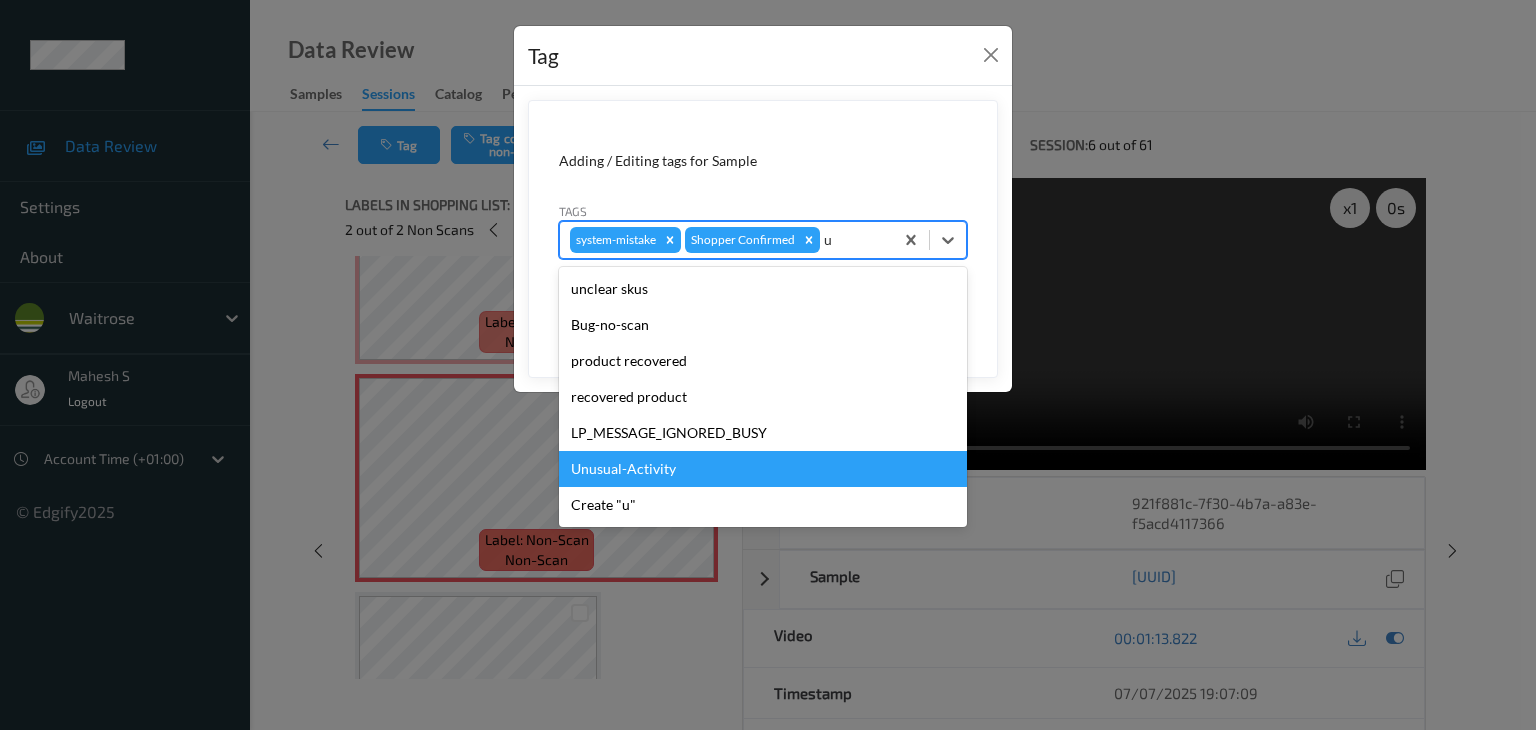 click on "Unusual-Activity" at bounding box center [763, 469] 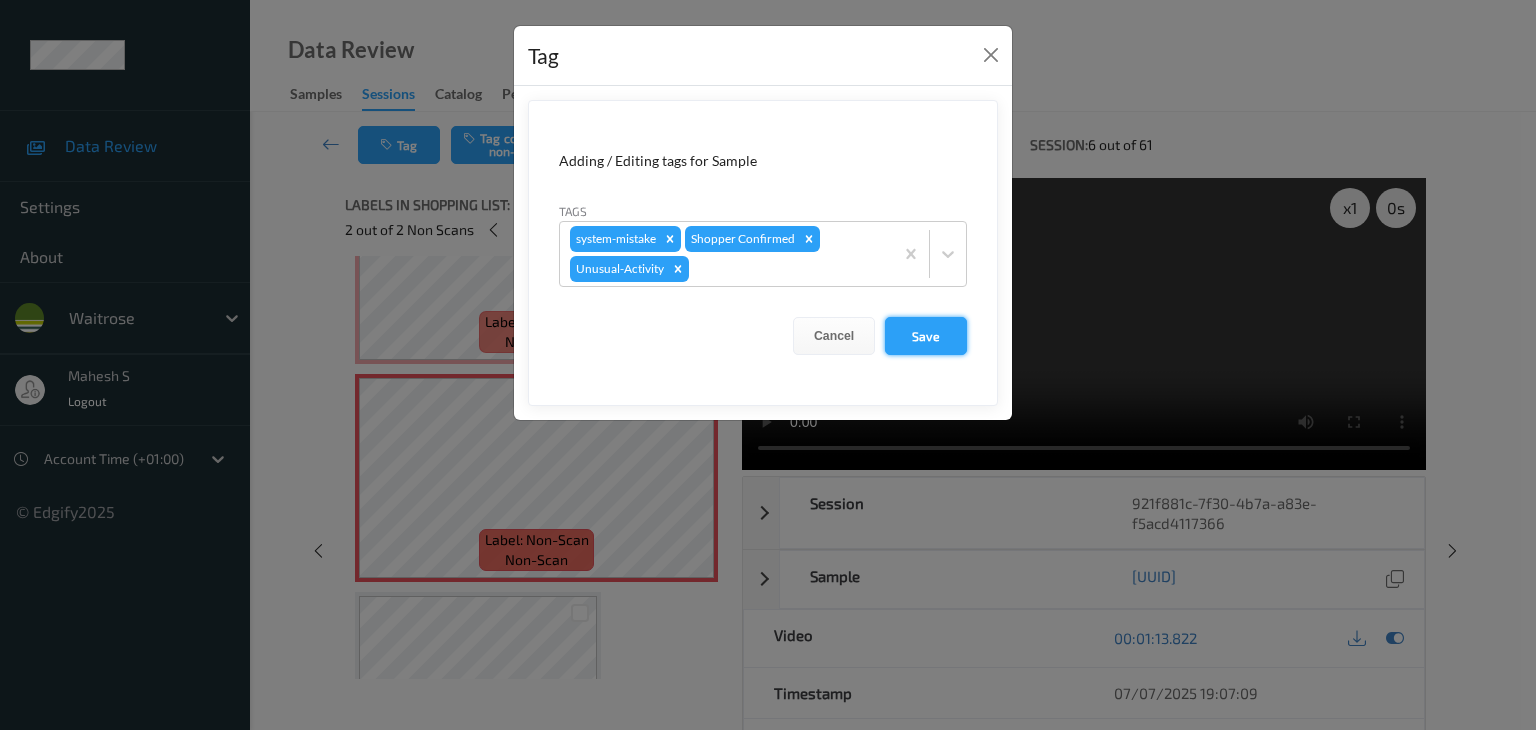 click on "Save" at bounding box center [926, 336] 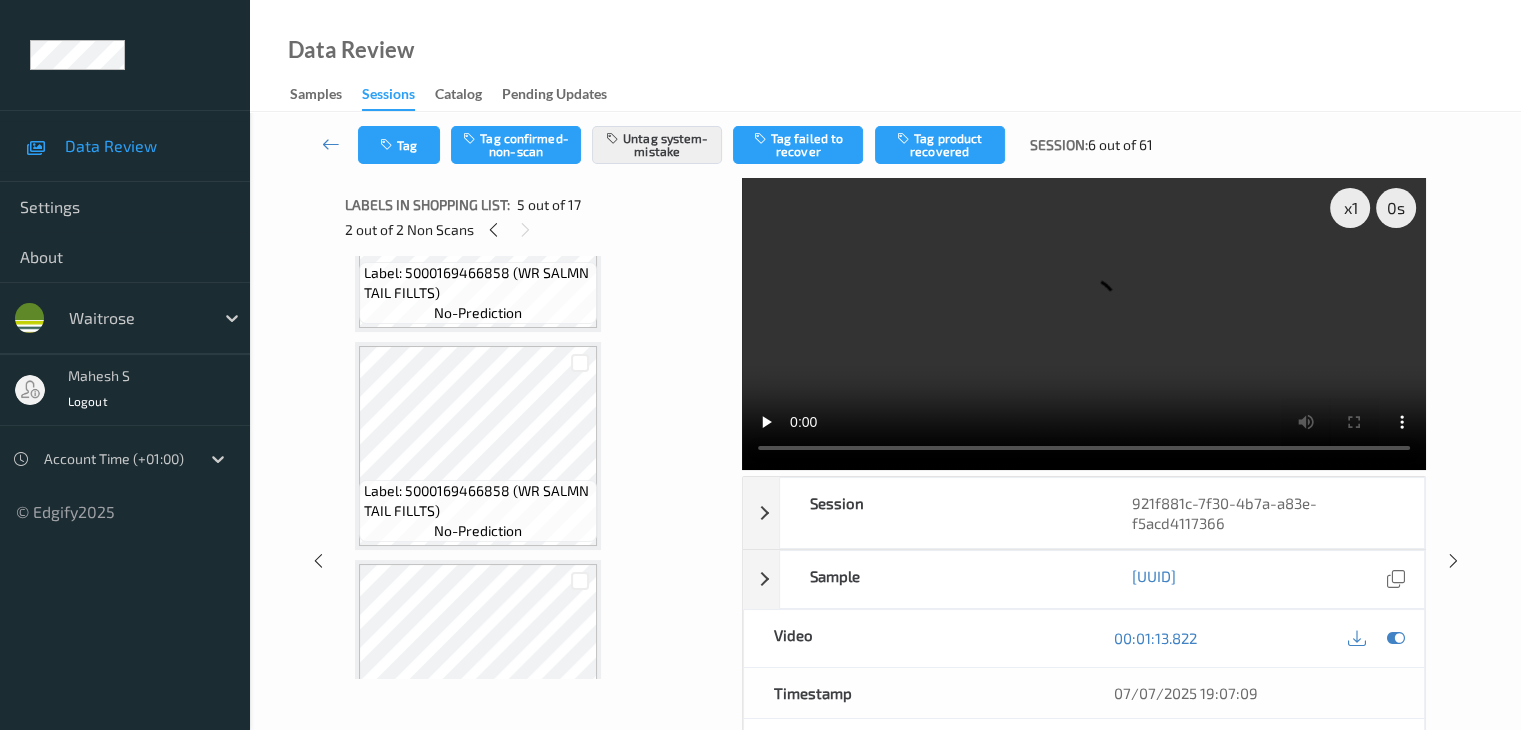scroll, scrollTop: 1264, scrollLeft: 0, axis: vertical 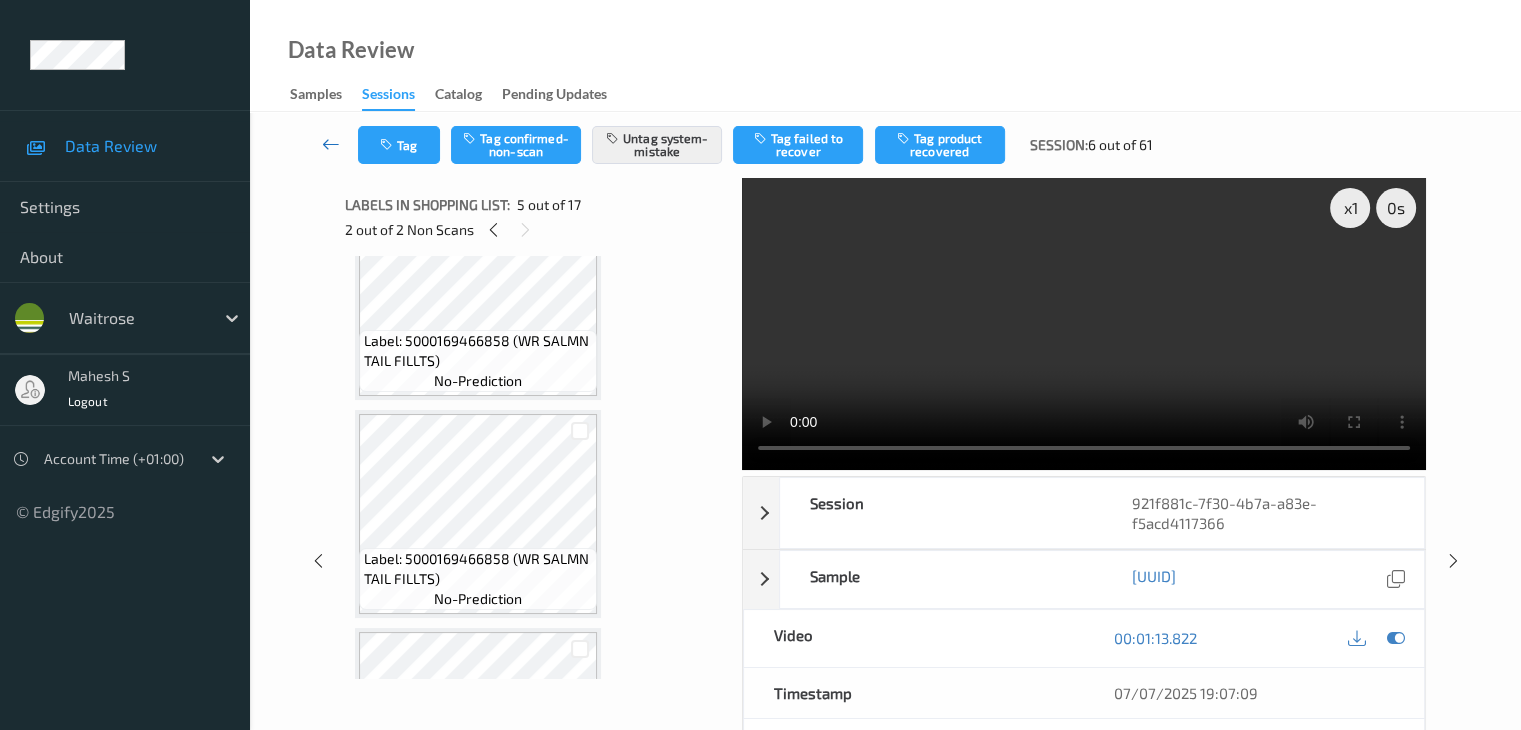 click at bounding box center (331, 144) 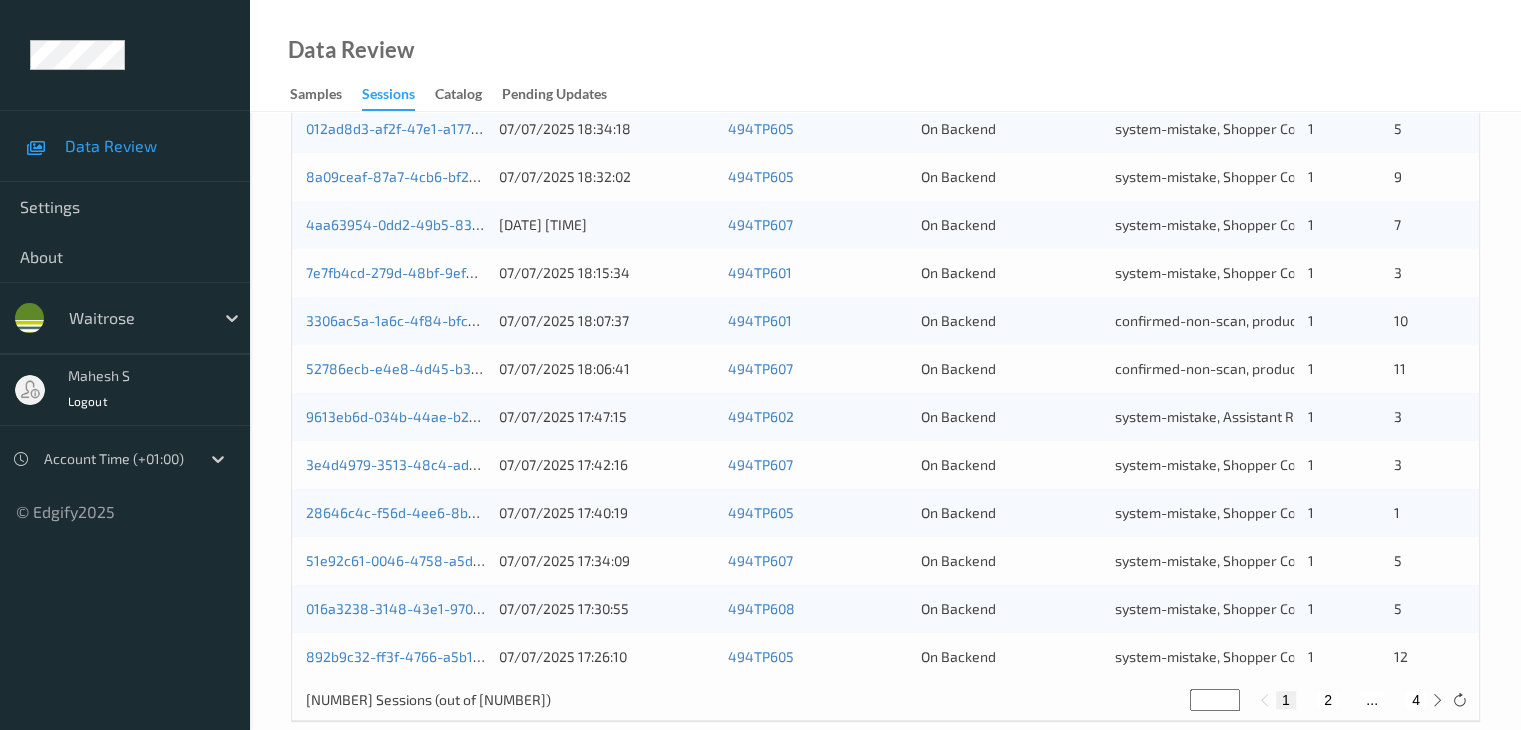scroll, scrollTop: 700, scrollLeft: 0, axis: vertical 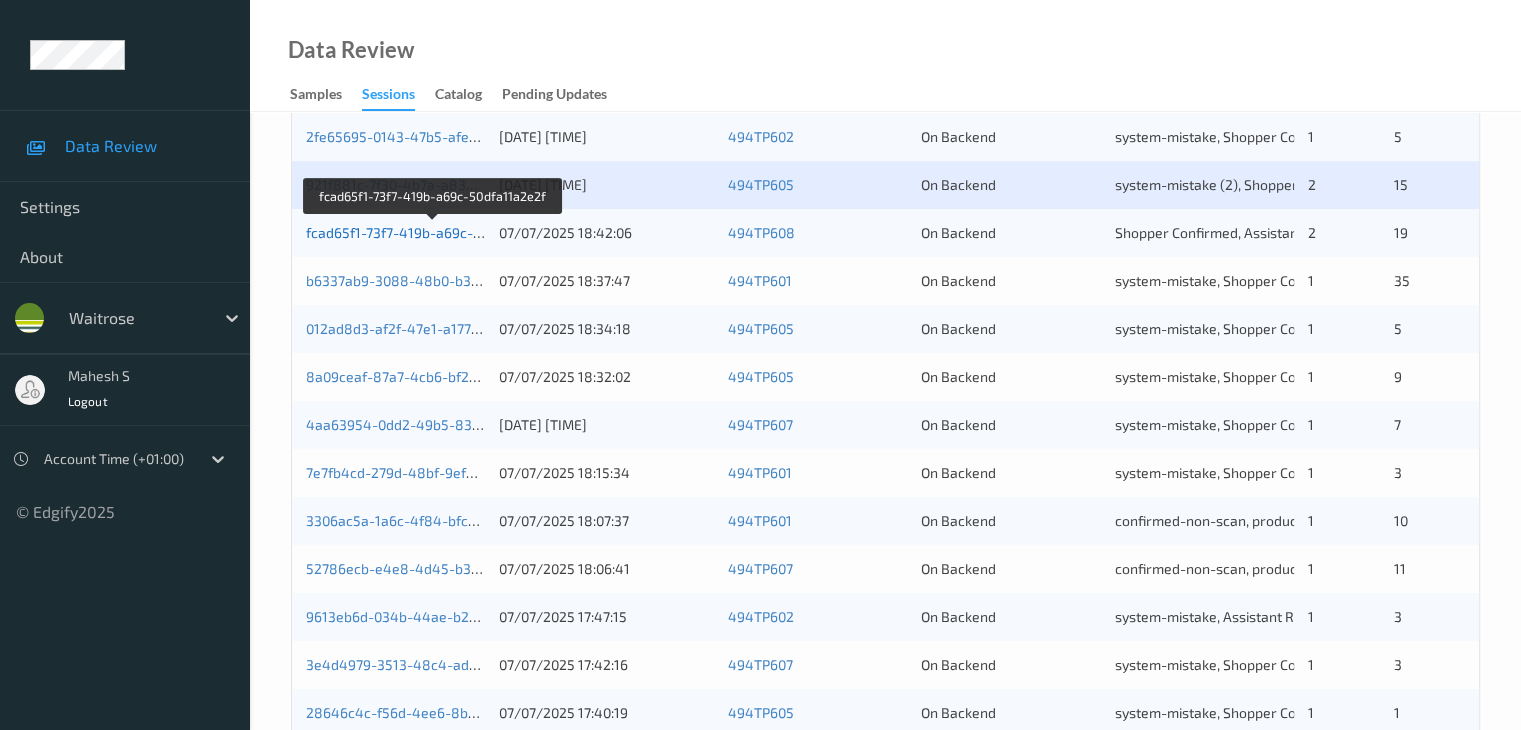 click on "fcad65f1-73f7-419b-a69c-50dfa11a2e2f" at bounding box center [432, 232] 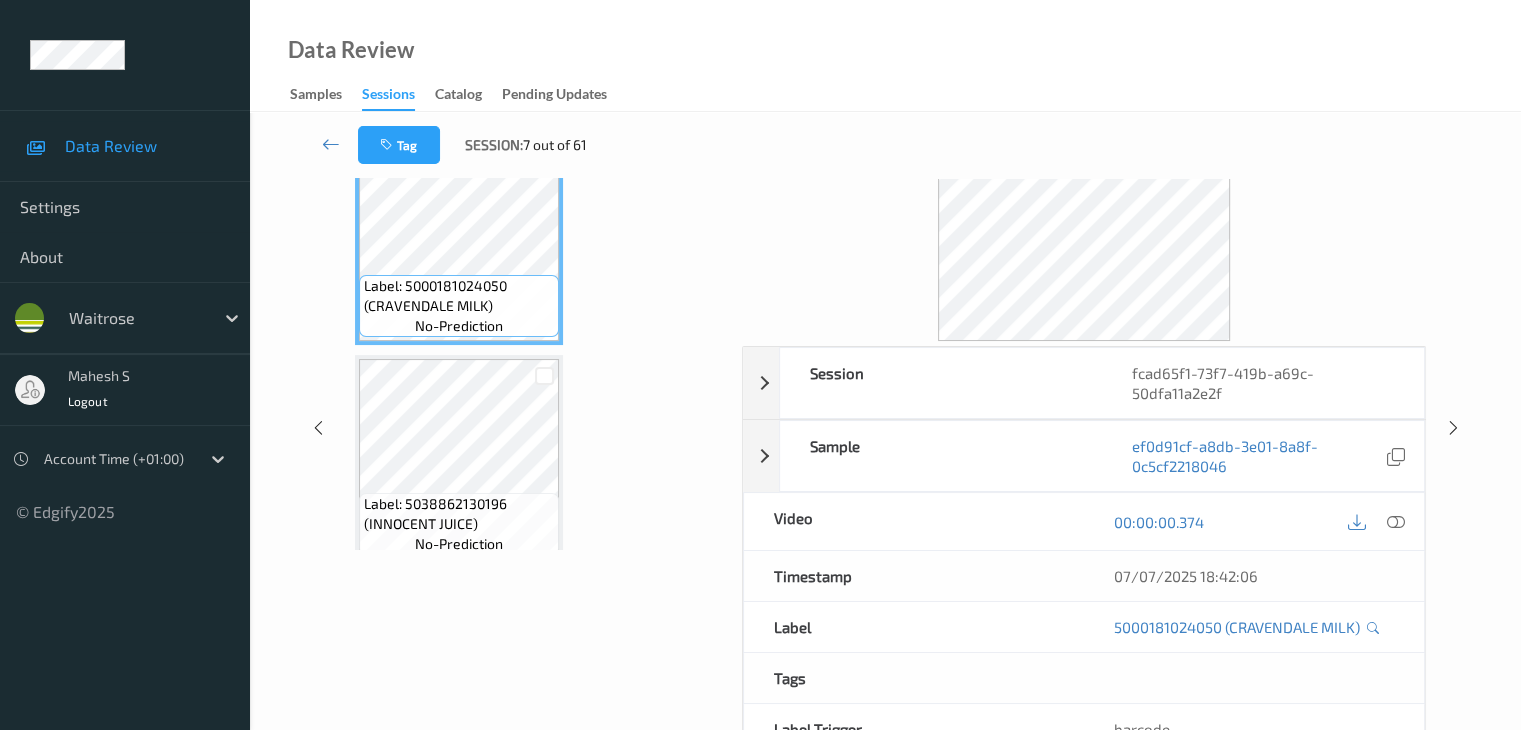 scroll, scrollTop: 0, scrollLeft: 0, axis: both 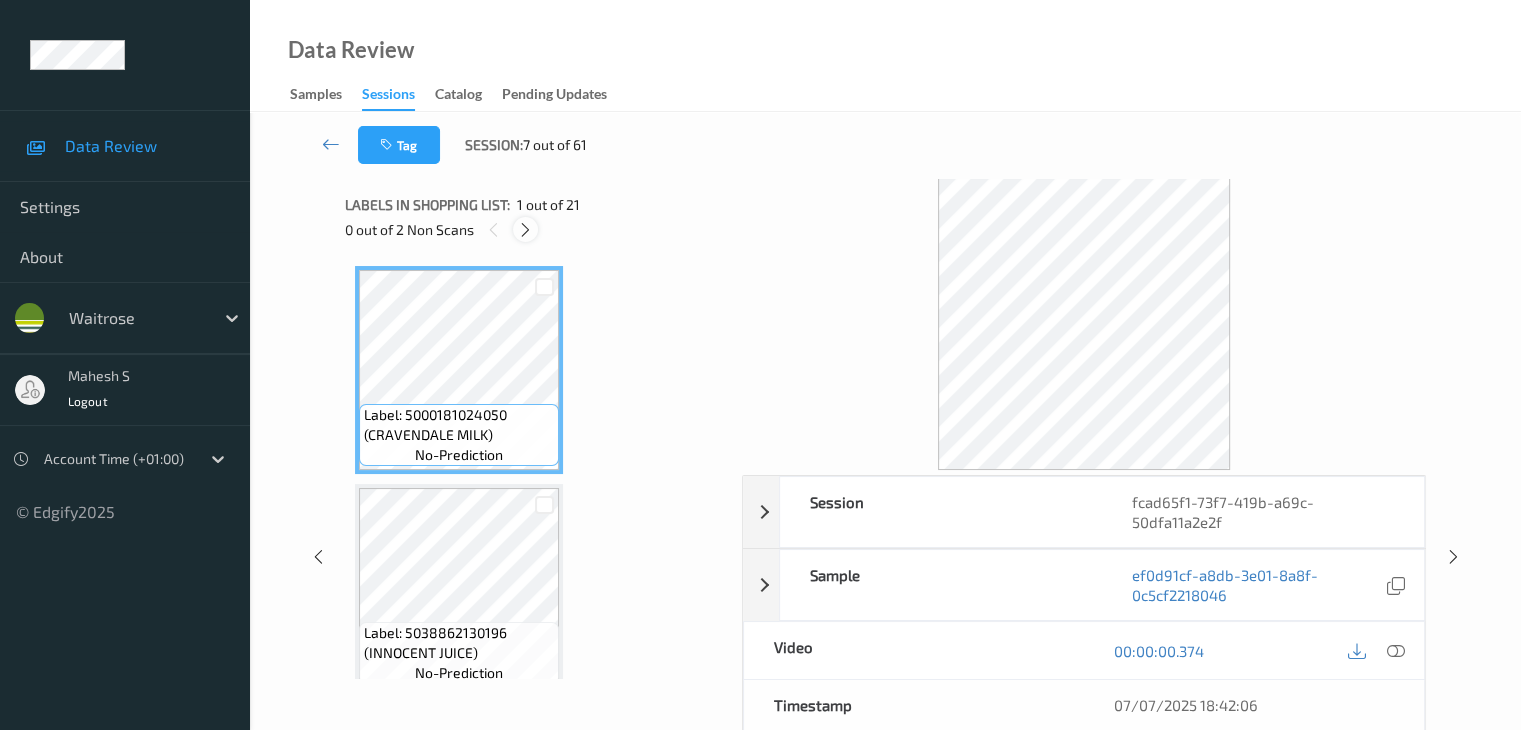 click at bounding box center (525, 230) 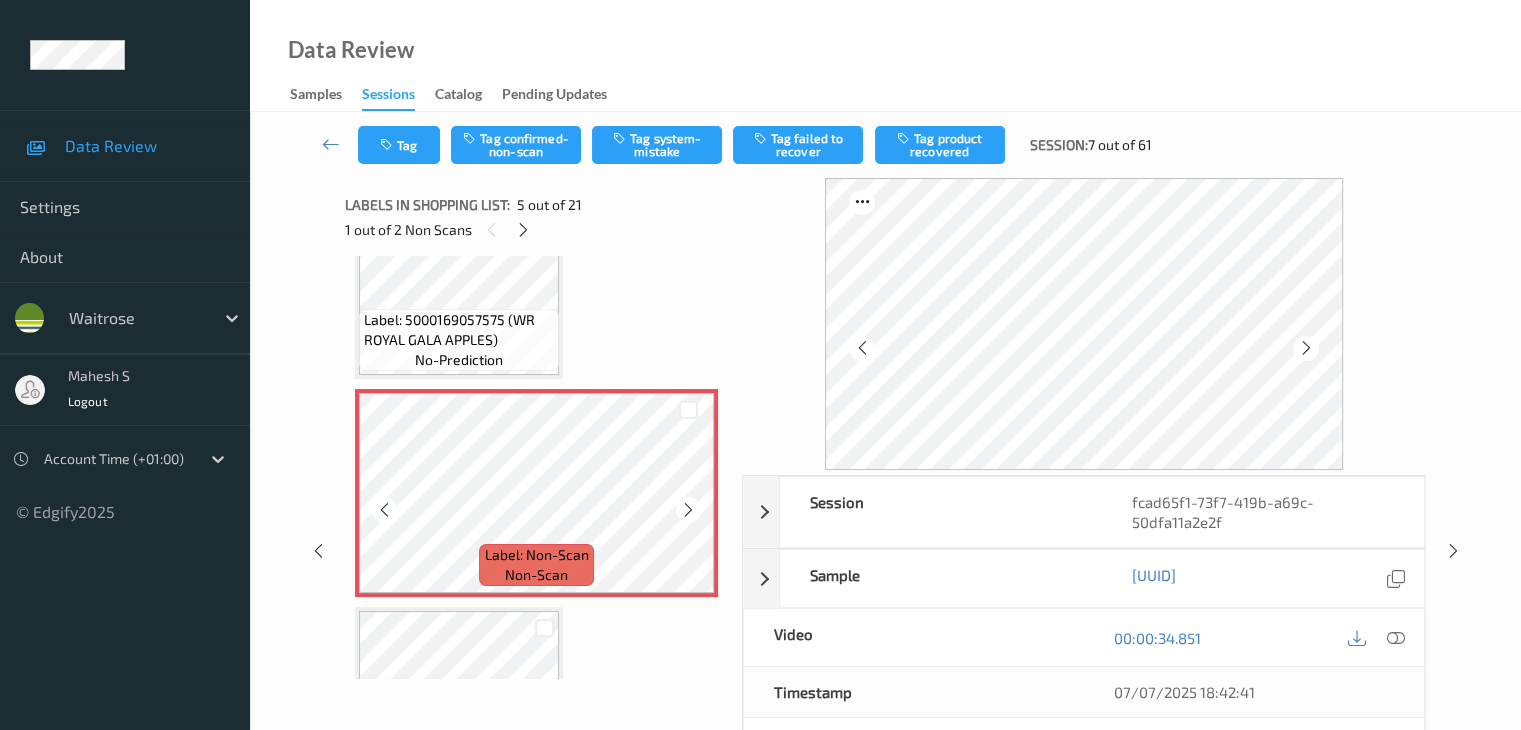 scroll, scrollTop: 864, scrollLeft: 0, axis: vertical 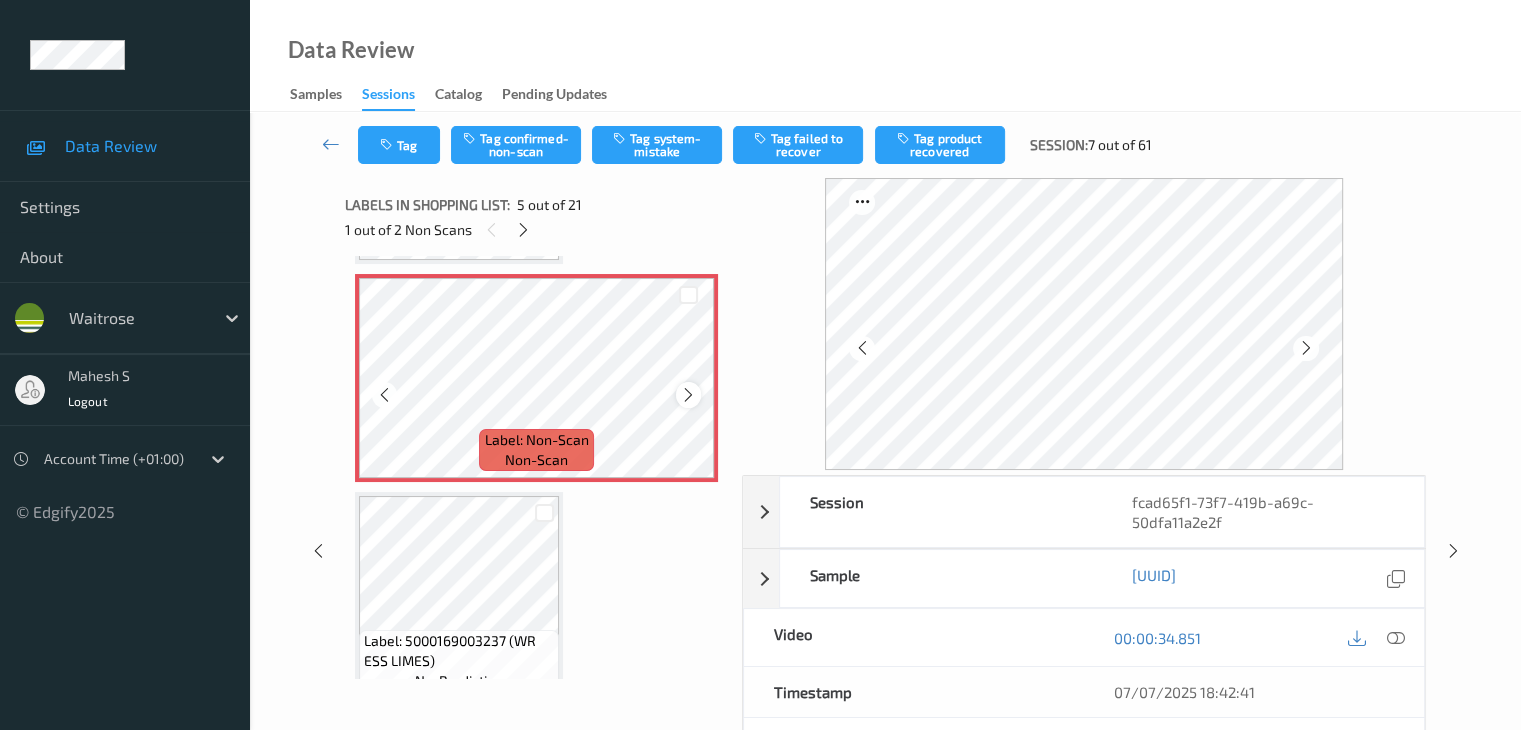 click at bounding box center (688, 395) 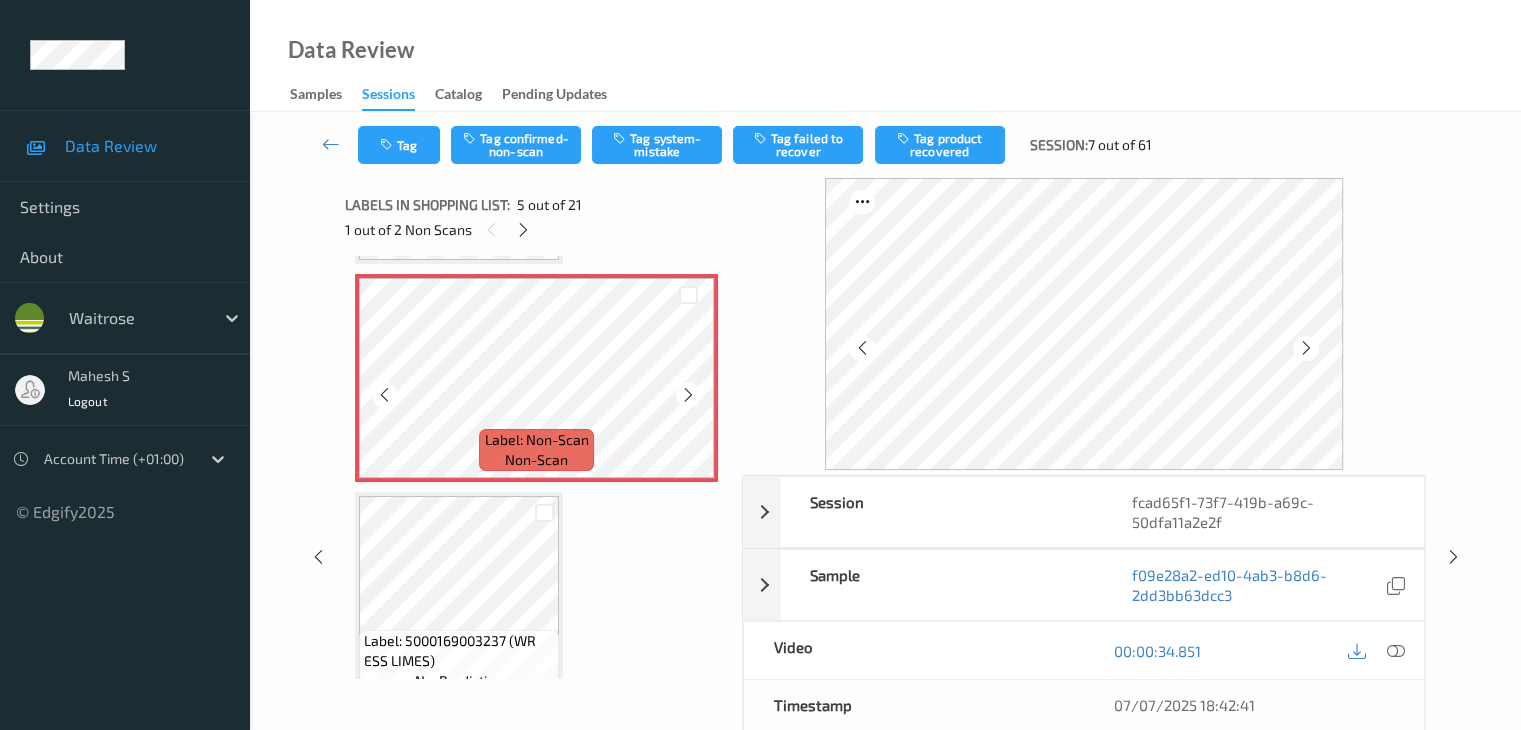 click at bounding box center [688, 395] 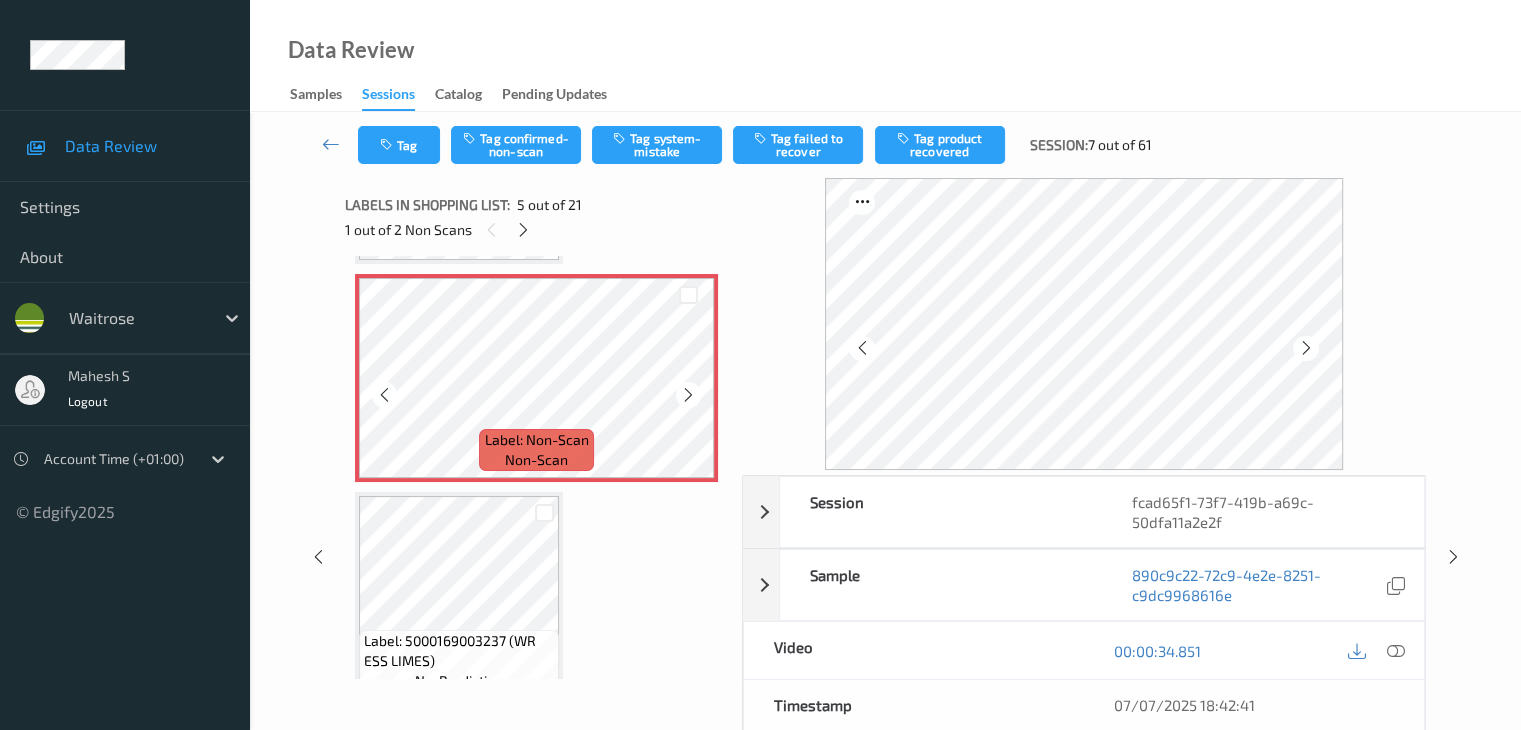 click at bounding box center (688, 395) 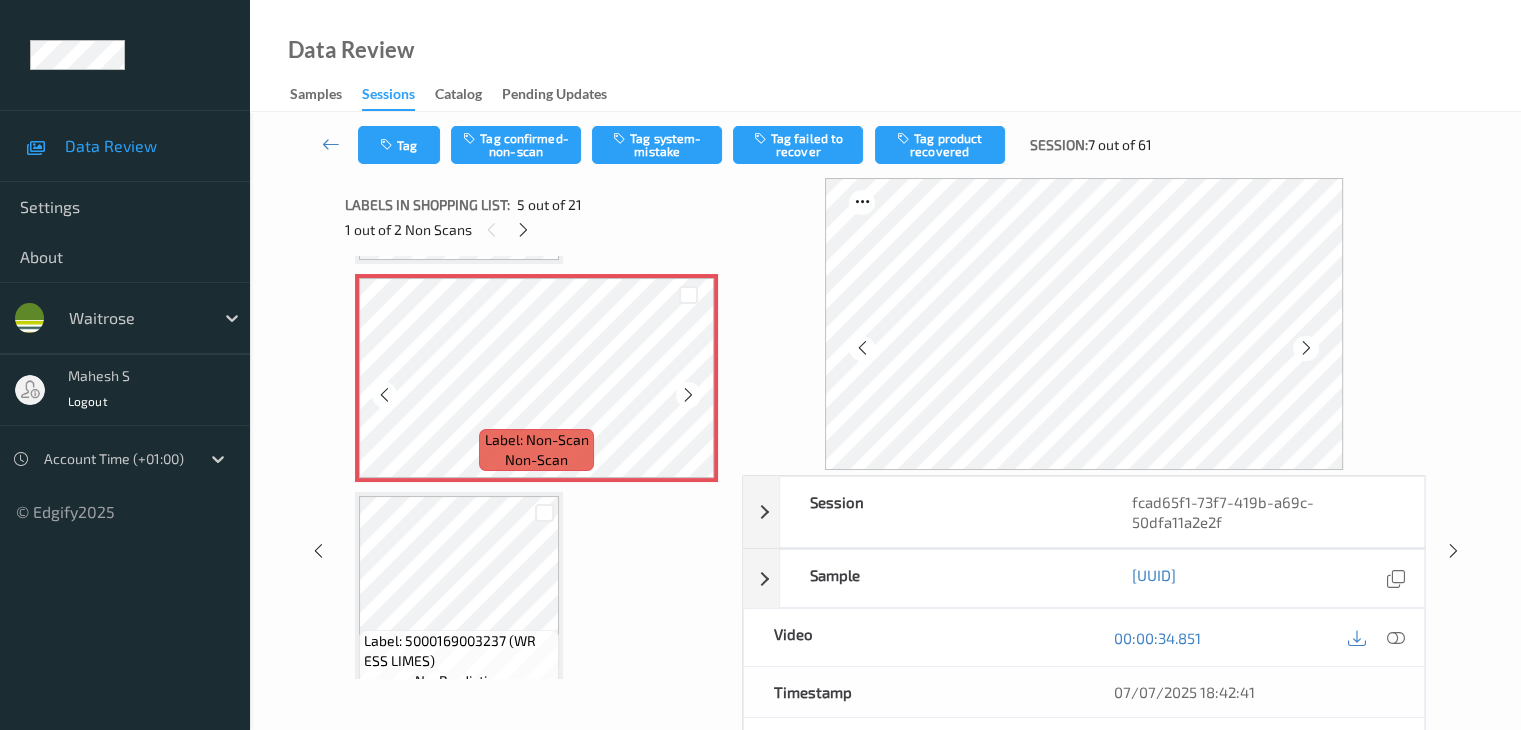 click at bounding box center [688, 395] 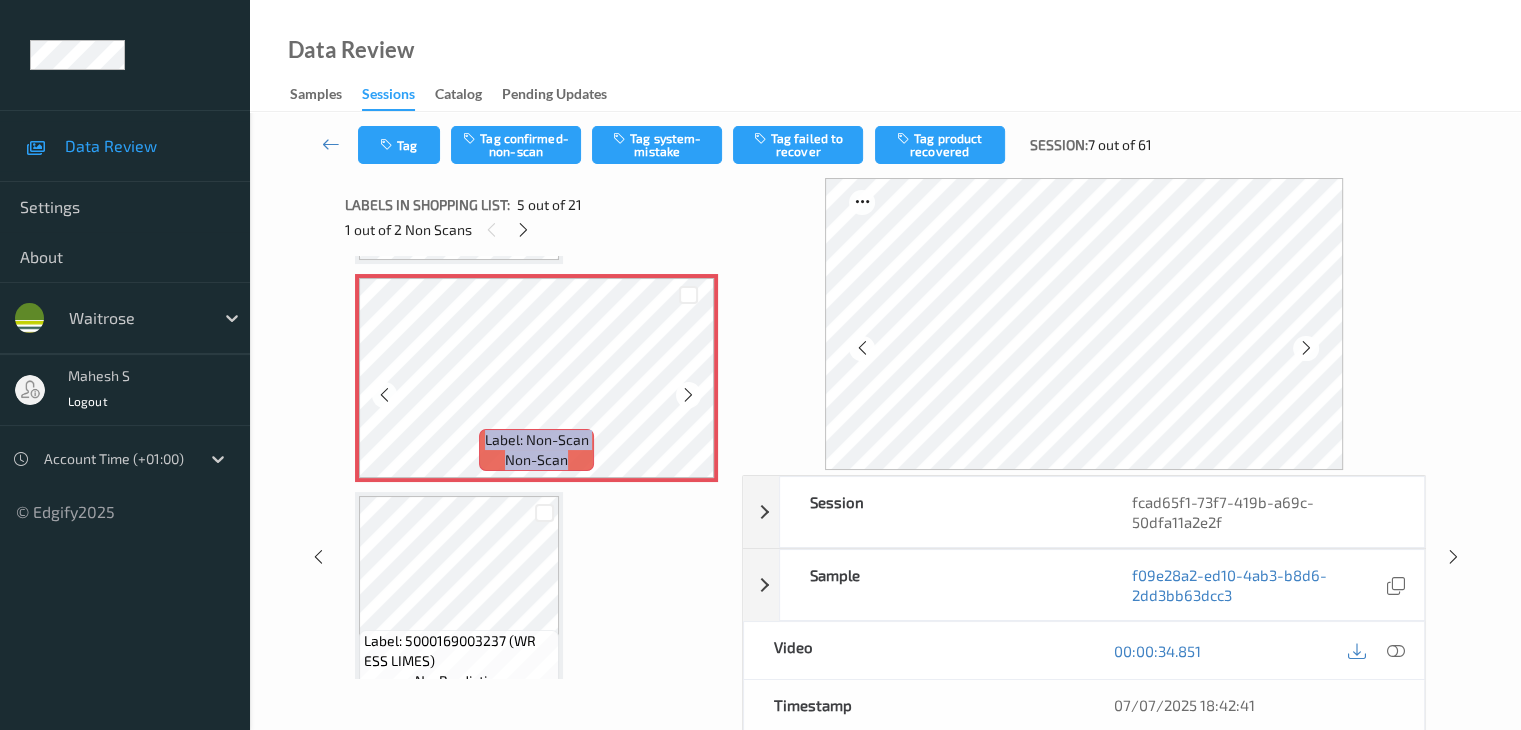 click at bounding box center (688, 395) 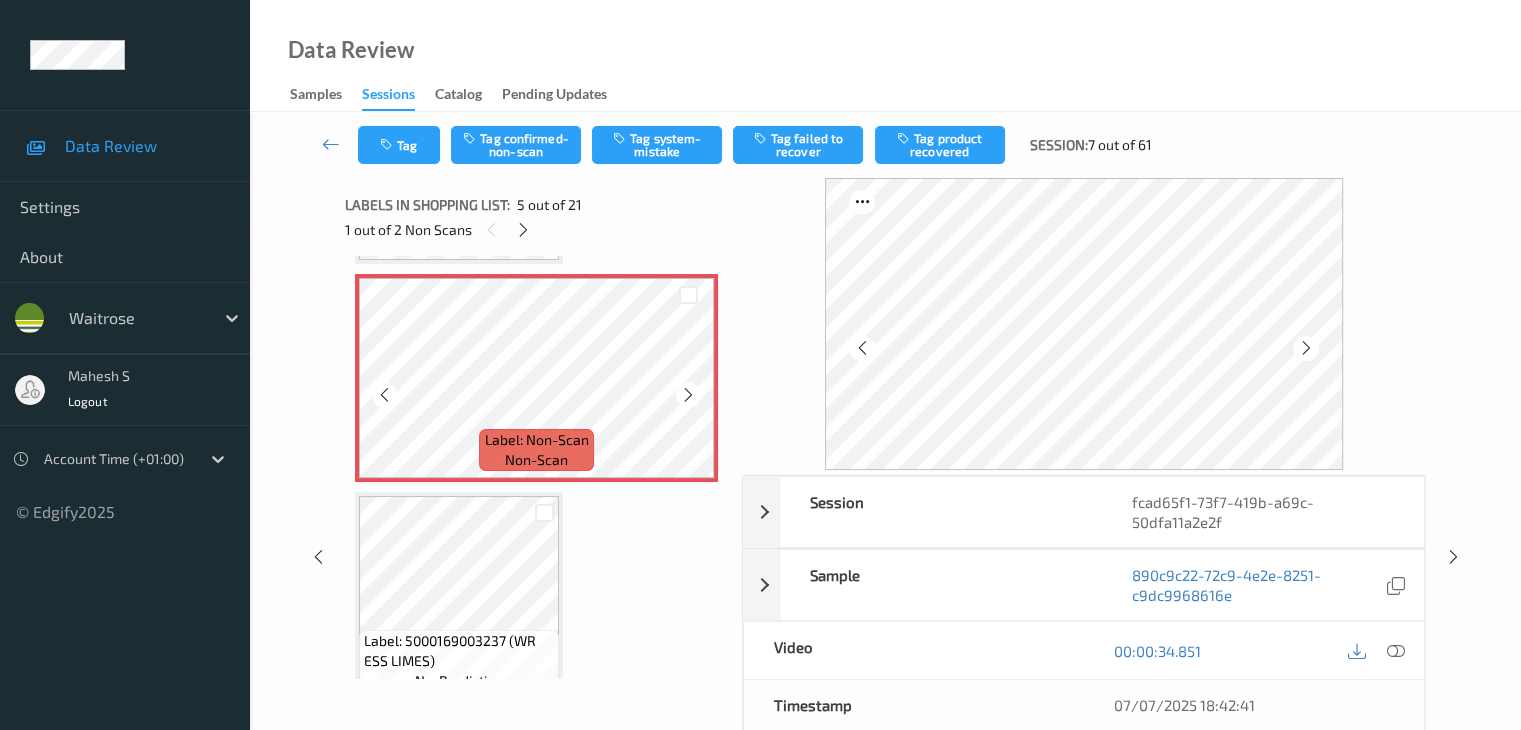 click at bounding box center [688, 395] 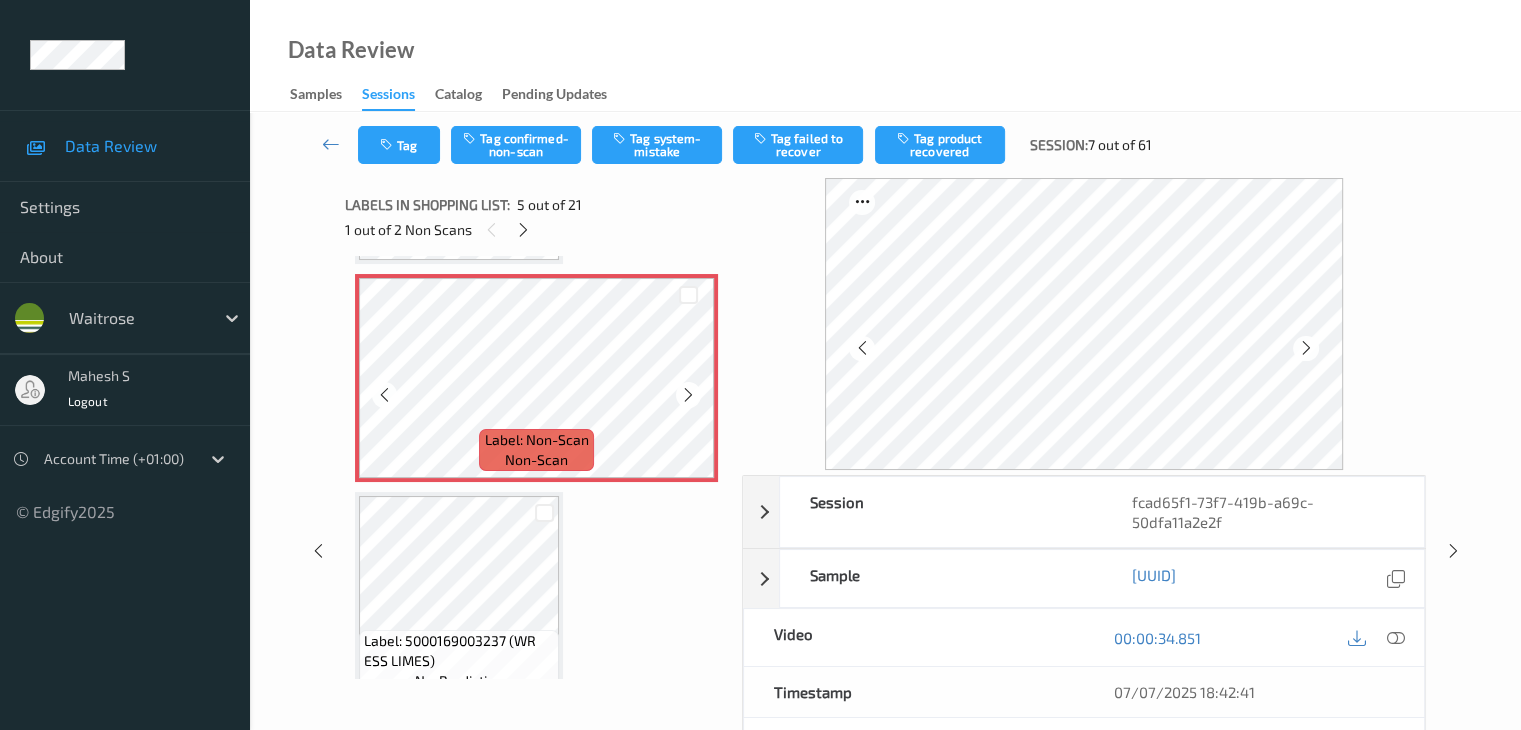 click at bounding box center [688, 395] 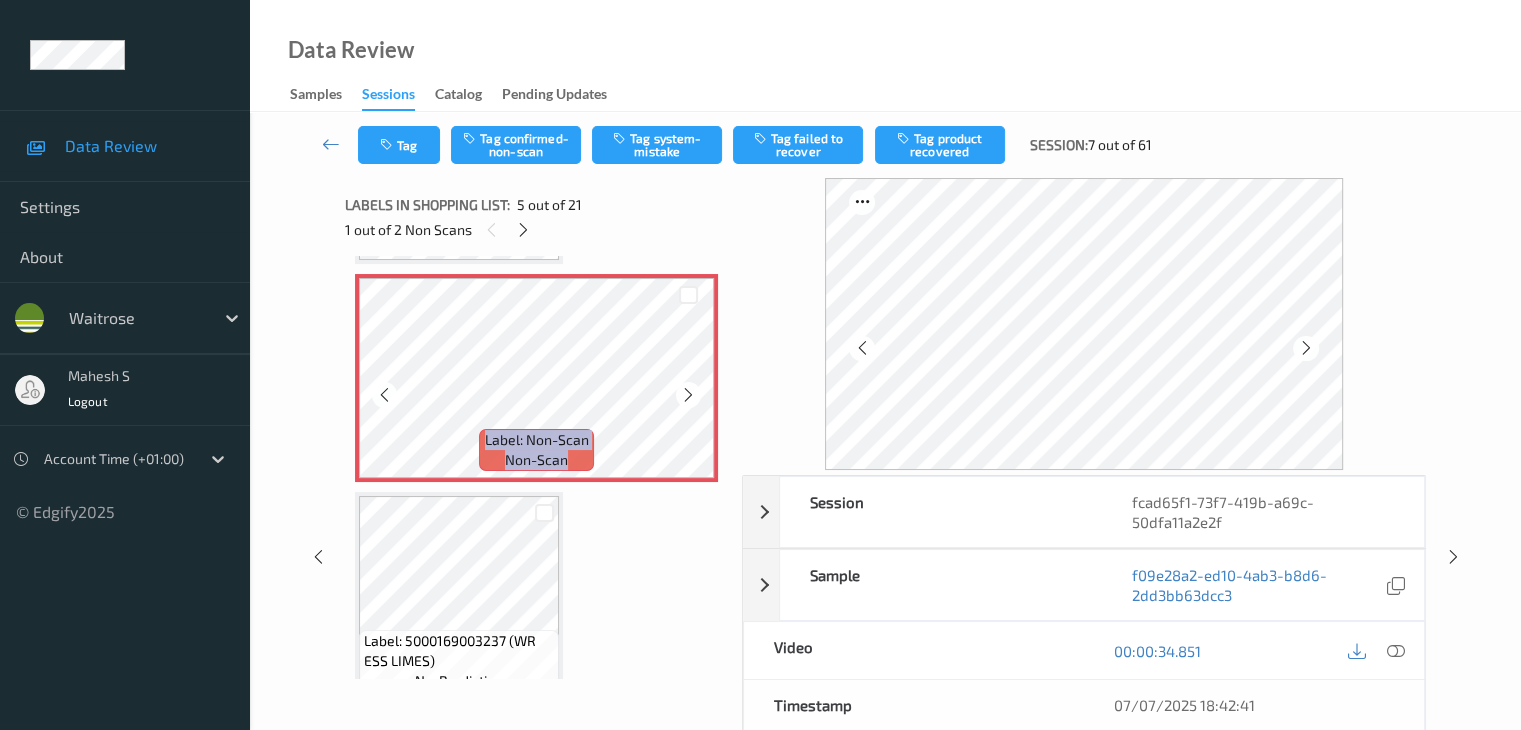 click at bounding box center (688, 395) 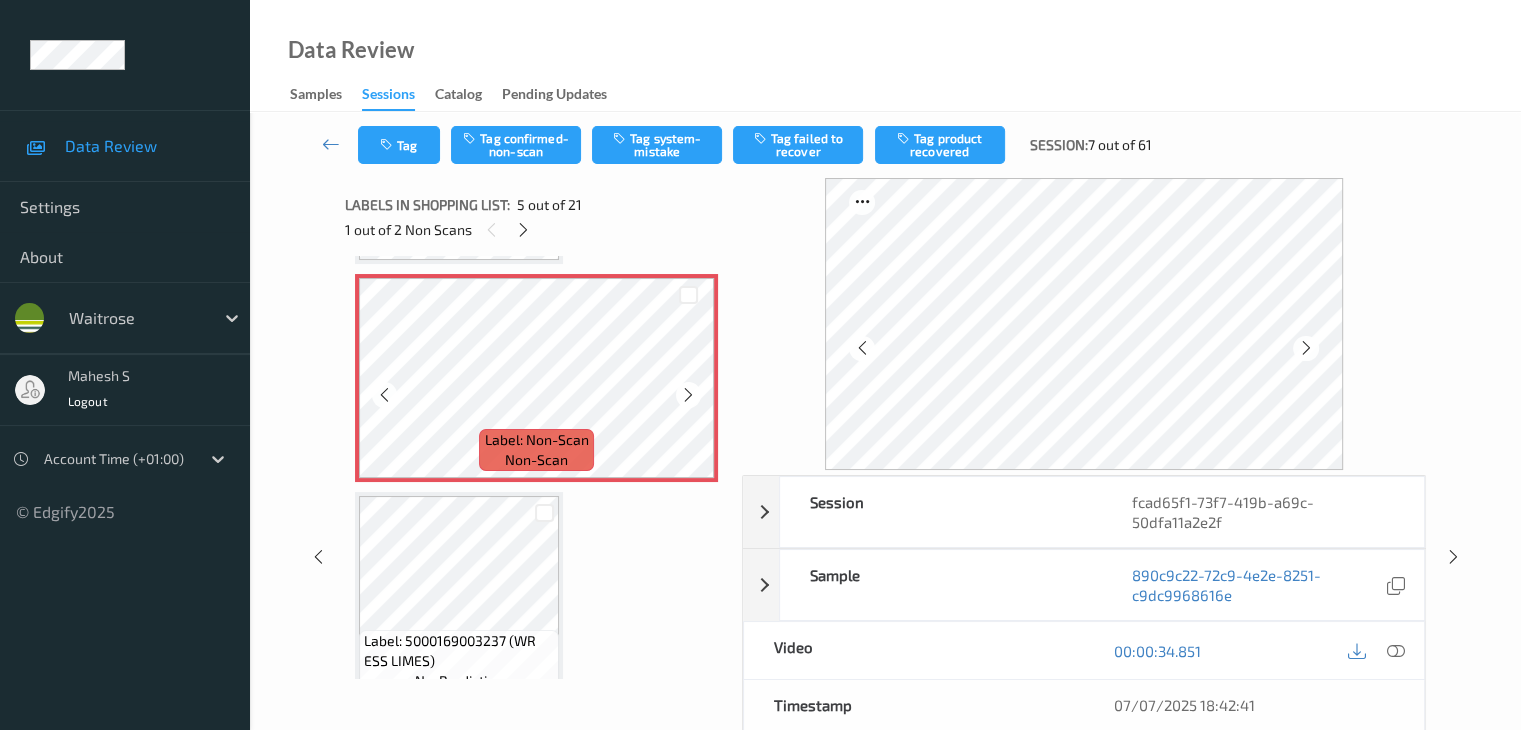 click at bounding box center [688, 395] 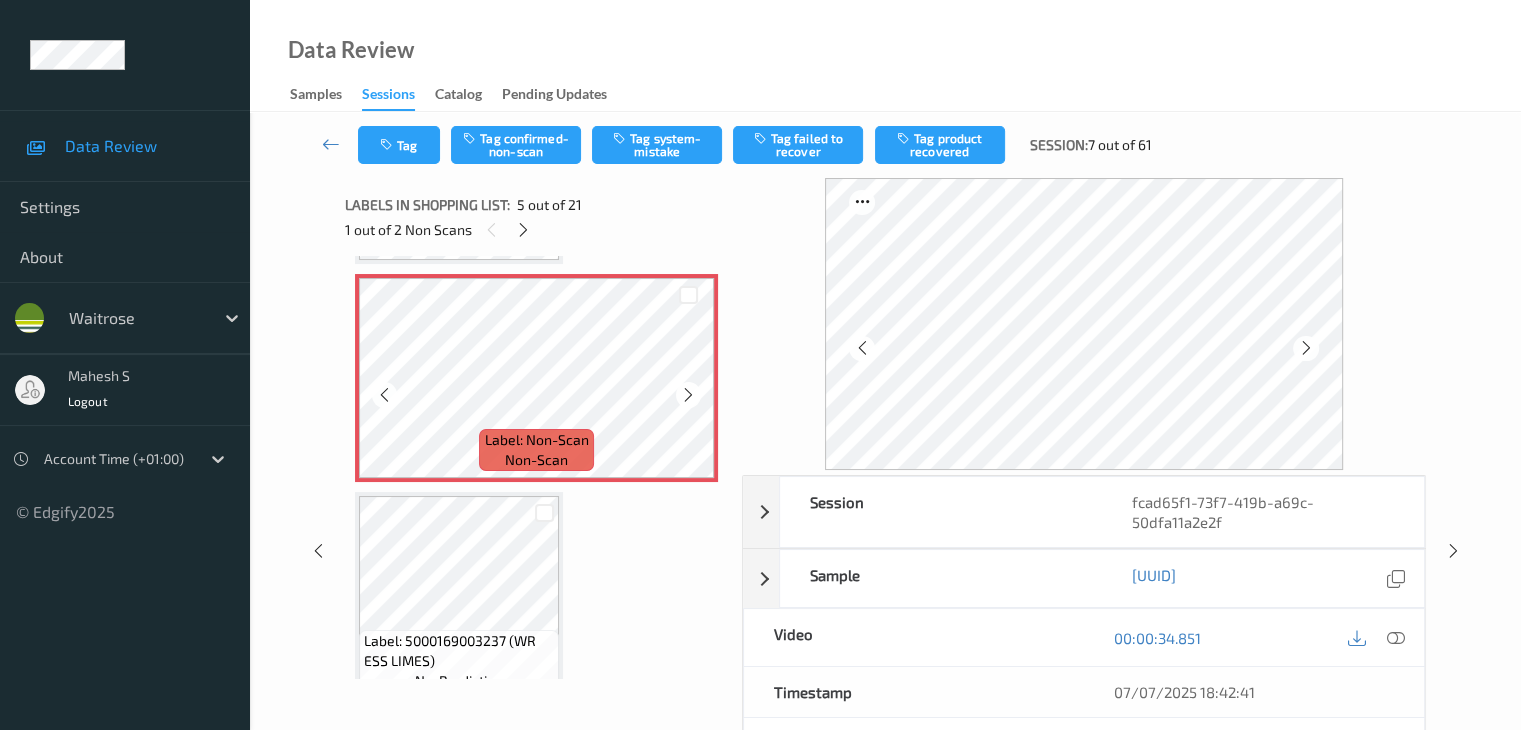 scroll, scrollTop: 764, scrollLeft: 0, axis: vertical 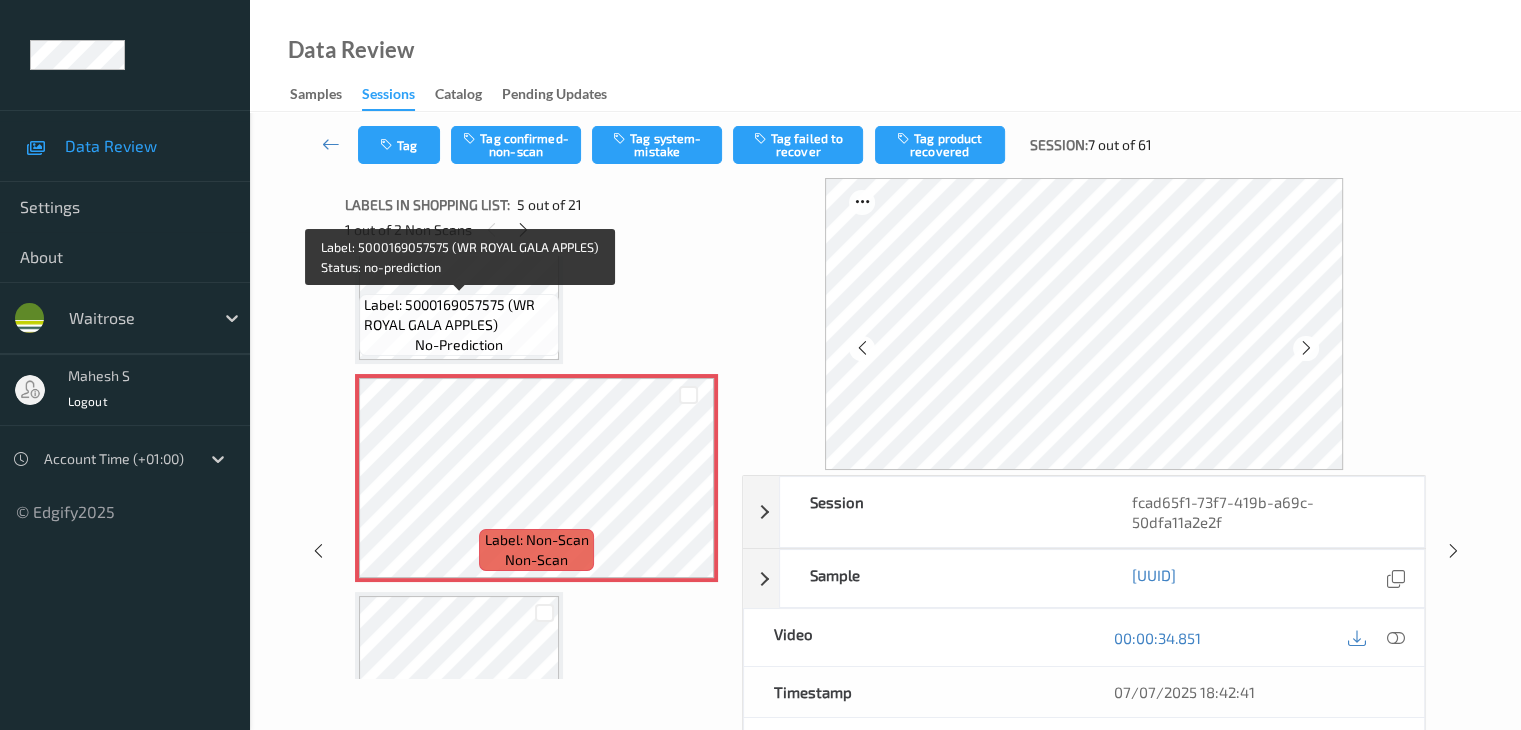 click on "Label: 5000169057575 (WR ROYAL GALA APPLES)" at bounding box center [459, 315] 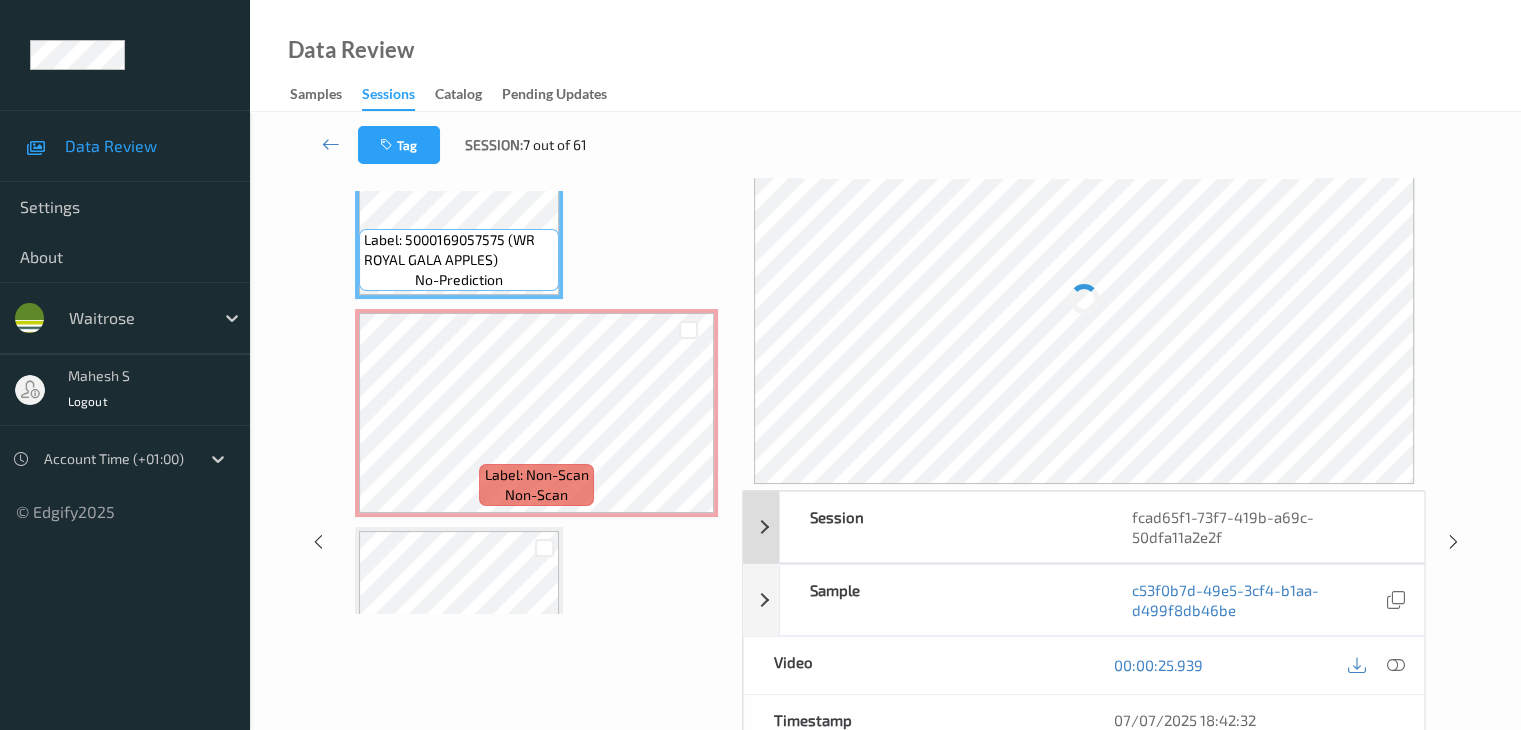 scroll, scrollTop: 100, scrollLeft: 0, axis: vertical 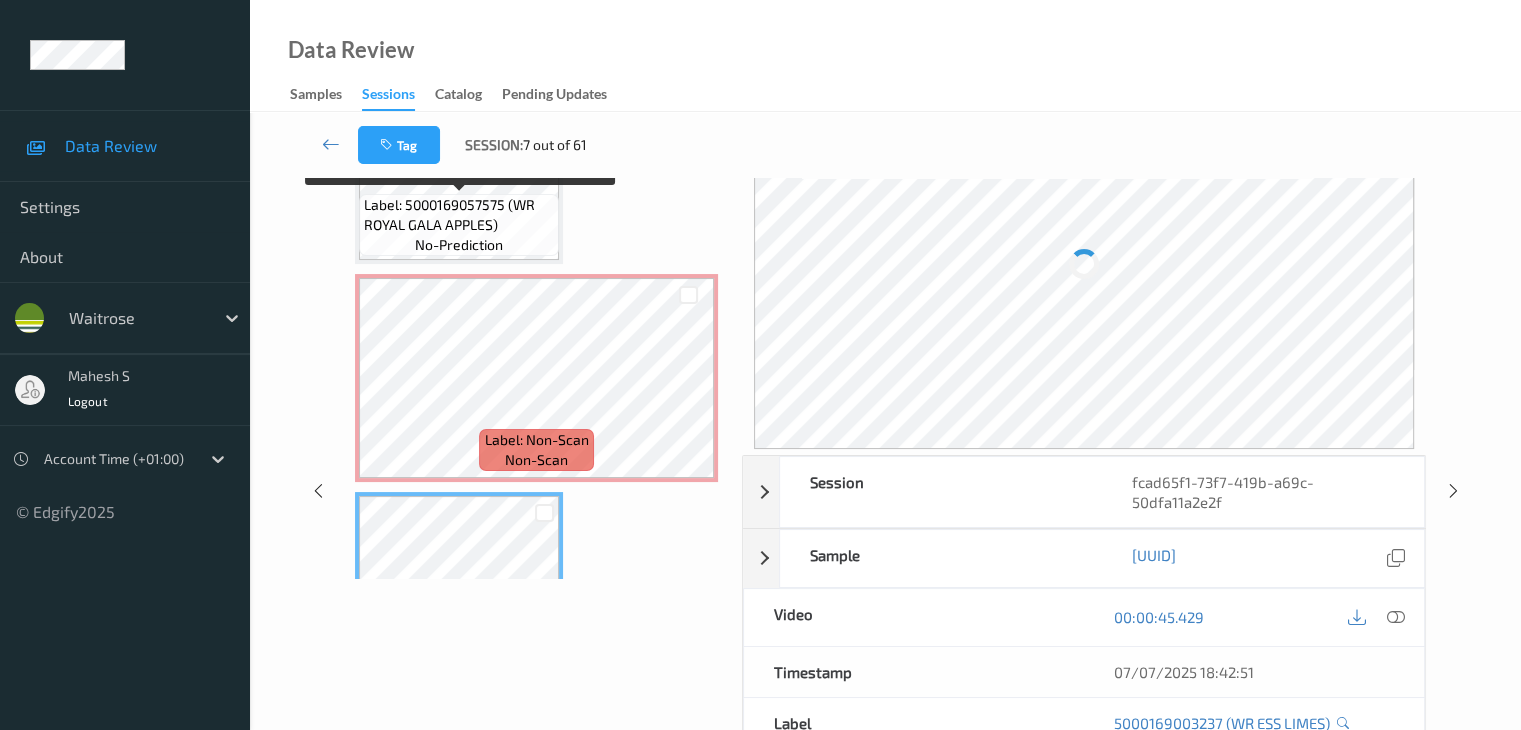 click on "Label: 5000169057575 (WR ROYAL GALA APPLES)" at bounding box center [459, 215] 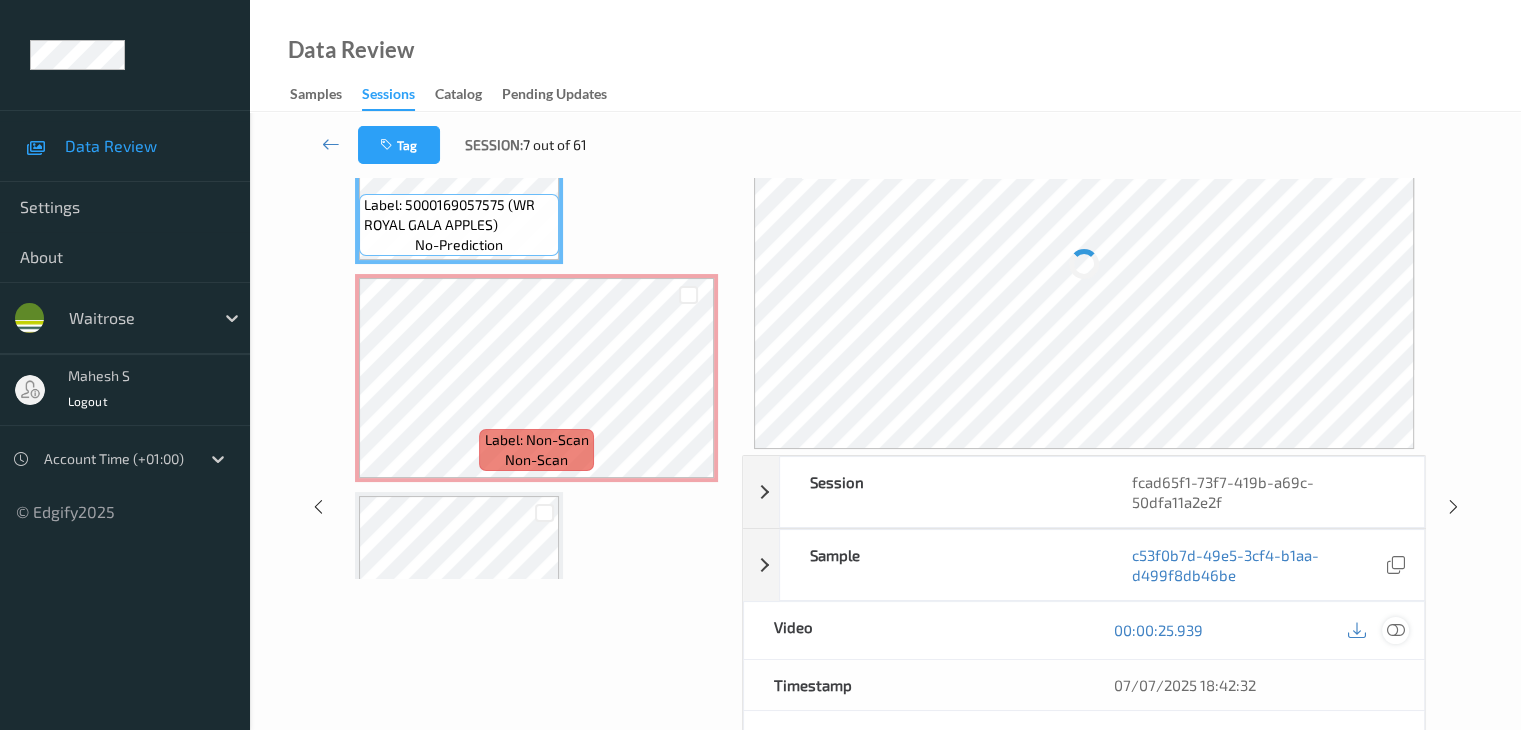 click at bounding box center (1395, 630) 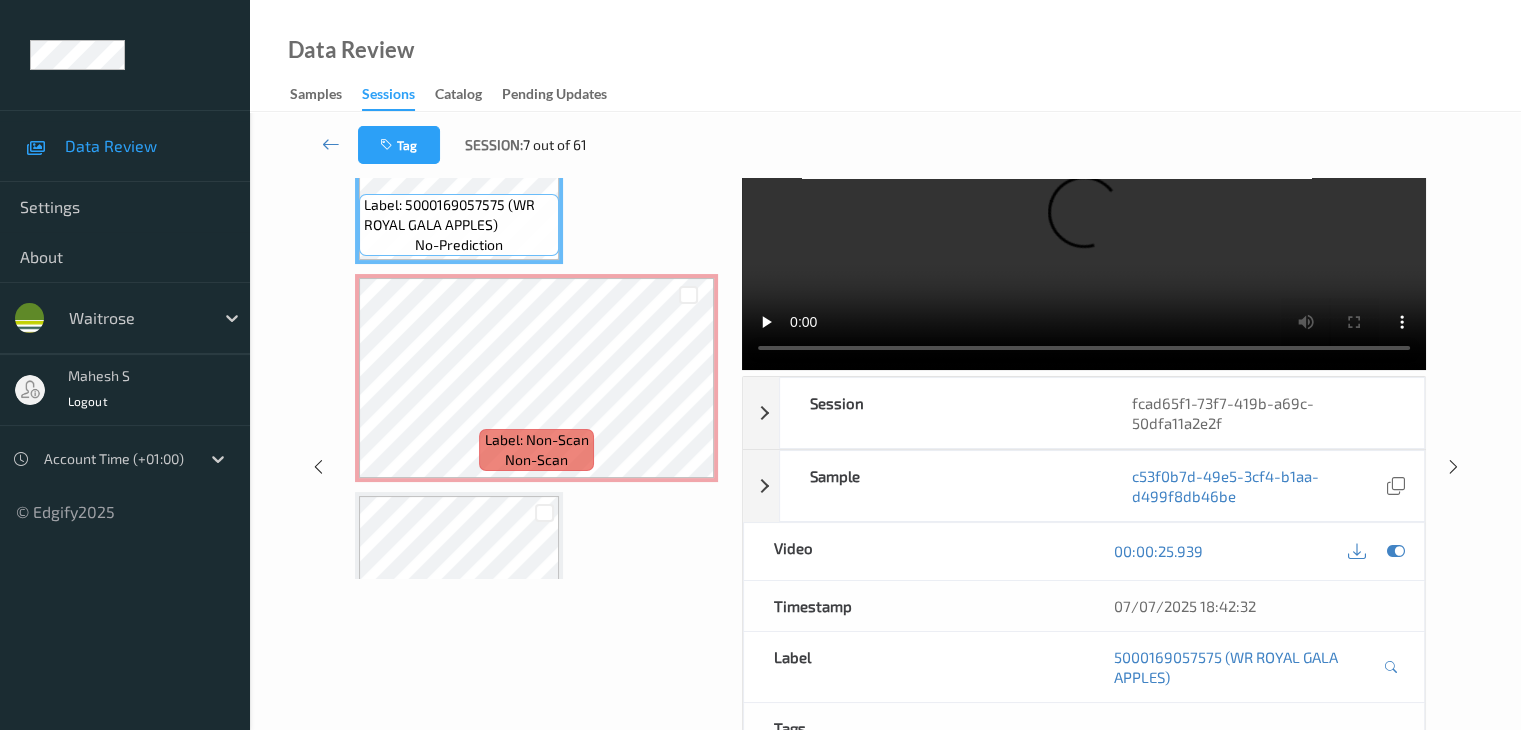 scroll, scrollTop: 0, scrollLeft: 0, axis: both 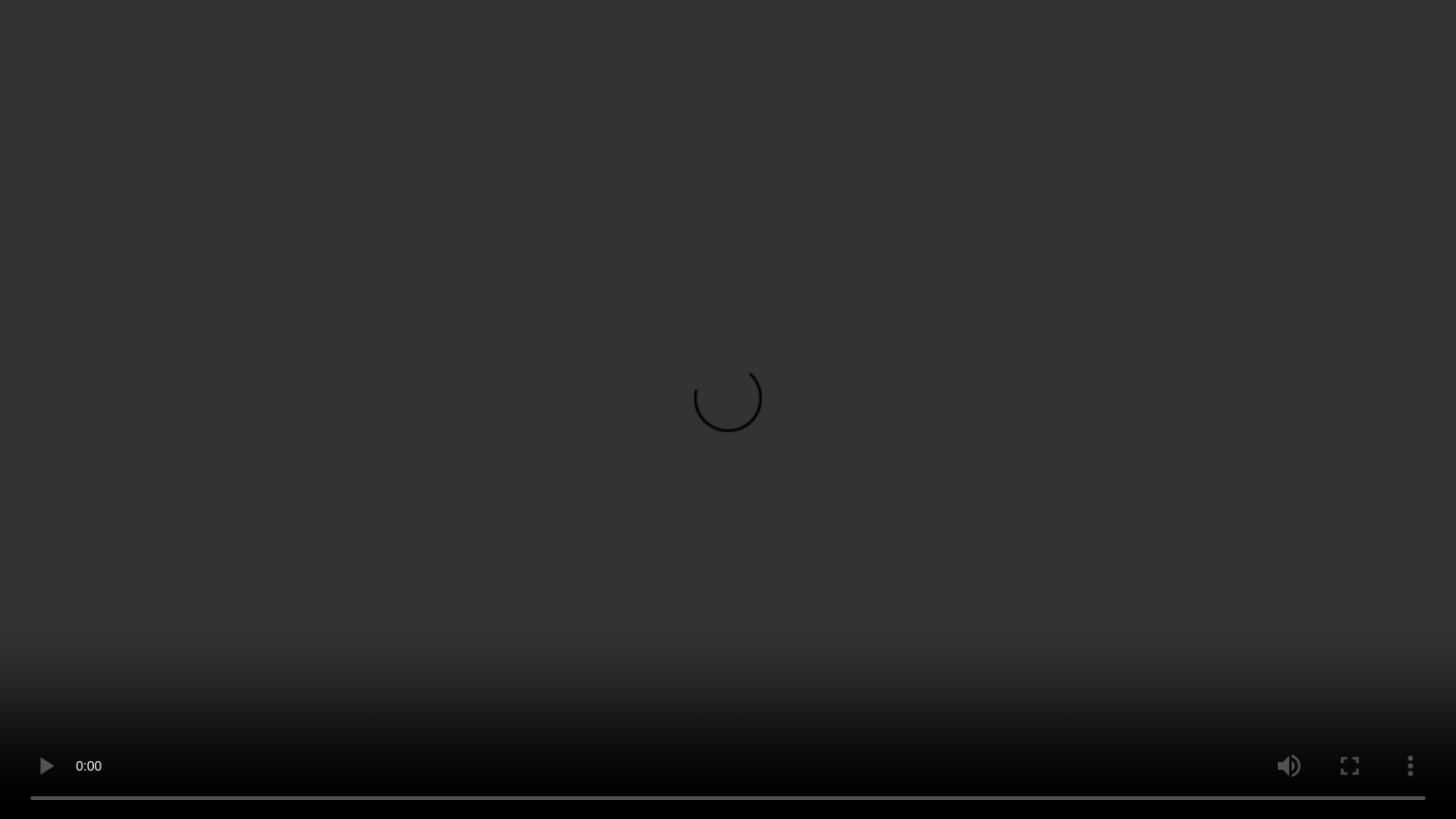 drag, startPoint x: 0, startPoint y: 770, endPoint x: 271, endPoint y: 668, distance: 289.56001 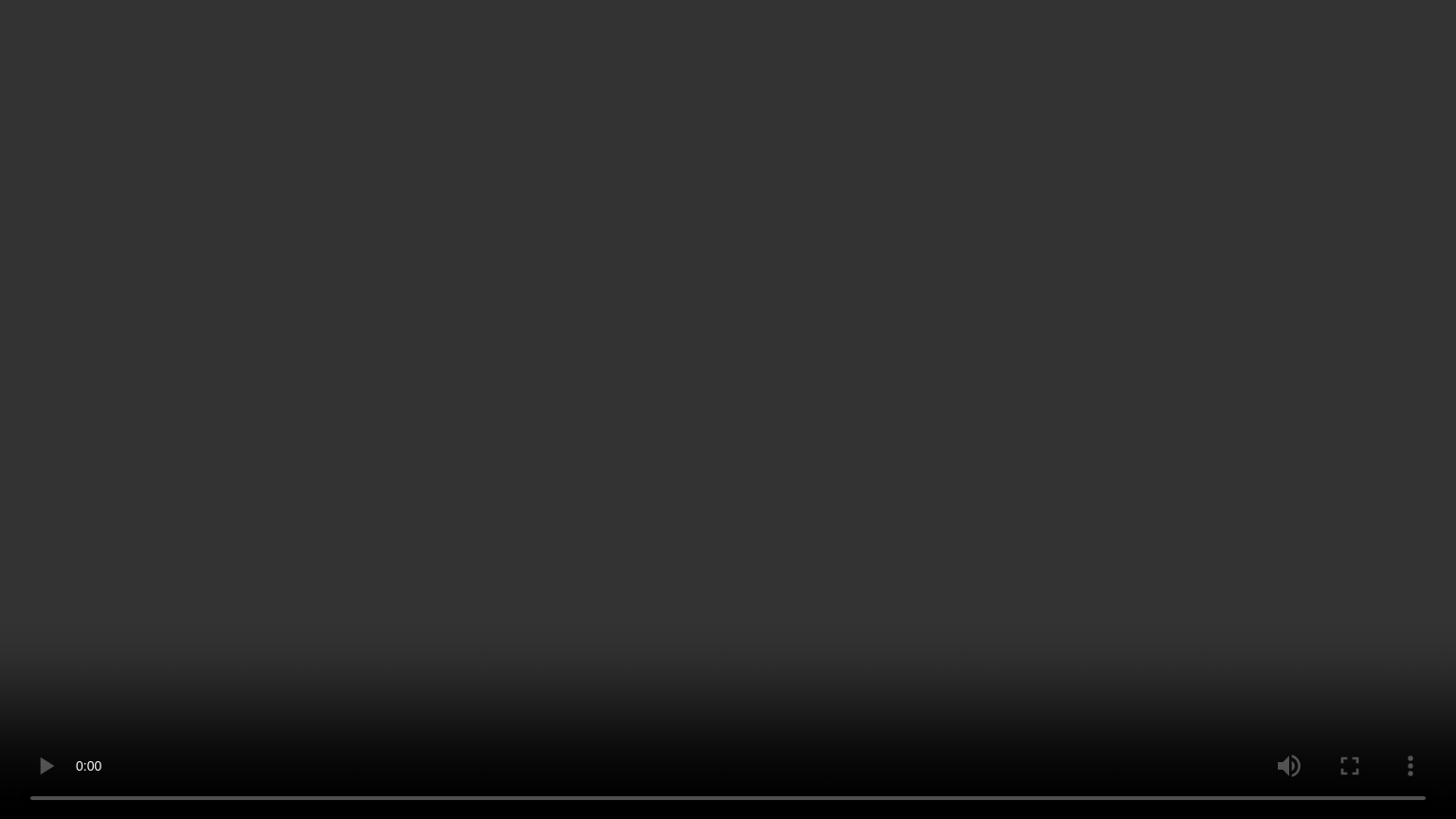 click at bounding box center (728, 410) 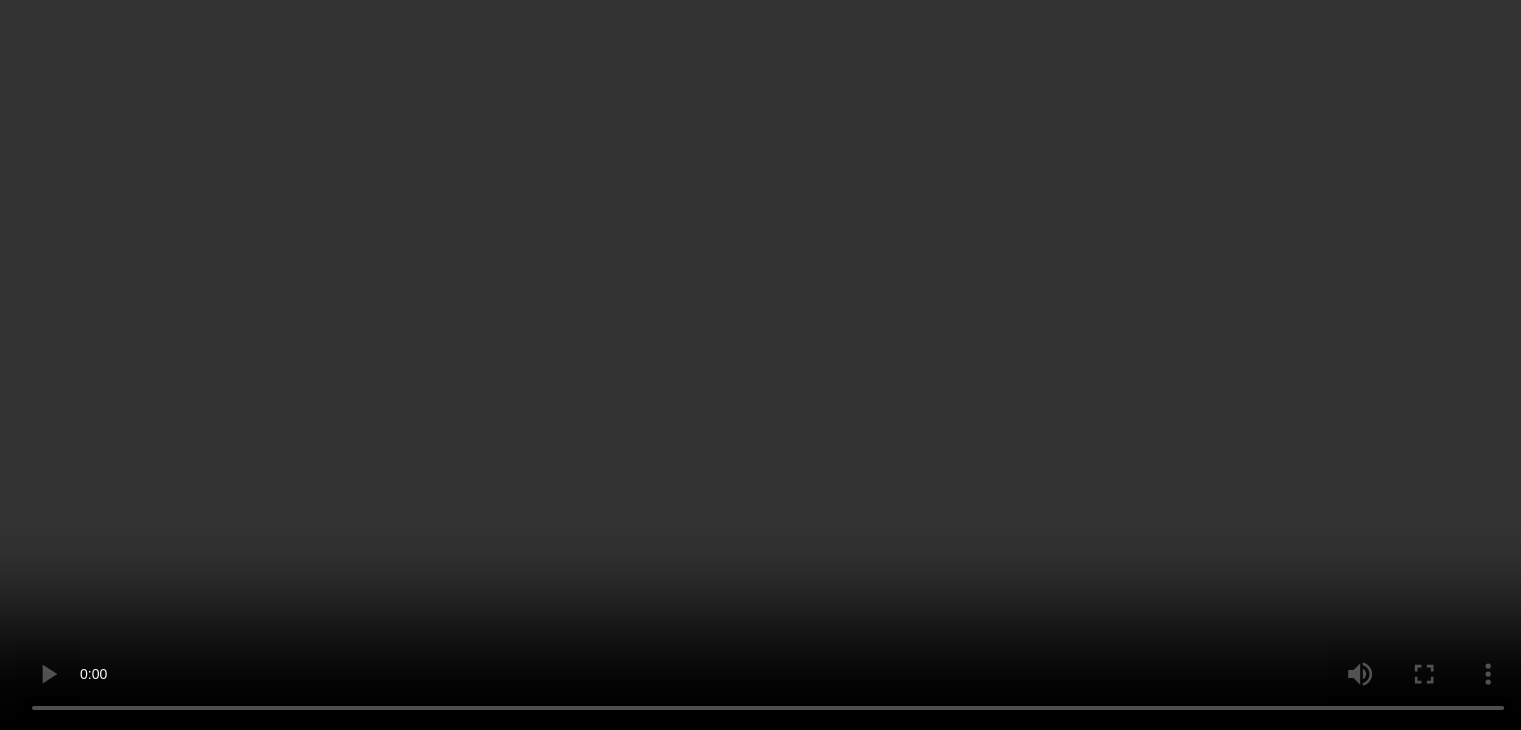 scroll, scrollTop: 864, scrollLeft: 0, axis: vertical 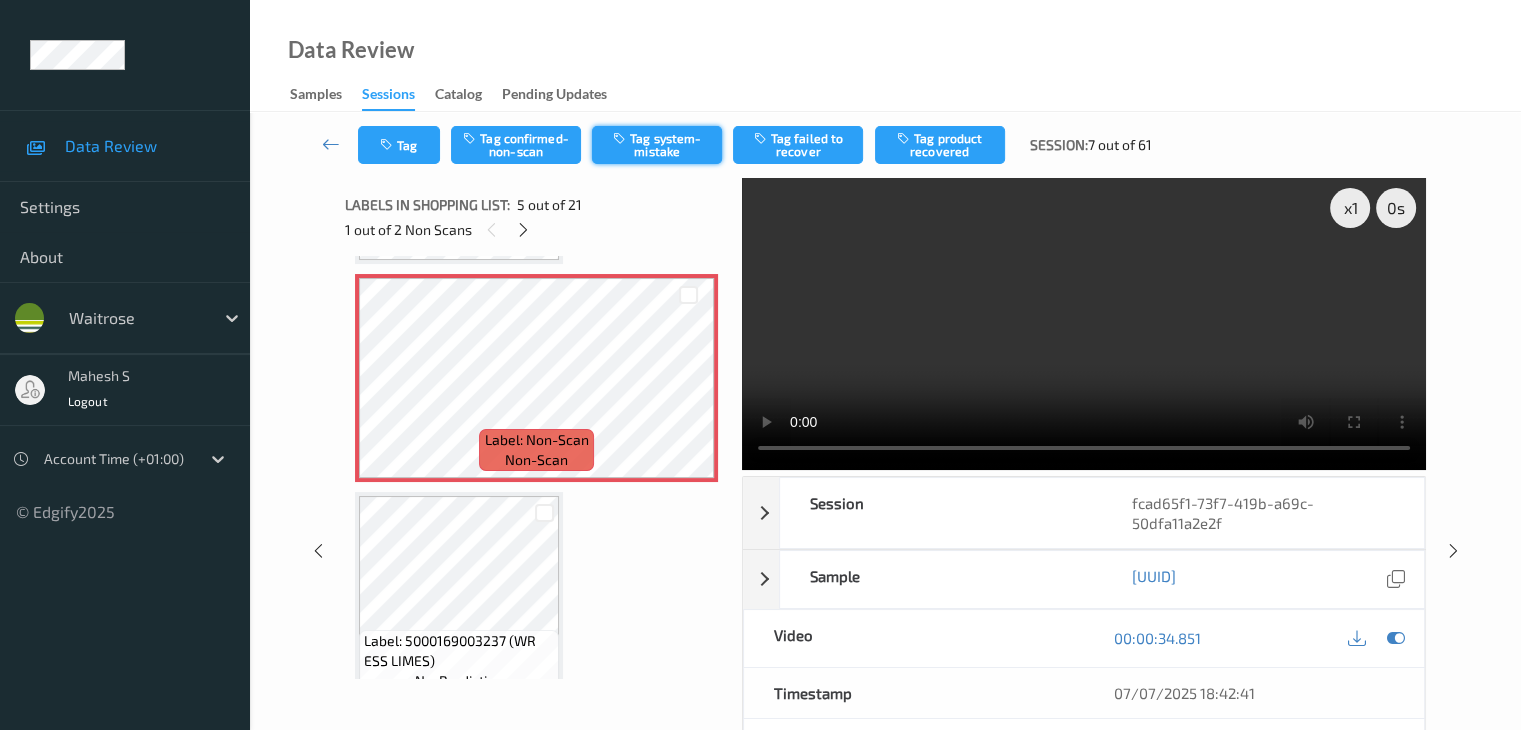 click on "Tag   system-mistake" at bounding box center [657, 145] 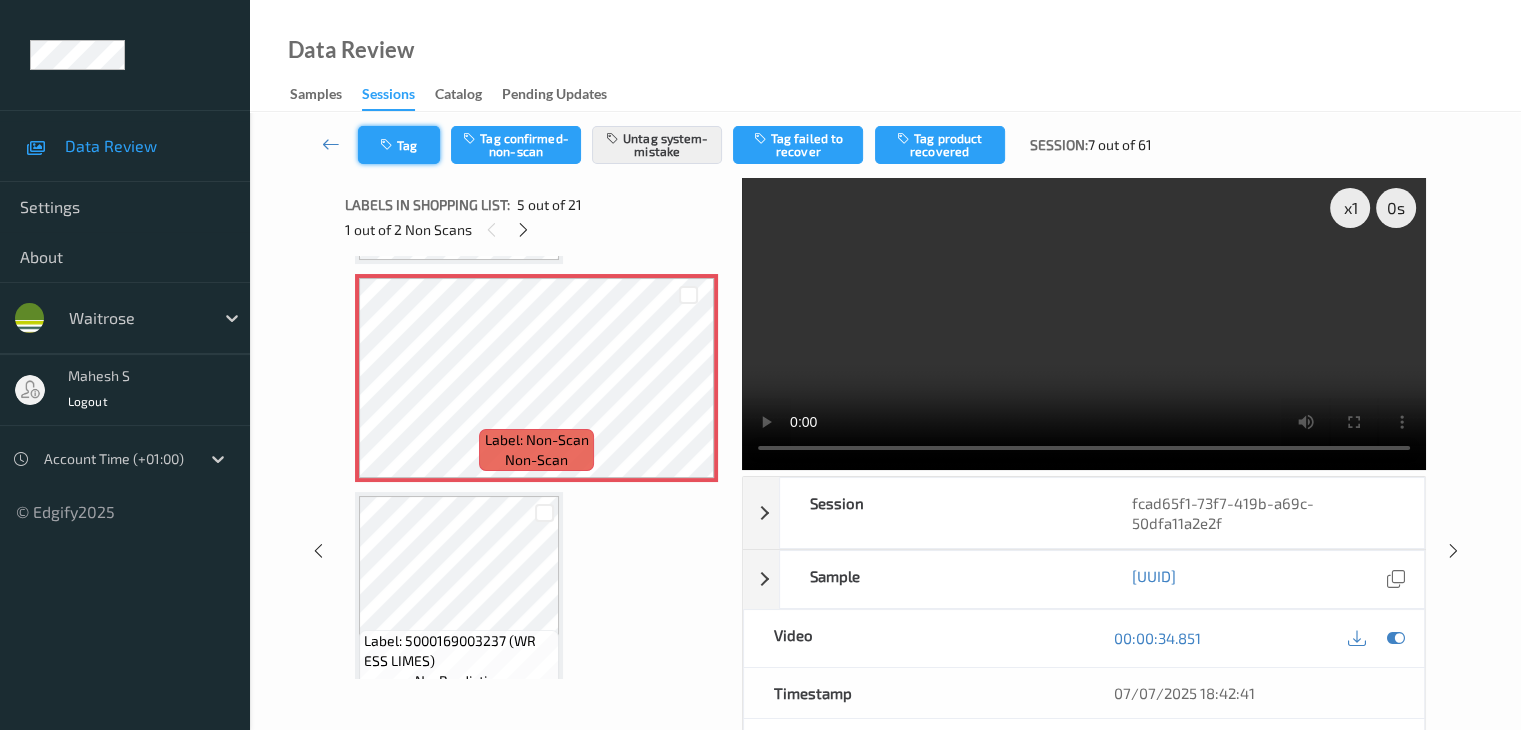 click at bounding box center [388, 145] 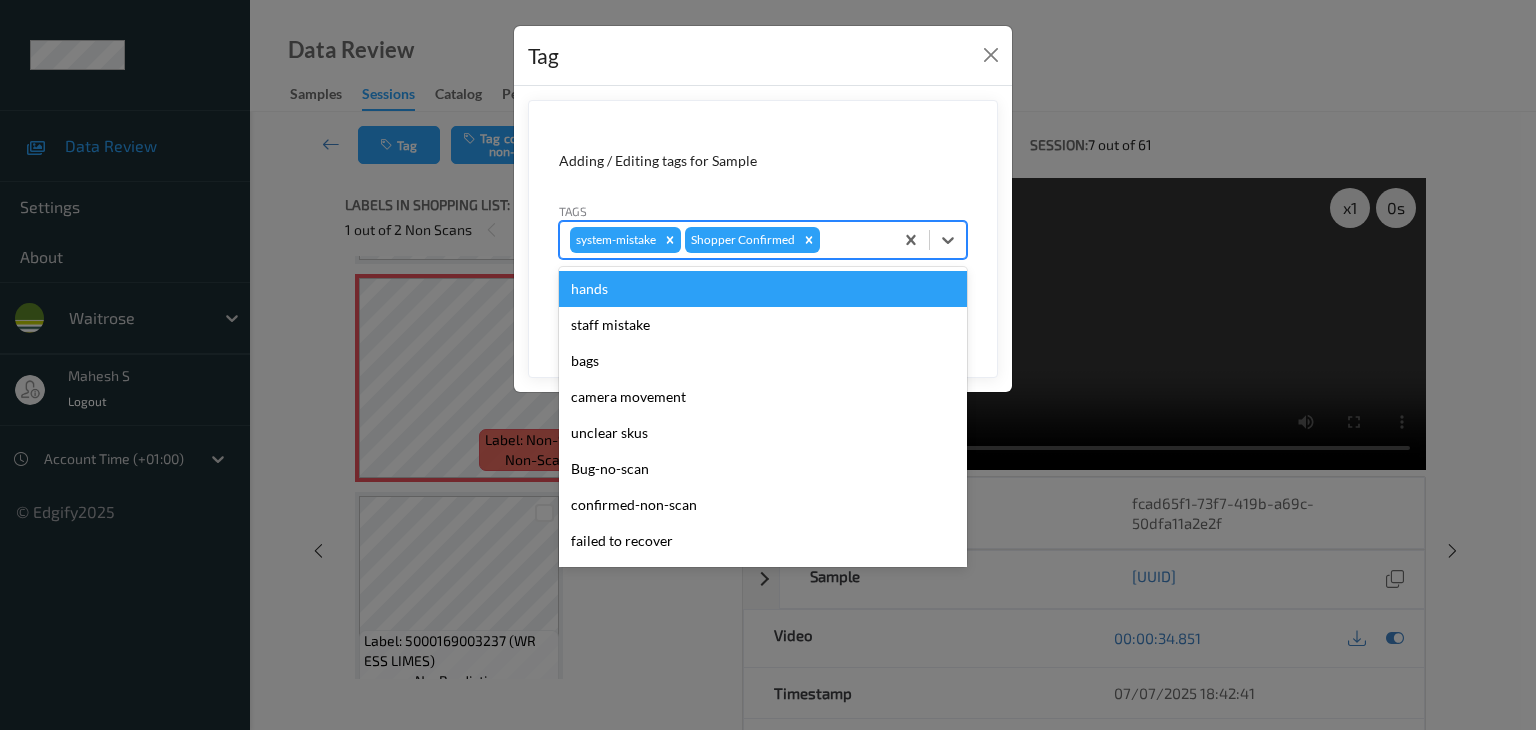 click at bounding box center (853, 240) 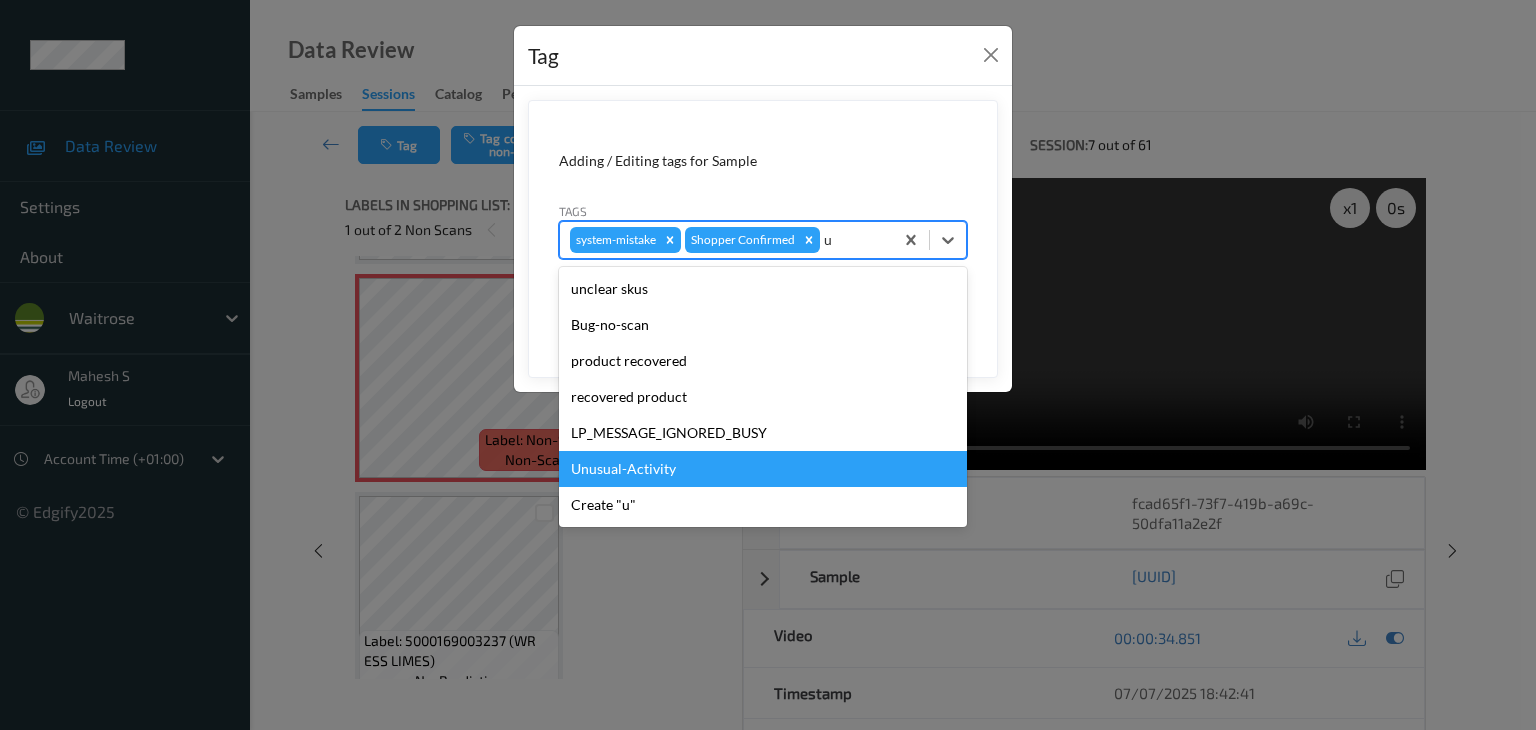 click on "Unusual-Activity" at bounding box center (763, 469) 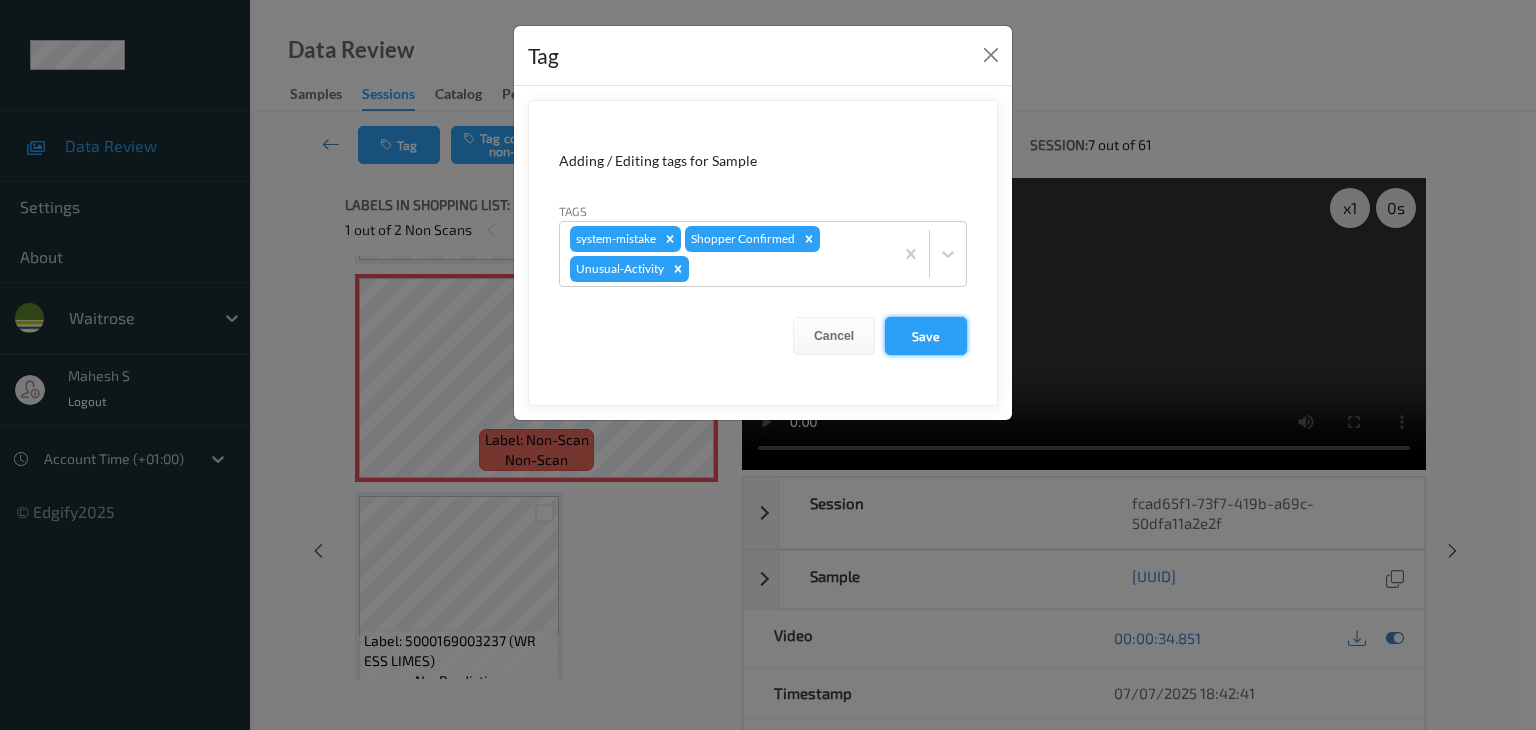click on "Save" at bounding box center (926, 336) 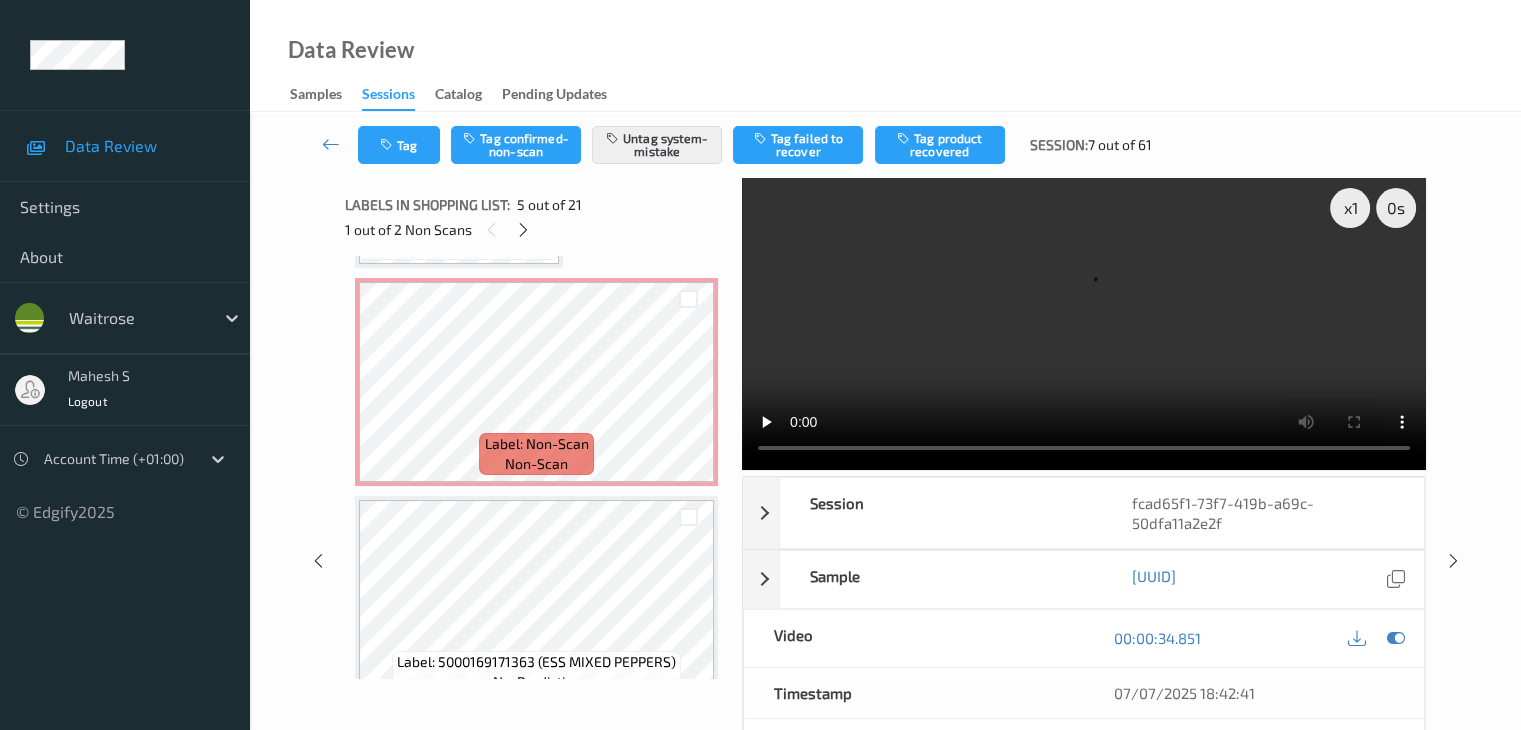 scroll, scrollTop: 2064, scrollLeft: 0, axis: vertical 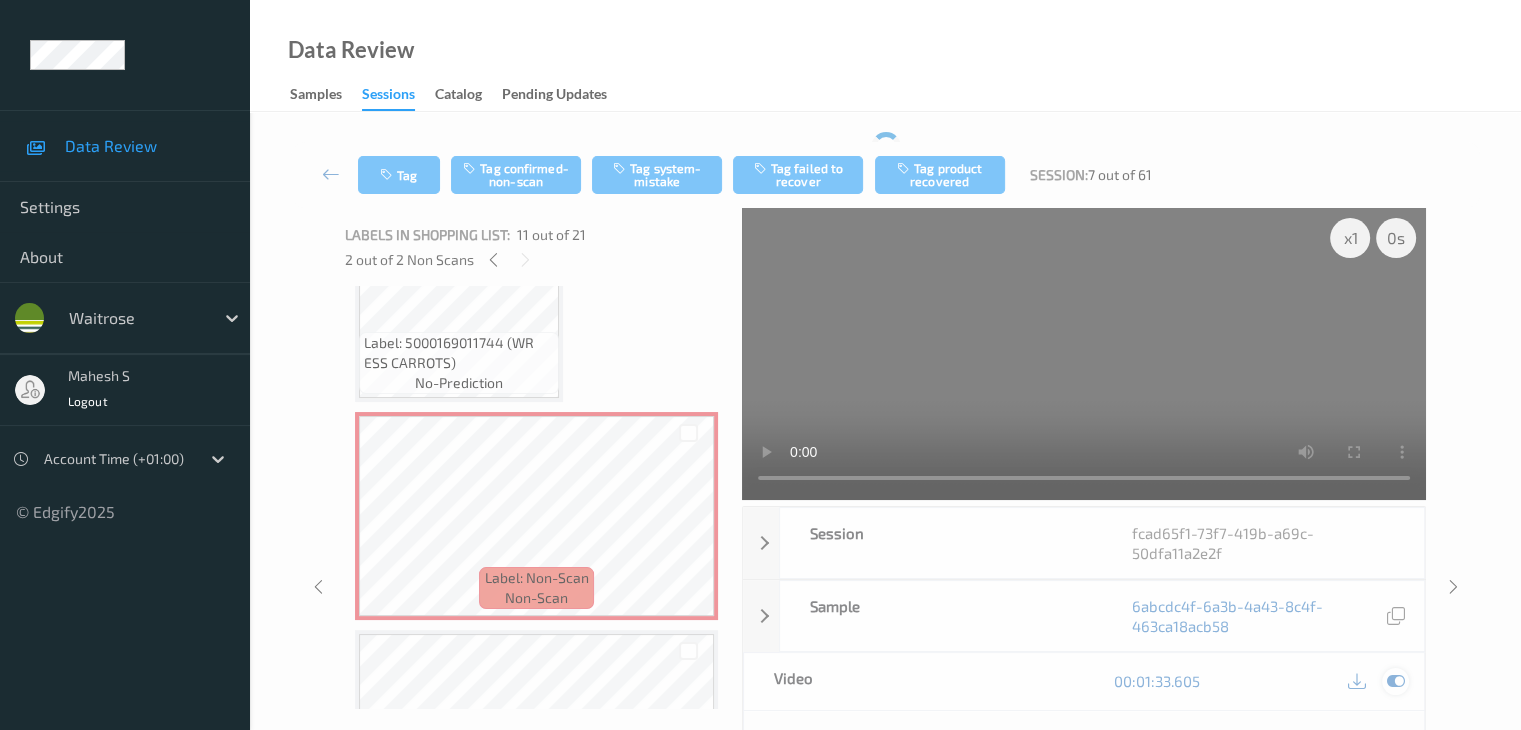 click at bounding box center (1395, 681) 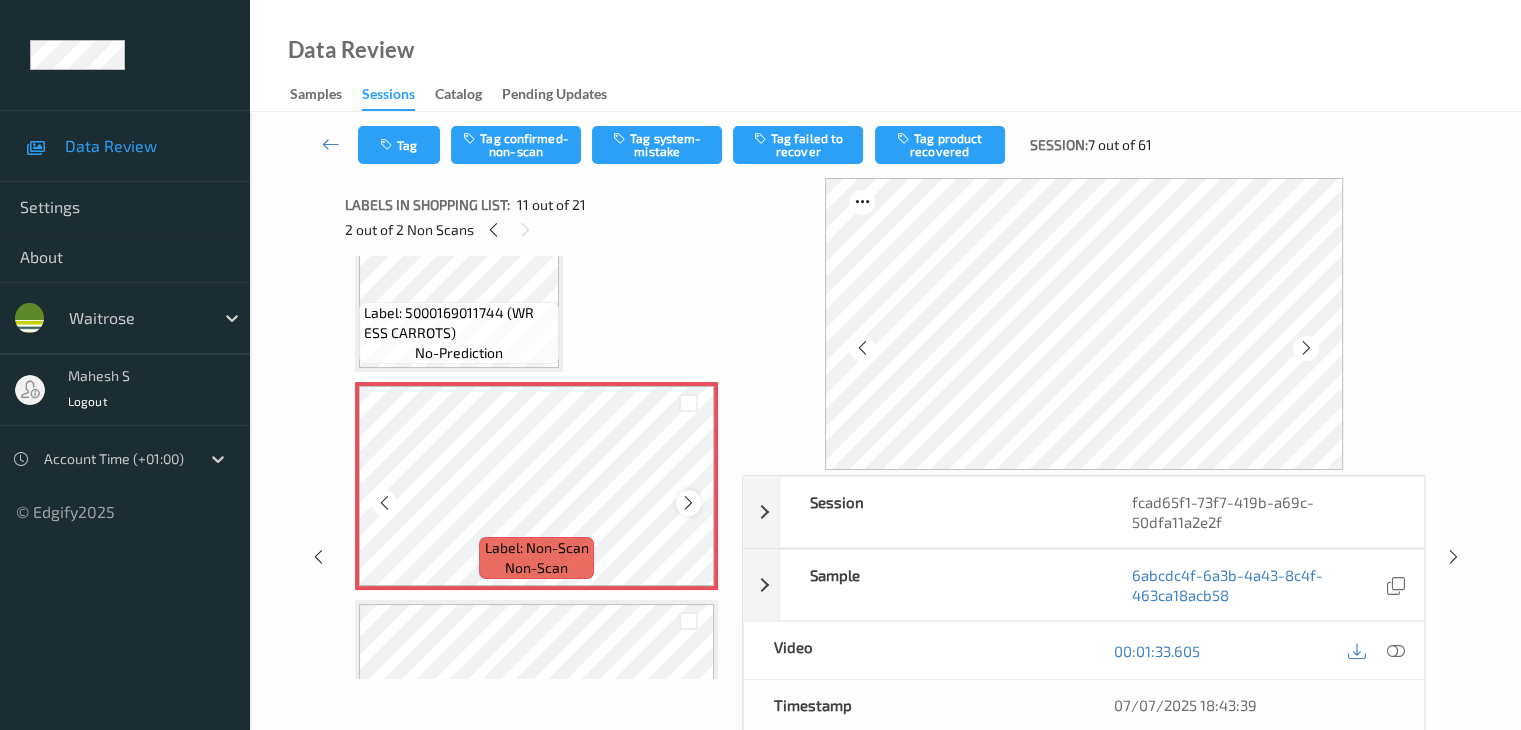 click at bounding box center (688, 503) 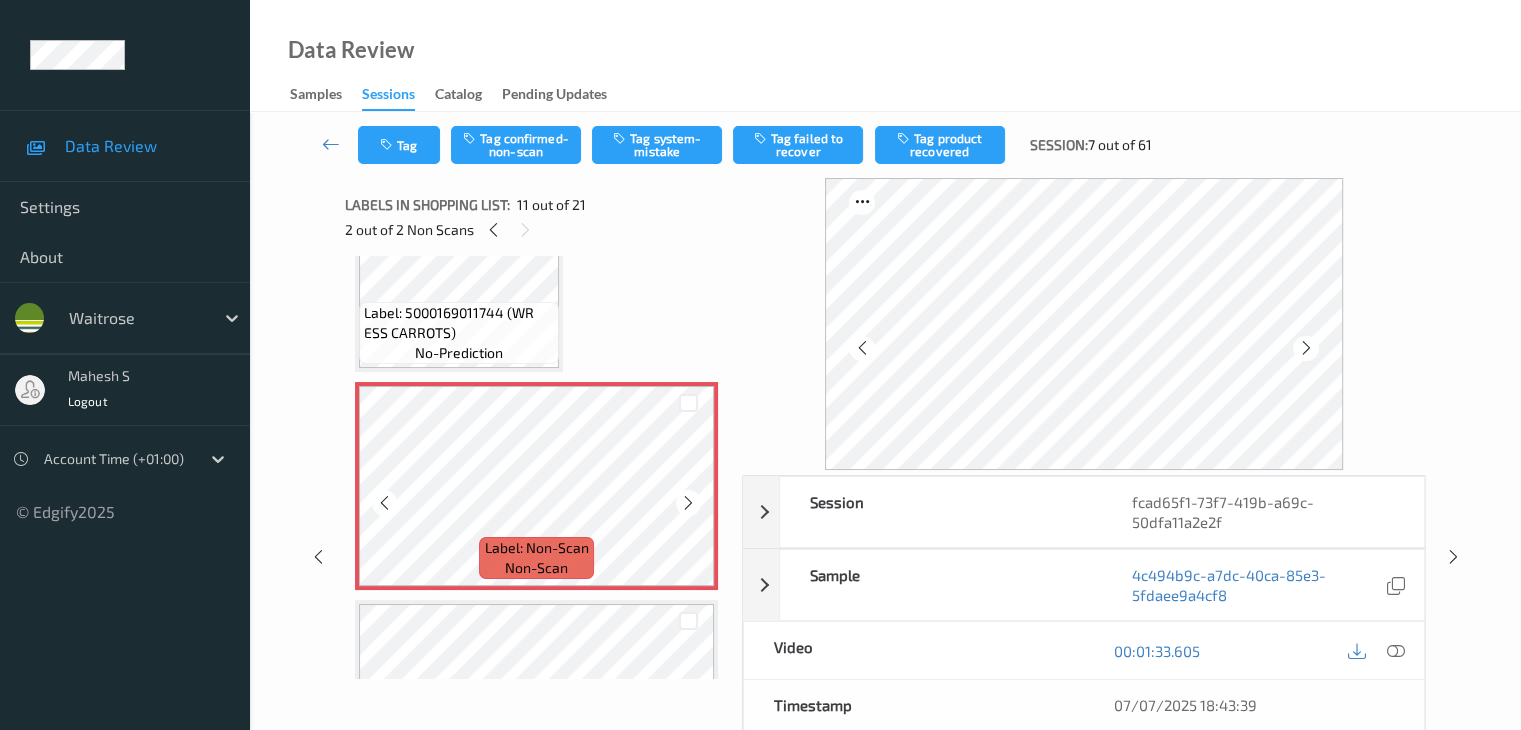 click at bounding box center (688, 503) 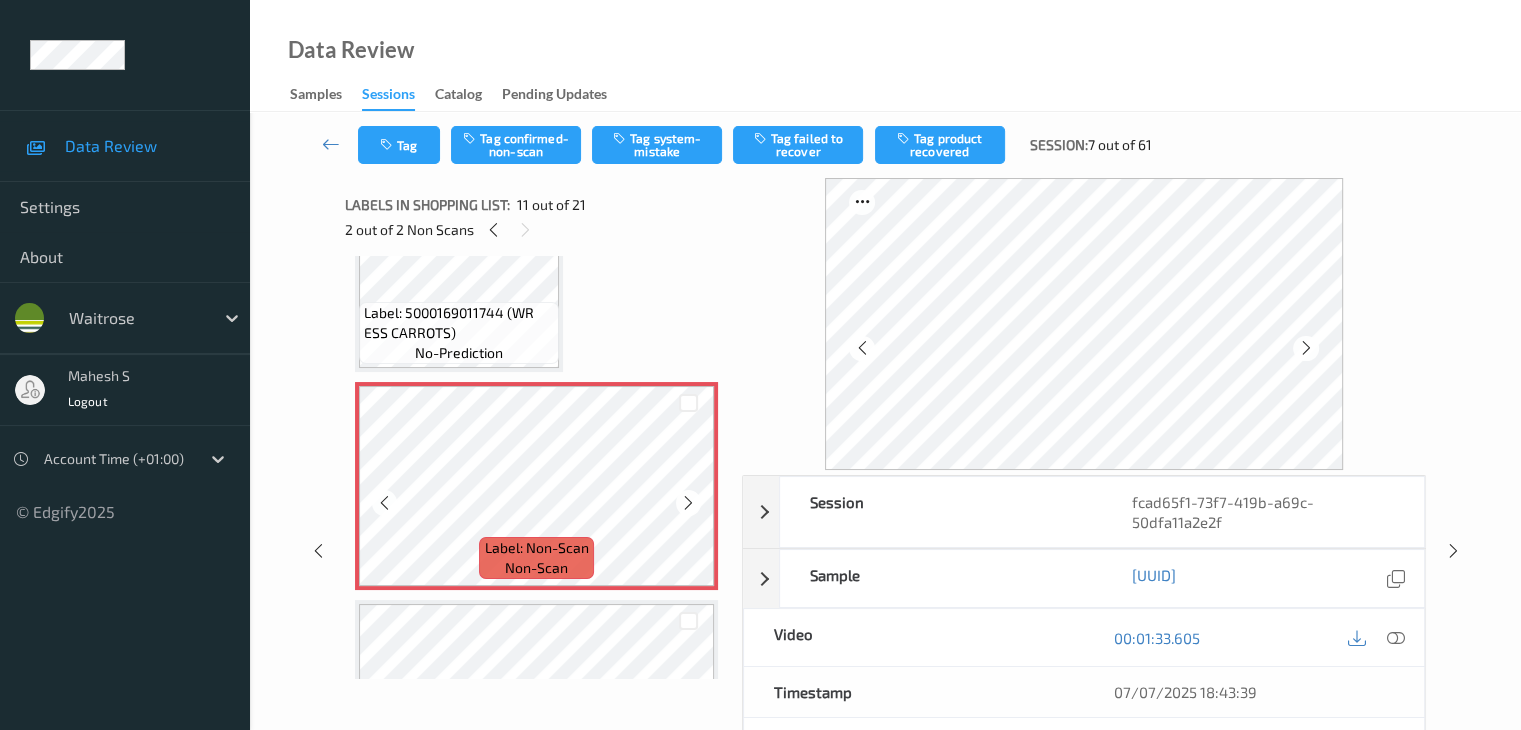 click at bounding box center (688, 503) 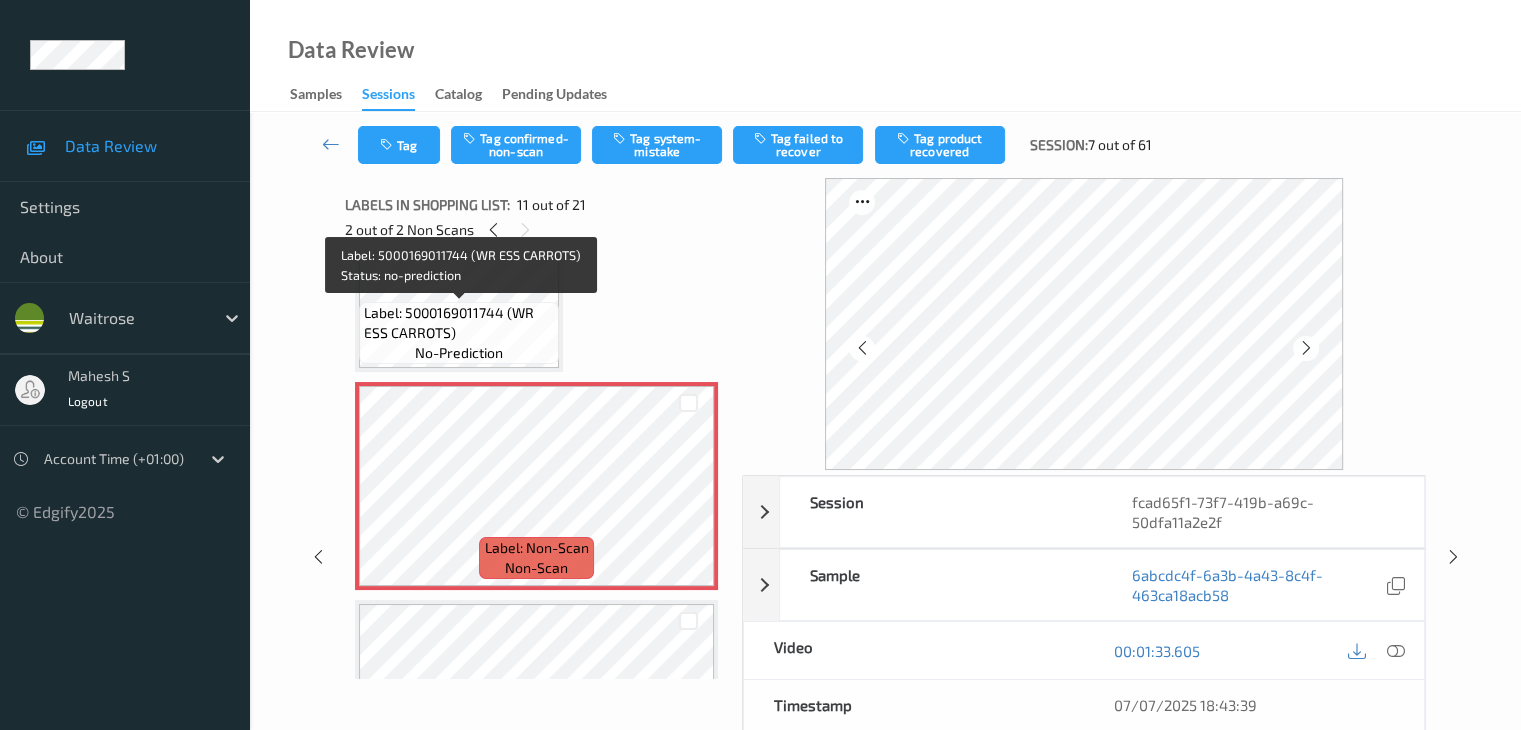 click on "Label: 5000169011744 (WR ESS CARROTS)" at bounding box center [459, 323] 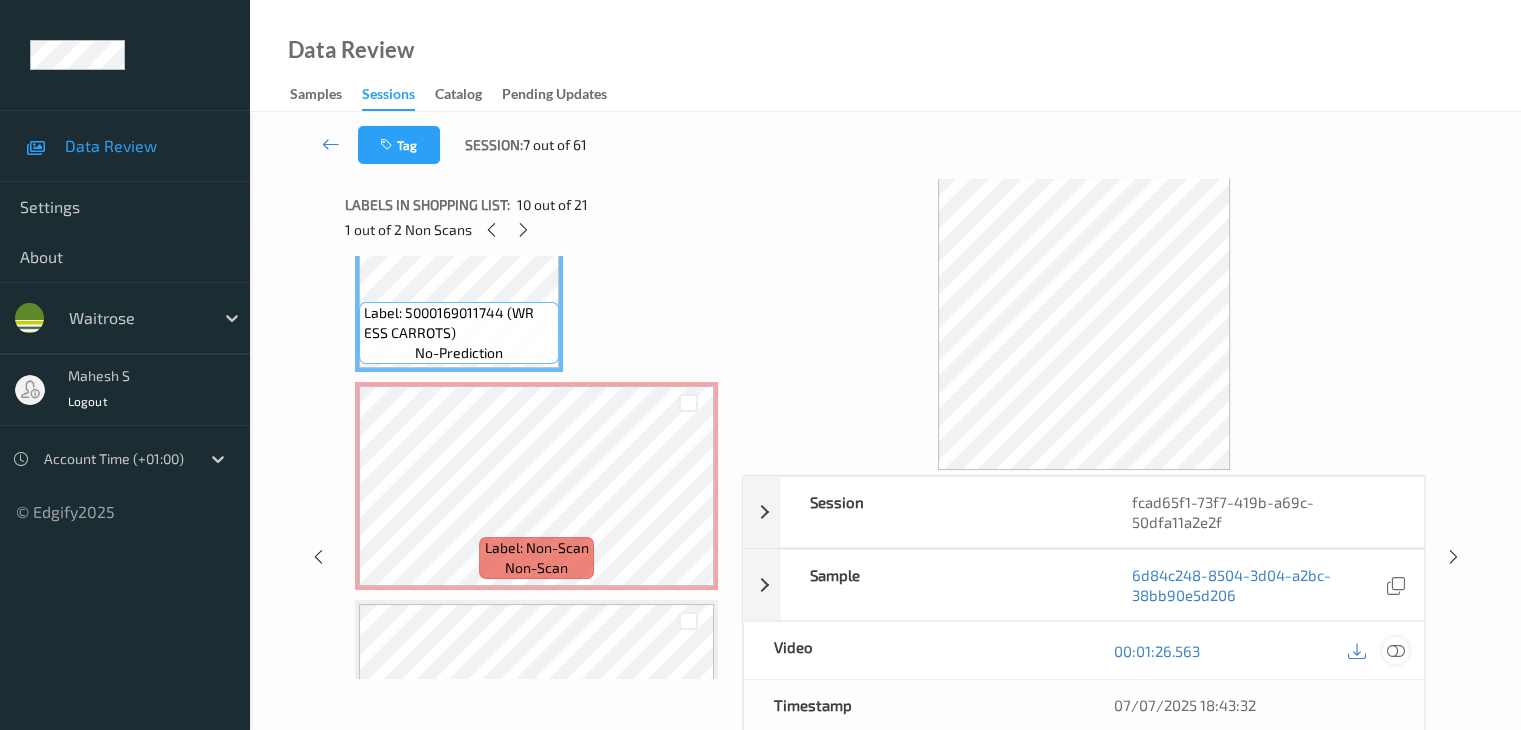 click at bounding box center (1395, 651) 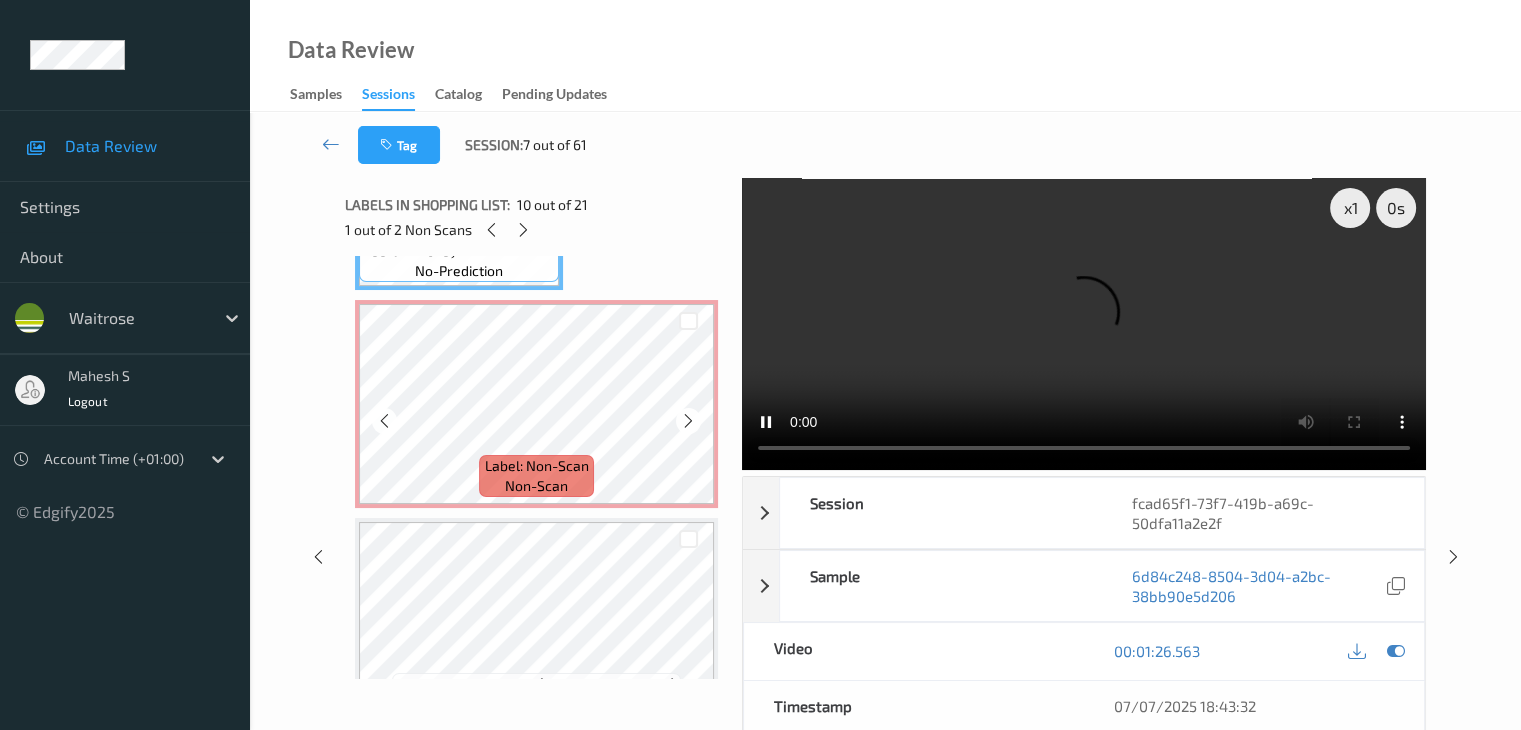 scroll, scrollTop: 2164, scrollLeft: 0, axis: vertical 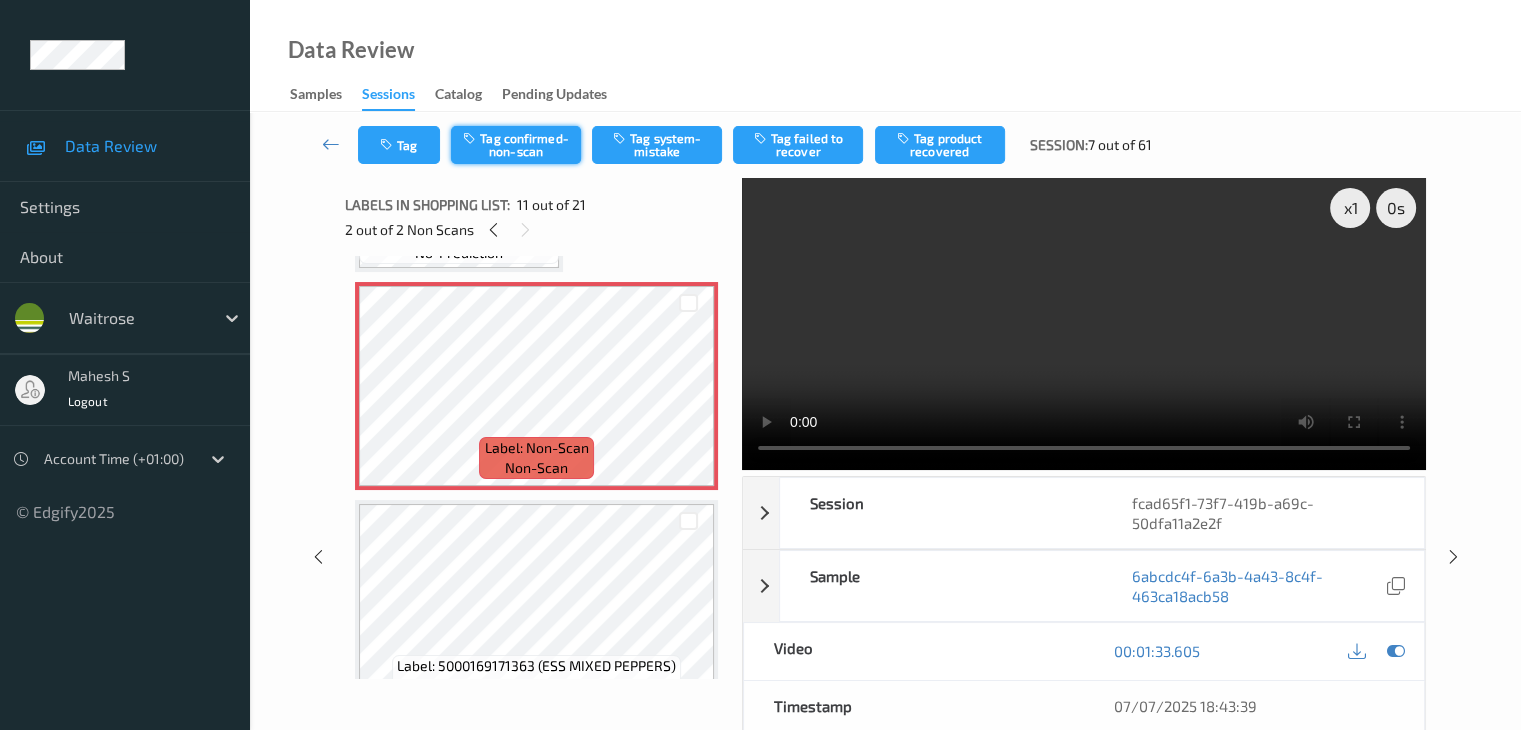 click on "Tag   confirmed-non-scan" at bounding box center [516, 145] 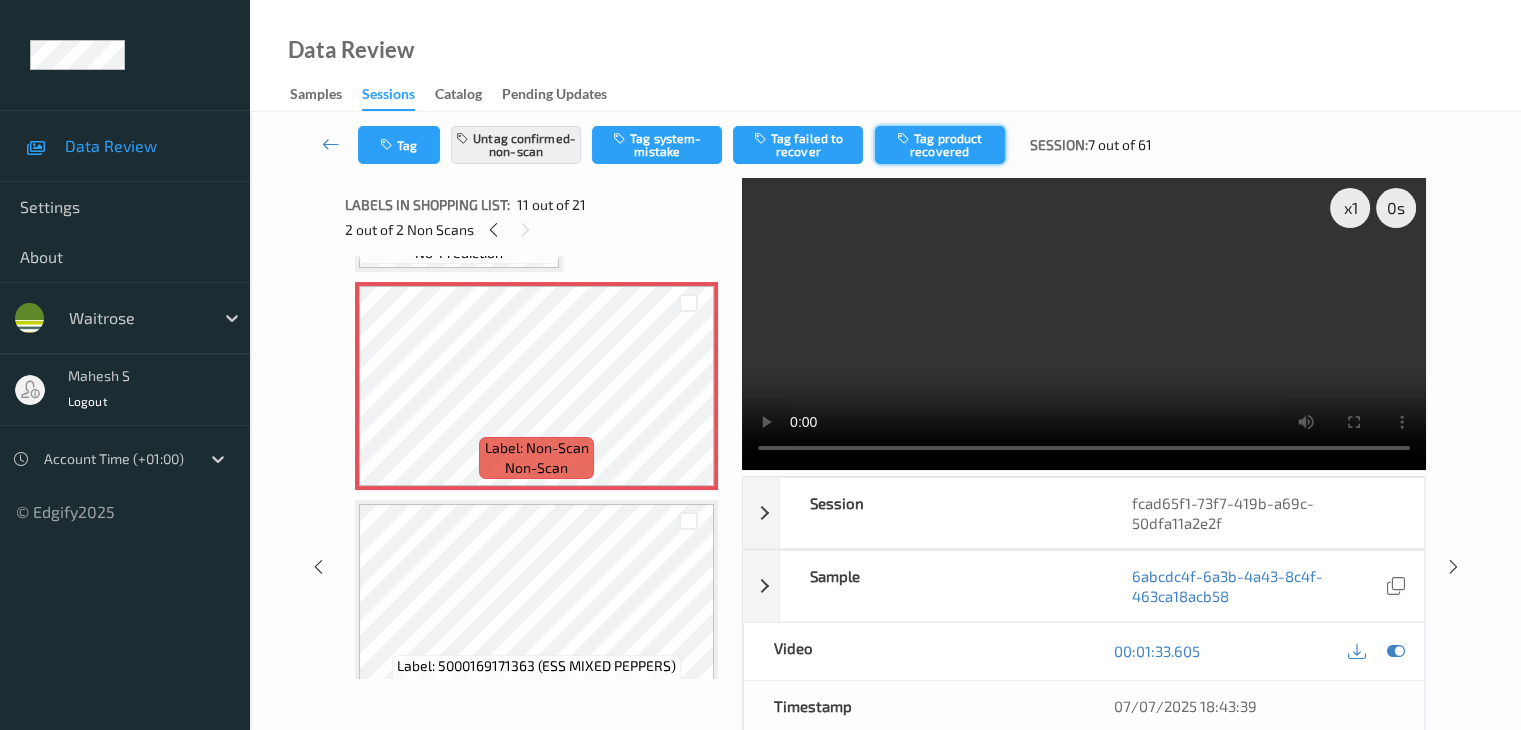 click on "Tag   product recovered" at bounding box center [940, 145] 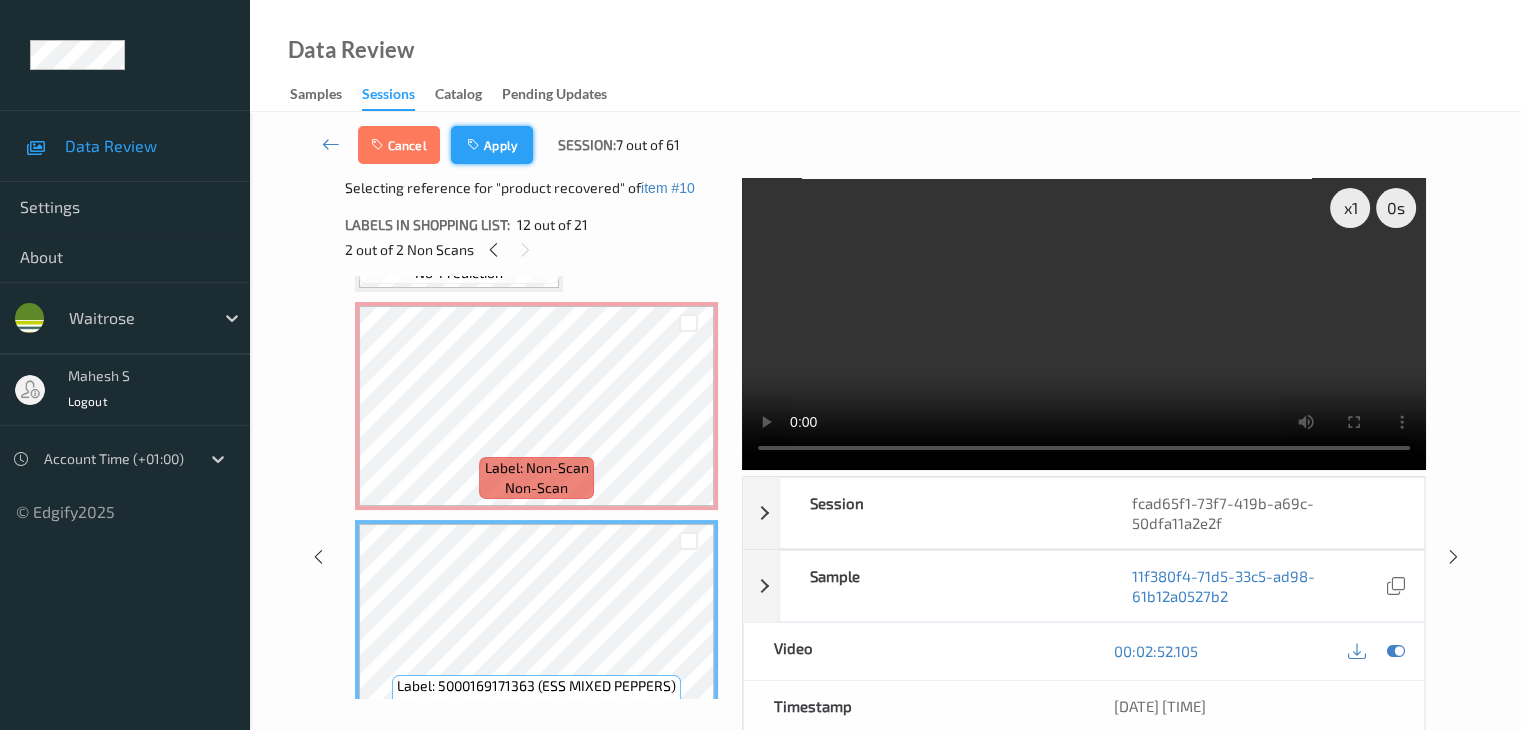 click on "Apply" at bounding box center (492, 145) 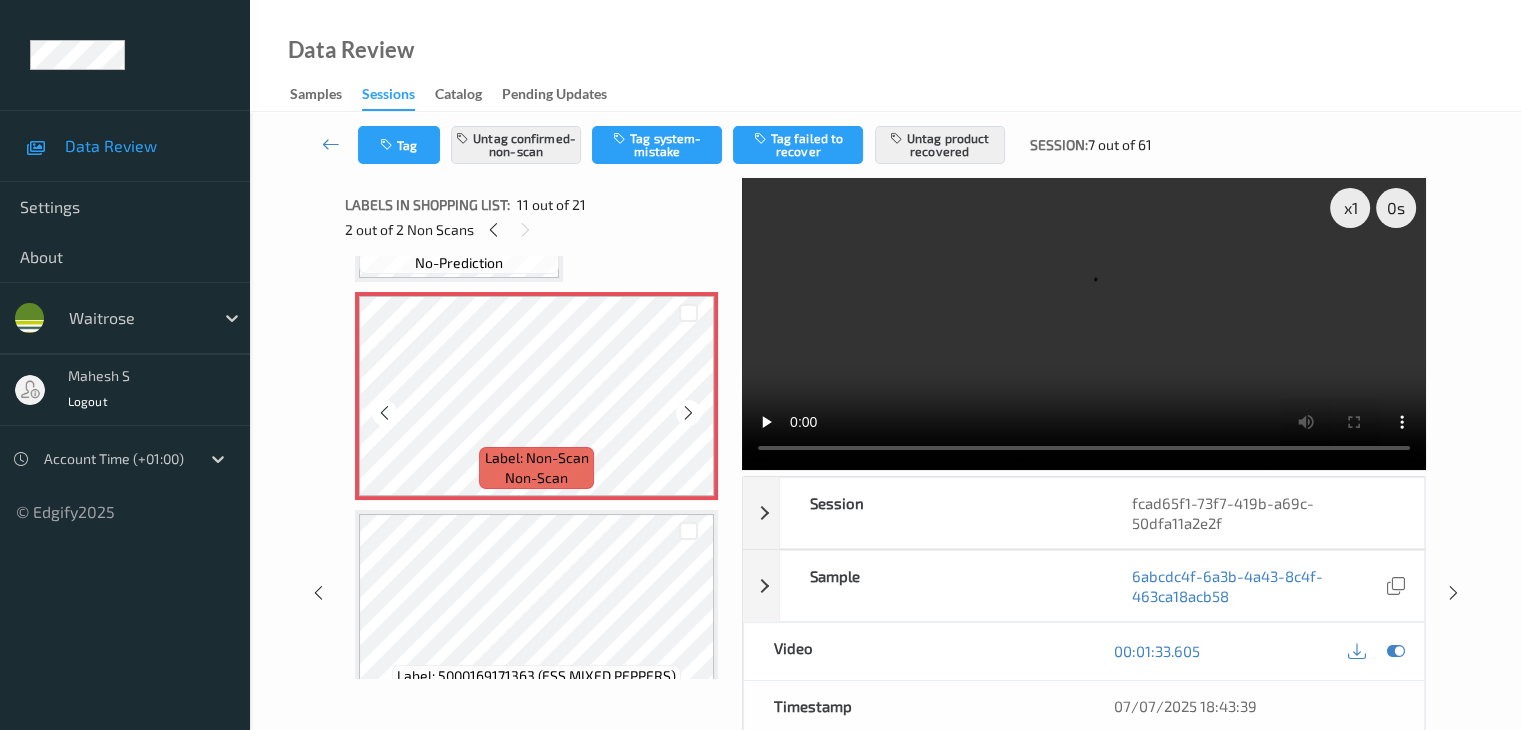 scroll, scrollTop: 2272, scrollLeft: 0, axis: vertical 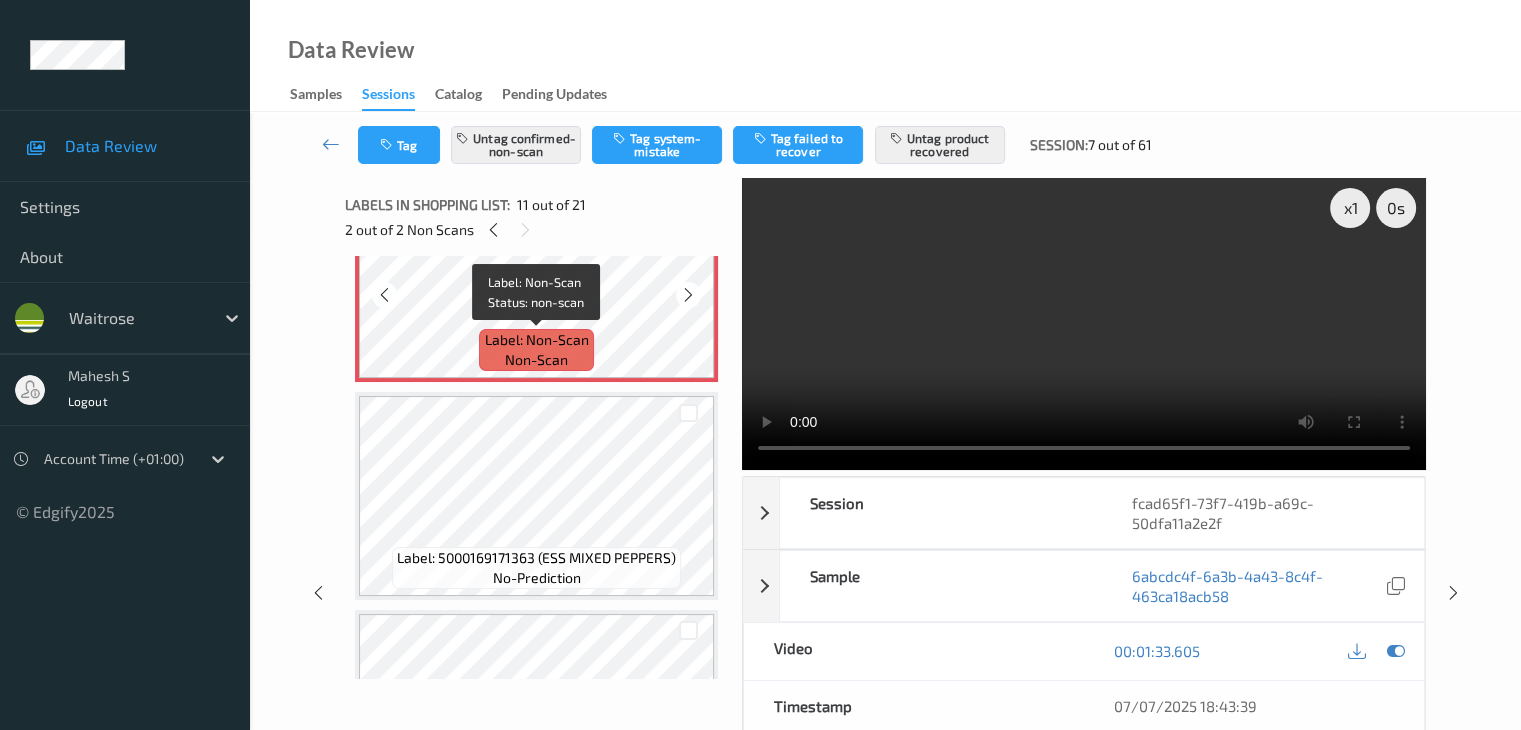 click on "Label: Non-Scan non-scan" at bounding box center [536, 350] 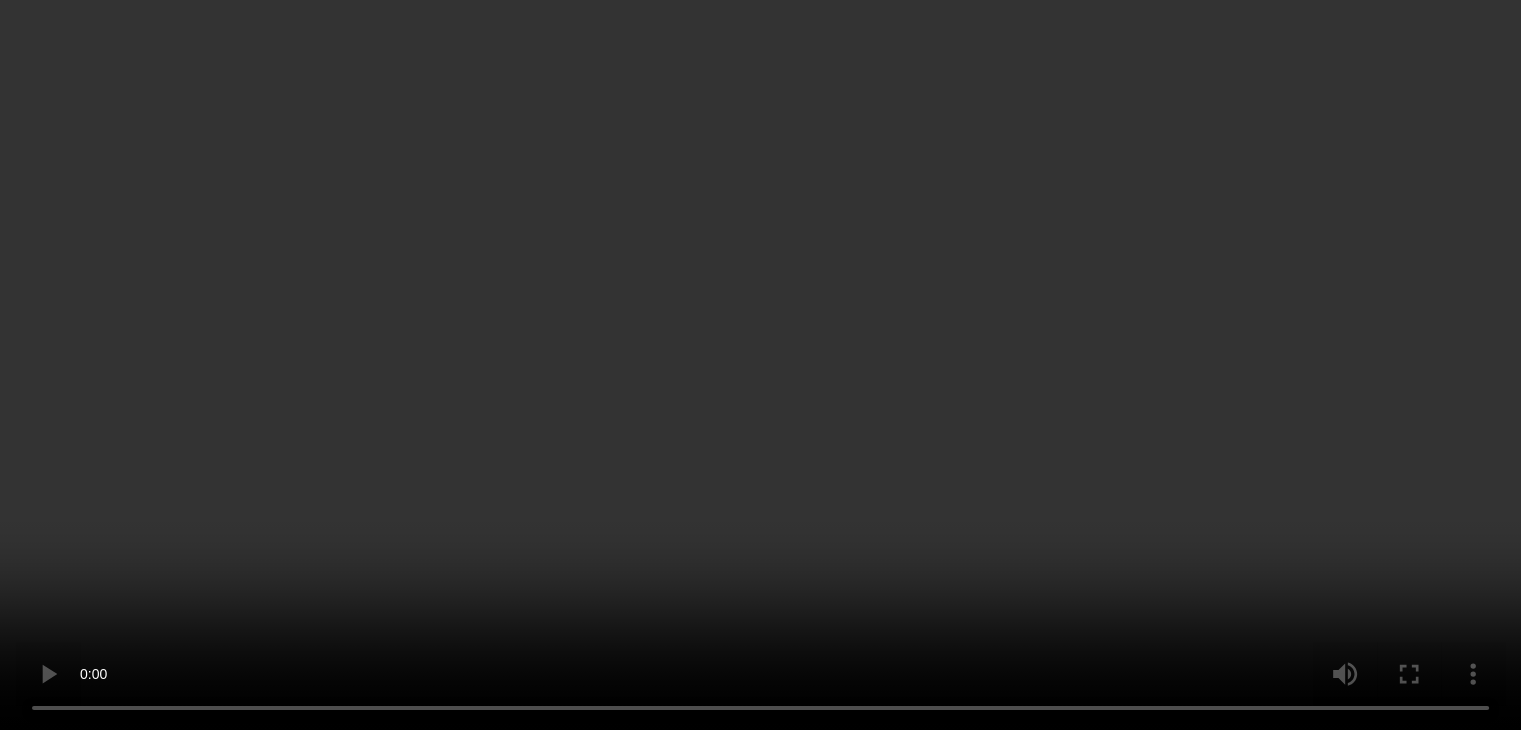 scroll, scrollTop: 2572, scrollLeft: 0, axis: vertical 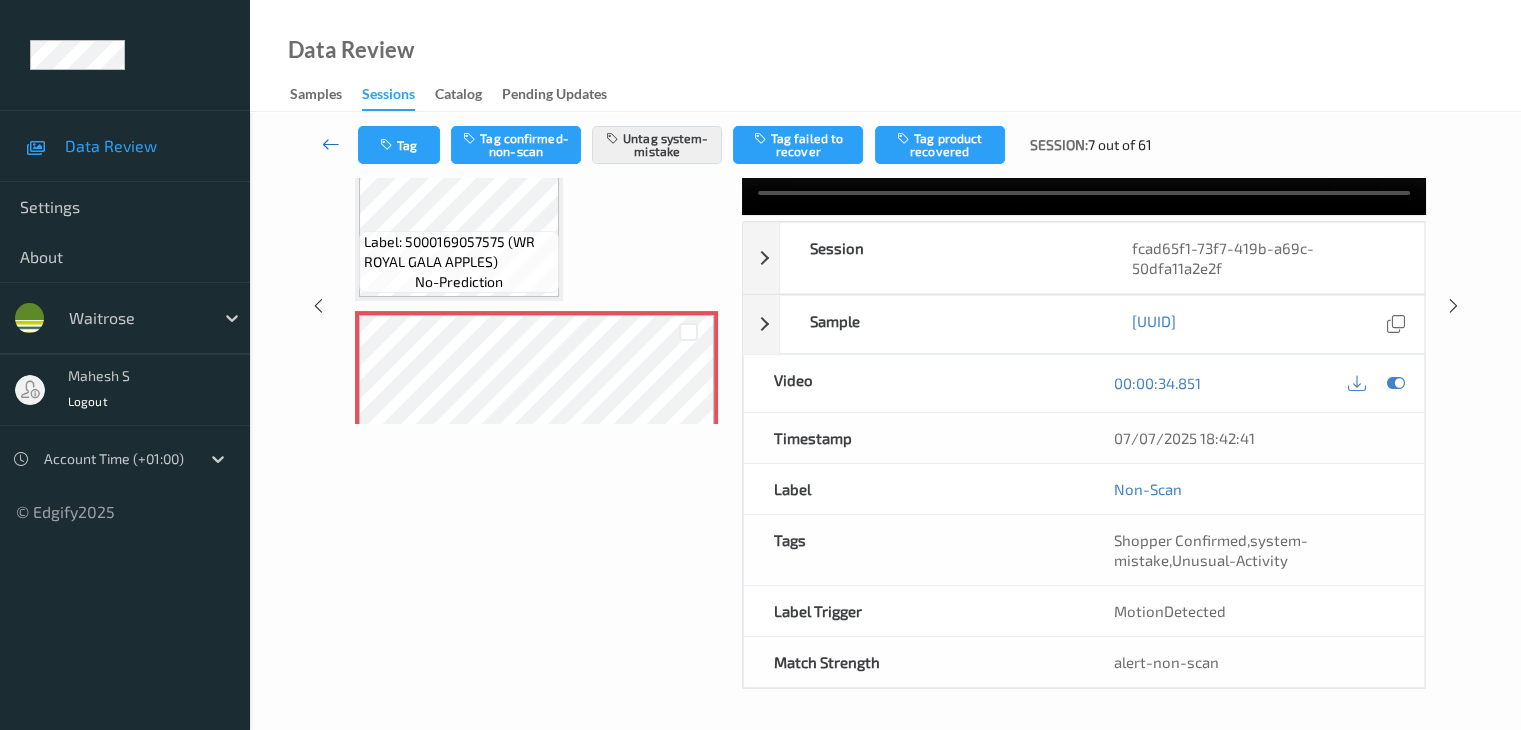 click at bounding box center [331, 144] 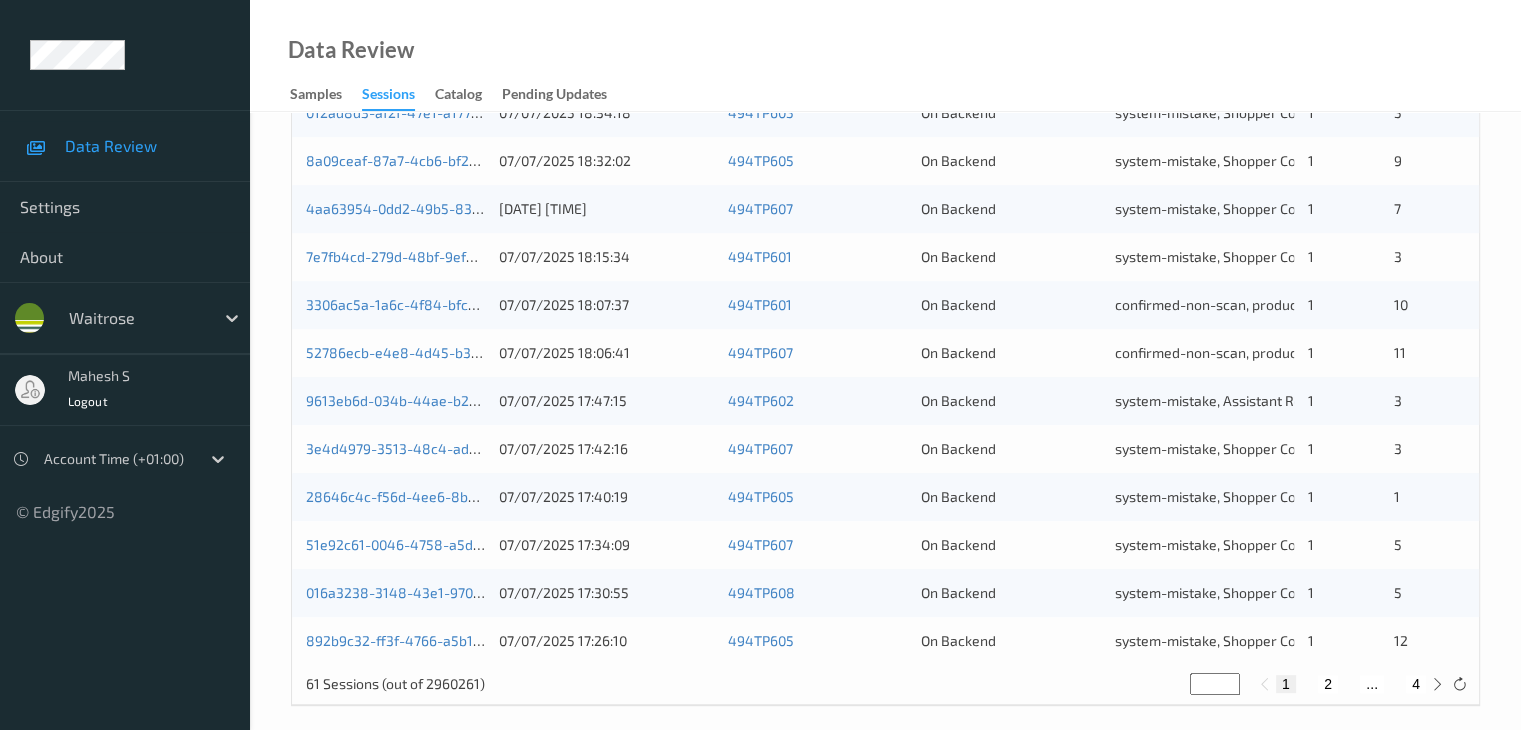 scroll, scrollTop: 932, scrollLeft: 0, axis: vertical 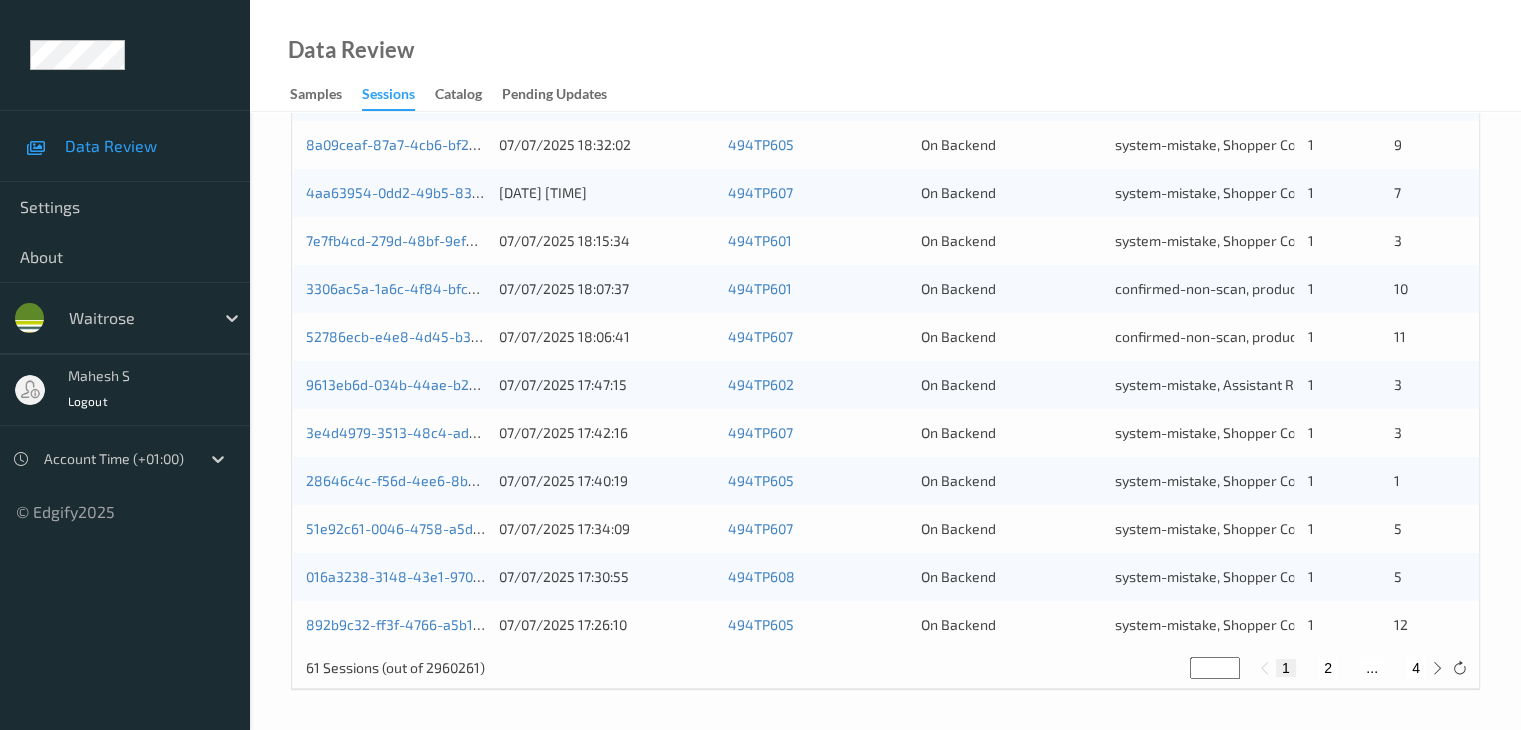 click on "2" at bounding box center (1328, 668) 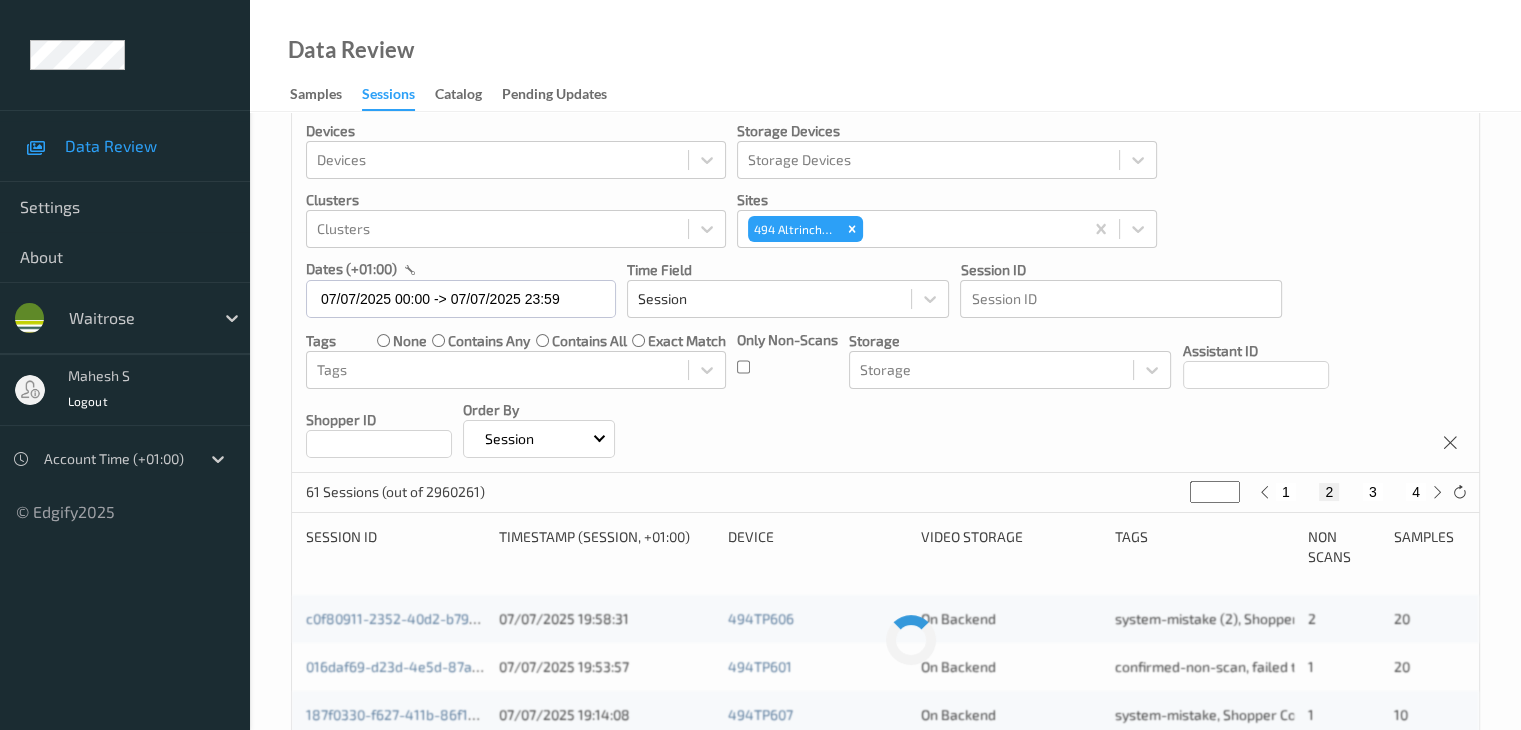 scroll, scrollTop: 0, scrollLeft: 0, axis: both 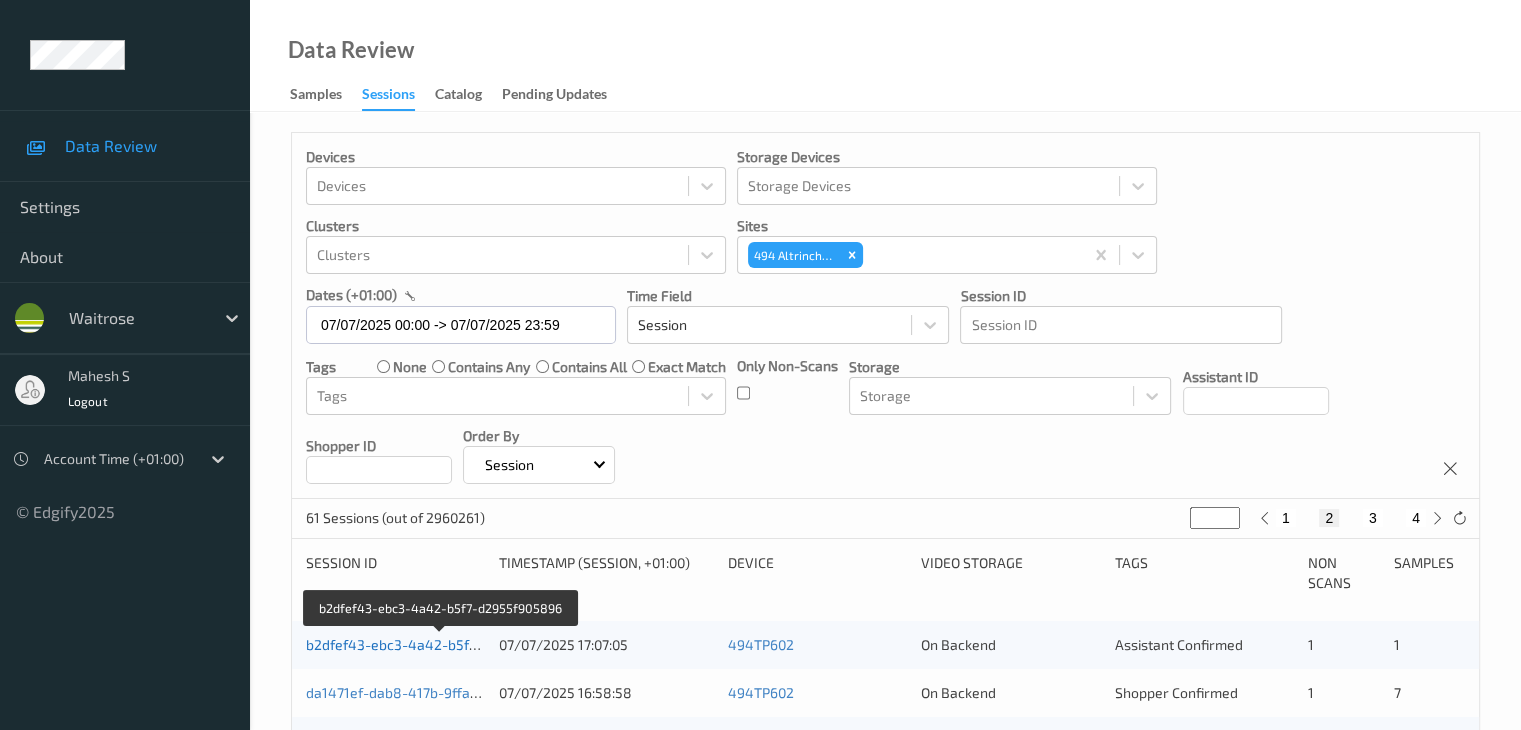 click on "b2dfef43-ebc3-4a42-b5f7-d2955f905896" at bounding box center [441, 644] 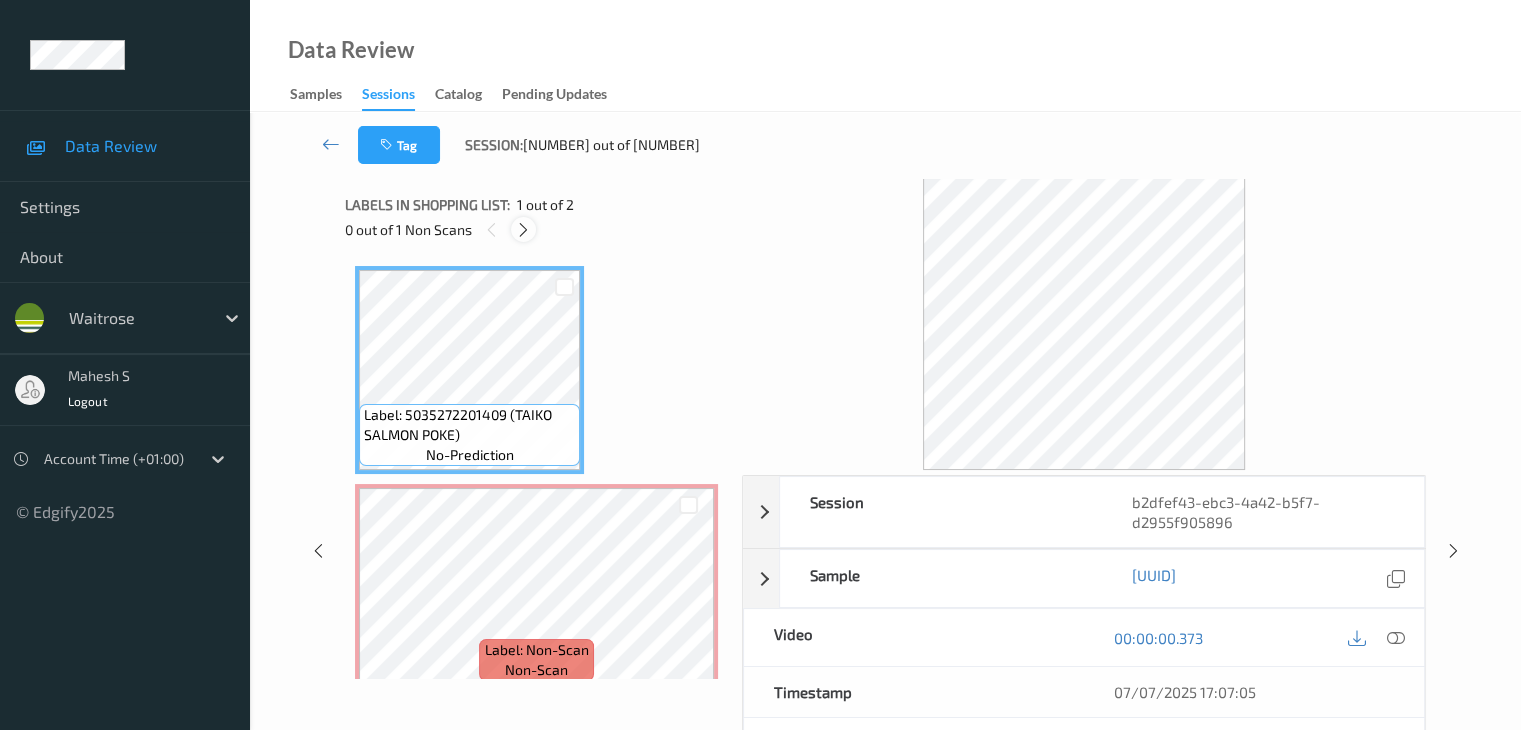 click at bounding box center [523, 229] 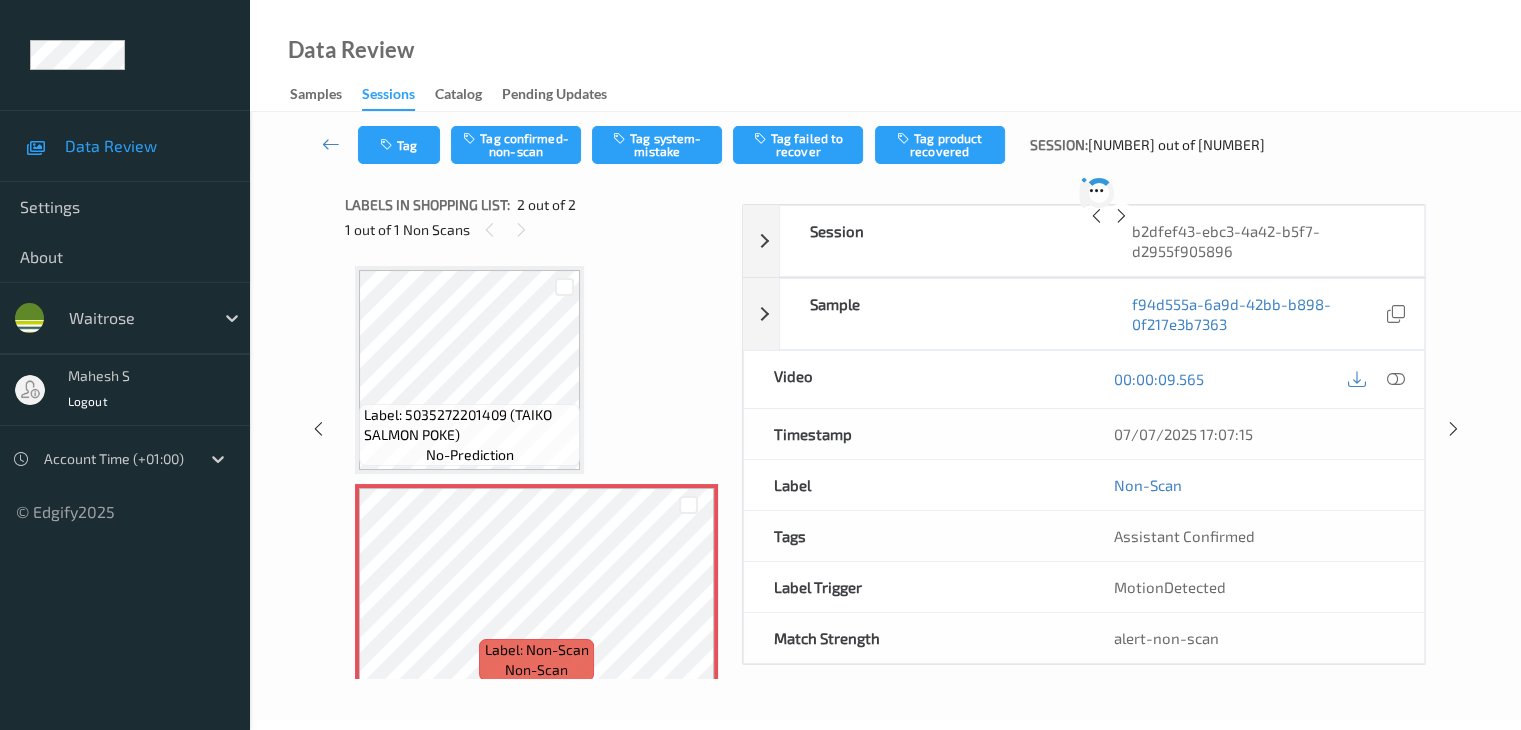 scroll, scrollTop: 10, scrollLeft: 0, axis: vertical 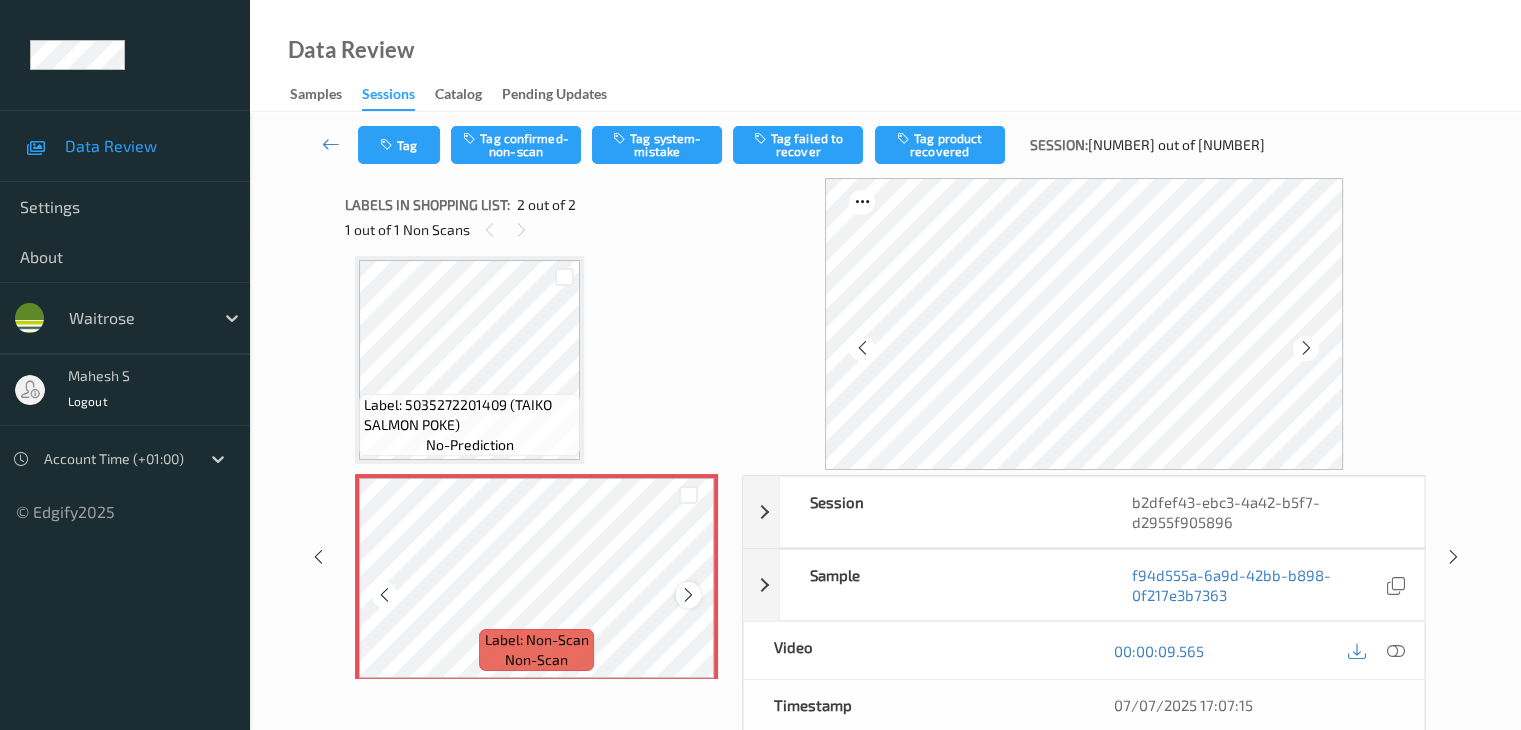 click at bounding box center (688, 595) 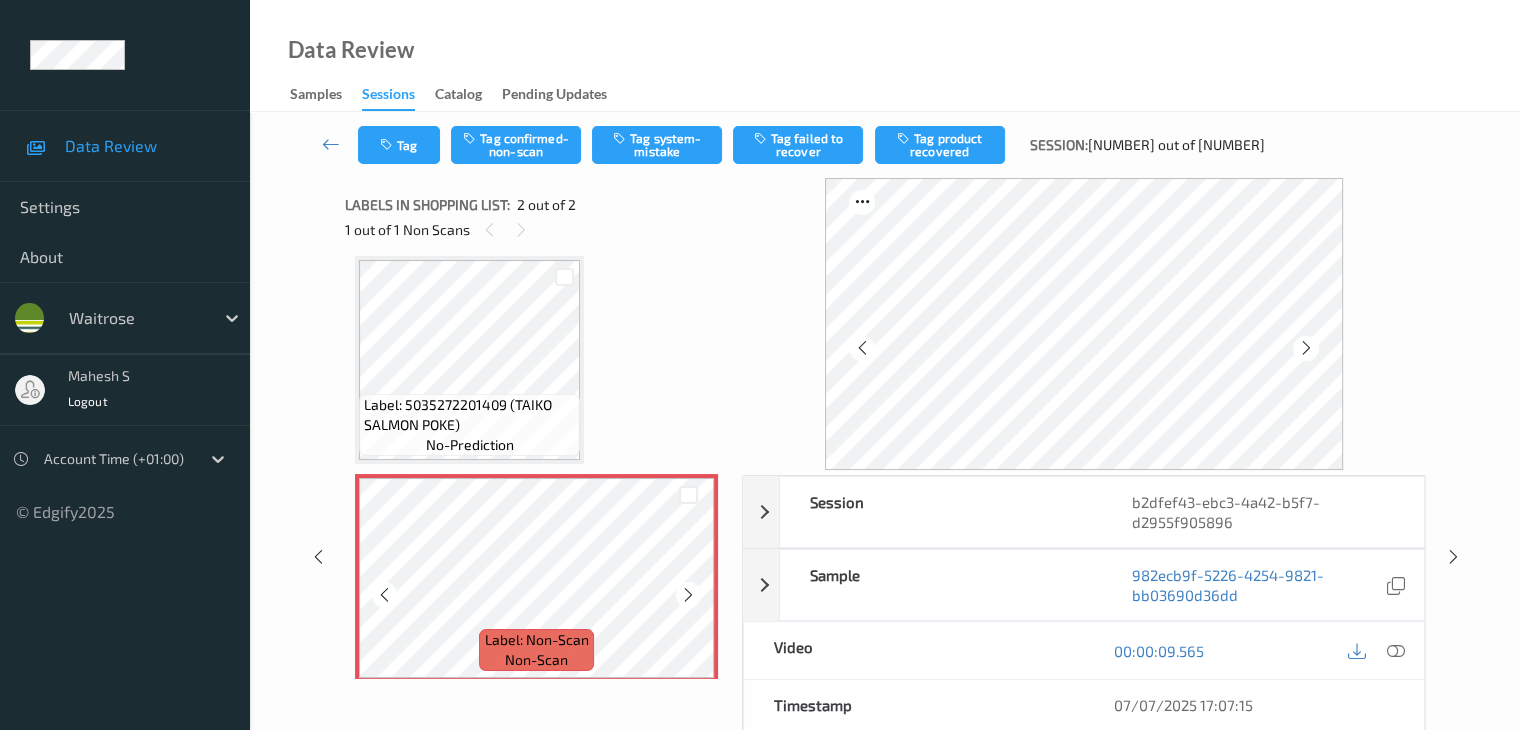 click at bounding box center [688, 595] 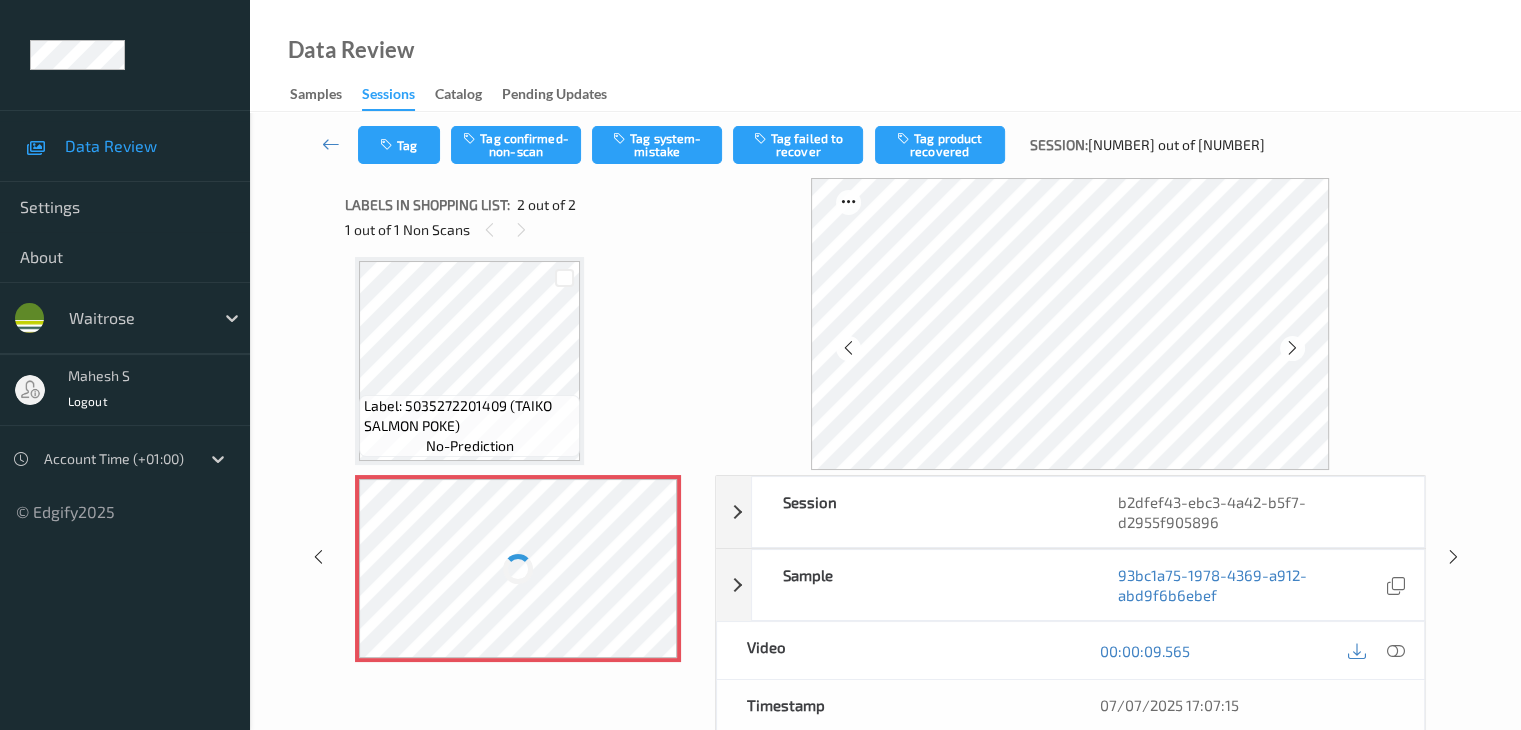 click on "Label: [NUMBER] (TAIKO SALMON POKE) no-prediction Label: Non-Scan non-scan Label: Non-Scan non-scan Label: Non-Scan non-scan" at bounding box center (523, 467) 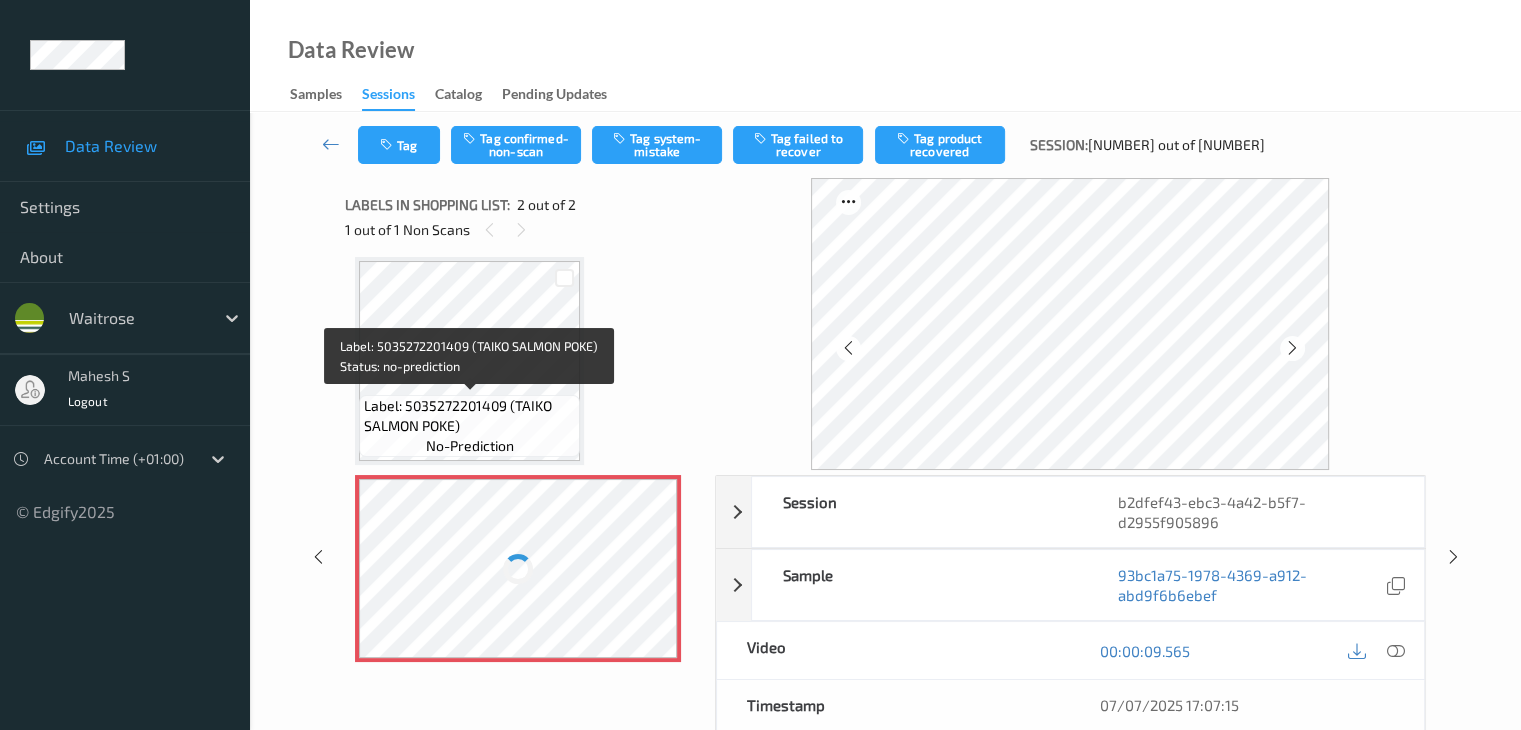 click on "Label: 5035272201409 (TAIKO SALMON POKE)" at bounding box center (469, 416) 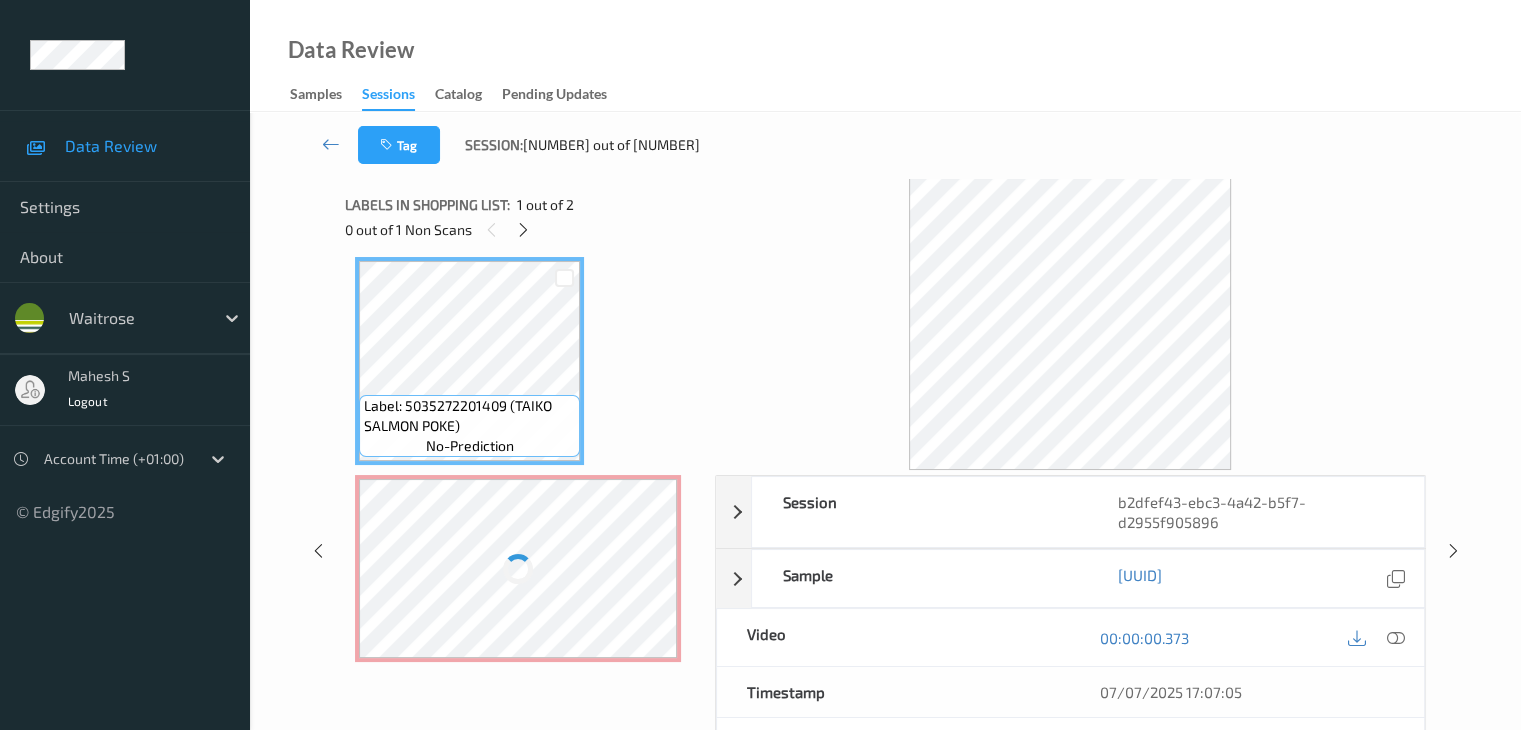 click at bounding box center [518, 568] 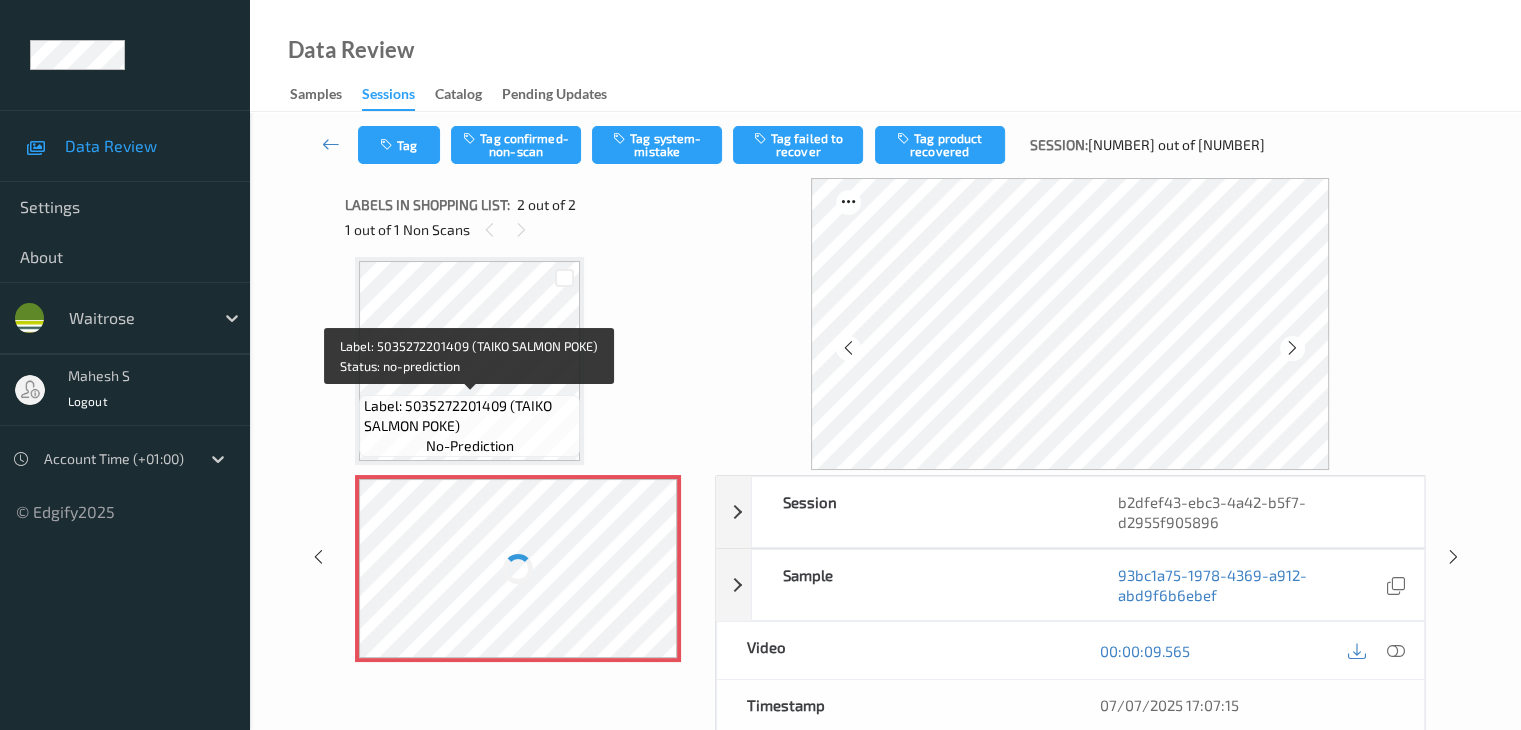 click on "Label: 5035272201409 (TAIKO SALMON POKE)" at bounding box center (469, 416) 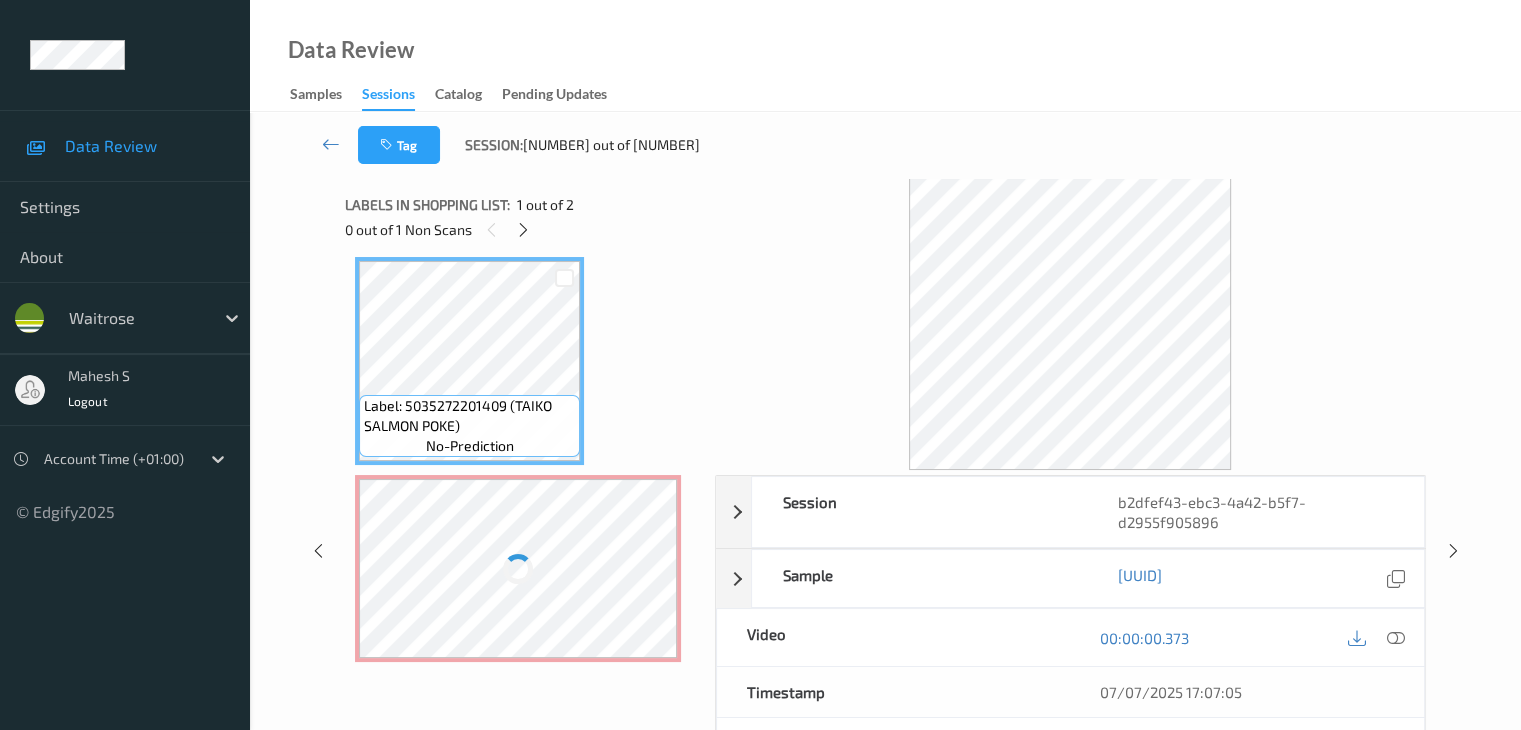 scroll, scrollTop: 19, scrollLeft: 0, axis: vertical 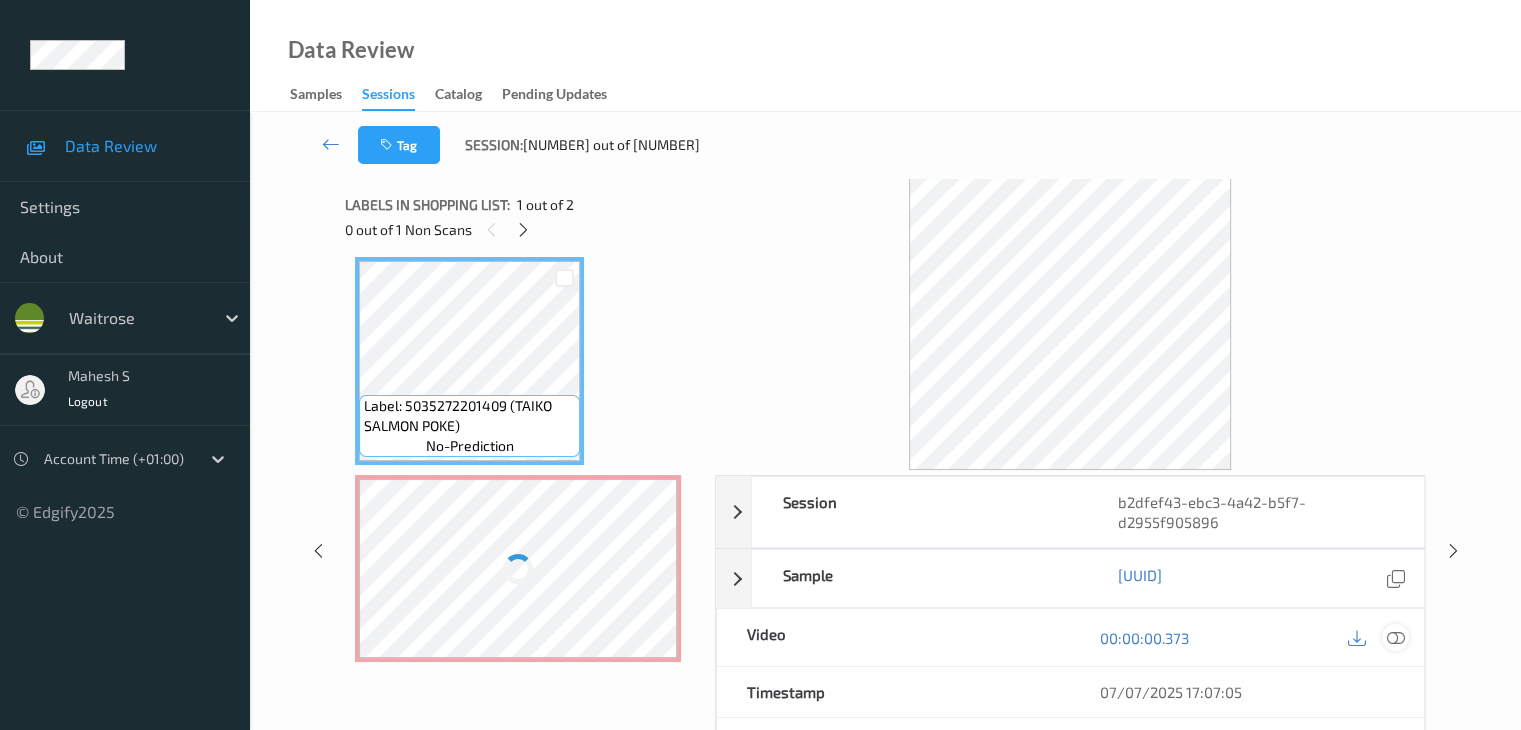 click at bounding box center (1395, 638) 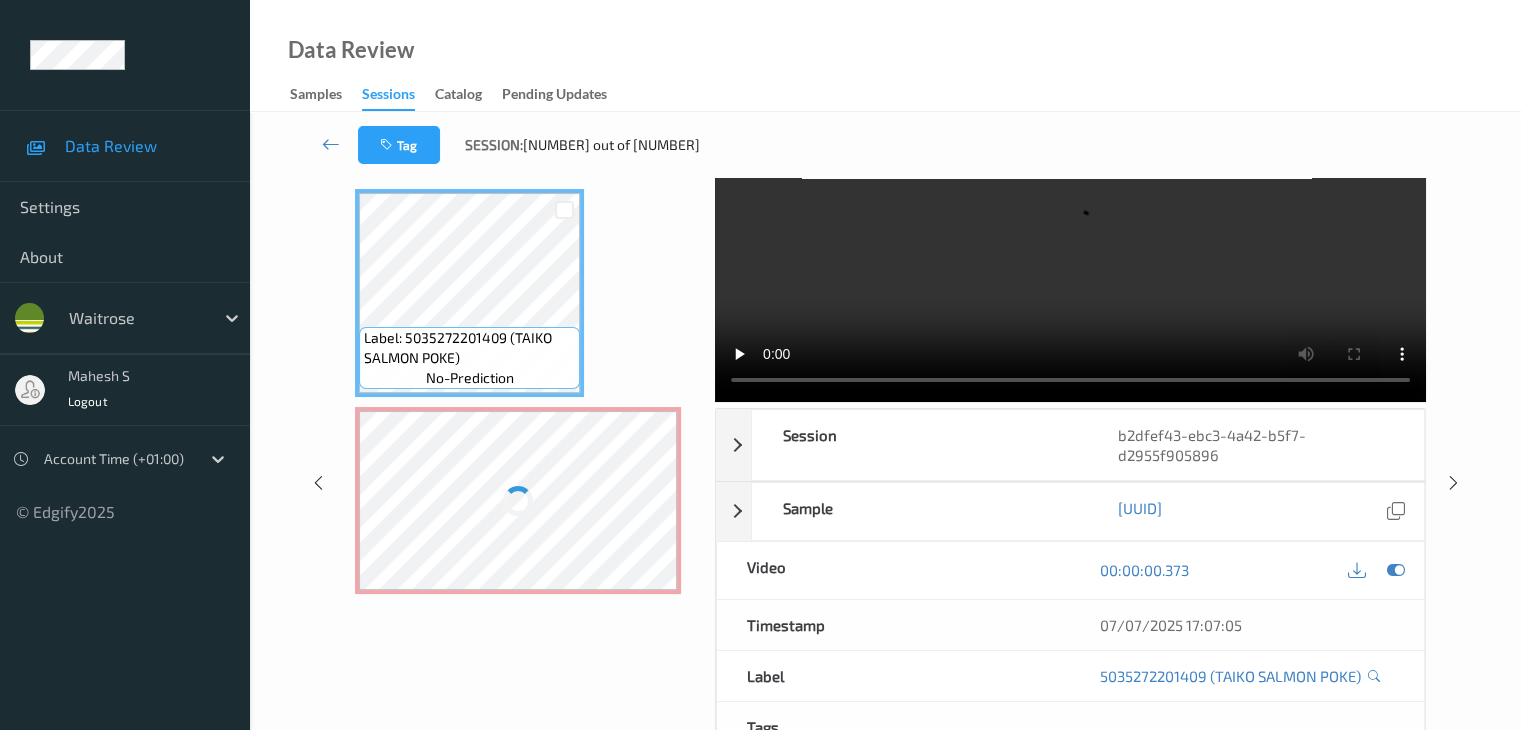 scroll, scrollTop: 100, scrollLeft: 0, axis: vertical 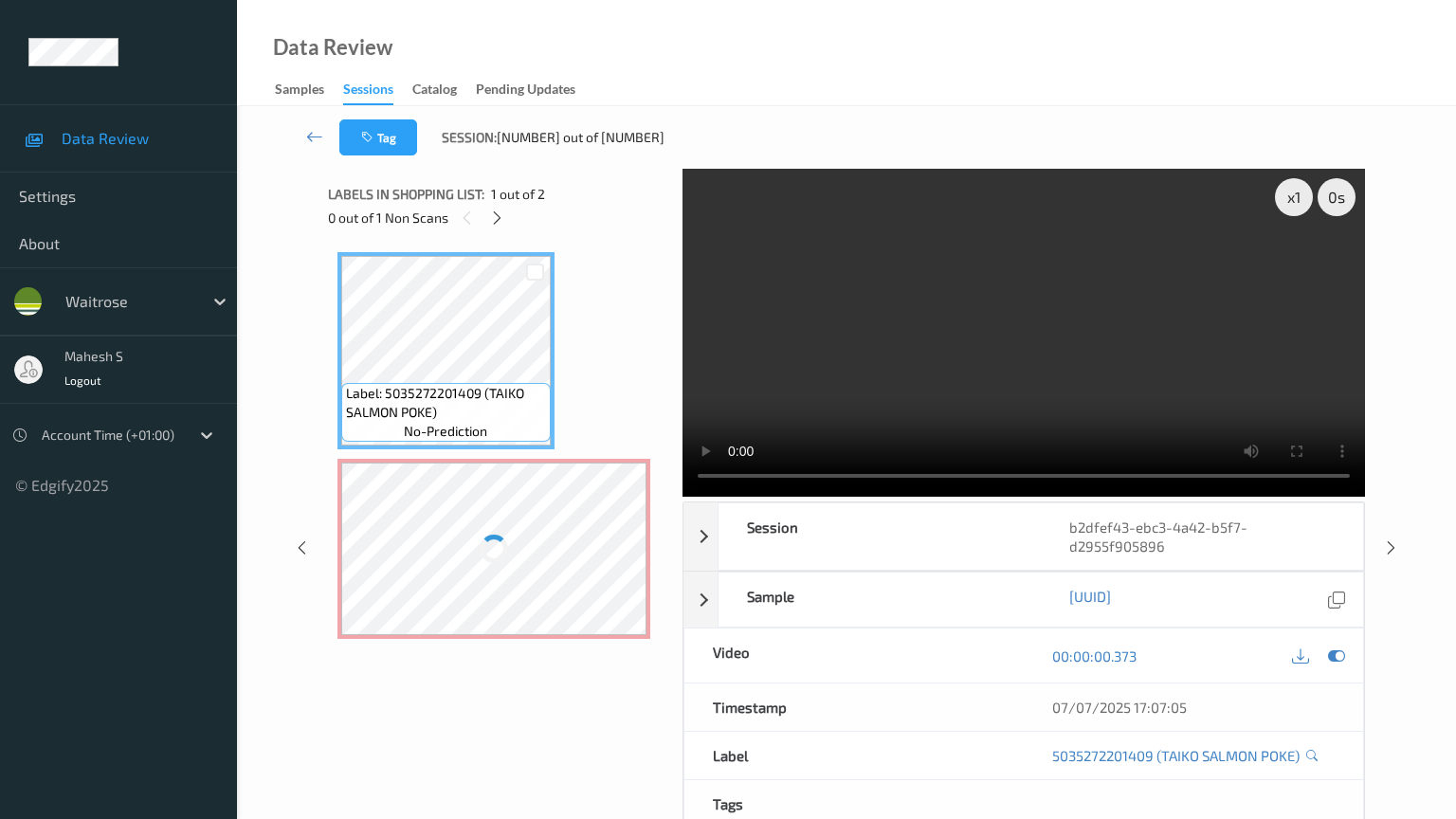 type 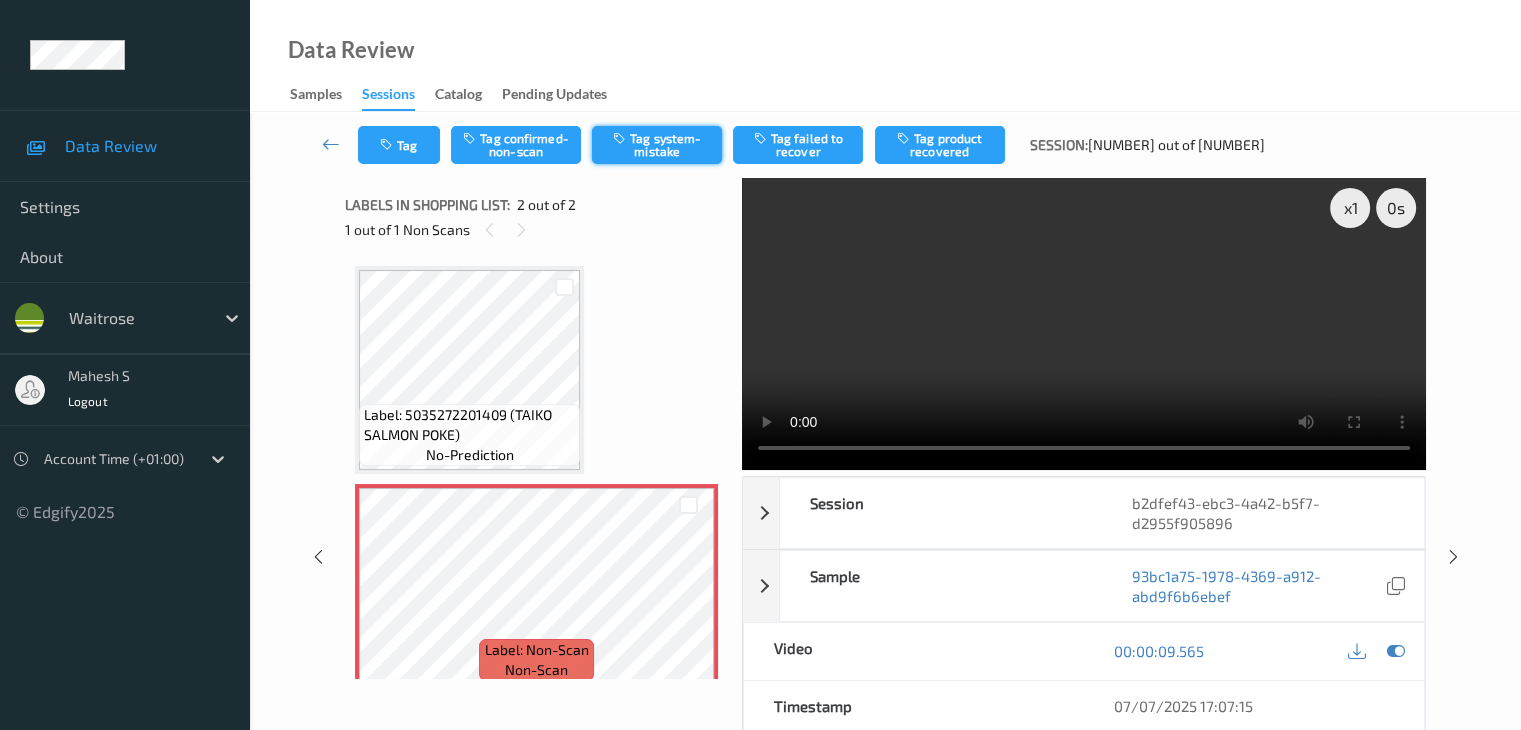 click on "Tag   system-mistake" at bounding box center (657, 145) 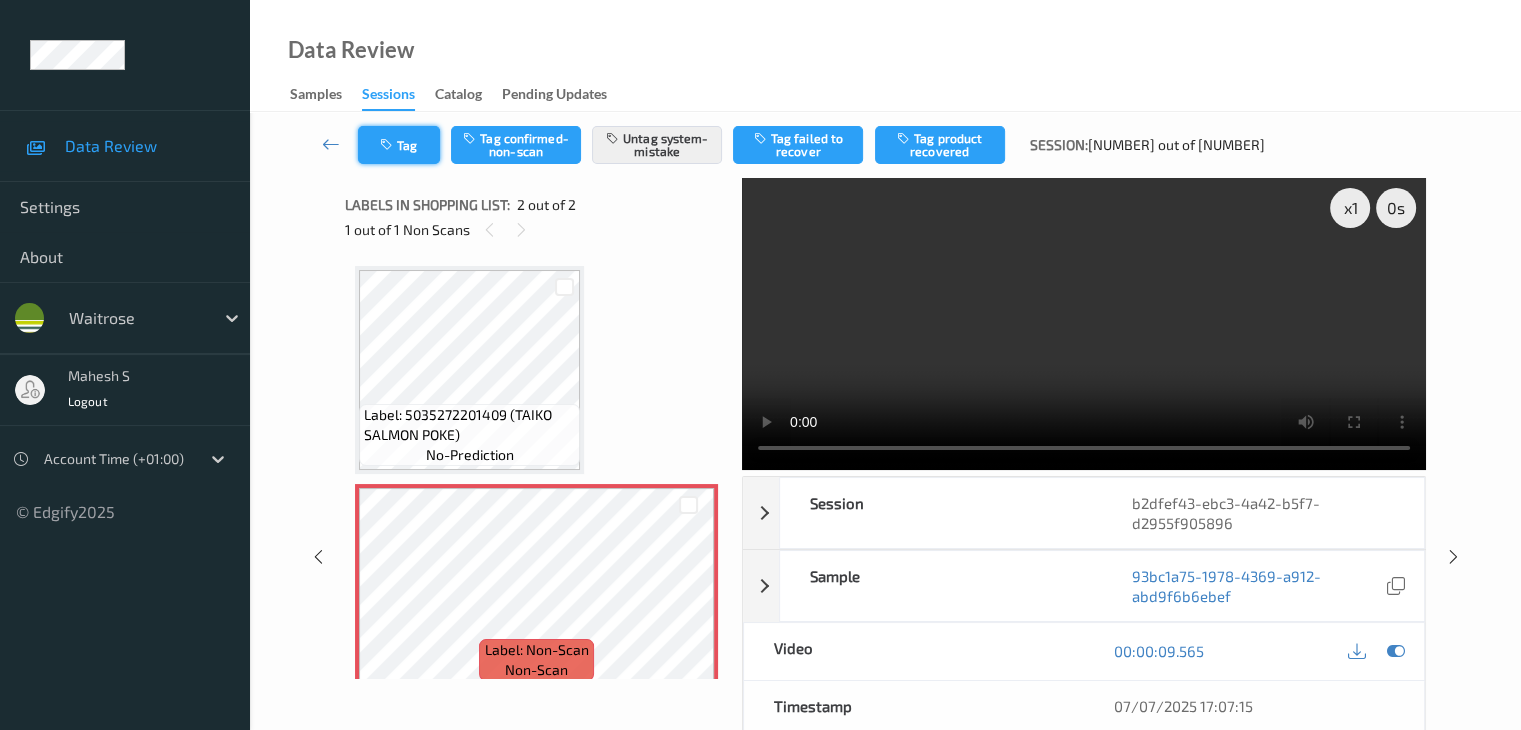 click on "Tag" at bounding box center [399, 145] 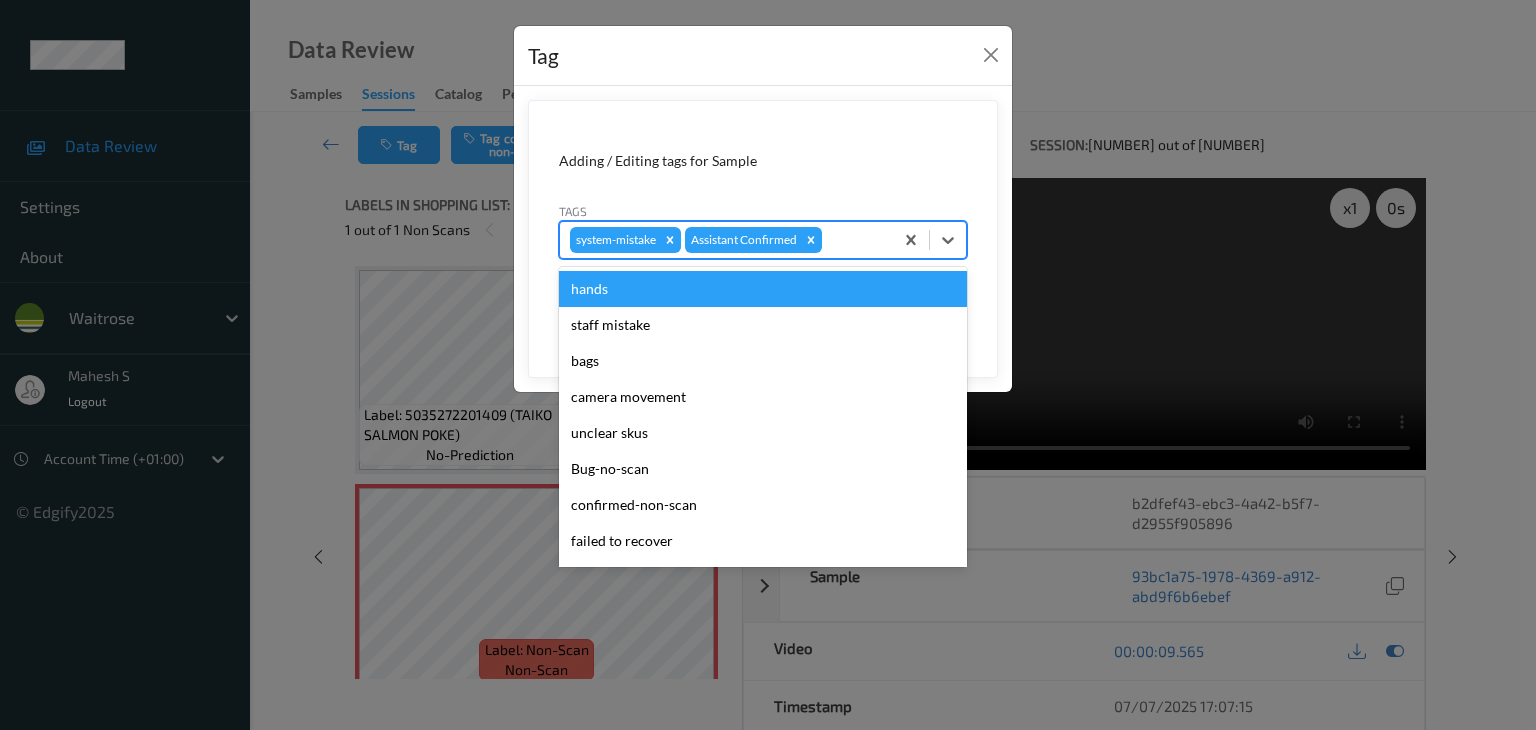 click at bounding box center (854, 240) 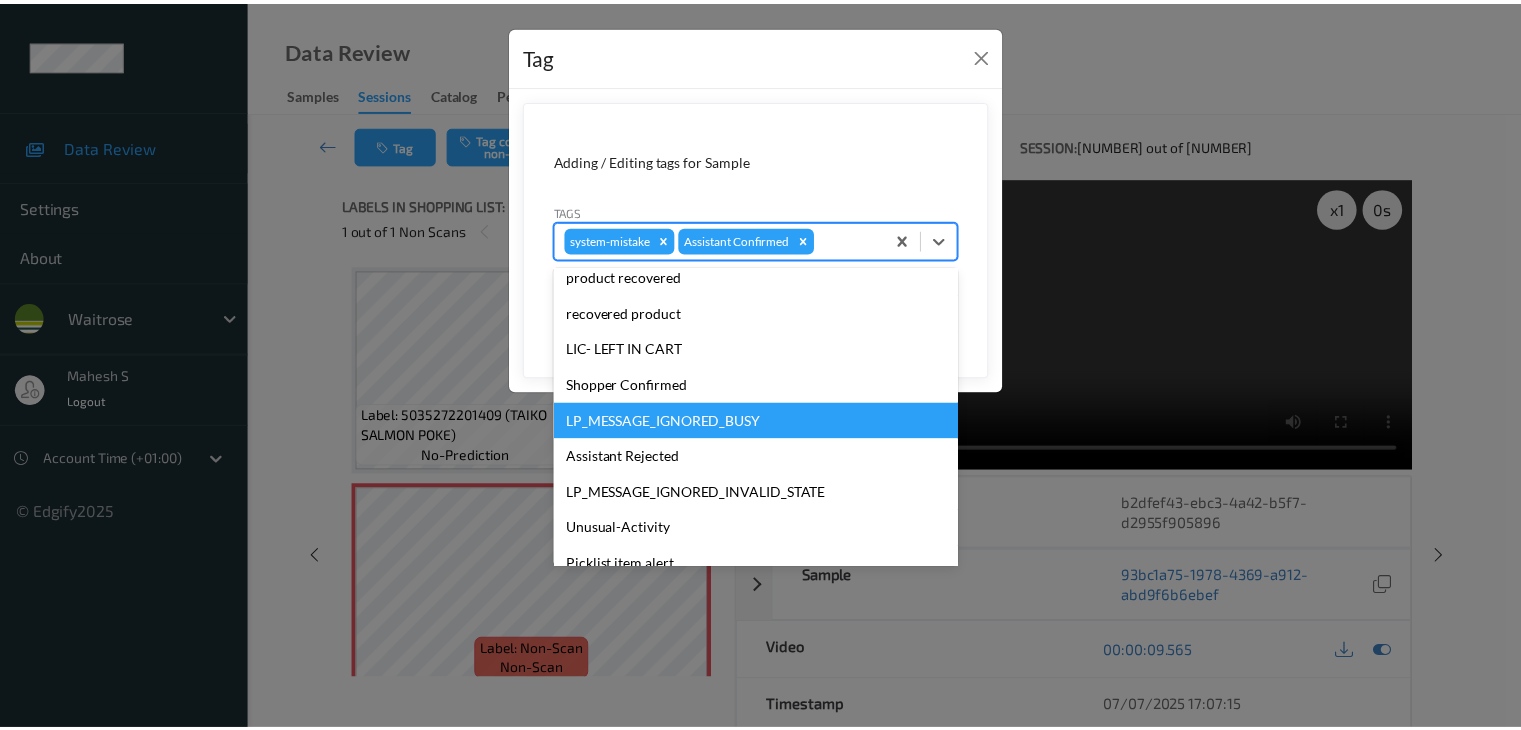 scroll, scrollTop: 320, scrollLeft: 0, axis: vertical 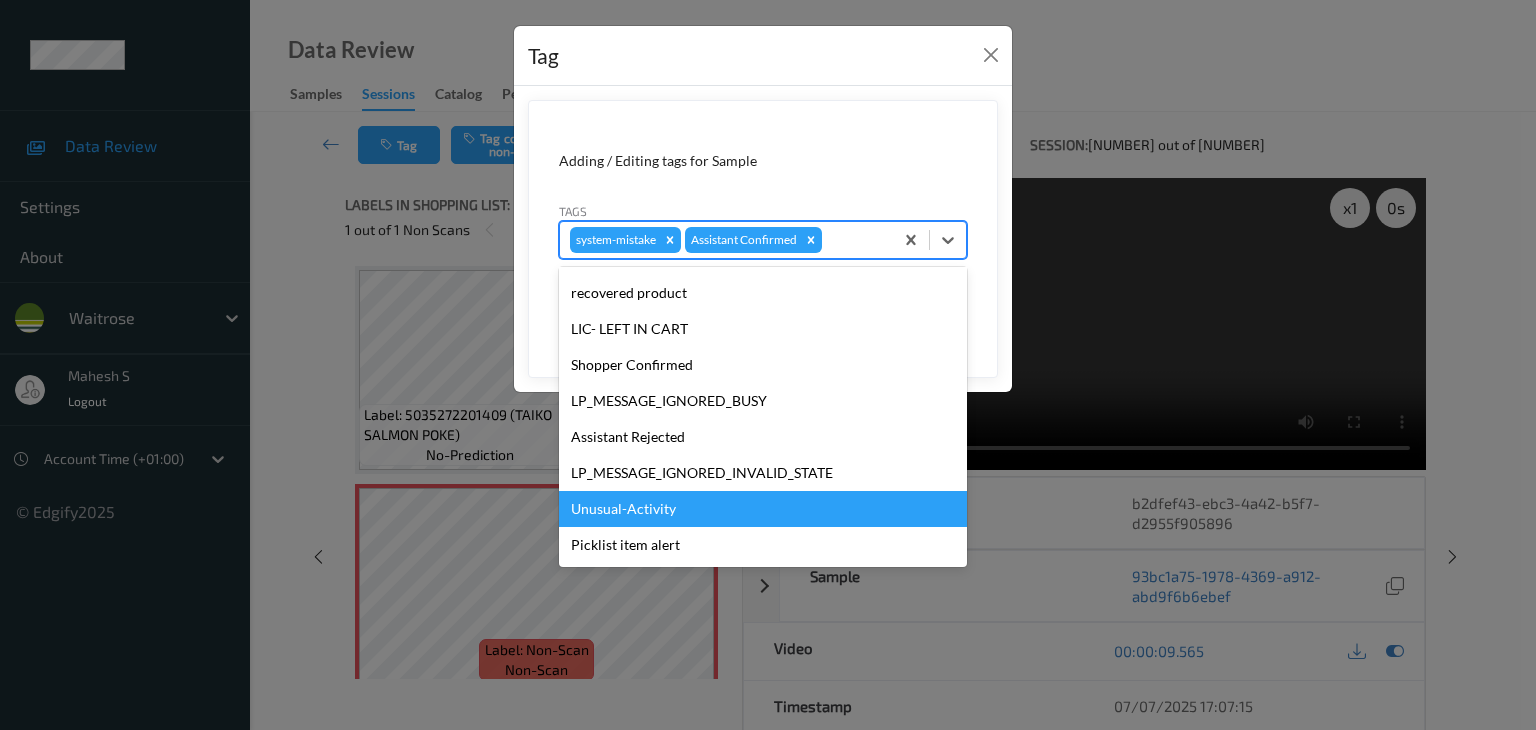 click on "Unusual-Activity" at bounding box center [763, 509] 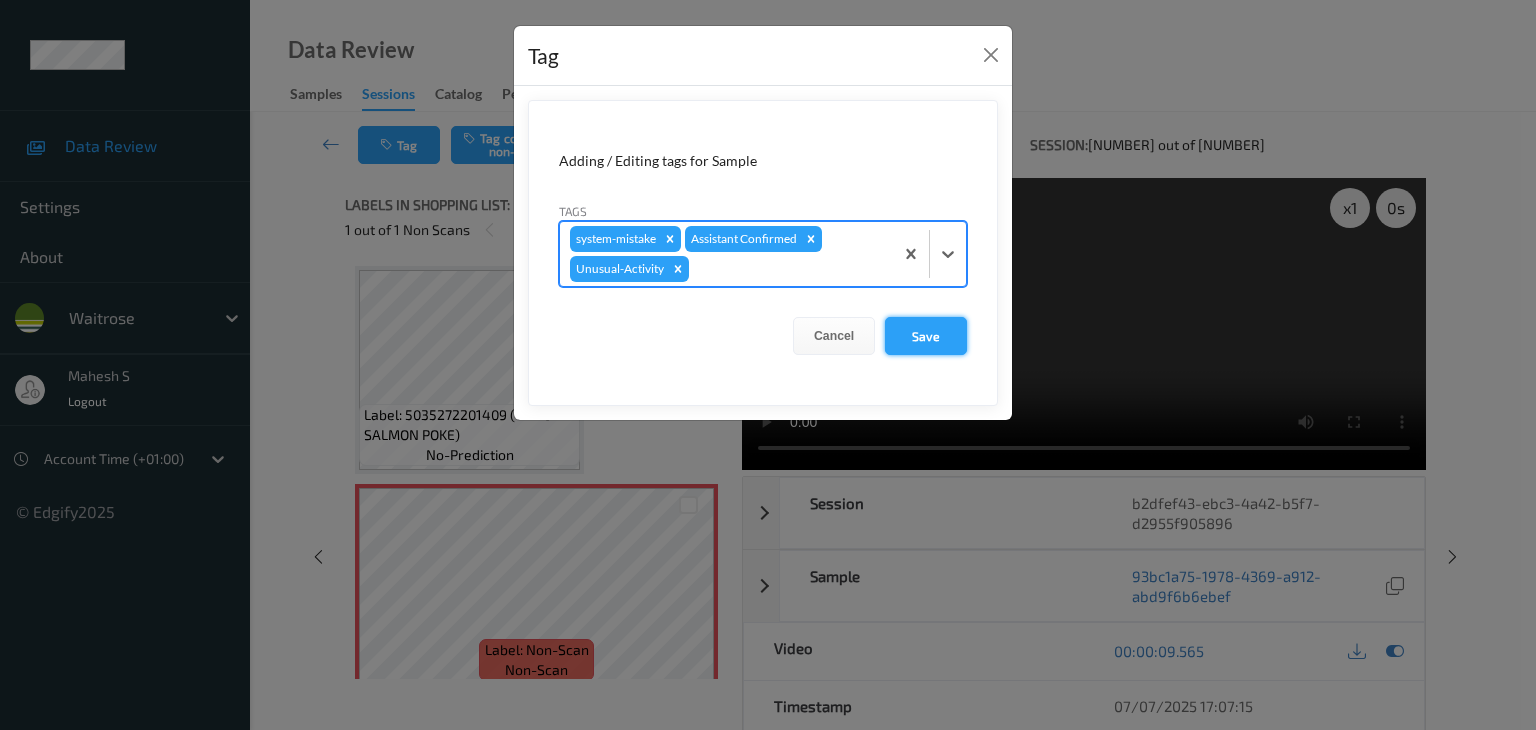 click on "Save" at bounding box center [926, 336] 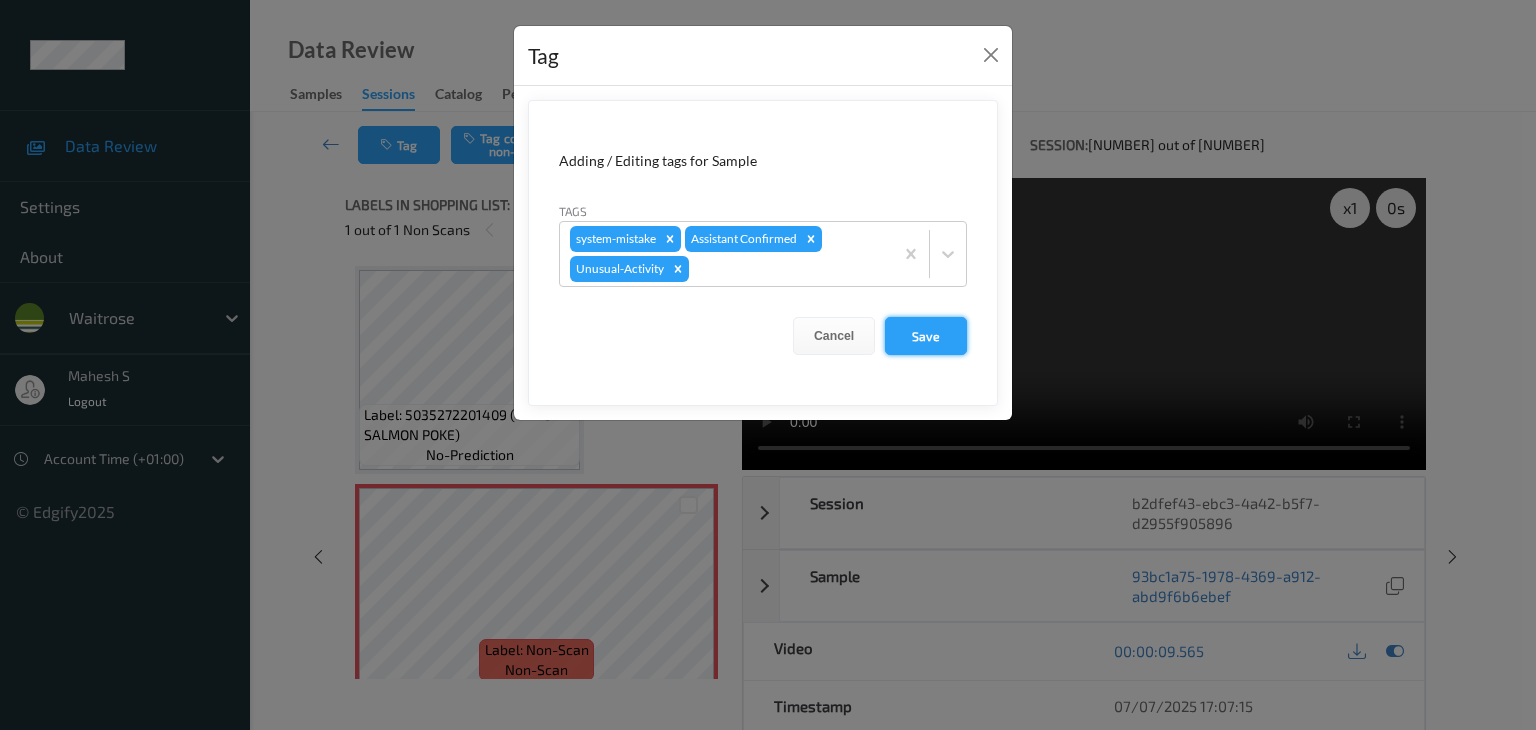 click on "Save" at bounding box center [926, 336] 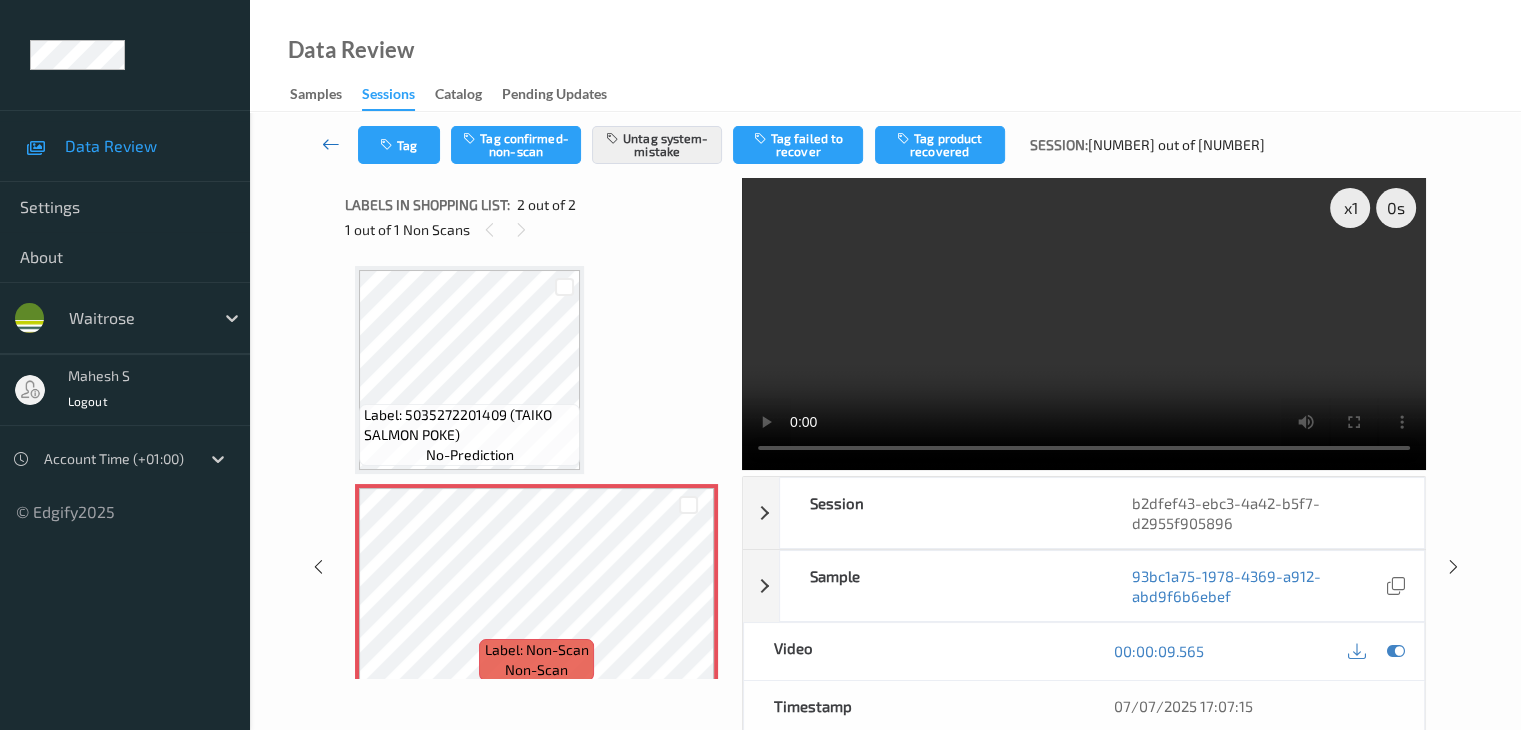 click at bounding box center (331, 144) 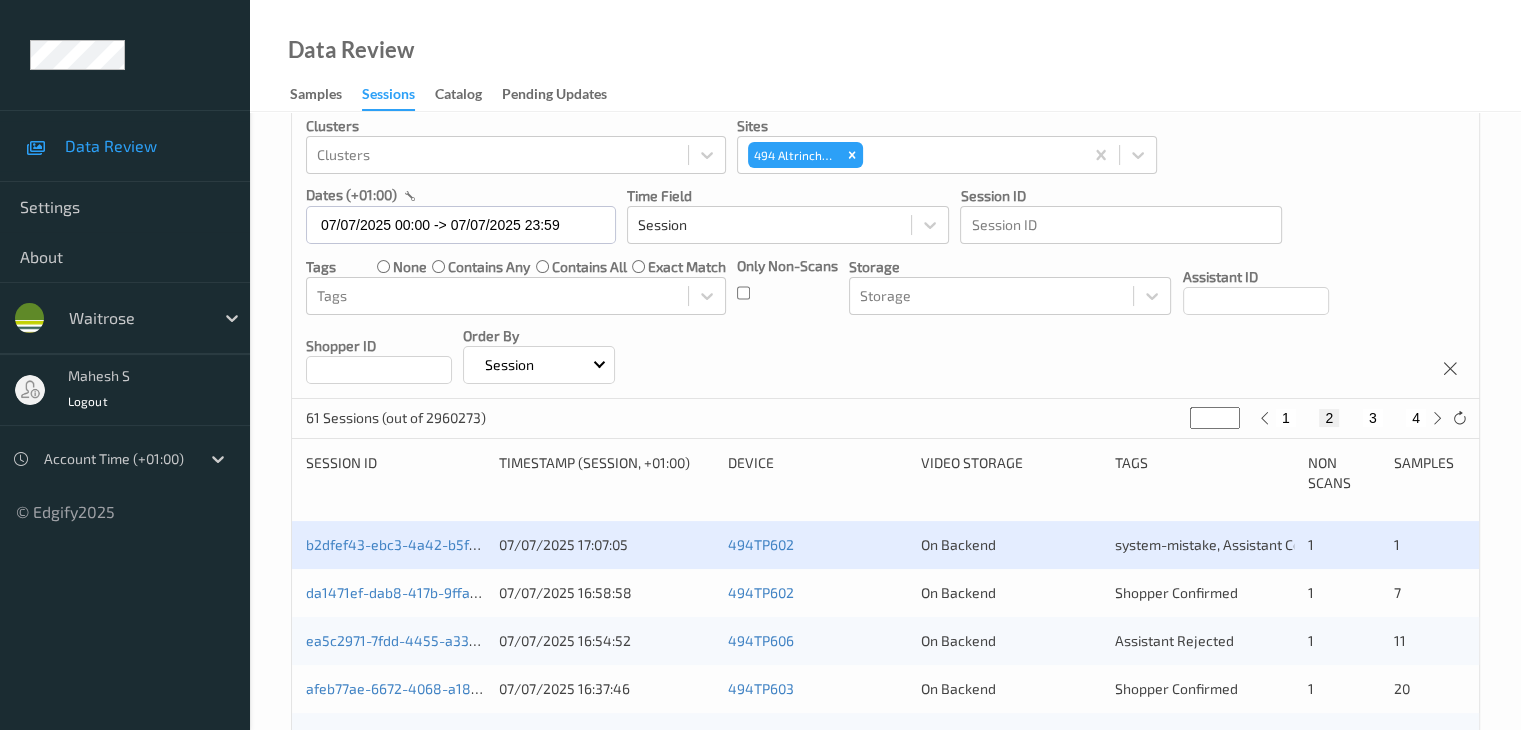 scroll, scrollTop: 300, scrollLeft: 0, axis: vertical 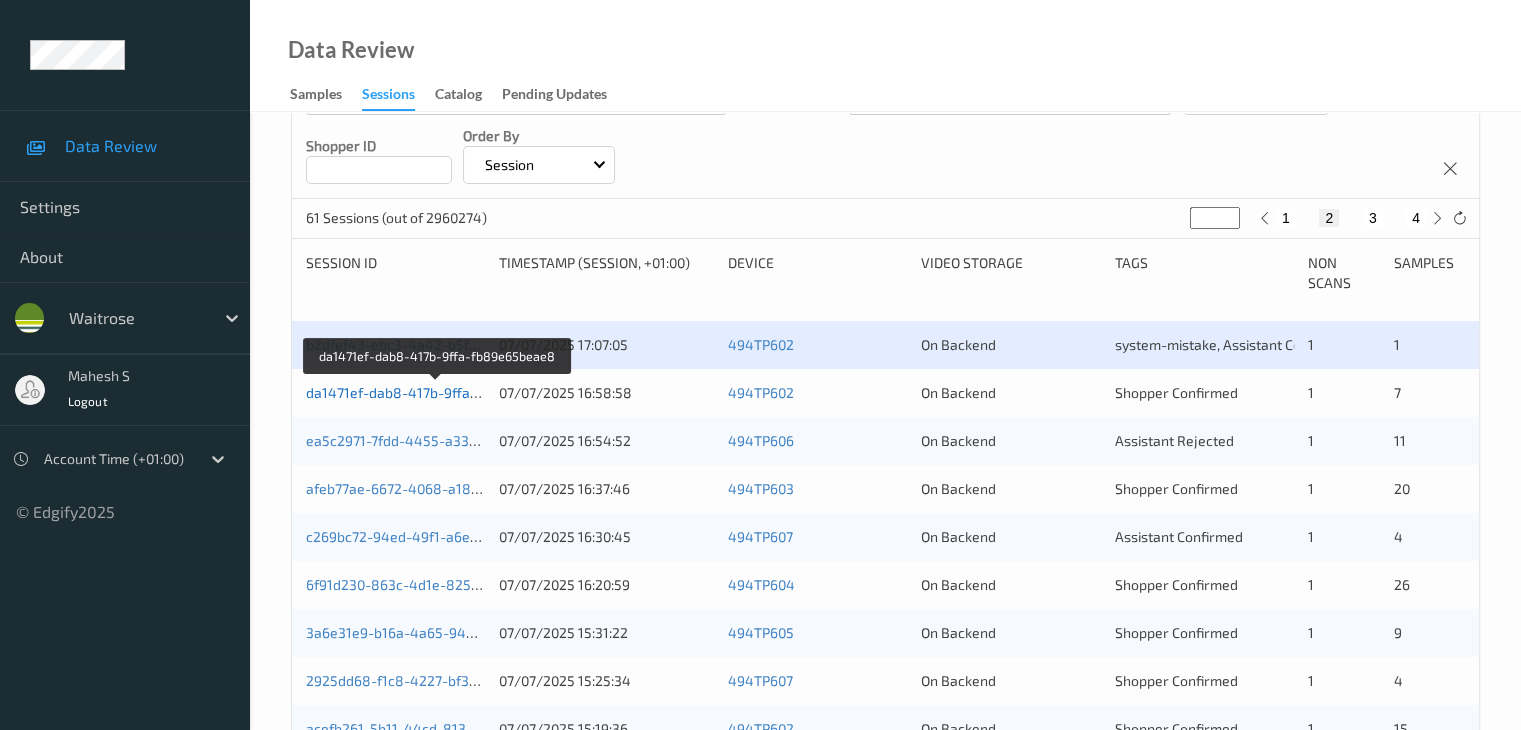 click on "da1471ef-dab8-417b-9ffa-fb89e65beae8" at bounding box center [438, 392] 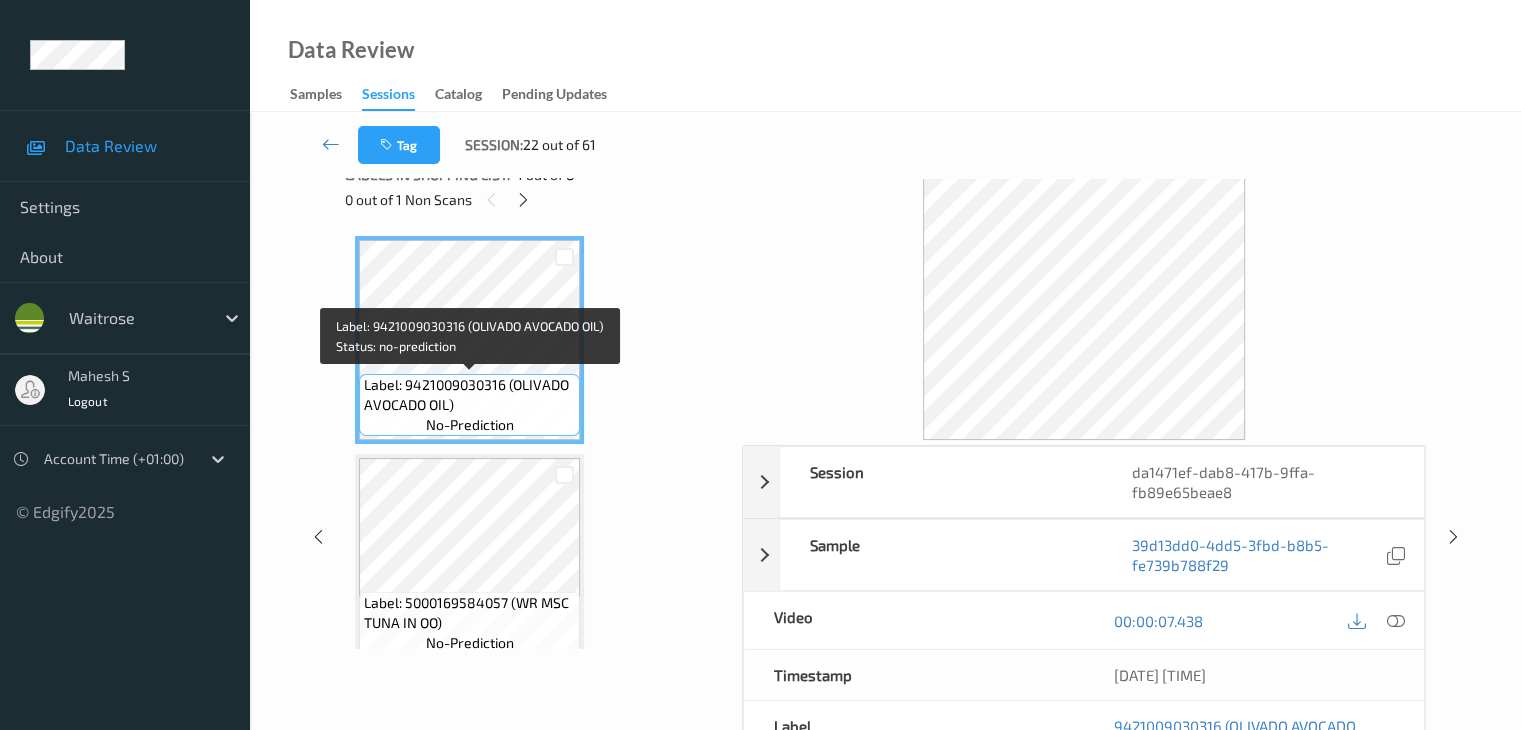 scroll, scrollTop: 0, scrollLeft: 0, axis: both 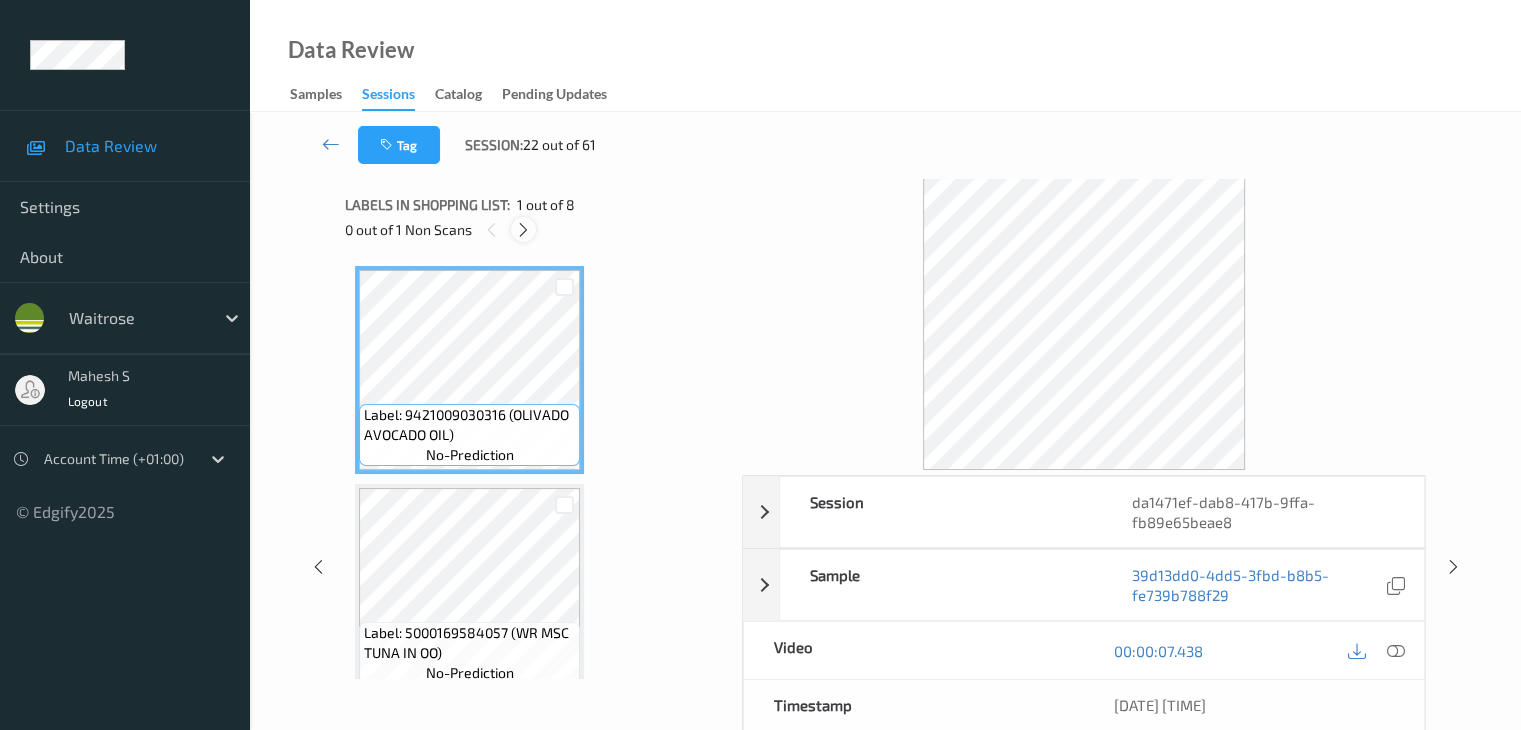 click at bounding box center [523, 230] 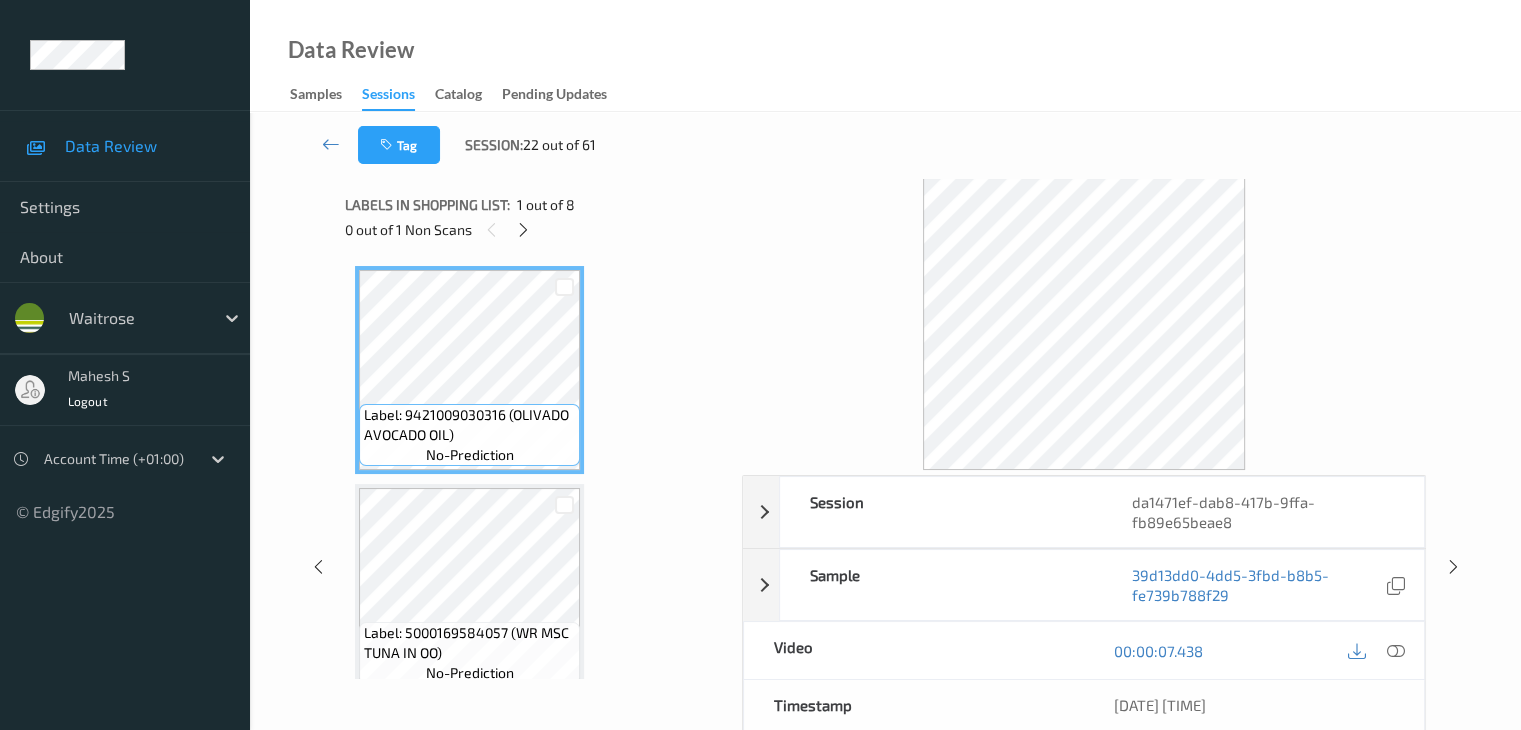 scroll, scrollTop: 1100, scrollLeft: 0, axis: vertical 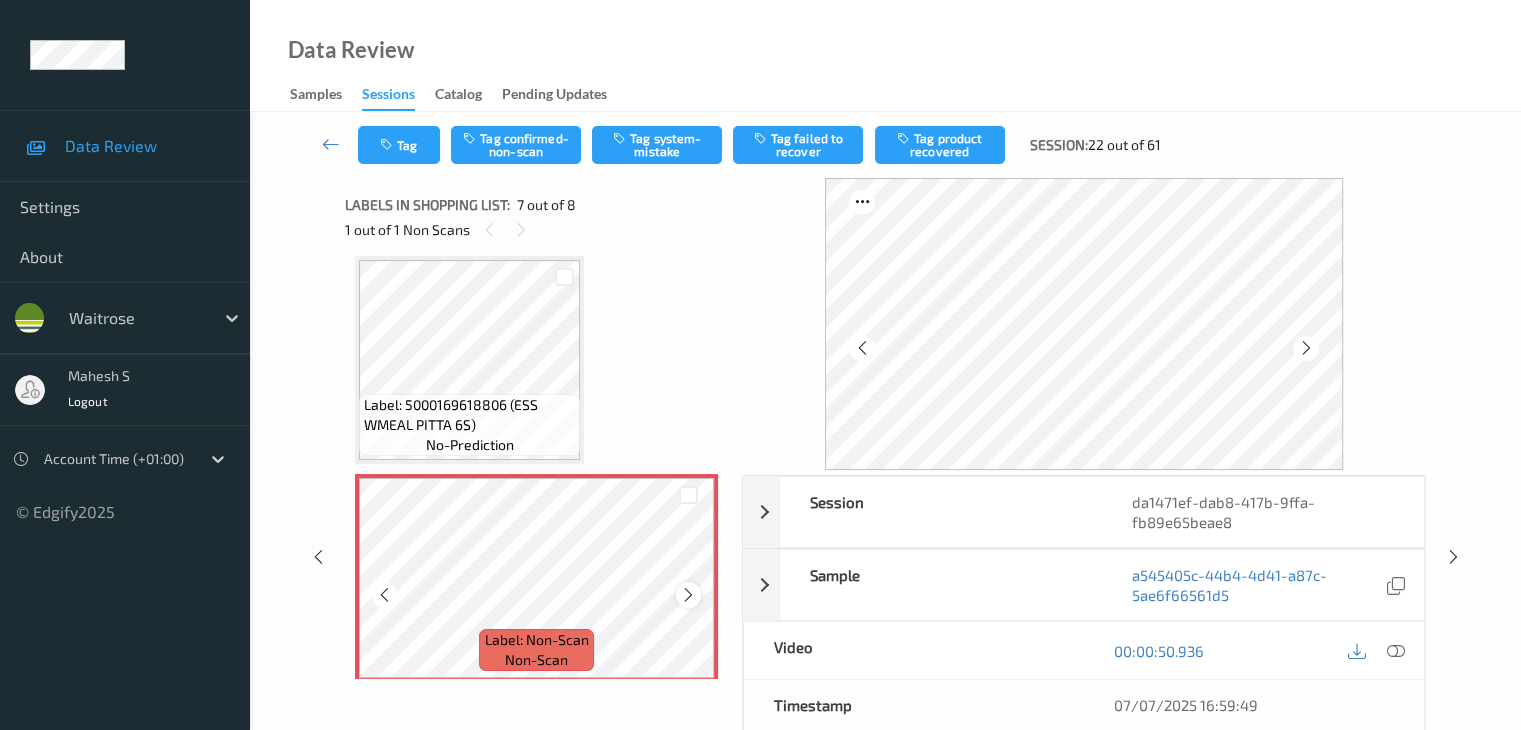click at bounding box center (688, 595) 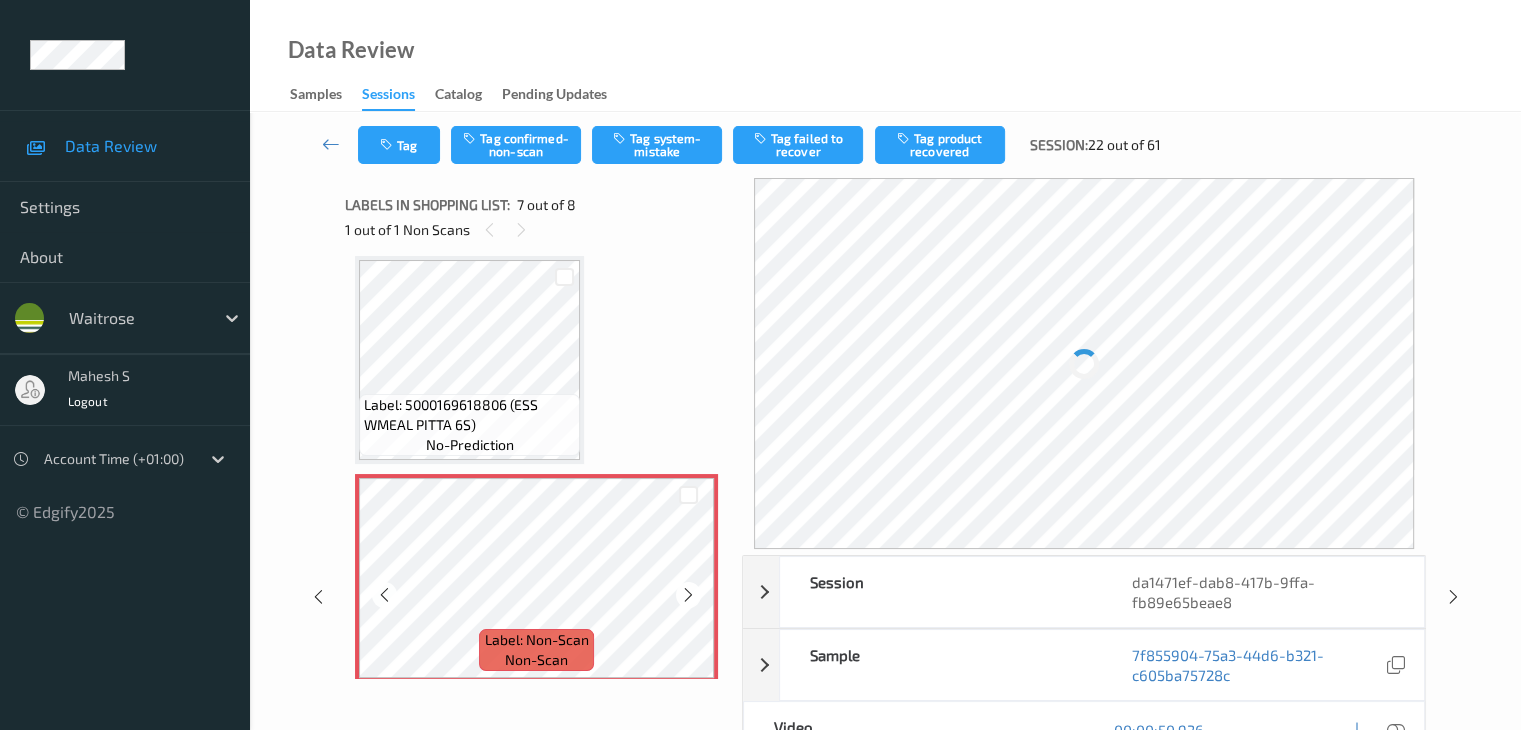 scroll, scrollTop: 1300, scrollLeft: 0, axis: vertical 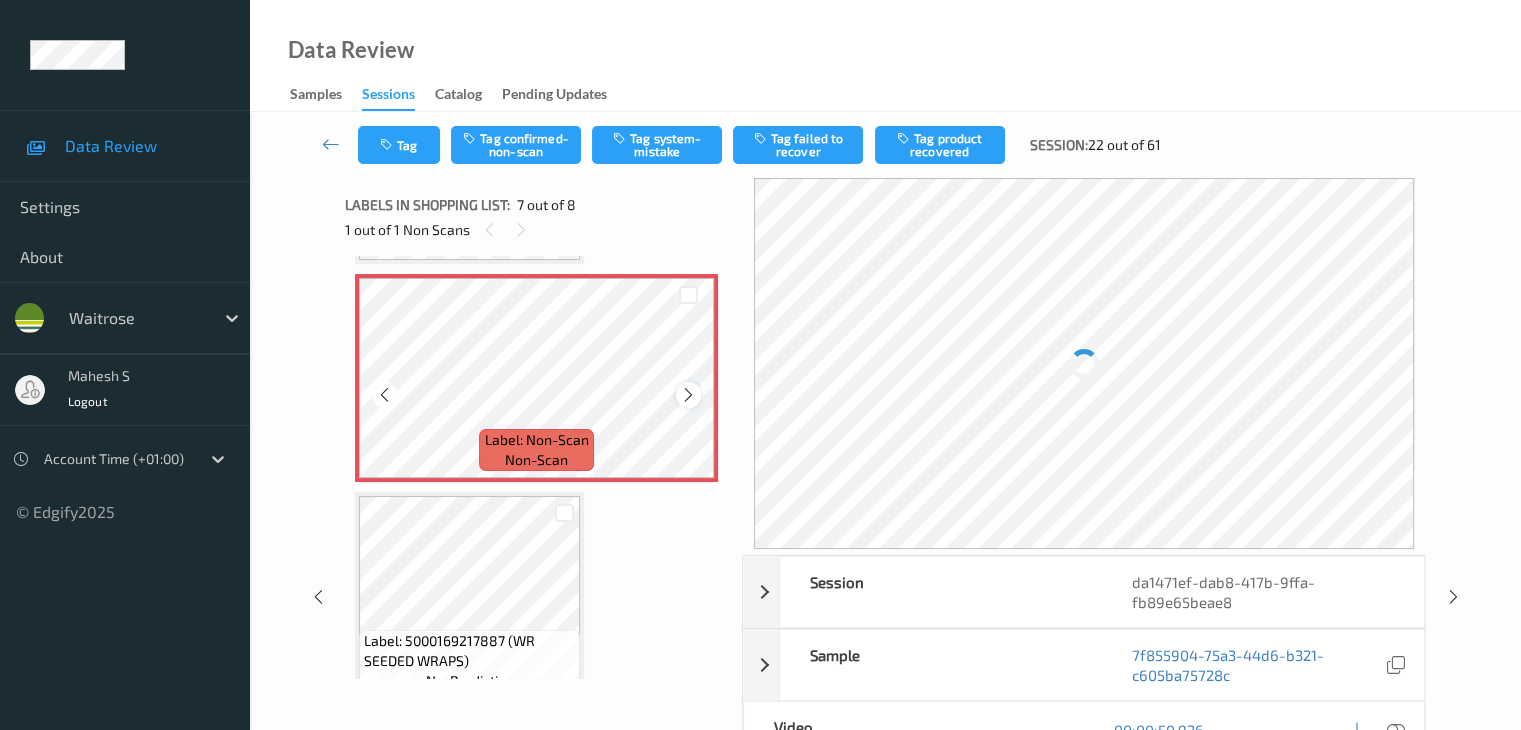 click at bounding box center [688, 394] 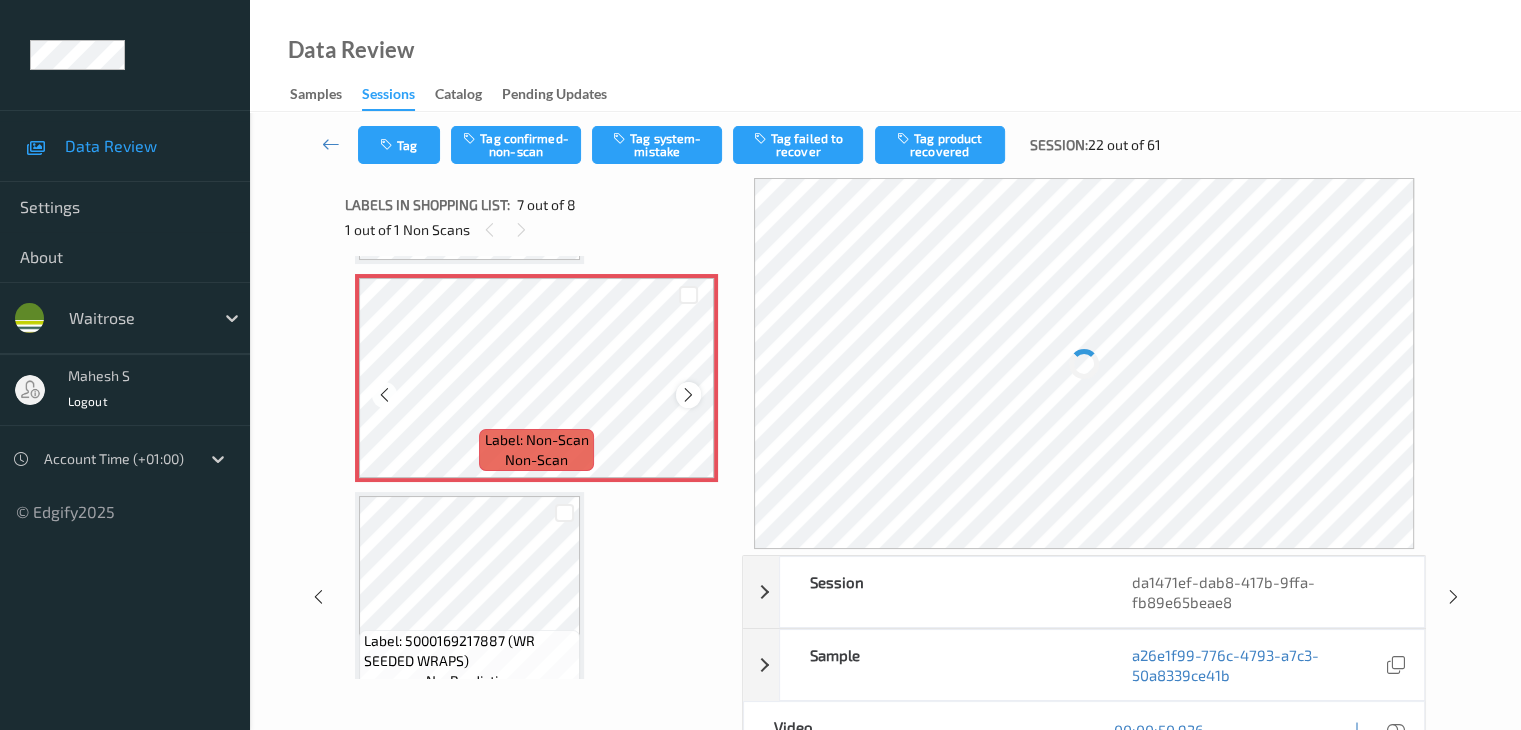 click at bounding box center (688, 395) 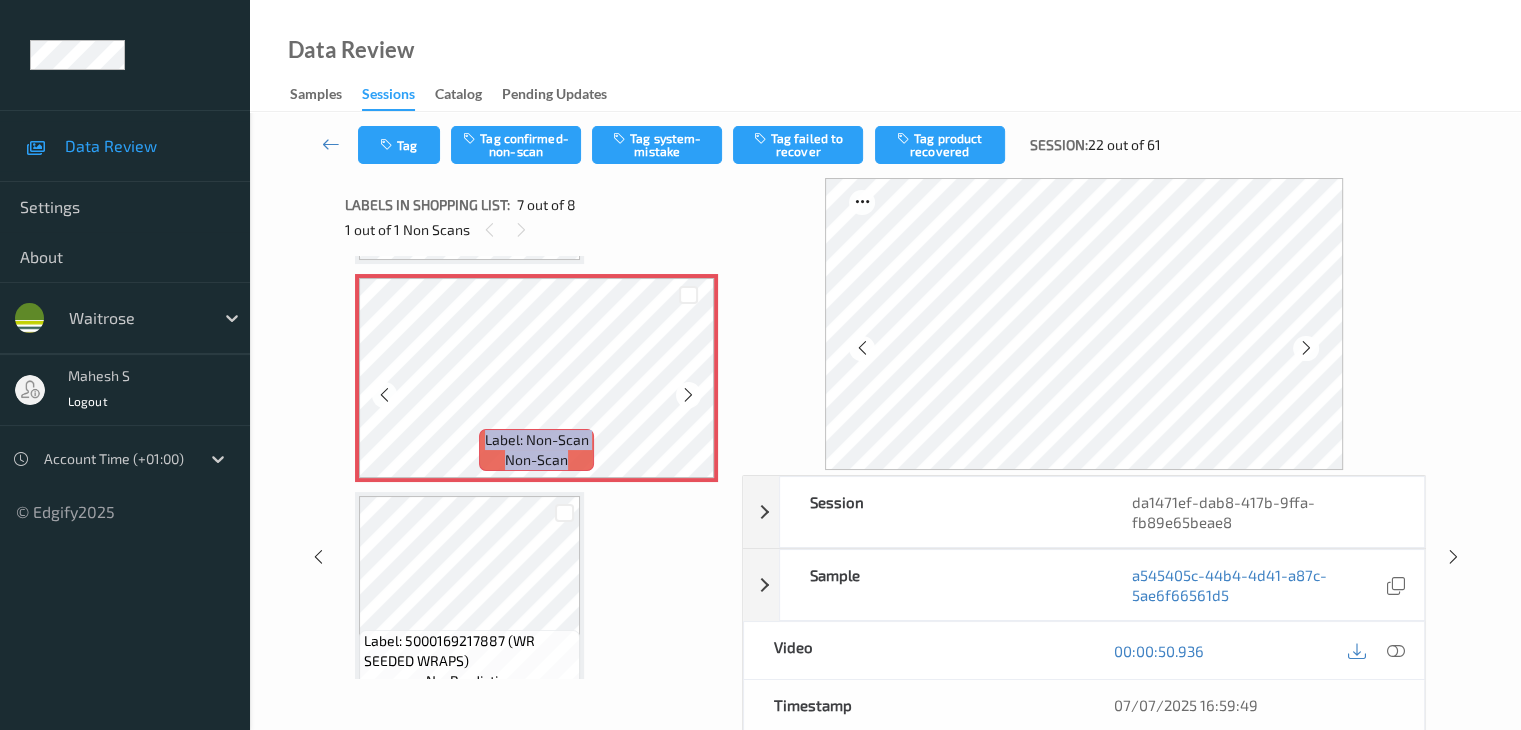 click at bounding box center [688, 395] 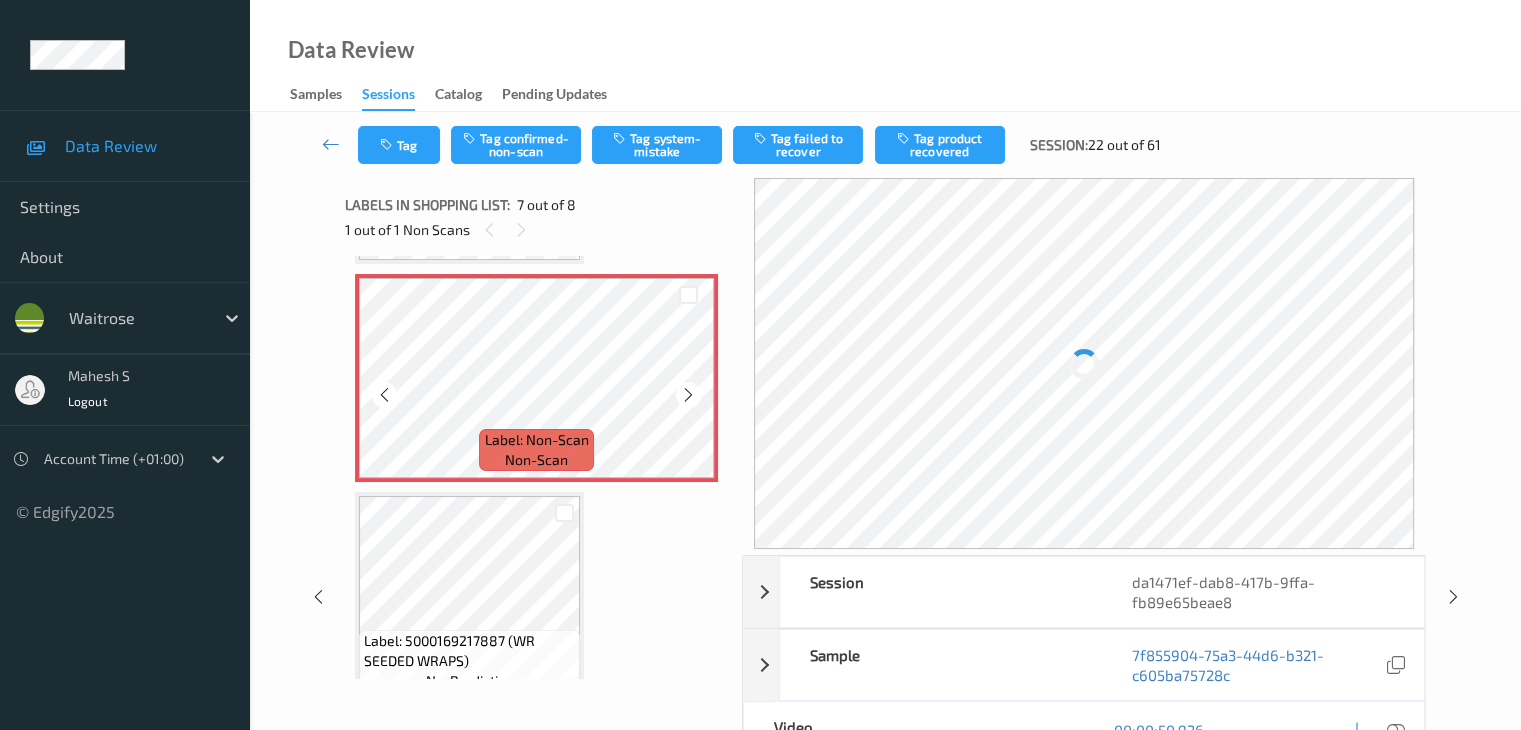 click at bounding box center [688, 395] 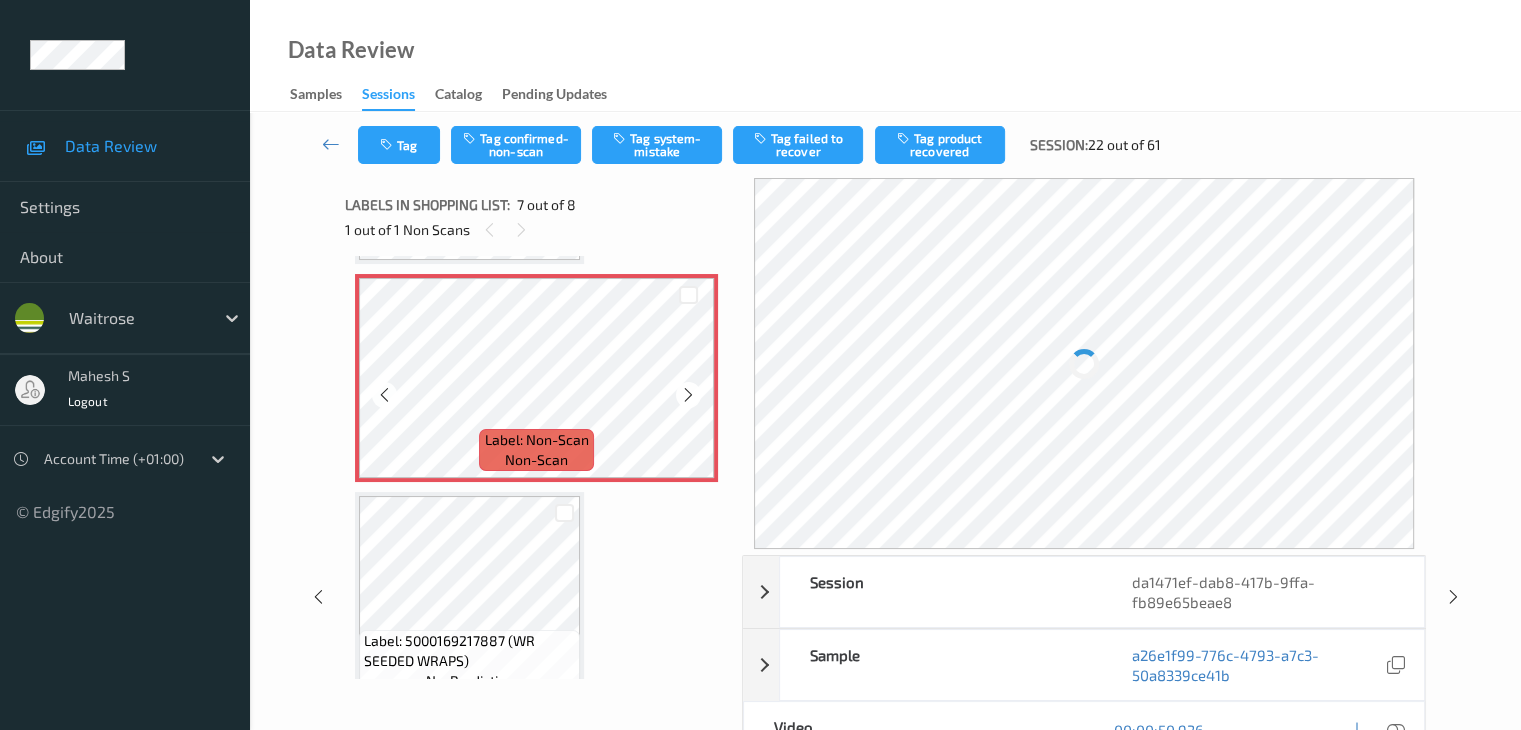 click at bounding box center (688, 395) 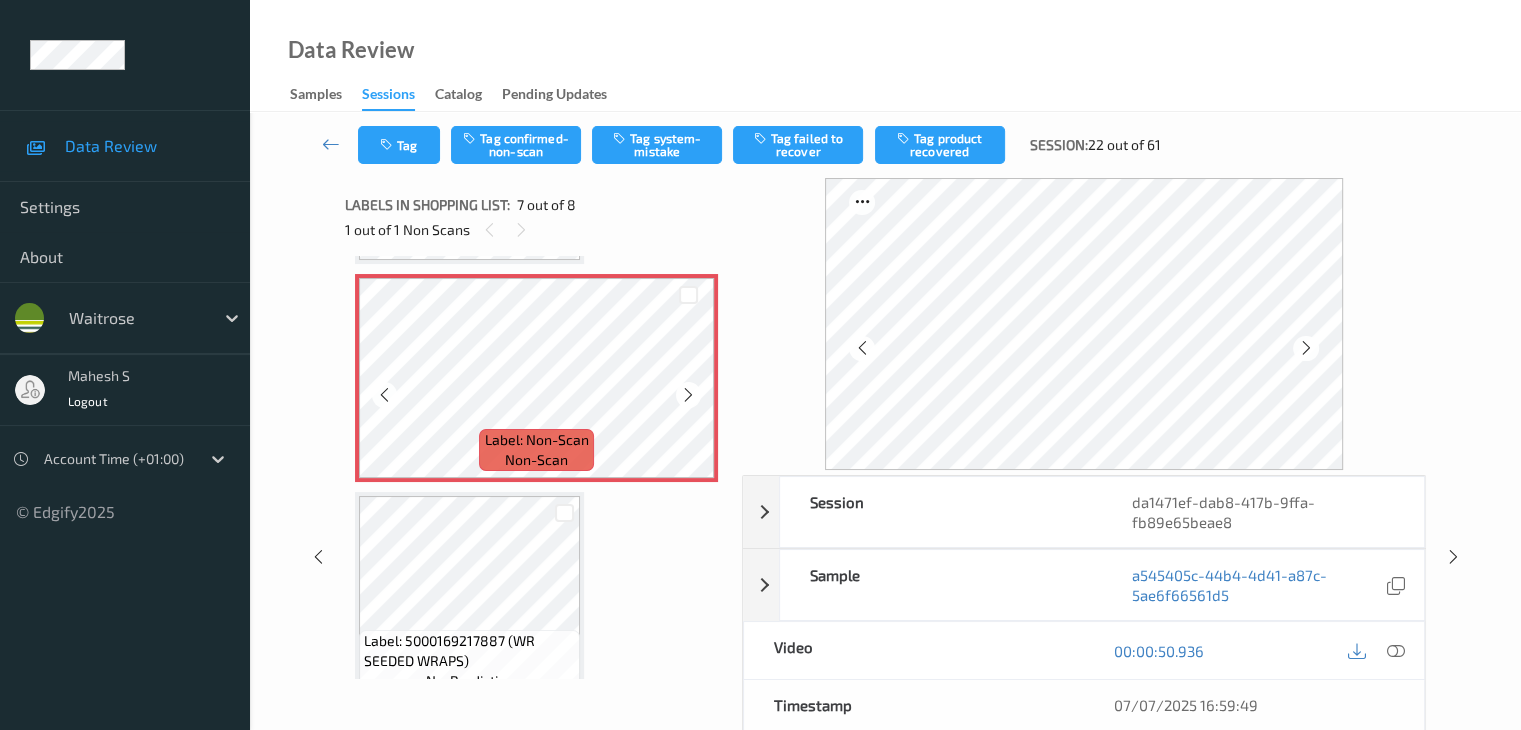 click at bounding box center (688, 395) 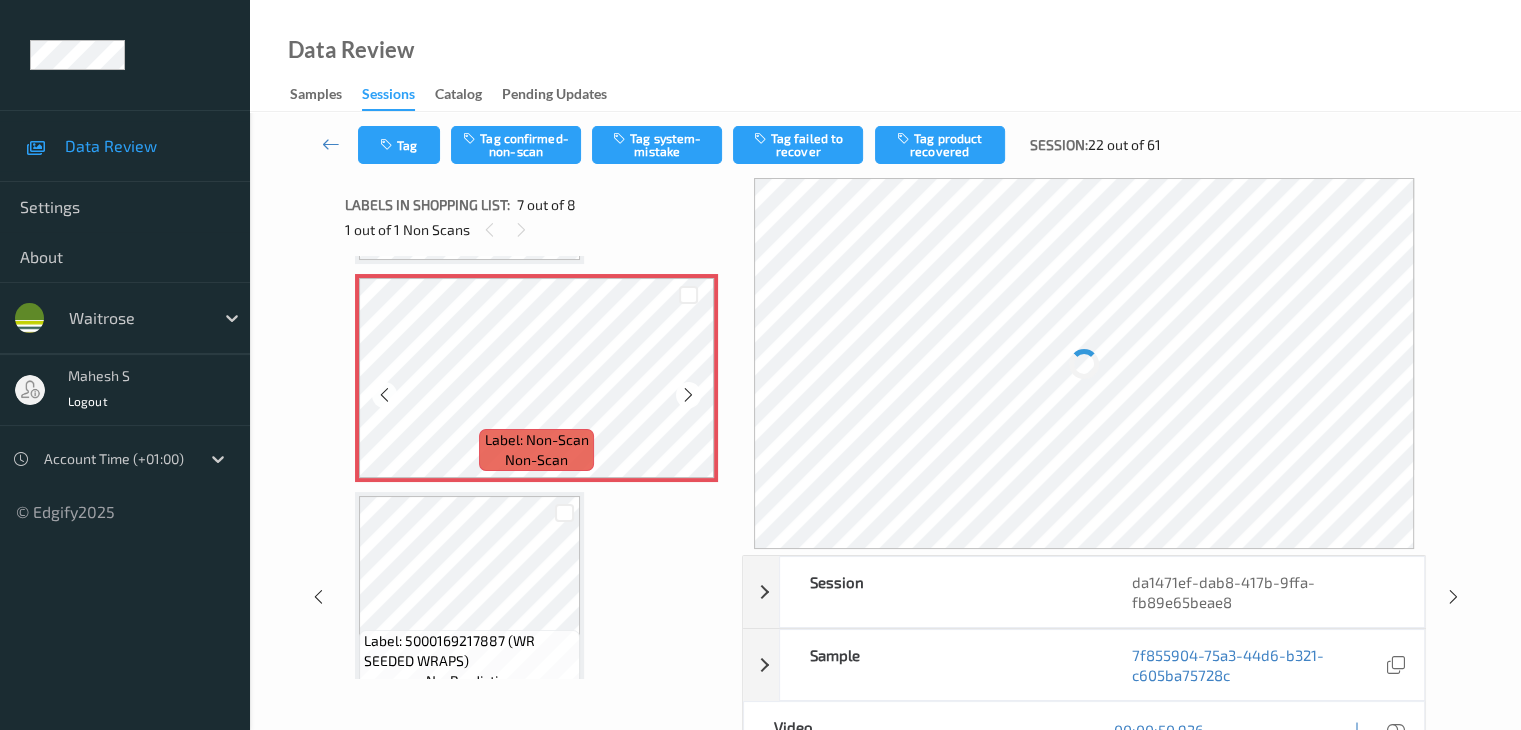 click at bounding box center (688, 395) 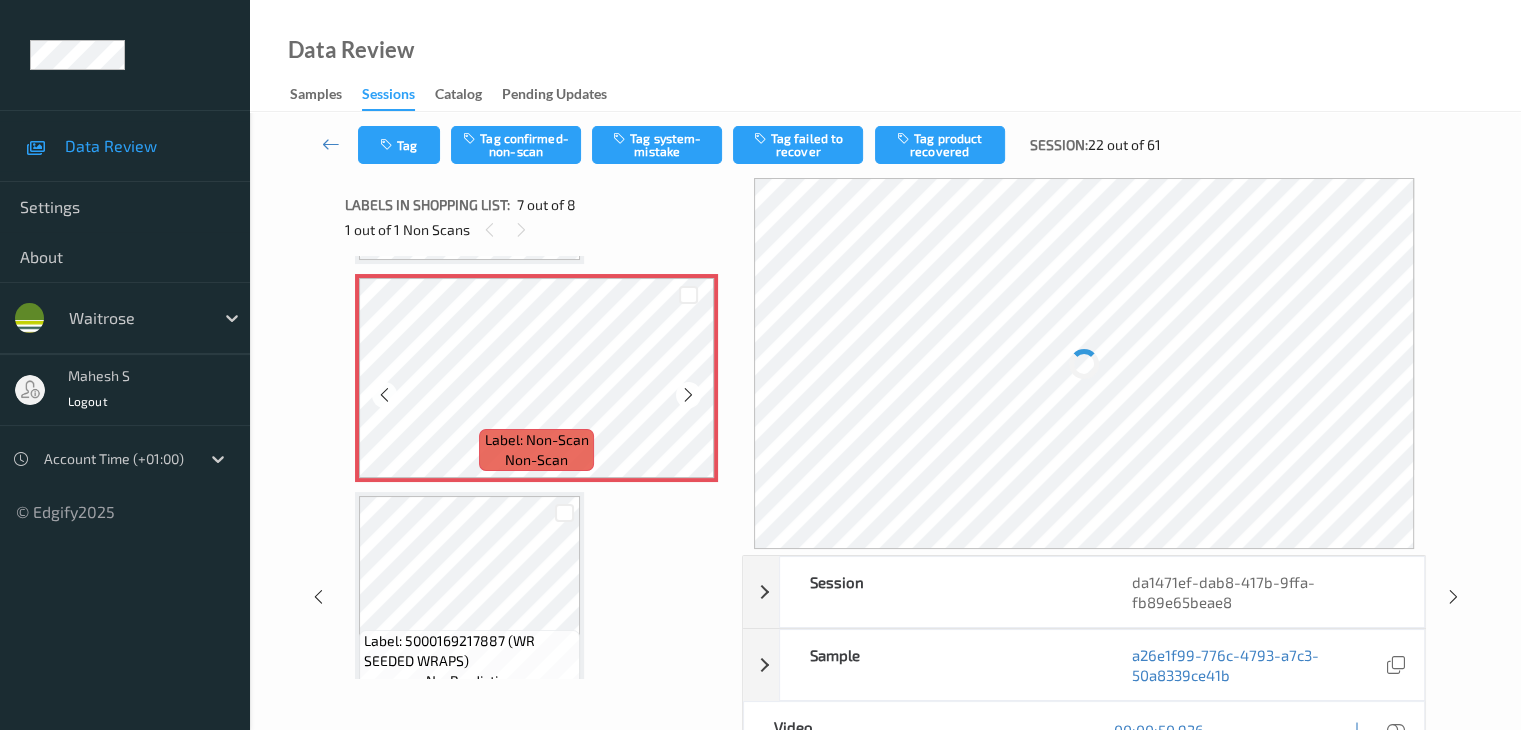 click at bounding box center [688, 395] 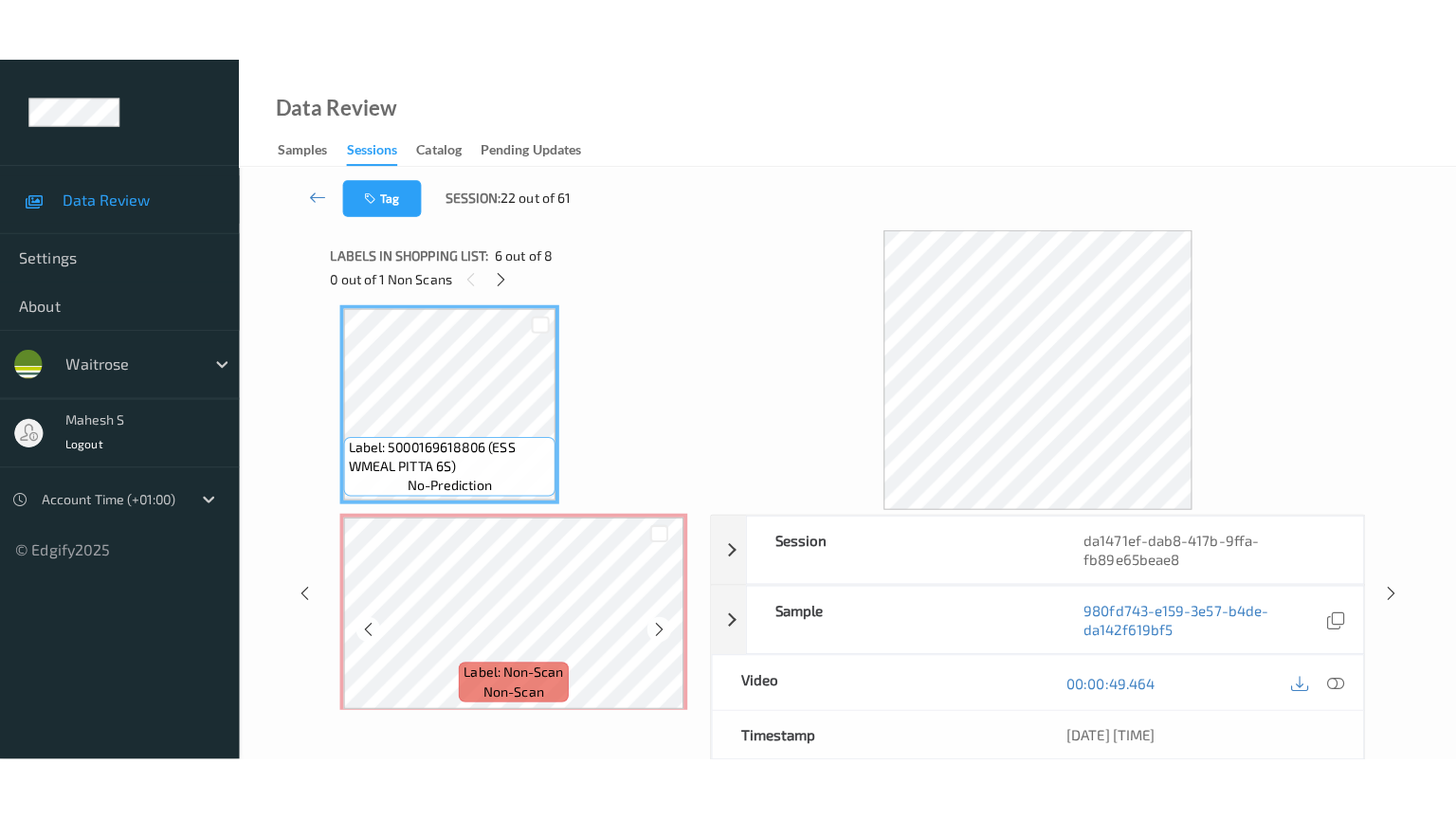scroll, scrollTop: 1232, scrollLeft: 0, axis: vertical 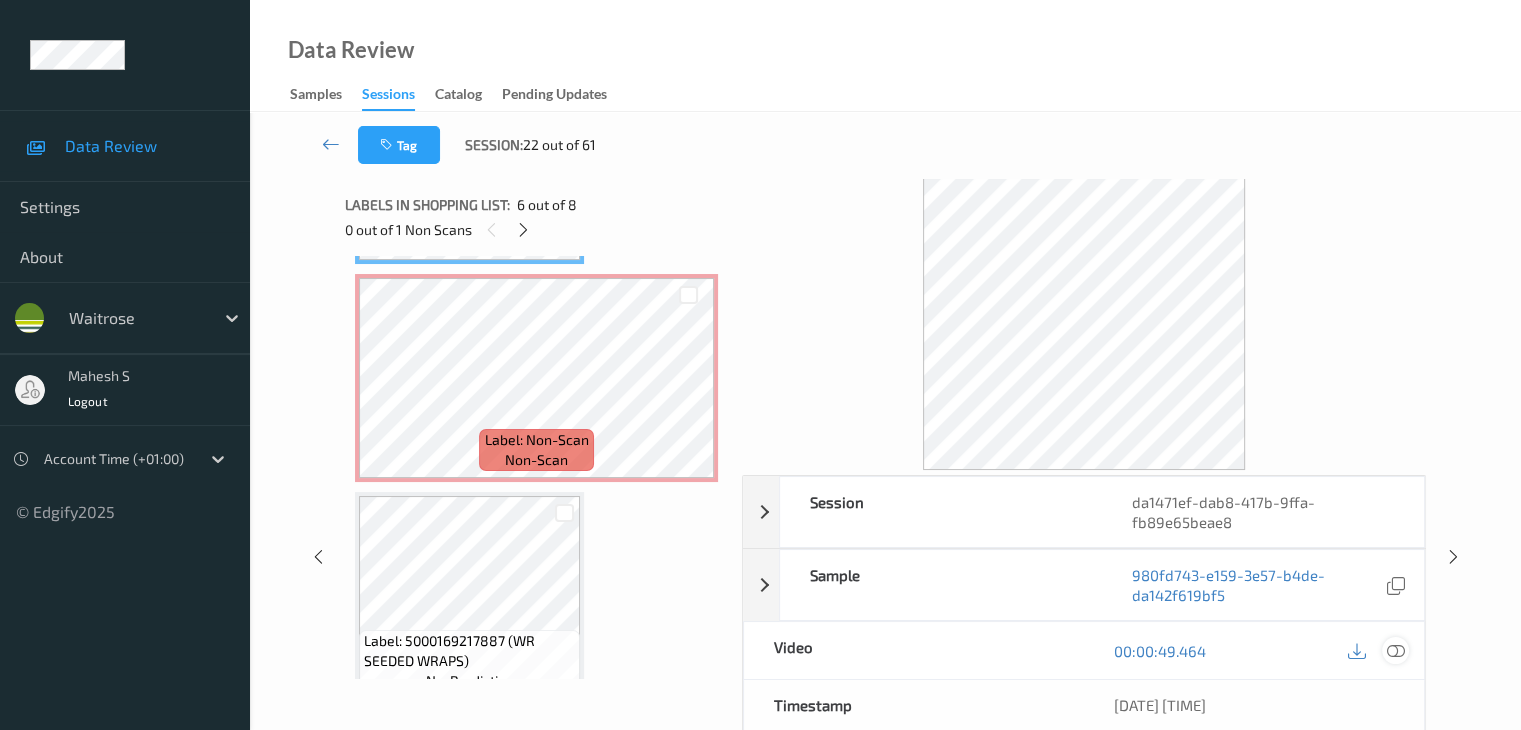 click at bounding box center [1395, 651] 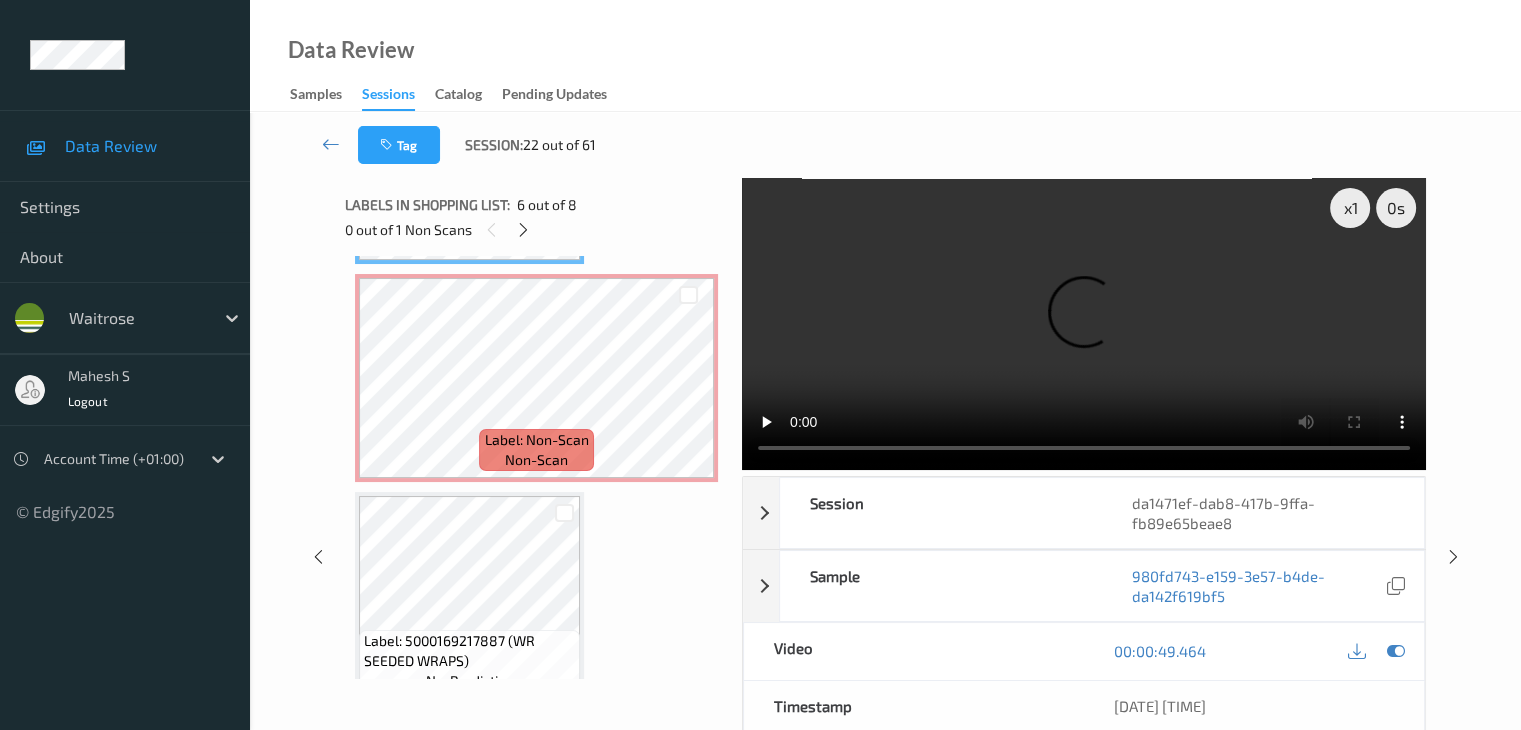 scroll, scrollTop: 1197, scrollLeft: 0, axis: vertical 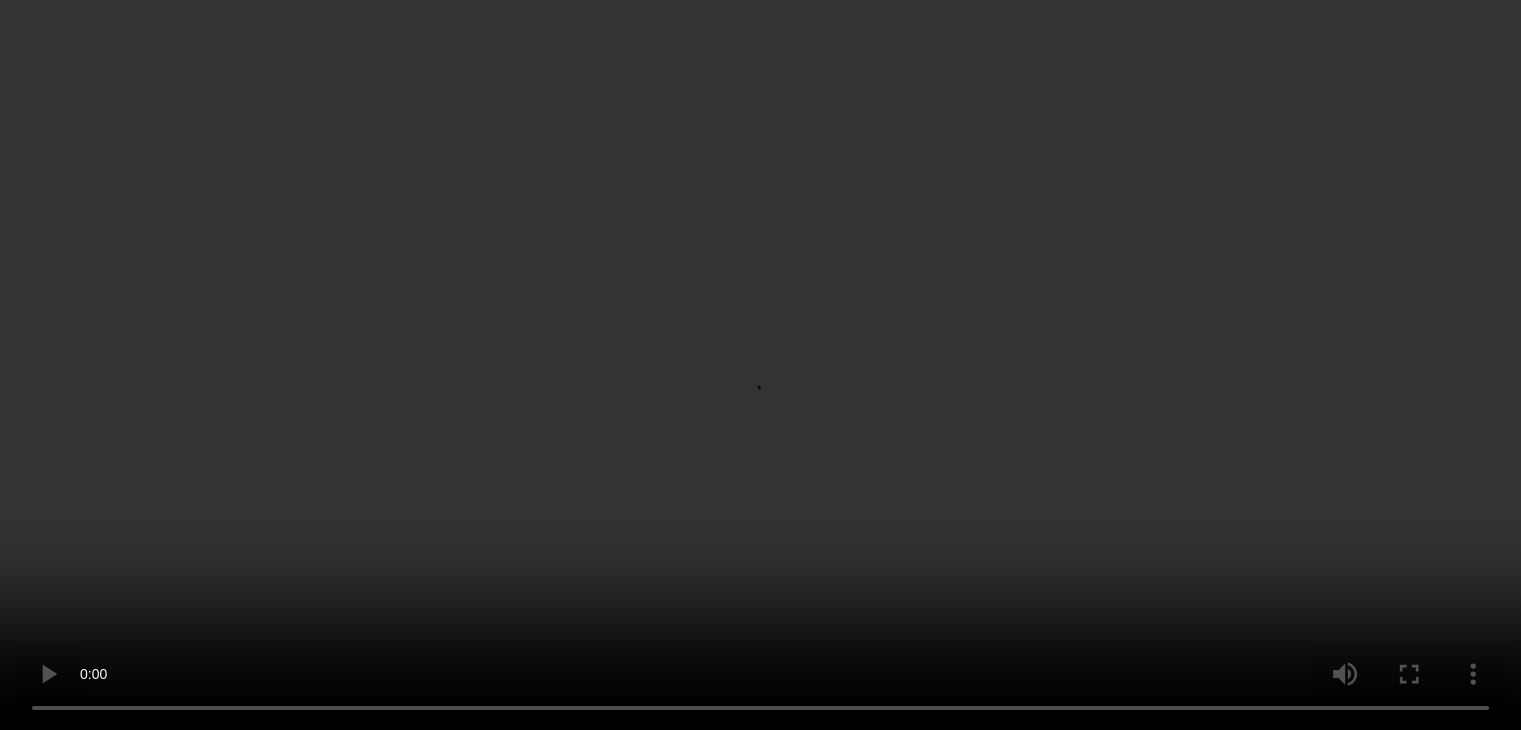type 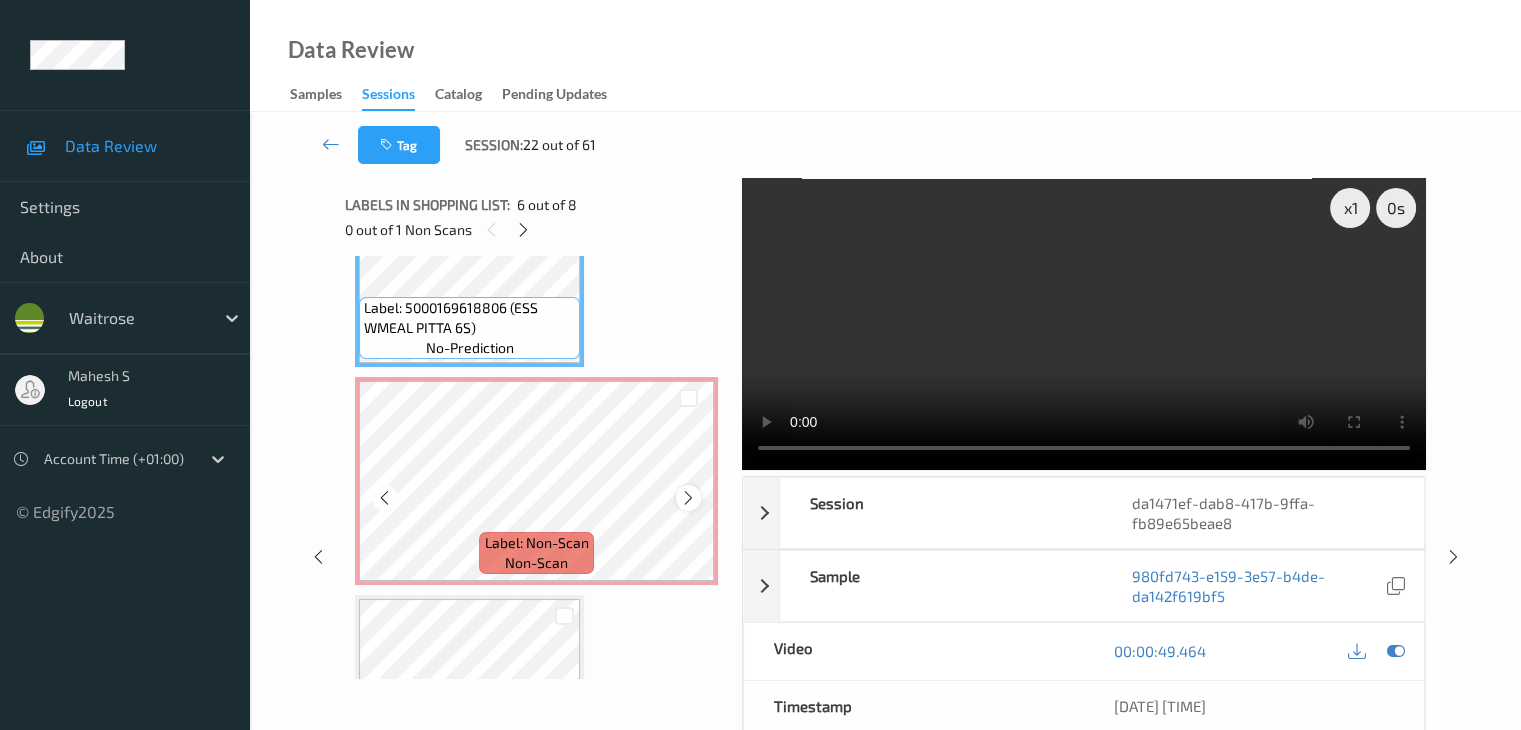 click at bounding box center (688, 498) 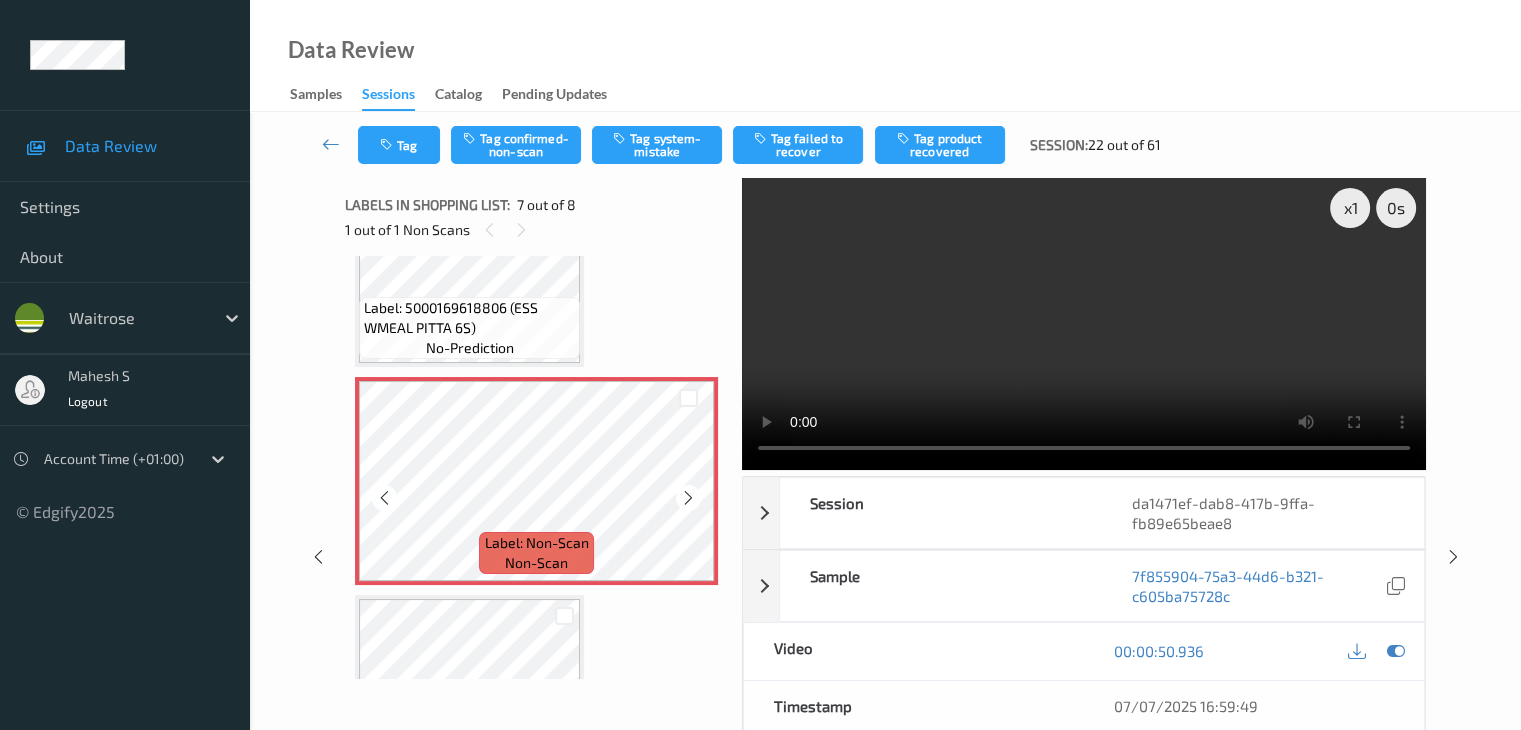 click at bounding box center (688, 498) 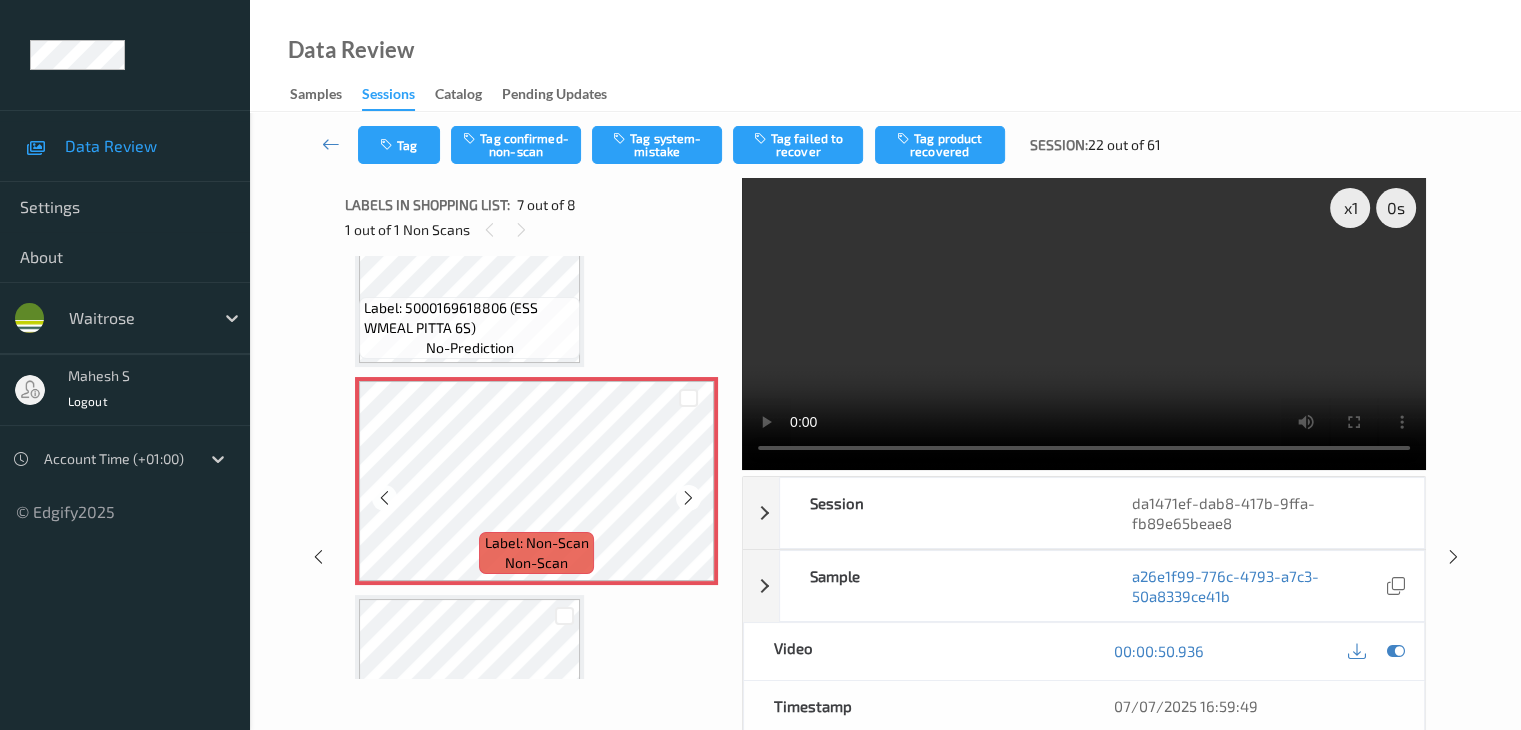 click at bounding box center (688, 498) 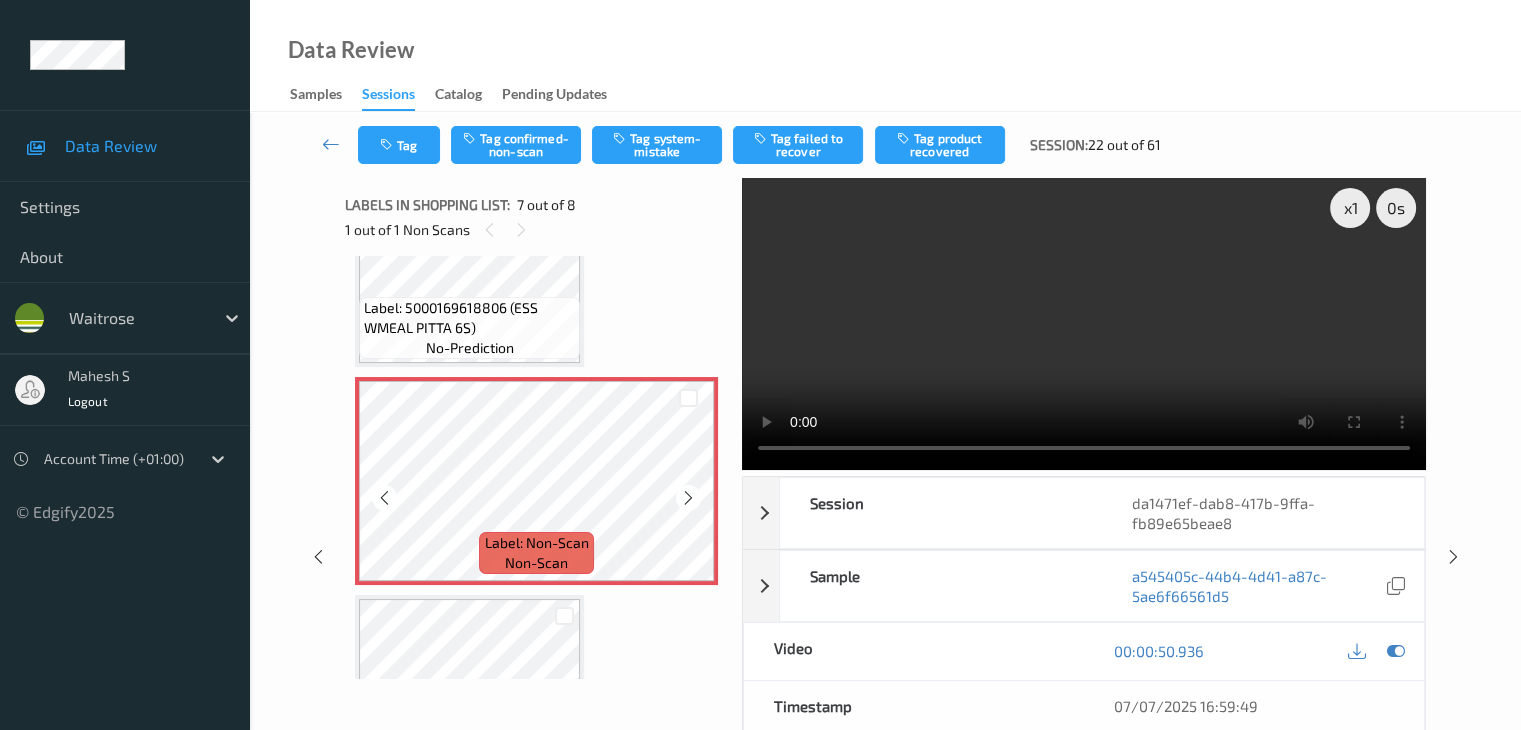 click at bounding box center (688, 498) 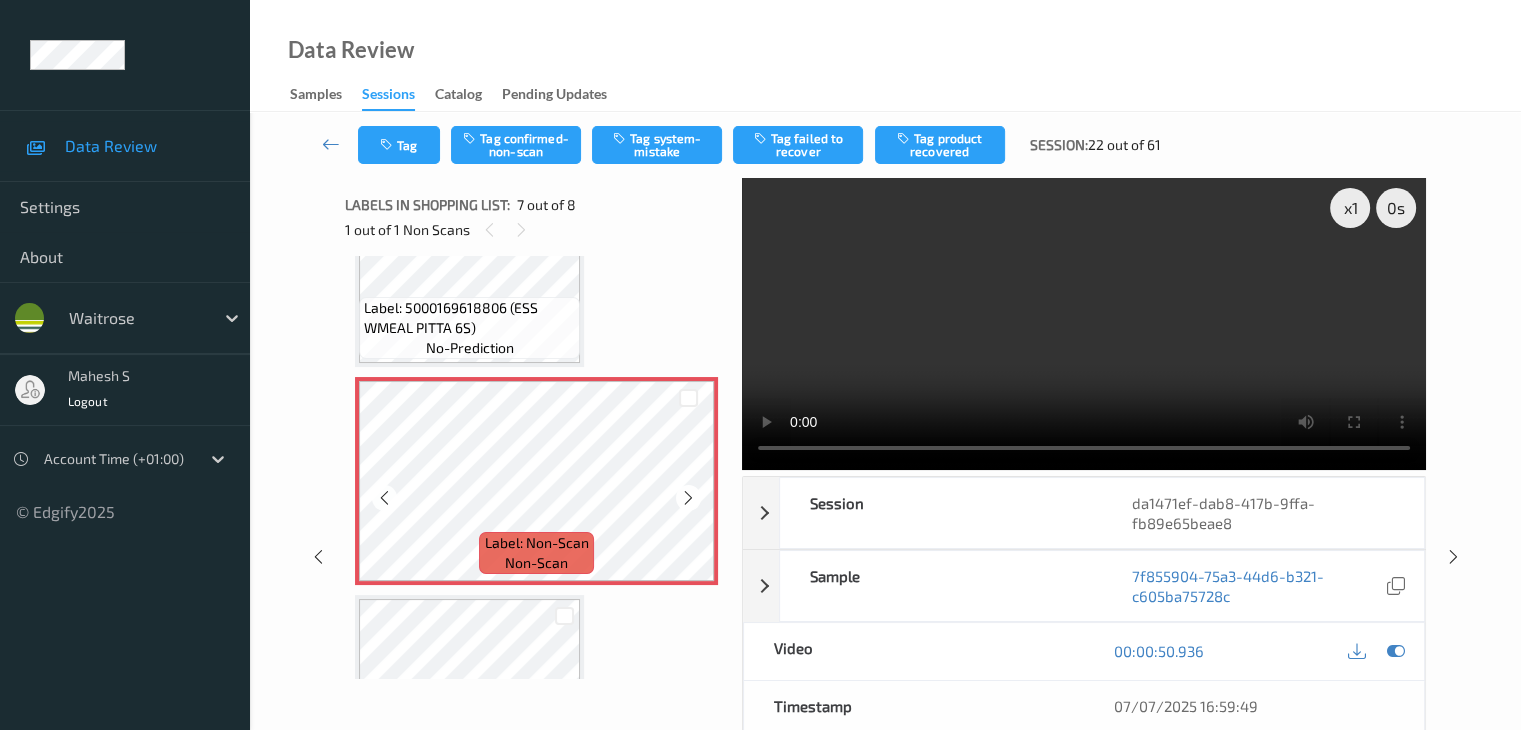 click at bounding box center (688, 498) 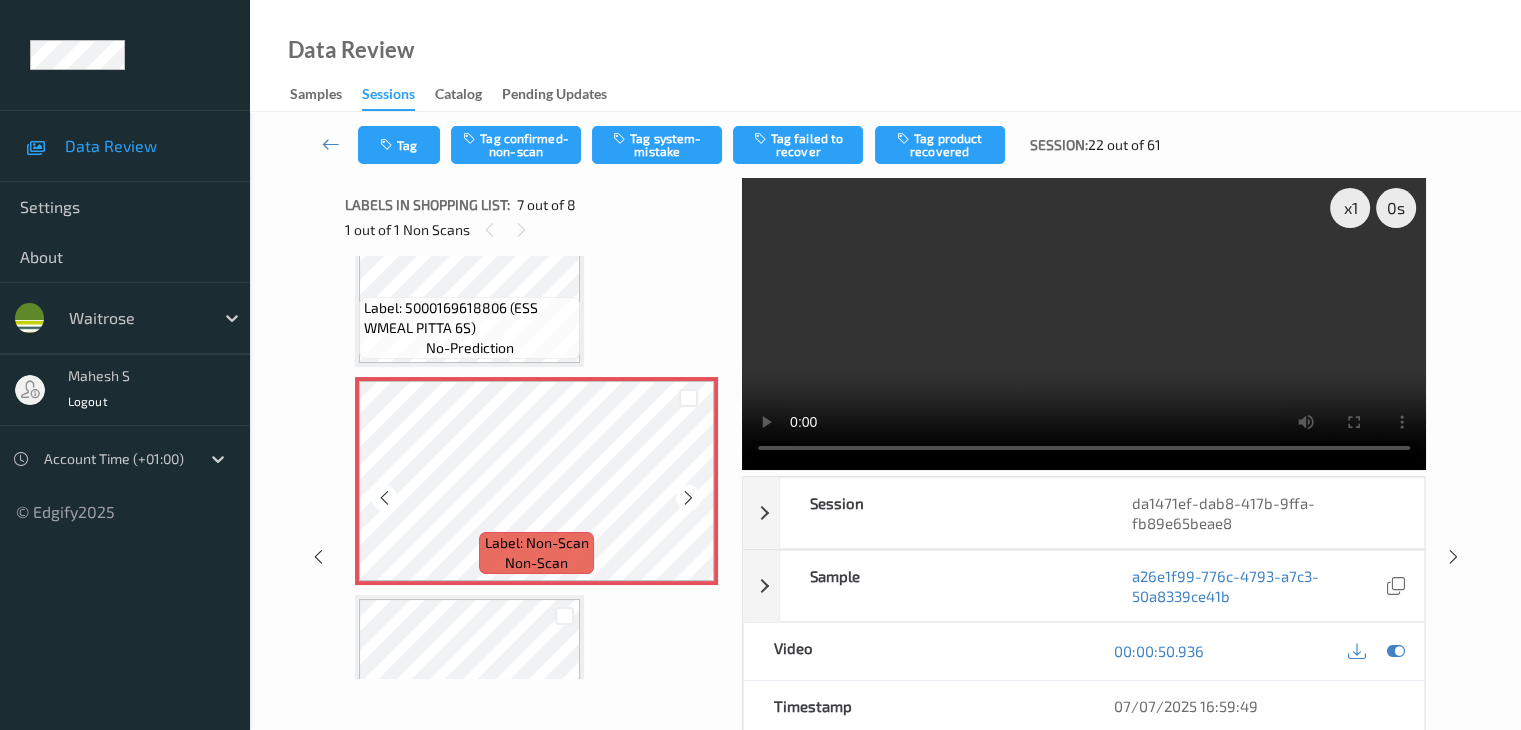 click at bounding box center [688, 498] 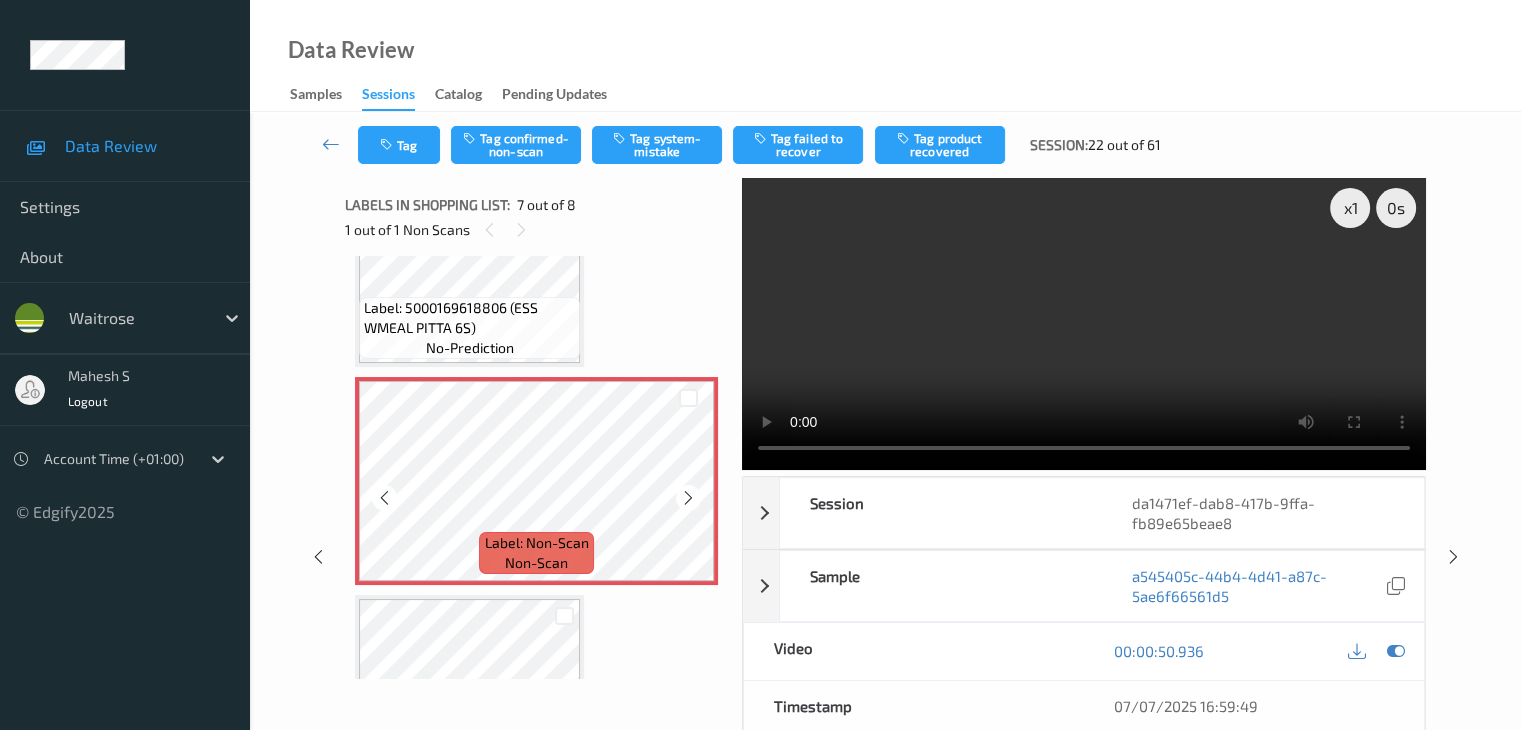 click at bounding box center [688, 498] 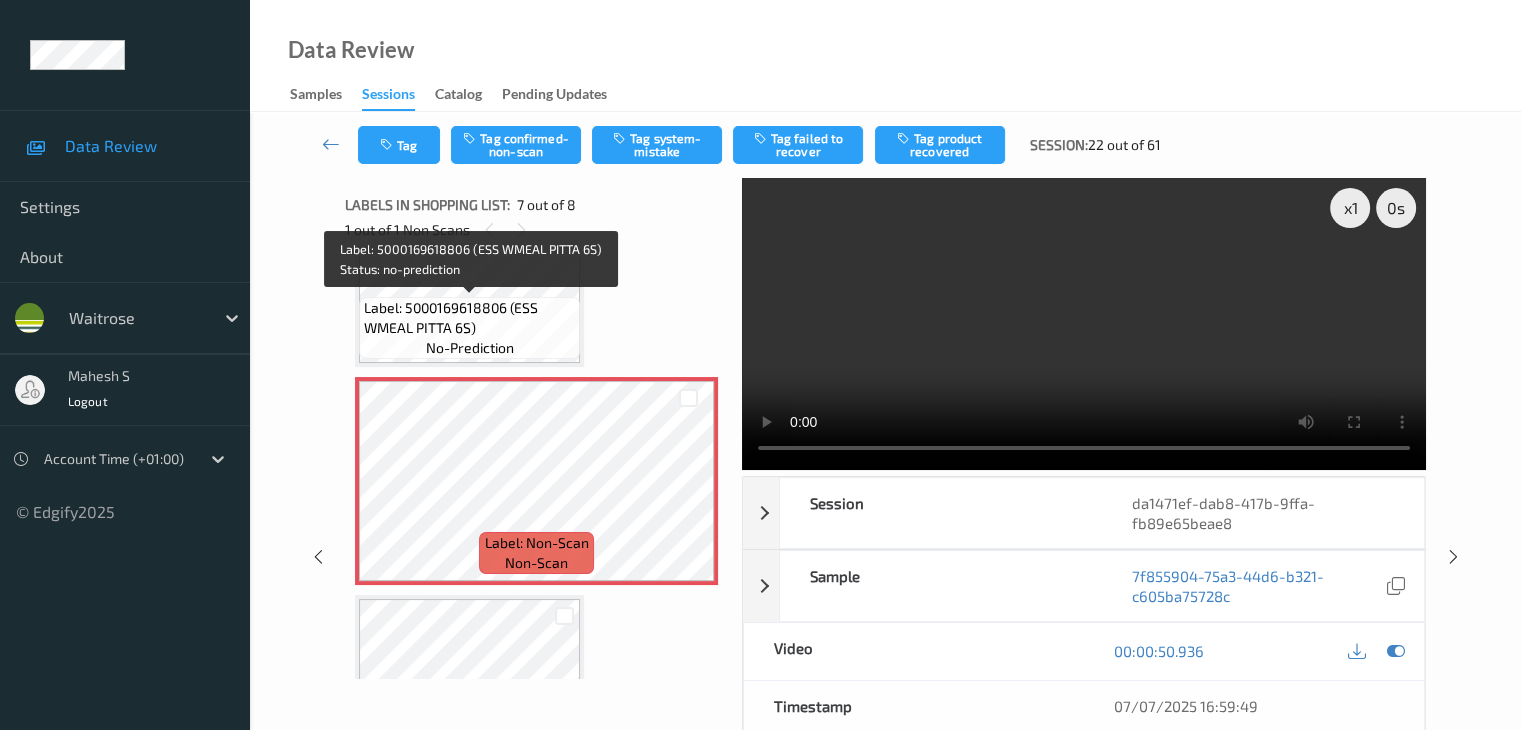click on "Label: 5000169618806 (ESS WMEAL PITTA 6S)" at bounding box center [469, 318] 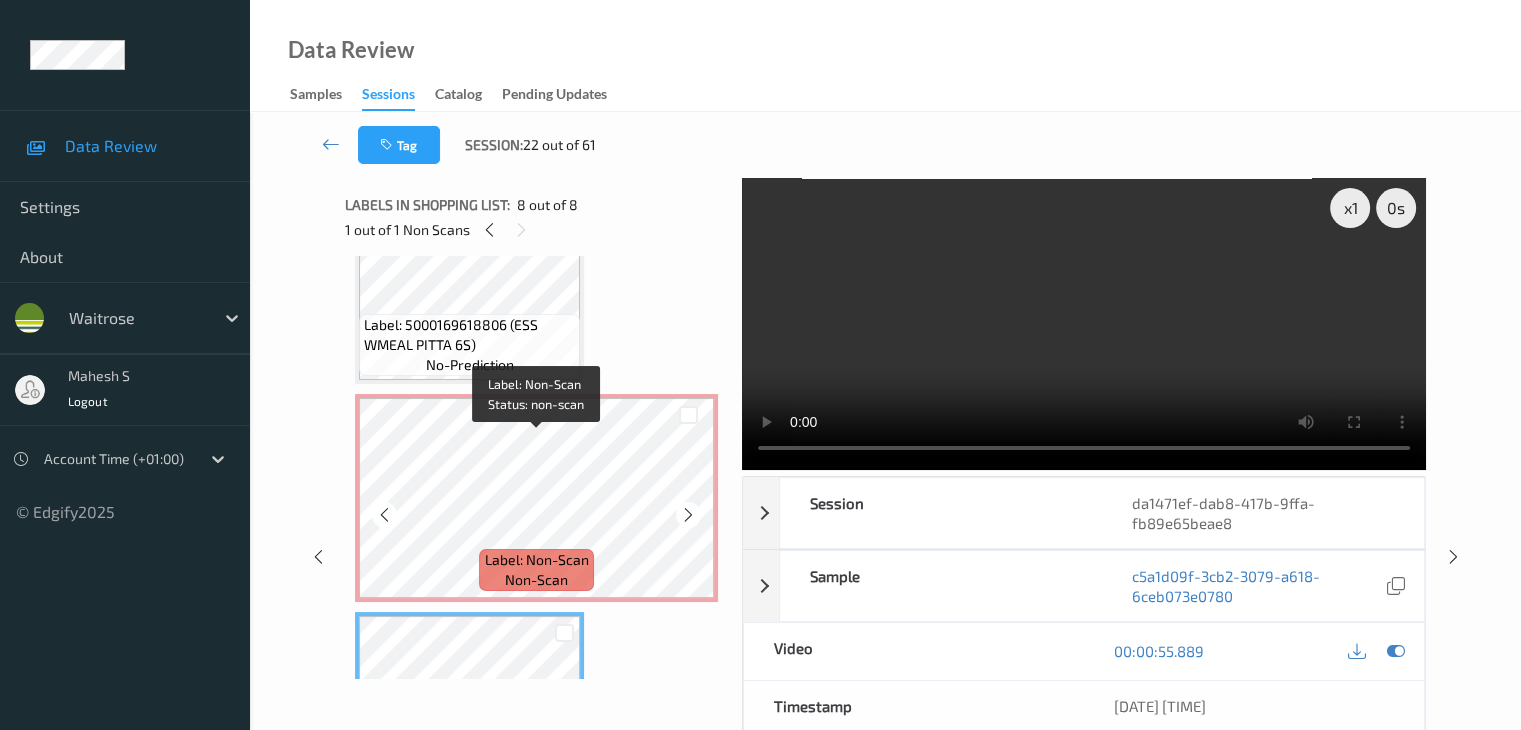 scroll, scrollTop: 1097, scrollLeft: 0, axis: vertical 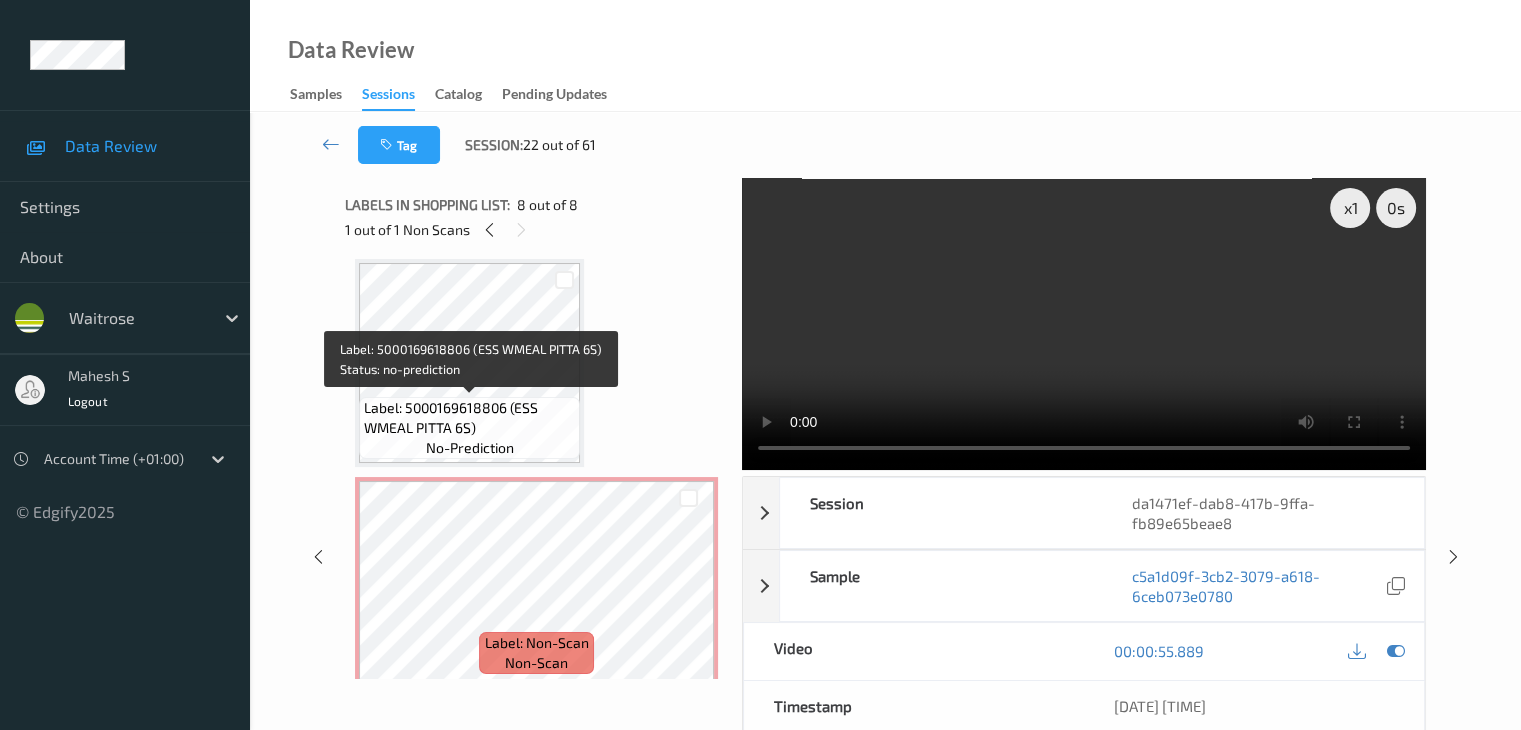click on "Label: 5000169618806 (ESS WMEAL PITTA 6S)" at bounding box center [469, 418] 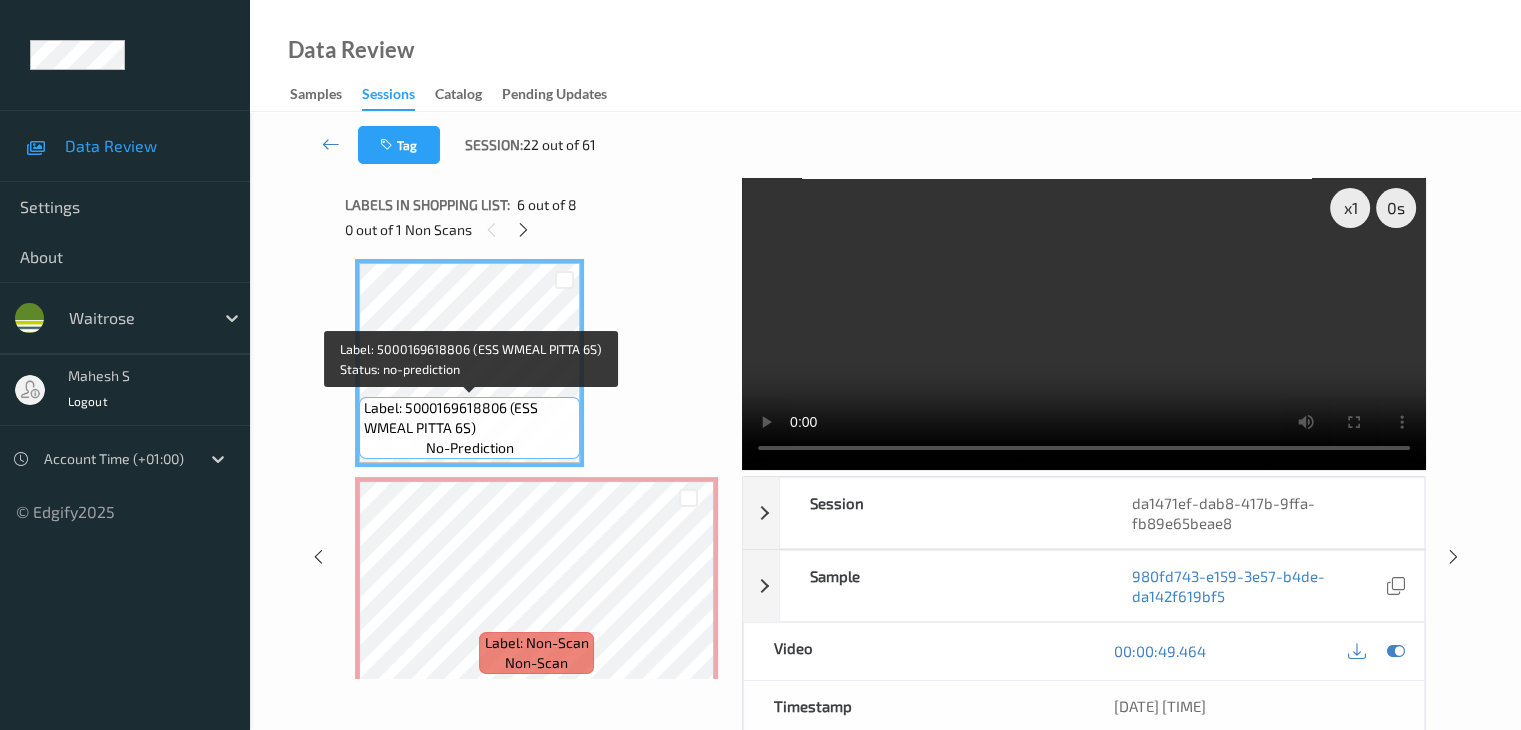 click on "Label: 5000169618806 (ESS WMEAL PITTA 6S)" at bounding box center [469, 418] 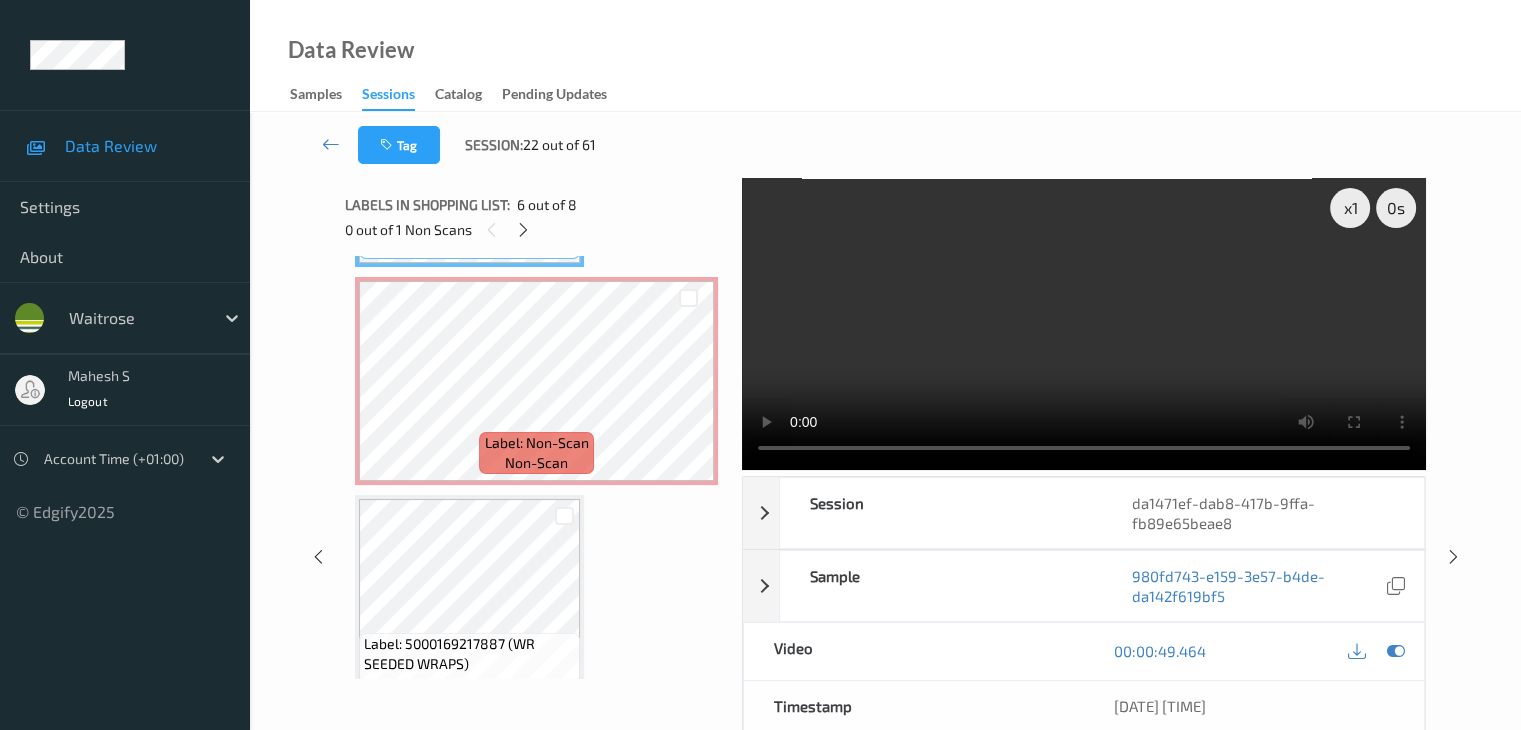 scroll, scrollTop: 1331, scrollLeft: 0, axis: vertical 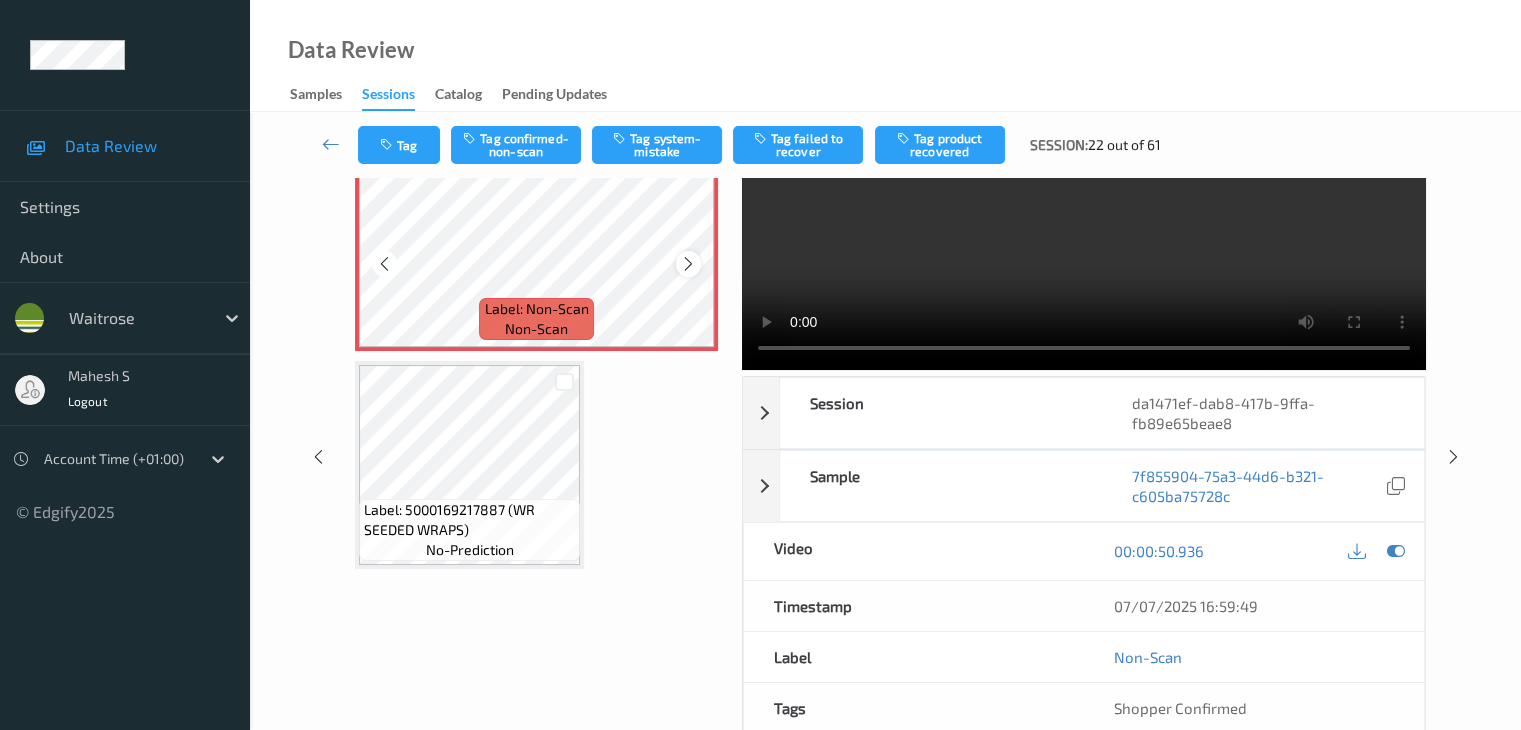 click at bounding box center [688, 264] 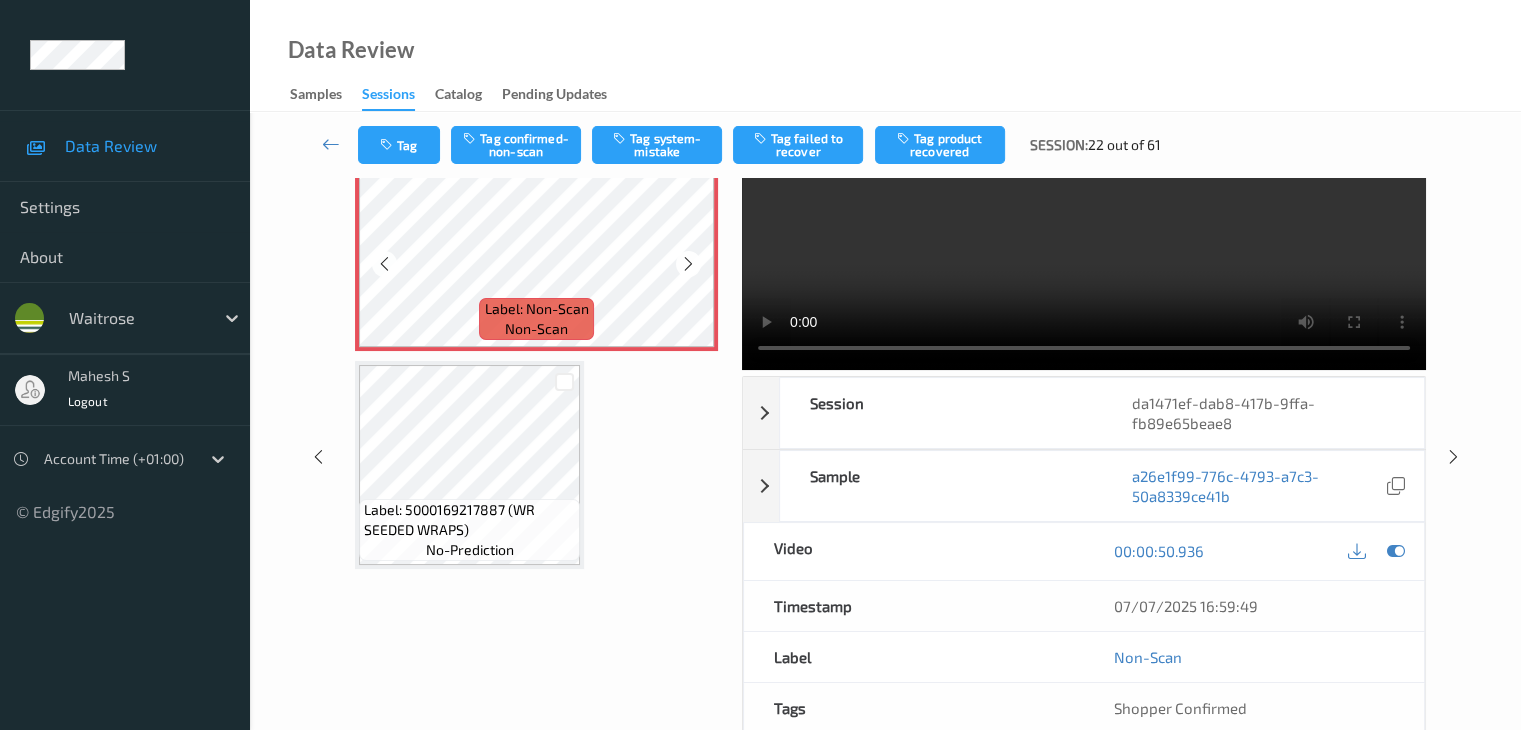 click at bounding box center (688, 264) 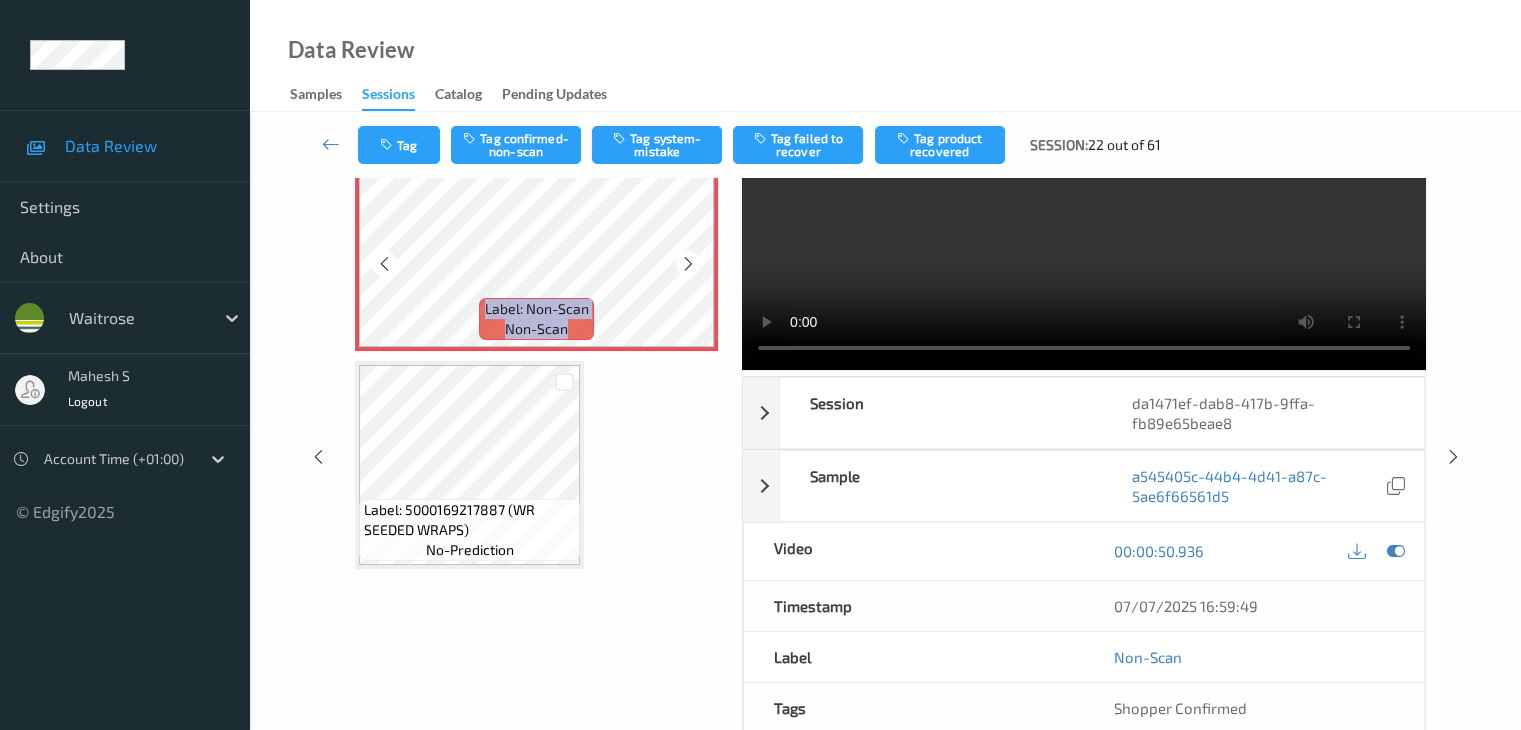 click at bounding box center [688, 264] 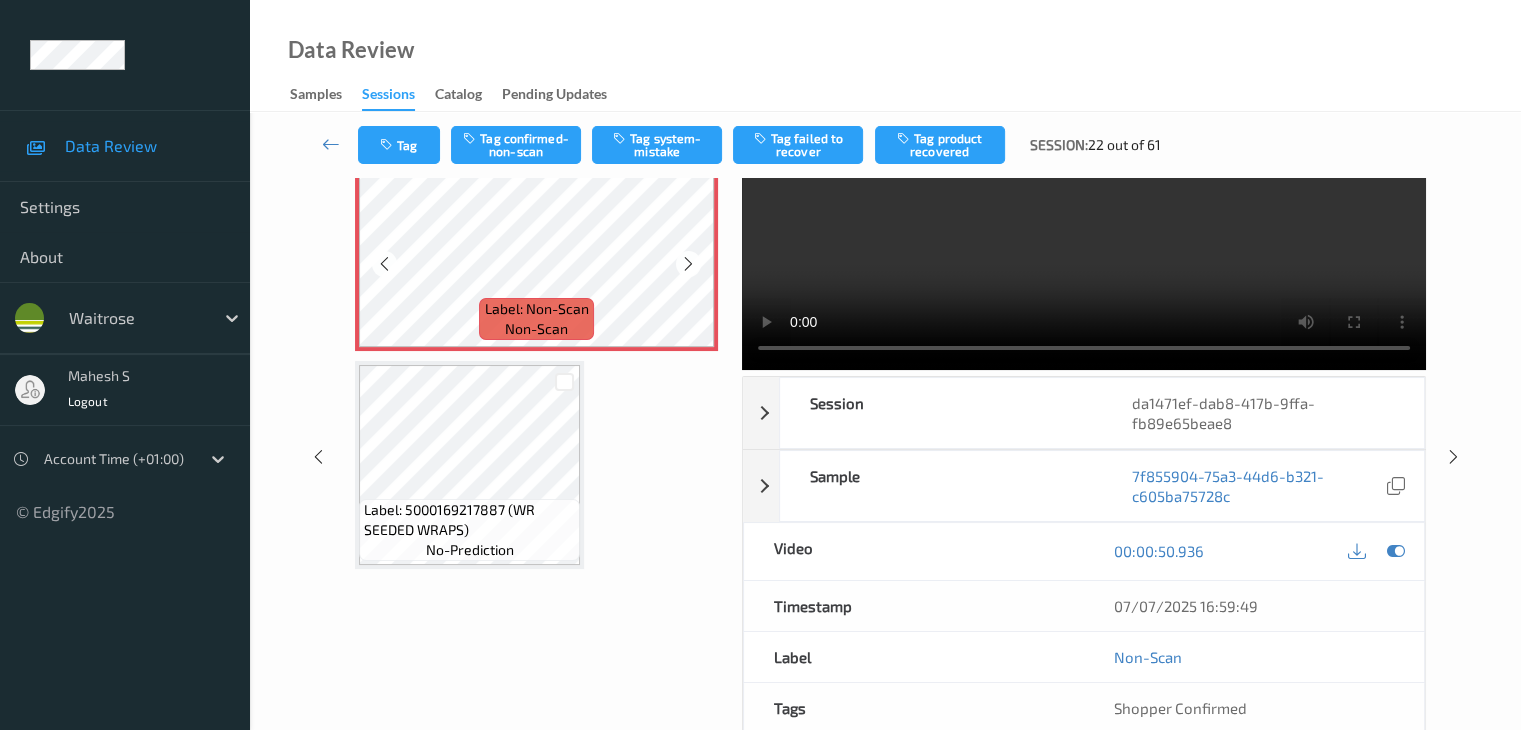 click at bounding box center (688, 264) 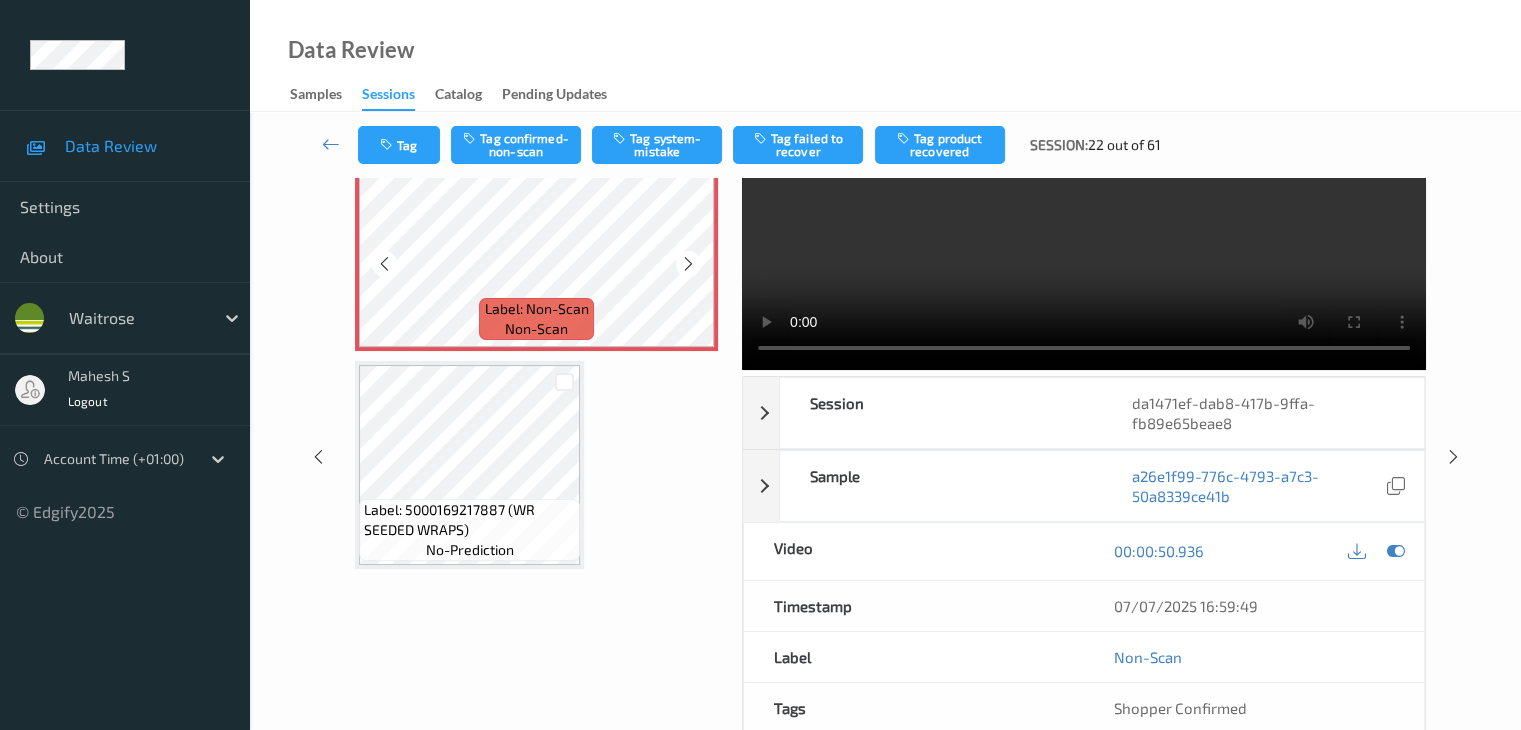 click at bounding box center [688, 264] 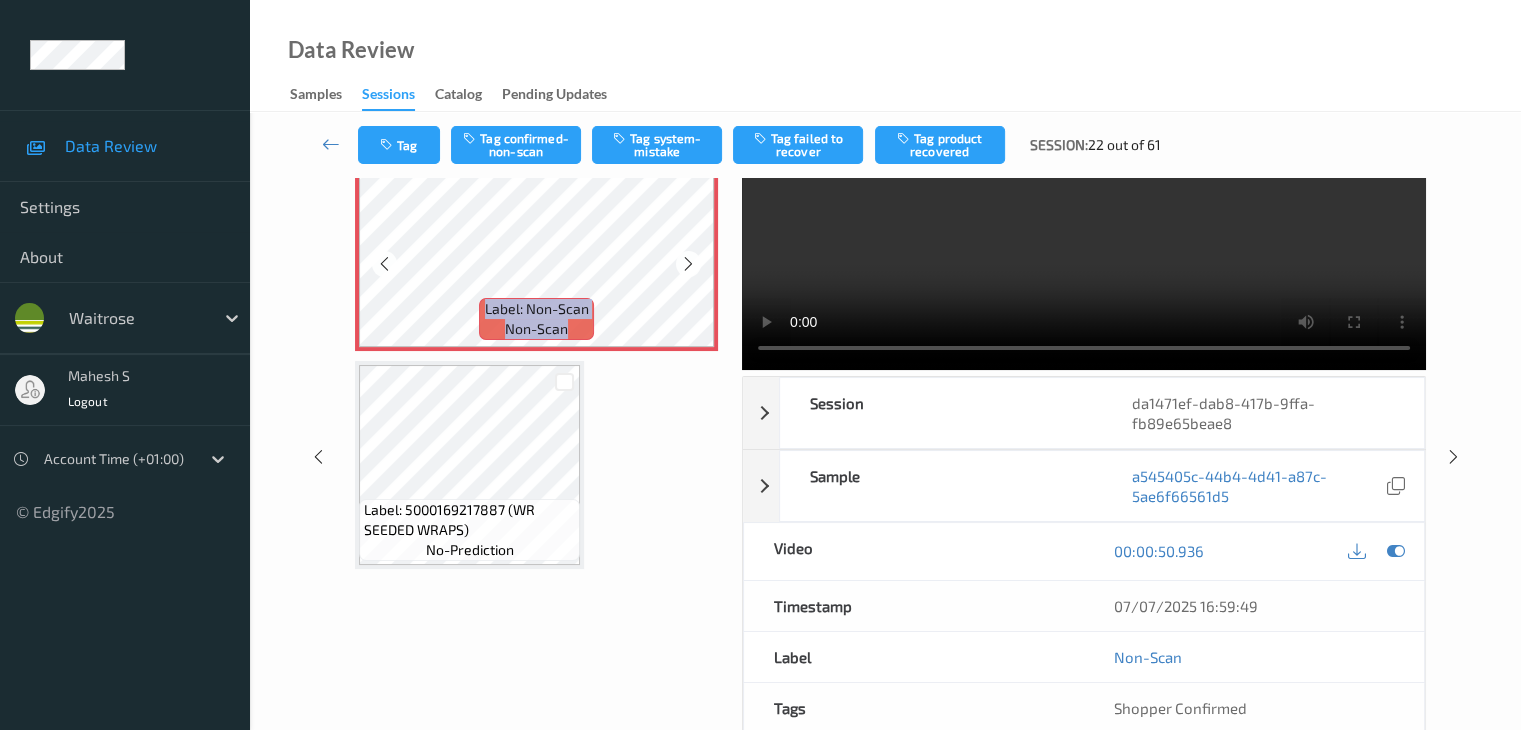 click at bounding box center (688, 264) 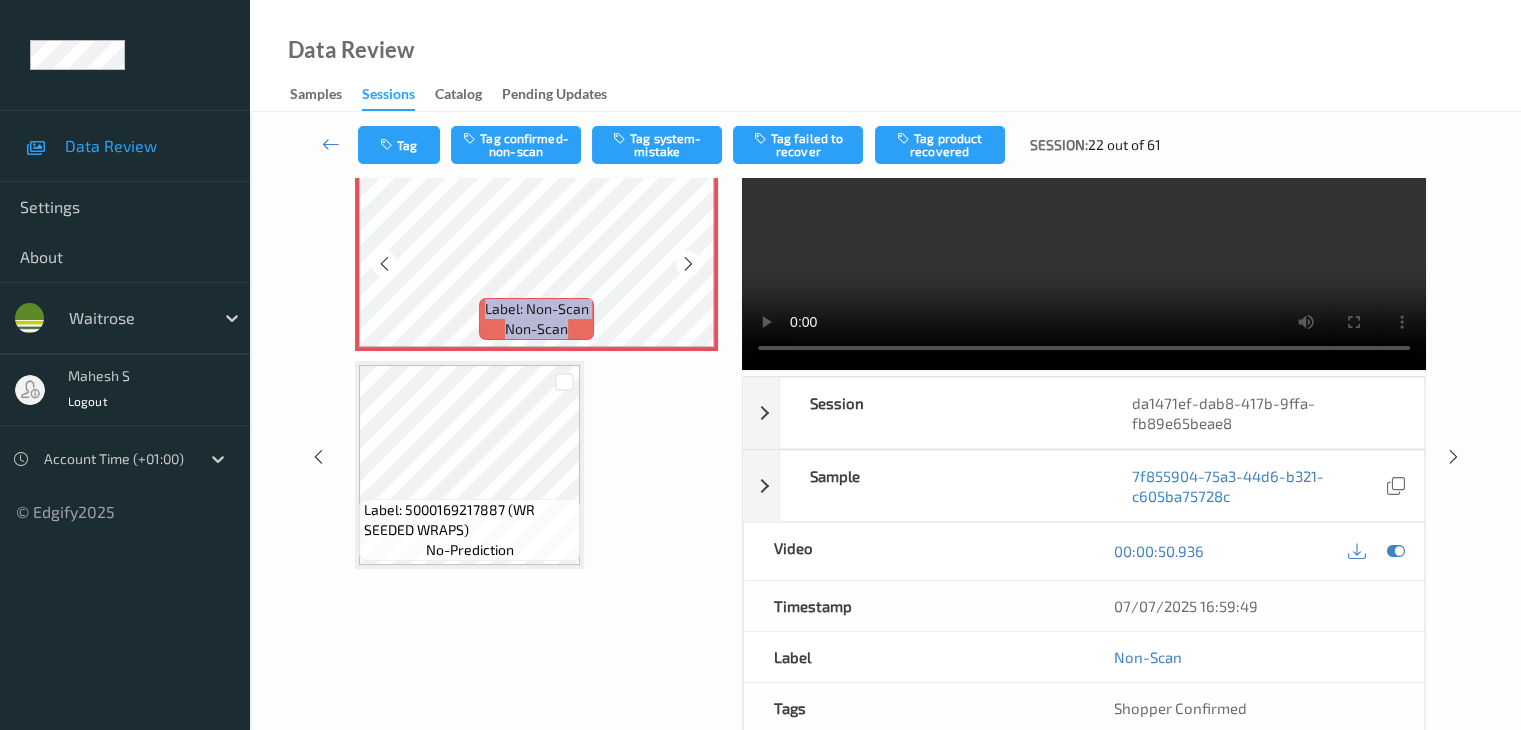 click at bounding box center [688, 264] 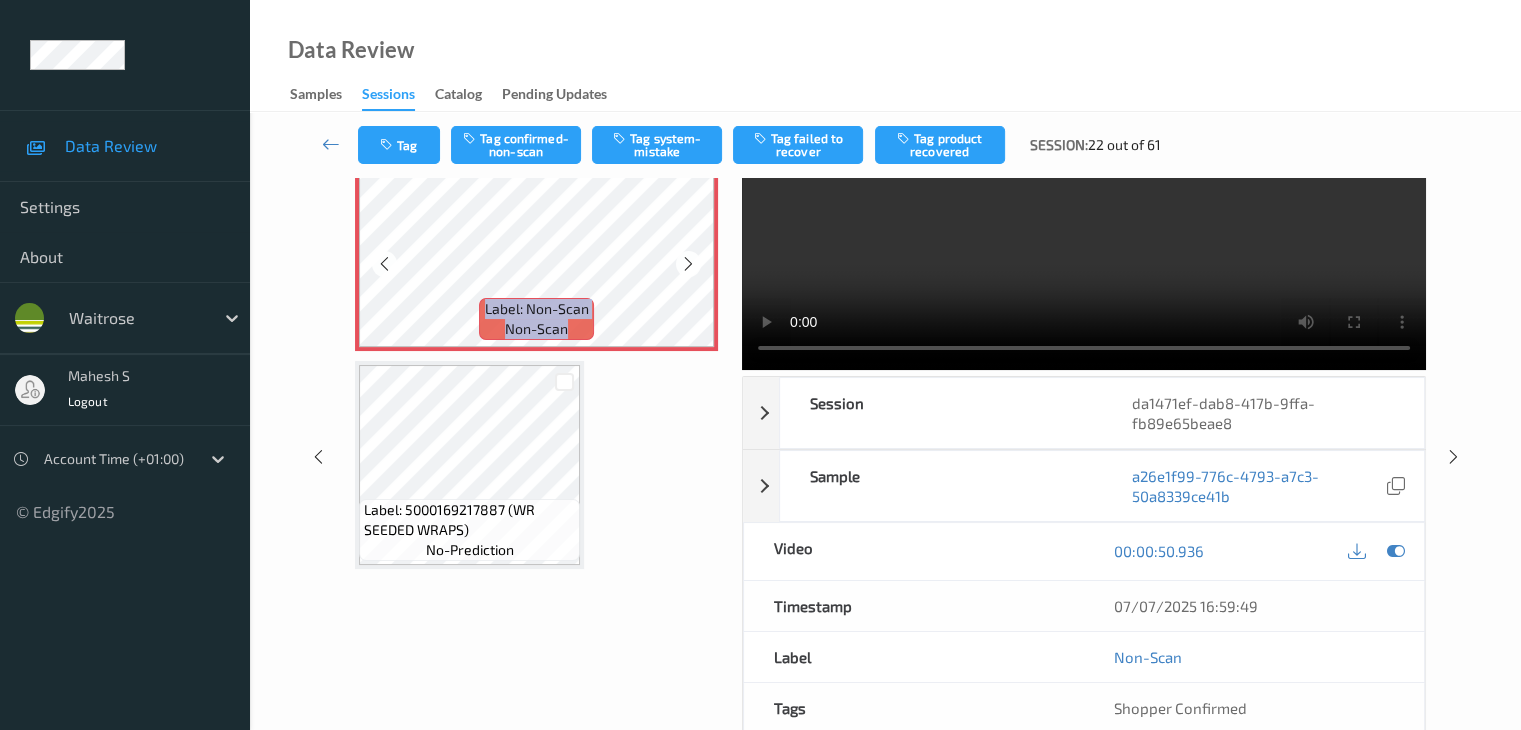 click at bounding box center [688, 264] 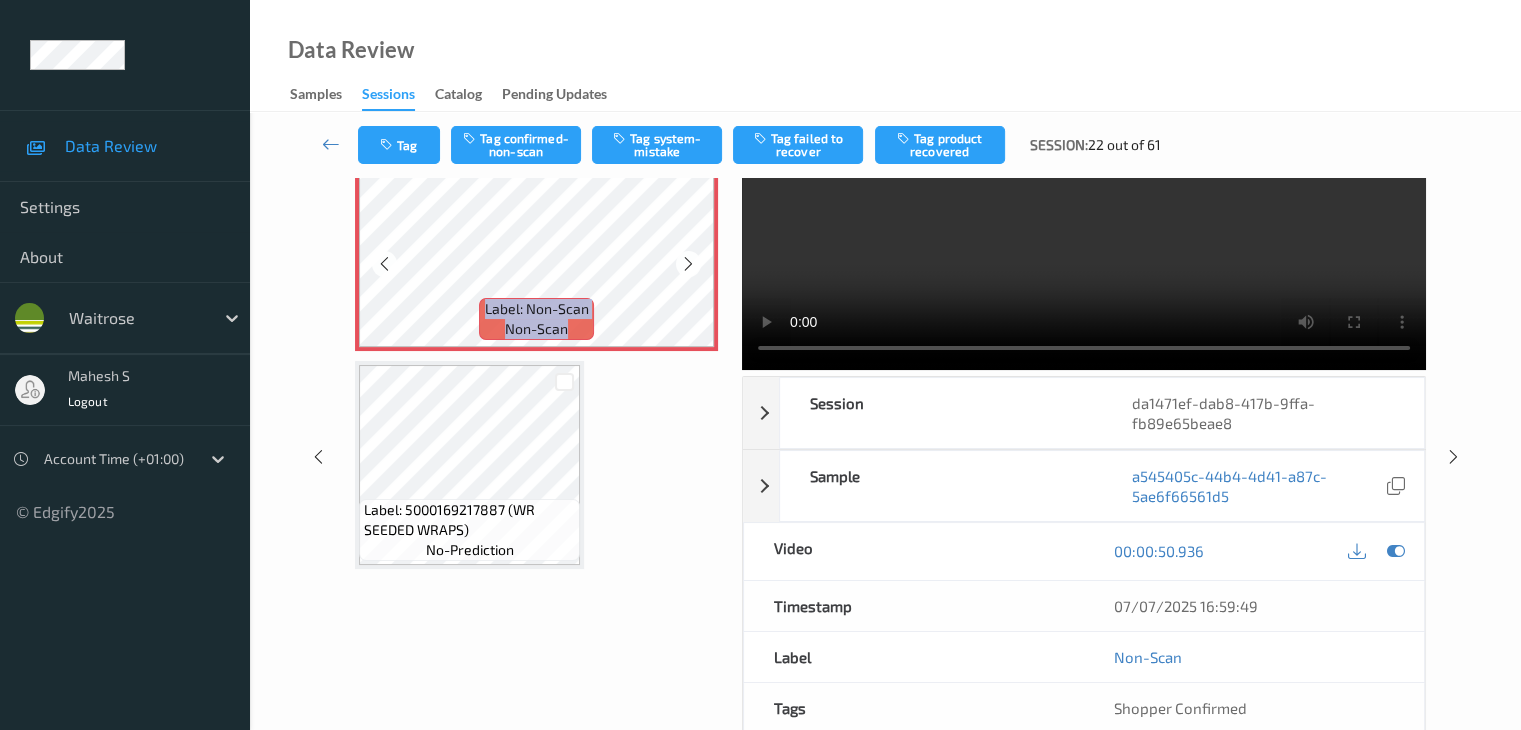 click at bounding box center [688, 264] 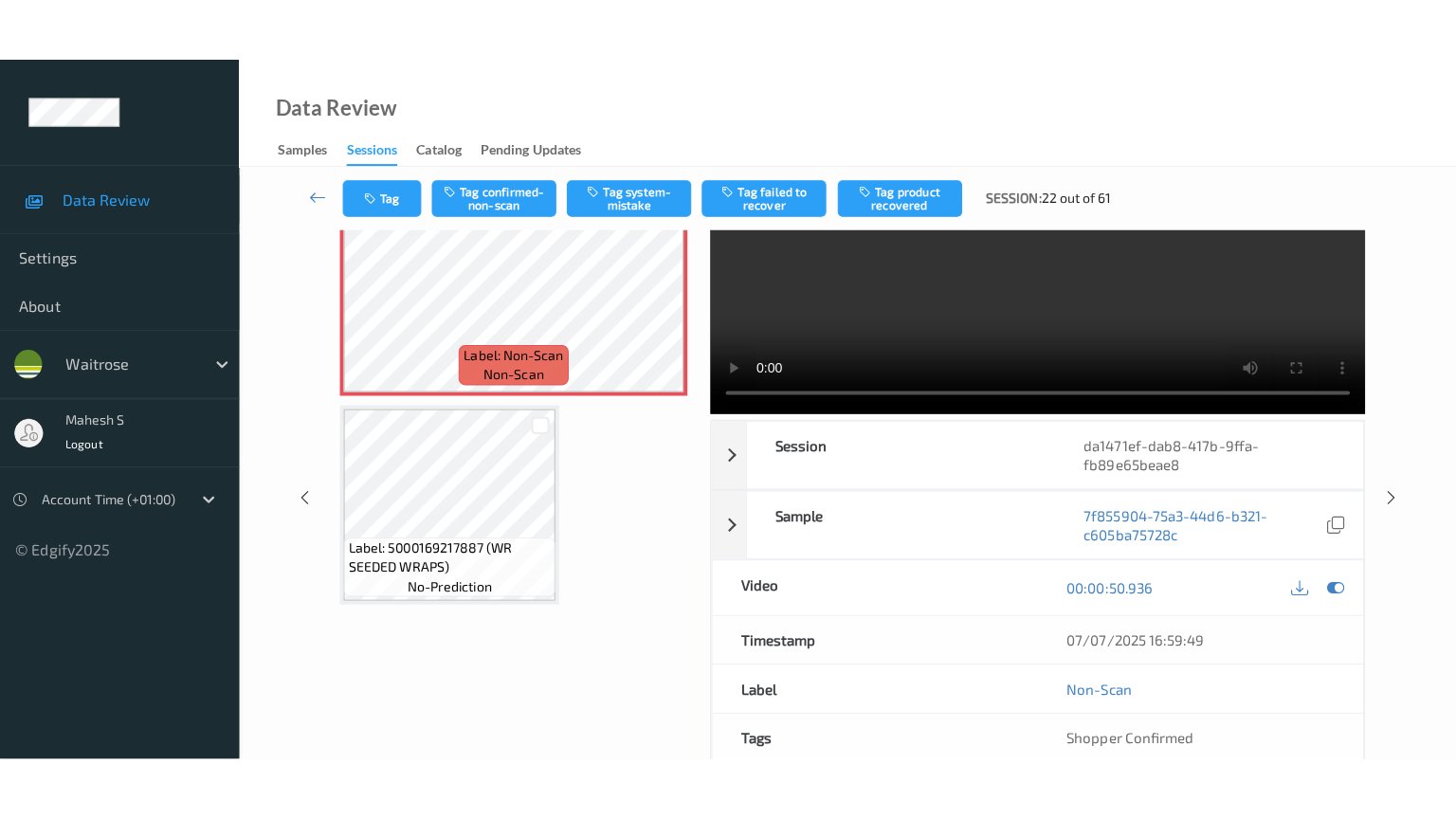 scroll, scrollTop: 0, scrollLeft: 0, axis: both 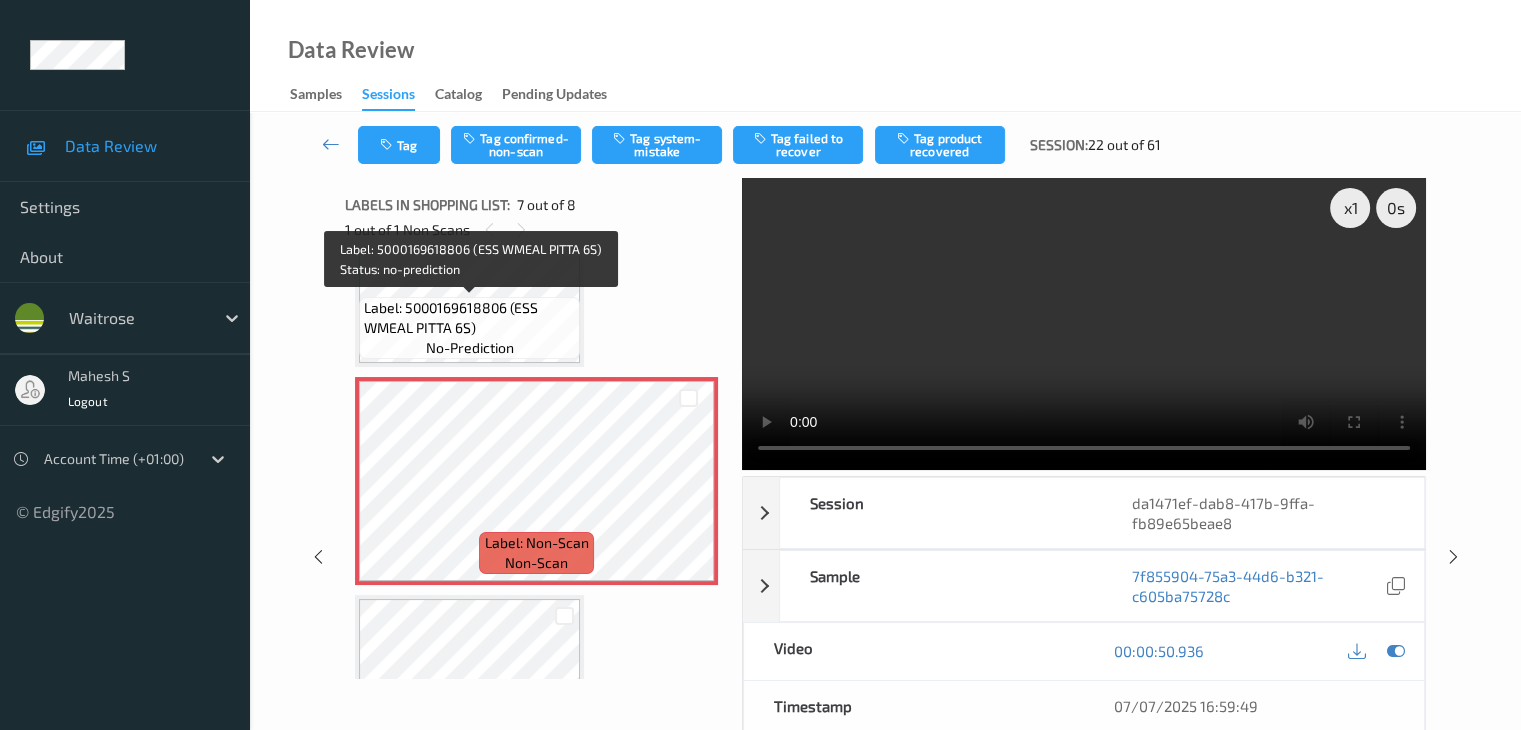 click on "Label: 5000169618806 (ESS WMEAL PITTA 6S)" at bounding box center [469, 318] 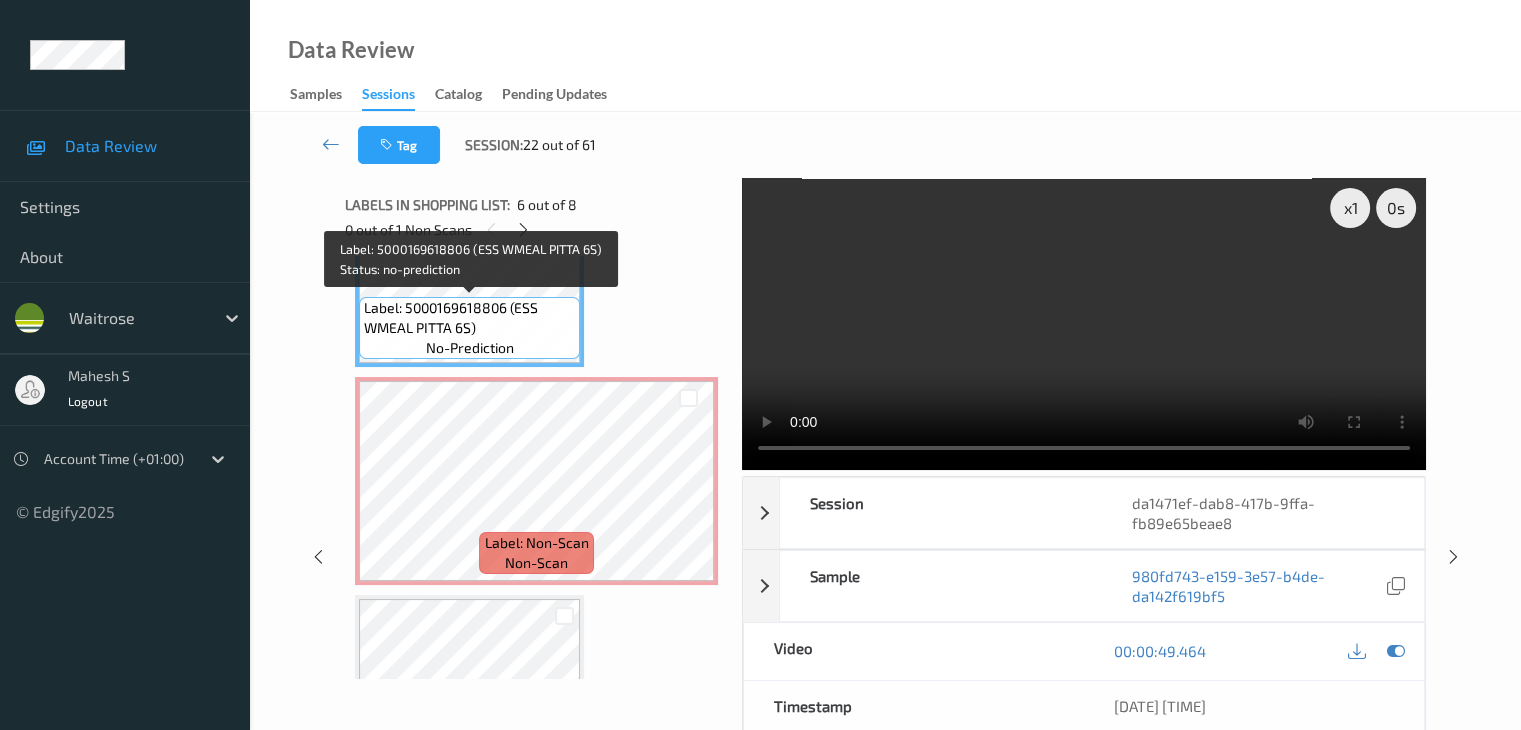 click on "Label: 5000169618806 (ESS WMEAL PITTA 6S)" at bounding box center [469, 318] 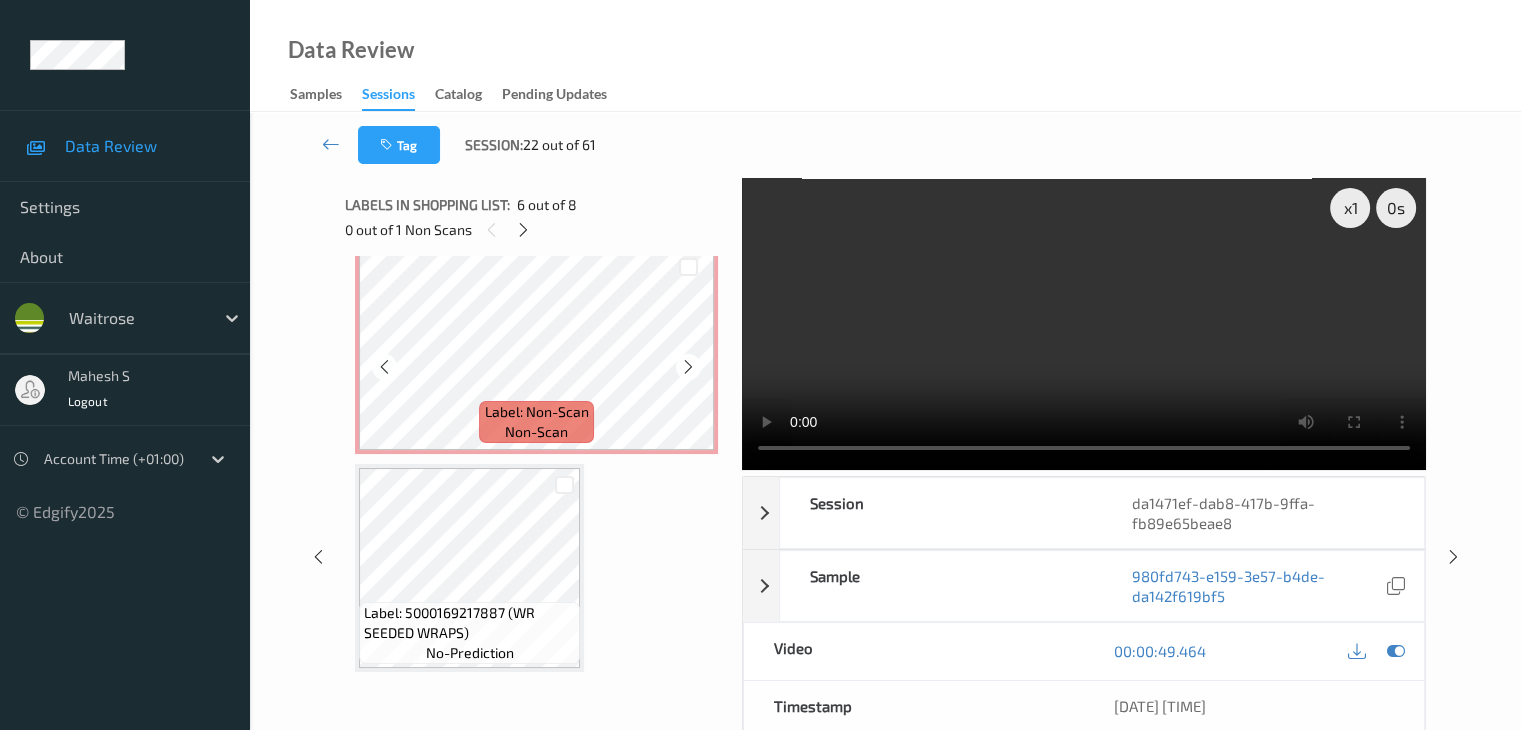 scroll, scrollTop: 1331, scrollLeft: 0, axis: vertical 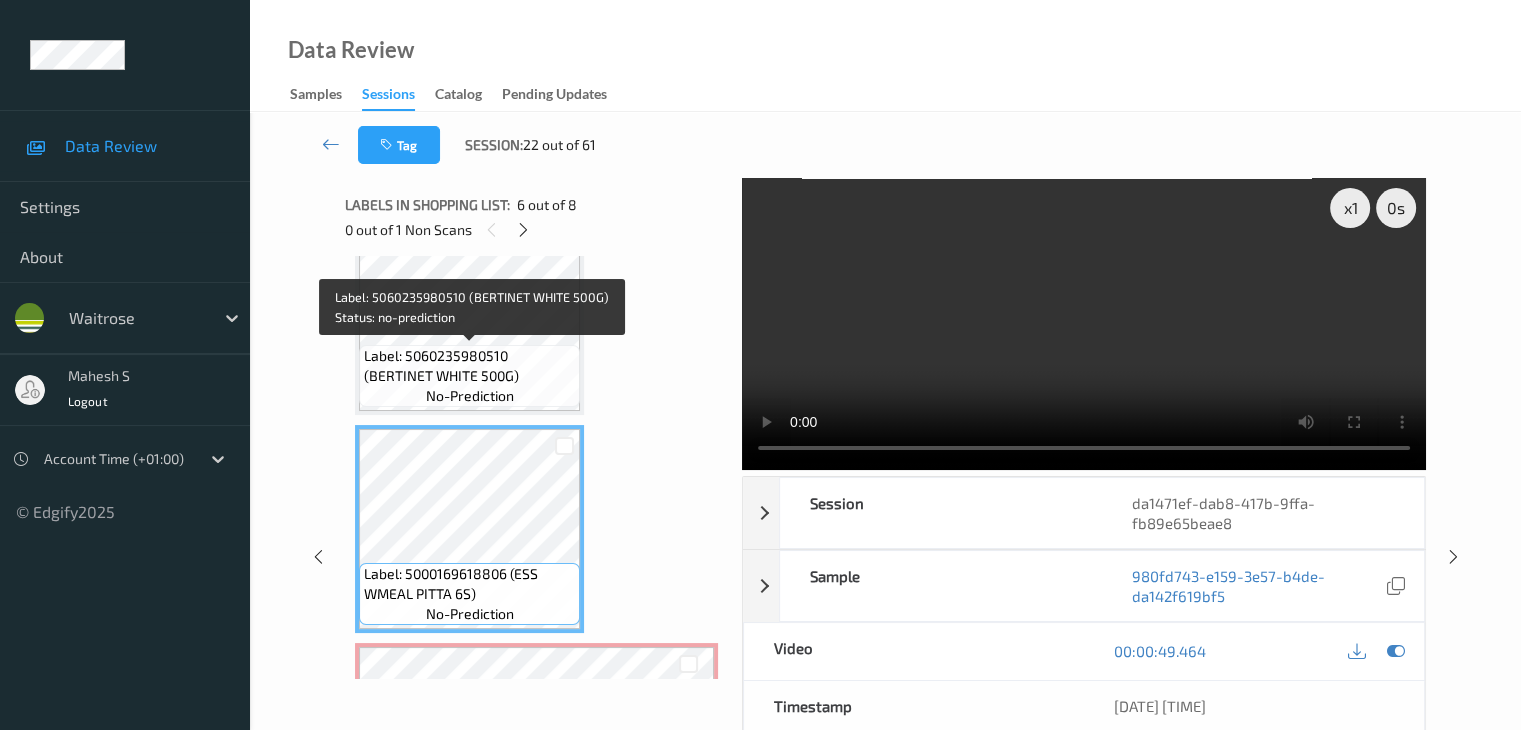 click on "Label: 5060235980510 (BERTINET WHITE 500G)" at bounding box center [469, 366] 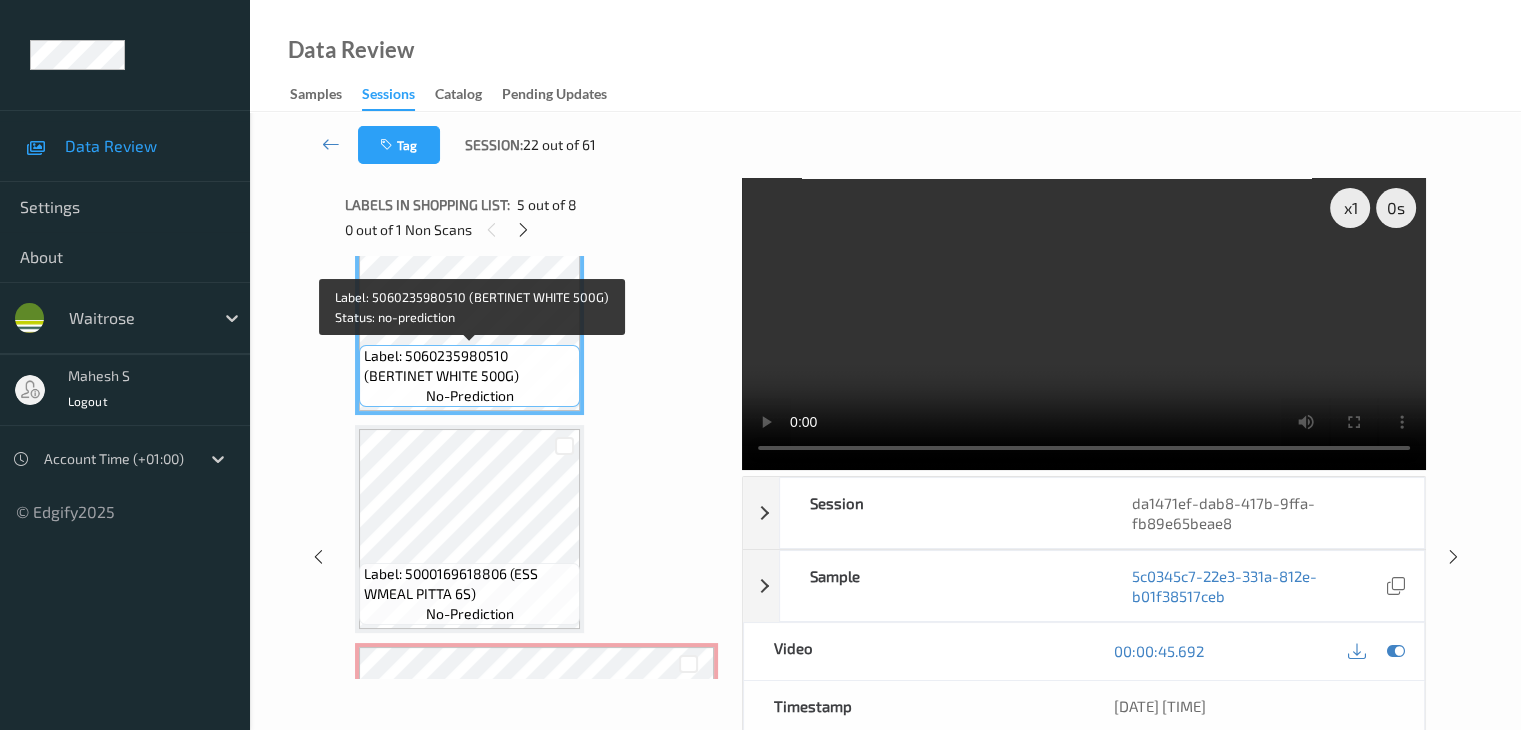 click on "Label: 5060235980510 (BERTINET WHITE 500G)" at bounding box center (469, 366) 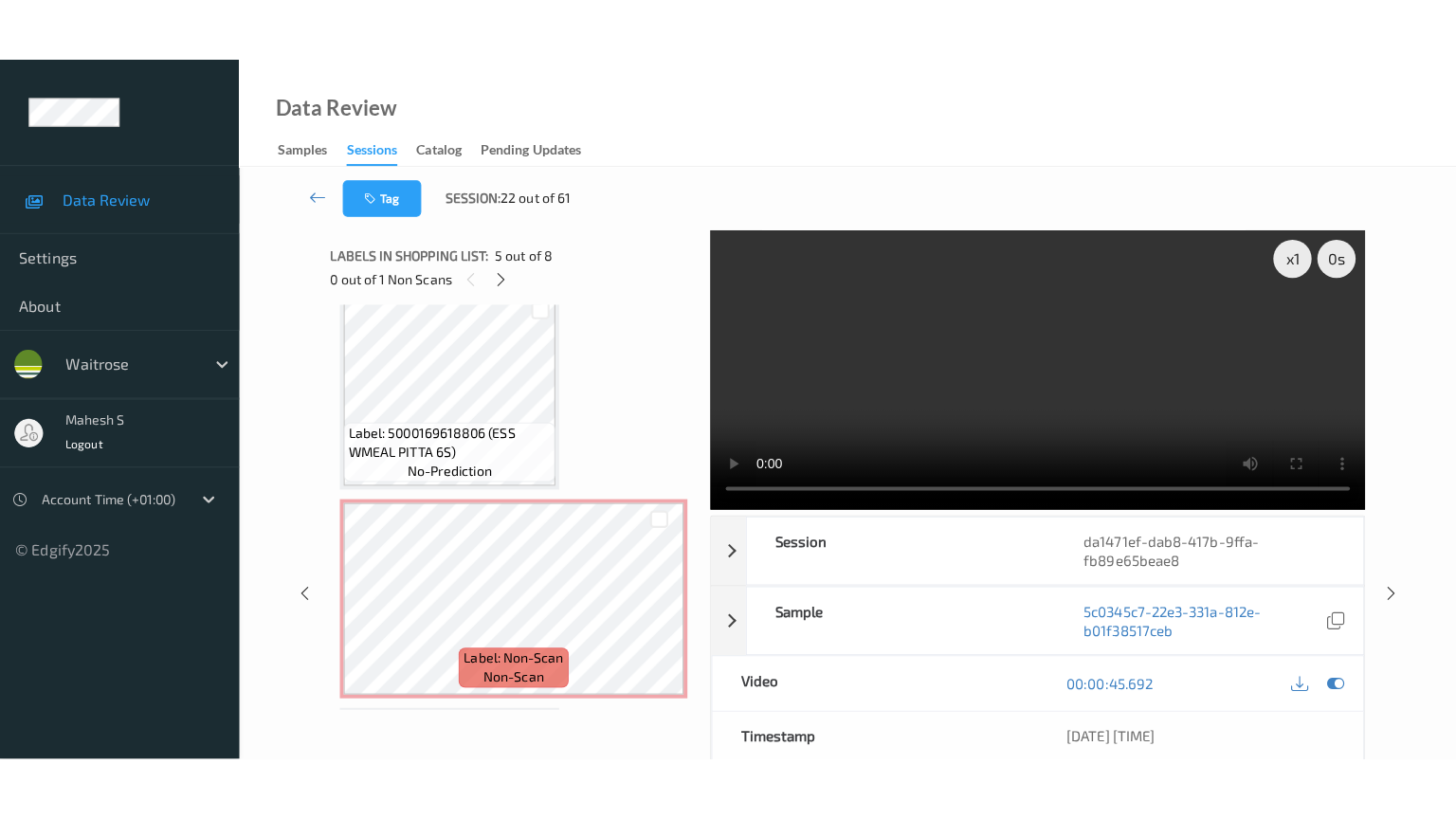 scroll, scrollTop: 1167, scrollLeft: 0, axis: vertical 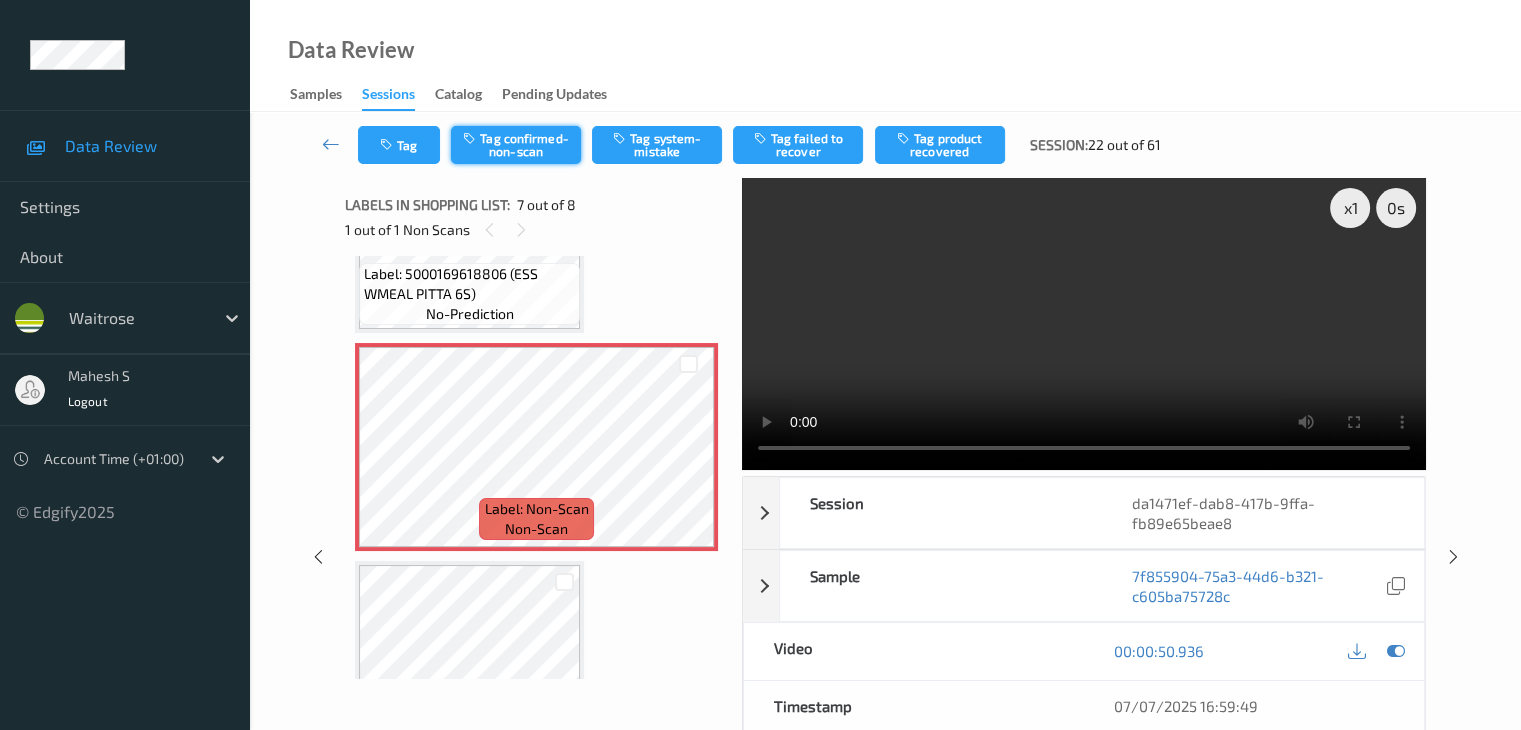 click on "Tag   confirmed-non-scan" at bounding box center [516, 145] 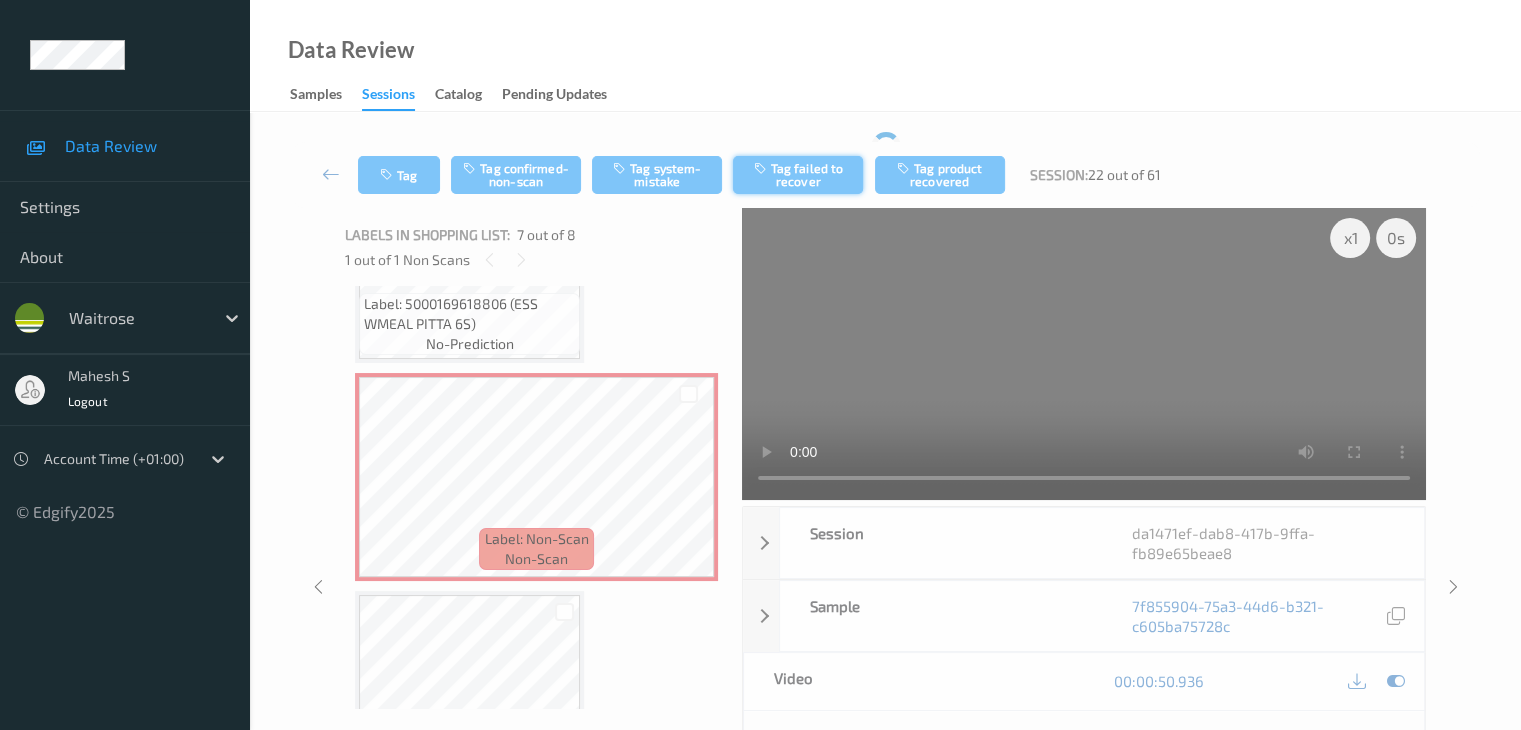 click on "Tag   failed to recover" at bounding box center (798, 175) 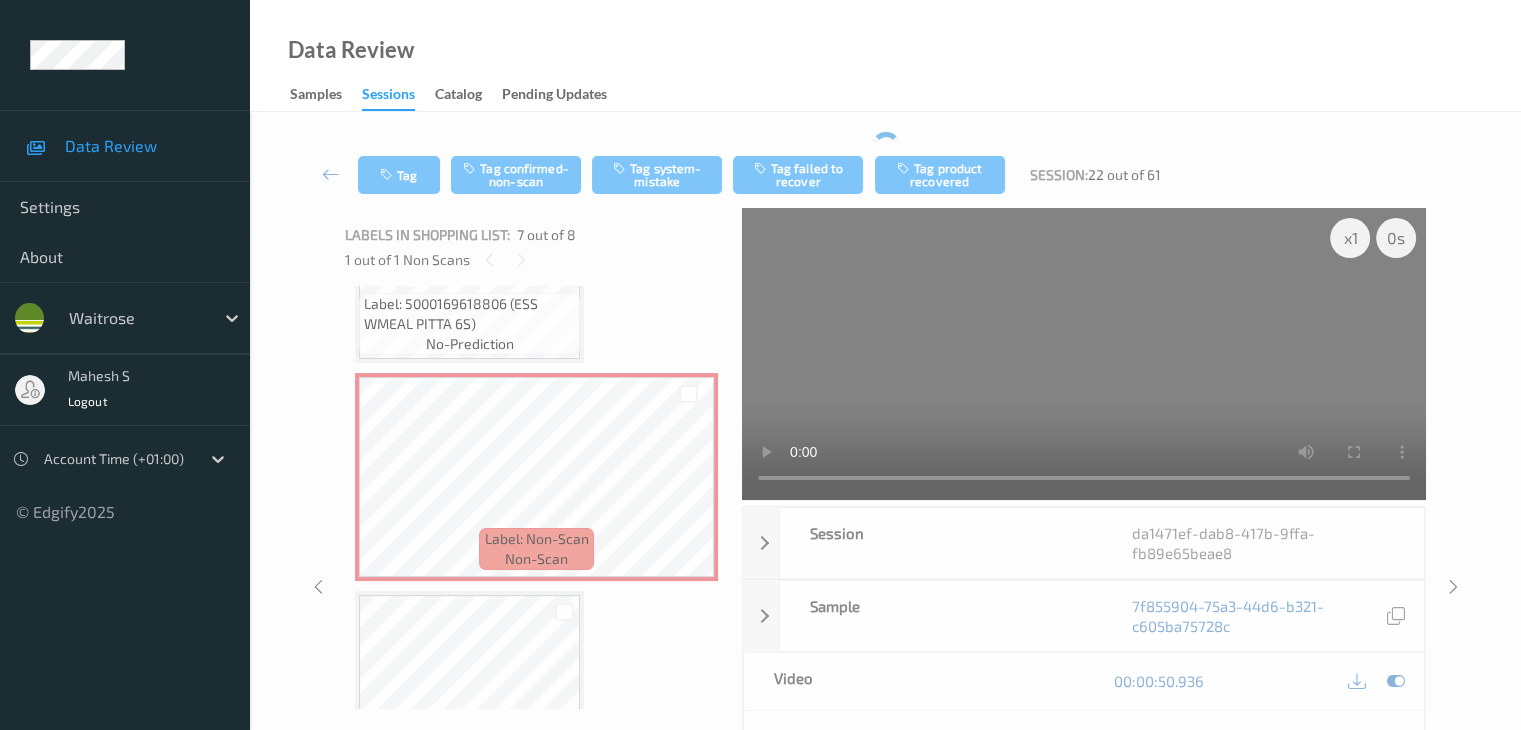 scroll, scrollTop: 1197, scrollLeft: 0, axis: vertical 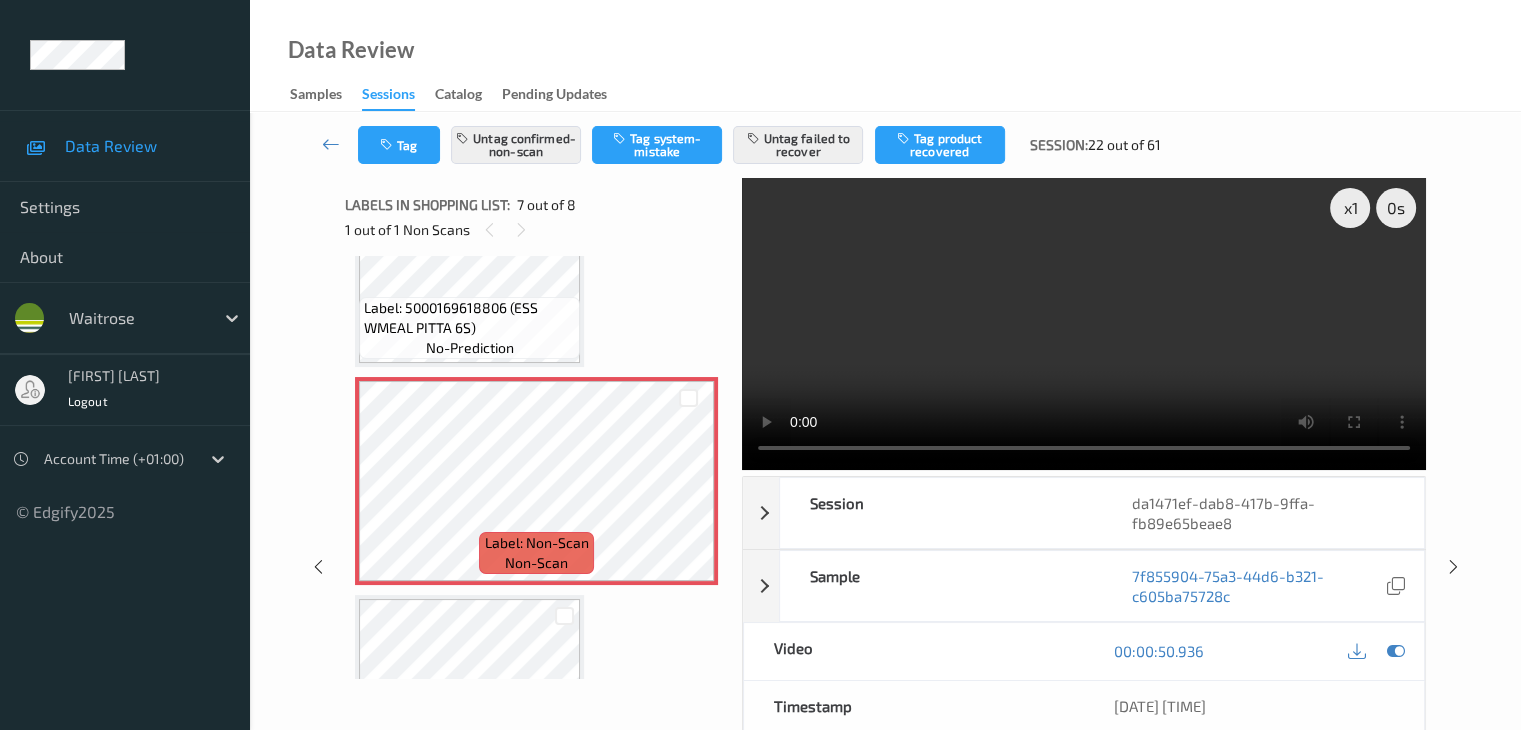 click on "Label: 5000169618806 (ESS WMEAL PITTA 6S)" at bounding box center (469, 318) 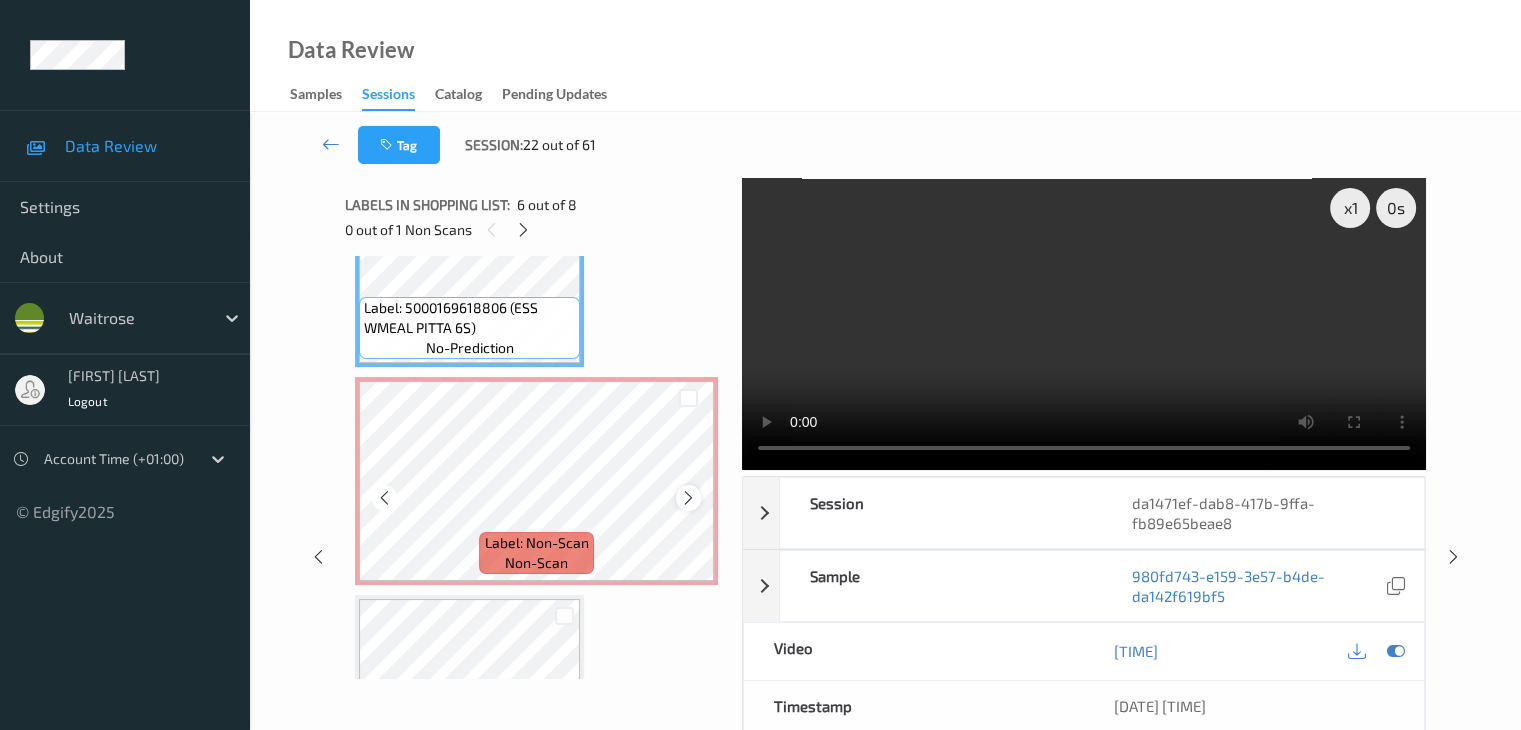 click at bounding box center (688, 498) 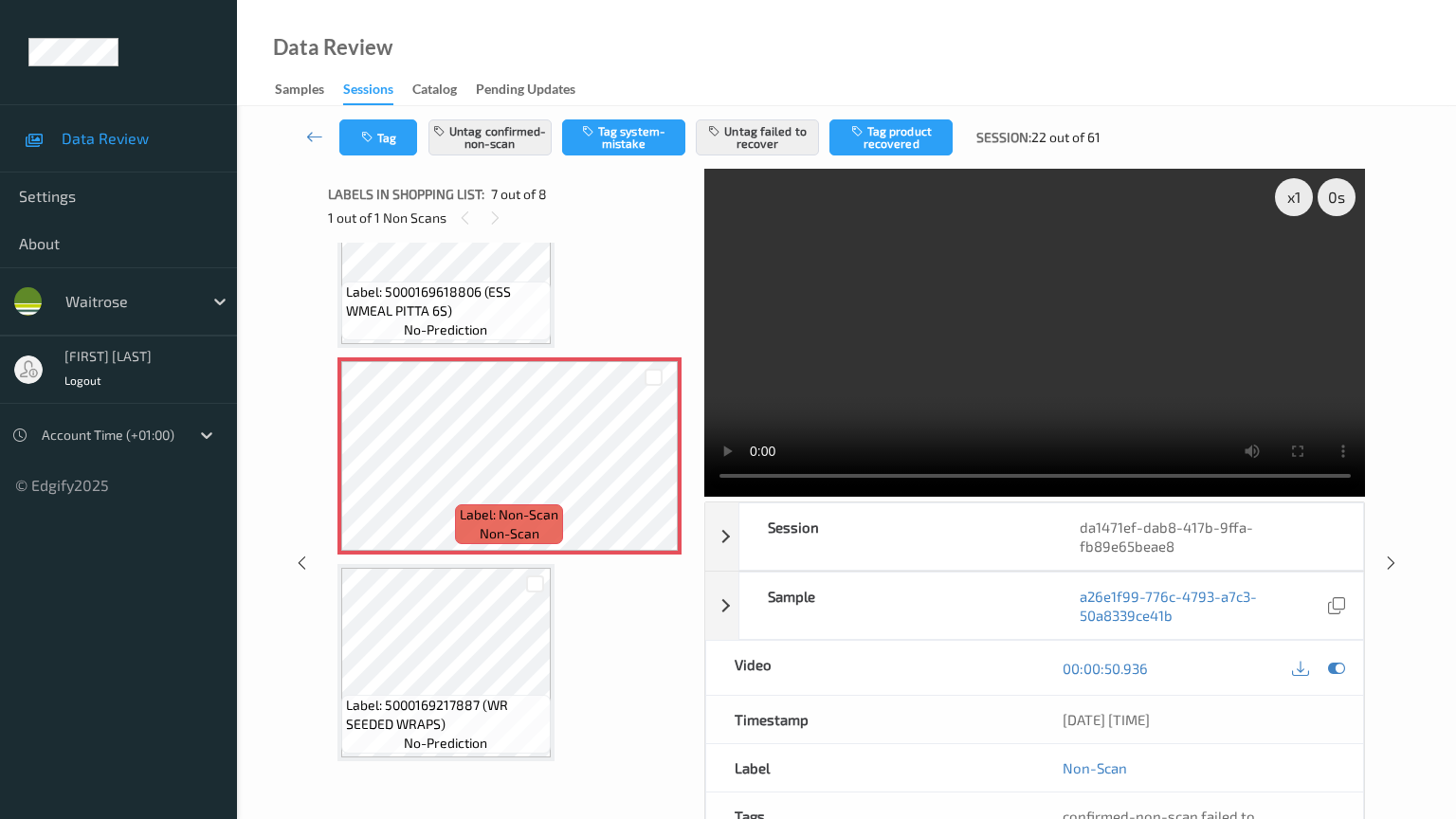 type 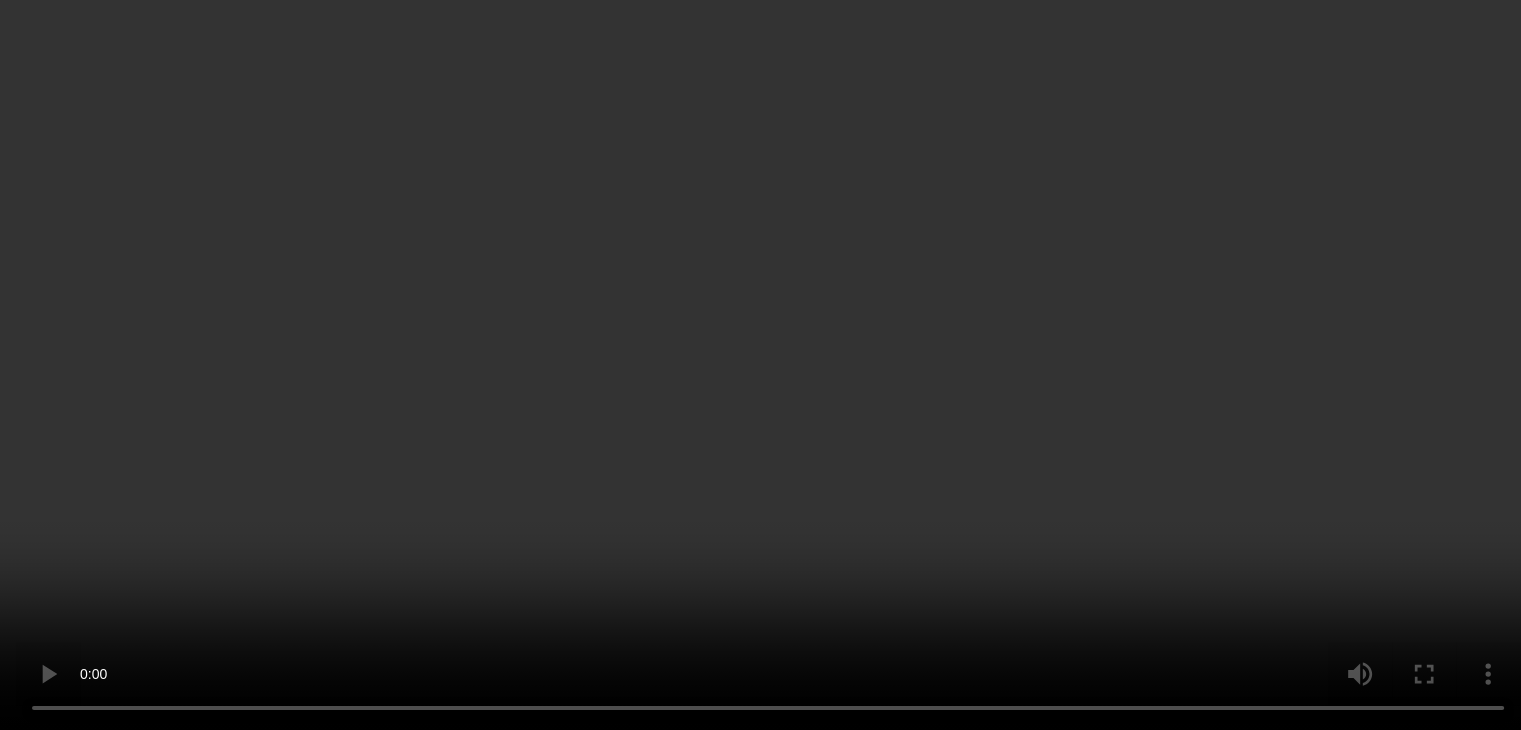 scroll, scrollTop: 1097, scrollLeft: 0, axis: vertical 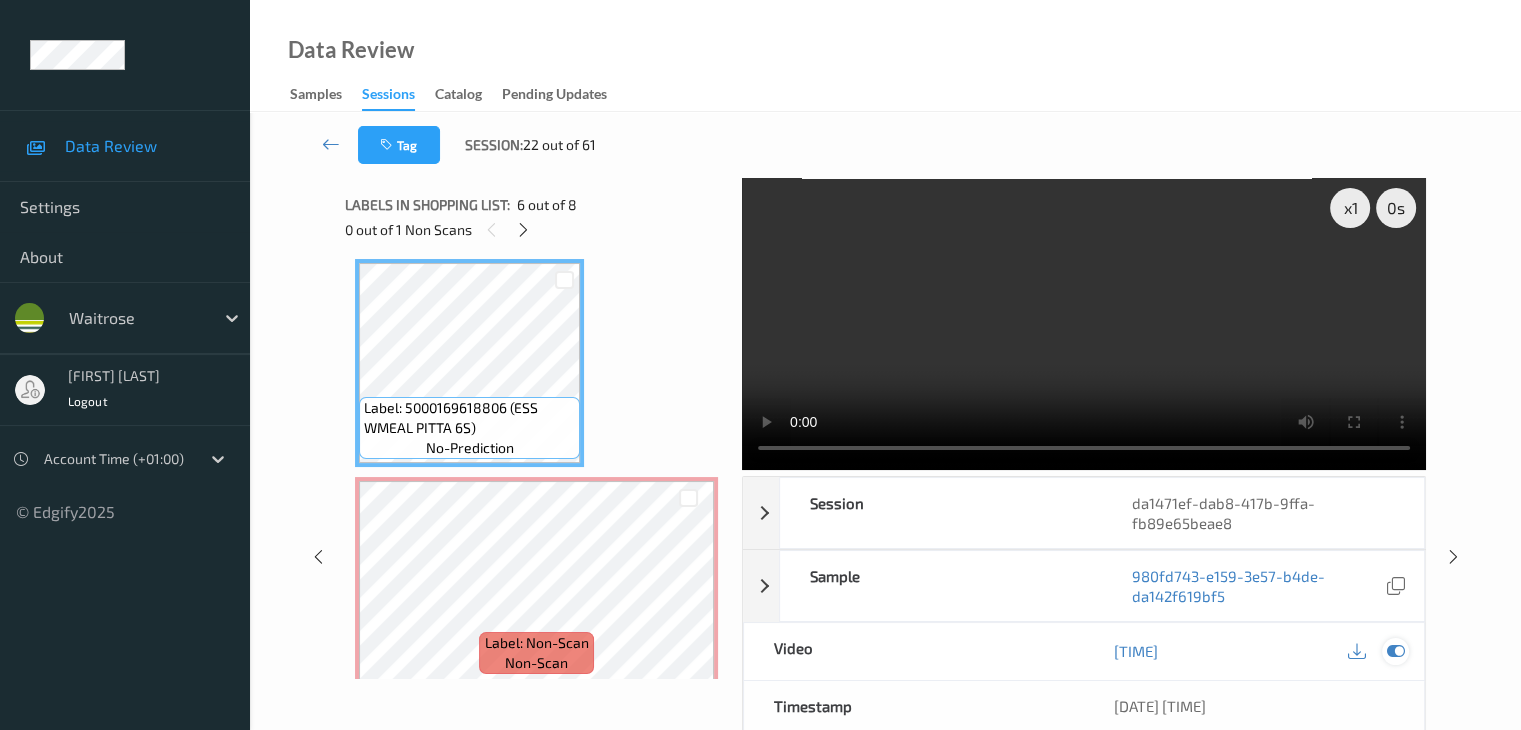 click at bounding box center (1395, 651) 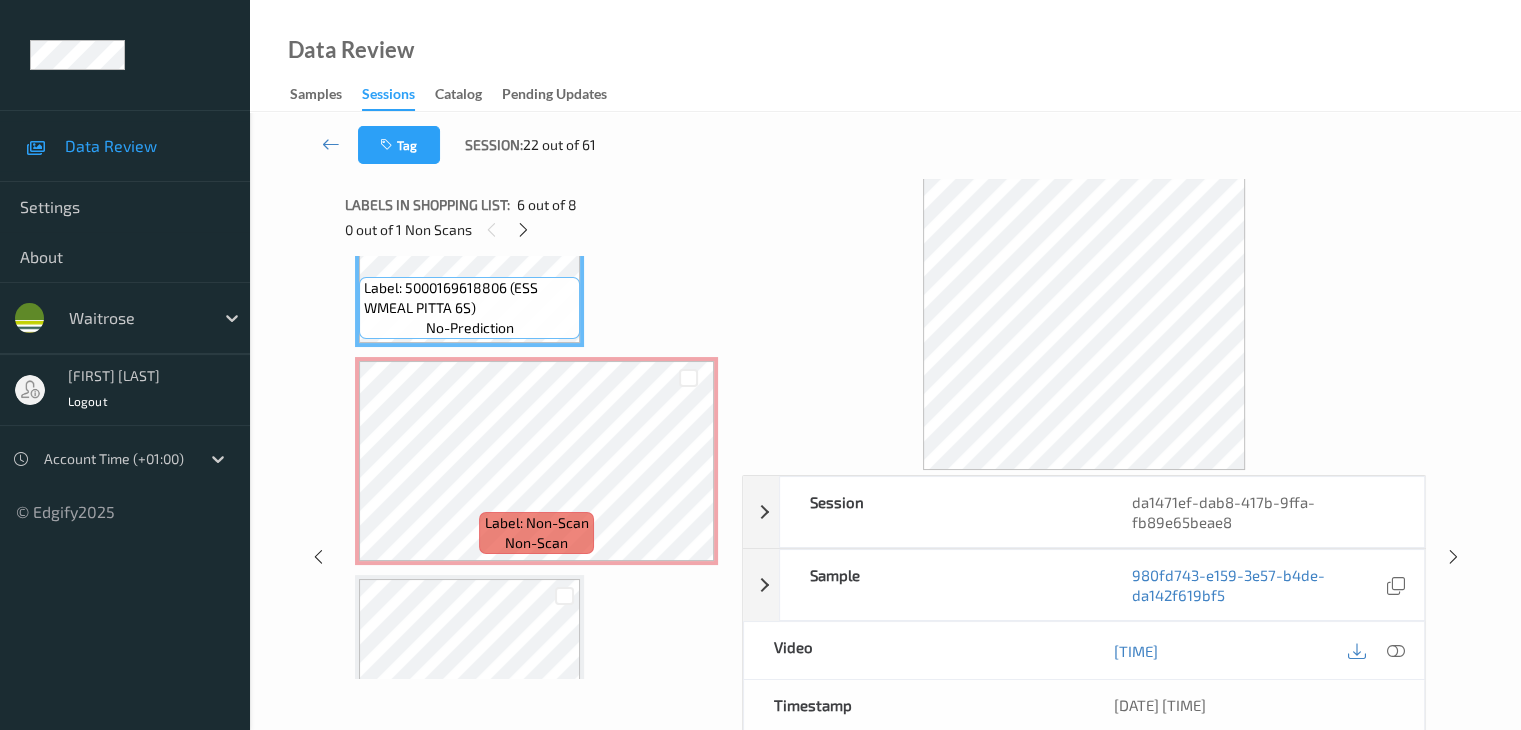 scroll, scrollTop: 1331, scrollLeft: 0, axis: vertical 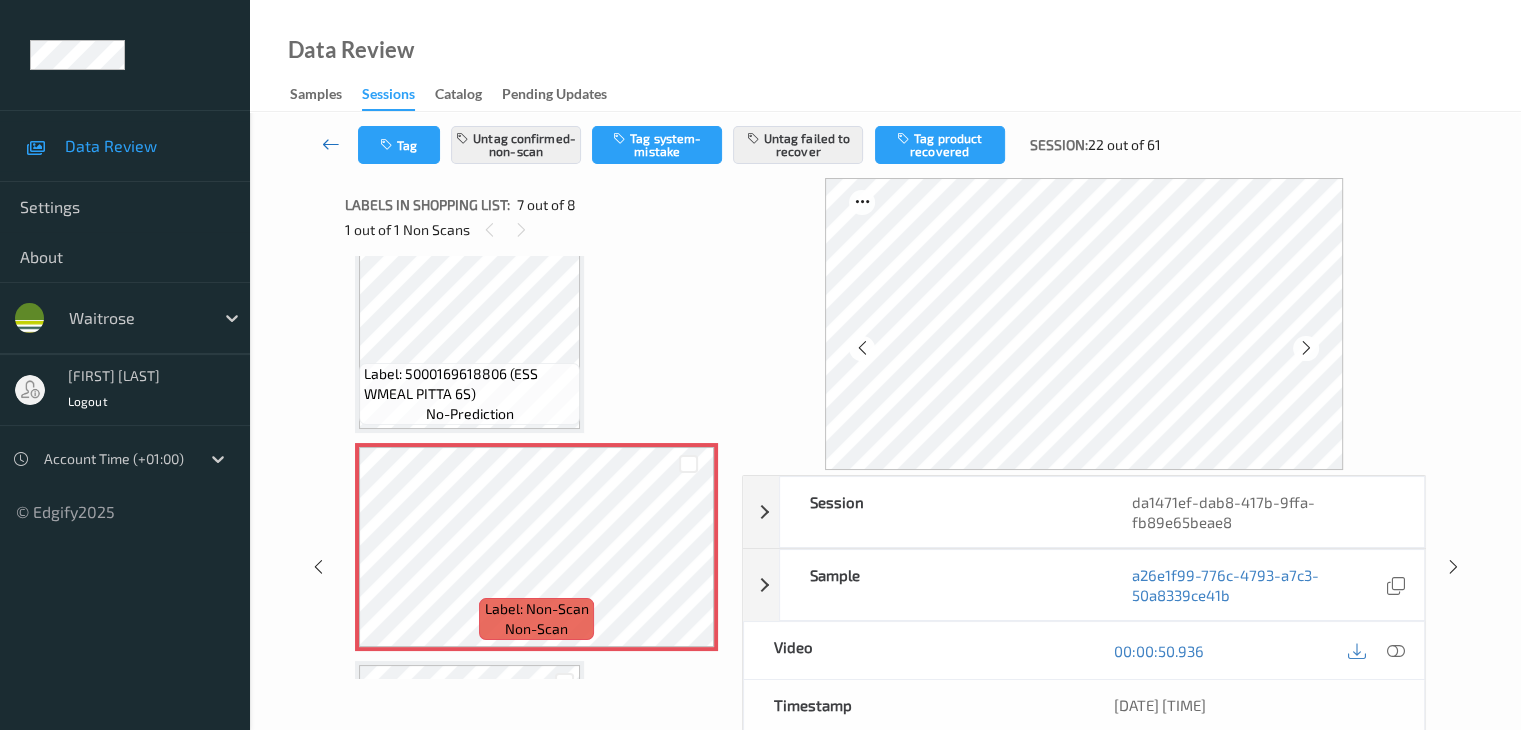 click at bounding box center (331, 144) 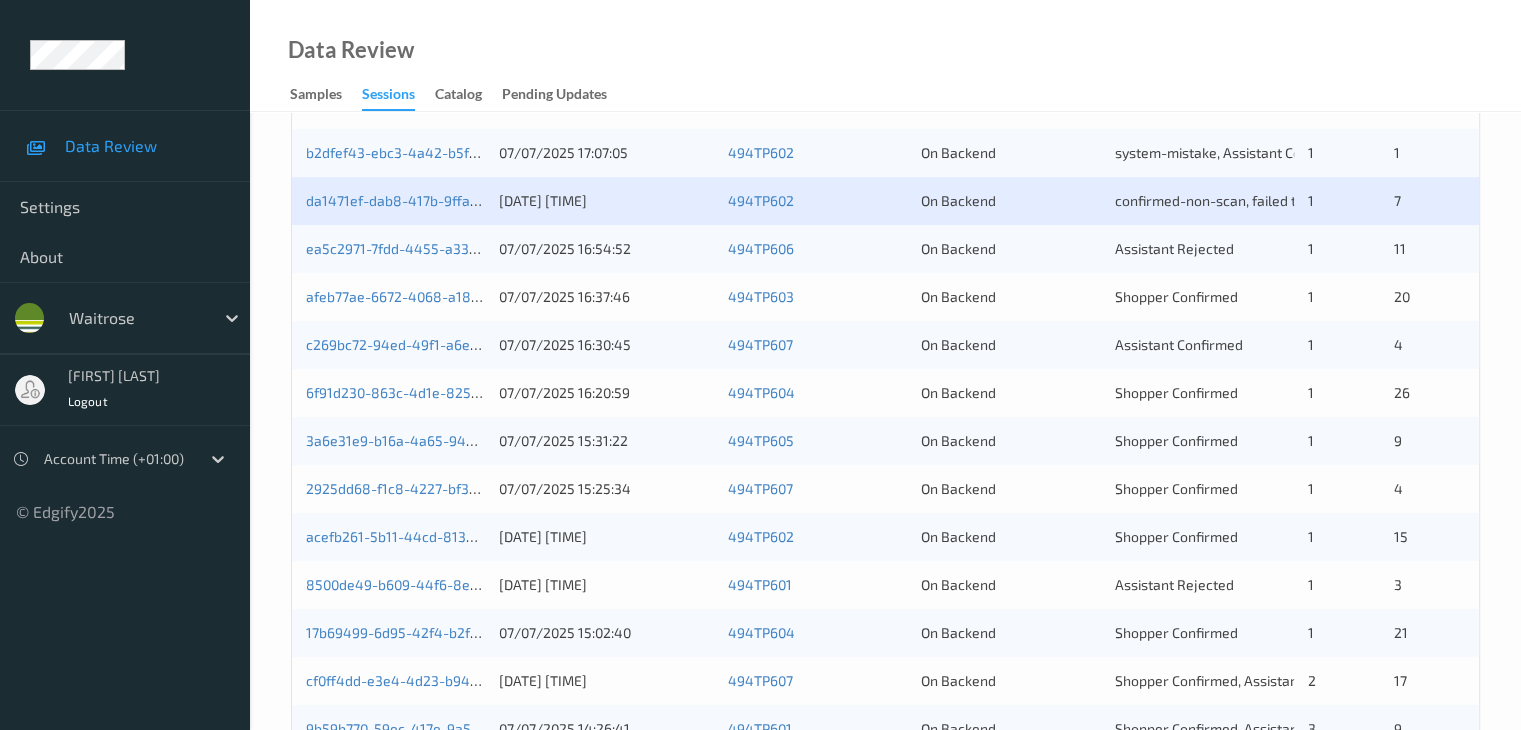 scroll, scrollTop: 500, scrollLeft: 0, axis: vertical 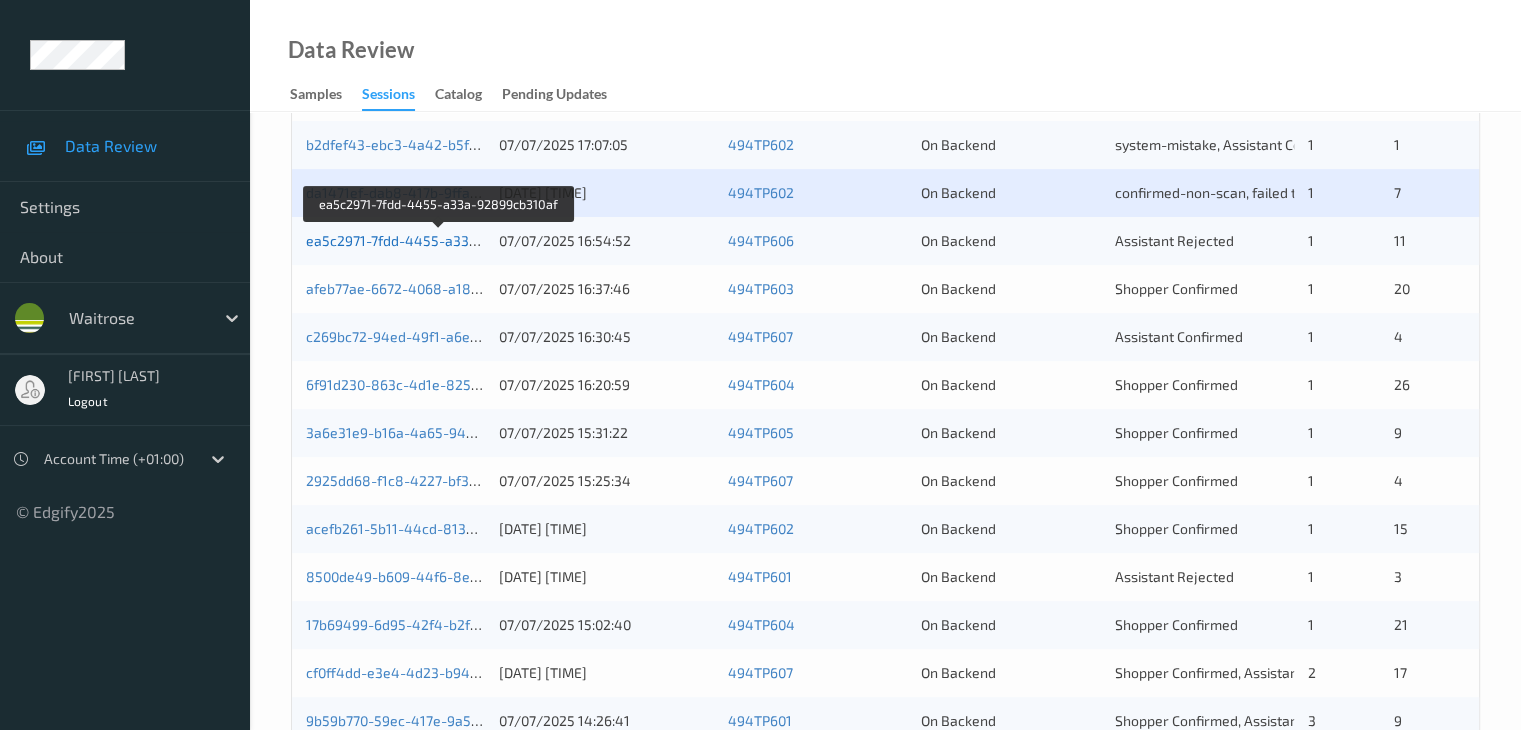 click on "ea5c2971-7fdd-4455-a33a-92899cb310af" at bounding box center (440, 240) 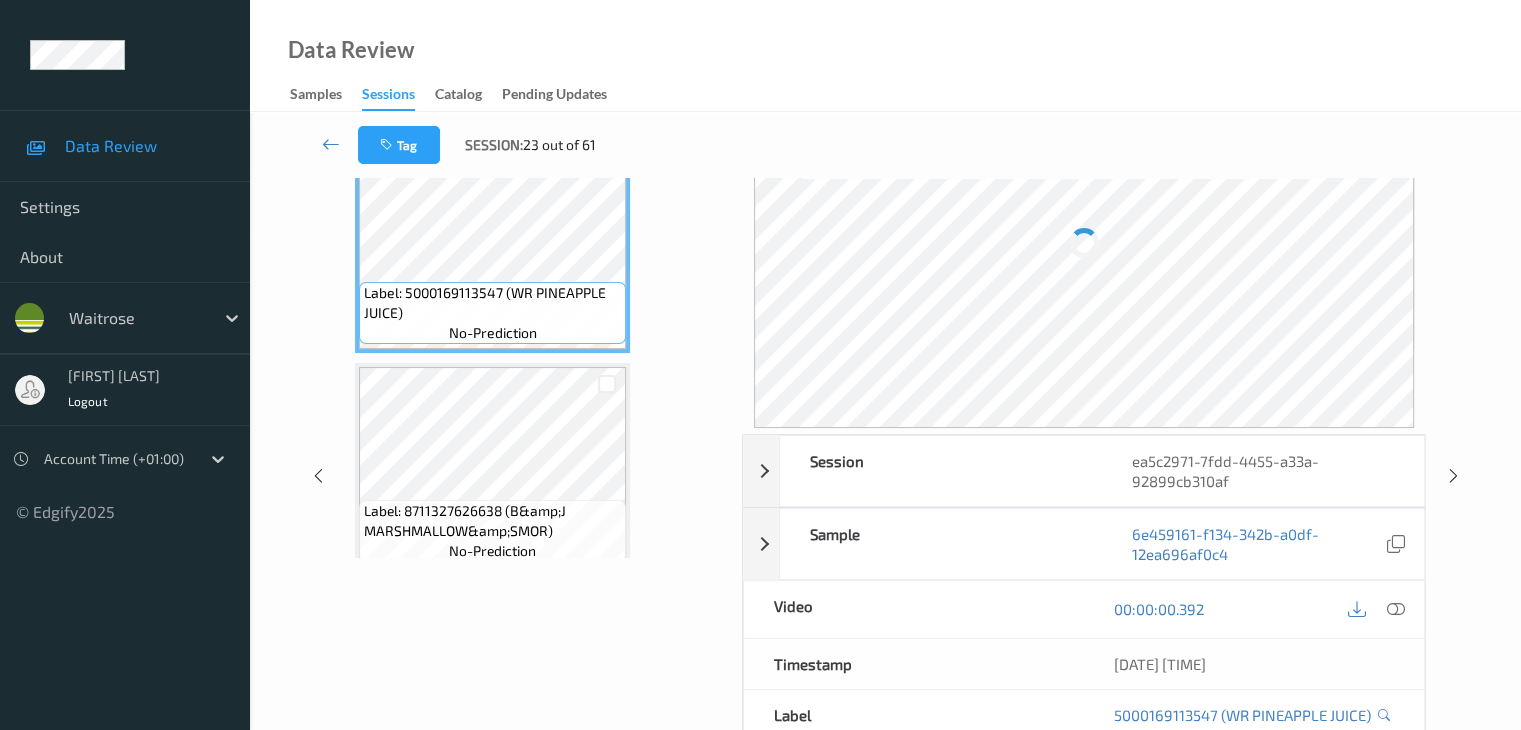 scroll, scrollTop: 0, scrollLeft: 0, axis: both 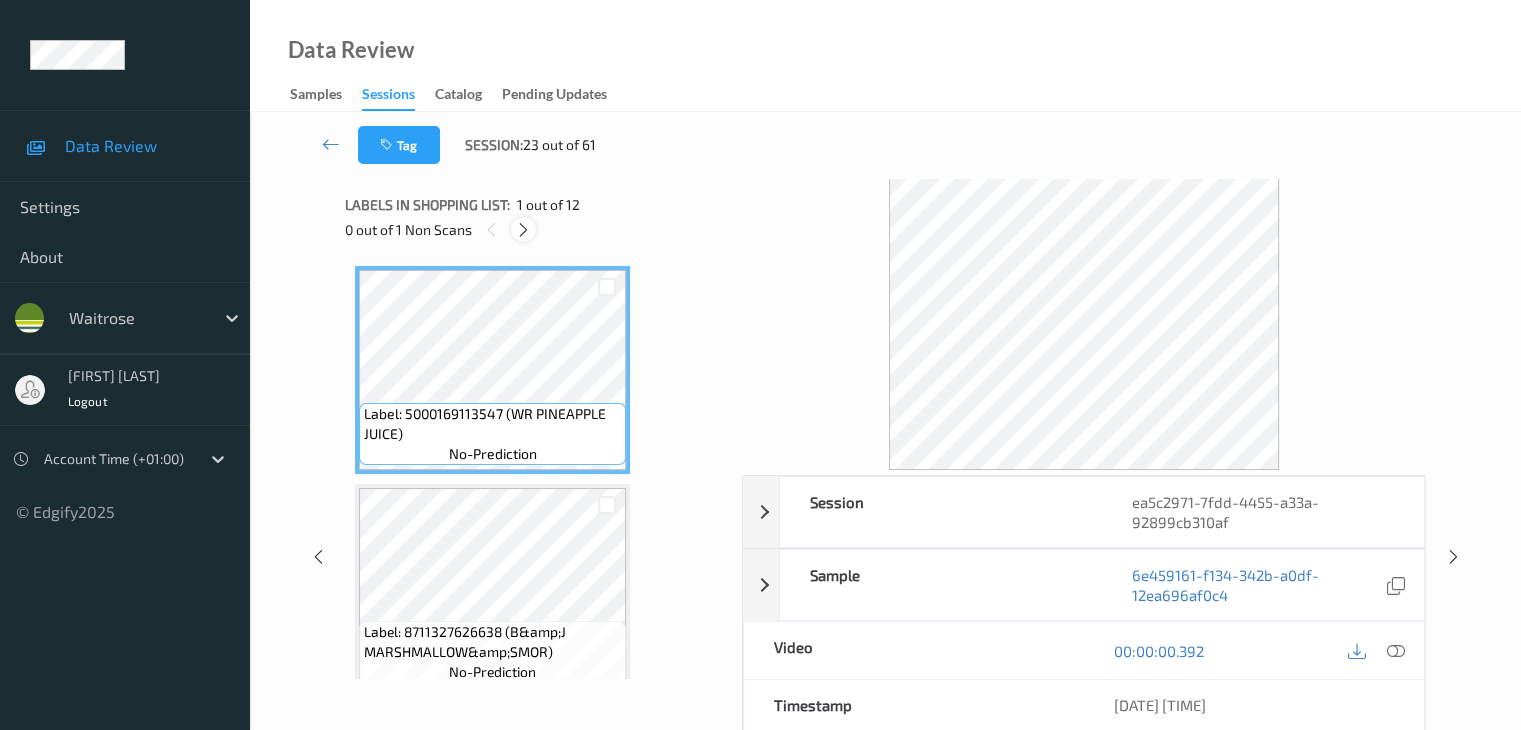 click at bounding box center [523, 230] 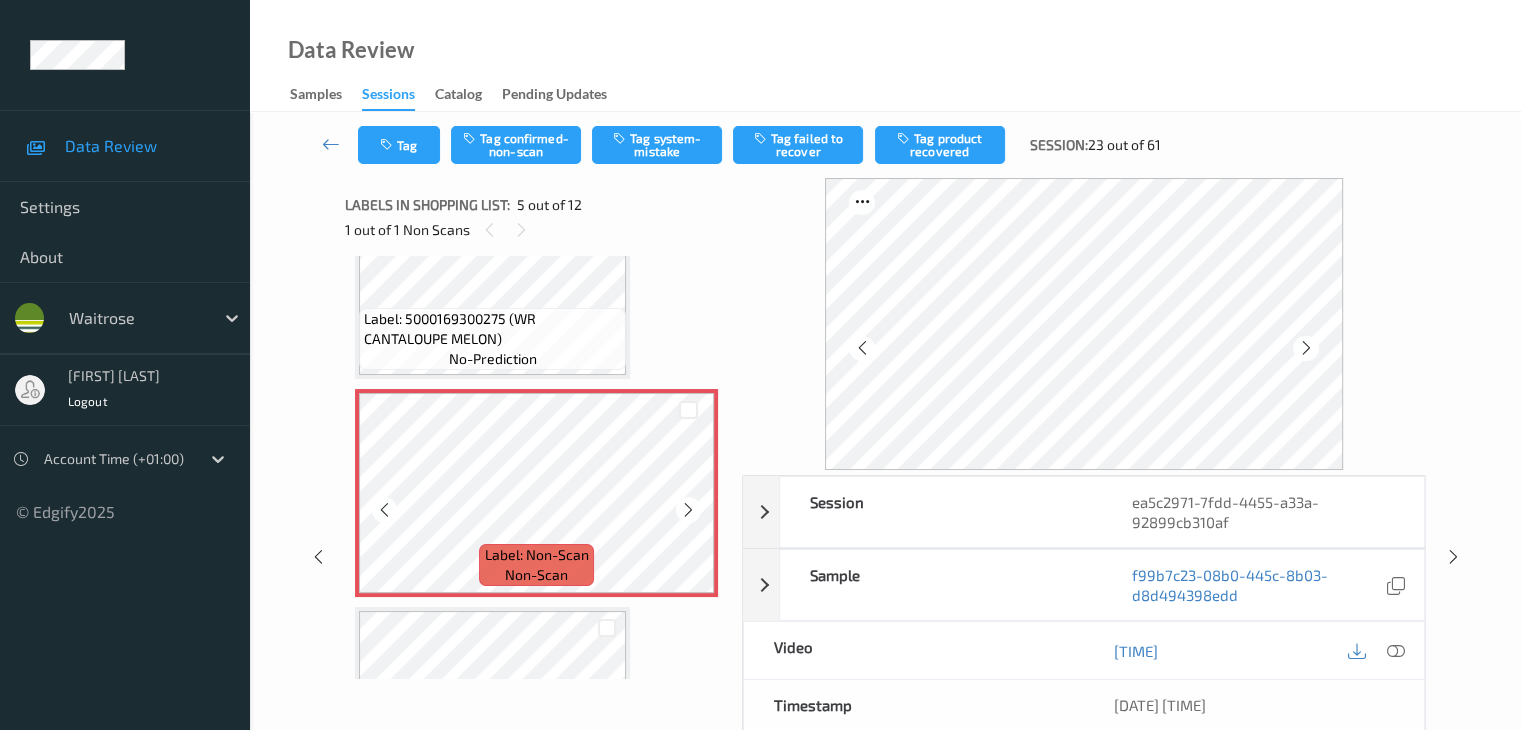 scroll, scrollTop: 864, scrollLeft: 0, axis: vertical 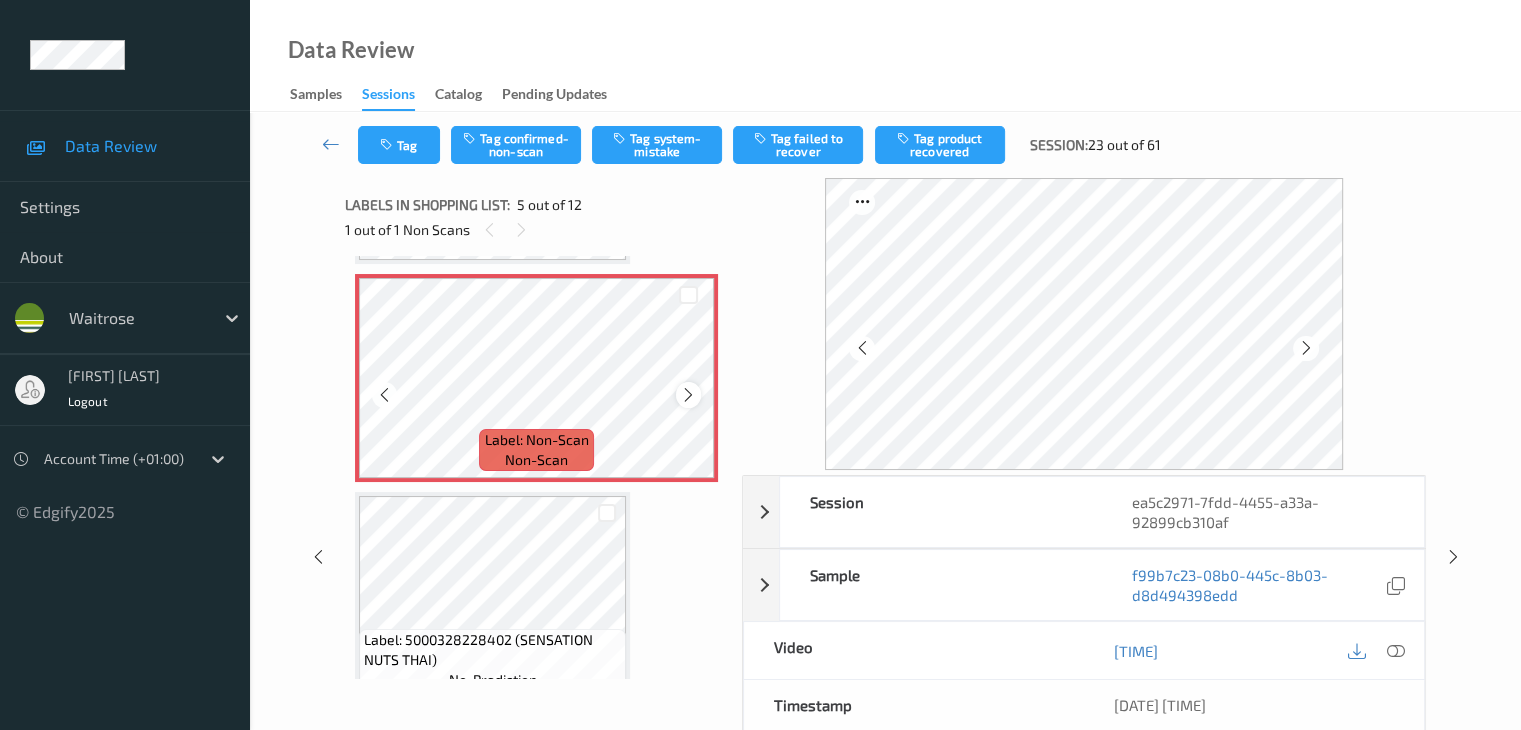 click at bounding box center [688, 395] 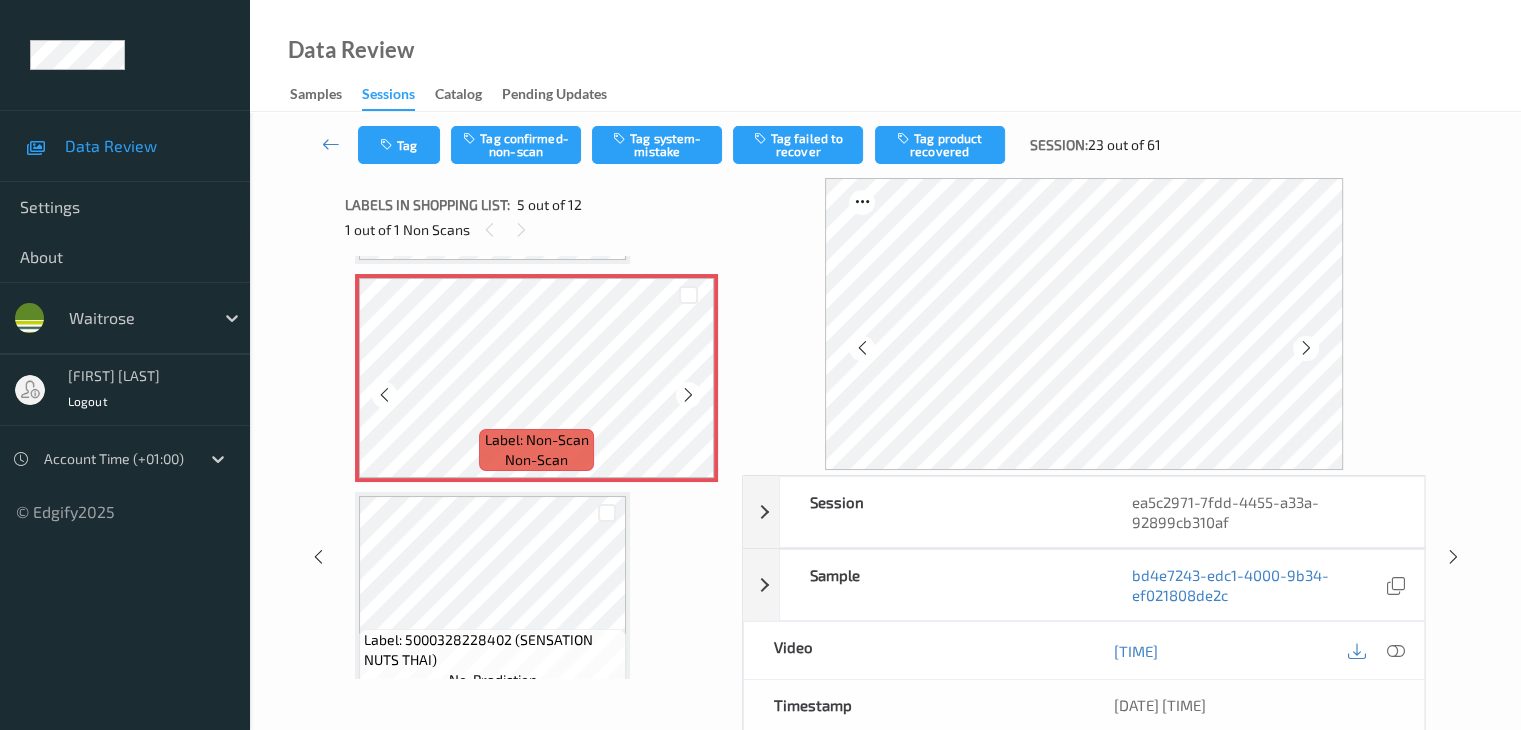 click at bounding box center [688, 395] 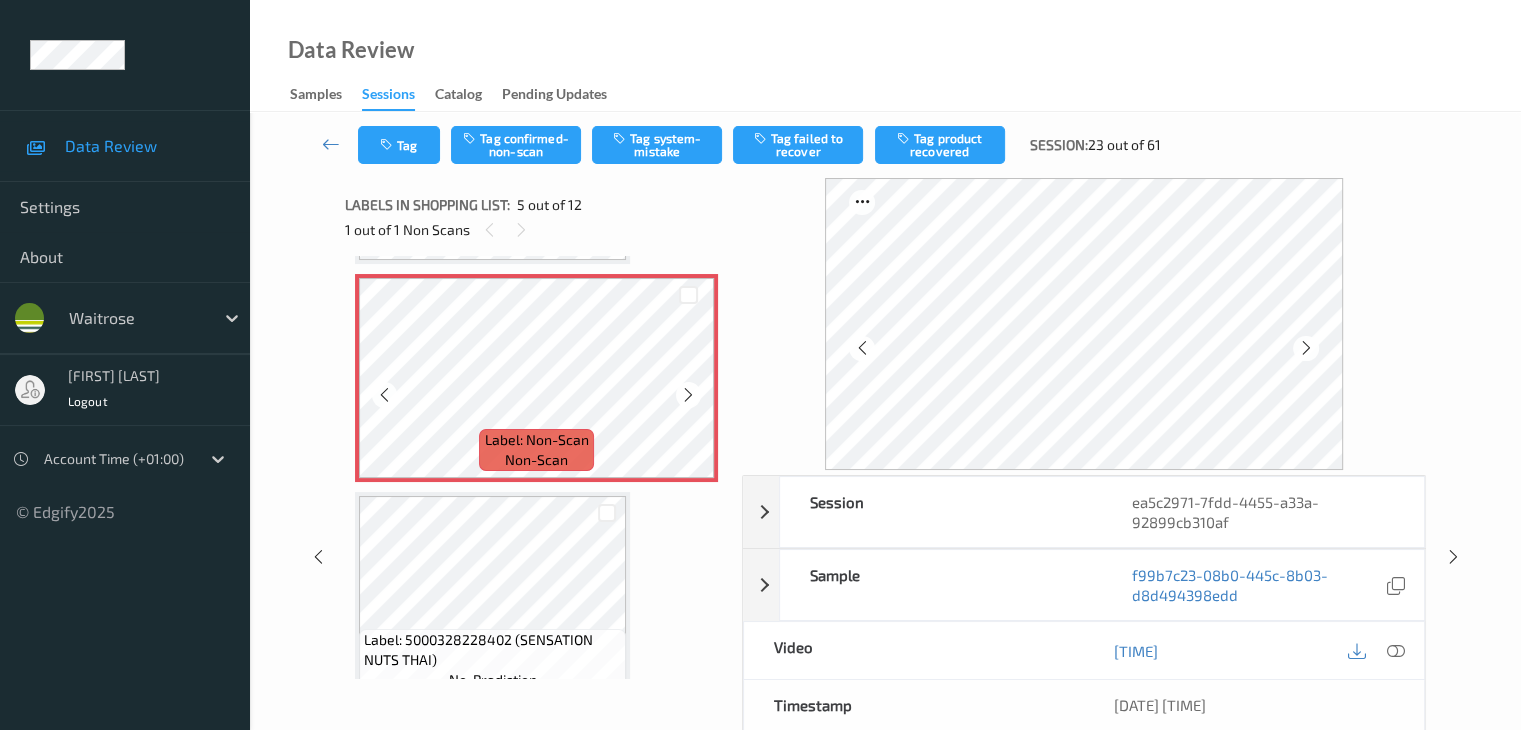 click at bounding box center [688, 395] 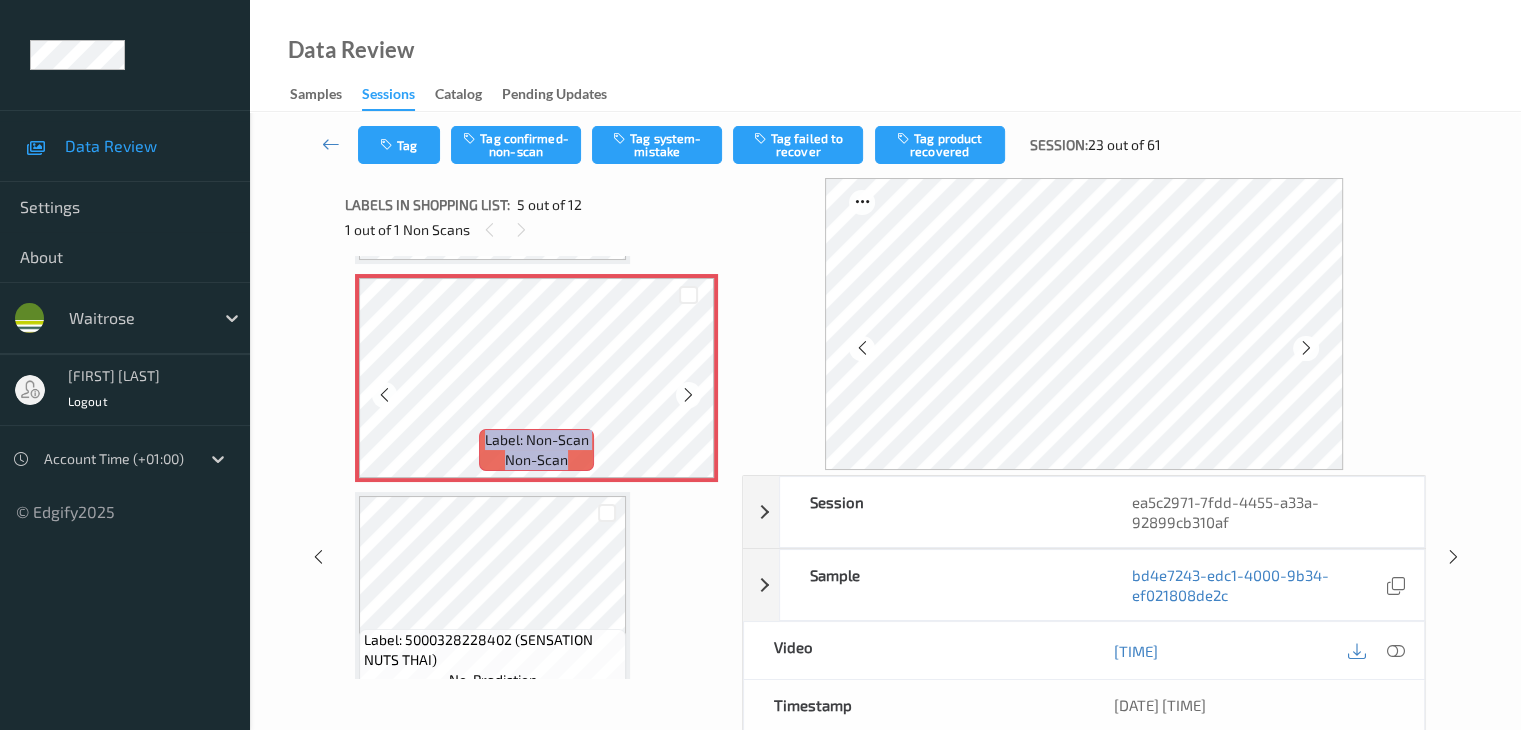click at bounding box center [688, 395] 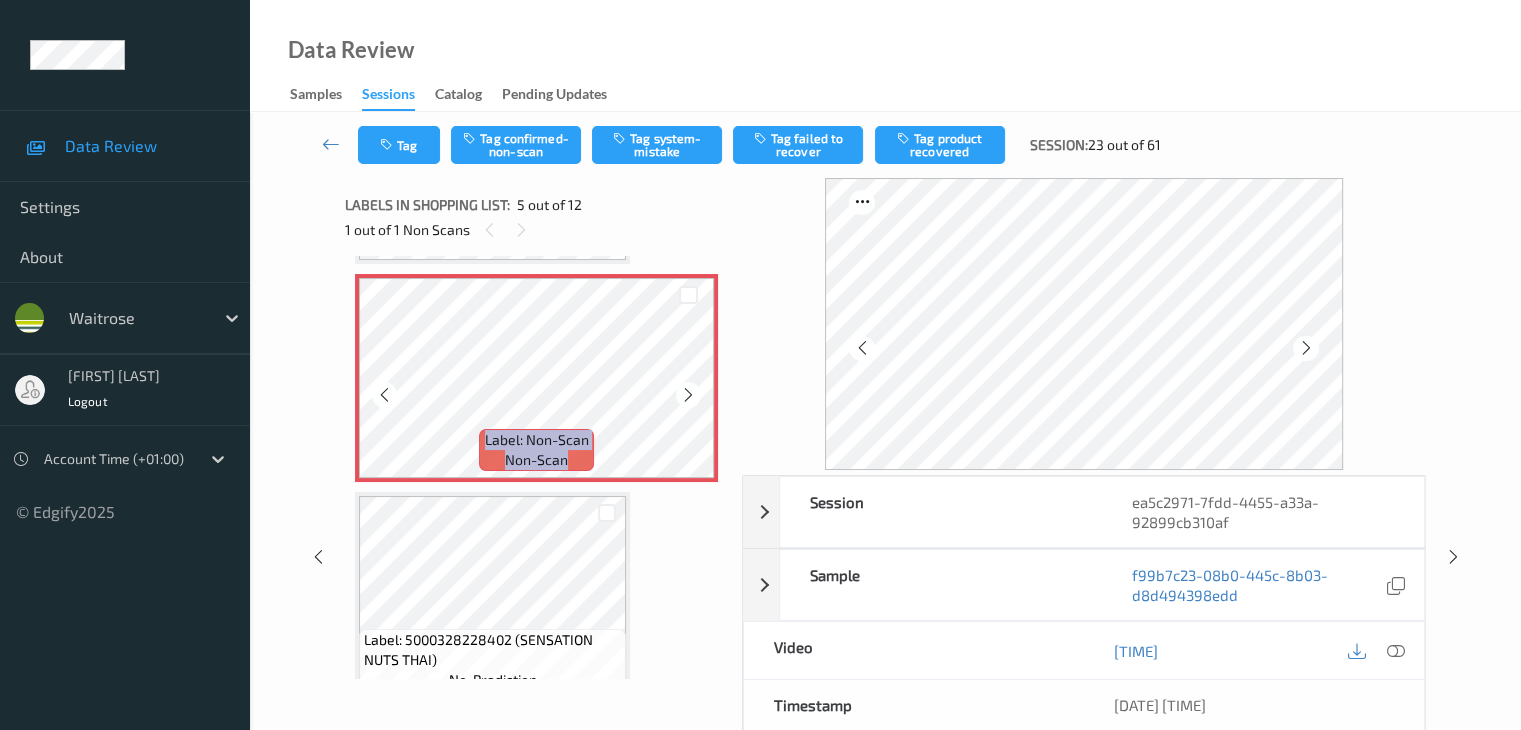 click at bounding box center (688, 395) 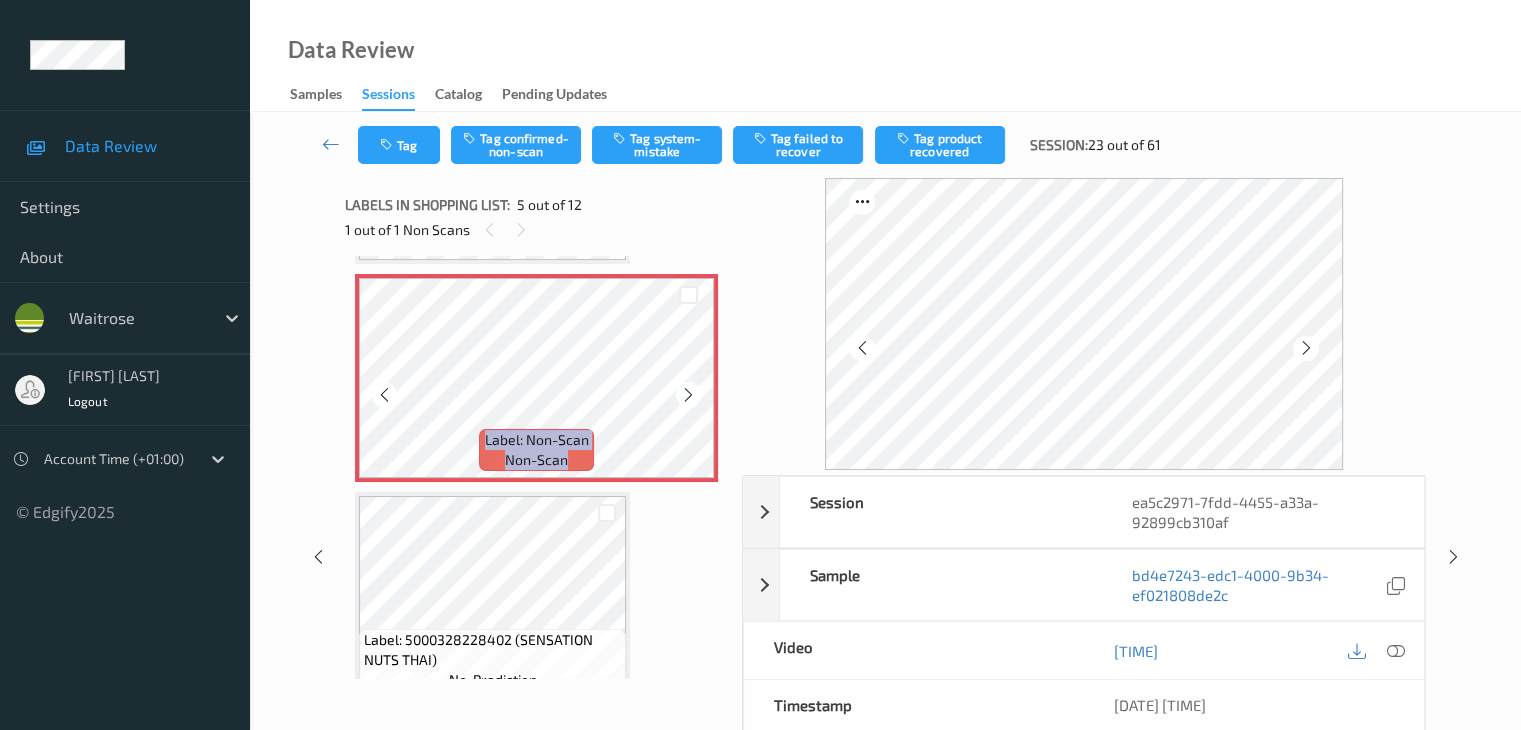 click at bounding box center [688, 395] 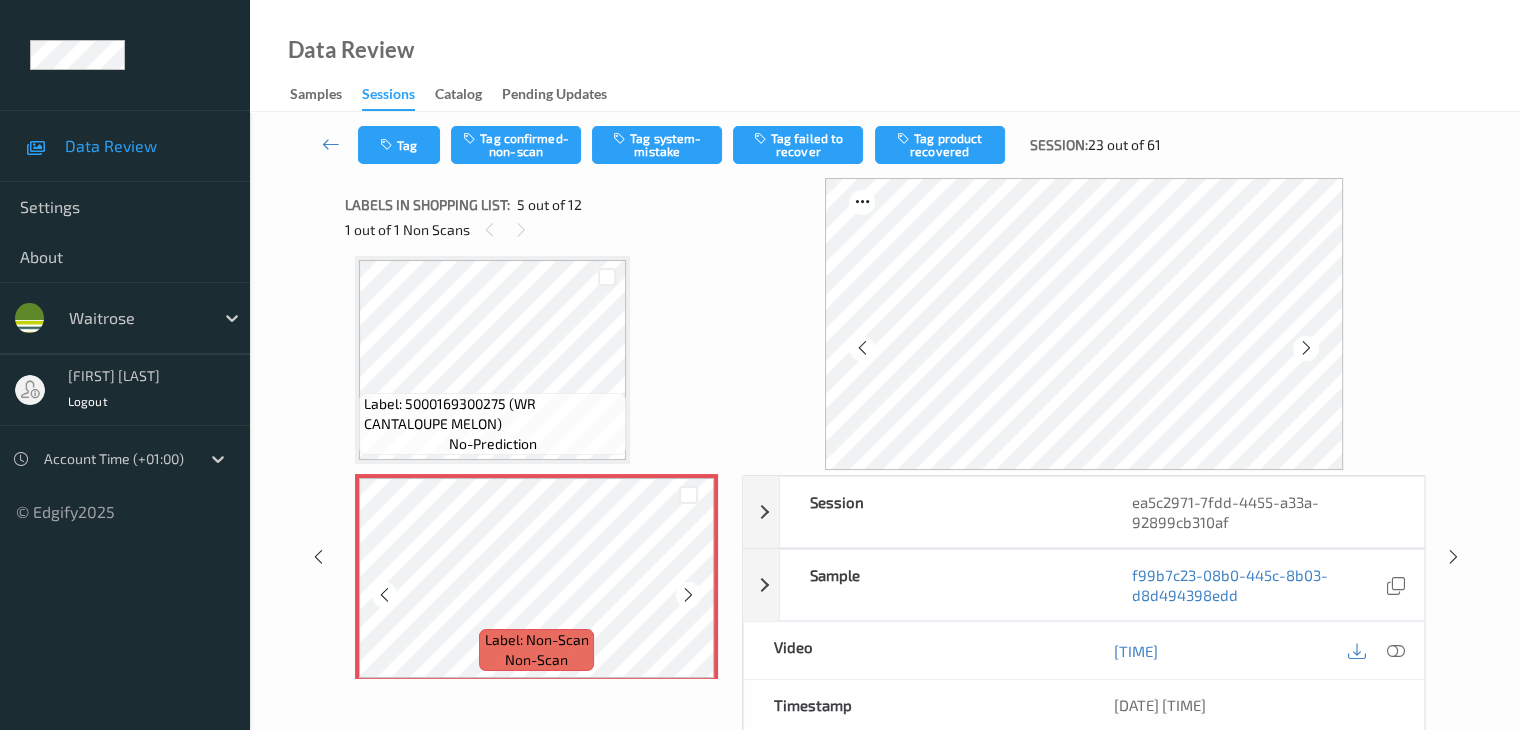 scroll, scrollTop: 664, scrollLeft: 0, axis: vertical 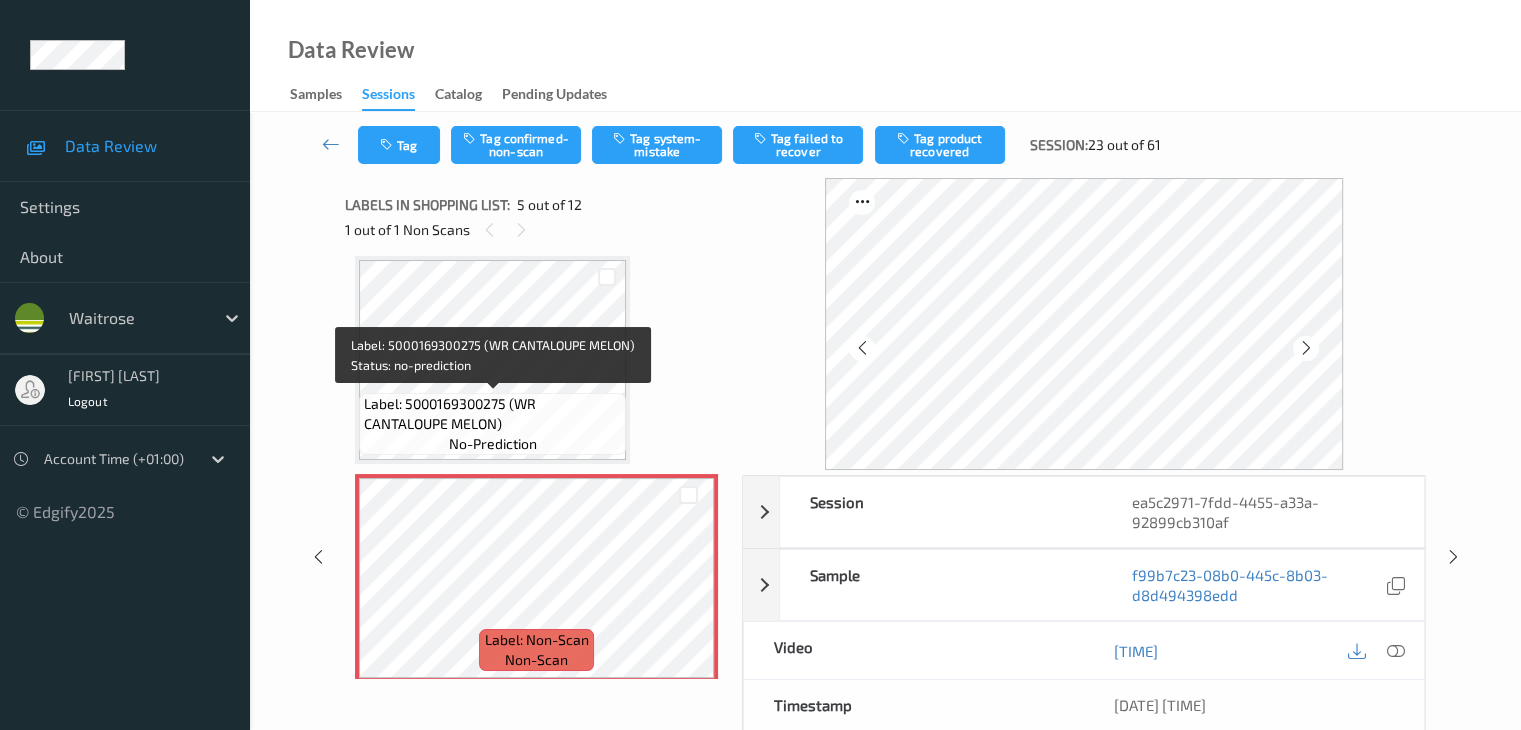 click on "Label: 5000169300275 (WR CANTALOUPE MELON)" at bounding box center [492, 414] 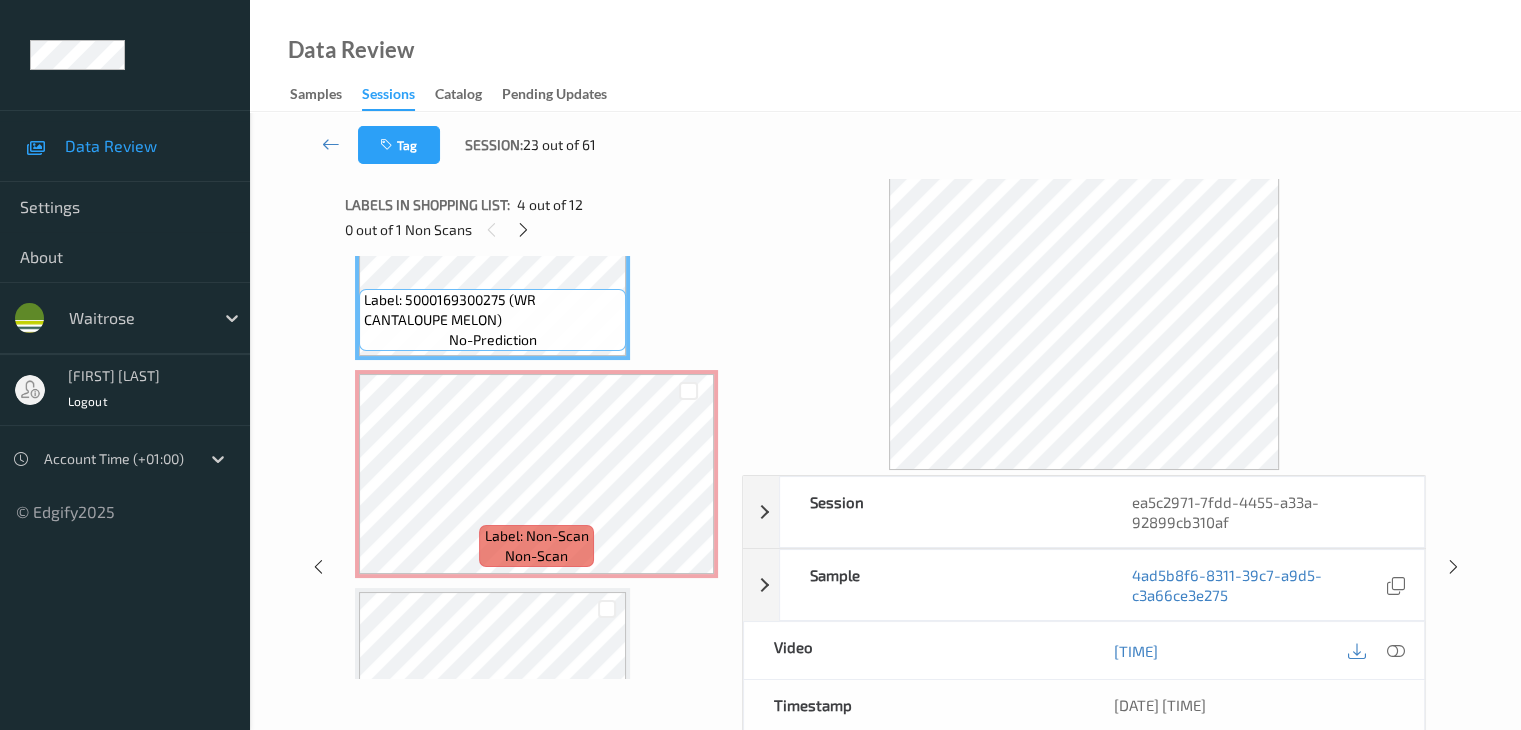 scroll, scrollTop: 764, scrollLeft: 0, axis: vertical 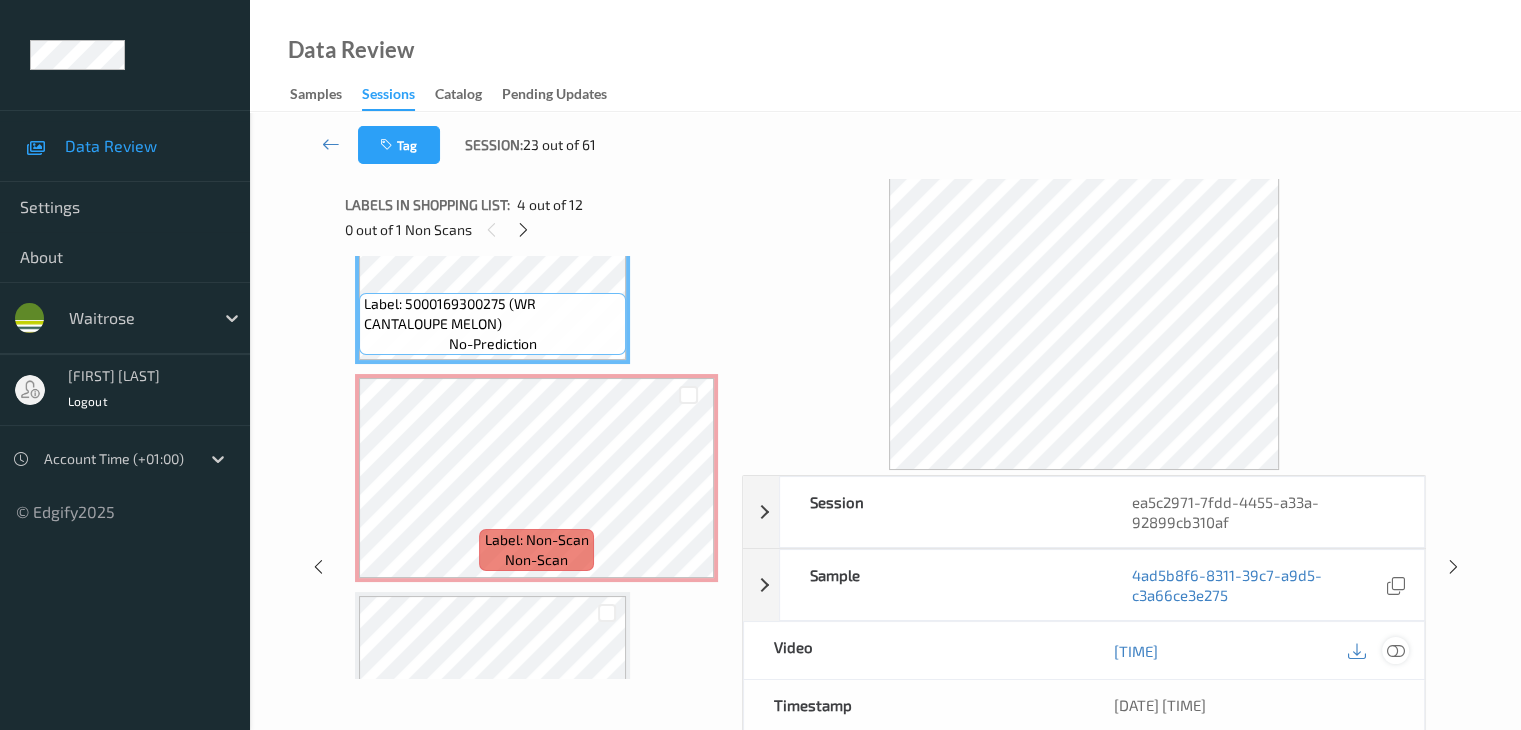 click at bounding box center [1395, 651] 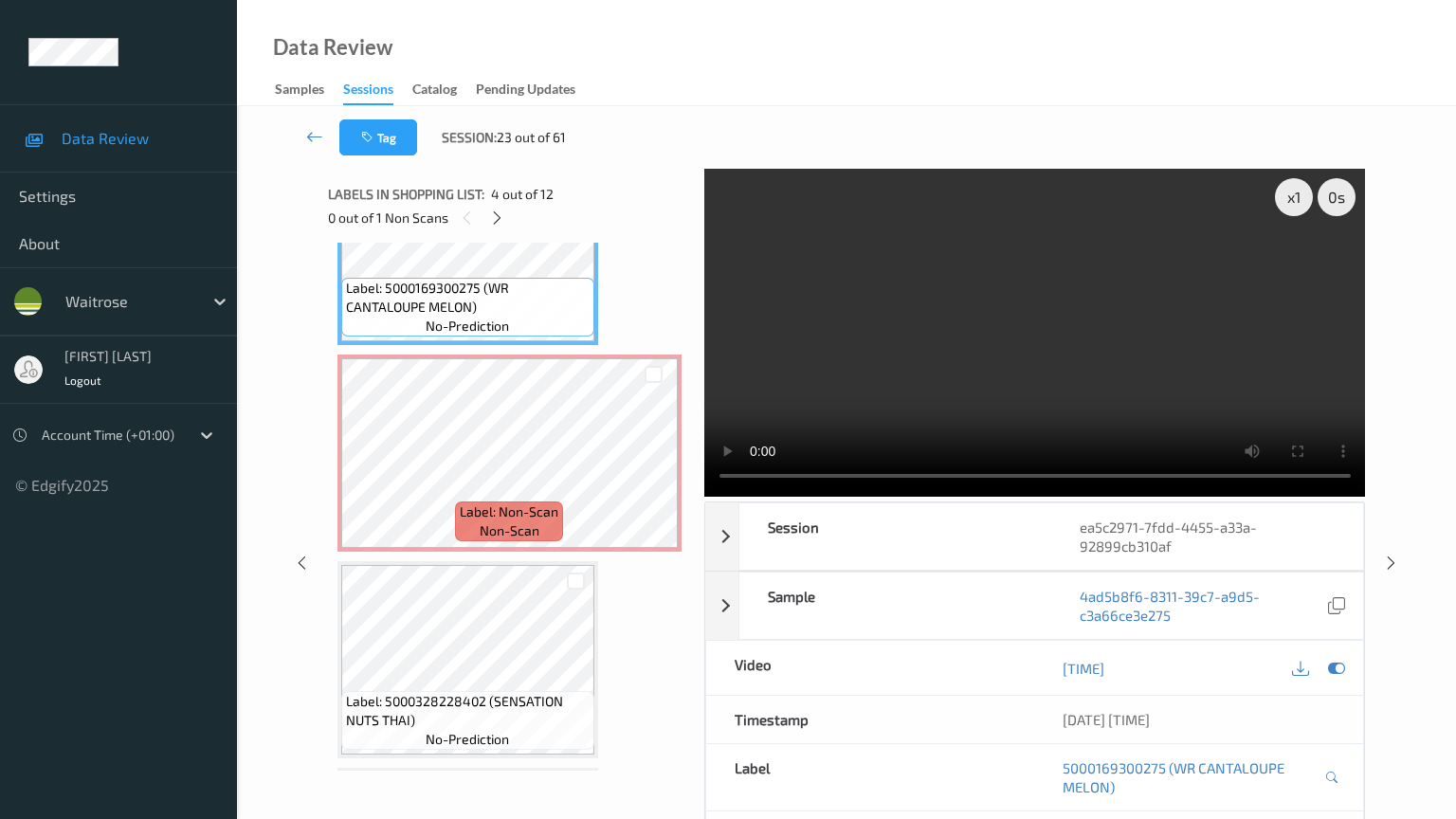 type 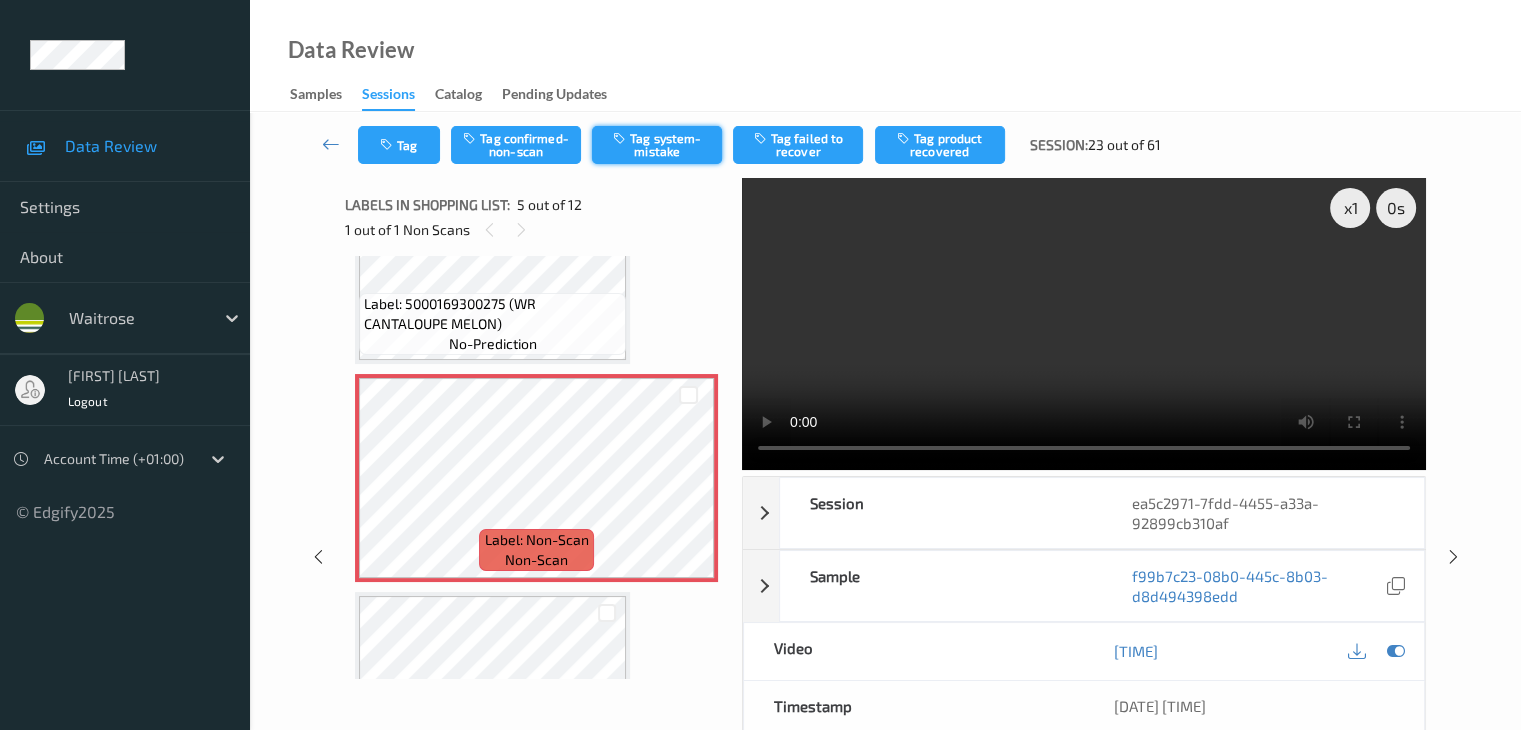 click on "Tag   system-mistake" at bounding box center [657, 145] 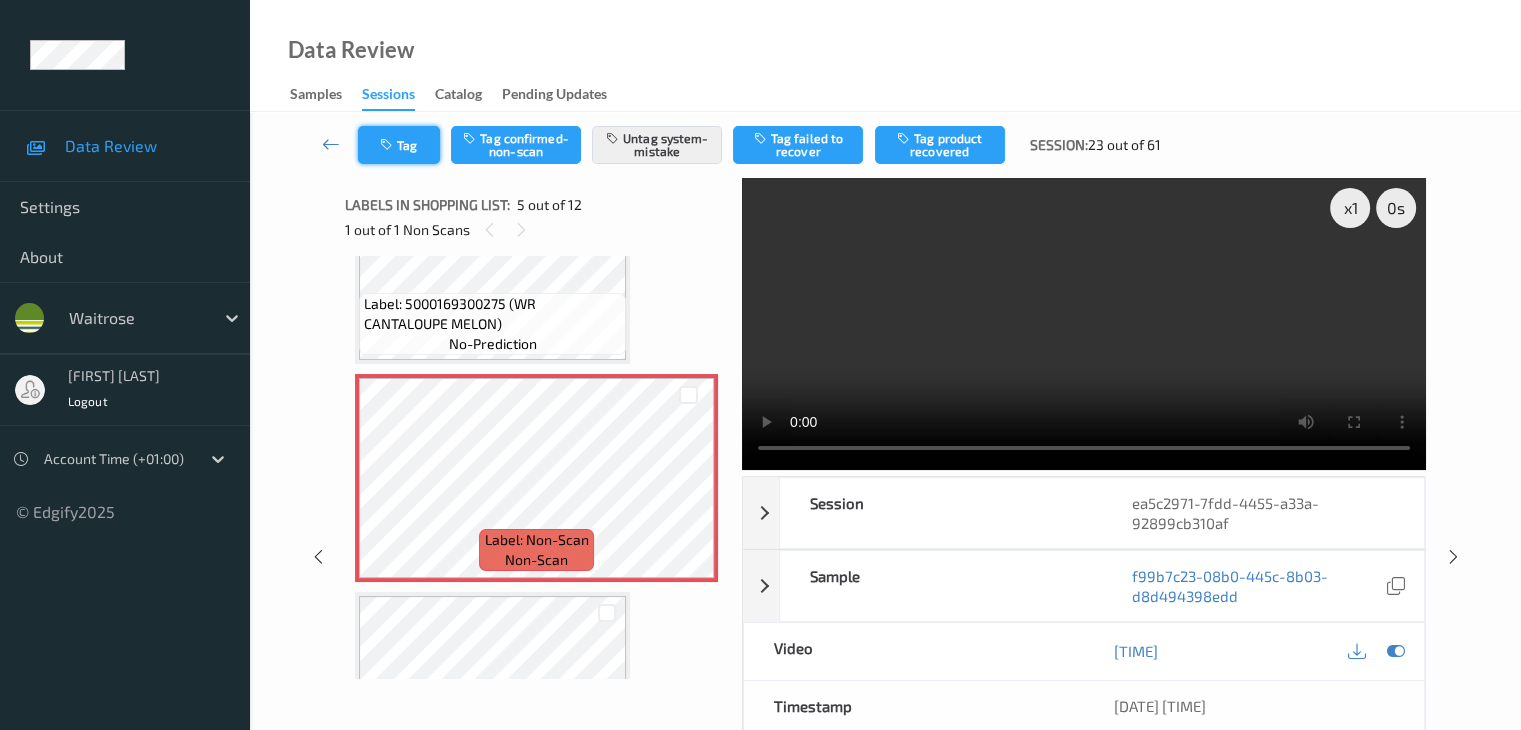 click on "Tag" at bounding box center [399, 145] 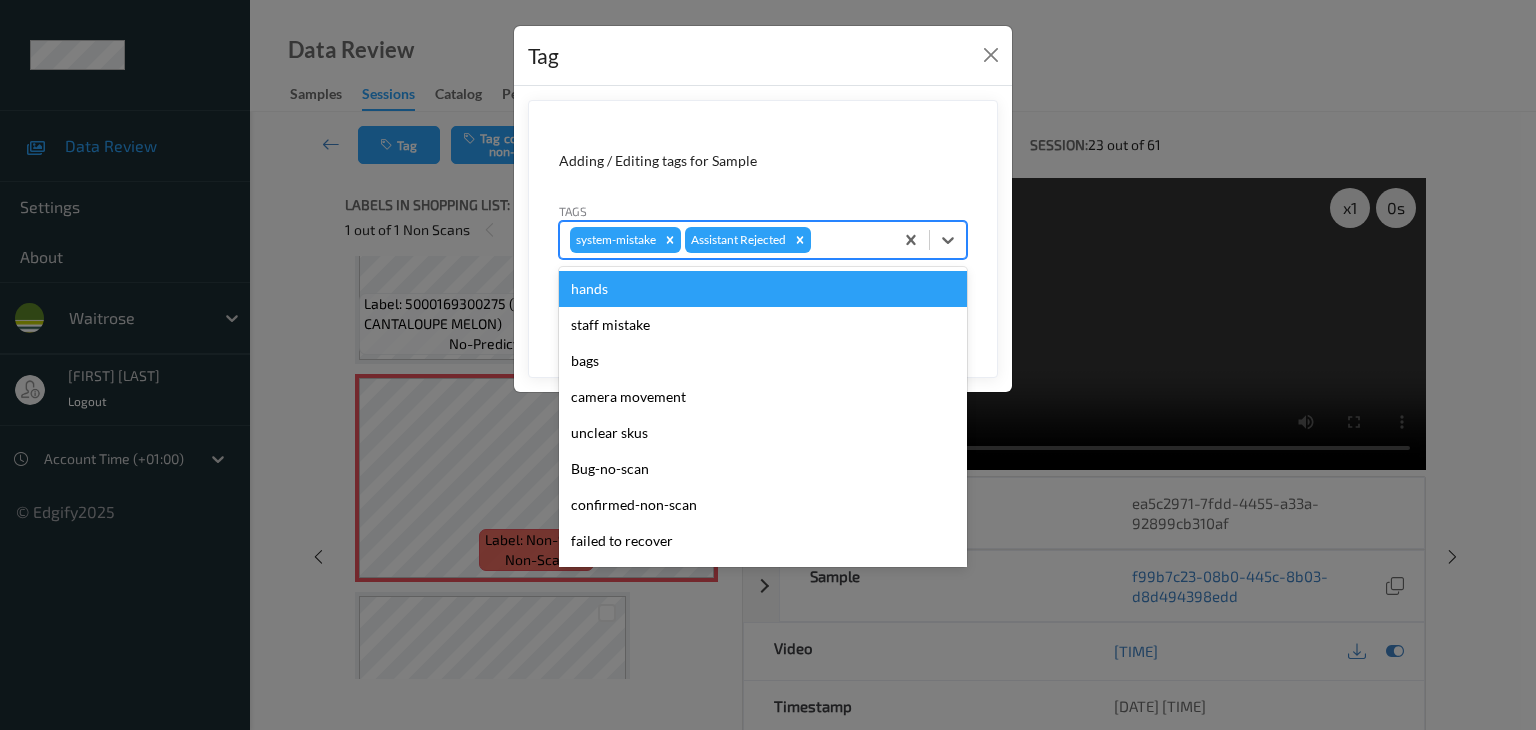 click at bounding box center [849, 240] 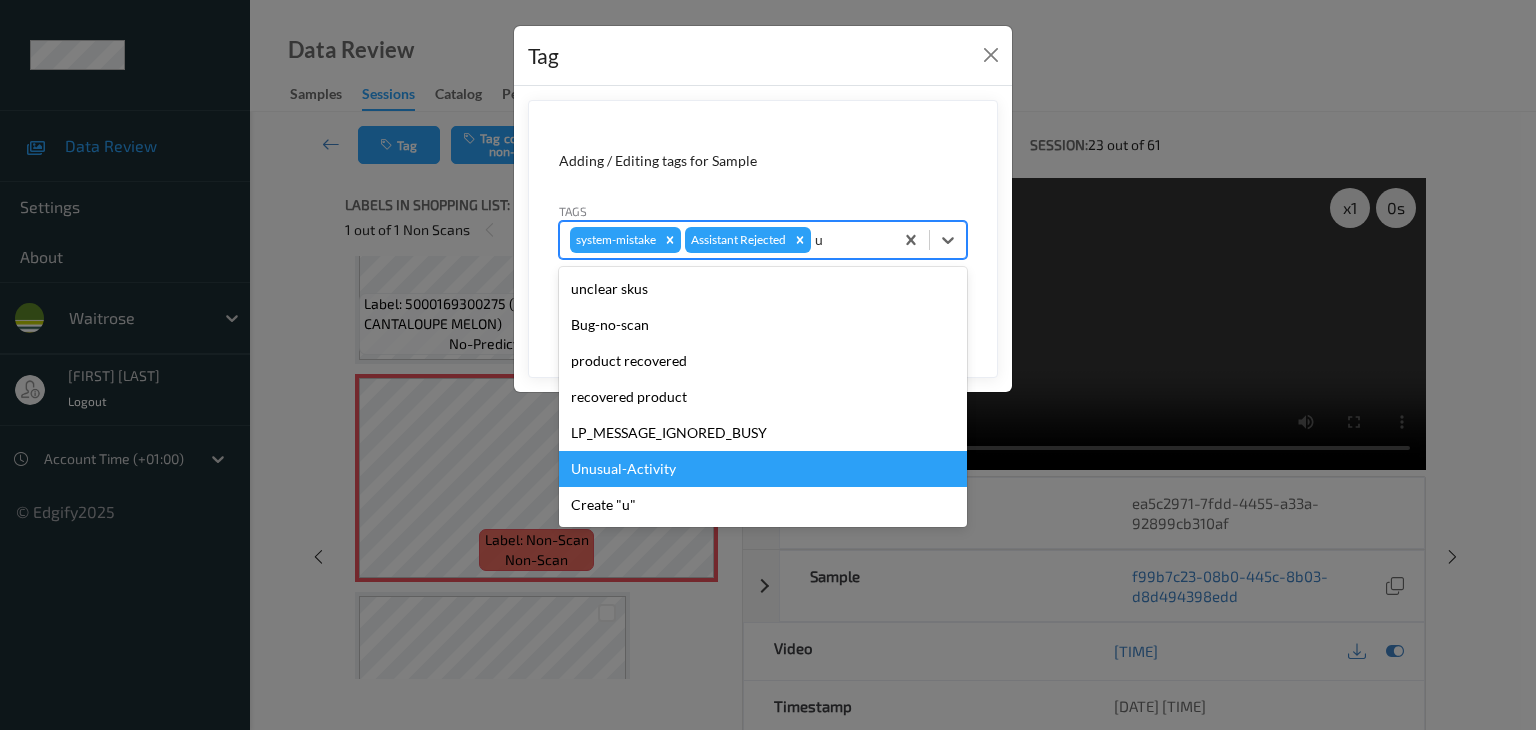 click on "Unusual-Activity" at bounding box center [763, 469] 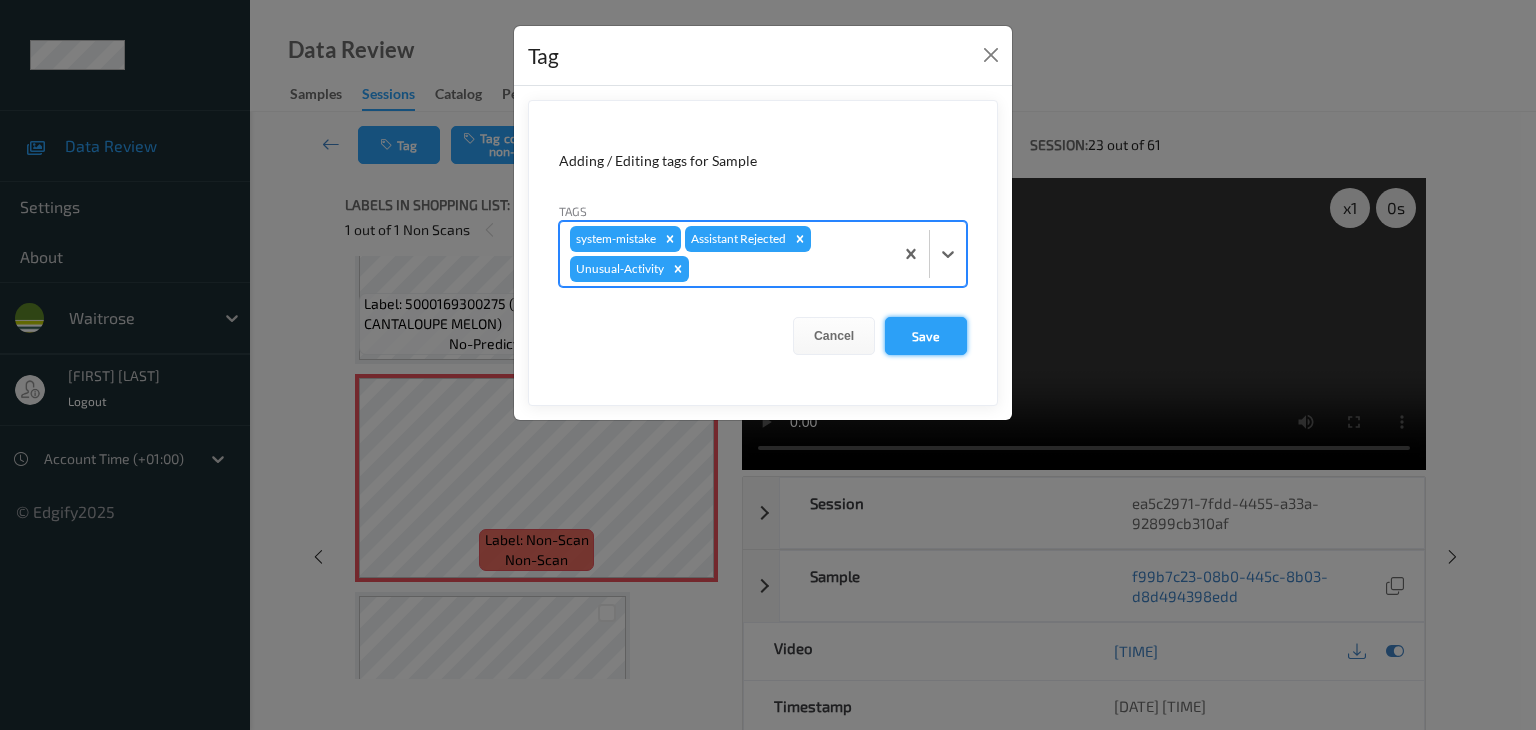 click on "Save" at bounding box center [926, 336] 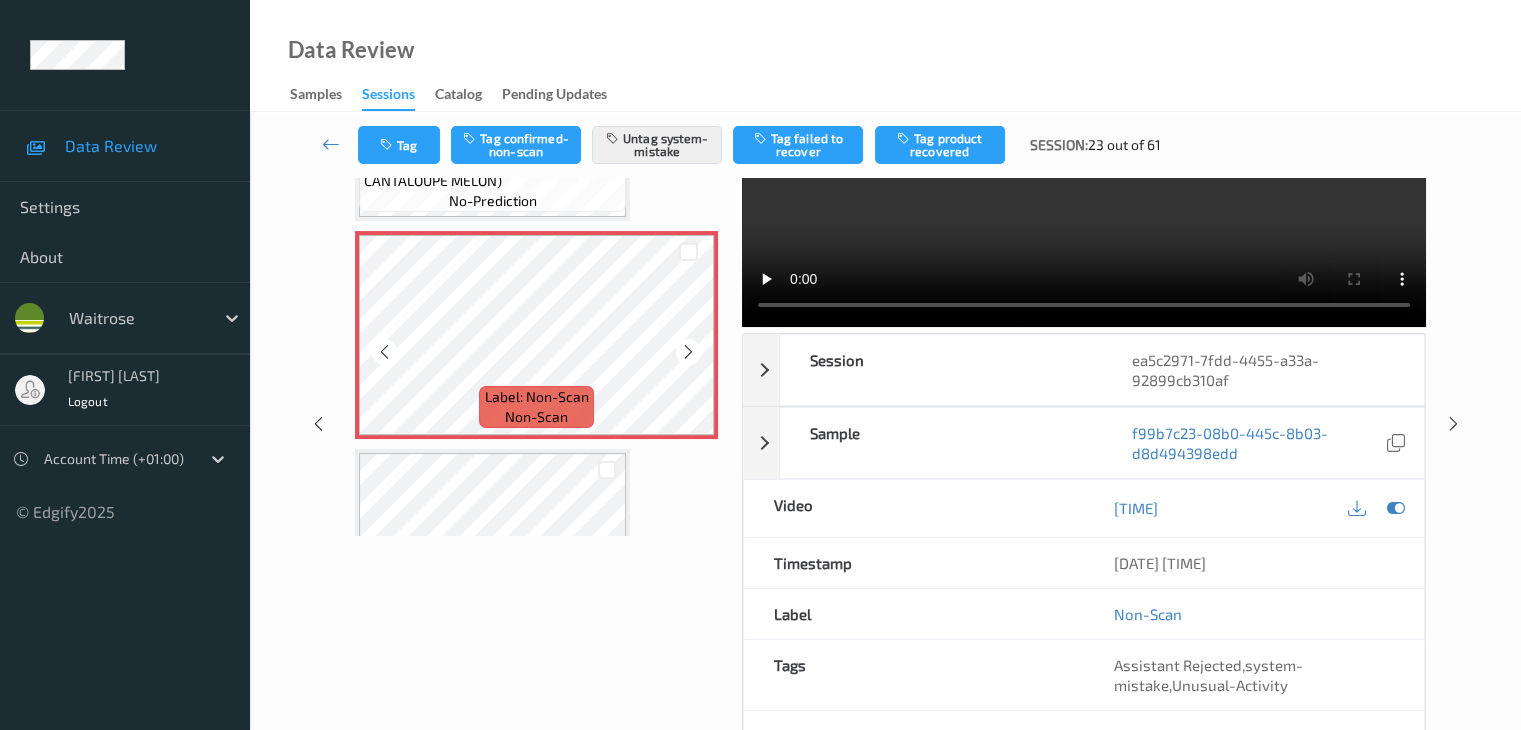 scroll, scrollTop: 0, scrollLeft: 0, axis: both 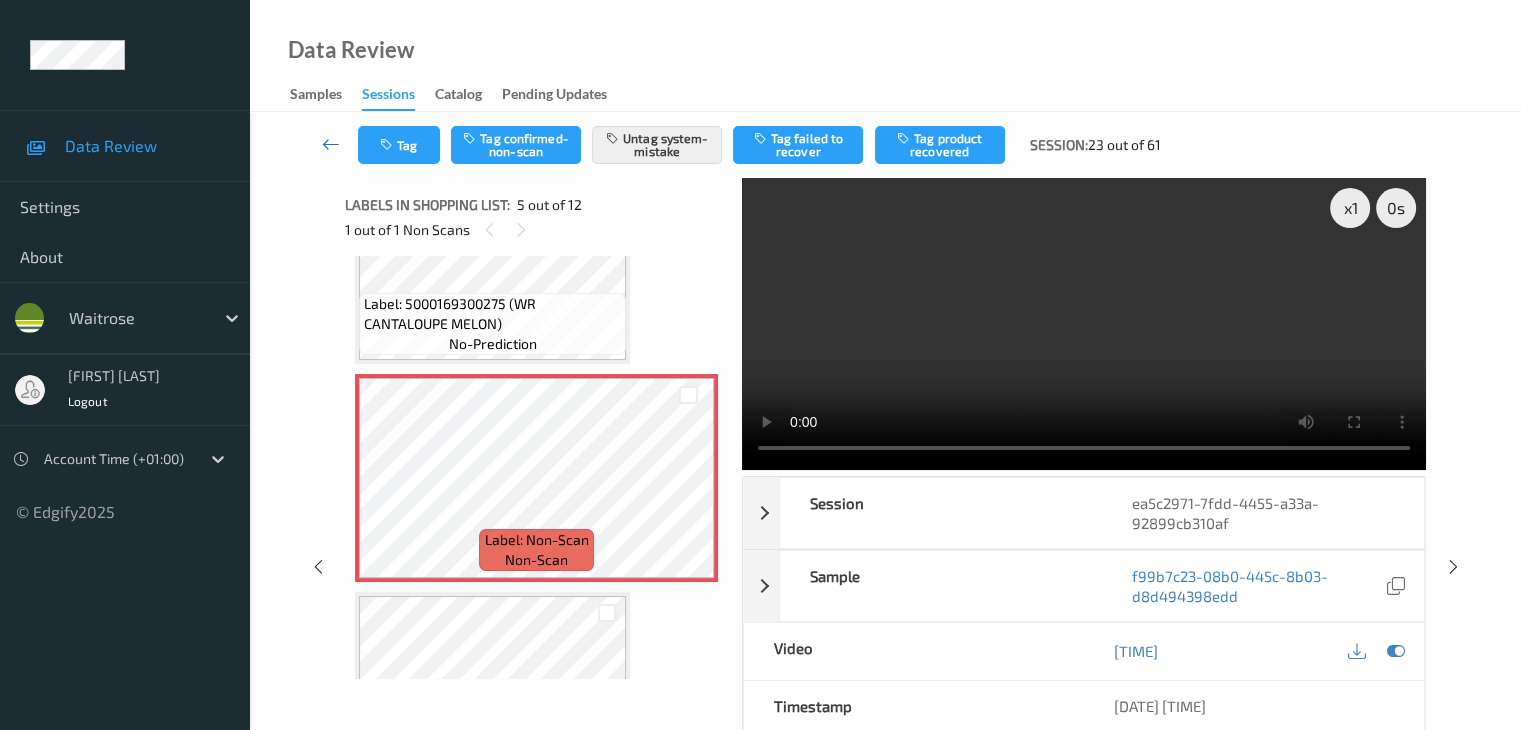 click at bounding box center (331, 144) 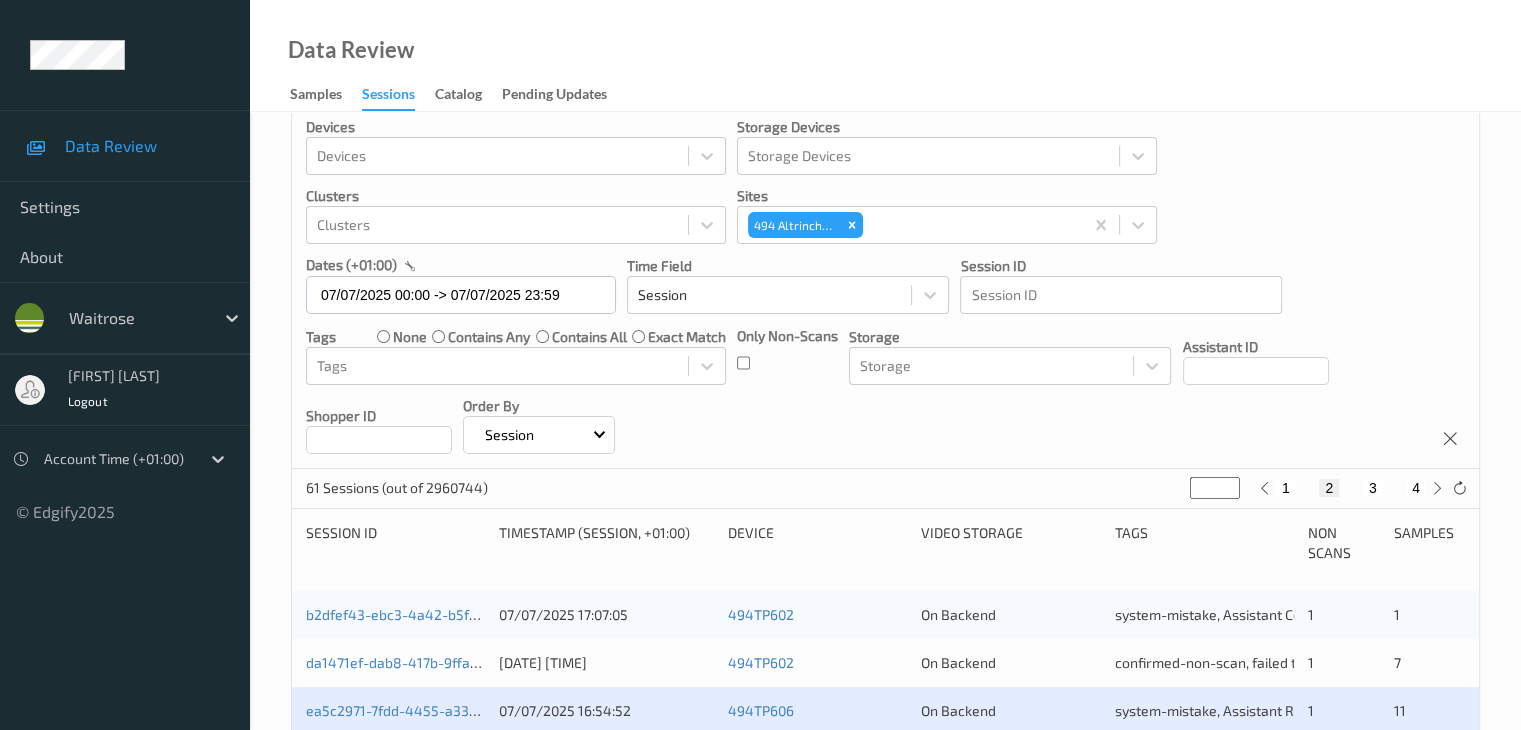 scroll, scrollTop: 300, scrollLeft: 0, axis: vertical 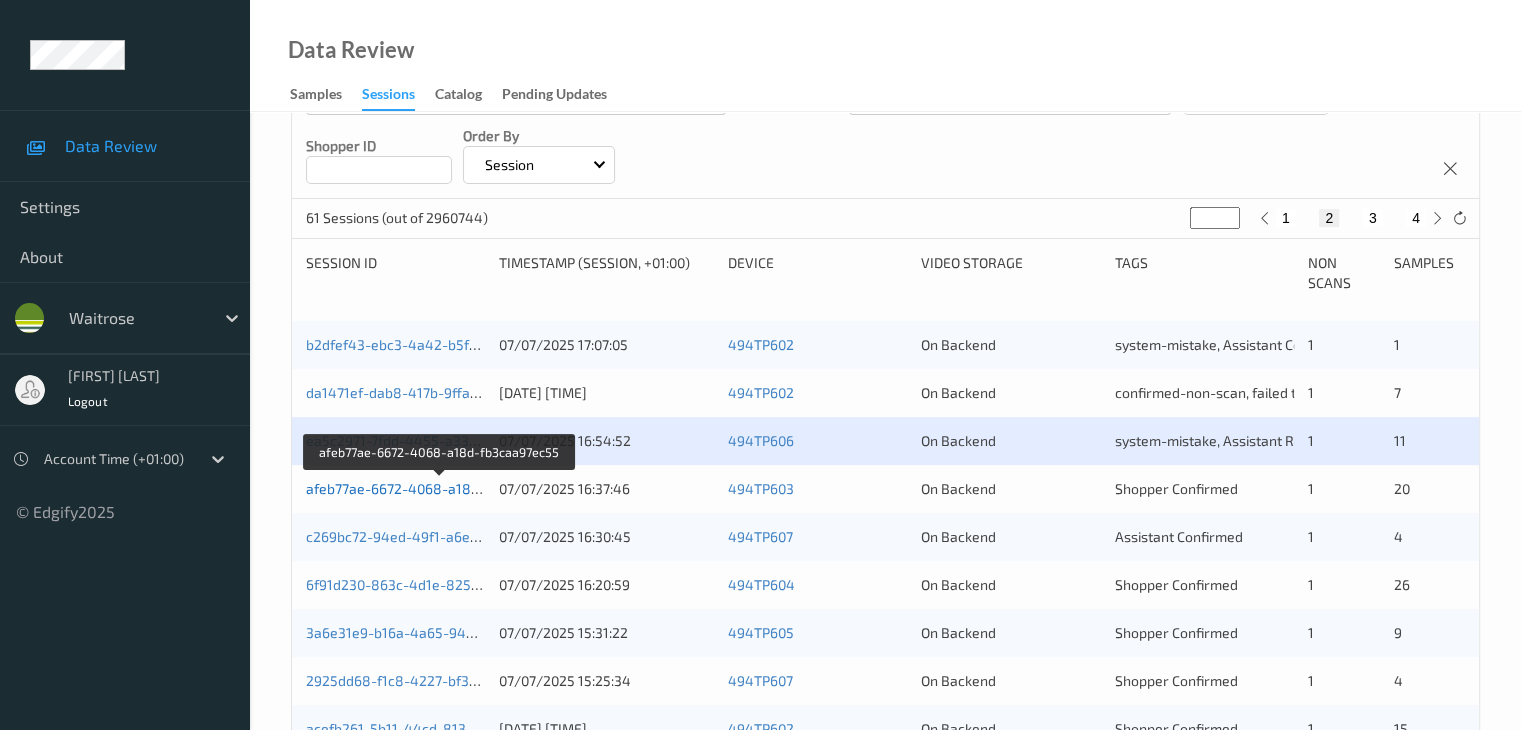 click on "afeb77ae-6672-4068-a18d-fb3caa97ec55" at bounding box center [440, 488] 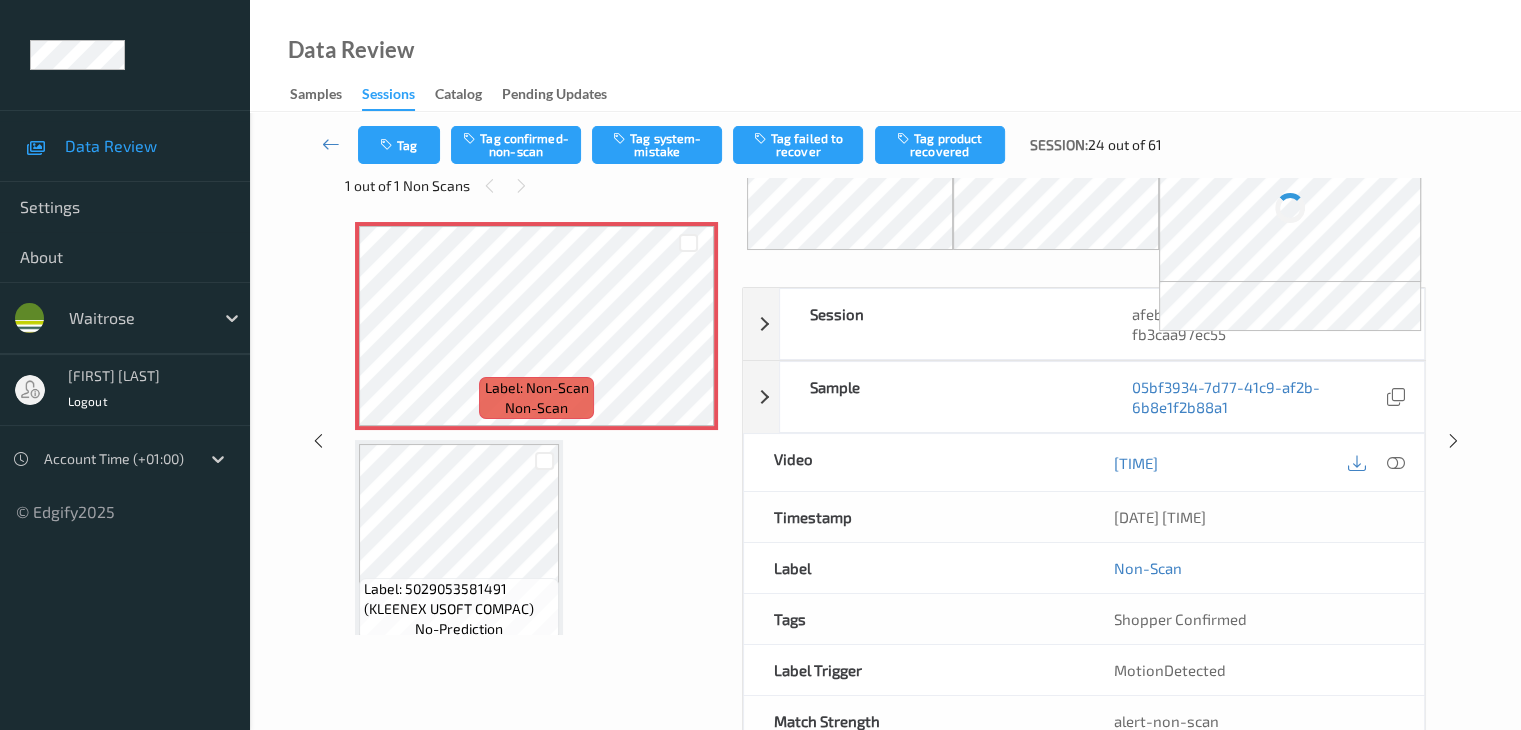 scroll, scrollTop: 0, scrollLeft: 0, axis: both 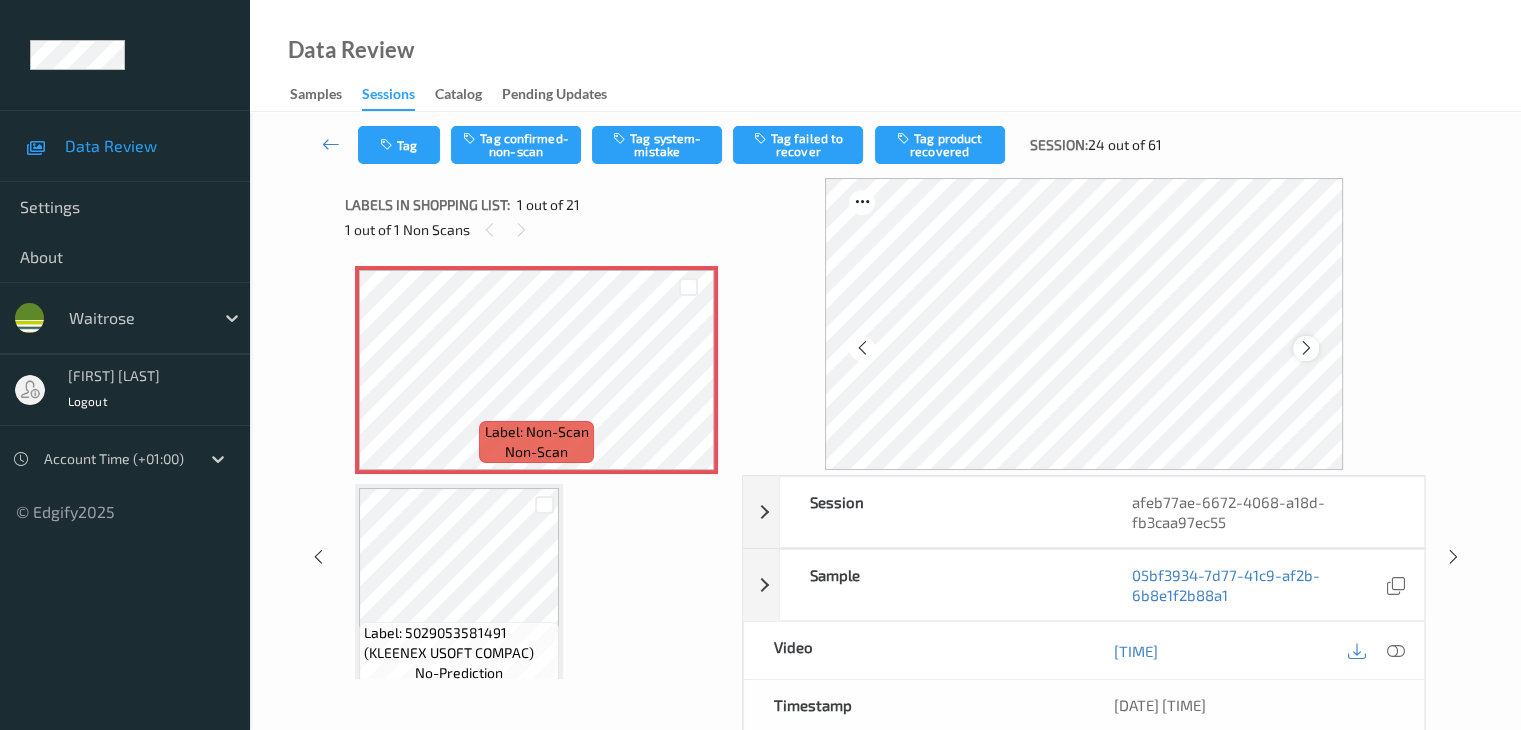 click at bounding box center (1306, 348) 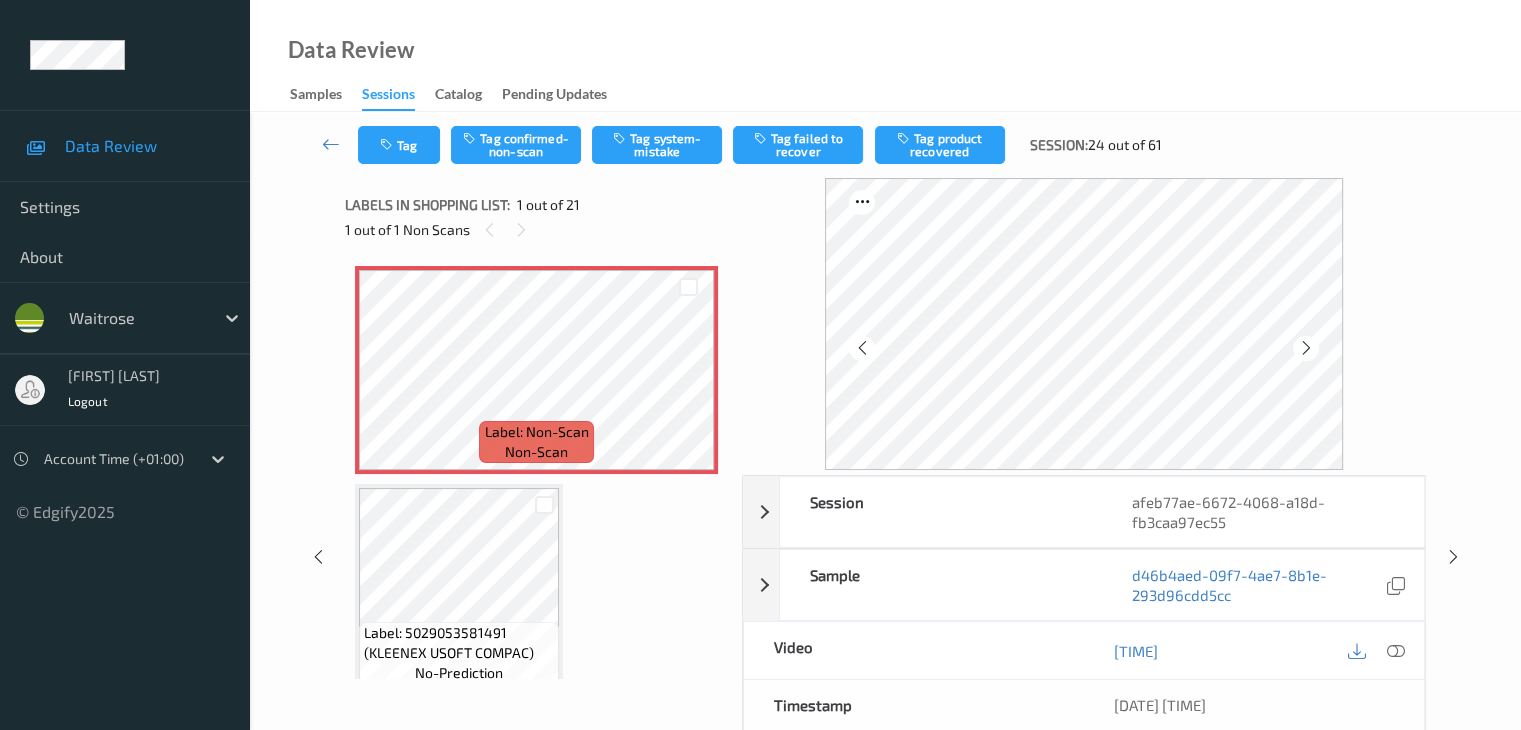 click at bounding box center [1306, 348] 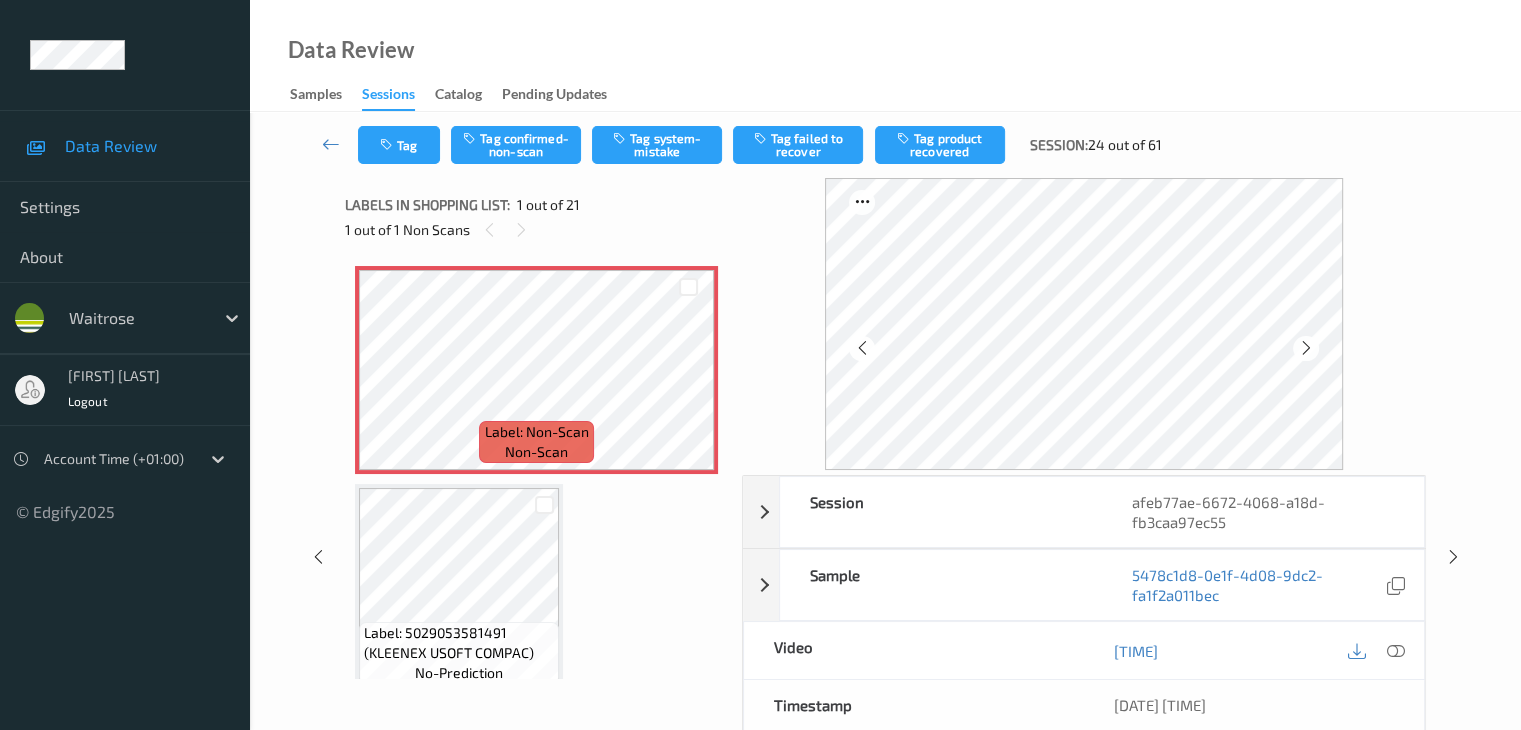 click at bounding box center (1306, 348) 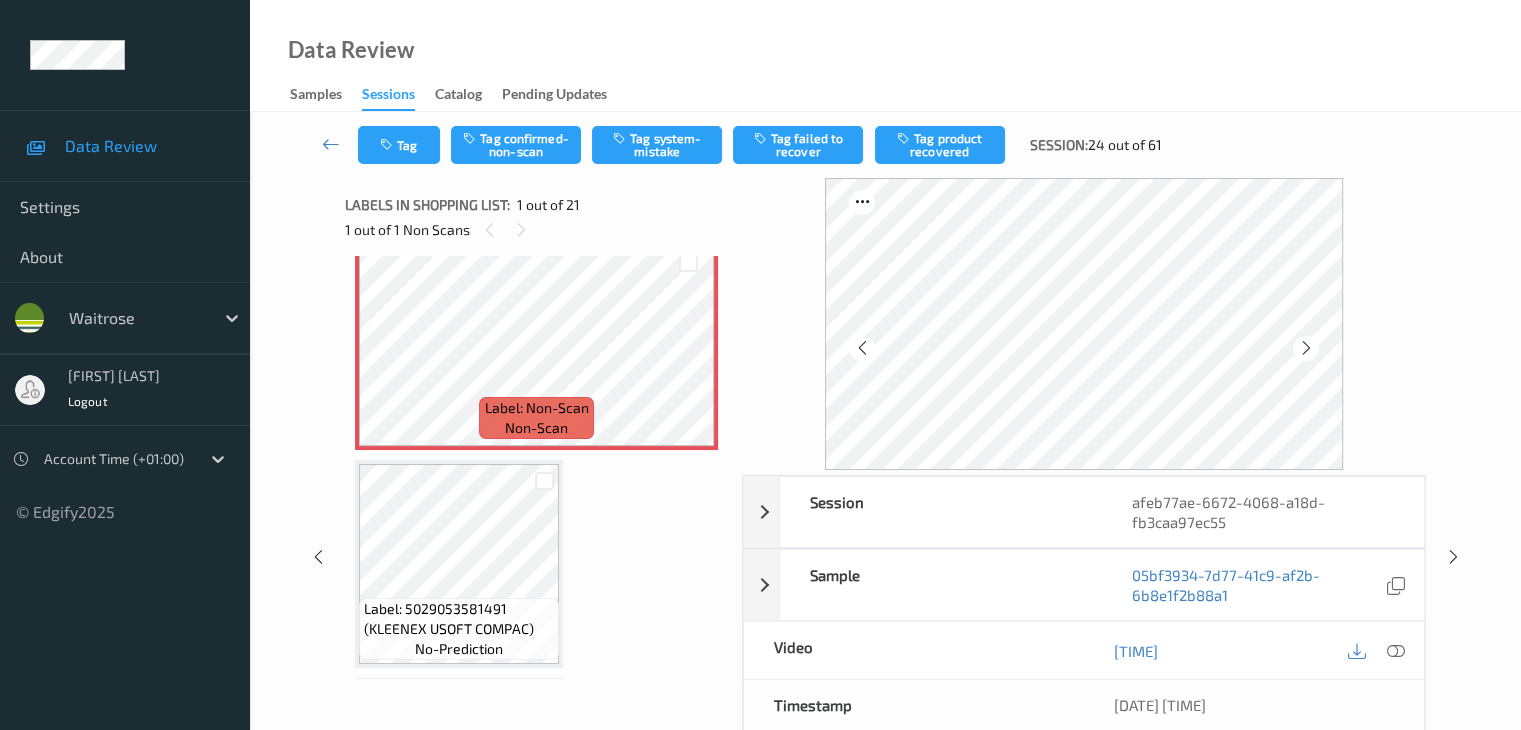 scroll, scrollTop: 0, scrollLeft: 0, axis: both 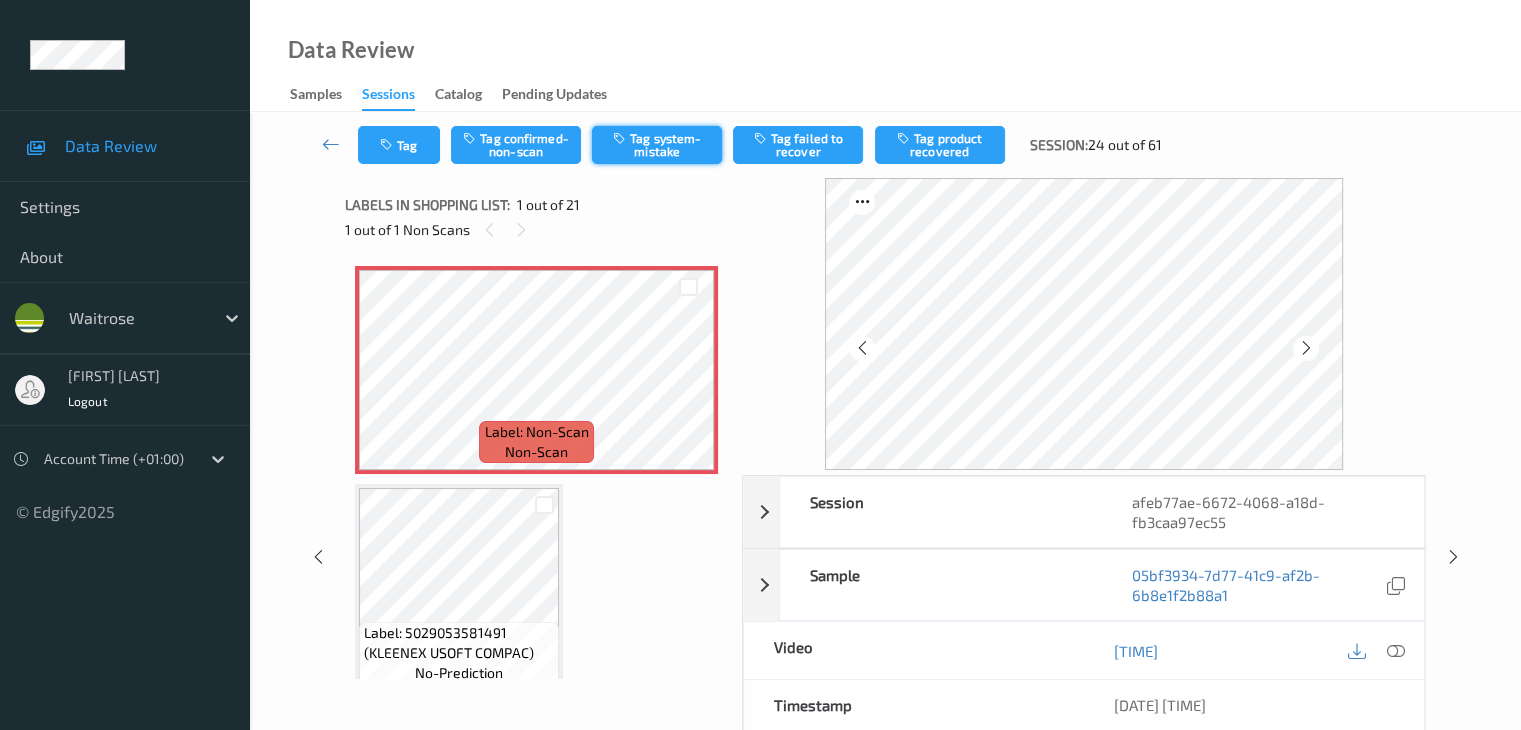 click on "Tag   system-mistake" at bounding box center (657, 145) 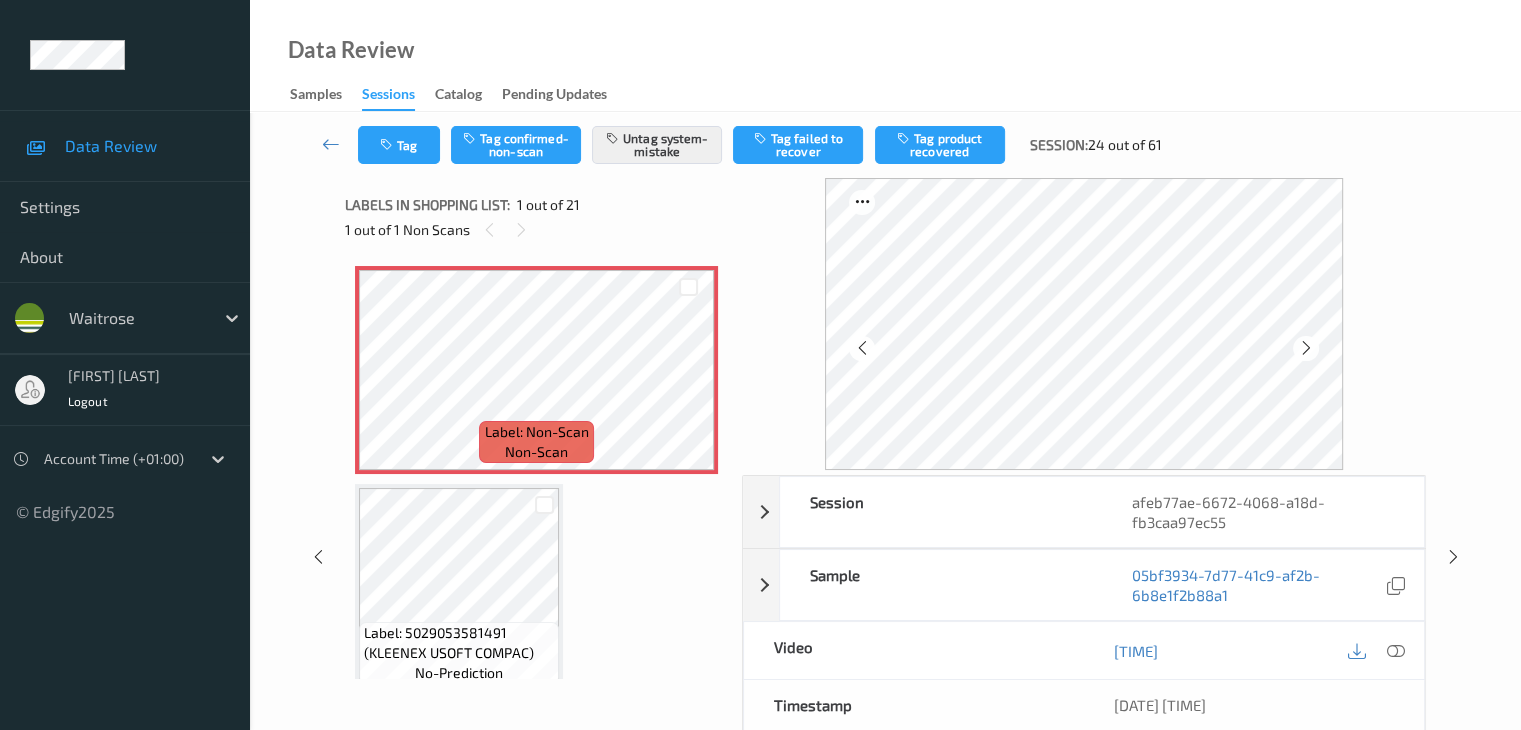 type 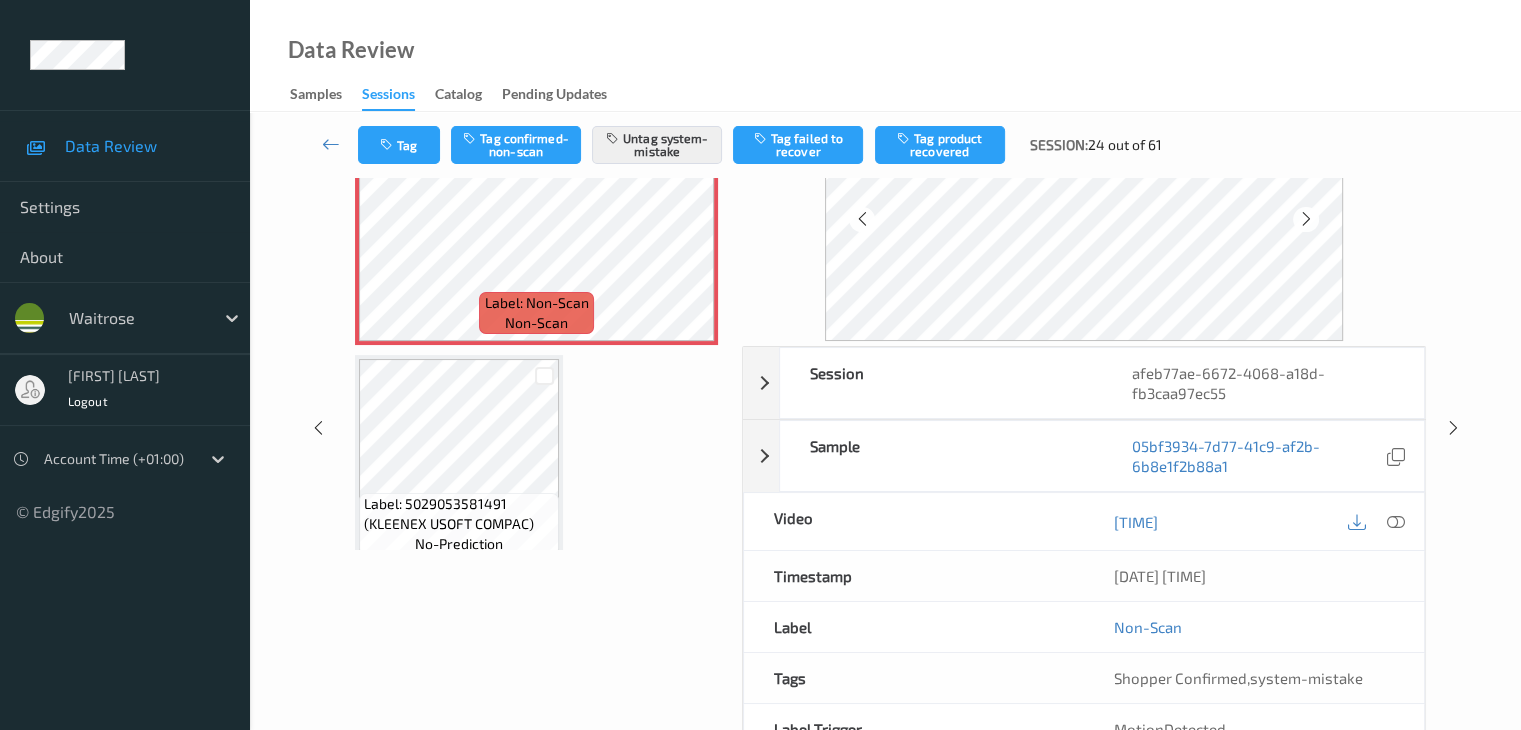 scroll, scrollTop: 44, scrollLeft: 0, axis: vertical 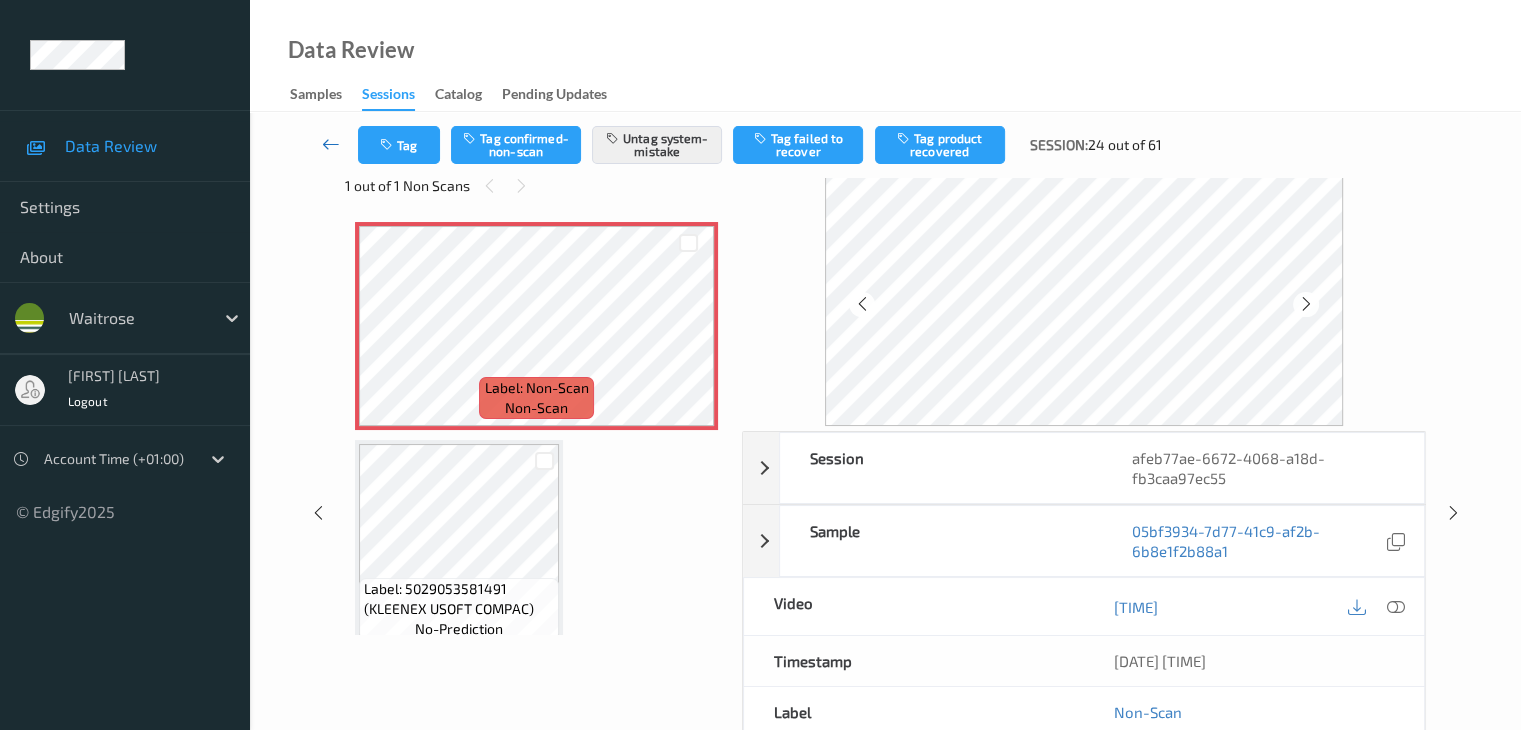 click at bounding box center [331, 144] 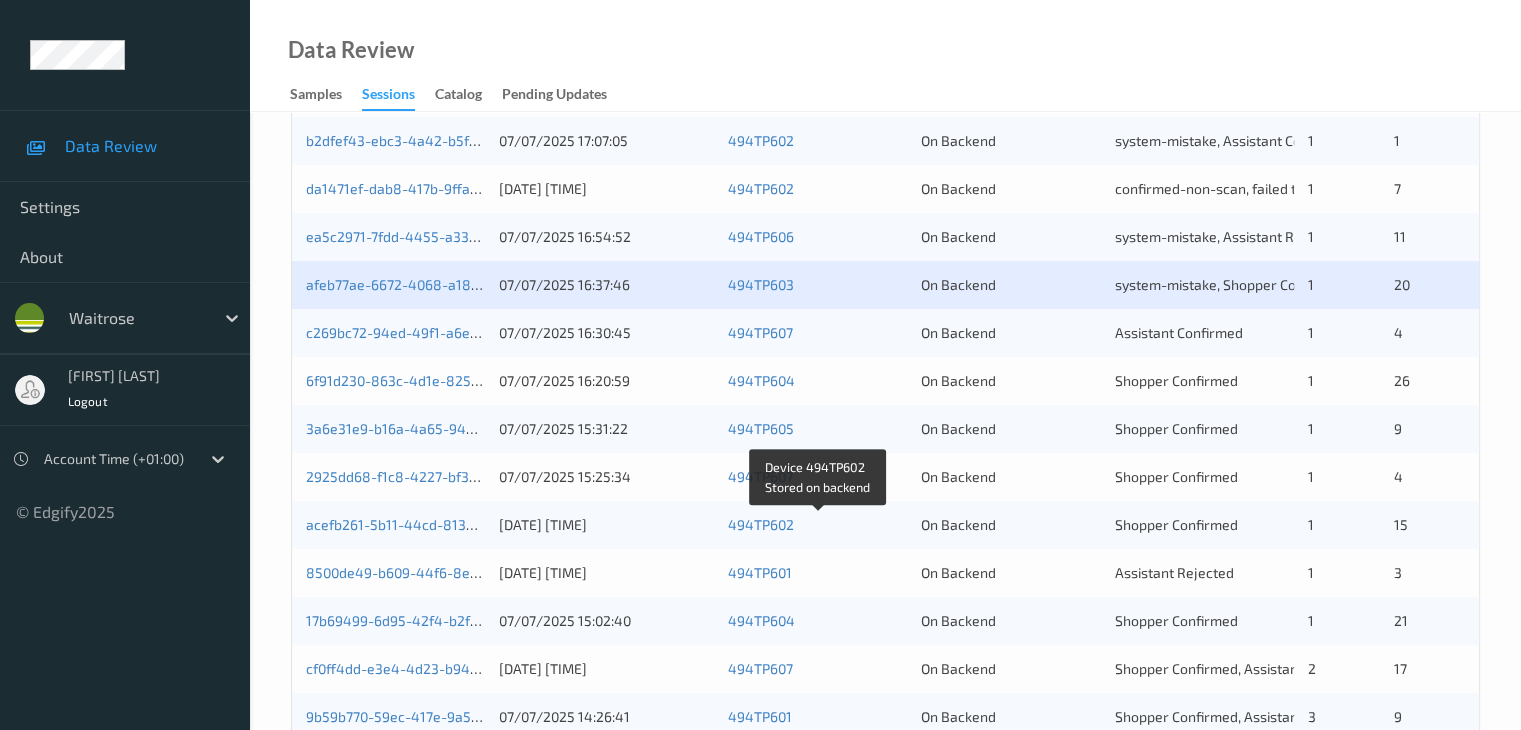 scroll, scrollTop: 500, scrollLeft: 0, axis: vertical 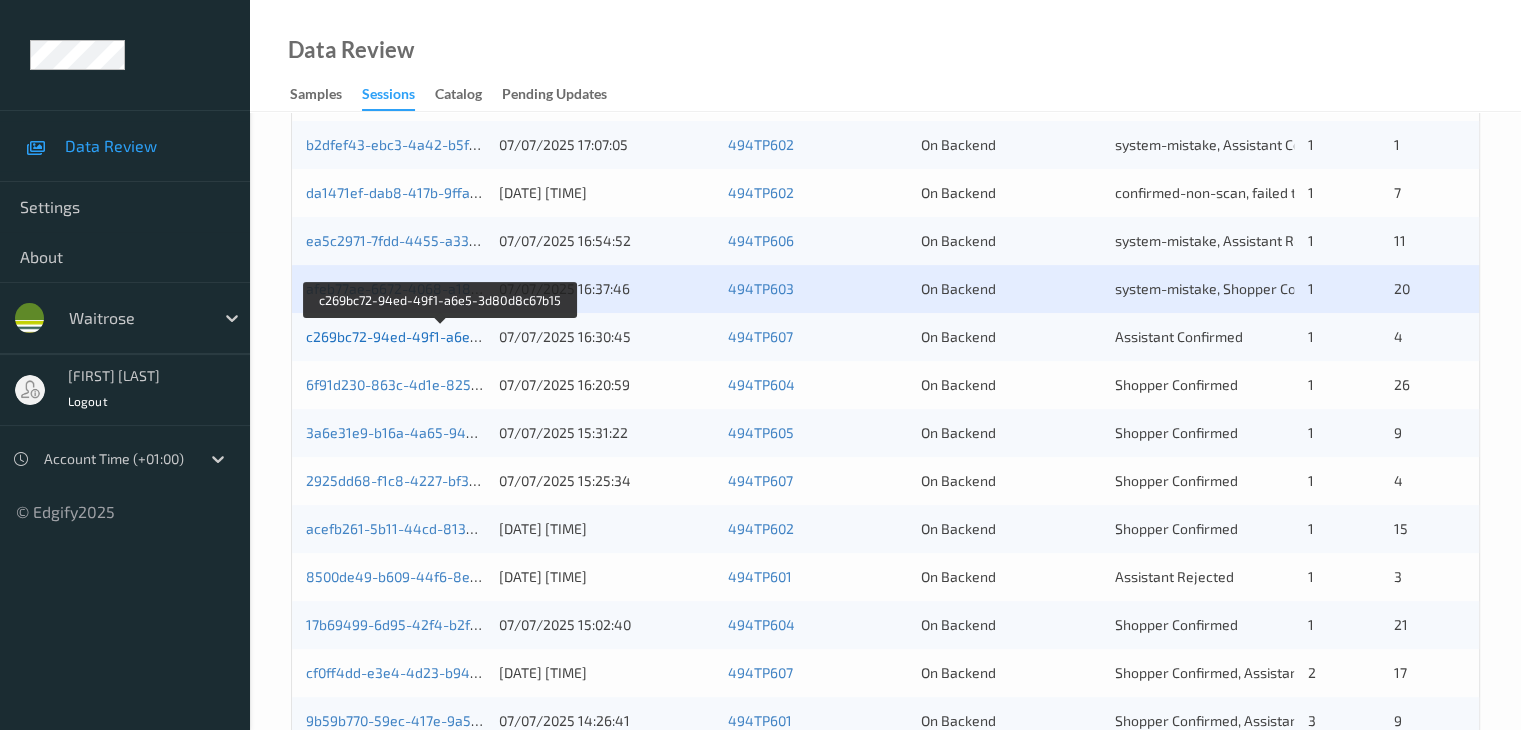 click on "c269bc72-94ed-49f1-a6e5-3d80d8c67b15" at bounding box center (442, 336) 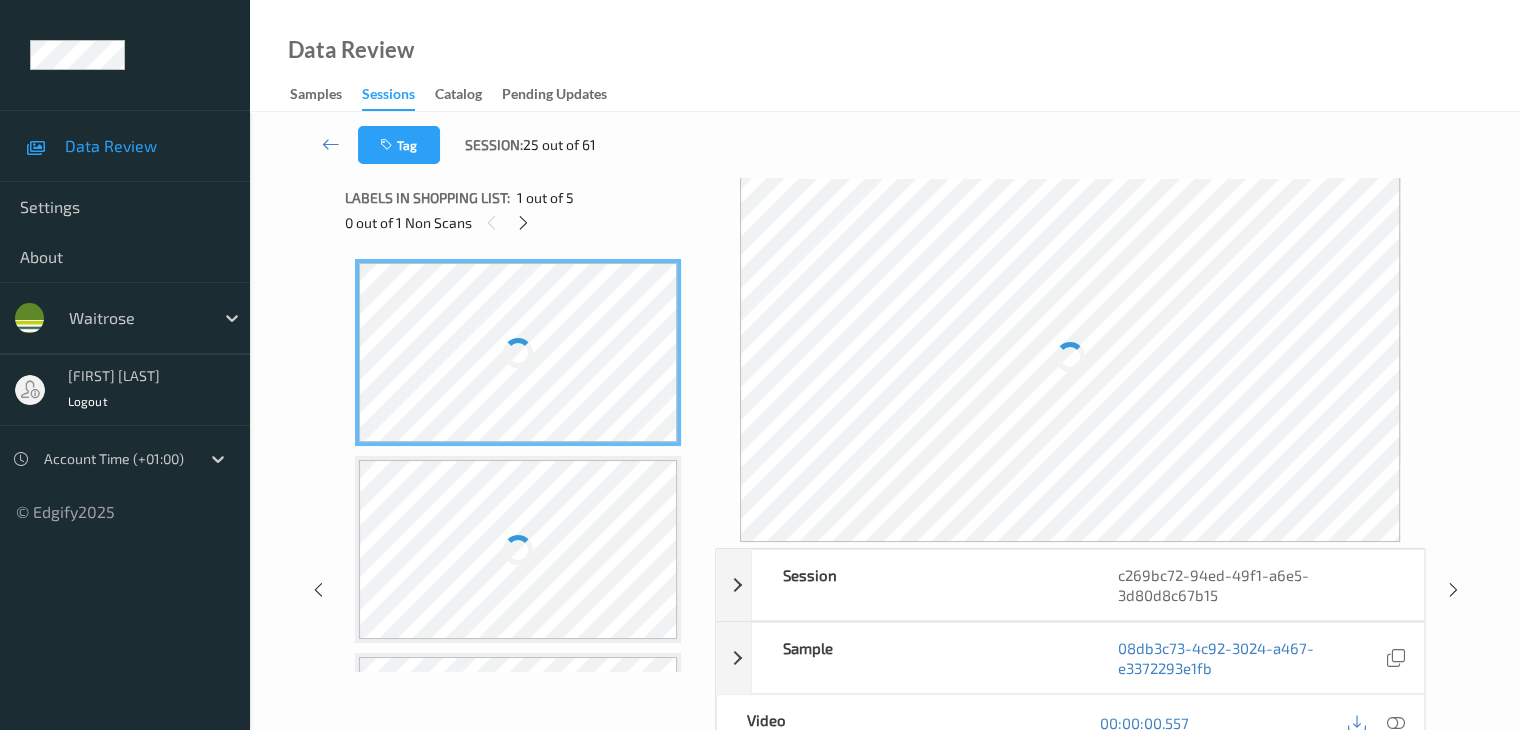 scroll, scrollTop: 0, scrollLeft: 0, axis: both 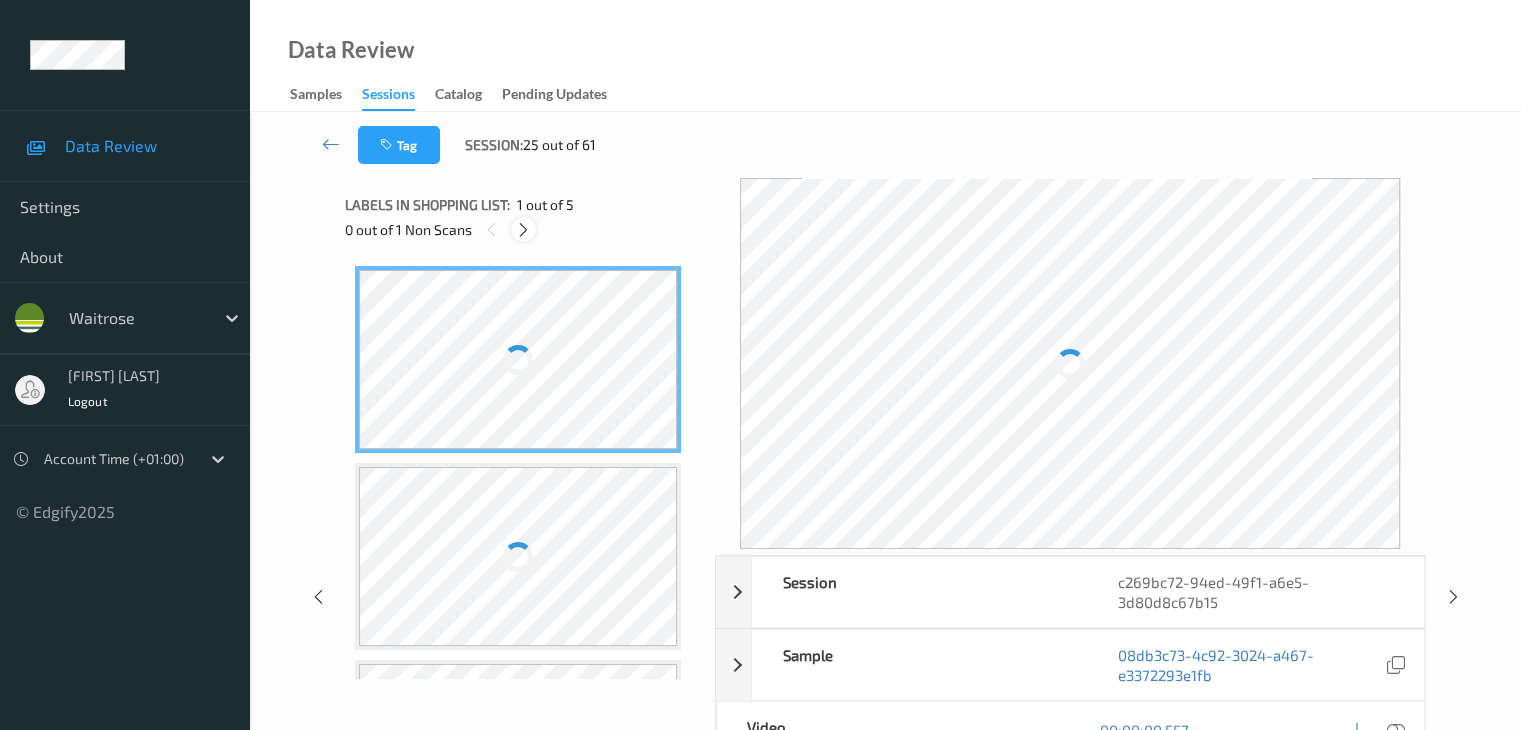 click at bounding box center [523, 230] 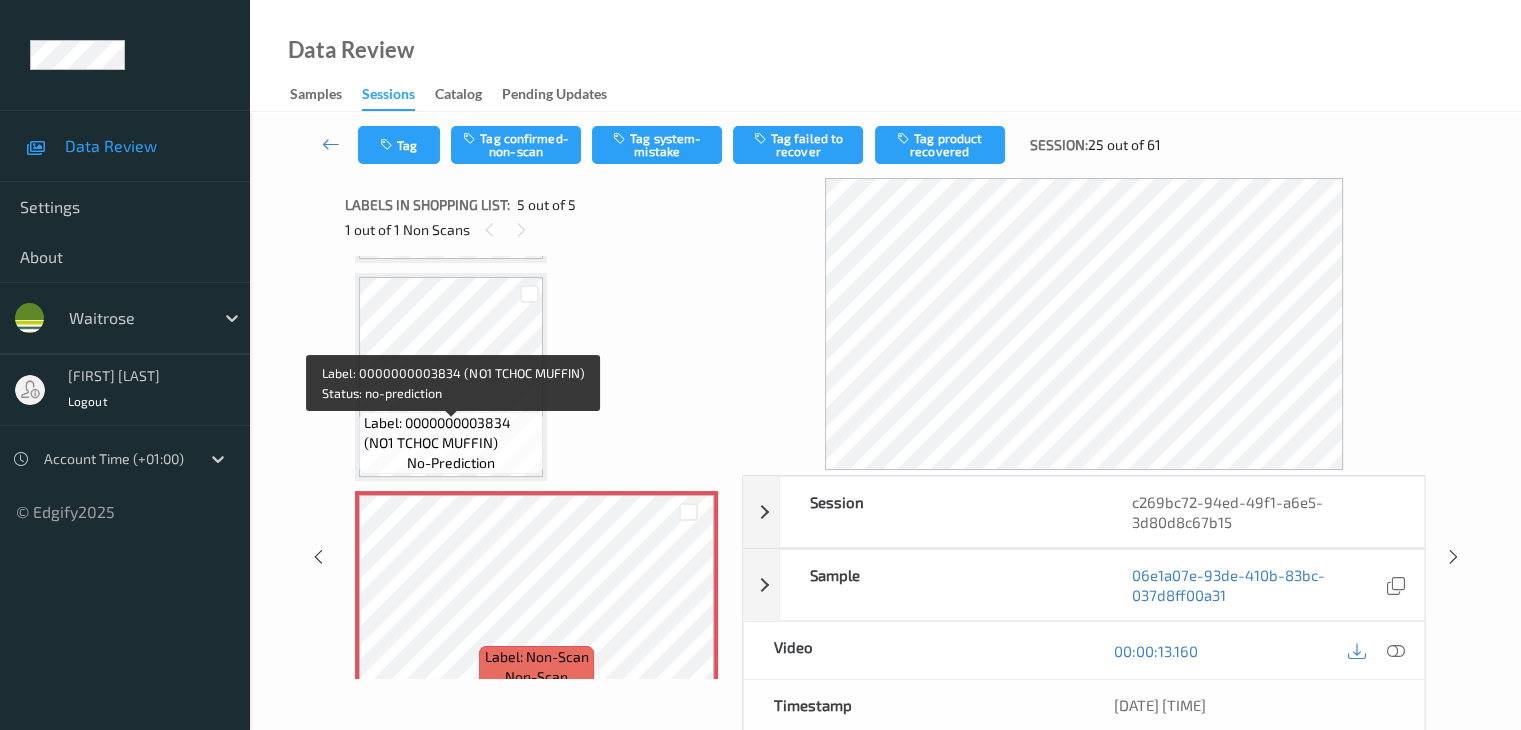 scroll, scrollTop: 677, scrollLeft: 0, axis: vertical 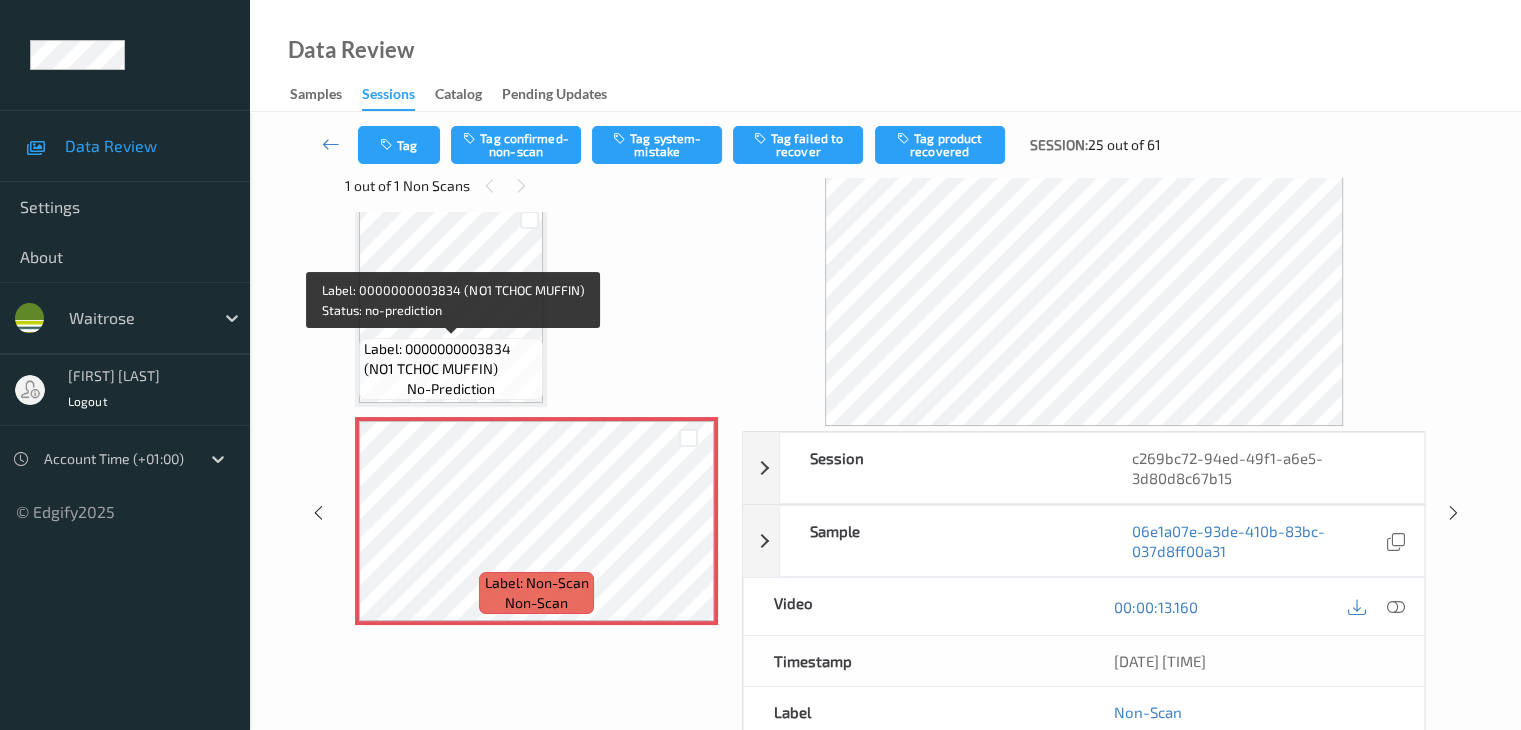 click on "Label: 0000000003834 (NO1 TCHOC MUFFIN)" at bounding box center [451, 359] 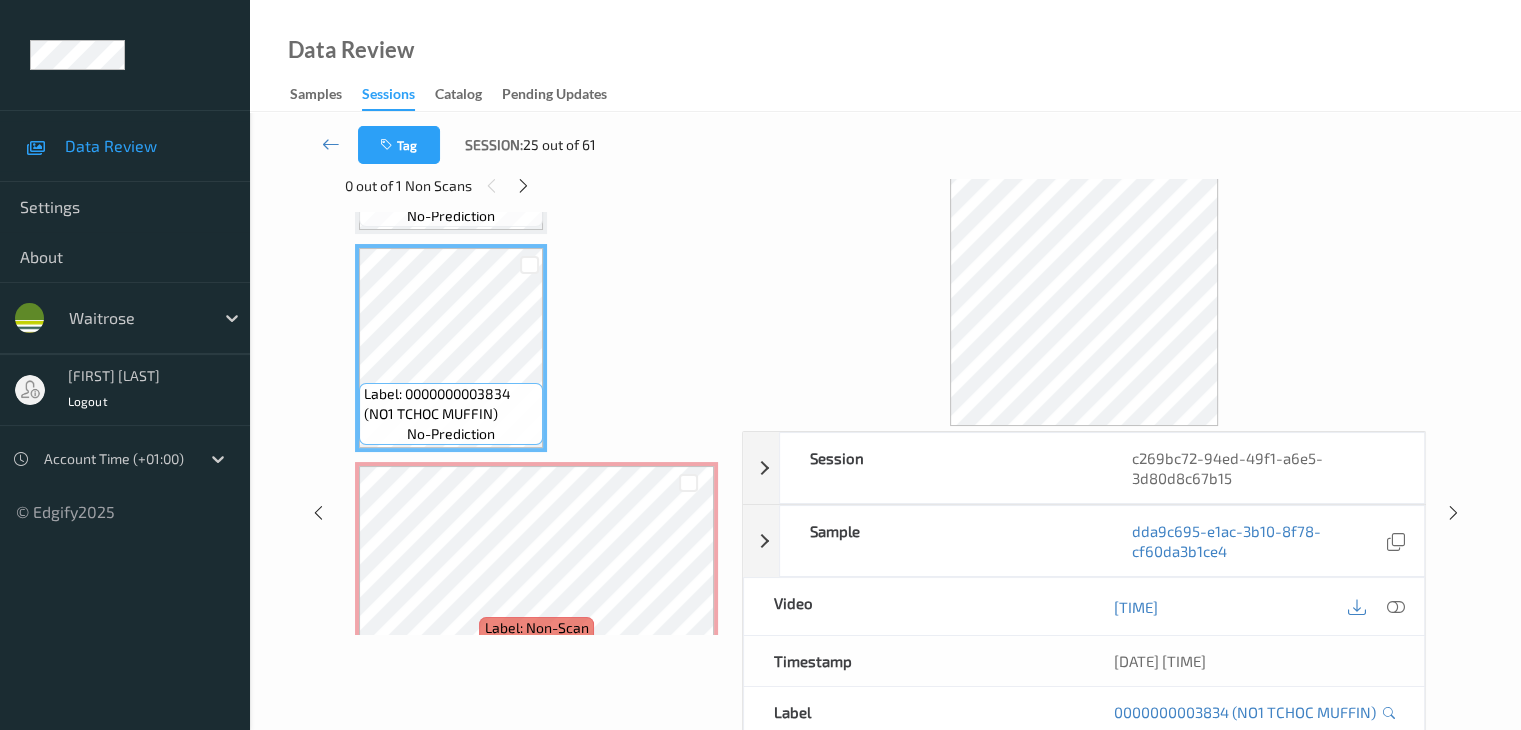 scroll, scrollTop: 677, scrollLeft: 0, axis: vertical 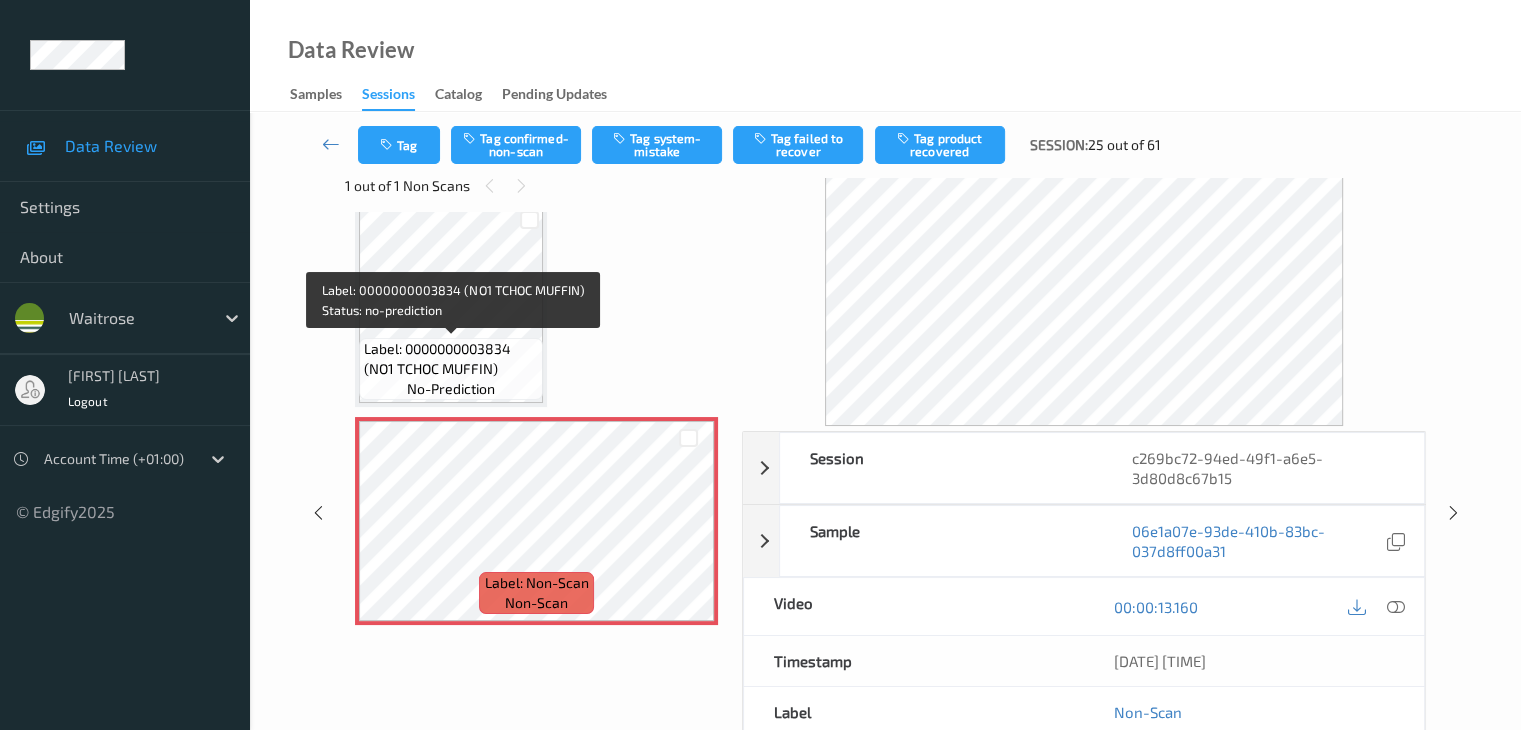 click on "Label: 0000000003834 (NO1 TCHOC MUFFIN)" at bounding box center (451, 359) 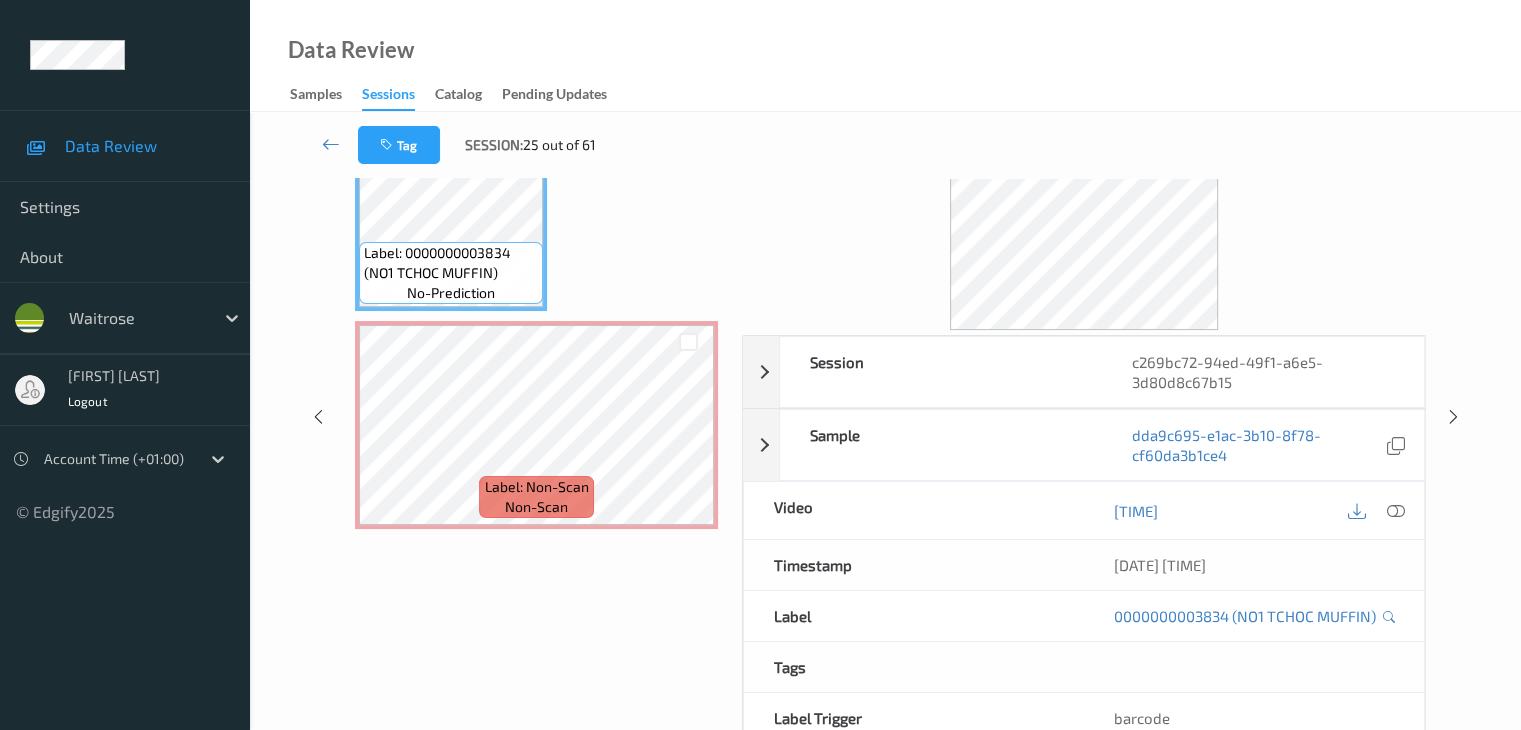 scroll, scrollTop: 244, scrollLeft: 0, axis: vertical 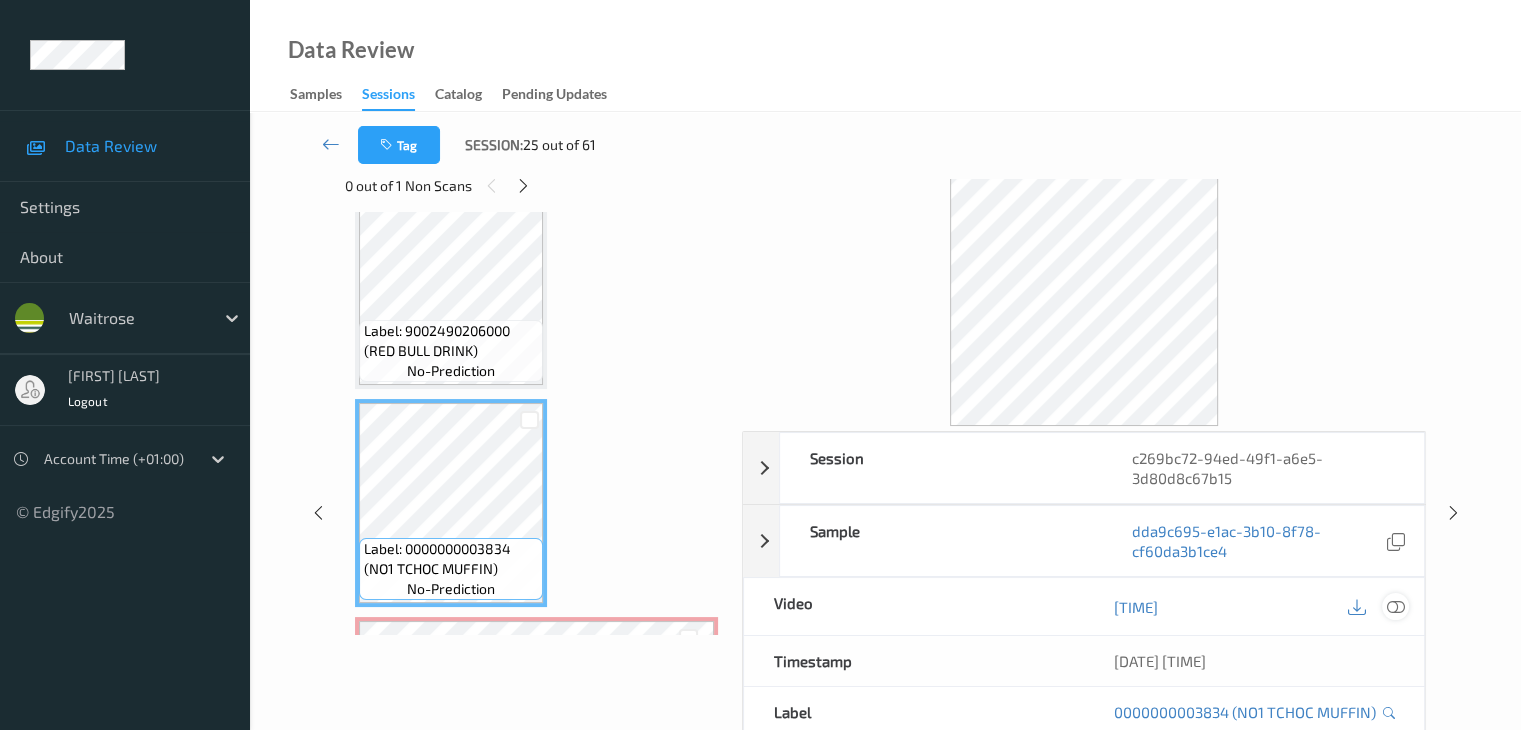 click at bounding box center [1395, 607] 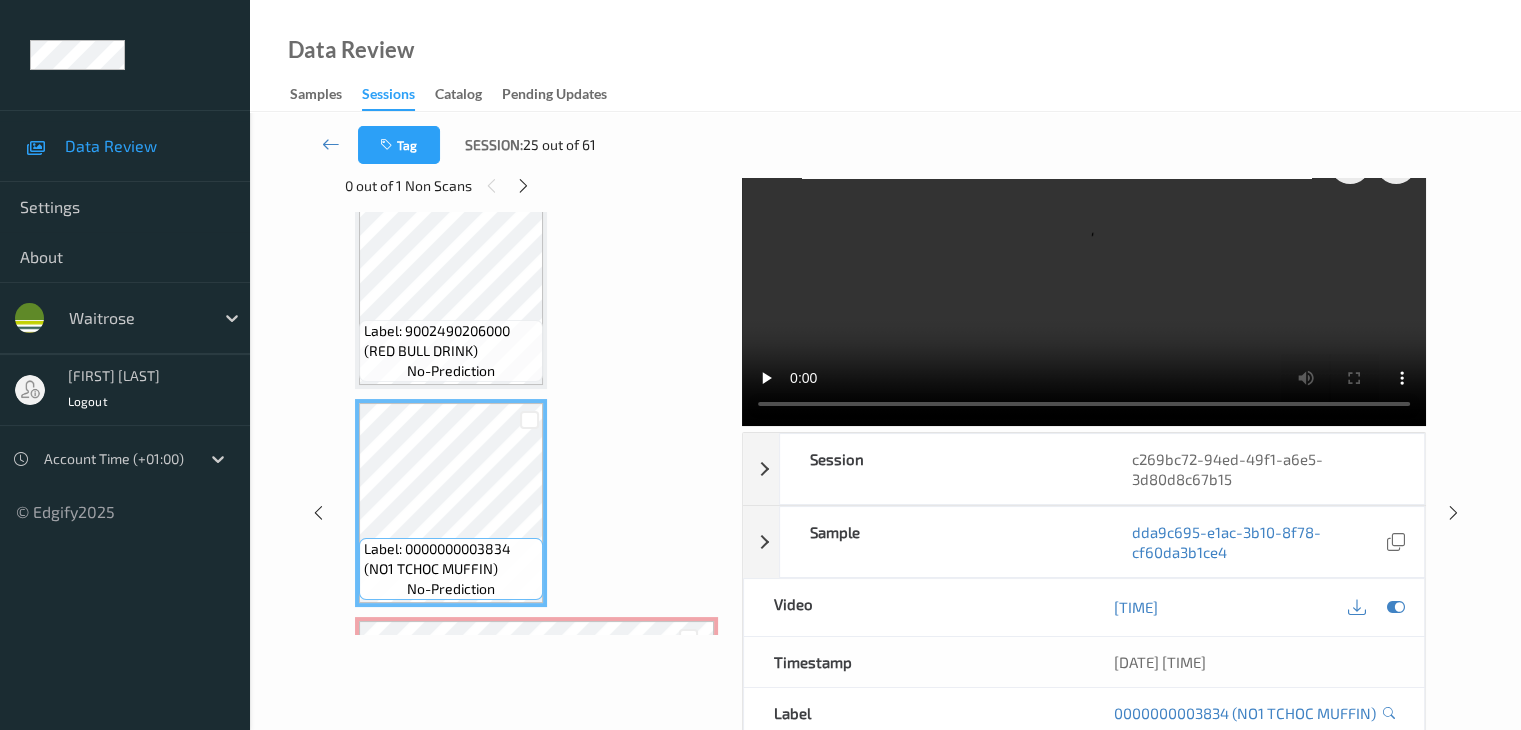 scroll, scrollTop: 0, scrollLeft: 0, axis: both 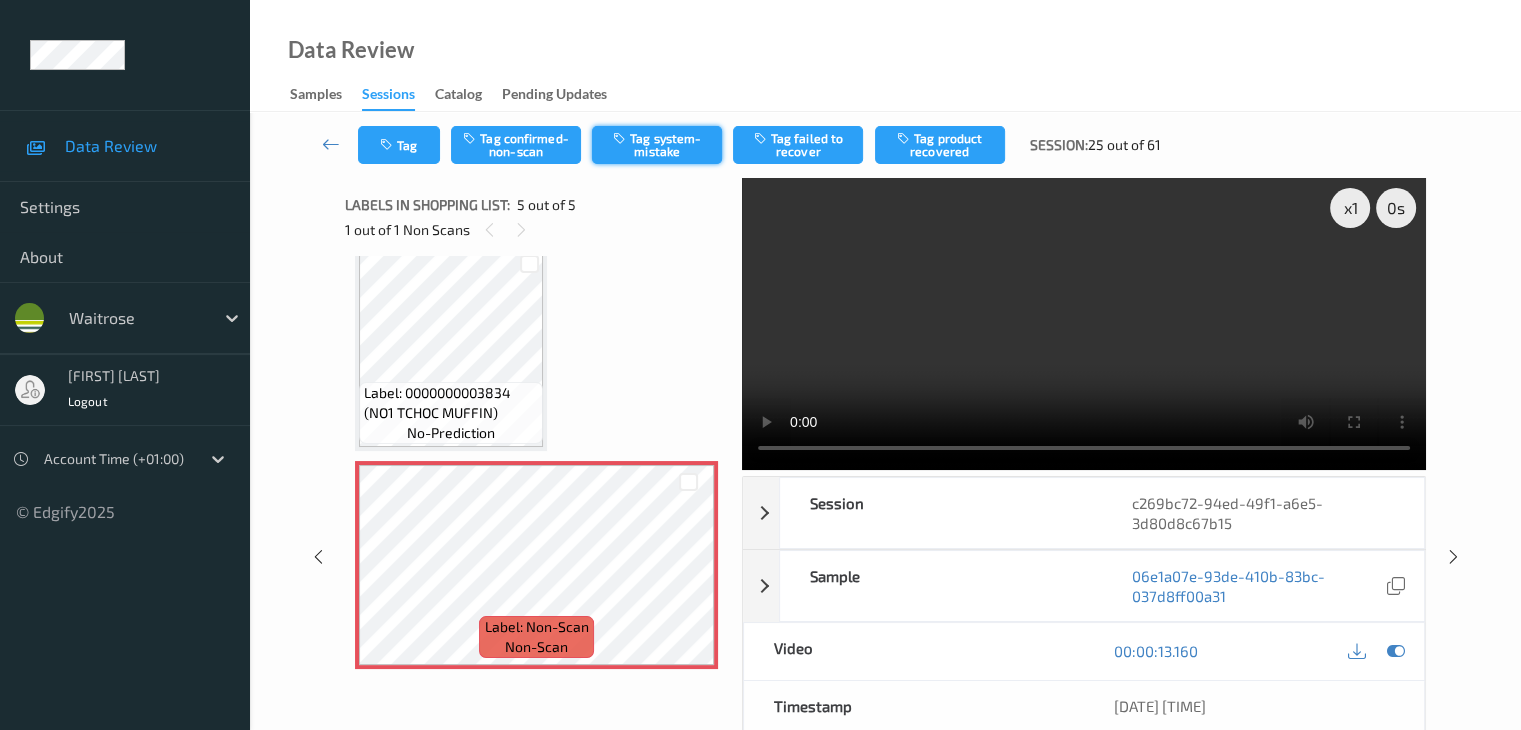 click on "Tag   system-mistake" at bounding box center (657, 145) 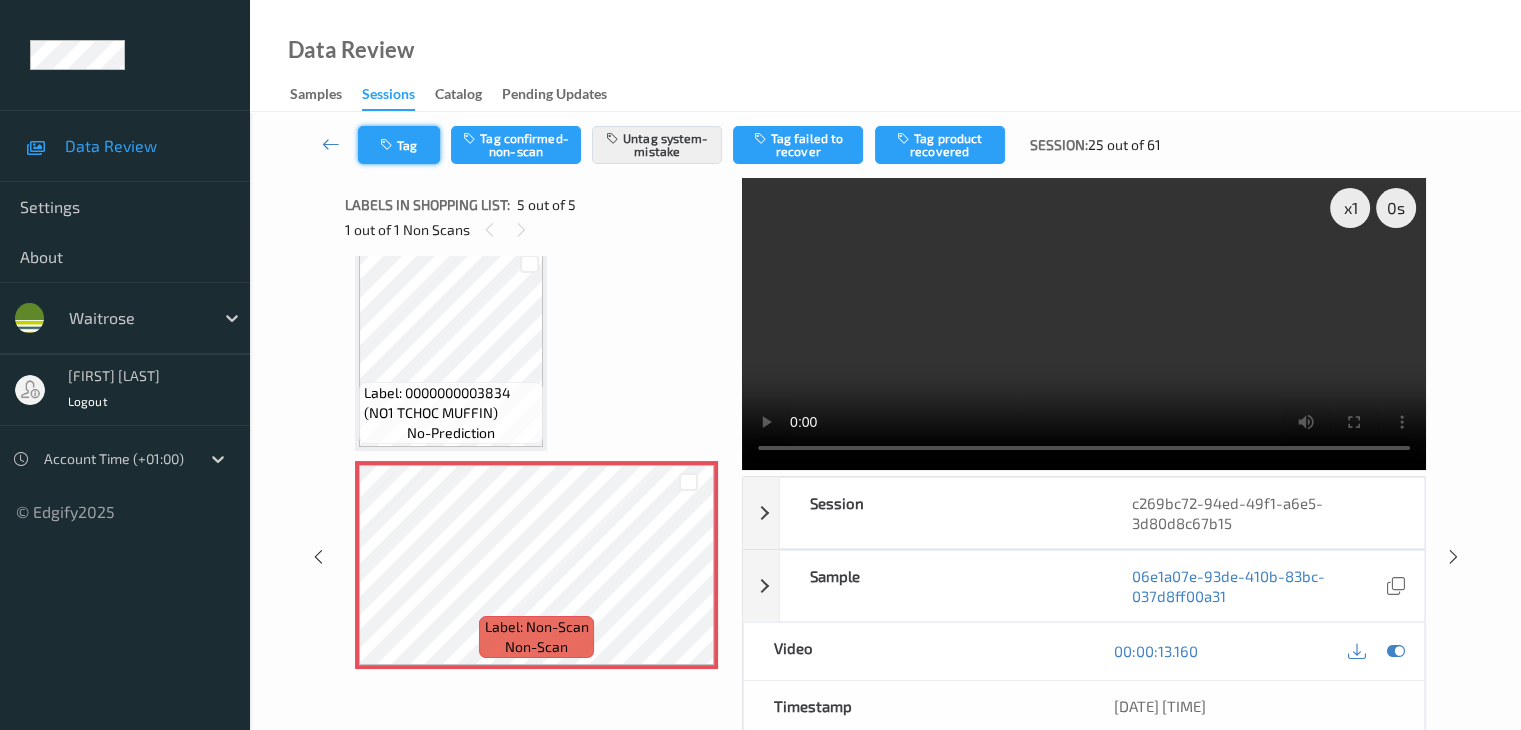 click on "Tag" at bounding box center [399, 145] 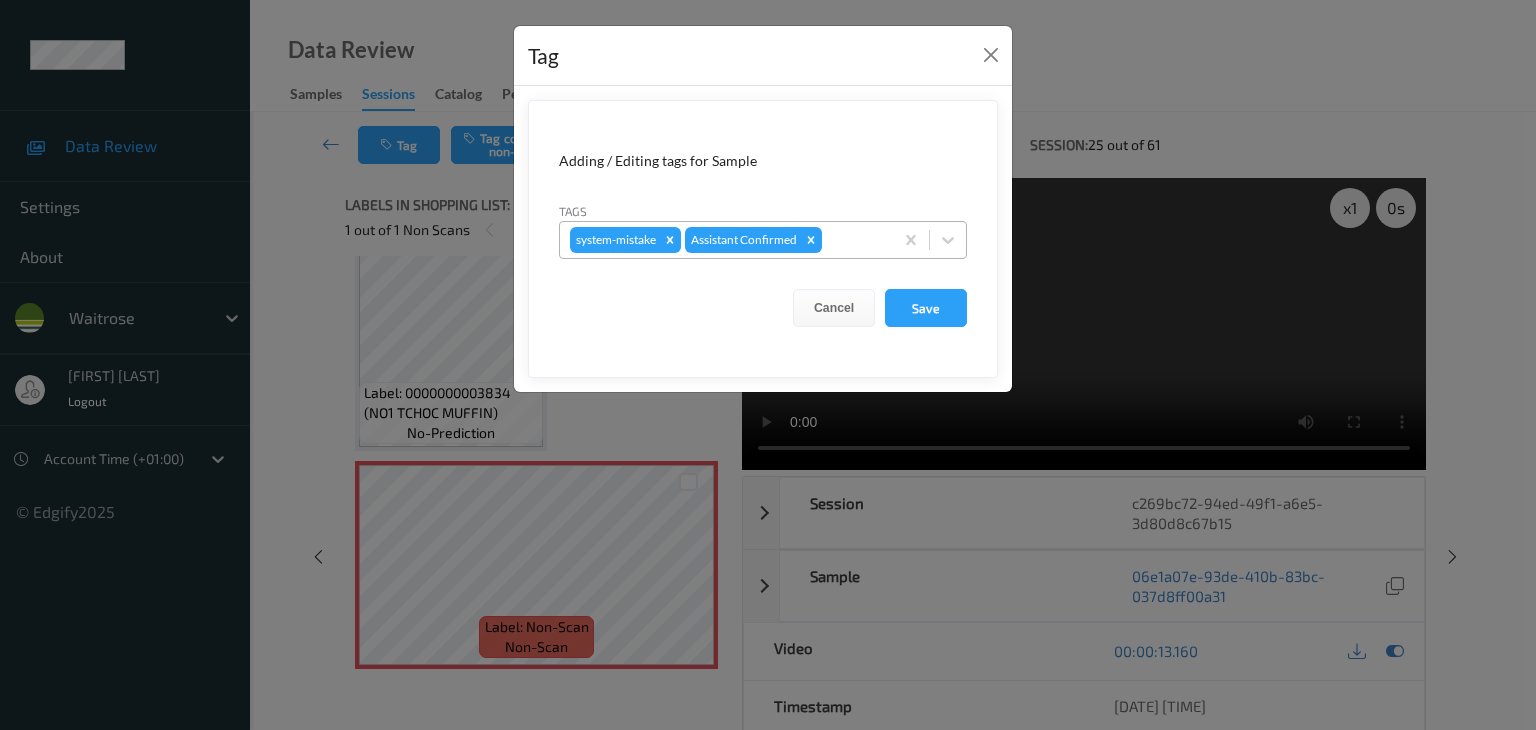 click at bounding box center [854, 240] 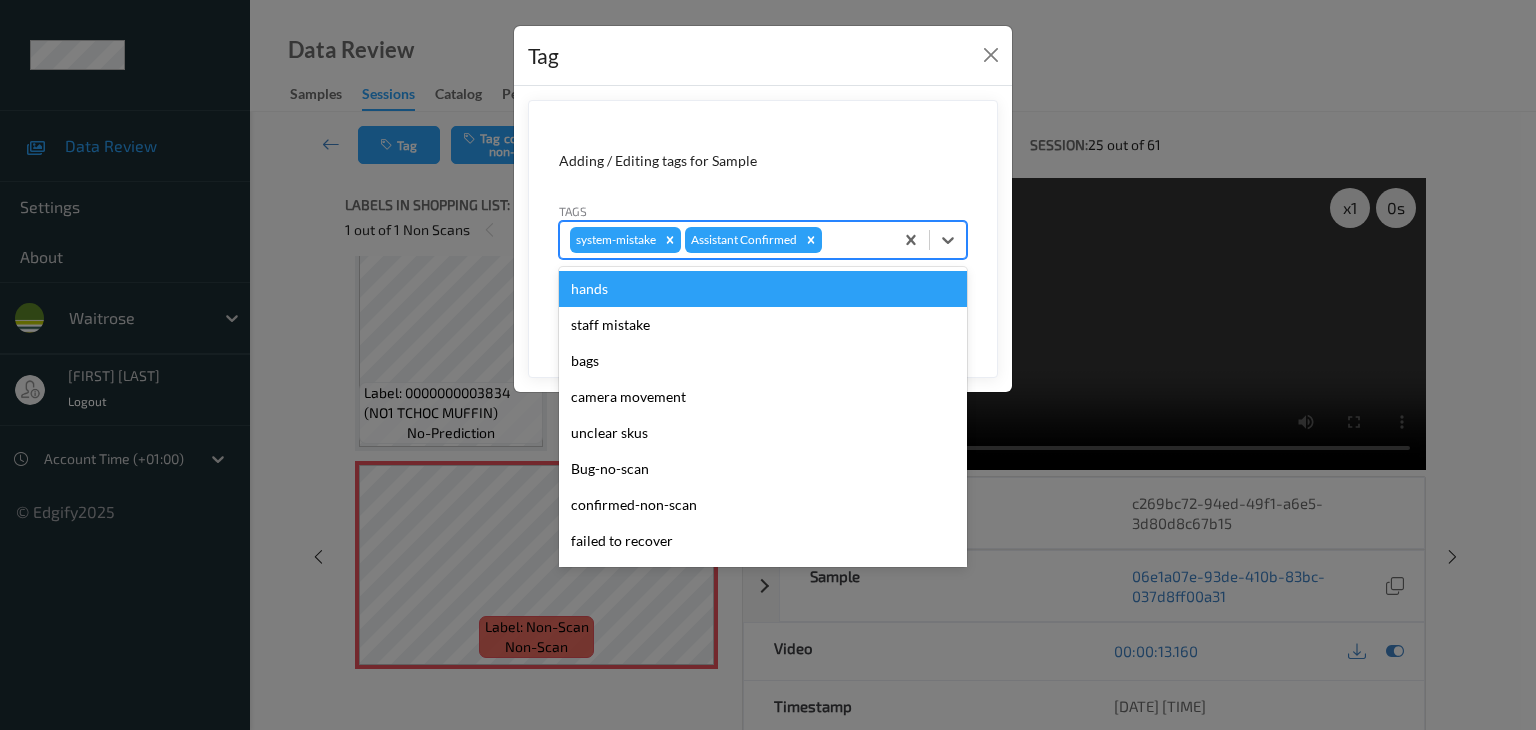 type on "u" 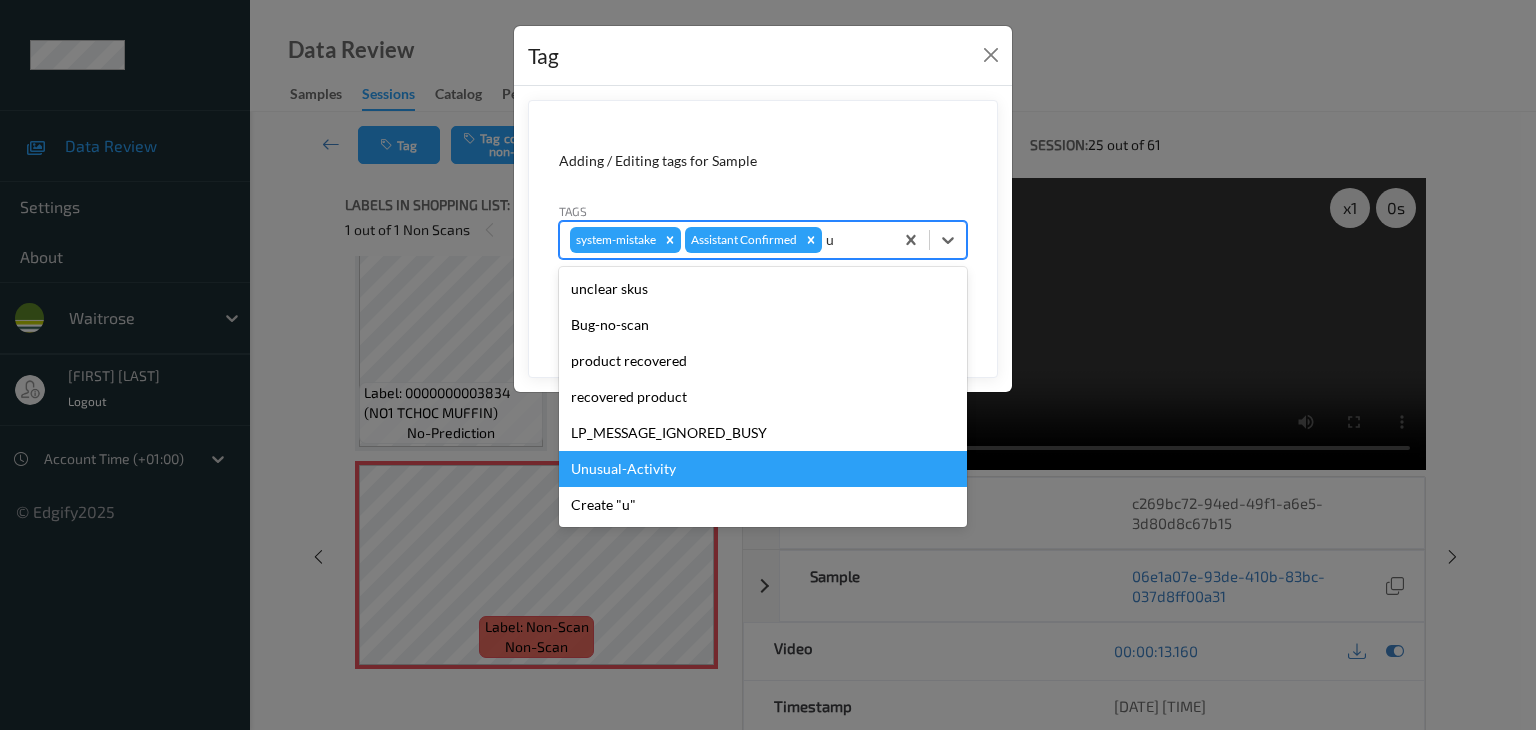 click on "Unusual-Activity" at bounding box center (763, 469) 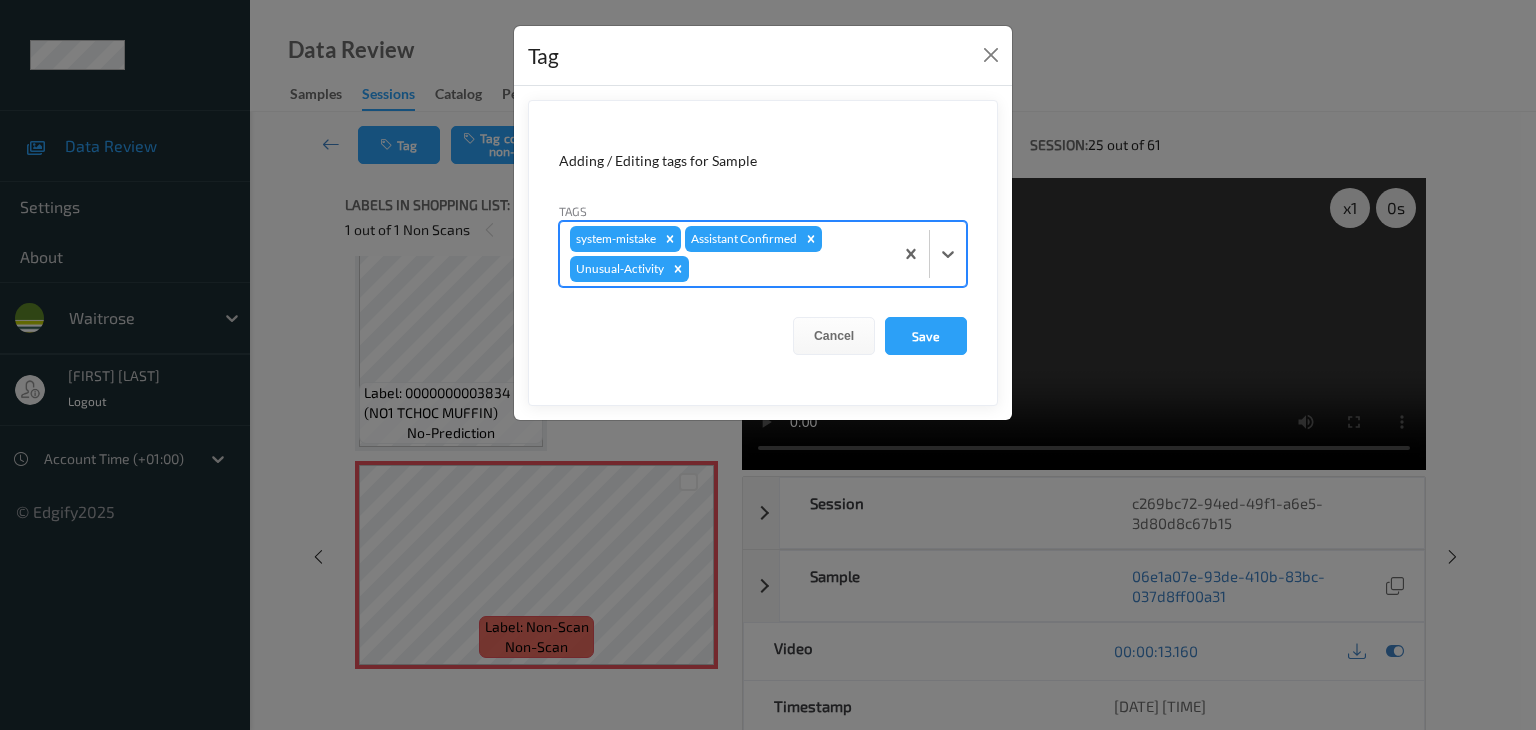type on "p" 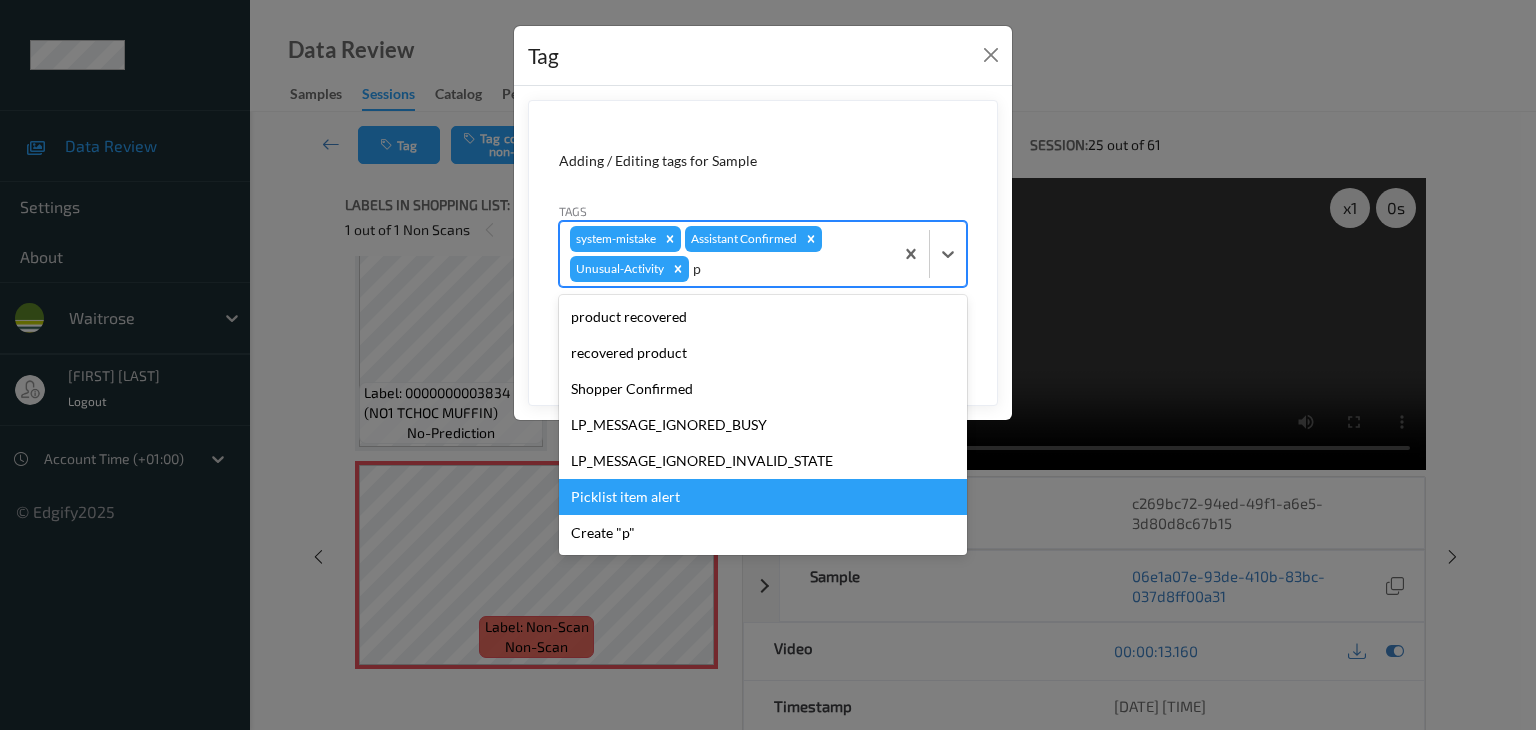 click on "Picklist item alert" at bounding box center (763, 497) 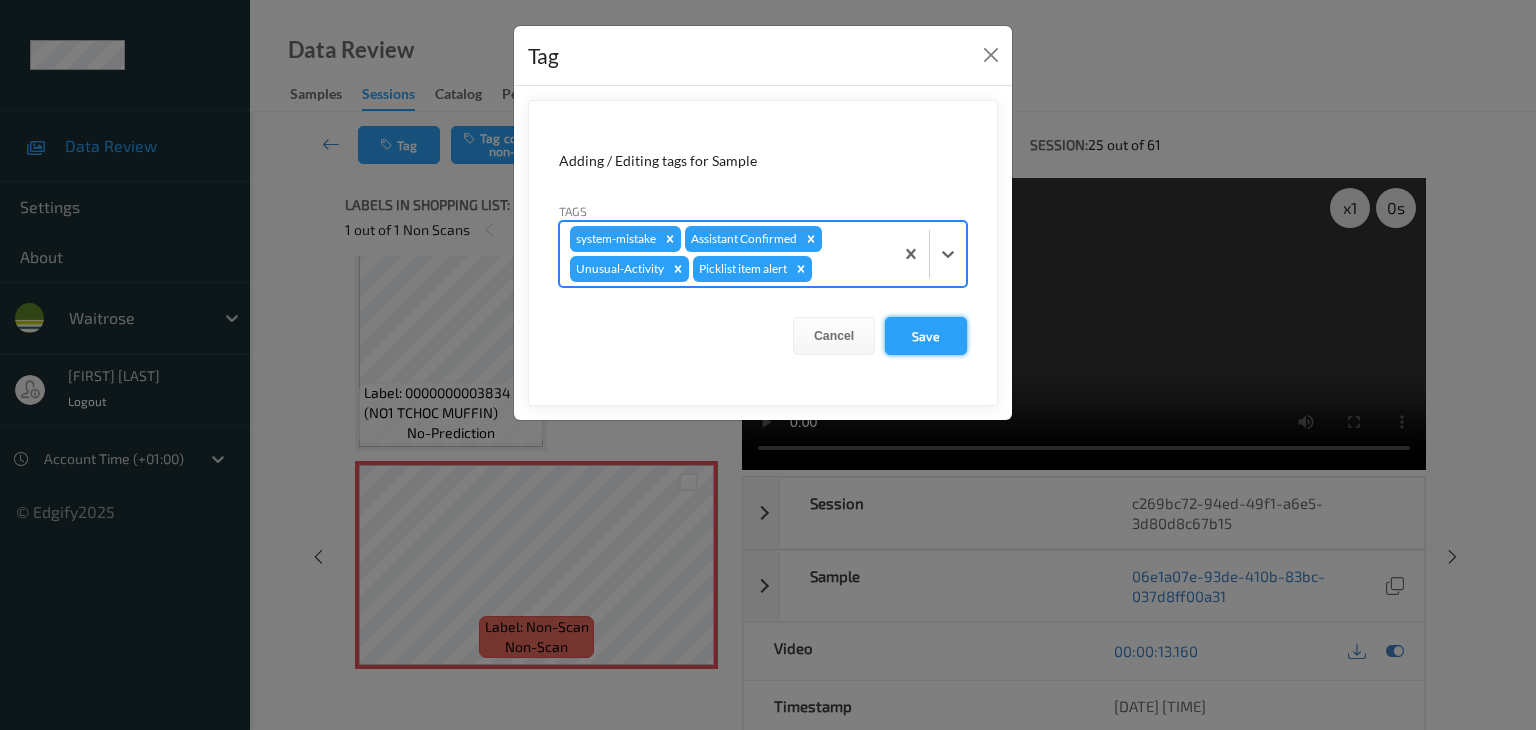 click on "Save" at bounding box center (926, 336) 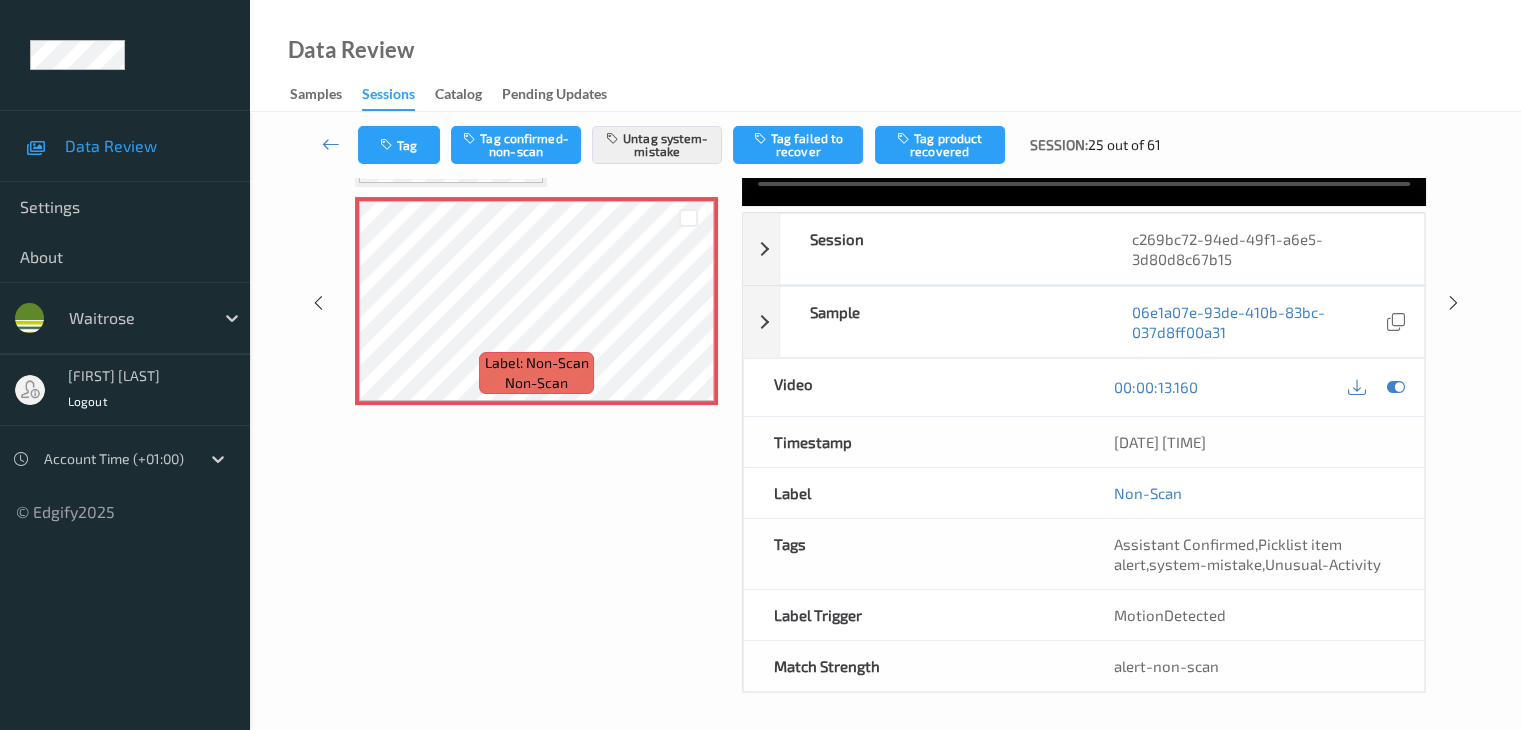 scroll, scrollTop: 0, scrollLeft: 0, axis: both 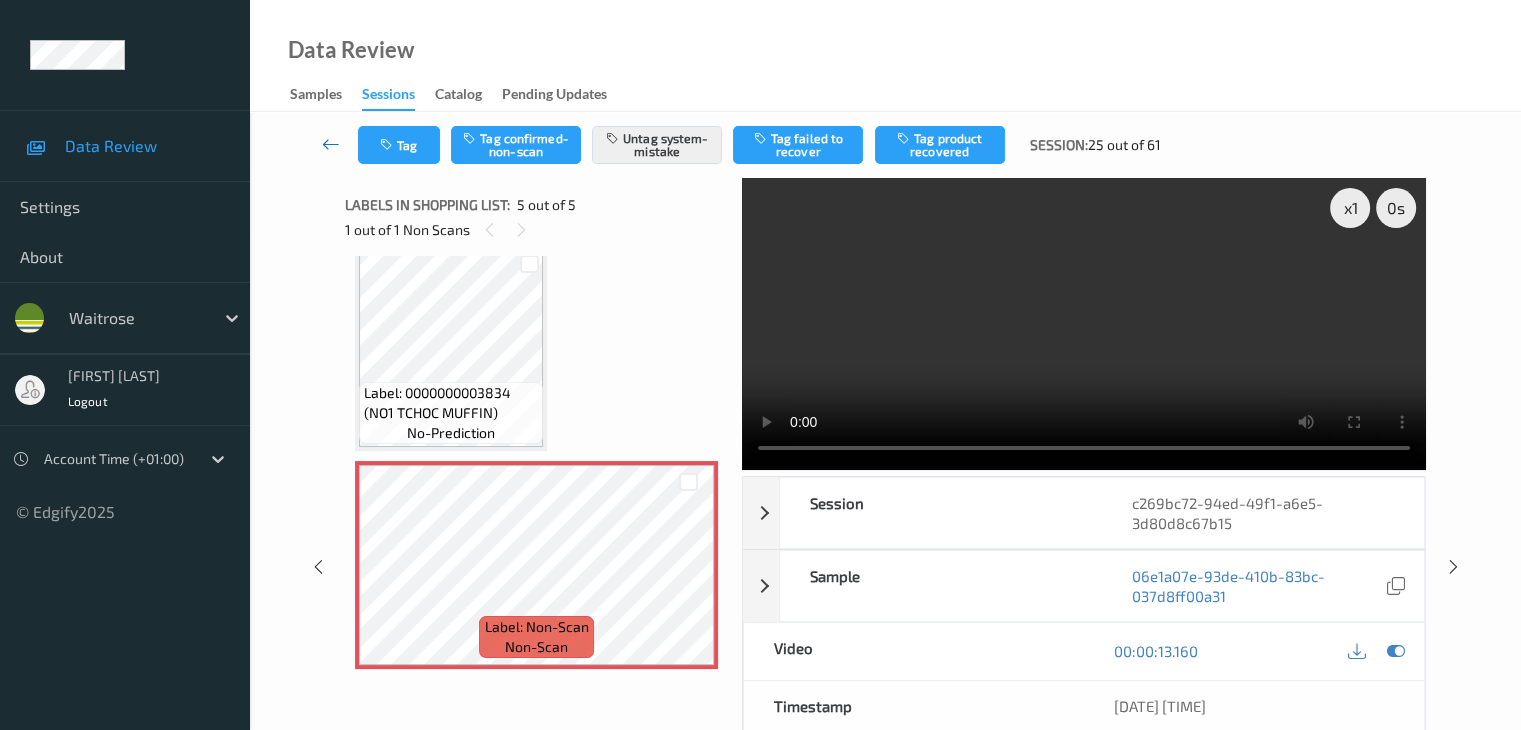 click at bounding box center (331, 144) 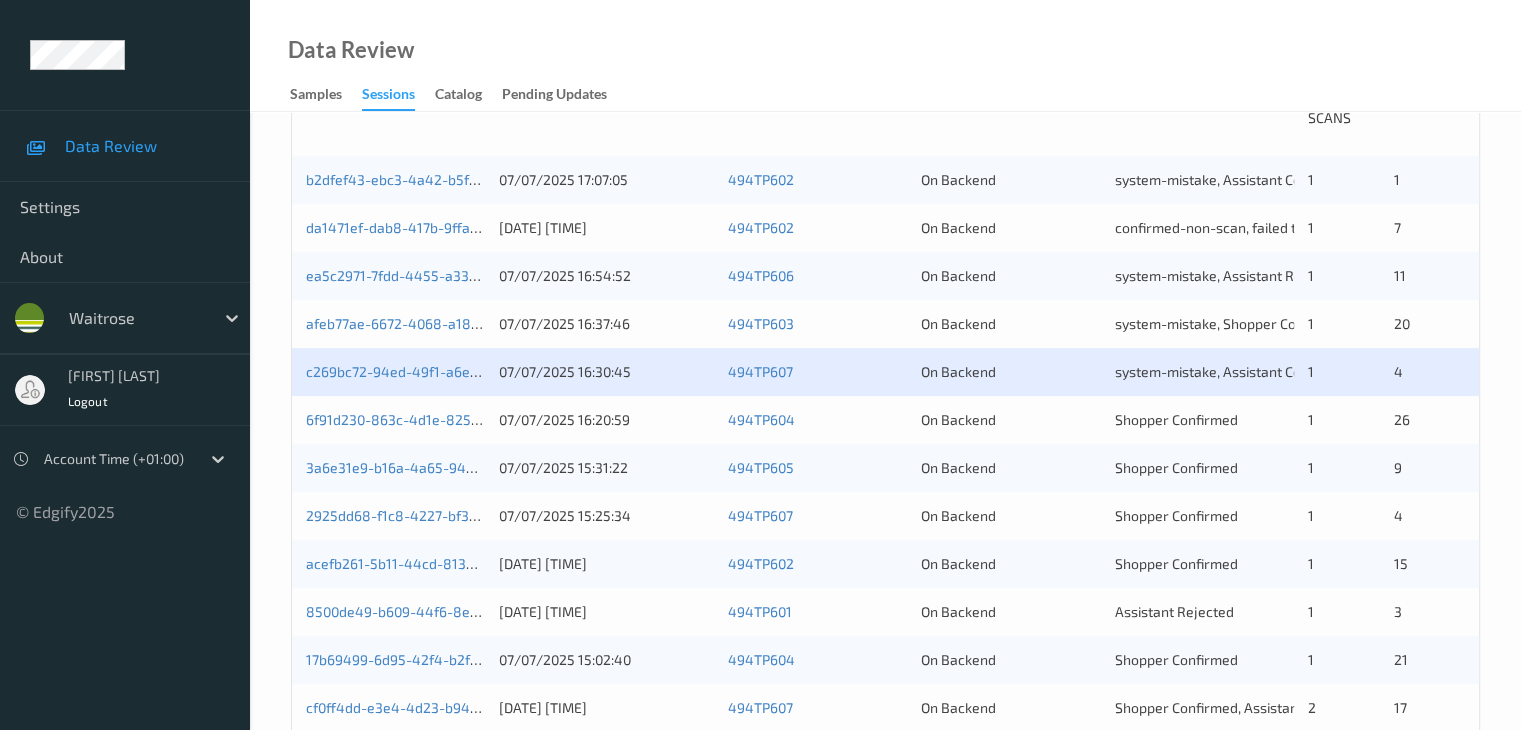 scroll, scrollTop: 500, scrollLeft: 0, axis: vertical 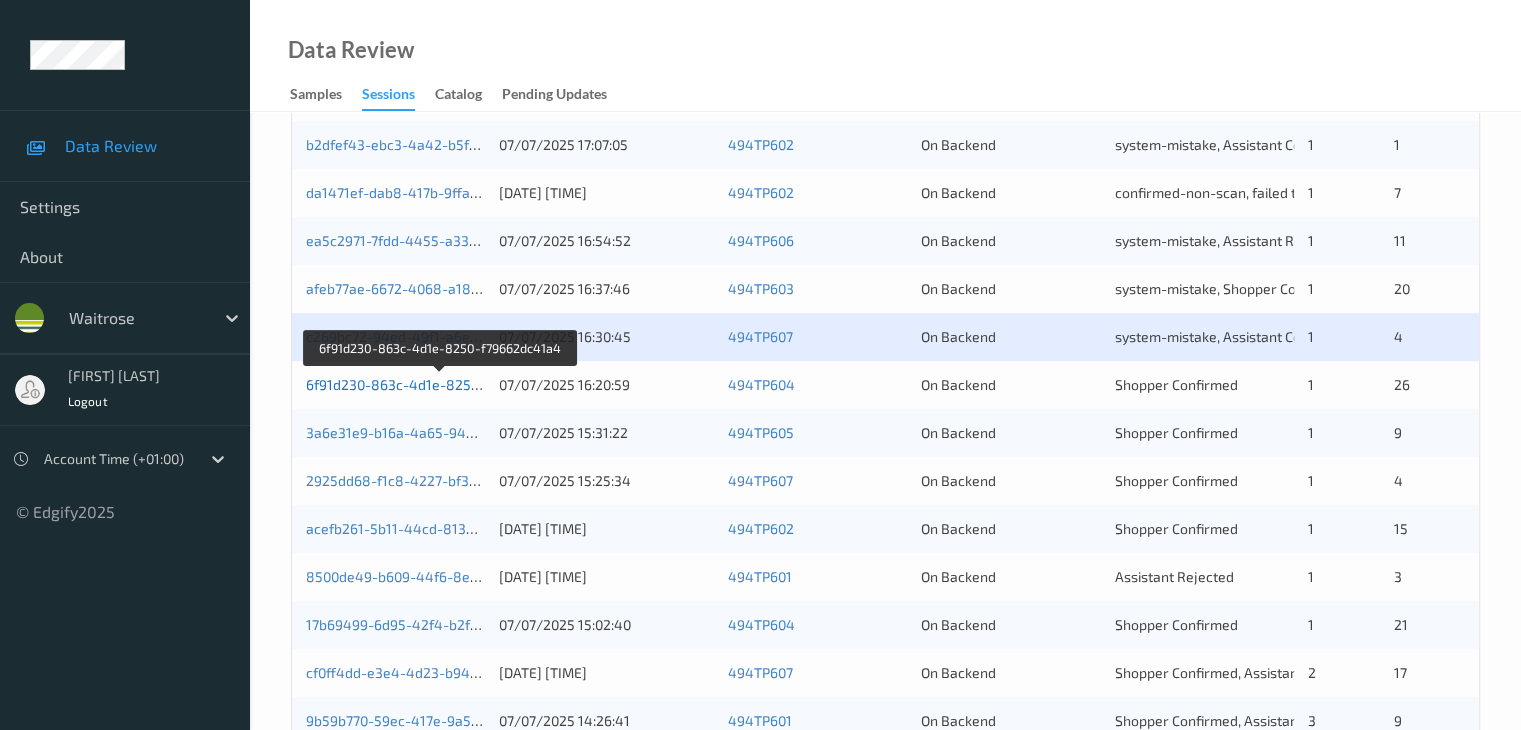click on "6f91d230-863c-4d1e-8250-f79662dc41a4" at bounding box center [441, 384] 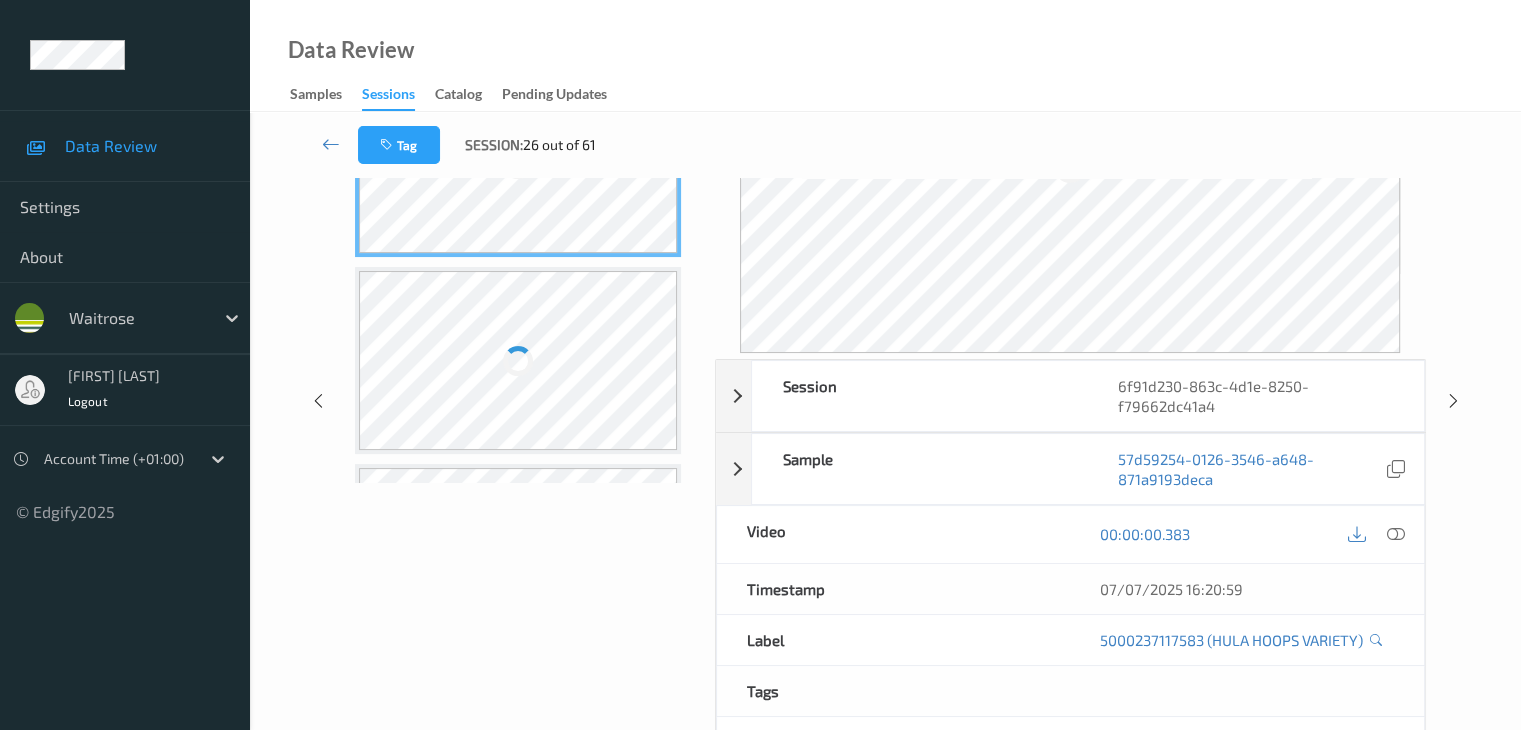 scroll, scrollTop: 24, scrollLeft: 0, axis: vertical 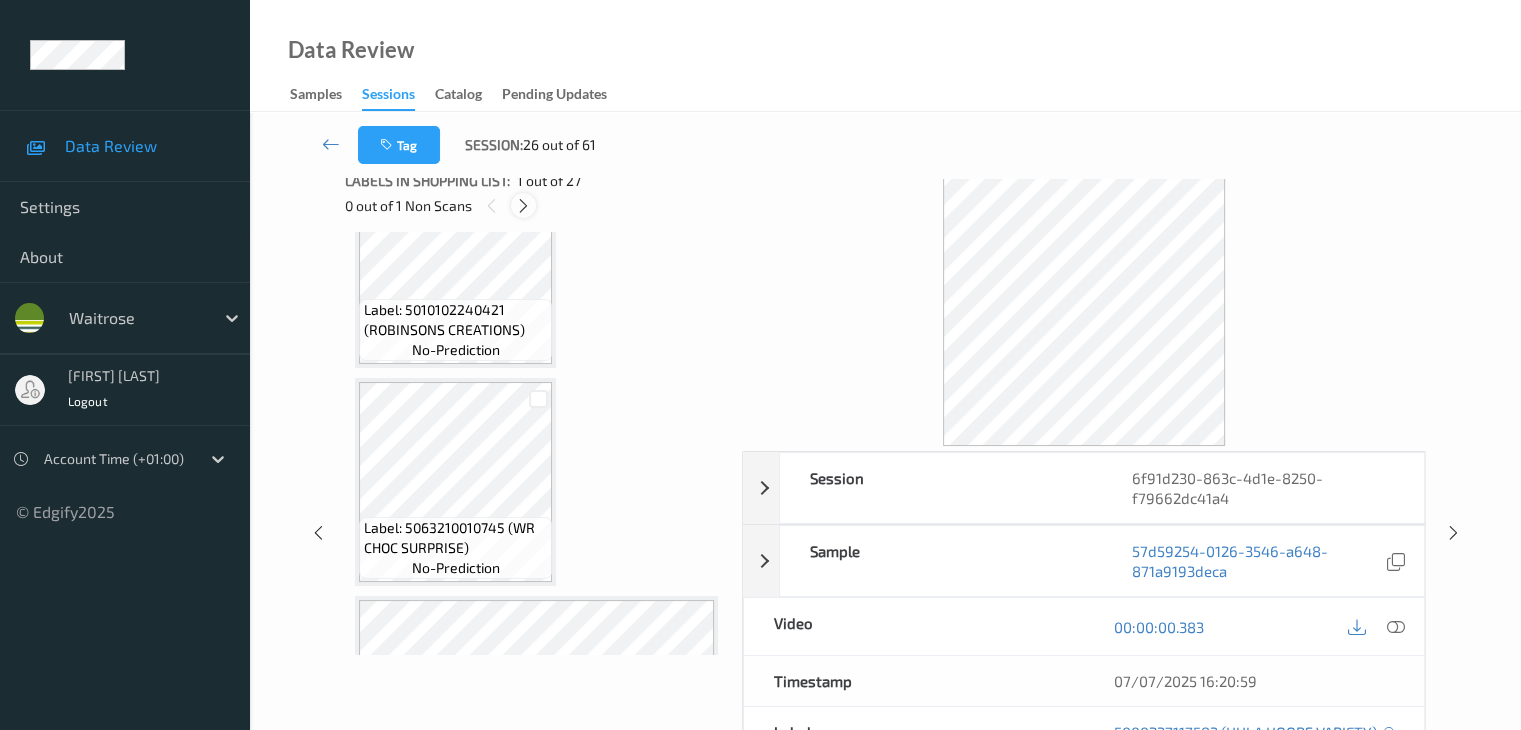 click at bounding box center (523, 206) 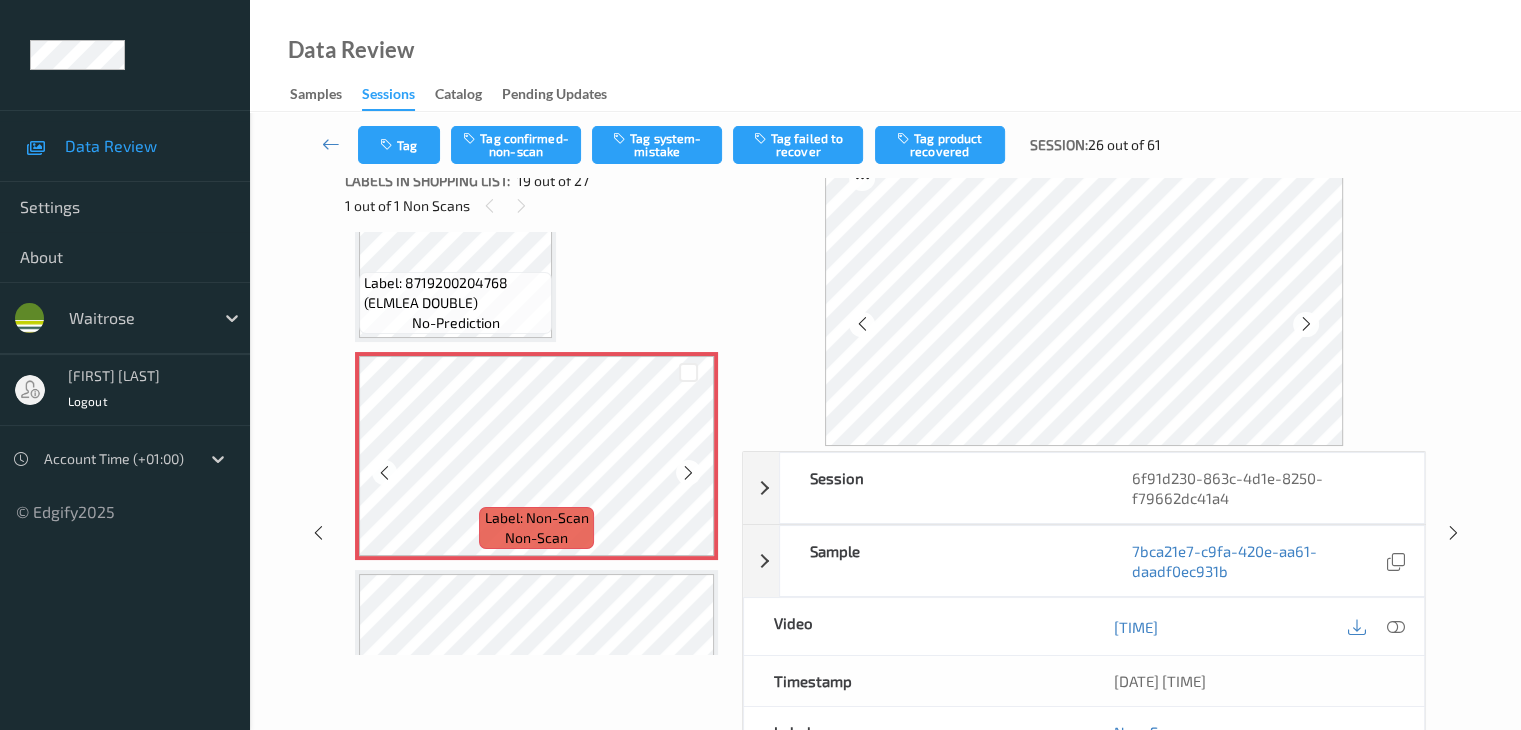 scroll, scrollTop: 3800, scrollLeft: 0, axis: vertical 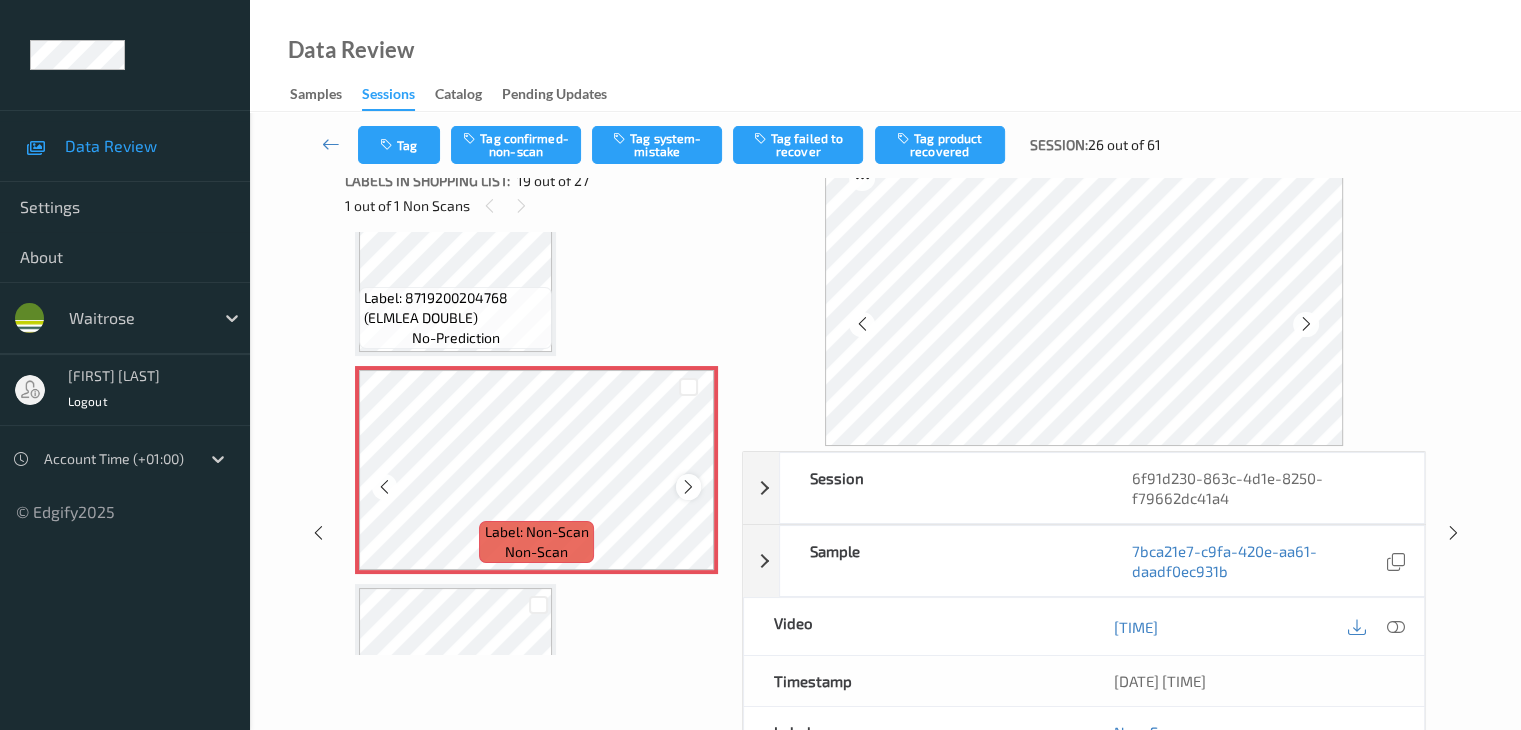 click at bounding box center [688, 487] 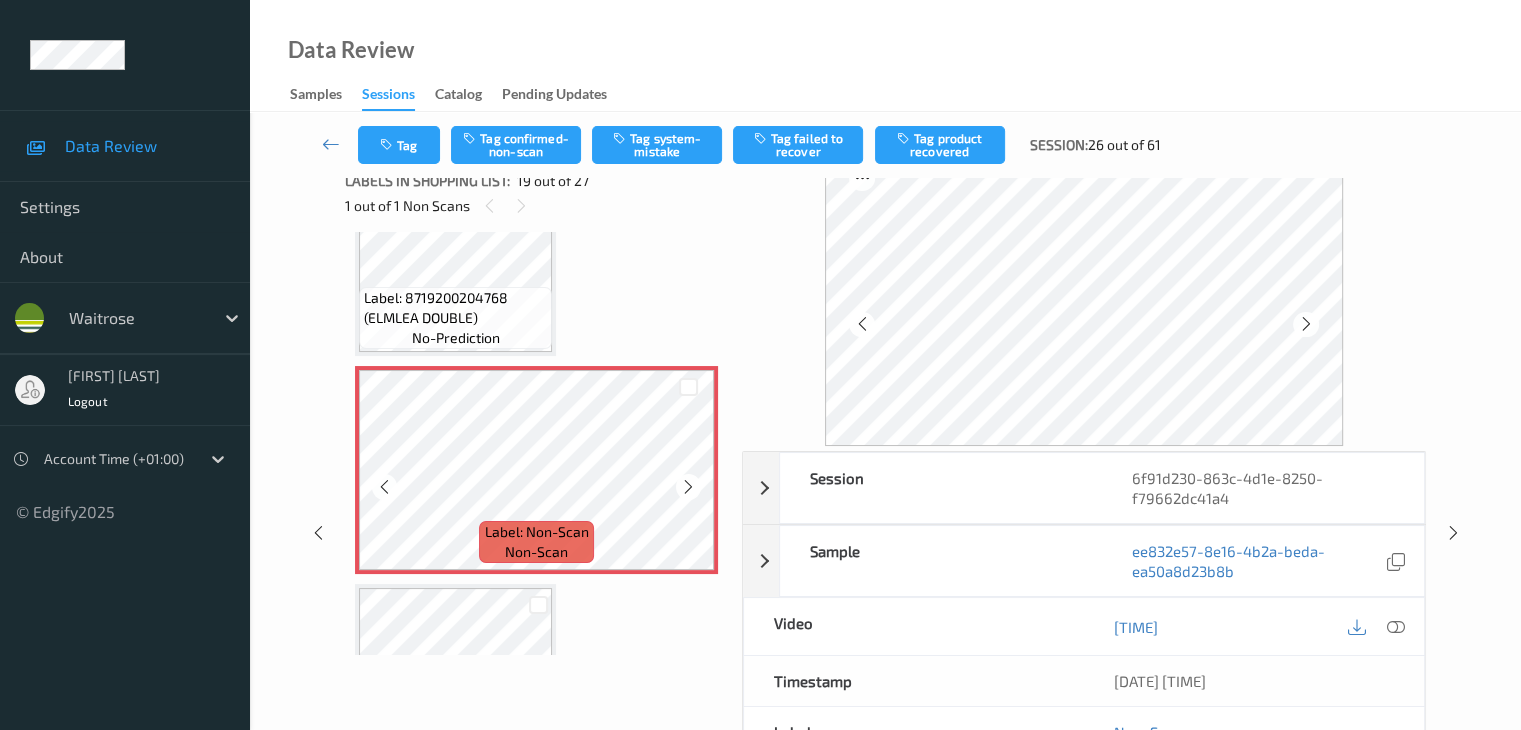 click at bounding box center (688, 487) 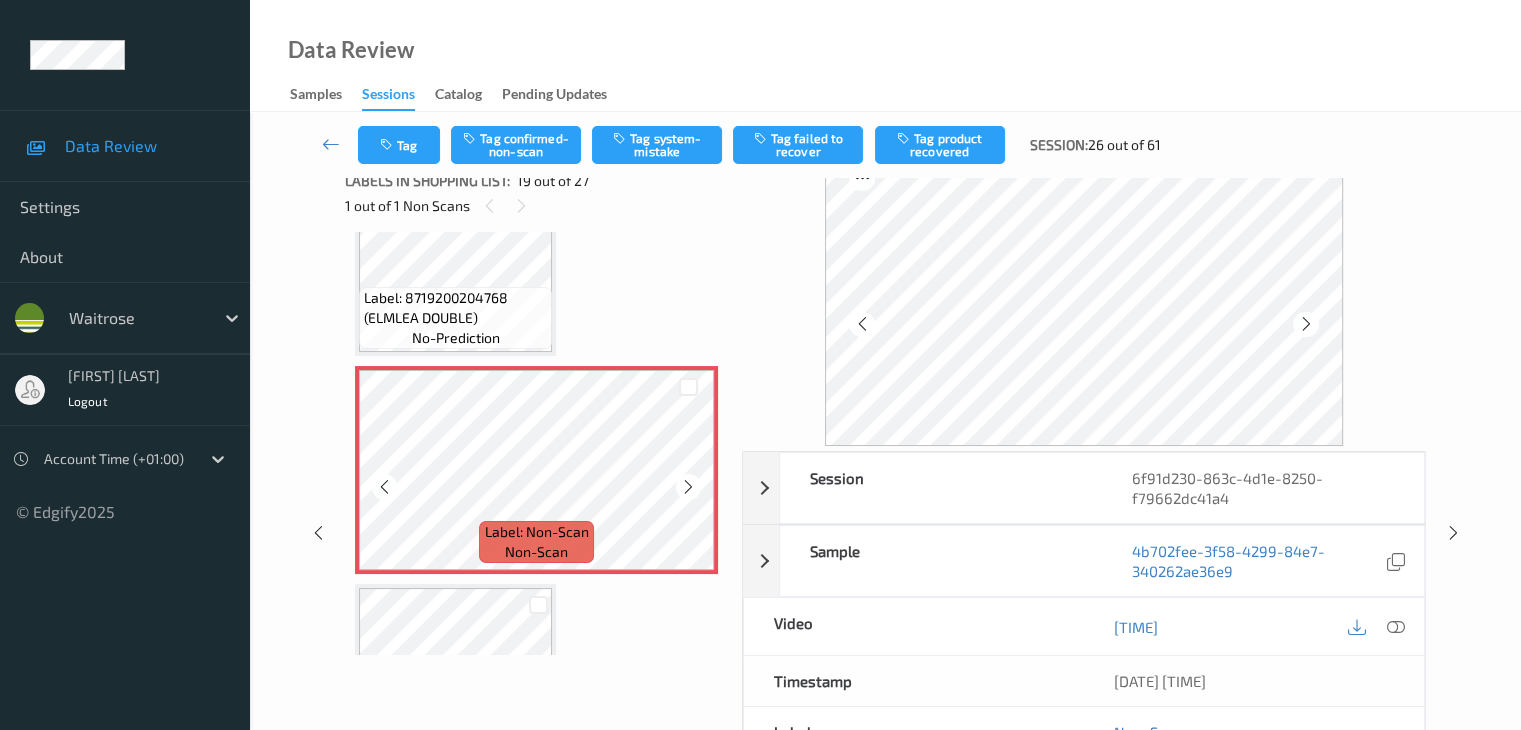 click at bounding box center [688, 487] 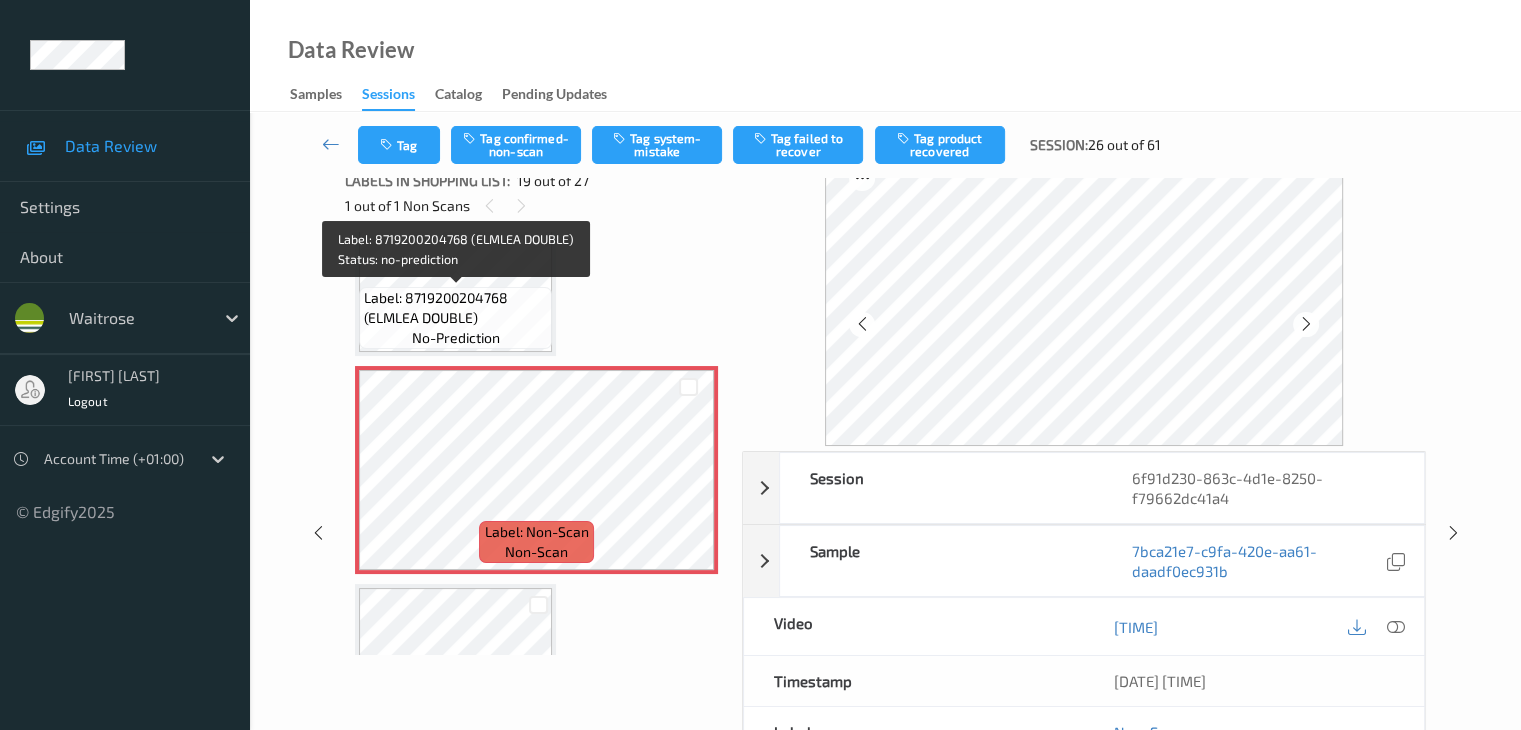 click on "Label: 8719200204768 (ELMLEA DOUBLE) no-prediction" at bounding box center [455, 318] 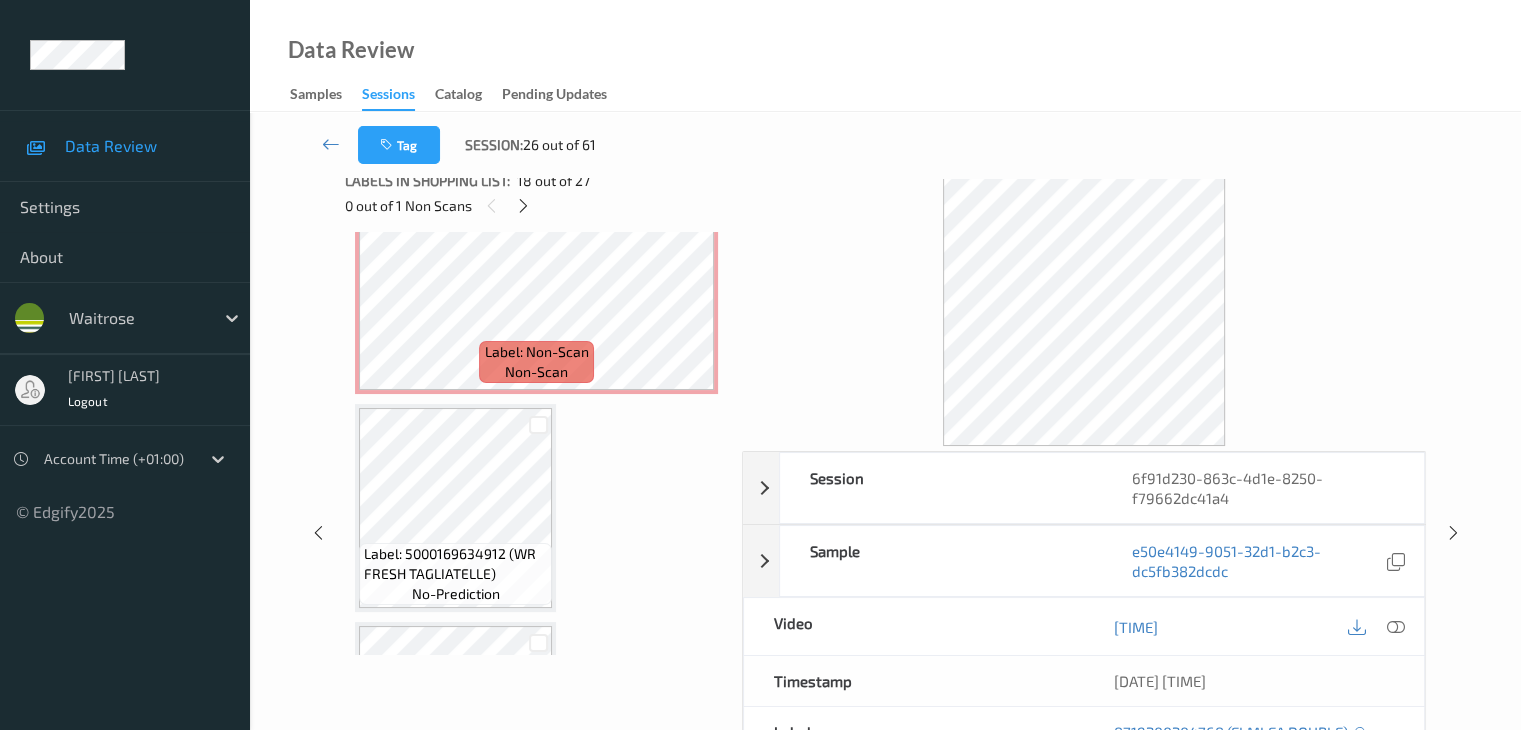 scroll, scrollTop: 4000, scrollLeft: 0, axis: vertical 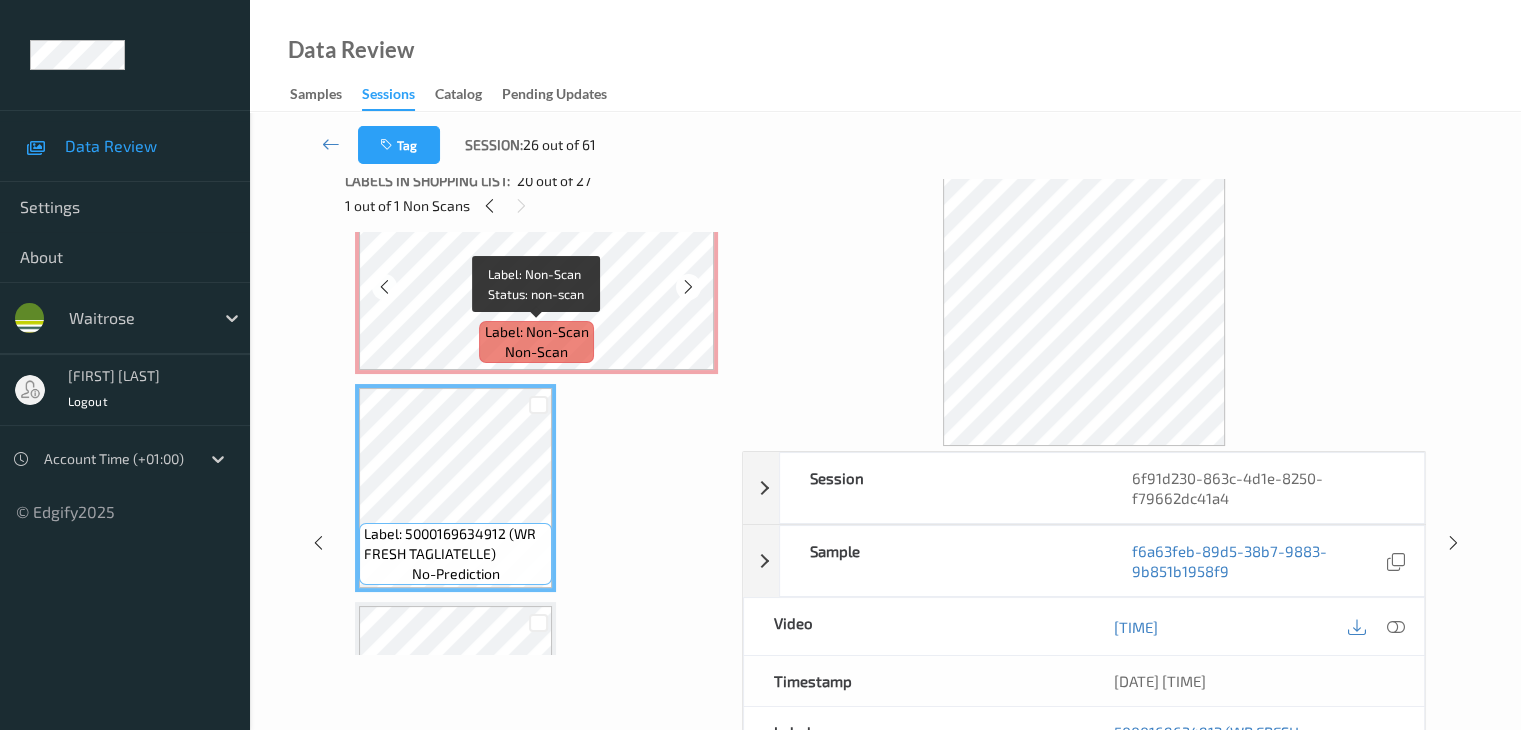 click on "Label: Non-Scan" at bounding box center [537, 332] 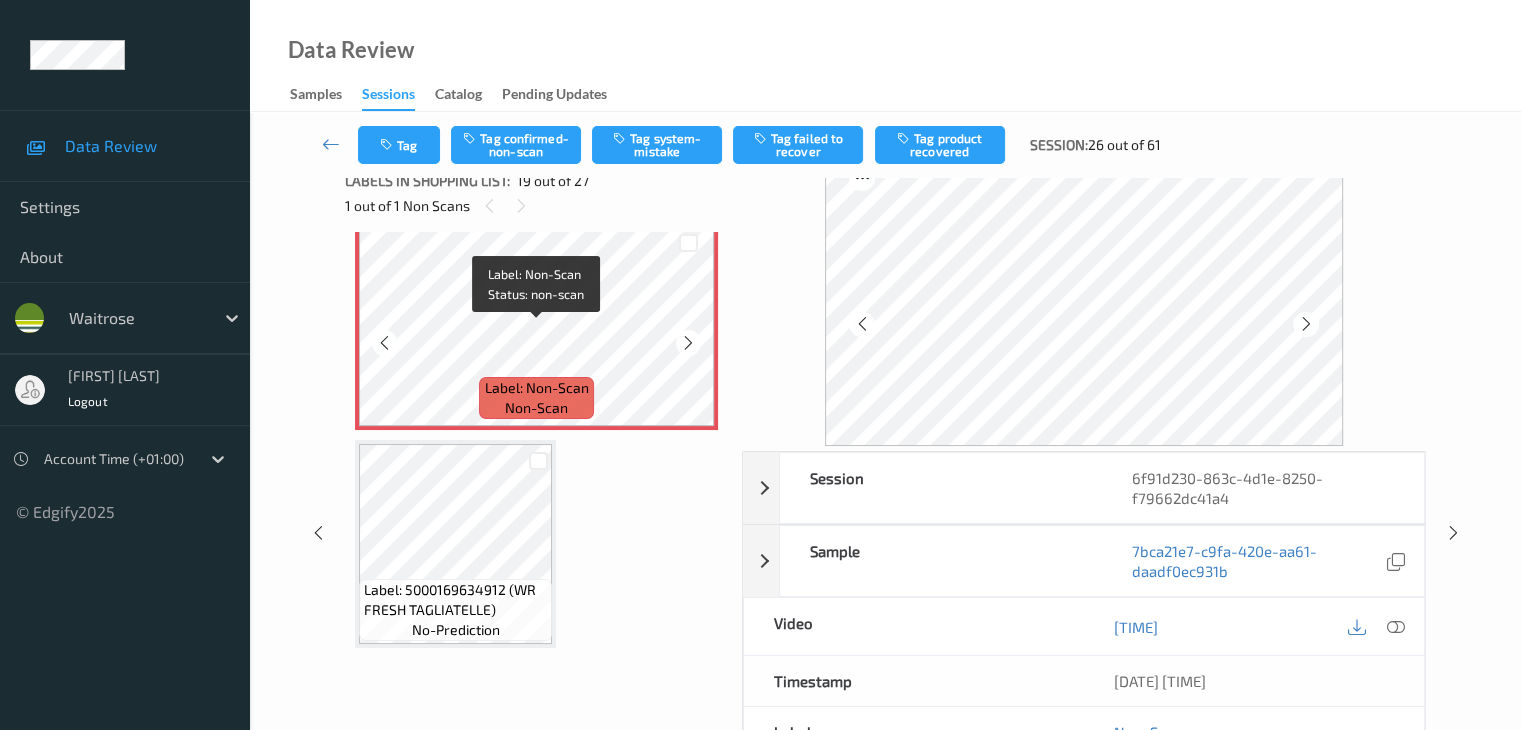 scroll, scrollTop: 3900, scrollLeft: 0, axis: vertical 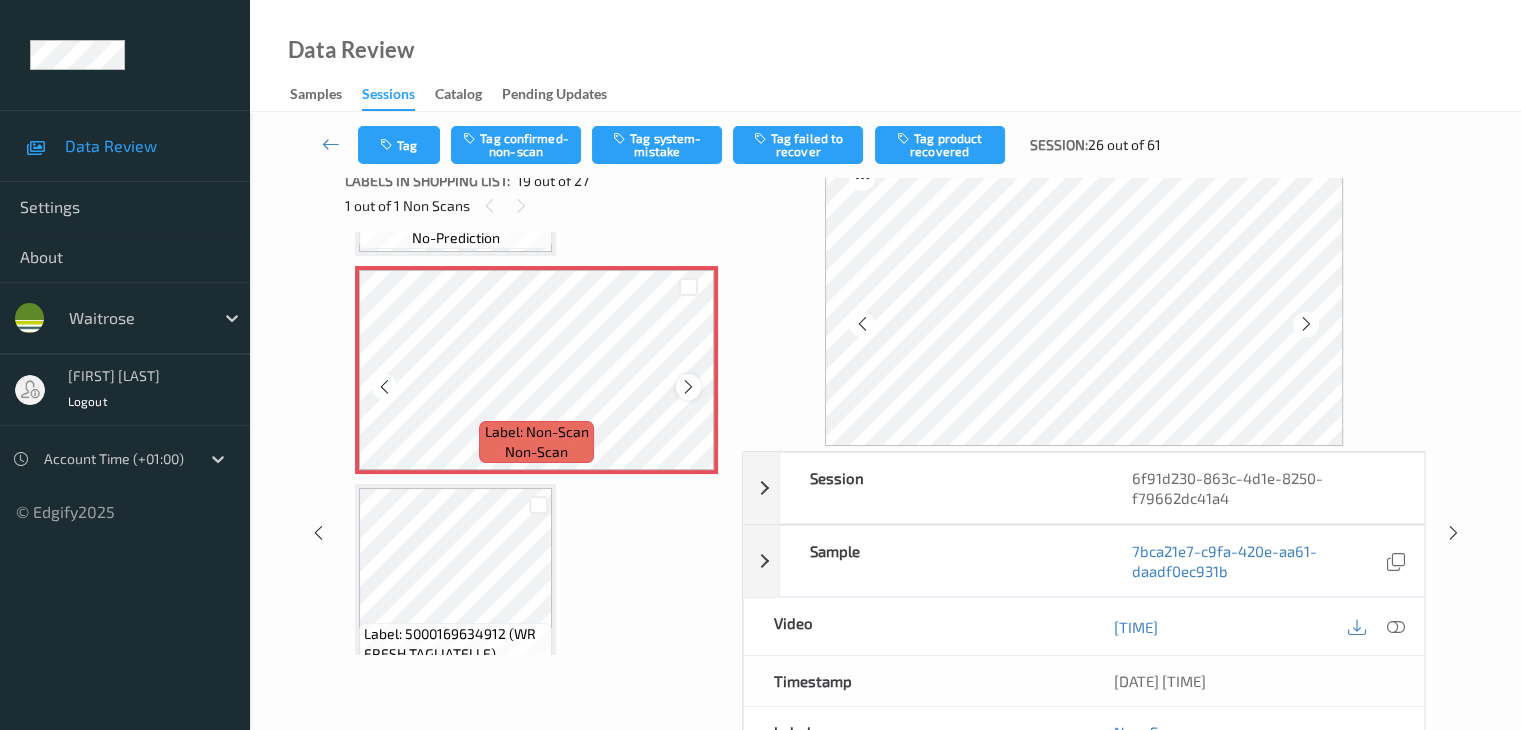 click at bounding box center (688, 387) 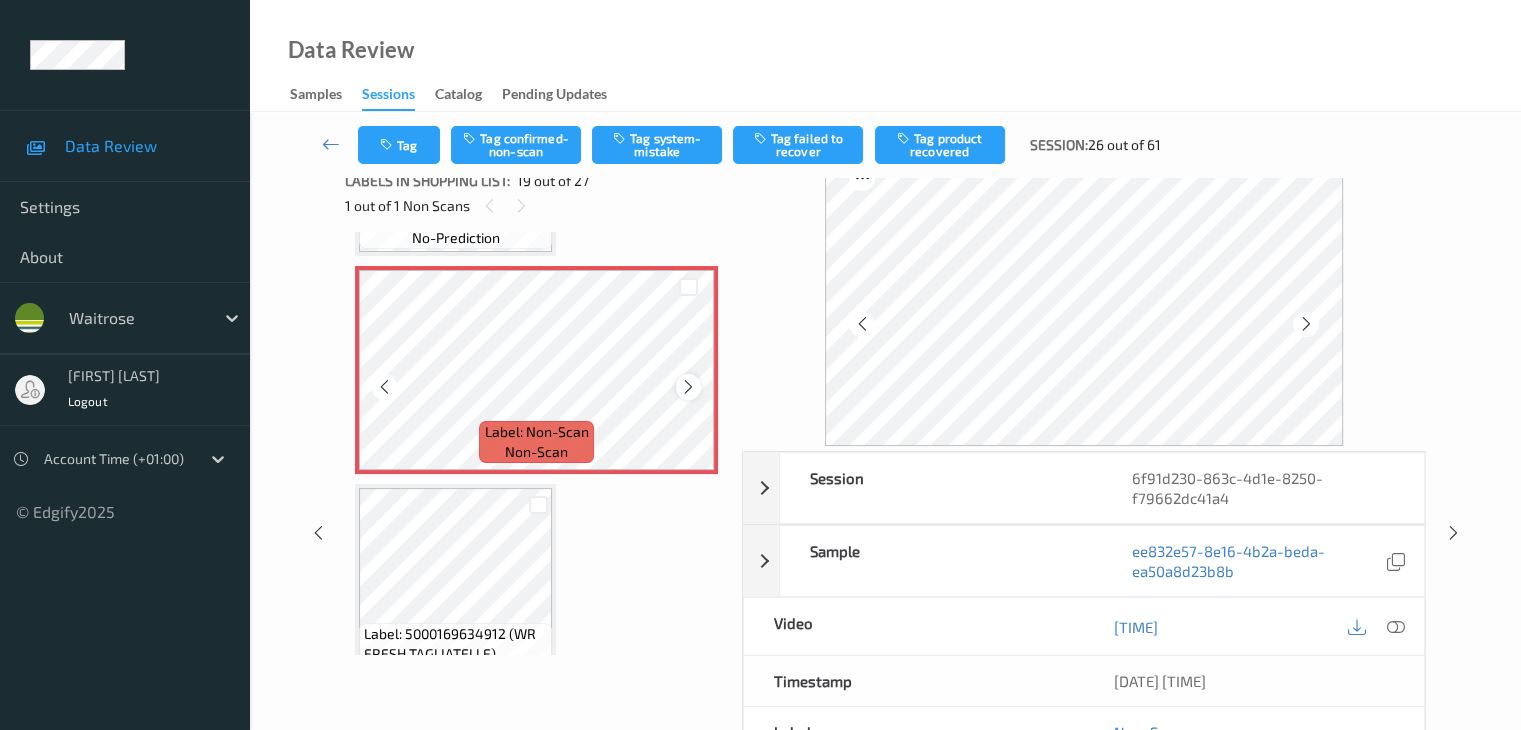 click at bounding box center (688, 387) 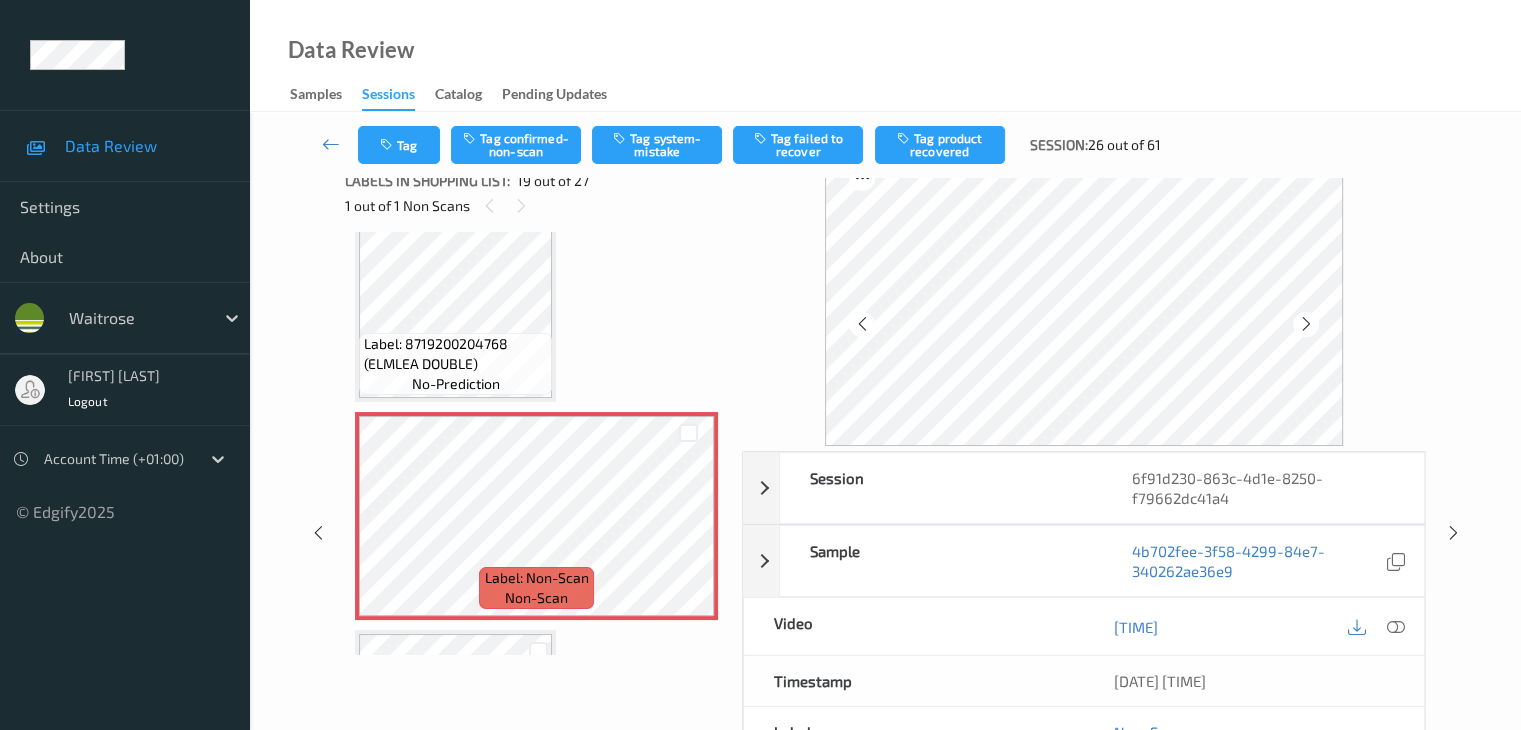 scroll, scrollTop: 3700, scrollLeft: 0, axis: vertical 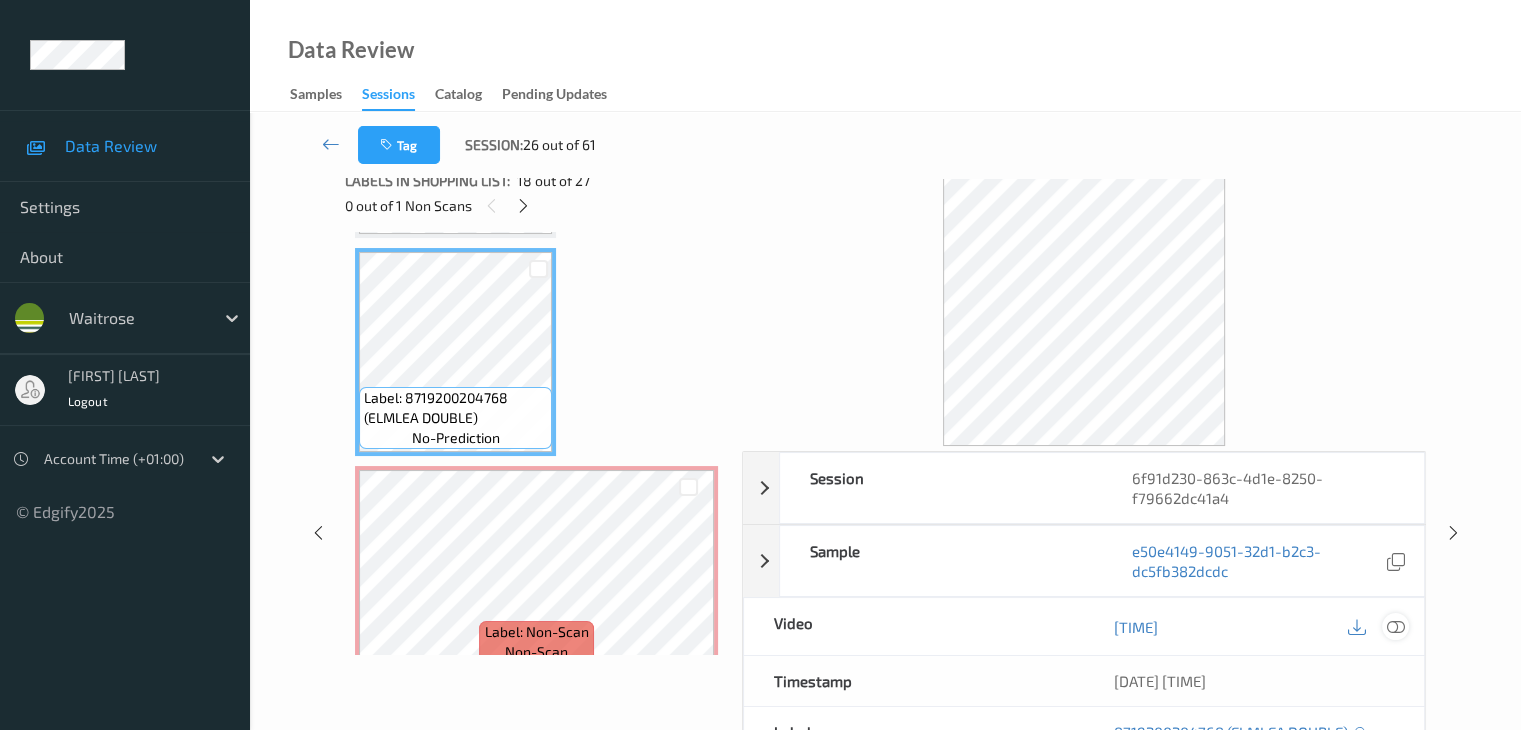 click at bounding box center [1395, 626] 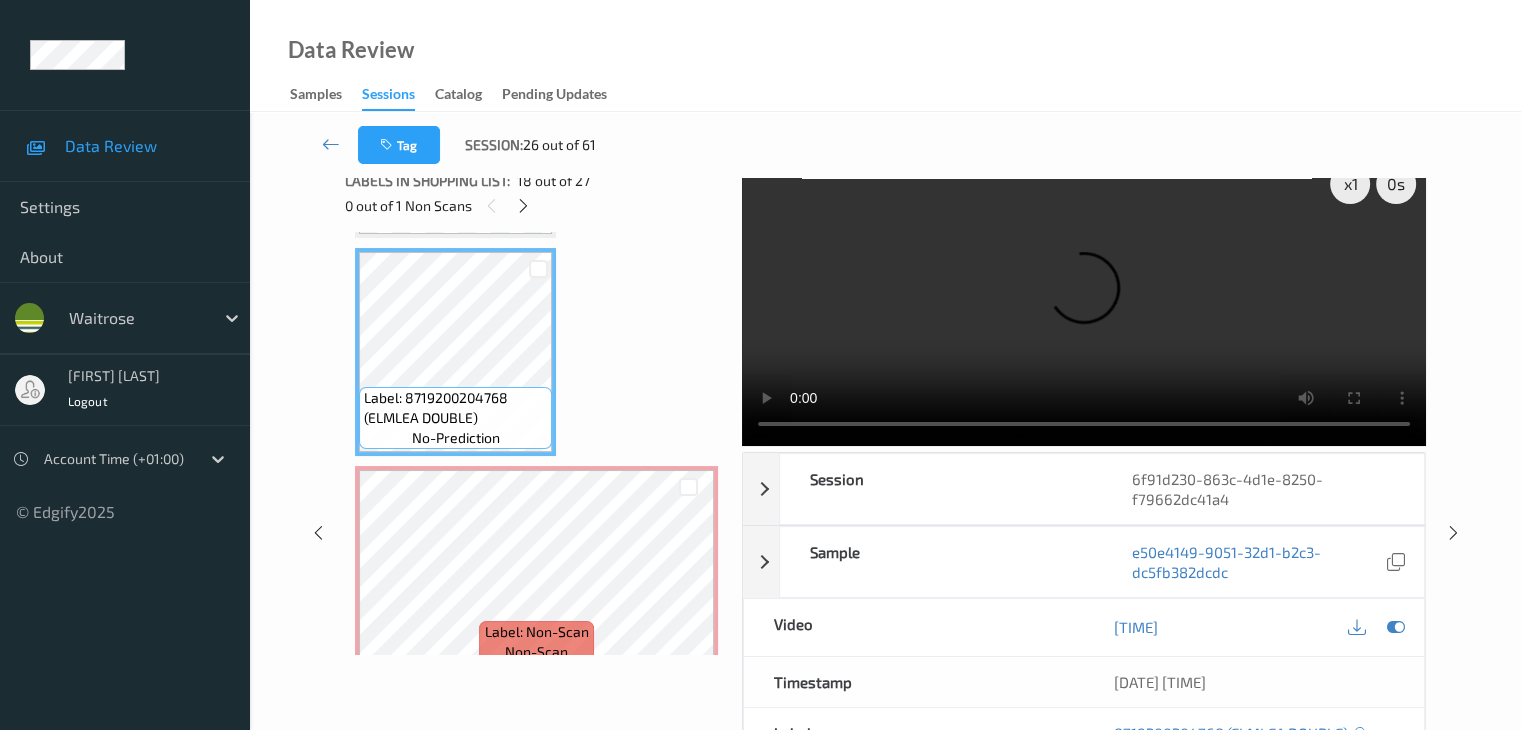 scroll, scrollTop: 0, scrollLeft: 0, axis: both 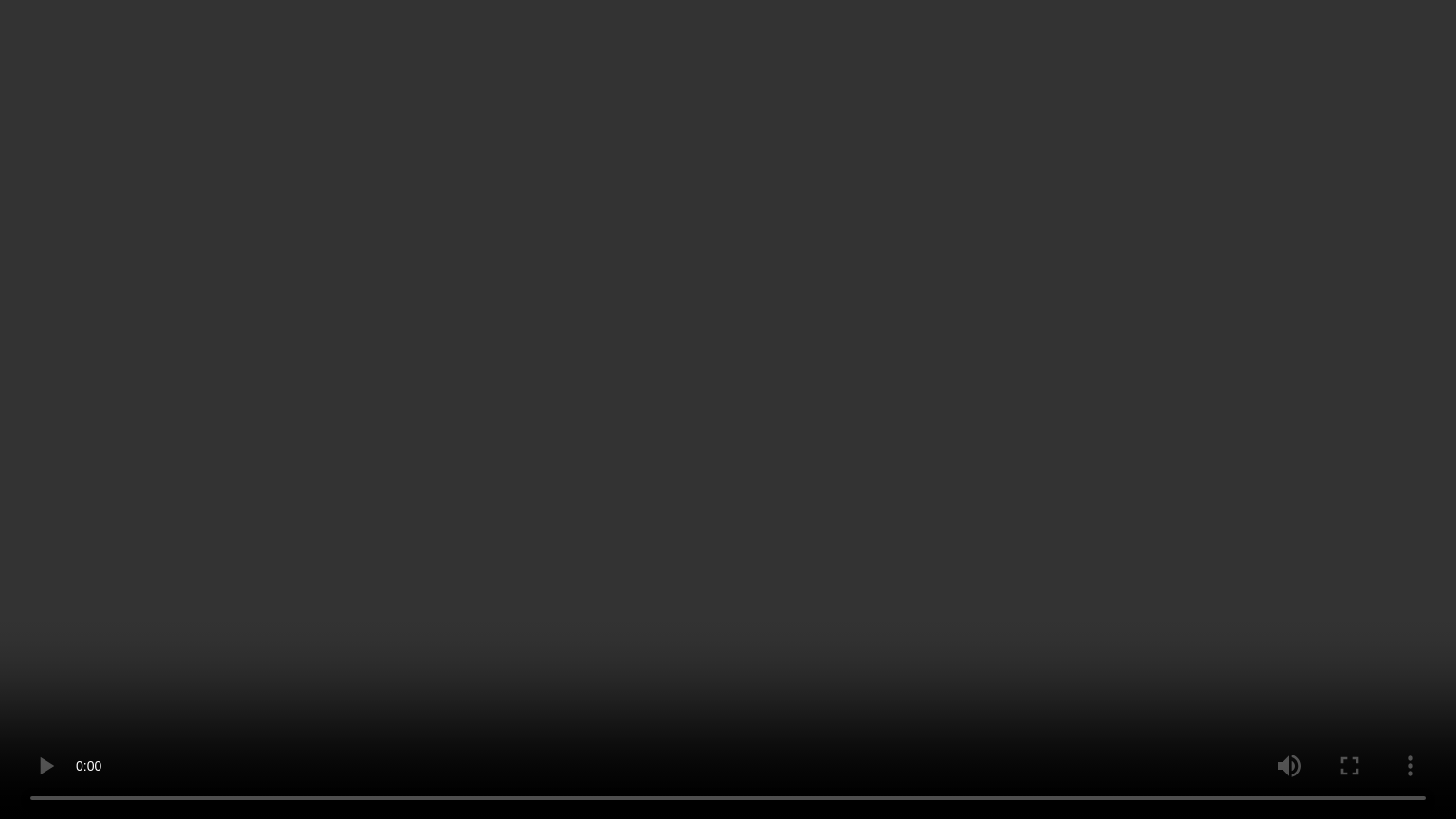 type 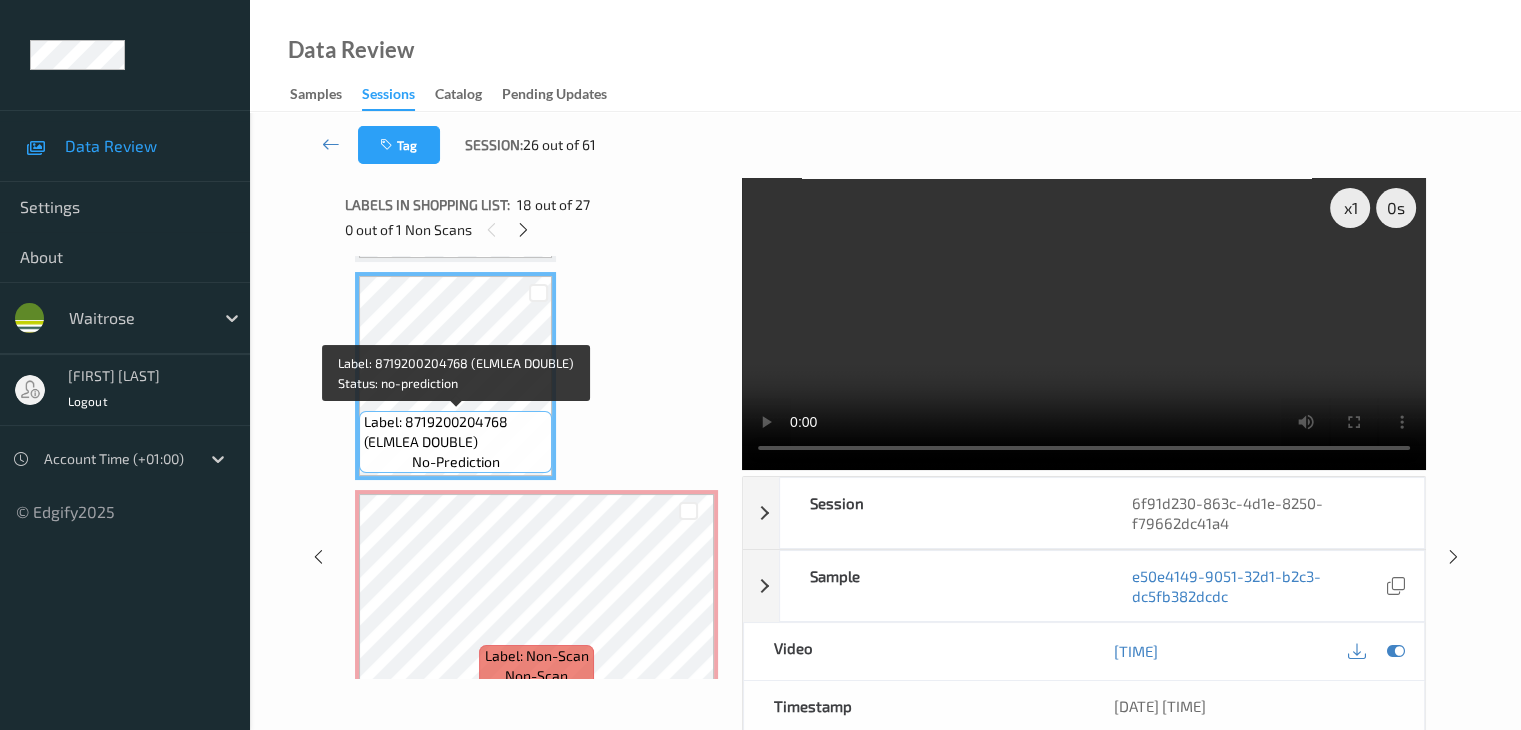 click on "Label: 8719200204768 (ELMLEA DOUBLE)" at bounding box center (455, 432) 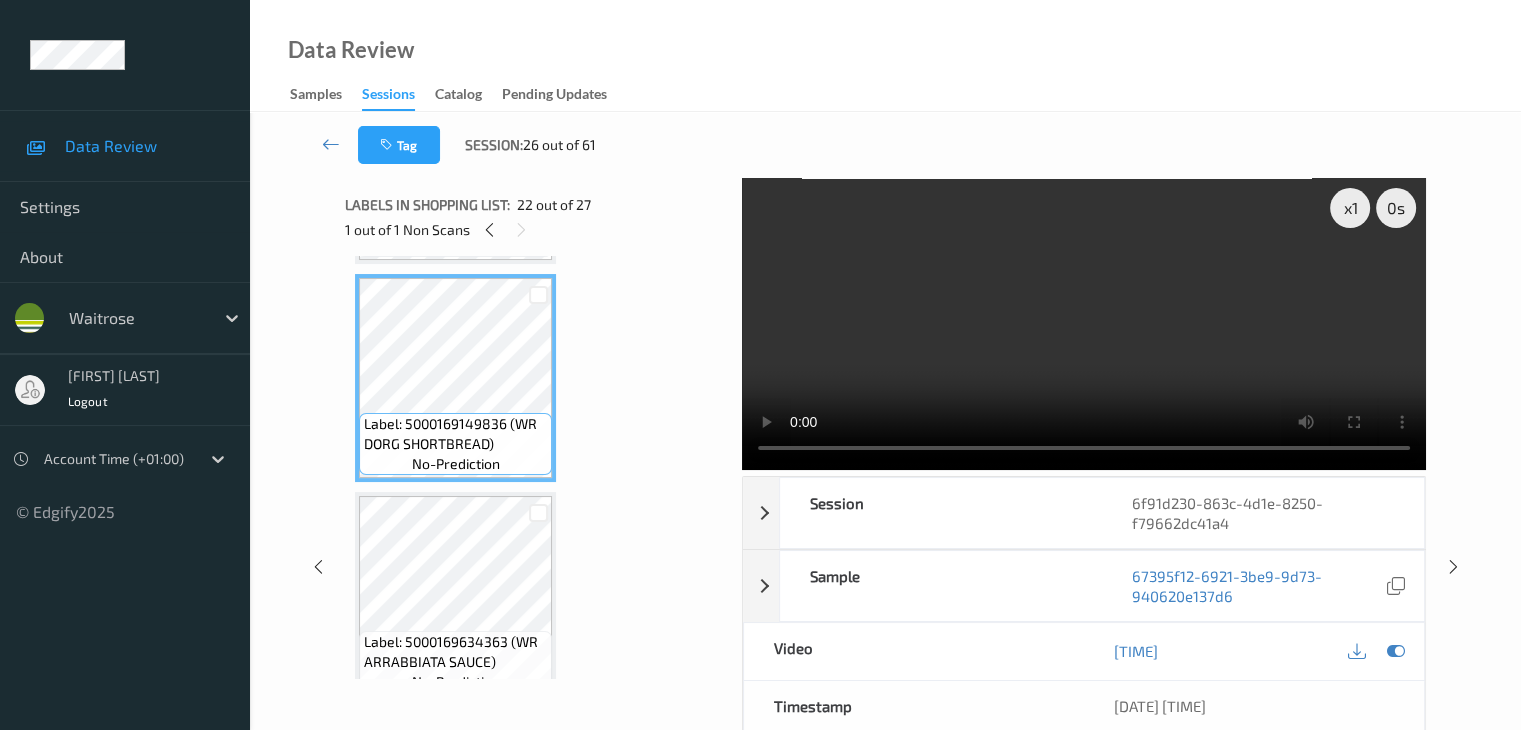 scroll, scrollTop: 4600, scrollLeft: 0, axis: vertical 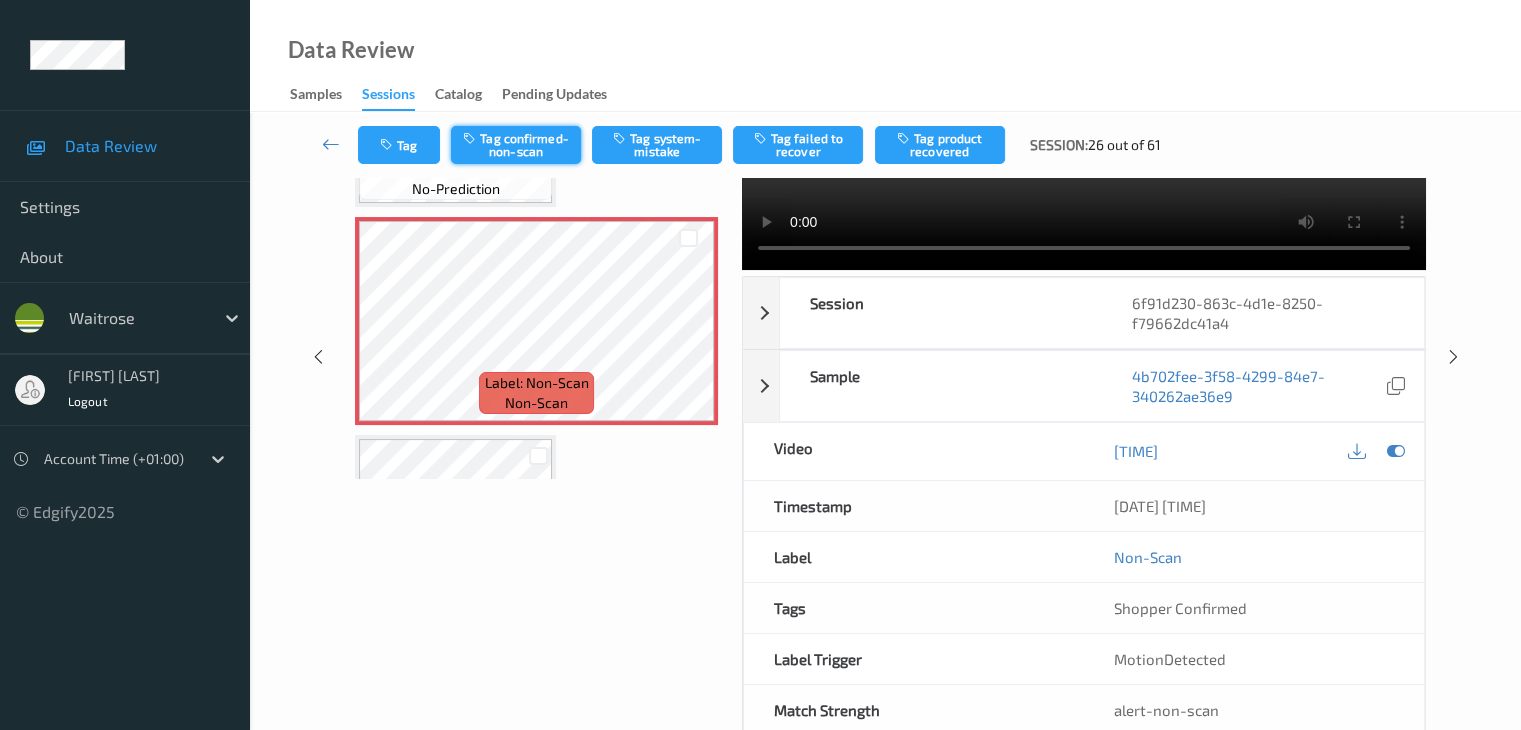 click on "Tag   confirmed-non-scan" at bounding box center [516, 145] 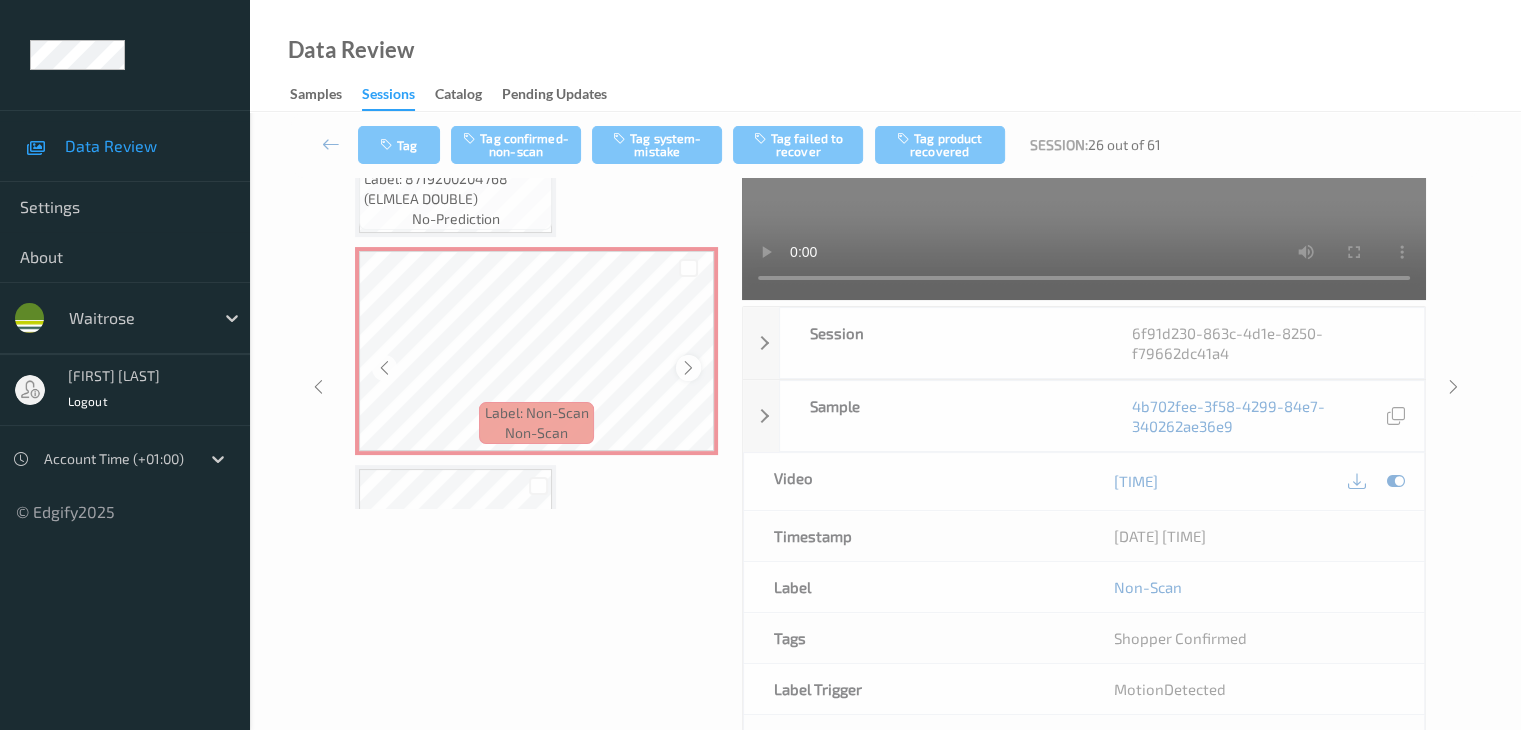 click at bounding box center [688, 368] 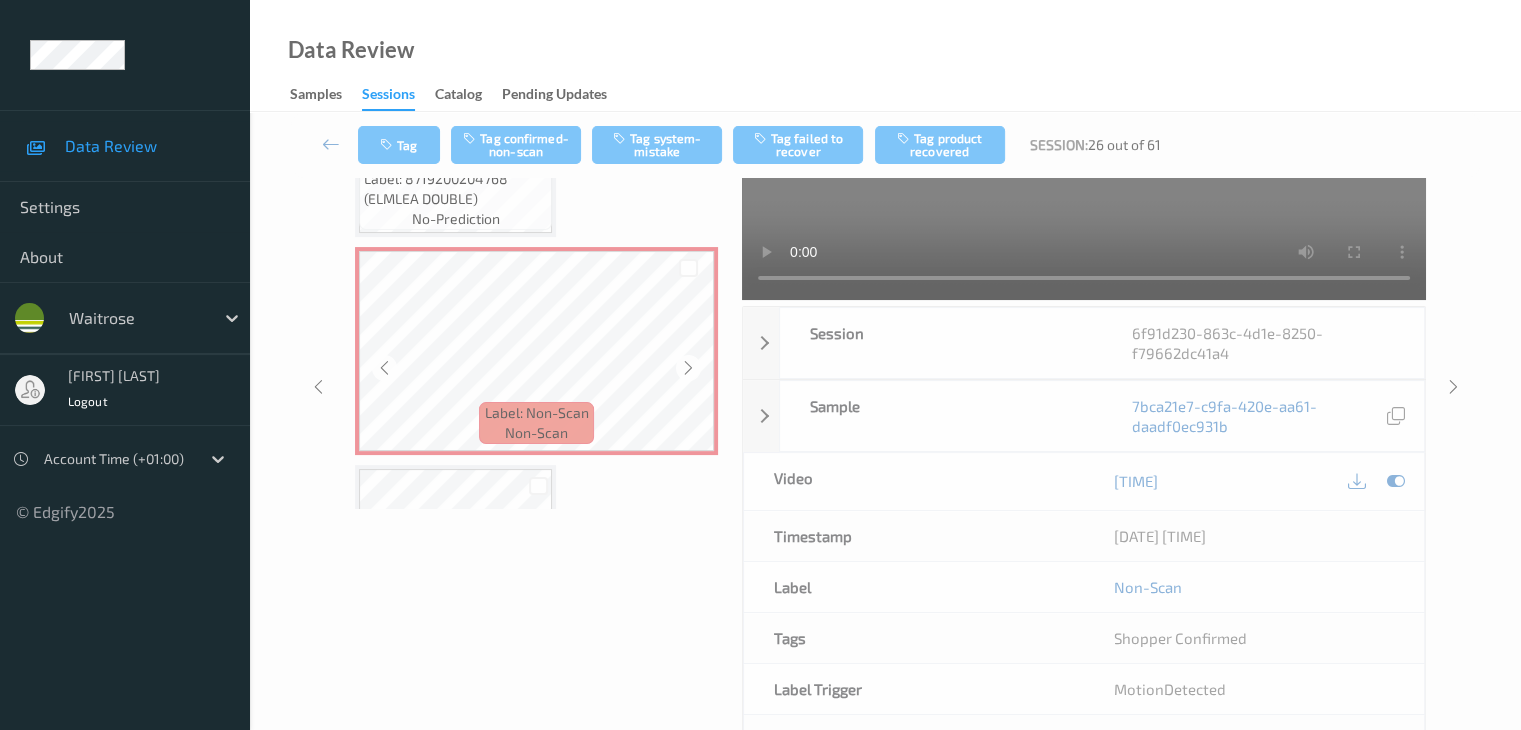 click at bounding box center (688, 368) 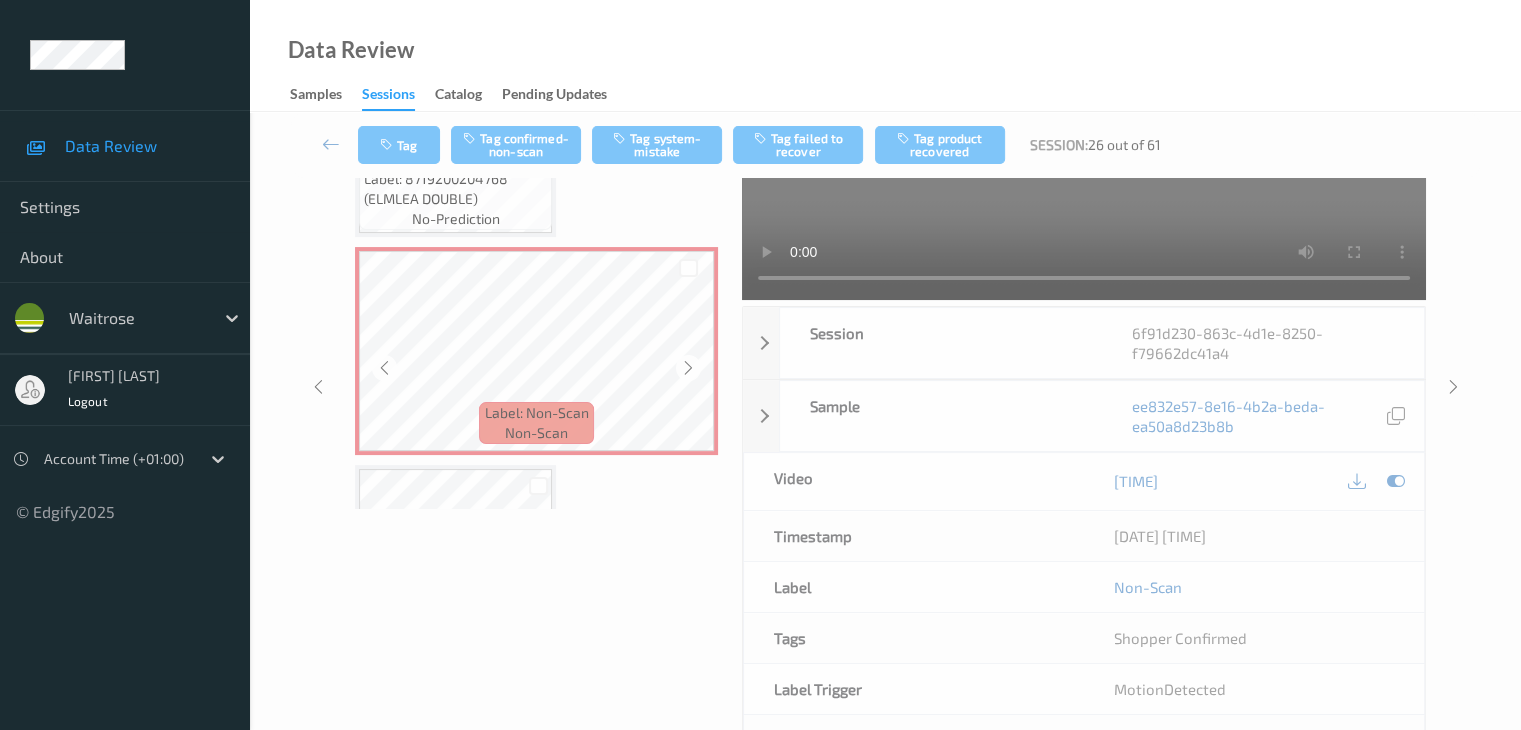 click at bounding box center (688, 368) 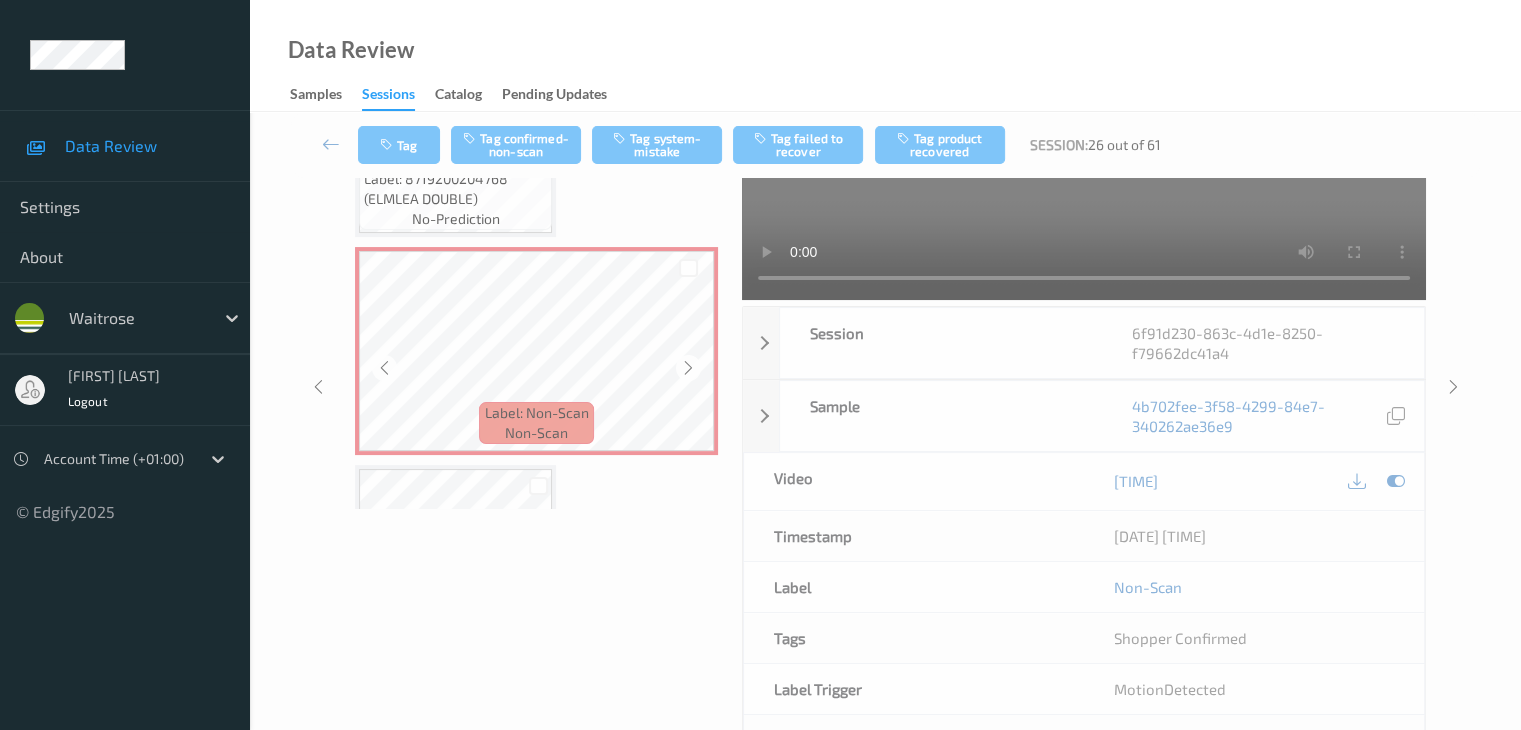click at bounding box center [688, 368] 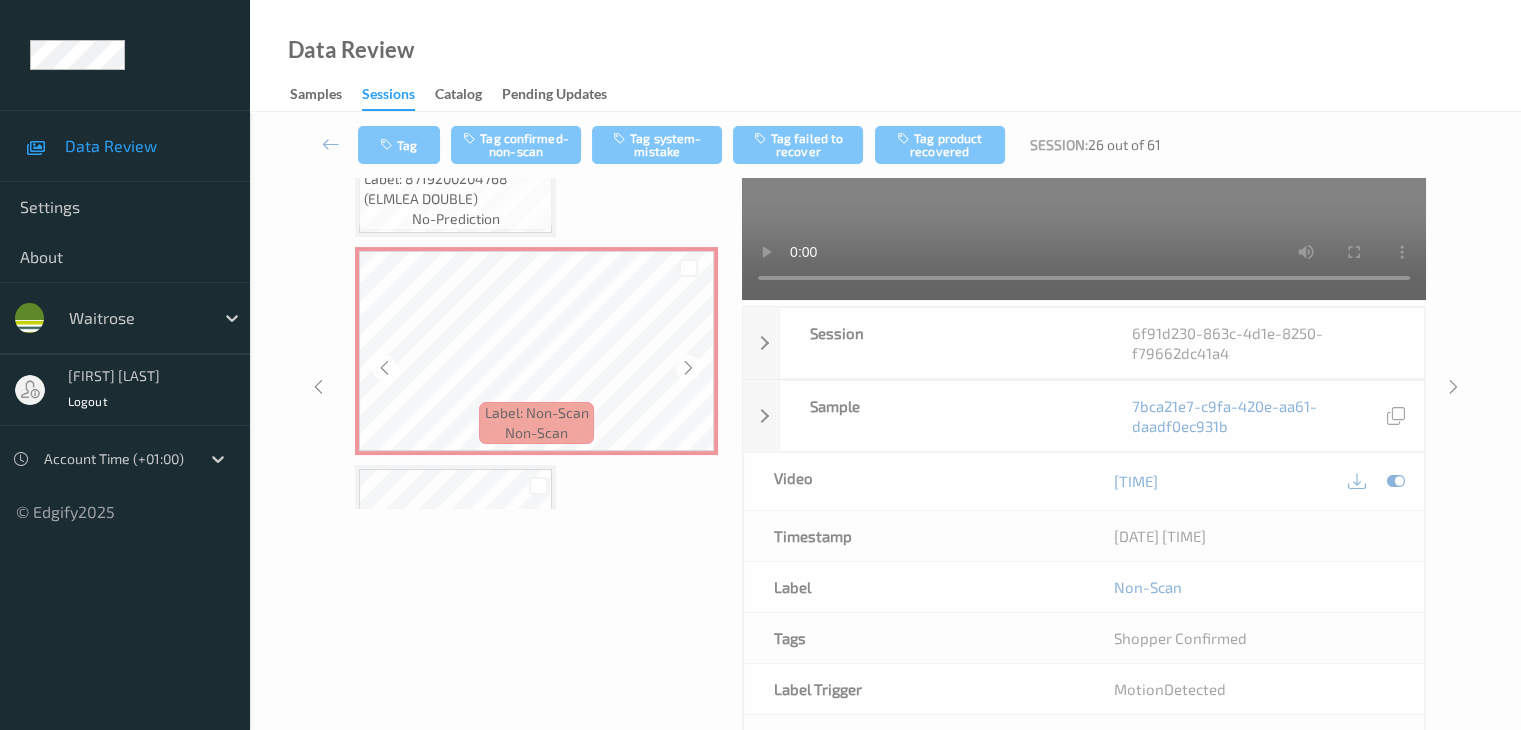 click at bounding box center (688, 368) 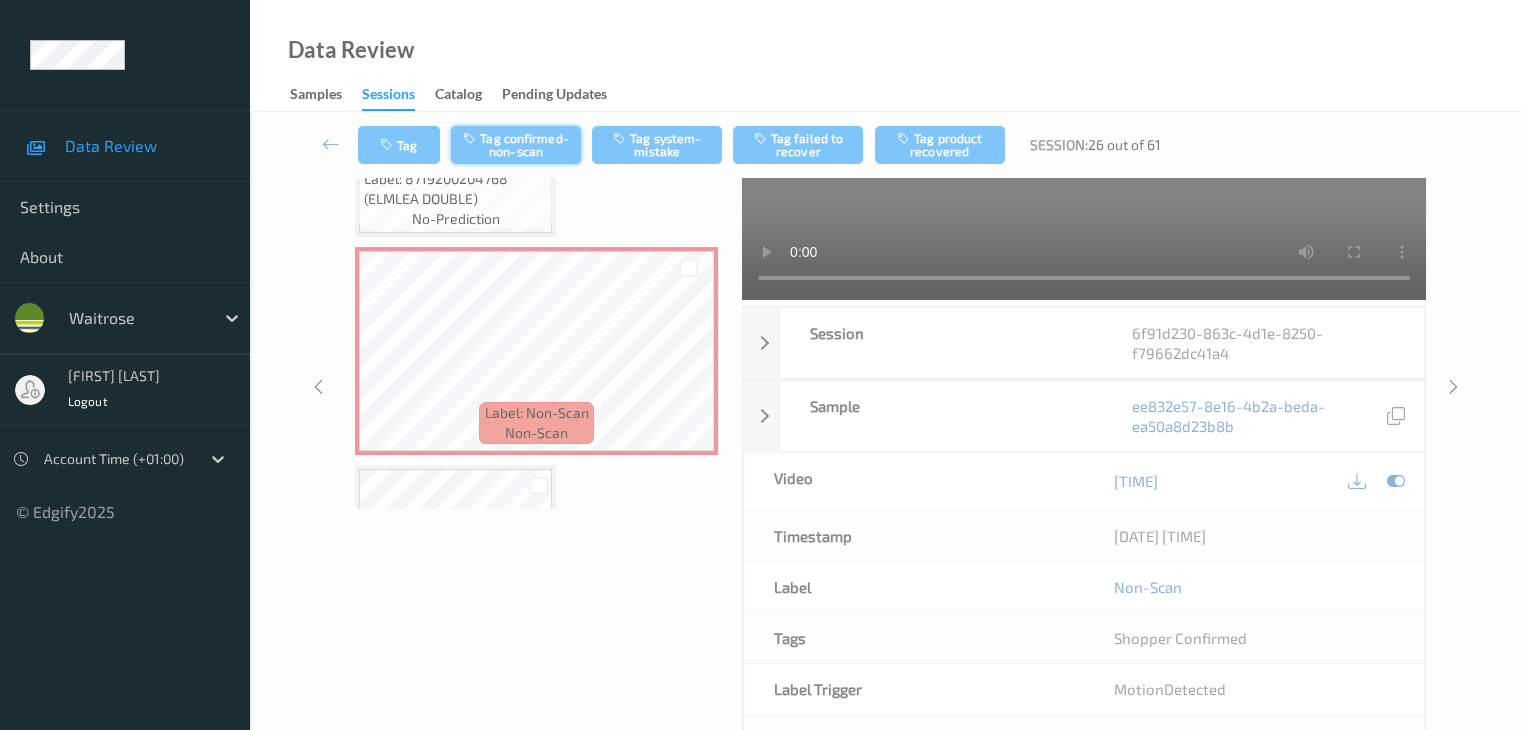 click on "Tag   confirmed-non-scan" at bounding box center [516, 145] 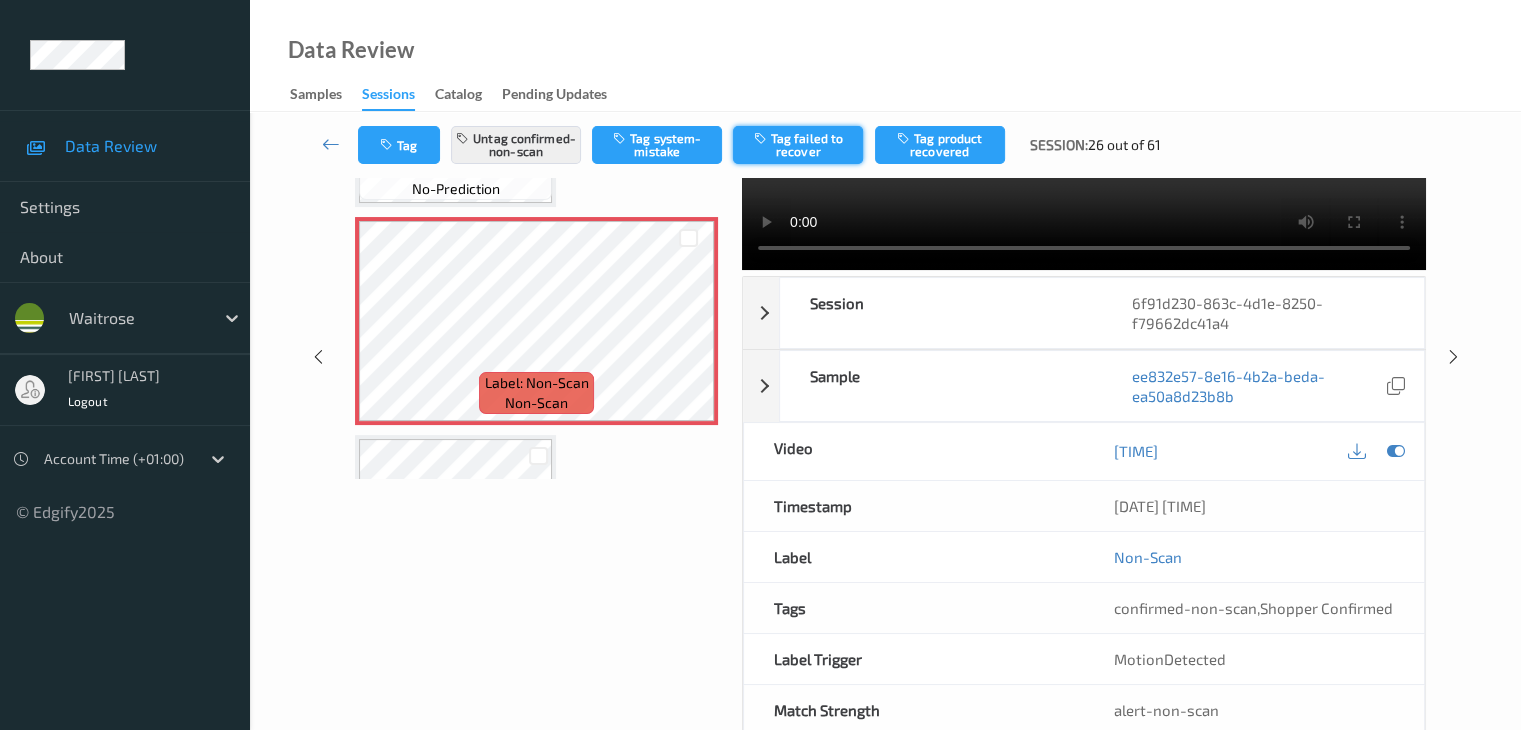 click on "Tag   failed to recover" at bounding box center (798, 145) 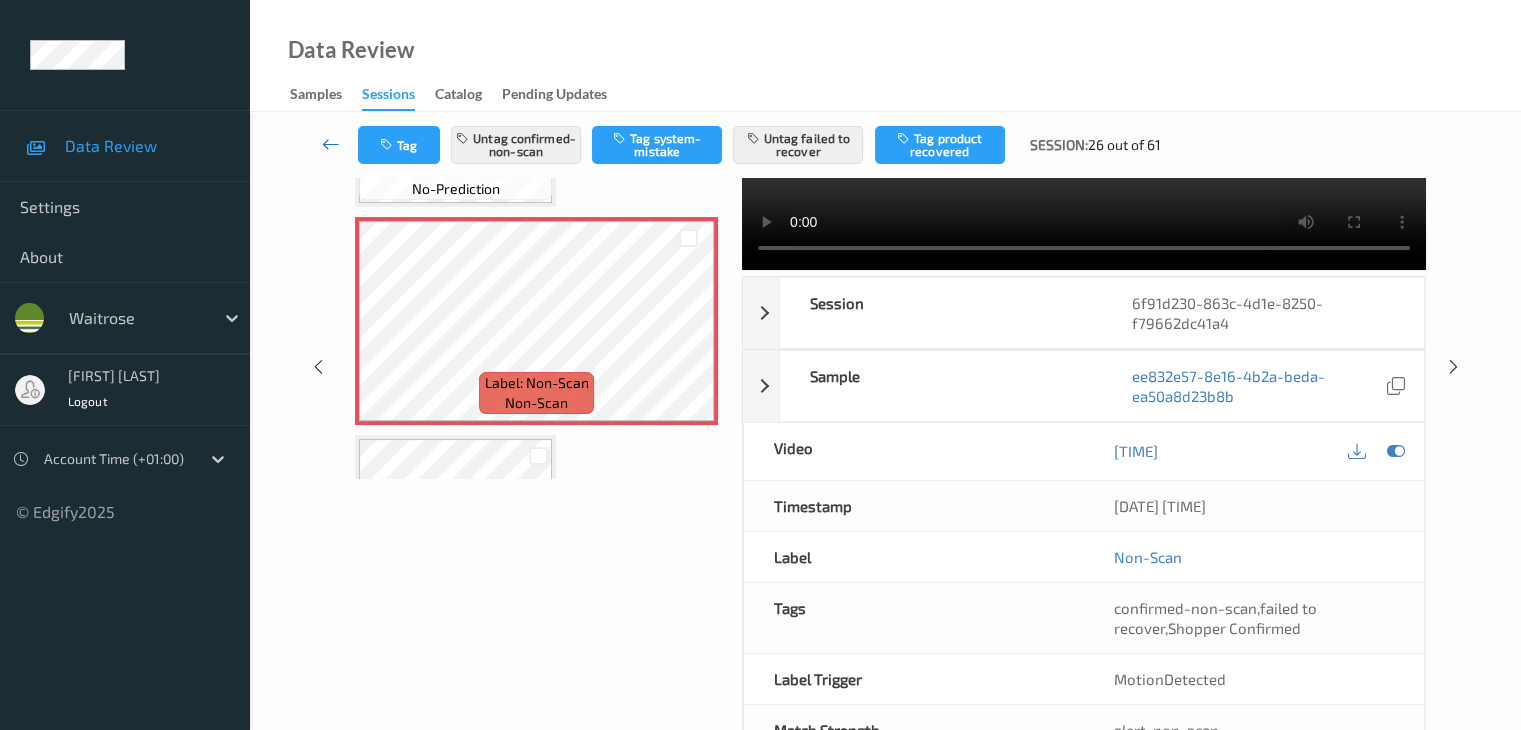 click at bounding box center [331, 144] 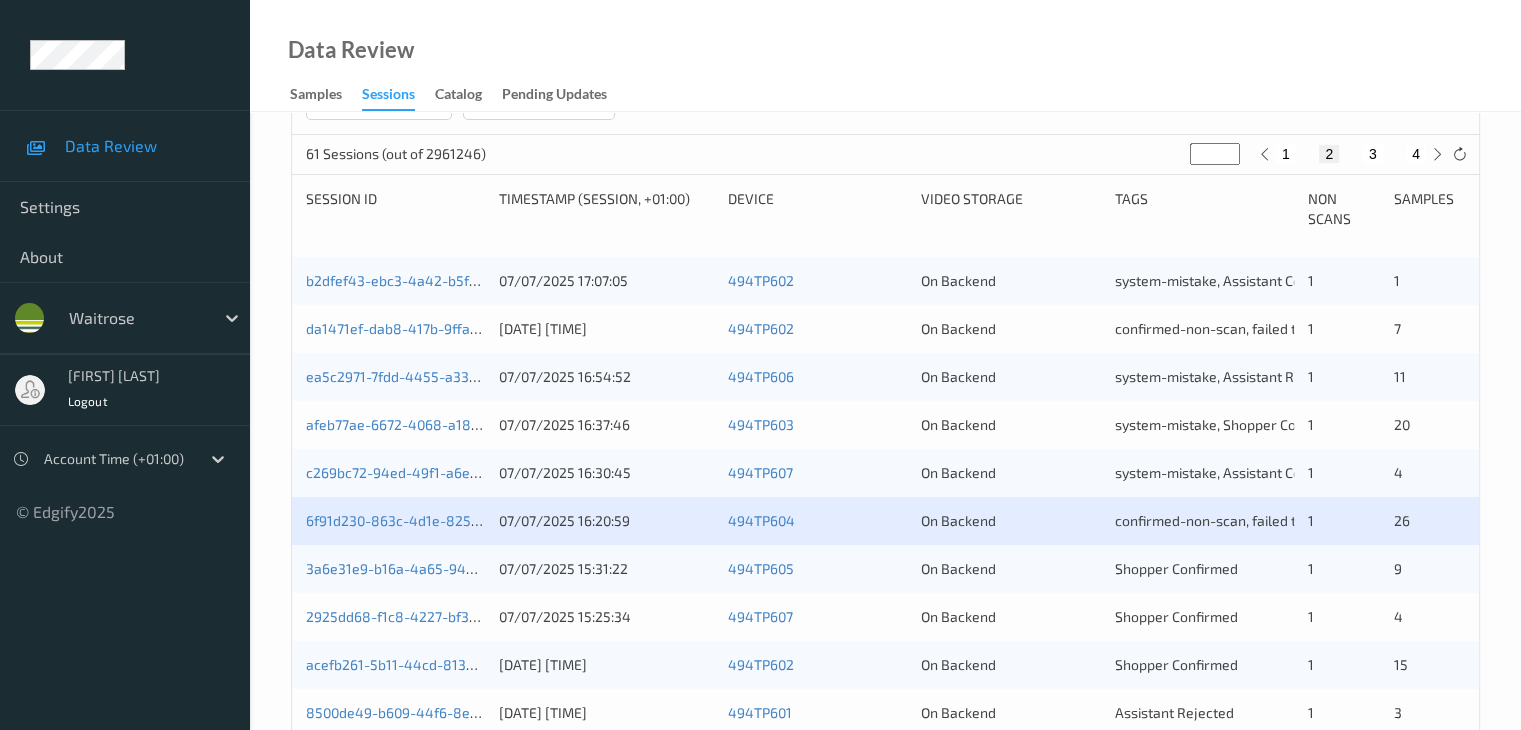 scroll, scrollTop: 500, scrollLeft: 0, axis: vertical 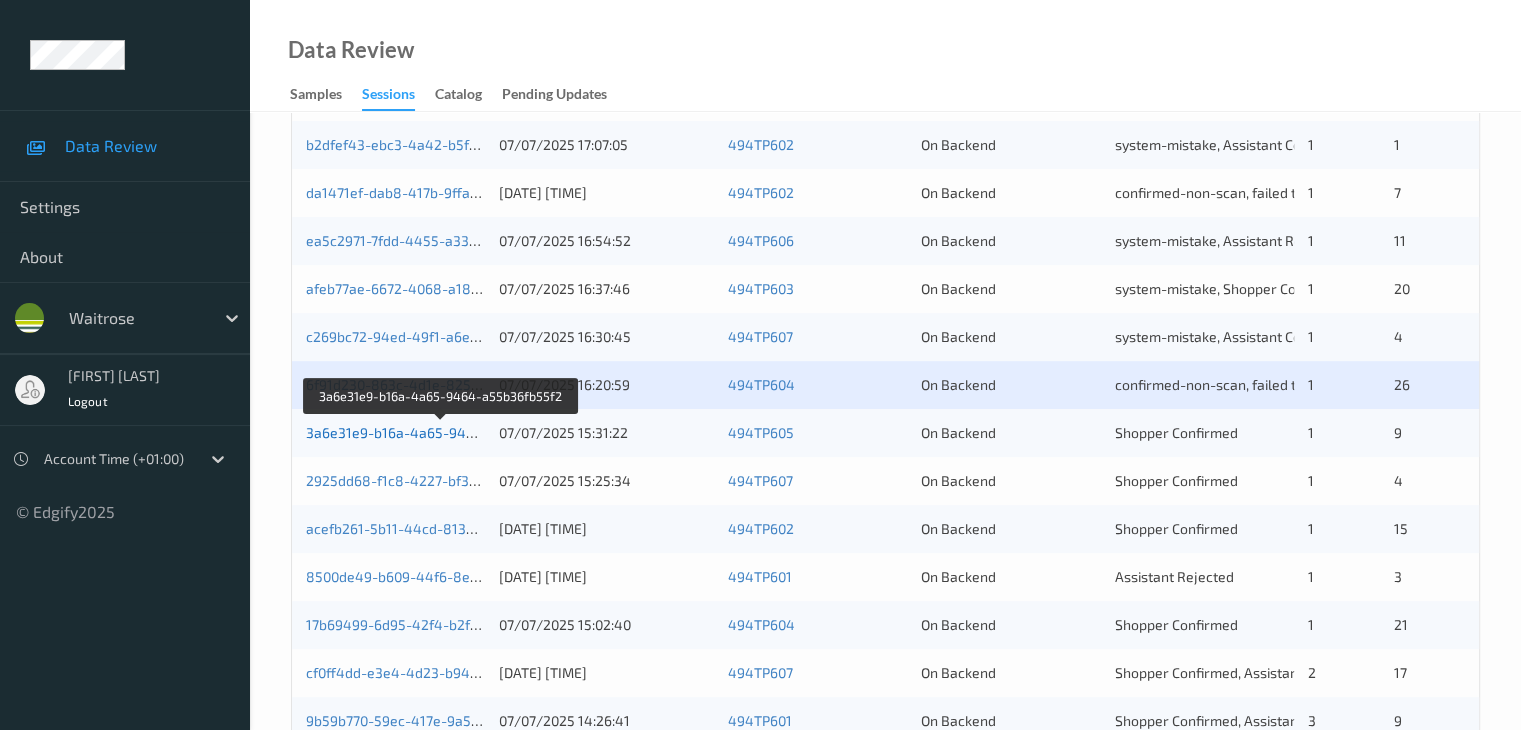 click on "3a6e31e9-b16a-4a65-9464-a55b36fb55f2" at bounding box center (442, 432) 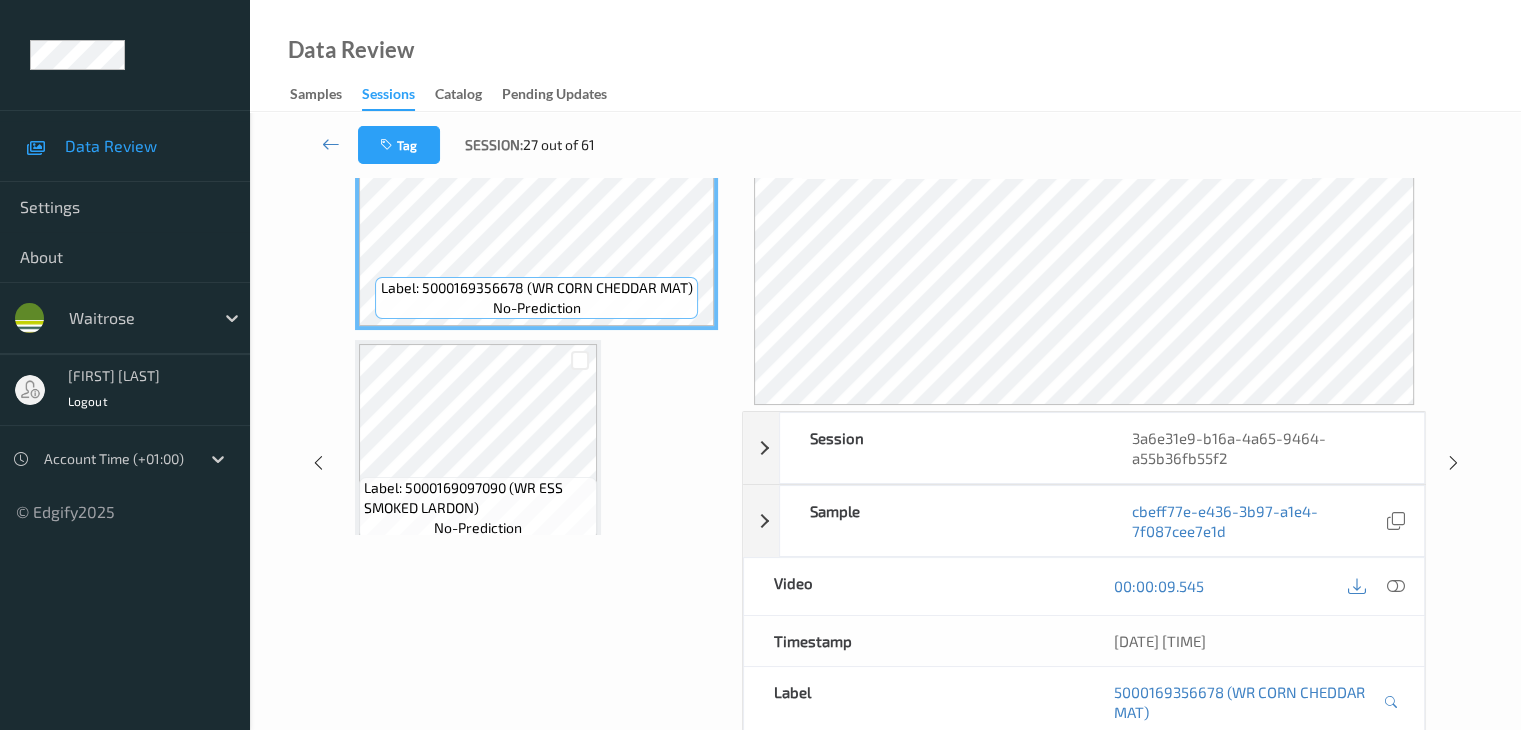 scroll, scrollTop: 0, scrollLeft: 0, axis: both 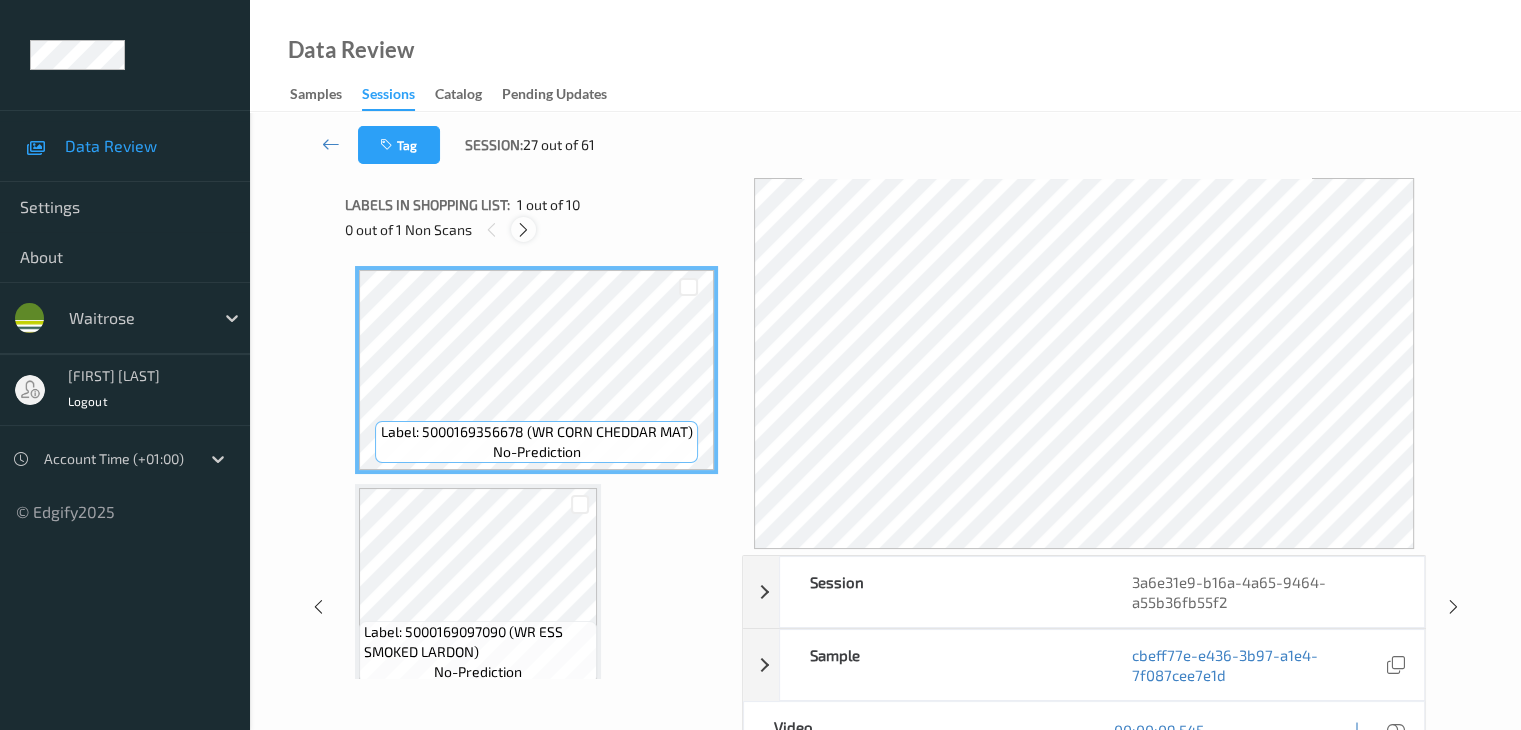 click at bounding box center [523, 230] 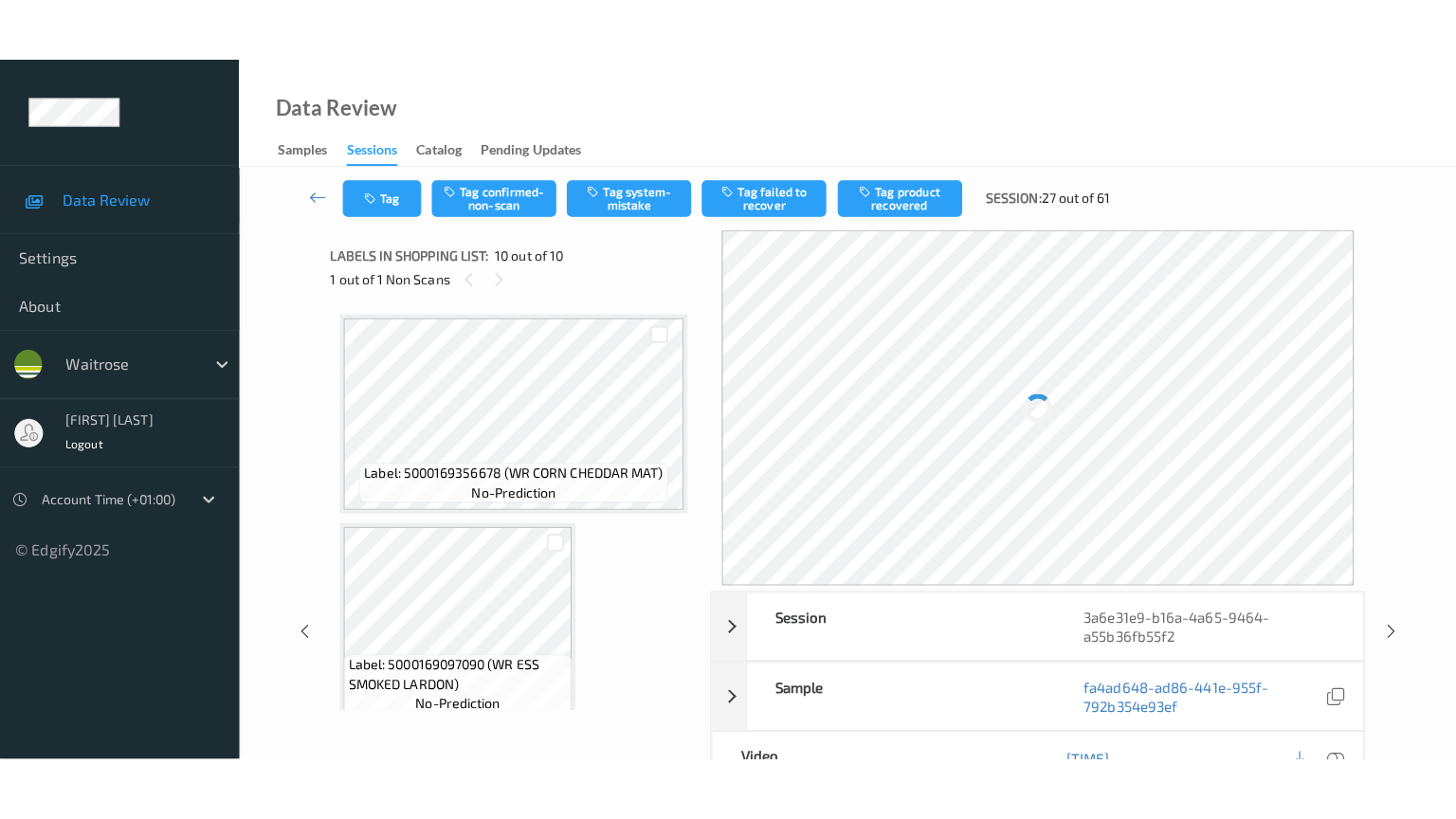 scroll, scrollTop: 1661, scrollLeft: 0, axis: vertical 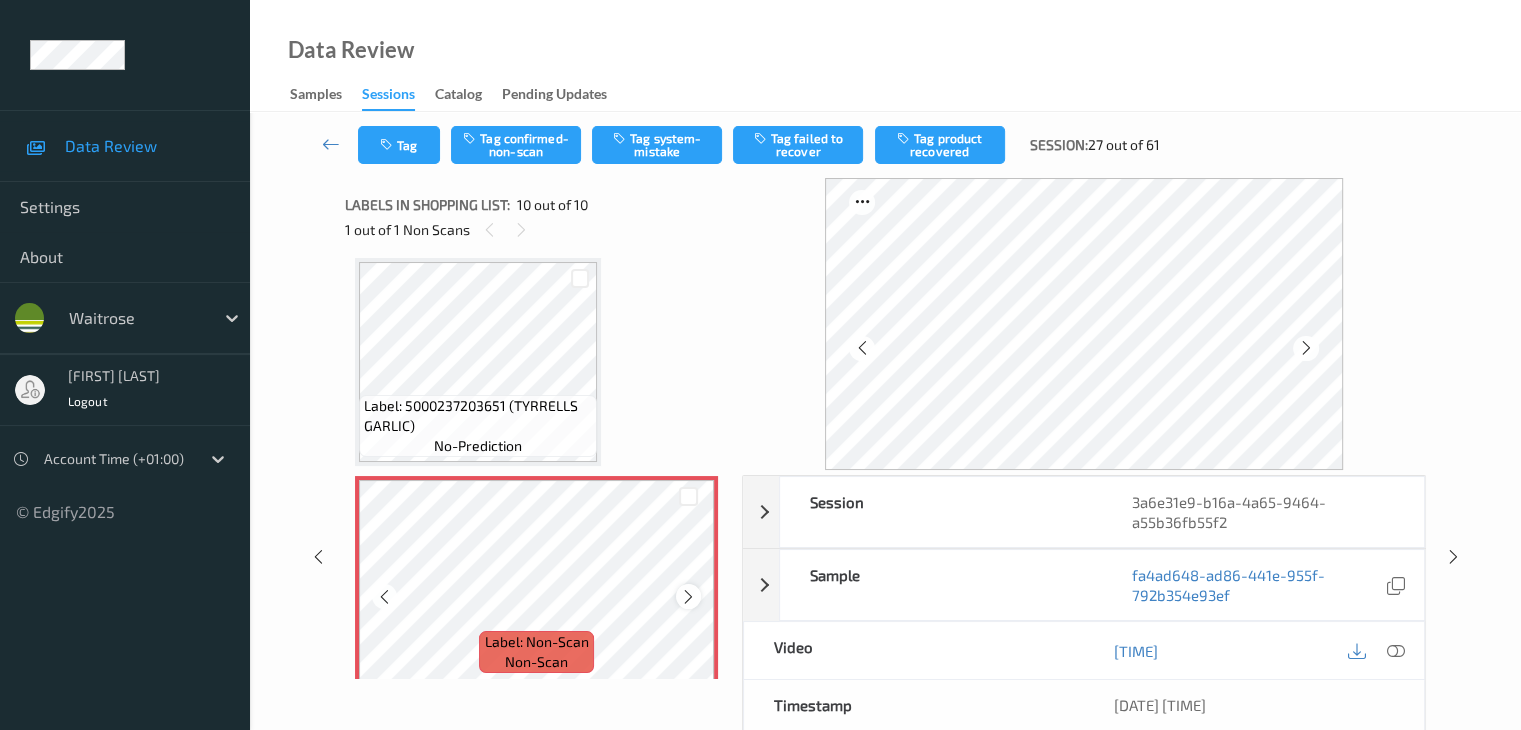 click at bounding box center [688, 596] 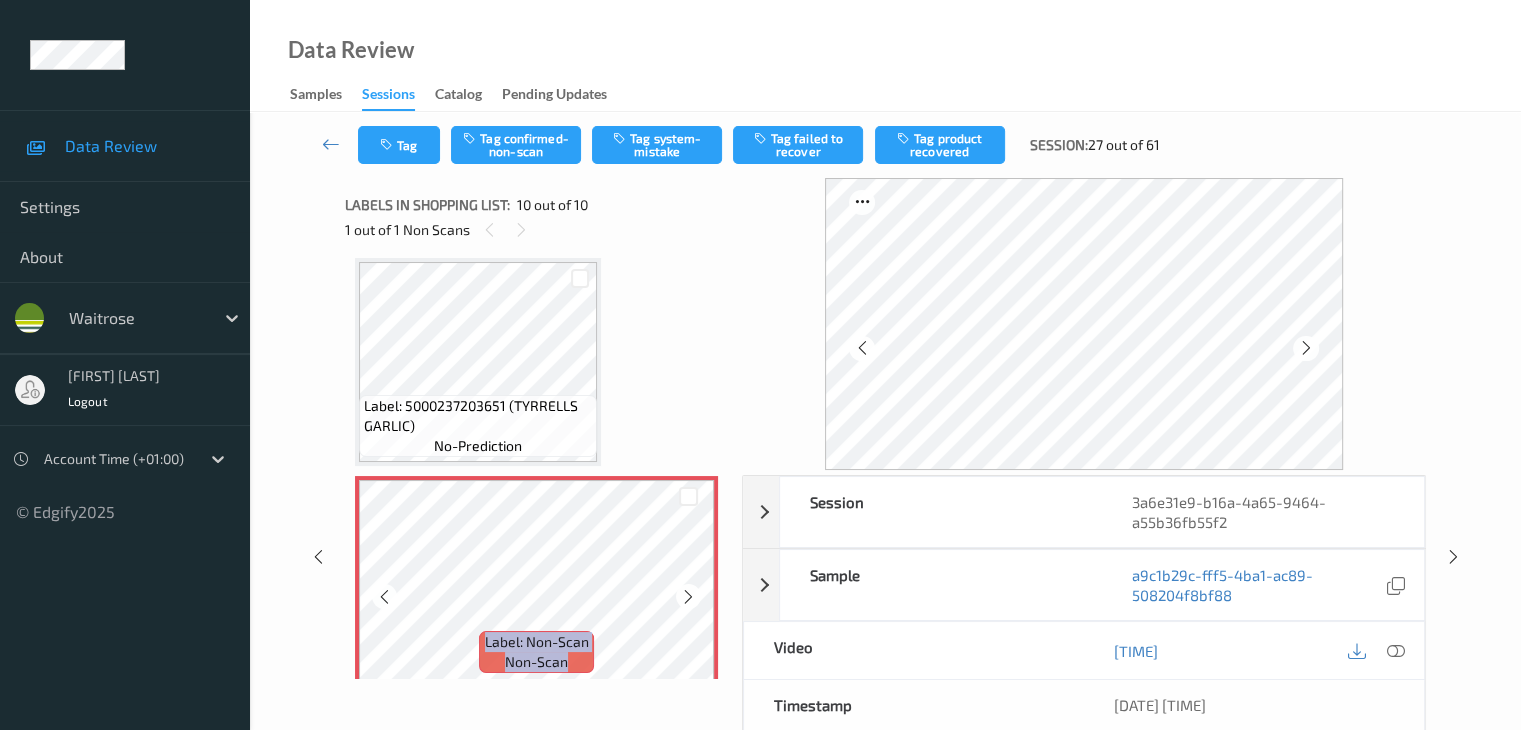 click at bounding box center (688, 596) 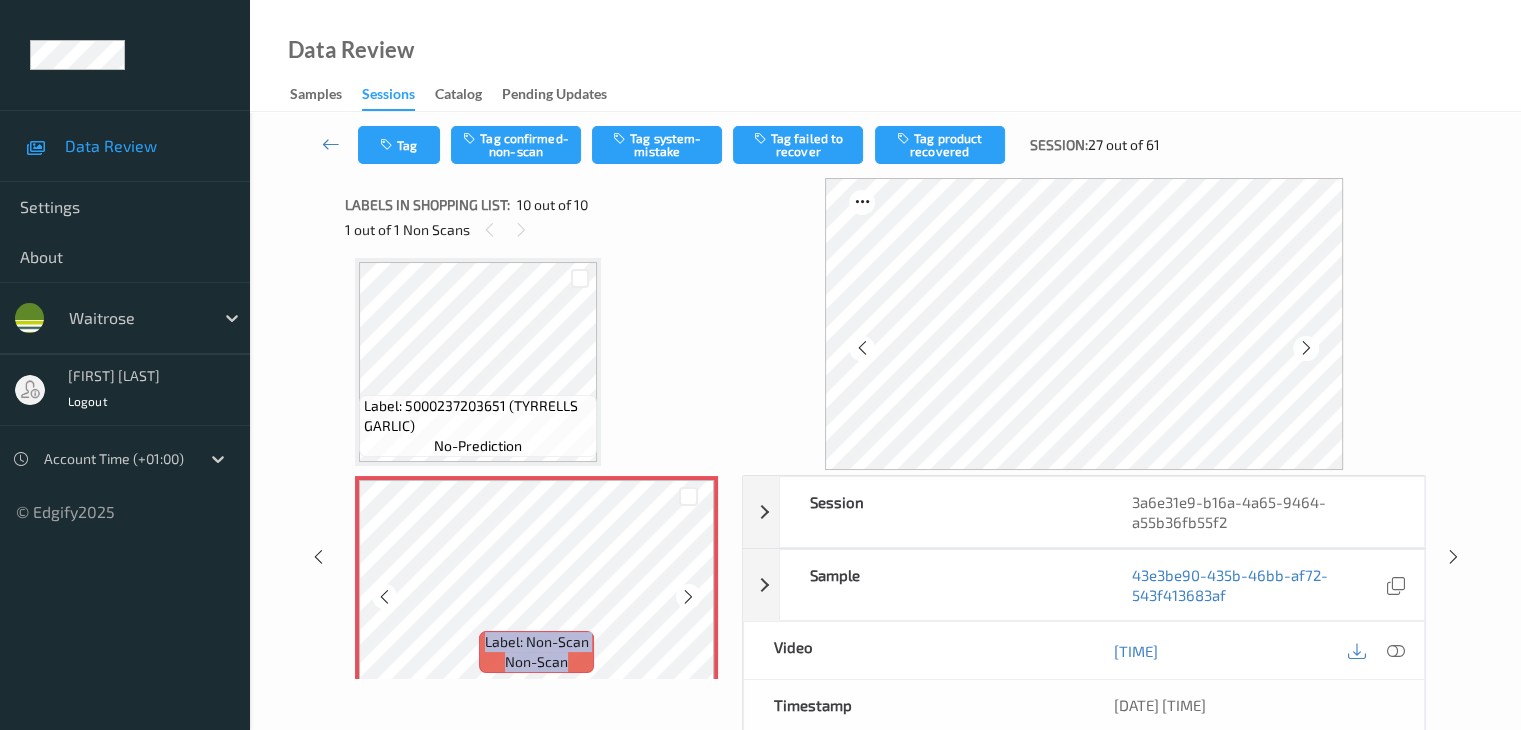 click at bounding box center (688, 596) 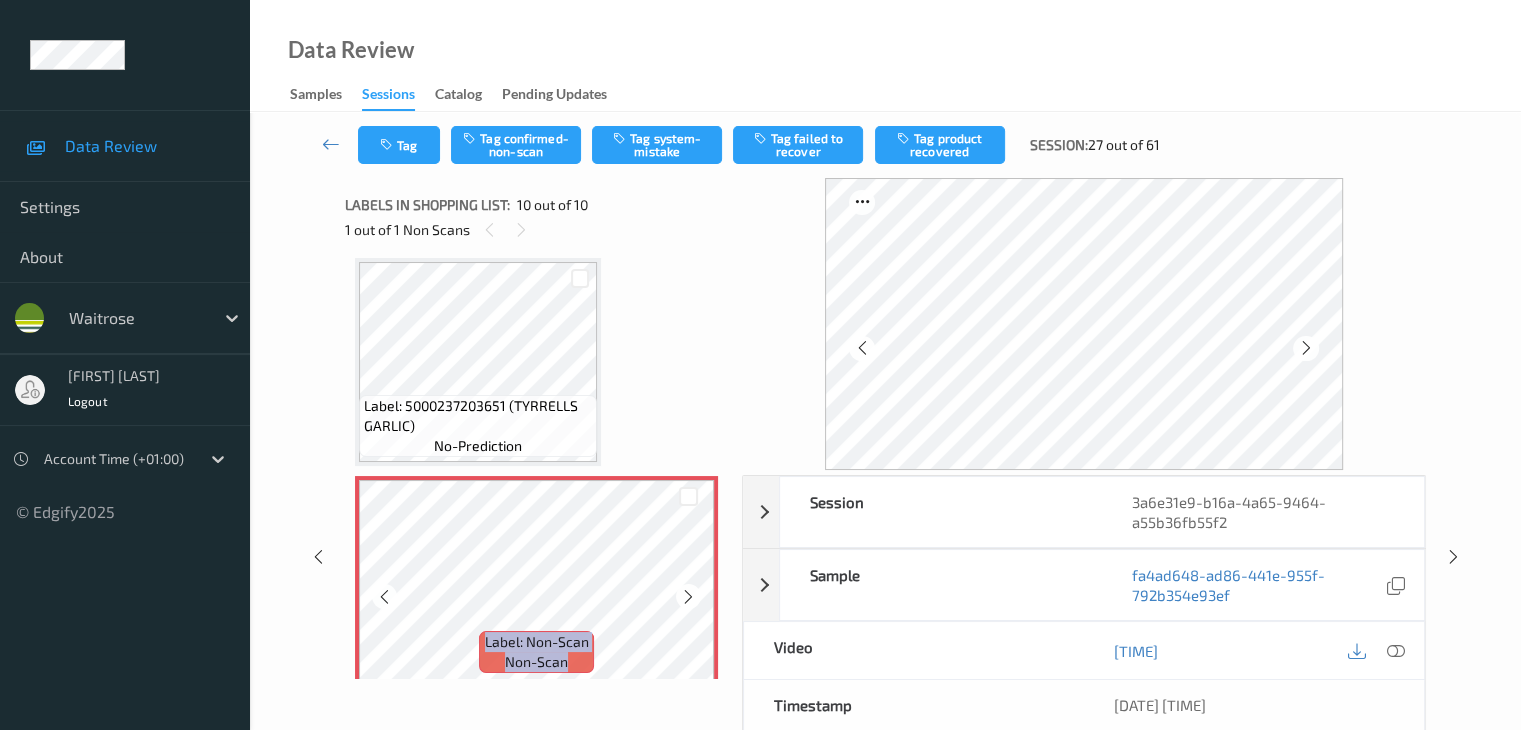 click at bounding box center (688, 596) 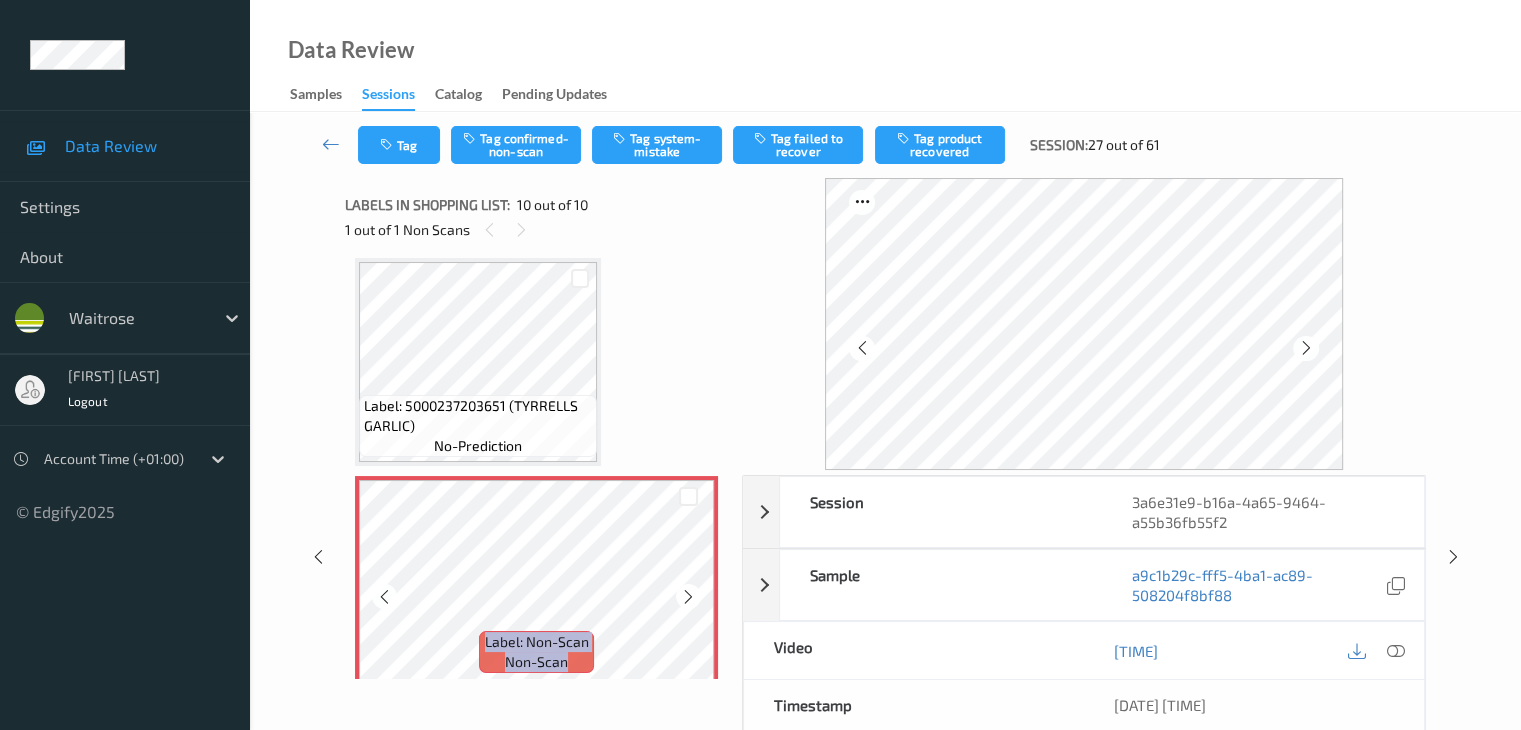 click at bounding box center (688, 596) 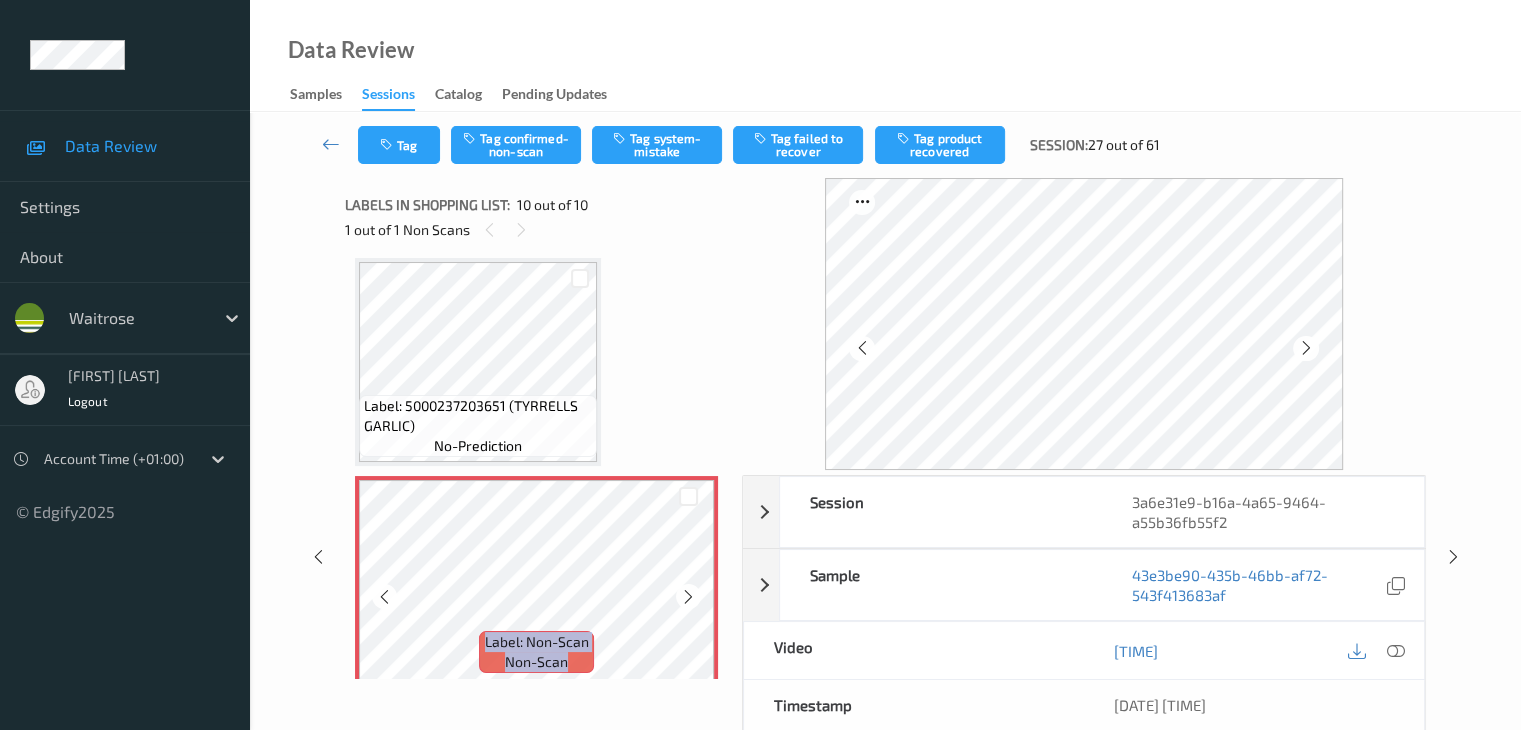 click at bounding box center [688, 596] 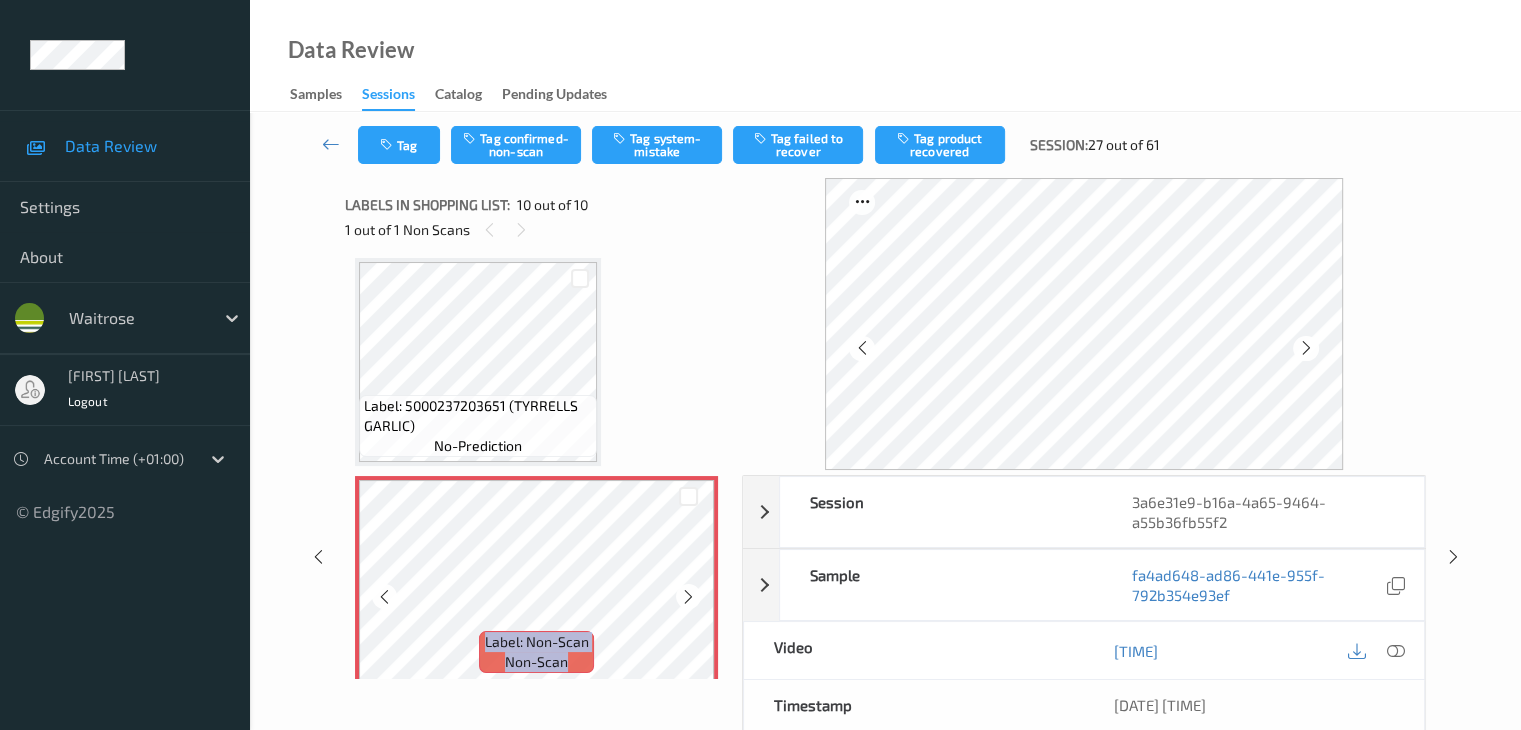 click at bounding box center [688, 596] 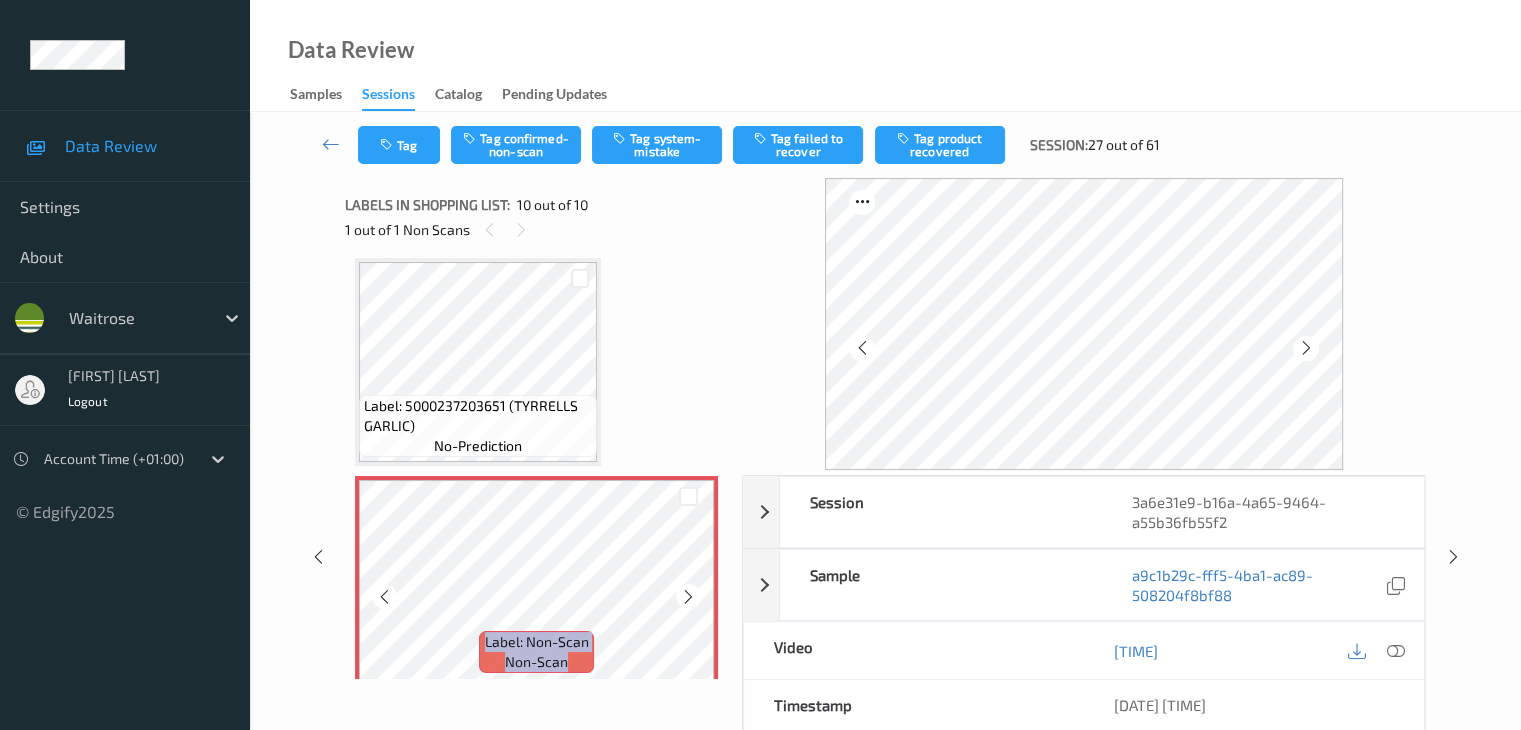 click at bounding box center (688, 596) 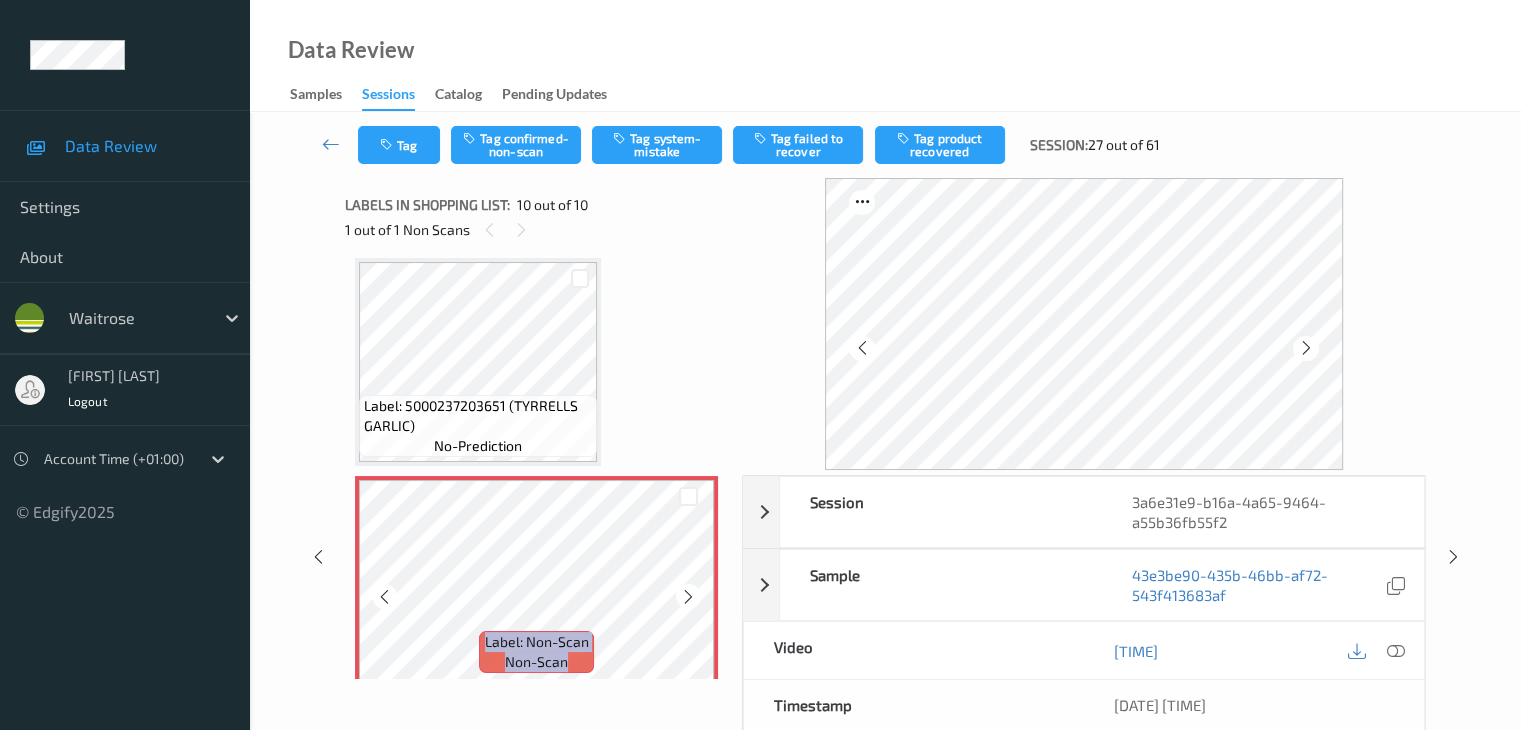 click at bounding box center [688, 596] 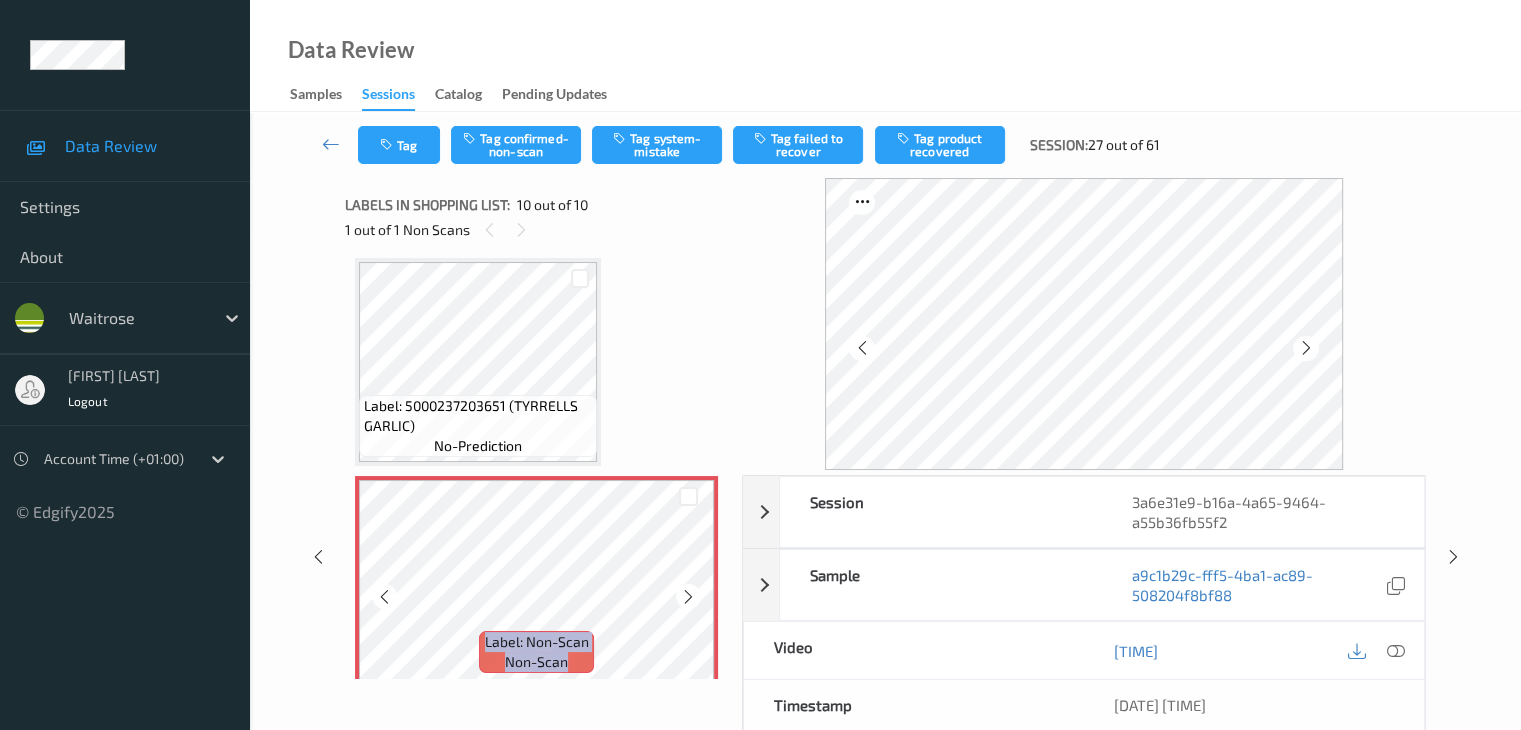 click at bounding box center (688, 596) 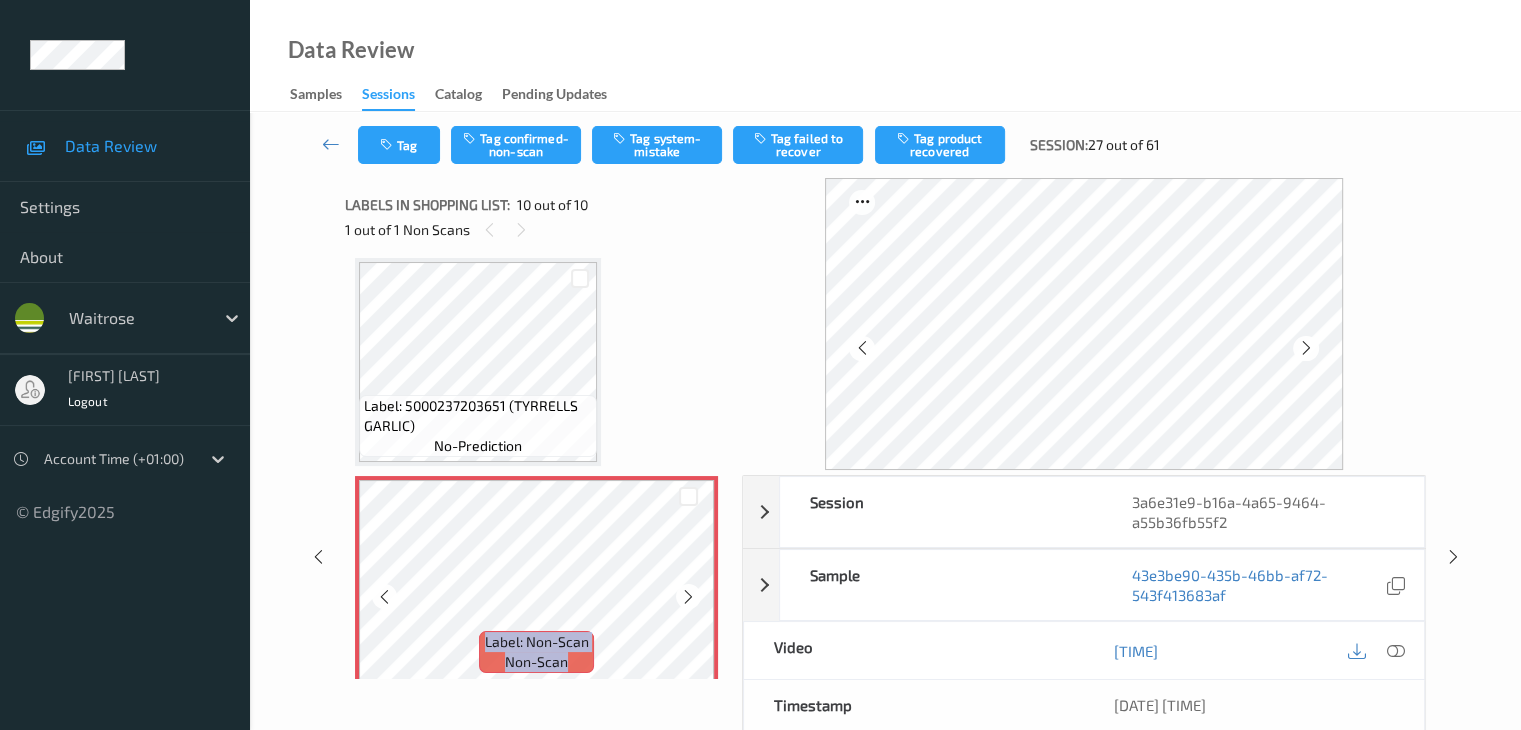 click at bounding box center (688, 596) 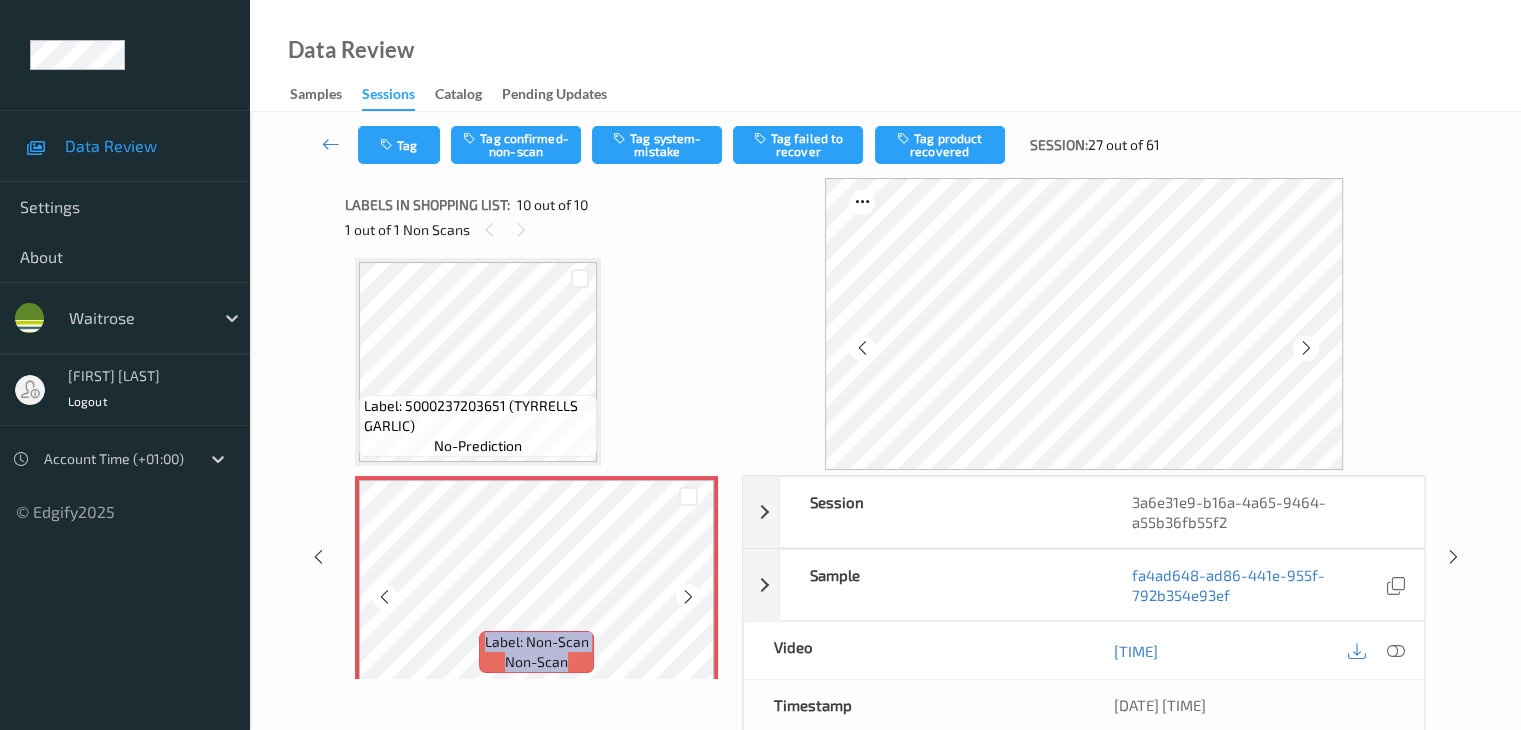 click at bounding box center (688, 596) 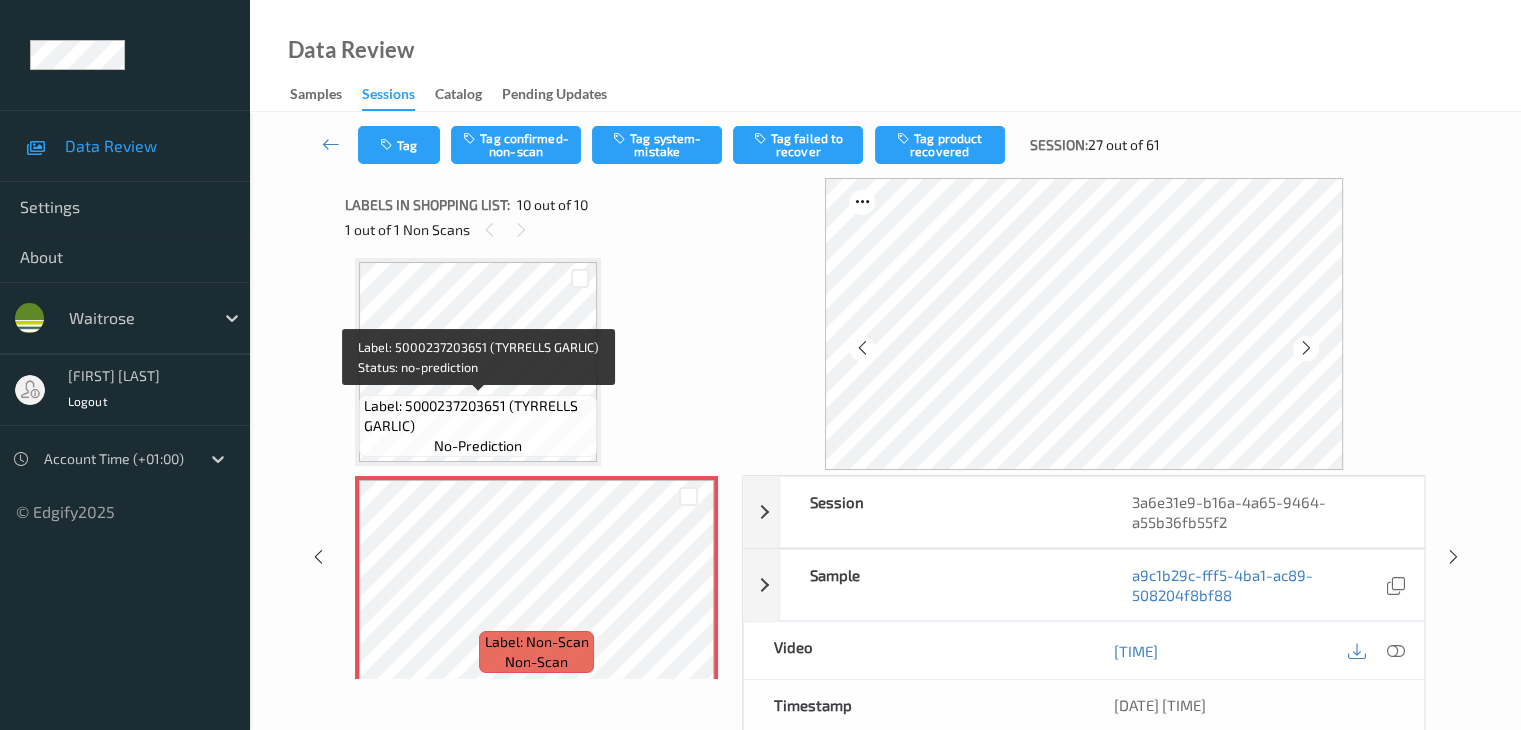 click on "Label: 5000237203651 (TYRRELLS GARLIC)" at bounding box center (478, 416) 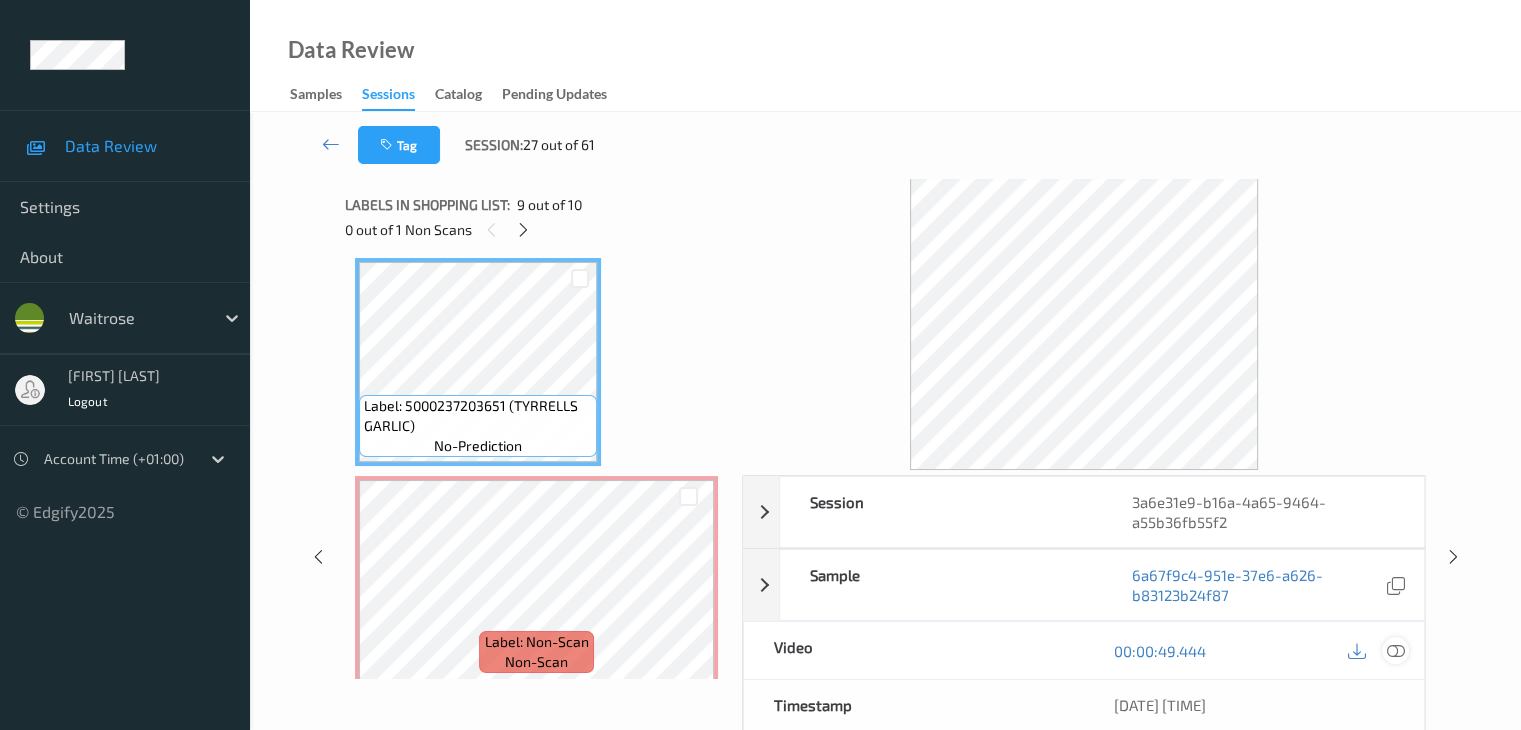 click at bounding box center (1395, 651) 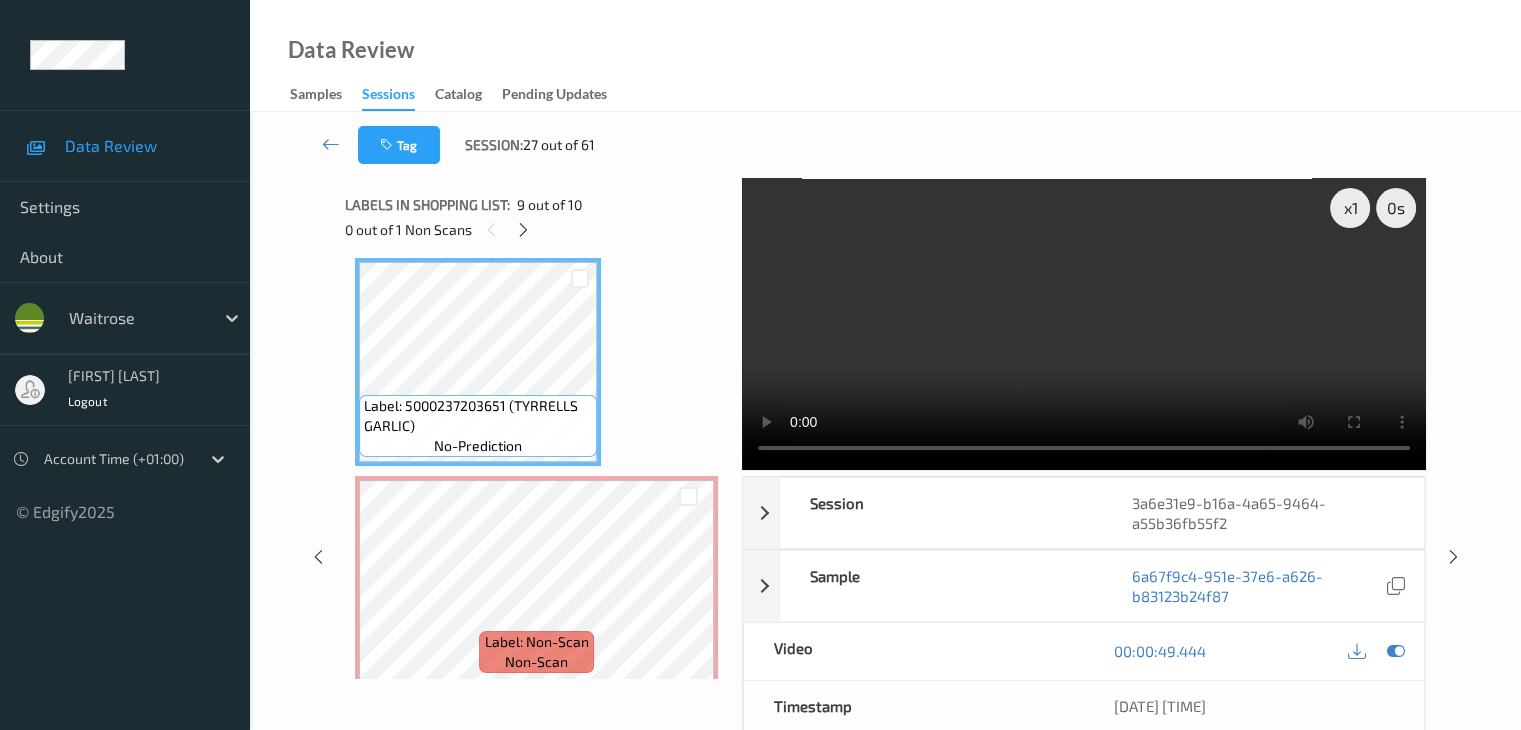 scroll, scrollTop: 1632, scrollLeft: 0, axis: vertical 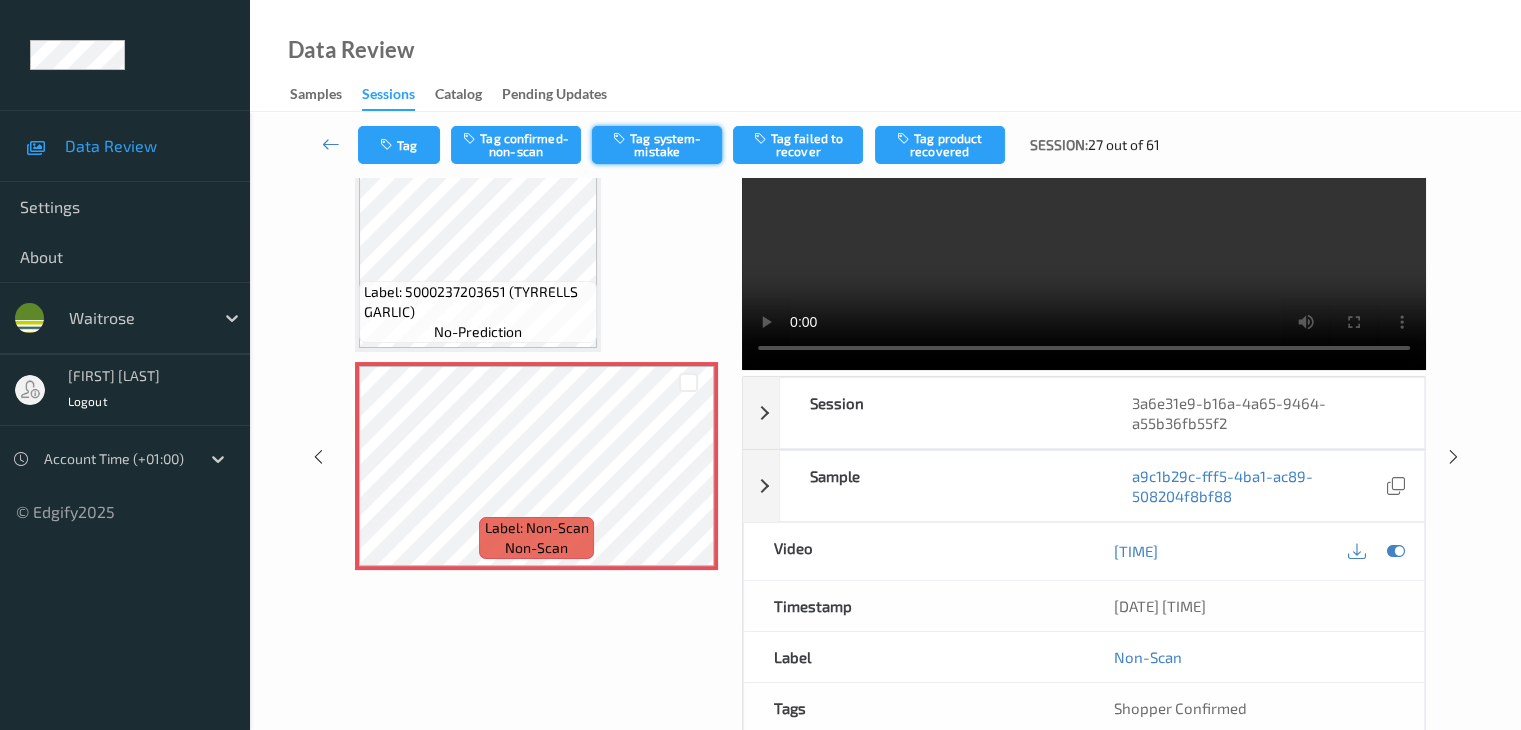 click on "Tag   system-mistake" at bounding box center [657, 145] 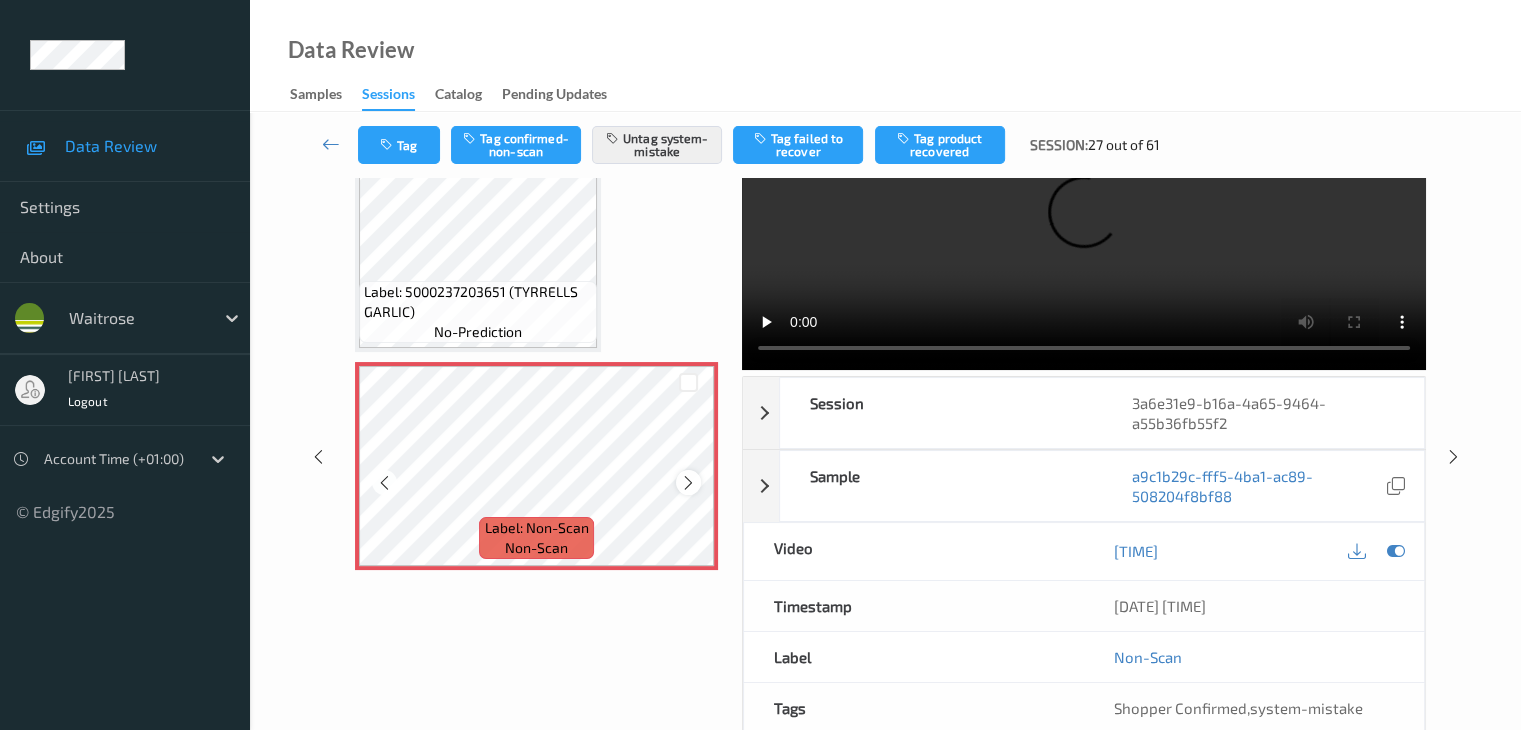 scroll, scrollTop: 1566, scrollLeft: 0, axis: vertical 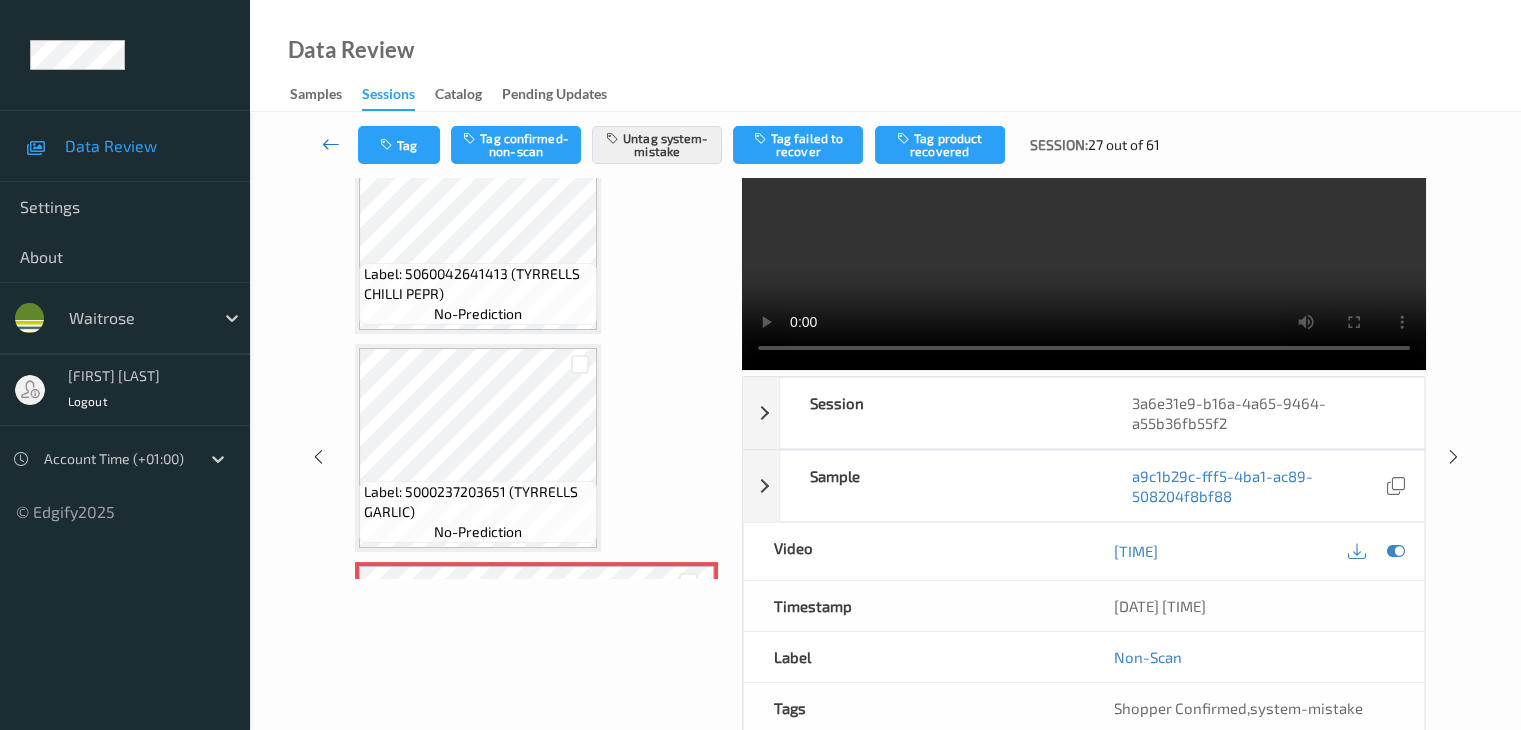 click at bounding box center (331, 144) 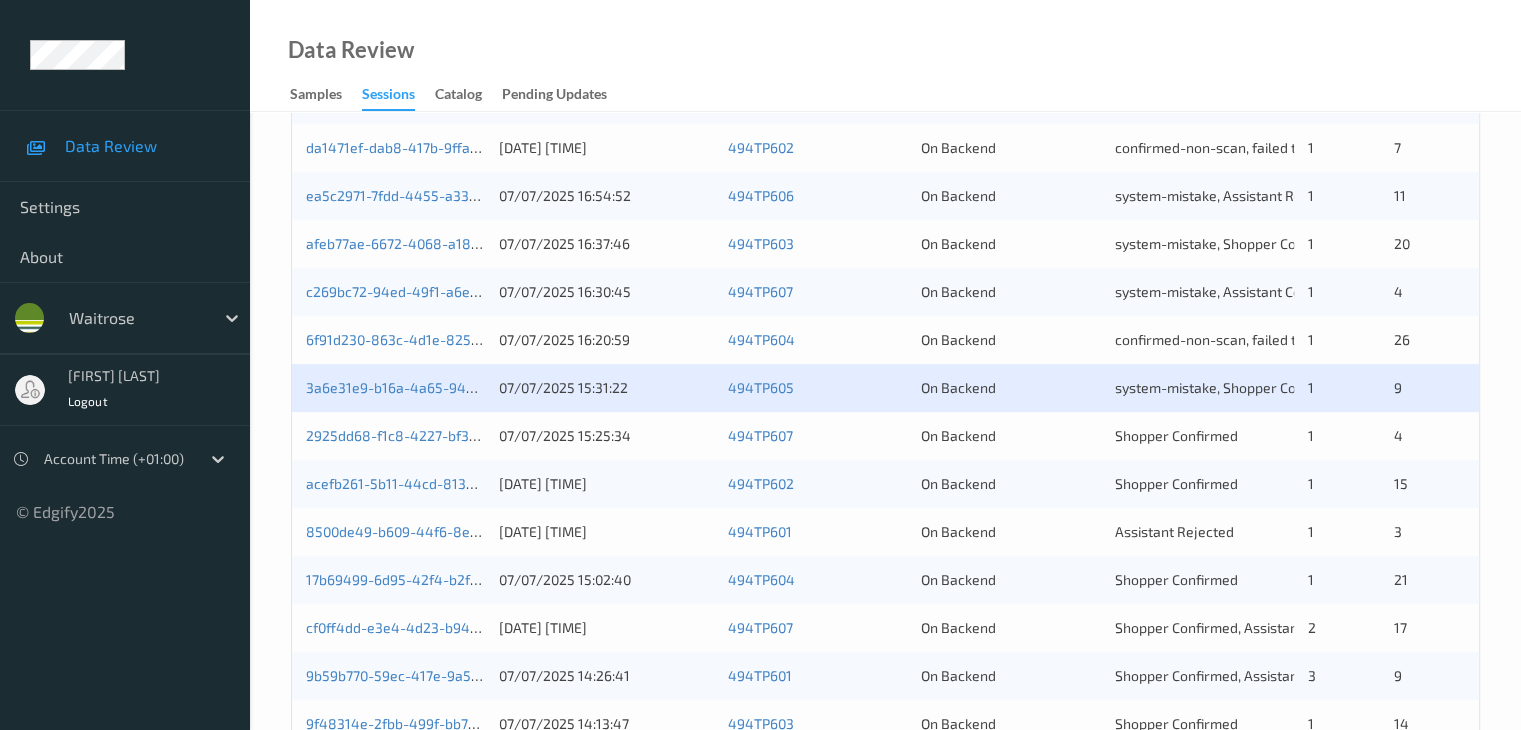 scroll, scrollTop: 600, scrollLeft: 0, axis: vertical 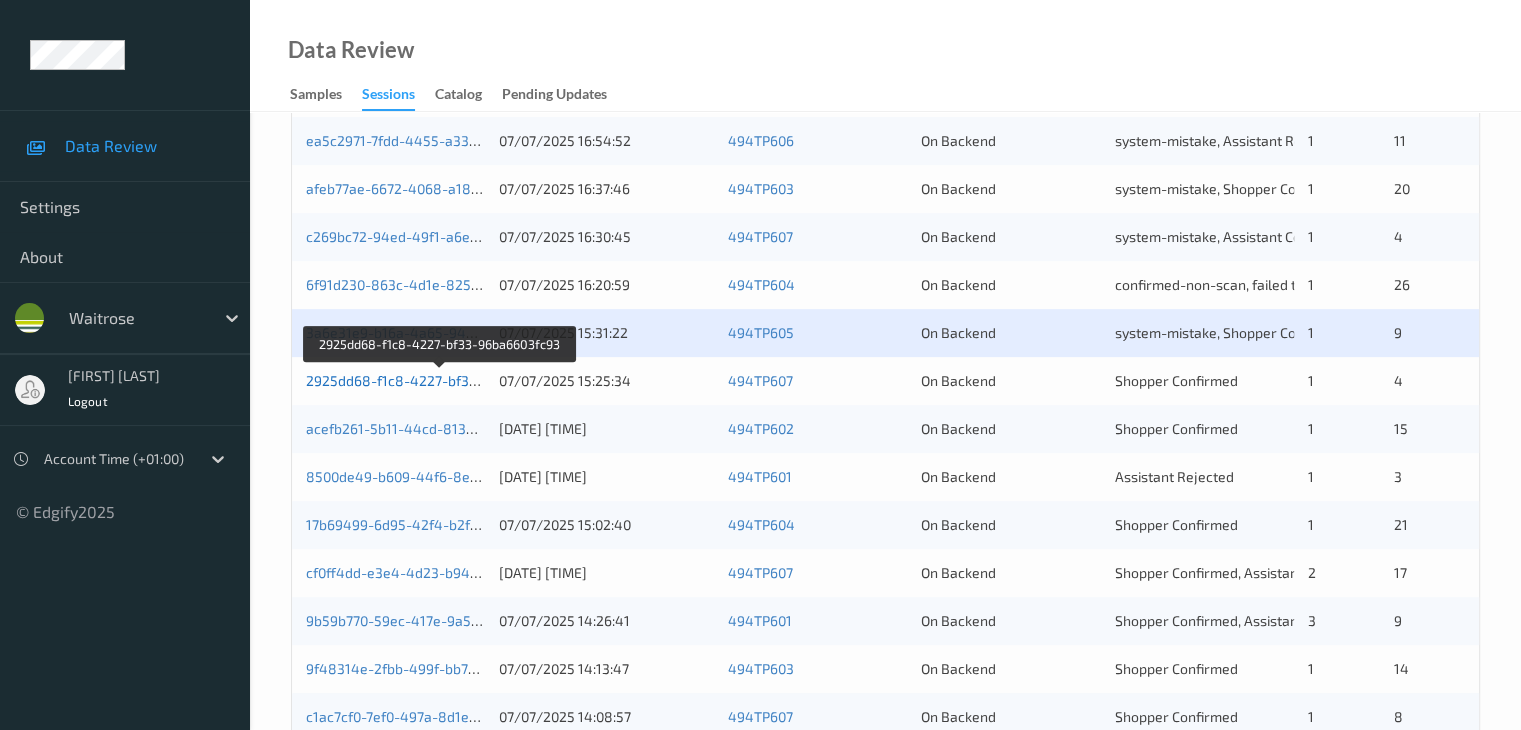 click on "2925dd68-f1c8-4227-bf33-96ba6603fc93" at bounding box center (440, 380) 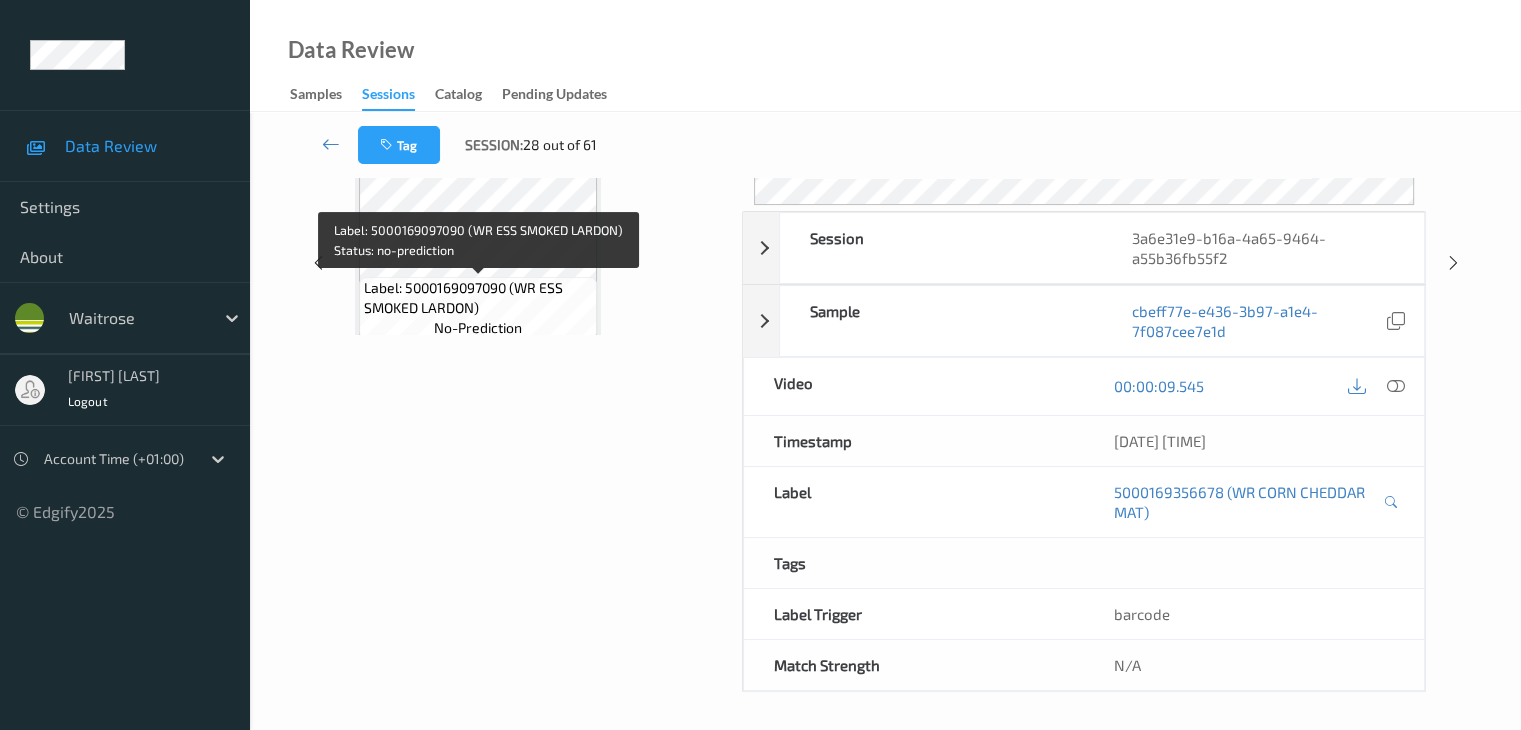 scroll, scrollTop: 0, scrollLeft: 0, axis: both 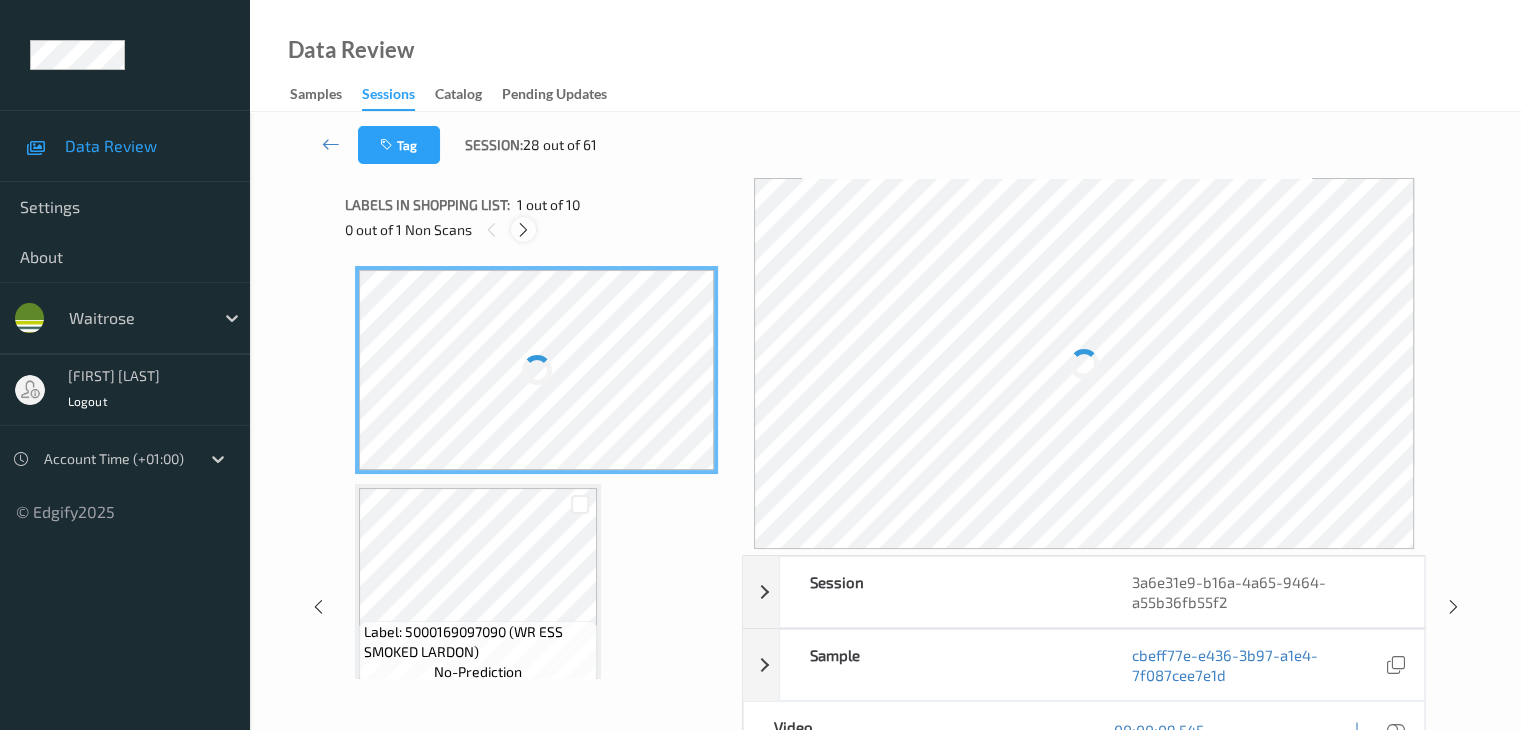click at bounding box center [523, 230] 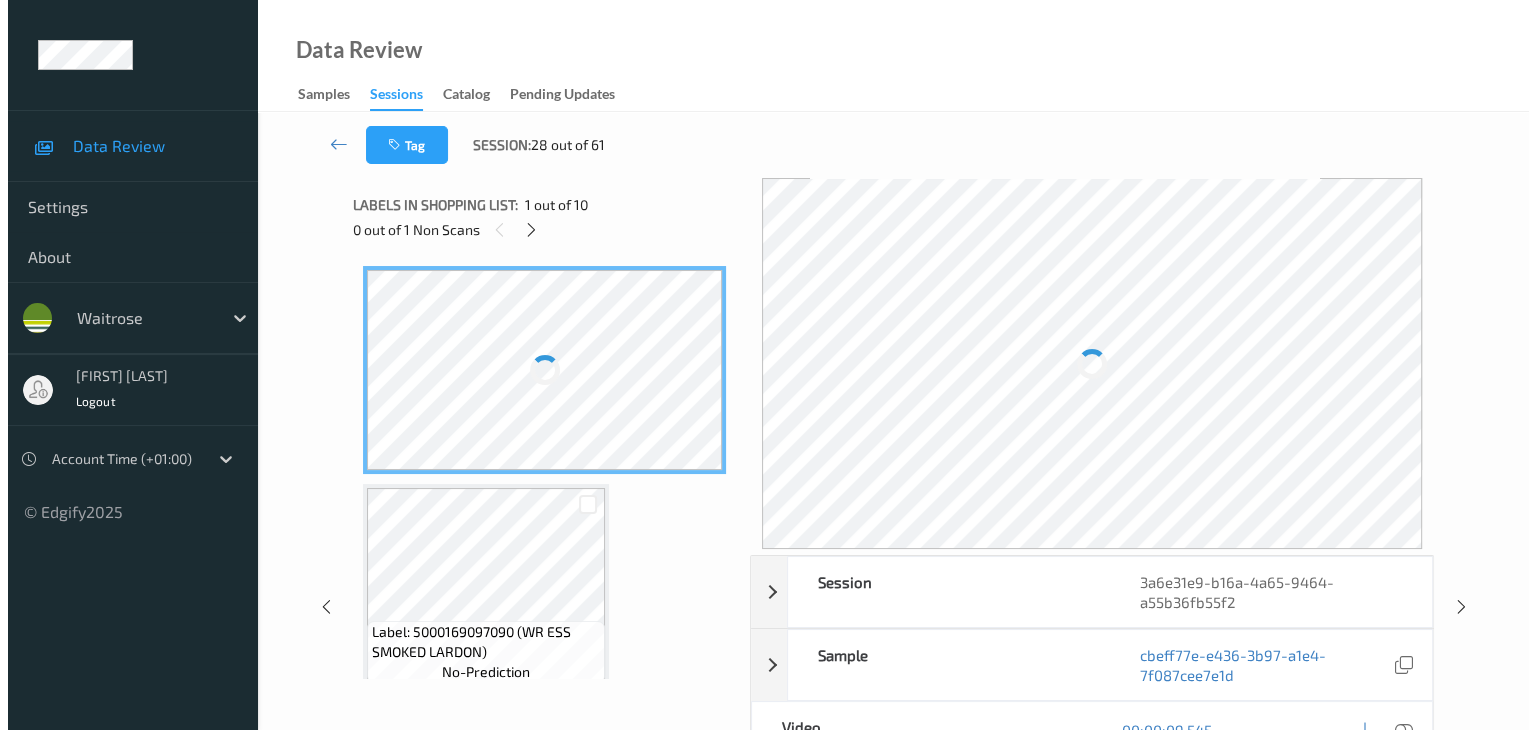 scroll, scrollTop: 1752, scrollLeft: 0, axis: vertical 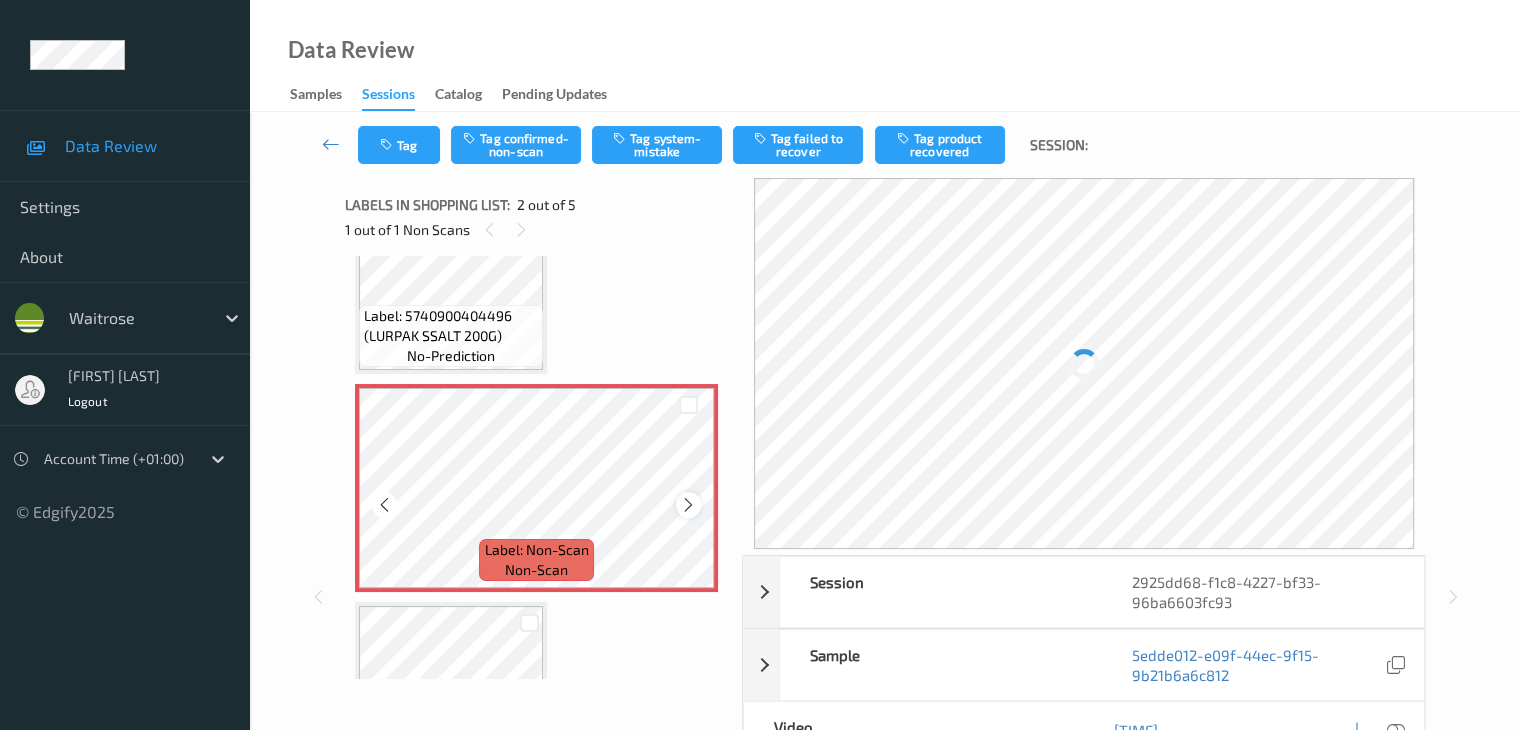 click at bounding box center [688, 505] 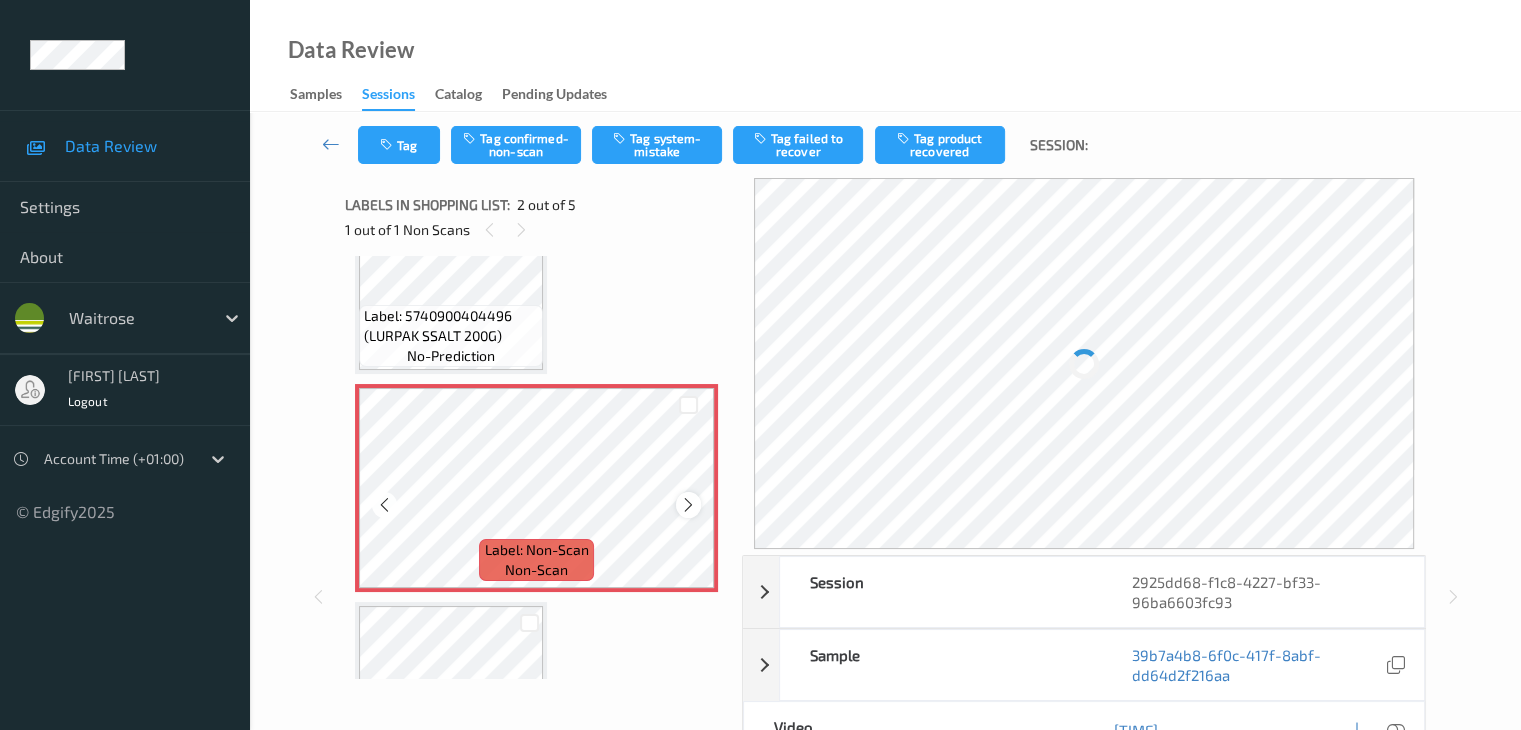 click at bounding box center (688, 505) 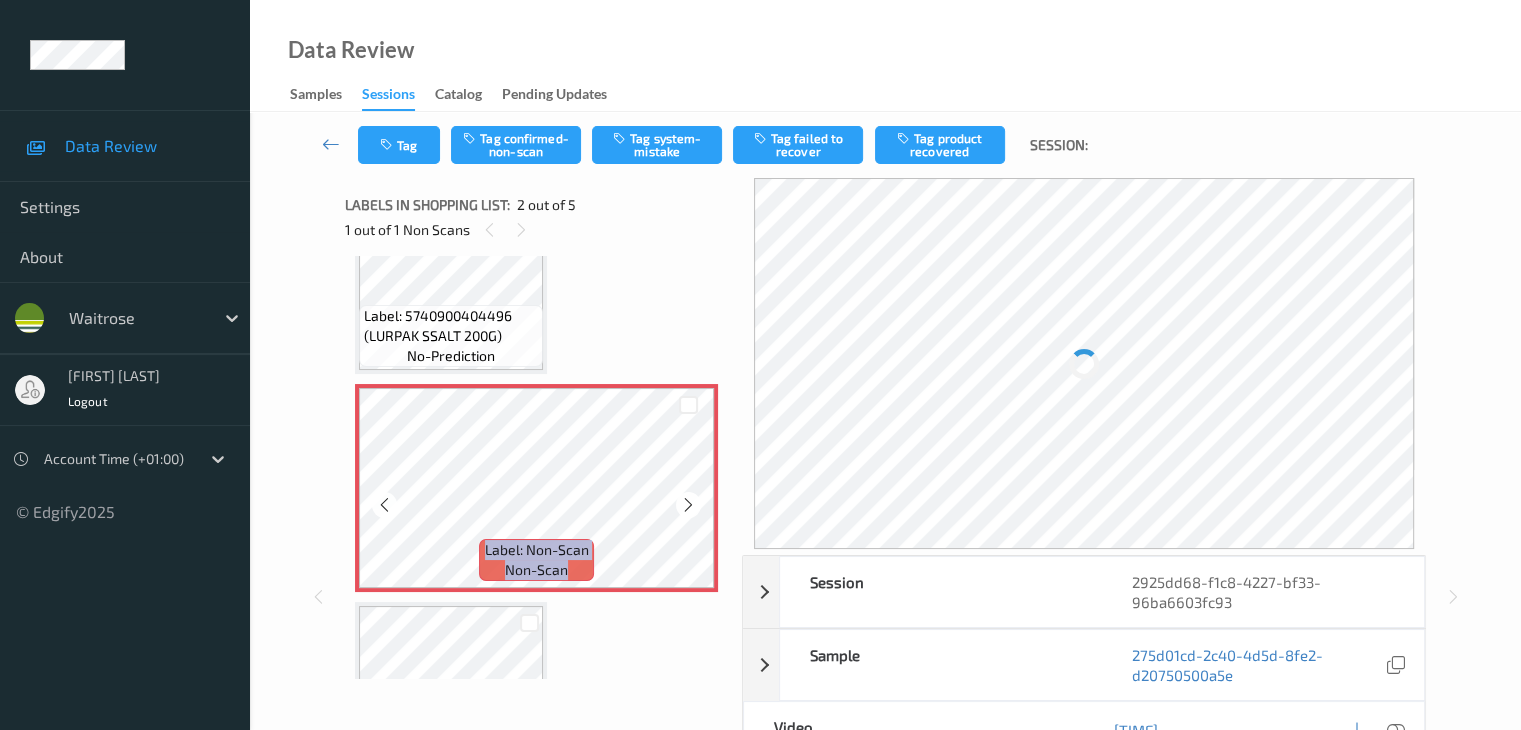 click at bounding box center [688, 505] 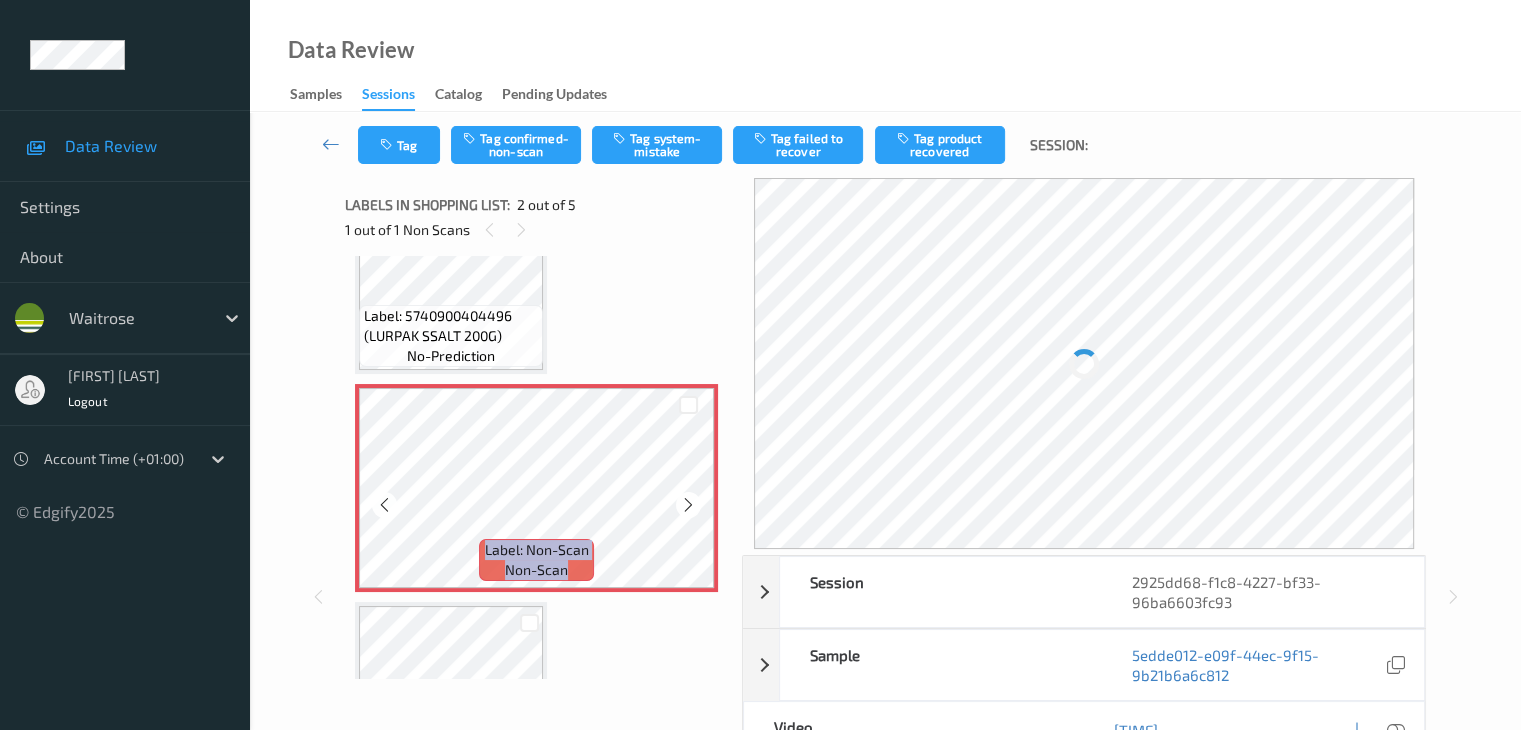 click at bounding box center (688, 505) 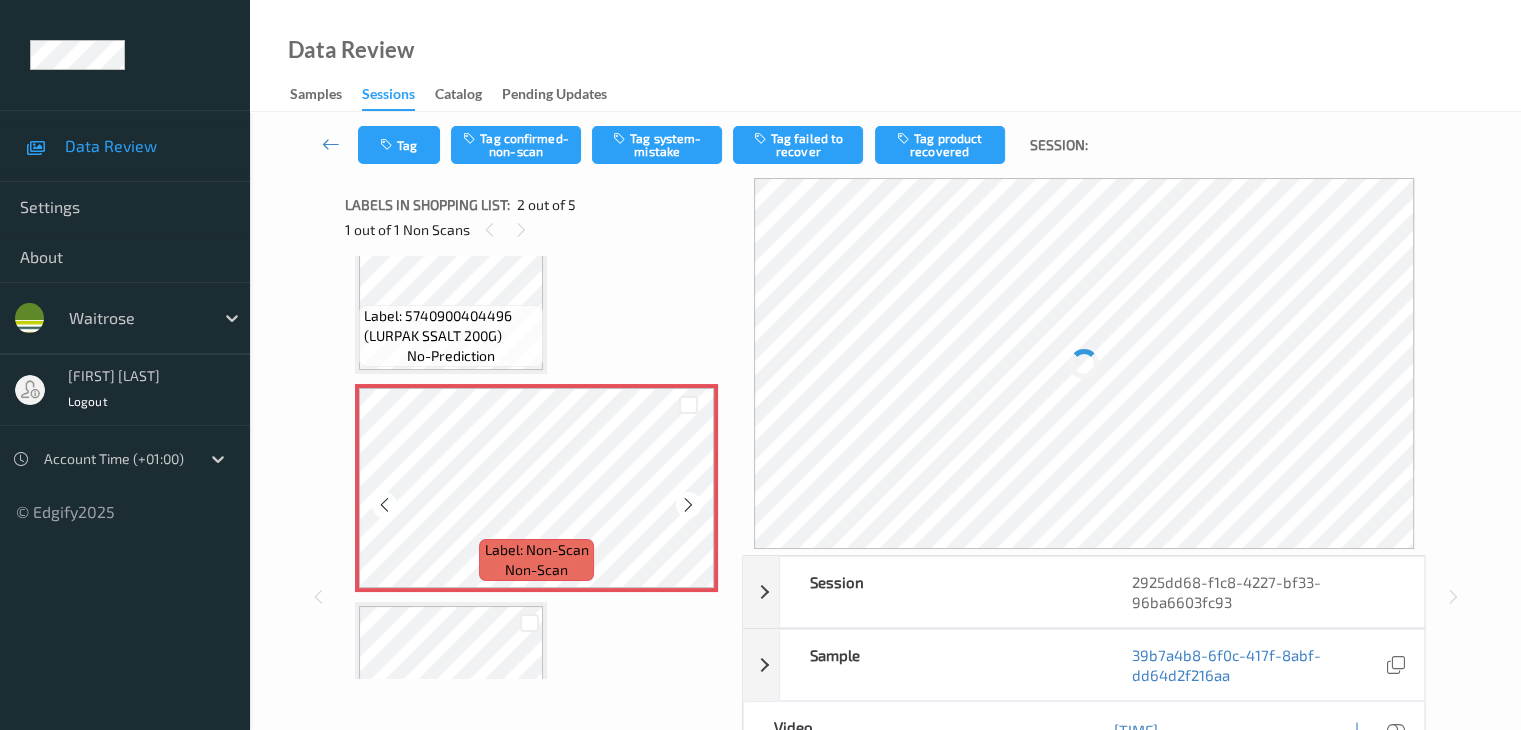 click at bounding box center (688, 505) 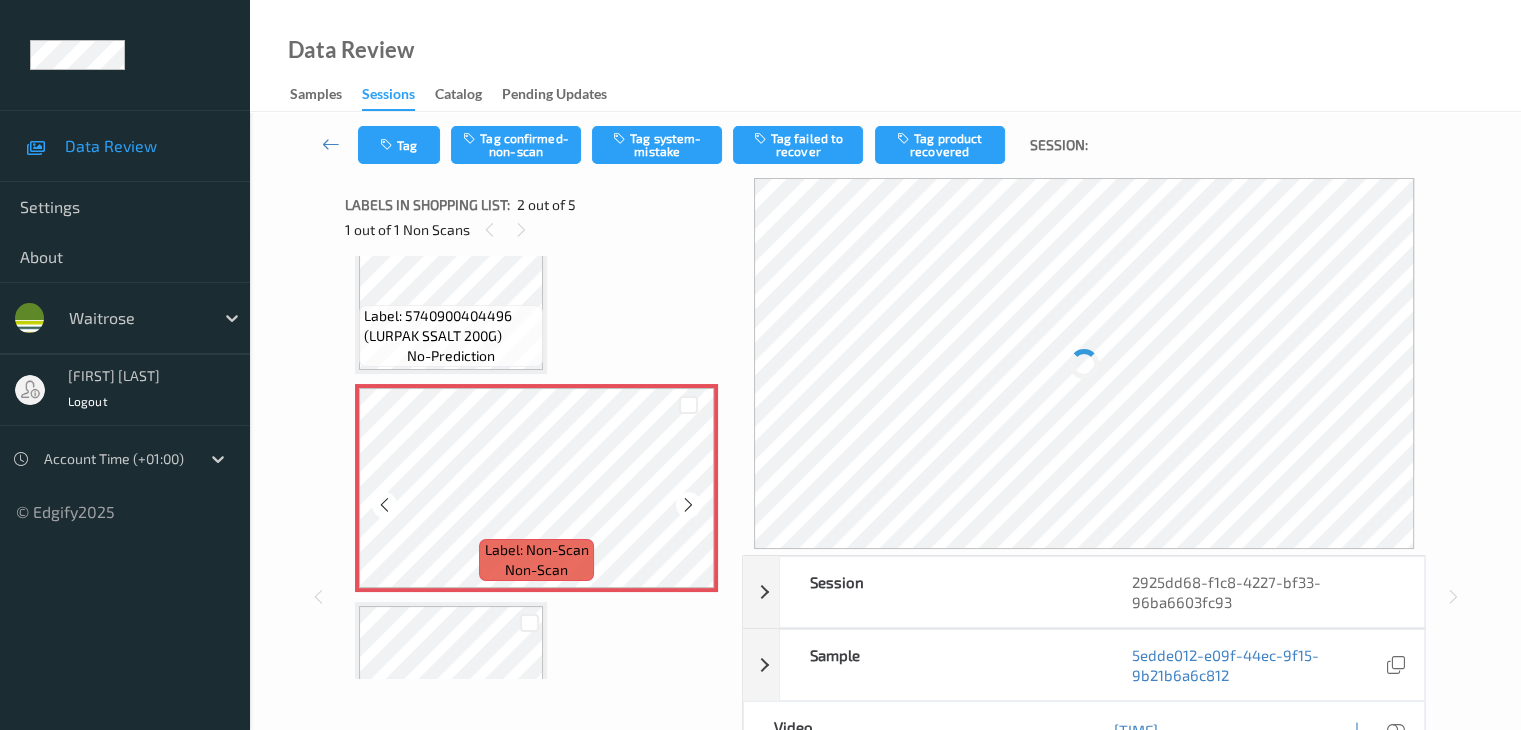 click at bounding box center [688, 505] 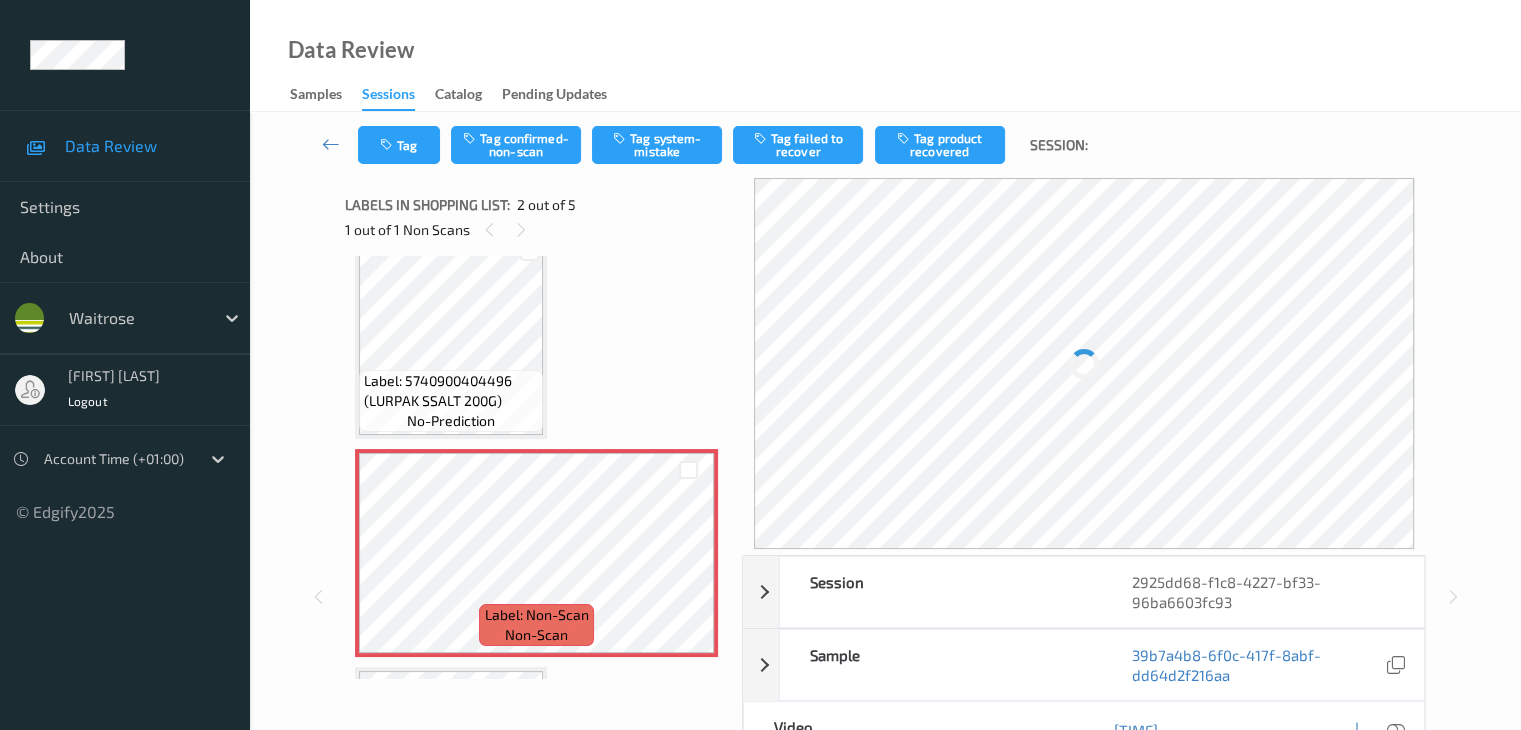 scroll, scrollTop: 0, scrollLeft: 0, axis: both 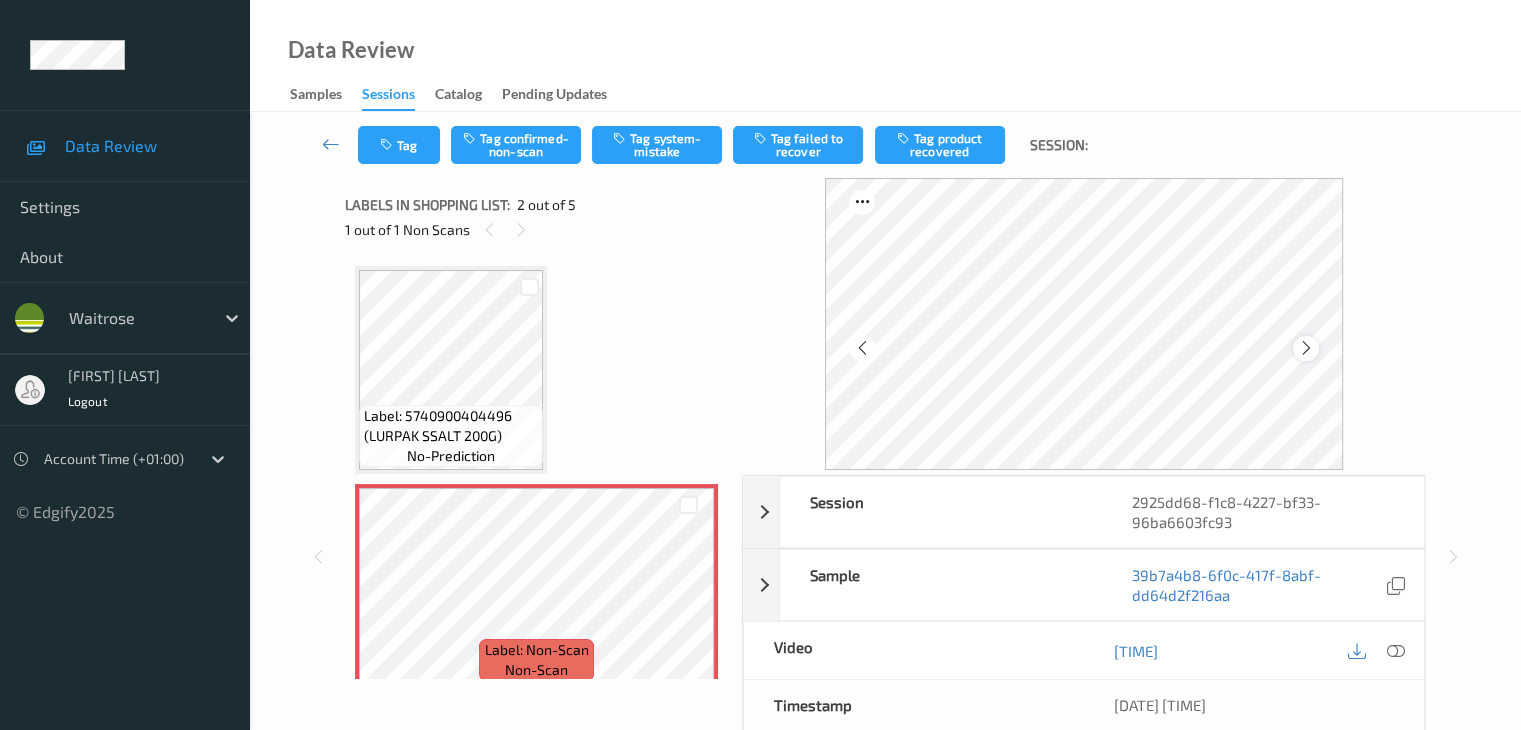 click at bounding box center (1305, 348) 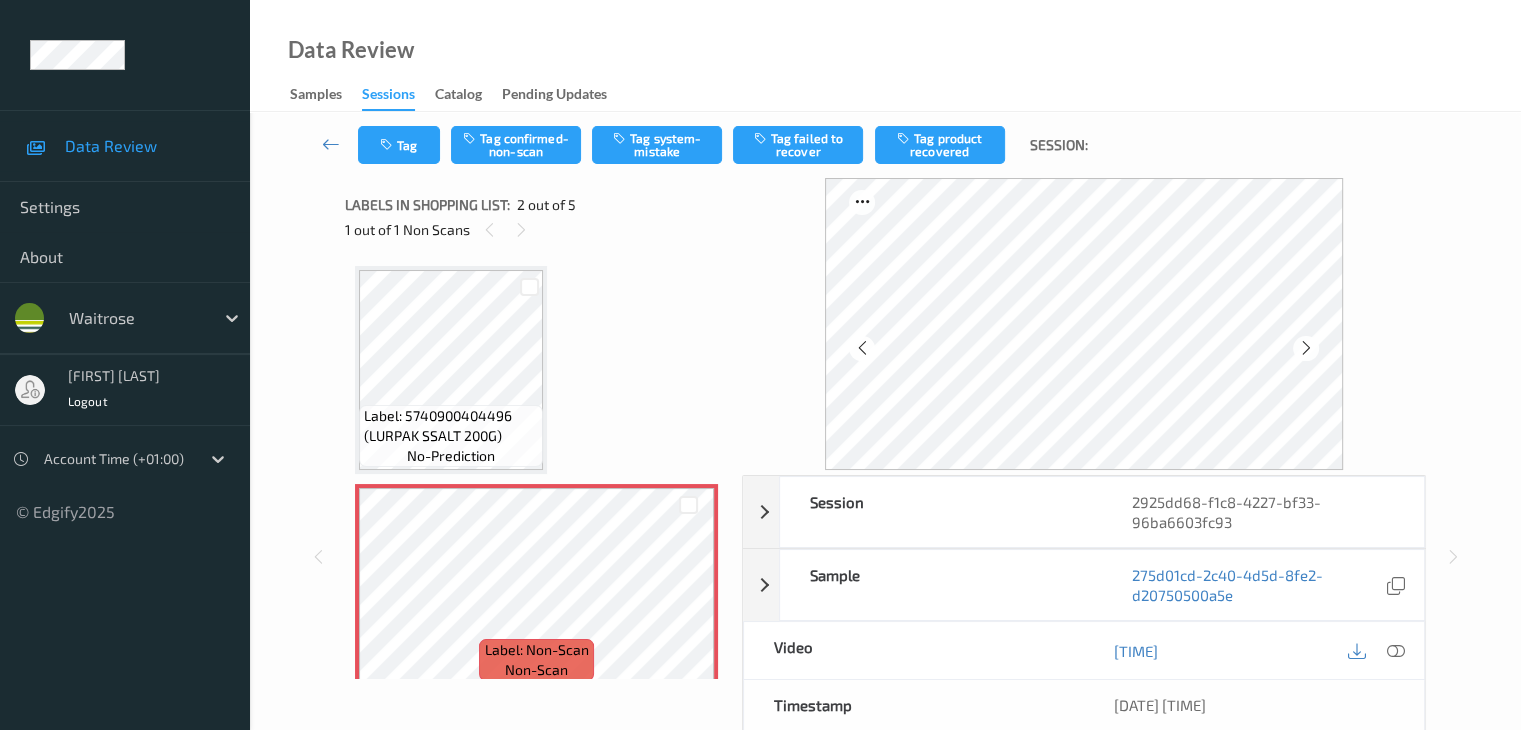 click at bounding box center (1305, 348) 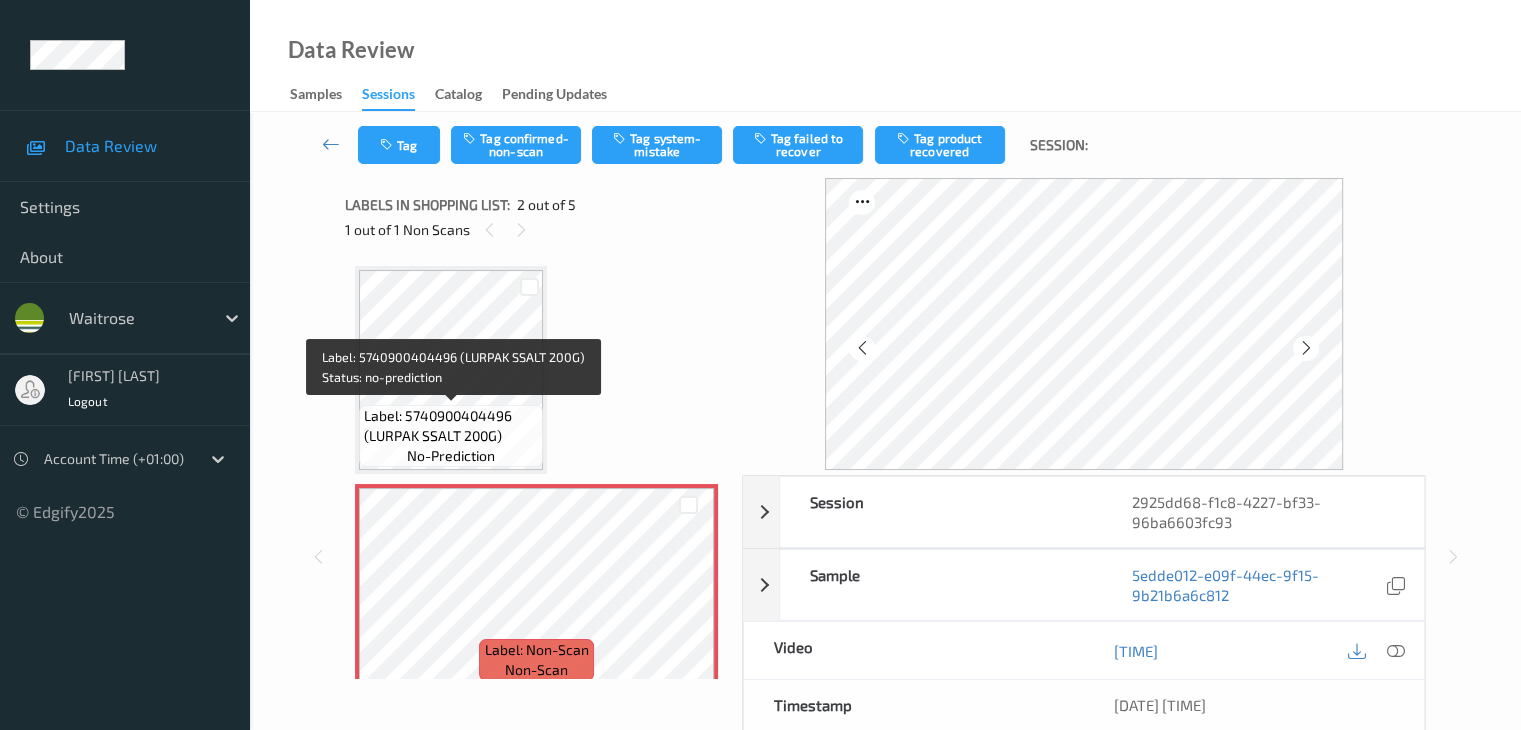 click on "Label: 5740900404496 (LURPAK SSALT 200G)" at bounding box center (451, 426) 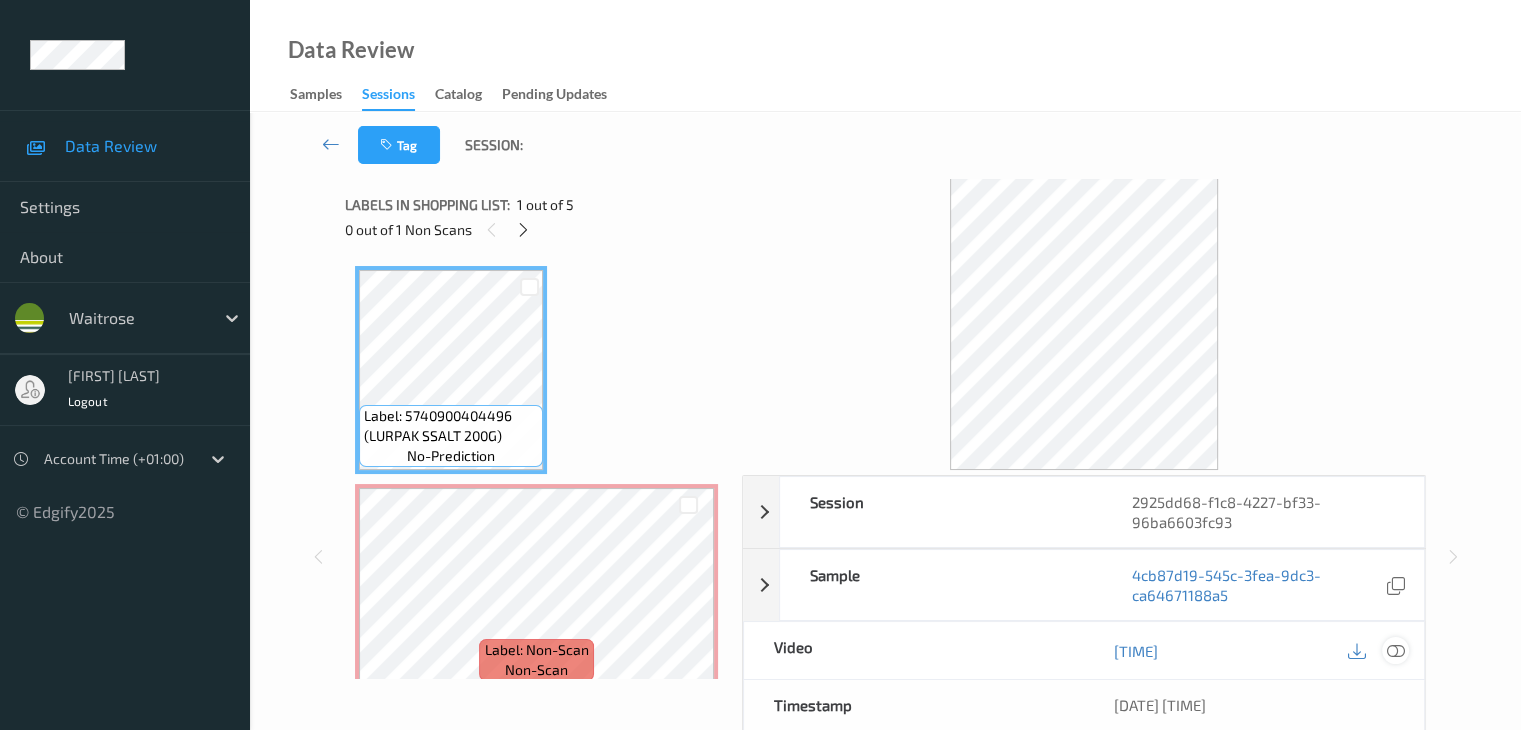 click at bounding box center (1395, 651) 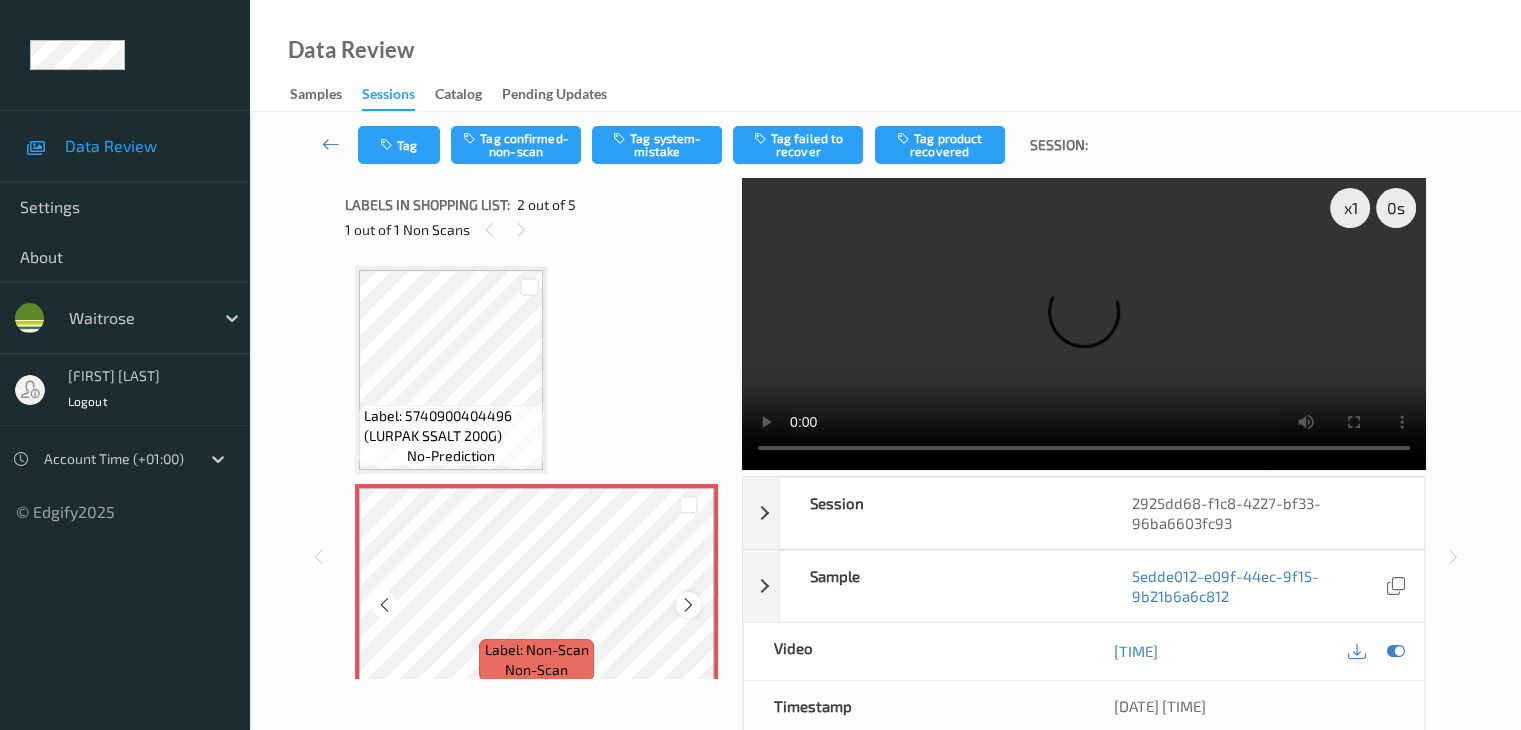 click at bounding box center [688, 604] 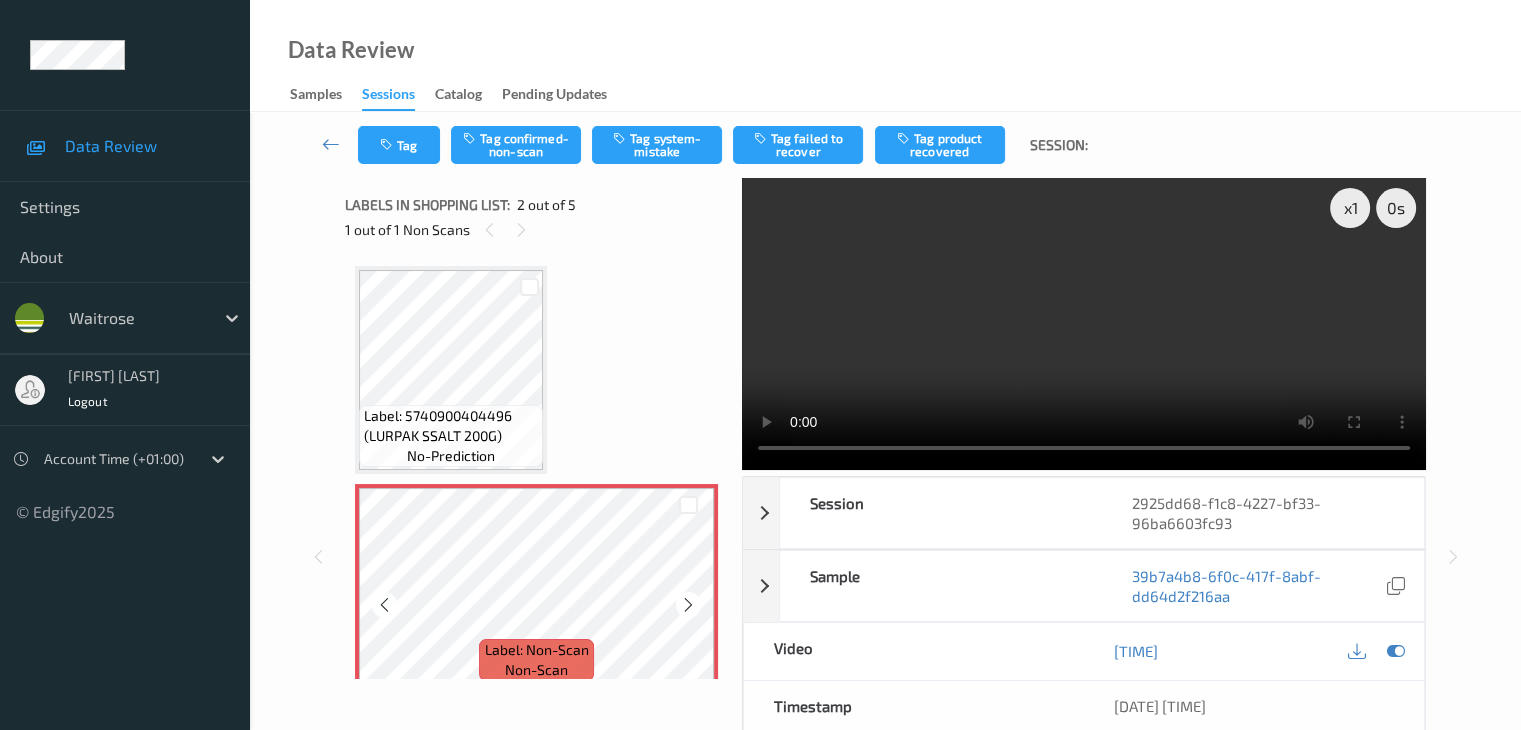 click at bounding box center (688, 604) 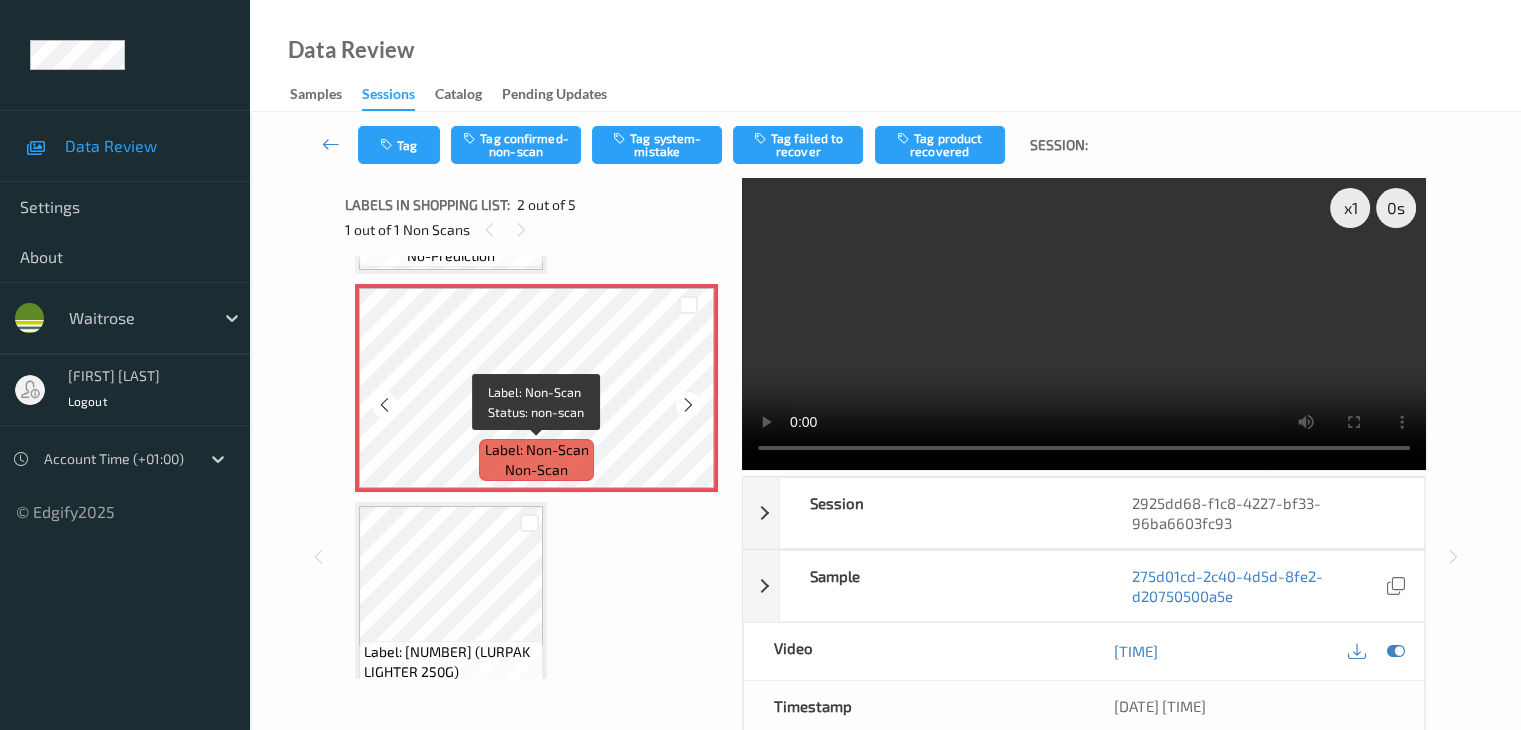 scroll, scrollTop: 100, scrollLeft: 0, axis: vertical 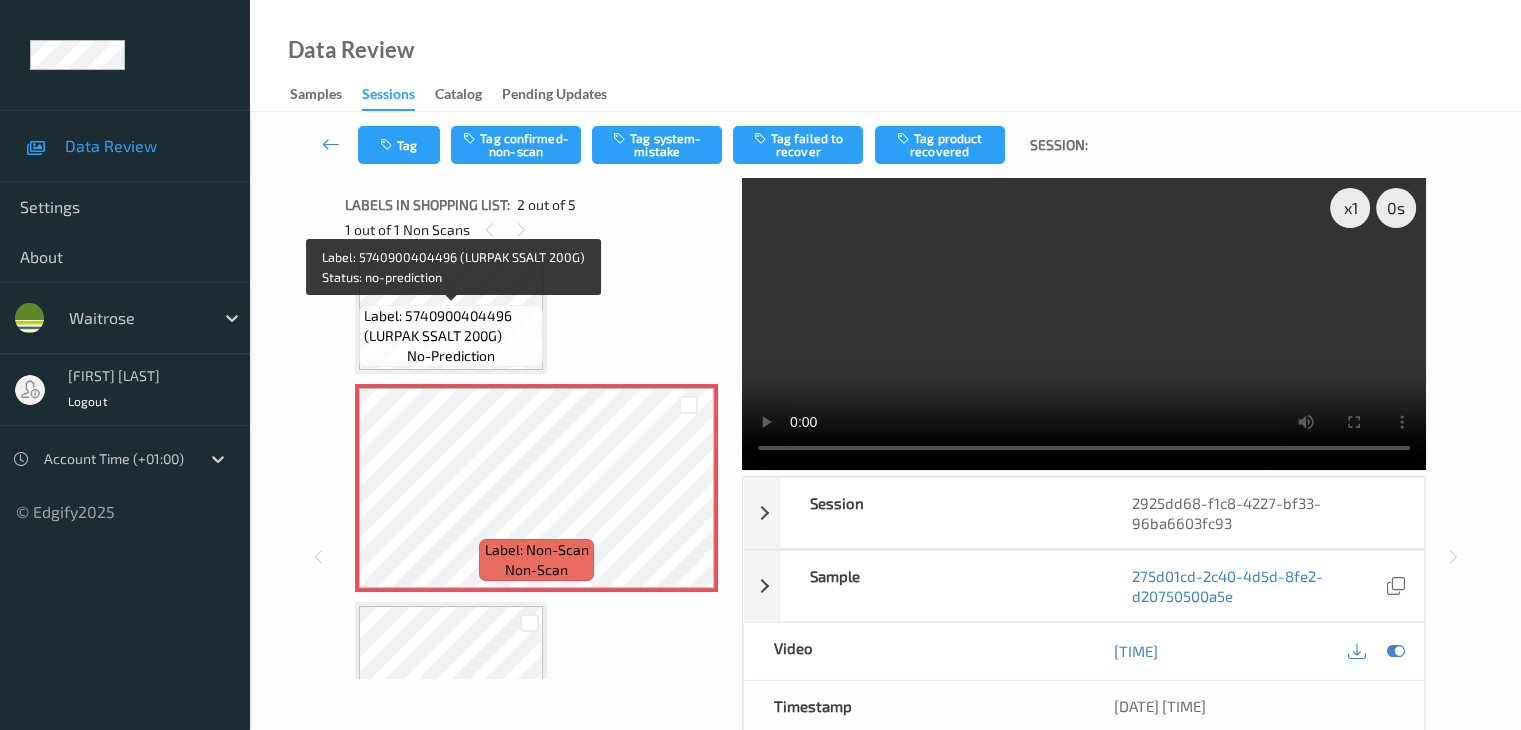 click on "Label: 5740900404496 (LURPAK SSALT 200G)" at bounding box center [451, 326] 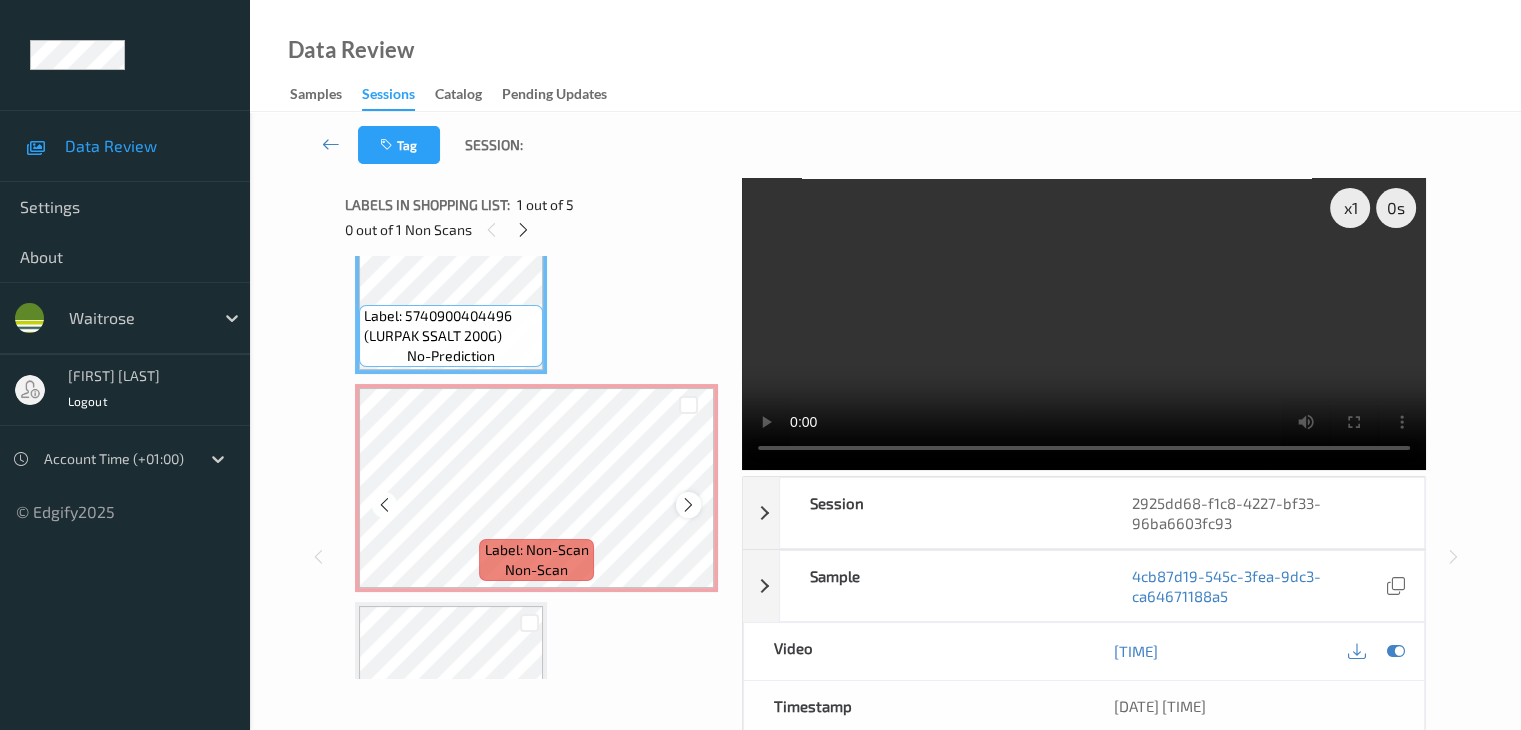 click at bounding box center (688, 505) 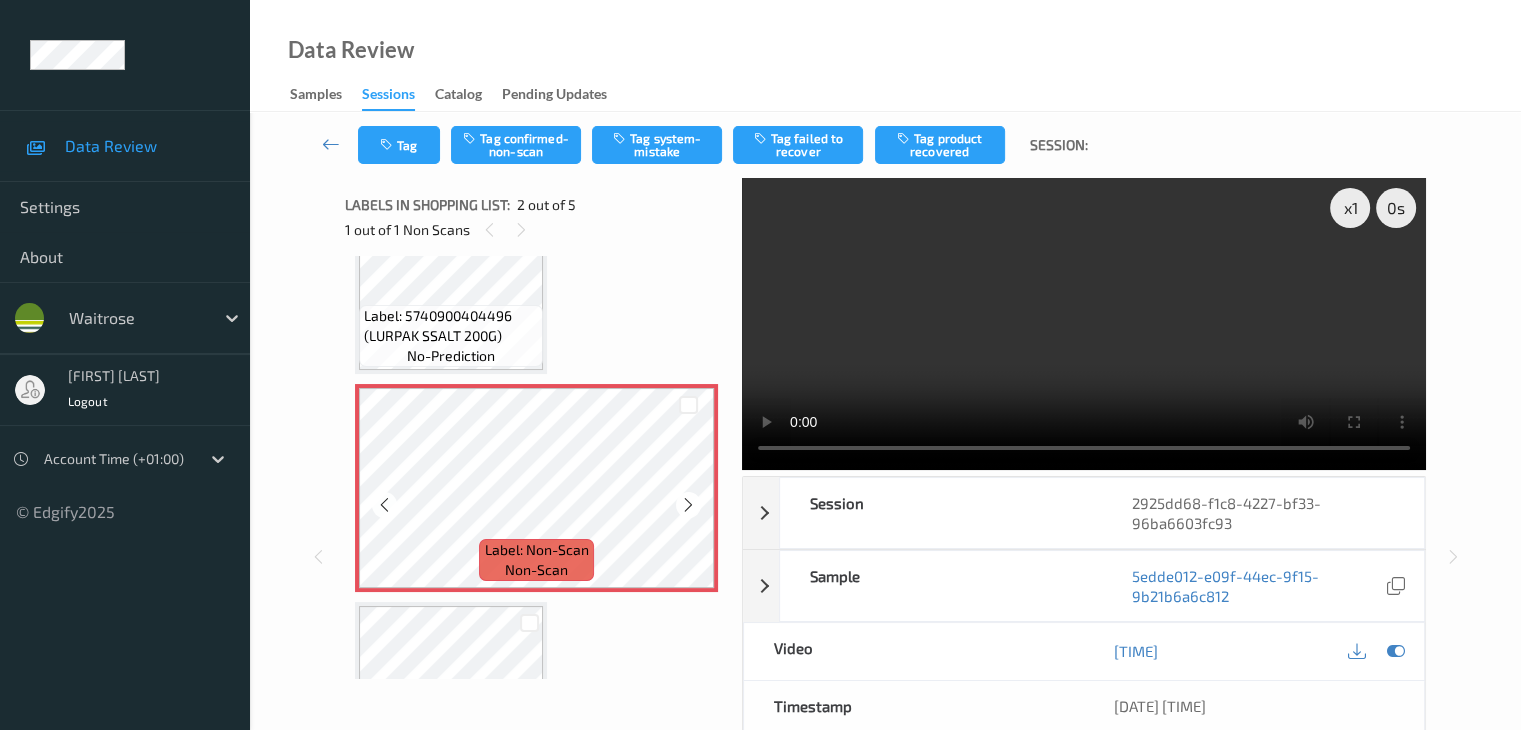 click at bounding box center [688, 505] 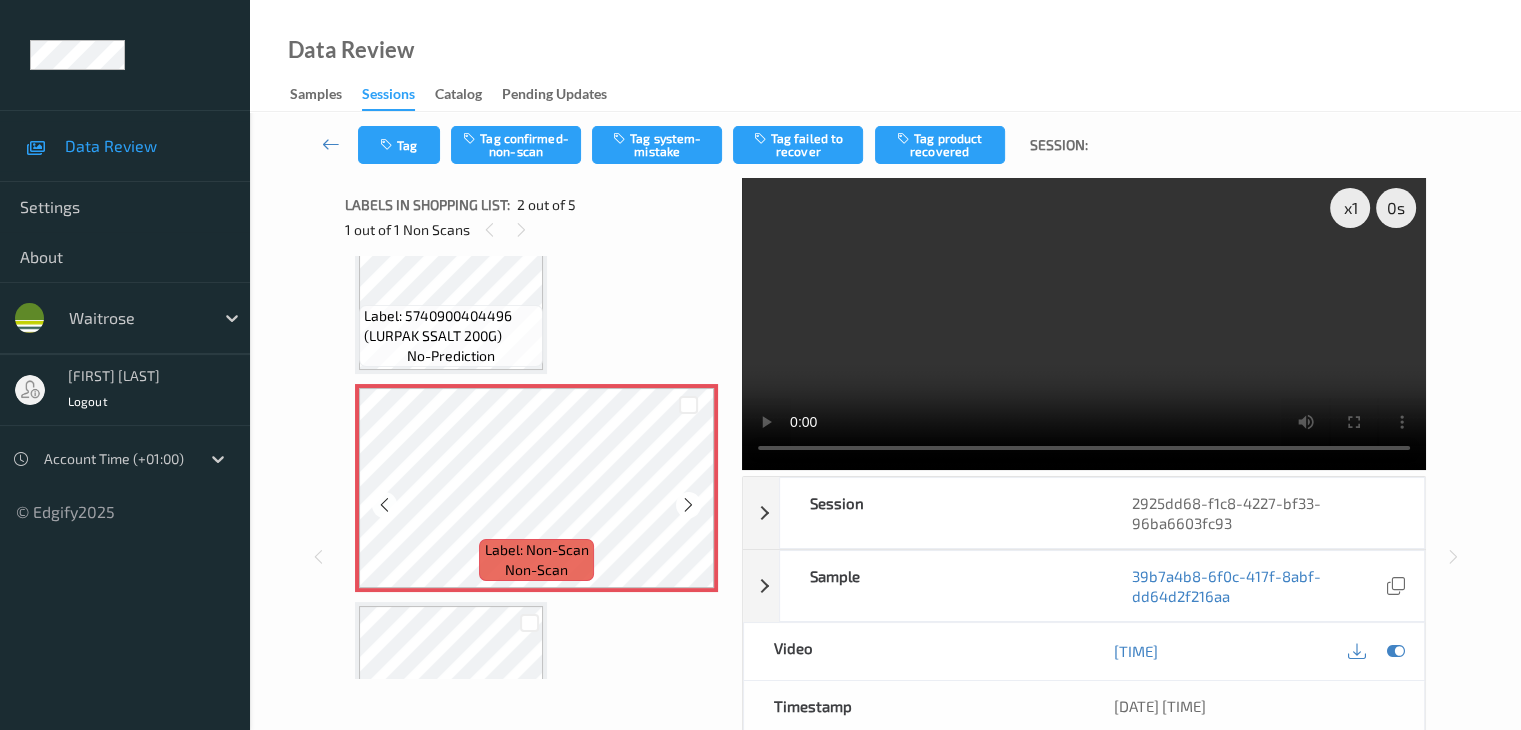 click at bounding box center [688, 505] 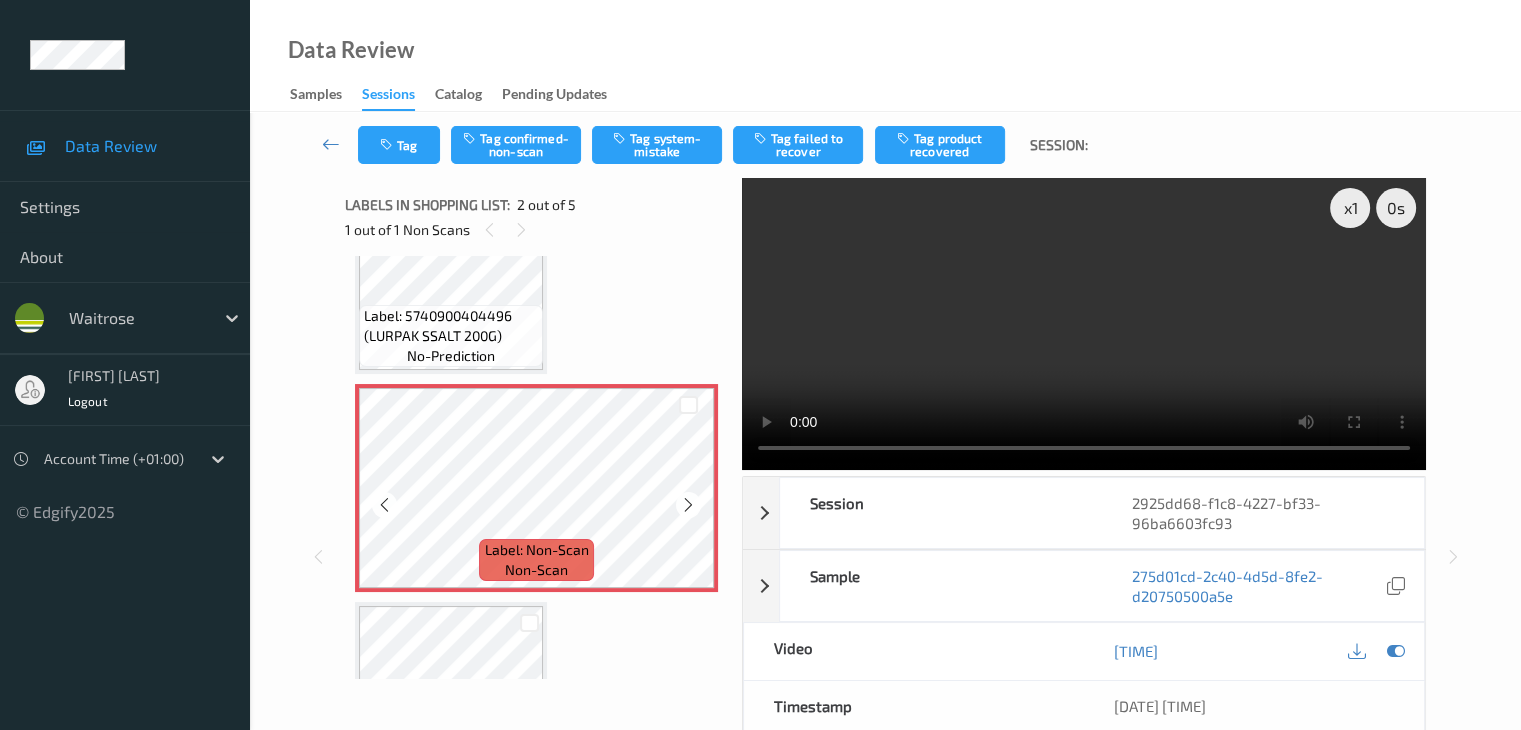click at bounding box center (688, 505) 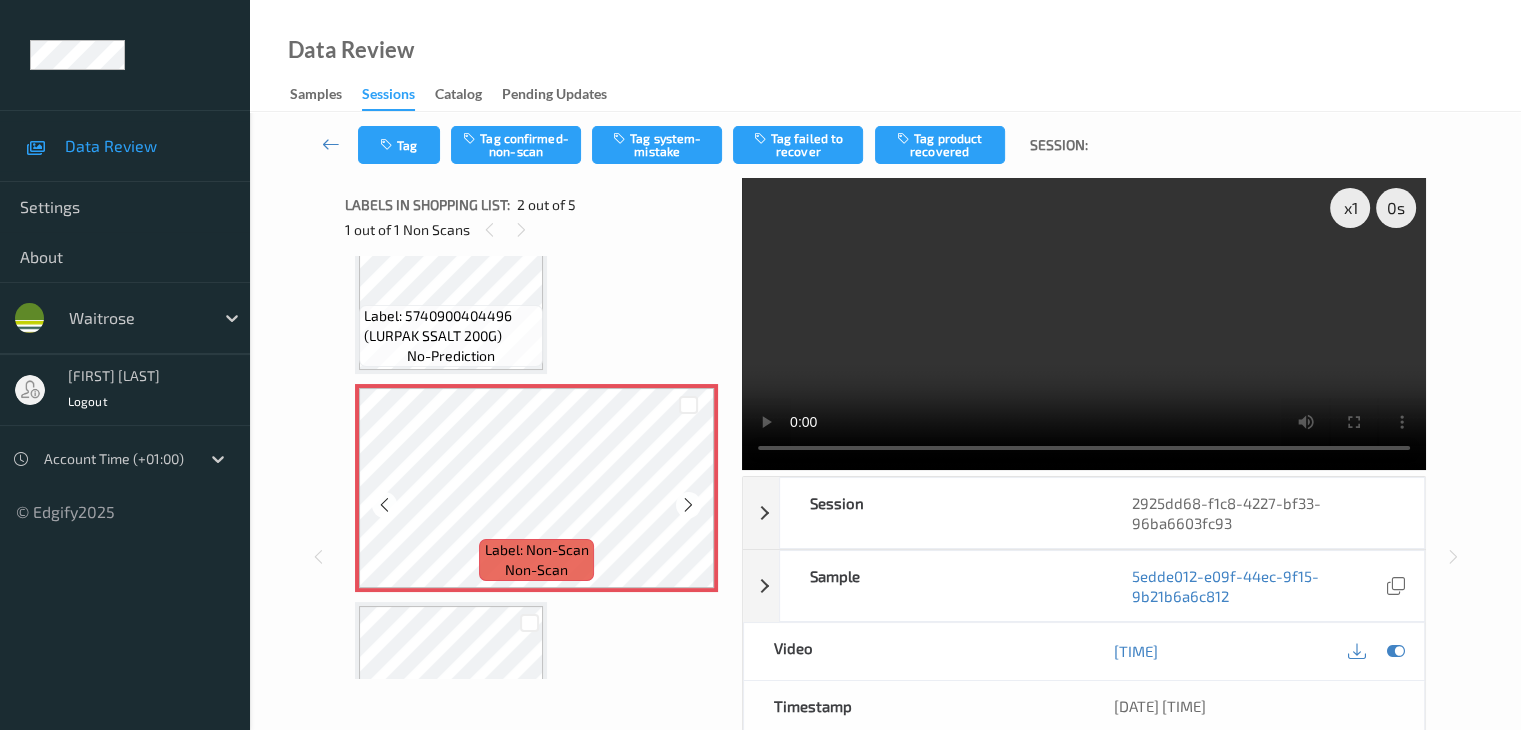 click at bounding box center [688, 505] 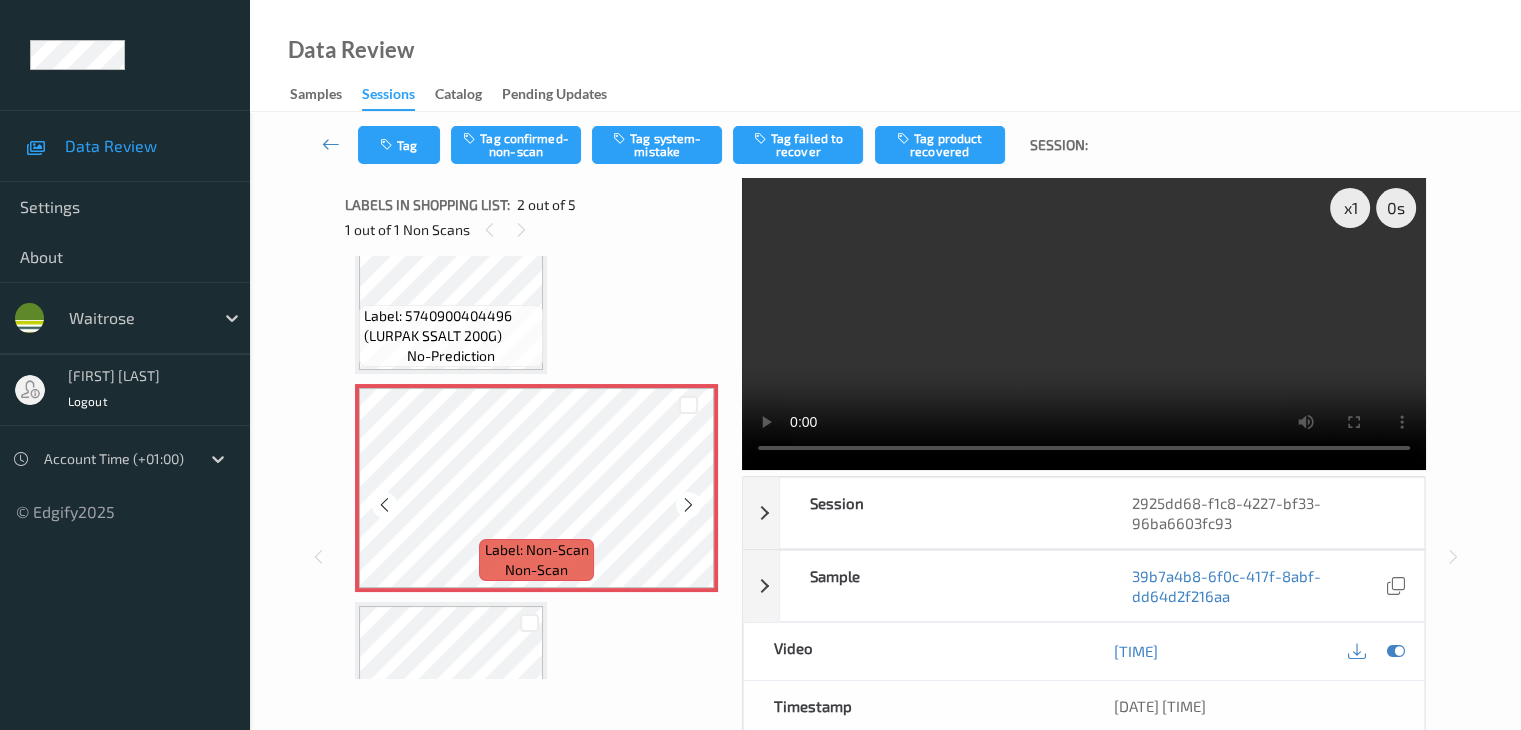 click at bounding box center [688, 505] 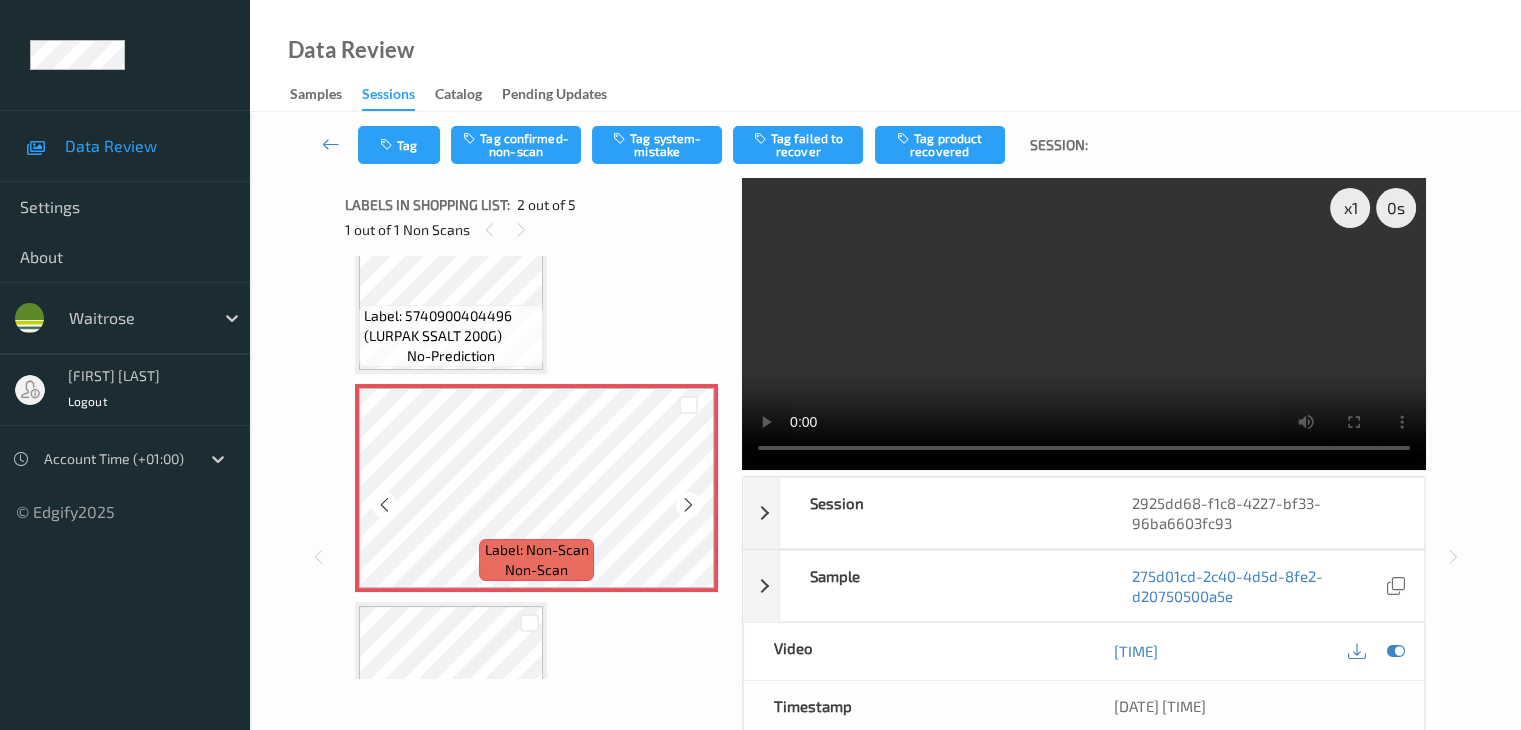 click at bounding box center (688, 505) 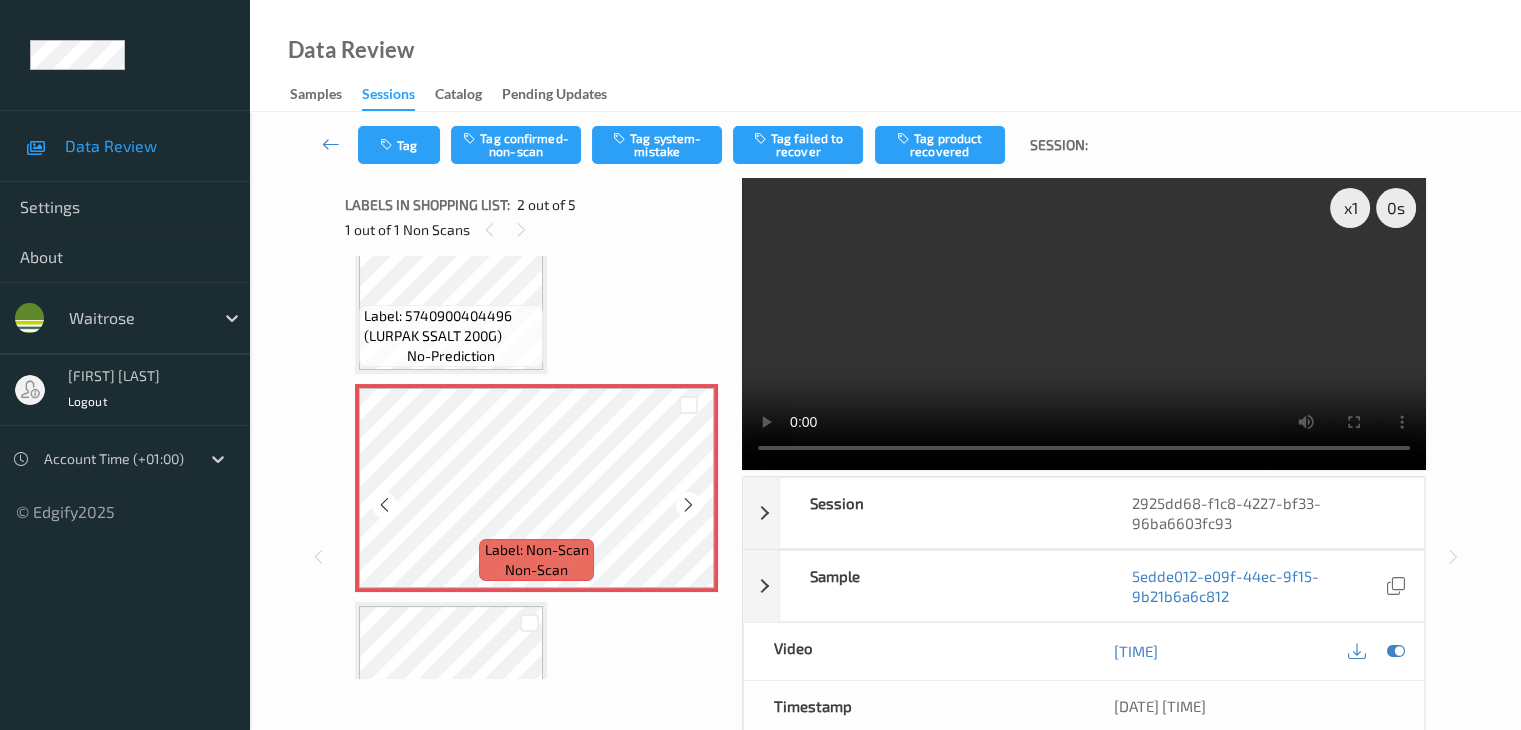 click at bounding box center (688, 505) 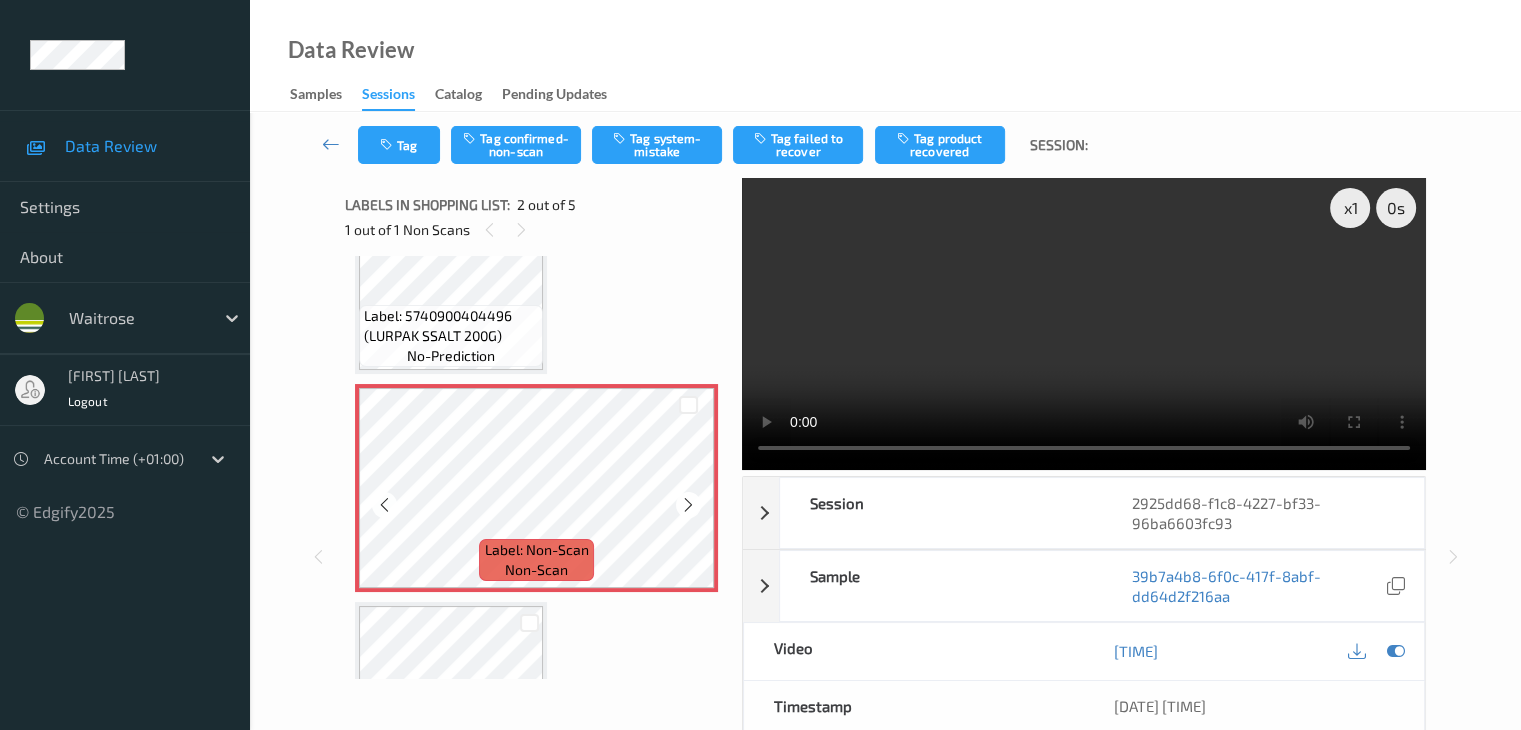 click at bounding box center (688, 505) 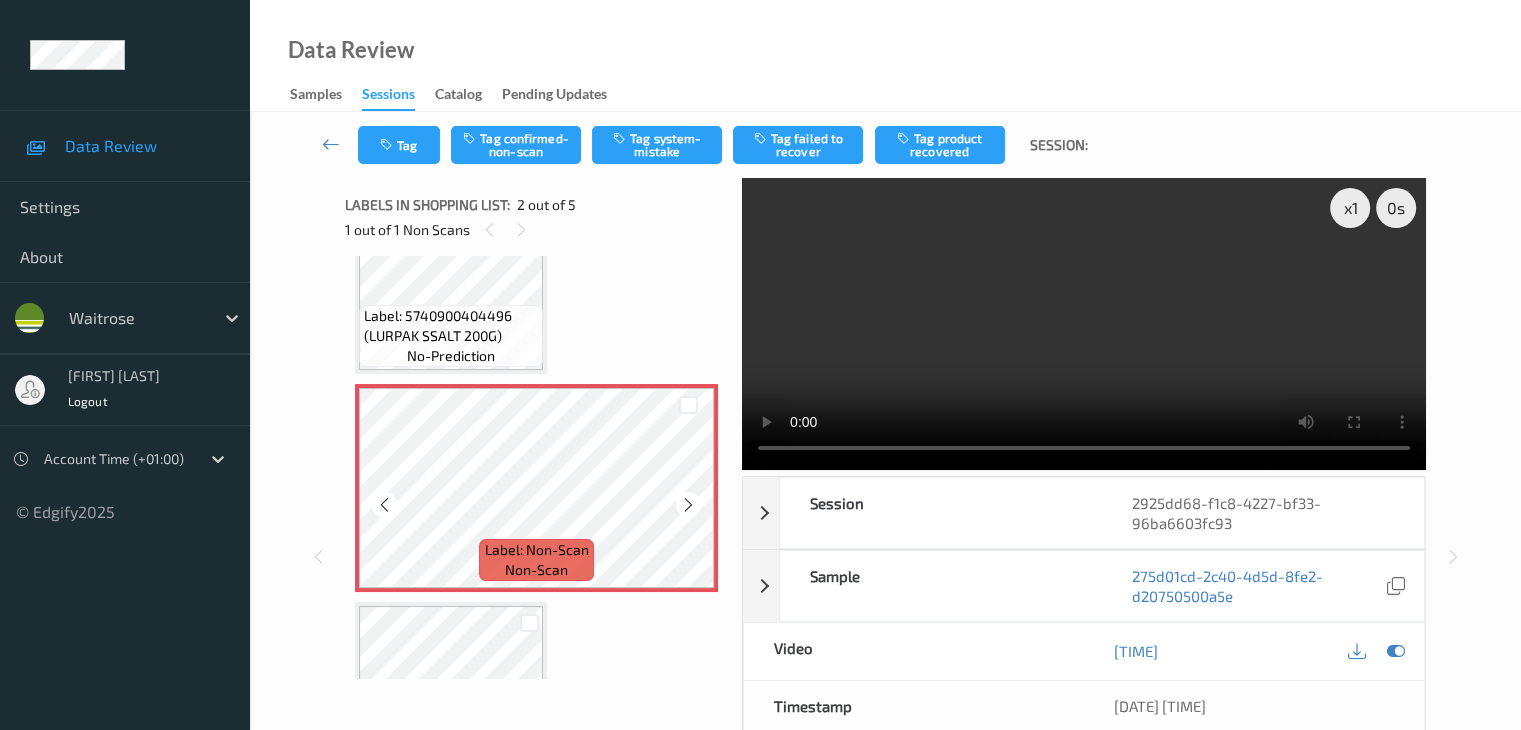 click at bounding box center [688, 505] 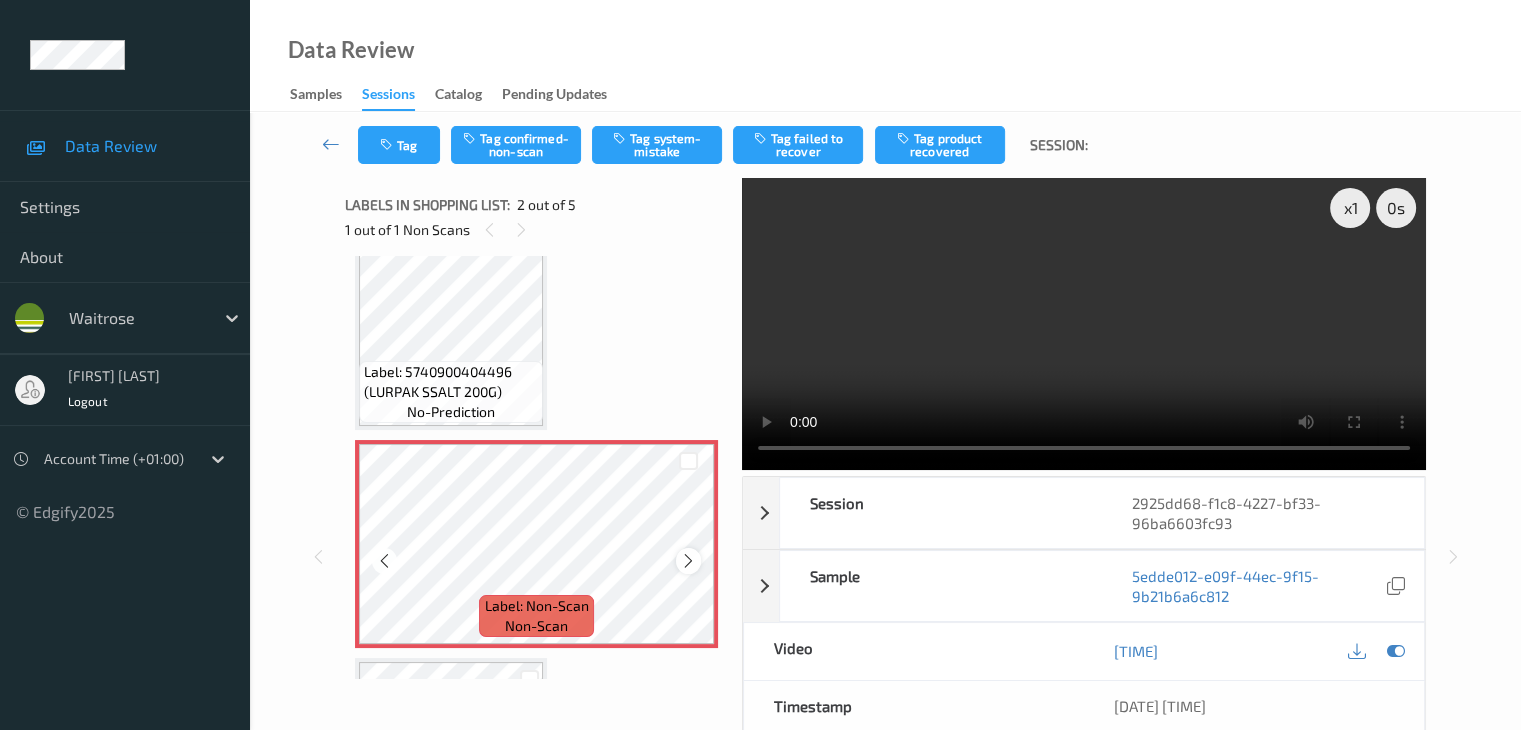 scroll, scrollTop: 0, scrollLeft: 0, axis: both 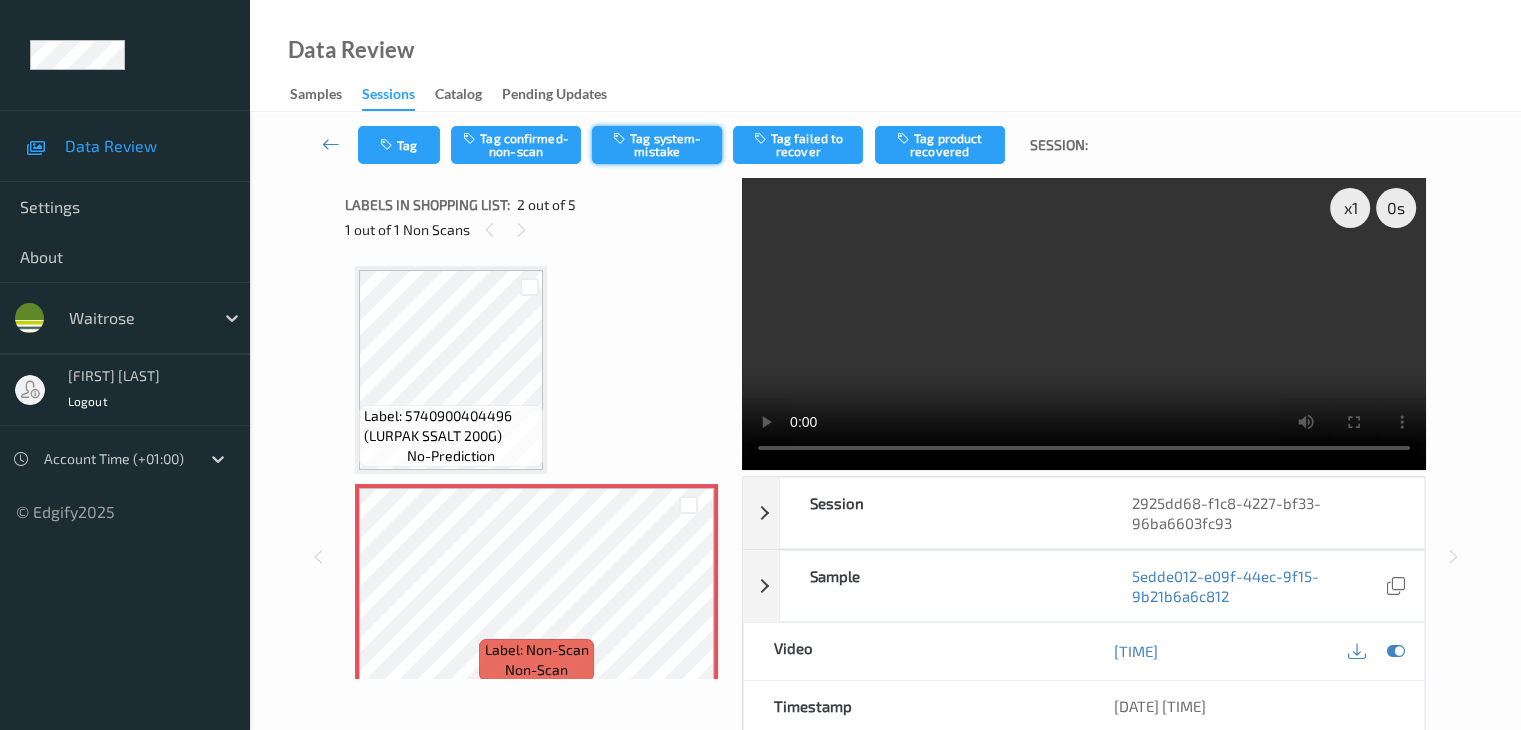 click on "Tag   system-mistake" at bounding box center [657, 145] 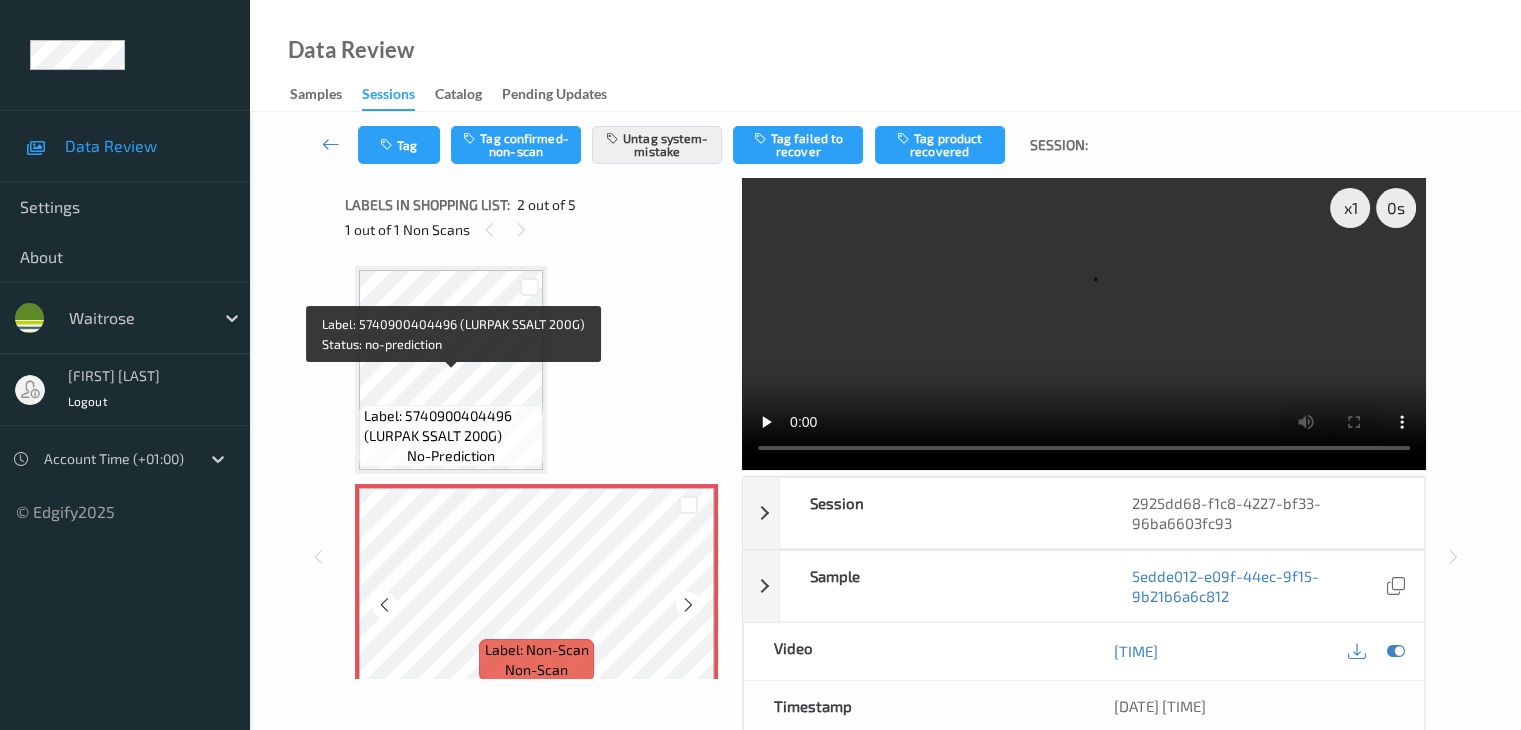 scroll, scrollTop: 200, scrollLeft: 0, axis: vertical 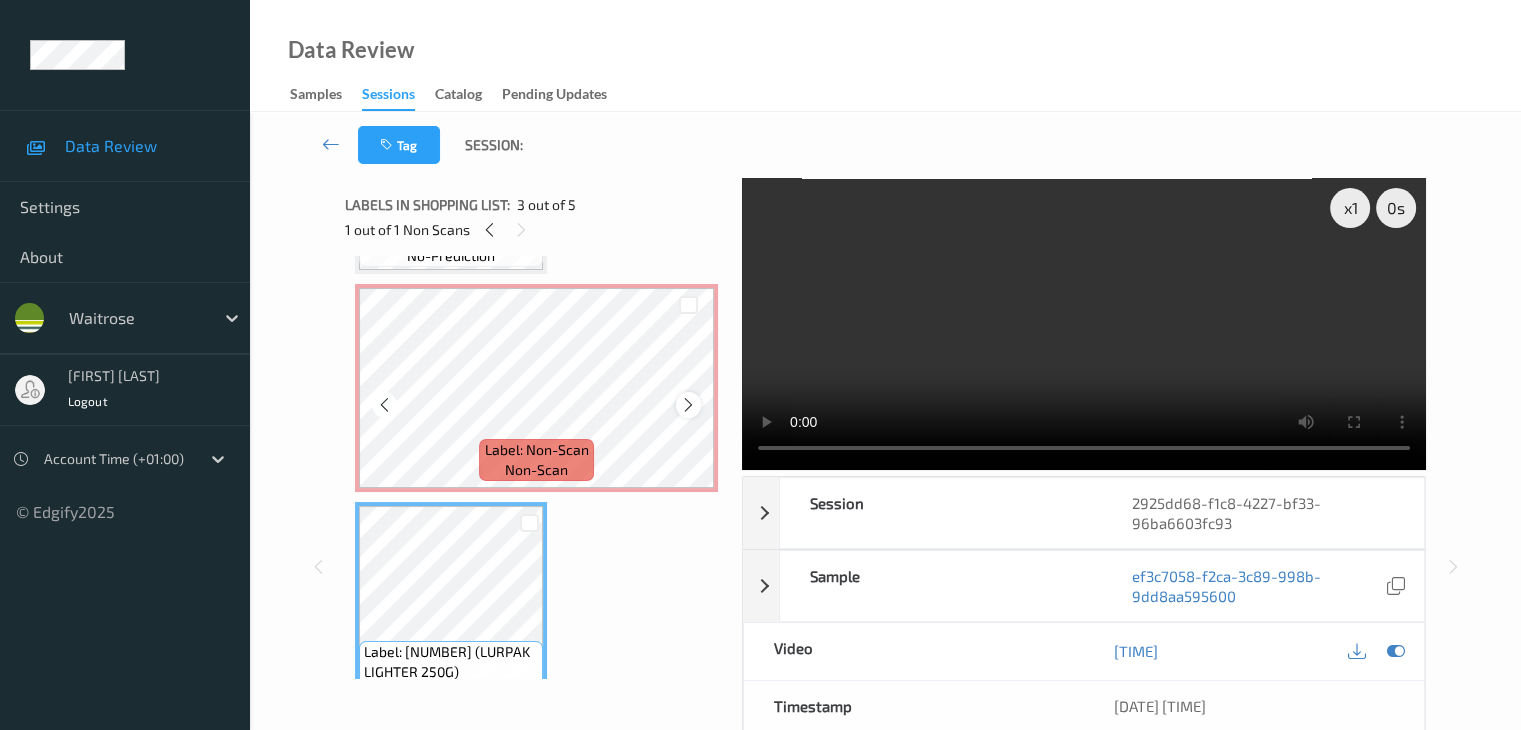 click at bounding box center (688, 405) 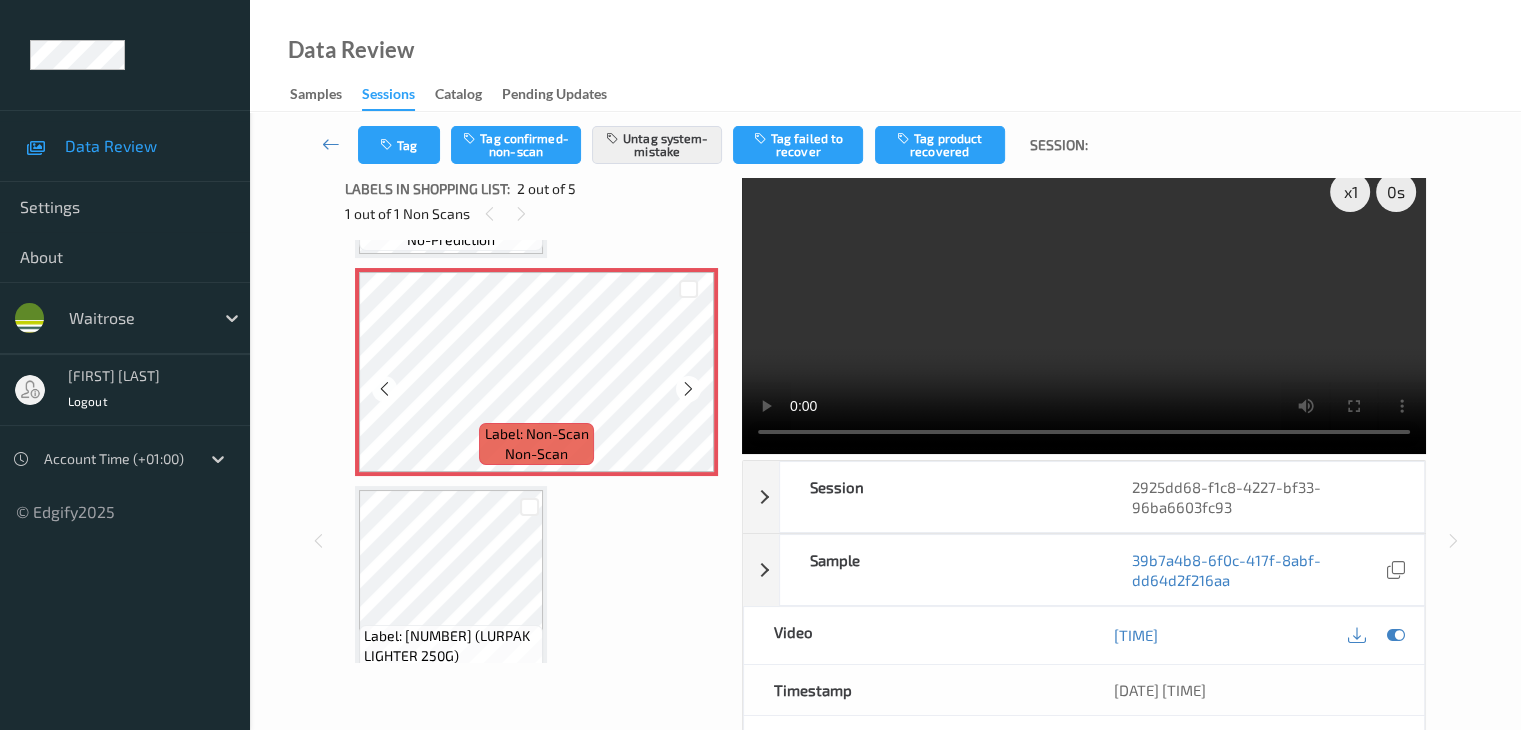 scroll, scrollTop: 0, scrollLeft: 0, axis: both 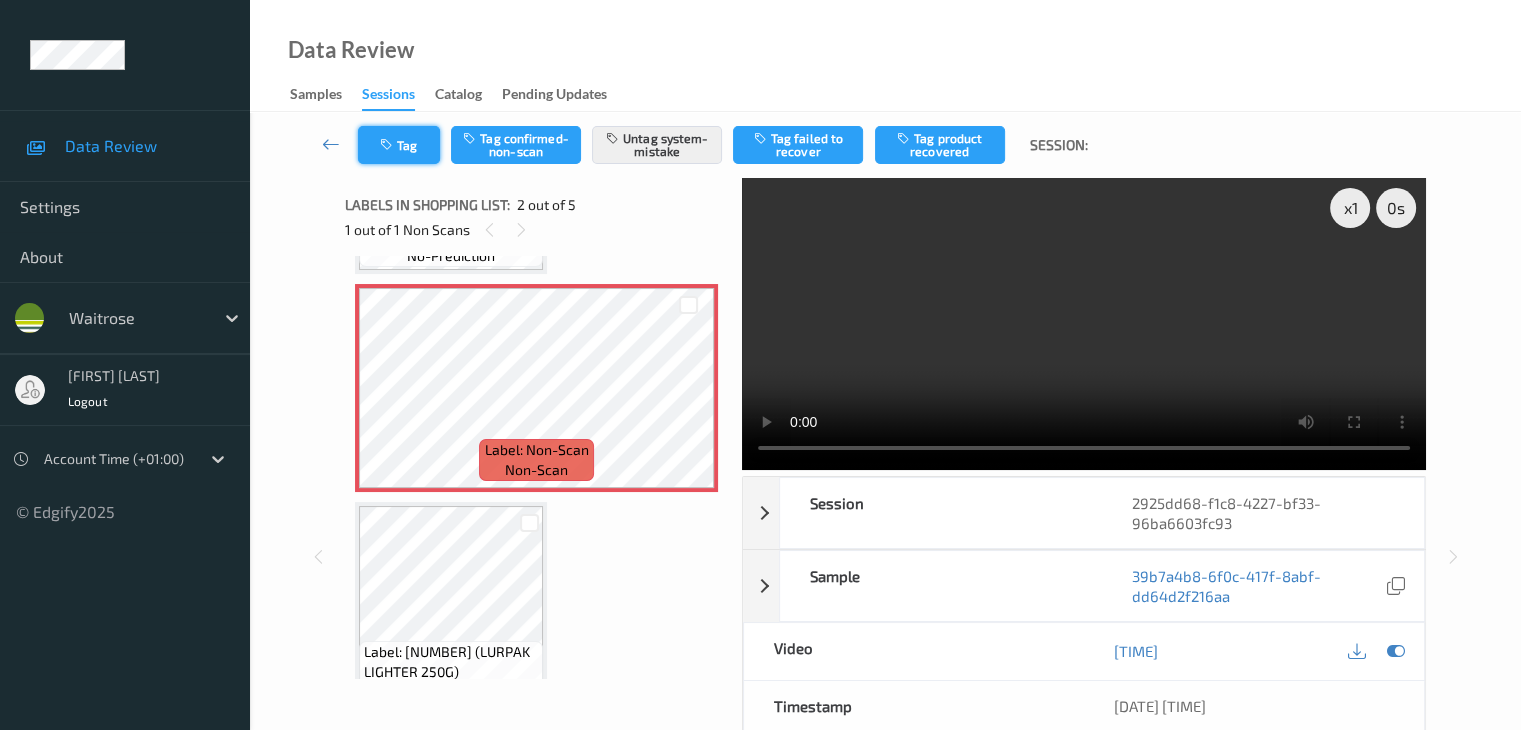 click on "Tag" at bounding box center (399, 145) 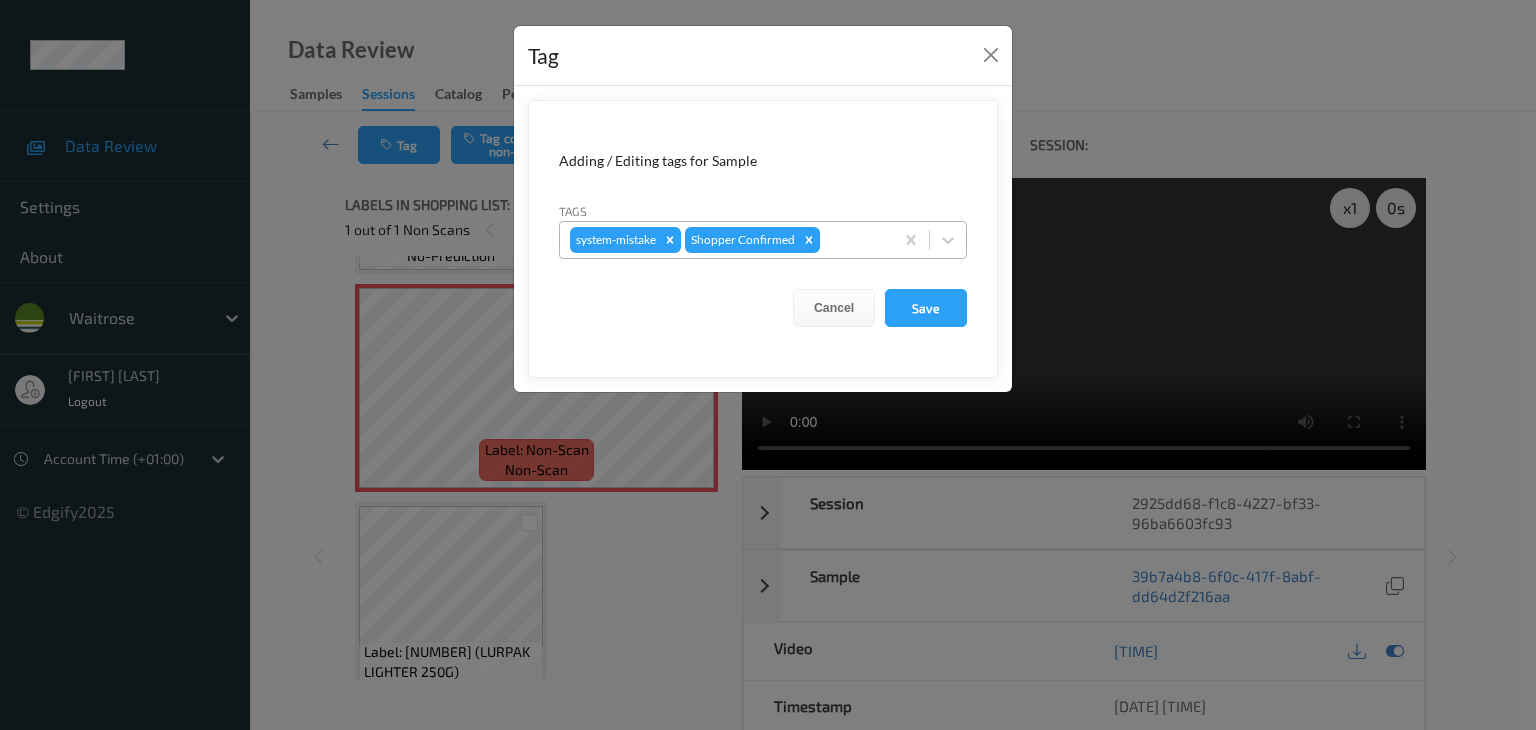 click at bounding box center (853, 240) 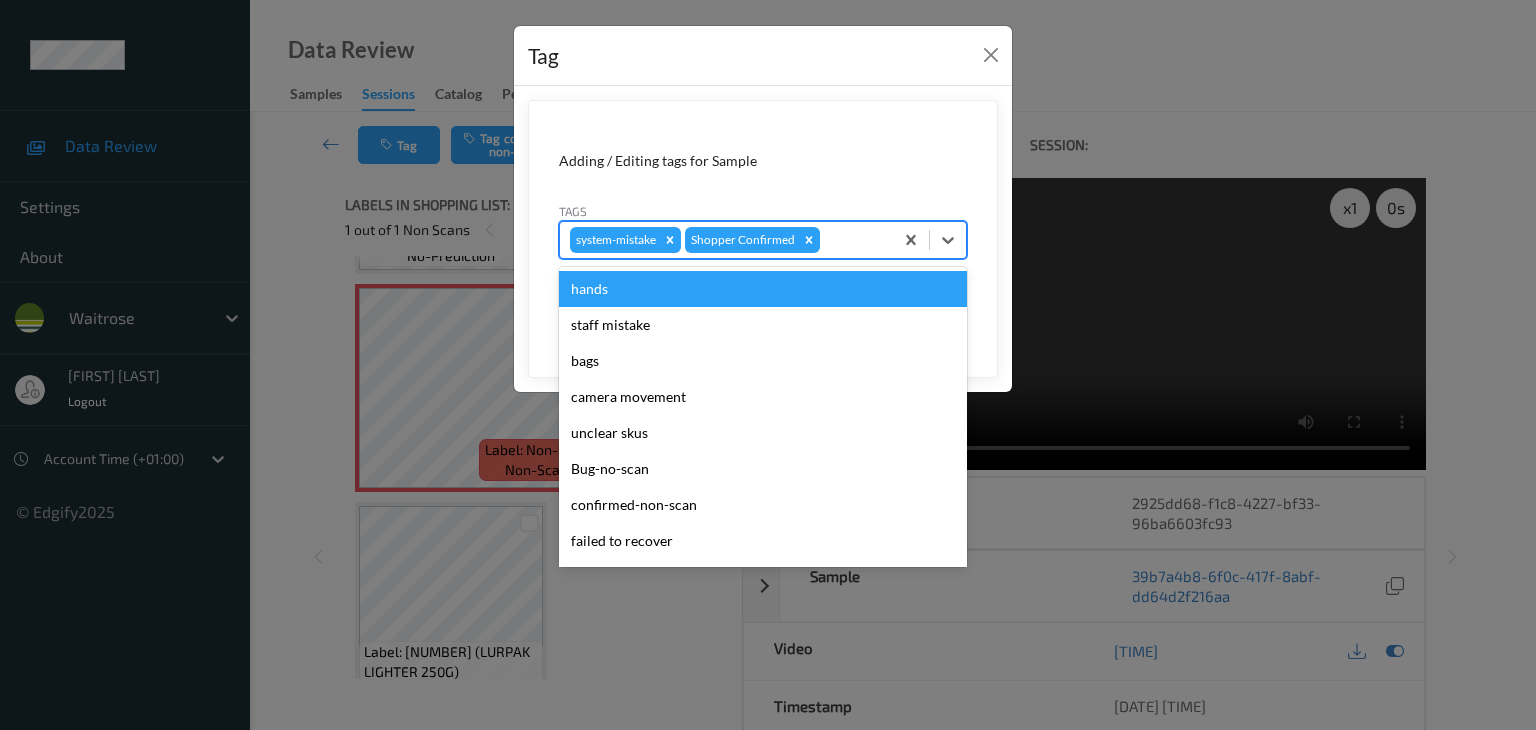 type on "u" 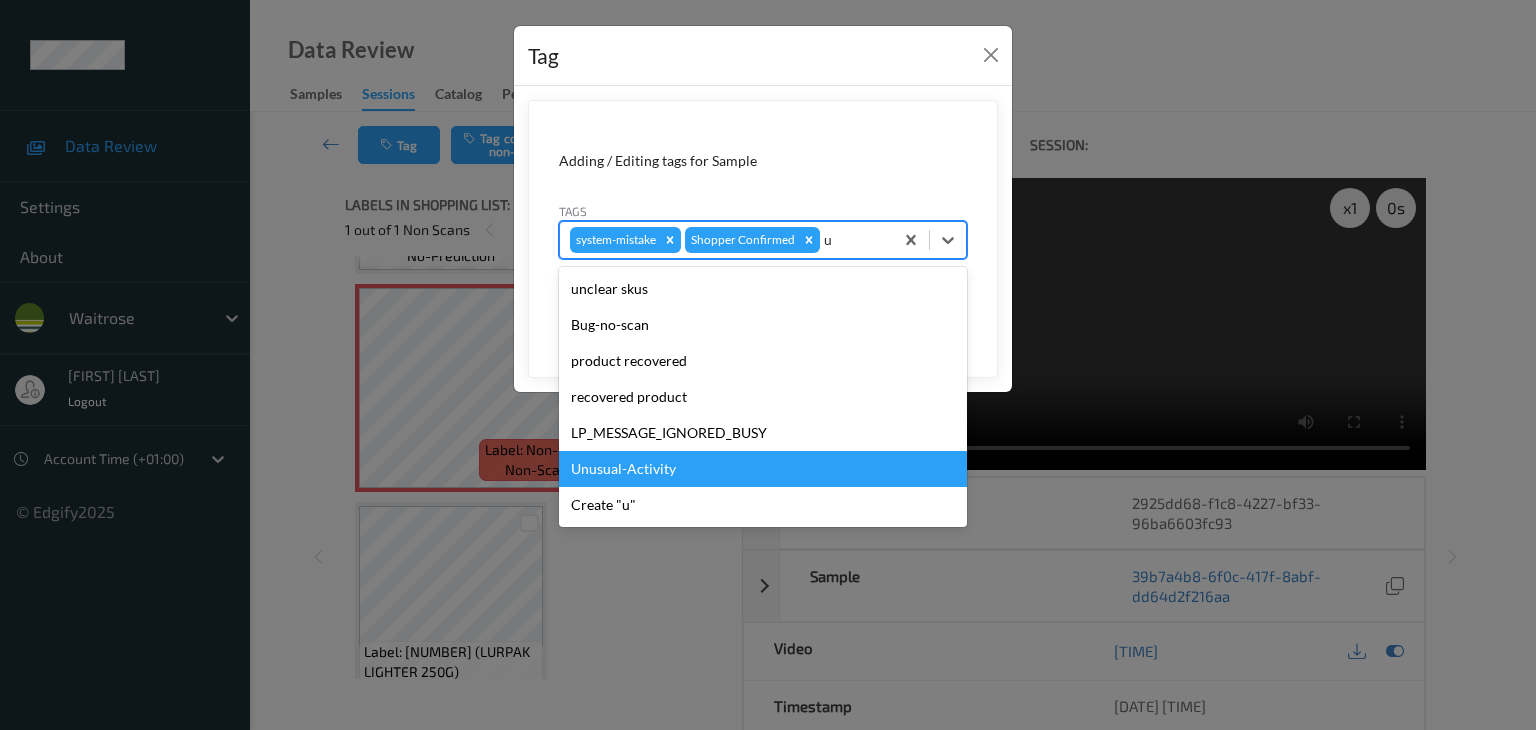 click on "Unusual-Activity" at bounding box center (763, 469) 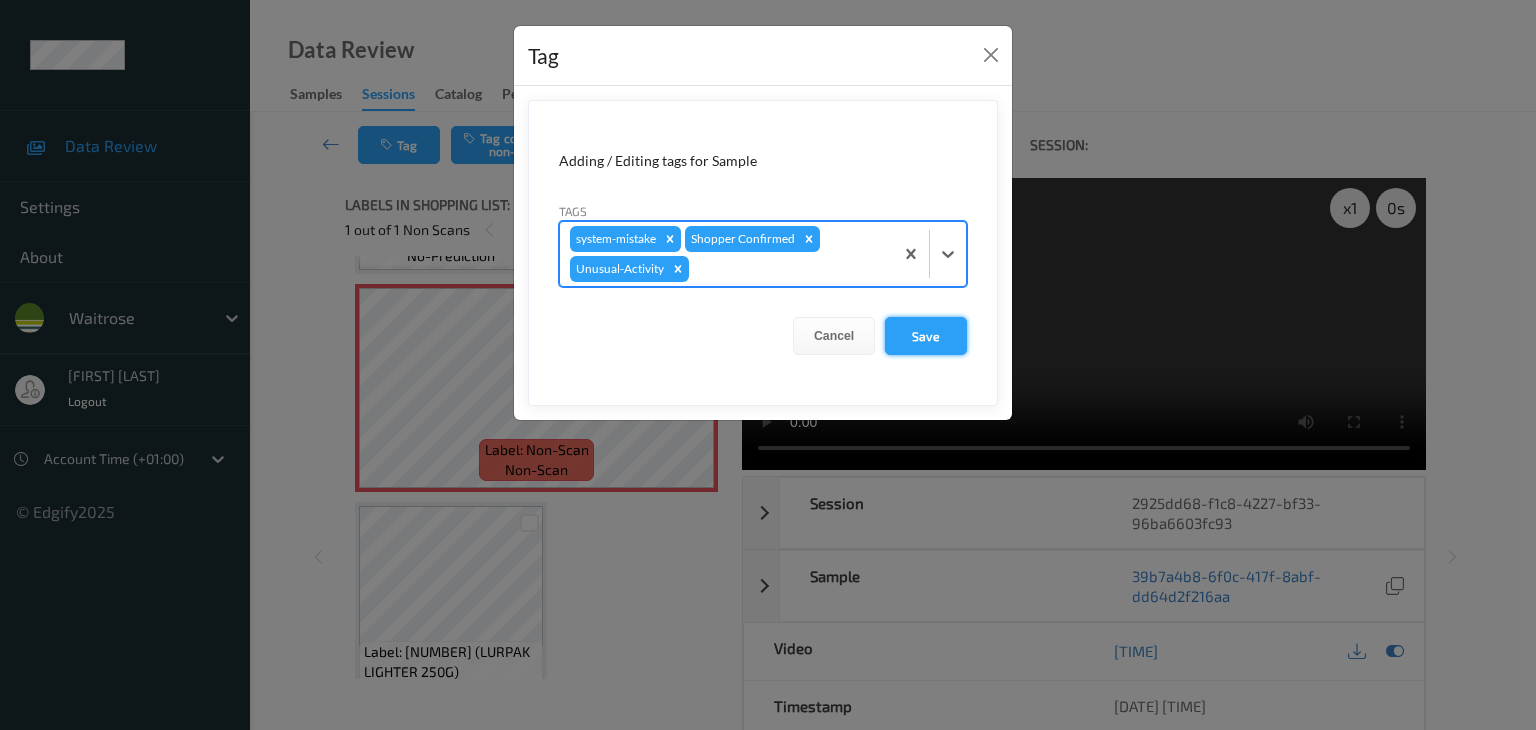 click on "Save" at bounding box center (926, 336) 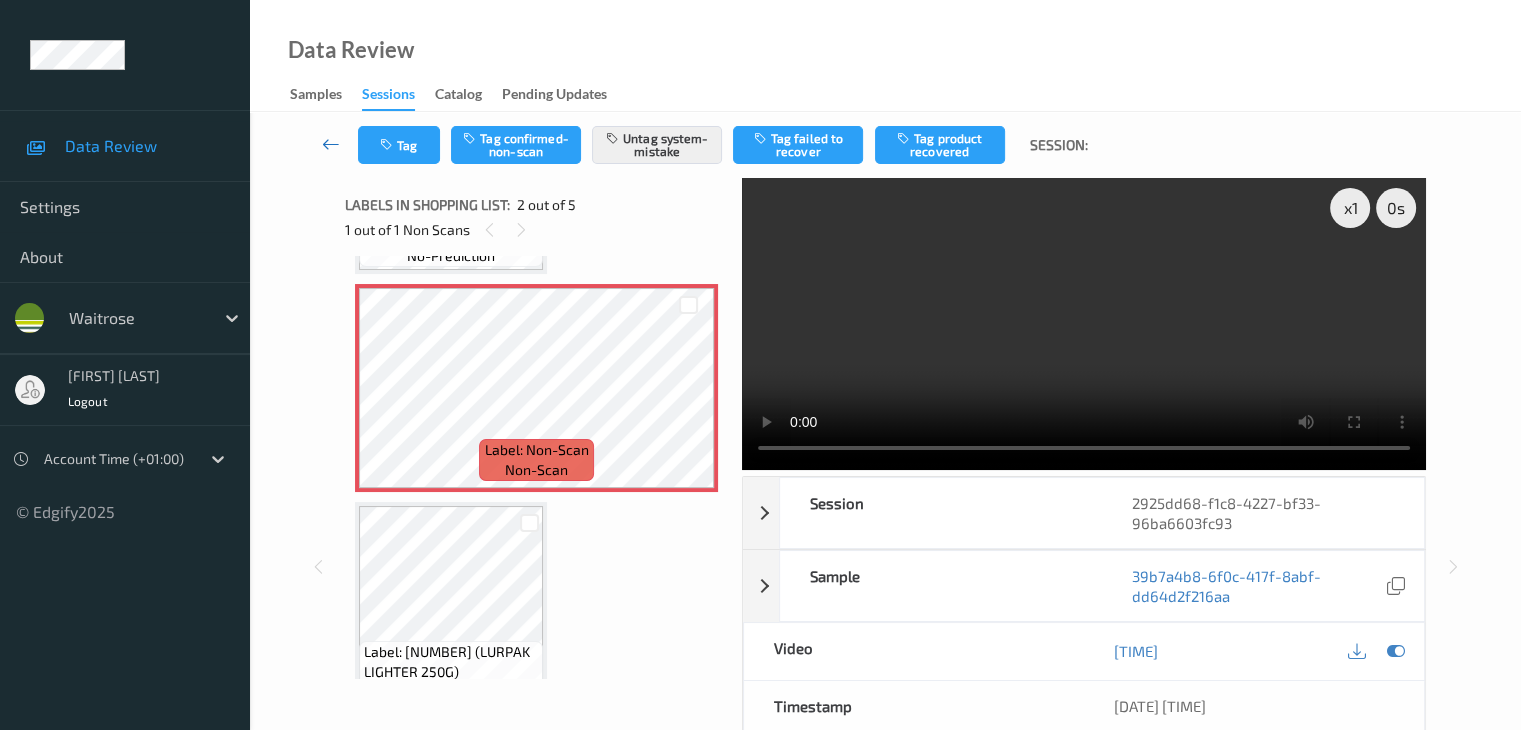click at bounding box center [331, 144] 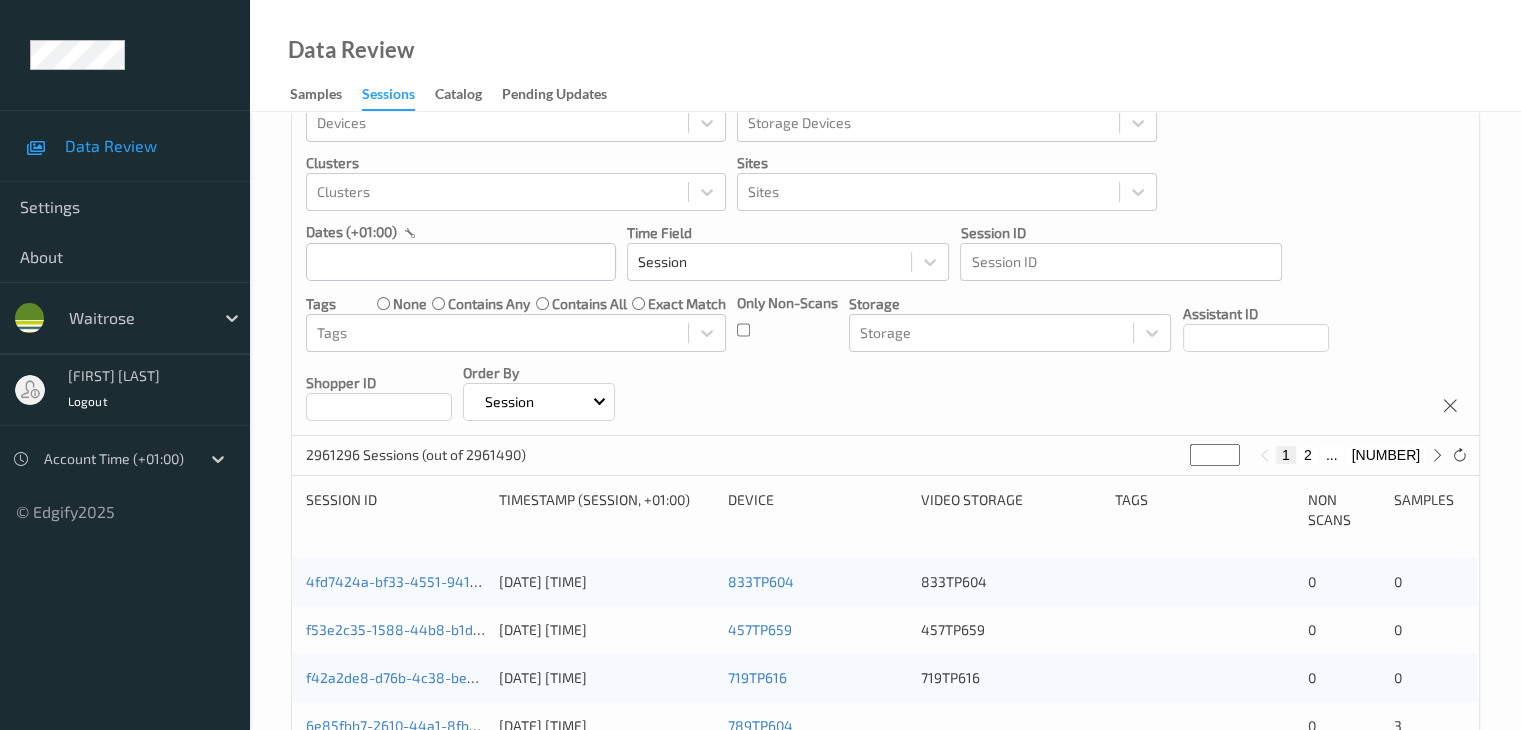 scroll, scrollTop: 0, scrollLeft: 0, axis: both 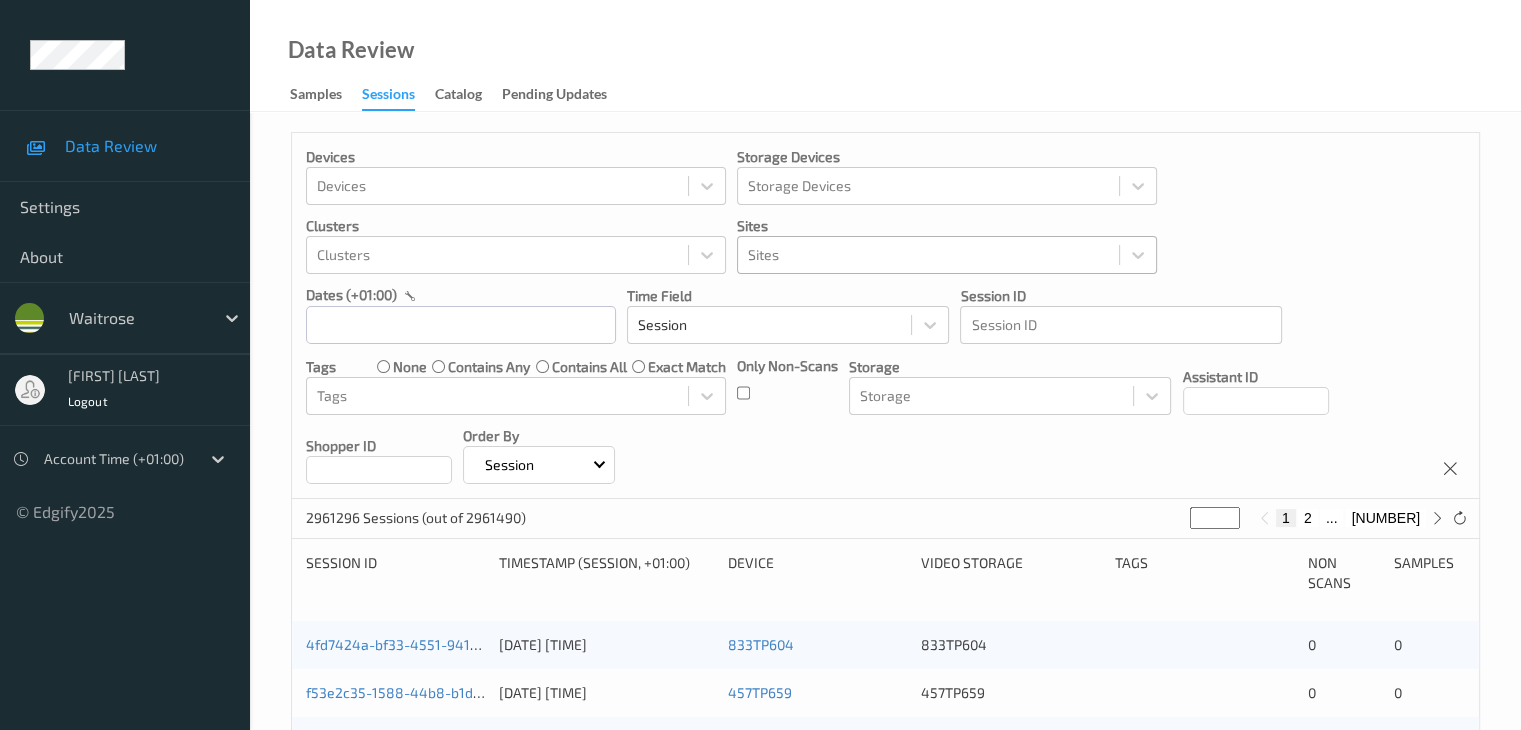 click at bounding box center [928, 255] 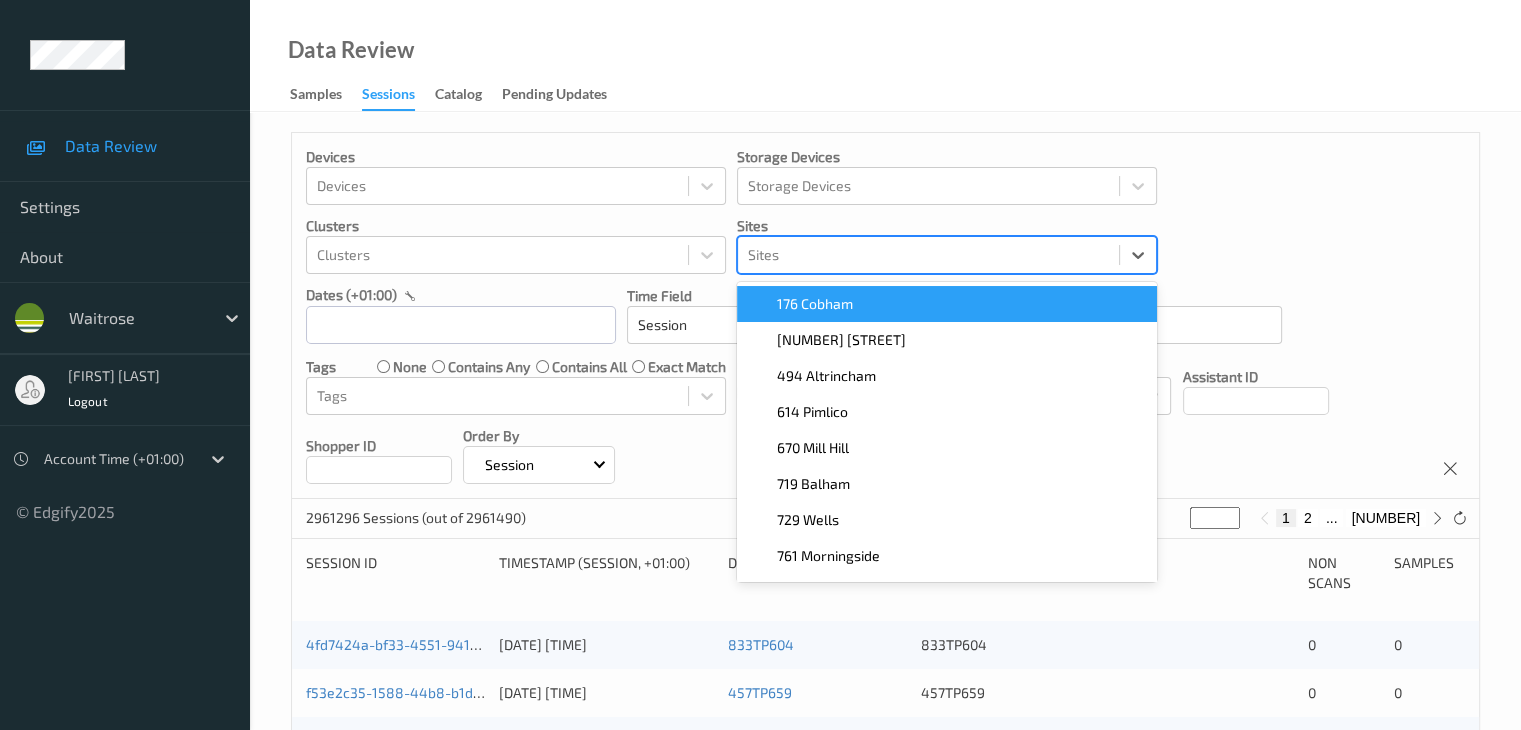 paste on "[NUMBER] [CITY]" 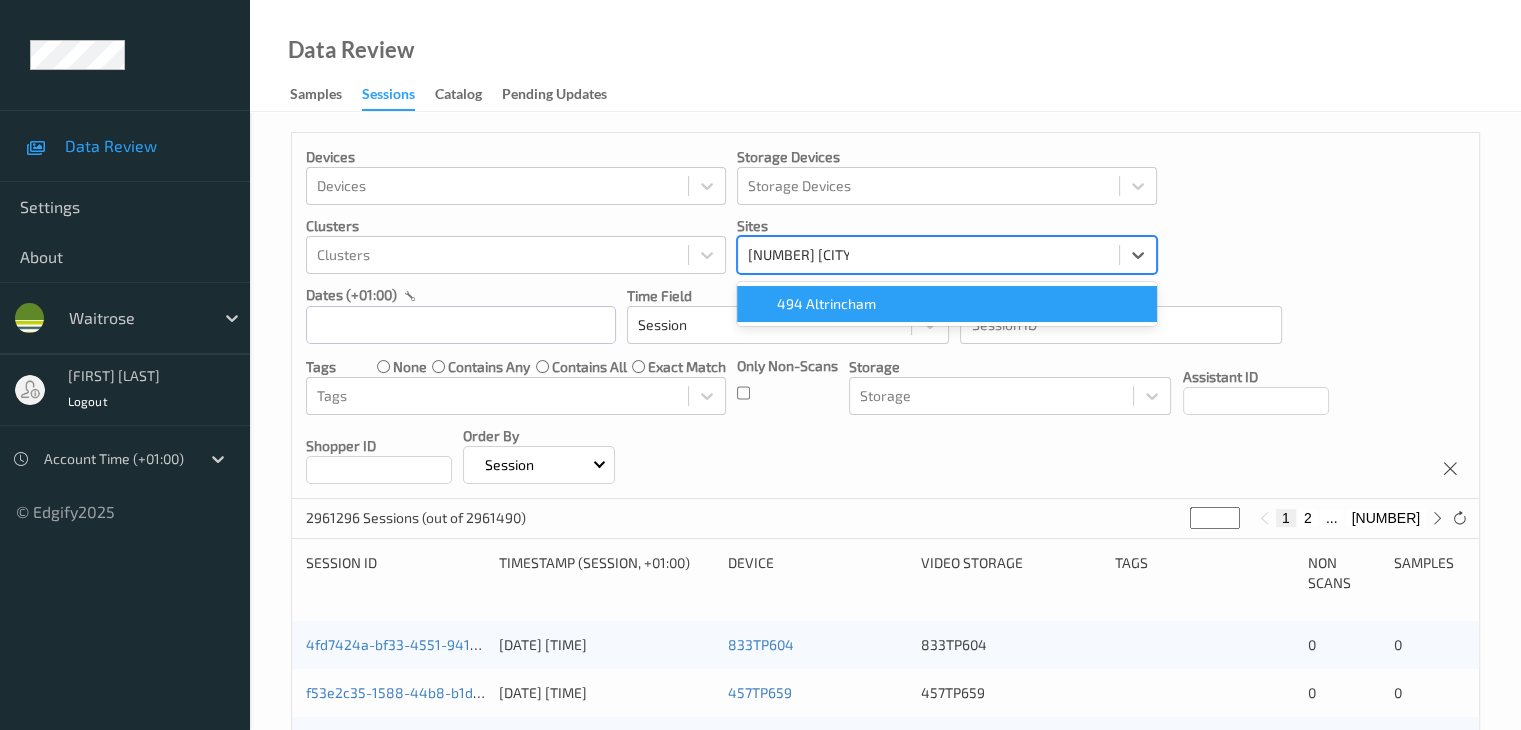 click on "494 Altrincham" at bounding box center (826, 304) 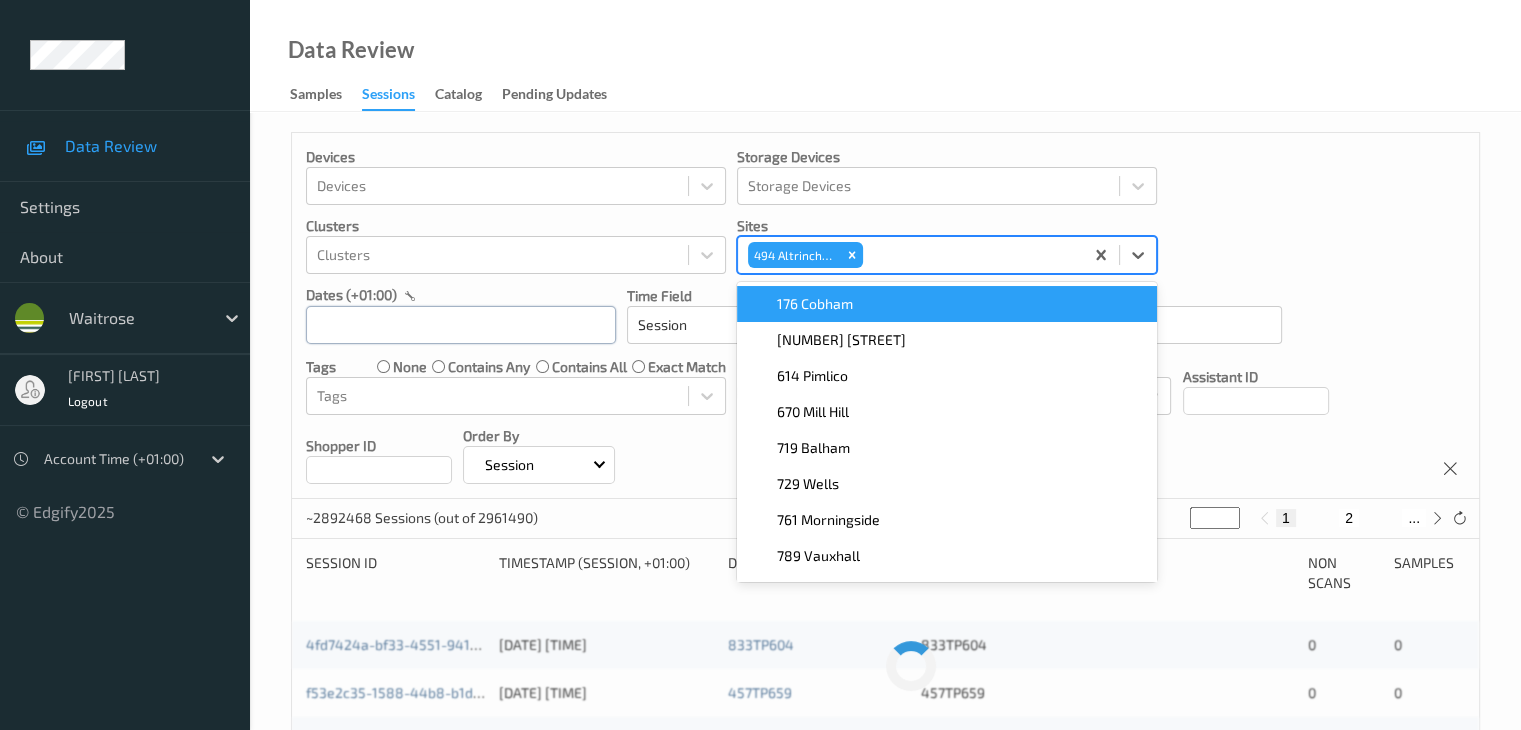 click at bounding box center (461, 325) 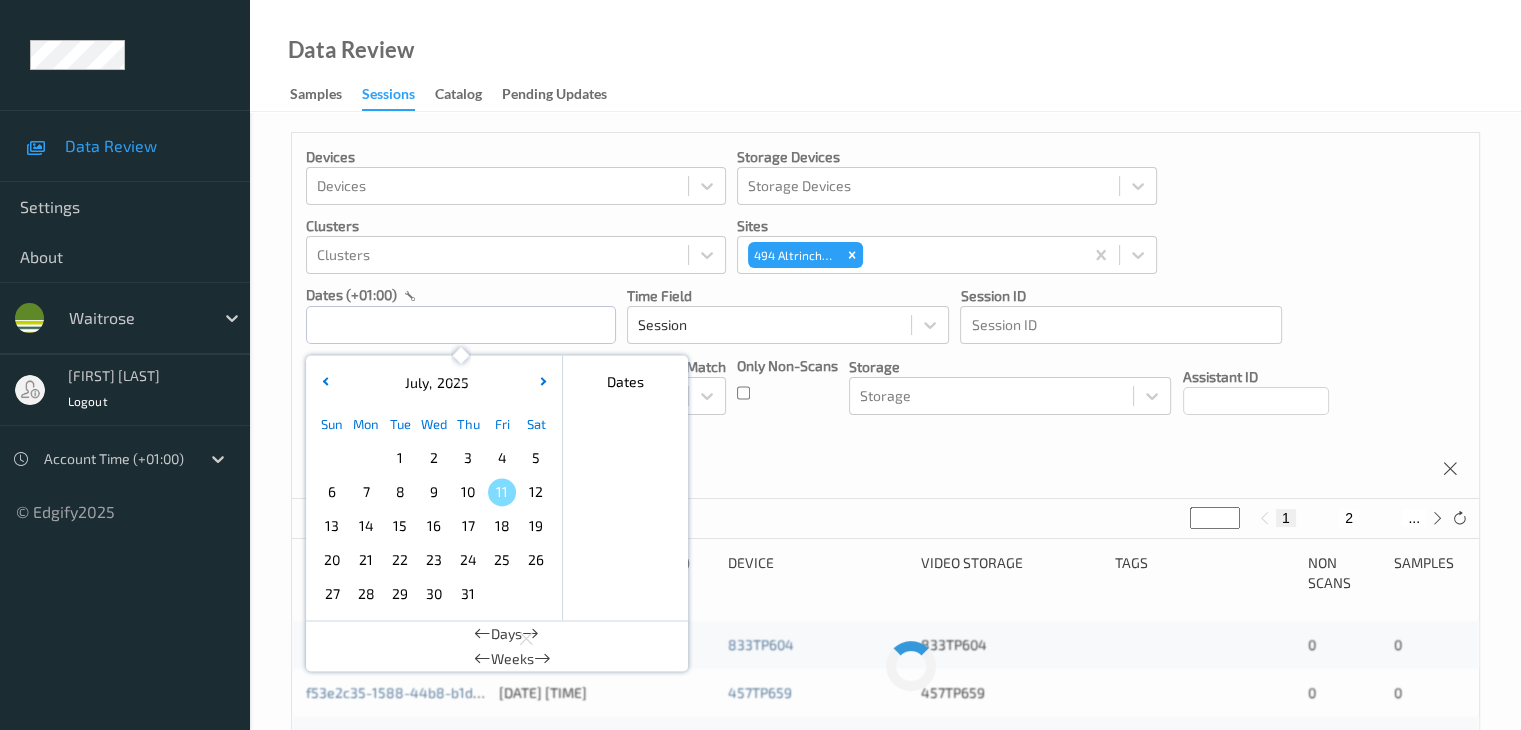 click on "7" at bounding box center (366, 492) 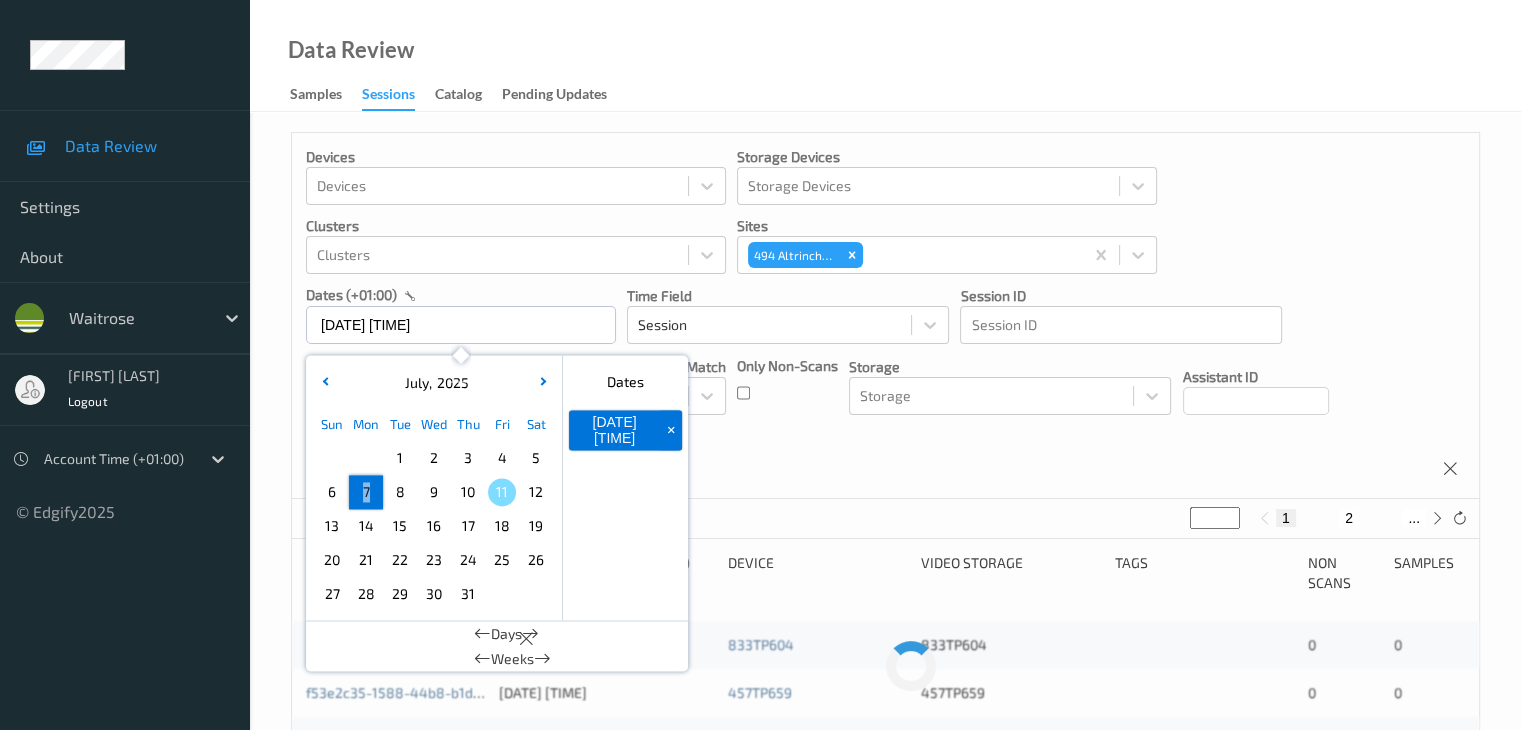 click on "7" at bounding box center (366, 492) 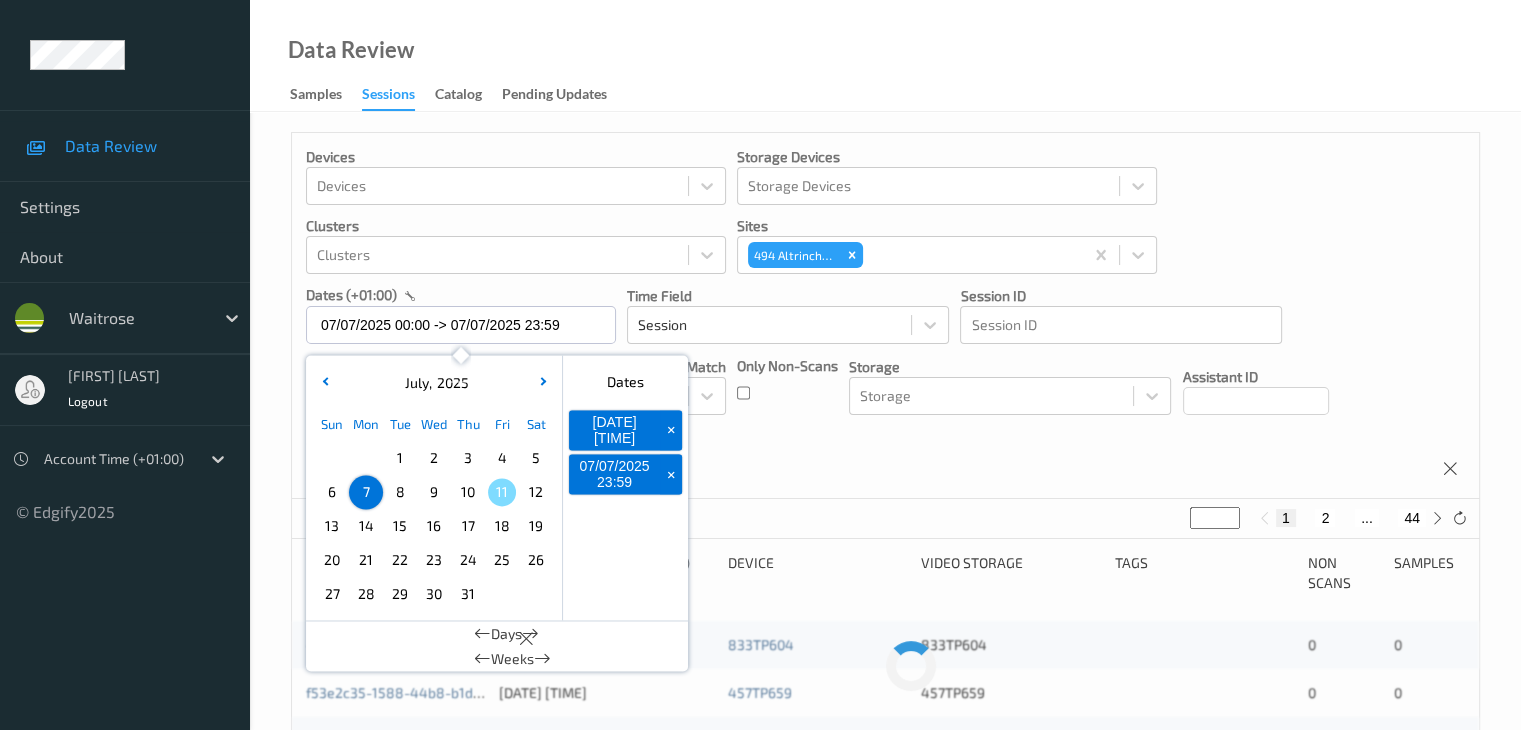 click on "Devices Devices Storage Devices Storage Devices Clusters Clusters Sites 494 Altrincham dates (+01:00) 07/07/2025 00:00 -> 07/07/2025 23:59 July , 2025 Sun Mon Tue Wed Thu Fri Sat 1 2 3 4 5 6 7 8 9 10 11 12 13 14 15 16 17 18 19 20 21 22 23 24 25 26 27 28 29 30 31 January February March April May June July August September October November December 2021 2022 2023 2024 2025 2026 2027 2028 2029 2030 2031 2032 Dates 07/07/2025 00:00 + 07/07/2025 23:59 + Days Weeks Time Field Session Session ID Session ID Tags none contains any contains all exact match Tags Only Non-Scans Storage Storage Assistant ID Shopper ID Order By Session" at bounding box center (885, 316) 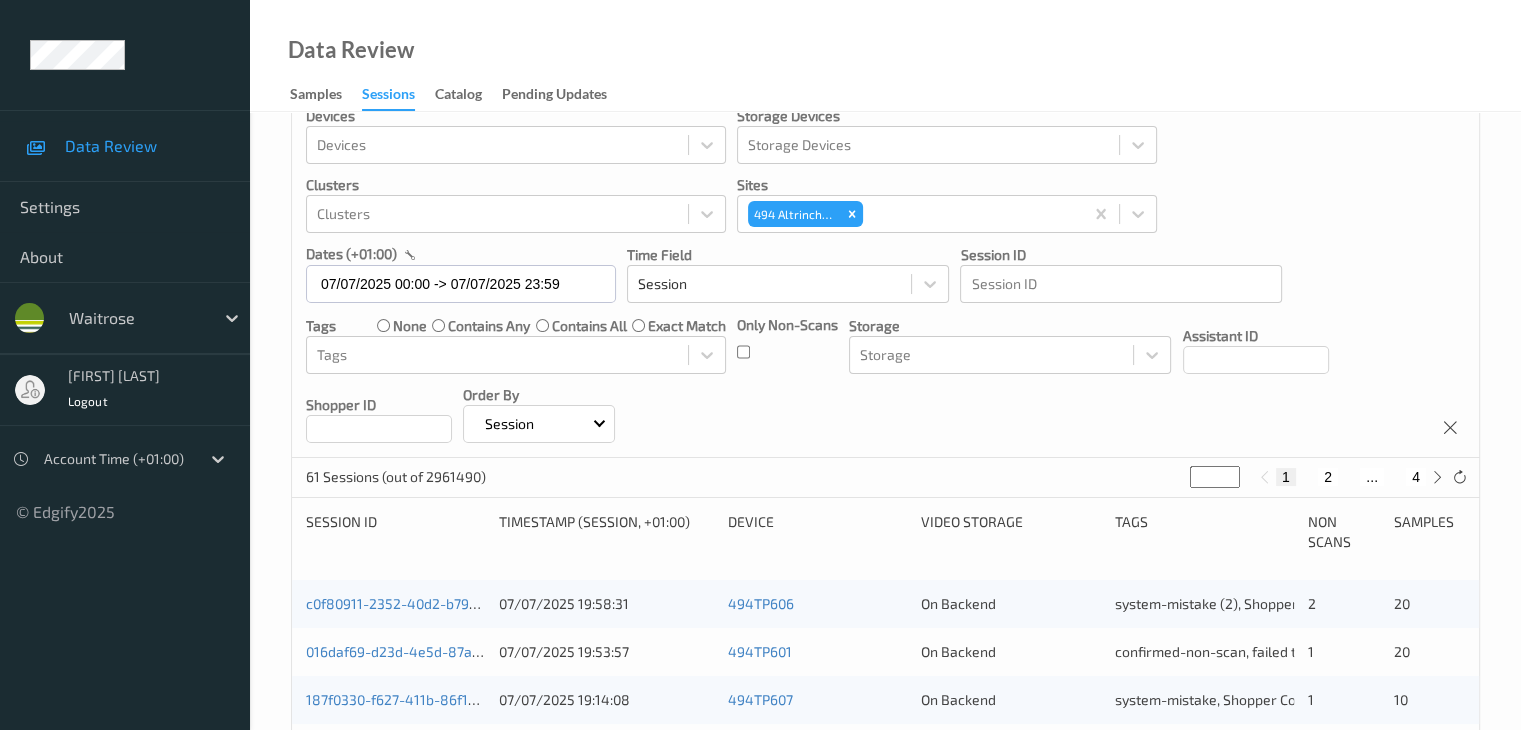 scroll, scrollTop: 100, scrollLeft: 0, axis: vertical 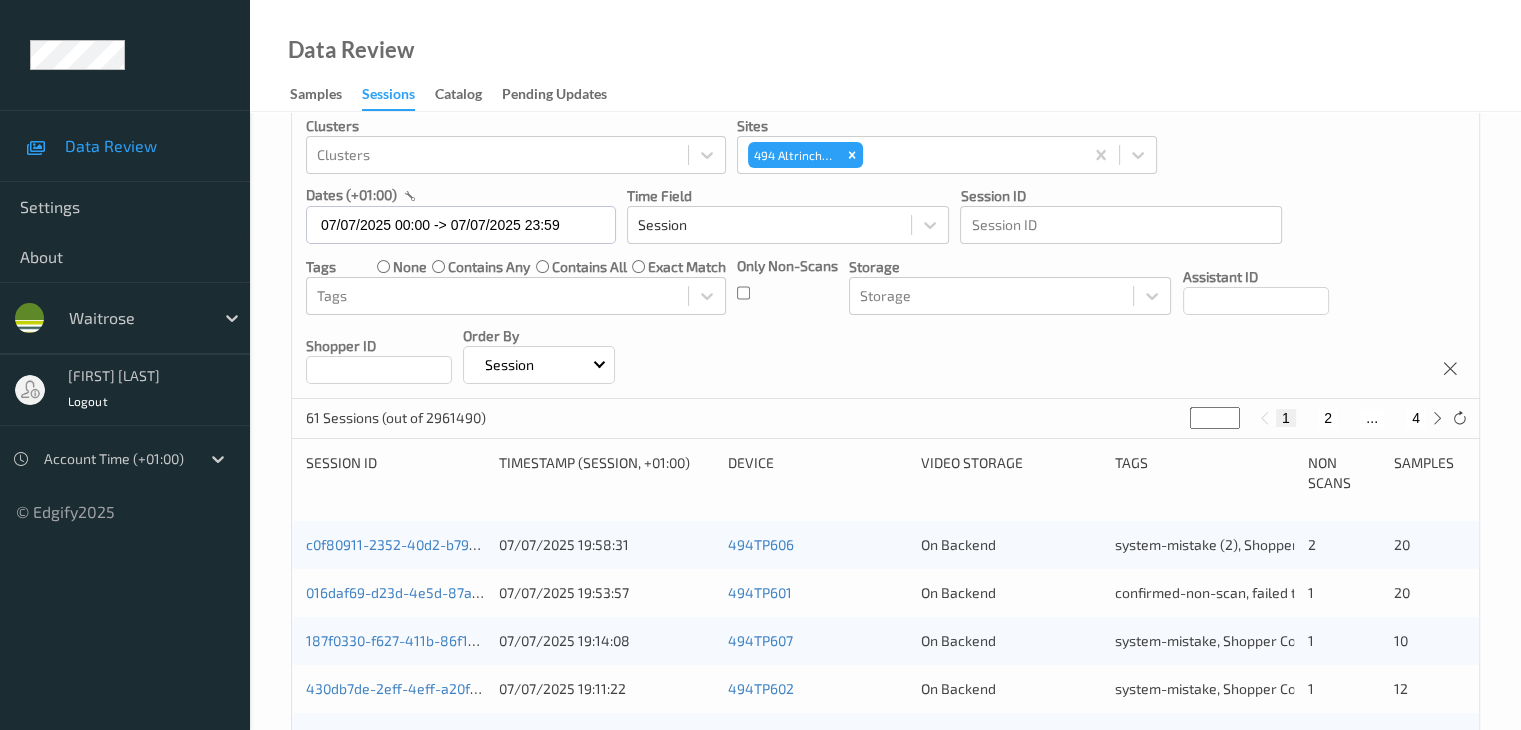 click on "2" at bounding box center (1328, 418) 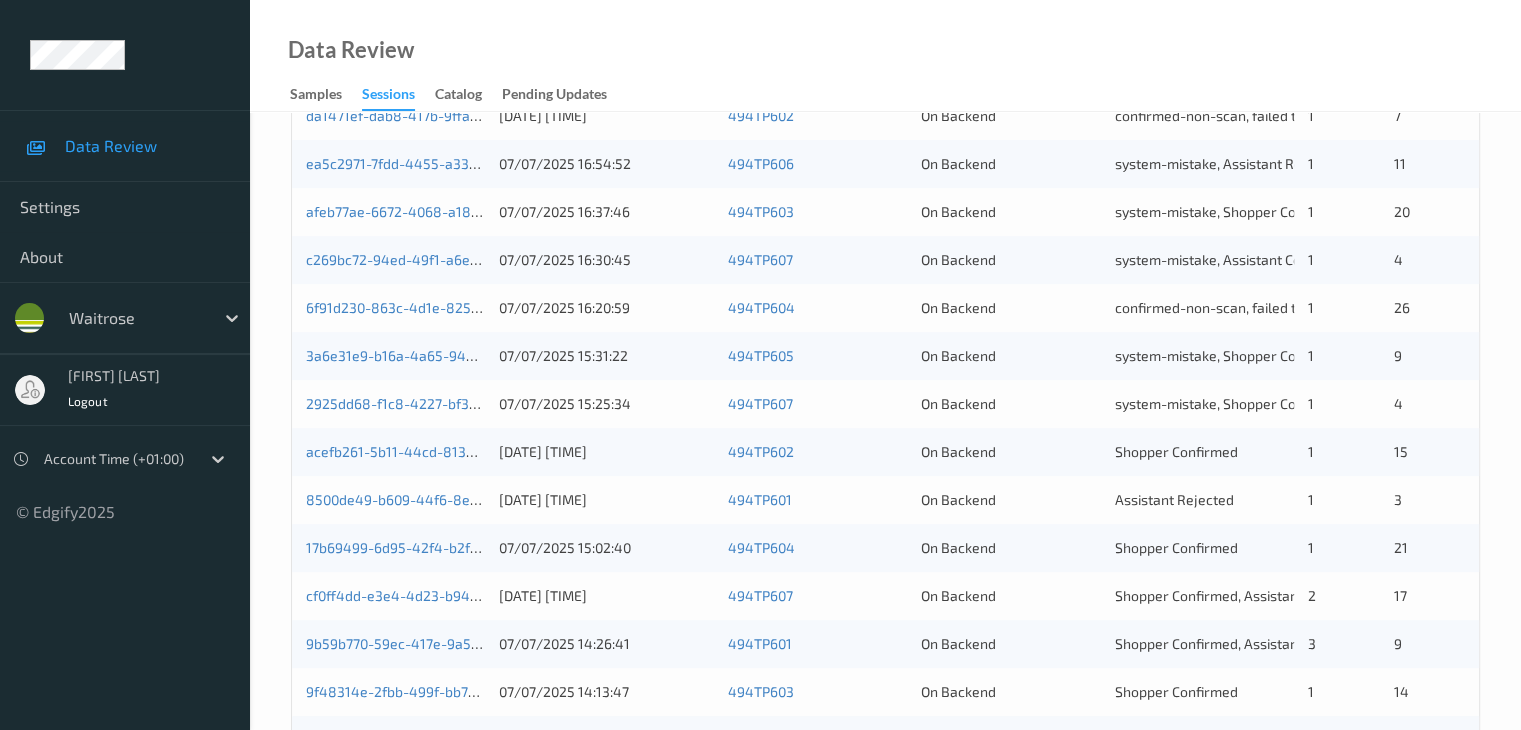 scroll, scrollTop: 600, scrollLeft: 0, axis: vertical 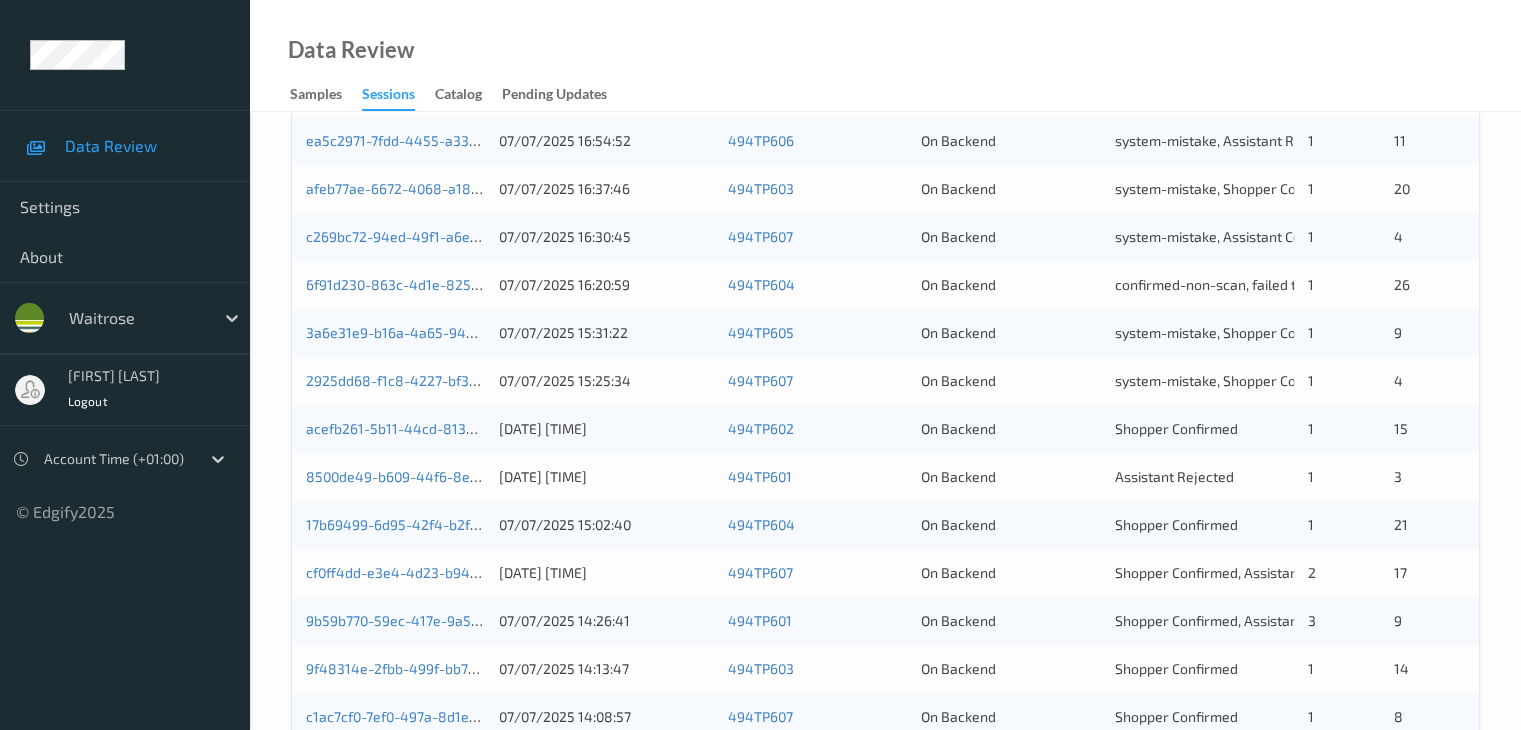type 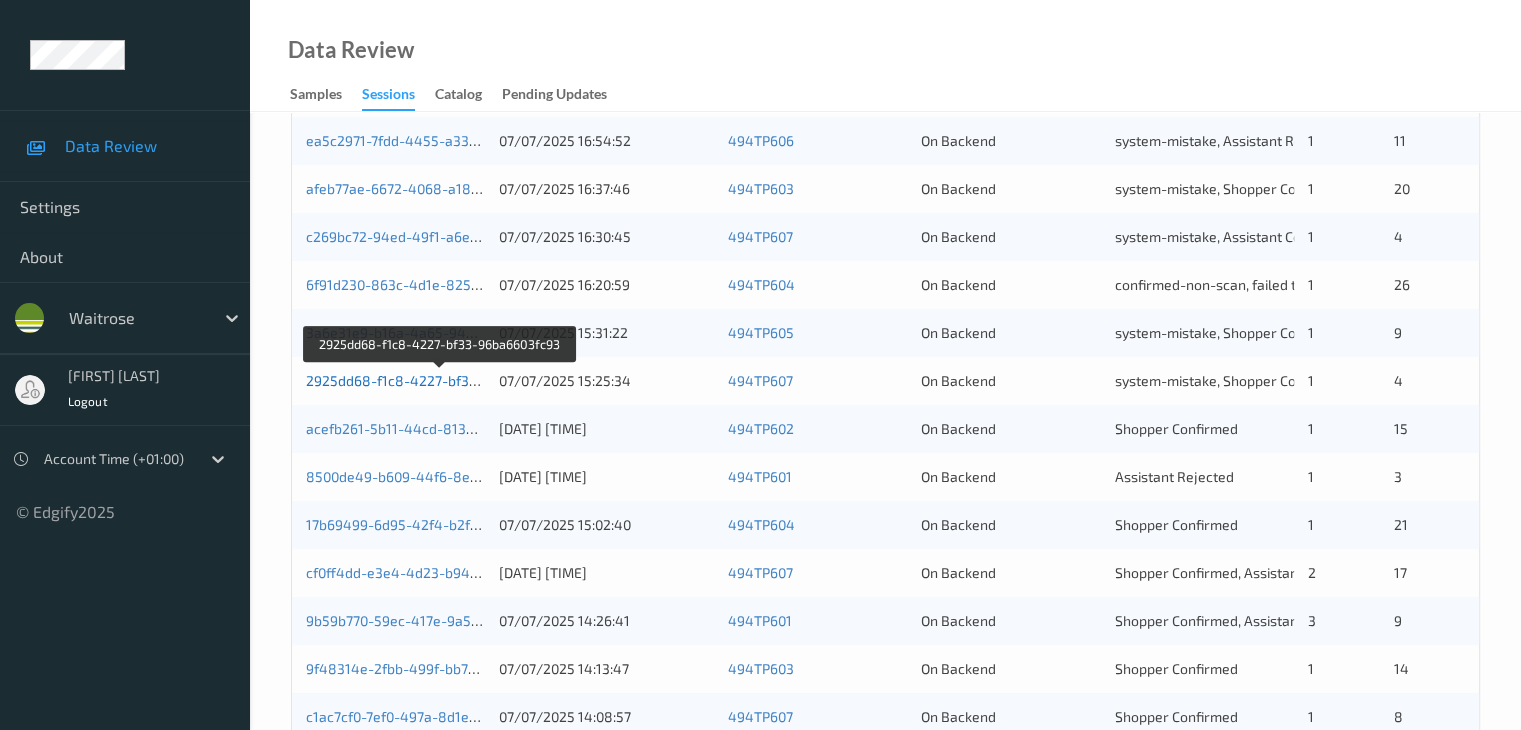 click on "2925dd68-f1c8-4227-bf33-96ba6603fc93" at bounding box center [440, 380] 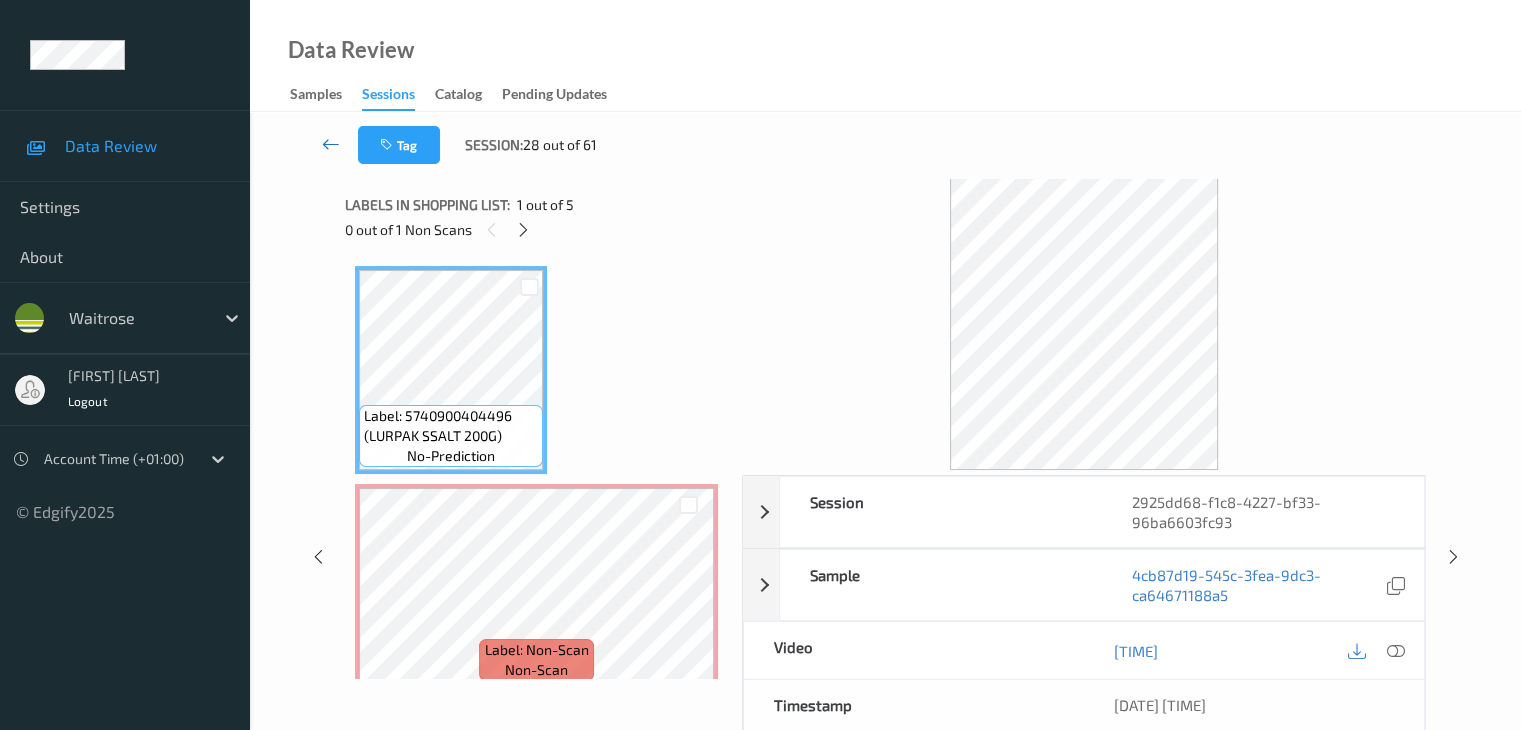 click at bounding box center [331, 144] 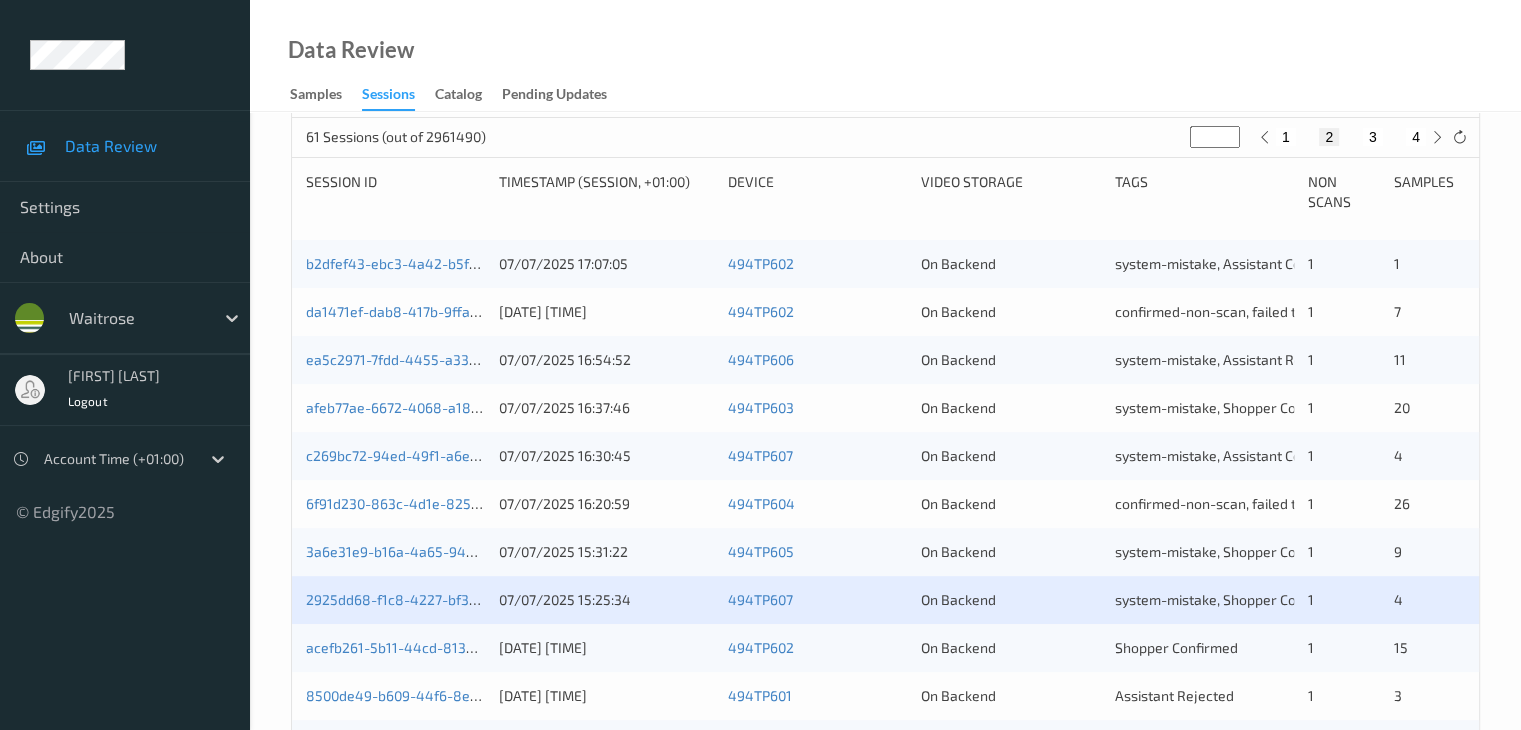 scroll, scrollTop: 500, scrollLeft: 0, axis: vertical 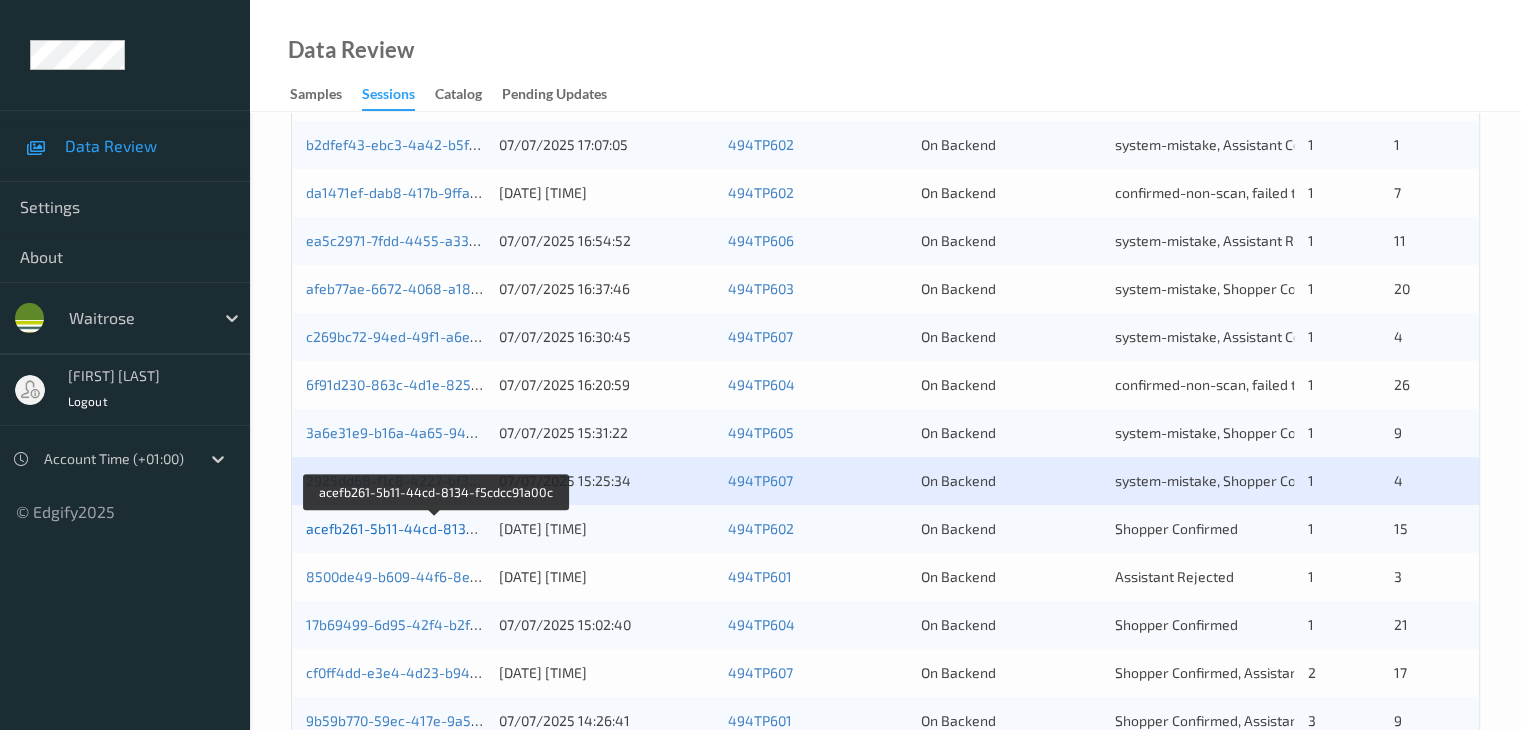 click on "acefb261-5b11-44cd-8134-f5cdcc91a00c" at bounding box center (437, 528) 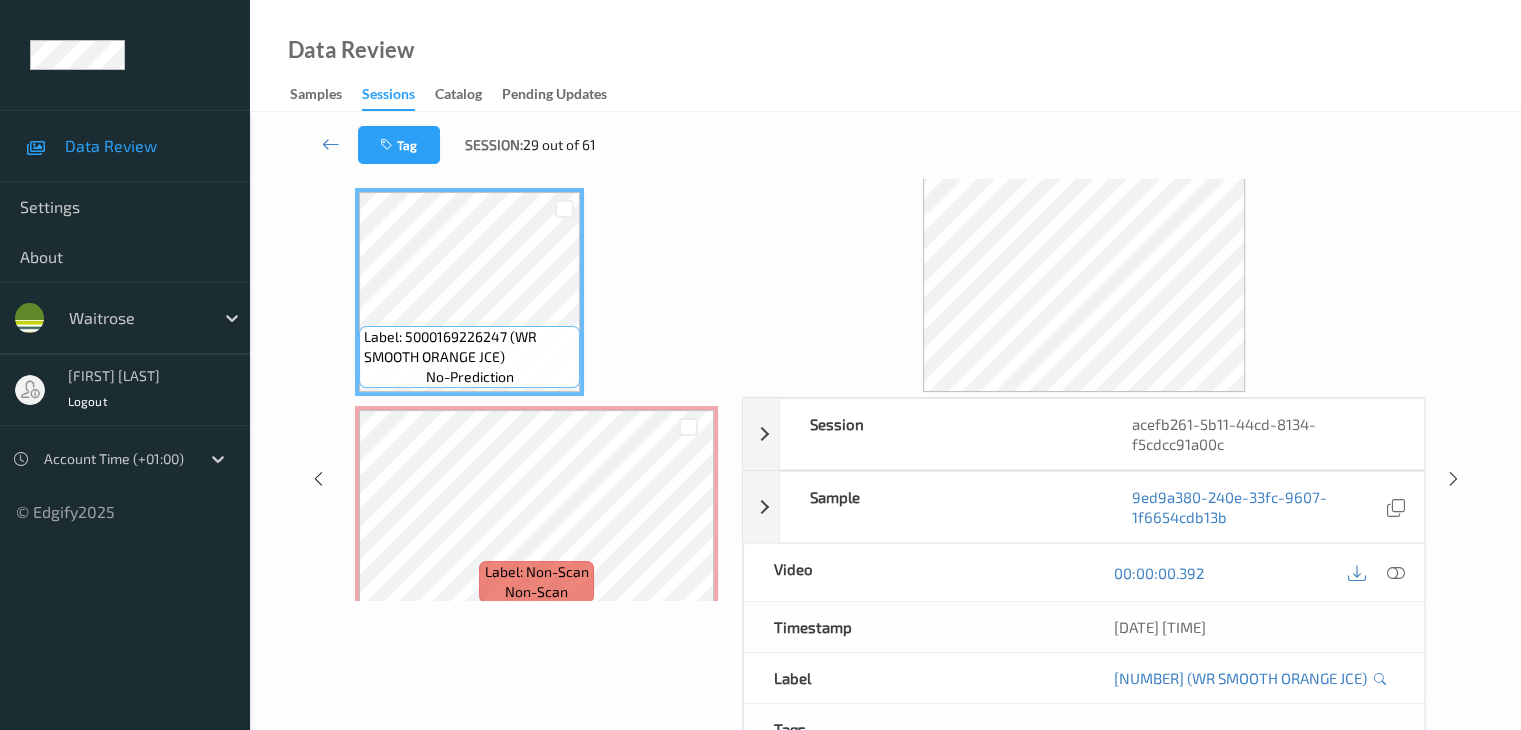 scroll, scrollTop: 0, scrollLeft: 0, axis: both 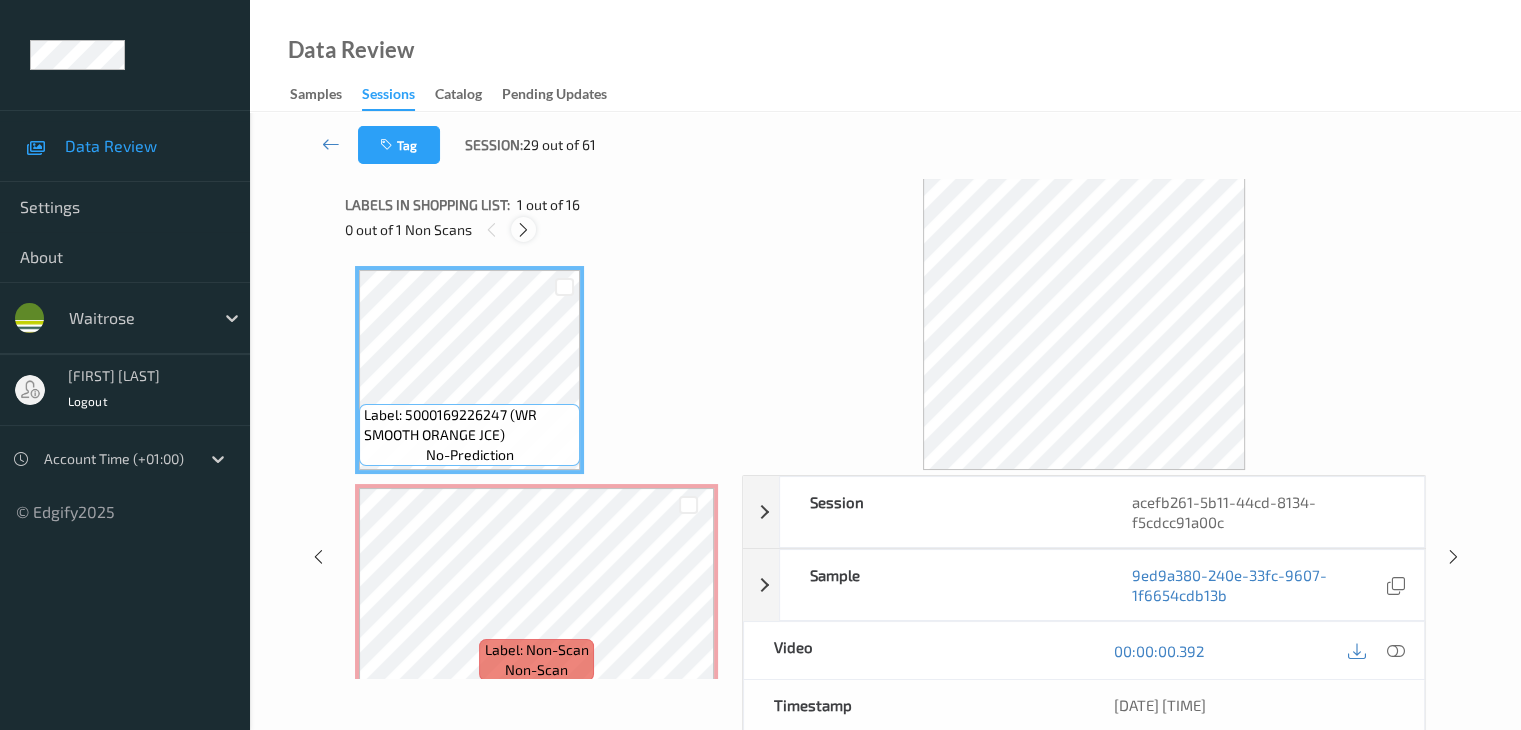 click at bounding box center (523, 230) 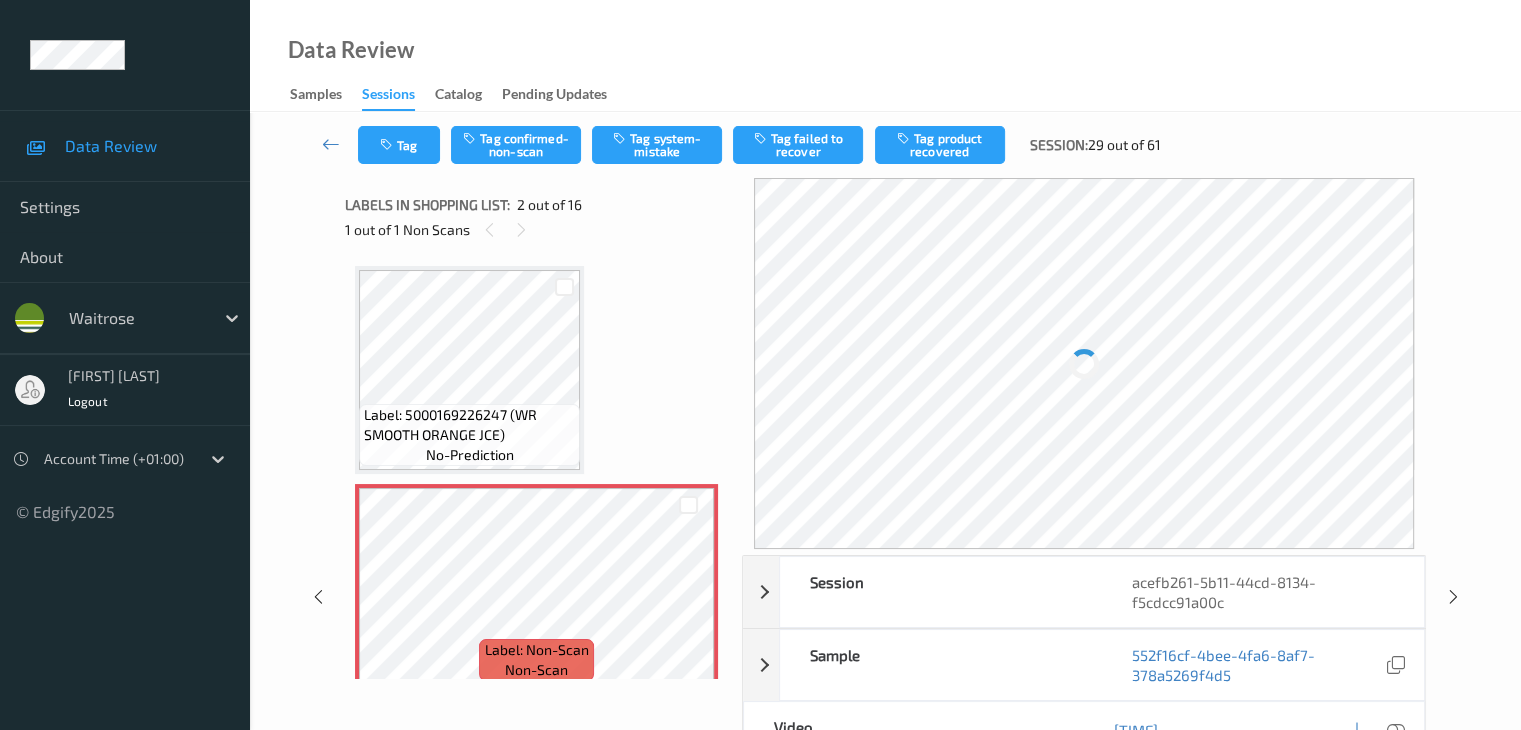 scroll, scrollTop: 10, scrollLeft: 0, axis: vertical 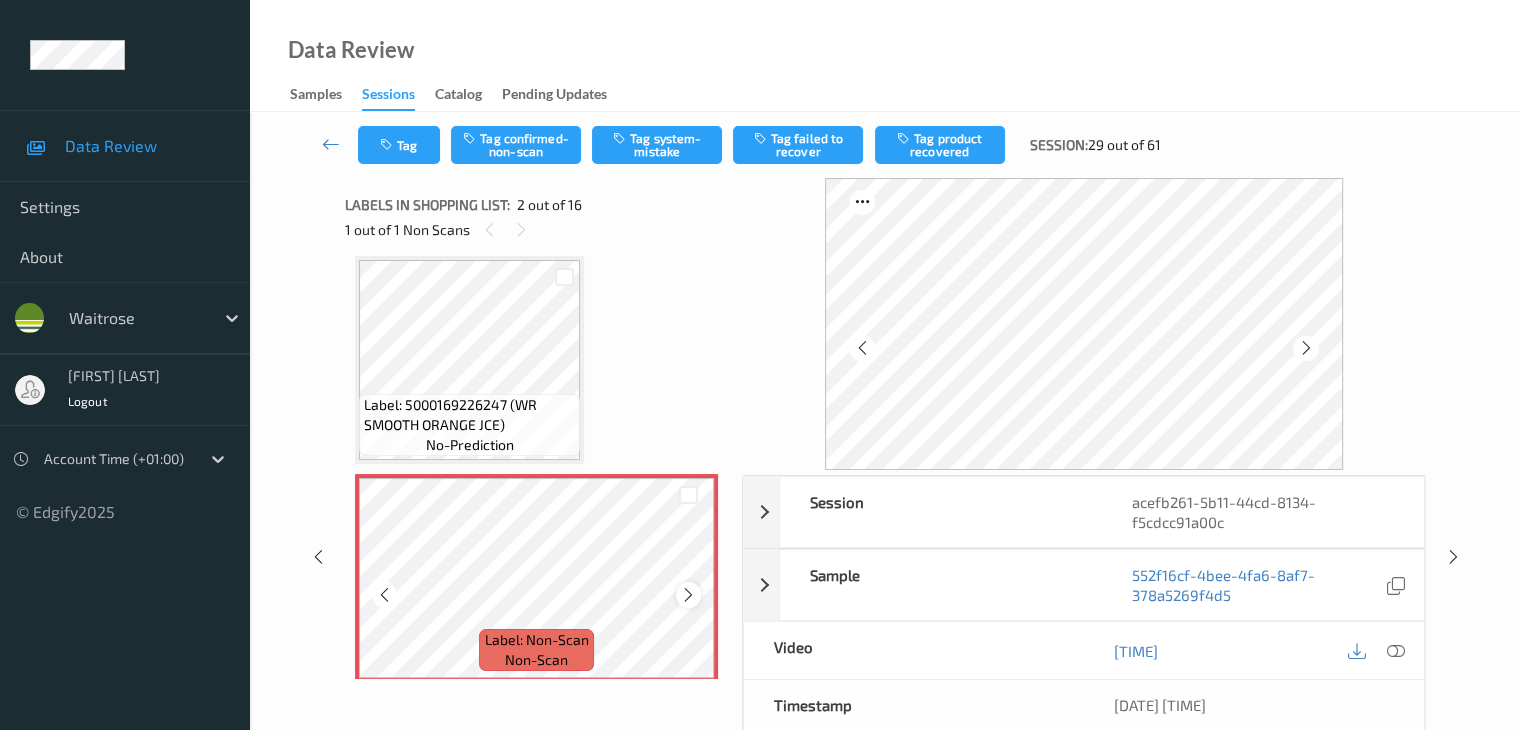 click at bounding box center [688, 595] 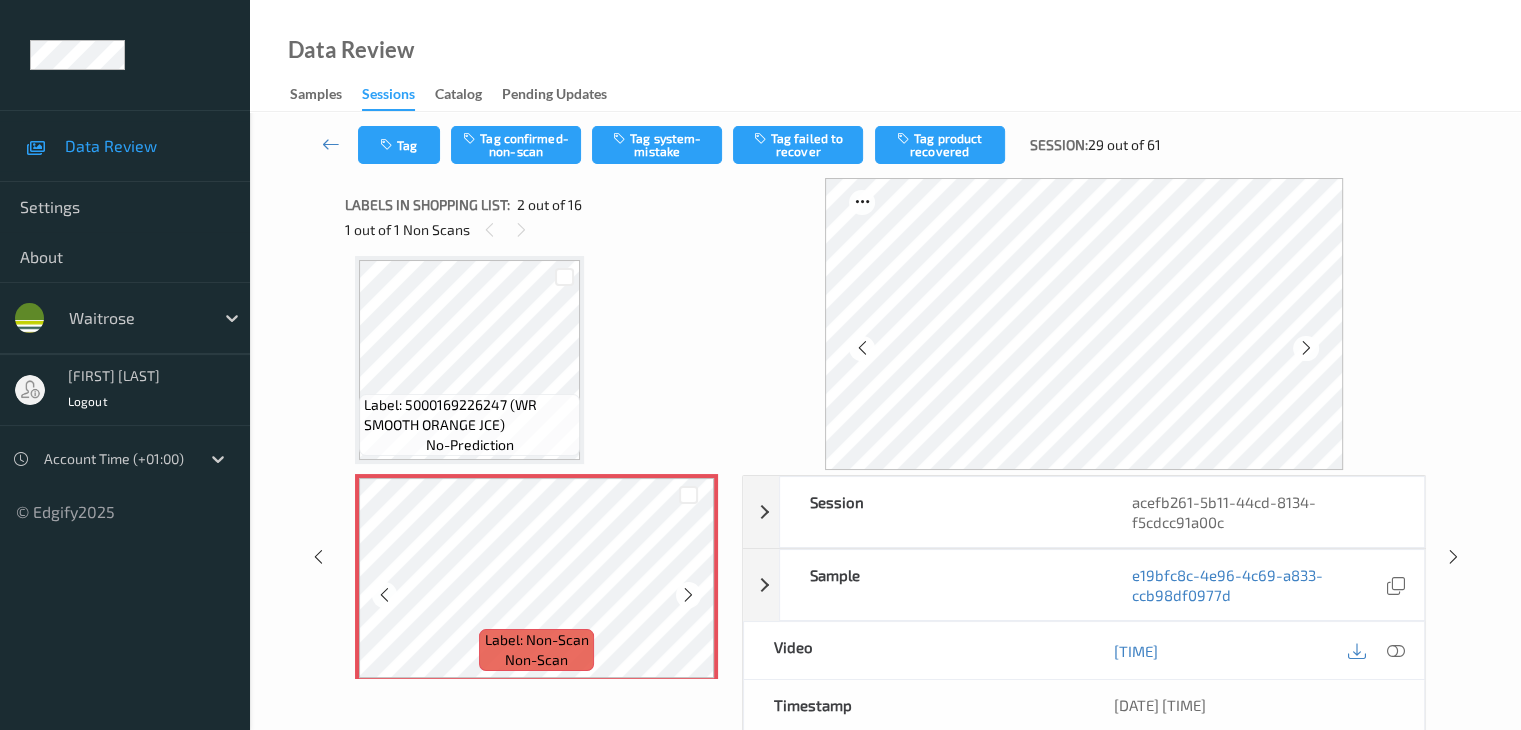 click at bounding box center (688, 595) 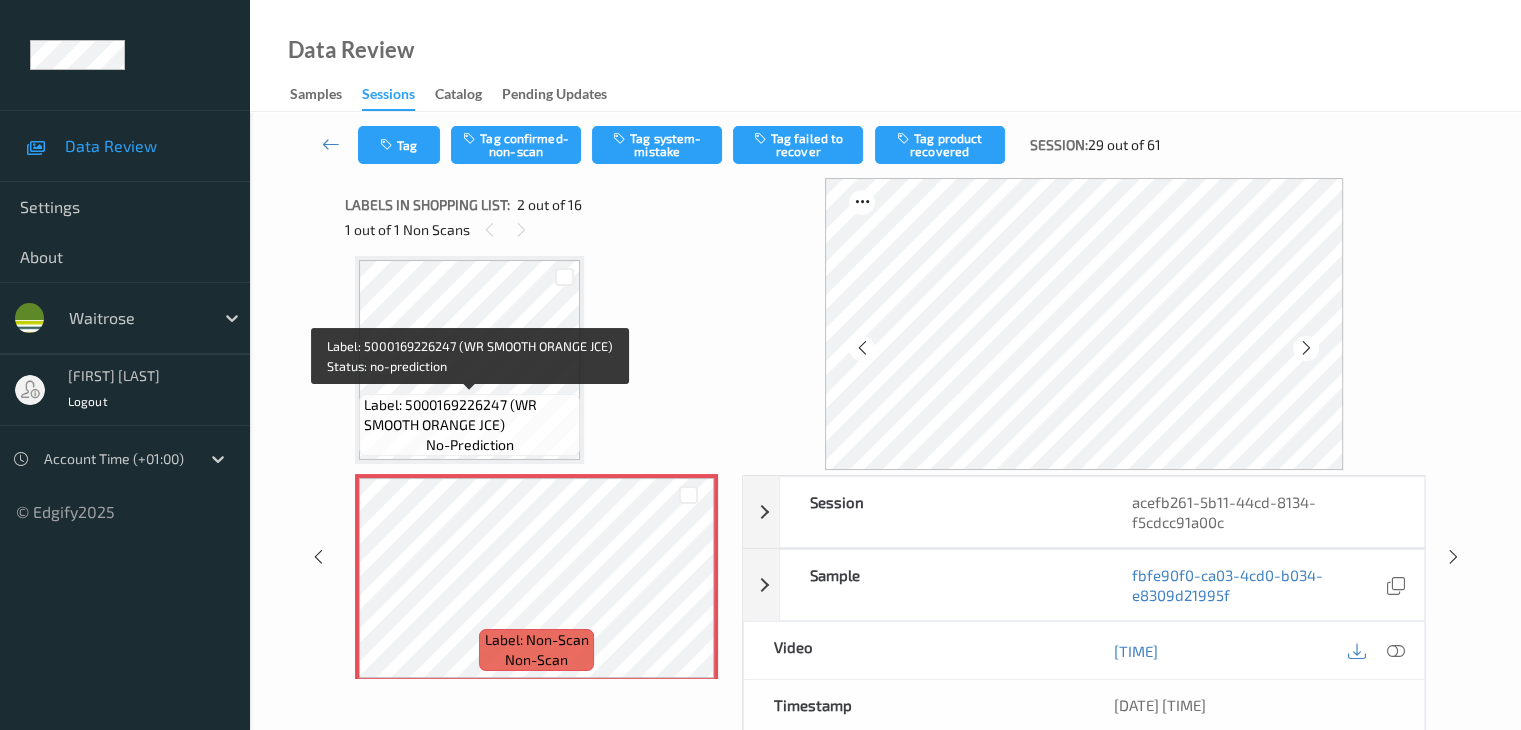 click on "Label: 5000169226247 (WR SMOOTH ORANGE JCE)" at bounding box center [469, 415] 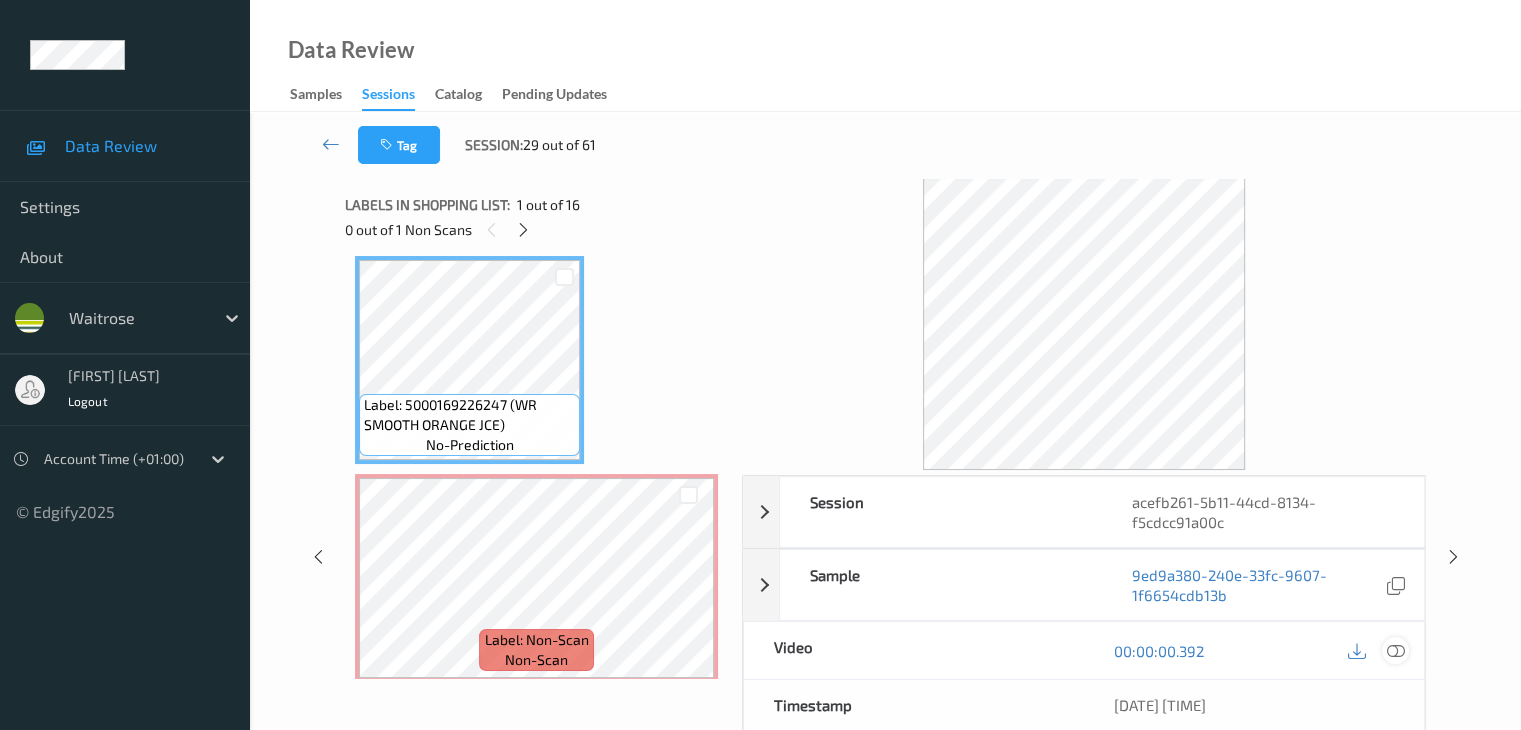 click at bounding box center (1395, 651) 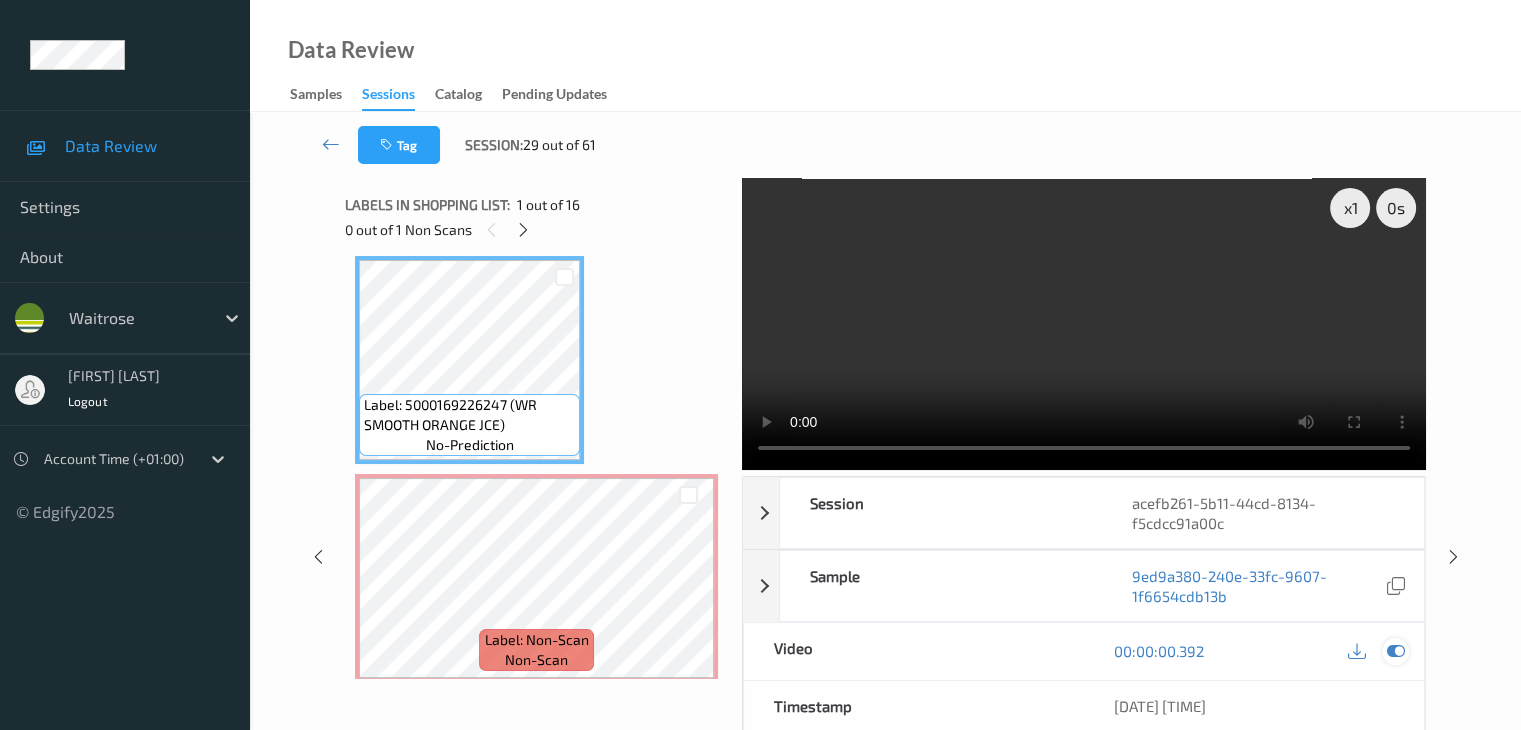 click at bounding box center (1395, 651) 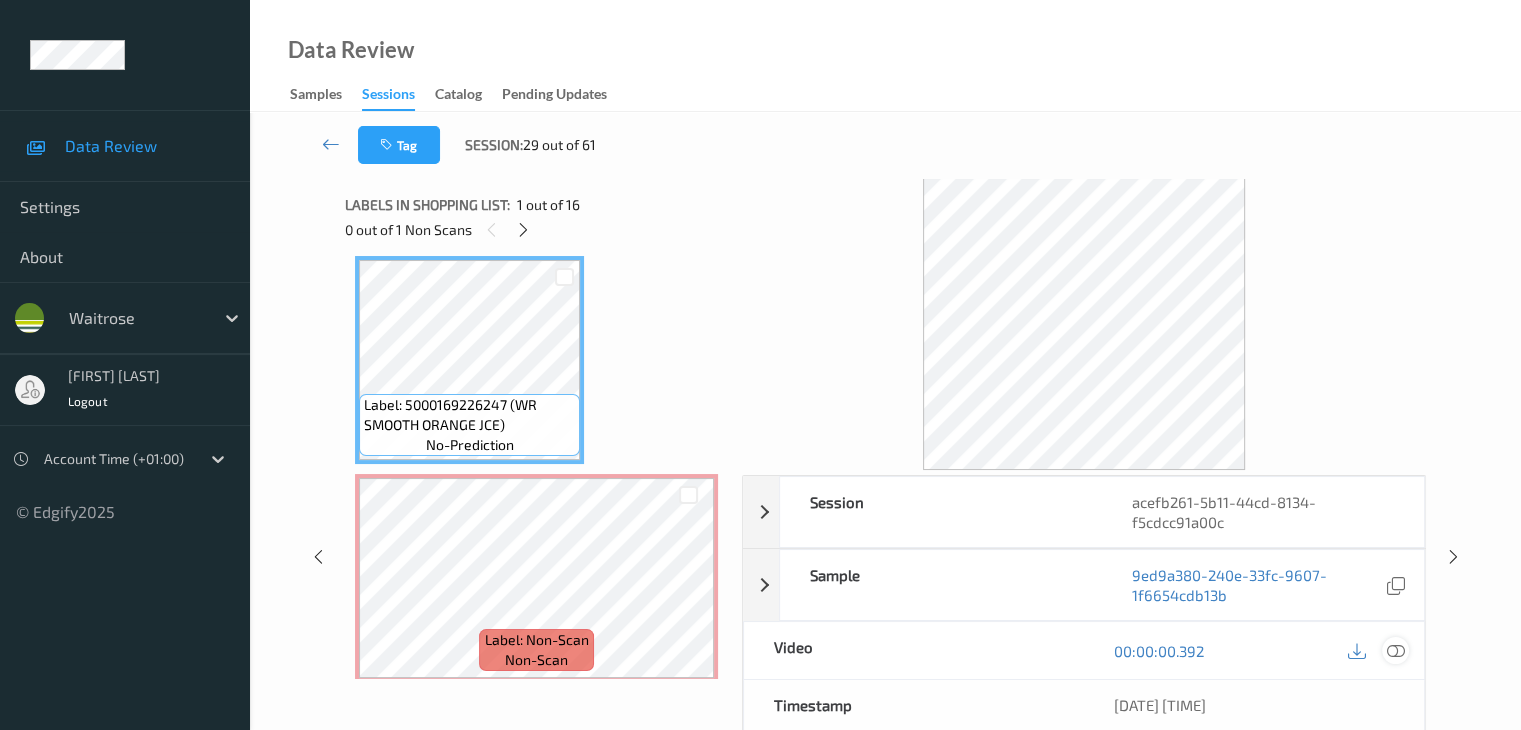 click at bounding box center [1395, 651] 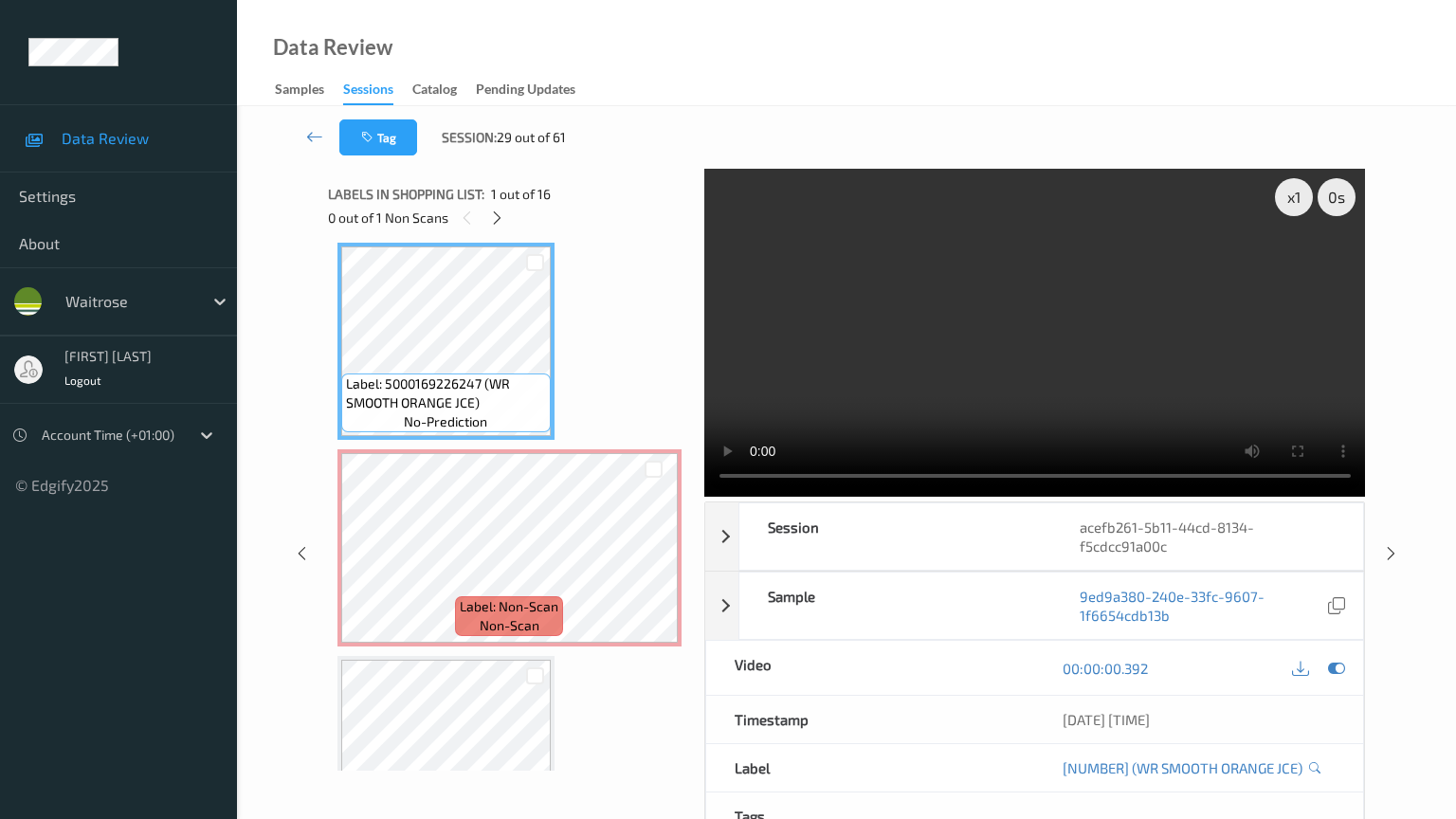 type 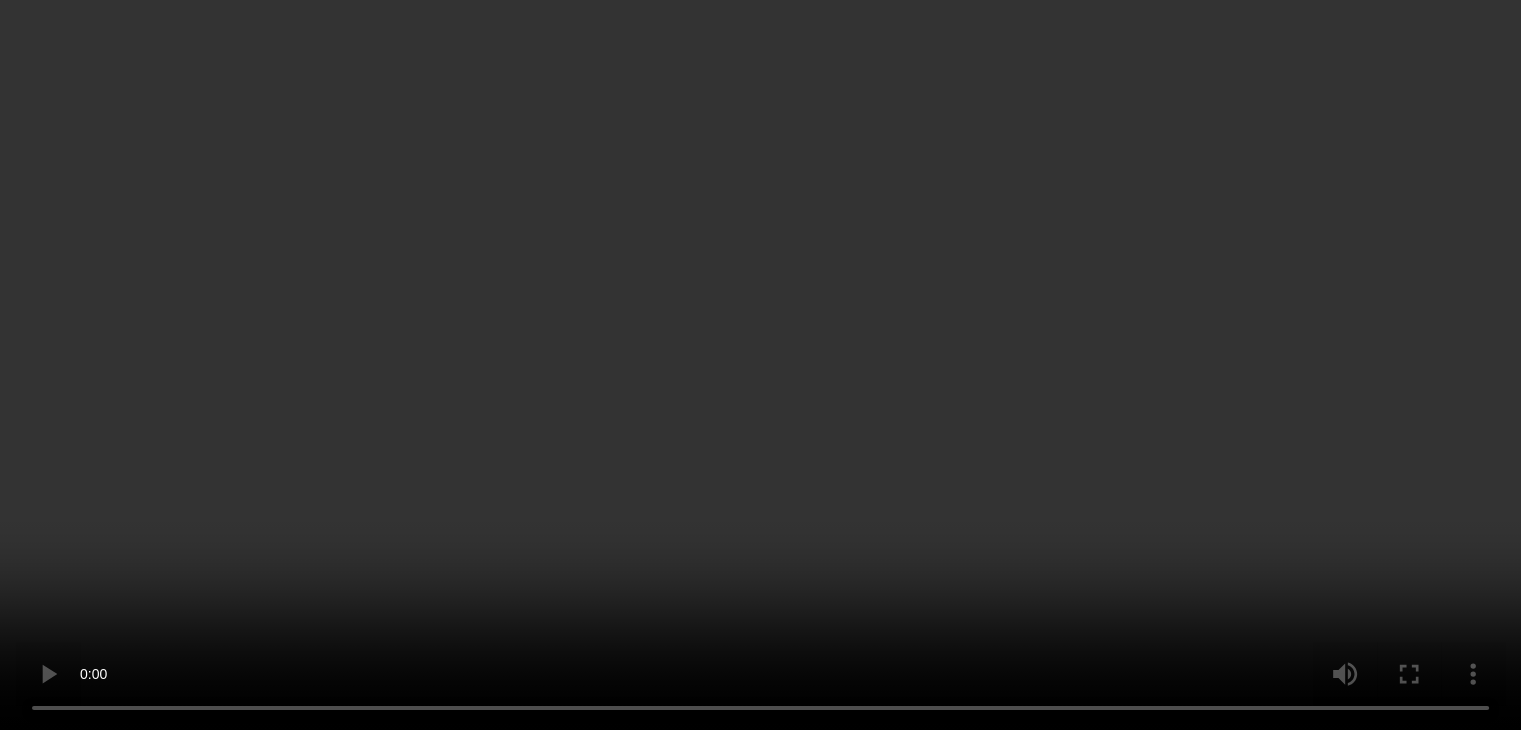 scroll, scrollTop: 0, scrollLeft: 0, axis: both 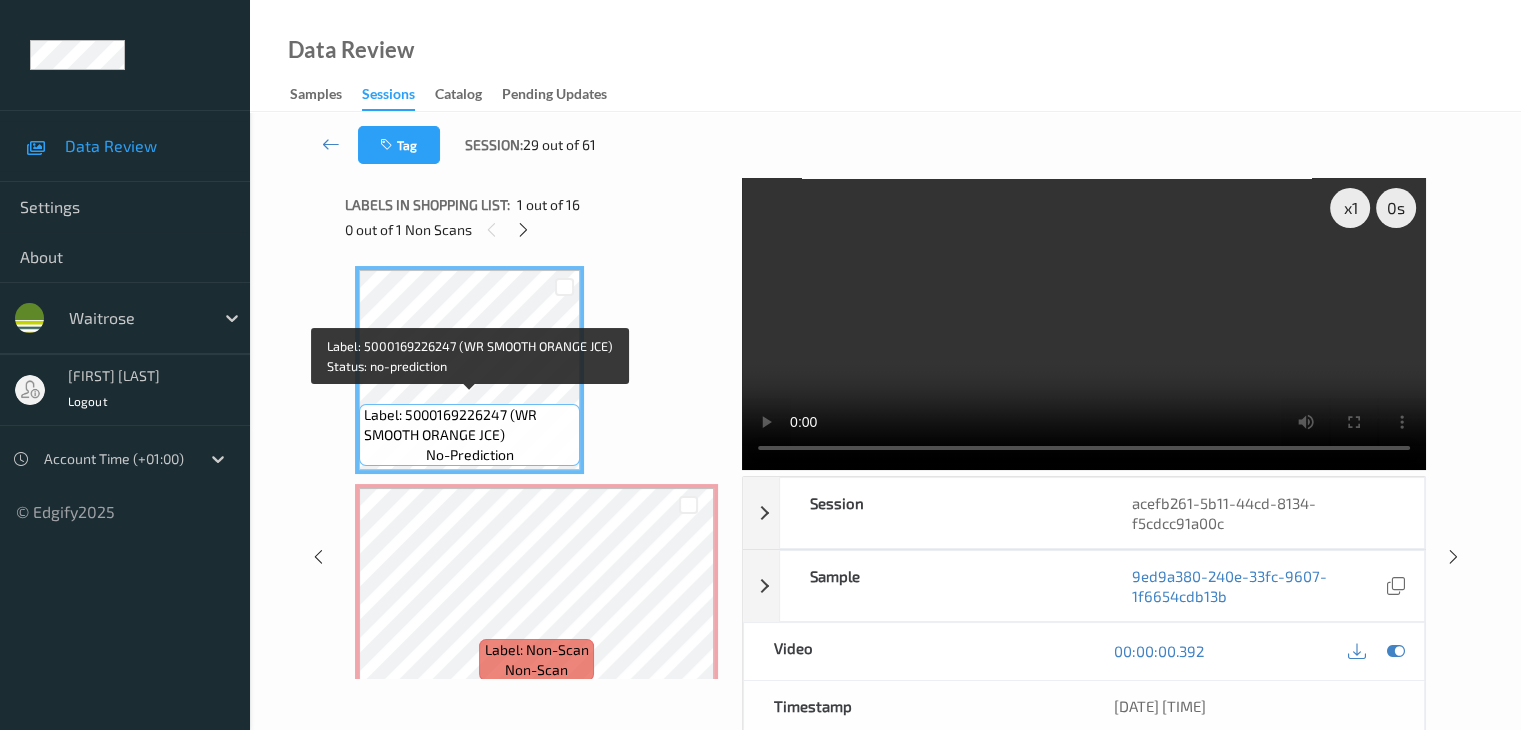 click on "Label: 5000169226247 (WR SMOOTH ORANGE JCE)" at bounding box center [469, 425] 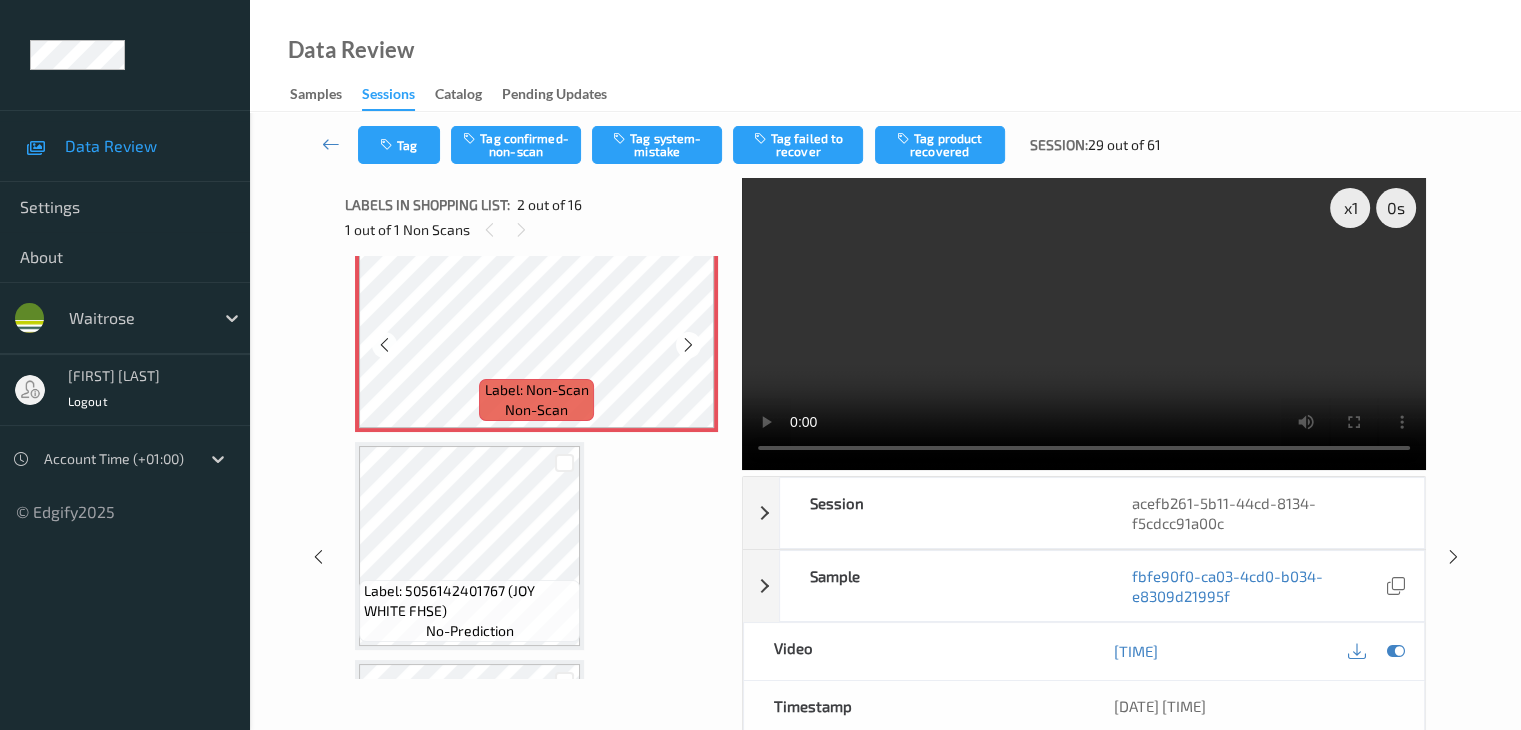 scroll, scrollTop: 300, scrollLeft: 0, axis: vertical 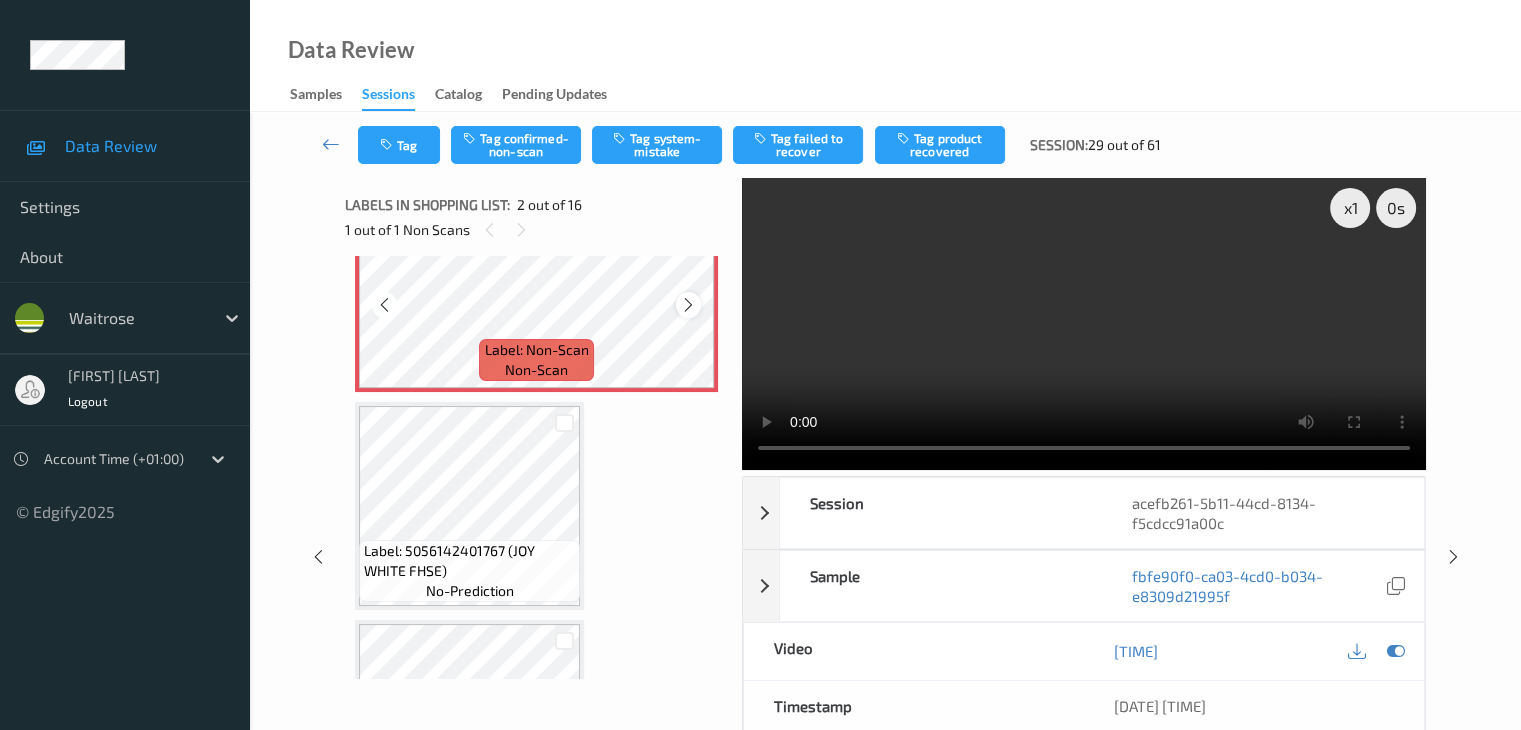 click at bounding box center (688, 304) 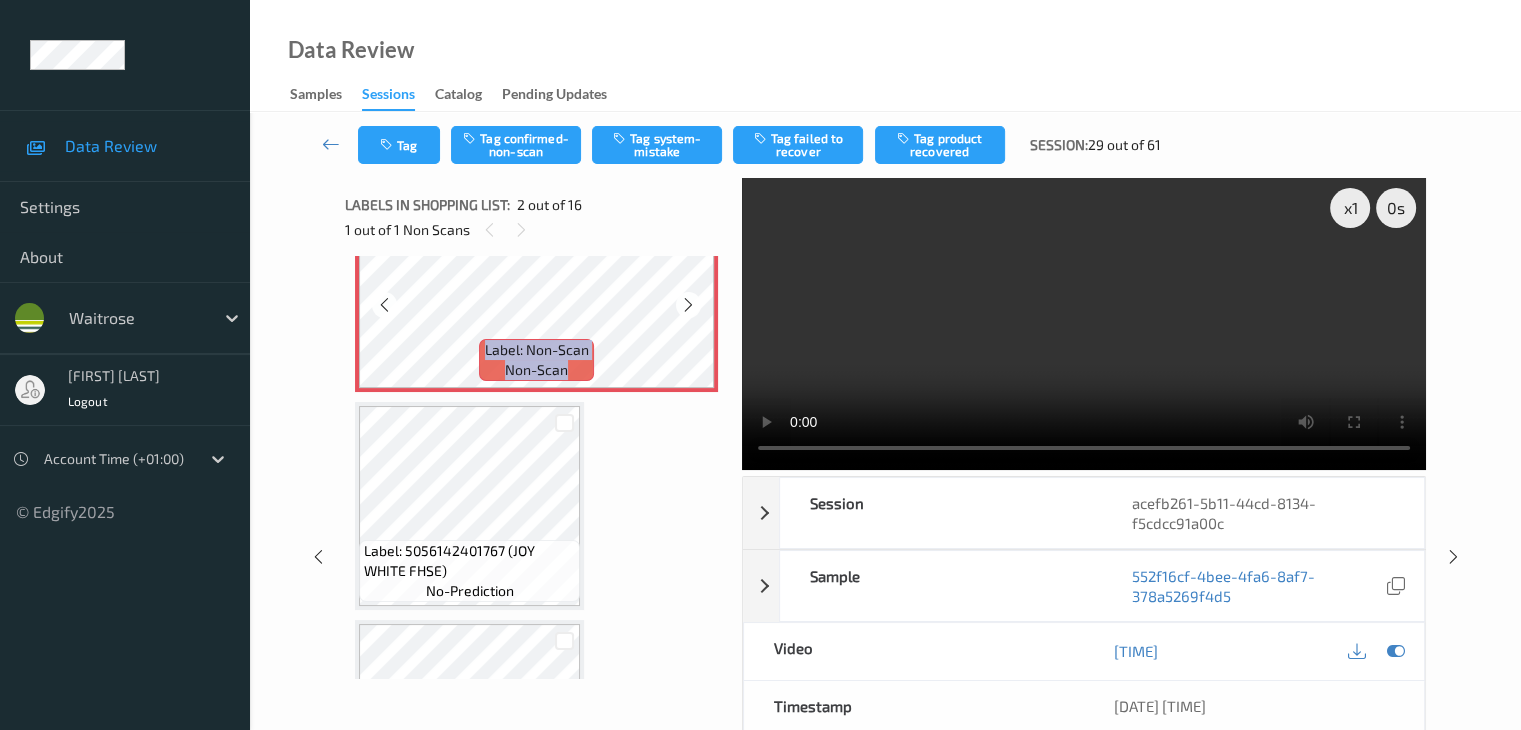 click at bounding box center (688, 304) 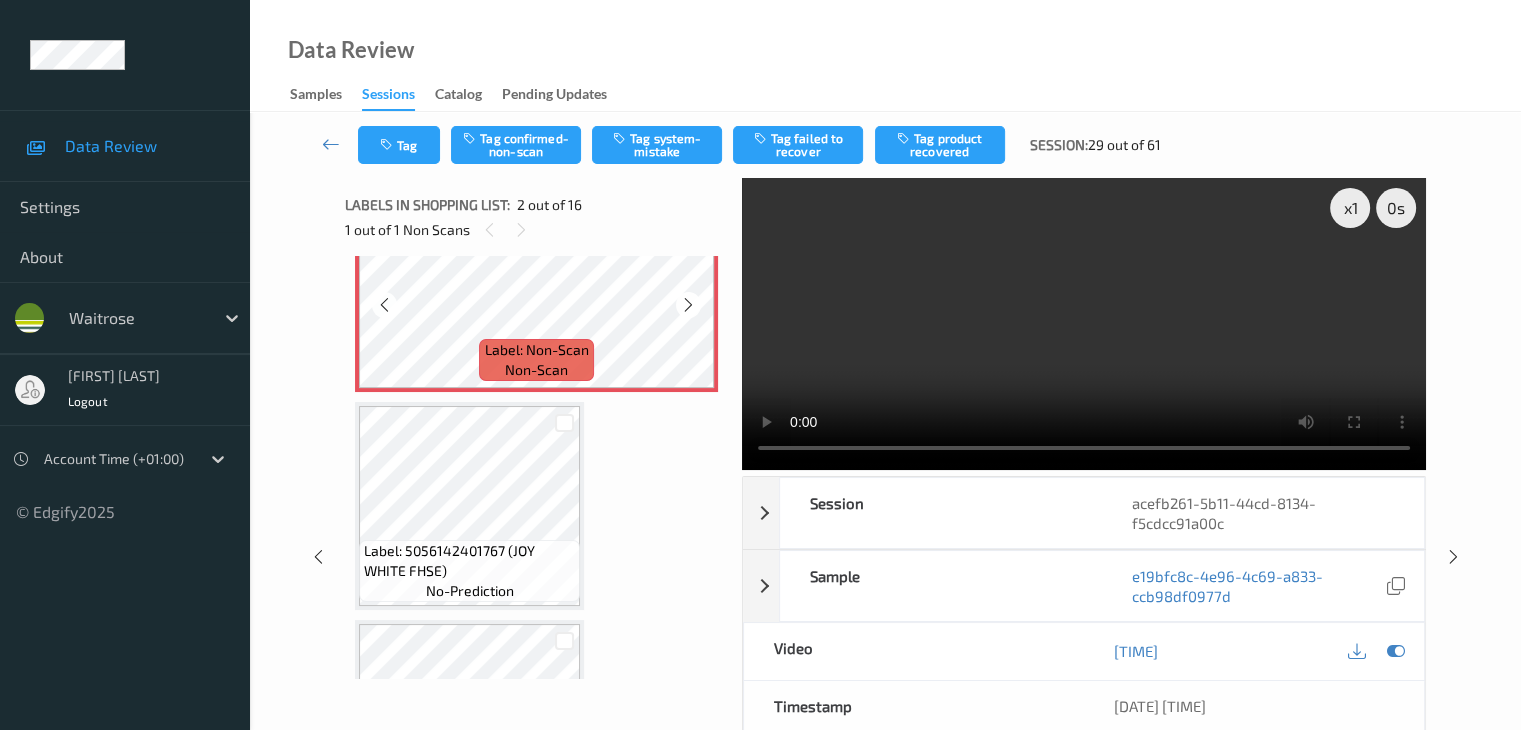 click at bounding box center [688, 304] 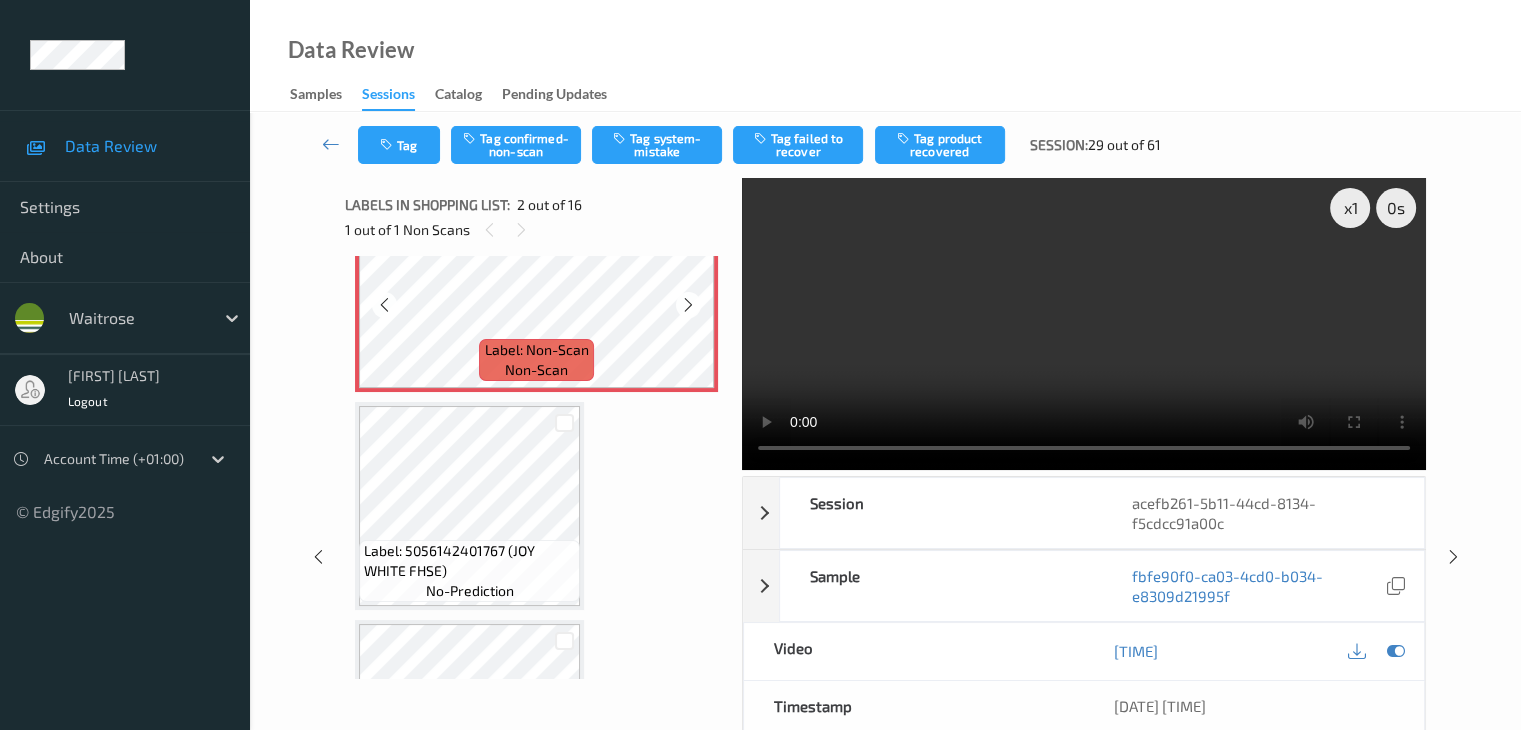click at bounding box center (688, 304) 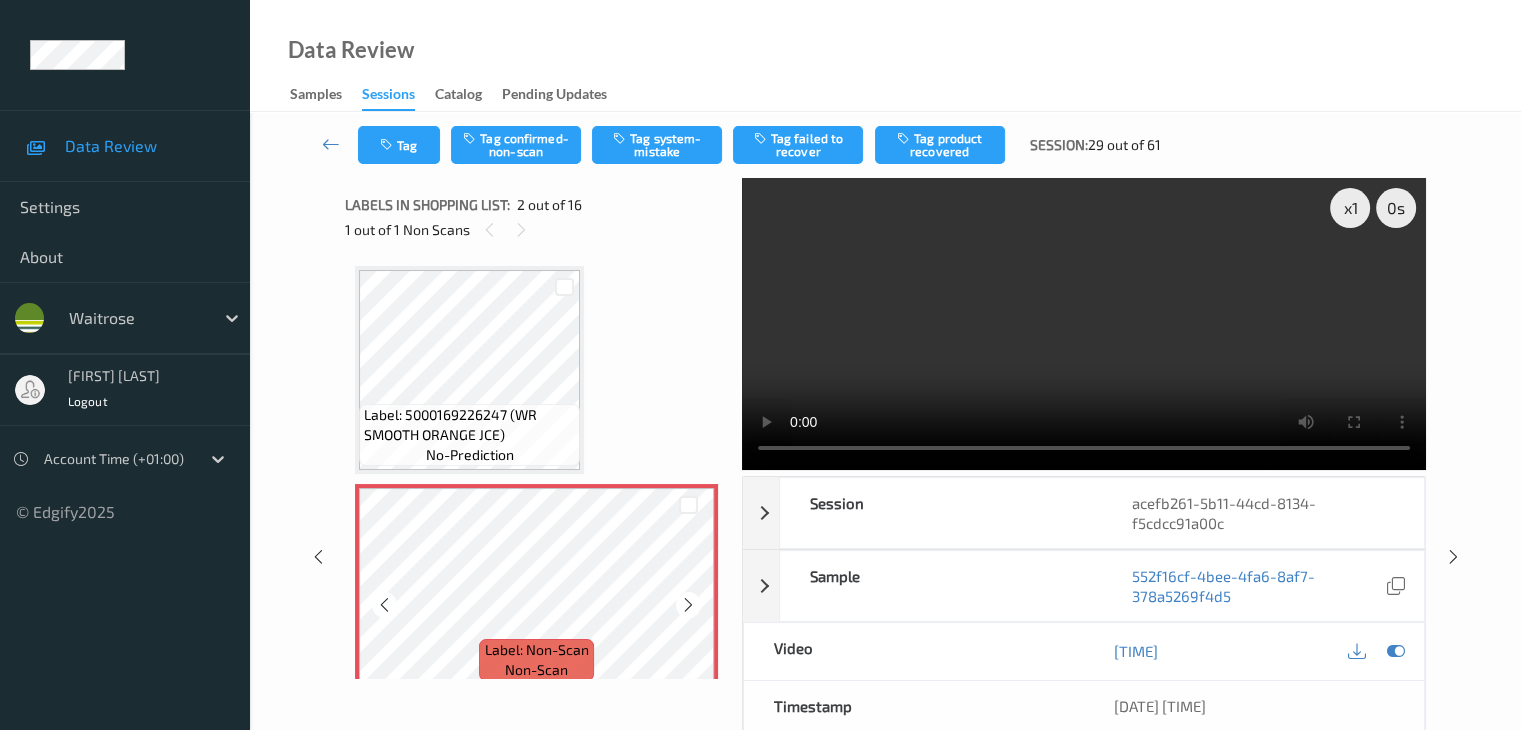 scroll, scrollTop: 200, scrollLeft: 0, axis: vertical 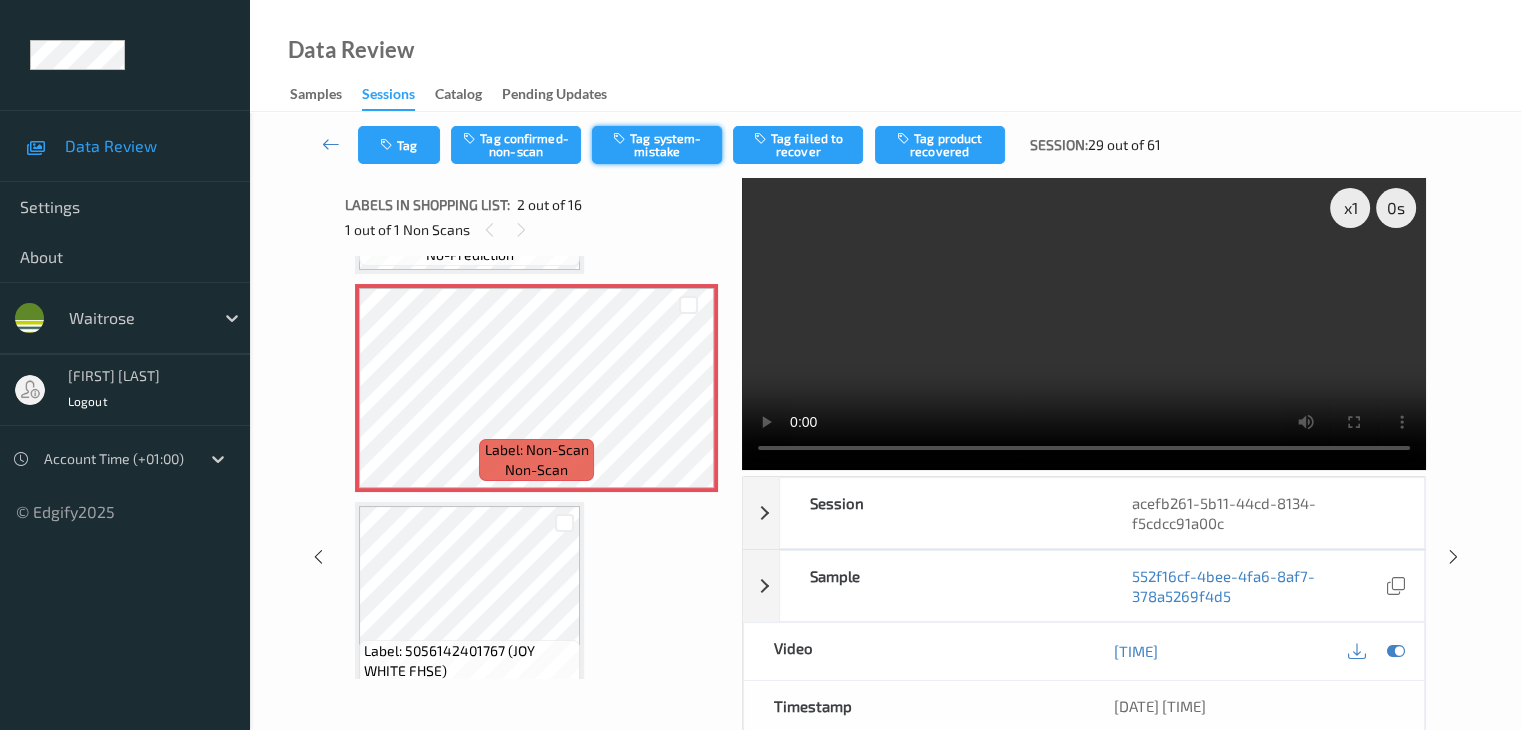 click on "Tag   system-mistake" at bounding box center (657, 145) 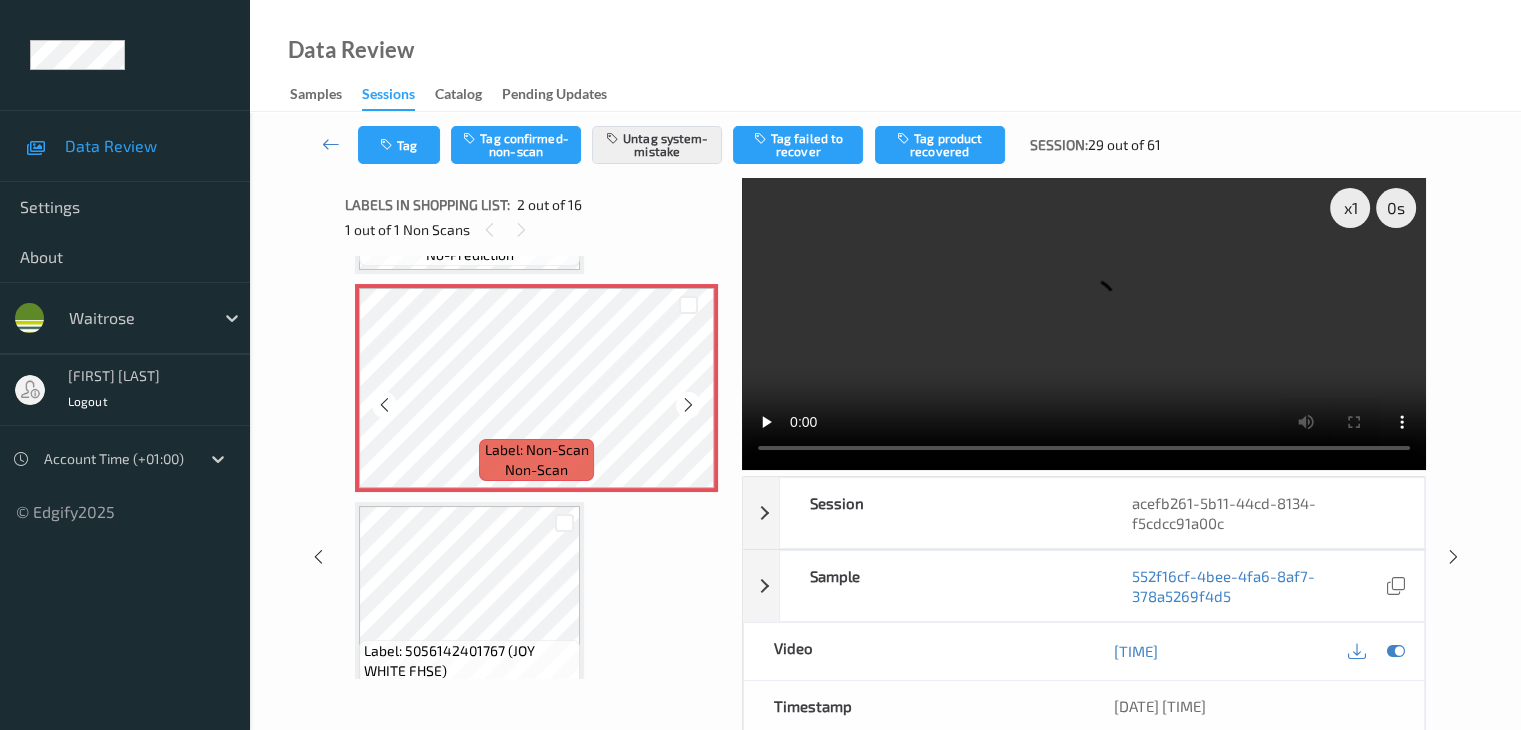 scroll, scrollTop: 0, scrollLeft: 0, axis: both 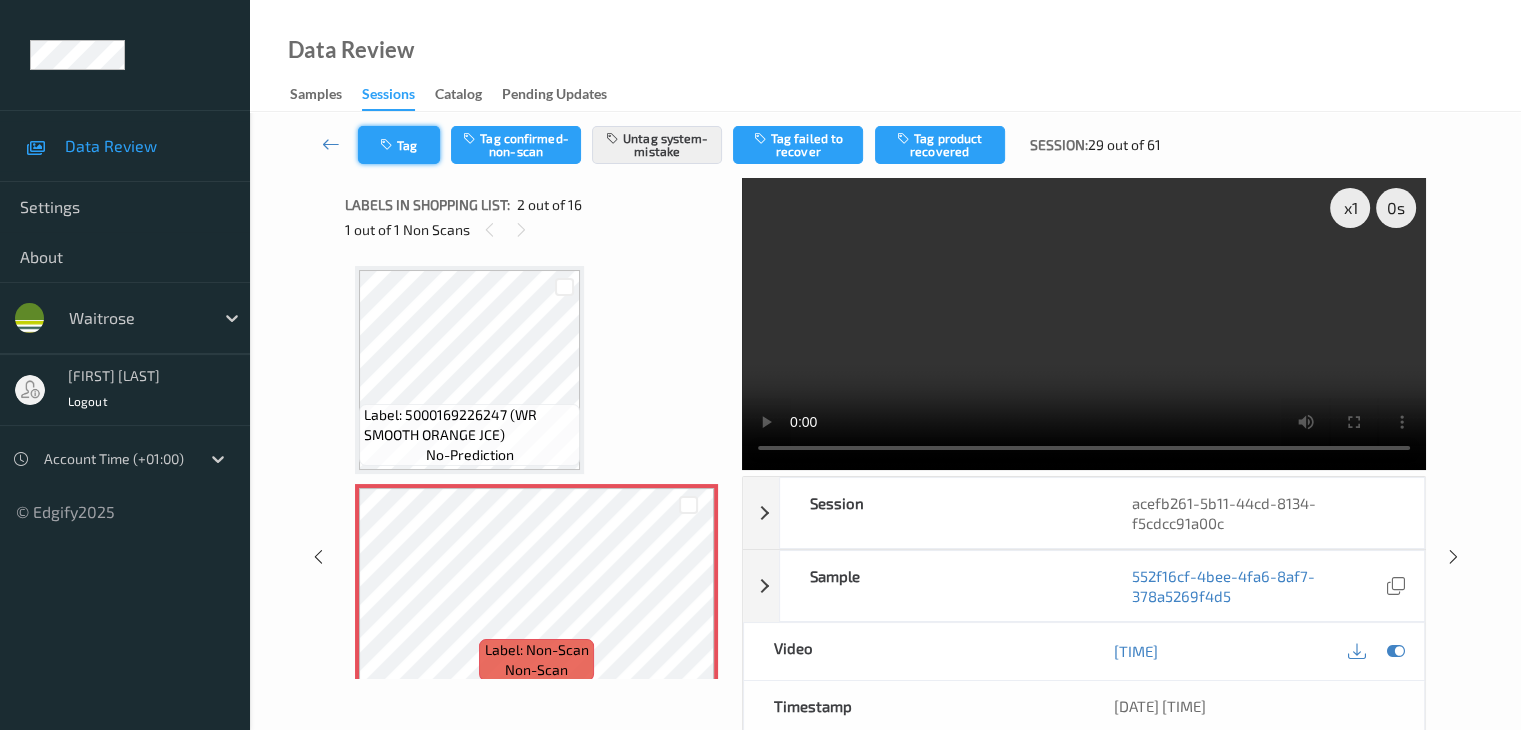 click on "Tag" at bounding box center [399, 145] 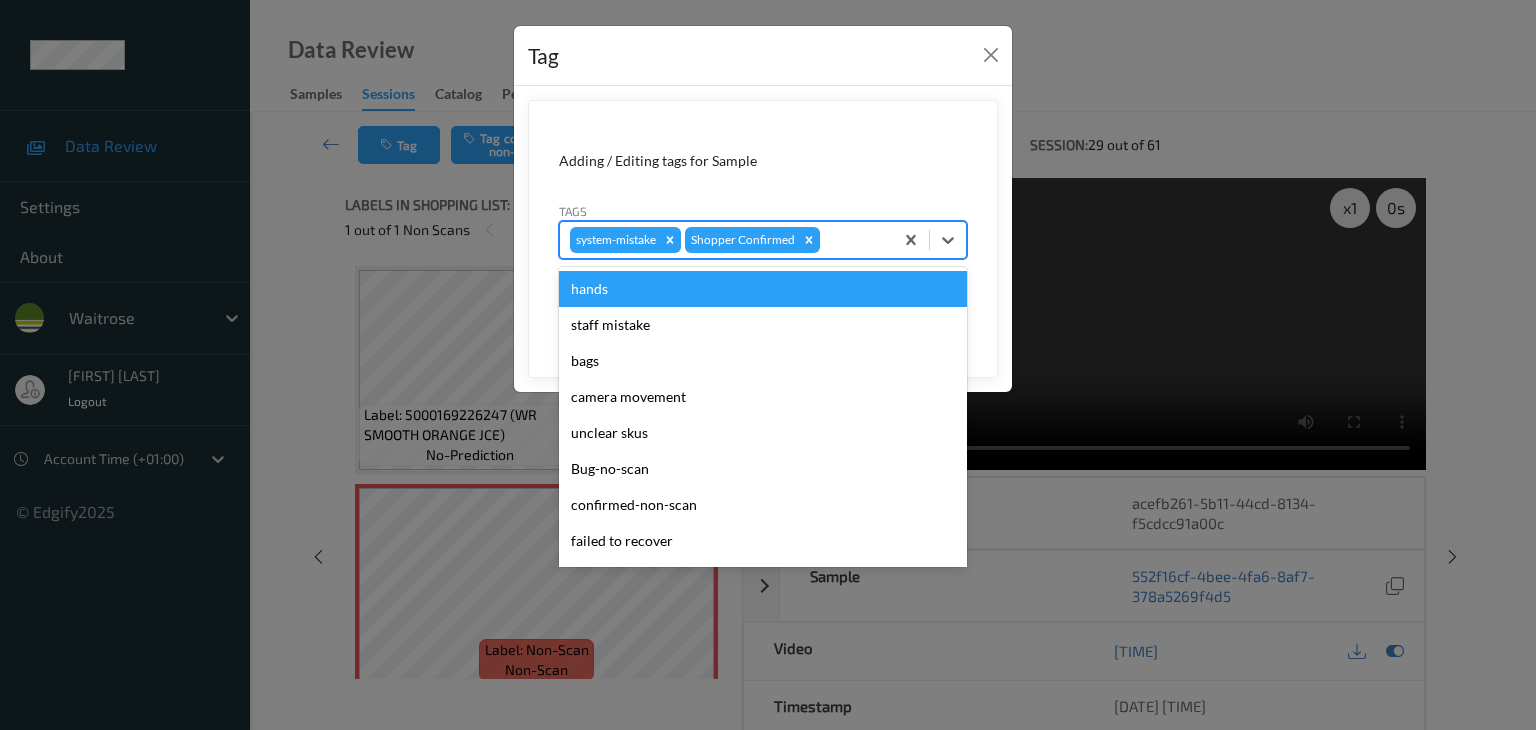 click at bounding box center (853, 240) 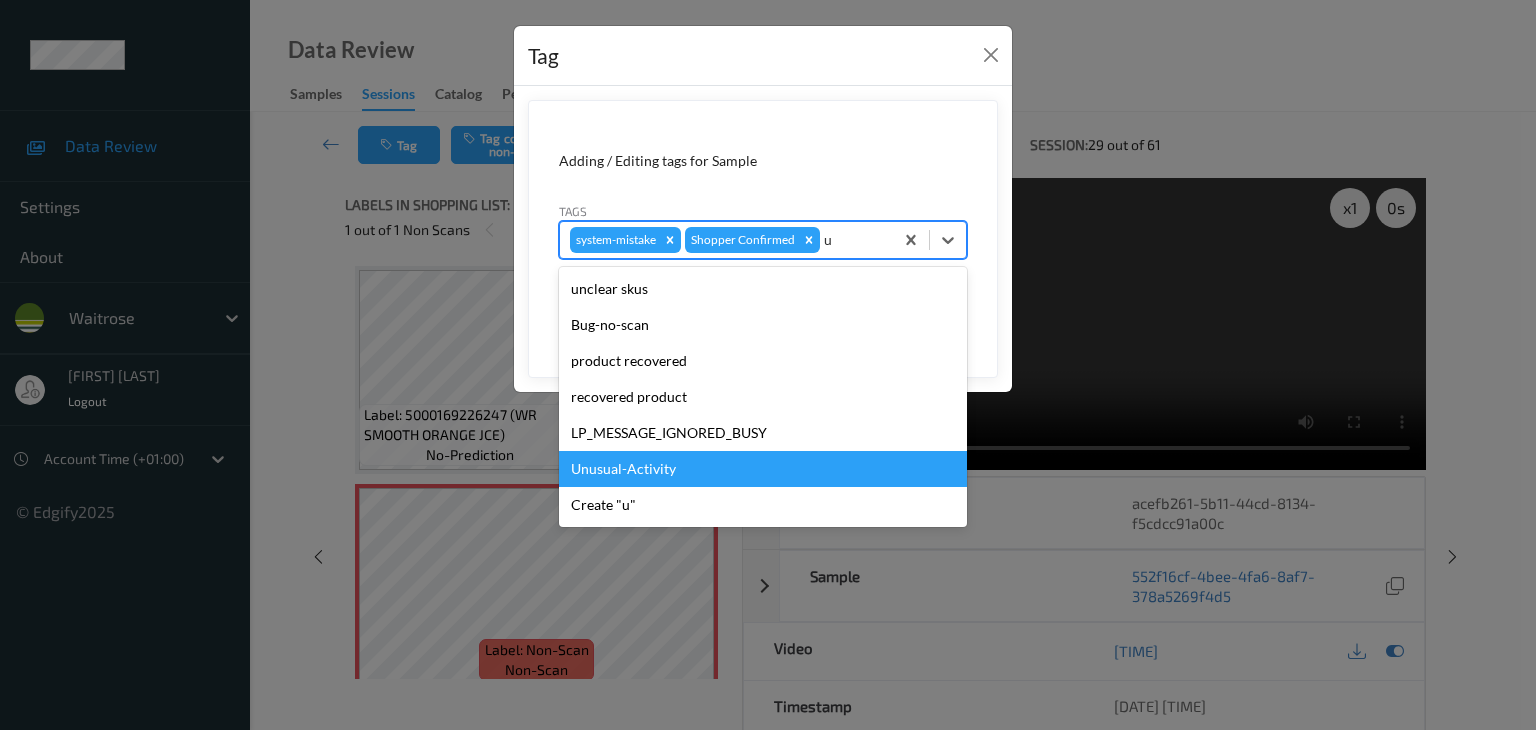 click on "Unusual-Activity" at bounding box center (763, 469) 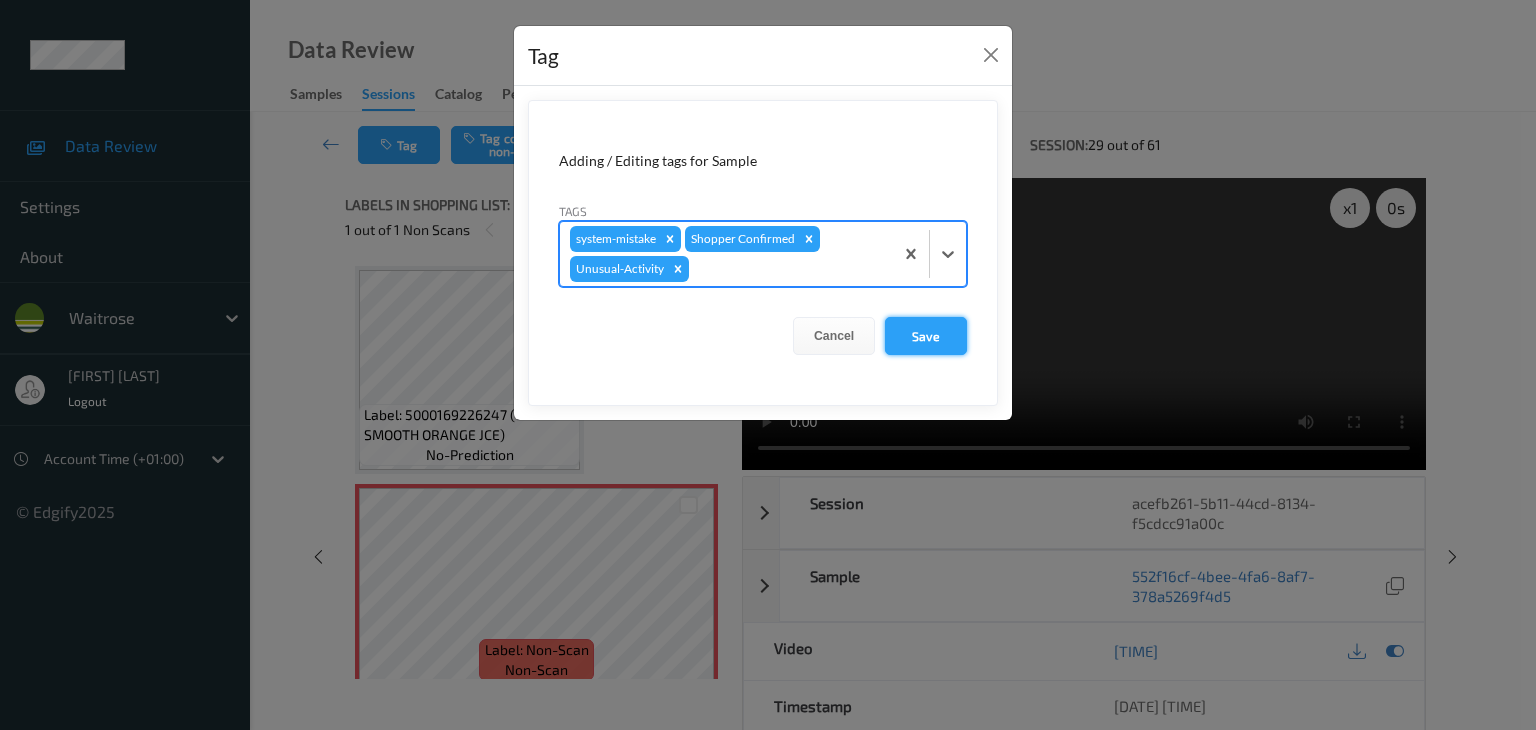 click on "Save" at bounding box center (926, 336) 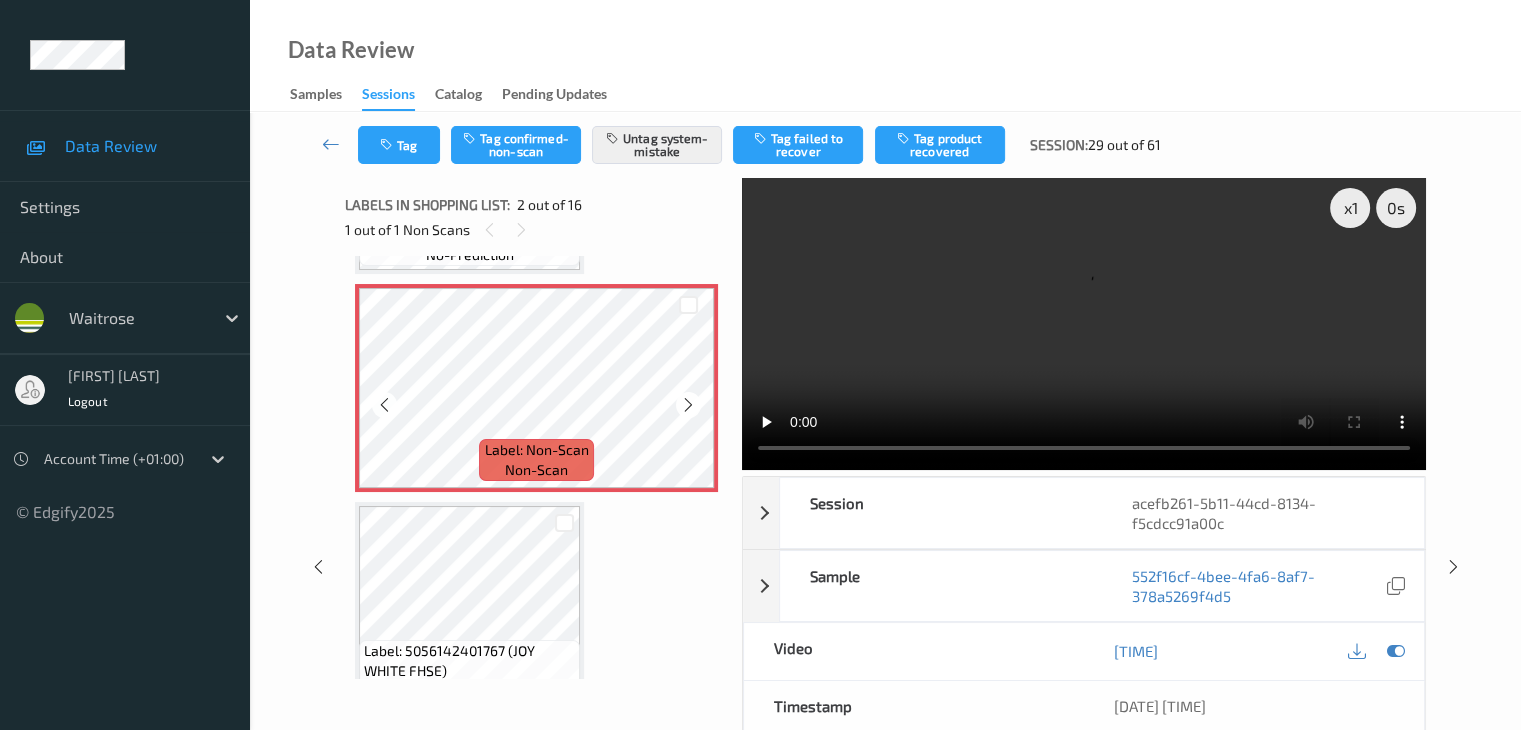 scroll, scrollTop: 0, scrollLeft: 0, axis: both 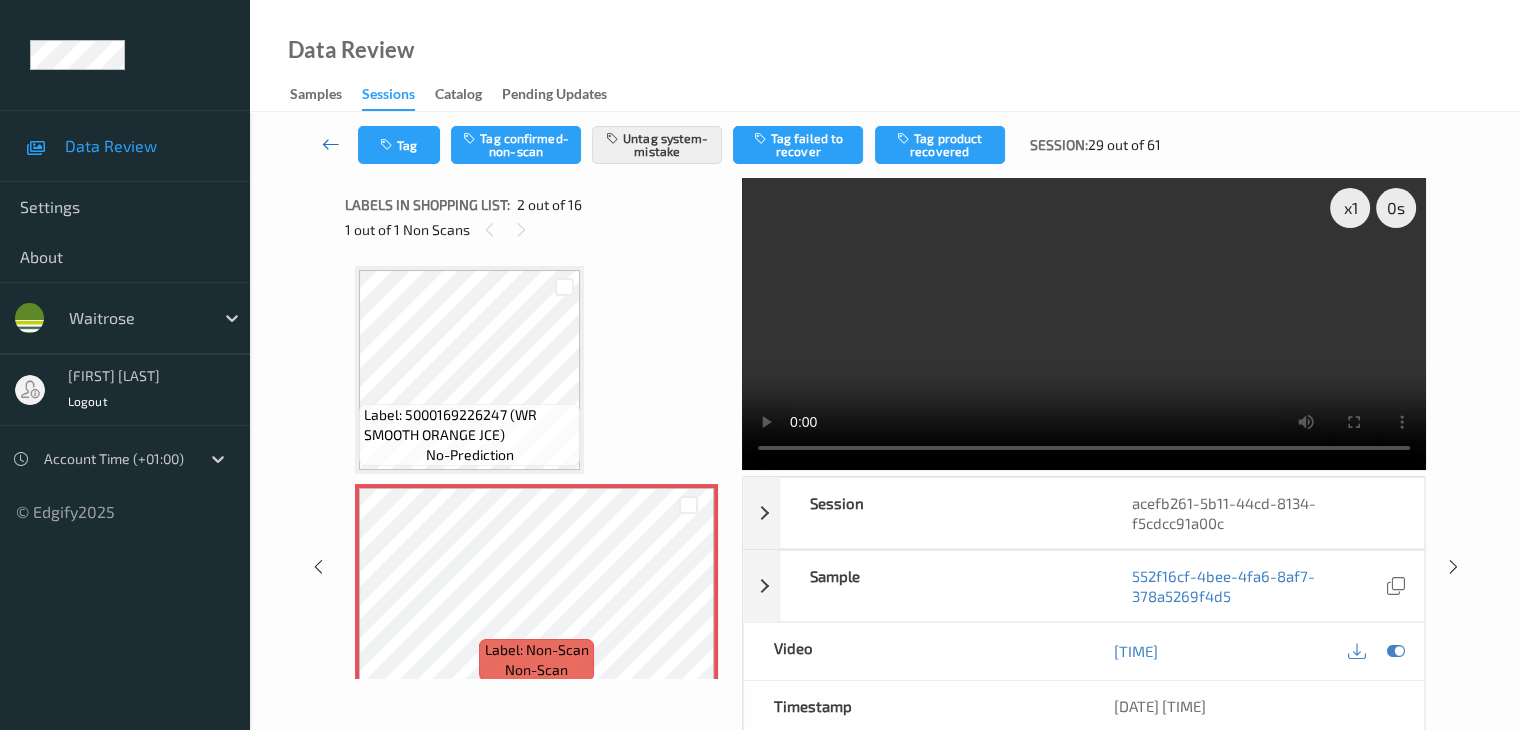 click at bounding box center (331, 144) 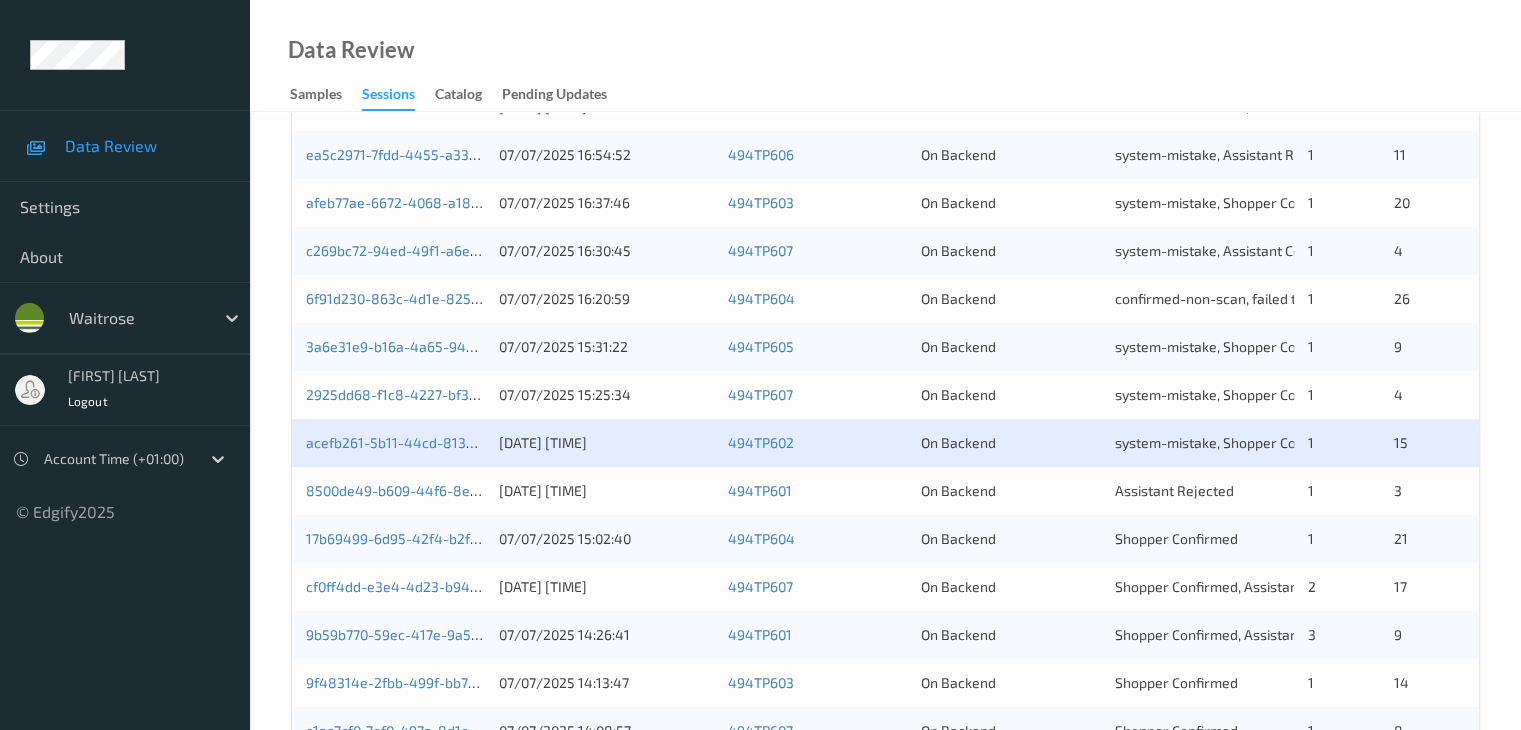 scroll, scrollTop: 600, scrollLeft: 0, axis: vertical 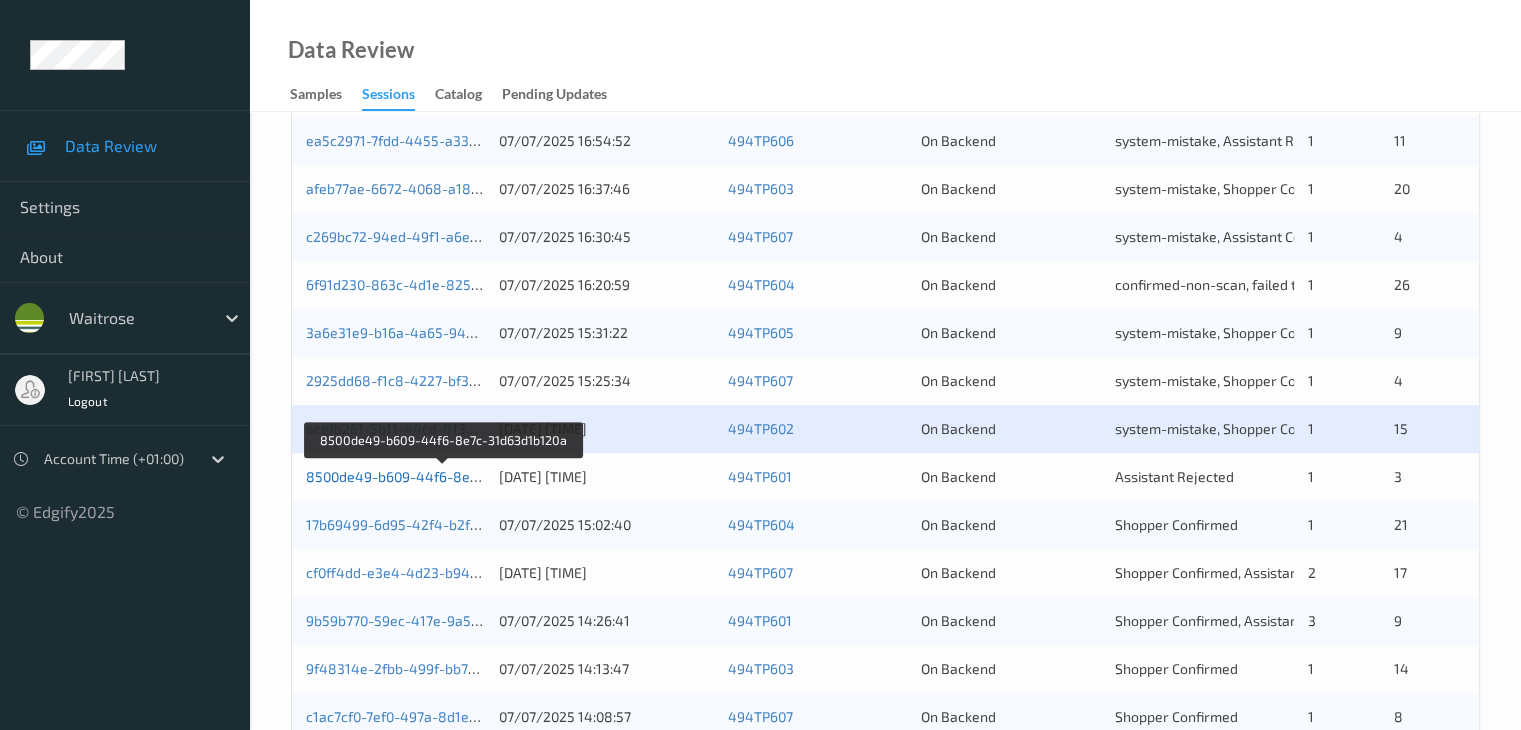 click on "8500de49-b609-44f6-8e7c-31d63d1b120a" at bounding box center [443, 476] 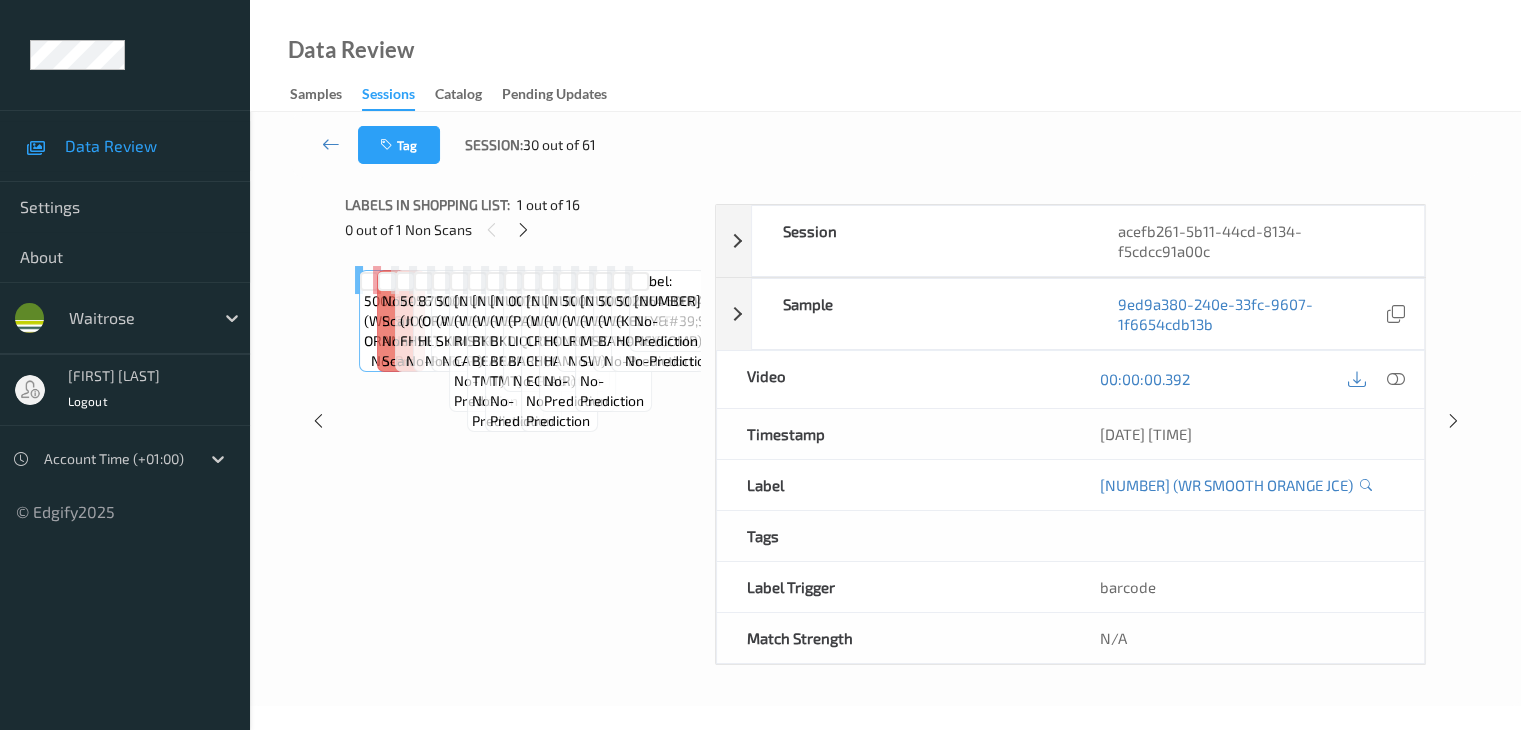 scroll, scrollTop: 0, scrollLeft: 0, axis: both 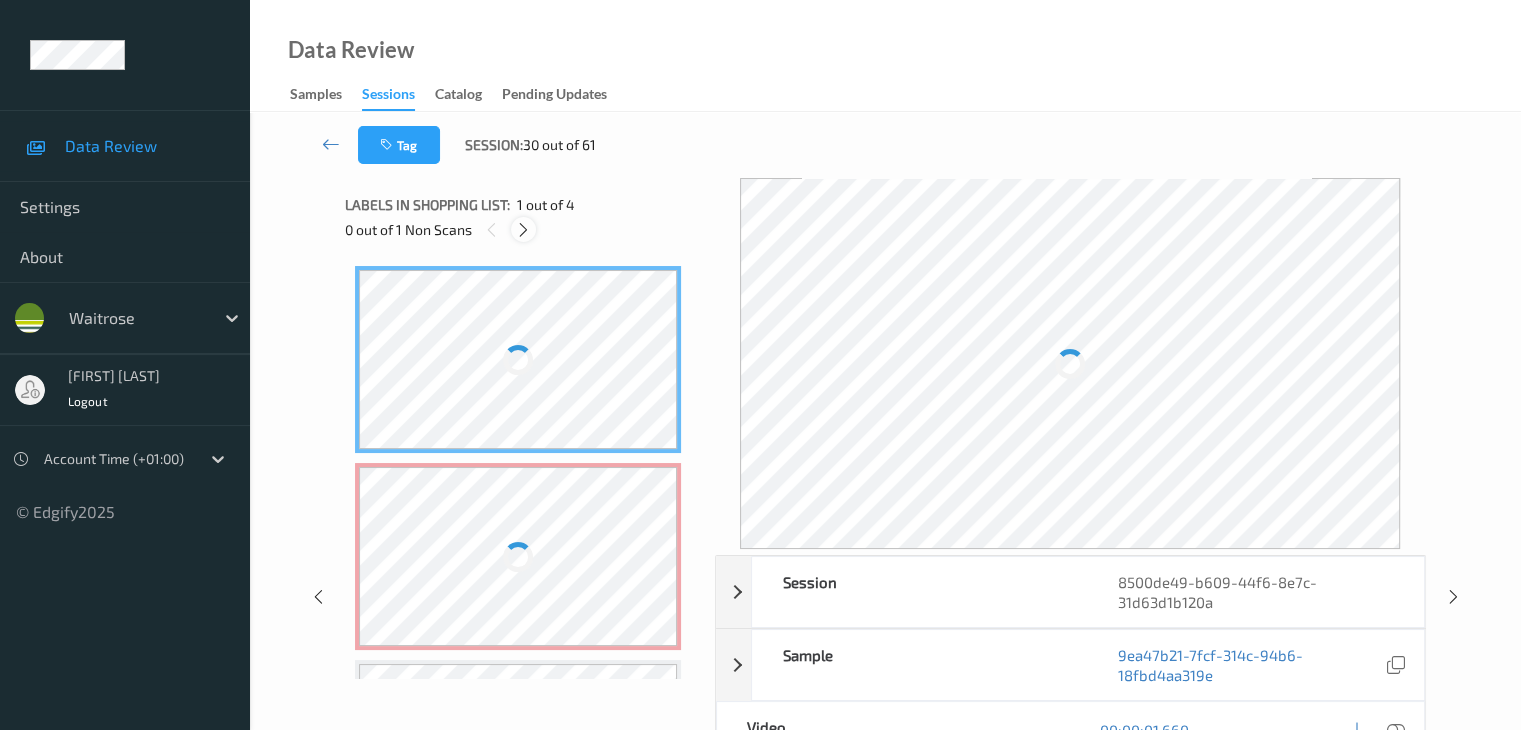 click at bounding box center (523, 230) 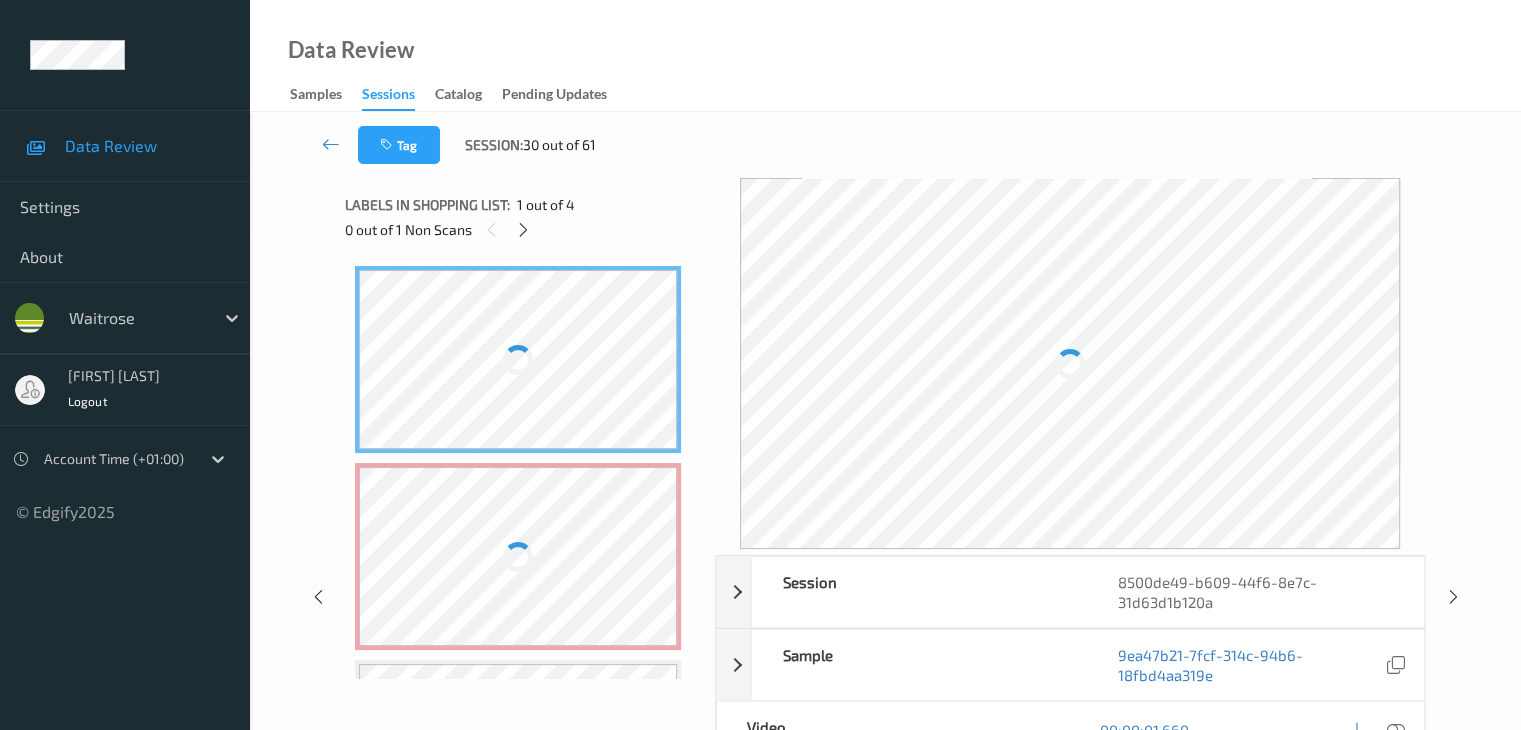 scroll, scrollTop: 10, scrollLeft: 0, axis: vertical 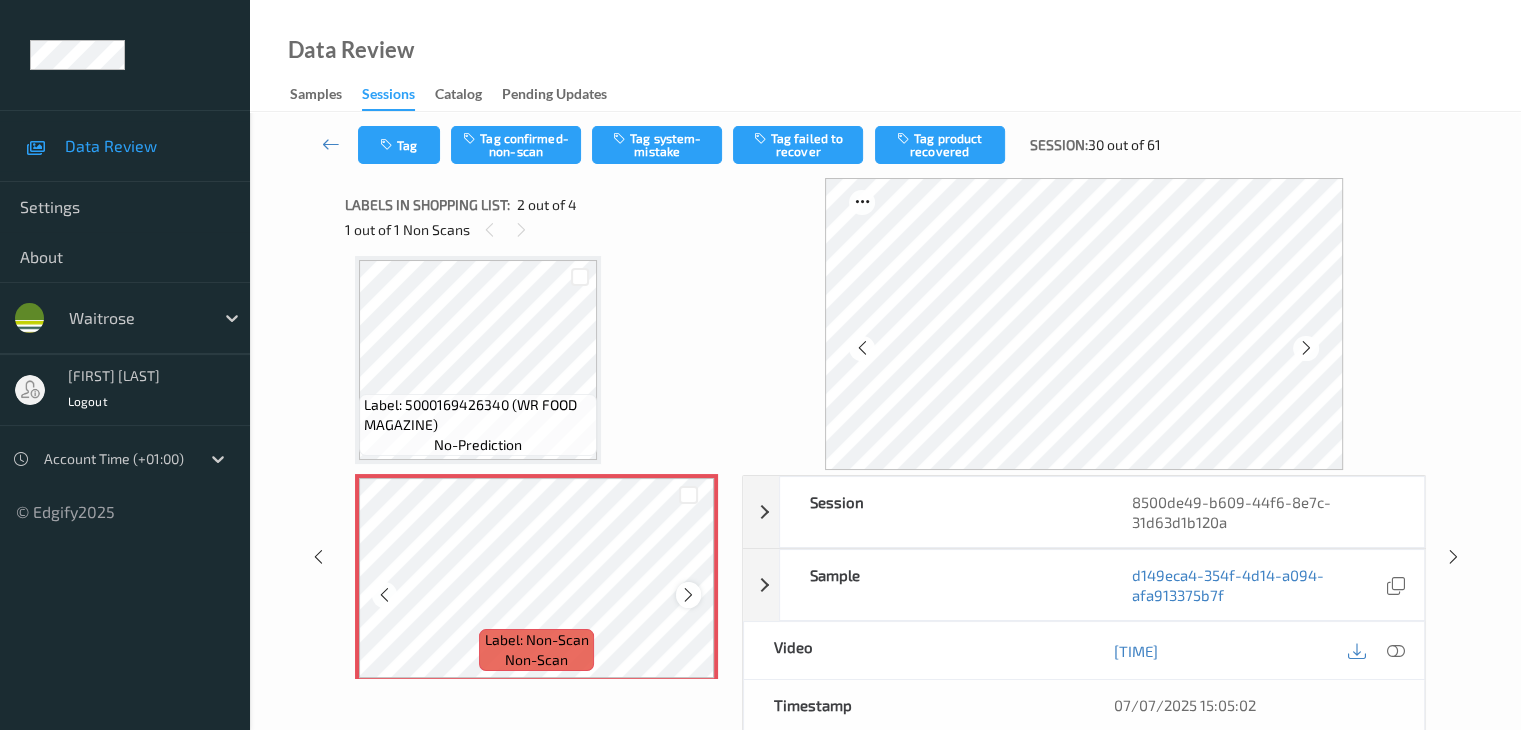 click at bounding box center [688, 595] 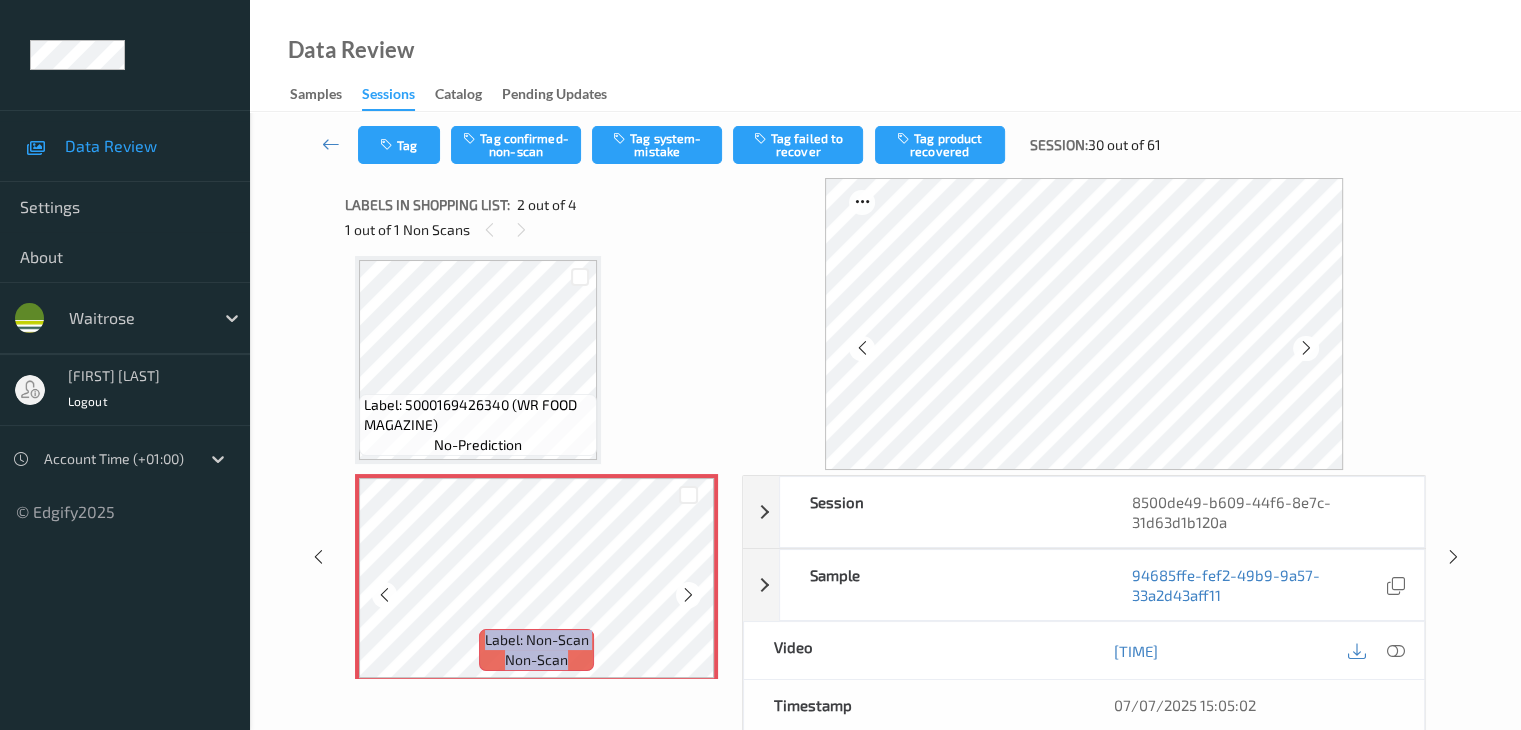 click at bounding box center [688, 595] 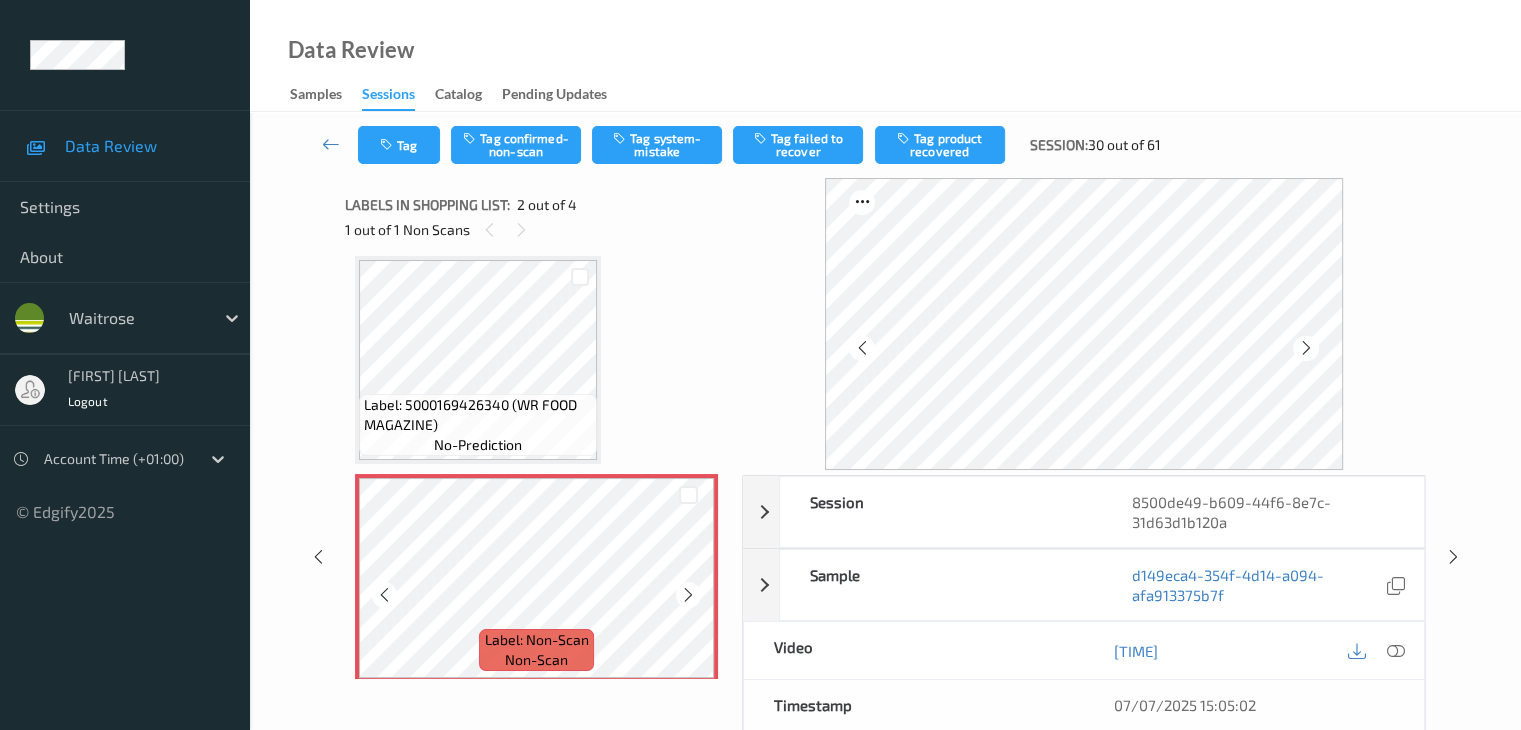 click at bounding box center (688, 595) 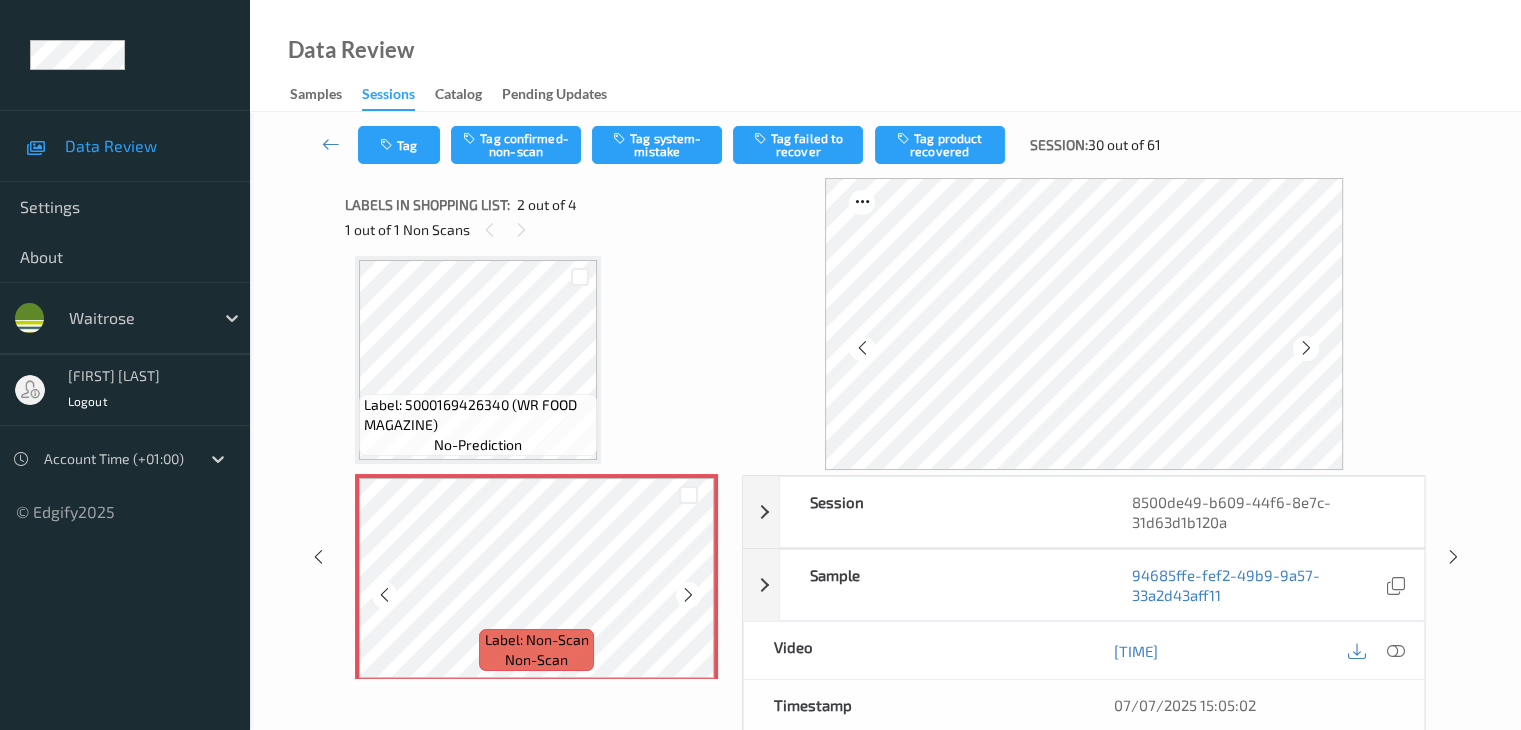 click at bounding box center (688, 595) 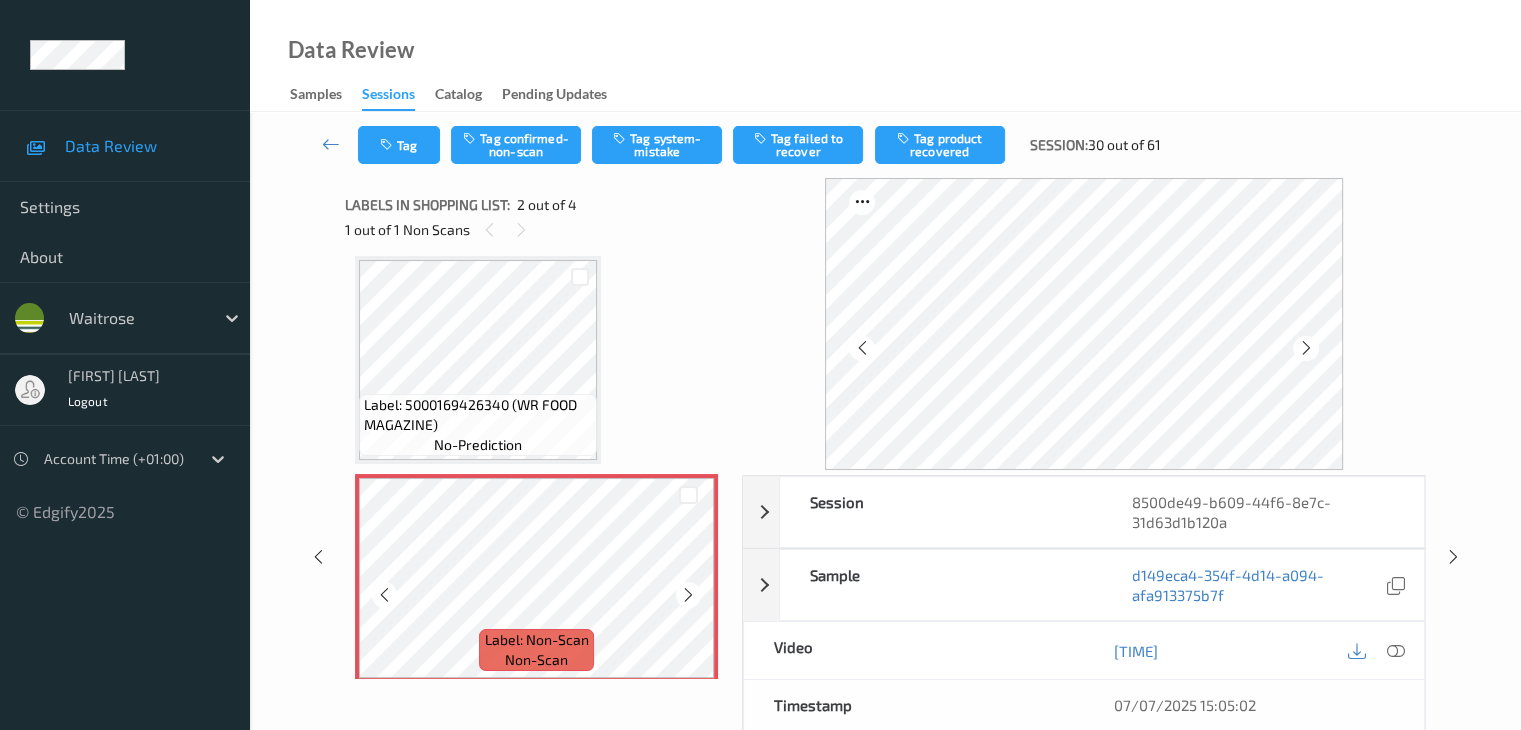 click at bounding box center [688, 595] 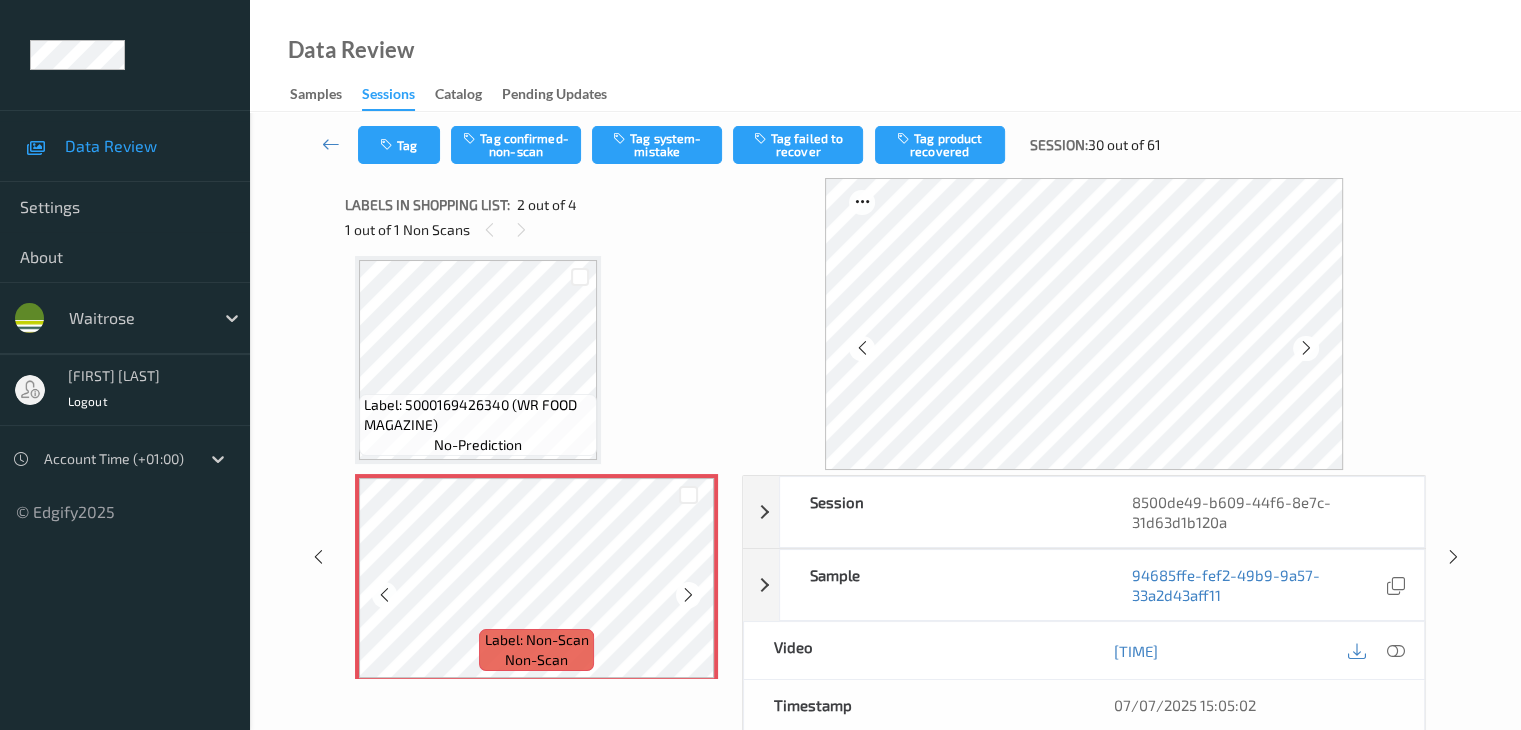 click at bounding box center (688, 595) 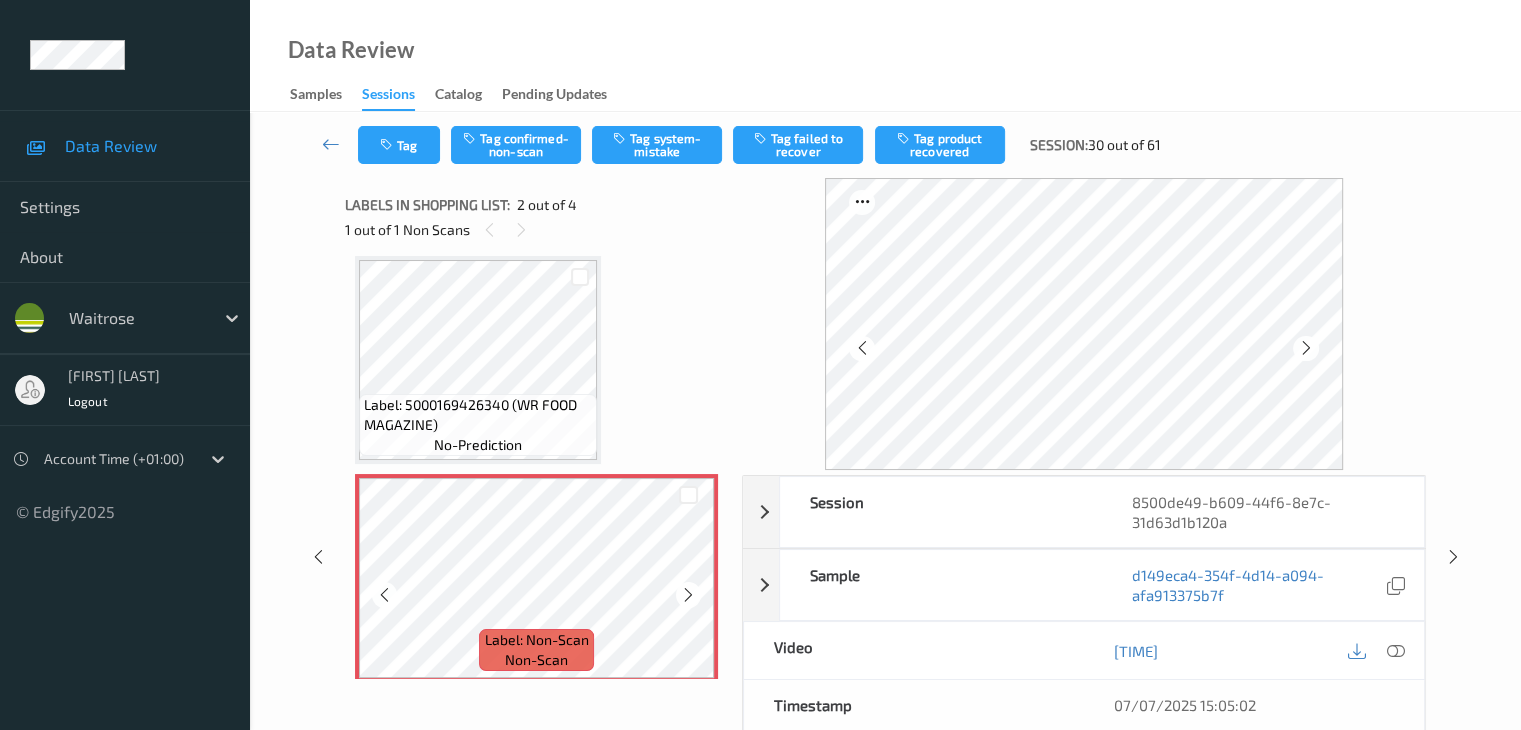 click at bounding box center (688, 595) 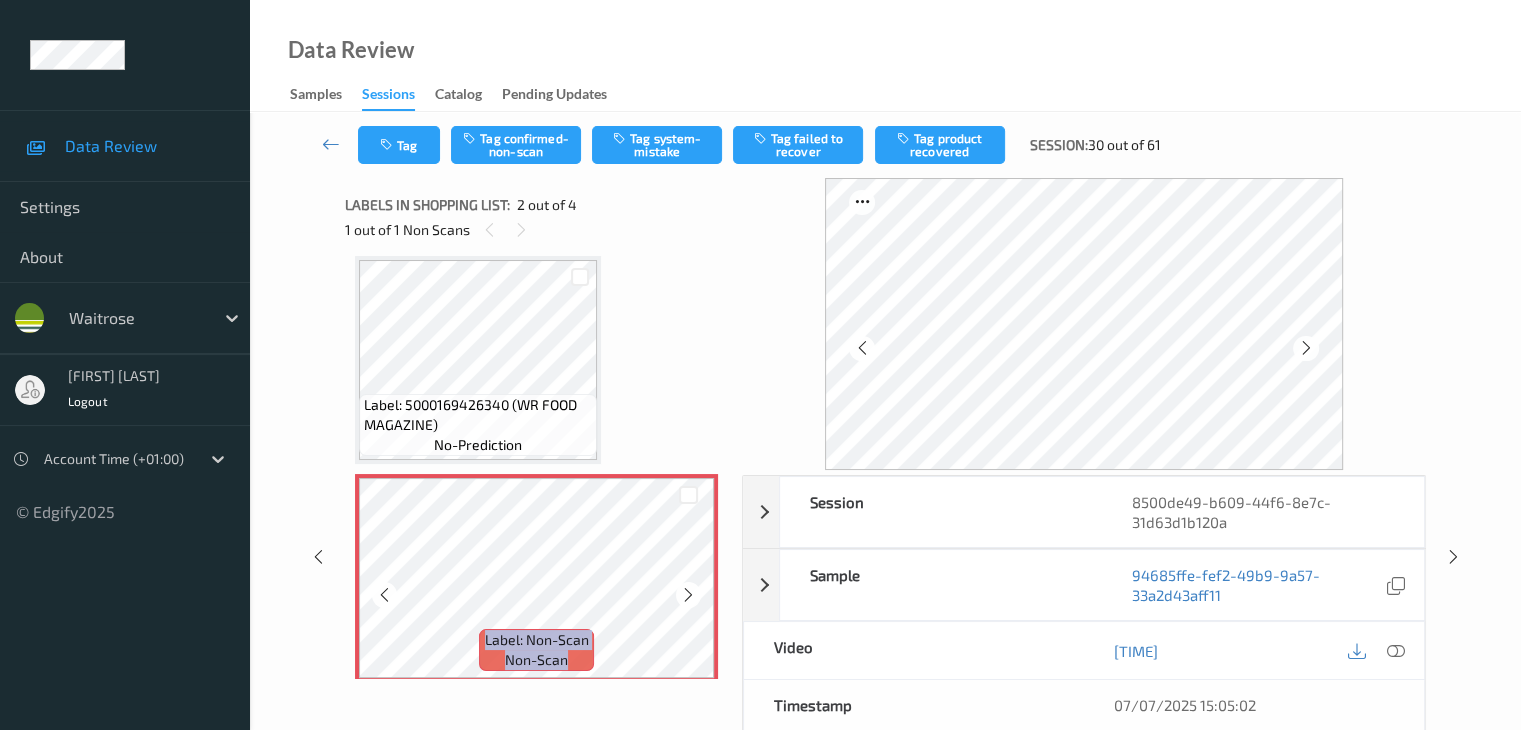 click at bounding box center (688, 595) 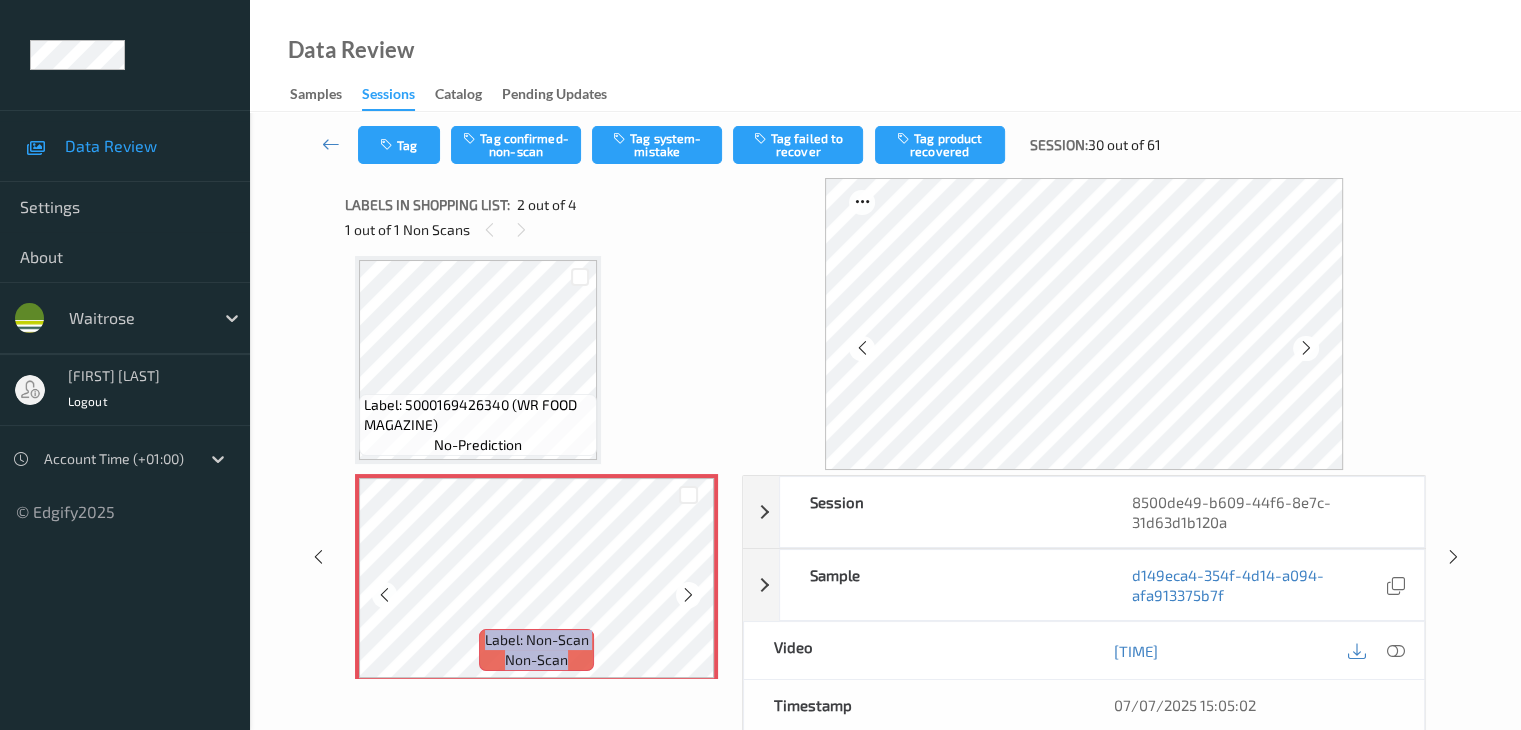 click at bounding box center (688, 595) 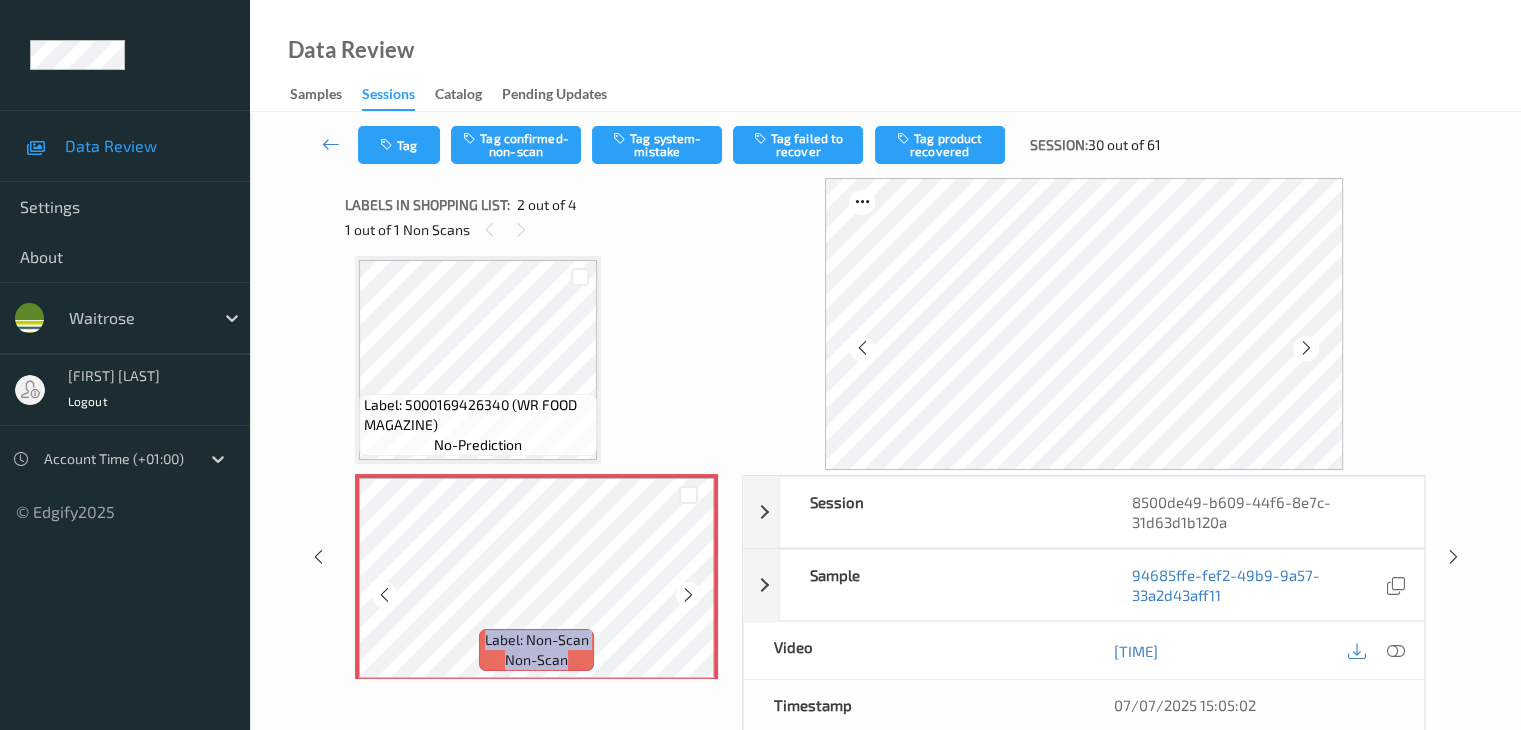 click at bounding box center [688, 595] 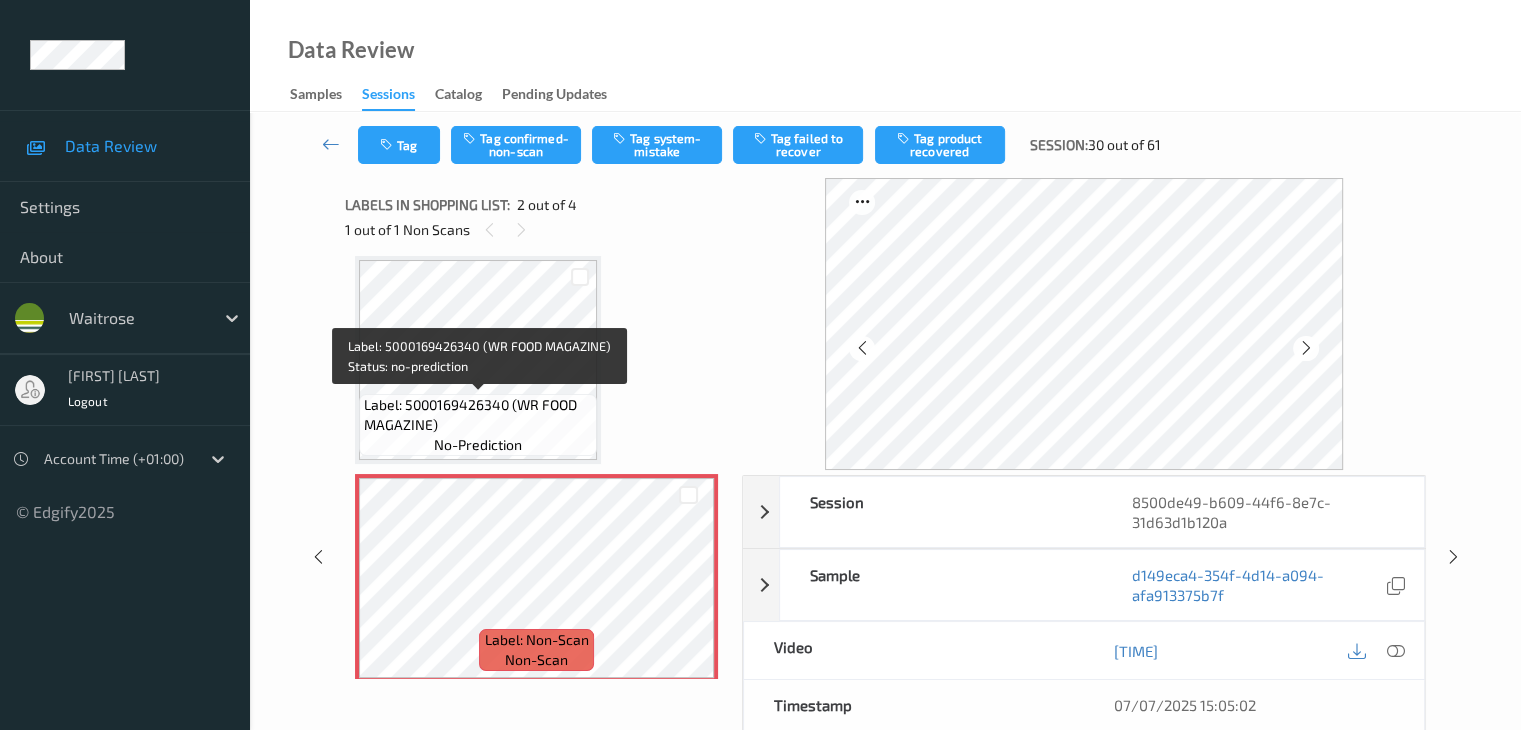 click on "Label: 5000169426340 (WR FOOD MAGAZINE)" at bounding box center (478, 415) 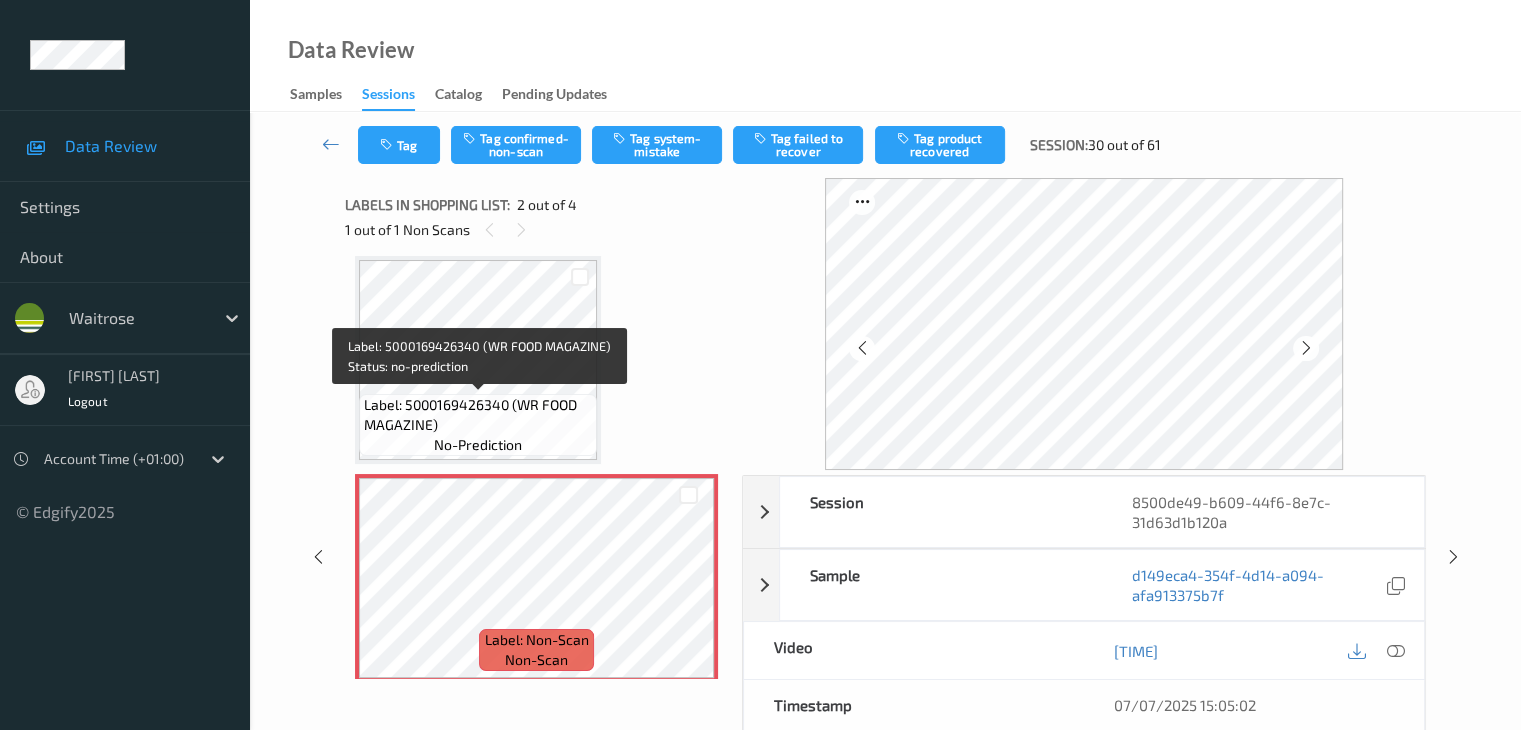 click on "Label: 5000169426340 (WR FOOD MAGAZINE)" at bounding box center [478, 415] 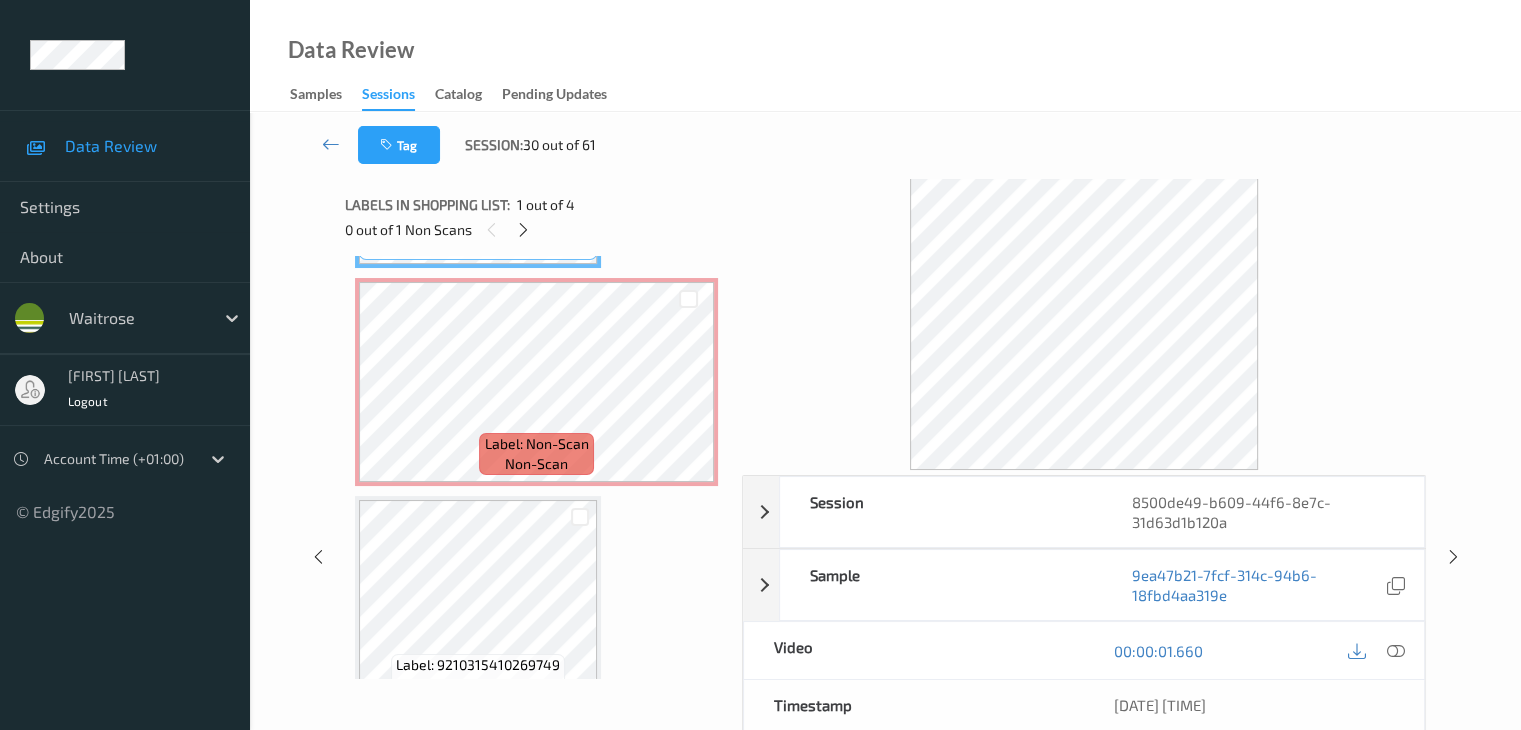 scroll, scrollTop: 210, scrollLeft: 0, axis: vertical 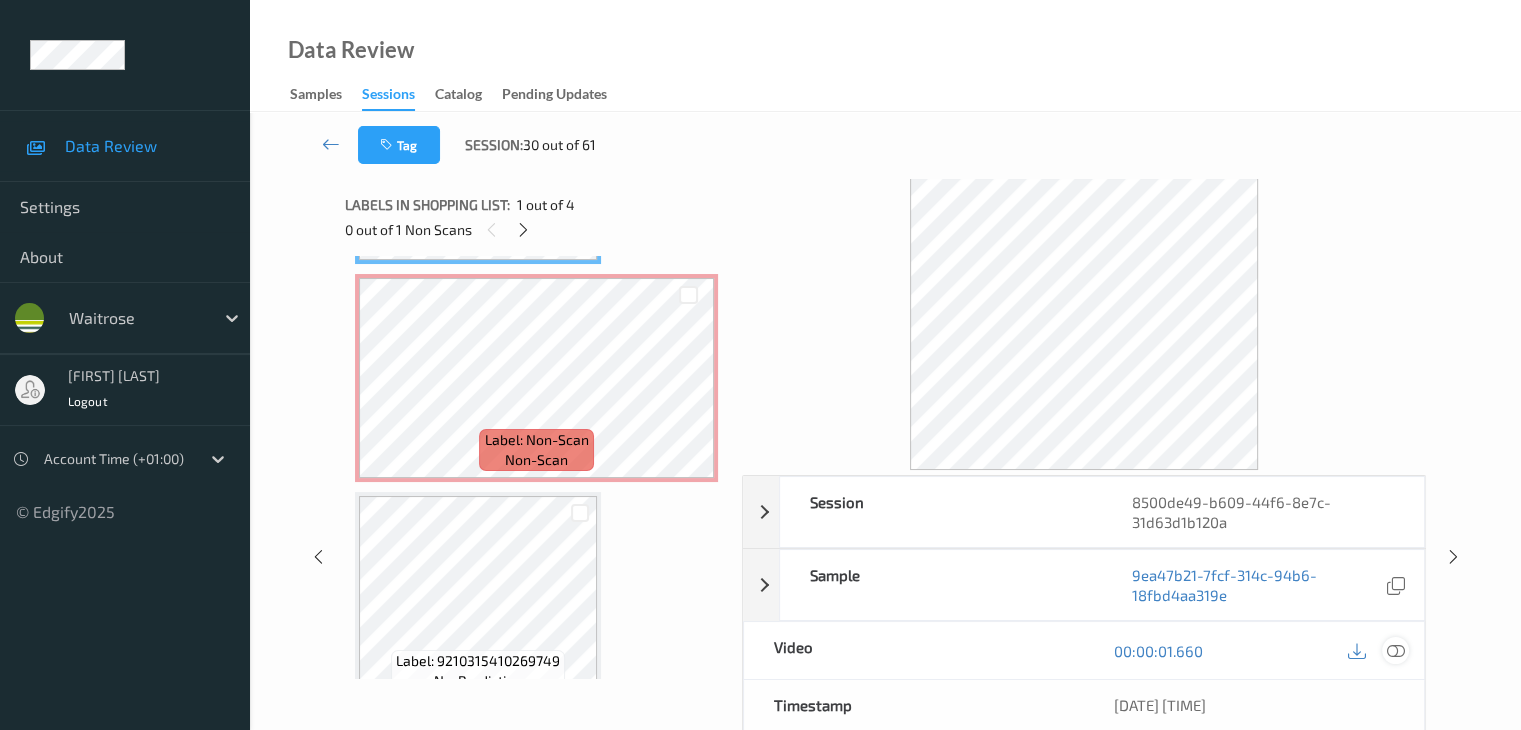 click at bounding box center (1395, 651) 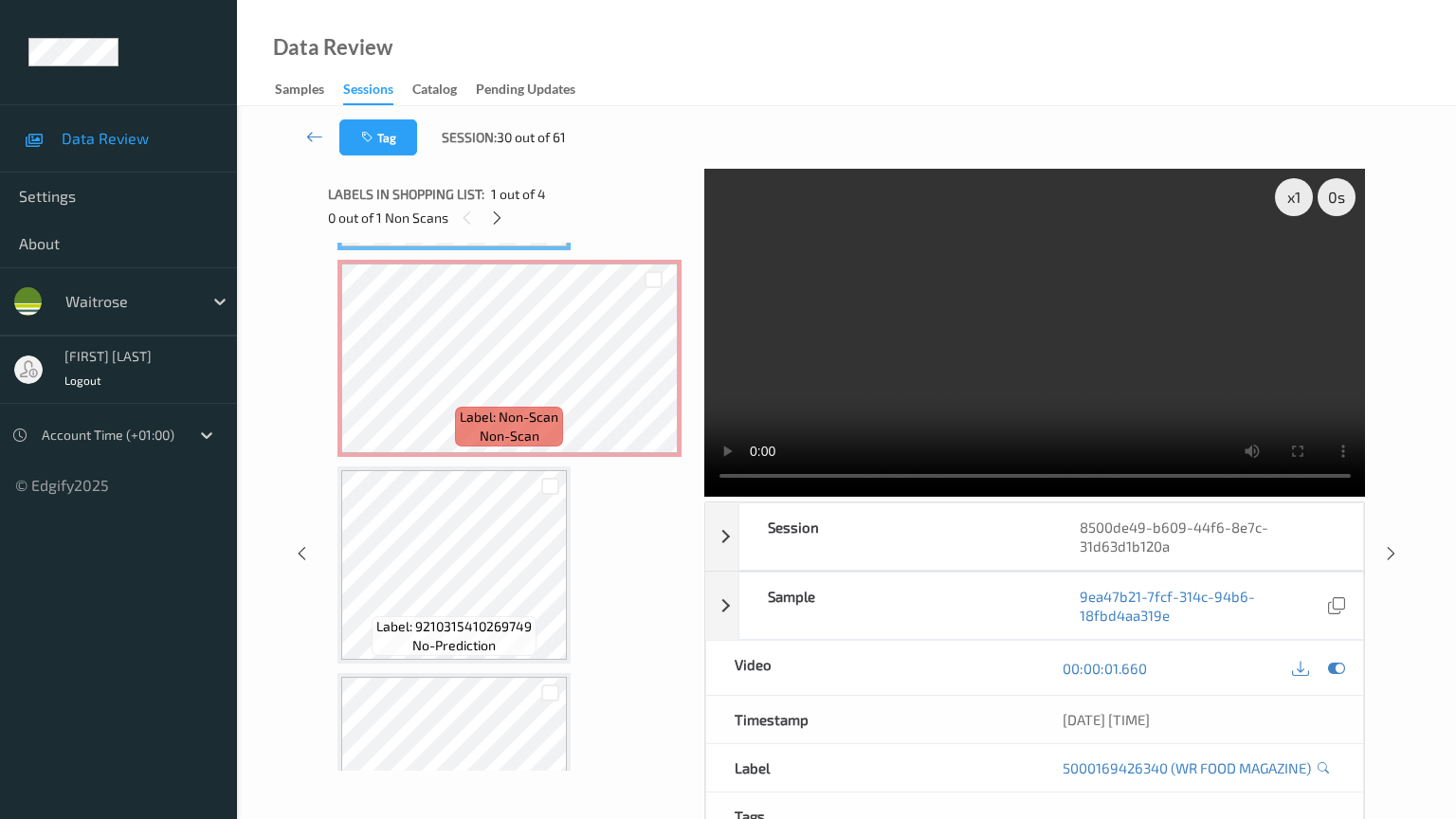 type 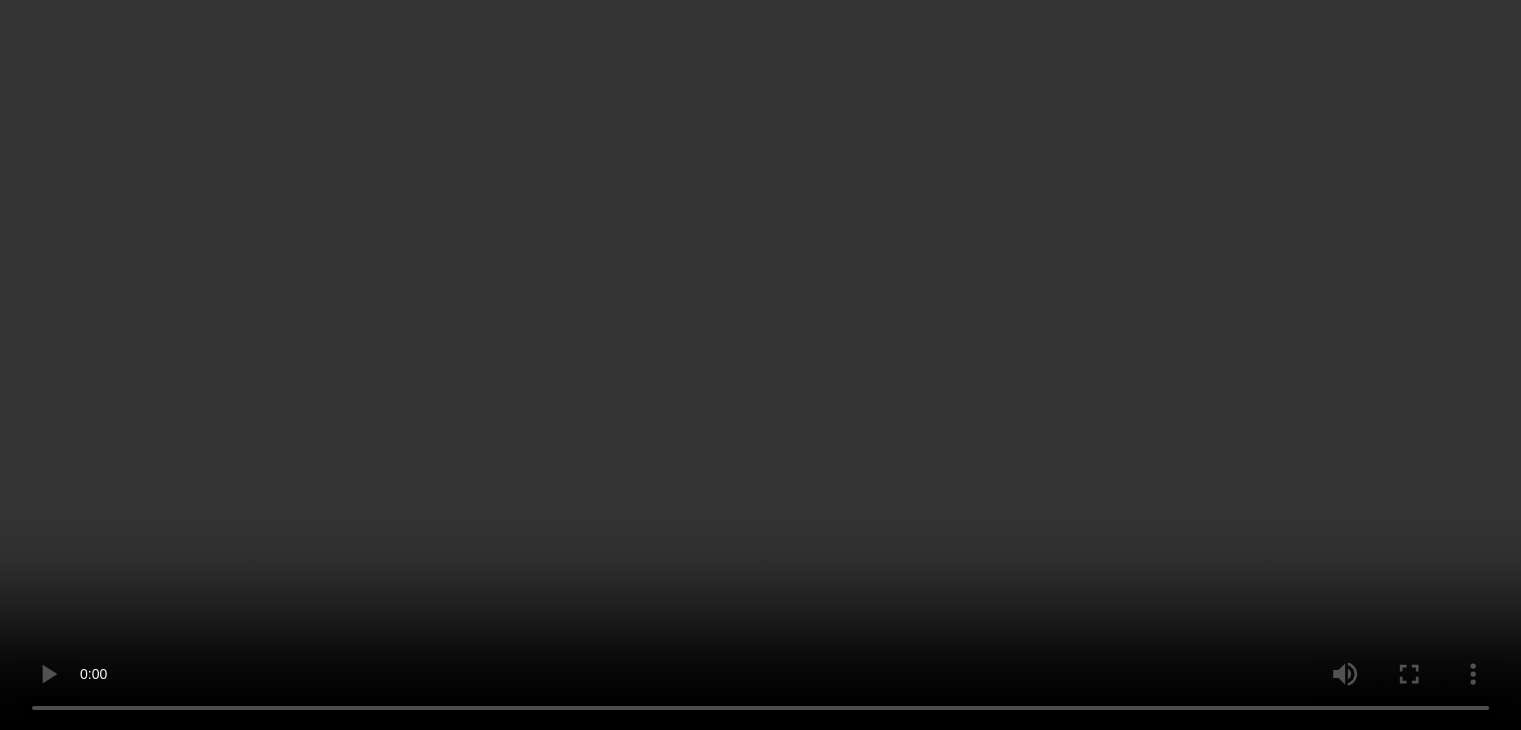 scroll, scrollTop: 110, scrollLeft: 0, axis: vertical 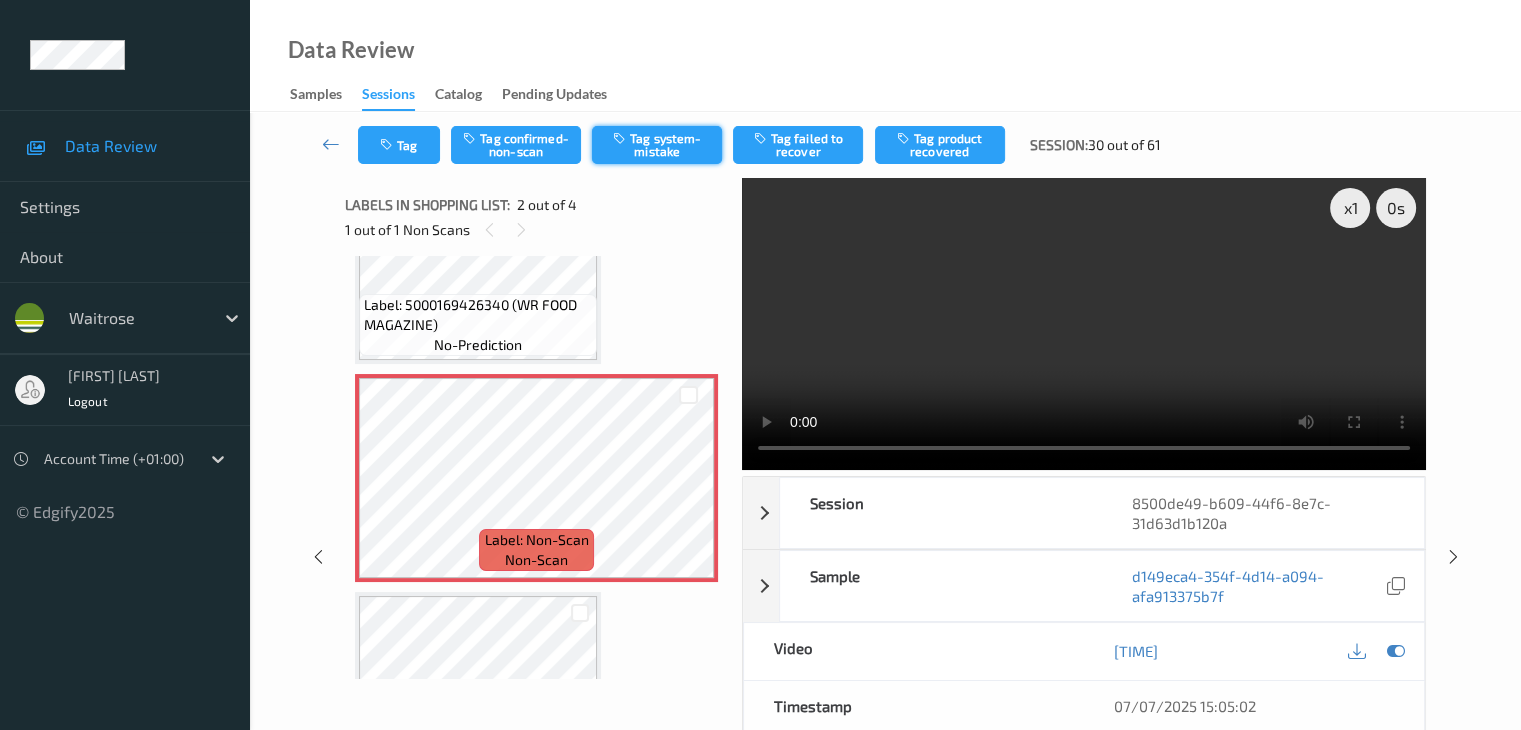 click on "Tag   system-mistake" at bounding box center [657, 145] 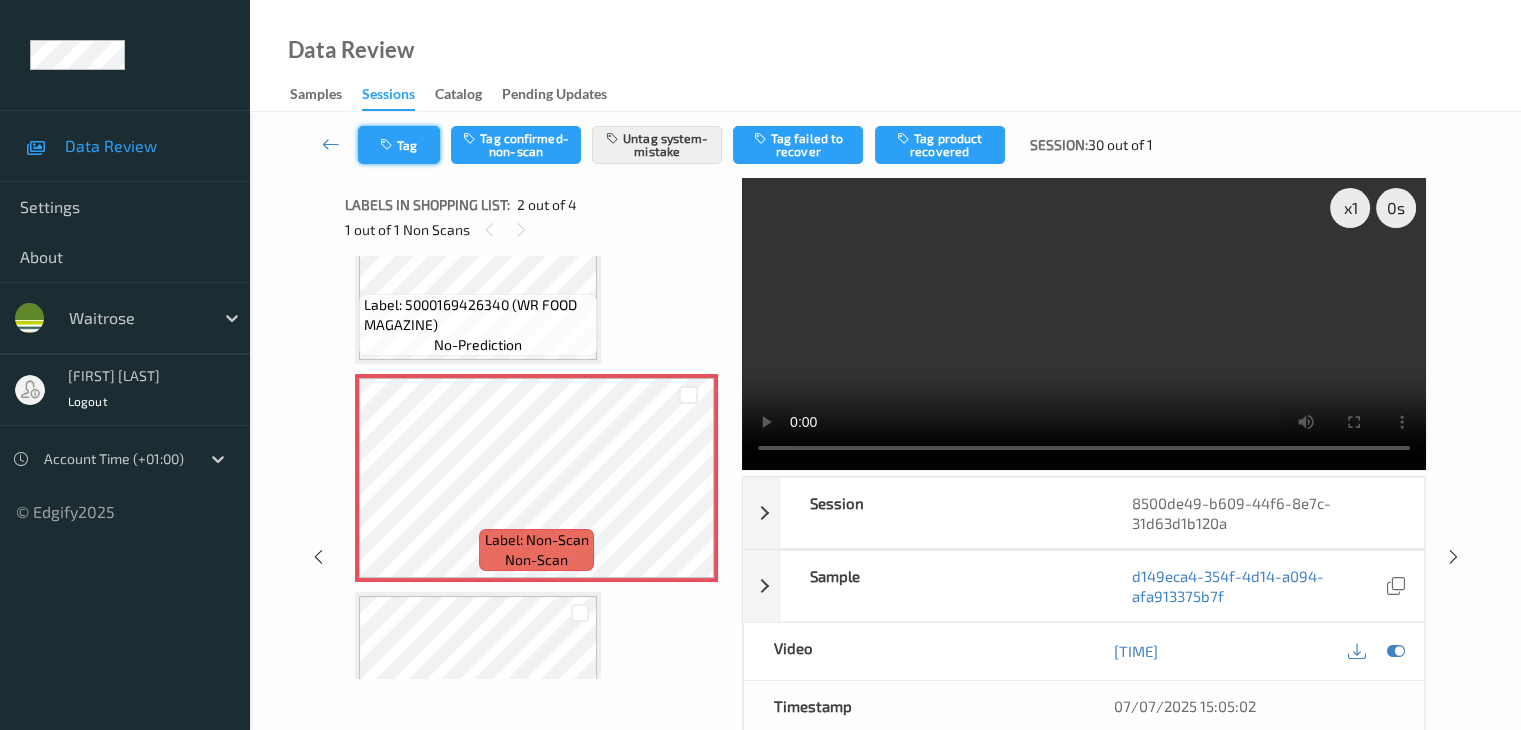 click on "Tag" at bounding box center (399, 145) 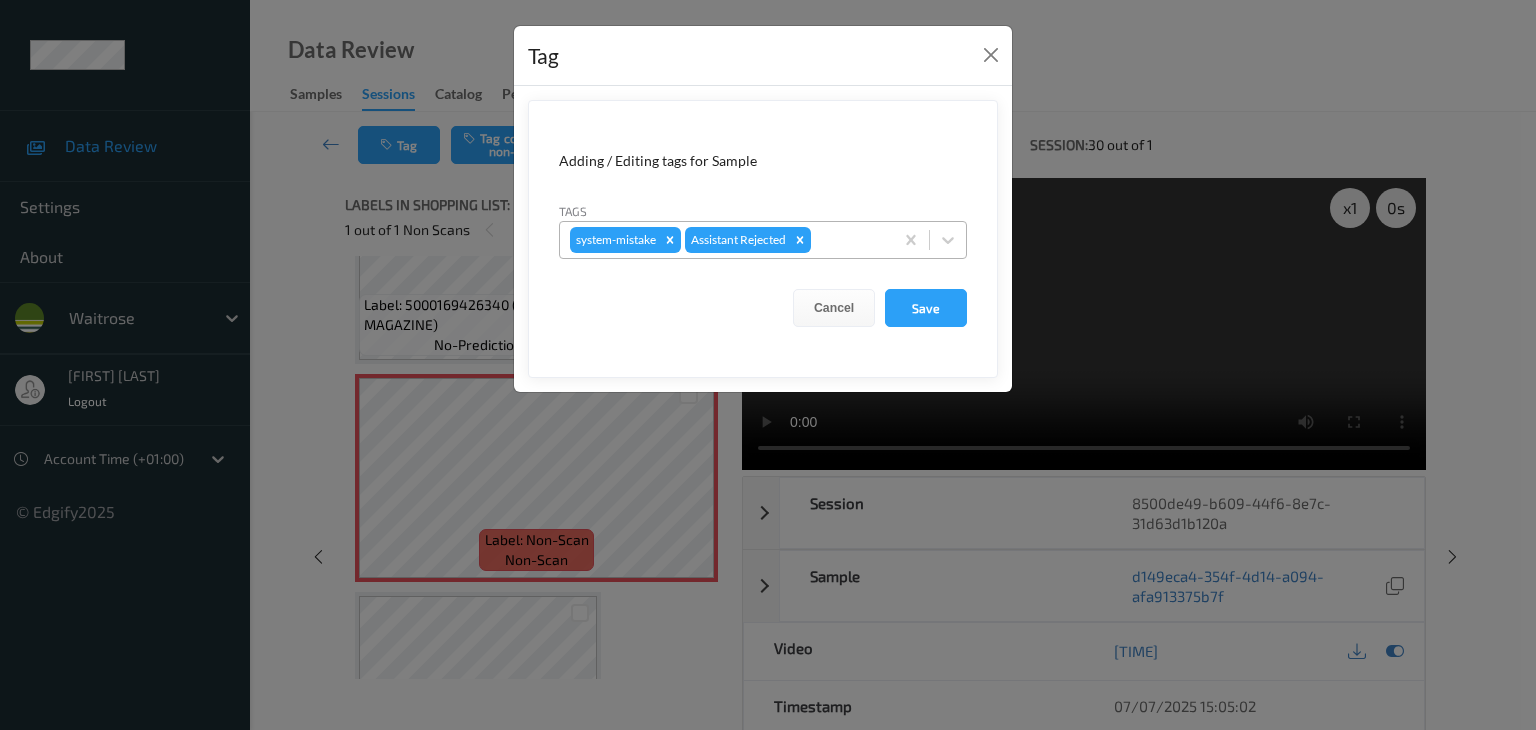 click at bounding box center [849, 240] 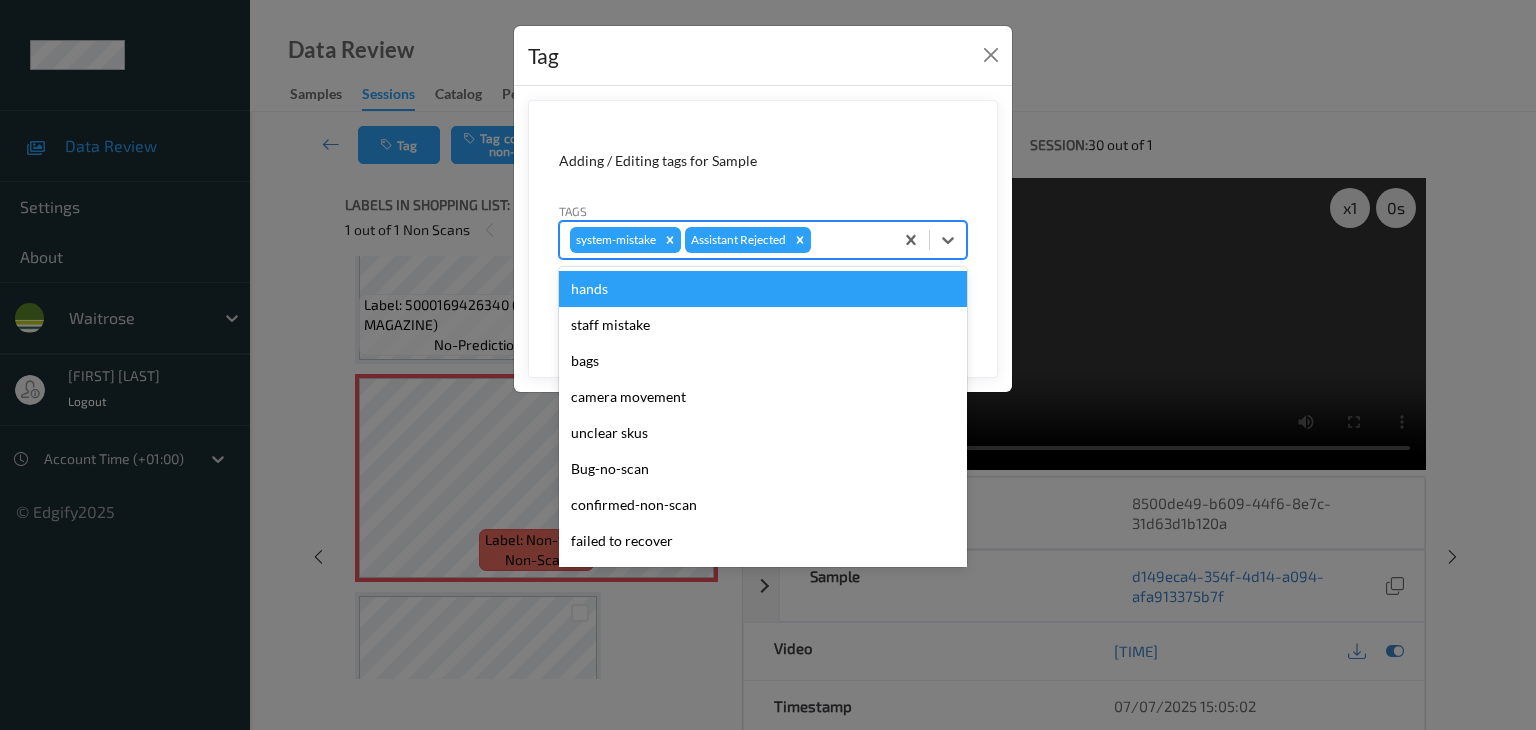 type on "u" 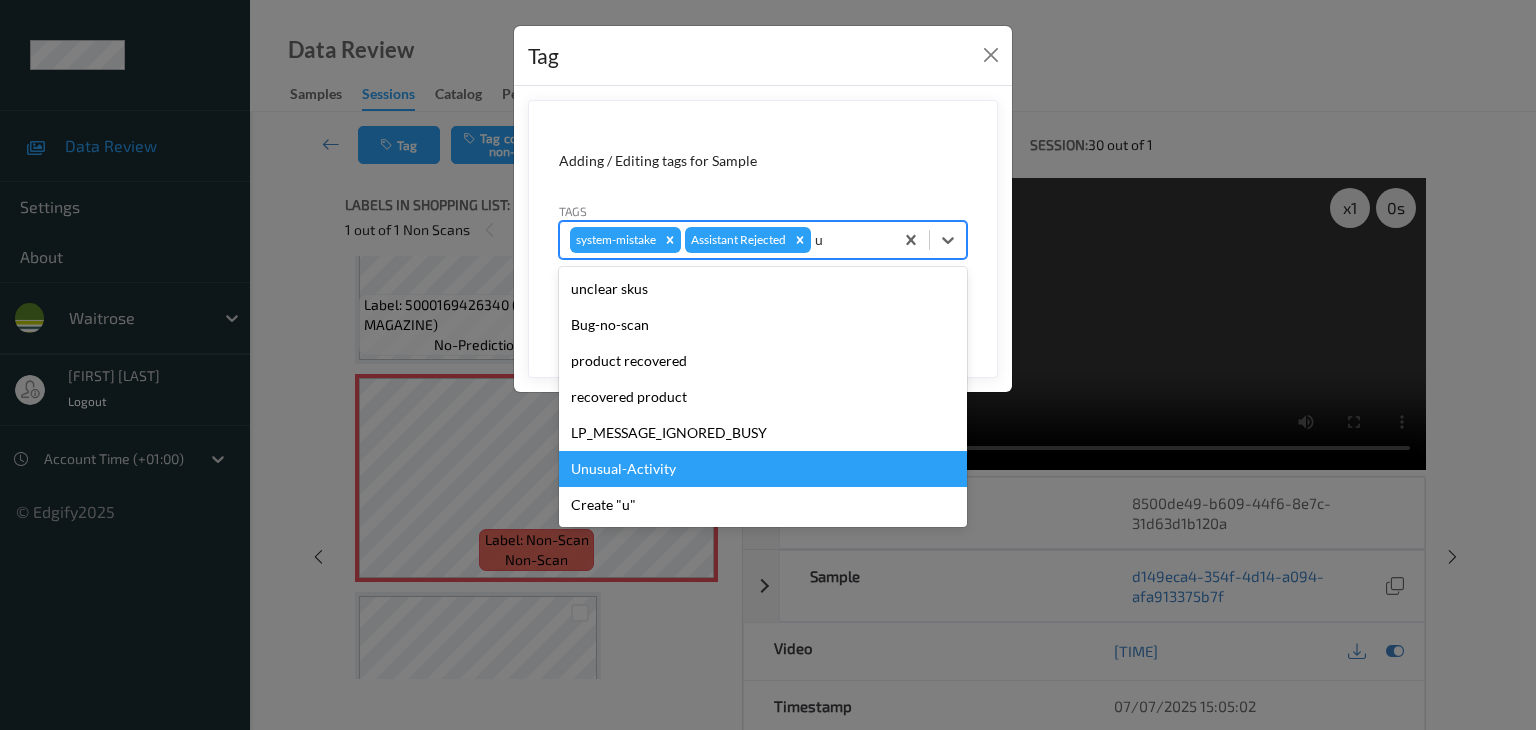click on "Unusual-Activity" at bounding box center (763, 469) 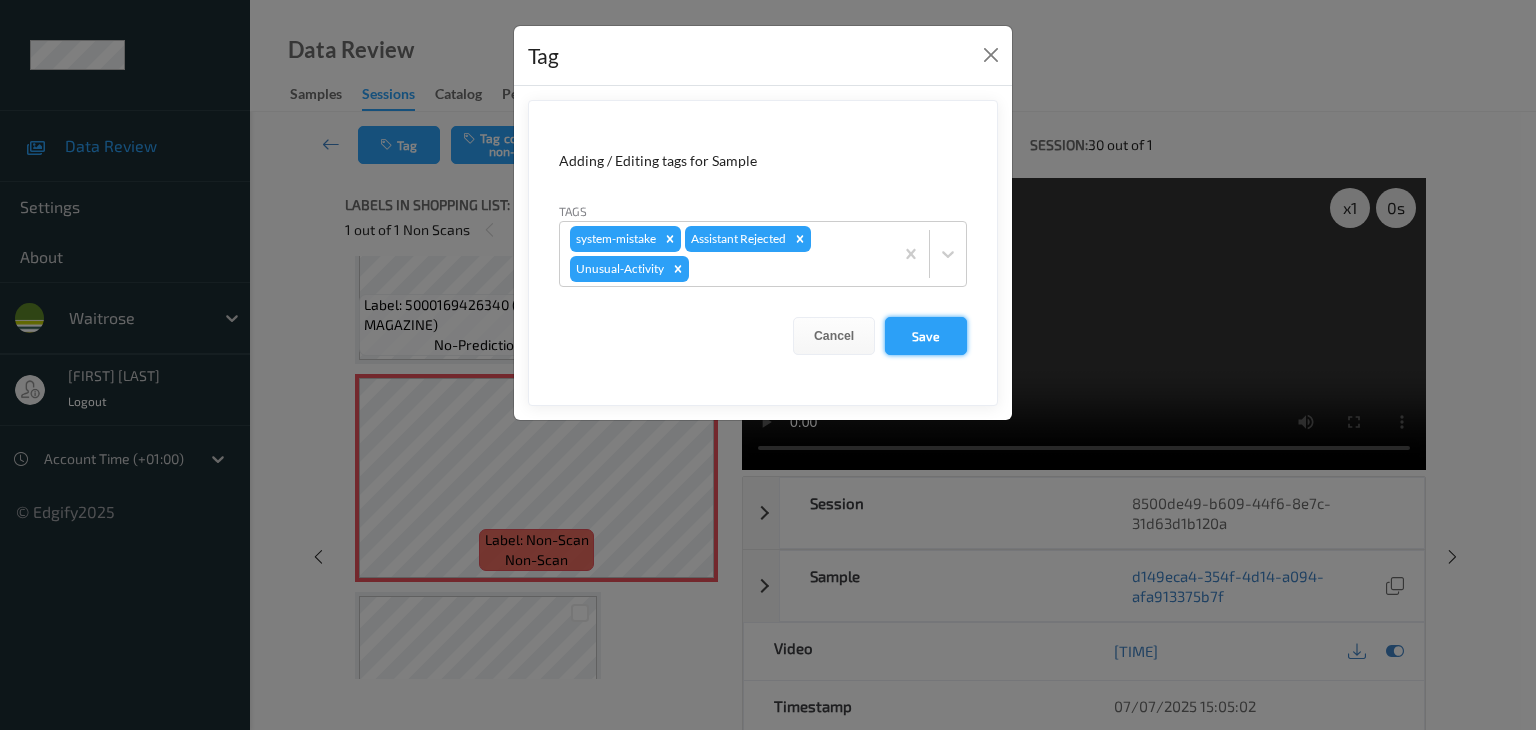 click on "Save" at bounding box center [926, 336] 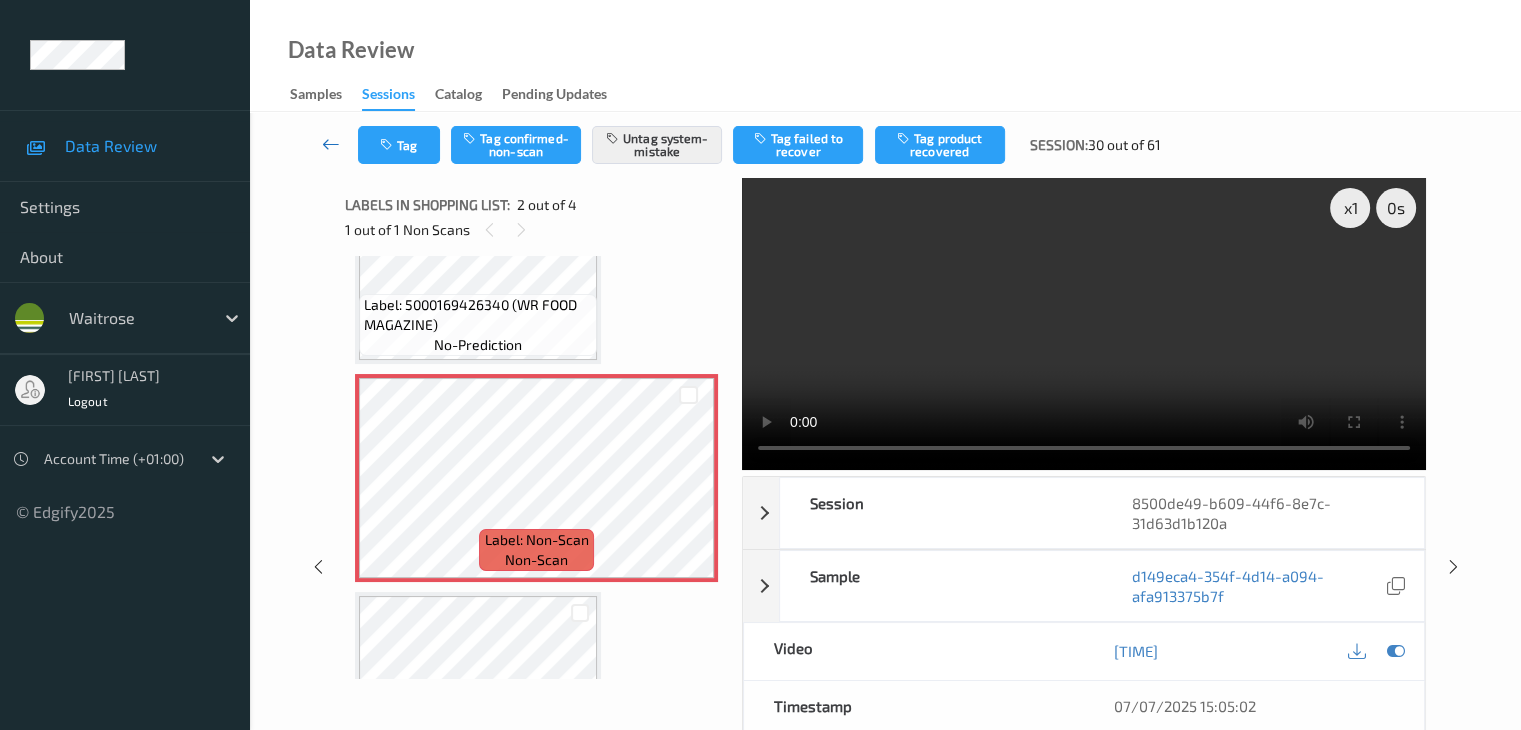 click at bounding box center (331, 144) 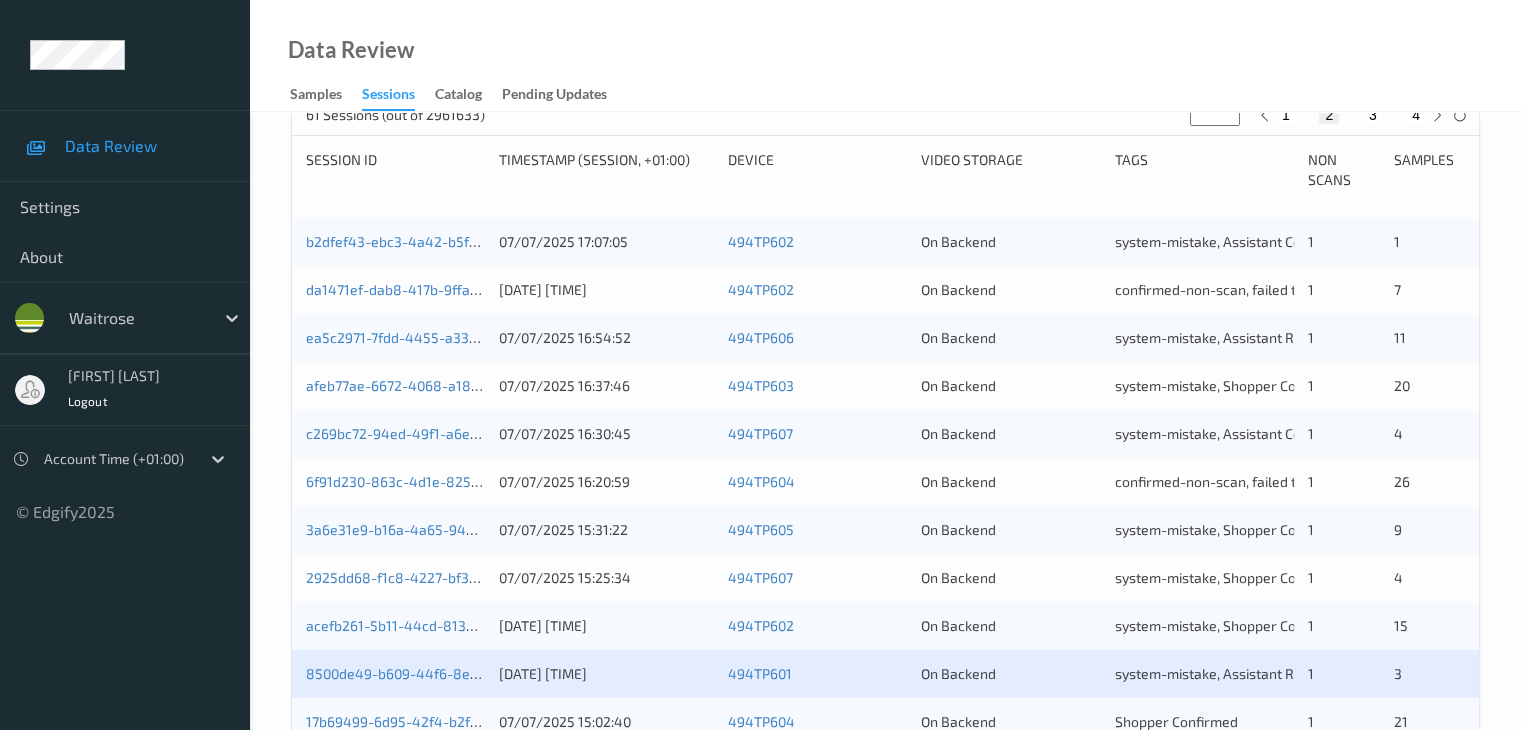 scroll, scrollTop: 432, scrollLeft: 0, axis: vertical 